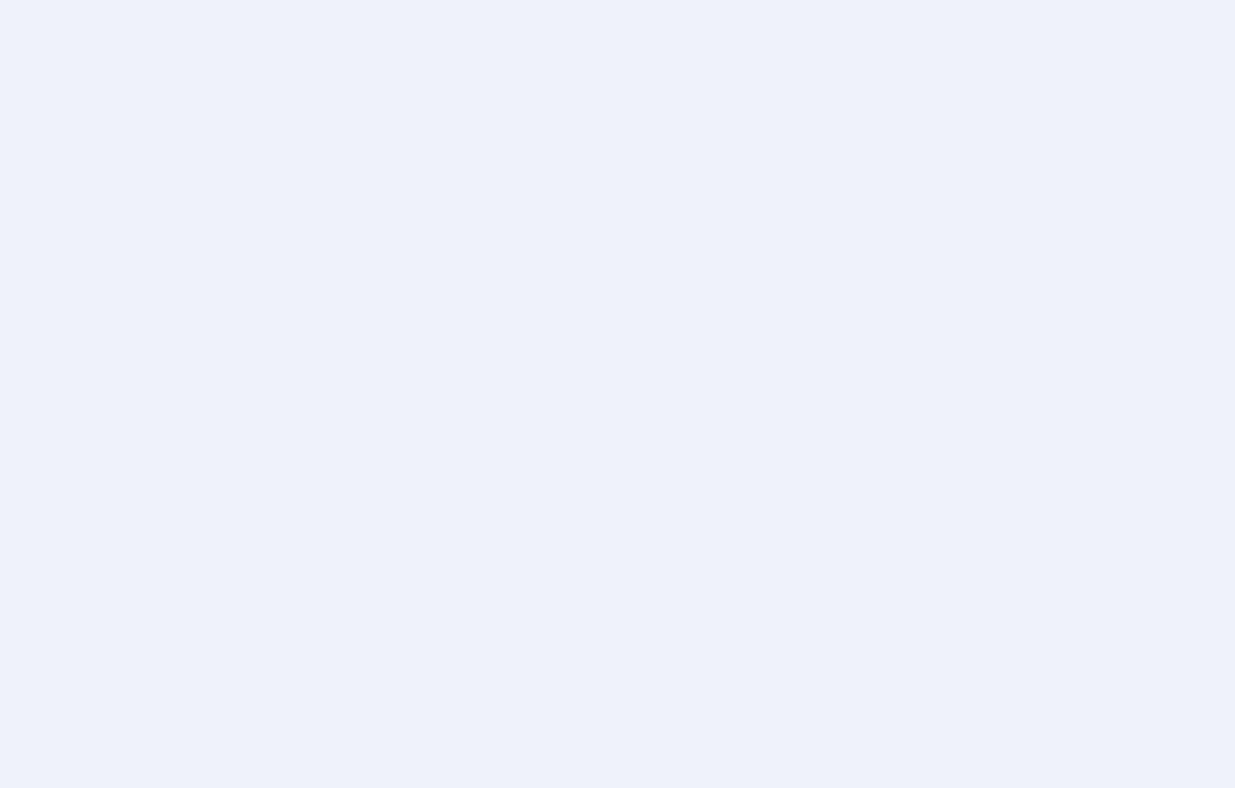 scroll, scrollTop: 0, scrollLeft: 0, axis: both 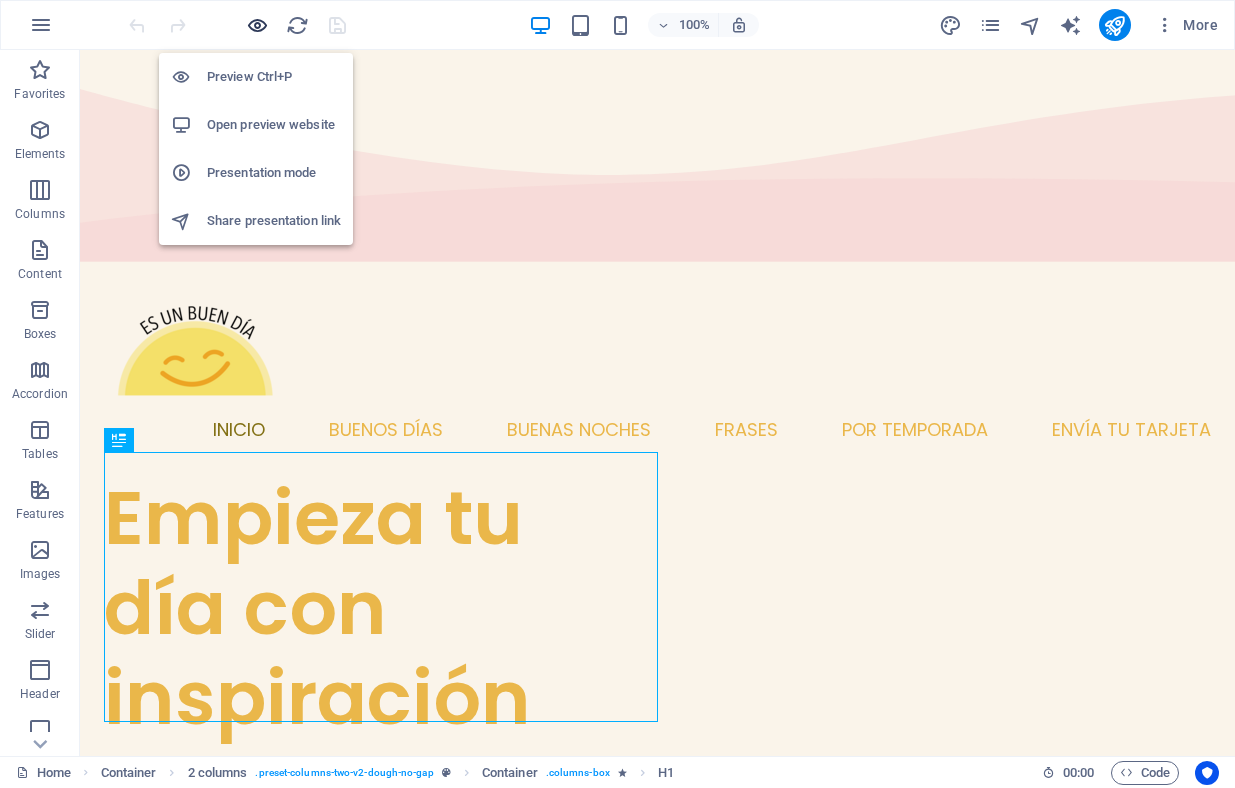 click at bounding box center (257, 25) 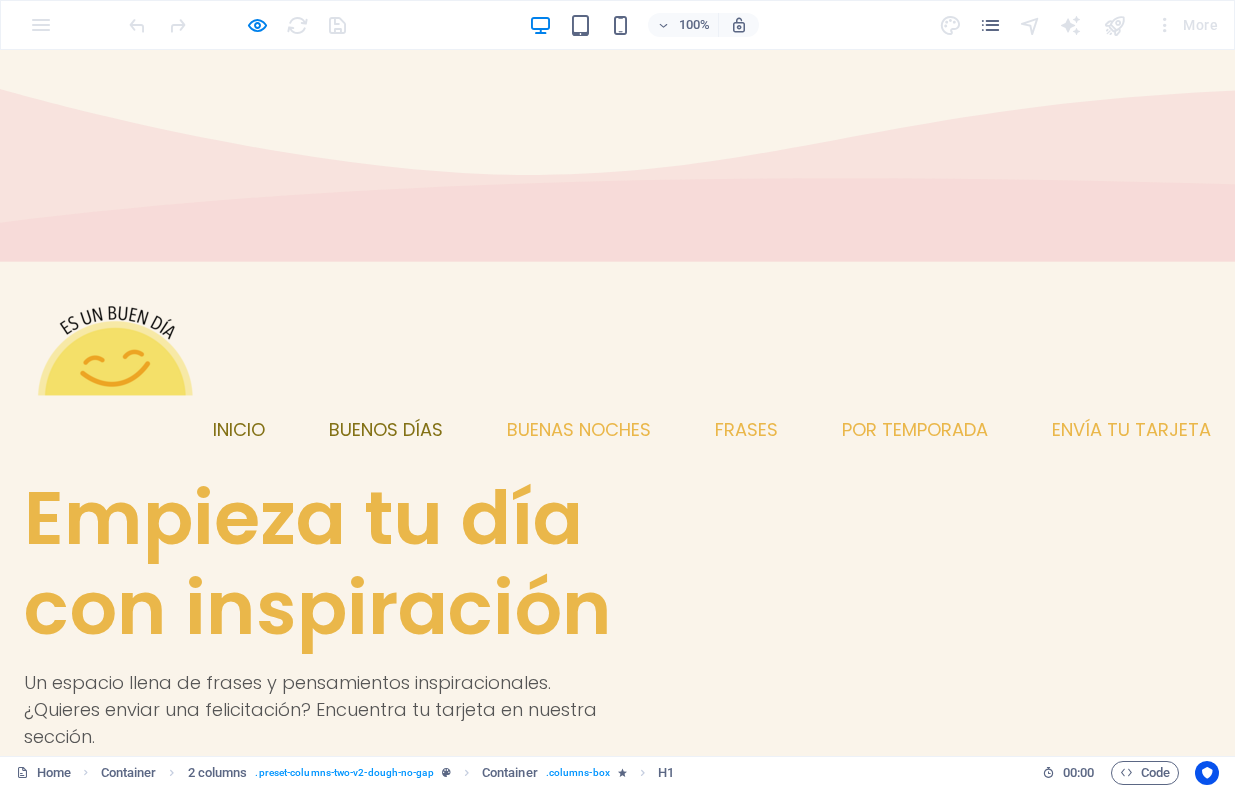 click on "Buenos días" at bounding box center (386, 430) 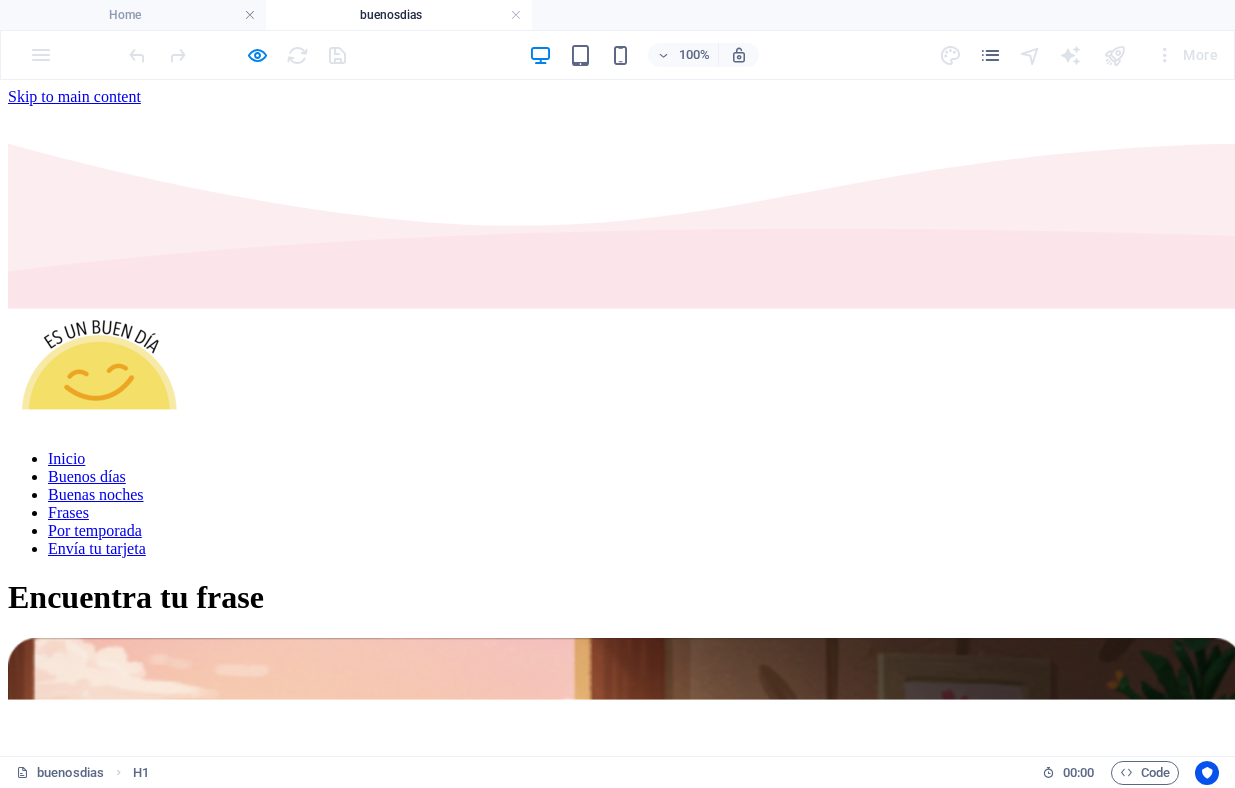 scroll, scrollTop: 0, scrollLeft: 0, axis: both 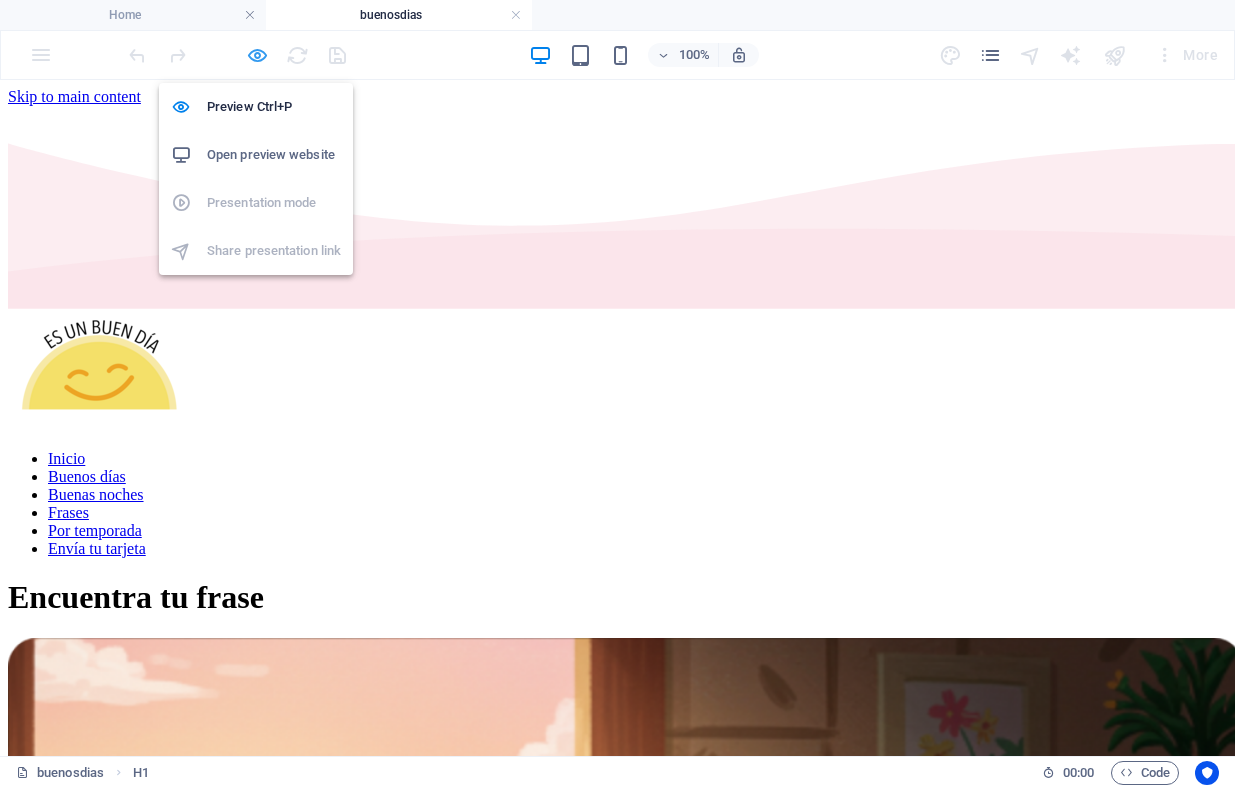 click at bounding box center (257, 55) 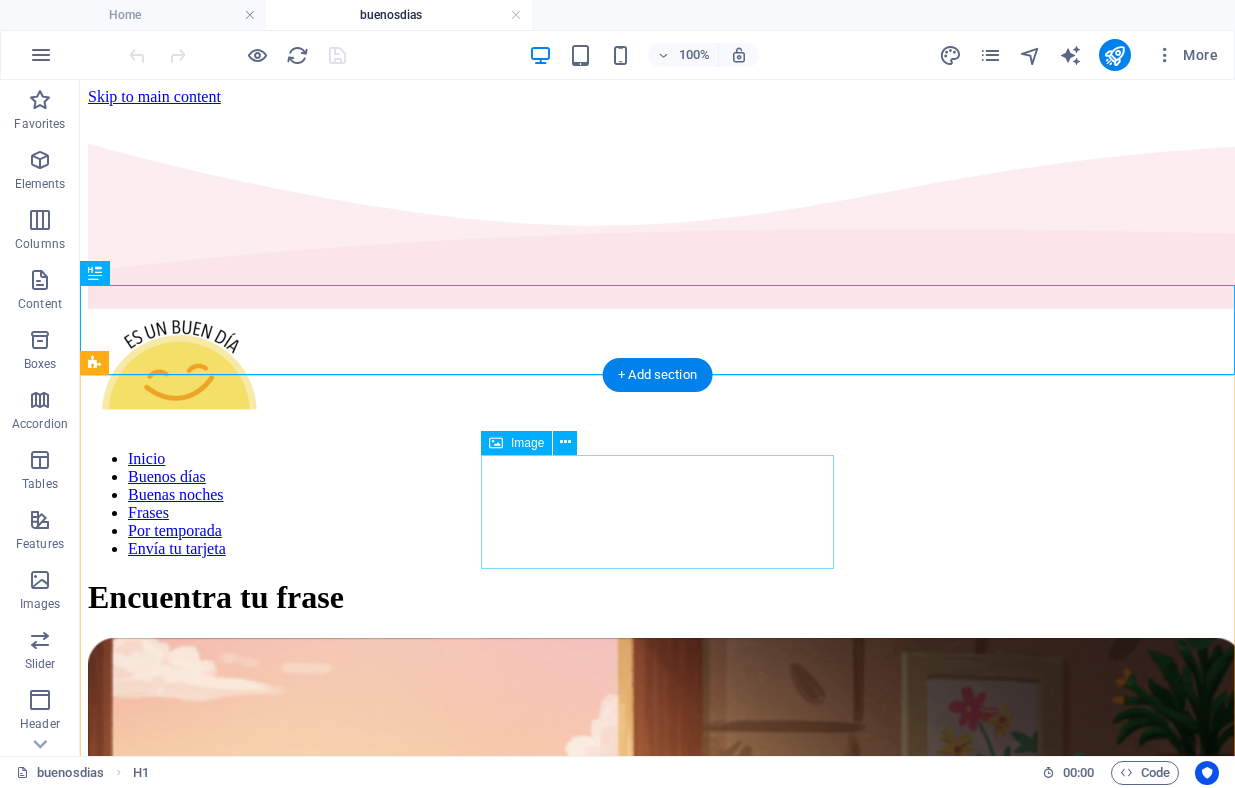click at bounding box center (657, 1911) 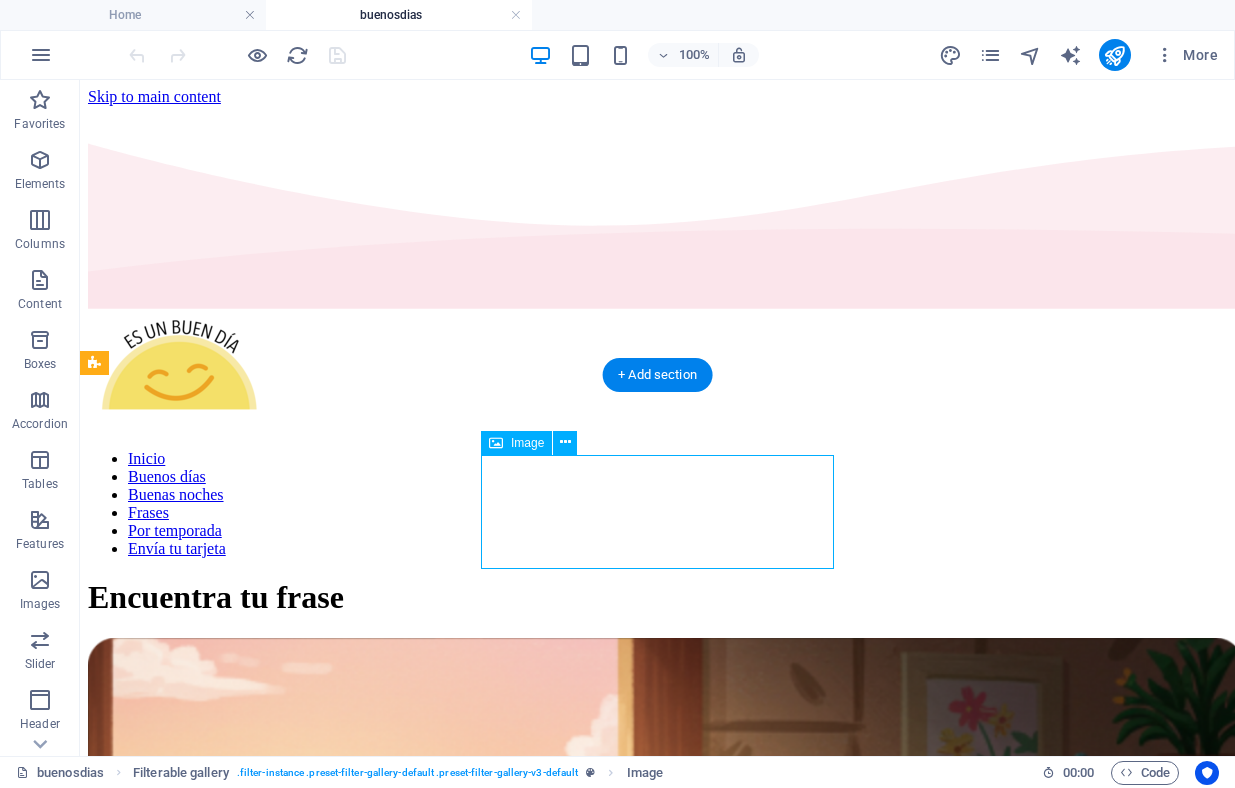 click at bounding box center [657, 1911] 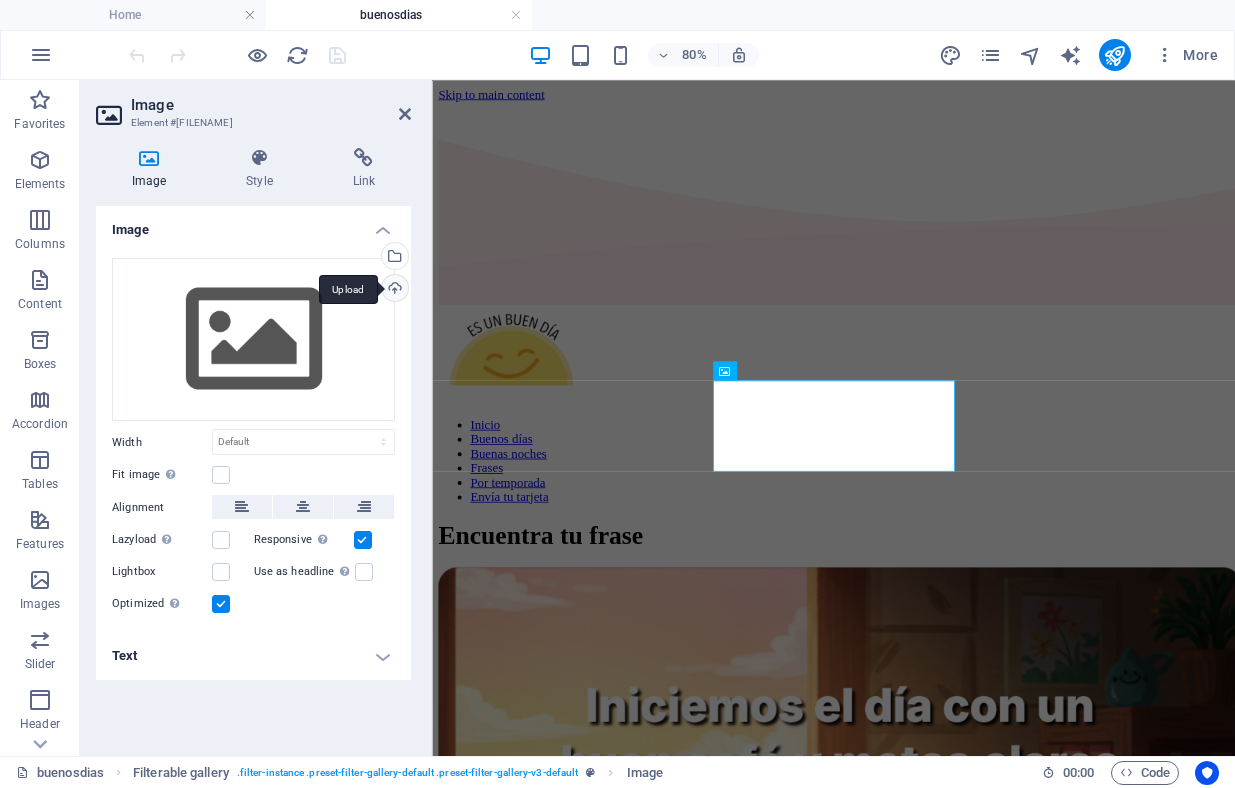 click on "Upload" at bounding box center [393, 290] 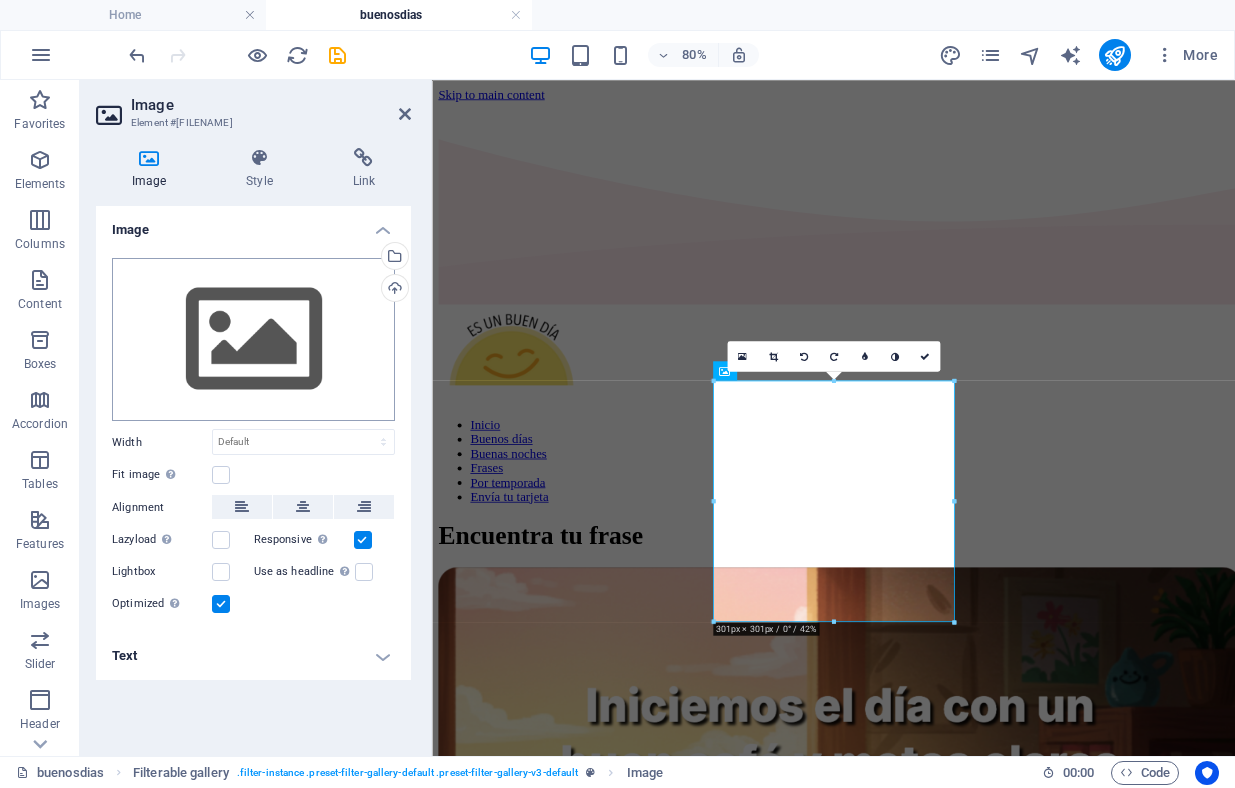 scroll, scrollTop: 55, scrollLeft: 0, axis: vertical 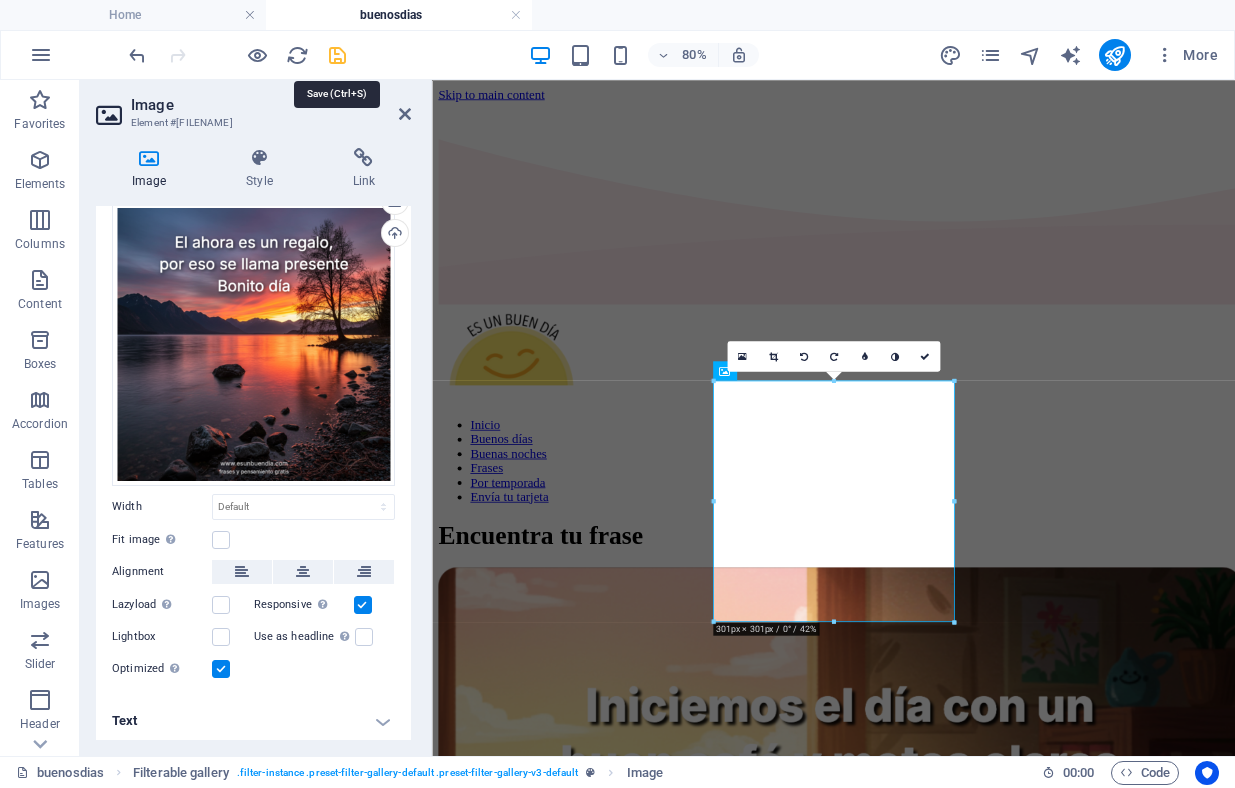 click at bounding box center [337, 55] 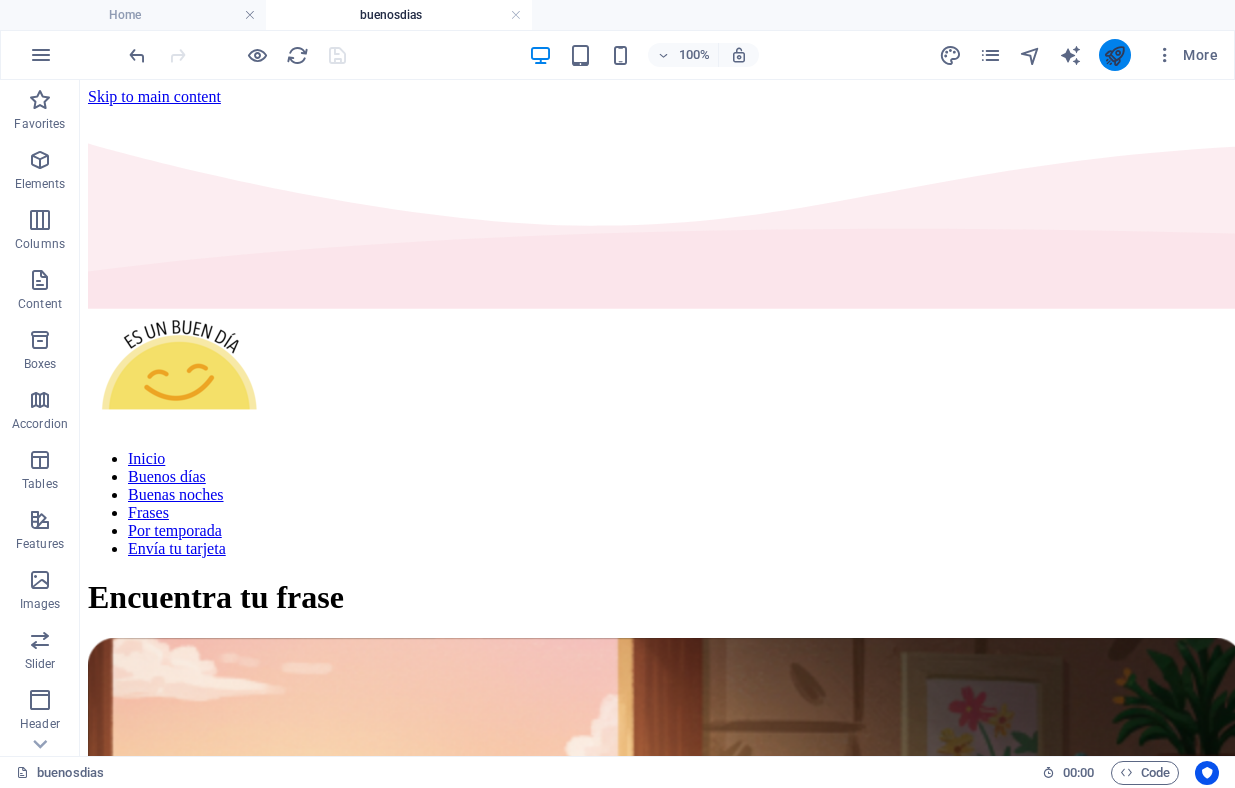 click at bounding box center (1115, 55) 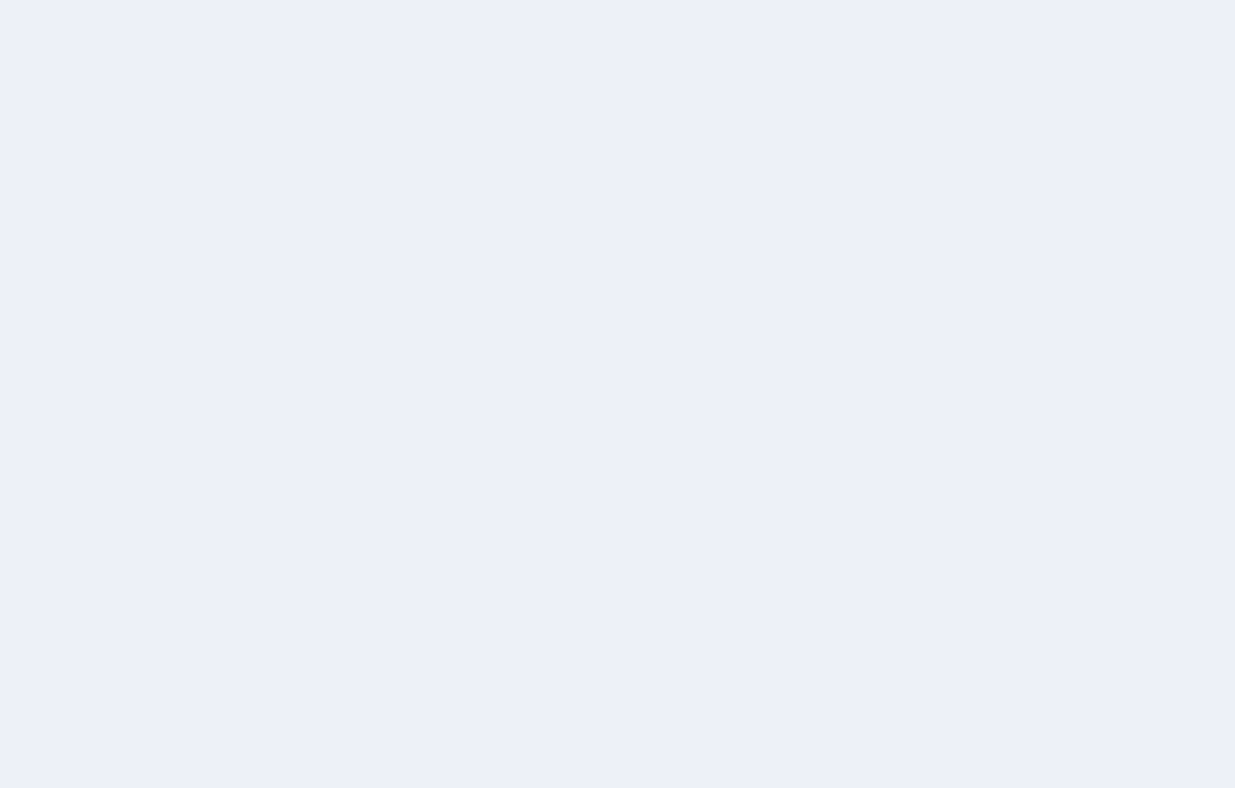 scroll, scrollTop: 0, scrollLeft: 0, axis: both 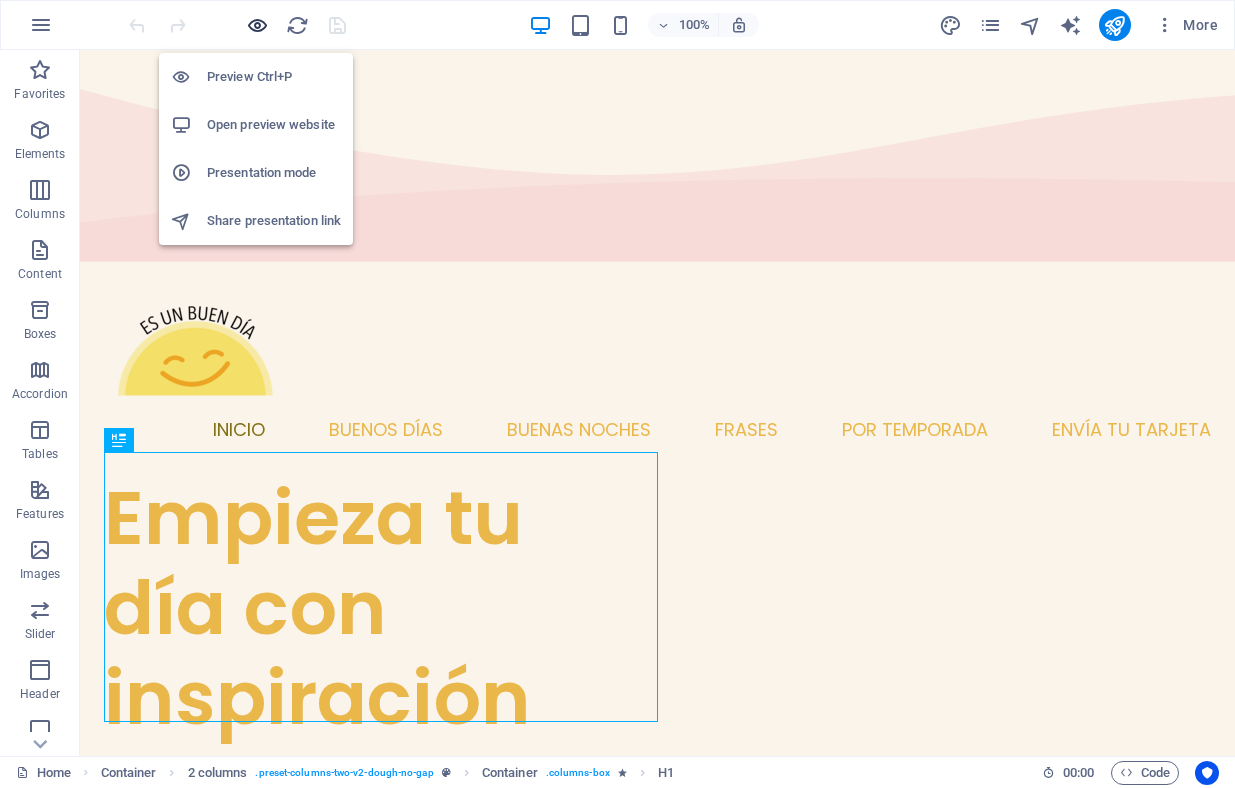 click at bounding box center (257, 25) 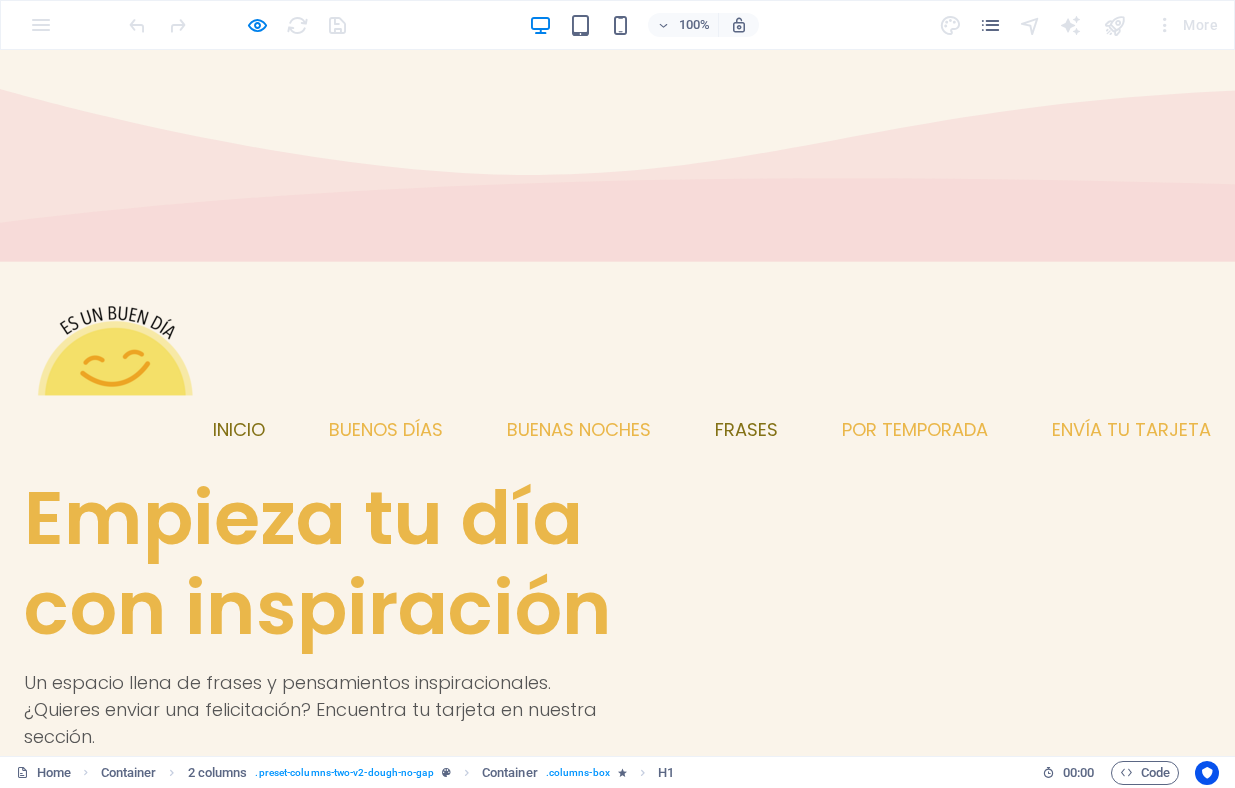 click on "Frases" at bounding box center (746, 430) 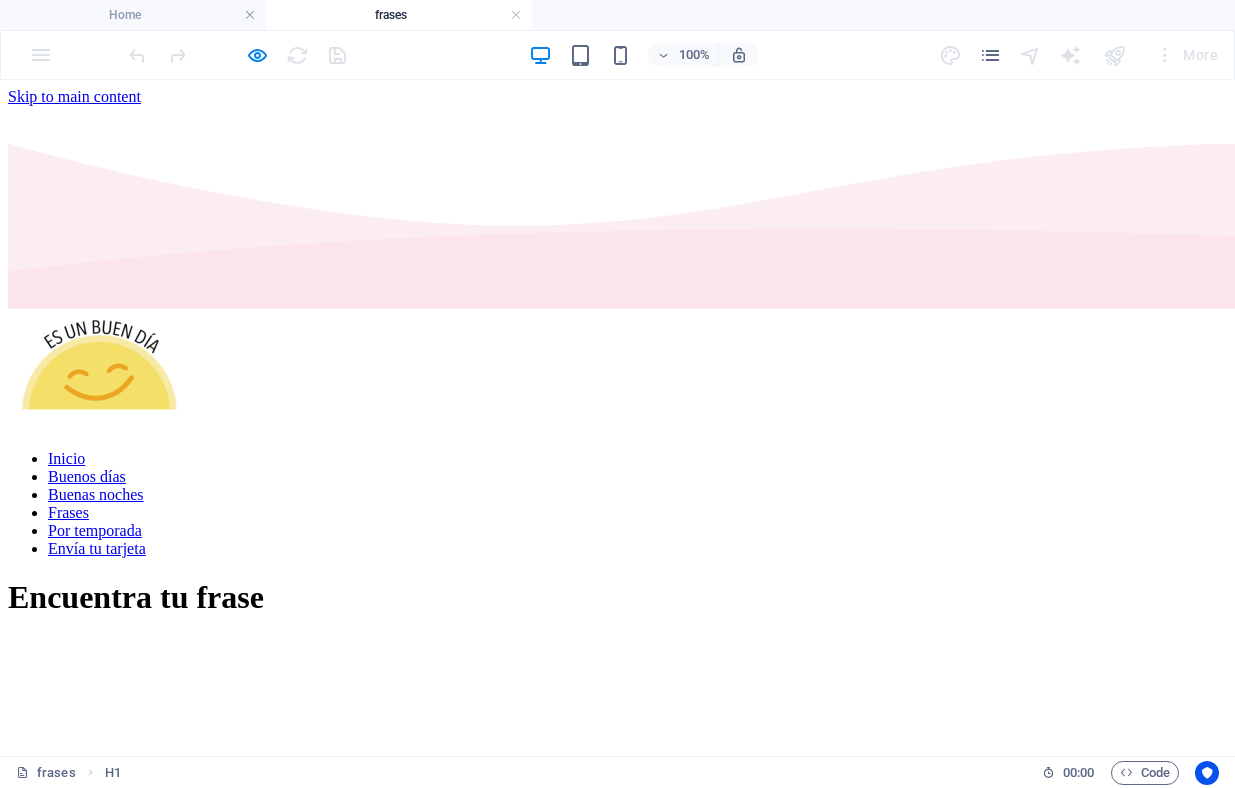 scroll, scrollTop: 0, scrollLeft: 0, axis: both 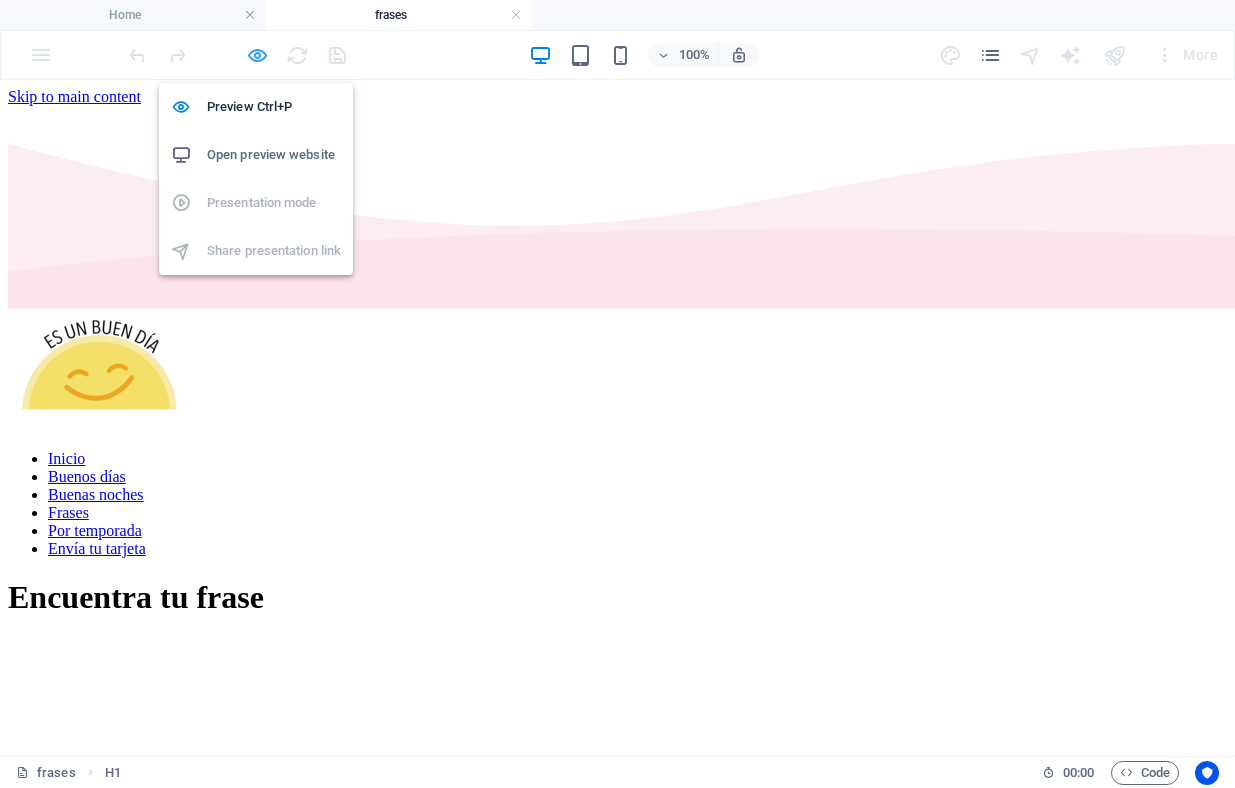 click at bounding box center [257, 55] 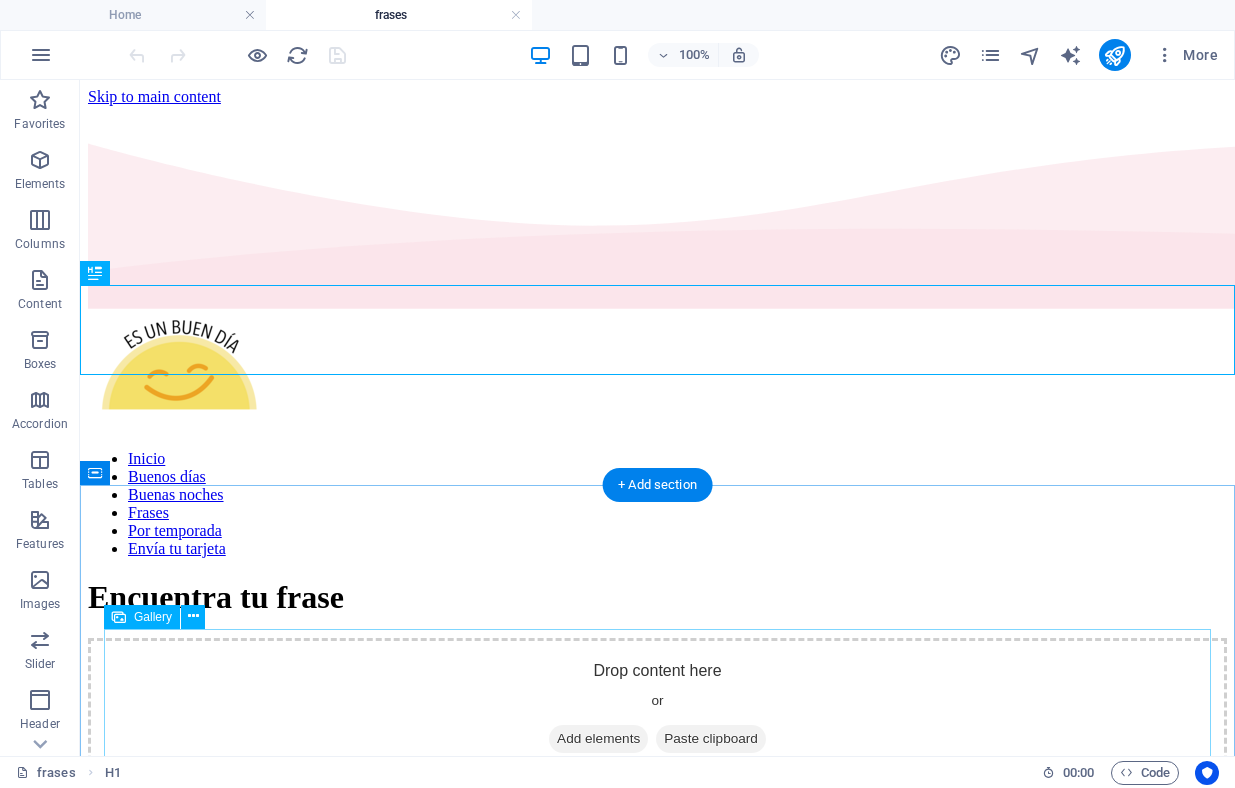 click at bounding box center (284, 1166) 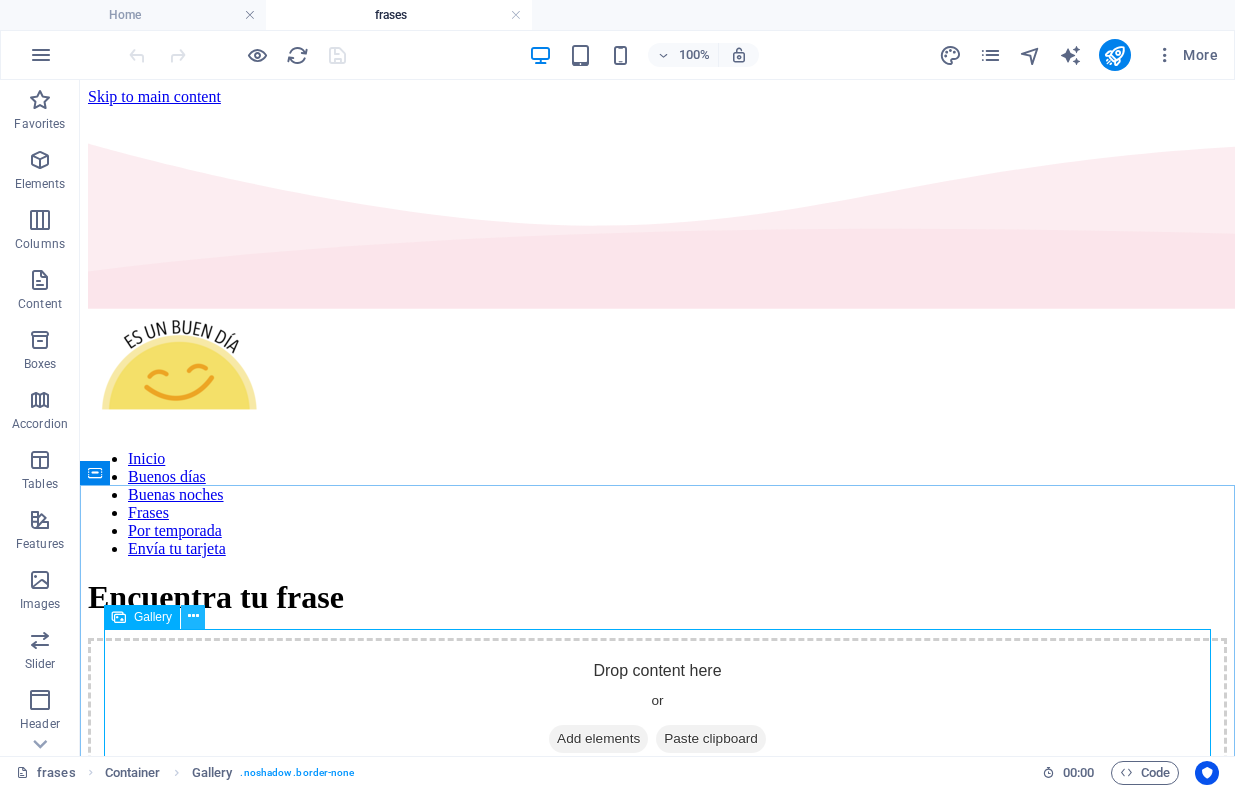 click at bounding box center [193, 616] 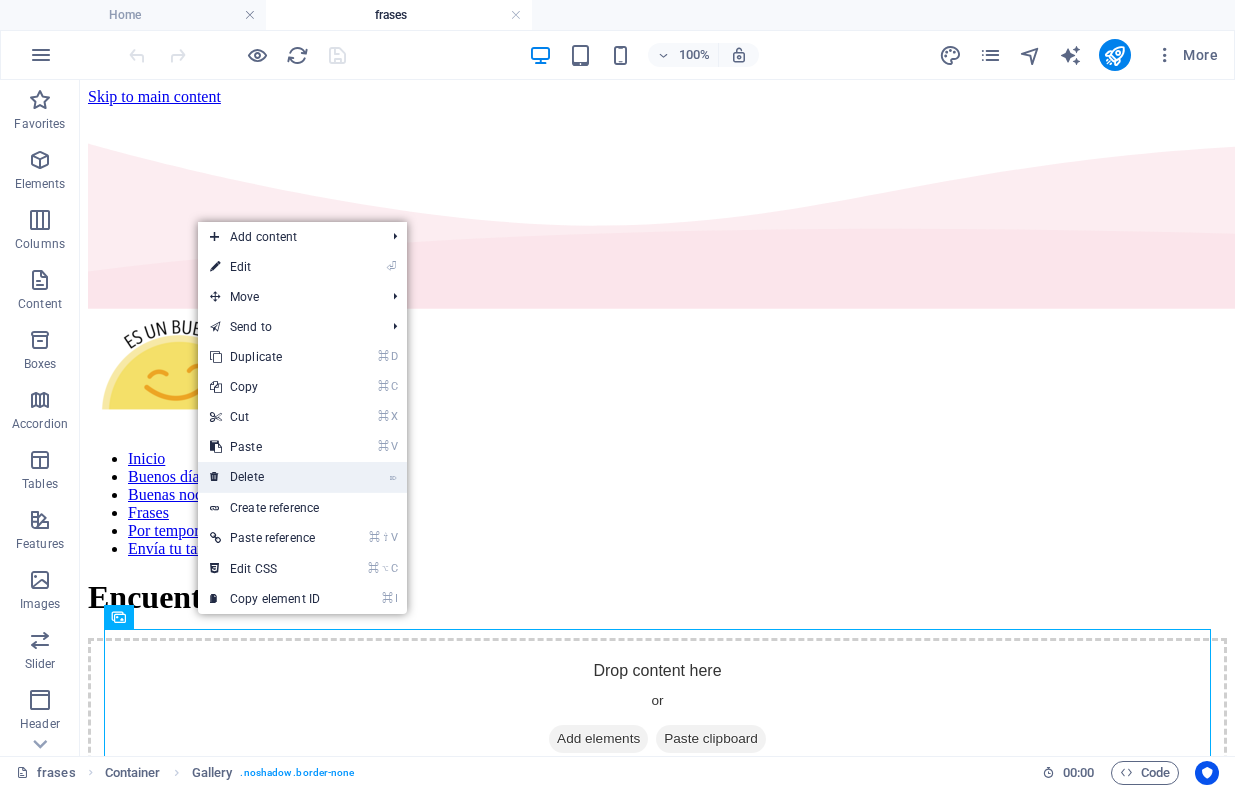 click on "⌦  Delete" at bounding box center (265, 477) 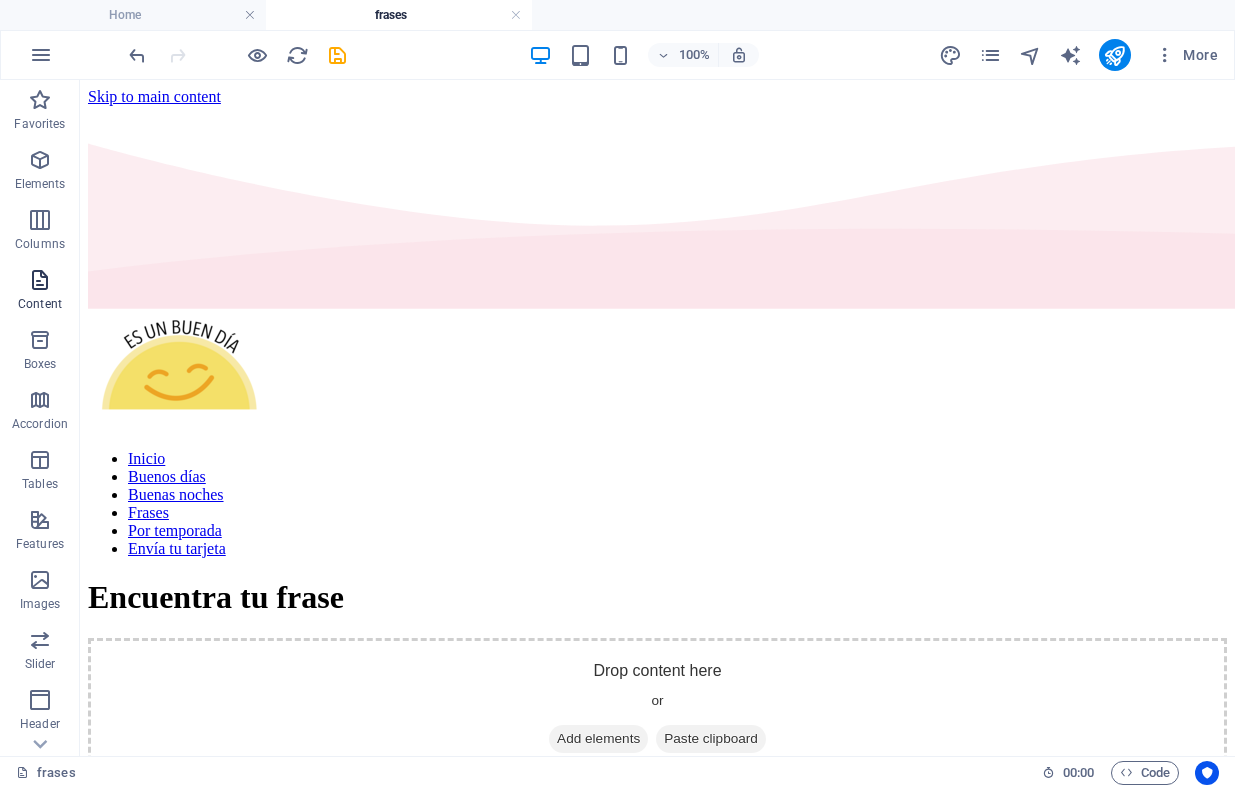 click at bounding box center [40, 280] 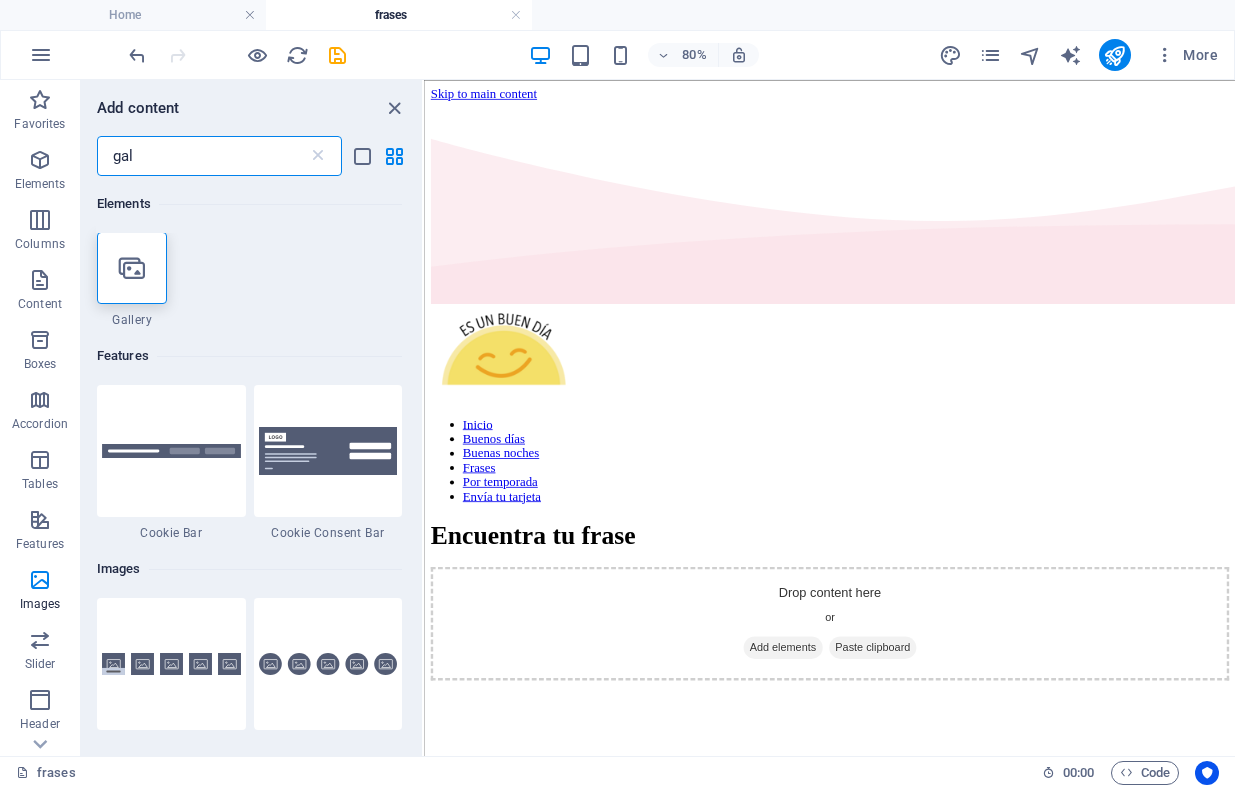 scroll, scrollTop: 0, scrollLeft: 0, axis: both 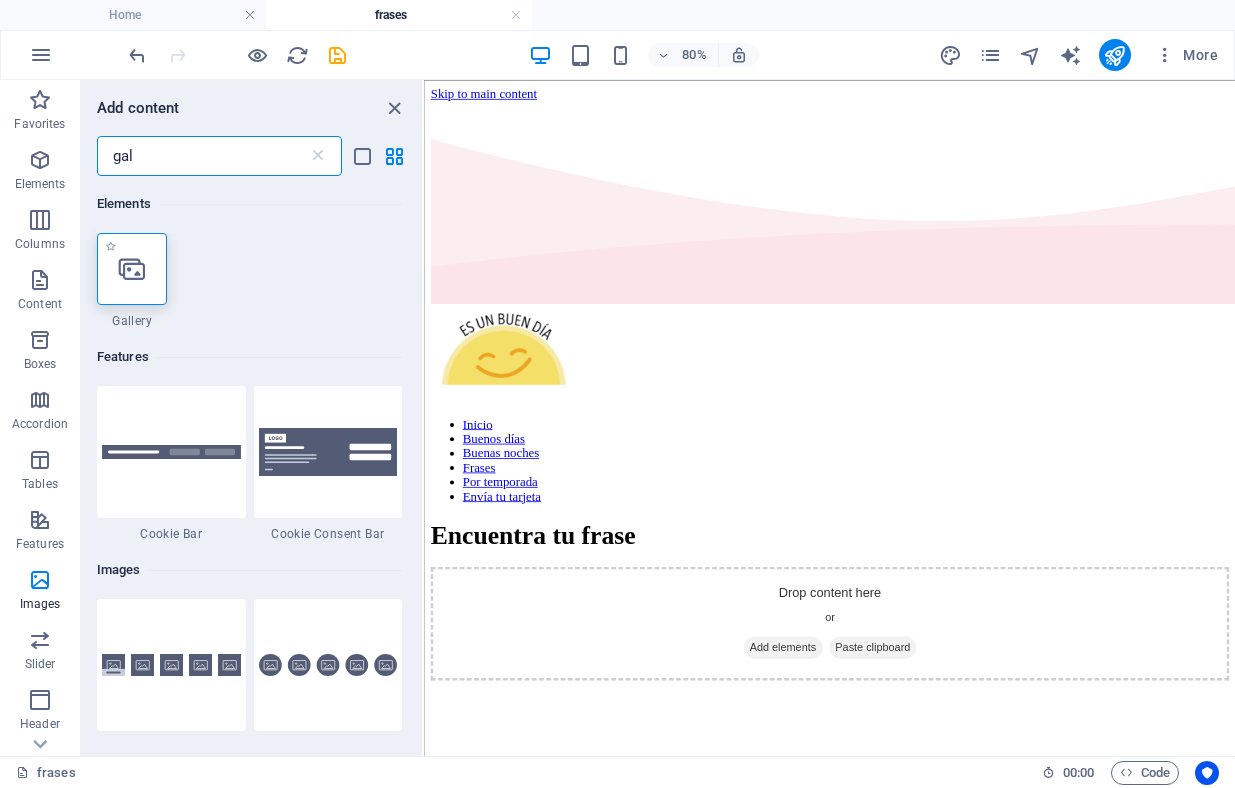 type on "gal" 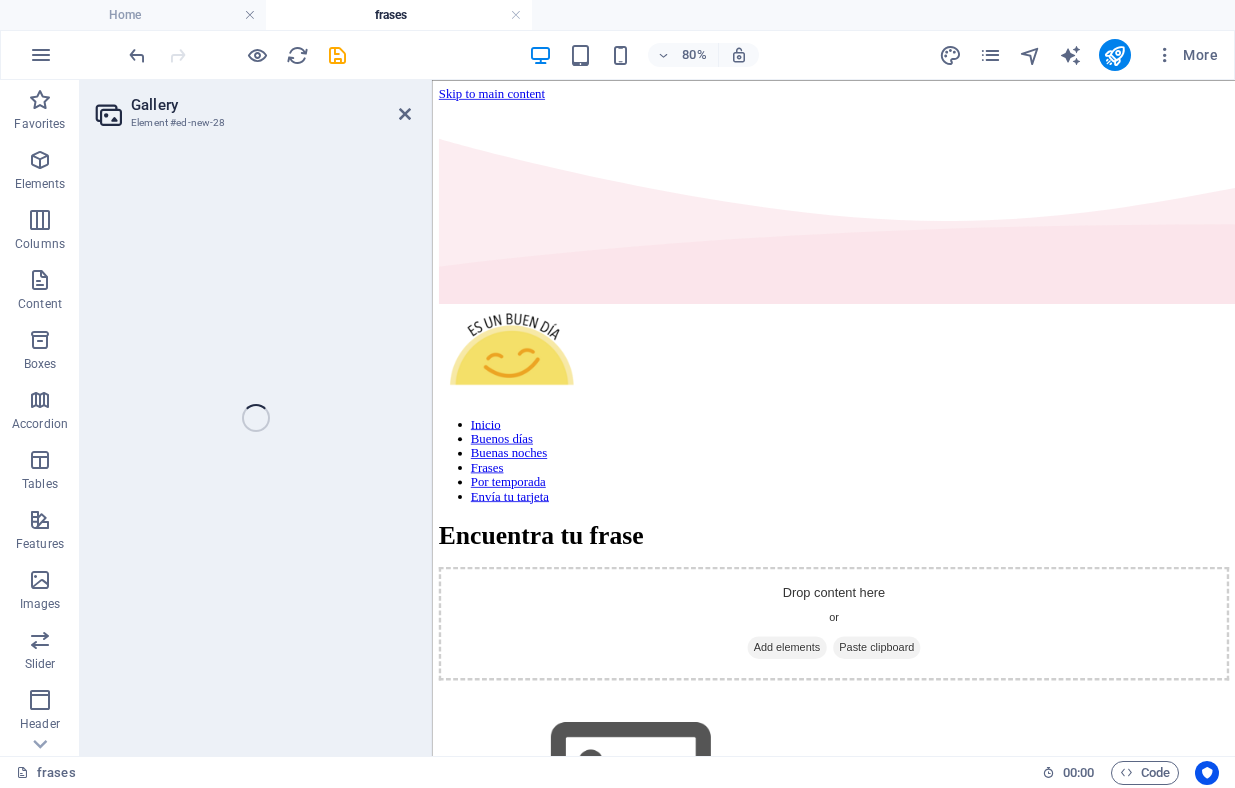 select on "4" 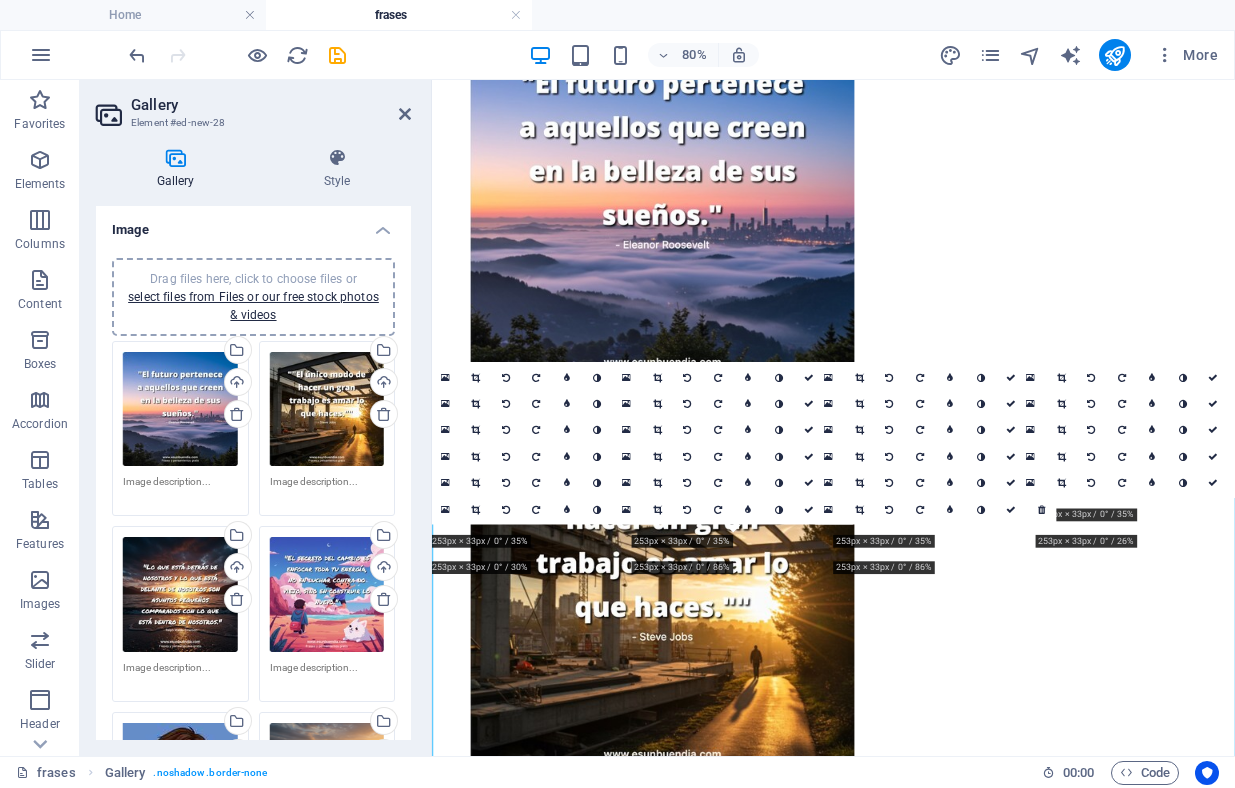 scroll, scrollTop: 1130, scrollLeft: 0, axis: vertical 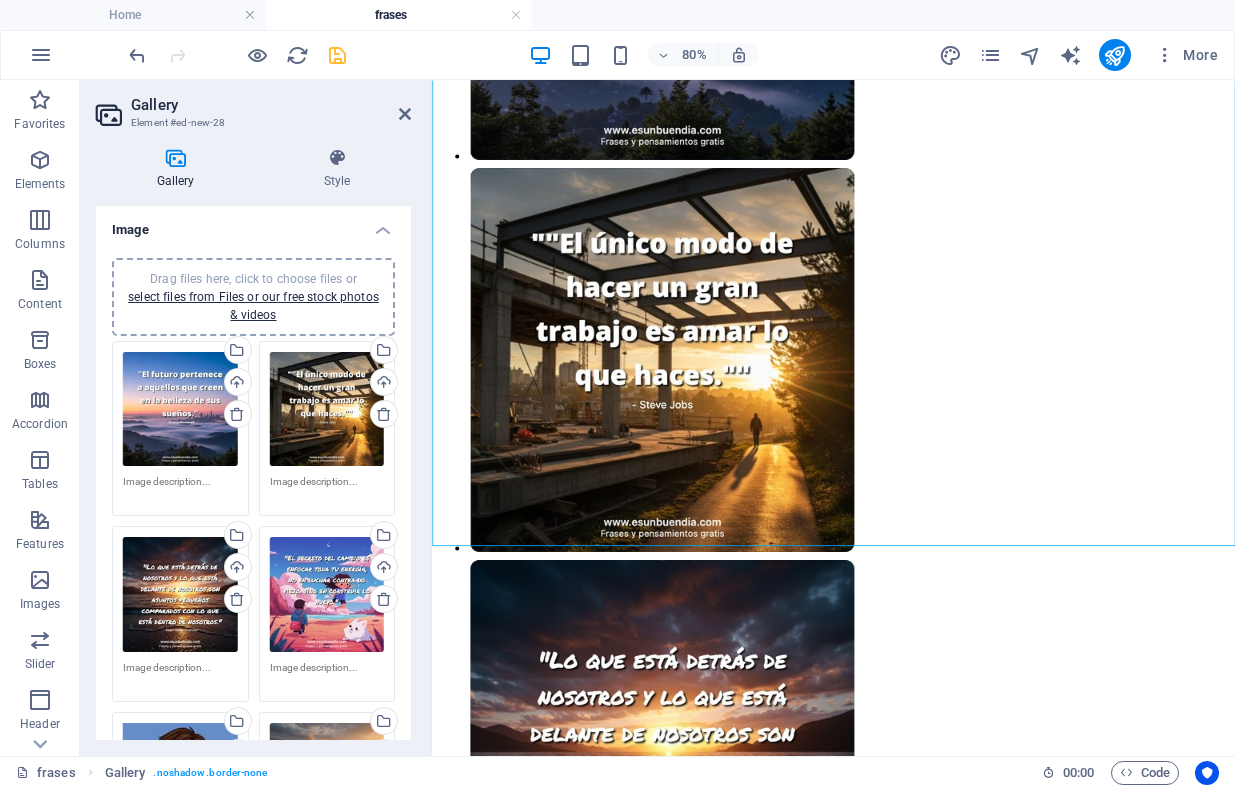click at bounding box center (337, 55) 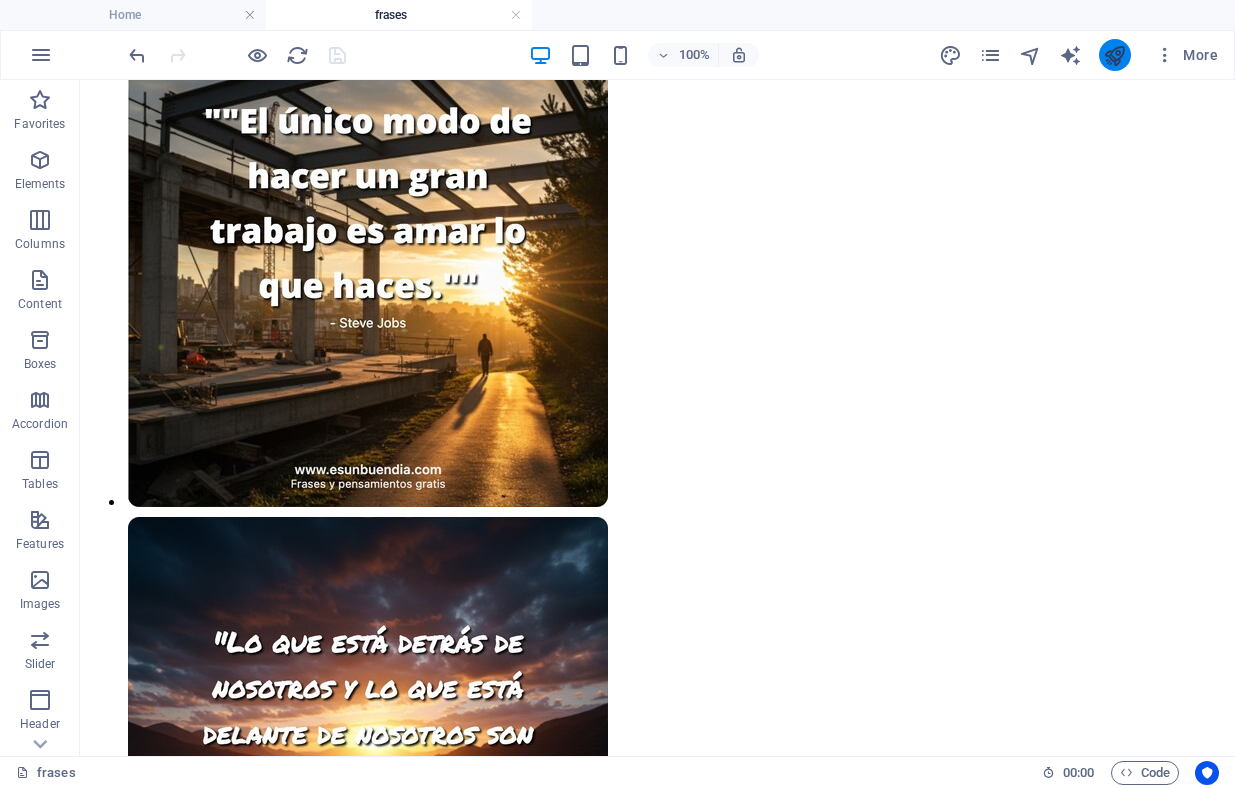 click at bounding box center (1114, 55) 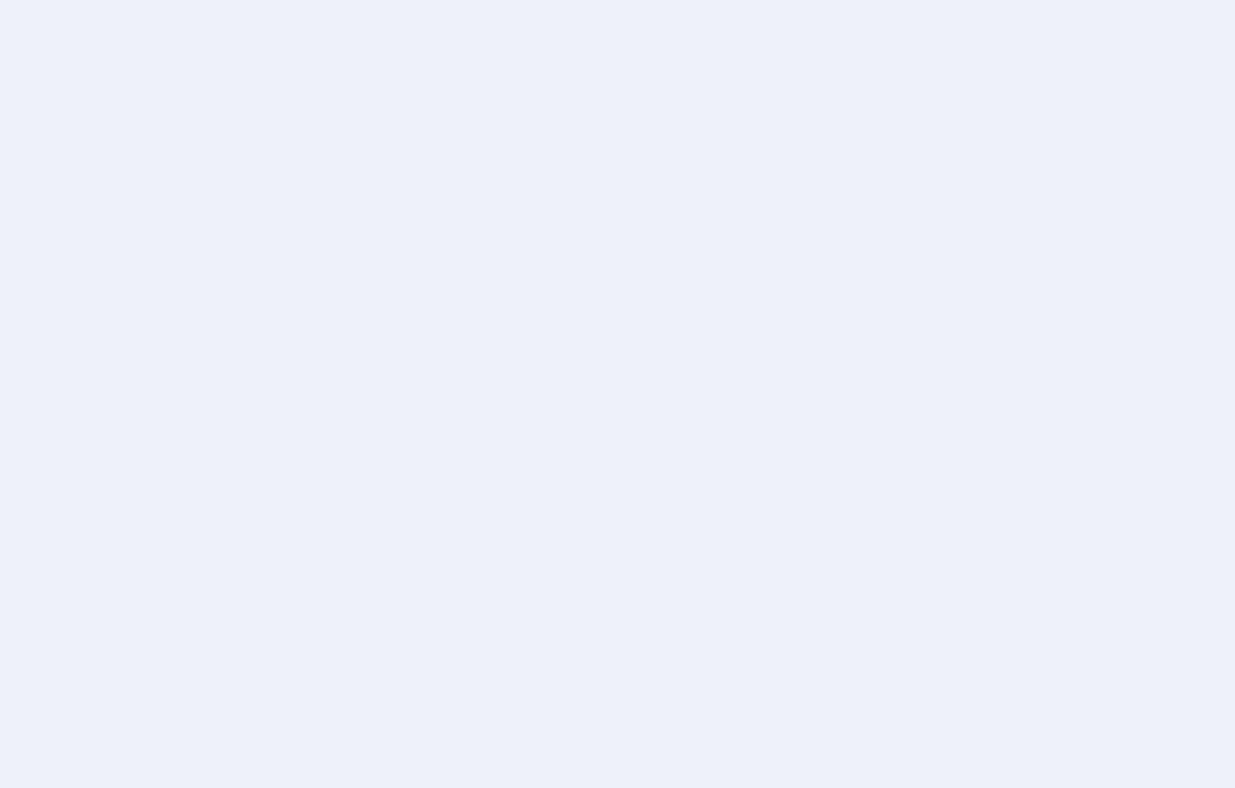 scroll, scrollTop: 0, scrollLeft: 0, axis: both 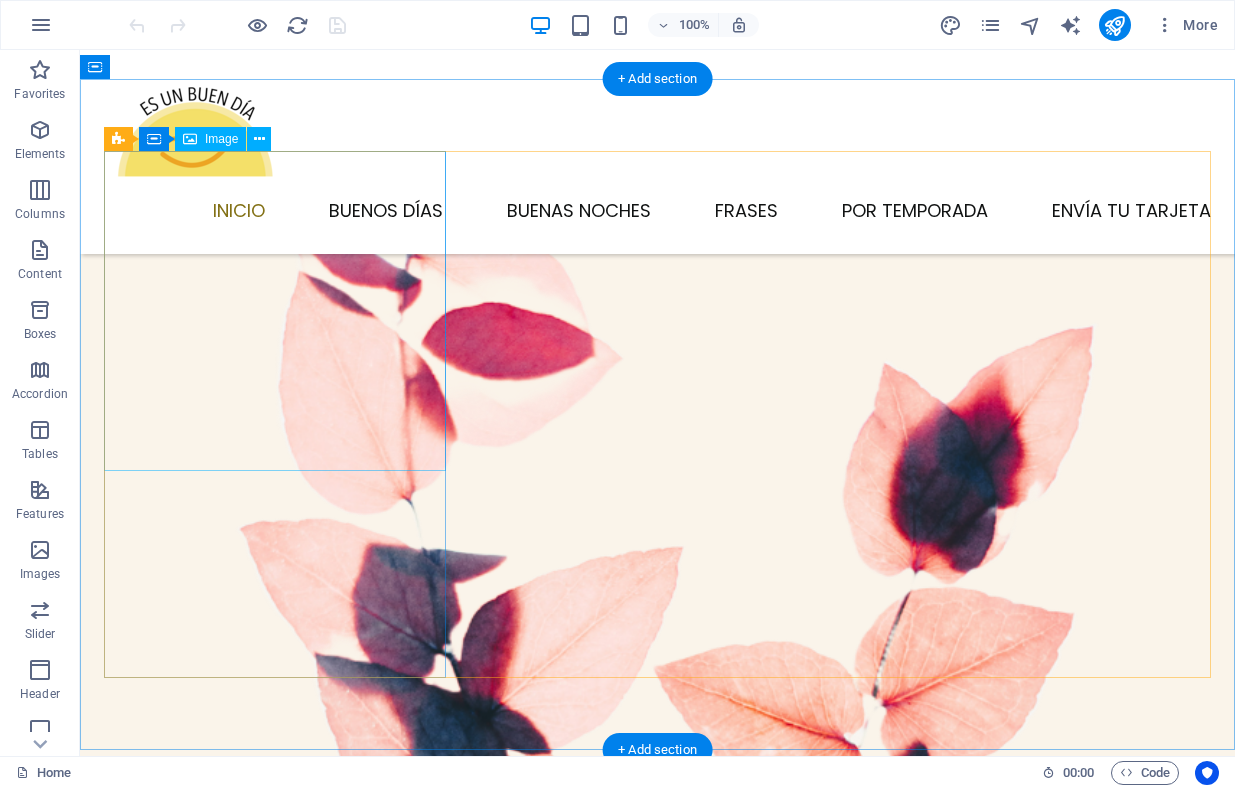 click at bounding box center [275, 1838] 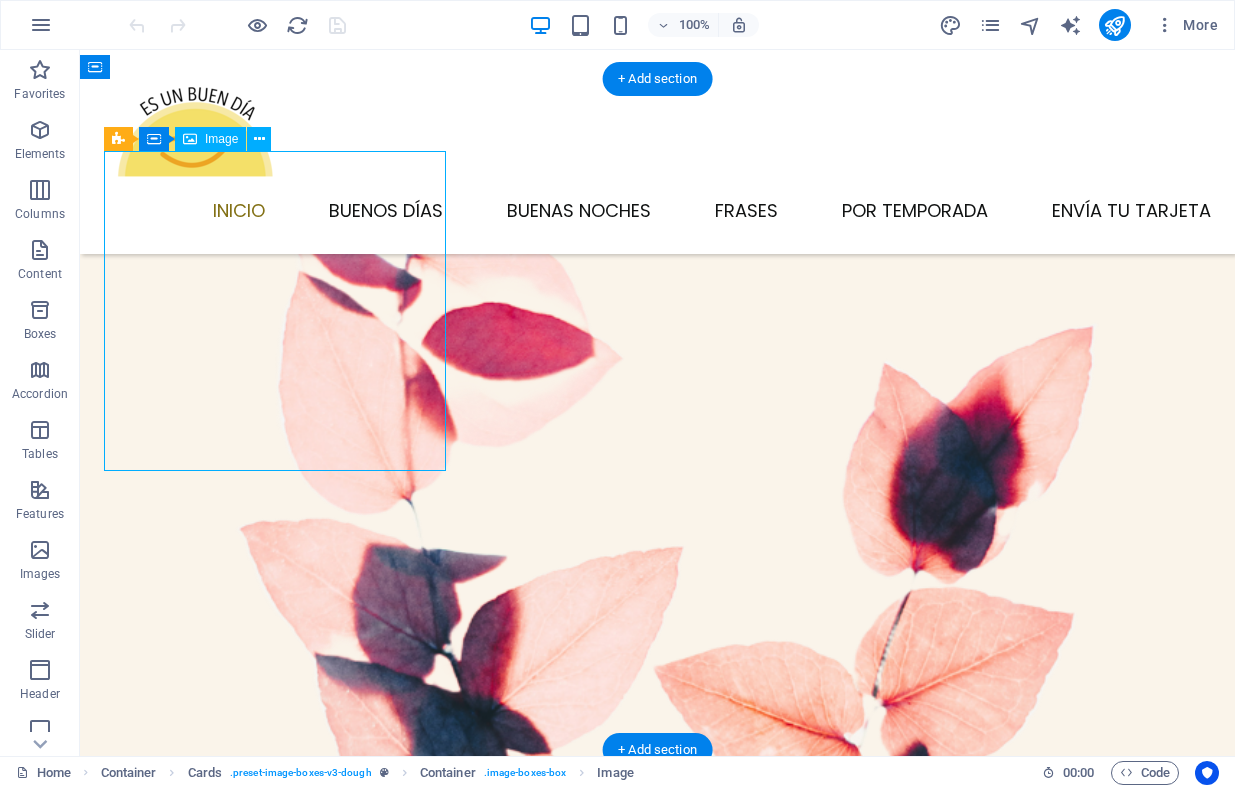 click at bounding box center [275, 1838] 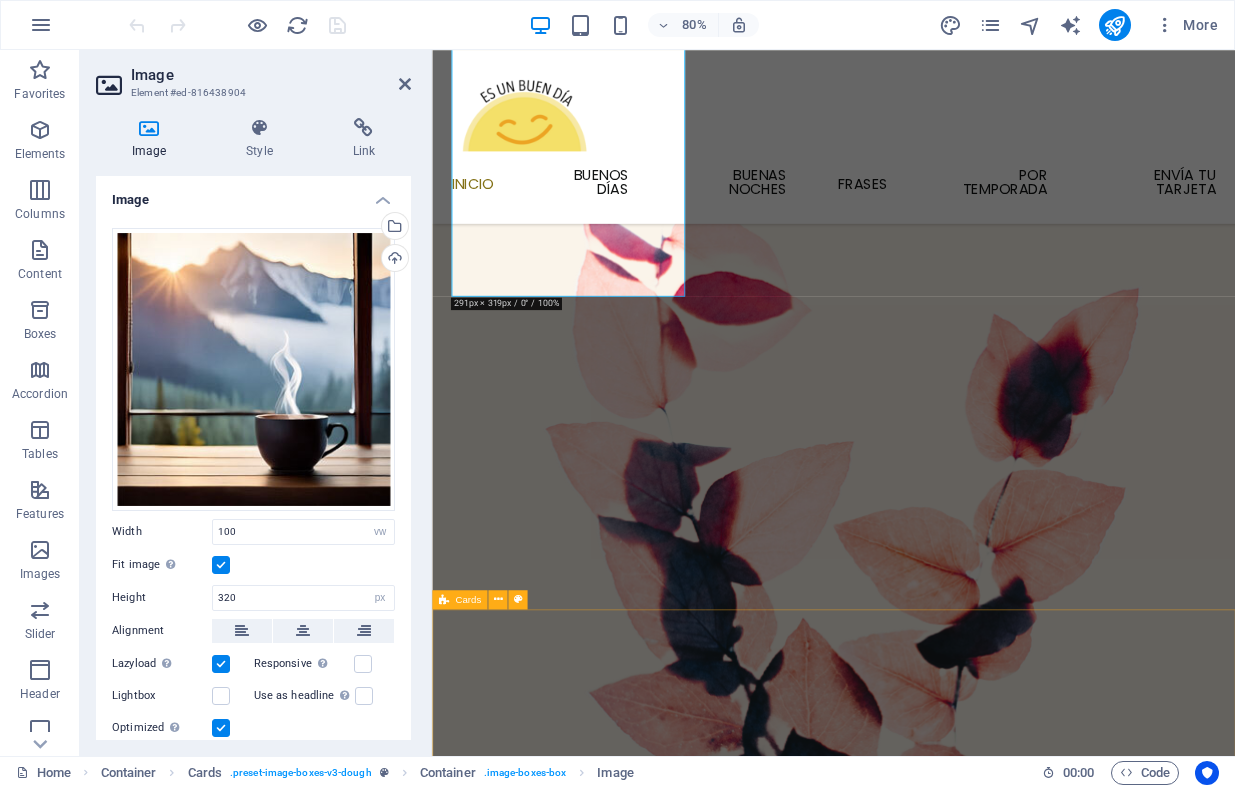click on "Región Amazónica Muestra Recuperación Histórica de la Biodiversidad Gracias a esfuerzos conjuntos de comunidades locales y organizaciones, vastas áreas deforestadas en la Amazonía están floreciendo nuevamente, evidenciando un notable aumento en especies vegetales y animales. Este progreso ofrece esperanza para la restauración de ecosistemas vitales. Comunidades Rurales Adoptan Innovador Sistema de Agua Potable Autosuficiente En una iniciativa transformadora, diversas aldeas remotas en países en desarrollo han implementado con éxito sistemas de purificación de agua que funcionan con energía solar. Esto garantiza acceso a agua potable limpia y mejora significativamente la salud pública local sin depender de infraestructuras complejas. Nuevo Material Biodegradable Revoluciona la Producción de Envases Sostenibles" at bounding box center (934, 4551) 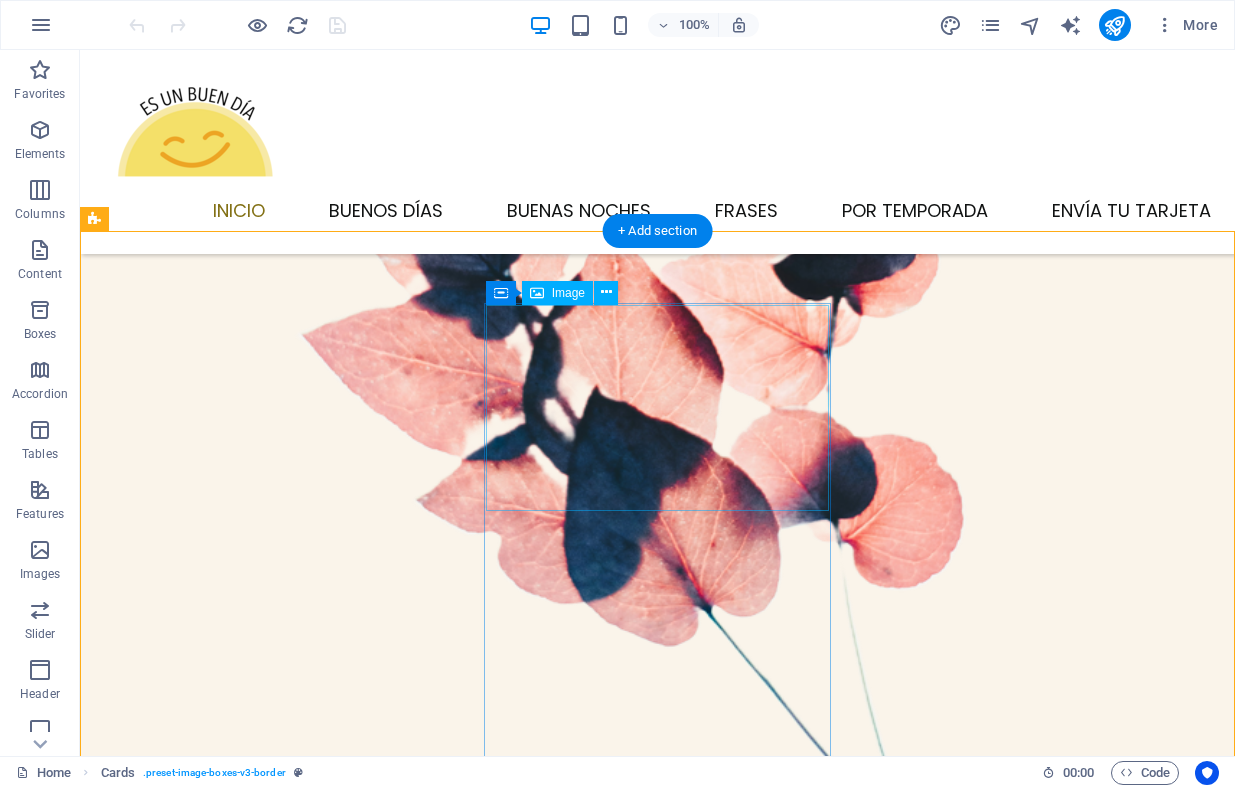 click at bounding box center (278, 3691) 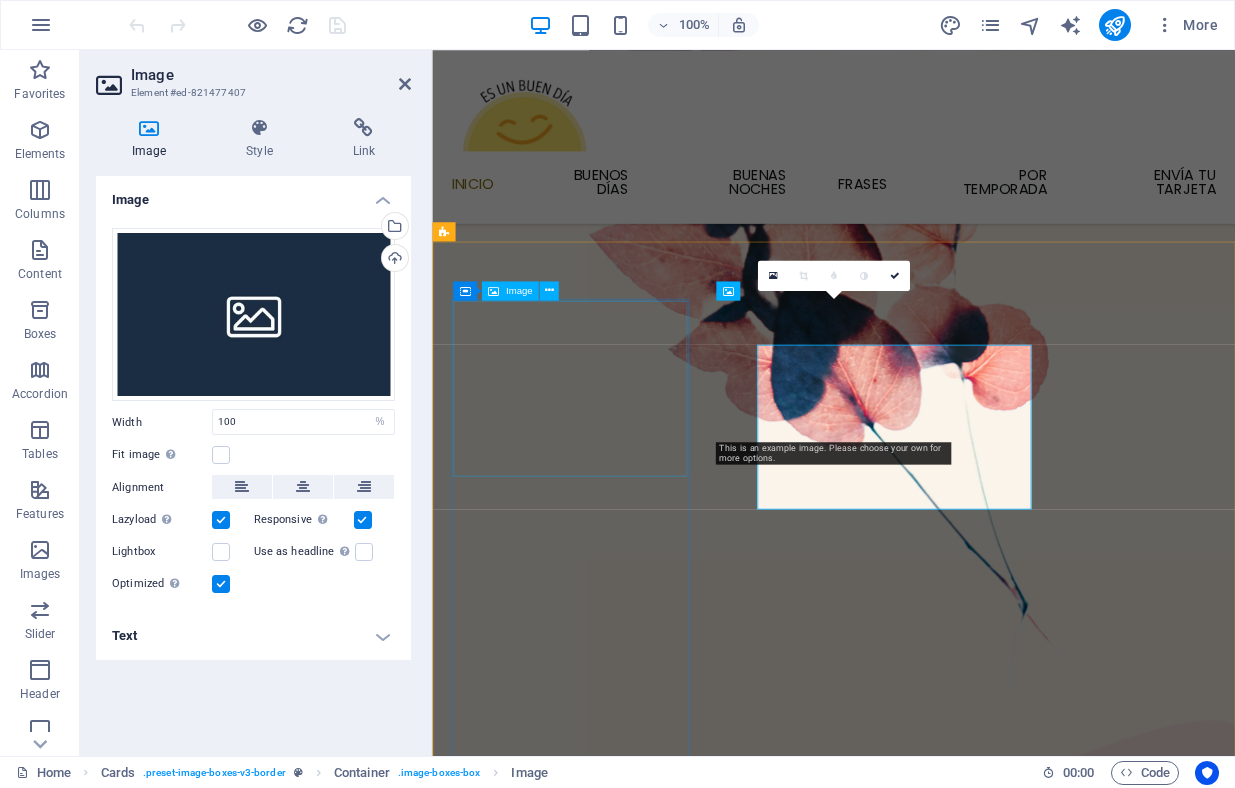 scroll, scrollTop: 1260, scrollLeft: 0, axis: vertical 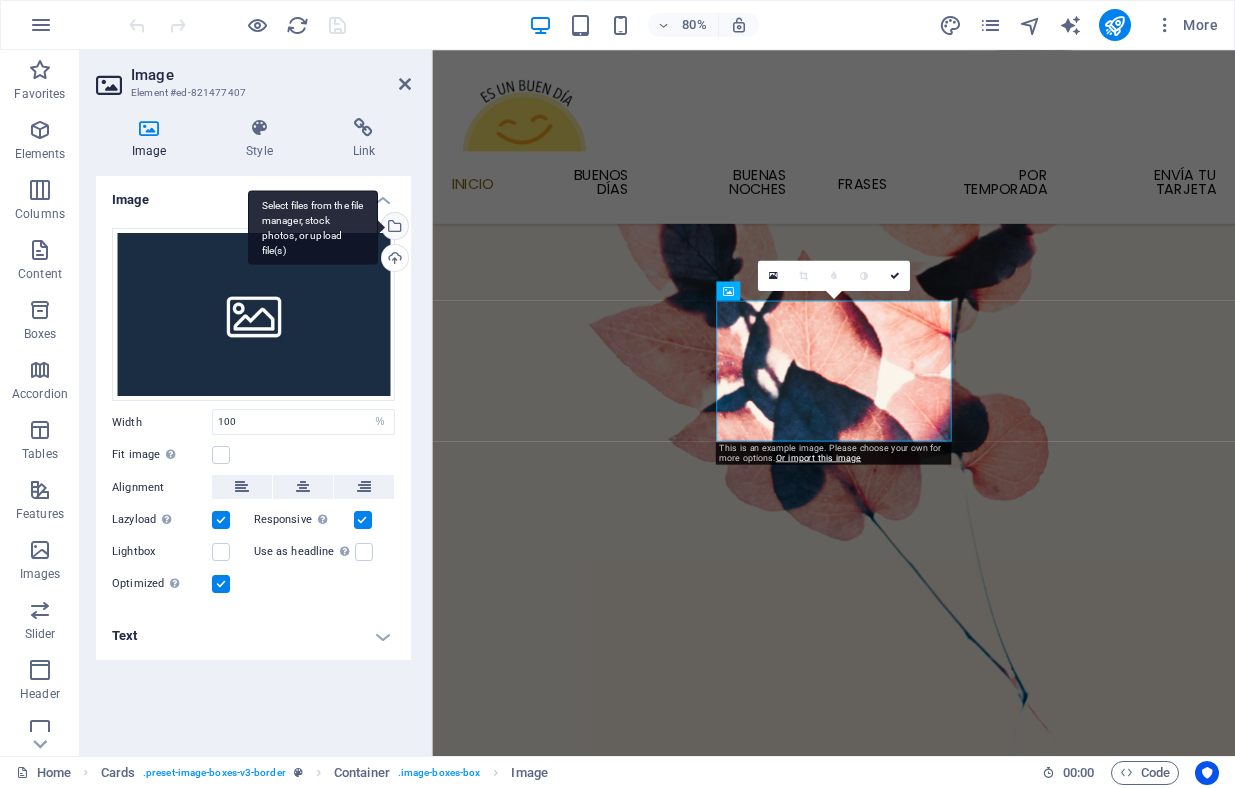 click on "Select files from the file manager, stock photos, or upload file(s)" at bounding box center [393, 228] 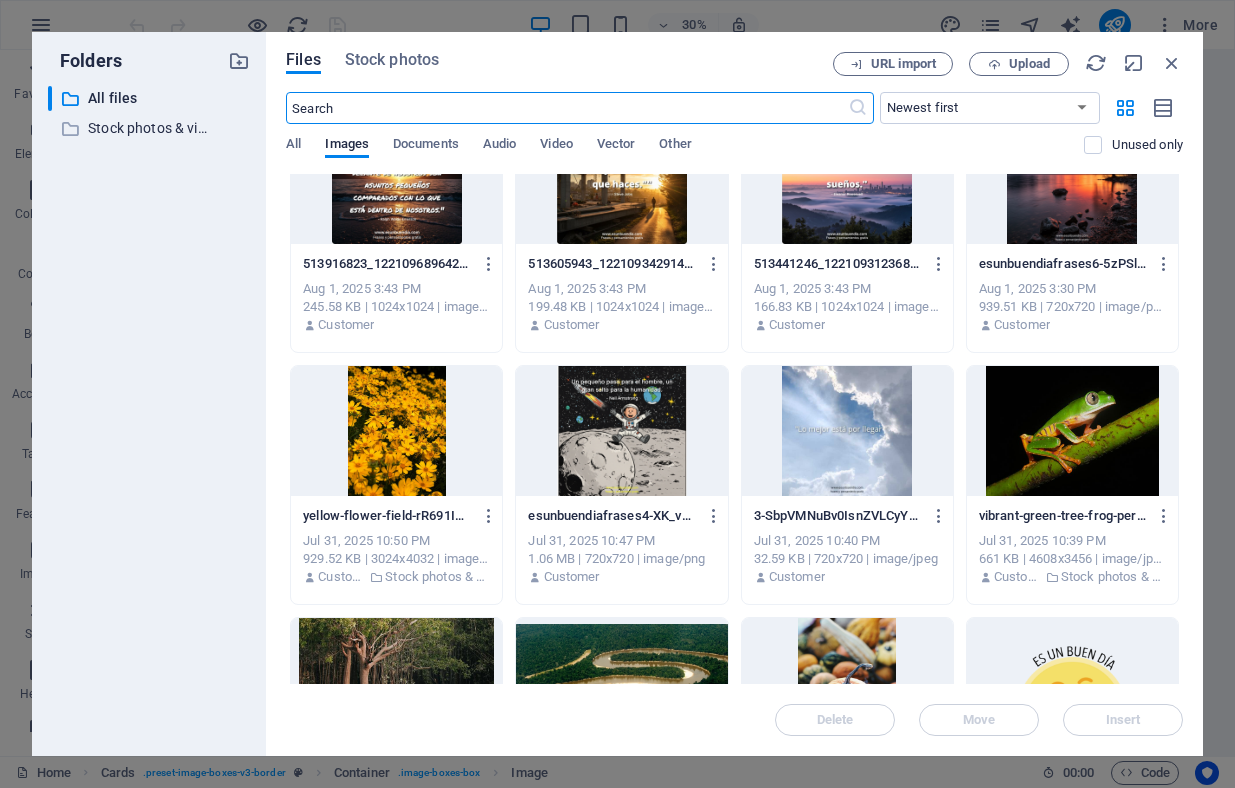 scroll, scrollTop: 1317, scrollLeft: 0, axis: vertical 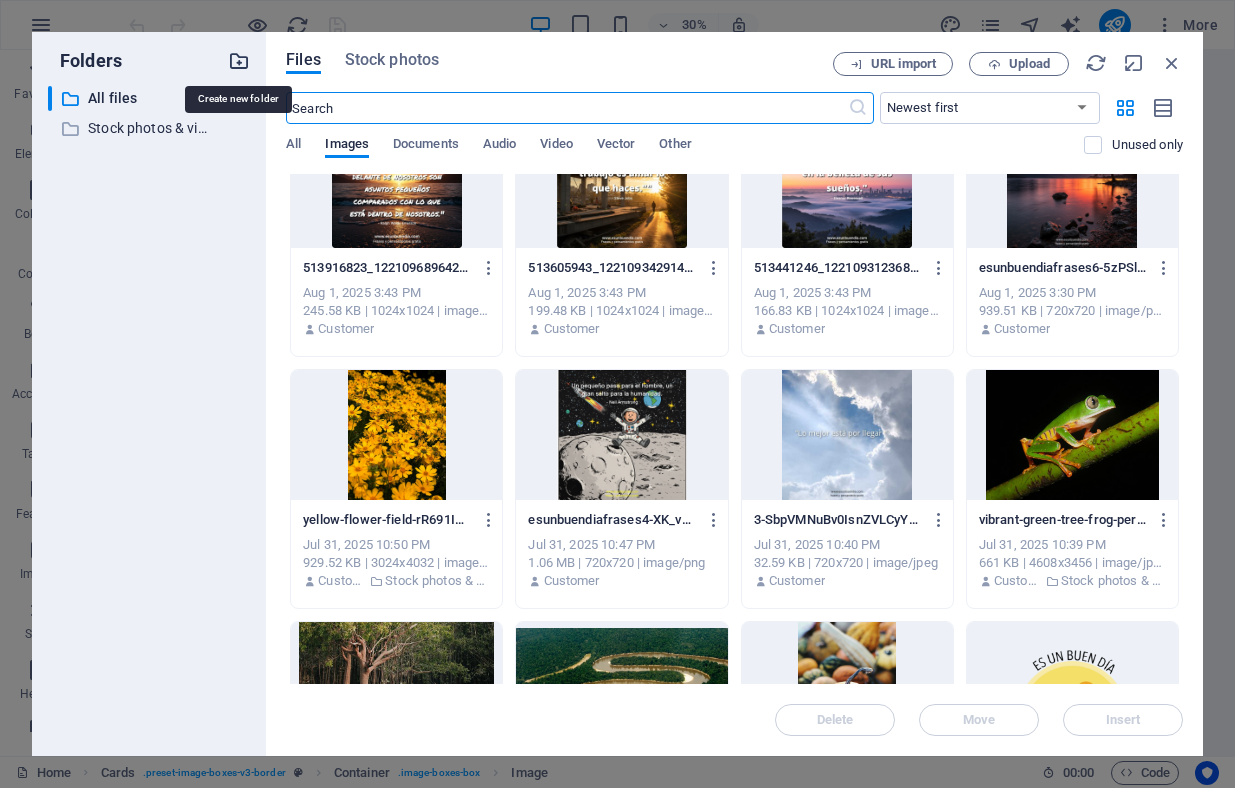 click at bounding box center (239, 61) 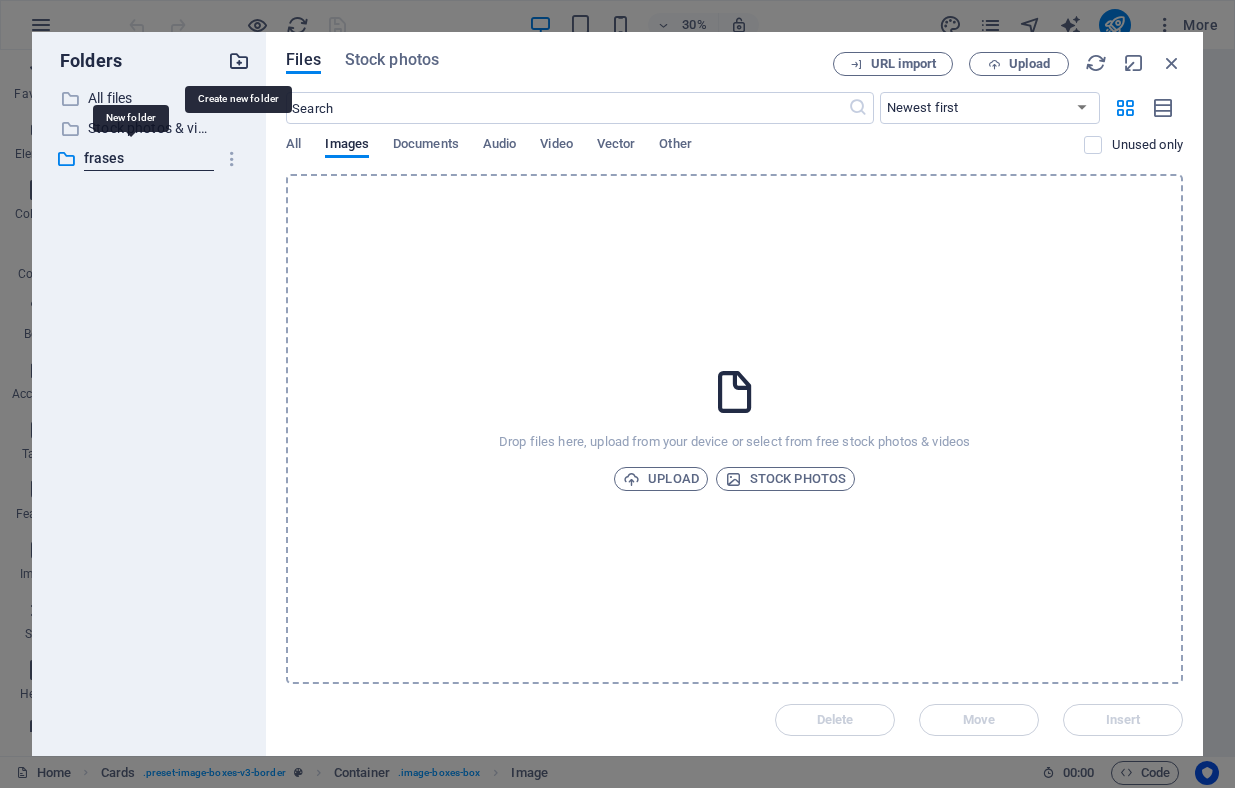 type on "frases" 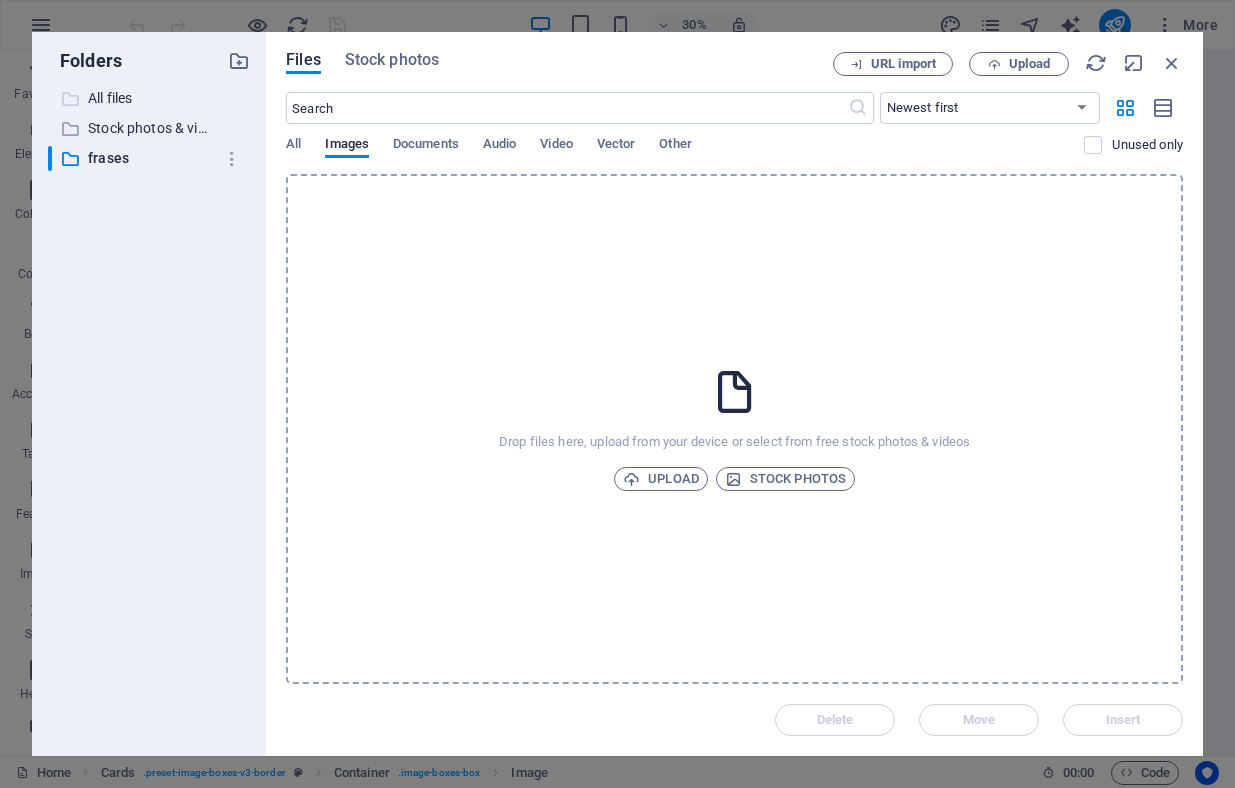 click on "All files" at bounding box center (150, 98) 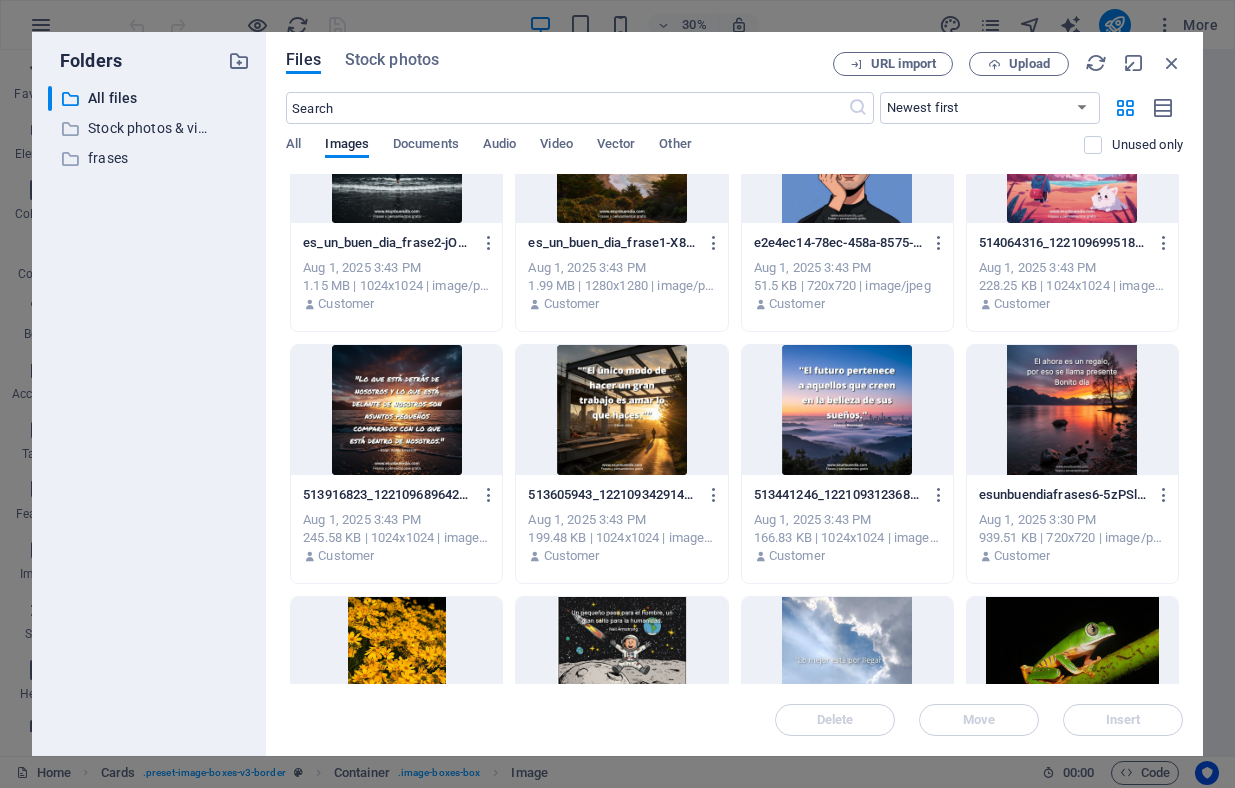 scroll, scrollTop: 1083, scrollLeft: 0, axis: vertical 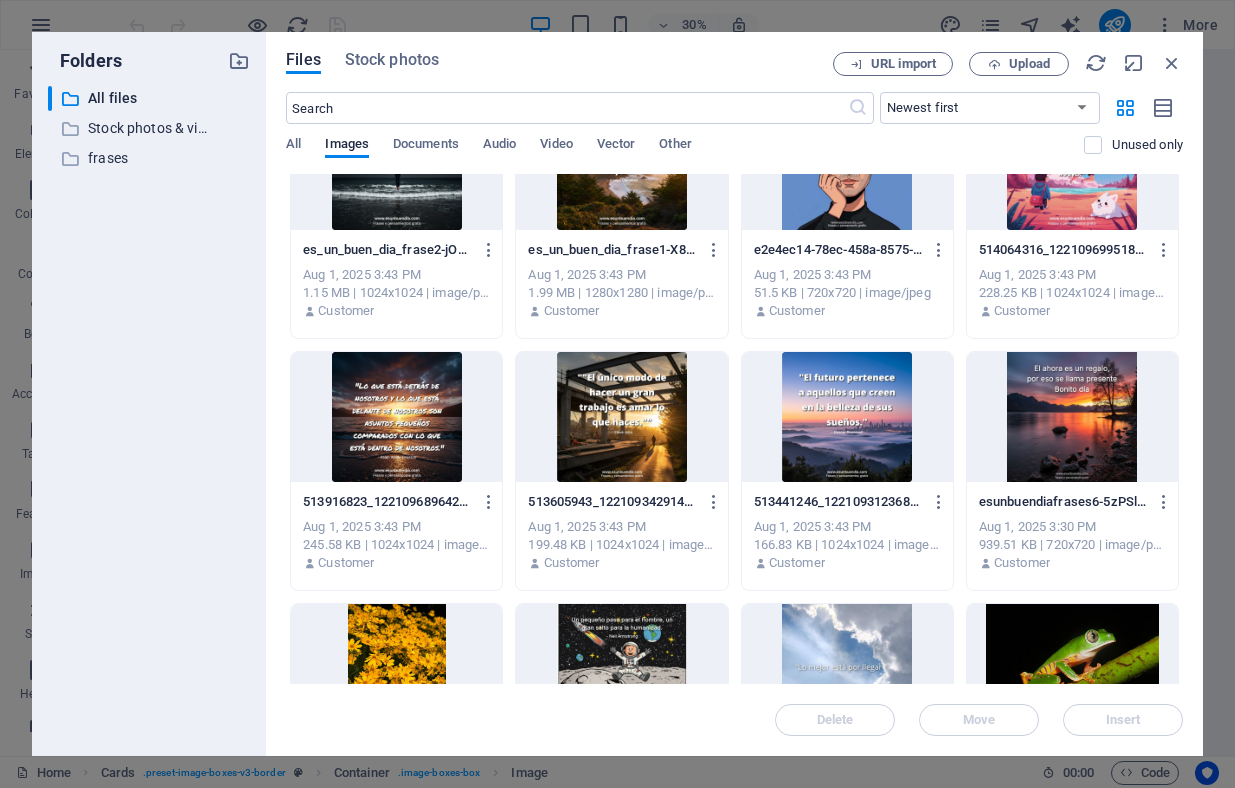 click at bounding box center (847, 417) 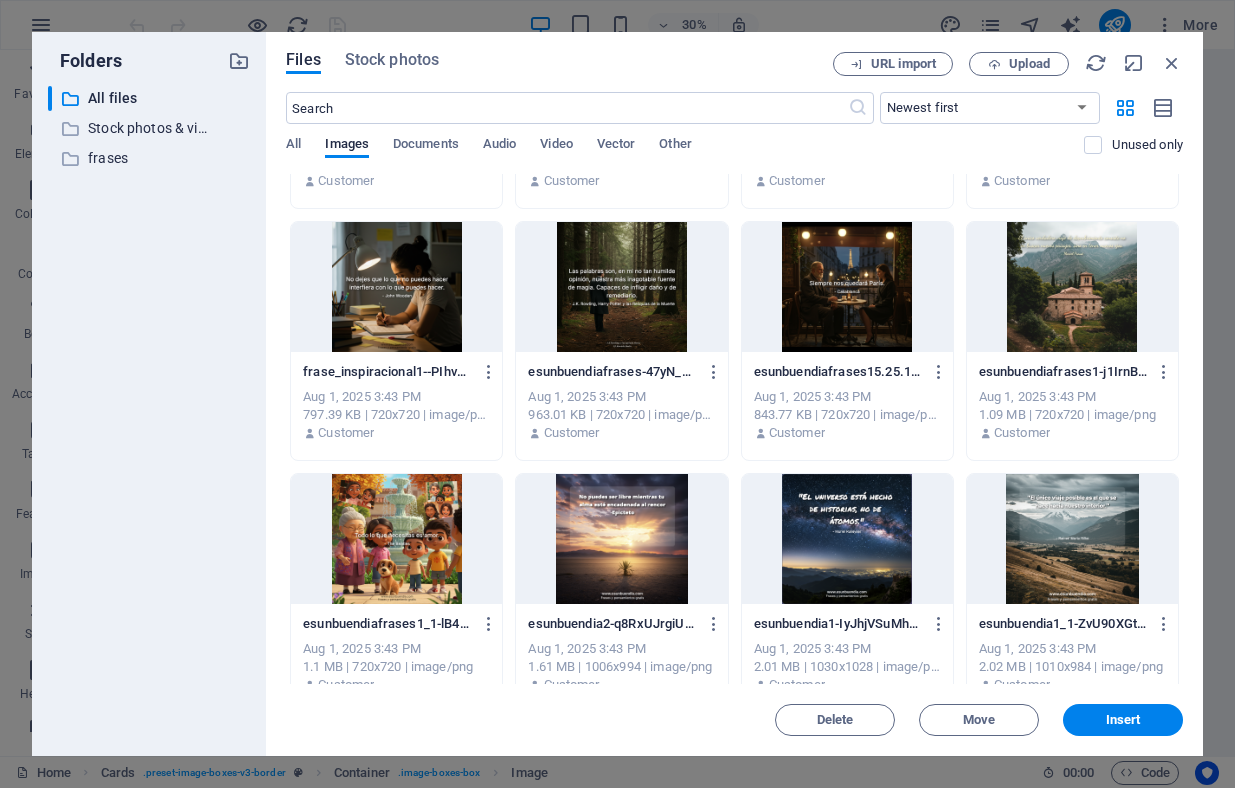 scroll, scrollTop: 0, scrollLeft: 0, axis: both 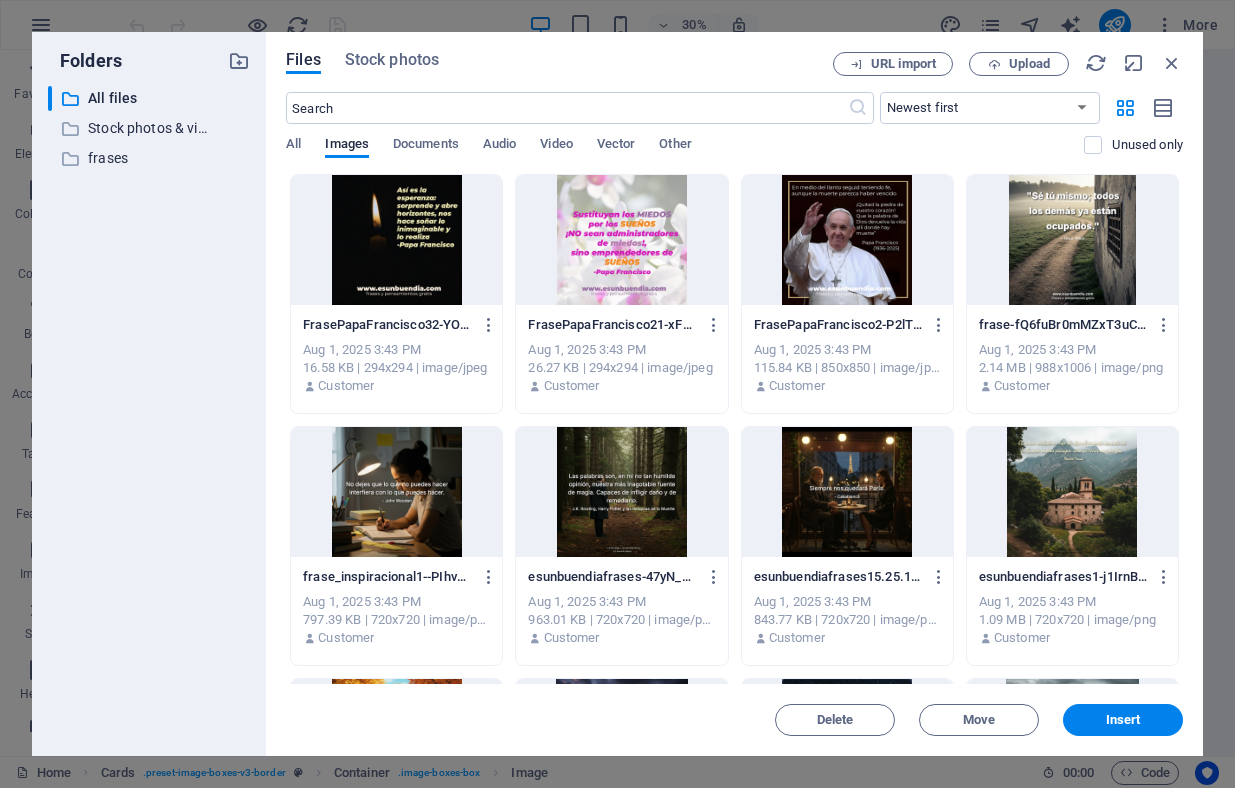 click at bounding box center (396, 240) 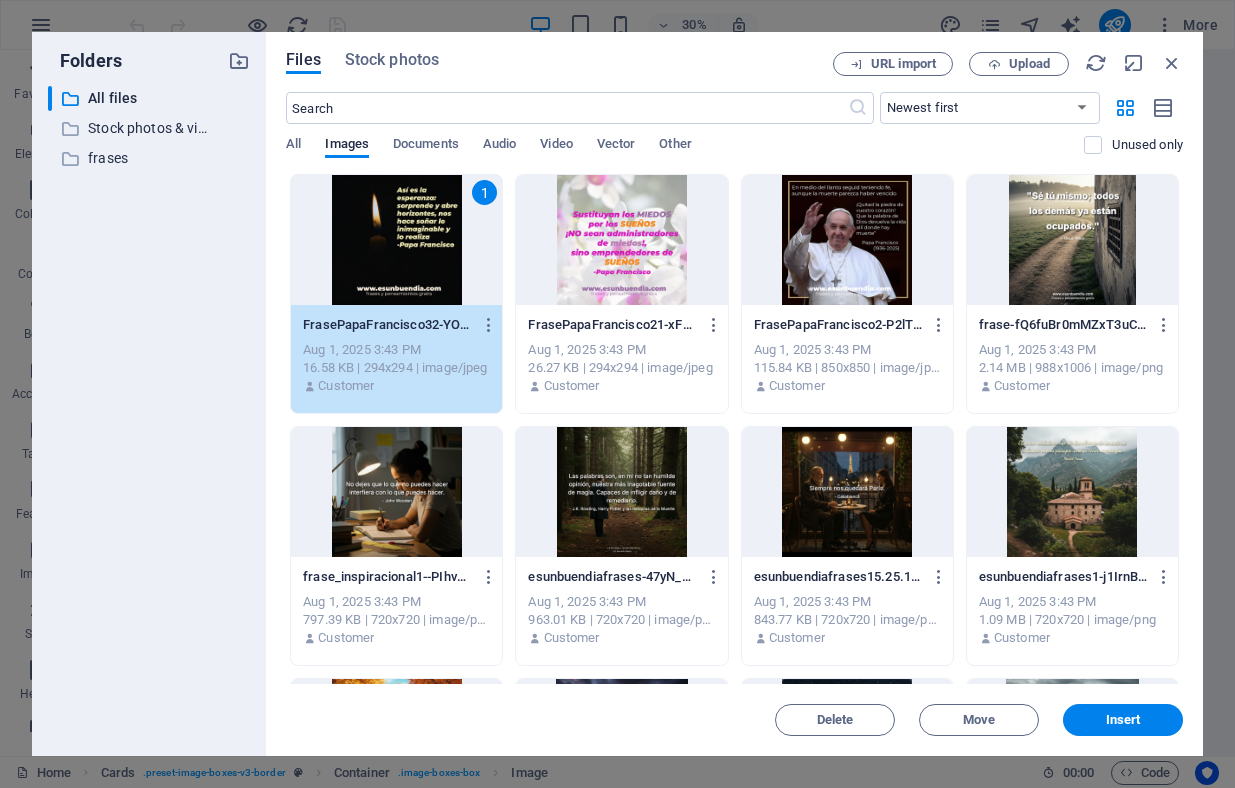 click at bounding box center [621, 240] 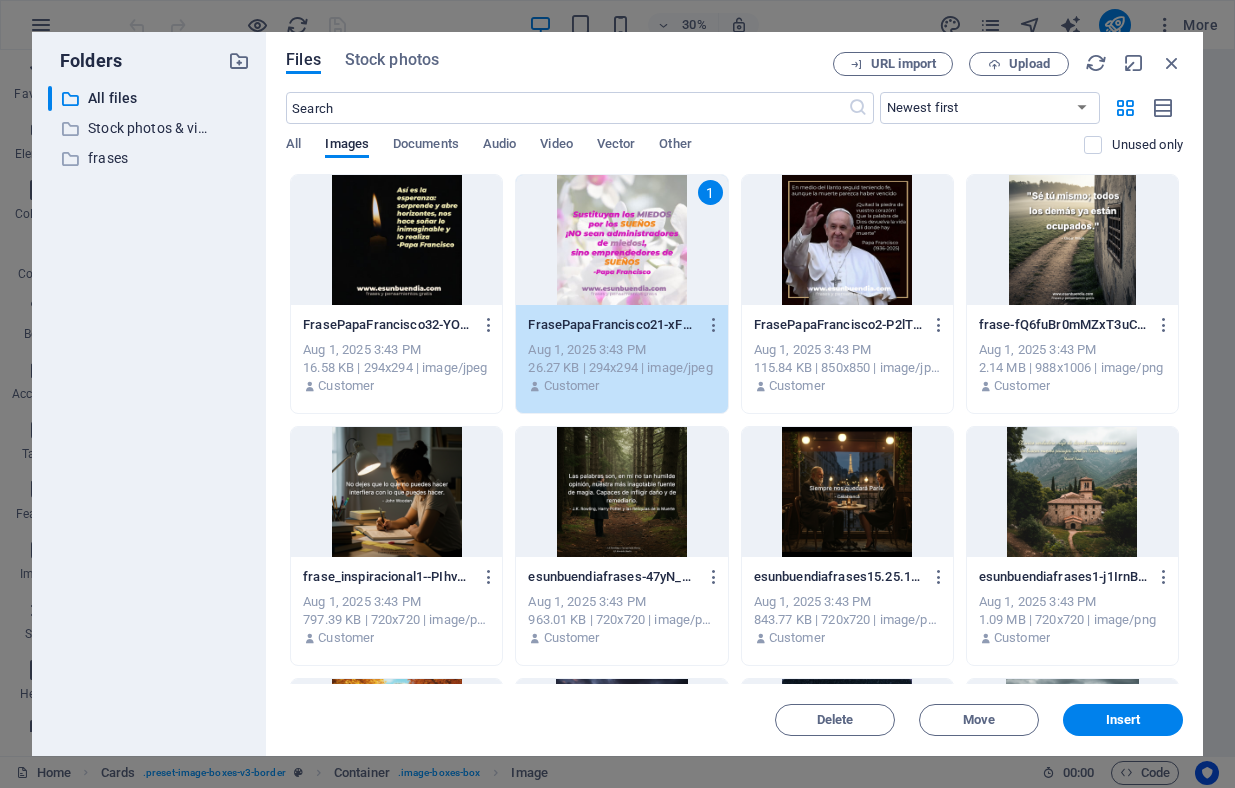 click at bounding box center (396, 240) 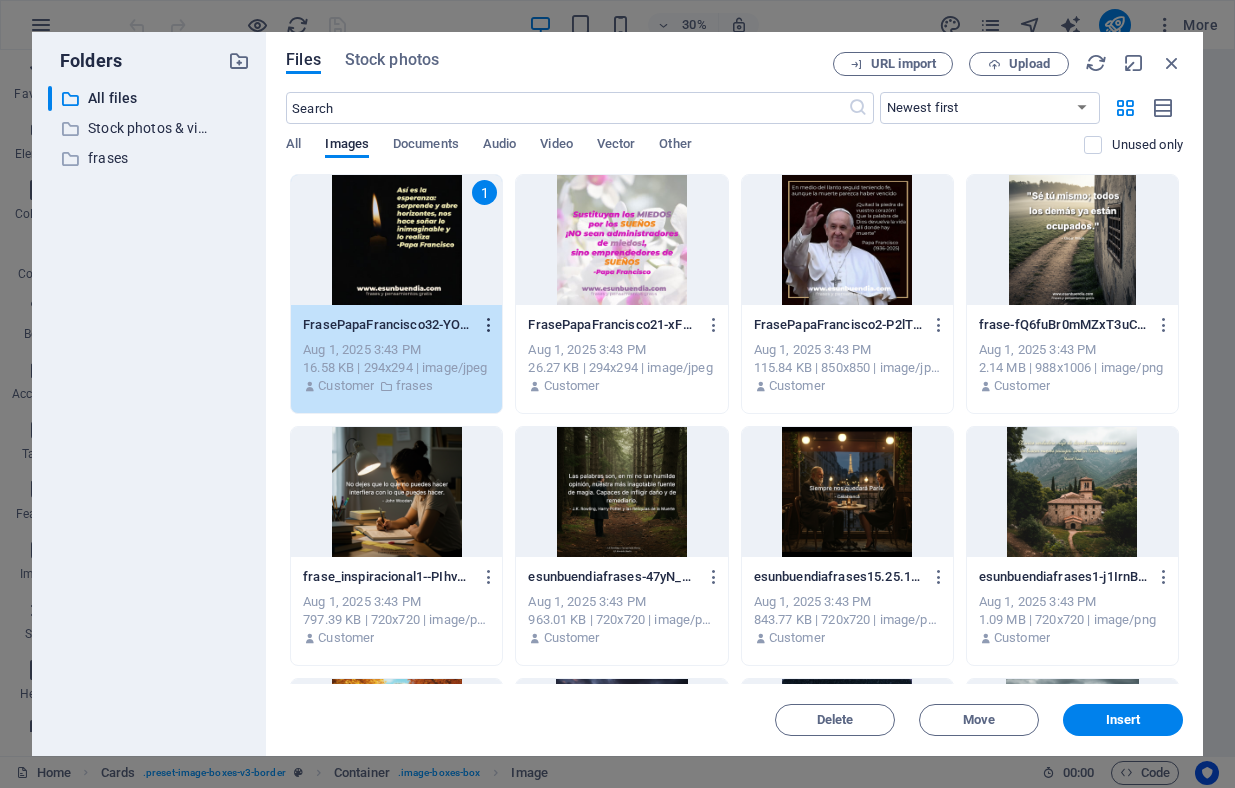 click at bounding box center (489, 325) 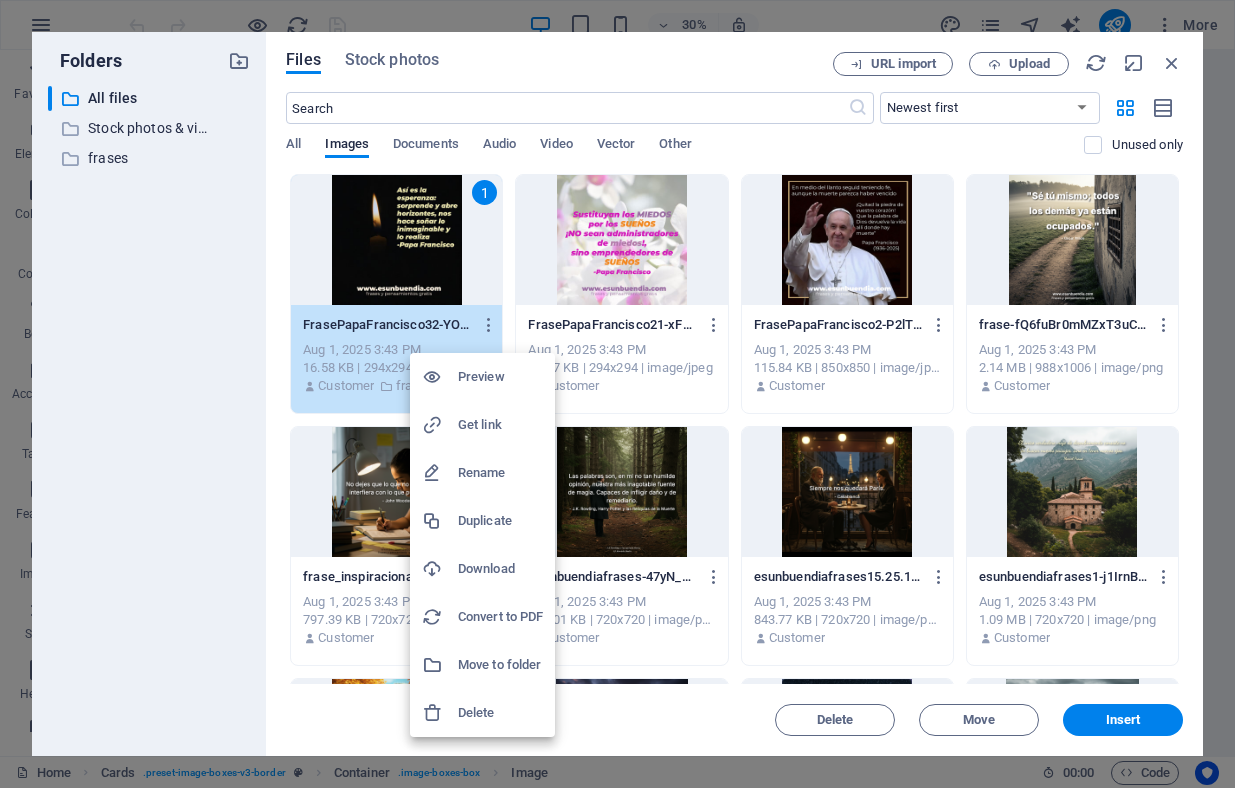 click on "Move to folder" at bounding box center (500, 665) 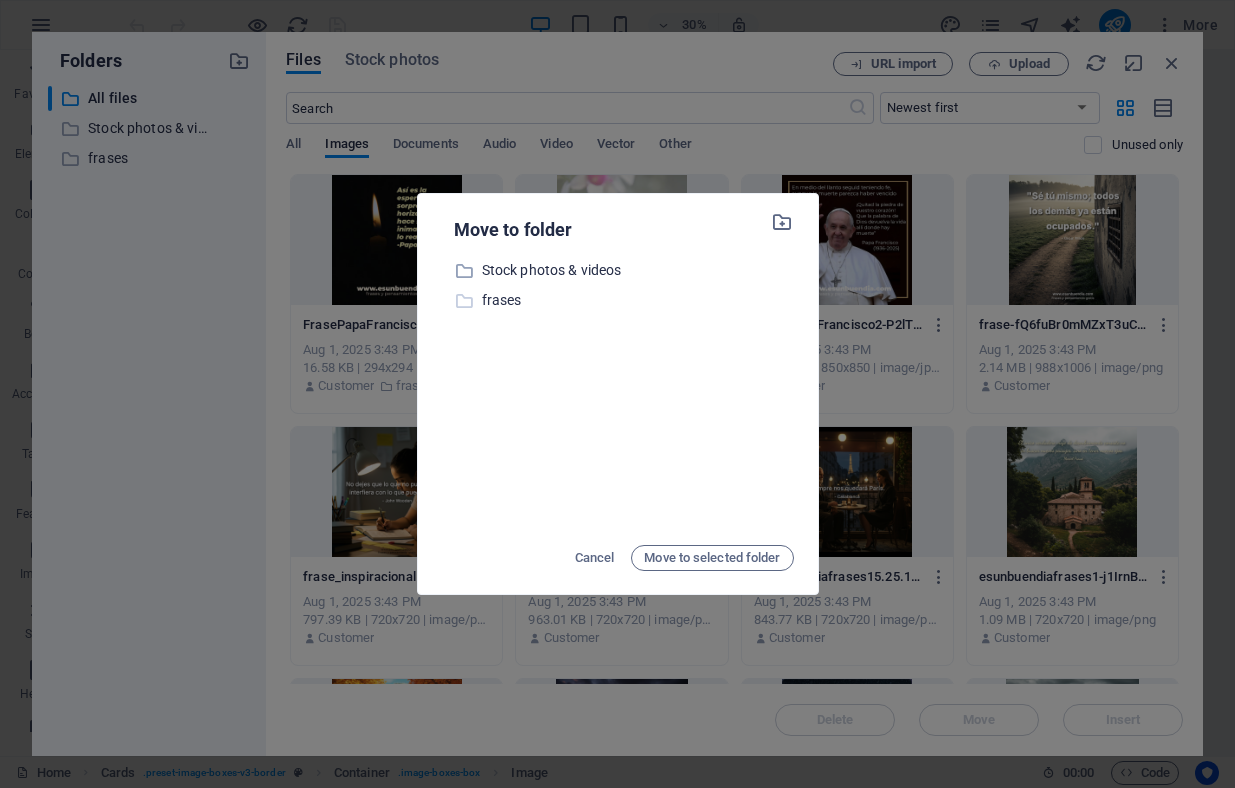 click on "frases" at bounding box center (638, 300) 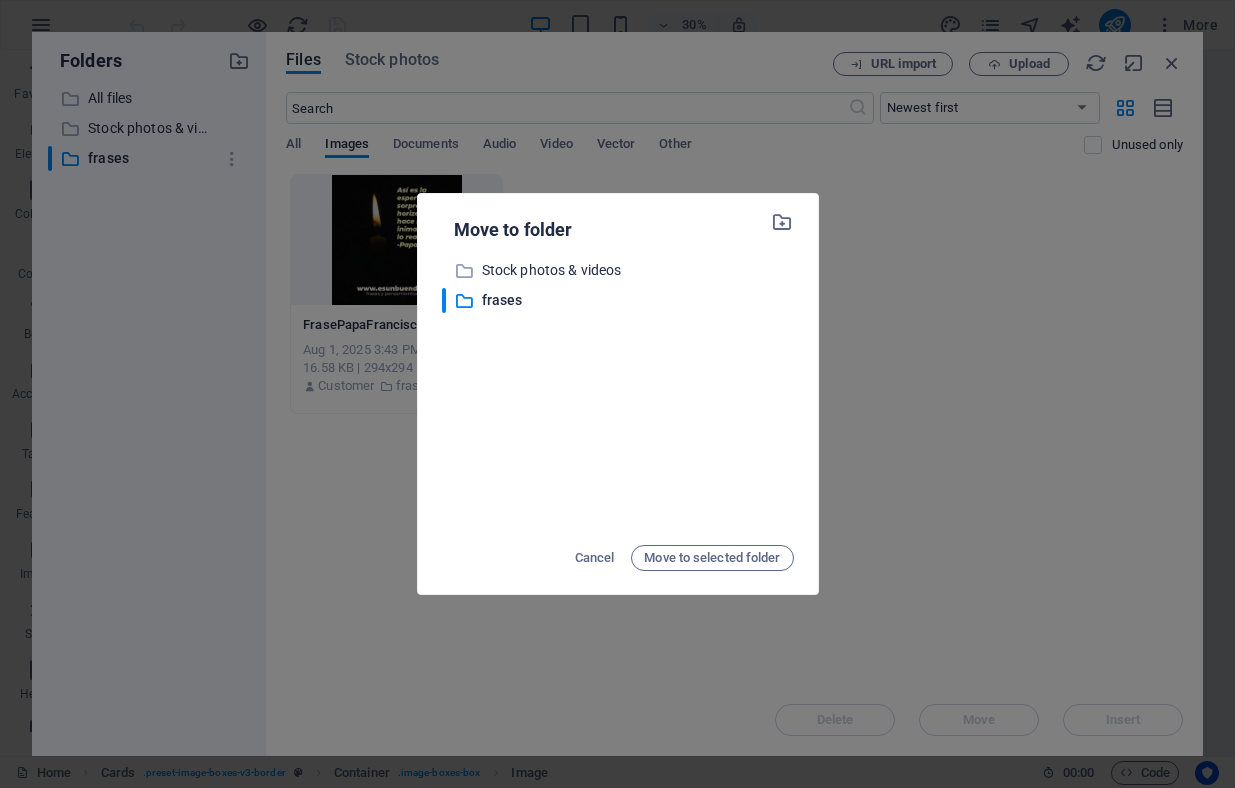 click on "Cancel Move to selected folder" at bounding box center [618, 558] 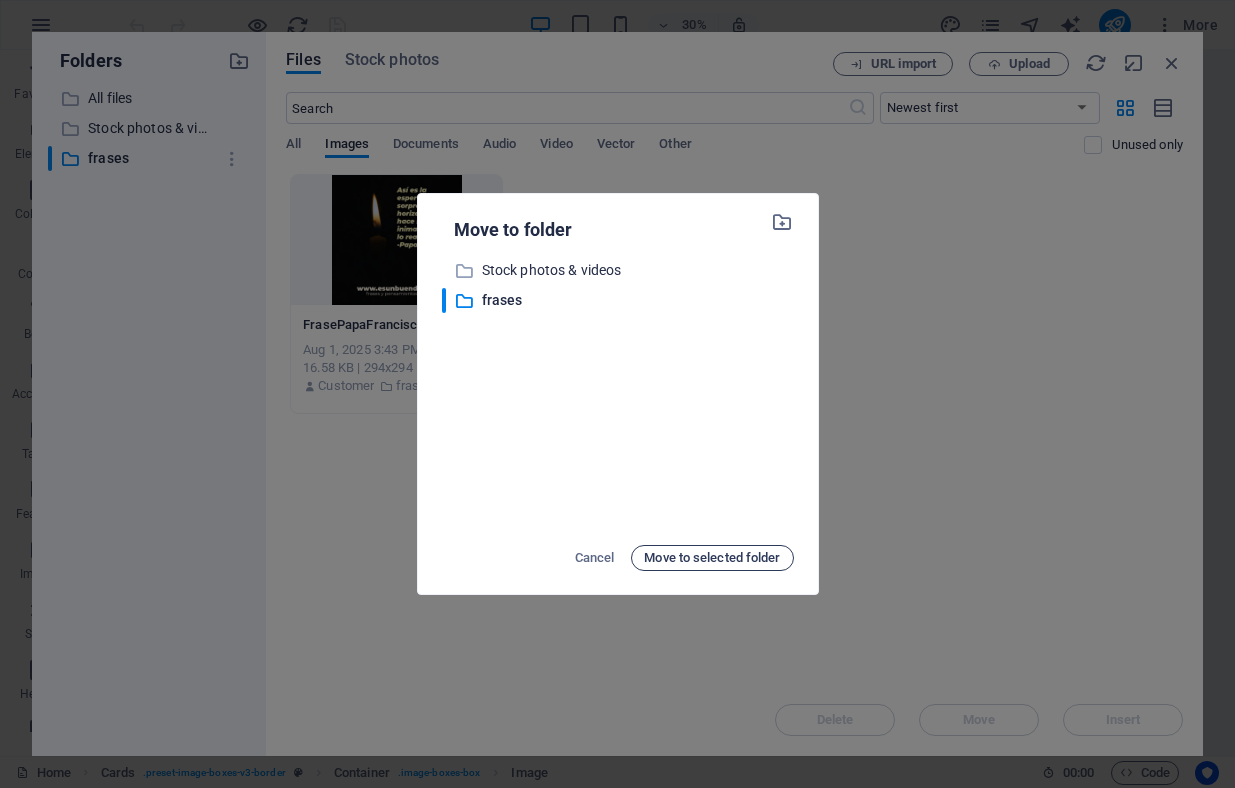 click on "Move to selected folder" at bounding box center (712, 558) 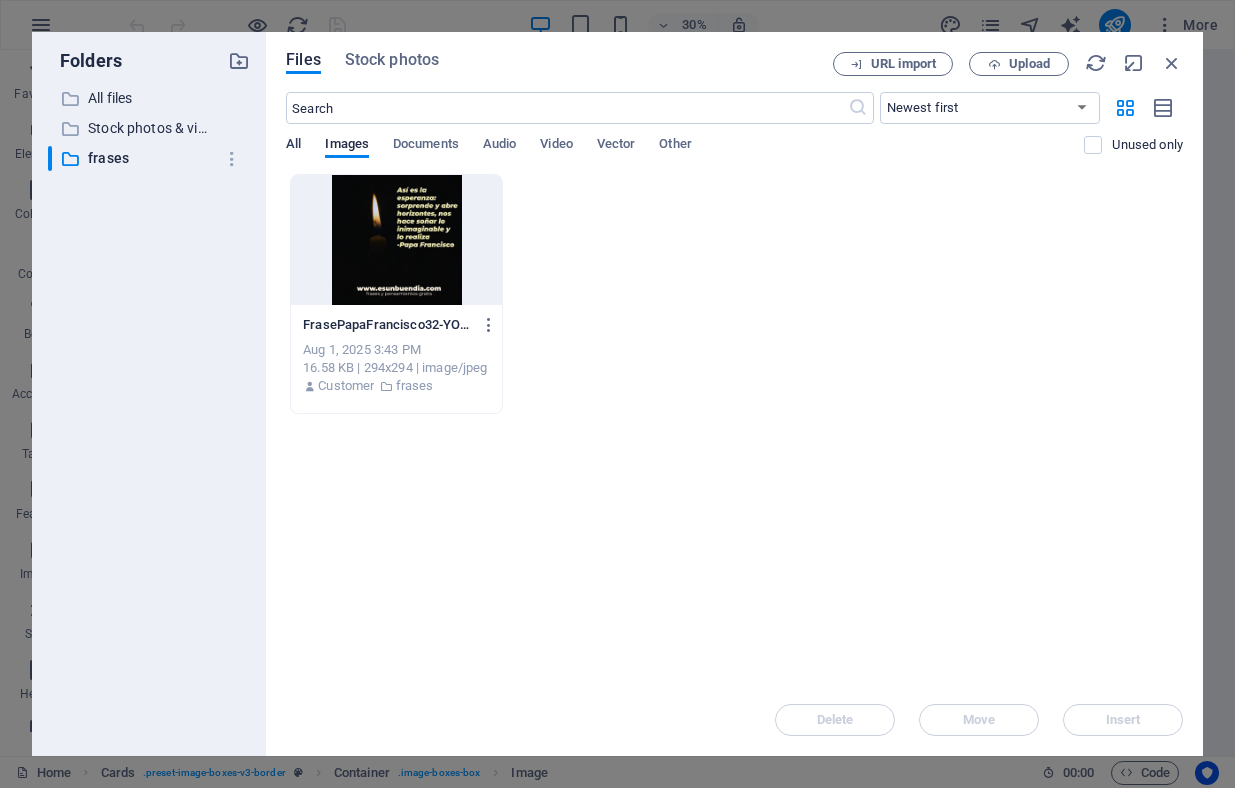 click on "All" at bounding box center [293, 146] 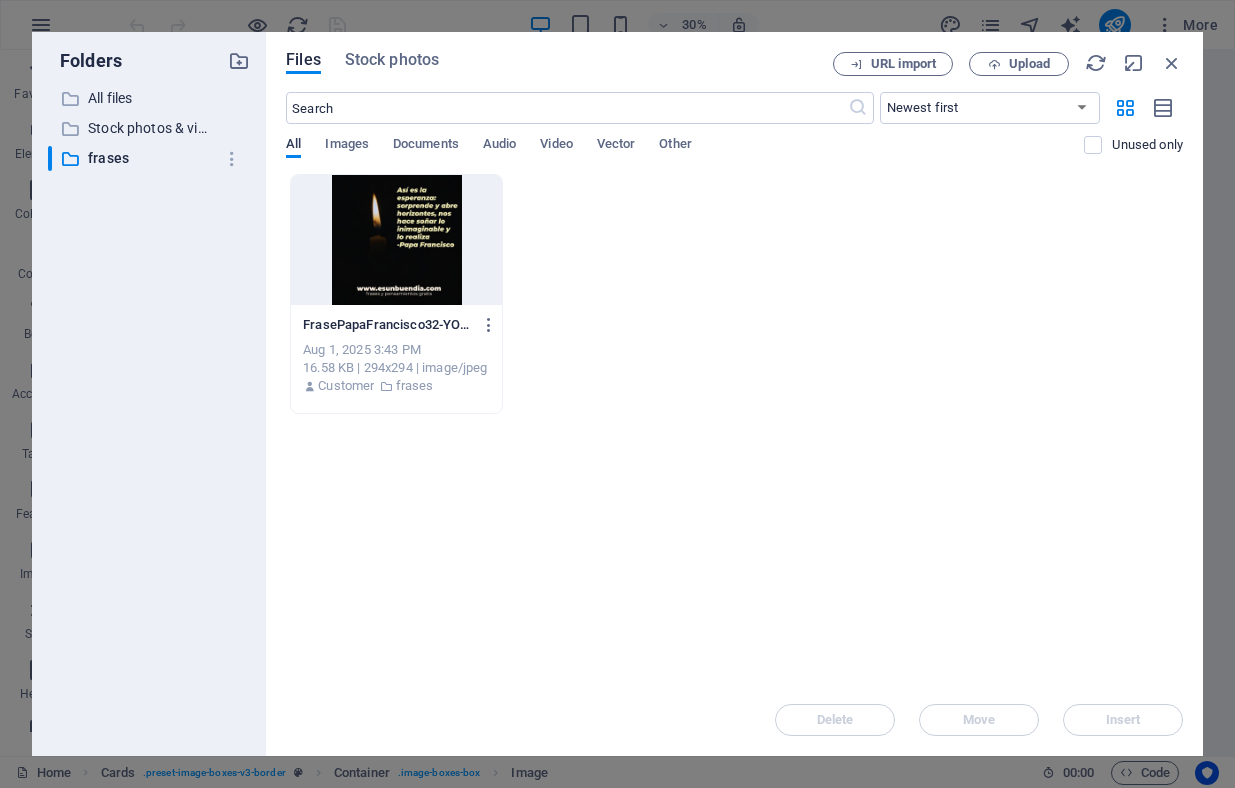 click on "All" at bounding box center [293, 146] 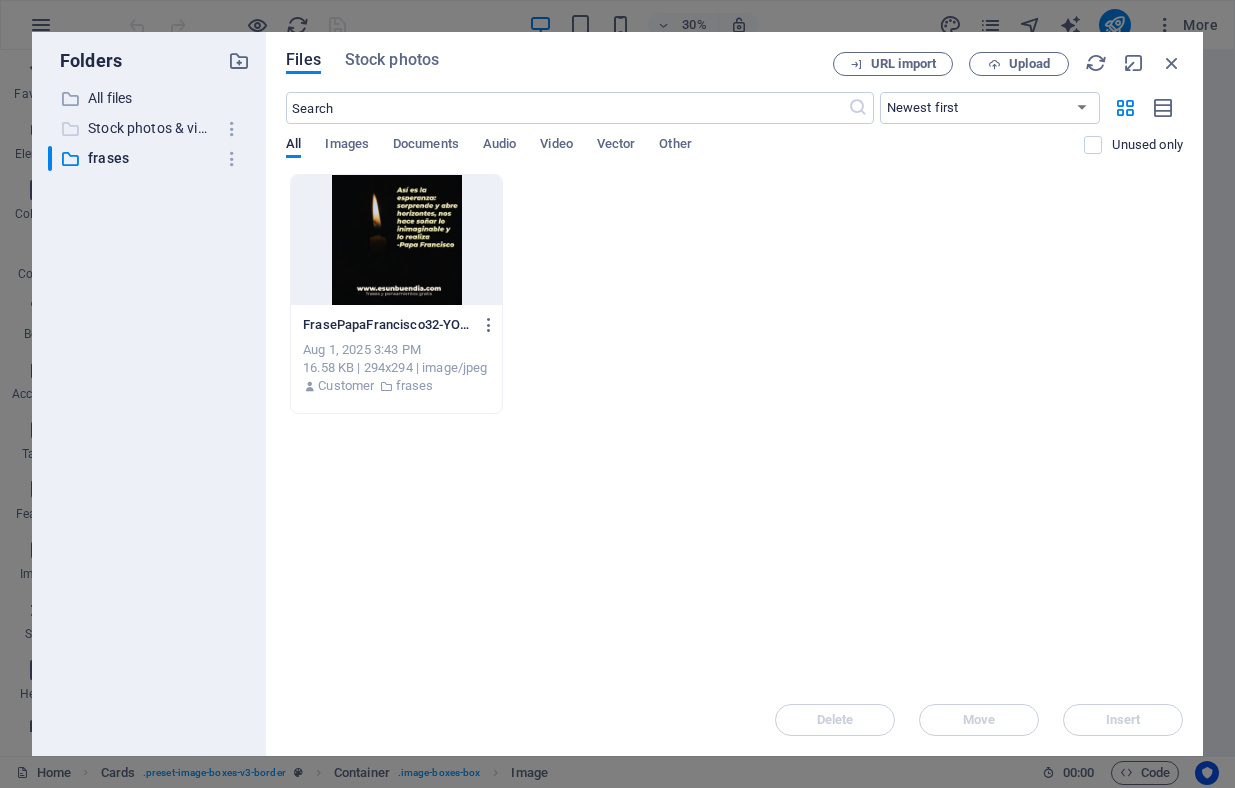 click on "Stock photos & videos" at bounding box center [150, 128] 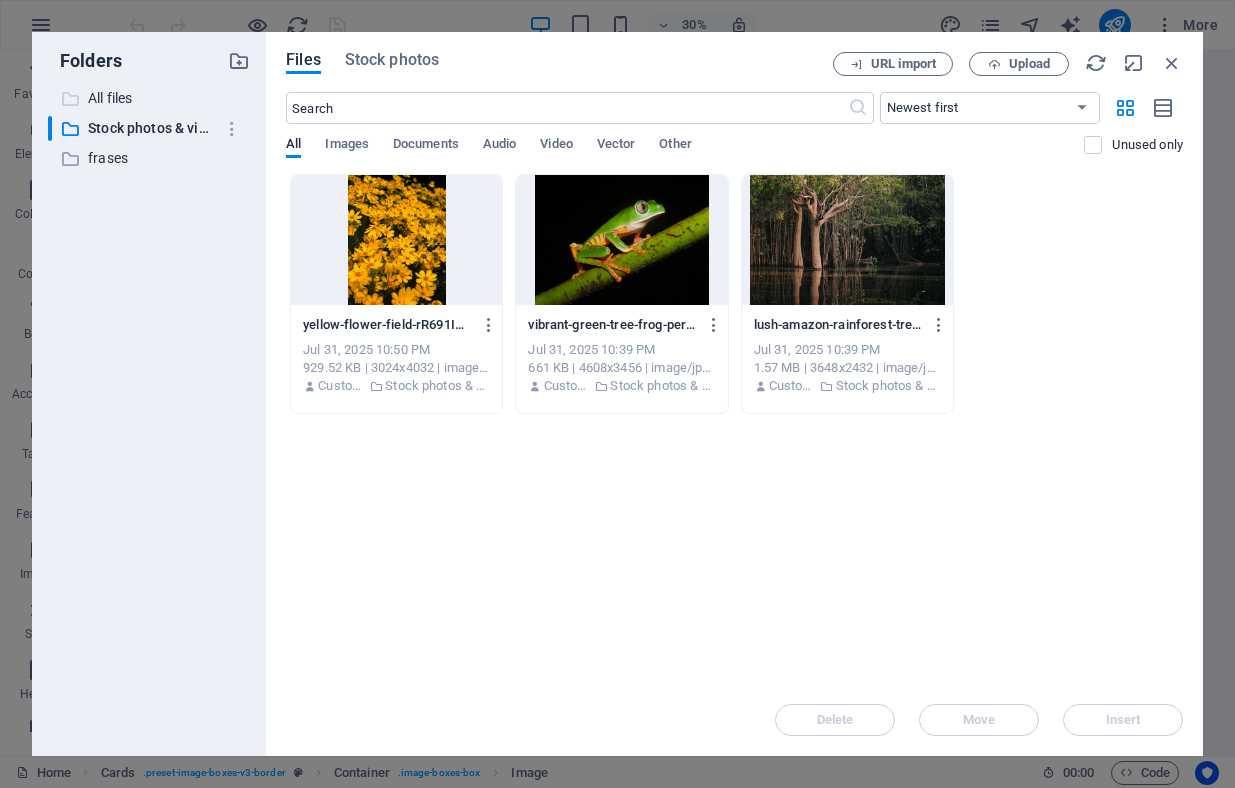 click on "All files" at bounding box center [150, 98] 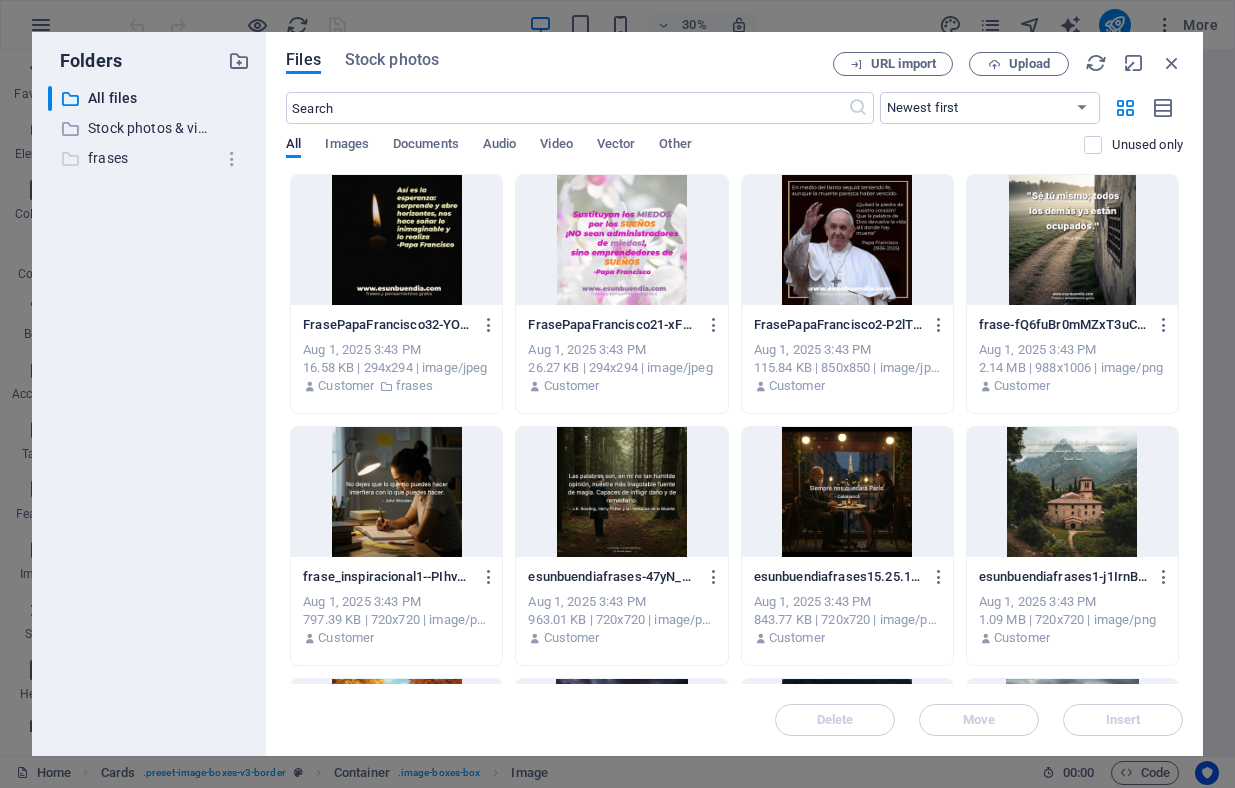 click on "frases" at bounding box center [150, 158] 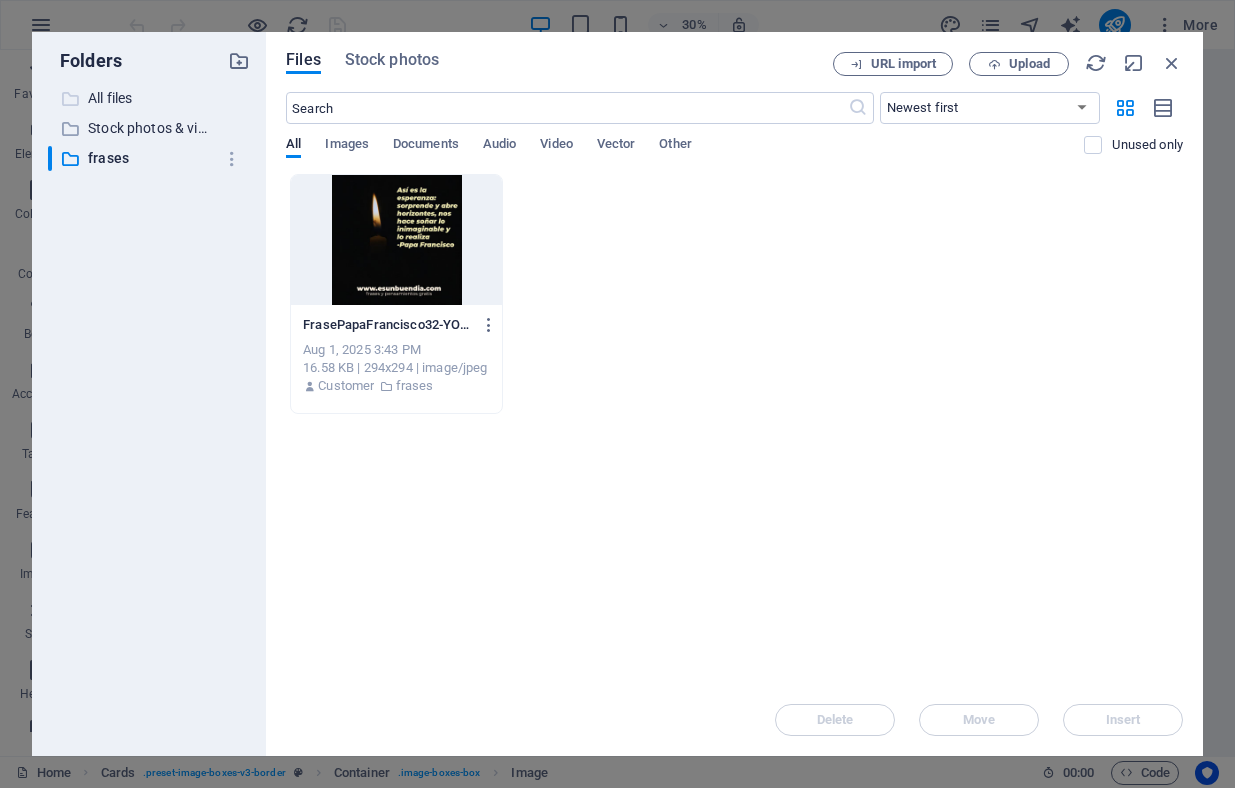 click on "All files" at bounding box center (150, 98) 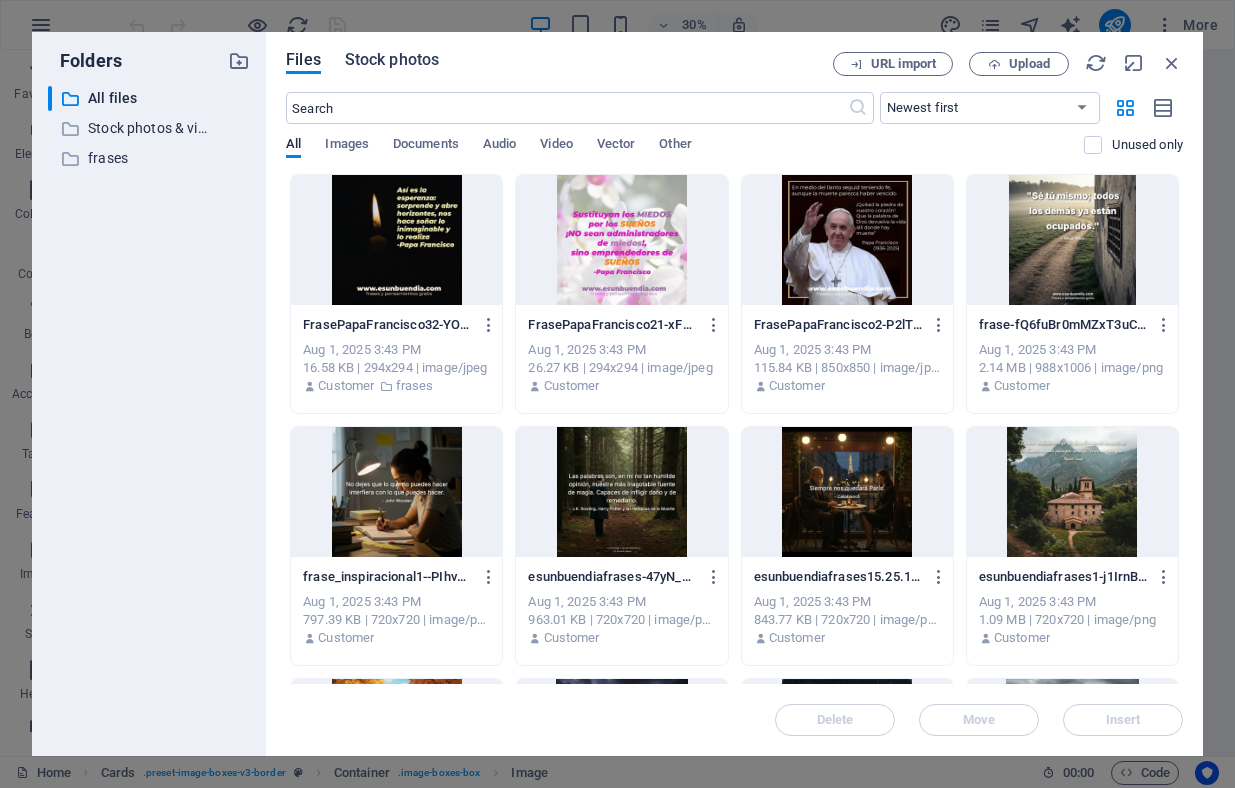 click on "Stock photos" at bounding box center (392, 60) 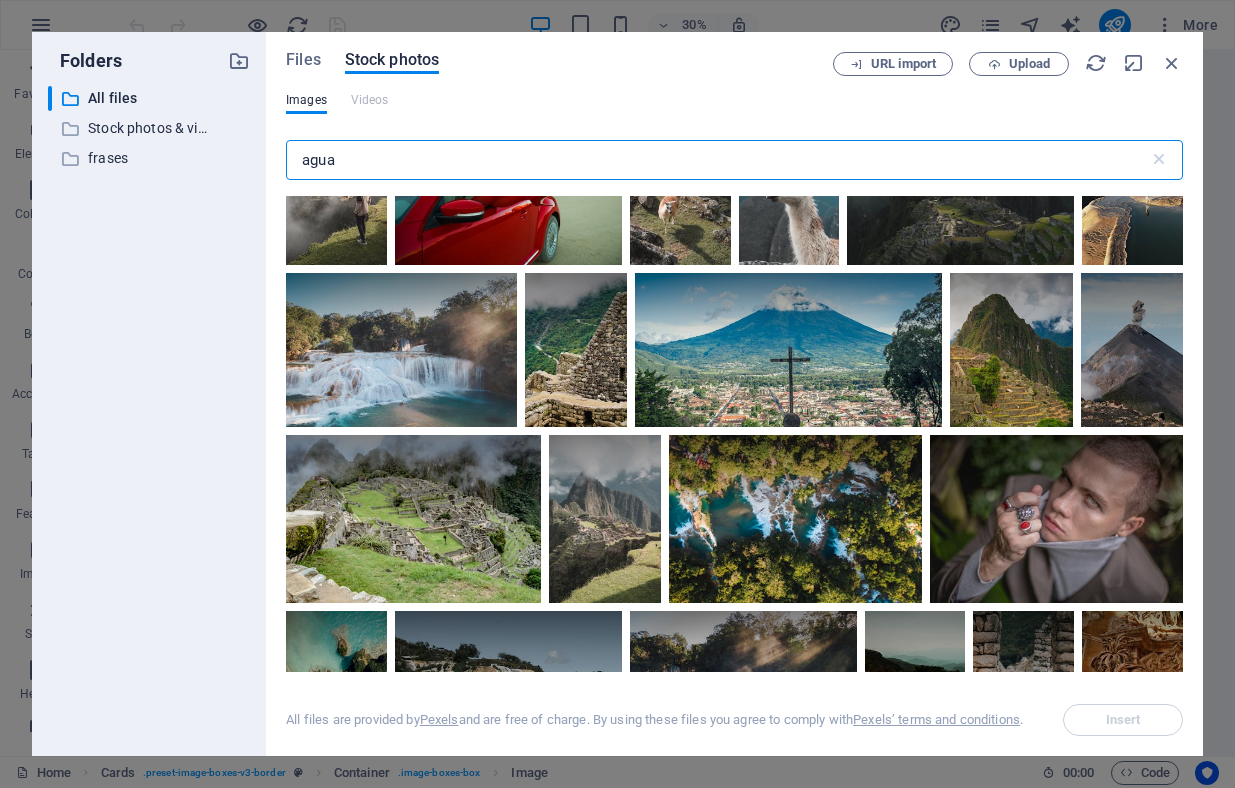 scroll, scrollTop: 2380, scrollLeft: 0, axis: vertical 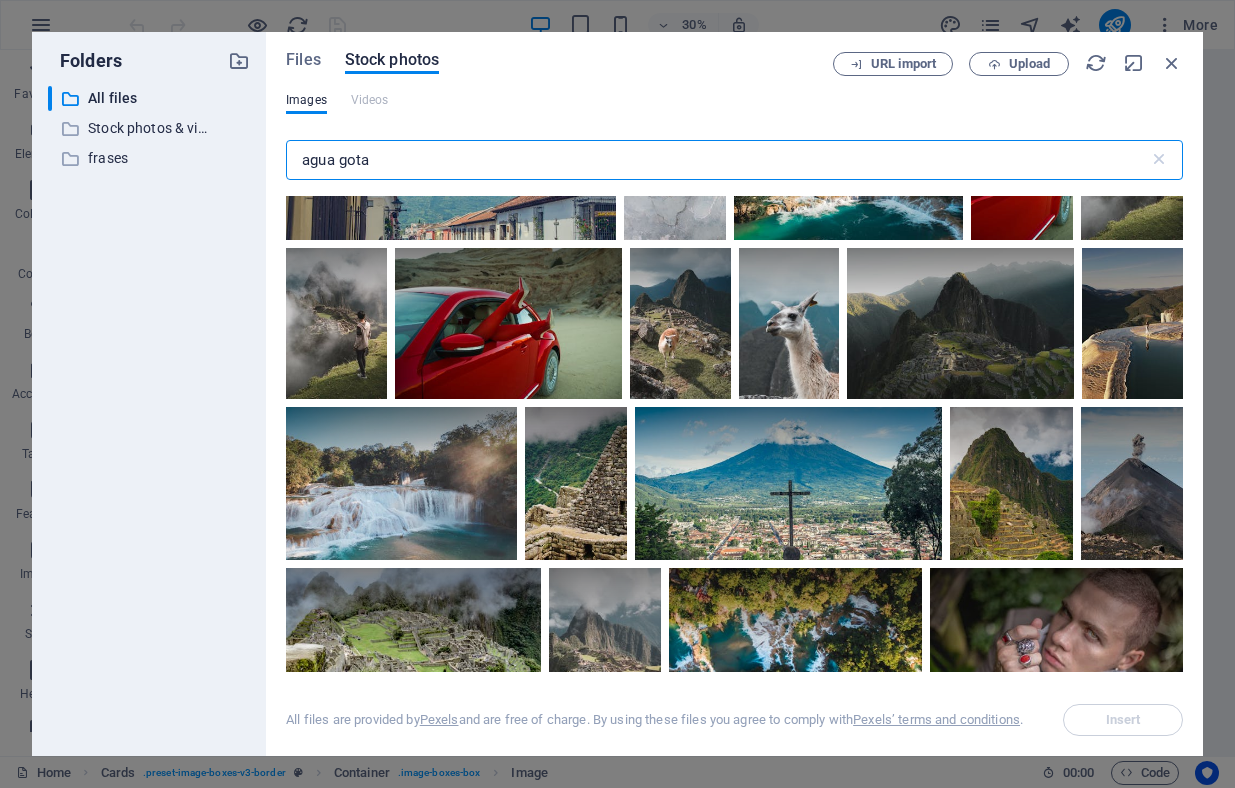 click on "agua gota" at bounding box center [717, 160] 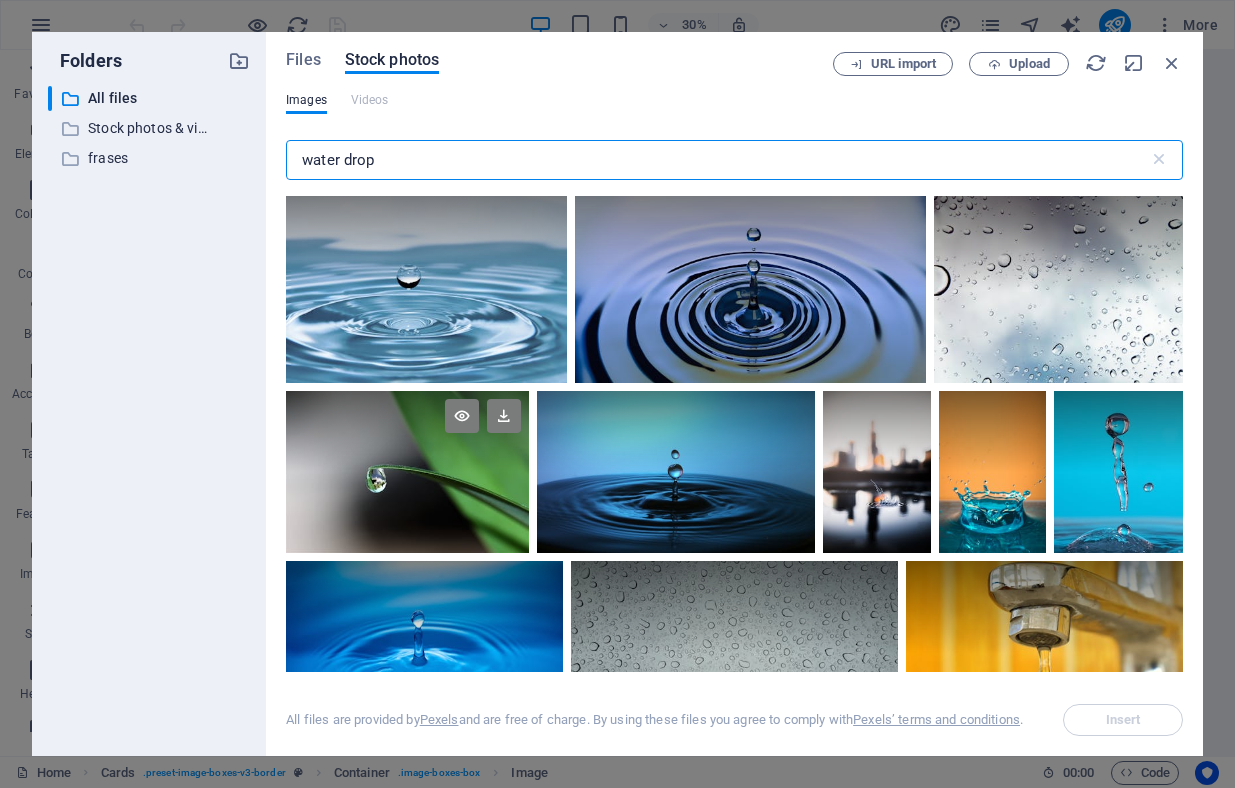 type on "water drop" 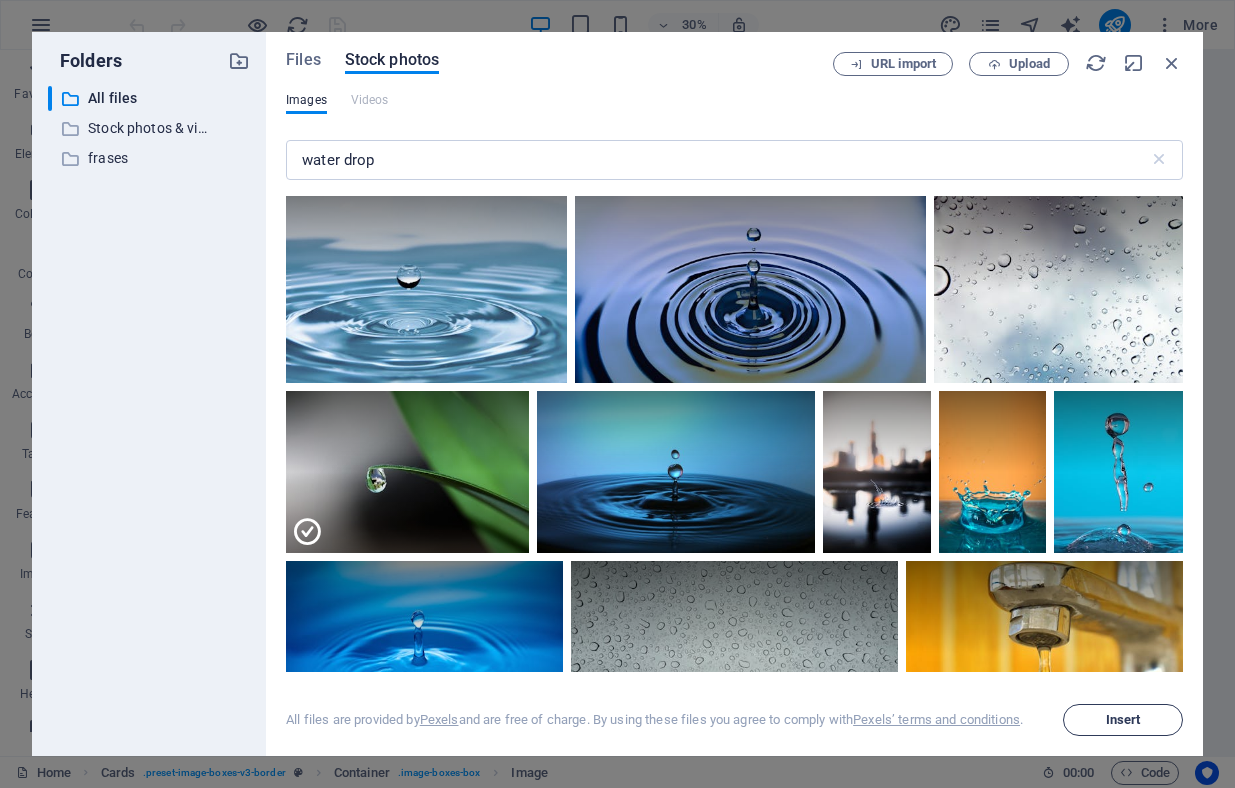 click on "Insert" at bounding box center [1123, 720] 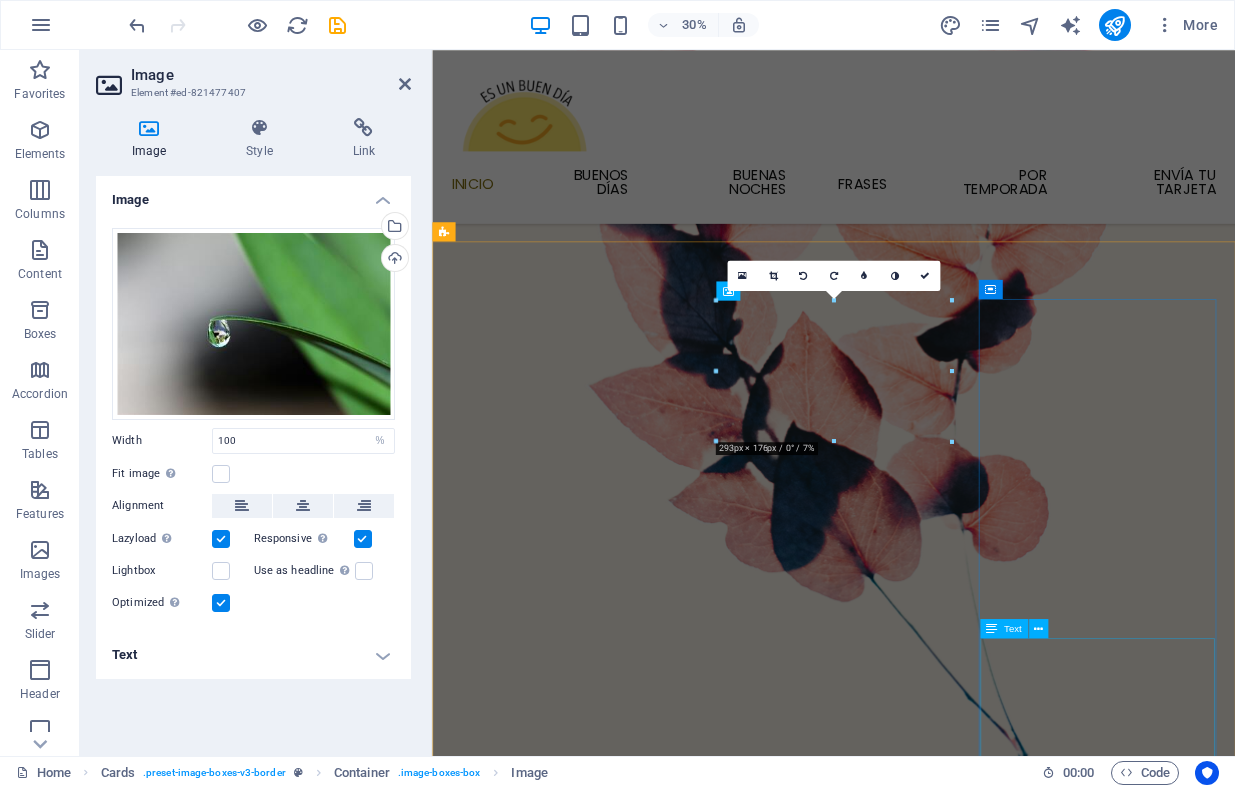 scroll, scrollTop: 1260, scrollLeft: 0, axis: vertical 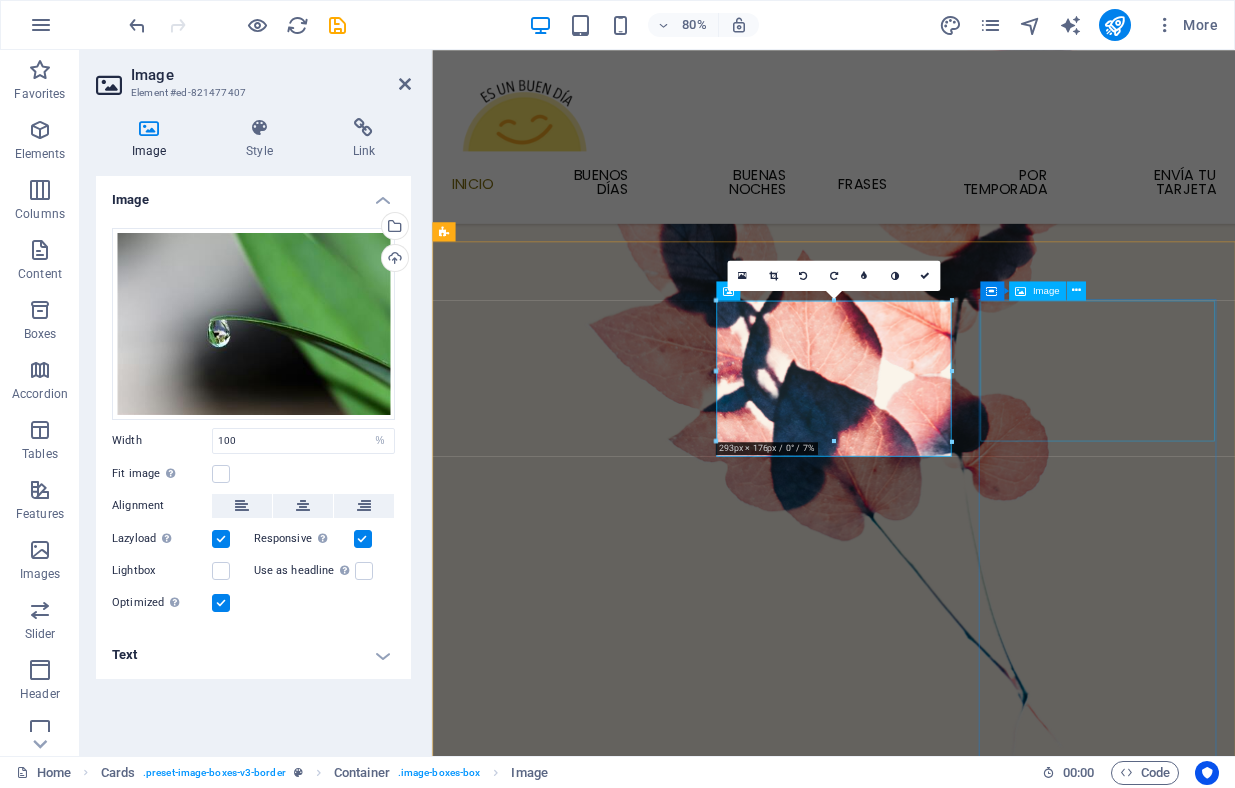 click at bounding box center [604, 4628] 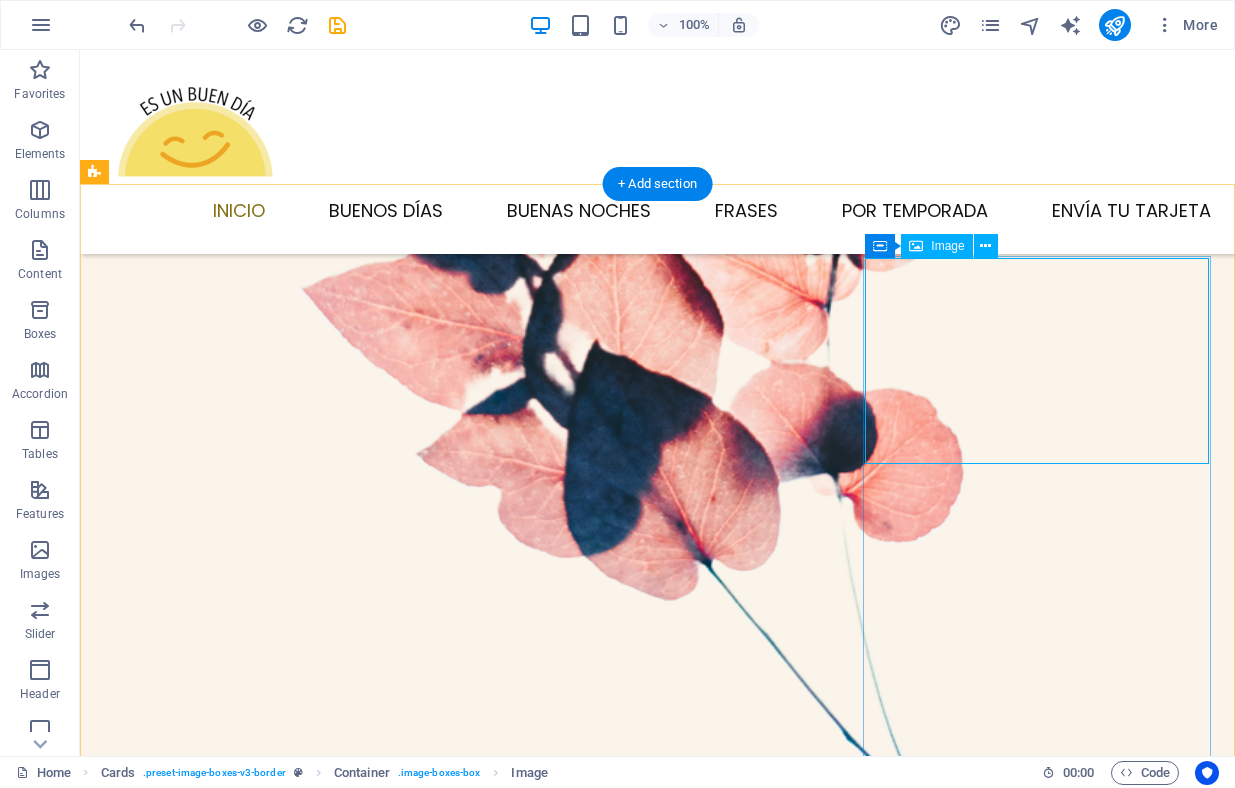 scroll, scrollTop: 1430, scrollLeft: 0, axis: vertical 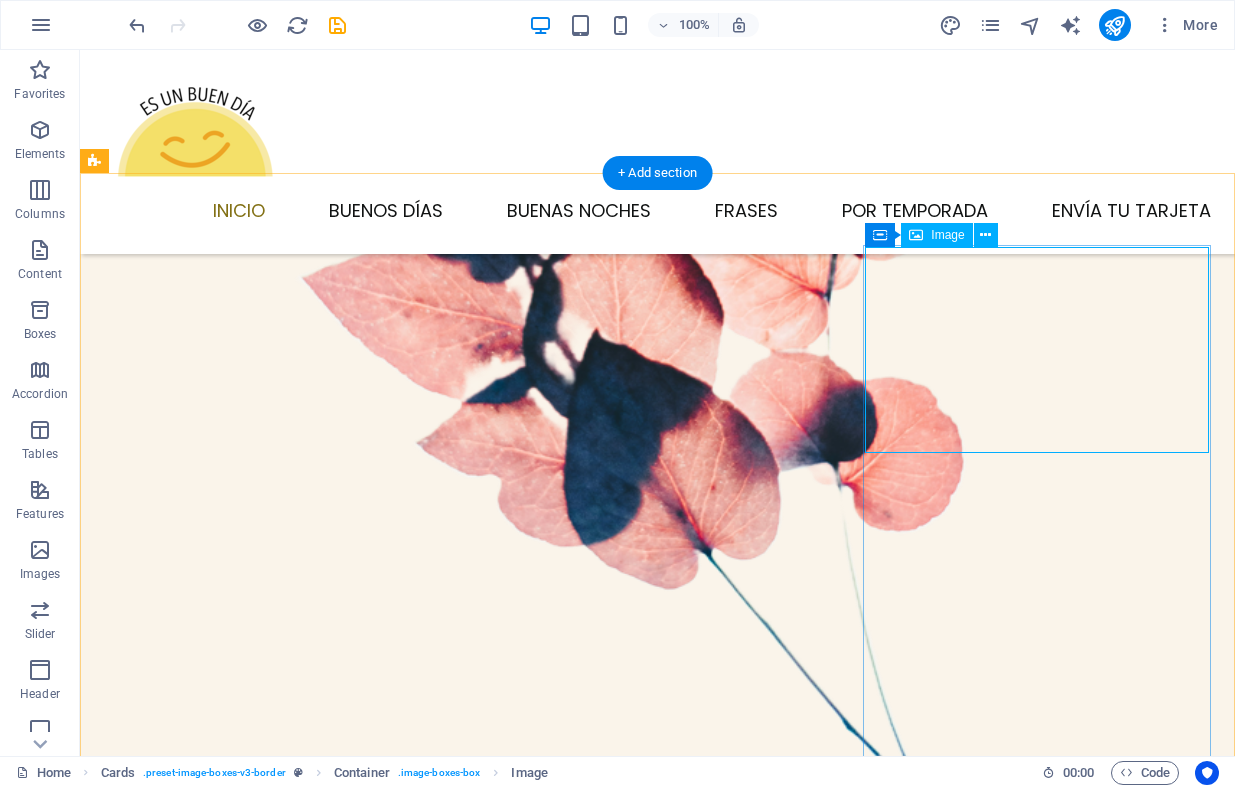 click at bounding box center (278, 4323) 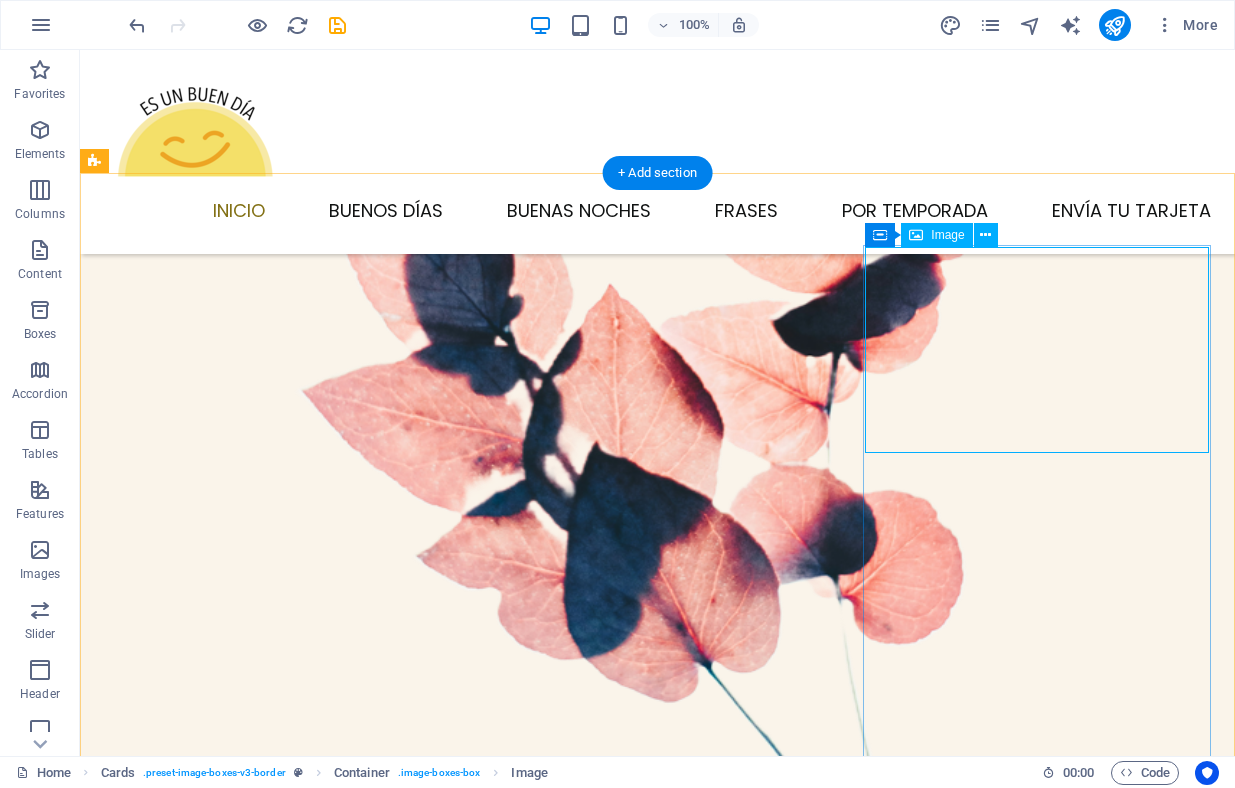 select on "%" 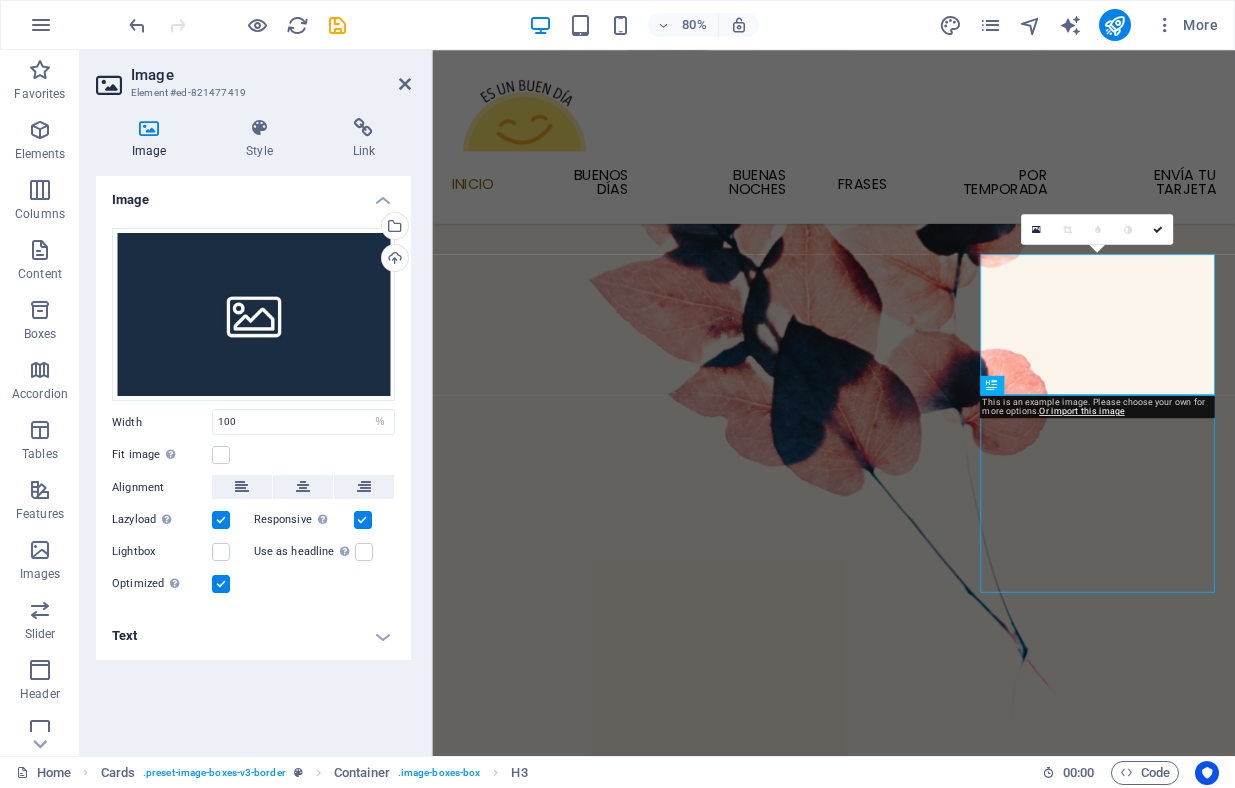 scroll, scrollTop: 1430, scrollLeft: 0, axis: vertical 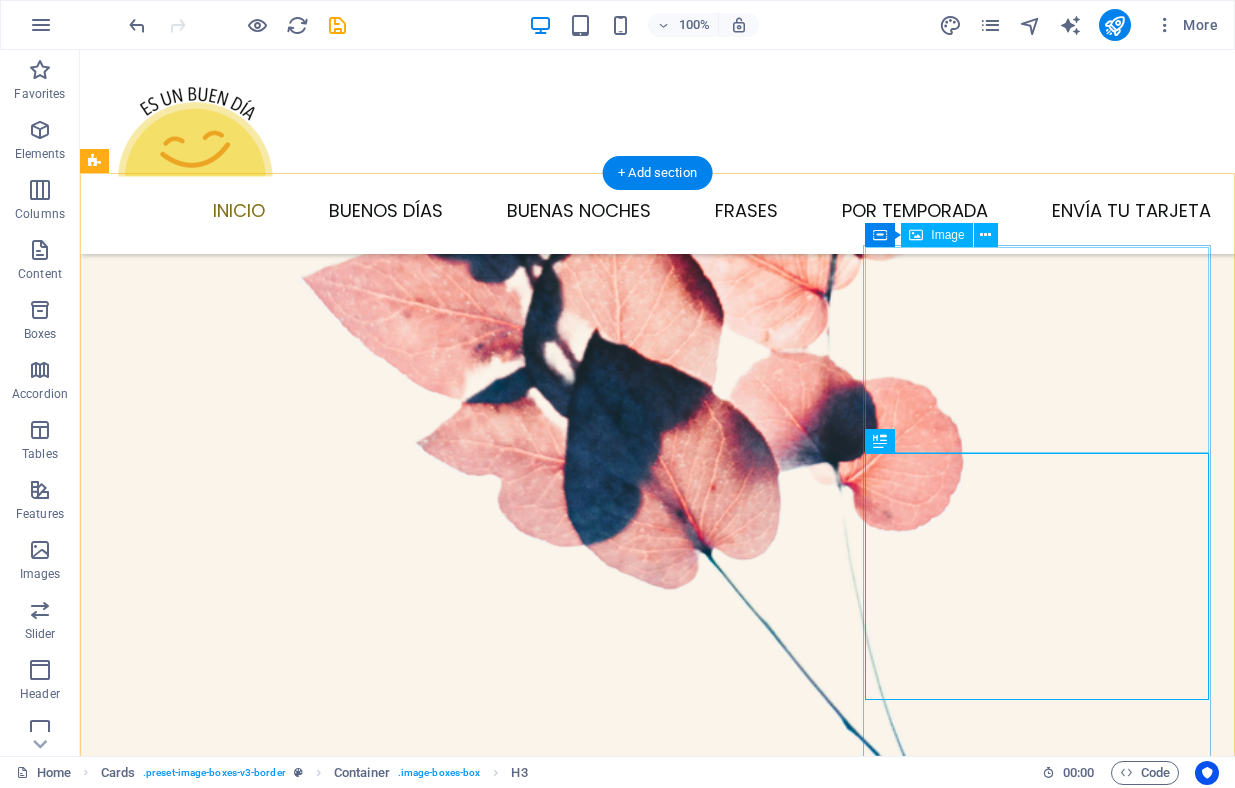 click at bounding box center (278, 4323) 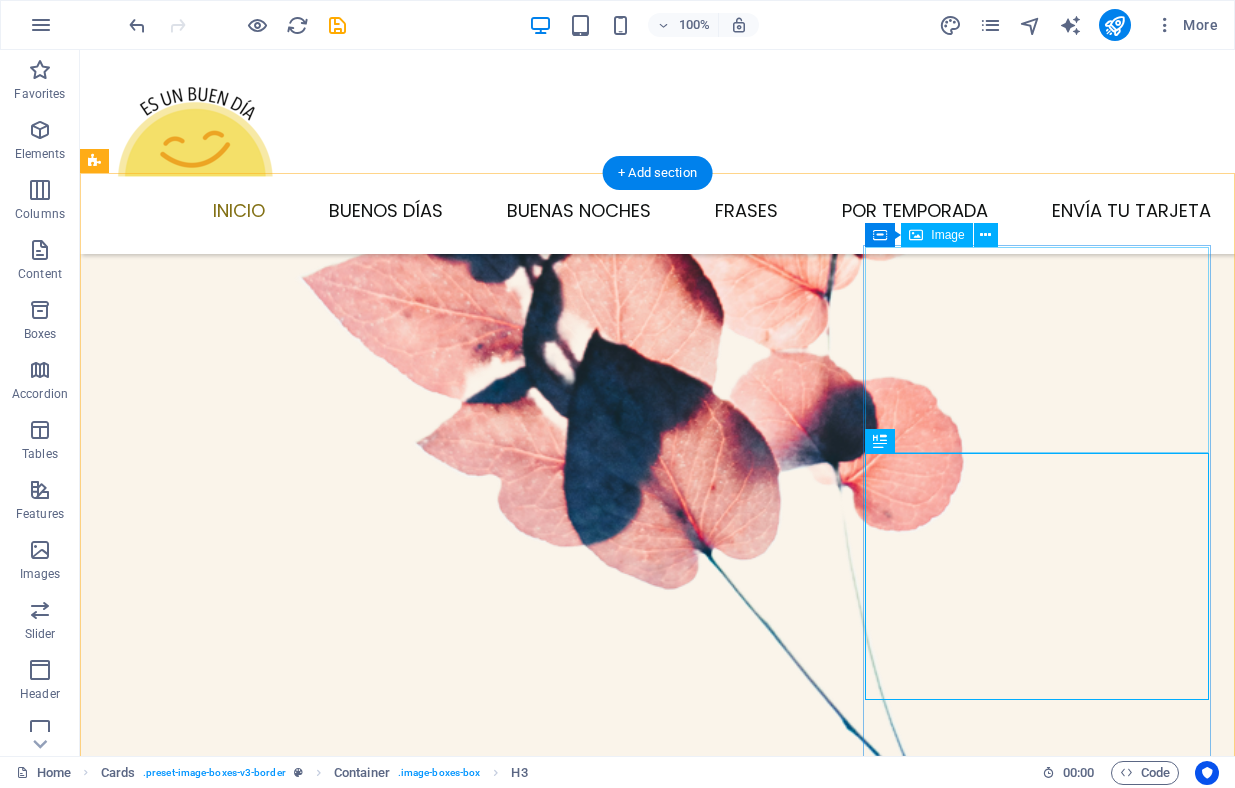 click at bounding box center [278, 4323] 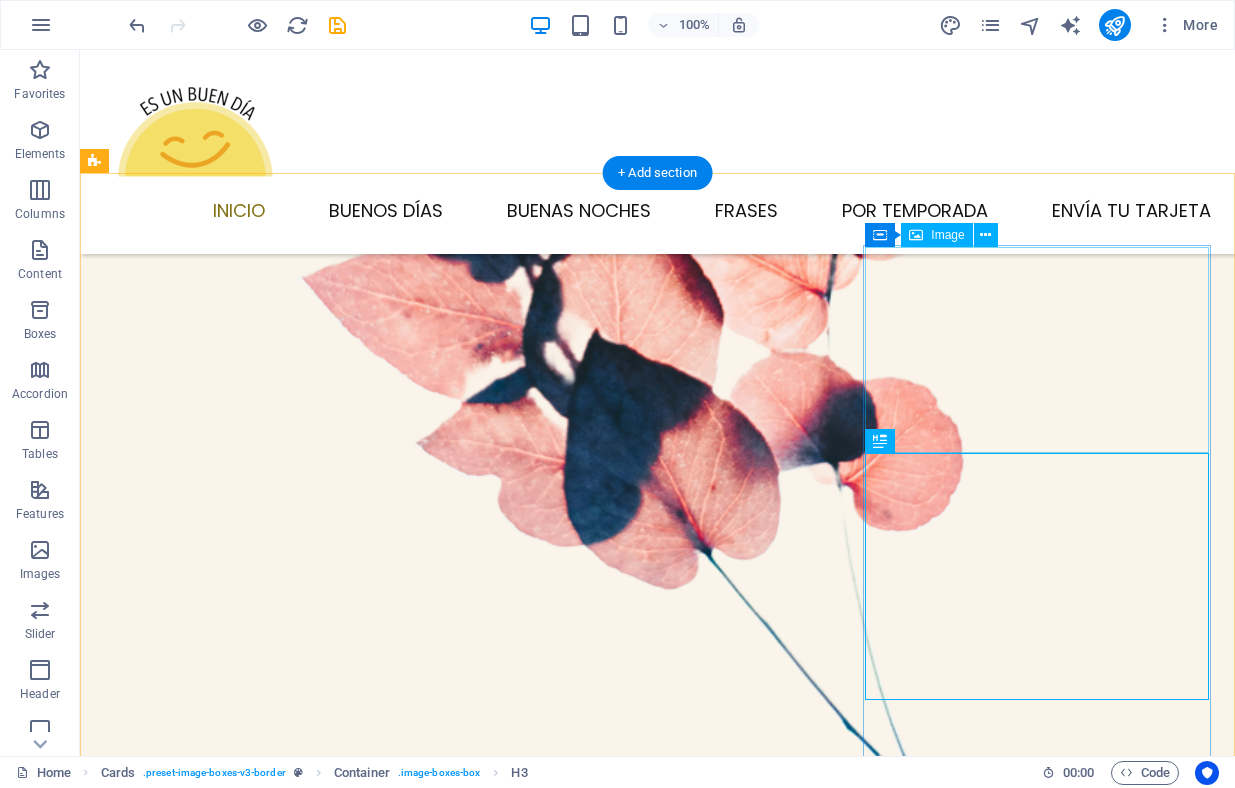 select on "%" 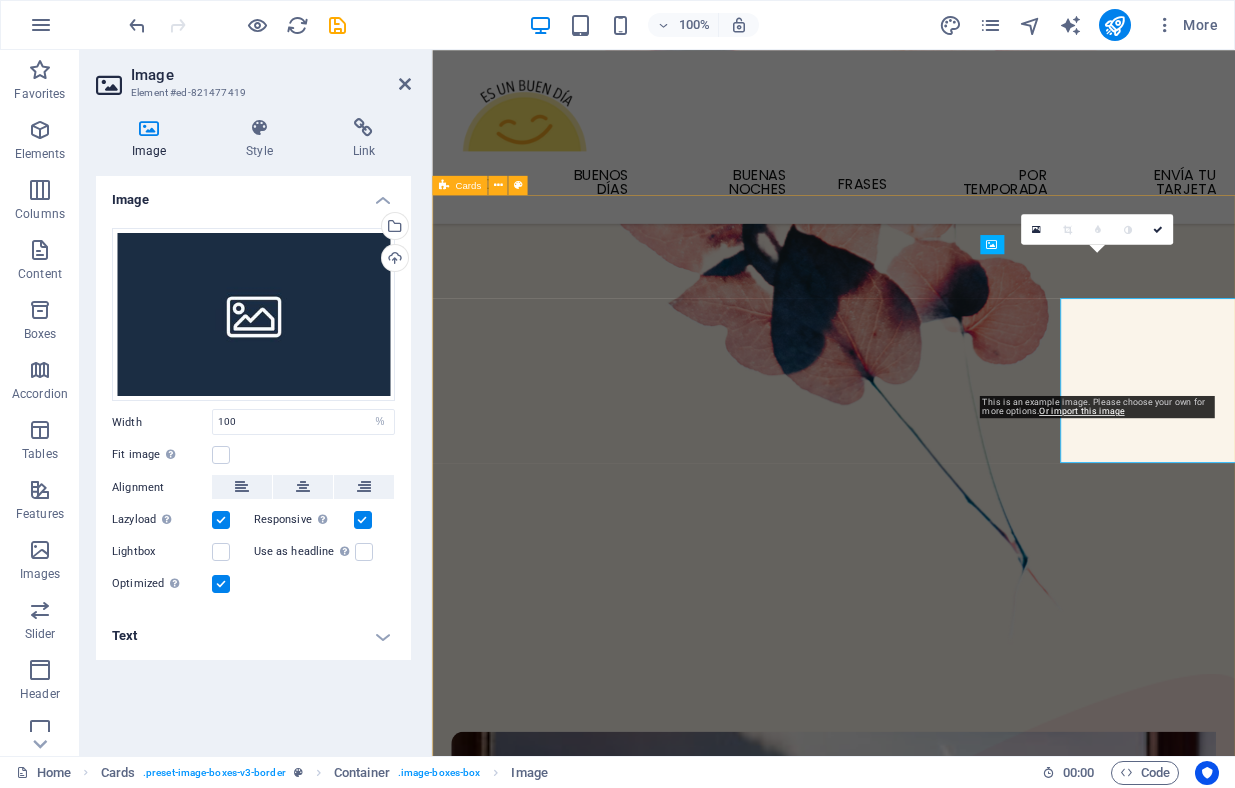scroll, scrollTop: 1317, scrollLeft: 0, axis: vertical 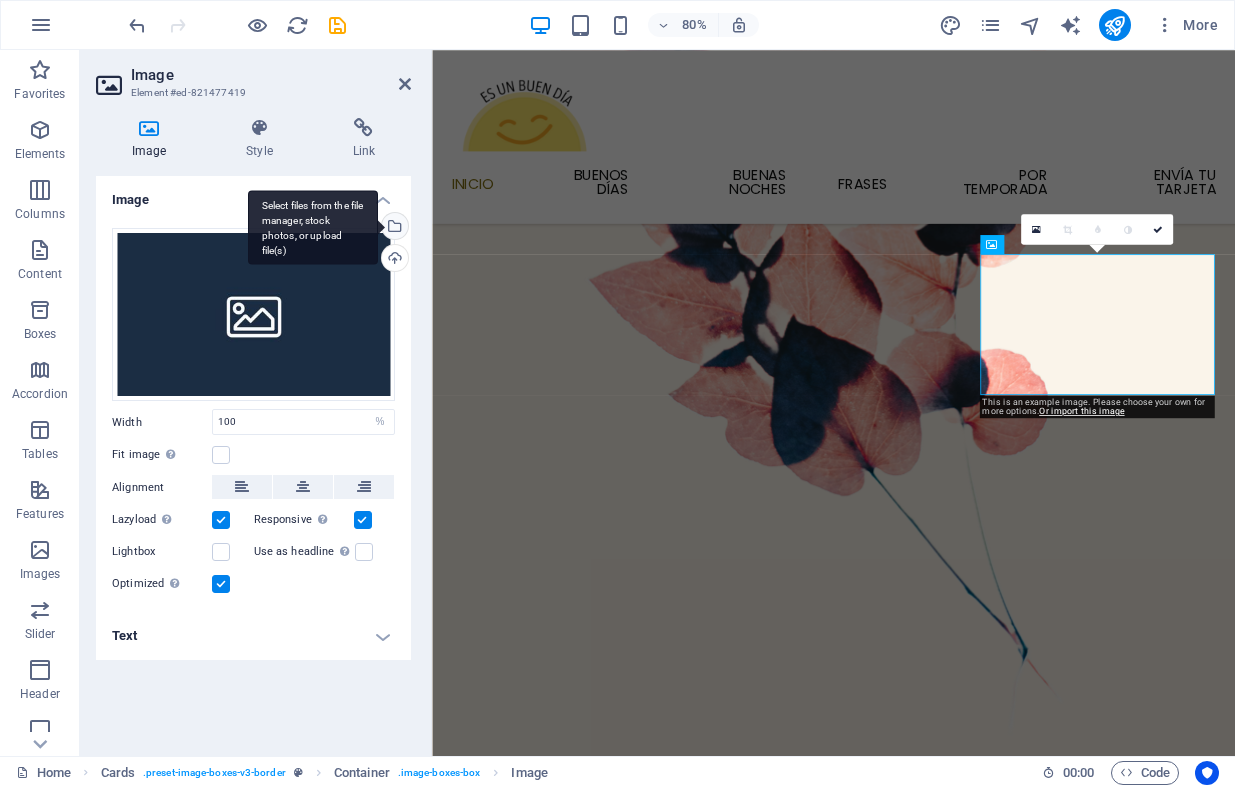 click on "Select files from the file manager, stock photos, or upload file(s)" at bounding box center (393, 228) 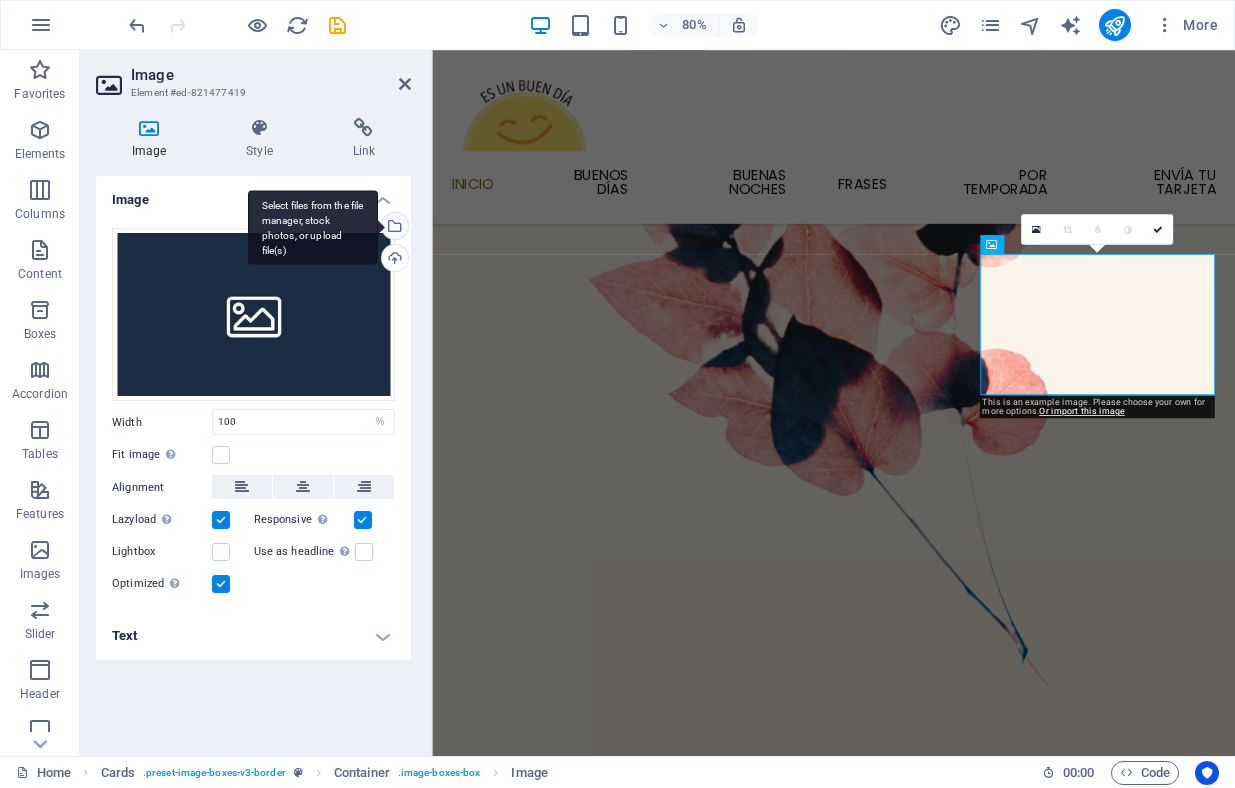 scroll, scrollTop: 1184, scrollLeft: 0, axis: vertical 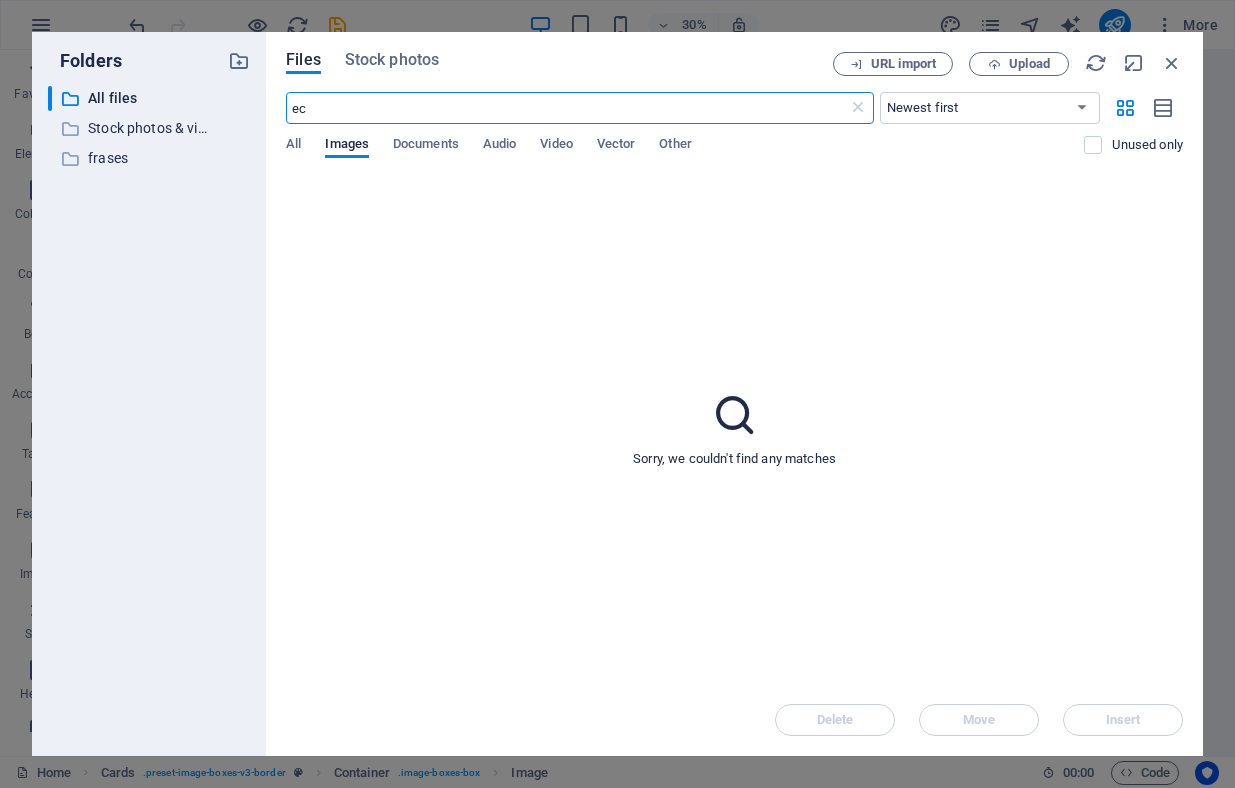 type on "e" 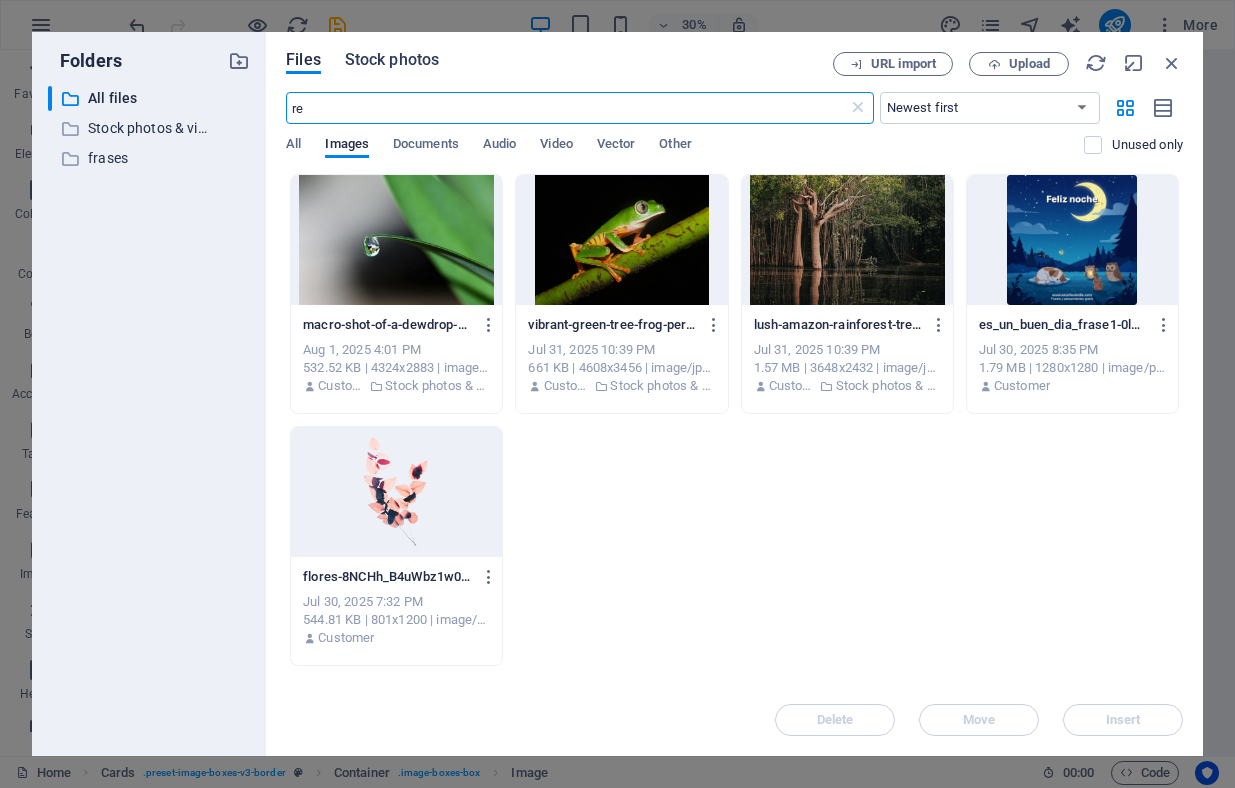 type on "re" 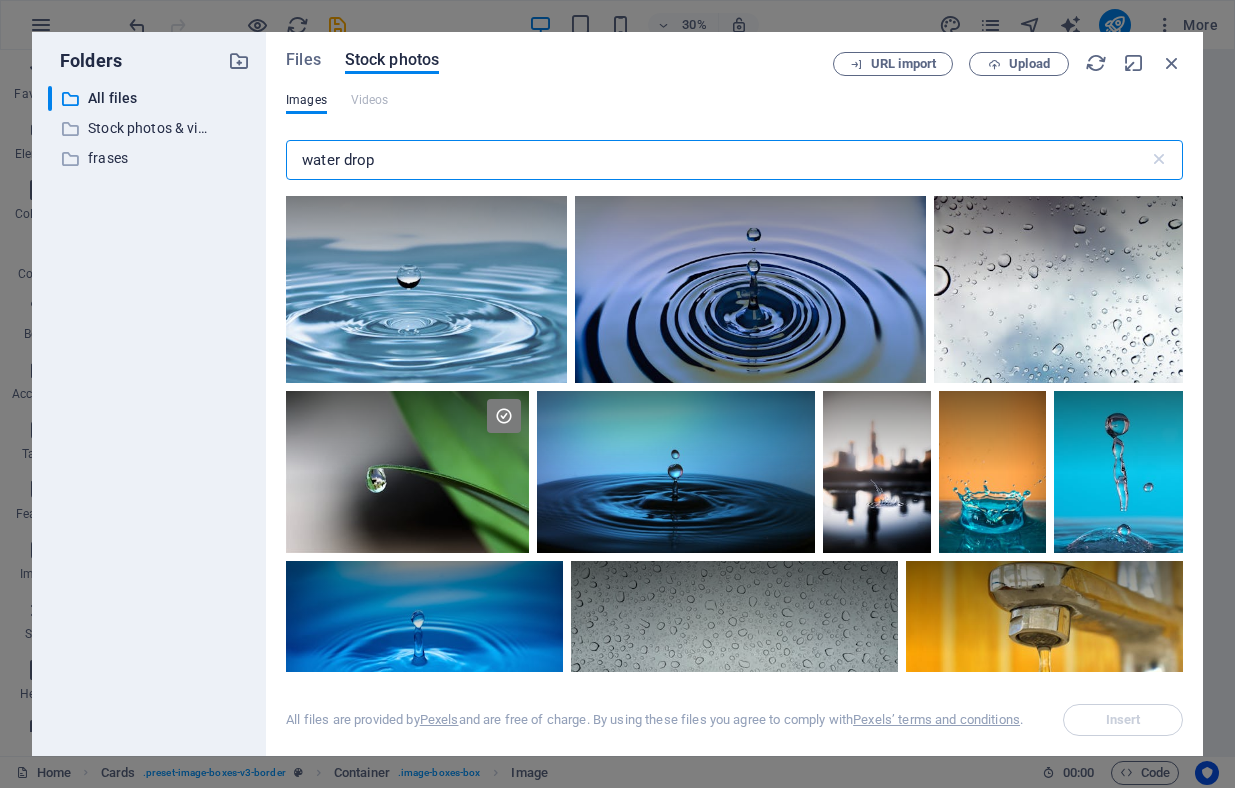 click on "water drop" at bounding box center [717, 160] 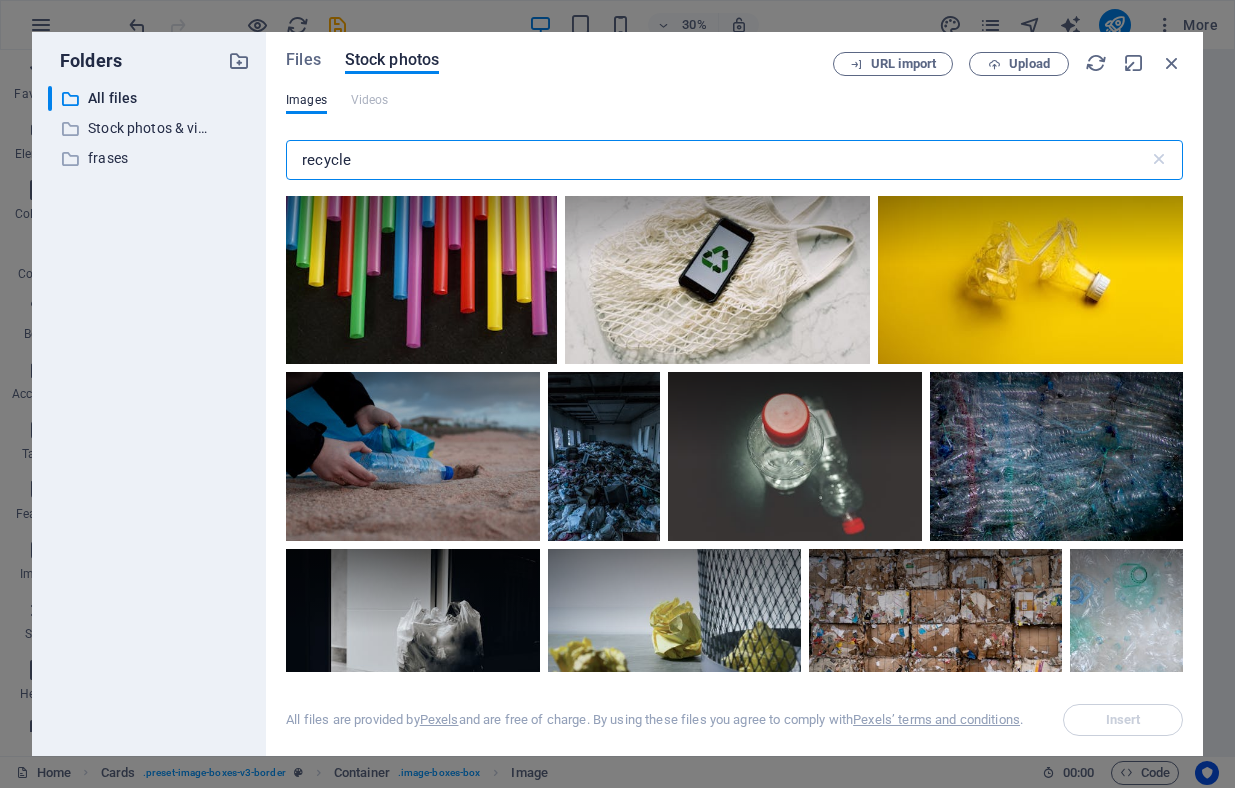 scroll, scrollTop: 575, scrollLeft: 0, axis: vertical 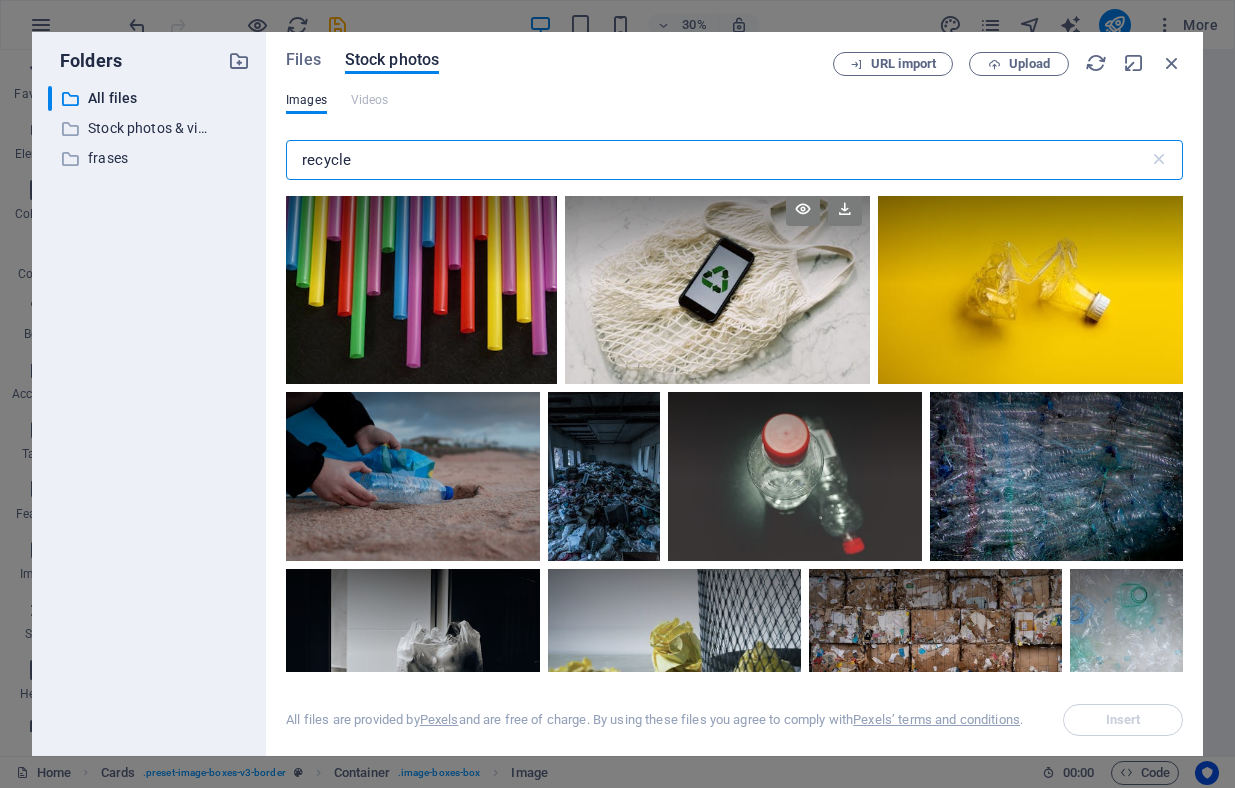 type on "recycle" 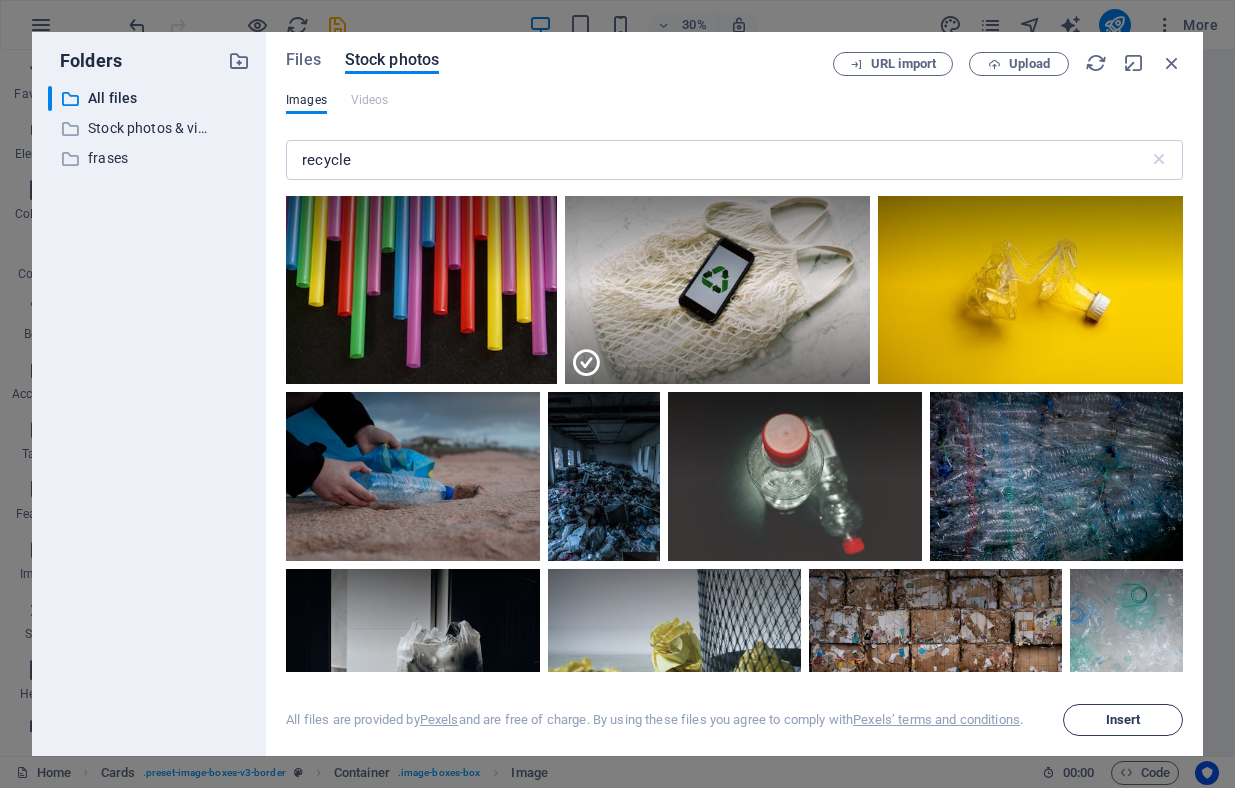 click on "Insert" at bounding box center (1123, 720) 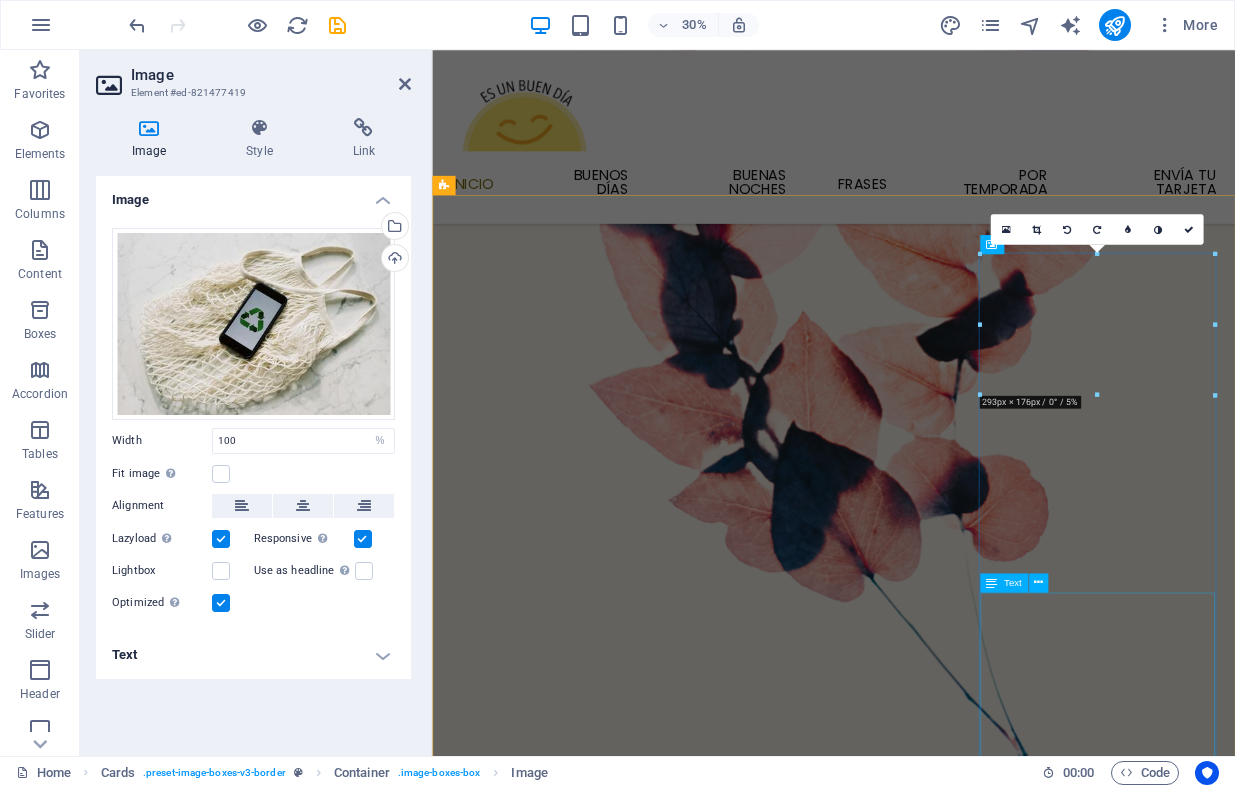 scroll, scrollTop: 1317, scrollLeft: 0, axis: vertical 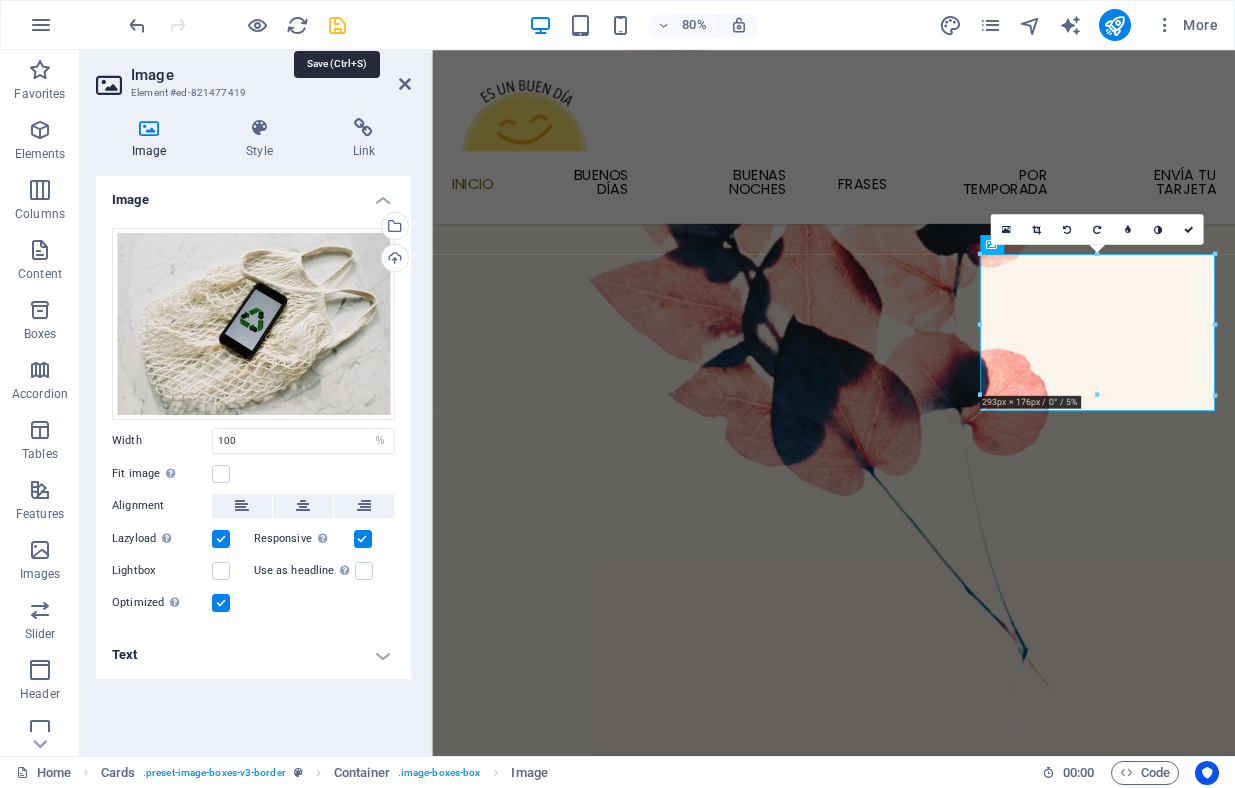 click at bounding box center (337, 25) 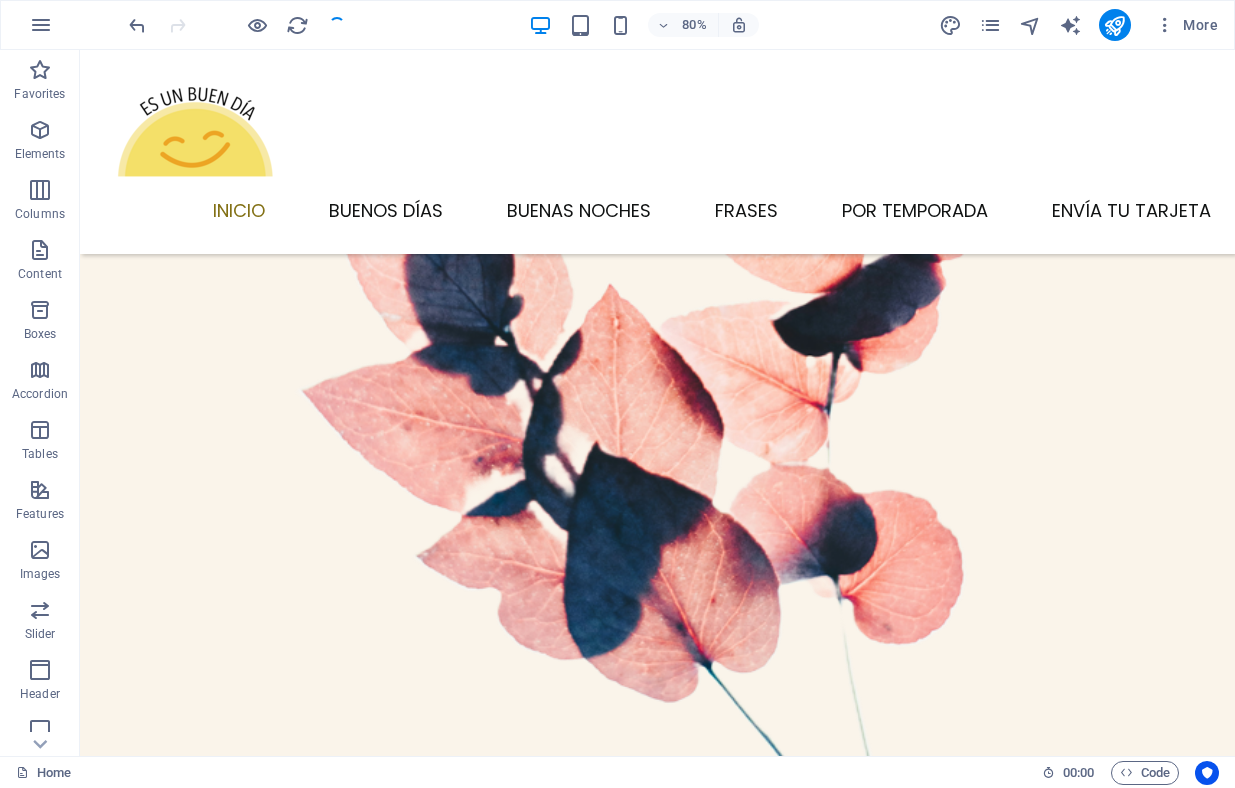 scroll, scrollTop: 1430, scrollLeft: 0, axis: vertical 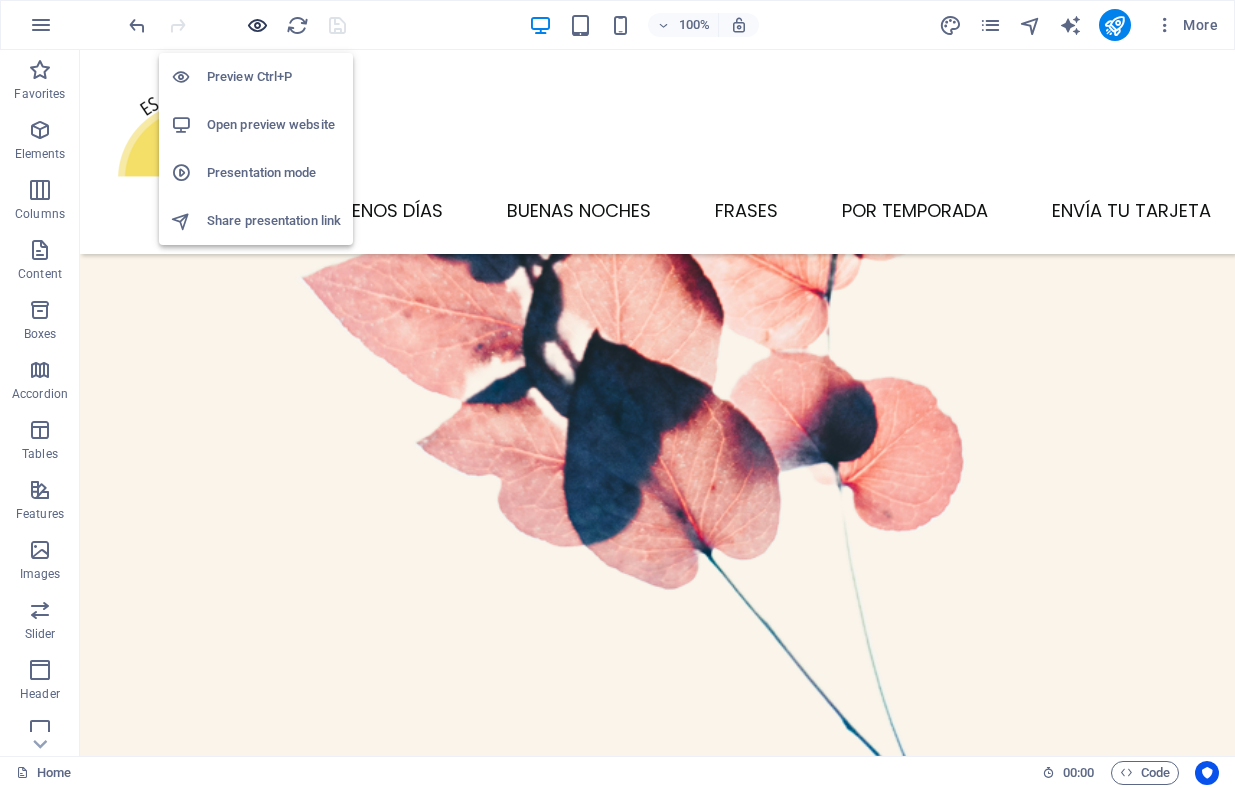 click at bounding box center [257, 25] 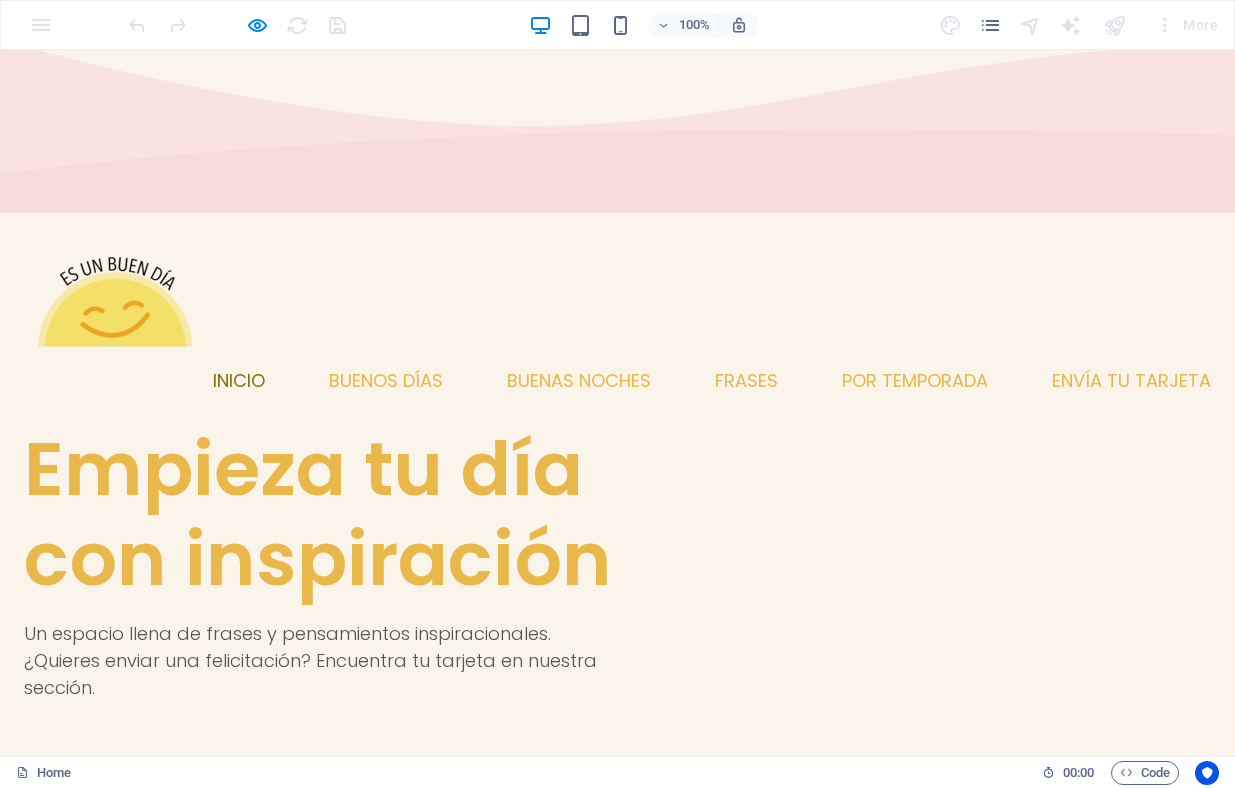 scroll, scrollTop: 0, scrollLeft: 0, axis: both 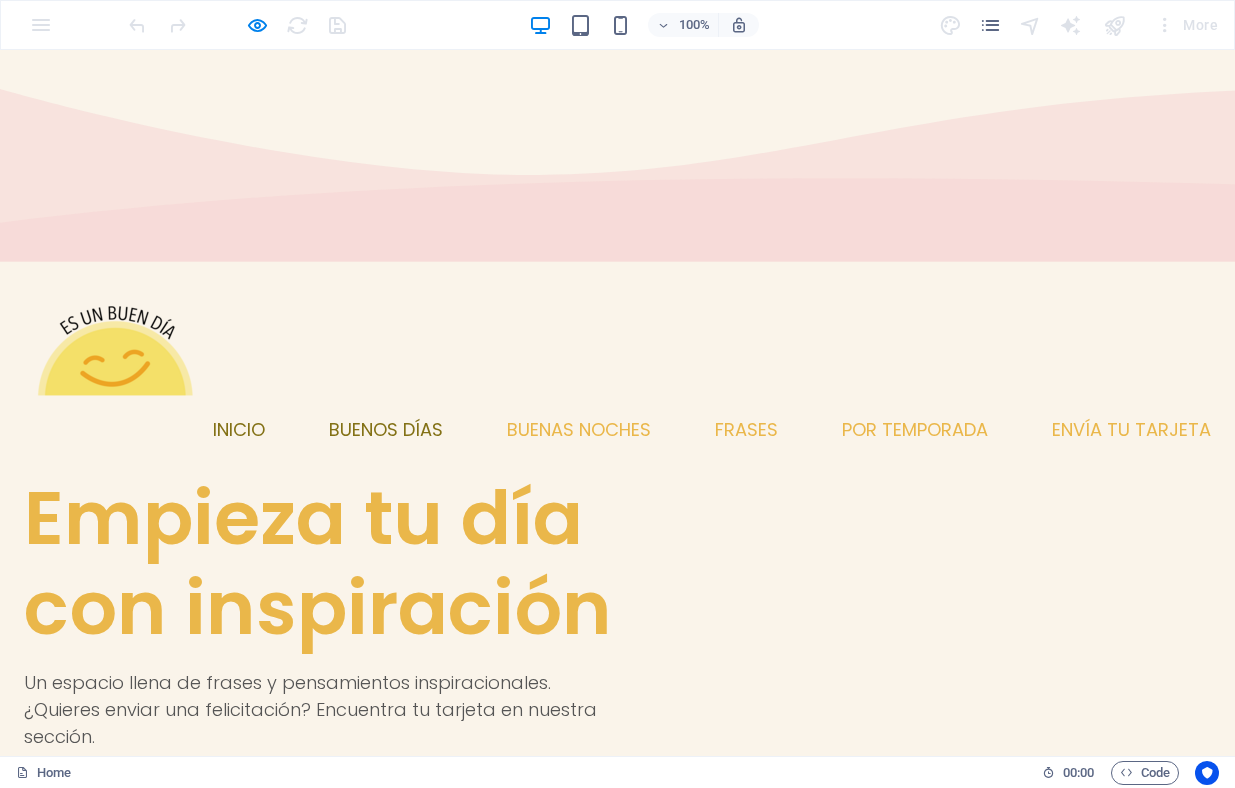 click on "Buenos días" at bounding box center [386, 430] 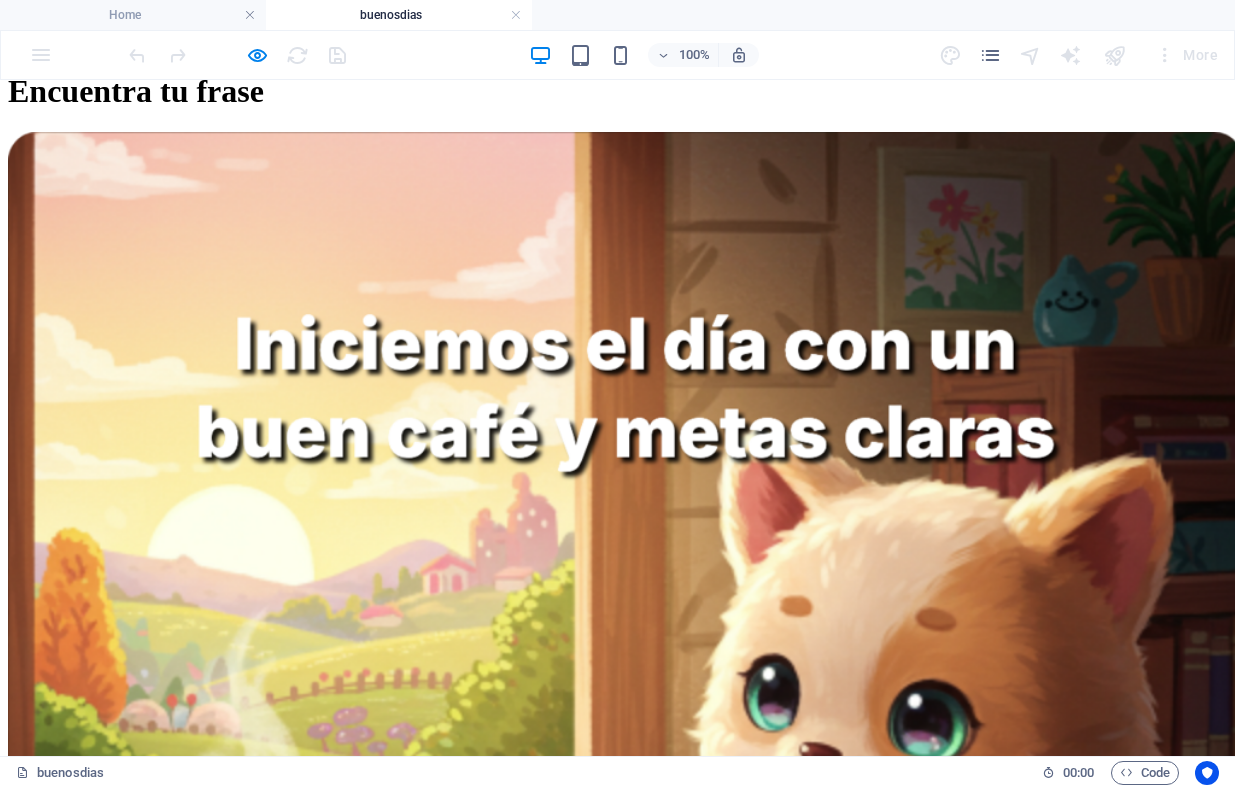 scroll, scrollTop: 0, scrollLeft: 0, axis: both 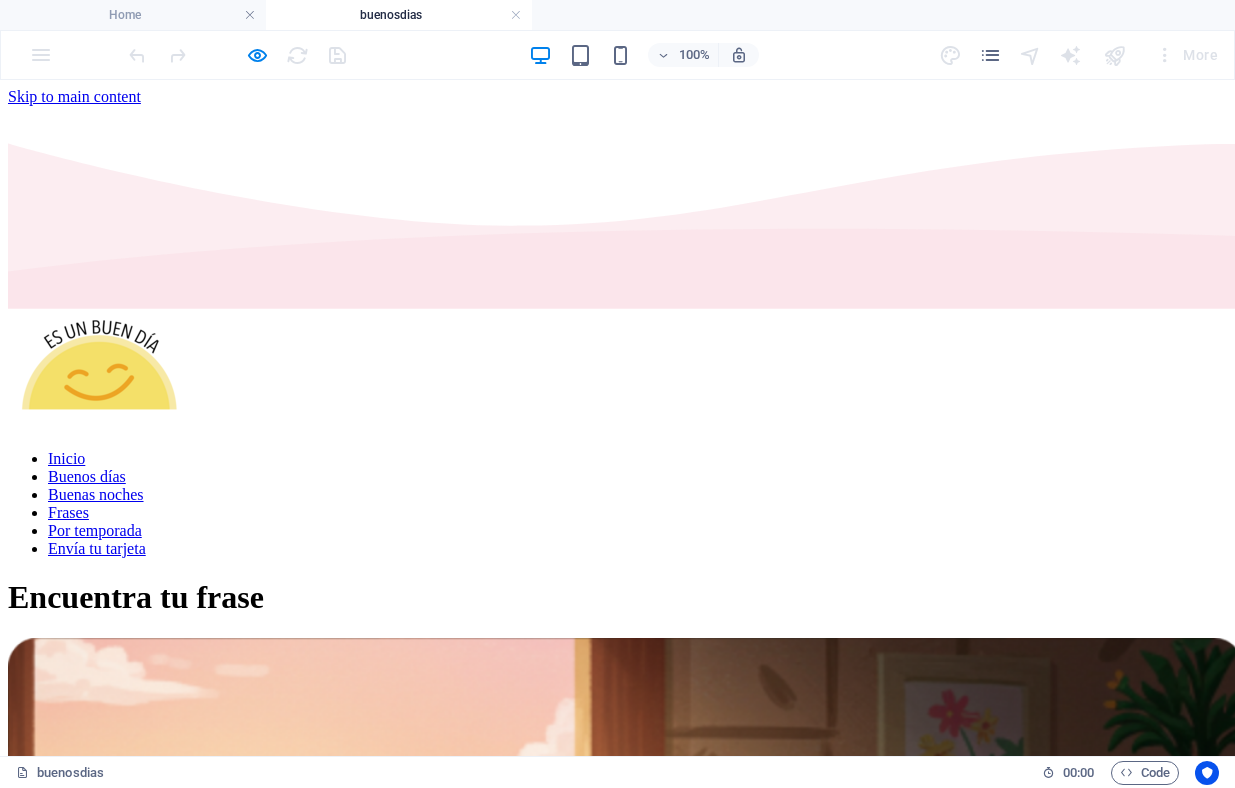 click on "Inicio Buenos días Buenas noches Frases Por temporada Envía tu tarjeta" at bounding box center [617, 504] 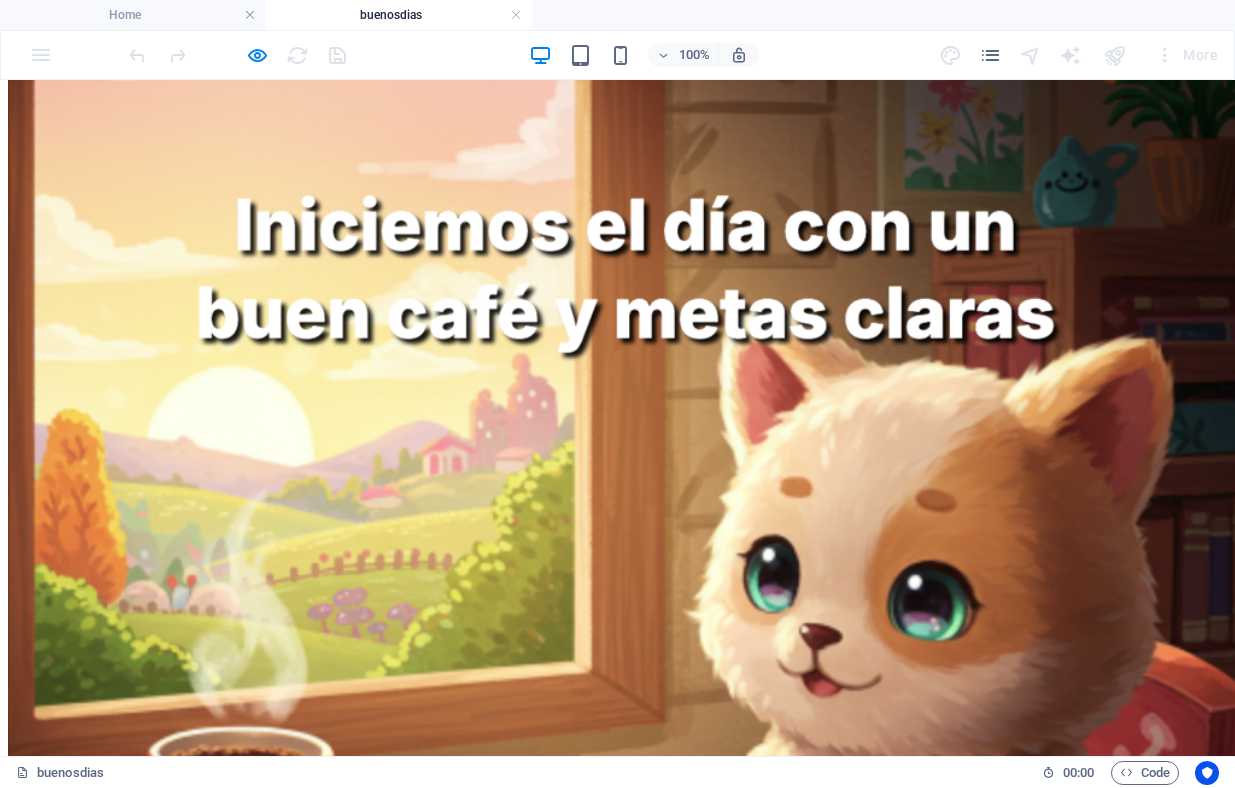 scroll, scrollTop: 0, scrollLeft: 0, axis: both 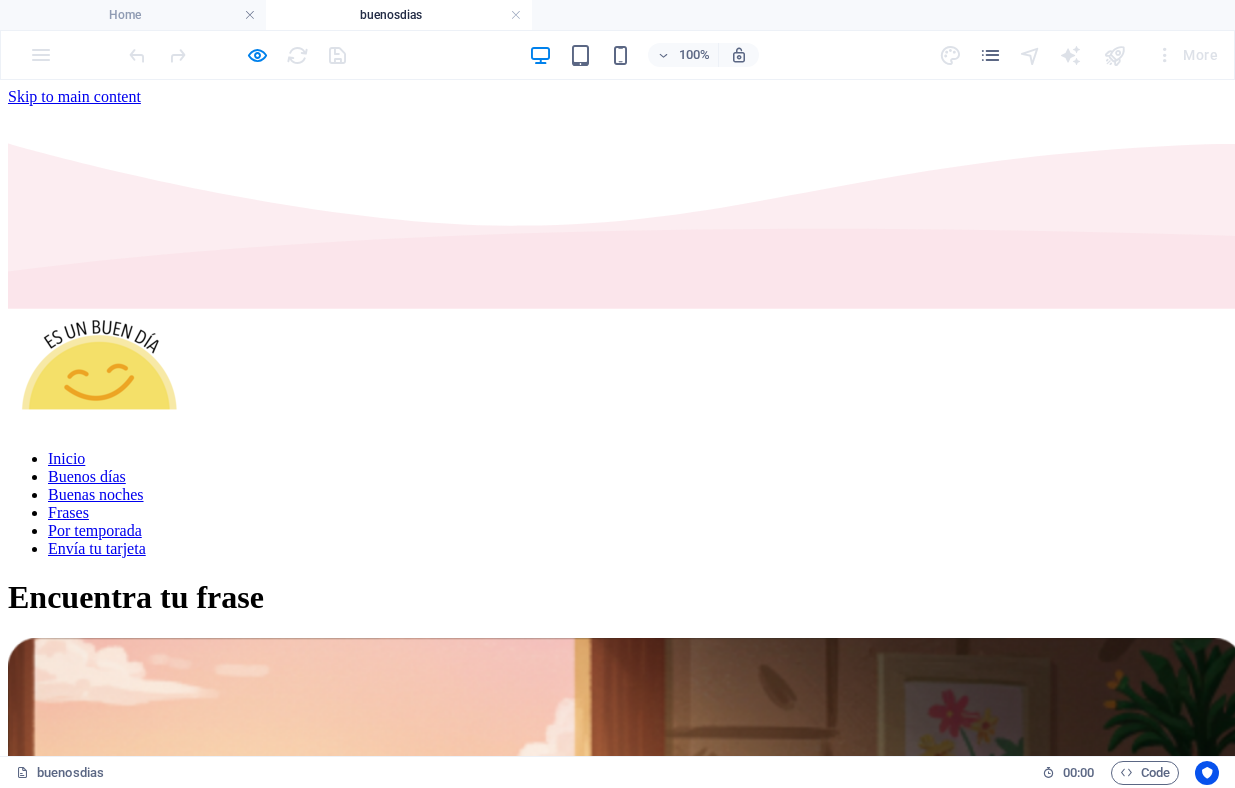 click on "Inicio Buenos días Buenas noches Frases Por temporada Envía tu tarjeta" at bounding box center [617, 504] 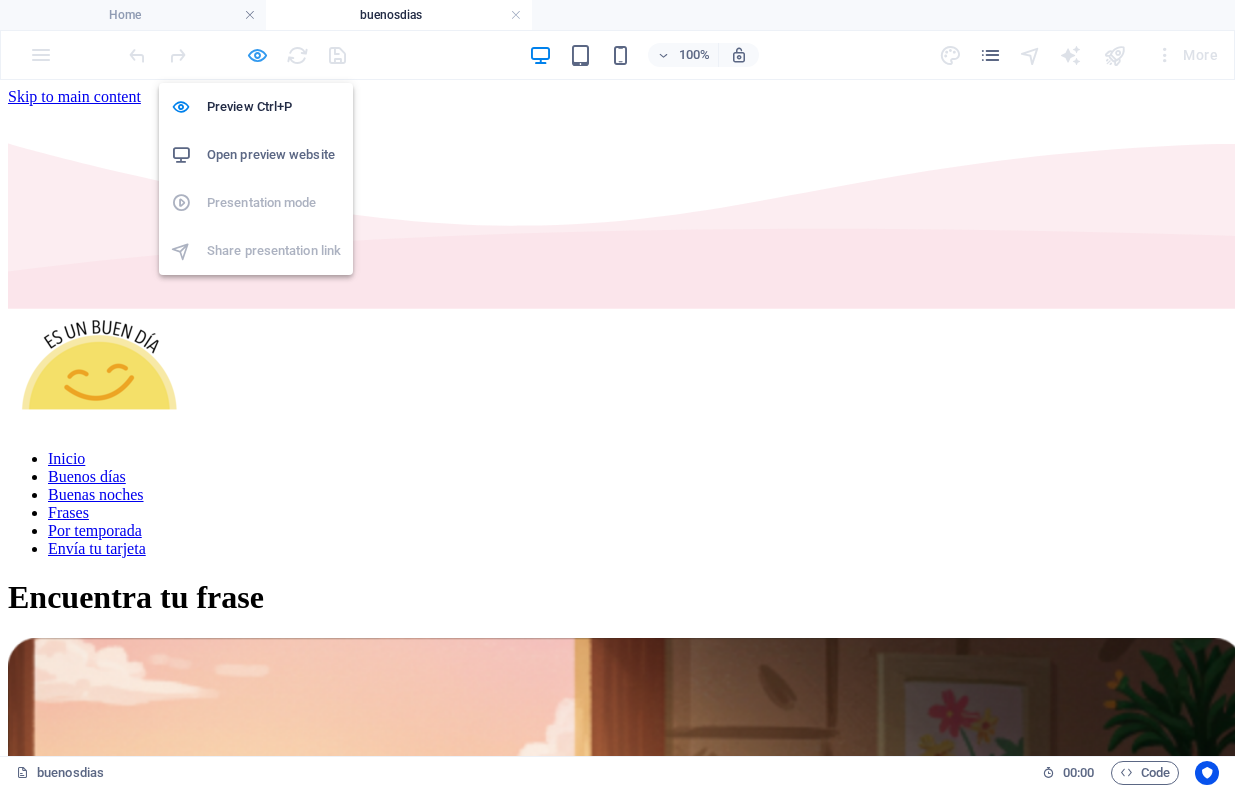 click at bounding box center (257, 55) 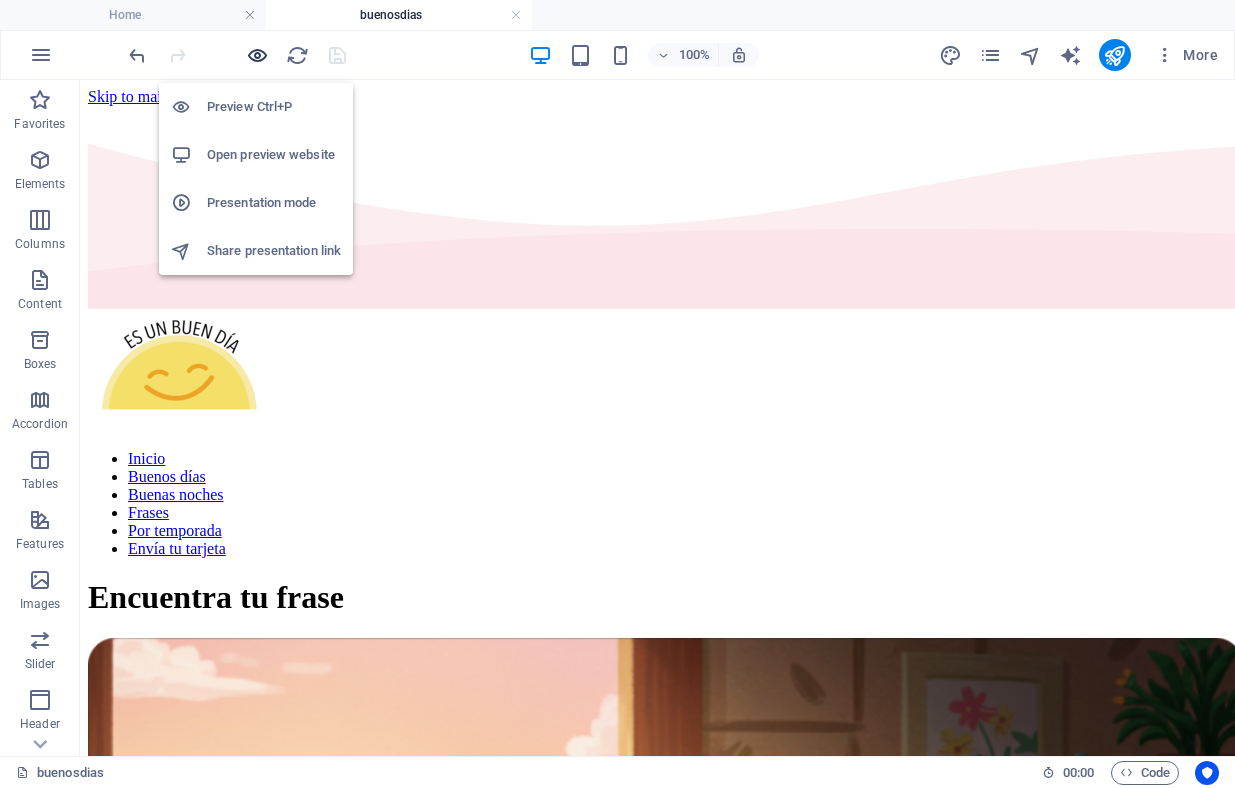 click at bounding box center [257, 55] 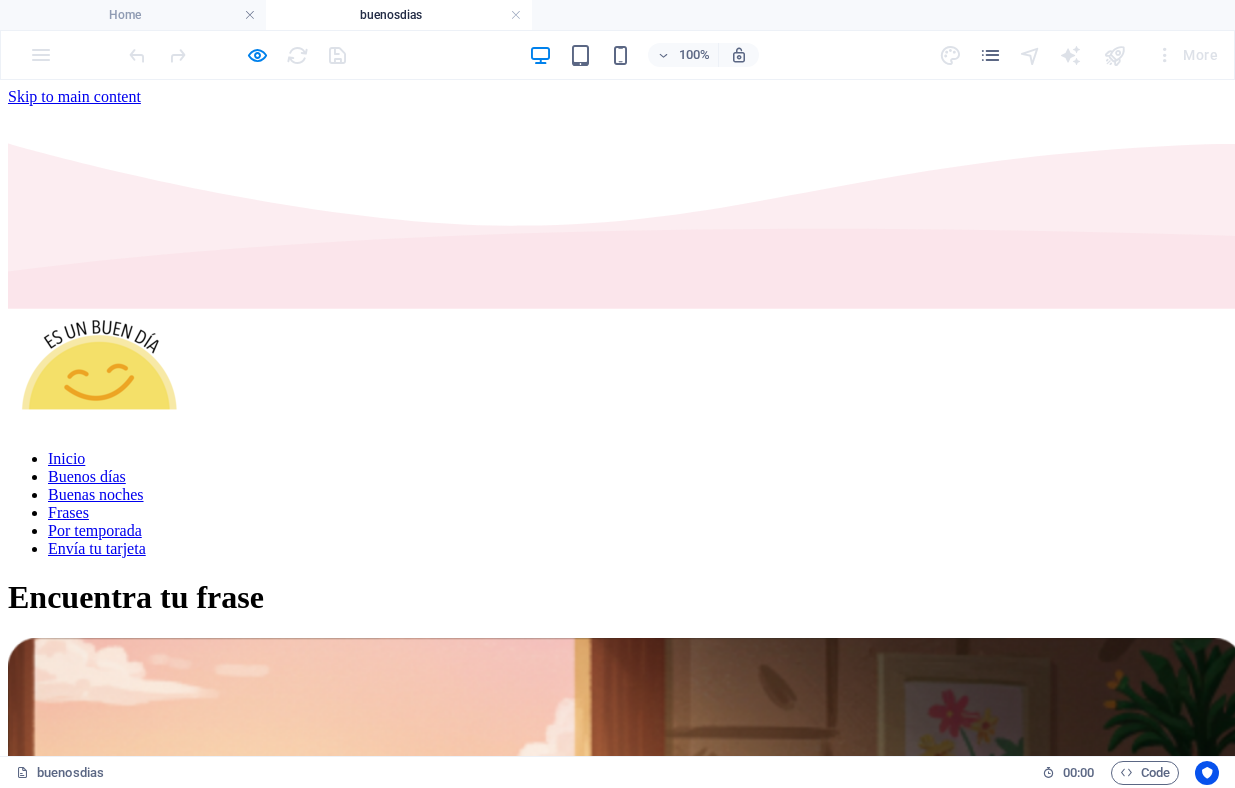 click on "Buenas noches" at bounding box center (96, 494) 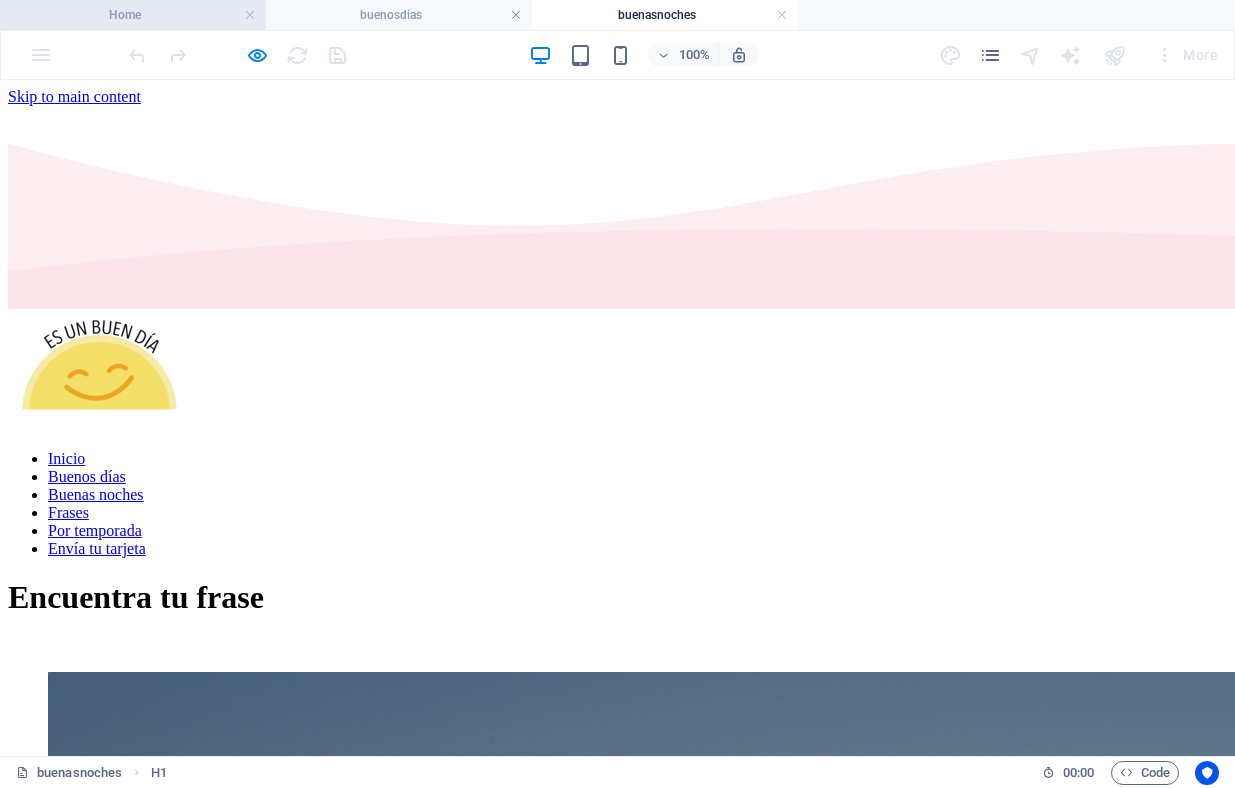 scroll, scrollTop: 0, scrollLeft: 0, axis: both 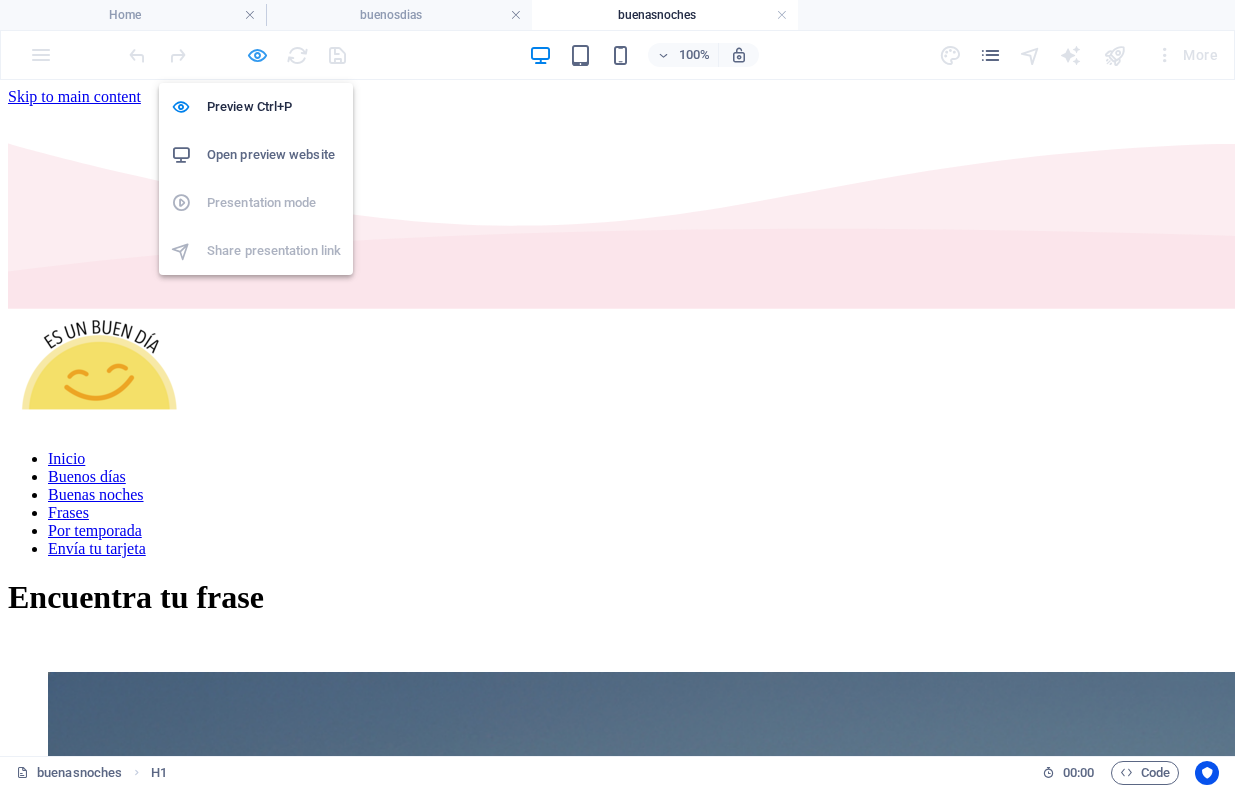 click at bounding box center [257, 55] 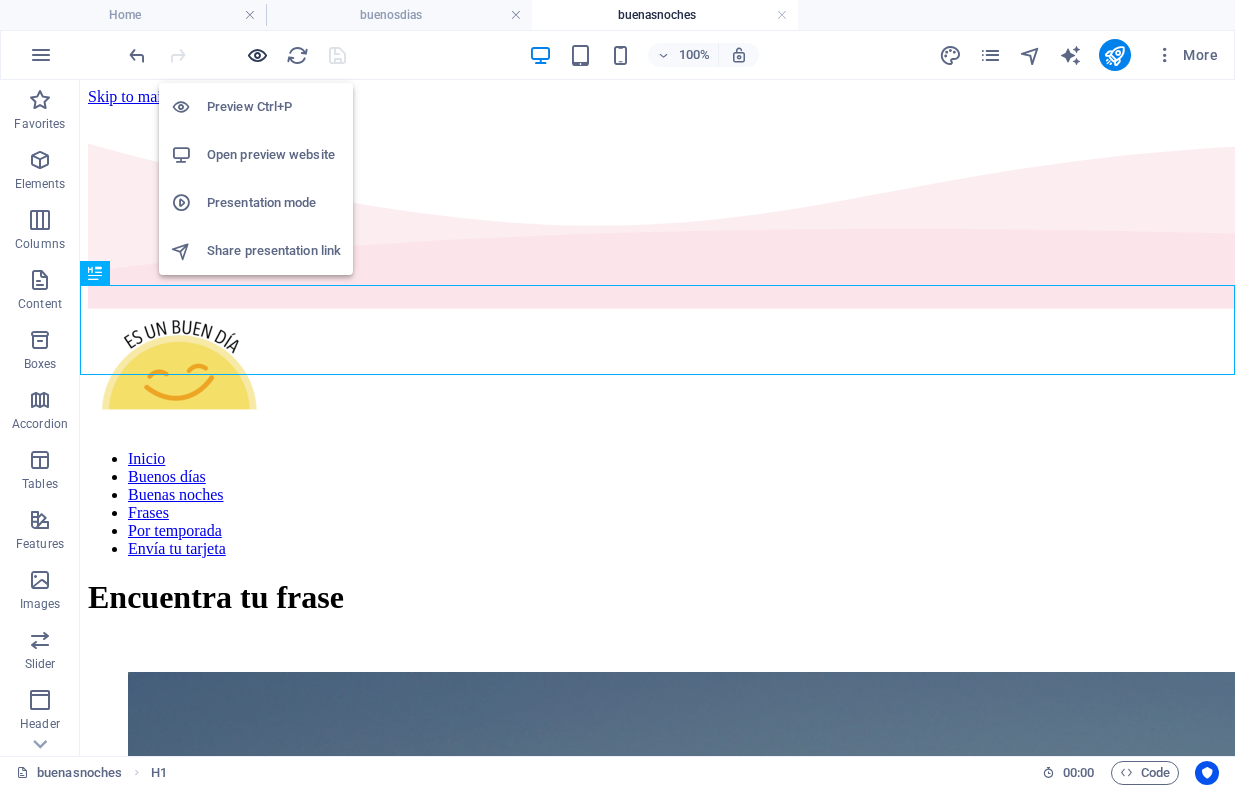 click at bounding box center [257, 55] 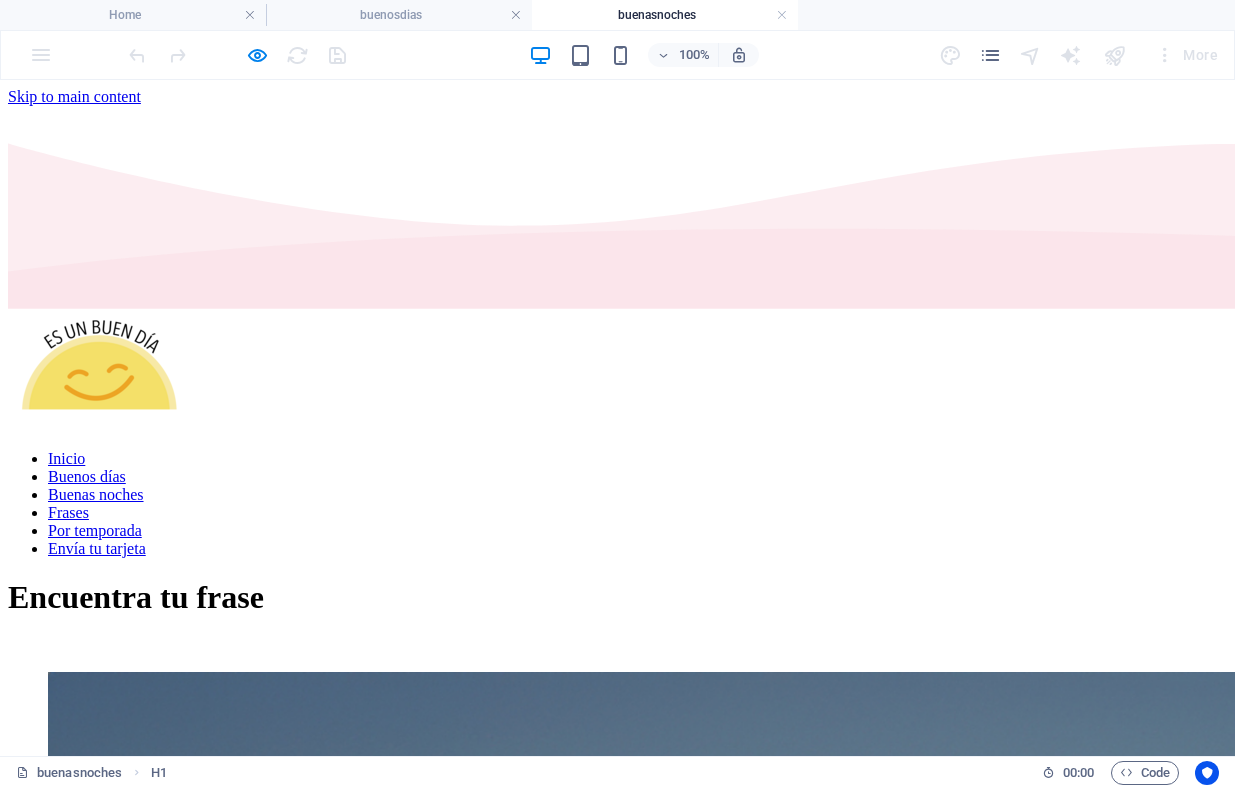 click on "Frases" at bounding box center [68, 512] 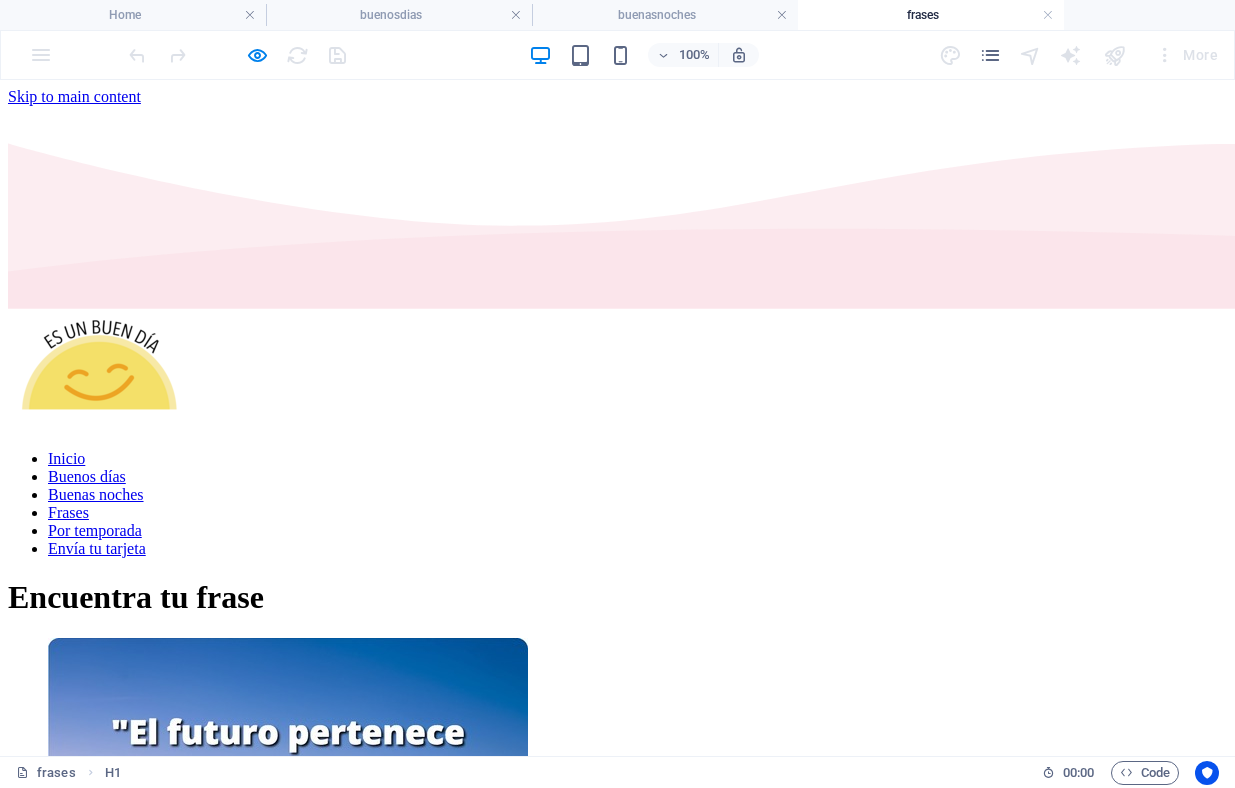 scroll, scrollTop: 74, scrollLeft: 0, axis: vertical 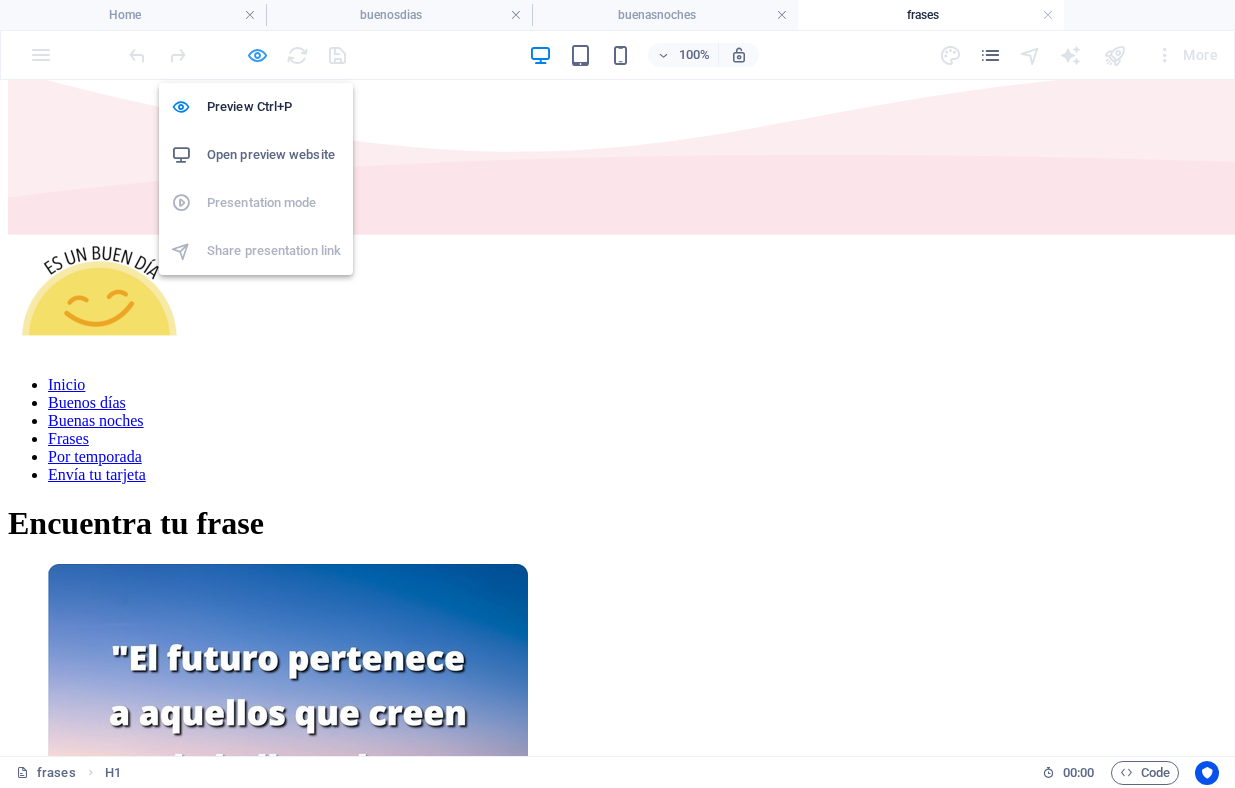 click at bounding box center [257, 55] 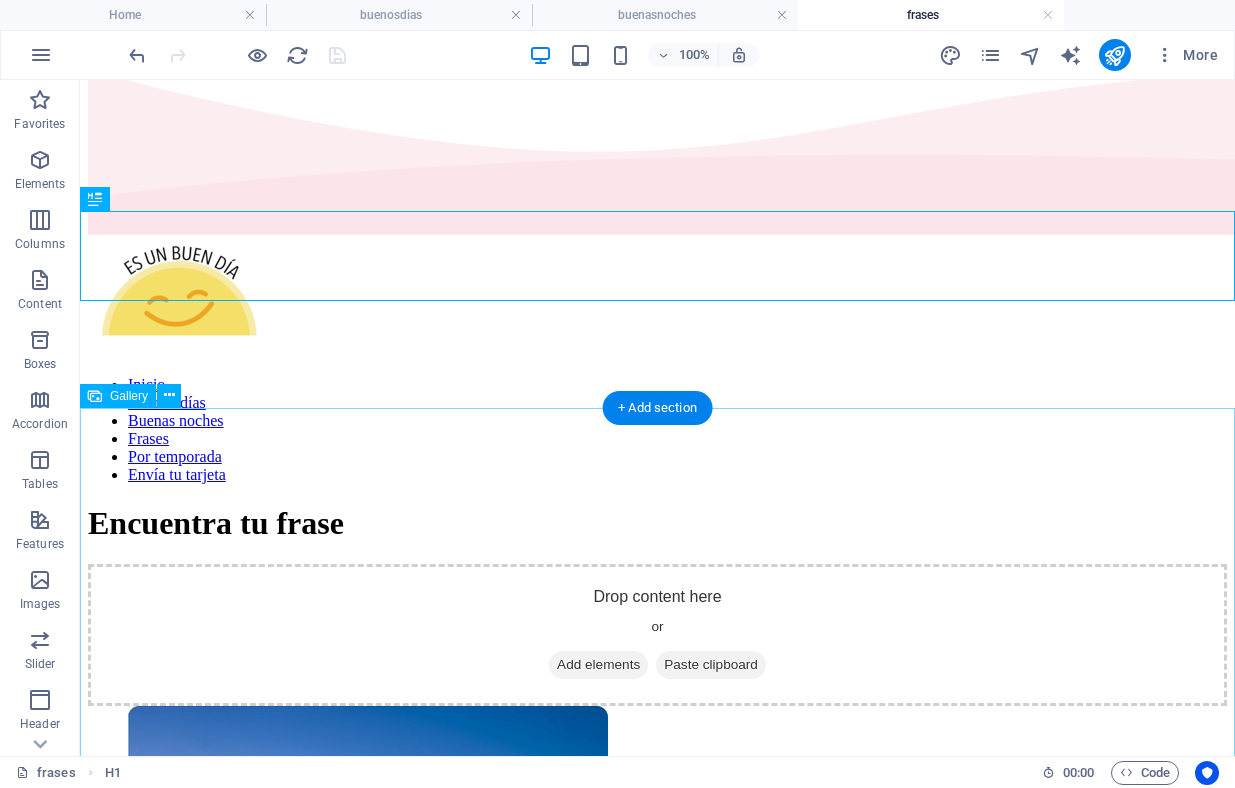 click at bounding box center (266, 948) 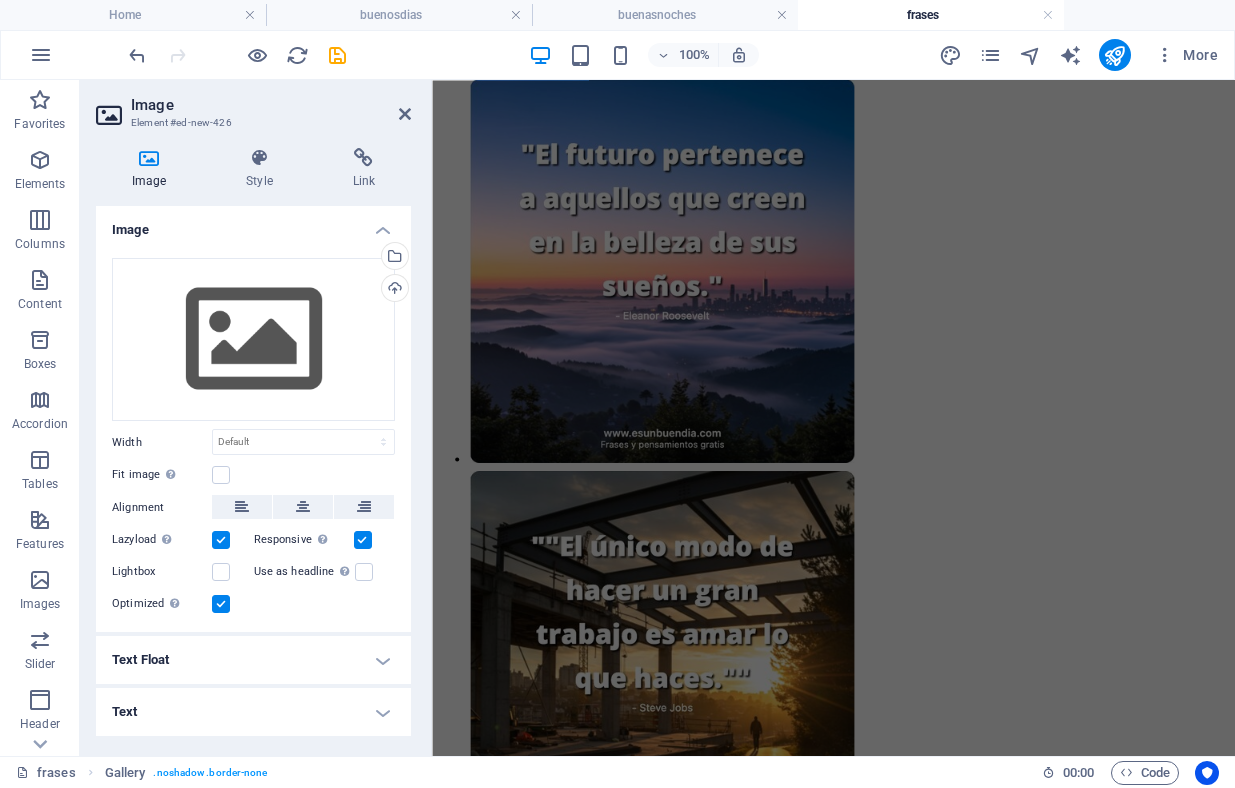 scroll, scrollTop: 1242, scrollLeft: 0, axis: vertical 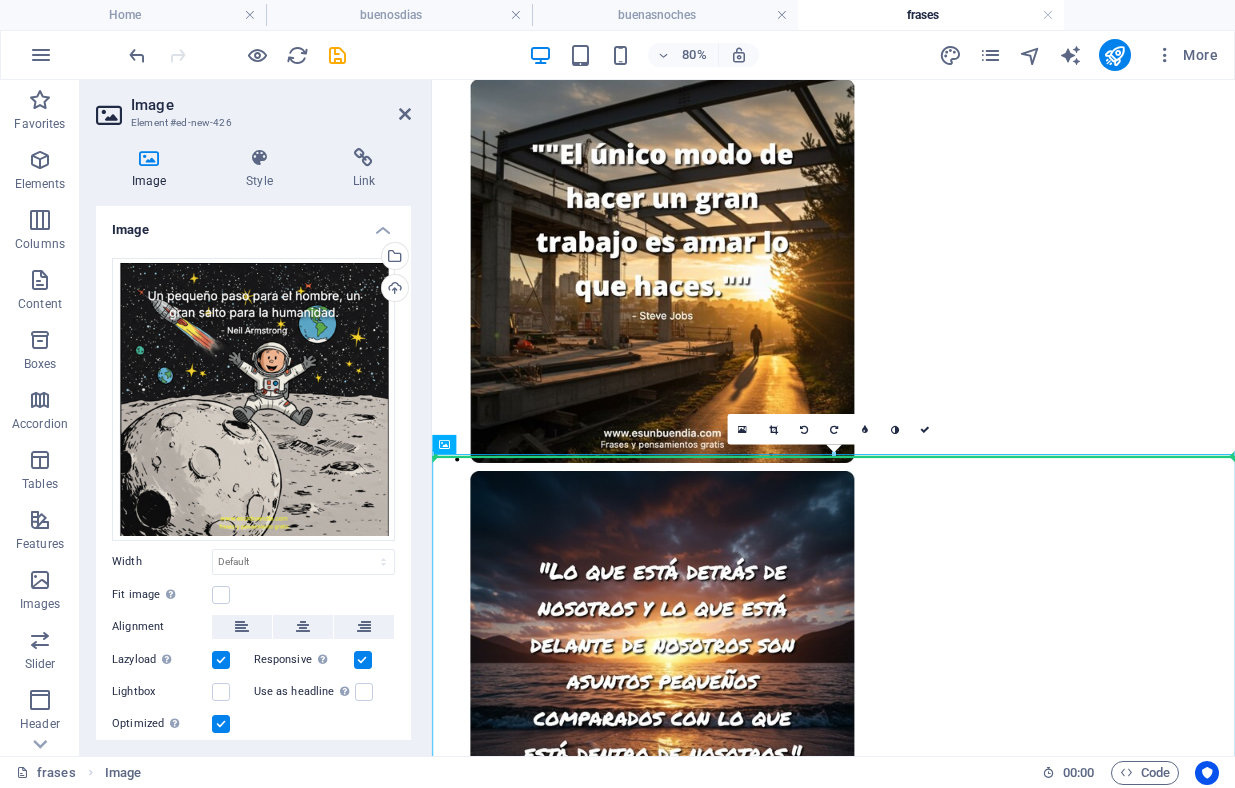 drag, startPoint x: 599, startPoint y: 655, endPoint x: 1268, endPoint y: 461, distance: 696.56085 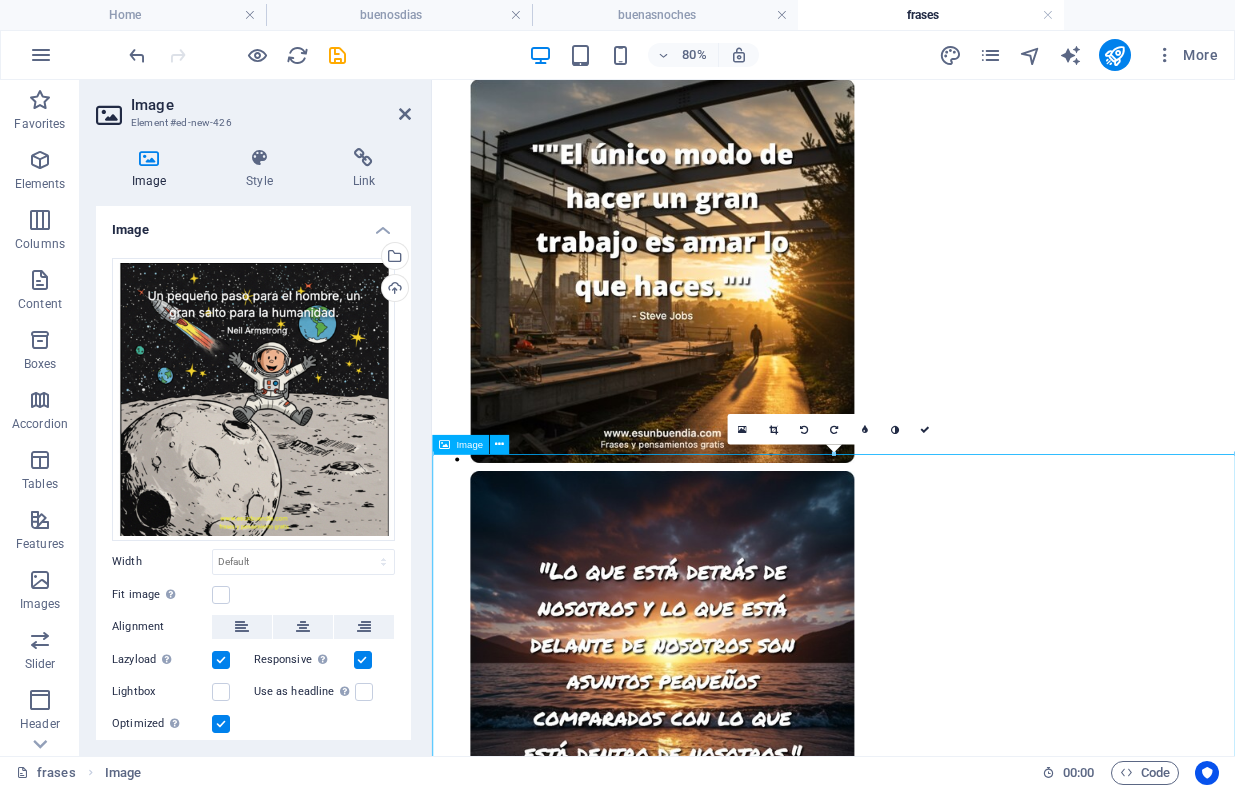 drag, startPoint x: 912, startPoint y: 666, endPoint x: 551, endPoint y: 540, distance: 382.35718 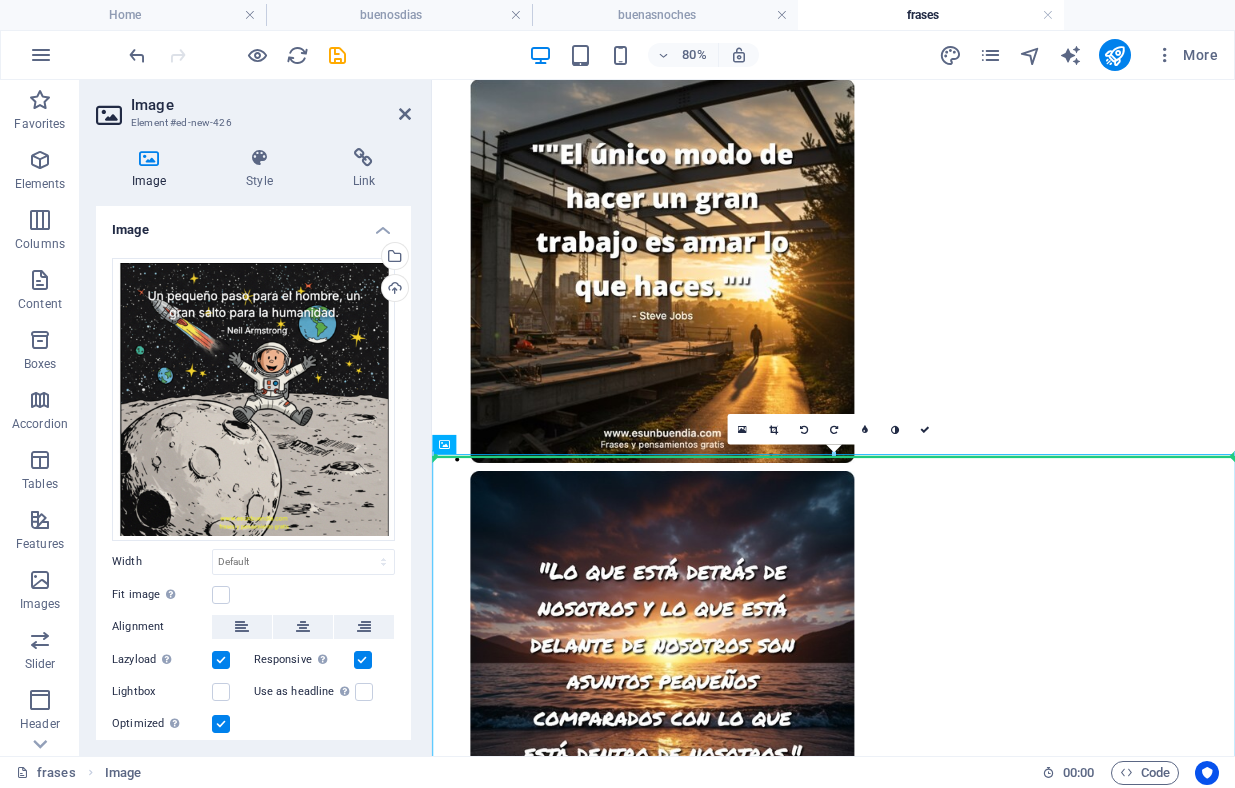 drag, startPoint x: 876, startPoint y: 526, endPoint x: 1281, endPoint y: 413, distance: 420.46878 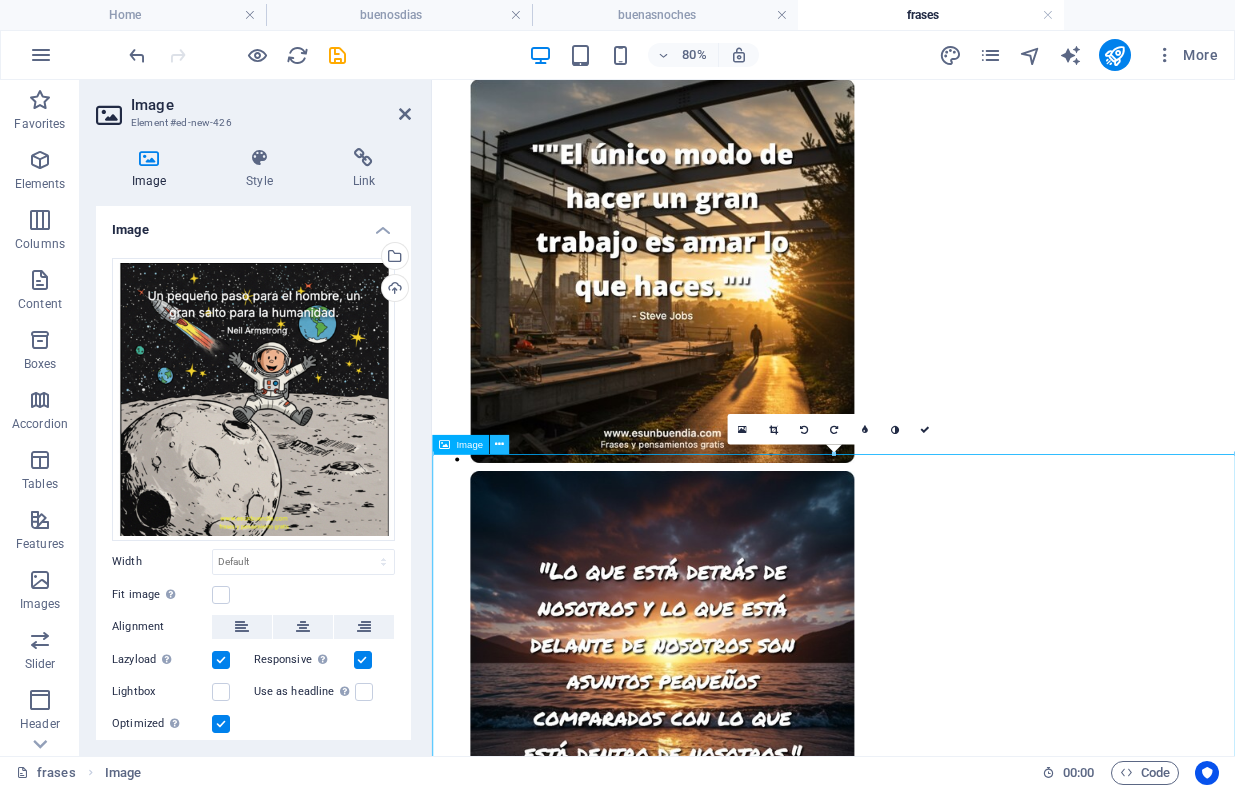 click at bounding box center (499, 443) 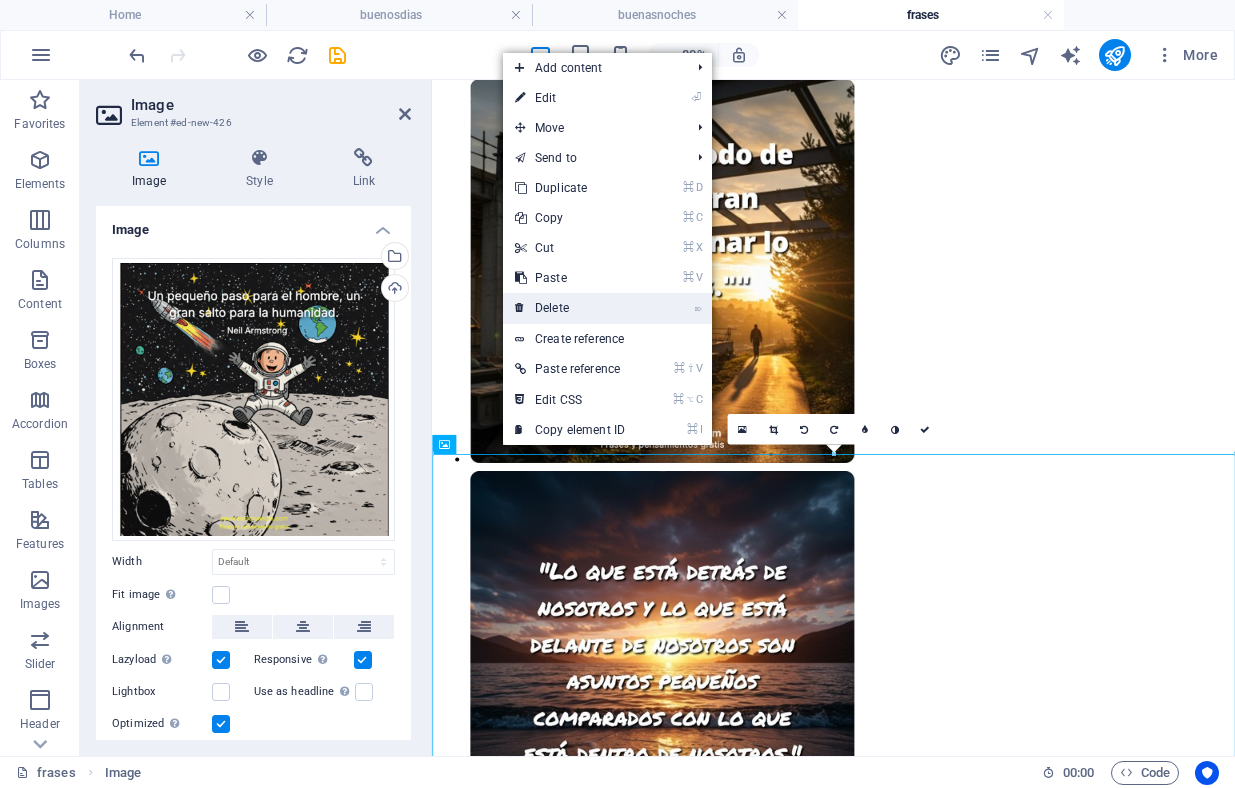 click on "⌦  Delete" at bounding box center [570, 308] 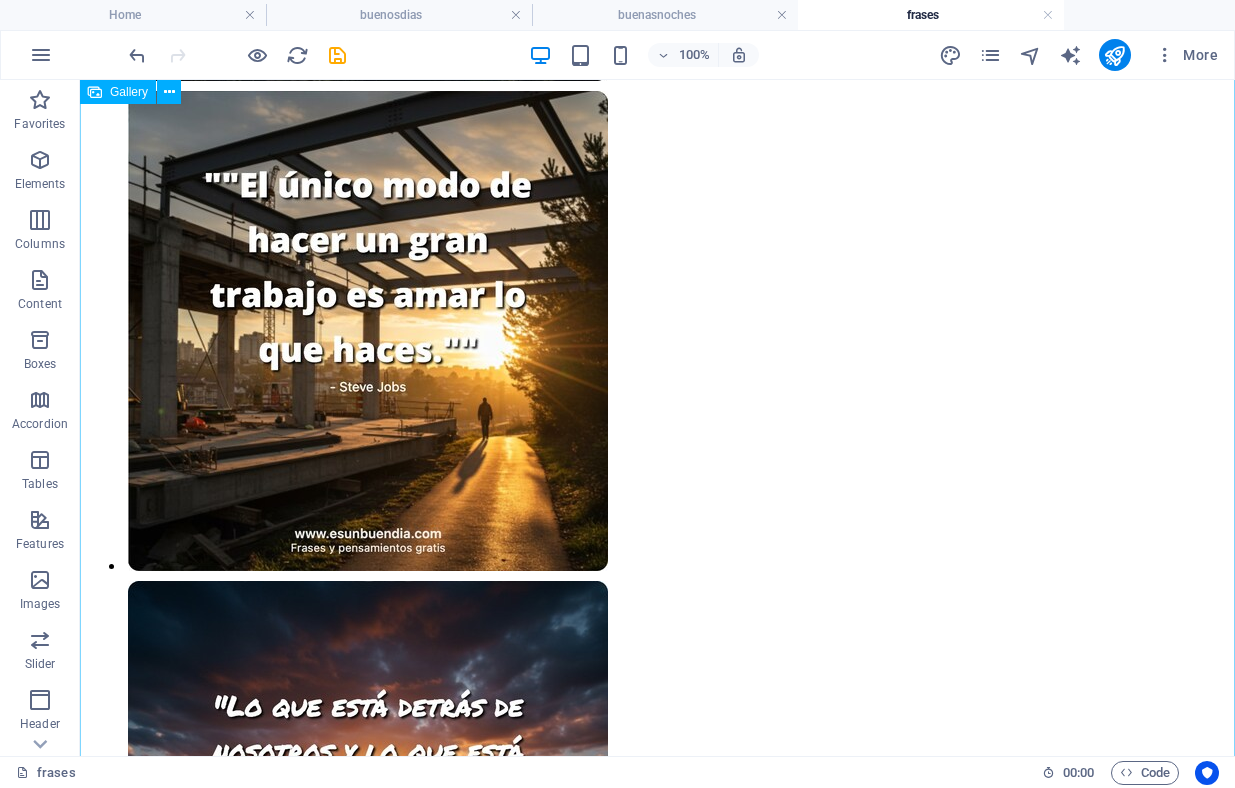 scroll, scrollTop: 1182, scrollLeft: 0, axis: vertical 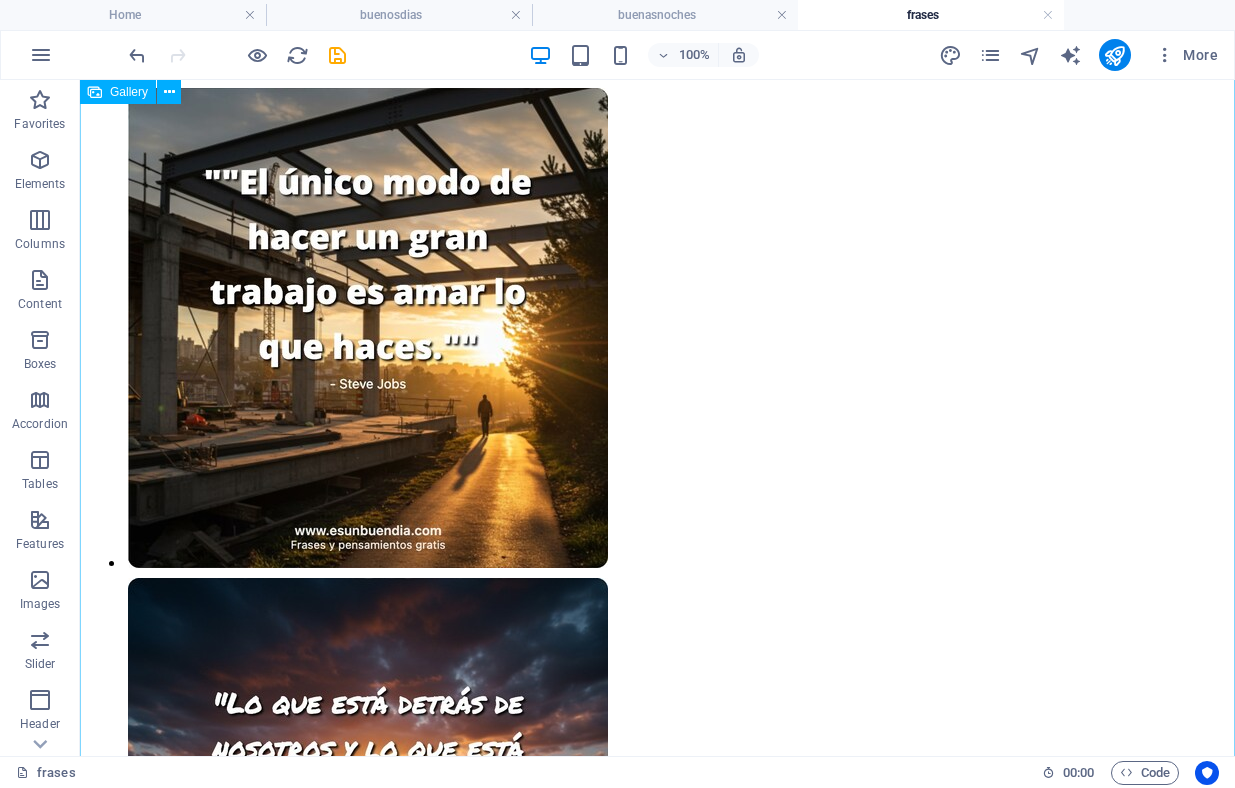 click at bounding box center [657, 5044] 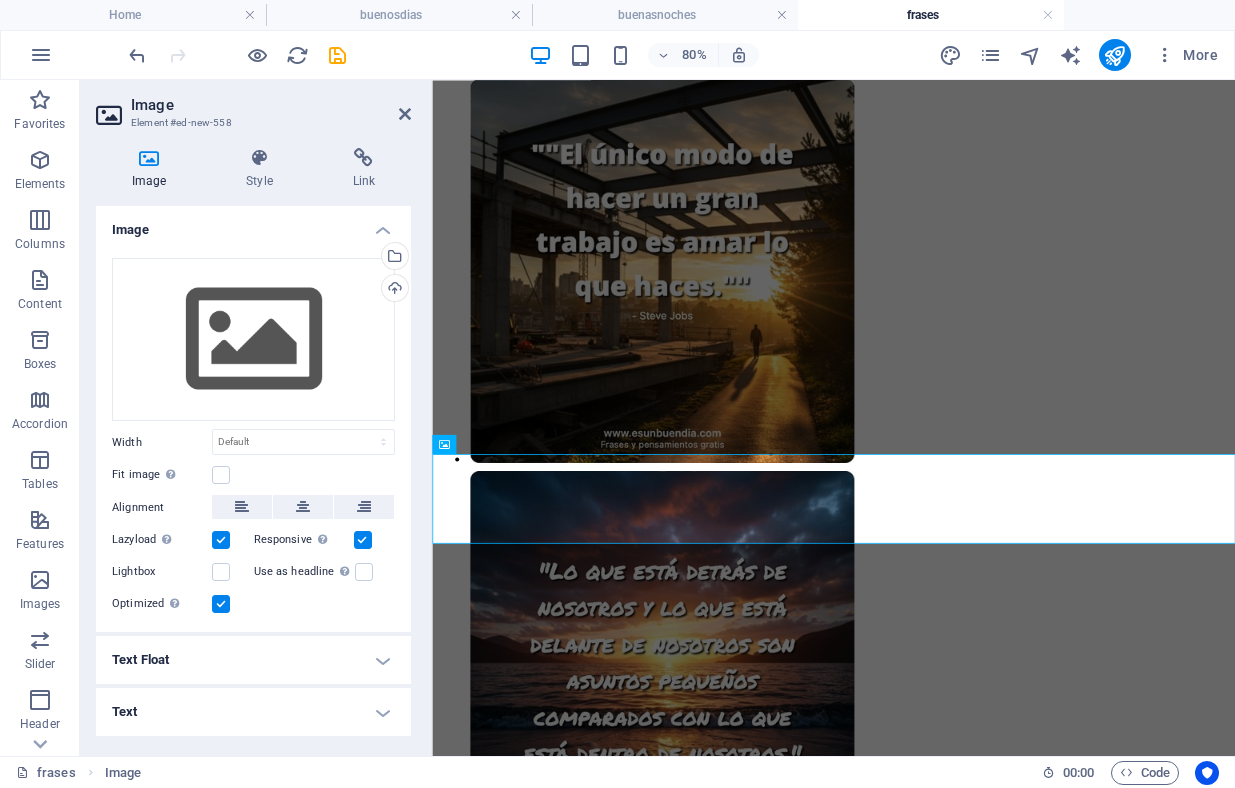 scroll, scrollTop: 1393, scrollLeft: 0, axis: vertical 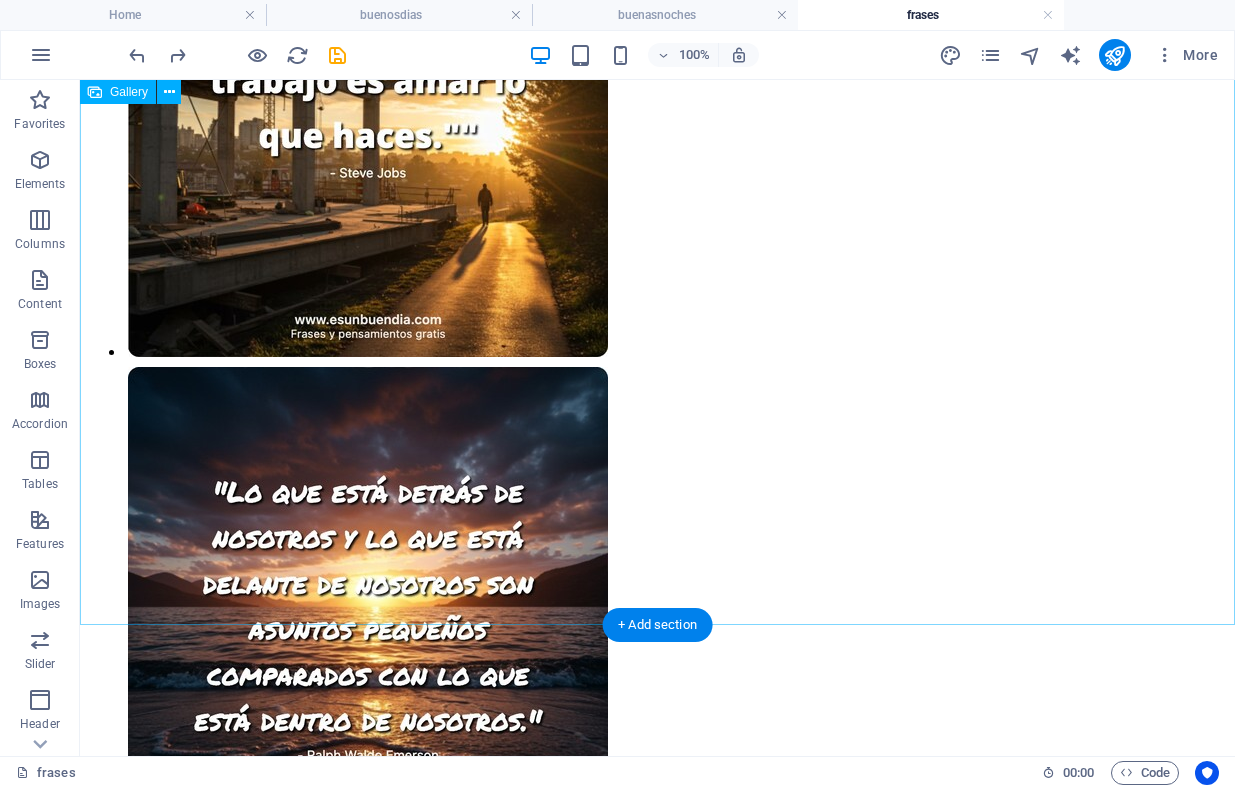 click at bounding box center [657, 4833] 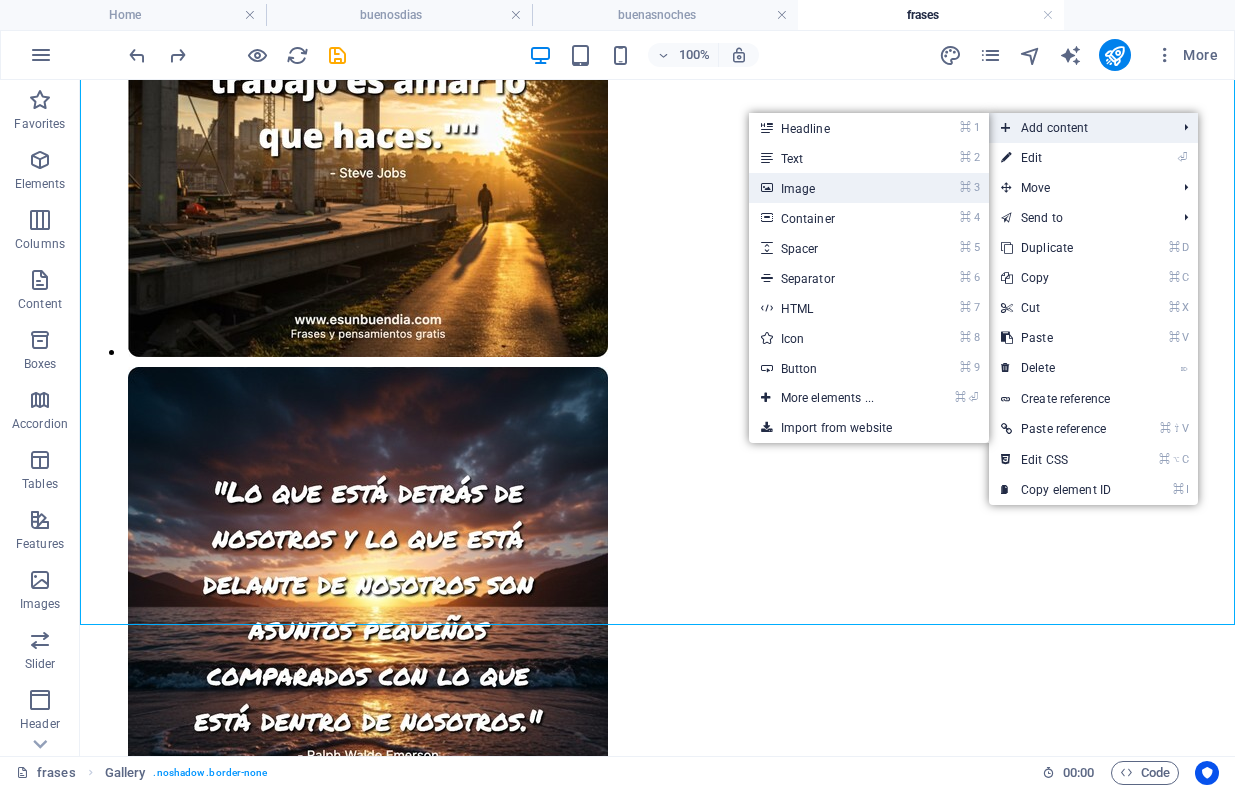 click on "⌘ 3  Image" at bounding box center (831, 188) 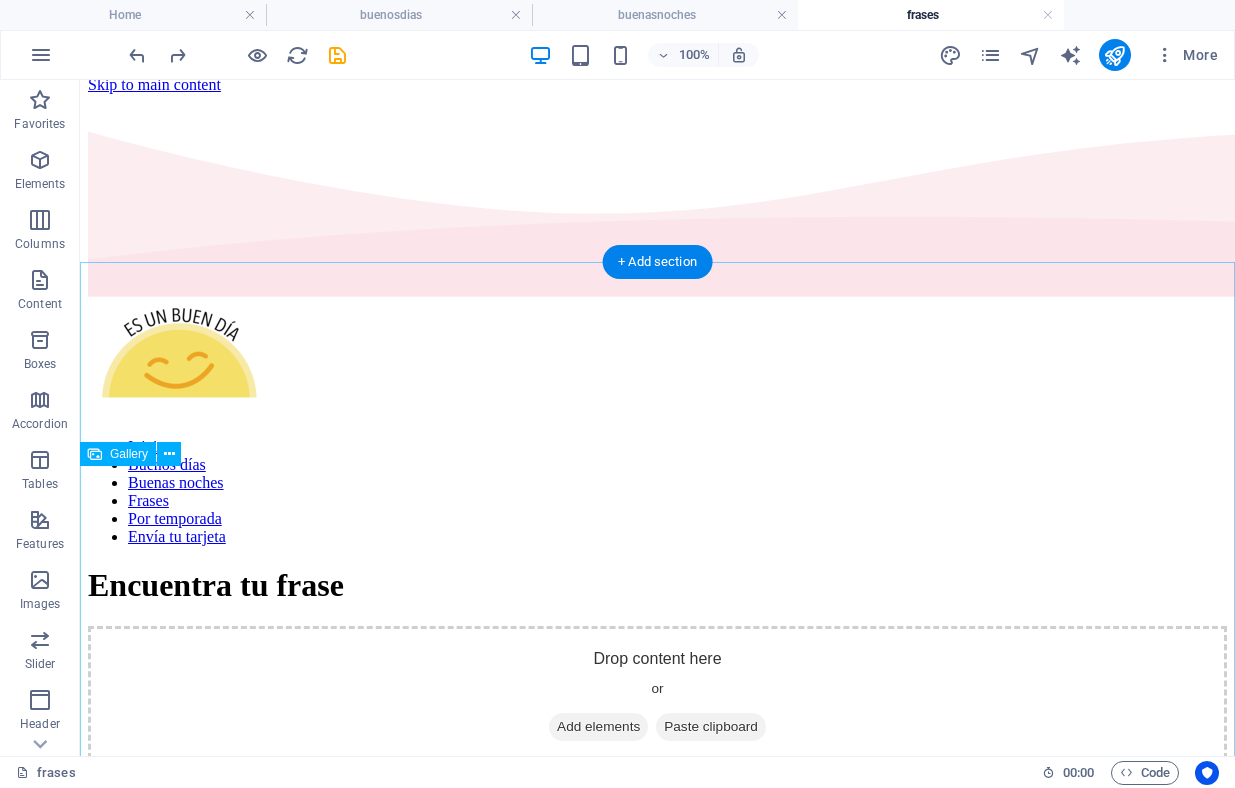 scroll, scrollTop: 0, scrollLeft: 0, axis: both 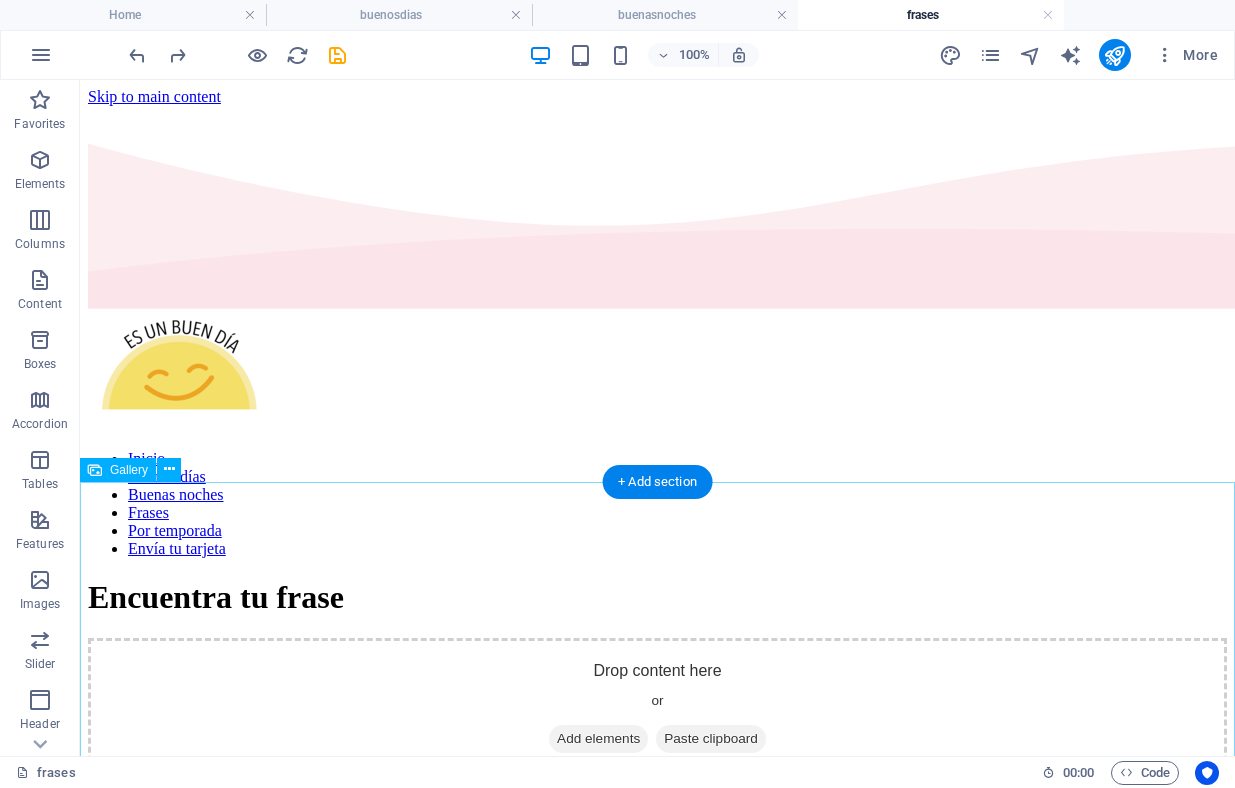click at bounding box center (266, 1022) 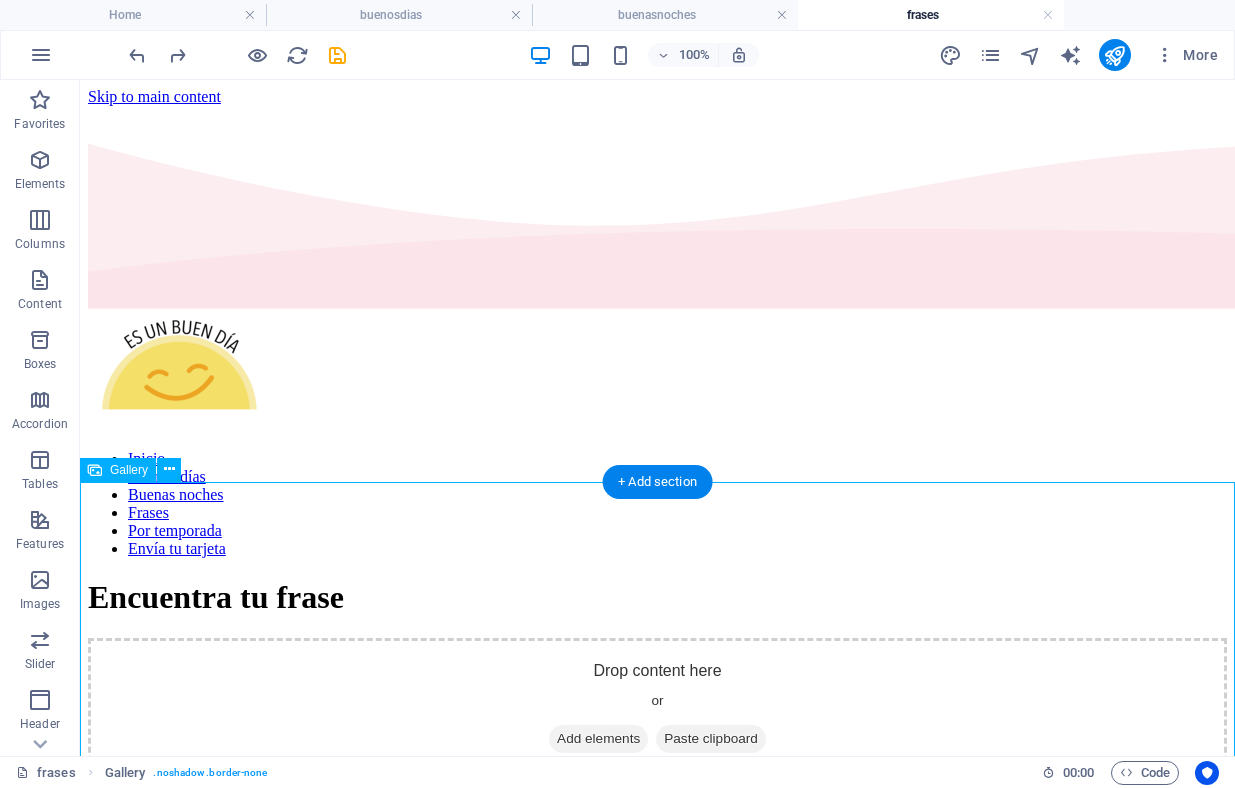 click at bounding box center (266, 1022) 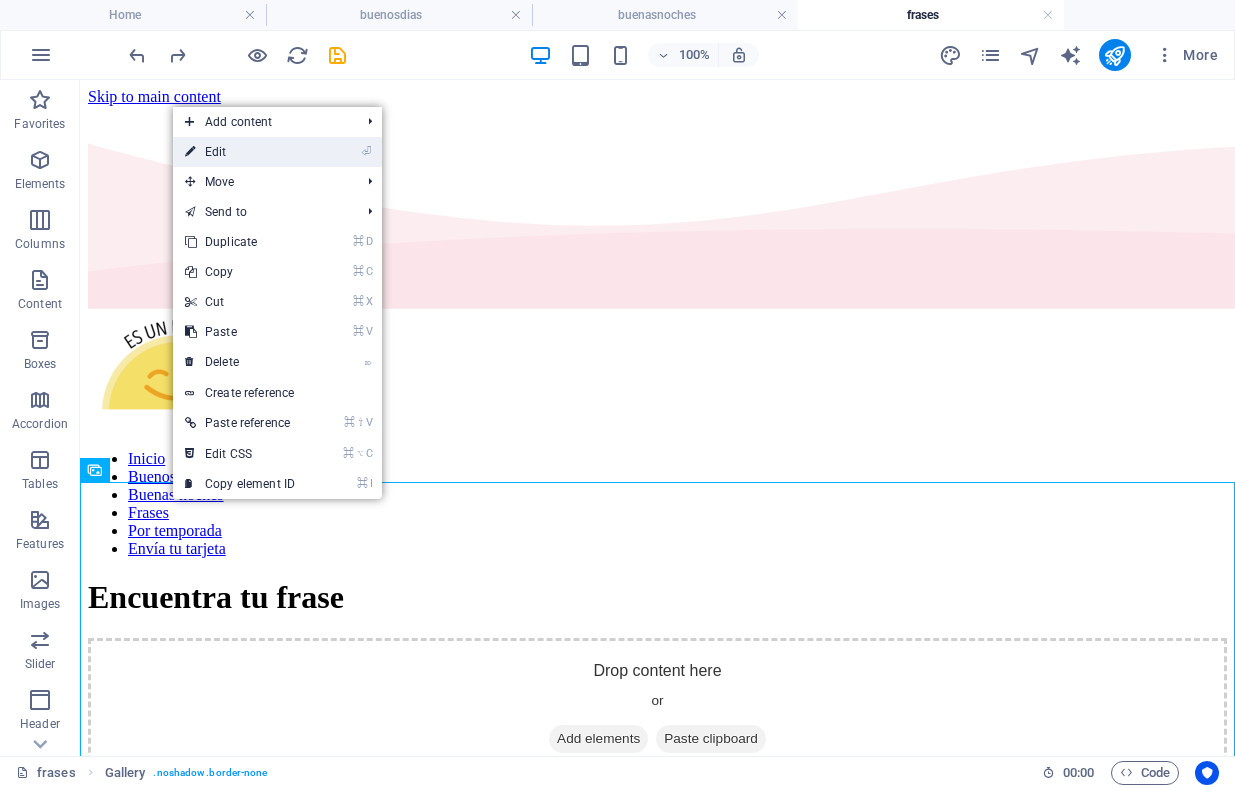 click on "⏎  Edit" at bounding box center [240, 152] 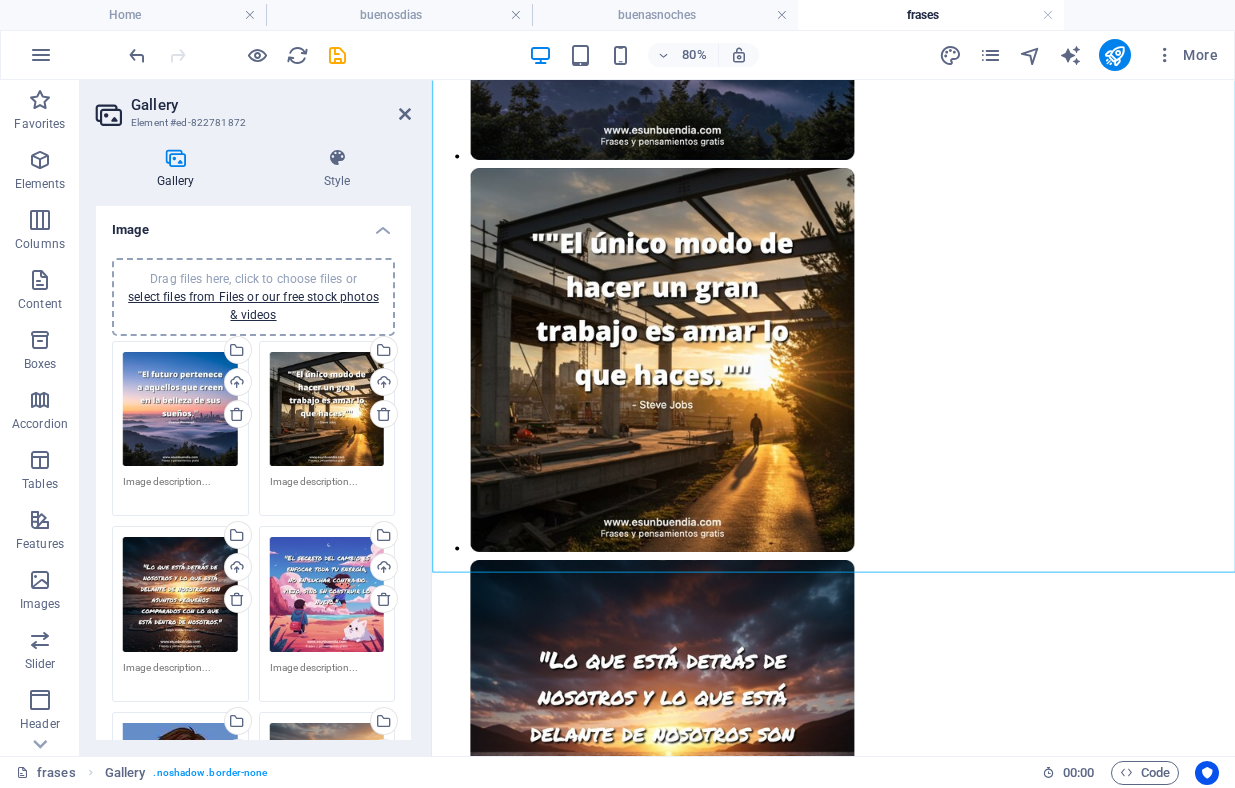 scroll, scrollTop: 0, scrollLeft: 0, axis: both 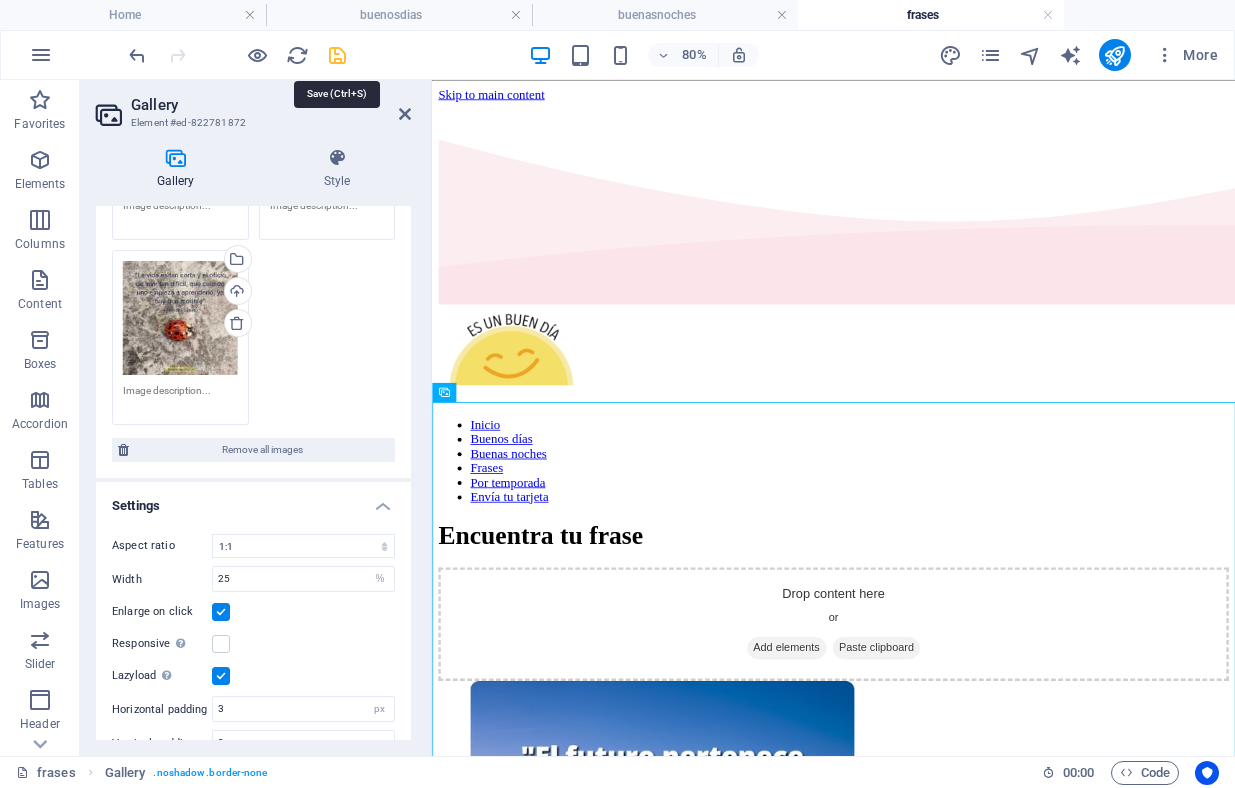 click at bounding box center [337, 55] 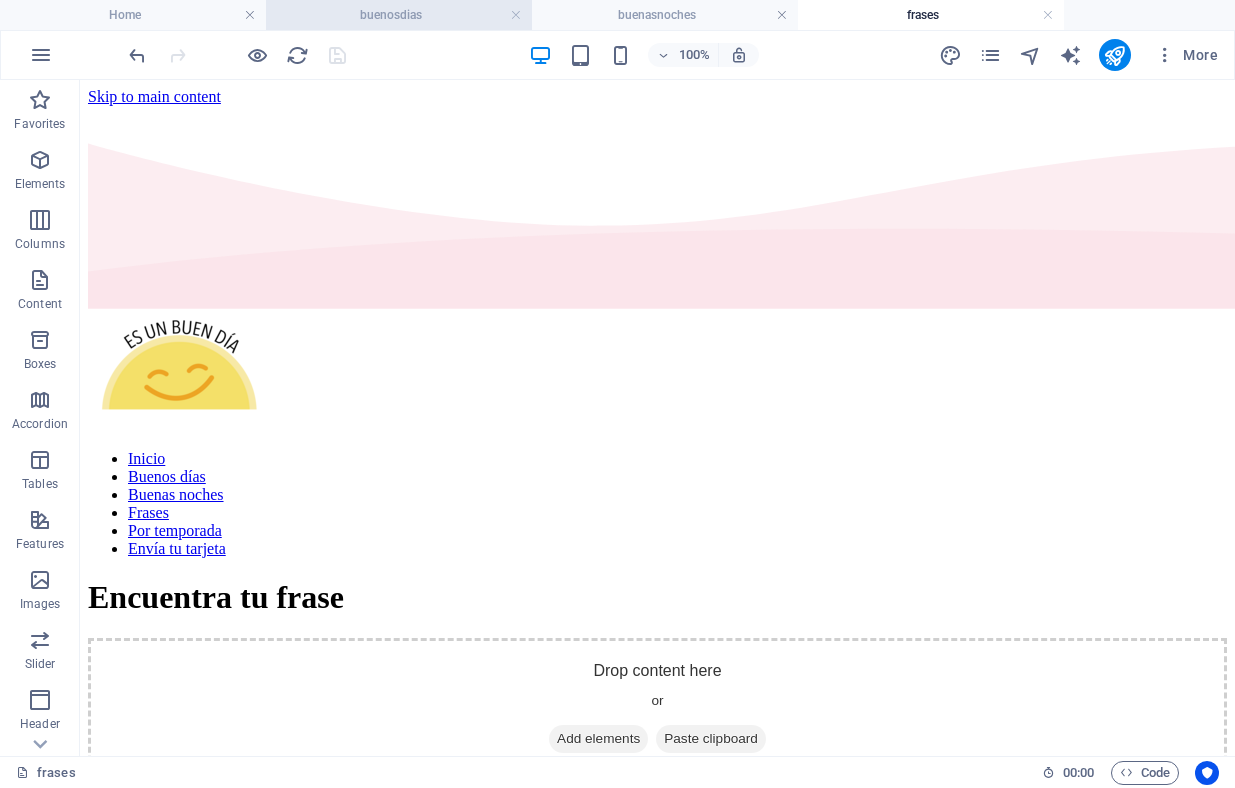 click on "buenosdias" at bounding box center (399, 15) 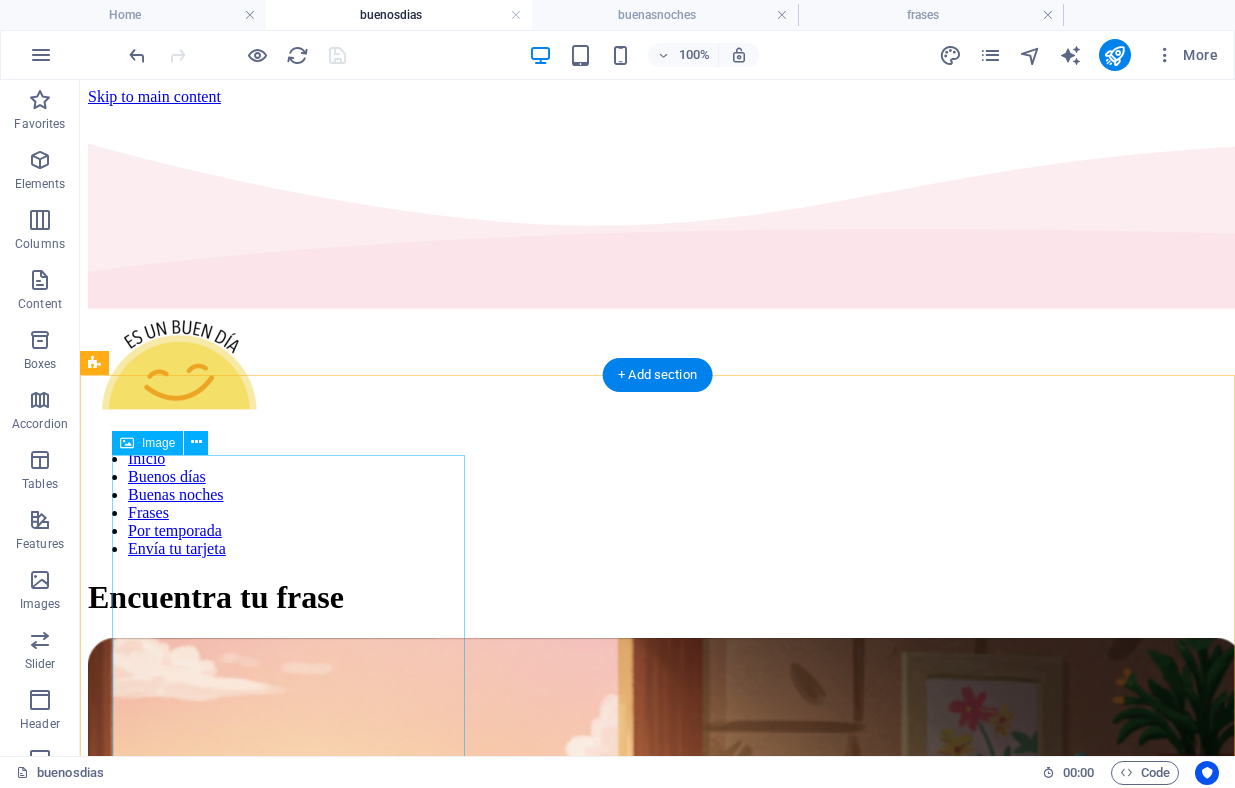 click at bounding box center (657, 1217) 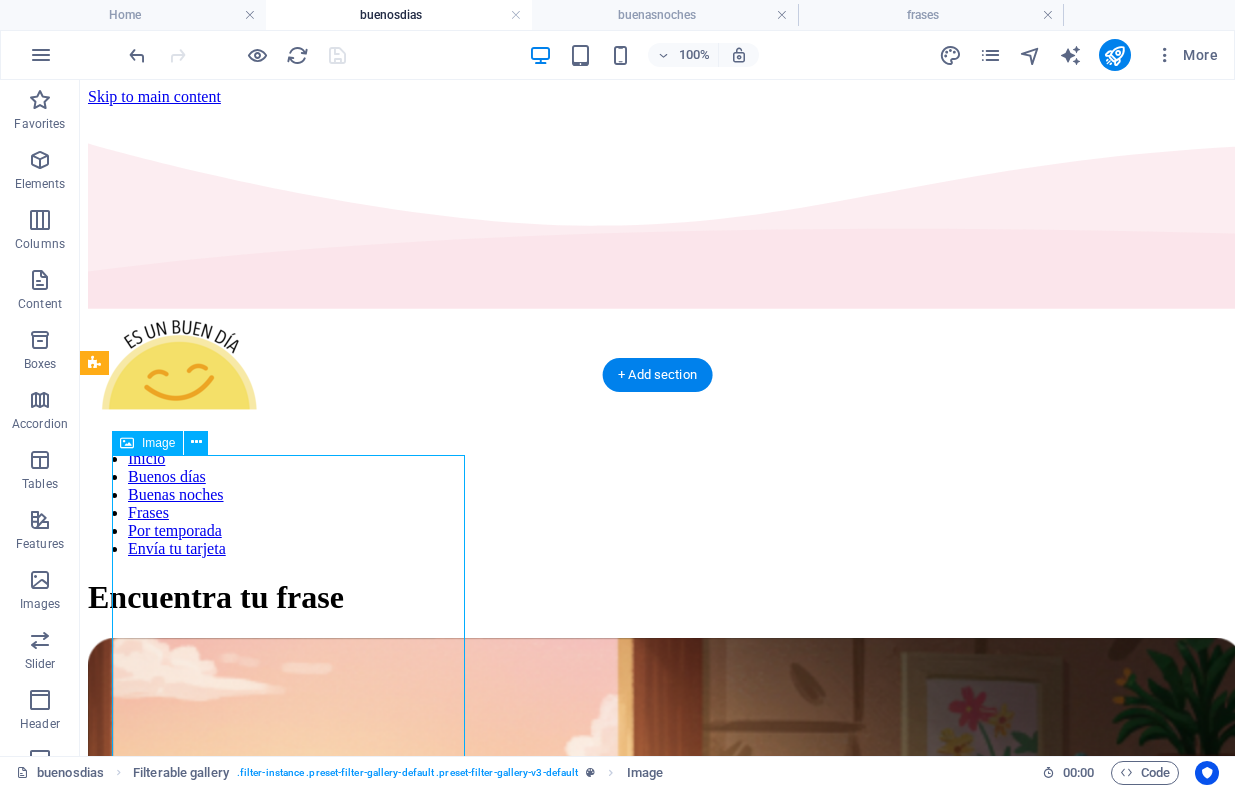click at bounding box center [657, 1217] 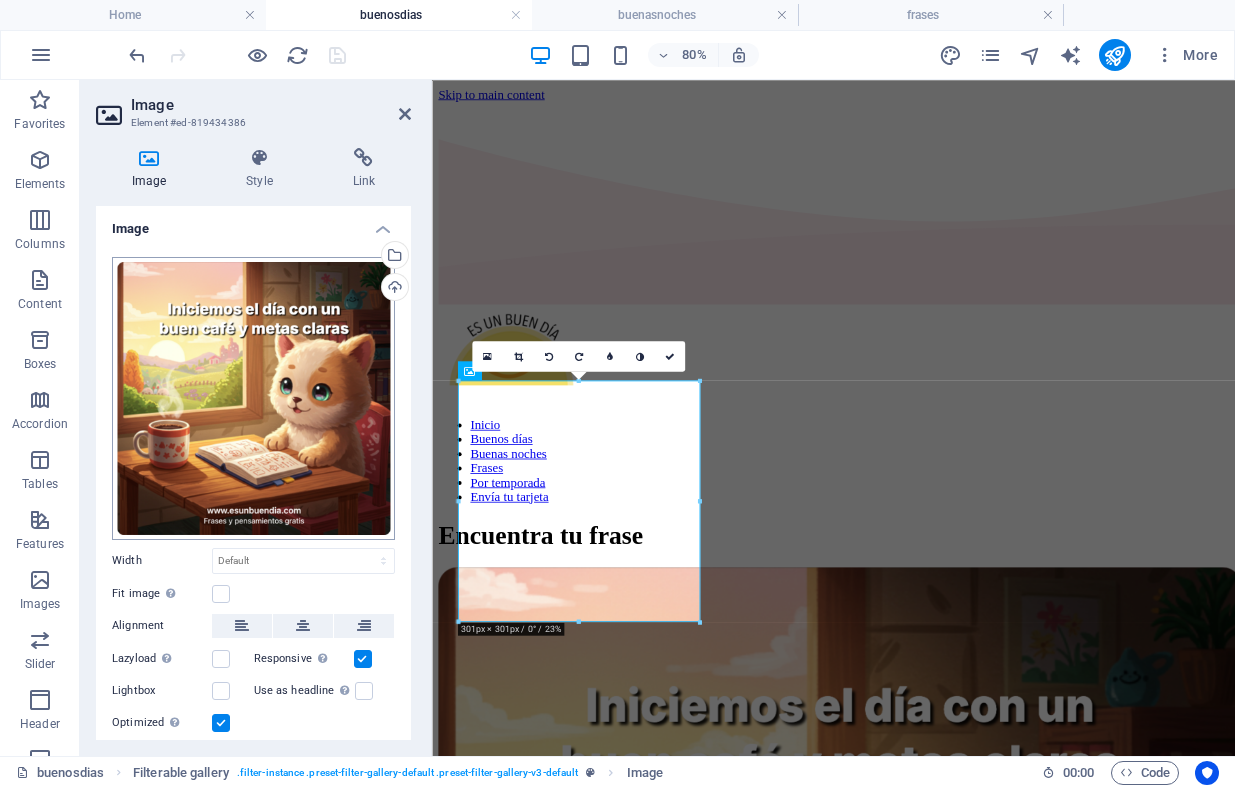 scroll, scrollTop: 0, scrollLeft: 0, axis: both 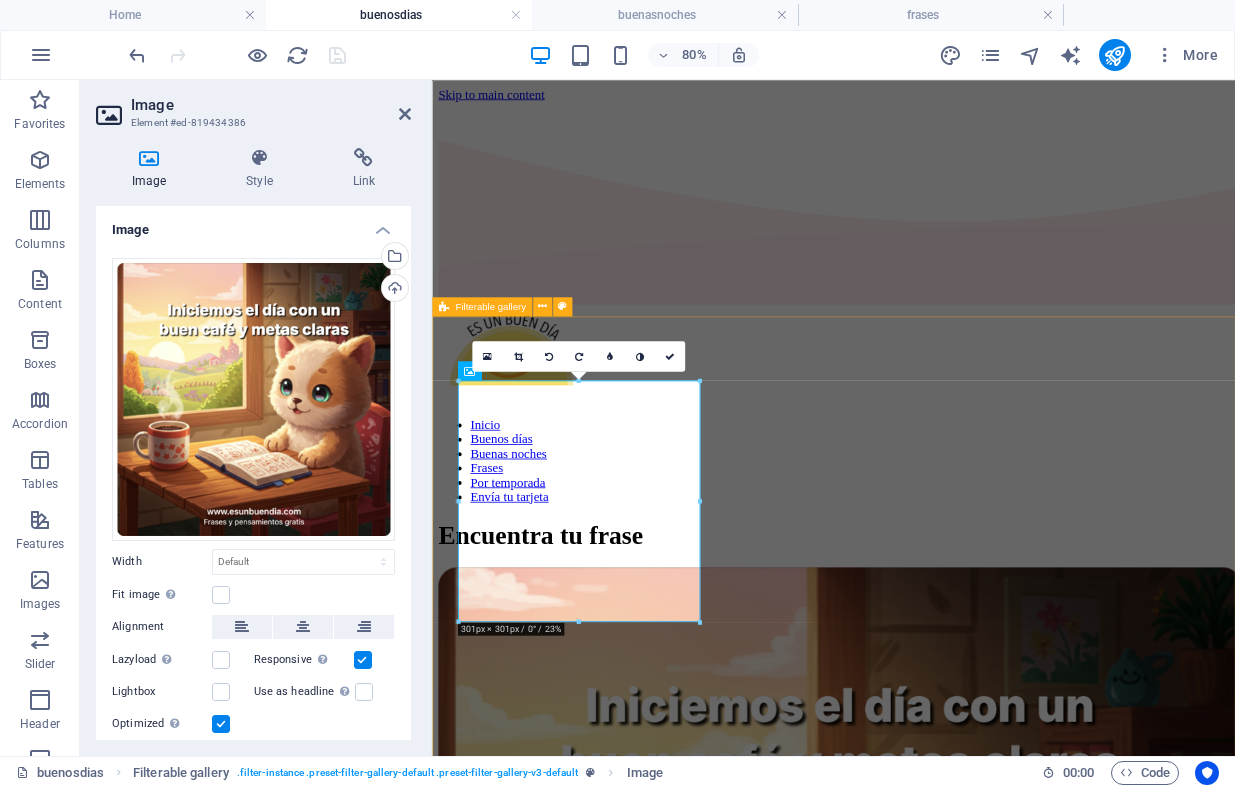 click at bounding box center (934, 6743) 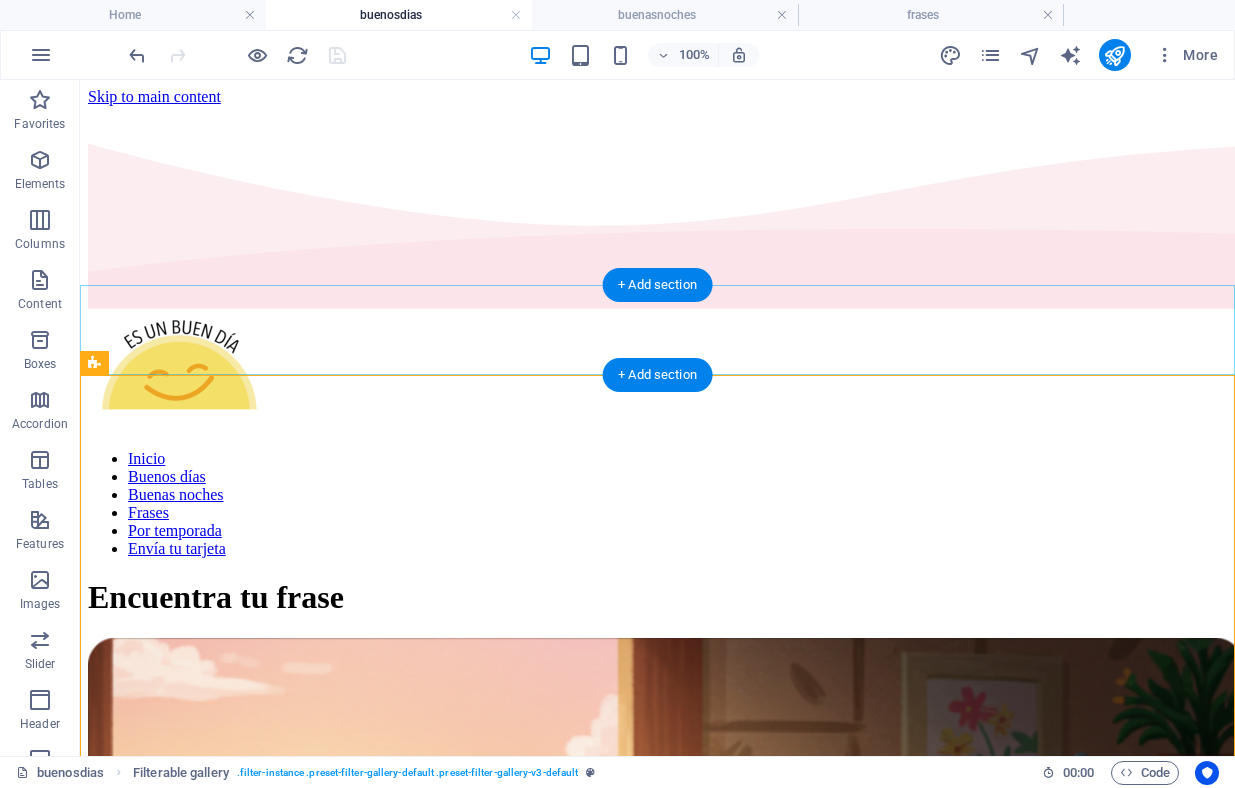 click on "+ Add section" at bounding box center [657, 375] 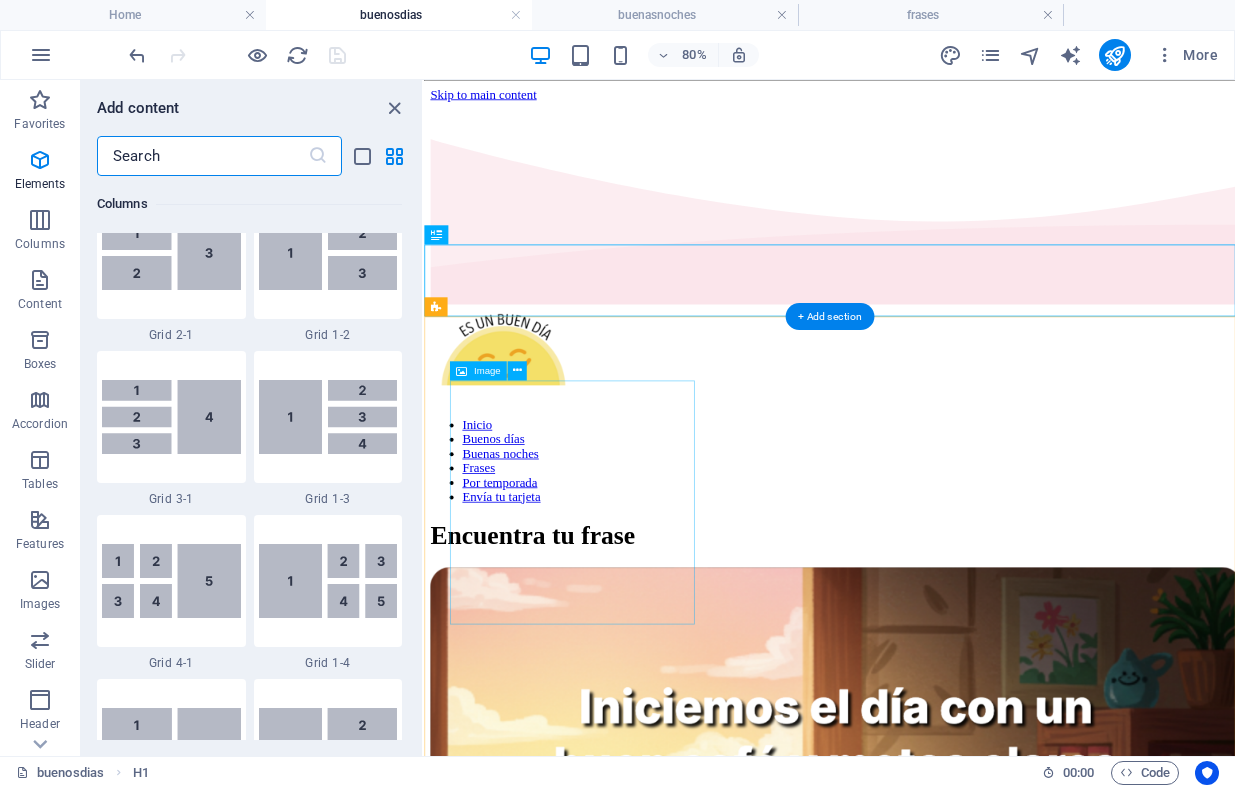 scroll, scrollTop: 3499, scrollLeft: 0, axis: vertical 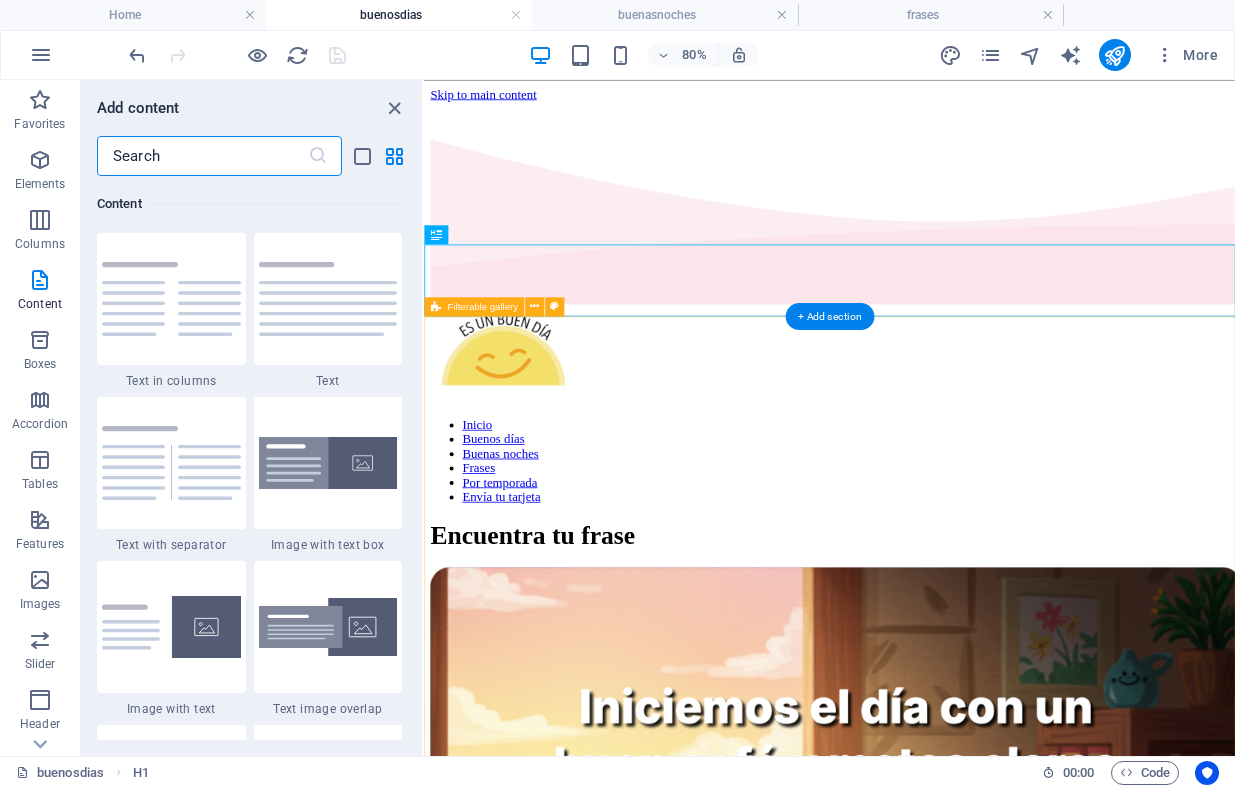 click at bounding box center [931, 6803] 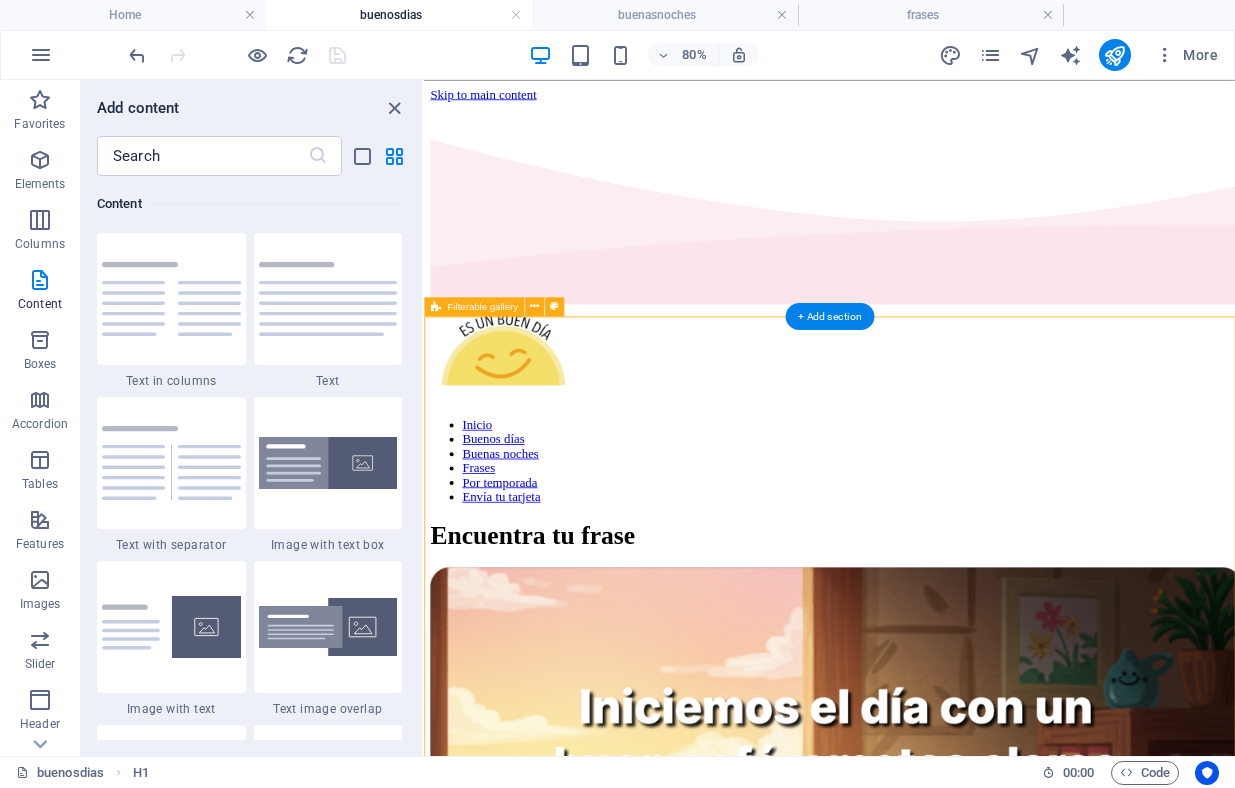 click at bounding box center (931, 6803) 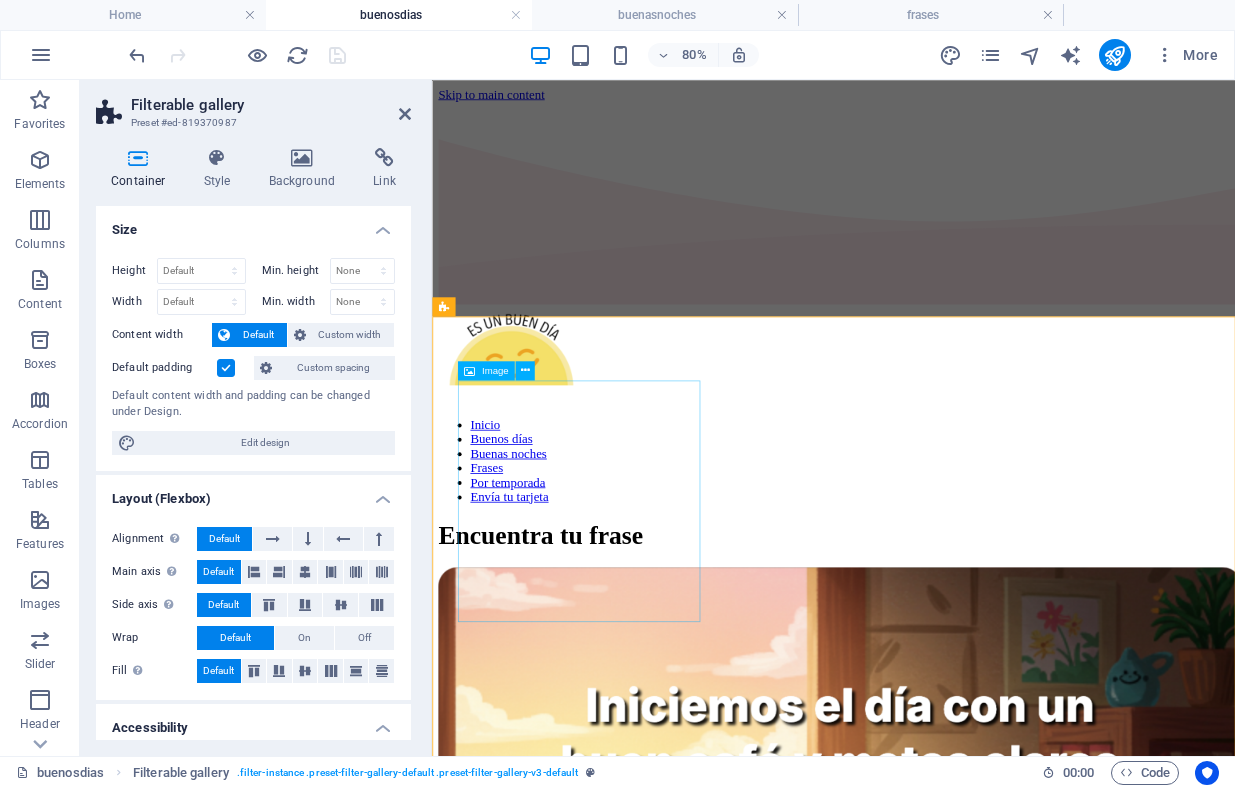 click at bounding box center [934, 1192] 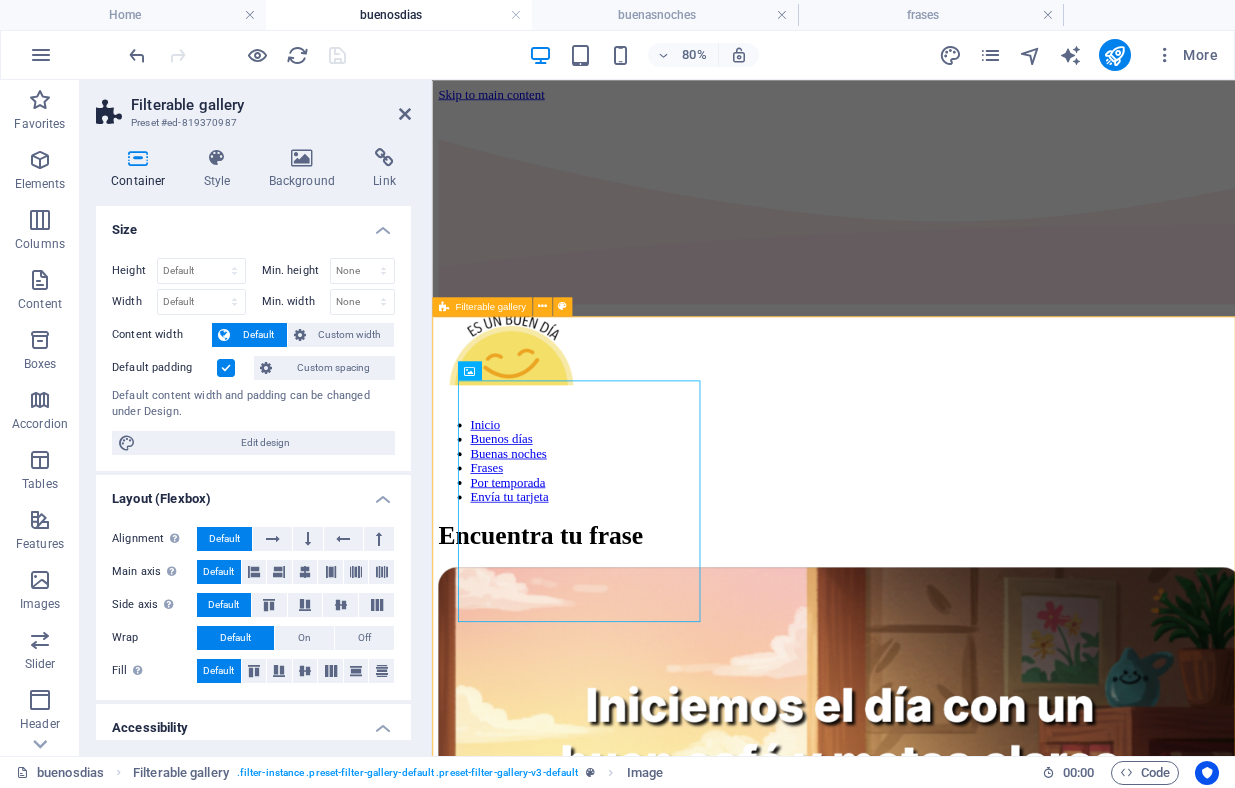 click at bounding box center [934, 6743] 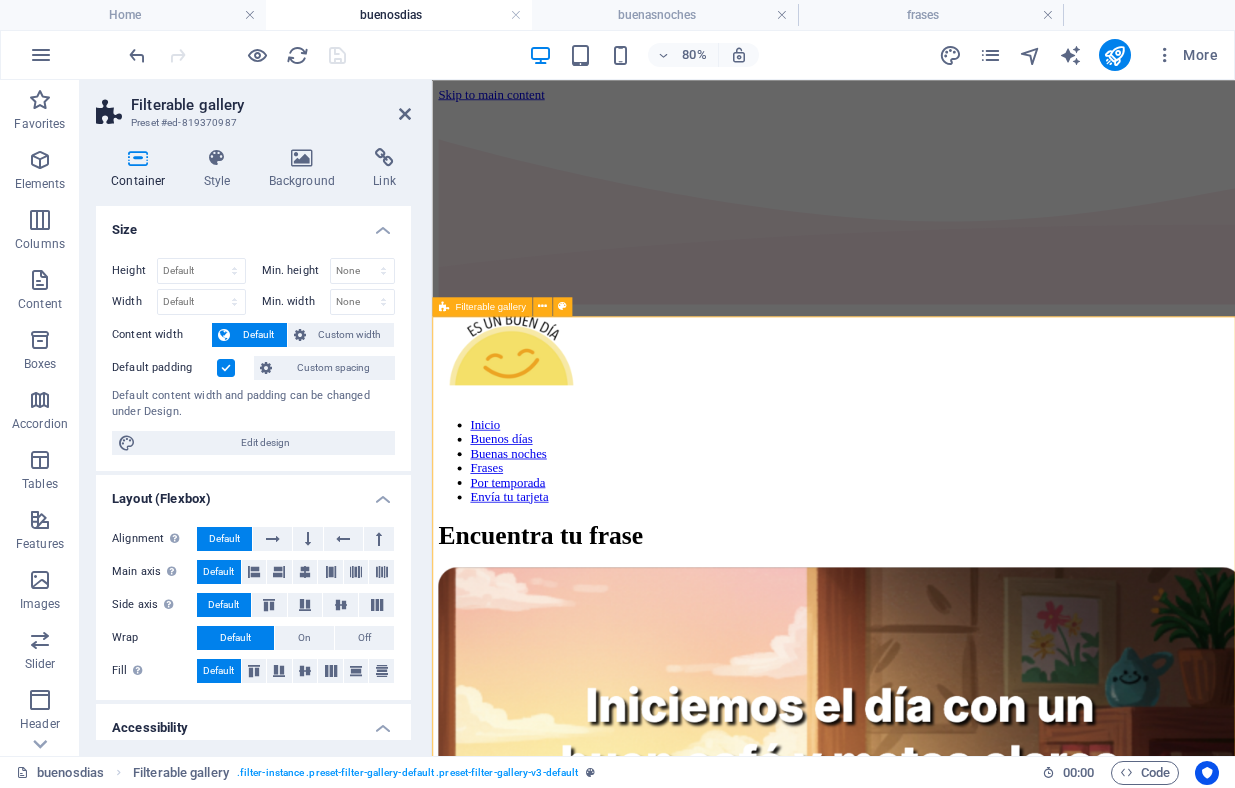 click at bounding box center (934, 6743) 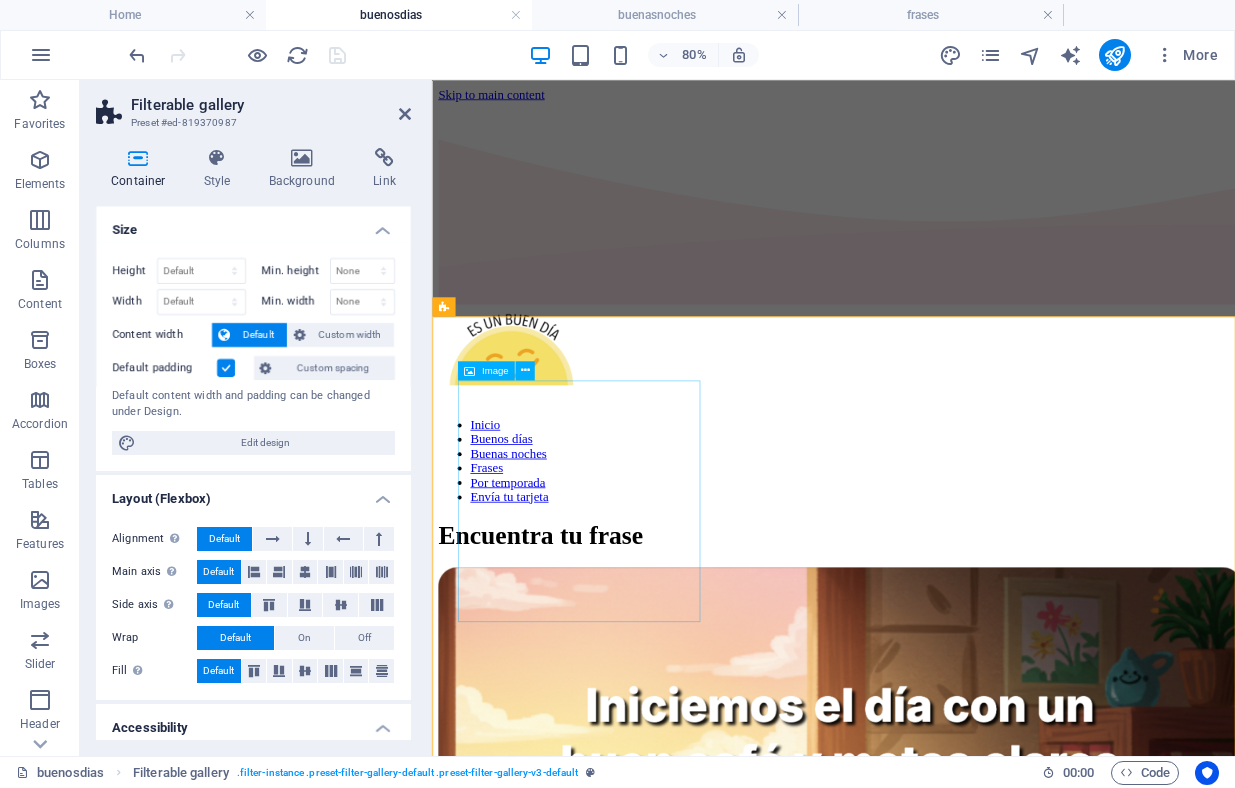 click at bounding box center (934, 1192) 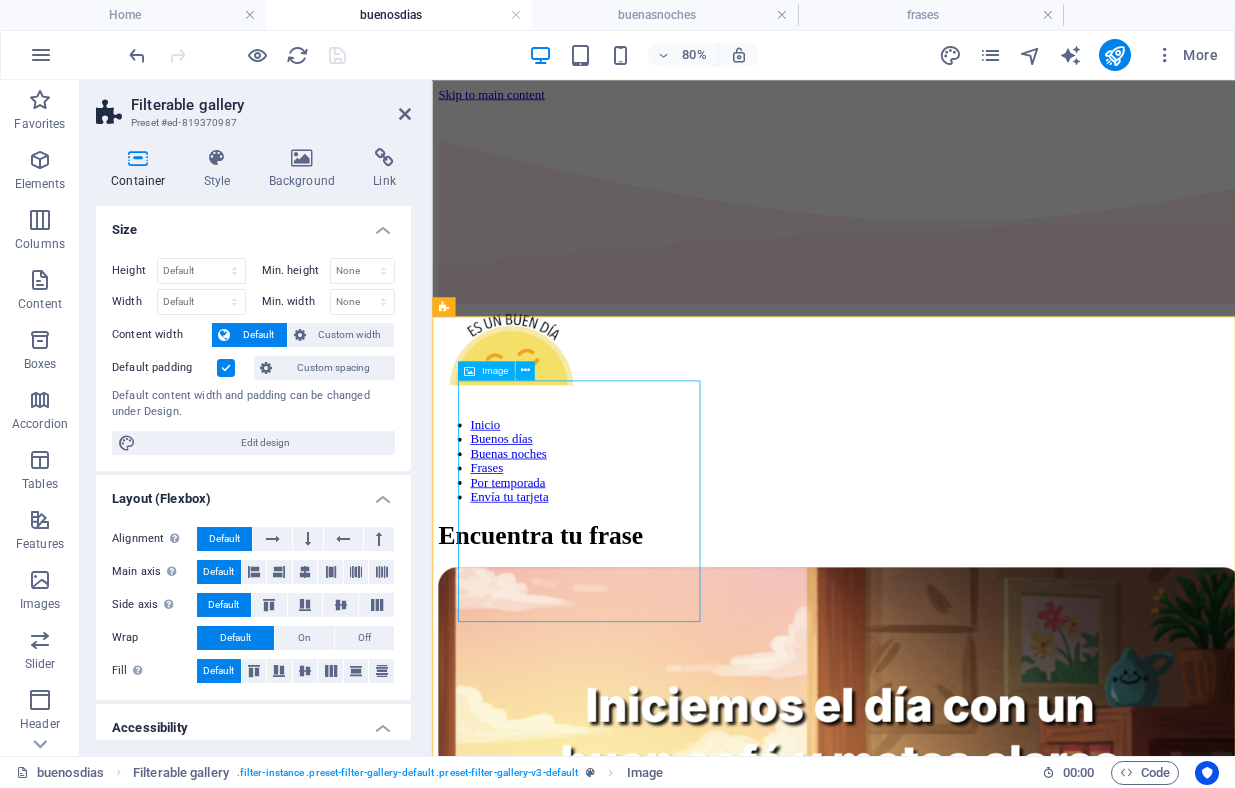 click at bounding box center [934, 1192] 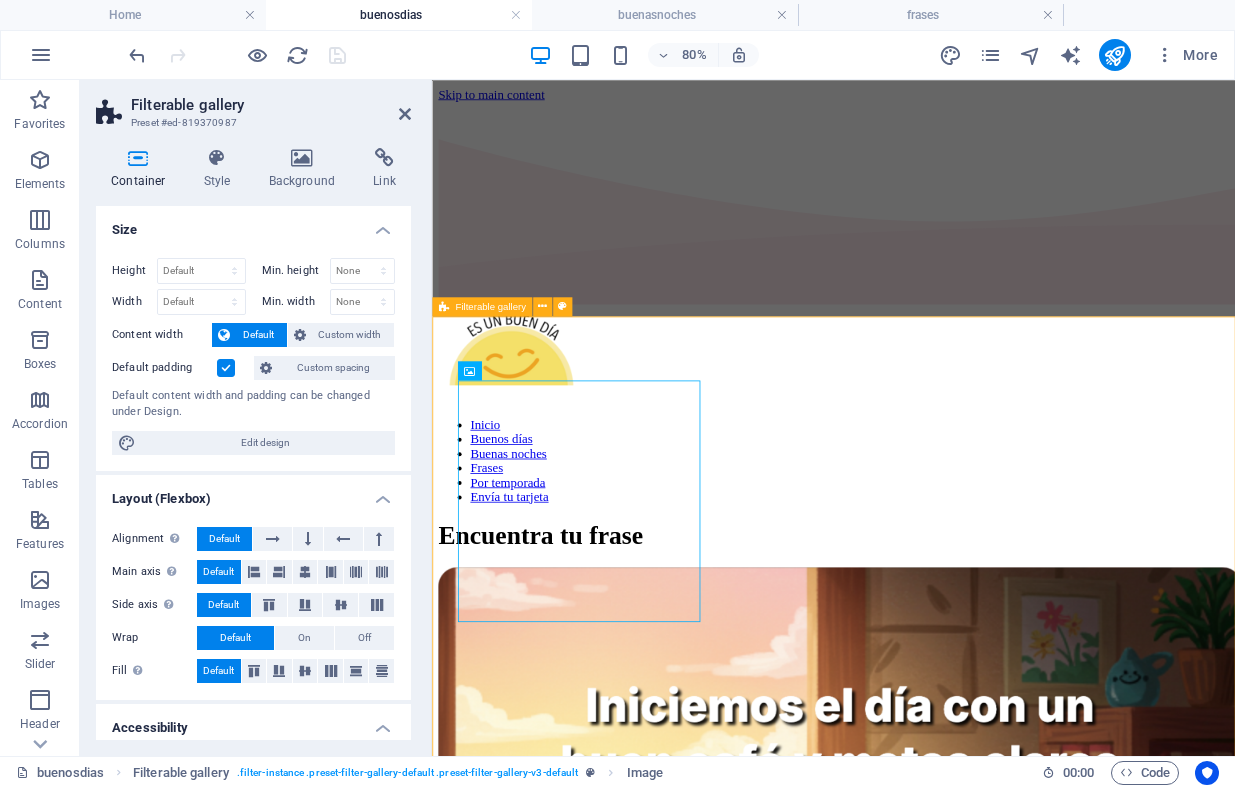 click at bounding box center [934, 6743] 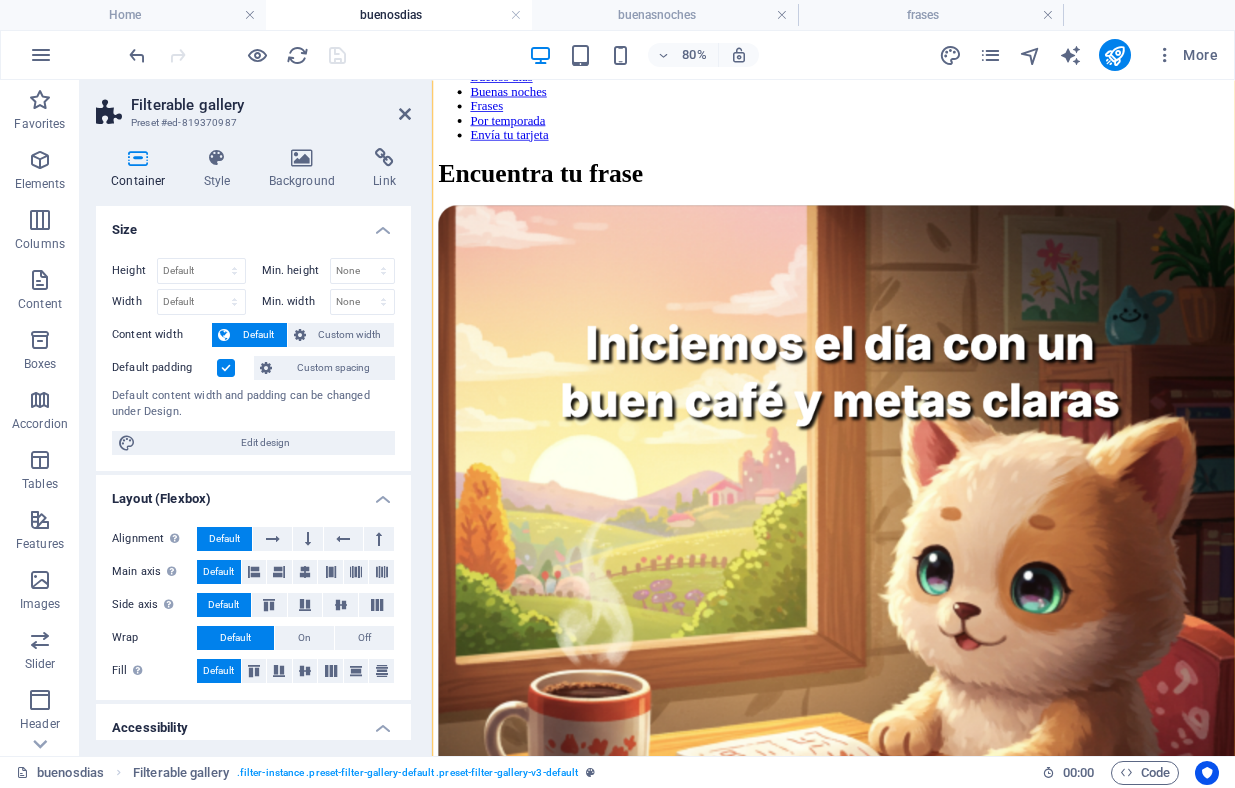 scroll, scrollTop: 679, scrollLeft: 0, axis: vertical 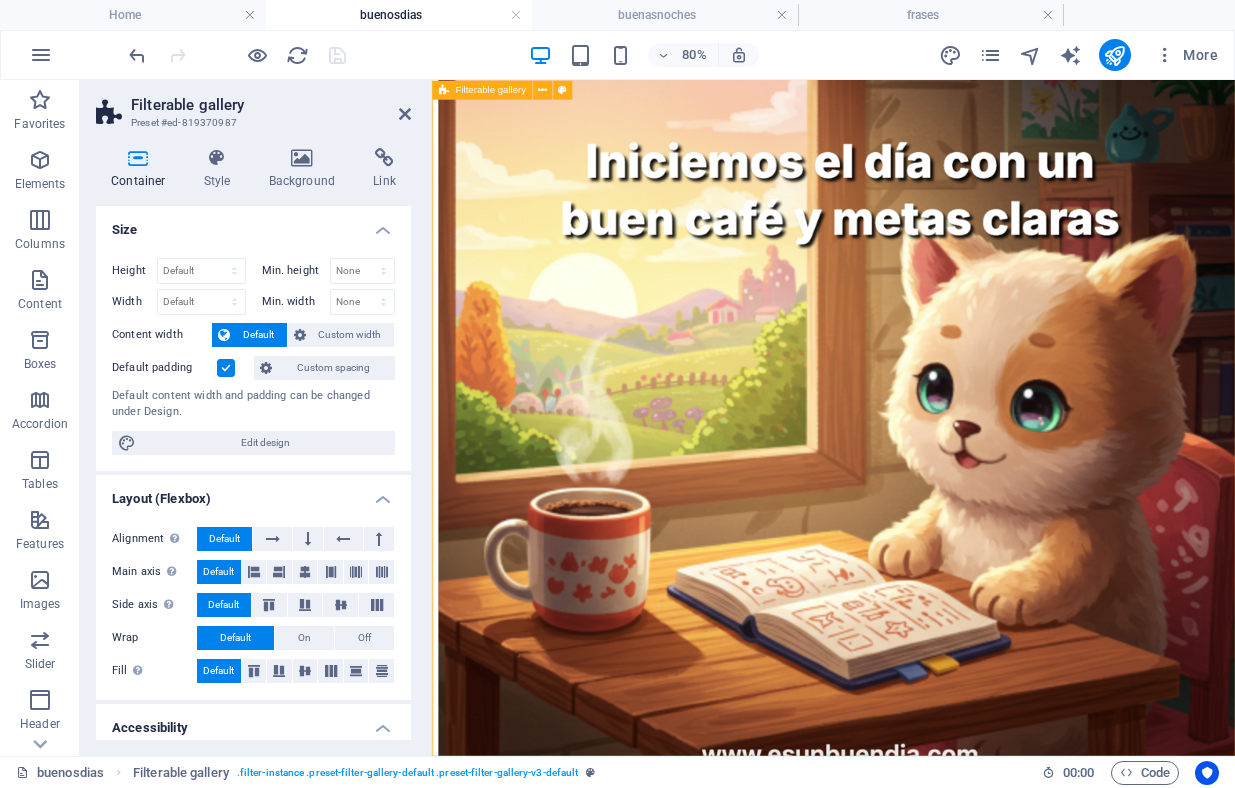 click at bounding box center (934, 6064) 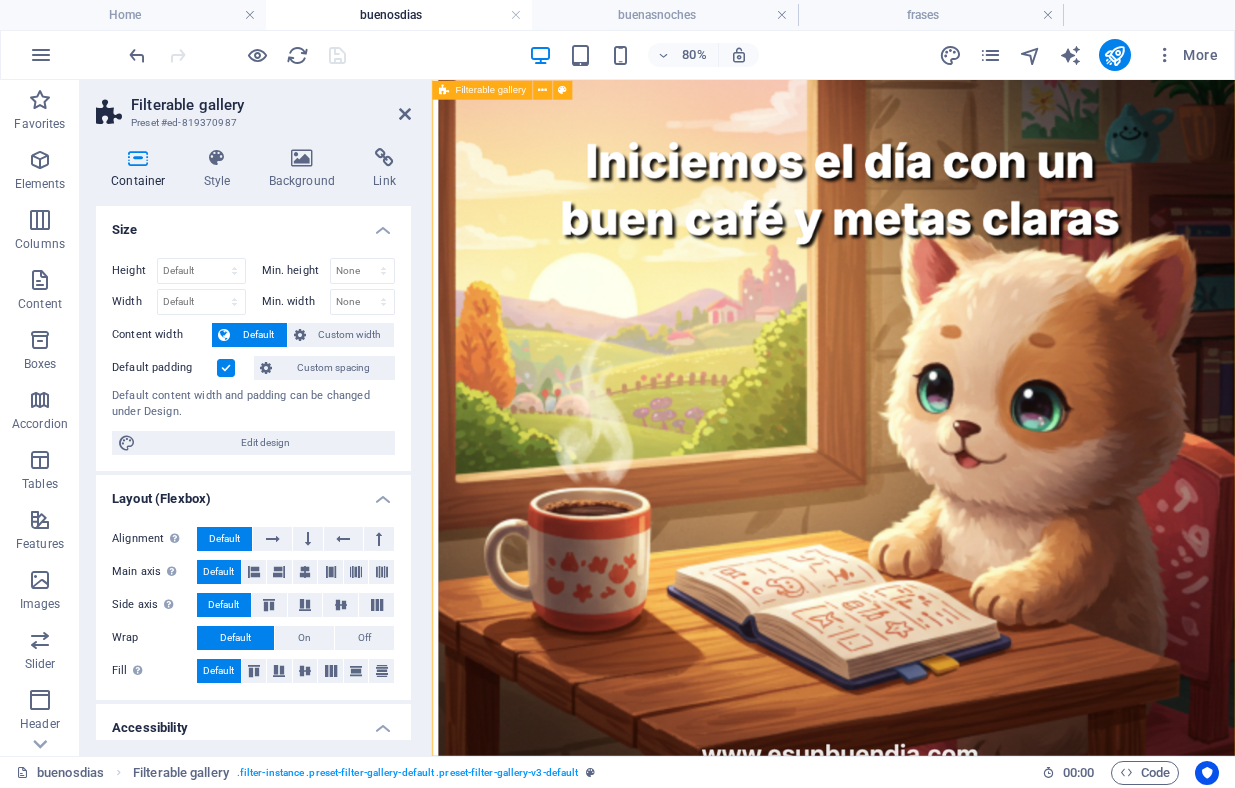 click at bounding box center (934, 6064) 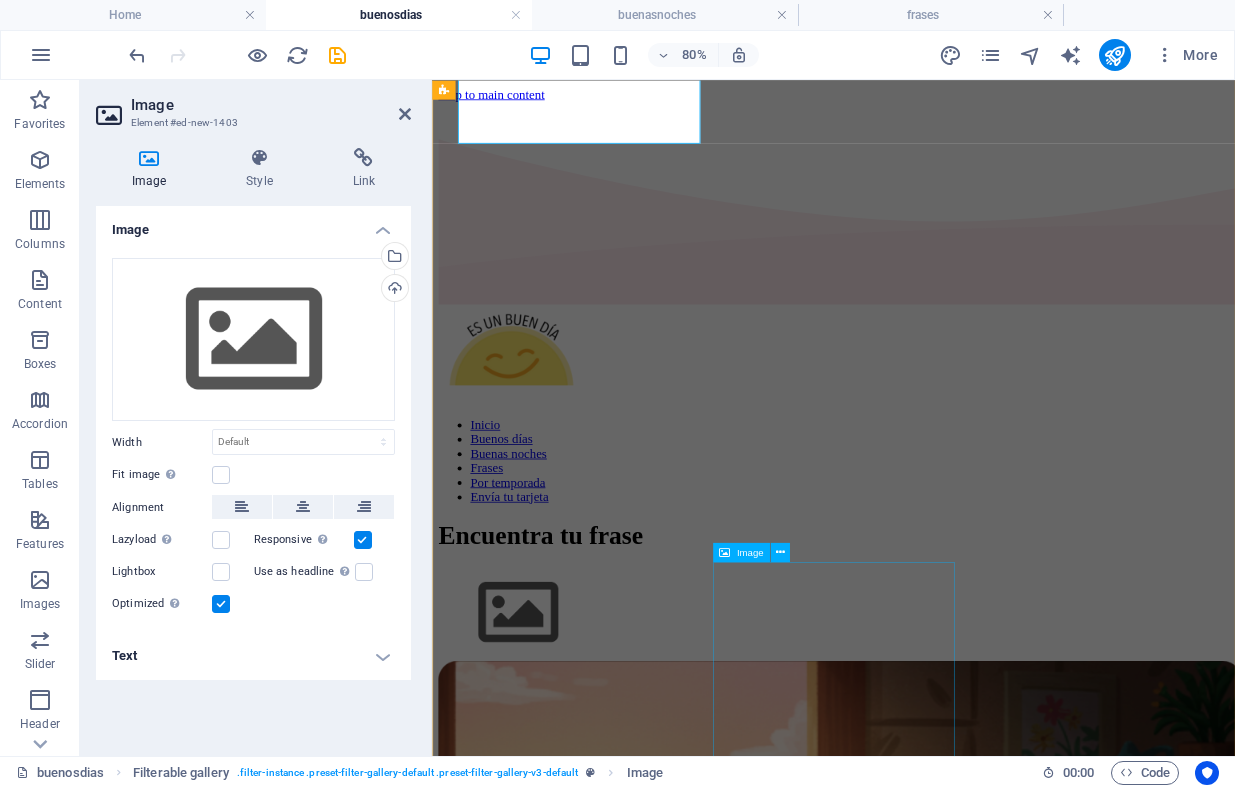 scroll, scrollTop: 9, scrollLeft: 0, axis: vertical 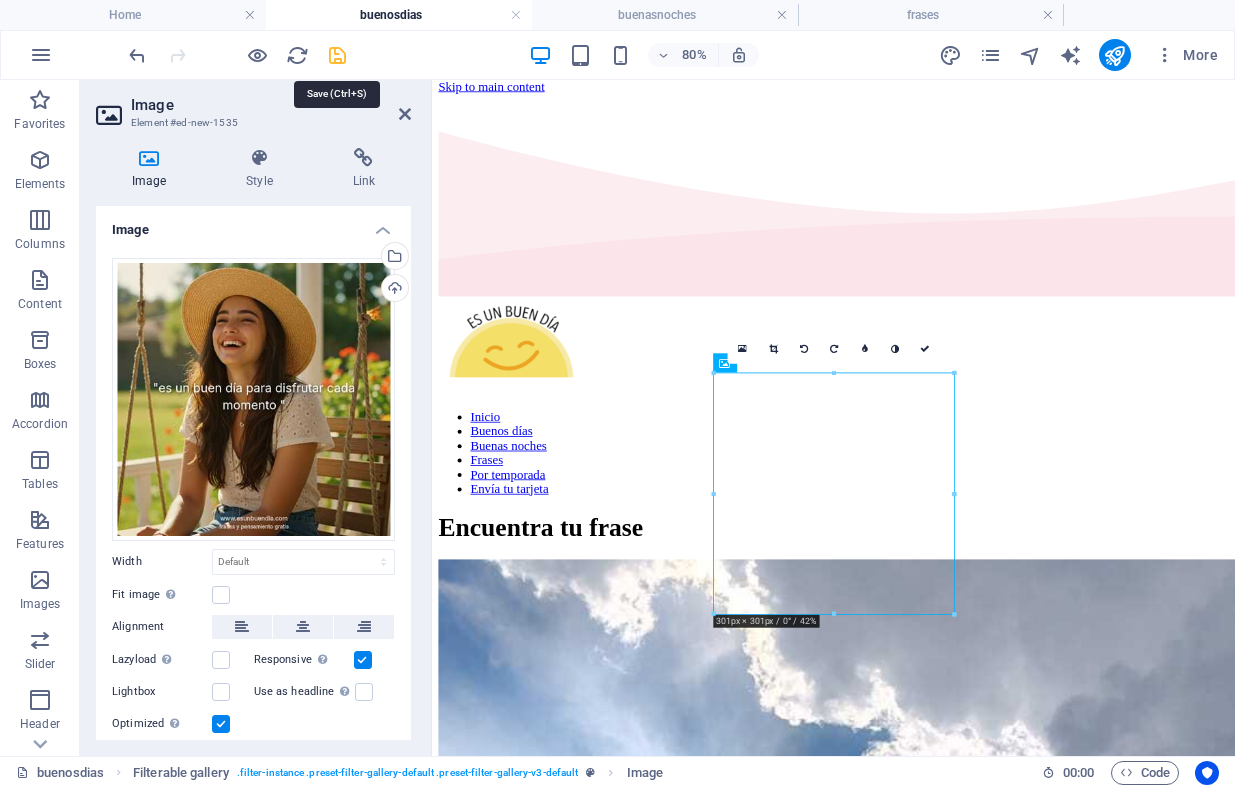 click at bounding box center [337, 55] 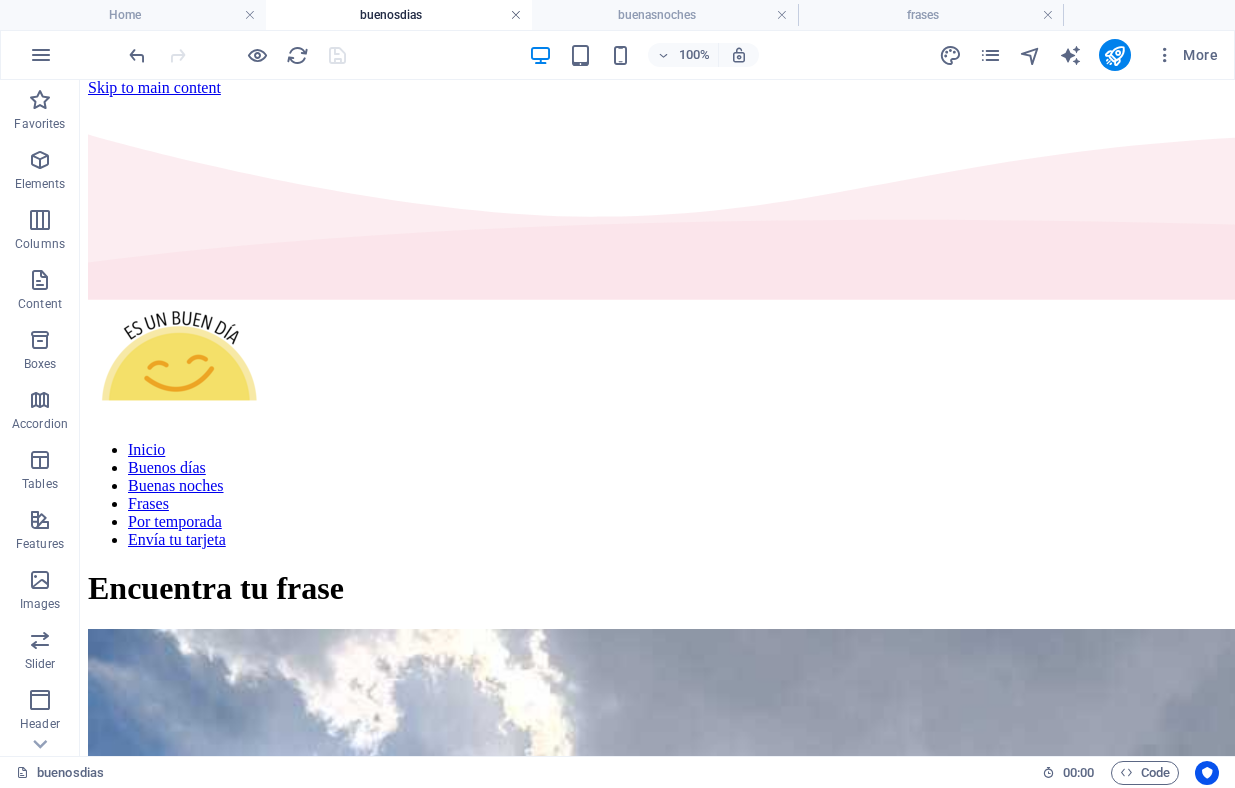 click at bounding box center (516, 15) 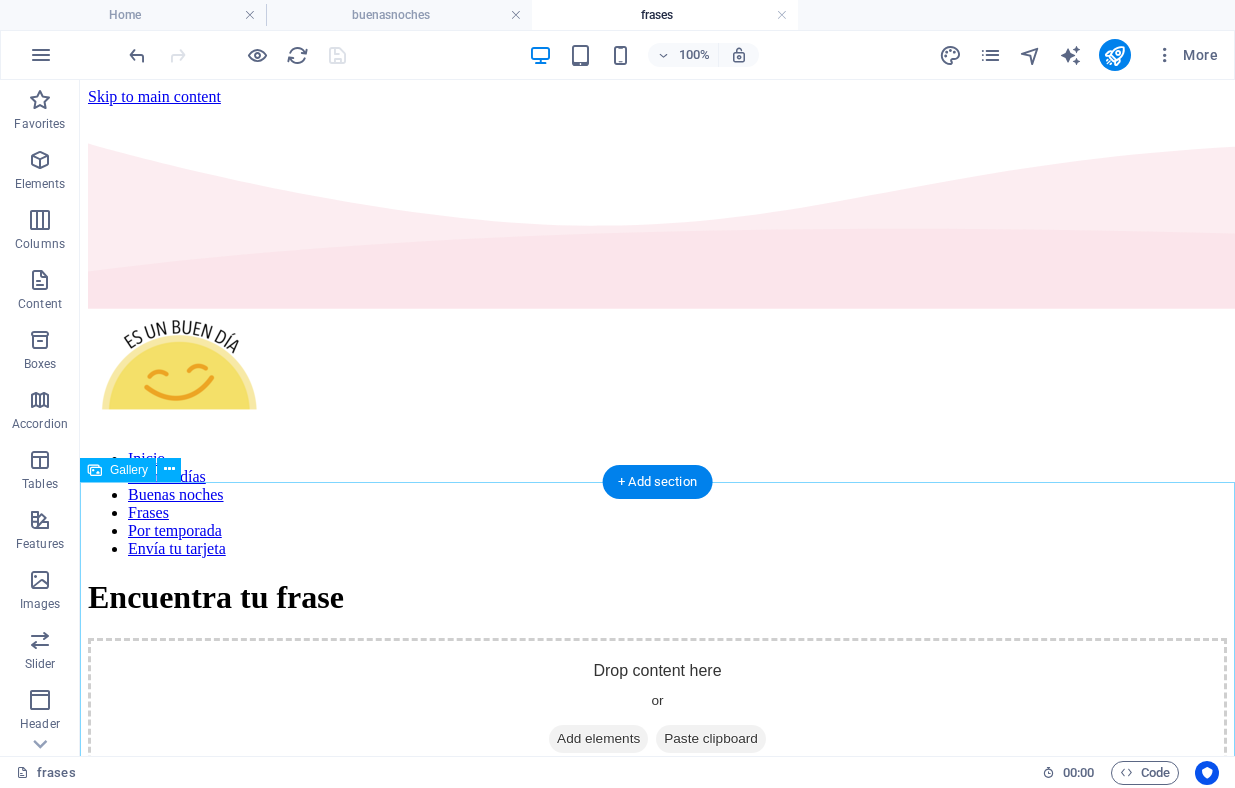 click at bounding box center (266, 1022) 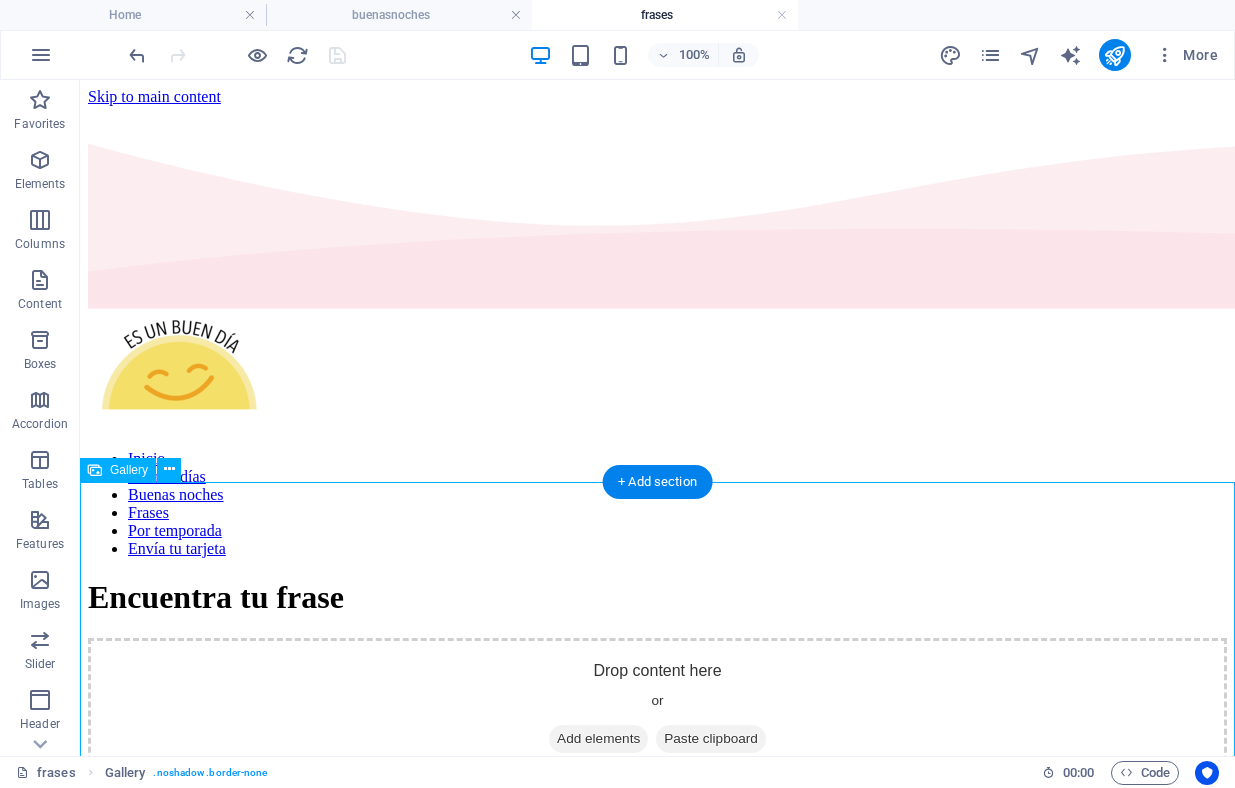 click at bounding box center [266, 1022] 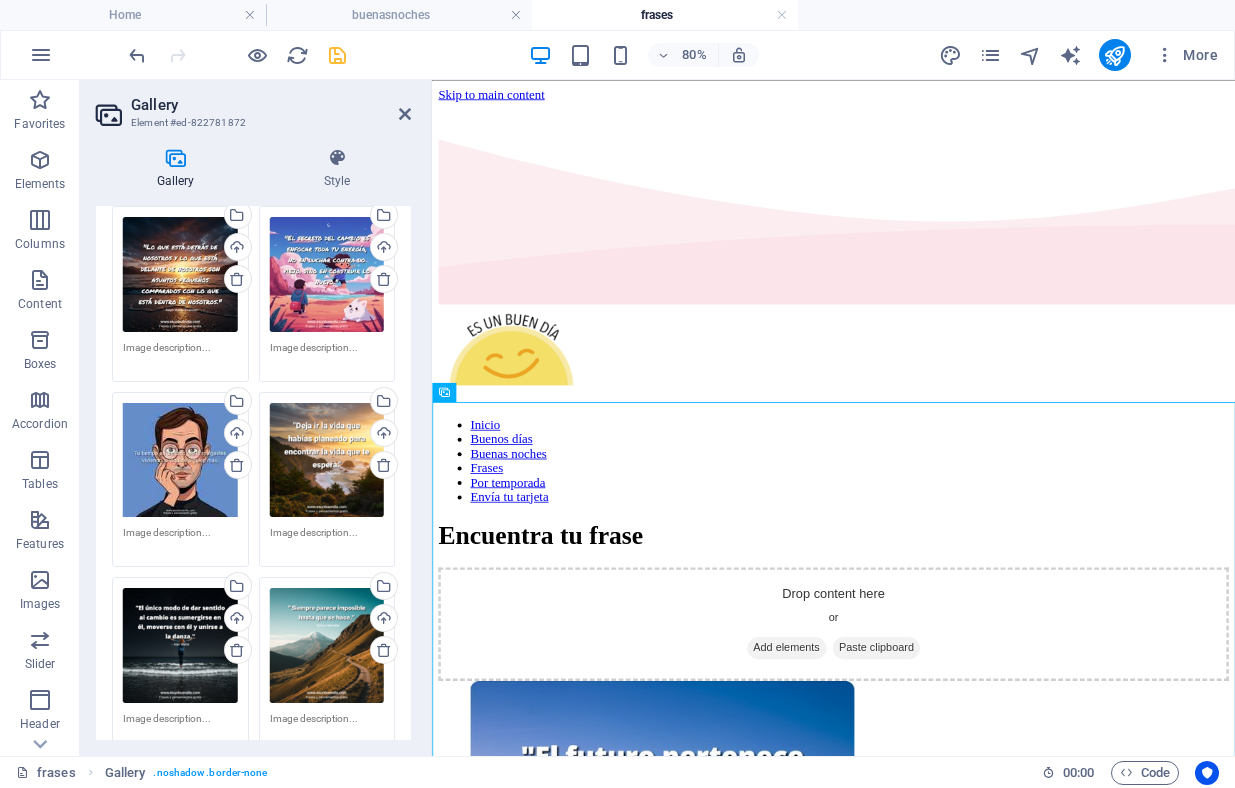 scroll, scrollTop: 0, scrollLeft: 0, axis: both 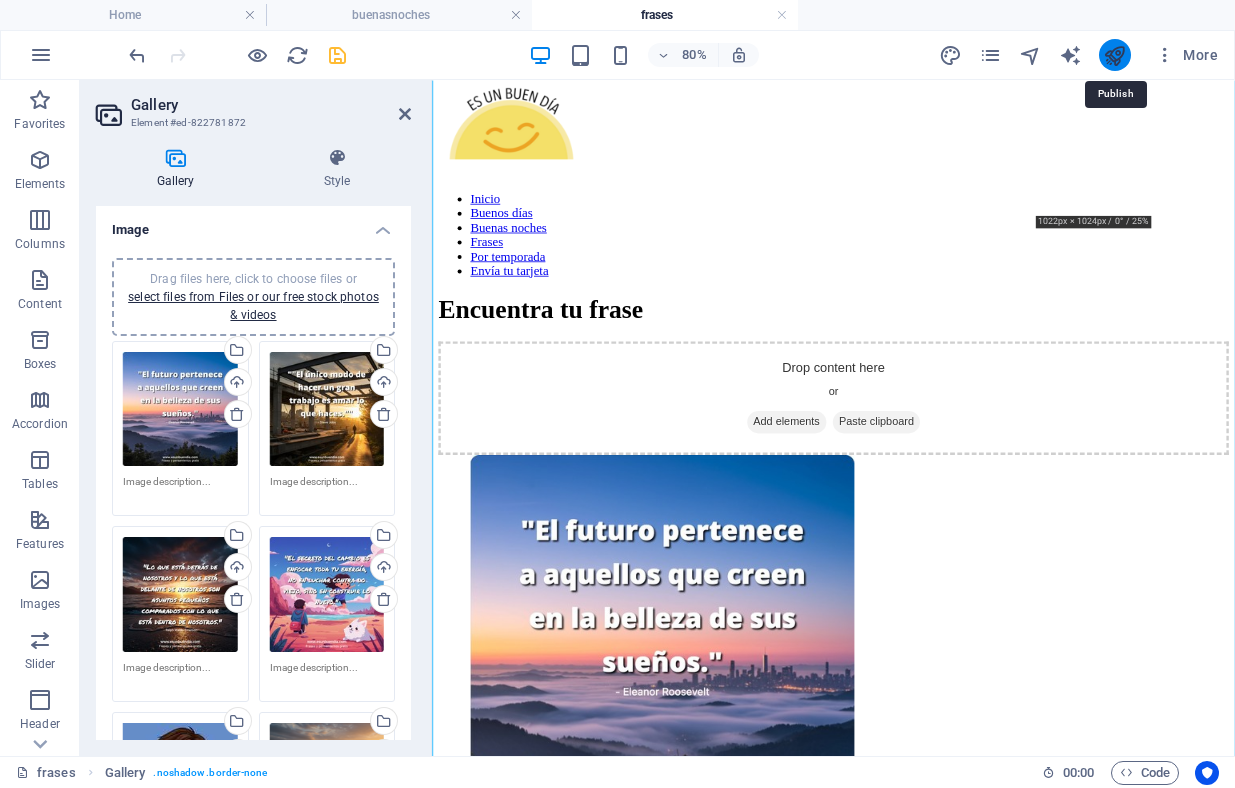 click at bounding box center [1114, 55] 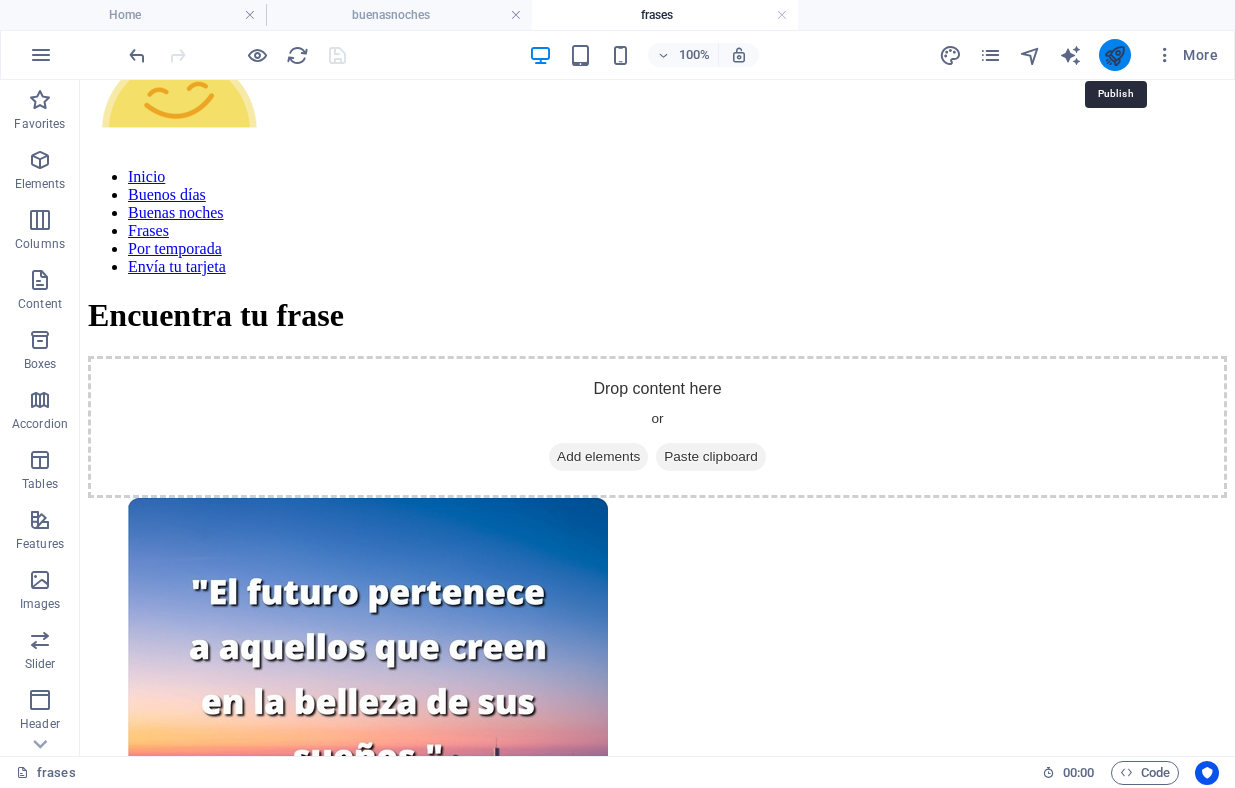 click at bounding box center (1114, 55) 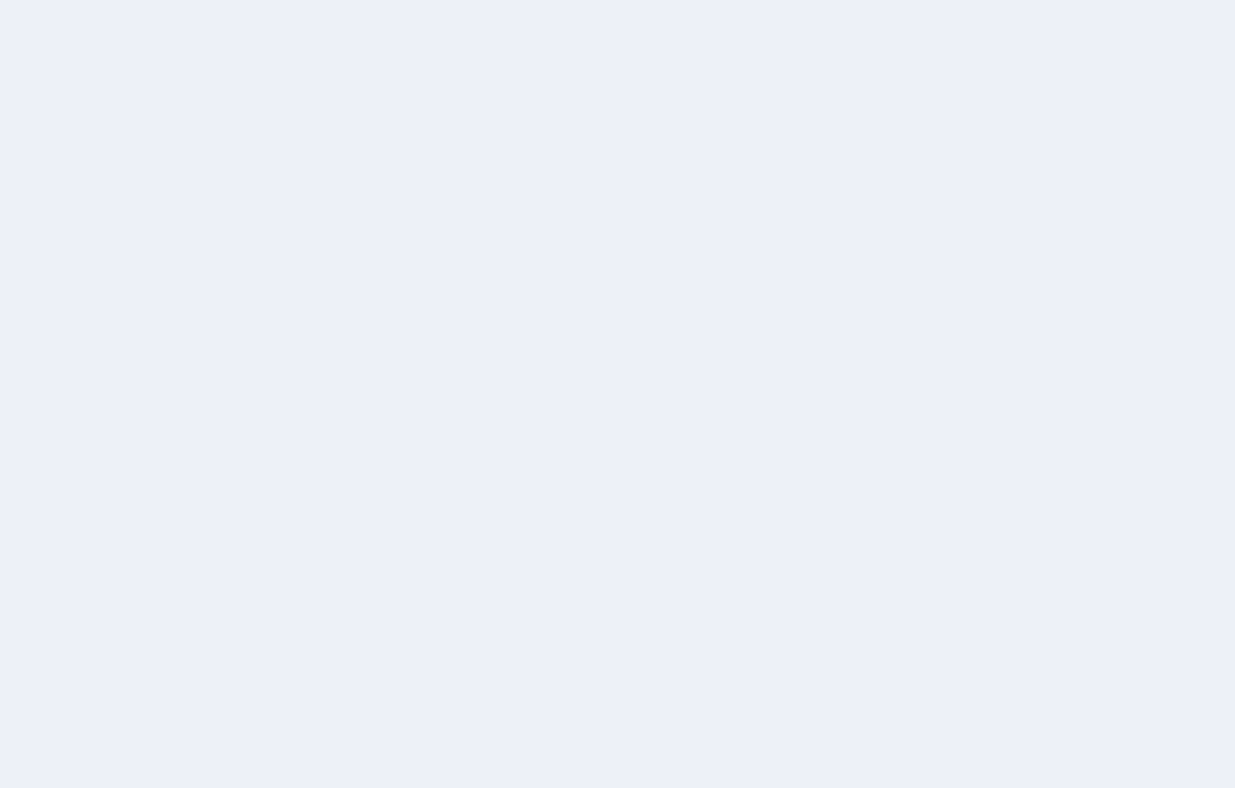 scroll, scrollTop: 0, scrollLeft: 0, axis: both 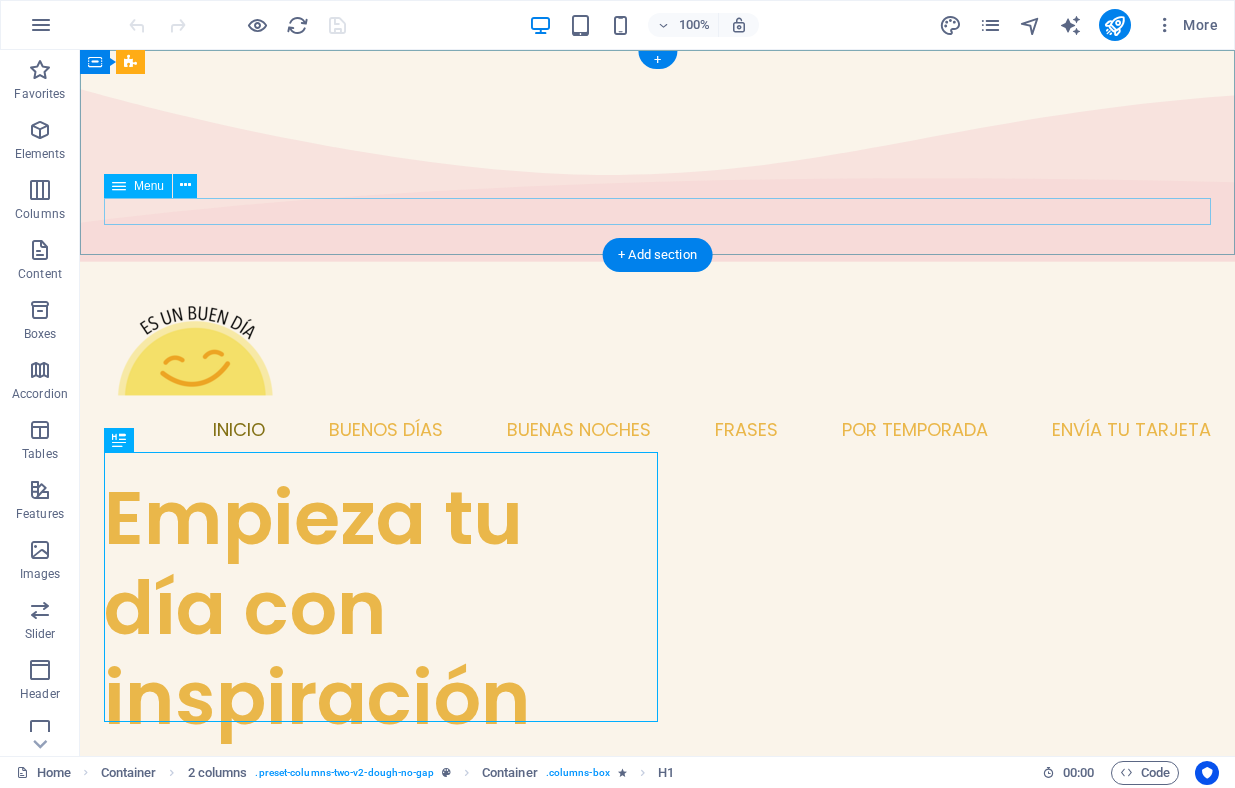 click on "Inicio Buenos días Buenas noches Frases Por temporada Envía tu tarjeta" at bounding box center [657, 429] 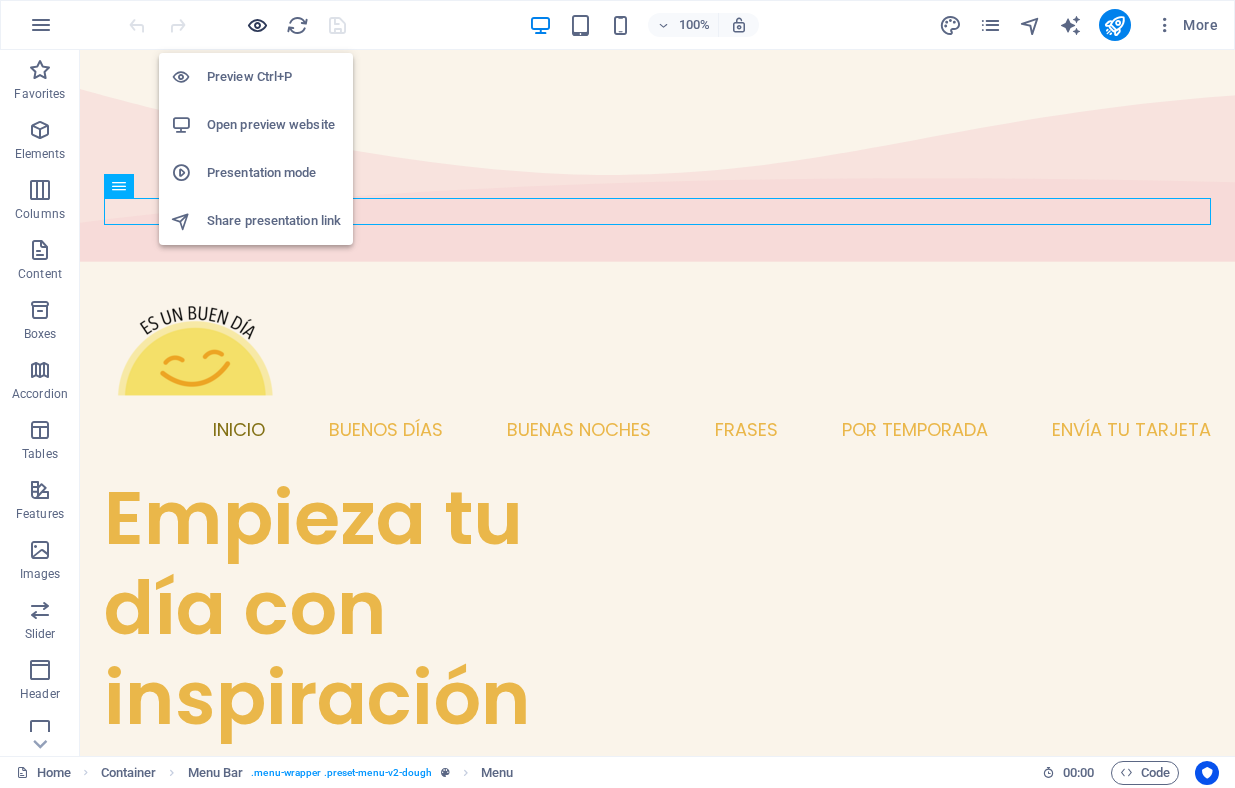 click at bounding box center (257, 25) 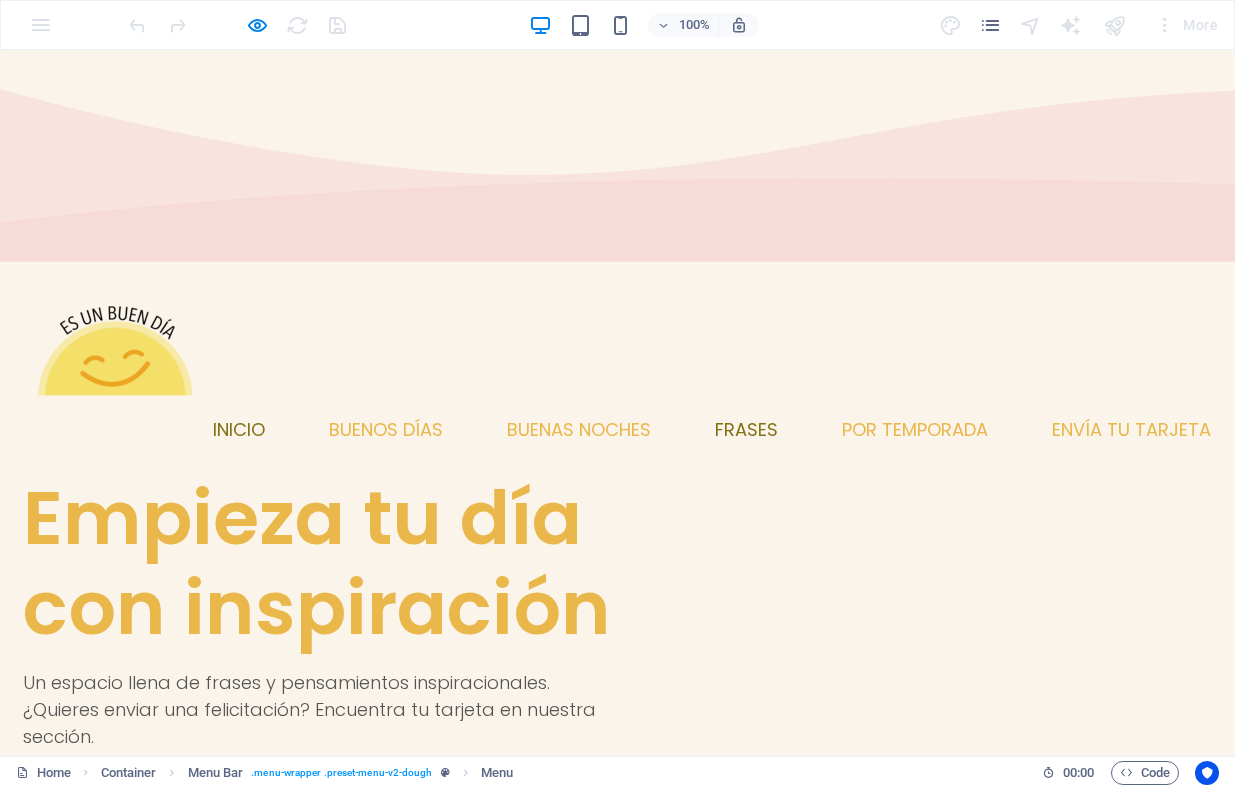 click on "Frases" at bounding box center [746, 430] 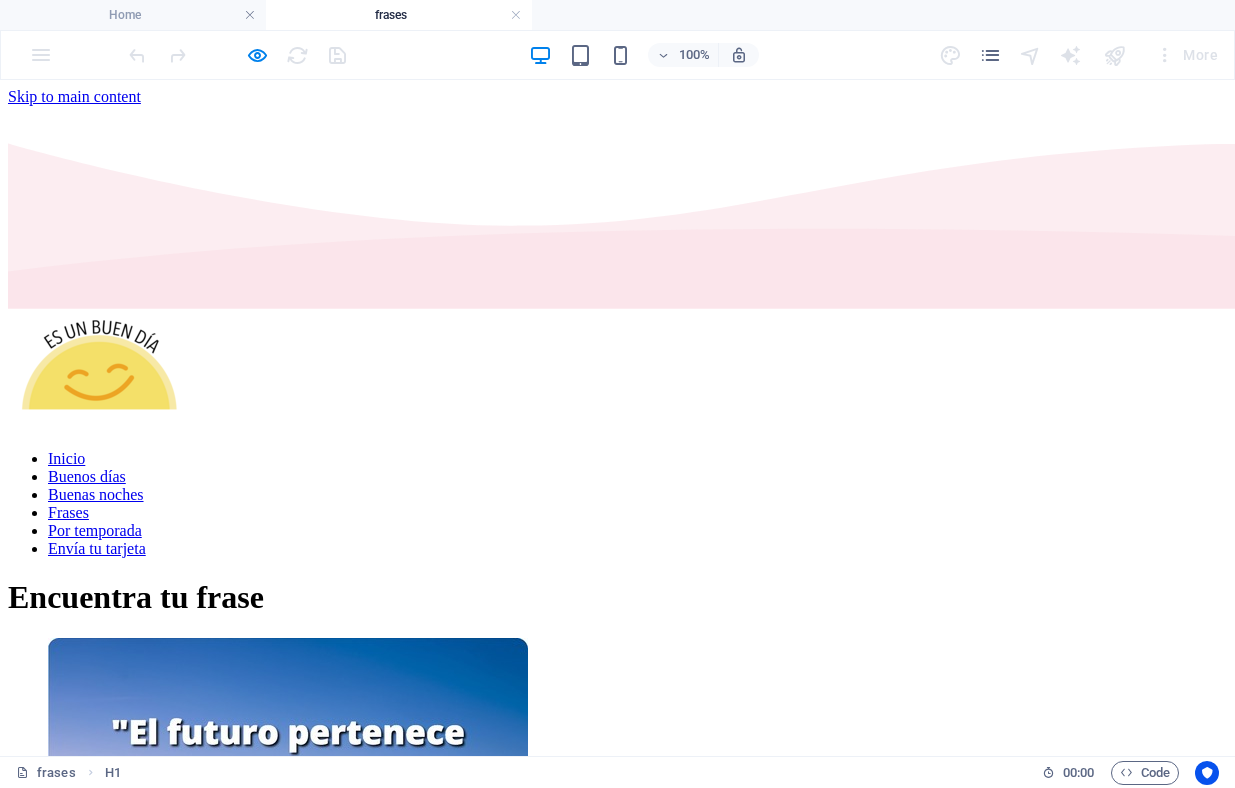 scroll, scrollTop: 0, scrollLeft: 0, axis: both 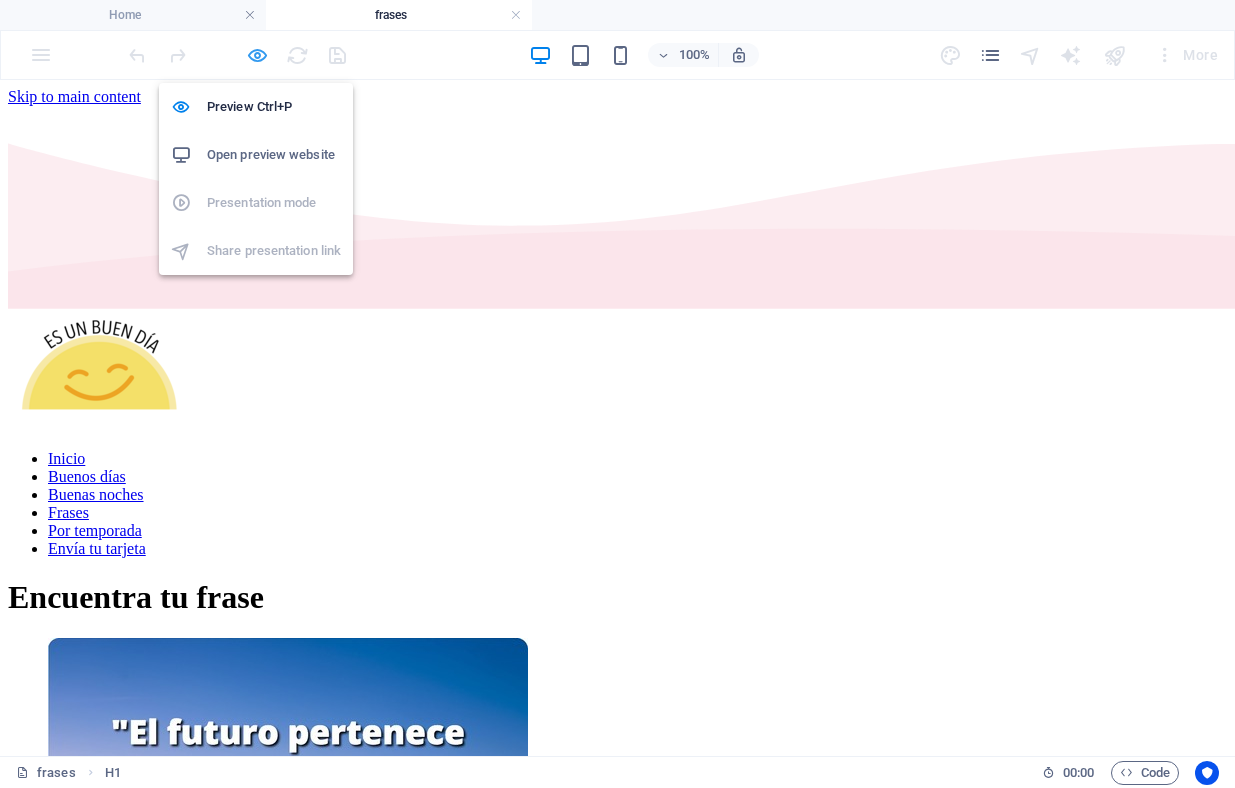 click at bounding box center [257, 55] 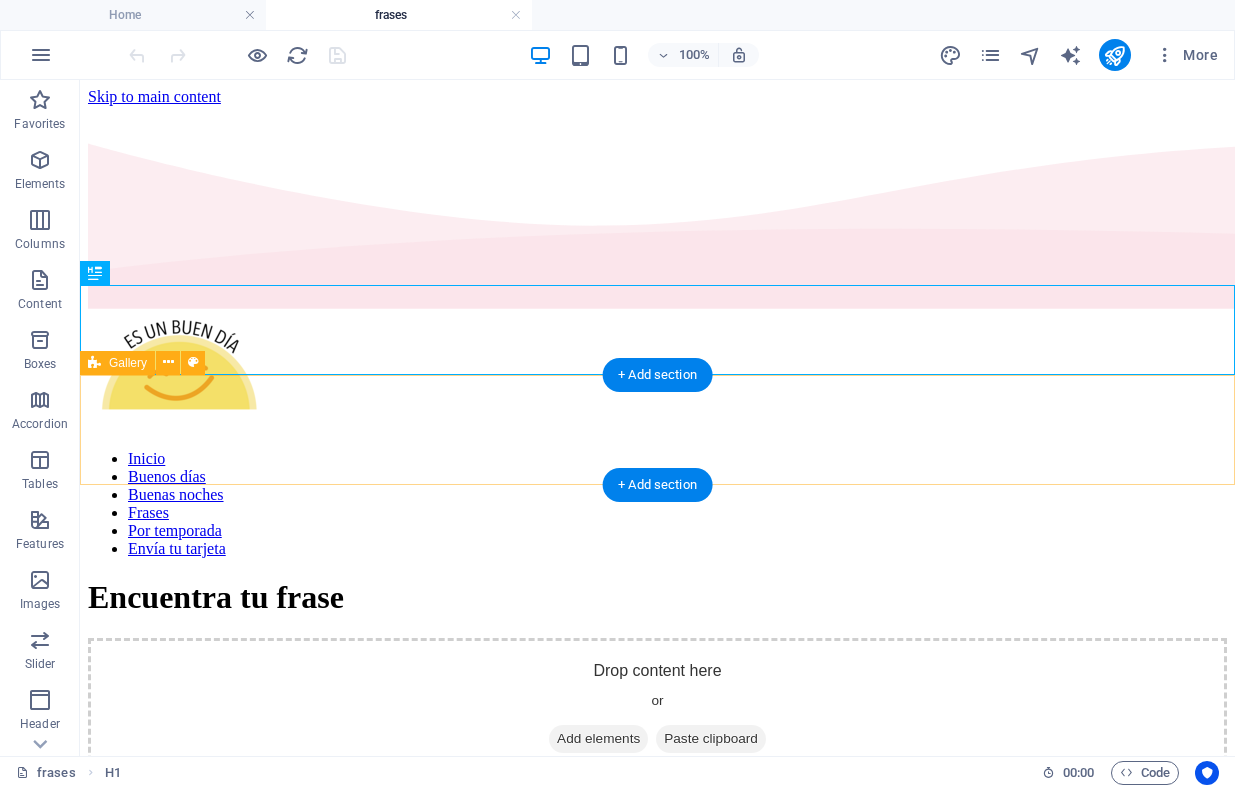 click at bounding box center [266, 1022] 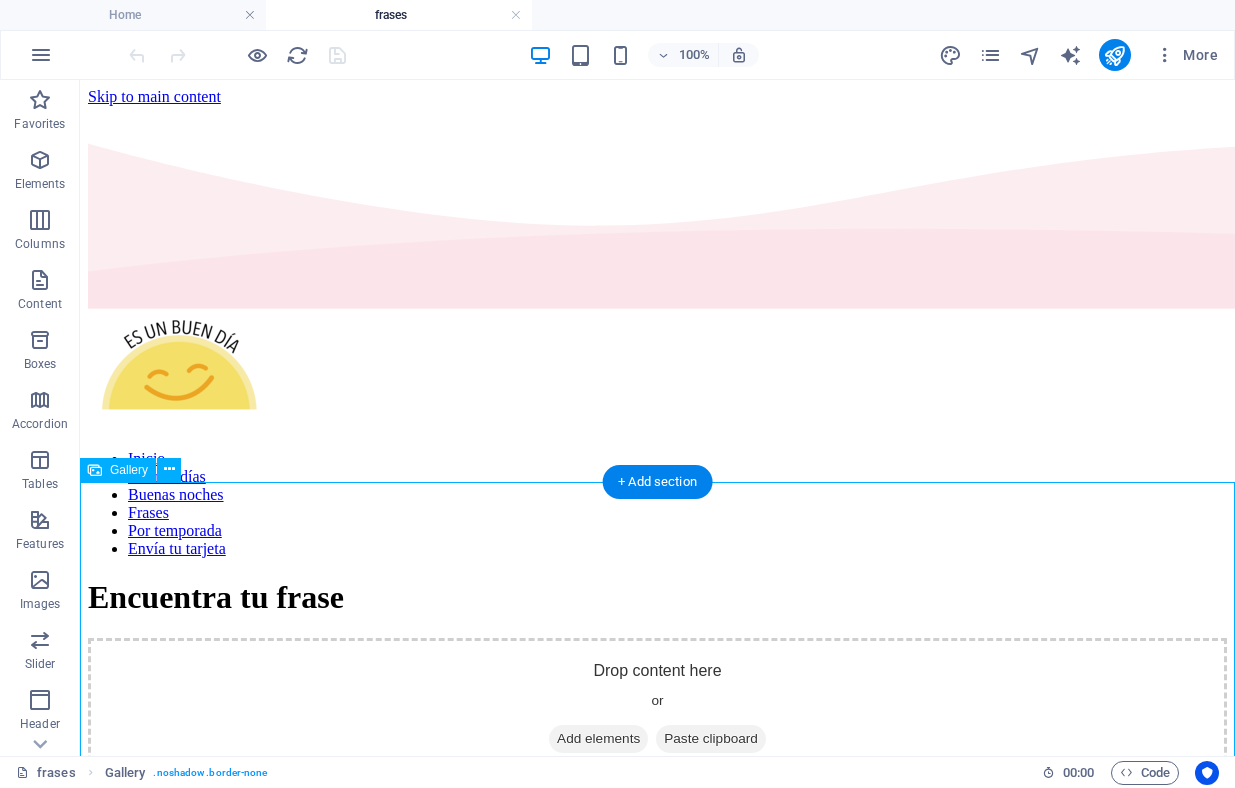 scroll, scrollTop: 2000, scrollLeft: 0, axis: vertical 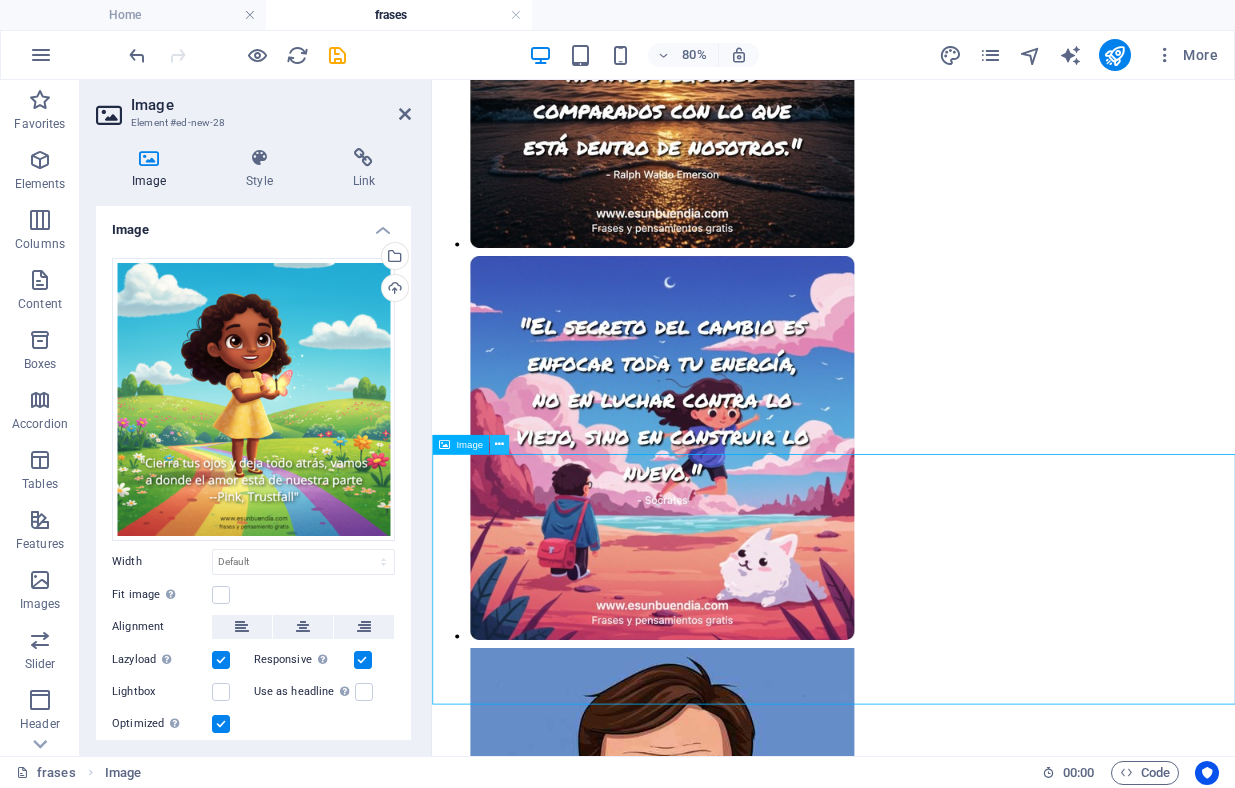click at bounding box center [499, 443] 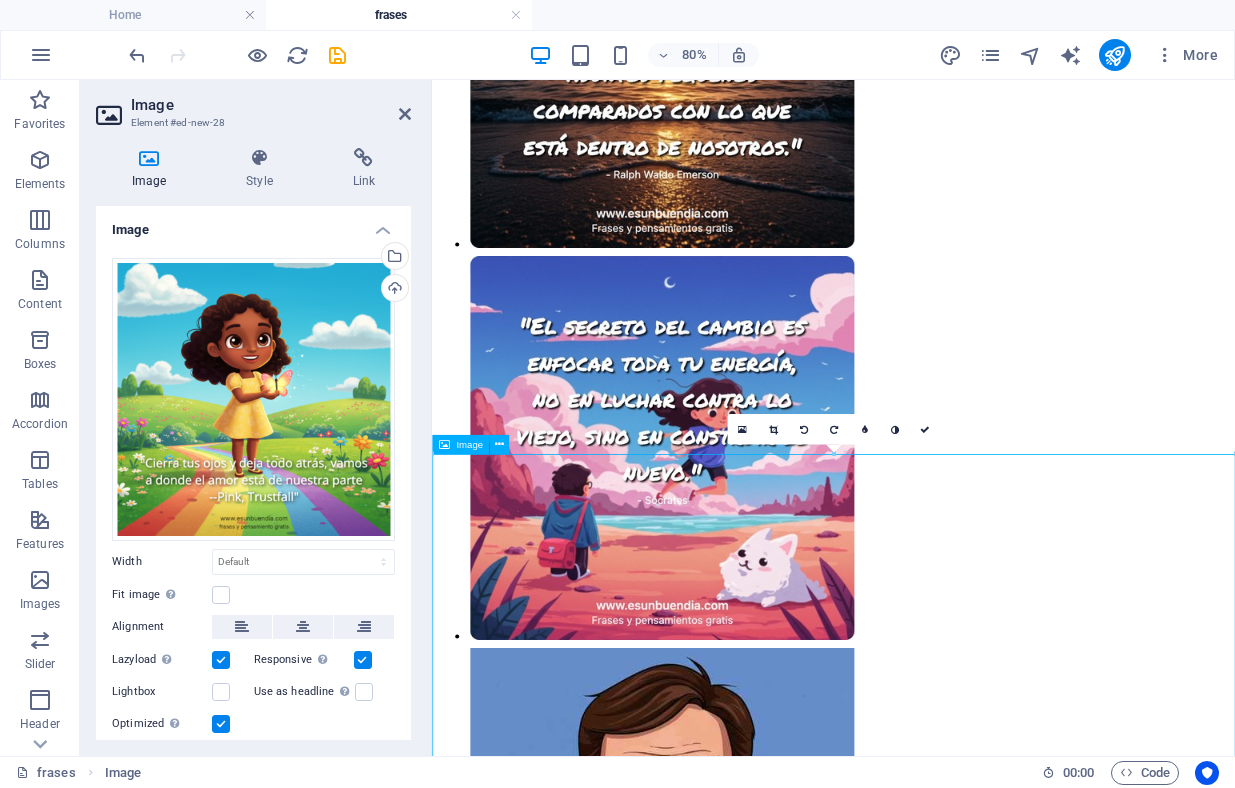 click at bounding box center (934, 16106) 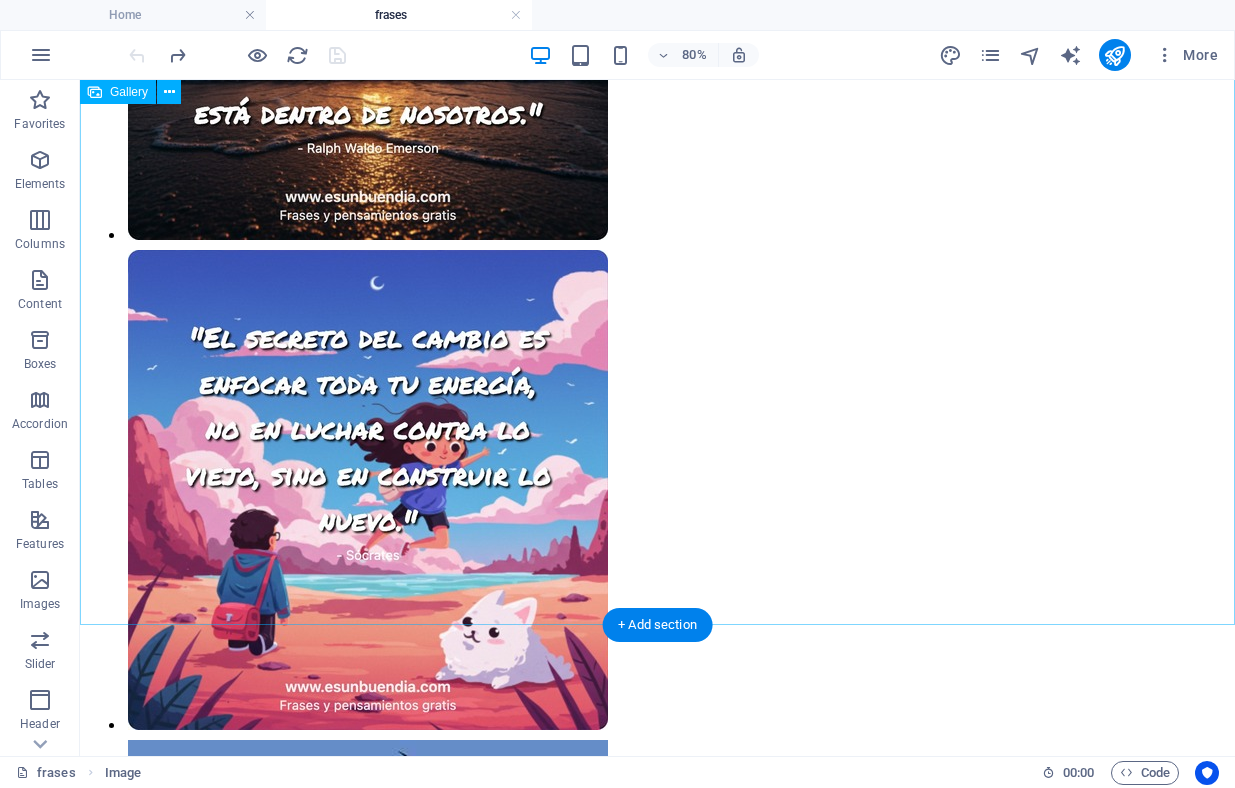scroll, scrollTop: 2264, scrollLeft: 0, axis: vertical 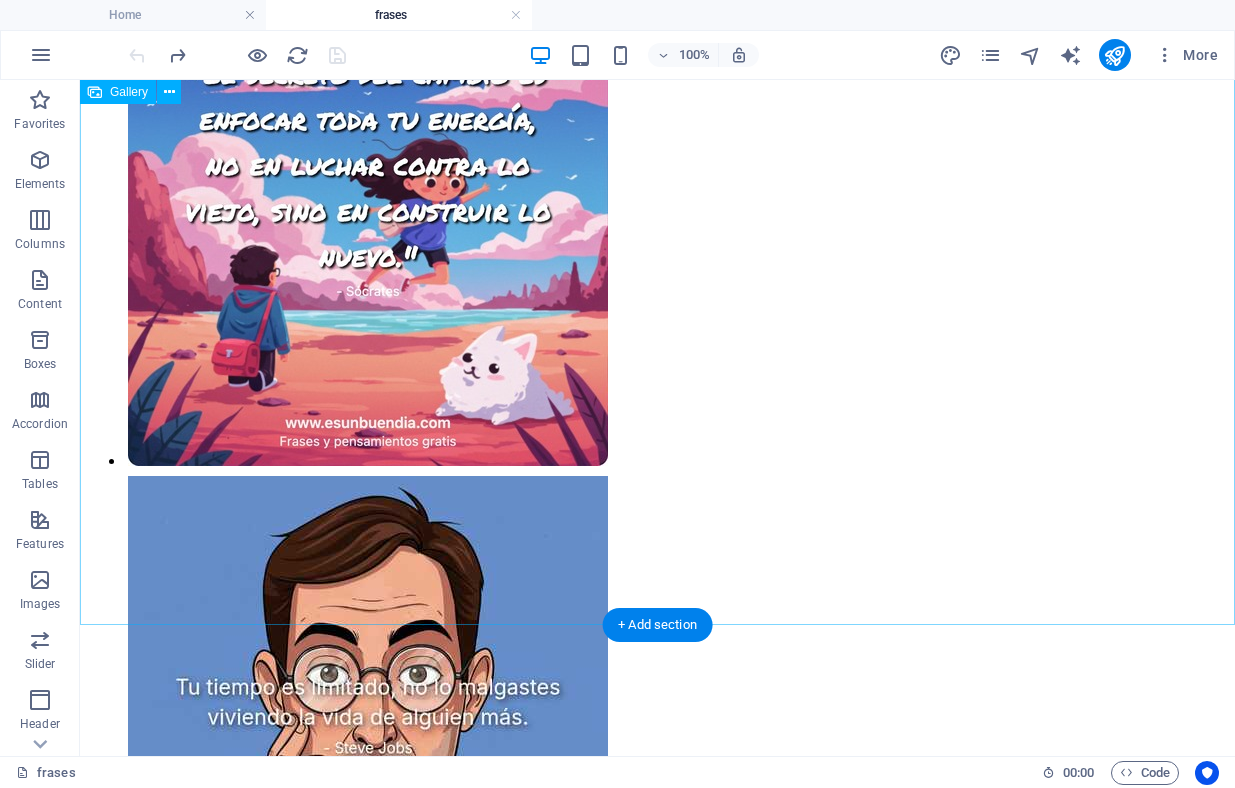 click at bounding box center (657, 6902) 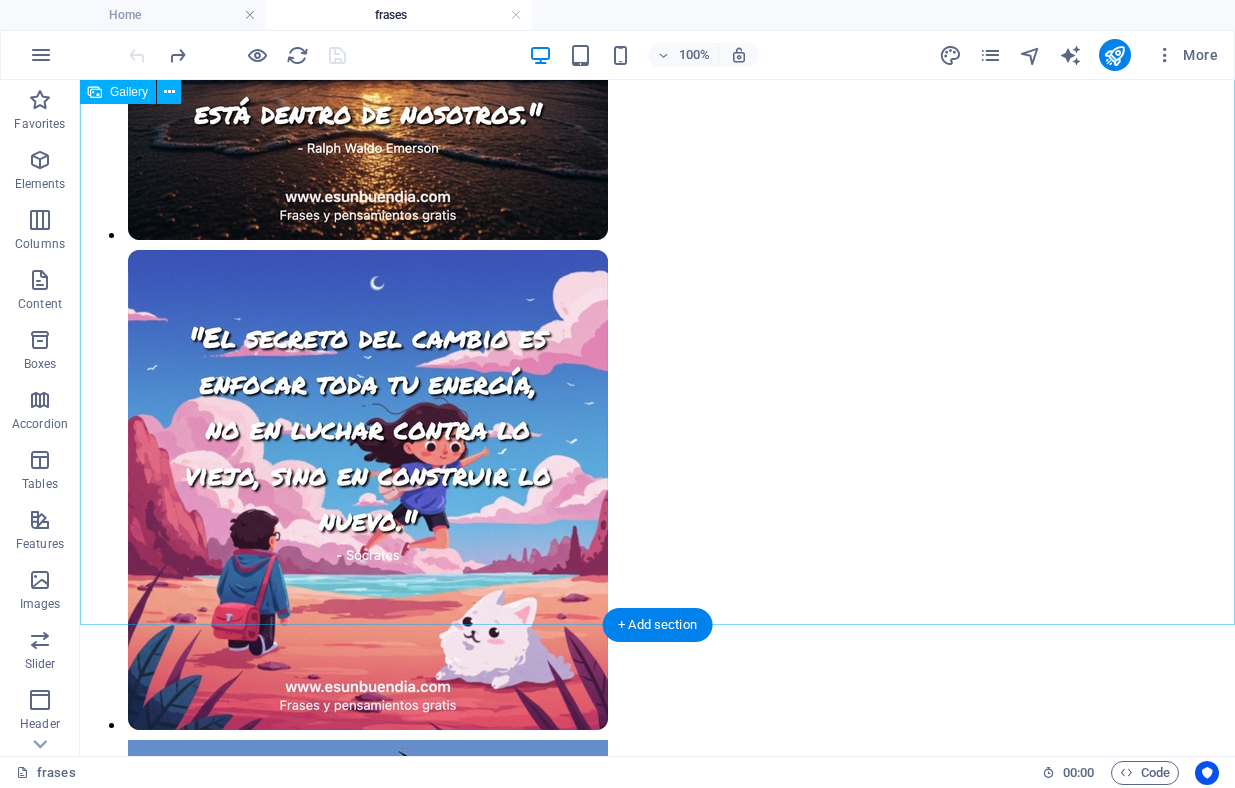 scroll, scrollTop: 2264, scrollLeft: 0, axis: vertical 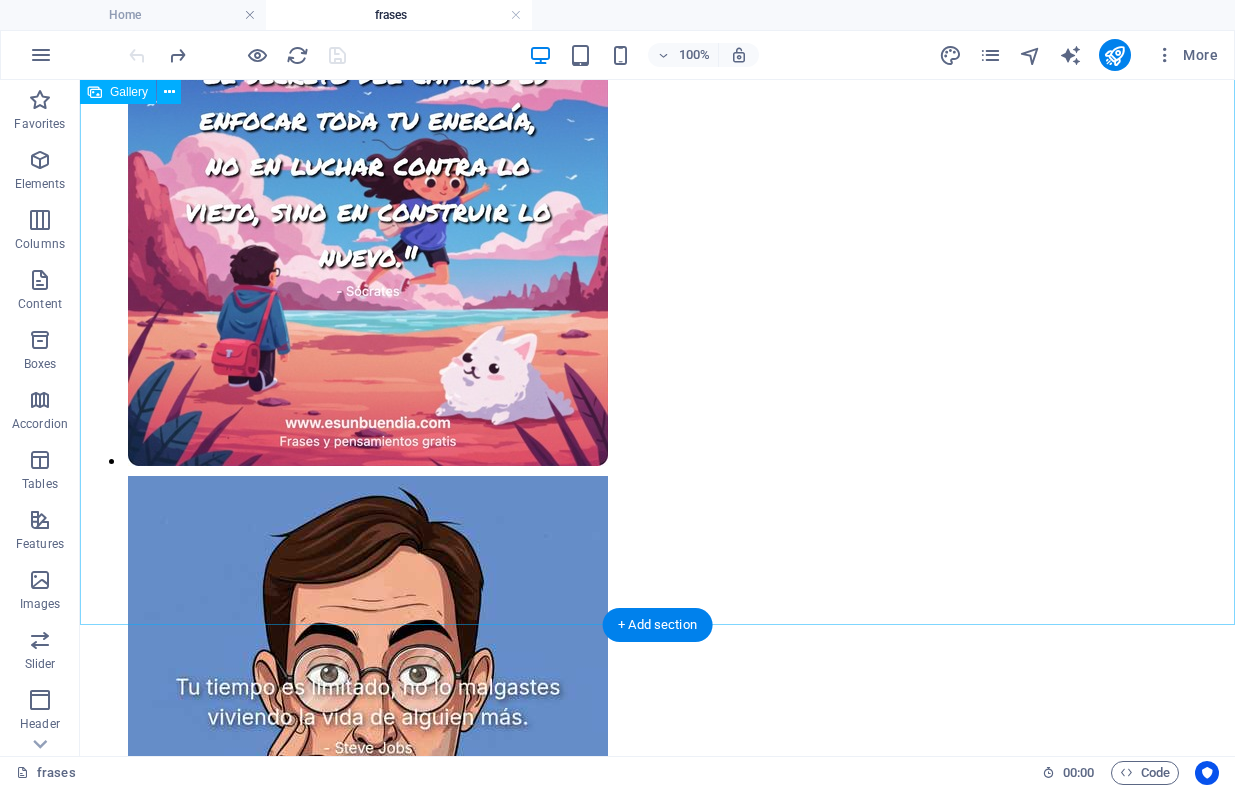 click at bounding box center [657, 6902] 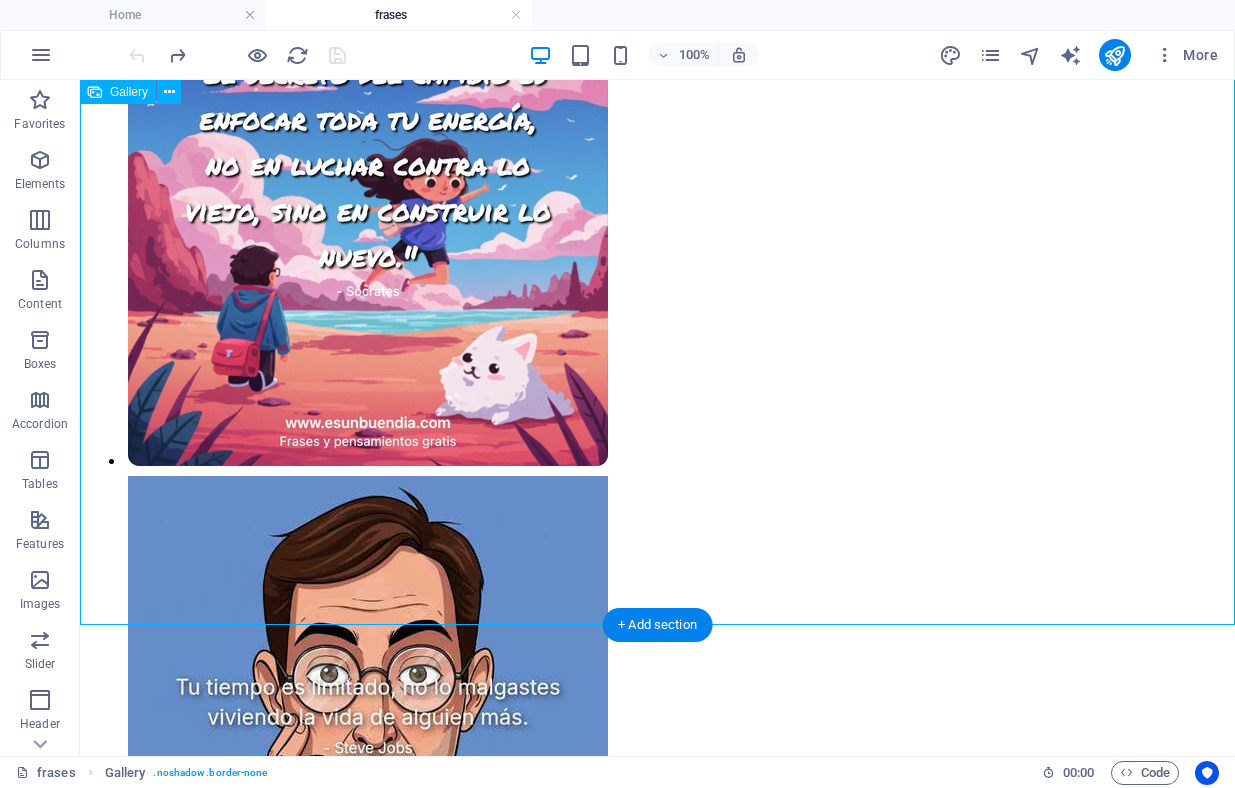 click at bounding box center (657, 6902) 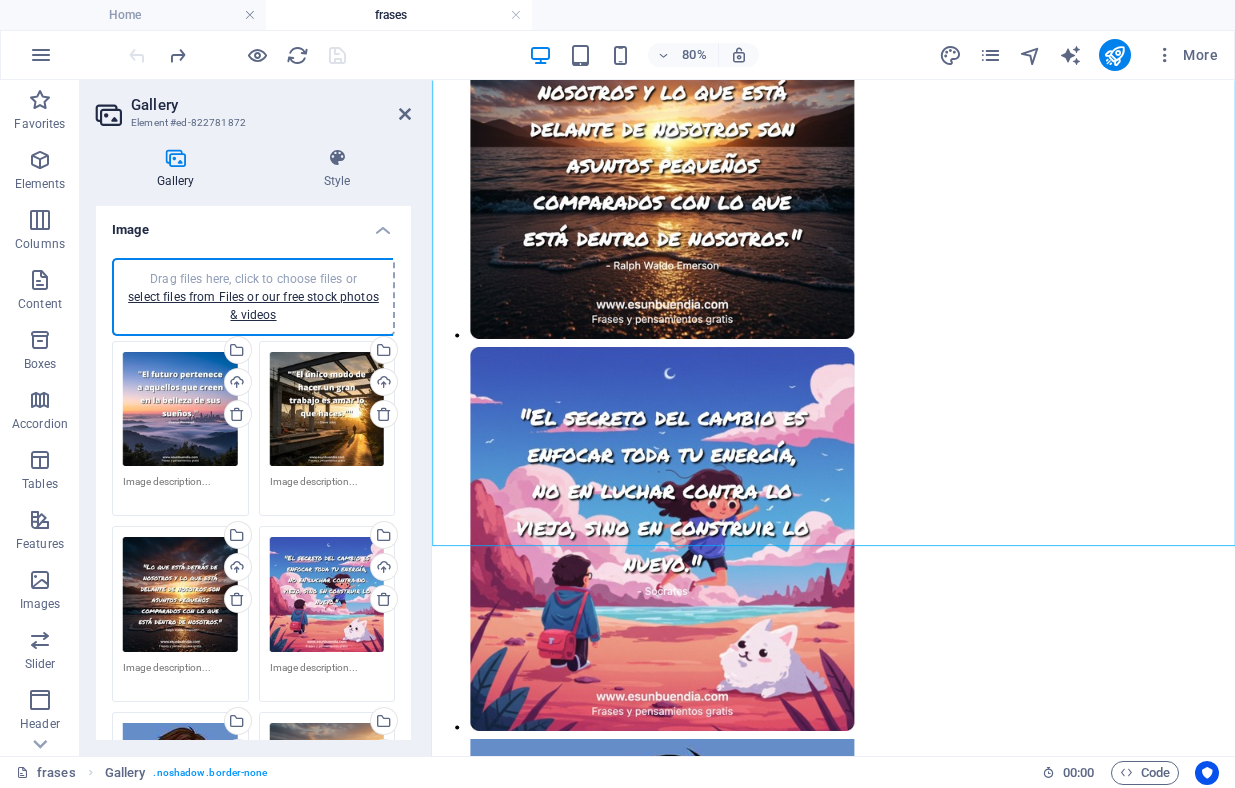 scroll, scrollTop: 0, scrollLeft: 0, axis: both 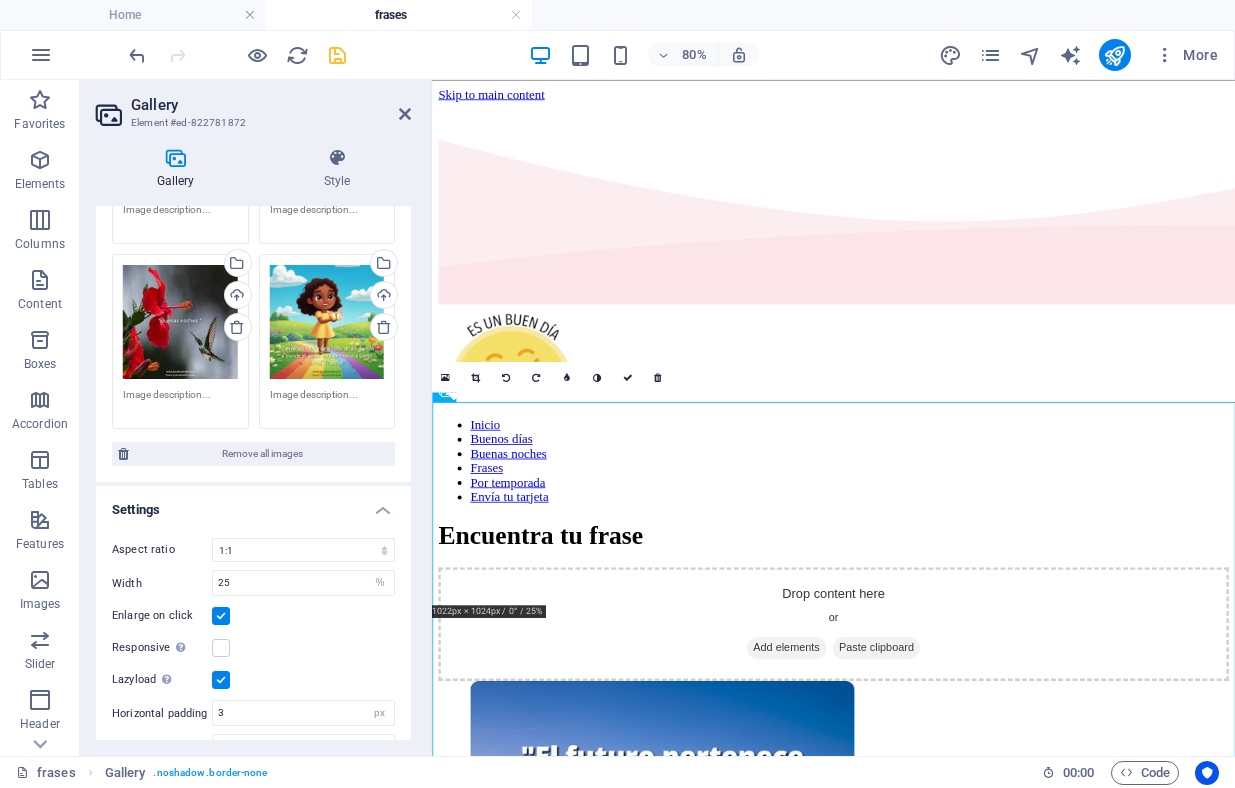 click at bounding box center [337, 55] 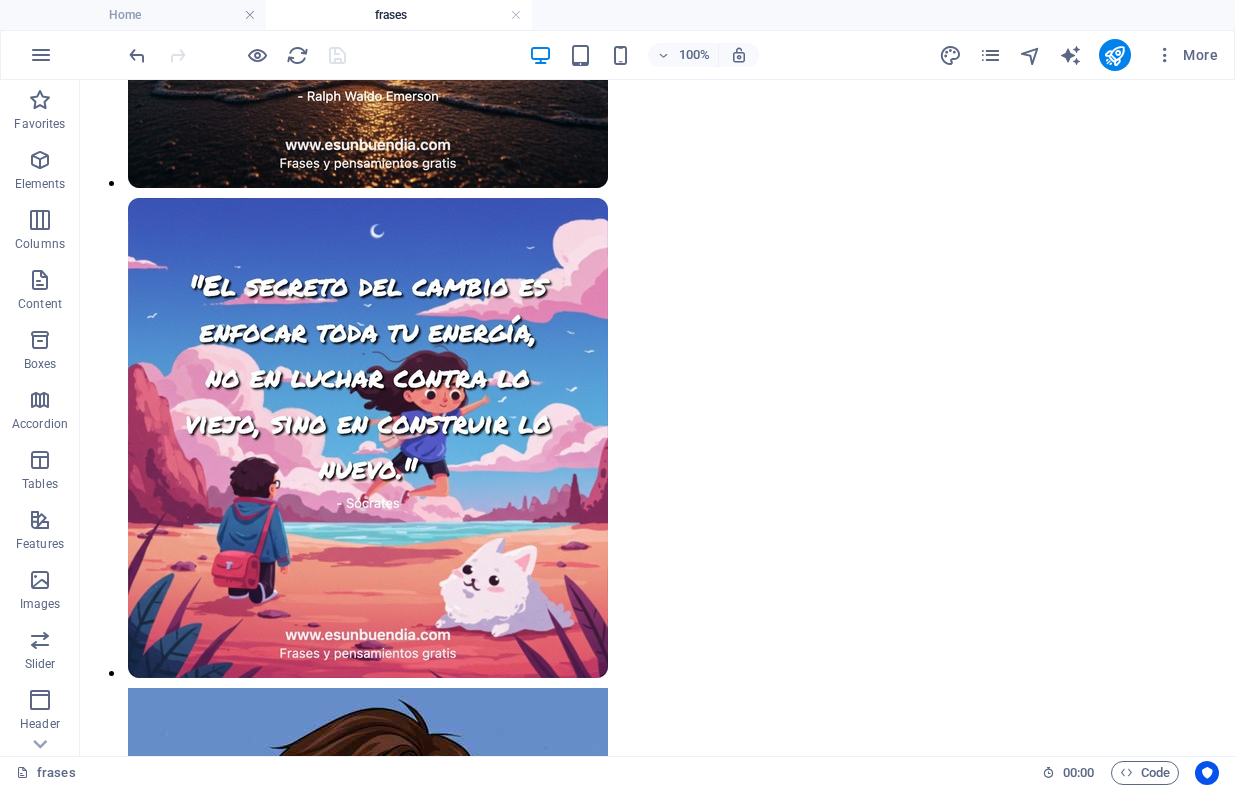 scroll, scrollTop: 1967, scrollLeft: 0, axis: vertical 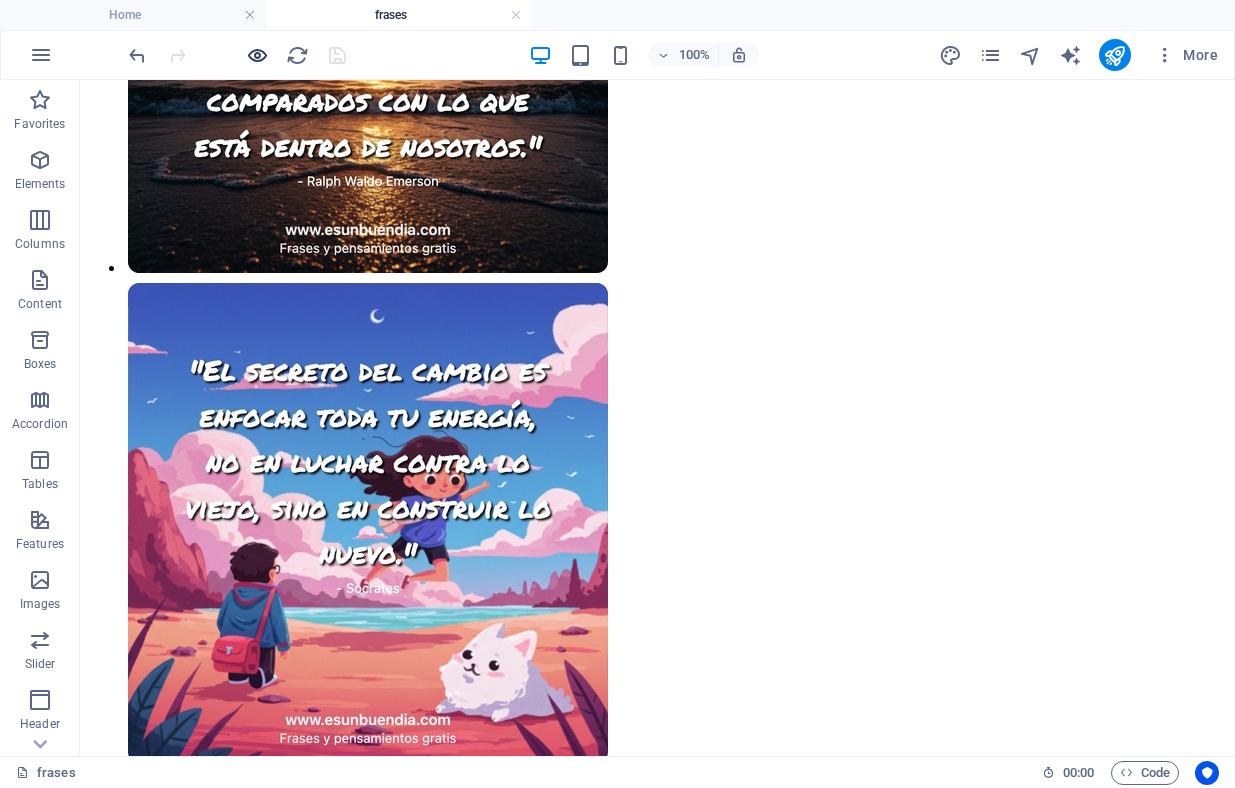 click at bounding box center (257, 55) 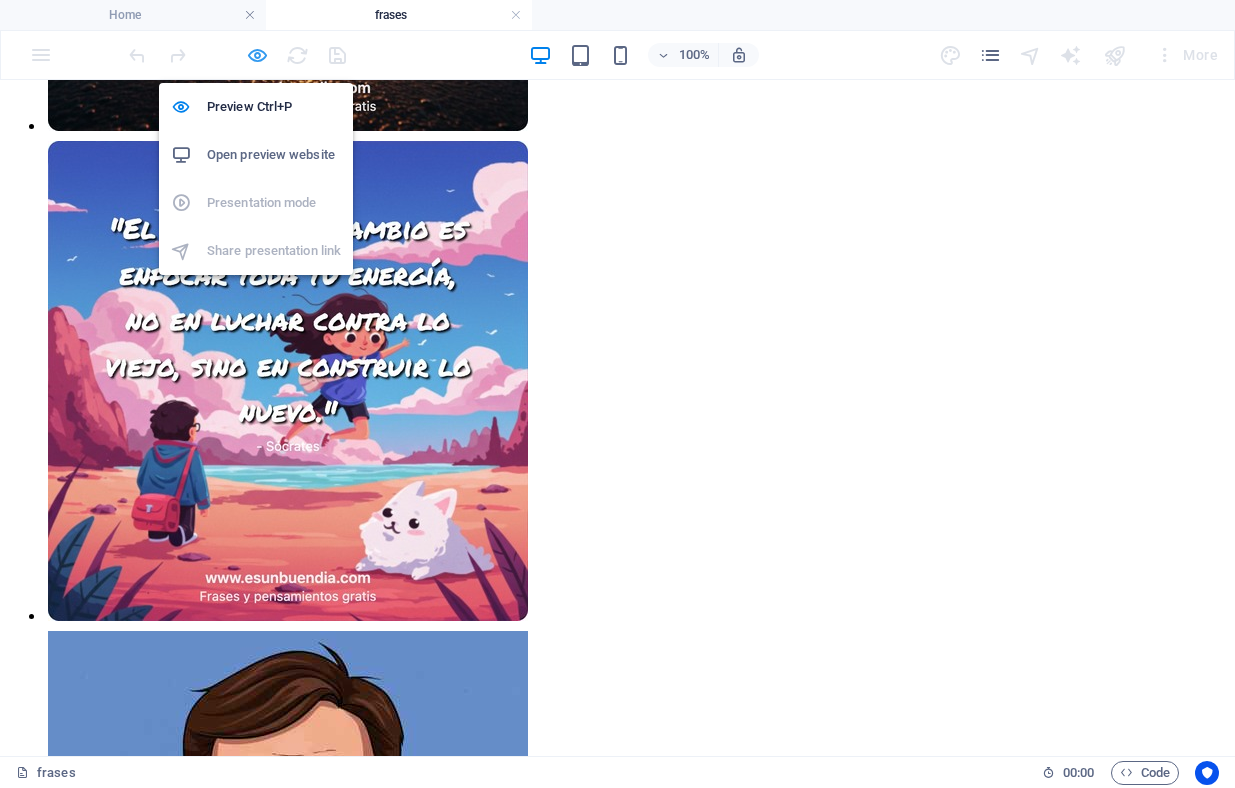 scroll, scrollTop: 1977, scrollLeft: 0, axis: vertical 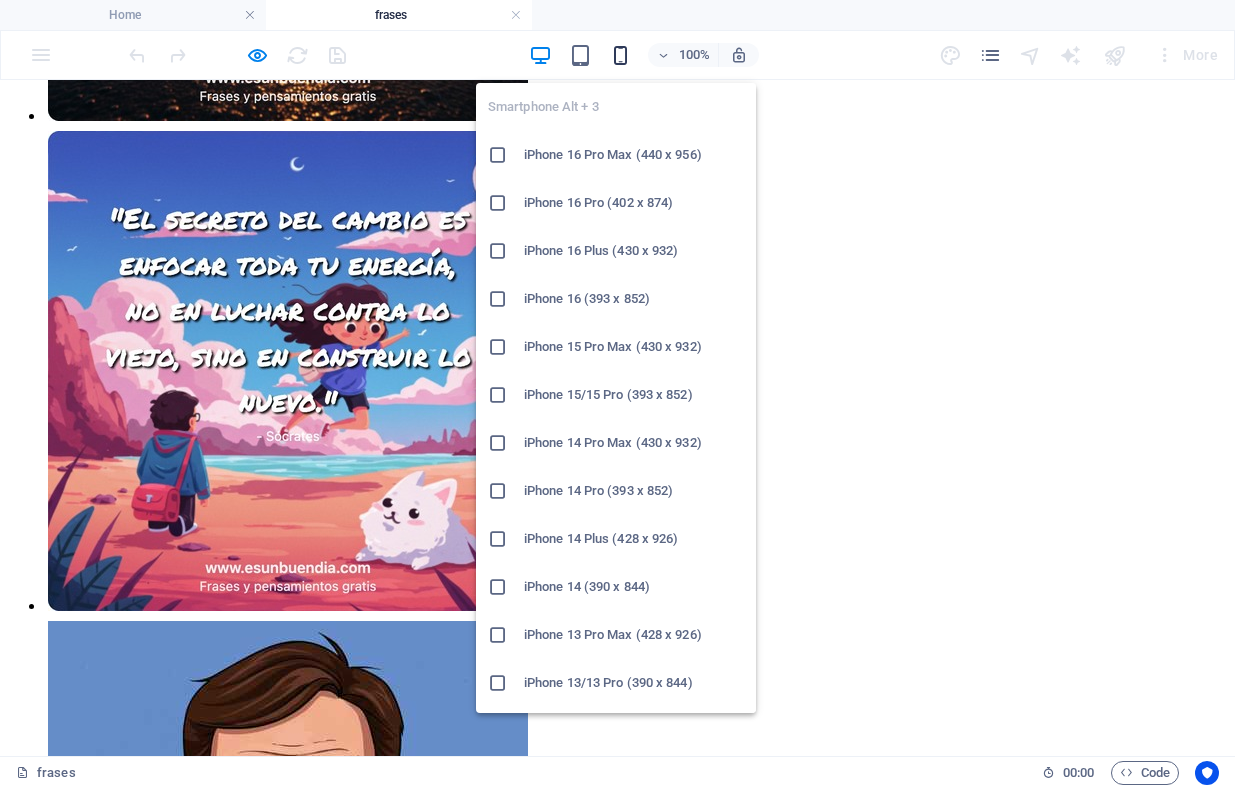 click at bounding box center [620, 55] 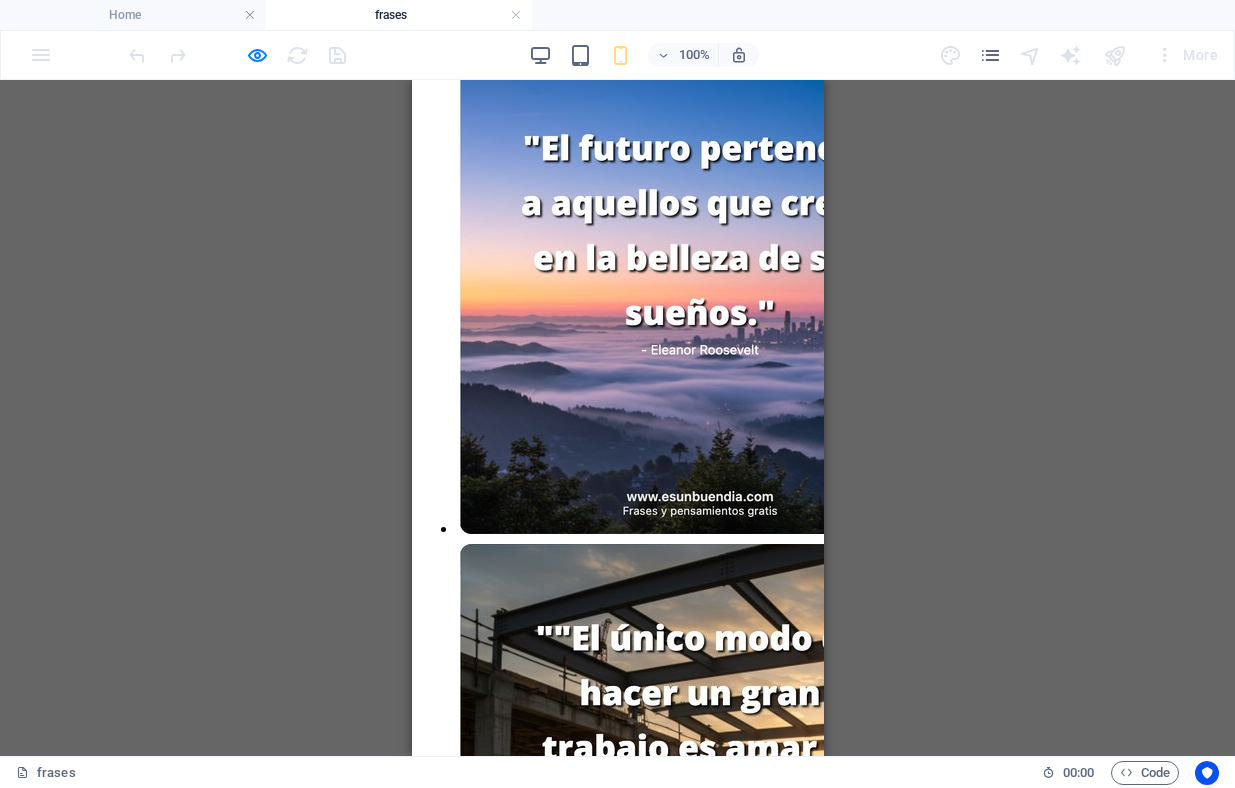 scroll, scrollTop: 0, scrollLeft: 0, axis: both 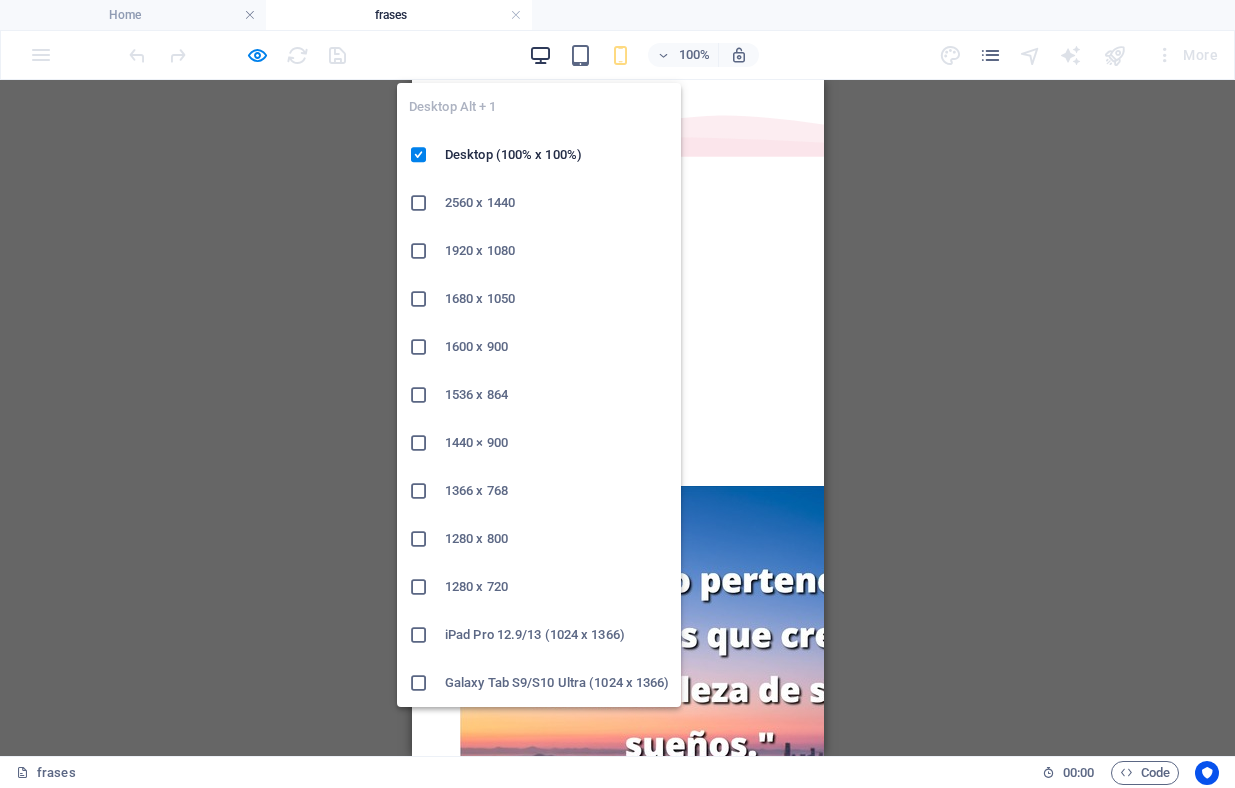 click at bounding box center (540, 55) 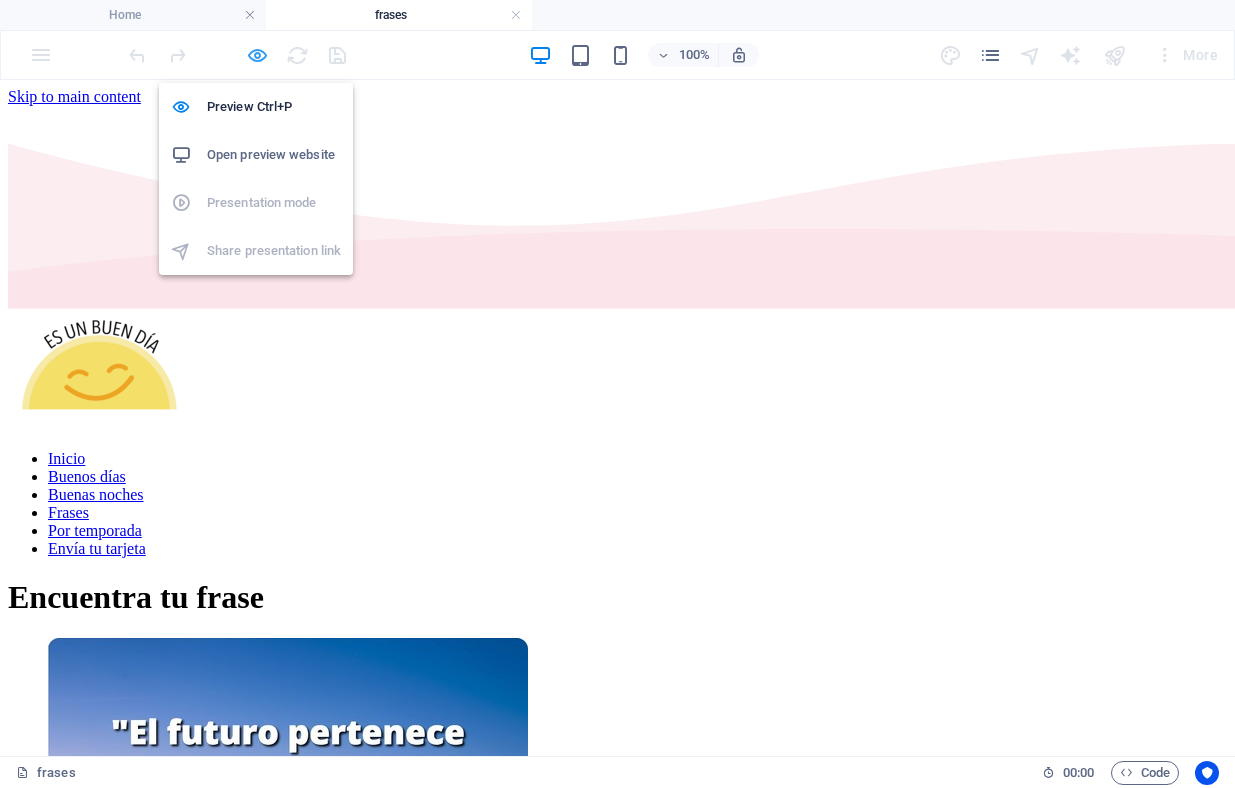 click at bounding box center [257, 55] 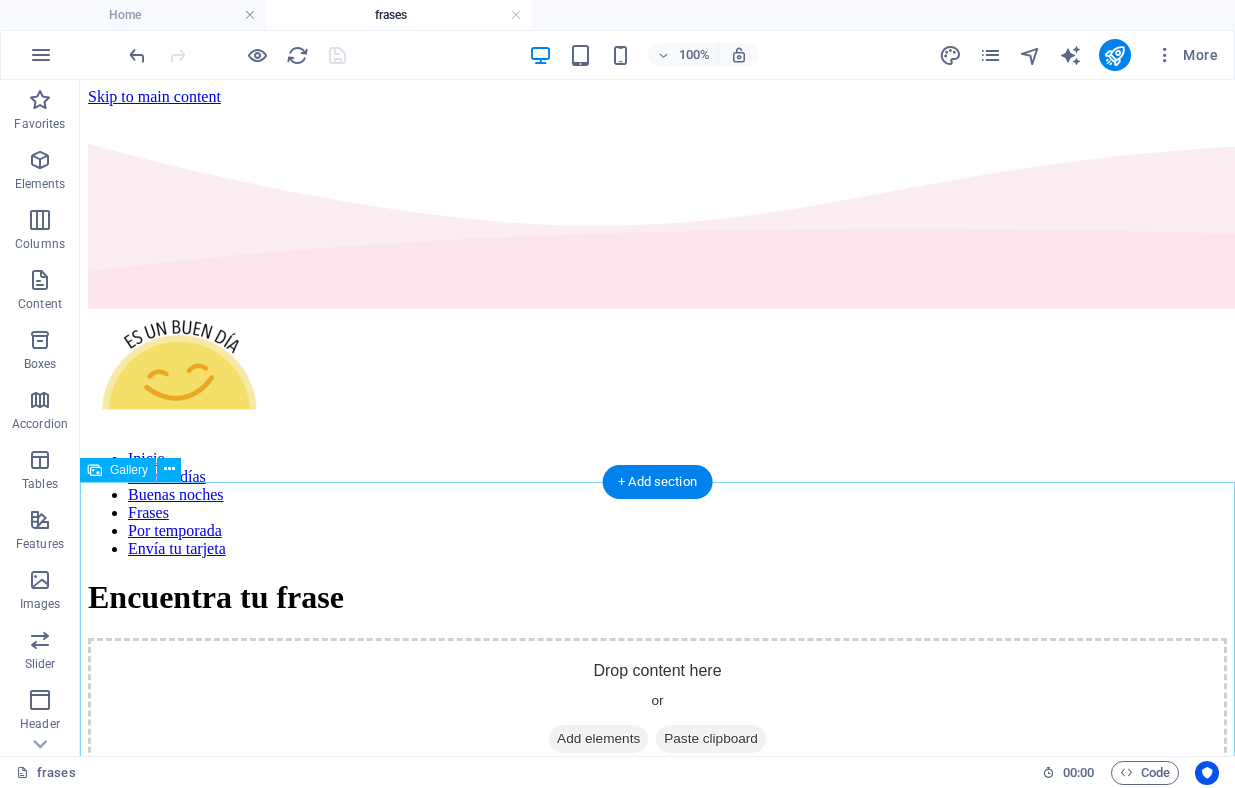 click at bounding box center (266, 1512) 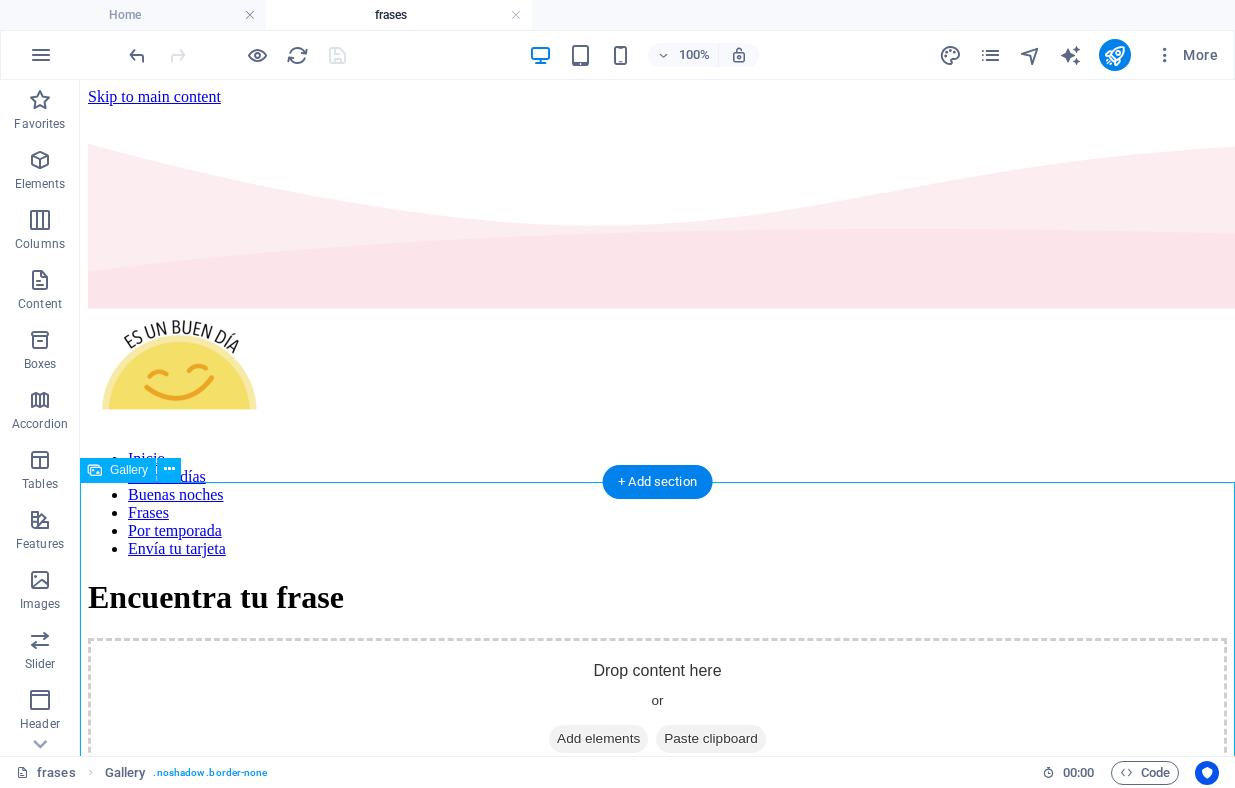 click at bounding box center (266, 1022) 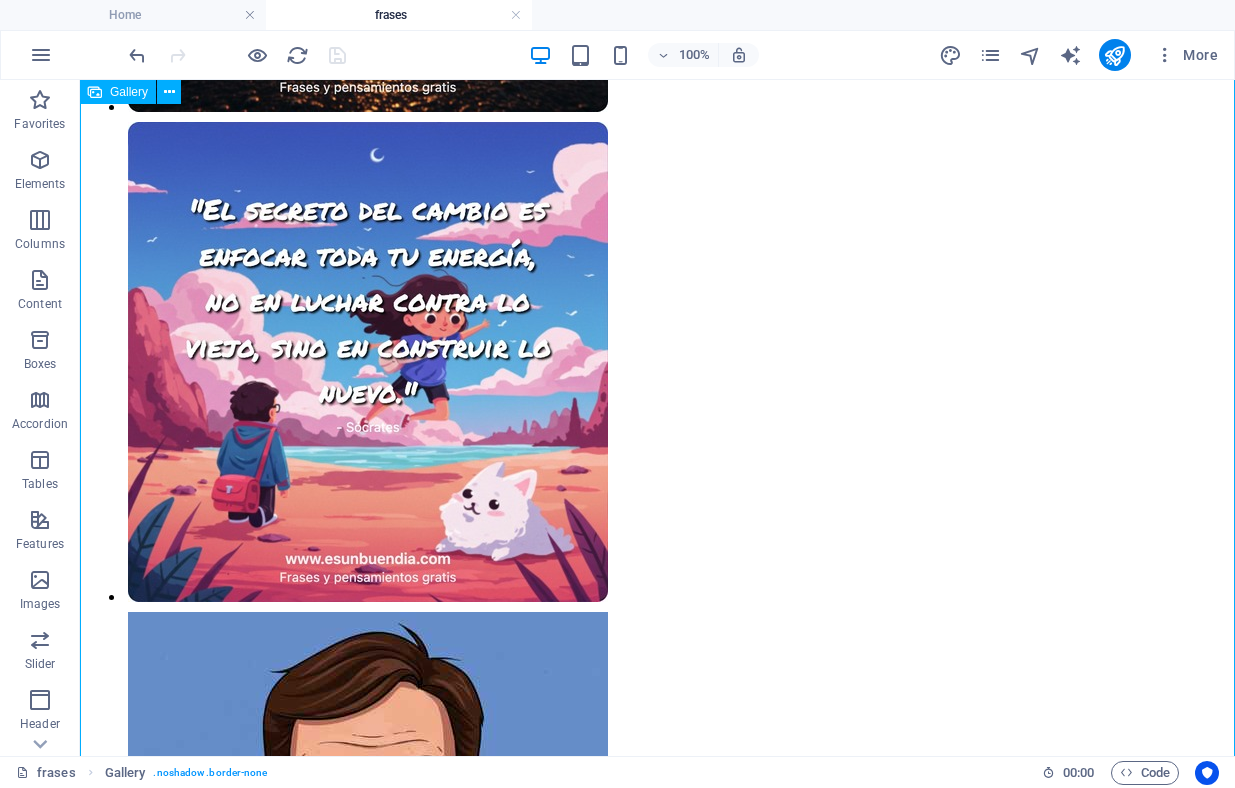 scroll, scrollTop: 2186, scrollLeft: 0, axis: vertical 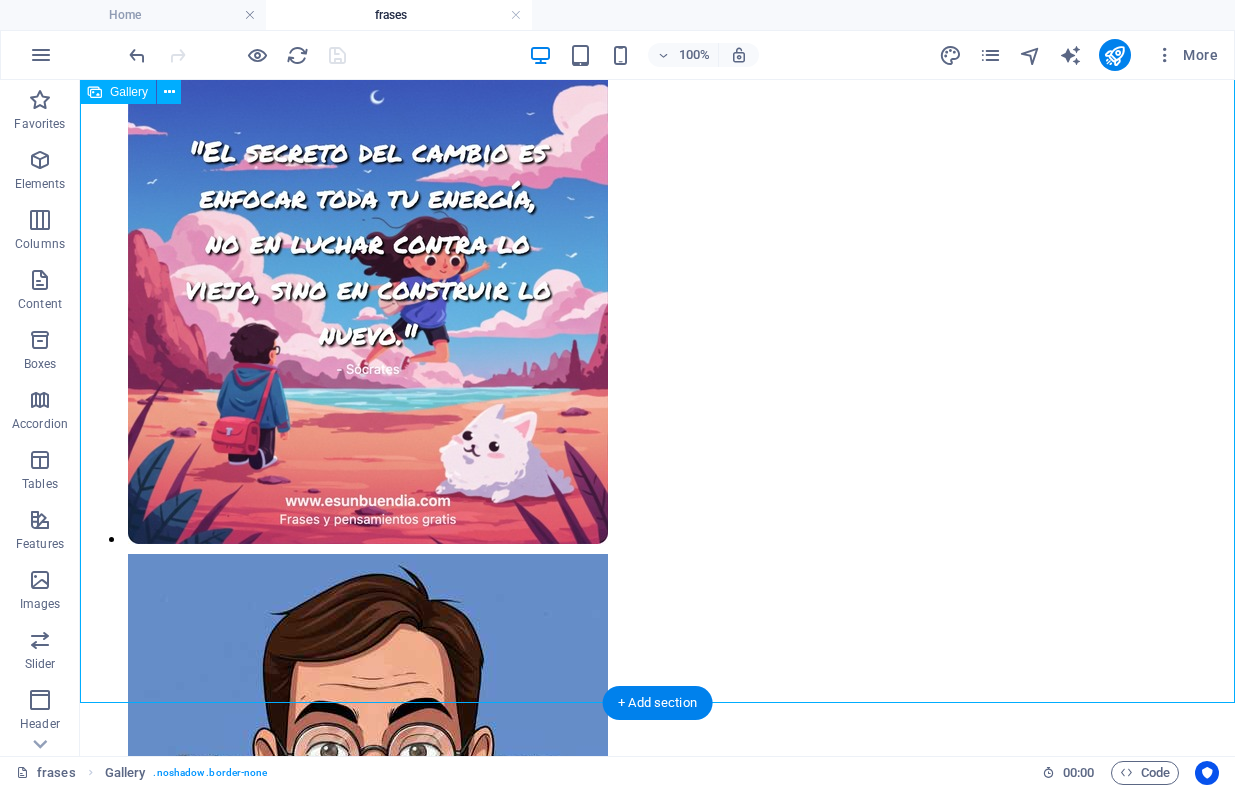click at bounding box center [266, 14634] 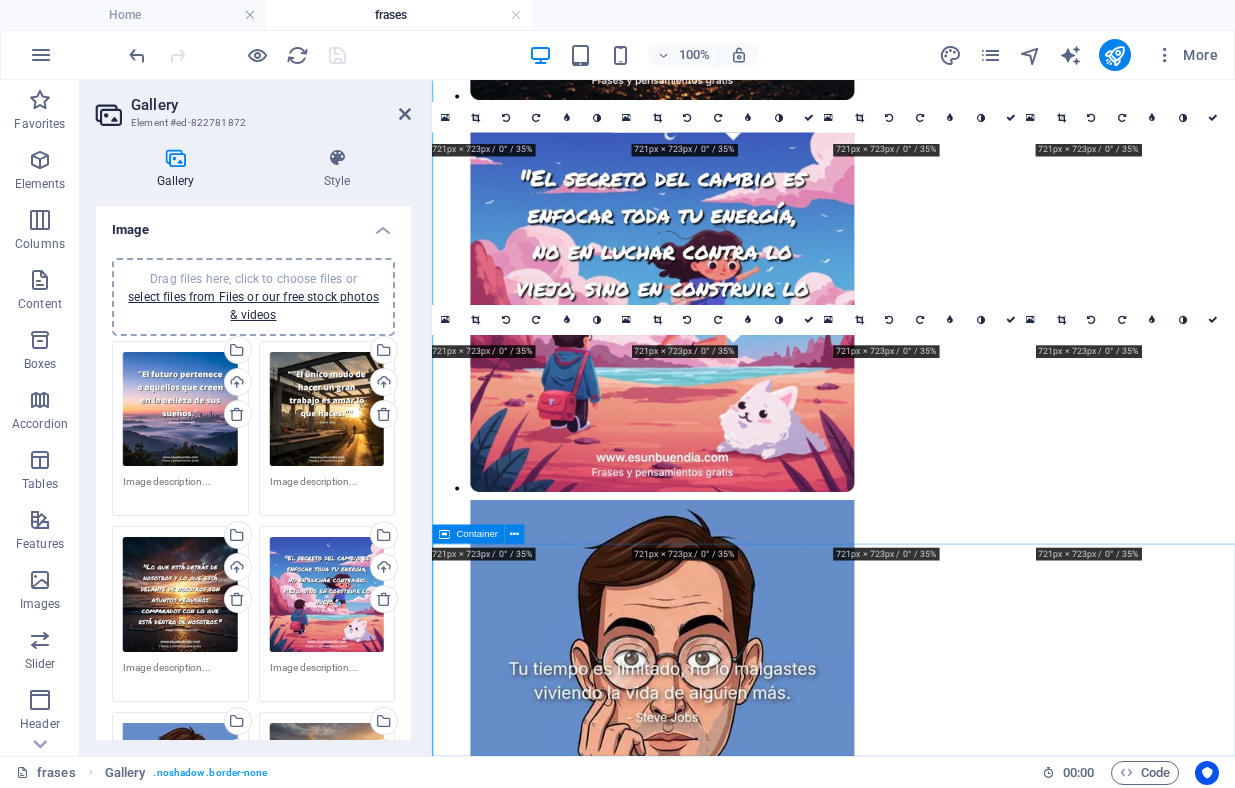 scroll, scrollTop: 1887, scrollLeft: 0, axis: vertical 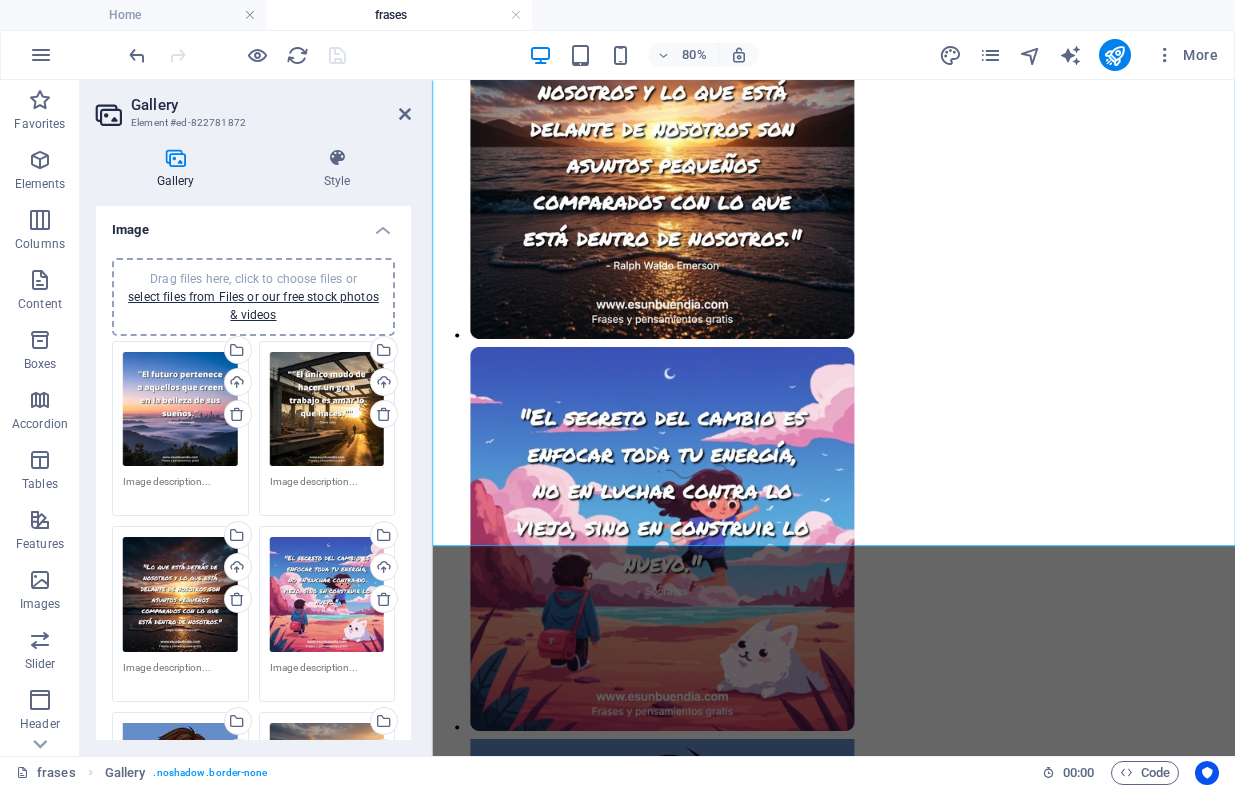 click at bounding box center (175, 158) 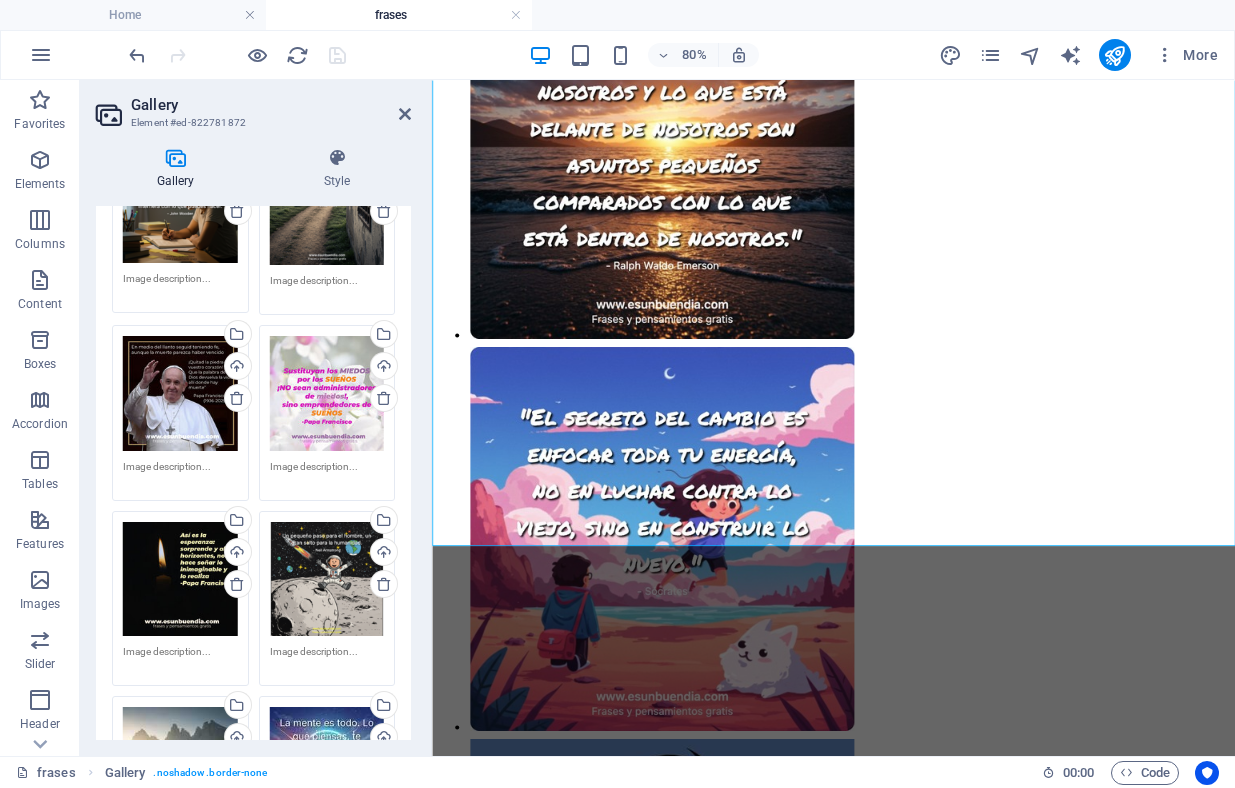 scroll, scrollTop: 1851, scrollLeft: 0, axis: vertical 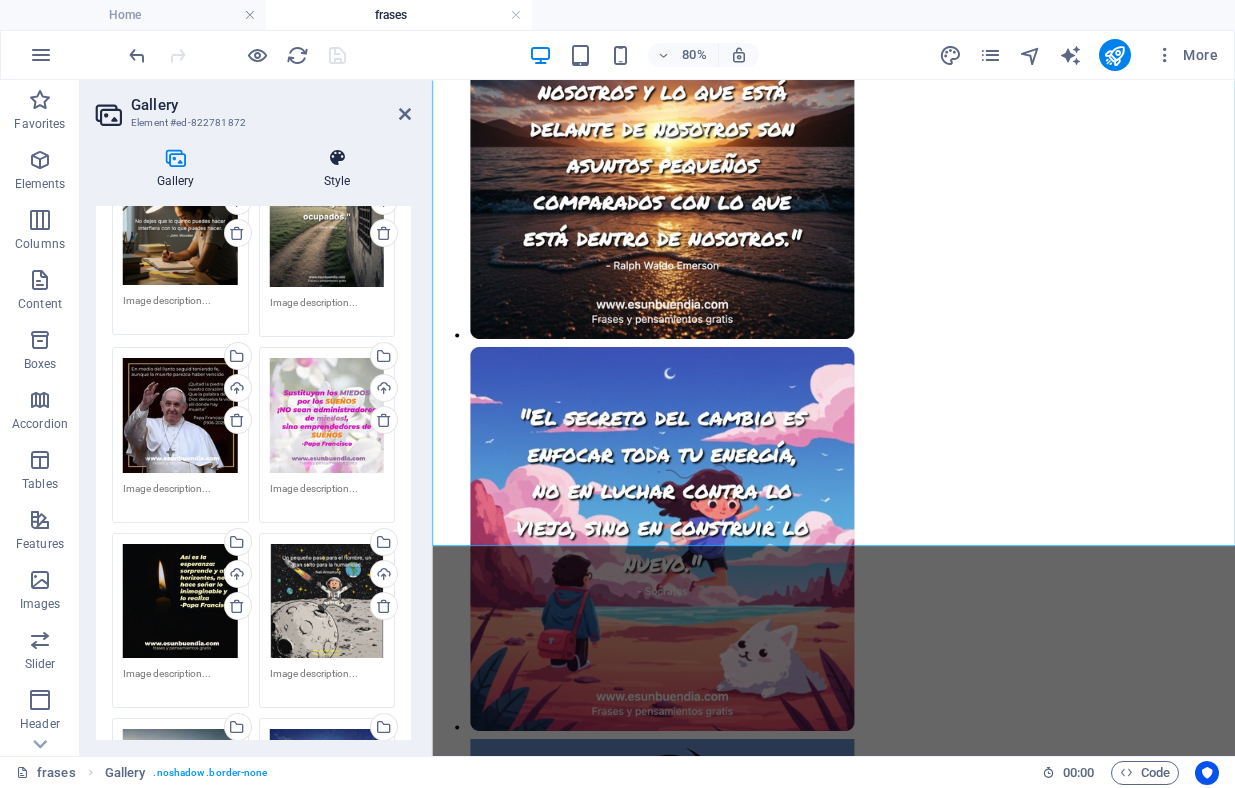 click at bounding box center (337, 158) 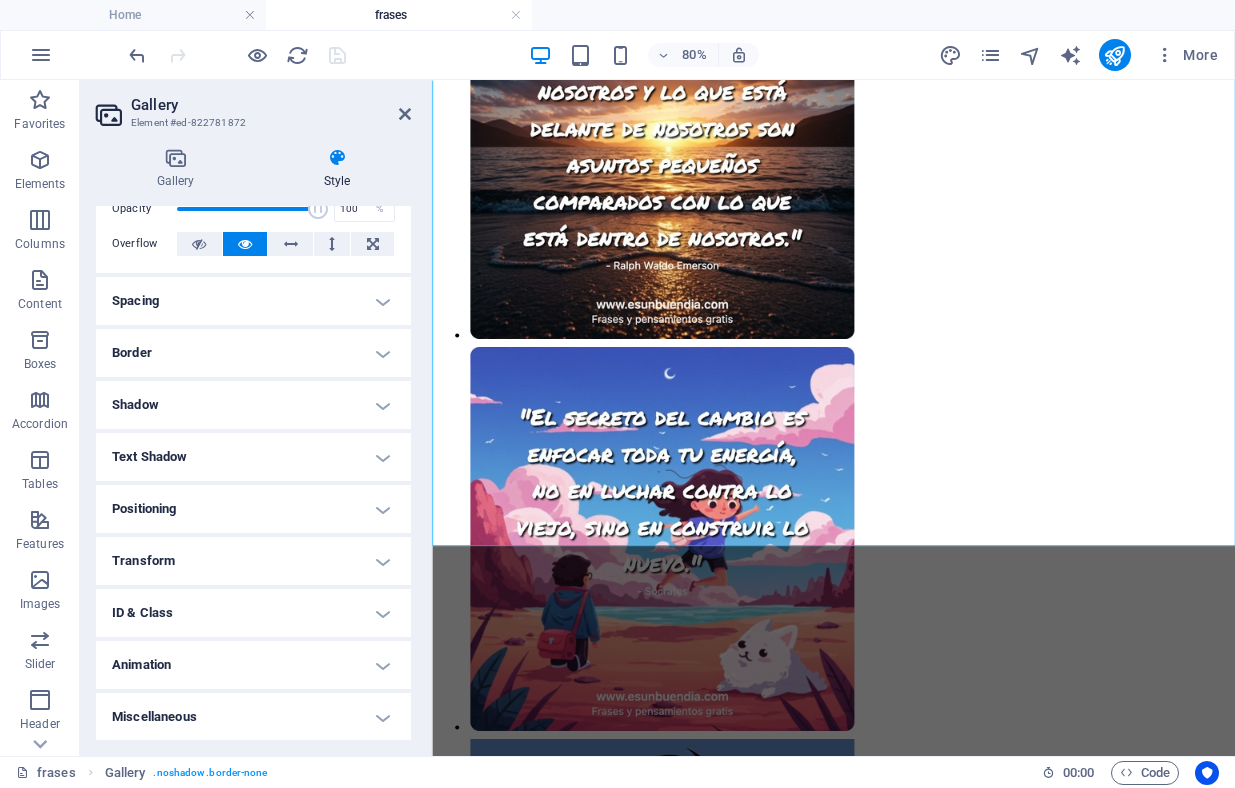 scroll, scrollTop: 0, scrollLeft: 0, axis: both 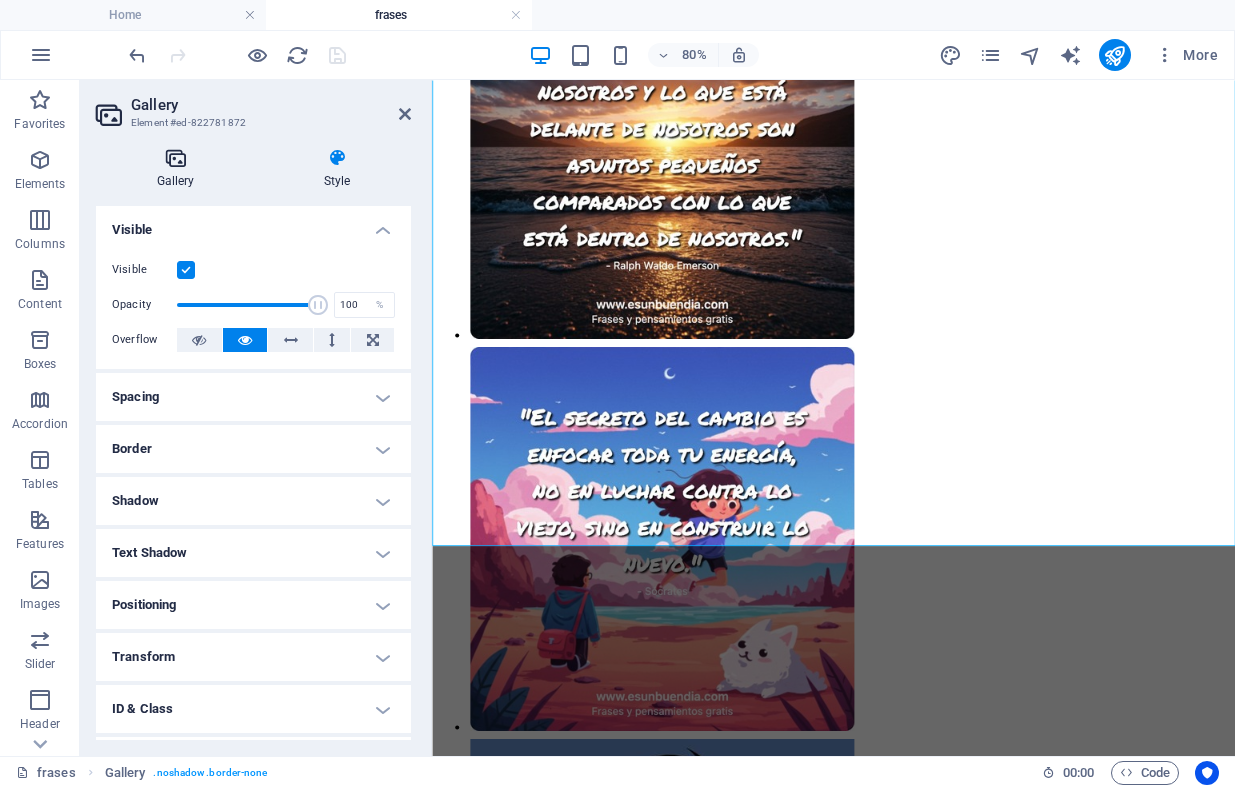 click at bounding box center [175, 158] 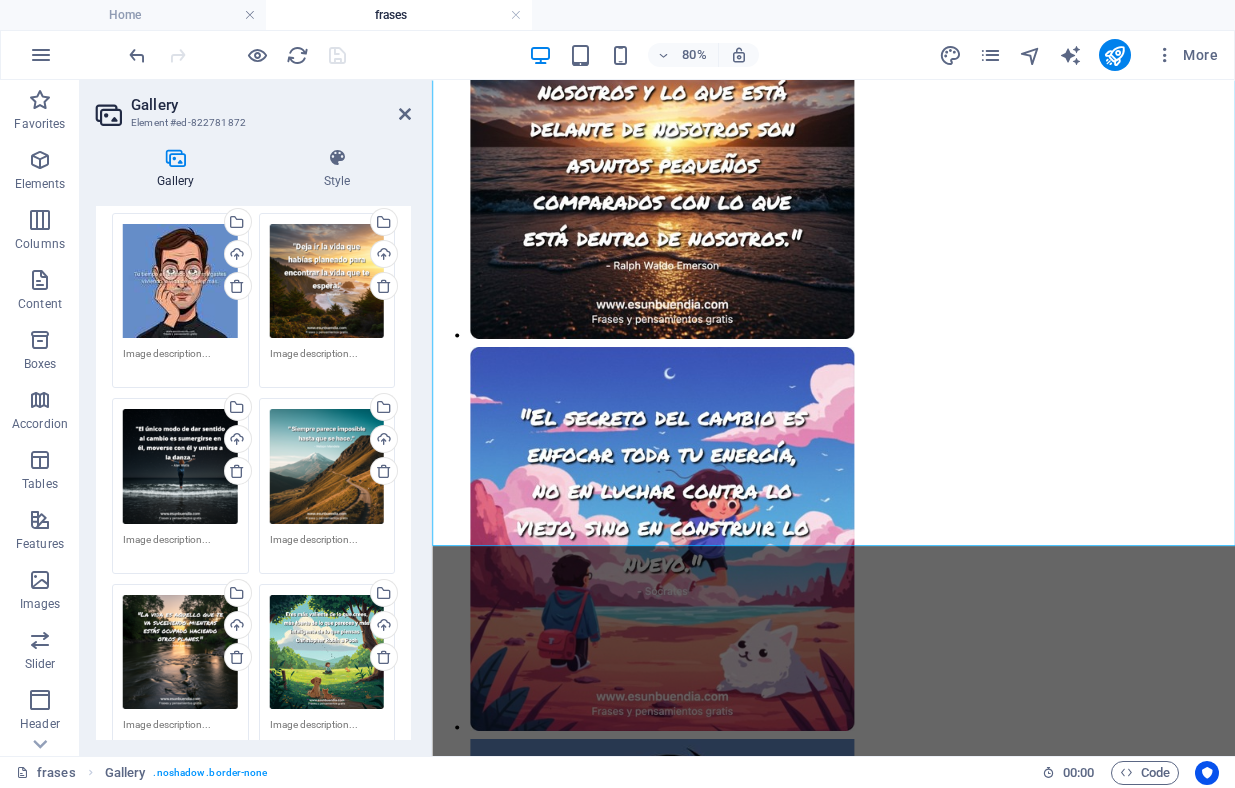 scroll, scrollTop: 0, scrollLeft: 0, axis: both 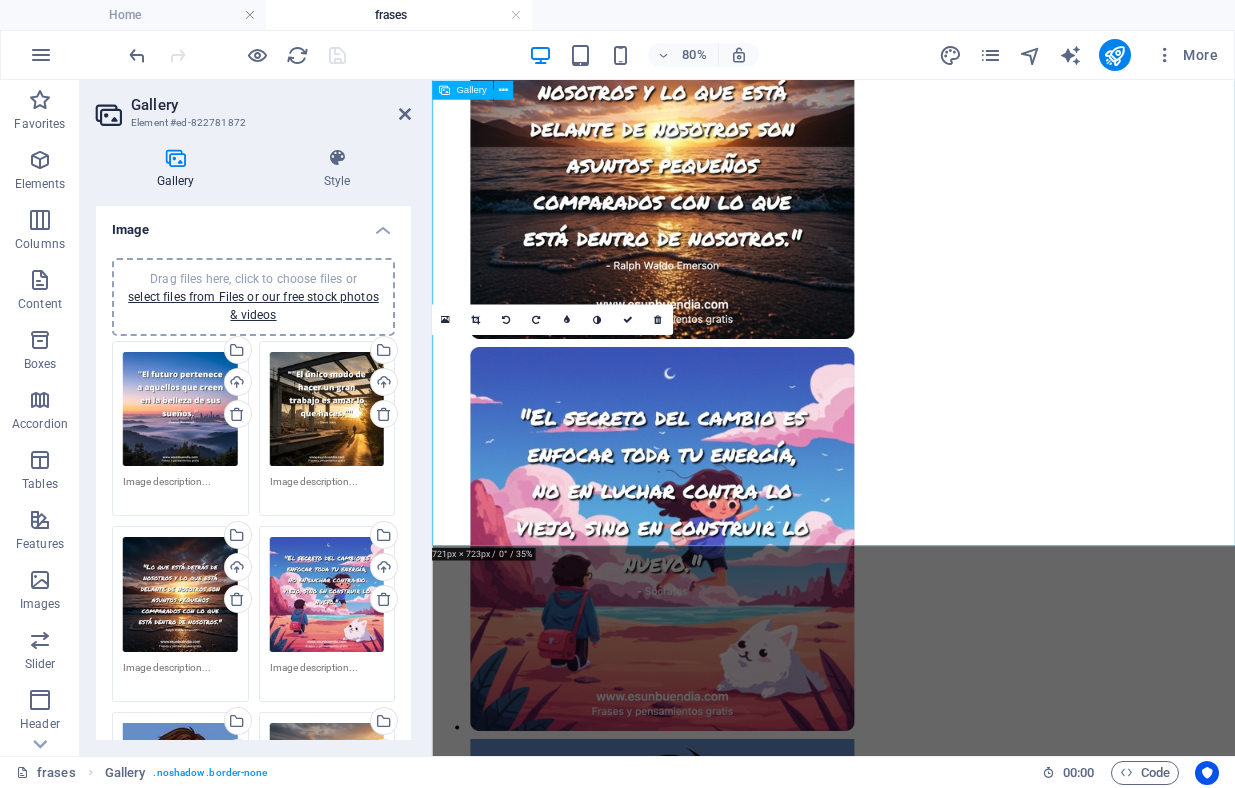 click at bounding box center (599, 14493) 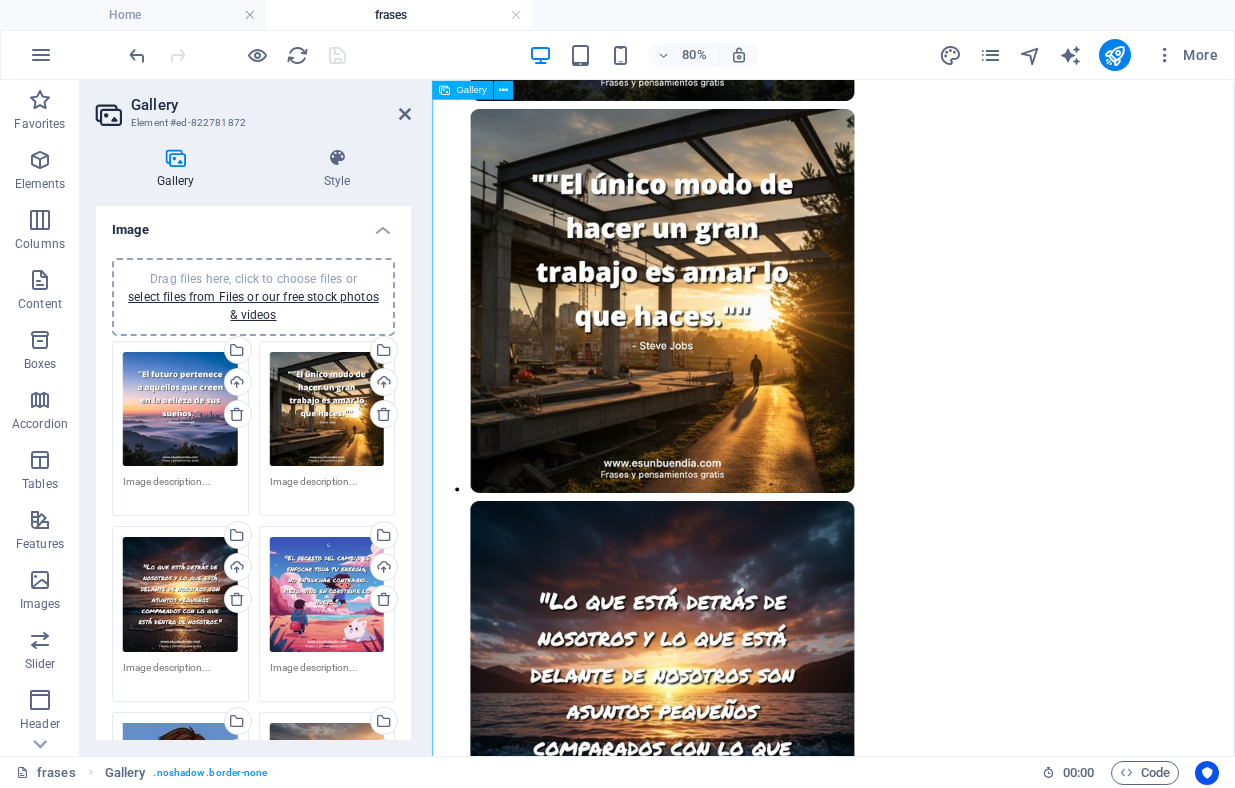 scroll, scrollTop: 0, scrollLeft: 0, axis: both 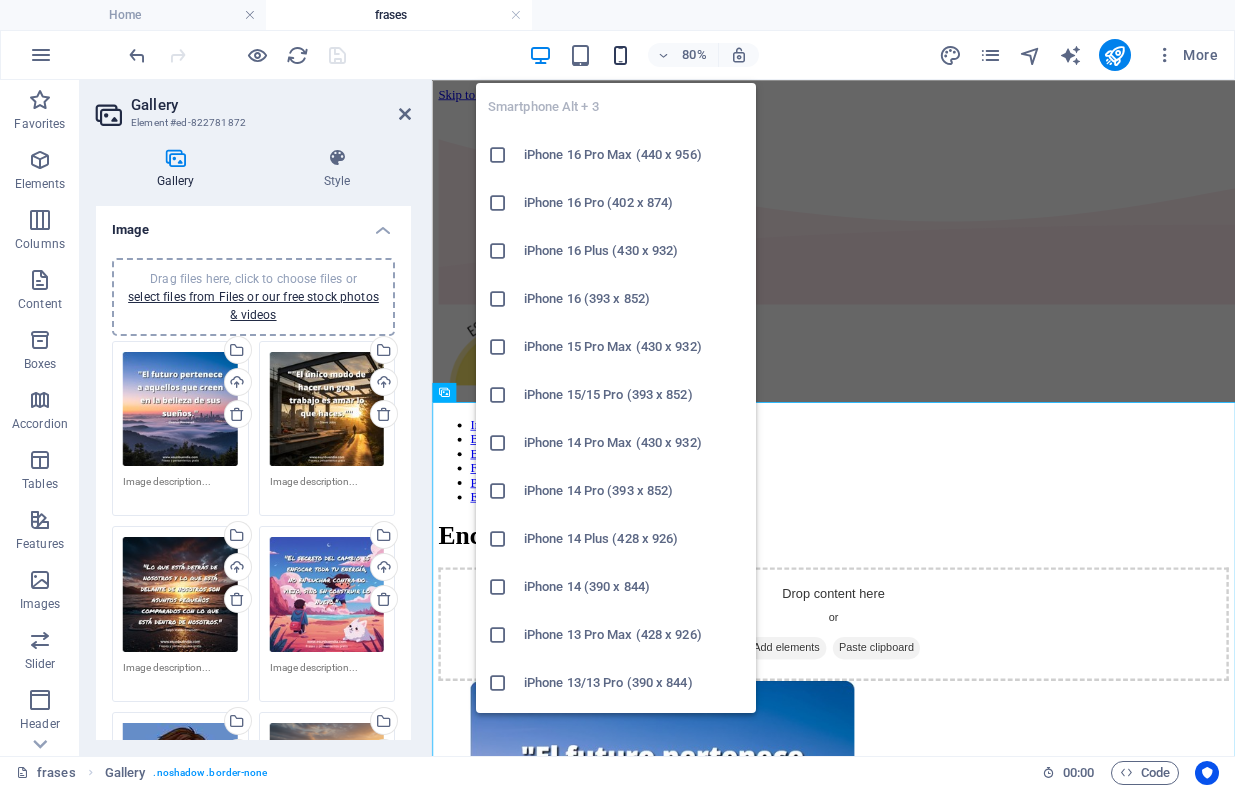 click at bounding box center (620, 55) 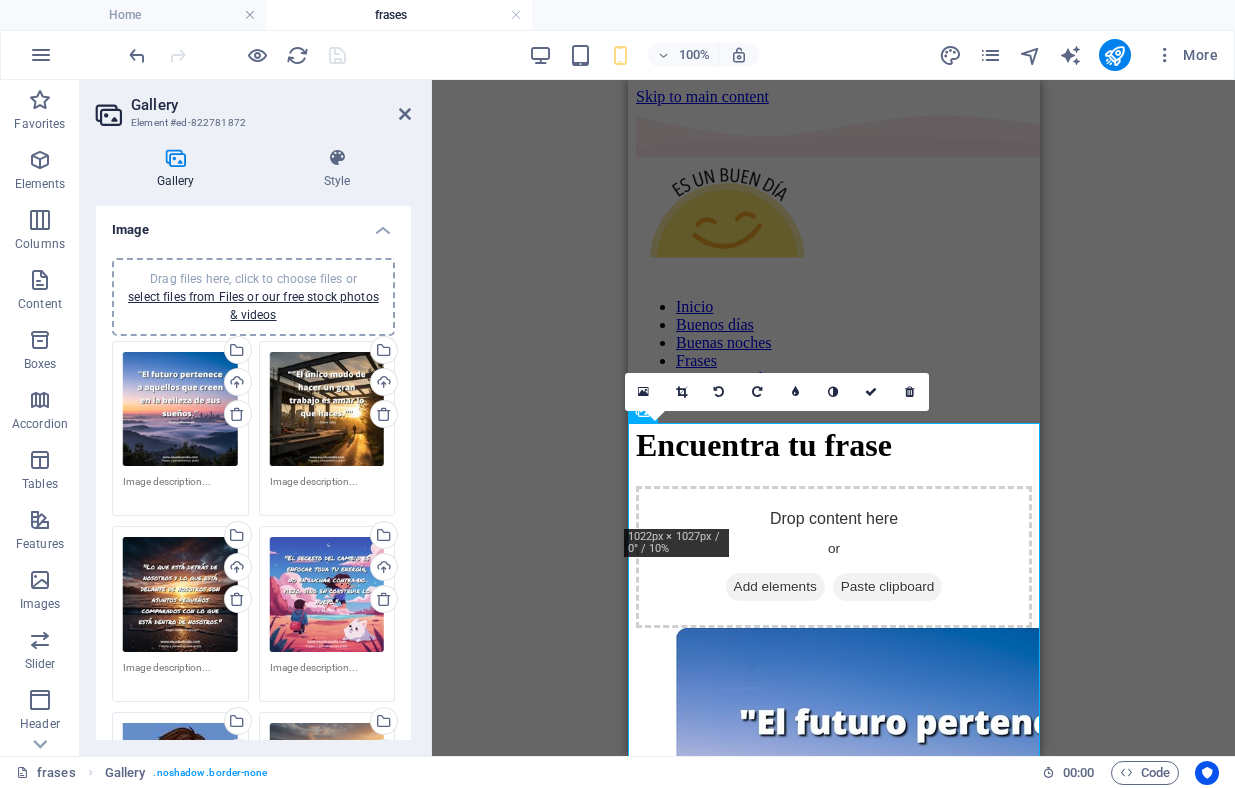 click on "0" at bounding box center (777, 392) 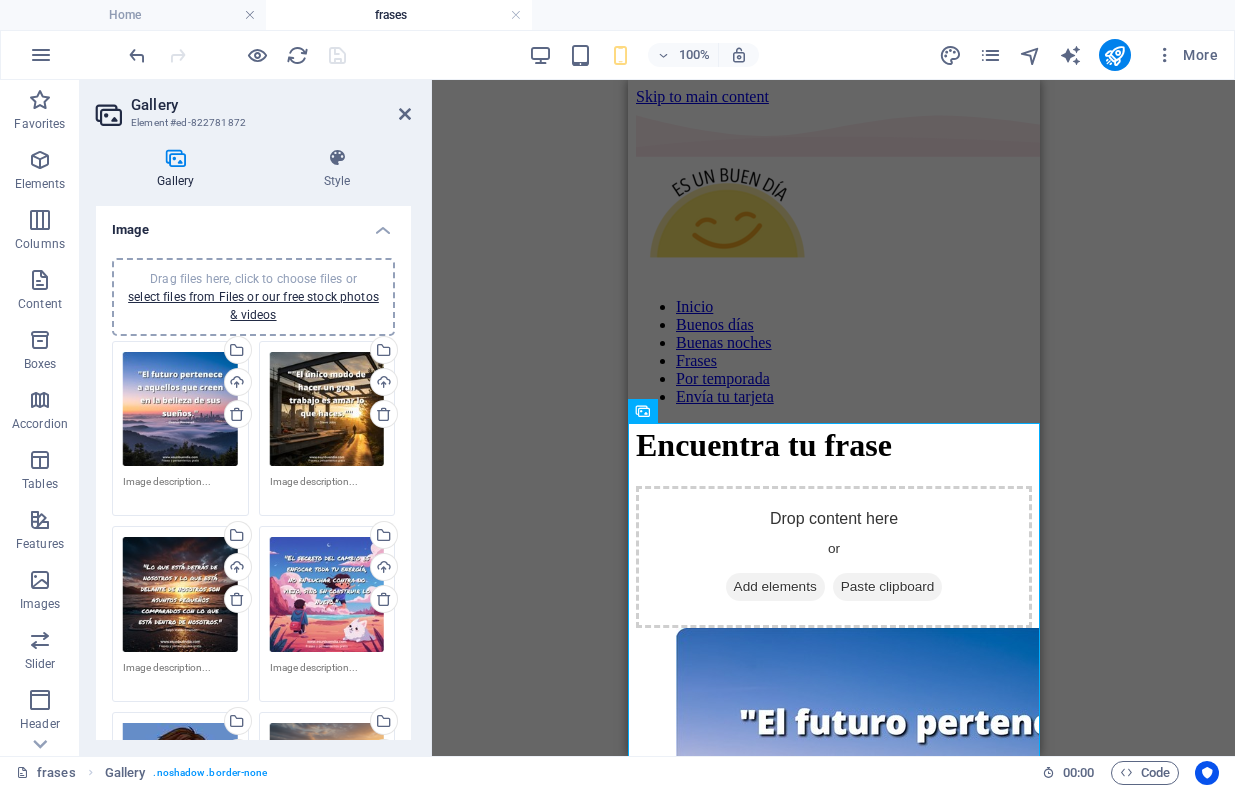 click on "Drag and drop a file to add it
H1   Placeholder   Gallery   Gallery   Image   Image   Reference 180 170 160 150 140 130 120 110 100 90 80 70 60 50 40 30 20 10 0 -10 -20 -30 -40 -50 -60 -70 -80 -90 -100 -110 -120 -130 -140 -150 -160 -170 1022px × 1027px / 0° / 10% 0 180 170 160 150 140 130 120 110 100 90 80 70 60 50 40 30 20 10 0 -10 -20 -30 -40 -50 -60 -70 -80 -90 -100 -110 -120 -130 -140 -150 -160 -170 1022px × 1027px / 0° / 10% 0 180 170 160 150 140 130 120 110 100 90 80 70 60 50 40 30 20 10 0 -10 -20 -30 -40 -50 -60 -70 -80 -90 -100 -110 -120 -130 -140 -150 -160 -170 1022px × 1027px / 0° / 10% 0 180 170 160 150 140 130 120 110 100 90 80 70 60 50 40 30 20 10 0 -10 -20 -30 -40 -50 -60 -70 -80 -90 -100 -110 -120 -130 -140 -150 -160 -170 1022px × 1027px / 0° / 10% 0 180 170 160 150 140 130 120 110 100 90 80 70 60 50 40 30 20 10 0 -10 -20 -30 -40 -50 -60 -70 -80 -90 -100 -110 -120 -130 -140 -150 -160 -170 721px × 725px / 0° / 15% 0 180 170 160 150 140 130 120 110 100 90 80 70 60 50" at bounding box center (833, 418) 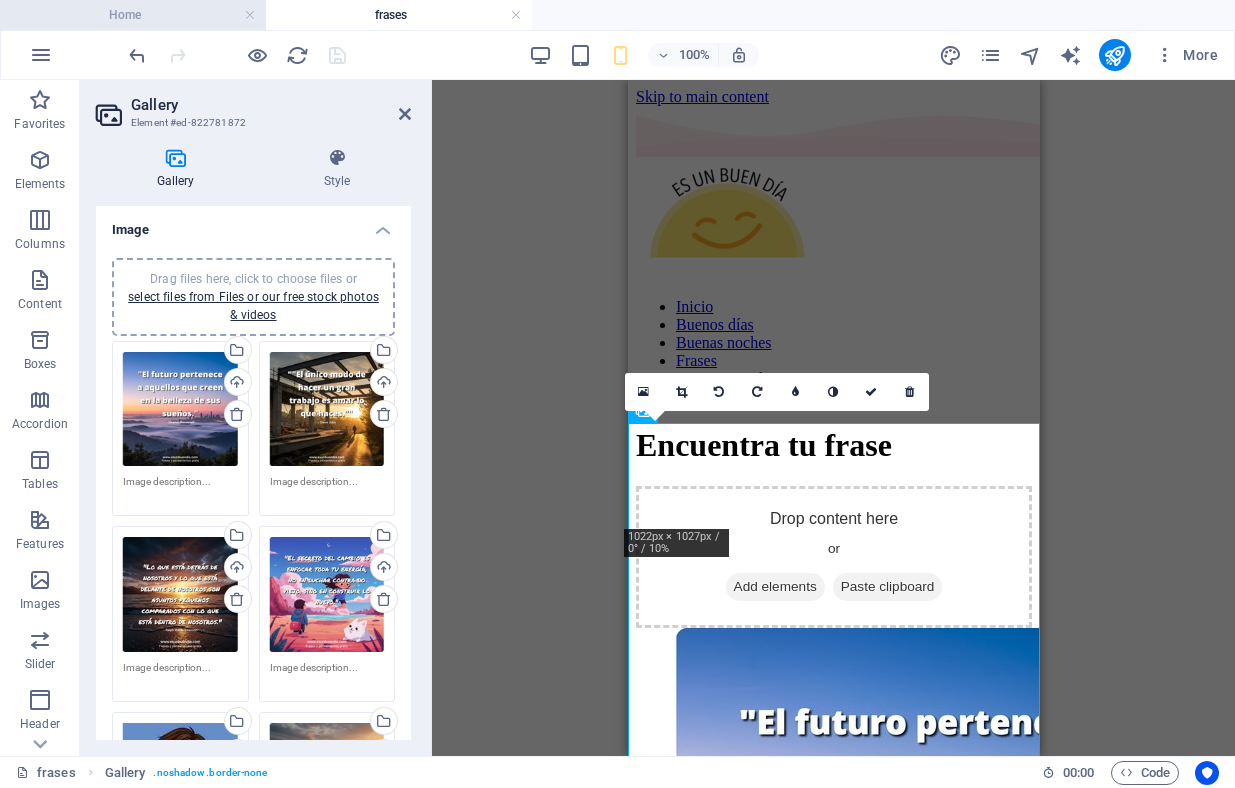 click on "Home" at bounding box center [133, 15] 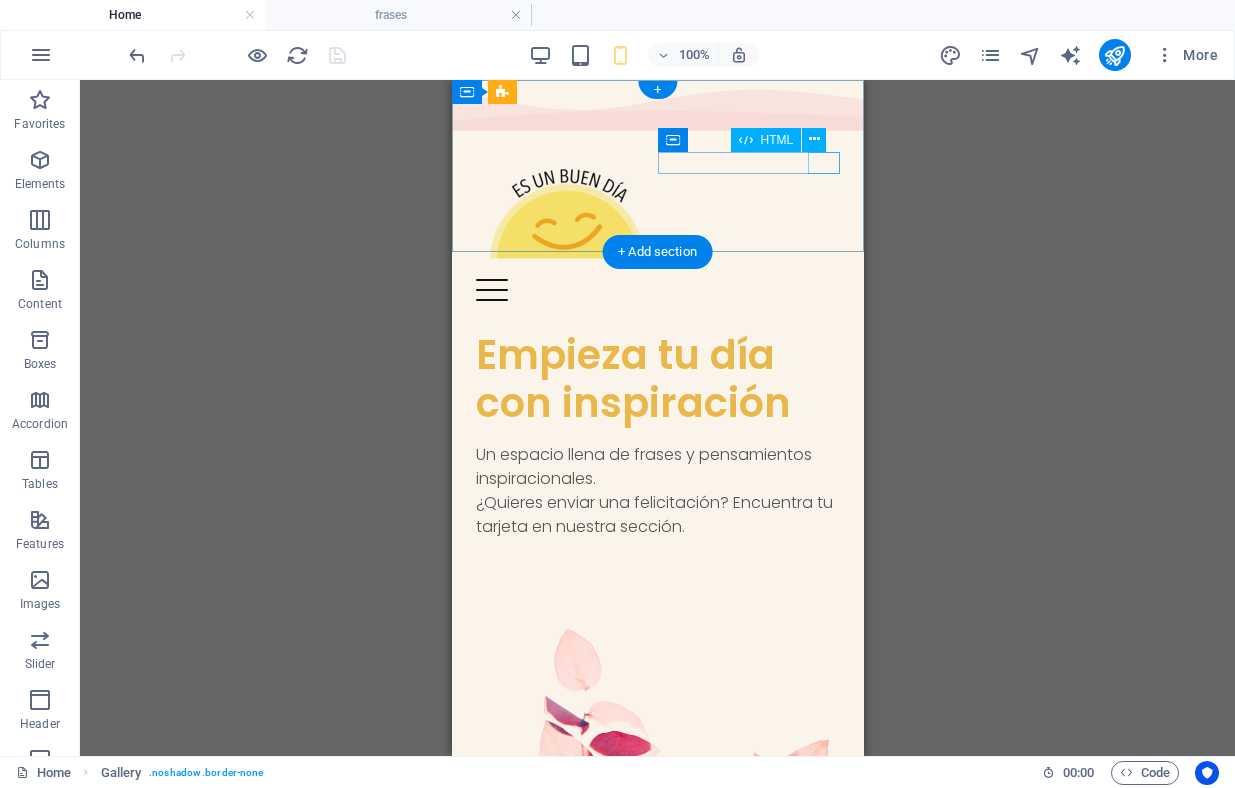 click at bounding box center (657, 290) 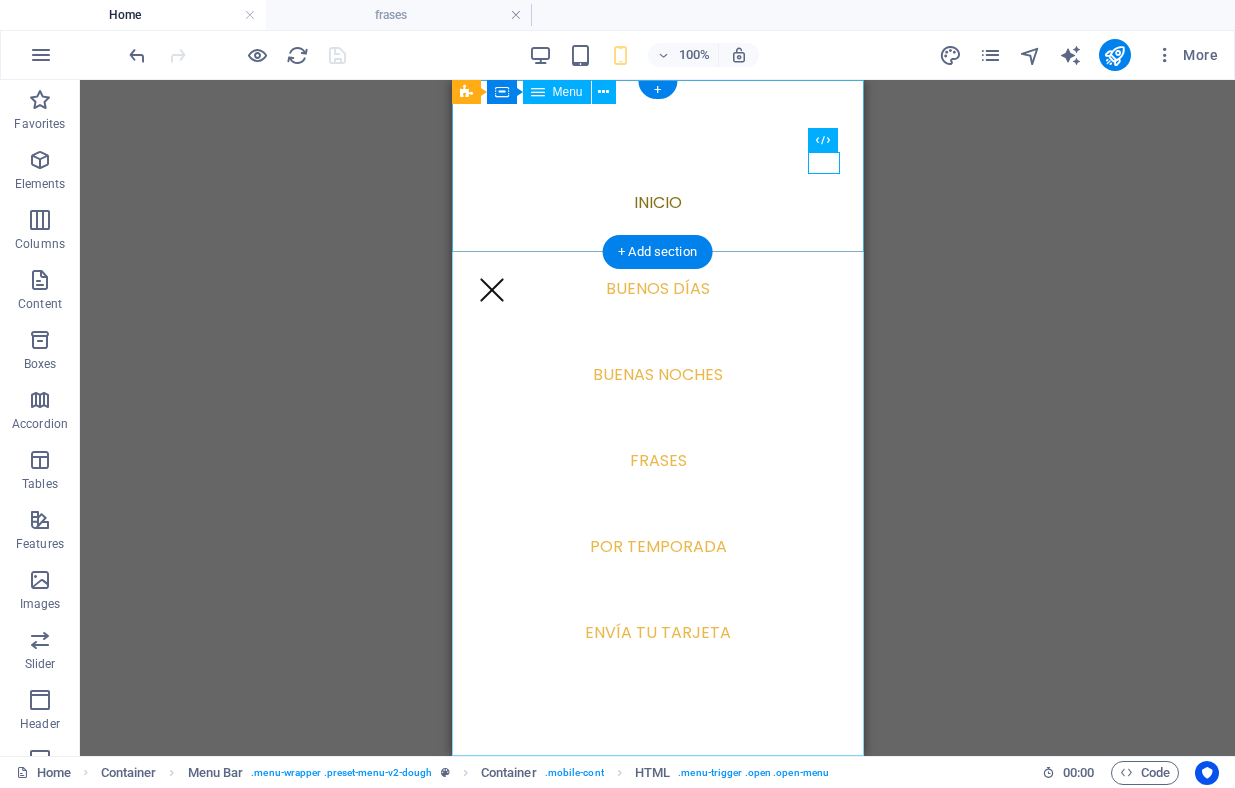 click on "Inicio Buenos días Buenas noches Frases Por temporada Envía tu tarjeta" at bounding box center [657, 418] 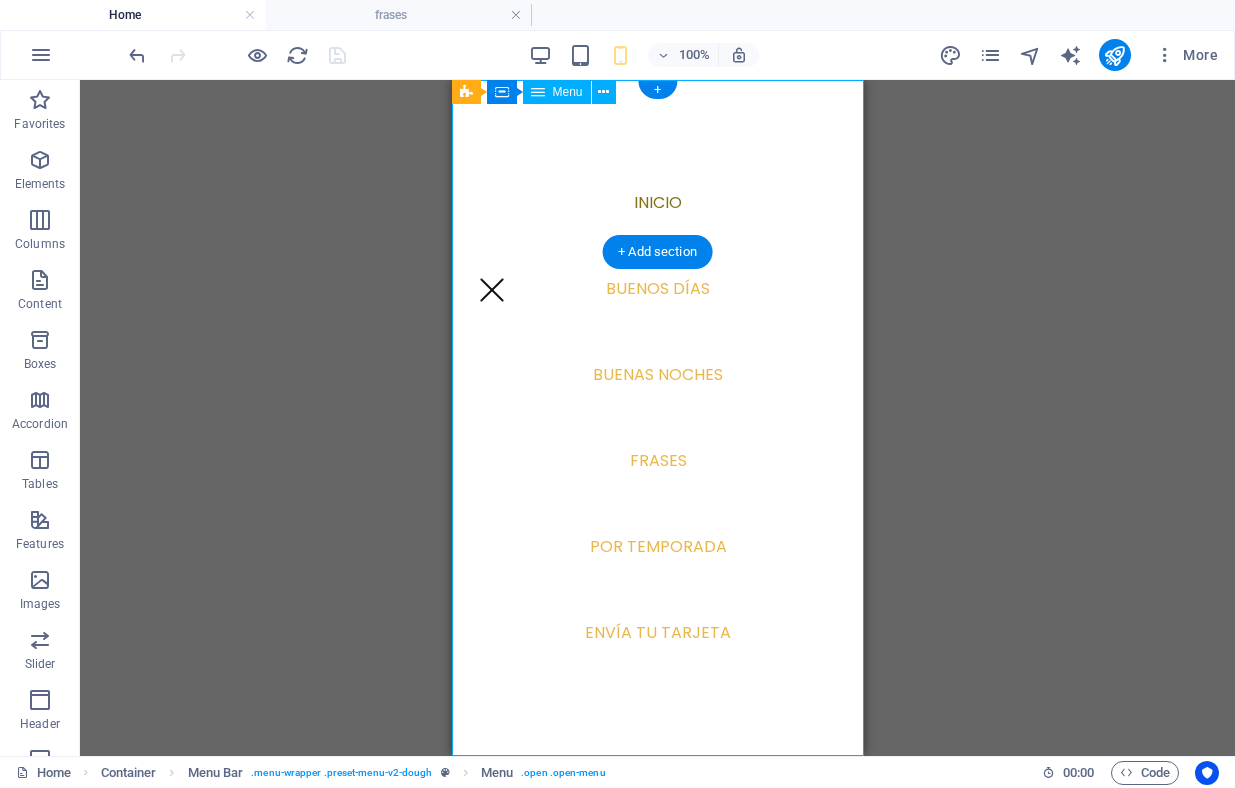click on "Inicio Buenos días Buenas noches Frases Por temporada Envía tu tarjeta" at bounding box center [657, 418] 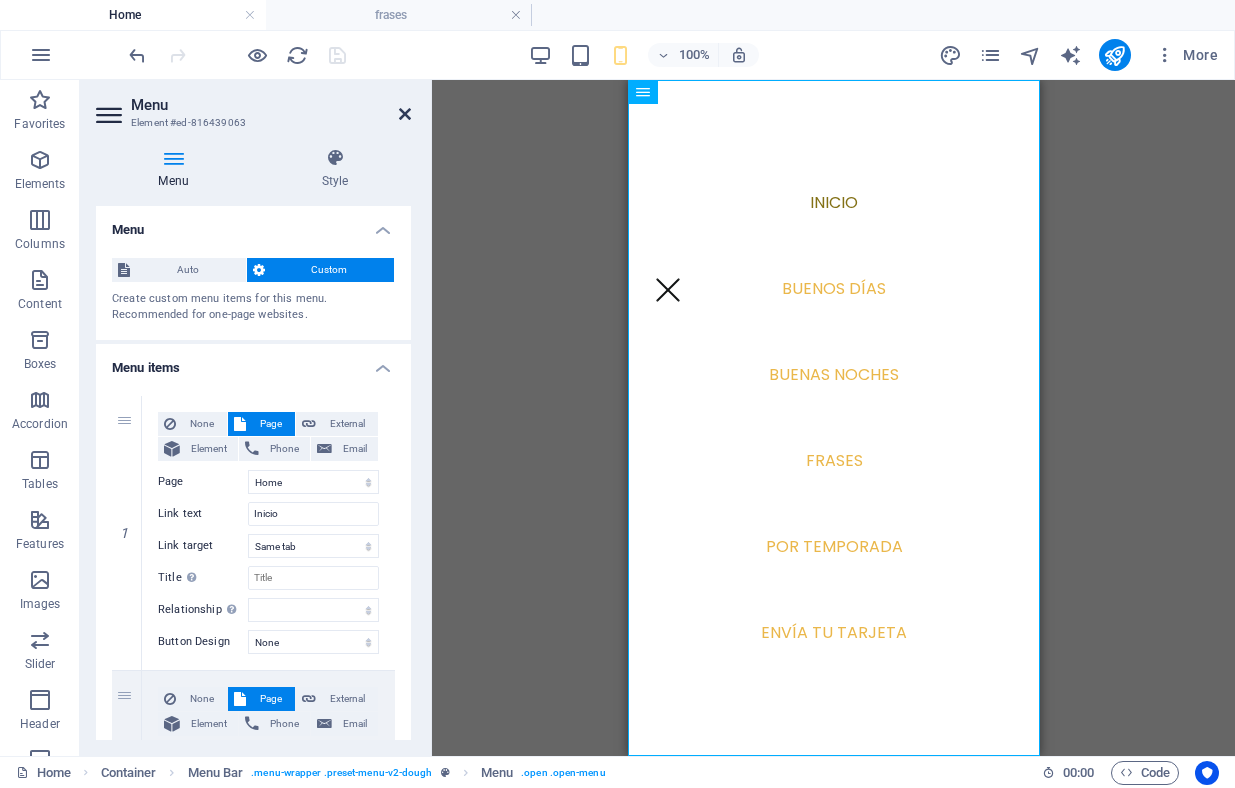 click at bounding box center (405, 114) 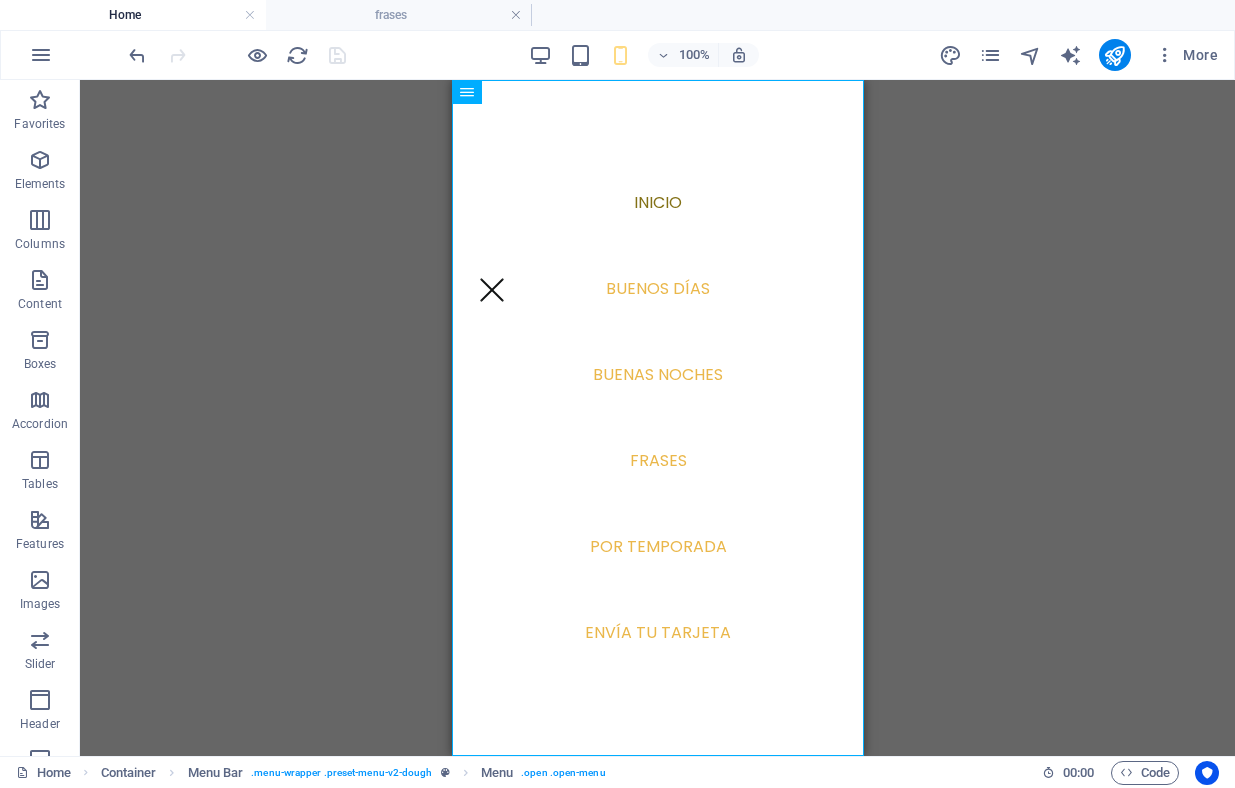 click on "Home" at bounding box center (133, 15) 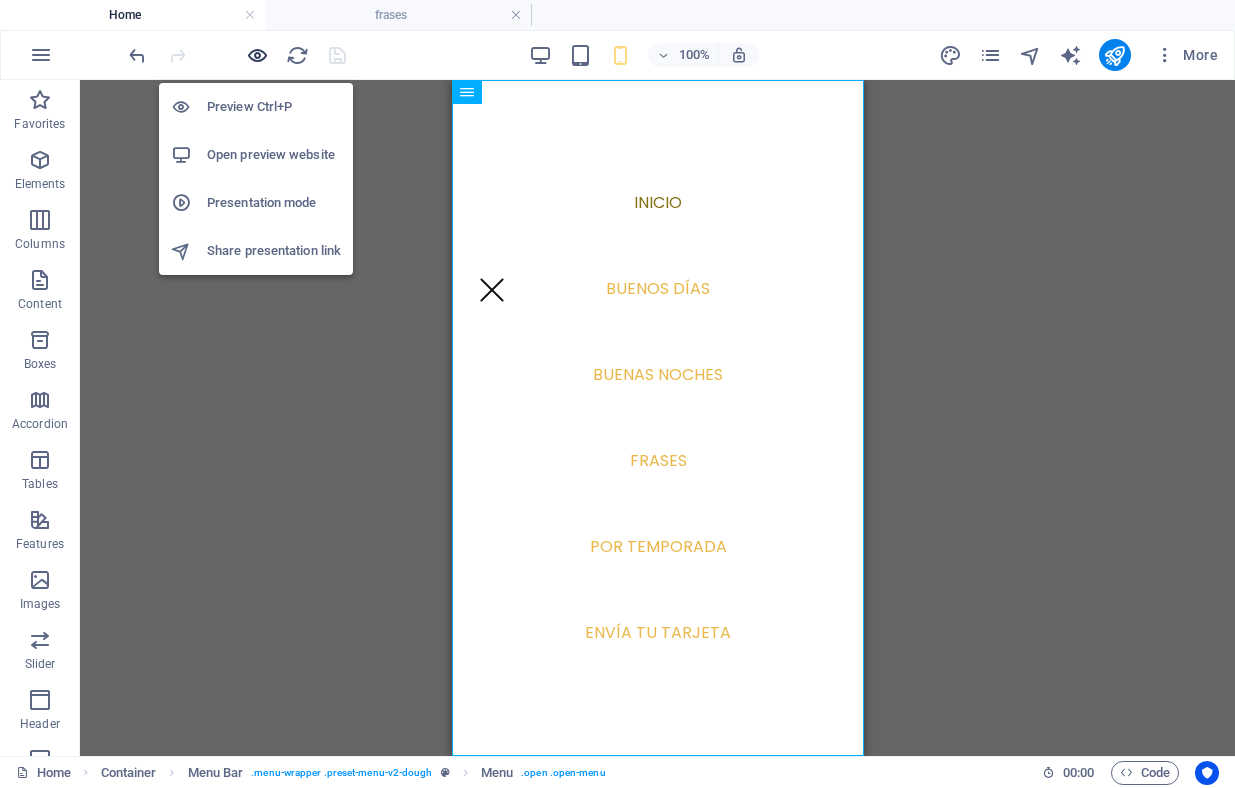 click at bounding box center [257, 55] 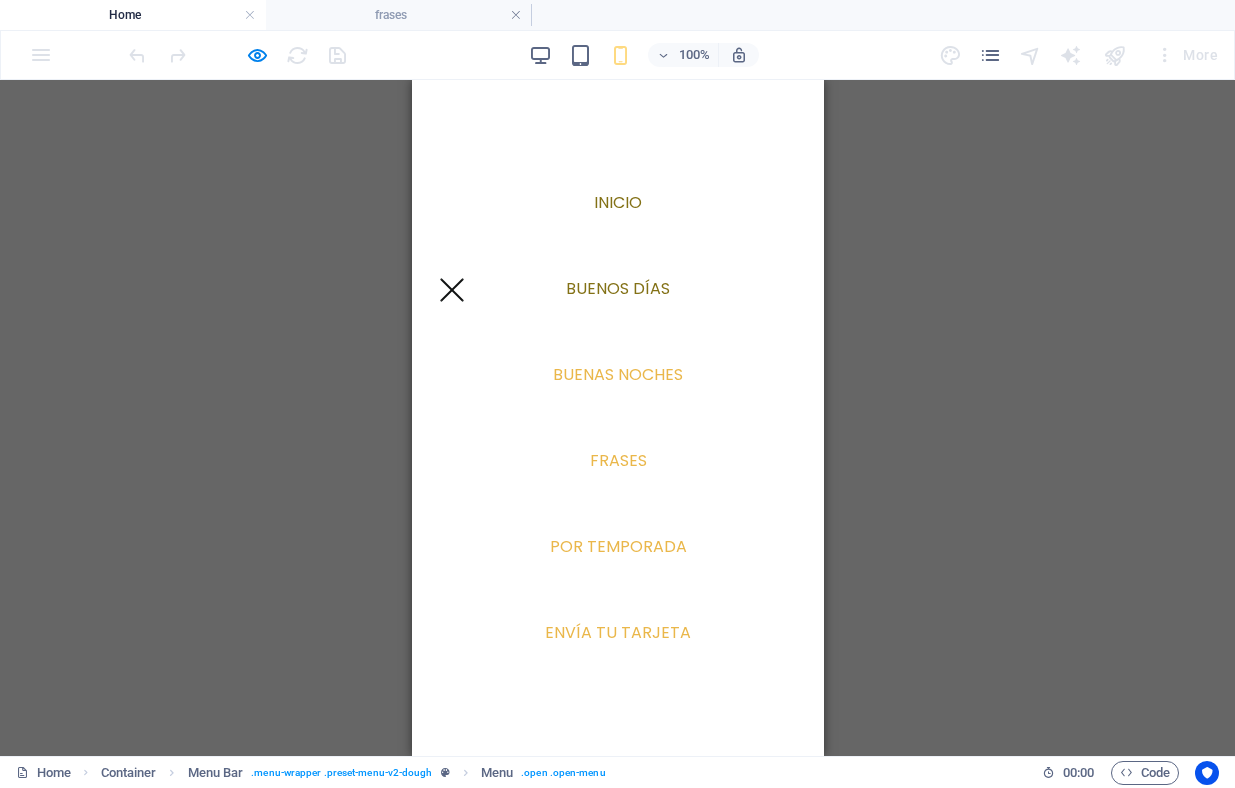 click on "Buenos días" at bounding box center [617, 289] 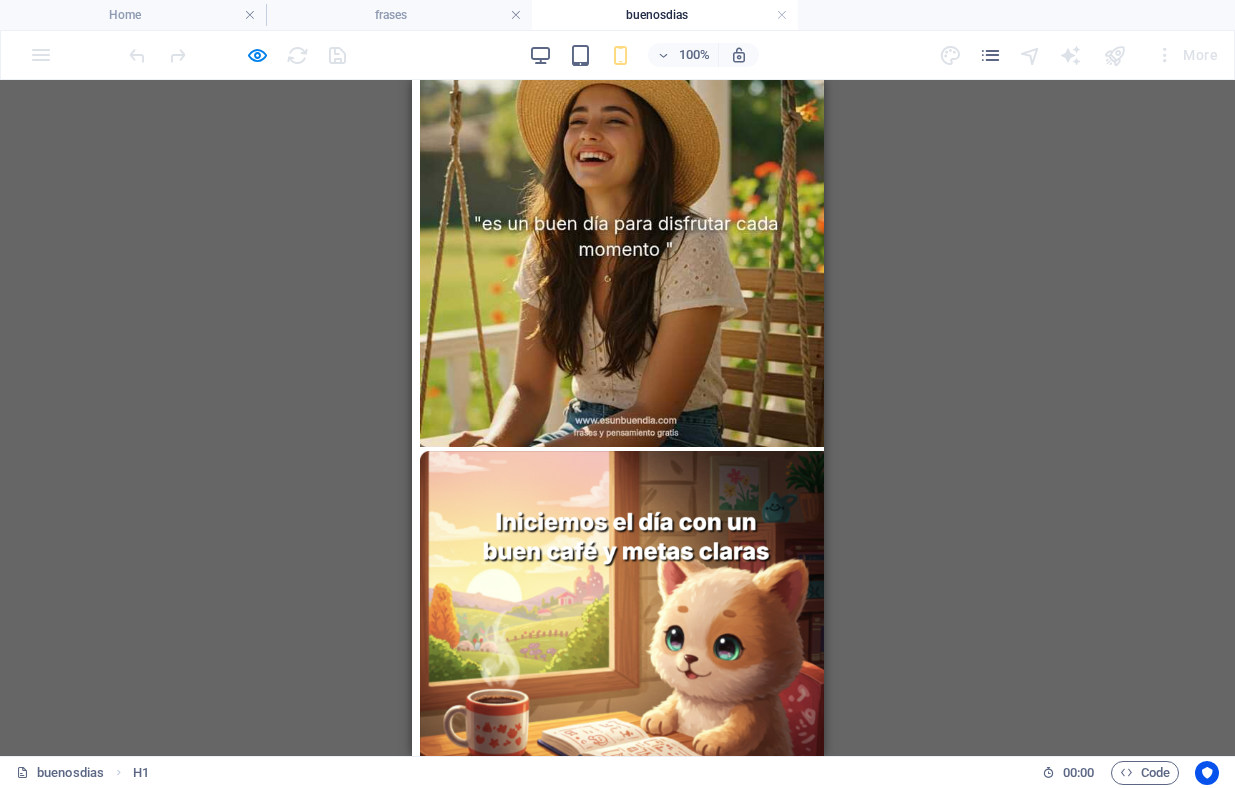 scroll, scrollTop: 836, scrollLeft: 0, axis: vertical 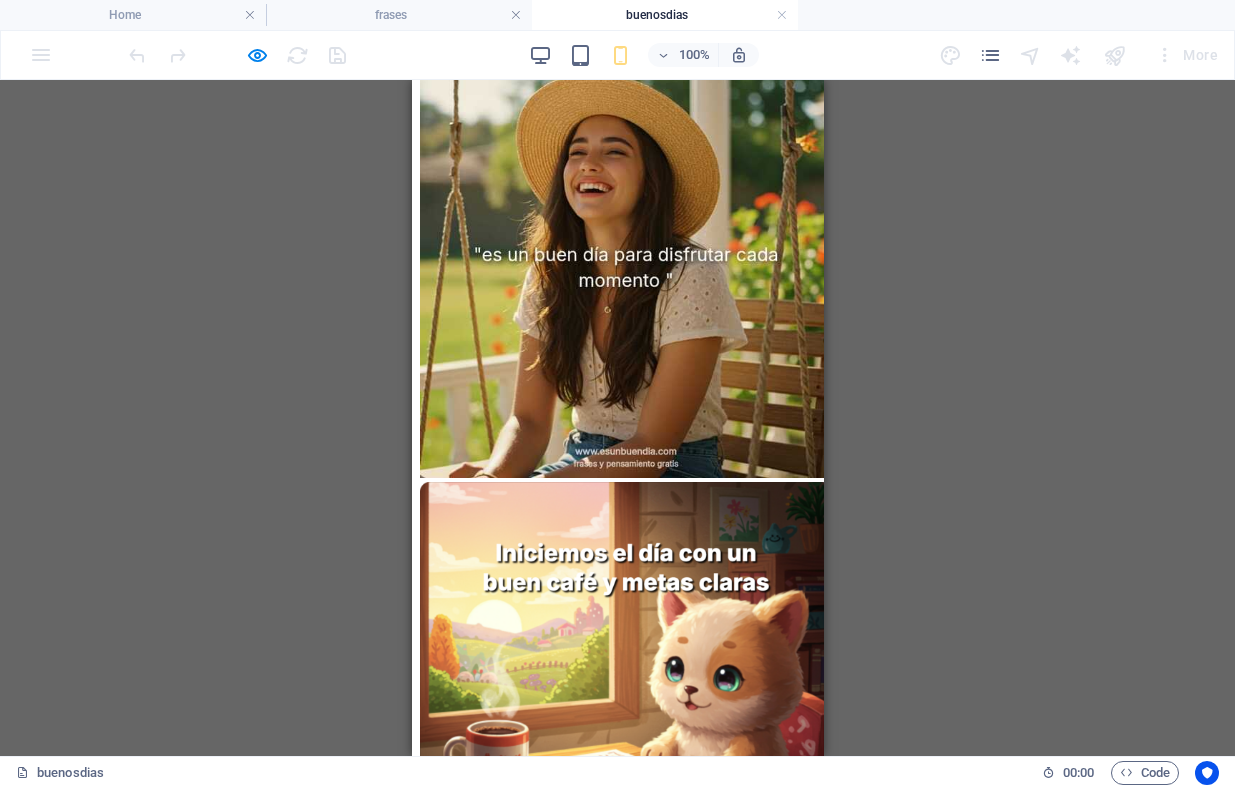click at bounding box center [617, 690] 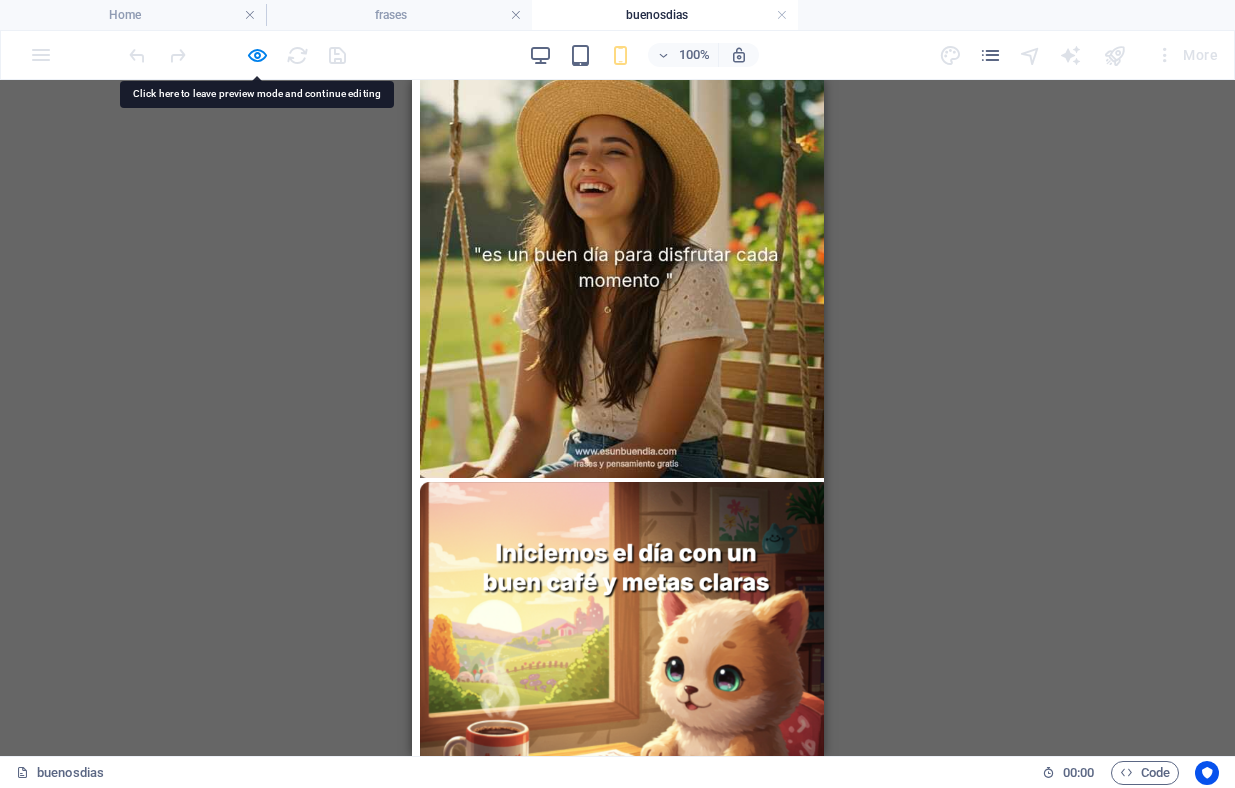 click at bounding box center (617, 690) 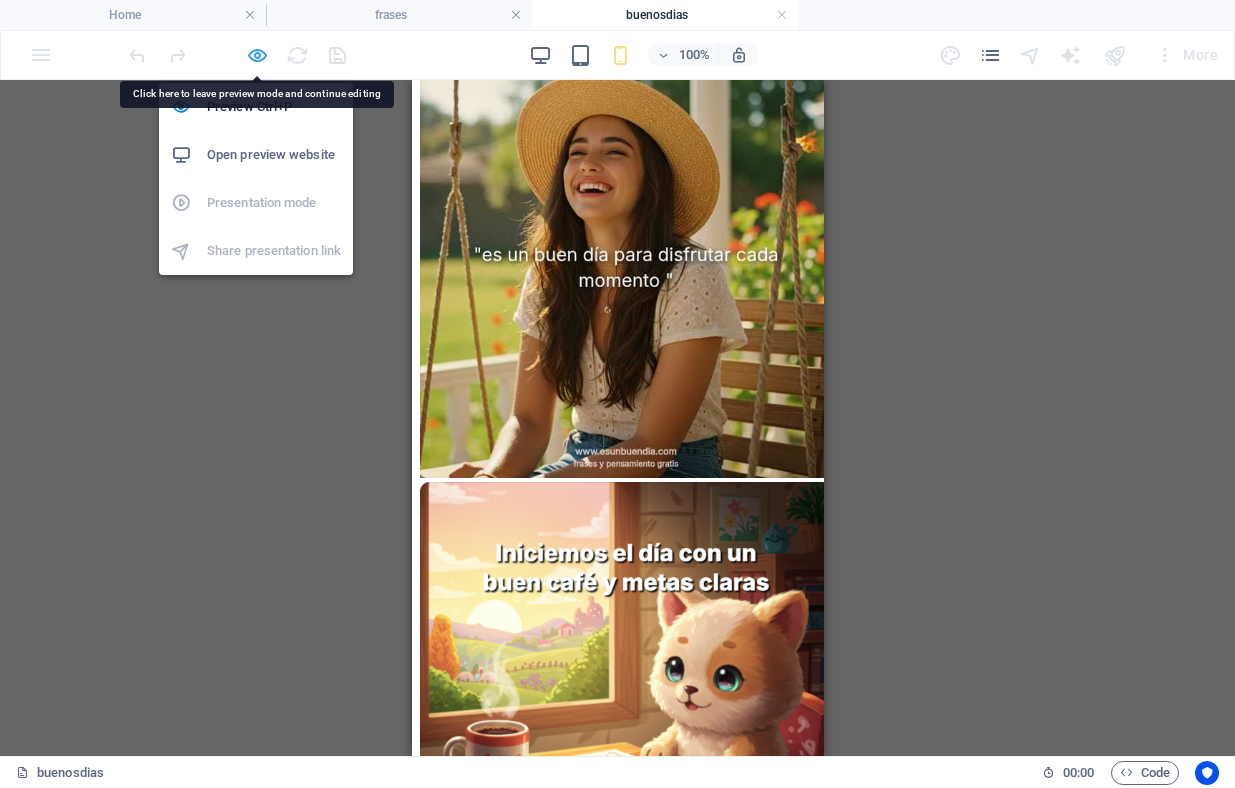 click at bounding box center [257, 55] 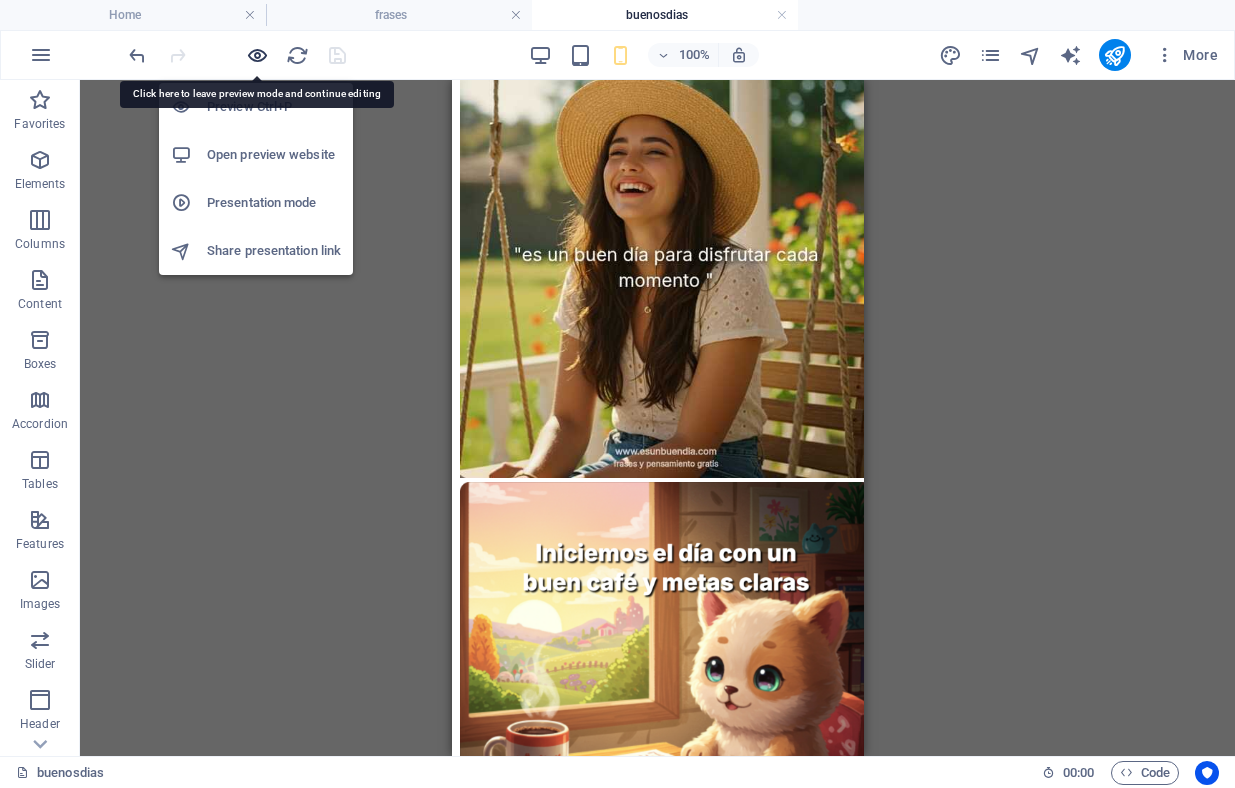 scroll, scrollTop: 837, scrollLeft: 0, axis: vertical 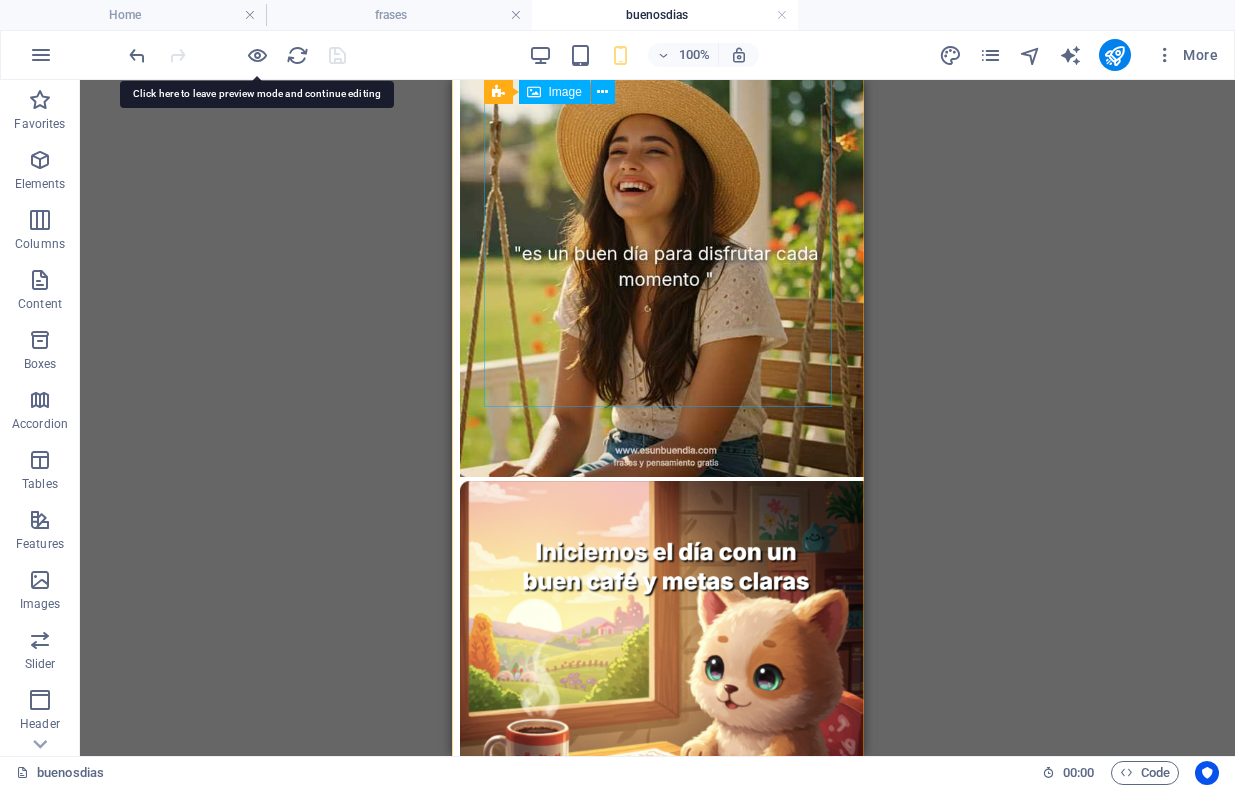 click at bounding box center (657, 689) 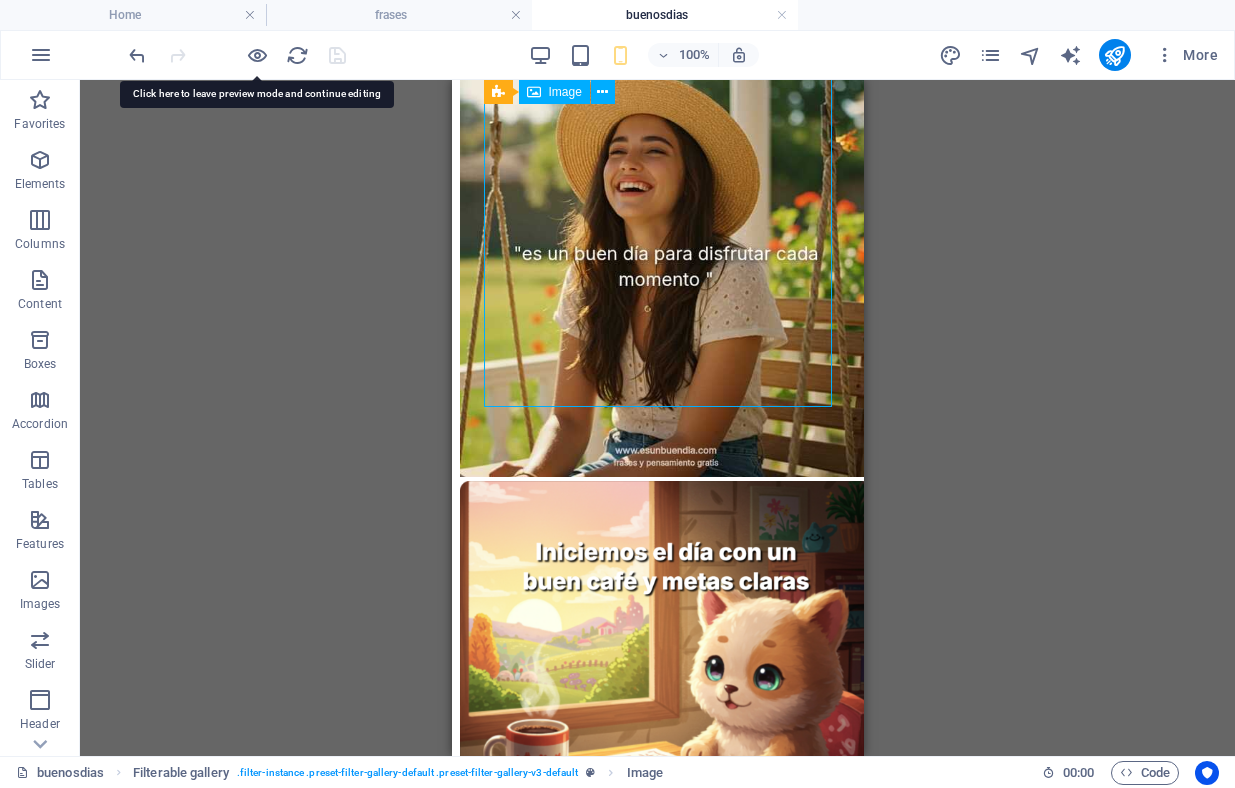 click at bounding box center (657, 689) 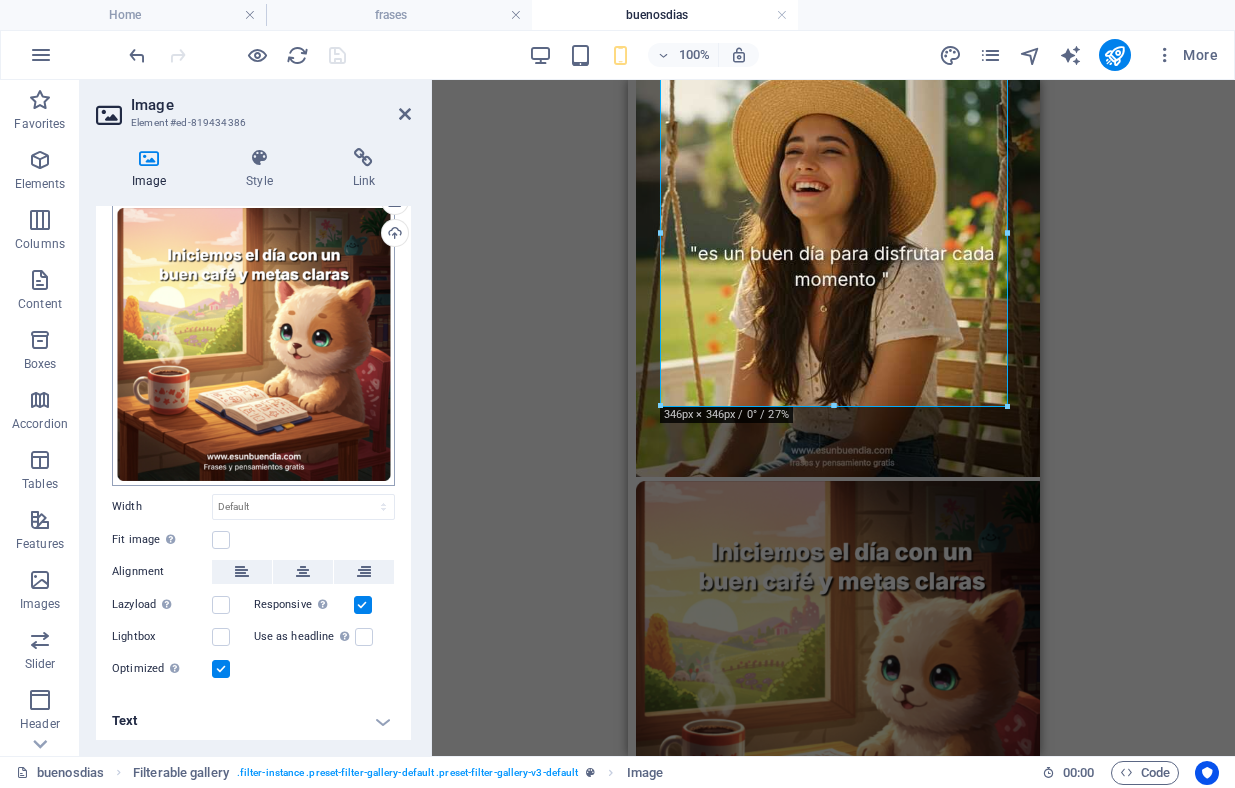 scroll, scrollTop: 0, scrollLeft: 0, axis: both 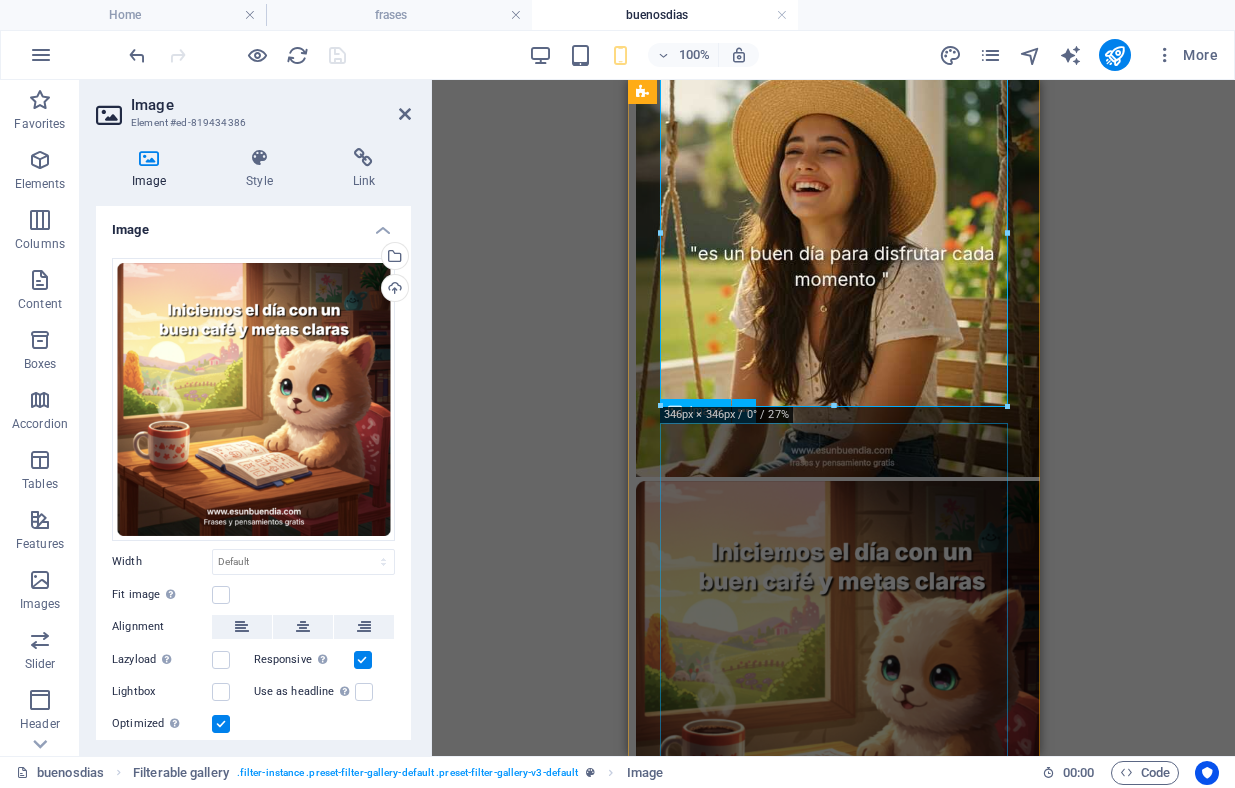 click at bounding box center [833, 1105] 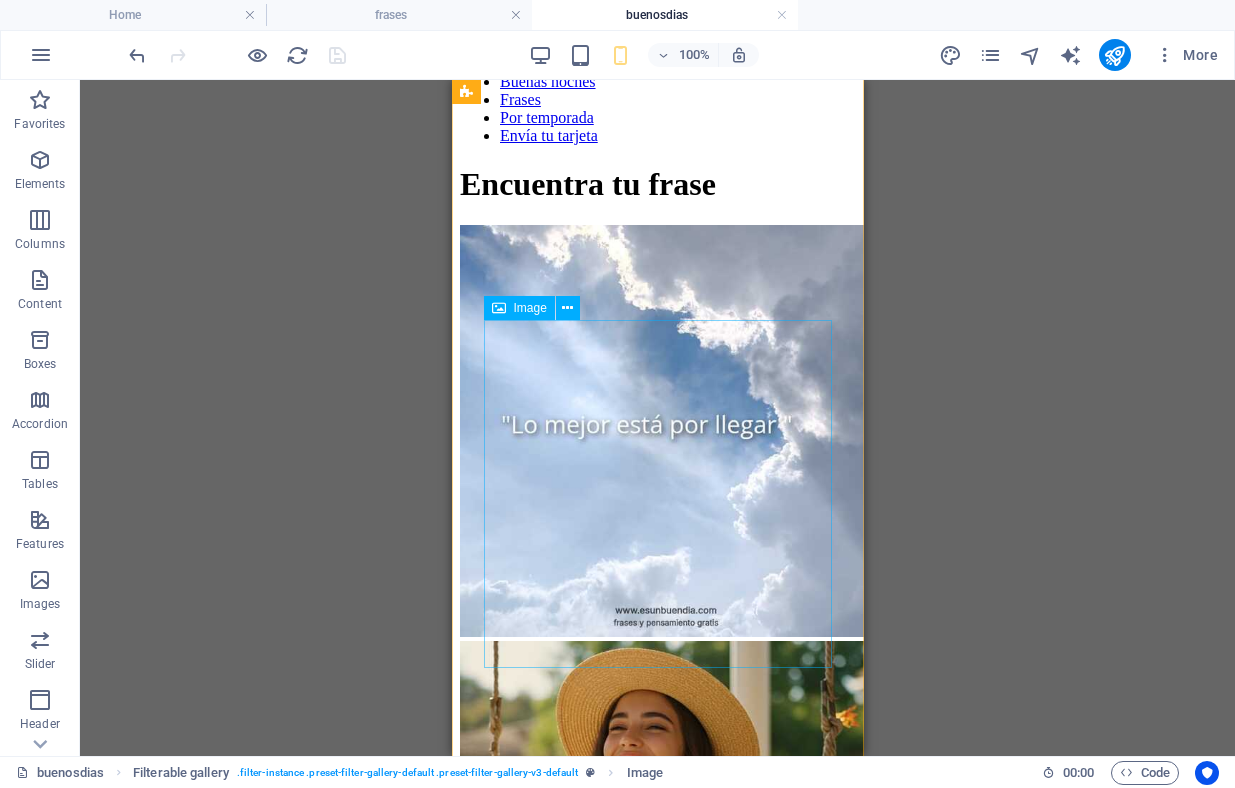scroll, scrollTop: 0, scrollLeft: 0, axis: both 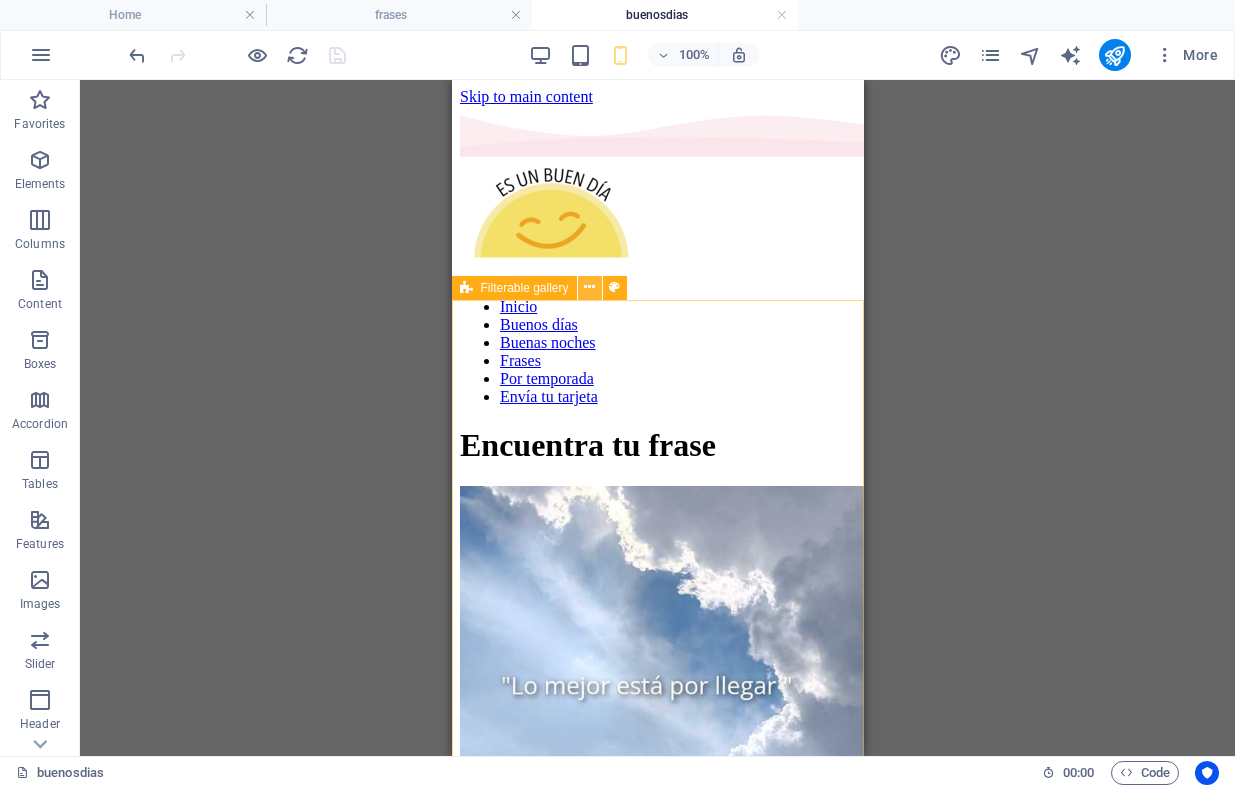 click at bounding box center [590, 288] 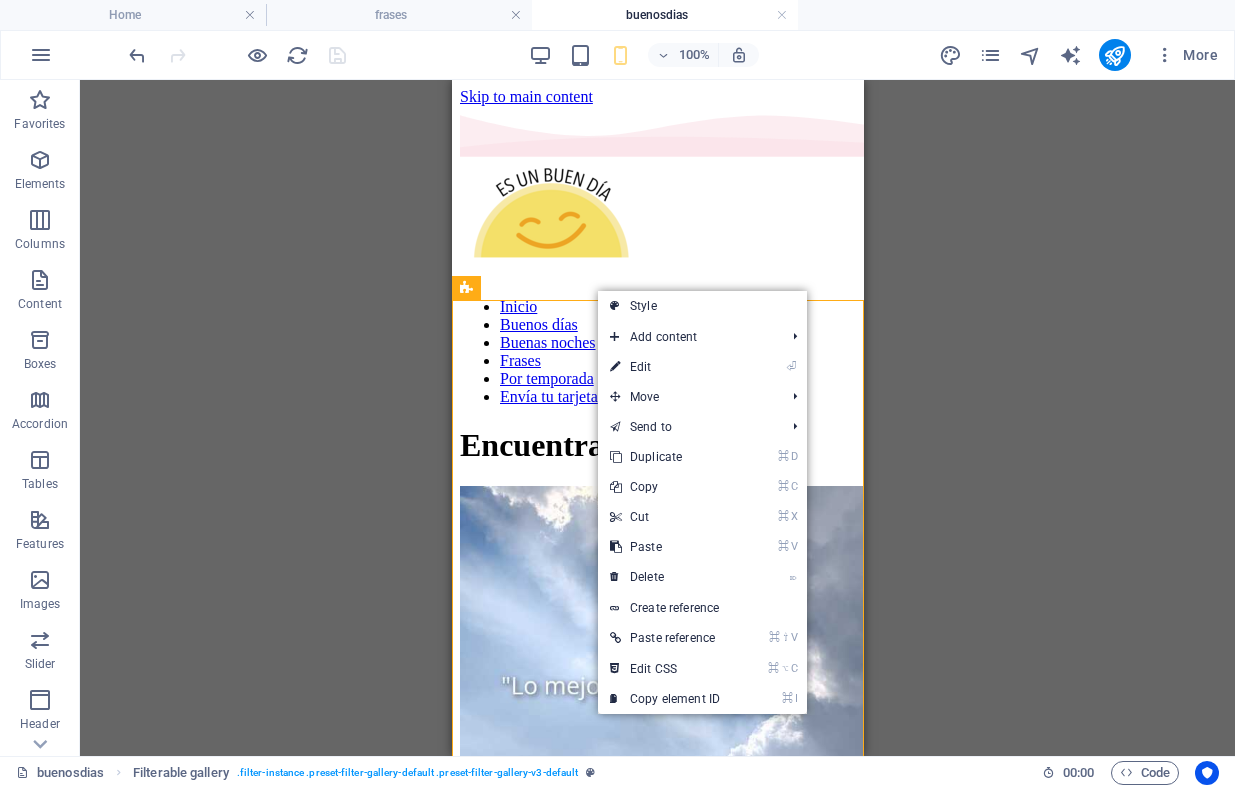 click on "Drag here to replace the existing content. Press “Ctrl” if you want to create a new element.
H1   Filterable gallery   Image   Image   Image   Image" at bounding box center (657, 418) 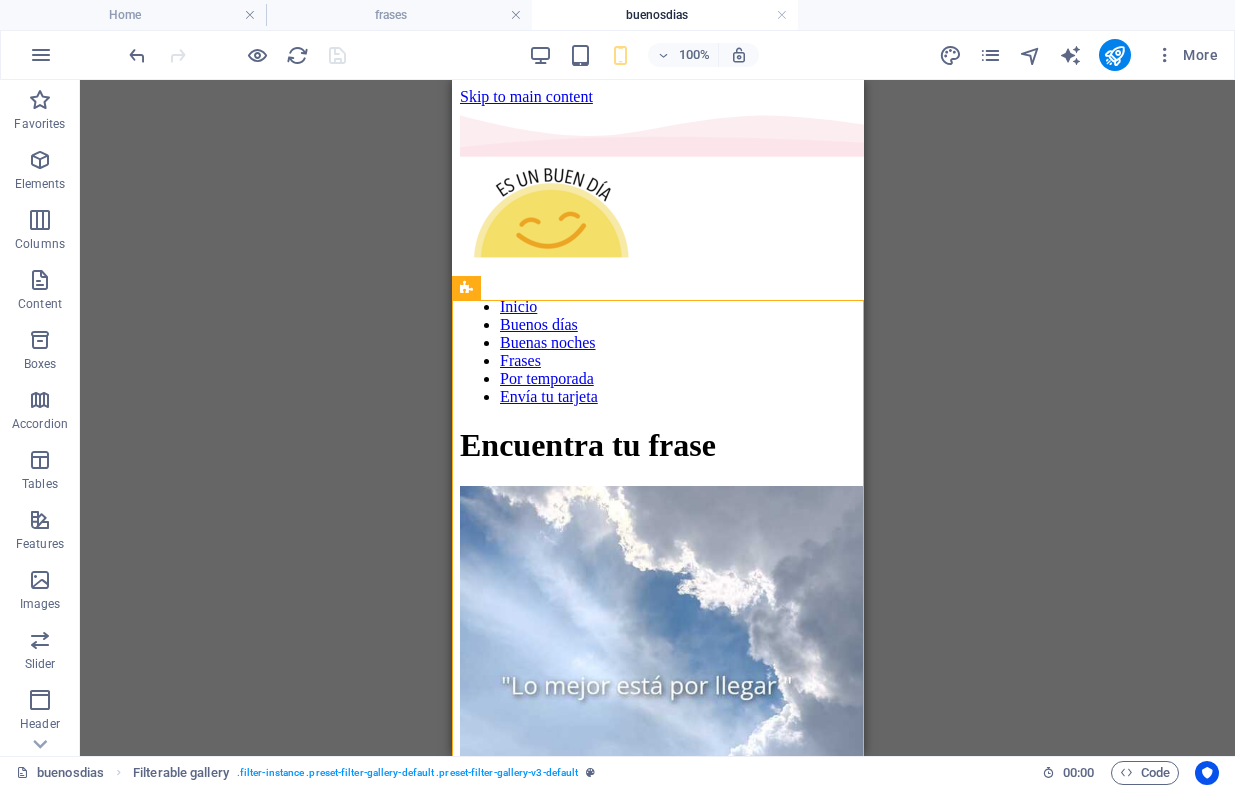 click on "100%" at bounding box center [643, 55] 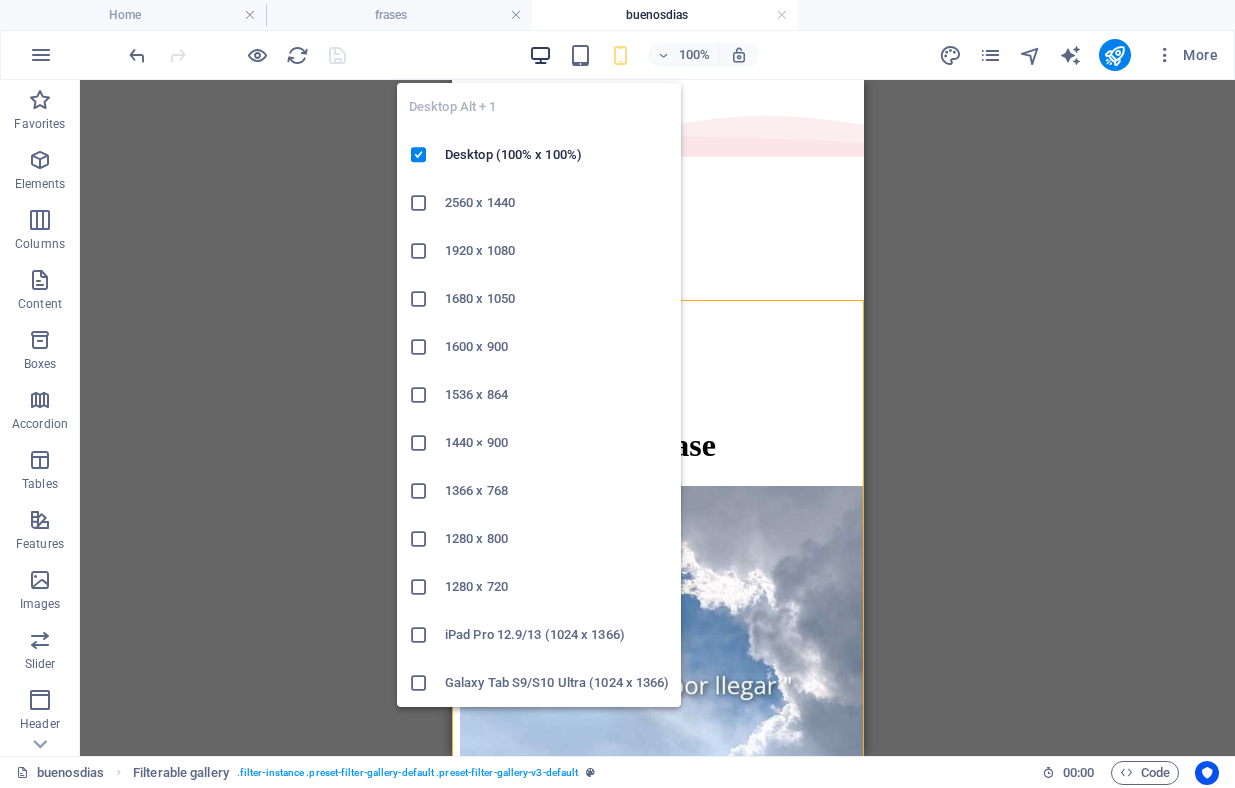 click at bounding box center [540, 55] 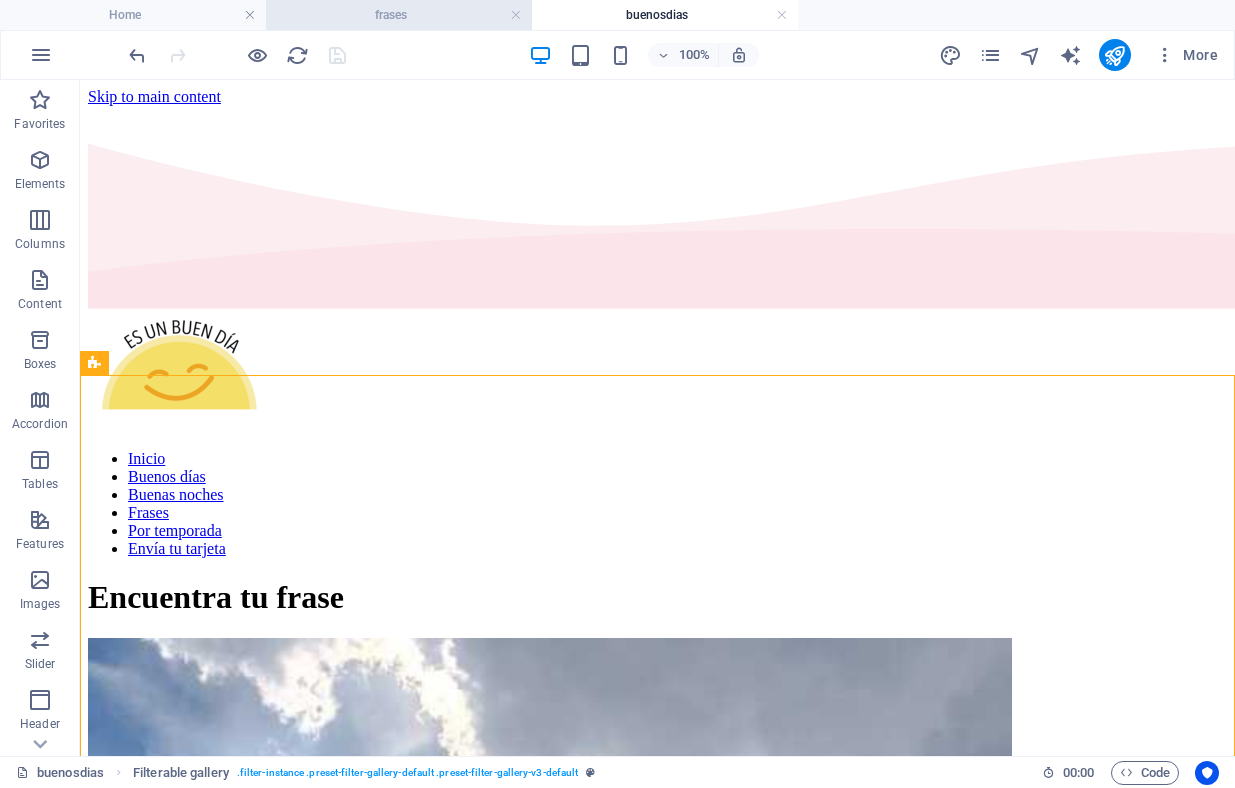 click on "frases" at bounding box center [399, 15] 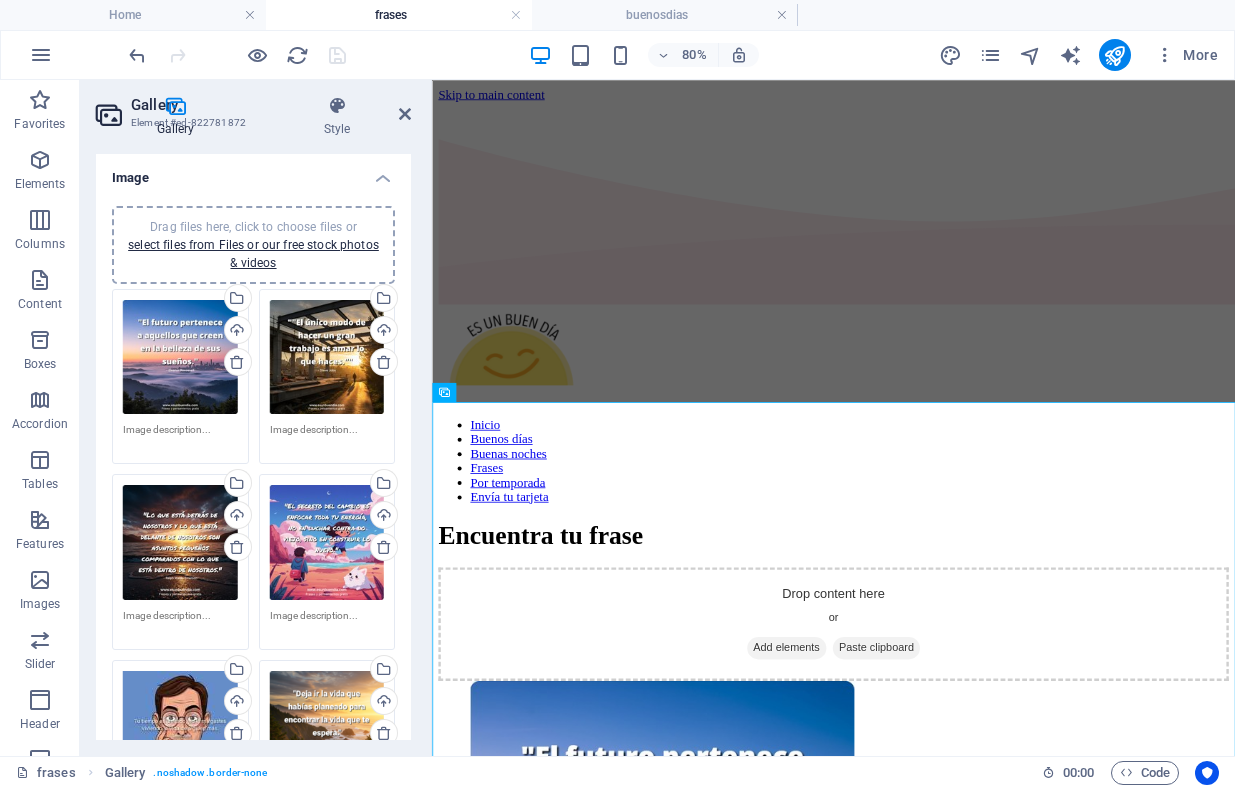 click at bounding box center [175, 106] 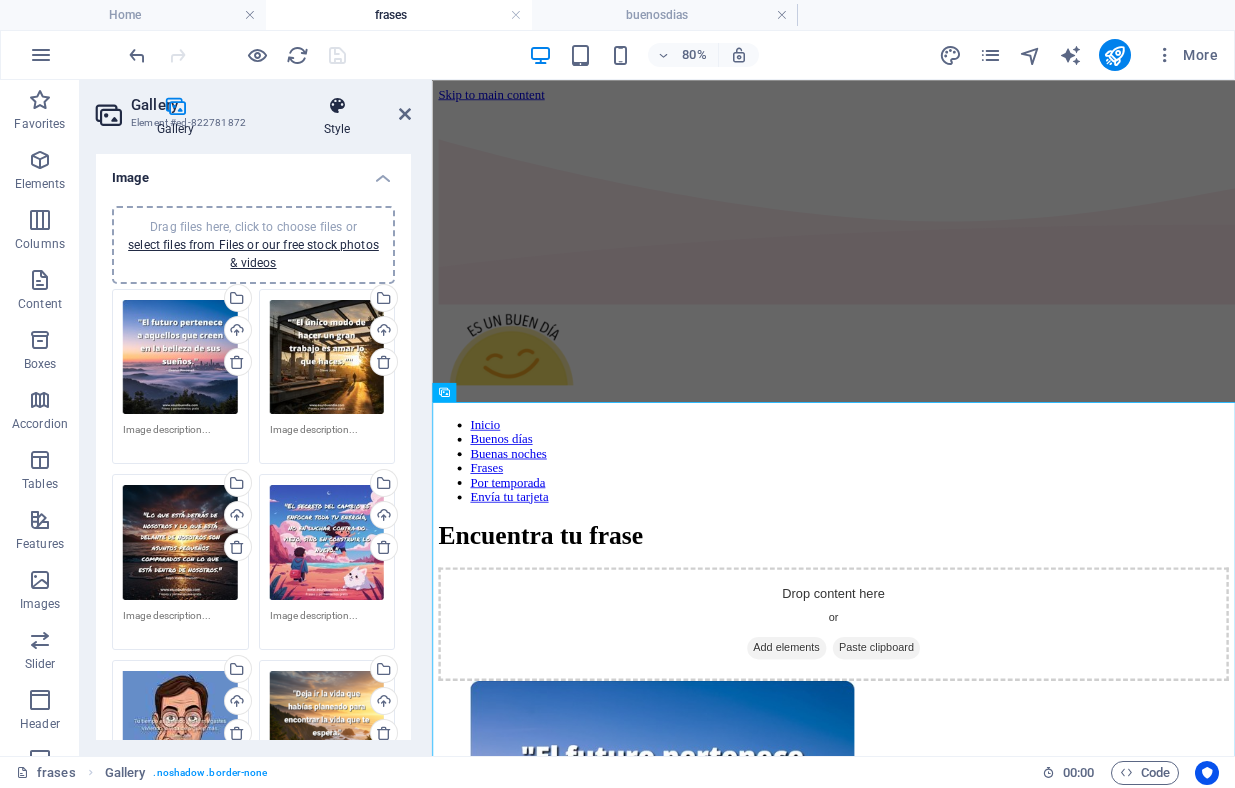 click on "Style" at bounding box center (337, 117) 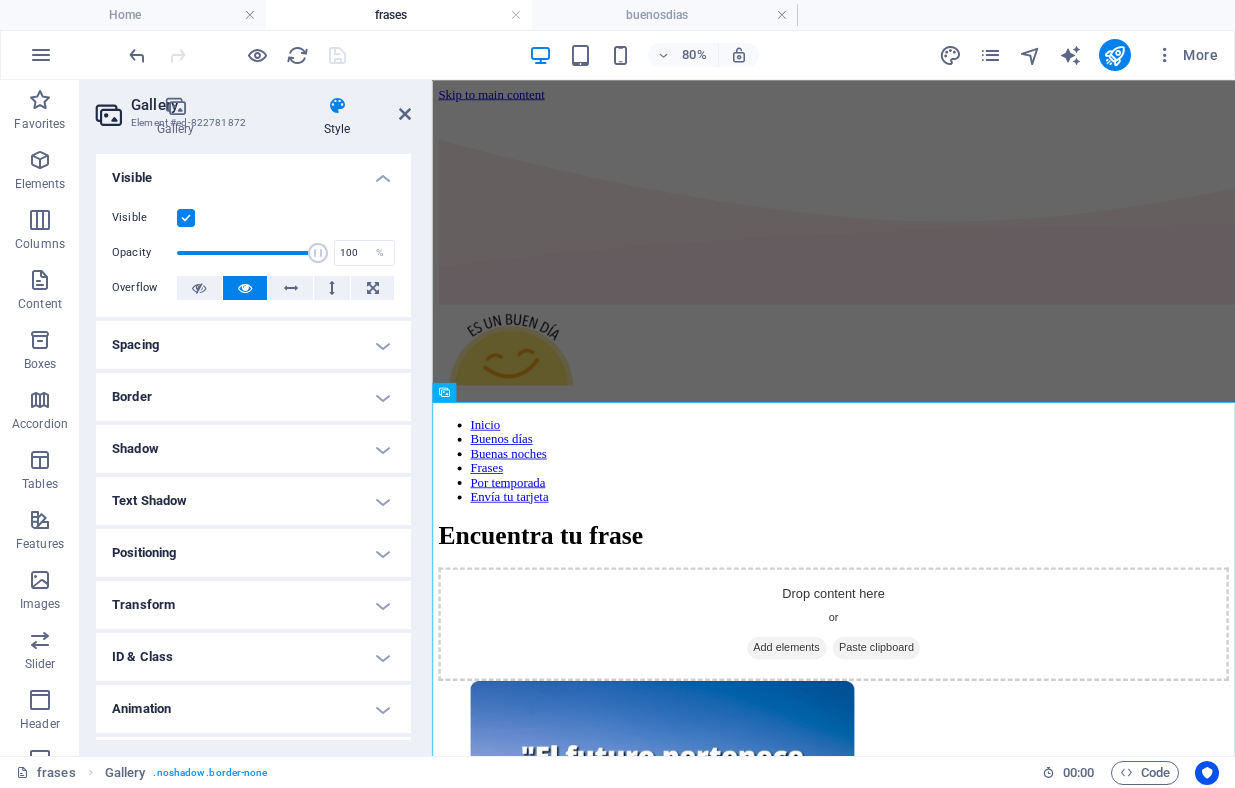 scroll, scrollTop: 44, scrollLeft: 0, axis: vertical 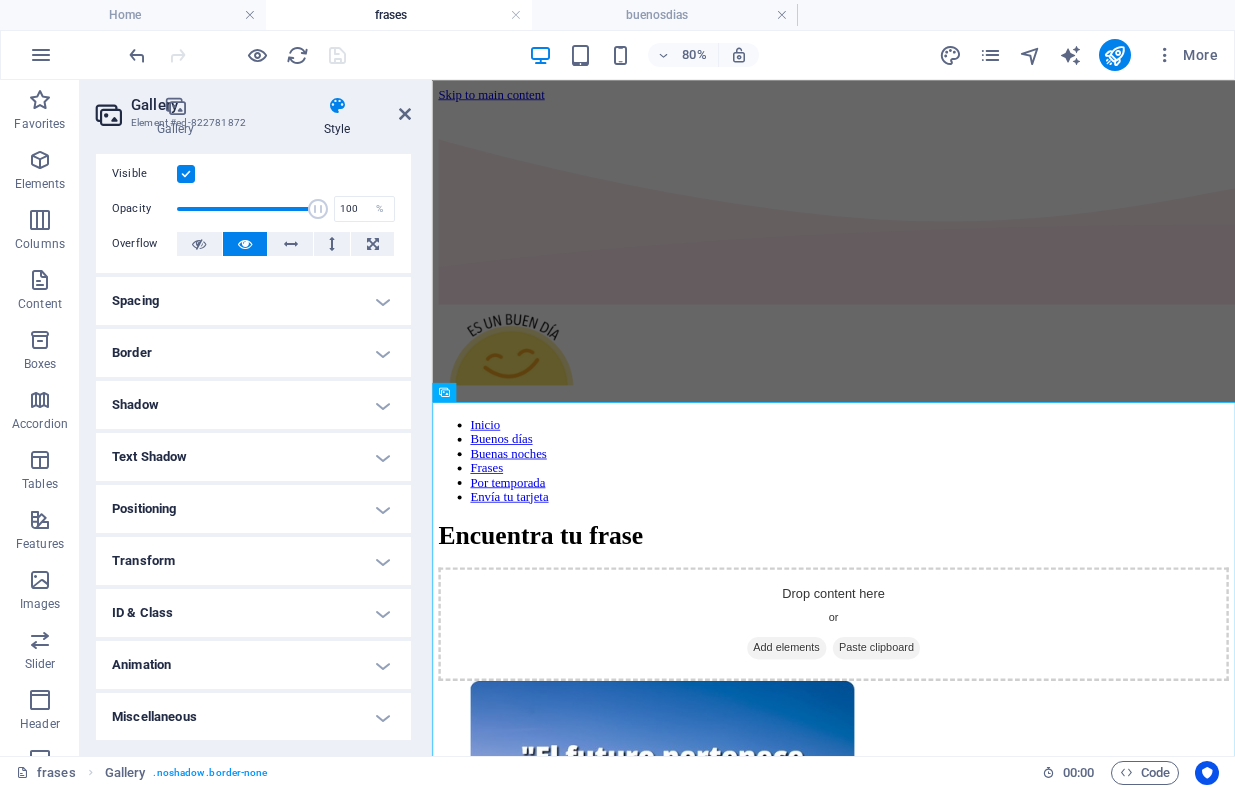 click on "Miscellaneous" at bounding box center [253, 717] 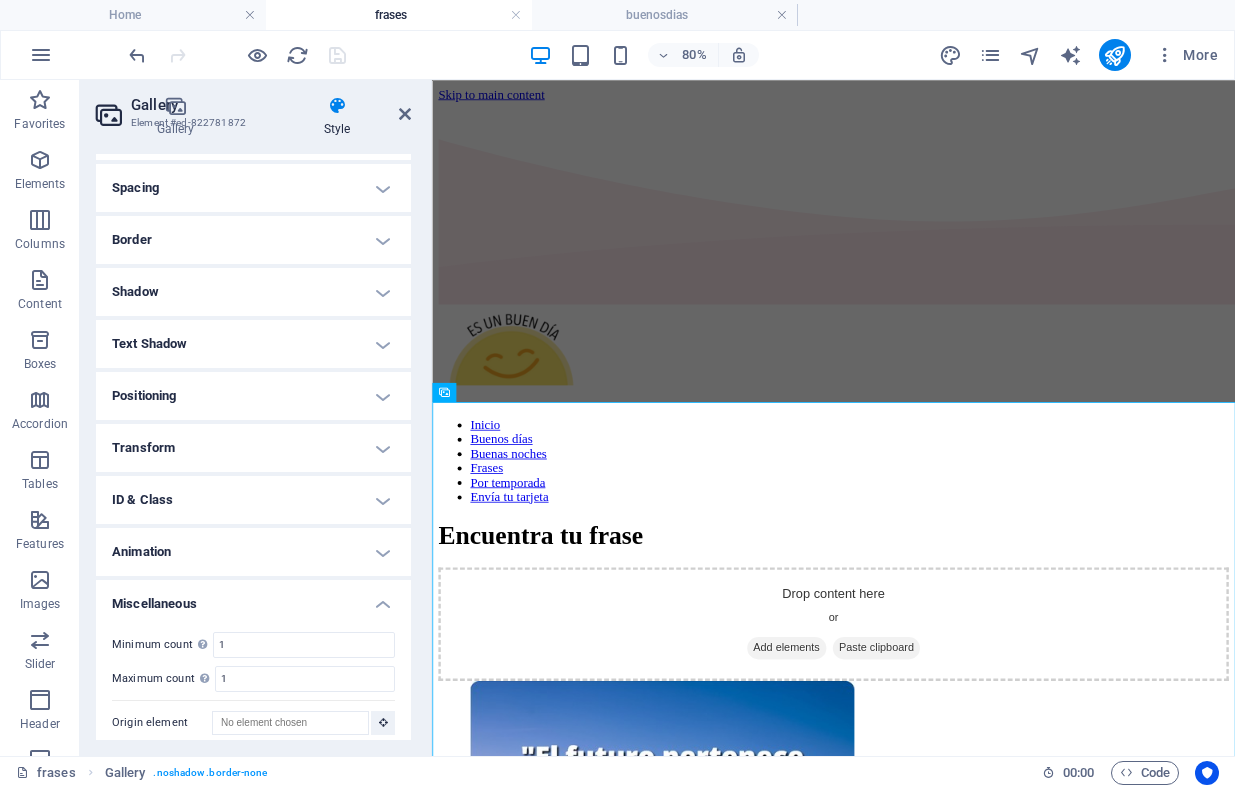 scroll, scrollTop: 168, scrollLeft: 0, axis: vertical 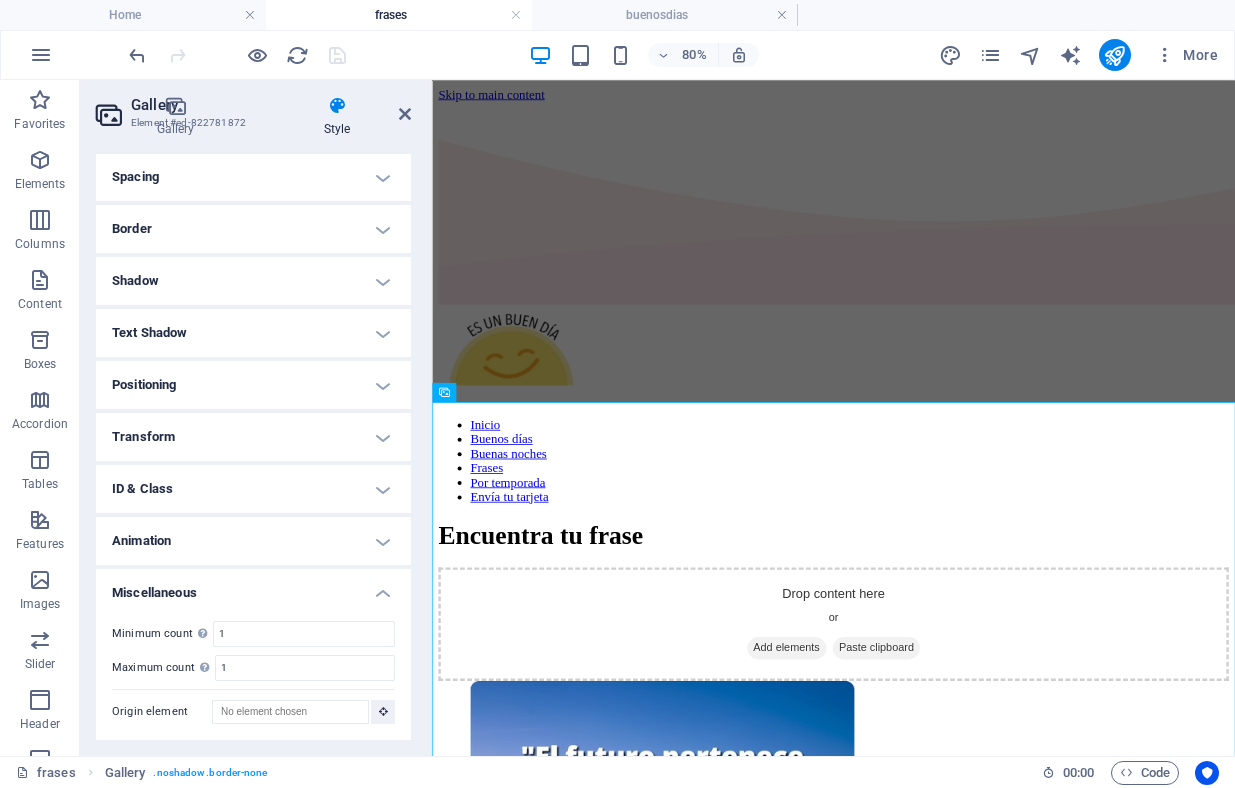 click on "ID & Class" at bounding box center (253, 489) 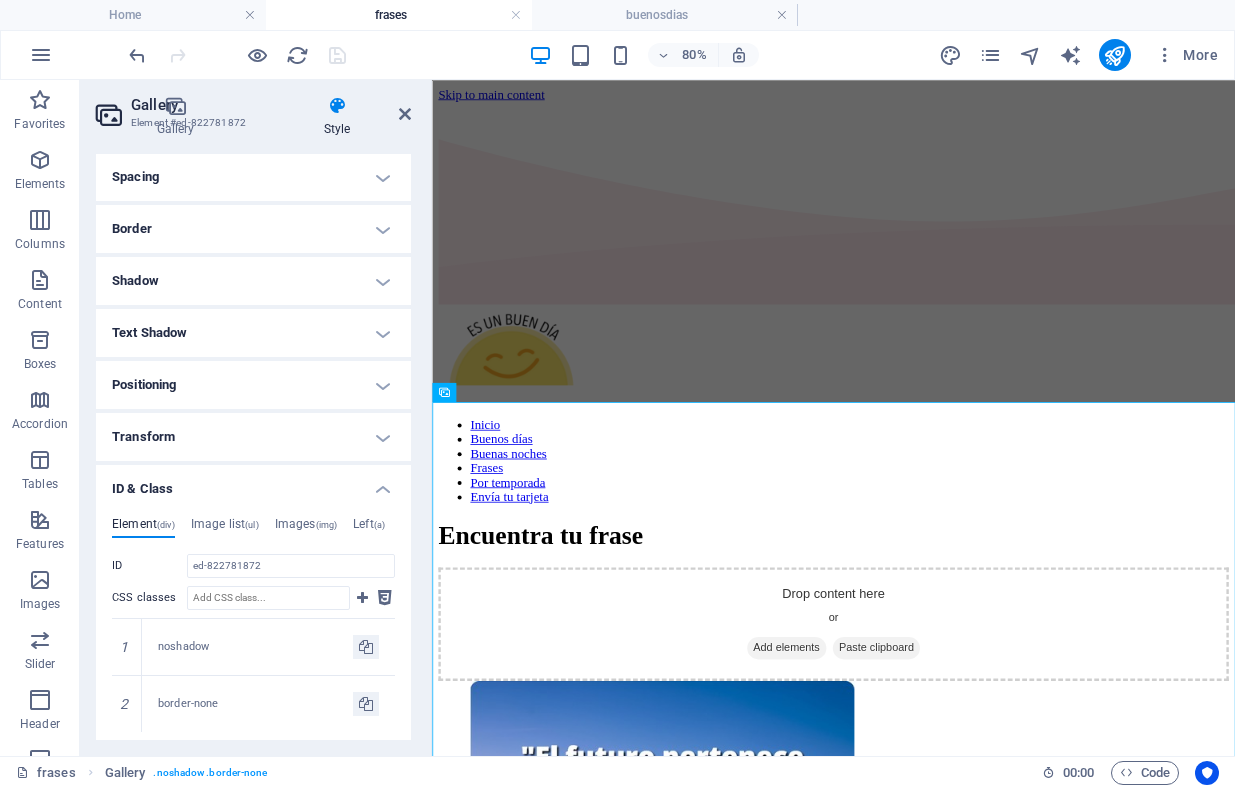click on "ID & Class" at bounding box center (253, 483) 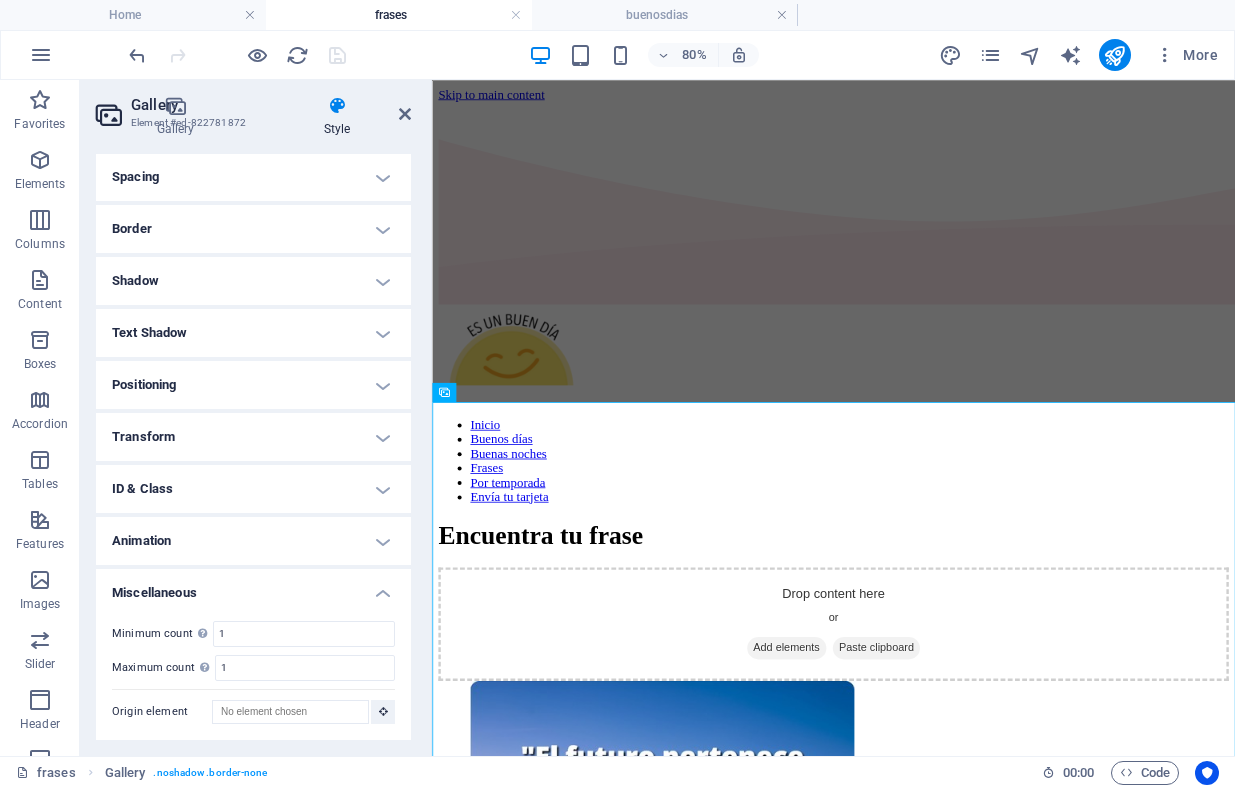 click on "ID & Class" at bounding box center [253, 489] 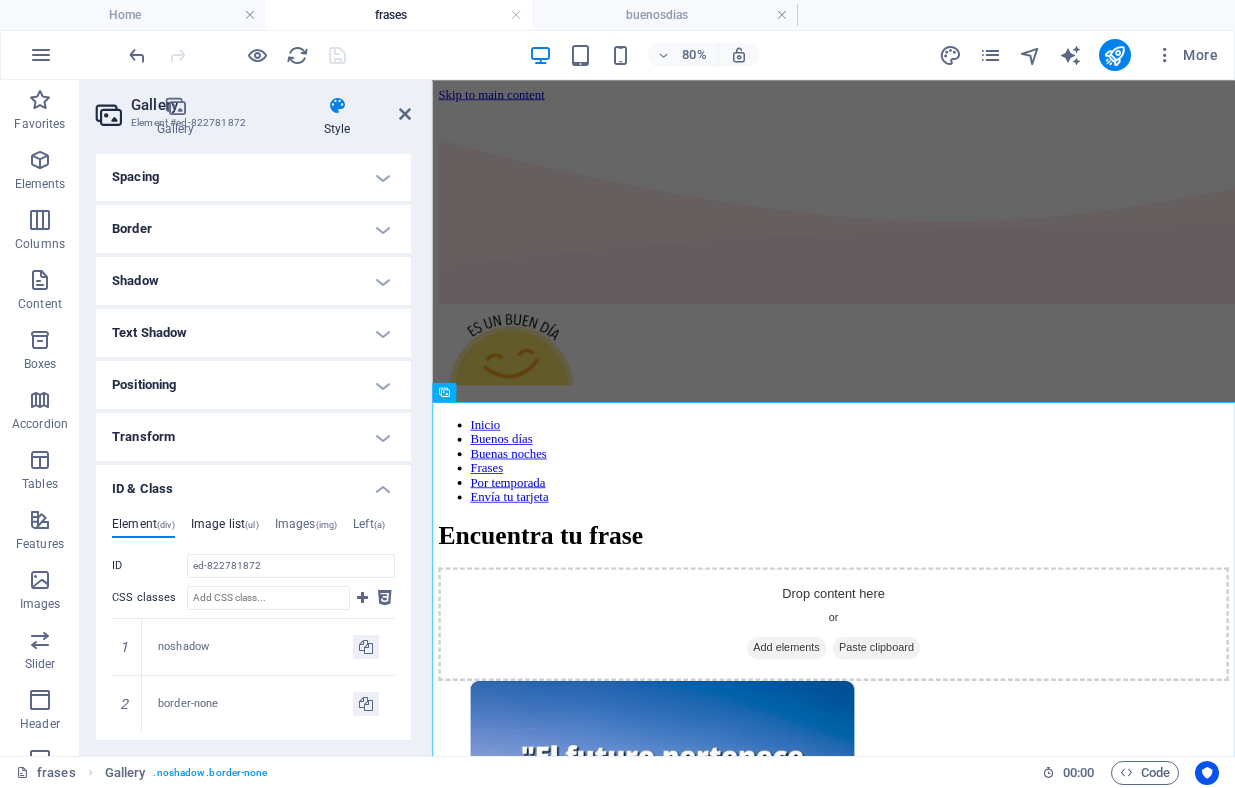 click on "Image list  (ul)" at bounding box center [225, 528] 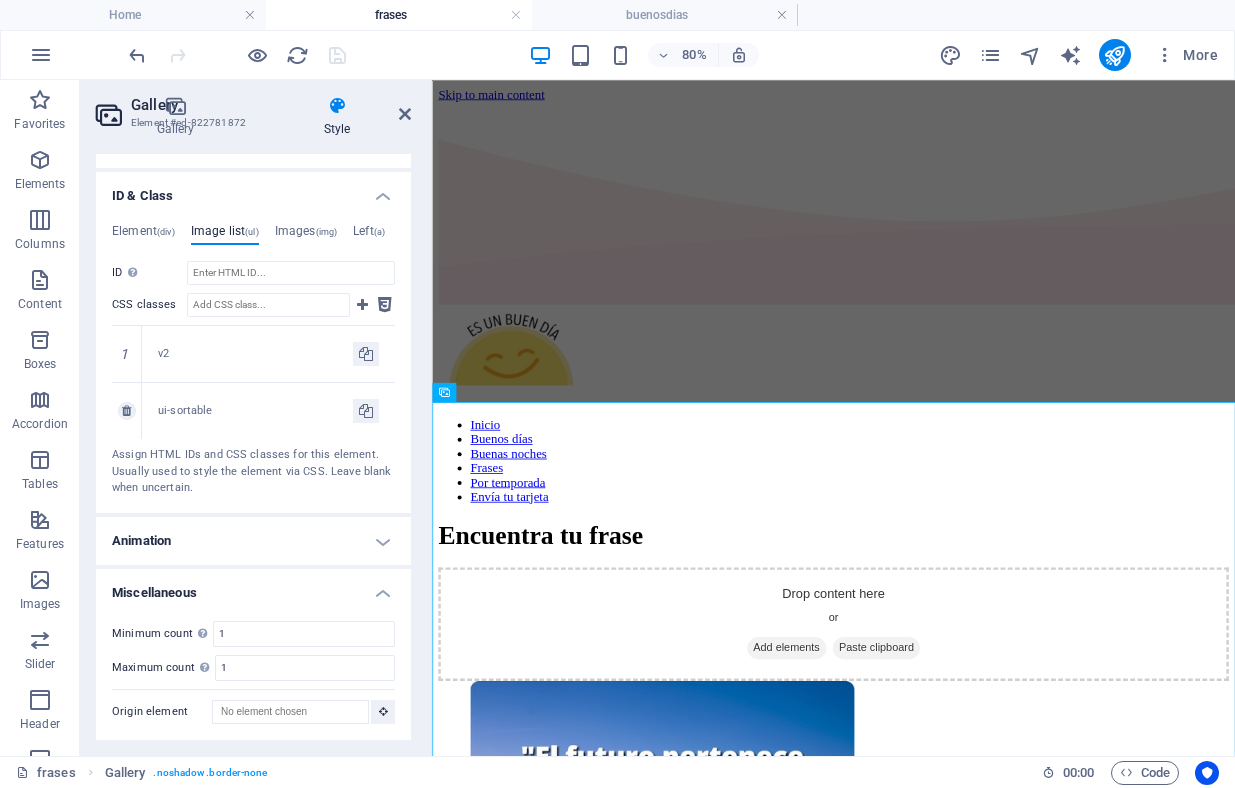 scroll, scrollTop: 0, scrollLeft: 0, axis: both 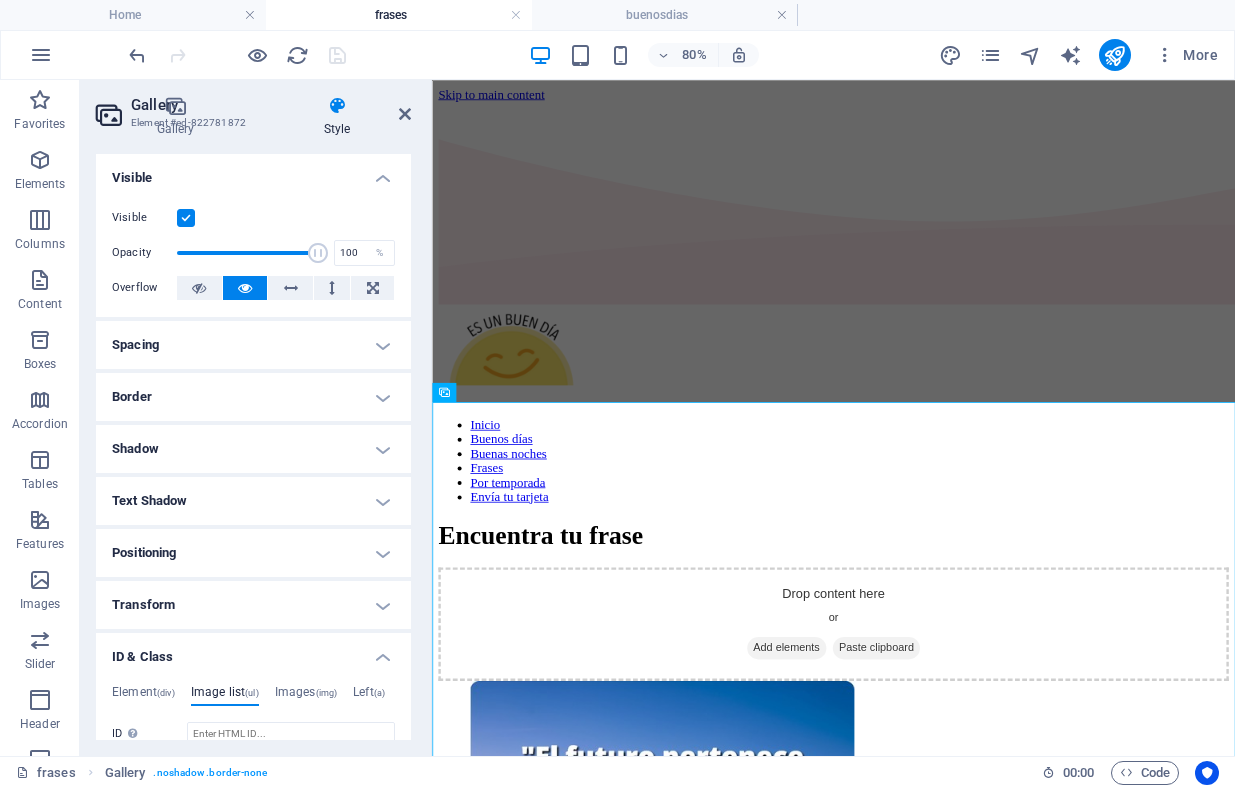 click on "Transform" at bounding box center (253, 605) 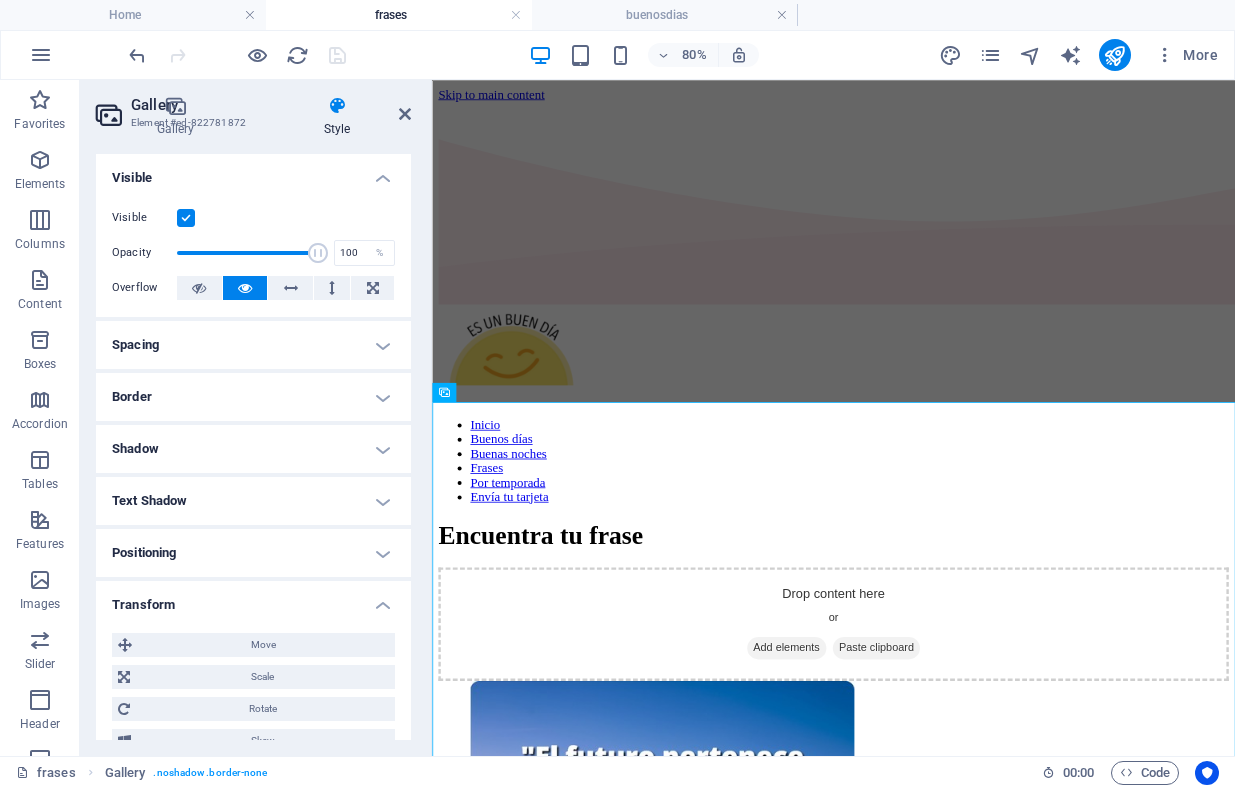 click on "Visible" at bounding box center (253, 172) 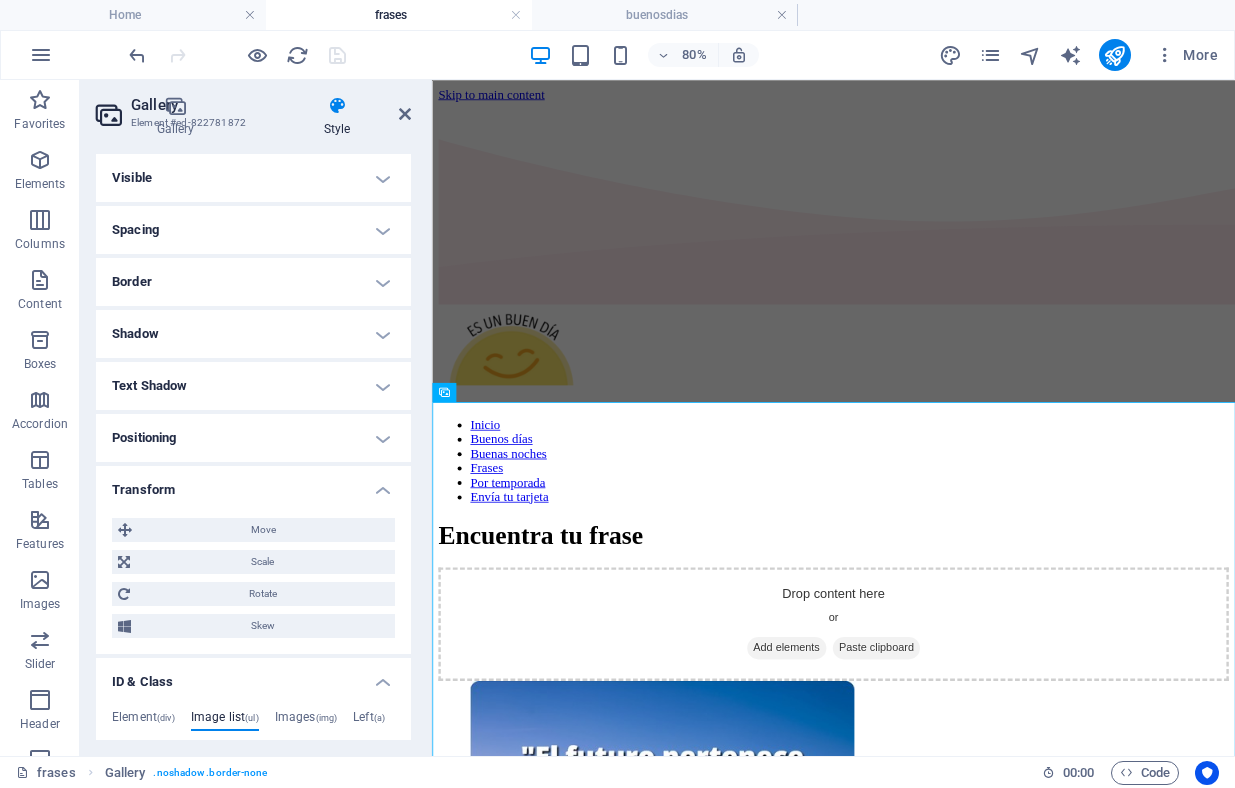 click on "Spacing" at bounding box center (253, 230) 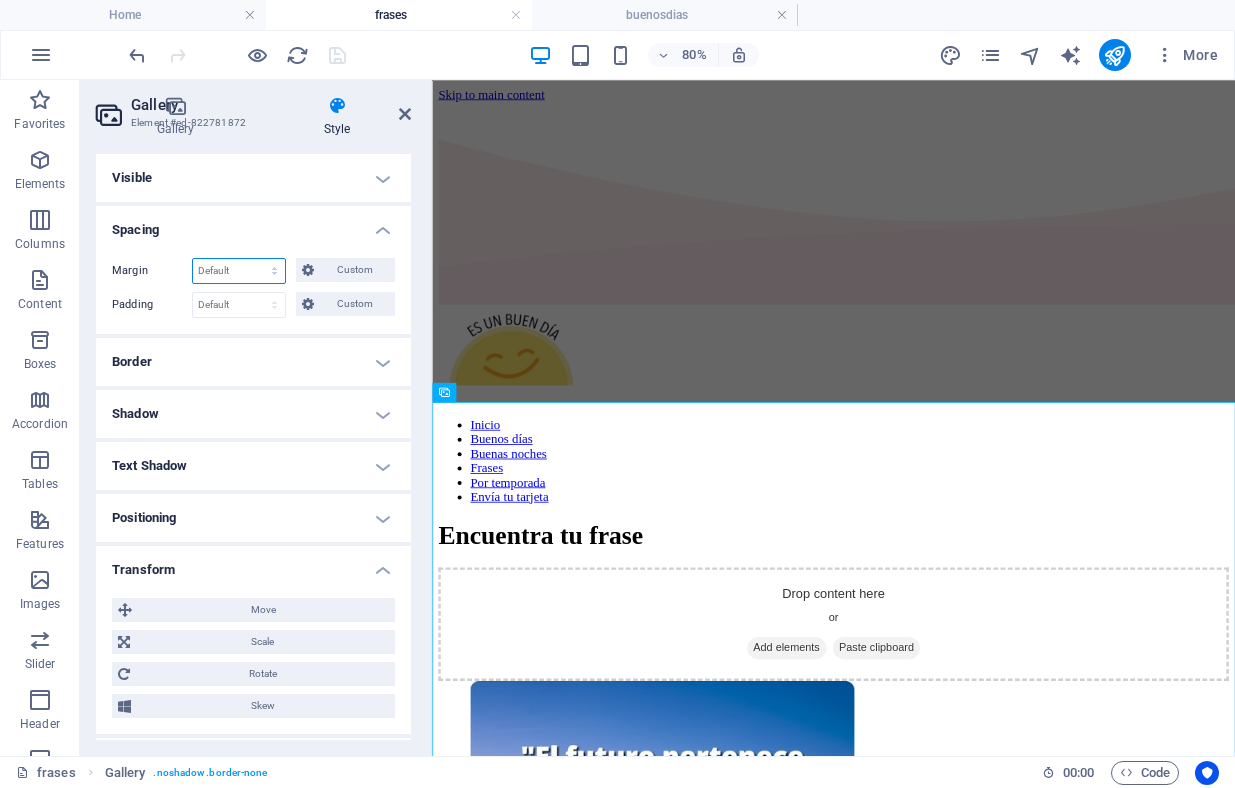 click on "Default auto px % rem vw vh Custom" at bounding box center (239, 271) 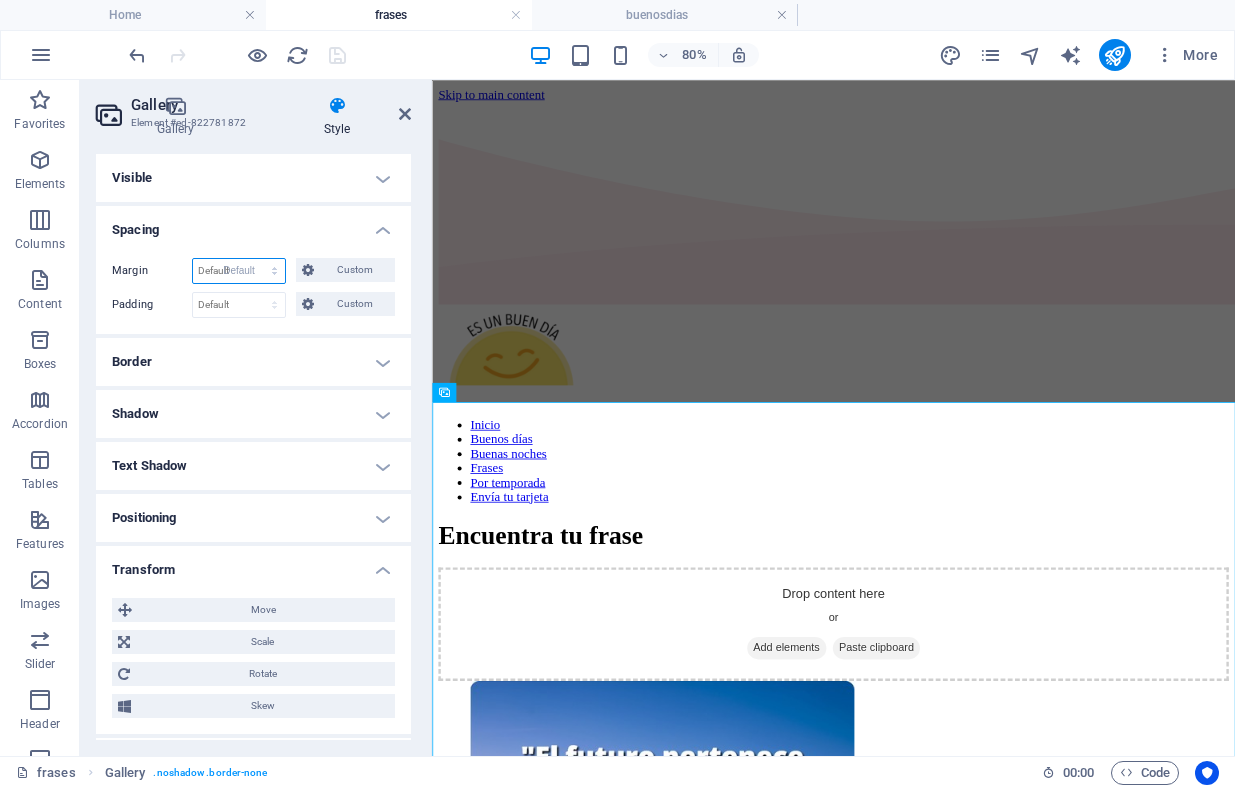 select on "DISABLED_OPTION_VALUE" 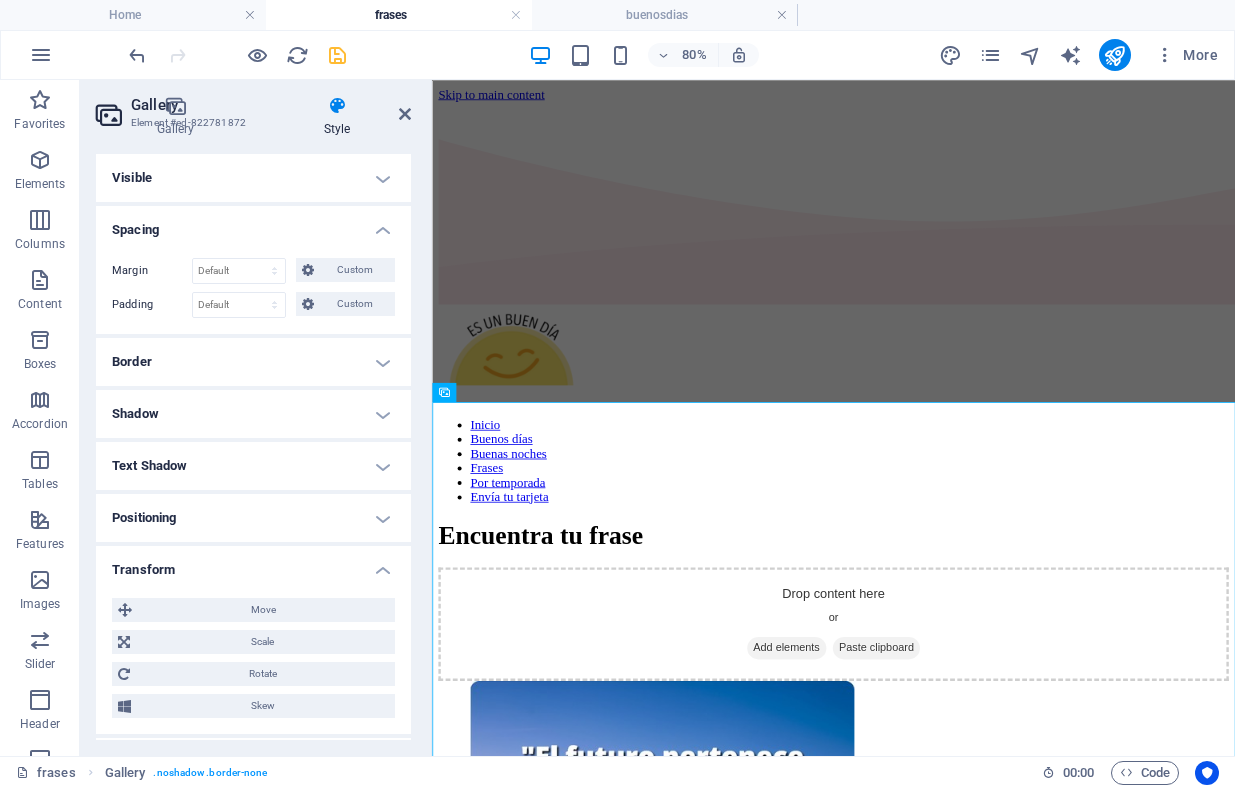 click on "Spacing" at bounding box center [253, 224] 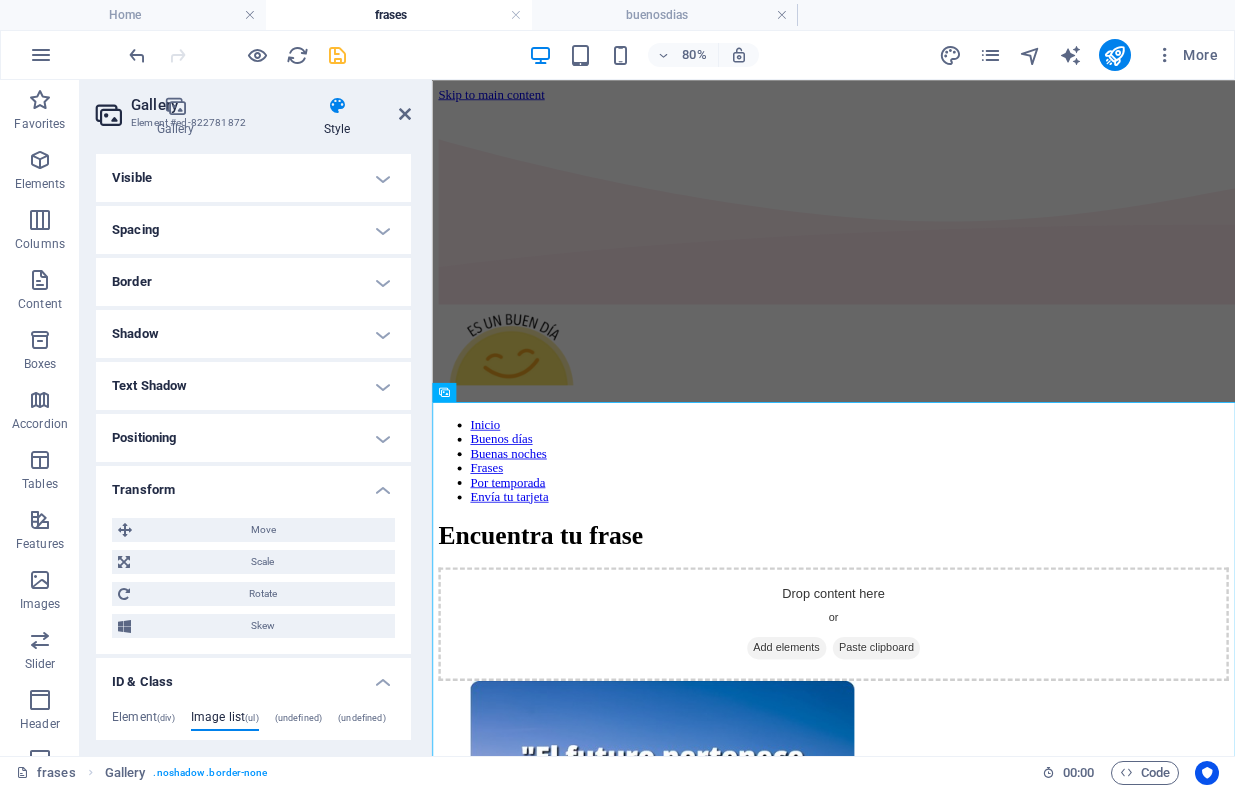 scroll, scrollTop: 88, scrollLeft: 0, axis: vertical 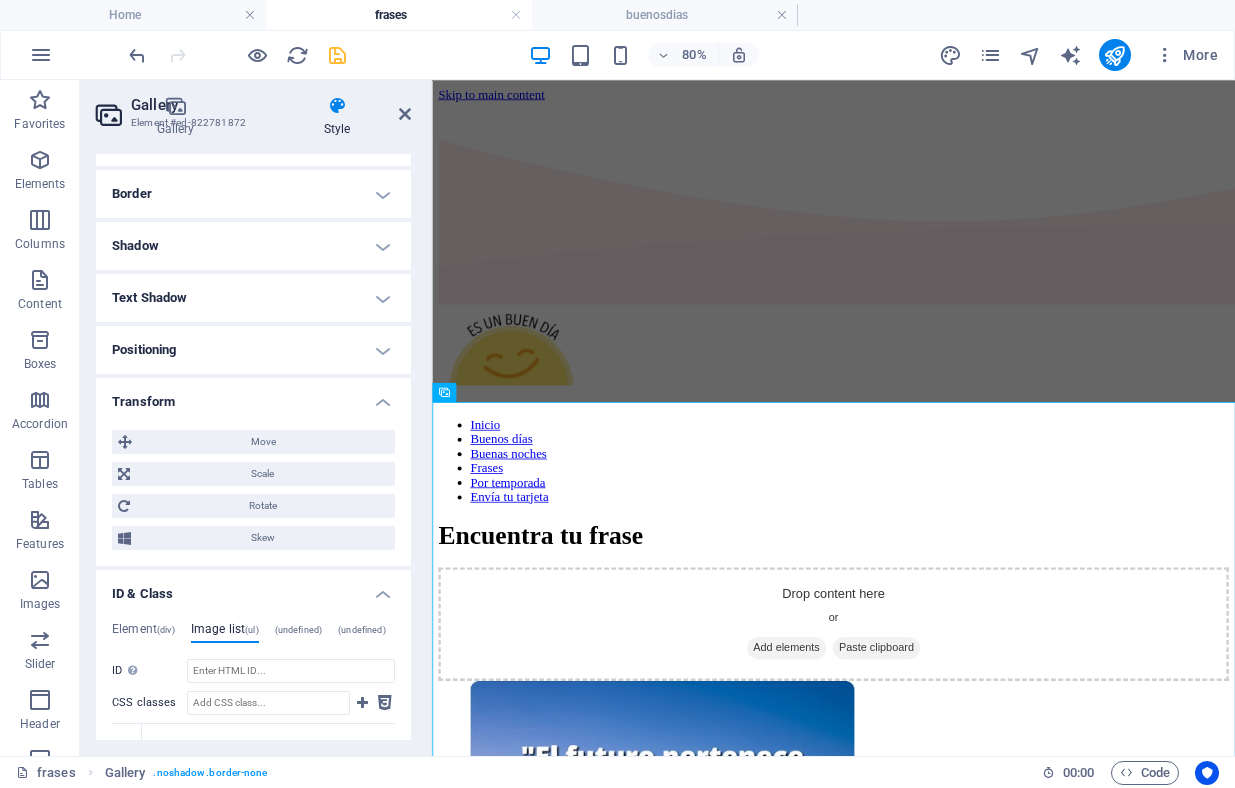 click on "Positioning" at bounding box center [253, 350] 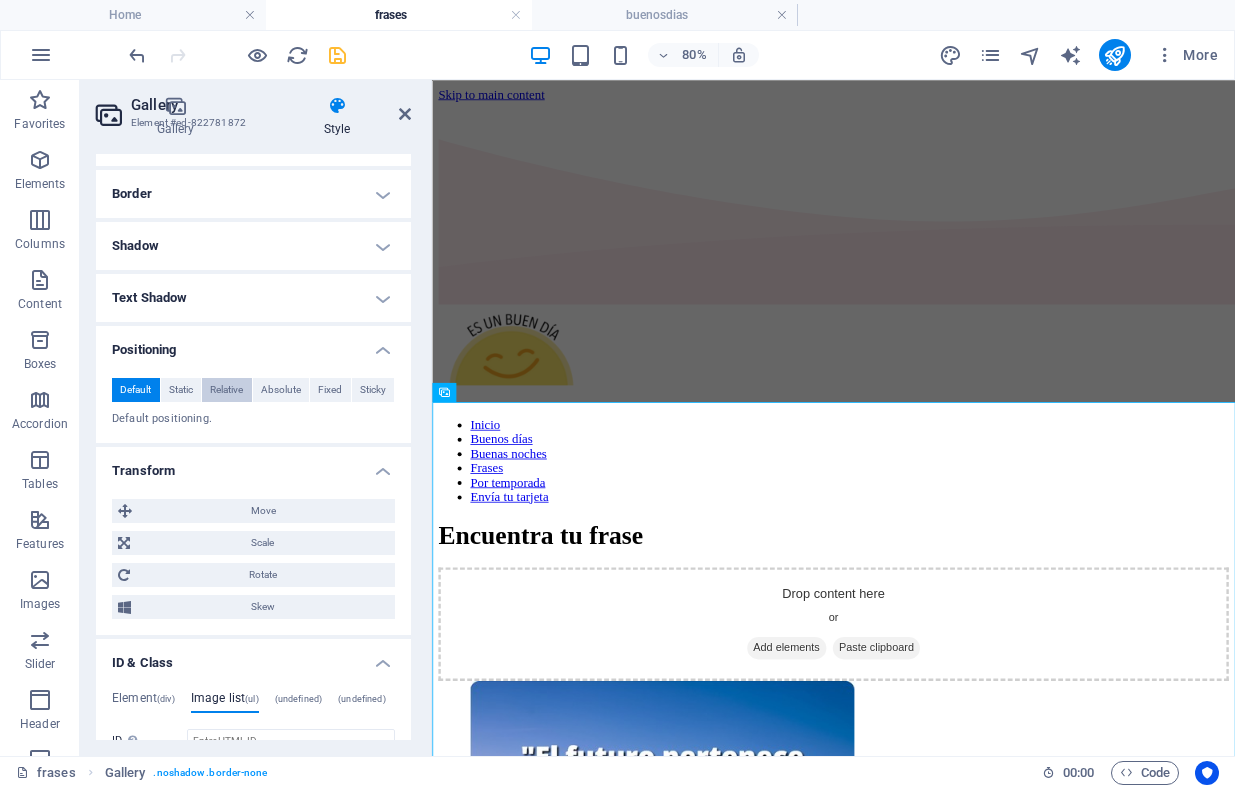 click on "Relative" at bounding box center [226, 390] 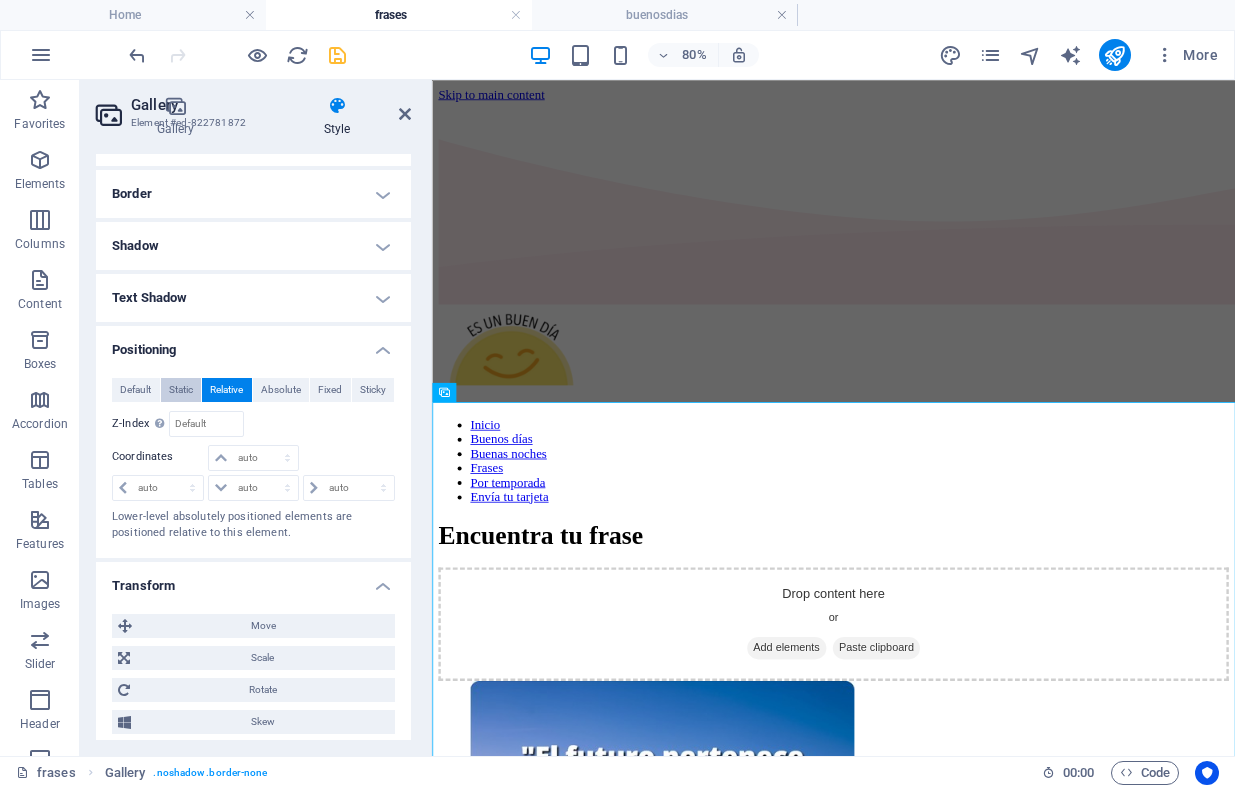 click on "Static" at bounding box center [181, 390] 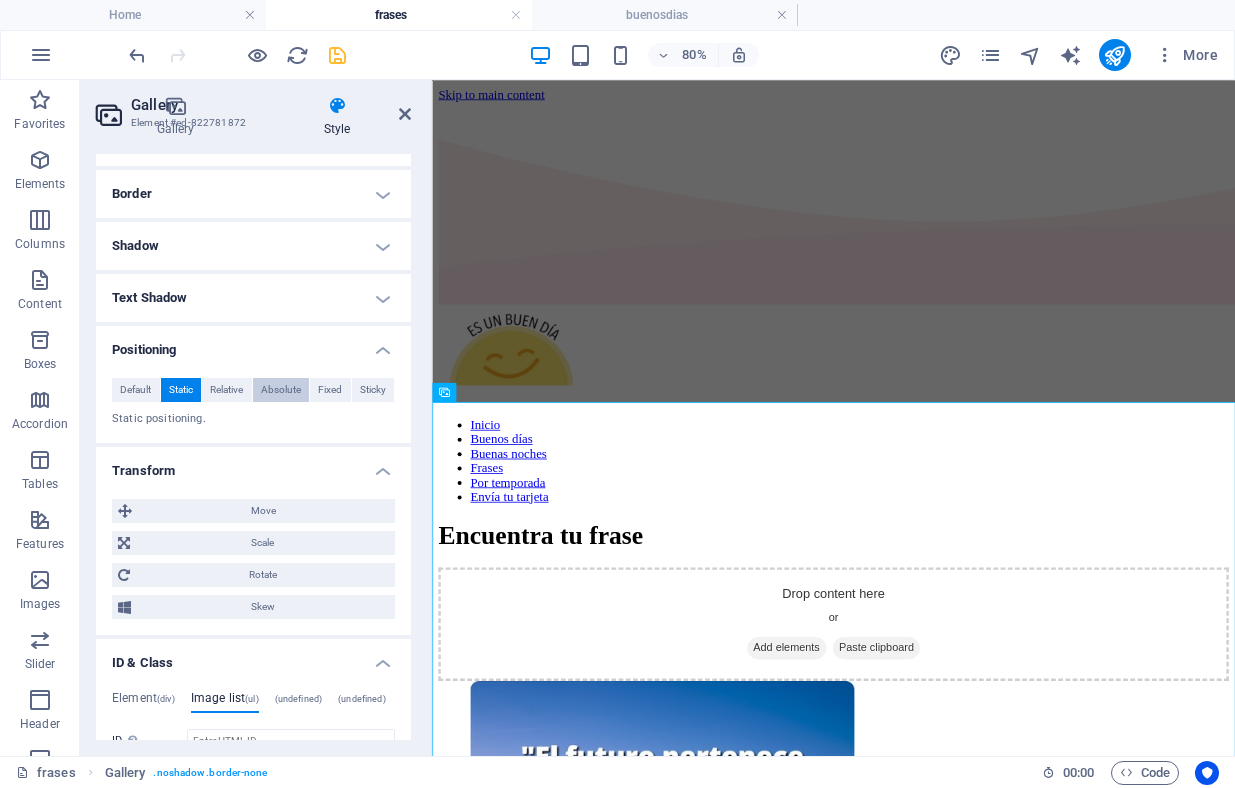 click on "Absolute" at bounding box center (281, 390) 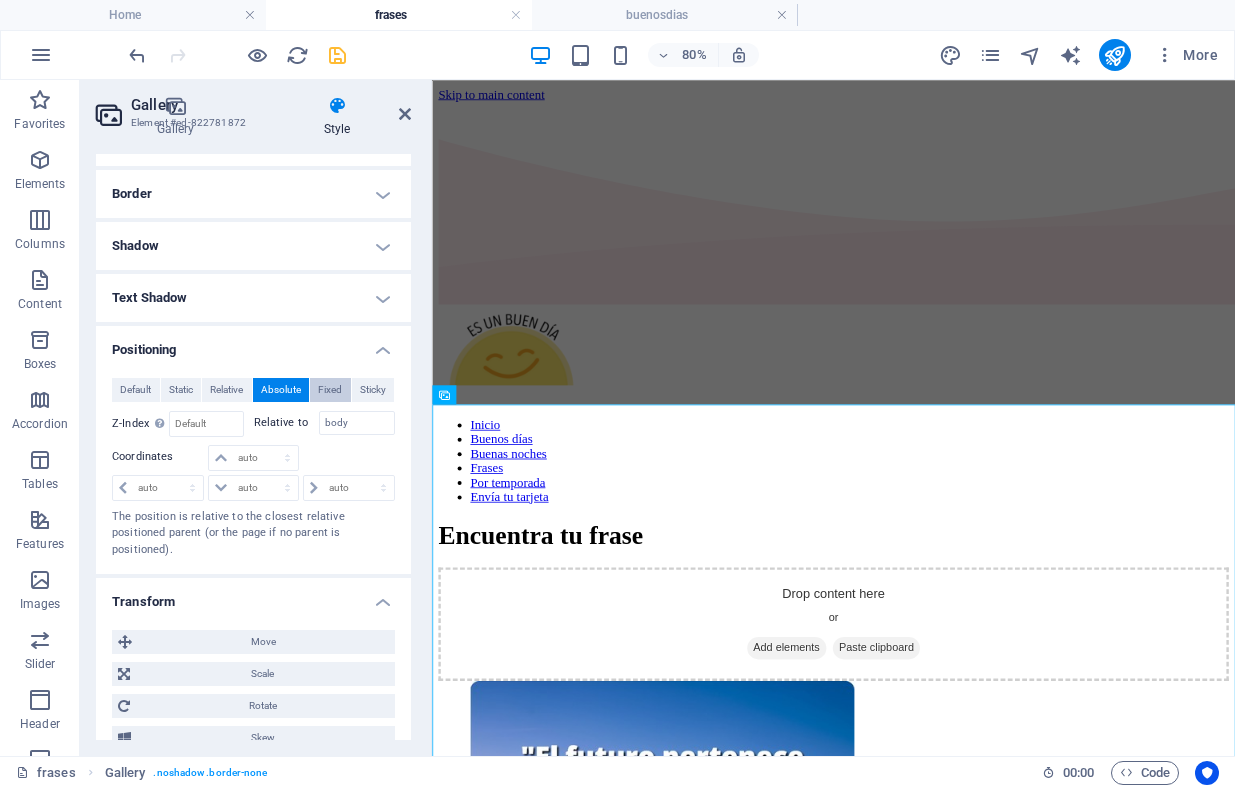 click on "Fixed" at bounding box center [330, 390] 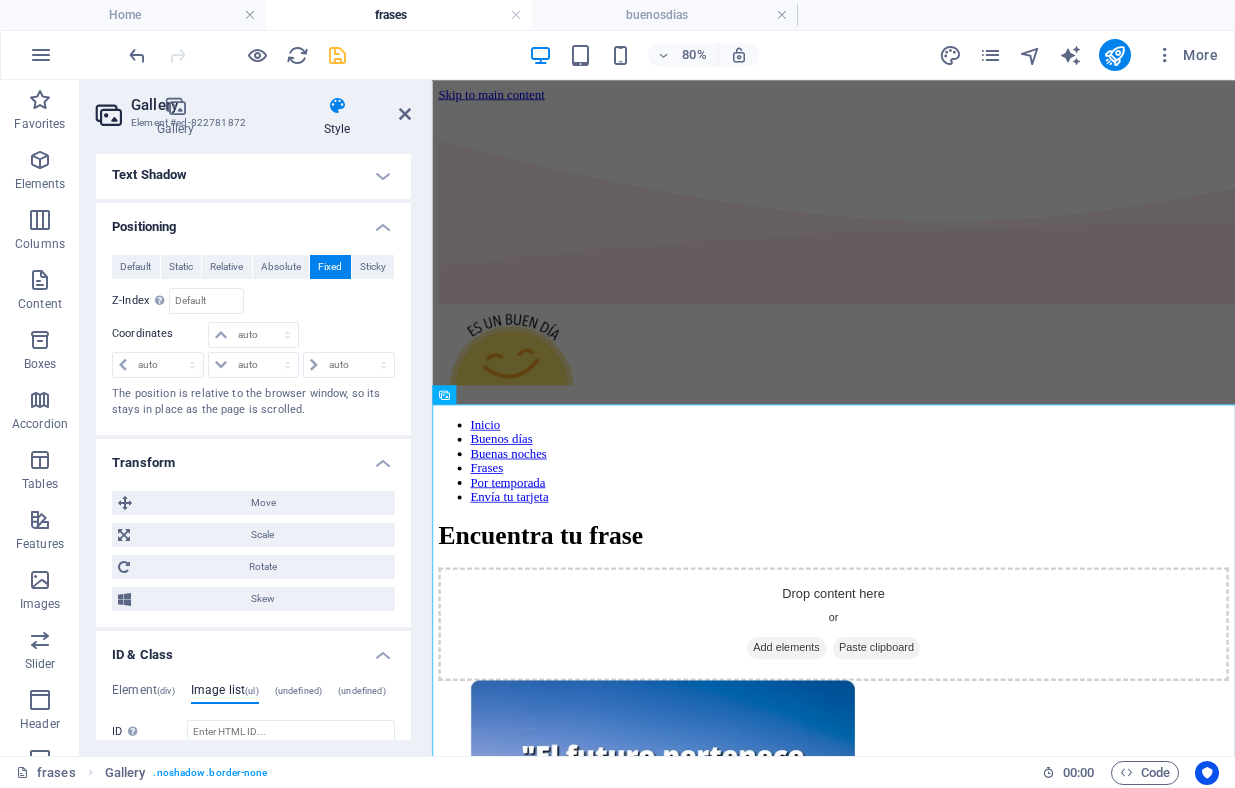 scroll, scrollTop: 0, scrollLeft: 0, axis: both 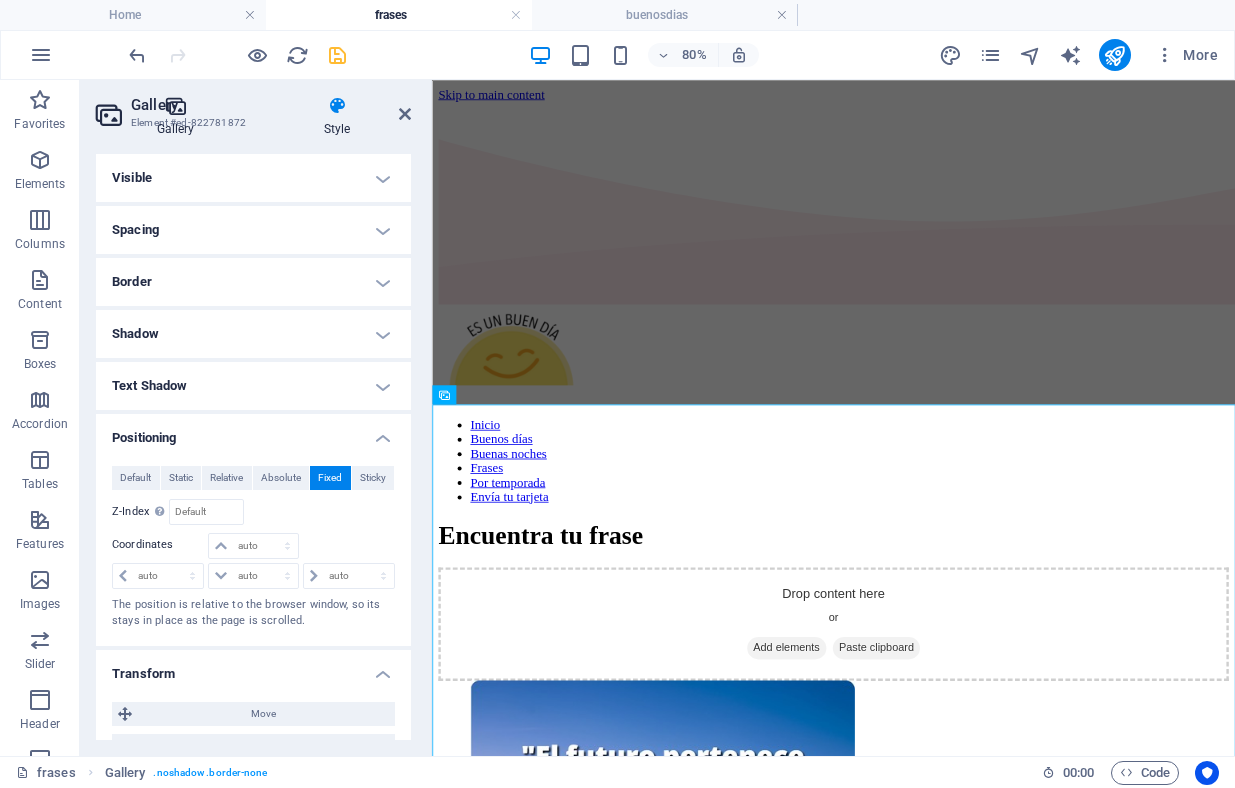 click on "Gallery" at bounding box center [179, 117] 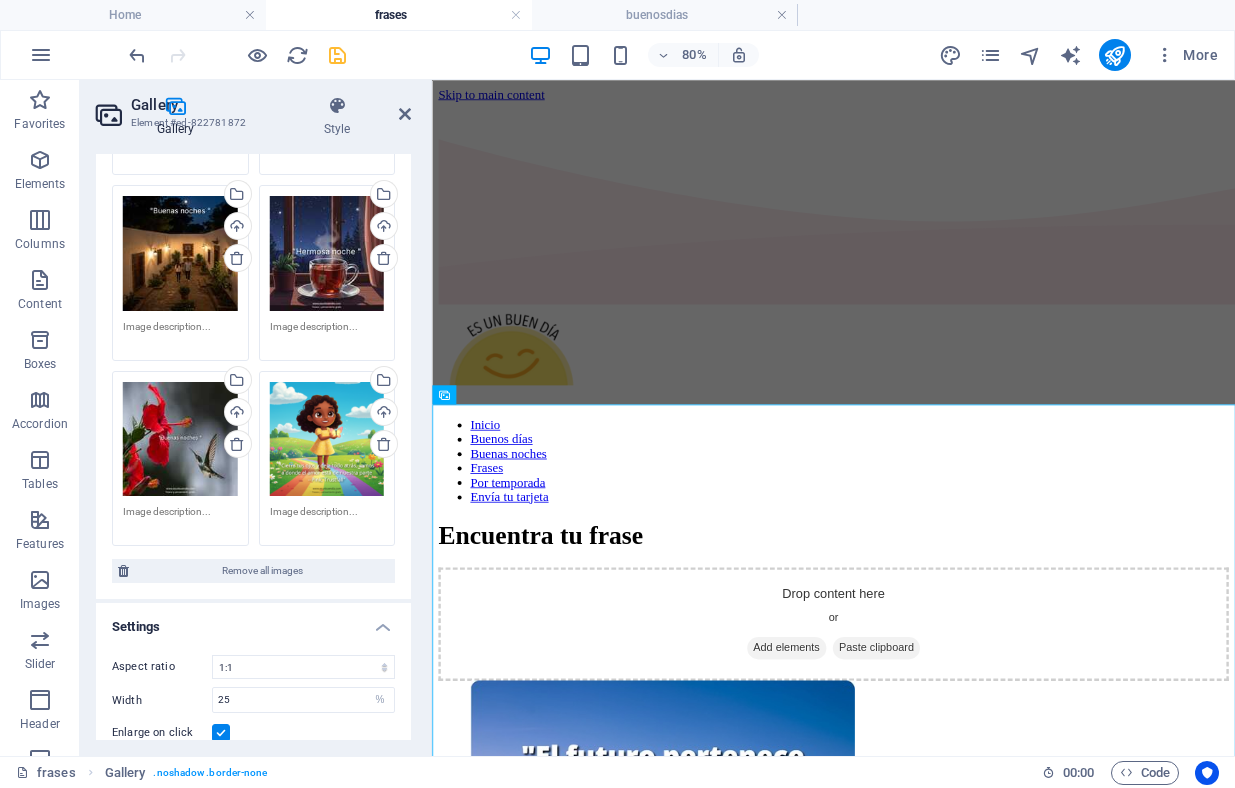 scroll, scrollTop: 3191, scrollLeft: 0, axis: vertical 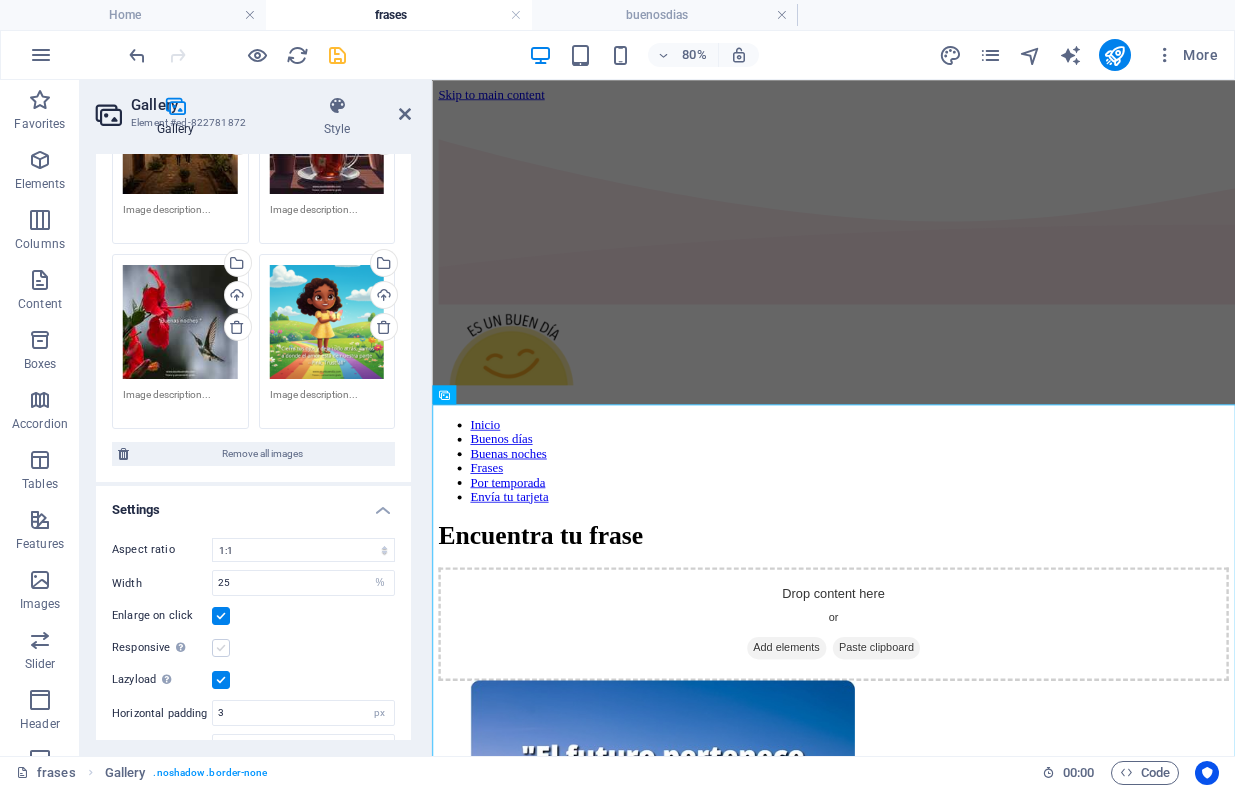 click at bounding box center [221, 648] 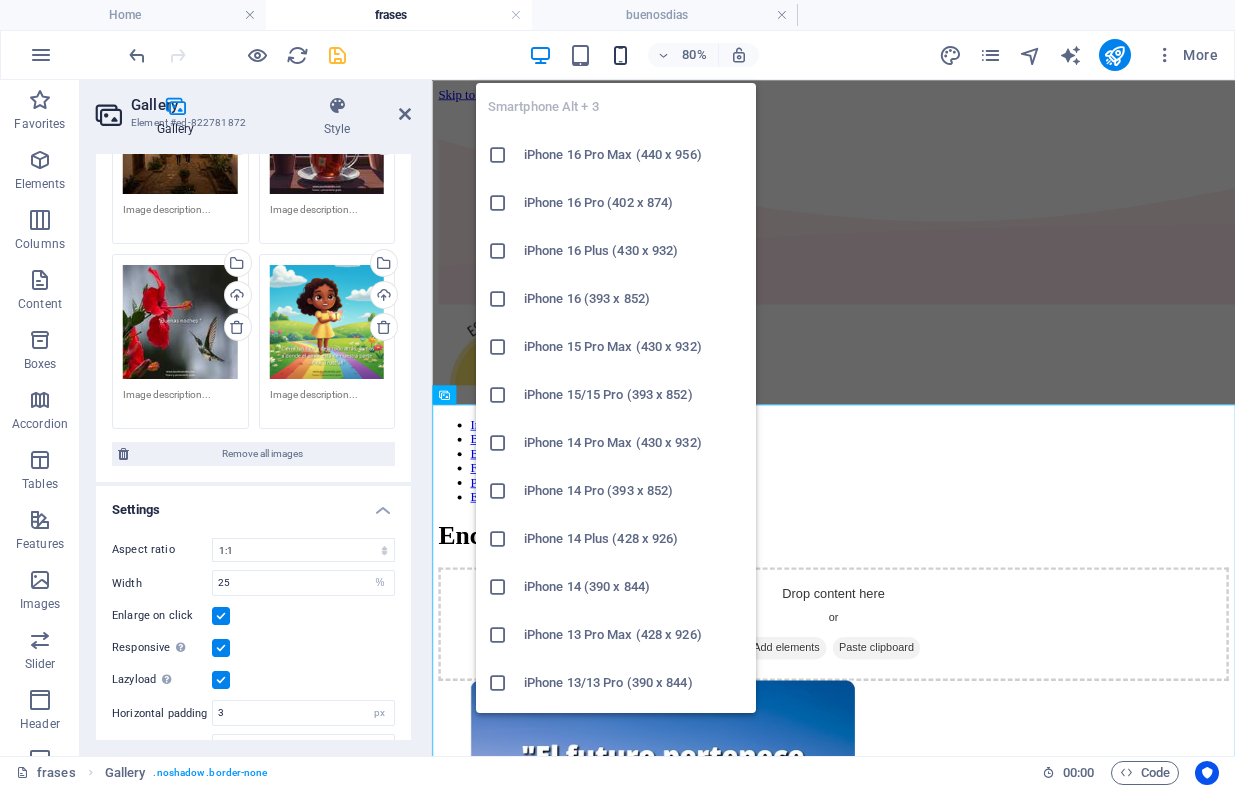 click at bounding box center [620, 55] 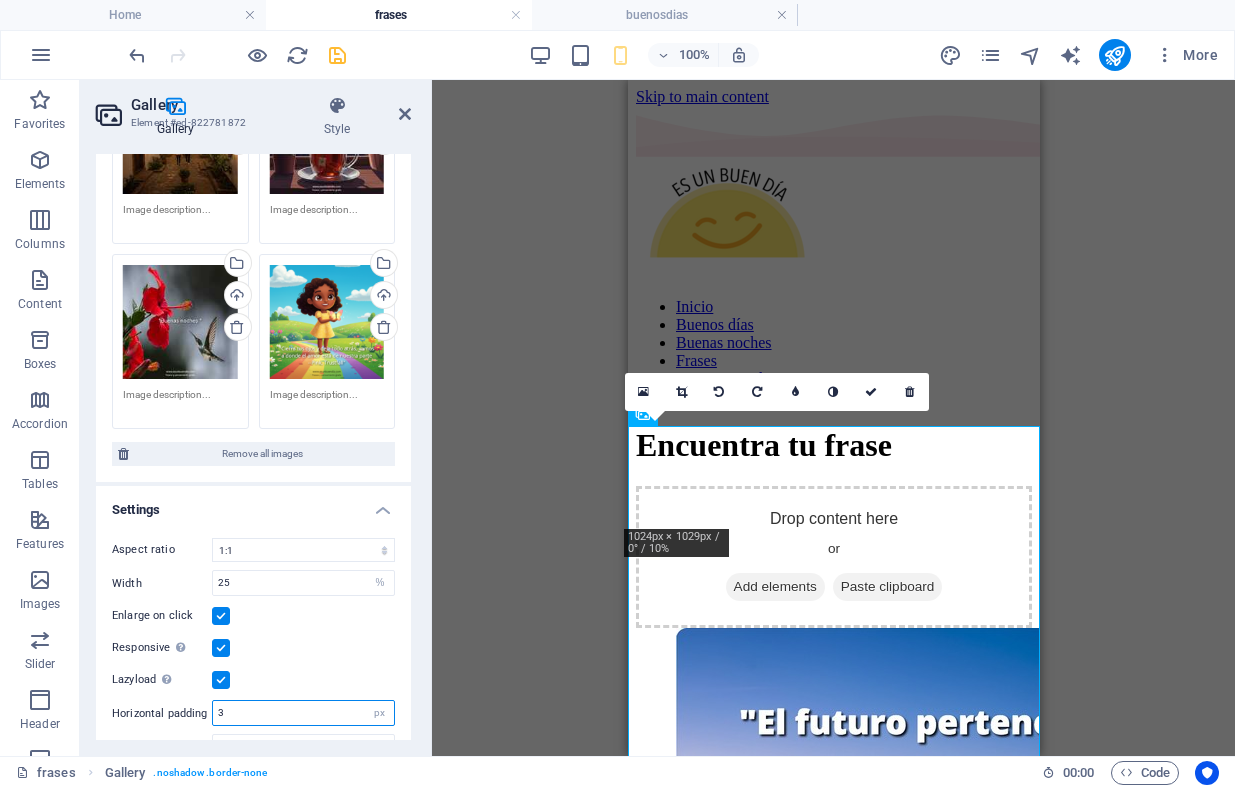 click on "3" at bounding box center (303, 713) 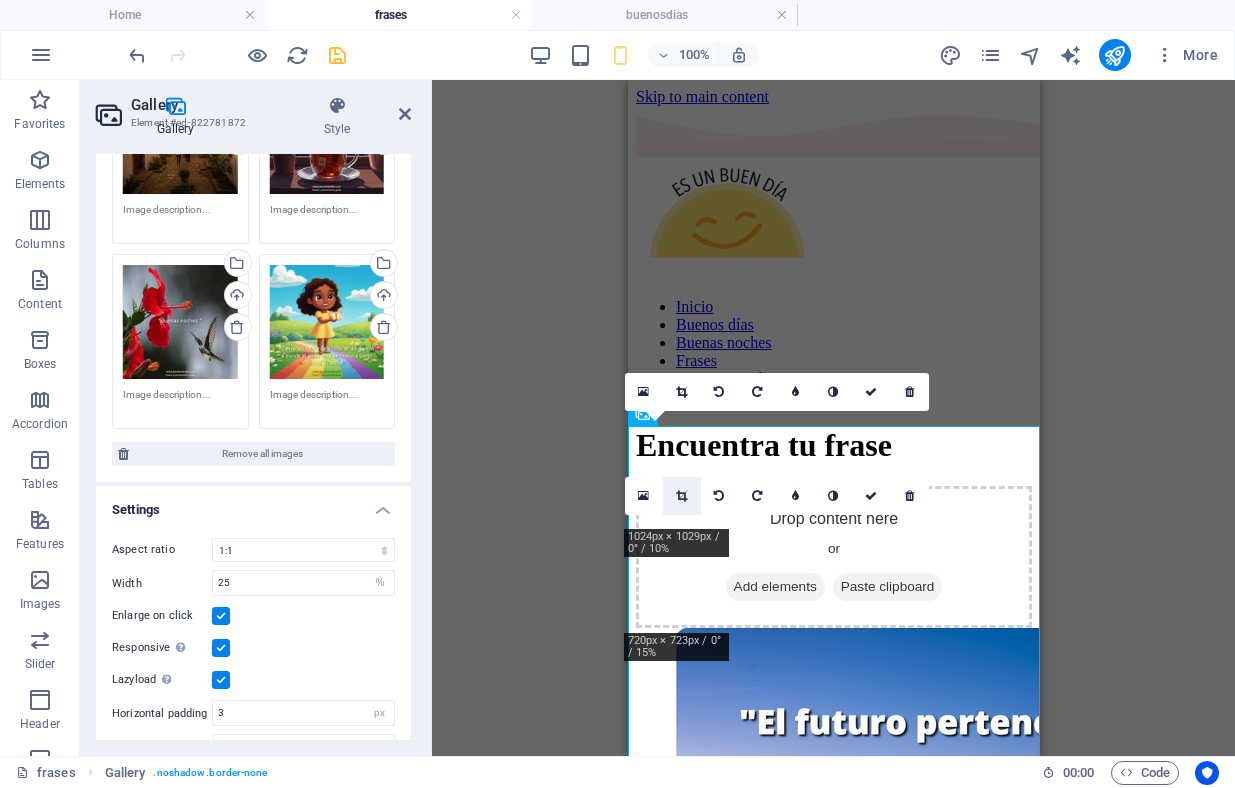 click at bounding box center (682, 496) 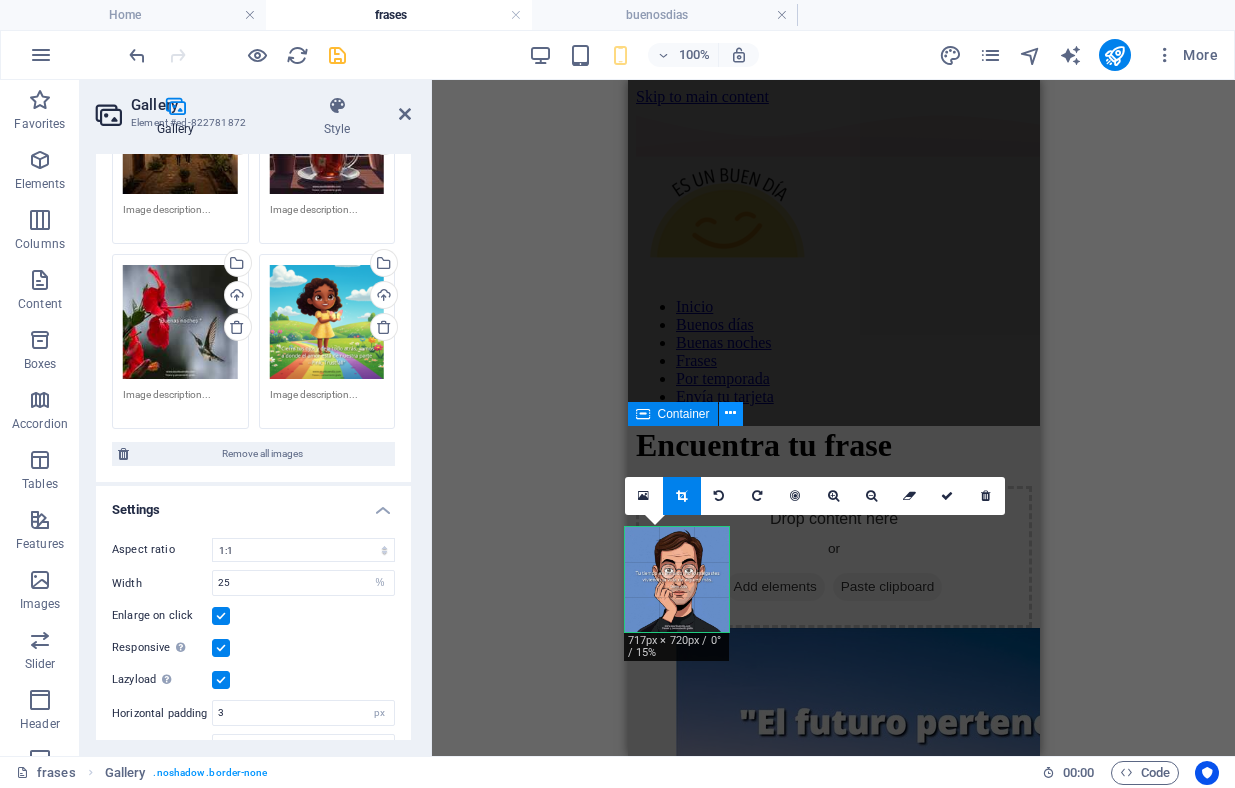 click at bounding box center [730, 413] 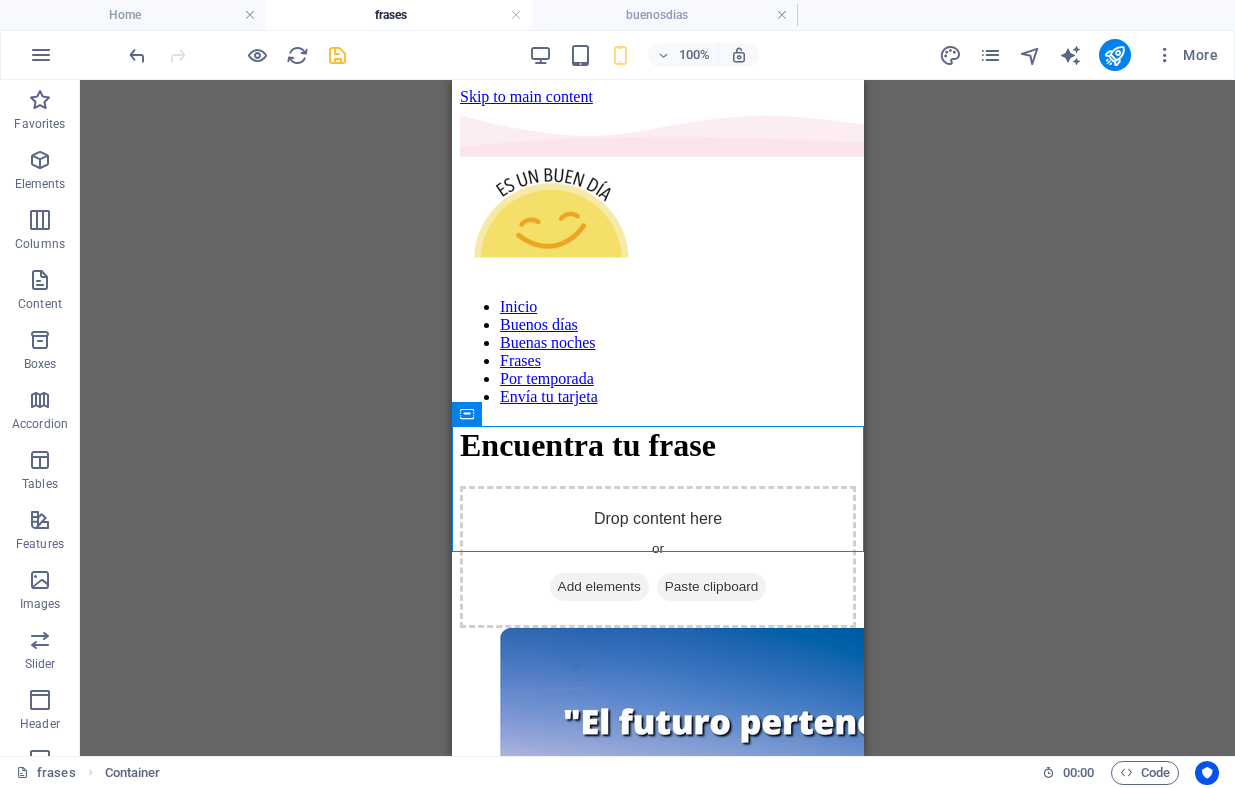 click on "Drag and drop a file to add it
H1   Placeholder   Gallery   Gallery   Image   Image   Reference   Container   Spacer" at bounding box center (657, 418) 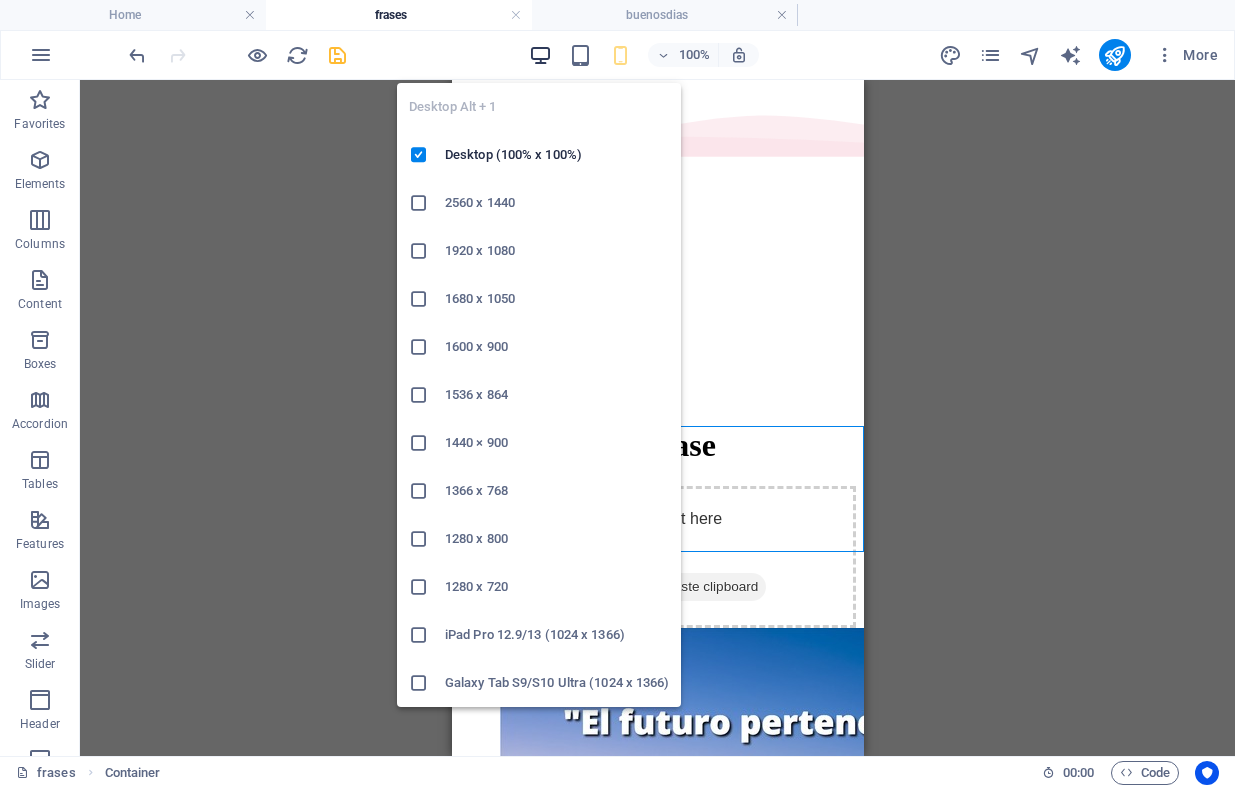 click at bounding box center [540, 55] 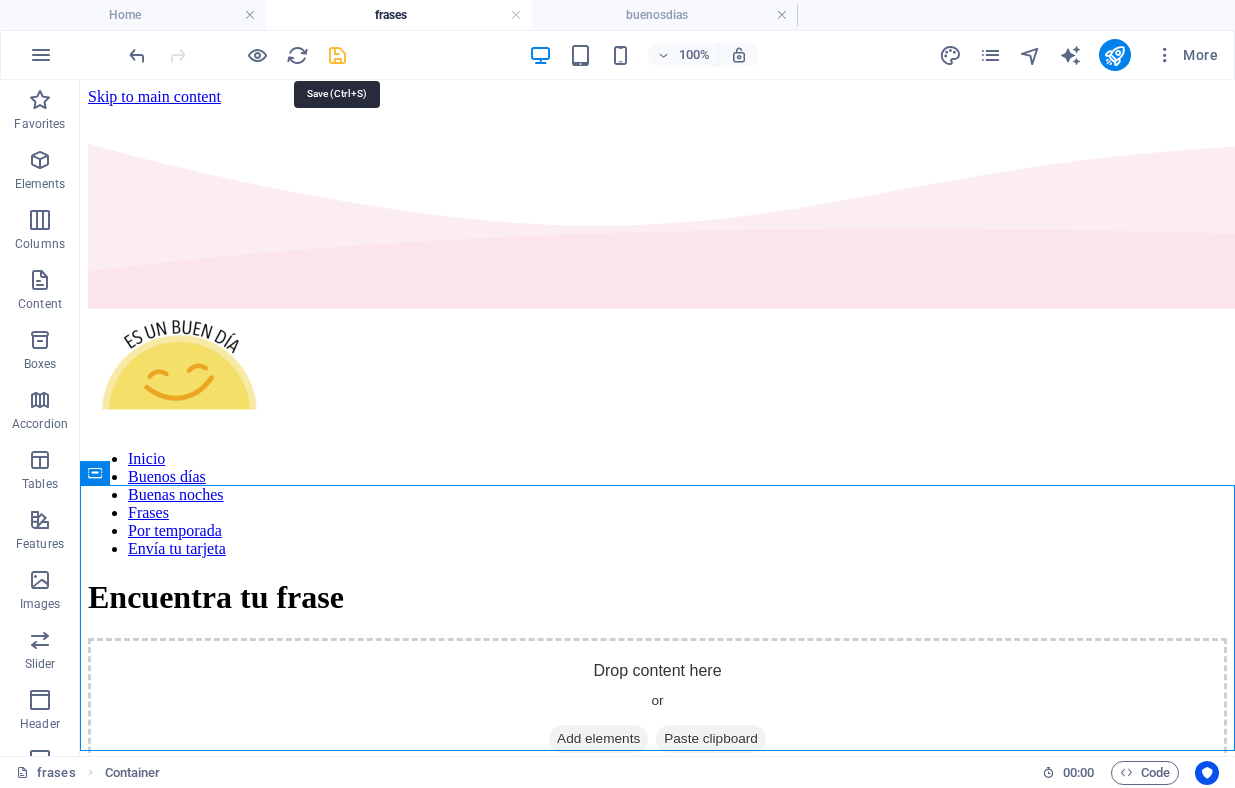 click at bounding box center (337, 55) 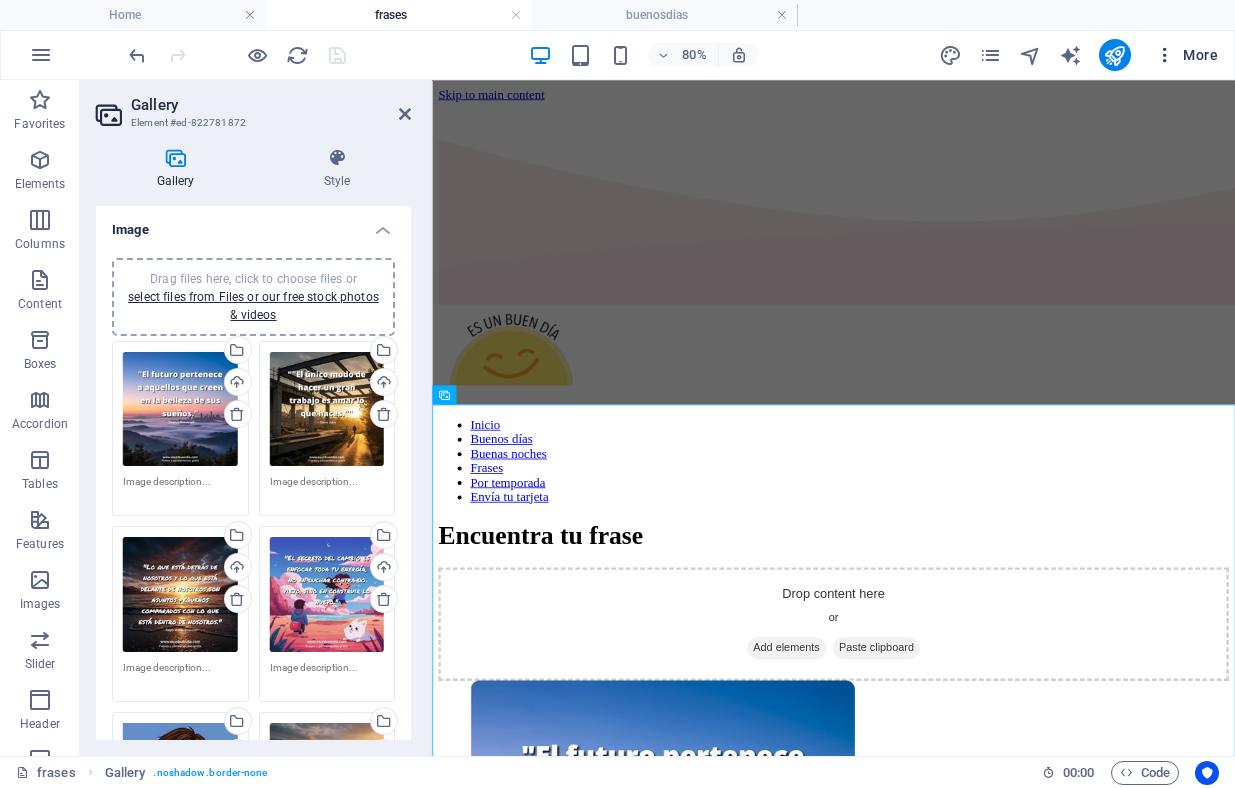 click on "More" at bounding box center [1186, 55] 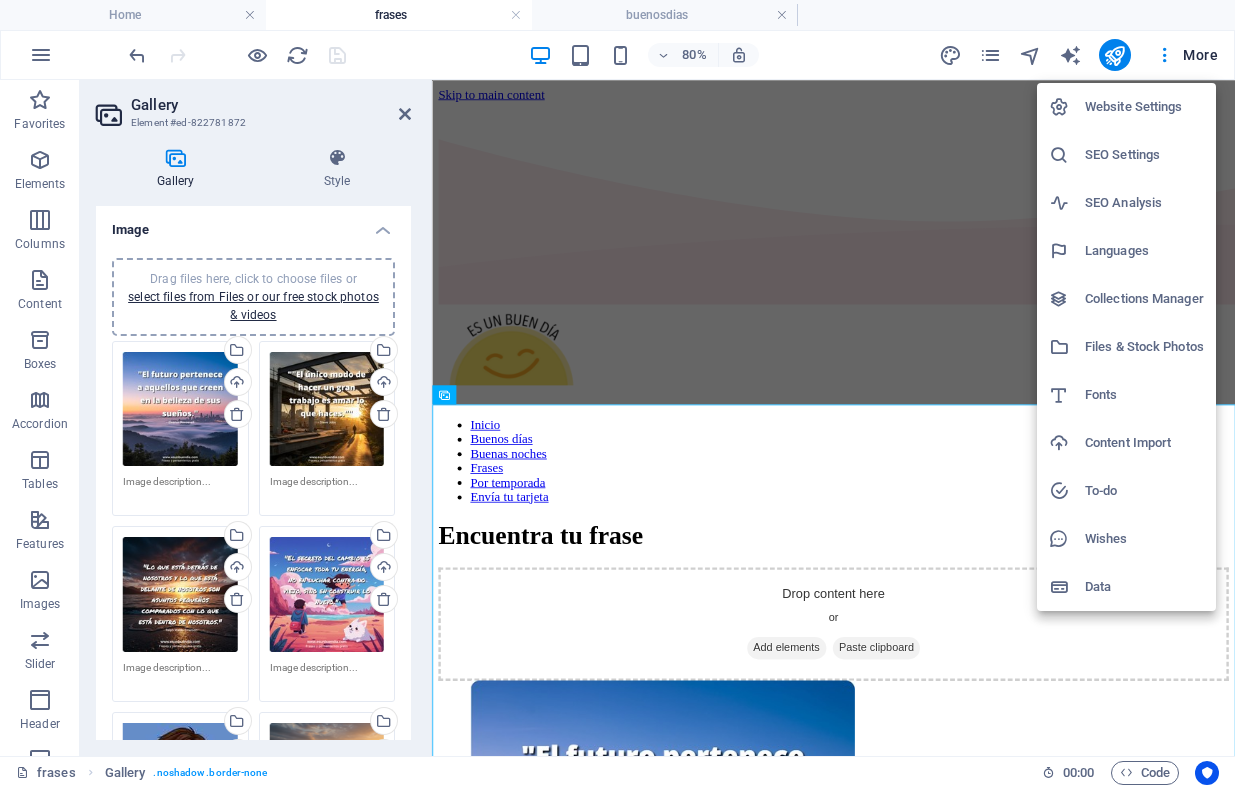 click on "Website Settings" at bounding box center (1144, 107) 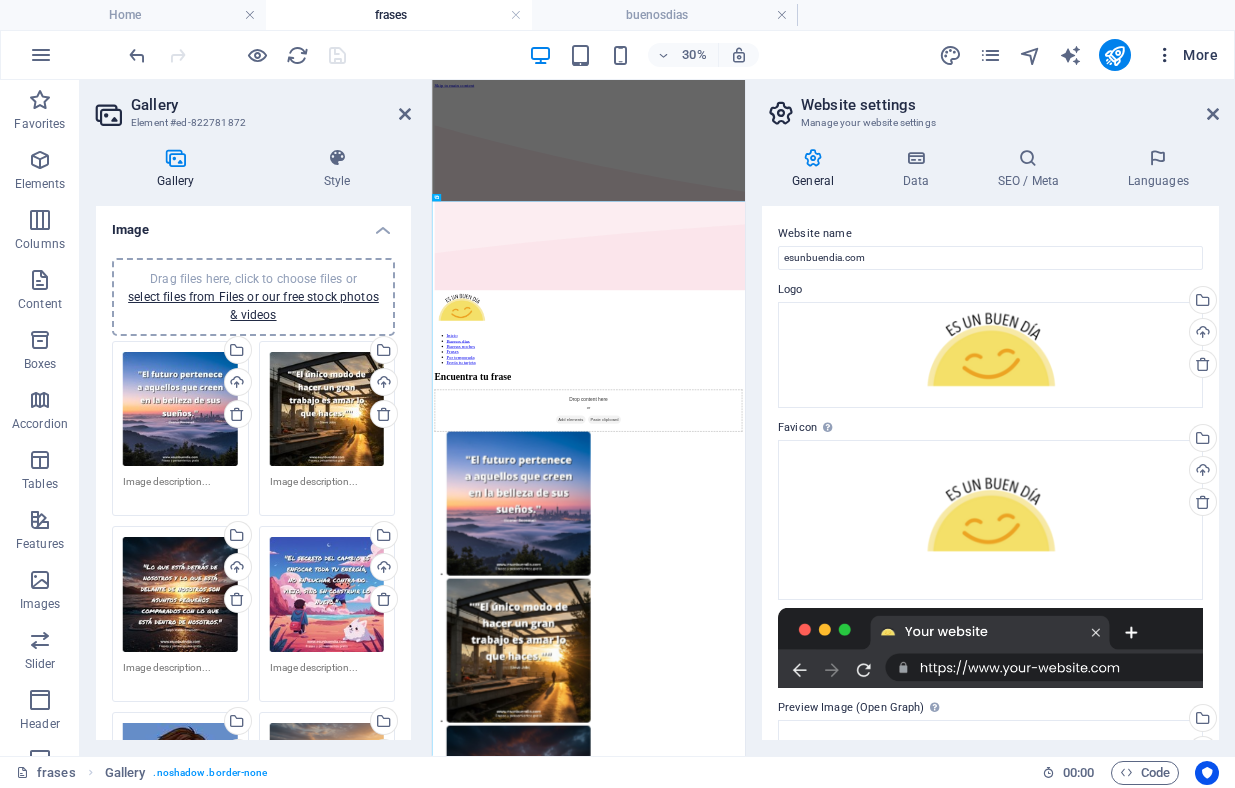 click on "More" at bounding box center [1186, 55] 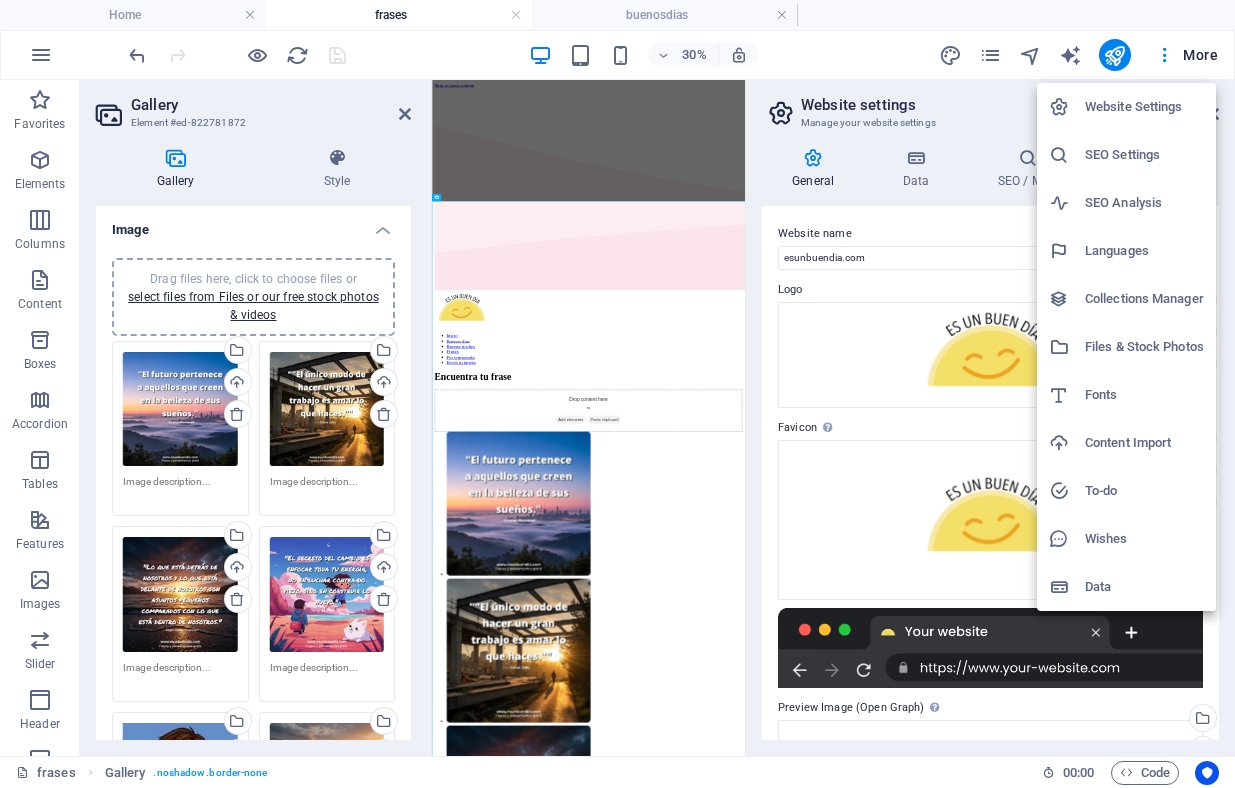 click on "SEO Settings" at bounding box center [1144, 155] 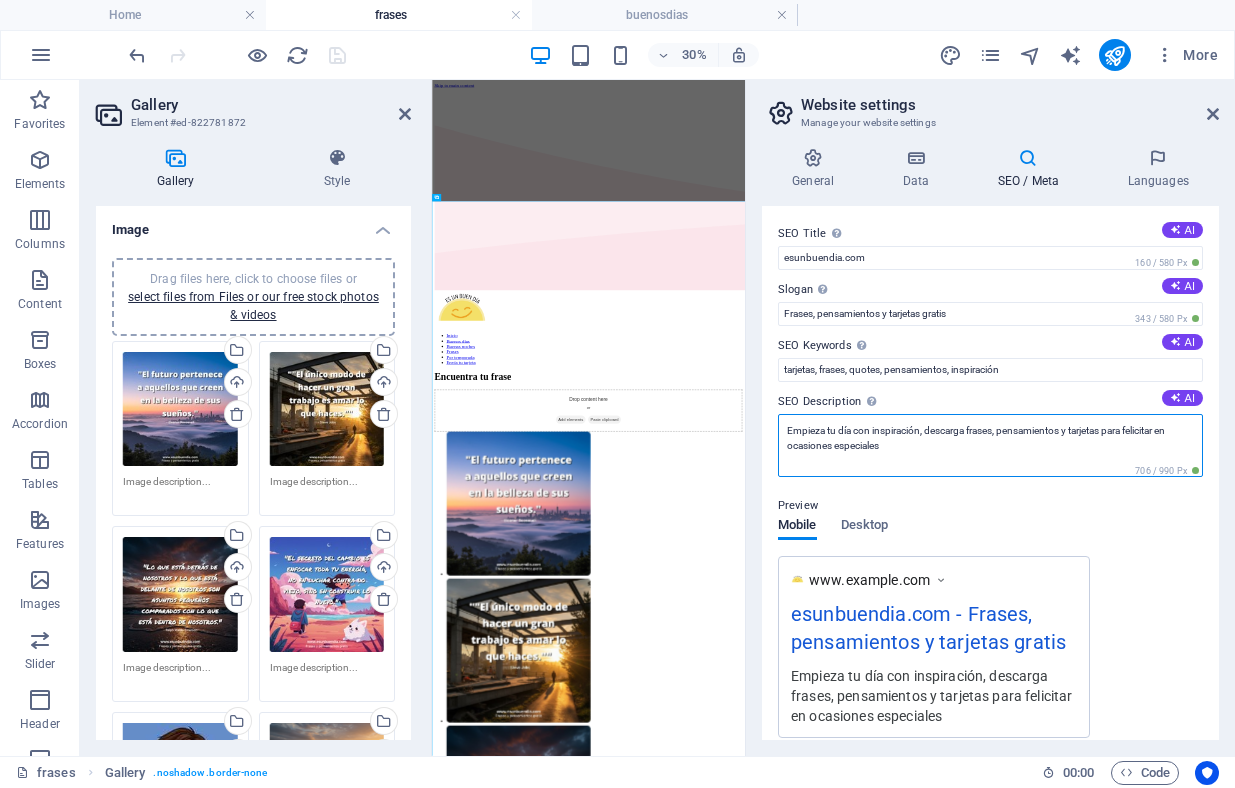 click on "Empieza tu día con inspiración, descarga frases, pensamientos y tarjetas para felicitar en ocasiones especiales" at bounding box center (990, 445) 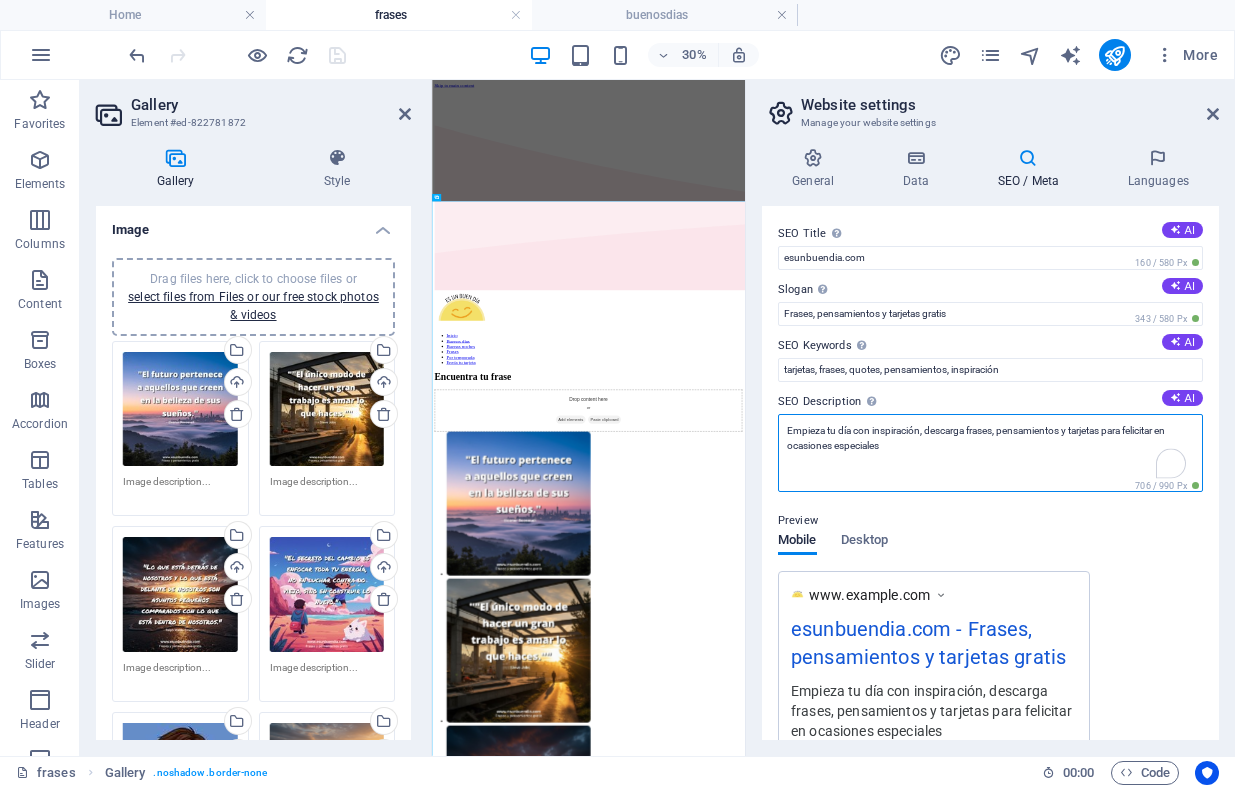 click on "Empieza tu día con inspiración, descarga frases, pensamientos y tarjetas para felicitar en ocasiones especiales" at bounding box center [990, 453] 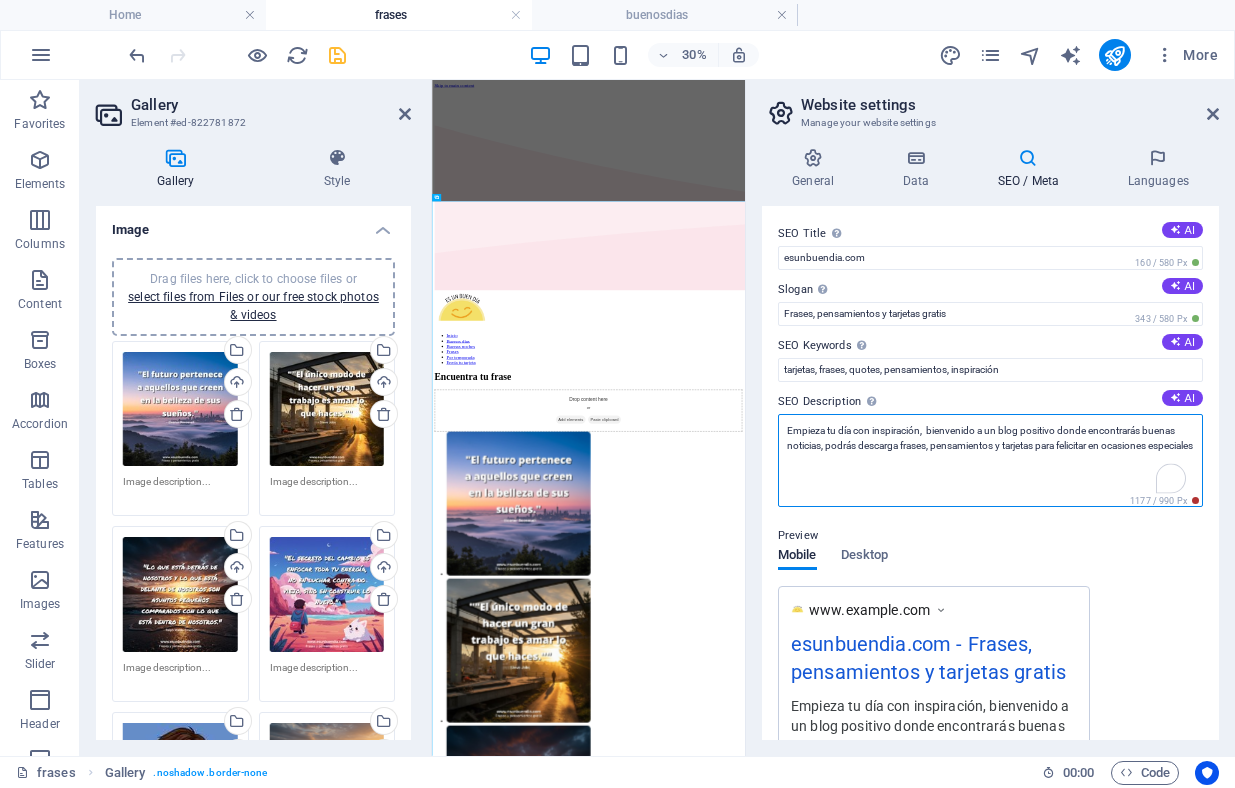 type on "Empieza tu día con inspiración,  bienvenido a un blog positivo donde encontrarás buenas noticias, podrás descargar frases, pensamientos y tarjetas para felicitar en ocasiones especiales" 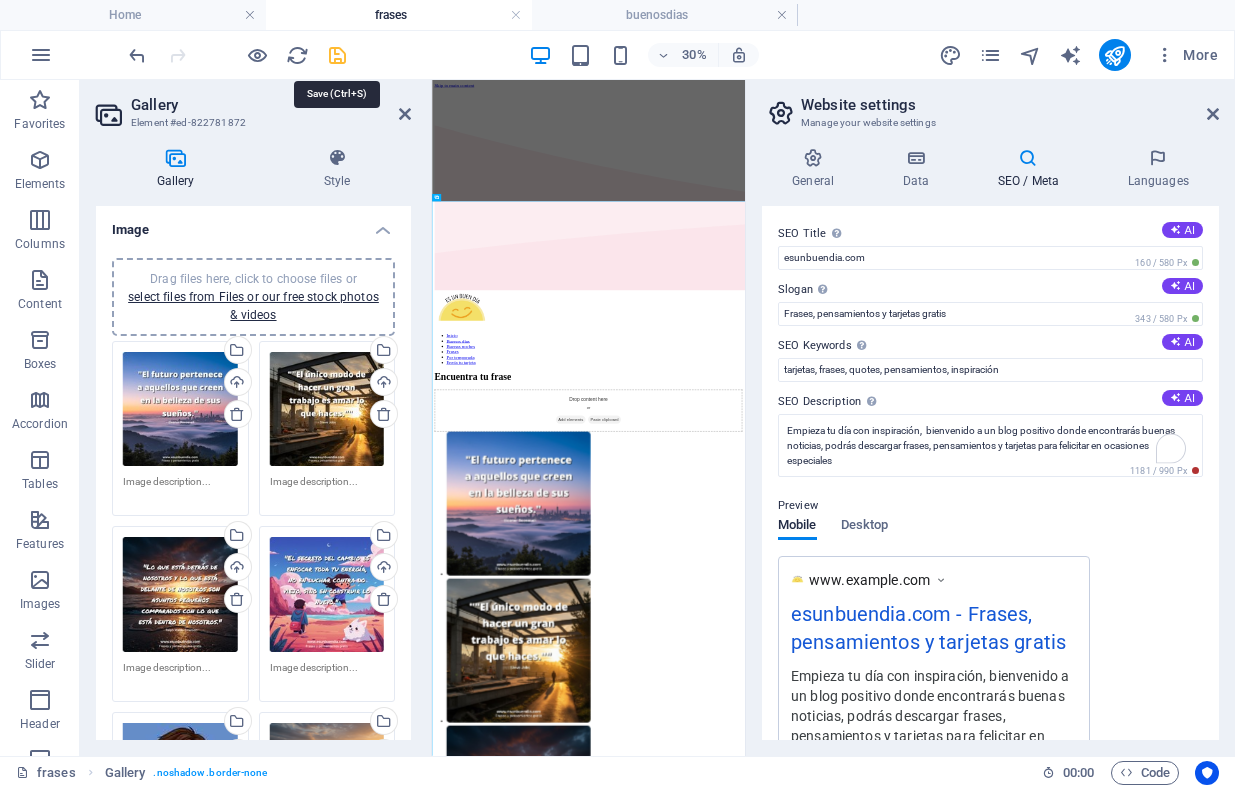 click at bounding box center (337, 55) 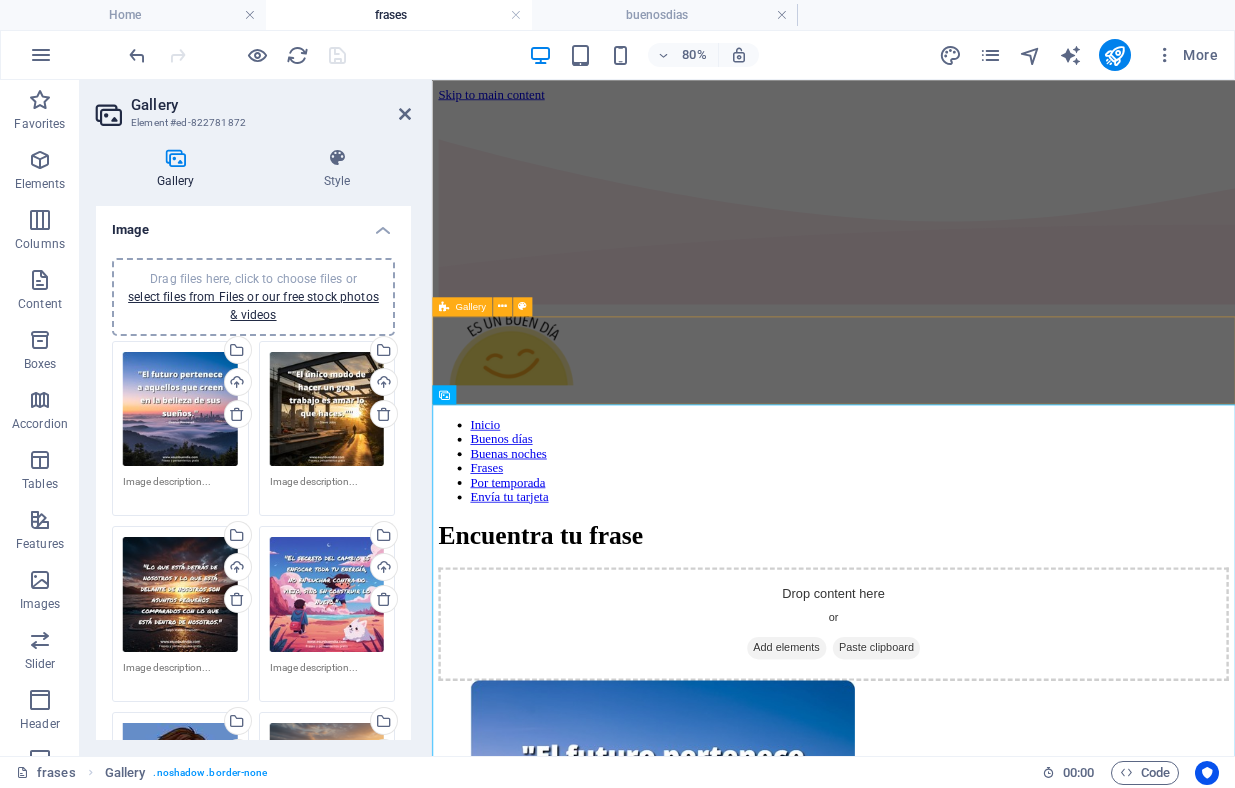 click on "Drop content here or  Add elements  Paste clipboard" at bounding box center (934, 759) 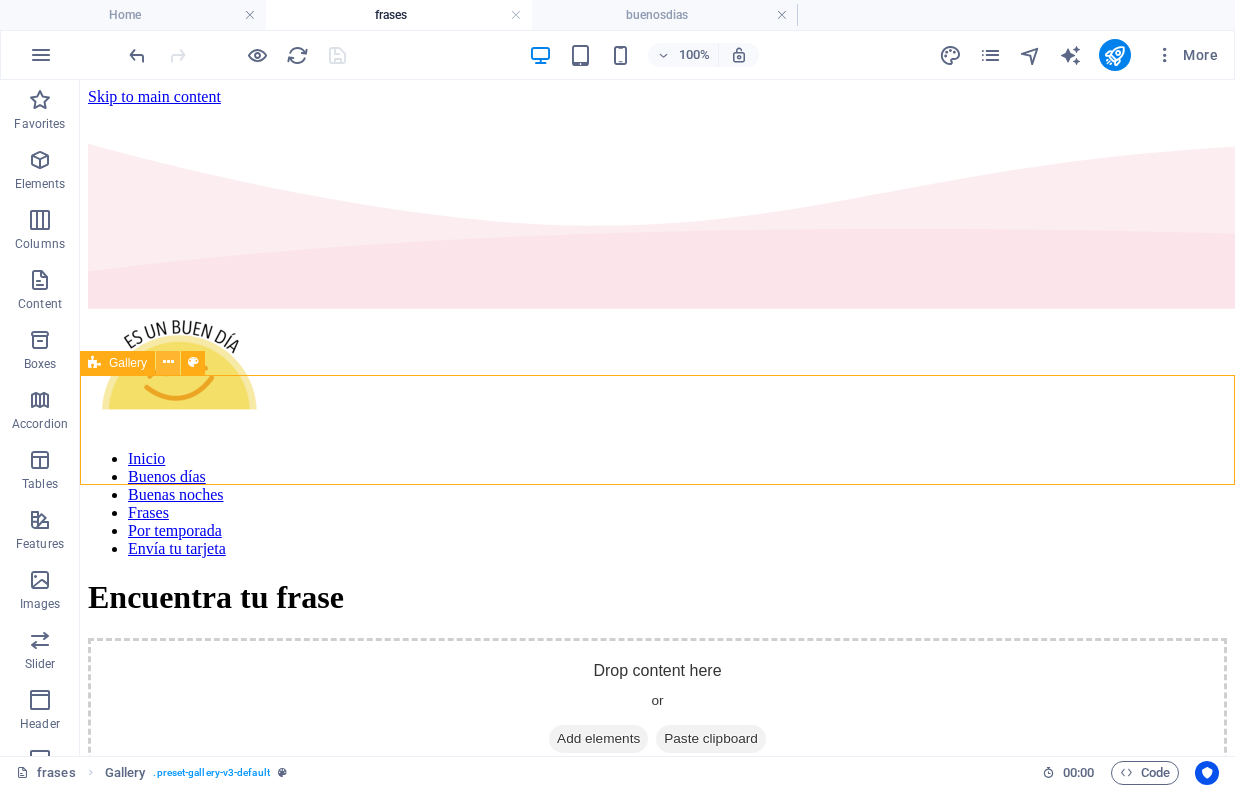 click at bounding box center (168, 362) 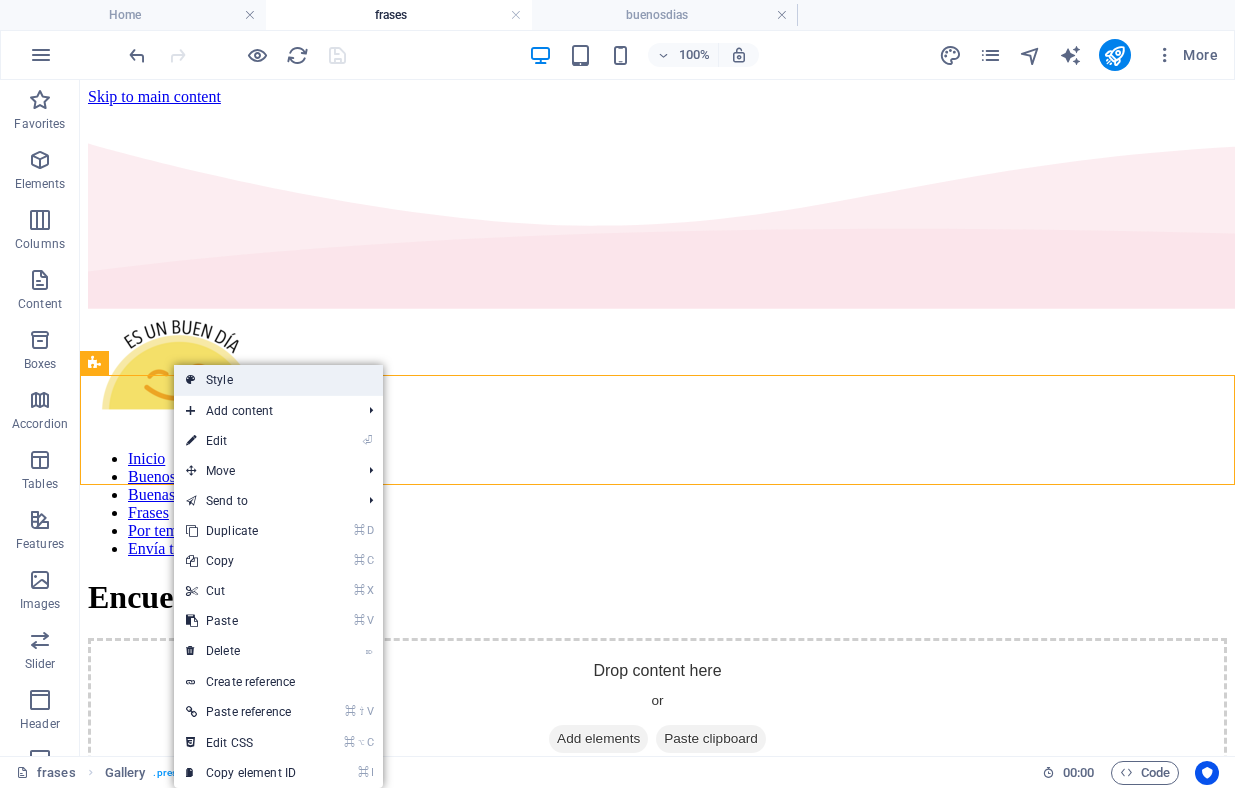 click on "Style" at bounding box center [278, 380] 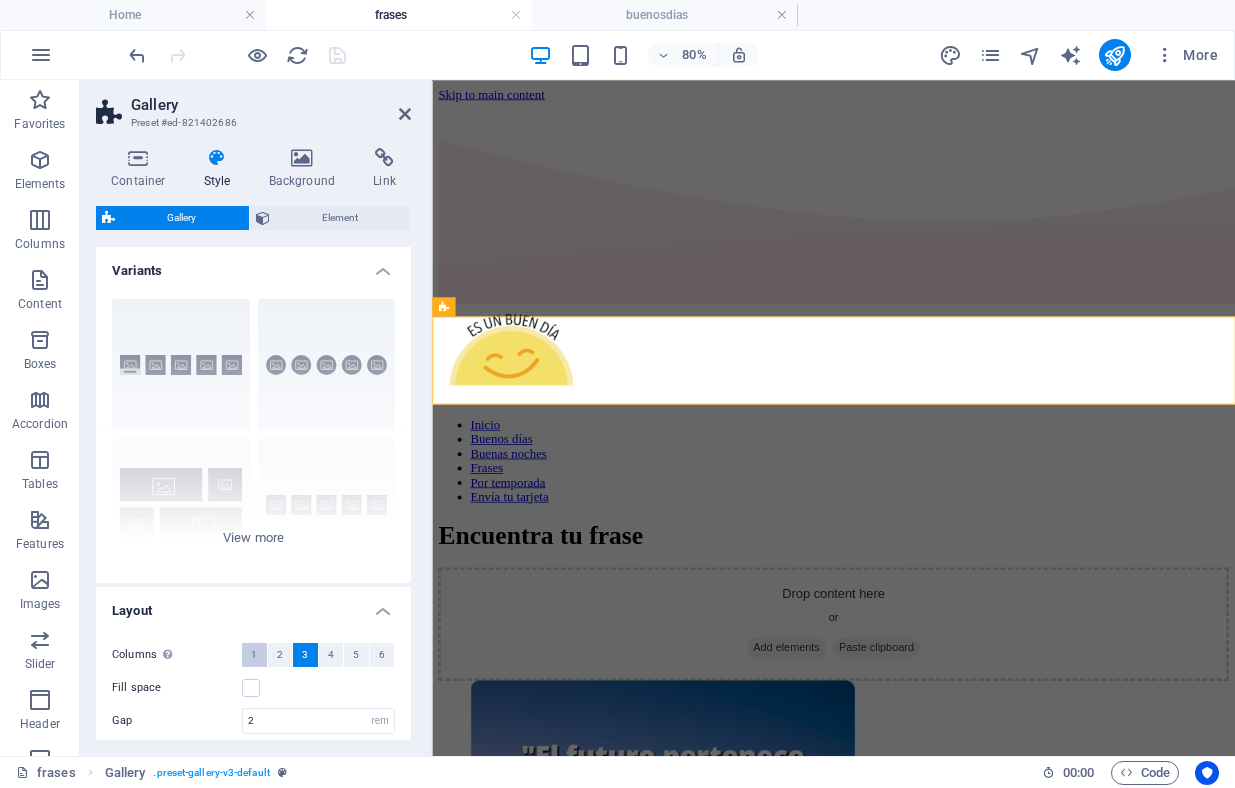 click on "1" at bounding box center [254, 655] 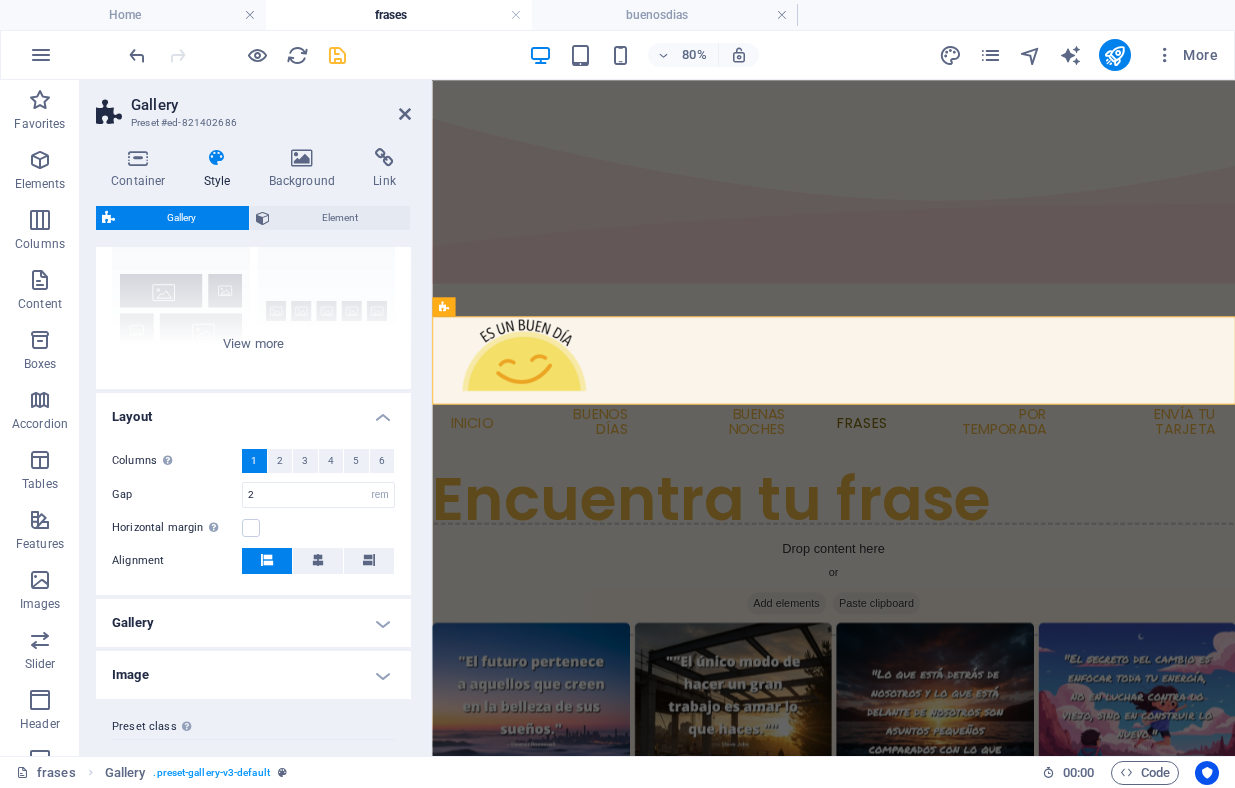 scroll, scrollTop: 196, scrollLeft: 0, axis: vertical 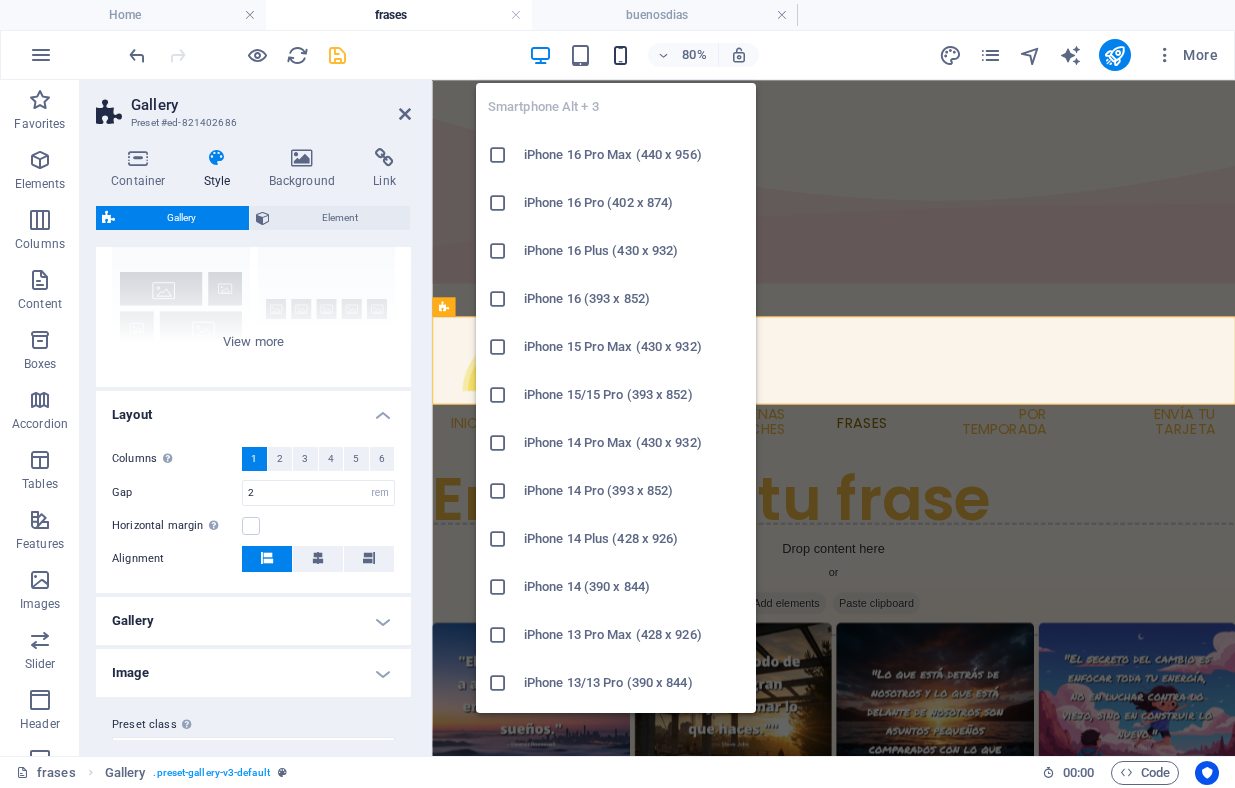 click at bounding box center [620, 55] 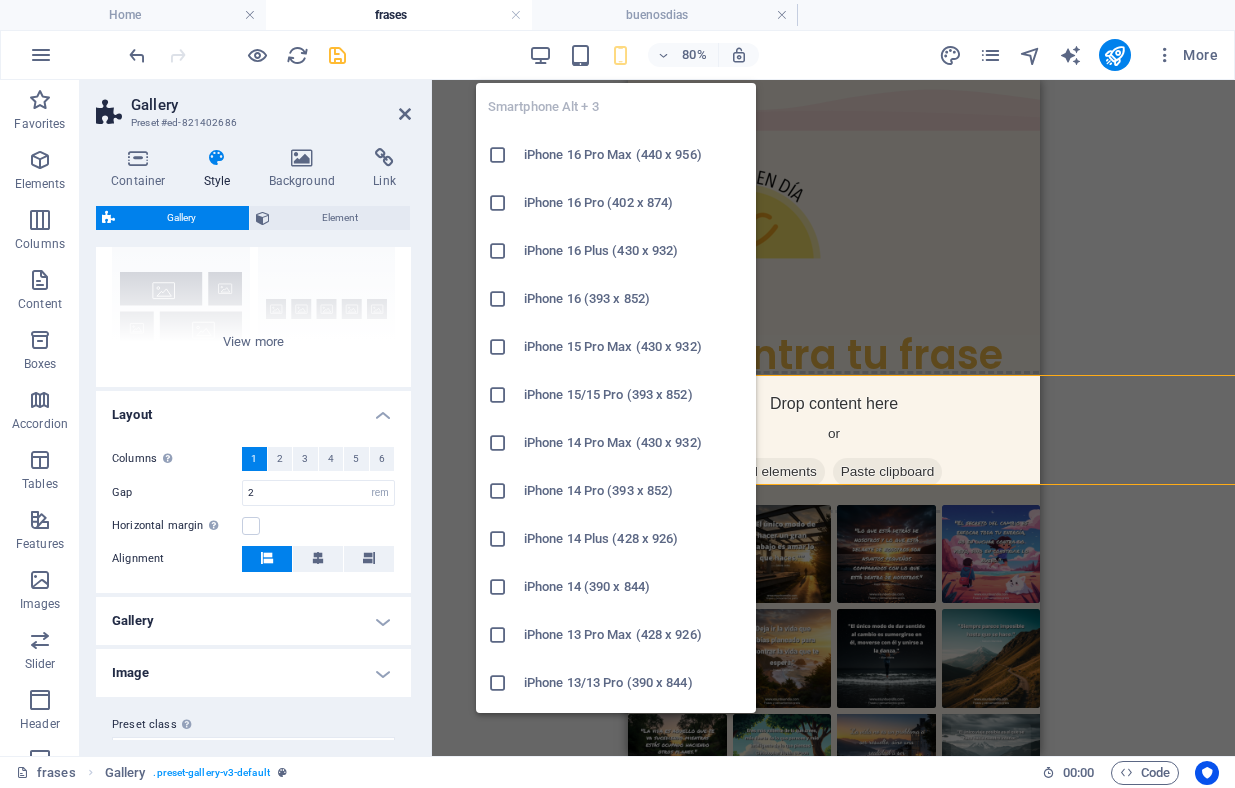 type on "1" 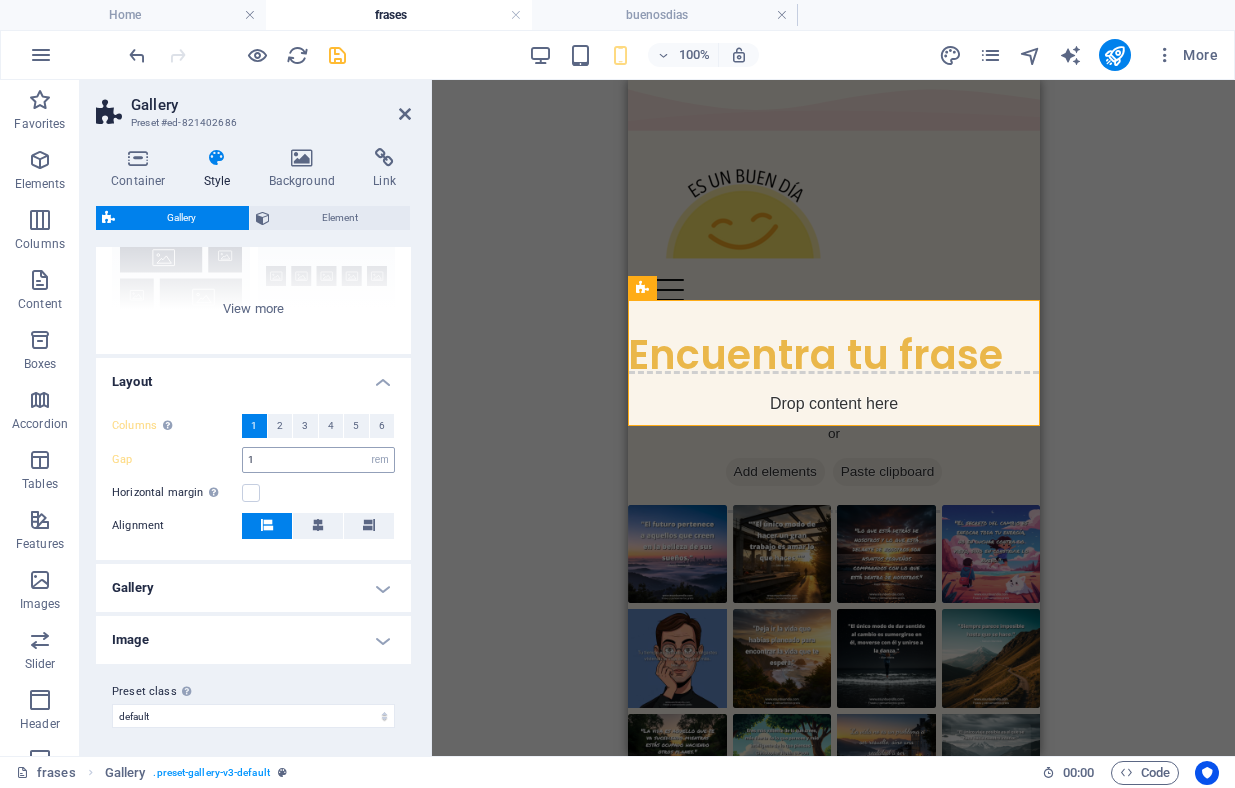 scroll, scrollTop: 232, scrollLeft: 0, axis: vertical 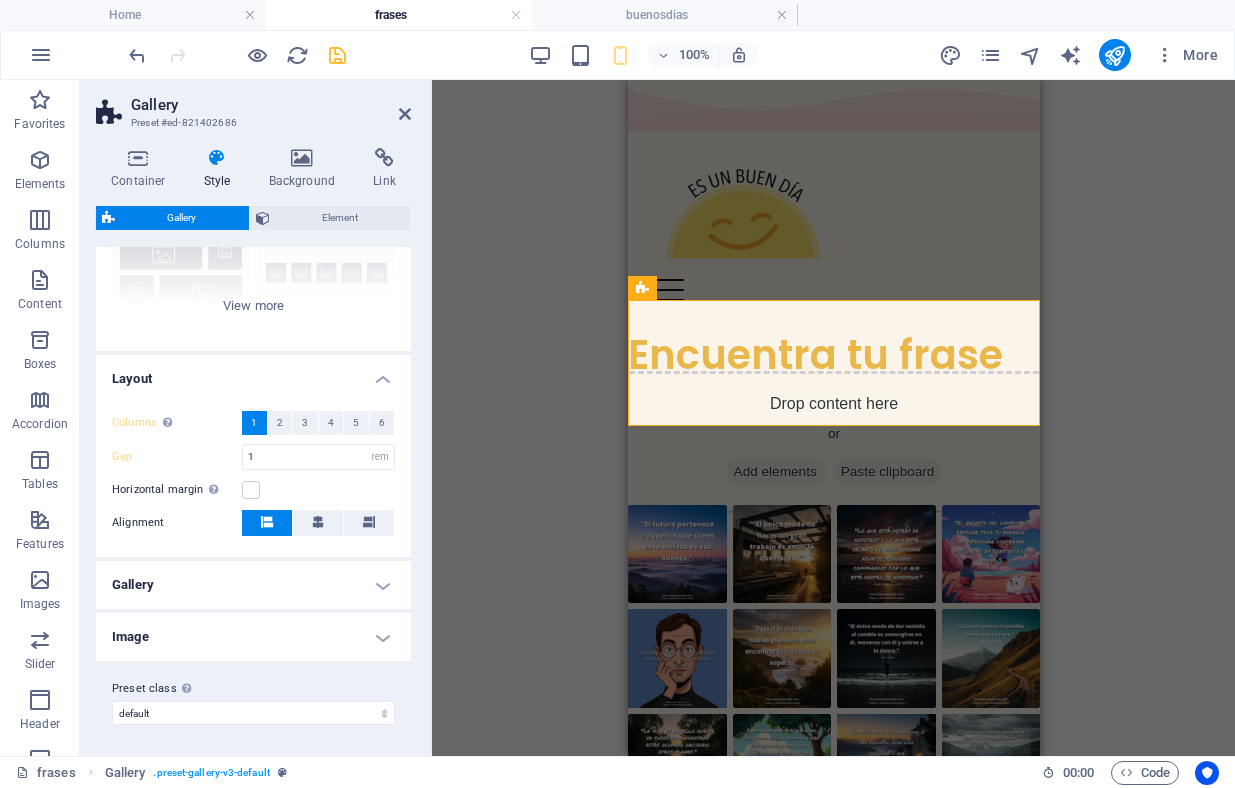 click on "Gallery" at bounding box center (253, 585) 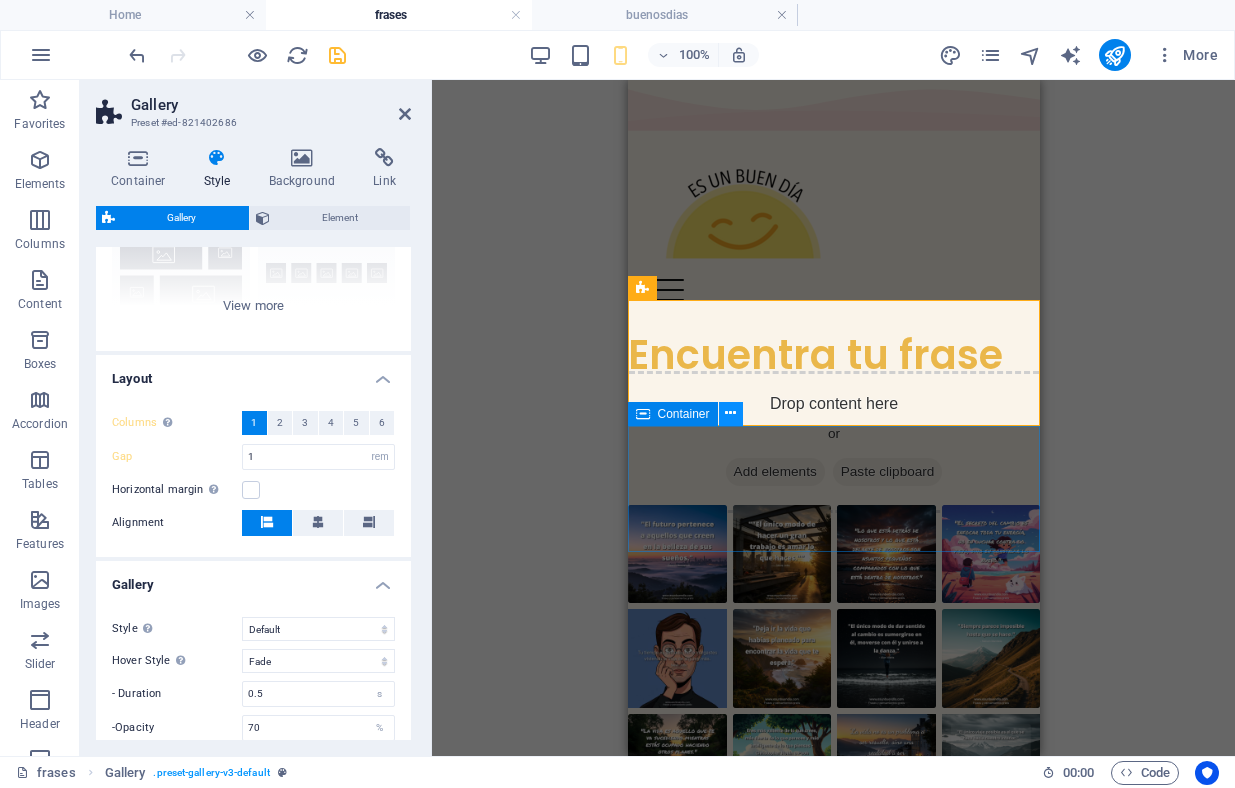 click at bounding box center [730, 413] 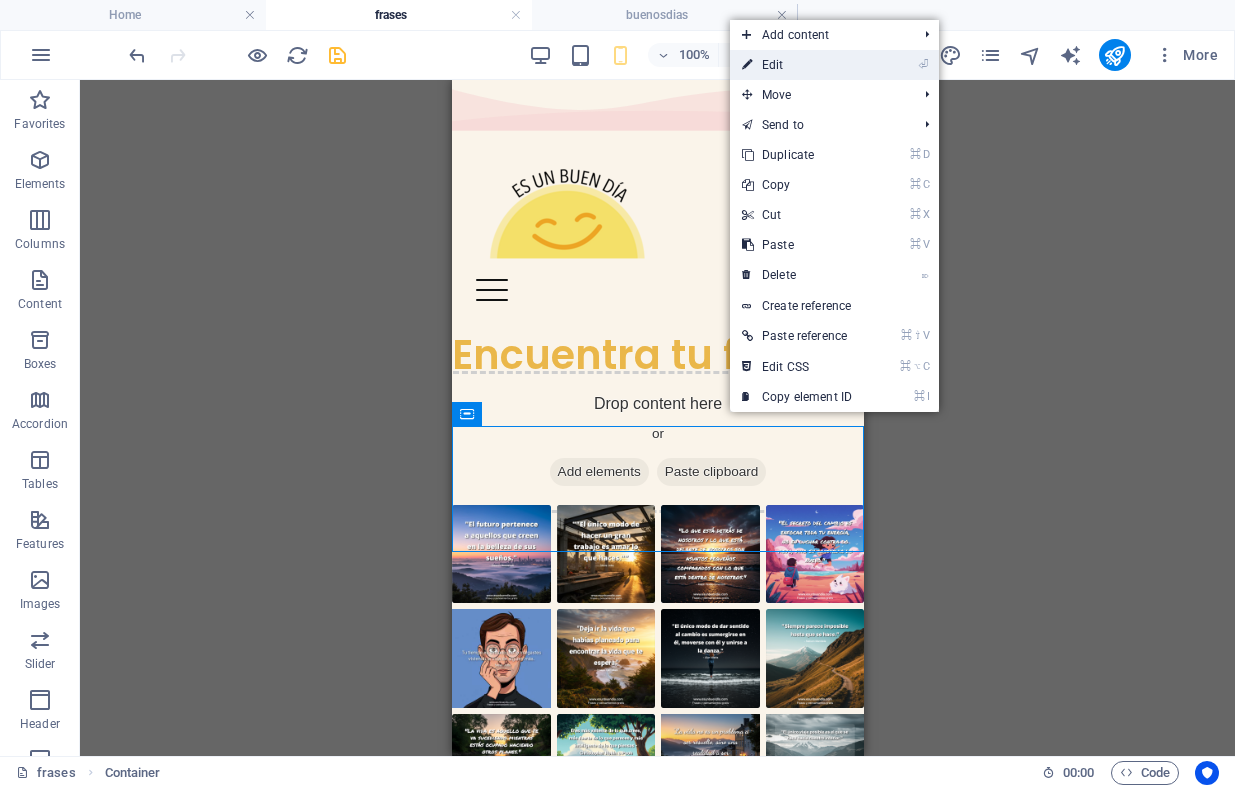 click on "⏎  Edit" at bounding box center (797, 65) 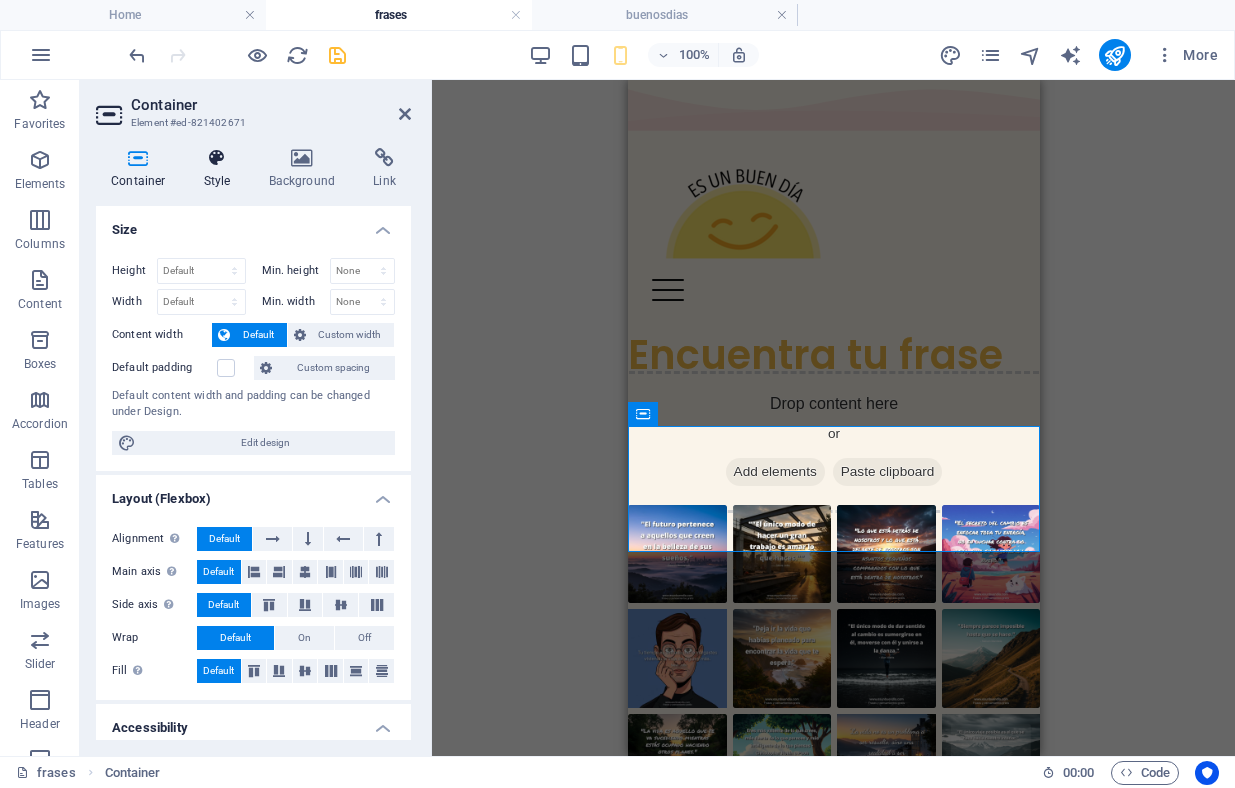 click at bounding box center [217, 158] 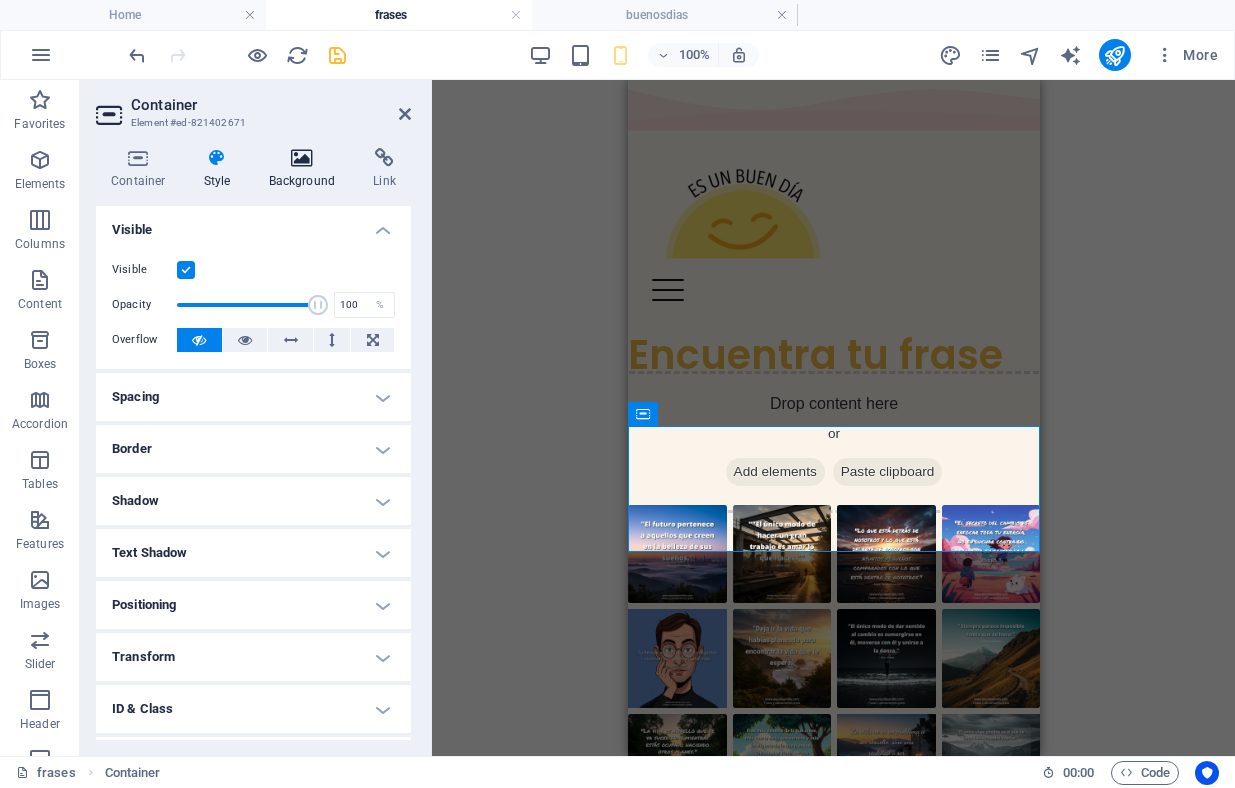 click at bounding box center [302, 158] 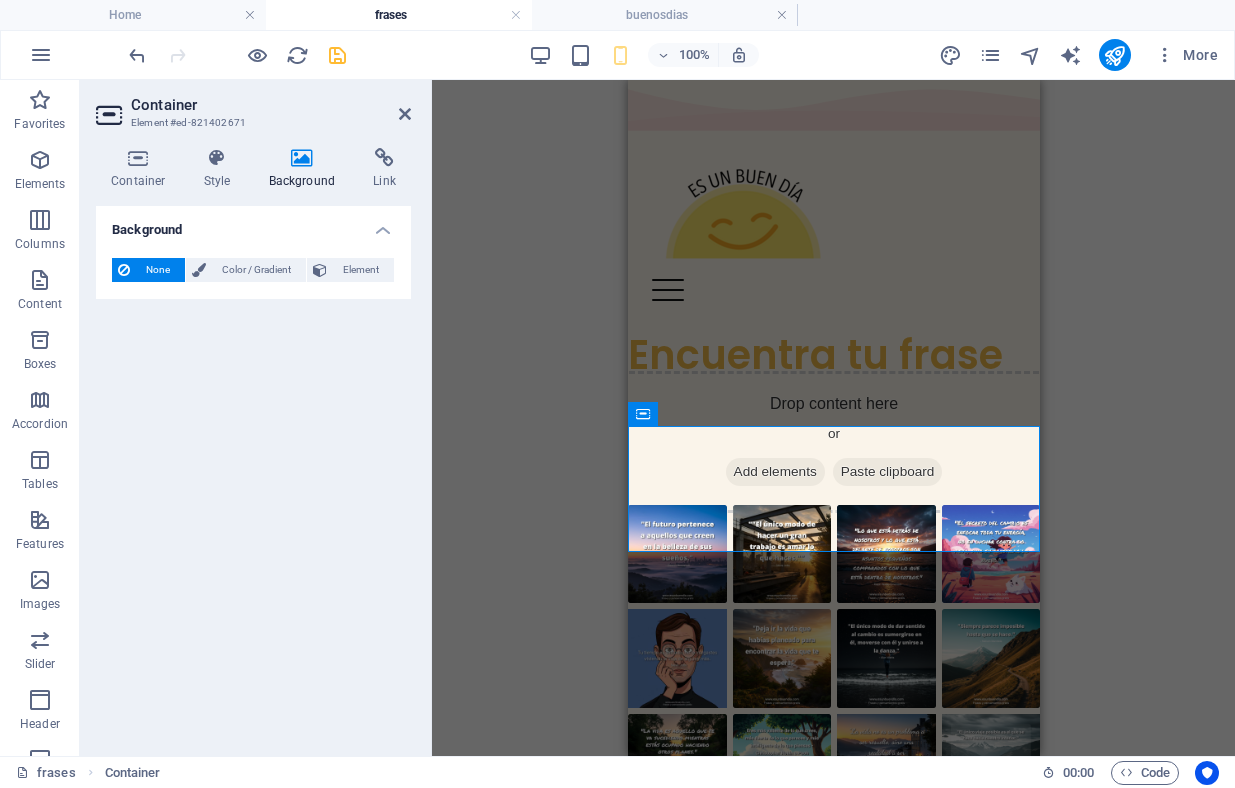 click on "Background" at bounding box center (306, 169) 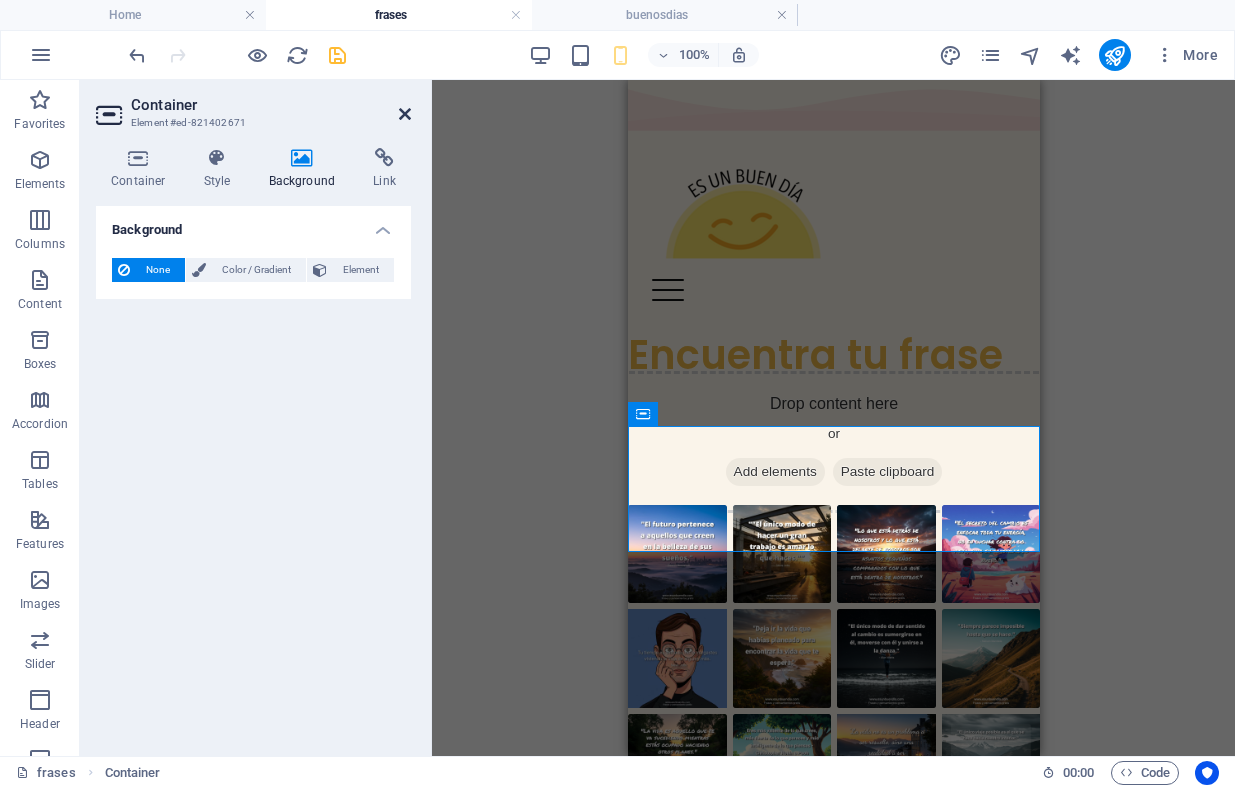 click at bounding box center (405, 114) 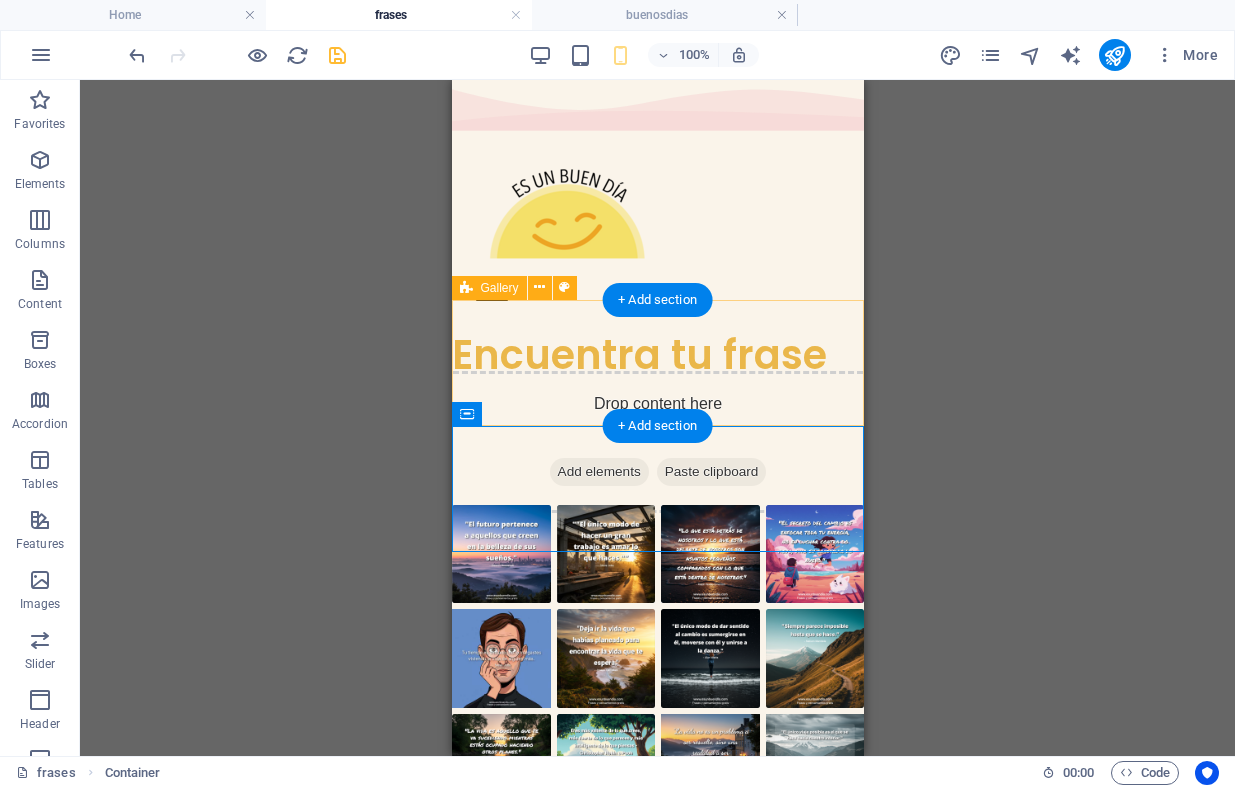 click on "Drop content here or  Add elements  Paste clipboard" at bounding box center (657, 442) 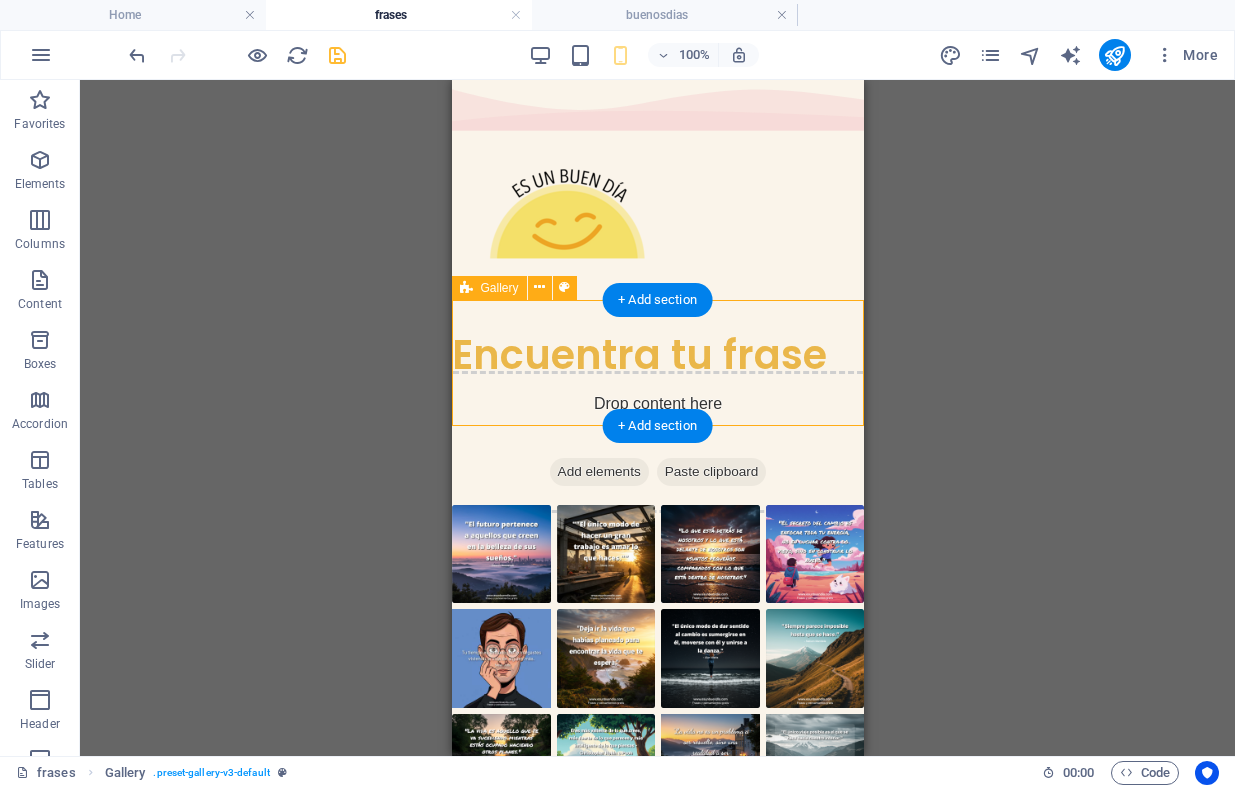 click on "Add elements" at bounding box center (598, 472) 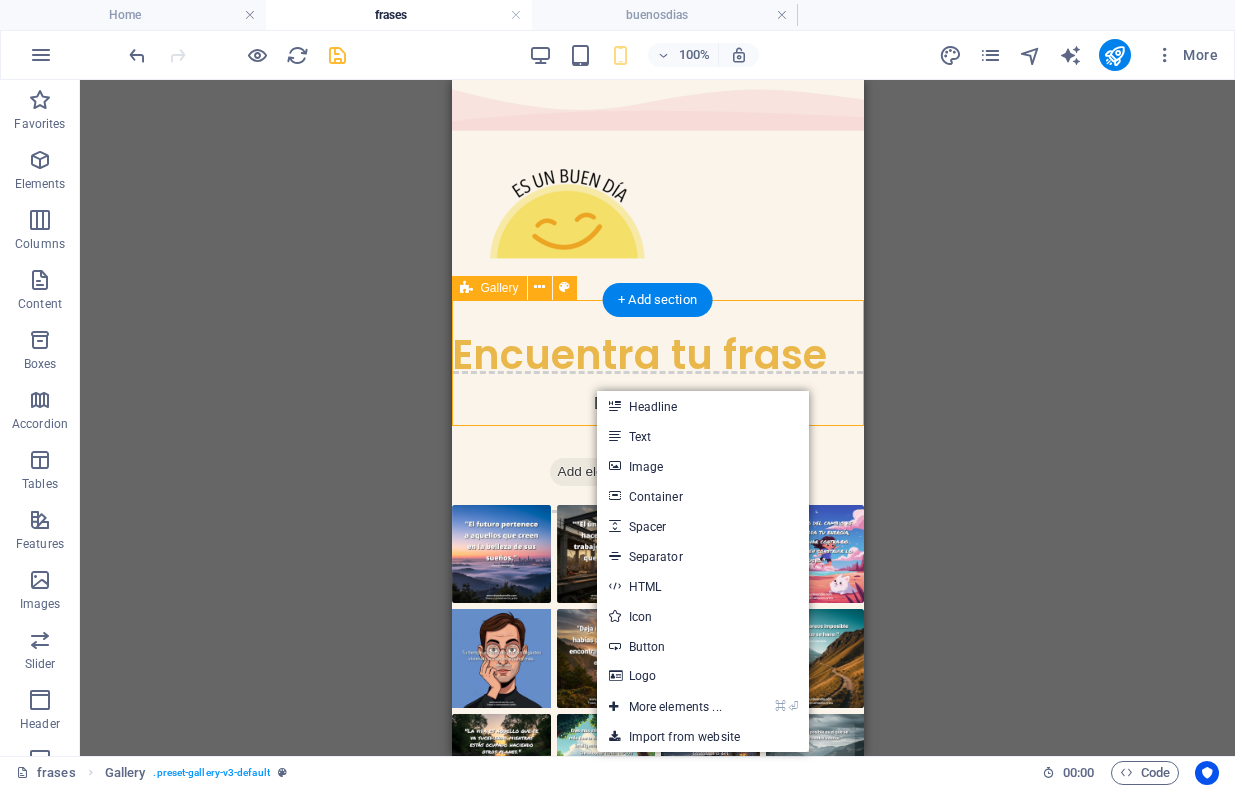 click on "Add elements" at bounding box center [598, 472] 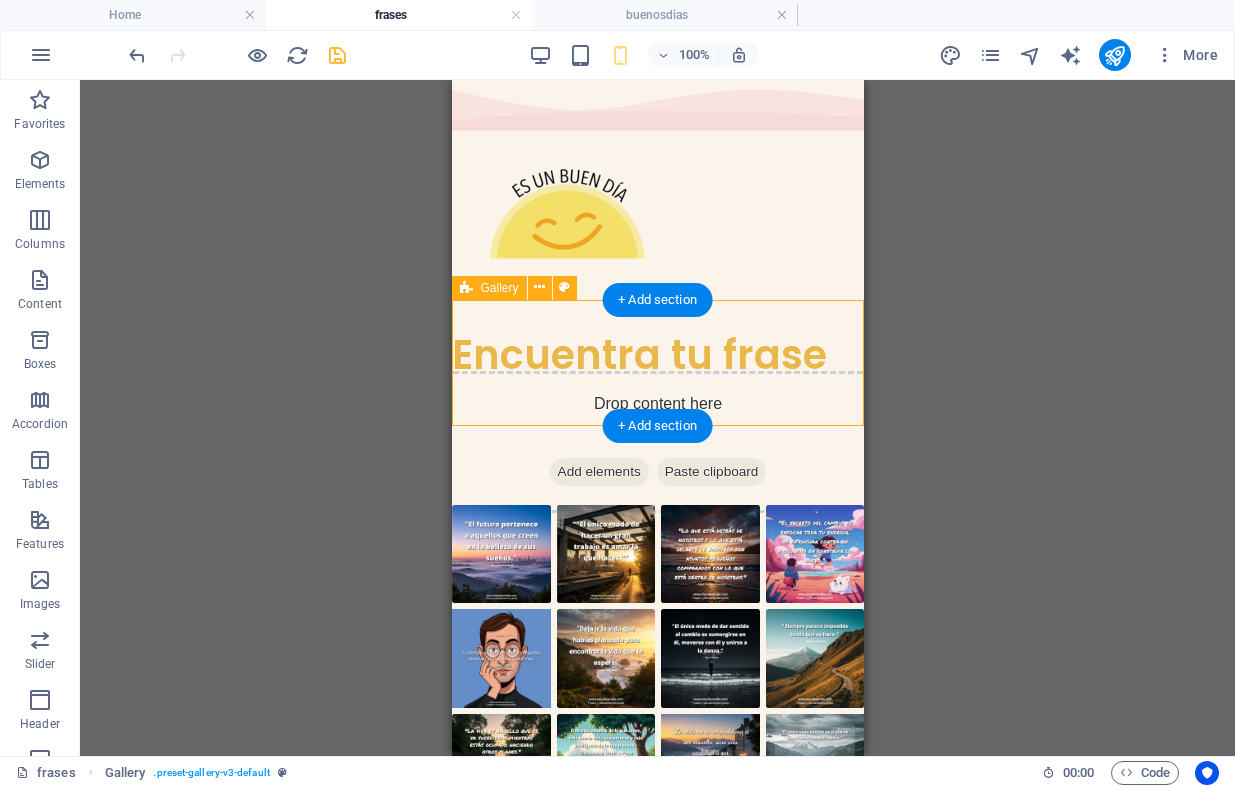 click on "Add elements" at bounding box center (598, 472) 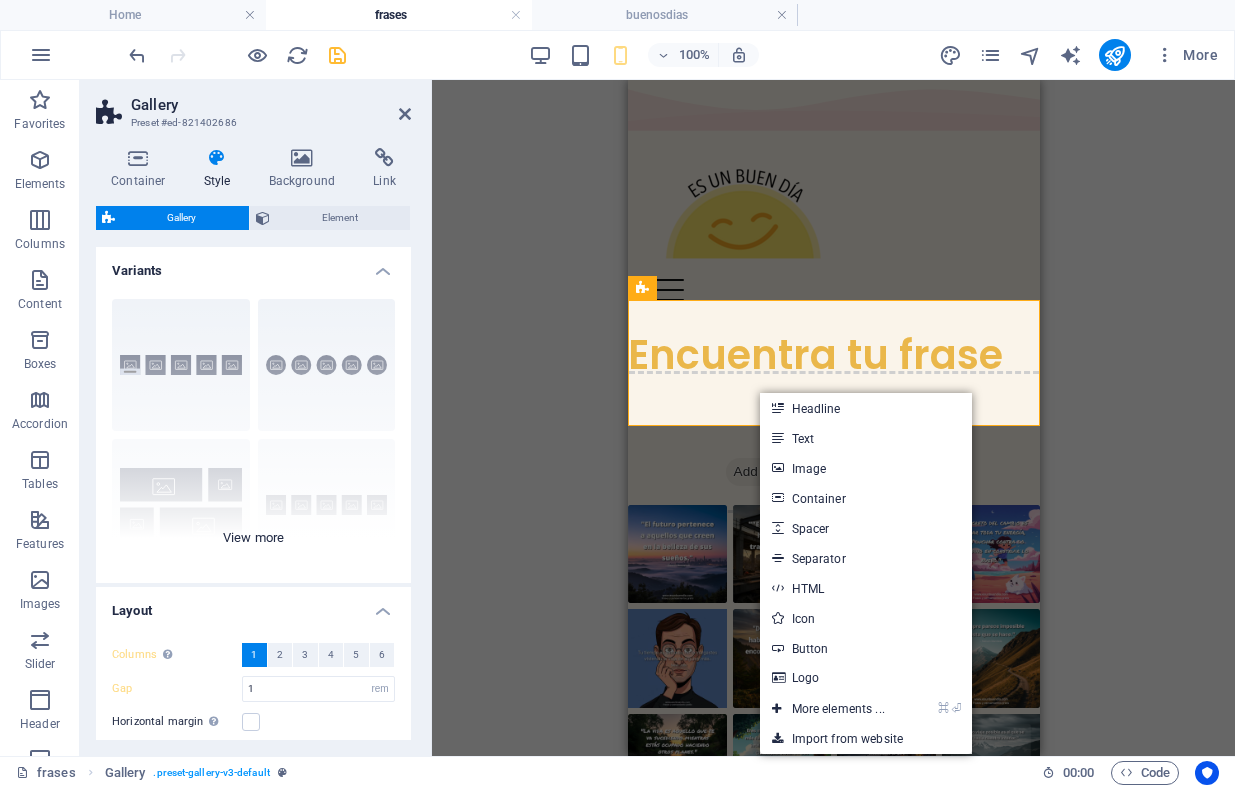 scroll, scrollTop: 20, scrollLeft: 0, axis: vertical 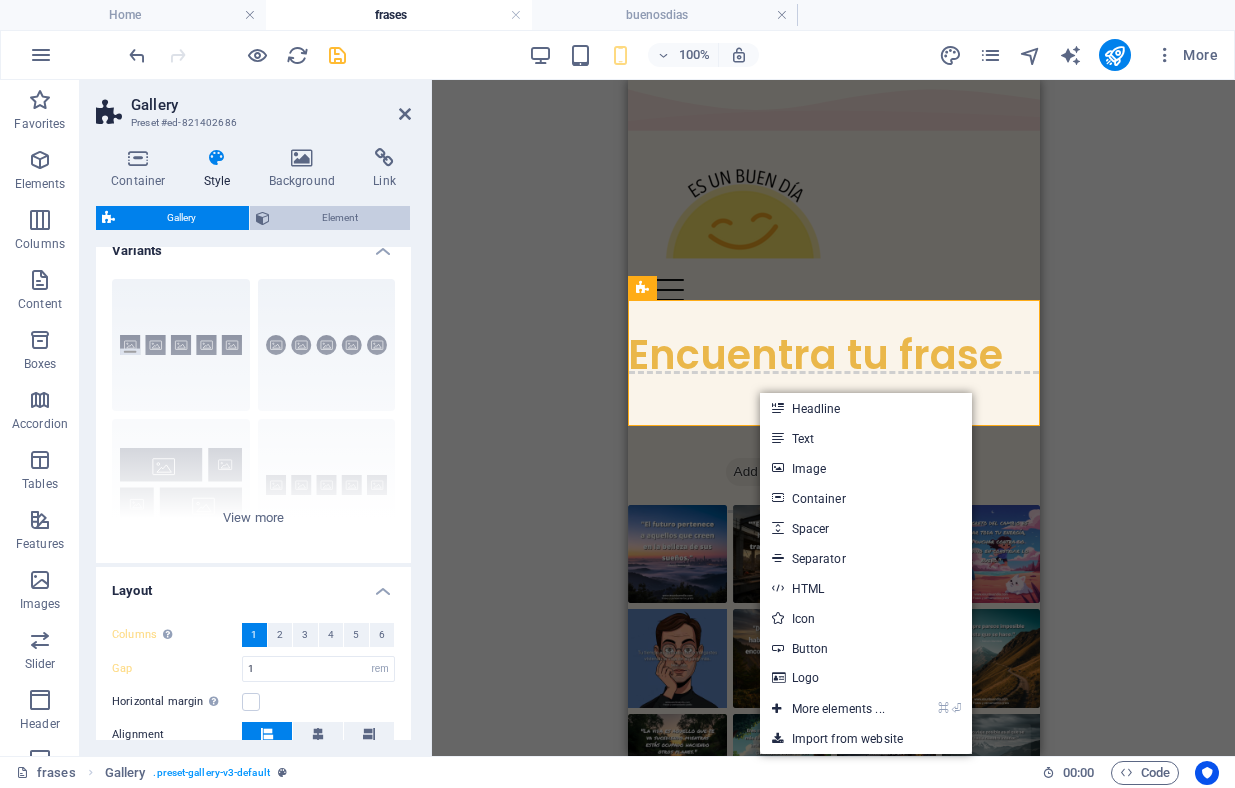 click on "Element" at bounding box center [340, 218] 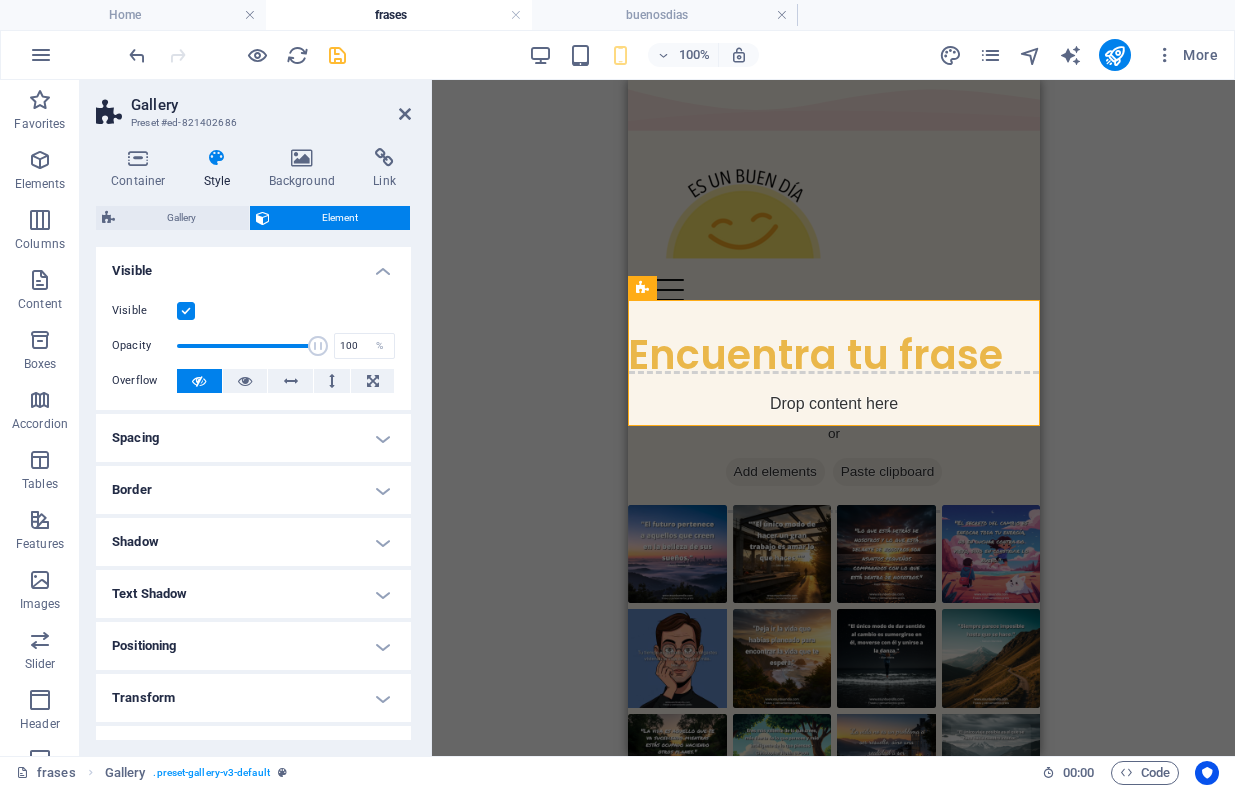scroll, scrollTop: 137, scrollLeft: 0, axis: vertical 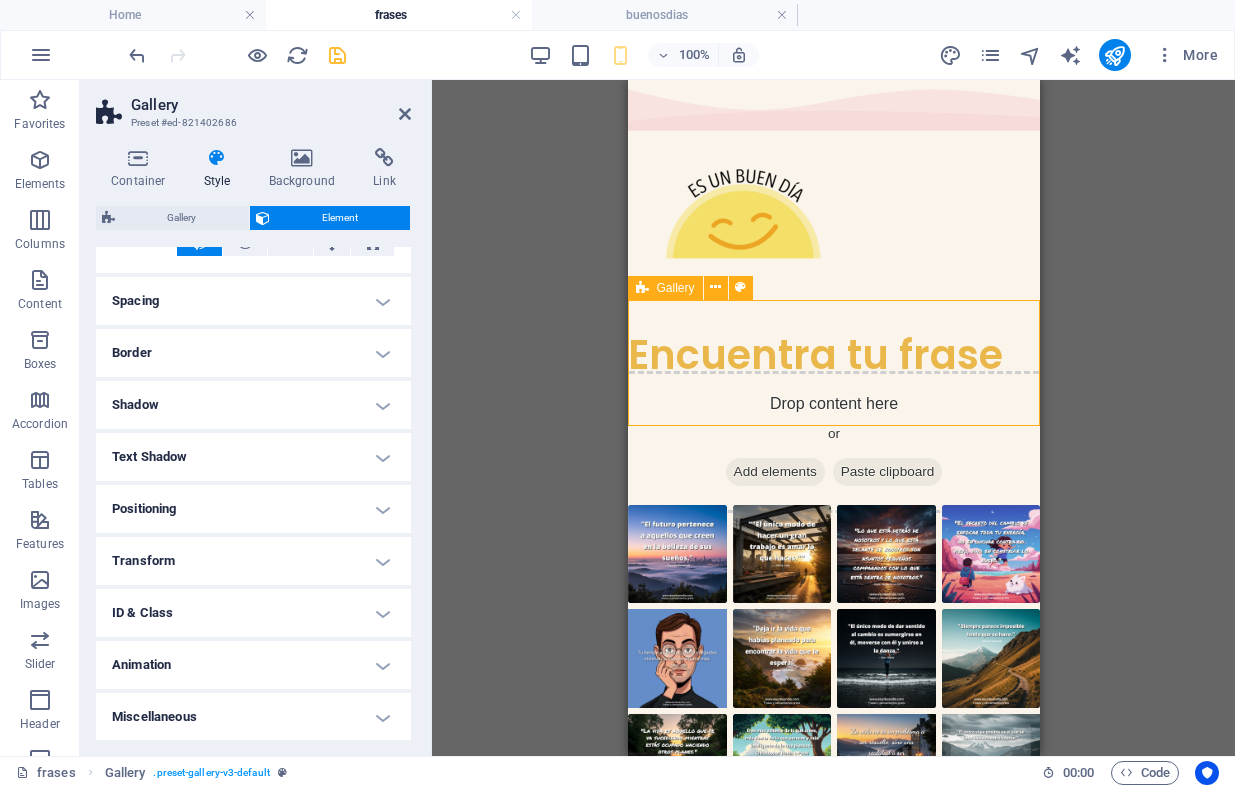 click on "Drop content here or  Add elements  Paste clipboard" at bounding box center [833, 442] 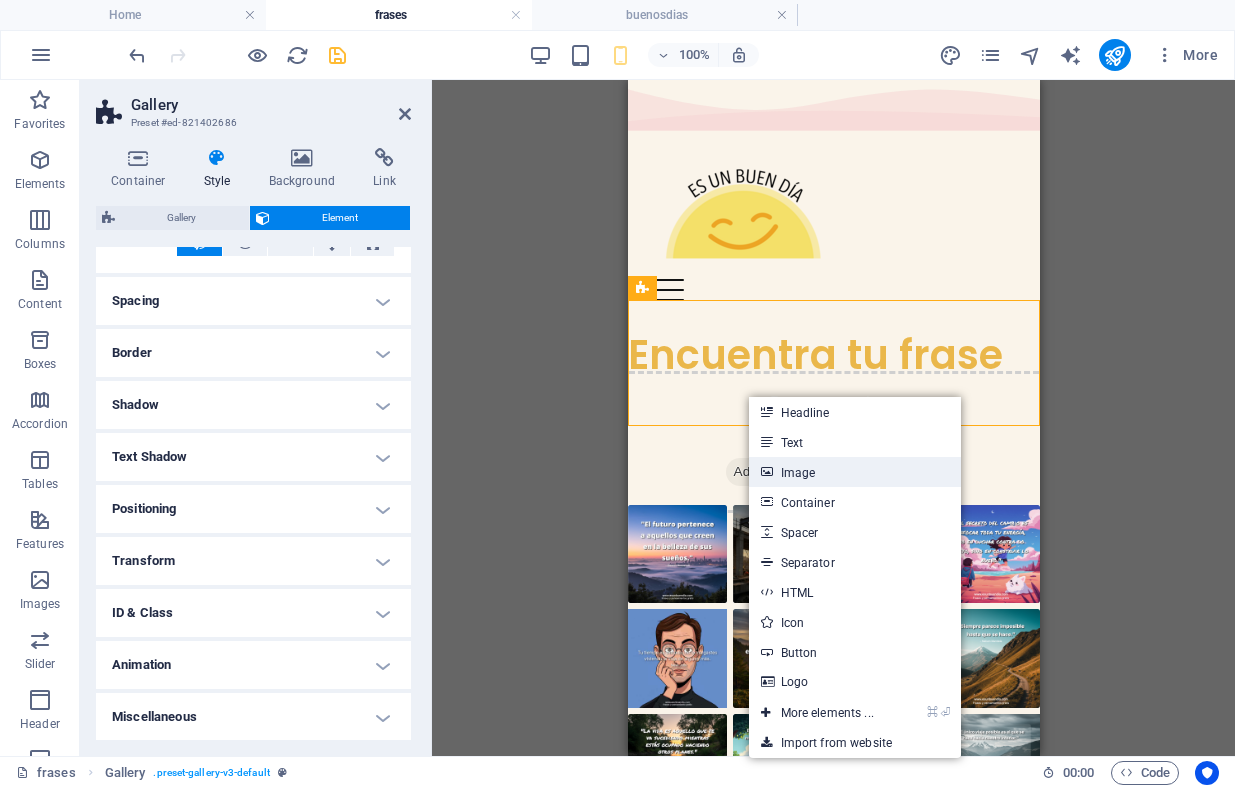 click on "Image" at bounding box center [855, 472] 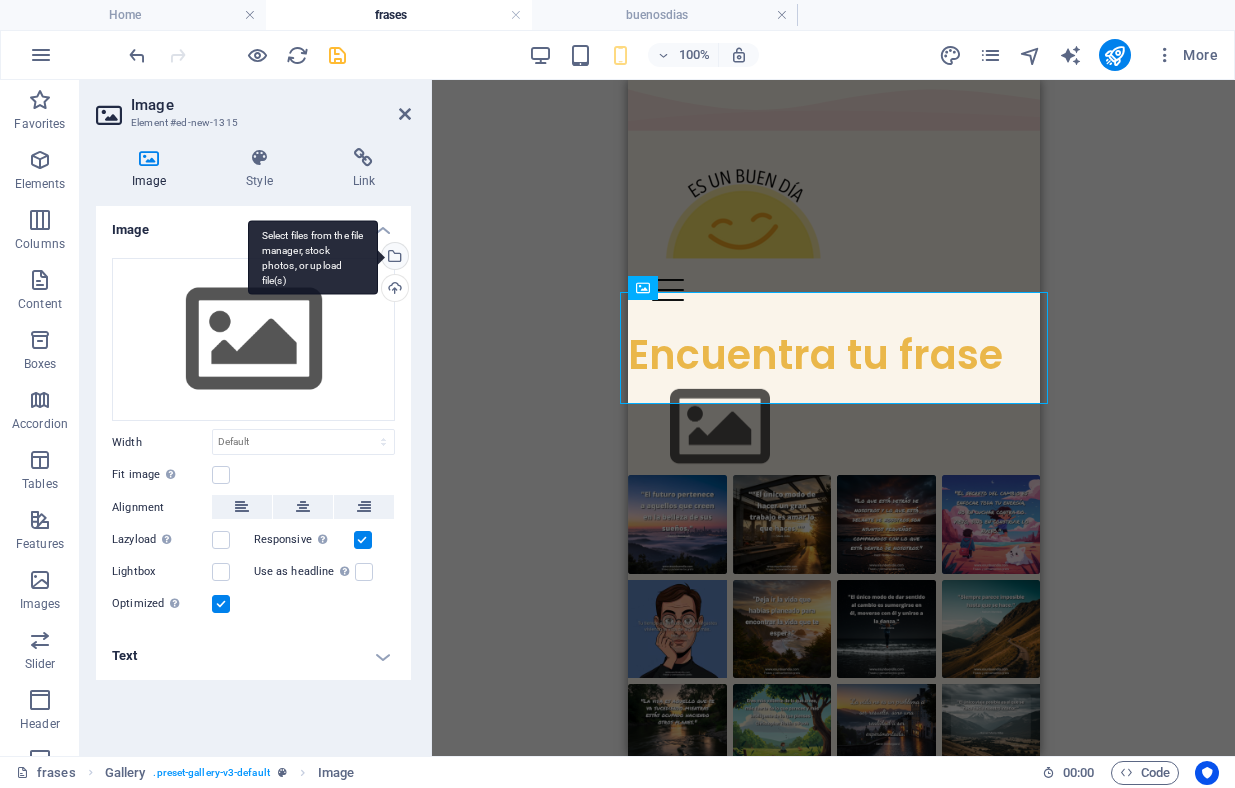 click on "Select files from the file manager, stock photos, or upload file(s)" at bounding box center [393, 258] 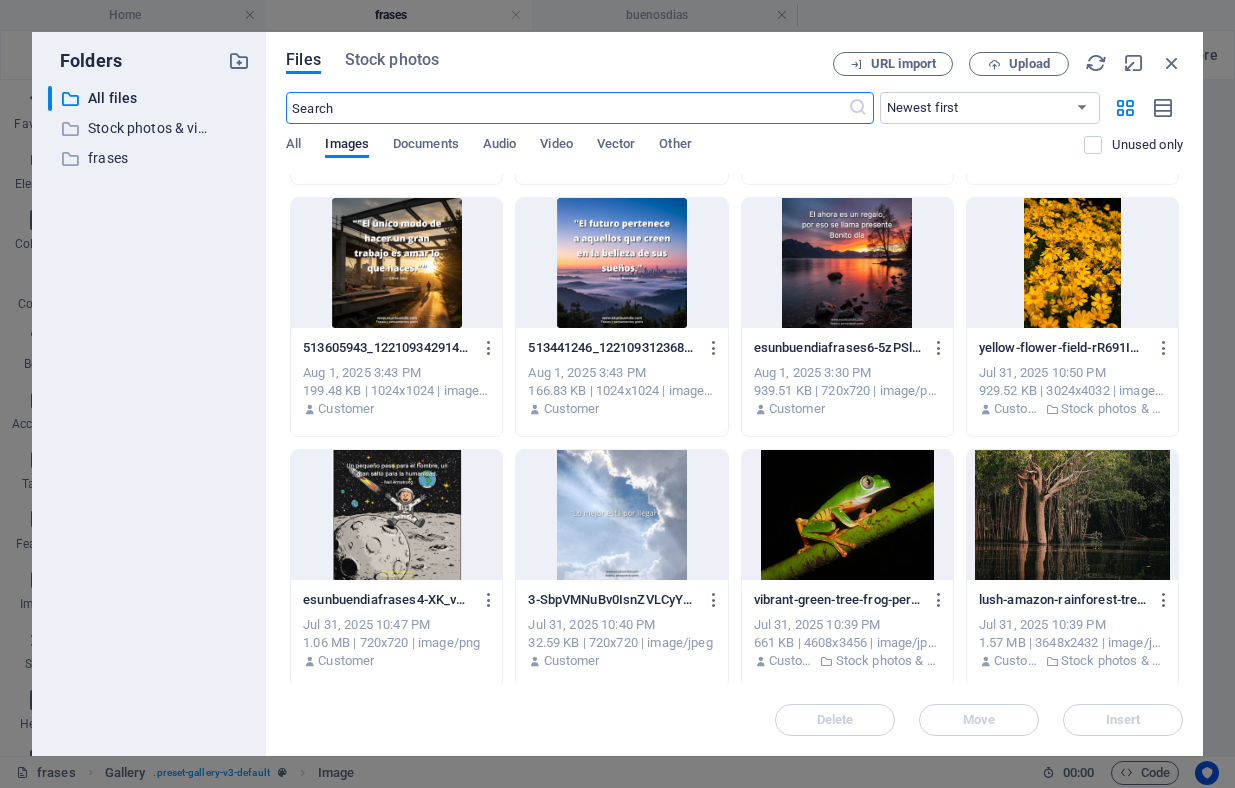 scroll, scrollTop: 2575, scrollLeft: 0, axis: vertical 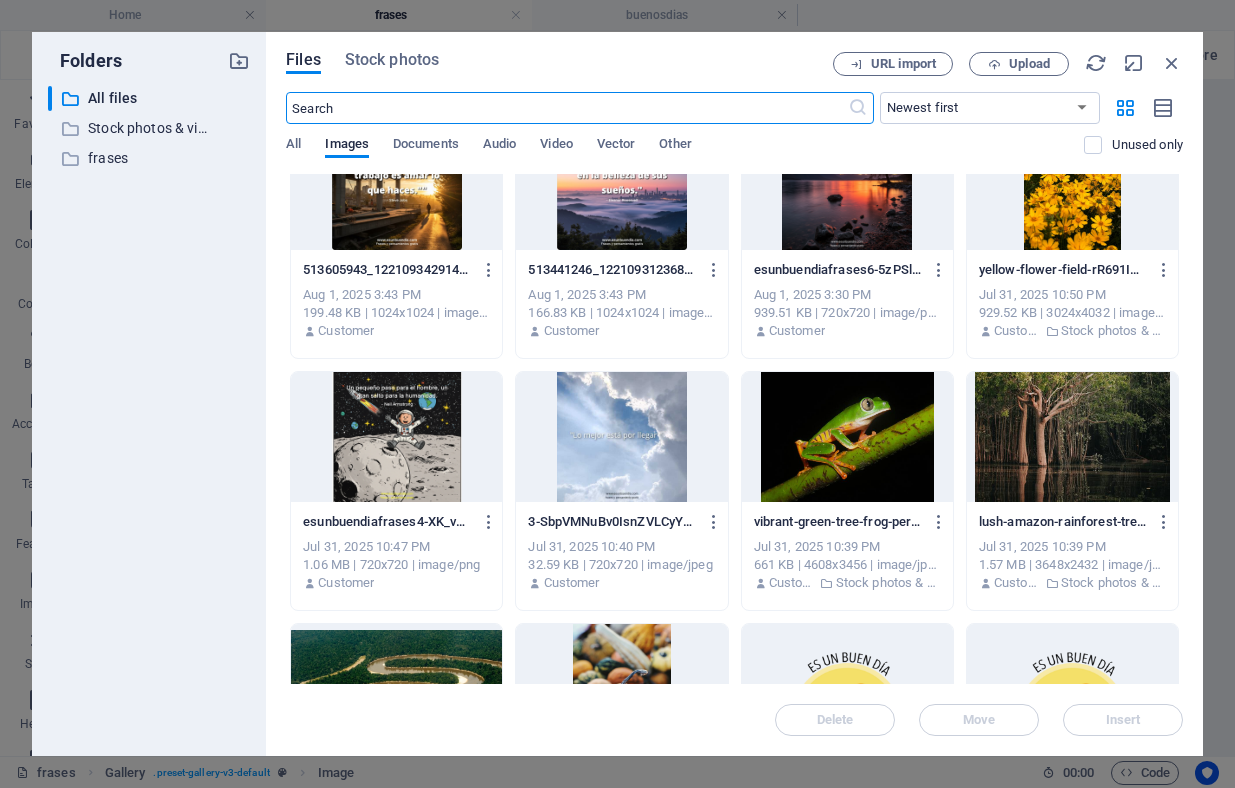 click at bounding box center (396, 437) 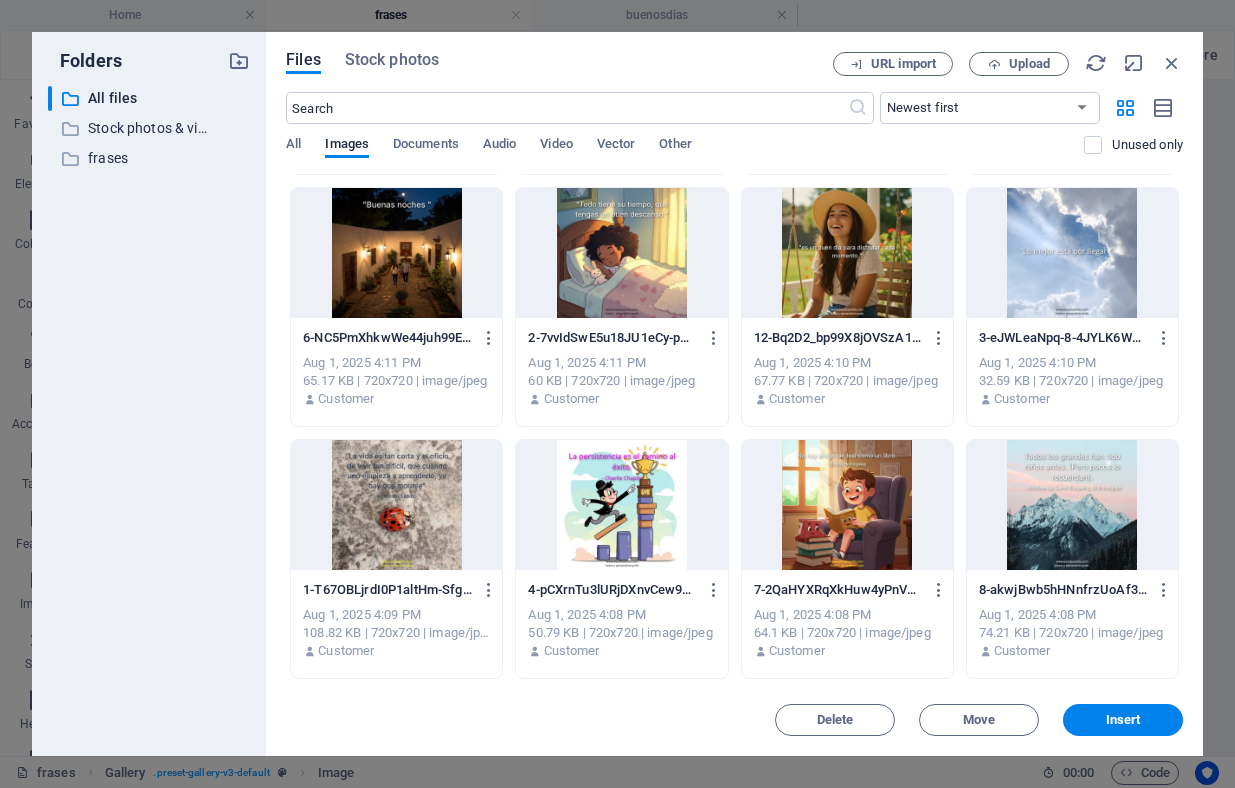 scroll, scrollTop: 0, scrollLeft: 0, axis: both 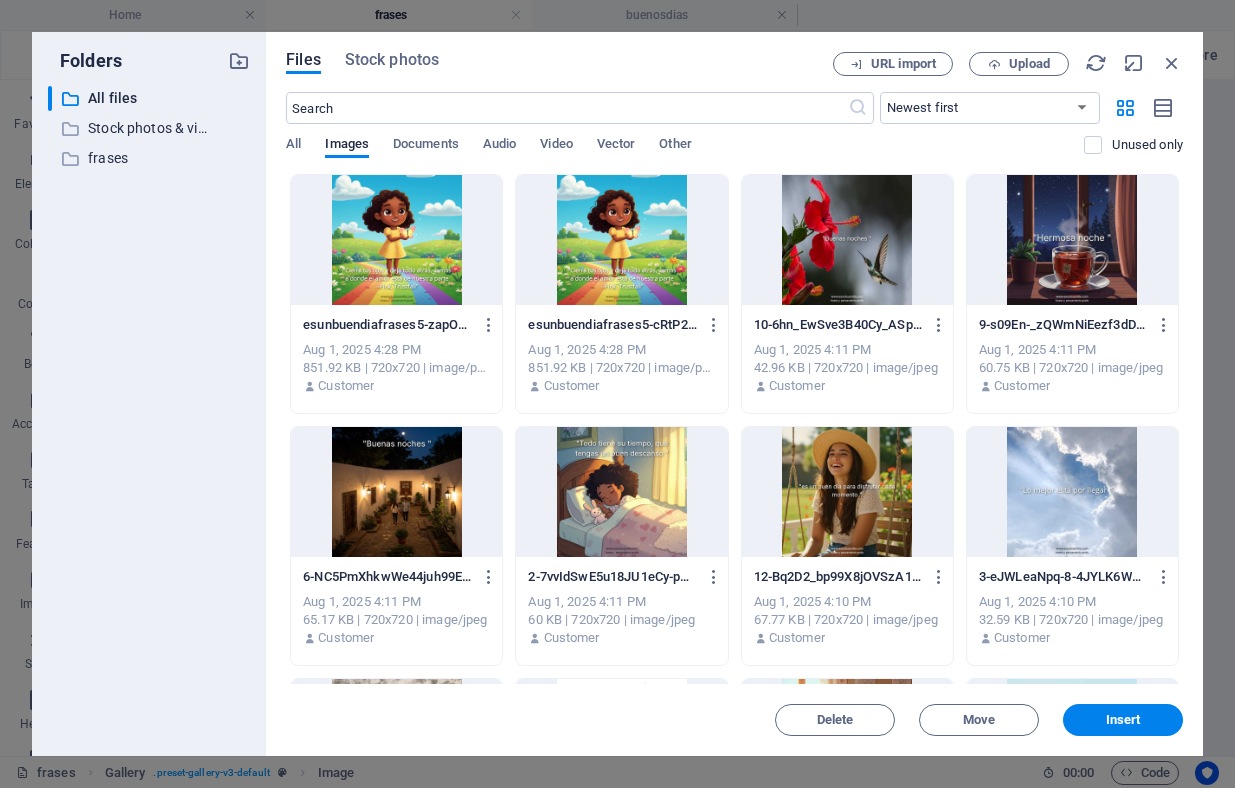 click at bounding box center (396, 240) 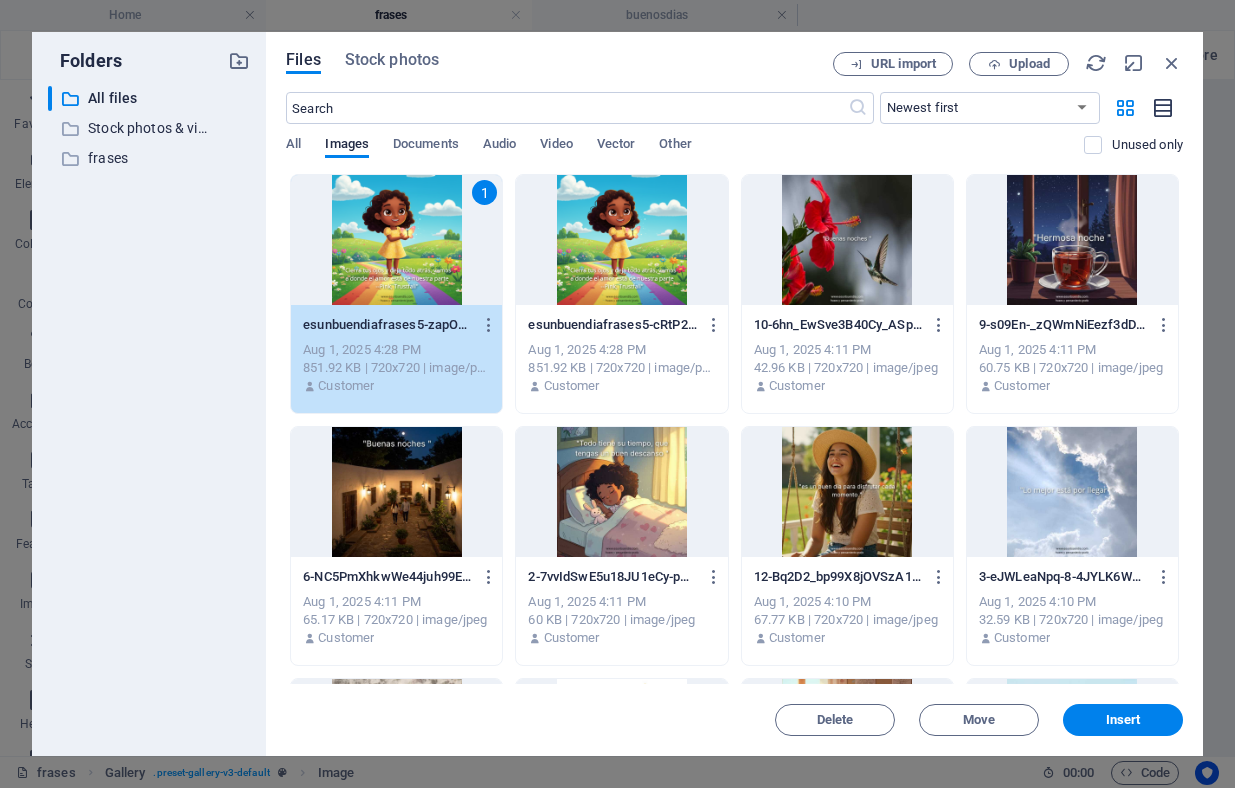 click at bounding box center (1164, 108) 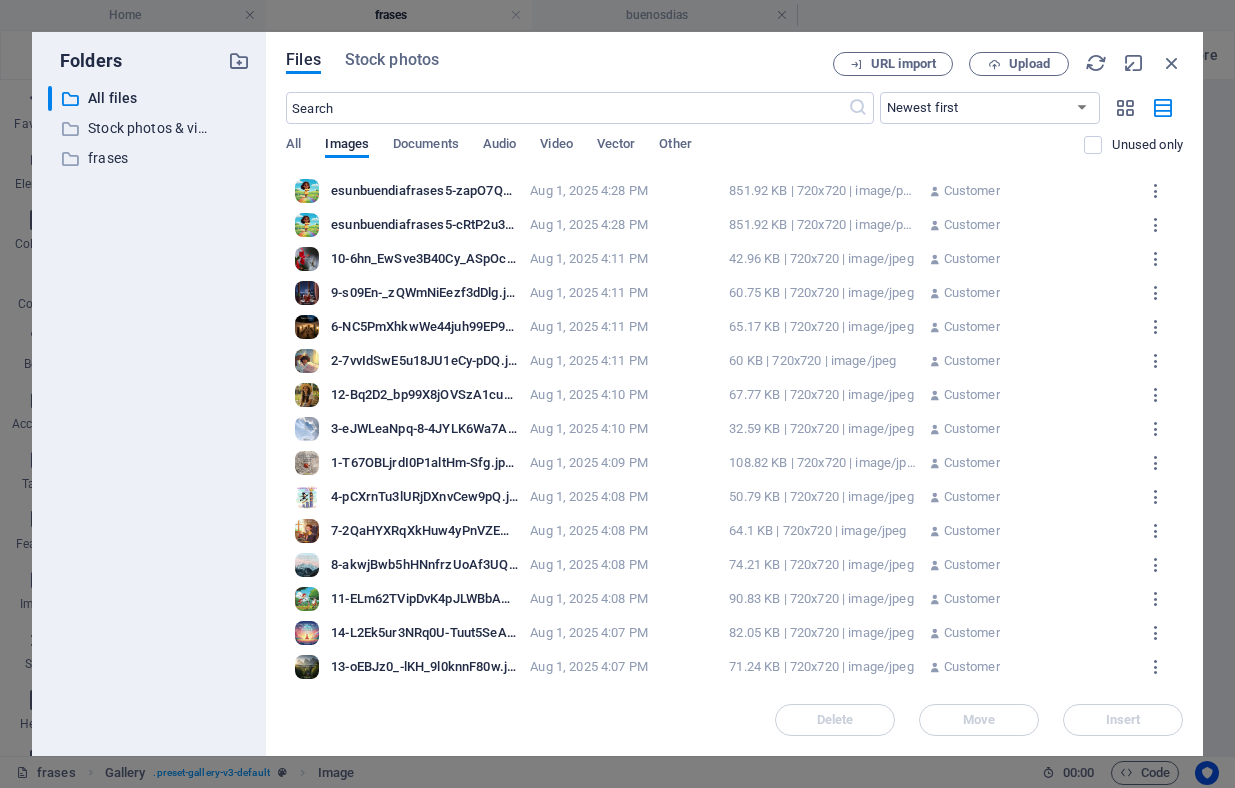 click on "esunbuendiafrases5-zapO7Qq7oMSuqY7Q2BGdCQ.png" at bounding box center (424, 191) 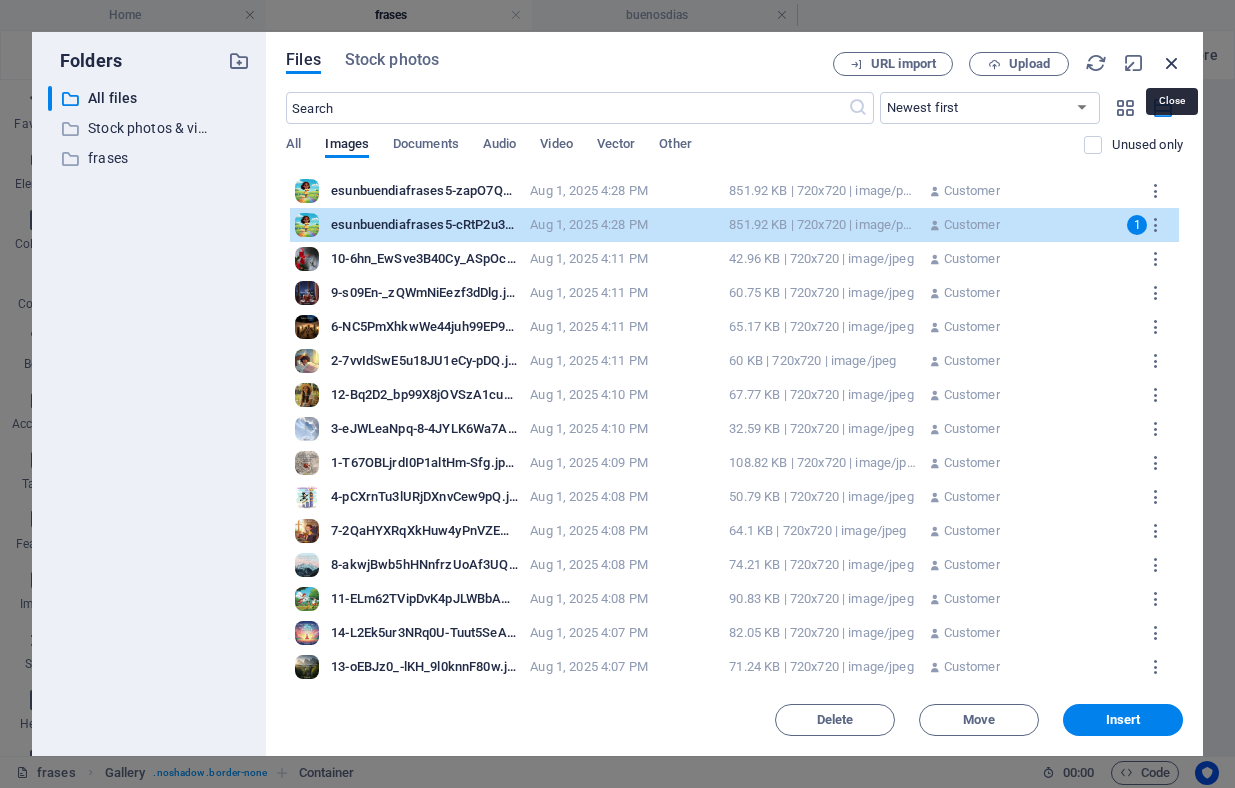 click at bounding box center (1172, 63) 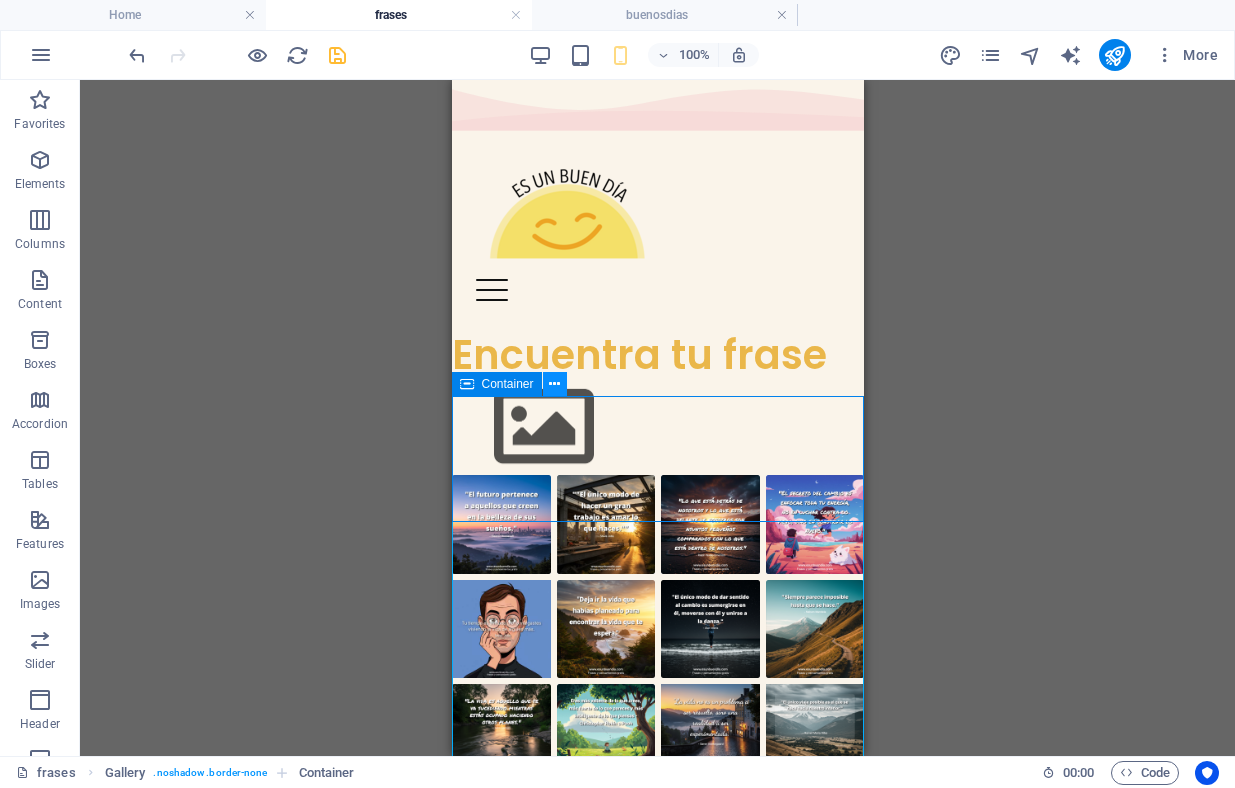 click at bounding box center [554, 384] 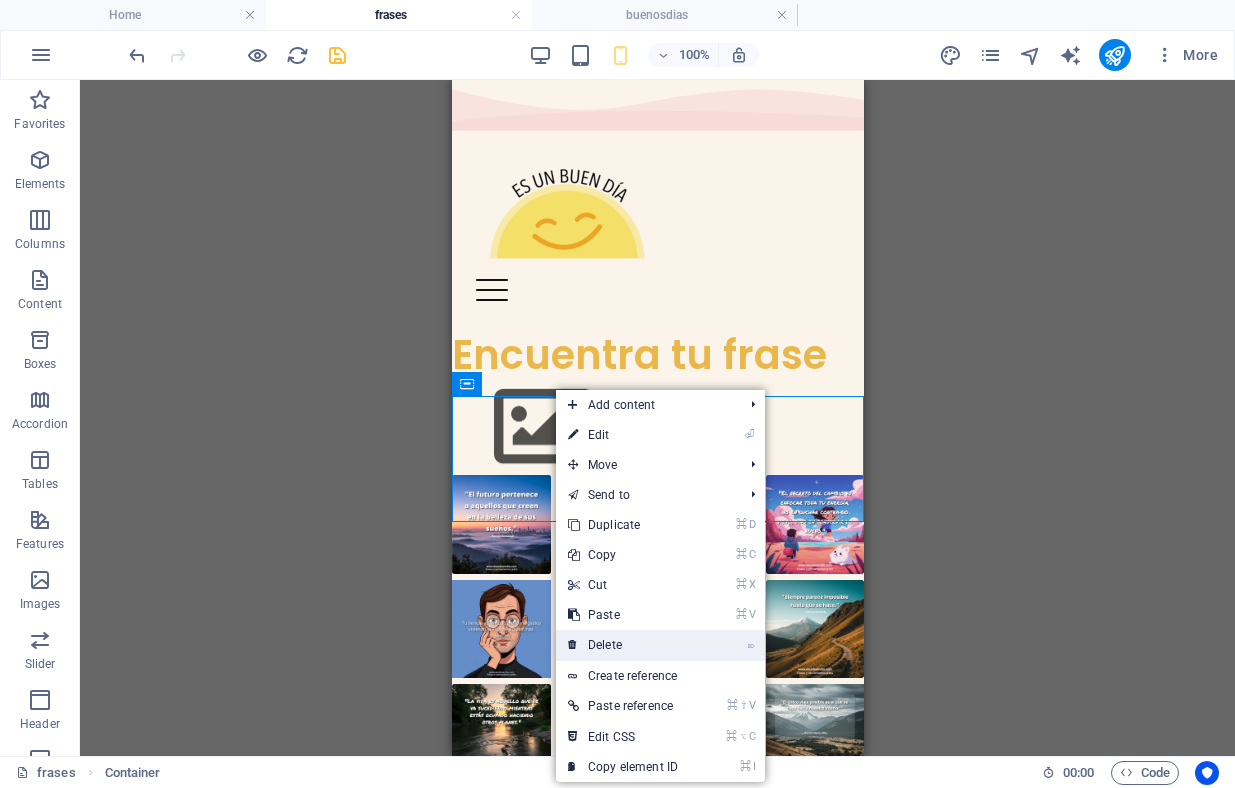 click on "⌦  Delete" at bounding box center (623, 645) 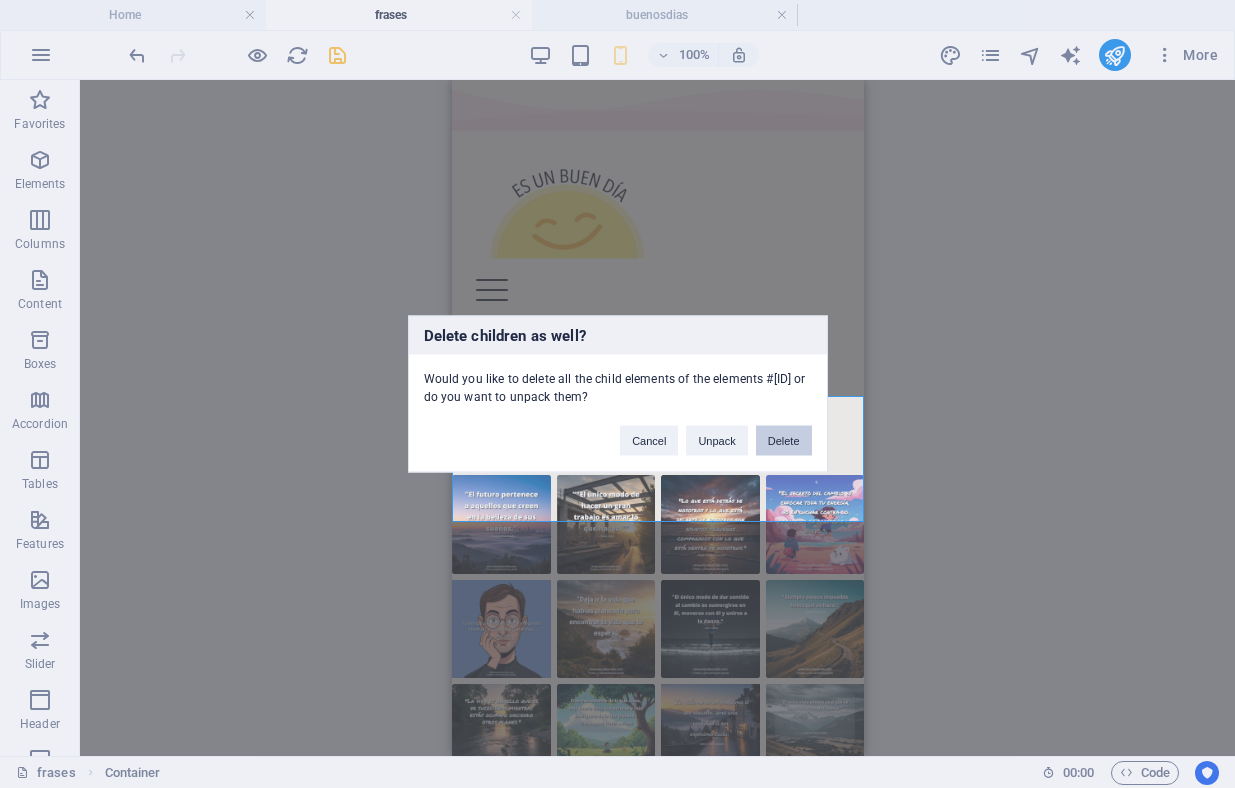 click on "Delete" at bounding box center [784, 441] 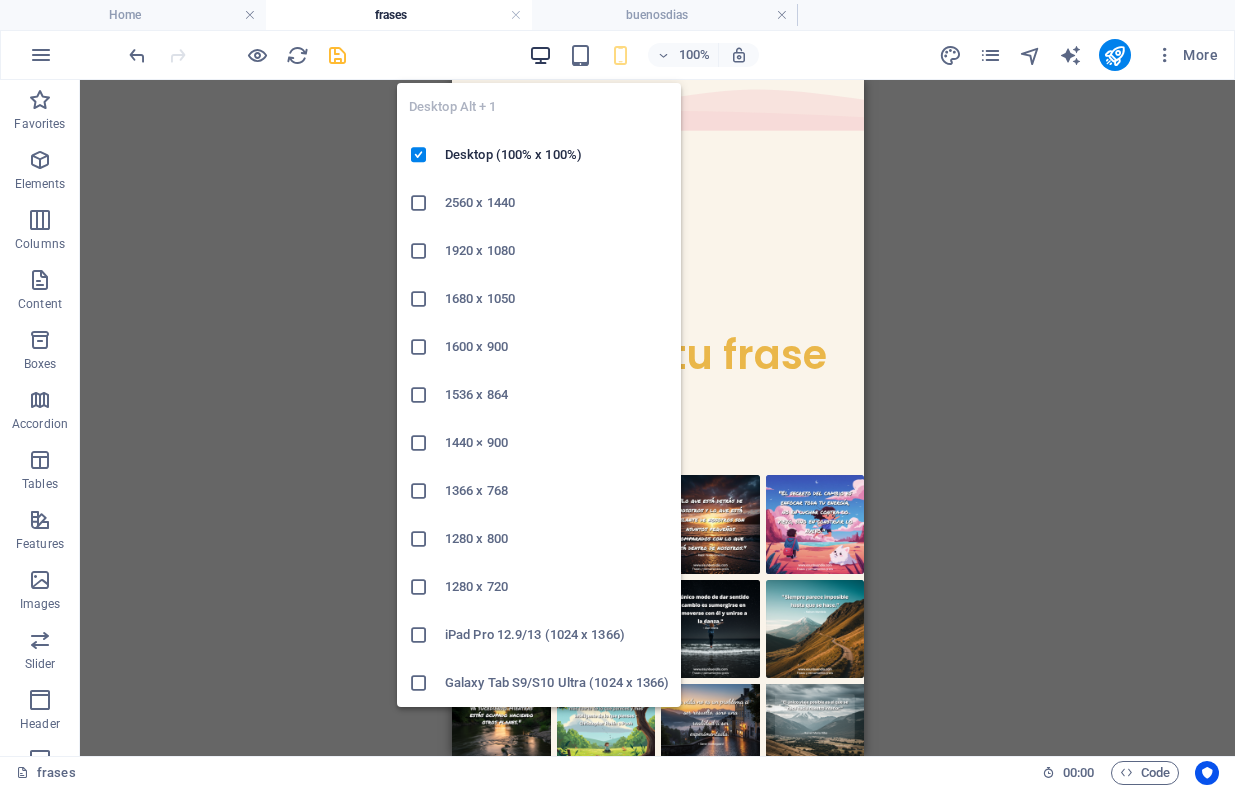 click at bounding box center (540, 55) 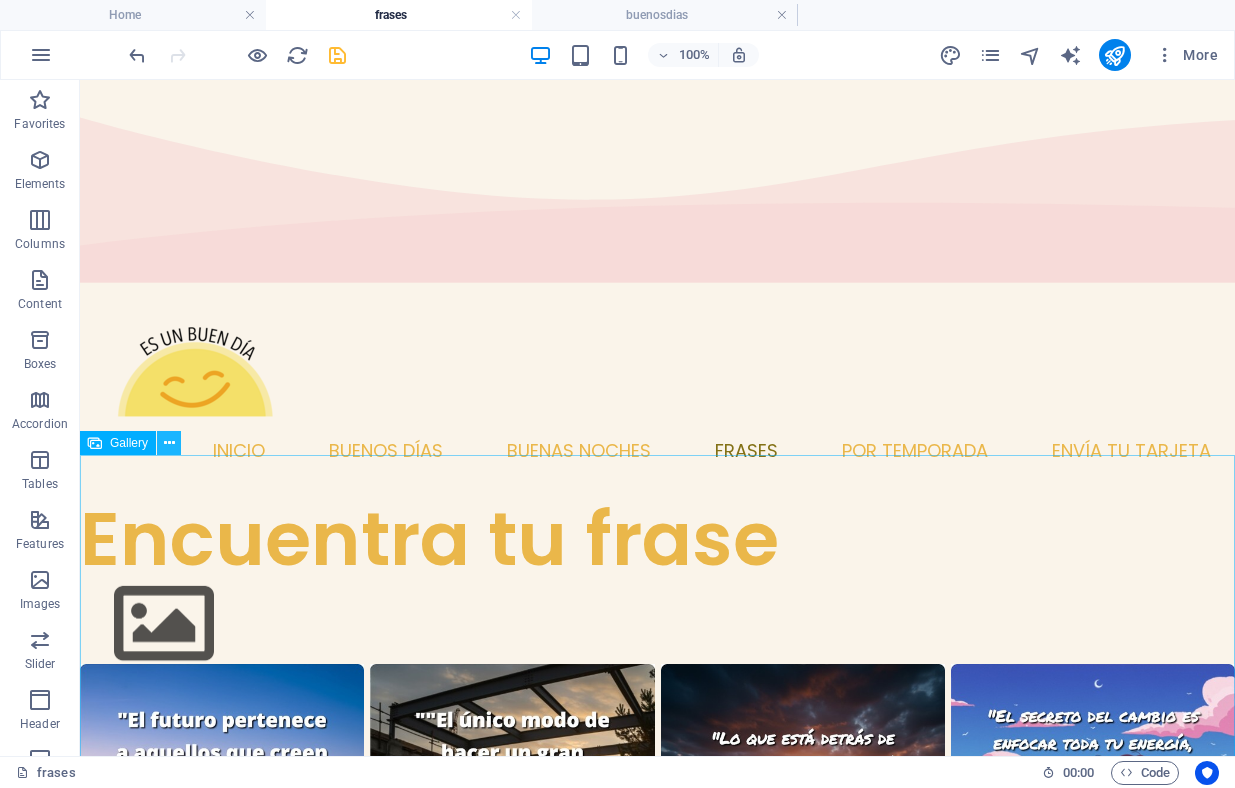 click at bounding box center [169, 443] 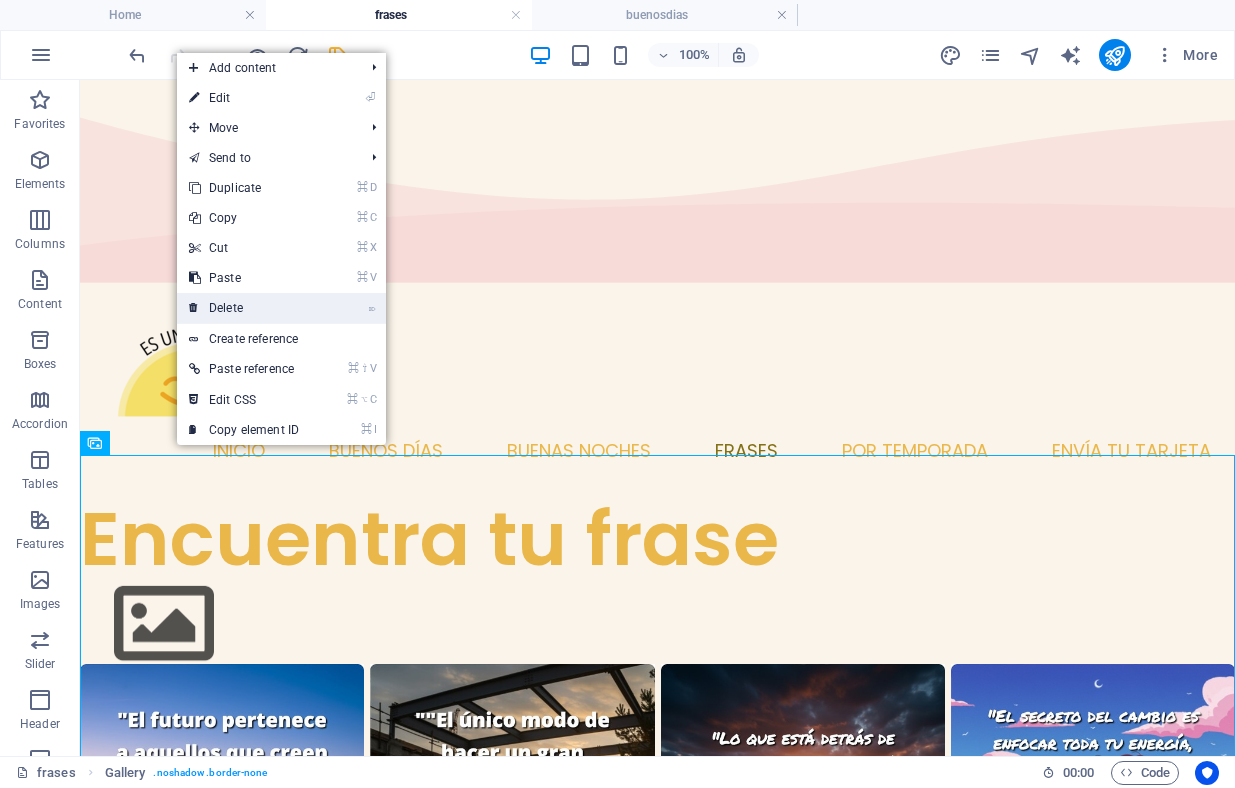 click on "⌦  Delete" at bounding box center (244, 308) 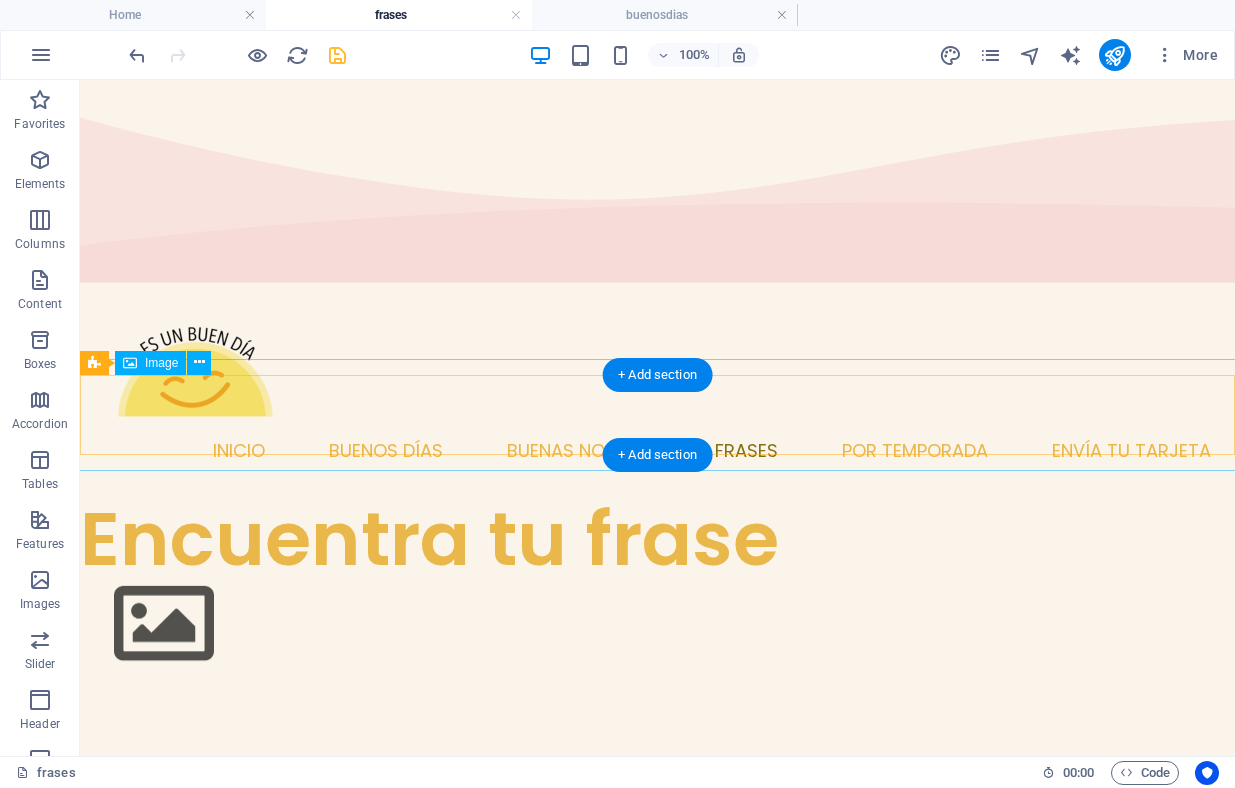 click at bounding box center (657, 624) 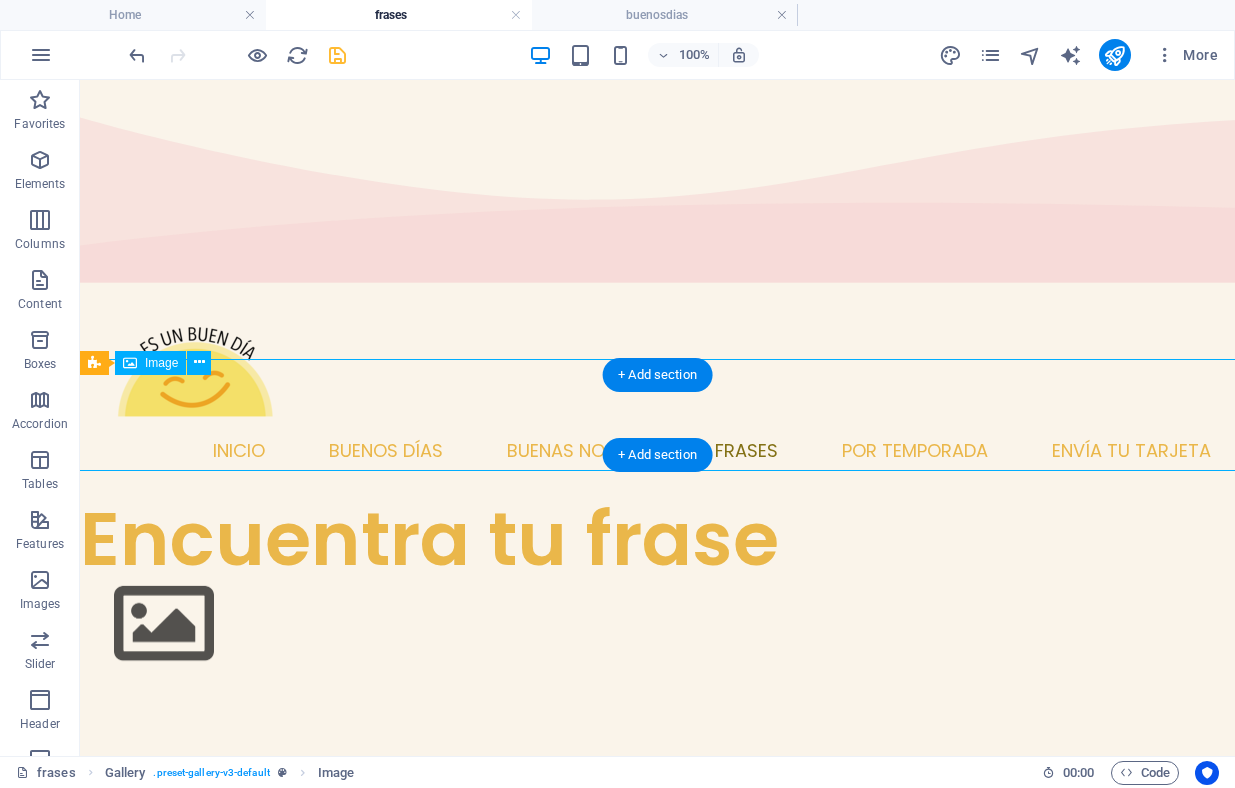 click at bounding box center (657, 624) 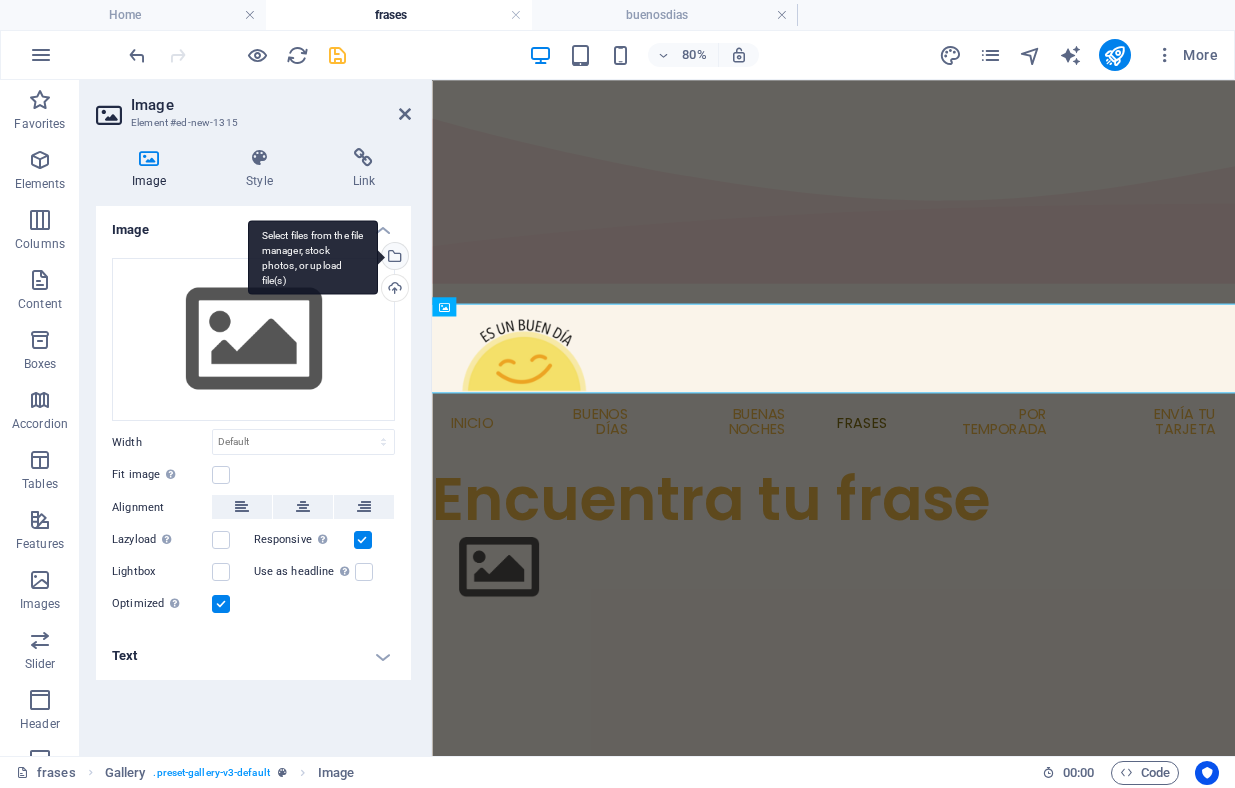 click on "Select files from the file manager, stock photos, or upload file(s)" at bounding box center [393, 258] 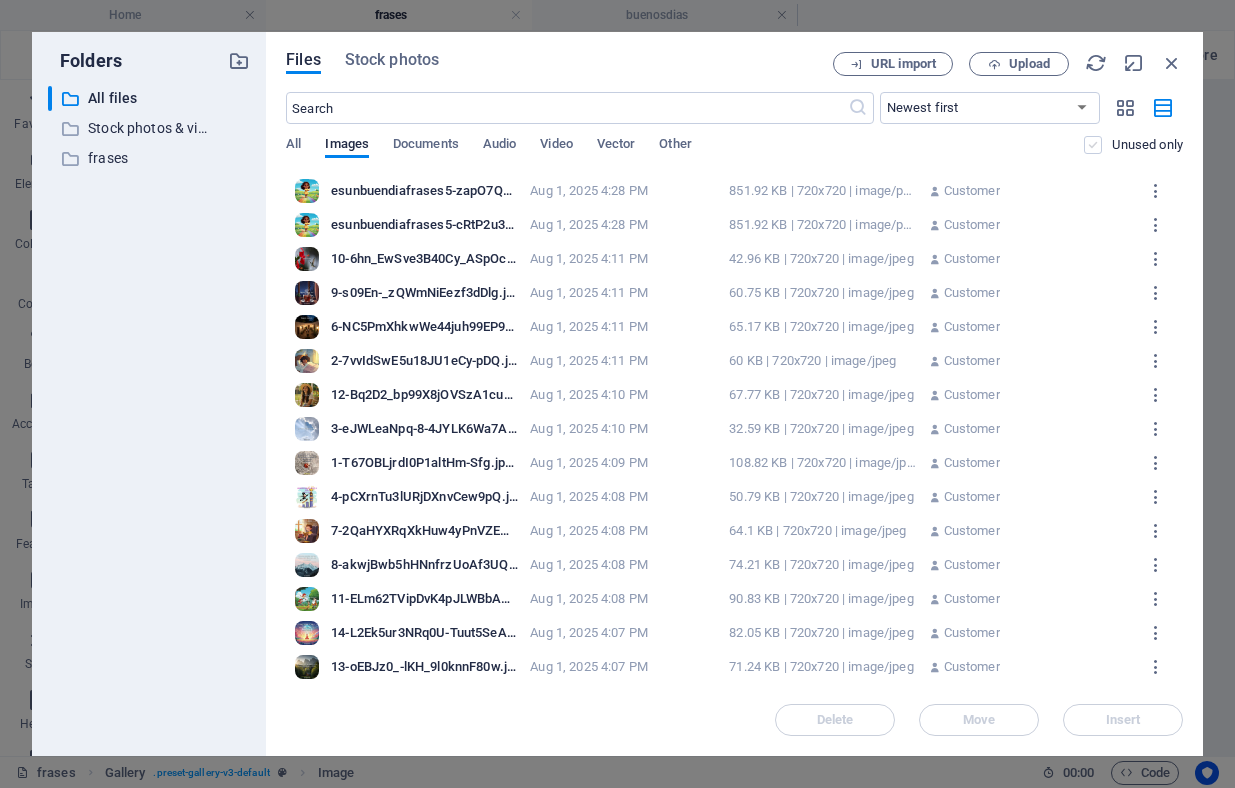 click at bounding box center [1093, 145] 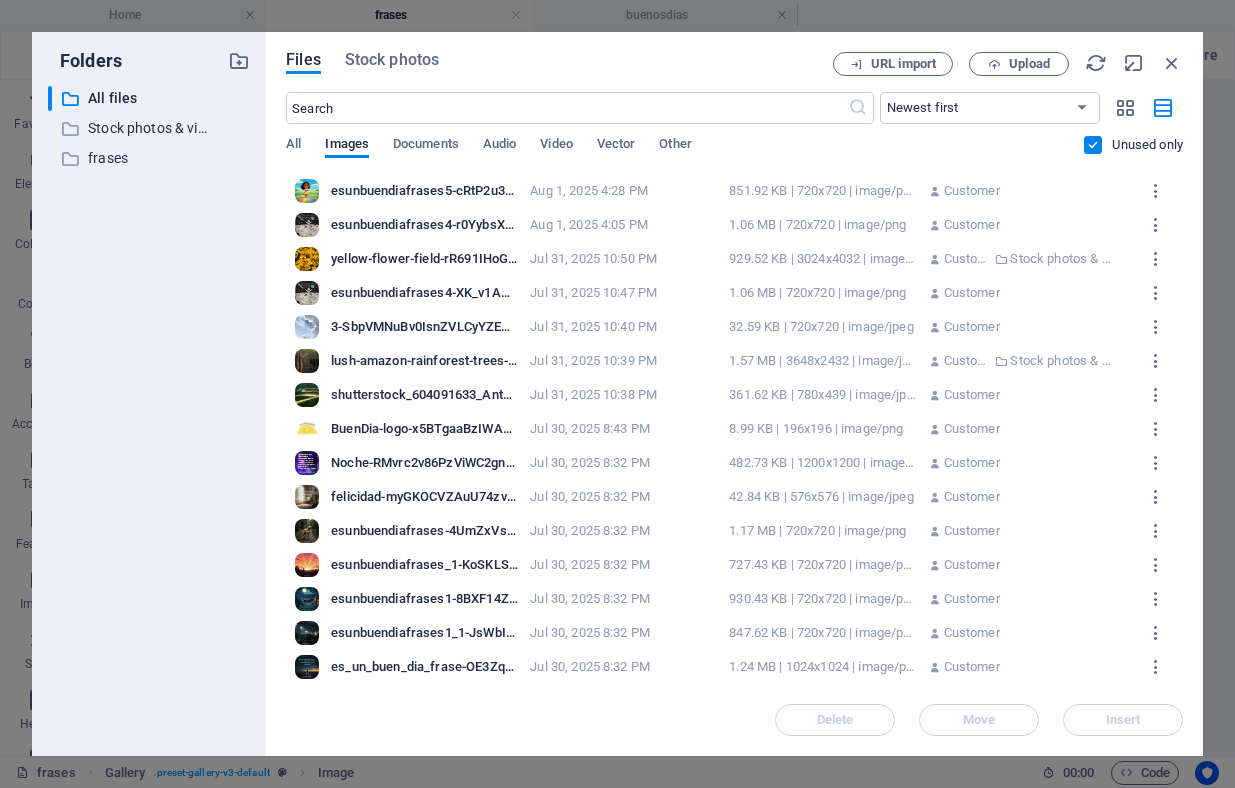 click on "esunbuendiafrases5-cRtP2u3UKwjXoZ-9JZ7OTw.png" at bounding box center (424, 191) 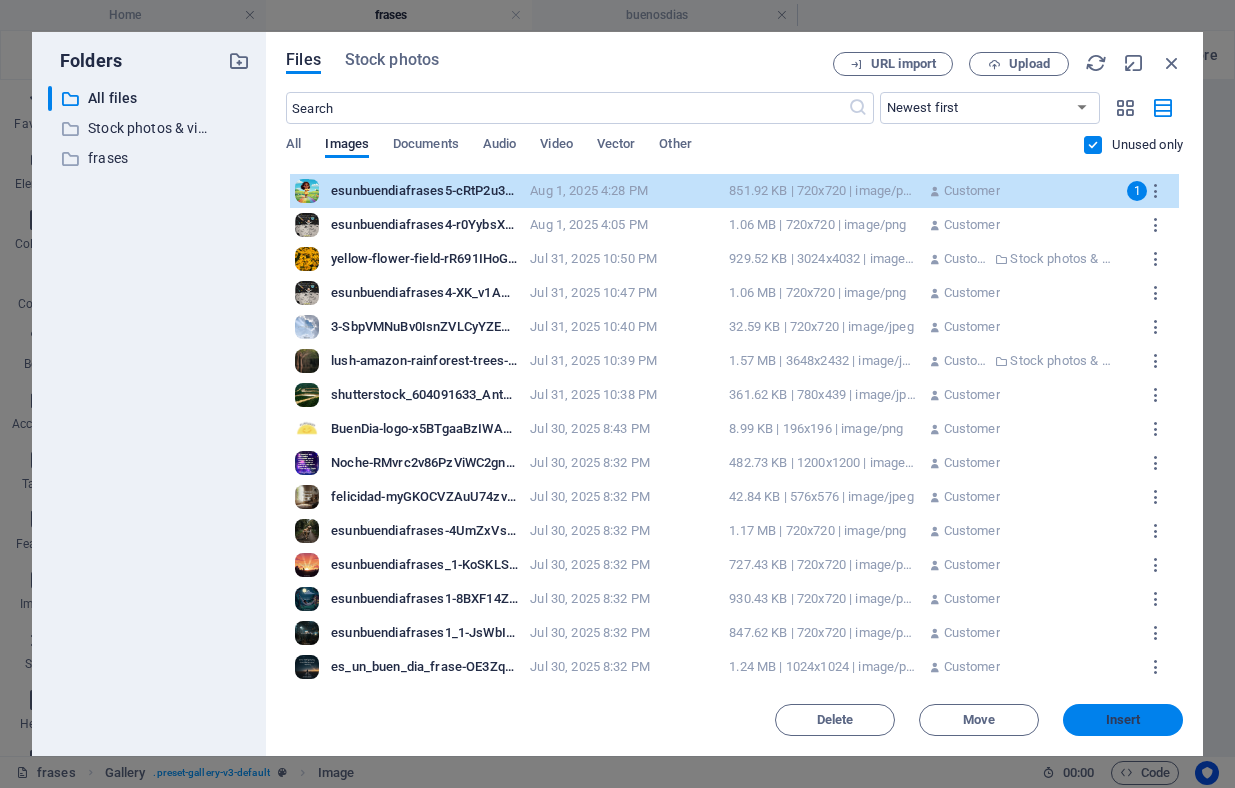 click on "Insert" at bounding box center (1123, 720) 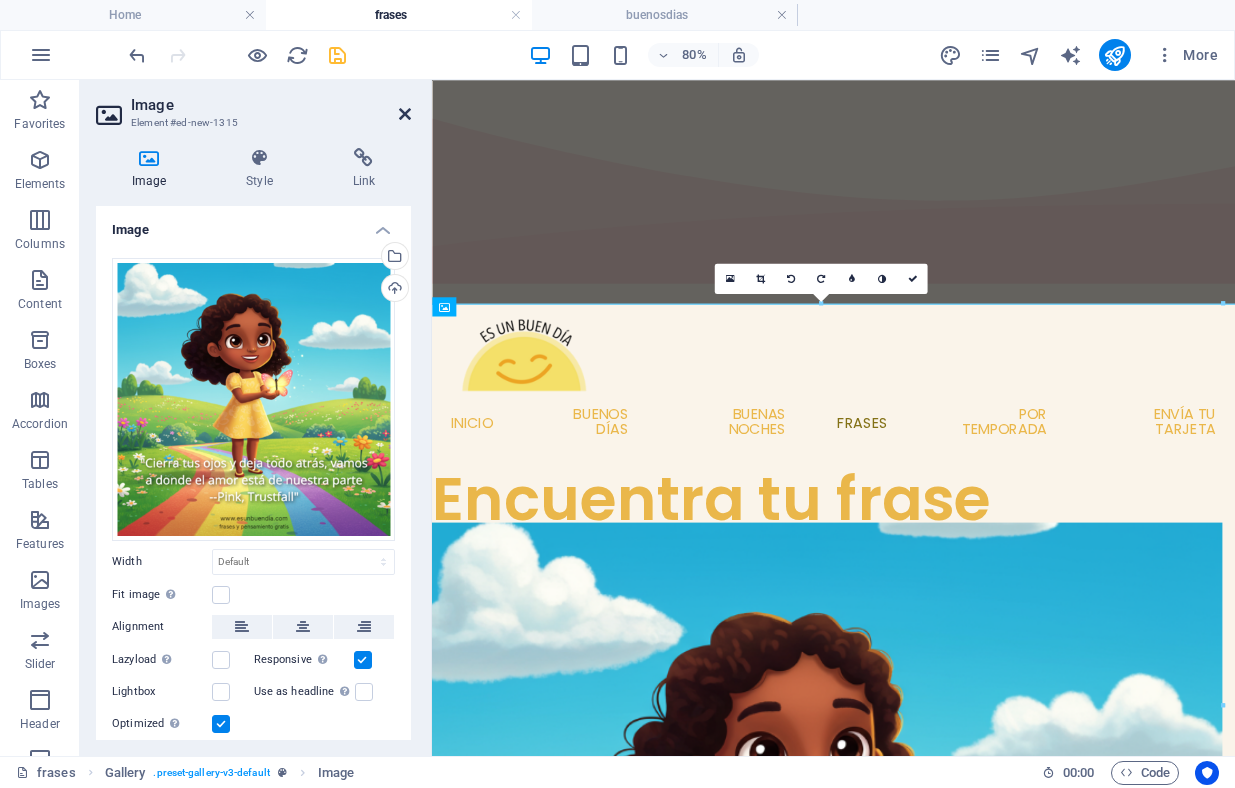 click at bounding box center [405, 114] 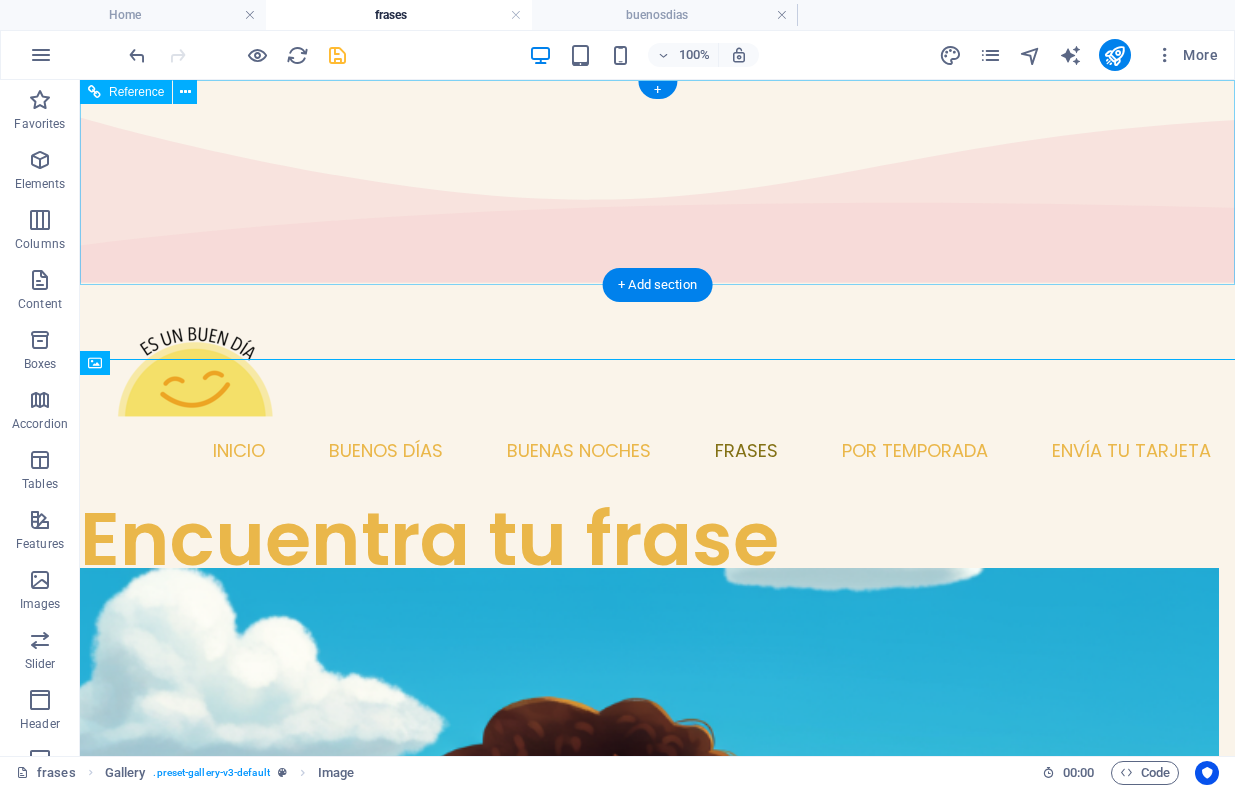 scroll, scrollTop: 329, scrollLeft: 0, axis: vertical 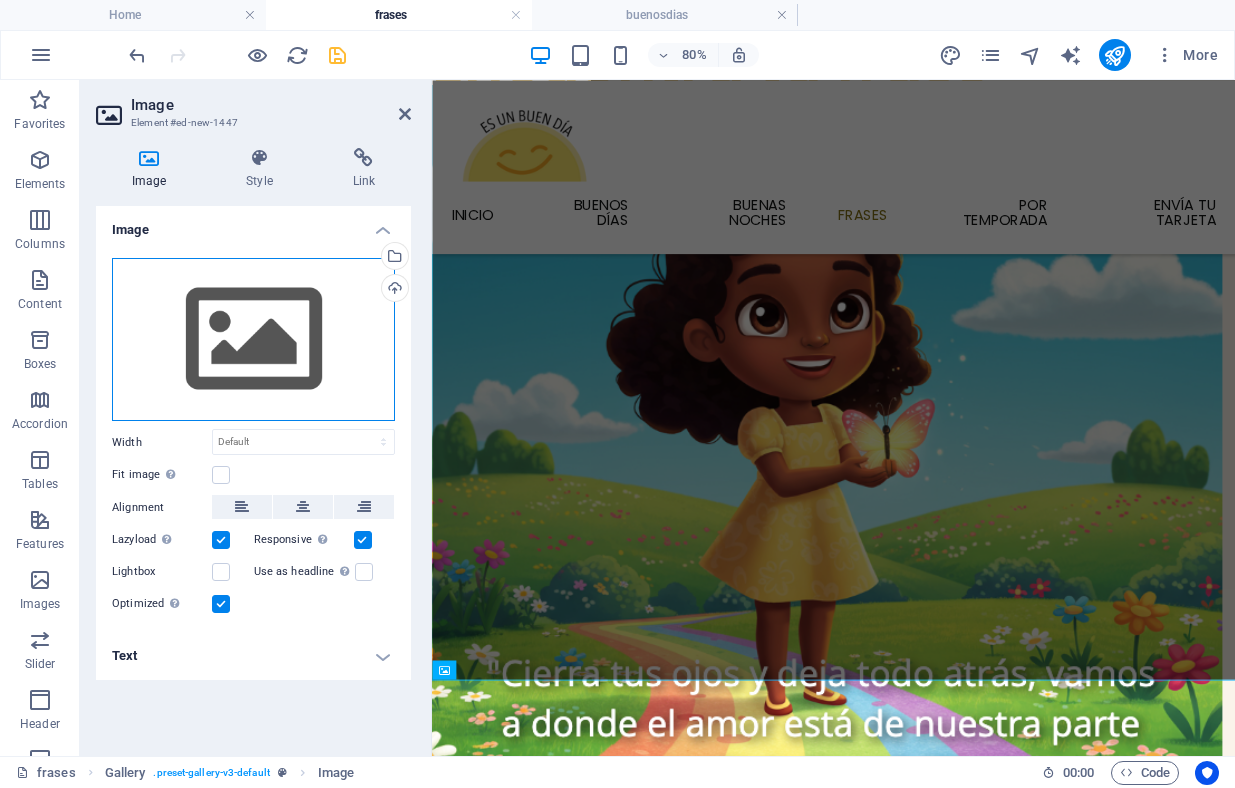 click on "Drag files here, click to choose files or select files from Files or our free stock photos & videos" at bounding box center (253, 340) 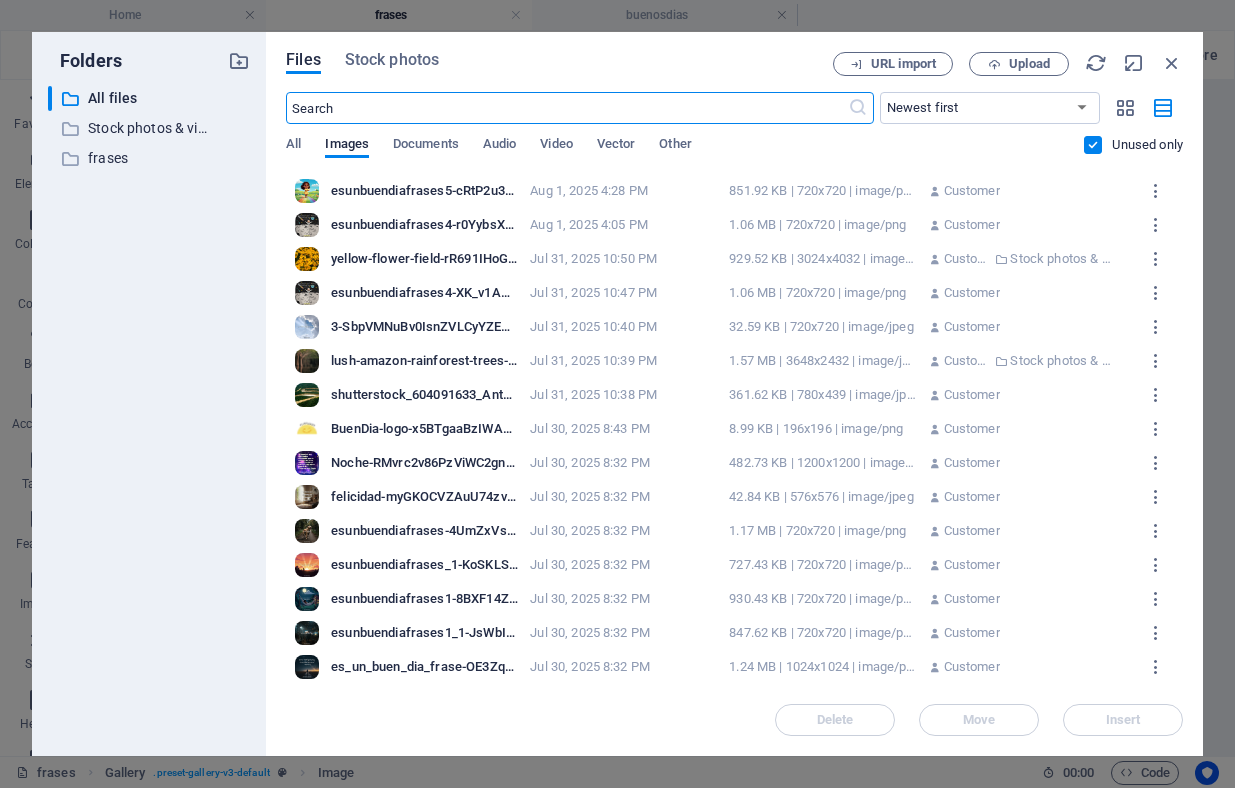 scroll, scrollTop: 0, scrollLeft: 0, axis: both 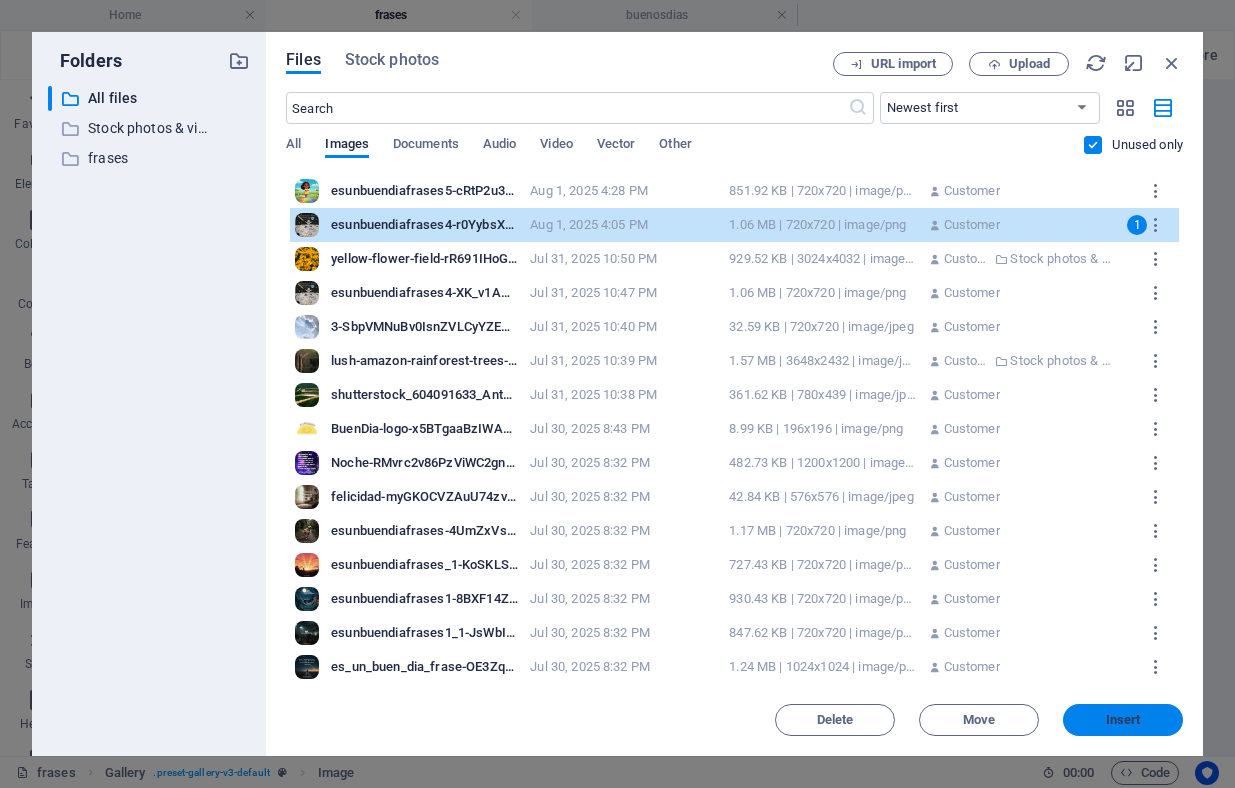 click on "Insert" at bounding box center (1123, 720) 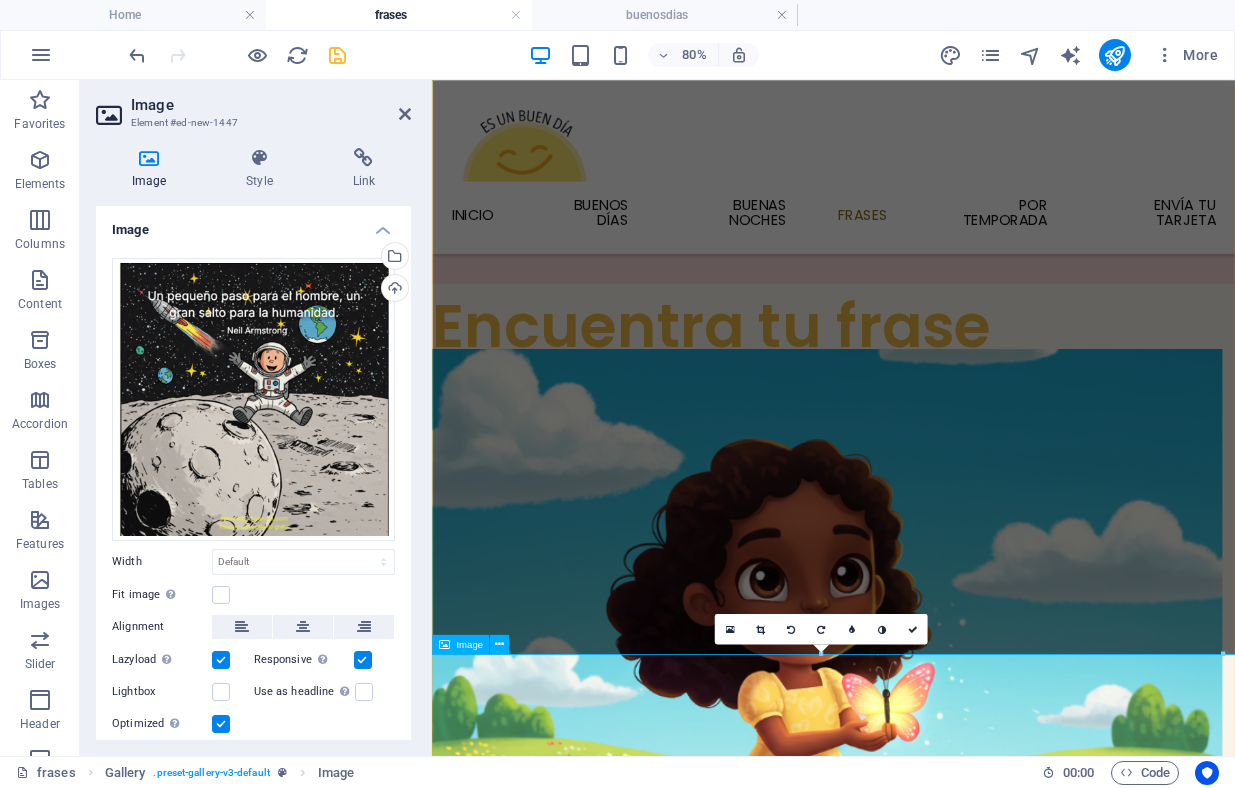 scroll, scrollTop: 361, scrollLeft: 0, axis: vertical 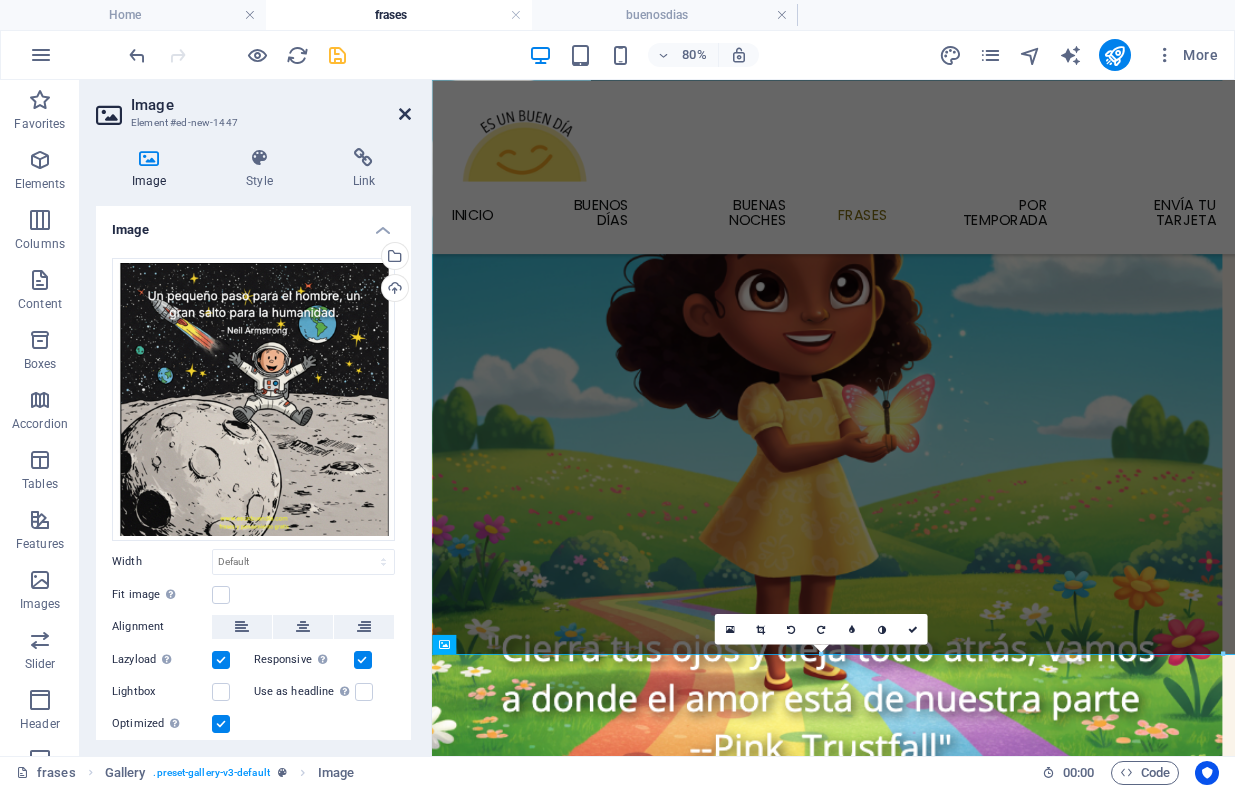click at bounding box center (405, 114) 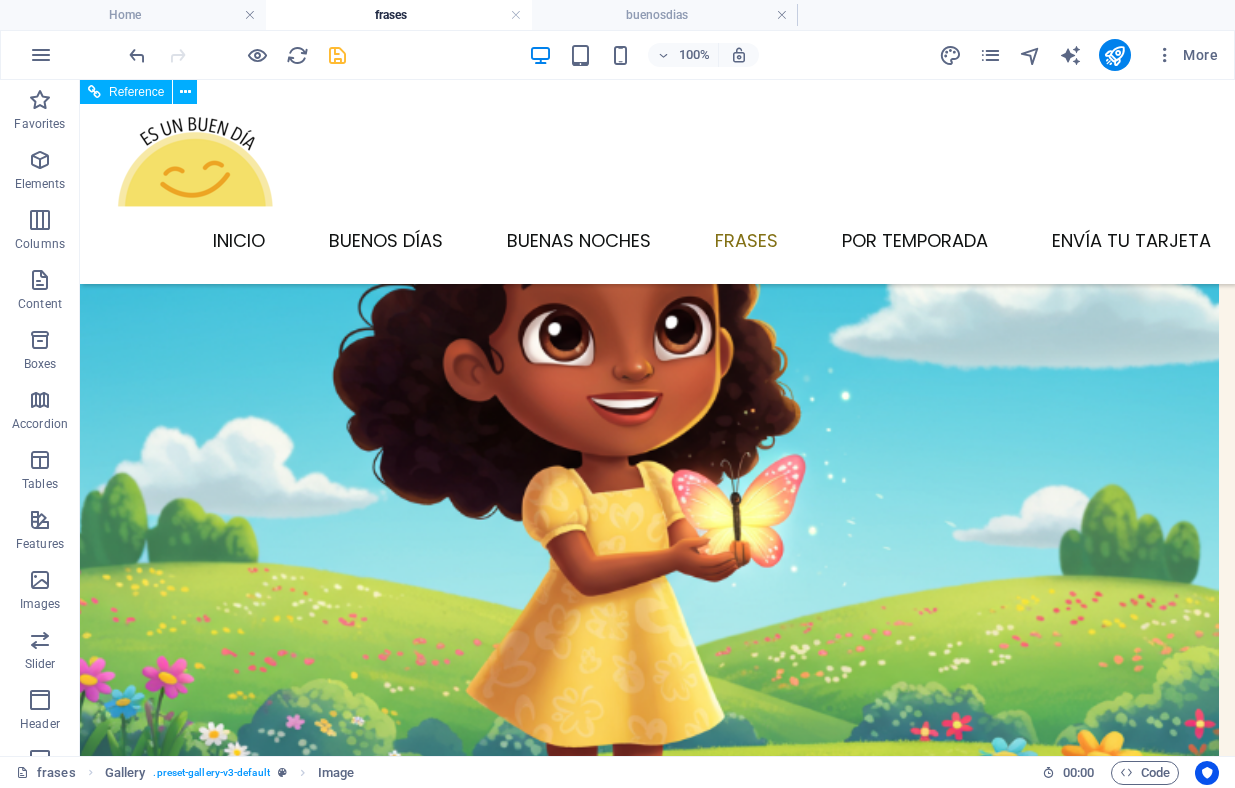 scroll, scrollTop: 1393, scrollLeft: 0, axis: vertical 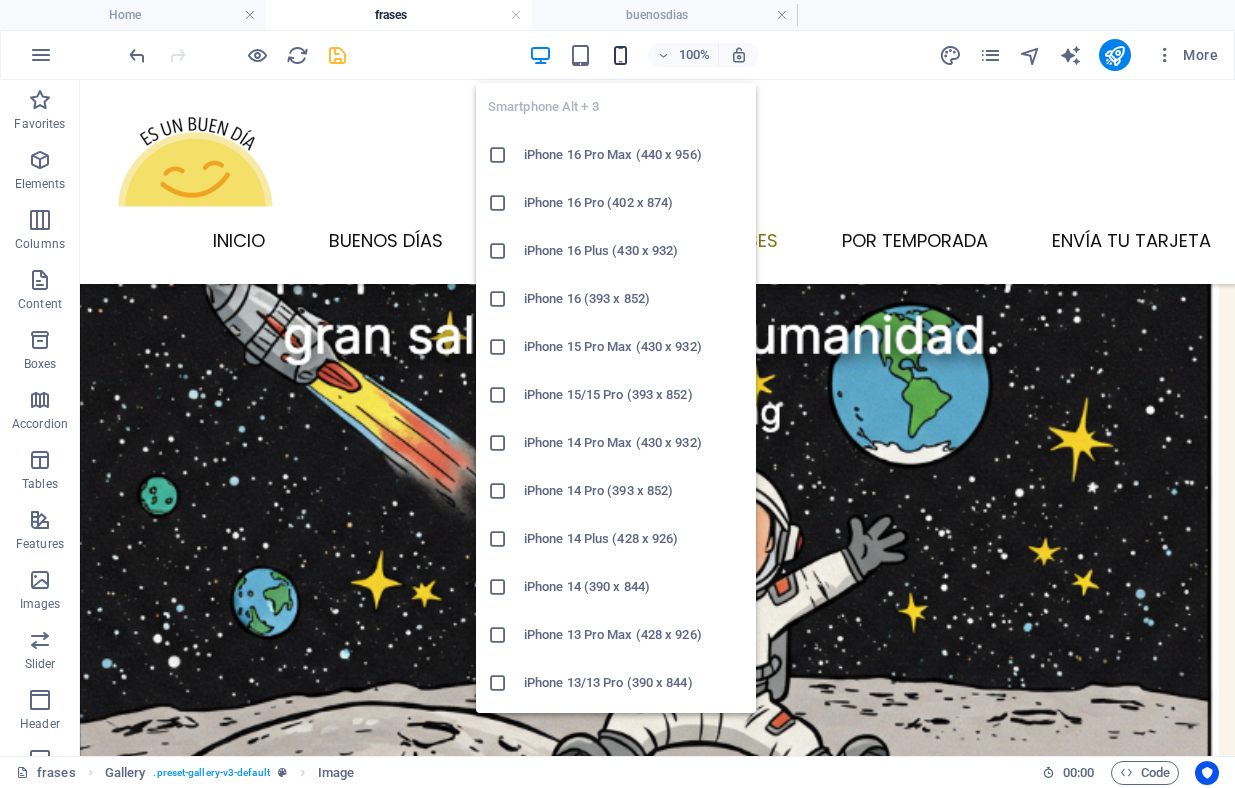 click at bounding box center [620, 55] 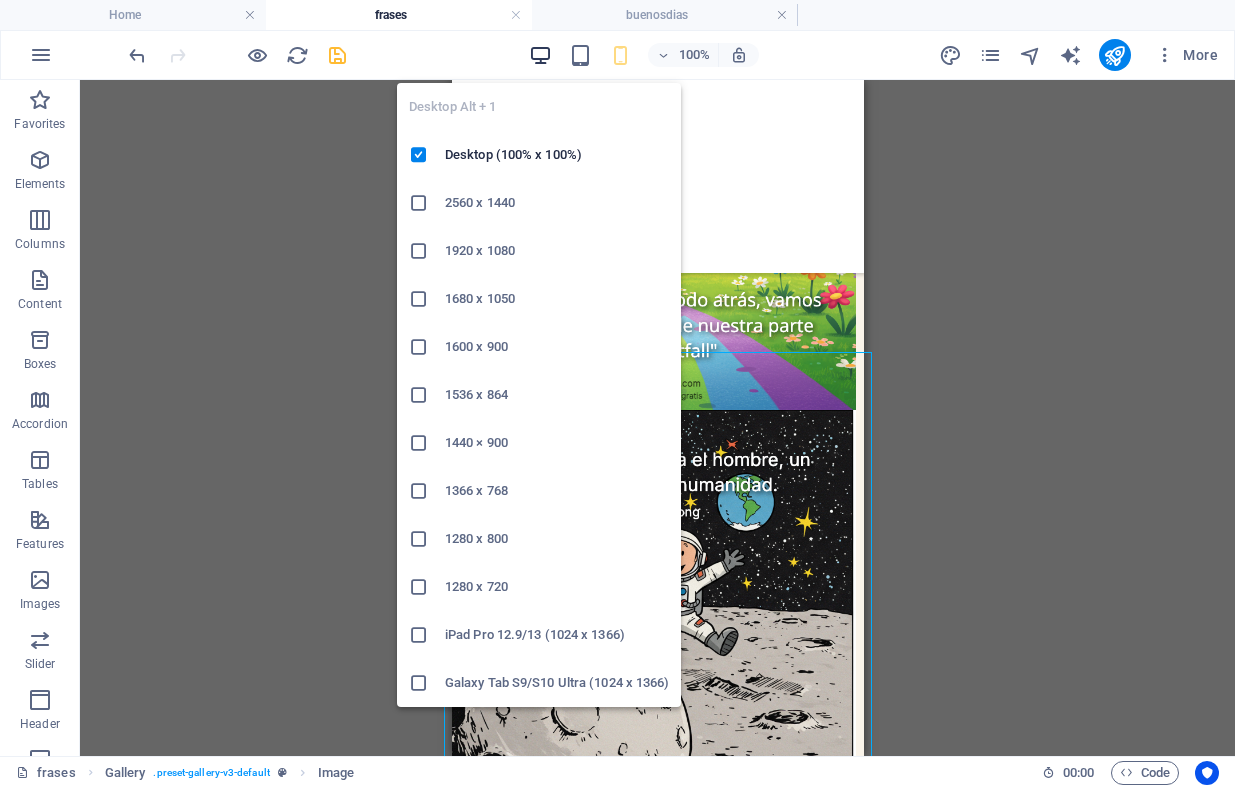 click at bounding box center [540, 55] 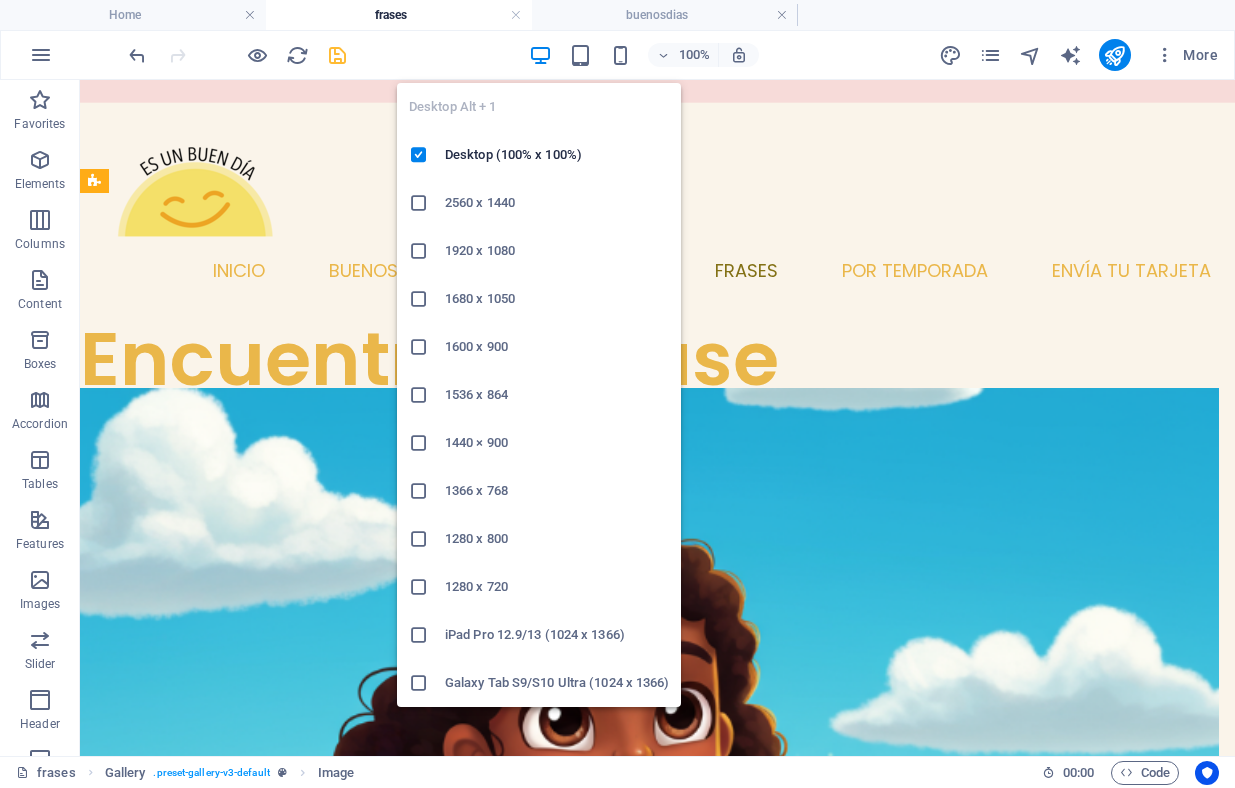 scroll, scrollTop: 1672, scrollLeft: 0, axis: vertical 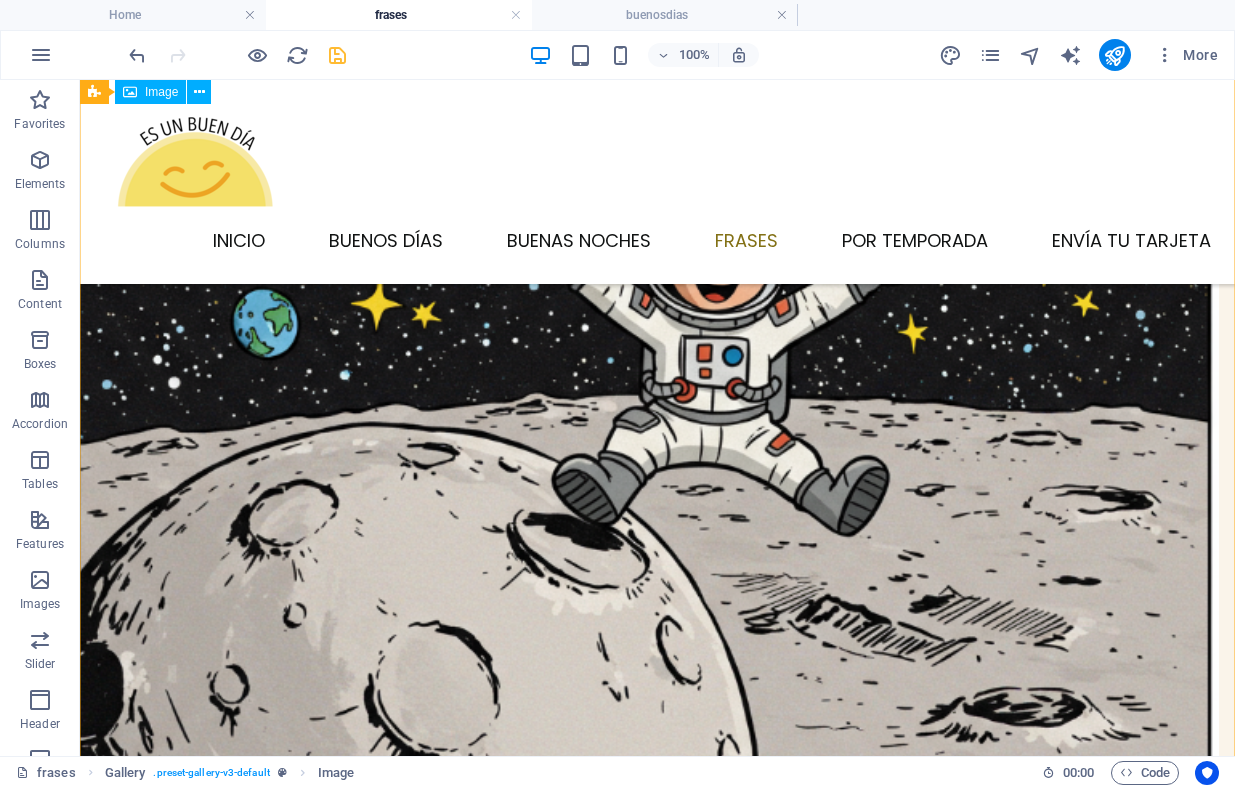click at bounding box center [657, 424] 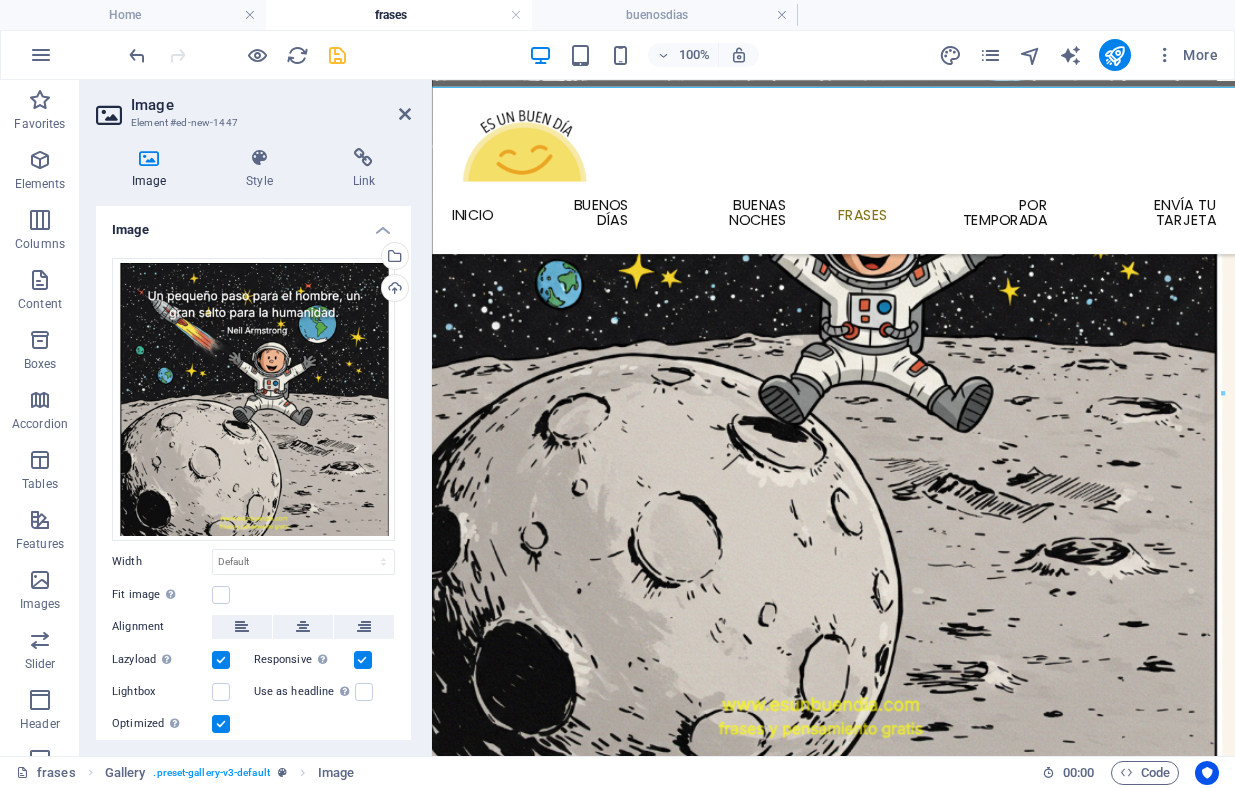 scroll, scrollTop: 1221, scrollLeft: 0, axis: vertical 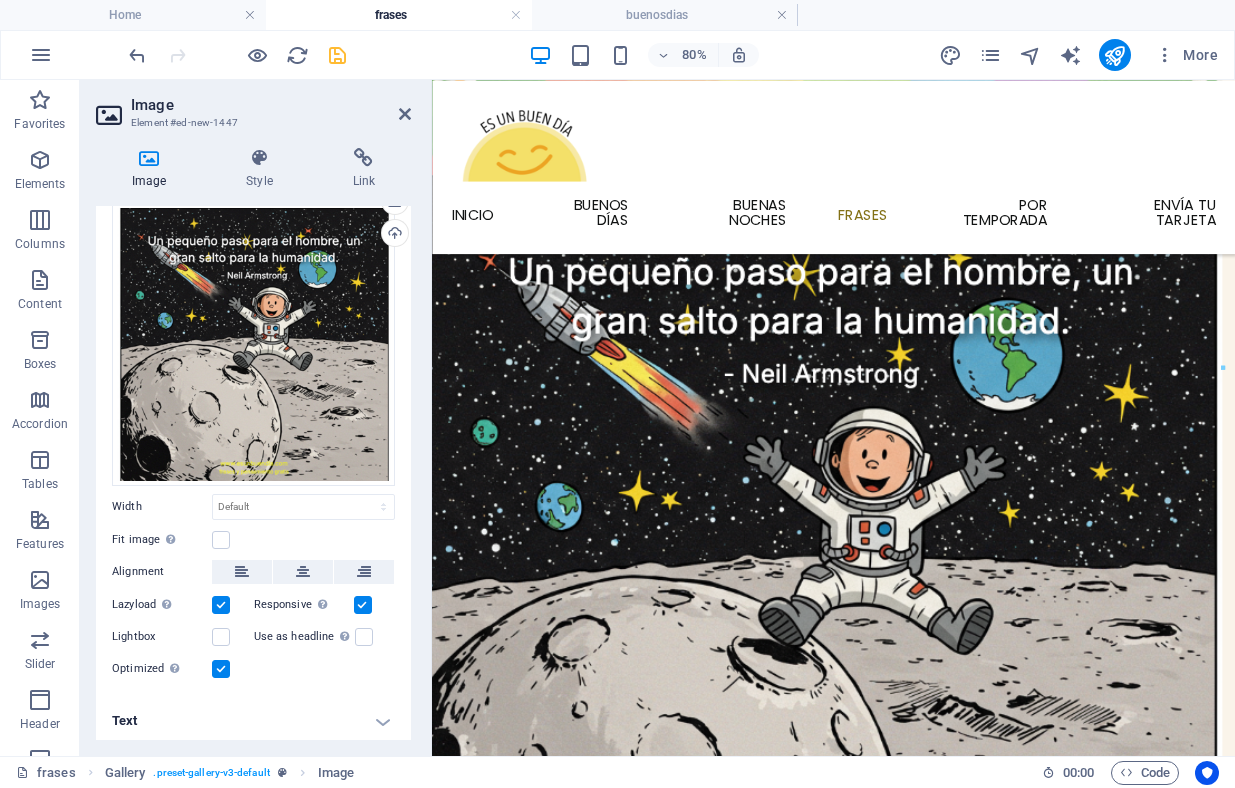 click at bounding box center (363, 605) 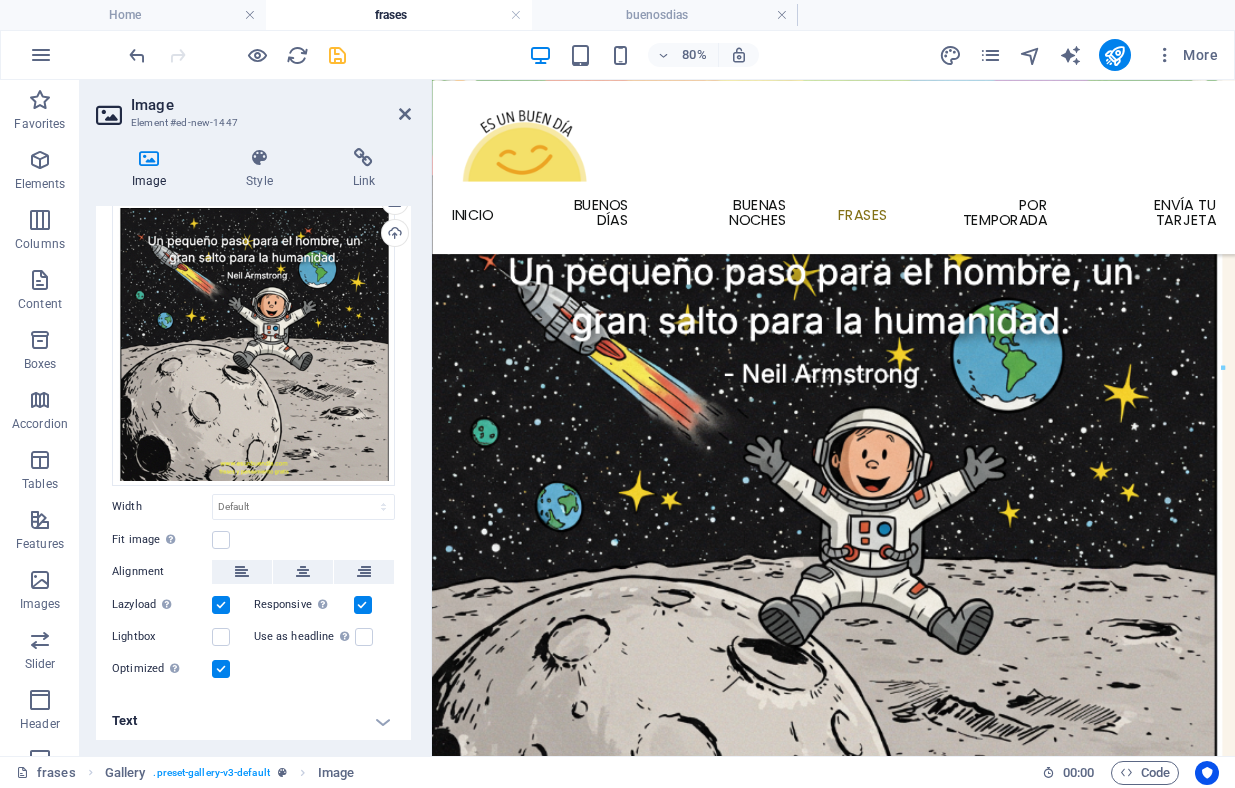 click on "Responsive Automatically load retina image and smartphone optimized sizes." at bounding box center (0, 0) 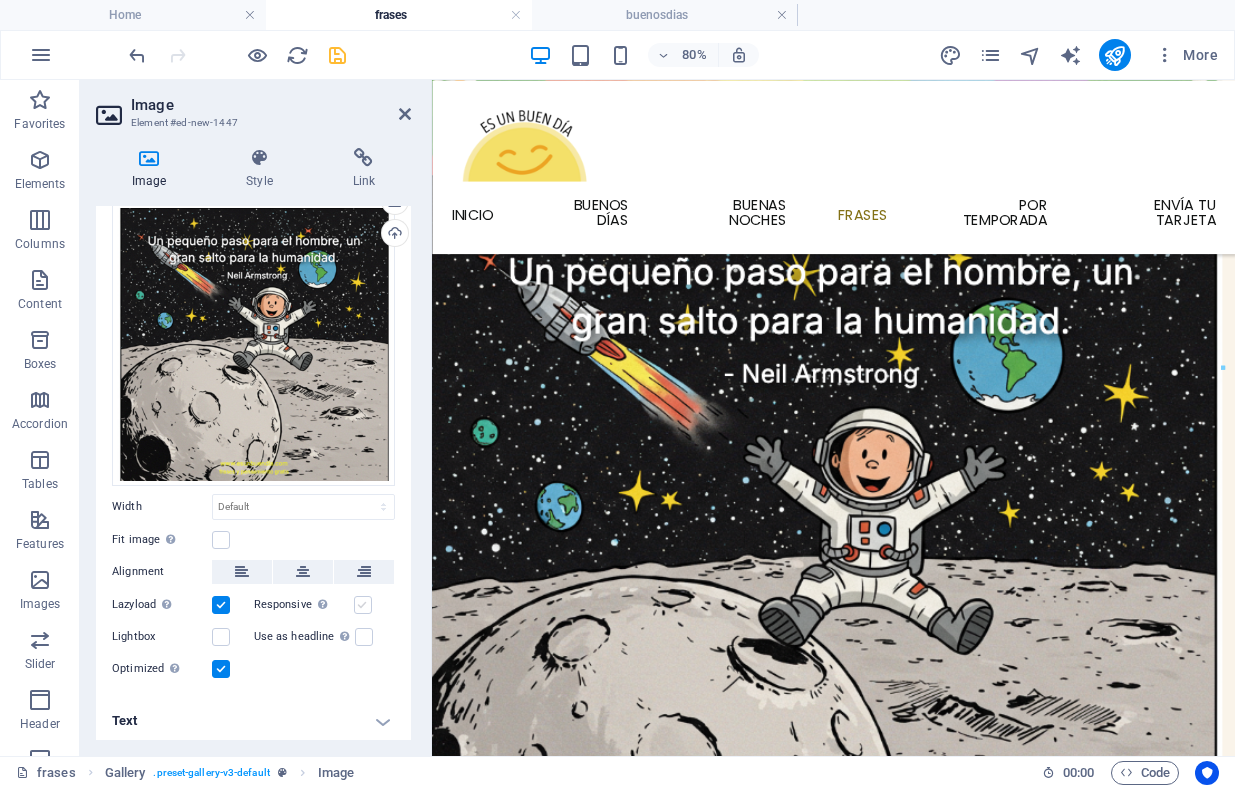 click at bounding box center [363, 605] 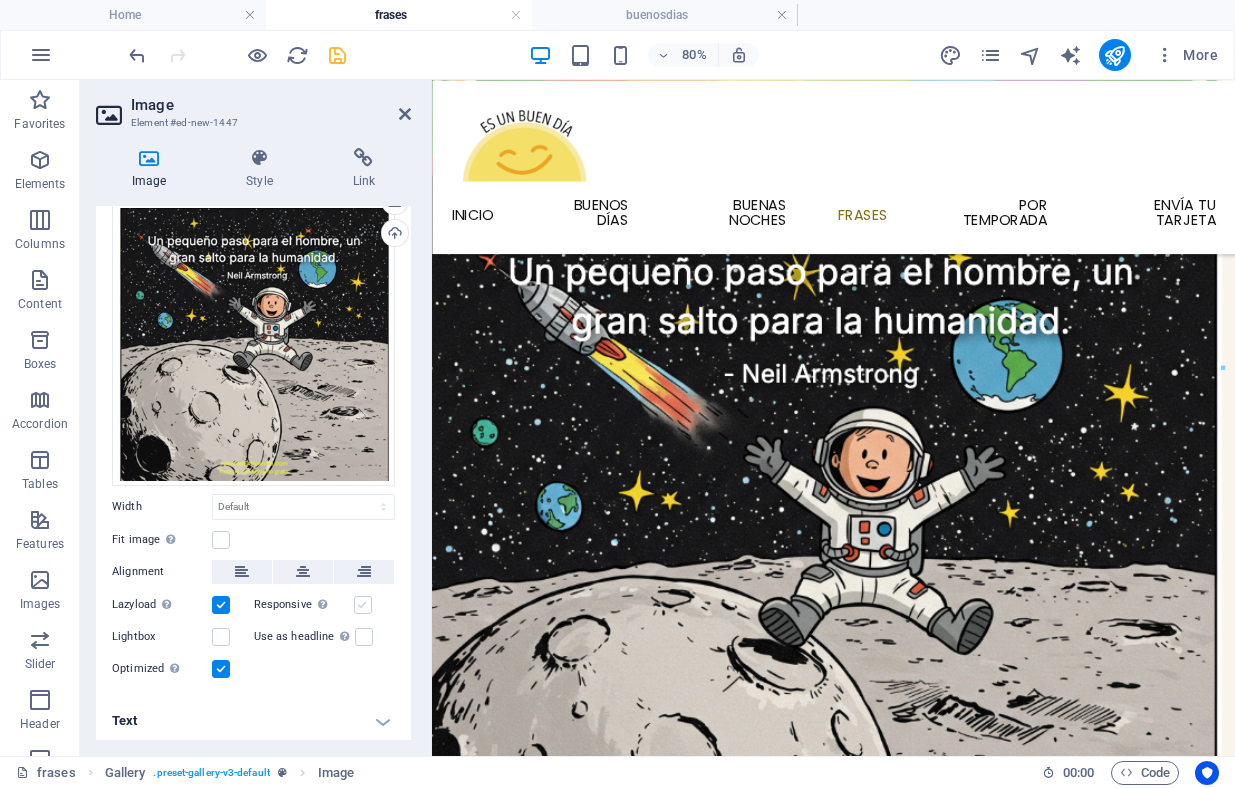 click on "Responsive Automatically load retina image and smartphone optimized sizes." at bounding box center [0, 0] 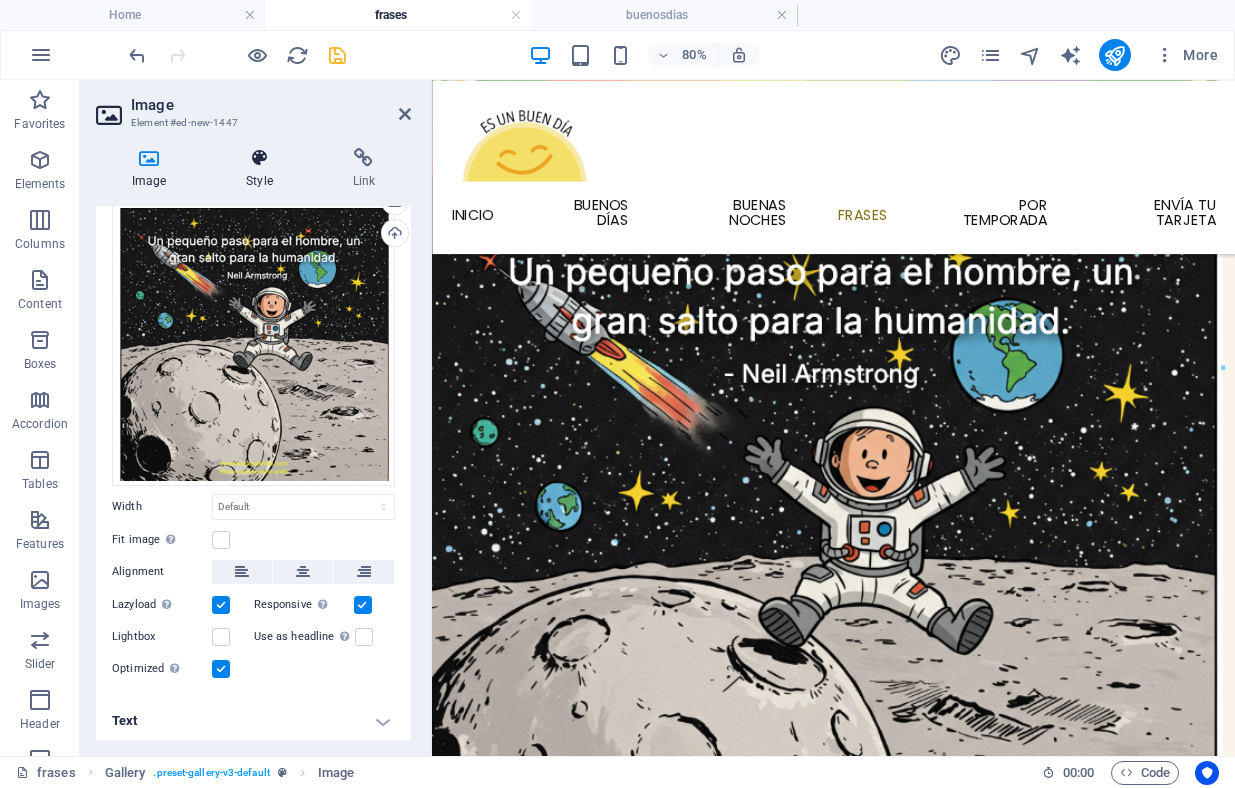 click at bounding box center (259, 158) 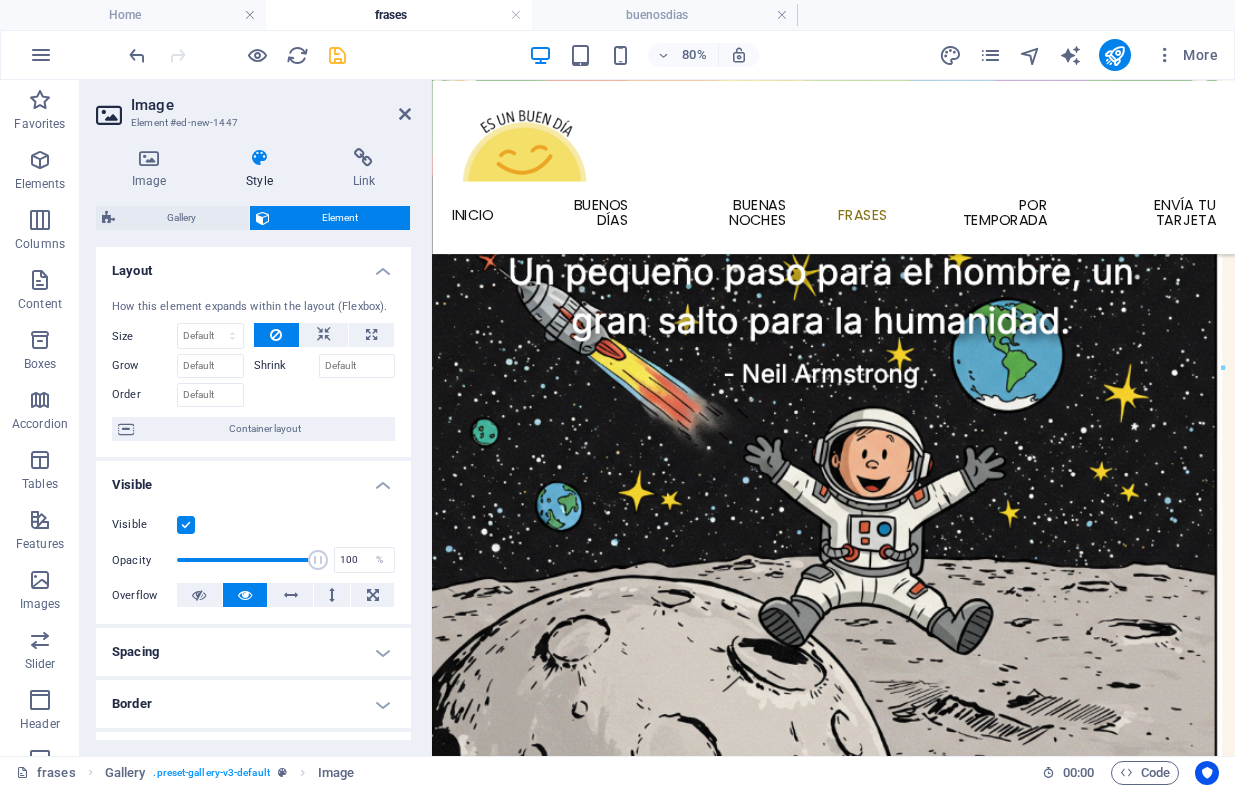 click on "Image Style Link Image Drag files here, click to choose files or select files from Files or our free stock photos & videos Select files from the file manager, stock photos, or upload file(s) Upload Width Default auto px rem % em vh vw Fit image Automatically fit image to a fixed width and height Height Default auto px Alignment Lazyload Loading images after the page loads improves page speed. Responsive Automatically load retina image and smartphone optimized sizes. Lightbox Use as headline The image will be wrapped in an H1 headline tag. Useful for giving alternative text the weight of an H1 headline, e.g. for the logo. Leave unchecked if uncertain. Optimized Images are compressed to improve page speed. Position Direction Custom X offset 50 px rem % vh vw Y offset 50 px rem % vh vw Text Float No float Image left Image right Determine how text should behave around the image. Text Alternative text Image caption Paragraph Format Normal Heading 1 Heading 2 Heading 3 Heading 4 Heading 5 Heading 6 Code Font Family" at bounding box center [253, 444] 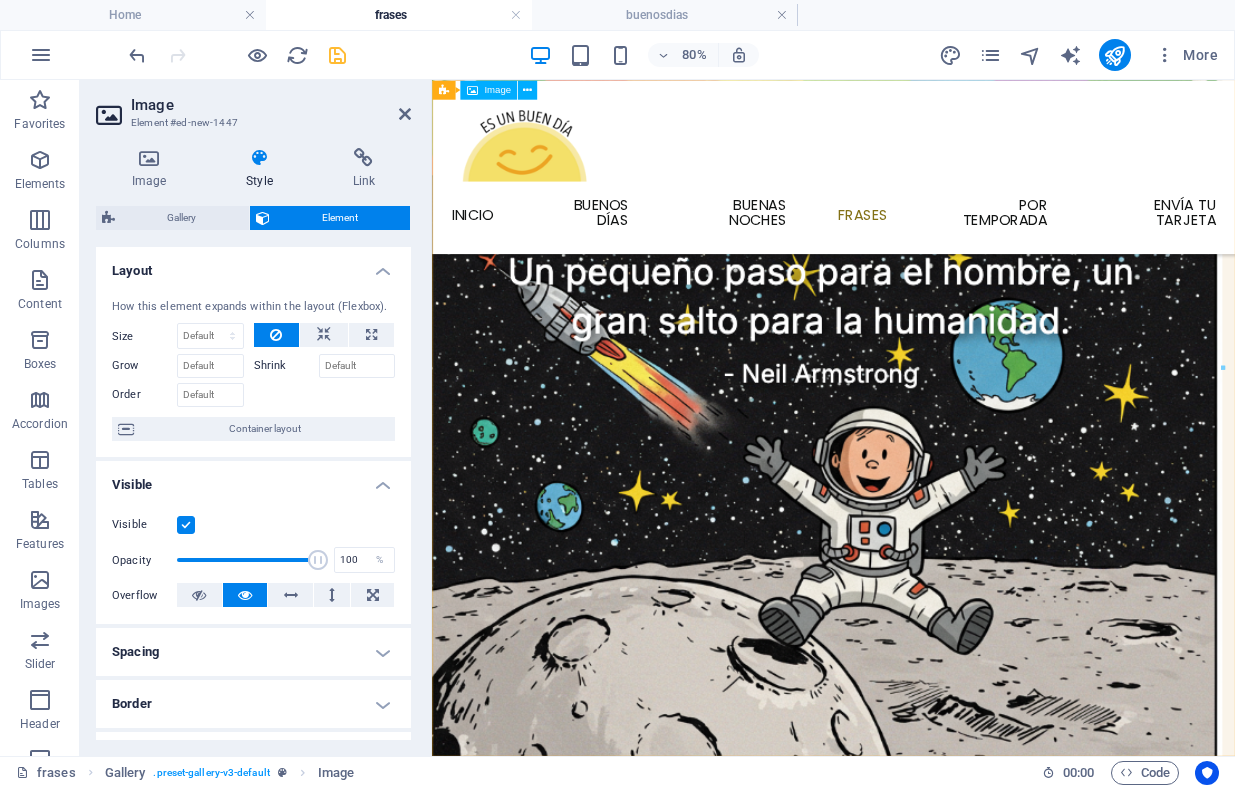 click at bounding box center (934, 700) 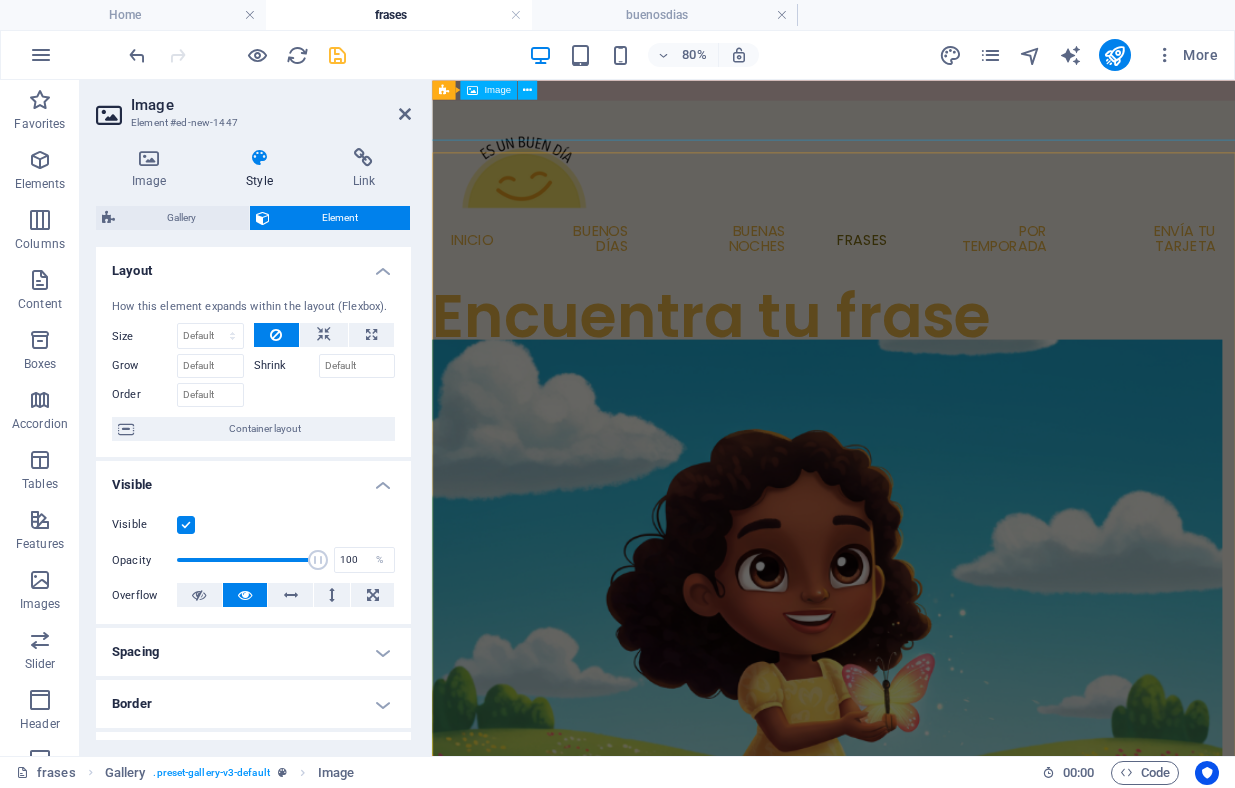 scroll, scrollTop: 0, scrollLeft: 0, axis: both 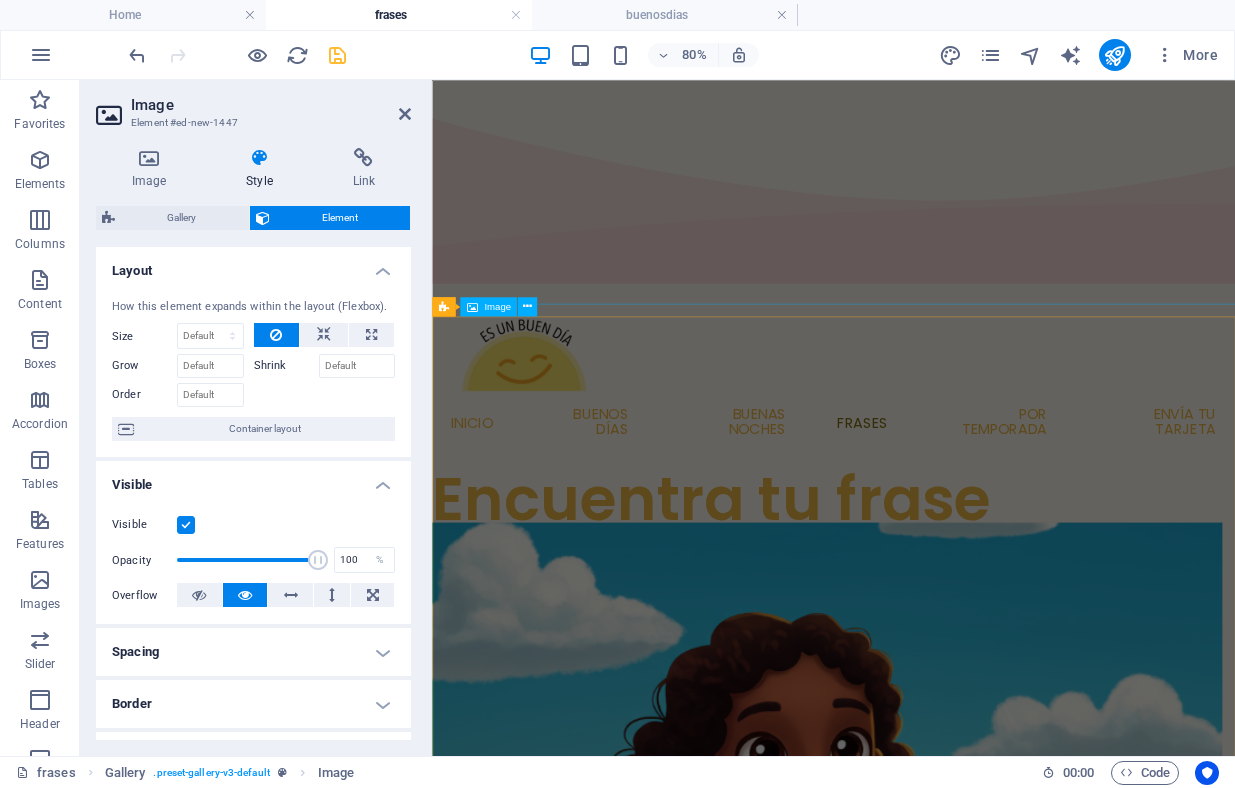 click at bounding box center [934, 1134] 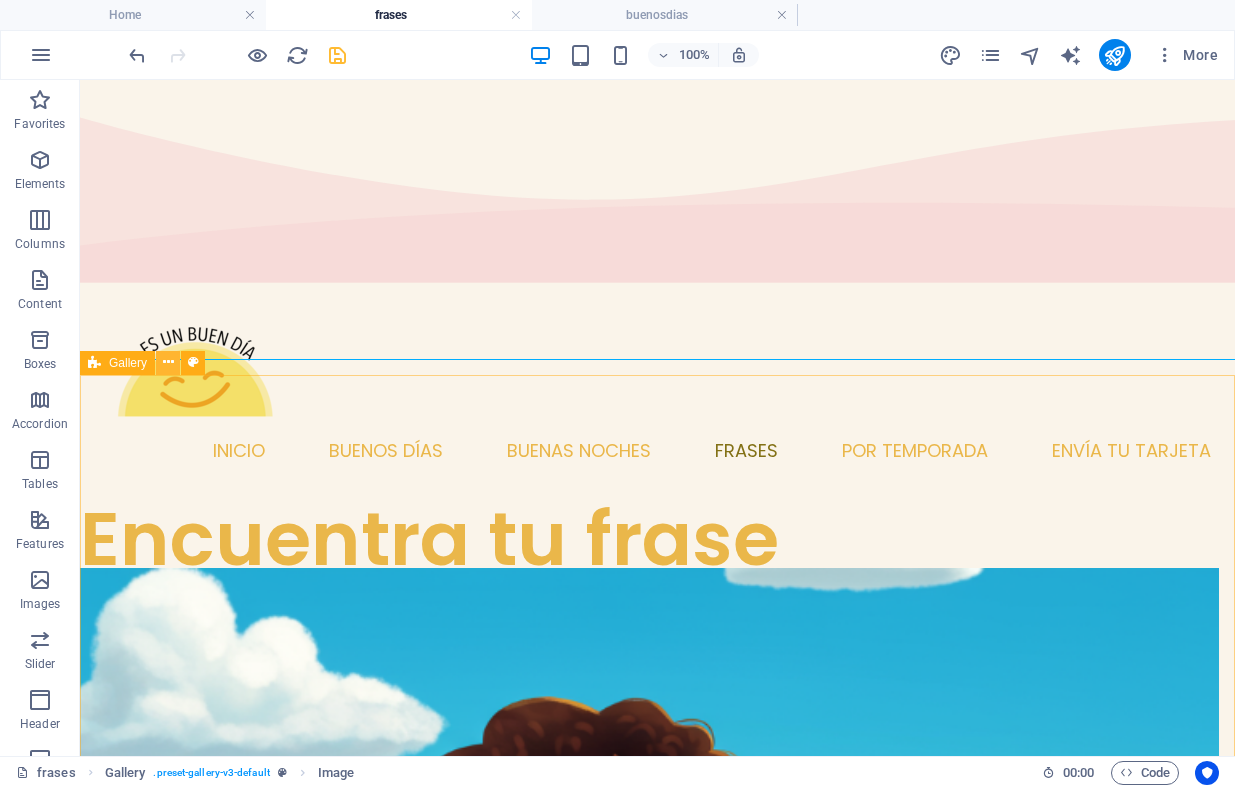 click at bounding box center [168, 362] 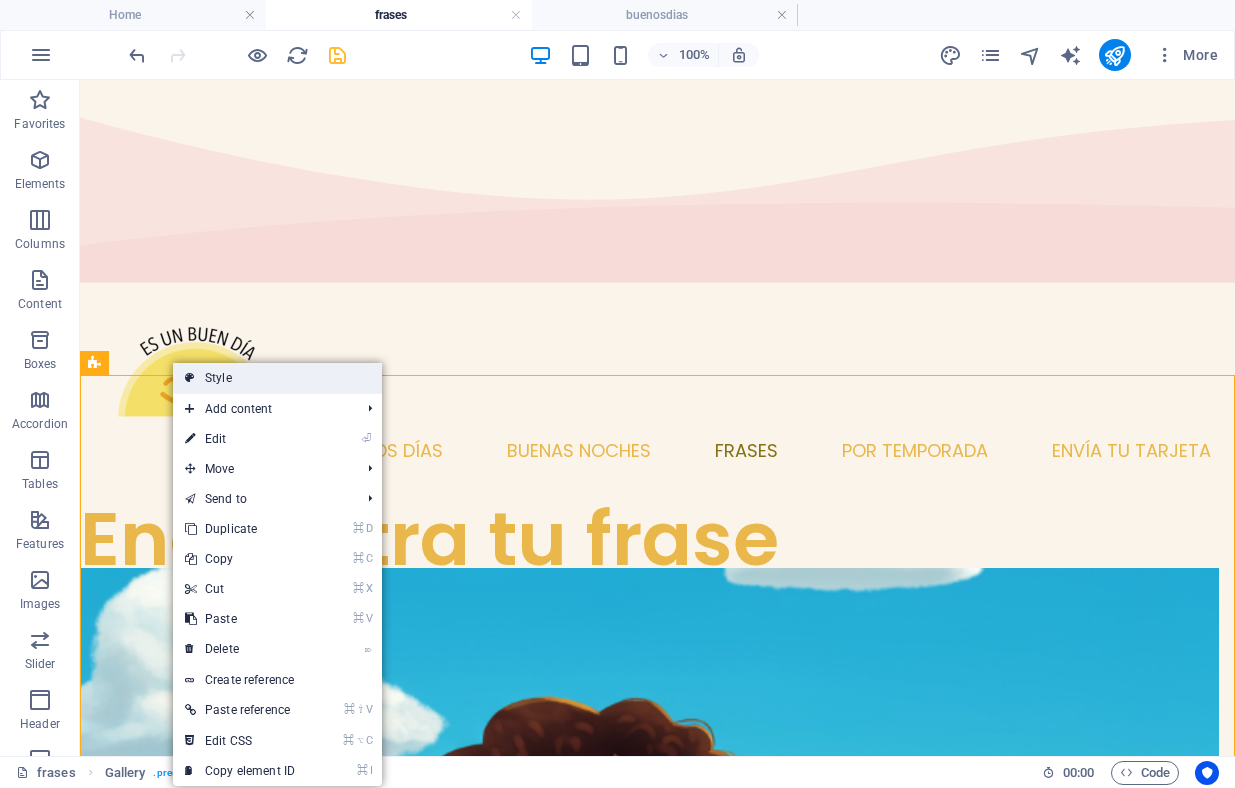 click on "Style" at bounding box center (277, 378) 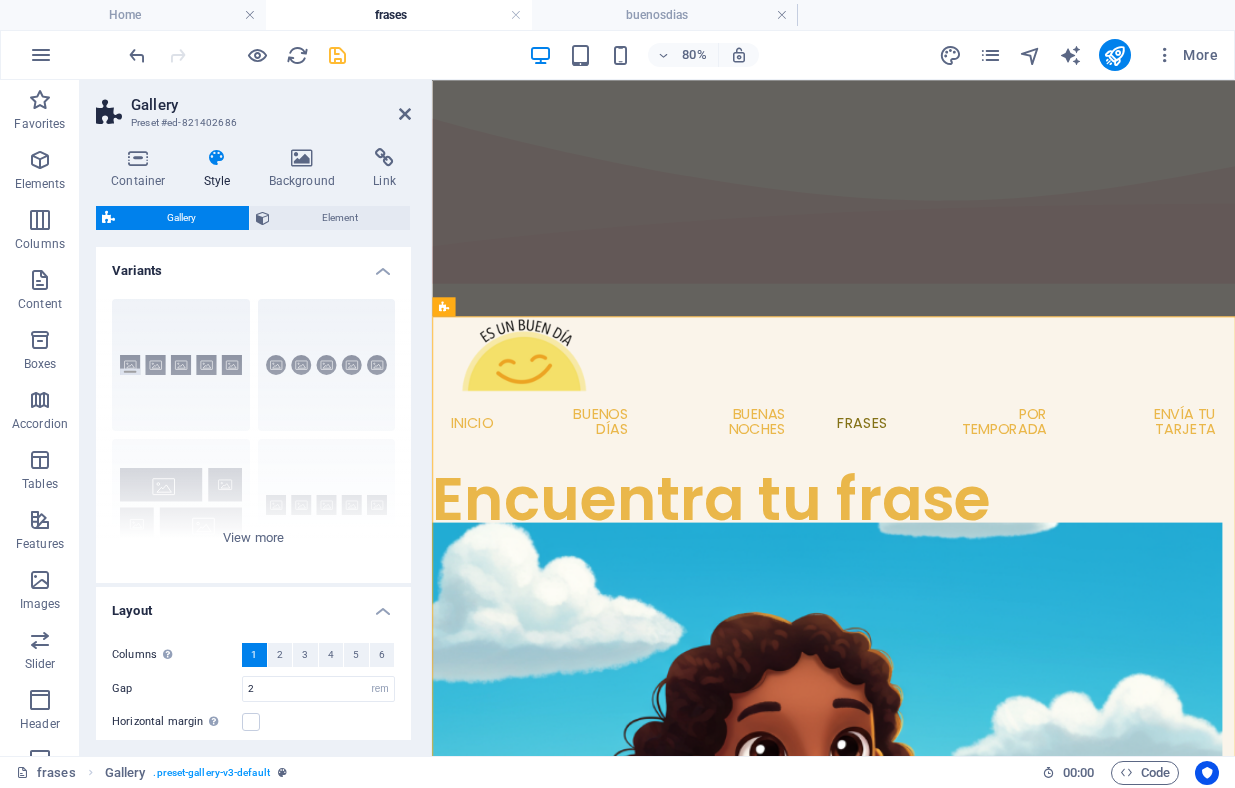 click at bounding box center [217, 158] 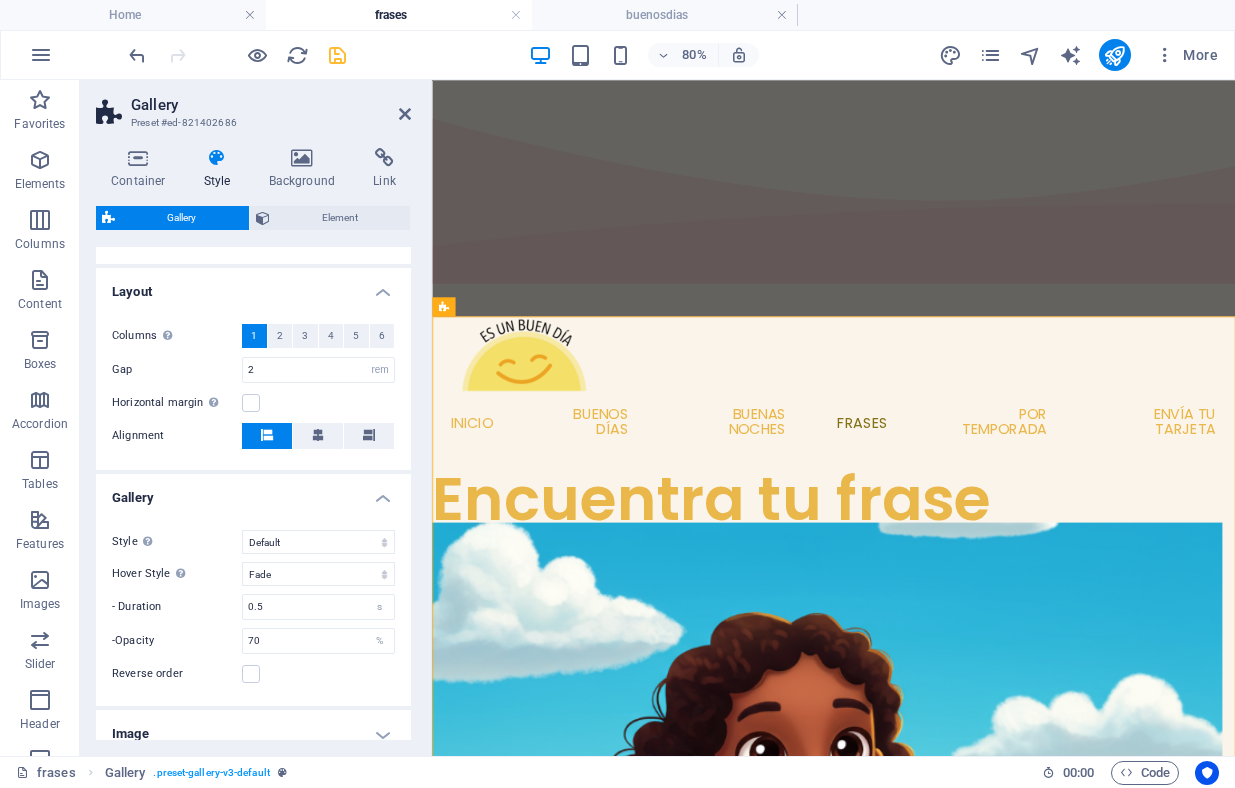 scroll, scrollTop: 304, scrollLeft: 0, axis: vertical 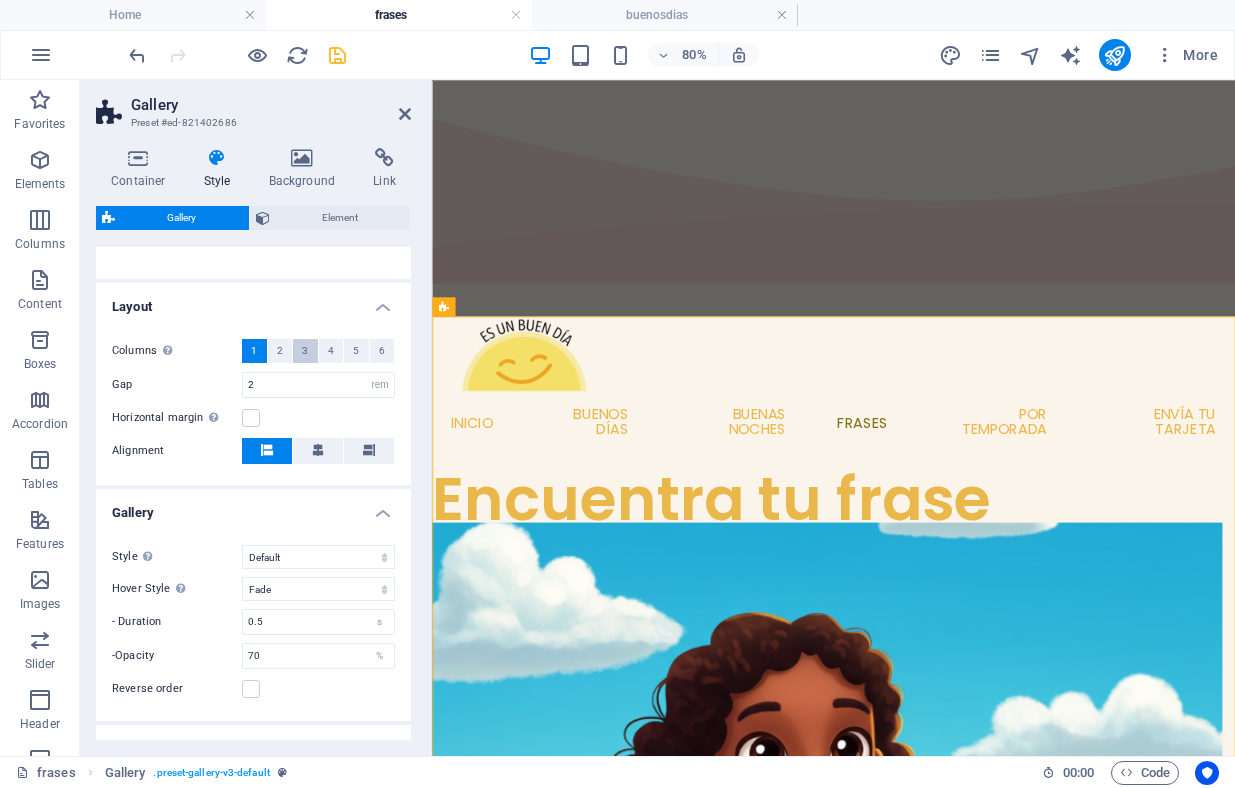 click on "3" at bounding box center (305, 351) 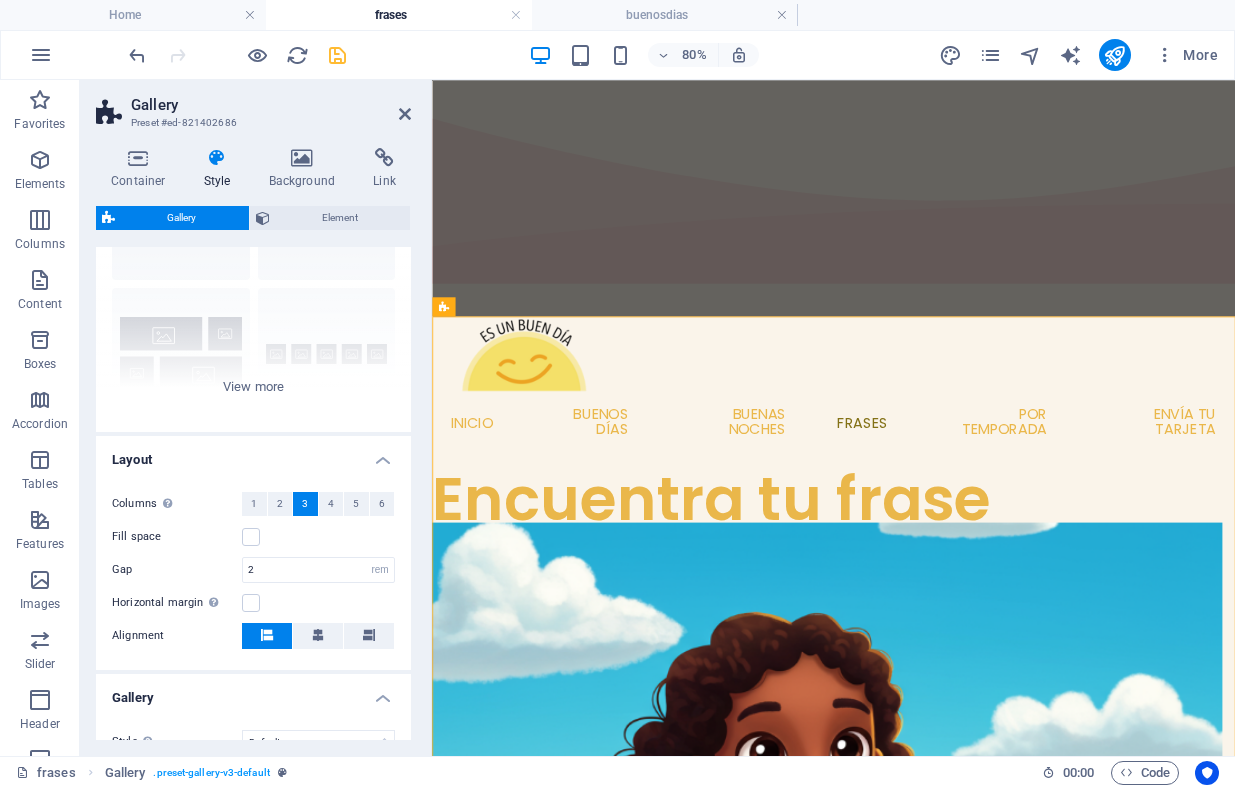 scroll, scrollTop: 0, scrollLeft: 0, axis: both 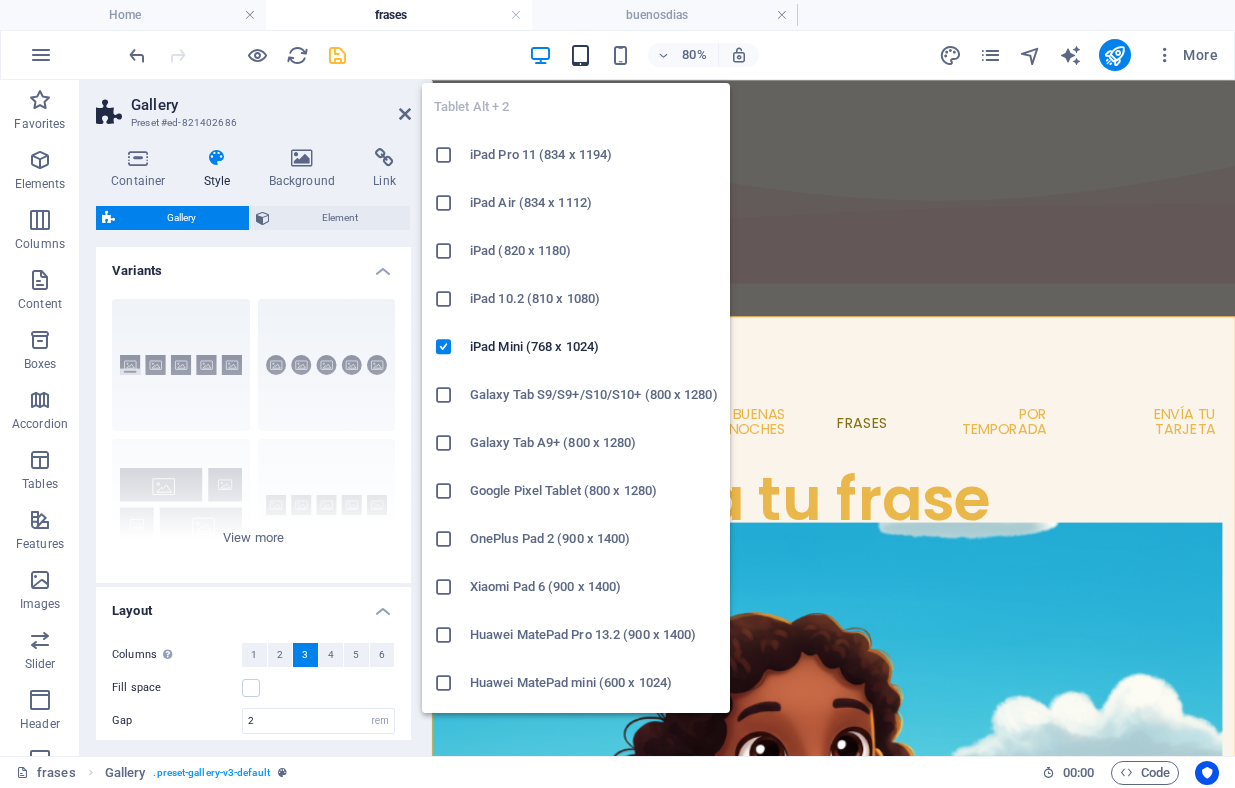 click at bounding box center [580, 55] 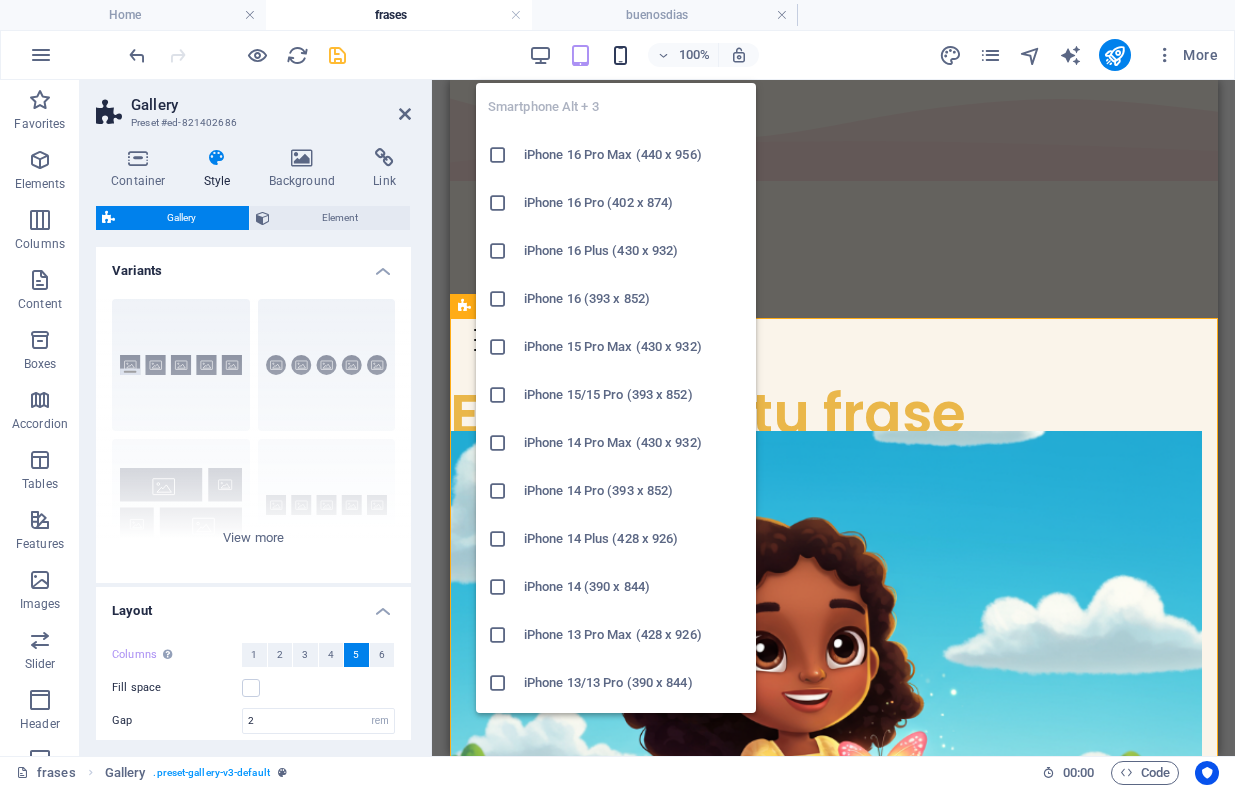 click at bounding box center (620, 55) 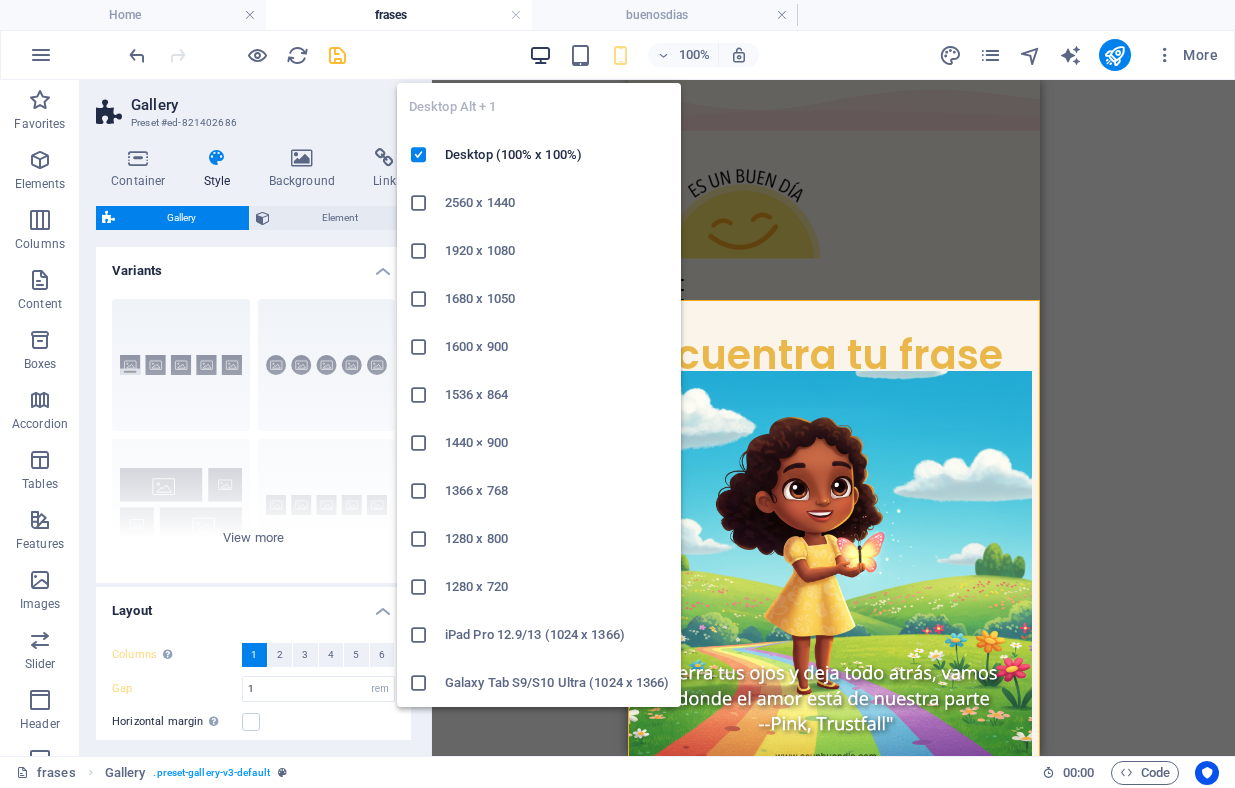 click at bounding box center [540, 55] 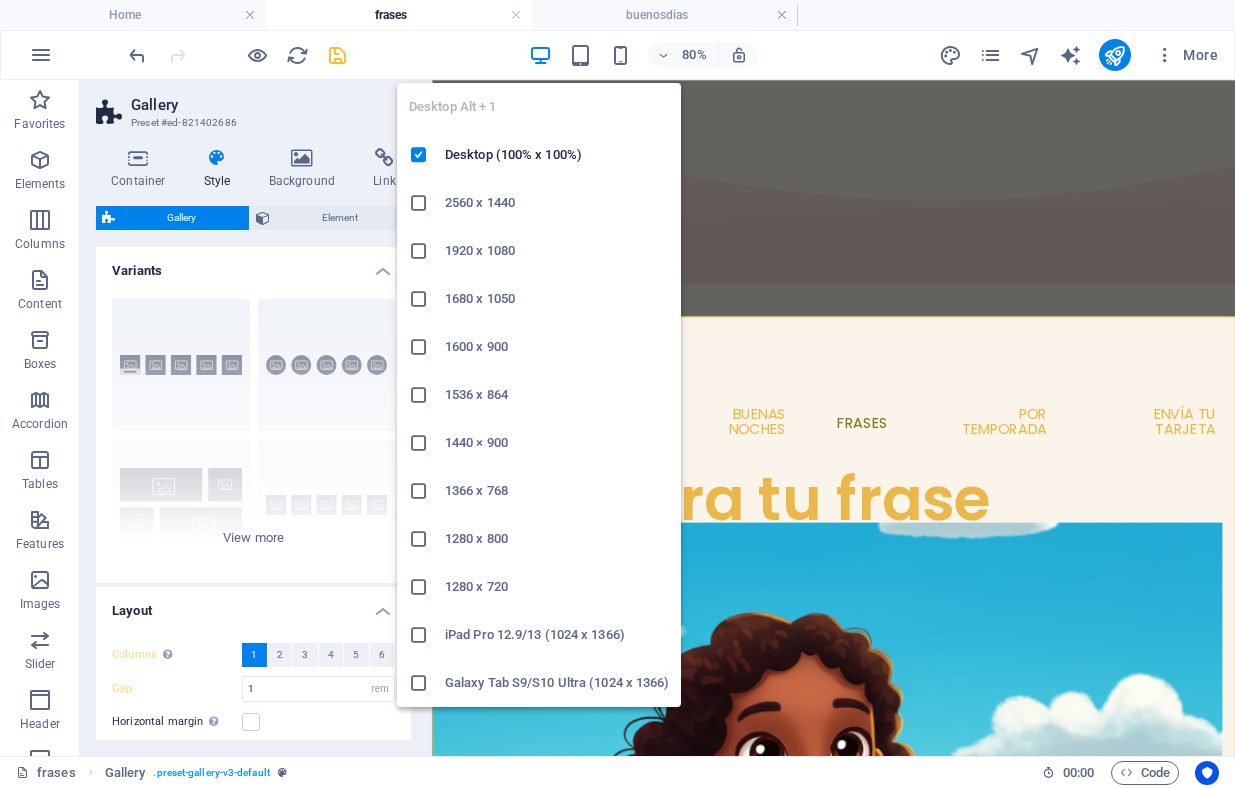 type on "2" 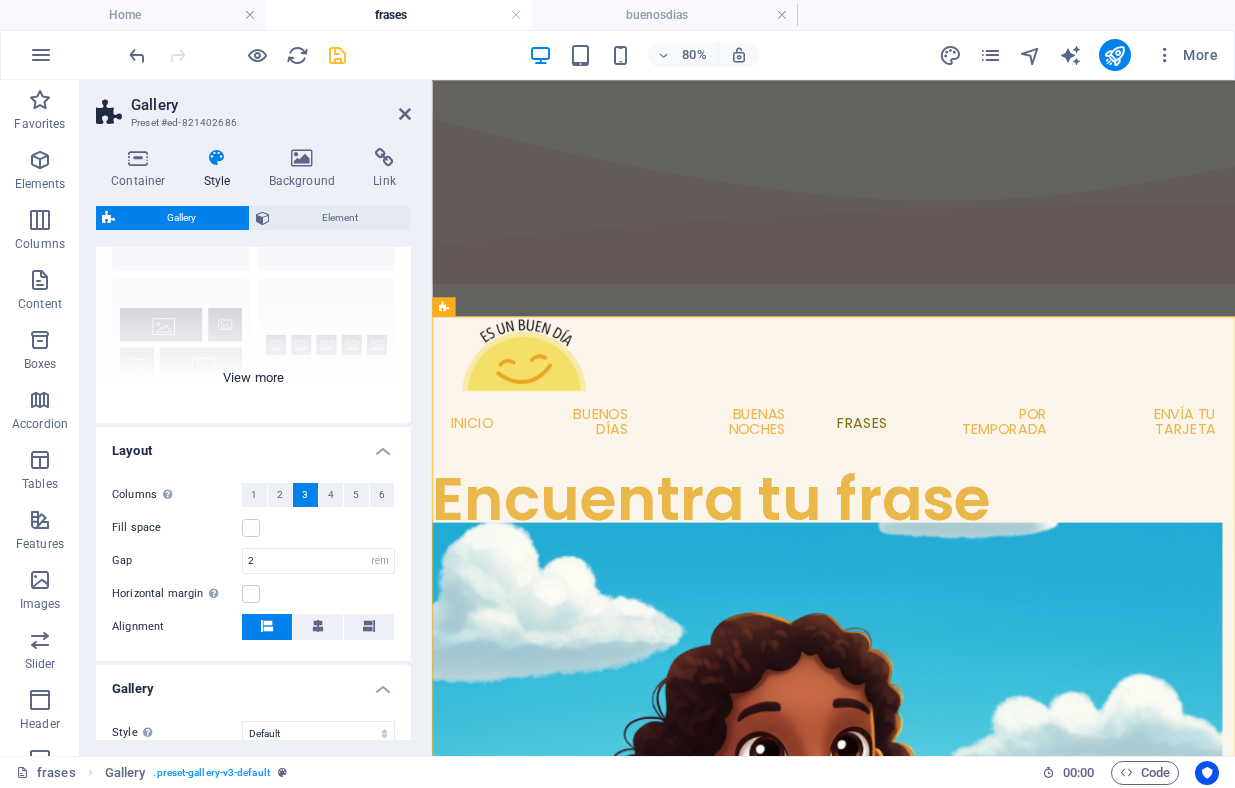 scroll, scrollTop: 161, scrollLeft: 0, axis: vertical 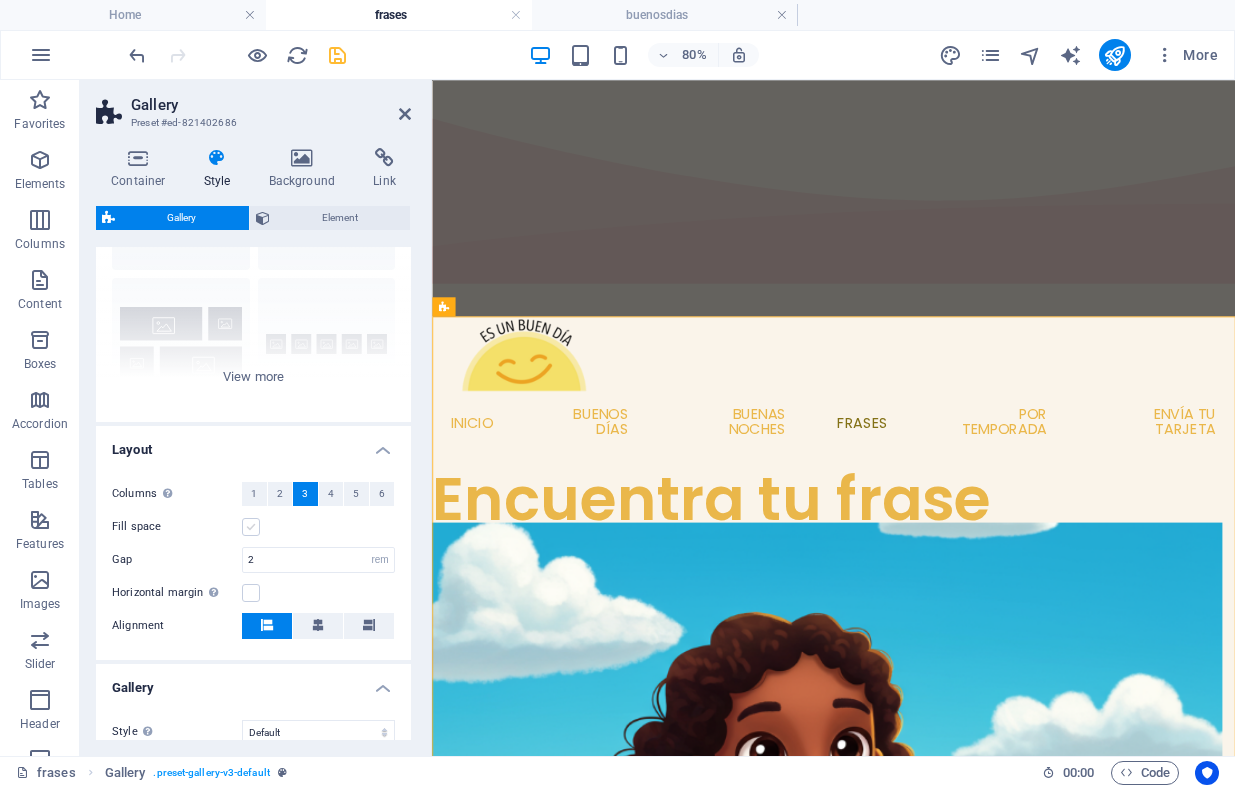 click at bounding box center (251, 527) 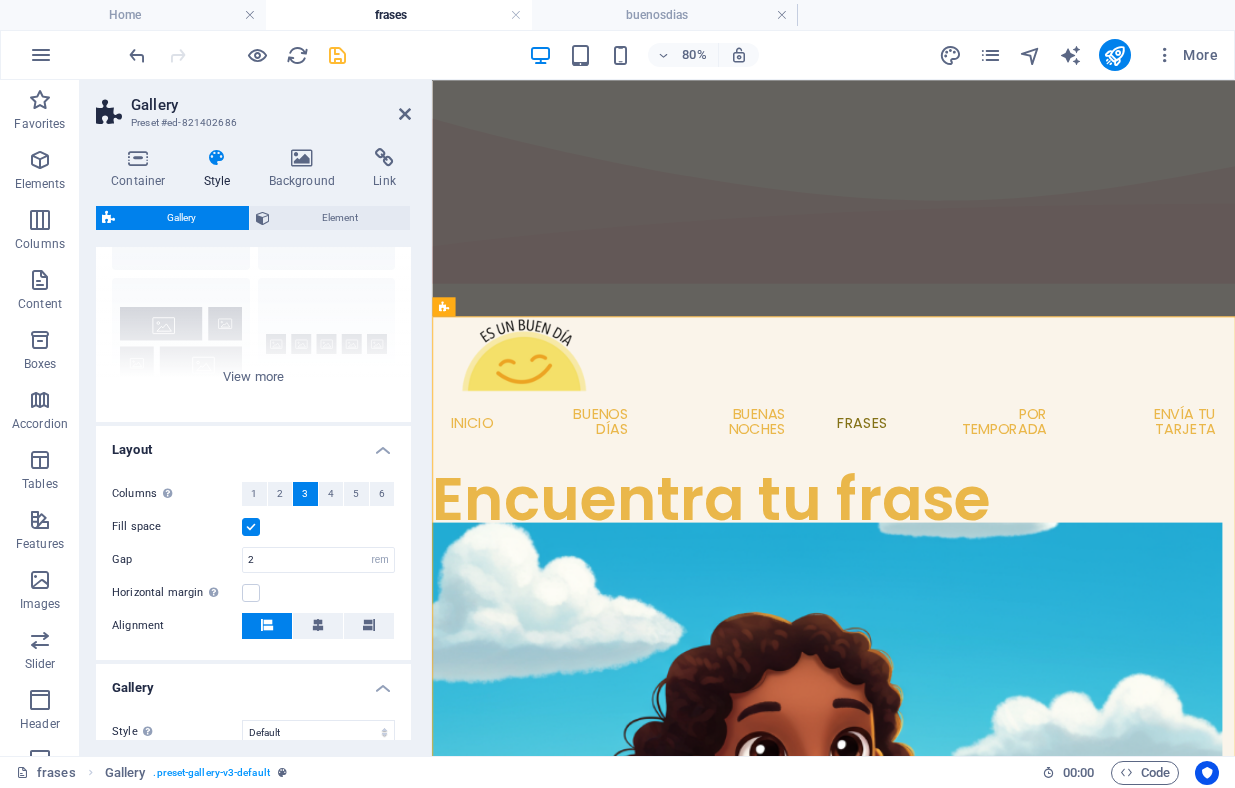 click at bounding box center [251, 527] 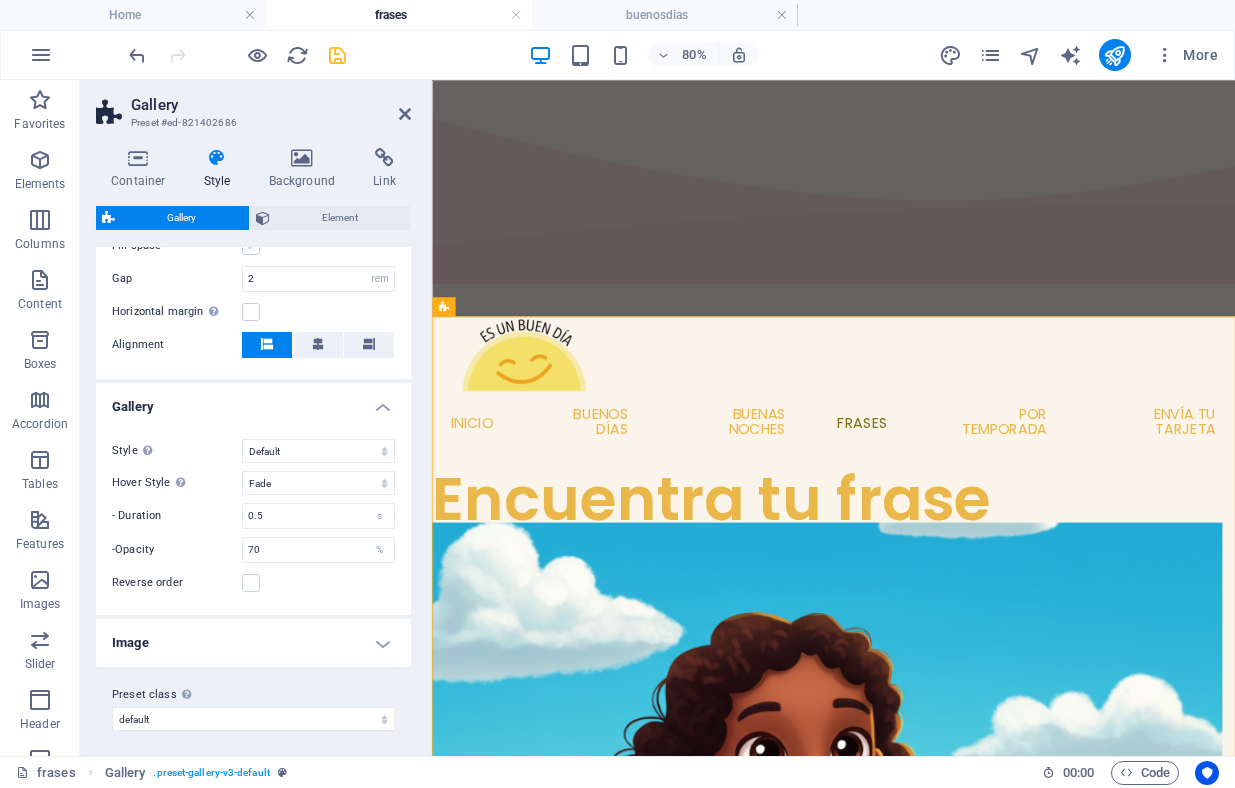 scroll, scrollTop: 448, scrollLeft: 0, axis: vertical 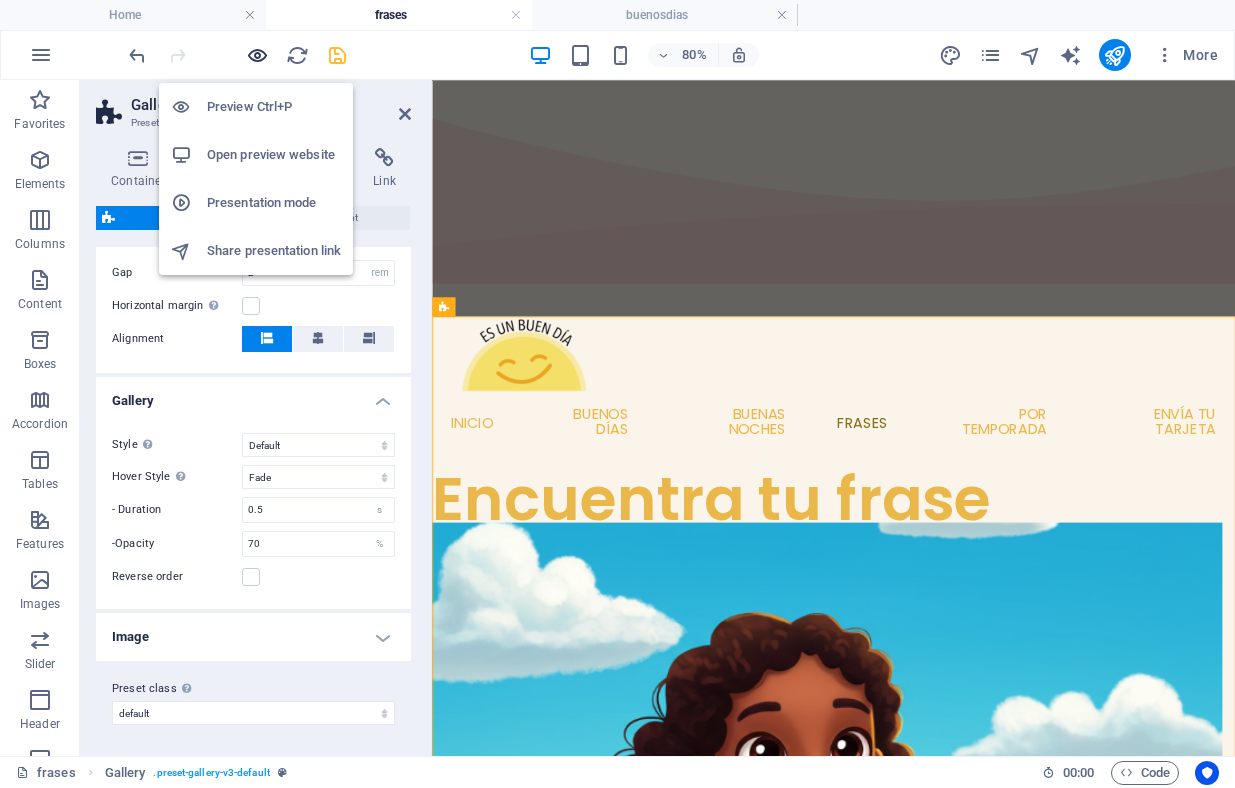 click at bounding box center [257, 55] 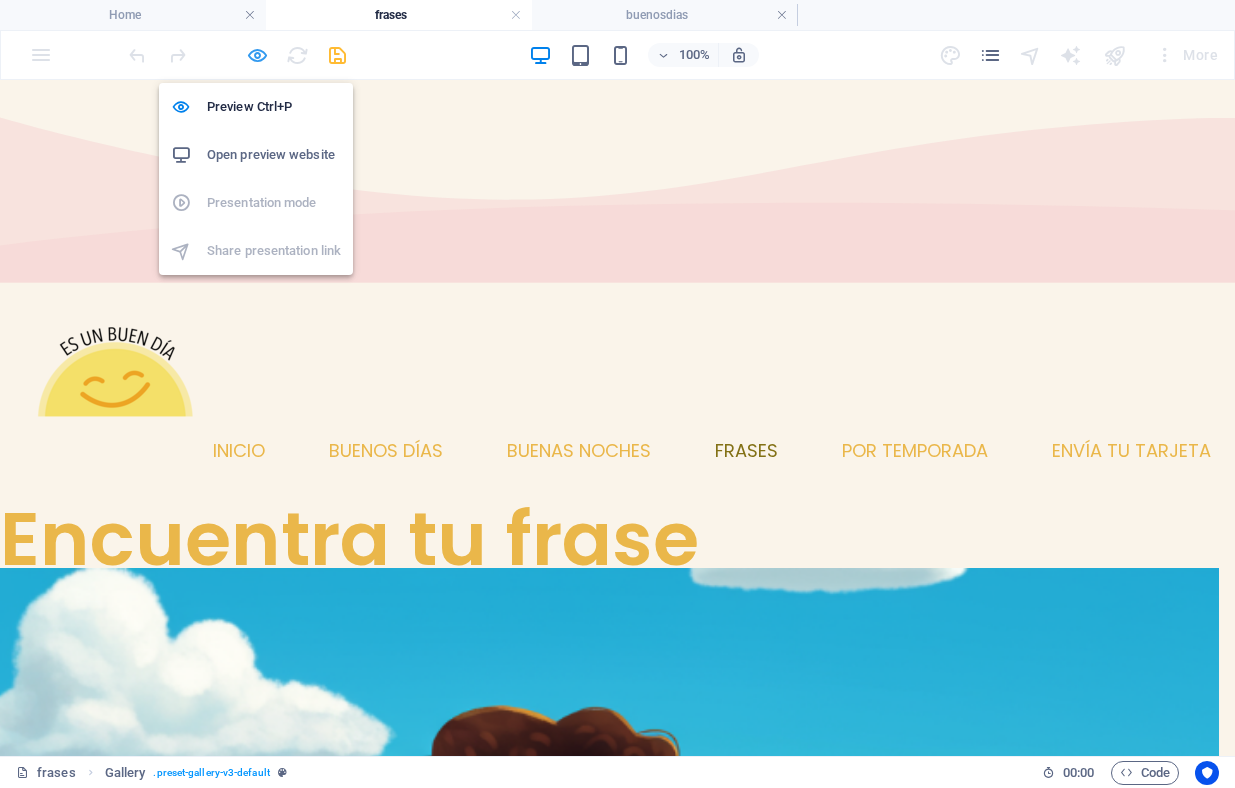 click at bounding box center (257, 55) 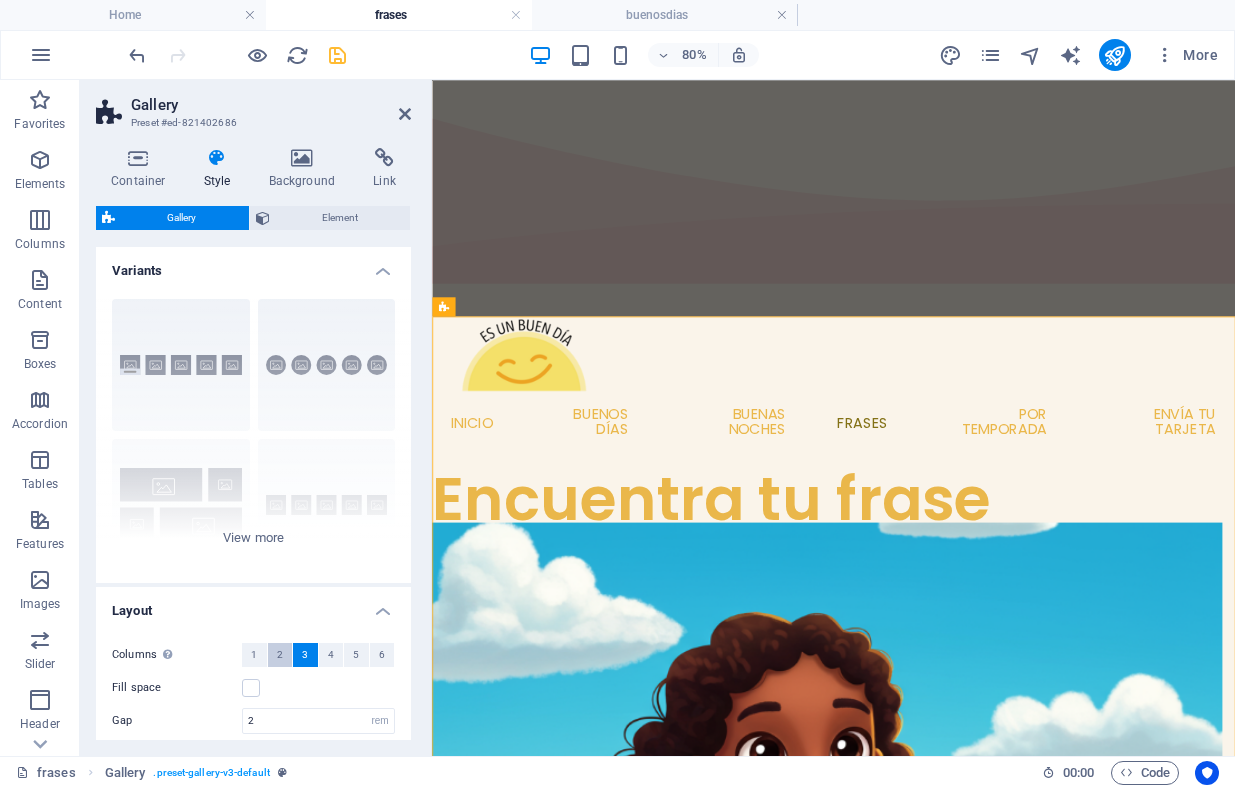scroll, scrollTop: 448, scrollLeft: 0, axis: vertical 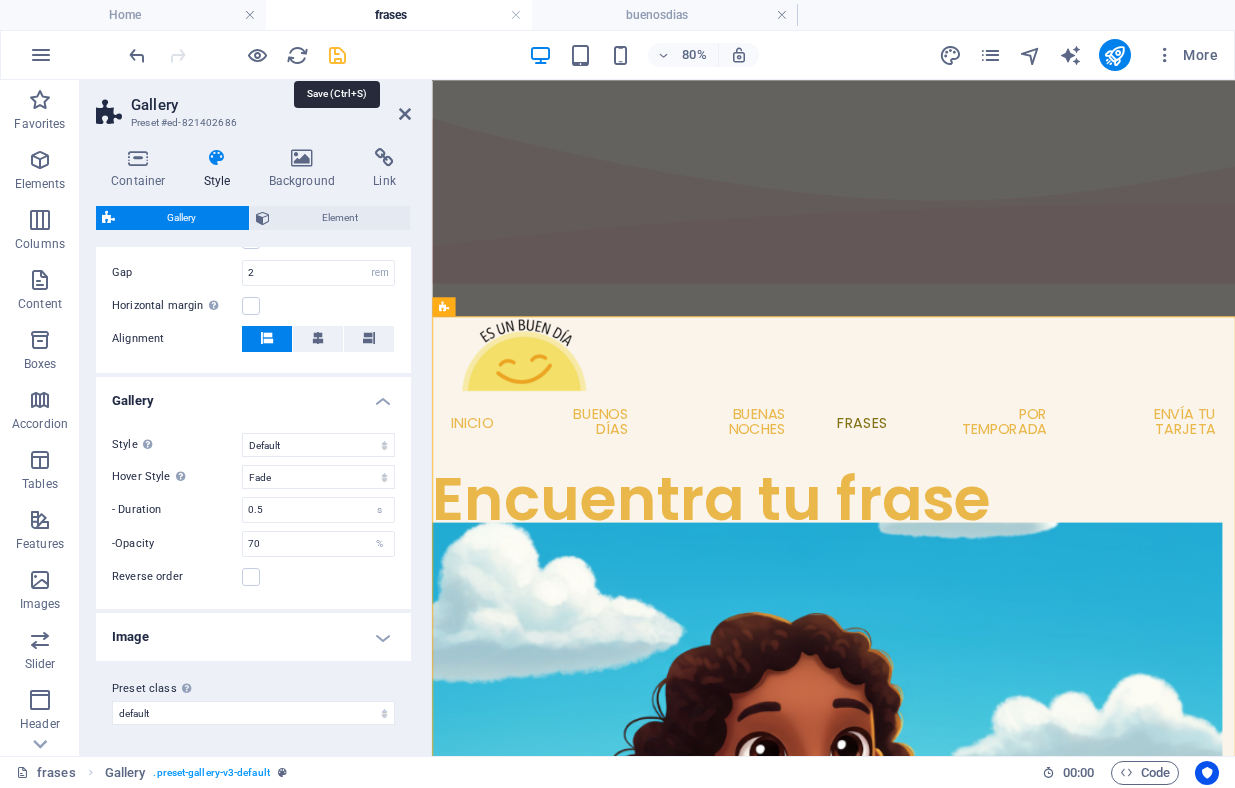 click at bounding box center [337, 55] 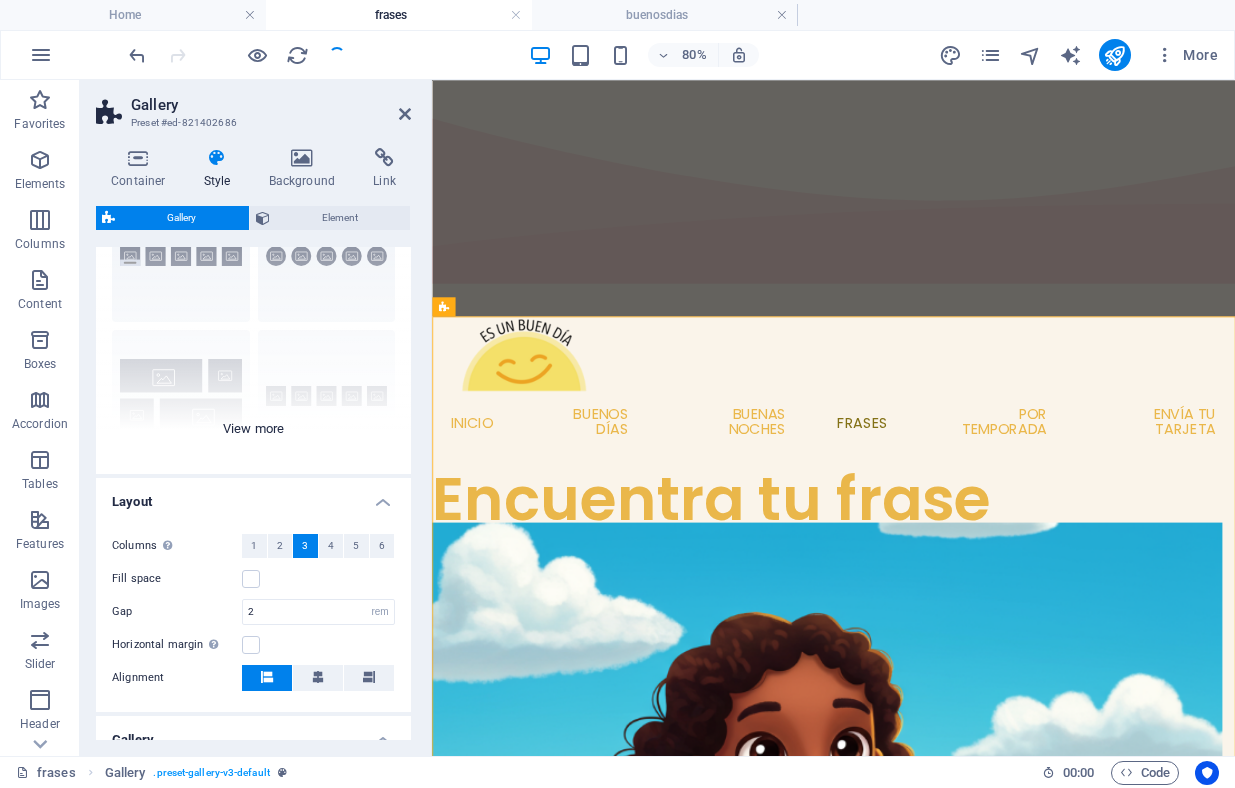 scroll, scrollTop: 136, scrollLeft: 0, axis: vertical 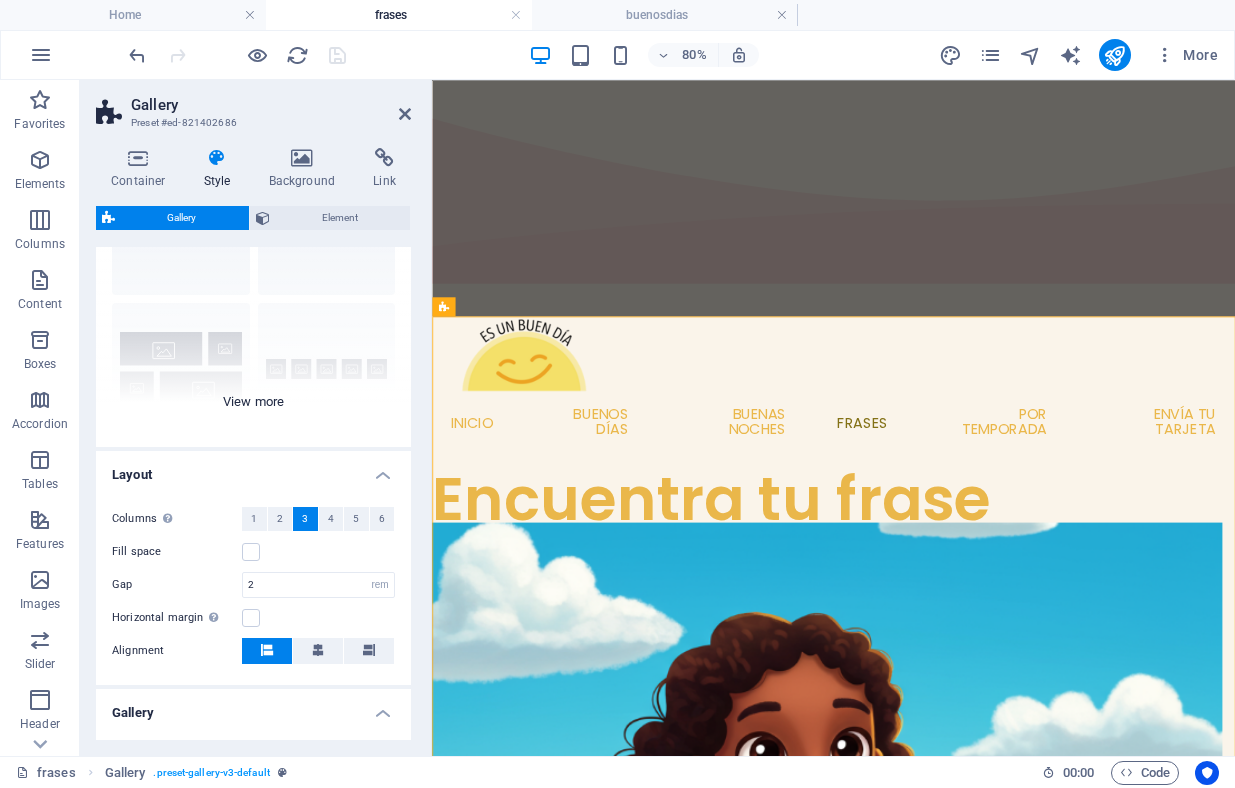 click on "Captions Circle Collage Default Grid Grid shifted" at bounding box center [253, 297] 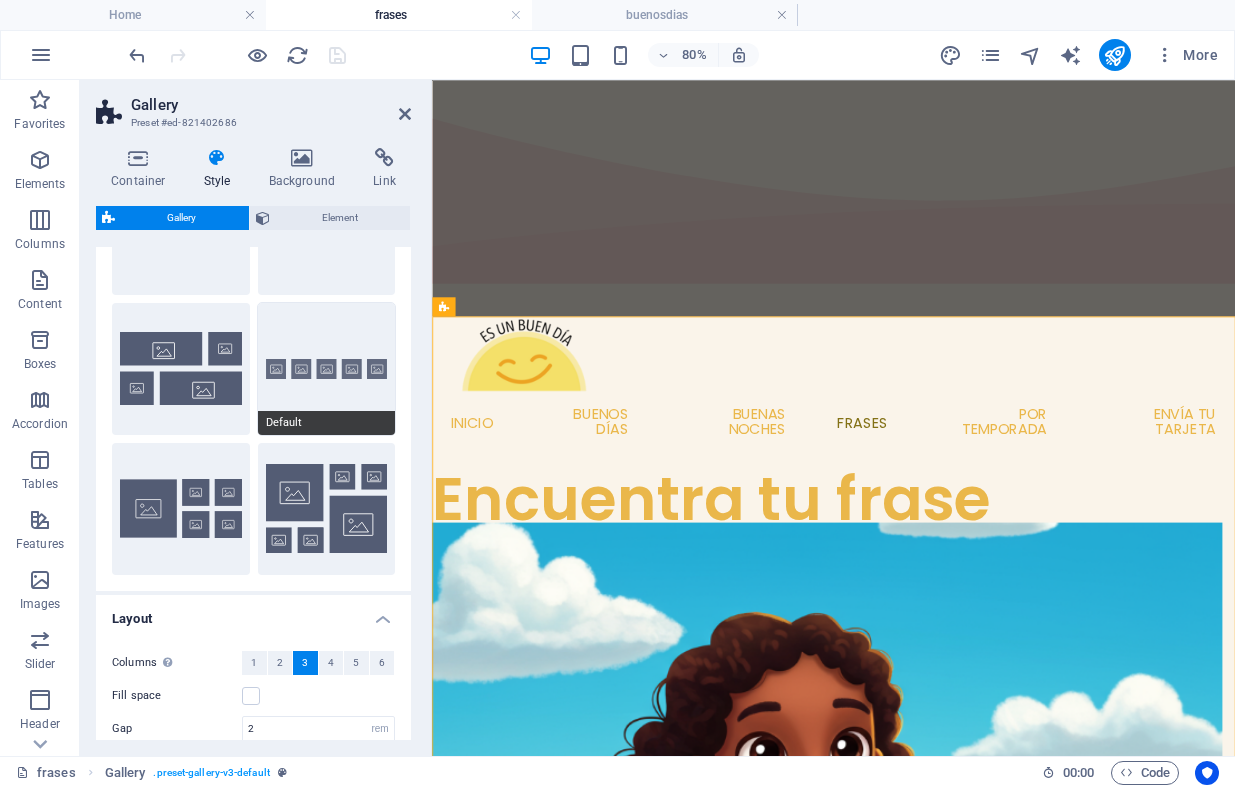 scroll, scrollTop: 0, scrollLeft: 0, axis: both 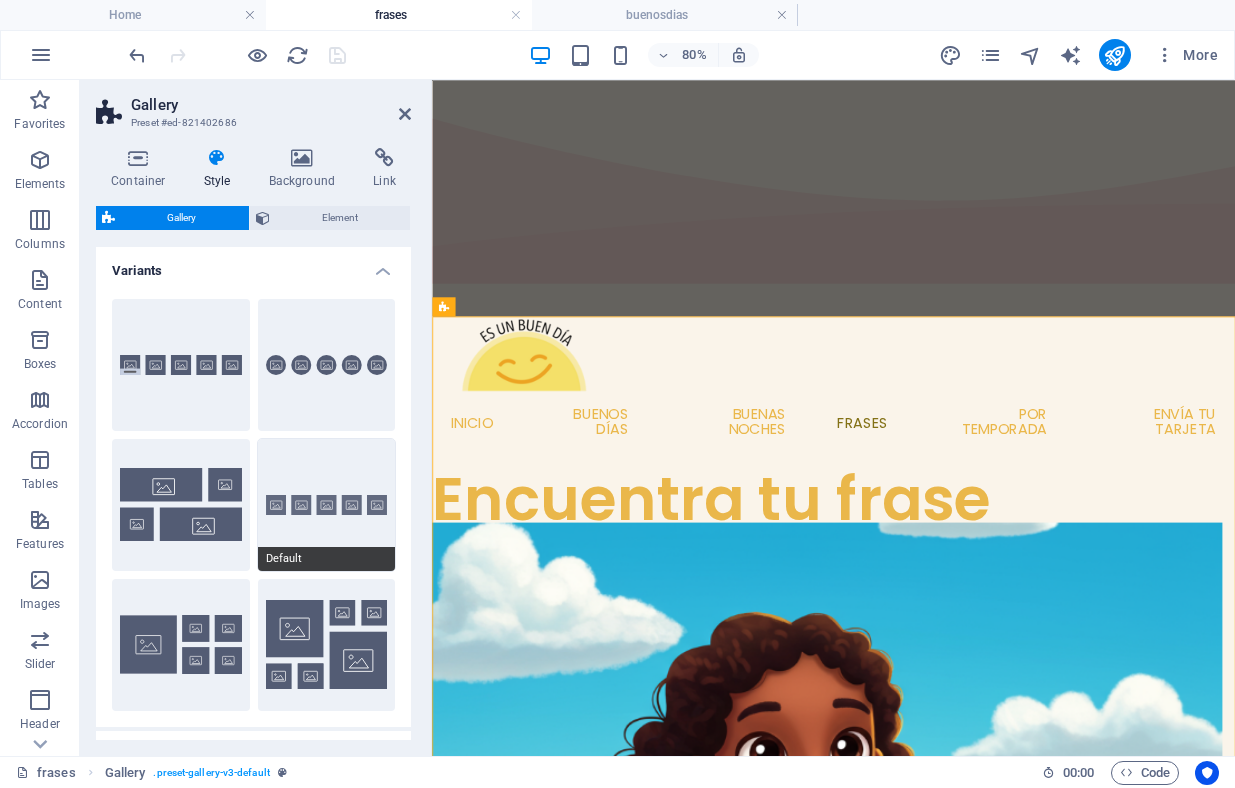 click on "Default" at bounding box center [327, 505] 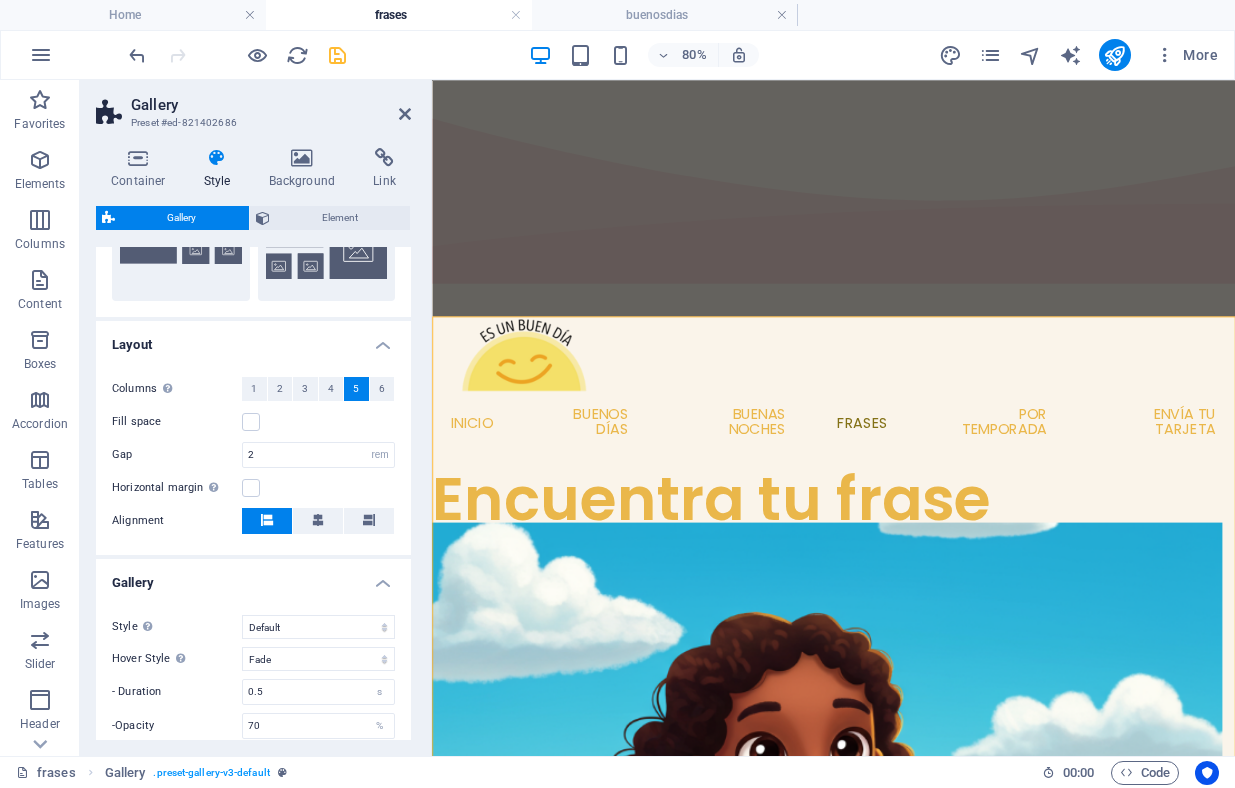 scroll, scrollTop: 342, scrollLeft: 0, axis: vertical 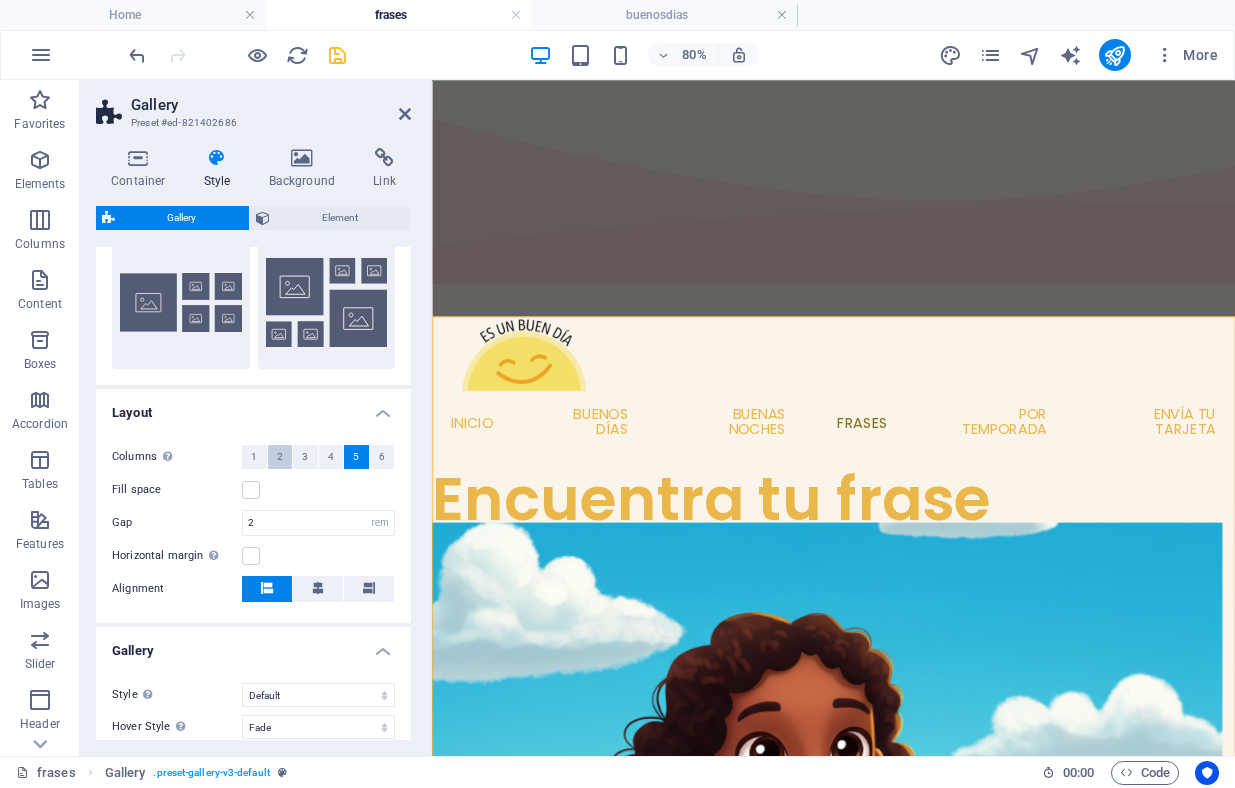 click on "2" at bounding box center (280, 457) 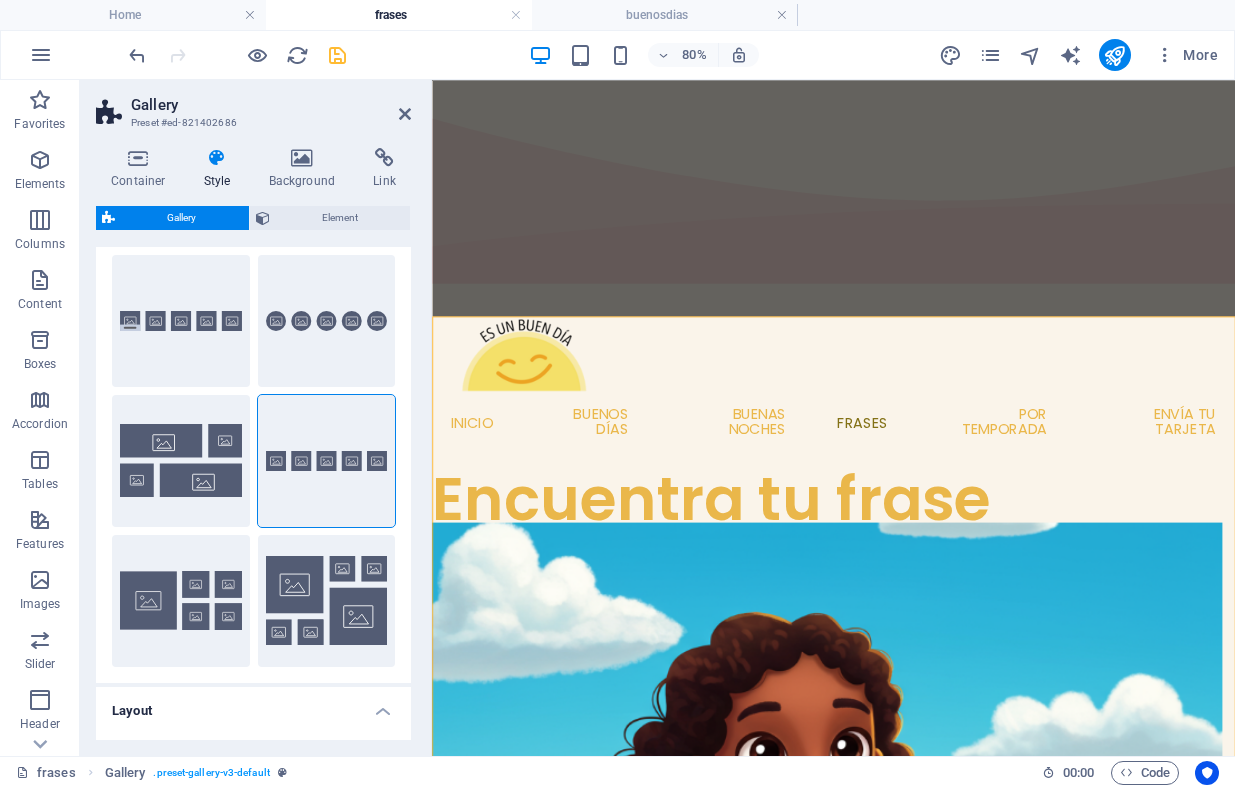 scroll, scrollTop: 0, scrollLeft: 0, axis: both 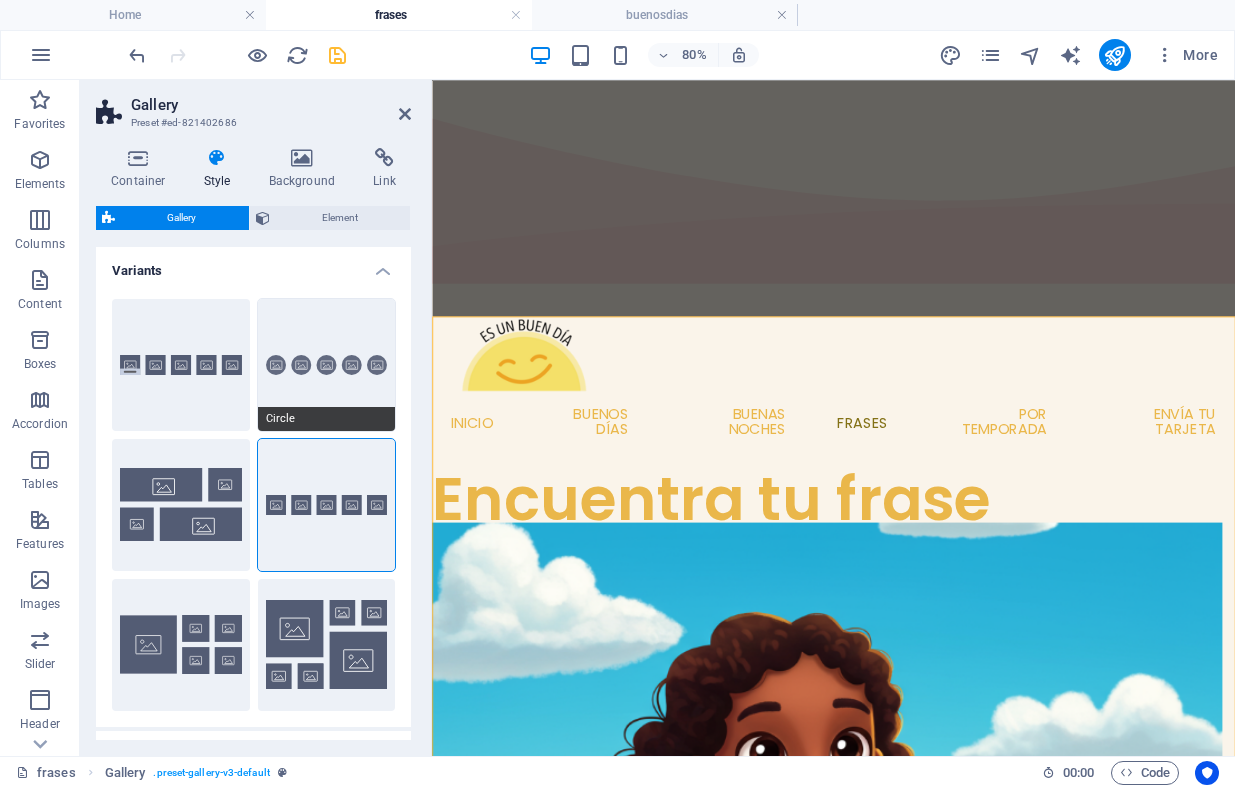 type 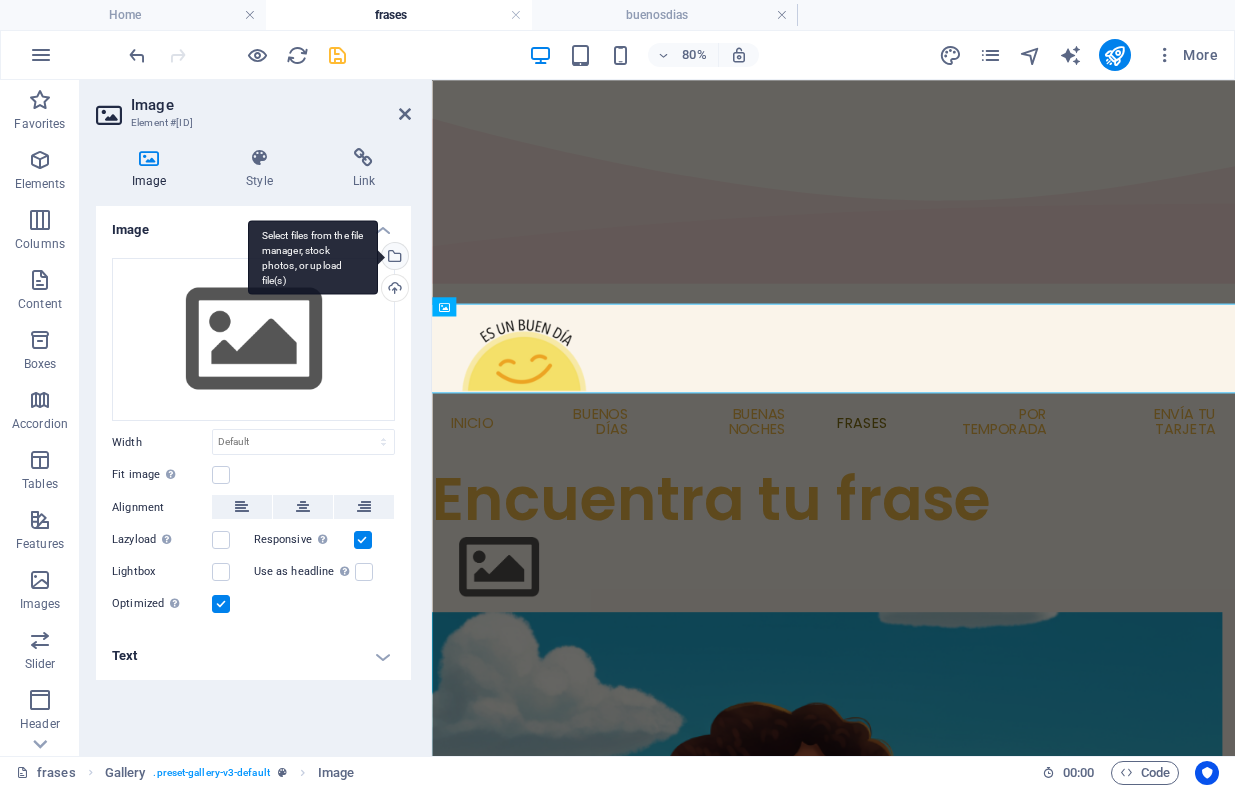 click on "Select files from the file manager, stock photos, or upload file(s)" at bounding box center (393, 258) 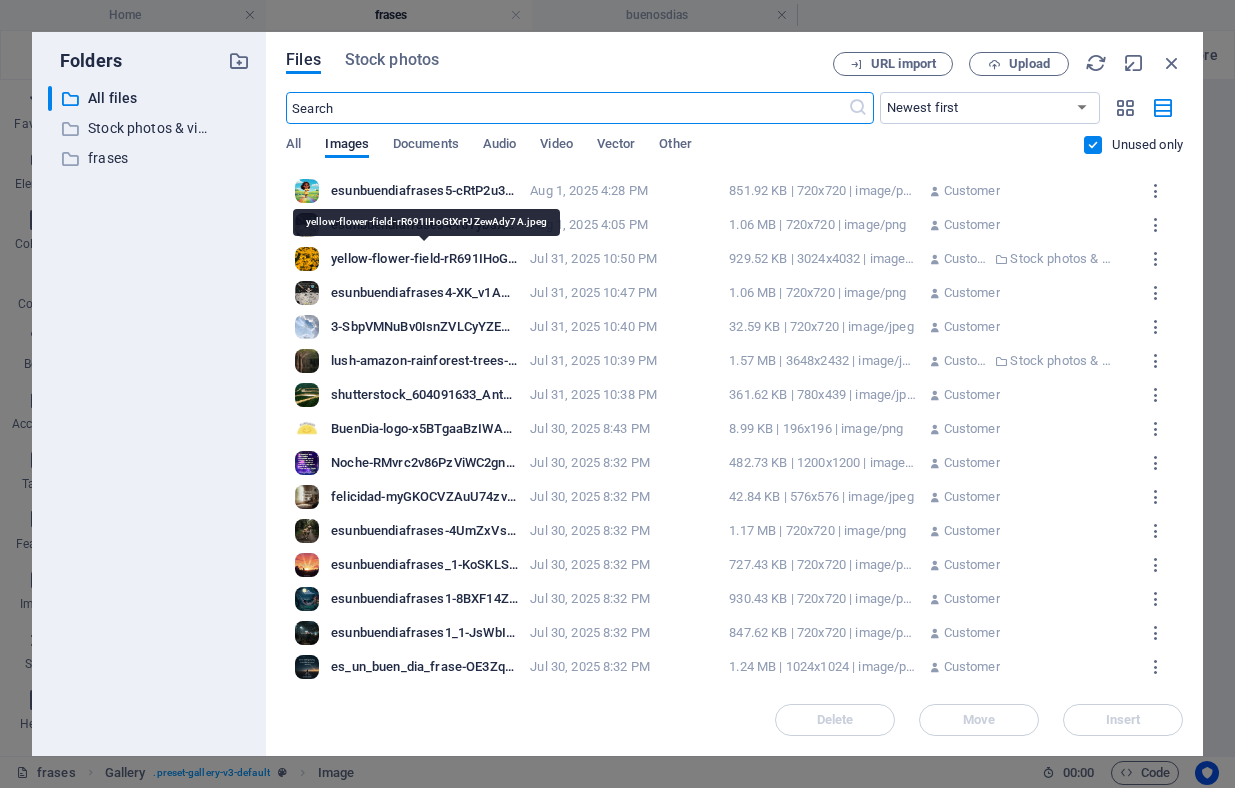 click on "yellow-flower-field-rR691IHoGtXrPJZewAdy7A.jpeg" at bounding box center (424, 259) 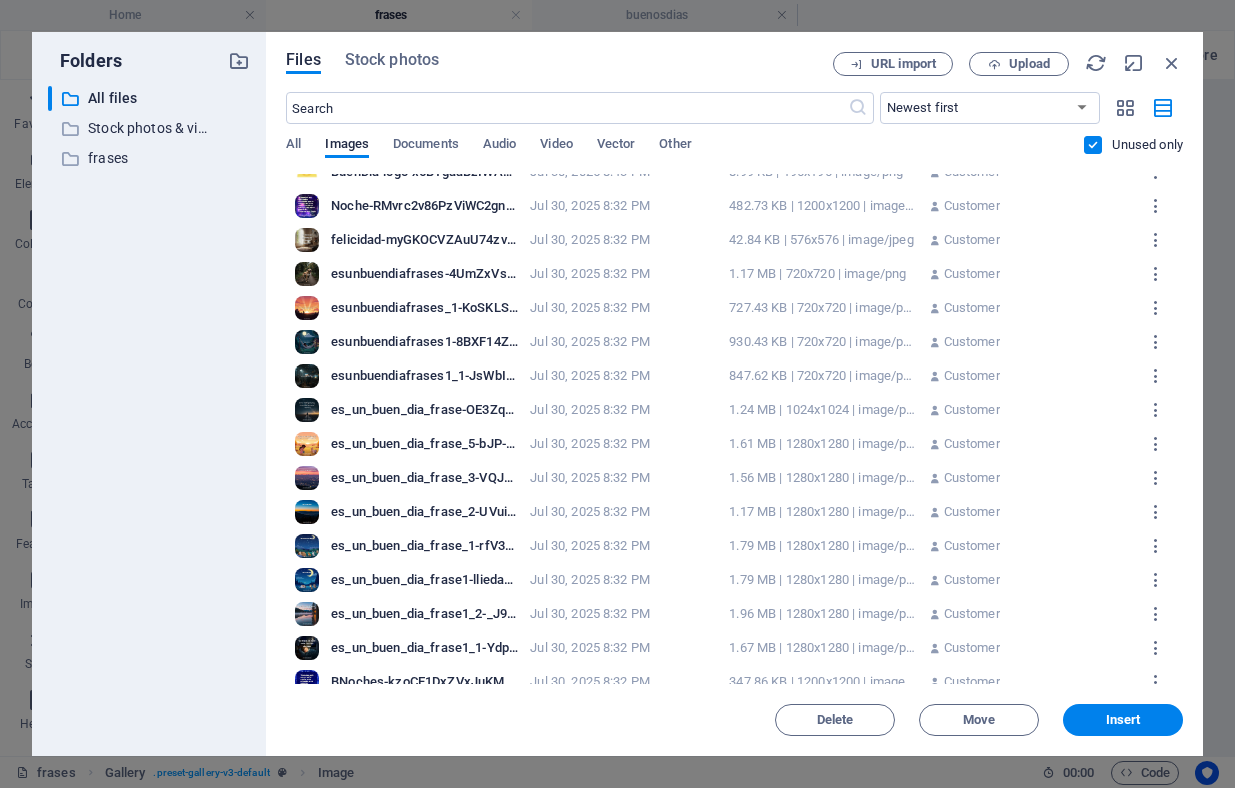 scroll, scrollTop: 442, scrollLeft: 0, axis: vertical 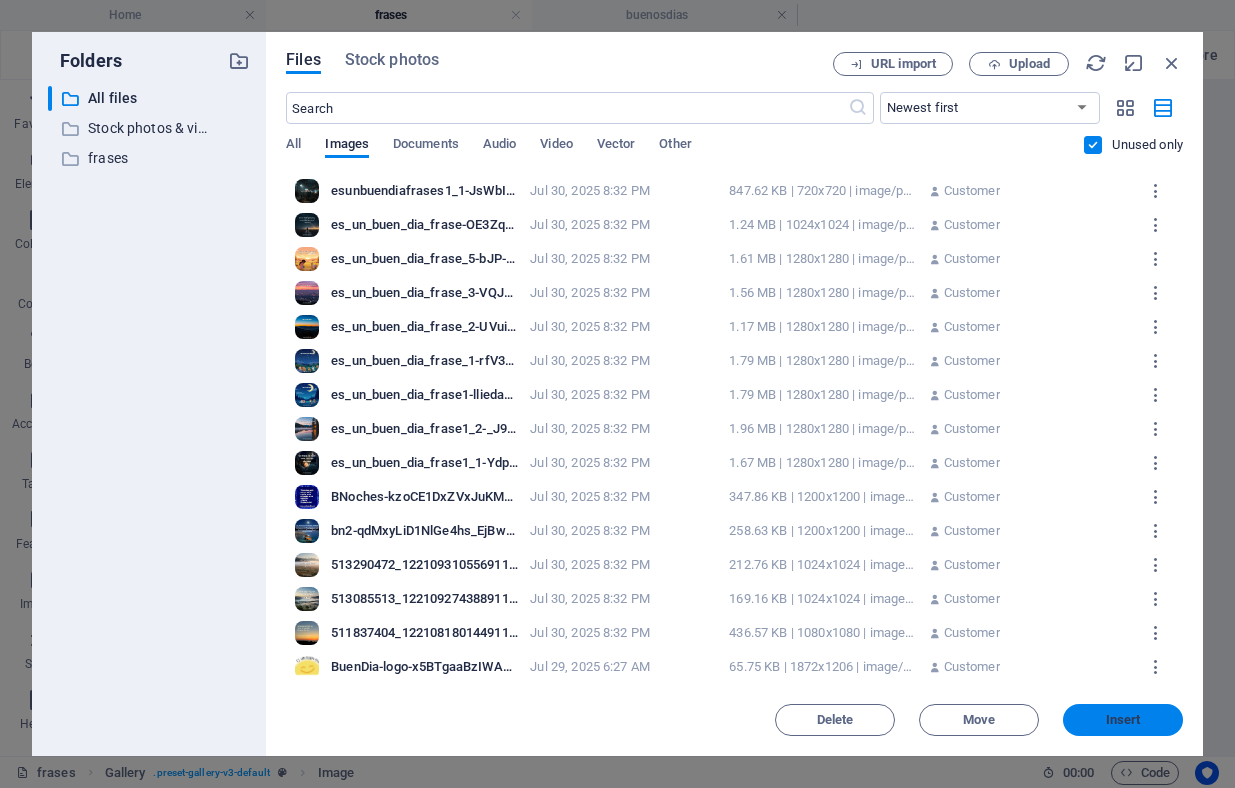 click on "Insert" at bounding box center (1123, 720) 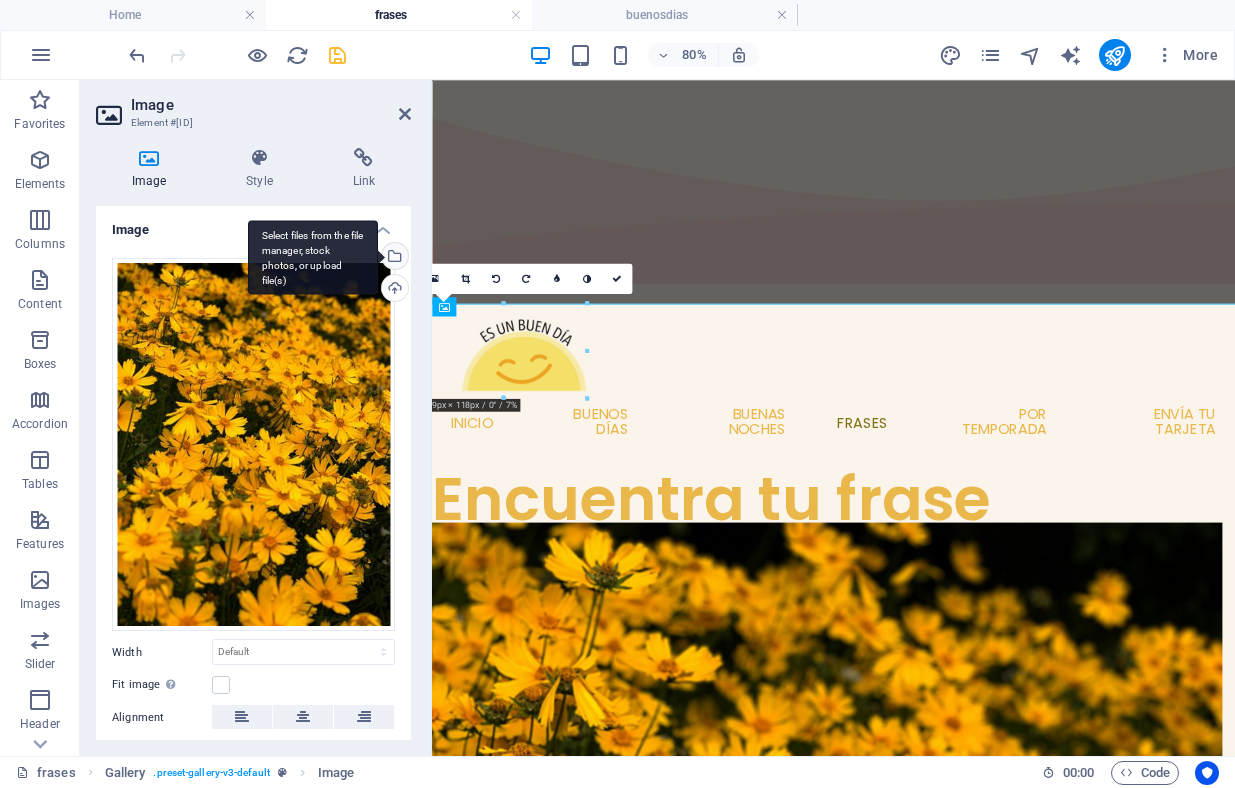 click on "Select files from the file manager, stock photos, or upload file(s)" at bounding box center [393, 258] 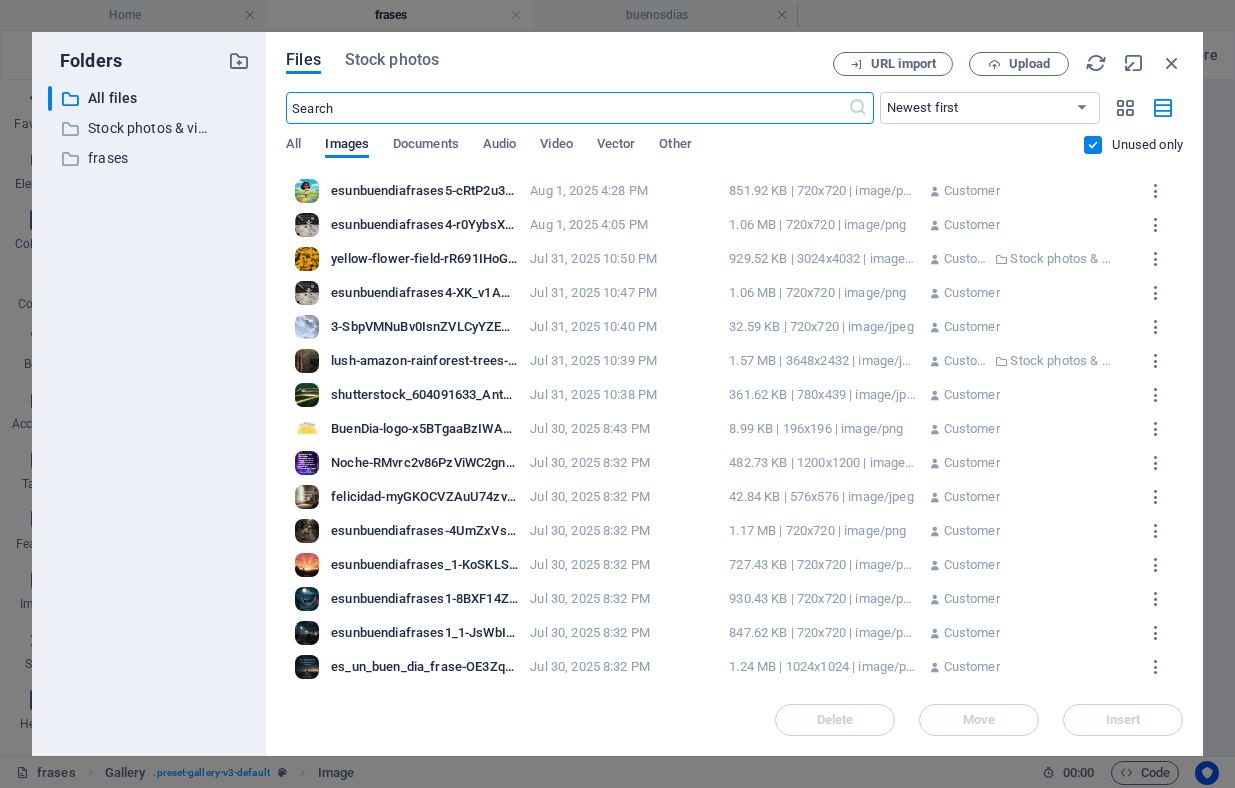 click on "esunbuendiafrases4-XK_v1AwaU0lKDhq1W1Nojw.png" at bounding box center (424, 293) 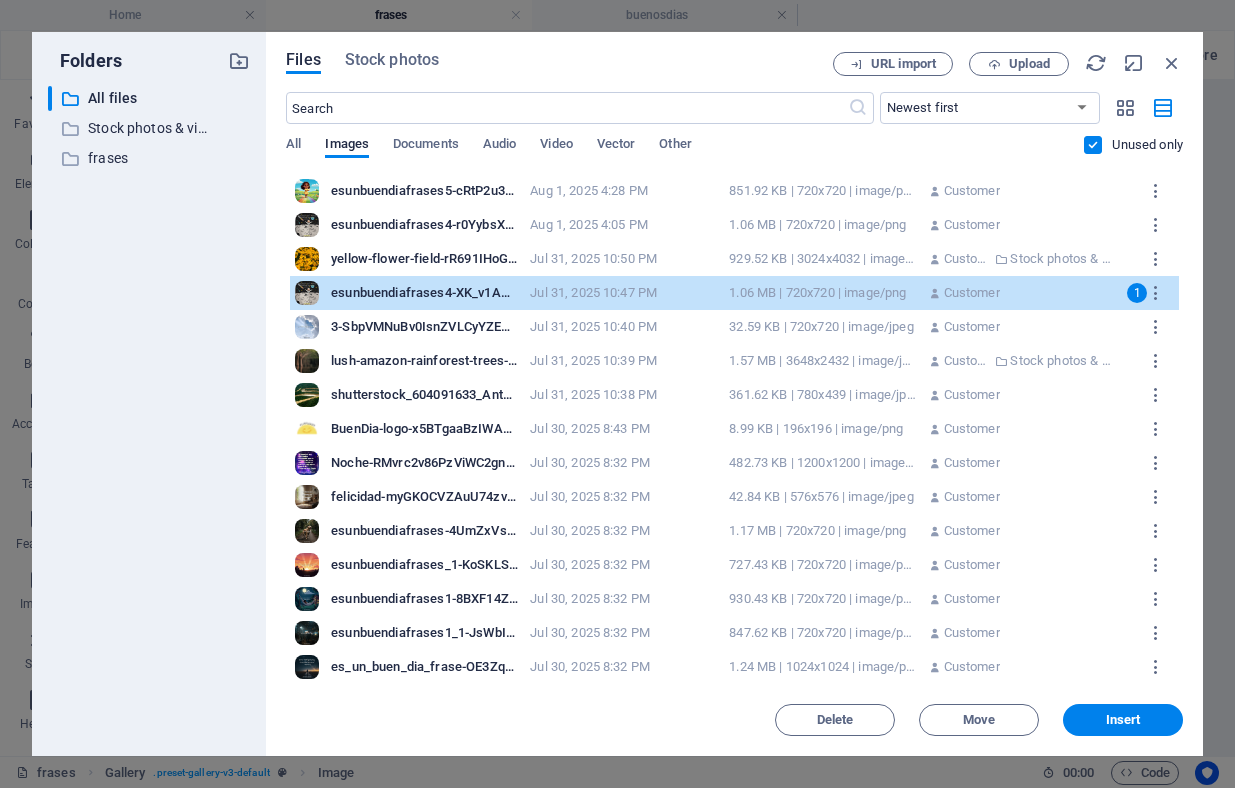 click on "3-SbpVMNuBv0IsnZVLCyYZEA.jpeg 3-SbpVMNuBv0IsnZVLCyYZEA.jpeg Jul 31, 2025 10:40 PM 32.59 KB | 720x720 | image/jpeg Customer" at bounding box center [734, 327] 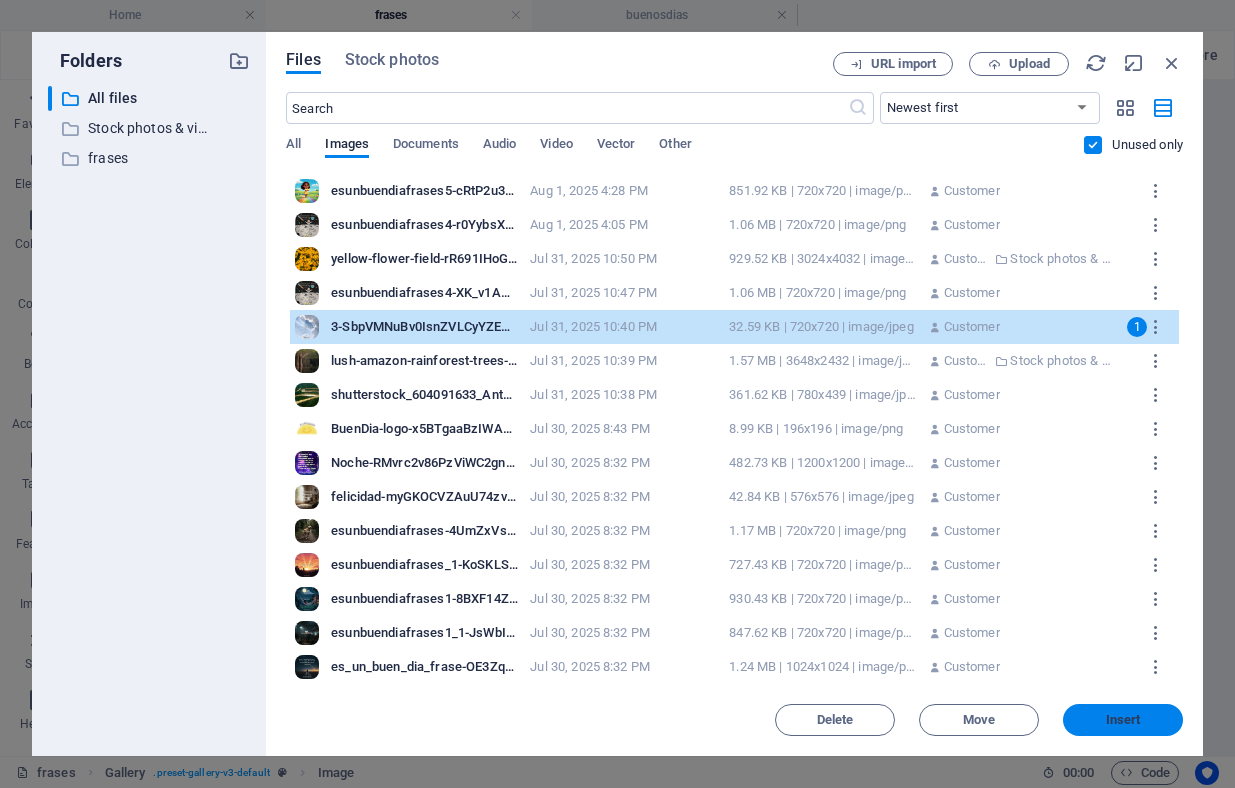 click on "Insert" at bounding box center [1123, 720] 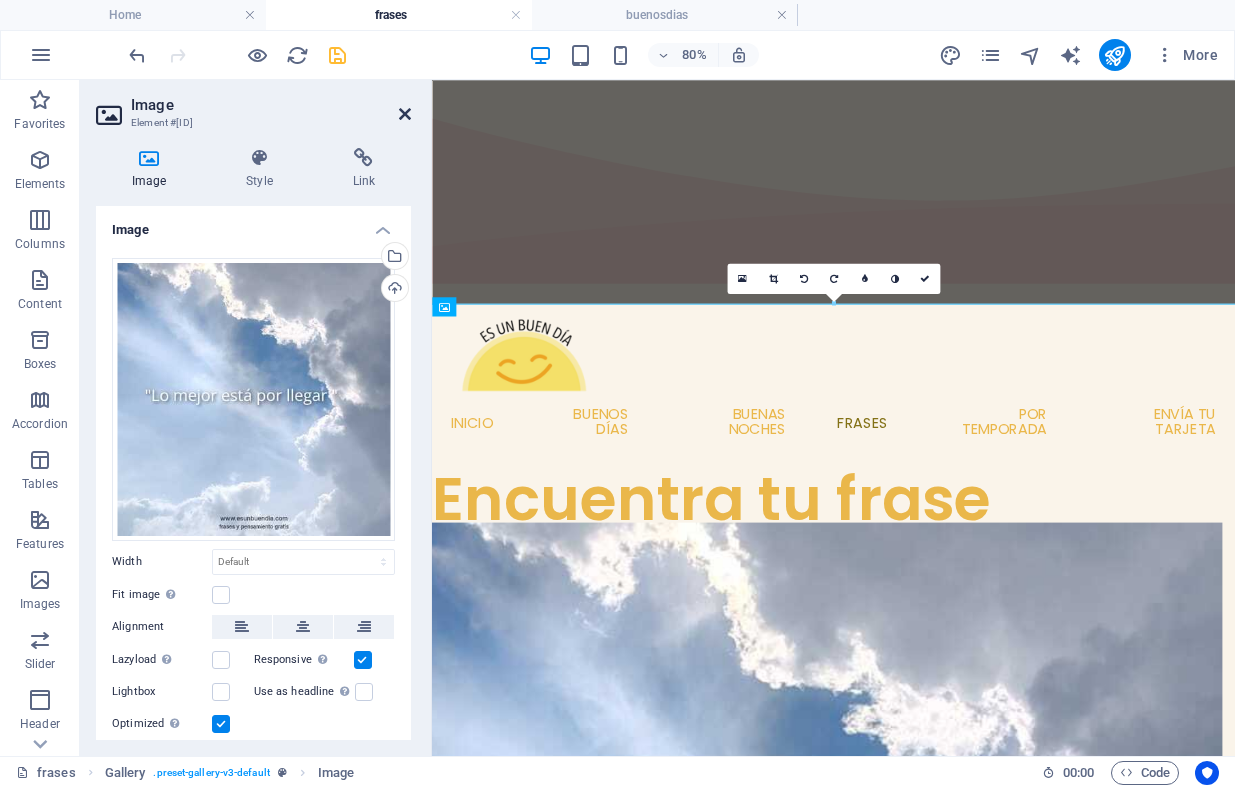 click at bounding box center (405, 114) 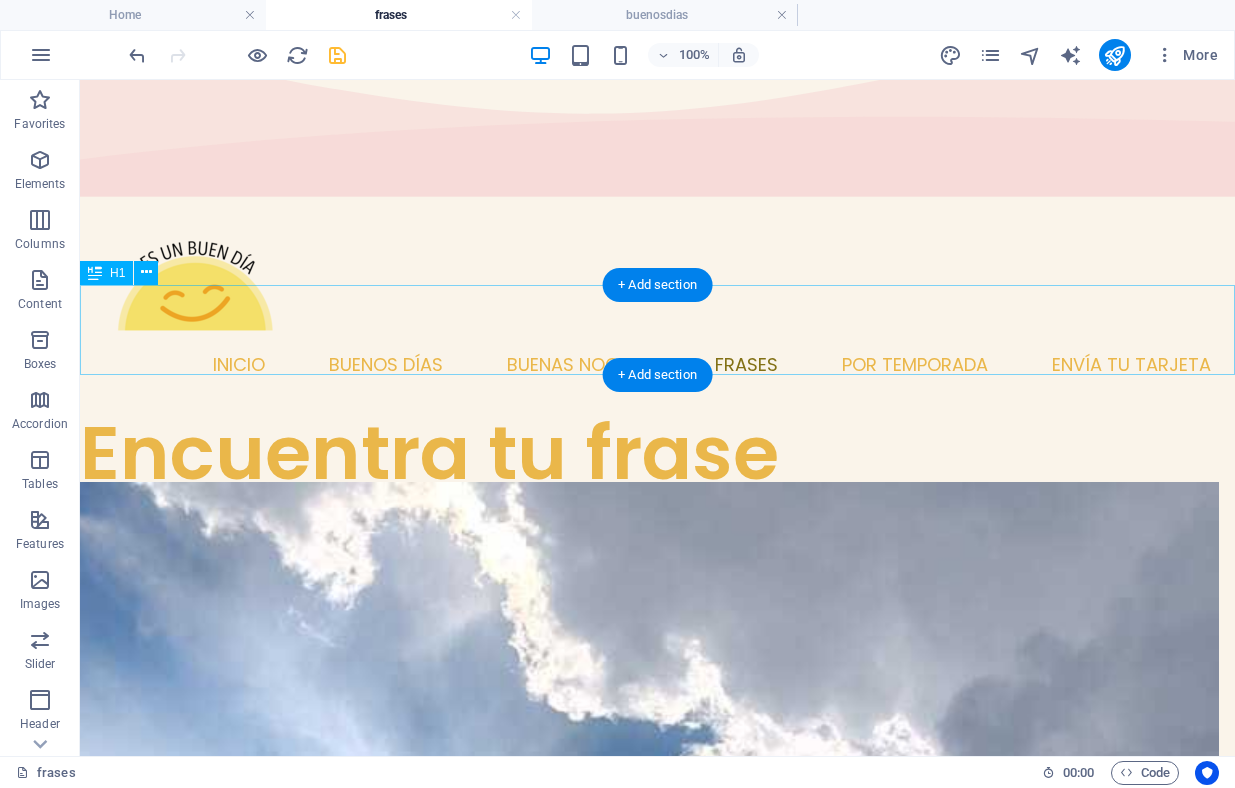 scroll, scrollTop: 0, scrollLeft: 0, axis: both 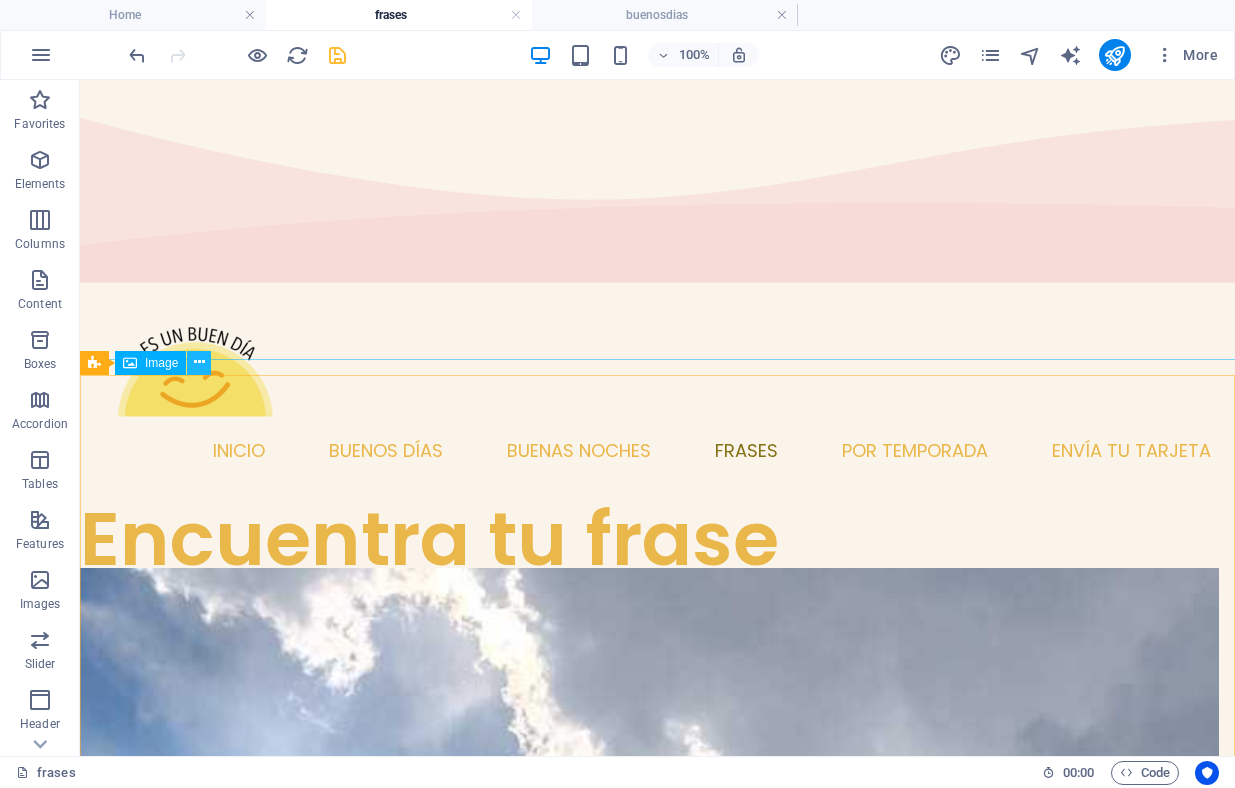 click at bounding box center [199, 362] 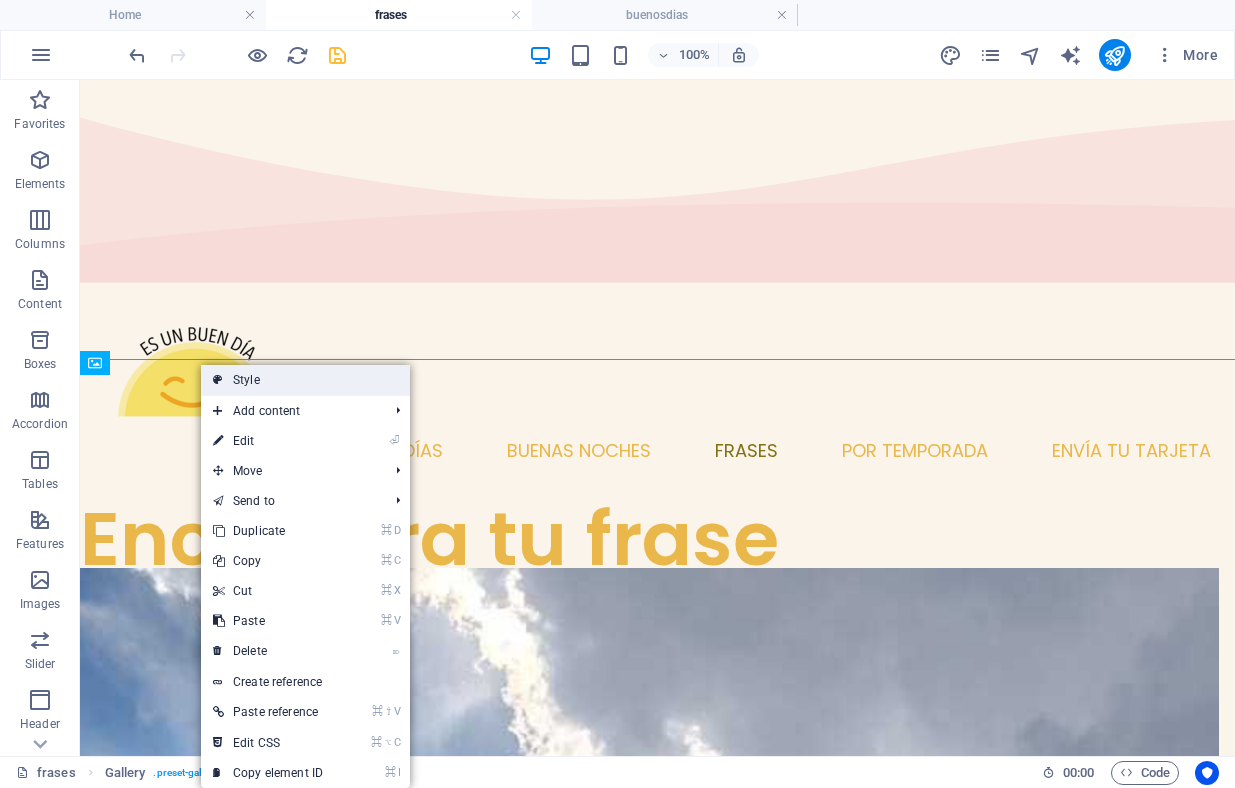 click on "Style" at bounding box center [305, 380] 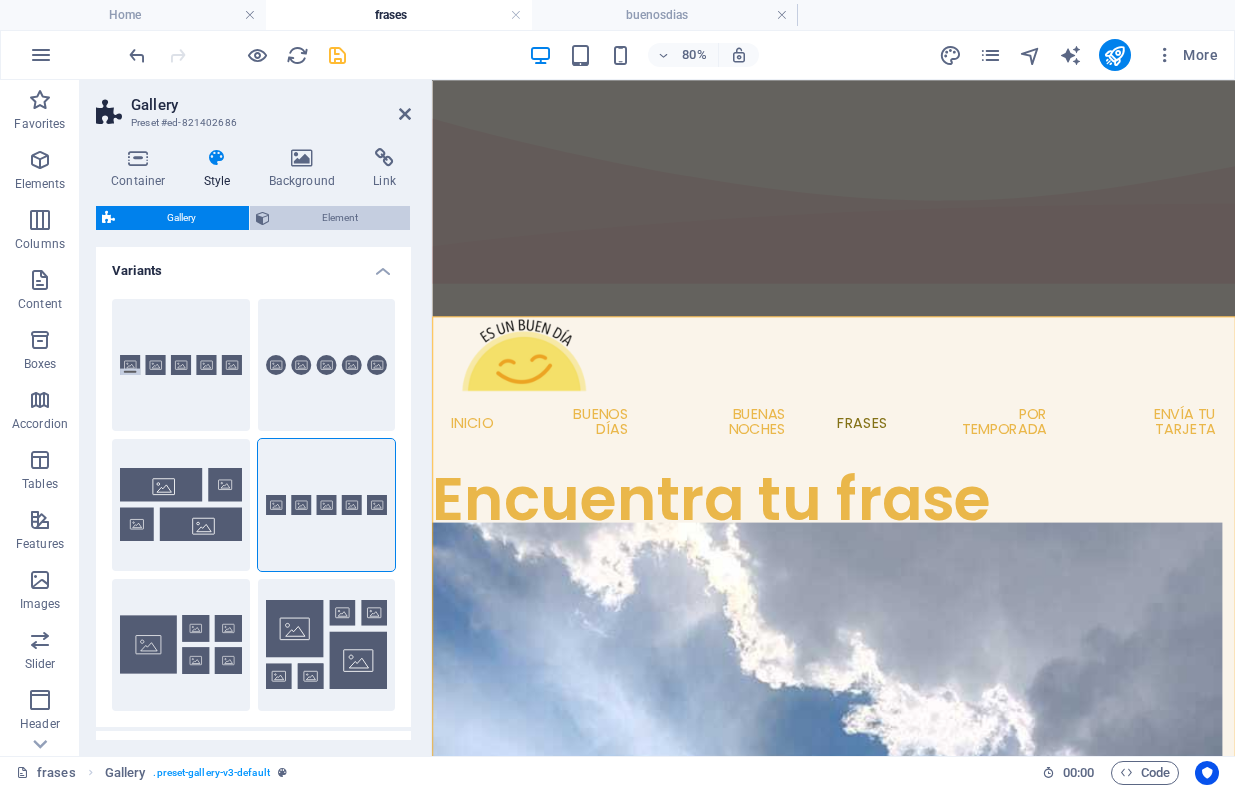 click on "Element" at bounding box center [330, 218] 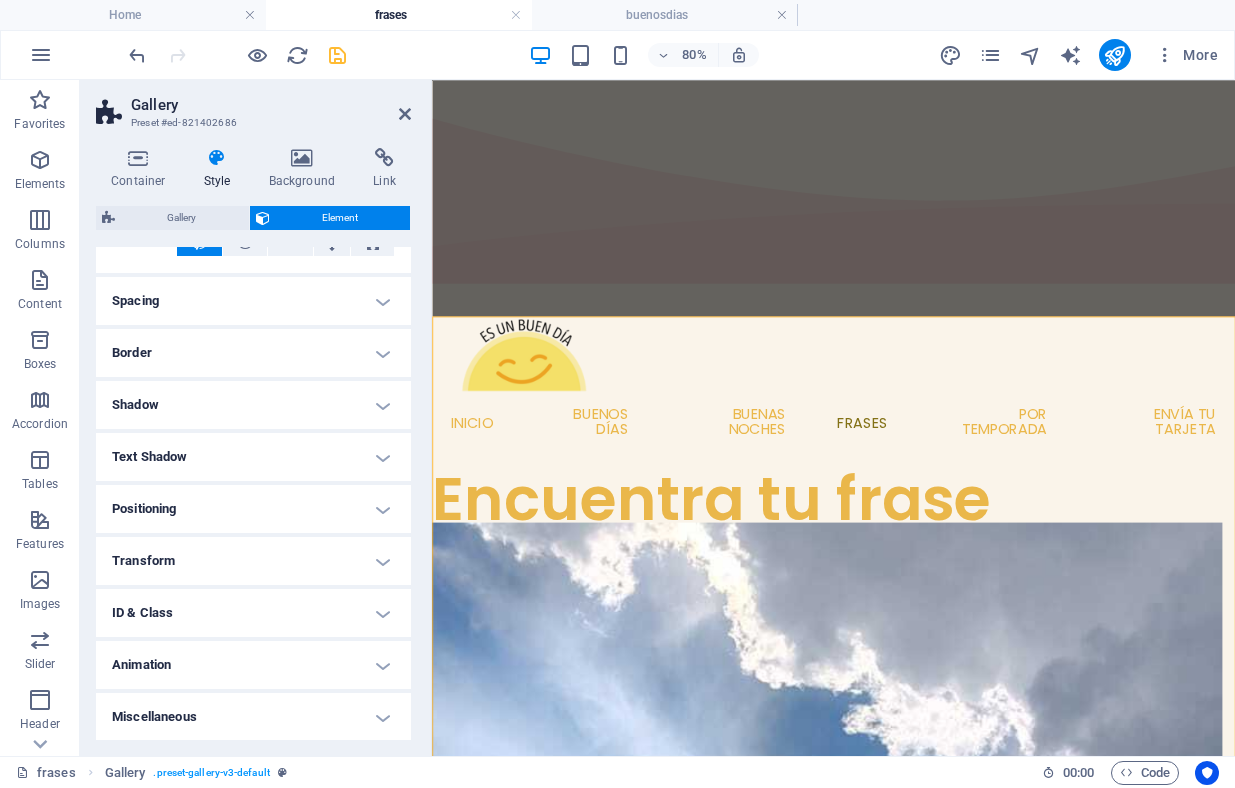 scroll, scrollTop: 0, scrollLeft: 0, axis: both 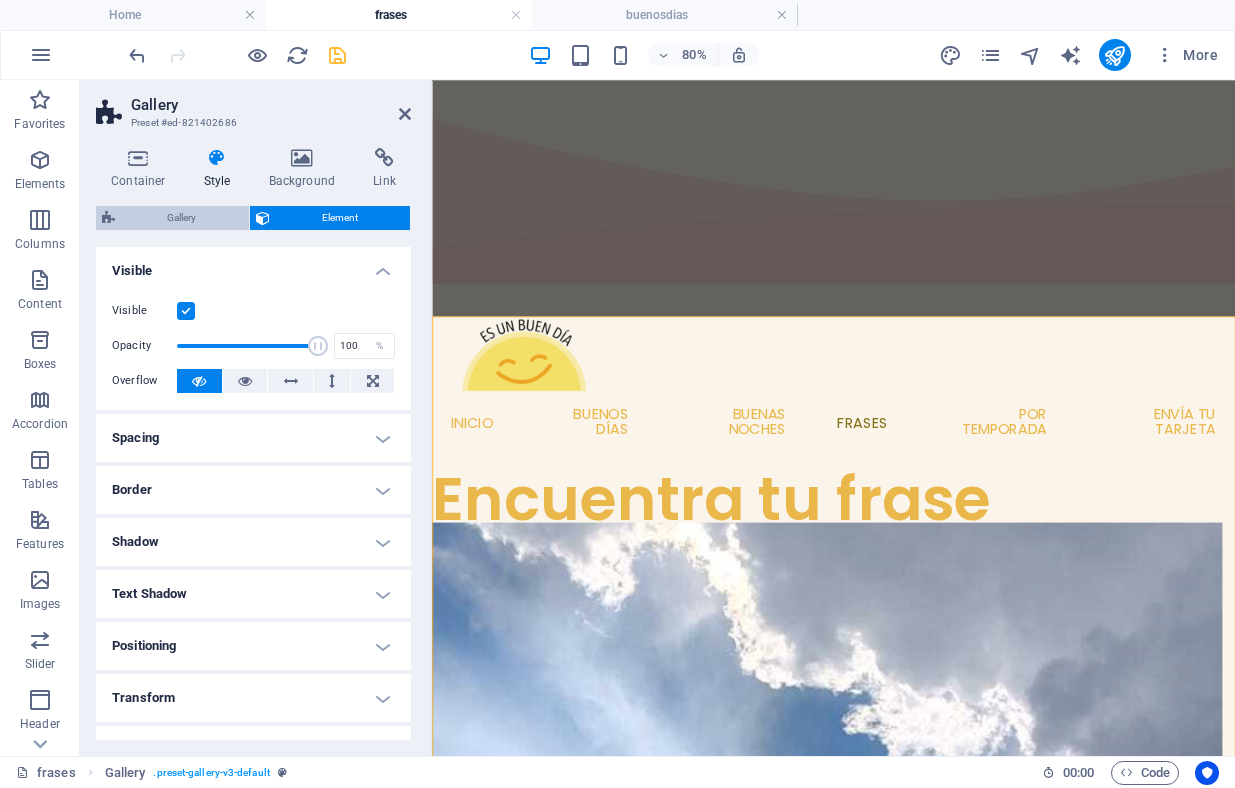 click on "Gallery" at bounding box center (182, 218) 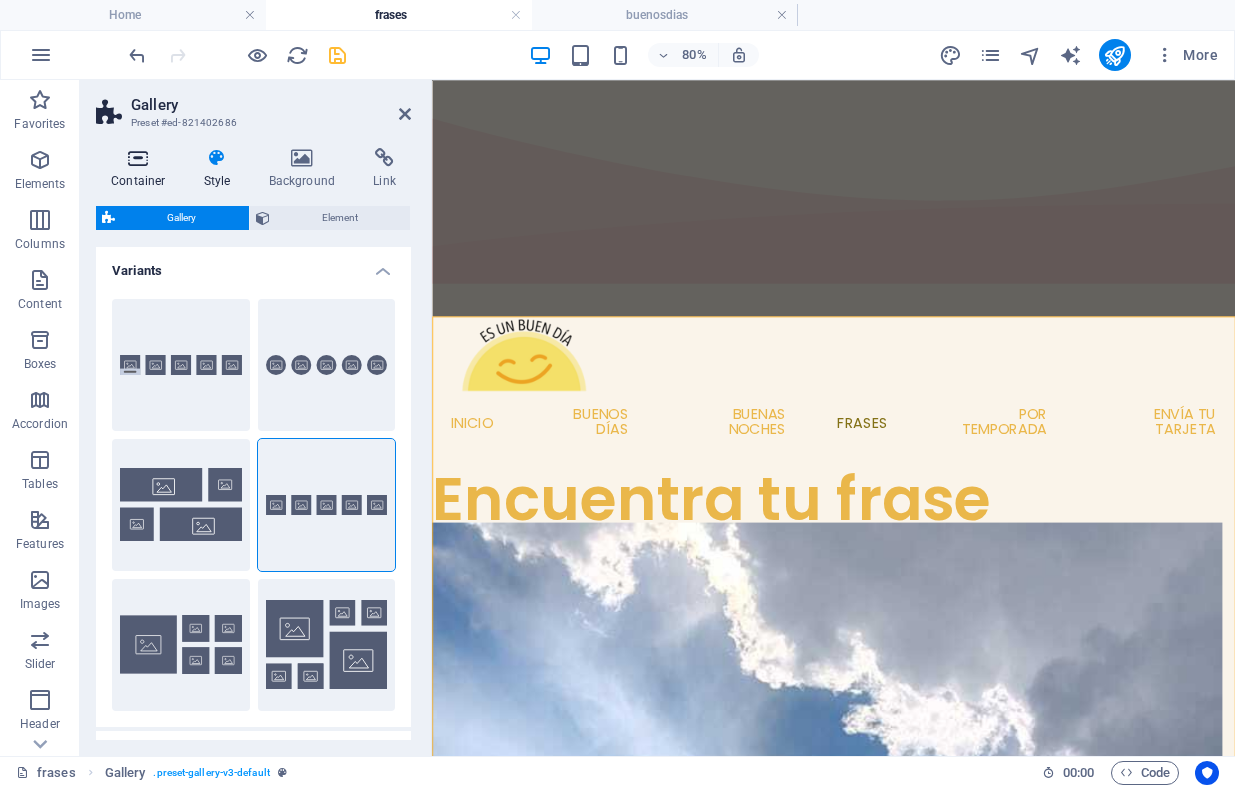 click at bounding box center (138, 158) 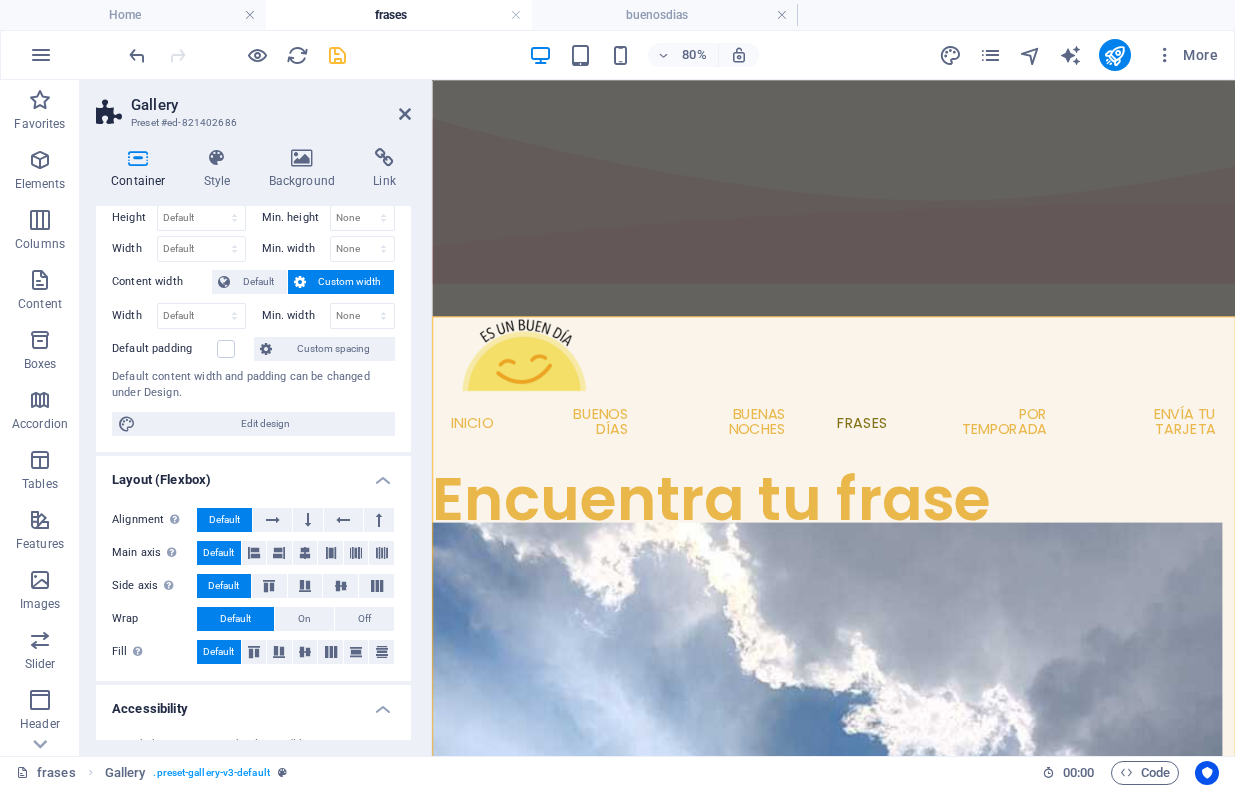 scroll, scrollTop: 0, scrollLeft: 0, axis: both 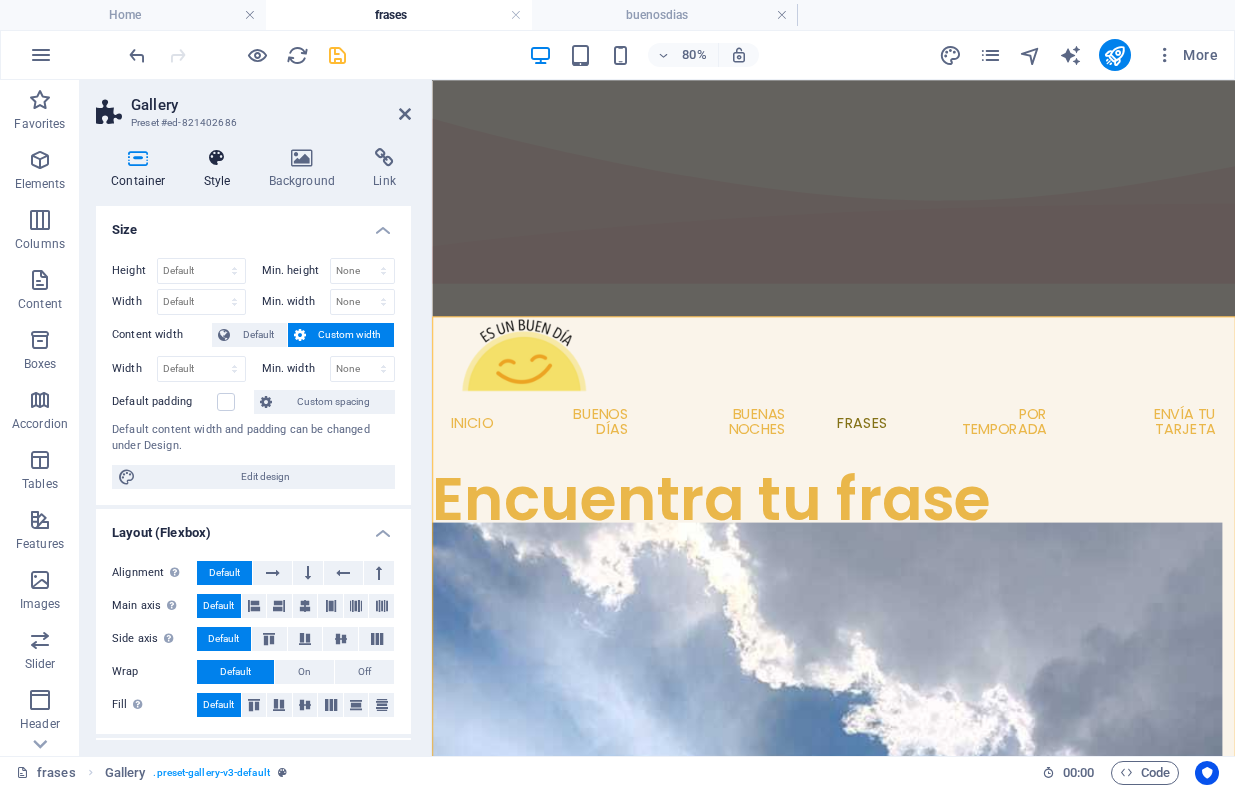 click at bounding box center [217, 158] 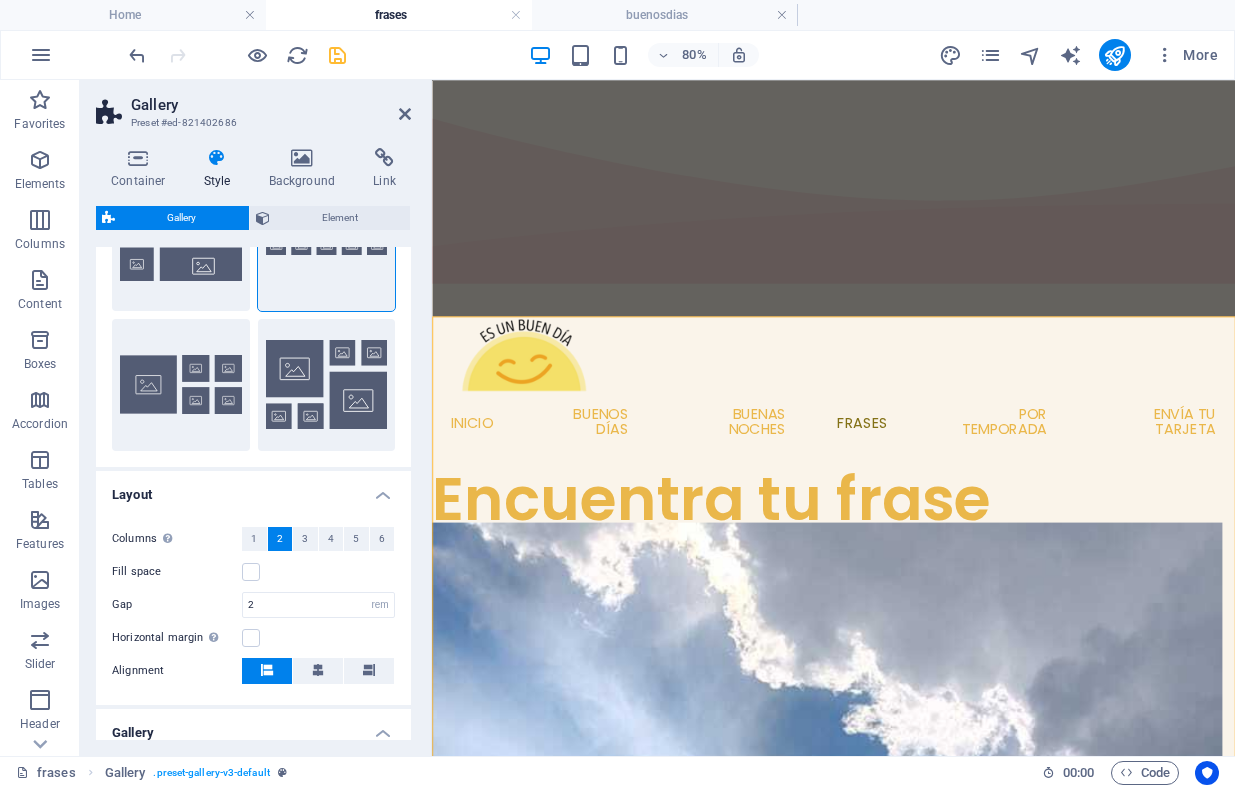 scroll, scrollTop: 258, scrollLeft: 0, axis: vertical 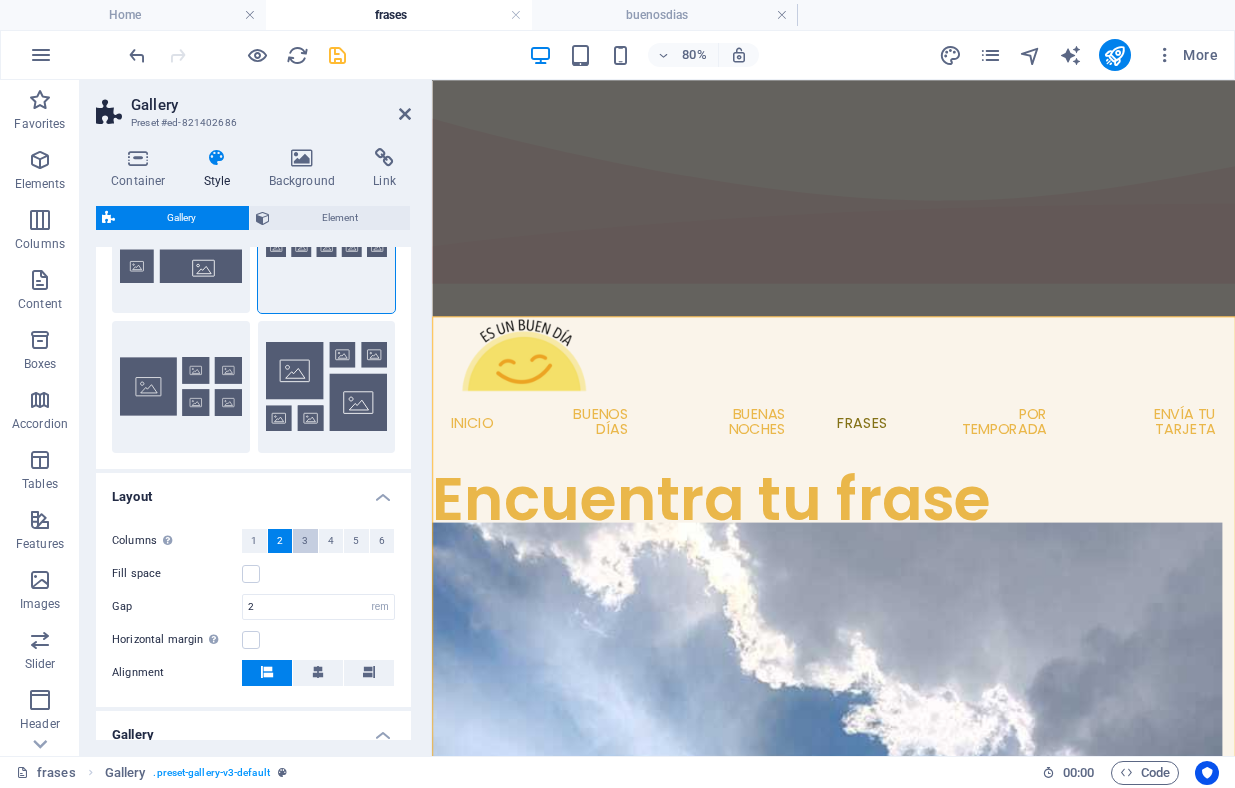 click on "3" at bounding box center (305, 541) 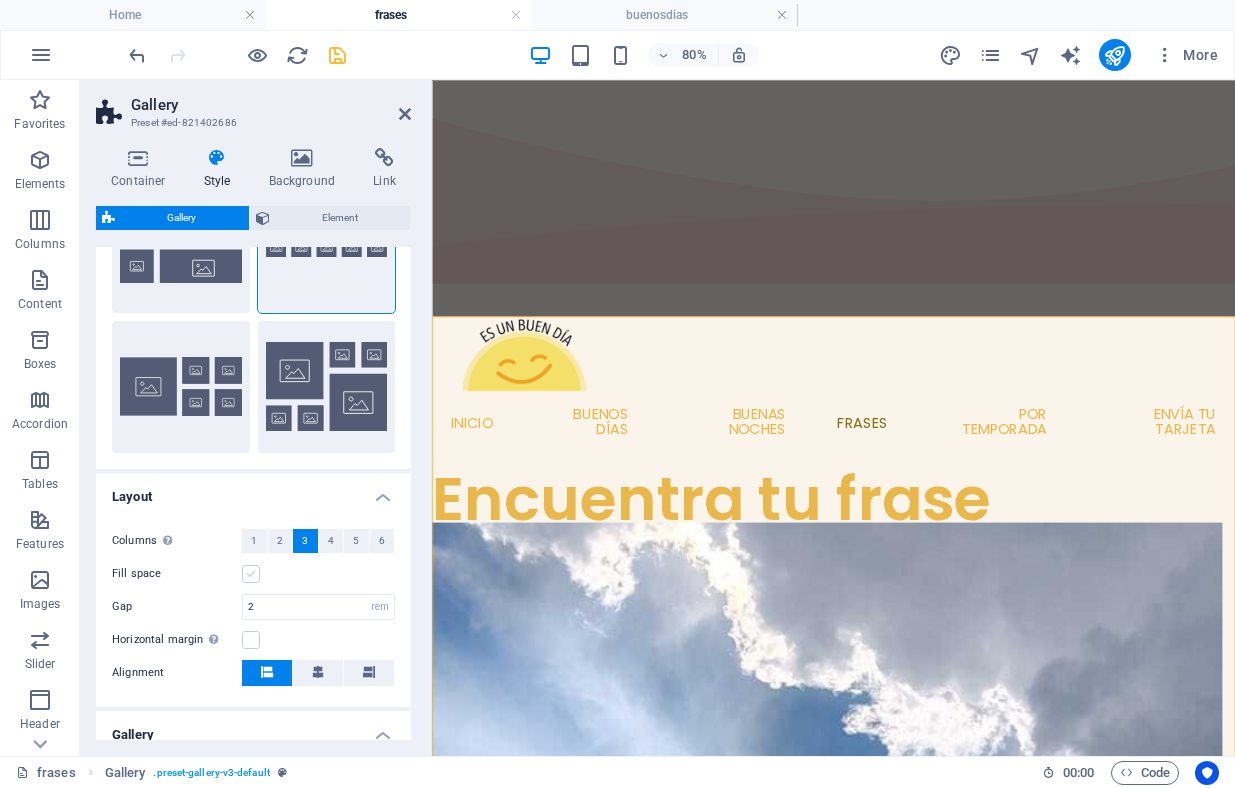 click at bounding box center (251, 574) 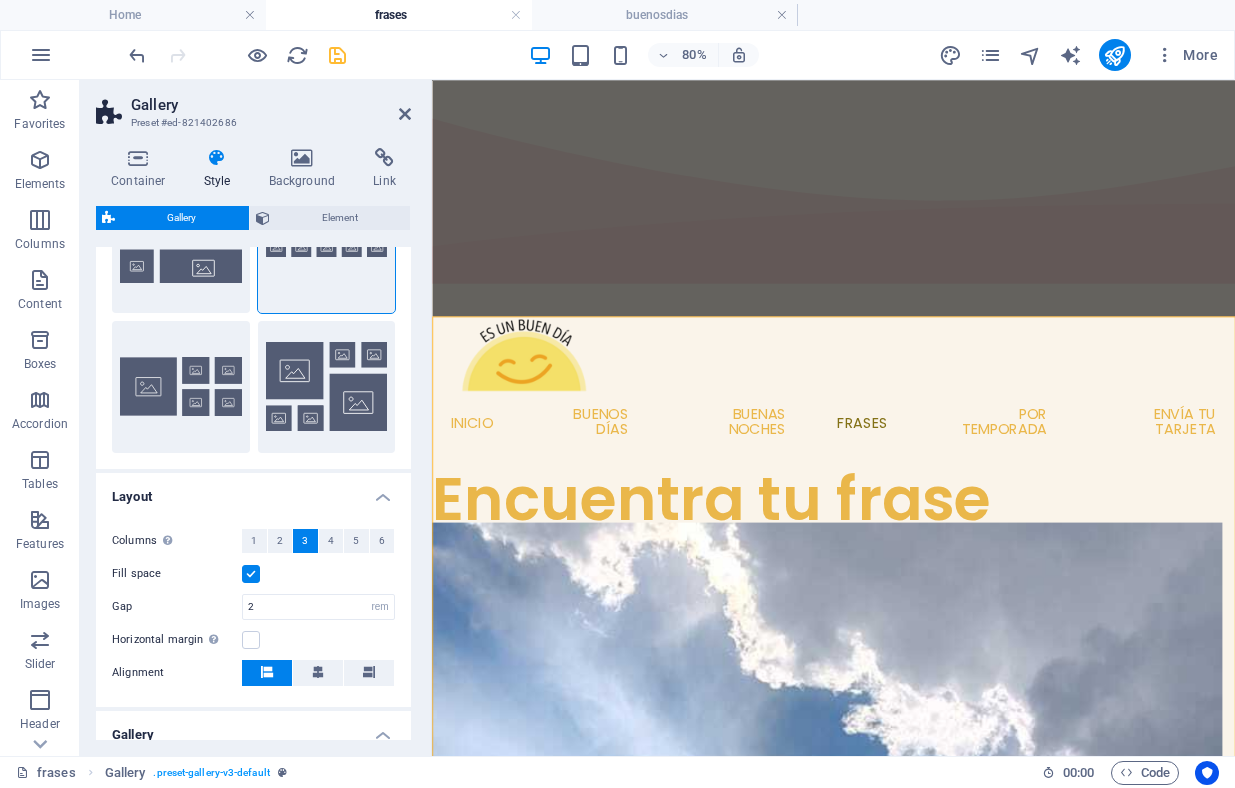 click at bounding box center [251, 574] 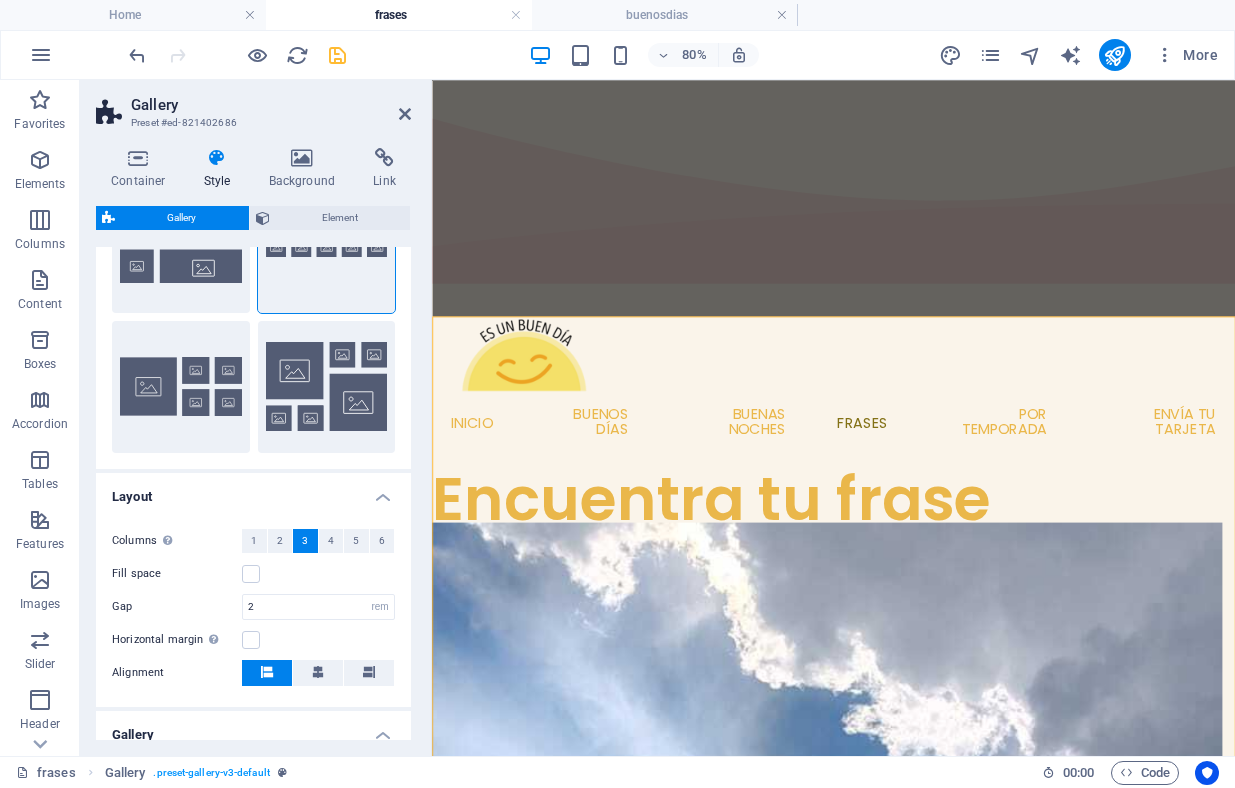 click on "Horizontal margin Only if the containers "Content width" is not set to "Default"" at bounding box center [253, 640] 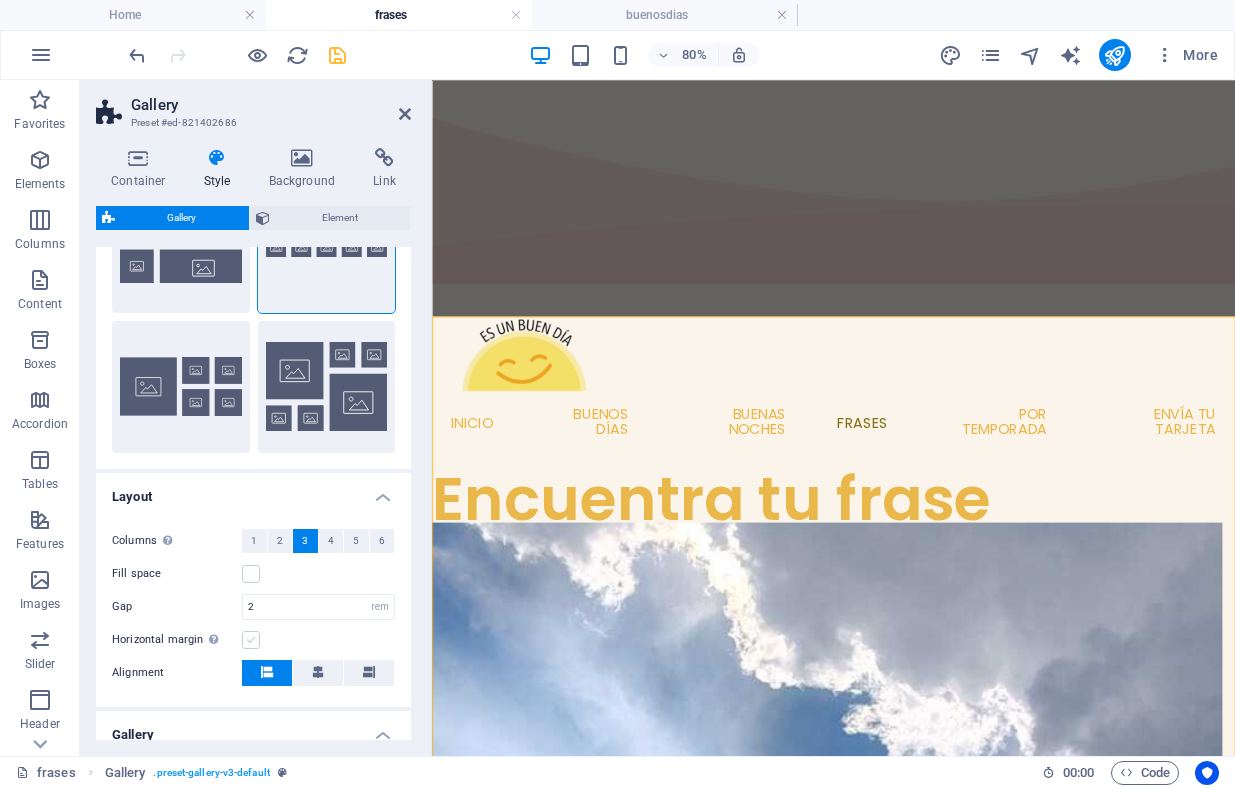 click at bounding box center (251, 640) 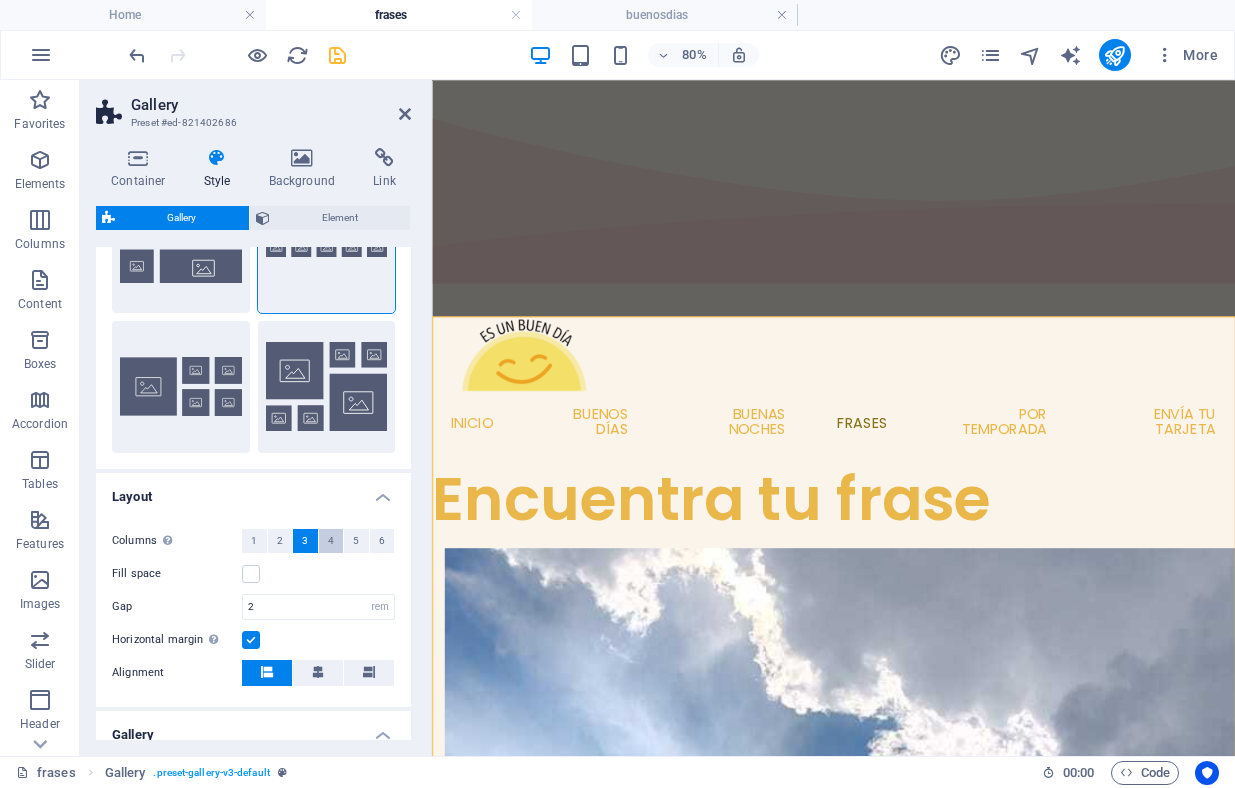 click on "4" at bounding box center (331, 541) 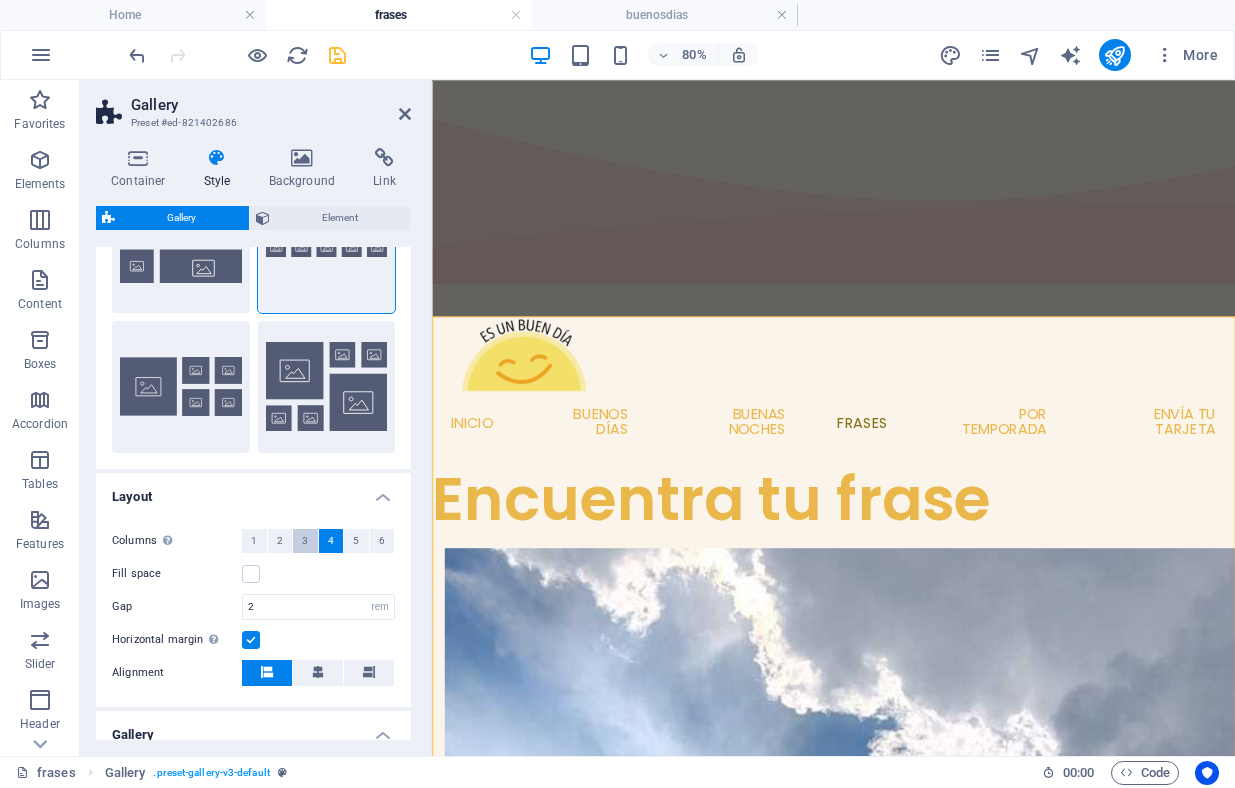 click on "3" at bounding box center [305, 541] 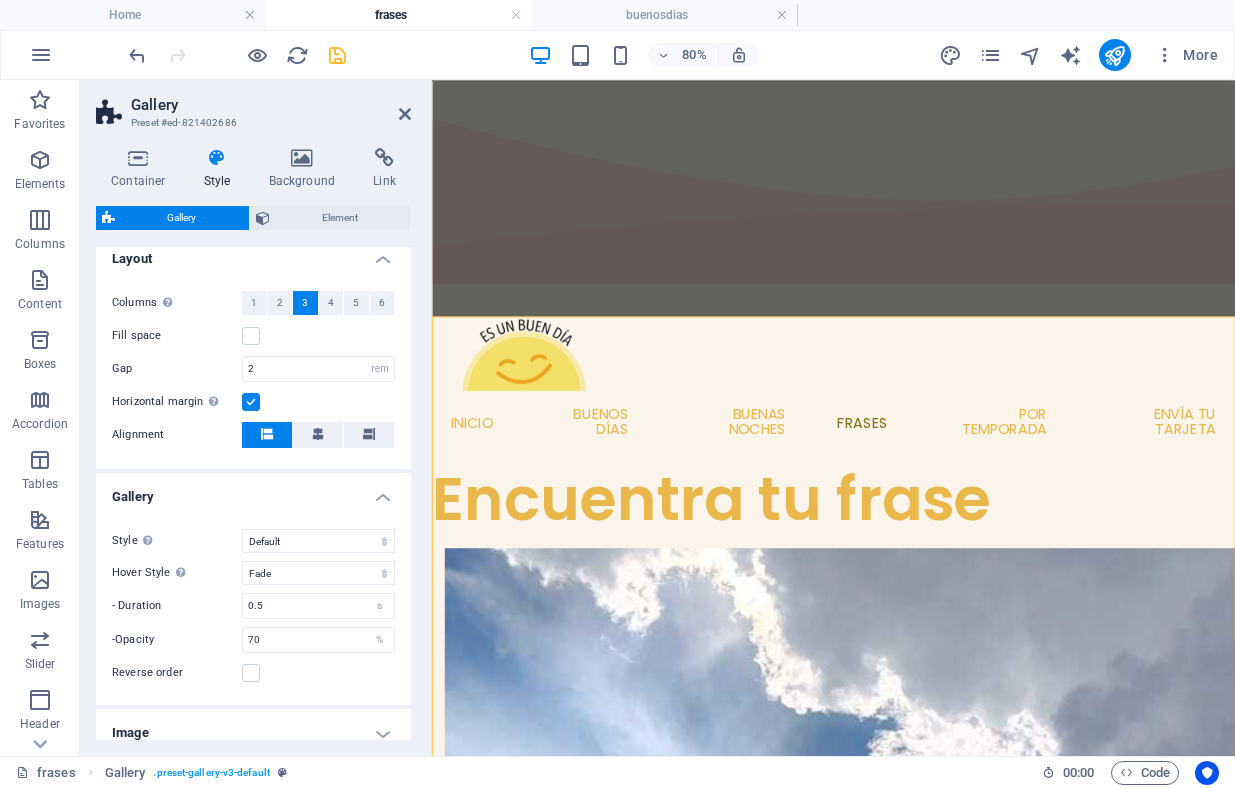 scroll, scrollTop: 592, scrollLeft: 0, axis: vertical 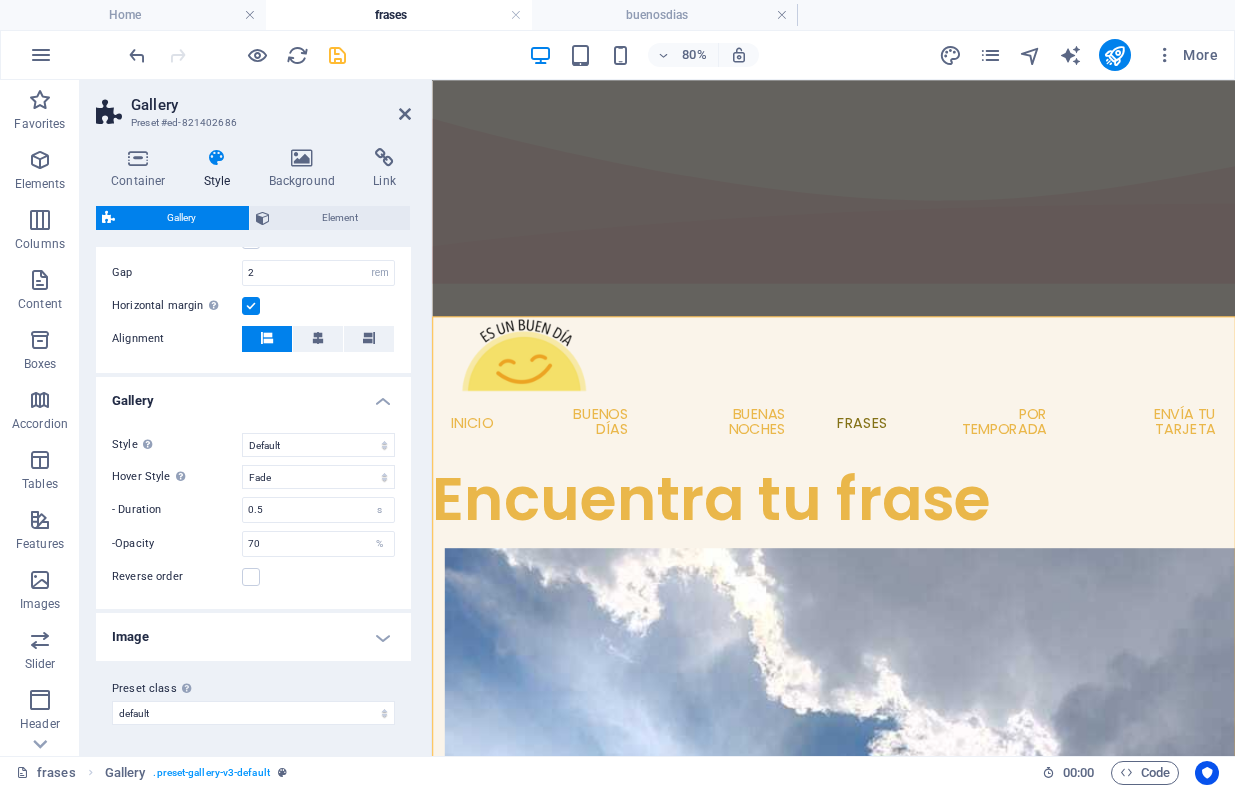 click on "Image" at bounding box center [253, 637] 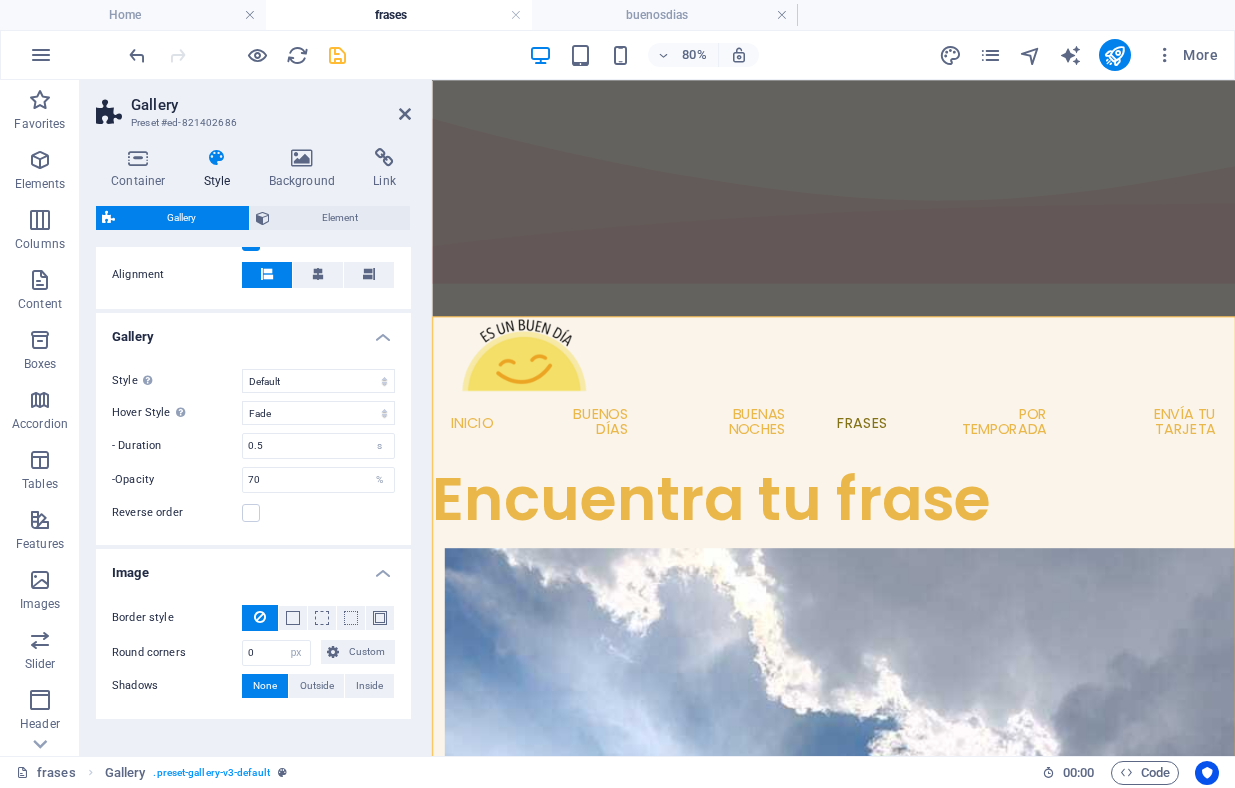 scroll, scrollTop: 713, scrollLeft: 0, axis: vertical 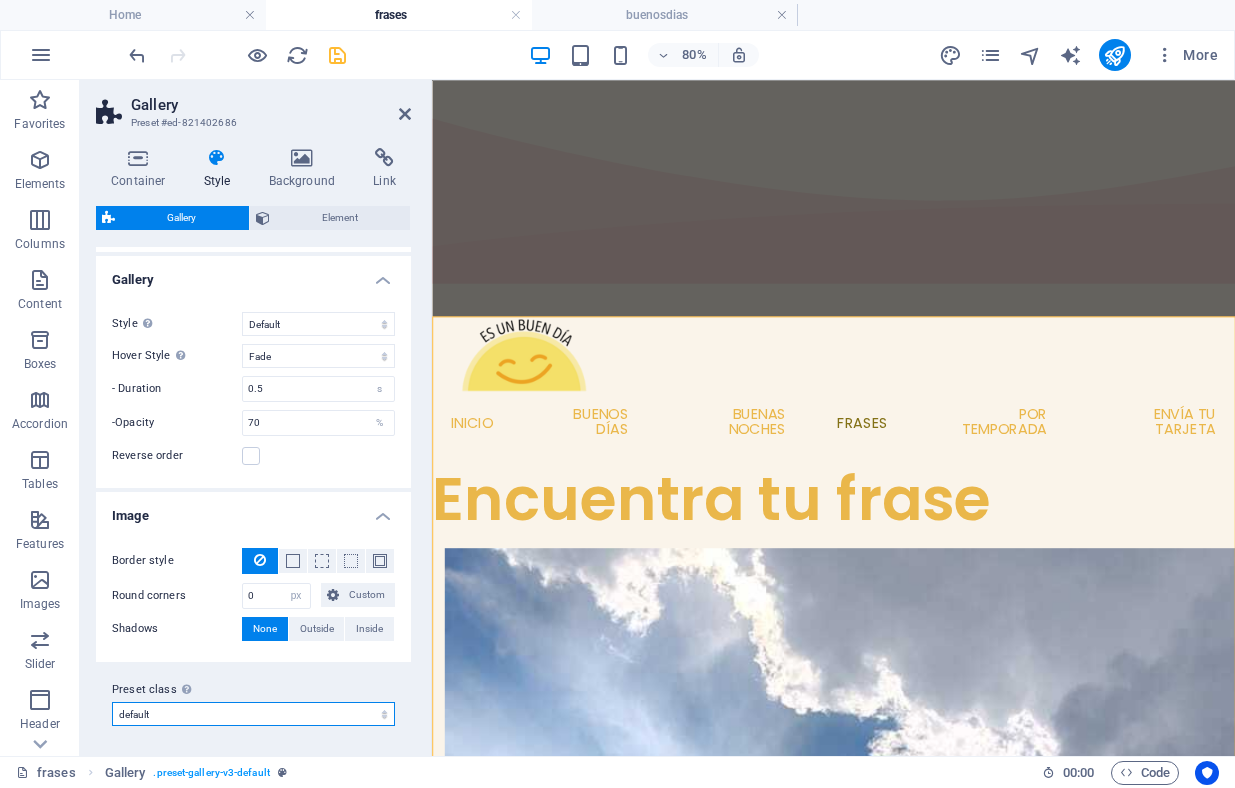 click on "default Add preset class" at bounding box center [253, 714] 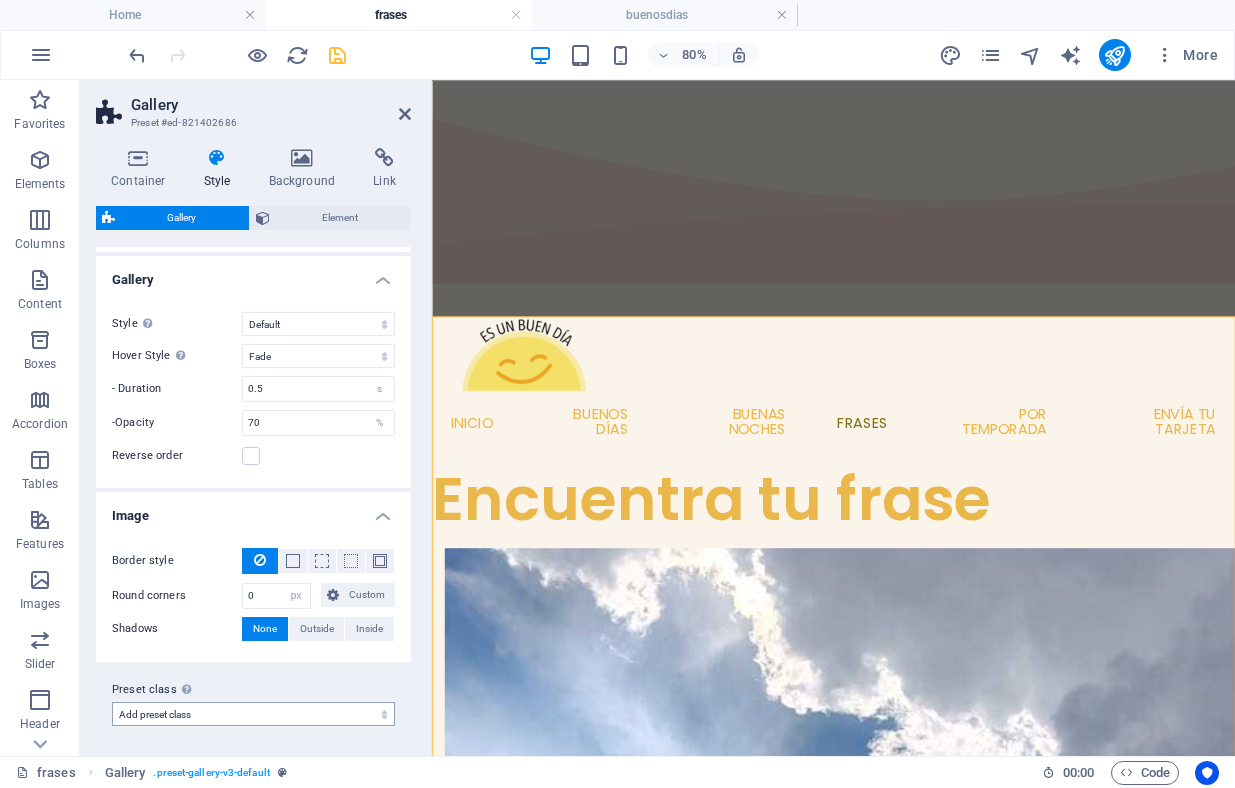 select on "preset-gallery-v3-default" 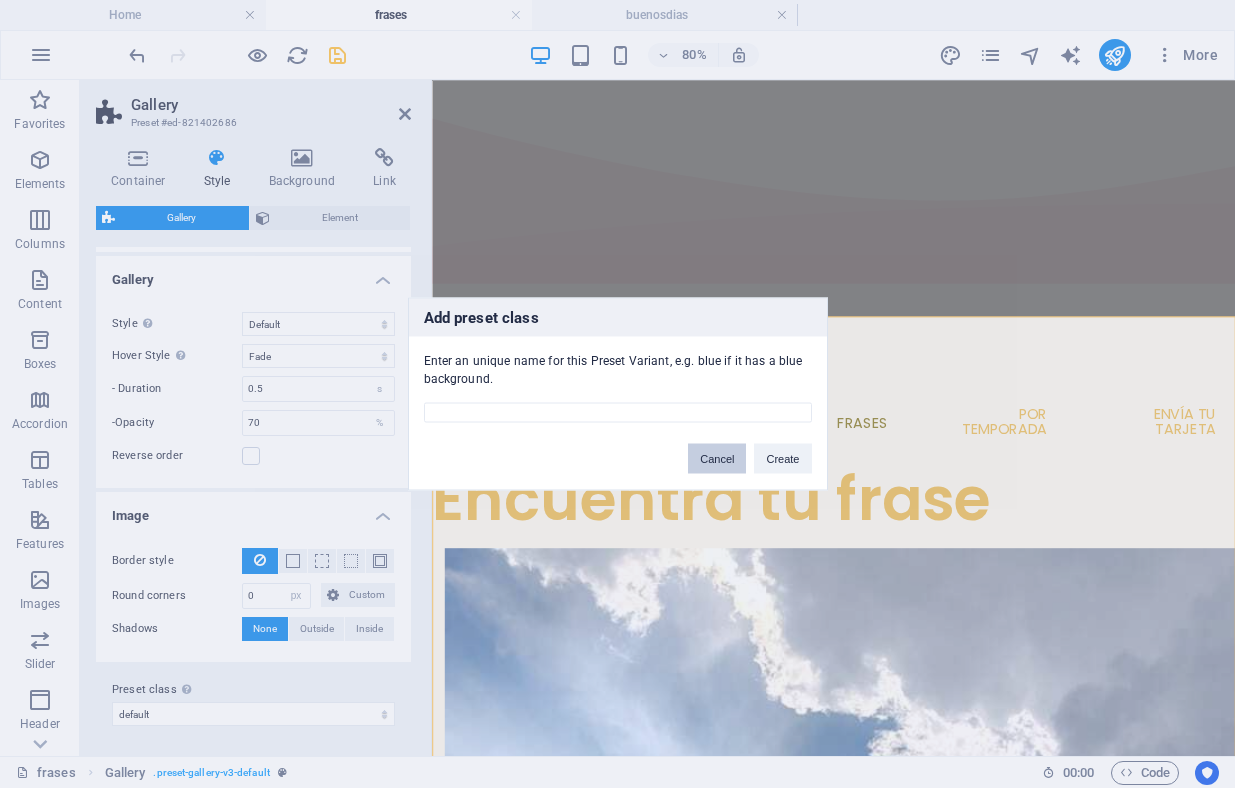 click on "Cancel" at bounding box center (717, 459) 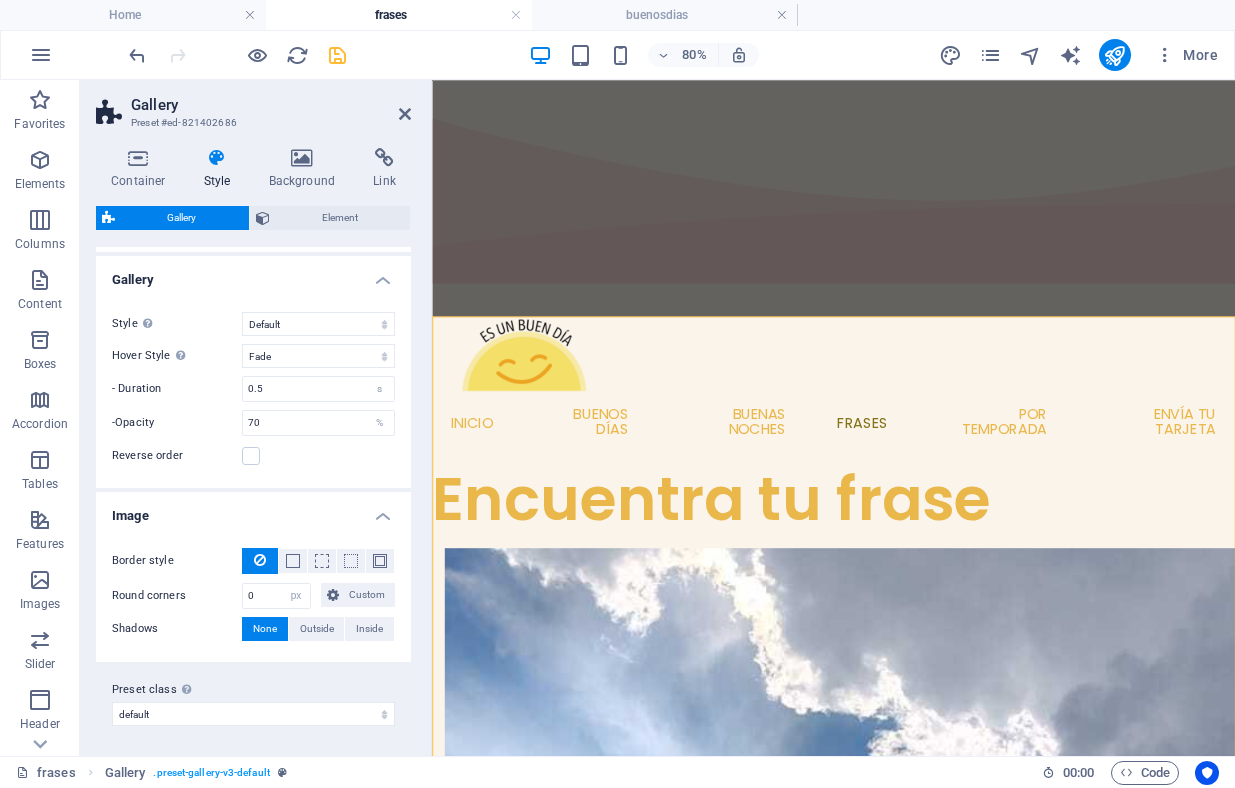 scroll, scrollTop: 0, scrollLeft: 0, axis: both 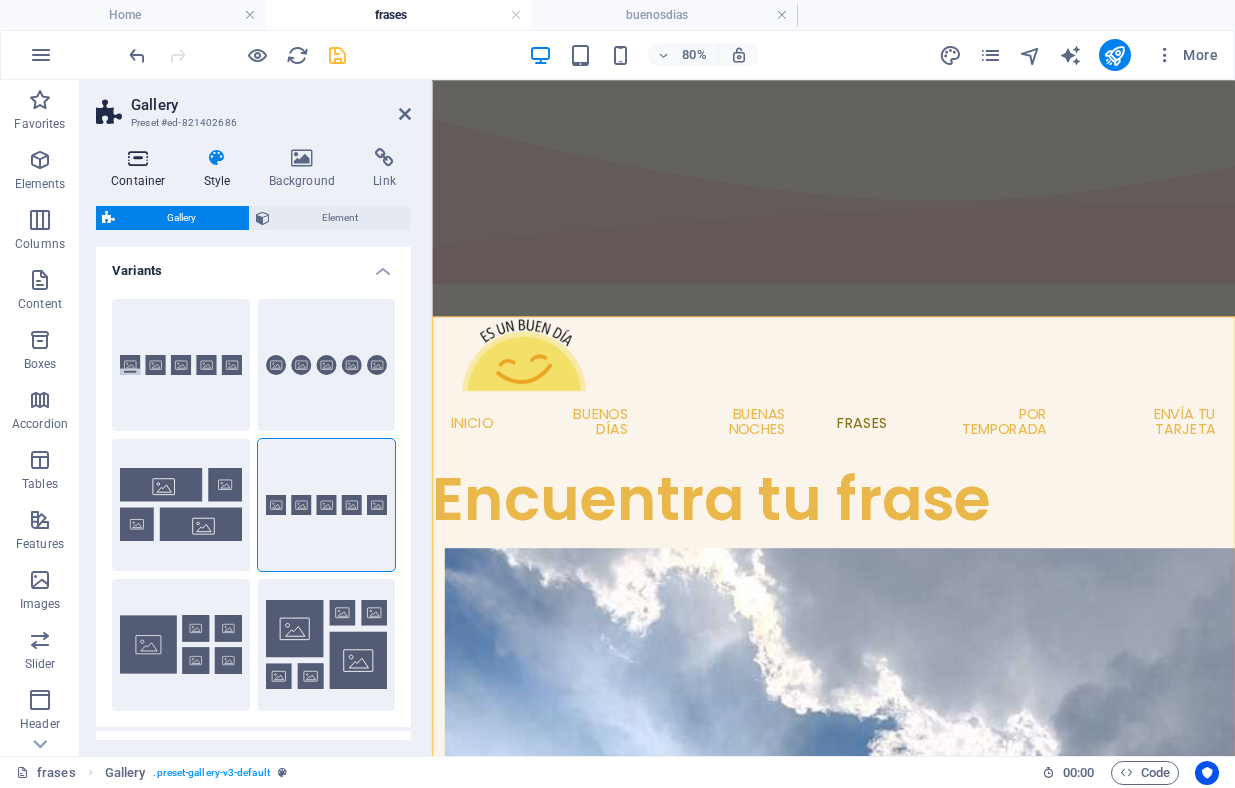 click at bounding box center (138, 158) 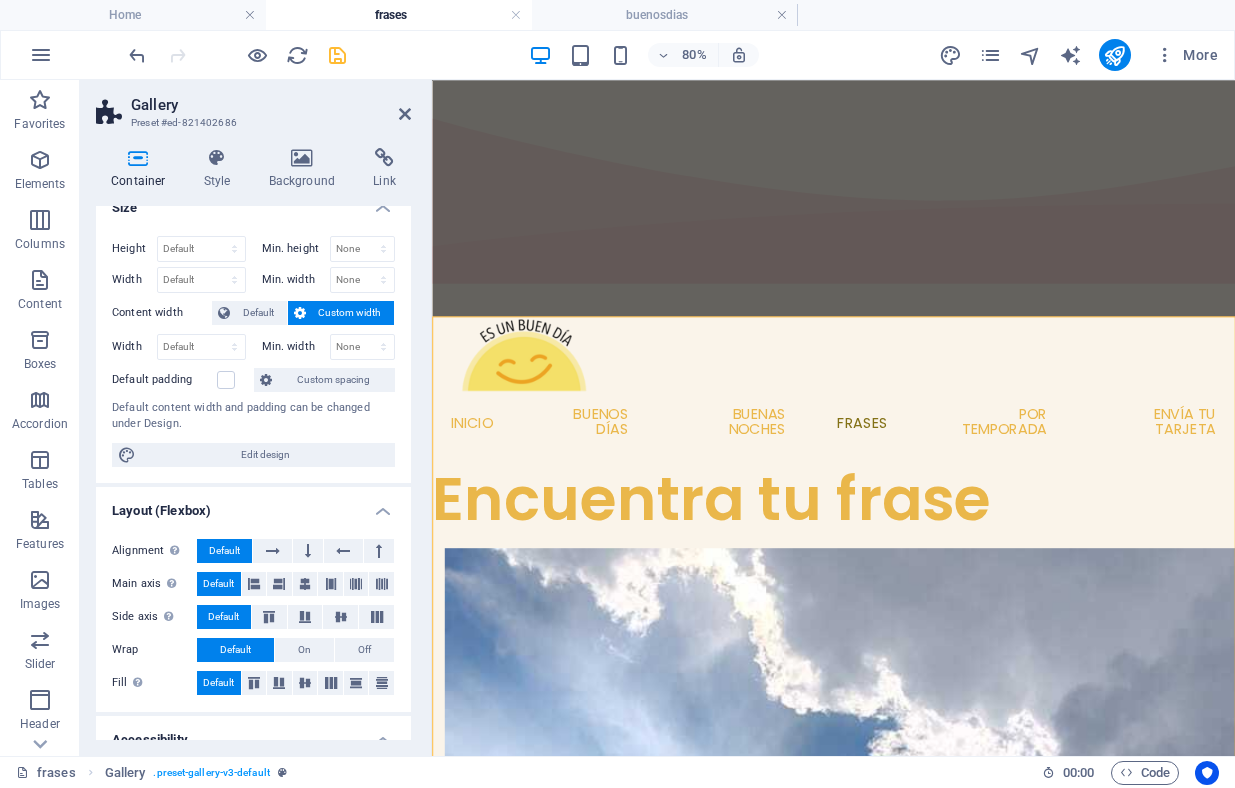 scroll, scrollTop: 25, scrollLeft: 0, axis: vertical 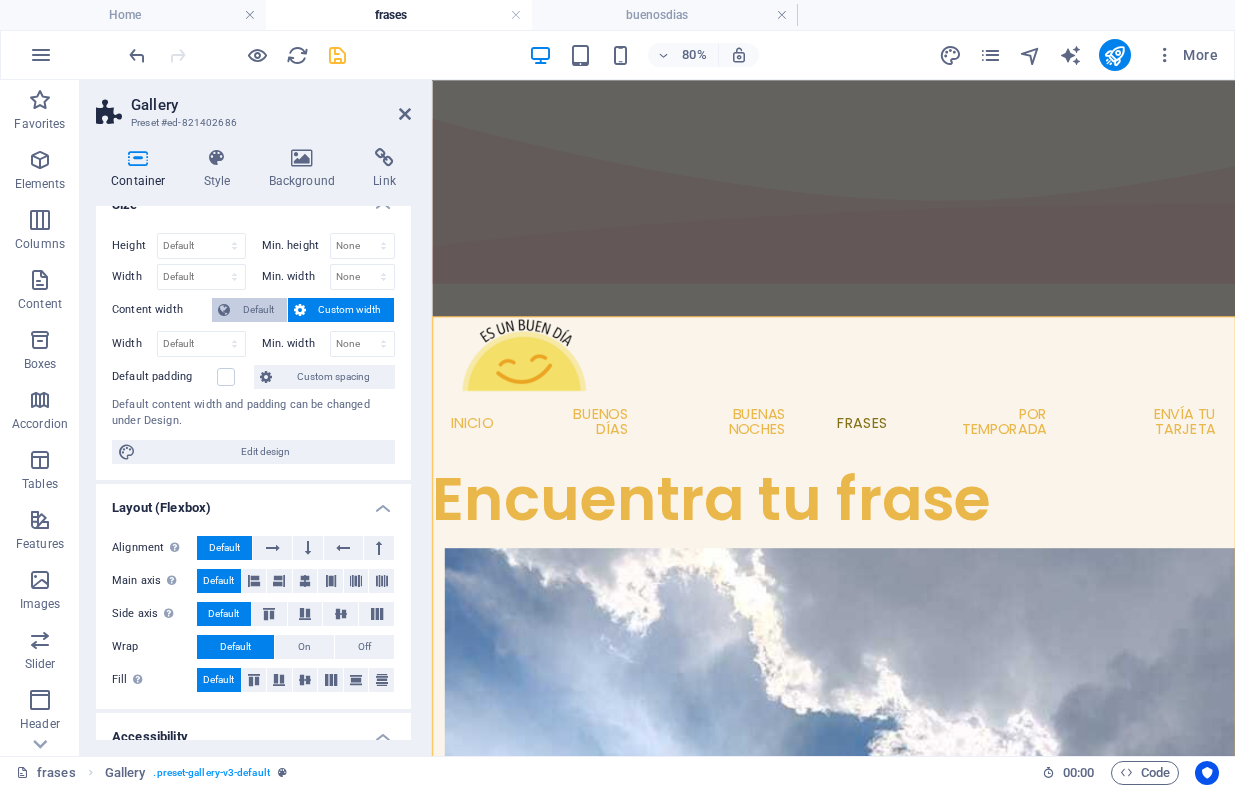 click on "Default" at bounding box center [258, 310] 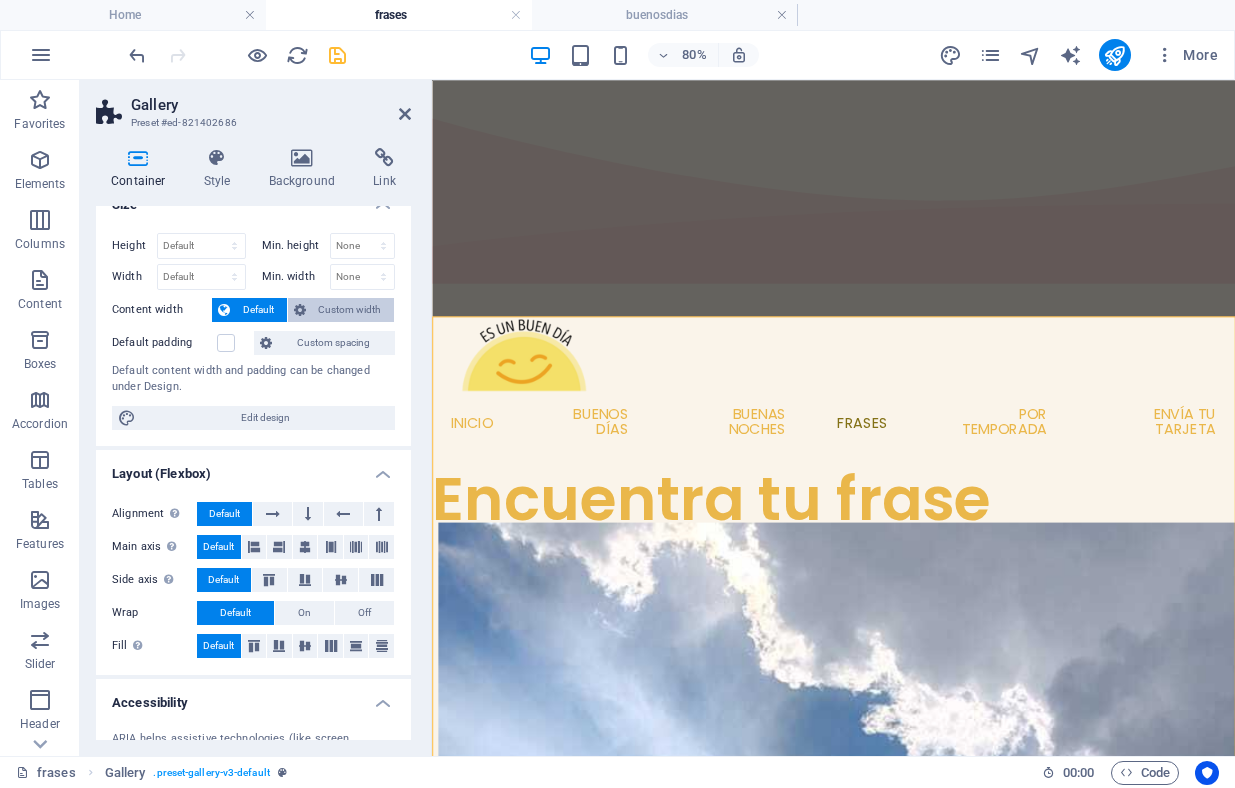 click on "Custom width" at bounding box center (350, 310) 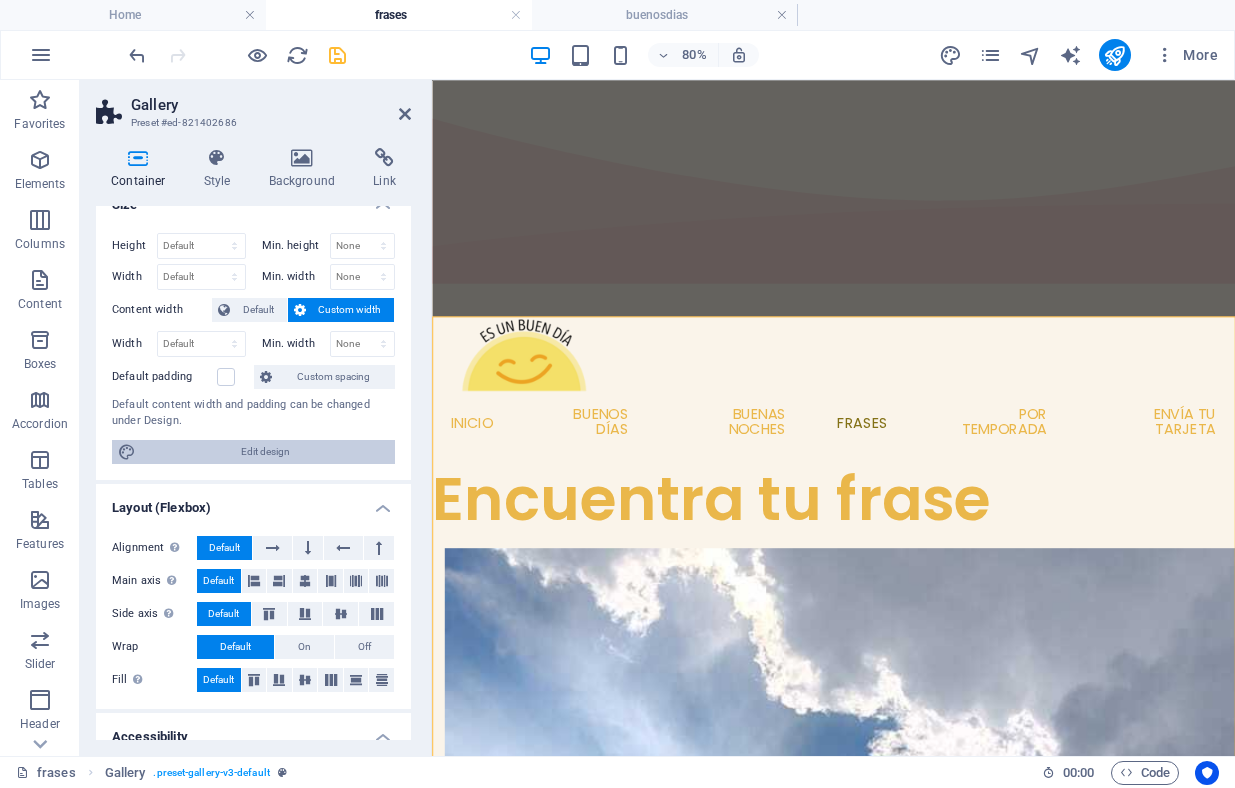 click on "Edit design" at bounding box center (265, 452) 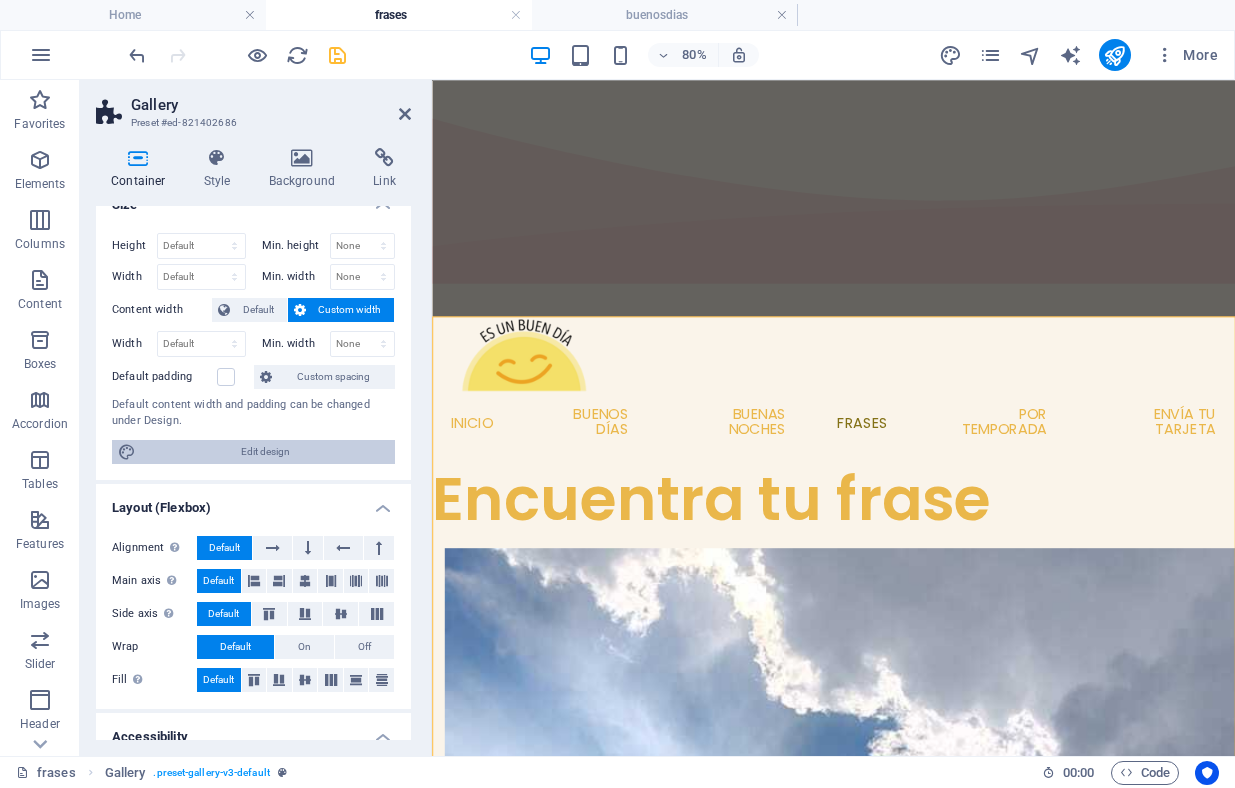 select on "px" 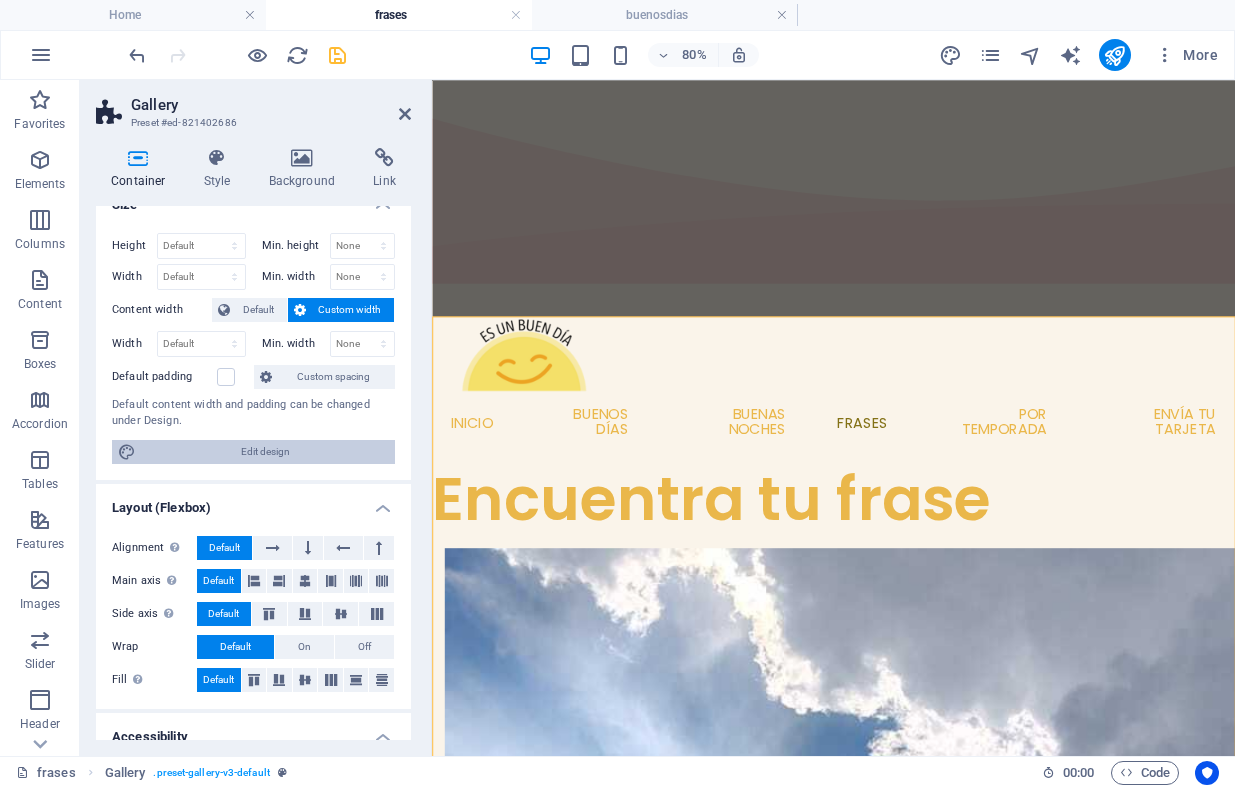 select on "rem" 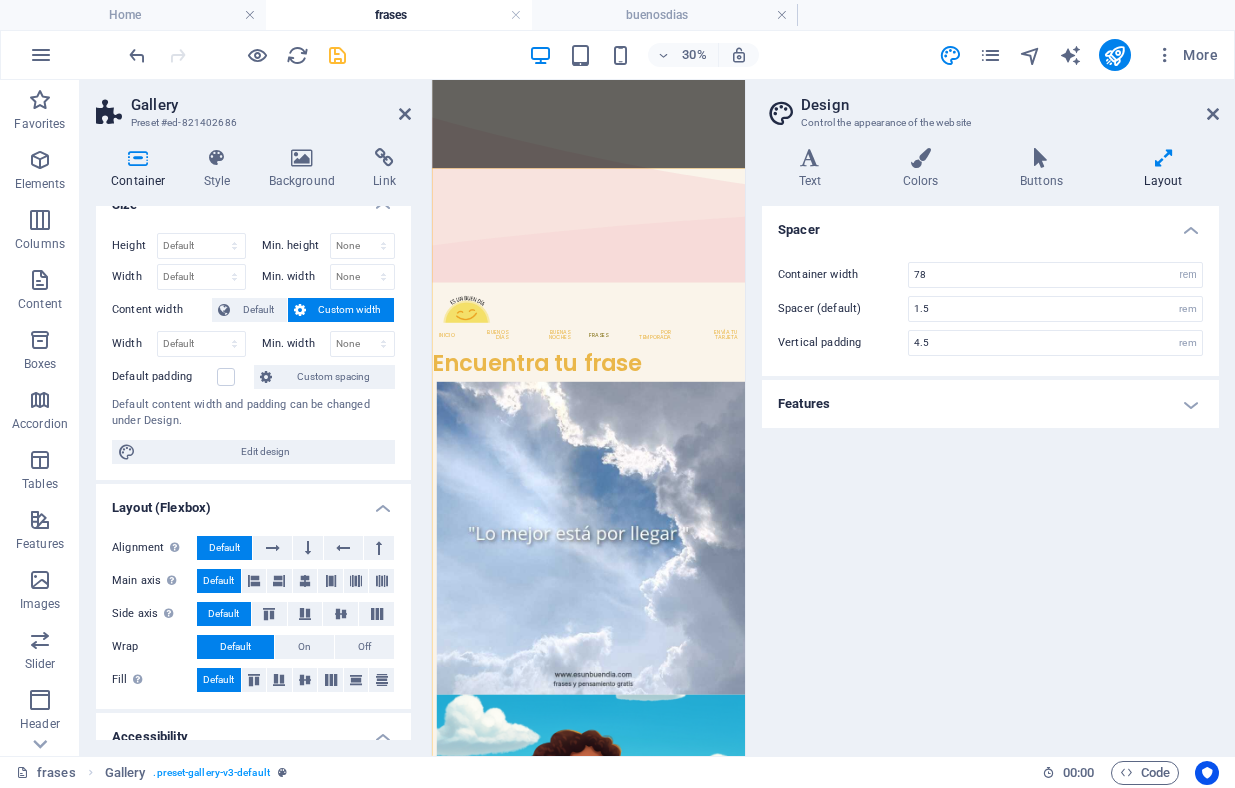 click on "Features" at bounding box center (990, 404) 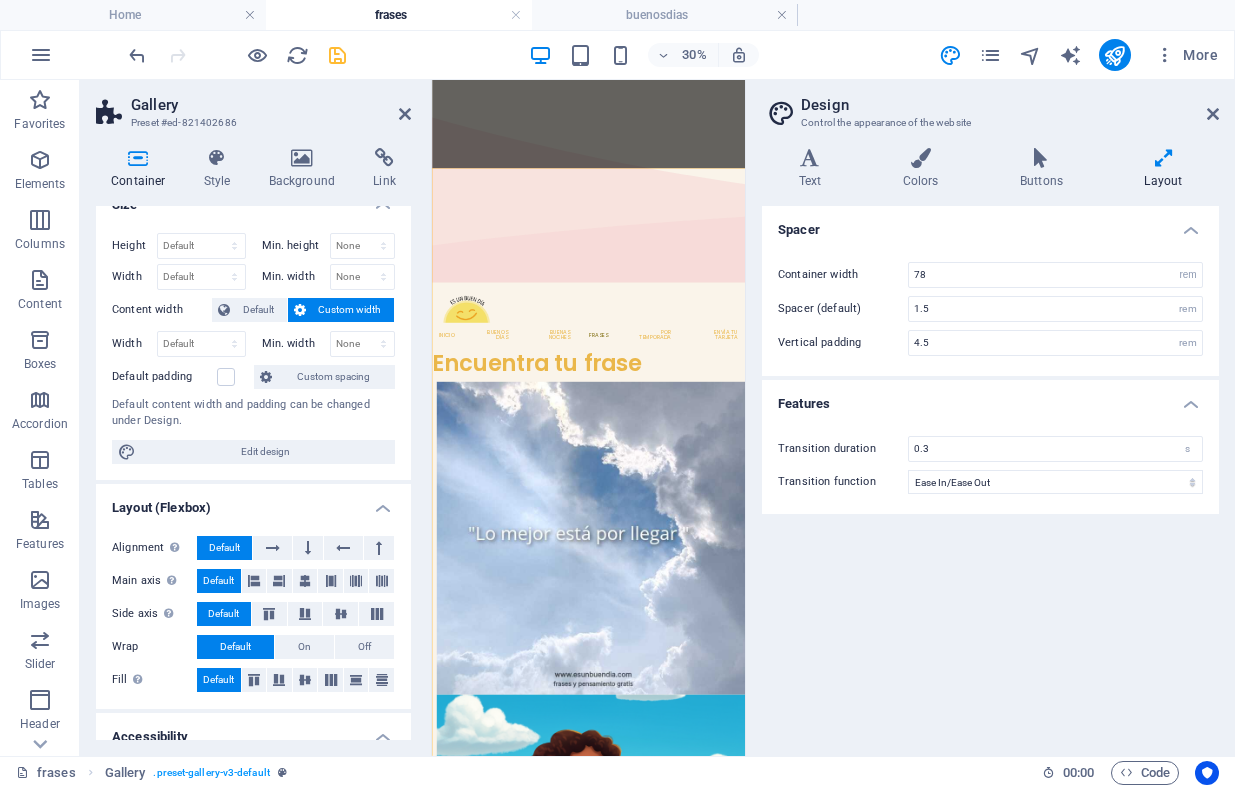 click on "Features" at bounding box center [990, 398] 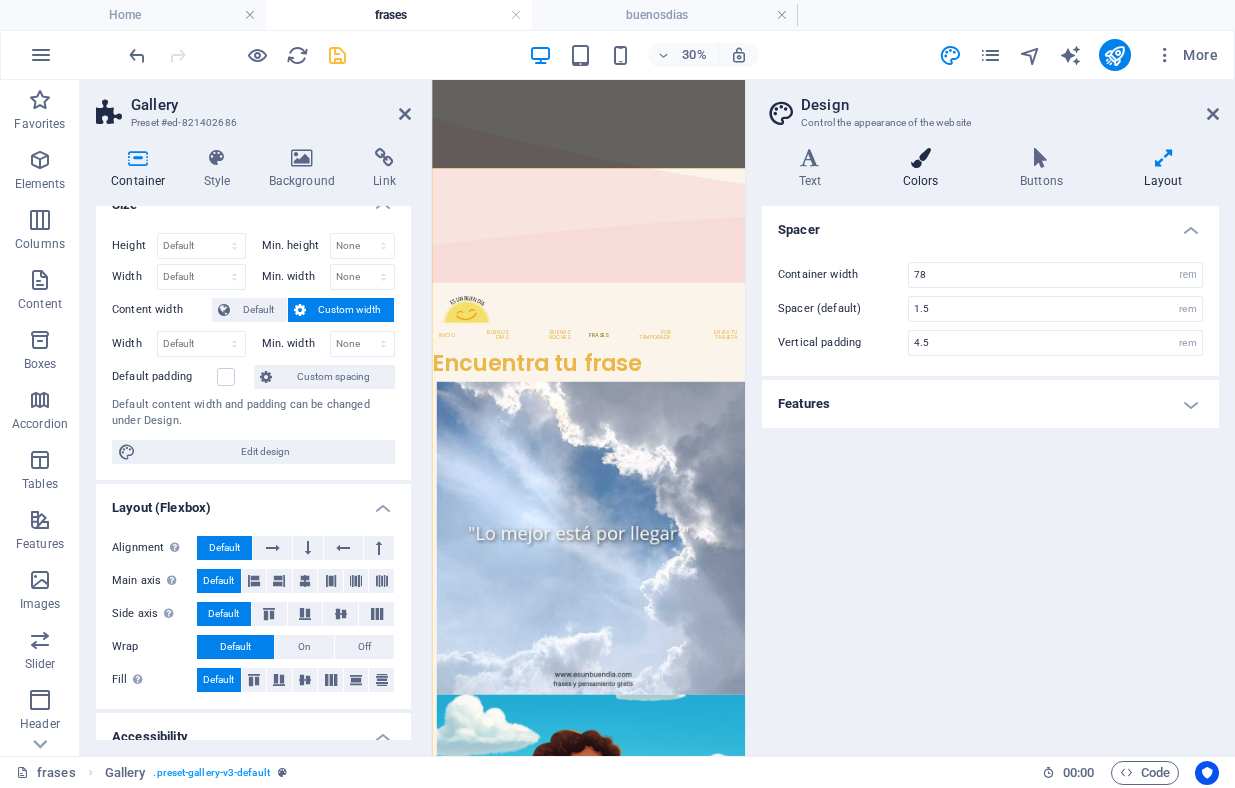 click at bounding box center (920, 158) 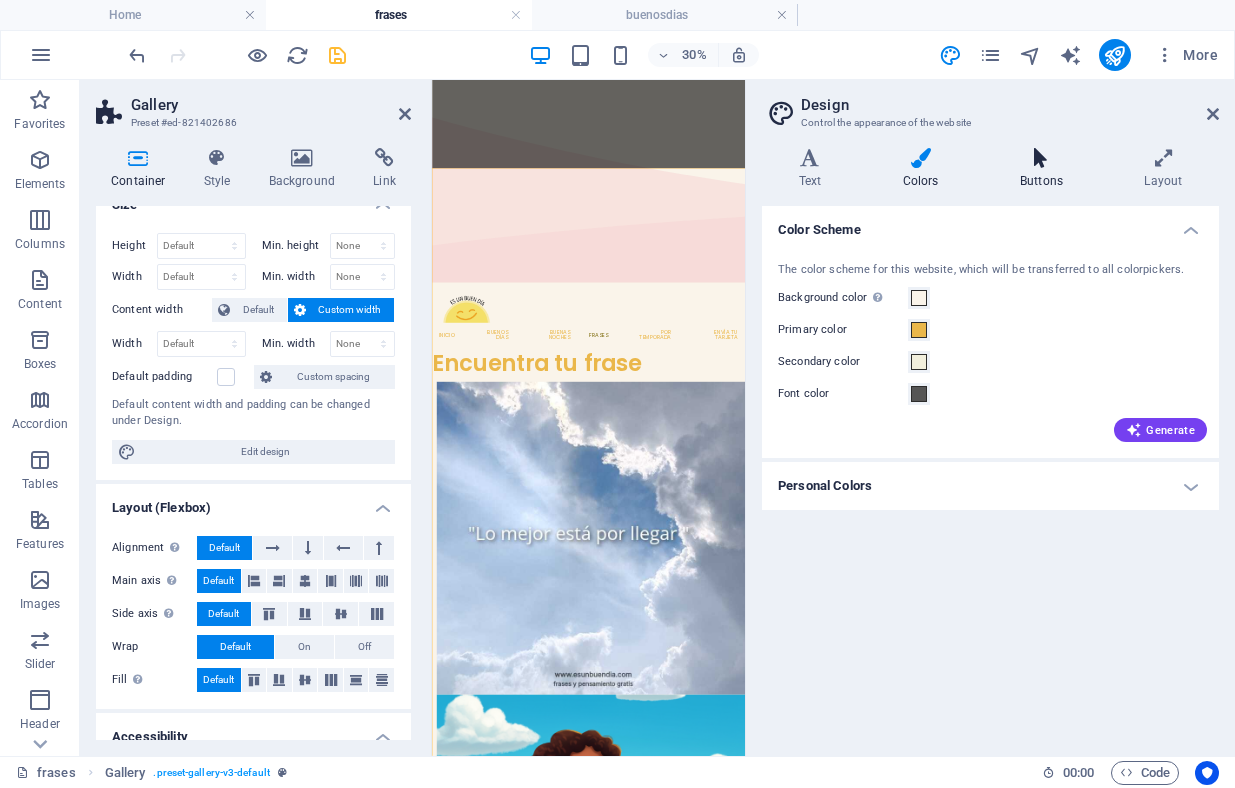 click on "Buttons" at bounding box center (1045, 169) 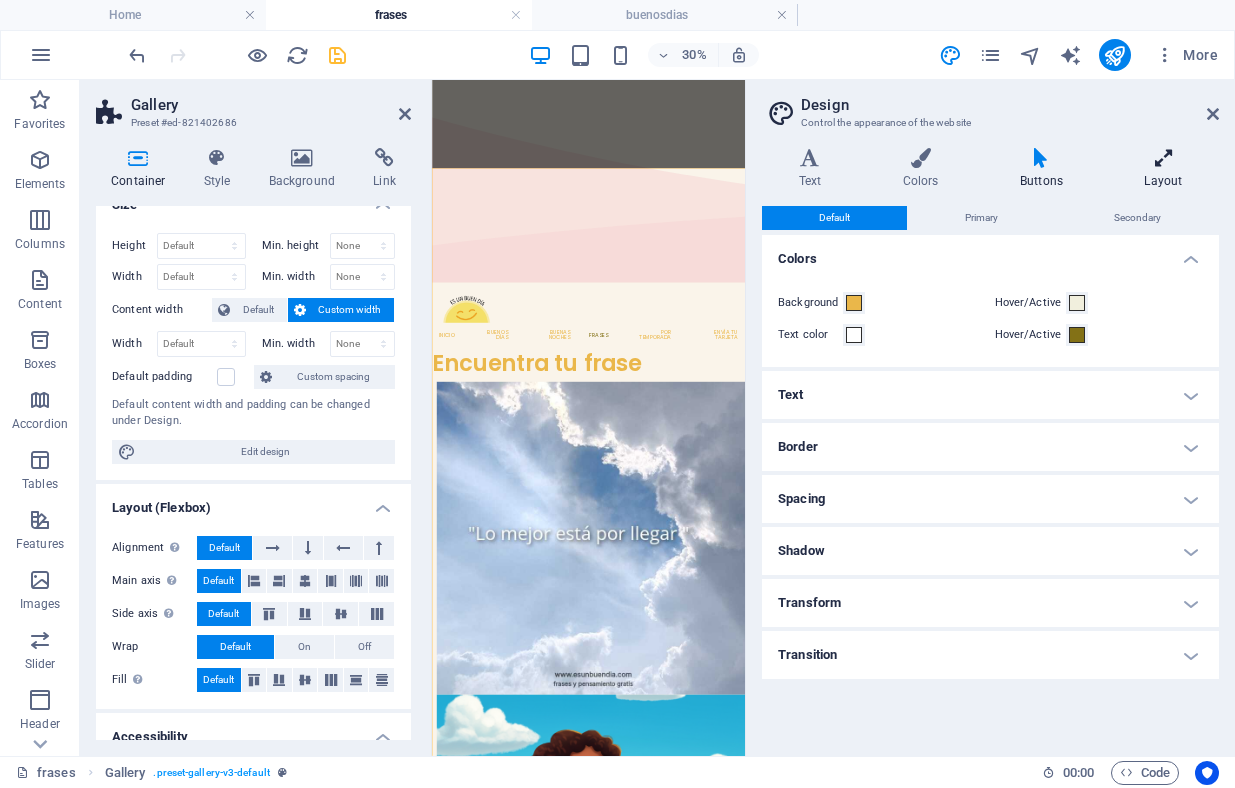 click on "Layout" at bounding box center (1163, 169) 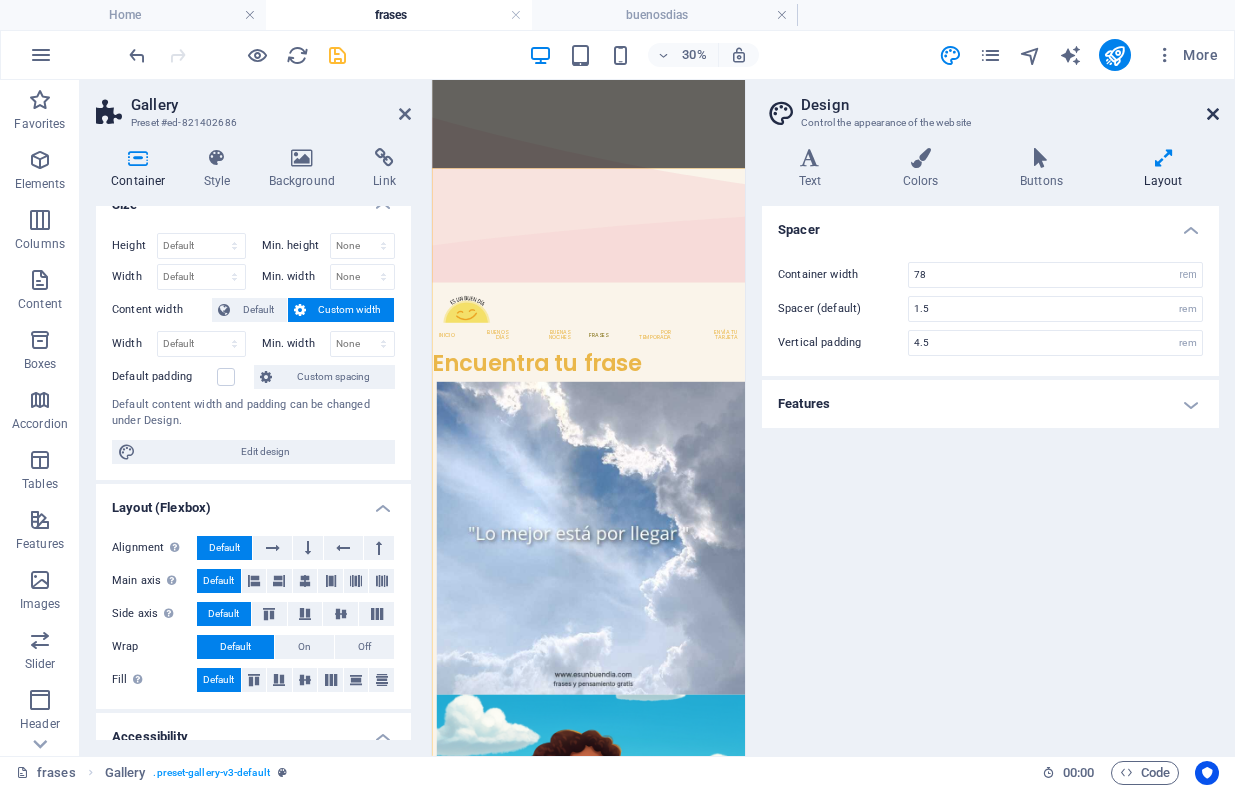 click at bounding box center (1213, 114) 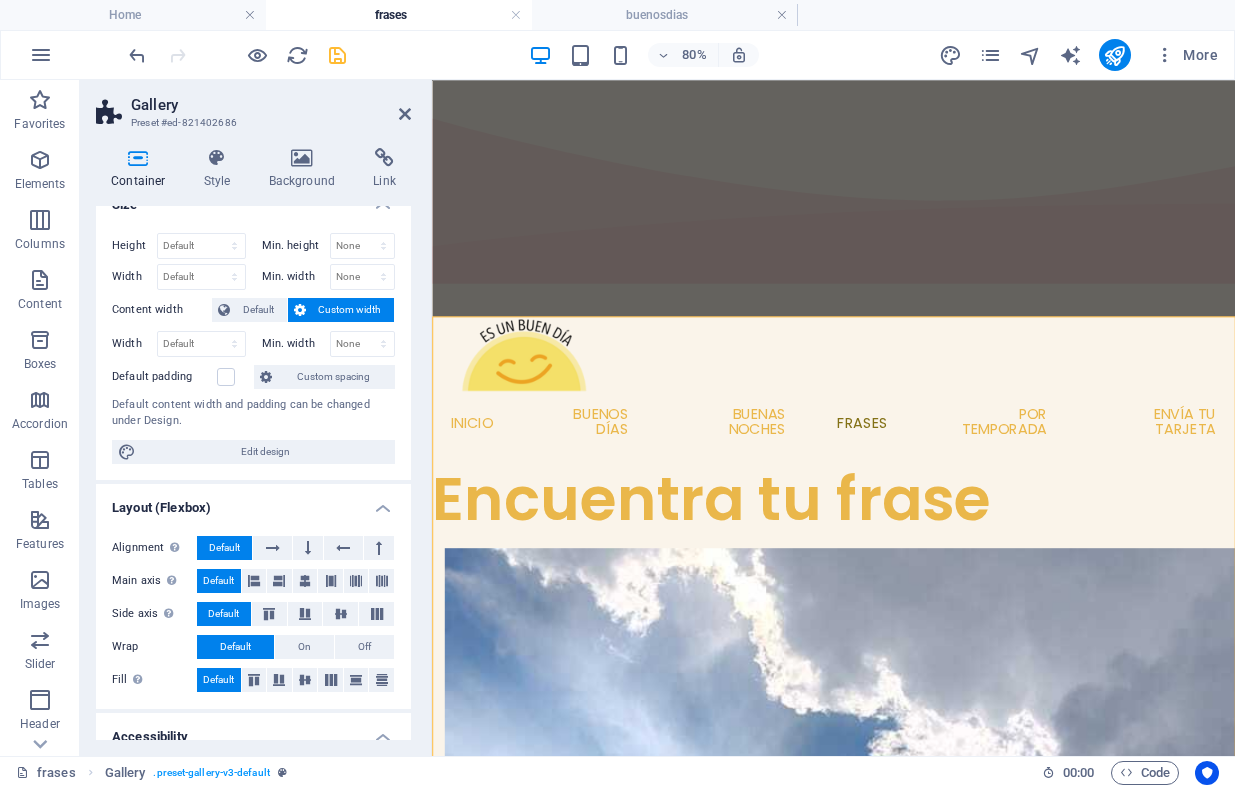 click on "Container" at bounding box center [142, 169] 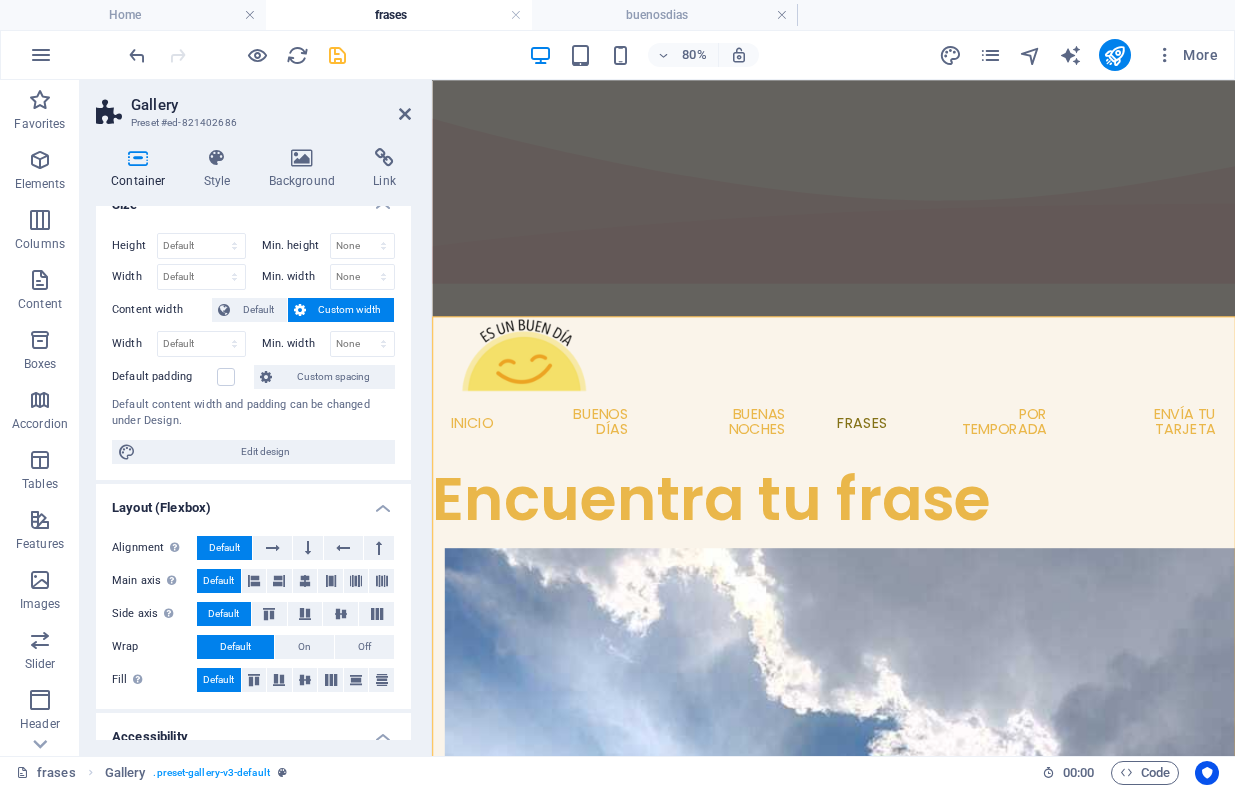 click on "Gallery Preset #ed-821402686
Container Style Background Link Size Height Default px rem % vh vw Min. height None px rem % vh vw Width Default px rem % em vh vw Min. width None px rem % vh vw Content width Default Custom width Width Default px rem % em vh vw Min. width None px rem % vh vw Default padding Custom spacing Default content width and padding can be changed under Design. Edit design Layout (Flexbox) Alignment Determines the flex direction. Default Main axis Determine how elements should behave along the main axis inside this container (justify content). Default Side axis Control the vertical direction of the element inside of the container (align items). Default Wrap Default On Off Fill Controls the distances and direction of elements on the y-axis across several lines (align content). Default Accessibility ARIA helps assistive technologies (like screen readers) to understand the role, state, and behavior of web elements Role The ARIA role defines the purpose of an element.  None Fan" at bounding box center [256, 418] 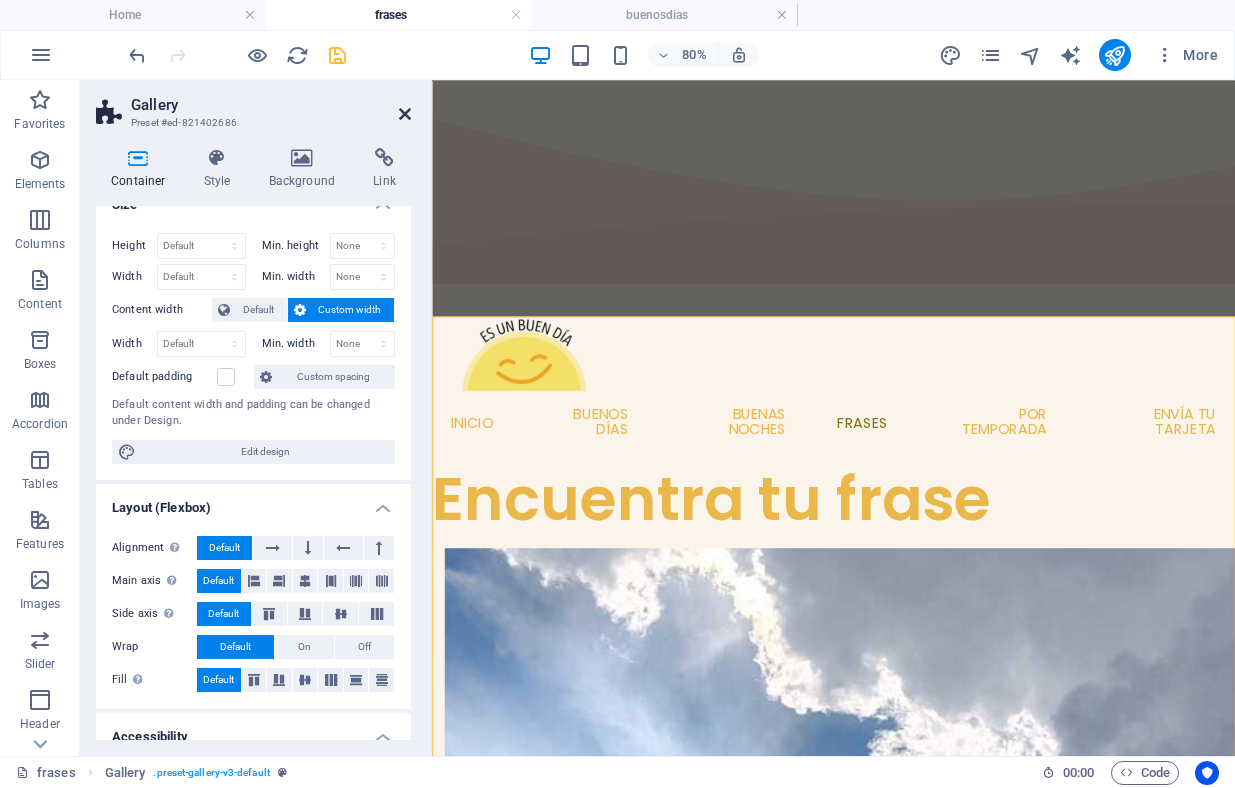 click at bounding box center [405, 114] 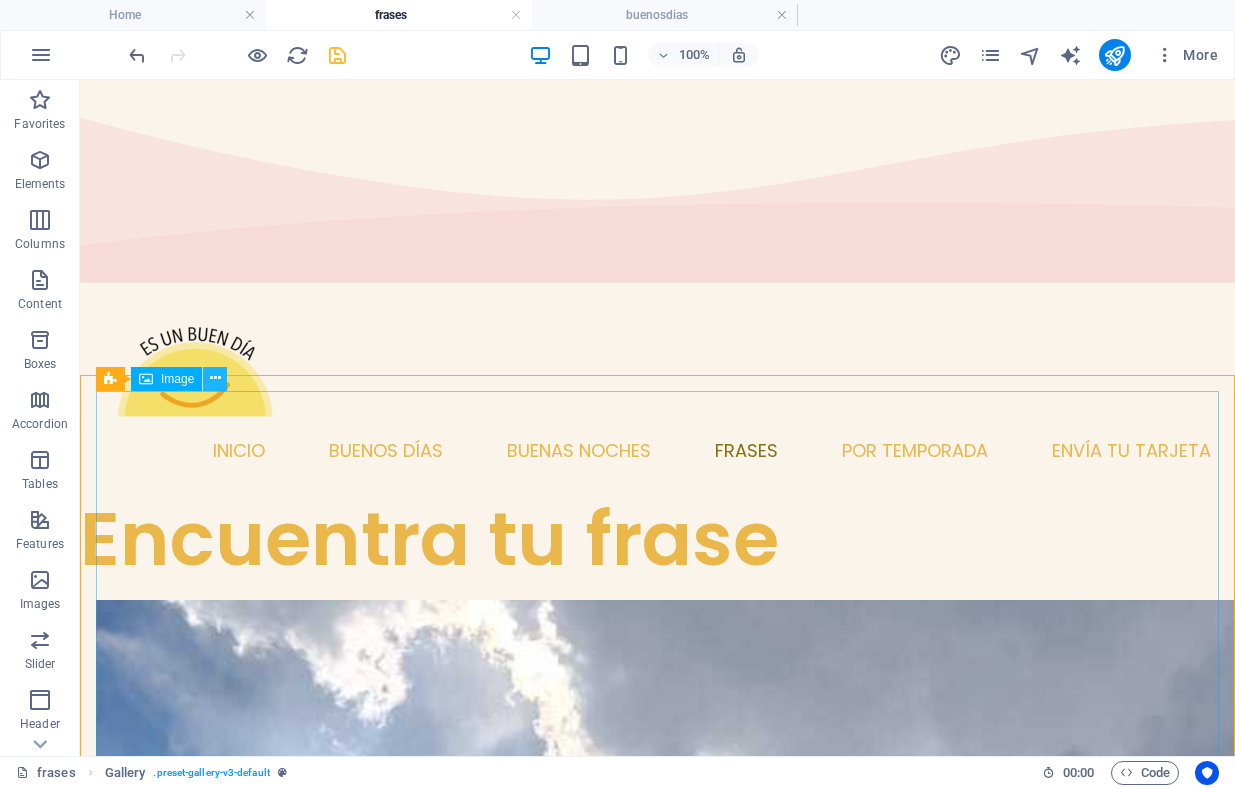 click at bounding box center [215, 378] 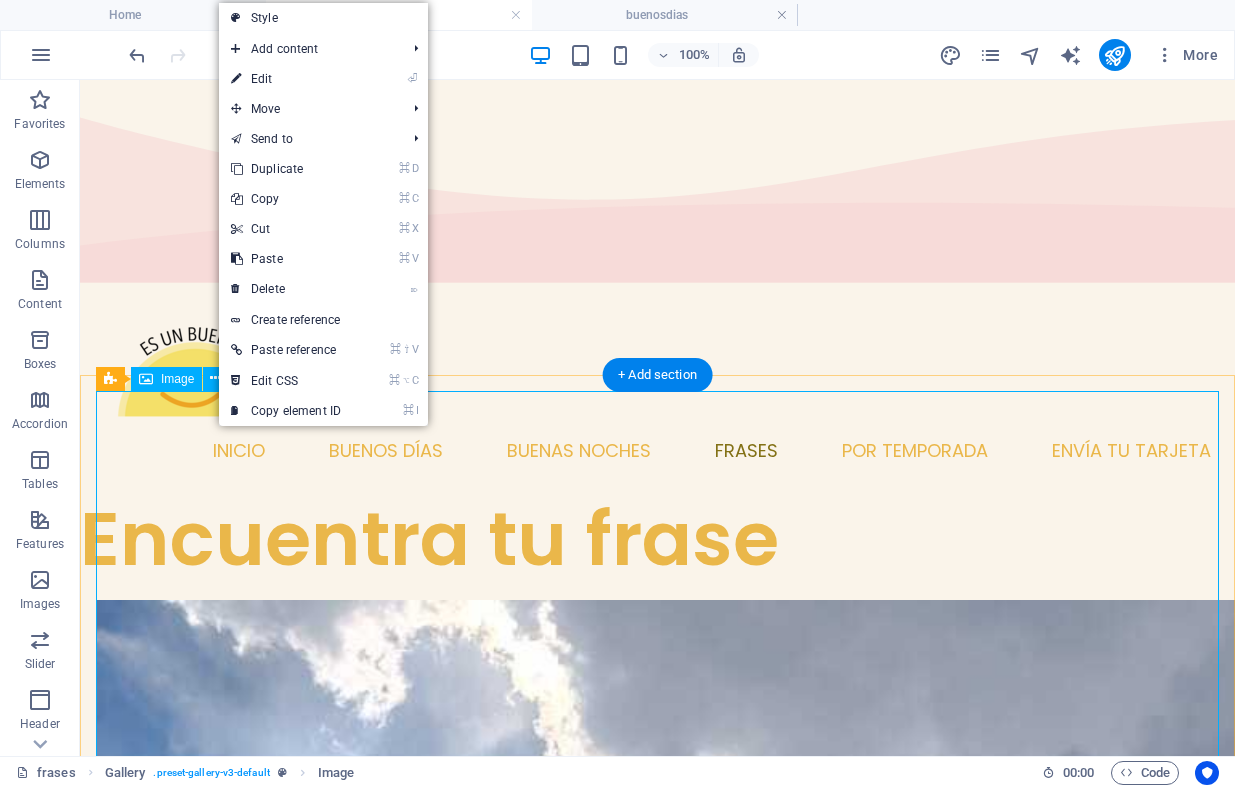 click at bounding box center (657, 1177) 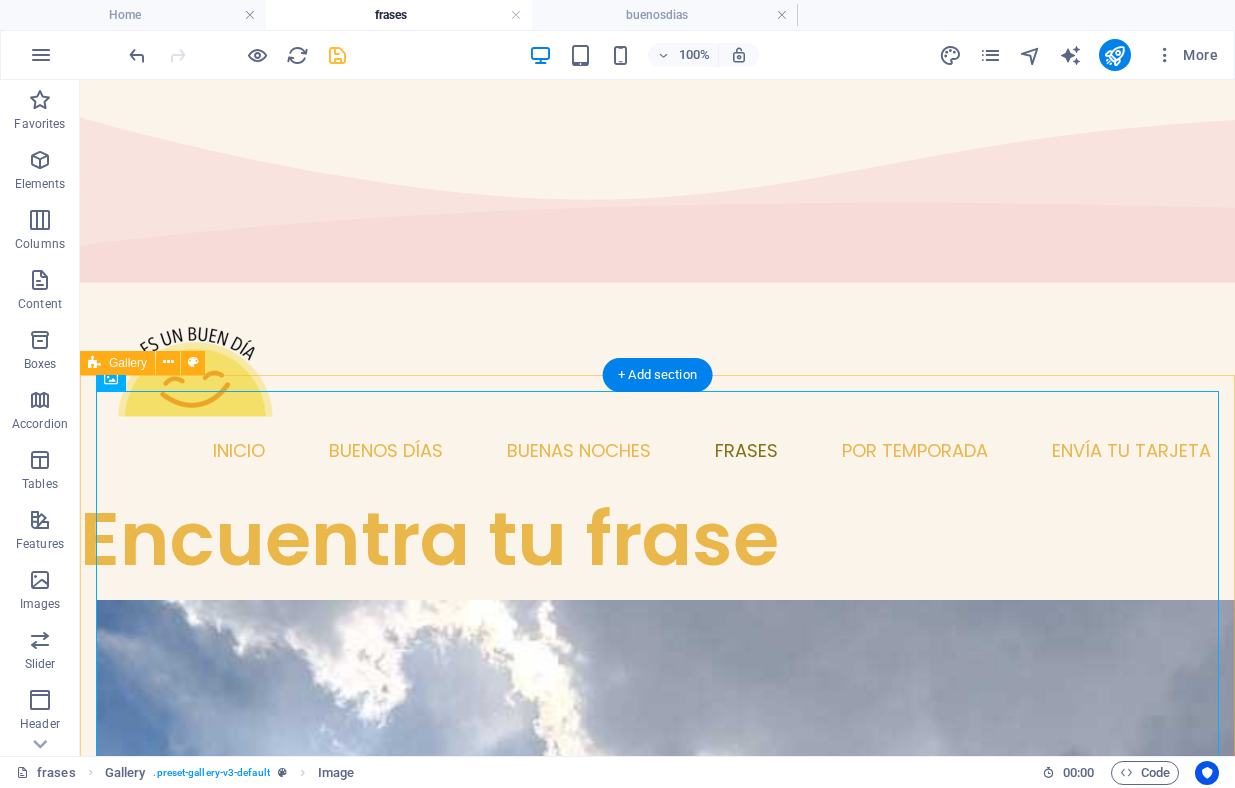 click at bounding box center (657, 2332) 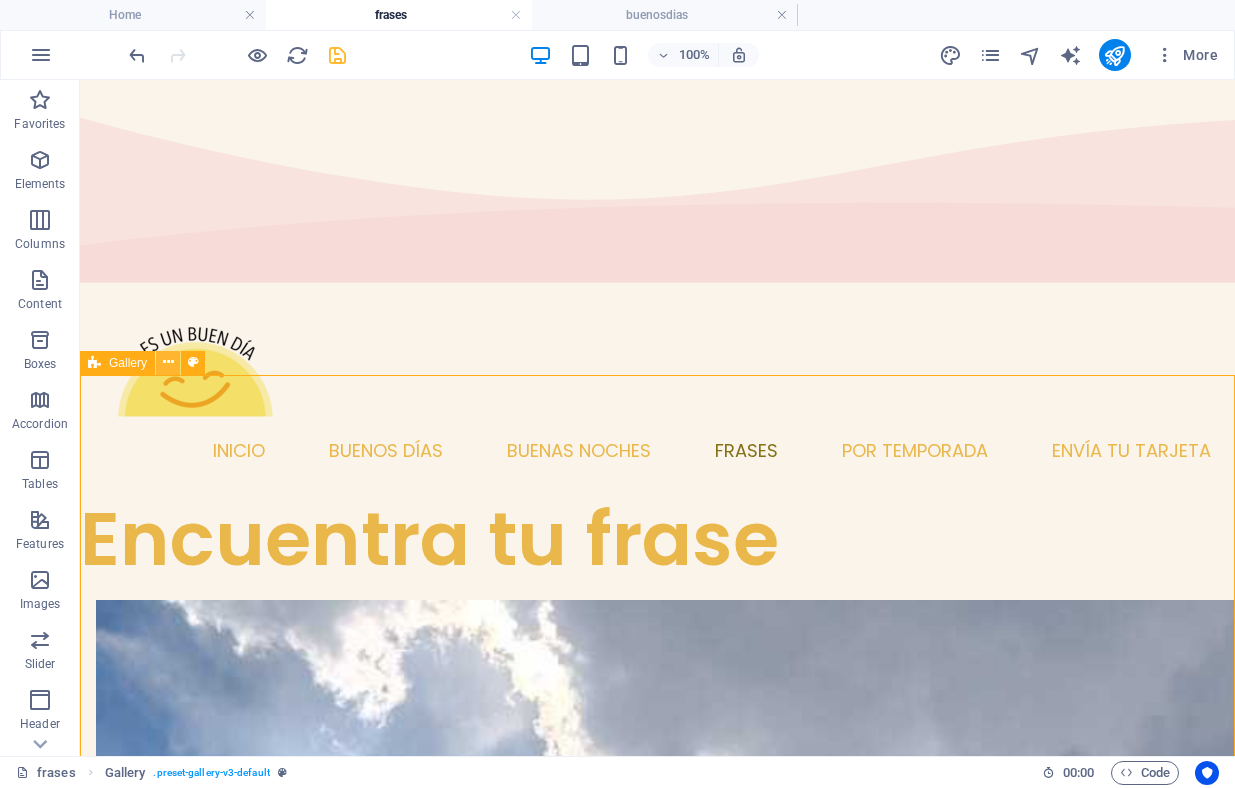 click at bounding box center (168, 362) 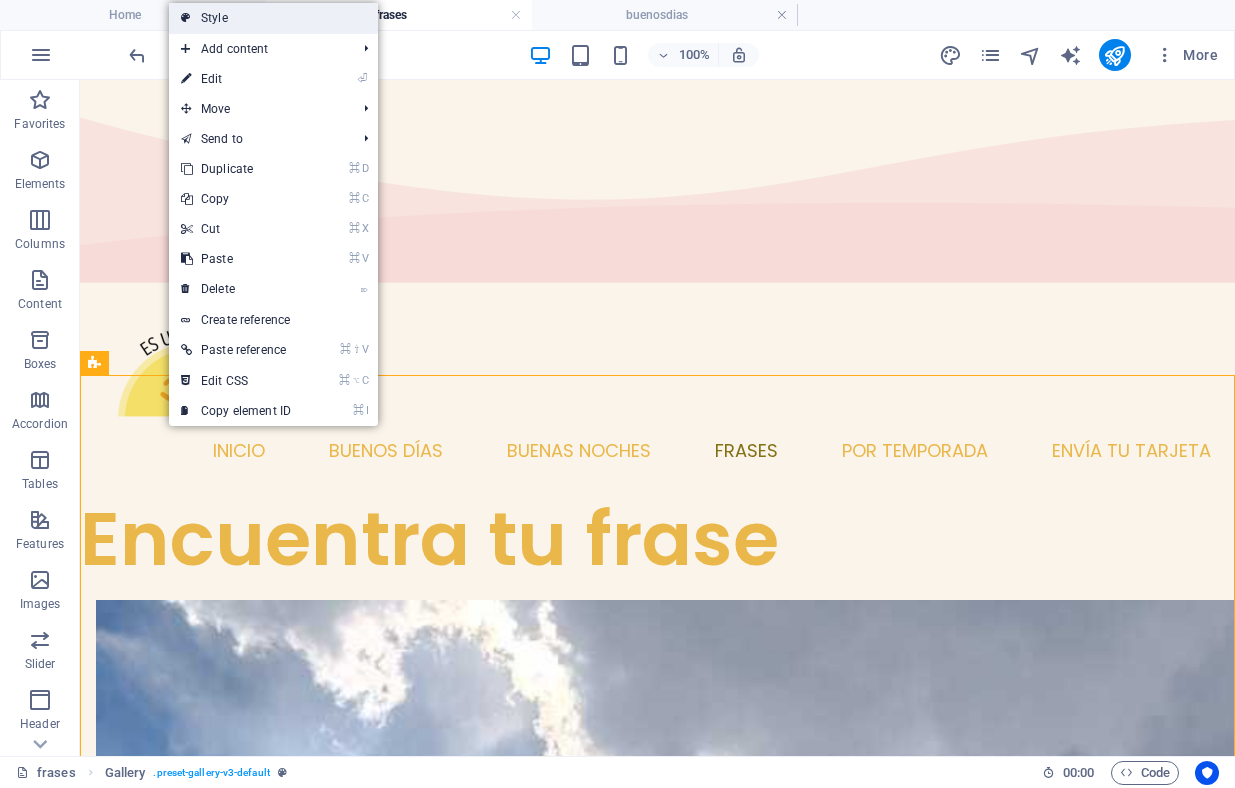 click on "Style" at bounding box center [273, 18] 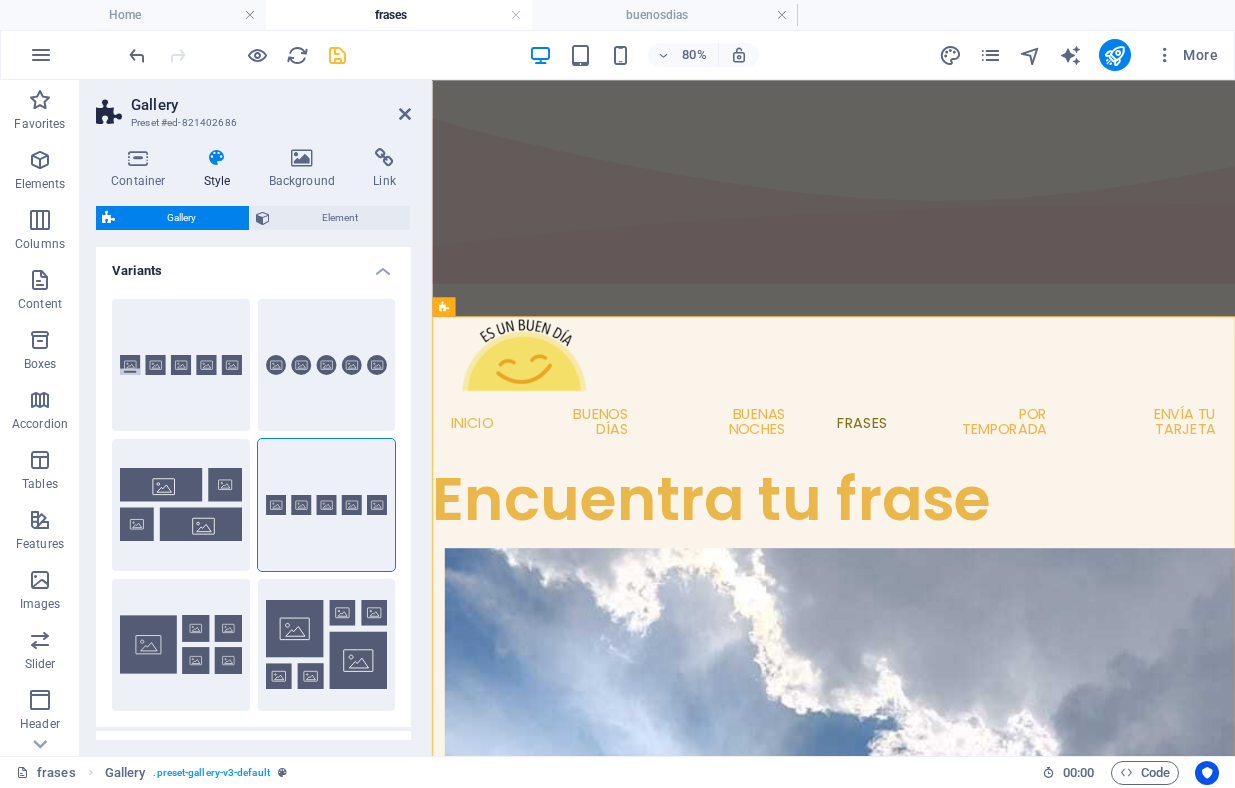click on "Style" at bounding box center [221, 169] 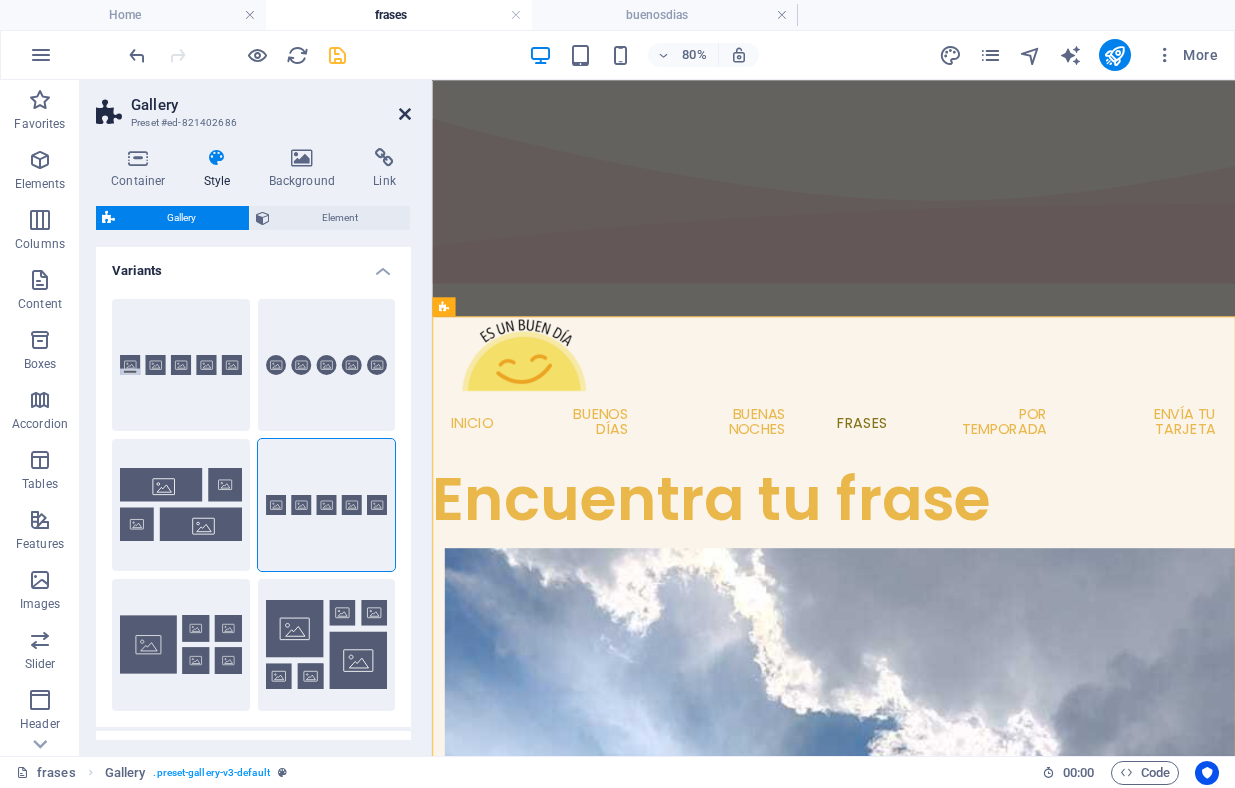 click at bounding box center [405, 114] 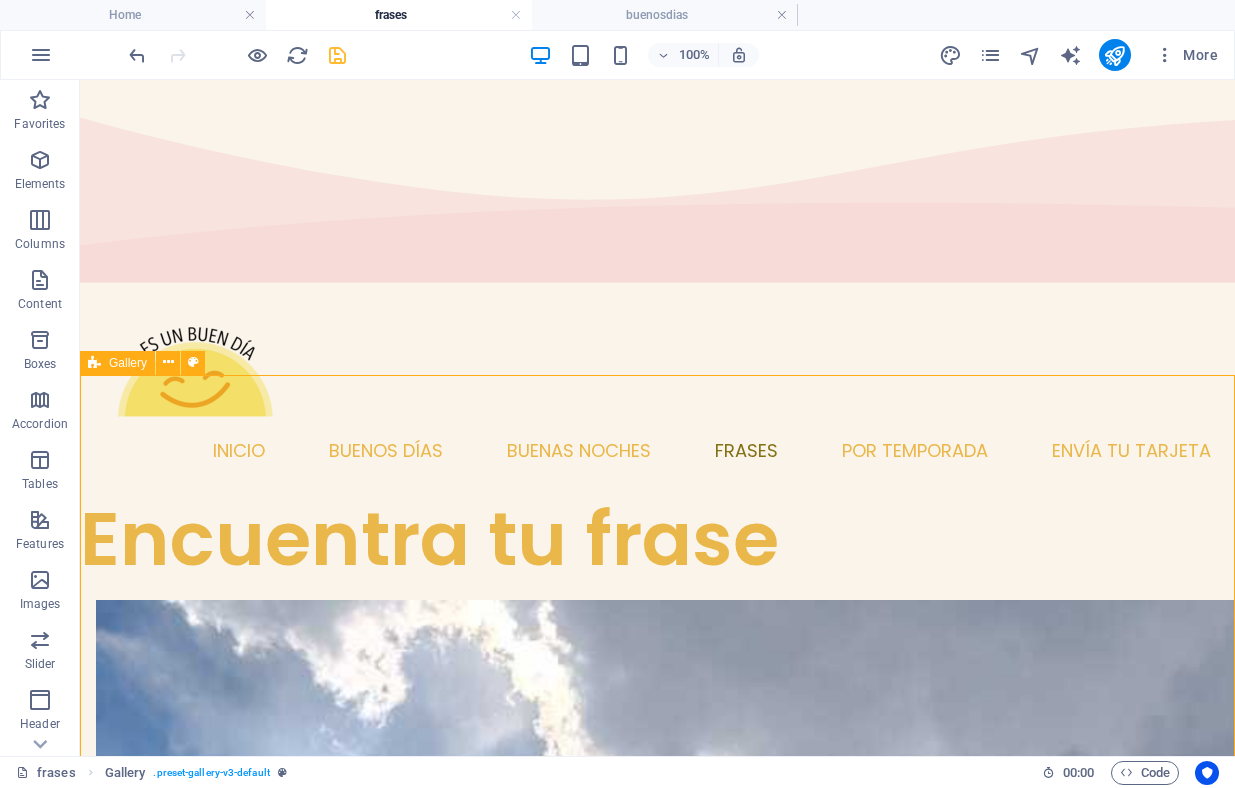 click on "Gallery" at bounding box center [128, 363] 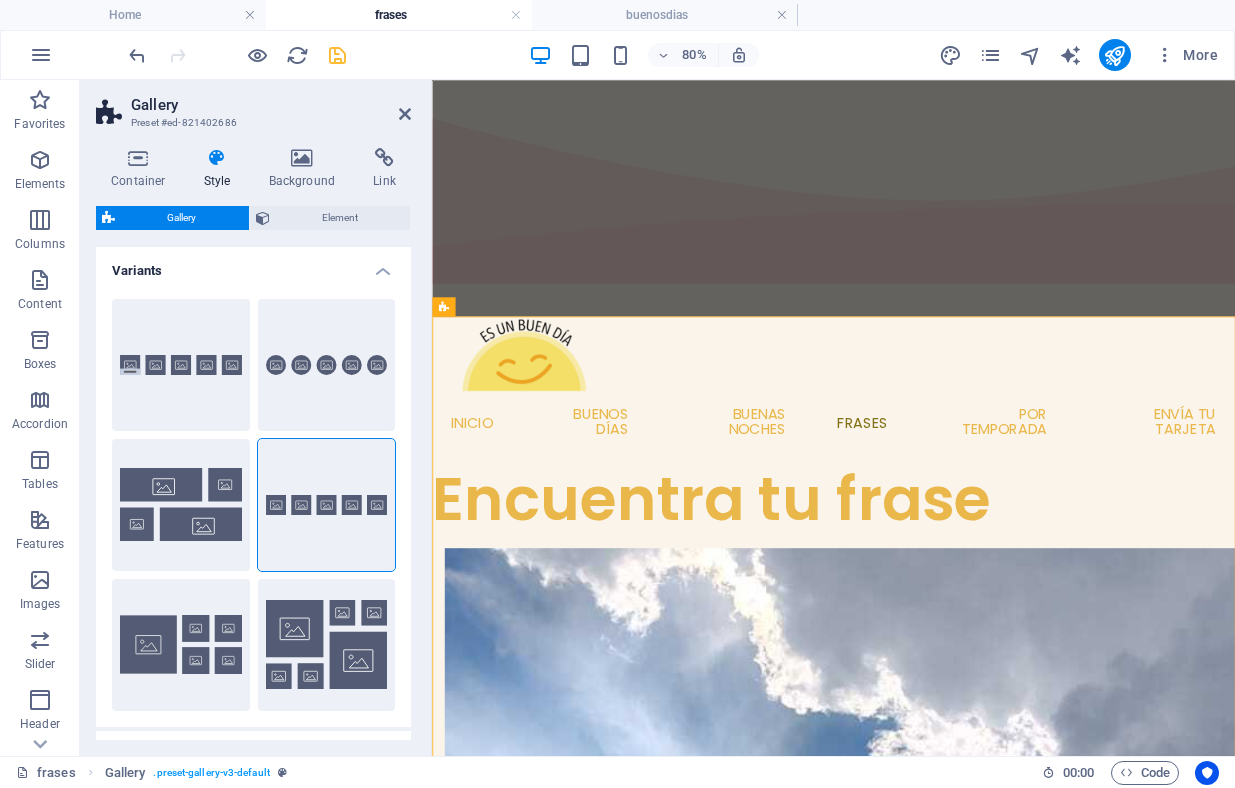 click on "Style" at bounding box center (221, 169) 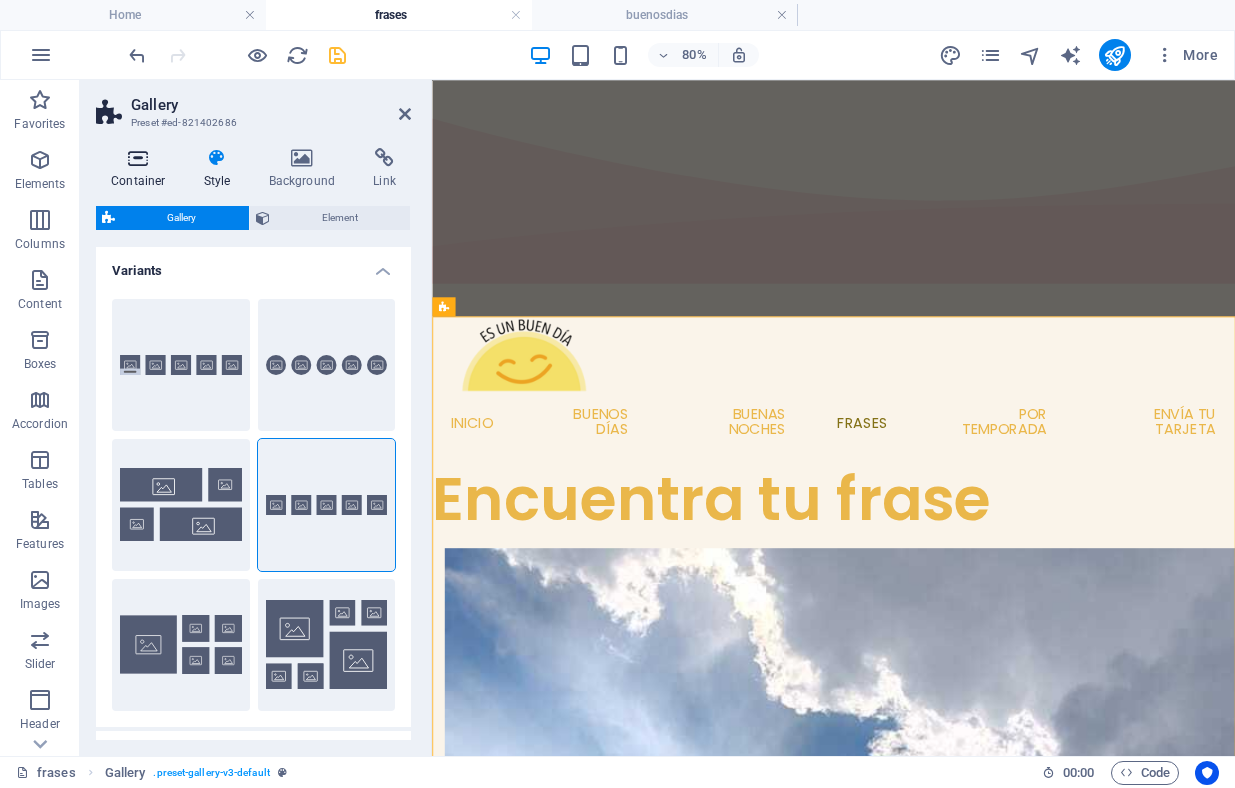 click on "Container" at bounding box center (142, 169) 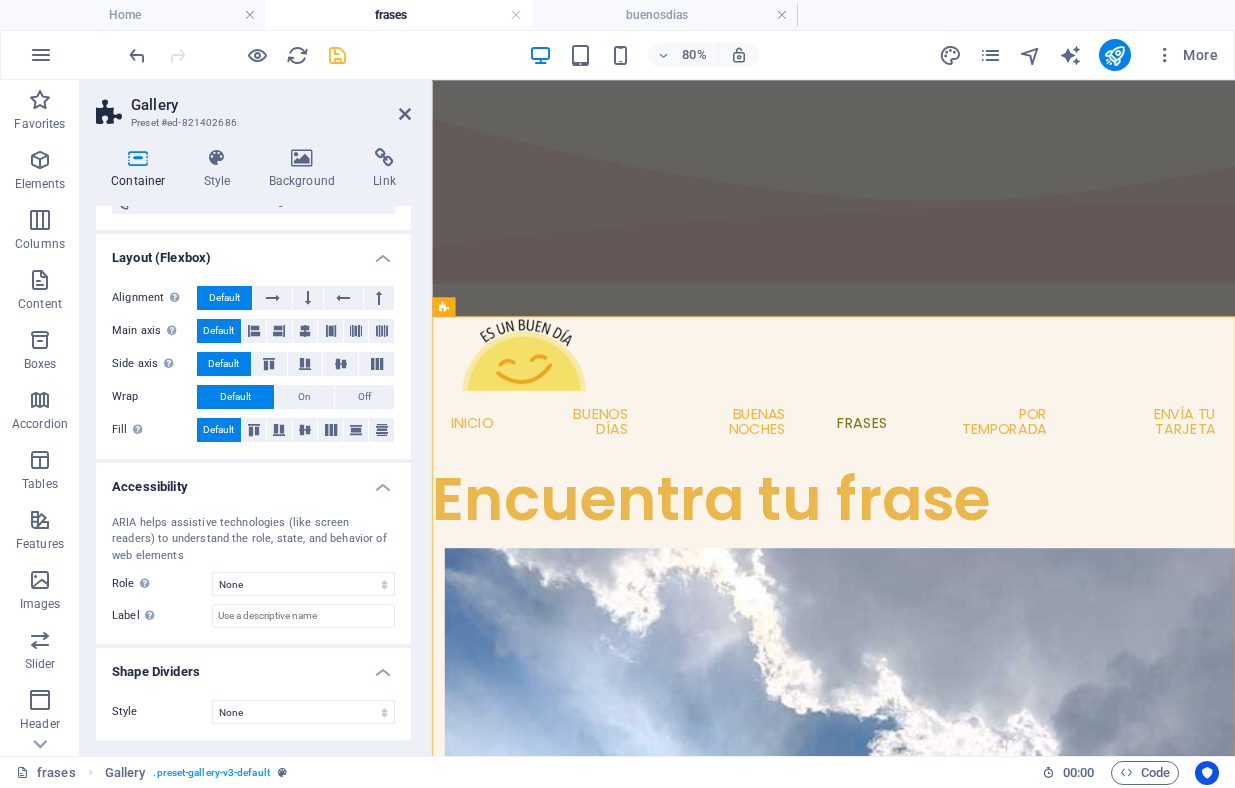 scroll, scrollTop: 0, scrollLeft: 0, axis: both 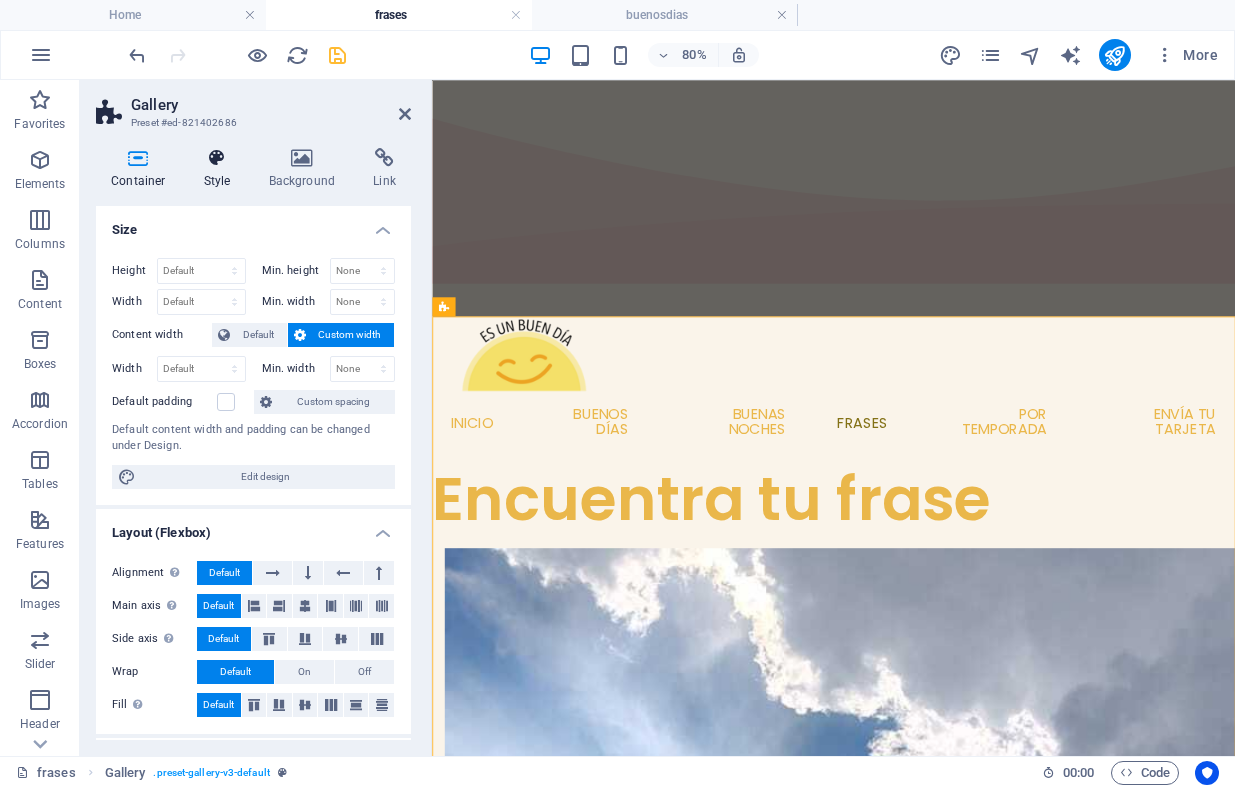 click on "Style" at bounding box center (221, 169) 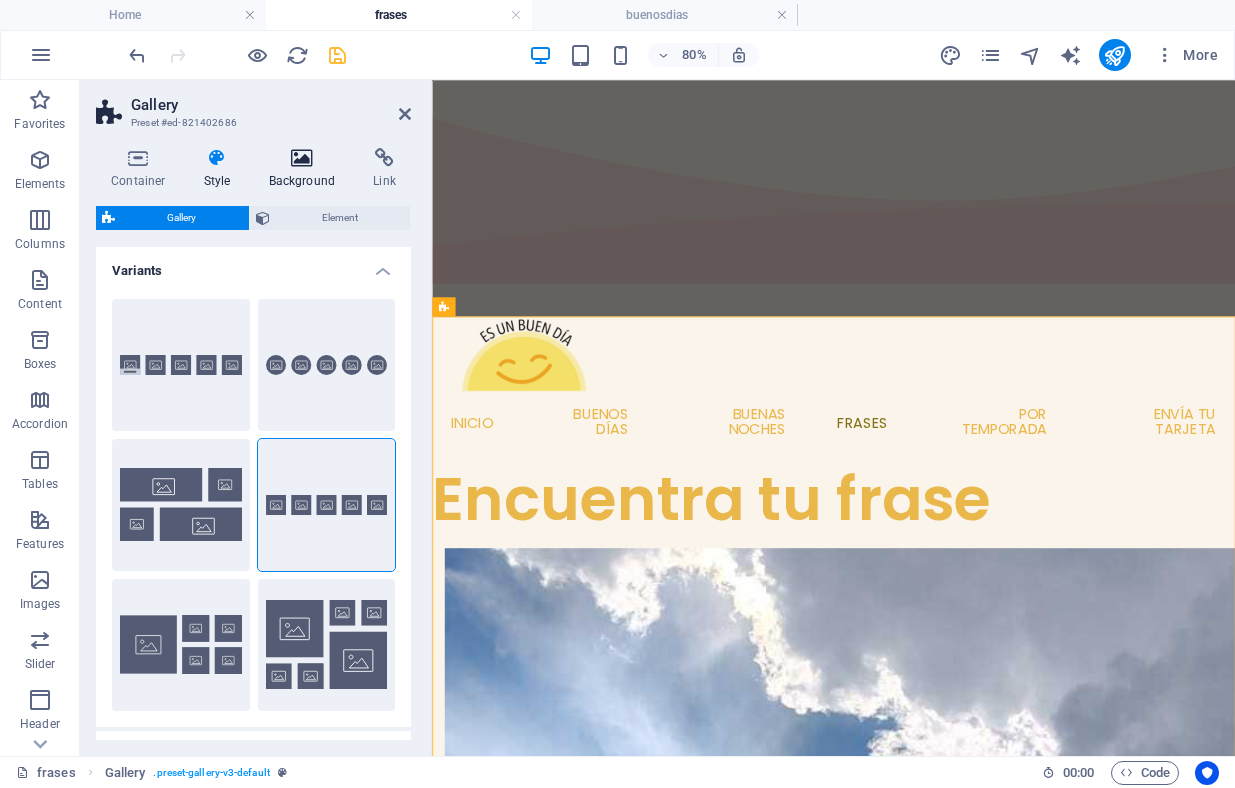 click on "Background" at bounding box center (306, 169) 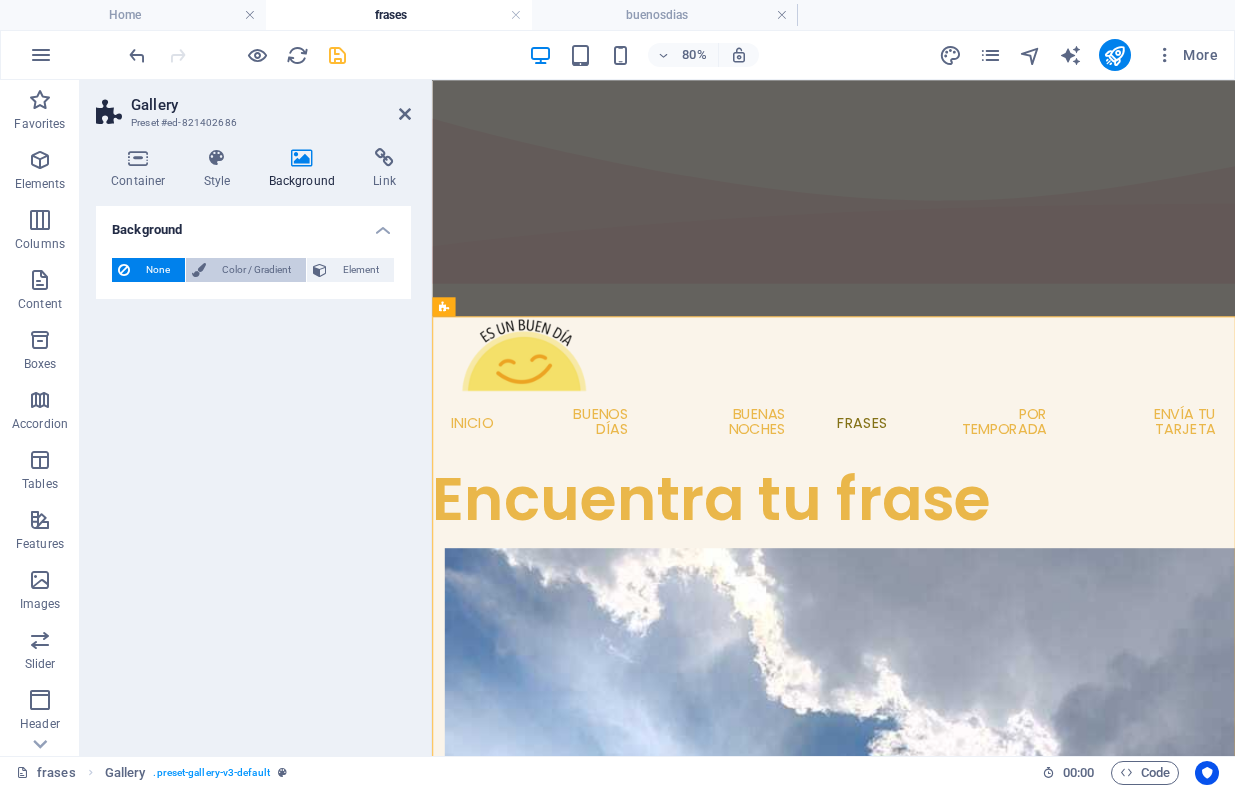 click on "Color / Gradient" at bounding box center [256, 270] 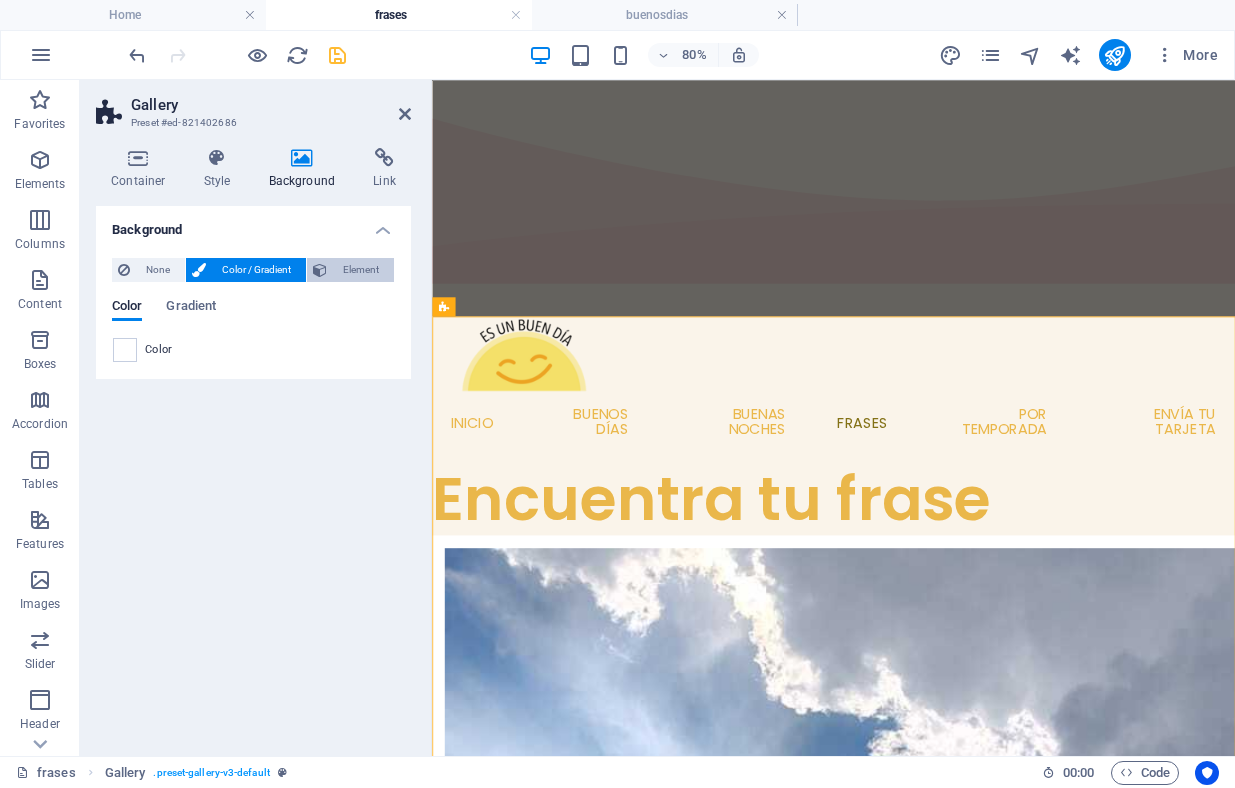 click on "Element" at bounding box center [360, 270] 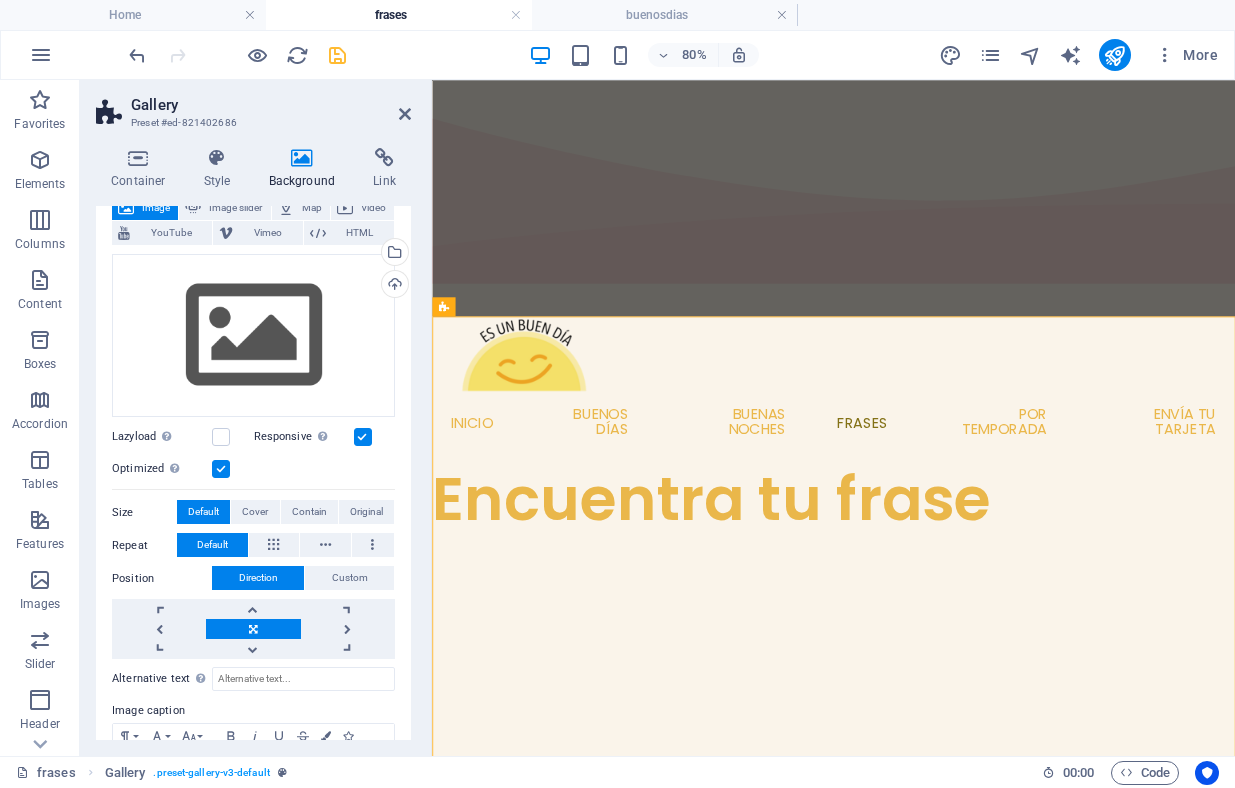 scroll, scrollTop: 118, scrollLeft: 0, axis: vertical 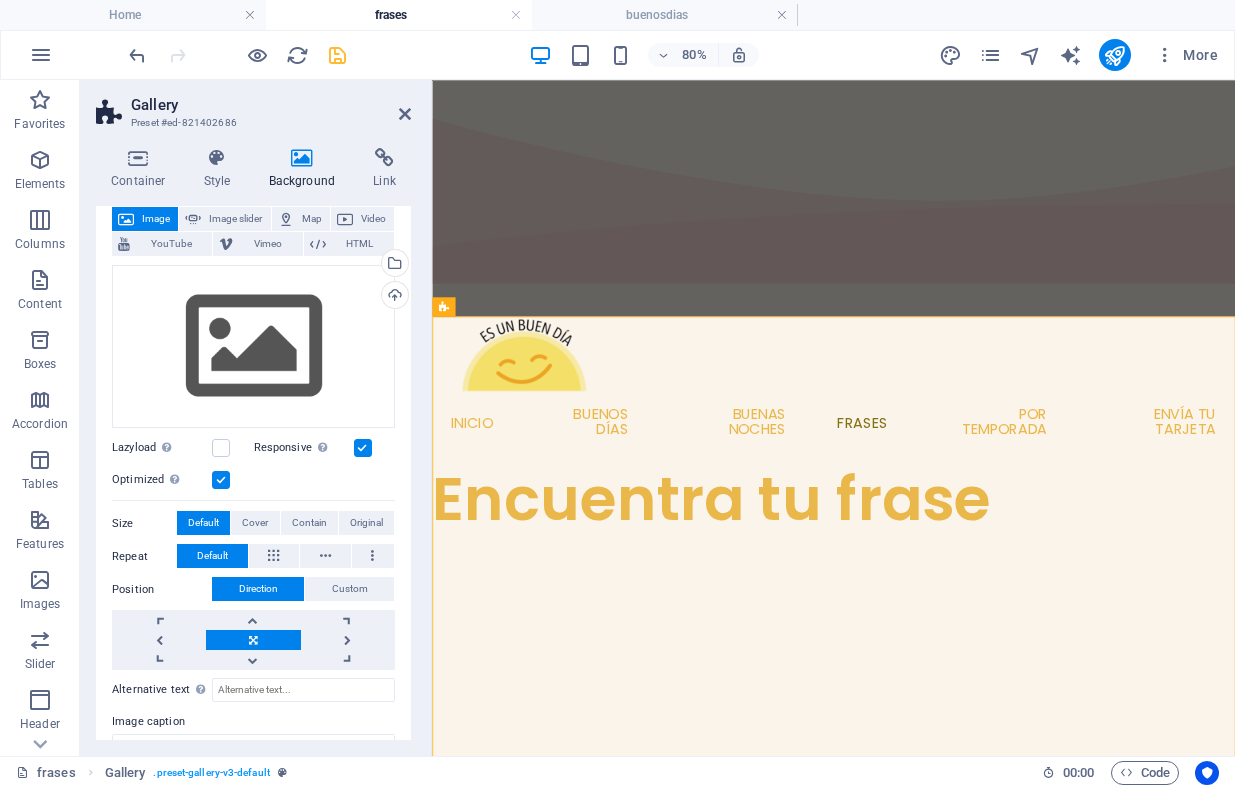 click at bounding box center [363, 448] 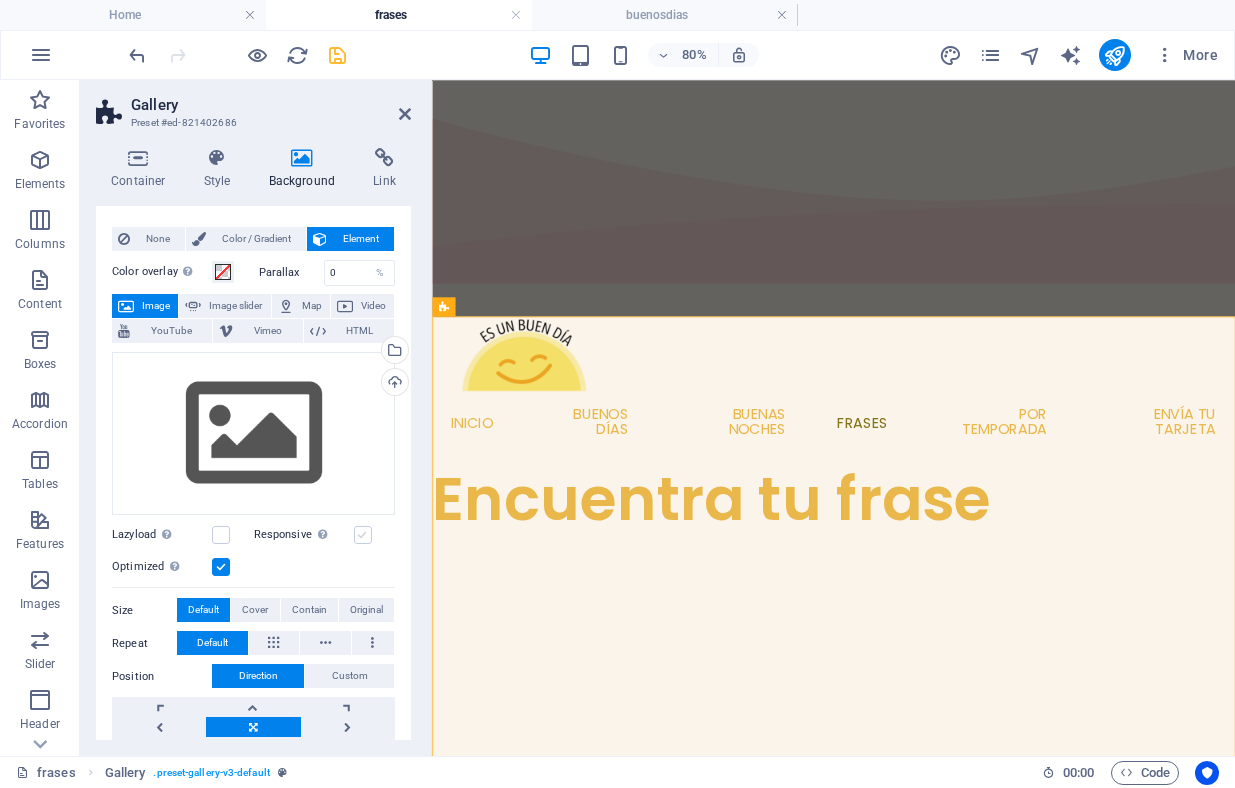 scroll, scrollTop: 0, scrollLeft: 0, axis: both 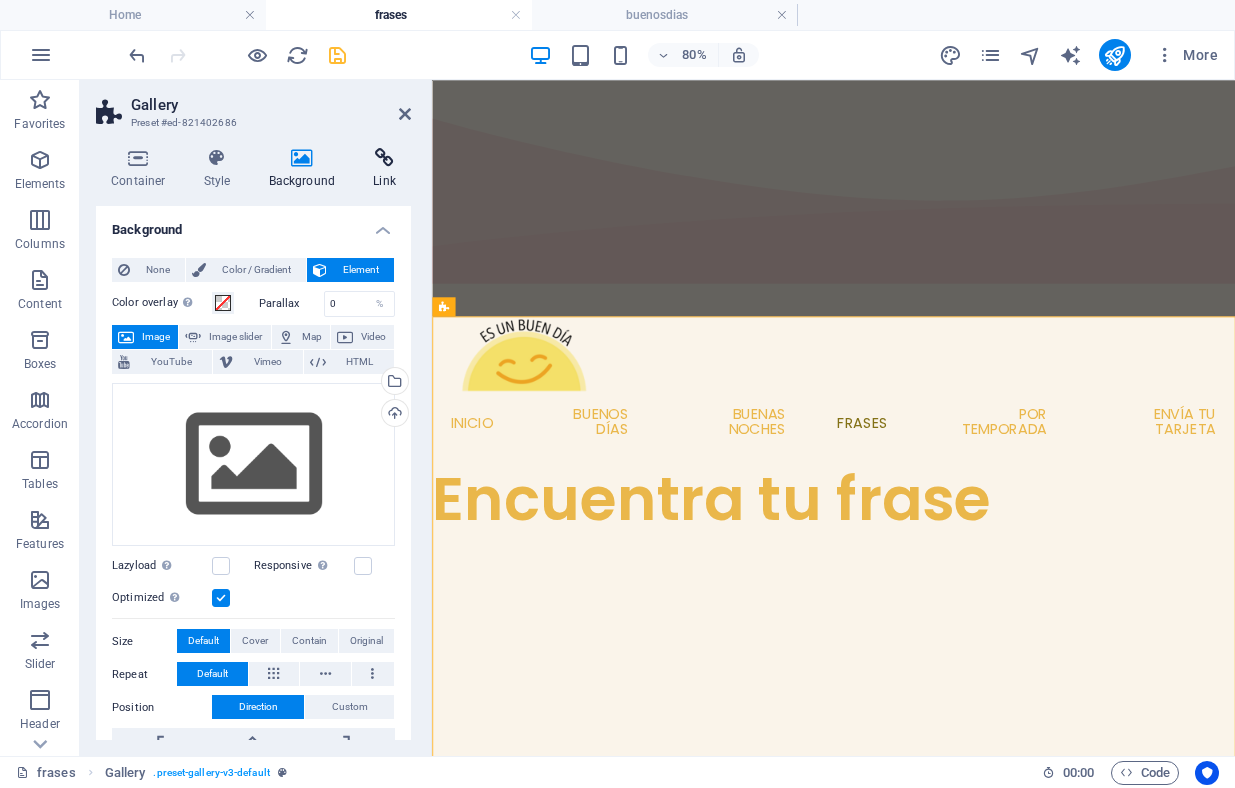 click on "Link" at bounding box center (384, 169) 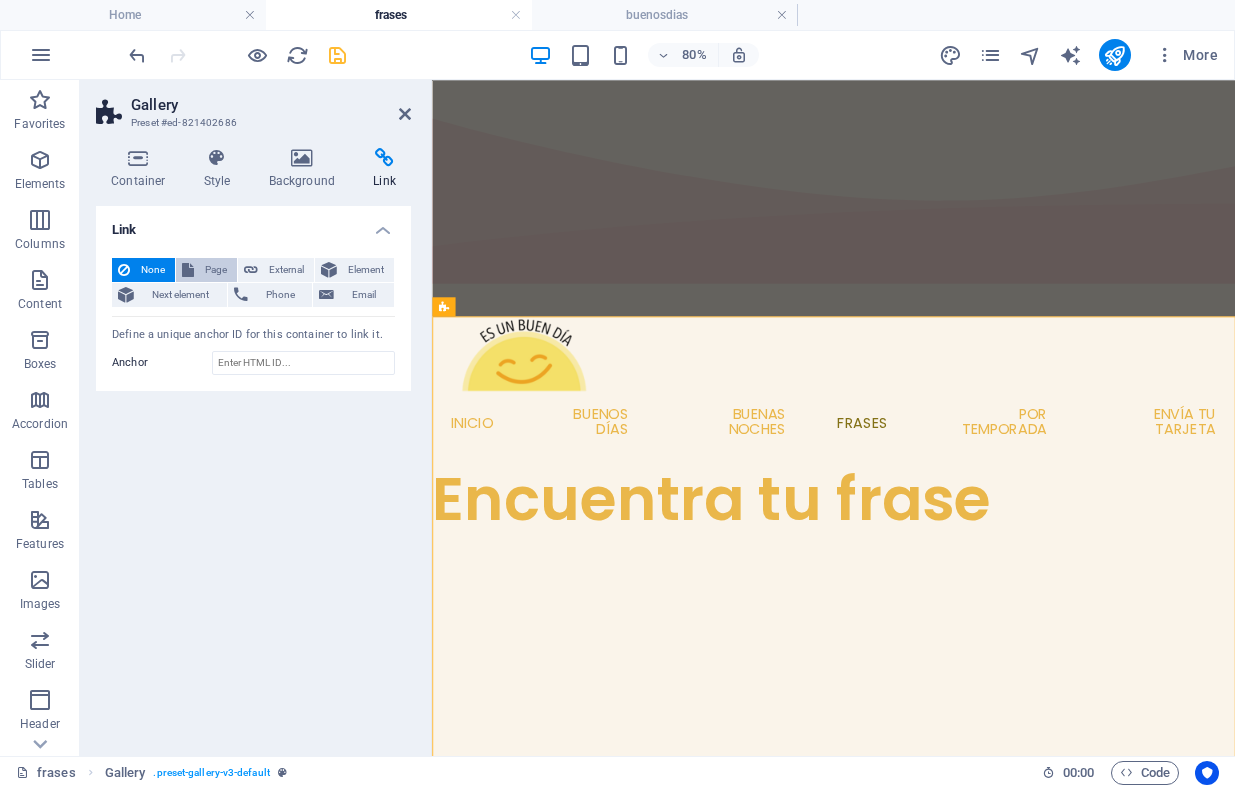 click on "Page" at bounding box center [215, 270] 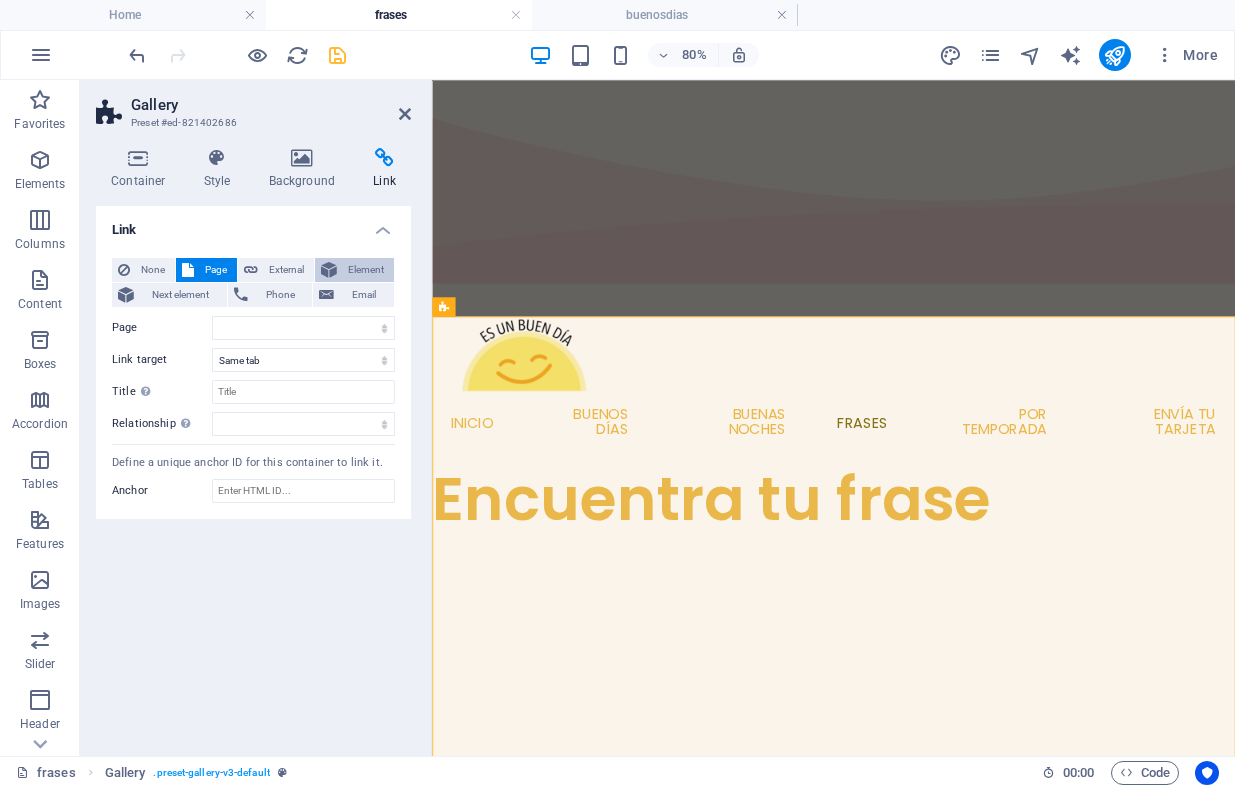 click on "Element" at bounding box center [365, 270] 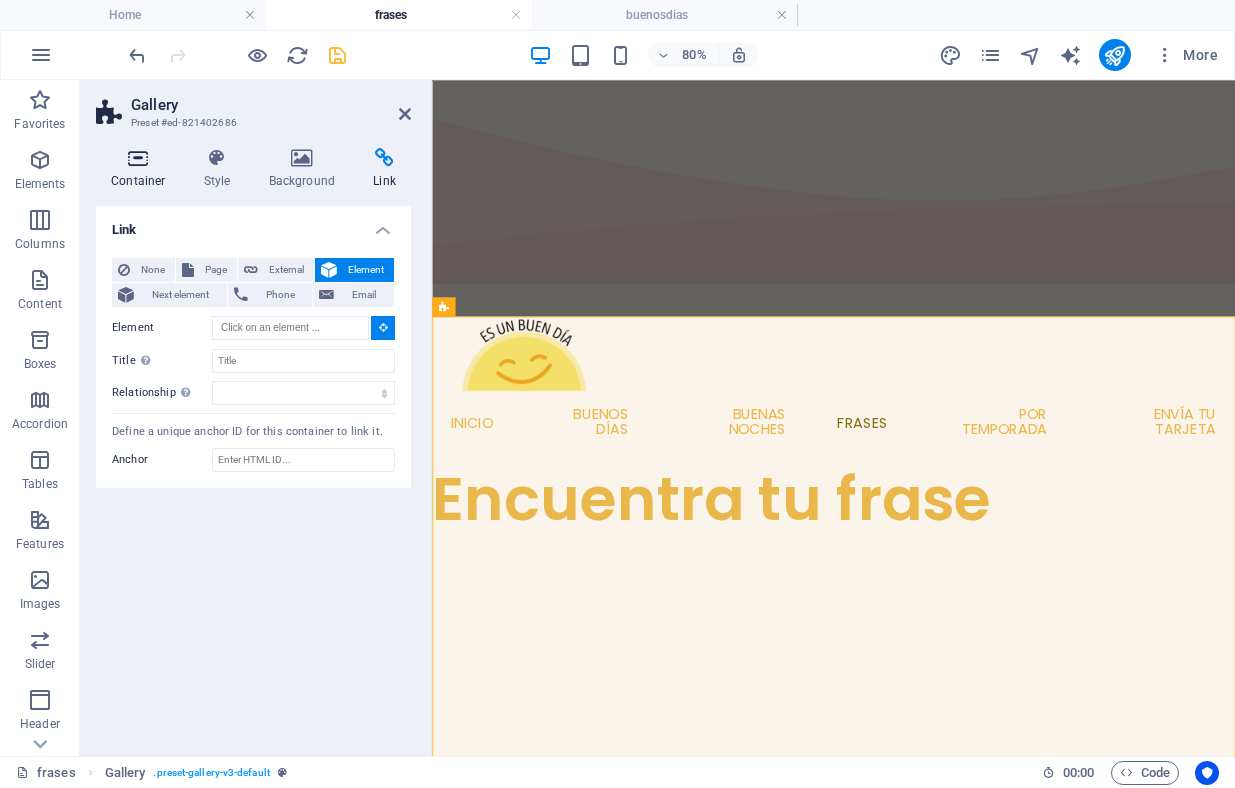 click at bounding box center (138, 158) 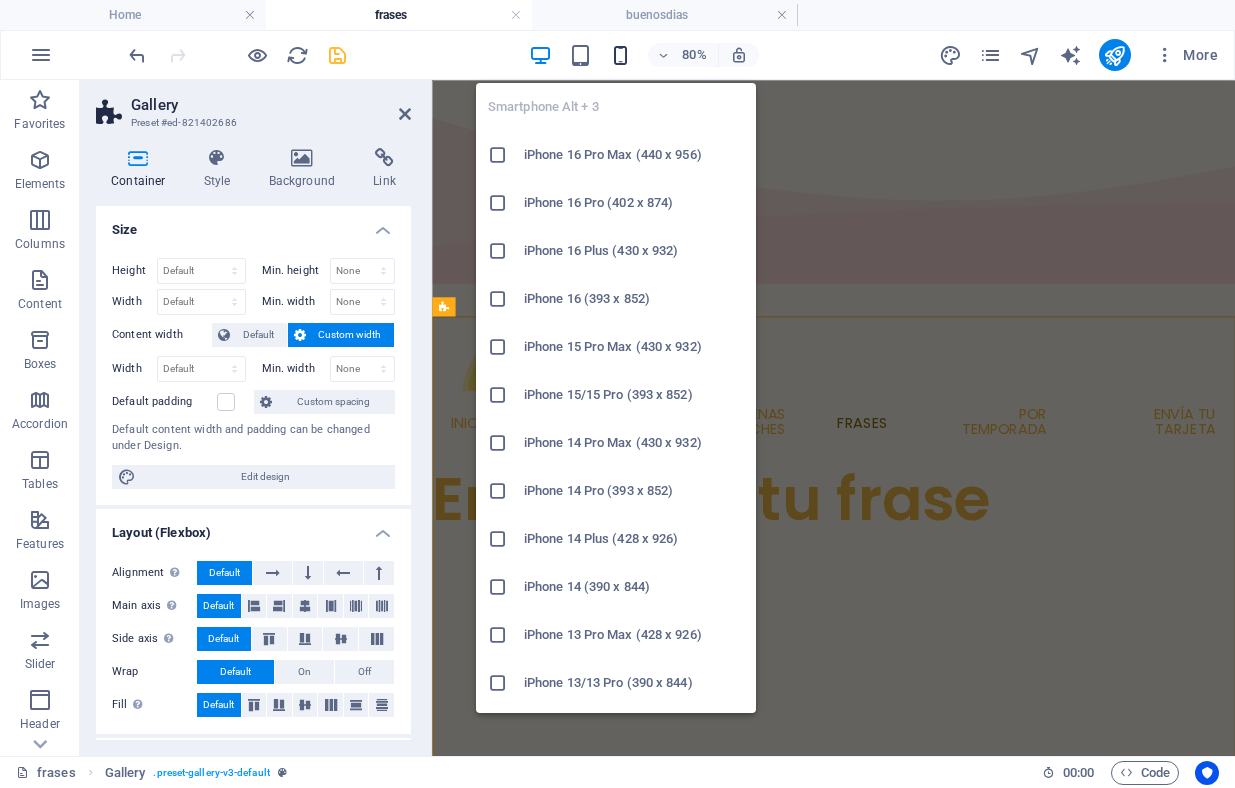 click at bounding box center (620, 55) 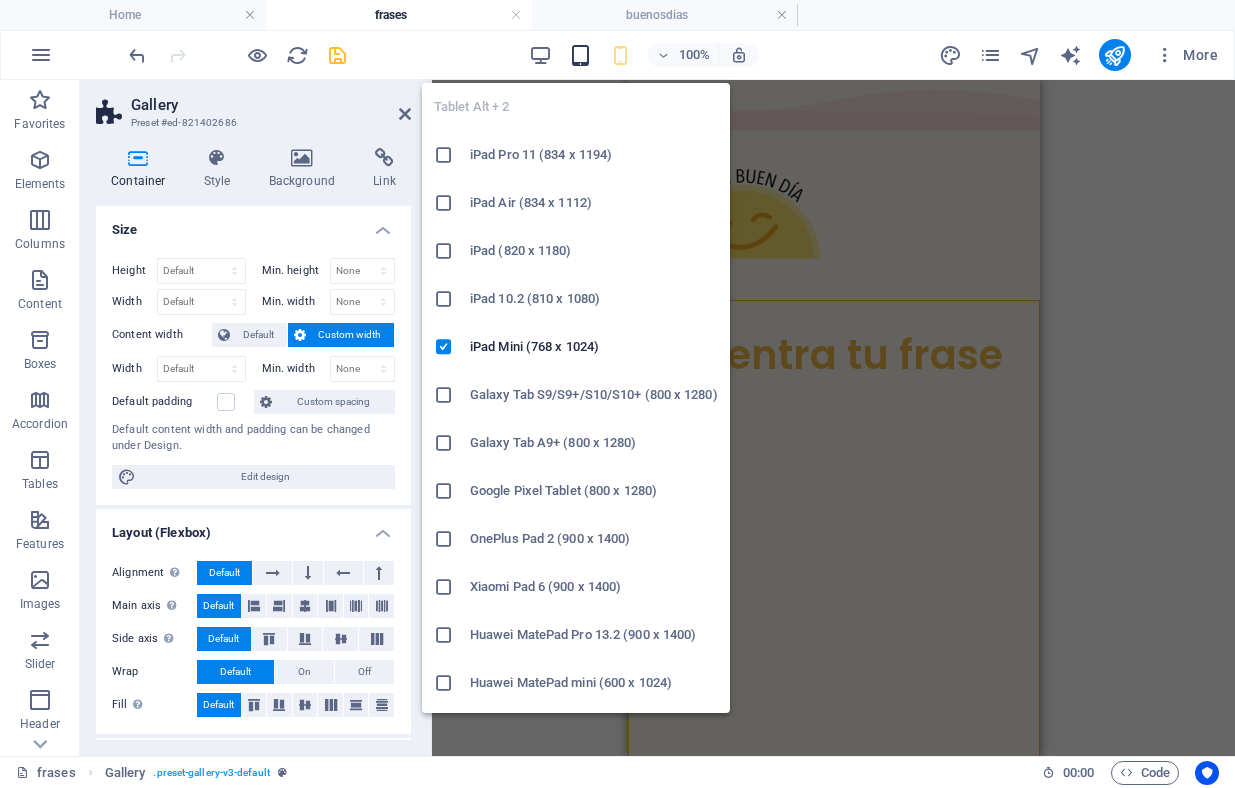 click at bounding box center [580, 55] 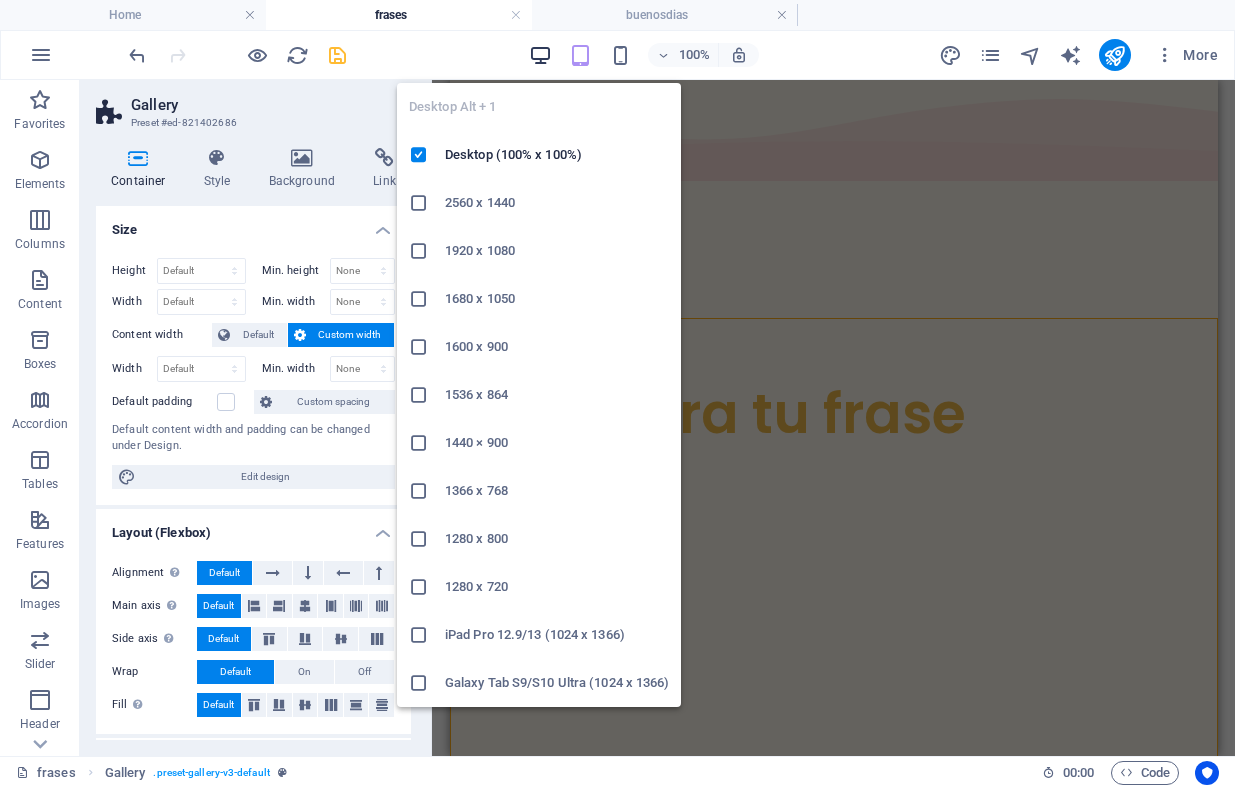 click at bounding box center (540, 55) 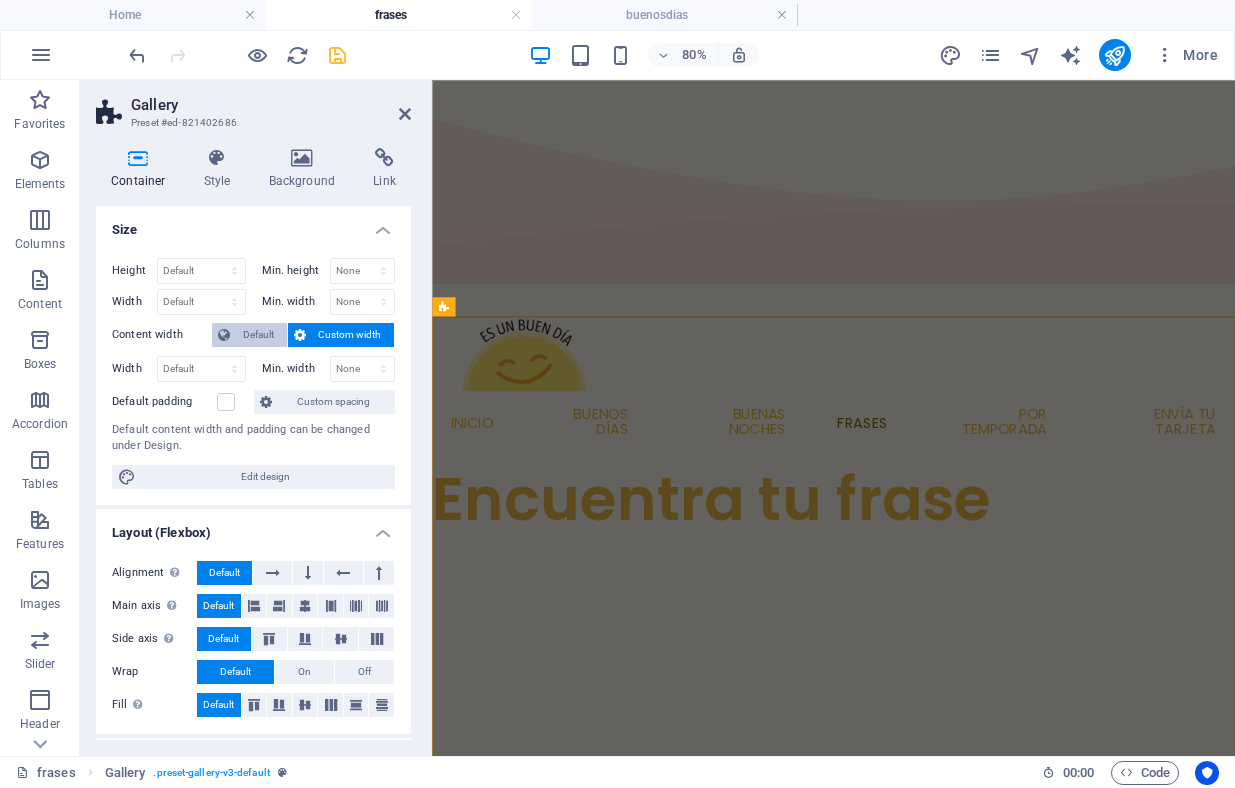 click on "Default" at bounding box center (258, 335) 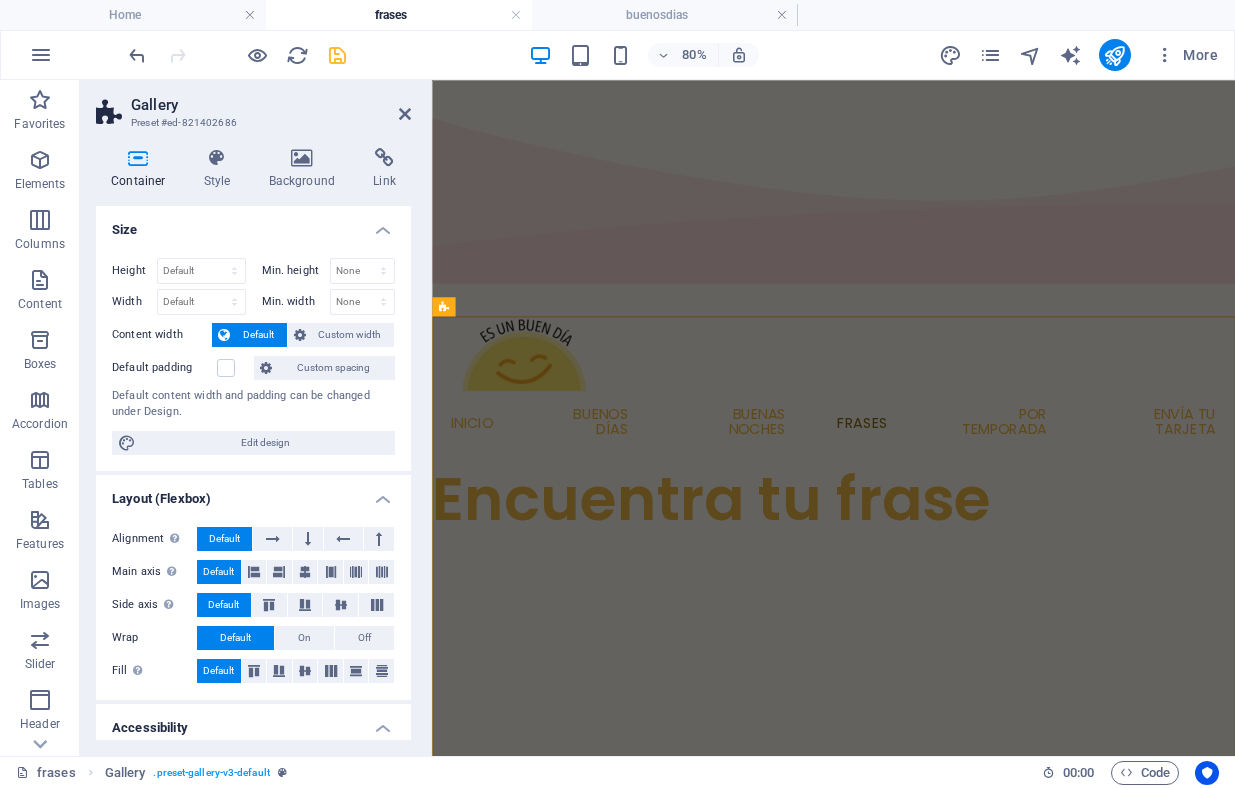 click on "Default" at bounding box center (258, 335) 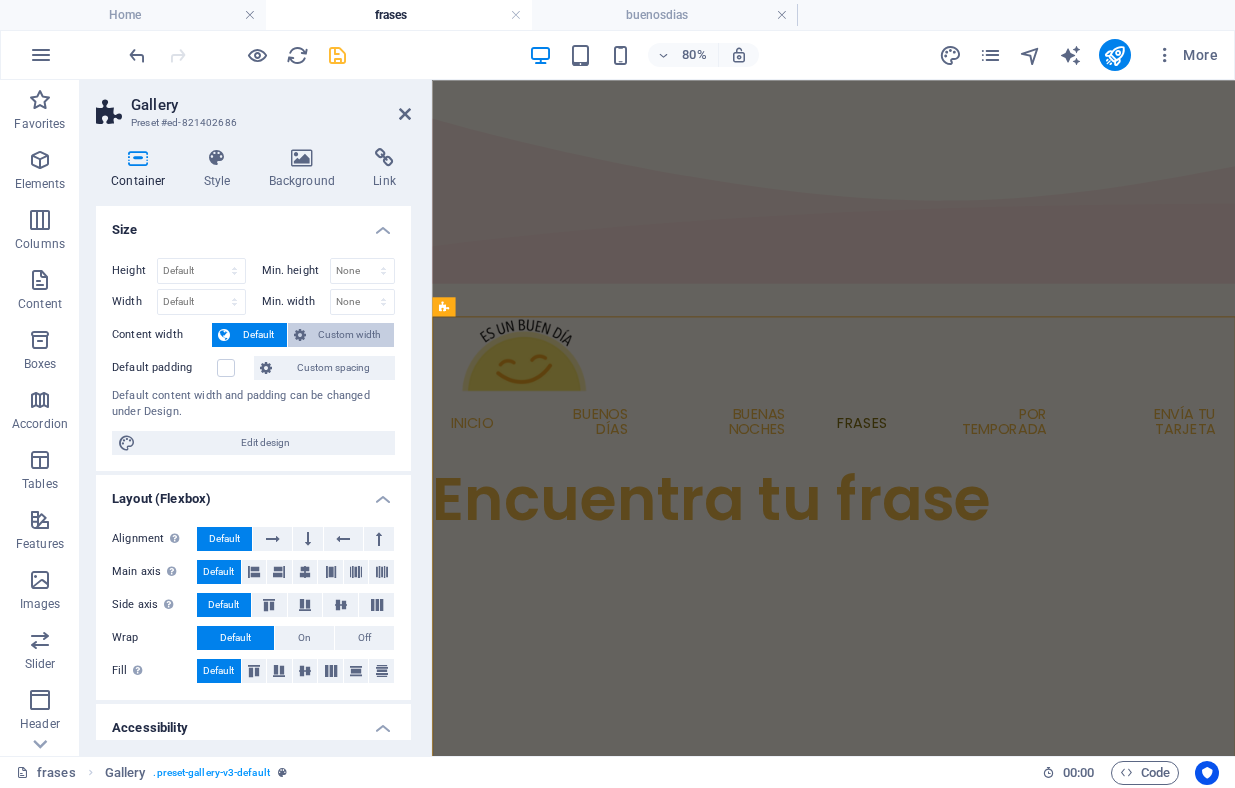 click on "Custom width" at bounding box center (350, 335) 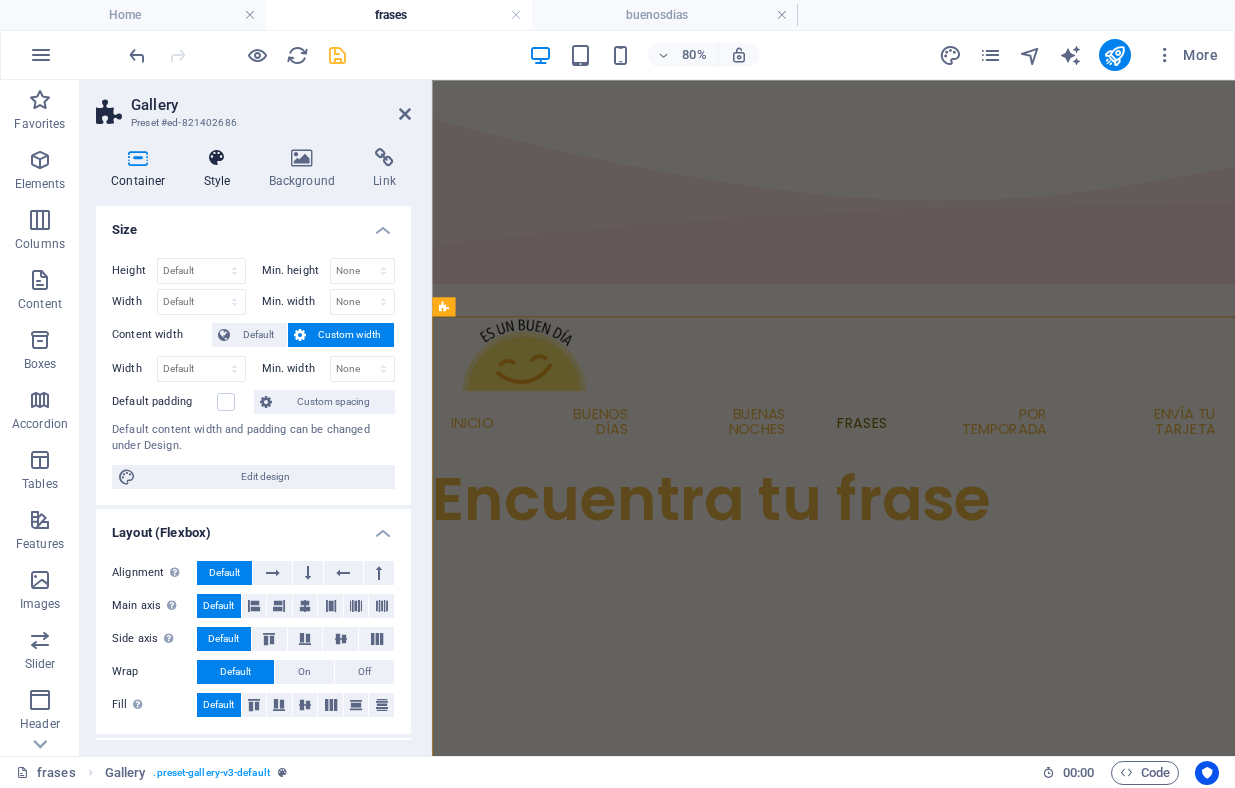 click at bounding box center [217, 158] 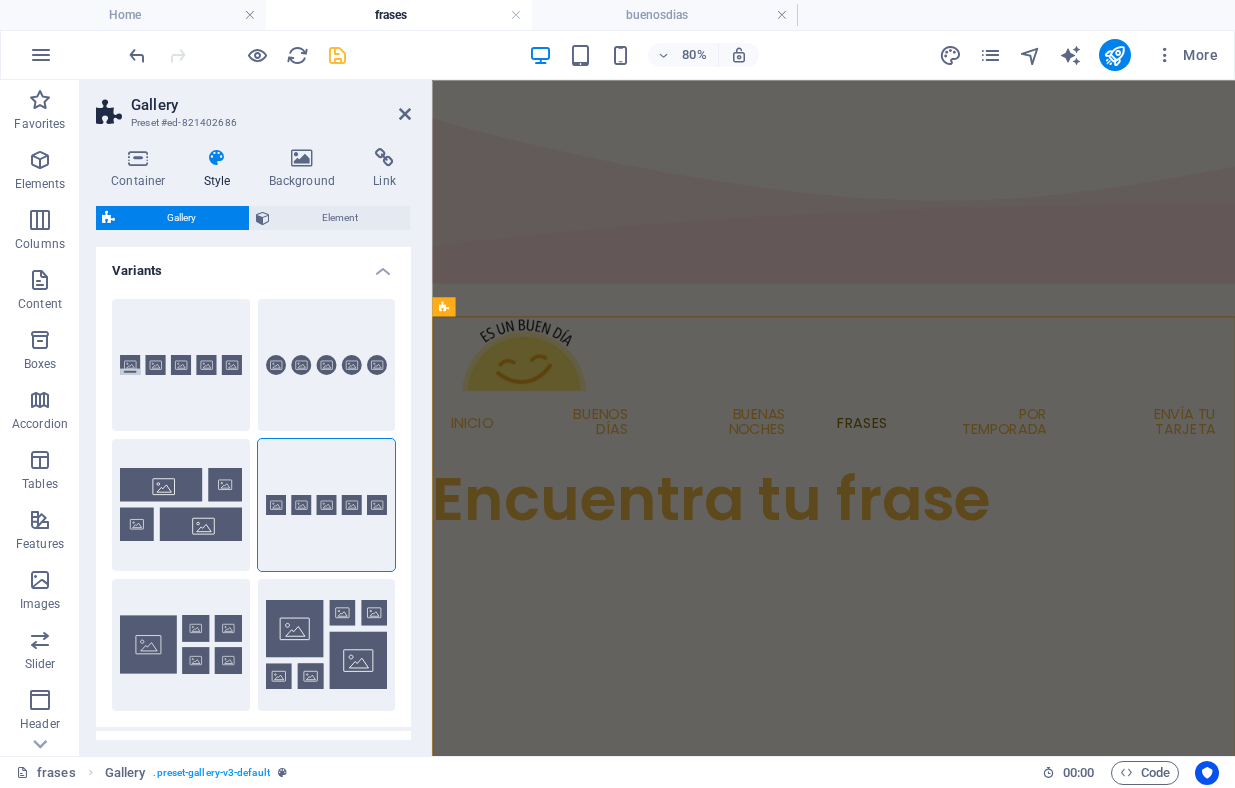 scroll, scrollTop: 713, scrollLeft: 0, axis: vertical 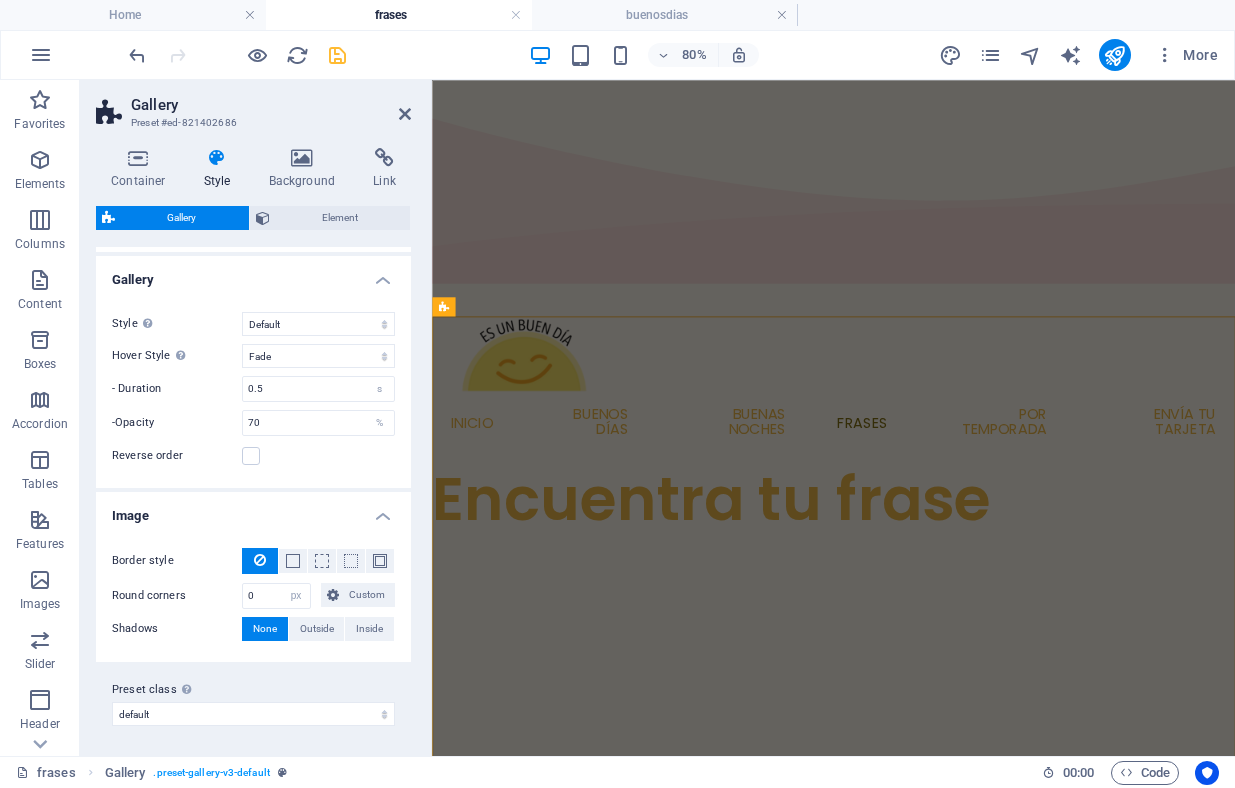 click on "Image" at bounding box center [253, 510] 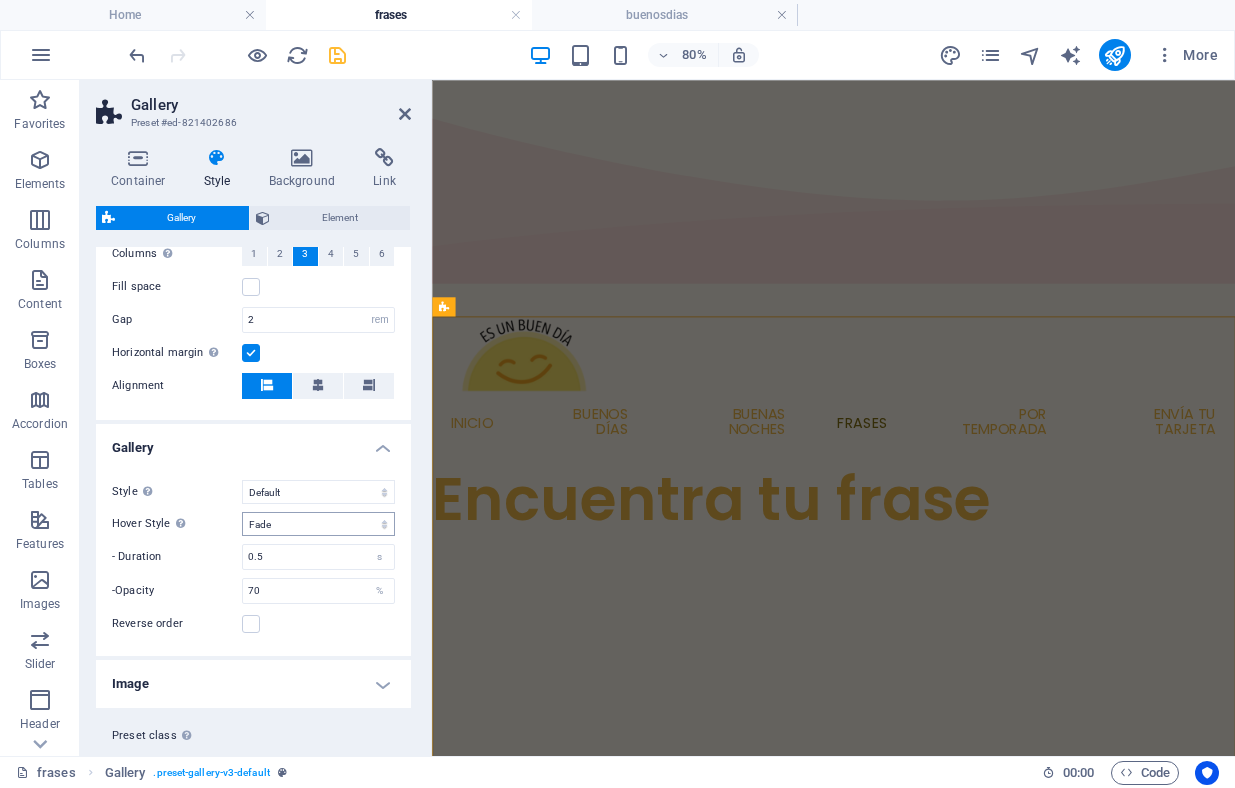 scroll, scrollTop: 535, scrollLeft: 0, axis: vertical 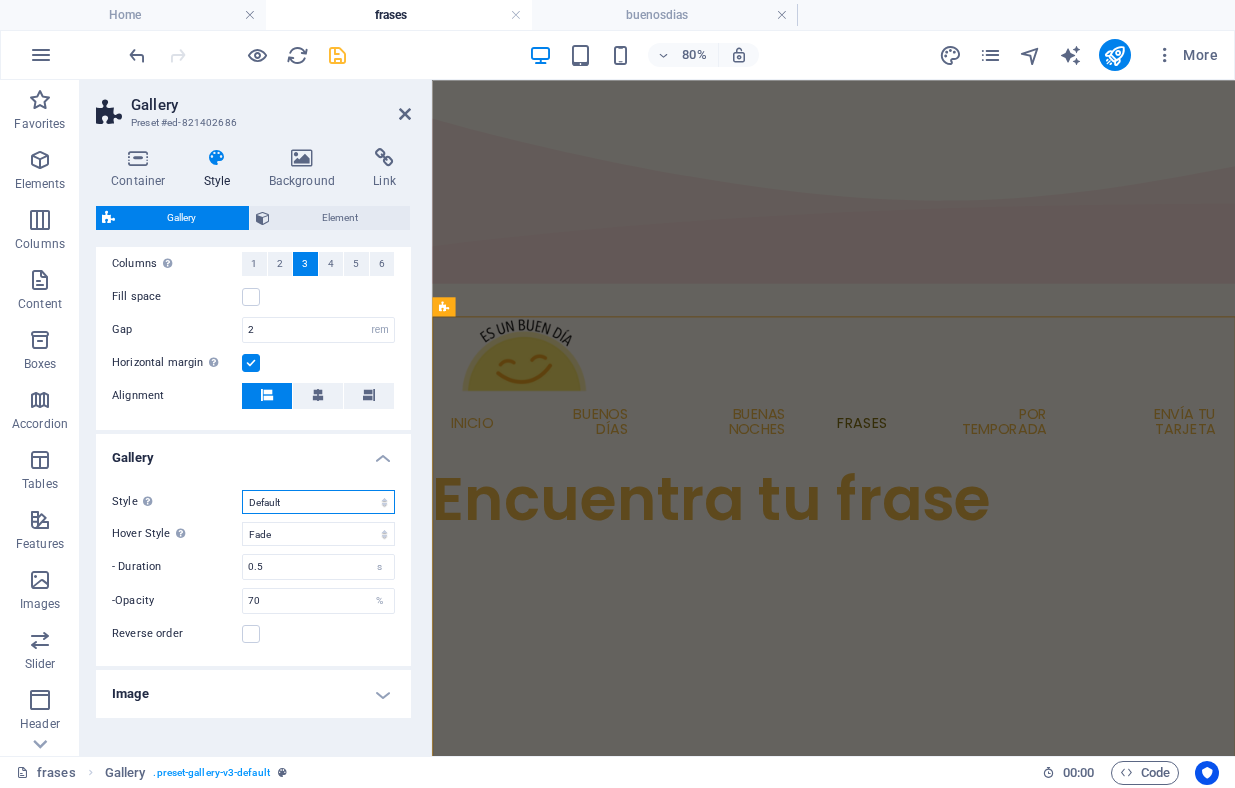 click on "Default Grid Grid reverse Grid shifted Collage" at bounding box center [318, 502] 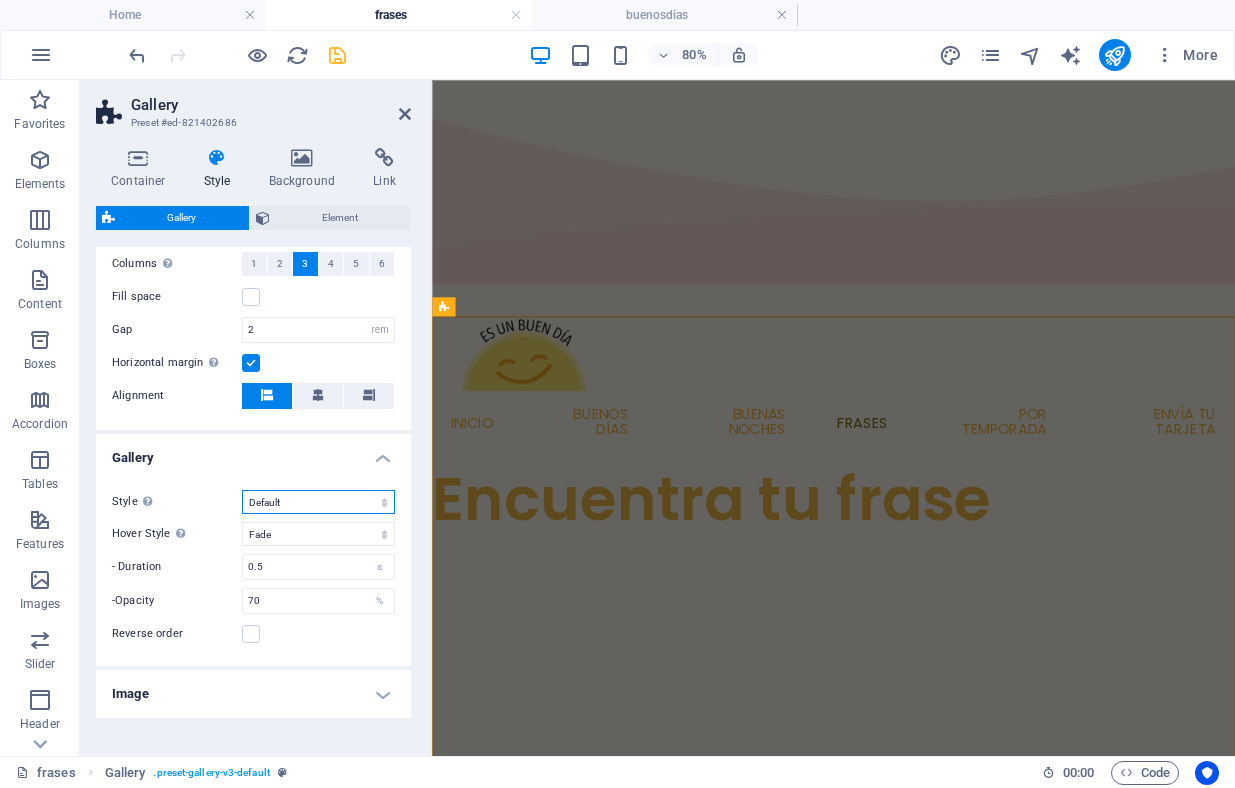 select on "grid" 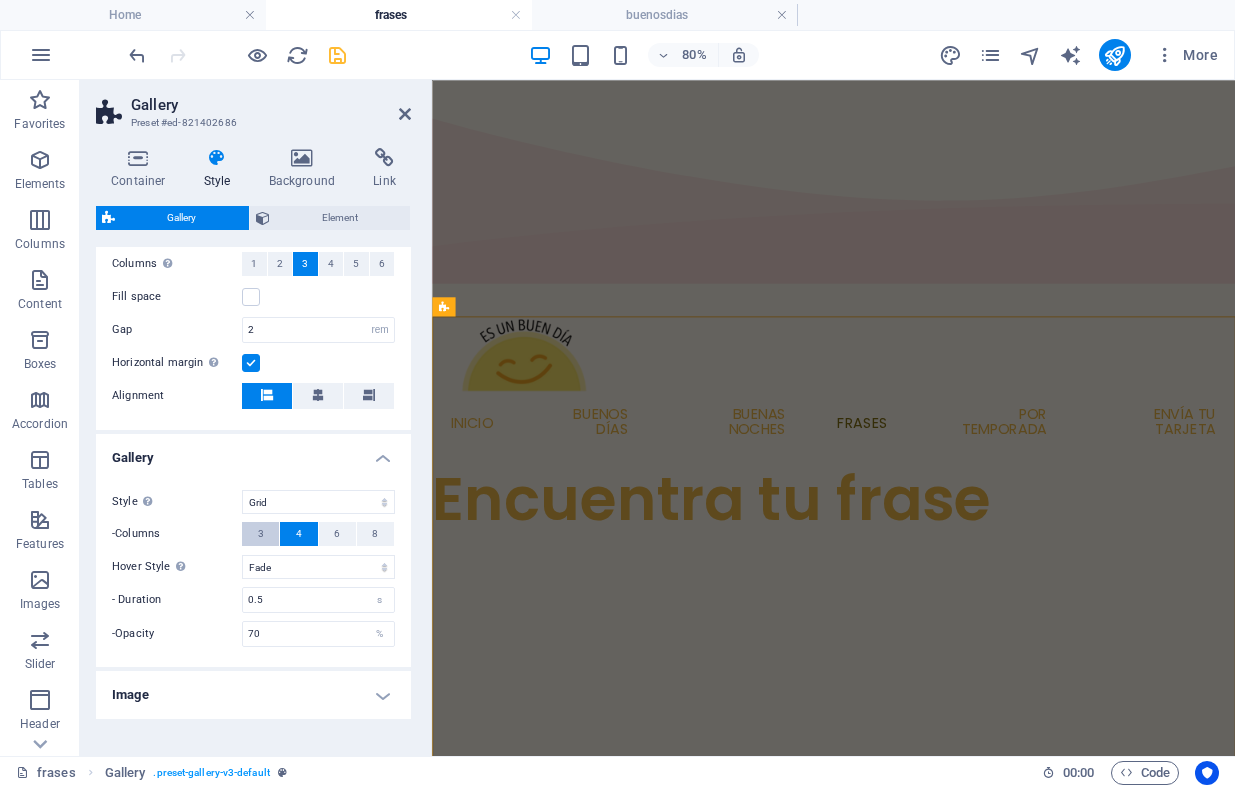 click on "3" at bounding box center (261, 534) 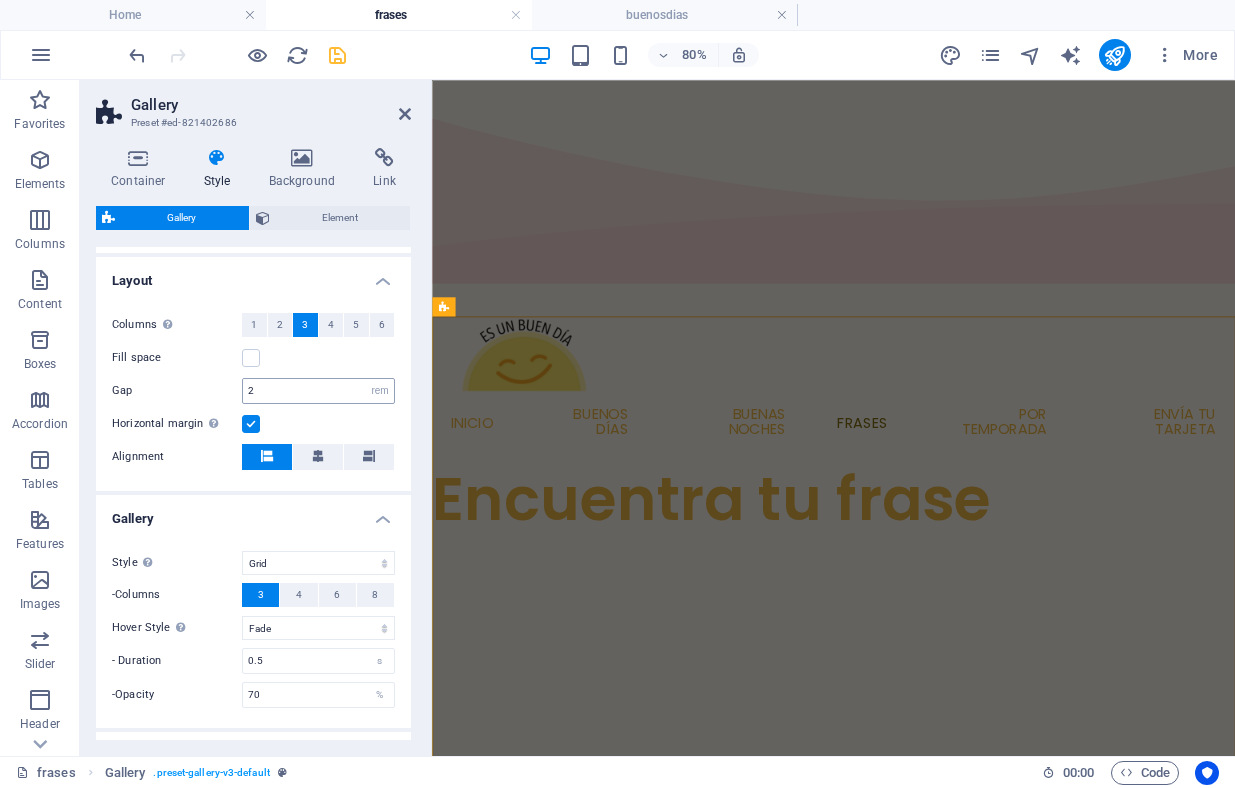 scroll, scrollTop: 473, scrollLeft: 0, axis: vertical 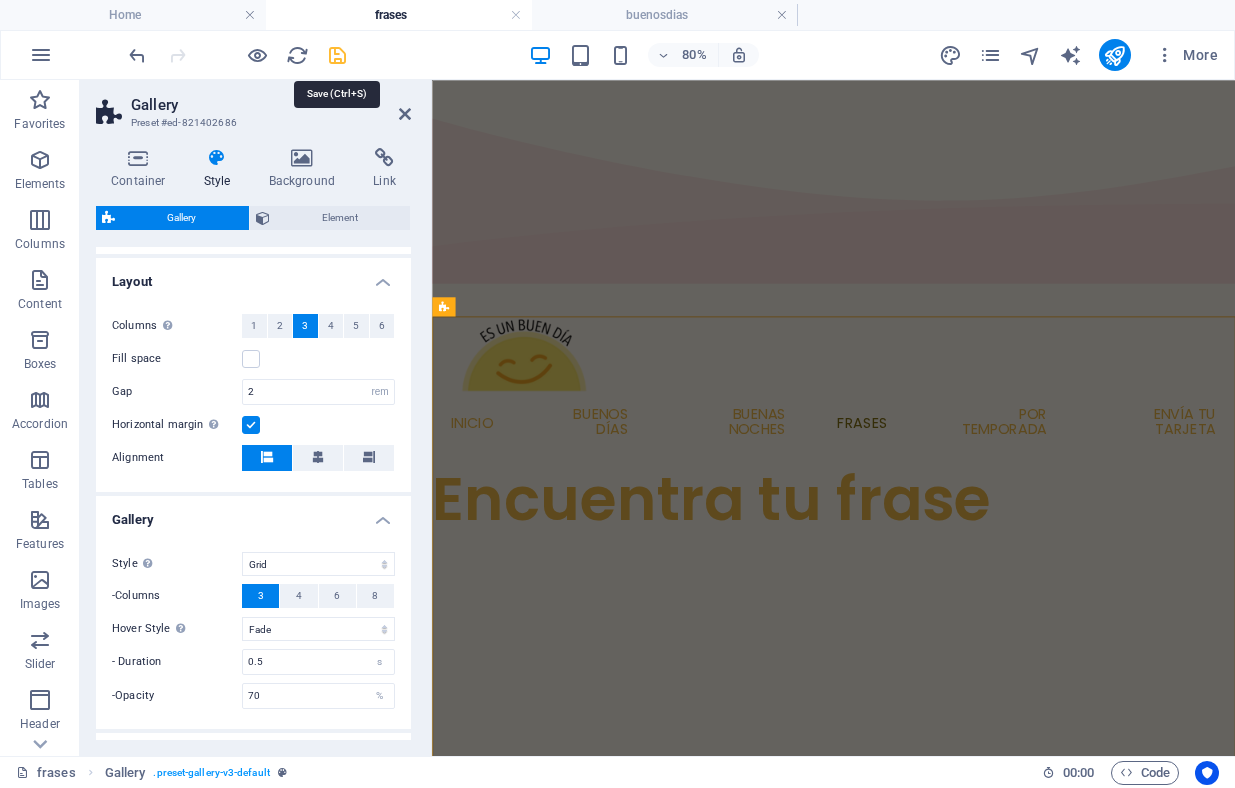 click at bounding box center [337, 55] 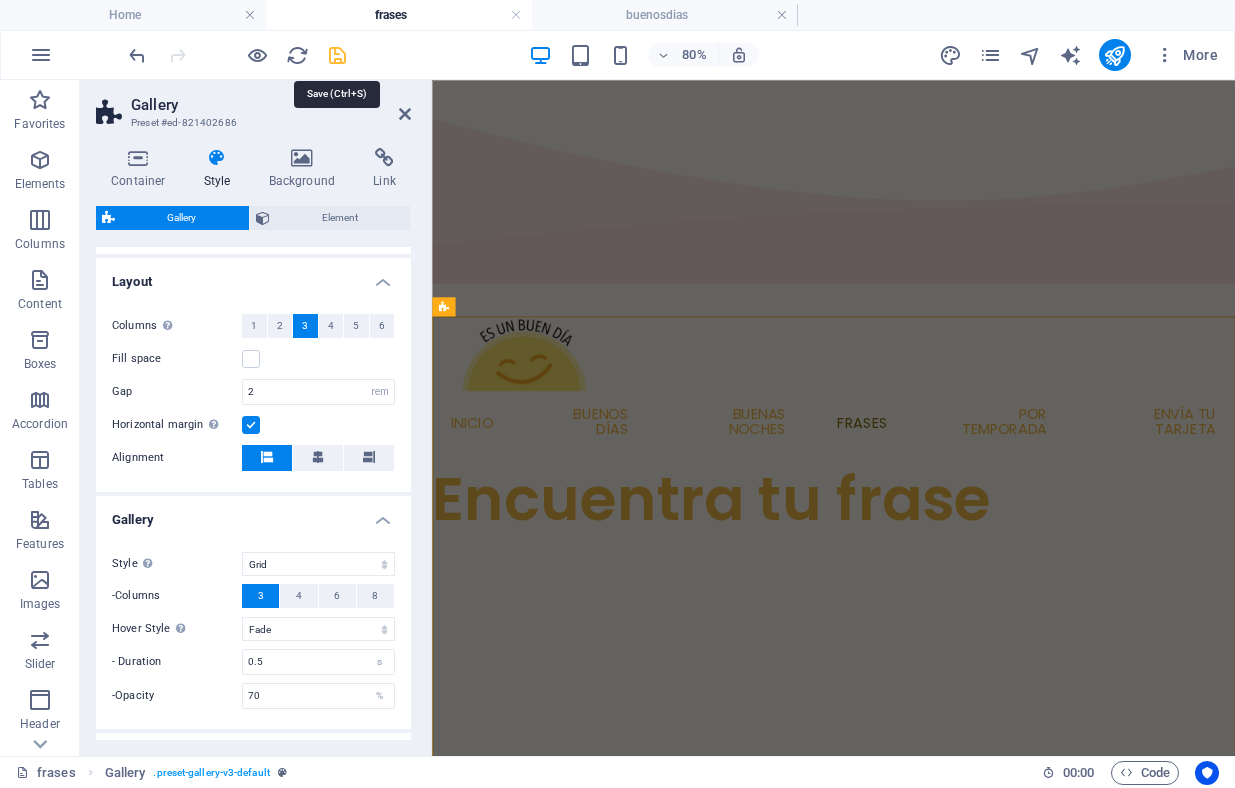select on "rem" 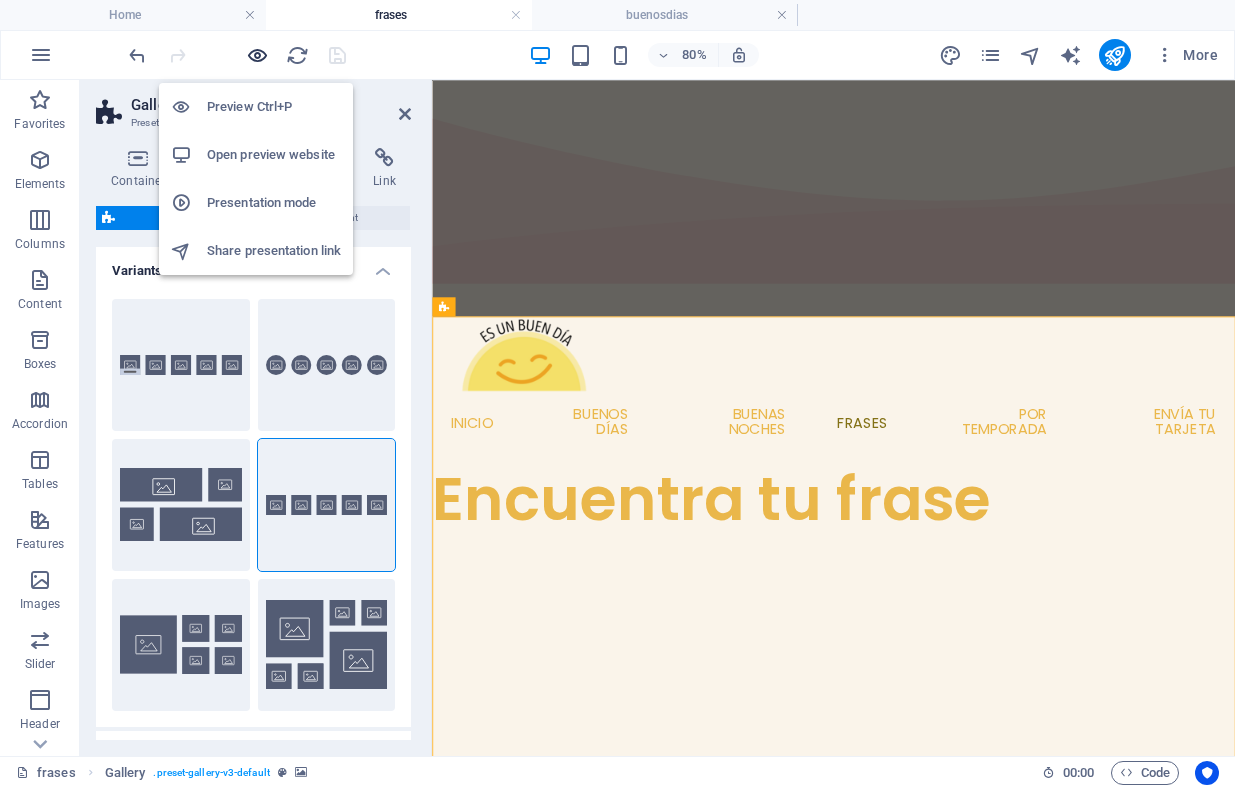 click at bounding box center (257, 55) 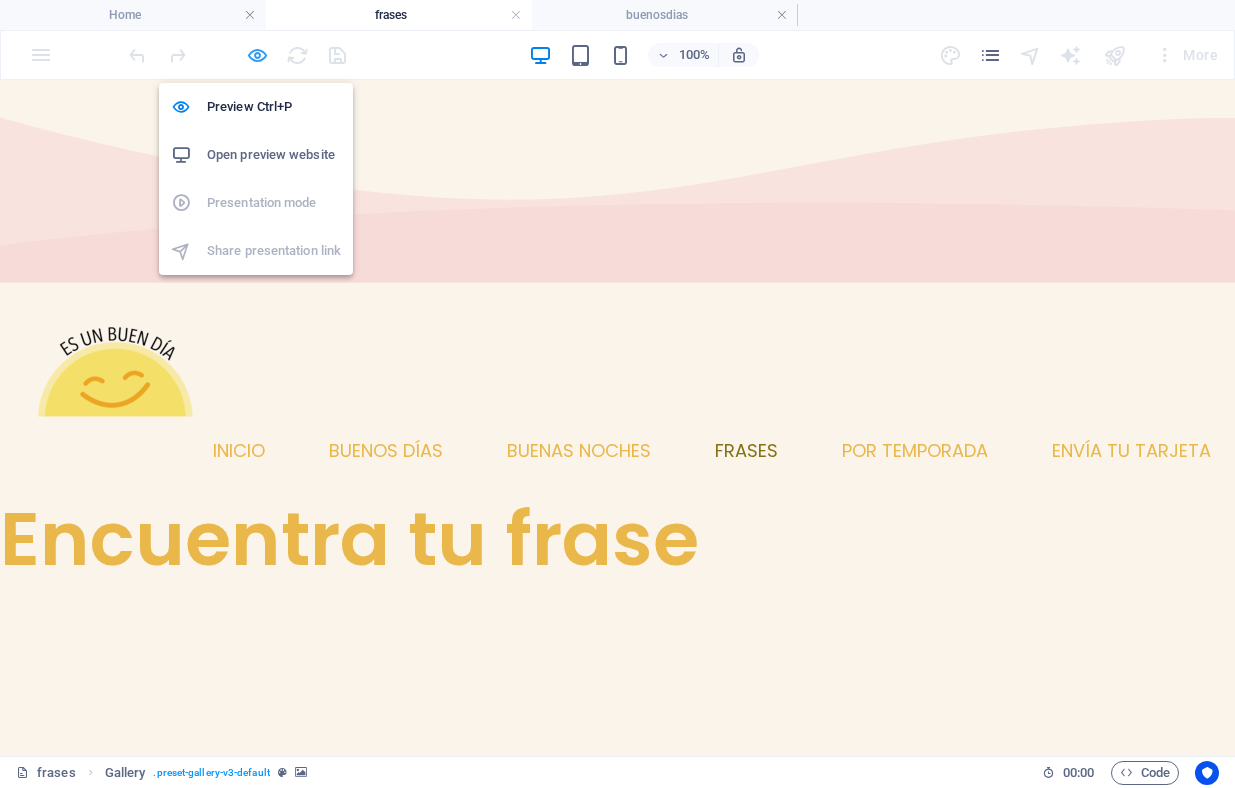 click at bounding box center (257, 55) 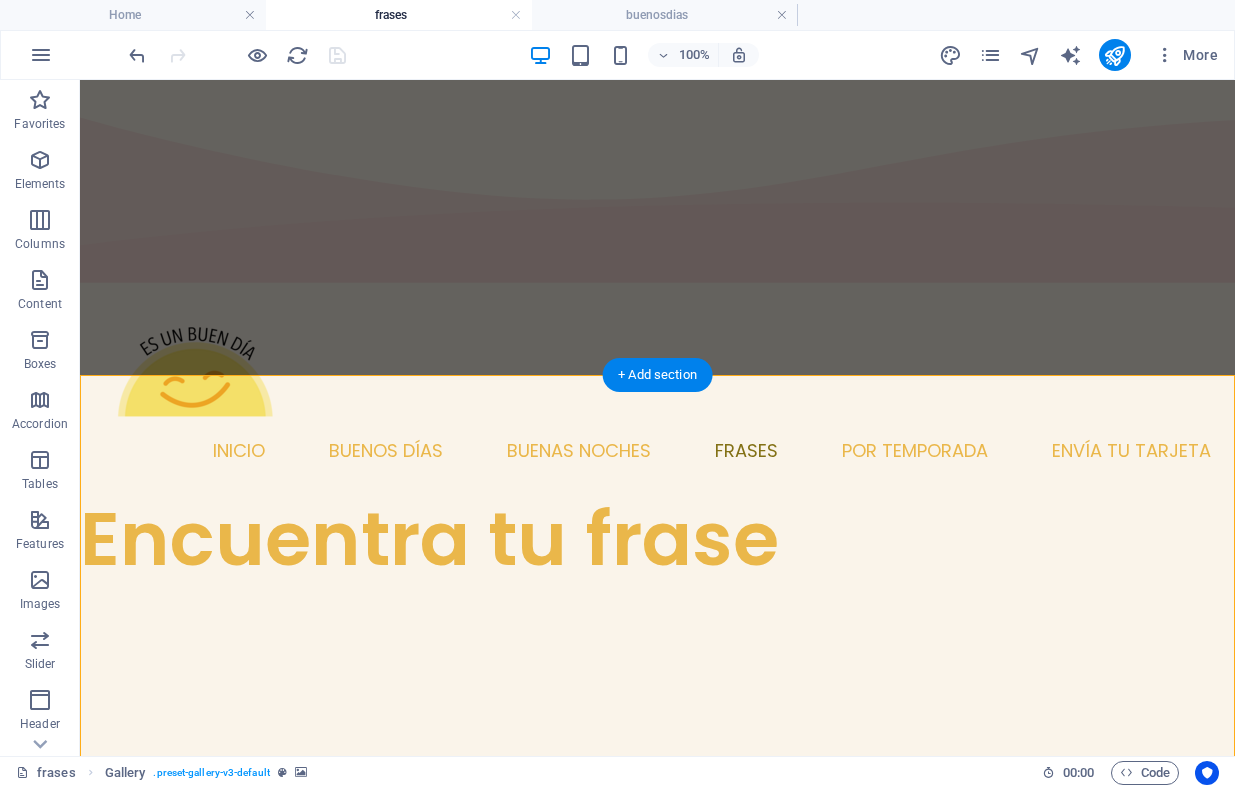 click at bounding box center [657, 2404] 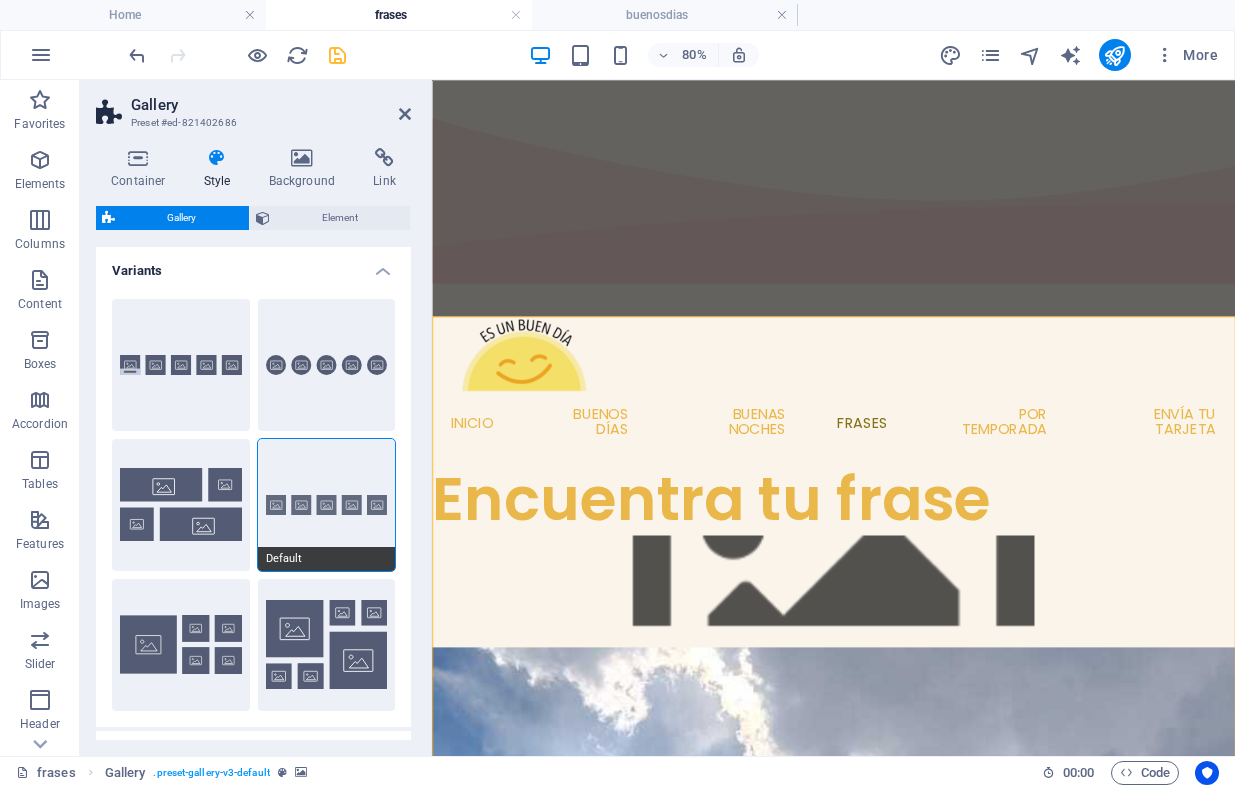 scroll, scrollTop: 593, scrollLeft: 0, axis: vertical 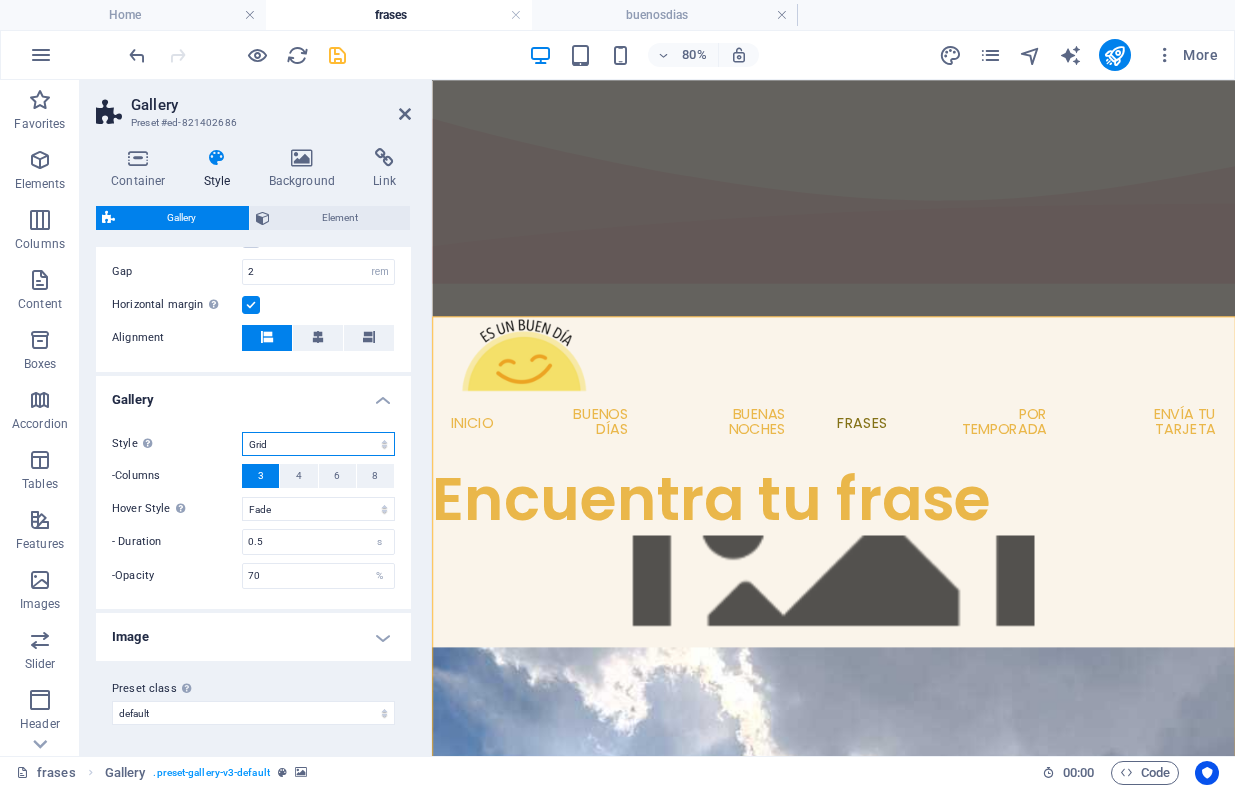 click on "Default Grid Grid reverse Grid shifted Collage" at bounding box center [318, 444] 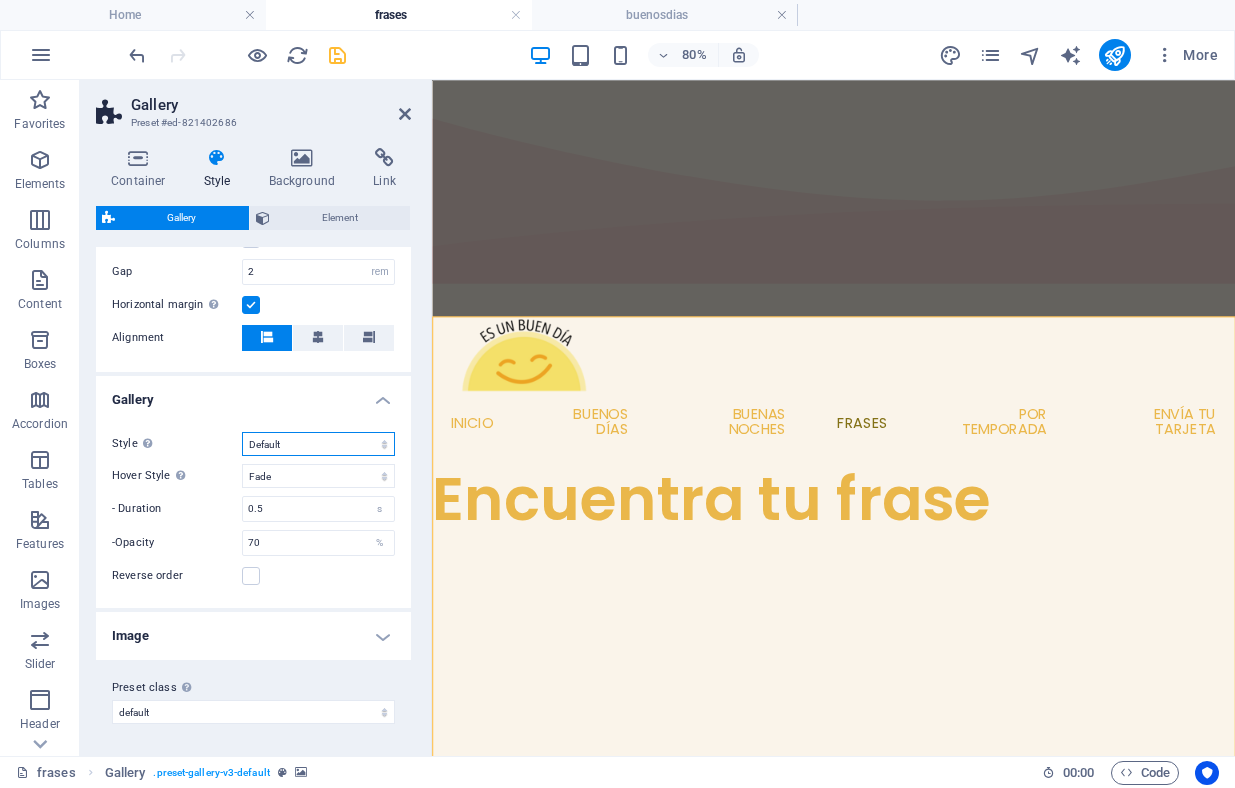scroll, scrollTop: 592, scrollLeft: 0, axis: vertical 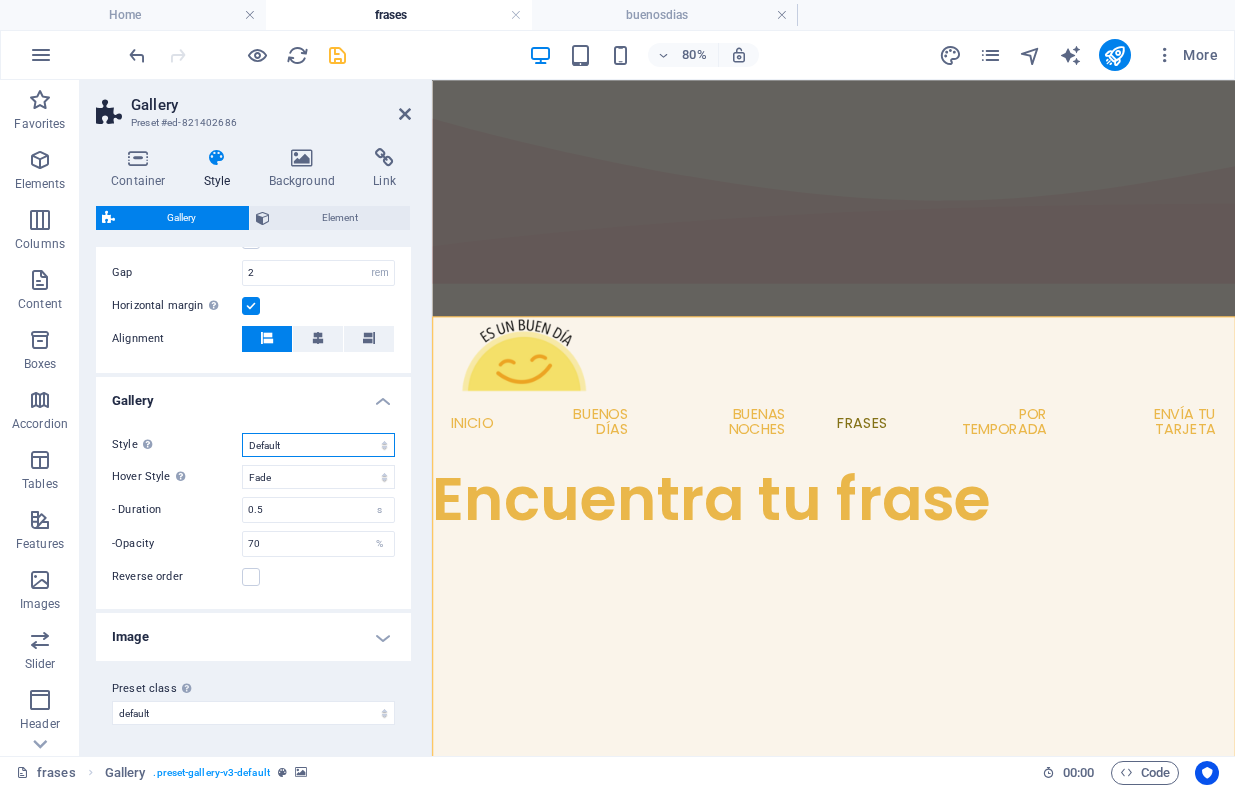 click on "Default Grid Grid reverse Grid shifted Collage" at bounding box center (318, 445) 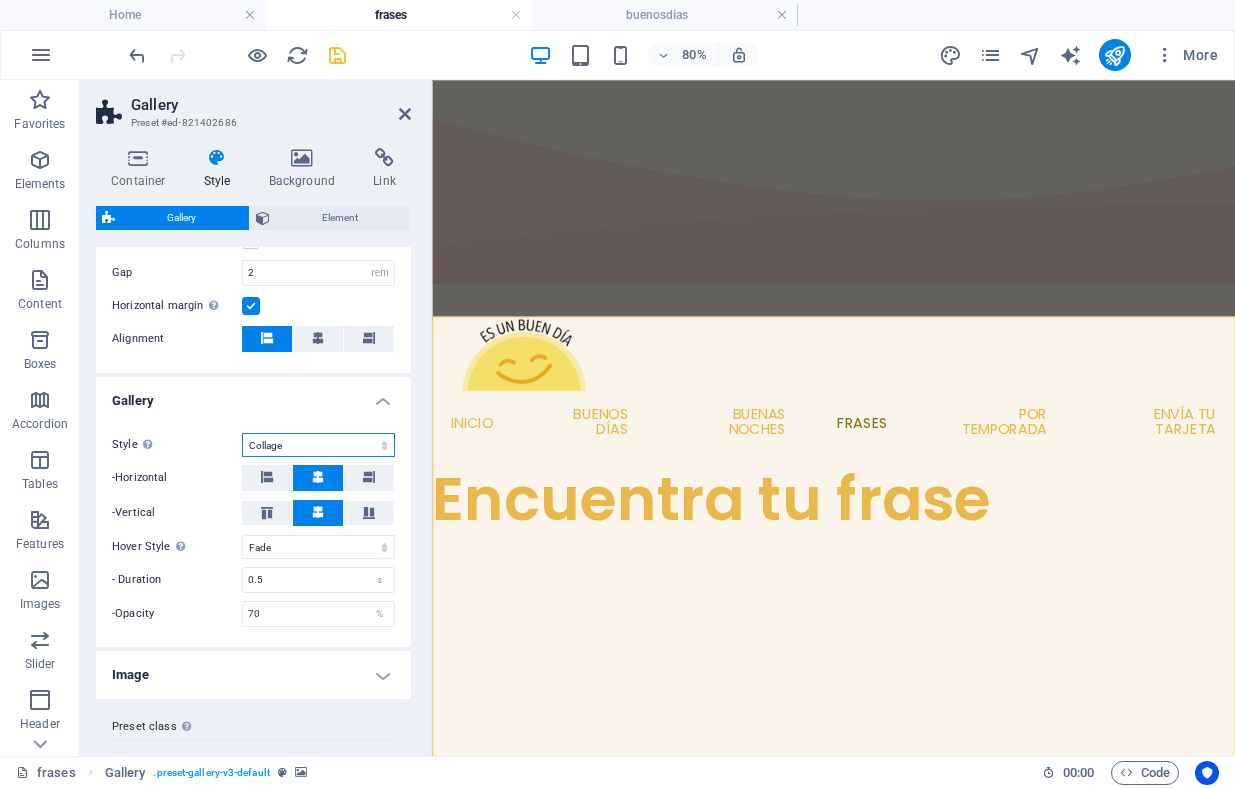 scroll, scrollTop: 593, scrollLeft: 0, axis: vertical 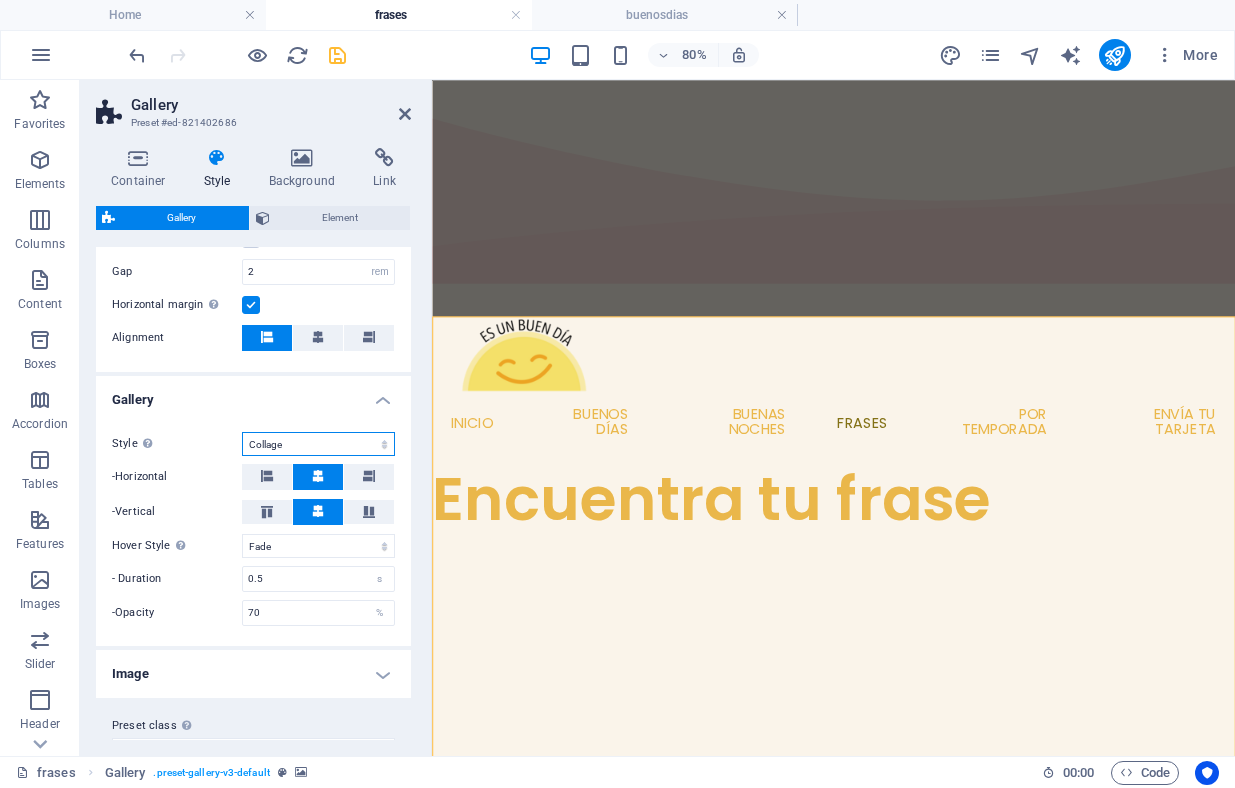click on "Default Grid Grid reverse Grid shifted Collage" at bounding box center (318, 444) 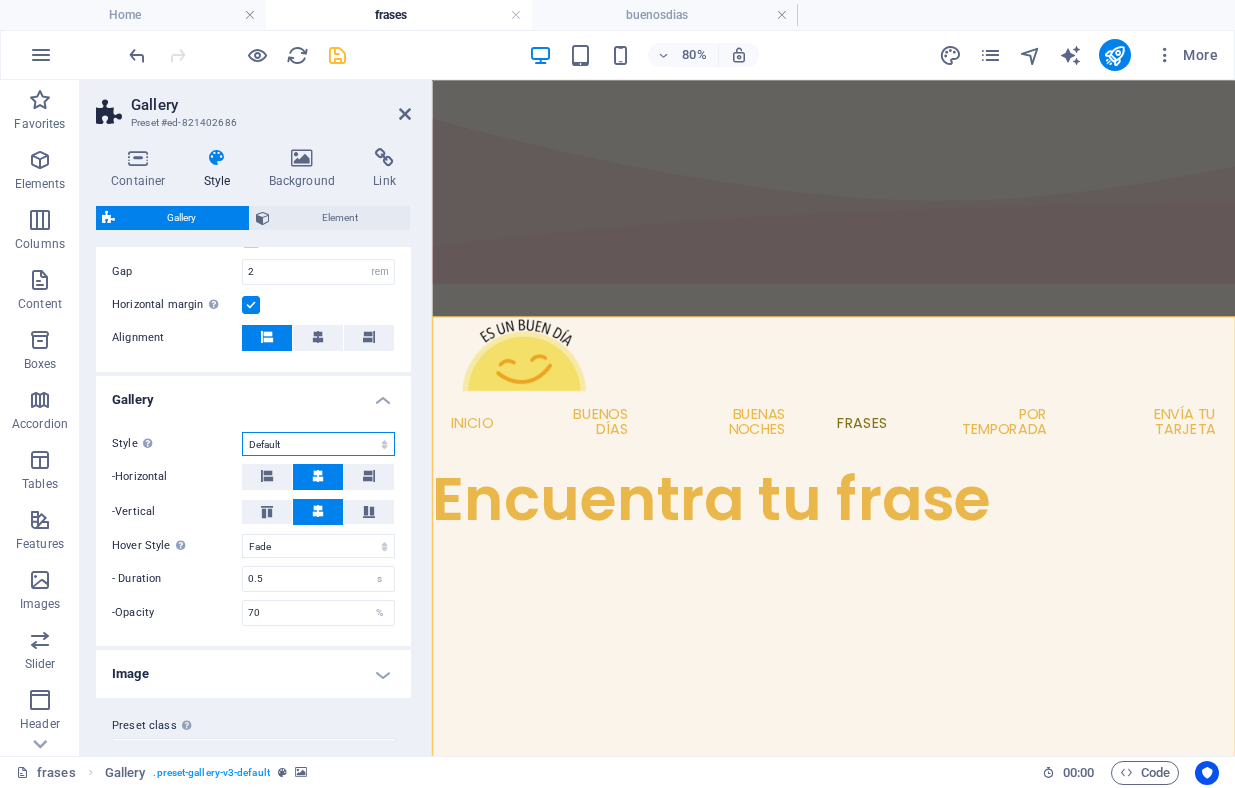 scroll, scrollTop: 592, scrollLeft: 0, axis: vertical 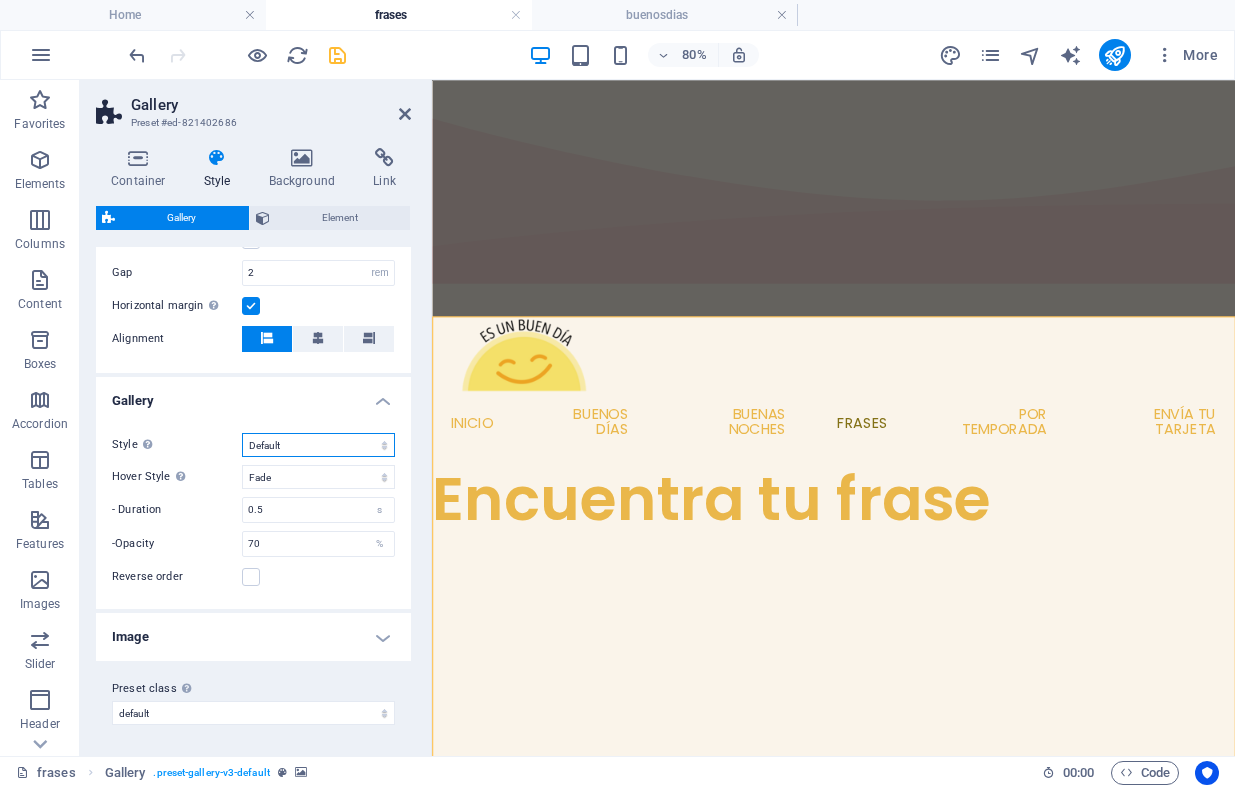 click on "Default Grid Grid reverse Grid shifted Collage" at bounding box center (318, 445) 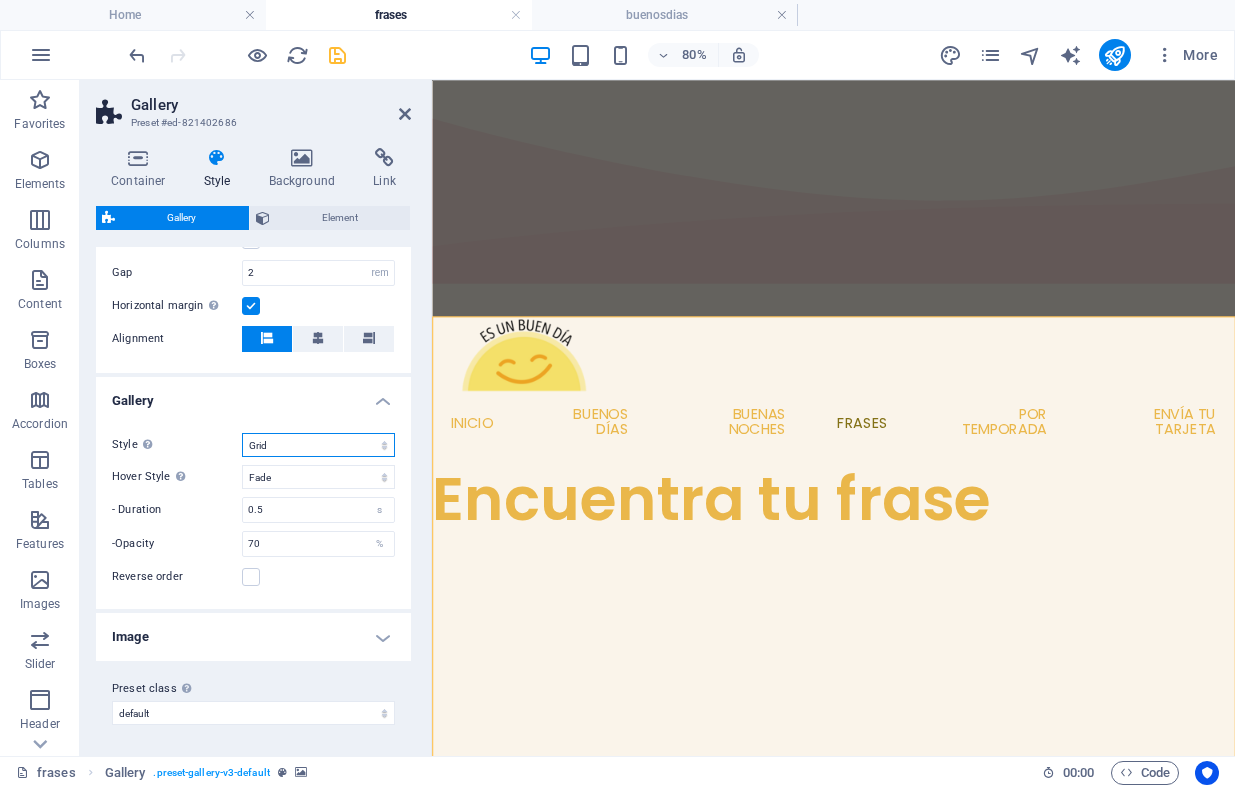 scroll, scrollTop: 593, scrollLeft: 0, axis: vertical 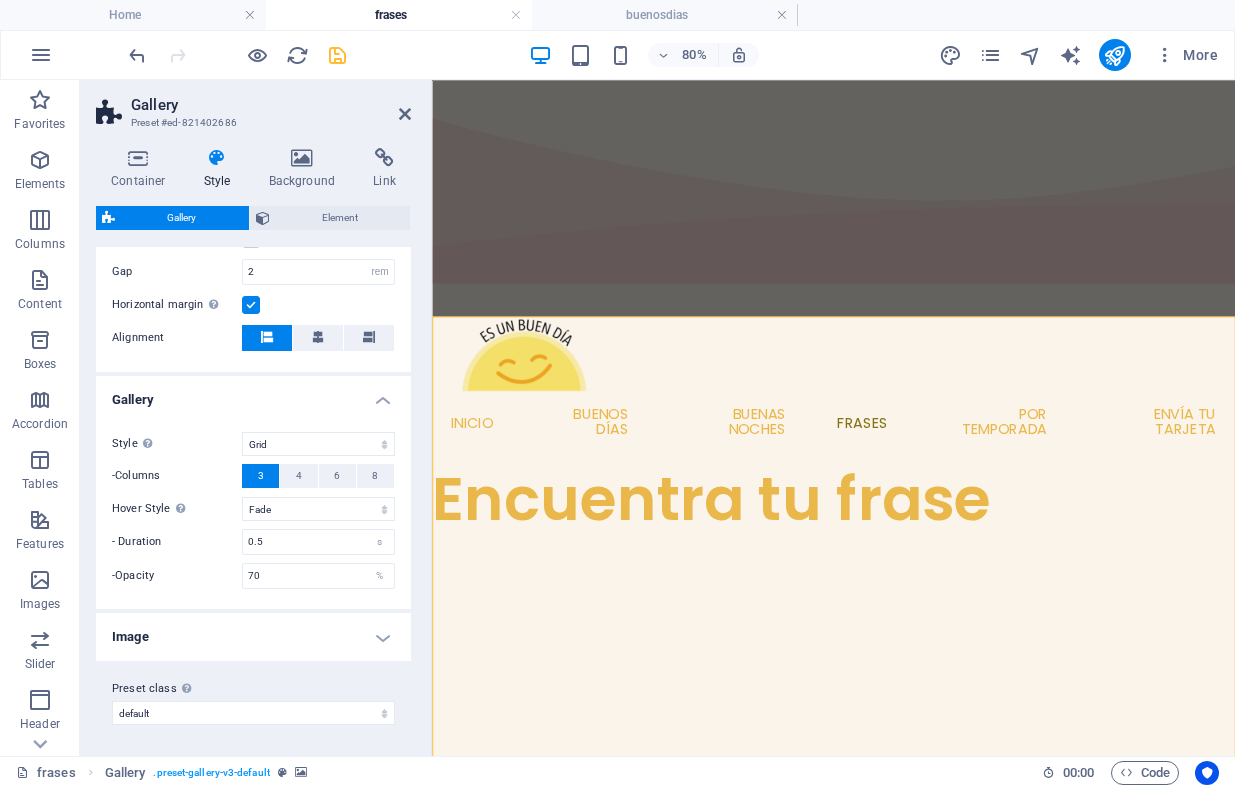 click on "3" at bounding box center (260, 476) 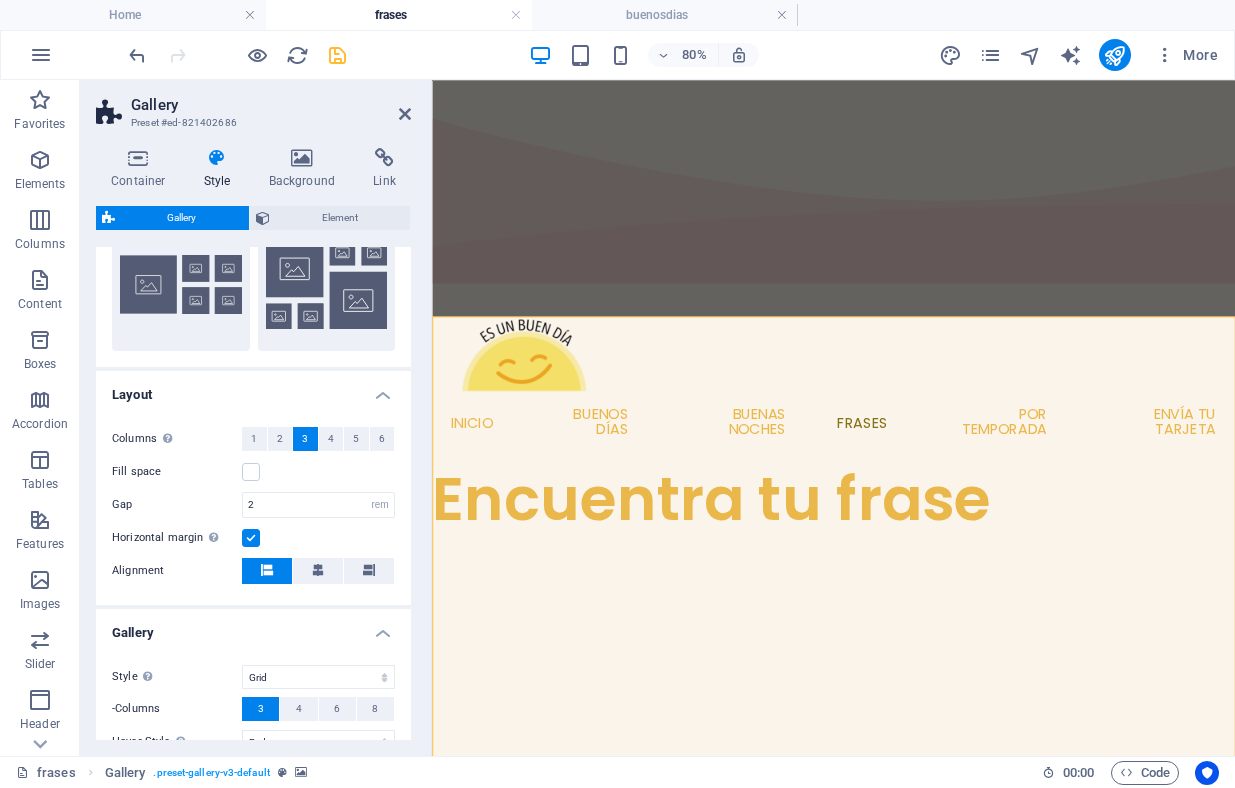 scroll, scrollTop: 351, scrollLeft: 0, axis: vertical 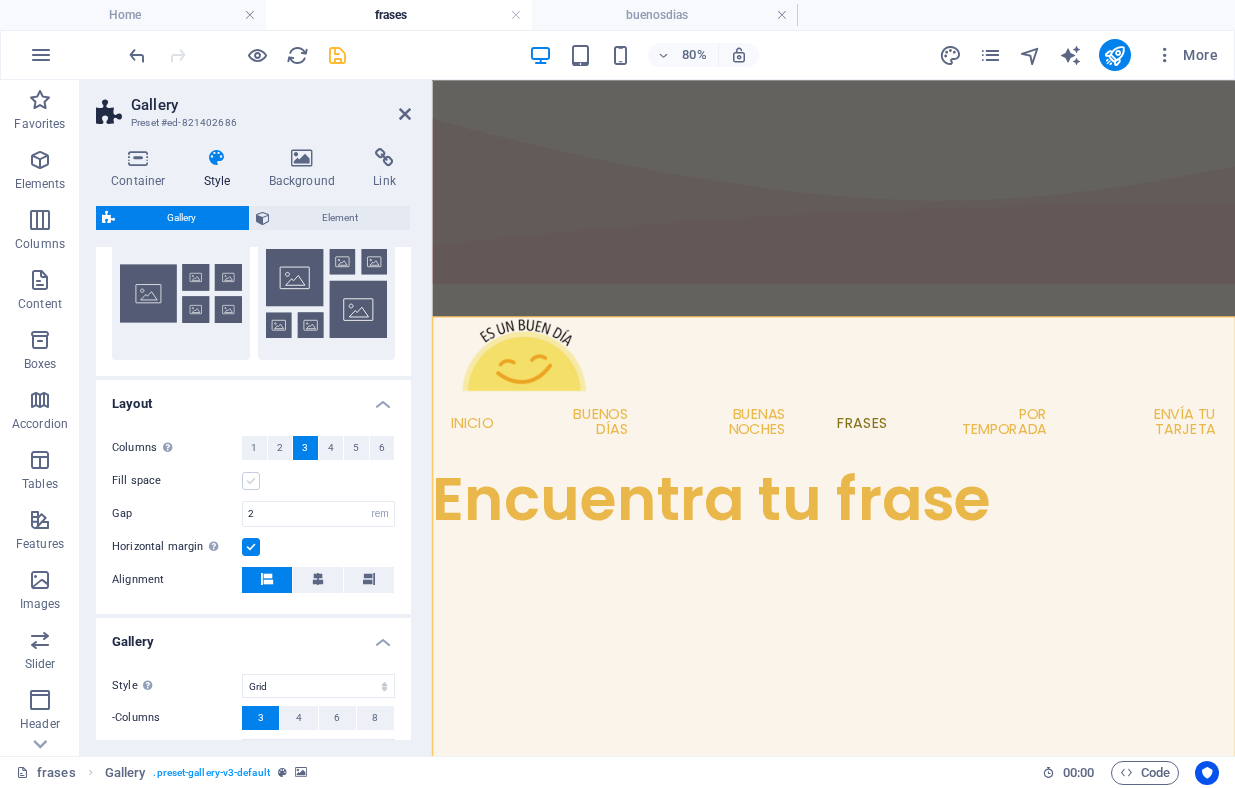 click at bounding box center [251, 481] 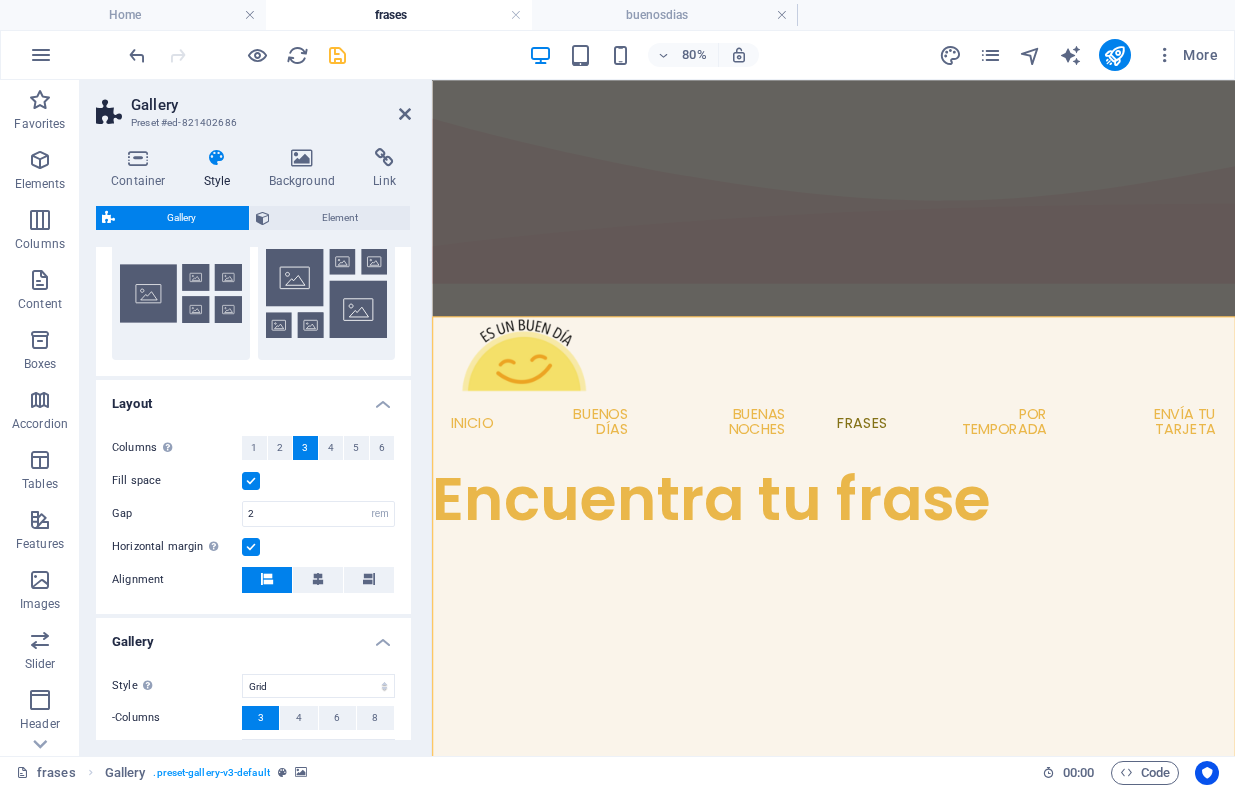 click at bounding box center (251, 481) 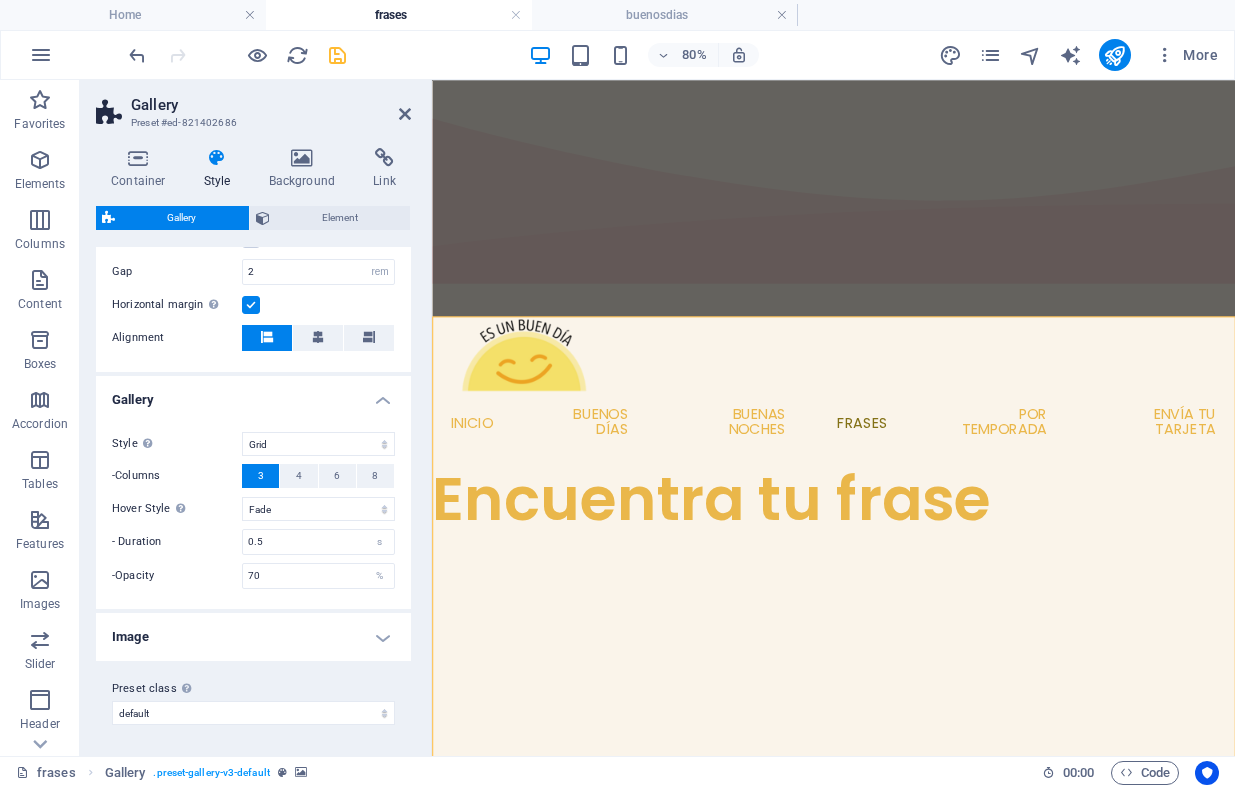 scroll, scrollTop: 0, scrollLeft: 0, axis: both 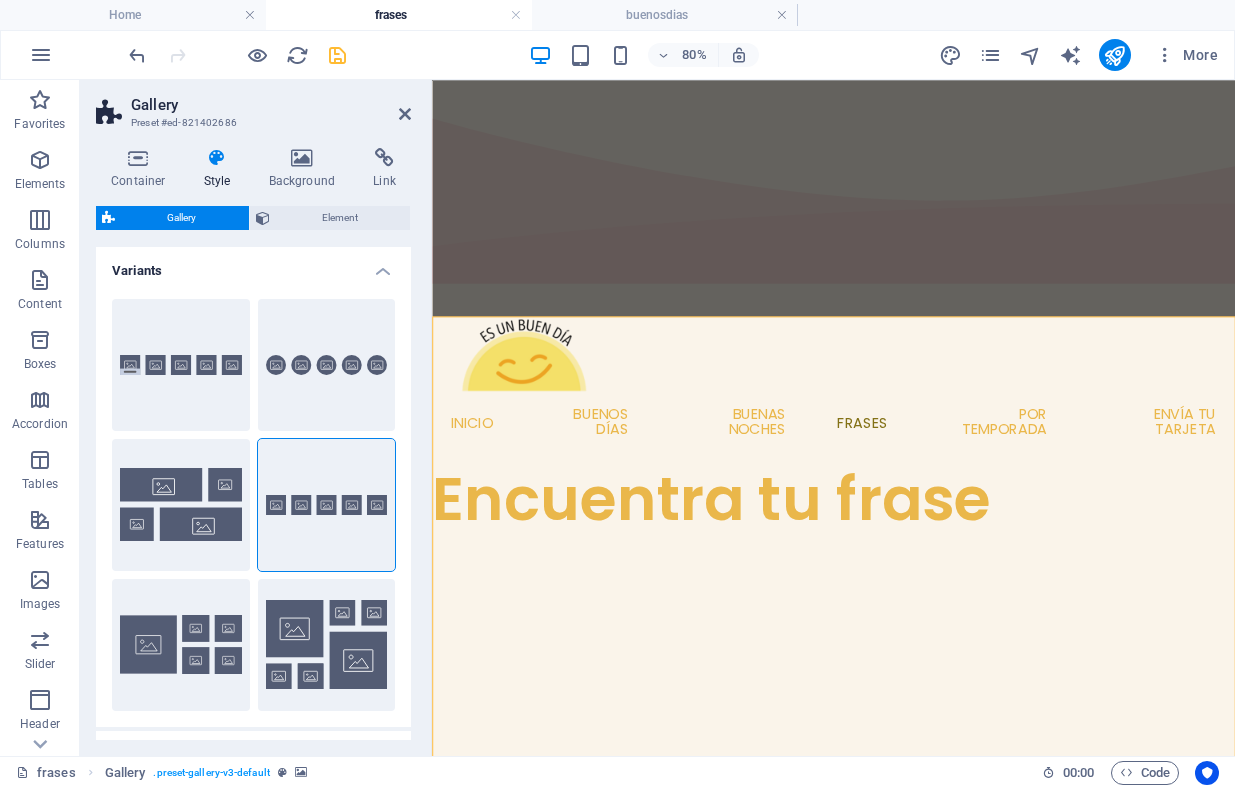 click on "Gallery" at bounding box center [182, 218] 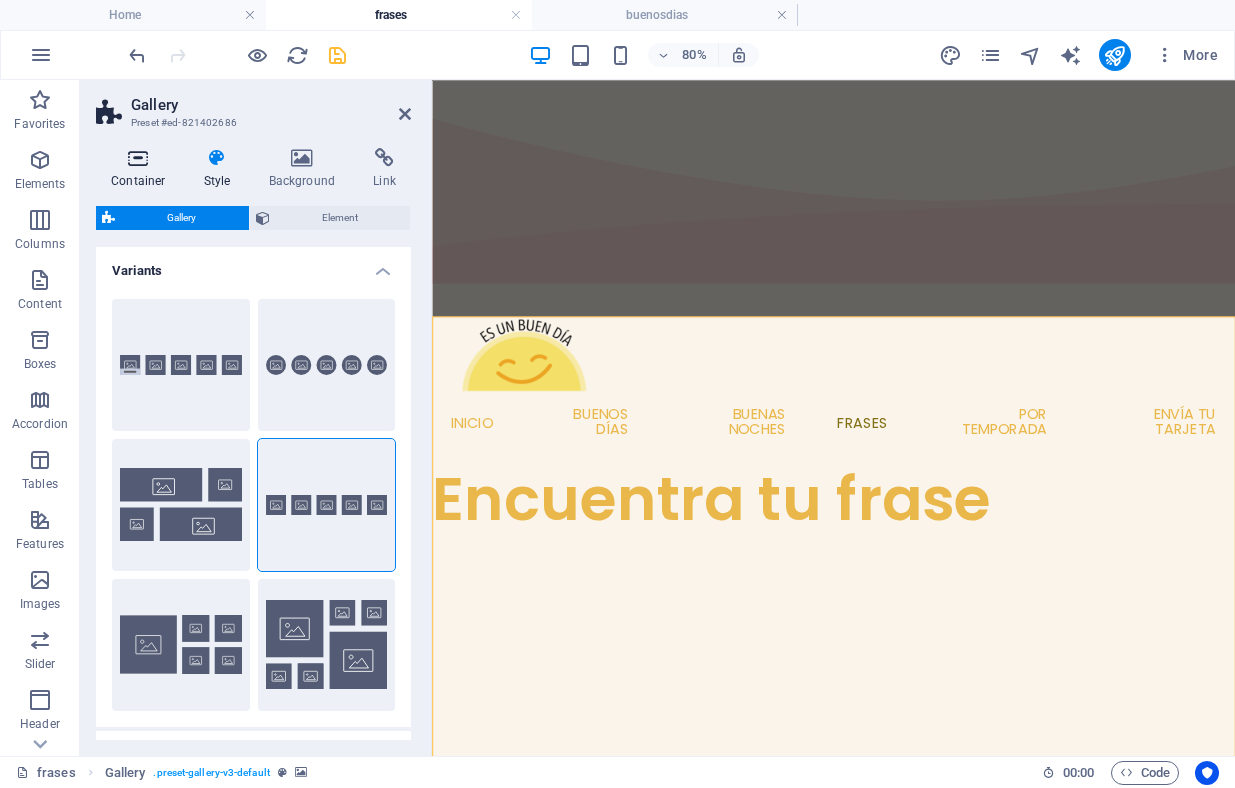 click on "Container" at bounding box center (142, 169) 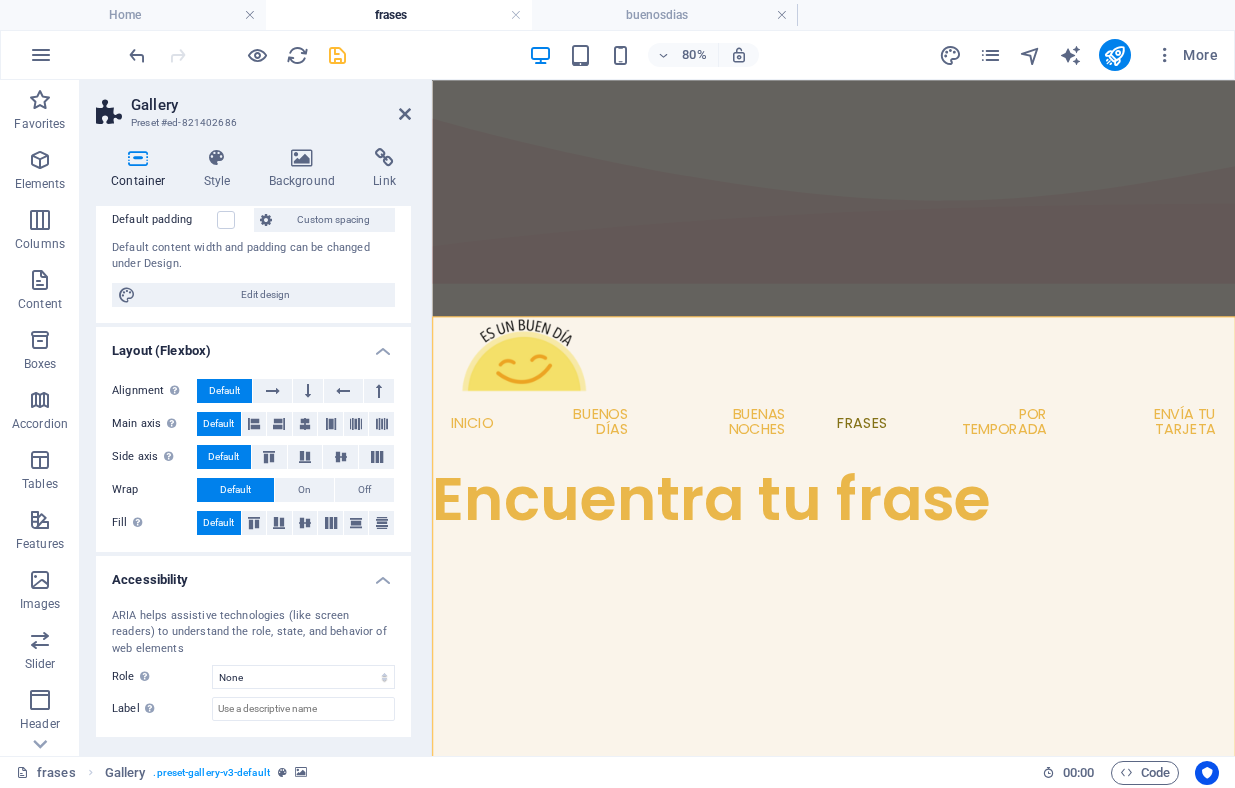 scroll, scrollTop: 275, scrollLeft: 0, axis: vertical 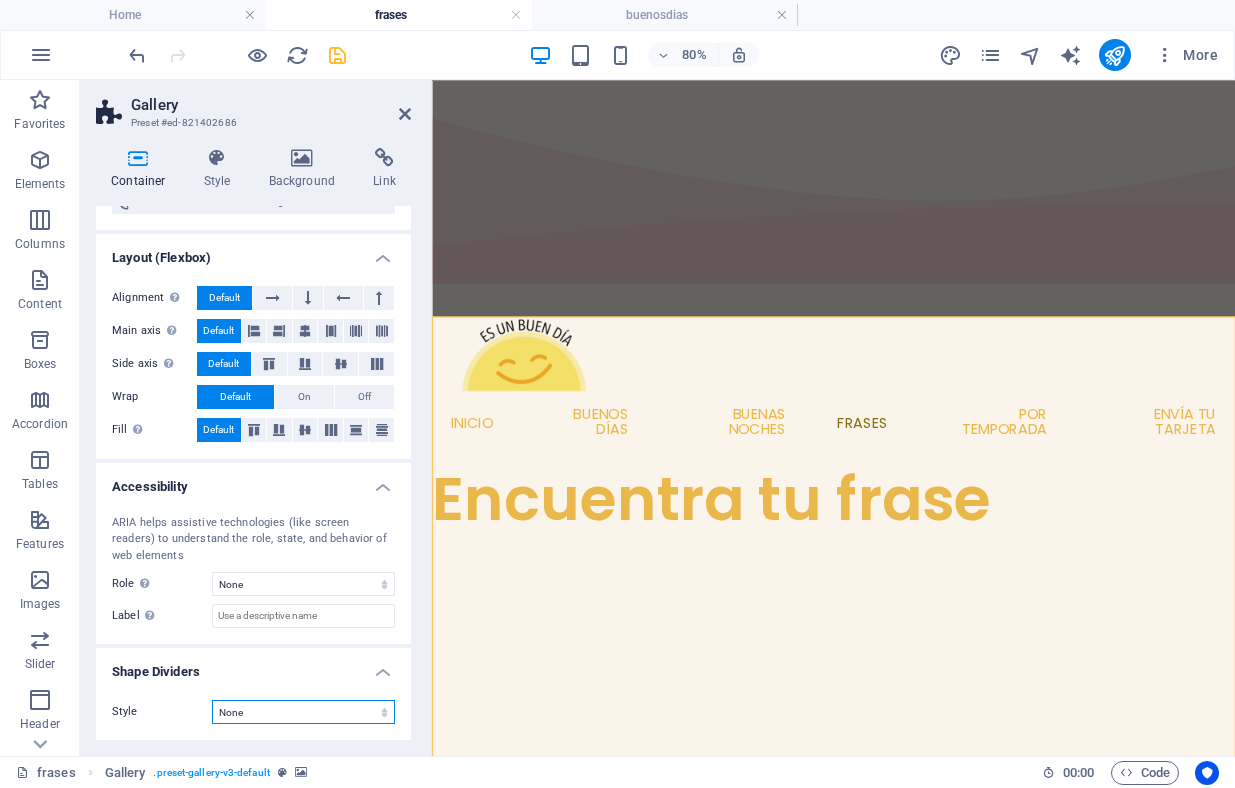 click on "None Triangle Square Diagonal Polygon 1 Polygon 2 Zigzag Multiple Zigzags Waves Multiple Waves Half Circle Circle Circle Shadow Blocks Hexagons Clouds Multiple Clouds Fan Pyramids Book Paint Drip Fire Shredded Paper Arrow" at bounding box center [303, 712] 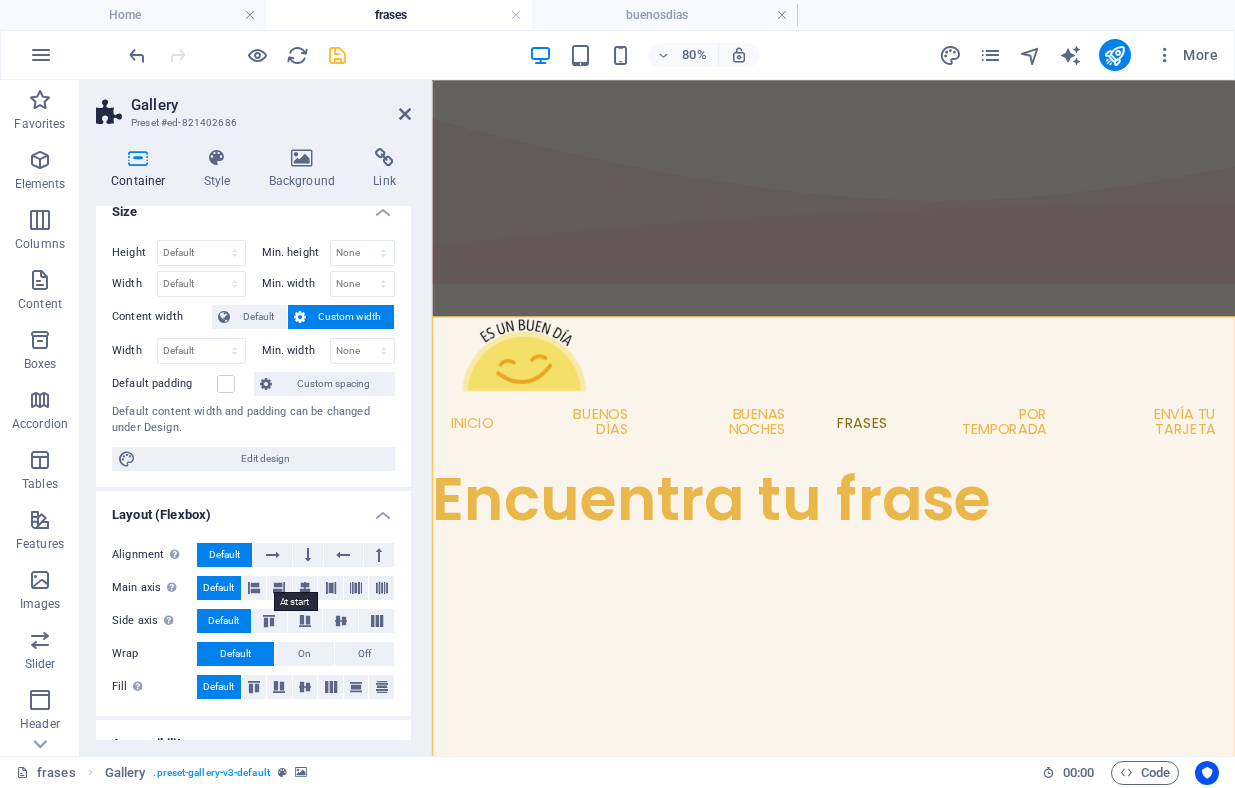 scroll, scrollTop: 0, scrollLeft: 0, axis: both 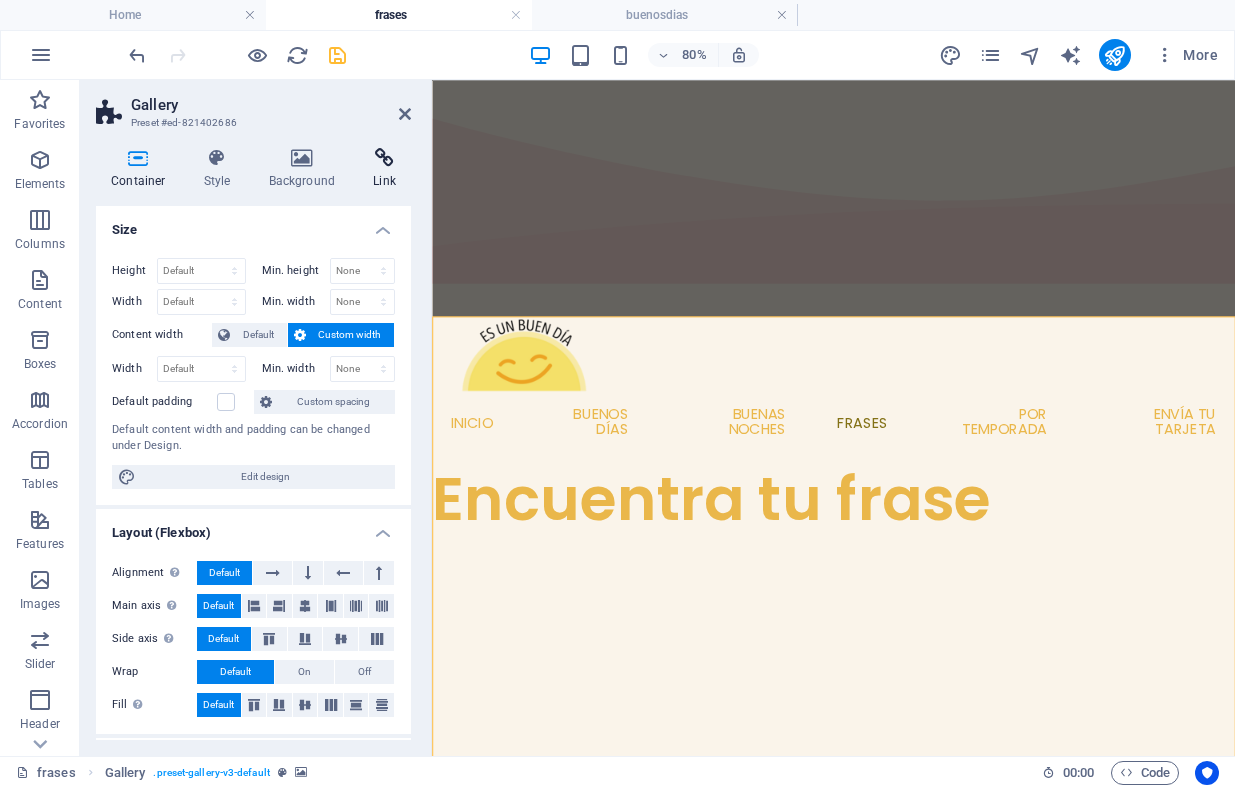 click at bounding box center [384, 158] 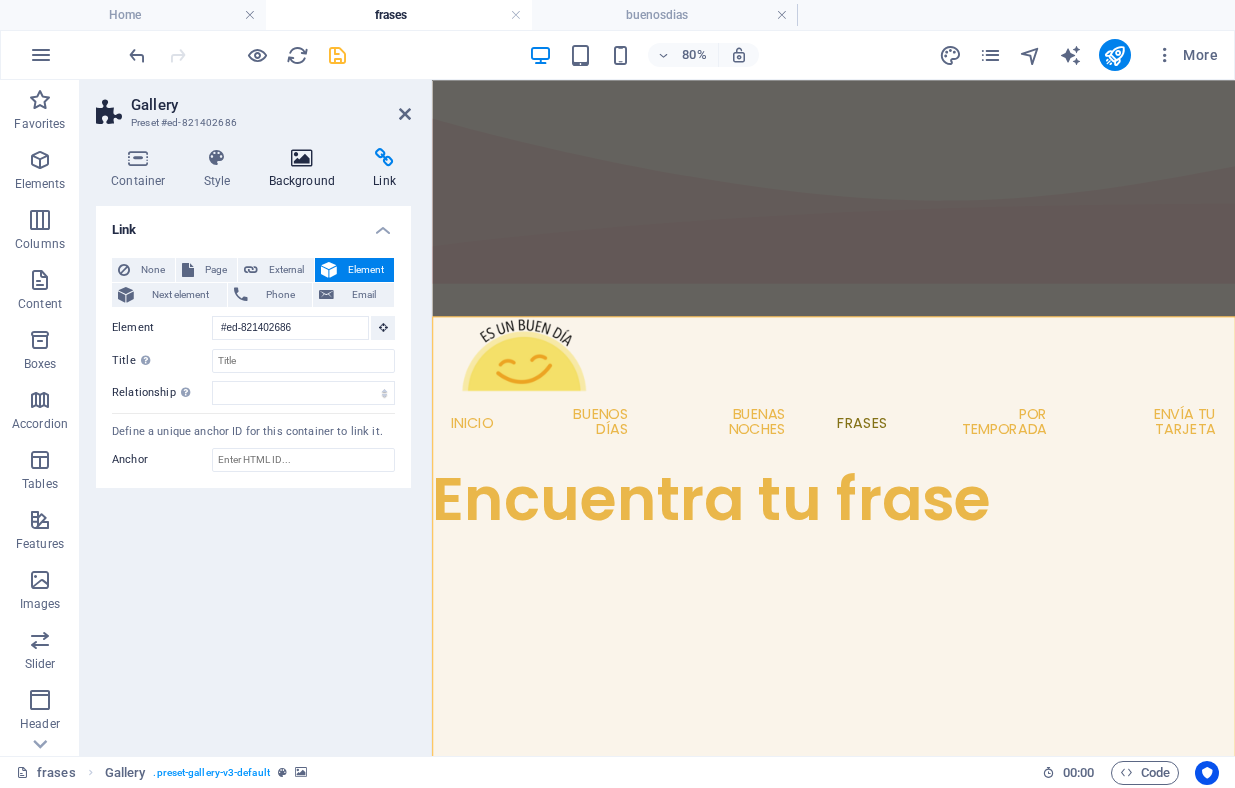 click at bounding box center [302, 158] 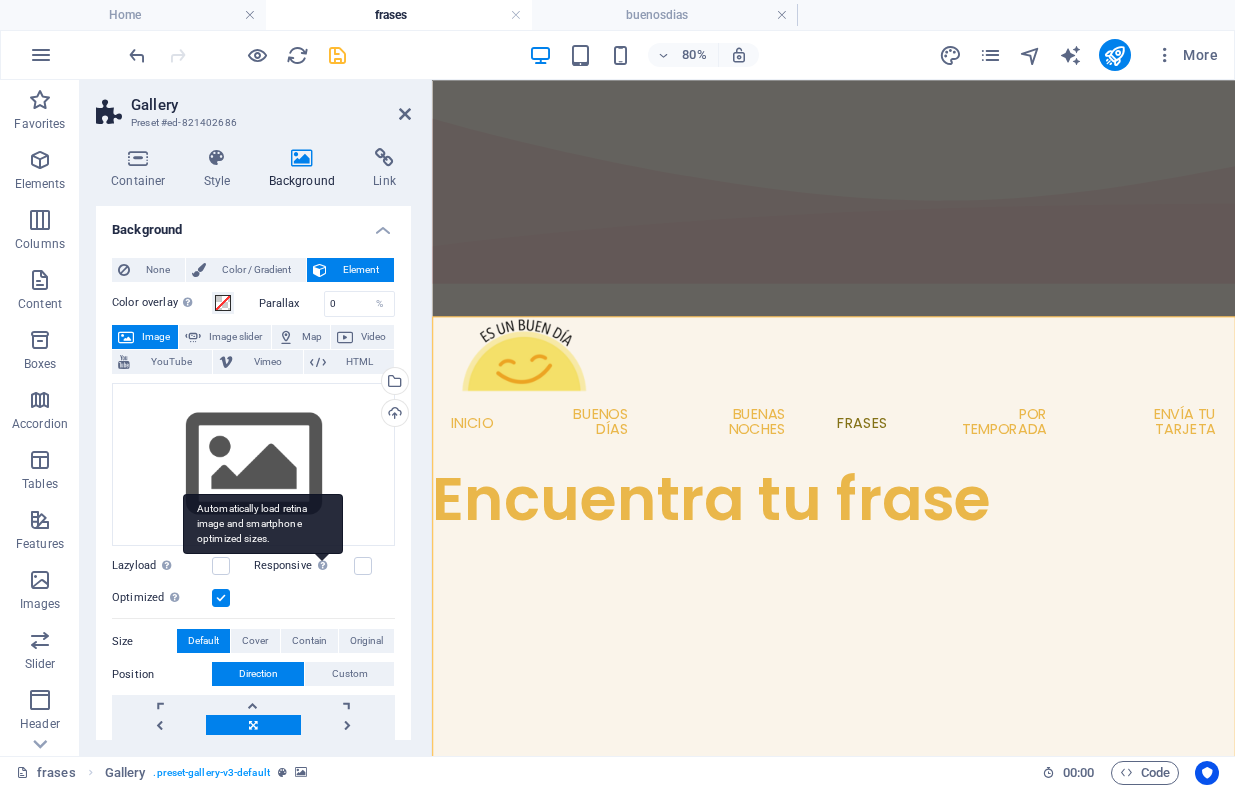 click on "Automatically load retina image and smartphone optimized sizes." at bounding box center [263, 524] 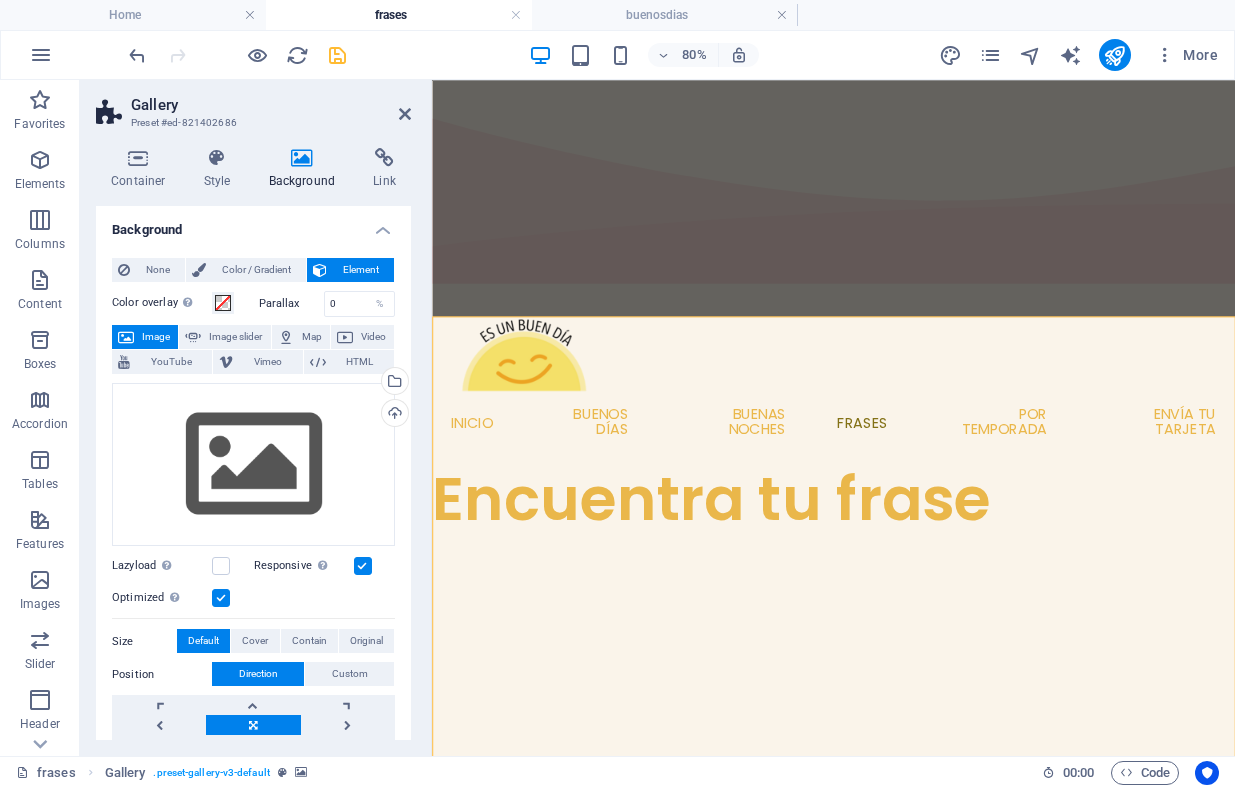 click at bounding box center (934, 2122) 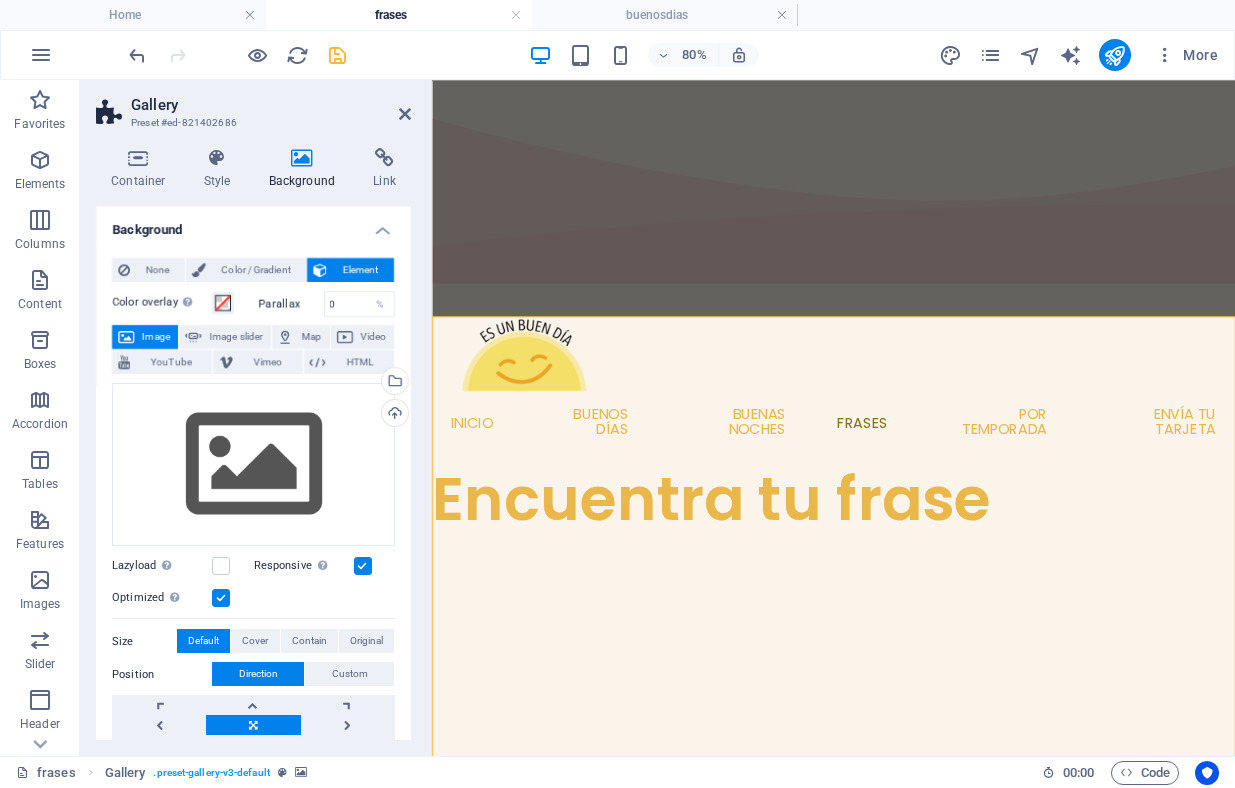click at bounding box center [934, 2122] 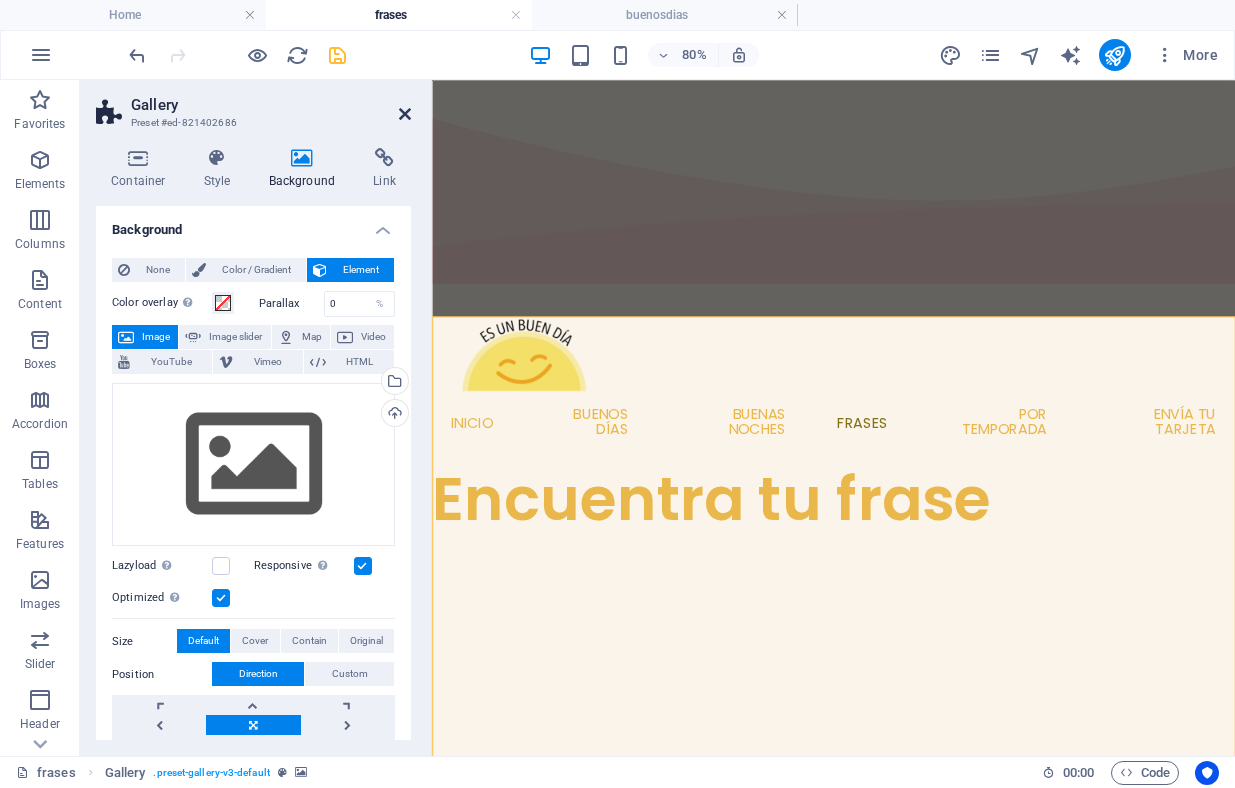 click at bounding box center [405, 114] 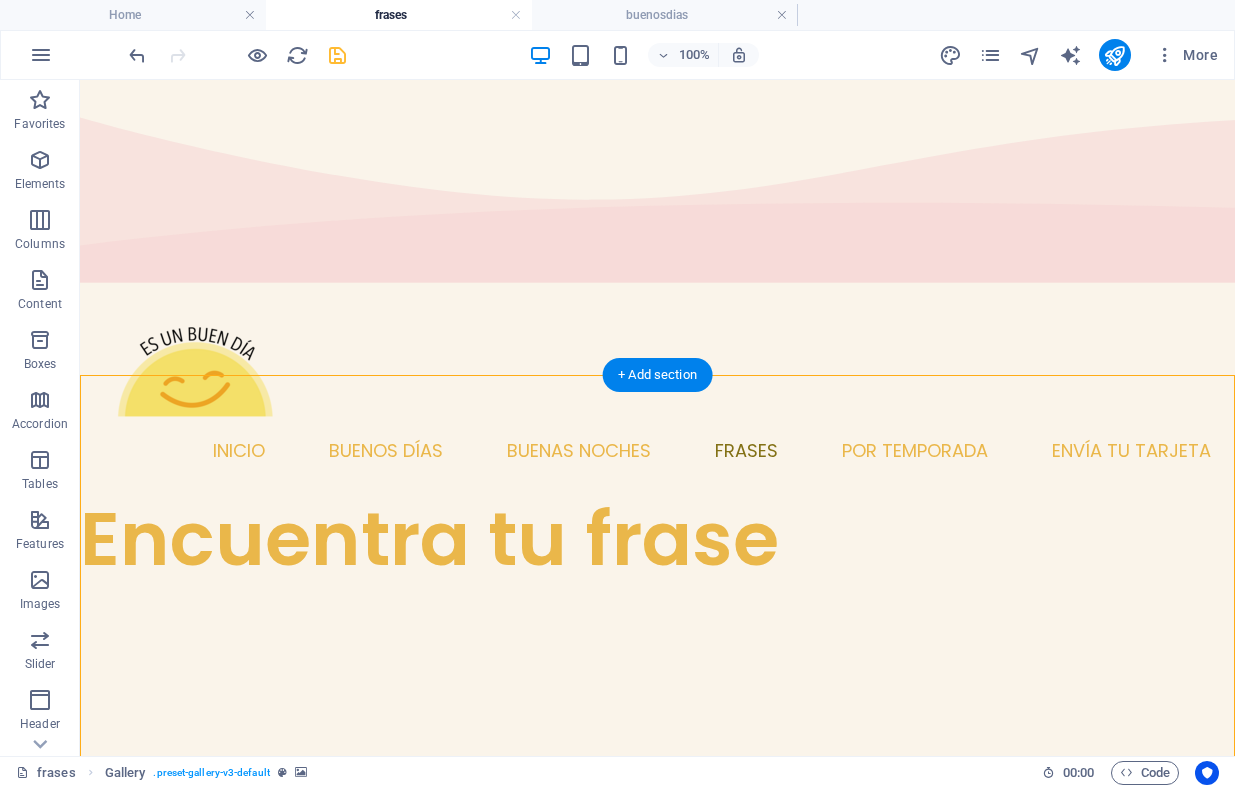 click at bounding box center (657, 2058) 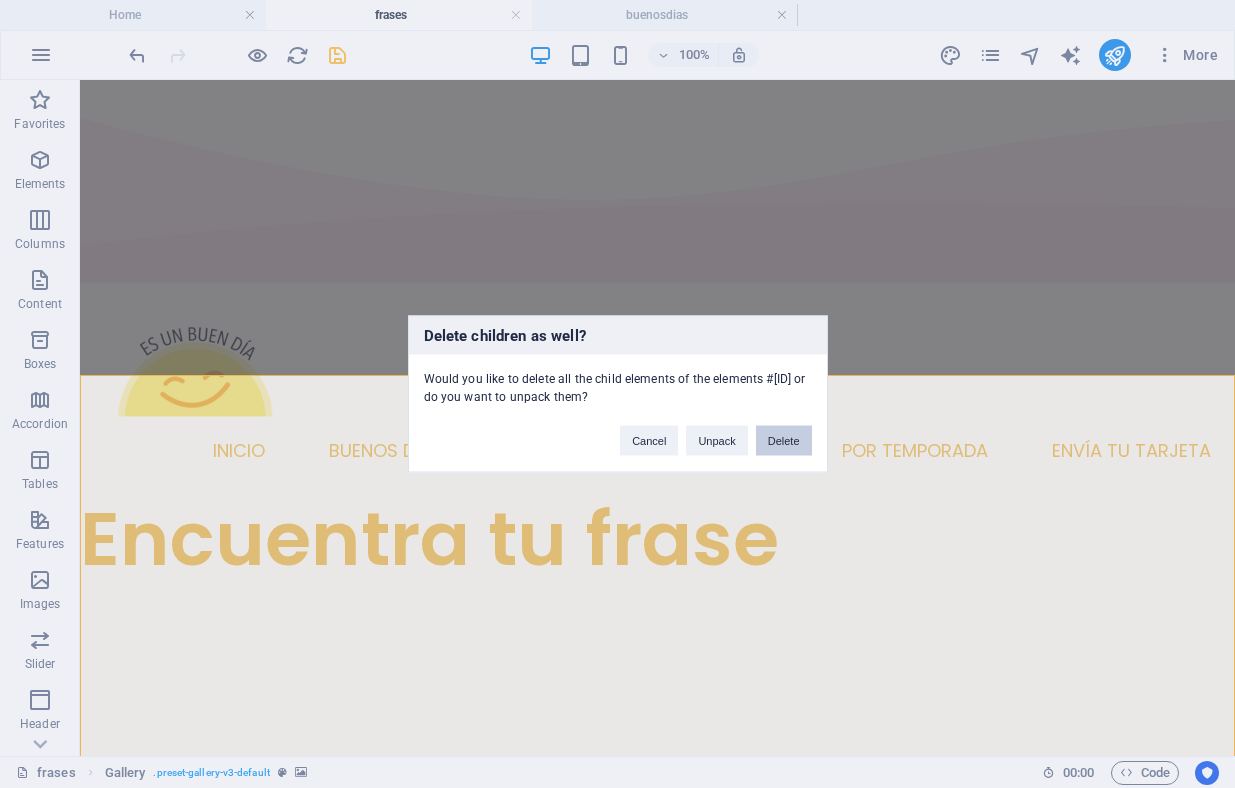 type 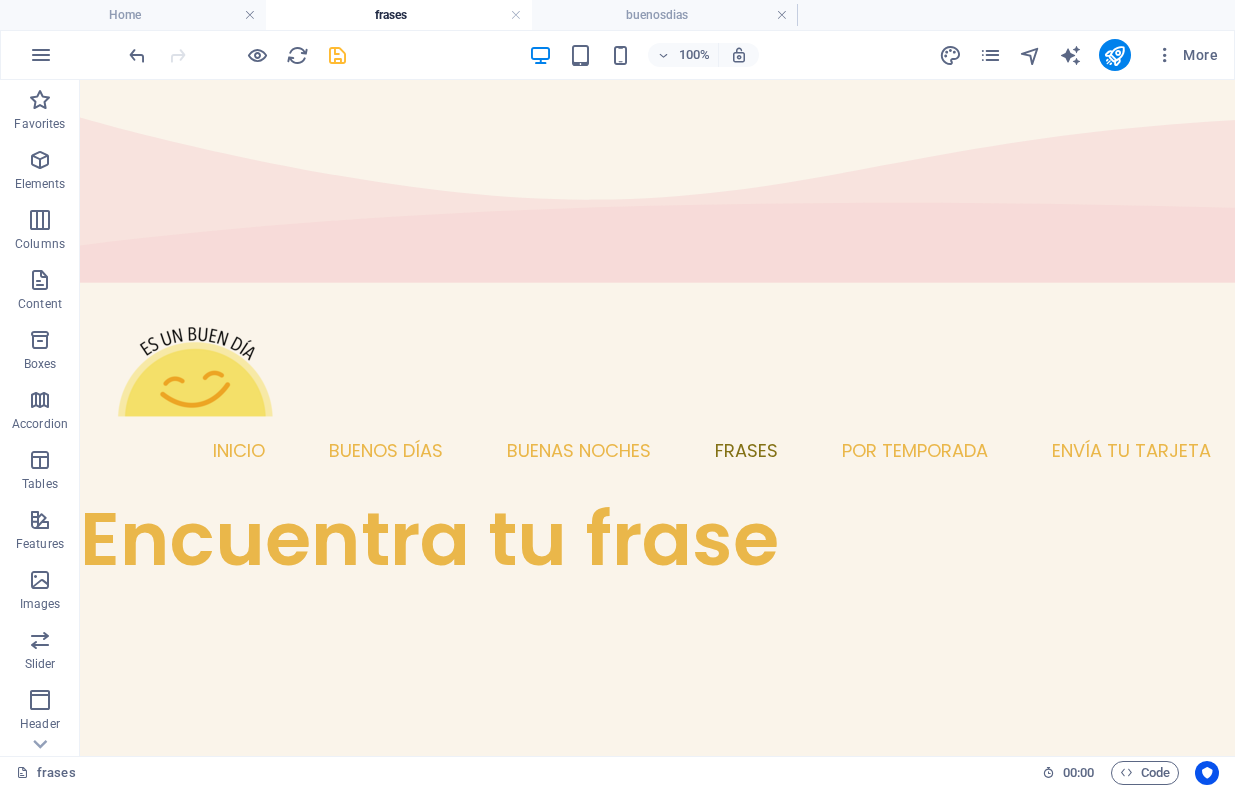 click on "Skip to main content
Inicio Buenos días Buenas noches Frases Por temporada Envía tu tarjeta Encuentra tu frase" at bounding box center [657, 332] 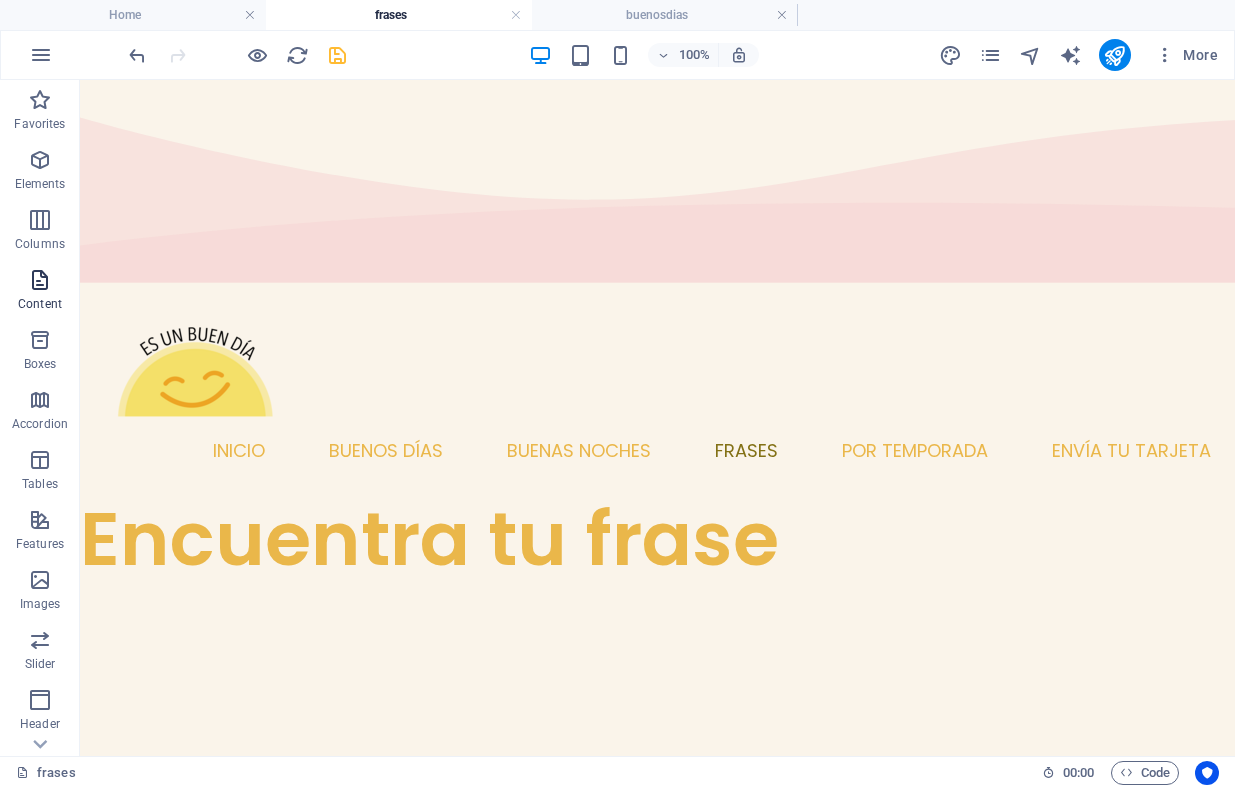 click at bounding box center (40, 280) 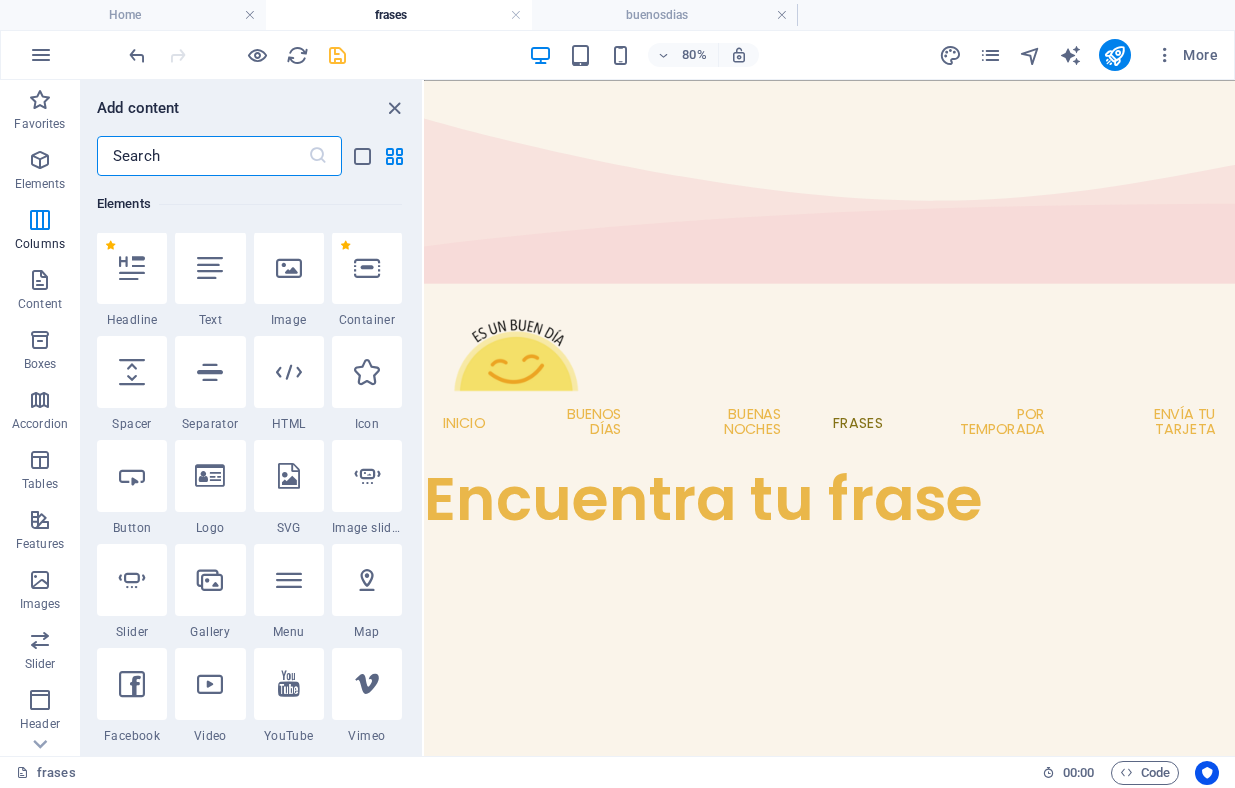 scroll, scrollTop: 0, scrollLeft: 0, axis: both 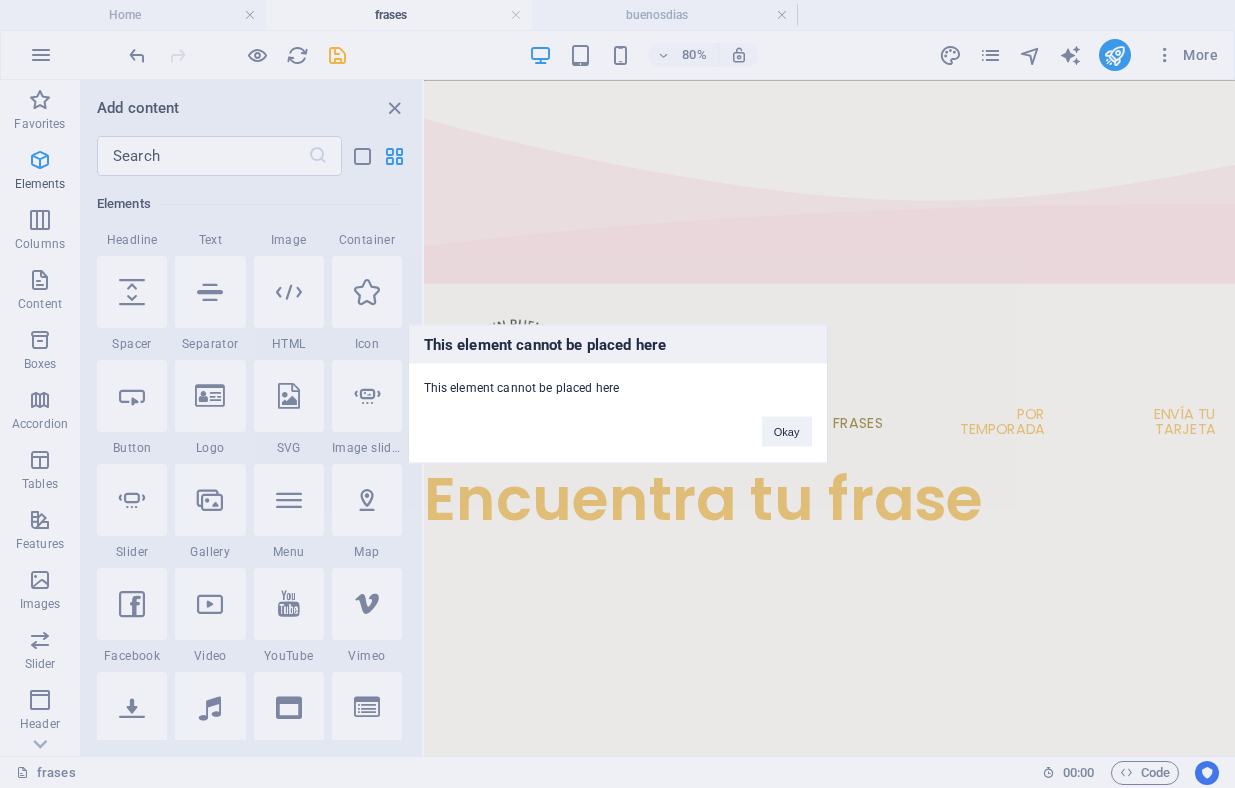 click on "Okay" at bounding box center (787, 422) 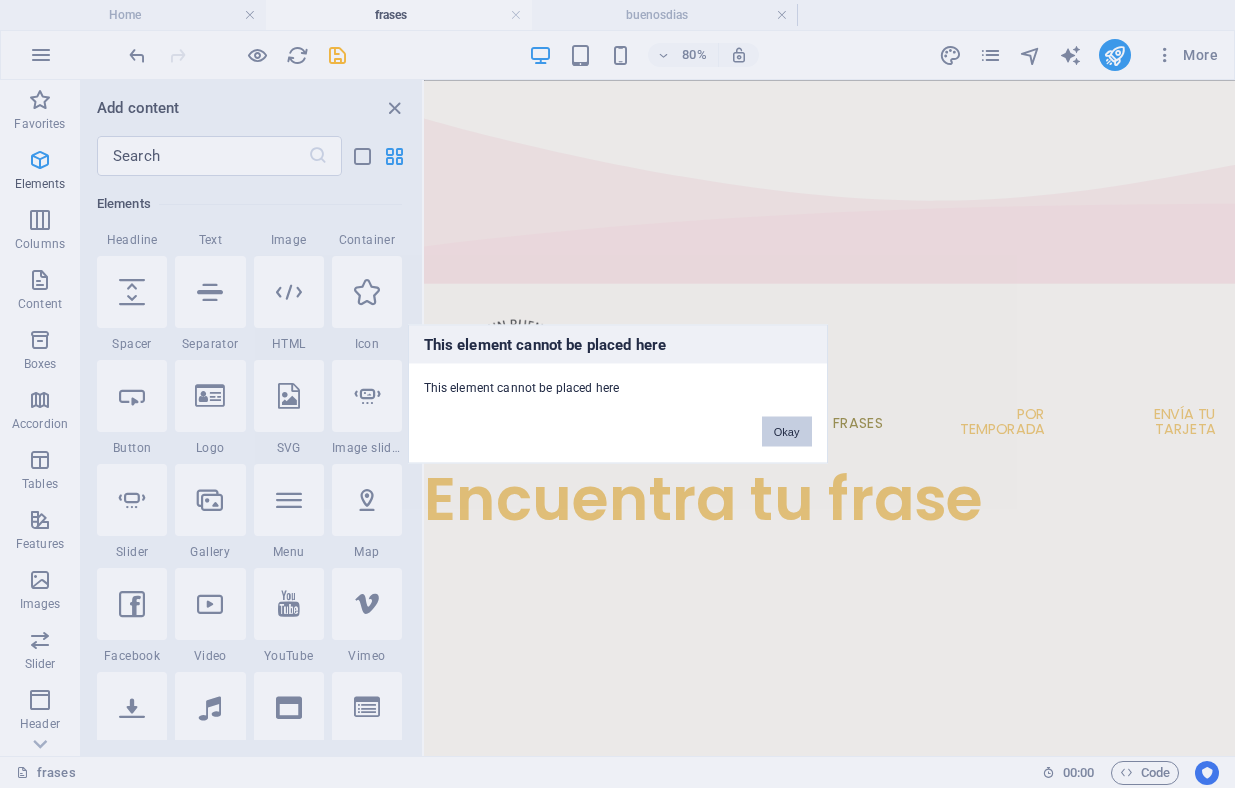 click on "Okay" at bounding box center (787, 432) 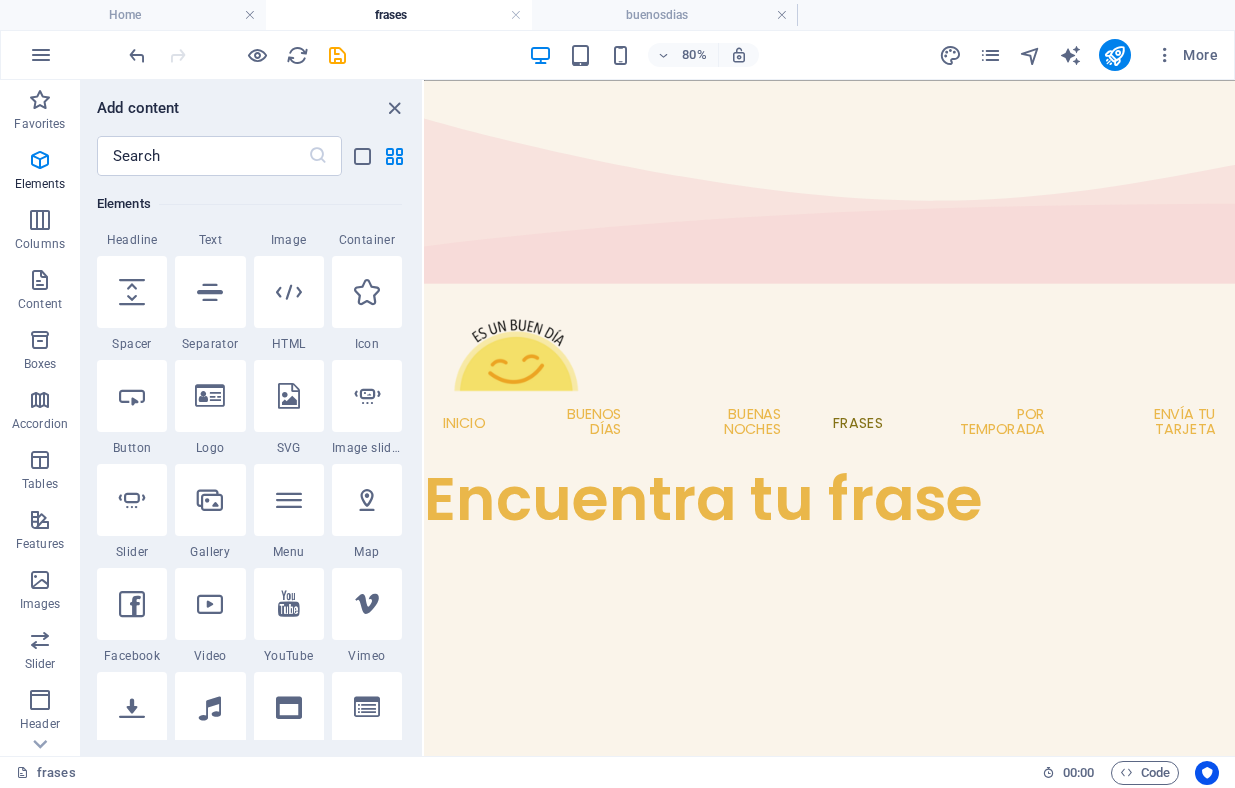 click on "Skip to main content
Inicio Buenos días Buenas noches Frases Por temporada Envía tu tarjeta Encuentra tu frase" at bounding box center [931, 364] 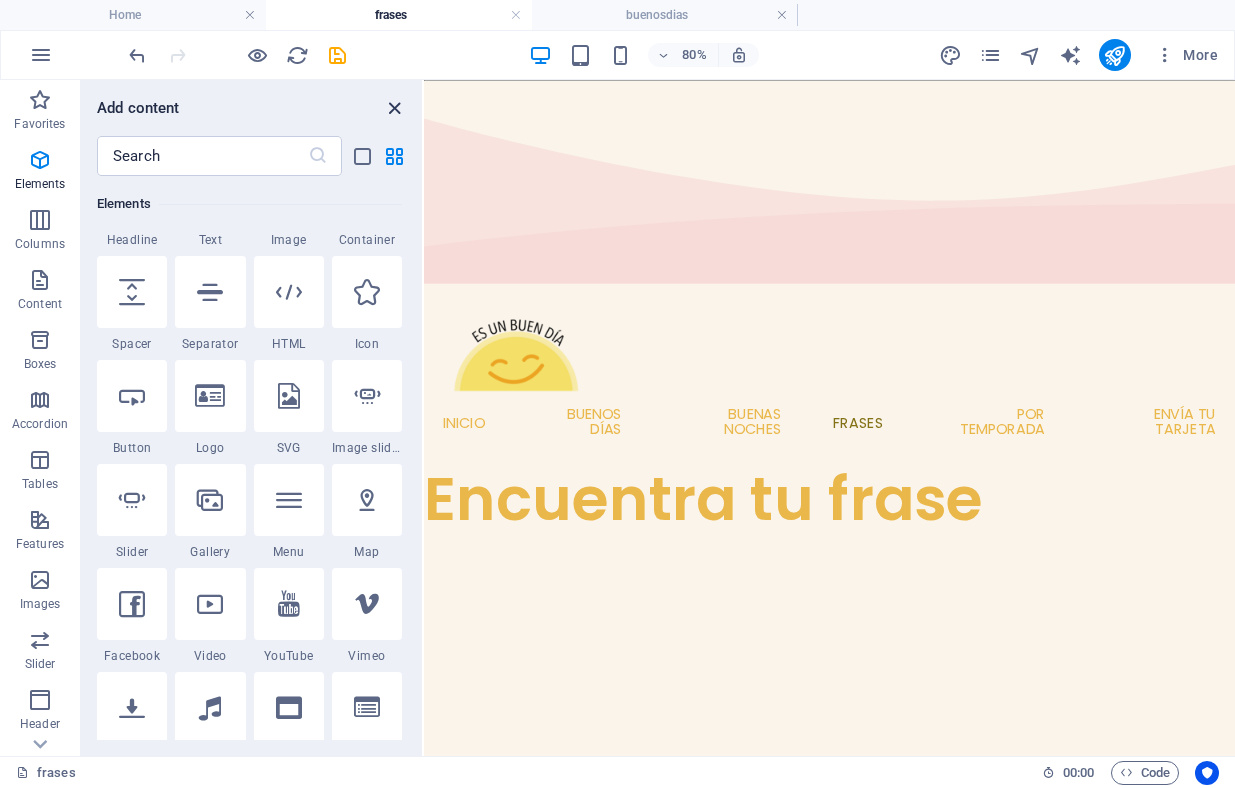click at bounding box center [394, 108] 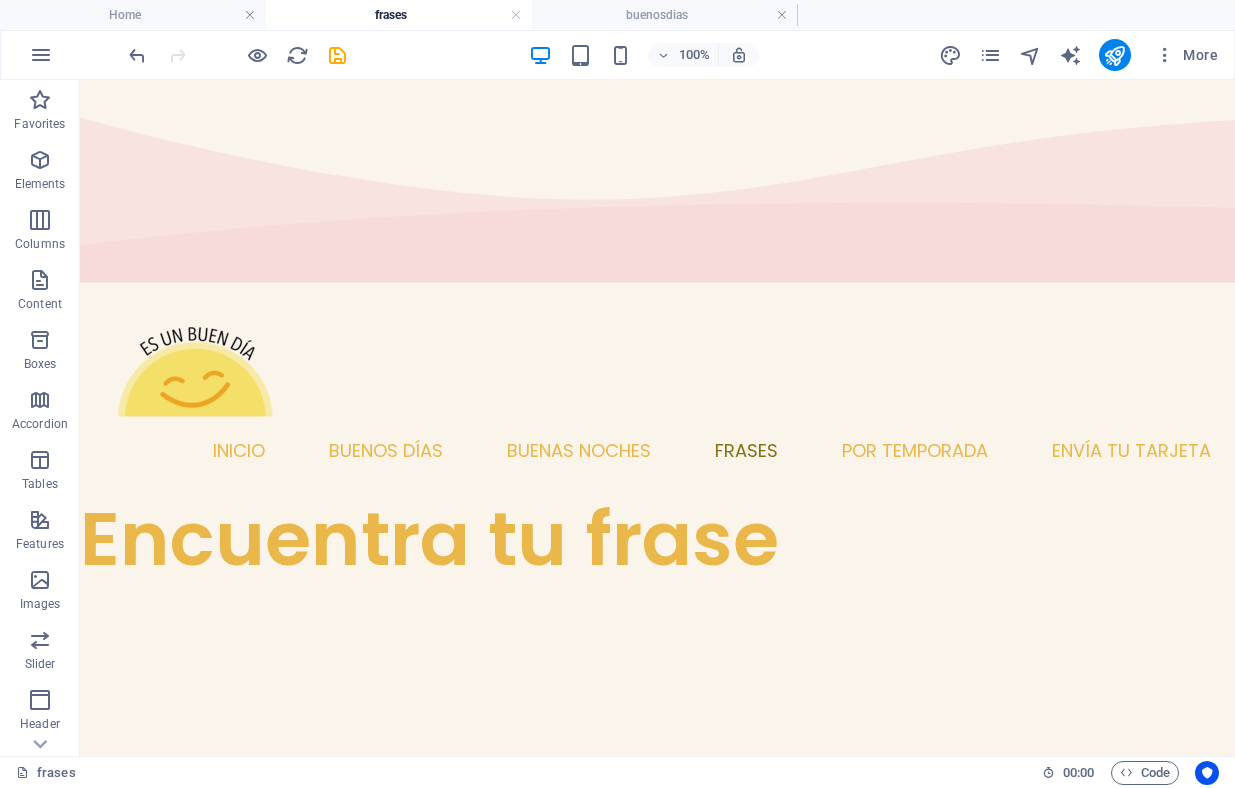 click on "Skip to main content
Inicio Buenos días Buenas noches Frases Por temporada Envía tu tarjeta Encuentra tu frase" at bounding box center [657, 332] 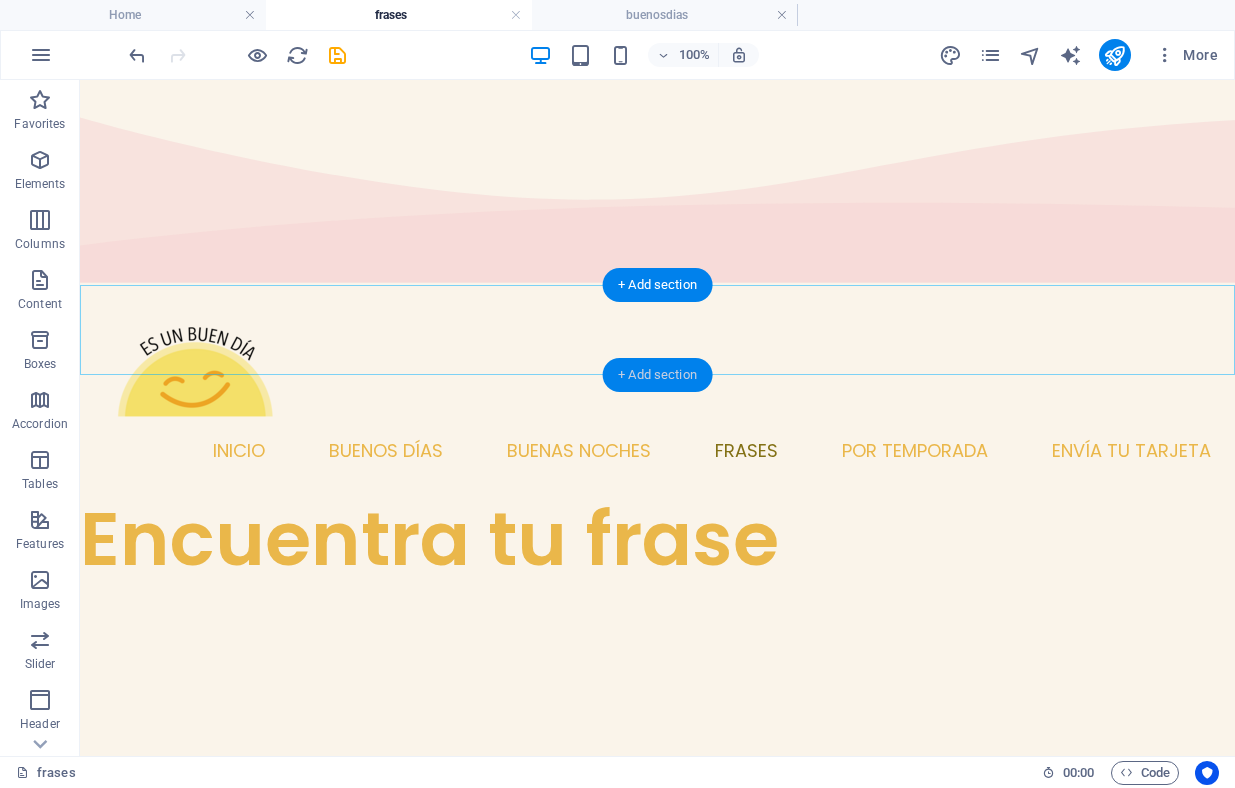 click on "+ Add section" at bounding box center [657, 375] 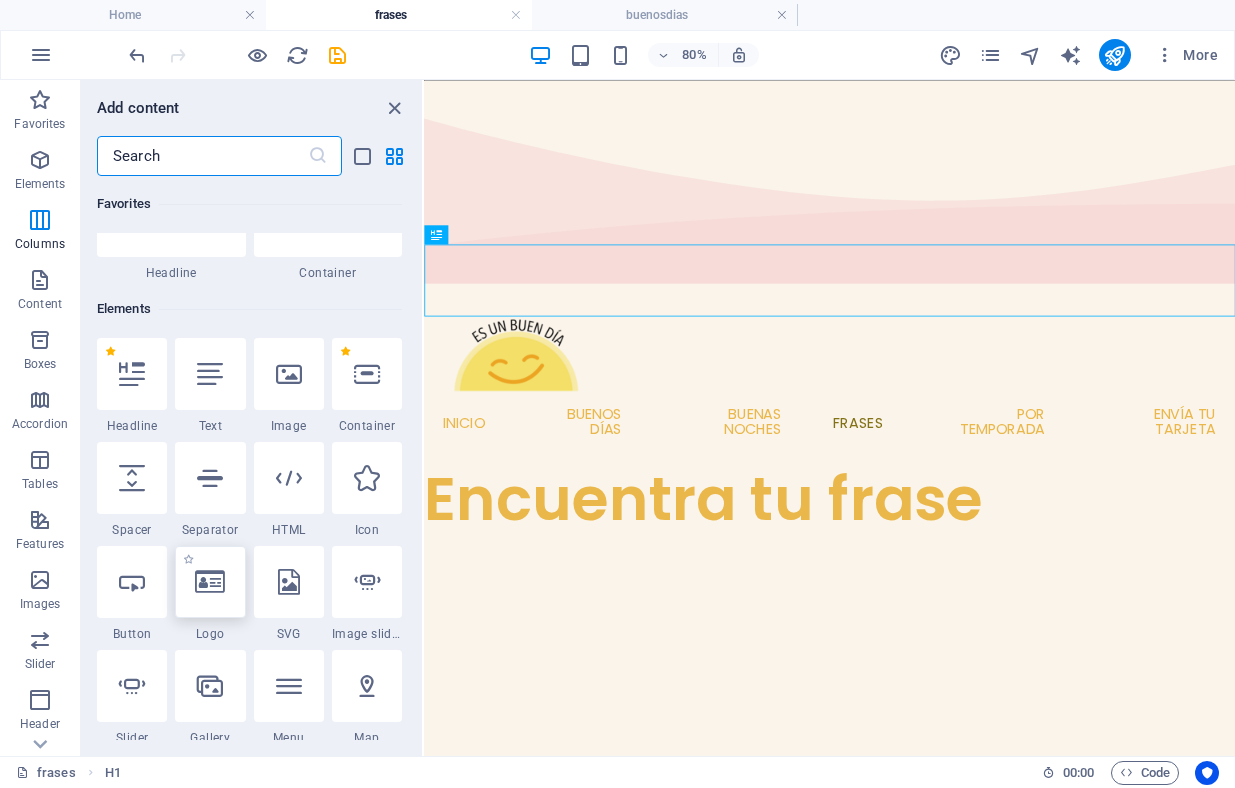scroll, scrollTop: 0, scrollLeft: 0, axis: both 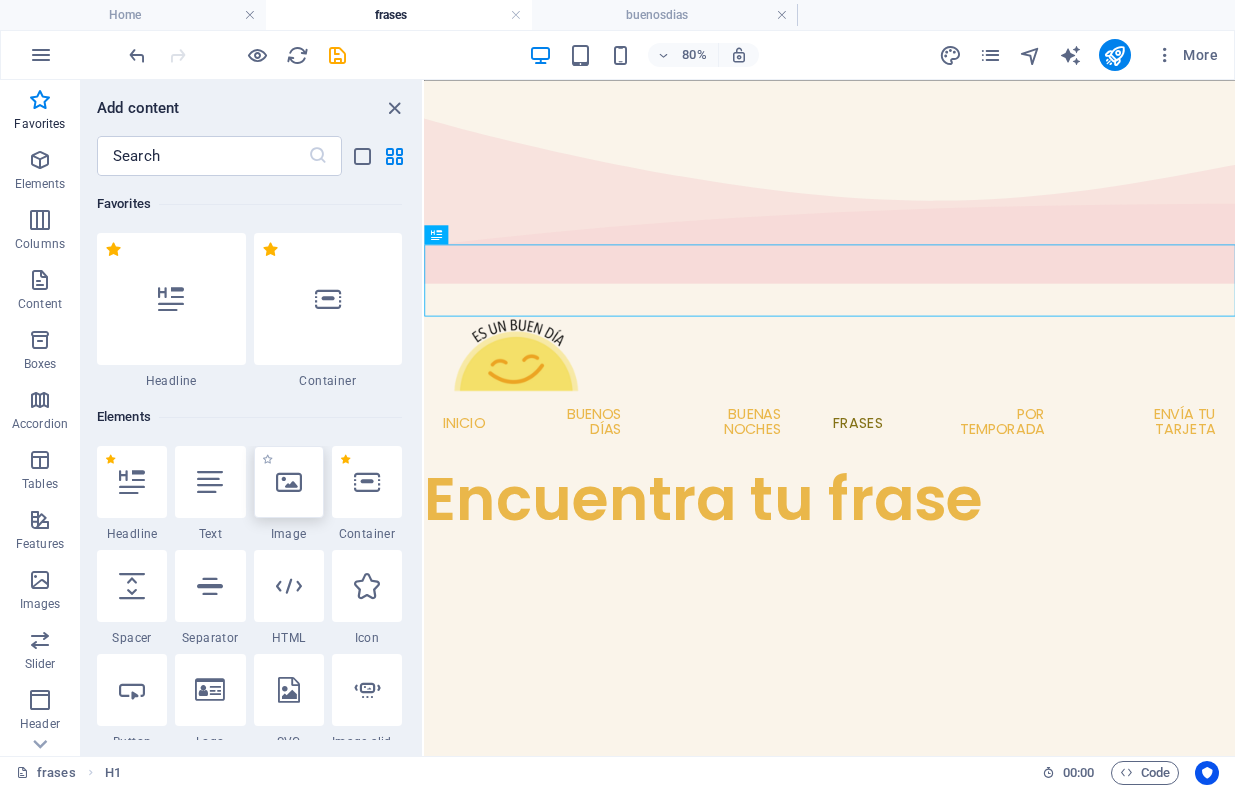 click at bounding box center [289, 482] 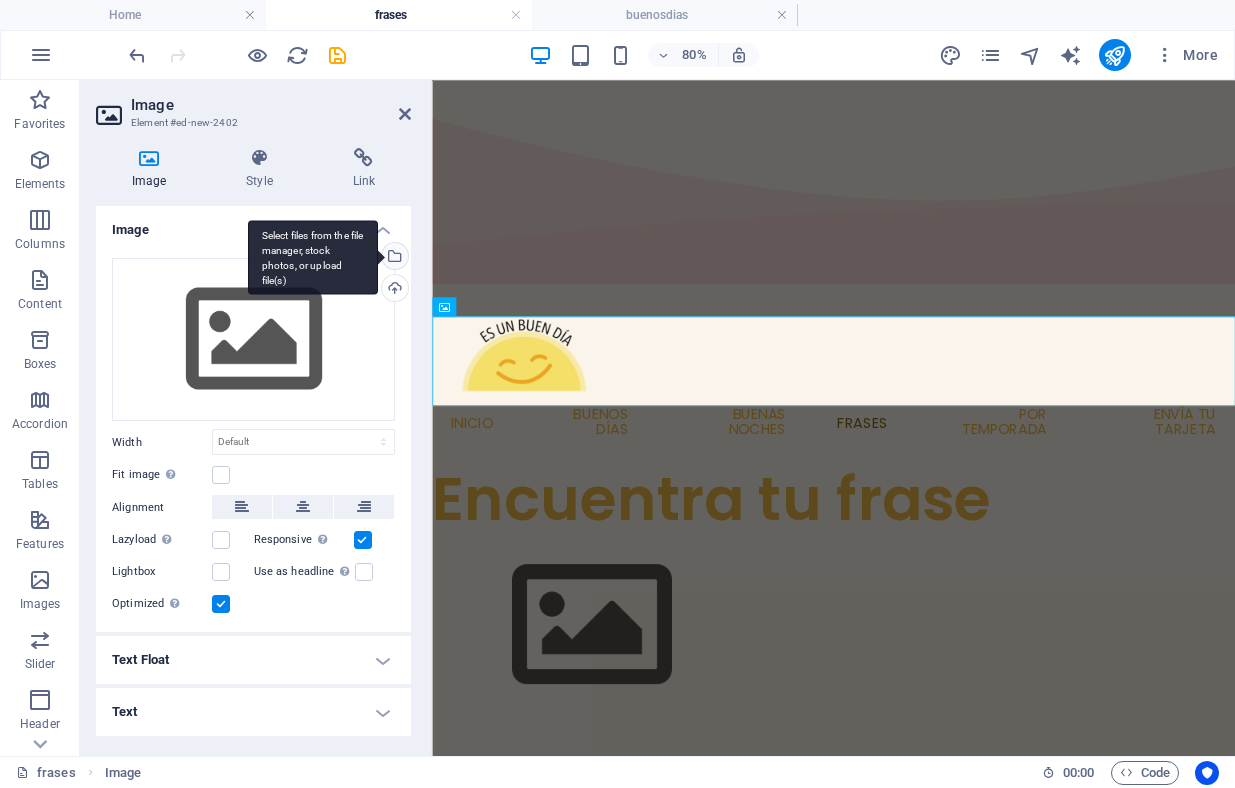 click on "Select files from the file manager, stock photos, or upload file(s)" at bounding box center (393, 258) 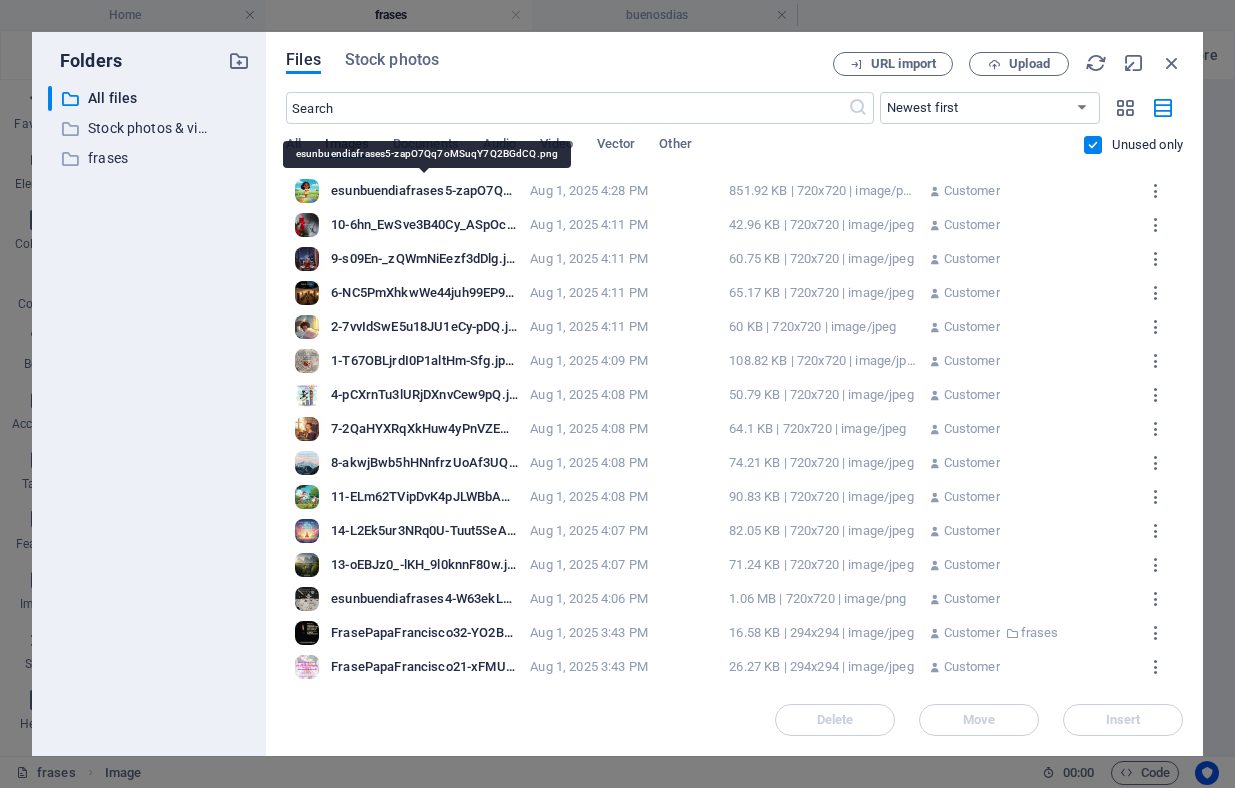 click on "esunbuendiafrases5-zapO7Qq7oMSuqY7Q2BGdCQ.png" at bounding box center [424, 191] 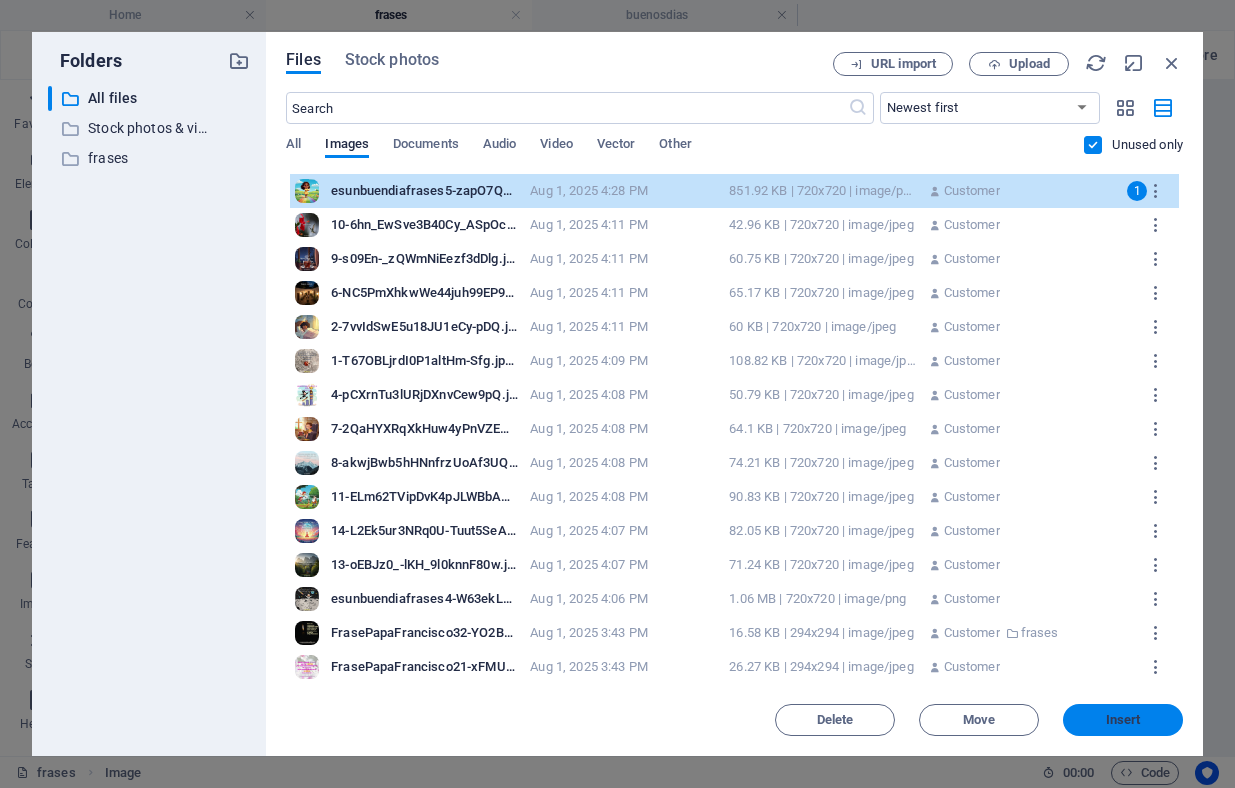 click on "Insert" at bounding box center [1123, 720] 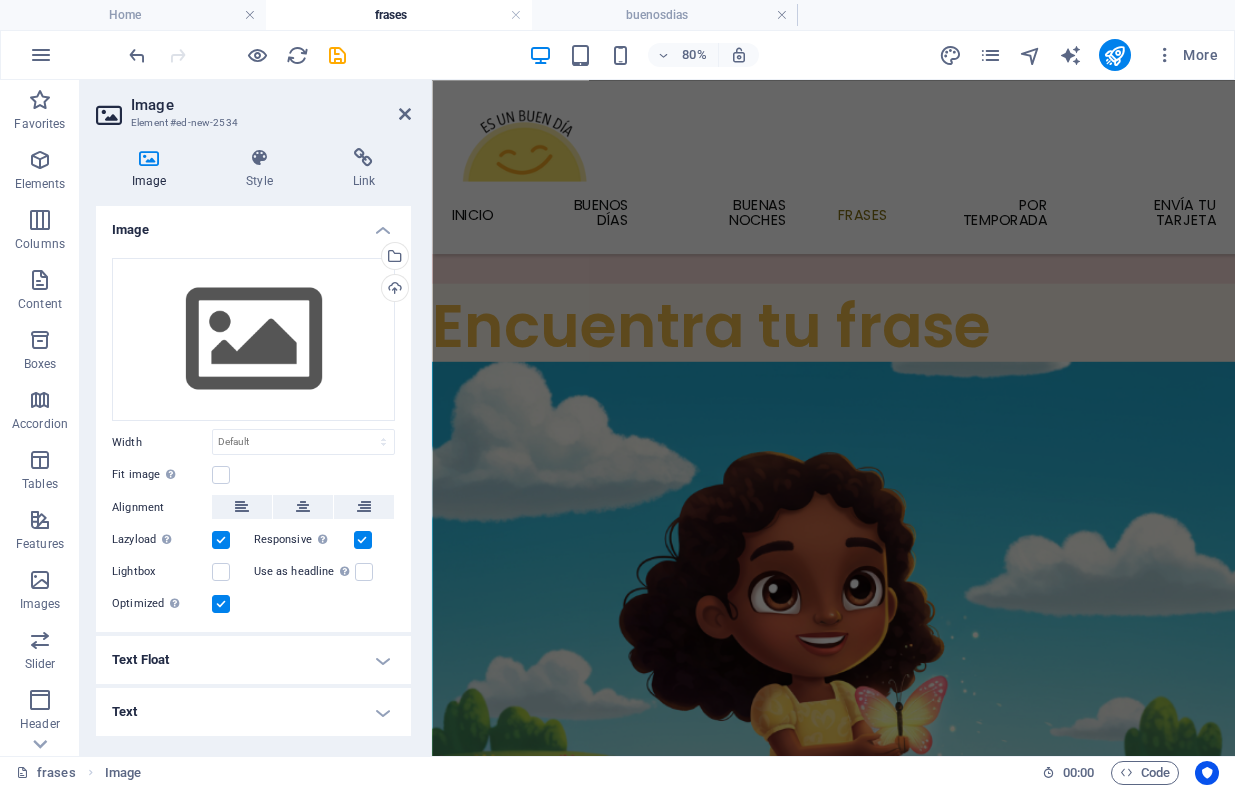 scroll, scrollTop: 361, scrollLeft: 0, axis: vertical 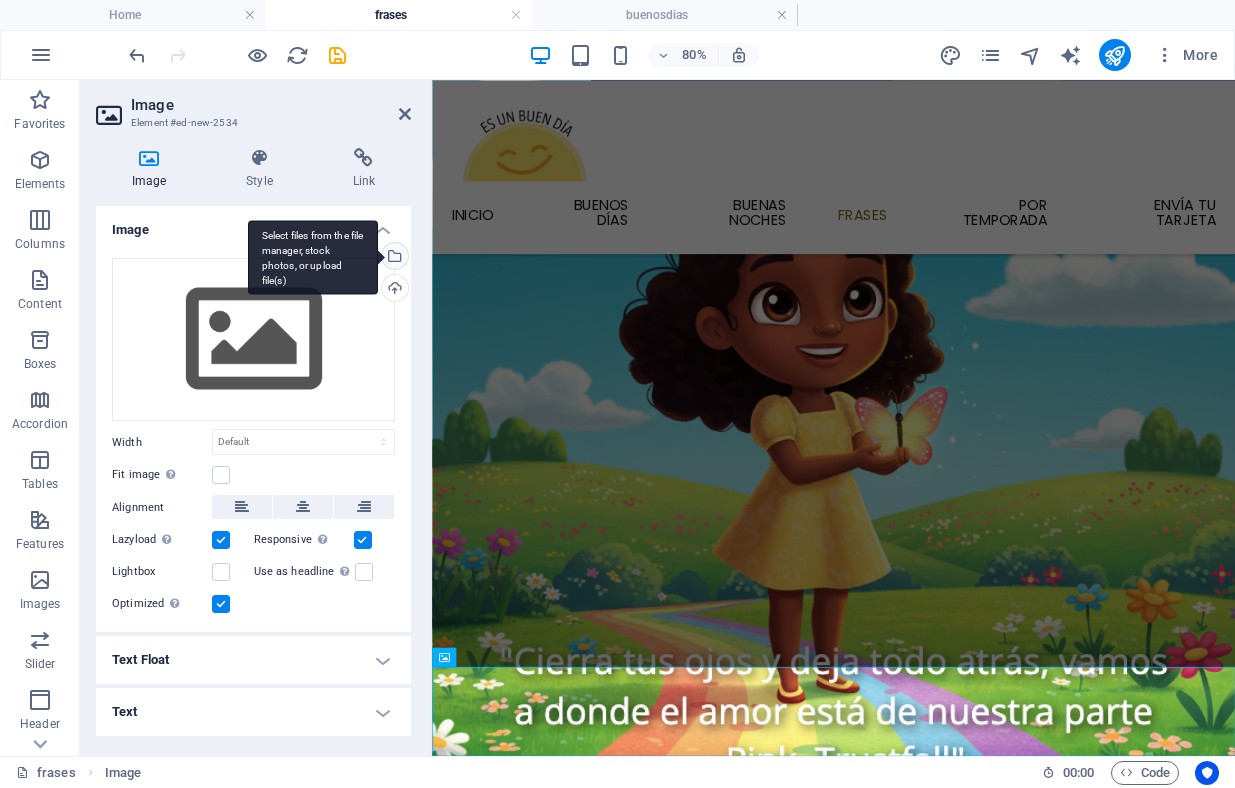click on "Select files from the file manager, stock photos, or upload file(s)" at bounding box center (393, 258) 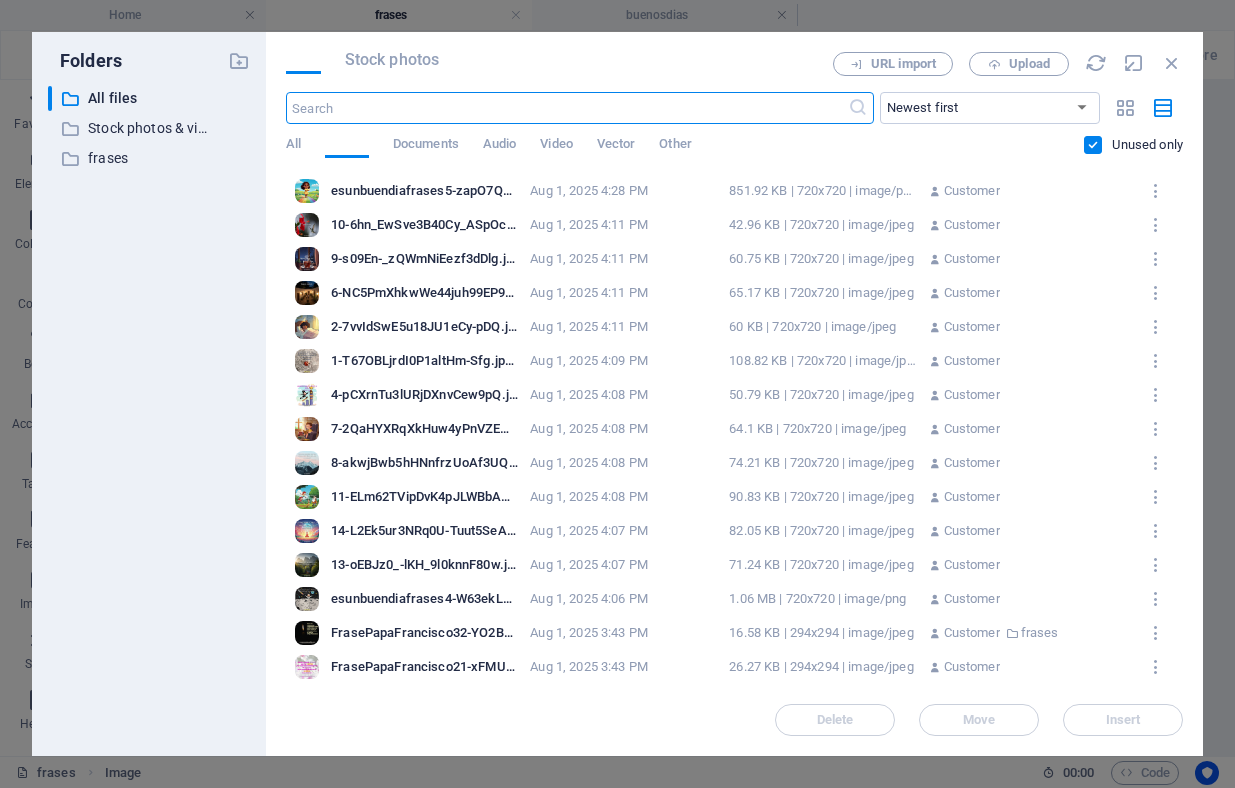 scroll, scrollTop: 0, scrollLeft: 0, axis: both 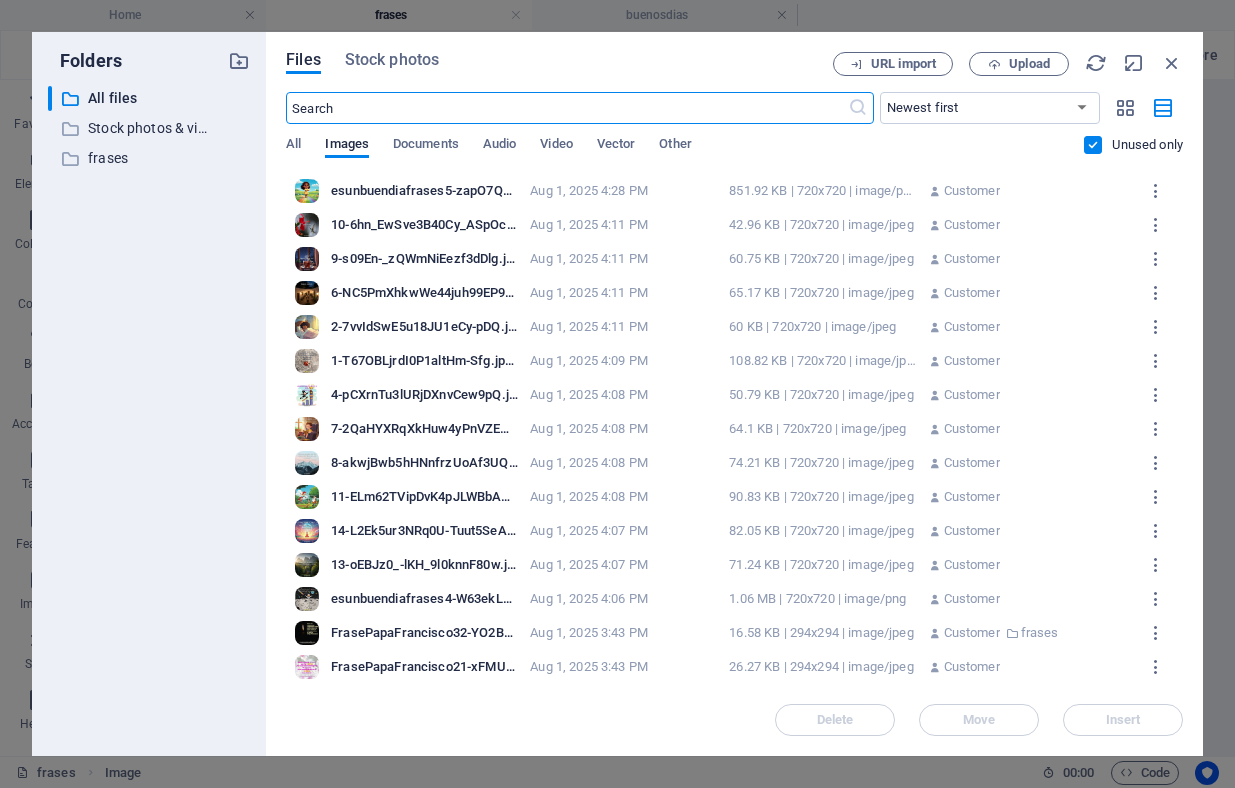 click on "10-6hn_EwSve3B40Cy_ASpOcw.jpeg" at bounding box center (424, 225) 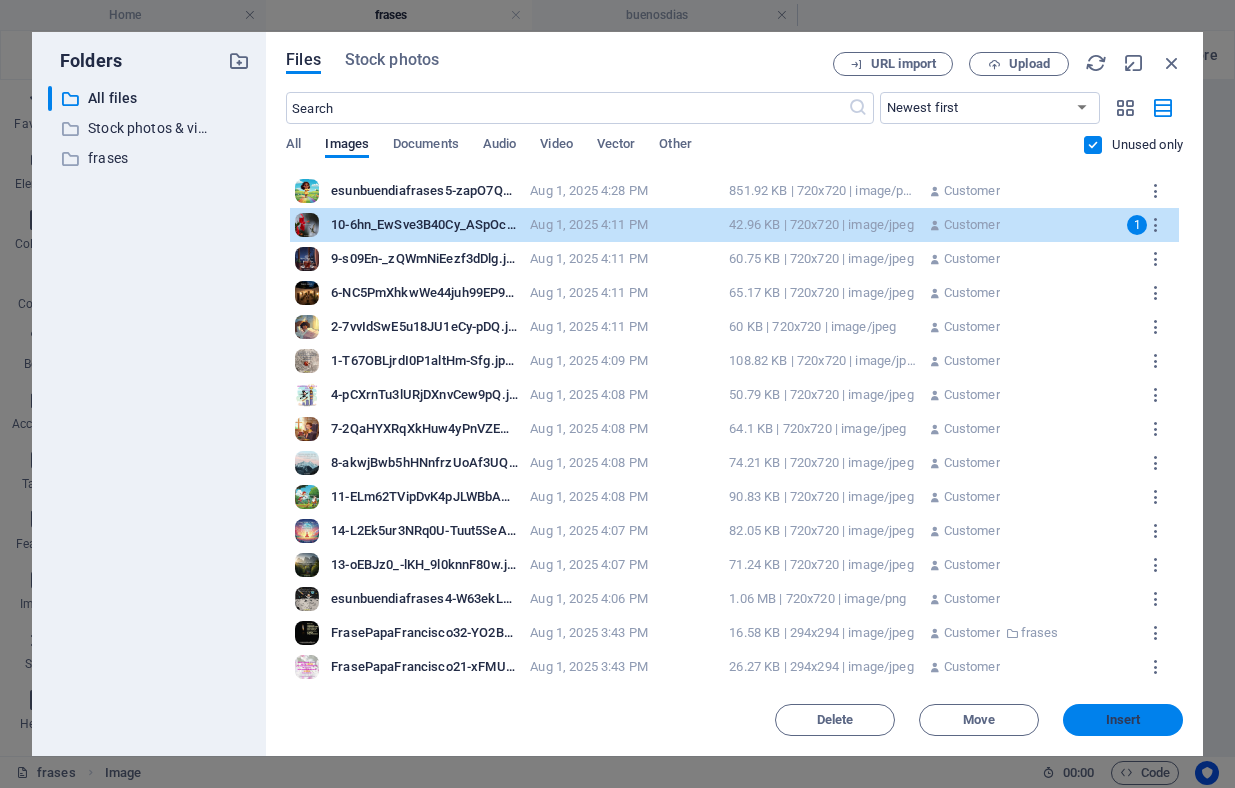 click on "Insert" at bounding box center (1123, 720) 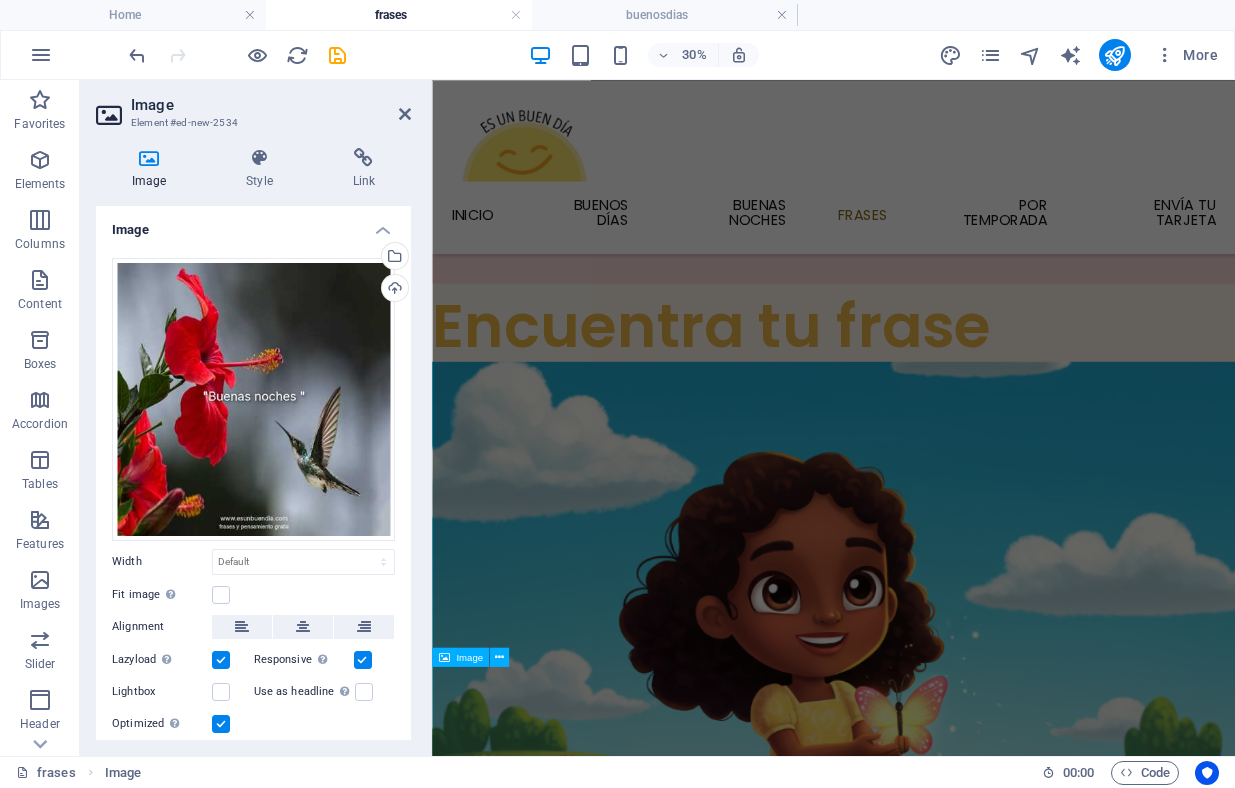 scroll, scrollTop: 361, scrollLeft: 0, axis: vertical 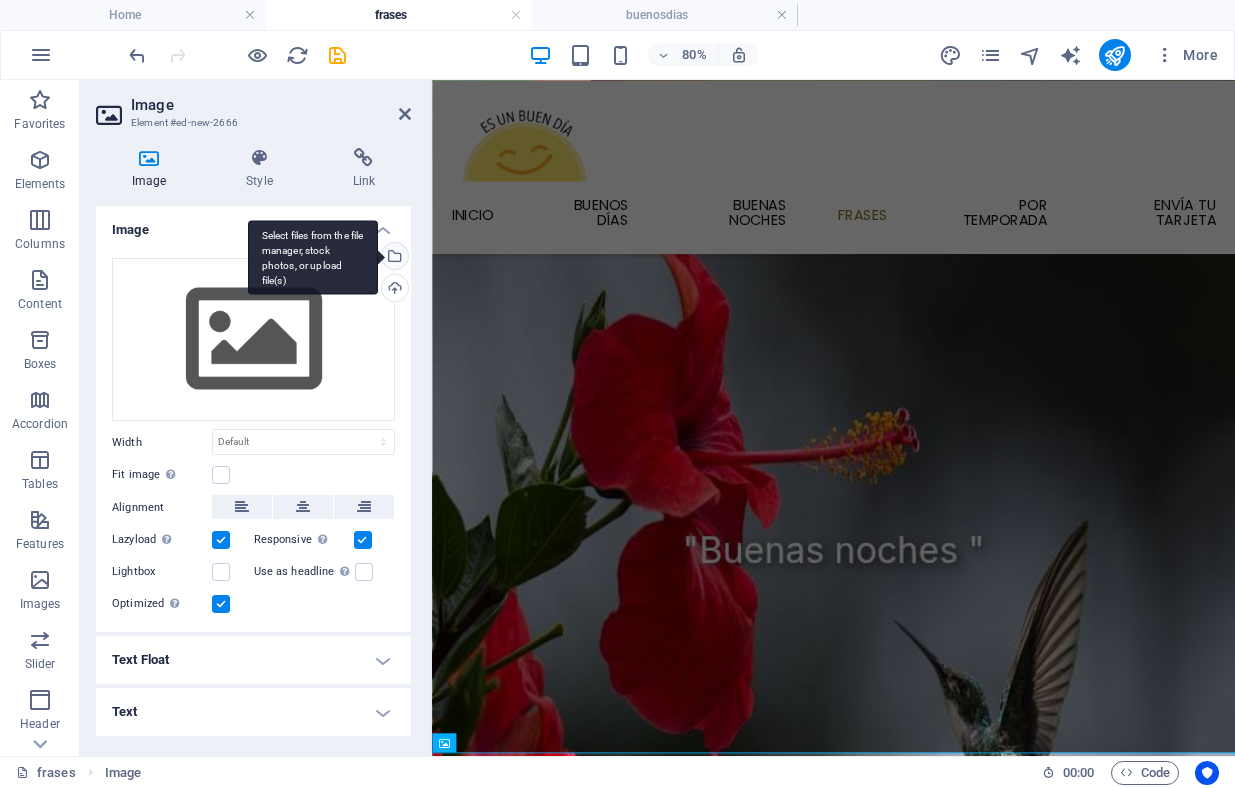 click on "Select files from the file manager, stock photos, or upload file(s)" at bounding box center (393, 258) 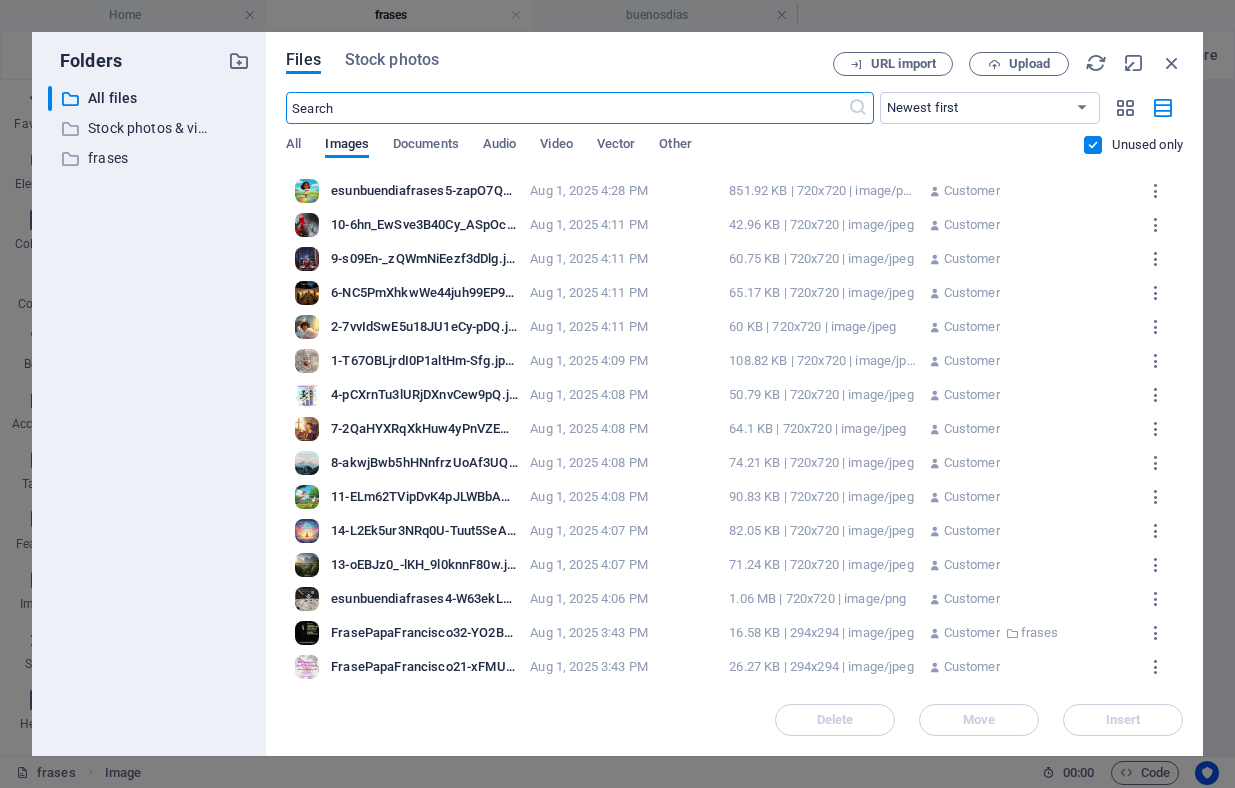scroll, scrollTop: 161, scrollLeft: 0, axis: vertical 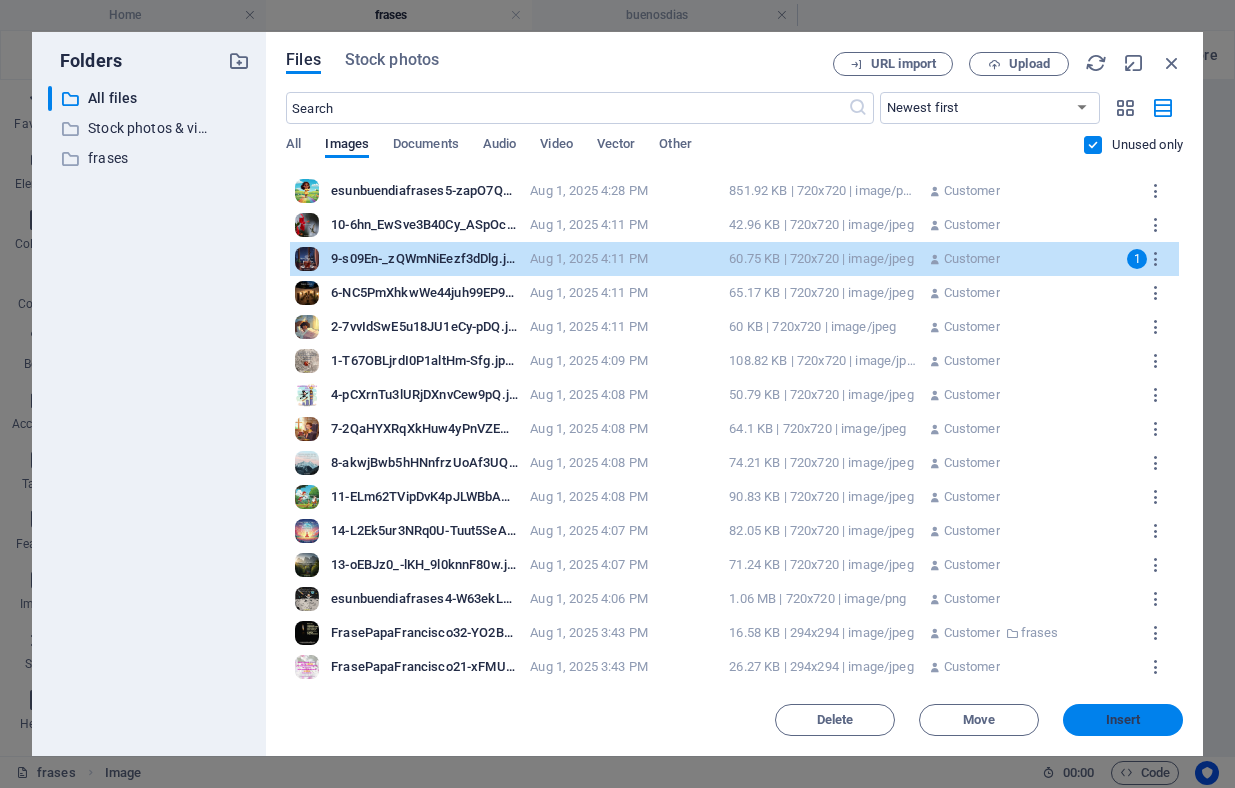 click on "Insert" at bounding box center [1123, 720] 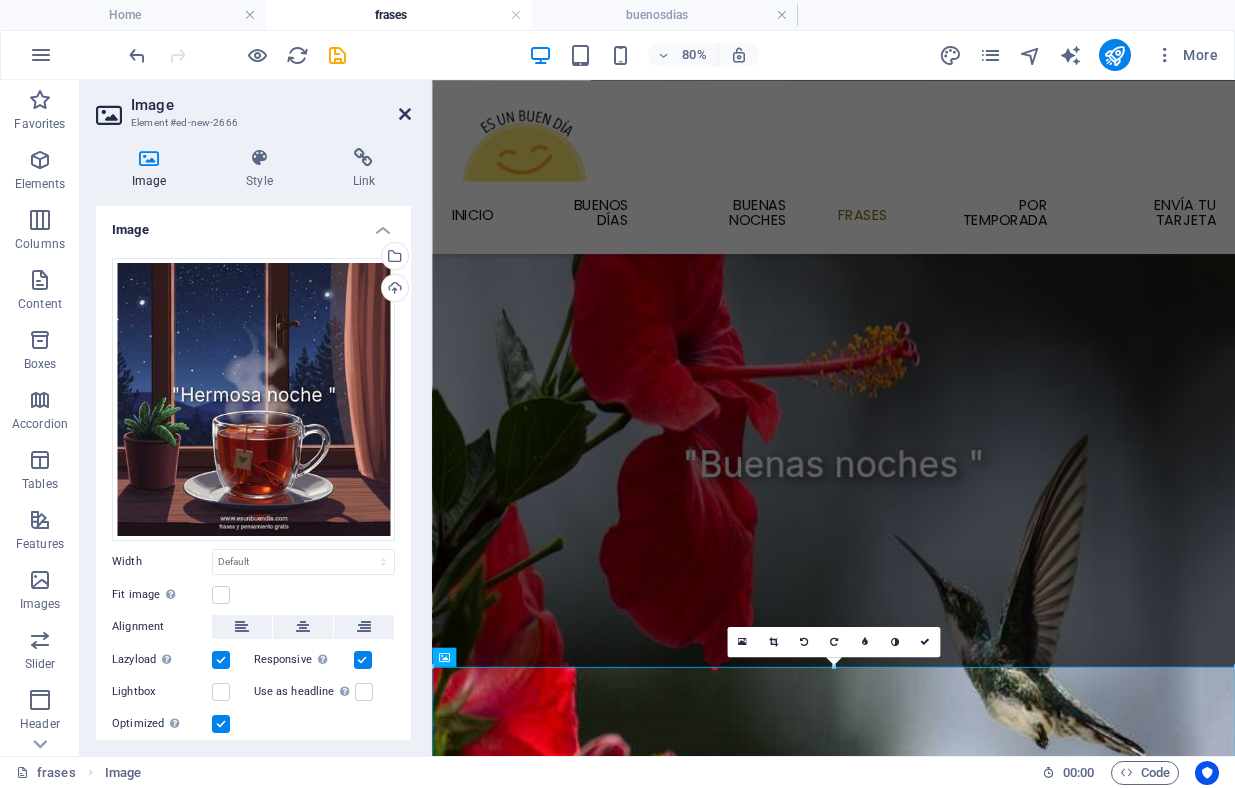 click at bounding box center (405, 114) 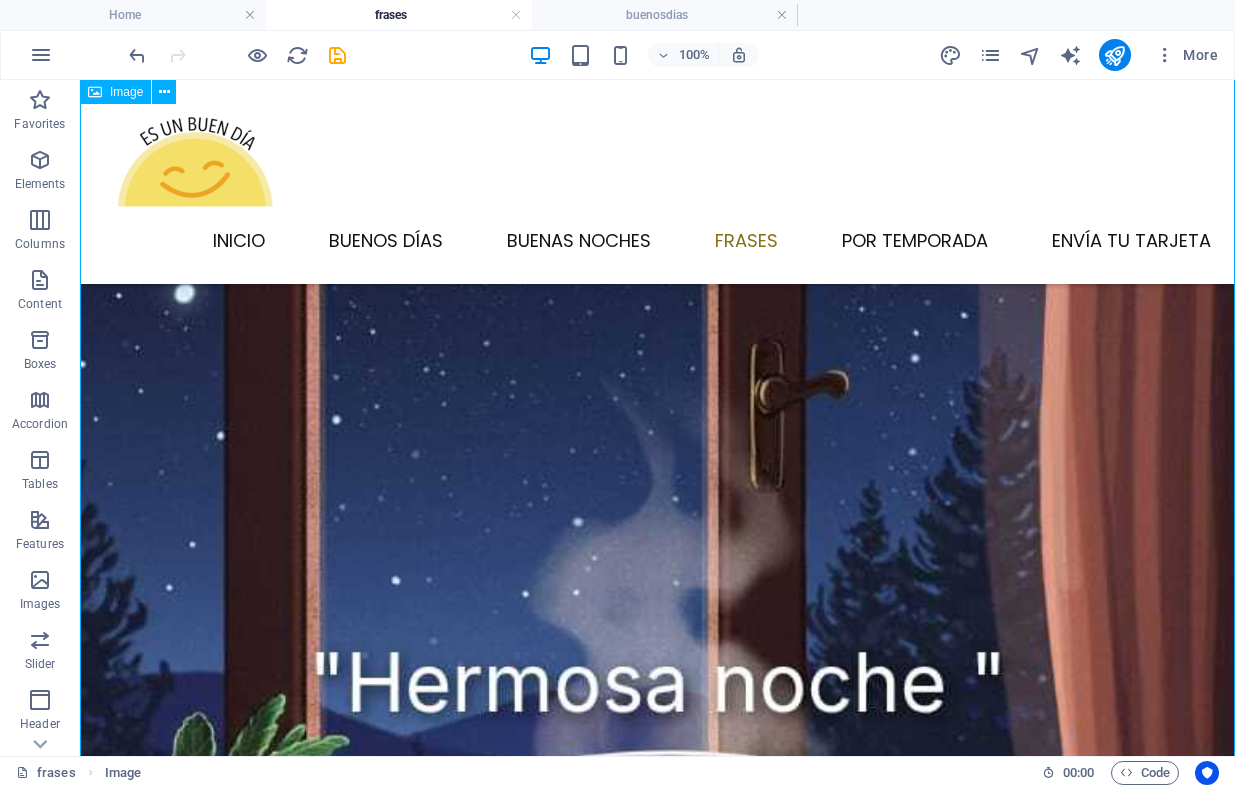 click at bounding box center [657, 703] 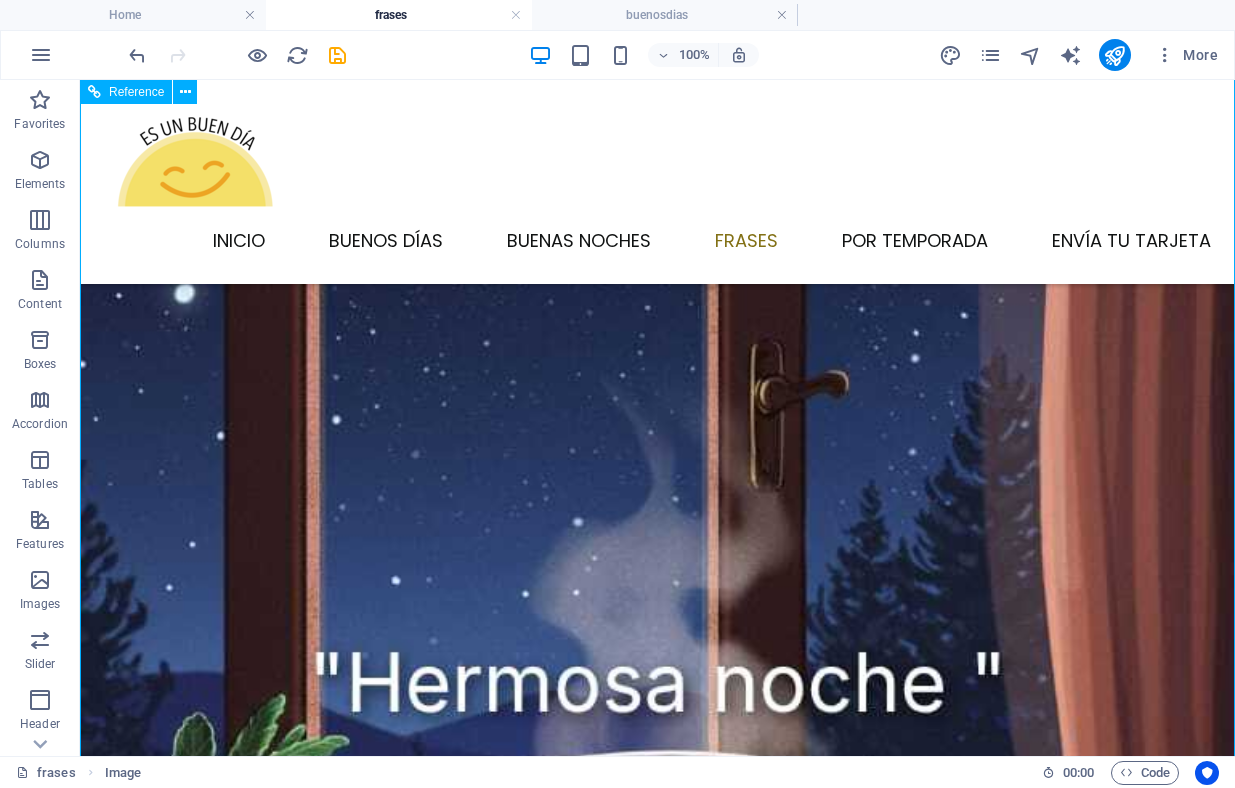 click on "Inicio Buenos días Buenas noches Frases Por temporada Envía tu tarjeta" at bounding box center [657, 182] 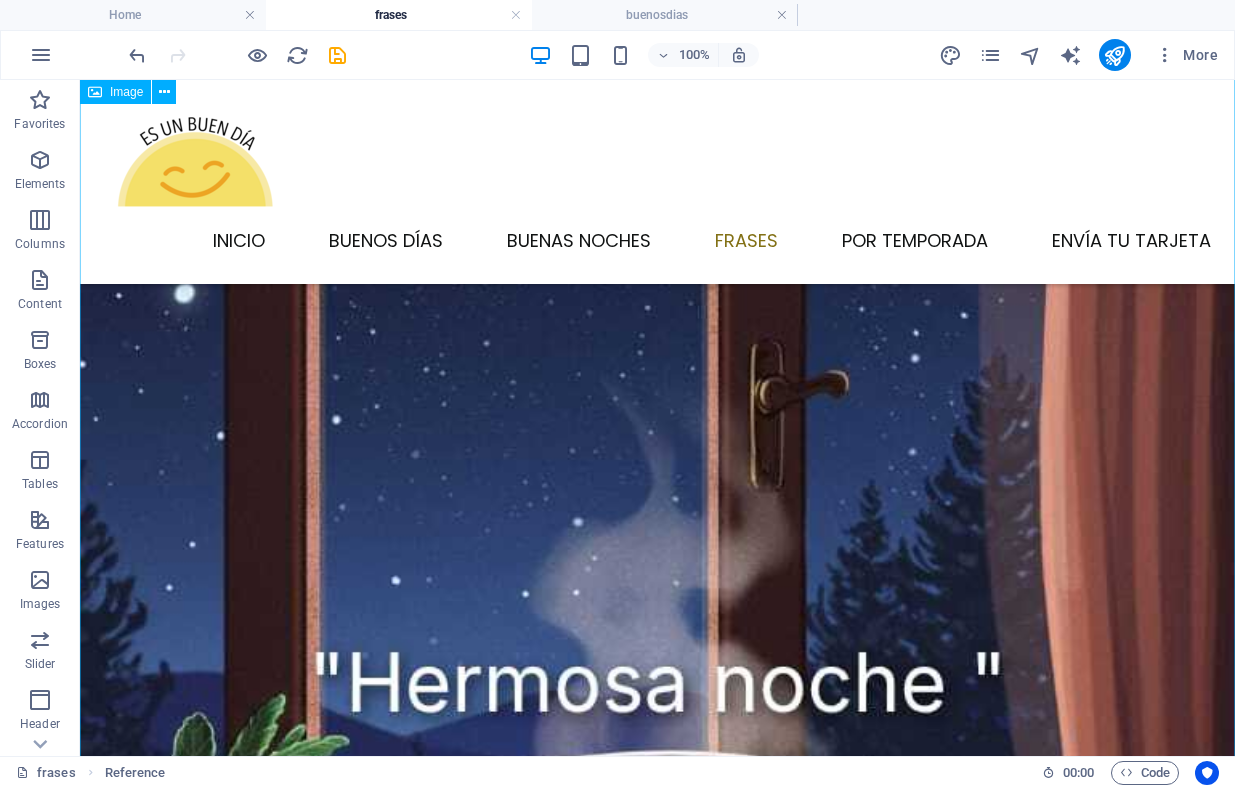 click at bounding box center (657, 703) 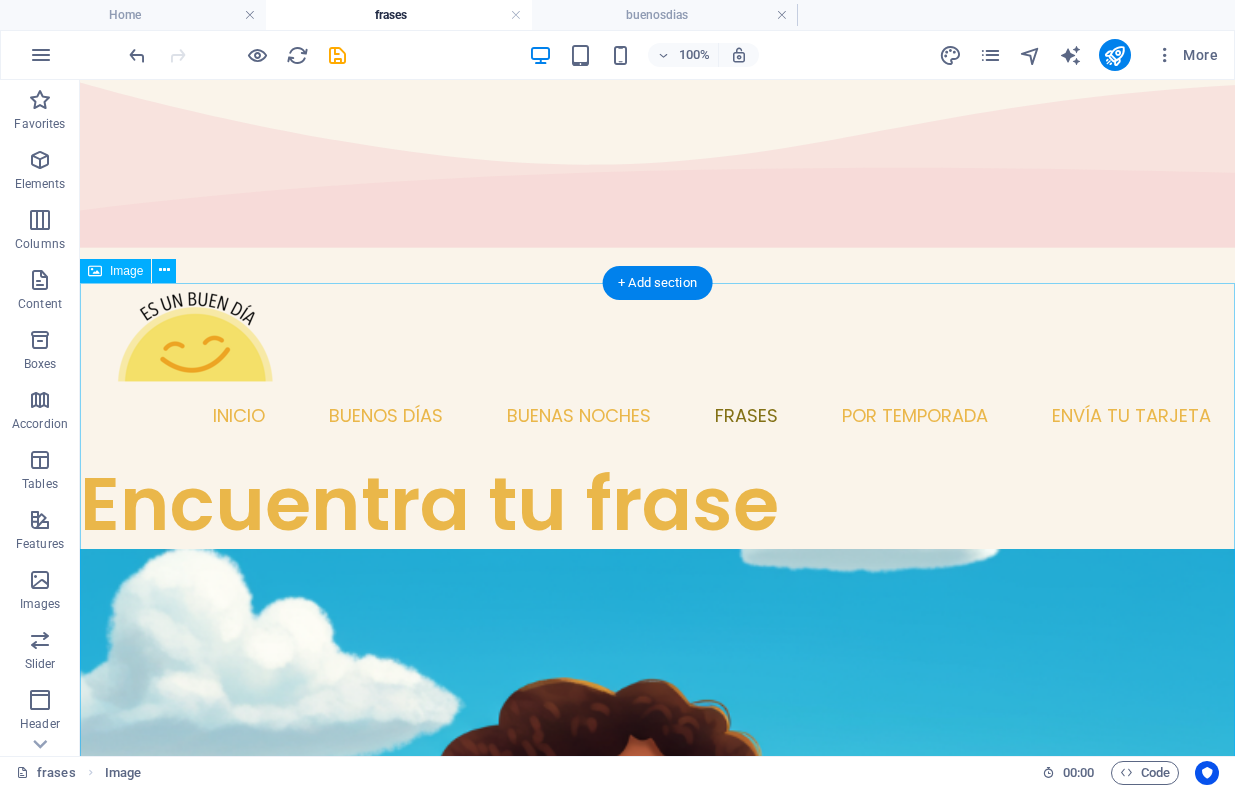 scroll, scrollTop: 0, scrollLeft: 0, axis: both 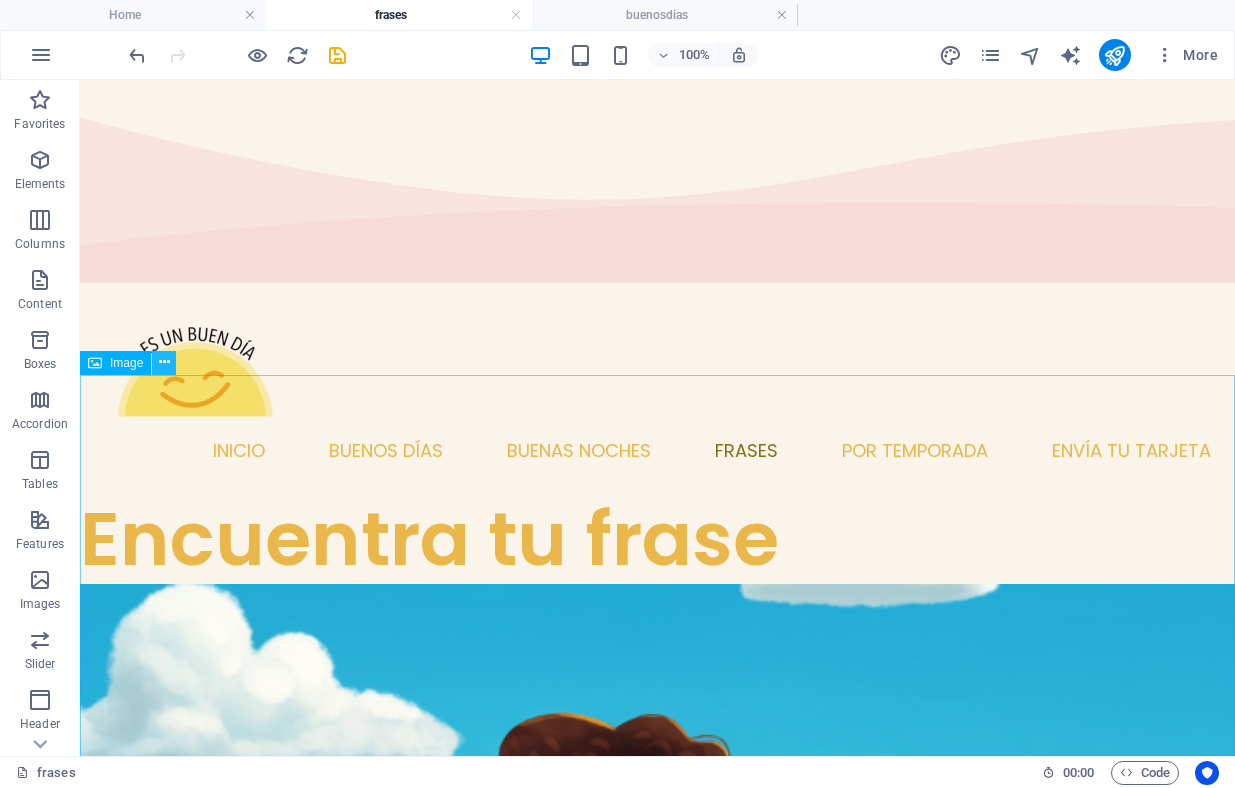 click at bounding box center [164, 362] 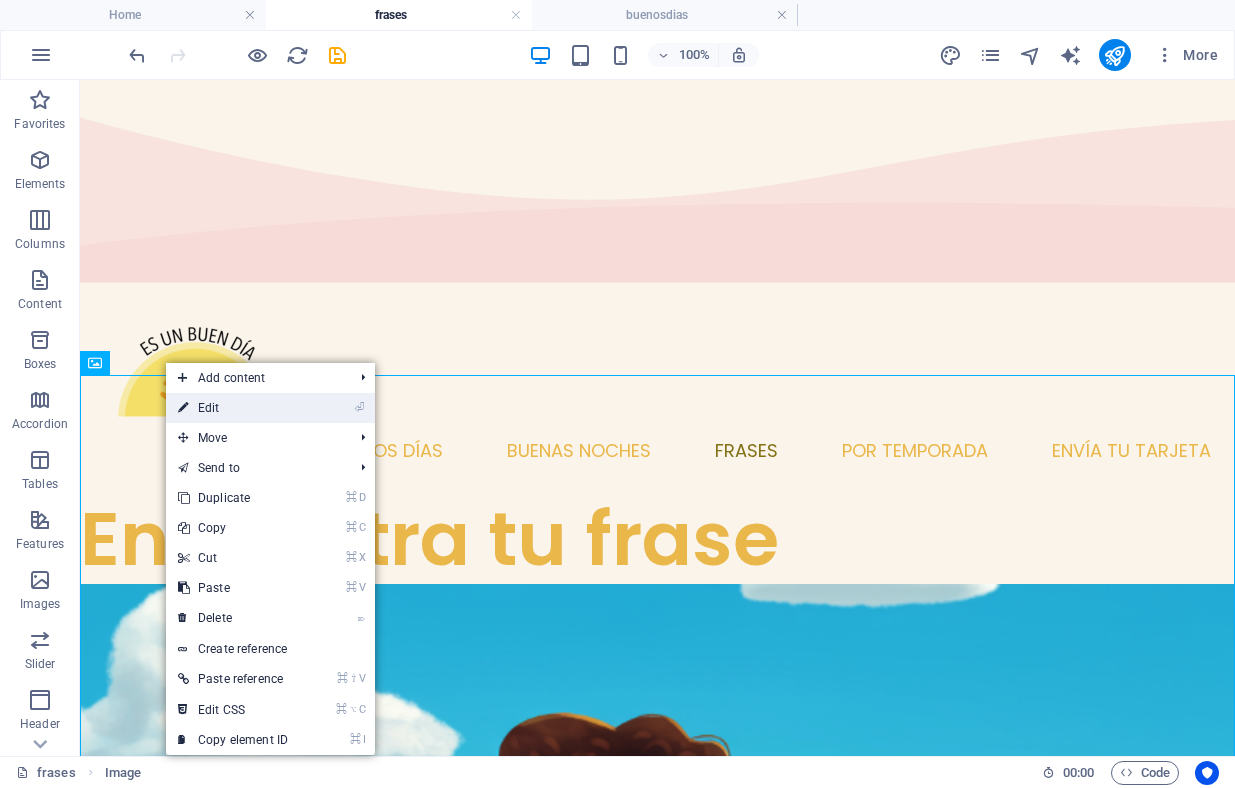 click on "⏎  Edit" at bounding box center (233, 408) 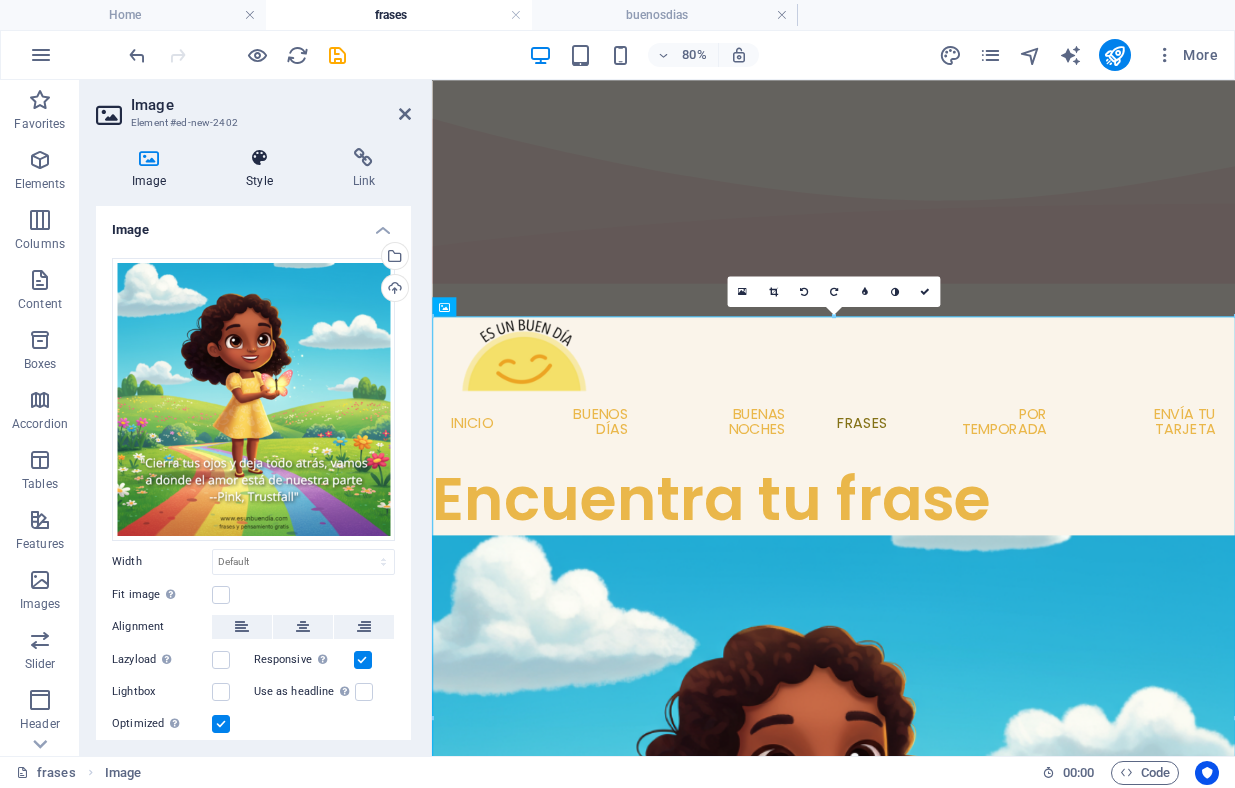 click at bounding box center (259, 158) 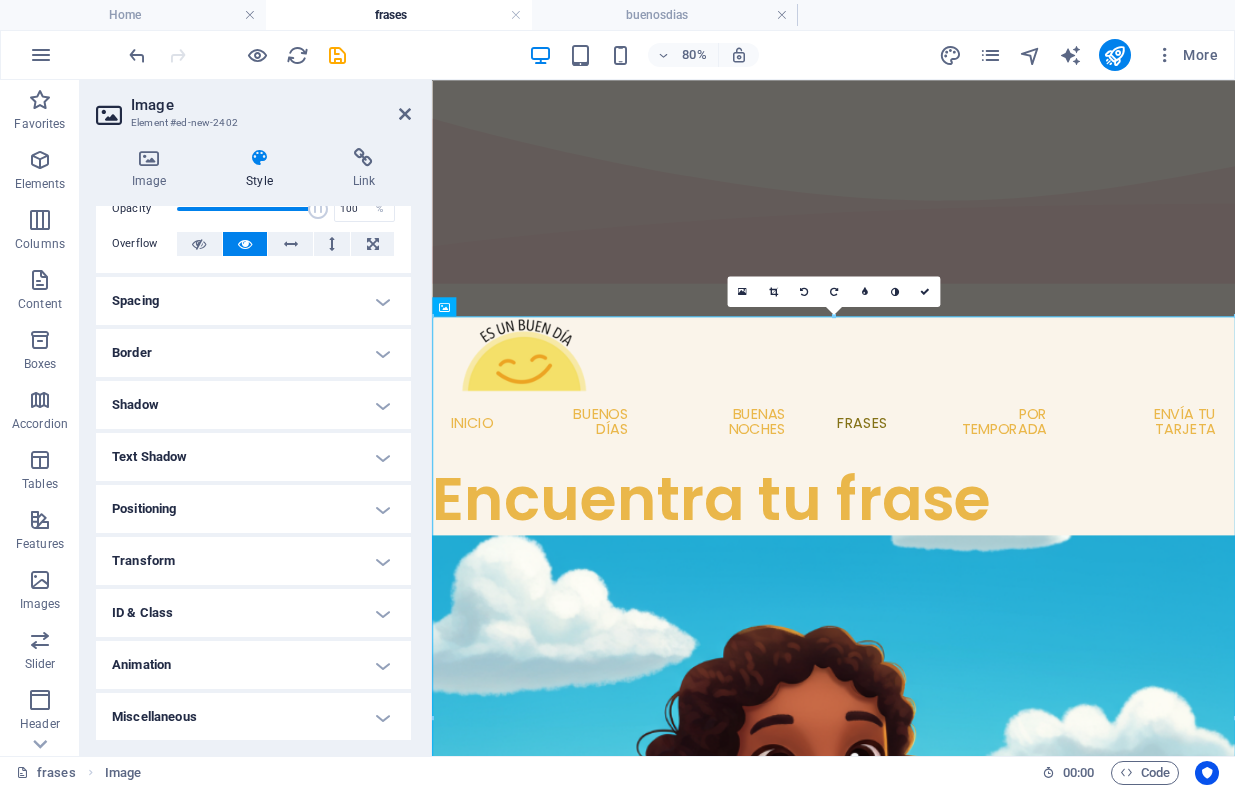 scroll, scrollTop: 0, scrollLeft: 0, axis: both 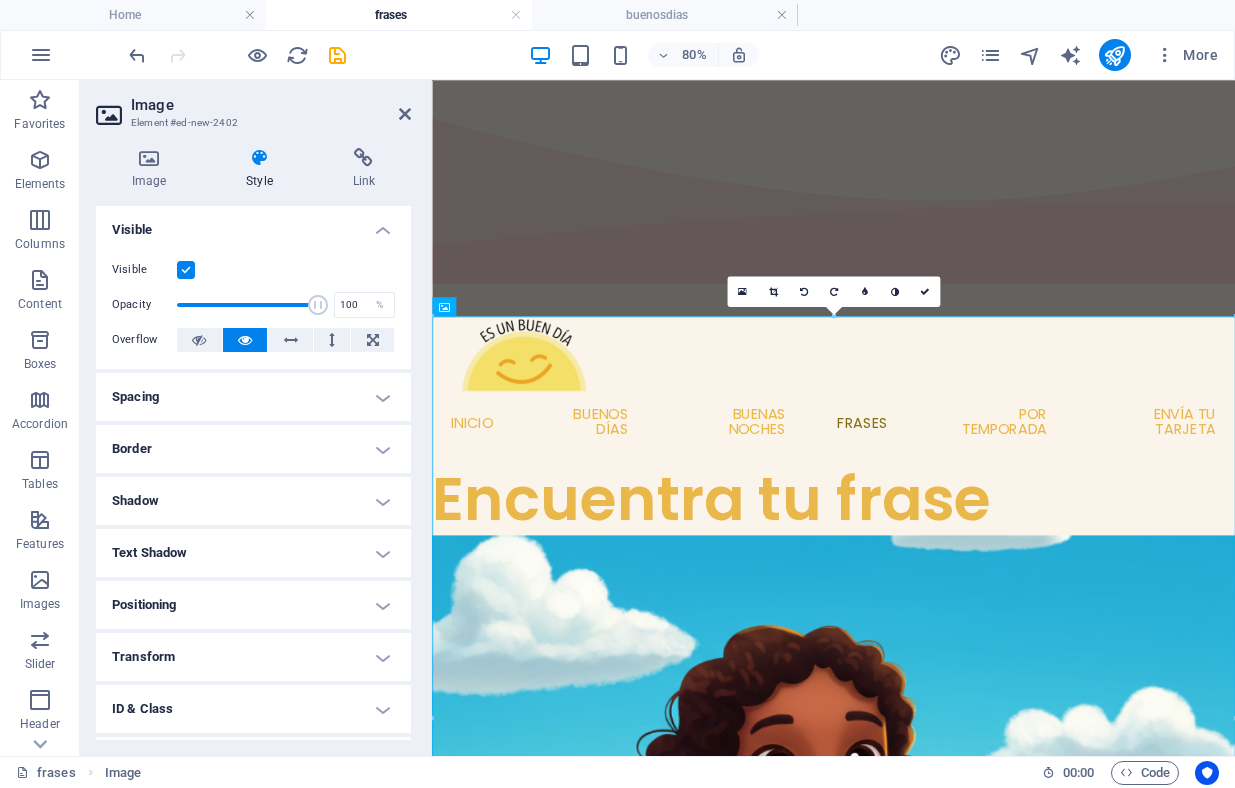 click at bounding box center [259, 158] 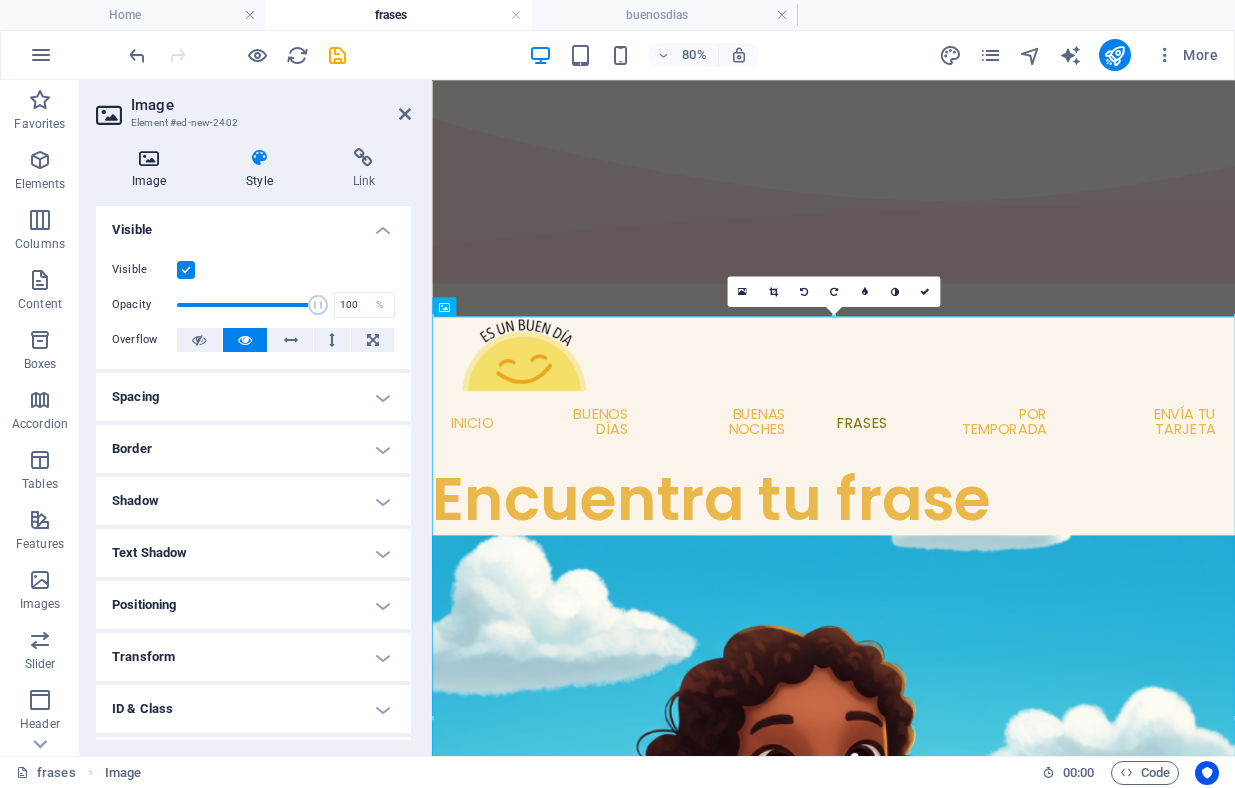 click at bounding box center (149, 158) 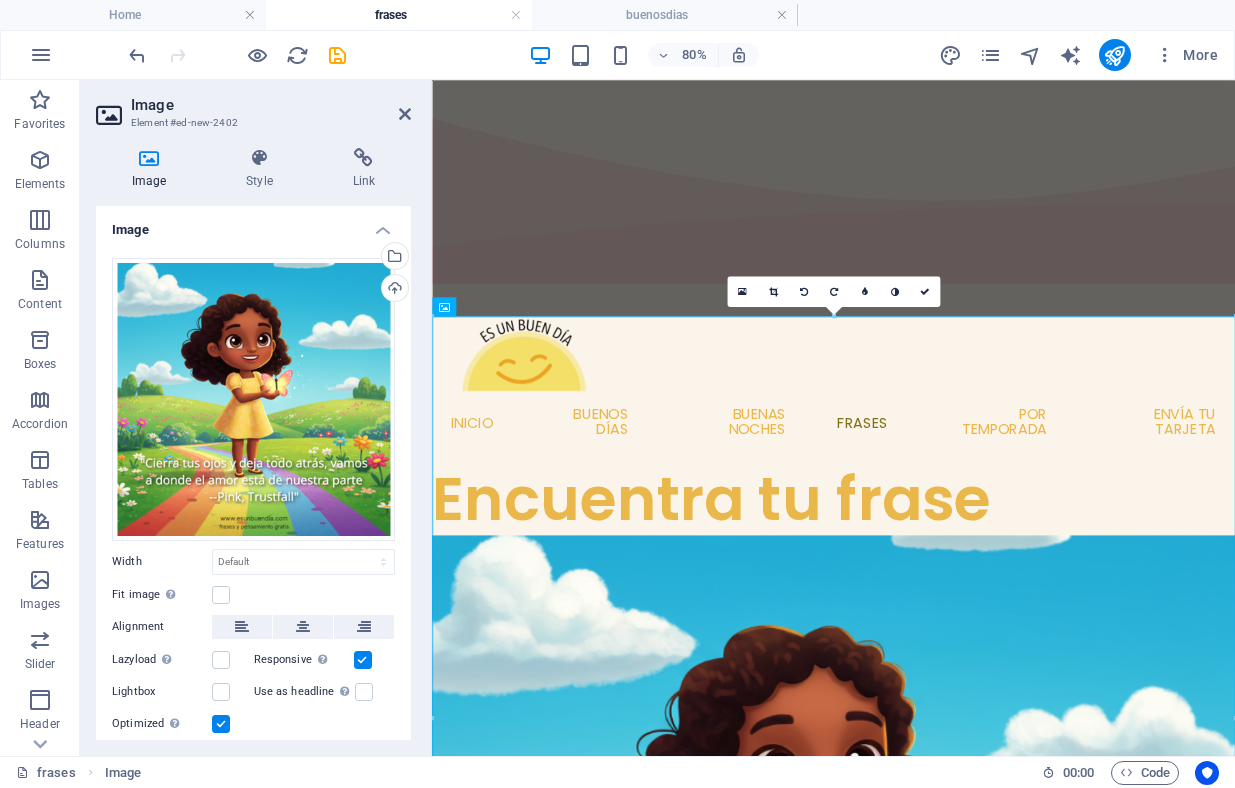 click on "Image" at bounding box center [153, 169] 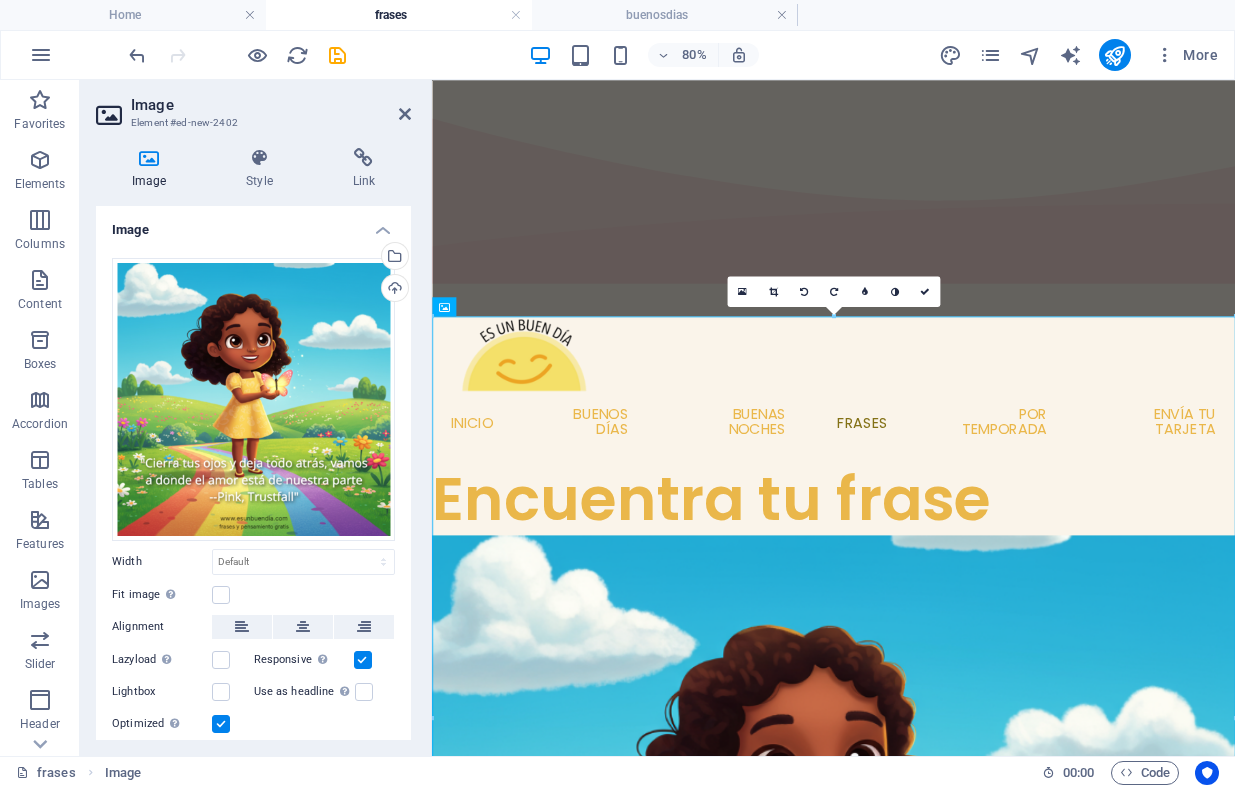 click on "Image Element #ed-new-2402 Image Style Link Image Drag files here, click to choose files or select files from Files or our free stock photos & videos Select files from the file manager, stock photos, or upload file(s) Upload Width Default auto px rem % em vh vw Fit image Automatically fit image to a fixed width and height Height Default auto px Alignment Lazyload Loading images after the page loads improves page speed. Responsive Automatically load retina image and smartphone optimized sizes. Lightbox Use as headline The image will be wrapped in an H1 headline tag. Useful for giving alternative text the weight of an H1 headline, e.g. for the logo. Leave unchecked if uncertain. Optimized Images are compressed to improve page speed. Position Direction Custom X offset 50 px rem % vh vw Y offset 50 px rem % vh vw Text Float No float Image left Image right Determine how text should behave around the image. Text Alternative text Image caption Paragraph Format Normal Heading 1 Heading 2 Heading 3 Heading 4 Heading 5" at bounding box center [256, 418] 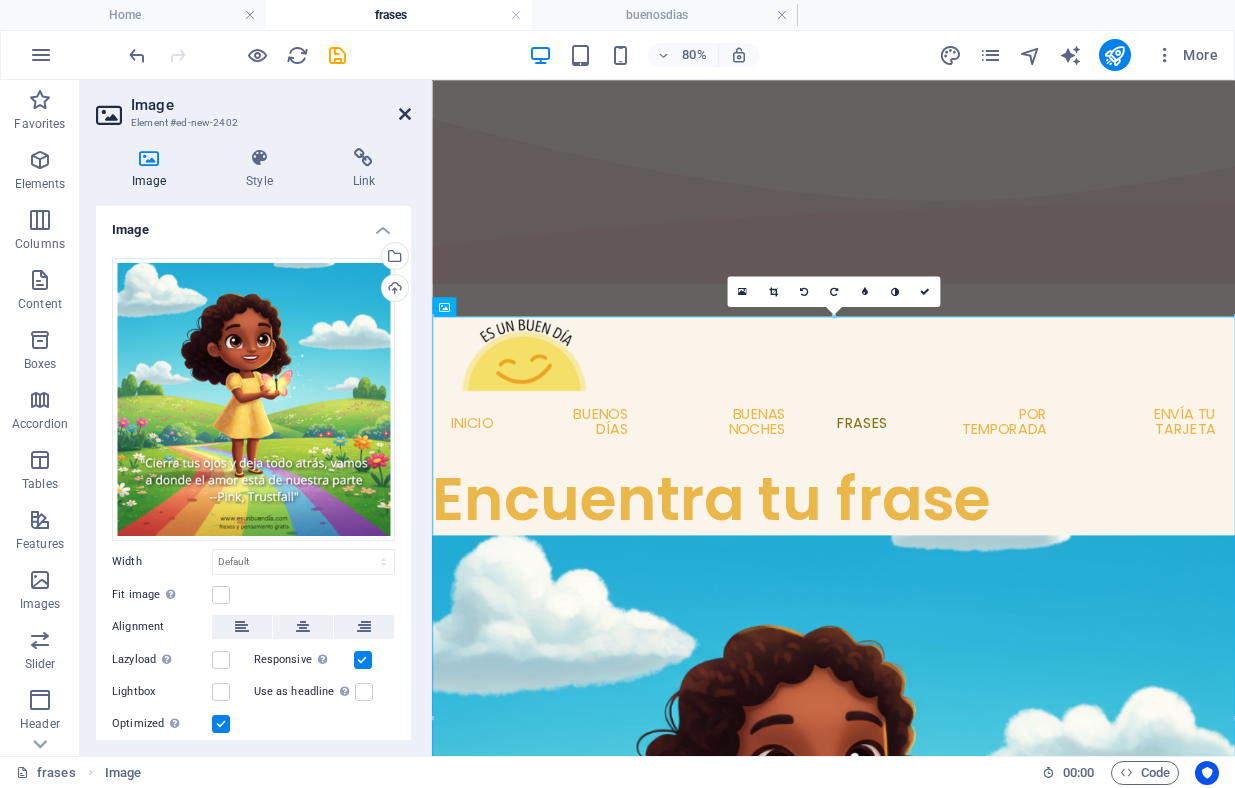 click at bounding box center [405, 114] 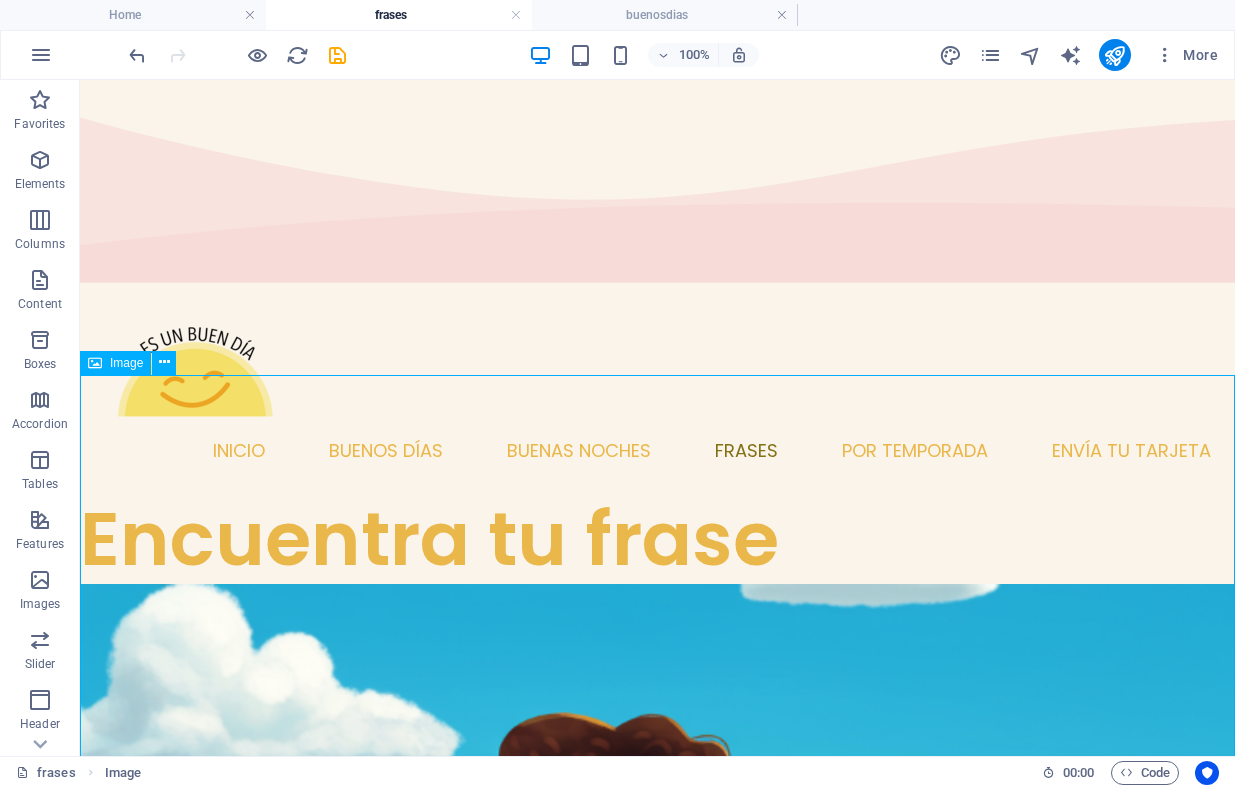 click on "Image" at bounding box center [115, 363] 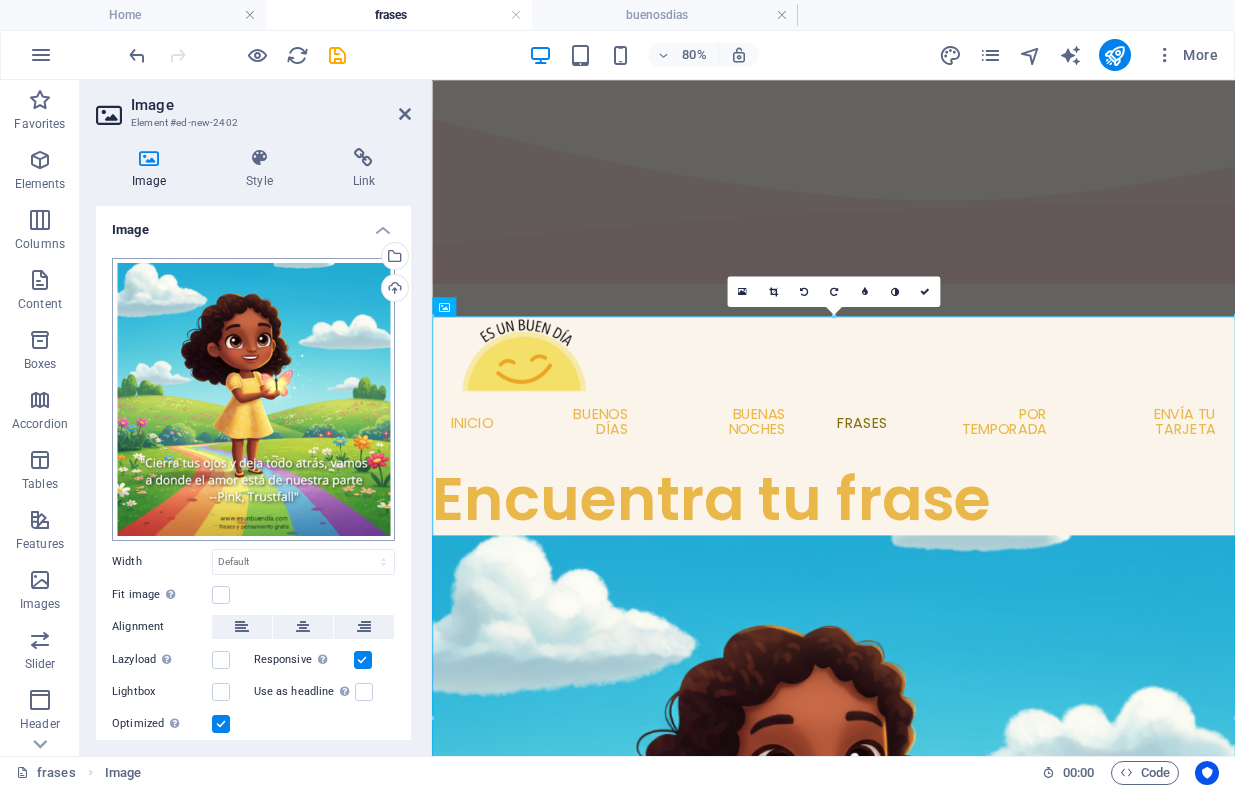 scroll, scrollTop: 111, scrollLeft: 0, axis: vertical 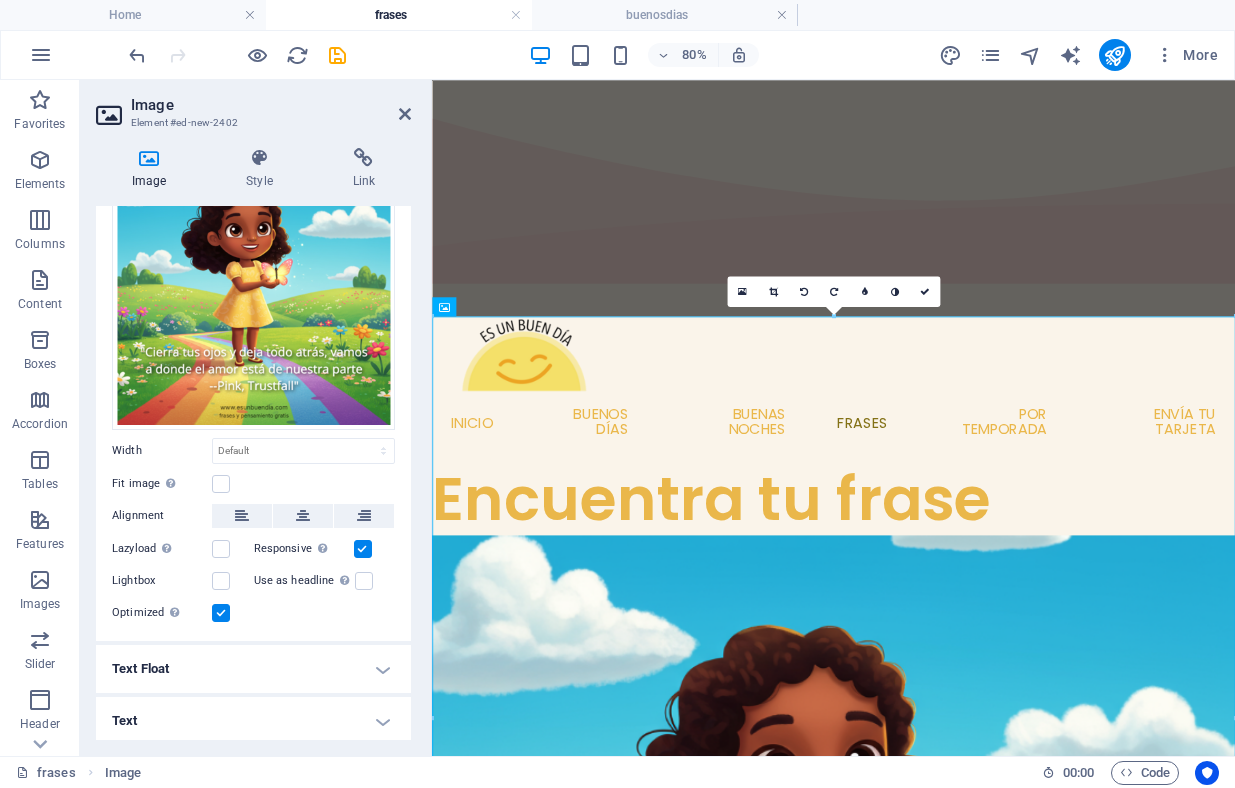 click at bounding box center (363, 549) 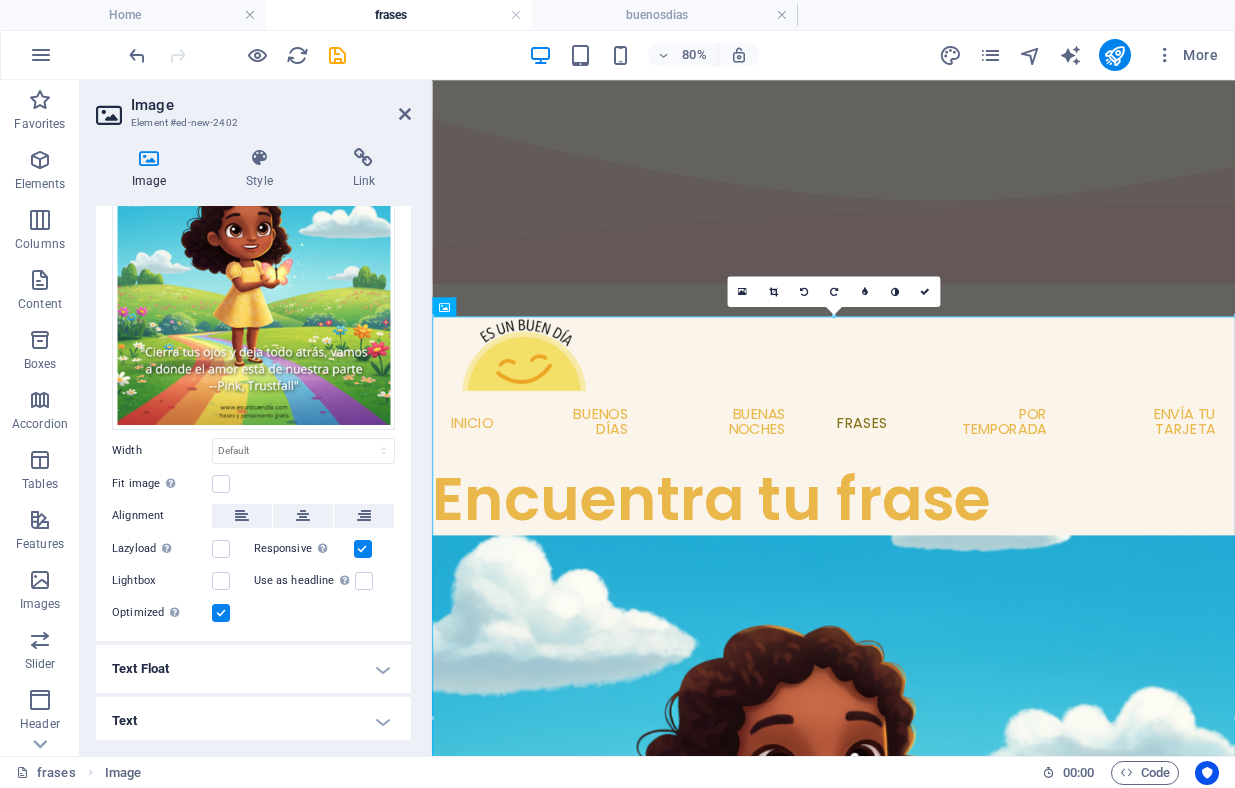 click on "Responsive Automatically load retina image and smartphone optimized sizes." at bounding box center (0, 0) 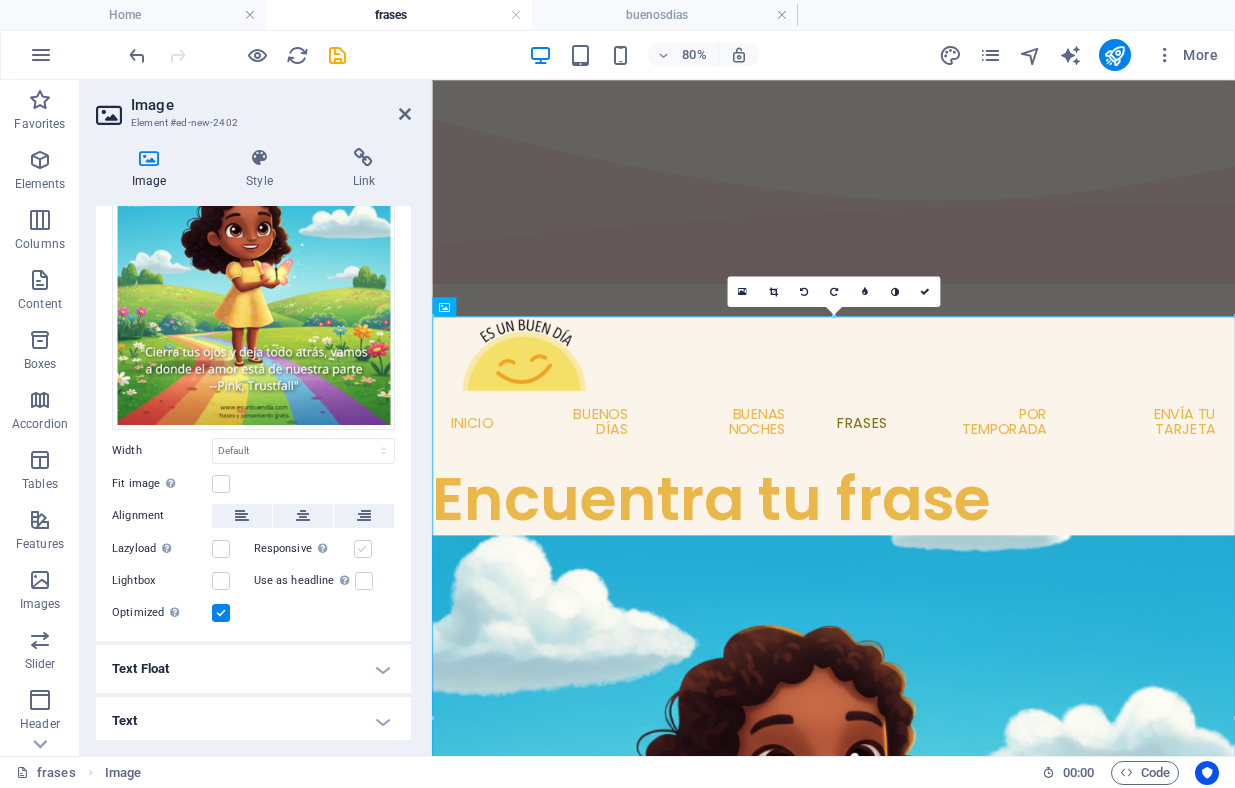 click at bounding box center [363, 549] 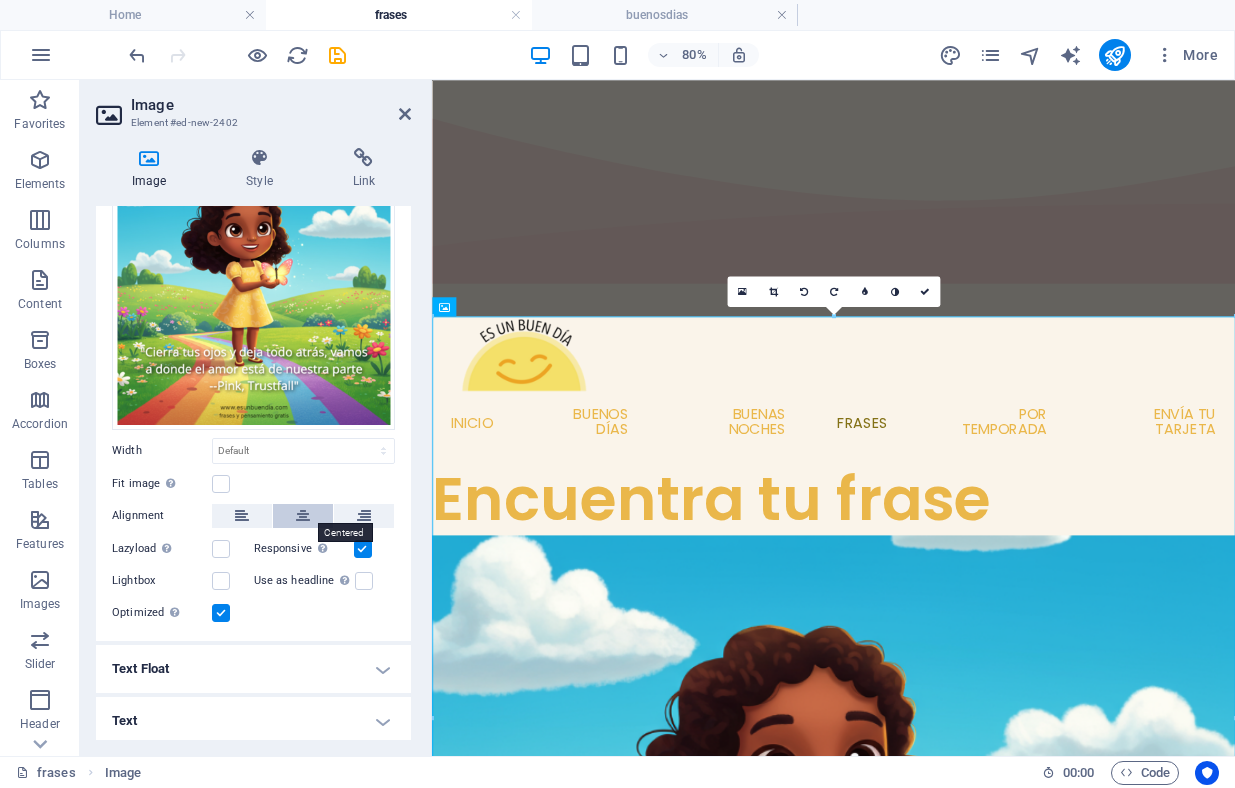 click at bounding box center [303, 516] 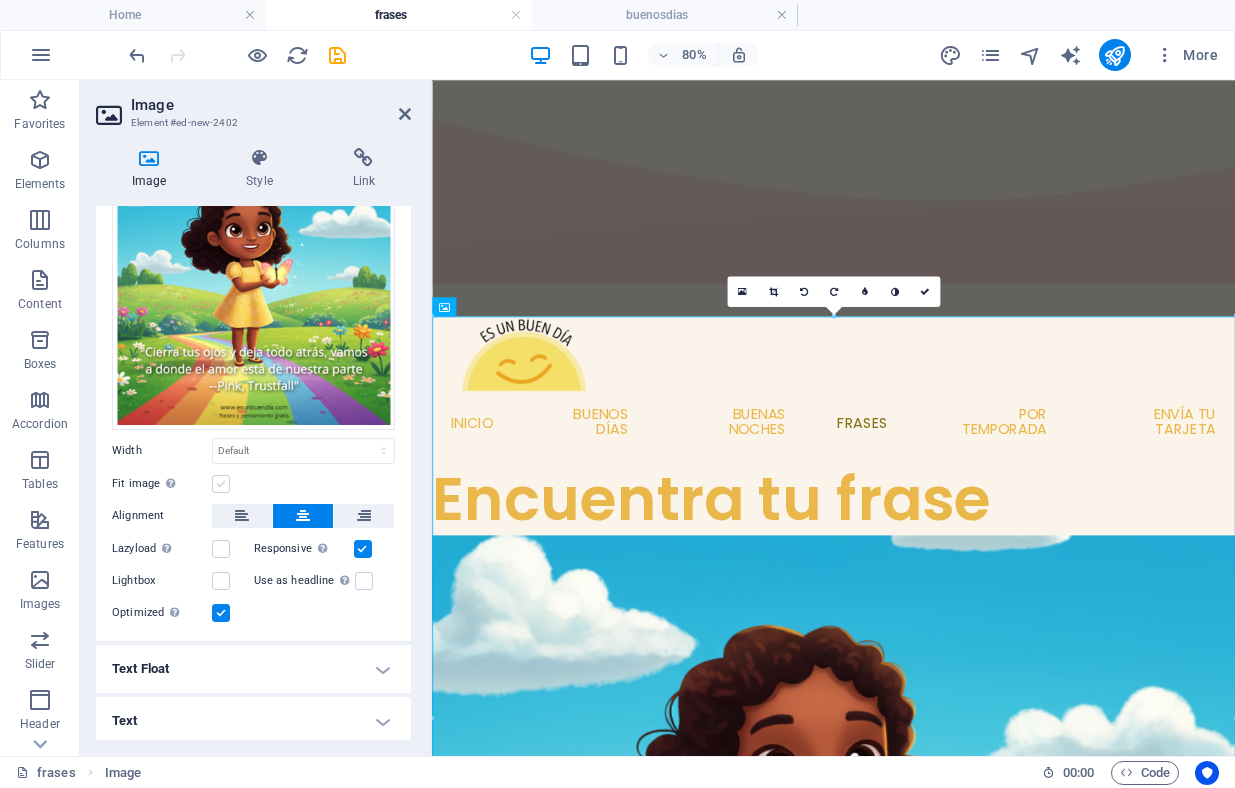 click at bounding box center [221, 484] 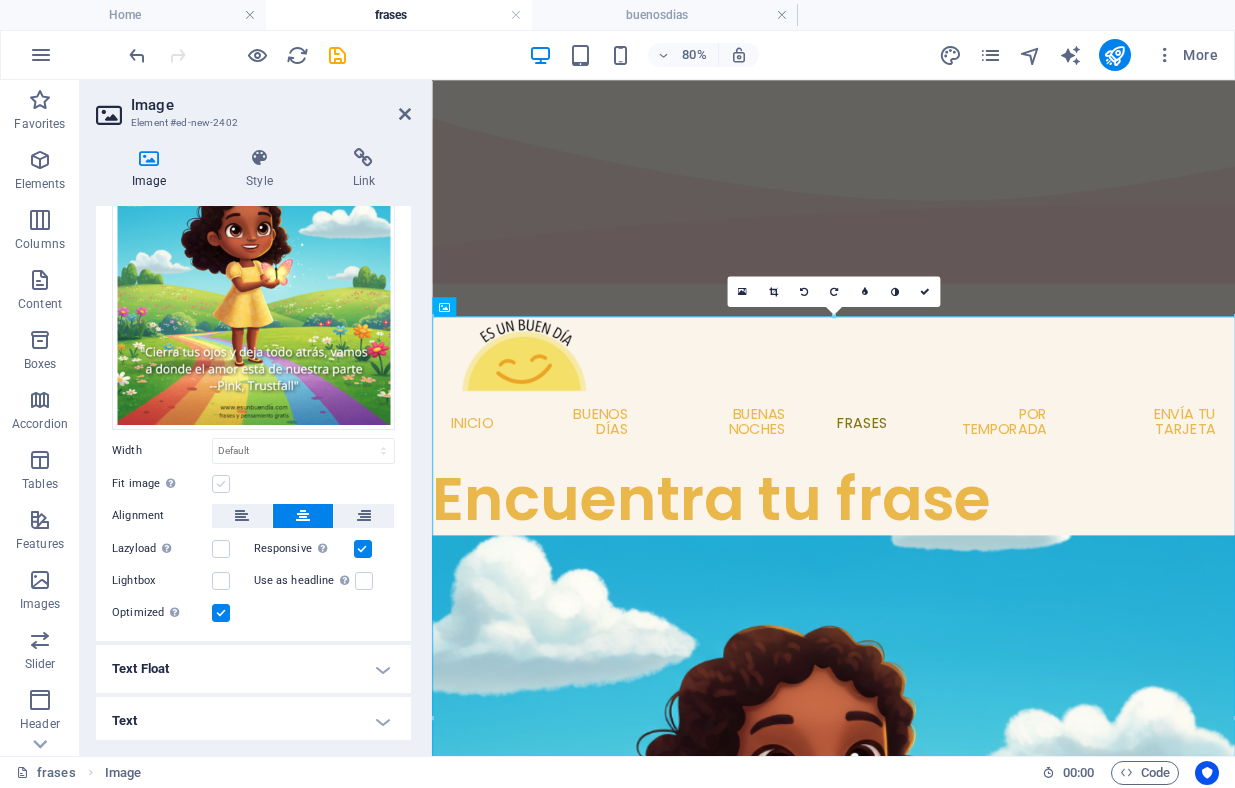 click on "Fit image Automatically fit image to a fixed width and height" at bounding box center [0, 0] 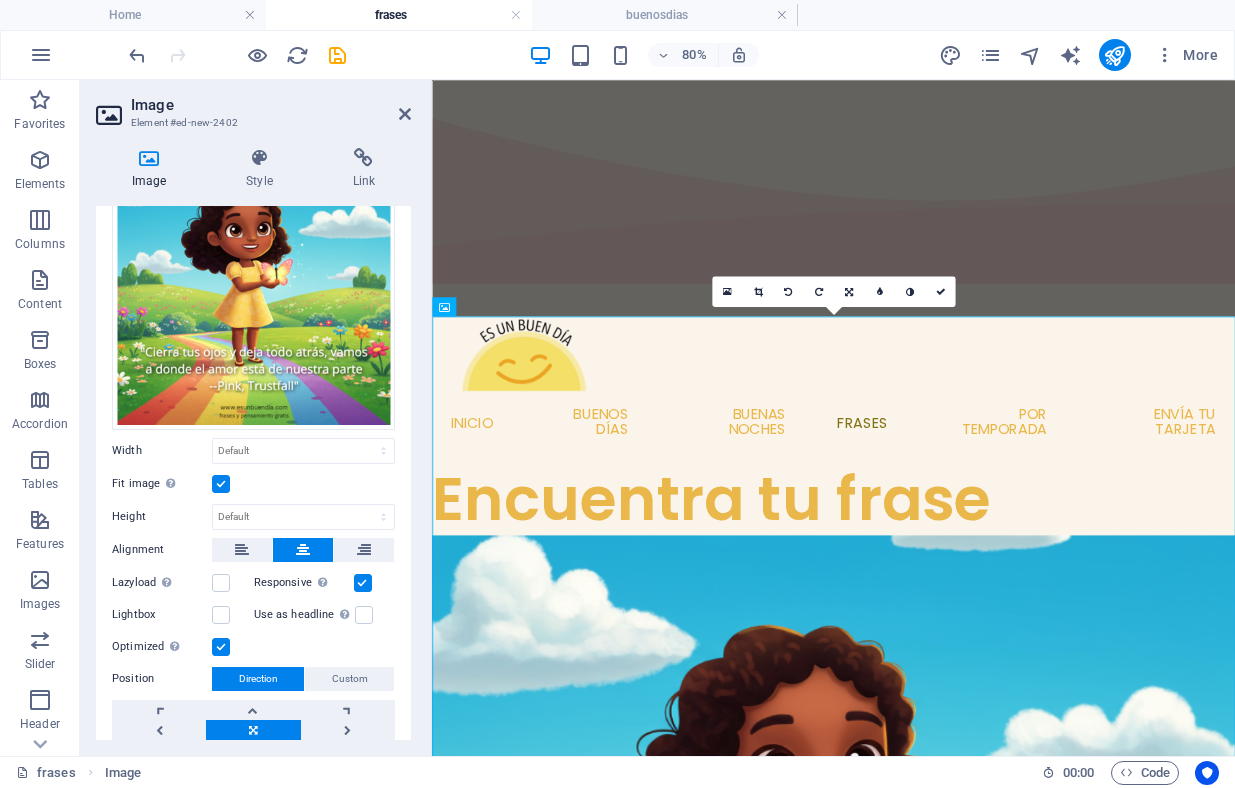click at bounding box center (221, 484) 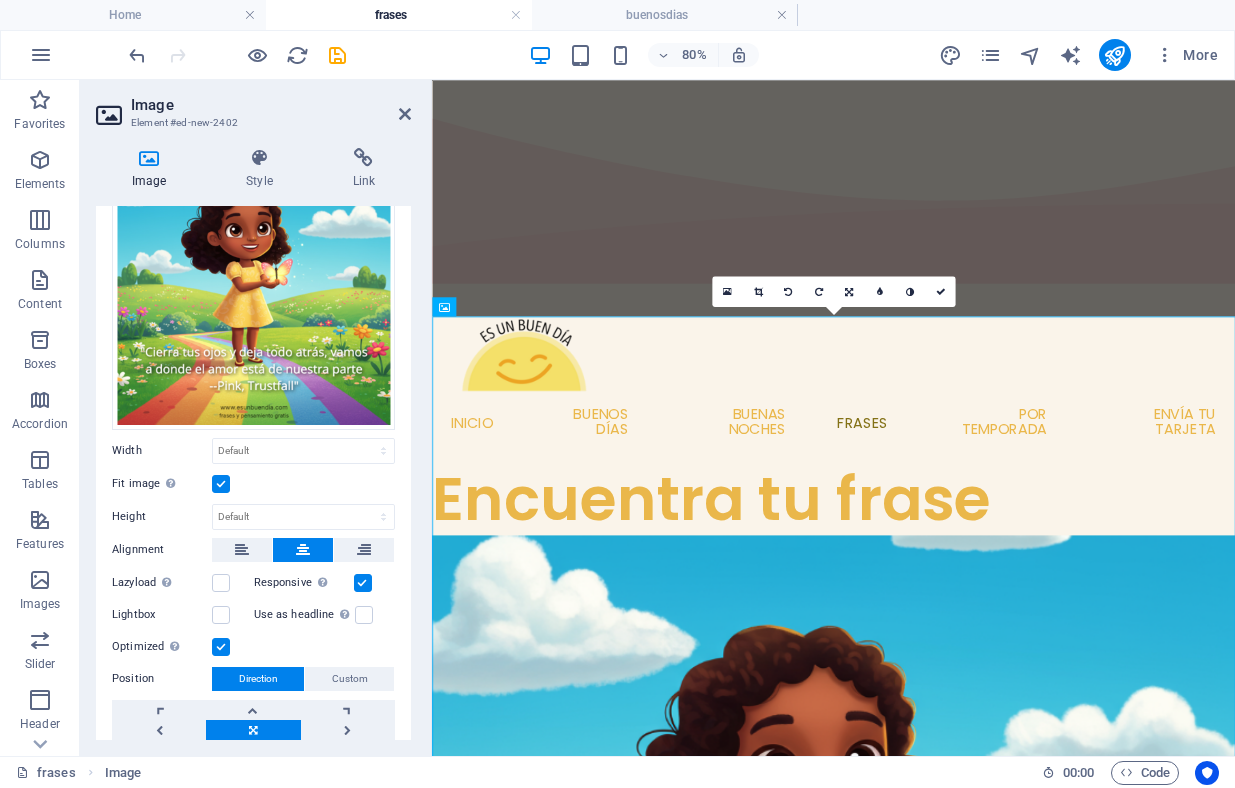 click on "Fit image Automatically fit image to a fixed width and height" at bounding box center (0, 0) 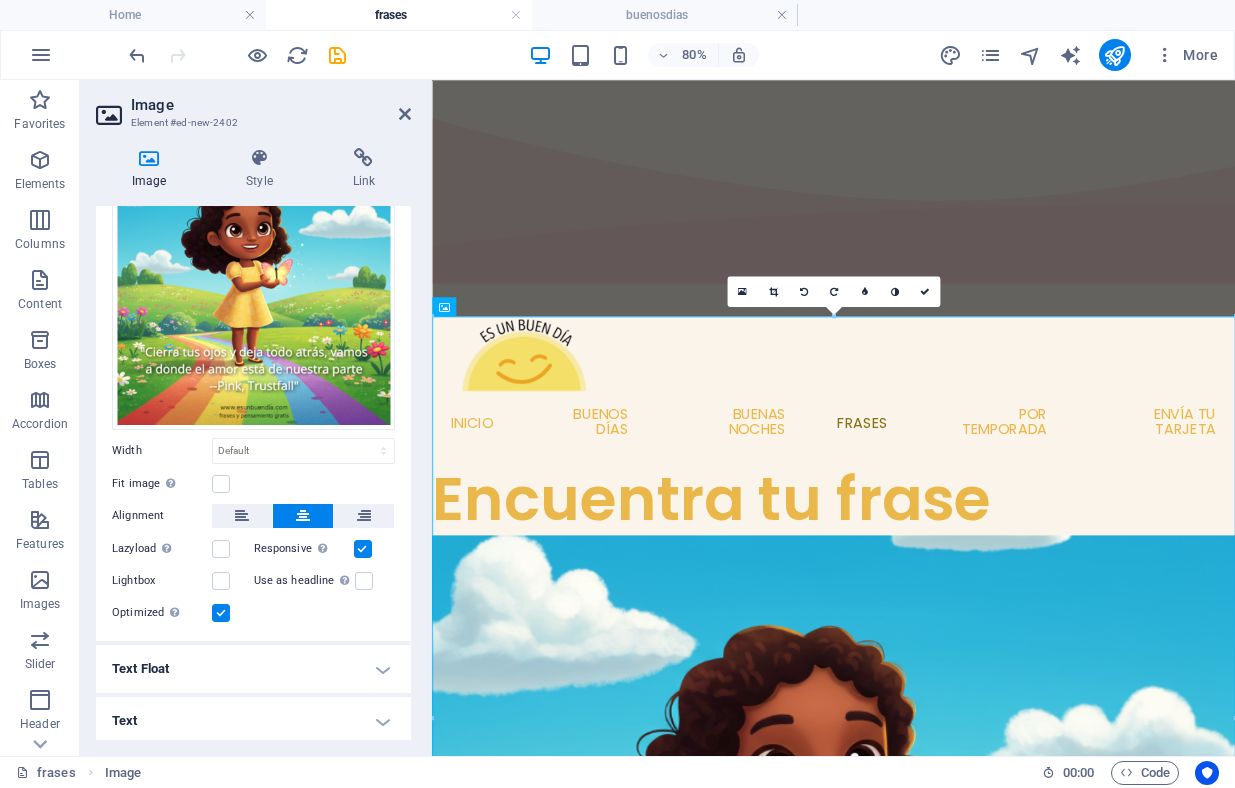 scroll, scrollTop: 0, scrollLeft: 0, axis: both 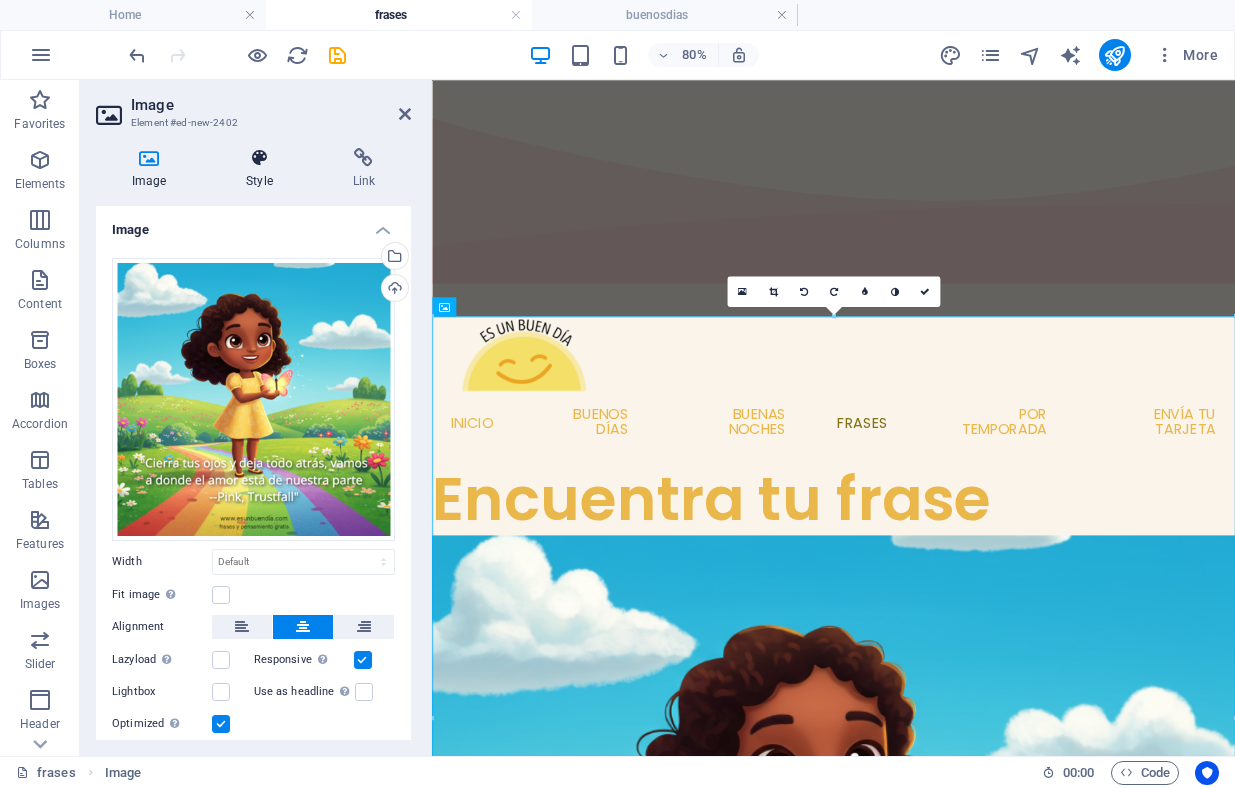 click at bounding box center [259, 158] 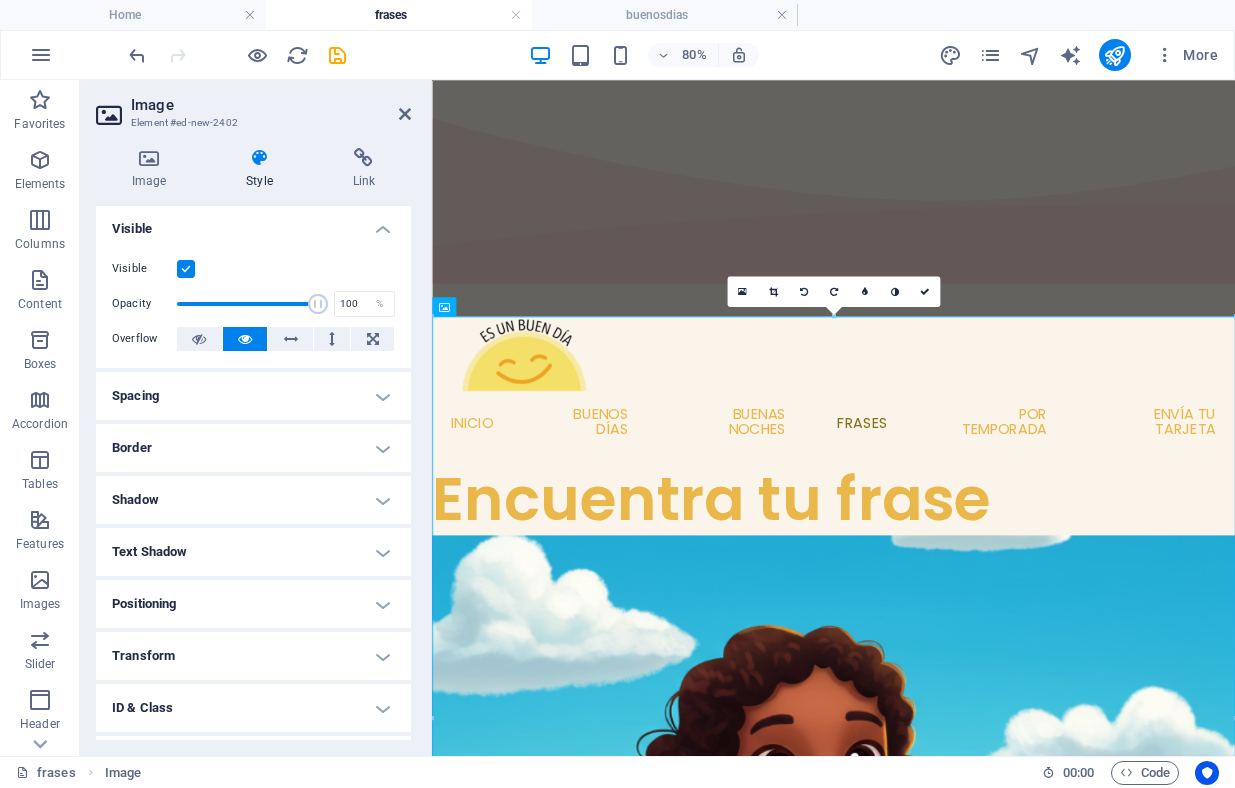 scroll, scrollTop: 0, scrollLeft: 0, axis: both 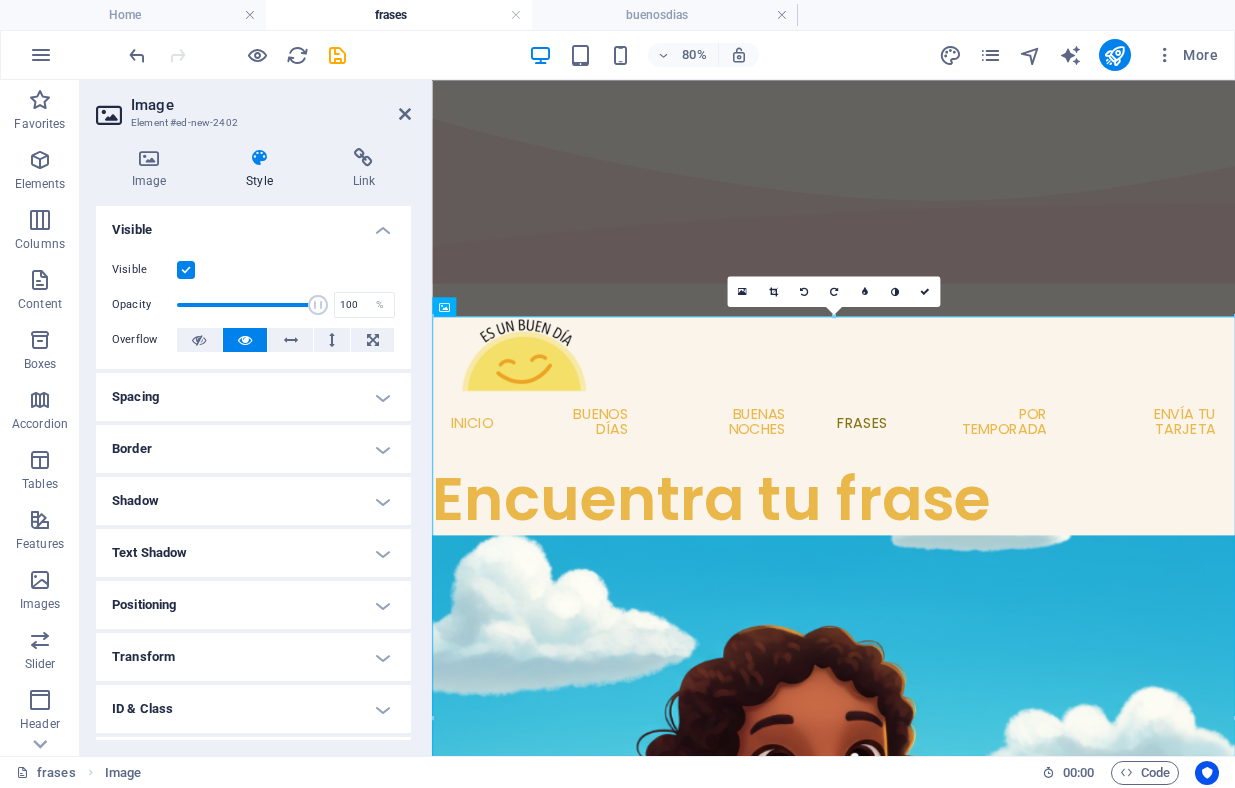 click on "Image" at bounding box center (271, 105) 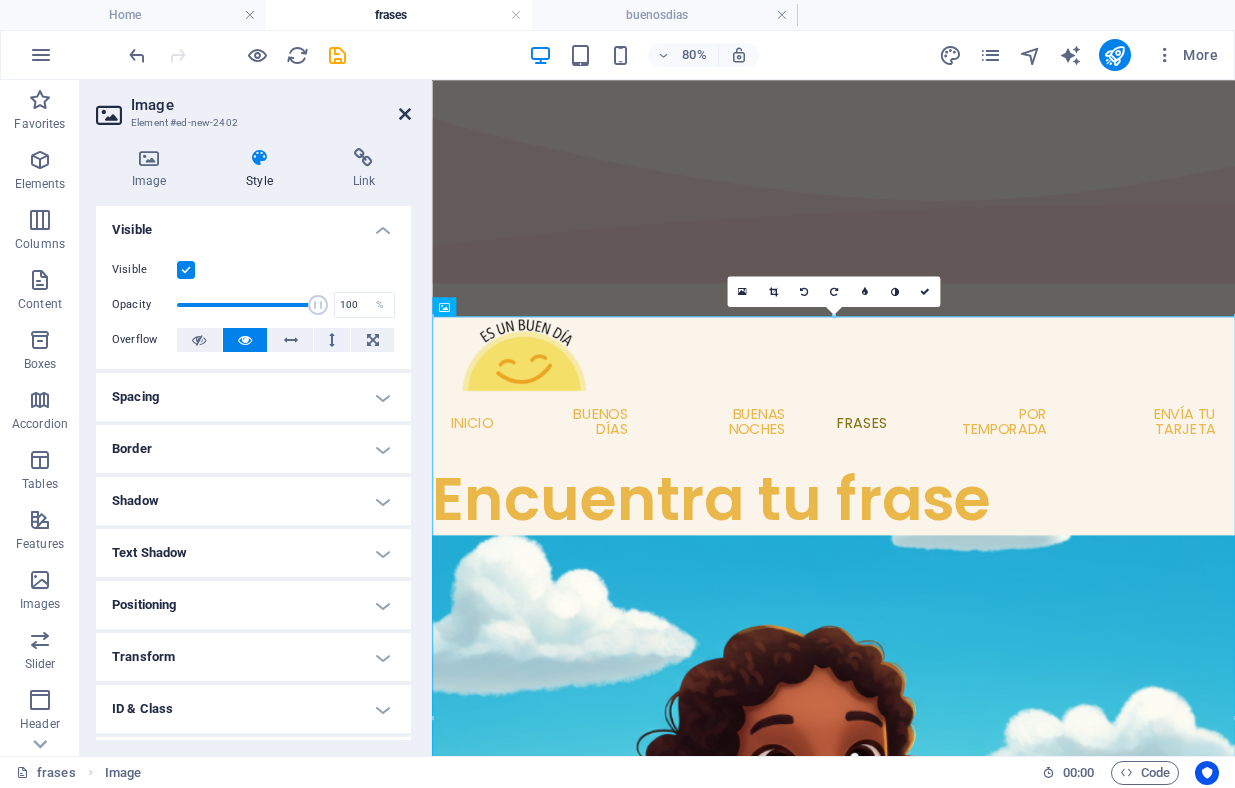 click at bounding box center [405, 114] 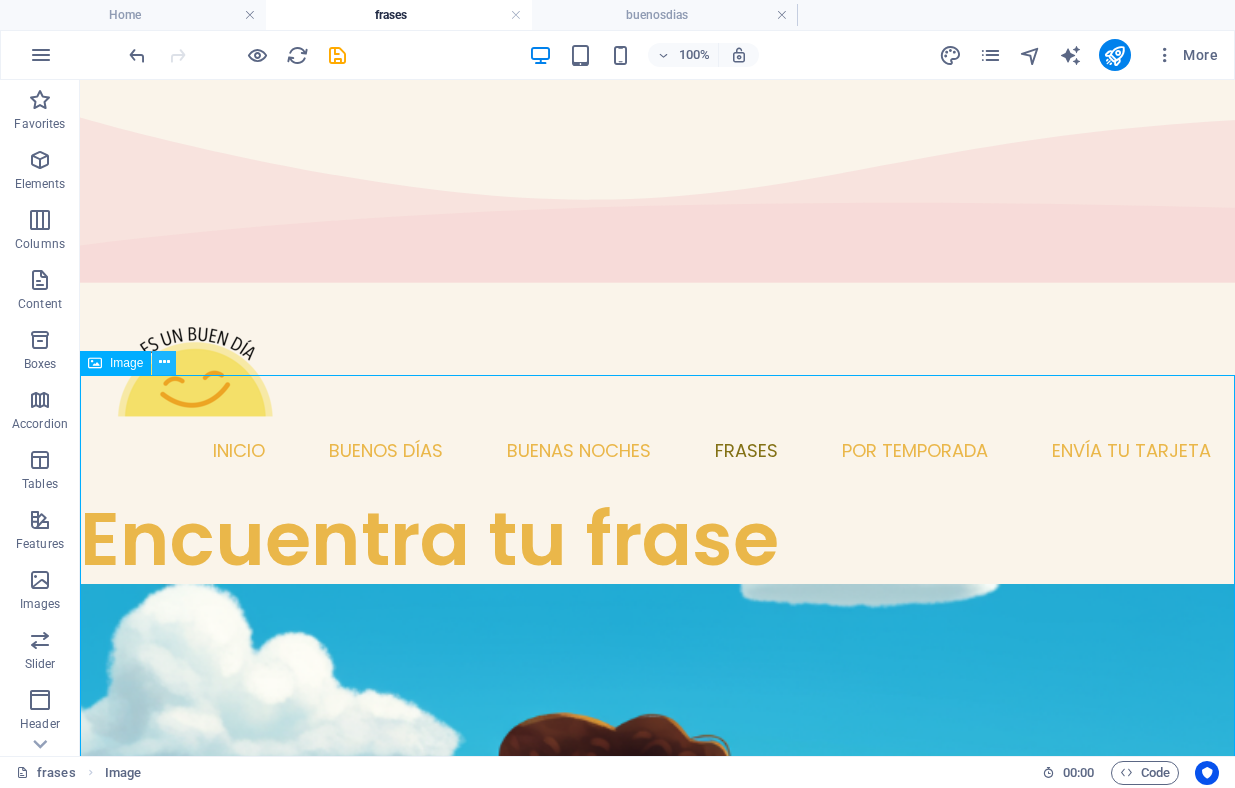 click at bounding box center (164, 362) 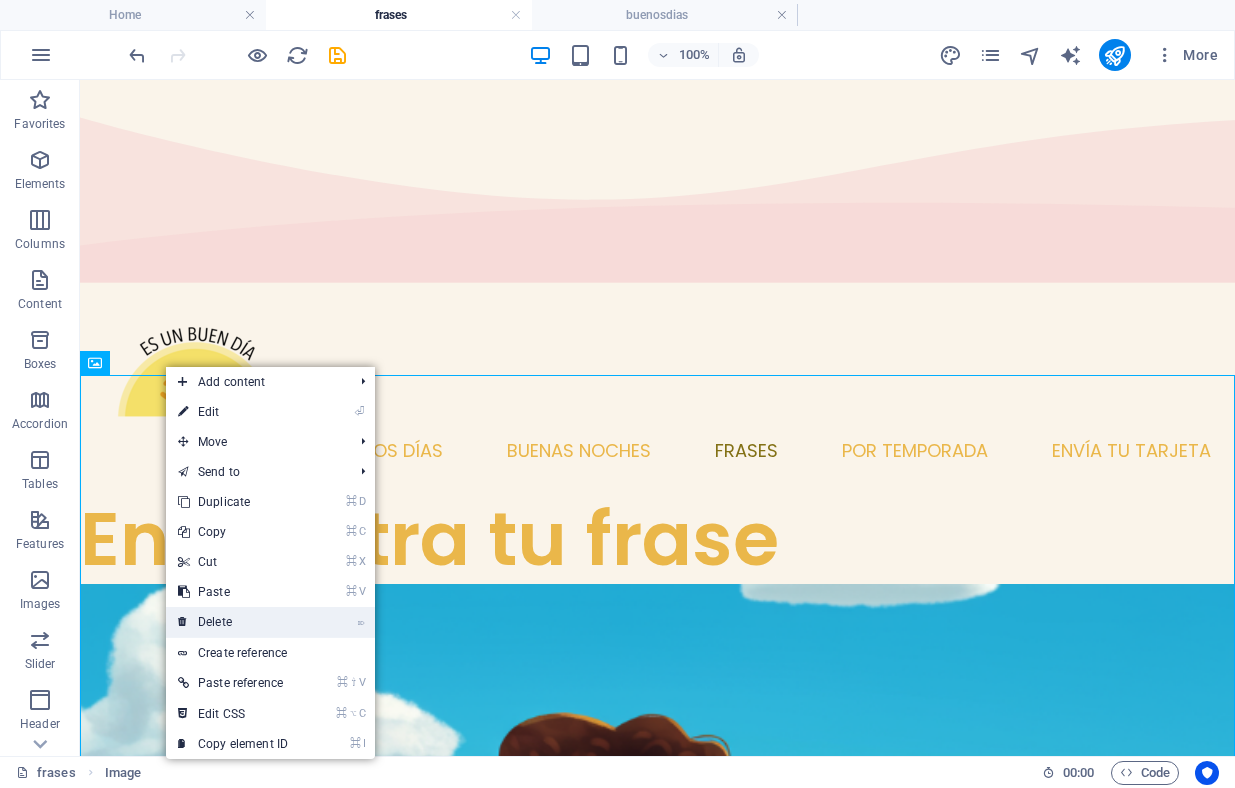 click on "⌦  Delete" at bounding box center [233, 622] 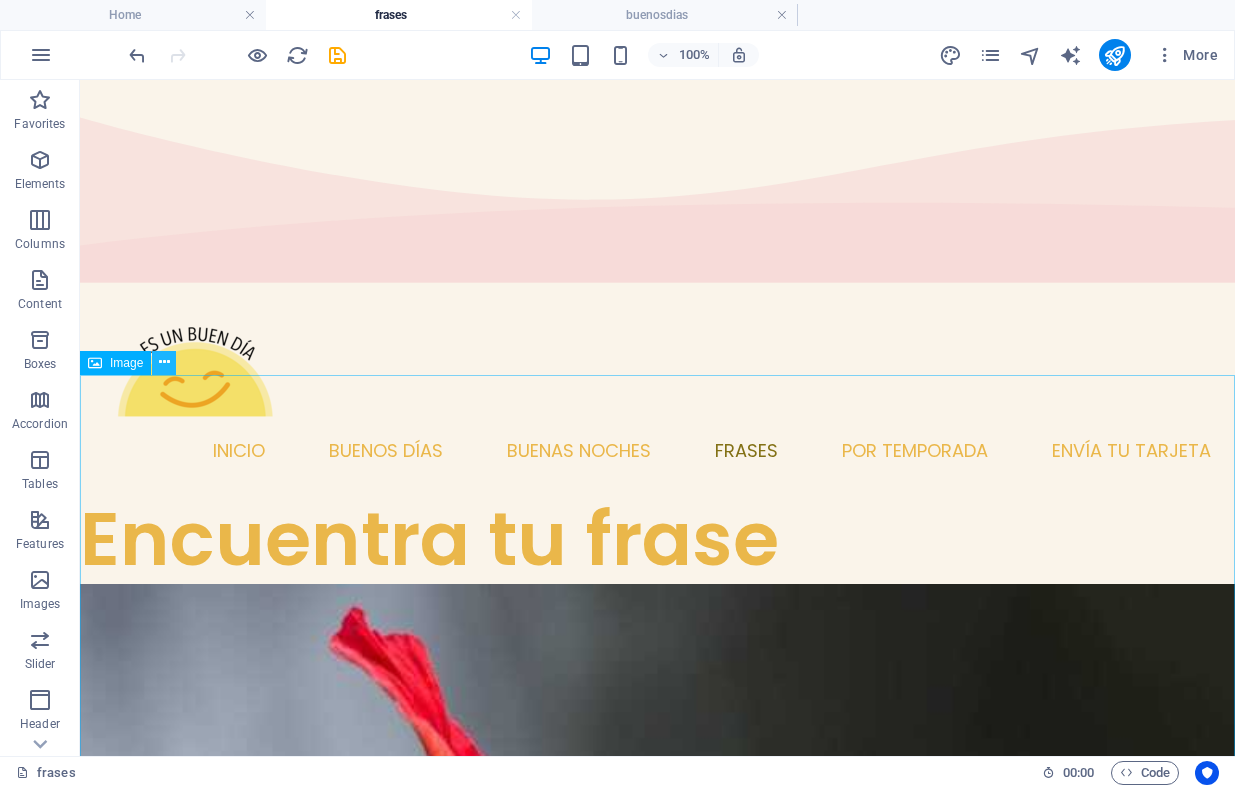 click at bounding box center (164, 362) 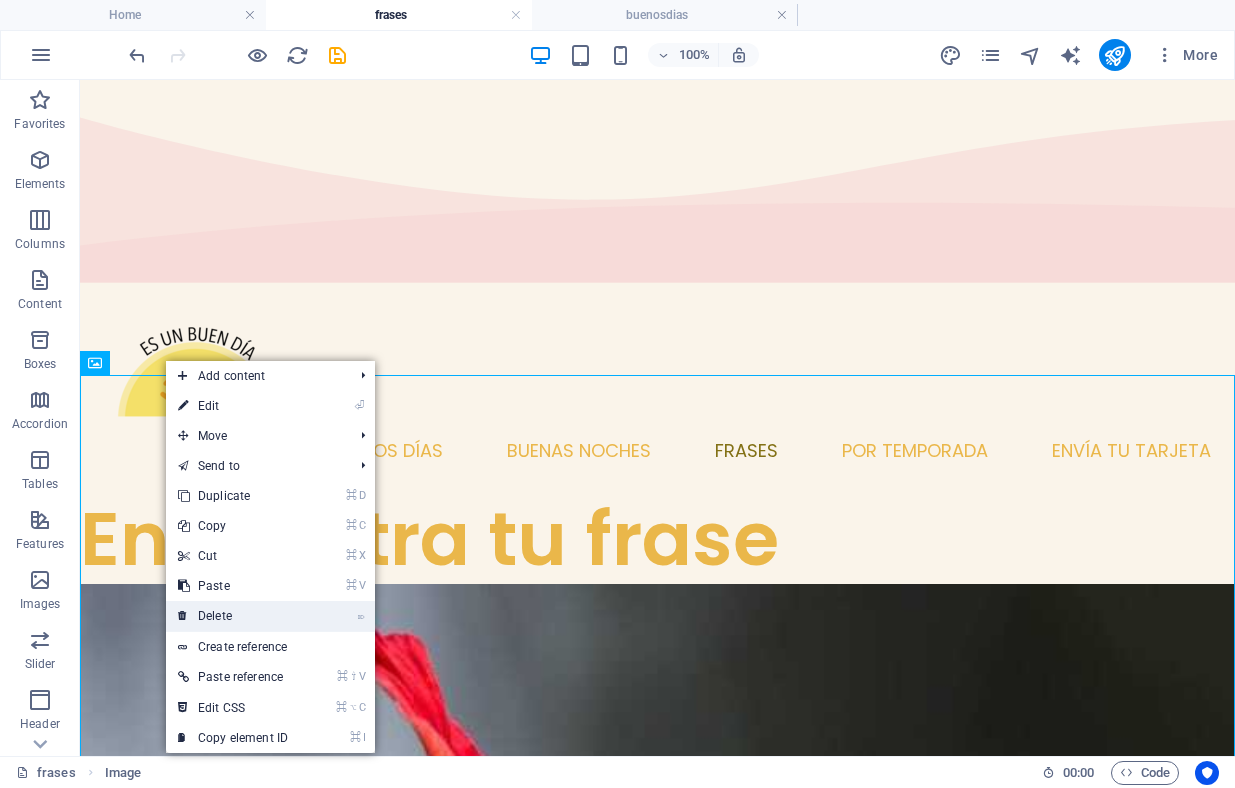 click on "⌦  Delete" at bounding box center [233, 616] 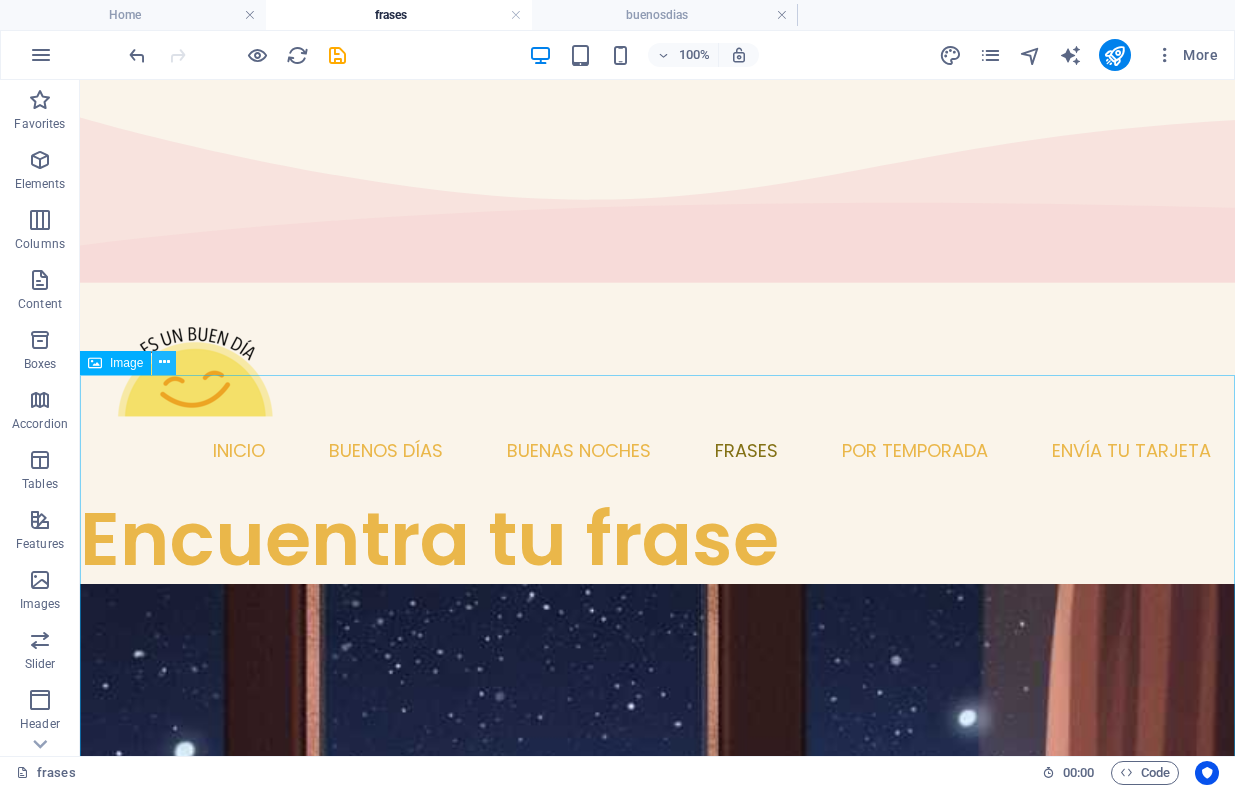 click at bounding box center [164, 362] 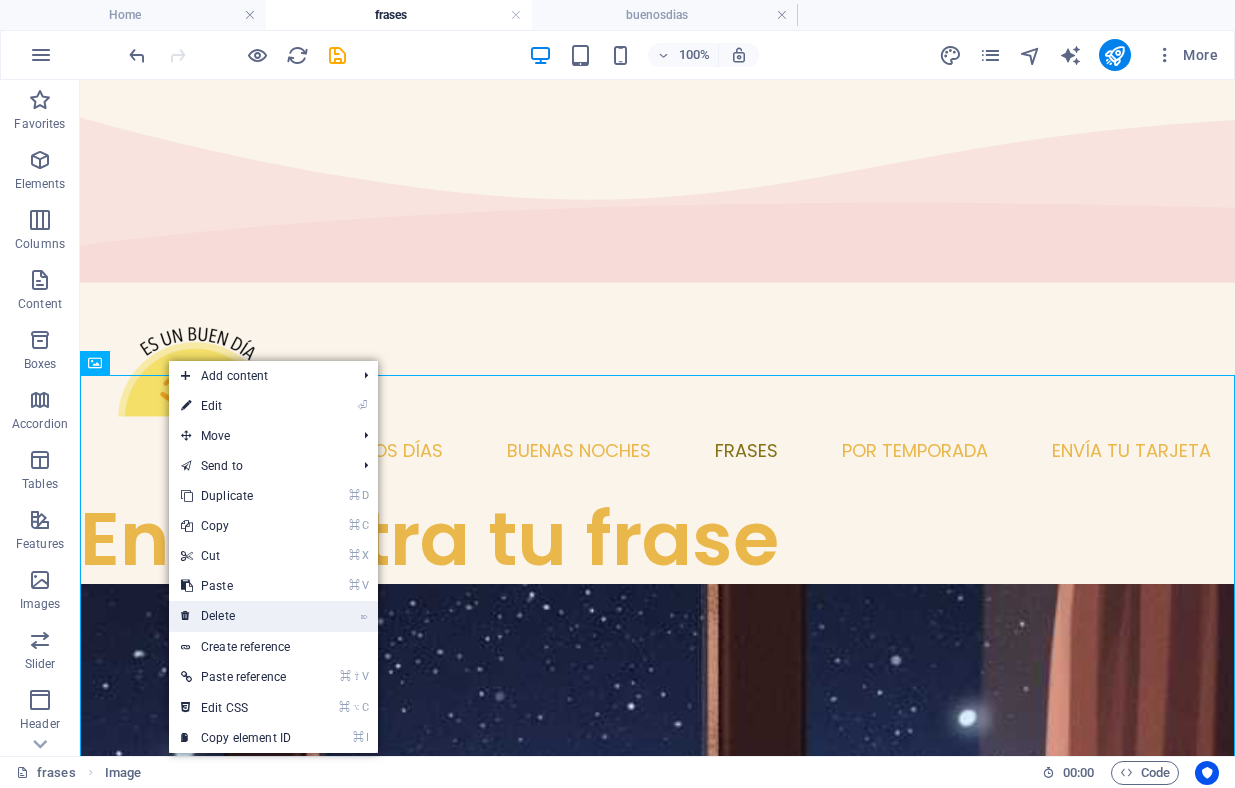 click on "⌦  Delete" at bounding box center (236, 616) 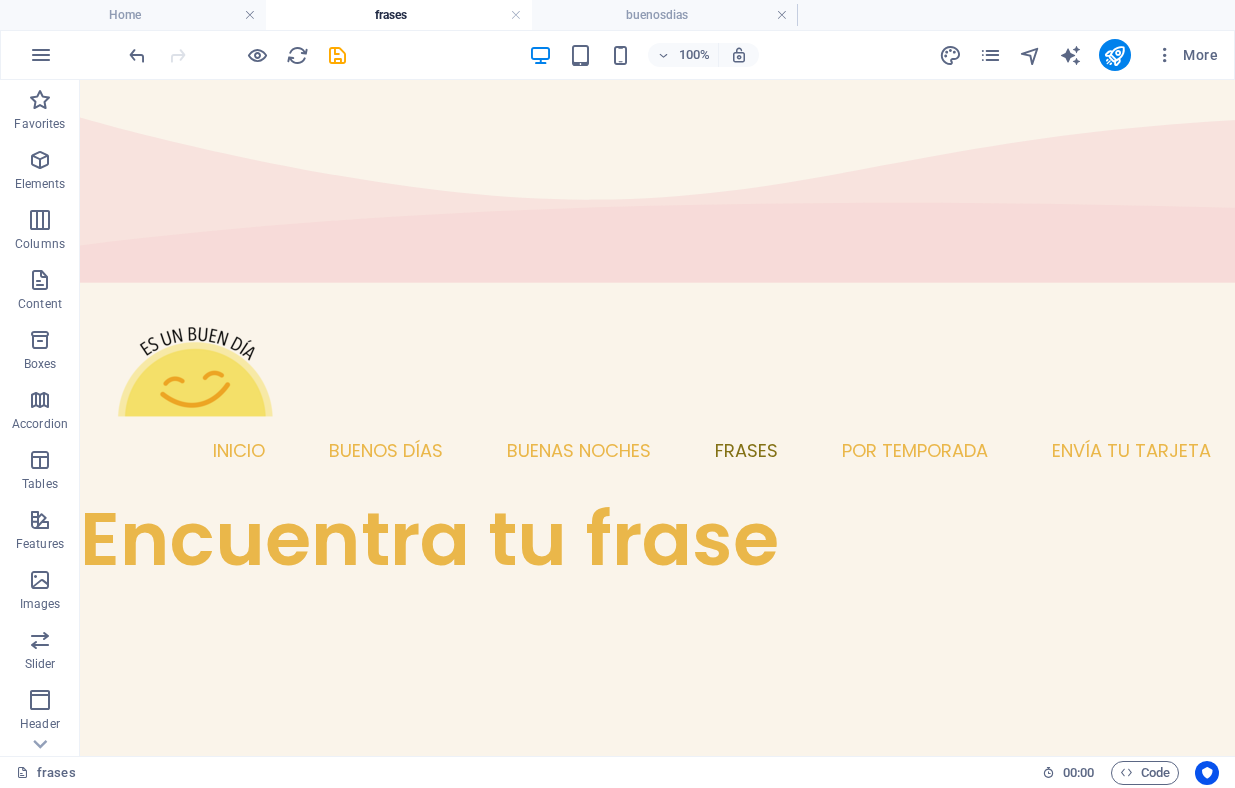 click on "Skip to main content
Inicio Buenos días Buenas noches Frases Por temporada Envía tu tarjeta Encuentra tu frase" at bounding box center [657, 332] 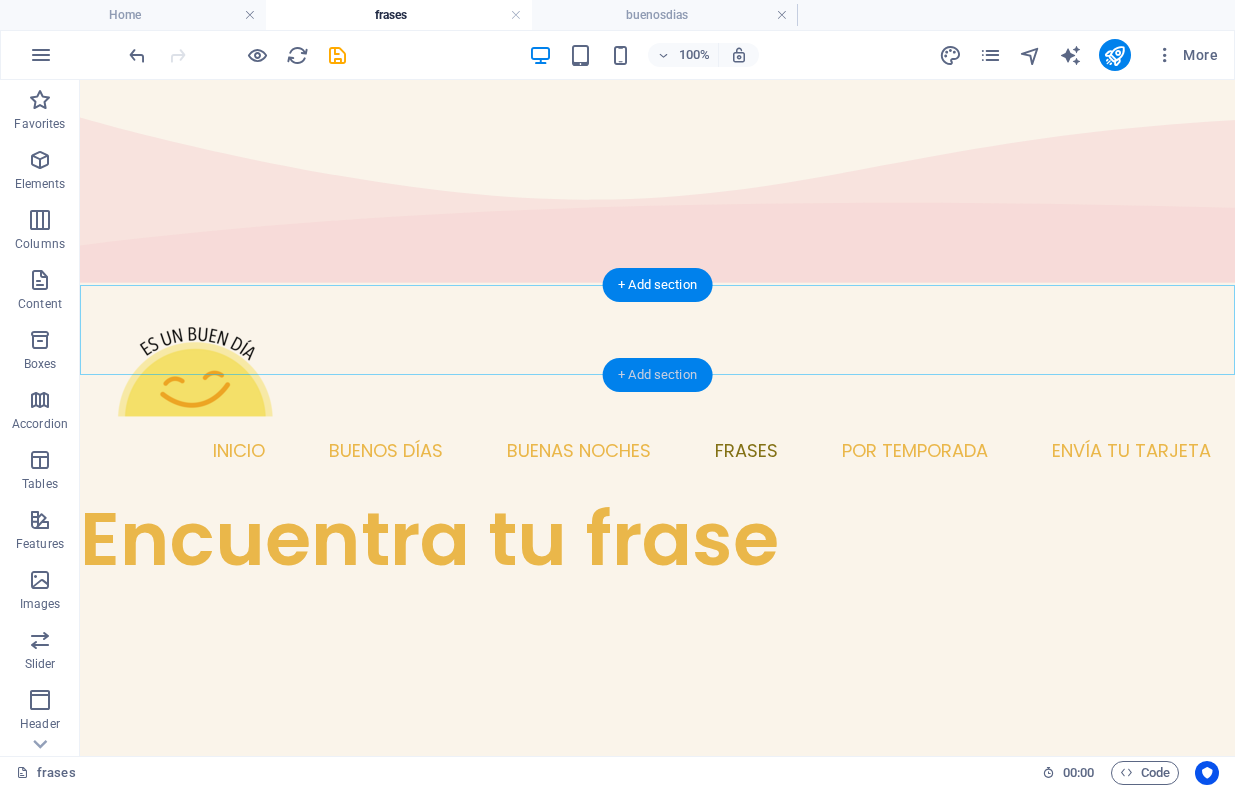 click on "+ Add section" at bounding box center (657, 375) 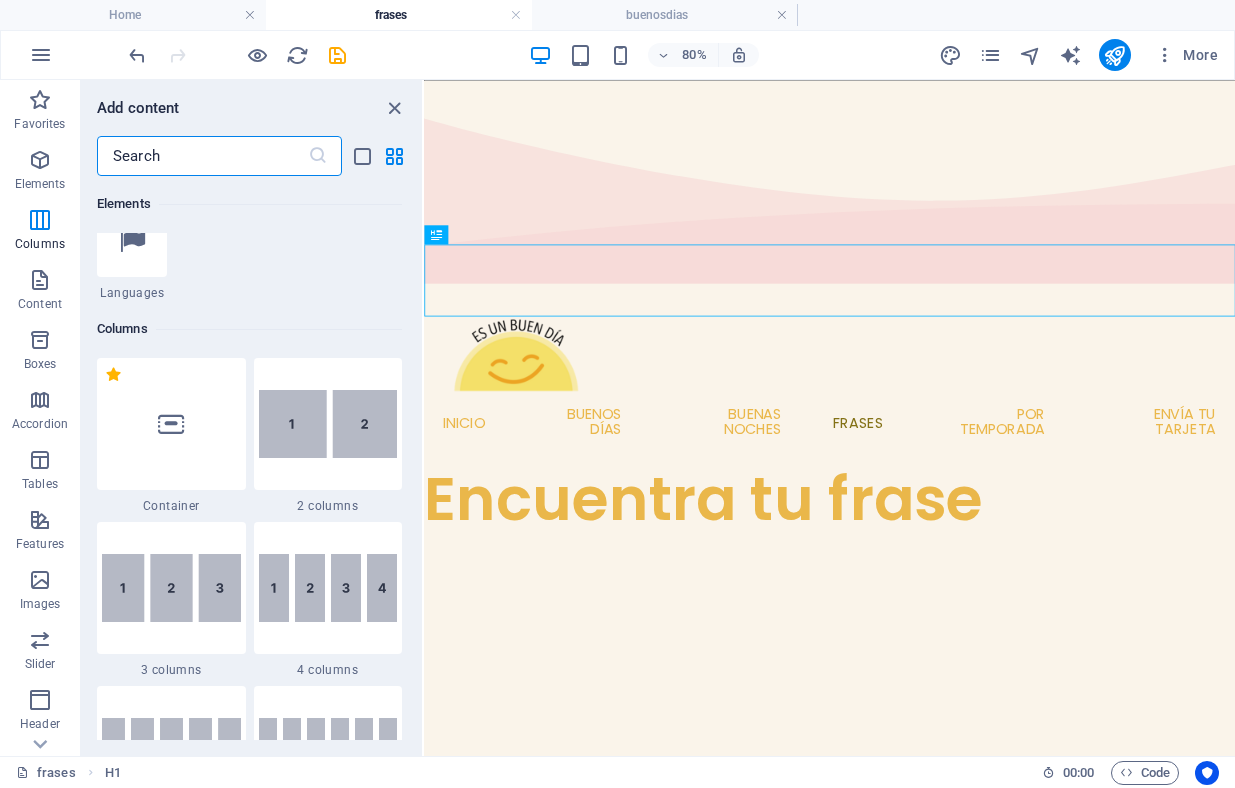 scroll, scrollTop: 0, scrollLeft: 0, axis: both 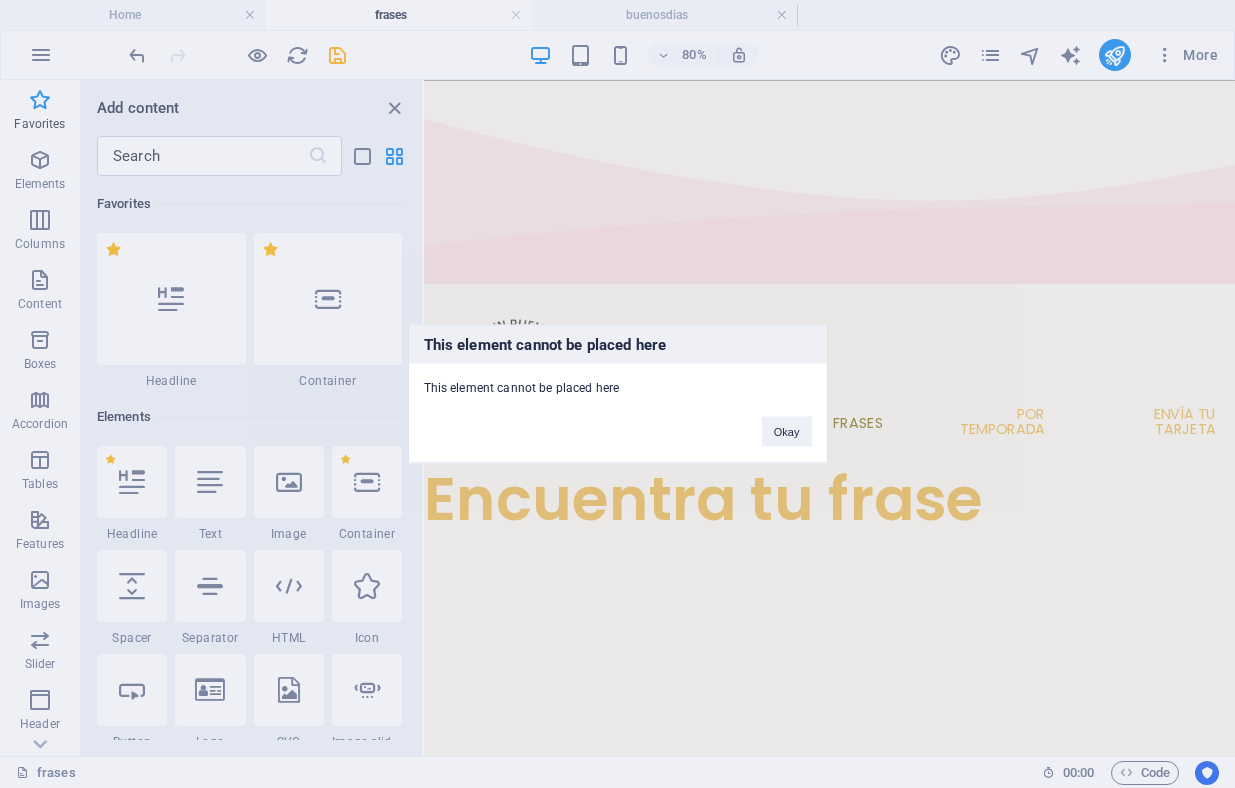 click on "Okay" at bounding box center (787, 422) 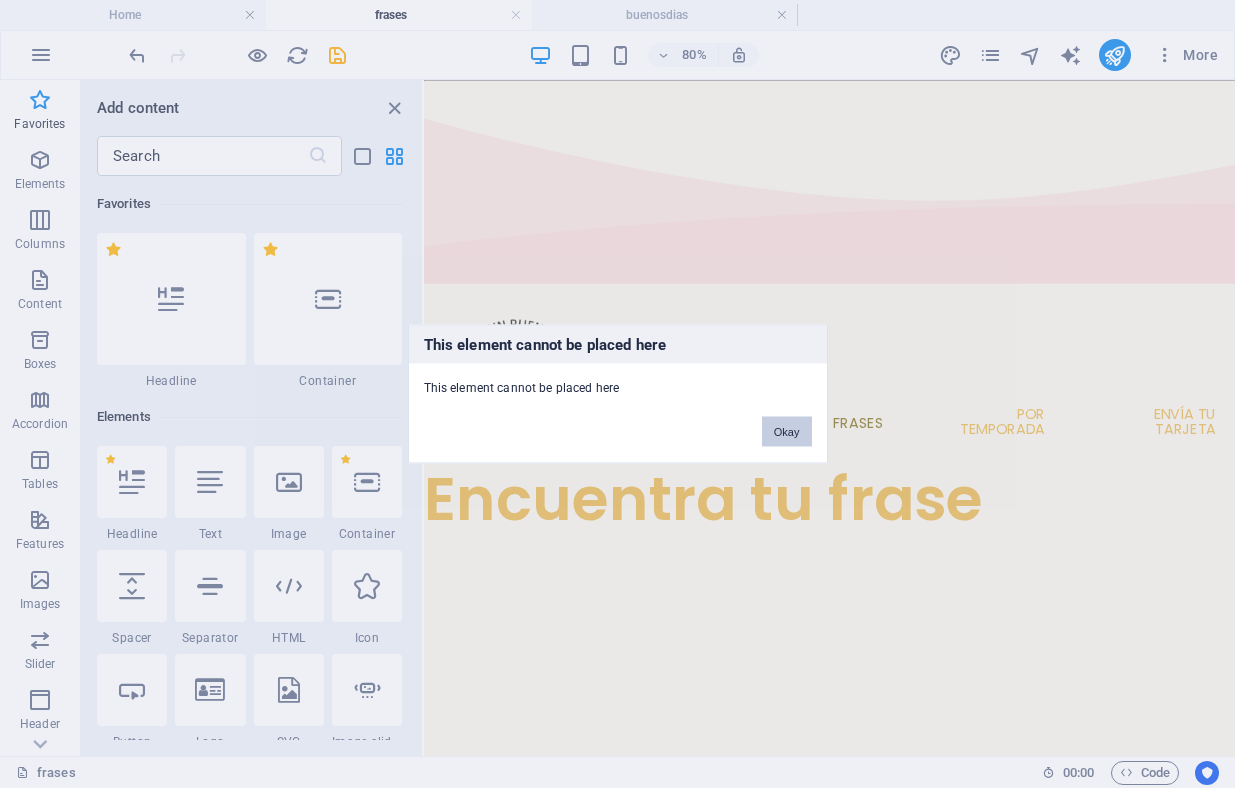 click on "Okay" at bounding box center [787, 432] 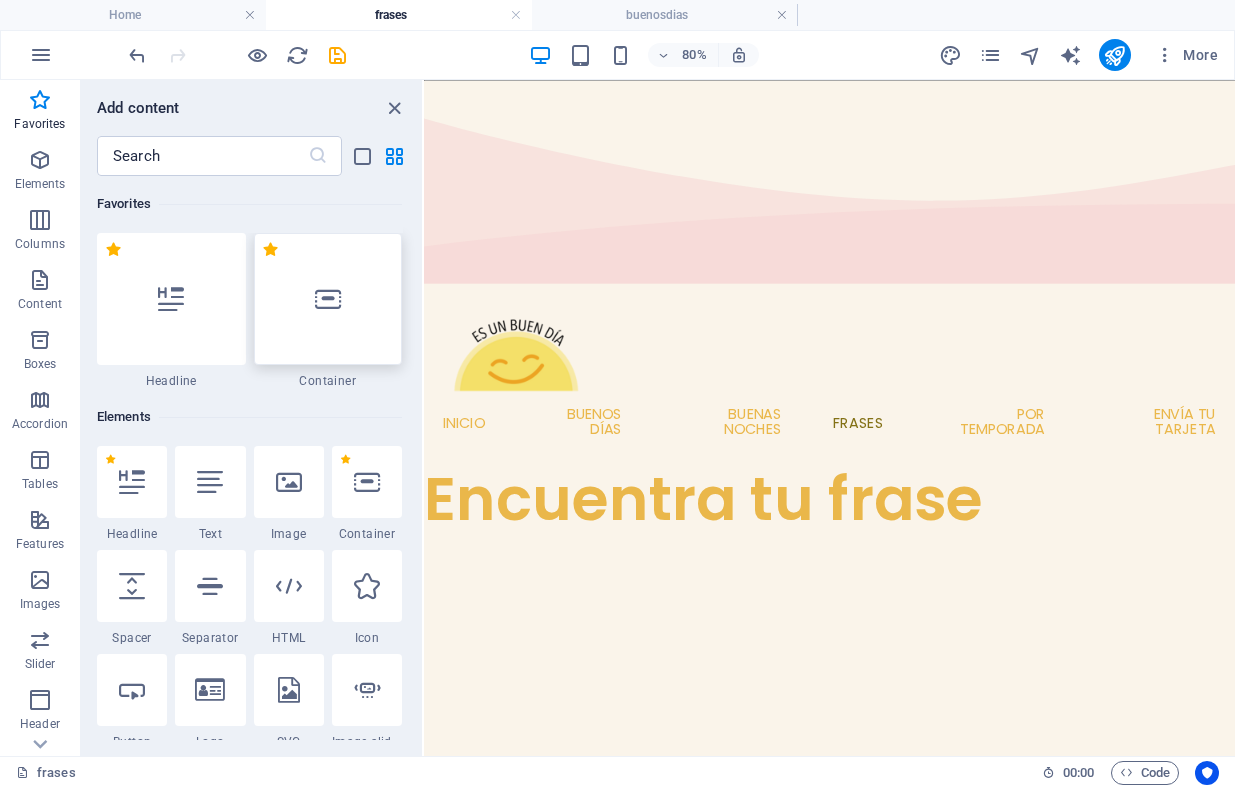 click at bounding box center (328, 299) 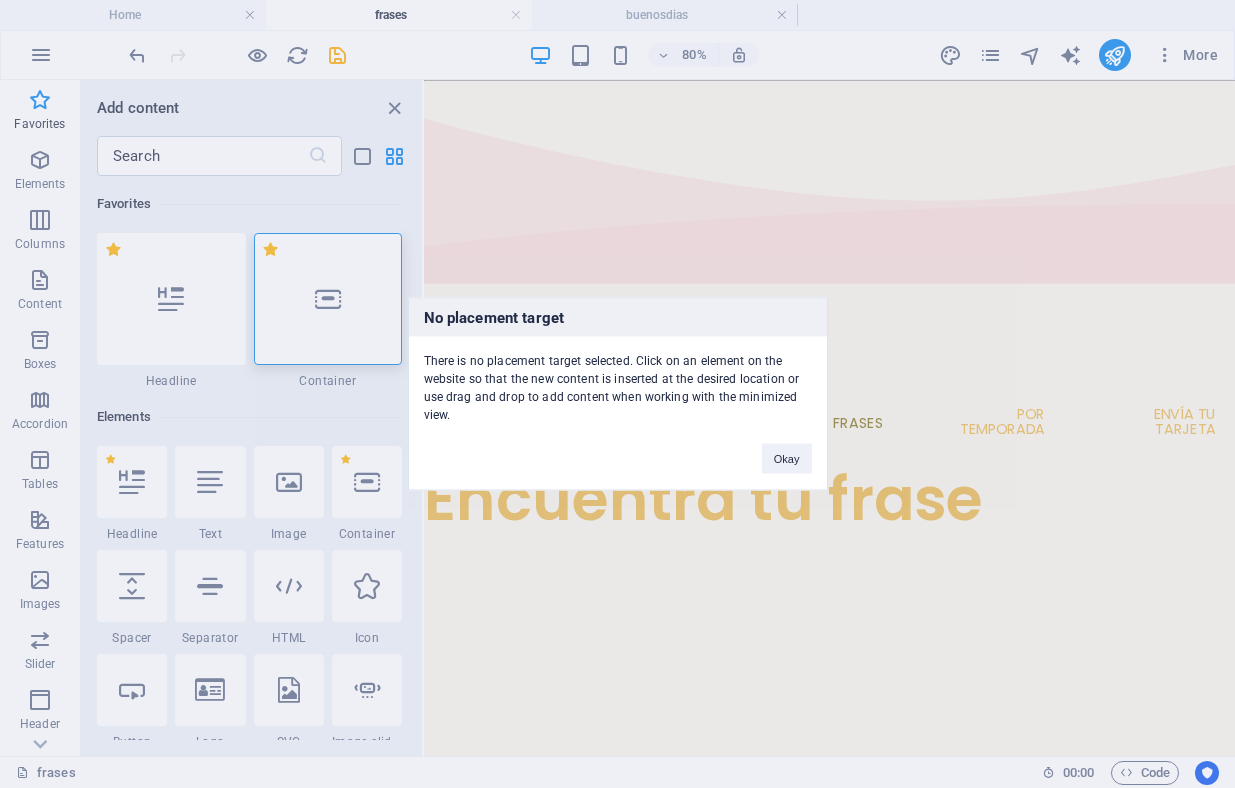 click on "No placement target There is no placement target selected. Click on an element on the website so that the new content is inserted at the desired location or use drag and drop to add content when working with the minimized view. Okay" at bounding box center (617, 394) 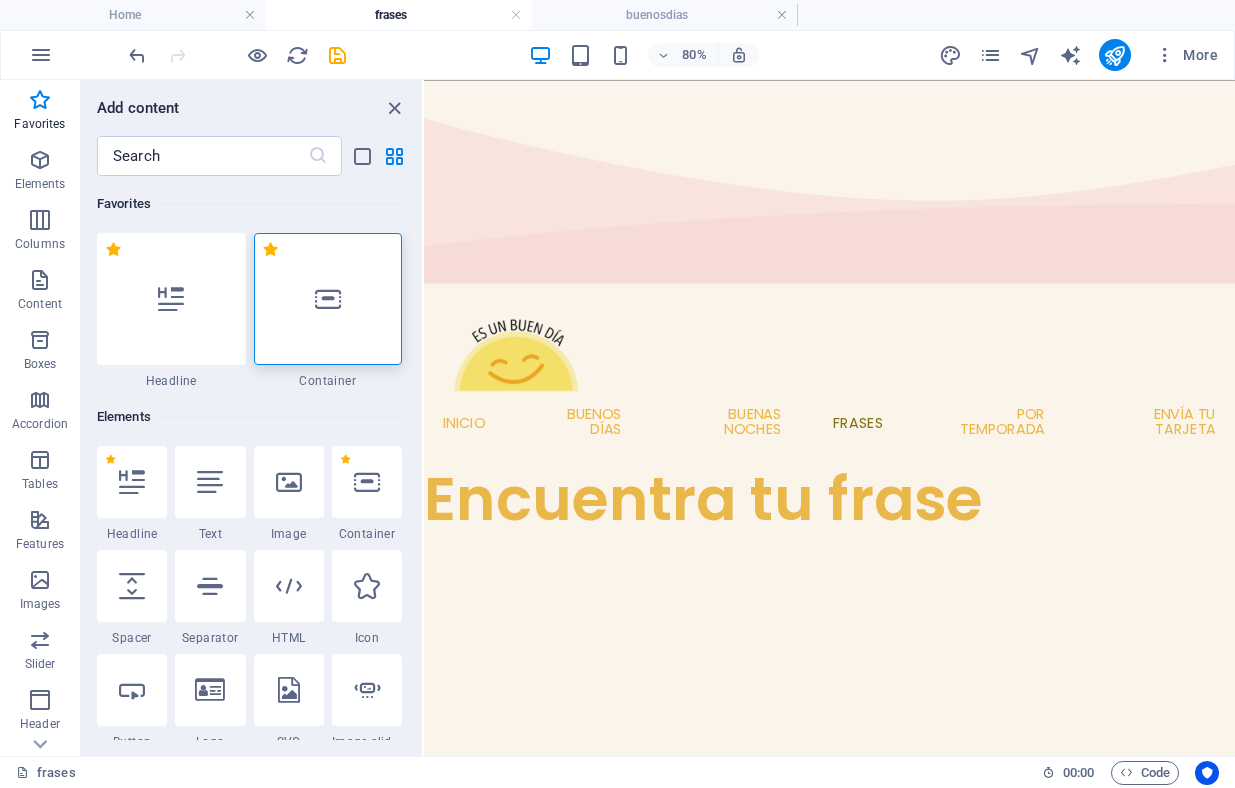 click at bounding box center [328, 299] 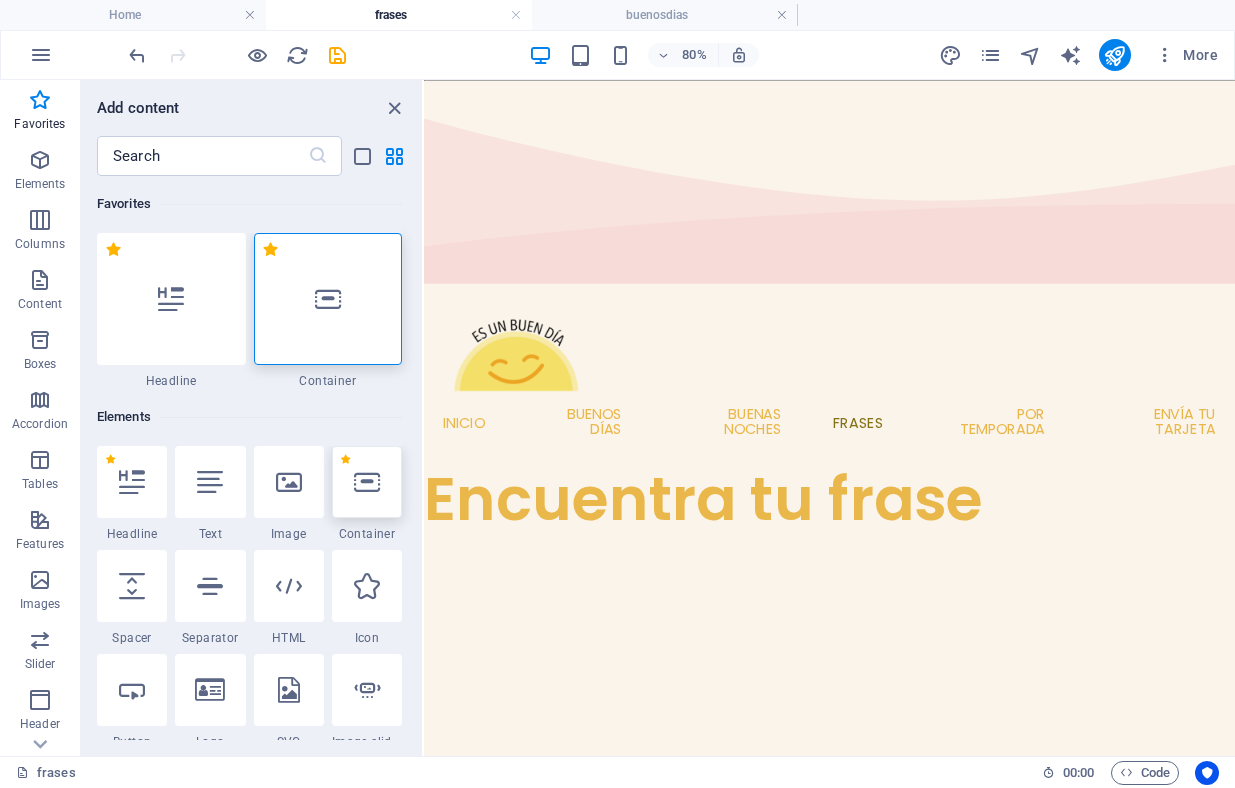 click at bounding box center [367, 482] 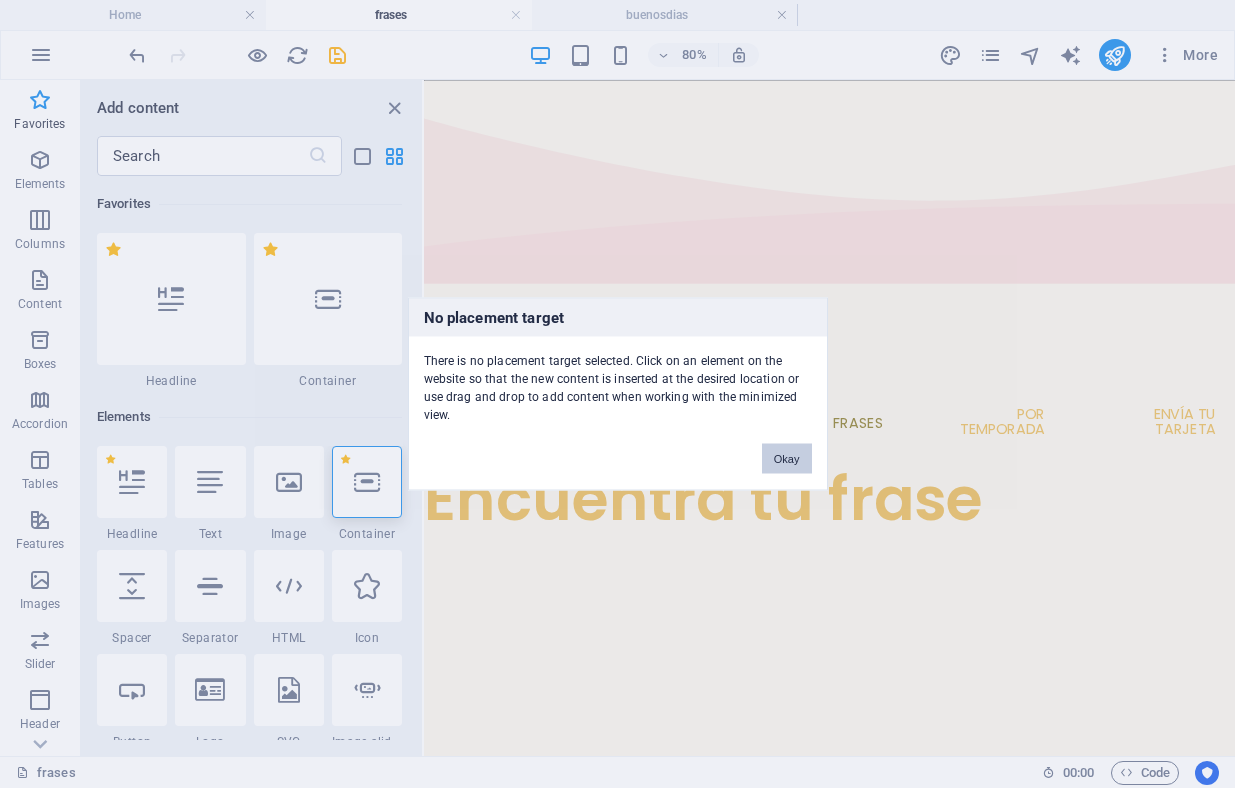 click on "Okay" at bounding box center (787, 459) 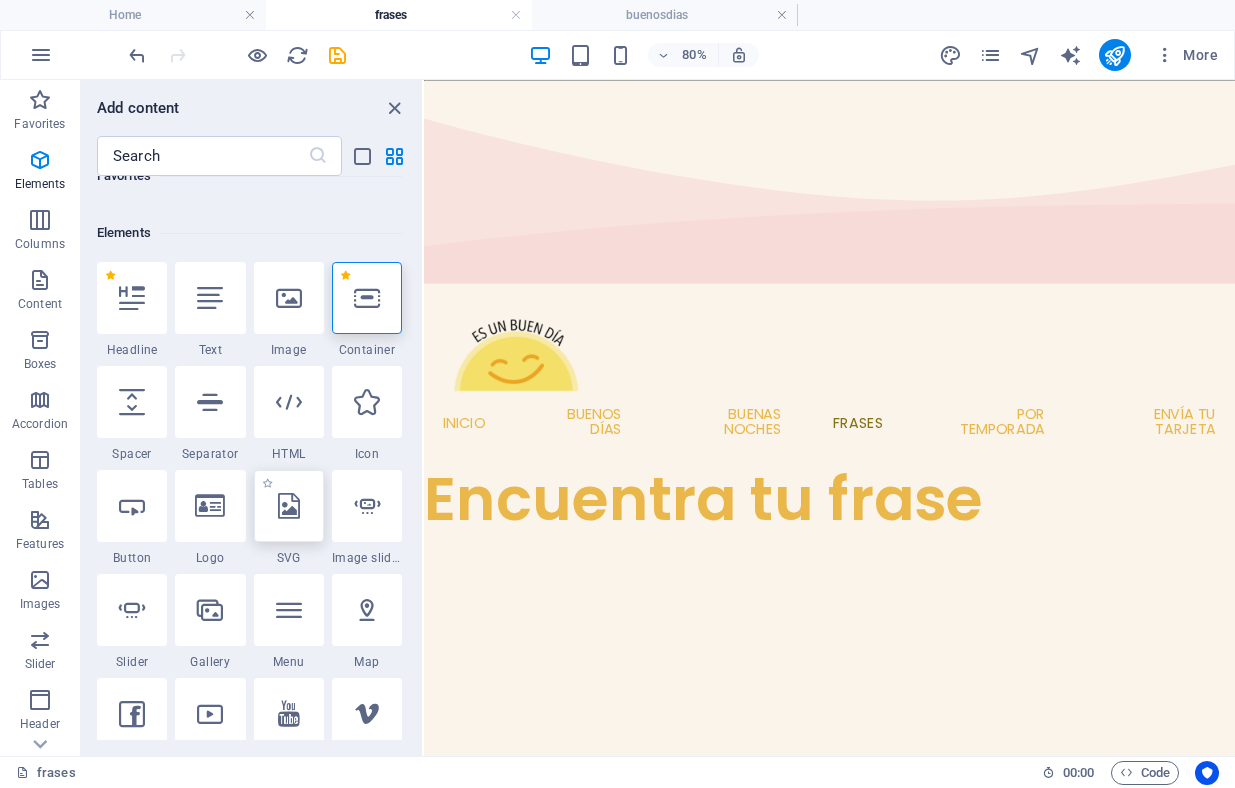 scroll, scrollTop: 186, scrollLeft: 0, axis: vertical 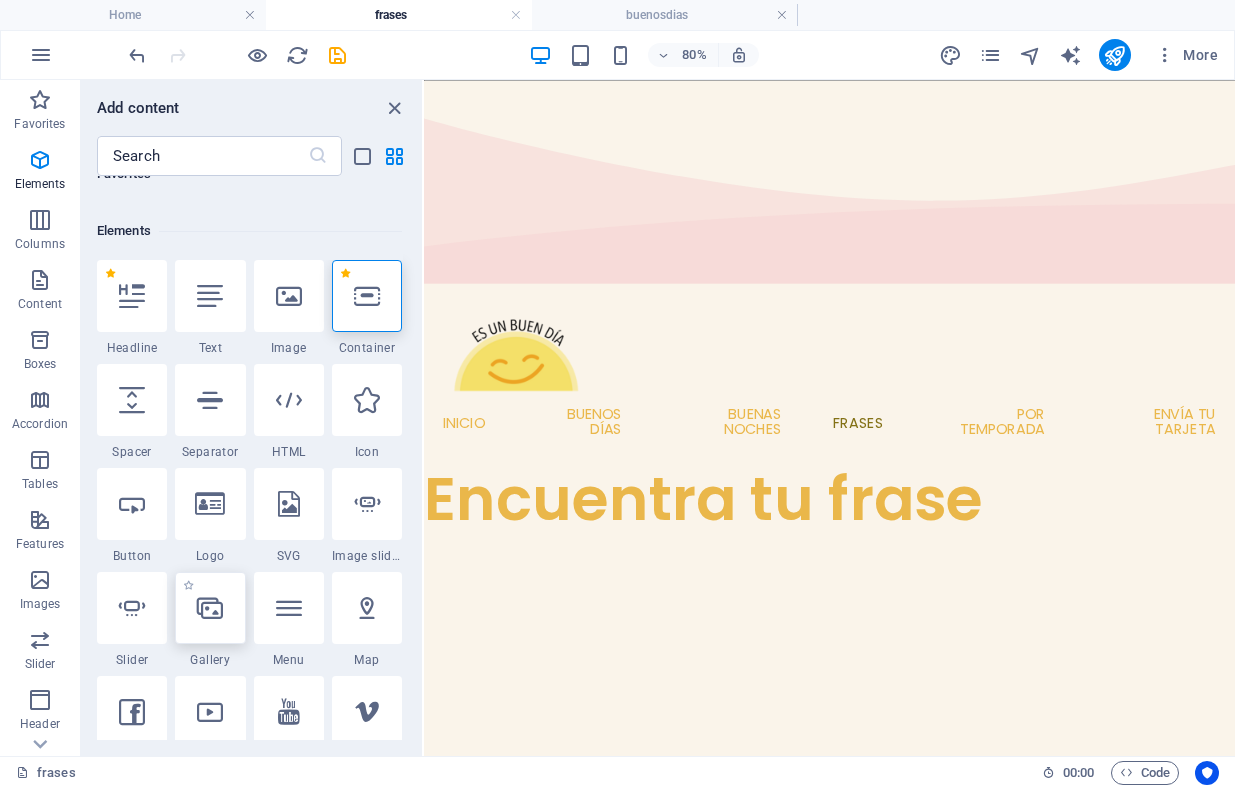 click at bounding box center [210, 608] 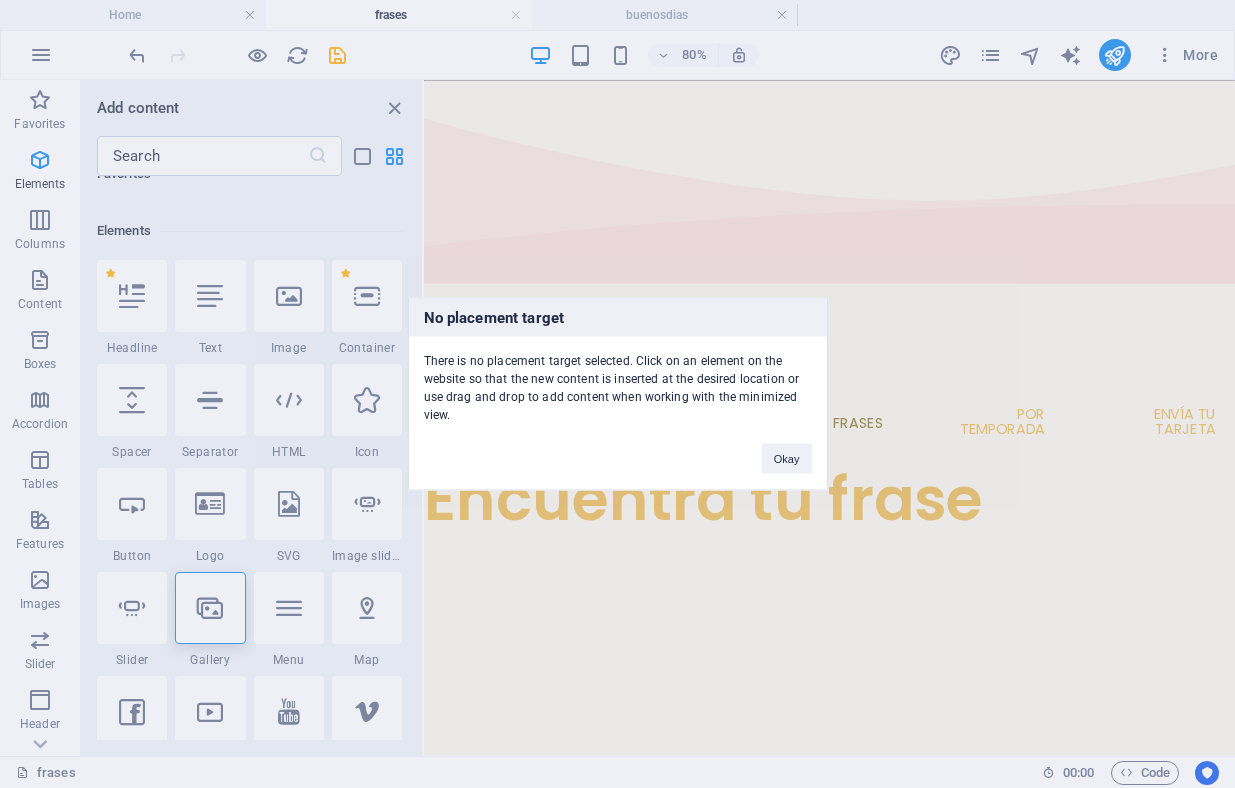 click on "Okay" at bounding box center (787, 449) 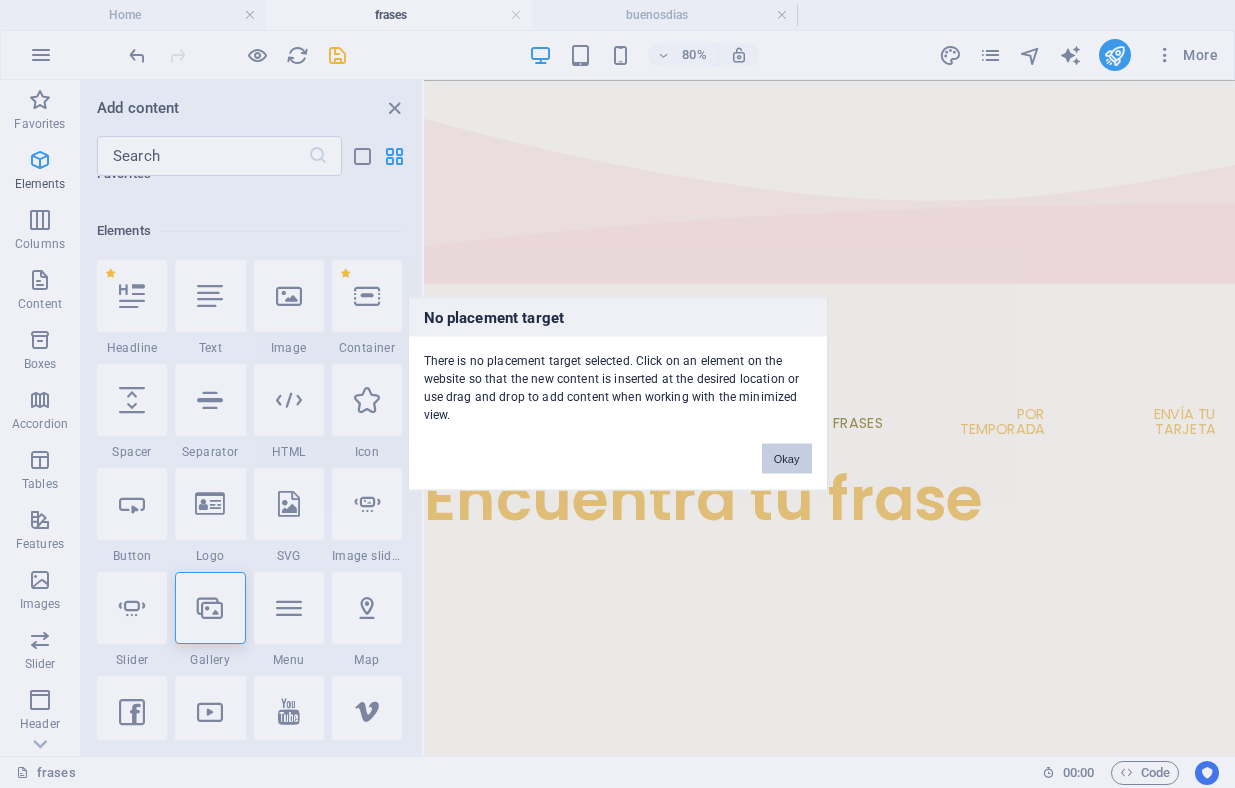 click on "Okay" at bounding box center (787, 459) 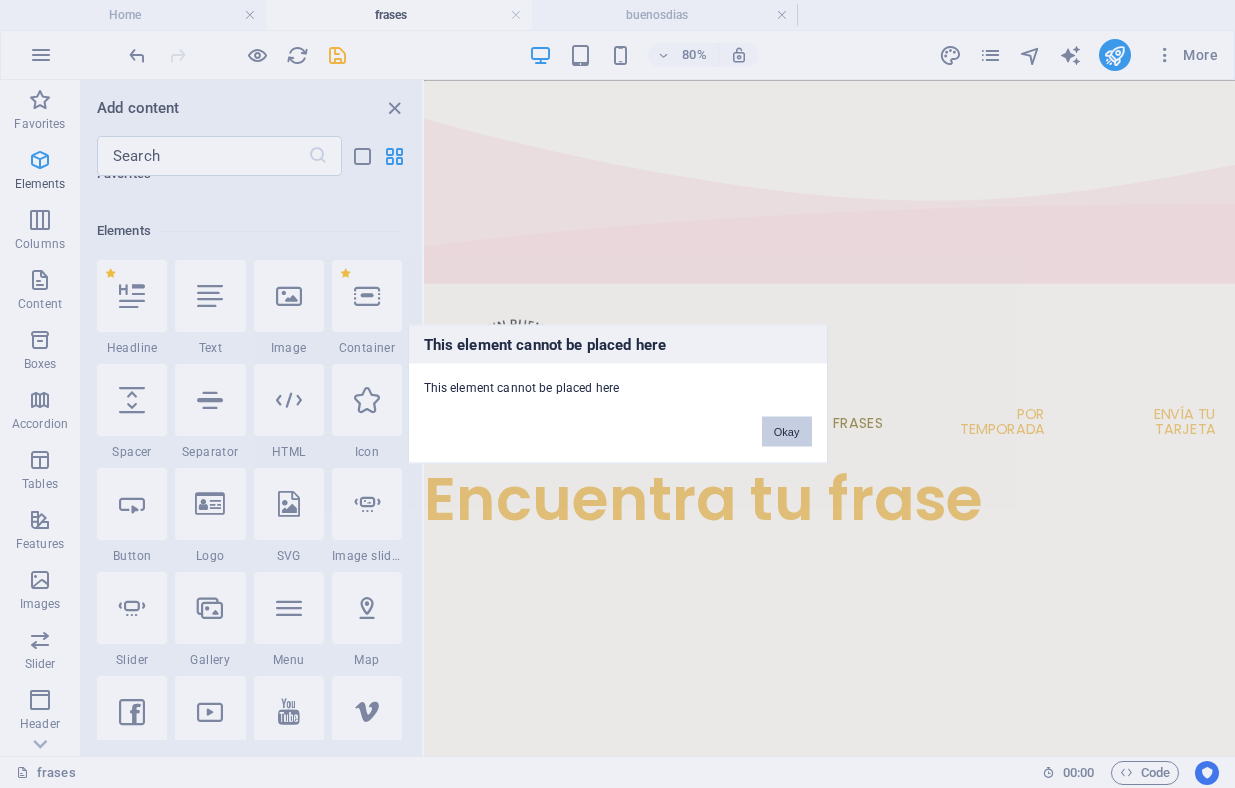 click on "Okay" at bounding box center [787, 432] 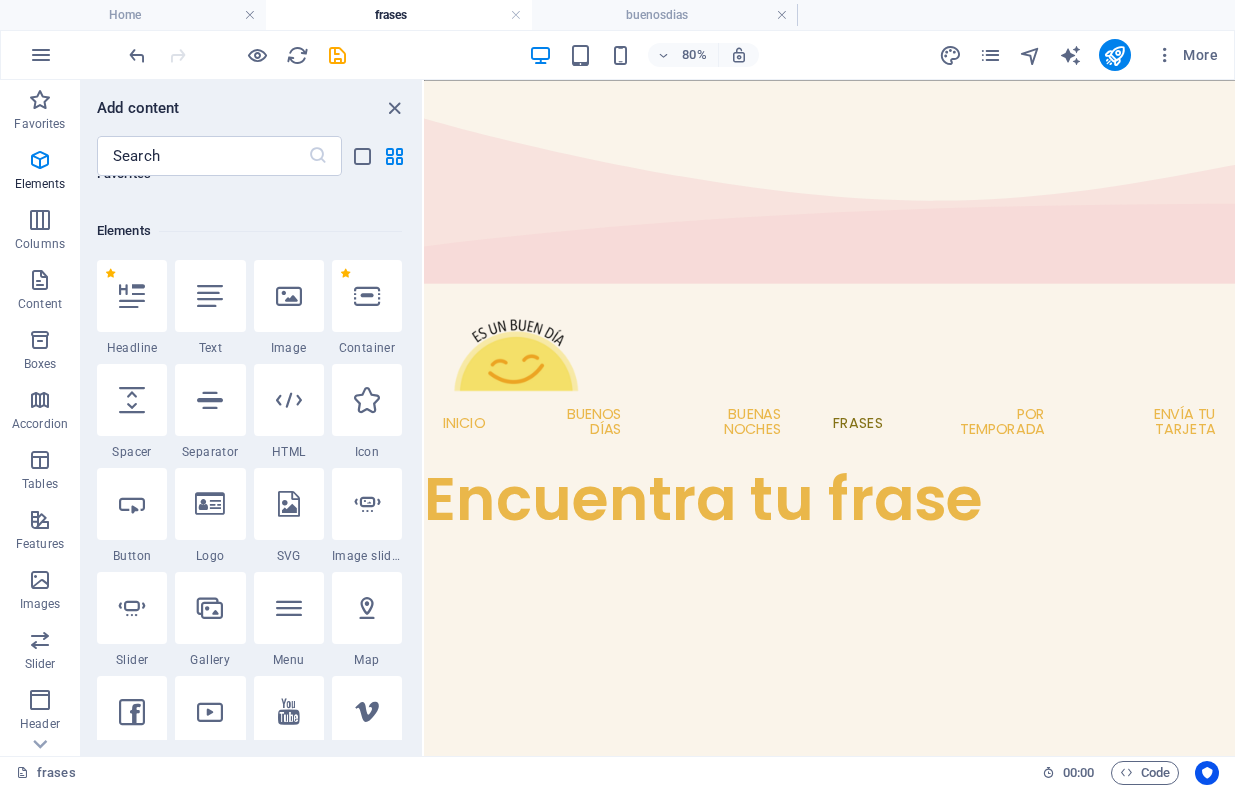 click on "Skip to main content
Inicio Buenos días Buenas noches Frases Por temporada Envía tu tarjeta Encuentra tu frase" at bounding box center [931, 364] 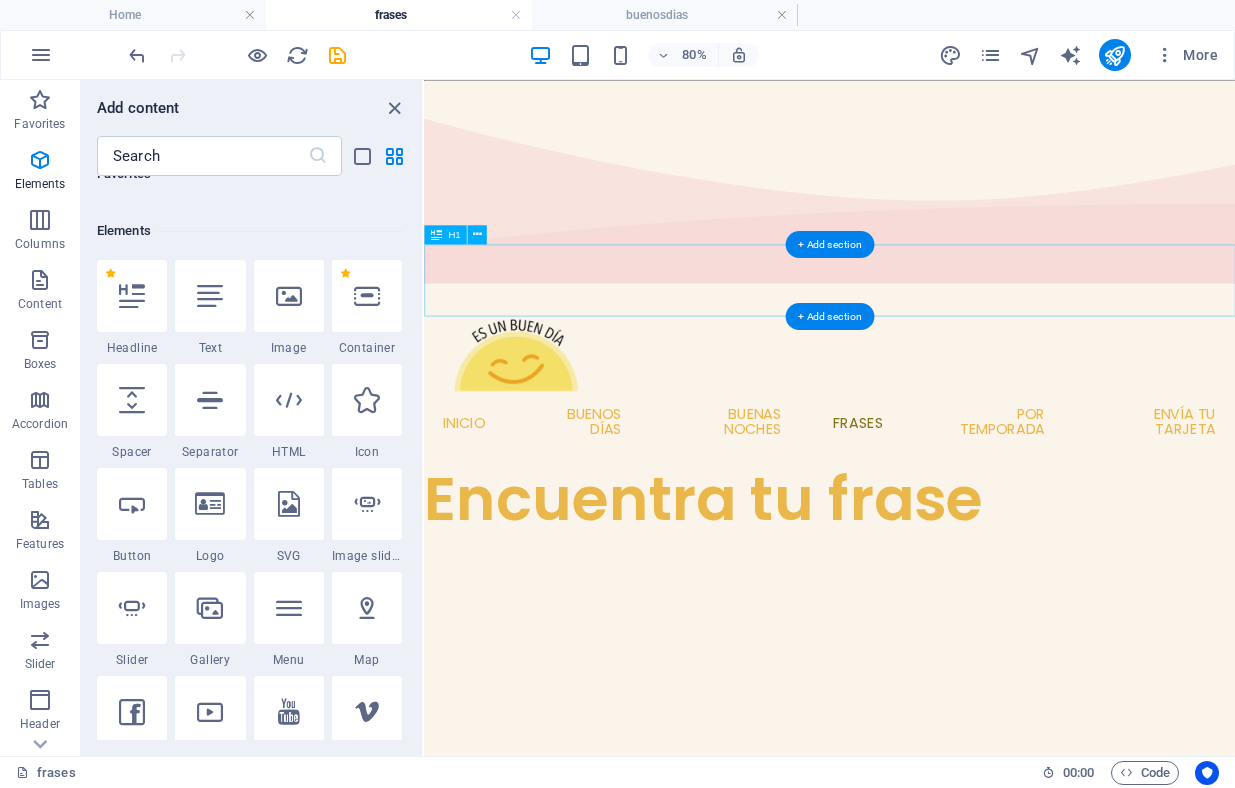 click on "Encuentra tu frase" at bounding box center (931, 603) 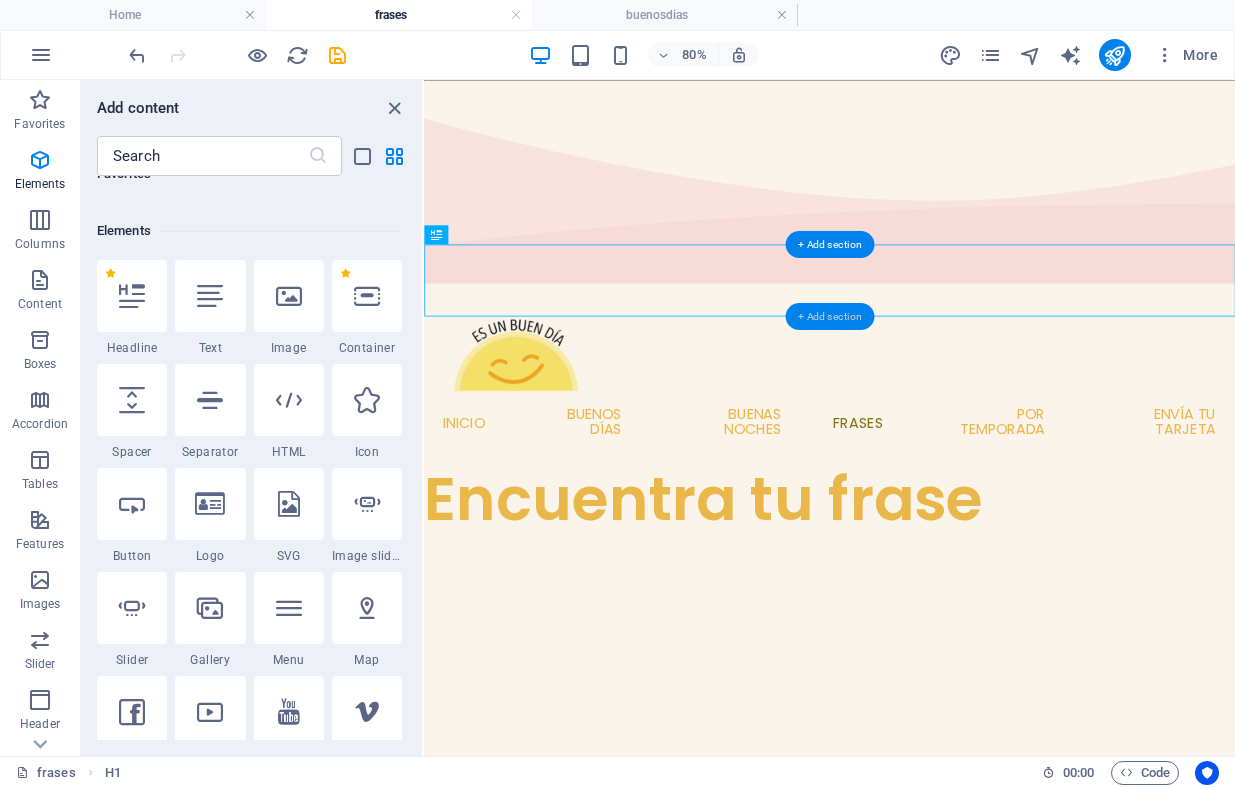 click on "+ Add section" at bounding box center (829, 315) 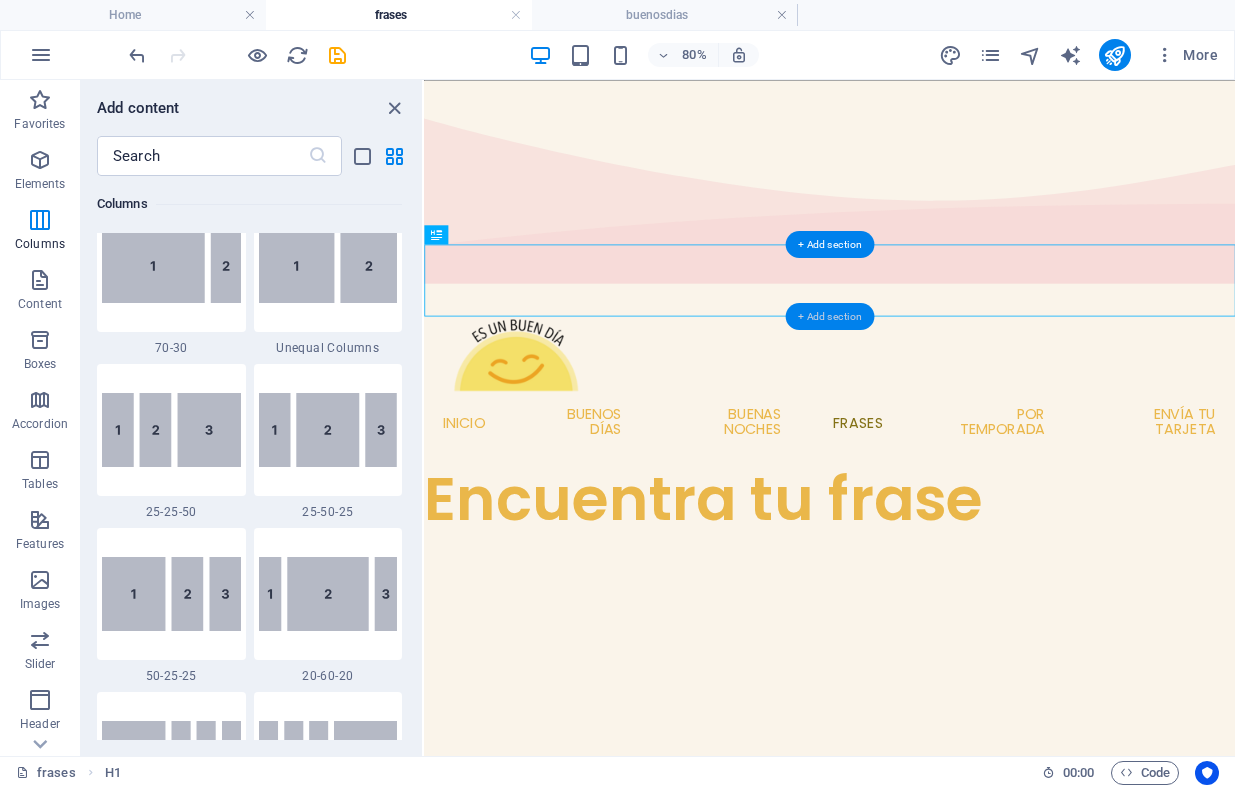 scroll, scrollTop: 3499, scrollLeft: 0, axis: vertical 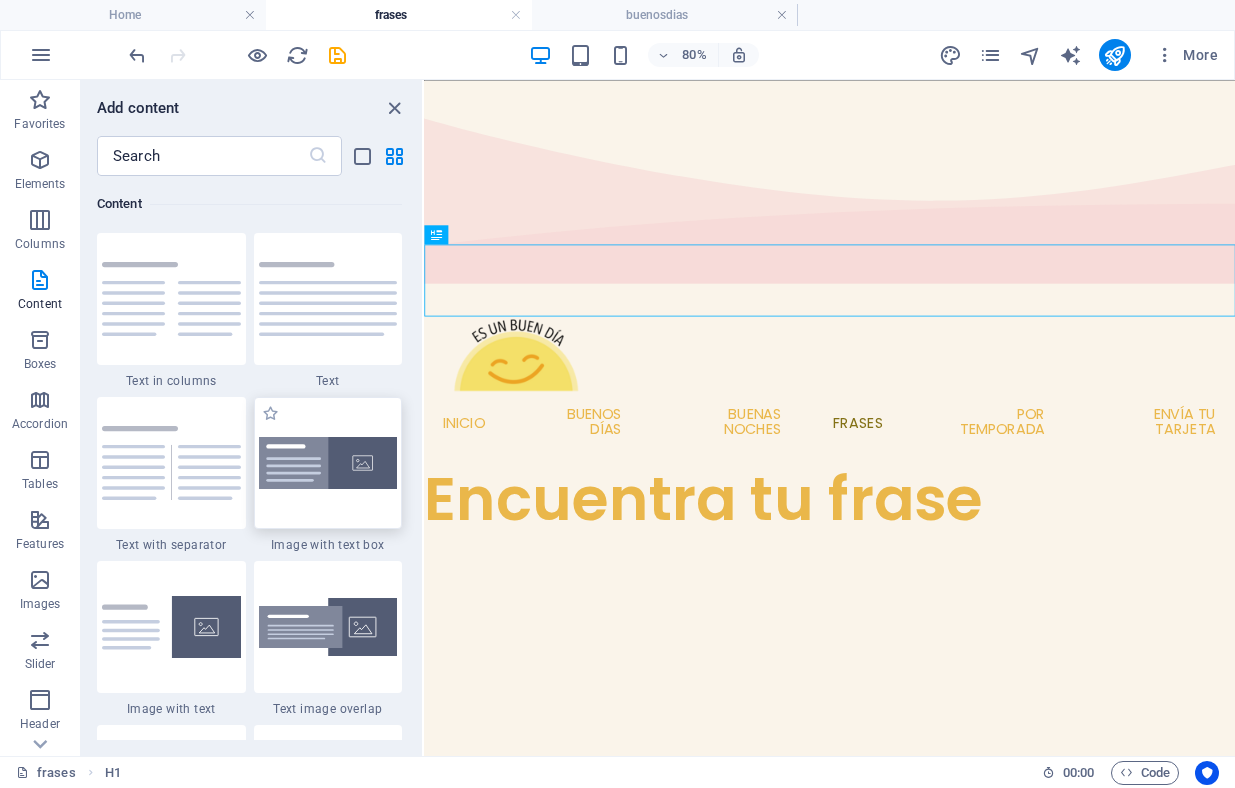 click at bounding box center (328, 463) 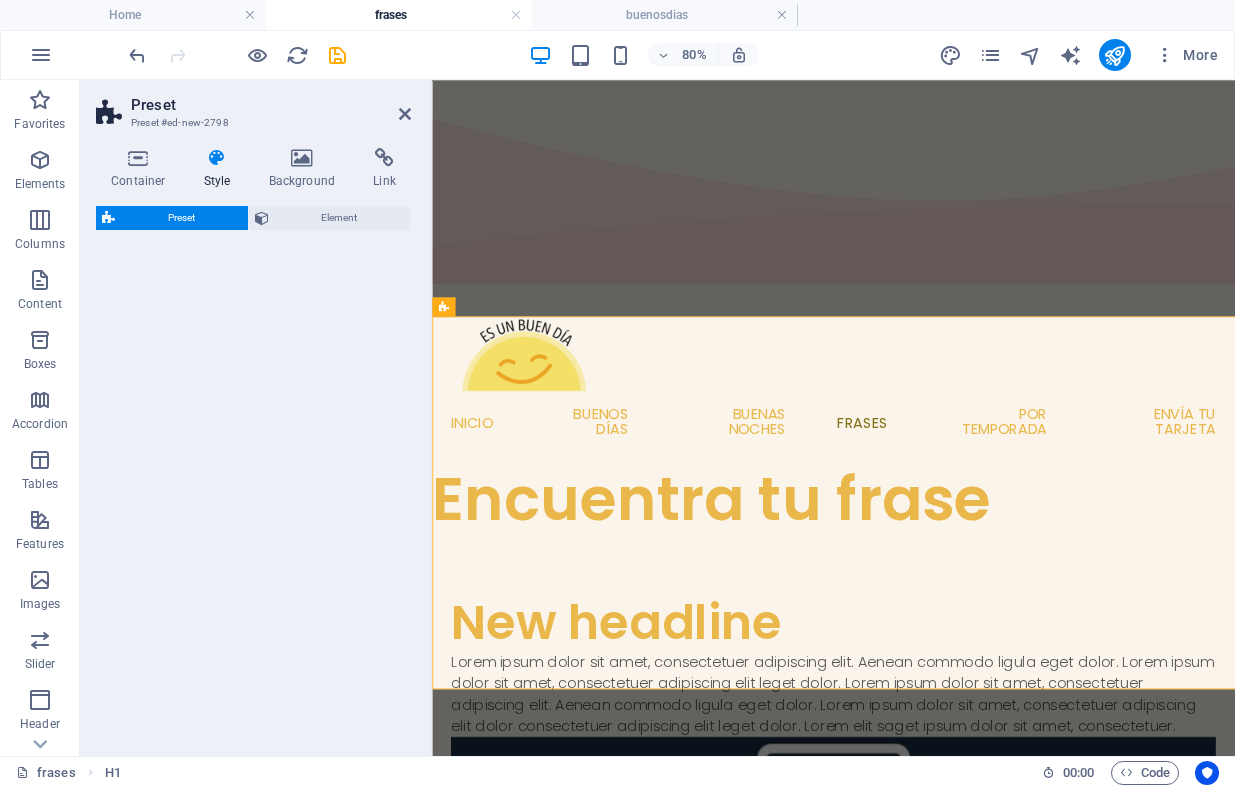 select on "rem" 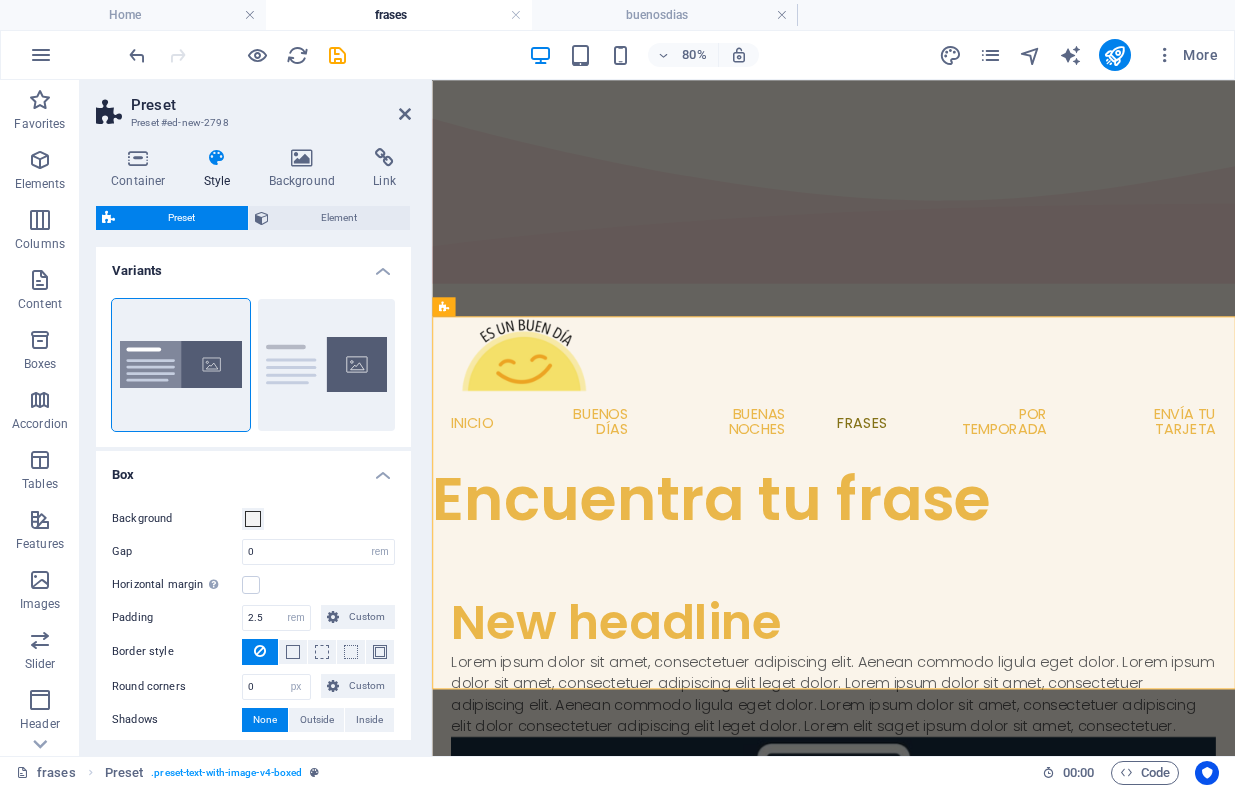 click on "Box" at bounding box center (253, 469) 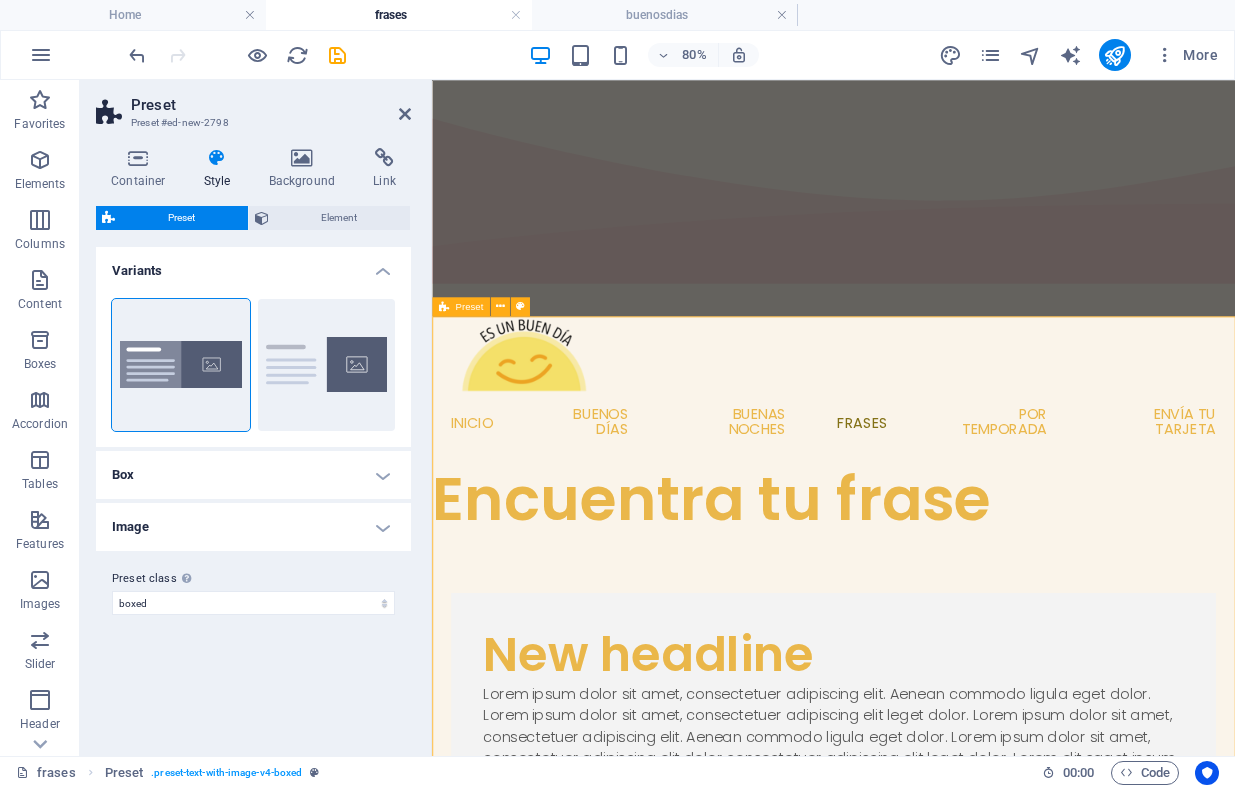 click on "New headline Lorem ipsum dolor sit amet, consectetuer adipiscing elit. Aenean commodo ligula eget dolor. Lorem ipsum dolor sit amet, consectetuer adipiscing elit leget dolor. Lorem ipsum dolor sit amet, consectetuer adipiscing elit. Aenean commodo ligula eget dolor. Lorem ipsum dolor sit amet, consectetuer adipiscing elit dolor consectetuer adipiscing elit leget dolor. Lorem elit saget ipsum dolor sit amet, consectetuer. Drop content here or  Add elements  Paste clipboard" at bounding box center [934, 1195] 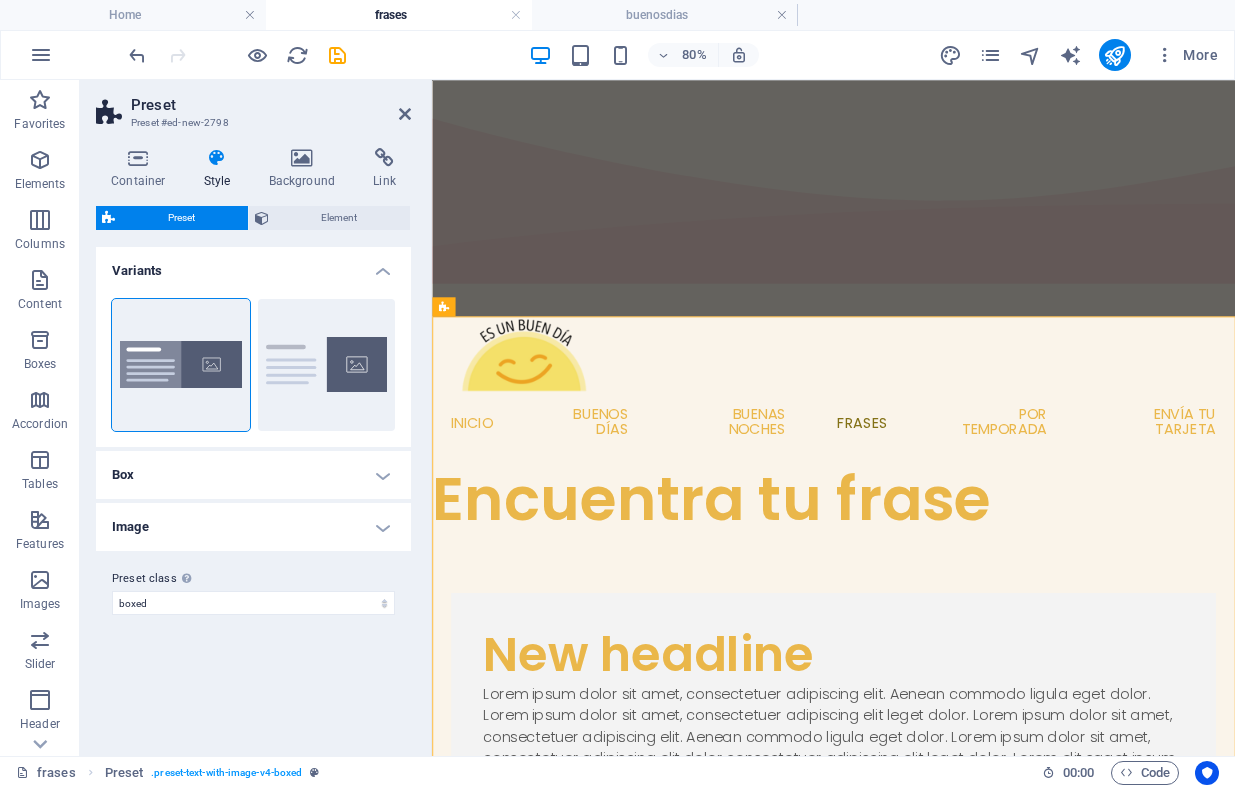 click on "Variants" at bounding box center [253, 265] 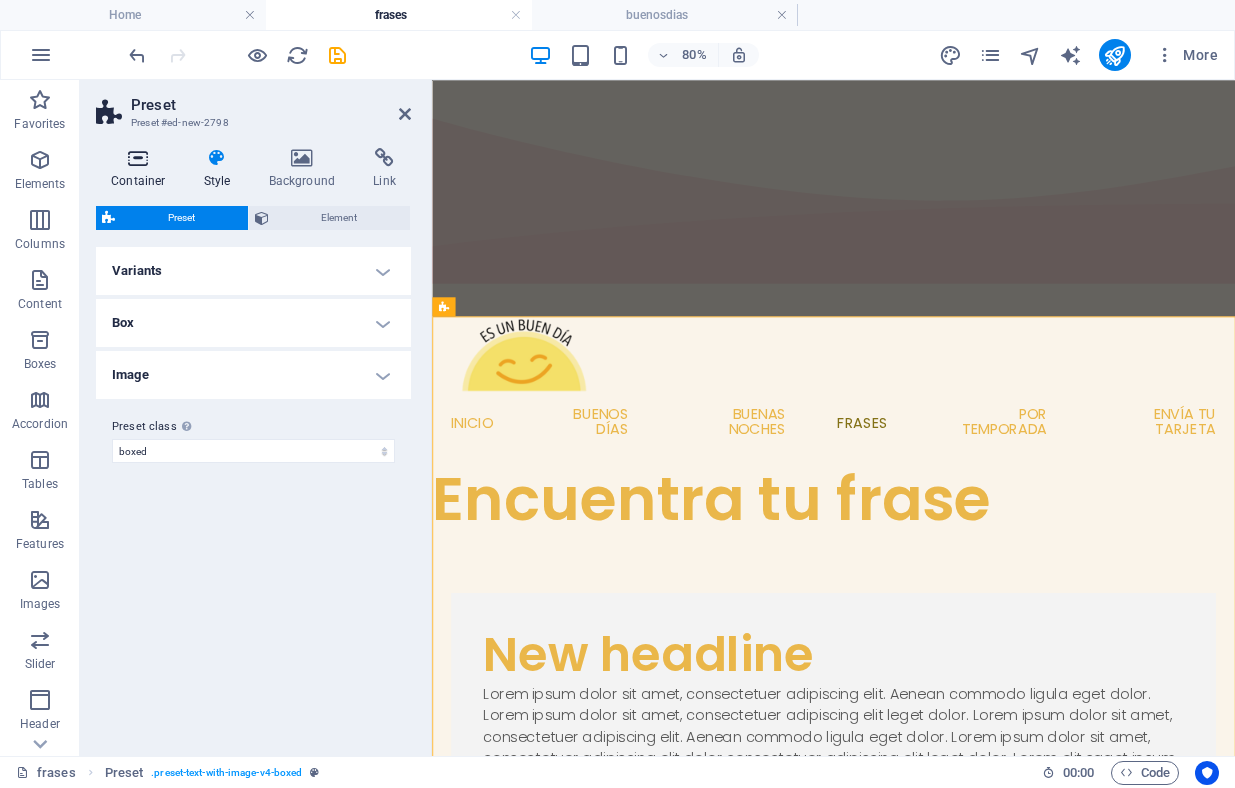 click at bounding box center [138, 158] 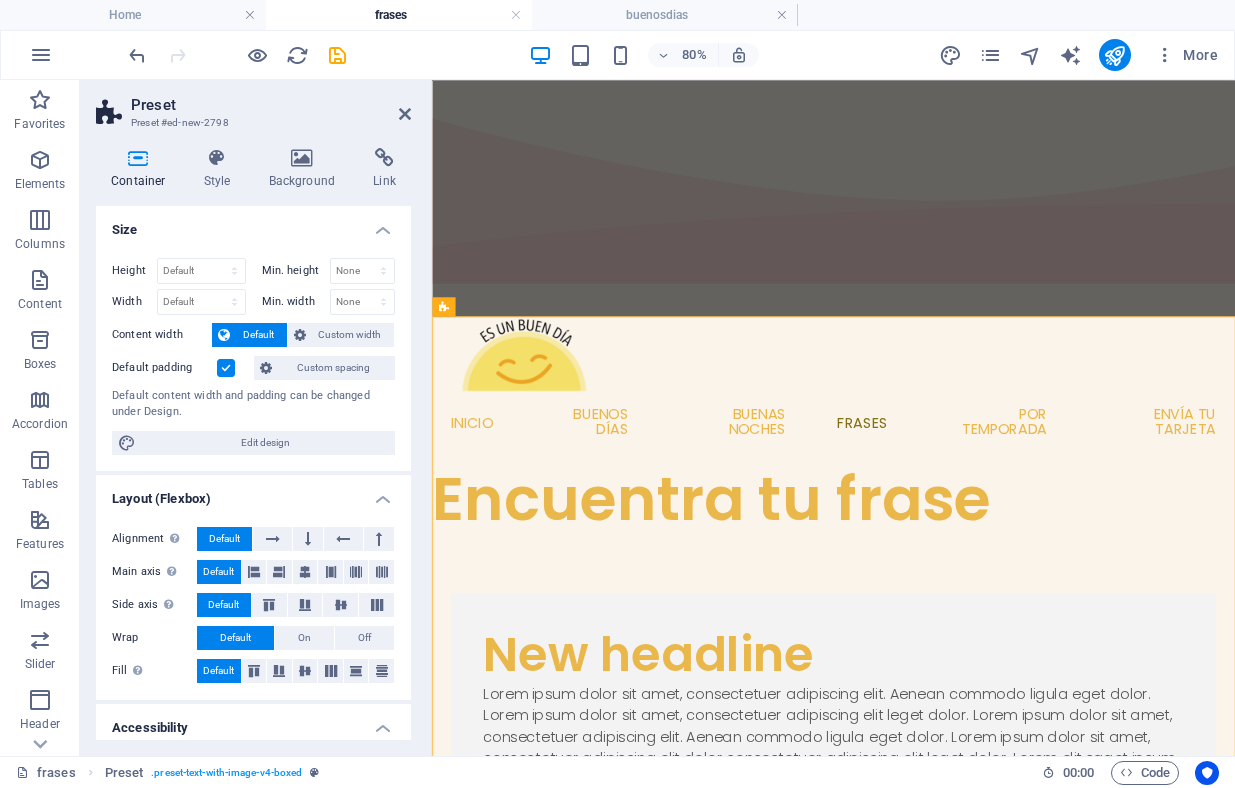 click at bounding box center (138, 158) 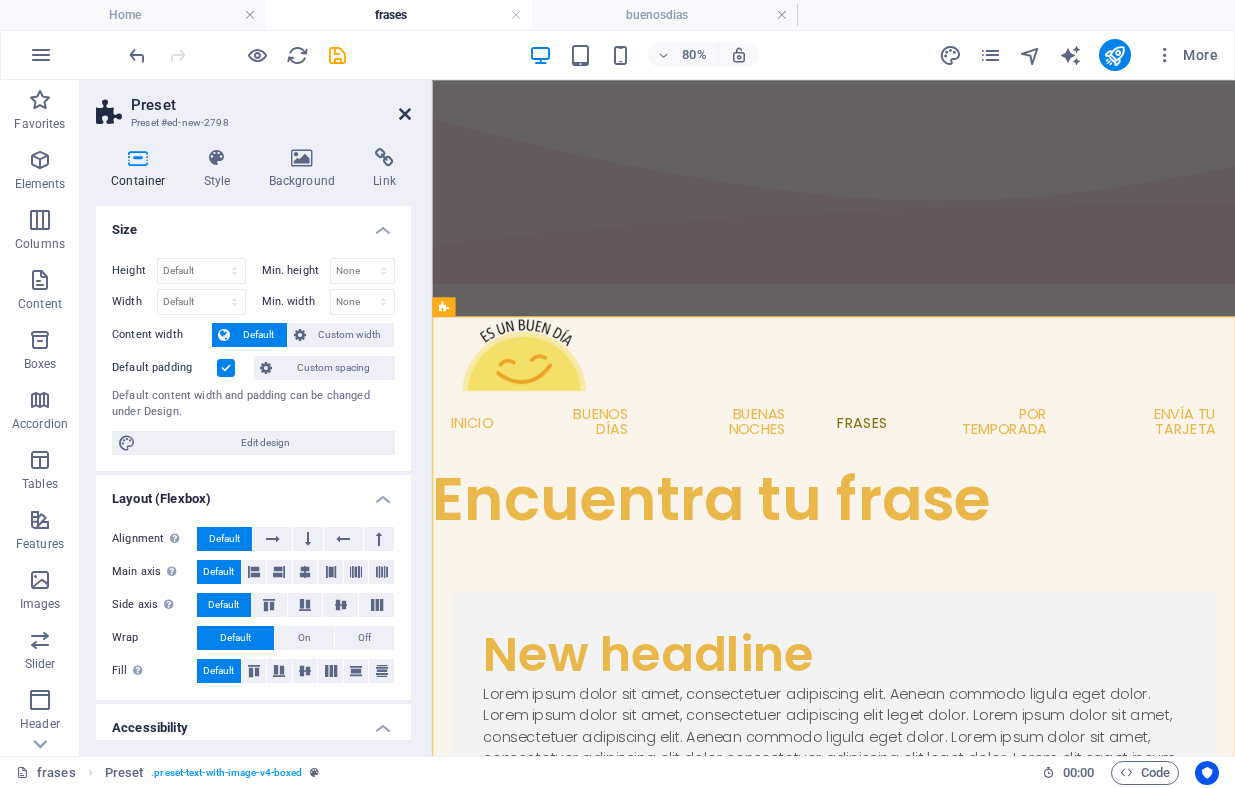 click at bounding box center [405, 114] 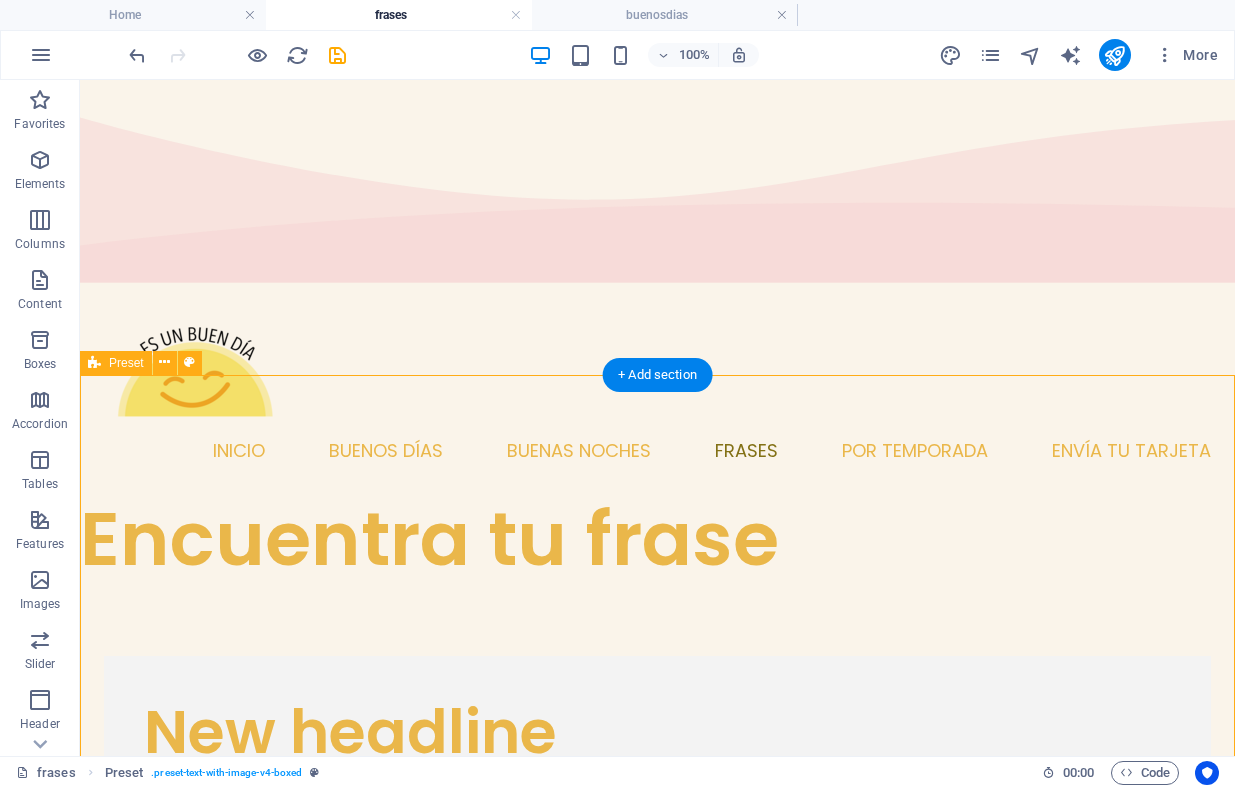 click on "New headline Lorem ipsum dolor sit amet, consectetuer adipiscing elit. Aenean commodo ligula eget dolor. Lorem ipsum dolor sit amet, consectetuer adipiscing elit leget dolor. Lorem ipsum dolor sit amet, consectetuer adipiscing elit. Aenean commodo ligula eget dolor. Lorem ipsum dolor sit amet, consectetuer adipiscing elit dolor consectetuer adipiscing elit leget dolor. Lorem elit saget ipsum dolor sit amet, consectetuer. Drop content here or  Add elements  Paste clipboard" at bounding box center (657, 1117) 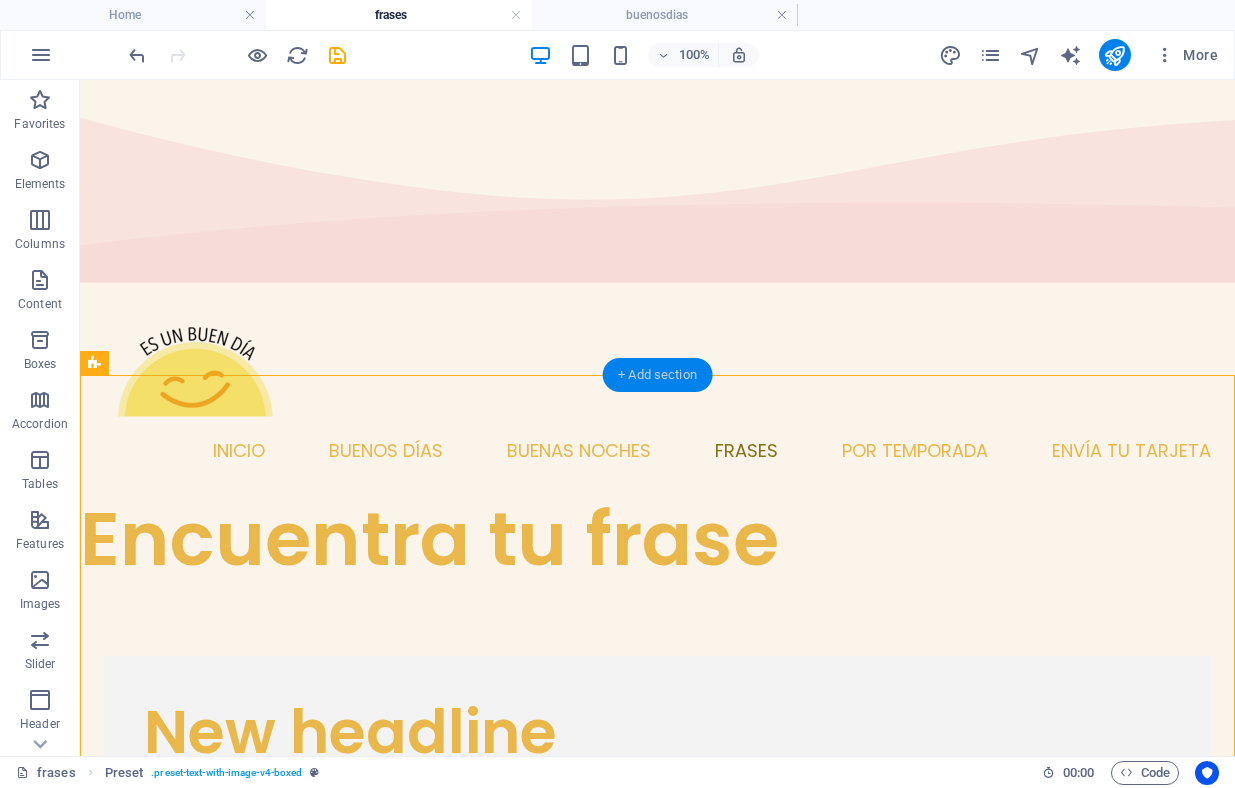 click on "+ Add section" at bounding box center (657, 375) 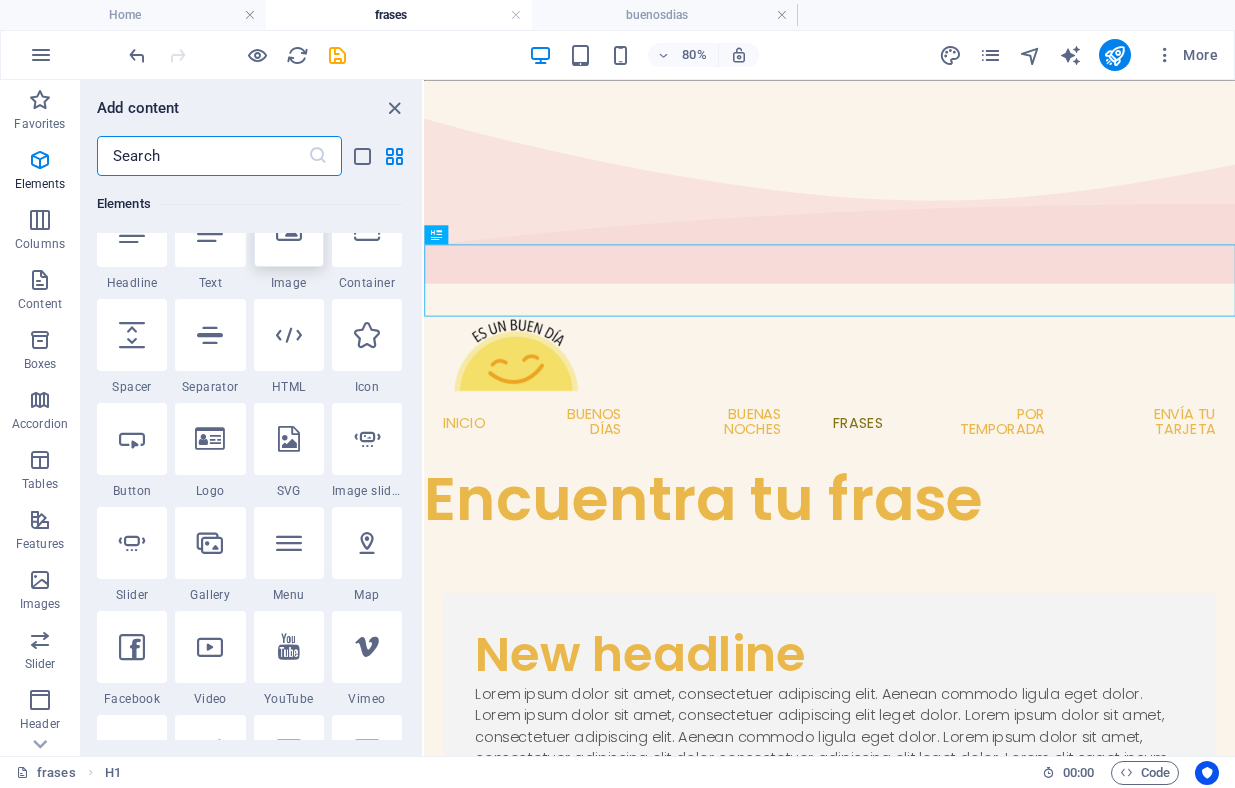 scroll, scrollTop: 252, scrollLeft: 0, axis: vertical 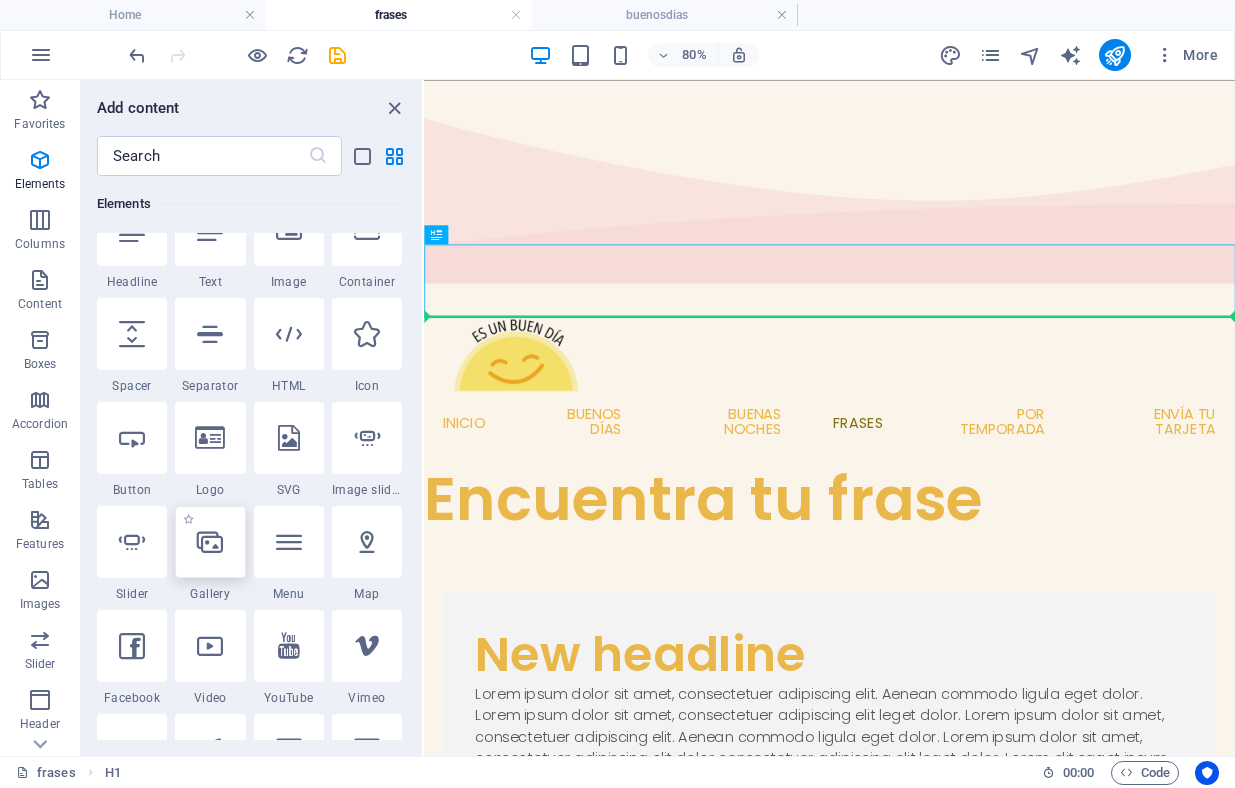 select on "4" 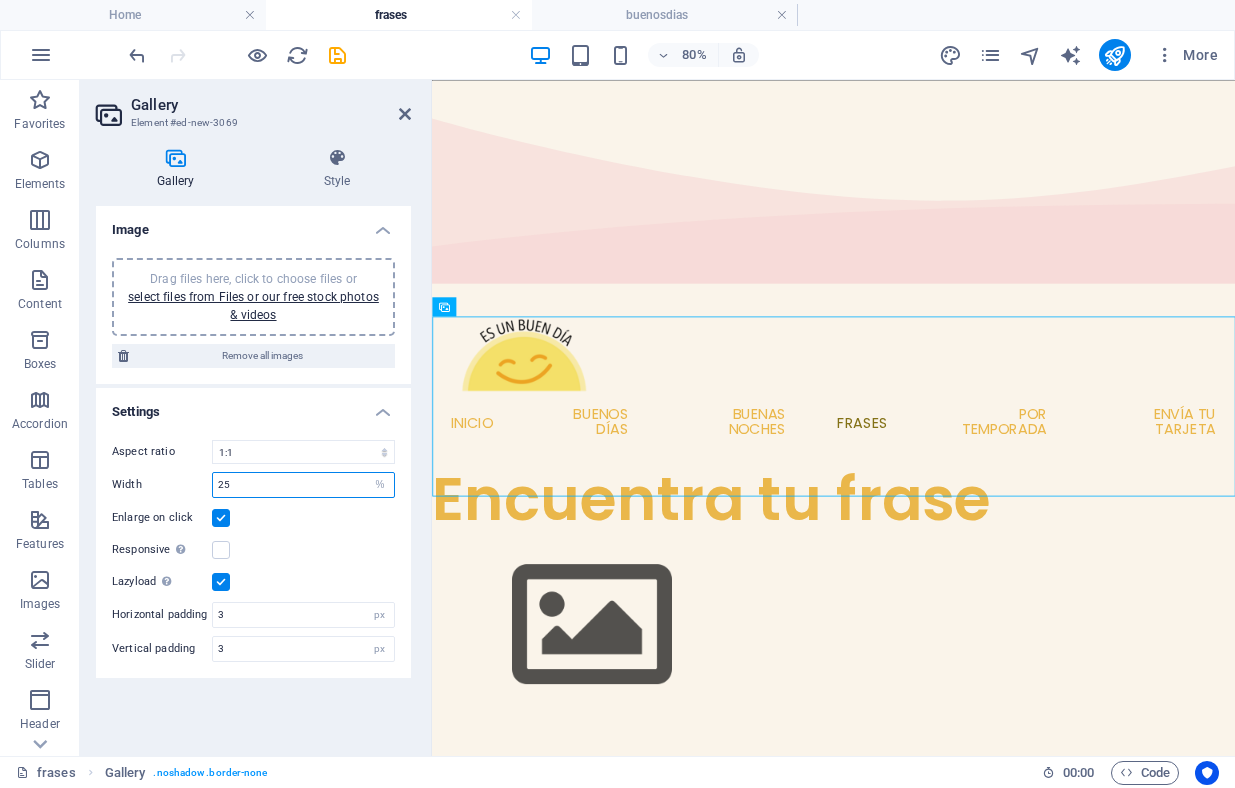 click on "25" at bounding box center [303, 485] 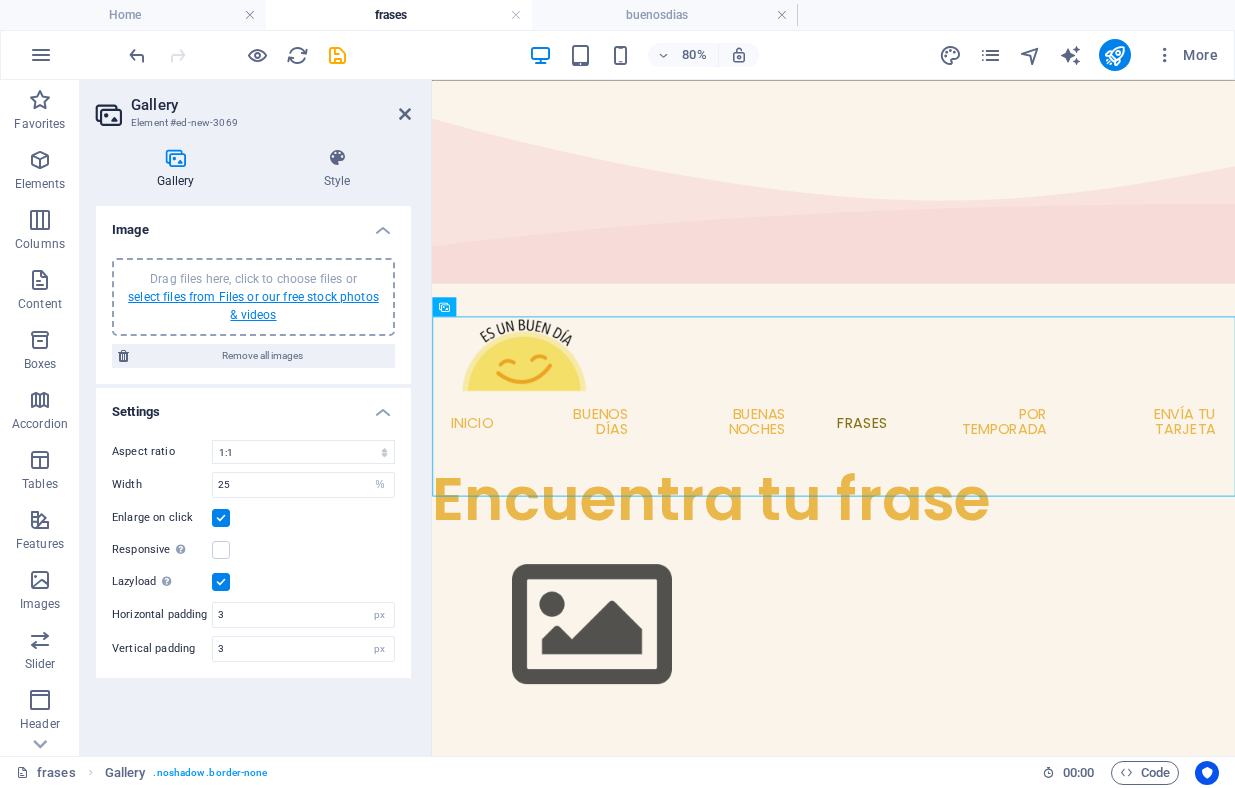 click on "select files from Files or our free stock photos & videos" at bounding box center (253, 306) 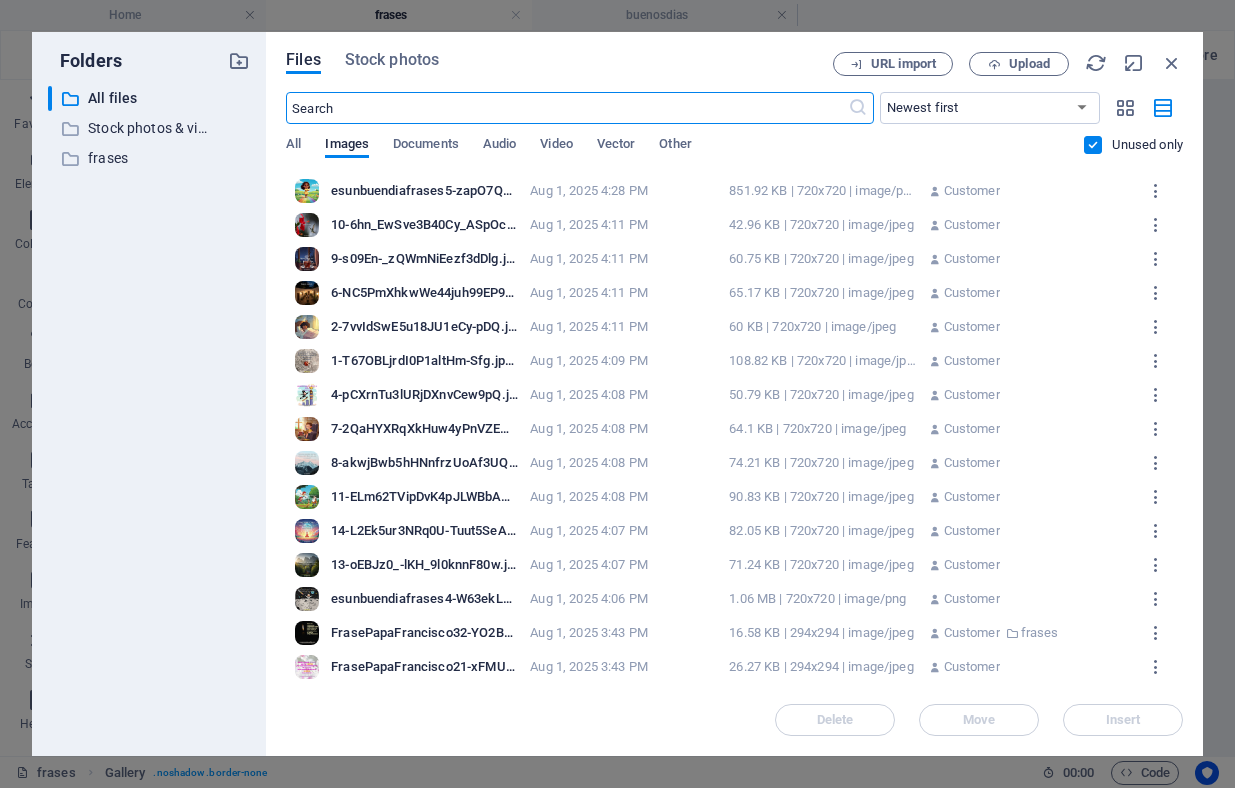 click on "esunbuendiafrases5-zapO7Qq7oMSuqY7Q2BGdCQ.png" at bounding box center (424, 191) 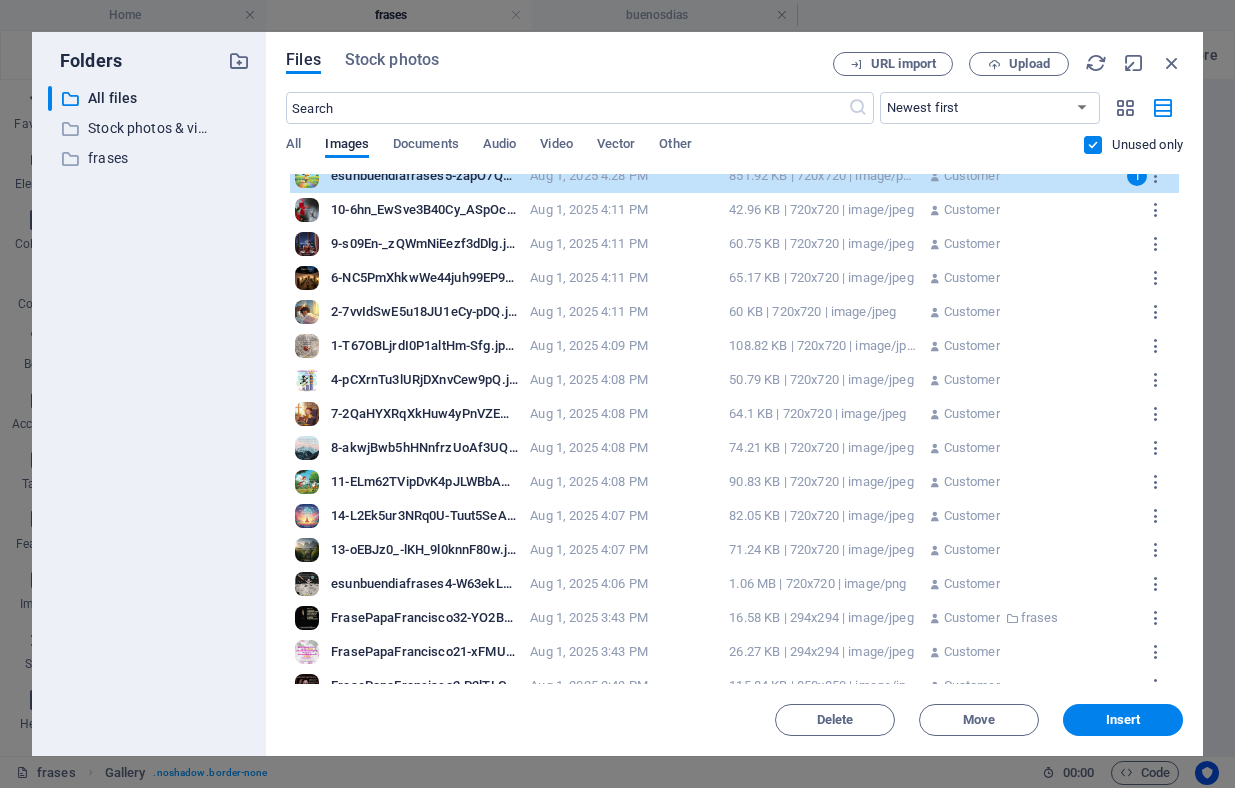 scroll, scrollTop: 19, scrollLeft: 0, axis: vertical 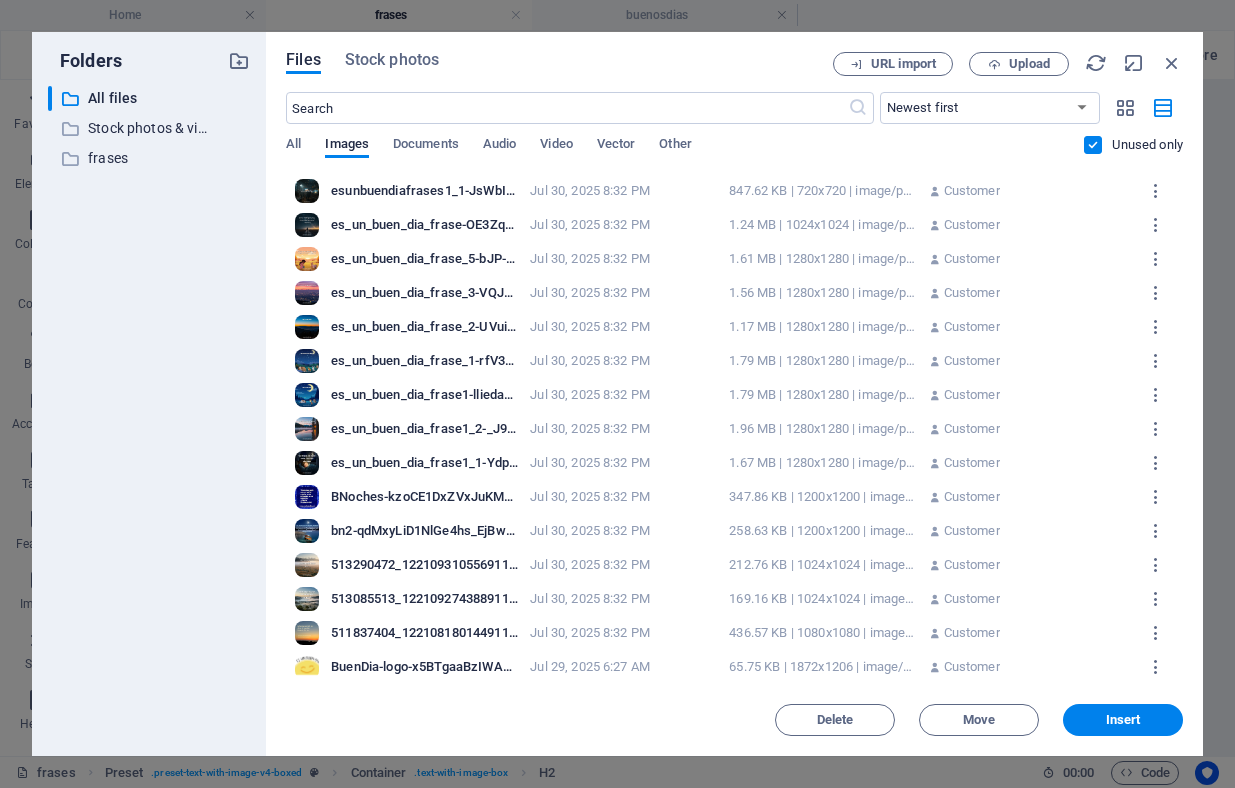 click on "511837404_122108180144911511_3467164787812573637_n-4r4iGn8Zc4ojSkWTUPQEIg.jpg" at bounding box center (424, 633) 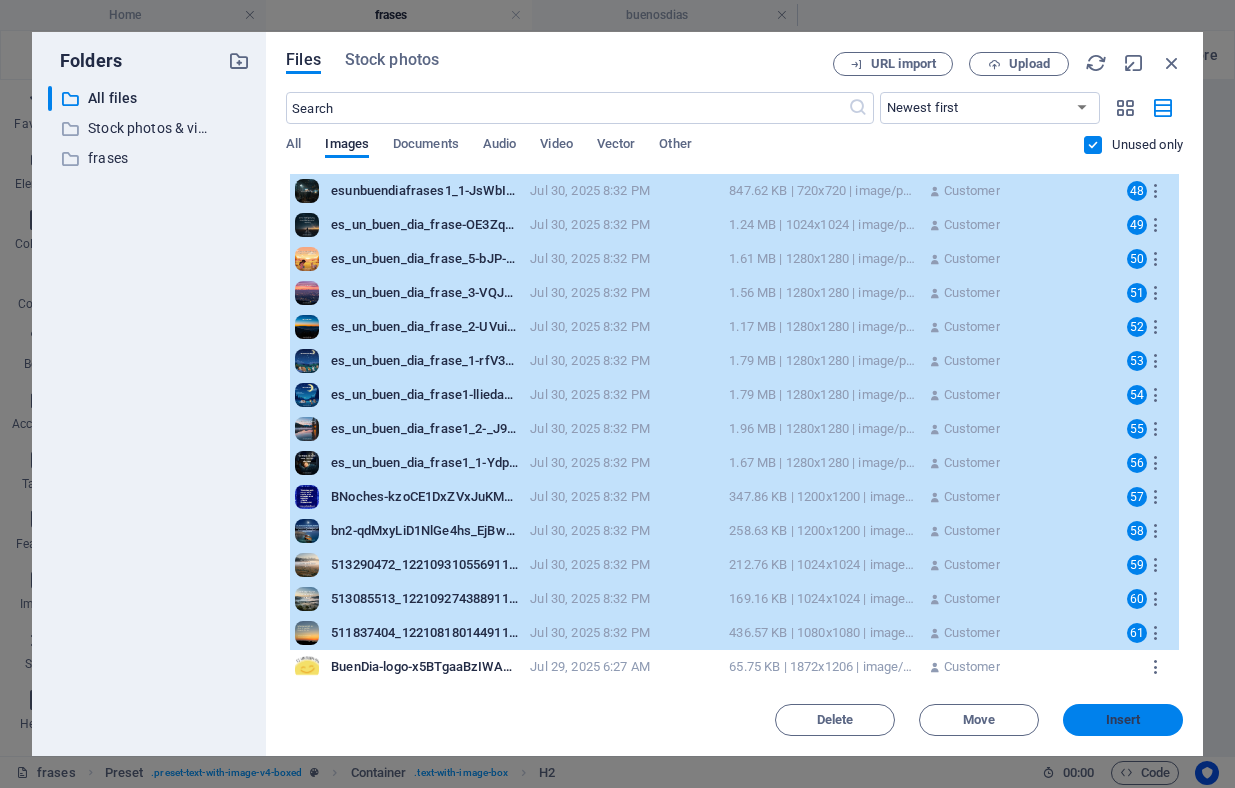 click on "Insert" at bounding box center [1123, 720] 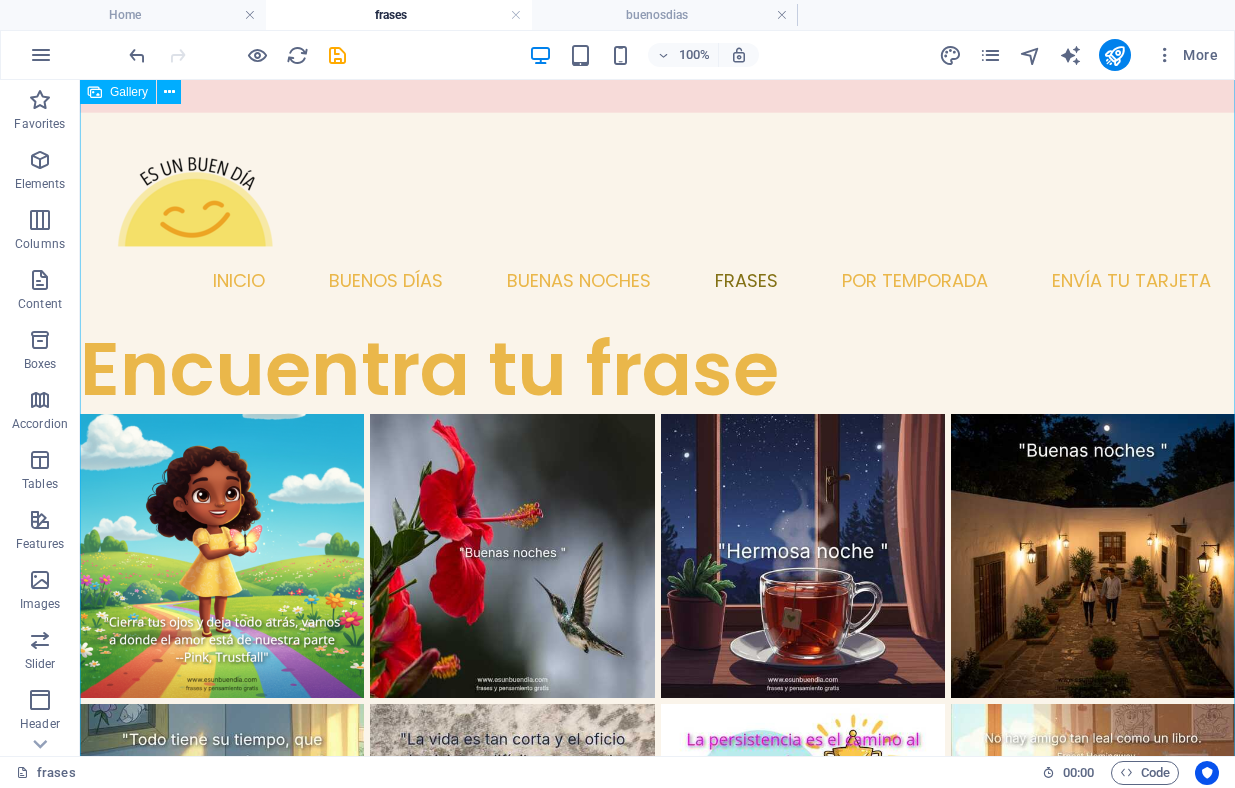 scroll, scrollTop: 0, scrollLeft: 0, axis: both 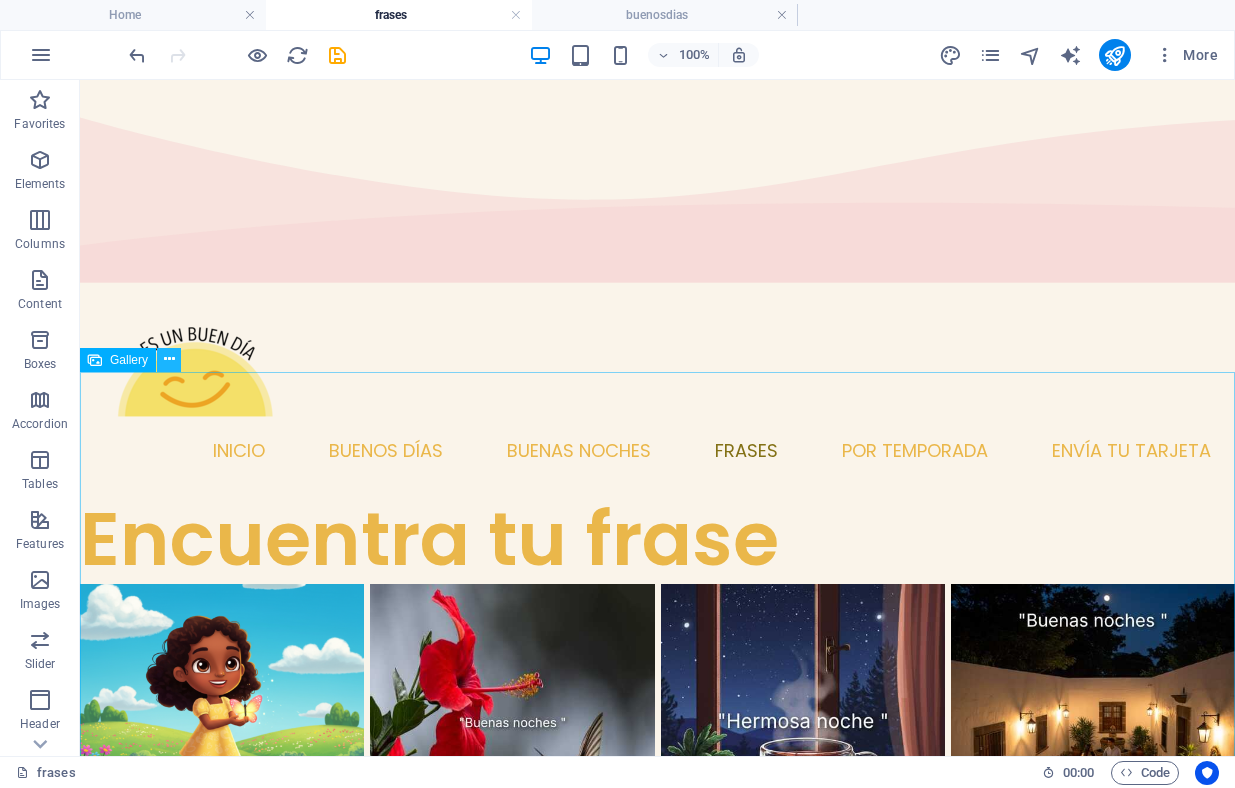 click at bounding box center [169, 359] 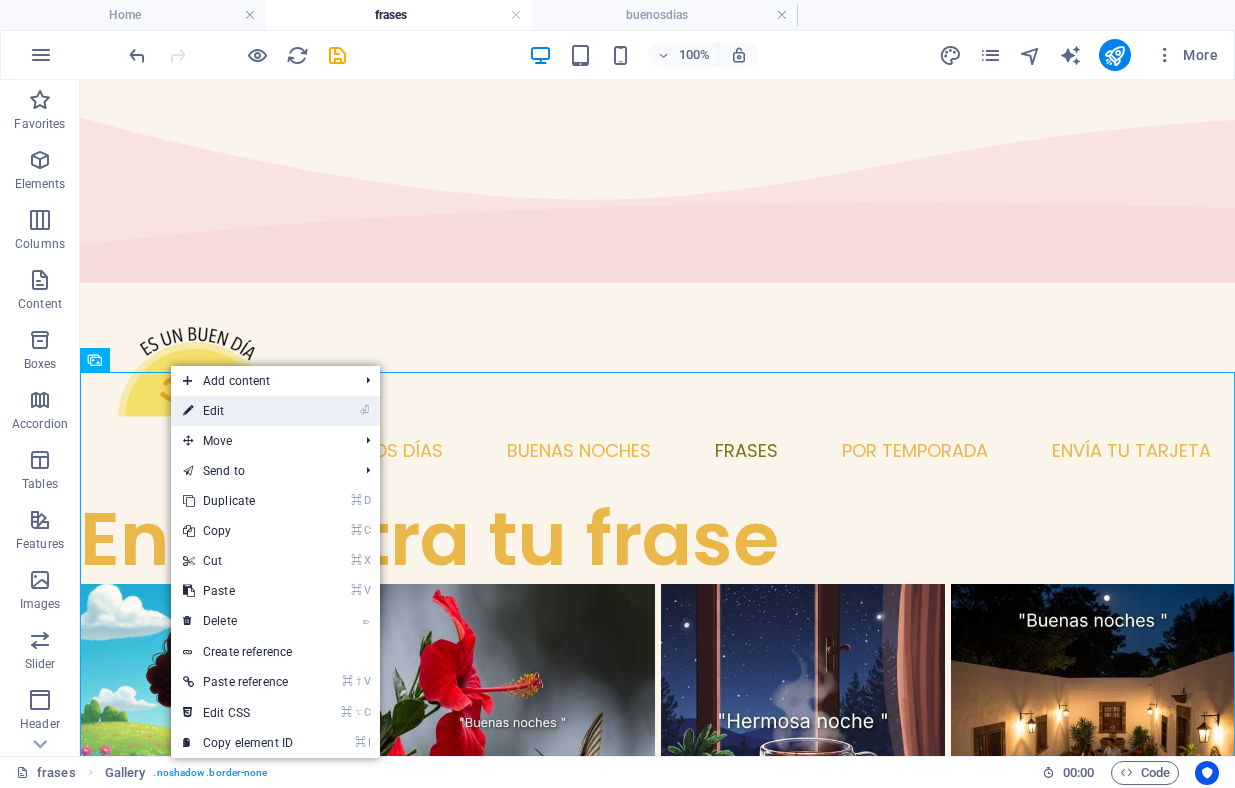 click on "⏎  Edit" at bounding box center (238, 411) 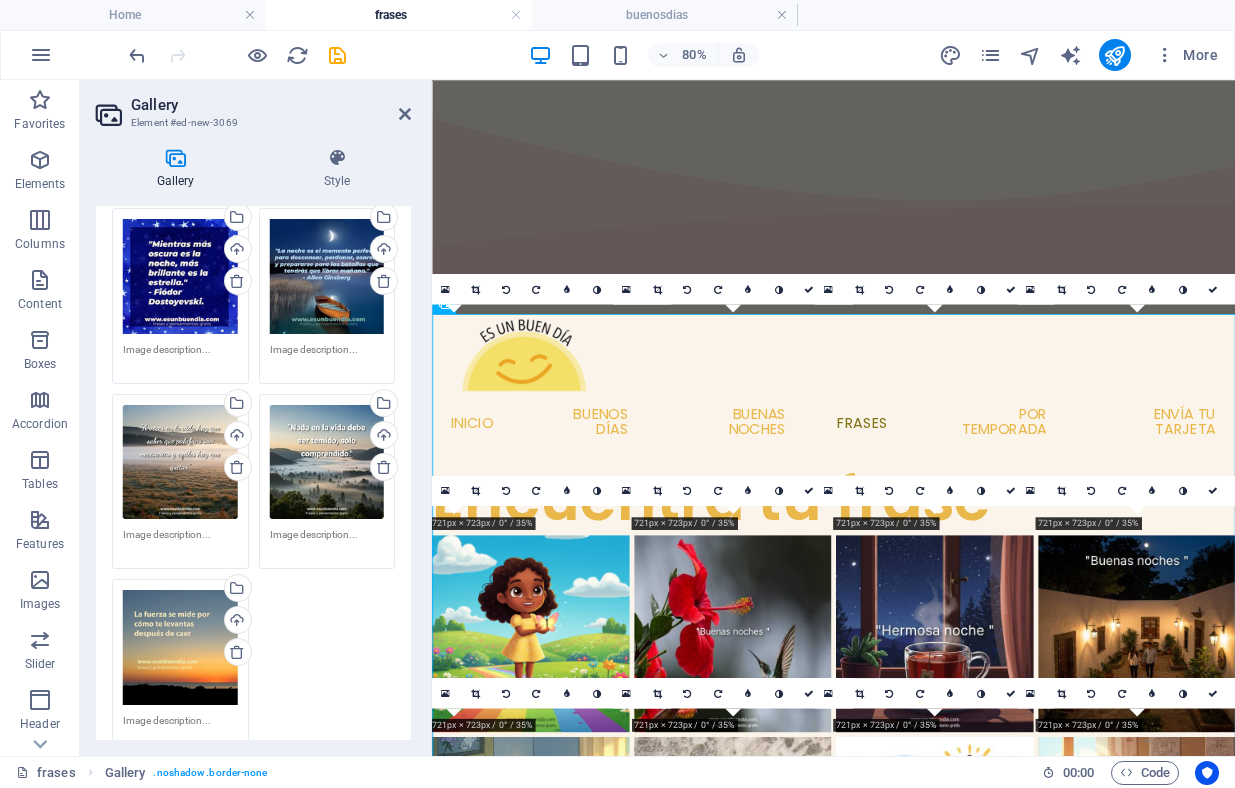 scroll, scrollTop: 5666, scrollLeft: 0, axis: vertical 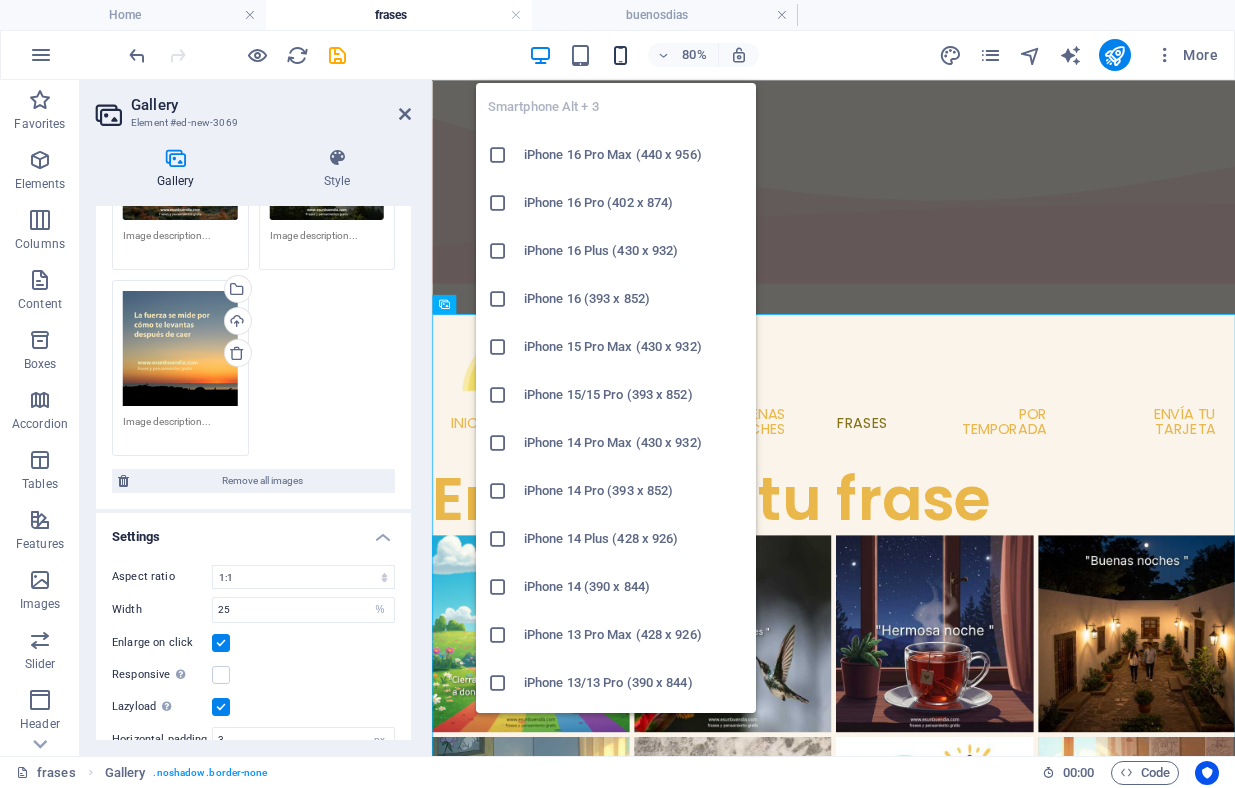 click at bounding box center [620, 55] 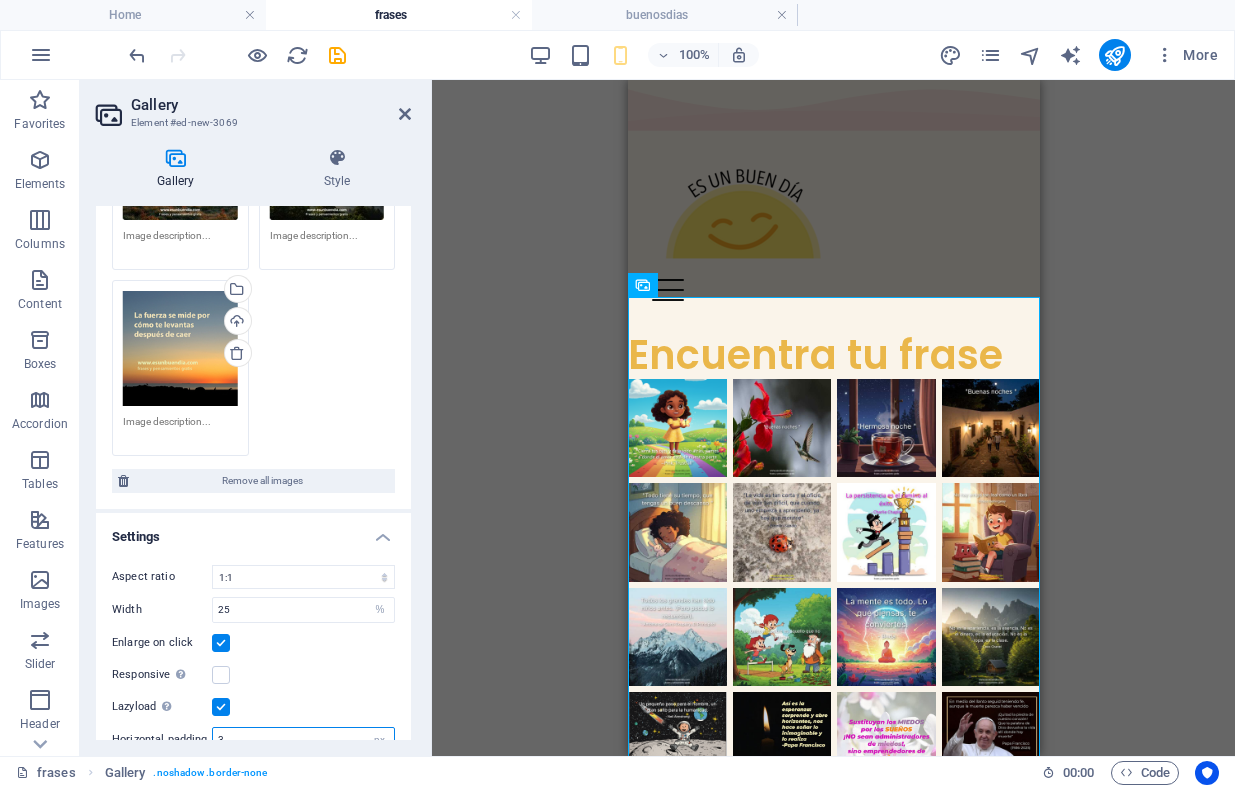 click on "3" at bounding box center [303, 740] 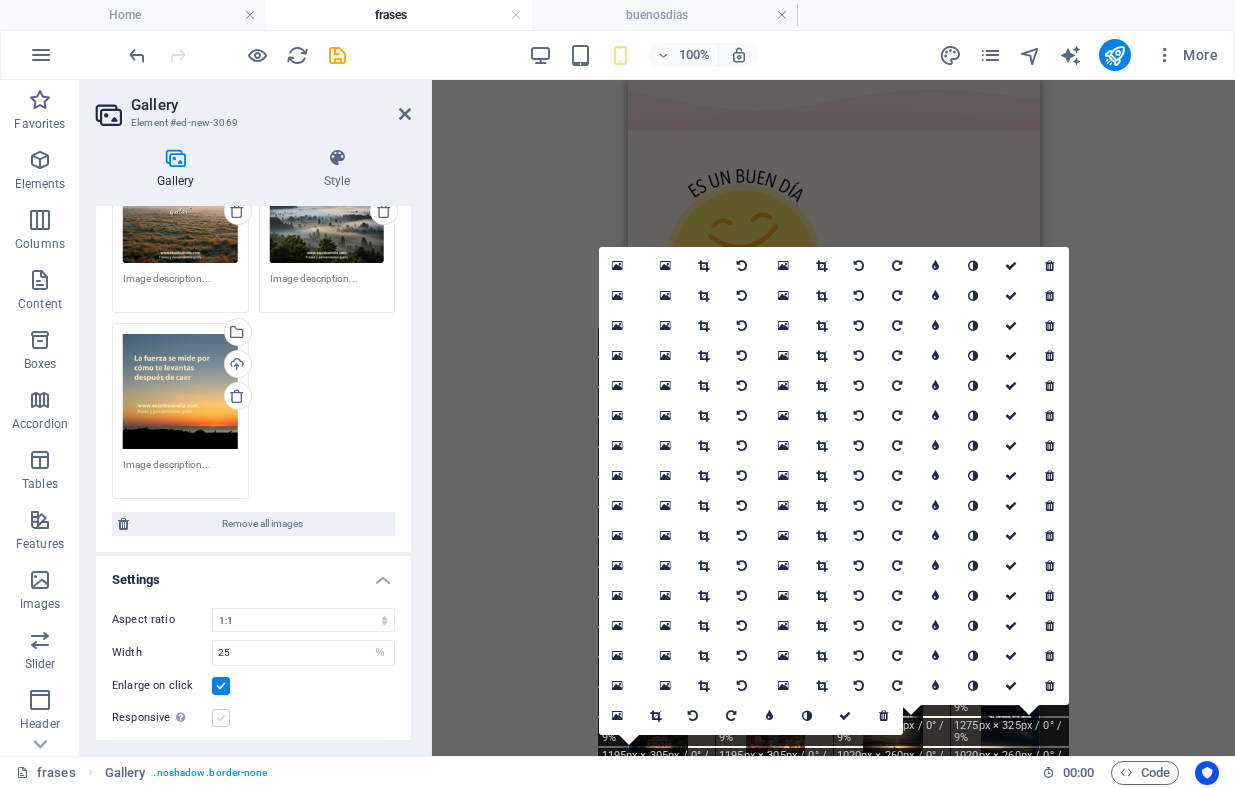 scroll, scrollTop: 5607, scrollLeft: 0, axis: vertical 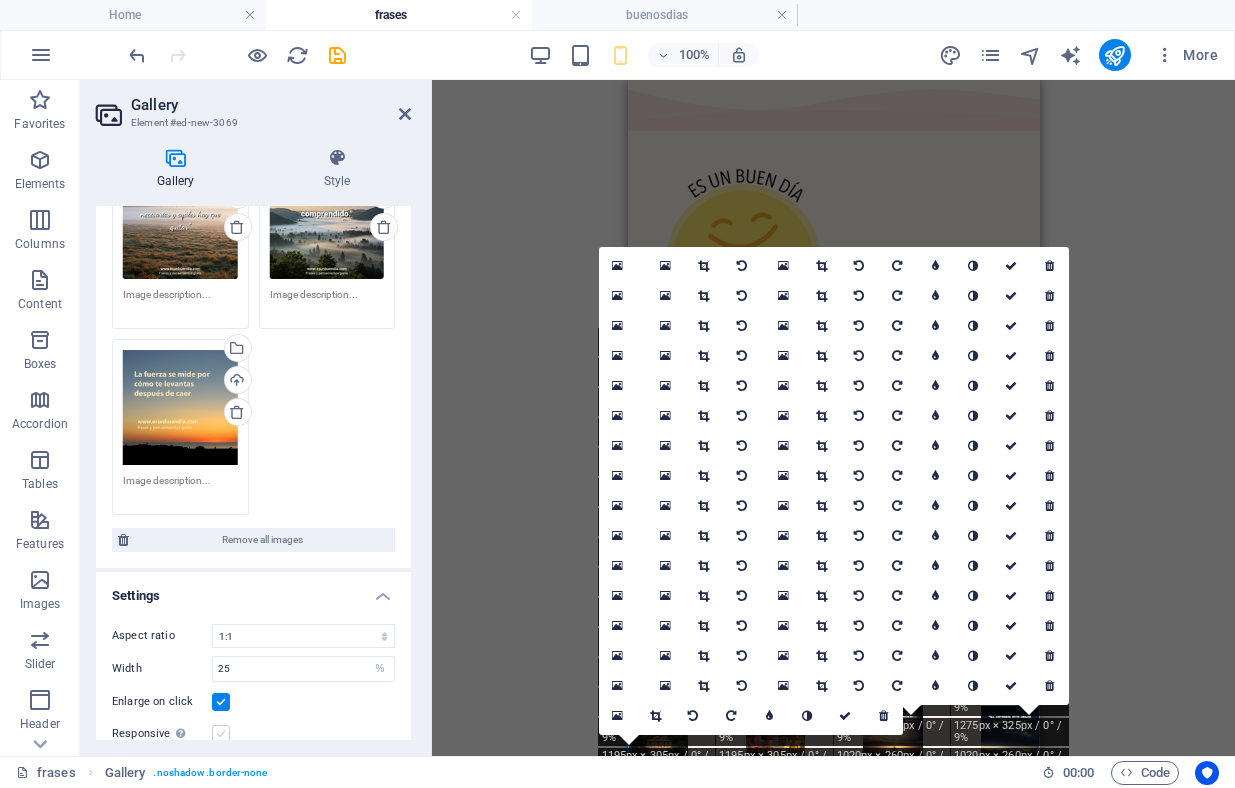 type on "29" 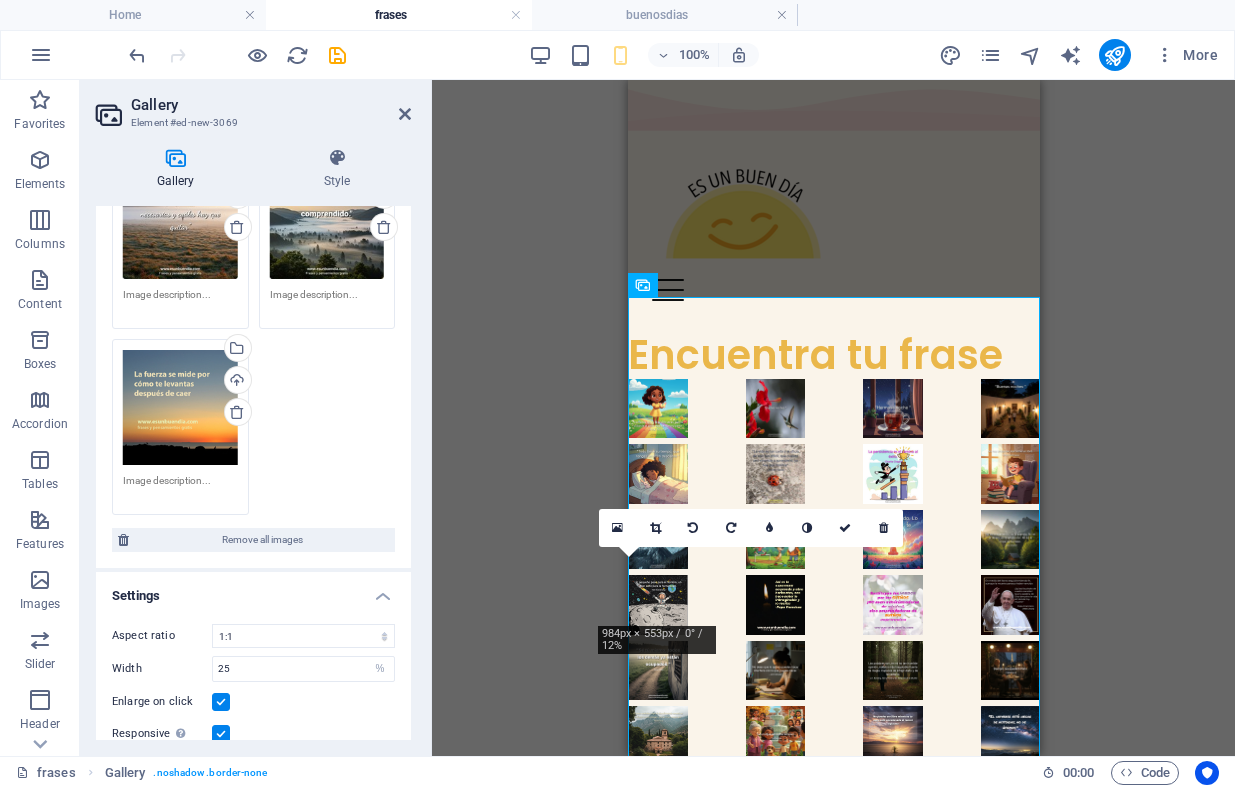 click at bounding box center (221, 734) 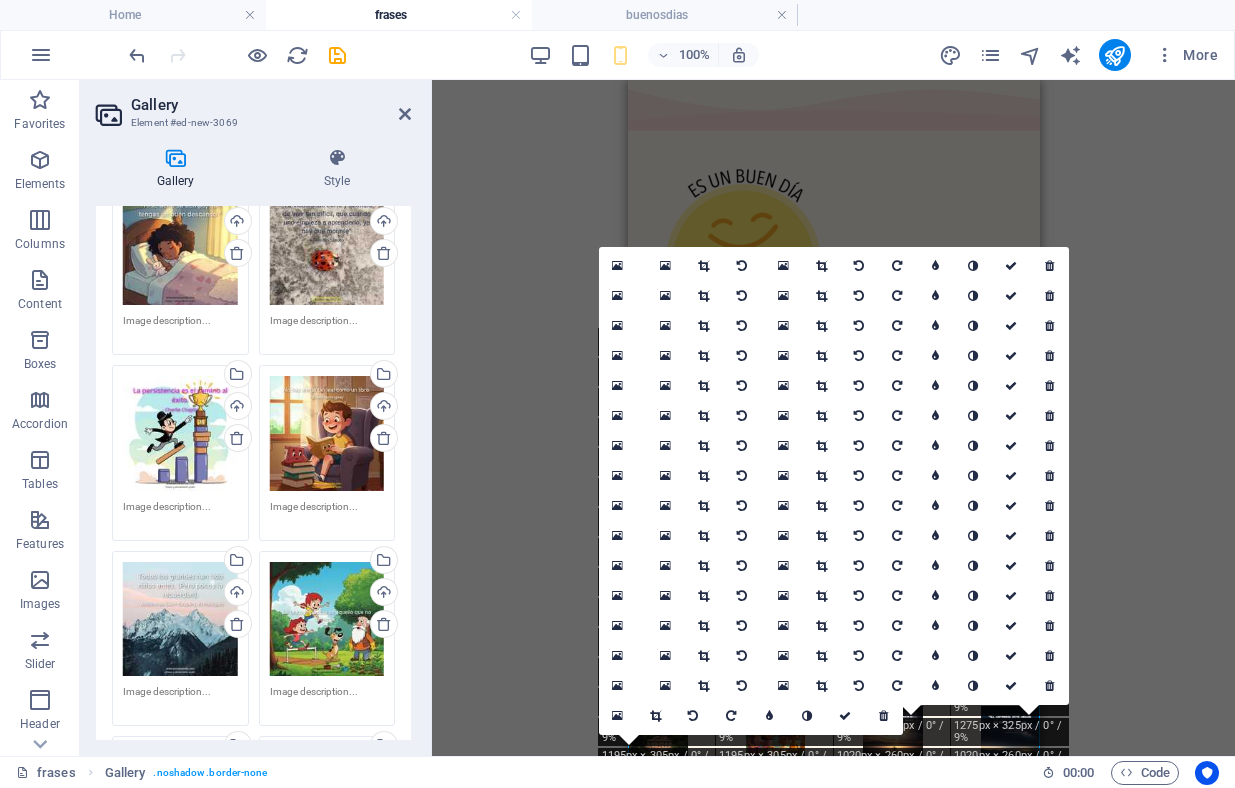 scroll, scrollTop: 0, scrollLeft: 0, axis: both 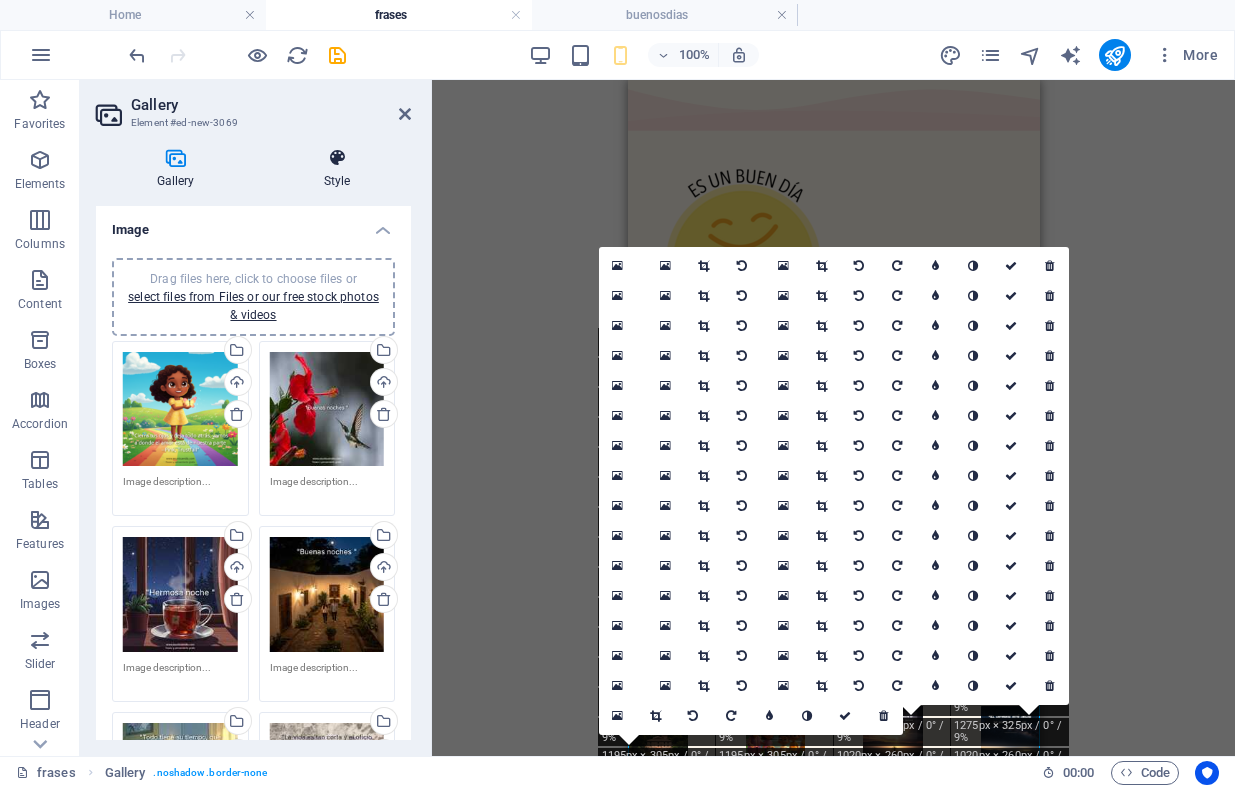 click on "Style" at bounding box center [337, 169] 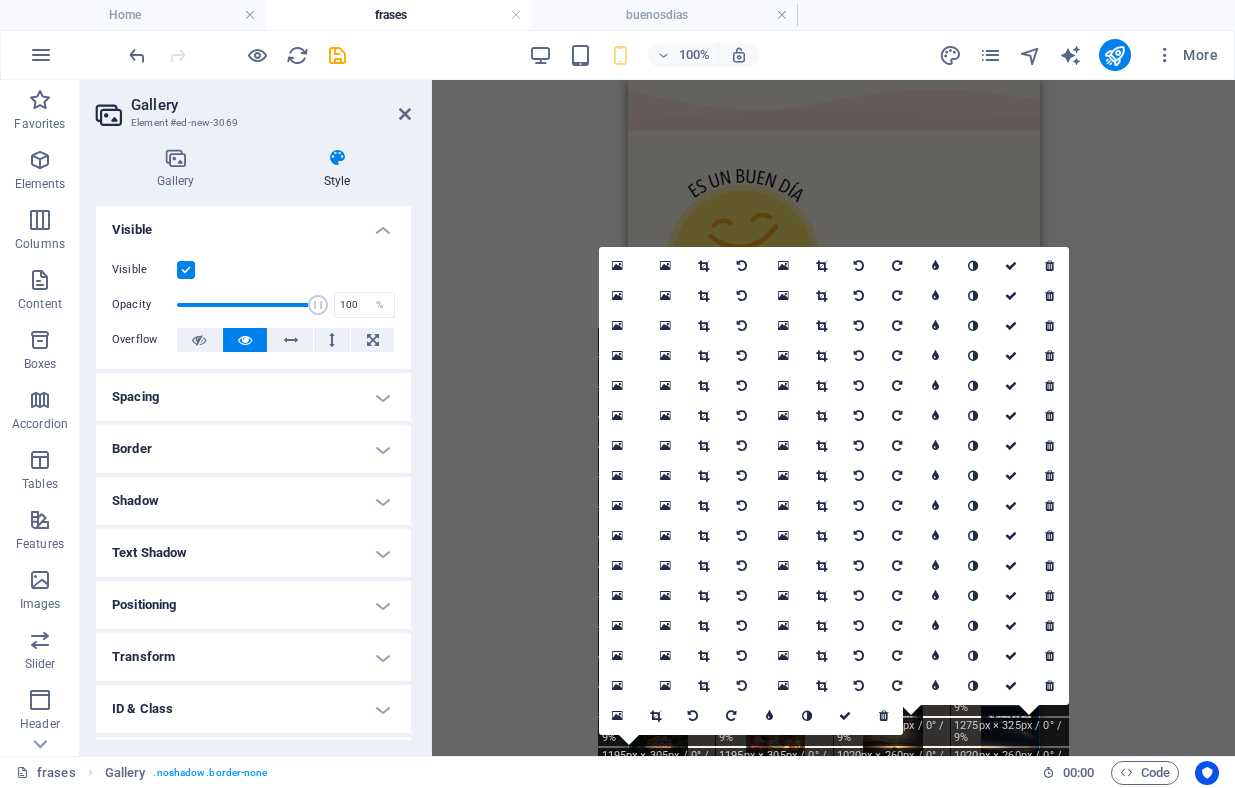 click on "Visible" at bounding box center (253, 224) 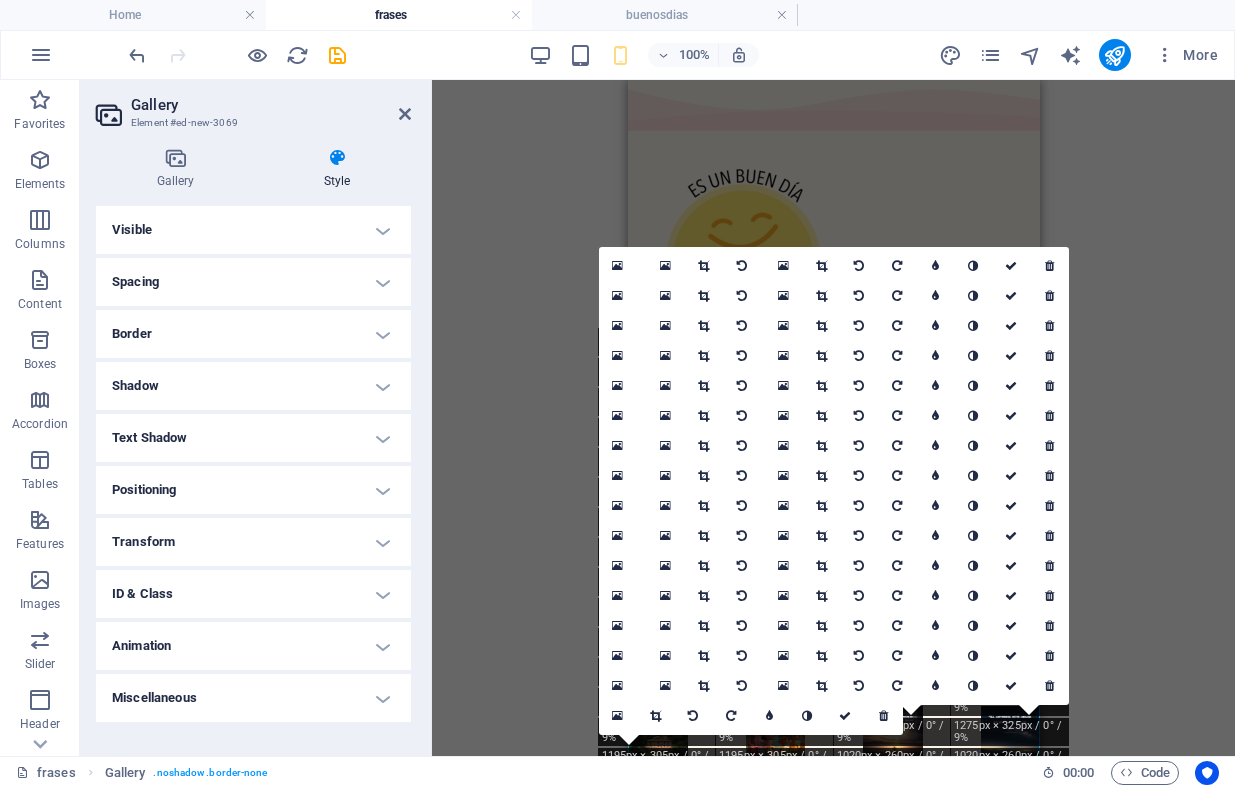 click on "Spacing" at bounding box center [253, 282] 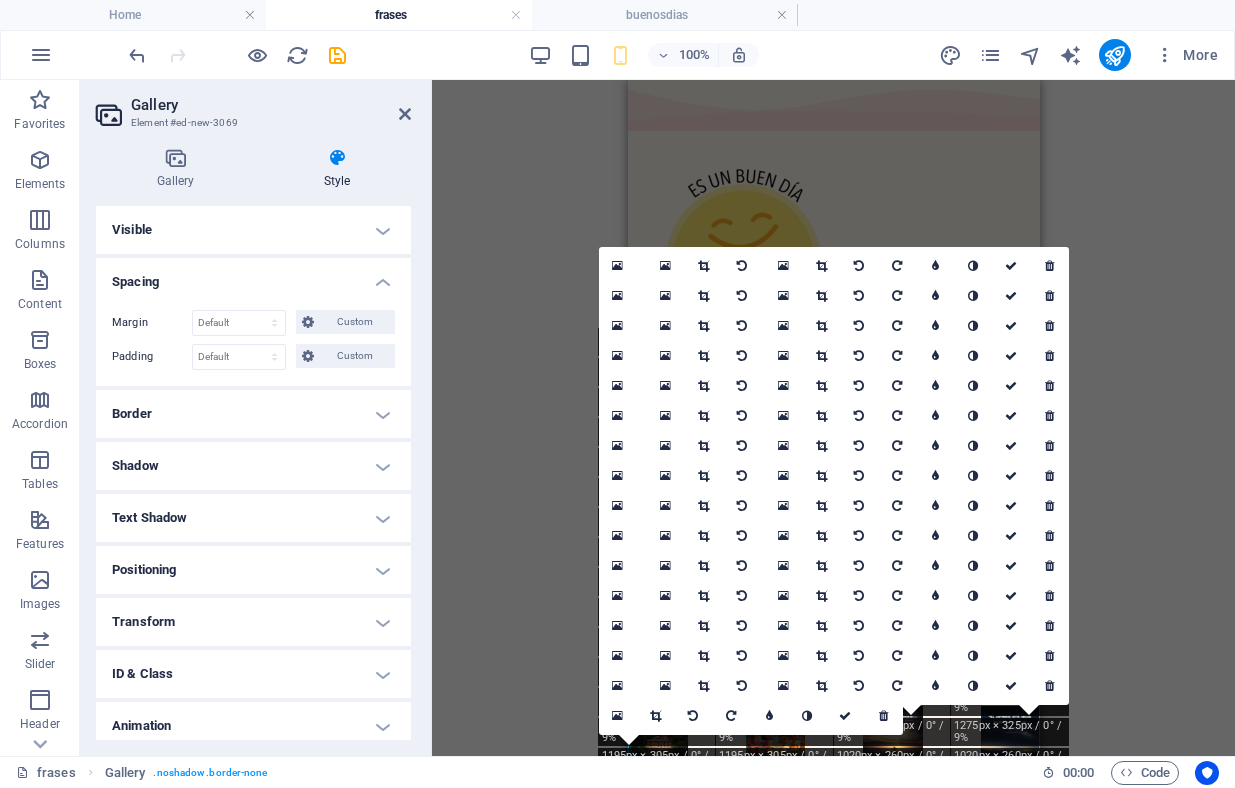 click on "Spacing" at bounding box center (253, 276) 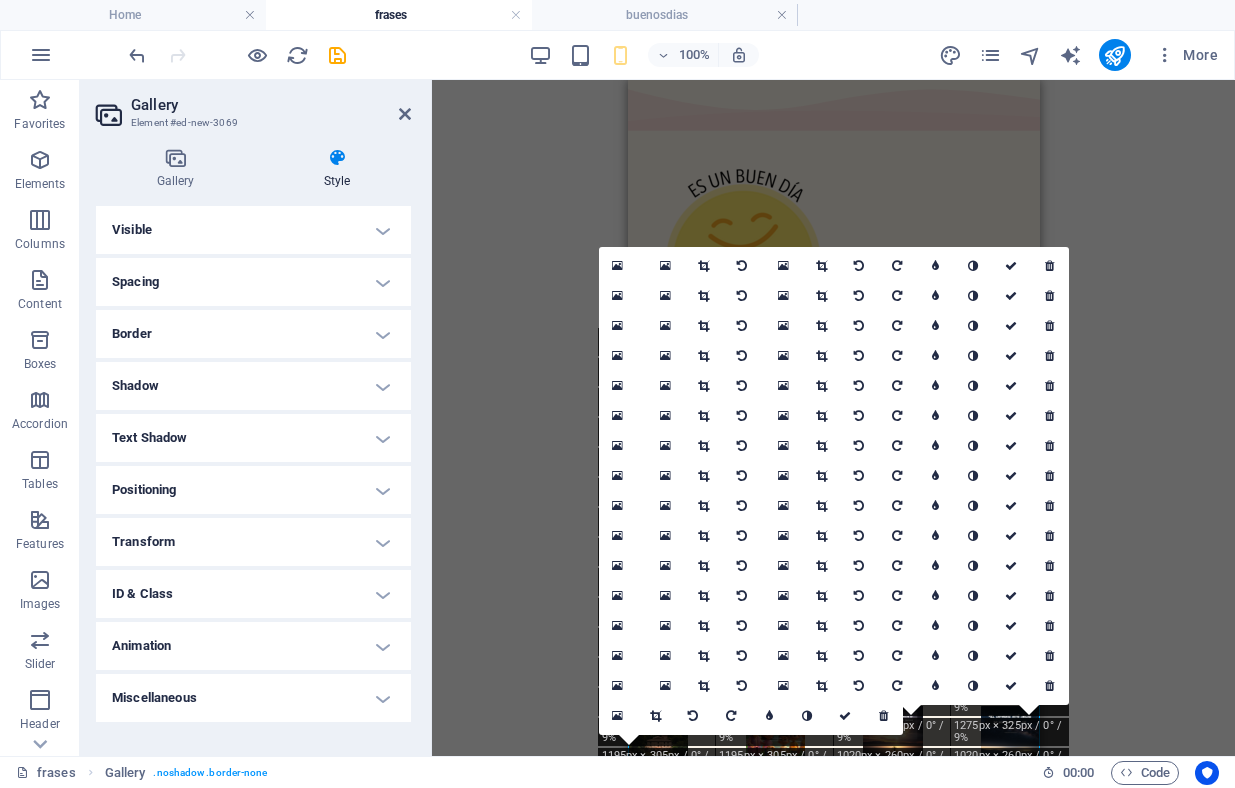 click on "Border" at bounding box center [253, 334] 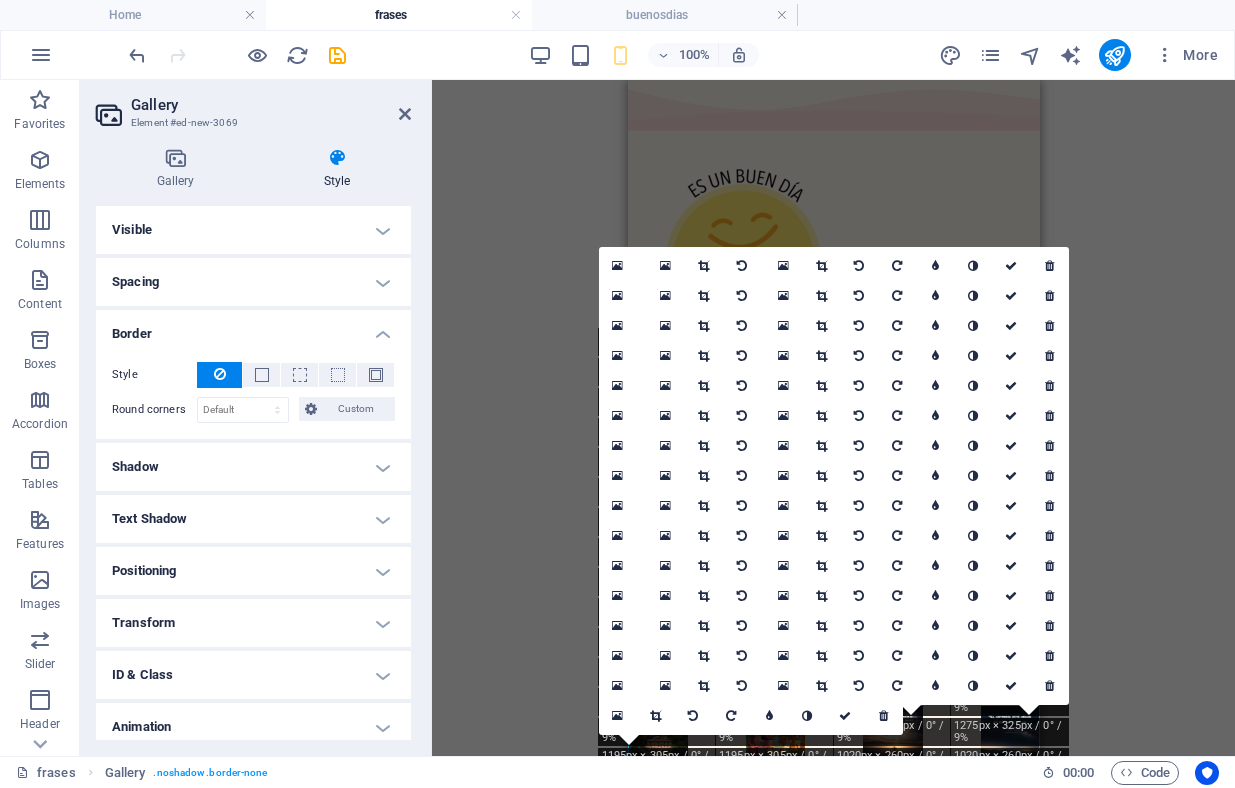 click on "Style              - Width 1 auto px rem % vh vw Custom Custom 1 auto px rem % vh vw 1 auto px rem % vh vw 1 auto px rem % vh vw 1 auto px rem % vh vw  - Color Round corners Default px rem % vh vw Custom Custom px rem % vh vw px rem % vh vw px rem % vh vw px rem % vh vw" at bounding box center [253, 392] 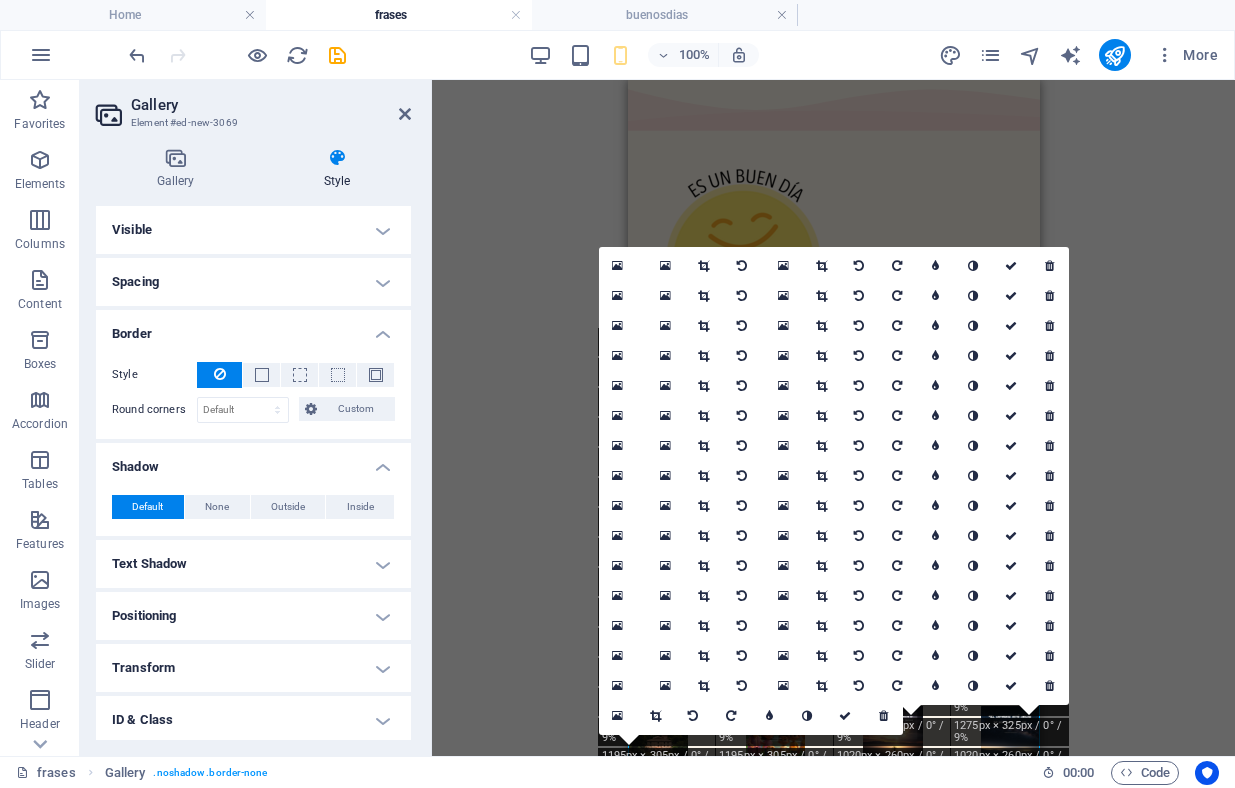 click on "Shadow" at bounding box center (253, 461) 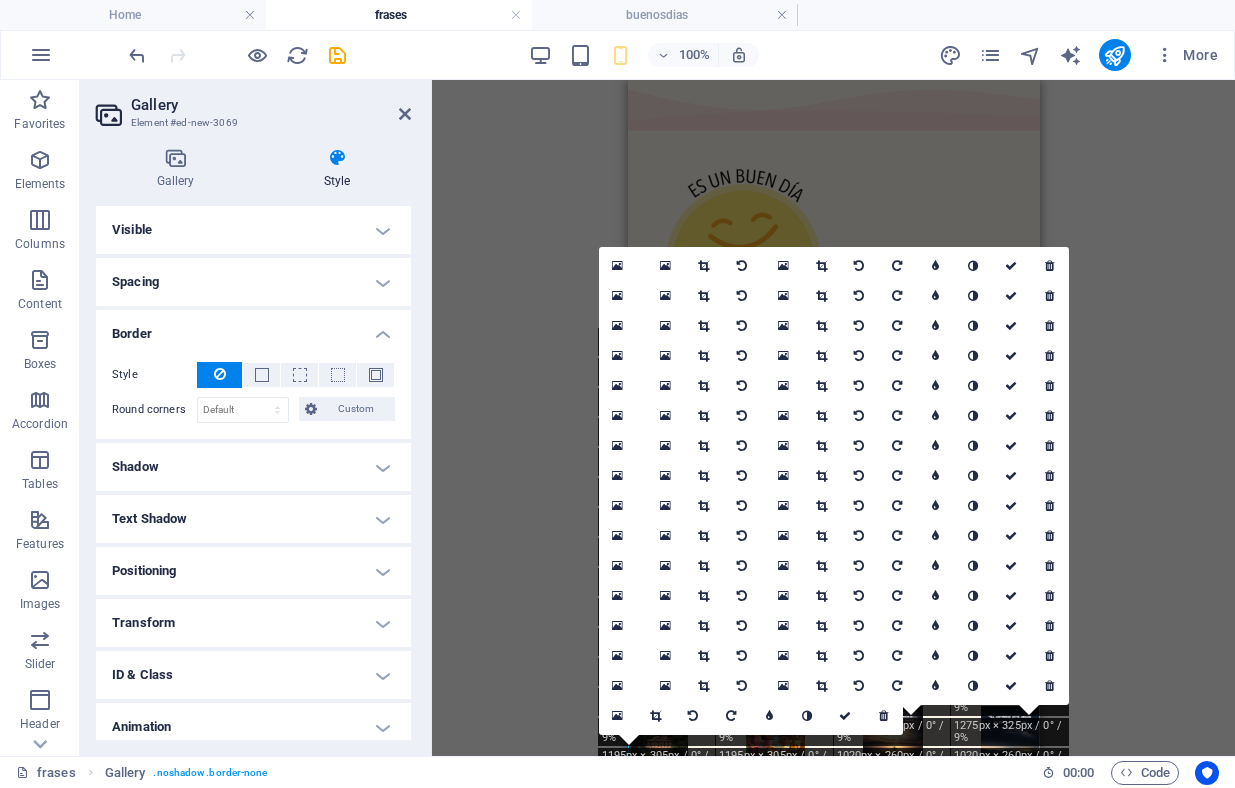click on "Text Shadow" at bounding box center (253, 519) 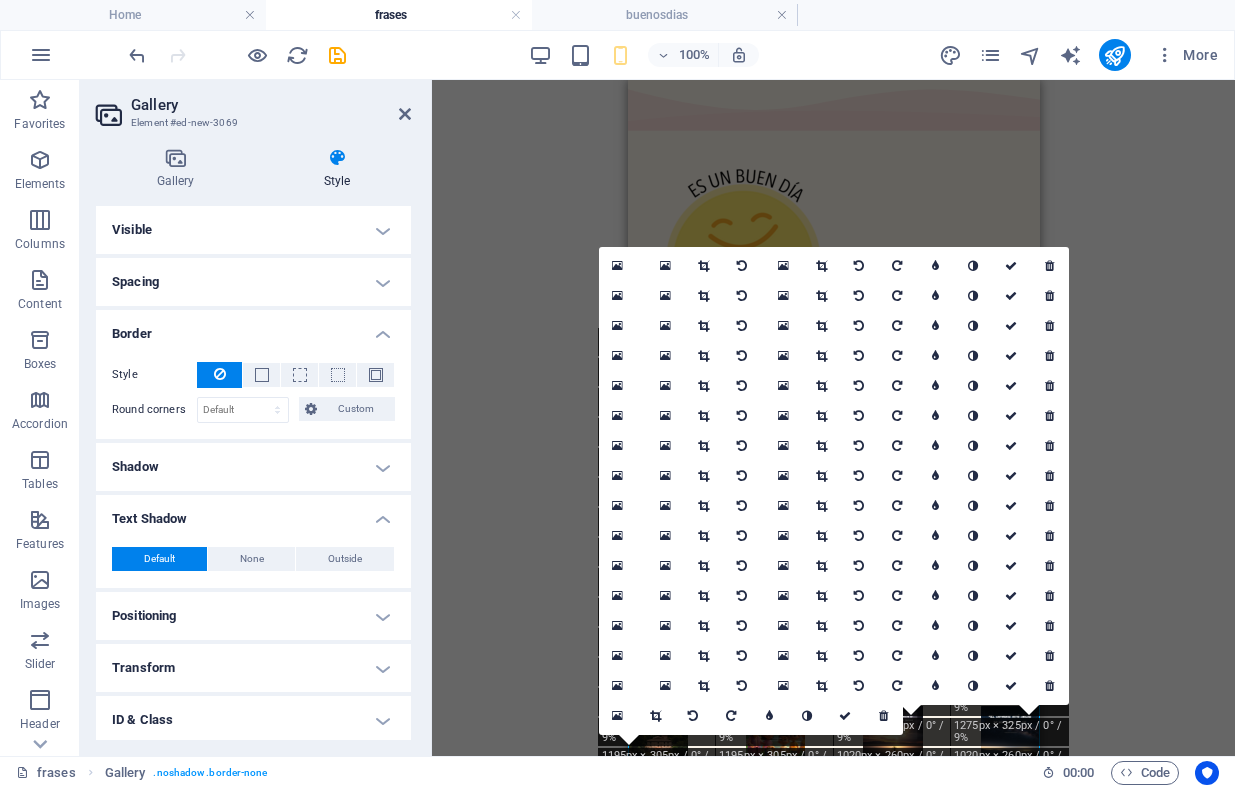 click on "Text Shadow" at bounding box center [253, 513] 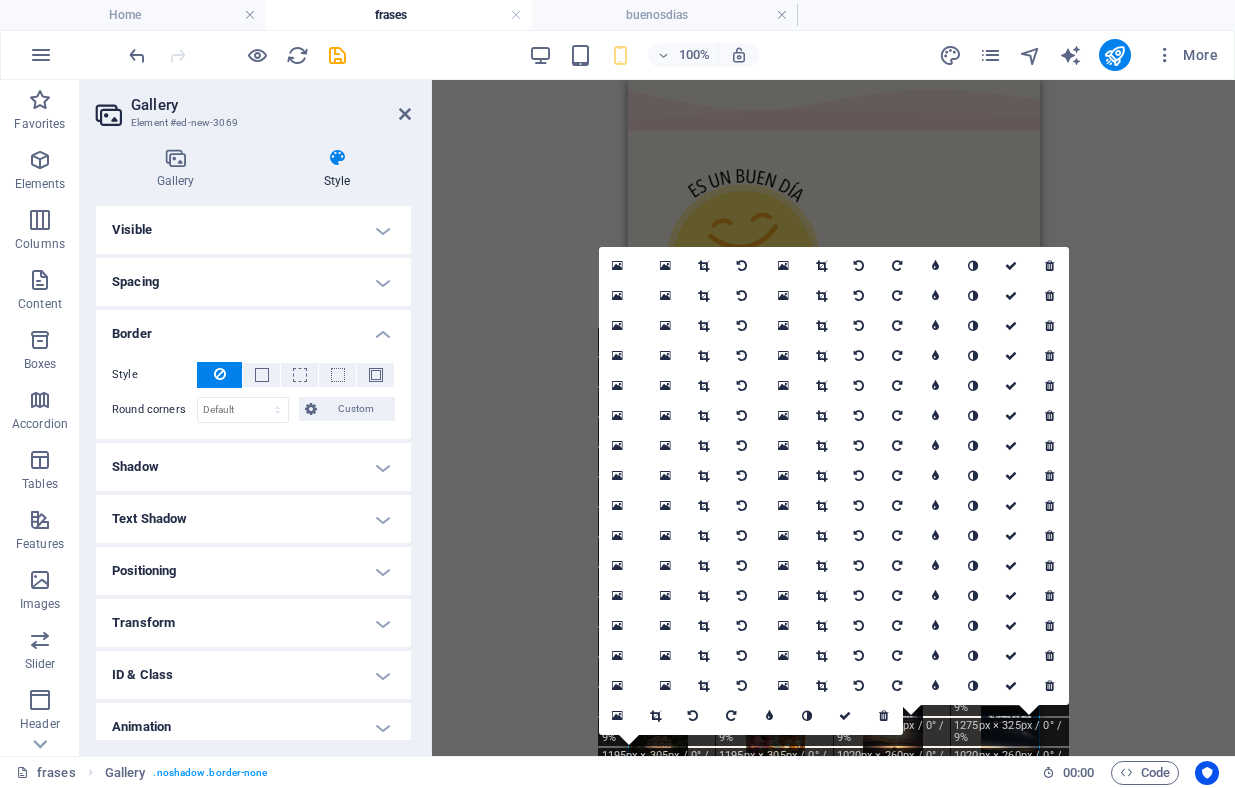 click on "Positioning" at bounding box center (253, 571) 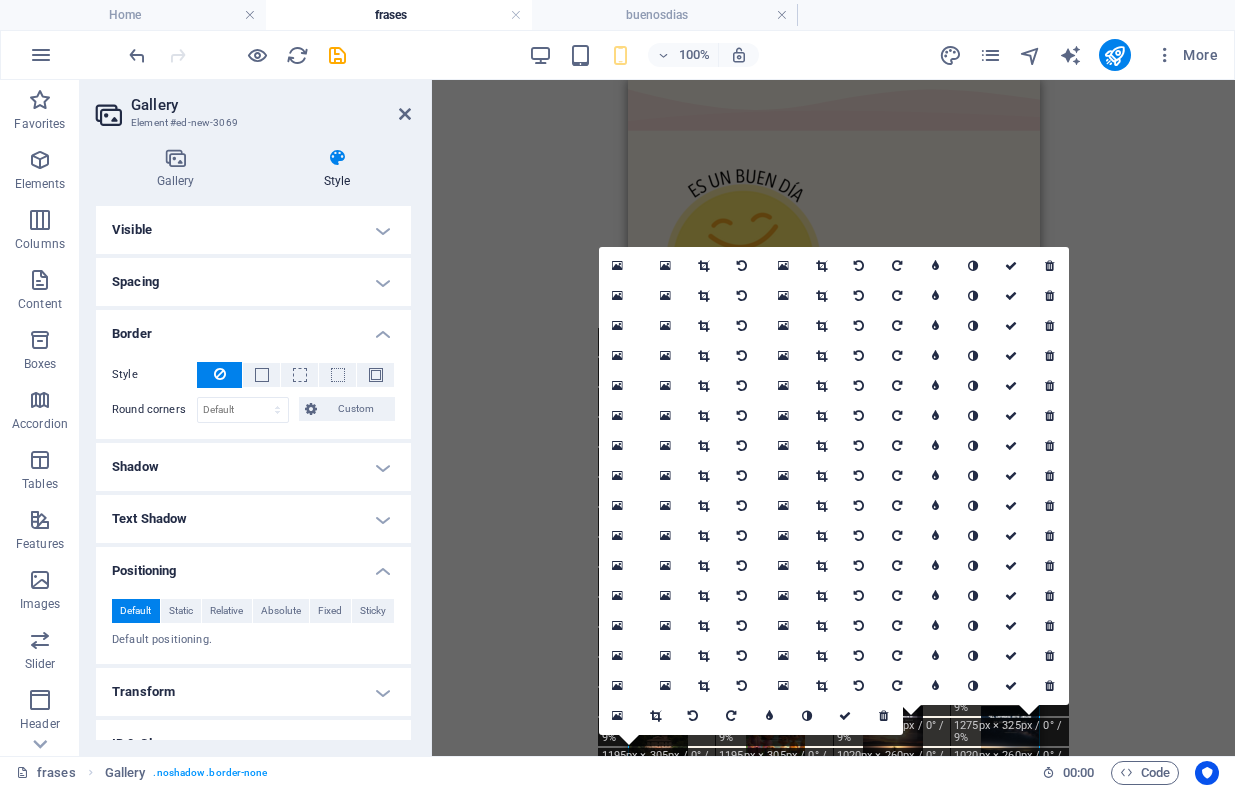 scroll, scrollTop: 131, scrollLeft: 0, axis: vertical 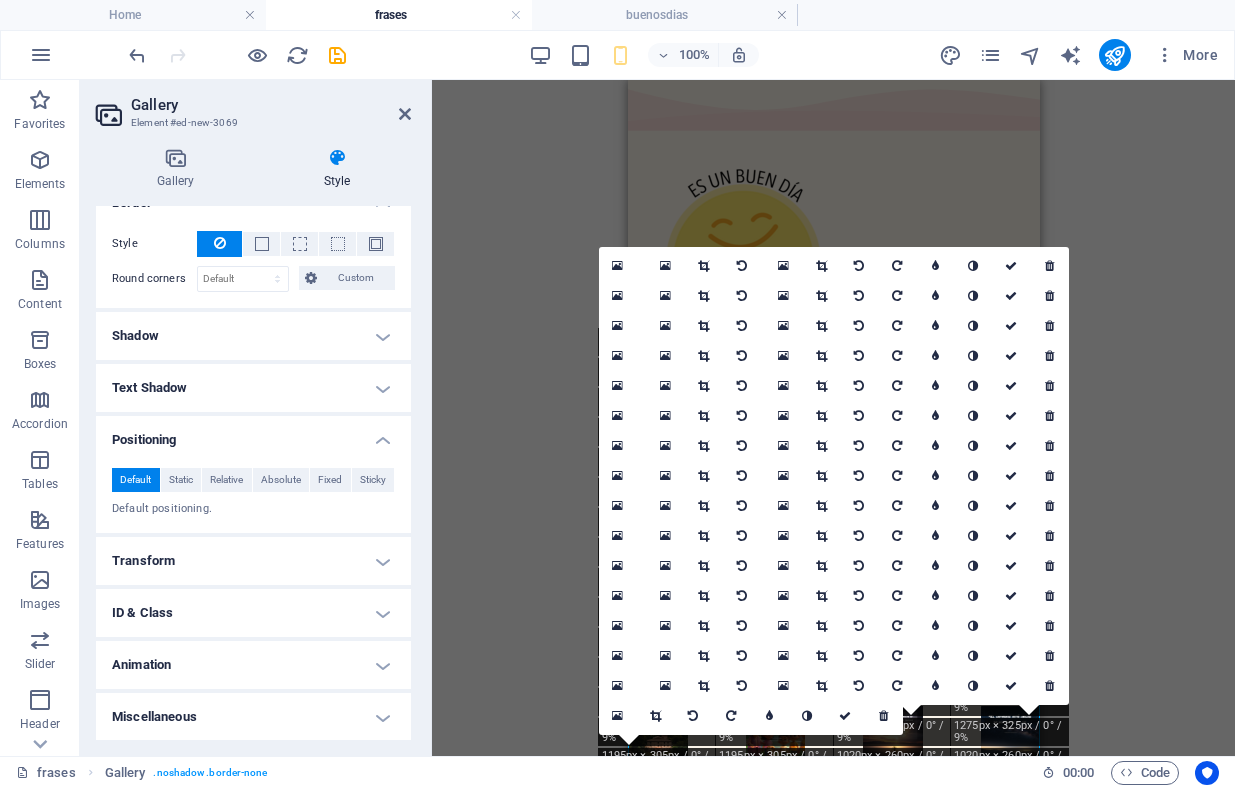 click on "Transform" at bounding box center (253, 561) 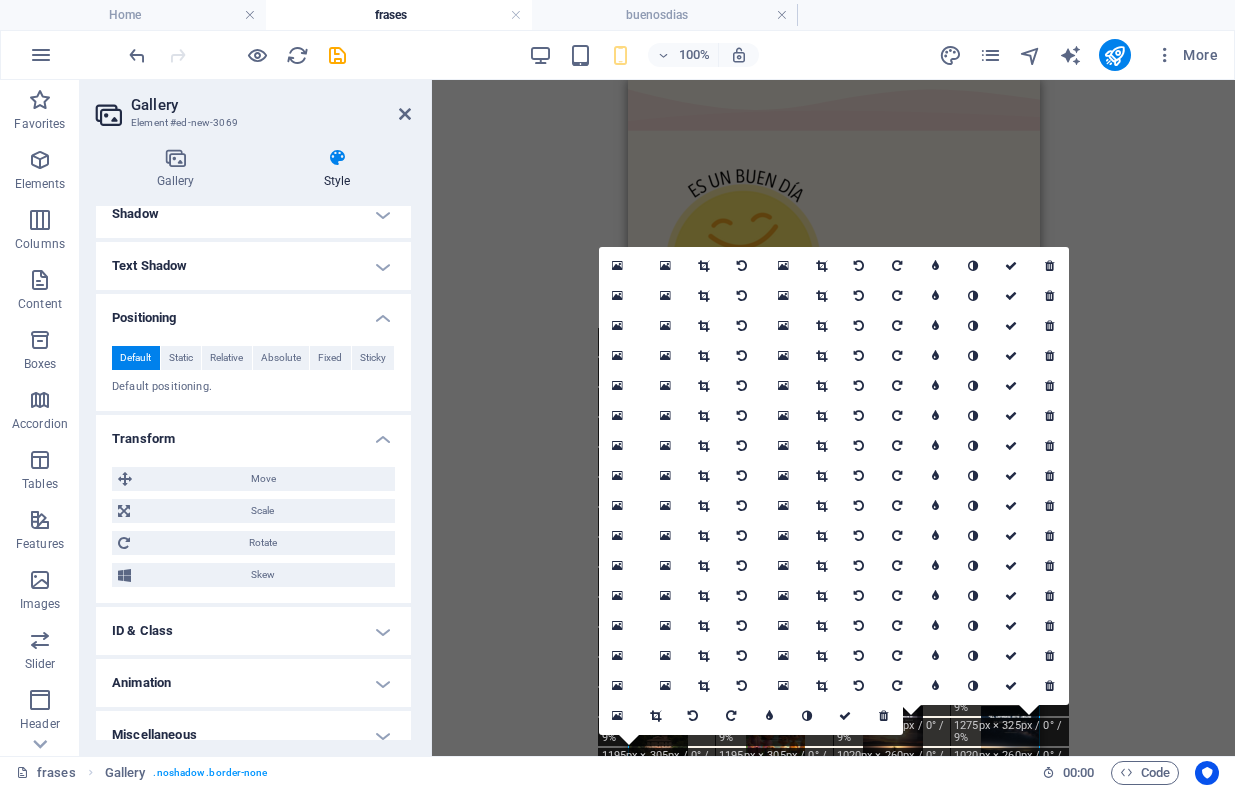 scroll, scrollTop: 271, scrollLeft: 0, axis: vertical 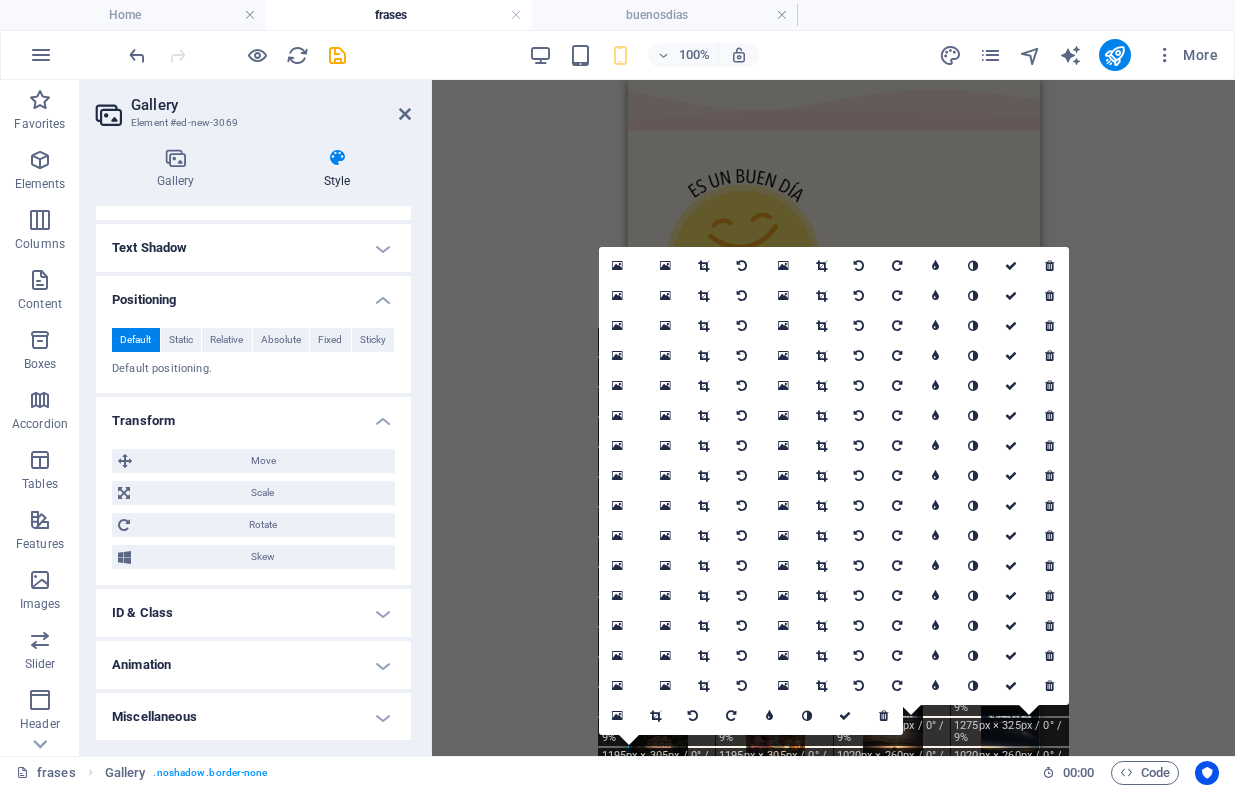click on "ID & Class" at bounding box center (253, 613) 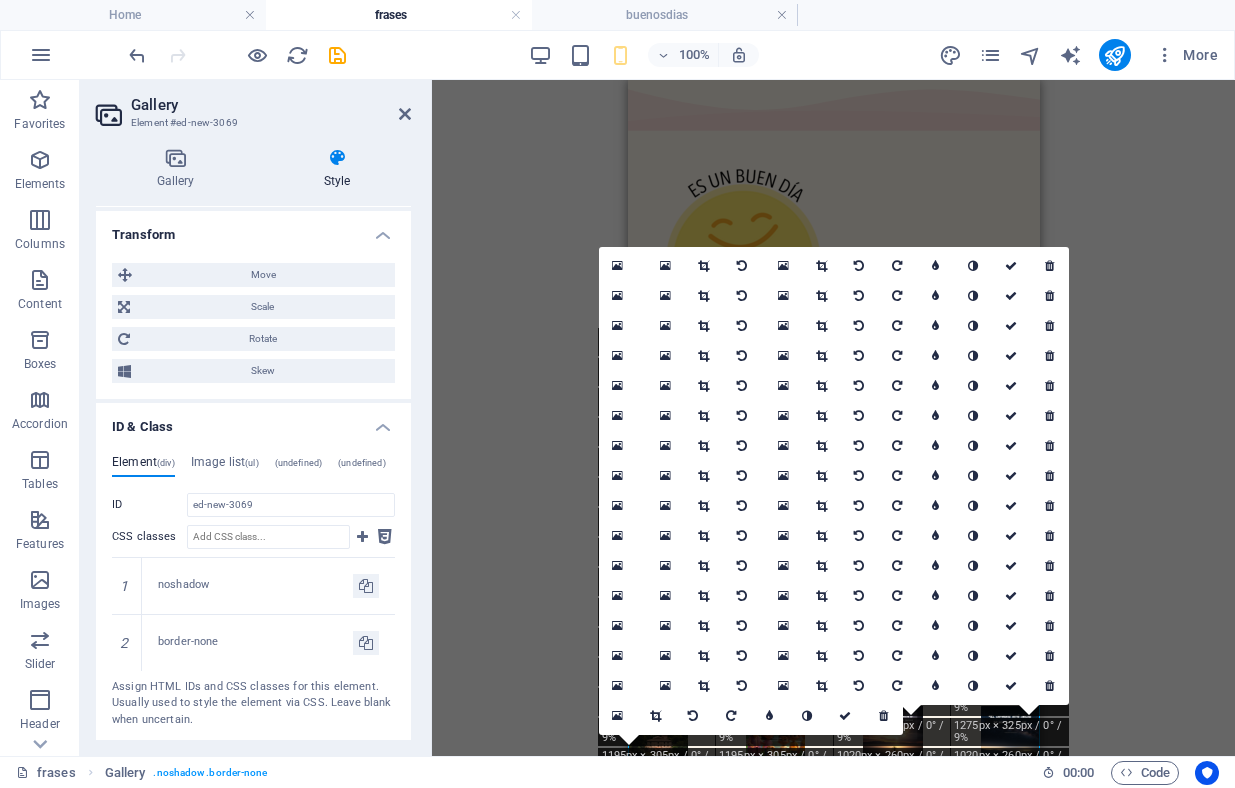 scroll, scrollTop: 564, scrollLeft: 0, axis: vertical 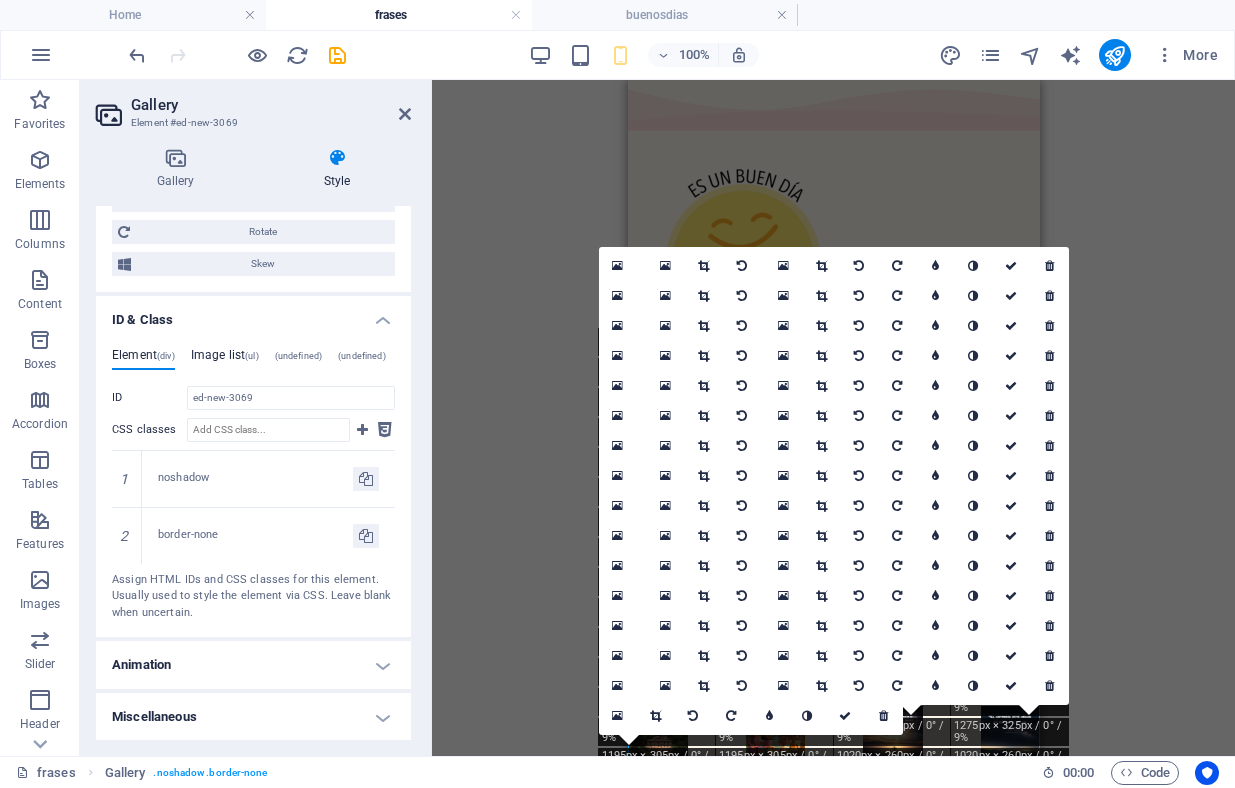 click on "Image list  (ul)" at bounding box center [225, 359] 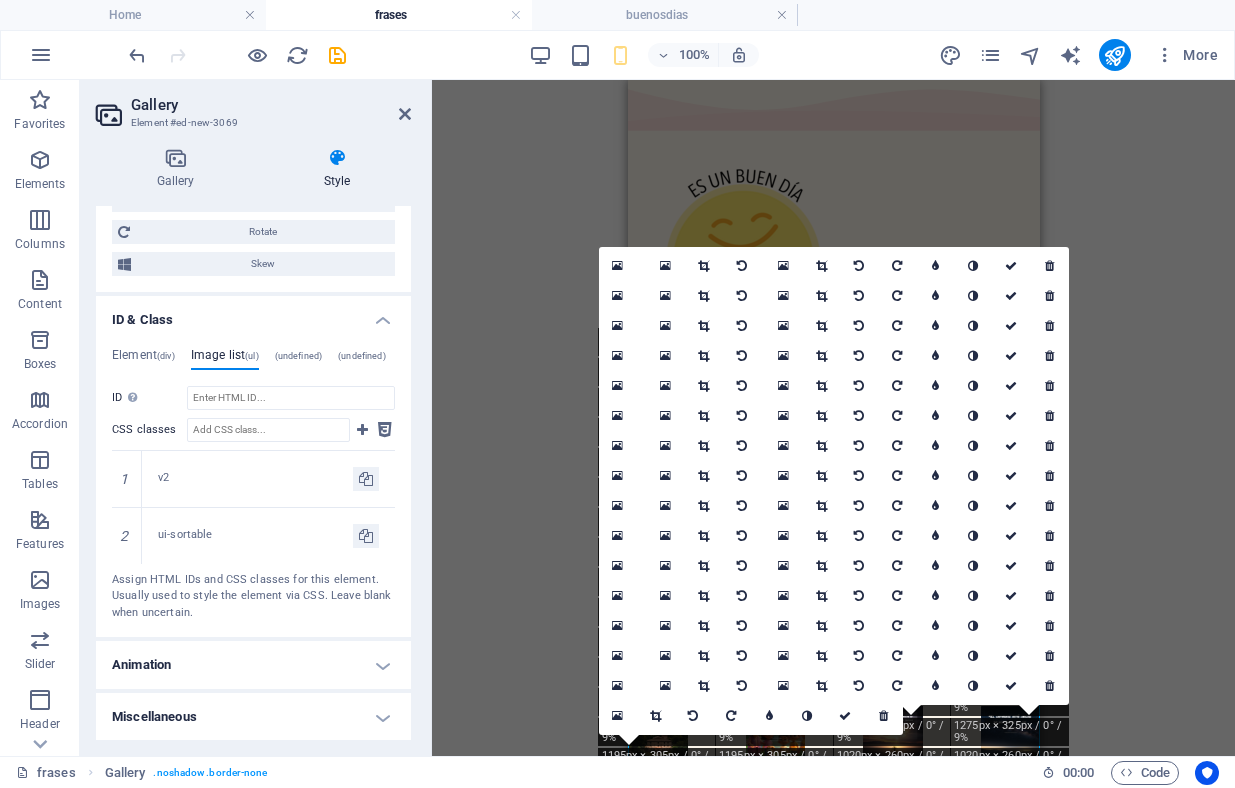 click on "Animation" at bounding box center [253, 665] 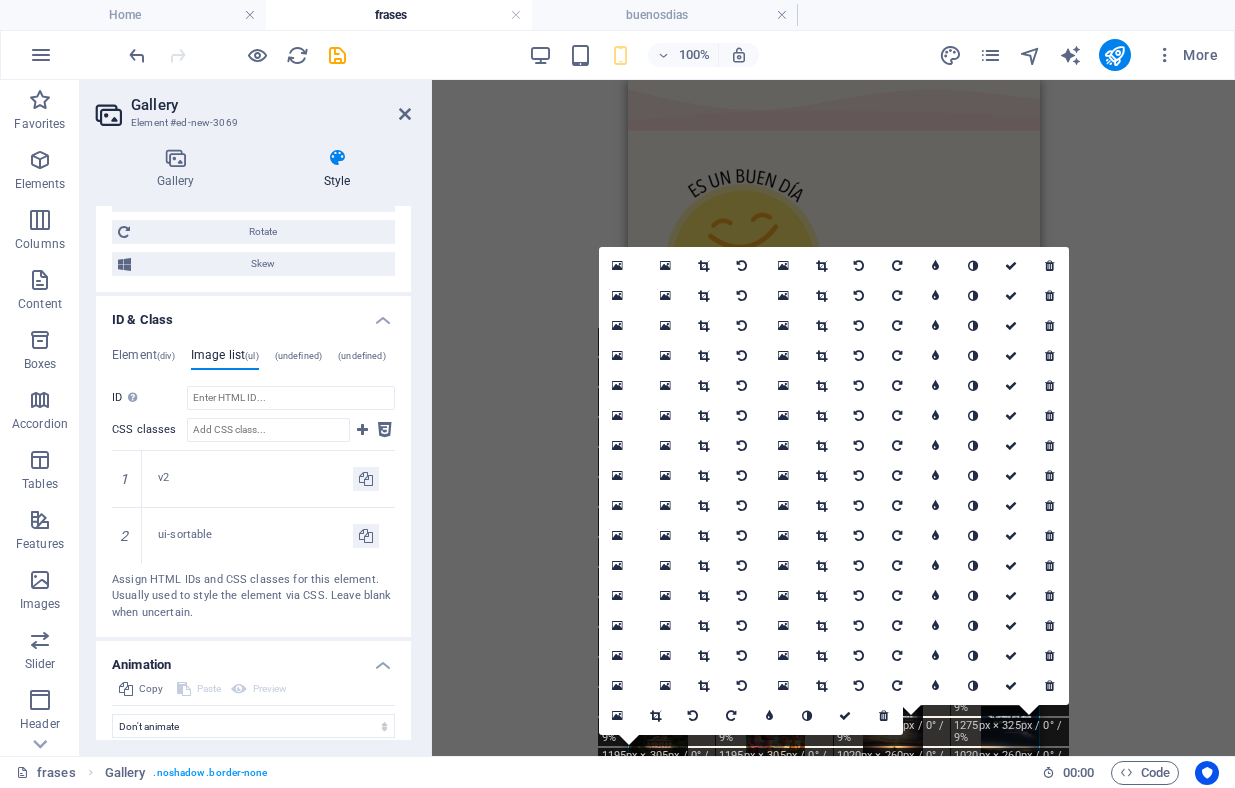 scroll, scrollTop: 629, scrollLeft: 0, axis: vertical 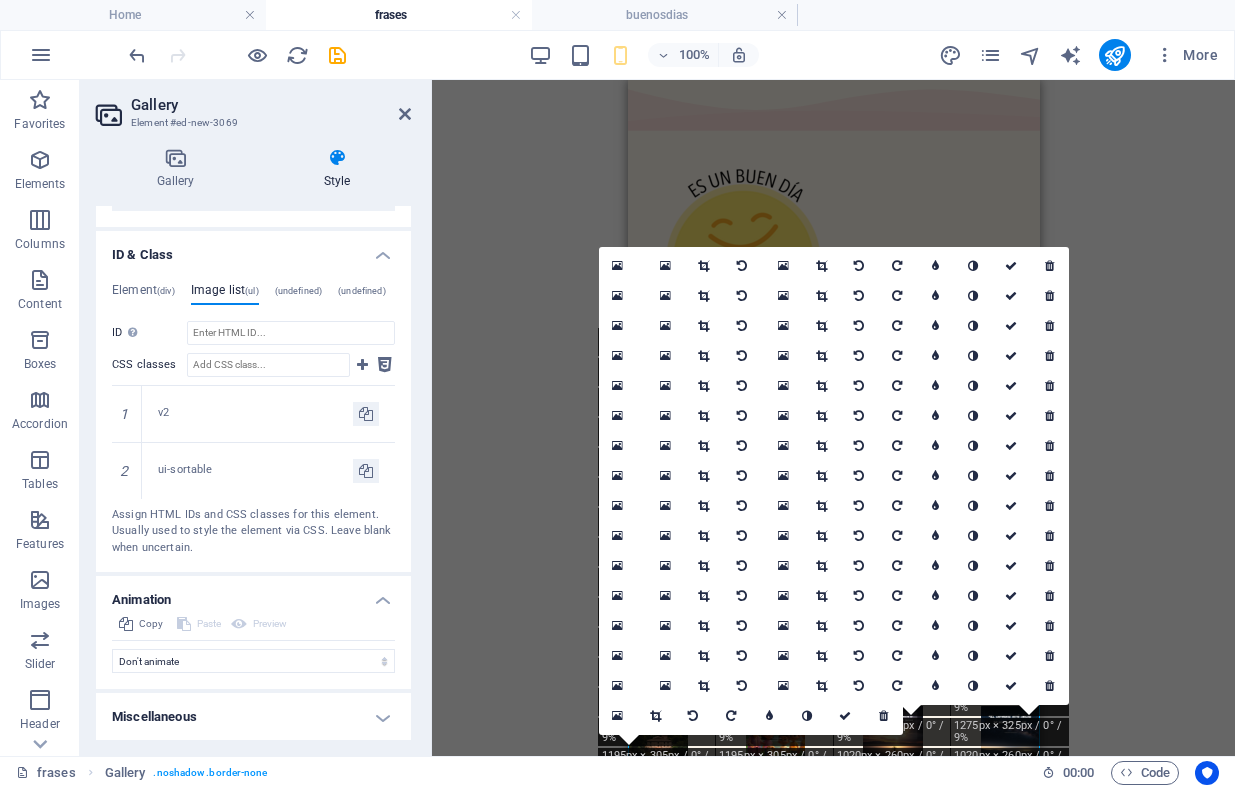 click on "Miscellaneous" at bounding box center [253, 717] 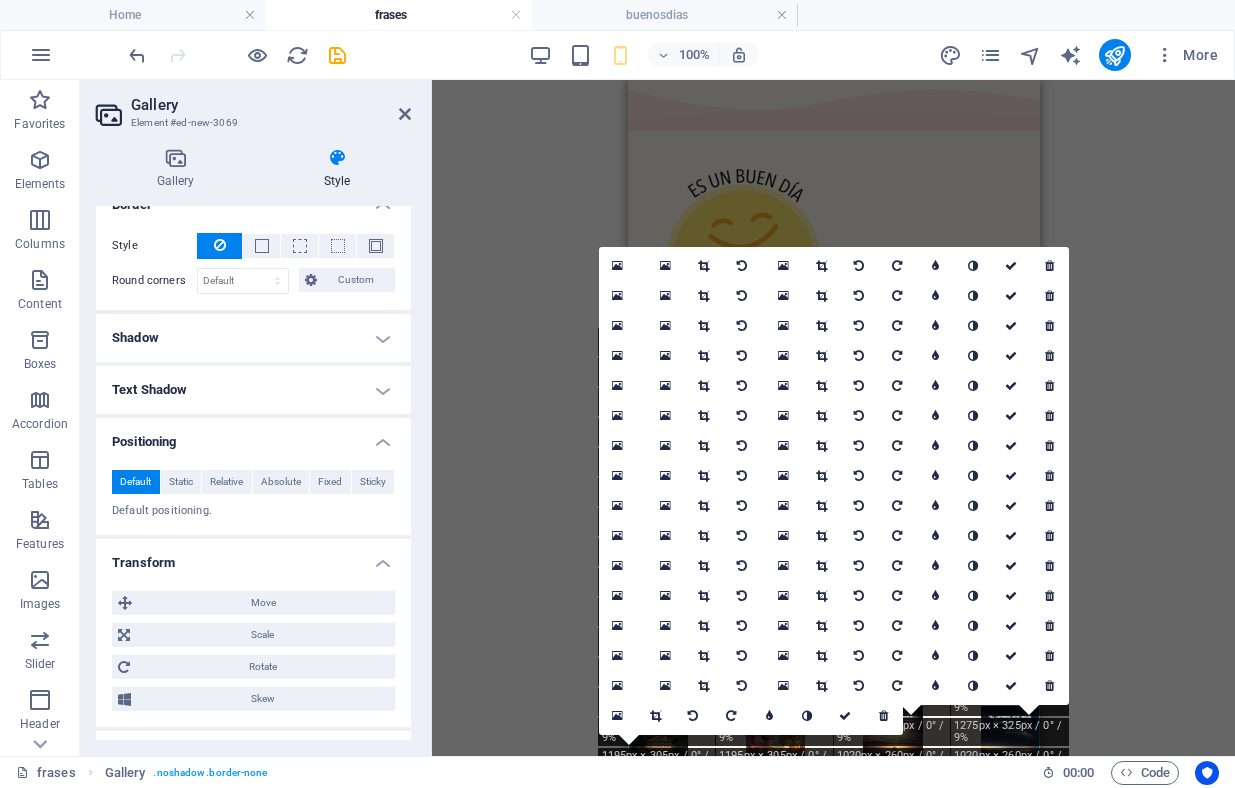 scroll, scrollTop: 0, scrollLeft: 0, axis: both 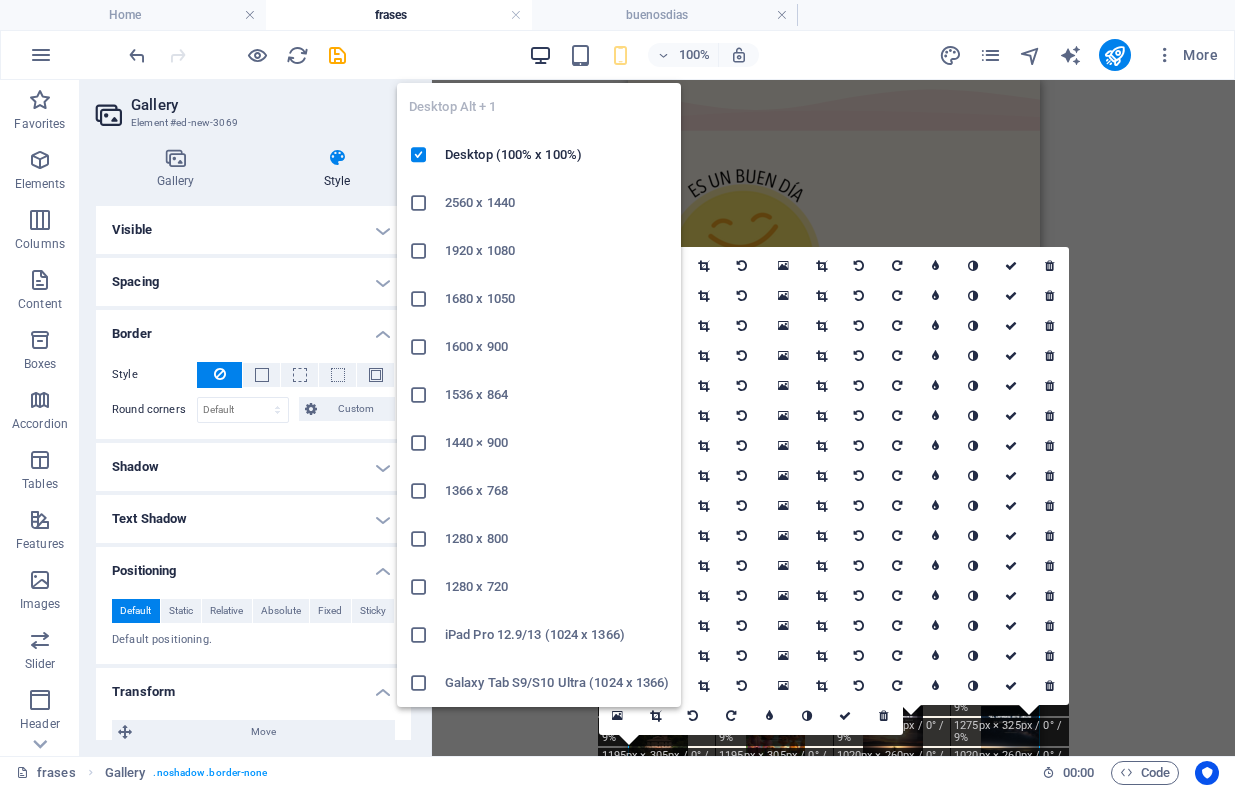 click at bounding box center (540, 55) 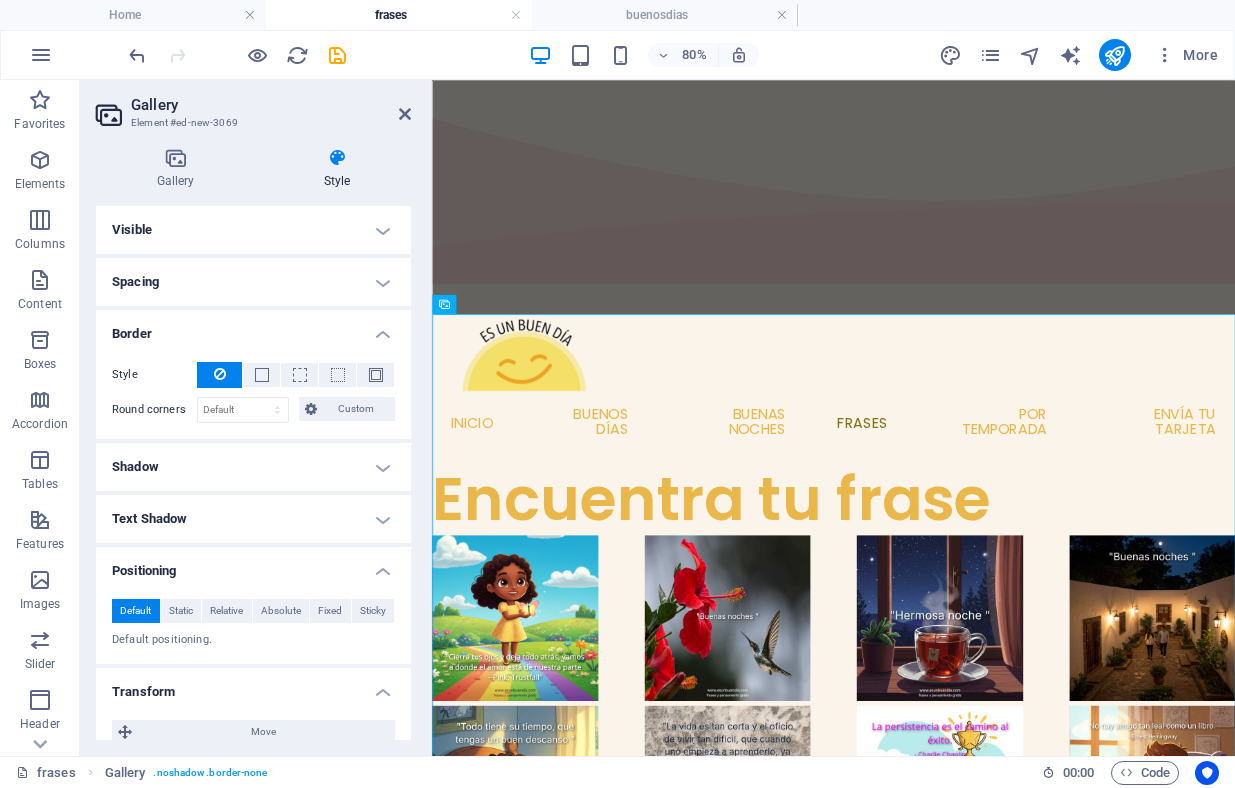 scroll, scrollTop: 753, scrollLeft: 0, axis: vertical 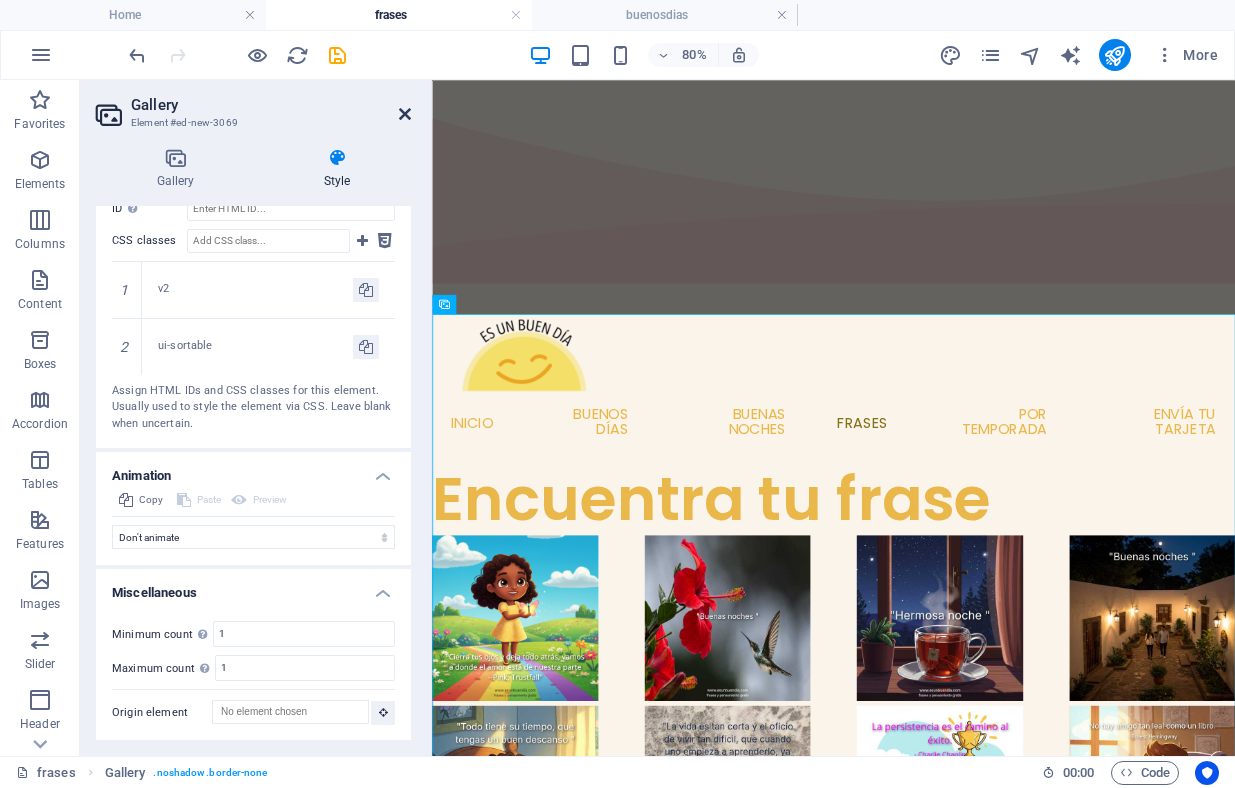 click at bounding box center (405, 114) 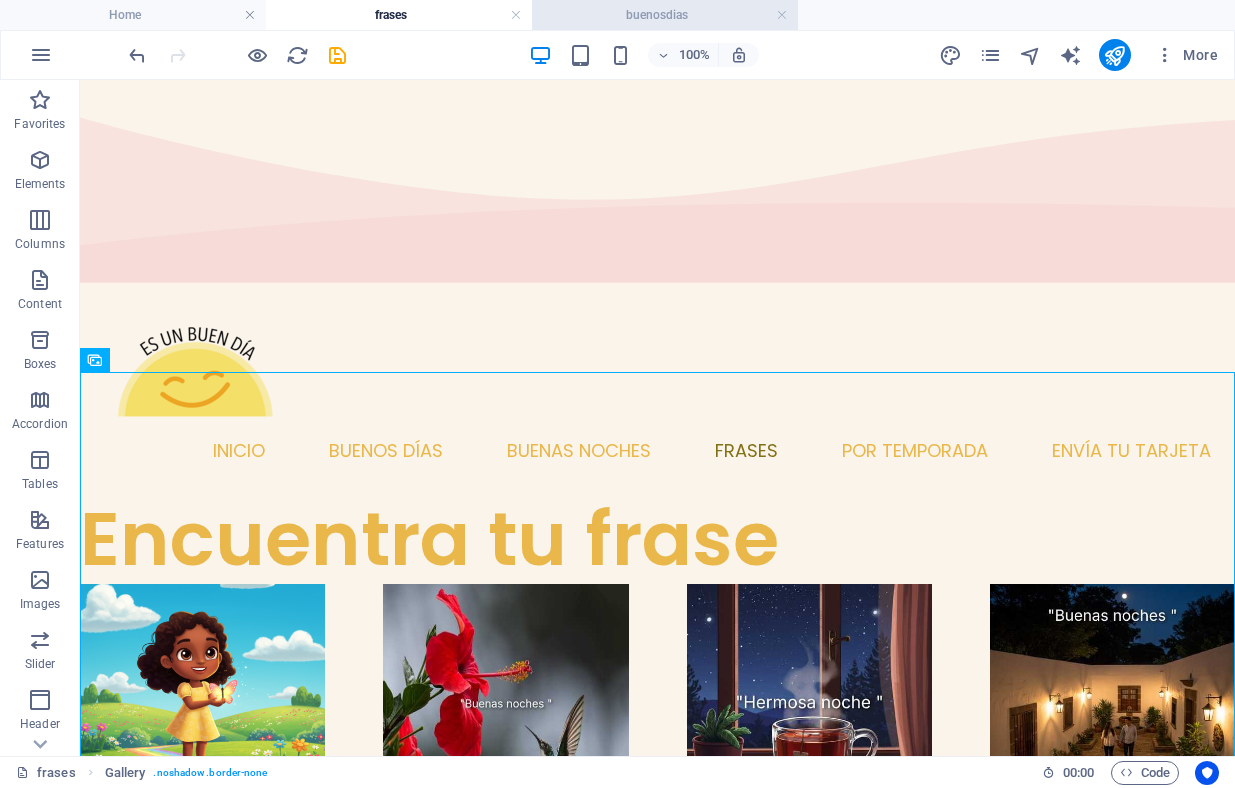 click on "buenosdias" at bounding box center [665, 15] 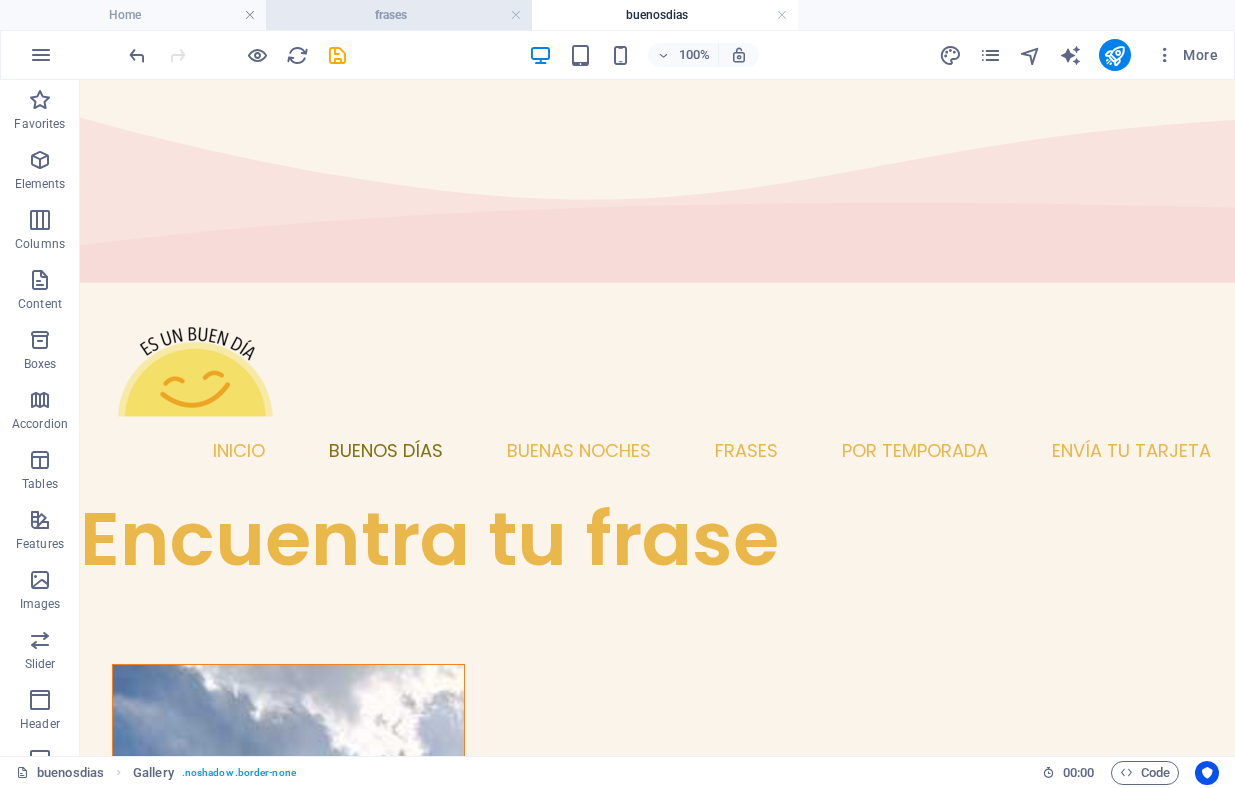 click on "frases" at bounding box center (399, 15) 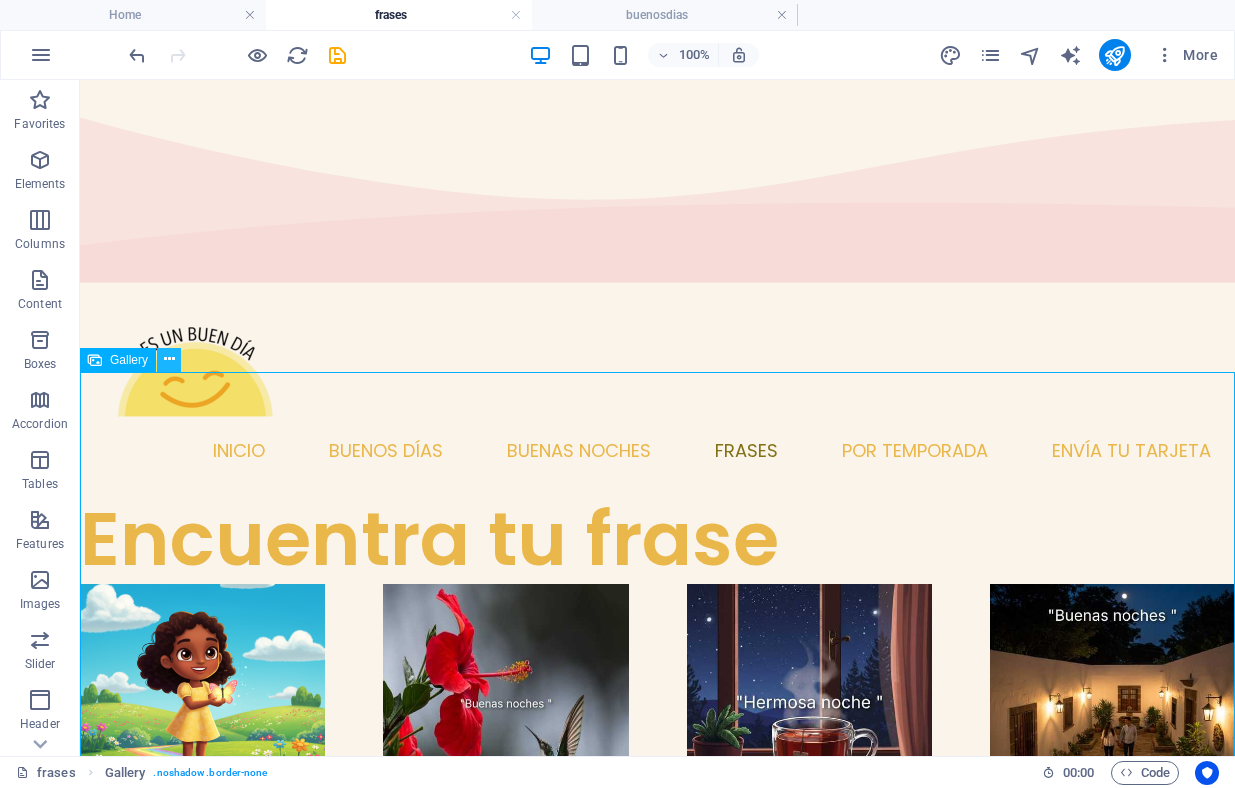 click at bounding box center [169, 359] 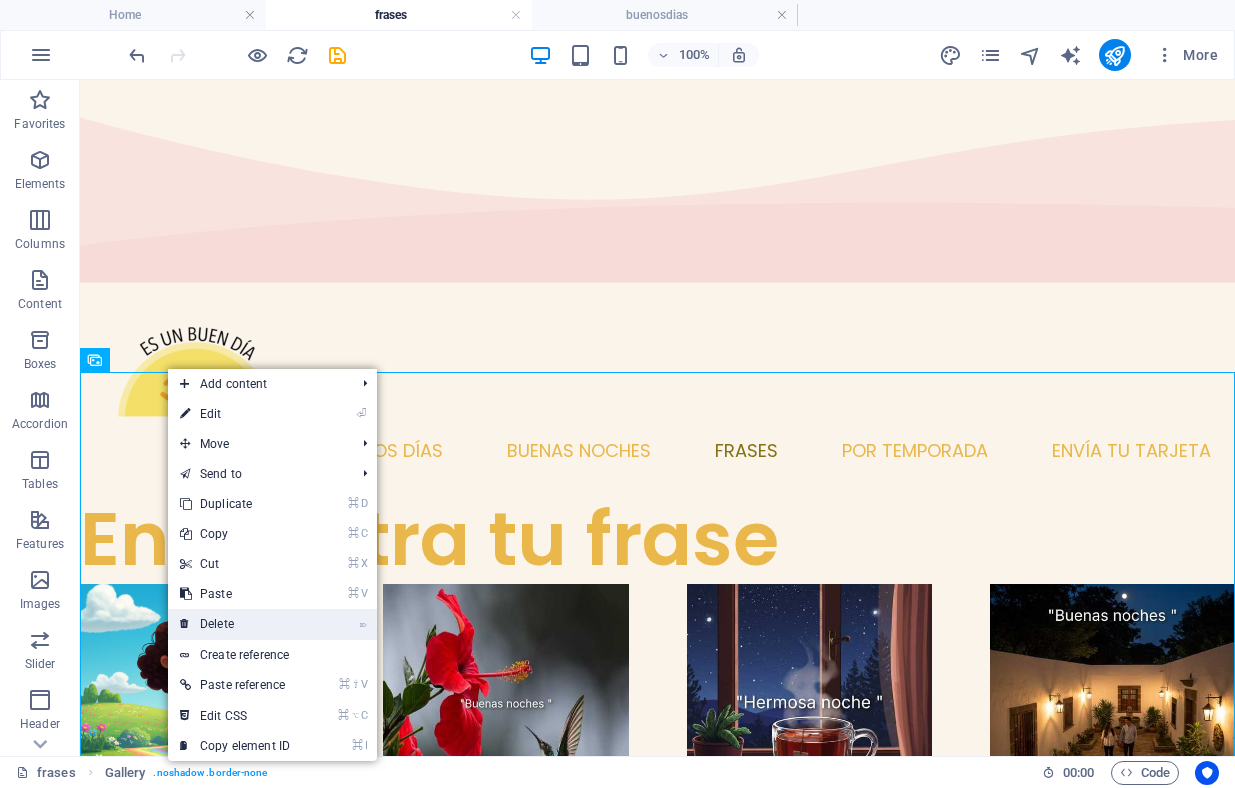 click on "⌦  Delete" at bounding box center [235, 624] 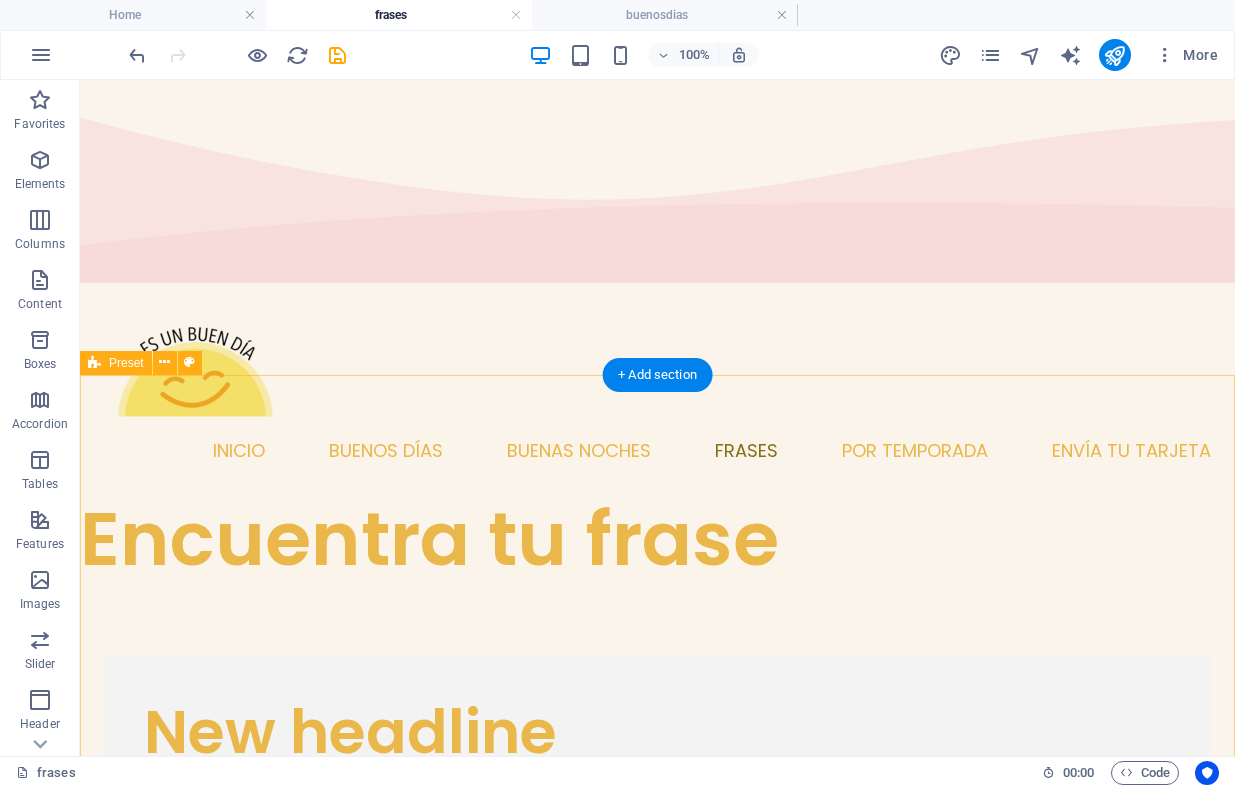 click on "New headline Lorem ipsum dolor sit amet, consectetuer adipiscing elit. Aenean commodo ligula eget dolor. Lorem ipsum dolor sit amet, consectetuer adipiscing elit leget dolor. Lorem ipsum dolor sit amet, consectetuer adipiscing elit. Aenean commodo ligula eget dolor. Lorem ipsum dolor sit amet, consectetuer adipiscing elit dolor consectetuer adipiscing elit leget dolor. Lorem elit saget ipsum dolor sit amet, consectetuer. Drop content here or  Add elements  Paste clipboard" at bounding box center [657, 1054] 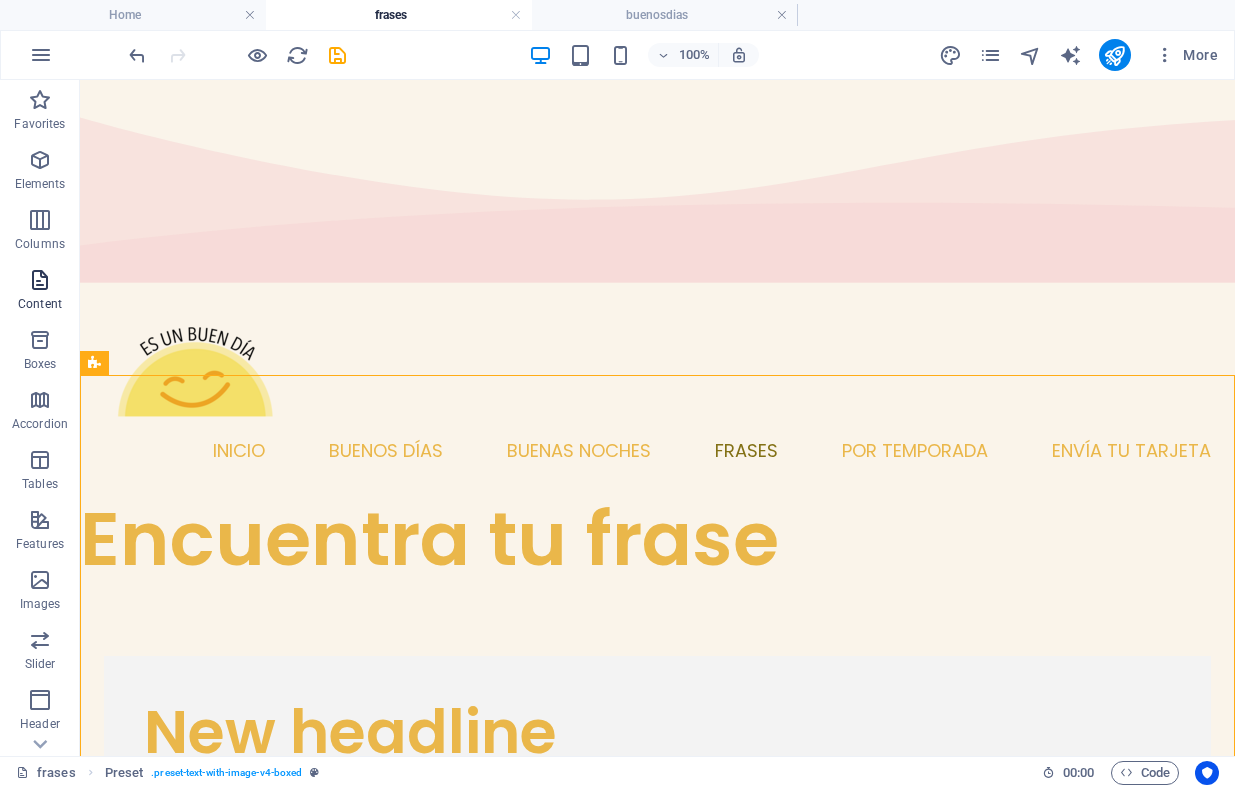click at bounding box center (40, 280) 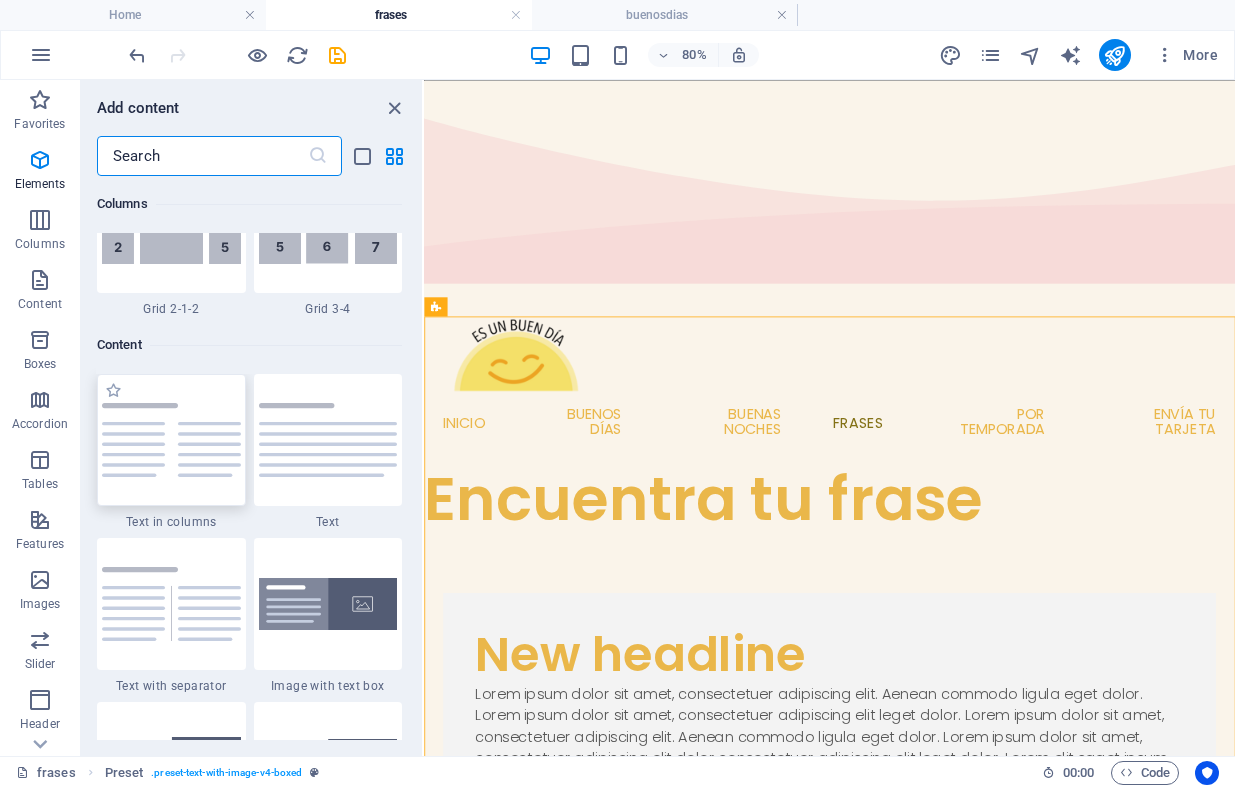 scroll, scrollTop: 3499, scrollLeft: 0, axis: vertical 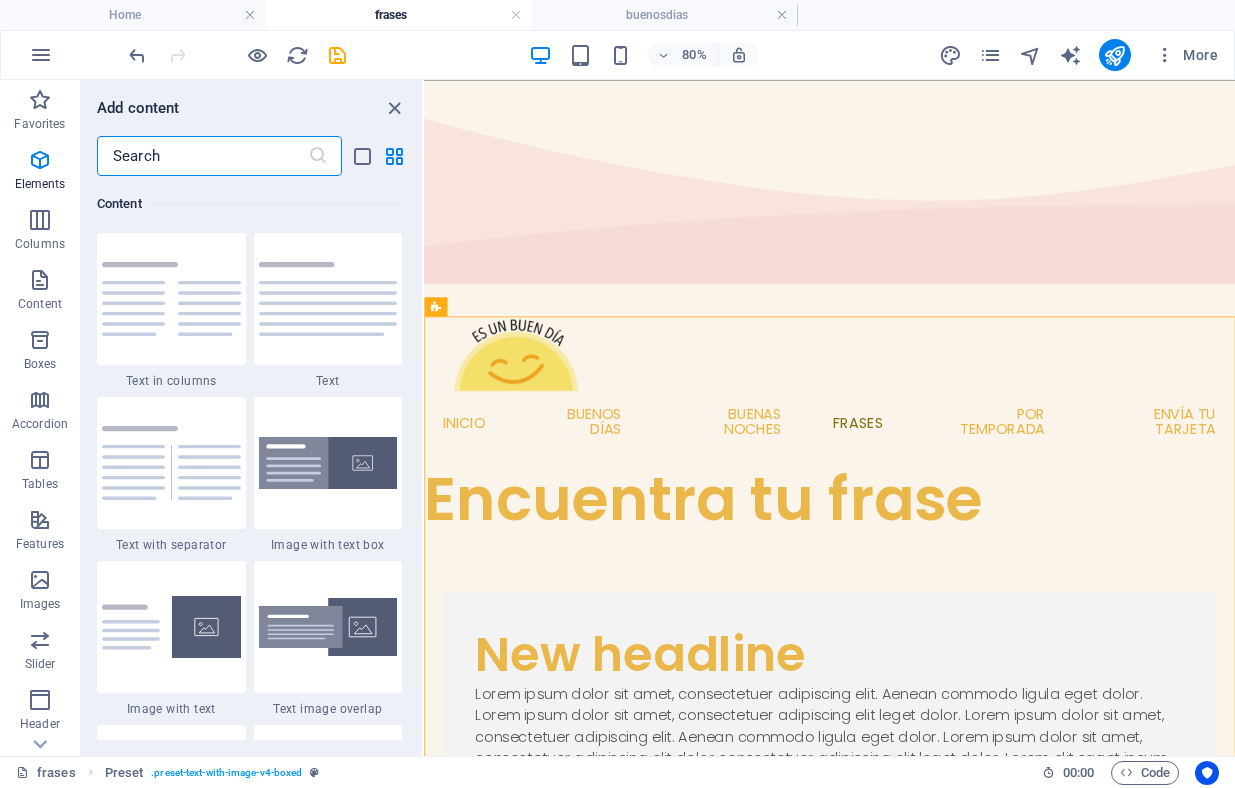click at bounding box center [202, 156] 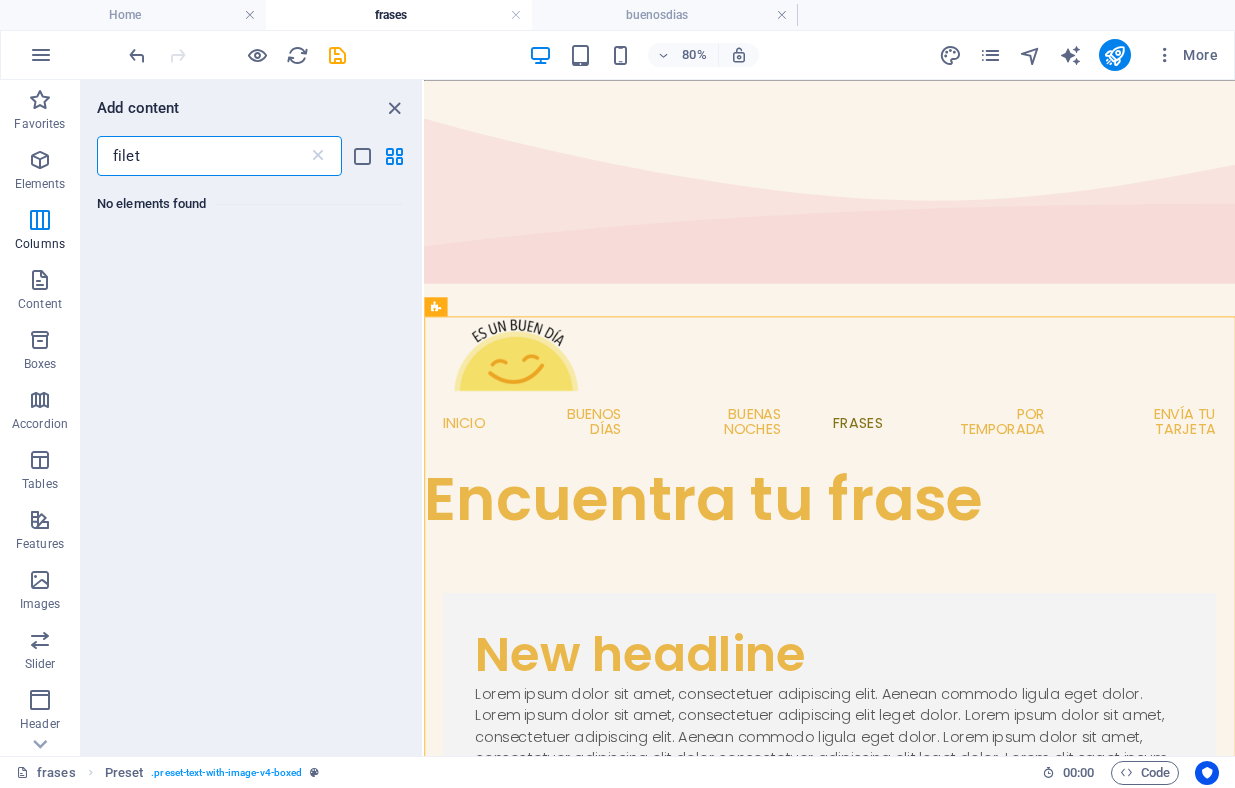 scroll, scrollTop: 0, scrollLeft: 0, axis: both 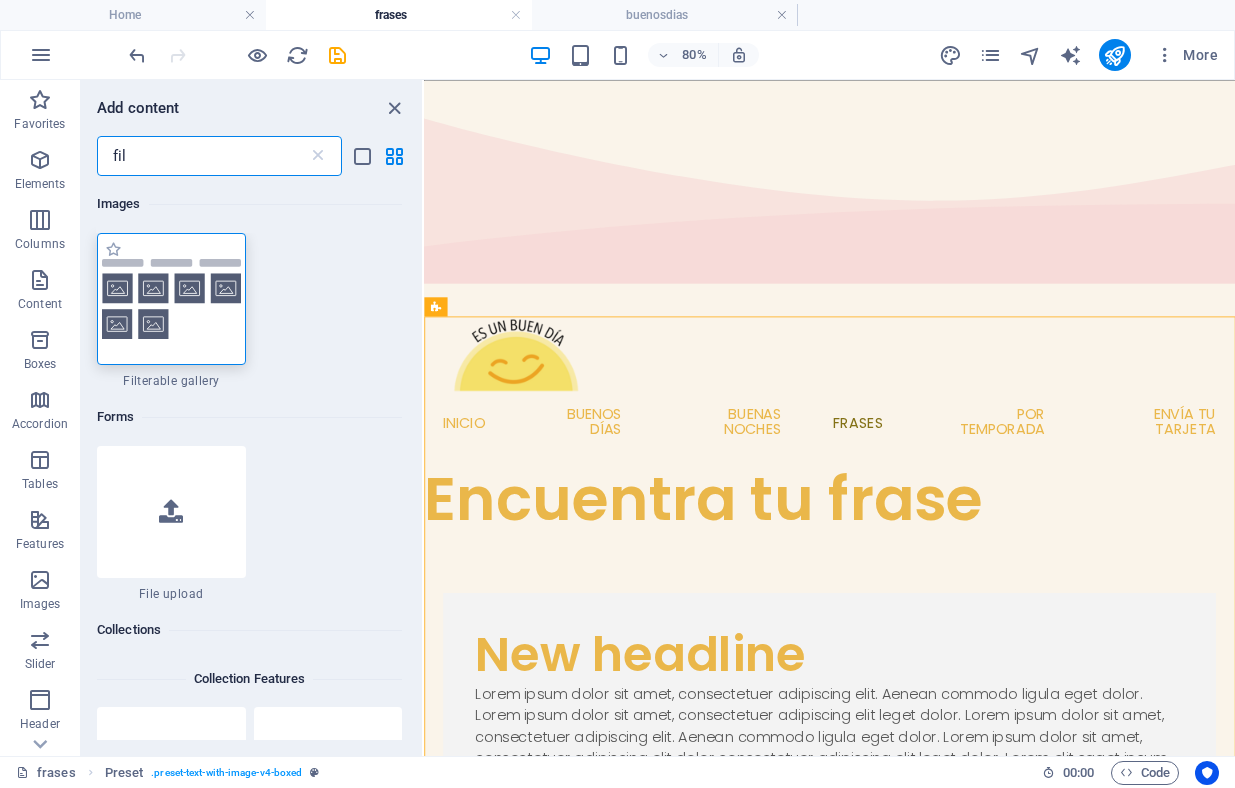 type on "fil" 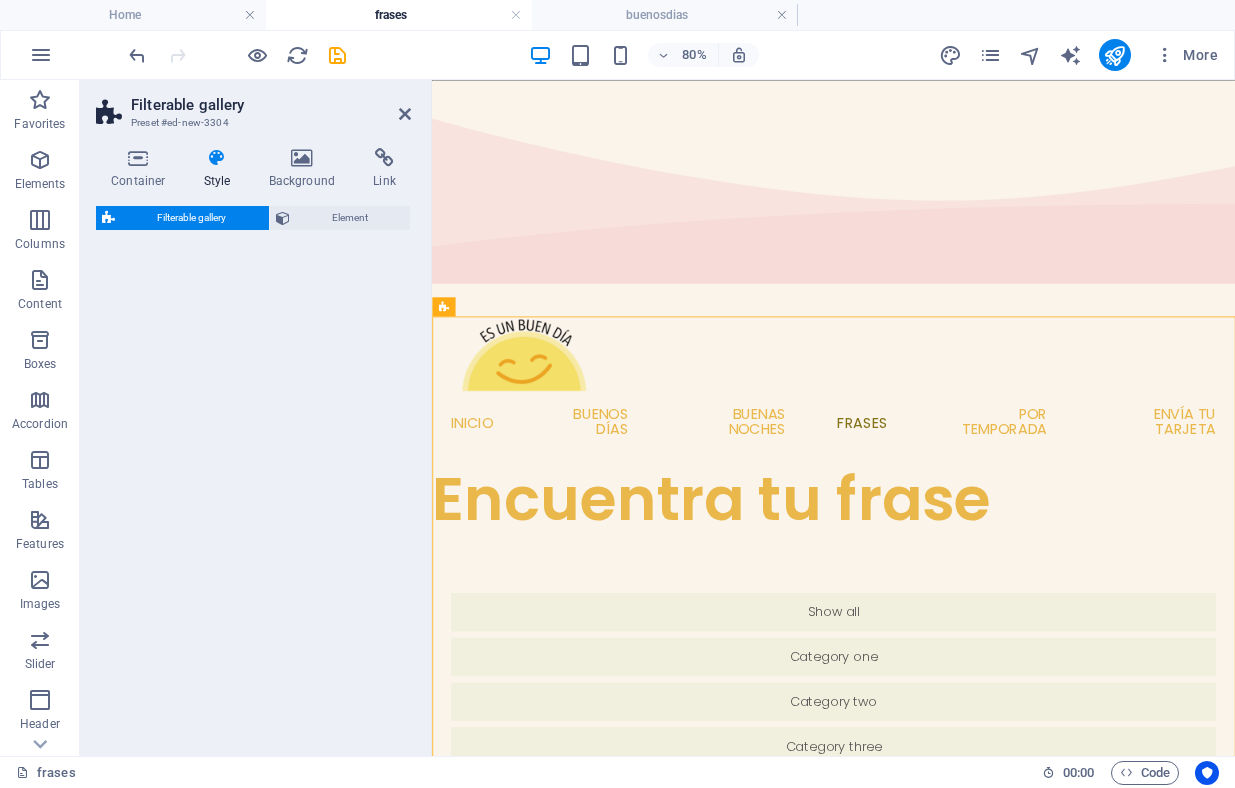 select on "rem" 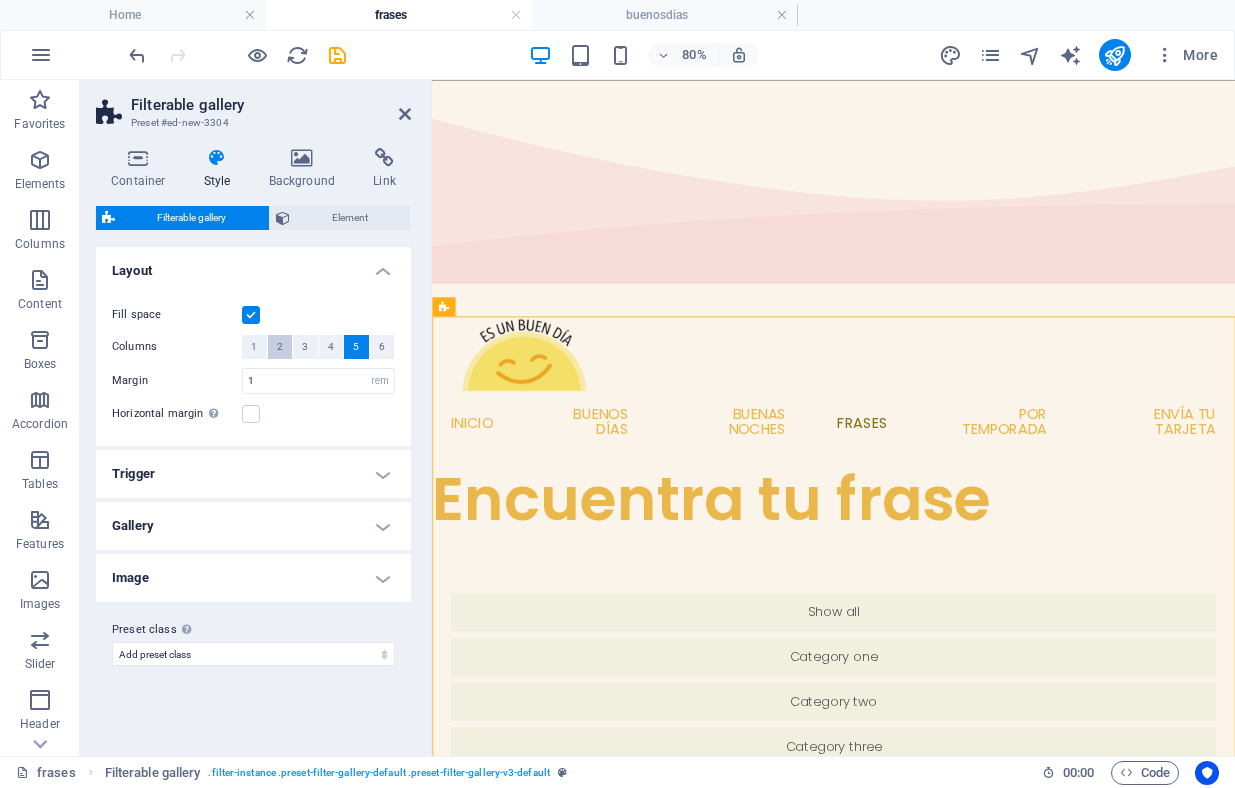 click on "2" at bounding box center [280, 347] 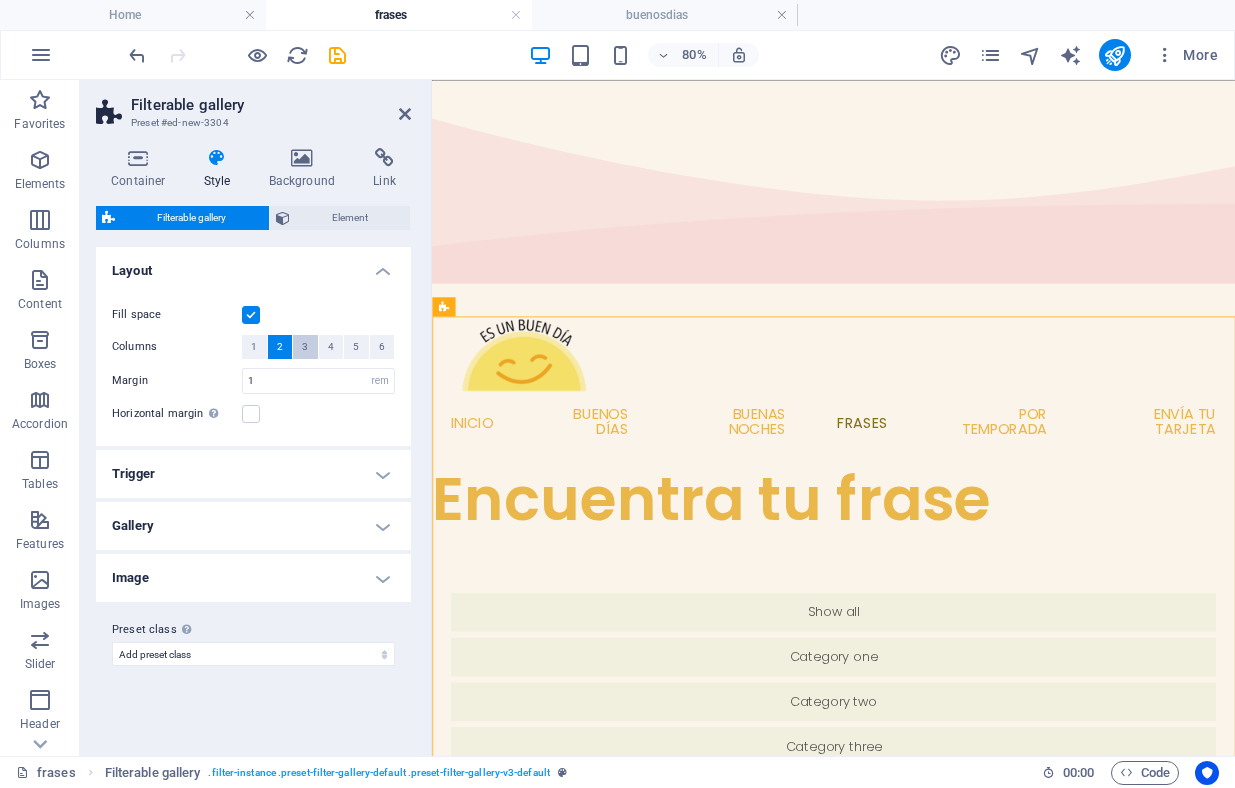 click on "3" at bounding box center [305, 347] 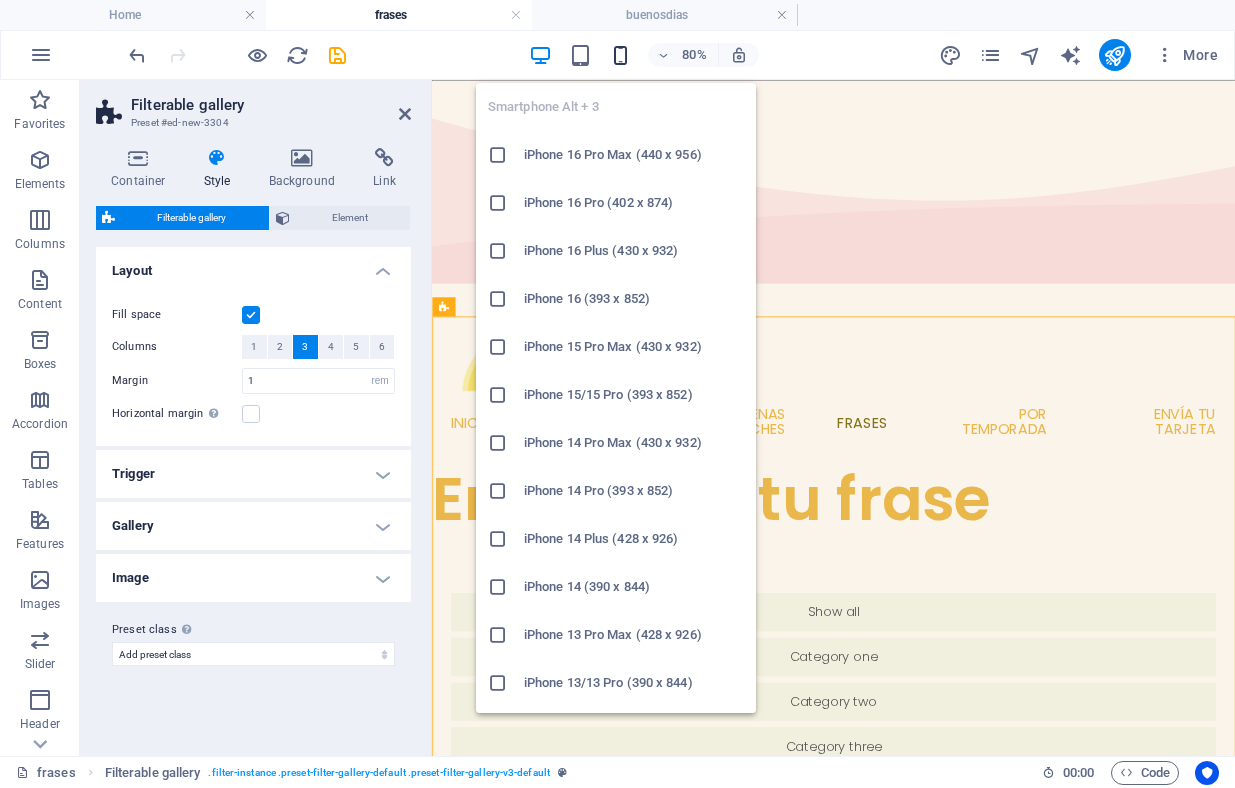 click at bounding box center (620, 55) 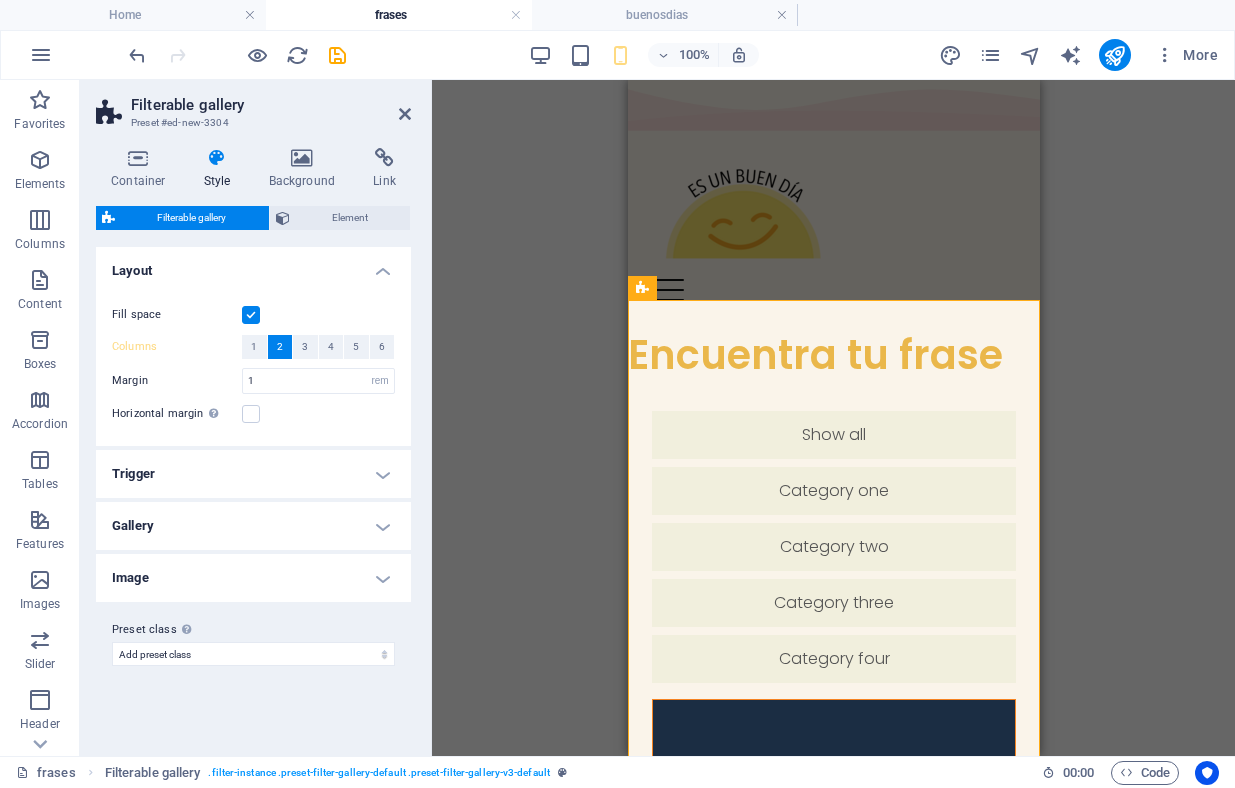 click on "Layout" at bounding box center (253, 265) 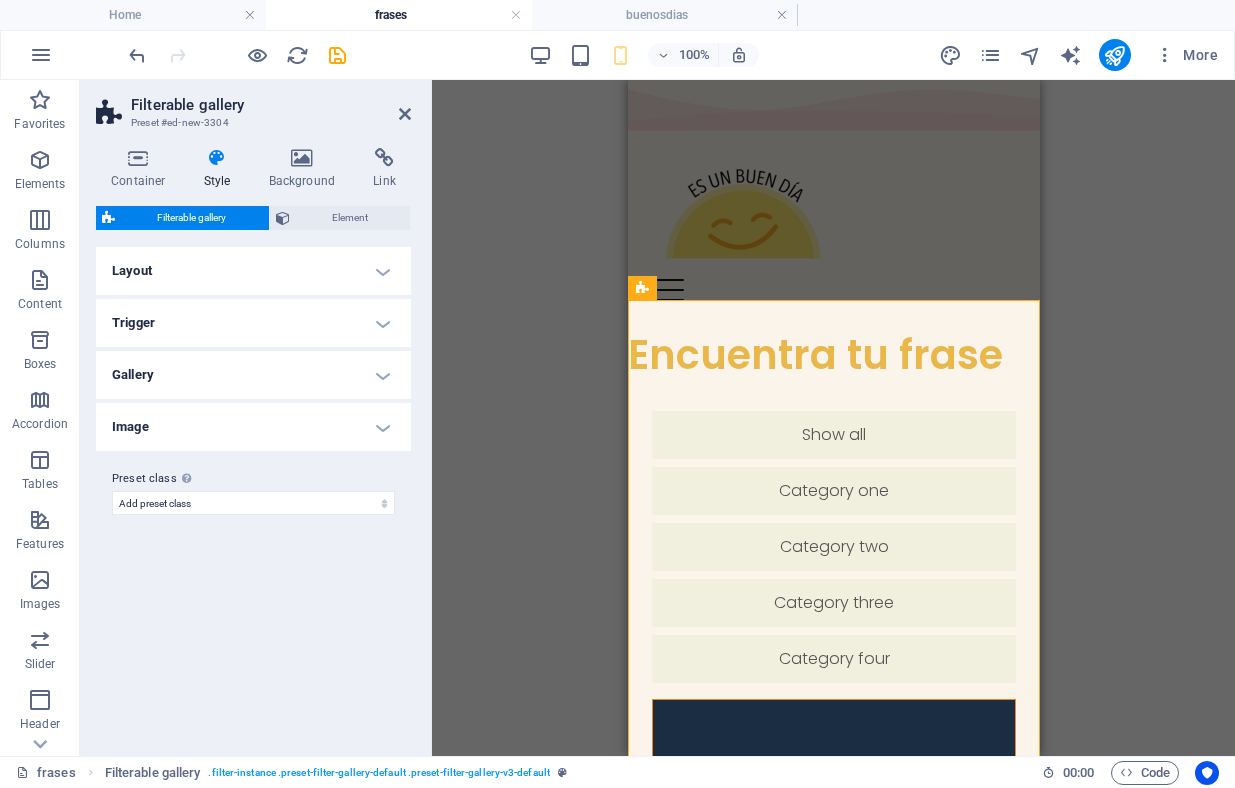 click on "Variants Default Layout Fill space Columns 1 2 3 4 5 6 Margin 1 px rem % vw vh Horizontal margin Only if the containers "Content width" is not set to "Default" Trigger Categories are defined as CSS classes (beginning with "filter-") on every image. Background Active Font size 1 px rem vh vw Padding 1 px rem % vh vw Border style              - Width 1 px rem vh vw Custom Custom 1 px rem vh vw 1 px rem vh vw 1 px rem vh vw 1 px rem vh vw  - Color  - Active Round corners 0 px rem % vh vw Custom Custom 0 px rem % vh vw 0 px rem % vh vw 0 px rem % vh vw 0 px rem % vh vw Shadows None Outside Inside Color X offset 0 px rem vh vw Y offset 0 px rem vh vw Blur 0 px rem % vh vw Spread 0 px rem vh vw Gallery Columns 1 2 3 4 5 6 Fill space Gap 1 px rem % vh vw Horizontal margin Only if the containers "Content width" is not set to "Default" Alignment Reverse order Image Border style              - Width 1 px rem vh vw Custom Custom 1 px rem vh vw 1 px rem vh vw 1 px rem vh vw 1 px rem vh vw  - Color 0" at bounding box center [253, 493] 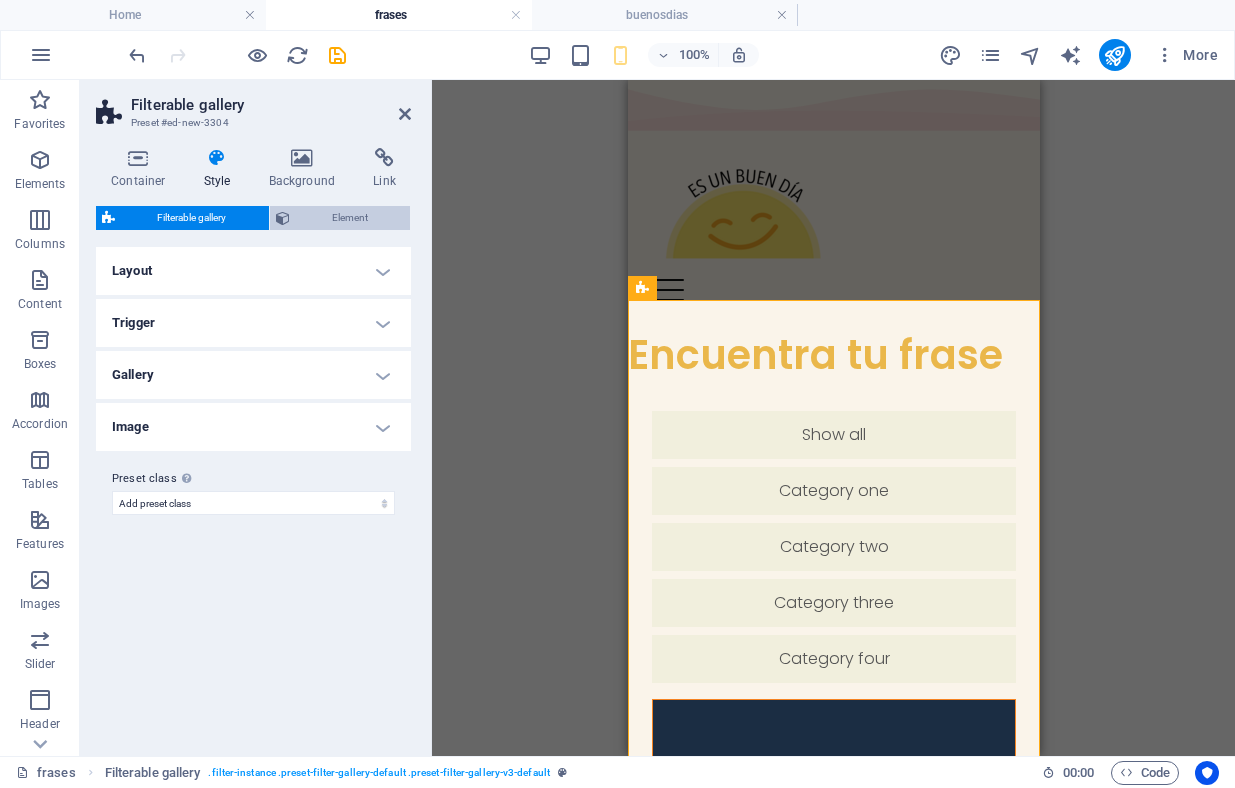 click on "Element" at bounding box center (350, 218) 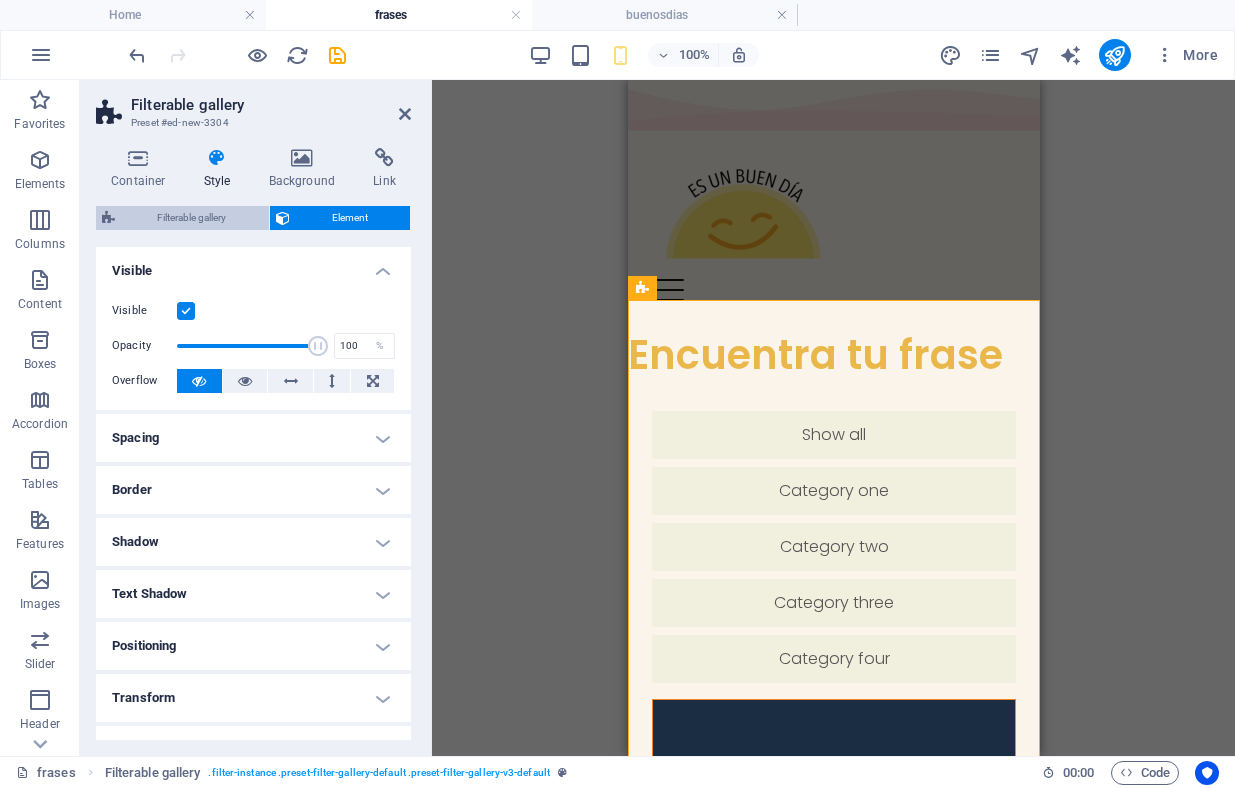 click on "Filterable gallery" at bounding box center [192, 218] 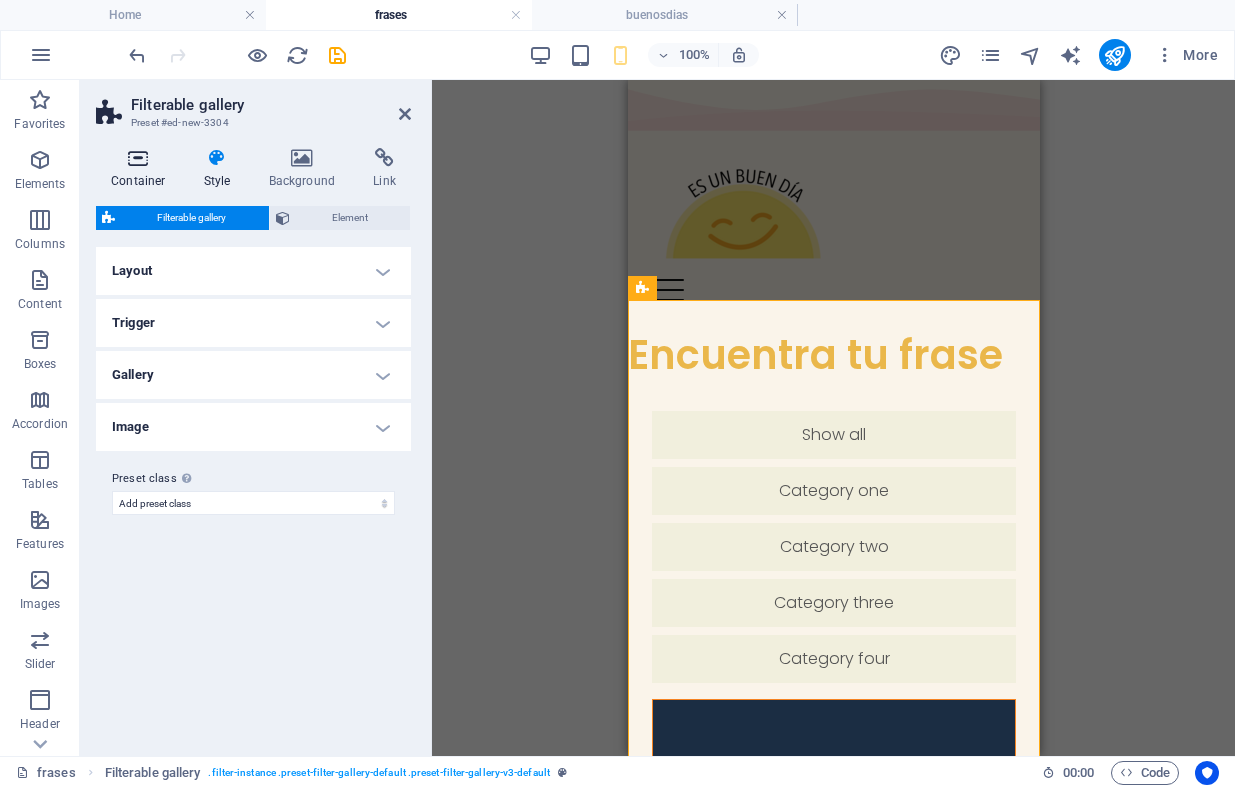 click on "Container" at bounding box center (142, 169) 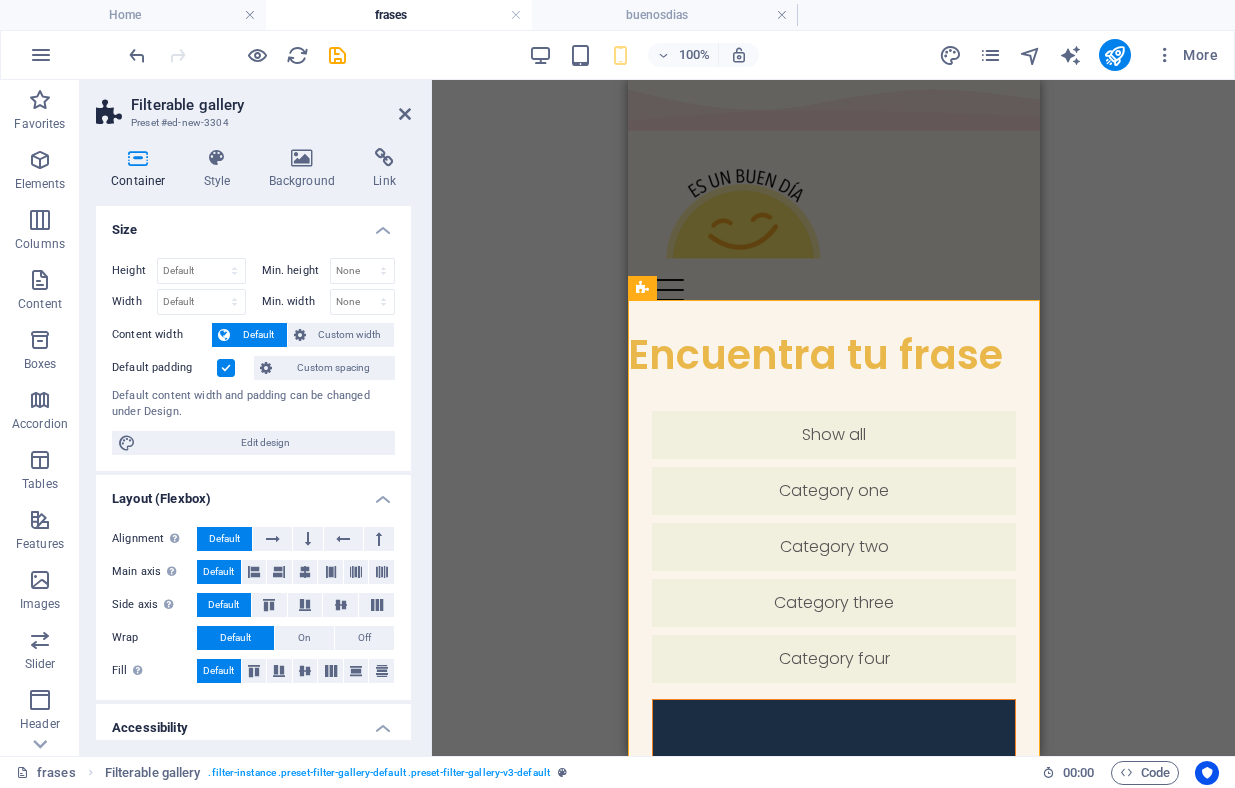 click on "Drag here to replace the existing content. Press “Ctrl” if you want to create a new element.
H1   Gallery   Placeholder   Gallery   Gallery   Image   Image   Reference   Container   Spacer   Gallery   Image   Gallery   Image   Gallery   Image   Gallery   Image   Gallery   Image   Gallery   Image   Image   Image   Image   Preset   Text   Container   H2   Gallery   Placeholder   Container   Filterable gallery   Image   Container" at bounding box center (833, 418) 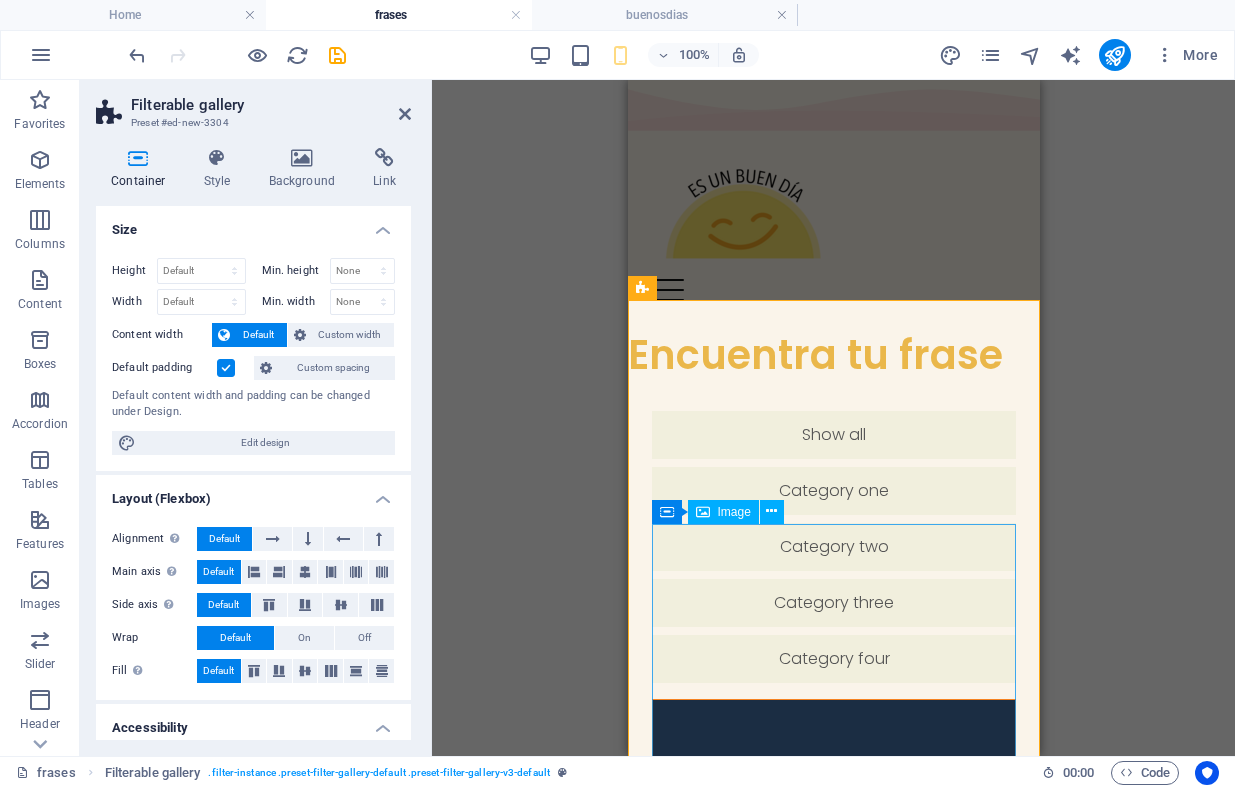 click at bounding box center [833, 881] 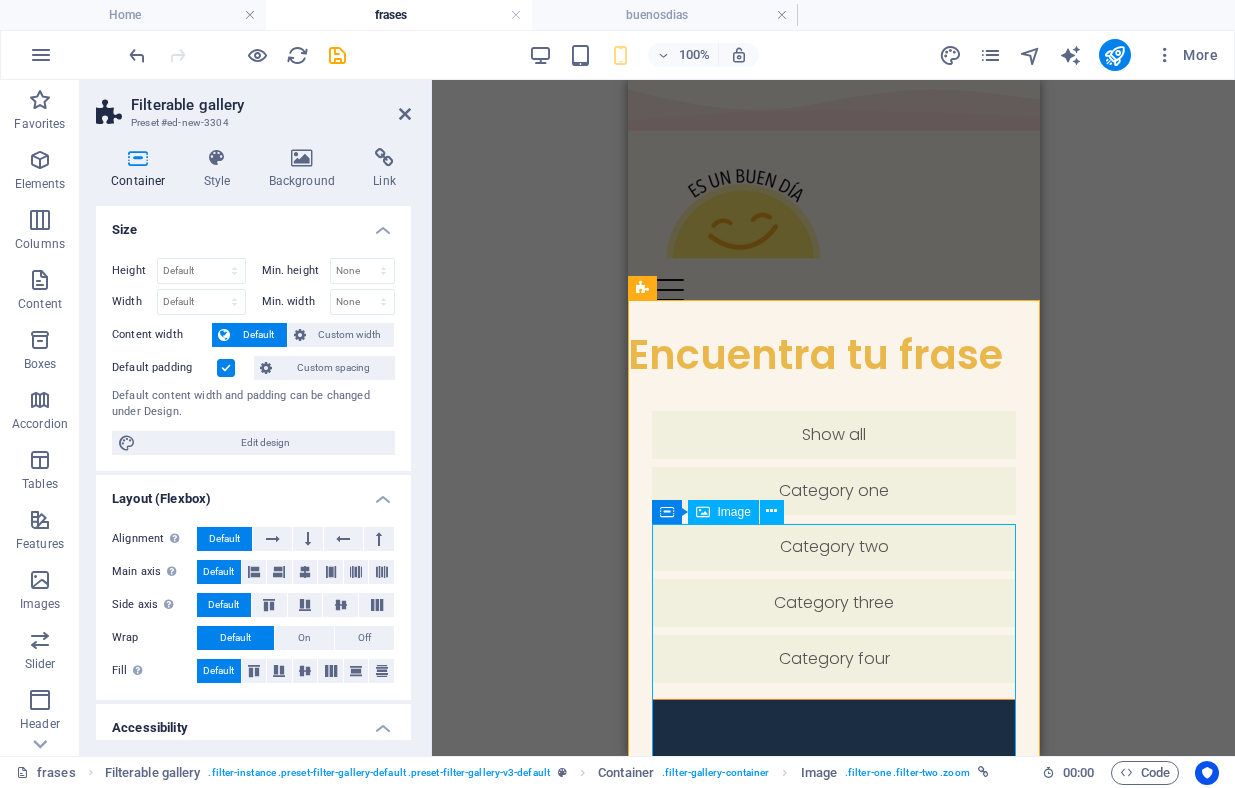 click at bounding box center [833, 881] 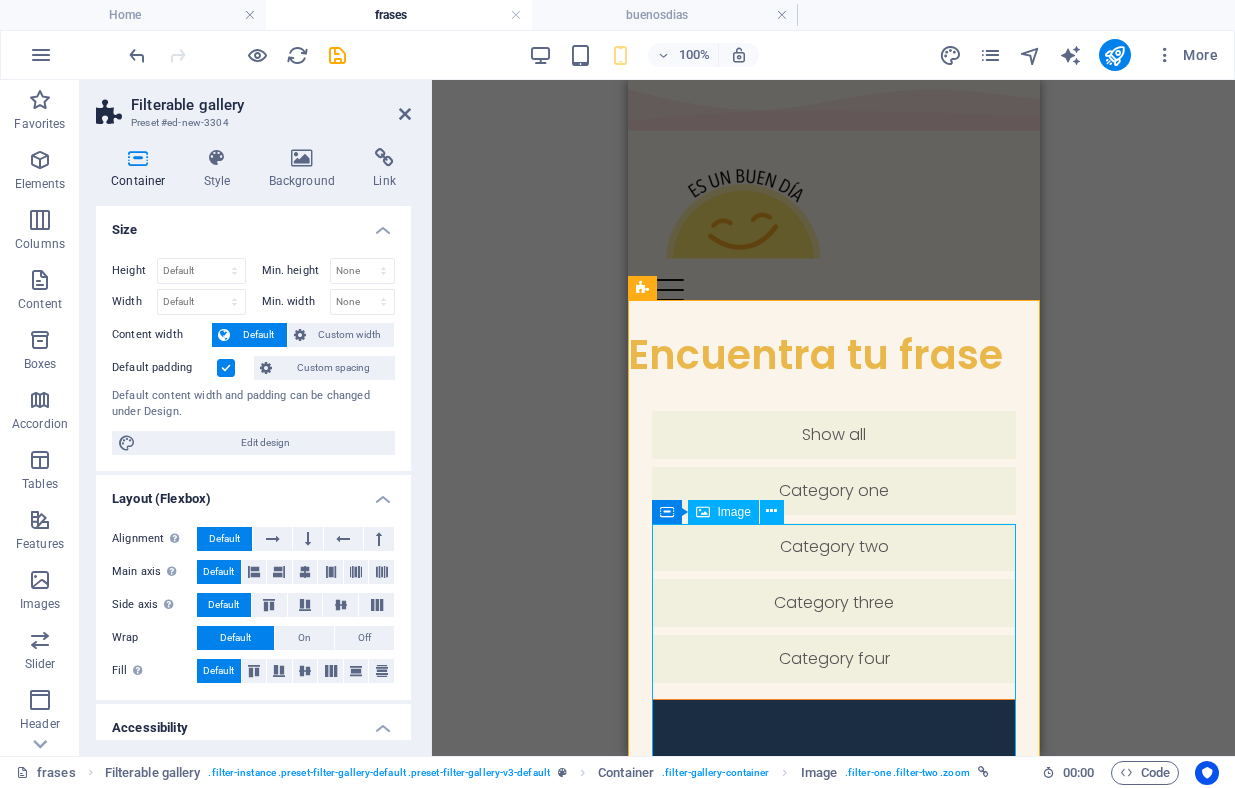 select on "%" 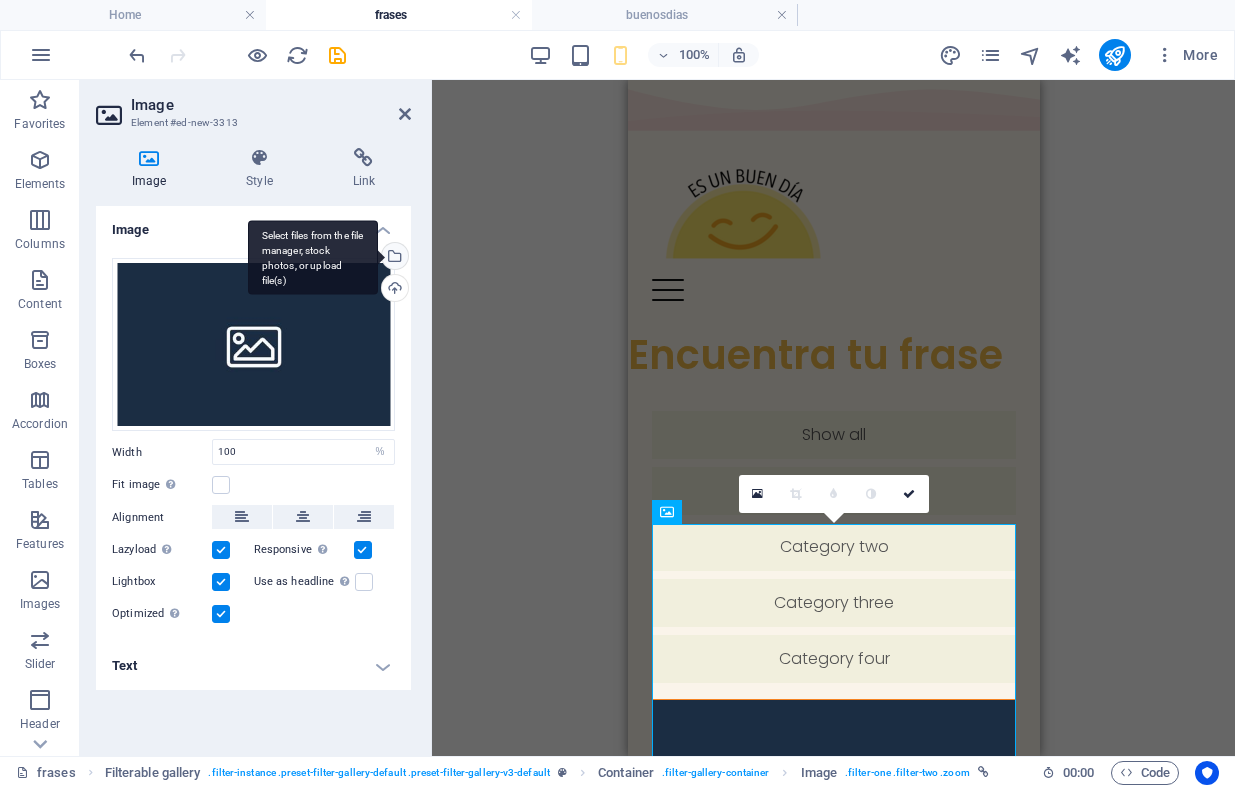 click on "Select files from the file manager, stock photos, or upload file(s)" at bounding box center (313, 257) 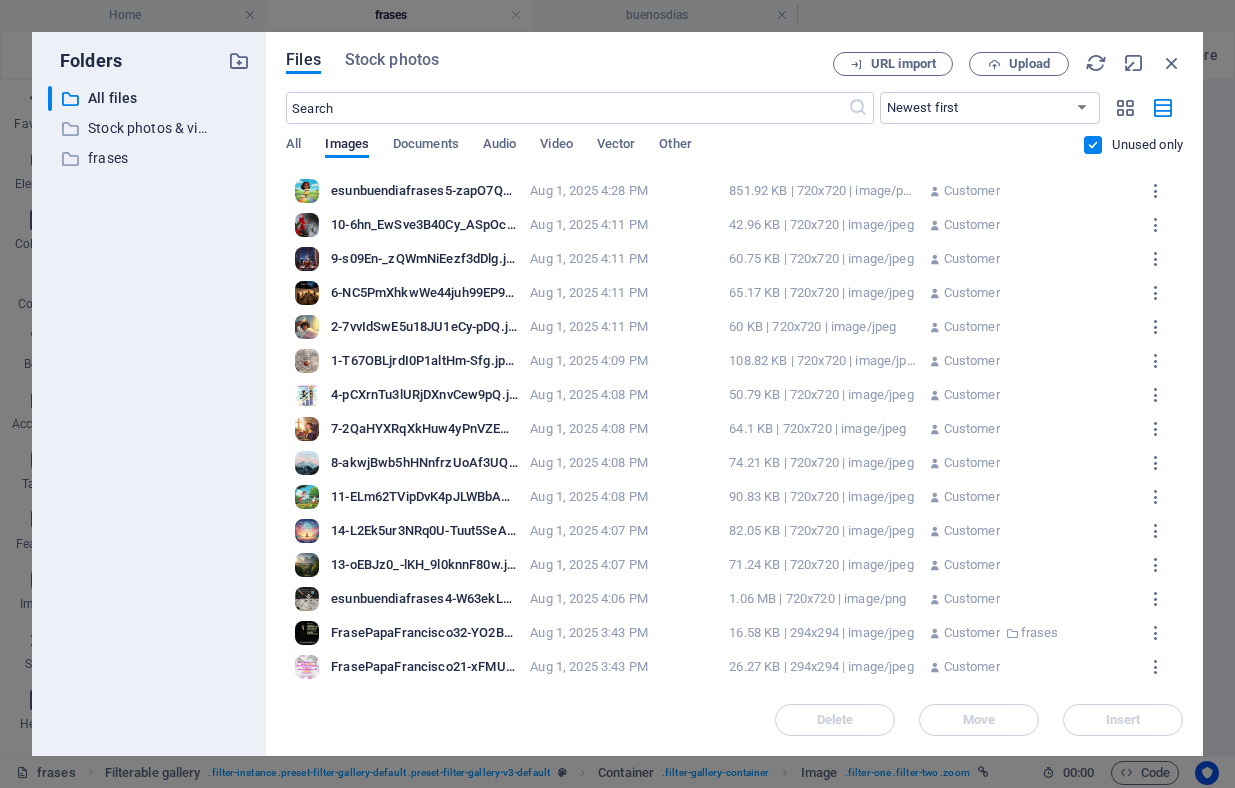 click on "esunbuendiafrases5-zapO7Qq7oMSuqY7Q2BGdCQ.png" at bounding box center (424, 191) 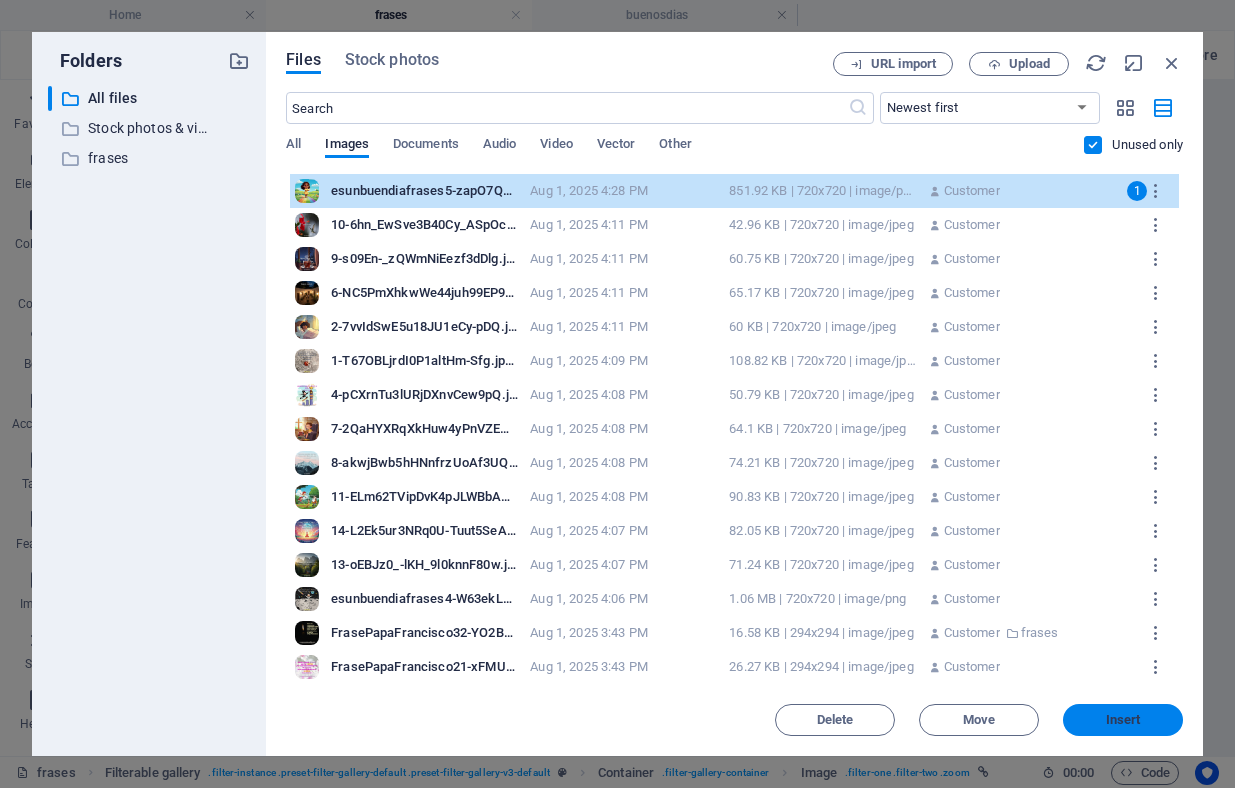 click on "Insert" at bounding box center [1123, 720] 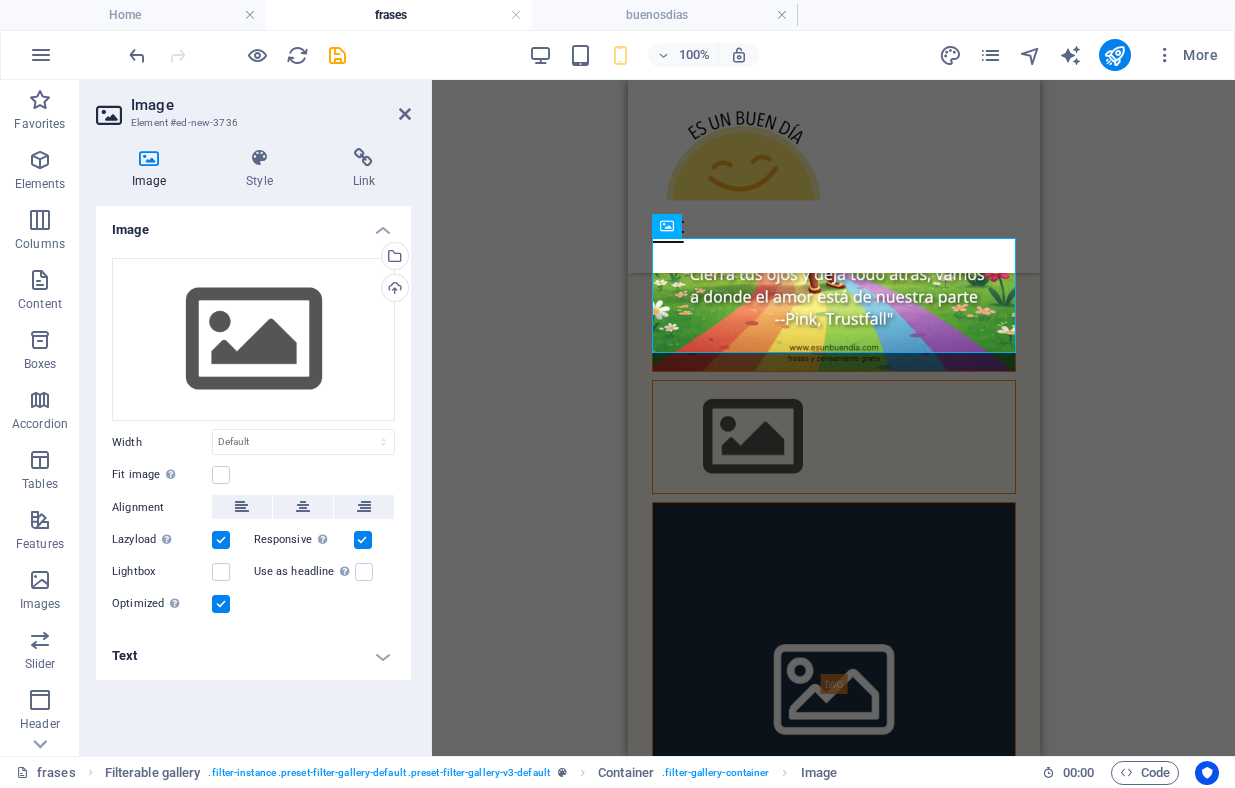 scroll, scrollTop: 371, scrollLeft: 0, axis: vertical 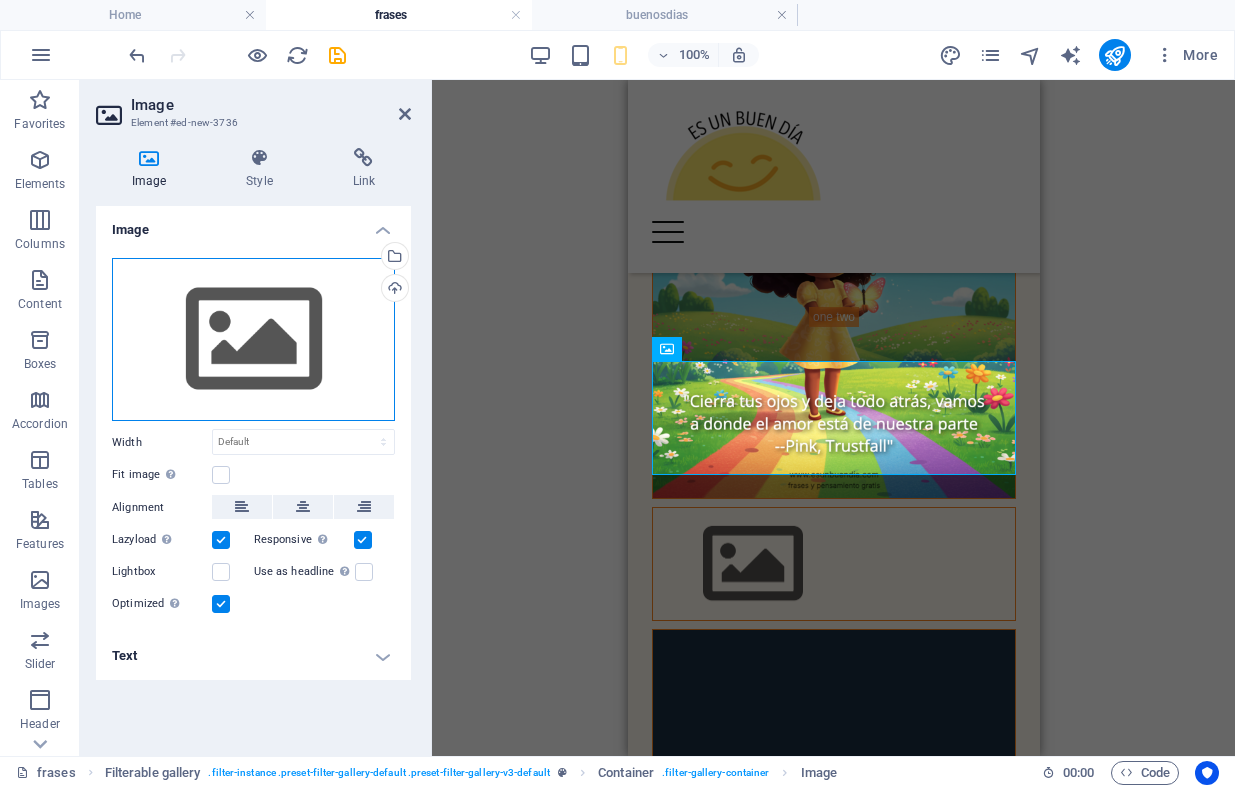 click on "Drag files here, click to choose files or select files from Files or our free stock photos & videos" at bounding box center (253, 340) 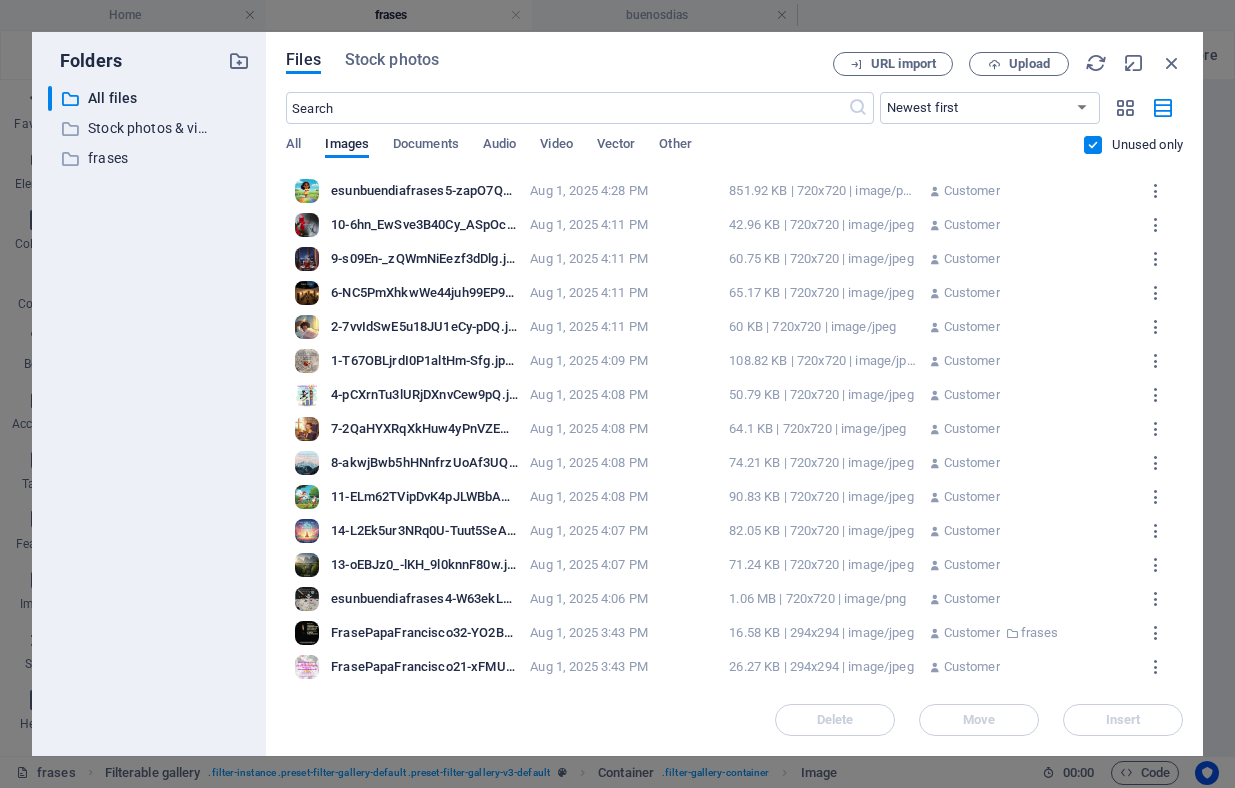 click on "10-6hn_EwSve3B40Cy_ASpOcw.jpeg" at bounding box center [424, 225] 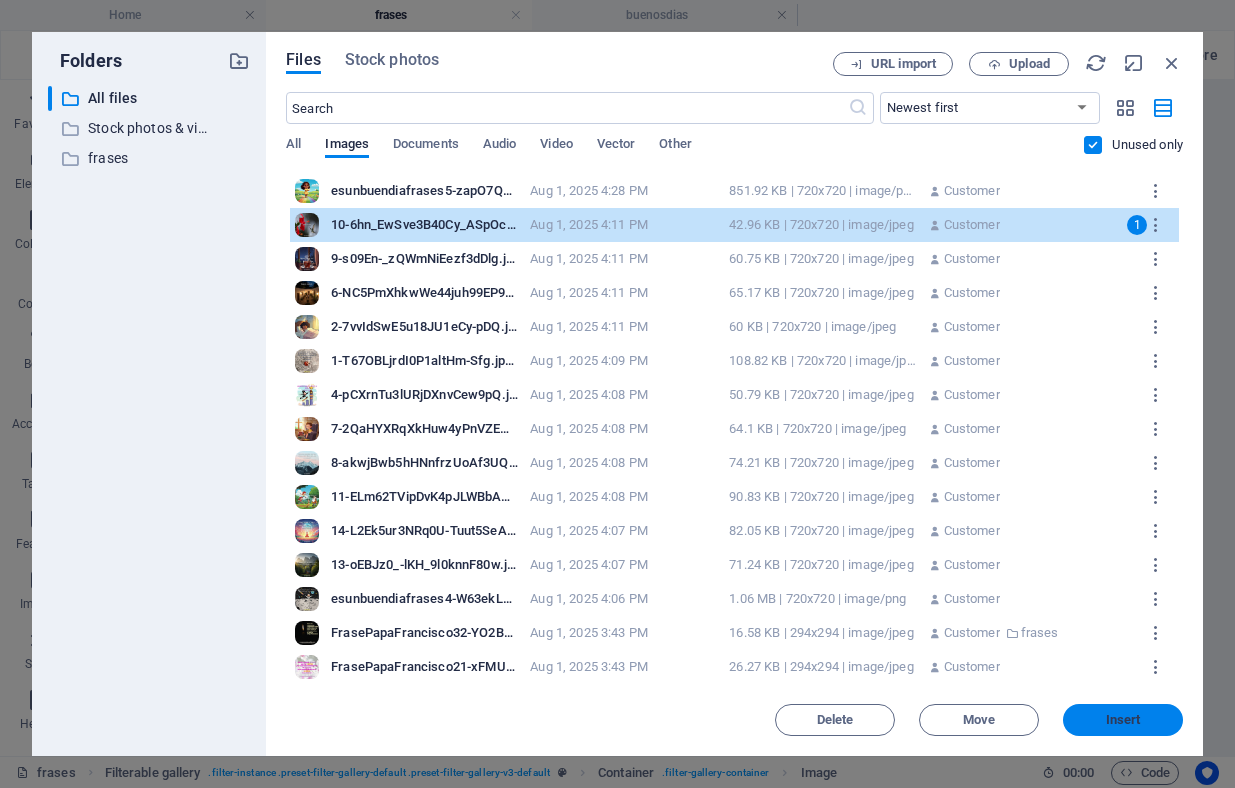 click on "Insert" at bounding box center (1123, 720) 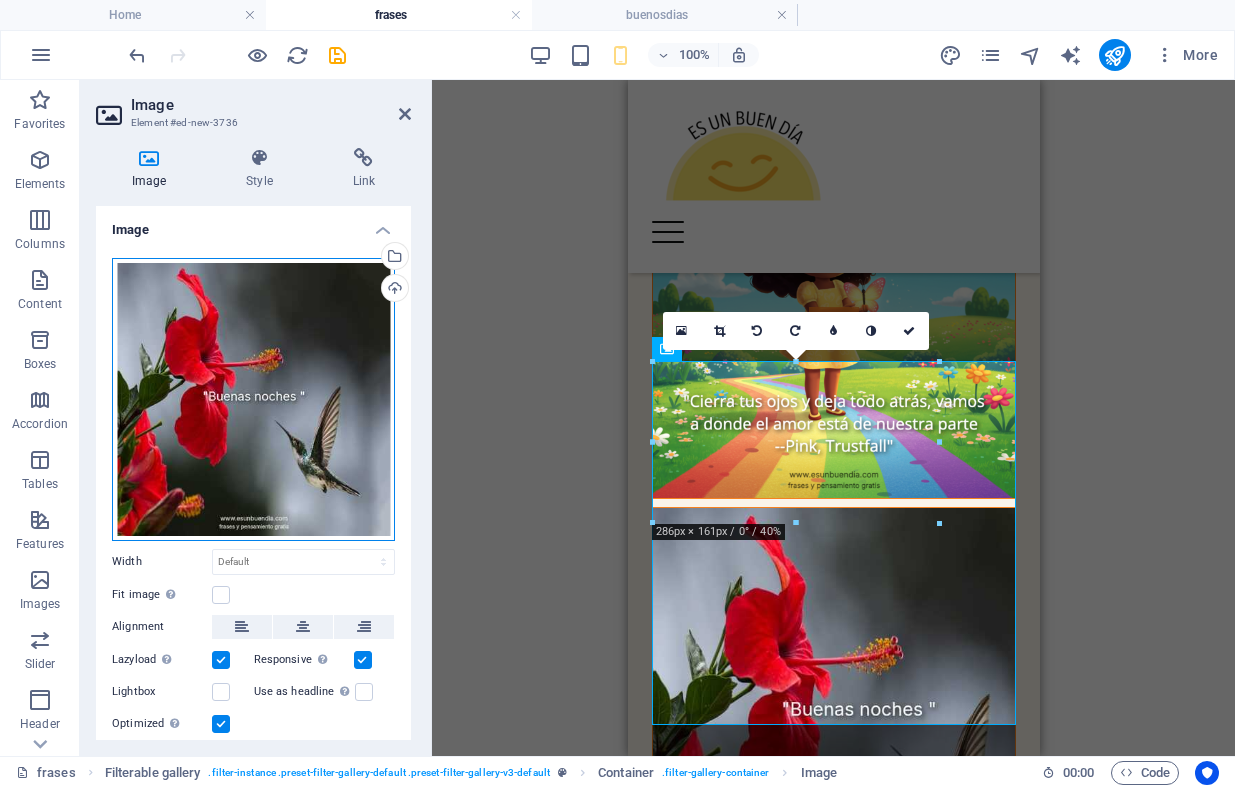 click on "Drag files here, click to choose files or select files from Files or our free stock photos & videos" at bounding box center (253, 399) 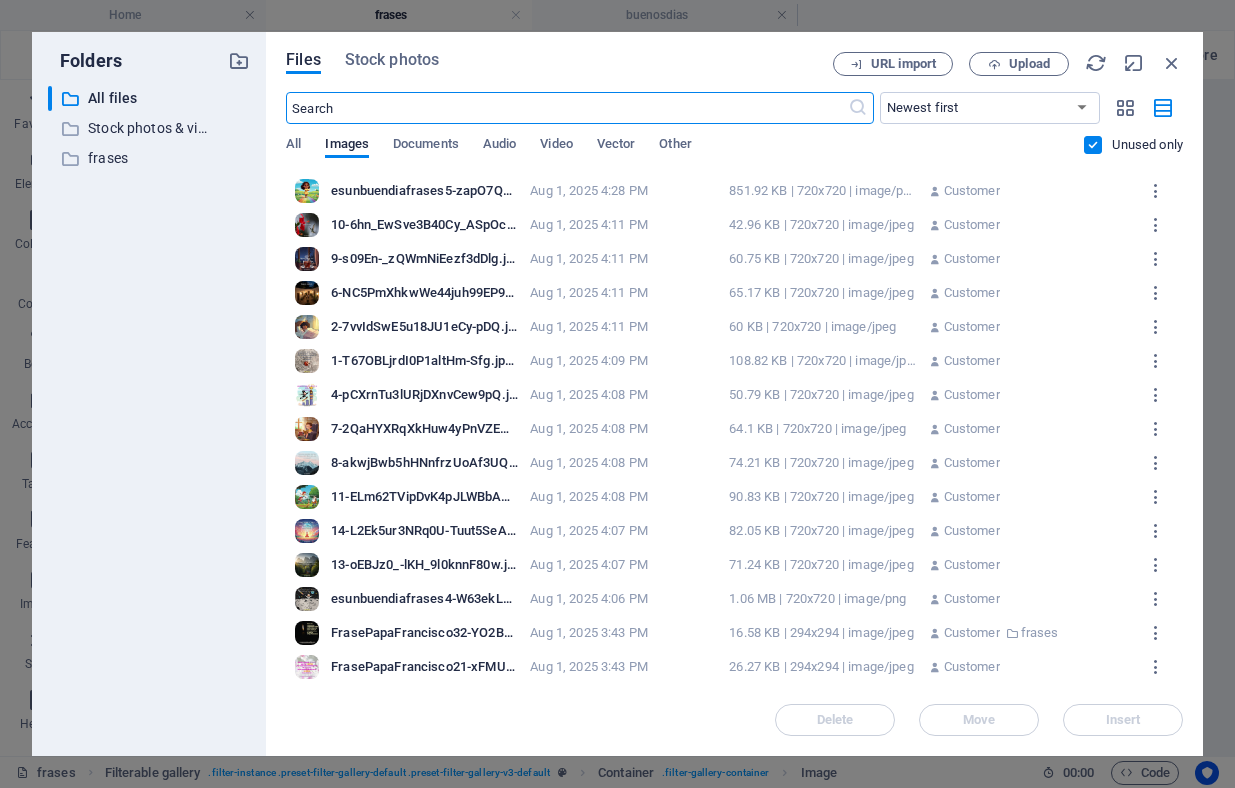 click on "esunbuendia.com Home frases buenosdias Favorites Elements Columns Content Boxes Accordion Tables Features Images Slider Header Footer Forms Marketing Collections
H1   Container   2 columns   Container   Container   Menu Bar   Container   Menu Bar   Container   Menu   HTML   Container 100% More Home Filterable gallery . filter-instance .preset-filter-gallery-default .preset-filter-gallery-v3-default Container . filter-gallery-container Image 00 : 00 Code Favorites Elements Columns Content Boxes Accordion Tables Features Images Slider Header Footer Forms Marketing Collections Image Element #ed-new-3736 Image Style Link Image Drag files here, click to choose files or select files from Files or our free stock photos & videos Select files from the file manager, stock photos, or upload file(s) Upload Width Default auto px rem % em vh vw Fit image Automatically fit image to a fixed width and height Height Default auto" at bounding box center (617, 394) 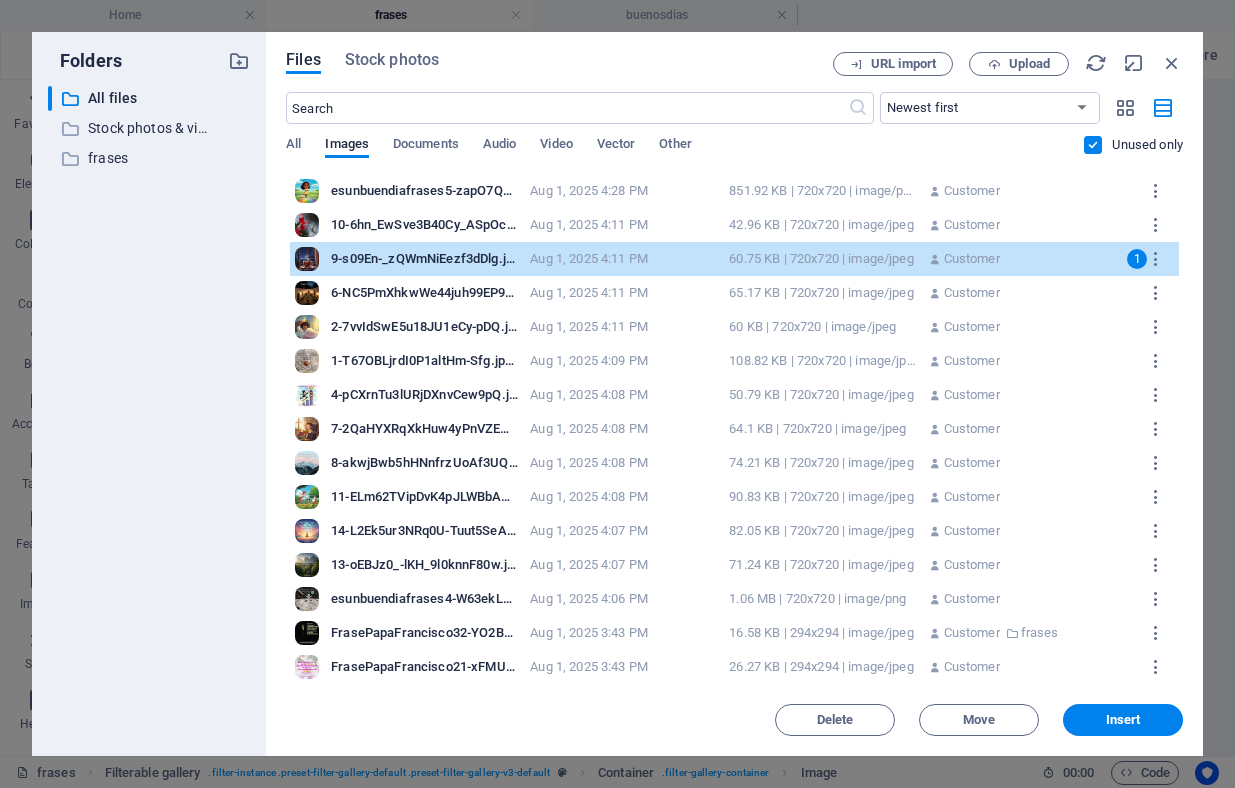 click on "9-s09En-_zQWmNiEezf3dDlg.jpeg" at bounding box center [424, 259] 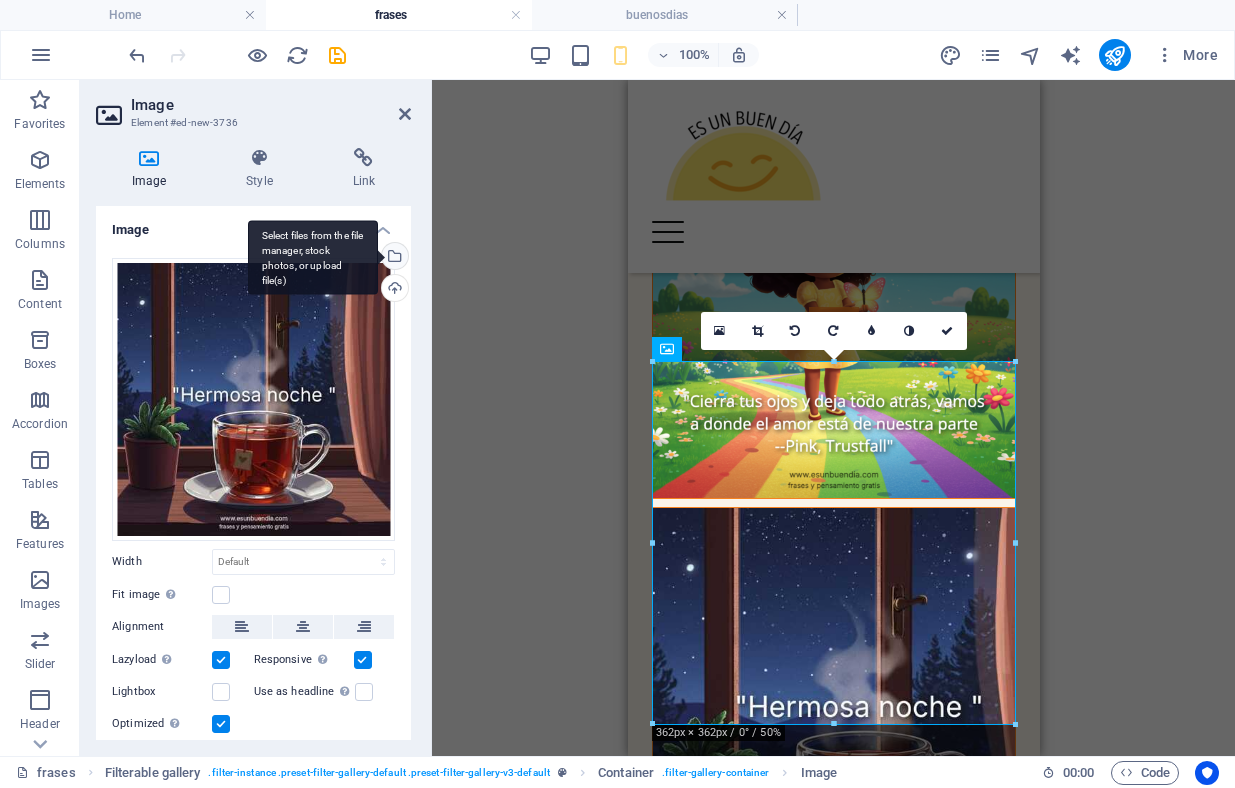 click on "Select files from the file manager, stock photos, or upload file(s)" at bounding box center [393, 258] 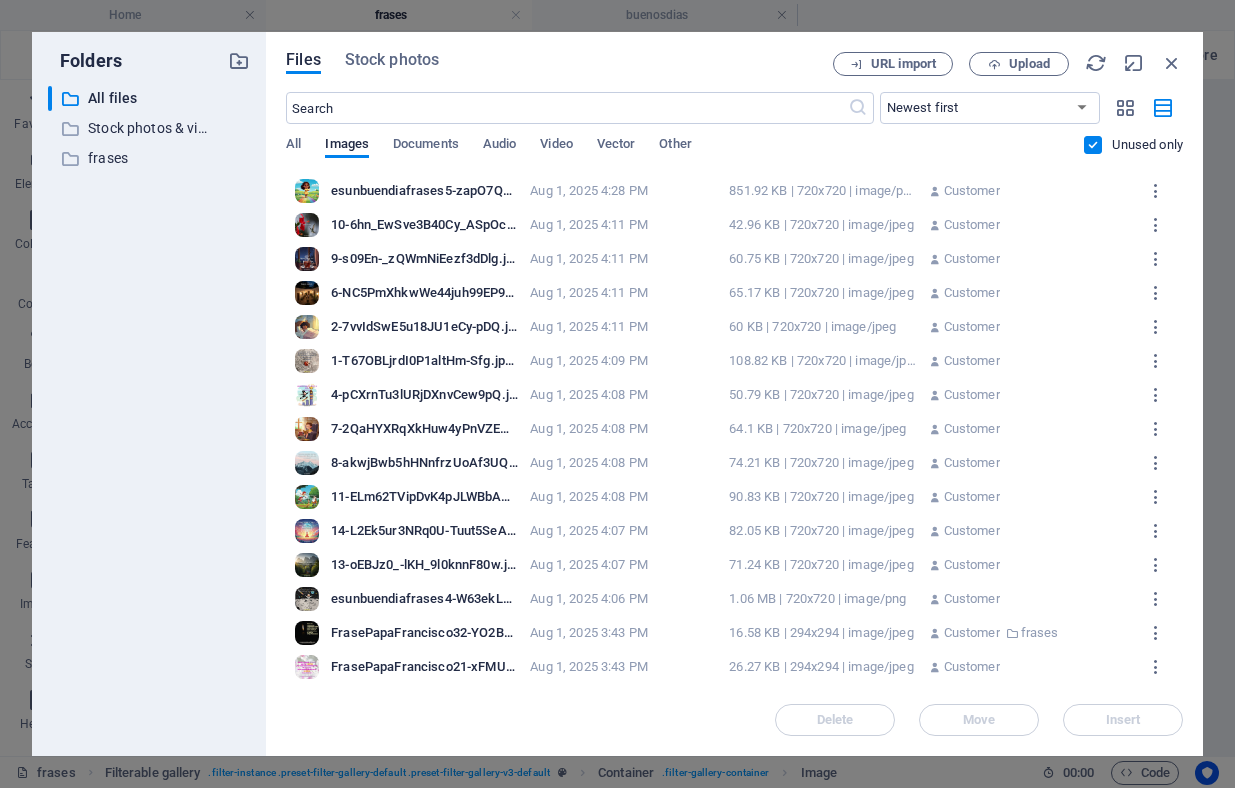 click on "6-NC5PmXhkwWe44juh99EP9w.jpeg" at bounding box center (424, 293) 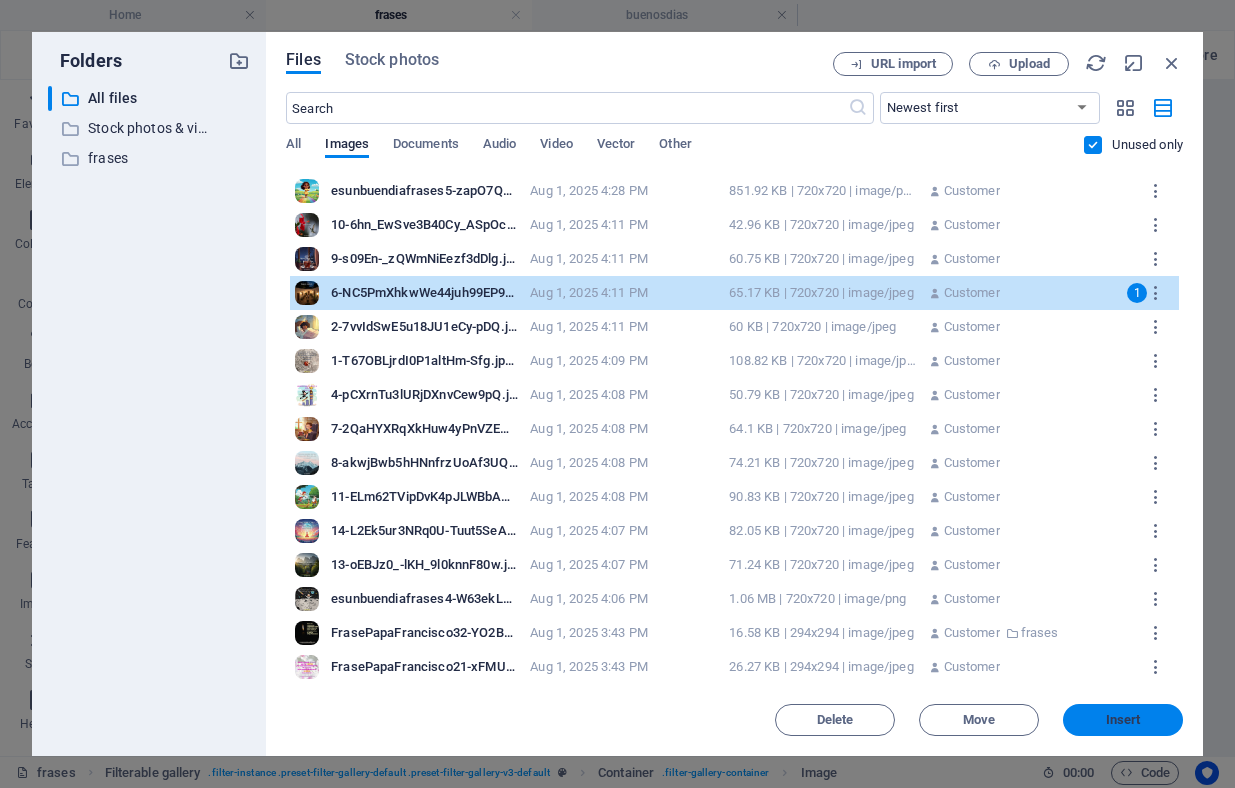 click on "Insert" at bounding box center (1123, 720) 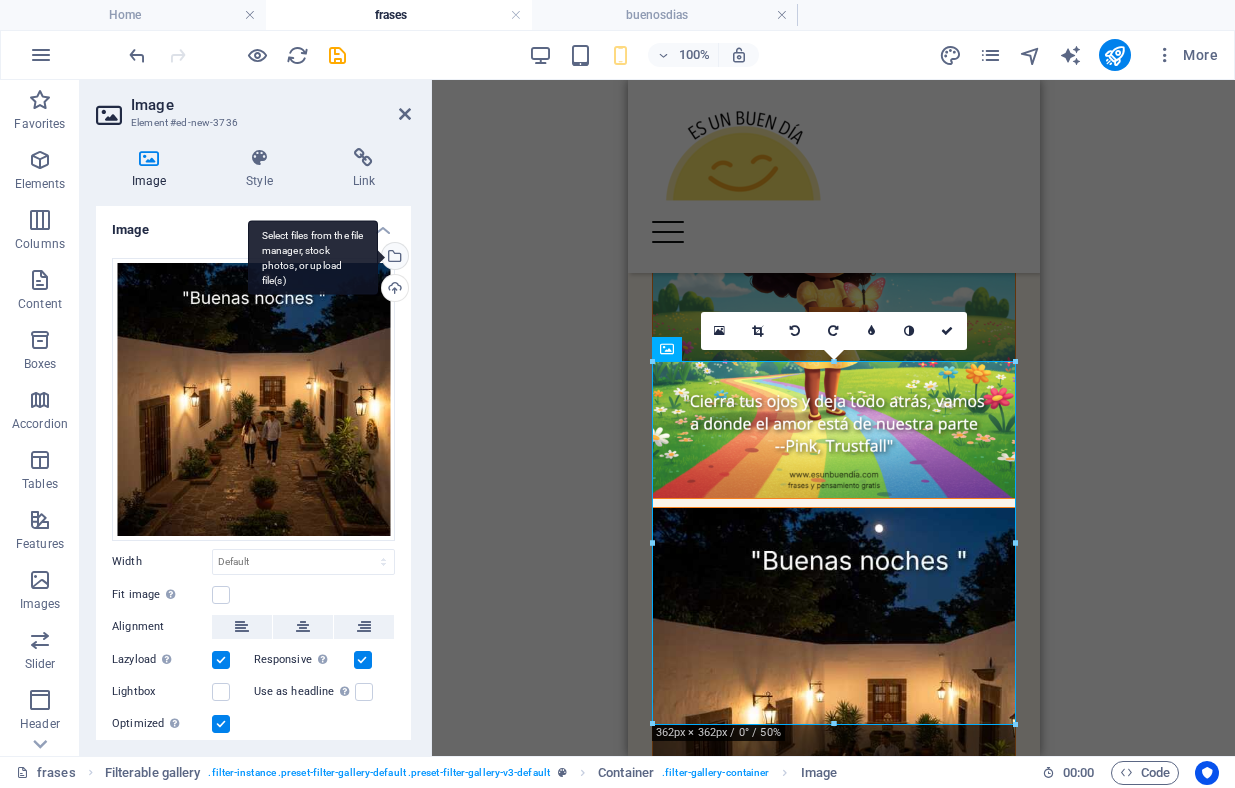 click on "Select files from the file manager, stock photos, or upload file(s)" at bounding box center [393, 258] 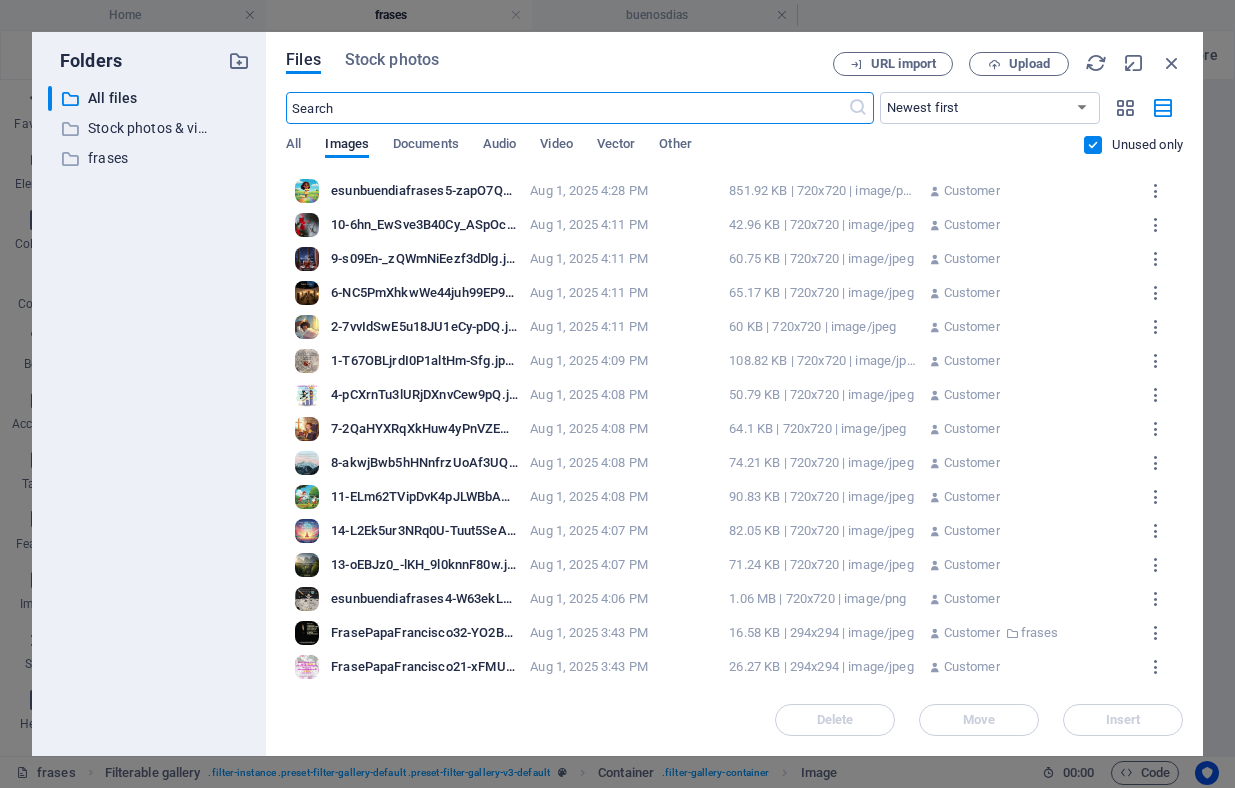 scroll, scrollTop: 64, scrollLeft: 0, axis: vertical 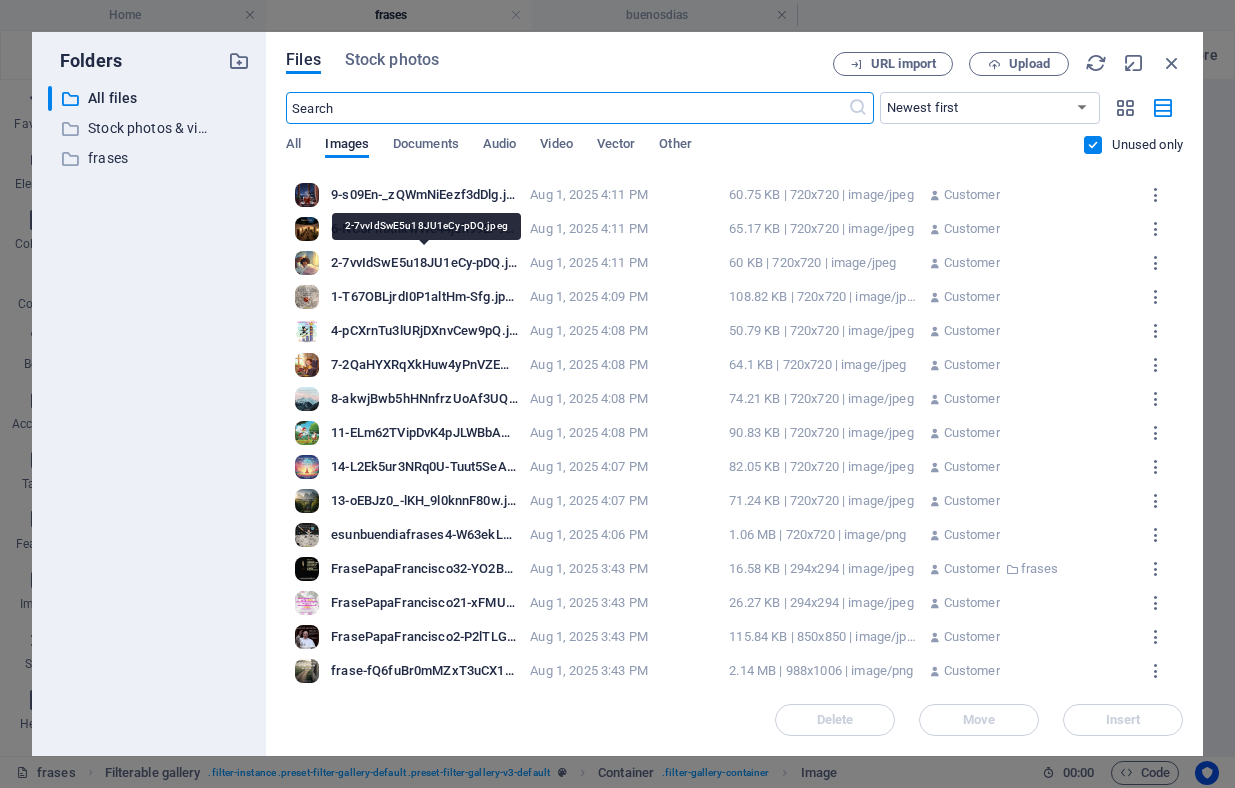 click on "2-7vvIdSwE5u18JU1eCy-pDQ.jpeg" at bounding box center (424, 263) 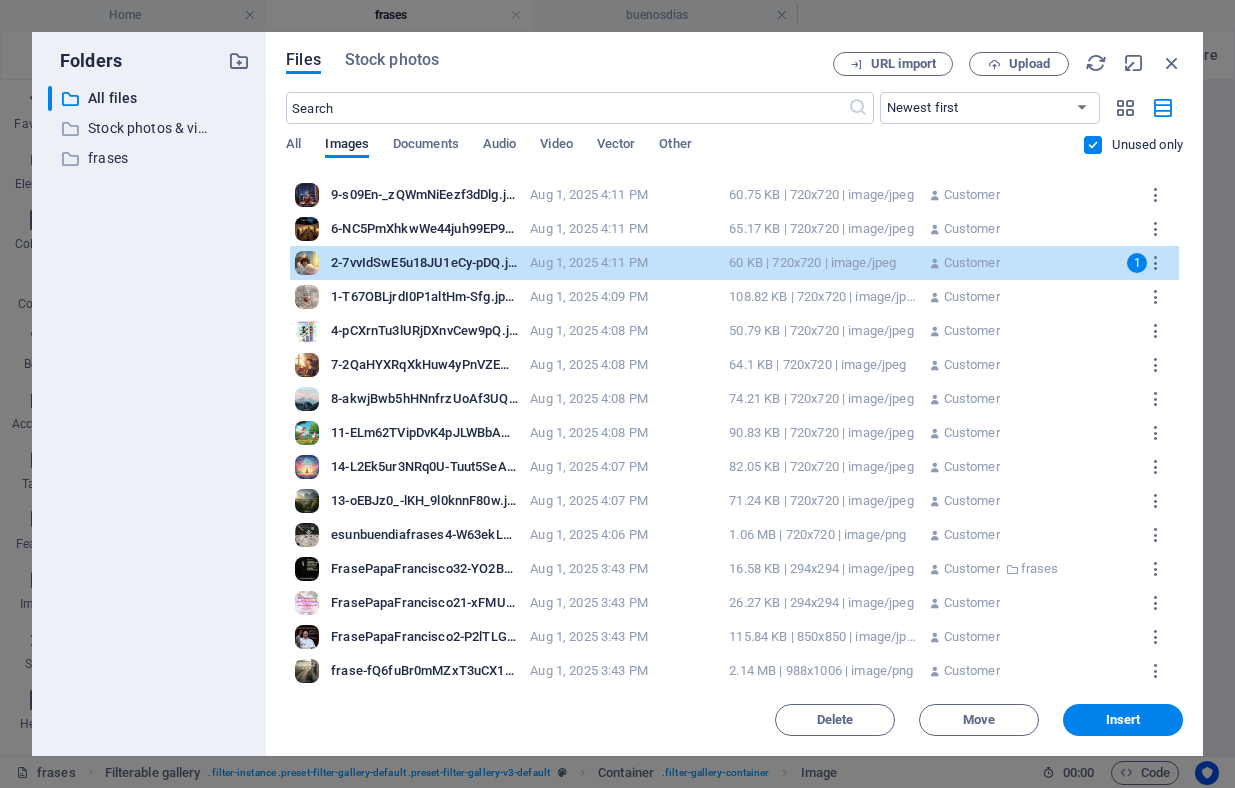 click on "1-T67OBLjrdI0P1altHm-Sfg.jpeg" at bounding box center [424, 297] 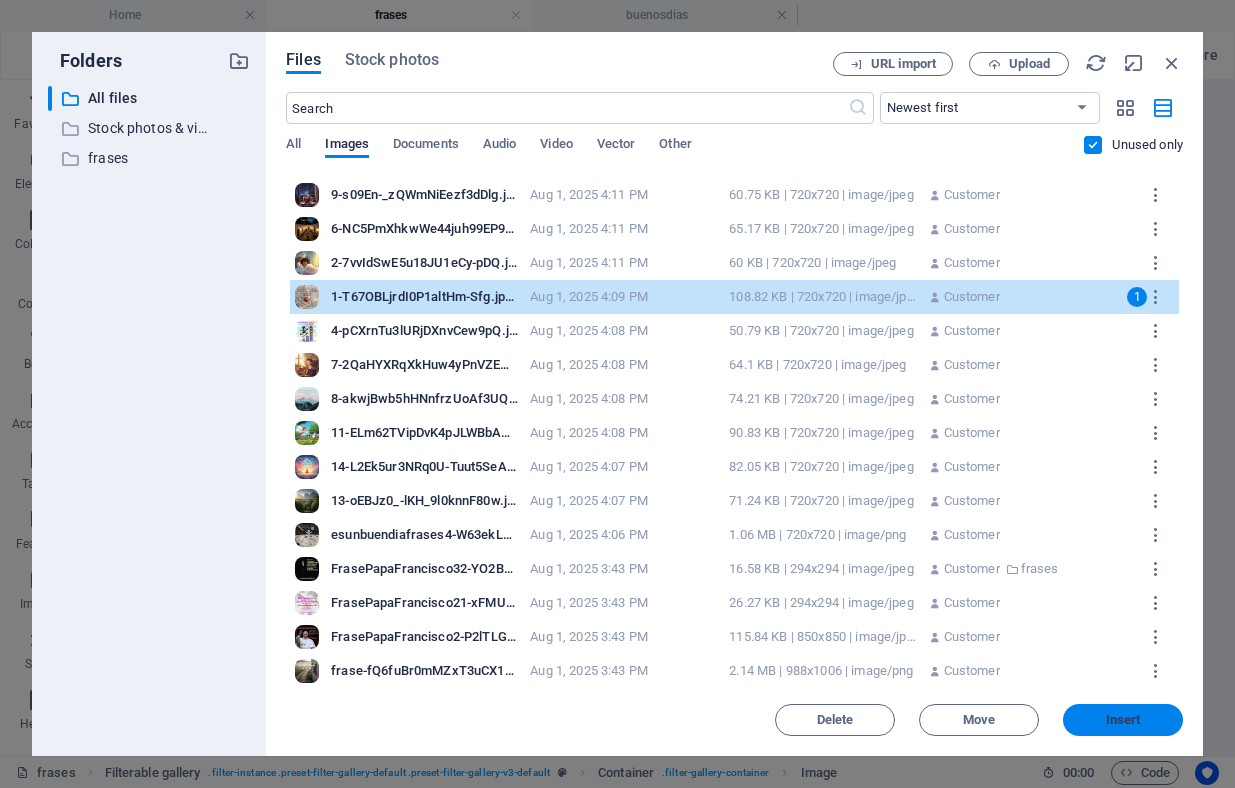 click on "Insert" at bounding box center (1123, 720) 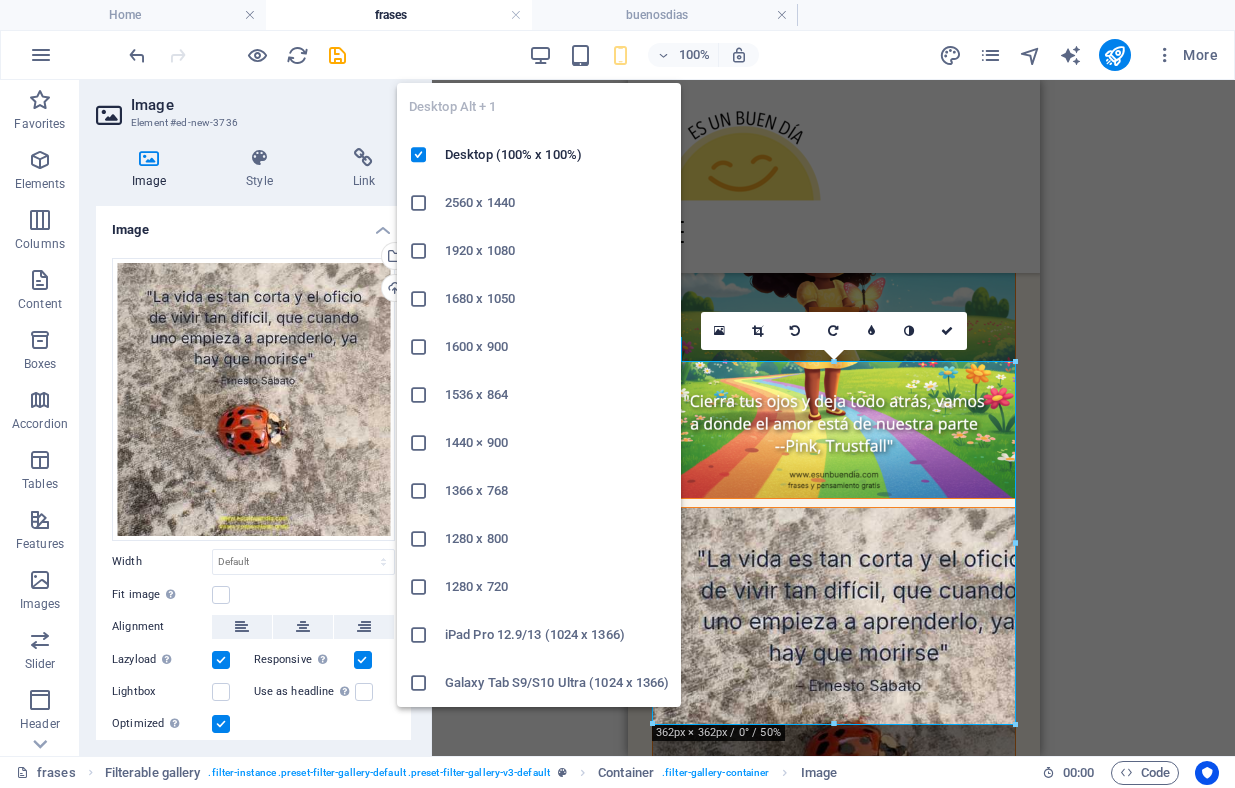 click at bounding box center [540, 55] 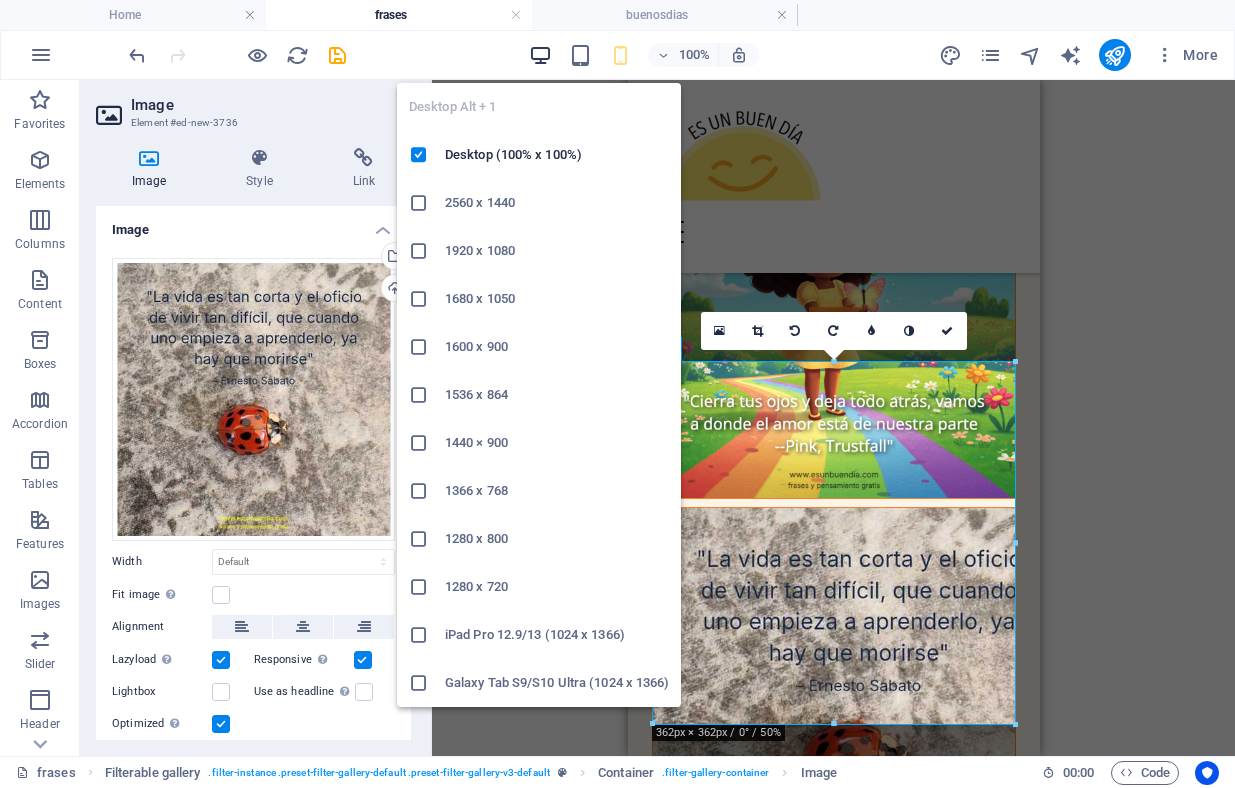 click at bounding box center [540, 55] 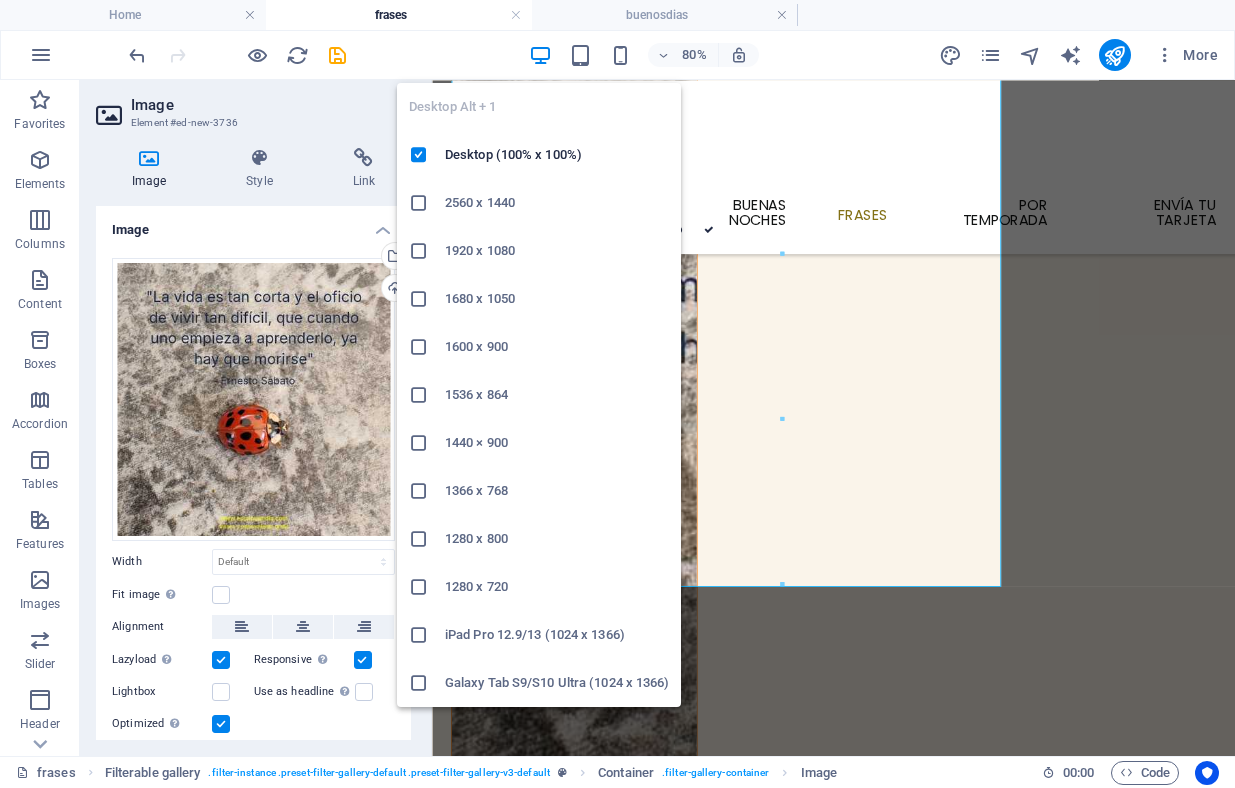 scroll, scrollTop: 46, scrollLeft: 0, axis: vertical 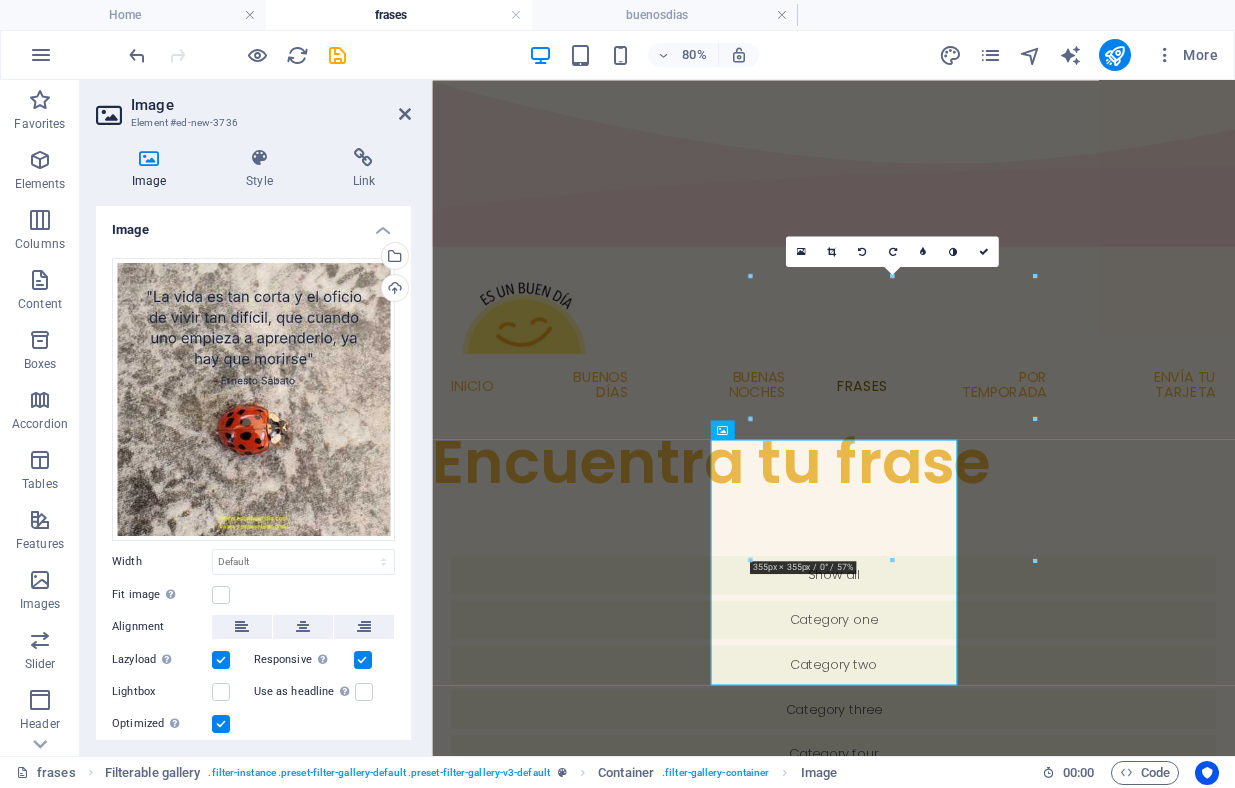 type 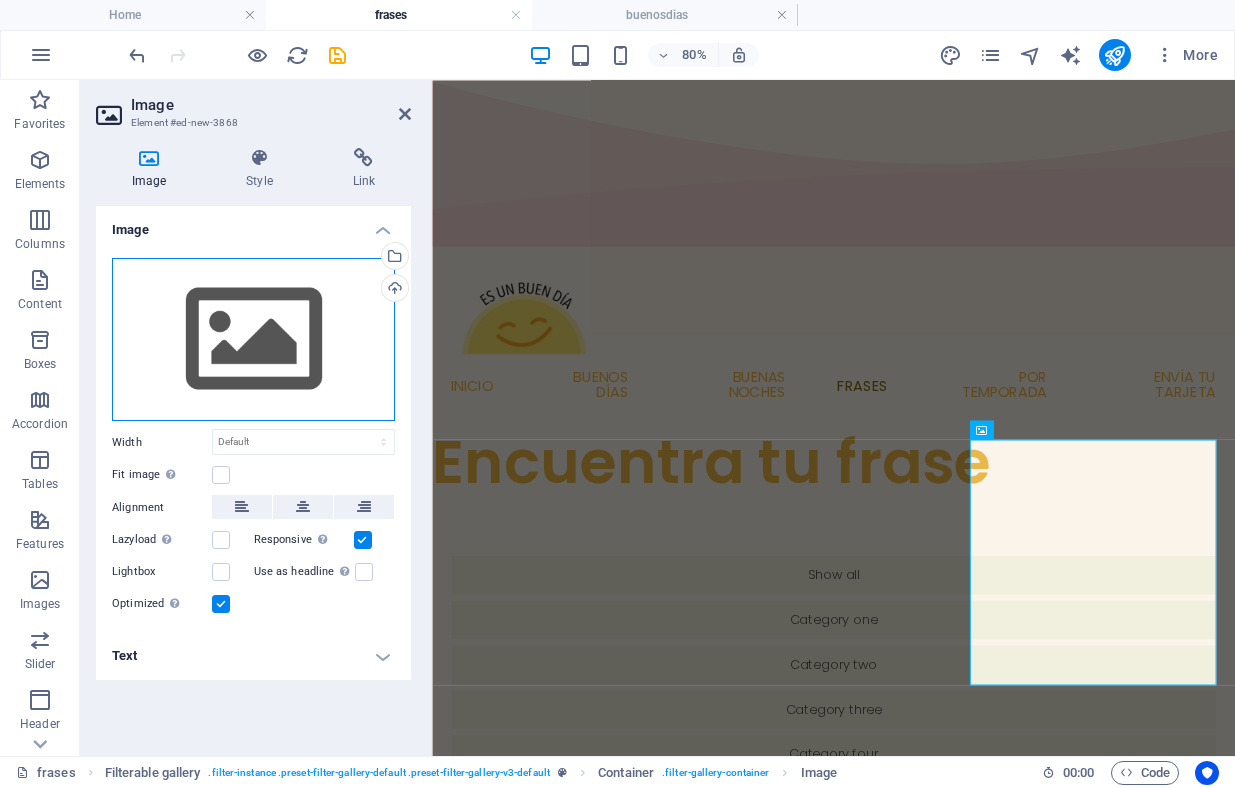 click on "Drag files here, click to choose files or select files from Files or our free stock photos & videos" at bounding box center [253, 340] 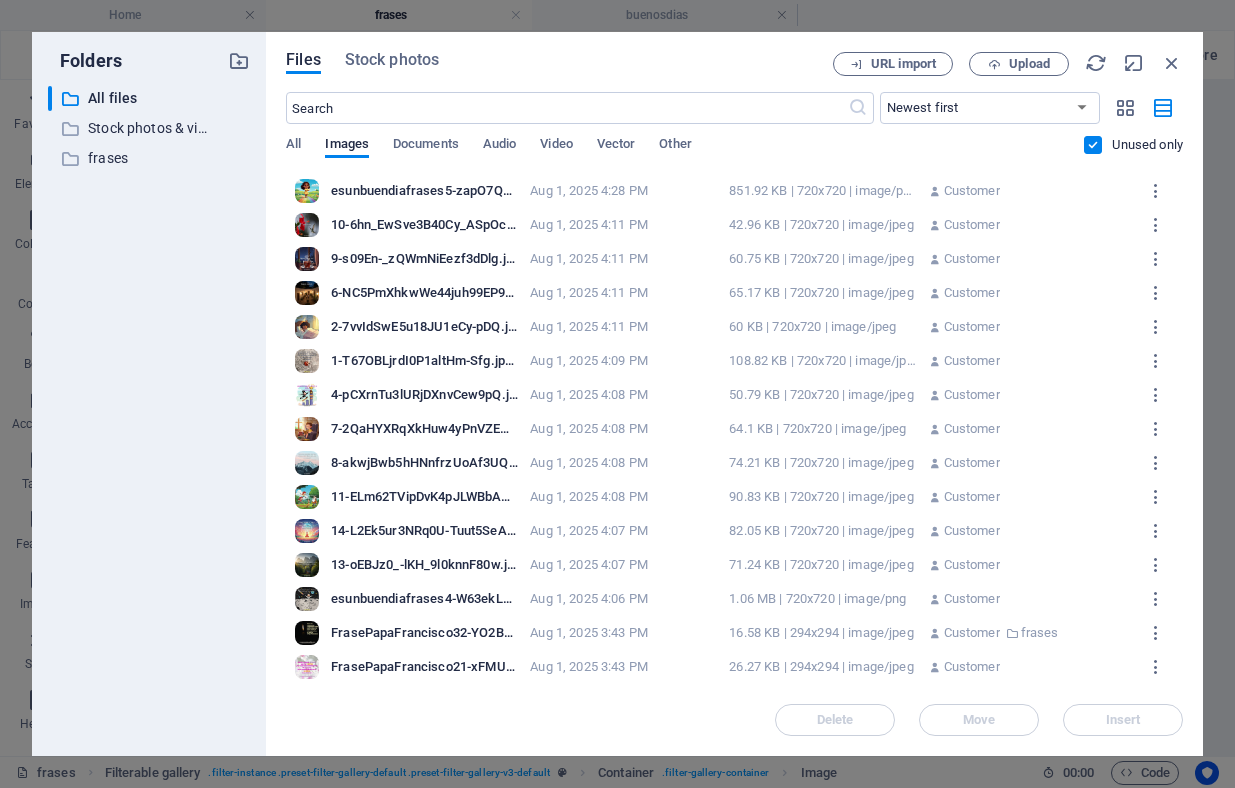 click on "2-7vvIdSwE5u18JU1eCy-pDQ.jpeg" at bounding box center [424, 327] 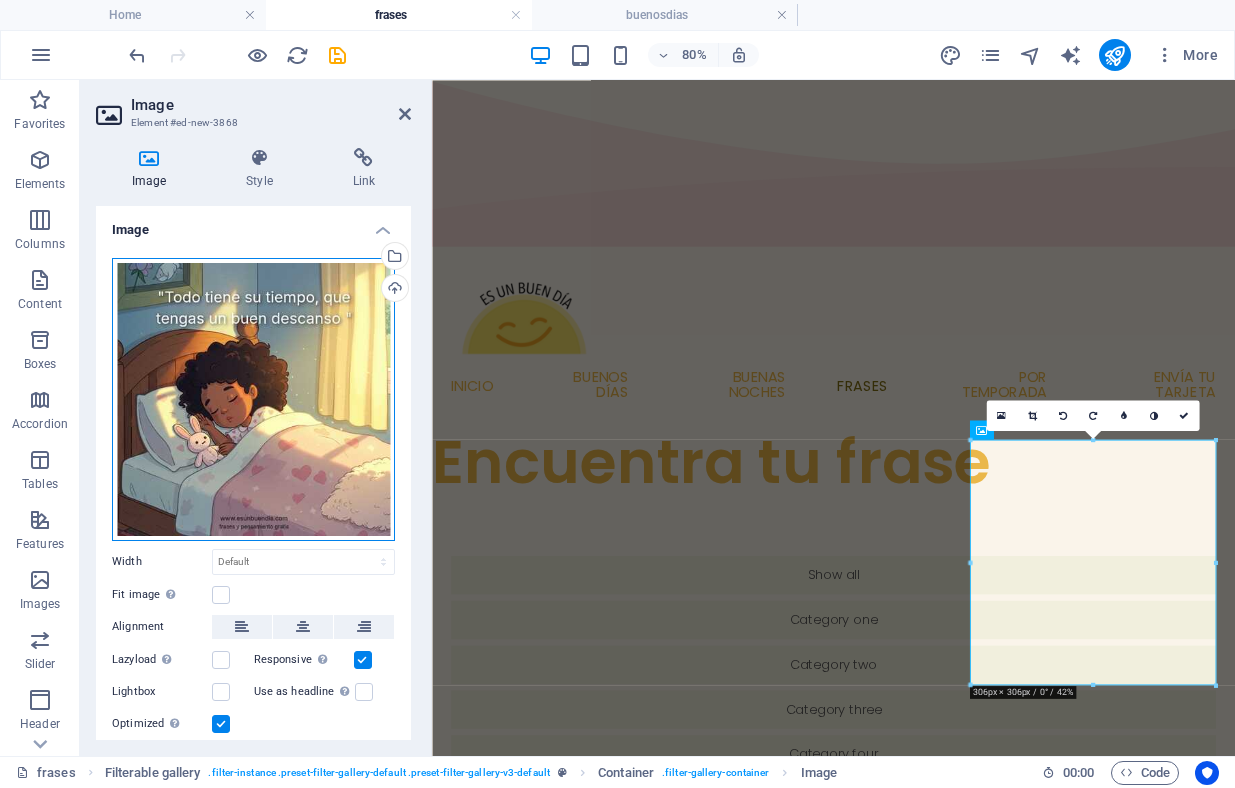 click on "Drag files here, click to choose files or select files from Files or our free stock photos & videos" at bounding box center (253, 399) 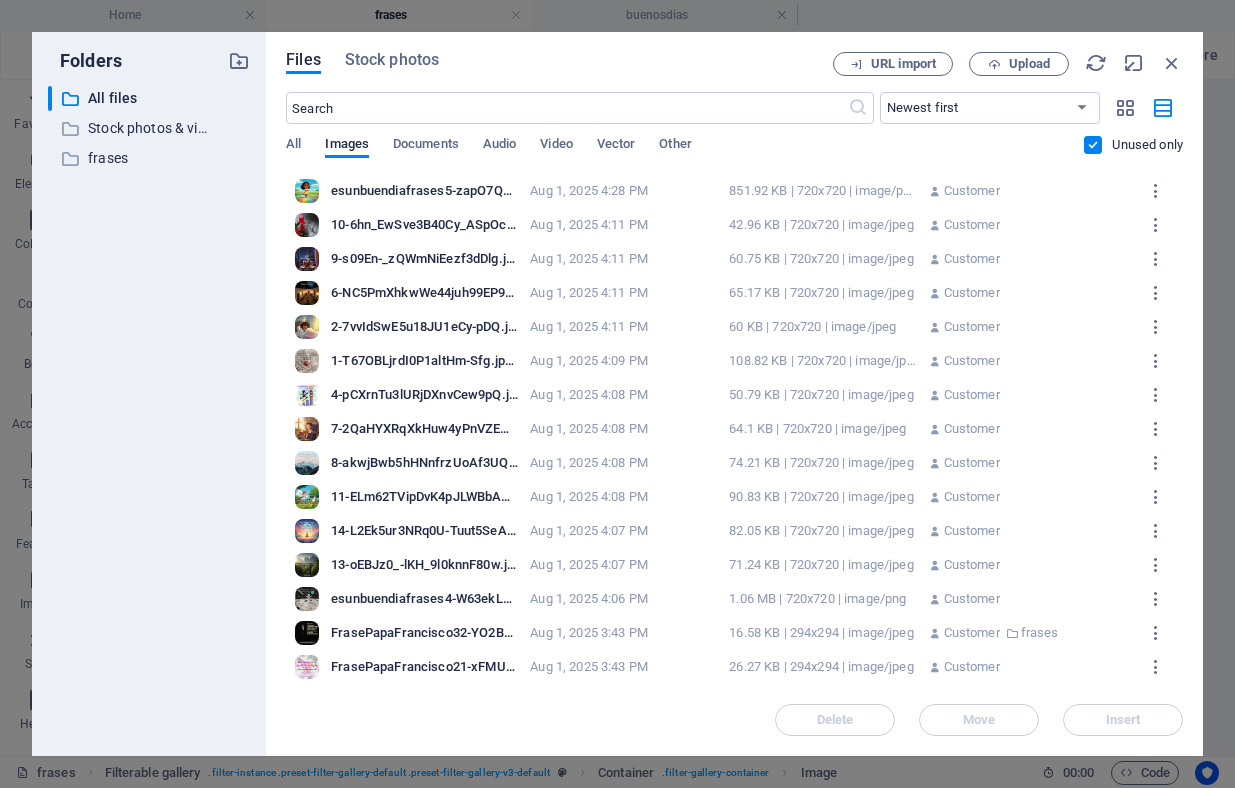 click on "1-T67OBLjrdI0P1altHm-Sfg.jpeg" at bounding box center [424, 361] 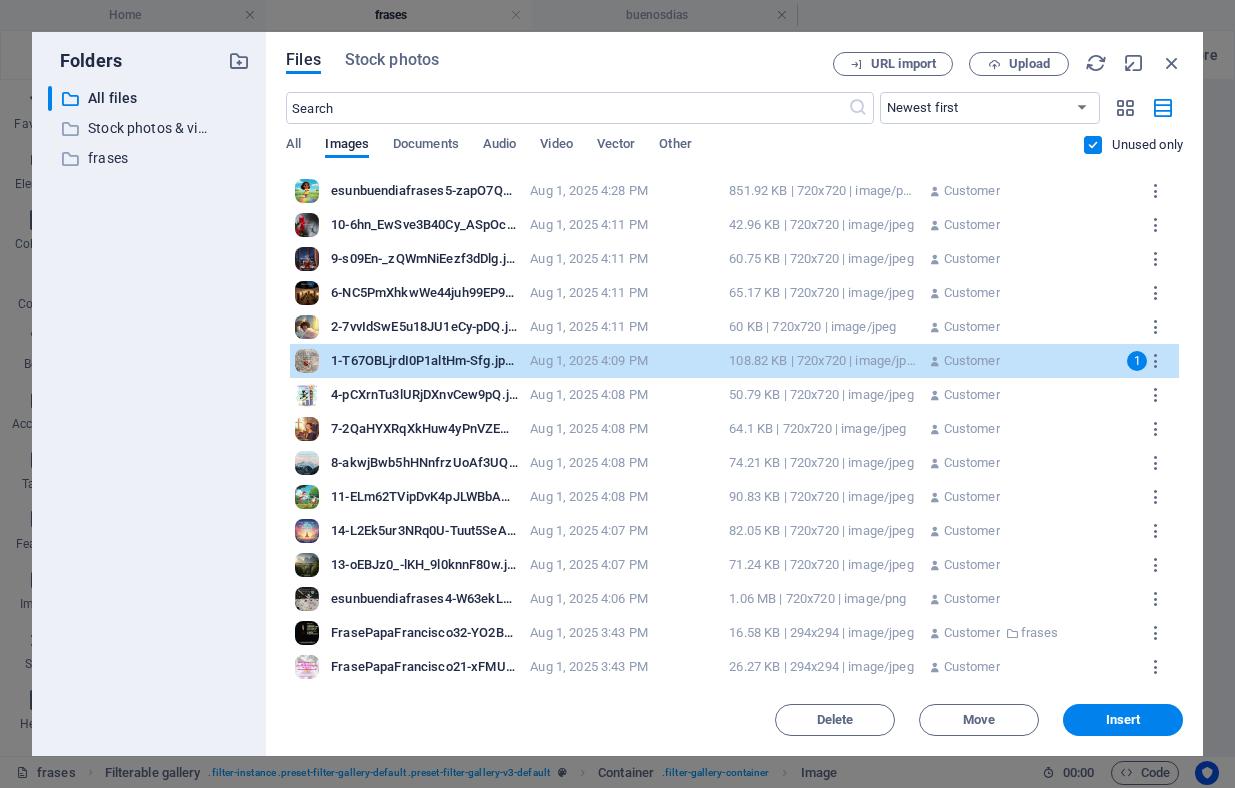 click on "4-pCXrnTu3lURjDXnvCew9pQ.jpeg" at bounding box center [424, 395] 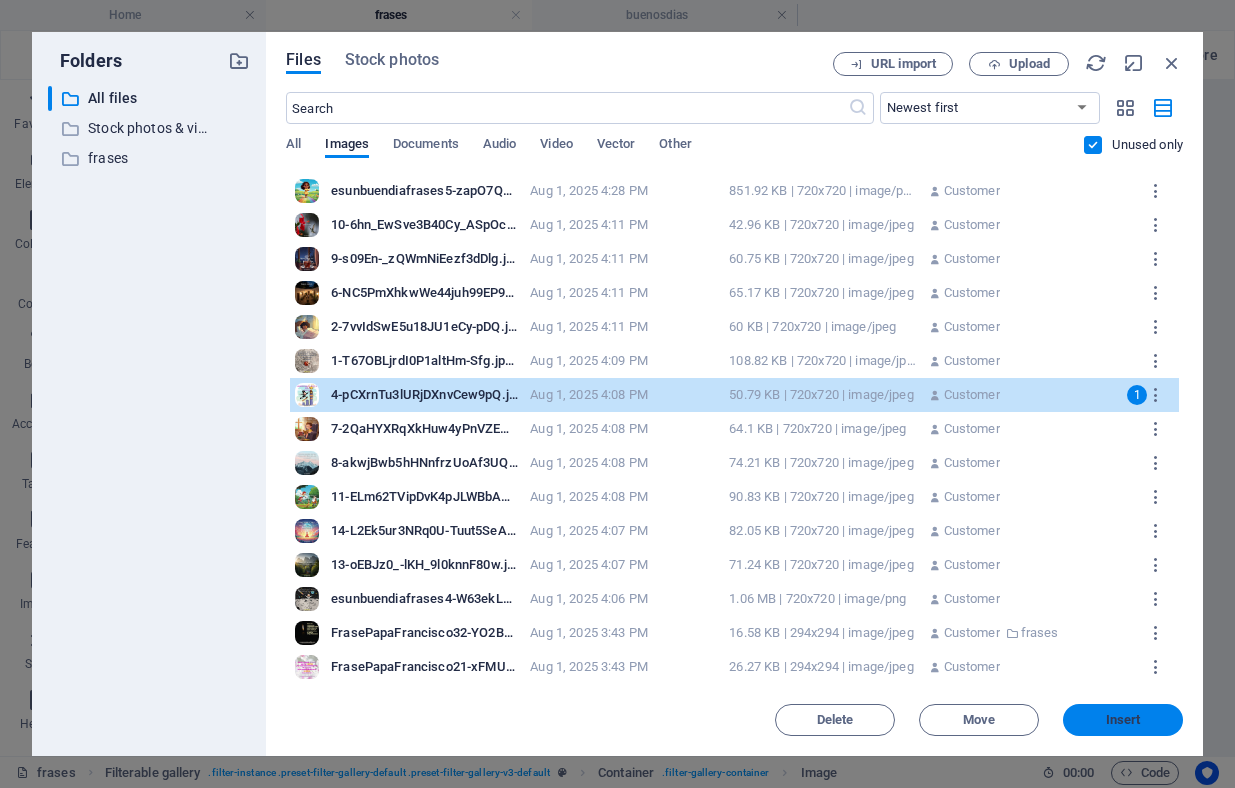 click on "Insert" at bounding box center (1123, 720) 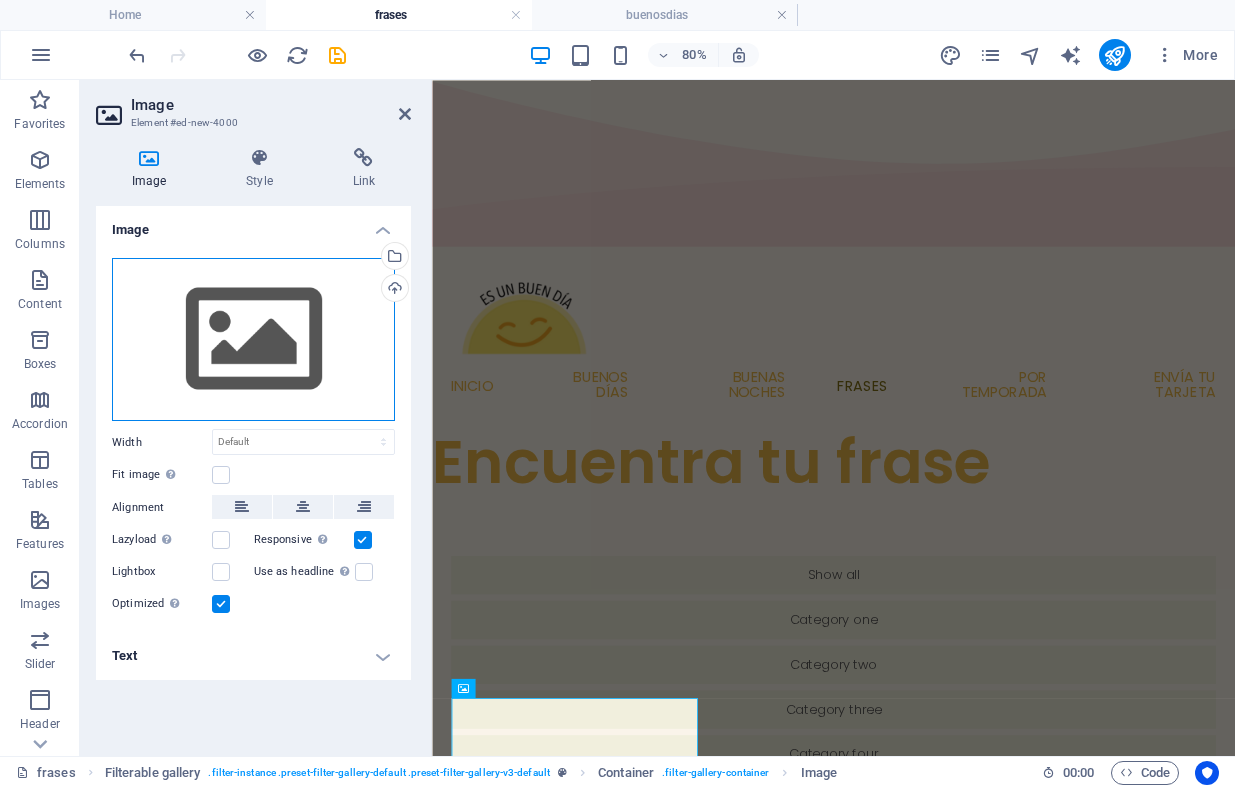 click on "Drag files here, click to choose files or select files from Files or our free stock photos & videos" at bounding box center (253, 340) 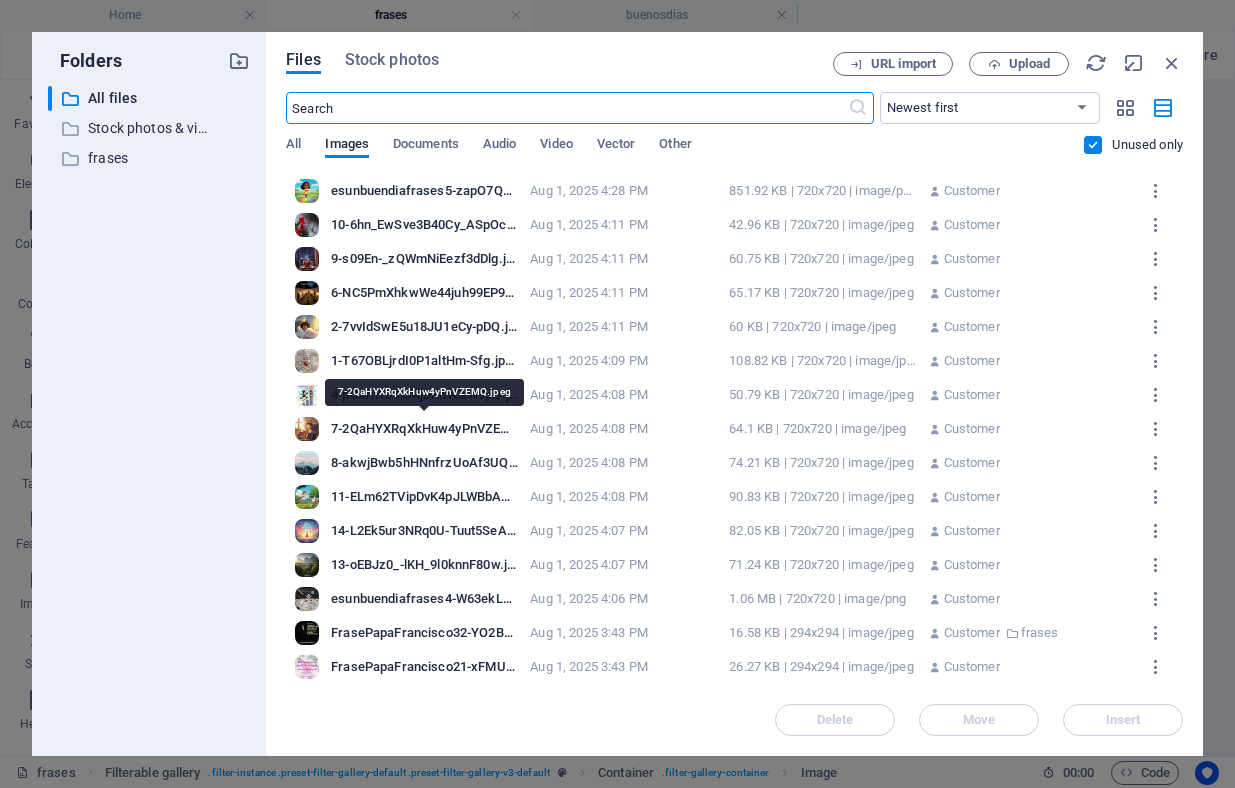 click on "7-2QaHYXRqXkHuw4yPnVZEMQ.jpeg" at bounding box center [424, 429] 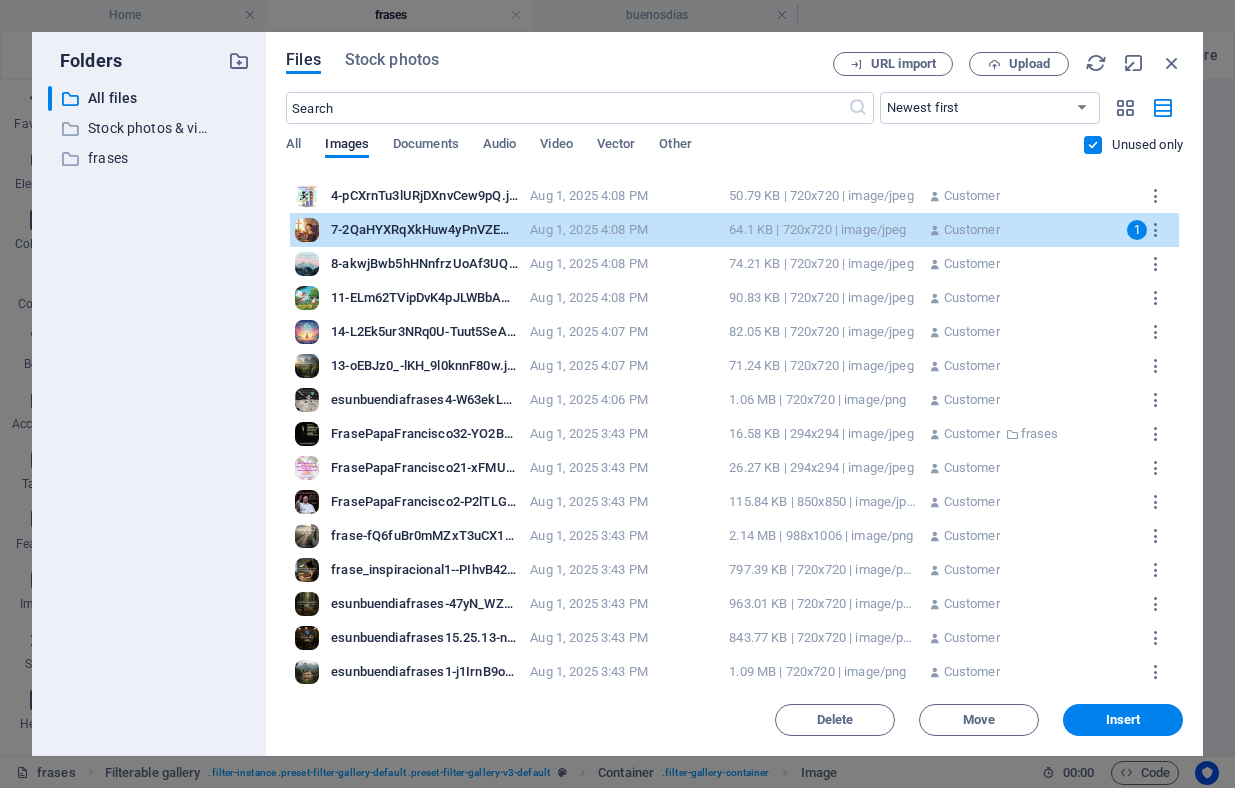 scroll, scrollTop: 202, scrollLeft: 0, axis: vertical 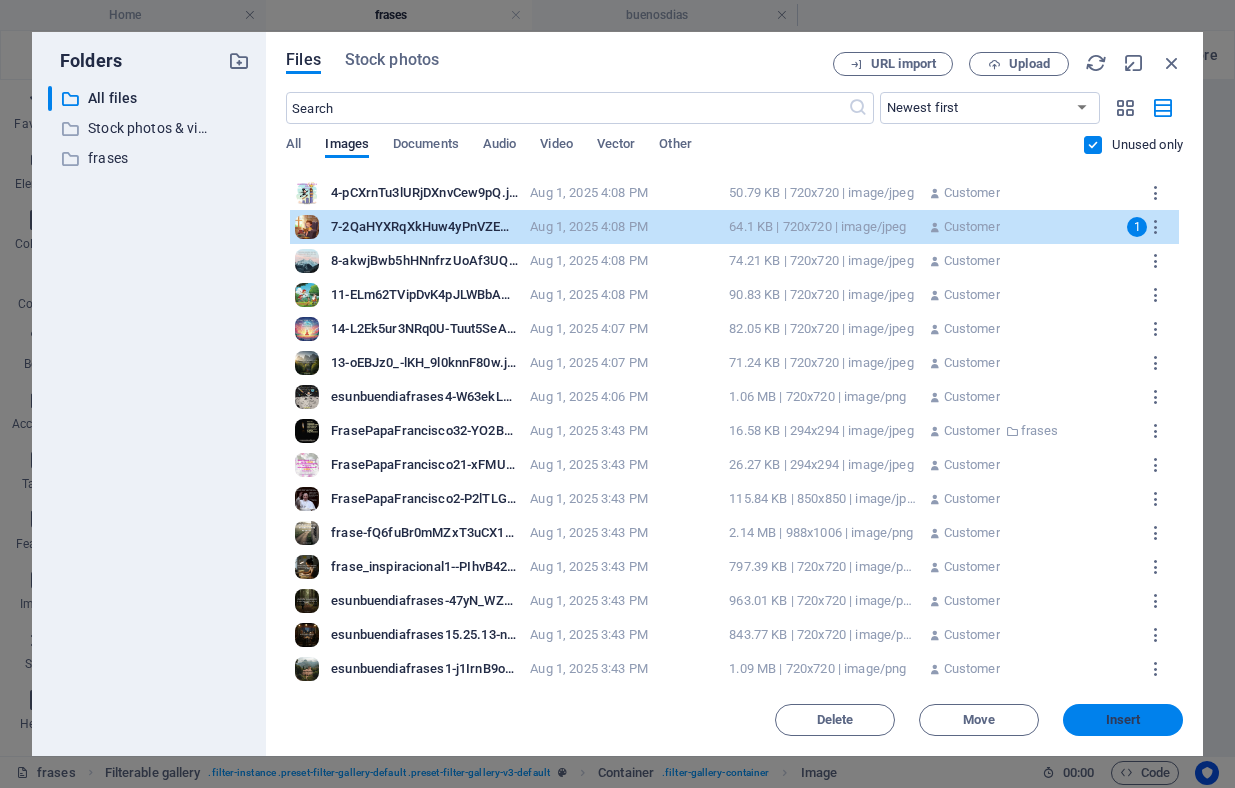 click on "Insert" at bounding box center [1123, 720] 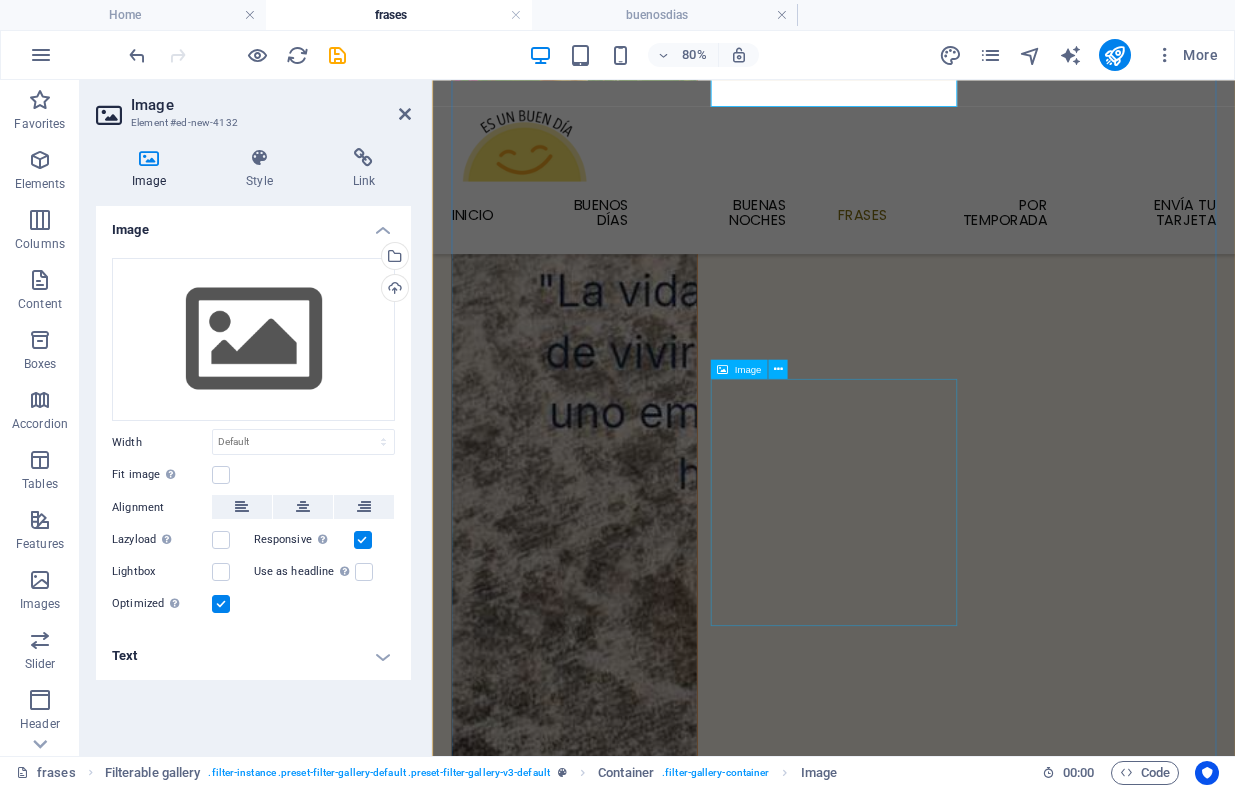 scroll, scrollTop: 887, scrollLeft: 0, axis: vertical 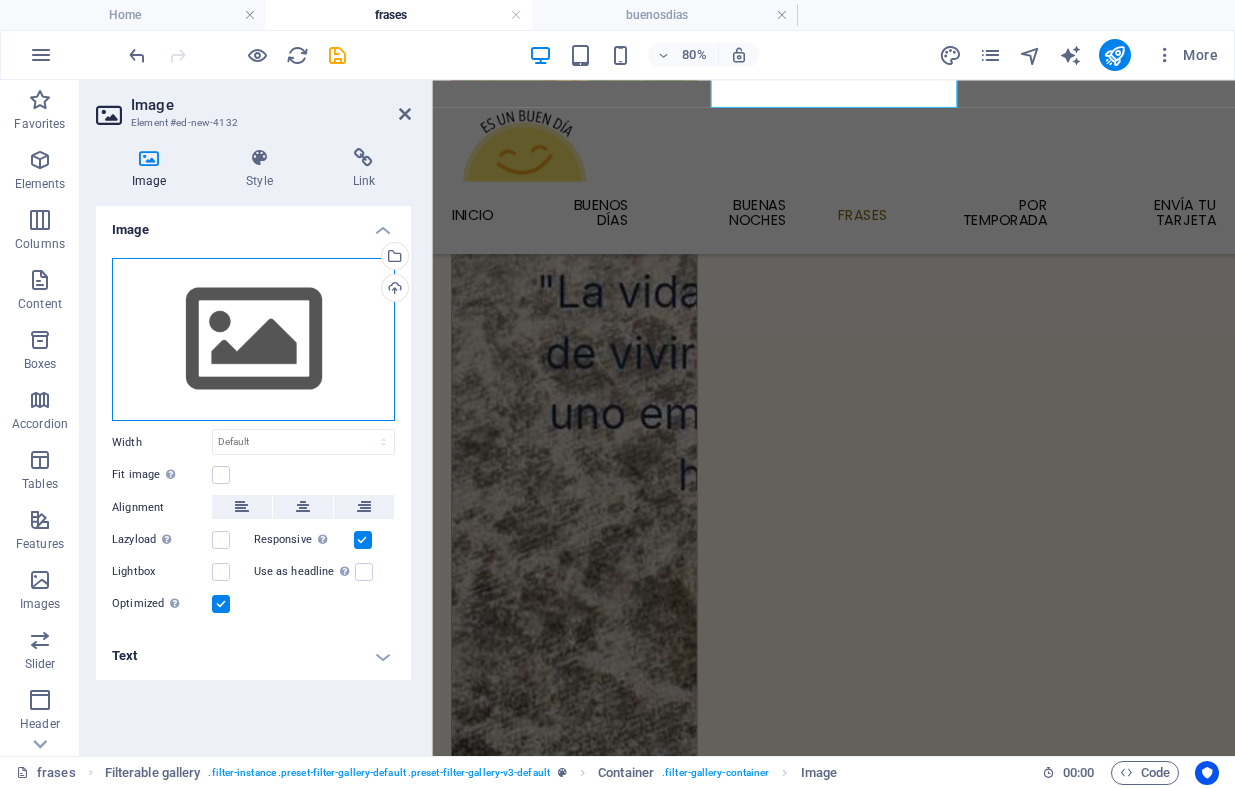 click on "Drag files here, click to choose files or select files from Files or our free stock photos & videos" at bounding box center (253, 340) 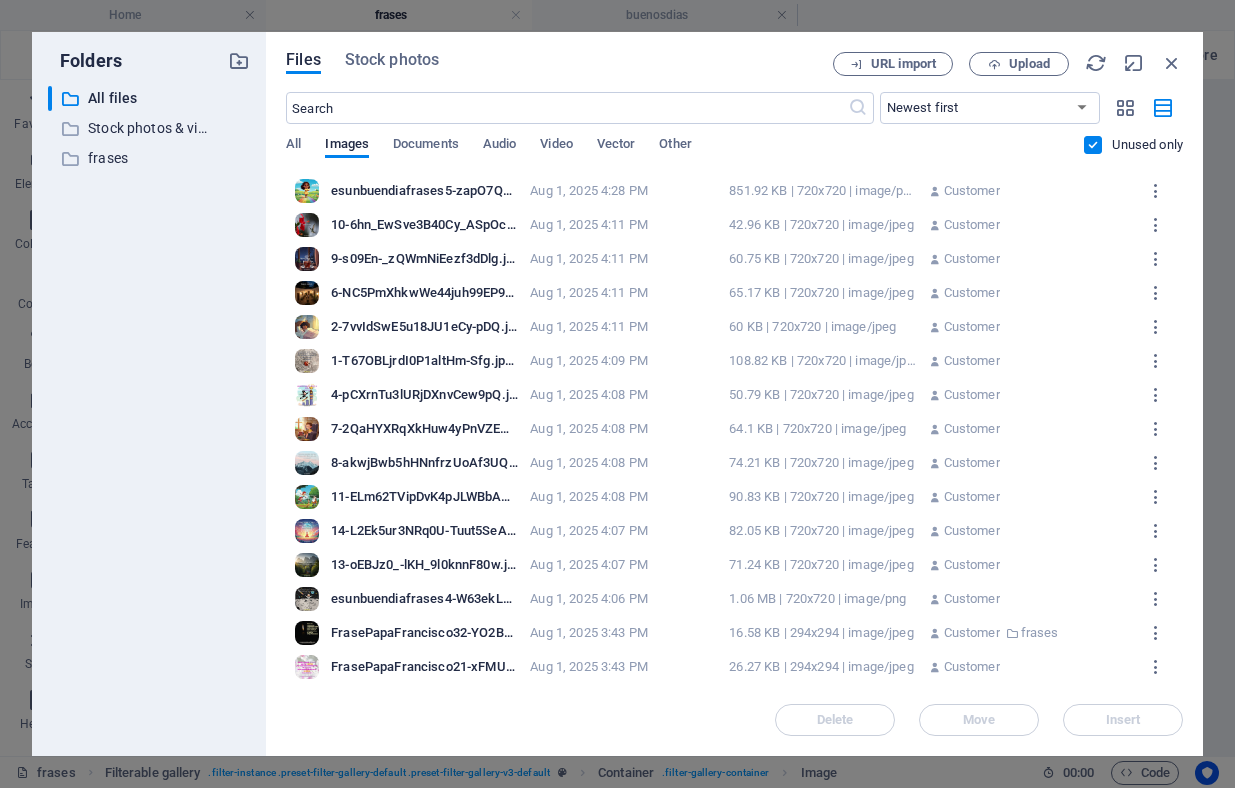click on "​ All files All files ​ Stock photos & videos Stock photos & videos ​ frases frases" at bounding box center (149, 413) 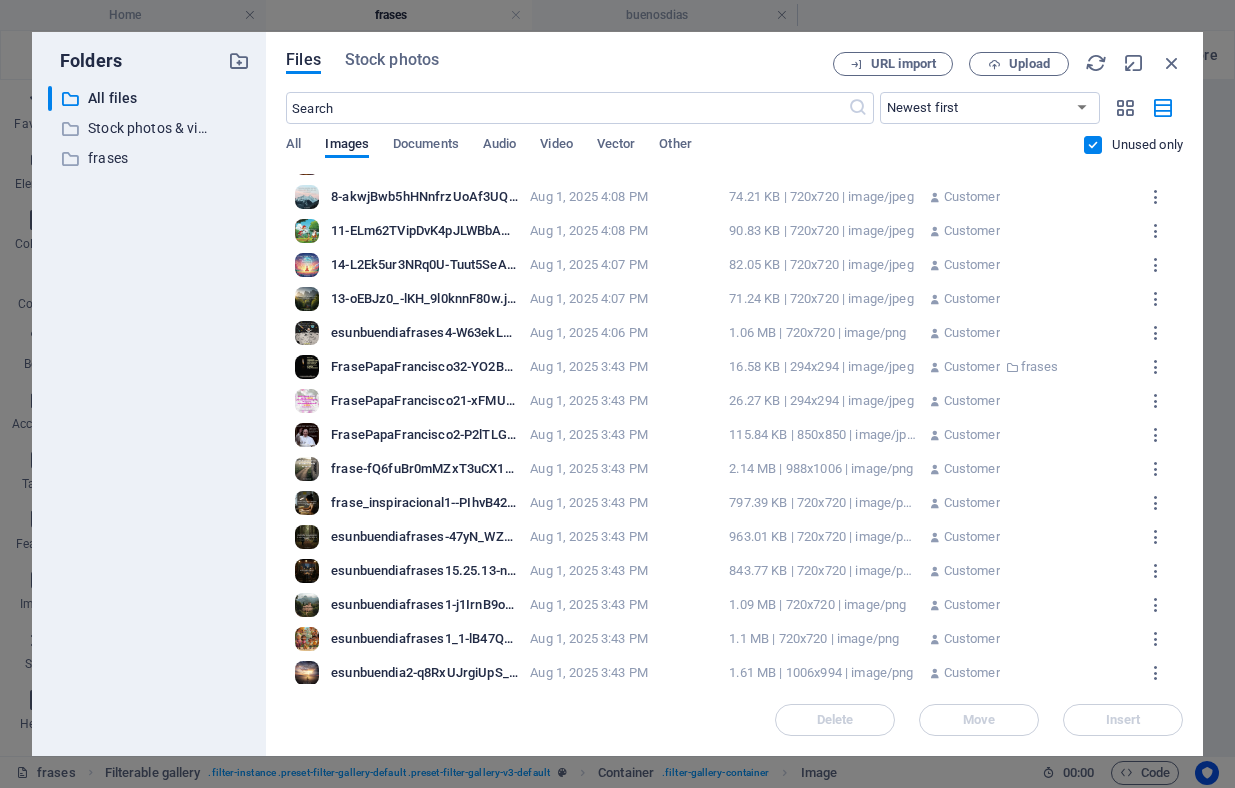 scroll, scrollTop: 216, scrollLeft: 0, axis: vertical 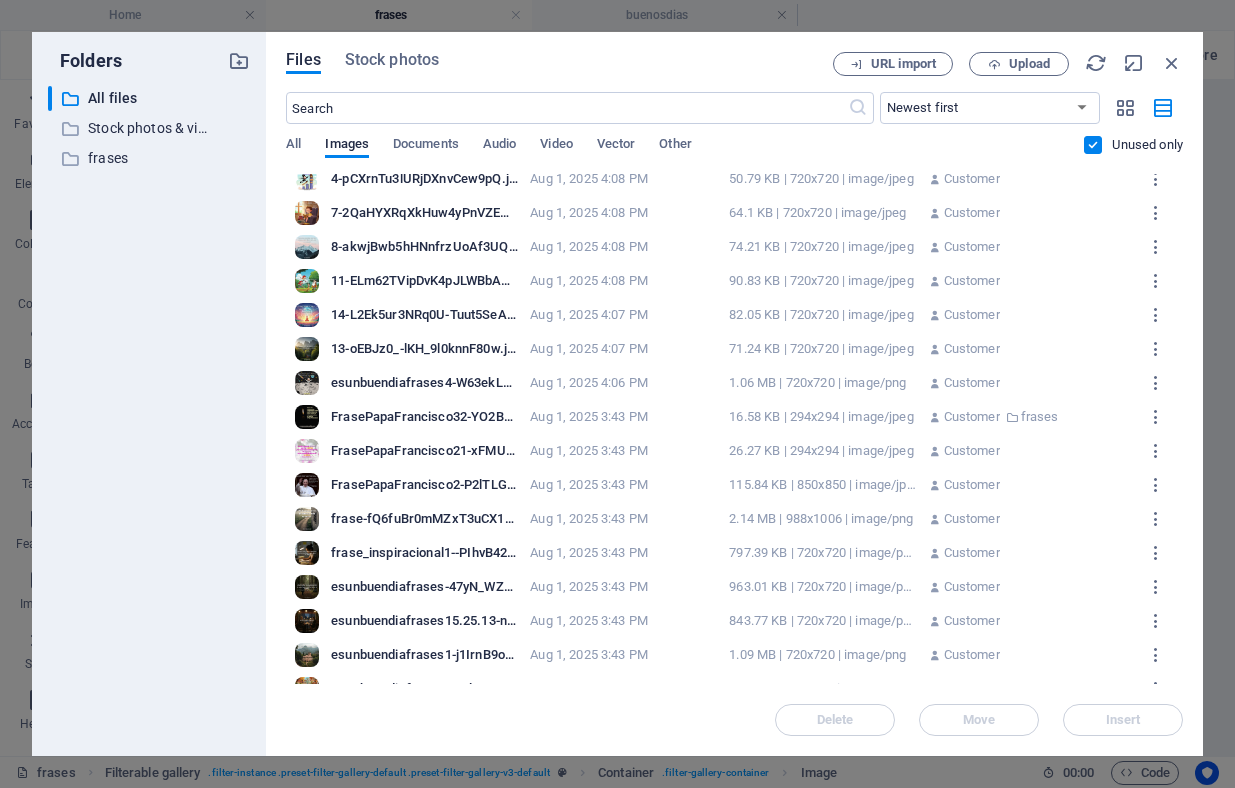 click on "8-akwjBwb5hHNnfrzUoAf3UQ.jpeg" at bounding box center [424, 247] 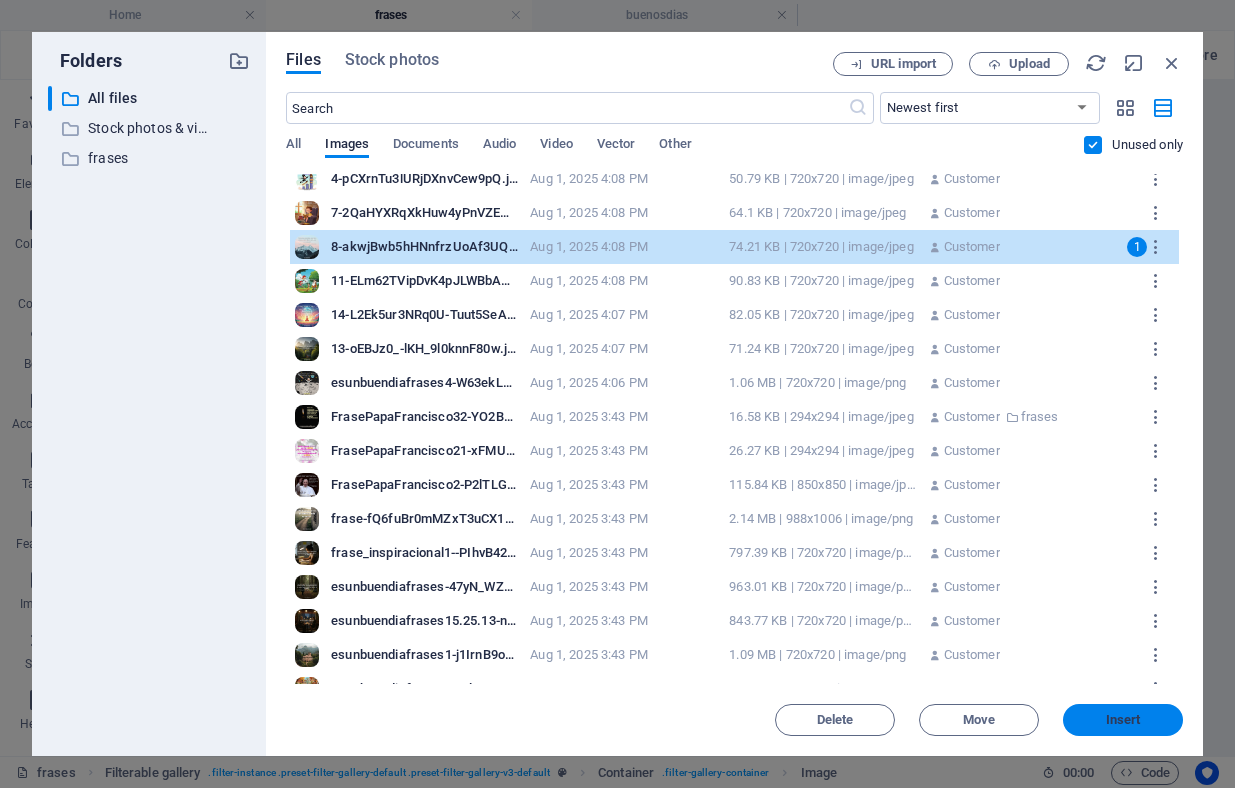 click on "Insert" at bounding box center [1123, 720] 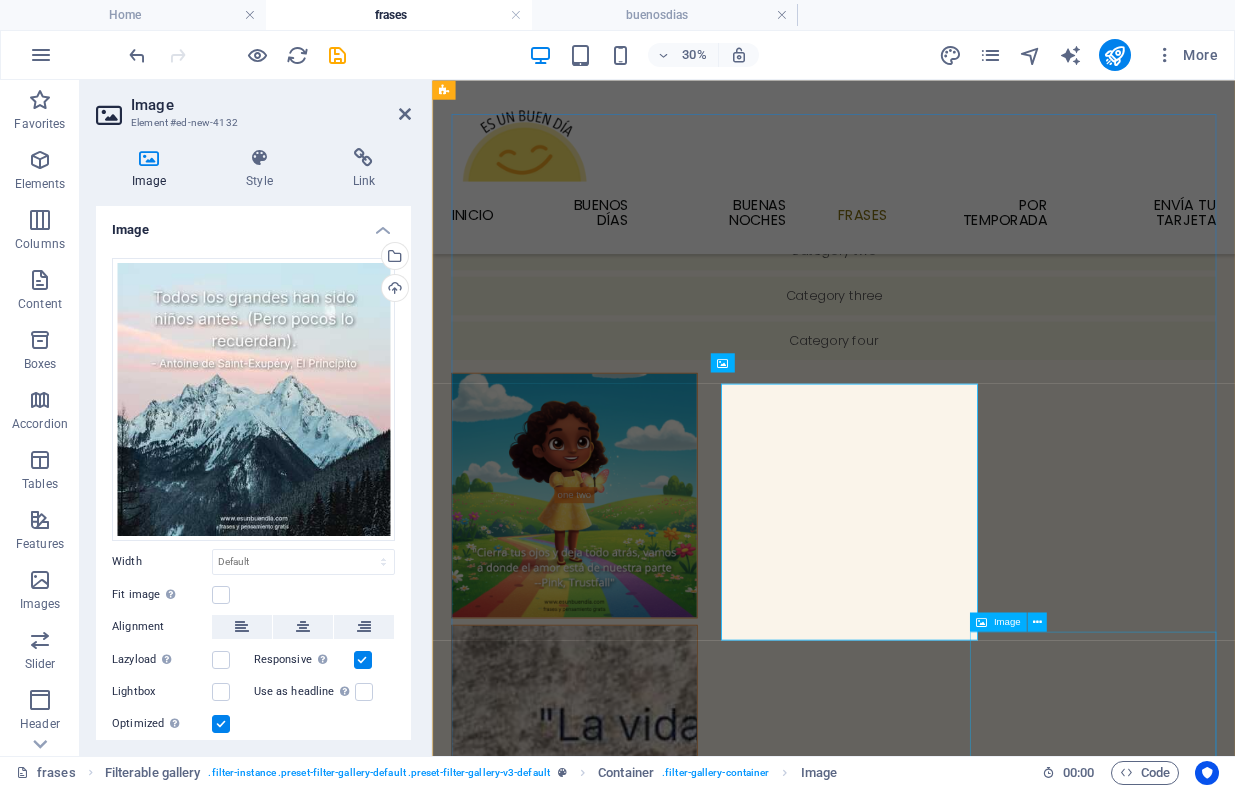 scroll, scrollTop: 248, scrollLeft: 0, axis: vertical 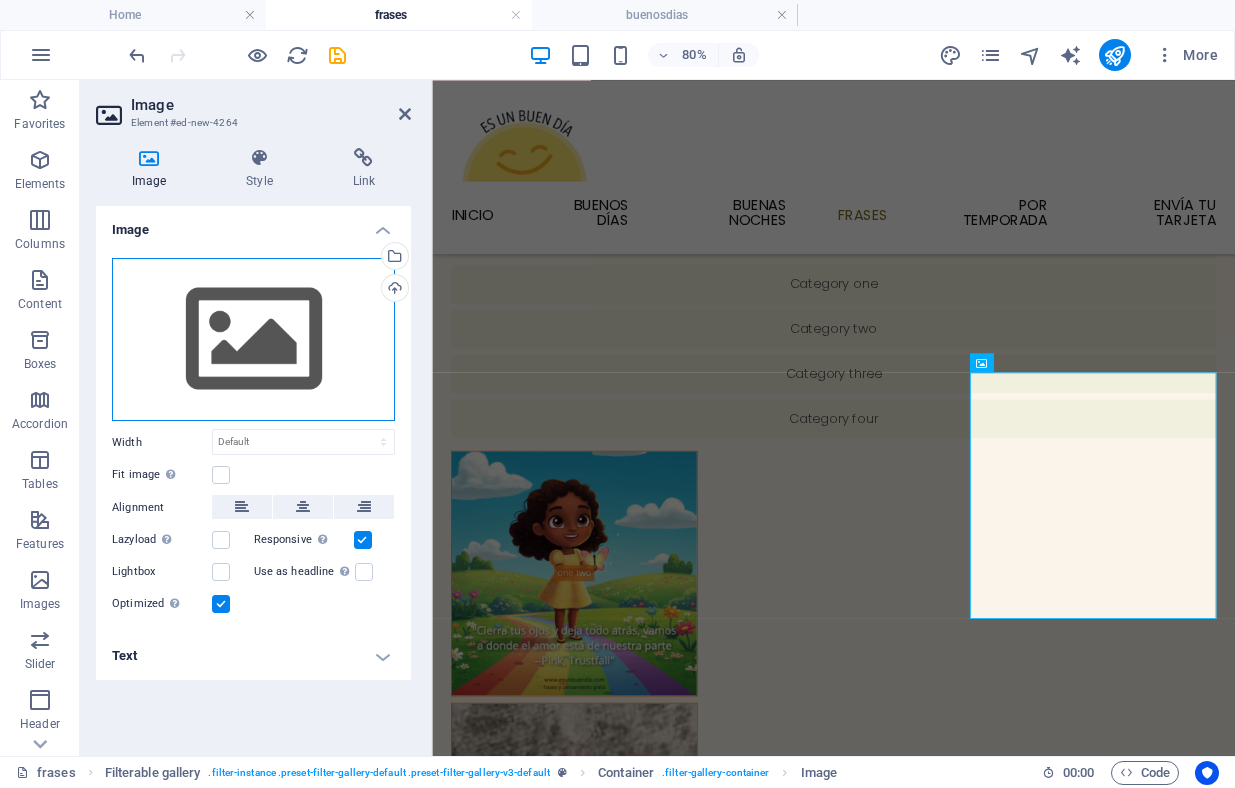 click on "Drag files here, click to choose files or select files from Files or our free stock photos & videos" at bounding box center (253, 340) 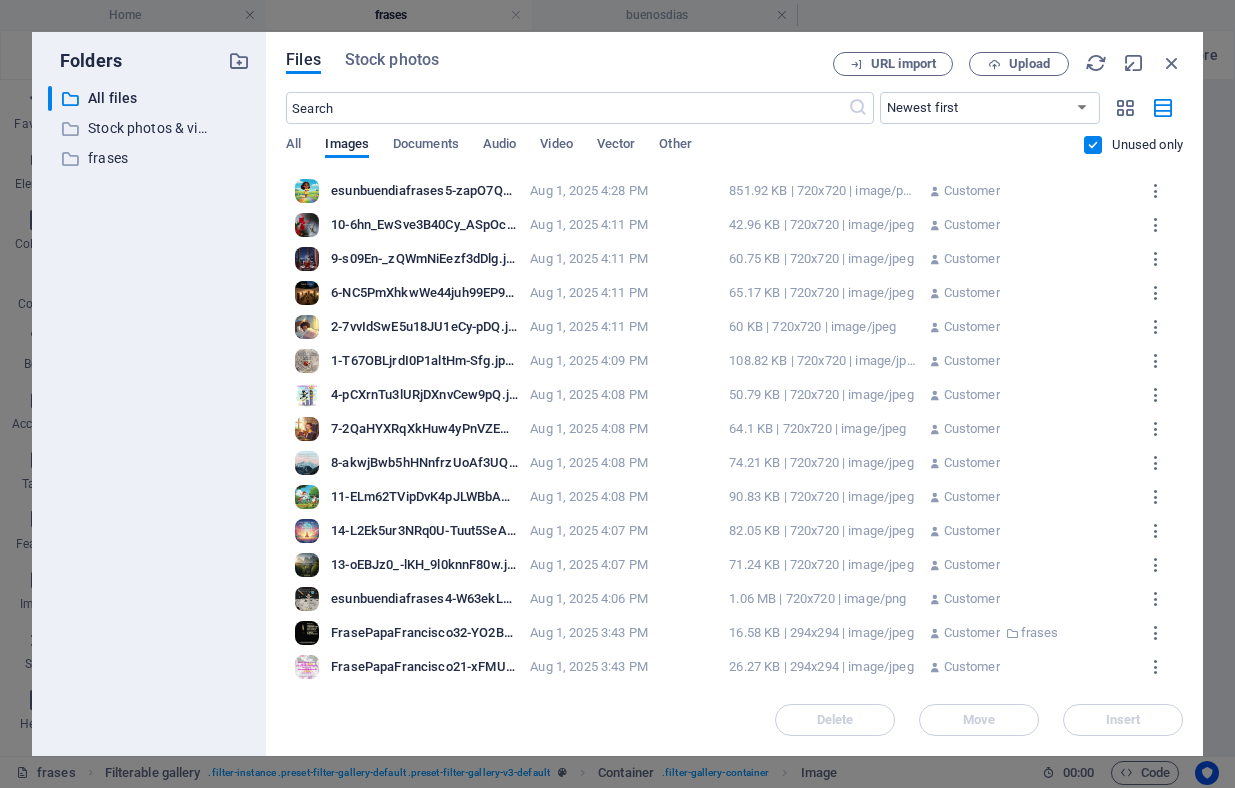 click on "Files Stock photos URL import Upload ​ Newest first Oldest first Name (A-Z) Name (Z-A) Size (0-9) Size (9-0) Resolution (0-9) Resolution (9-0) All Images Documents Audio Video Vector Other Unused only Drop files here to upload them instantly esunbuendiafrases5-zapO7Qq7oMSuqY7Q2BGdCQ.png esunbuendiafrases5-zapO7Qq7oMSuqY7Q2BGdCQ.png Aug 1, 2025 4:28 PM 851.92 KB | 720x720 | image/png Customer 10-6hn_EwSve3B40Cy_ASpOcw.jpeg 10-6hn_EwSve3B40Cy_ASpOcw.jpeg Aug 1, 2025 4:11 PM 42.96 KB | 720x720 | image/jpeg Customer 9-s09En-_zQWmNiEezf3dDlg.jpeg 9-s09En-_zQWmNiEezf3dDlg.jpeg Aug 1, 2025 4:11 PM 60.75 KB | 720x720 | image/jpeg Customer 6-NC5PmXhkwWe44juh99EP9w.jpeg 6-NC5PmXhkwWe44juh99EP9w.jpeg Aug 1, 2025 4:11 PM 65.17 KB | 720x720 | image/jpeg Customer 2-7vvIdSwE5u18JU1eCy-pDQ.jpeg 2-7vvIdSwE5u18JU1eCy-pDQ.jpeg Aug 1, 2025 4:11 PM 60 KB | 720x720 | image/jpeg Customer 1-T67OBLjrdI0P1altHm-Sfg.jpeg 1-T67OBLjrdI0P1altHm-Sfg.jpeg Aug 1, 2025 4:09 PM 108.82 KB | 720x720 | image/jpeg Customer Aug 1, 2025 4:08 PM" at bounding box center (734, 394) 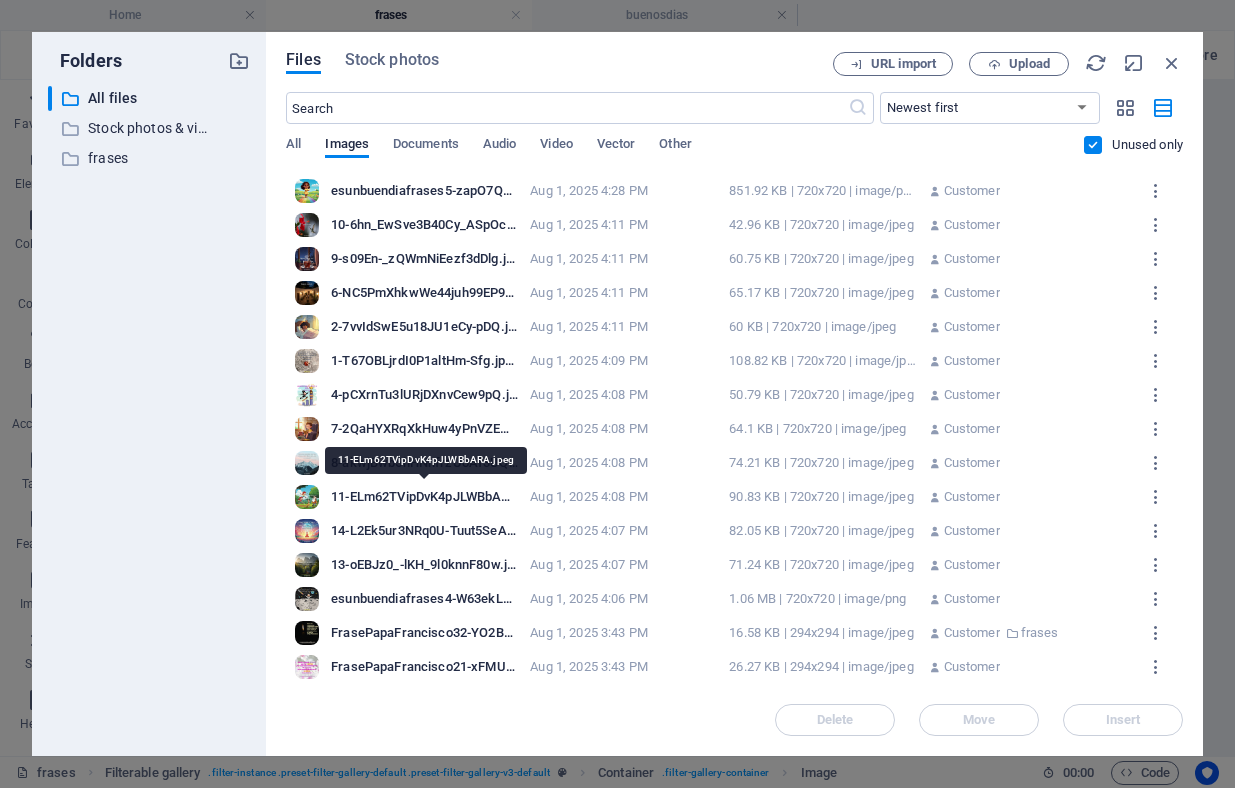 click on "11-ELm62TVipDvK4pJLWBbARA.jpeg" at bounding box center (424, 497) 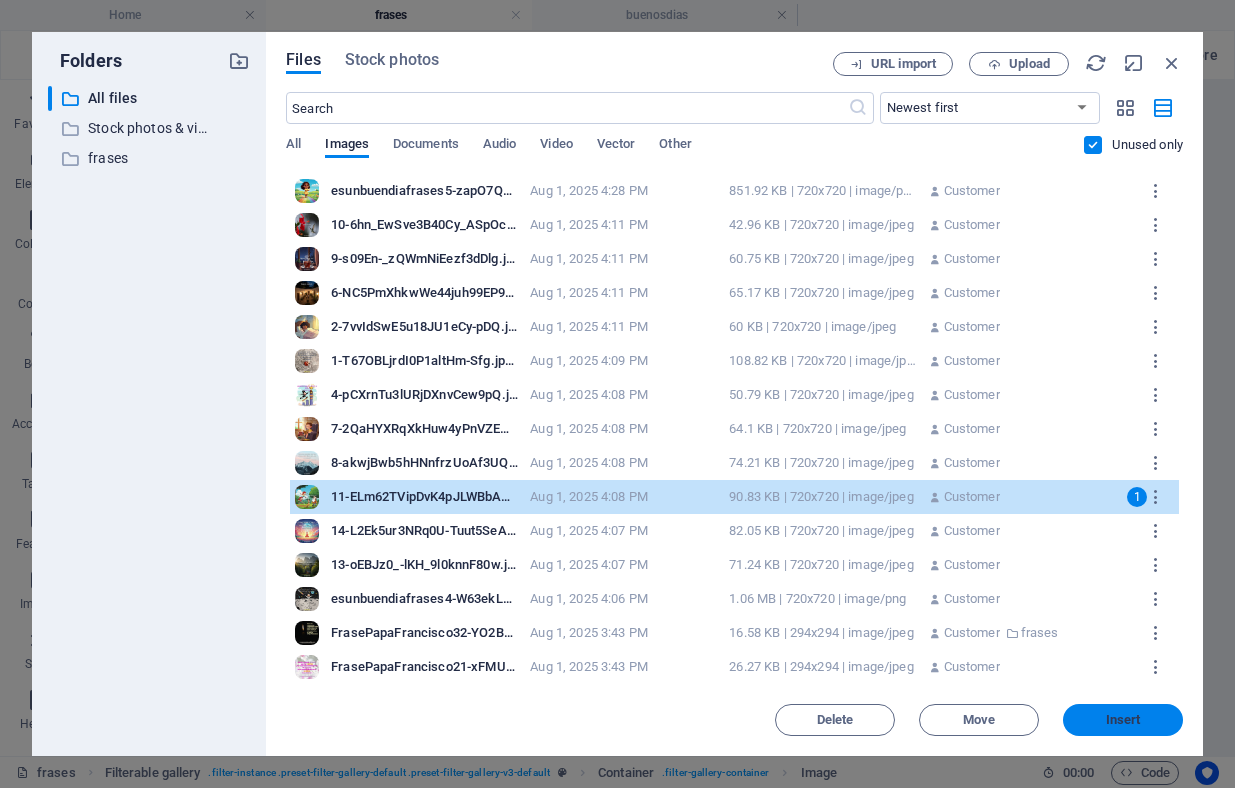 click on "Insert" at bounding box center [1123, 720] 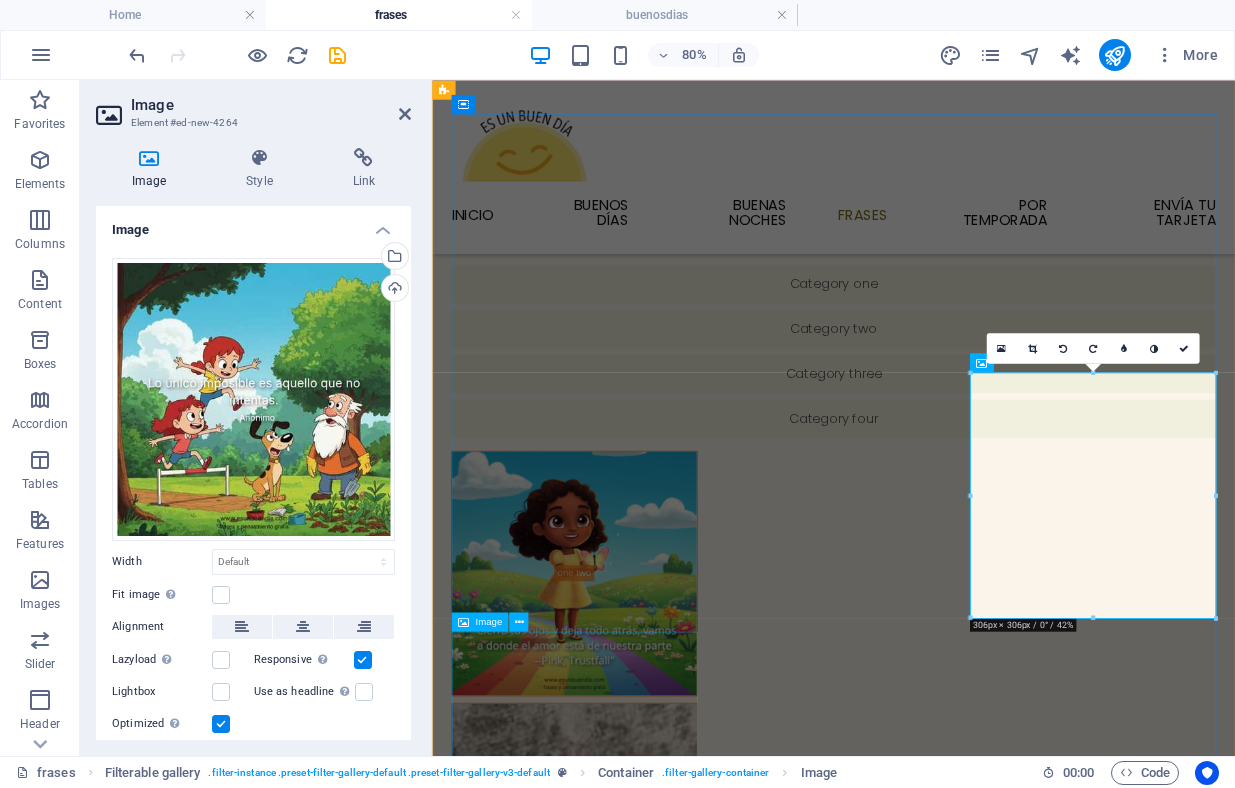 click at bounding box center (610, 6082) 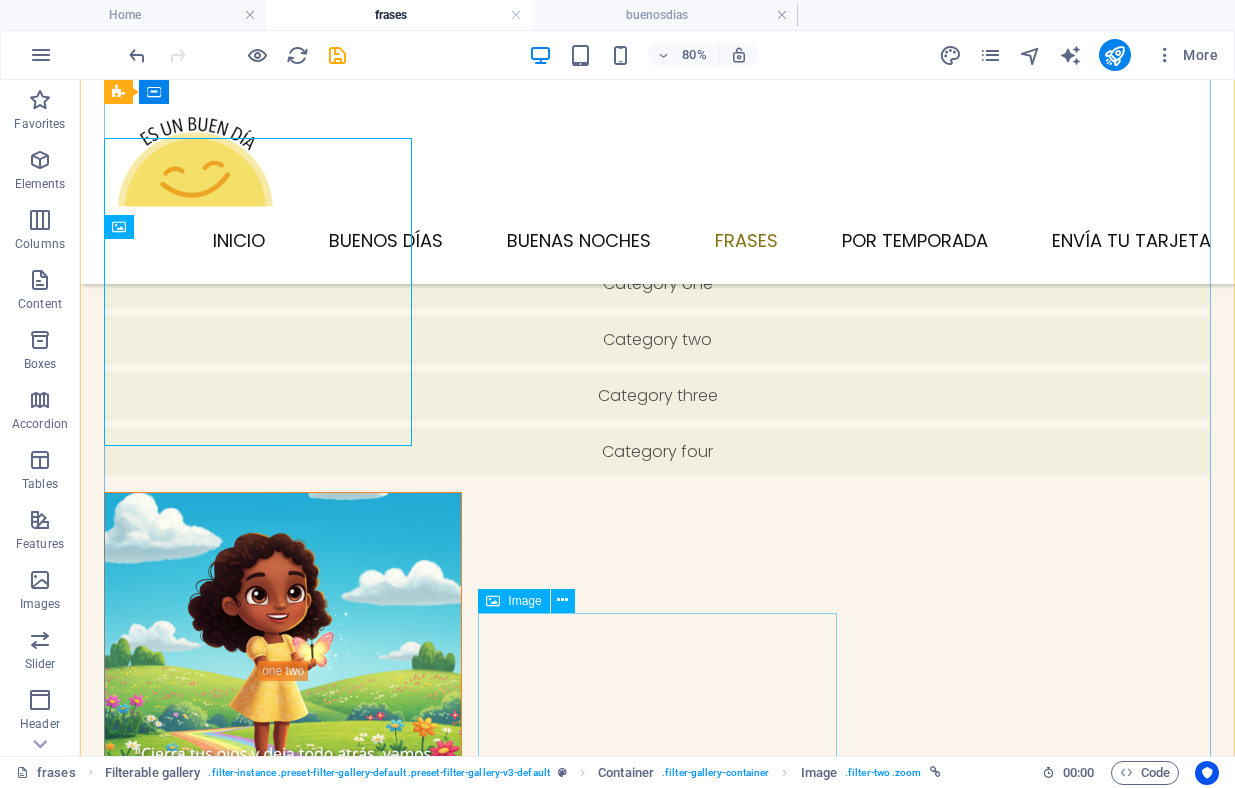 scroll, scrollTop: 880, scrollLeft: 0, axis: vertical 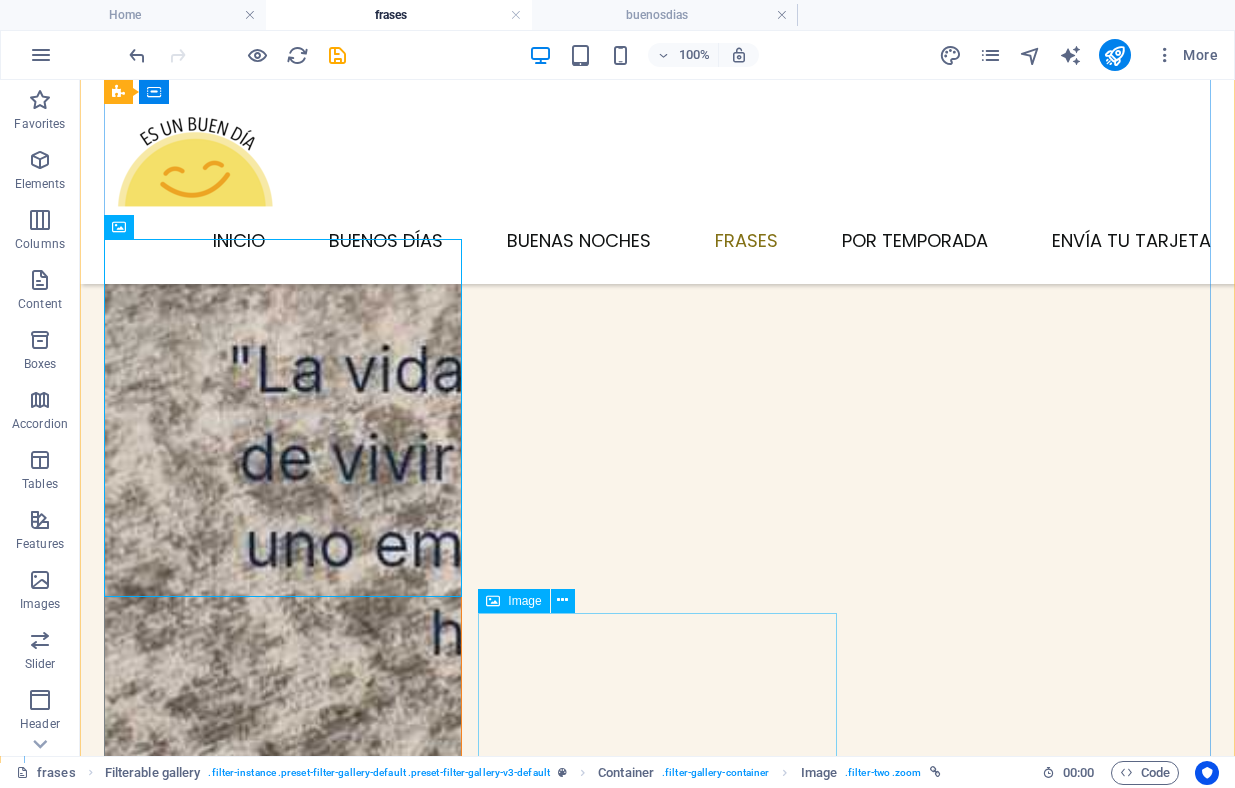 click at bounding box center (283, 7695) 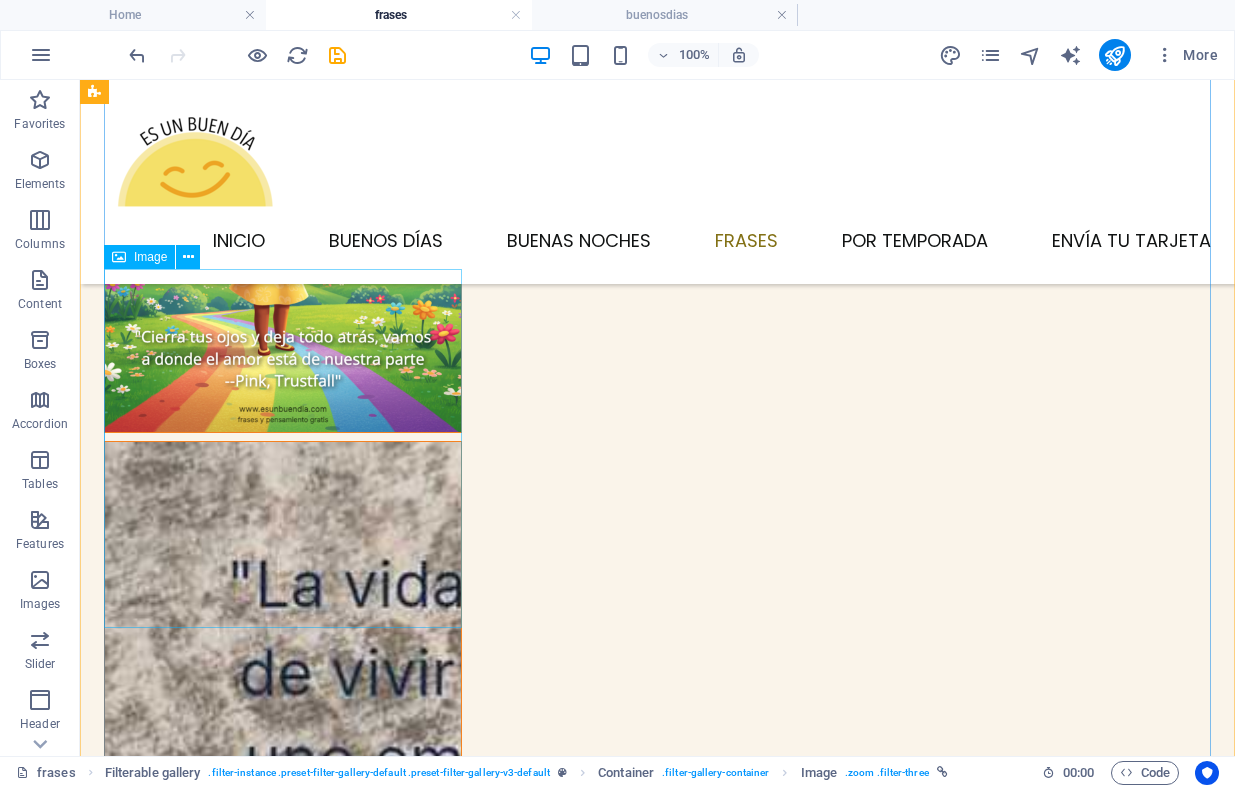 scroll, scrollTop: 744, scrollLeft: 0, axis: vertical 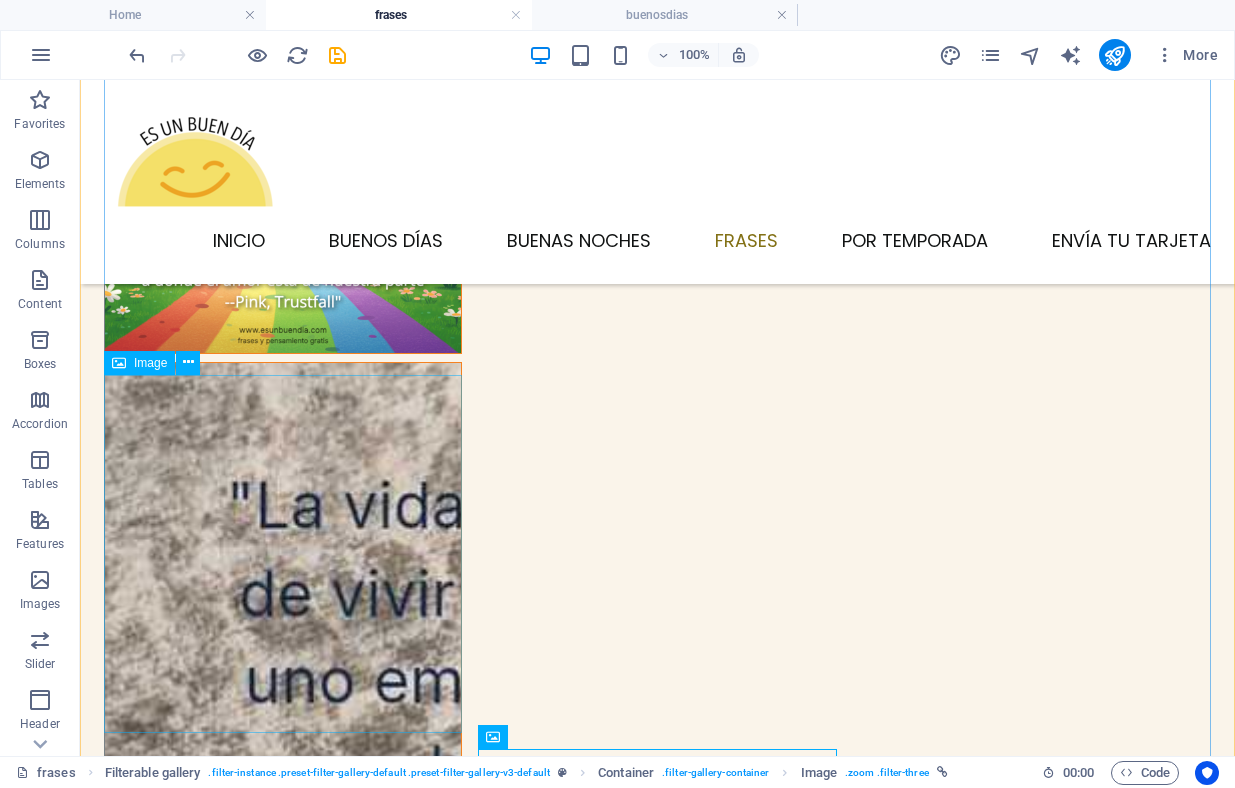 click at bounding box center [283, 6366] 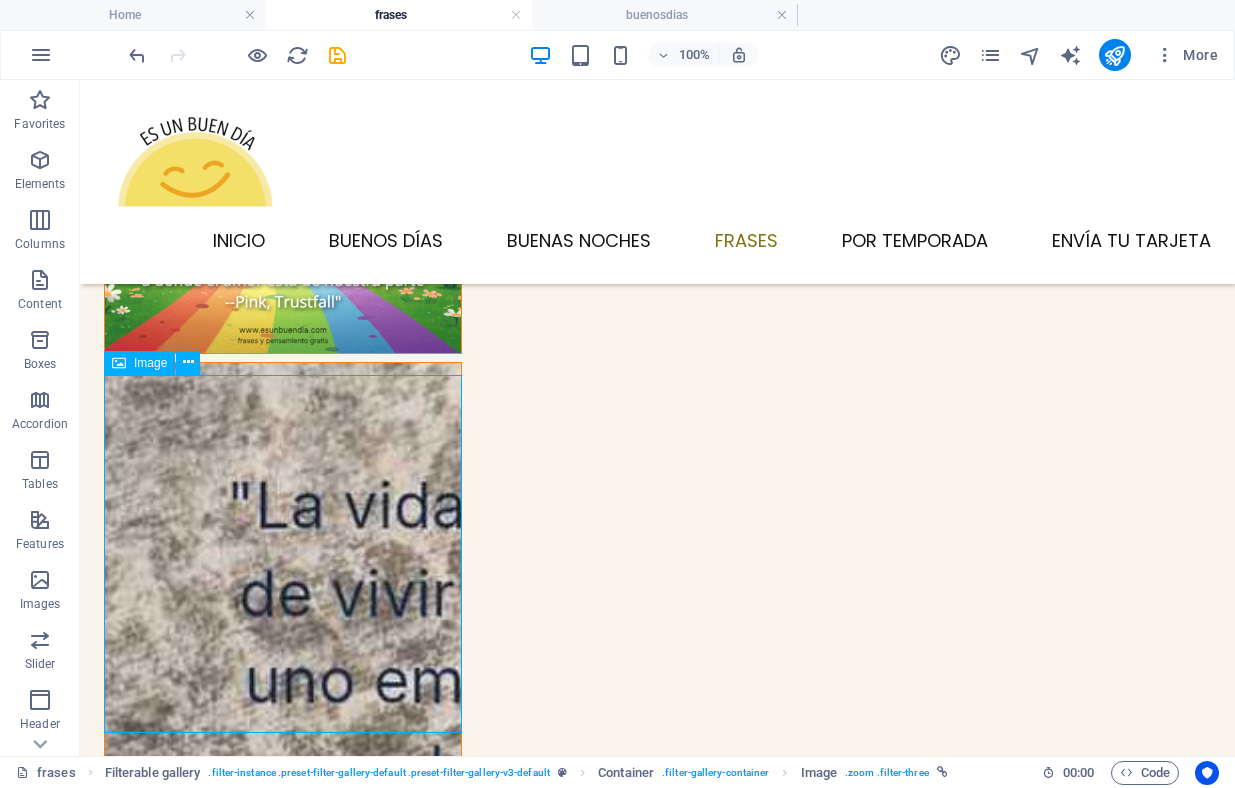 click at bounding box center (283, 6366) 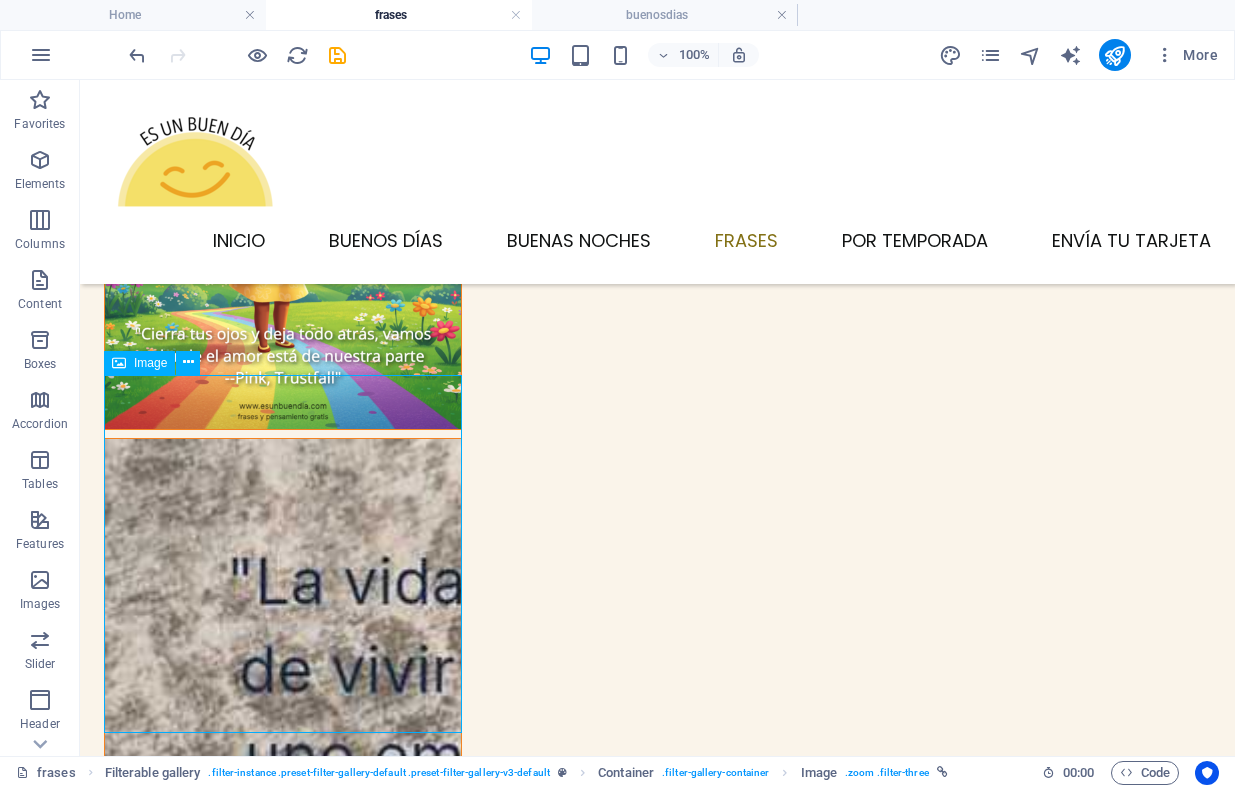 select on "%" 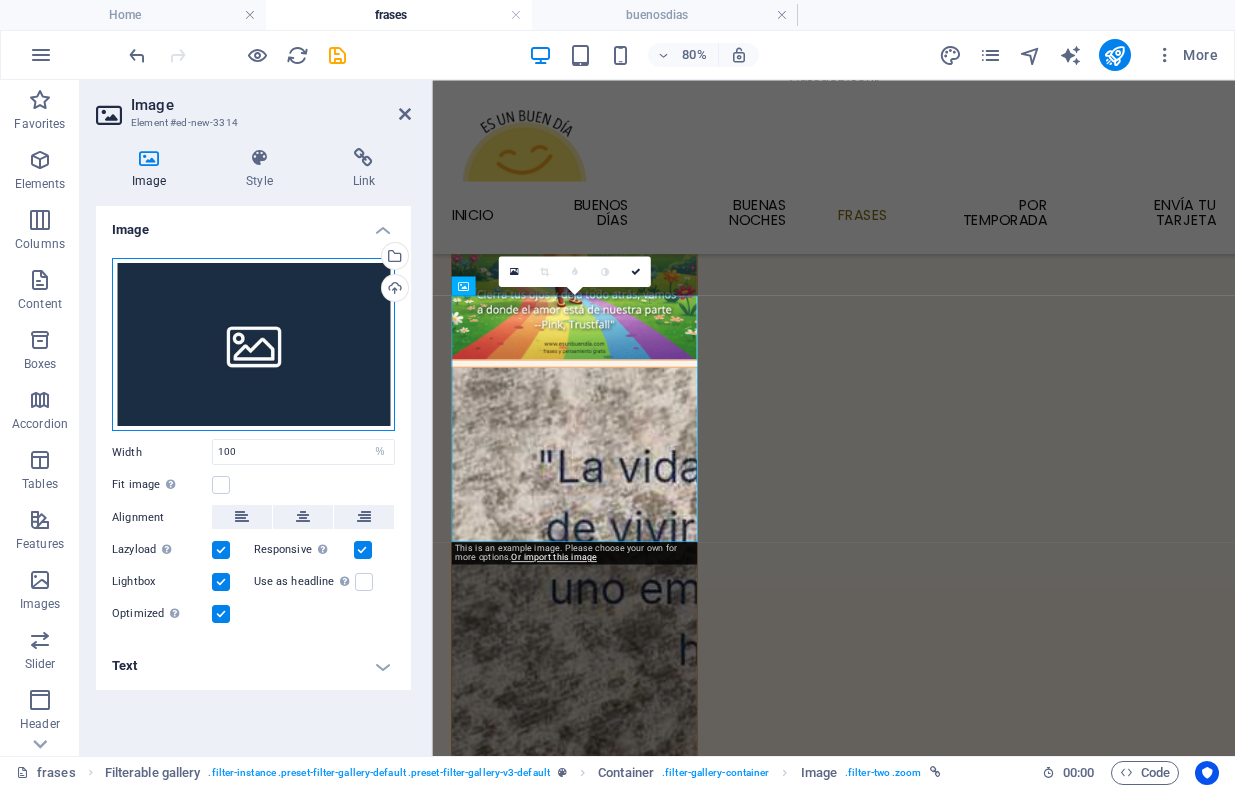 click on "Drag files here, click to choose files or select files from Files or our free stock photos & videos" at bounding box center (253, 345) 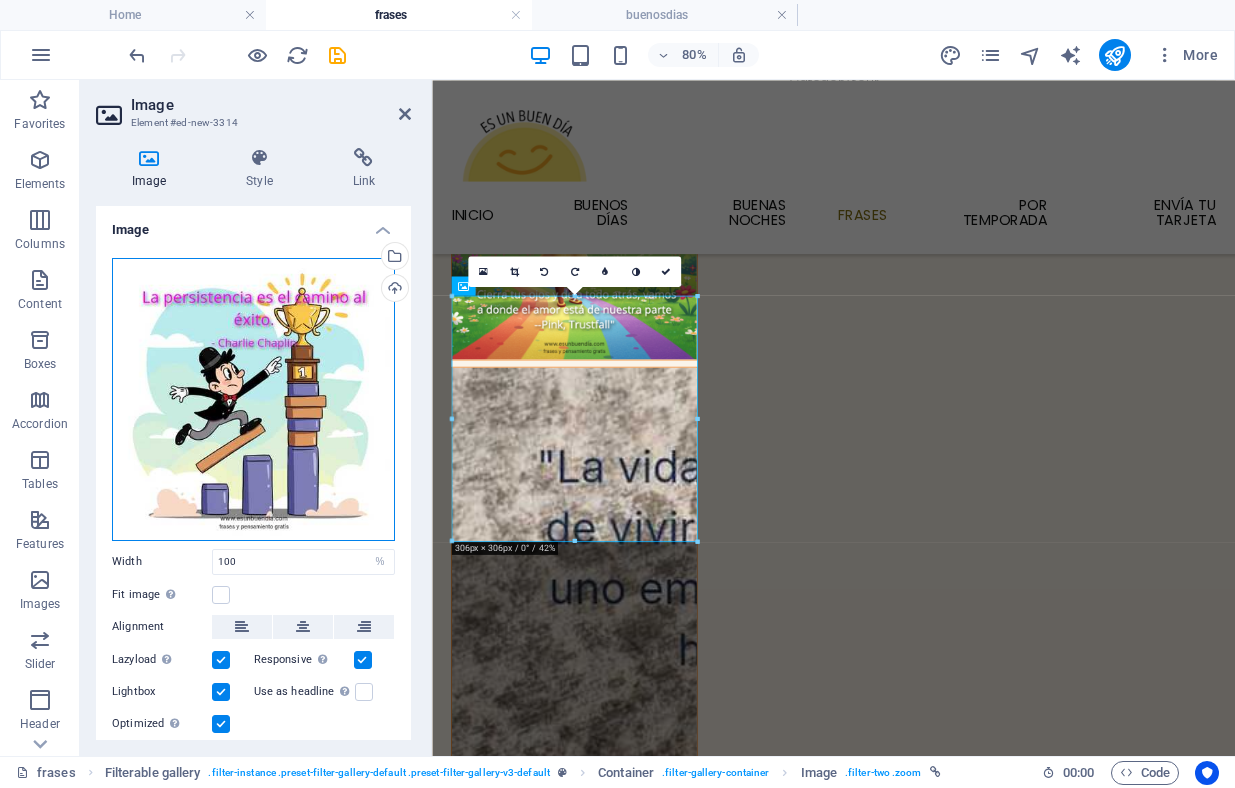 click on "Drag files here, click to choose files or select files from Files or our free stock photos & videos" at bounding box center (253, 399) 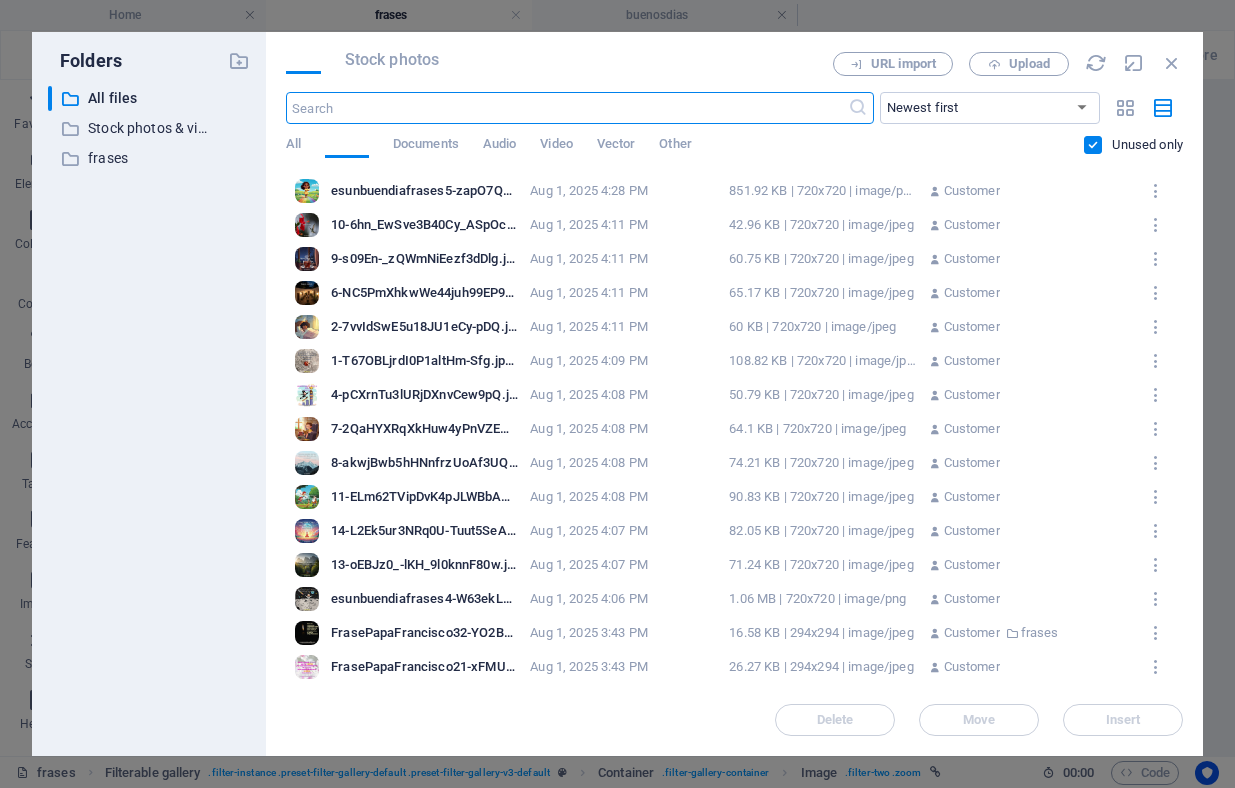 scroll, scrollTop: 345, scrollLeft: 0, axis: vertical 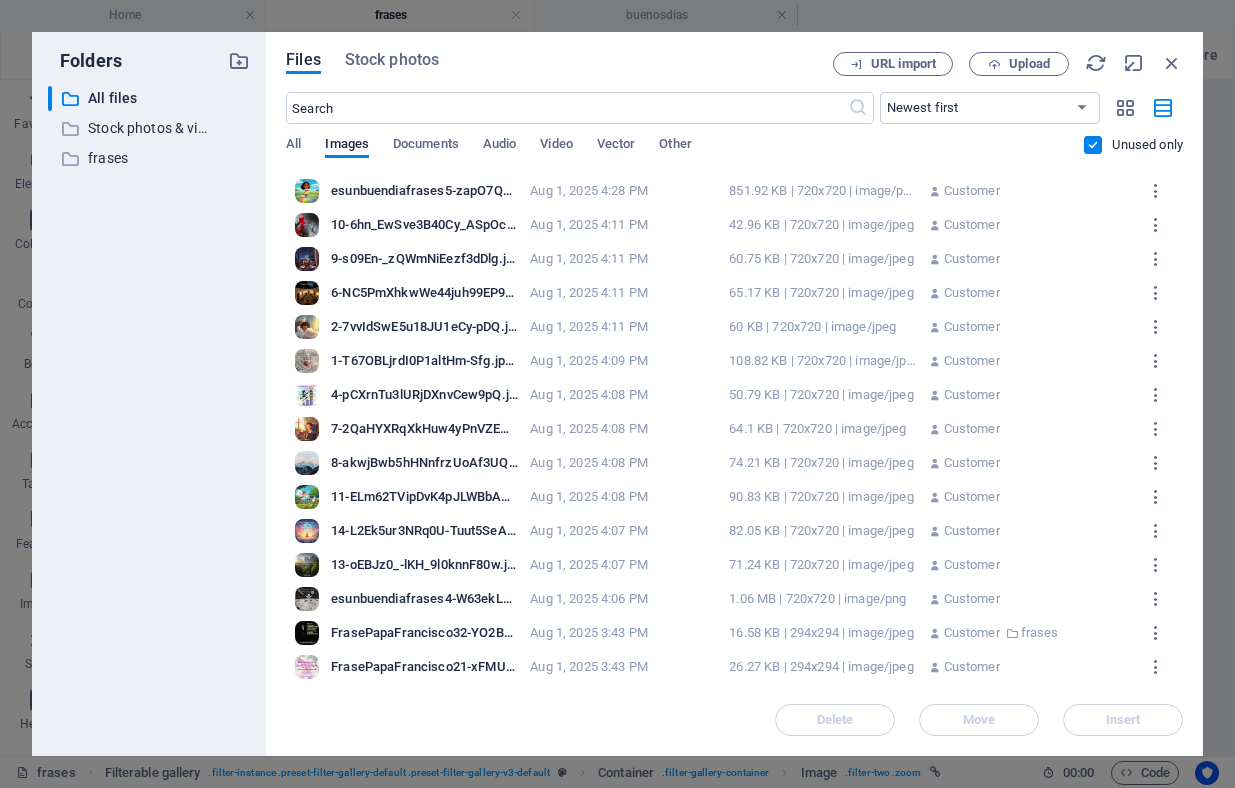 click on "11-ELm62TVipDvK4pJLWBbARA.jpeg" at bounding box center (424, 497) 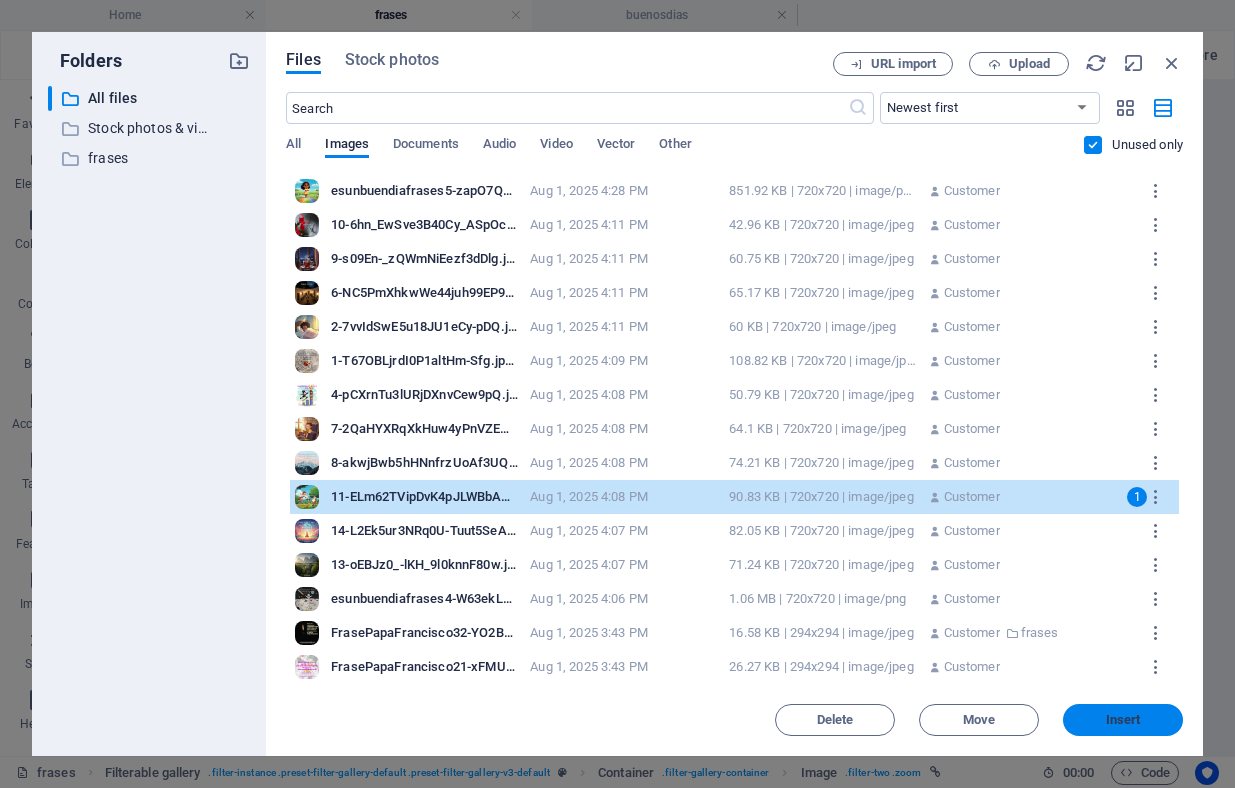 click on "Insert" at bounding box center [1123, 720] 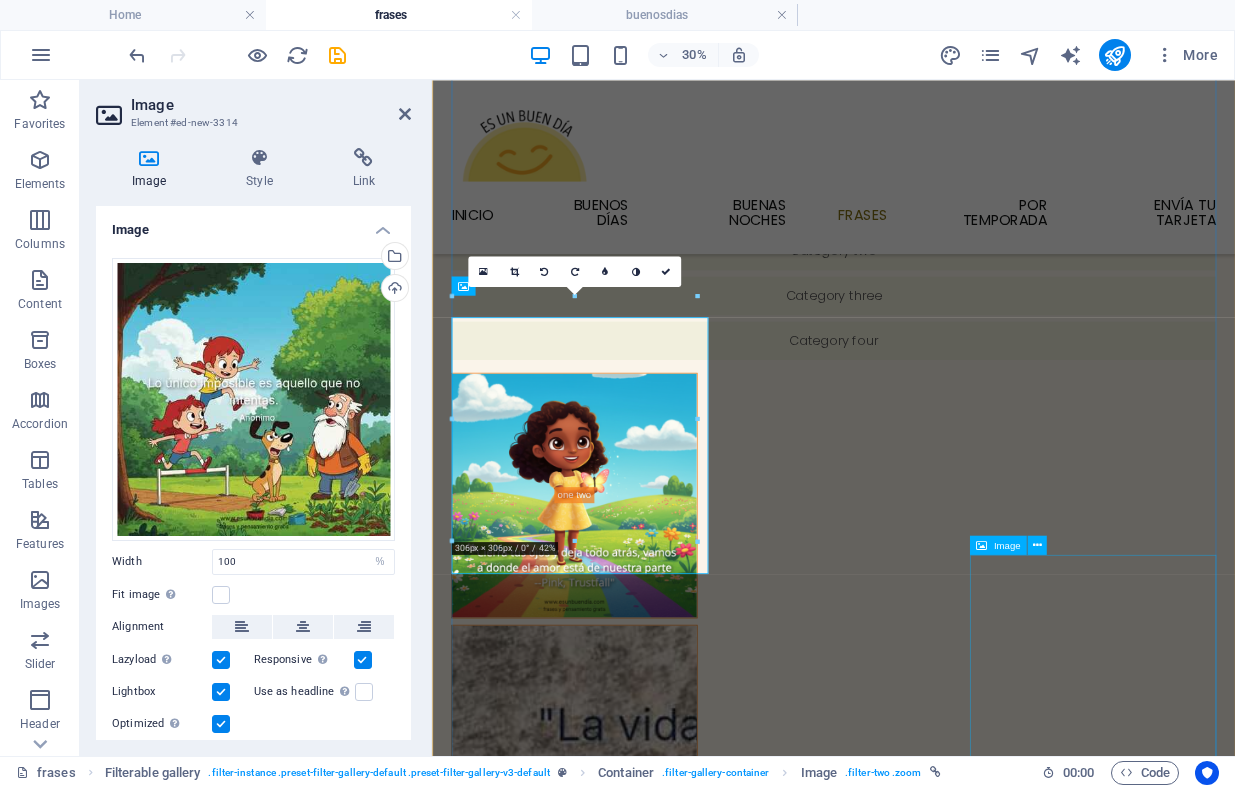 scroll, scrollTop: 668, scrollLeft: 0, axis: vertical 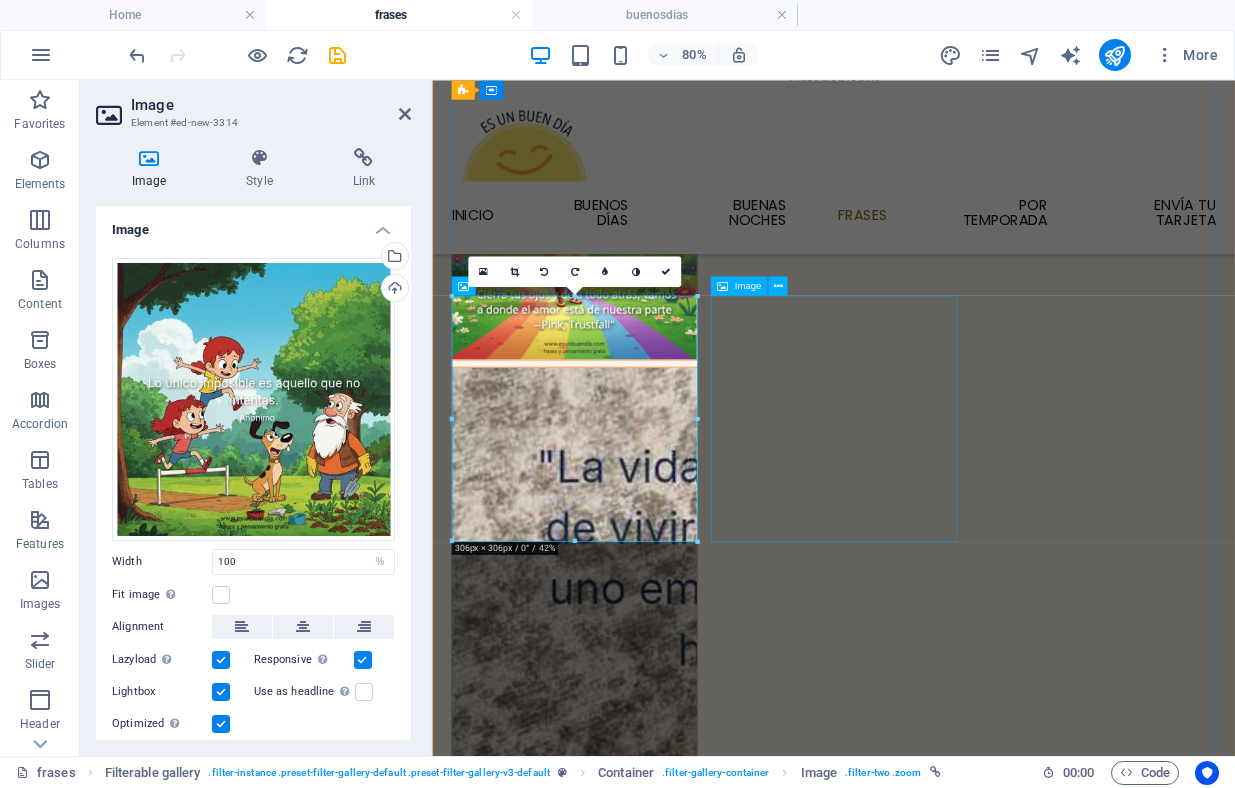 click at bounding box center (610, 5978) 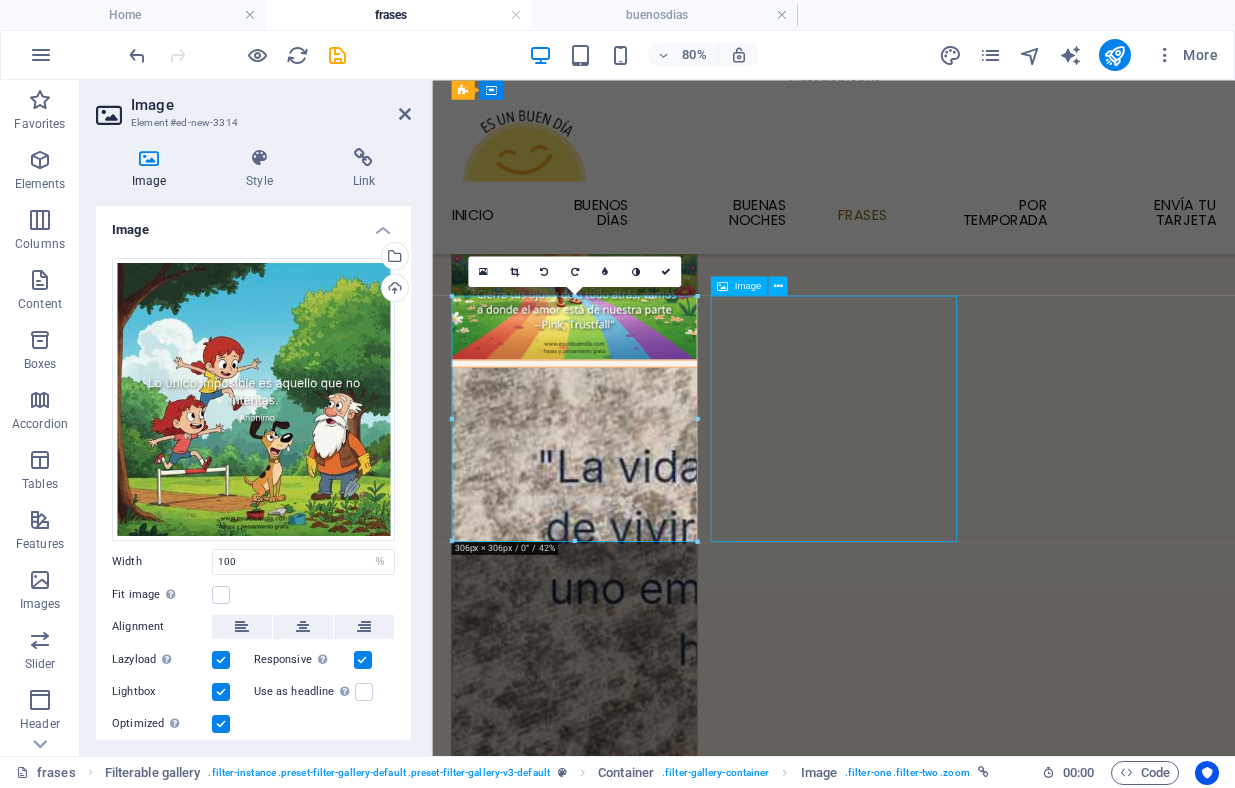 scroll, scrollTop: 744, scrollLeft: 0, axis: vertical 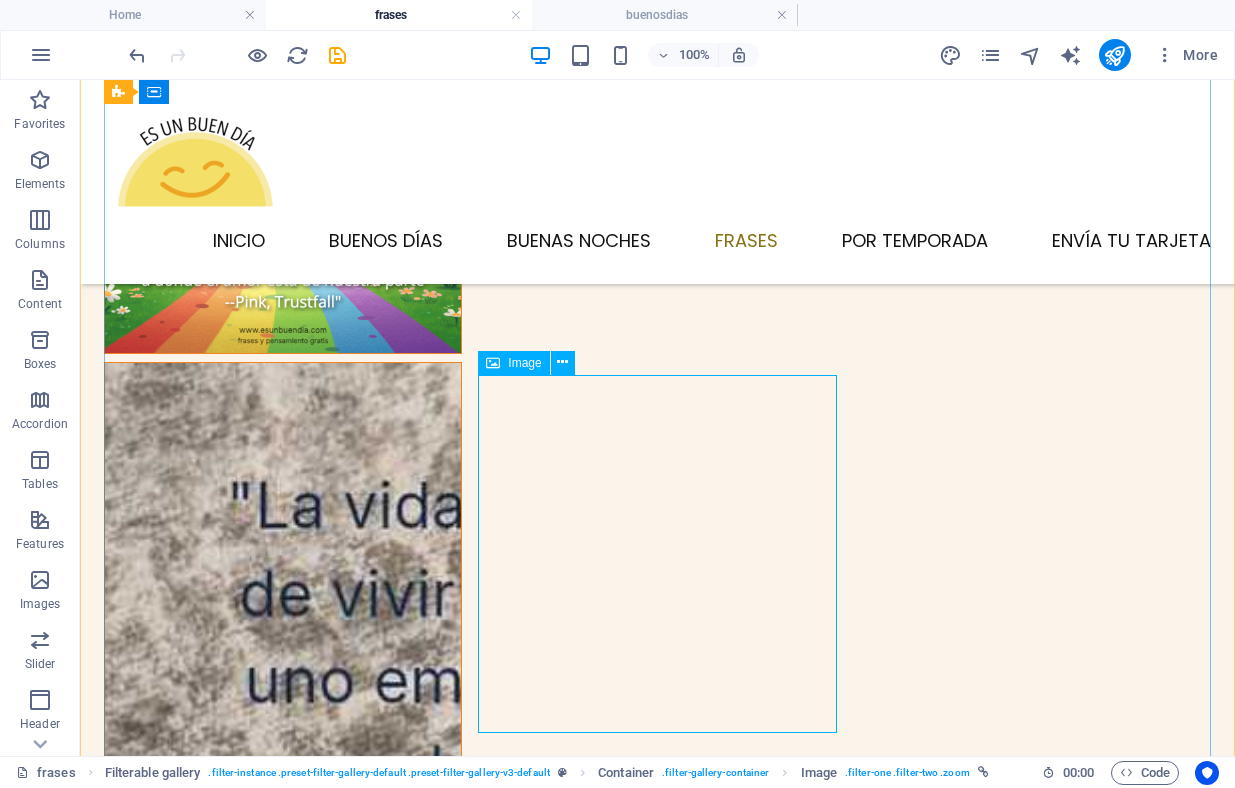 click at bounding box center (283, 6732) 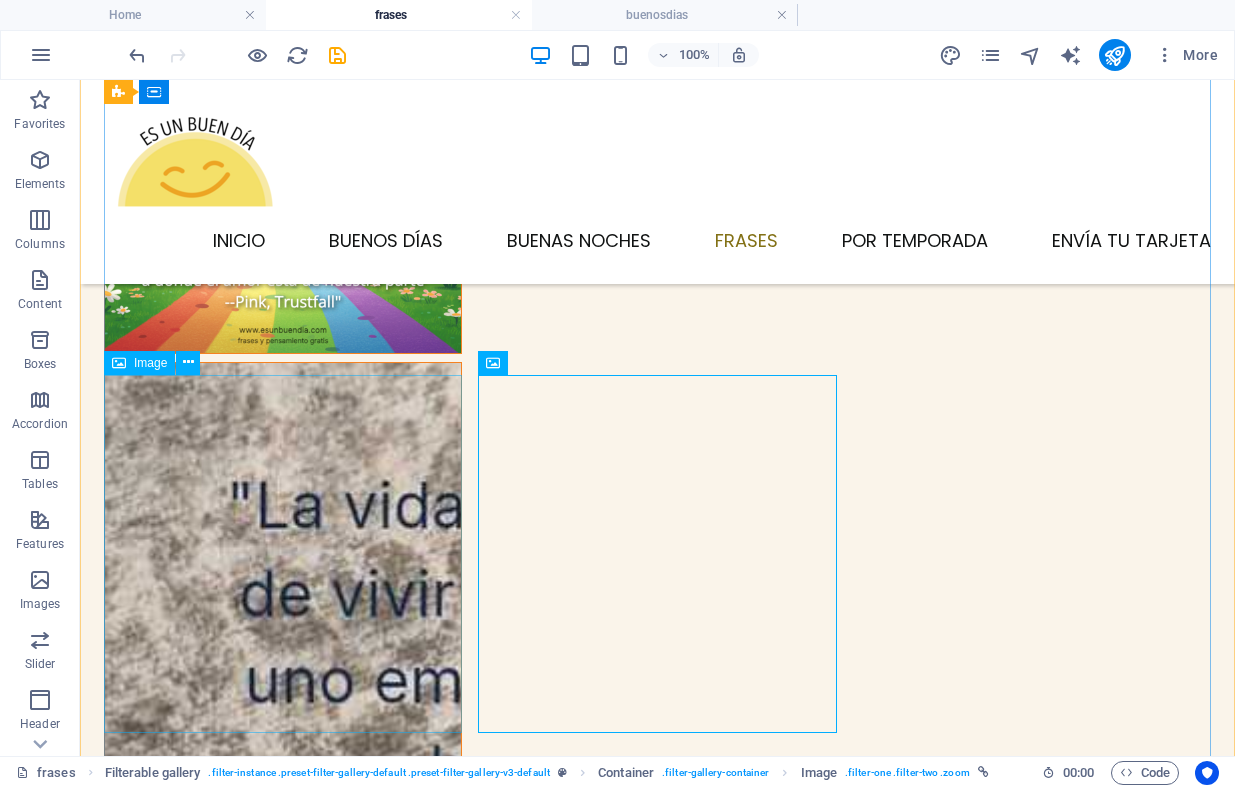 click at bounding box center [283, 6366] 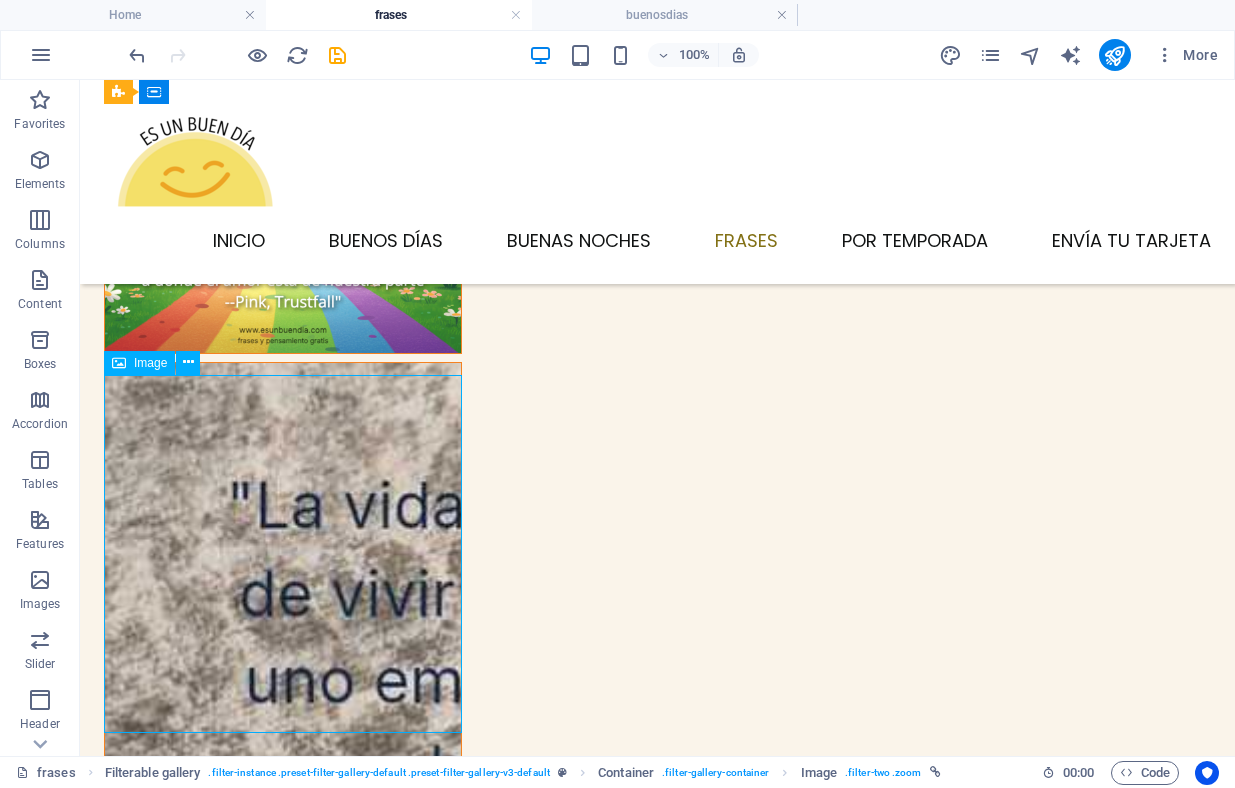 click at bounding box center (283, 6366) 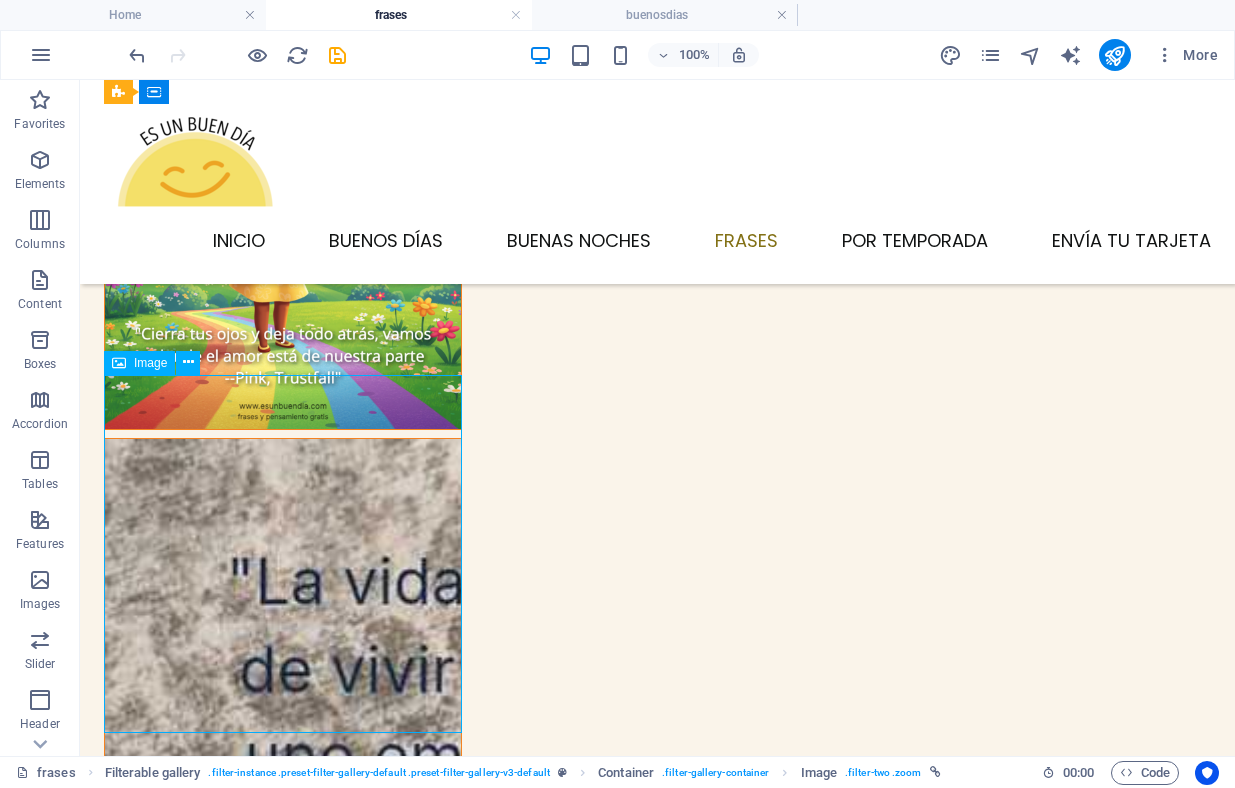 select on "%" 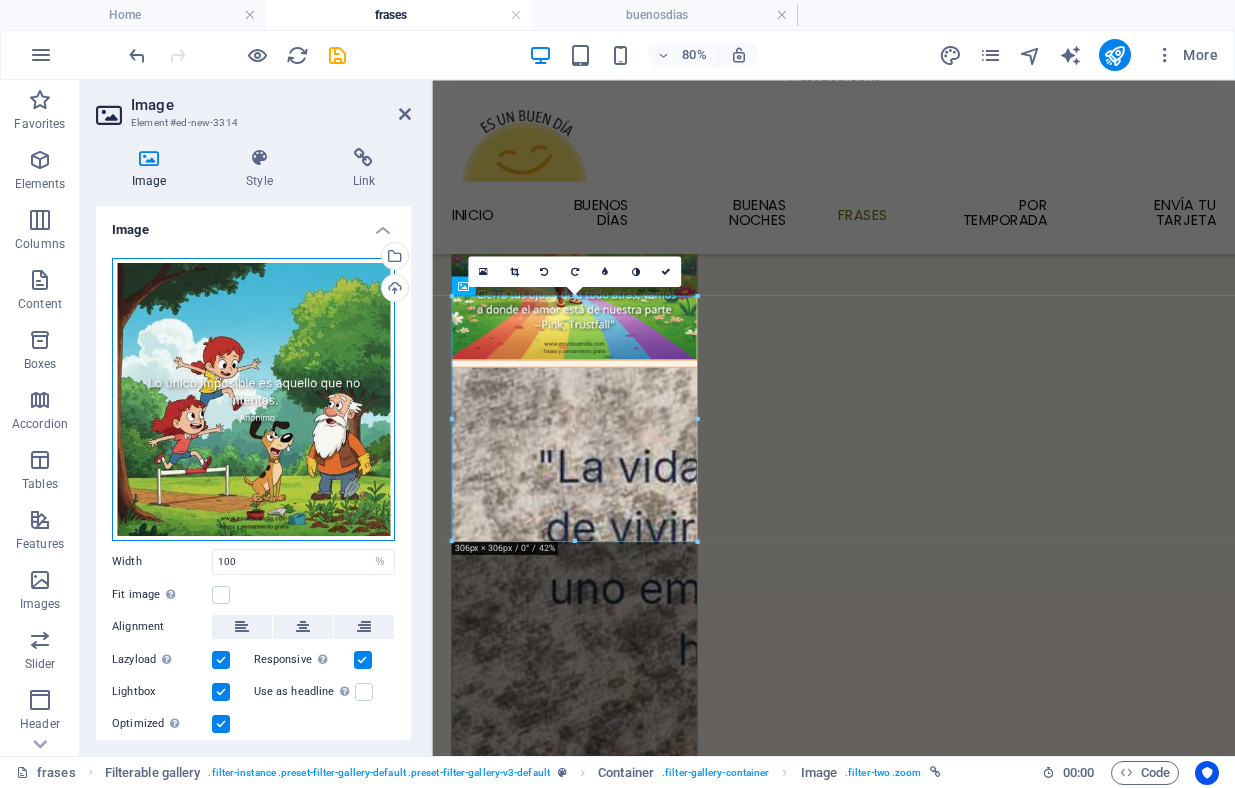 click on "Drag files here, click to choose files or select files from Files or our free stock photos & videos" at bounding box center (253, 399) 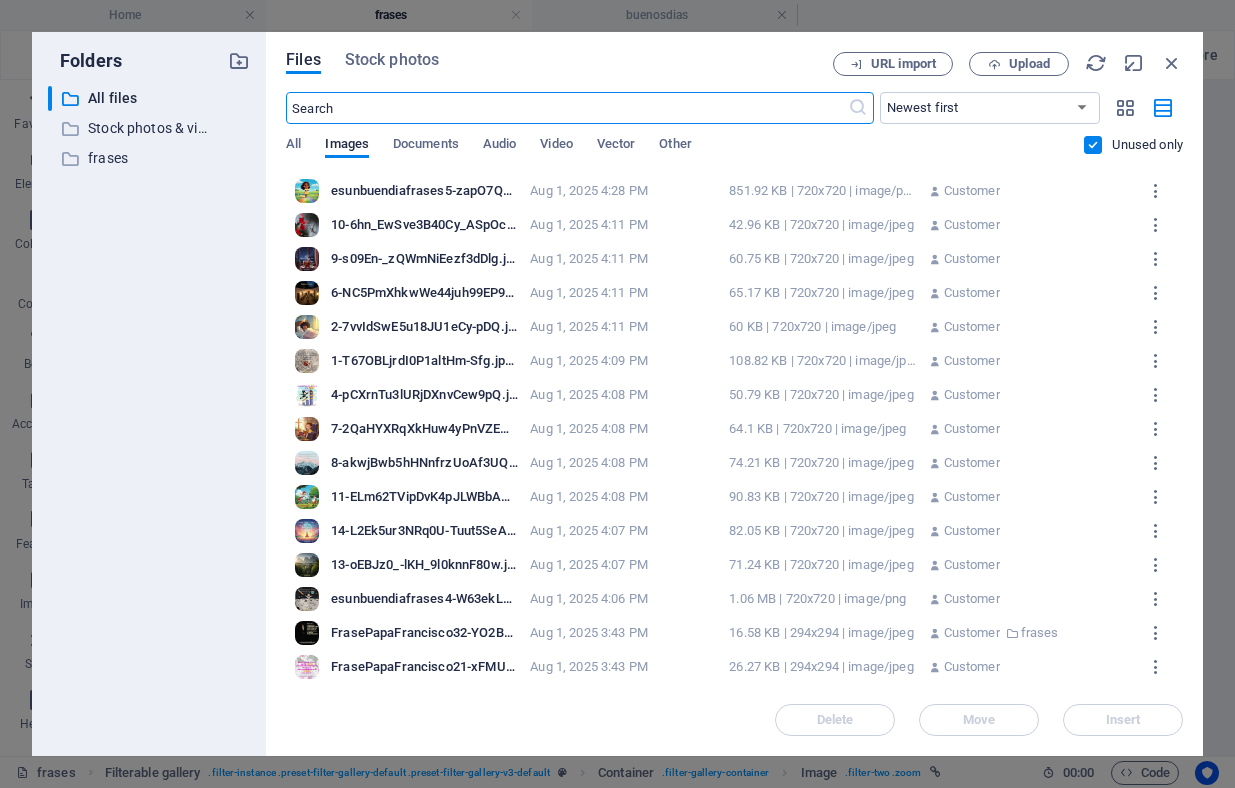scroll, scrollTop: 345, scrollLeft: 0, axis: vertical 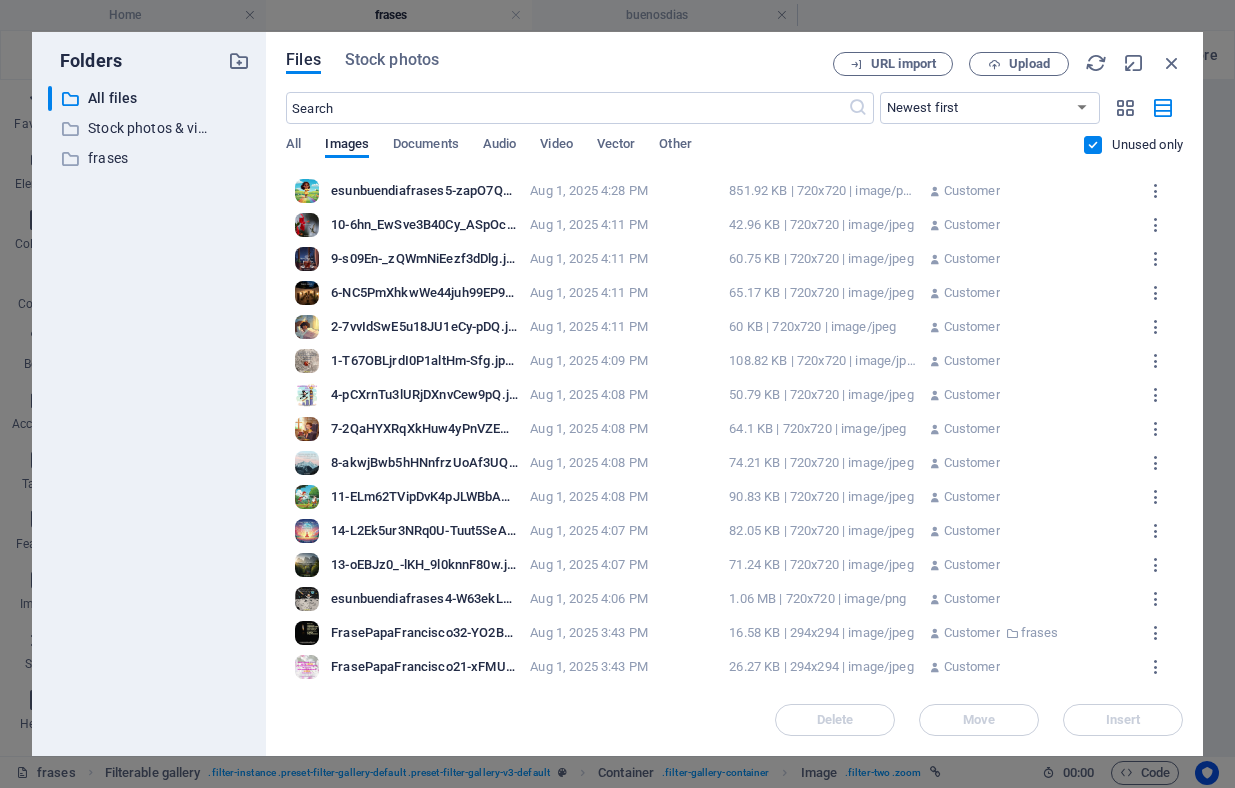 click on "14-L2Ek5ur3NRq0U-Tuut5SeA.jpeg" at bounding box center [424, 531] 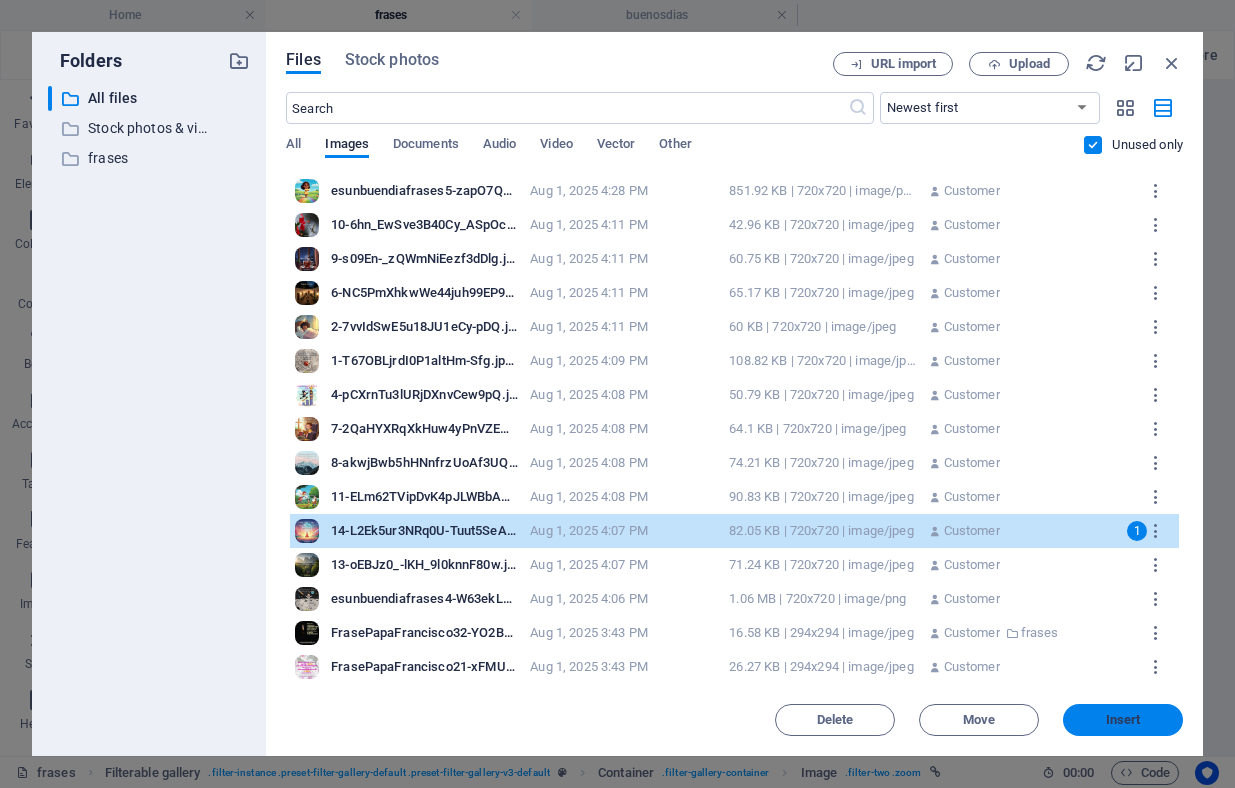 click on "Insert" at bounding box center [1123, 720] 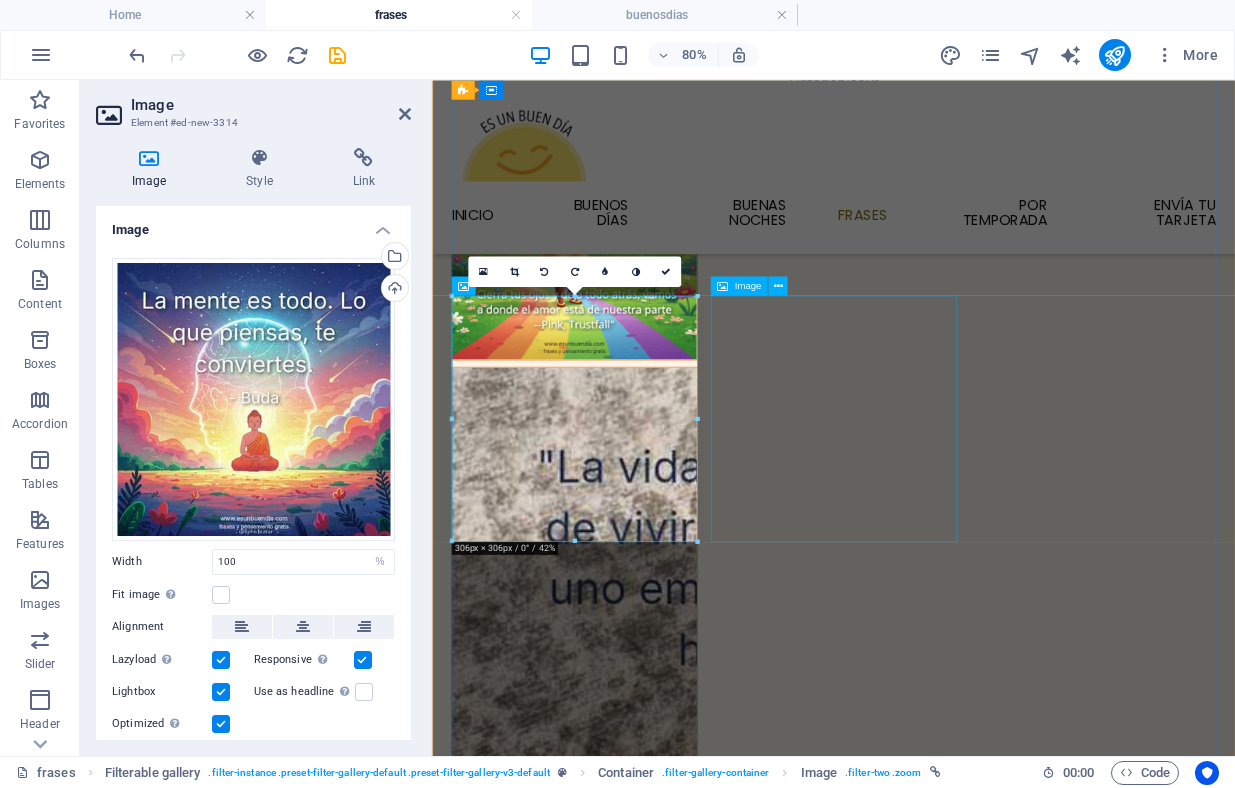 click at bounding box center (610, 5978) 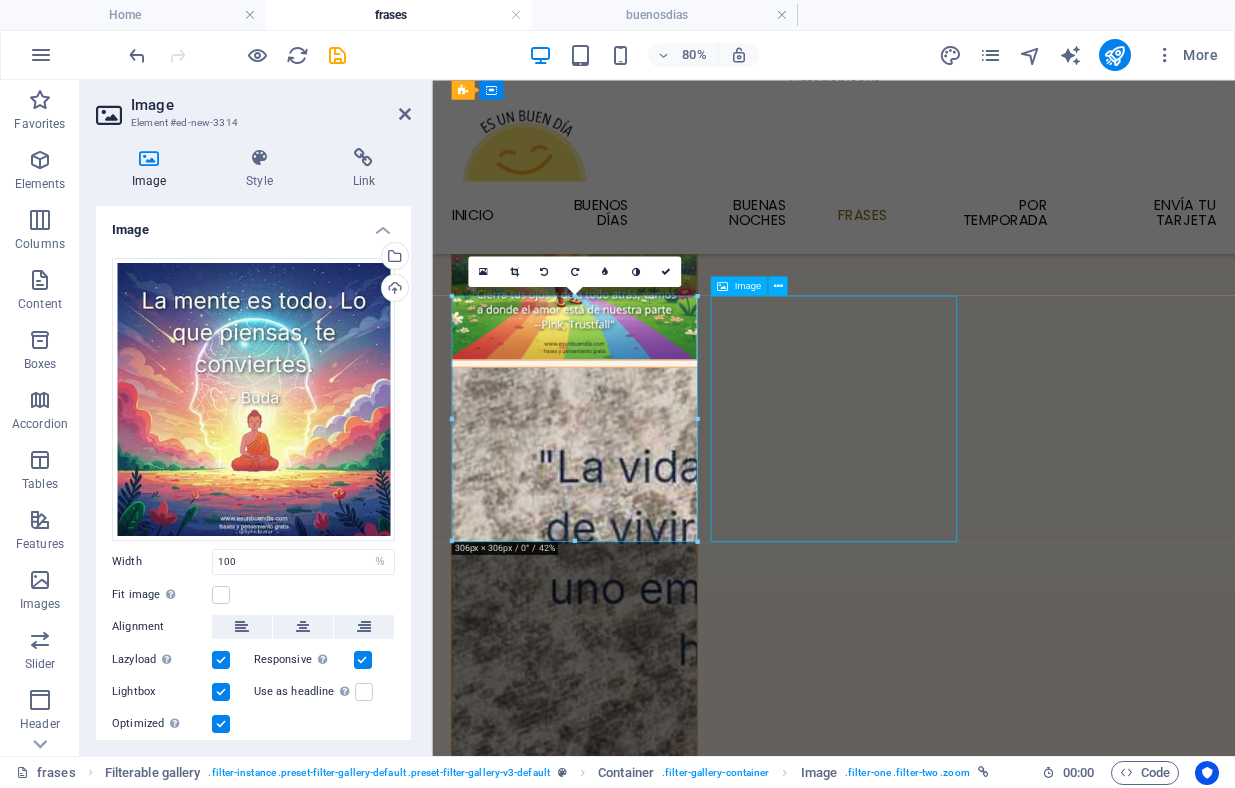 scroll, scrollTop: 744, scrollLeft: 0, axis: vertical 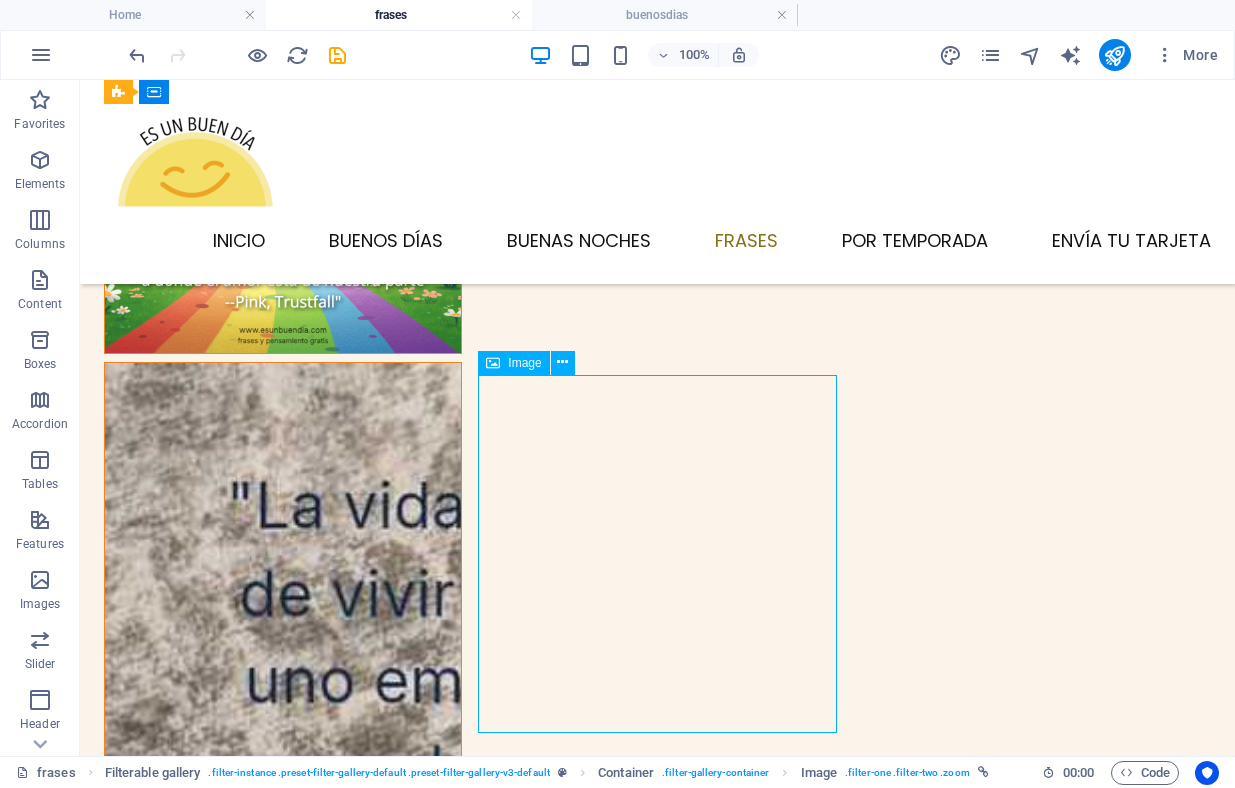 click at bounding box center [283, 6732] 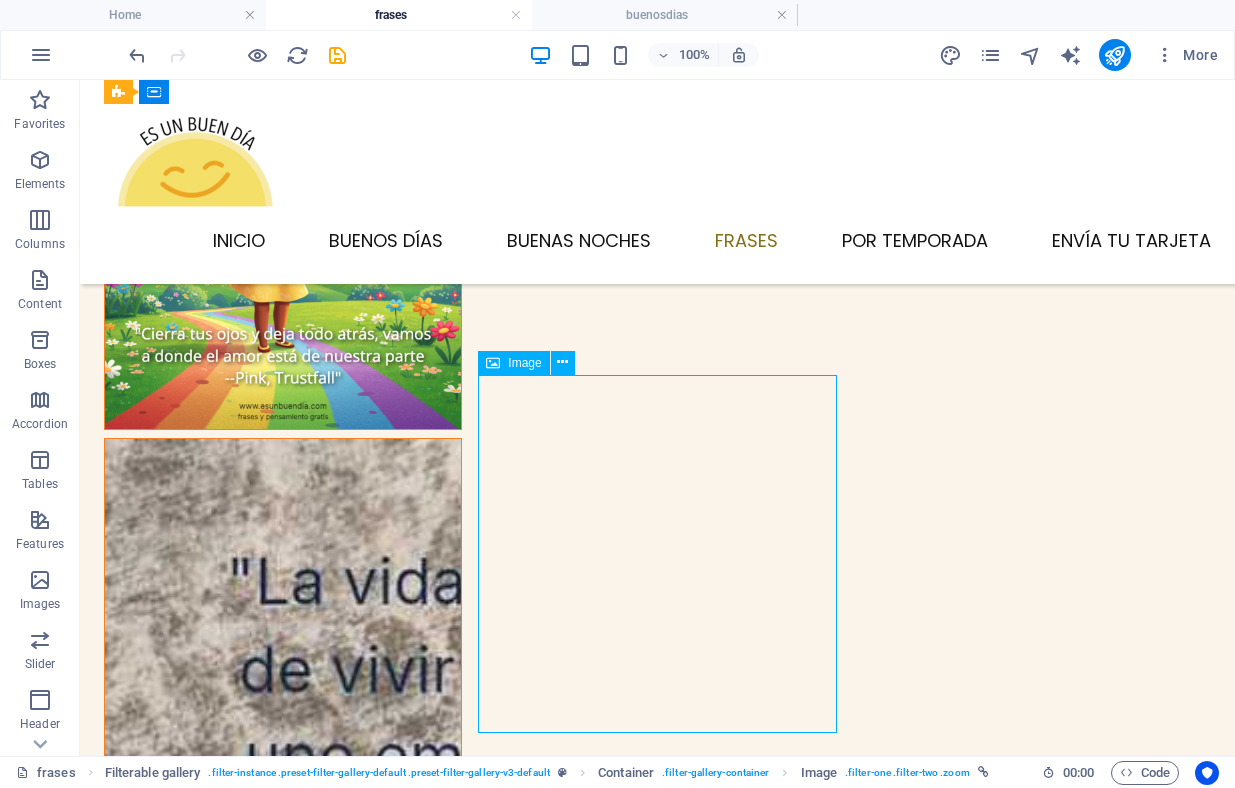 select on "%" 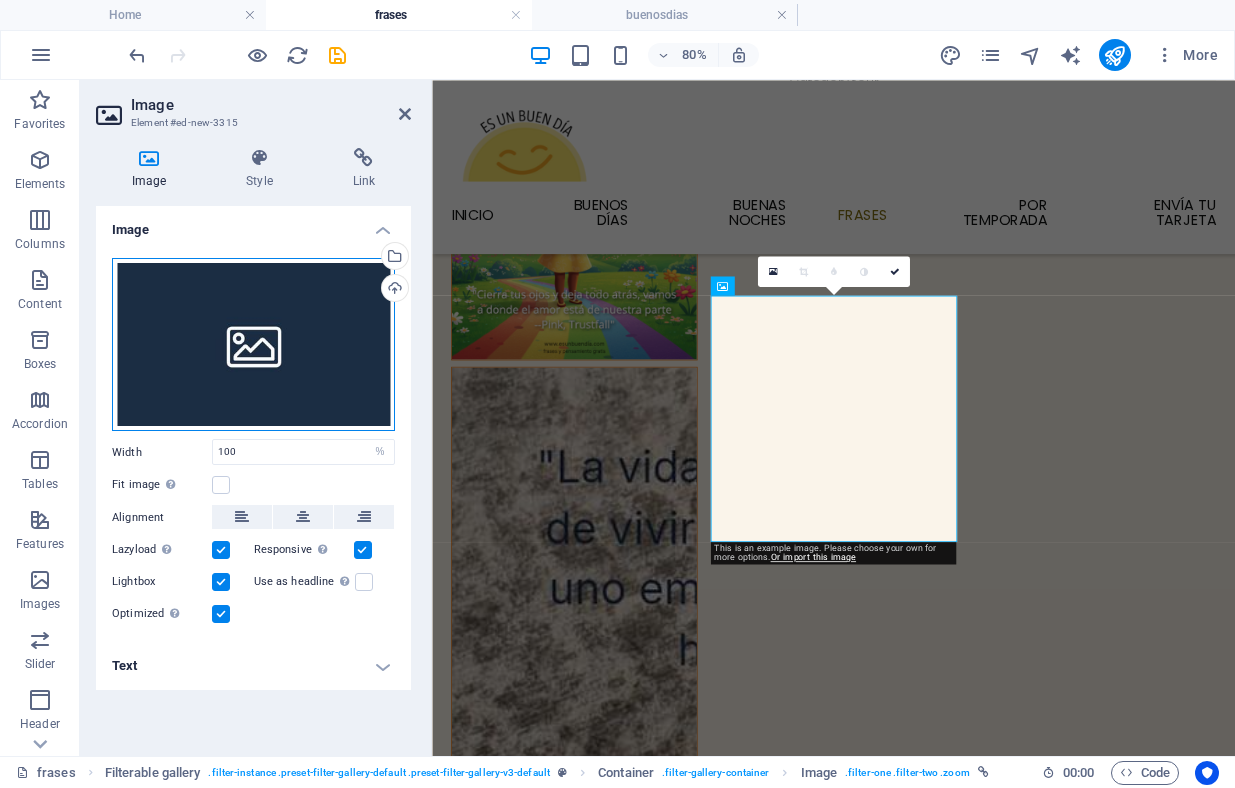 click on "Drag files here, click to choose files or select files from Files or our free stock photos & videos" at bounding box center (253, 345) 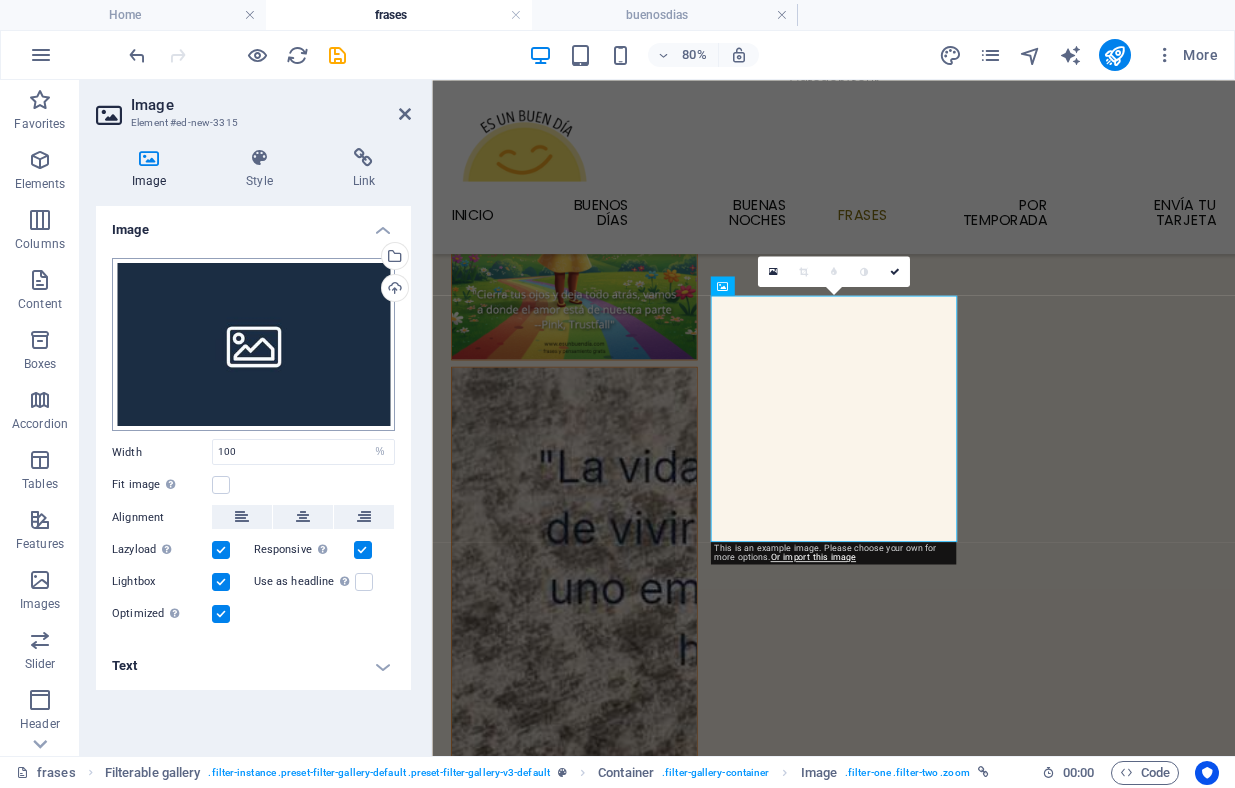 scroll, scrollTop: 345, scrollLeft: 0, axis: vertical 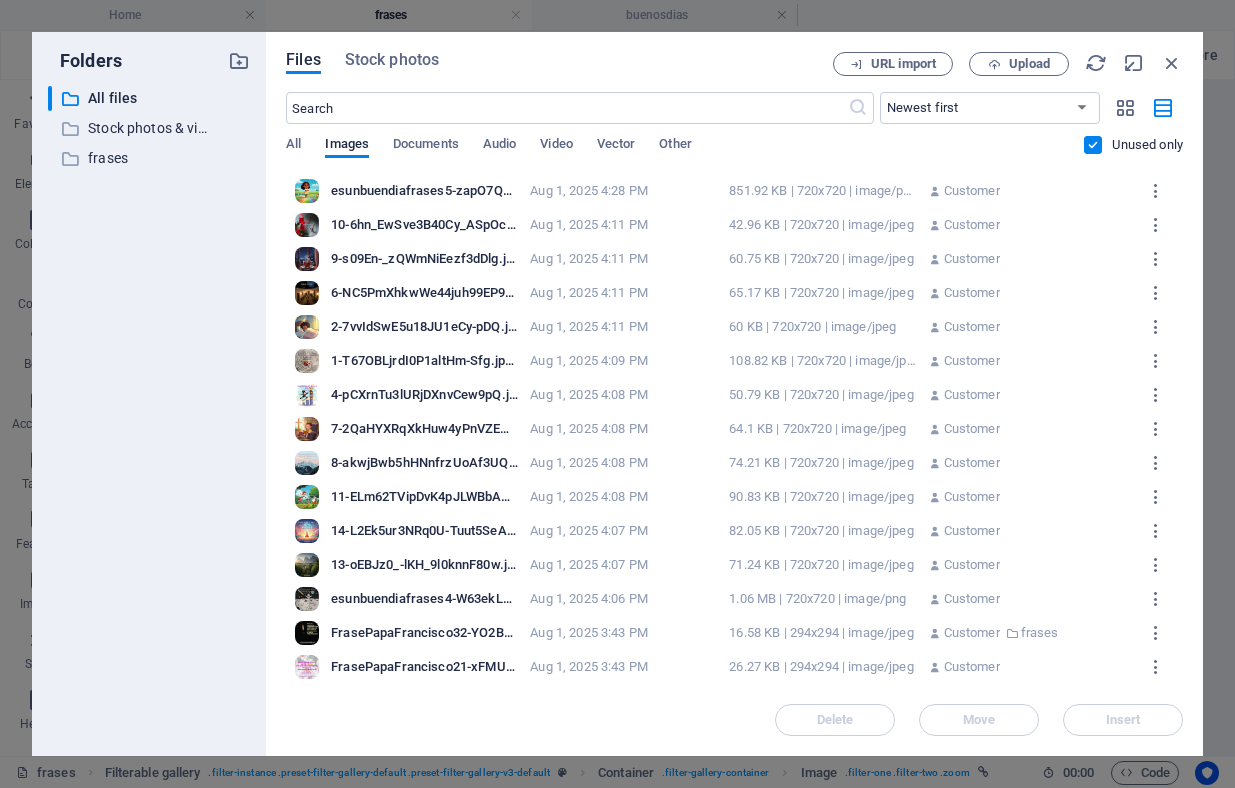 click on "13-oEBJz0_-lKH_9l0knnF80w.jpeg" at bounding box center [424, 565] 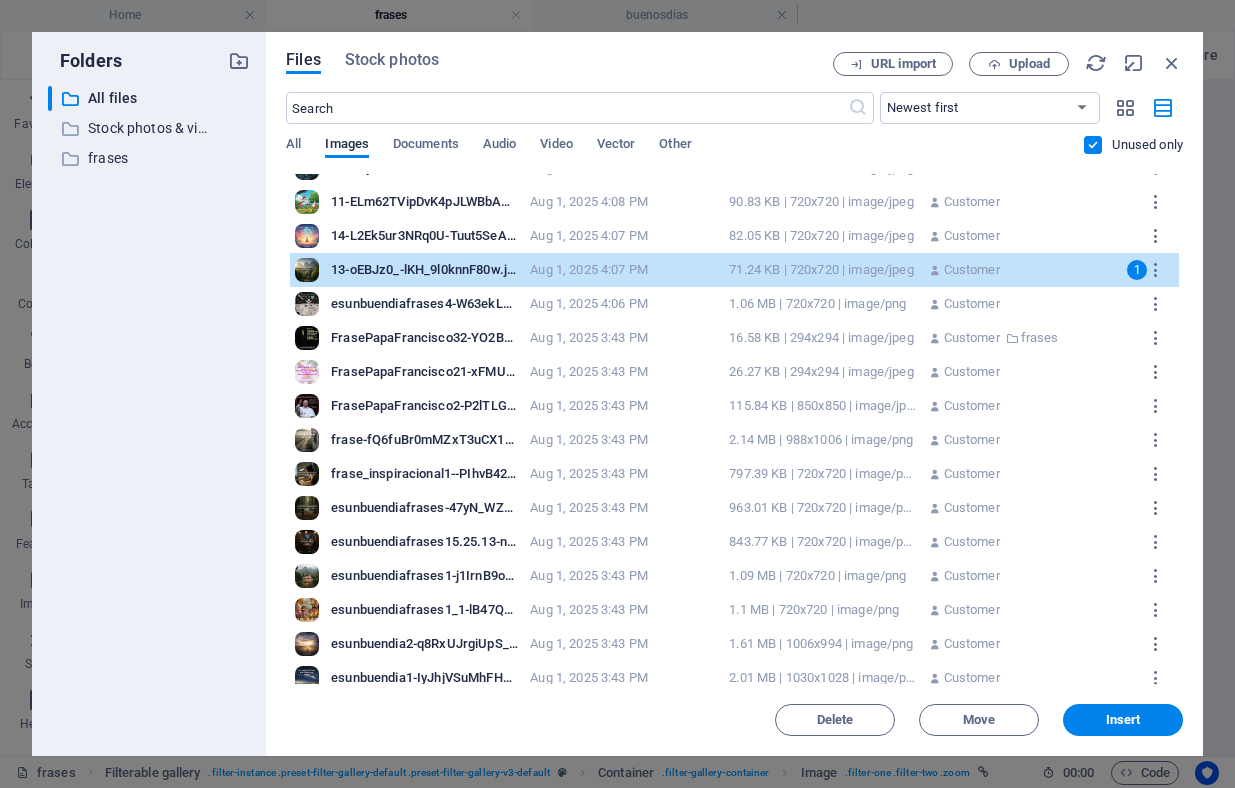 scroll, scrollTop: 300, scrollLeft: 0, axis: vertical 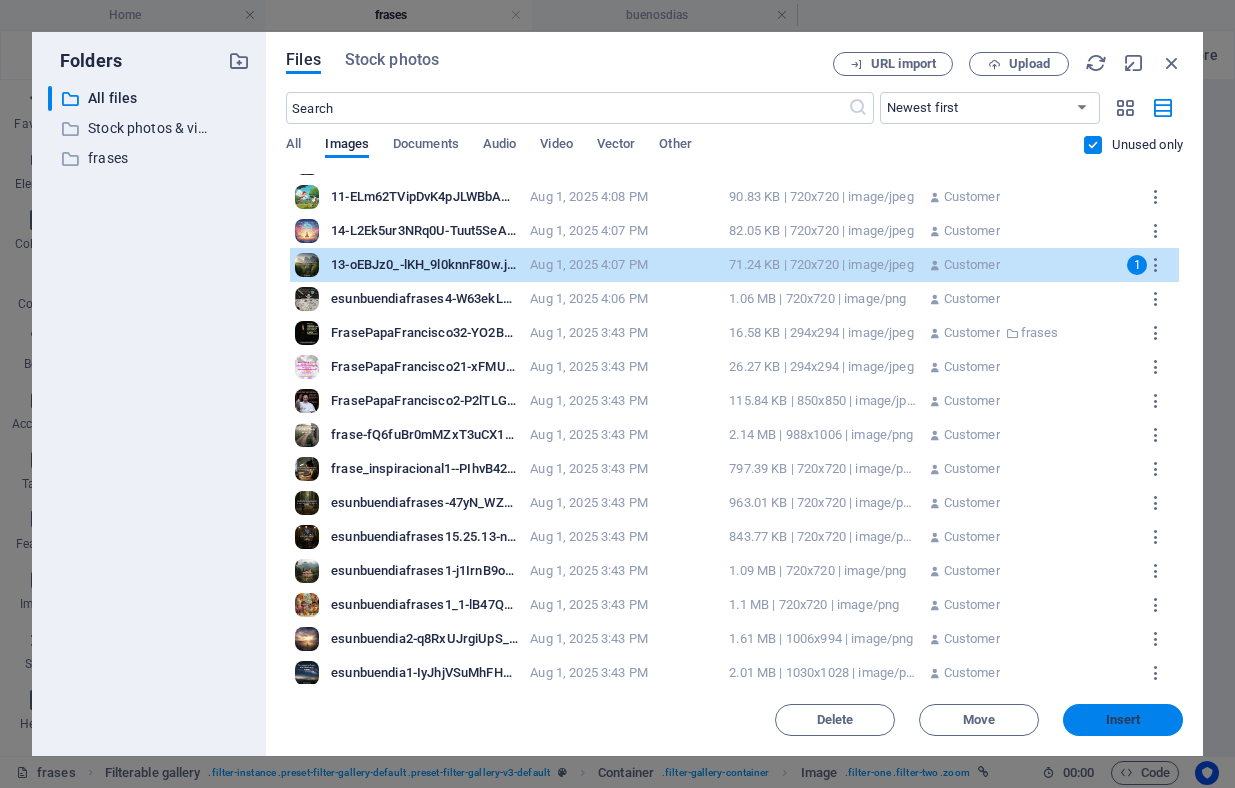 click on "Insert" at bounding box center (1123, 720) 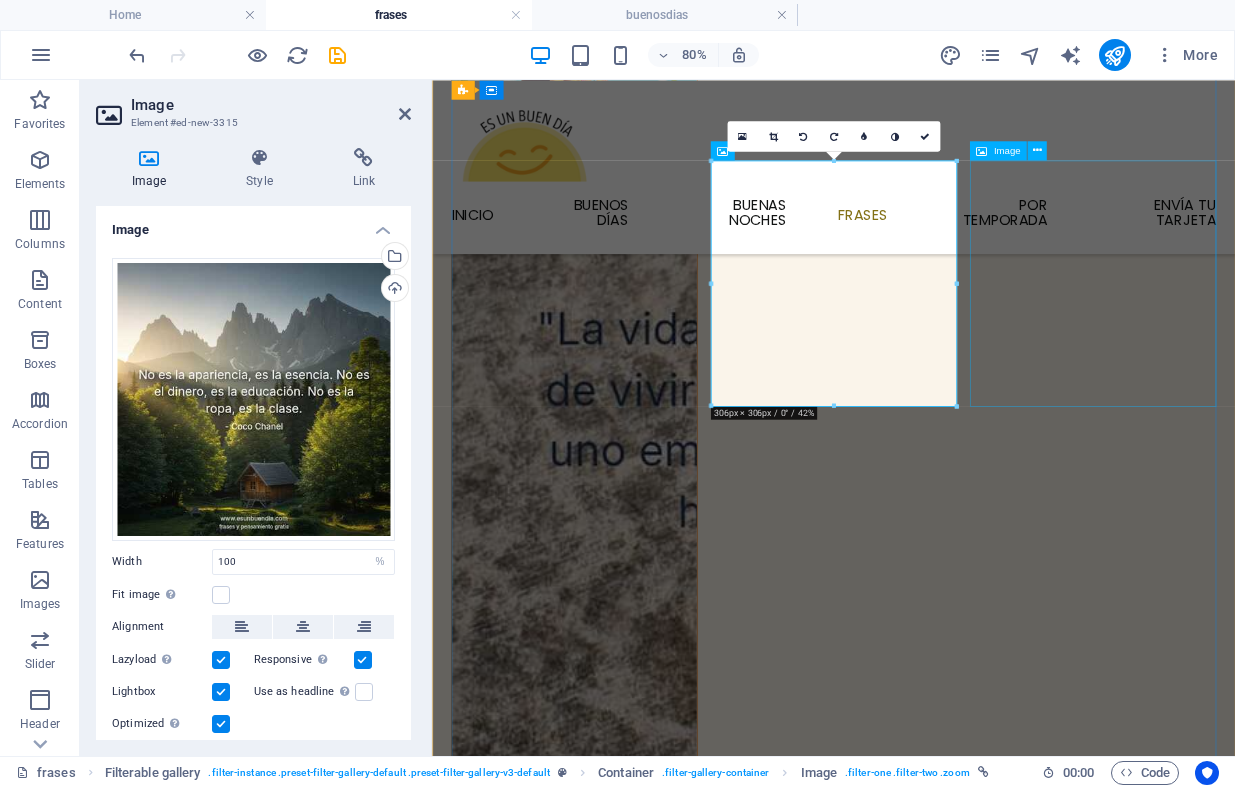 scroll, scrollTop: 835, scrollLeft: 0, axis: vertical 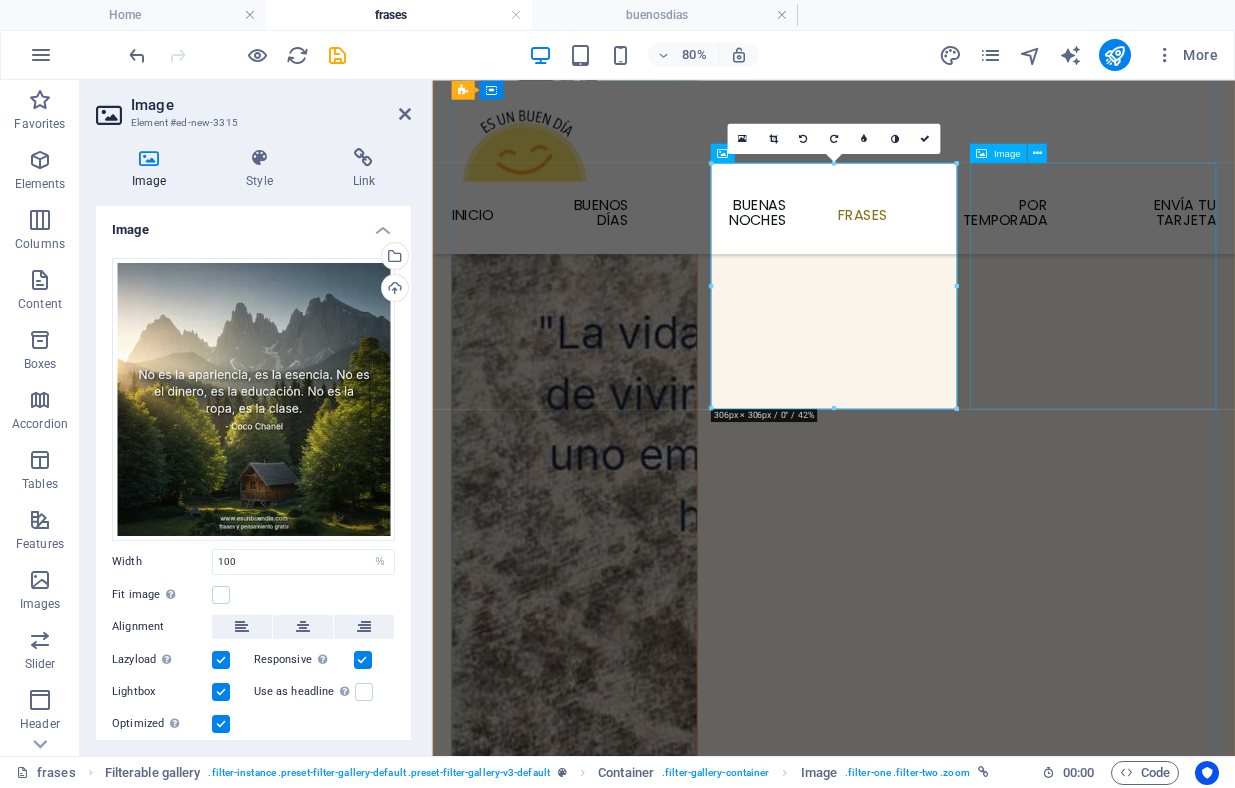 click at bounding box center (610, 6127) 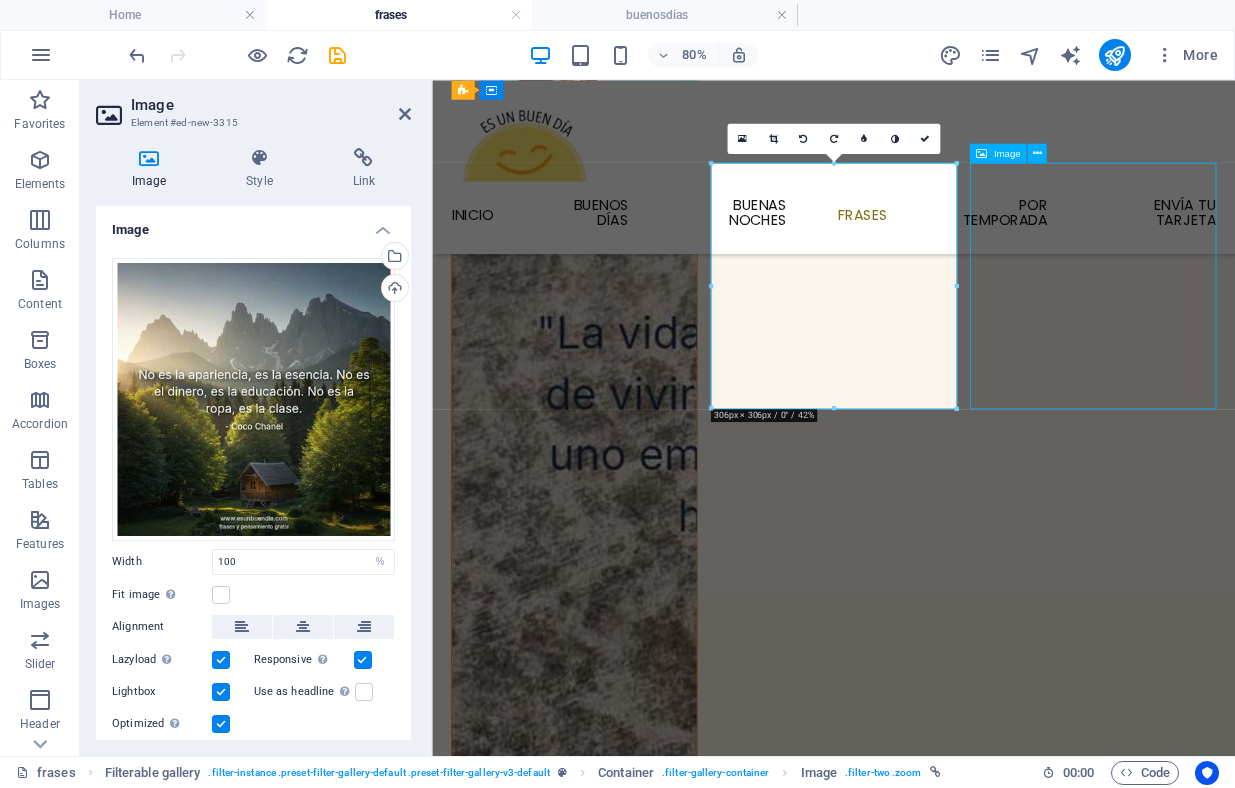 click at bounding box center (610, 6127) 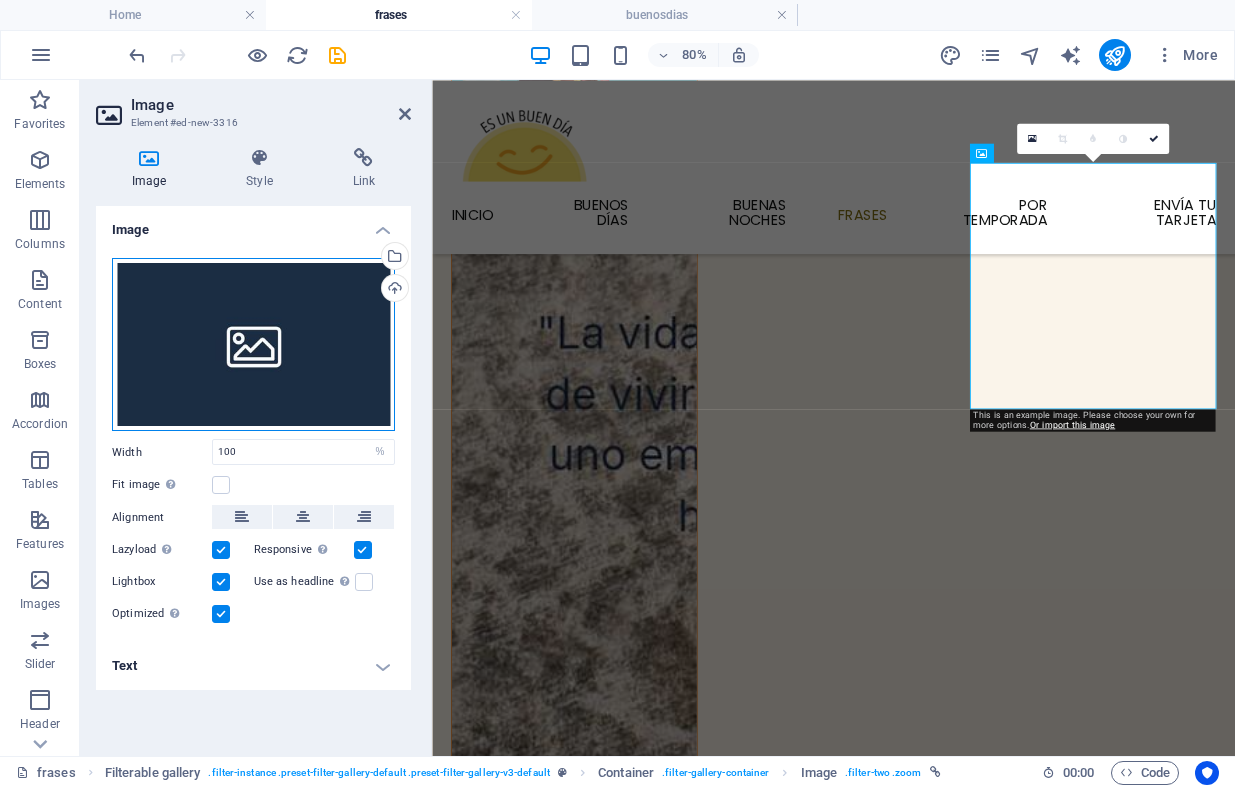 click on "Drag files here, click to choose files or select files from Files or our free stock photos & videos" at bounding box center (253, 345) 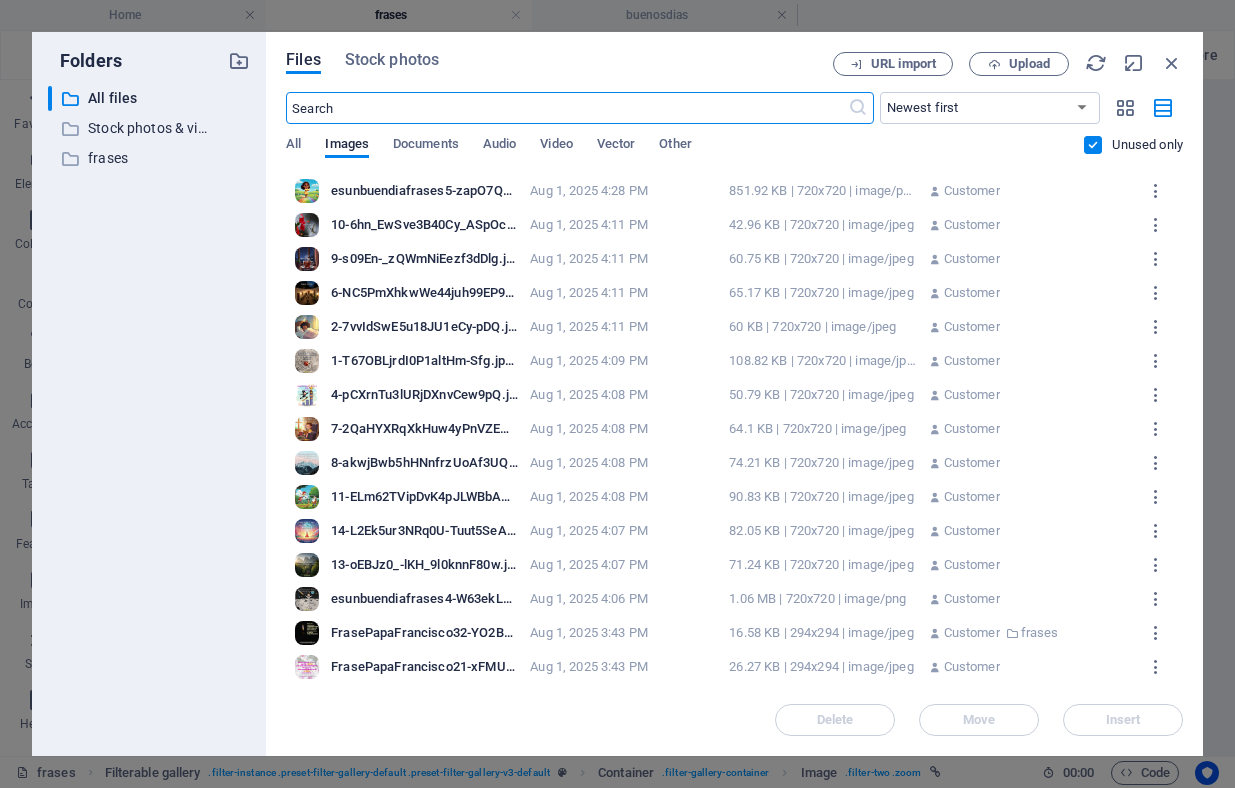 scroll, scrollTop: 345, scrollLeft: 0, axis: vertical 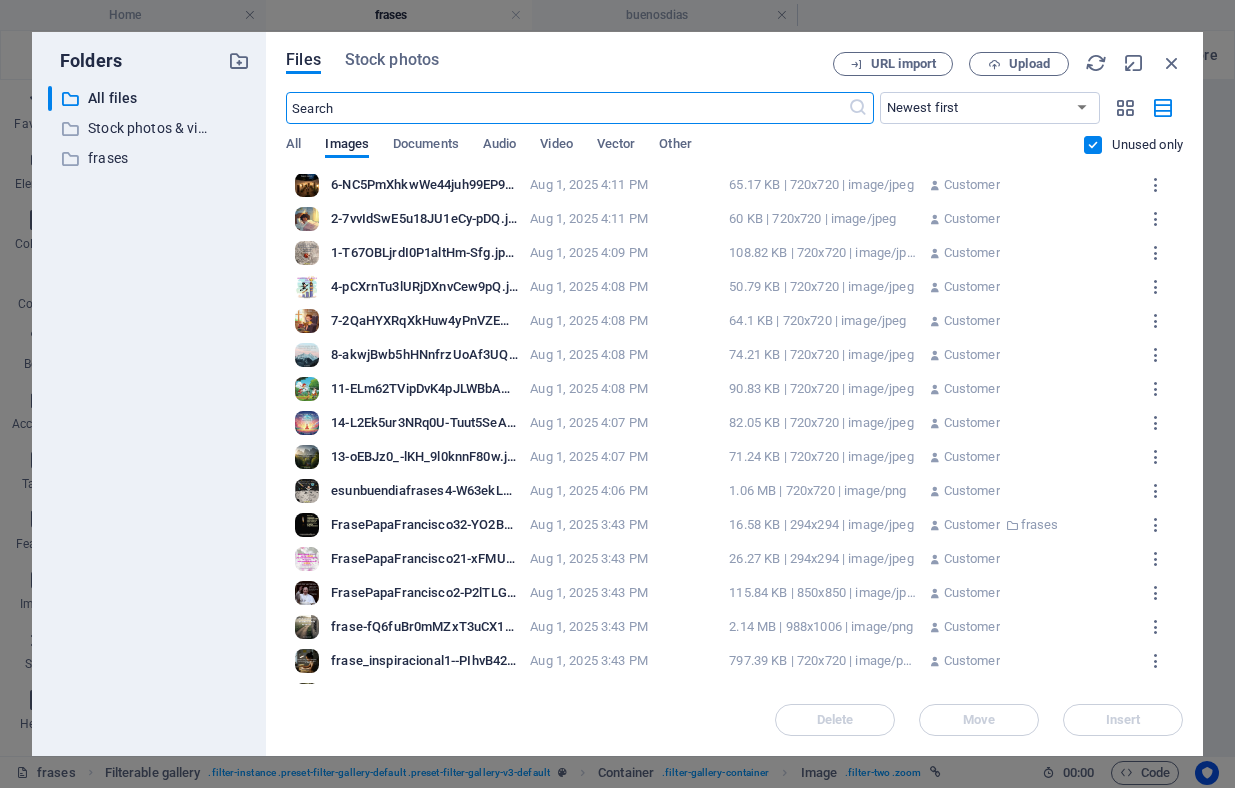 click on "esunbuendiafrases4-W63ekLCWTRsCLzFjdp4vWg.png" at bounding box center [424, 491] 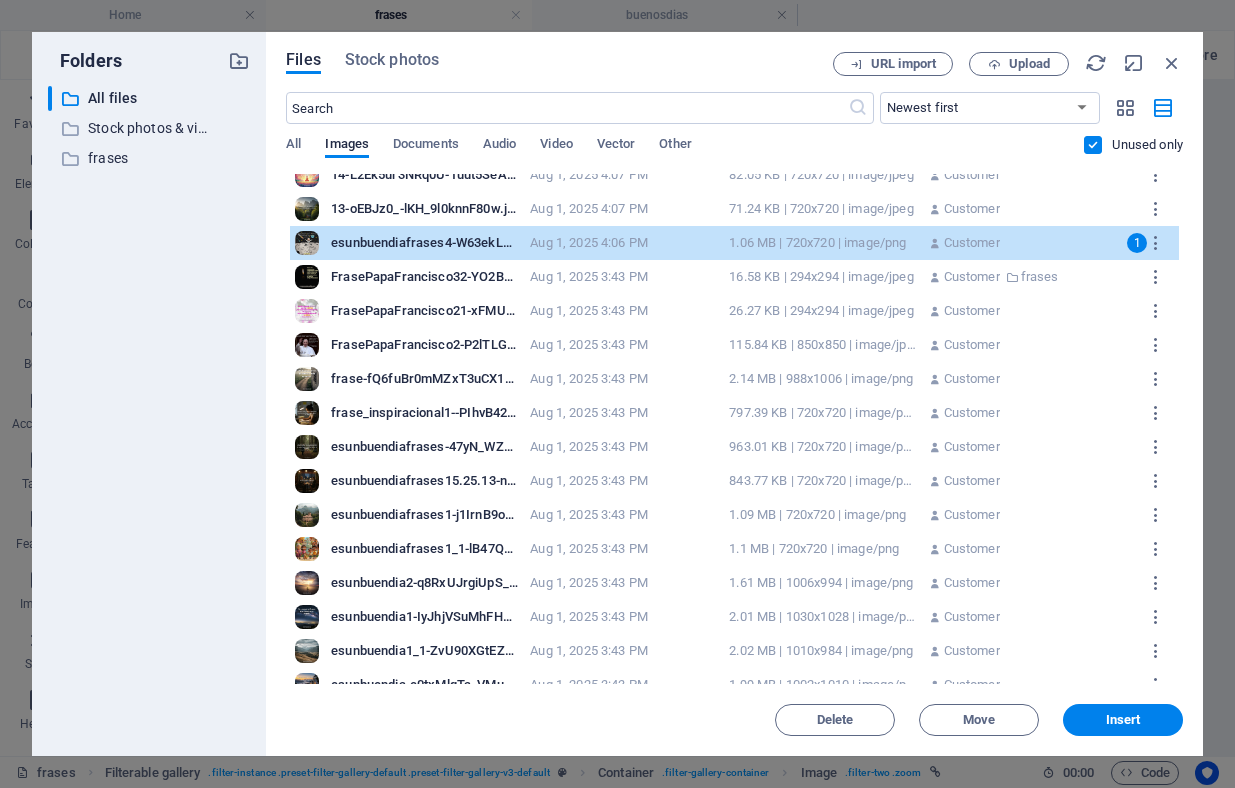 scroll, scrollTop: 357, scrollLeft: 0, axis: vertical 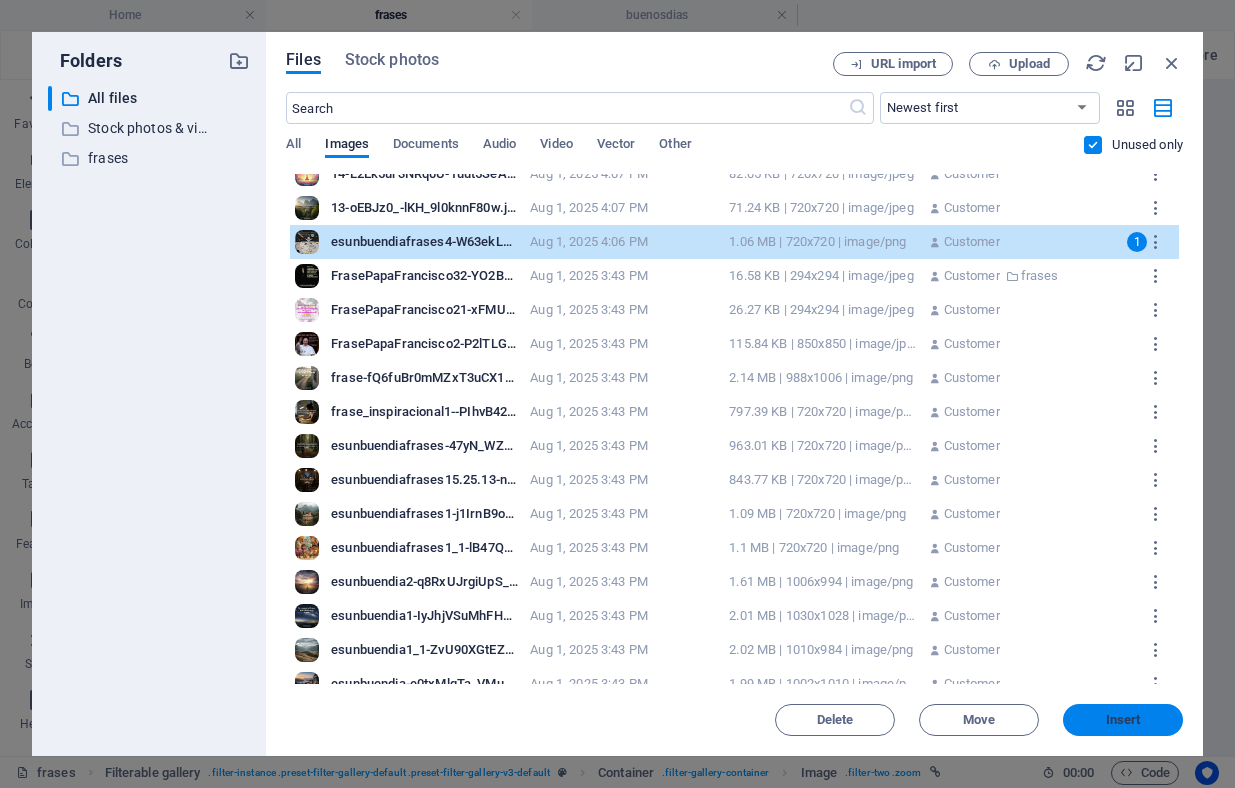 click on "Insert" at bounding box center [1123, 720] 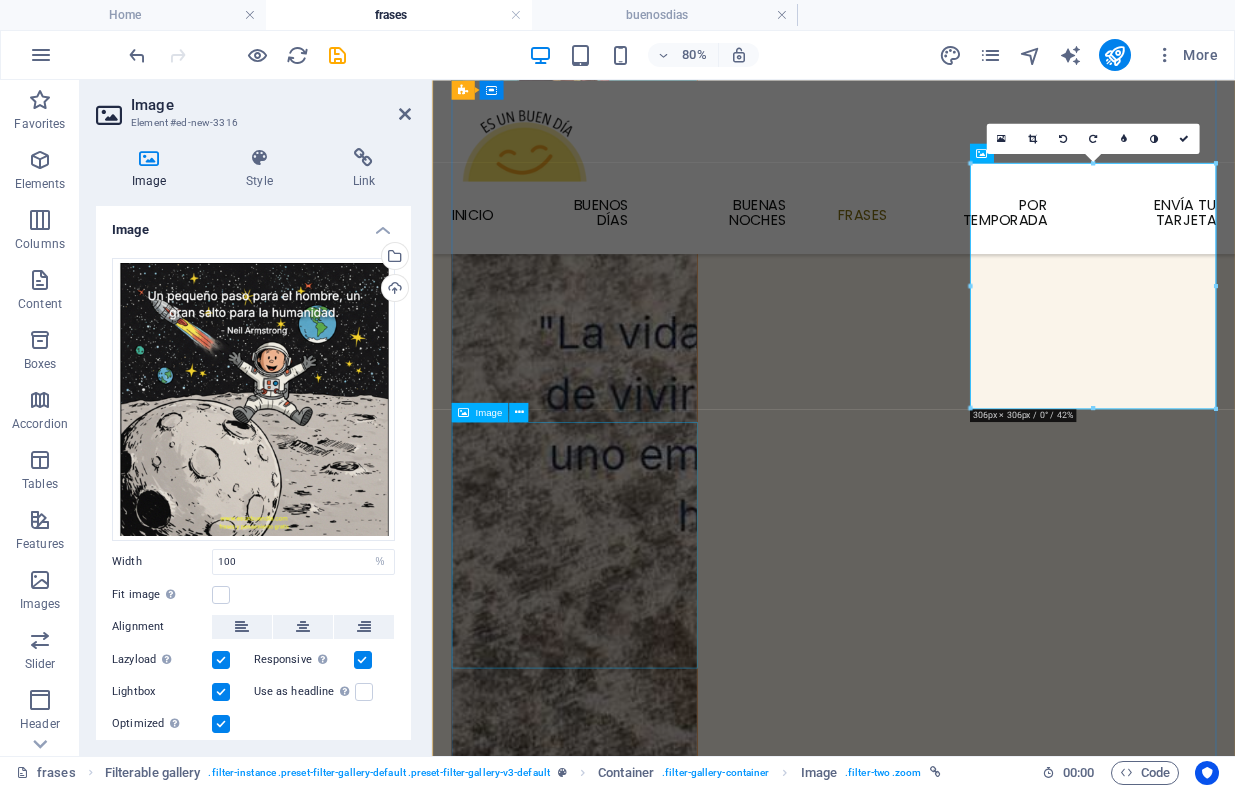 click at bounding box center (610, 6443) 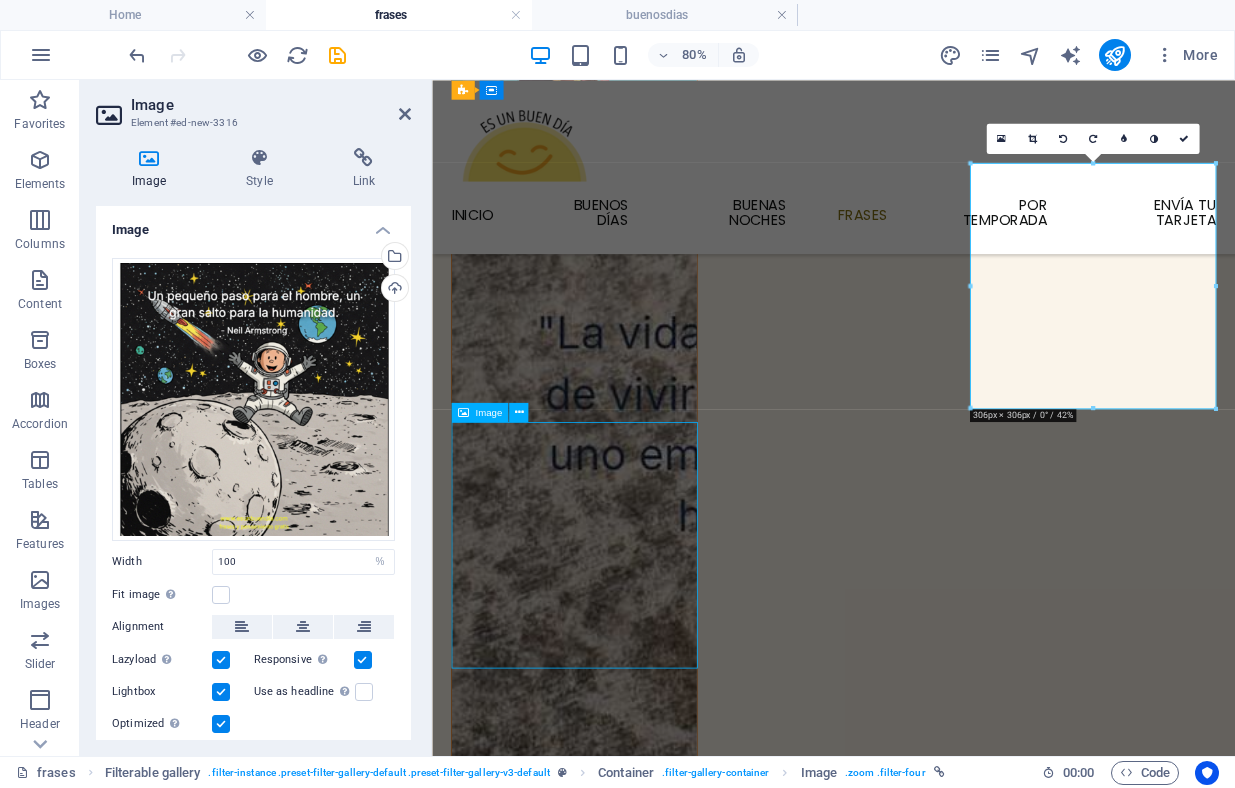 scroll, scrollTop: 885, scrollLeft: 0, axis: vertical 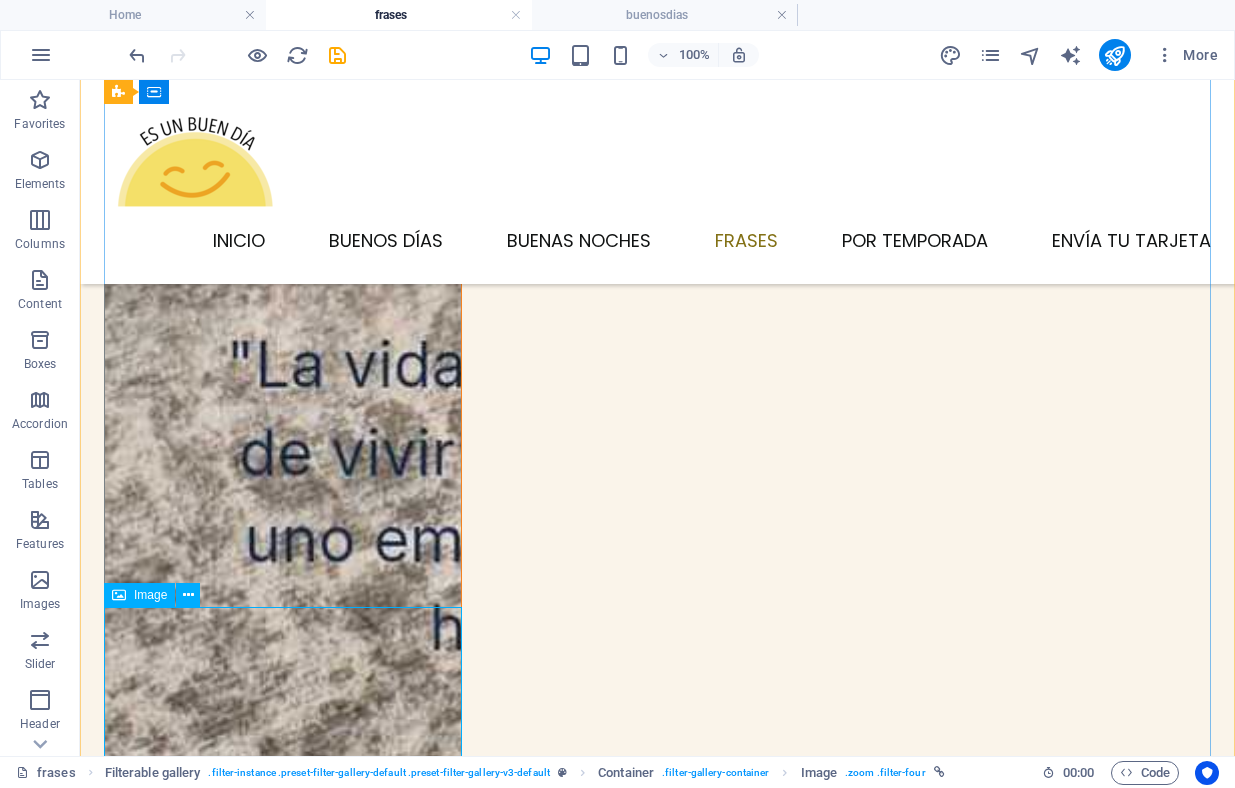 click at bounding box center [283, 7324] 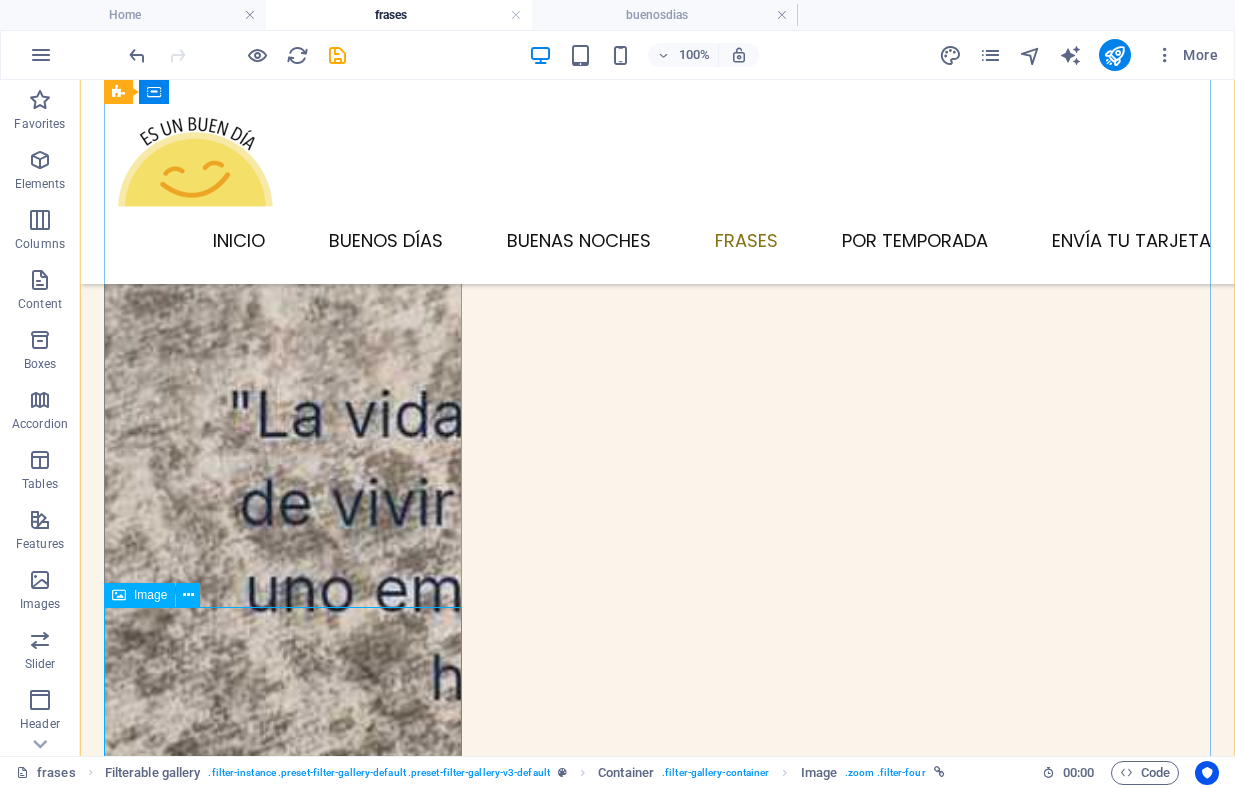 select on "%" 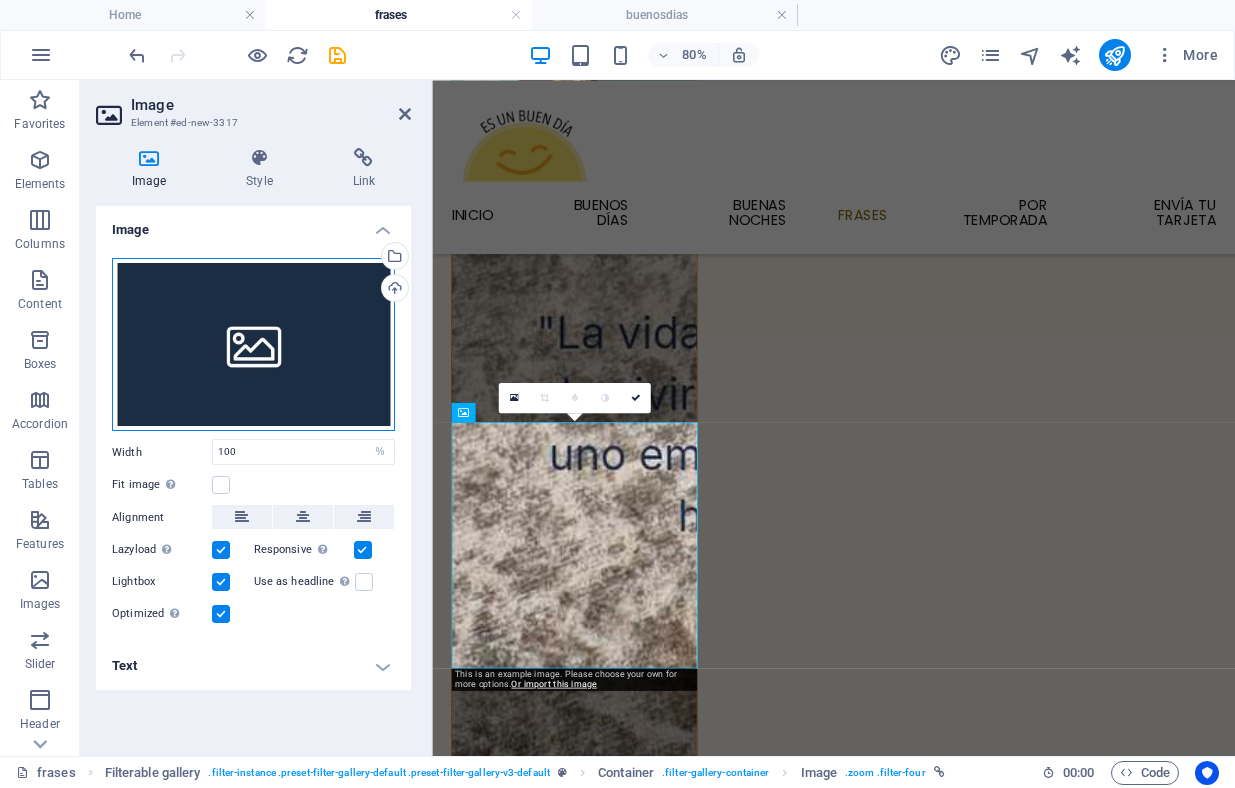 click on "Drag files here, click to choose files or select files from Files or our free stock photos & videos" at bounding box center [253, 345] 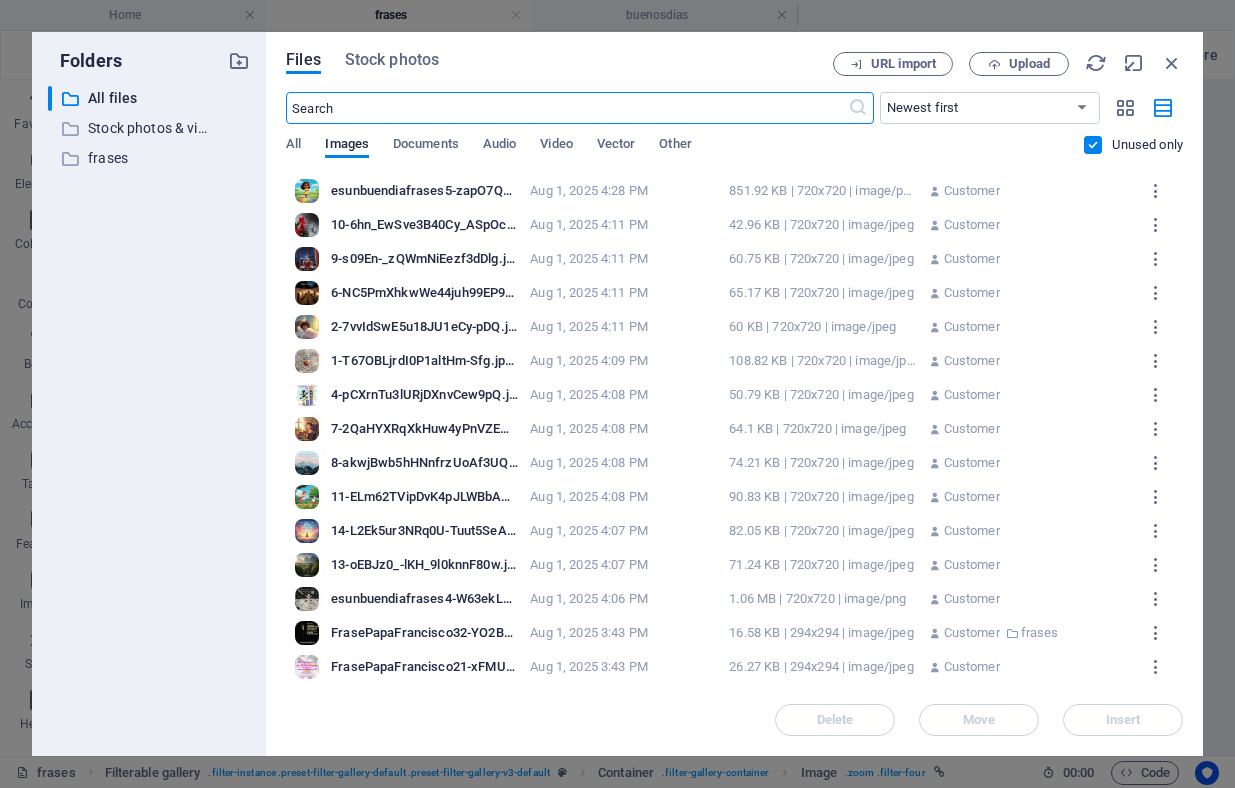 scroll, scrollTop: 345, scrollLeft: 0, axis: vertical 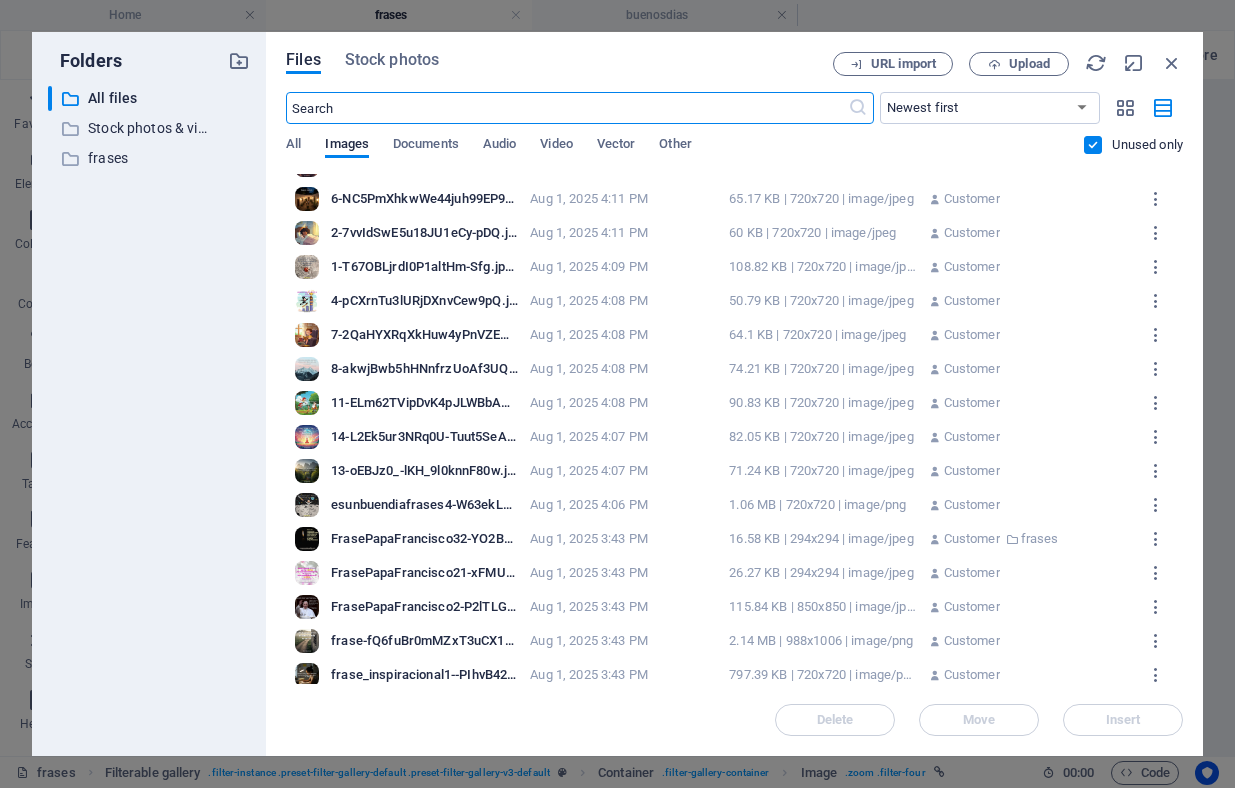 click on "FrasePapaFrancisco32-YO2BTbnMlvXwyj4VGvp7aQ.jpg" at bounding box center [424, 539] 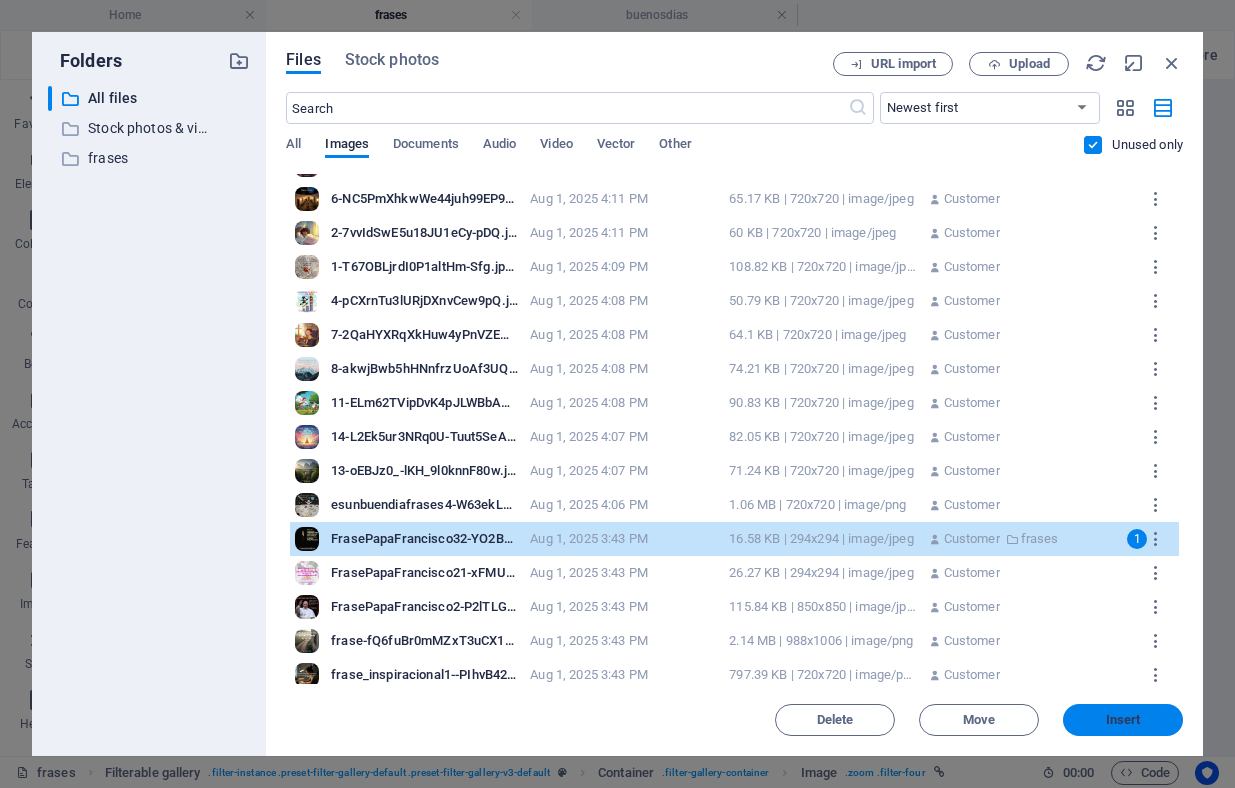 click on "Insert" at bounding box center (1123, 720) 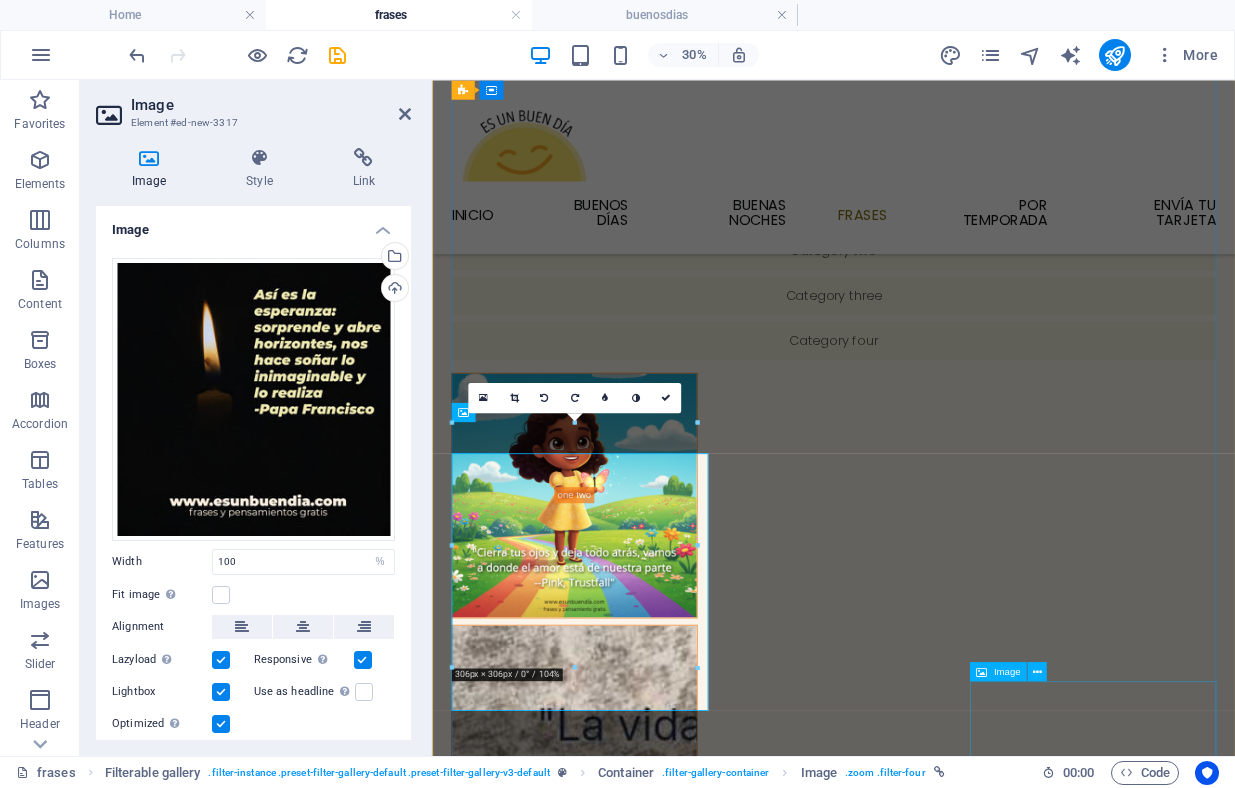 scroll, scrollTop: 835, scrollLeft: 0, axis: vertical 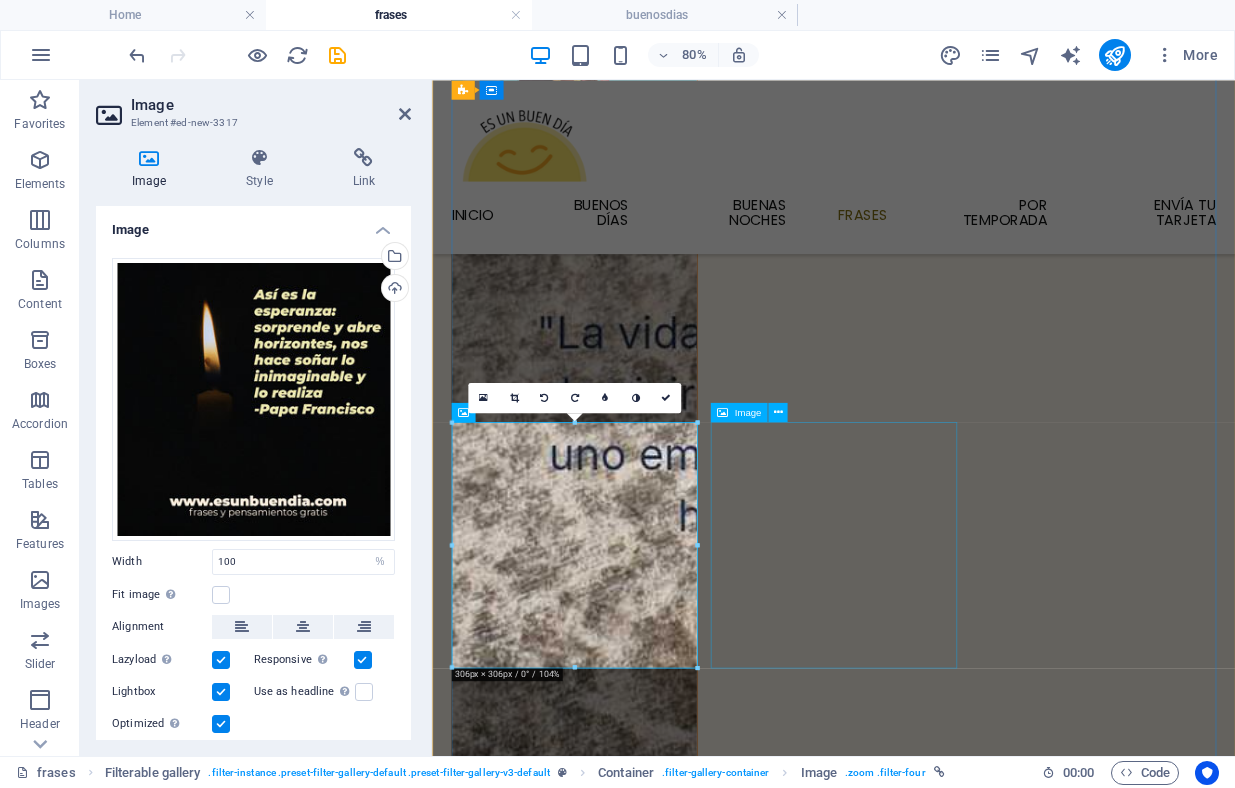 click at bounding box center [610, 6759] 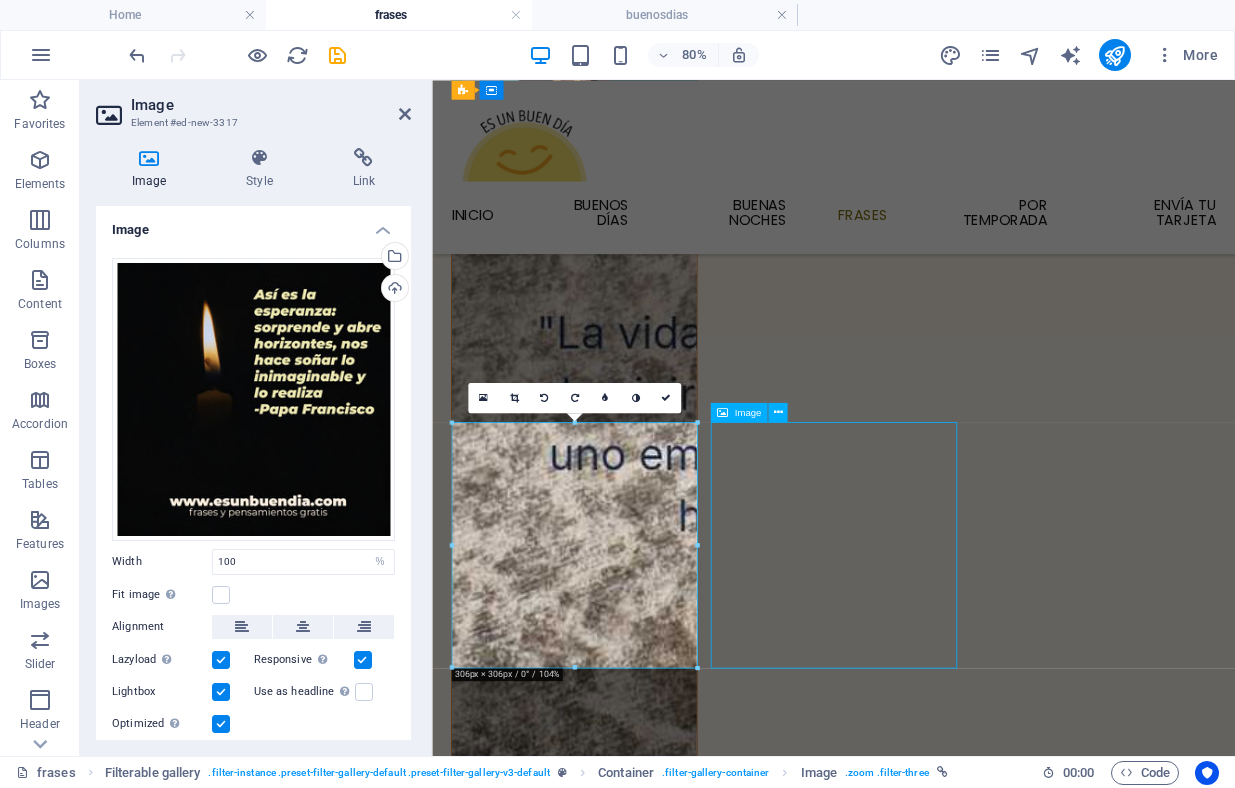 click at bounding box center (610, 6759) 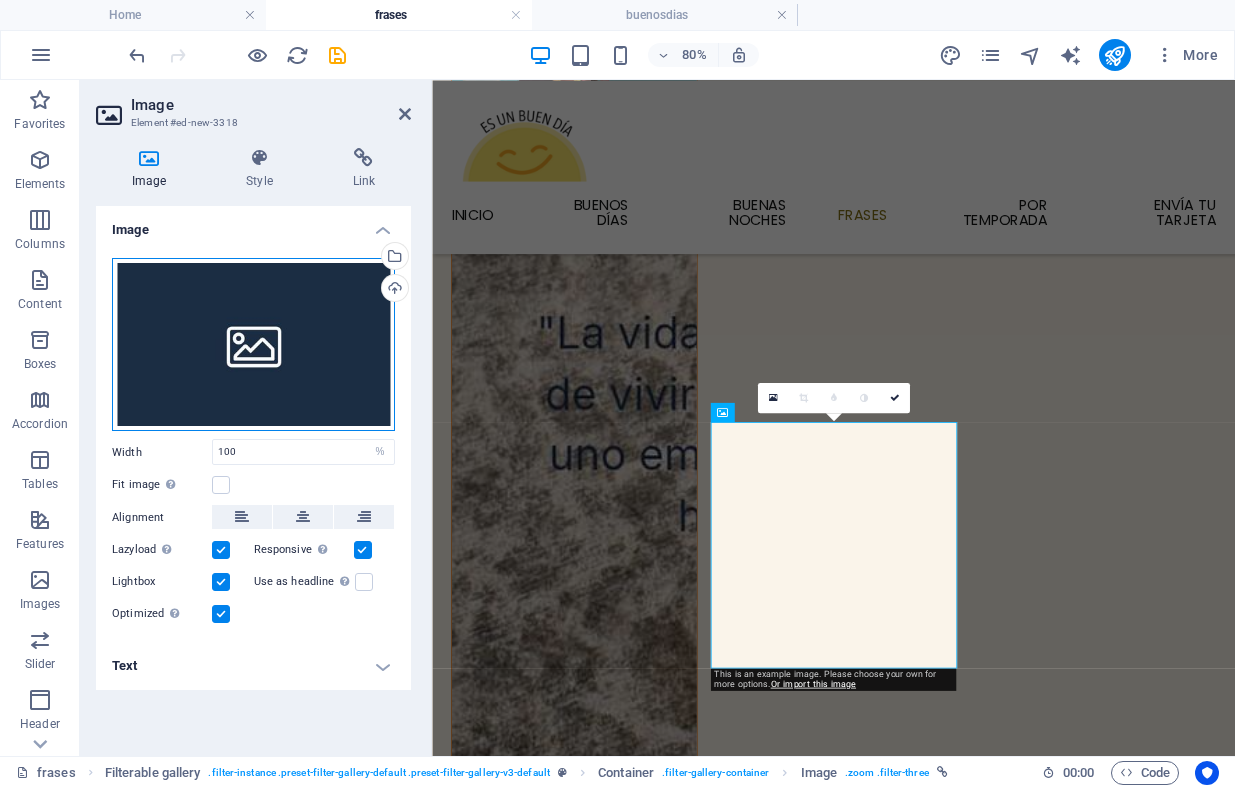 click on "Drag files here, click to choose files or select files from Files or our free stock photos & videos" at bounding box center (253, 345) 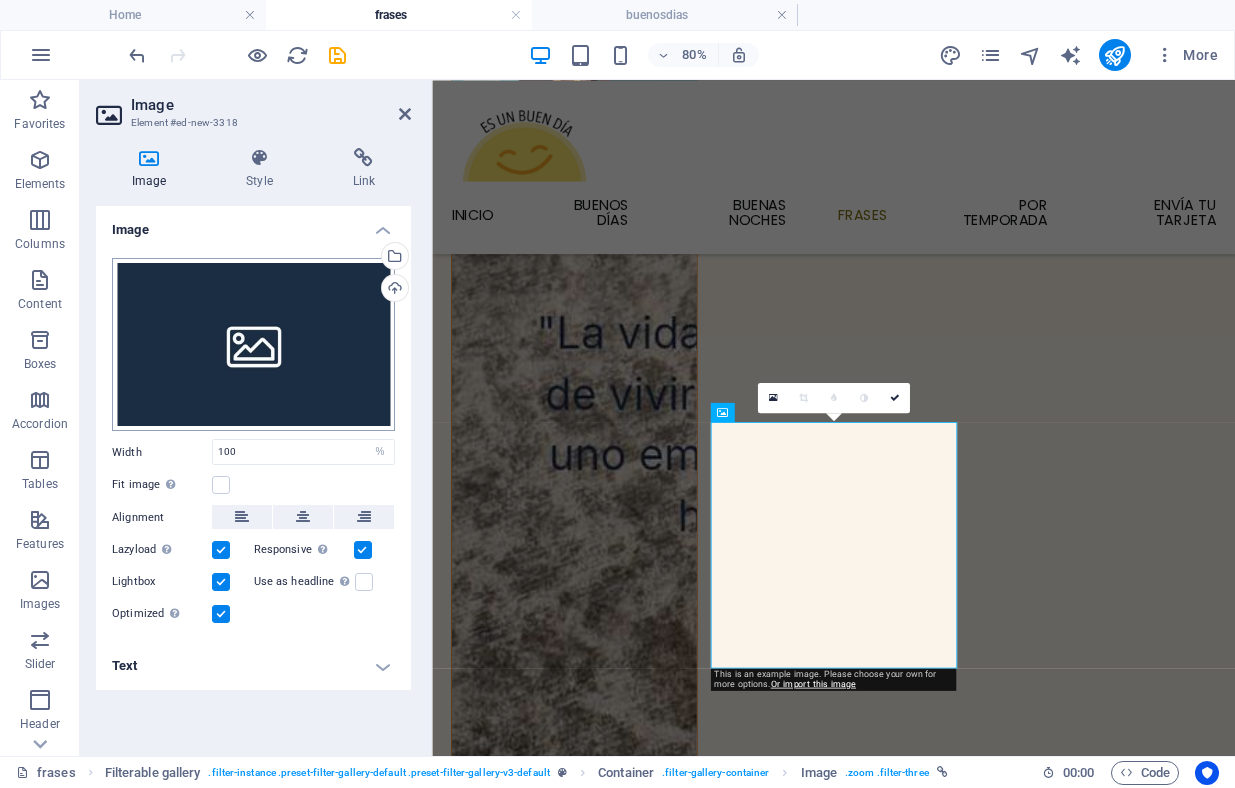 scroll, scrollTop: 345, scrollLeft: 0, axis: vertical 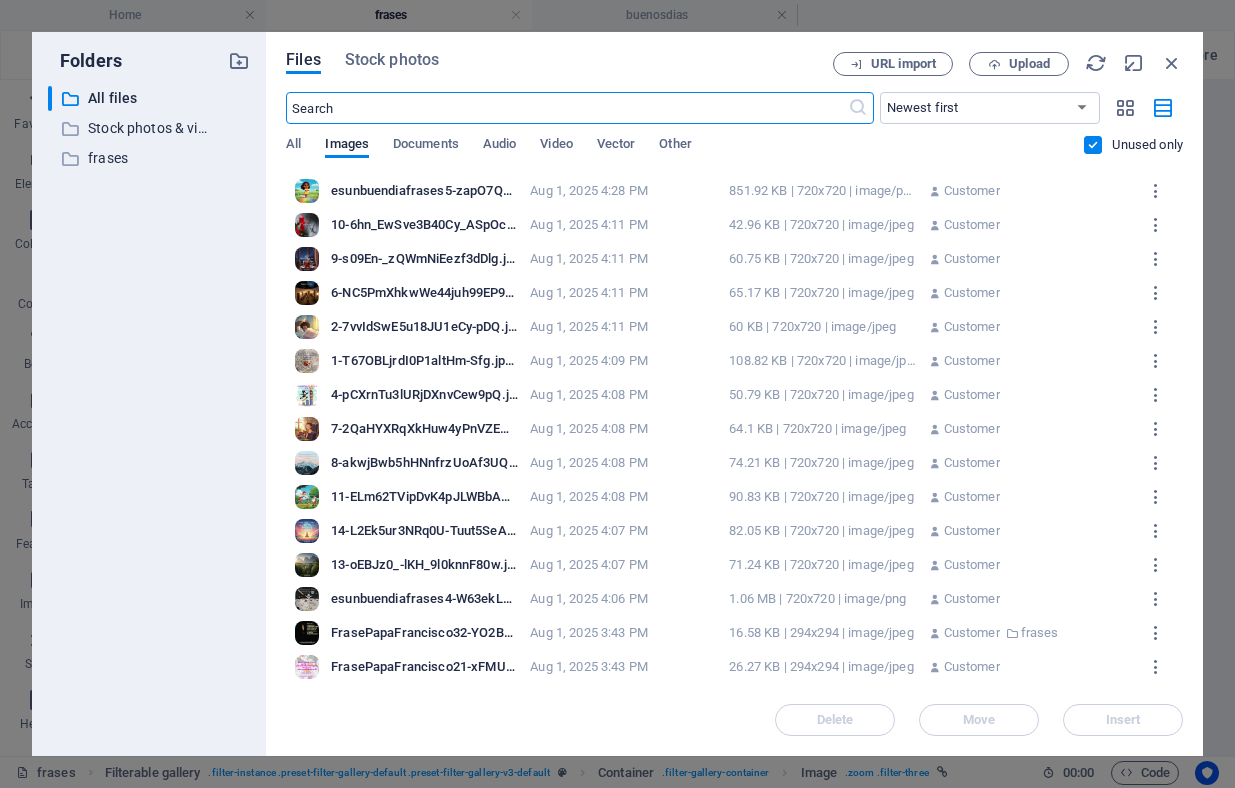 click on "FrasePapaFrancisco21-xFMUOgfv3QCT1OX56VcleA.jpg" at bounding box center [424, 667] 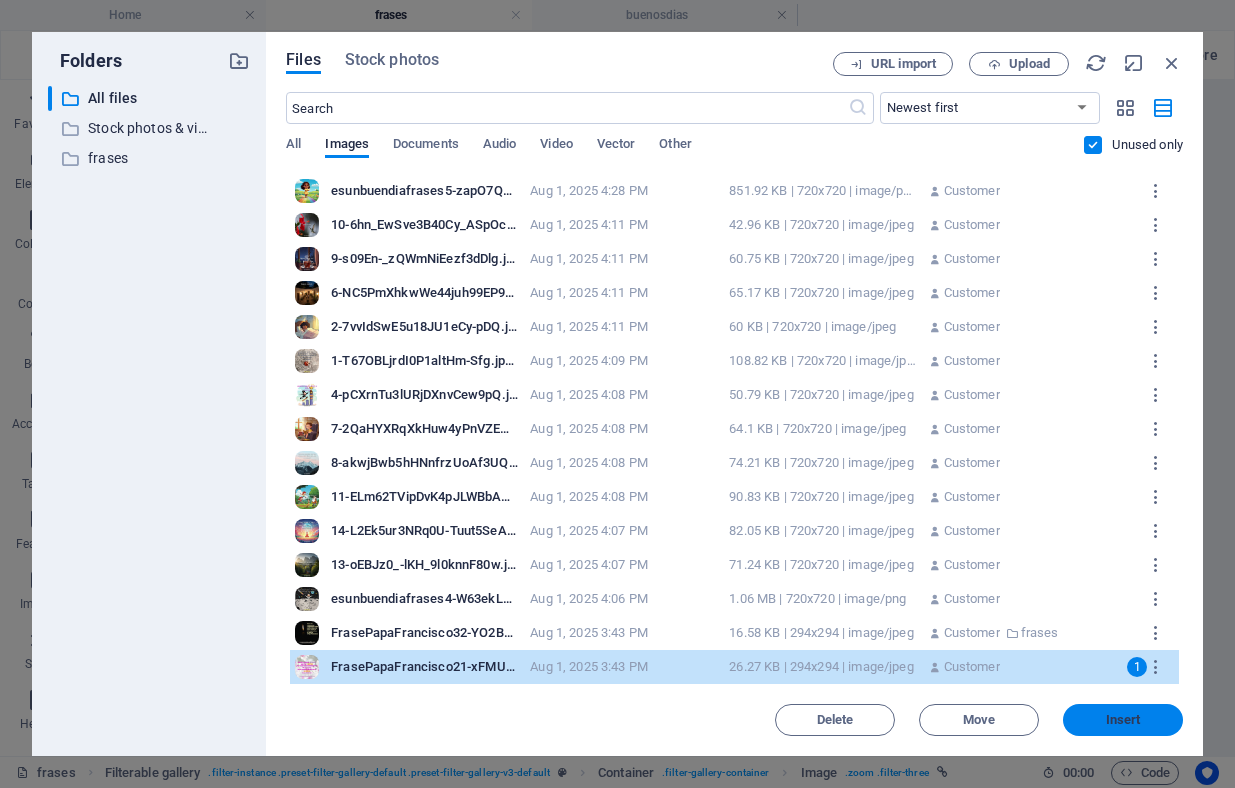 click on "Insert" at bounding box center [1123, 720] 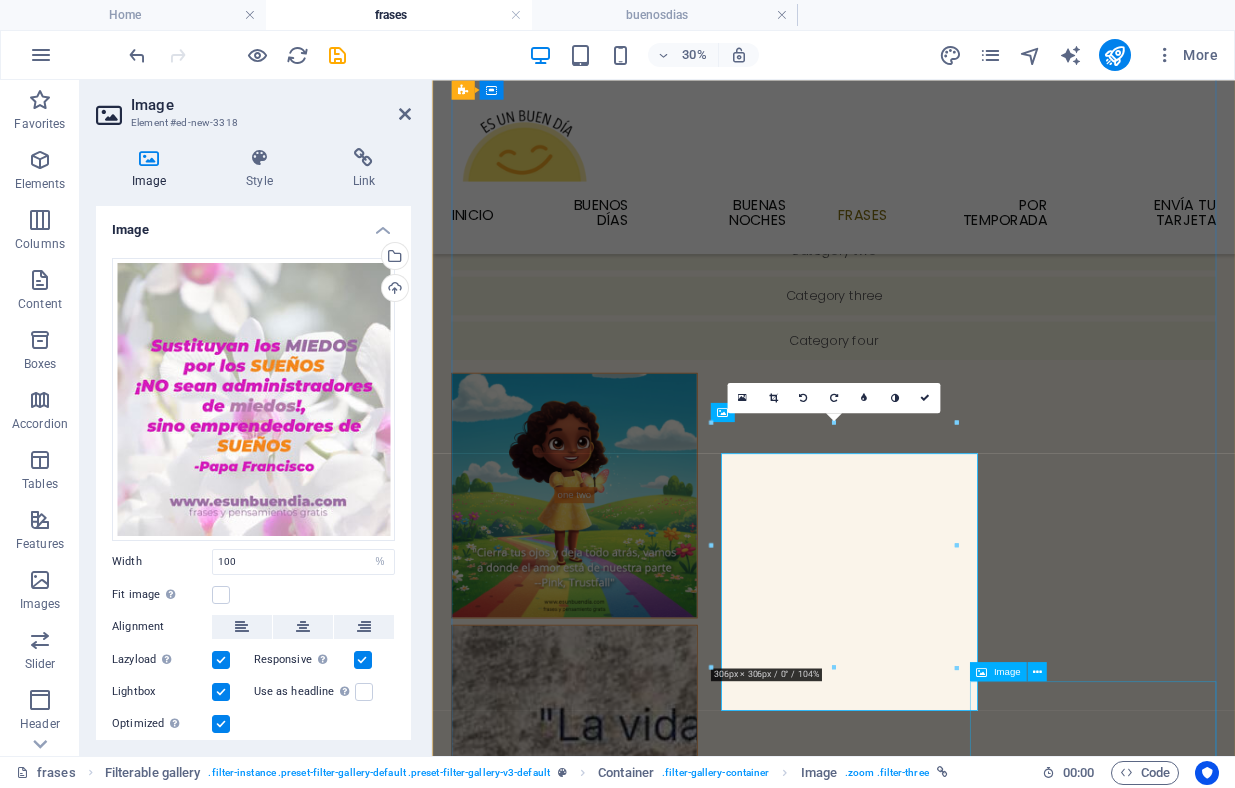 scroll, scrollTop: 835, scrollLeft: 0, axis: vertical 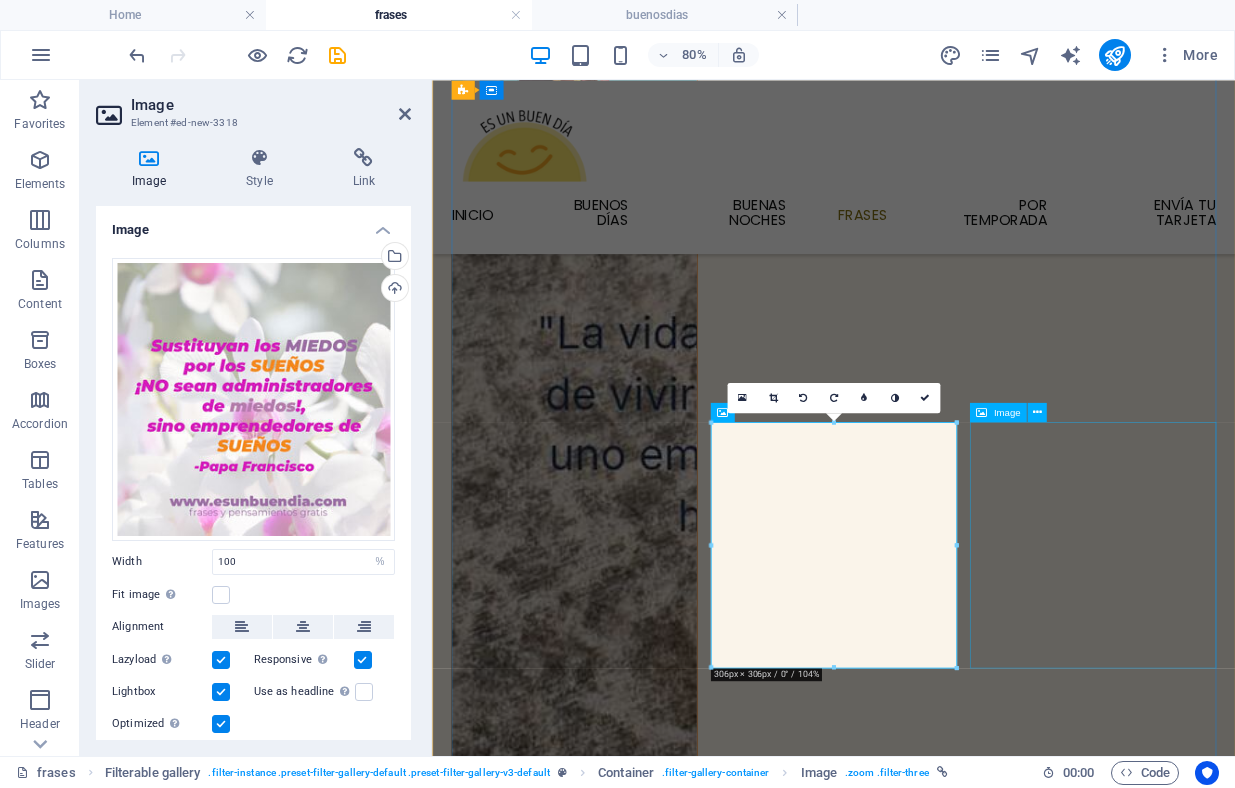 click at bounding box center (610, 7075) 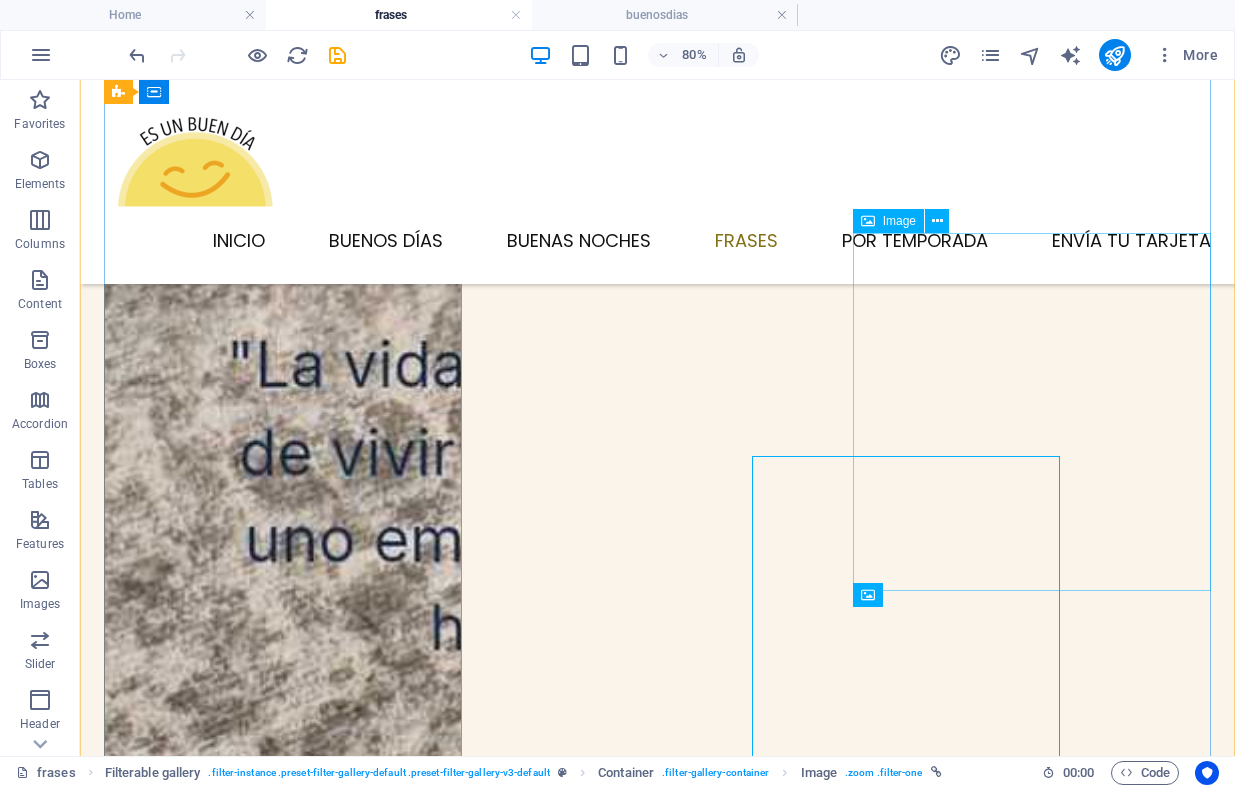 click at bounding box center [283, 6958] 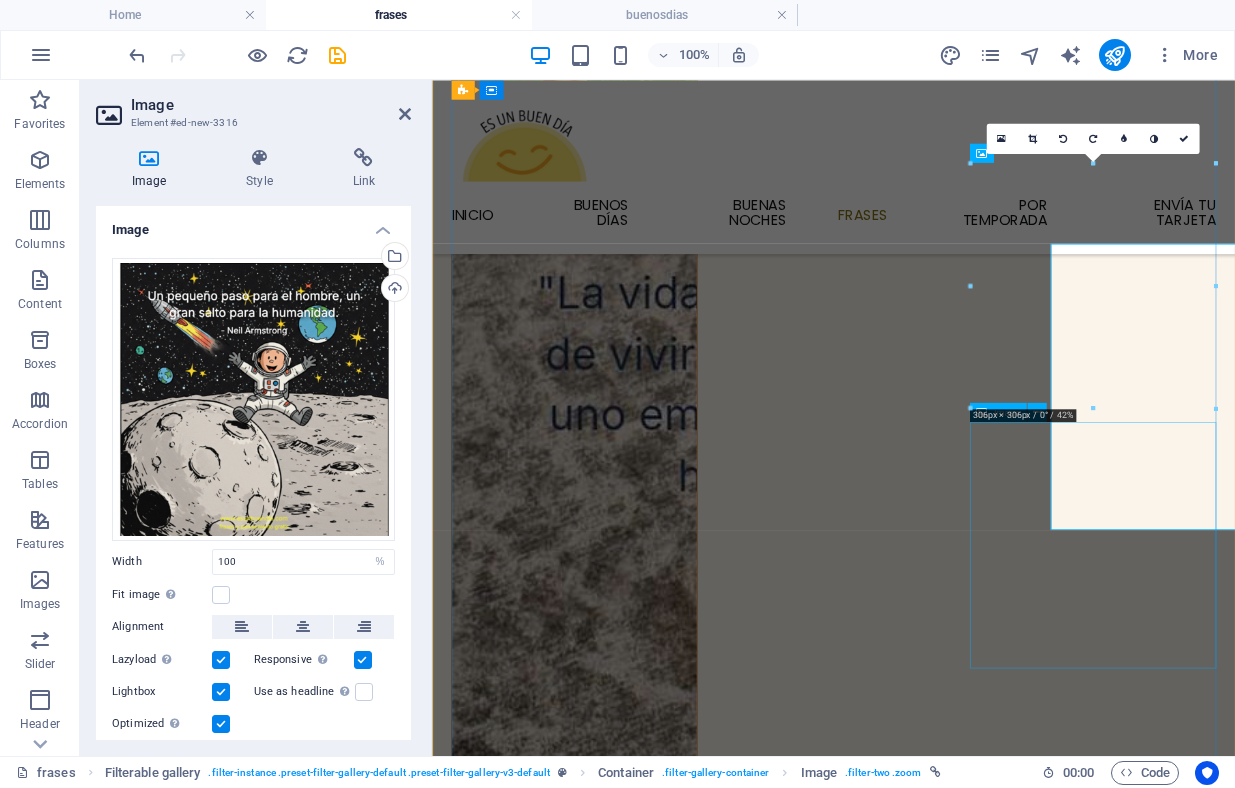 scroll, scrollTop: 835, scrollLeft: 0, axis: vertical 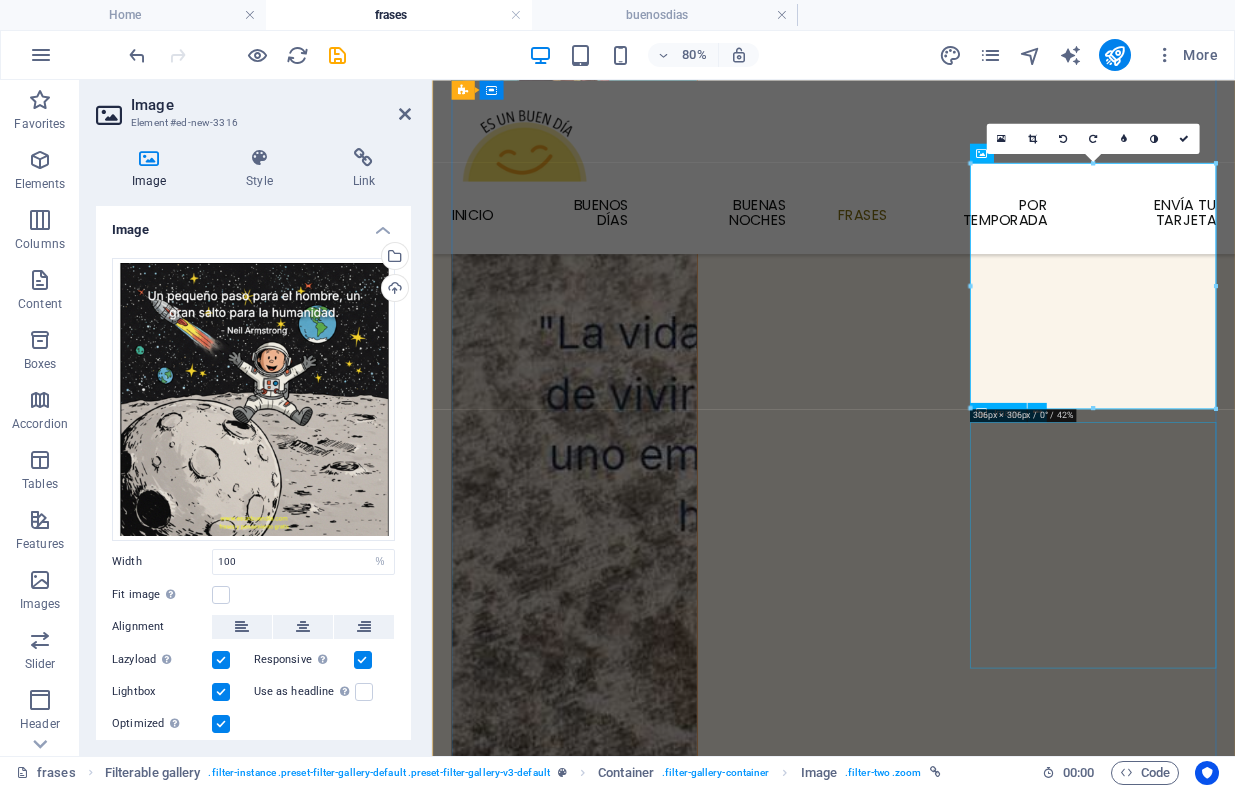 click at bounding box center (610, 7075) 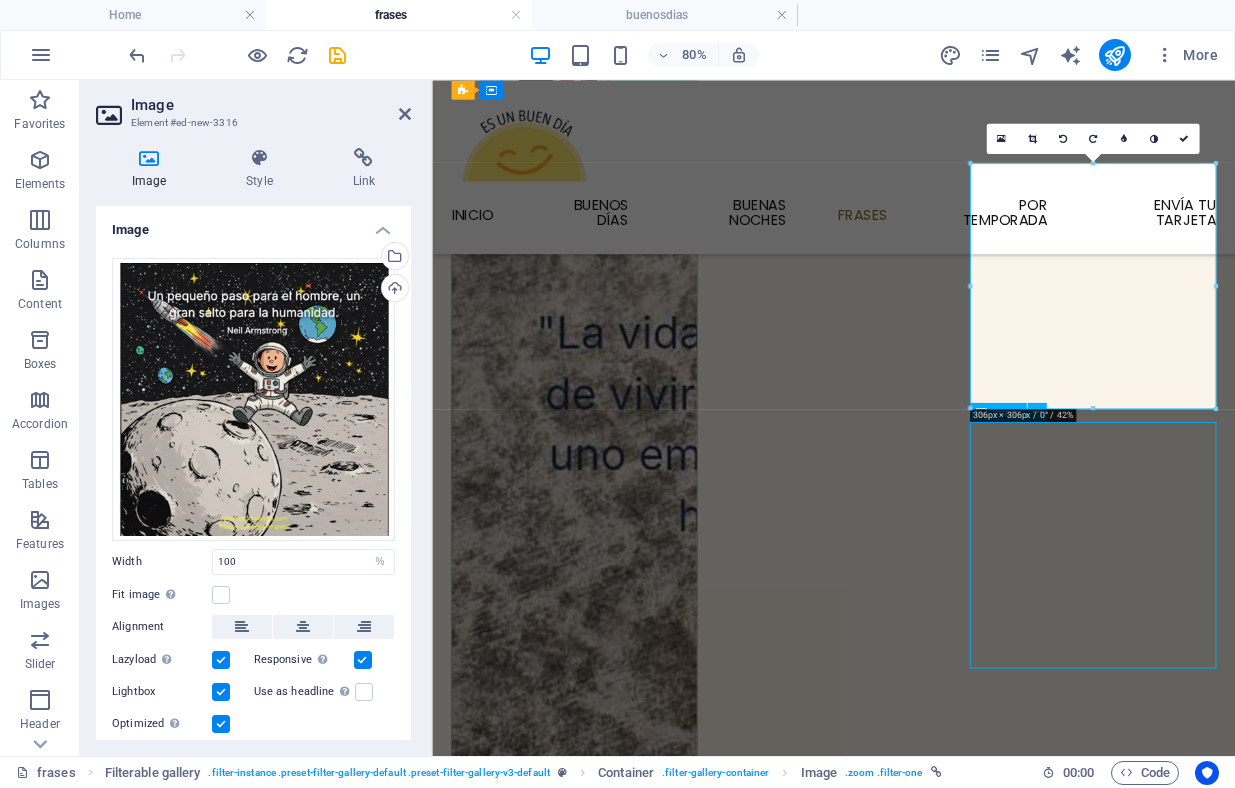 scroll, scrollTop: 885, scrollLeft: 0, axis: vertical 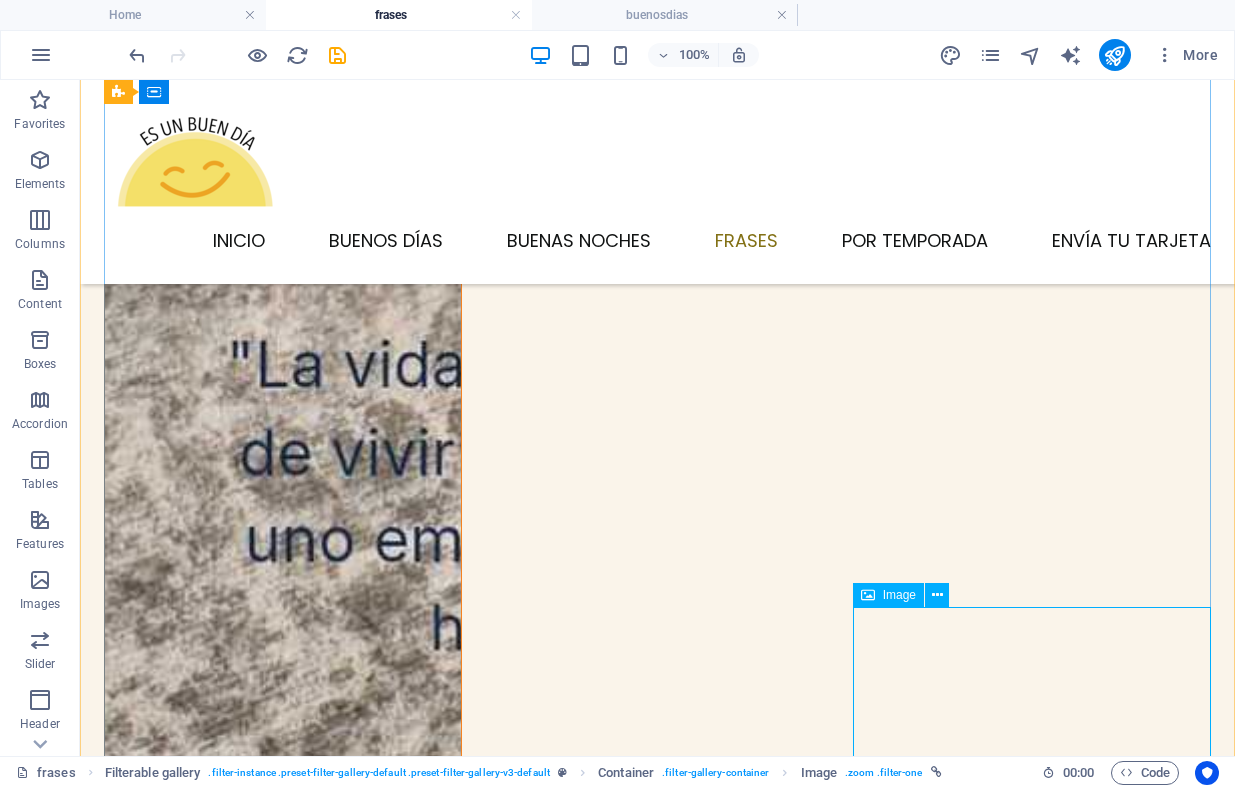 click at bounding box center (283, 8057) 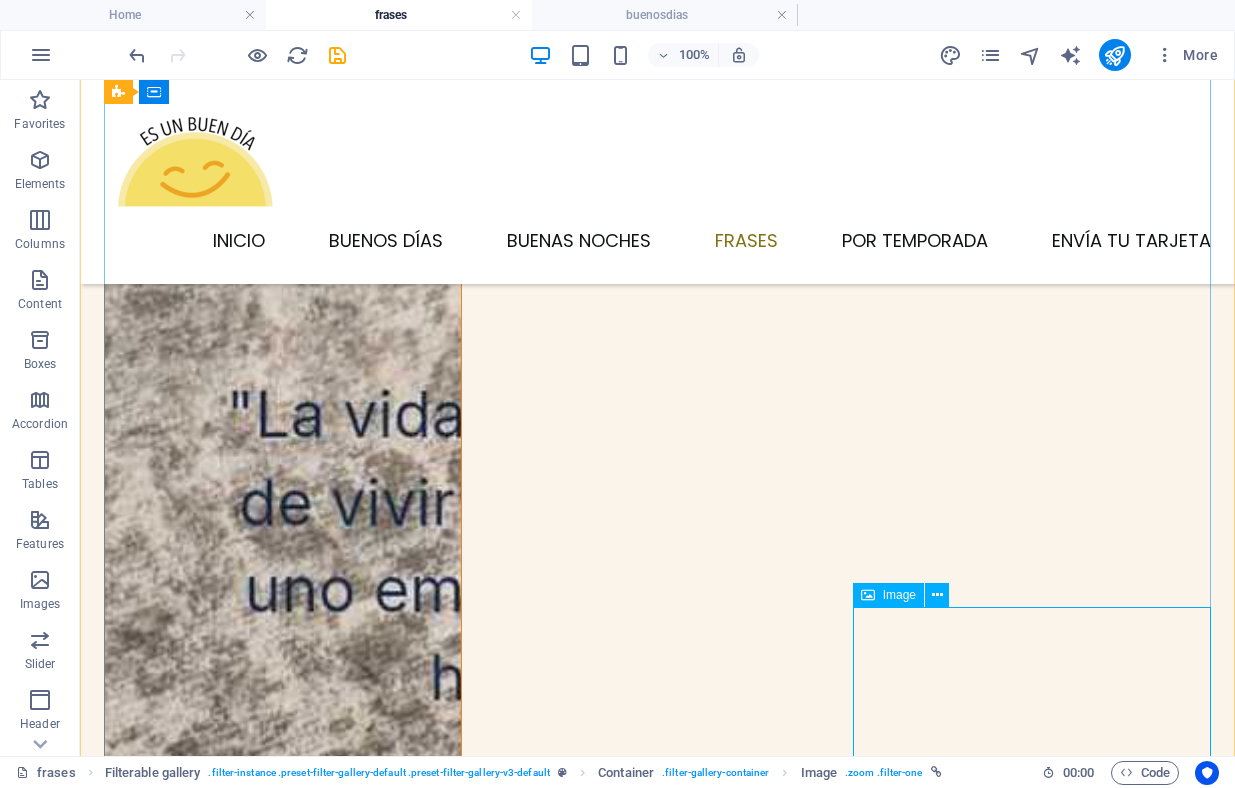 select on "%" 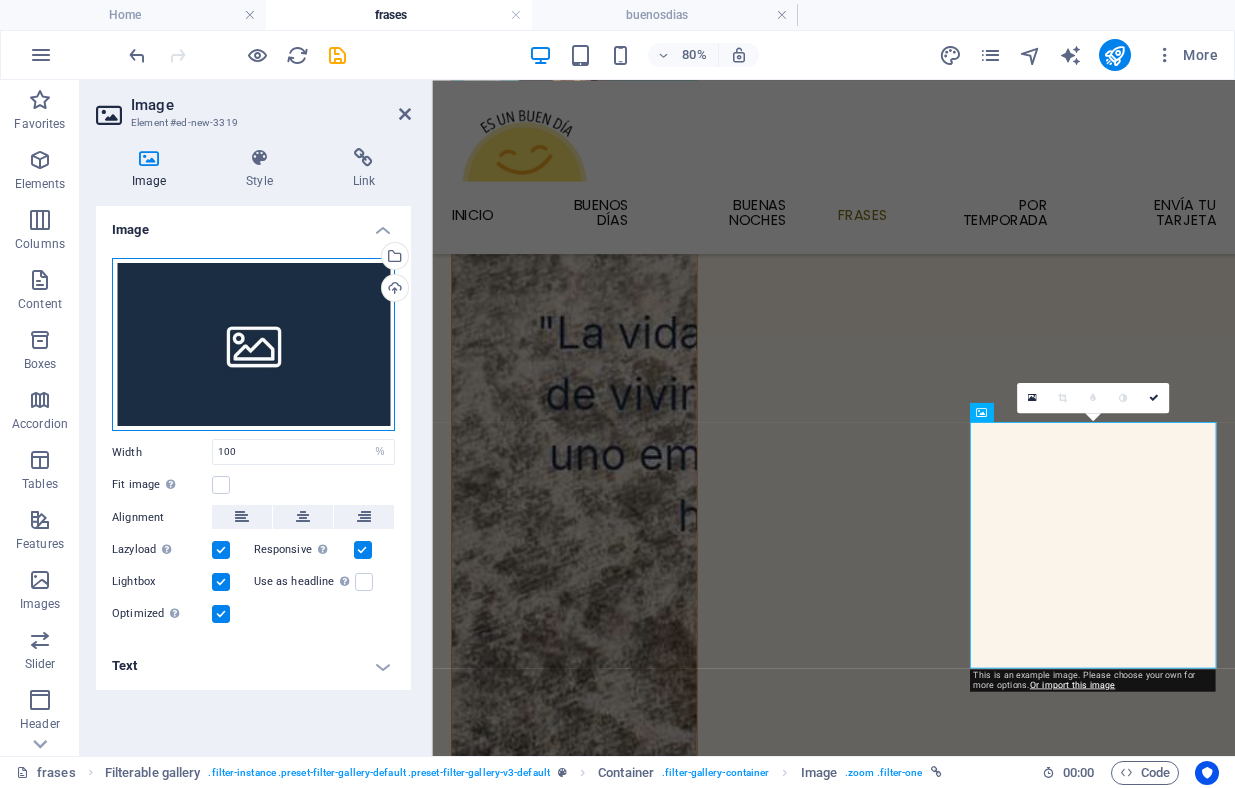 click on "Drag files here, click to choose files or select files from Files or our free stock photos & videos" at bounding box center (253, 345) 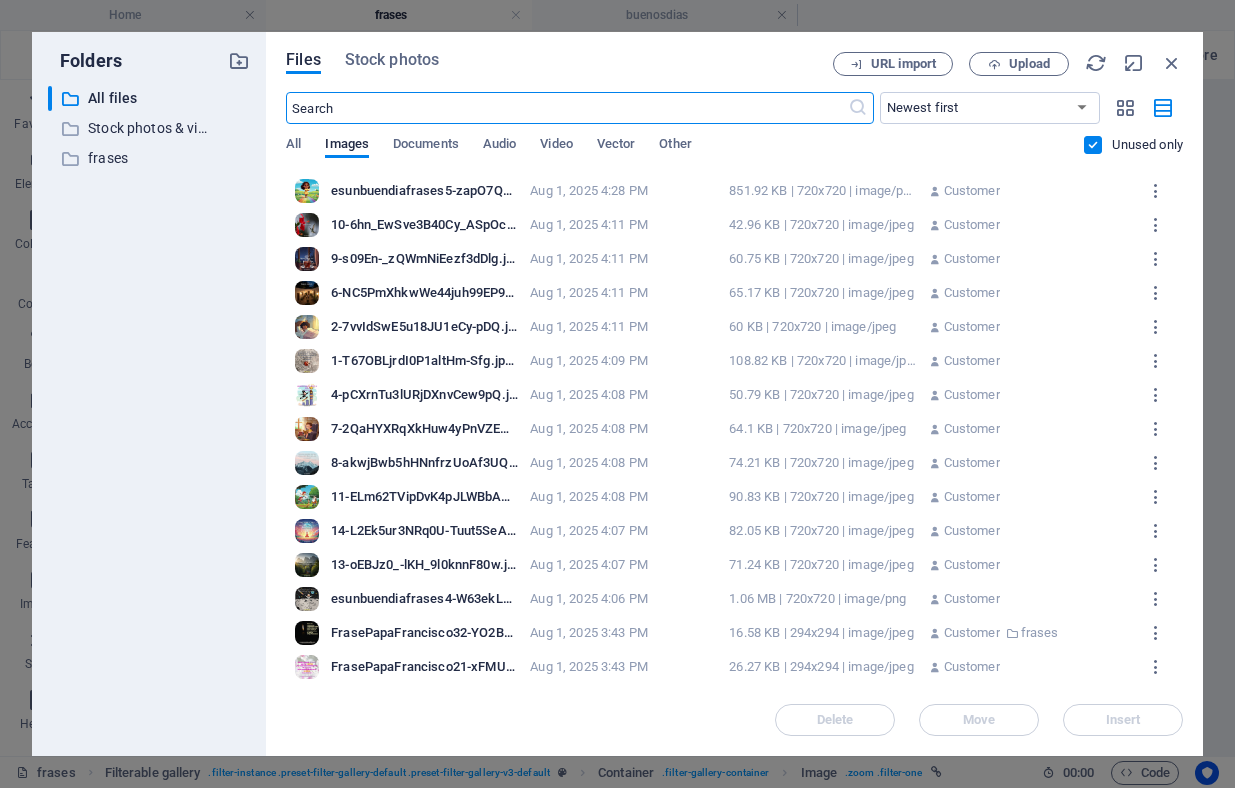 scroll, scrollTop: 345, scrollLeft: 0, axis: vertical 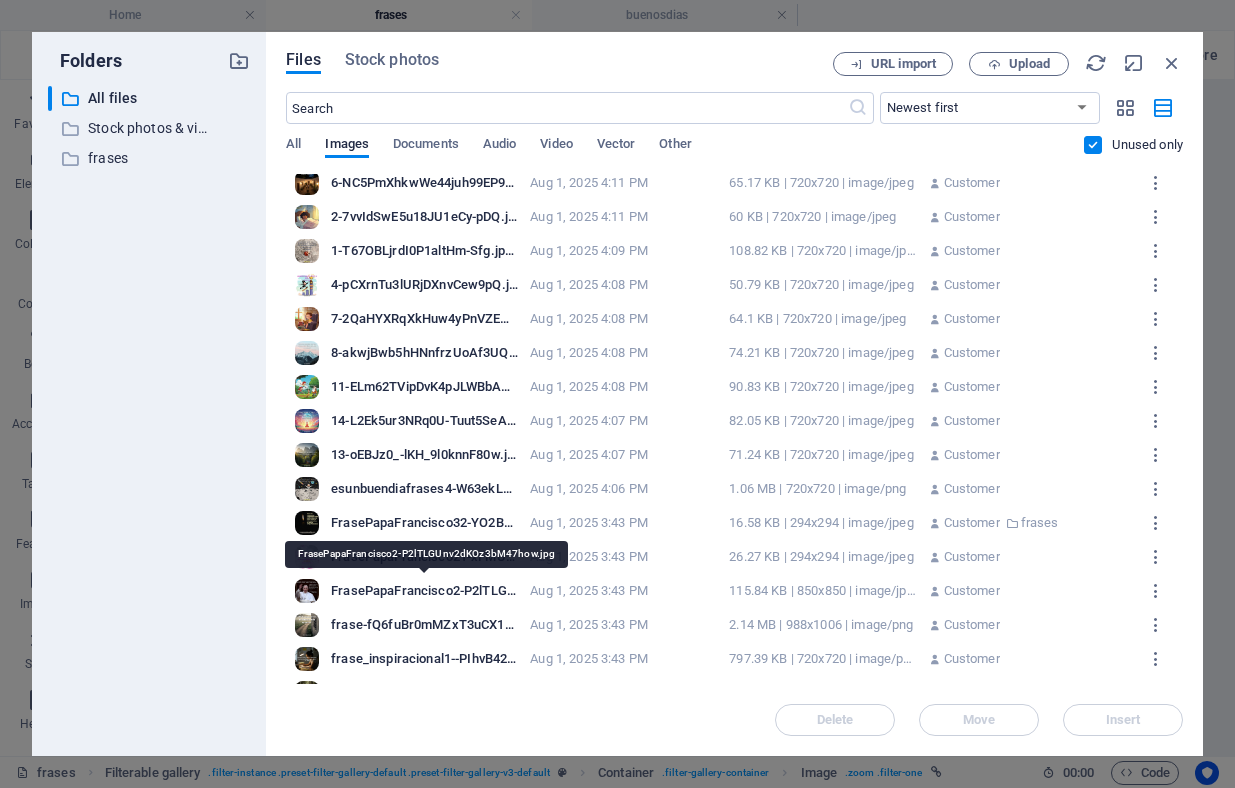 click on "FrasePapaFrancisco2-P2lTLGUnv2dKOz3bM47how.jpg" at bounding box center (424, 591) 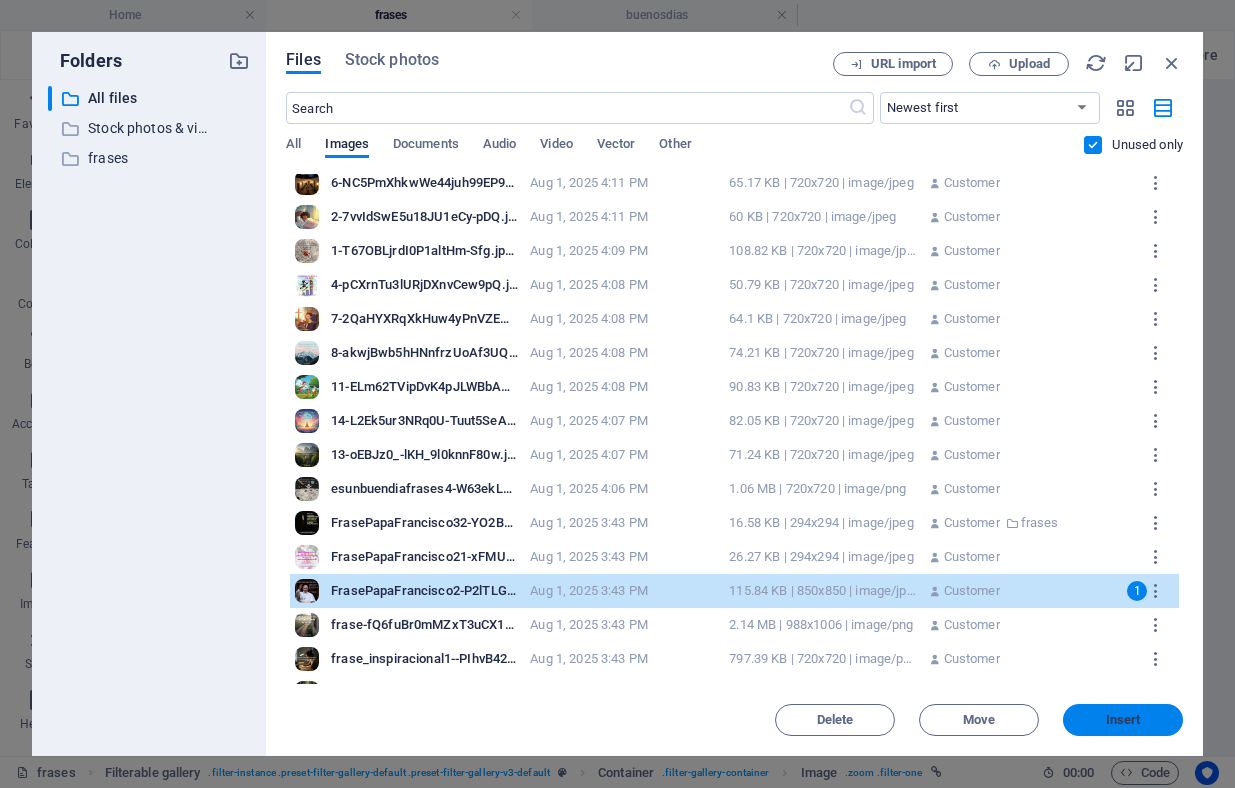 click on "Insert" at bounding box center [1123, 720] 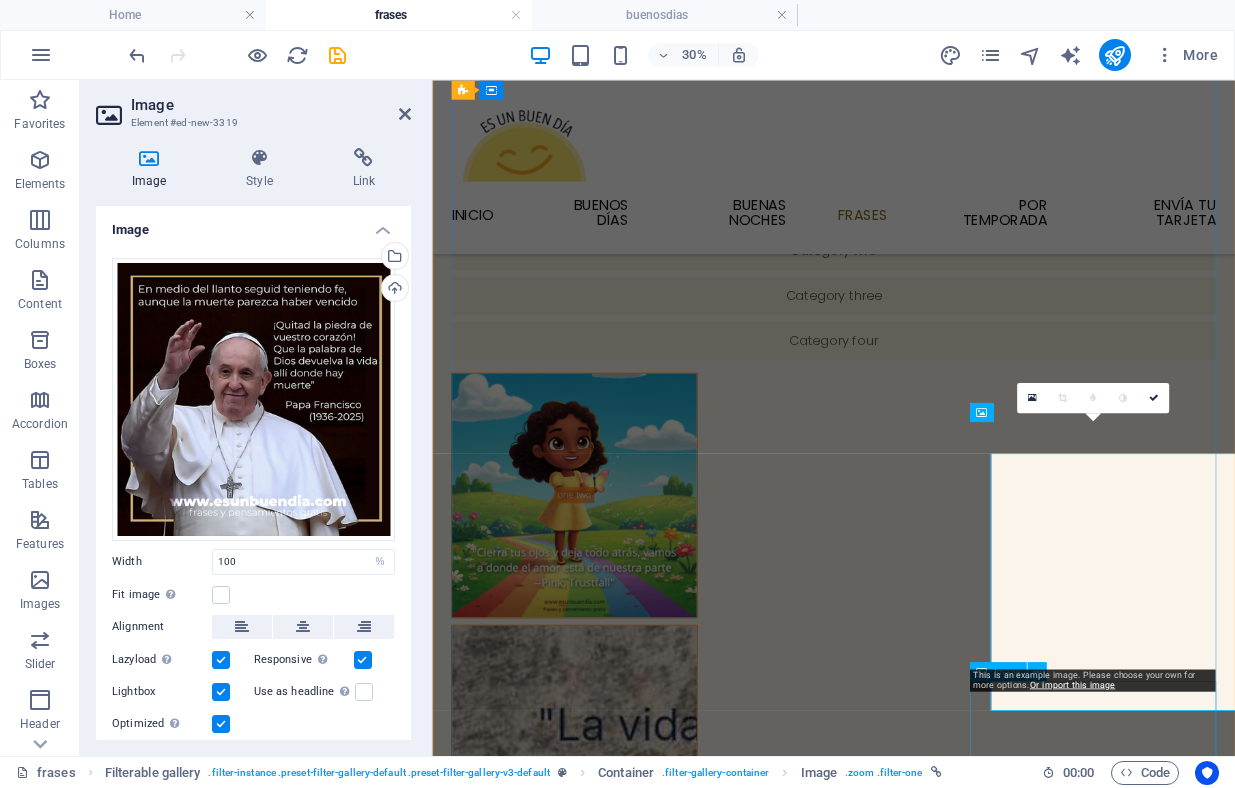 scroll, scrollTop: 835, scrollLeft: 0, axis: vertical 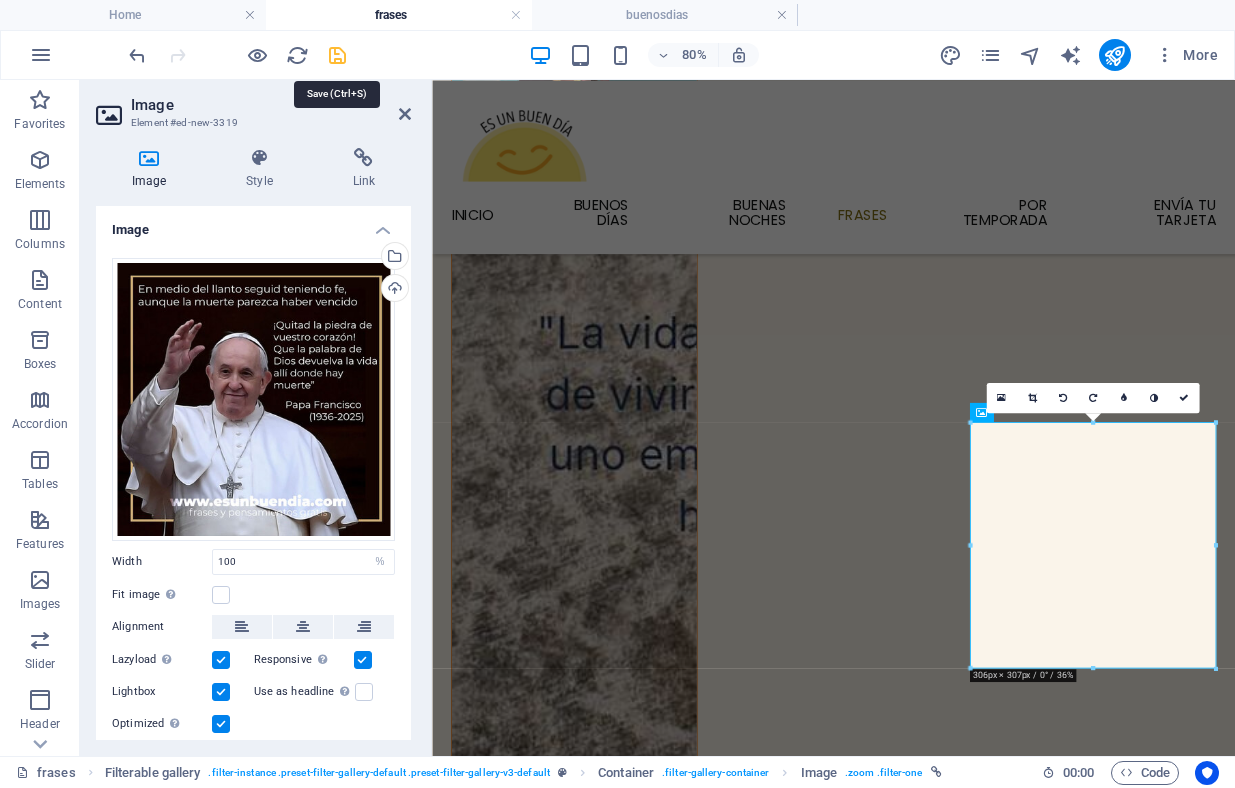 click at bounding box center [337, 55] 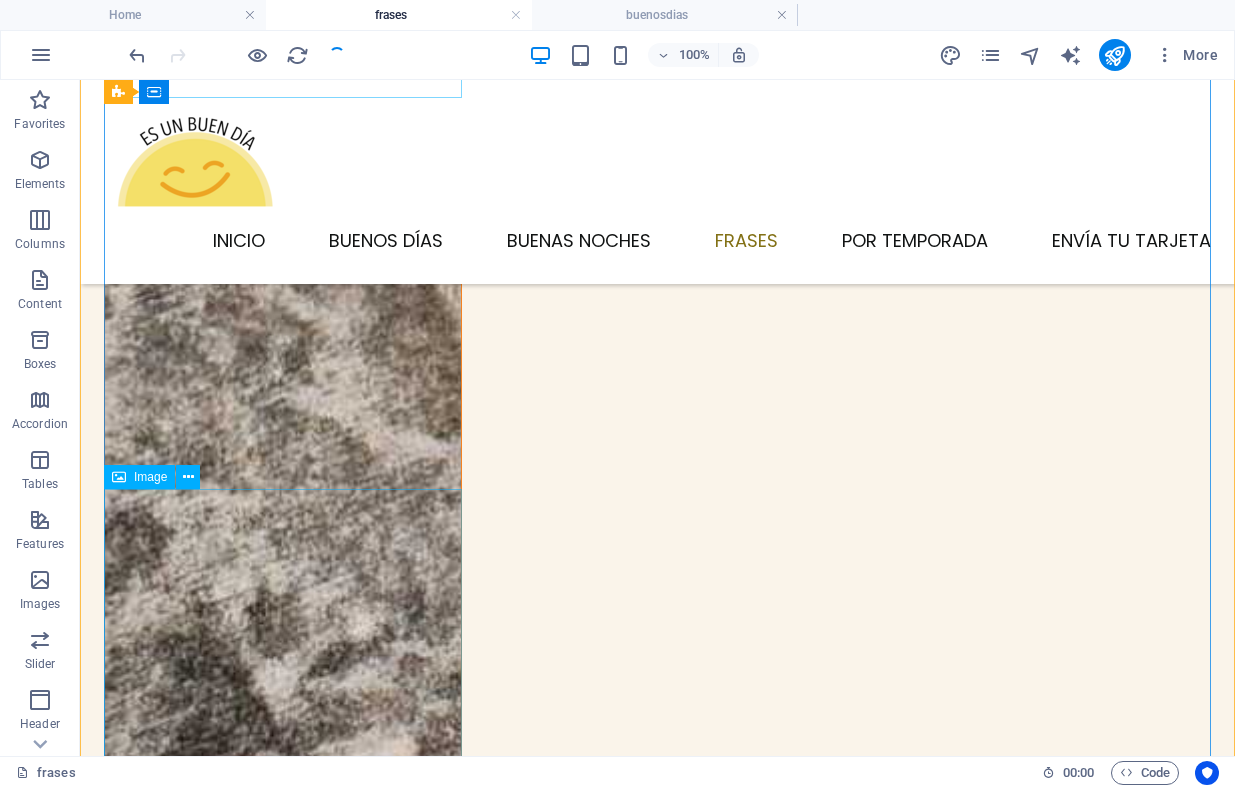 scroll, scrollTop: 1378, scrollLeft: 0, axis: vertical 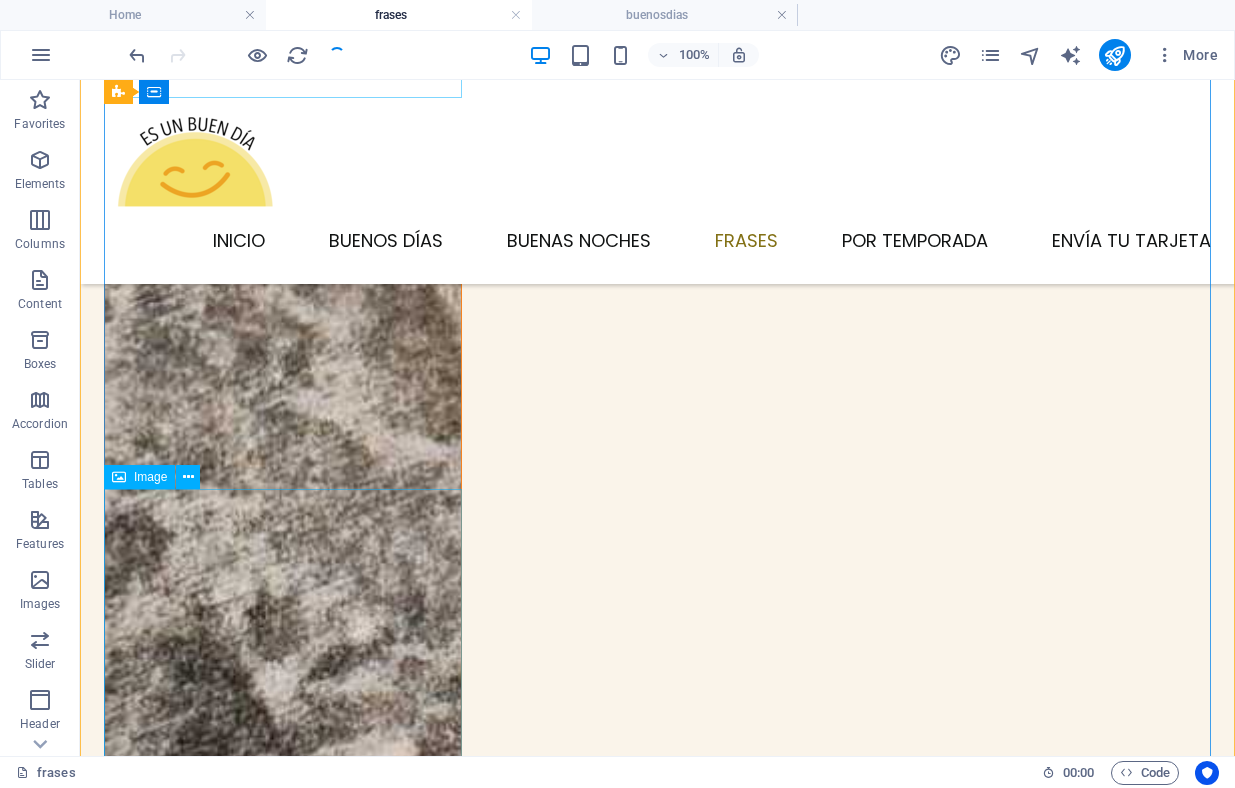 click at bounding box center [283, 7931] 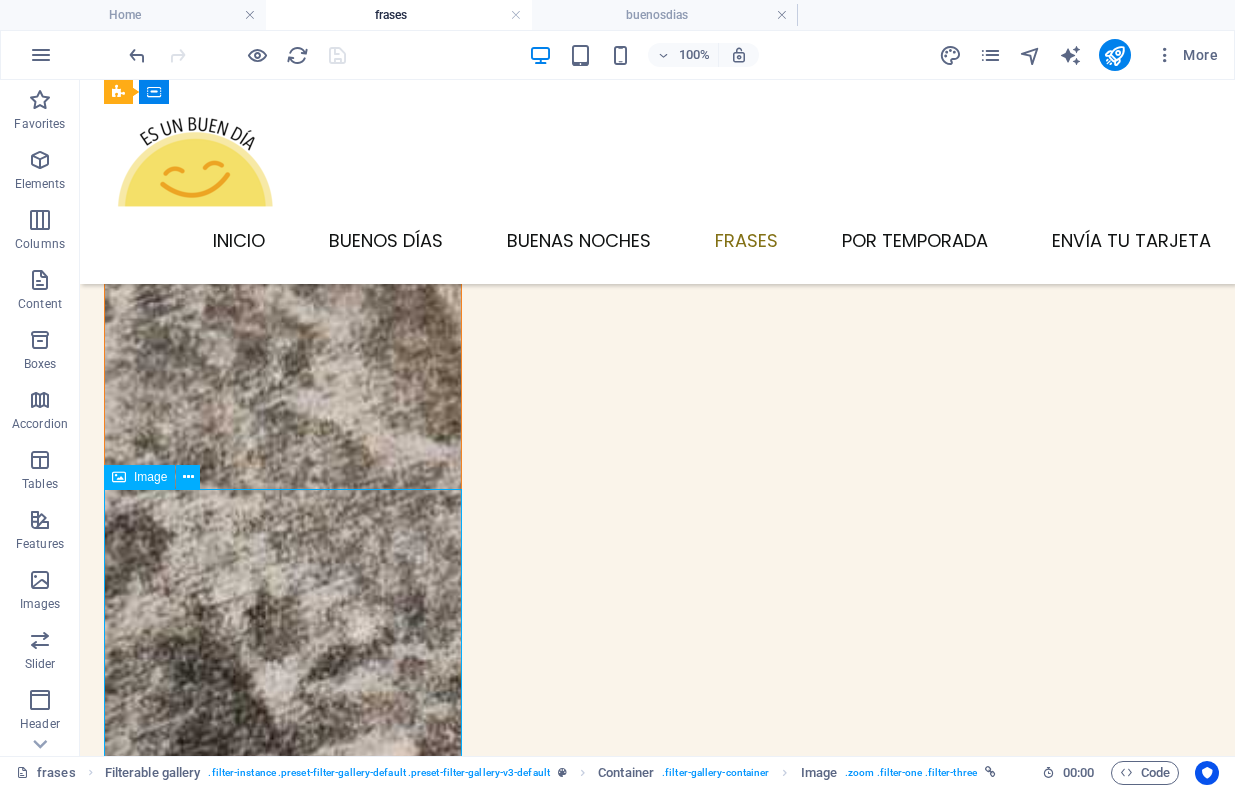 click at bounding box center (283, 7931) 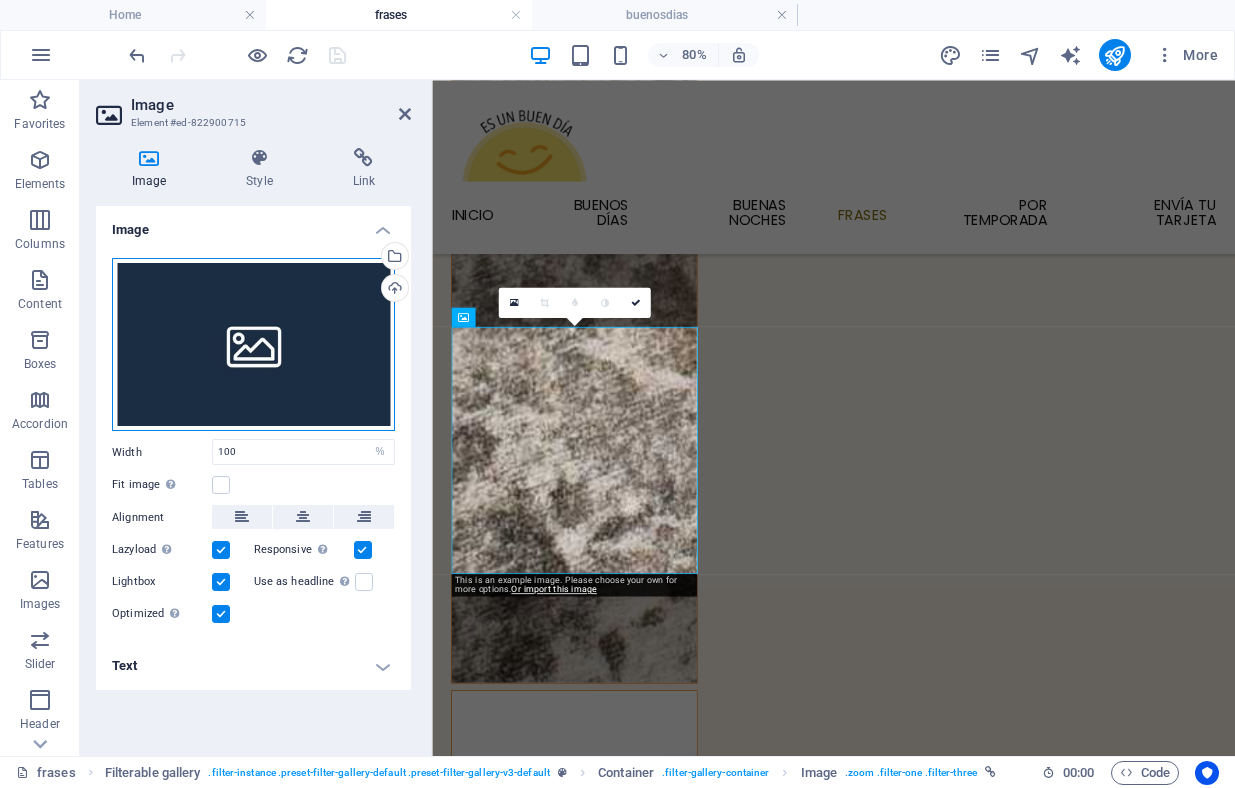 click on "Drag files here, click to choose files or select files from Files or our free stock photos & videos" at bounding box center [253, 345] 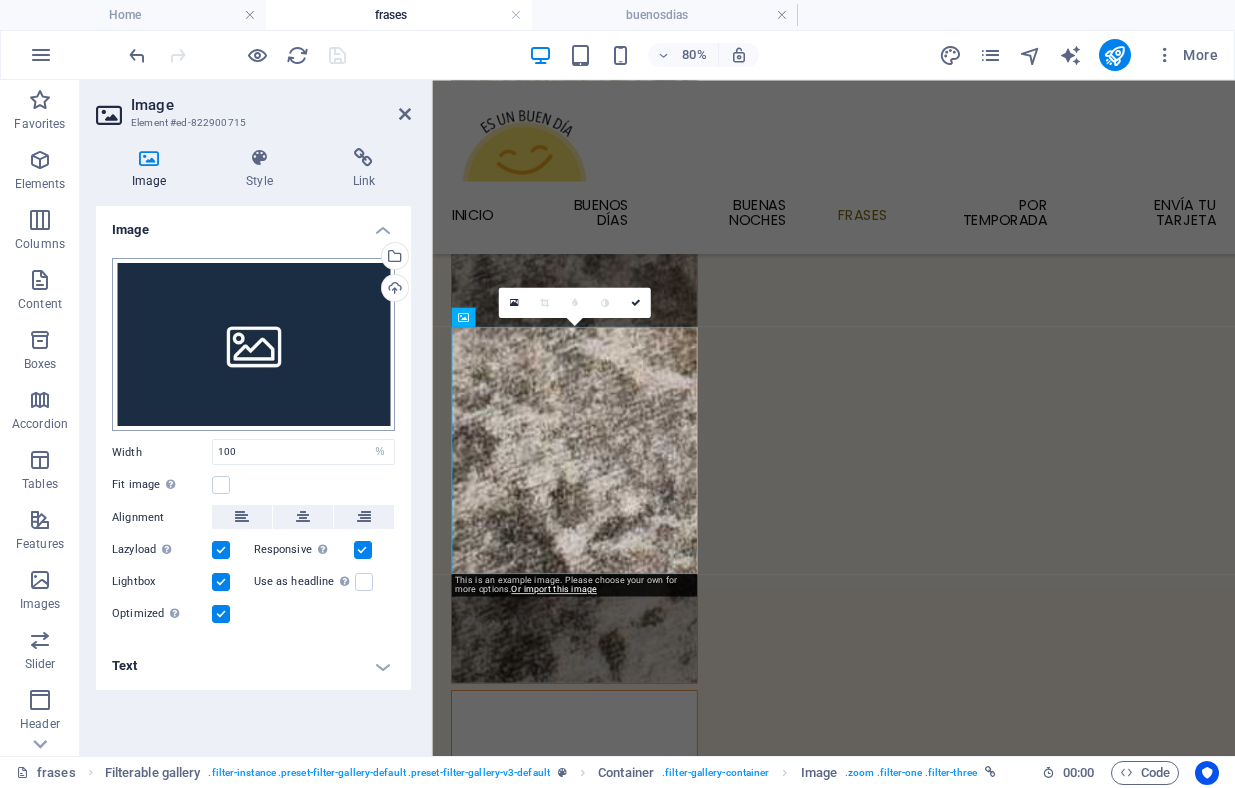 scroll, scrollTop: 345, scrollLeft: 0, axis: vertical 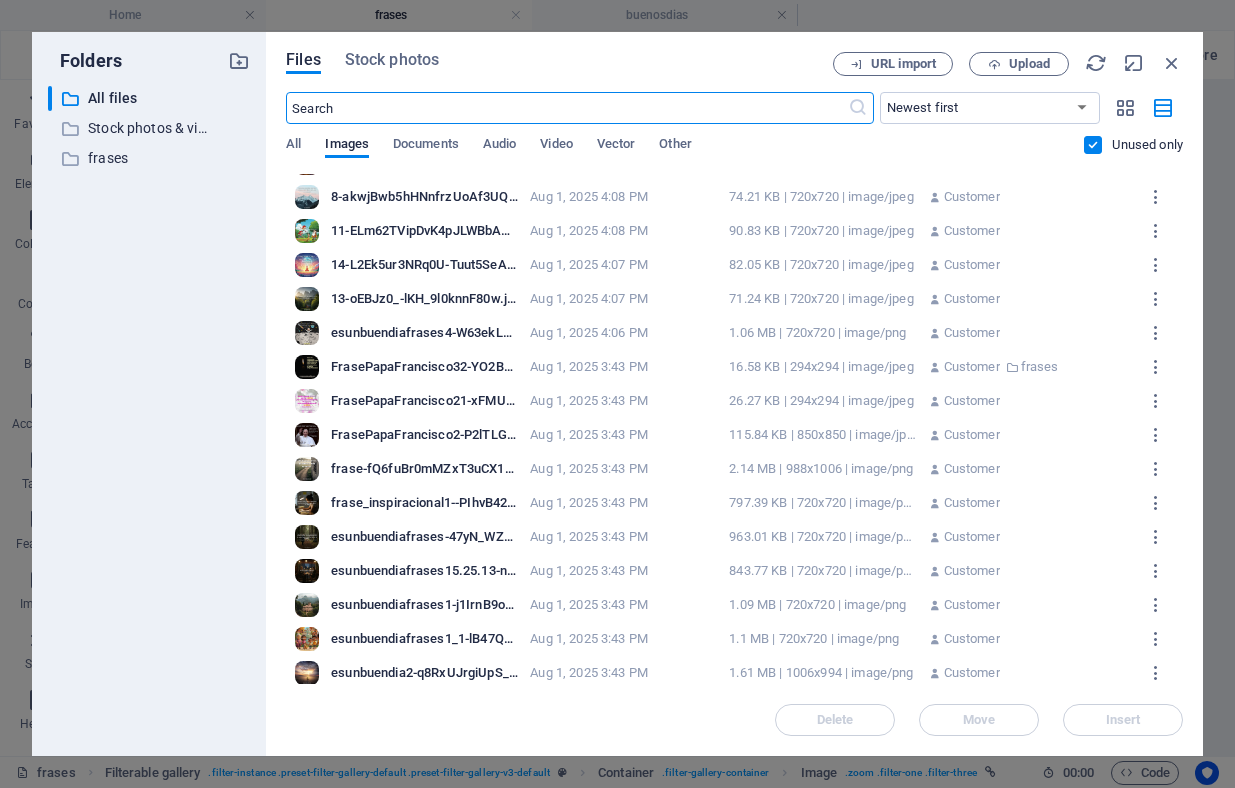 click on "frase-fQ6fuBr0mMZxT3uCX16OIA.png" at bounding box center [424, 469] 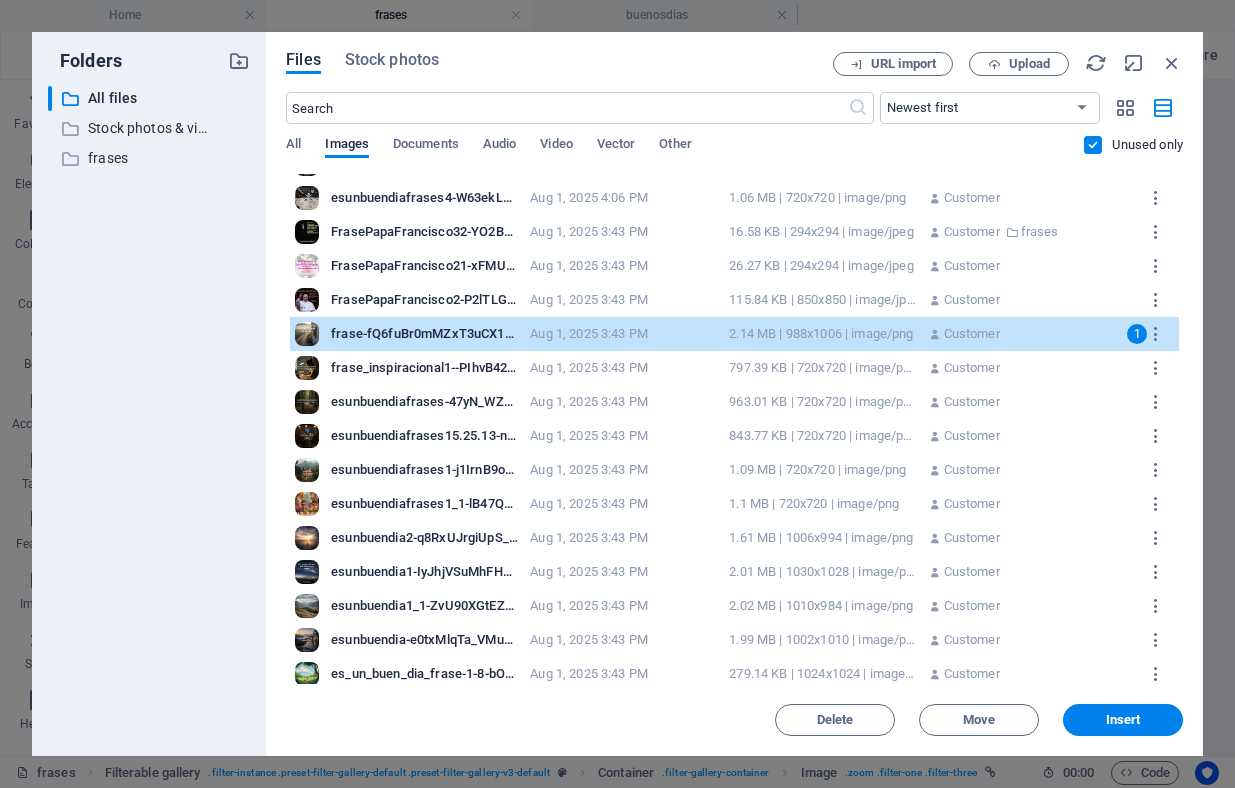 scroll, scrollTop: 402, scrollLeft: 0, axis: vertical 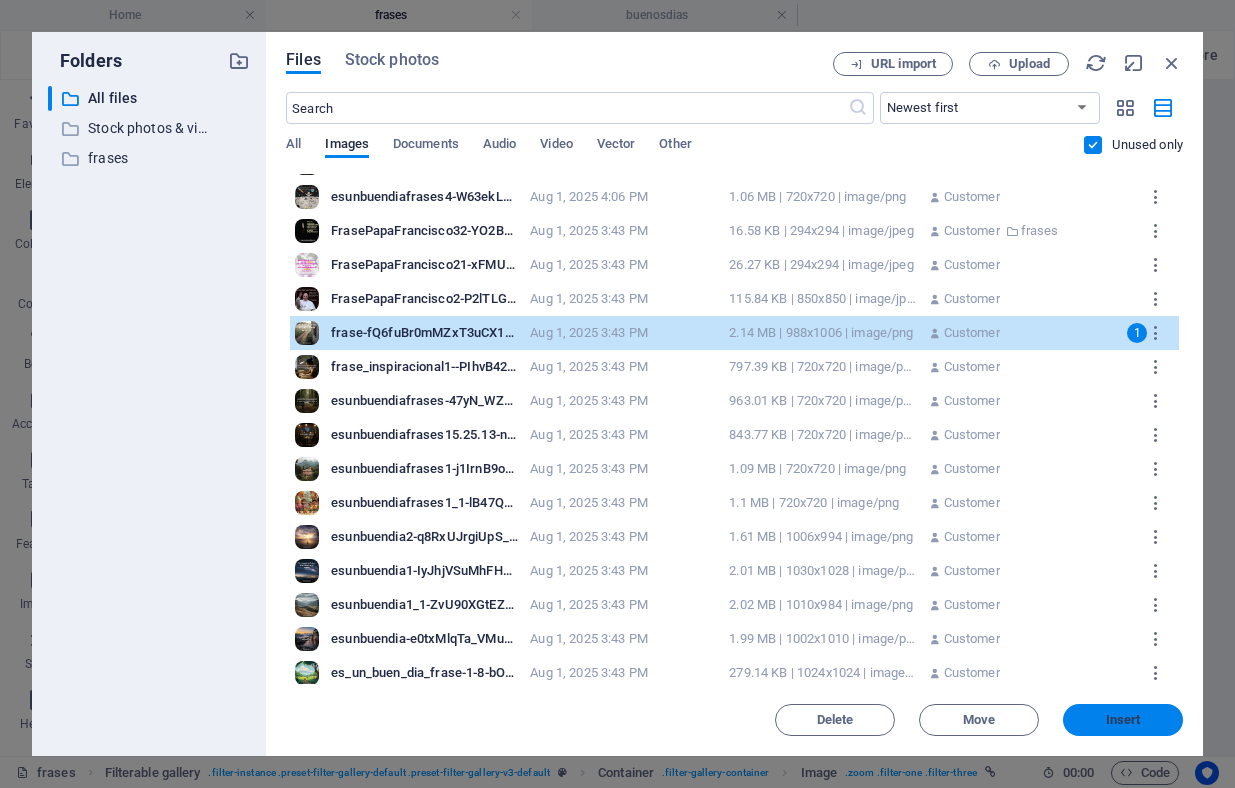 click on "Insert" at bounding box center (1123, 720) 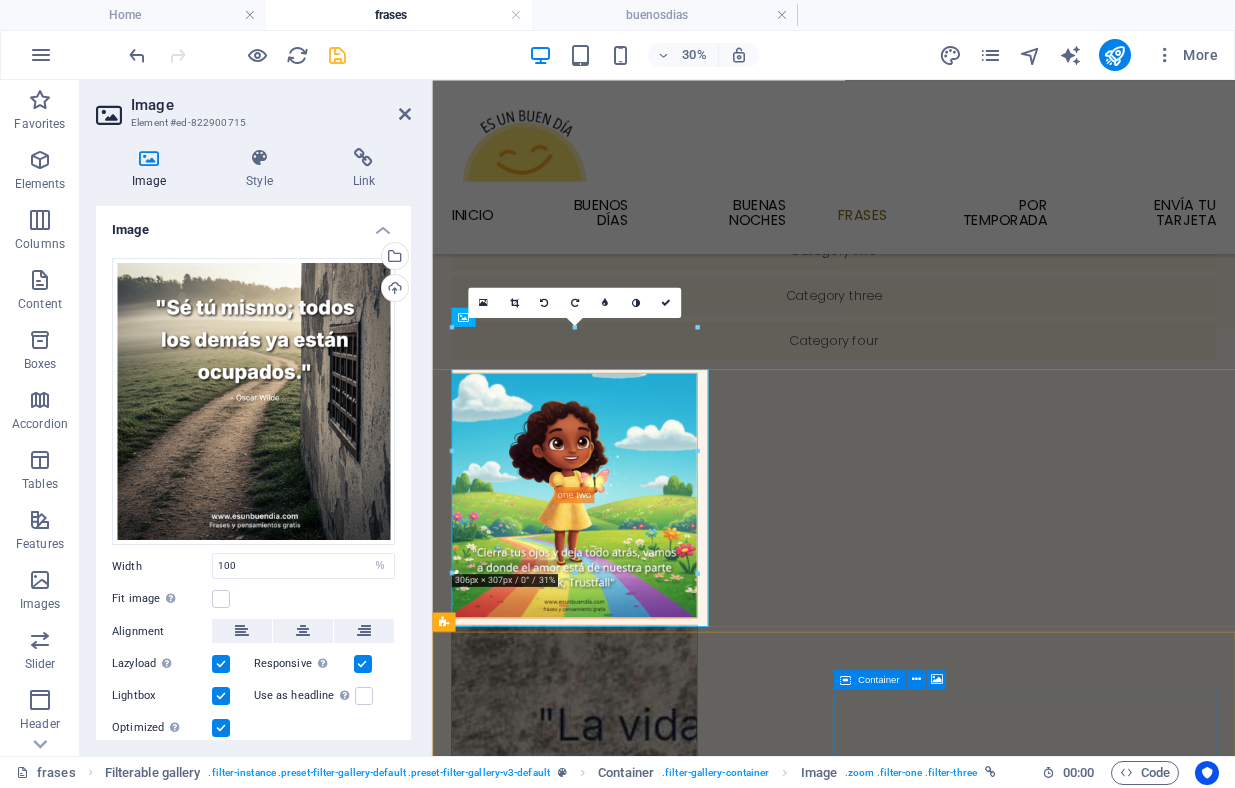 scroll, scrollTop: 1278, scrollLeft: 0, axis: vertical 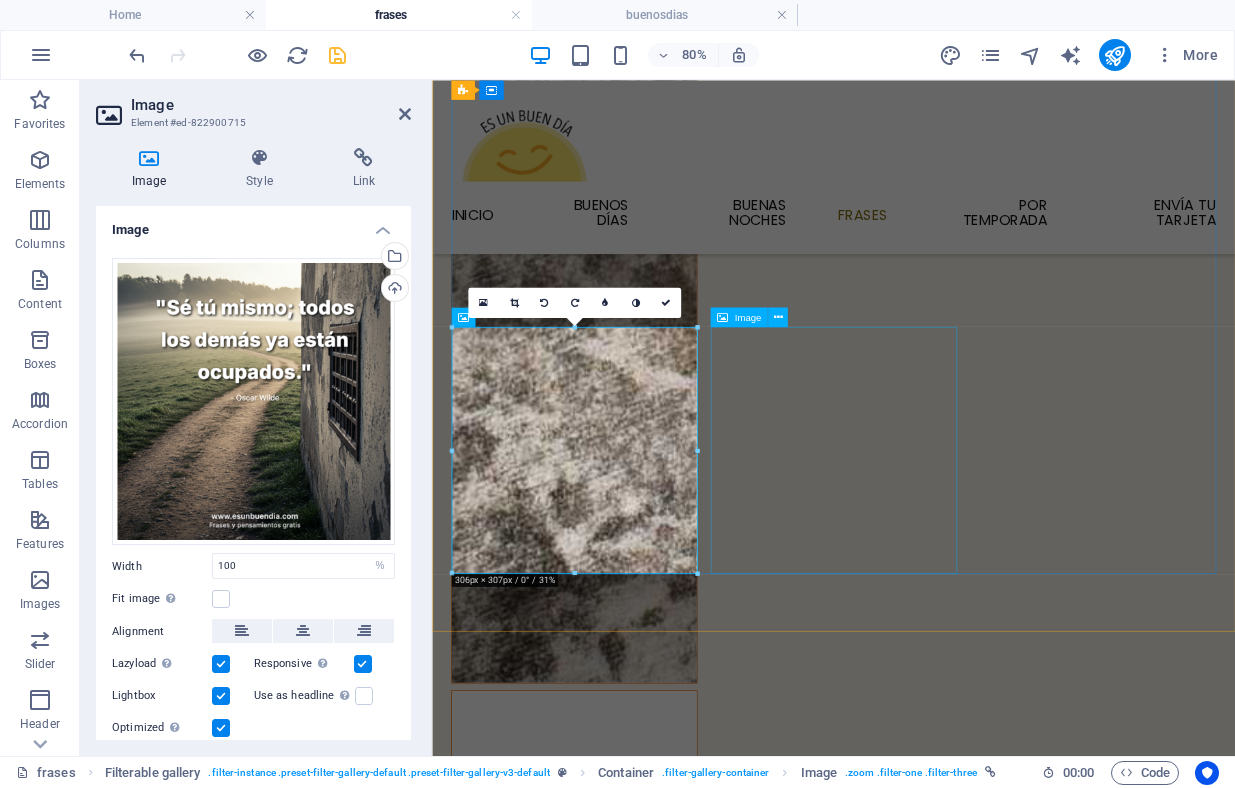click at bounding box center [610, 7265] 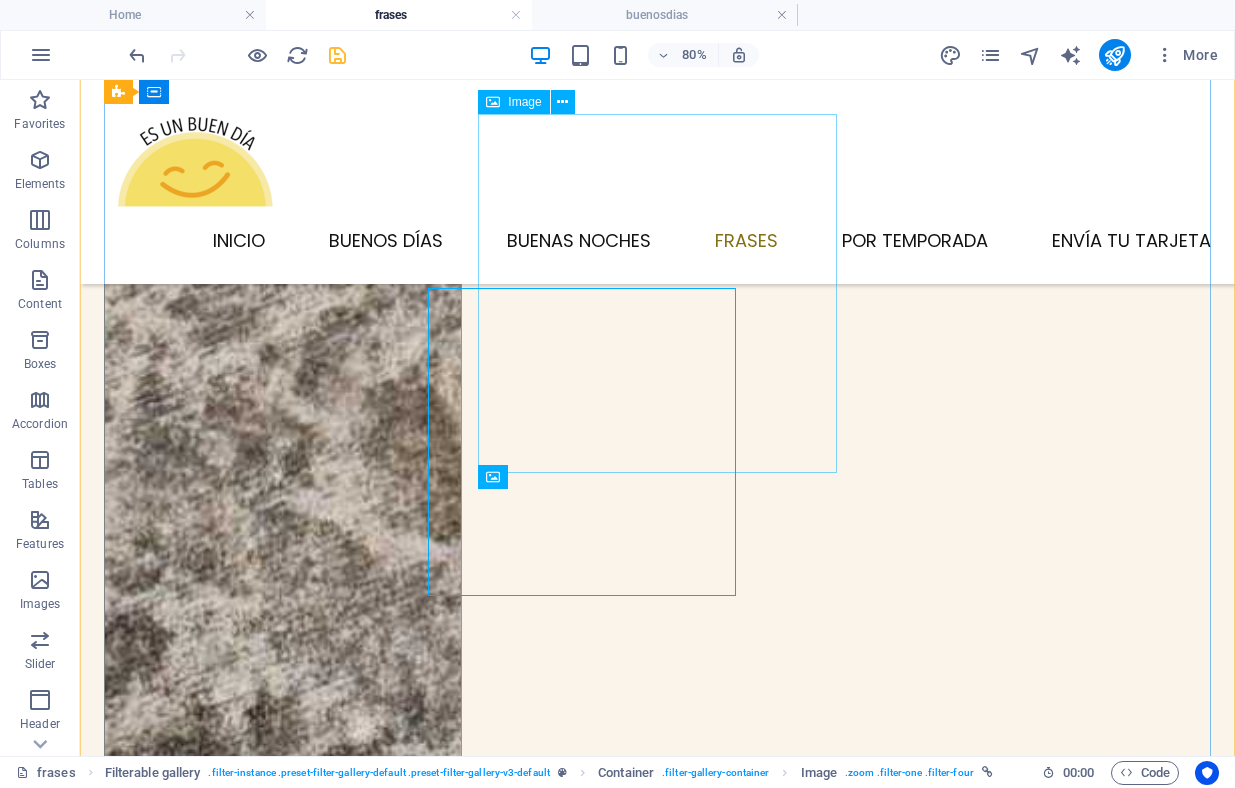 scroll, scrollTop: 1378, scrollLeft: 0, axis: vertical 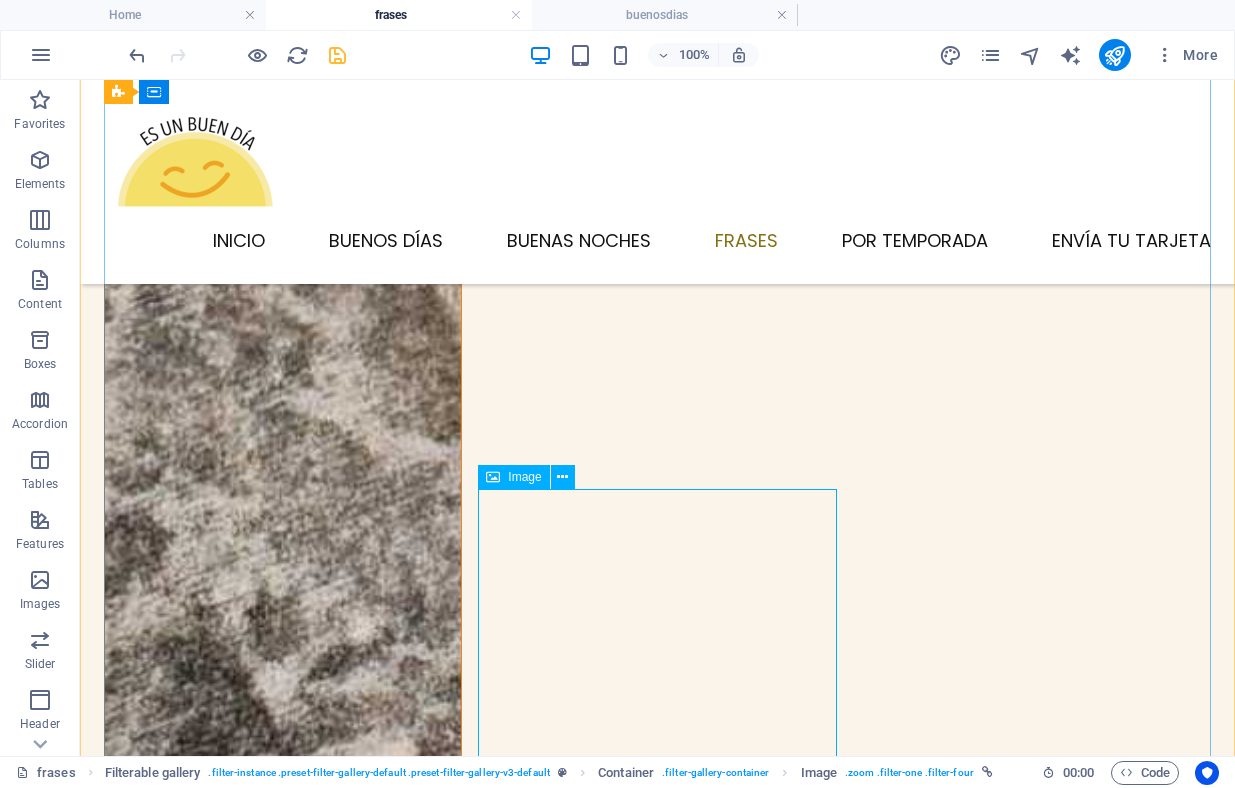 click at bounding box center [283, 8297] 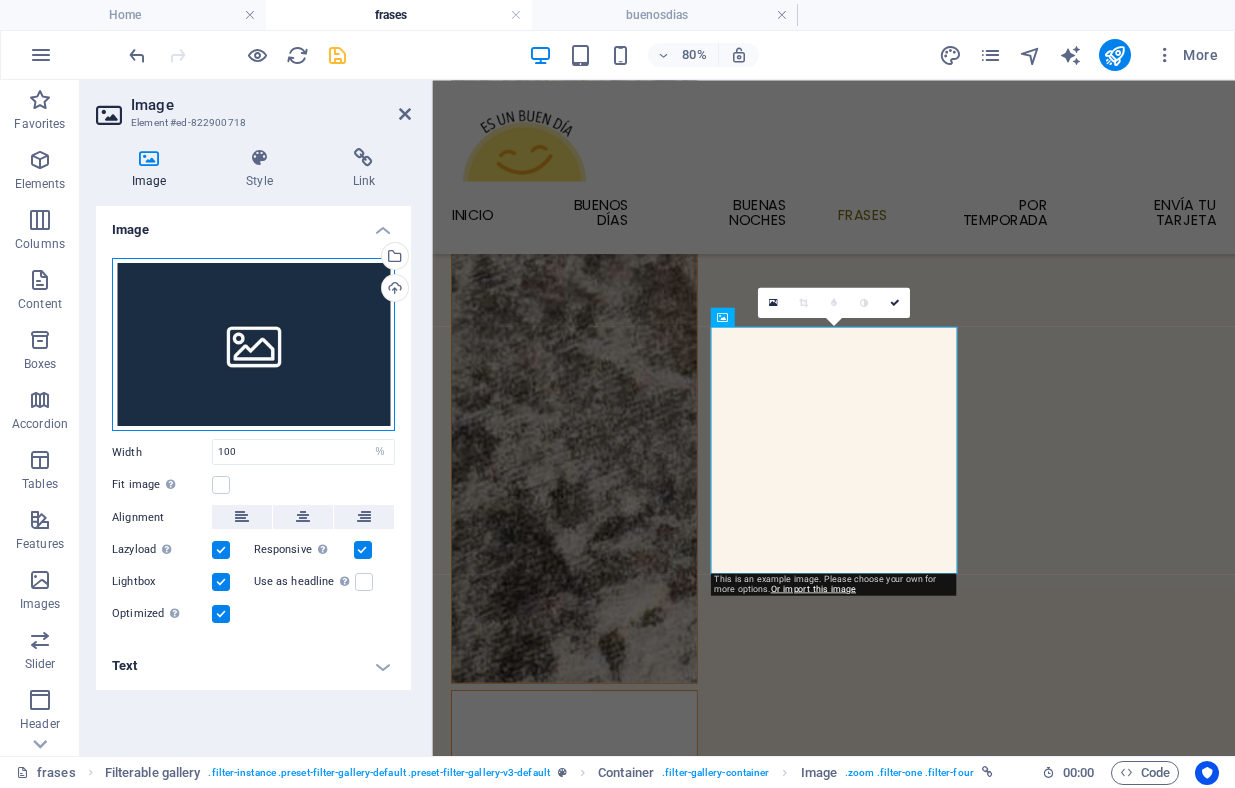 click on "Drag files here, click to choose files or select files from Files or our free stock photos & videos" at bounding box center [253, 345] 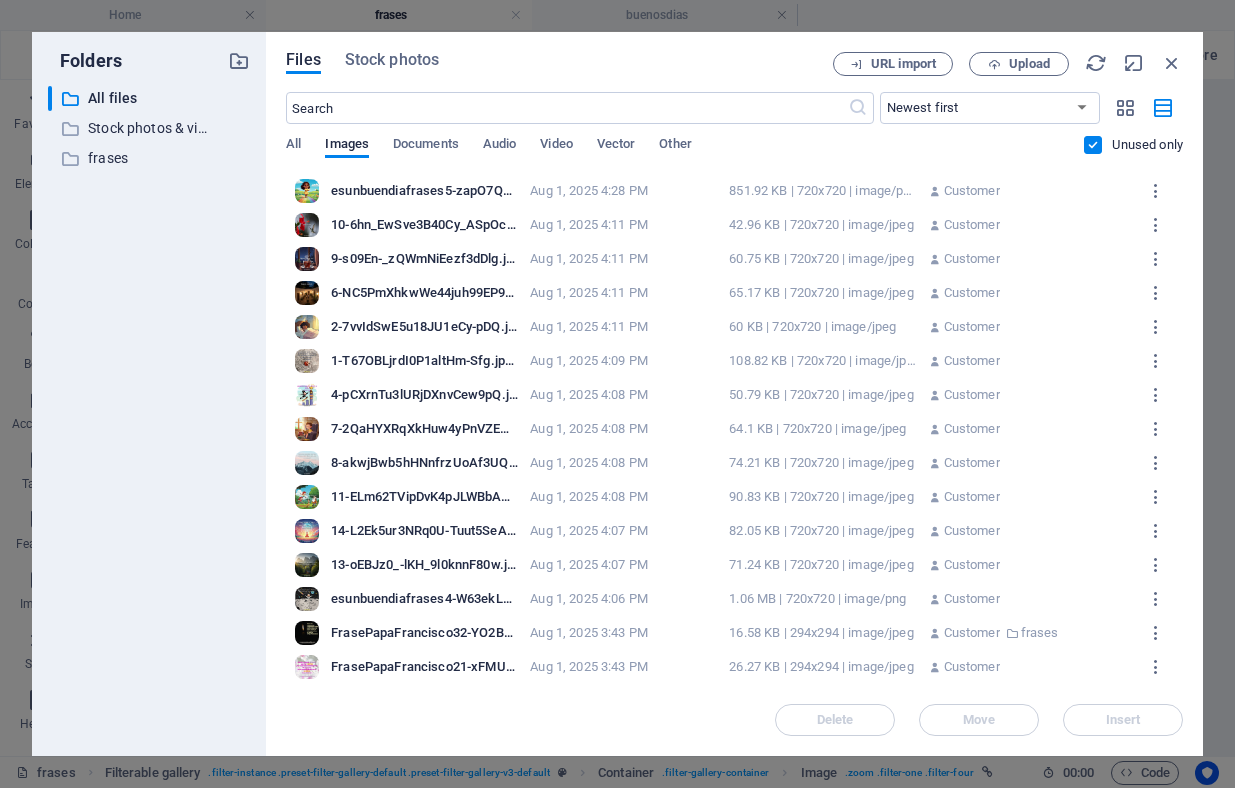 click on "Folders ​ All files All files ​ Stock photos & videos Stock photos & videos ​ frases frases" at bounding box center [149, 394] 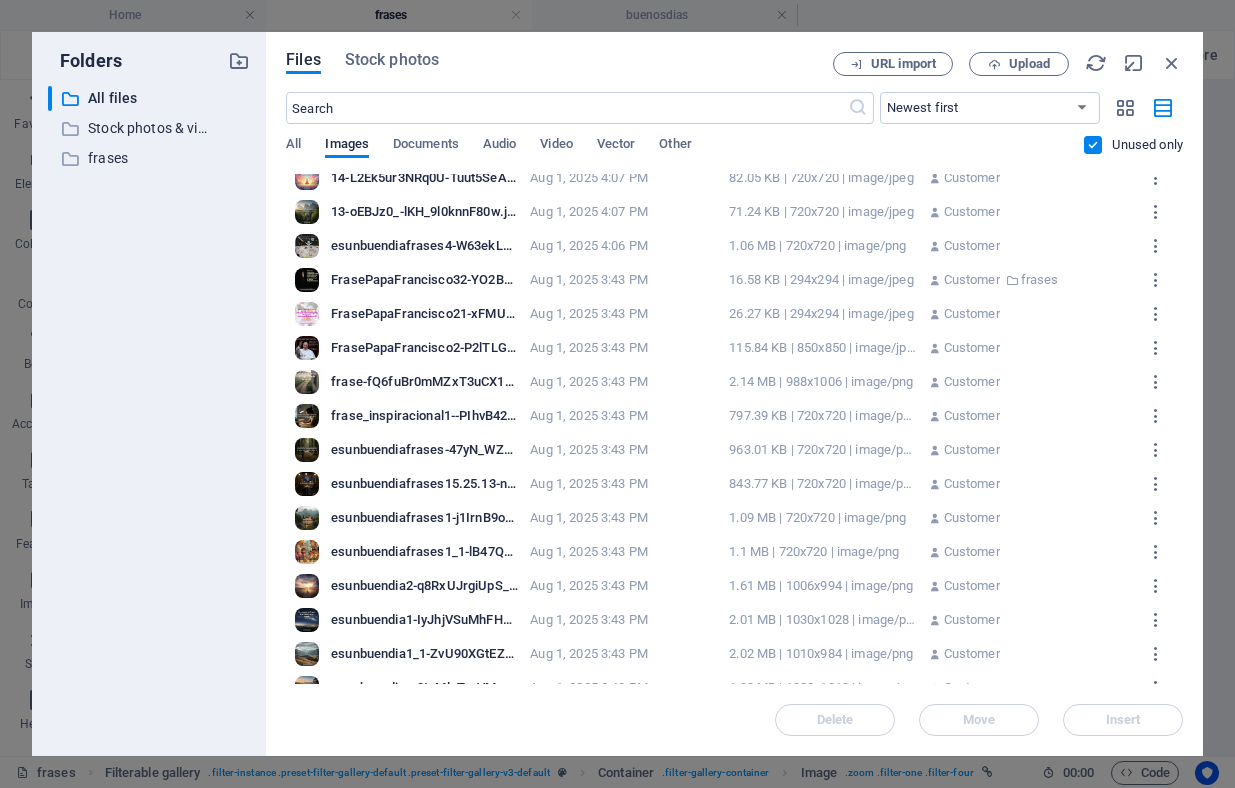 scroll, scrollTop: 371, scrollLeft: 0, axis: vertical 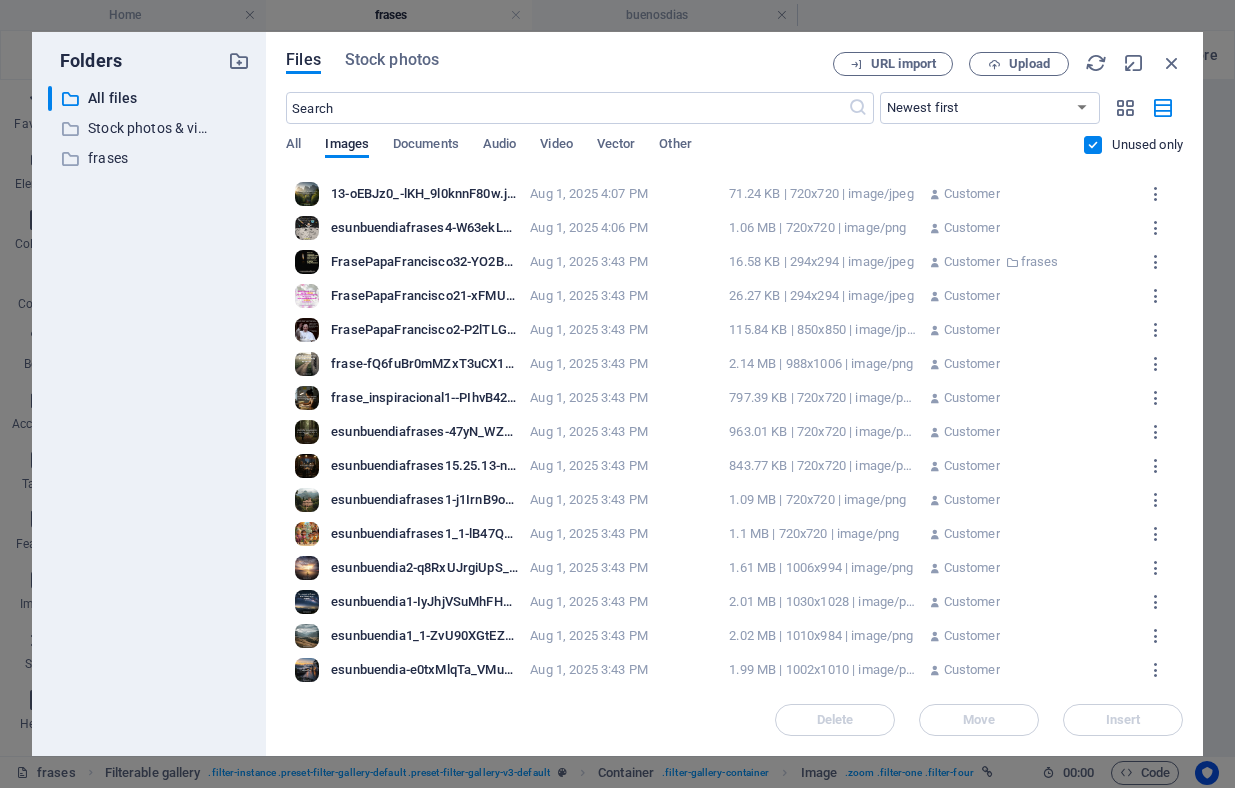 click on "frase_inspiracional1--PIhvB42G_dL2mH0sDhM2w.png frase_inspiracional1--PIhvB42G_dL2mH0sDhM2w.png Aug 1, 2025 3:43 PM 797.39 KB | 720x720 | image/png Customer" at bounding box center (734, 398) 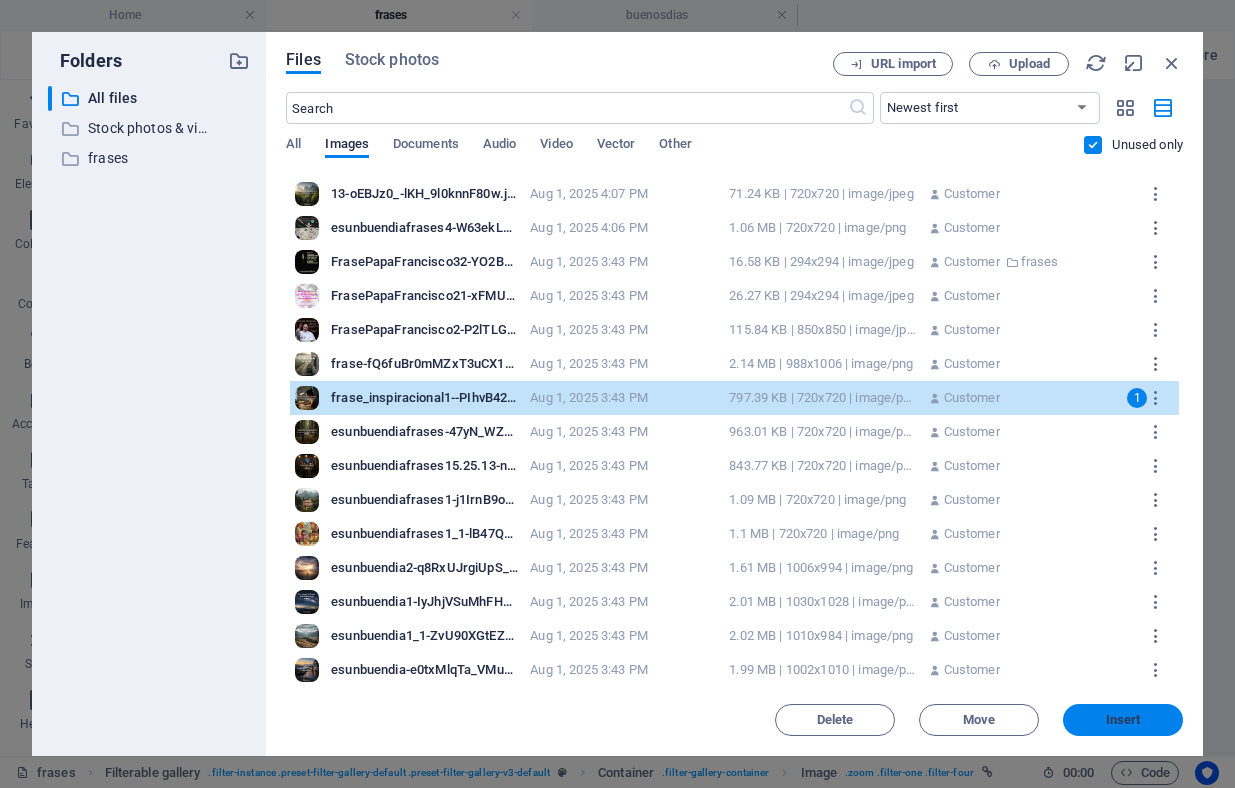 click on "Insert" at bounding box center [1123, 720] 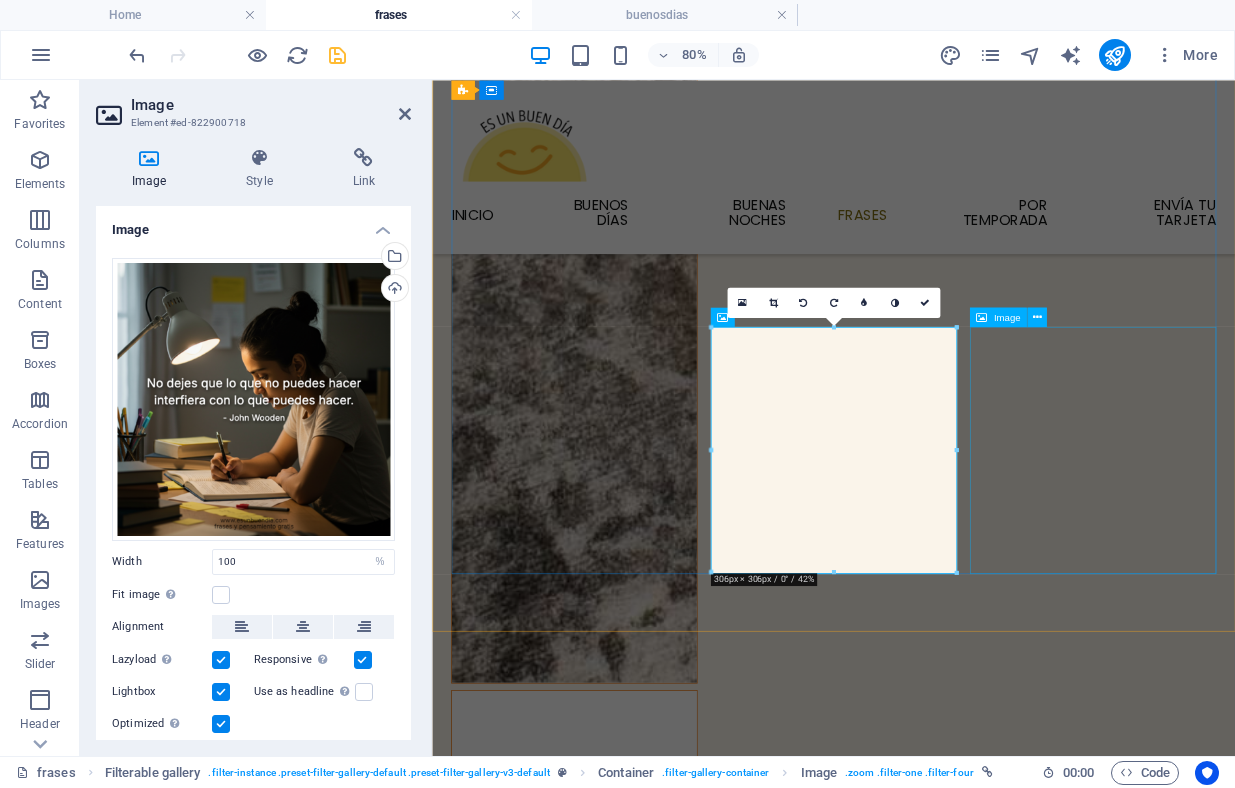 click at bounding box center (610, 7581) 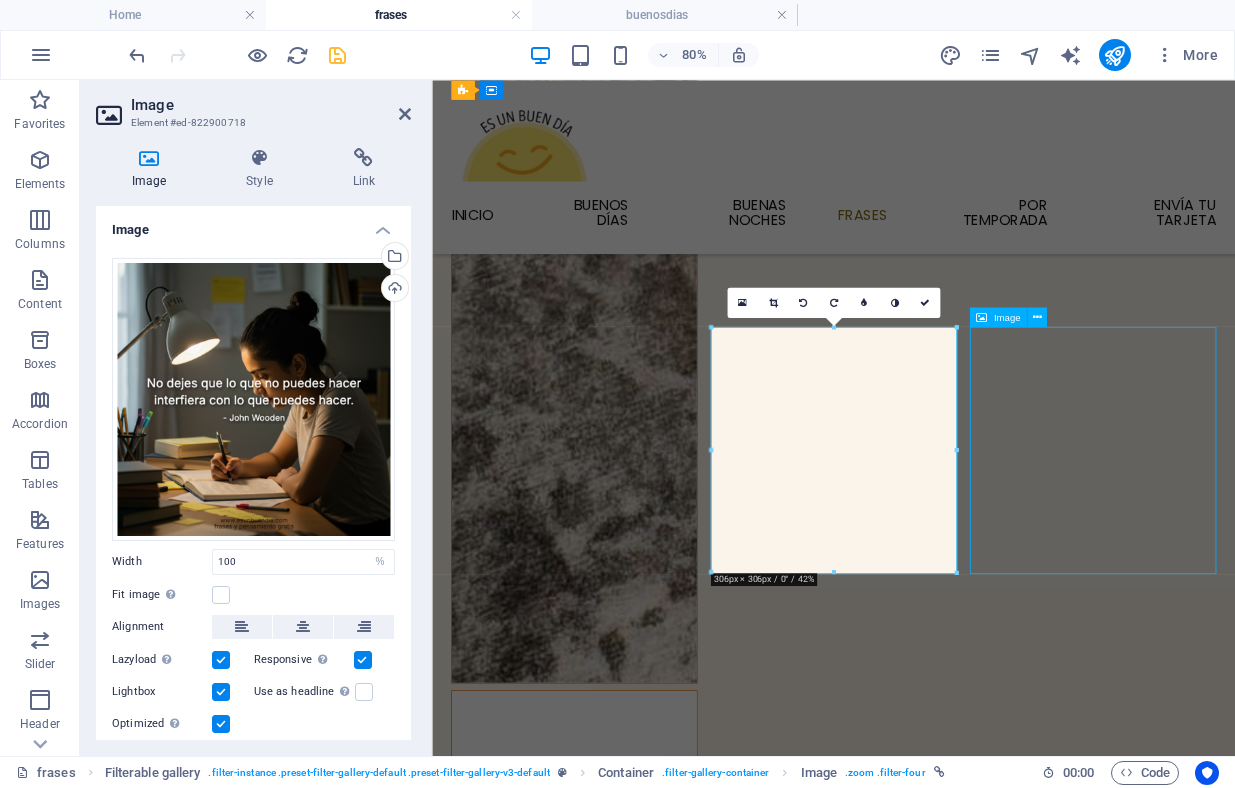 click at bounding box center [610, 7581] 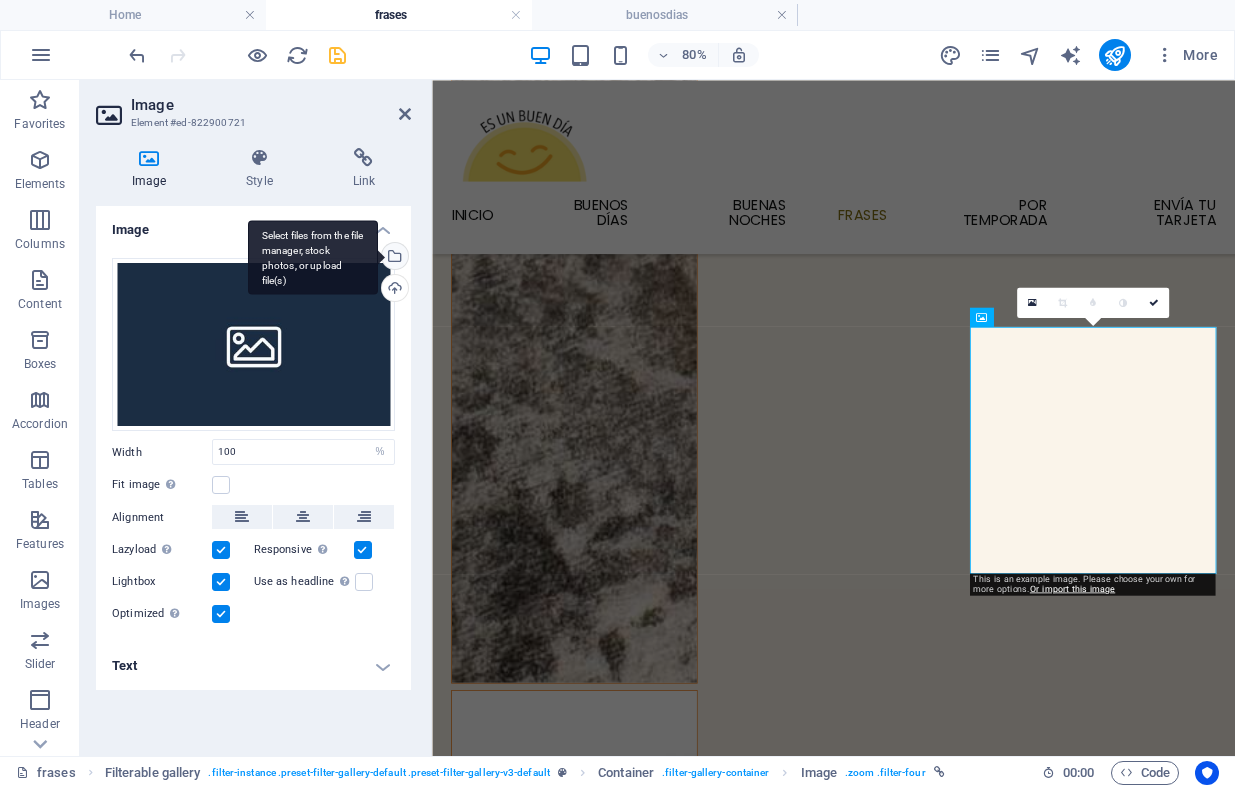 click on "Select files from the file manager, stock photos, or upload file(s)" at bounding box center [313, 257] 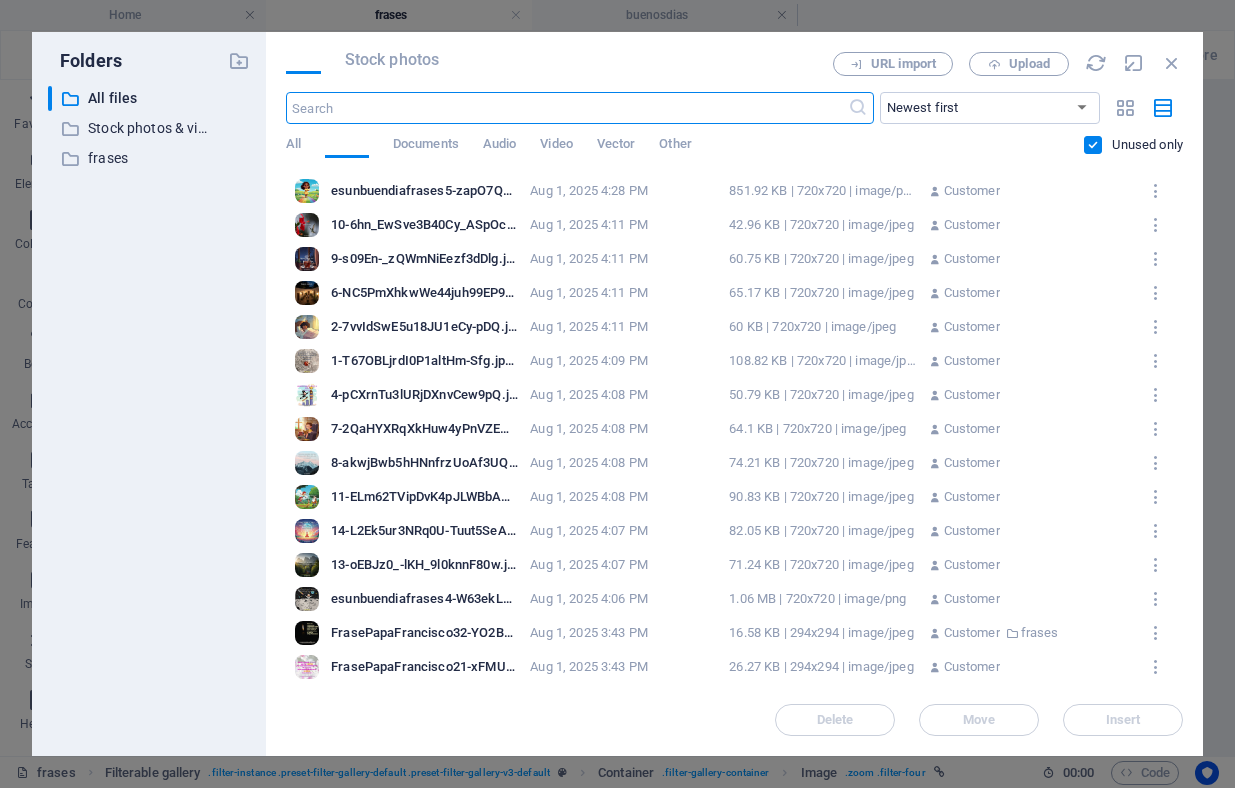 scroll, scrollTop: 345, scrollLeft: 0, axis: vertical 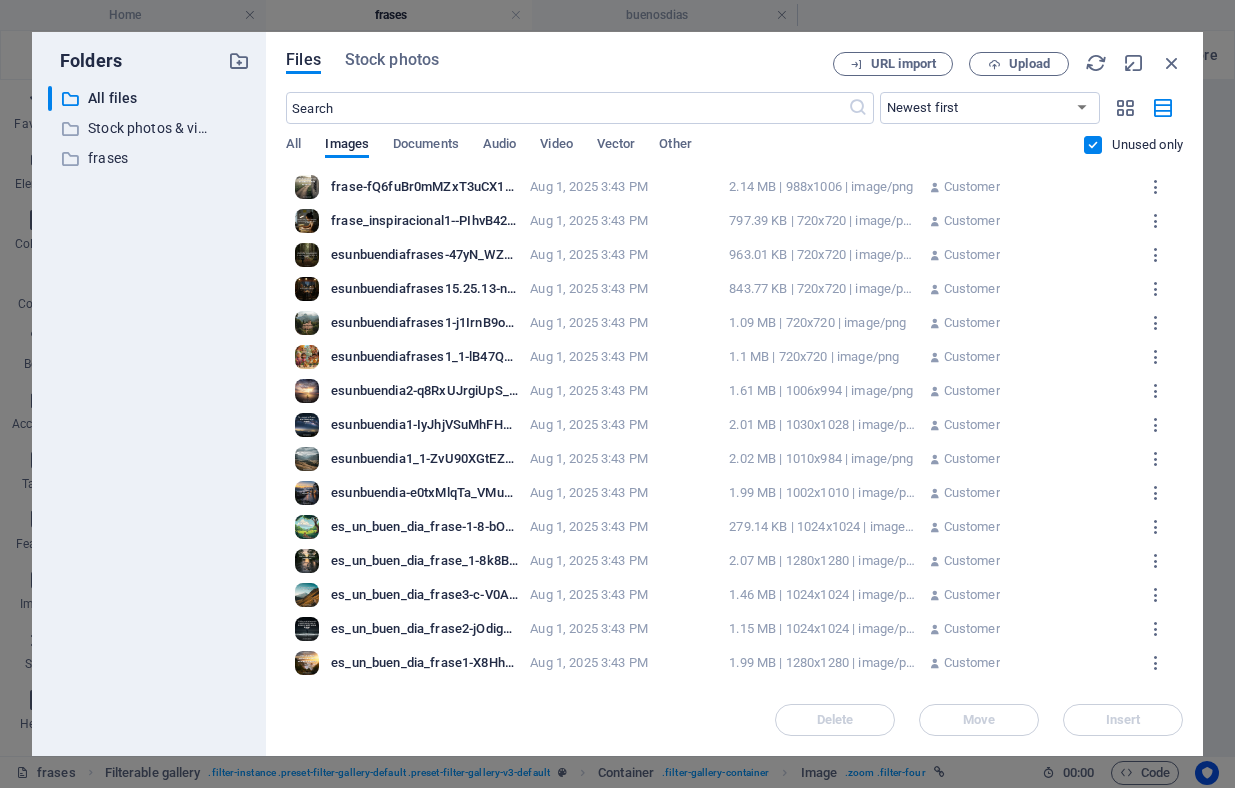 click on "esunbuendiafrases-47yN_WZqD4oEPTKFkuJsBw.png" at bounding box center (424, 255) 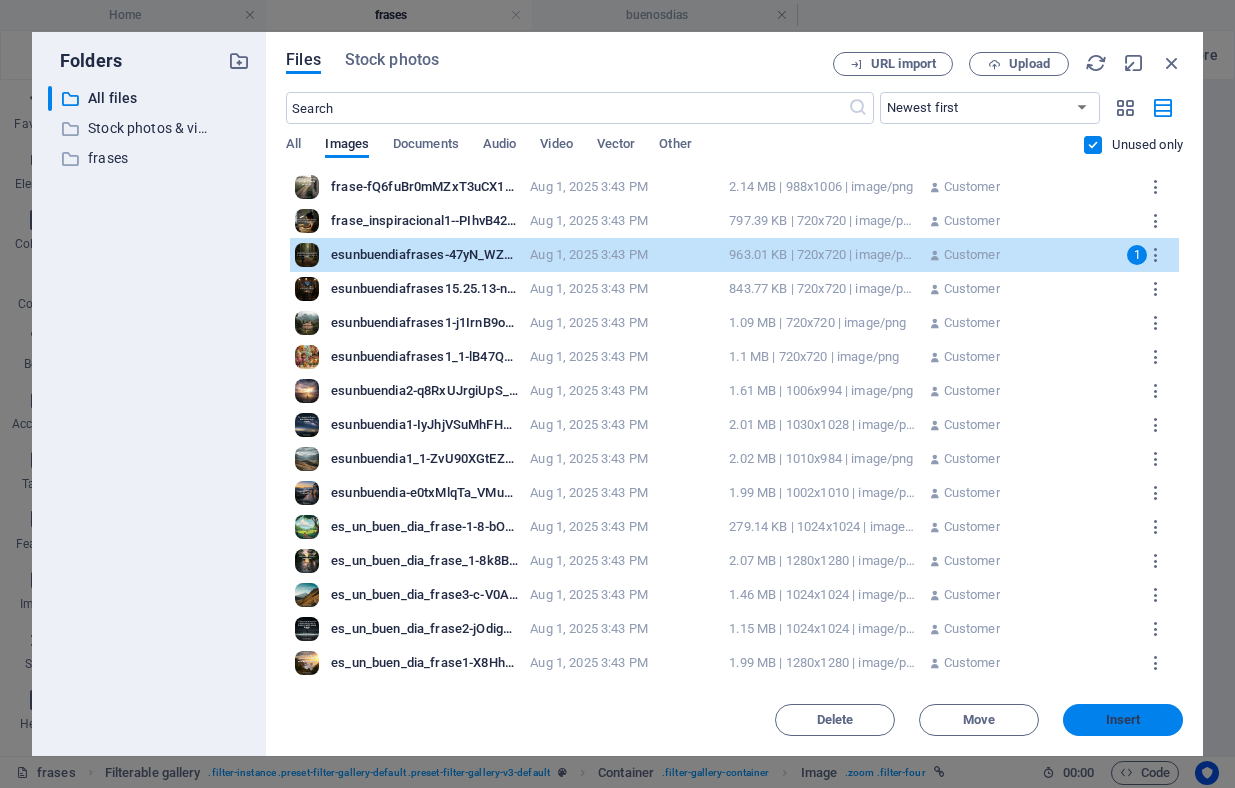 click on "Insert" at bounding box center [1123, 720] 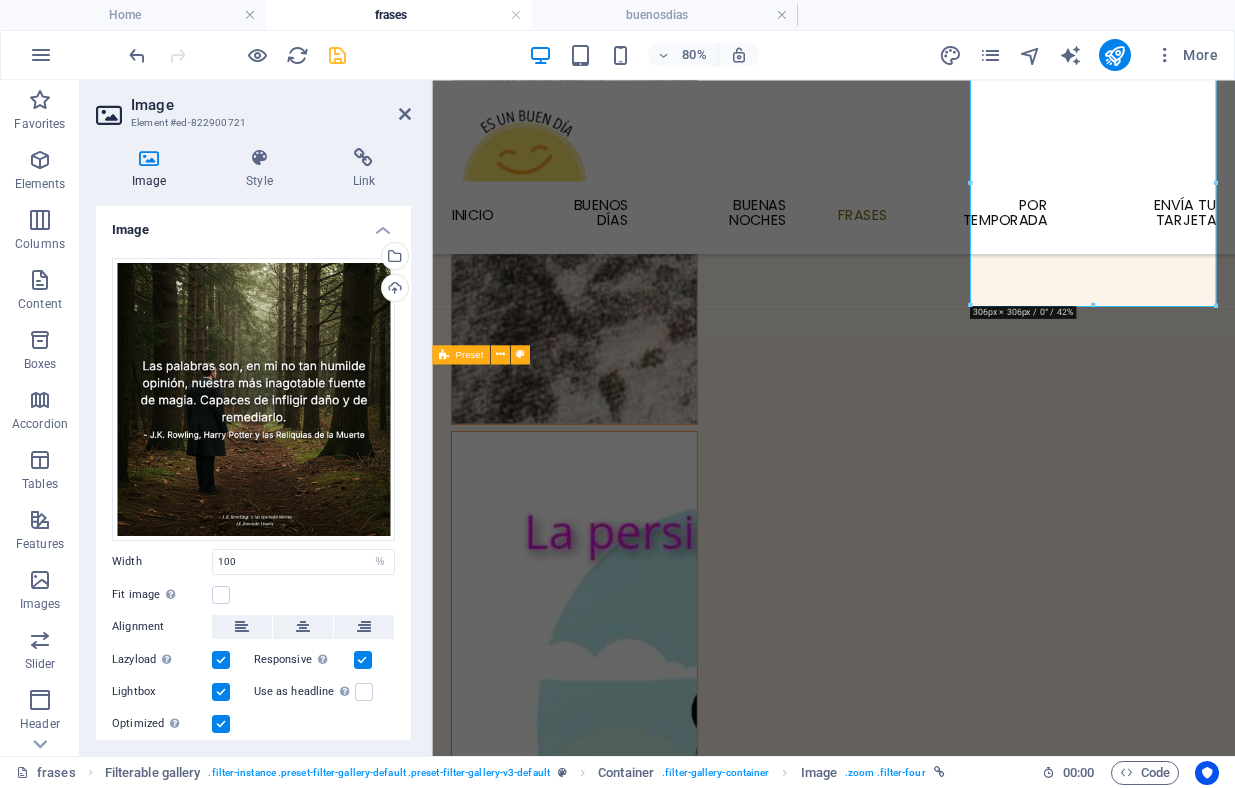 scroll, scrollTop: 1596, scrollLeft: 0, axis: vertical 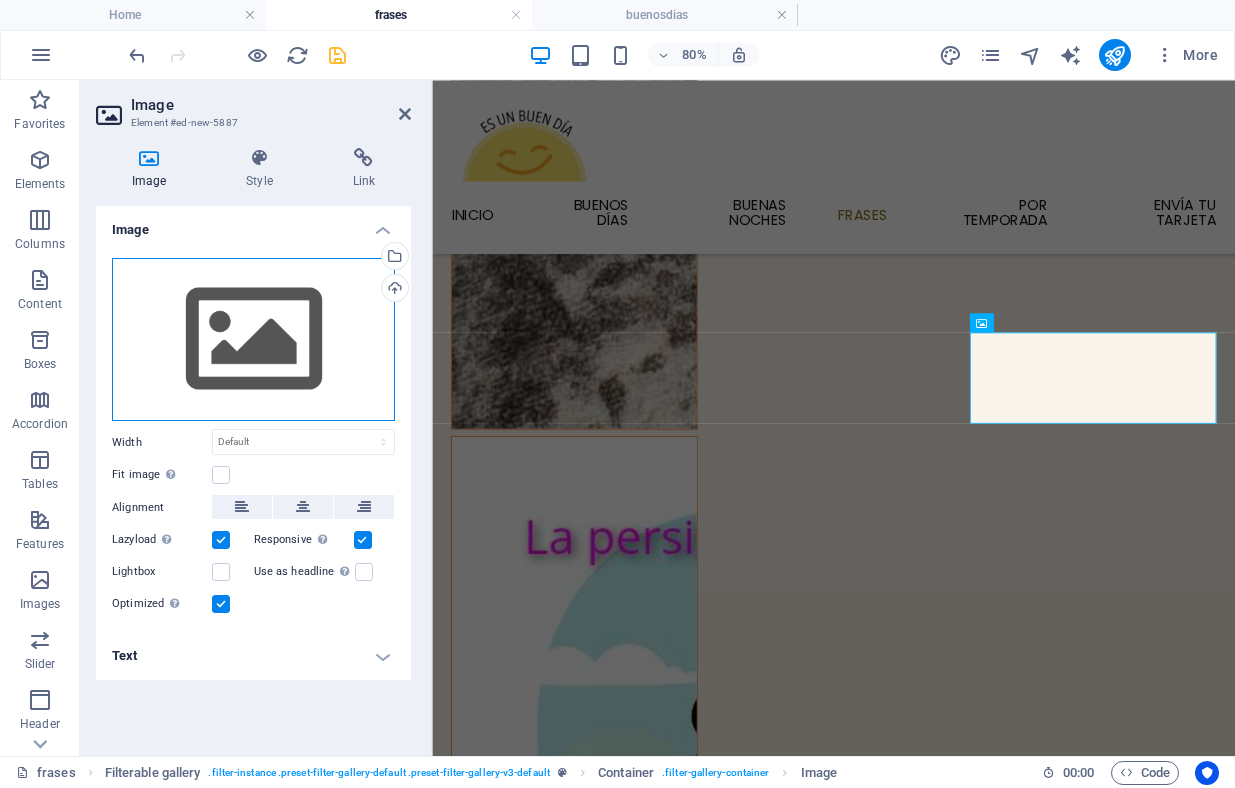 click on "Drag files here, click to choose files or select files from Files or our free stock photos & videos" at bounding box center (253, 340) 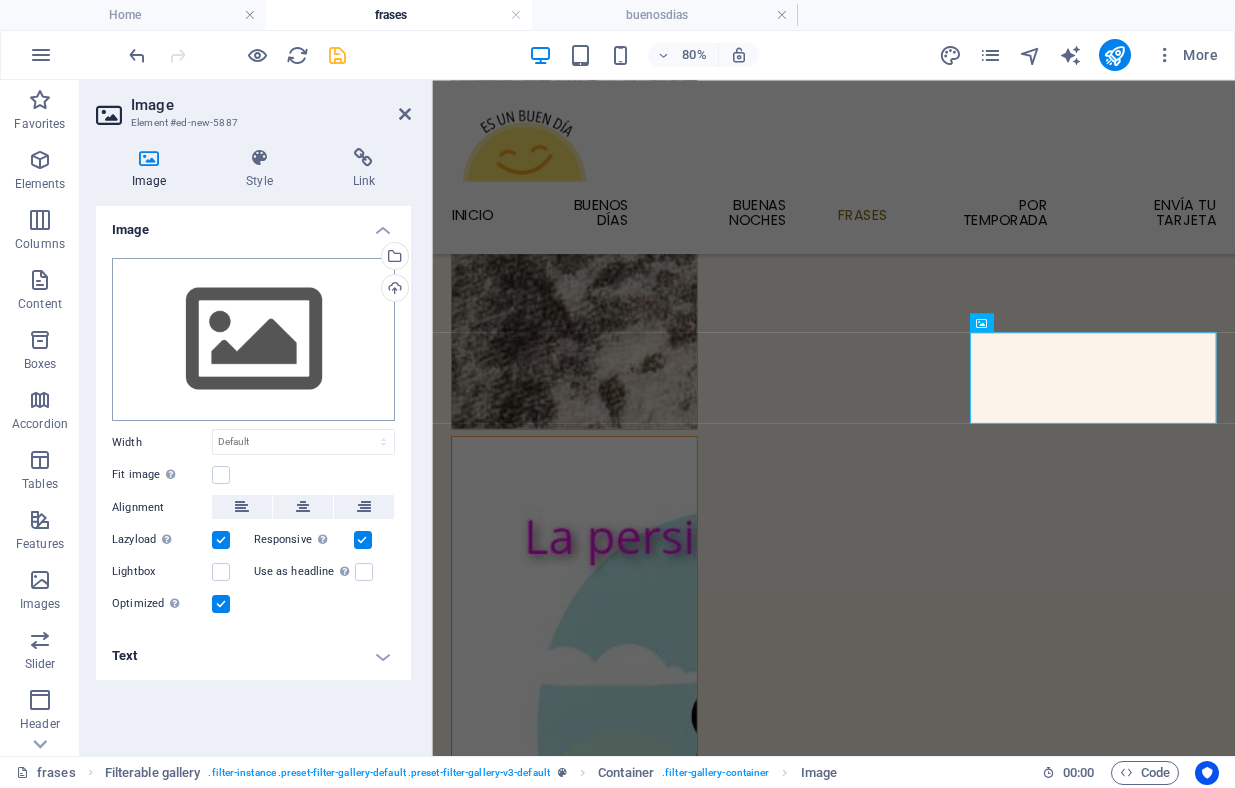 scroll, scrollTop: 475, scrollLeft: 0, axis: vertical 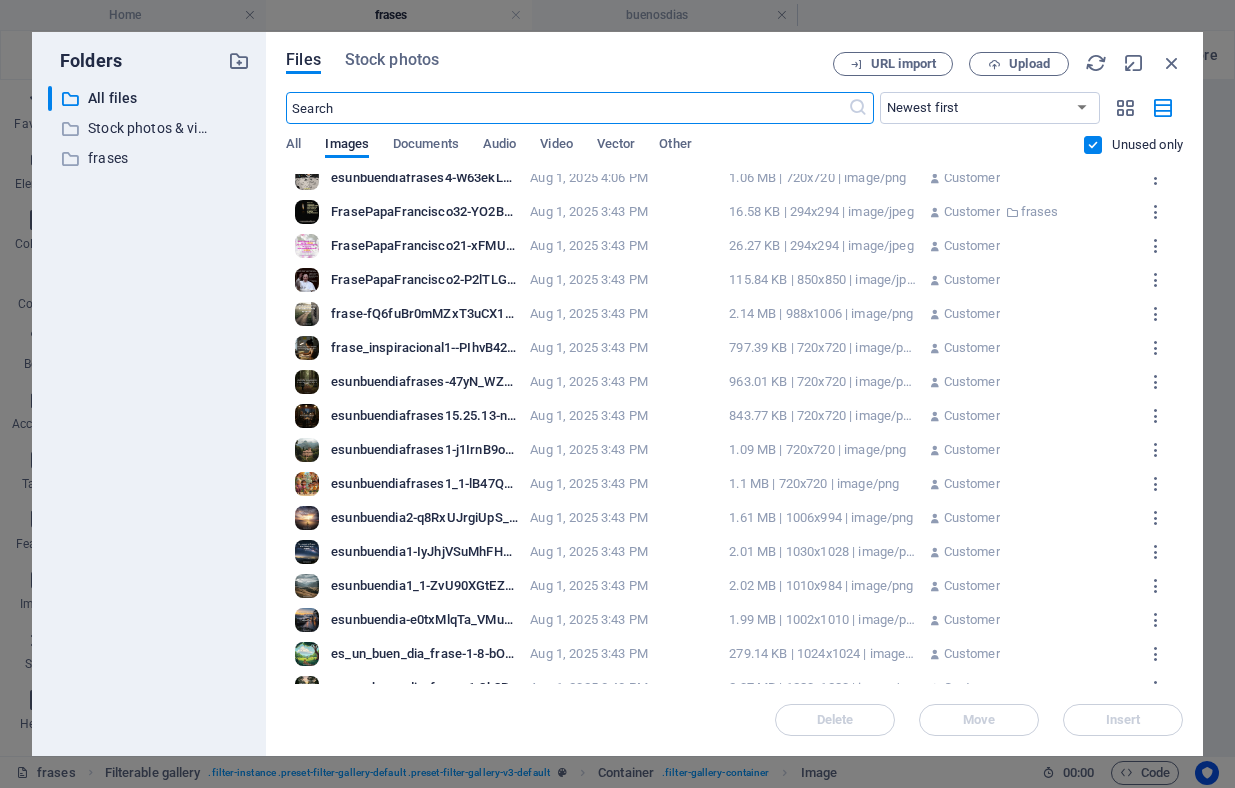 click on "esunbuendiafrases15.25.13-nF6sf00DTCBj72JIAYoaAw.png" at bounding box center (424, 416) 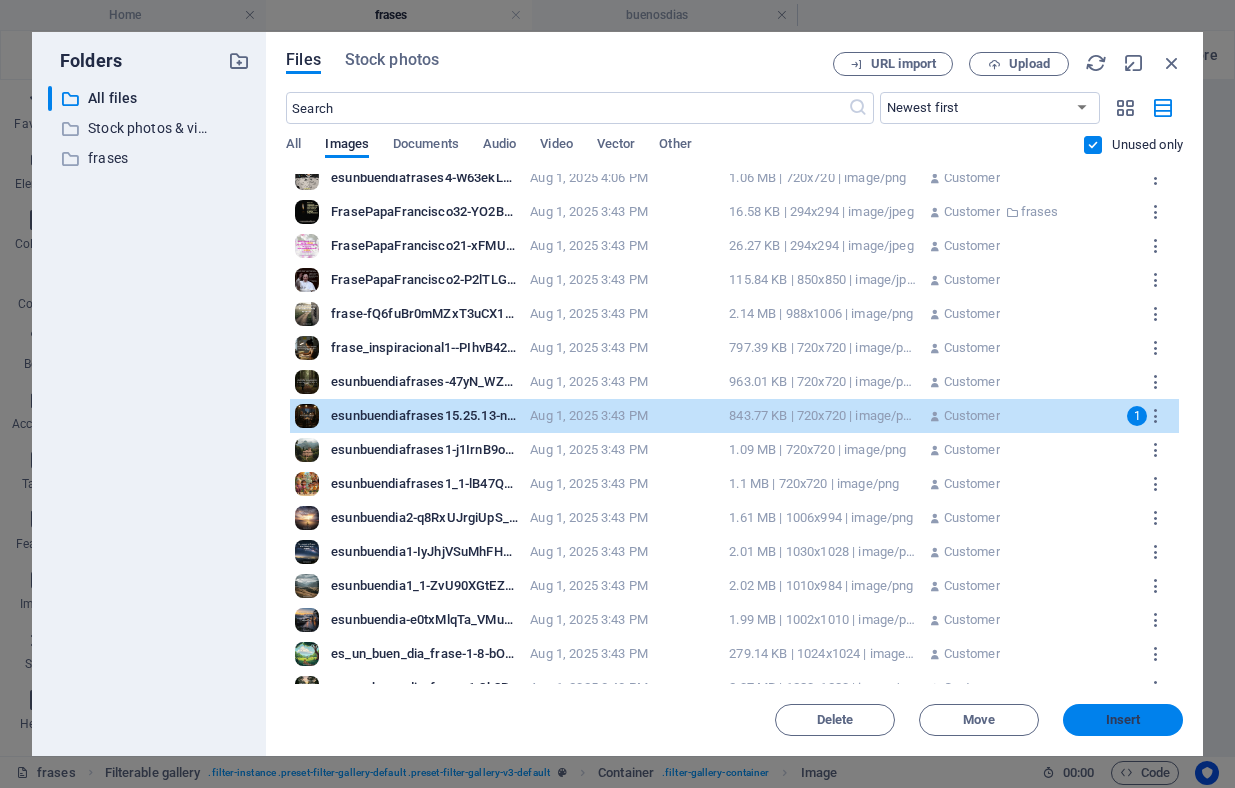 click on "Insert" at bounding box center [1123, 720] 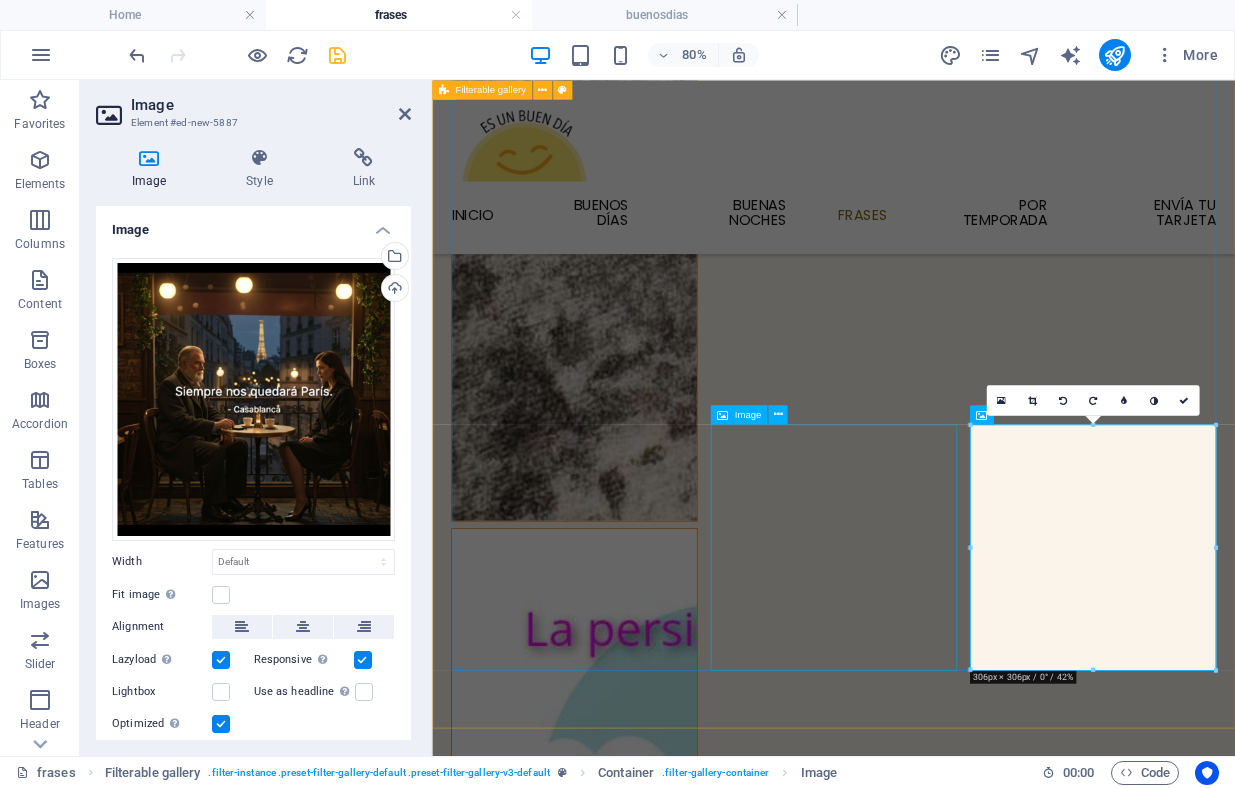 scroll, scrollTop: 1479, scrollLeft: 0, axis: vertical 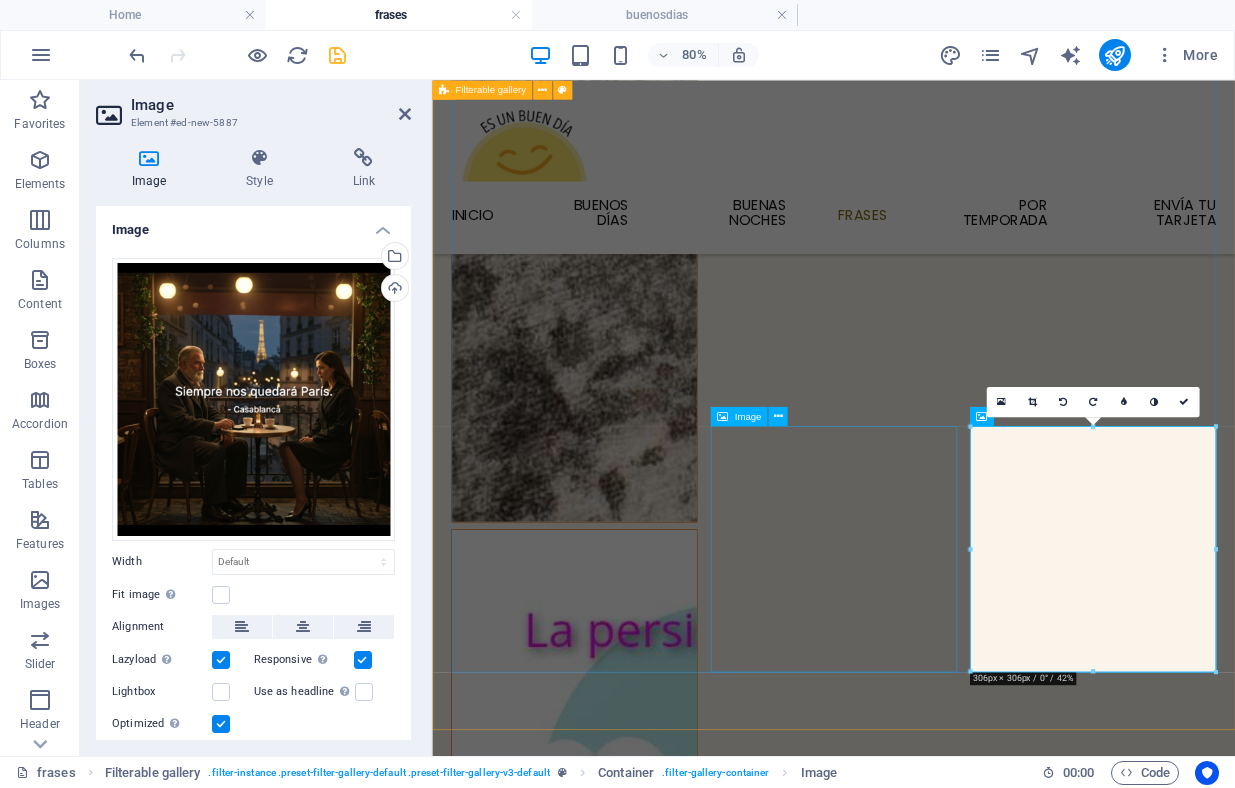 click at bounding box center (610, 7722) 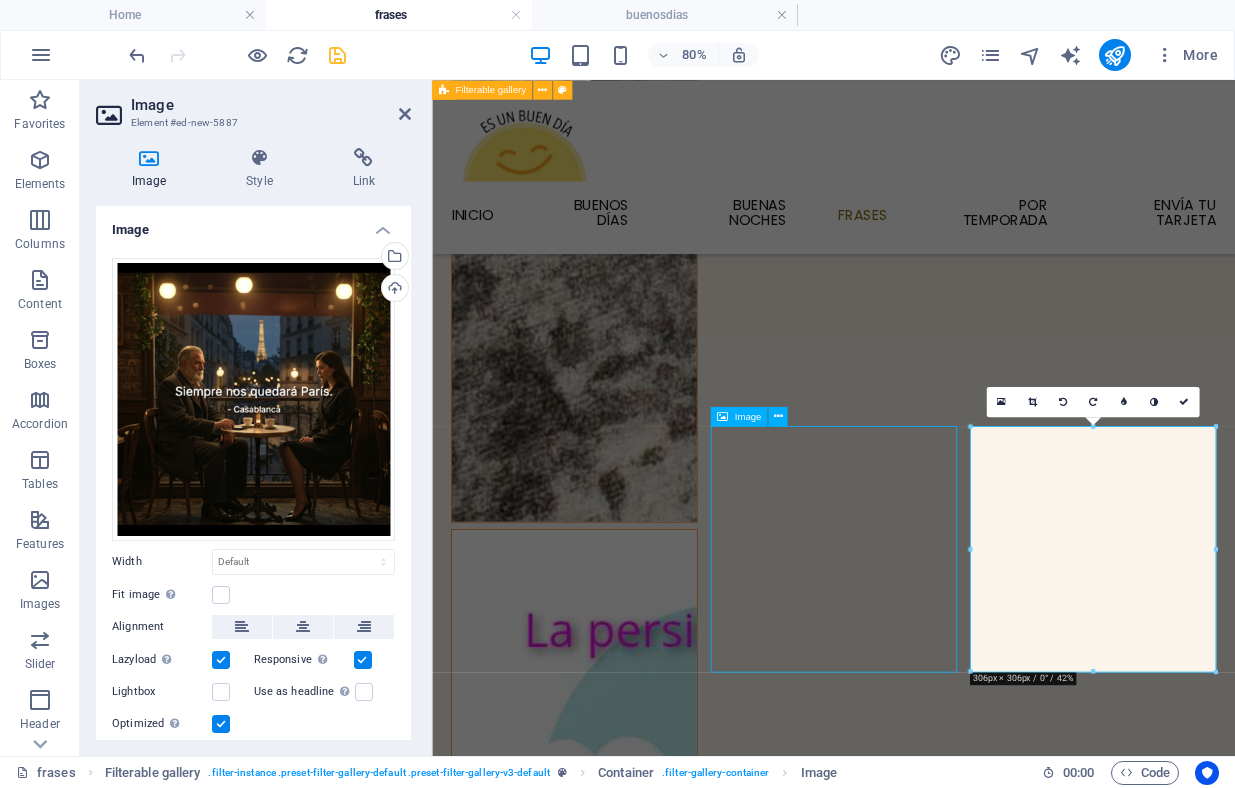 click at bounding box center [610, 7722] 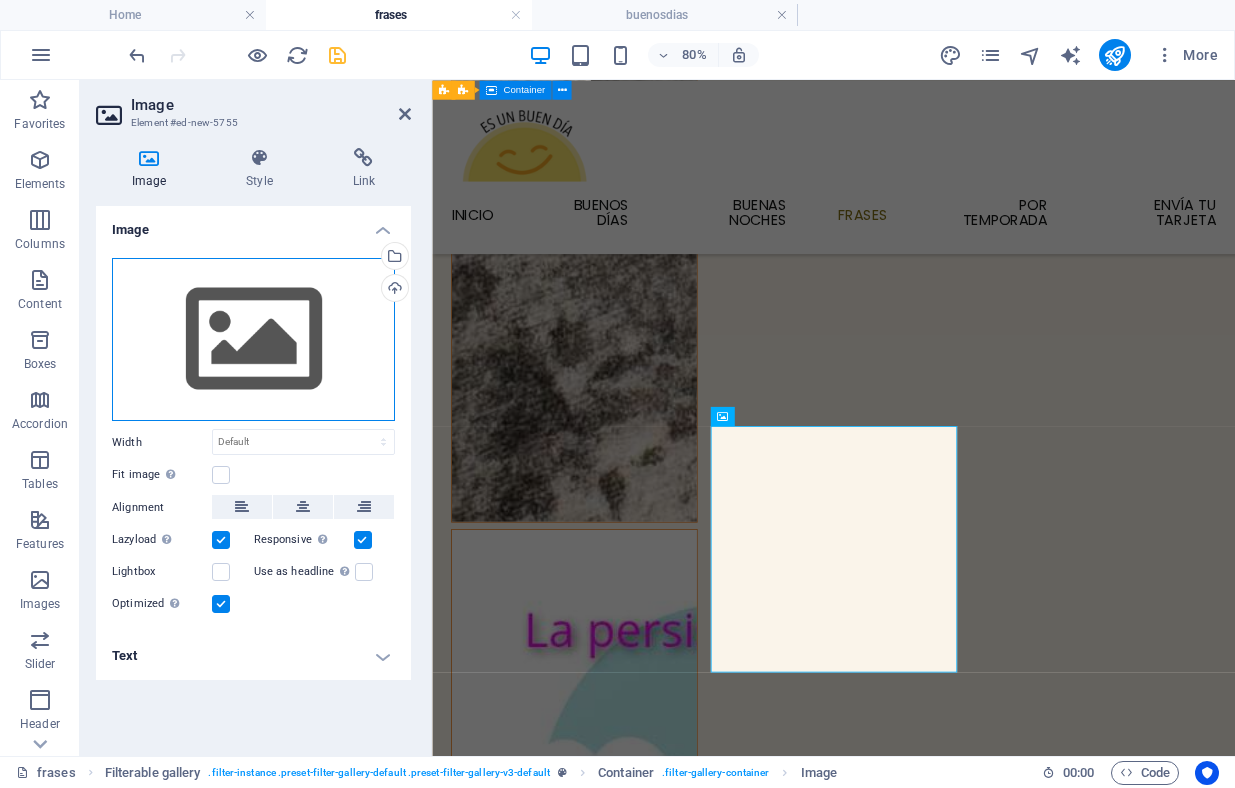 click on "Drag files here, click to choose files or select files from Files or our free stock photos & videos" at bounding box center [253, 340] 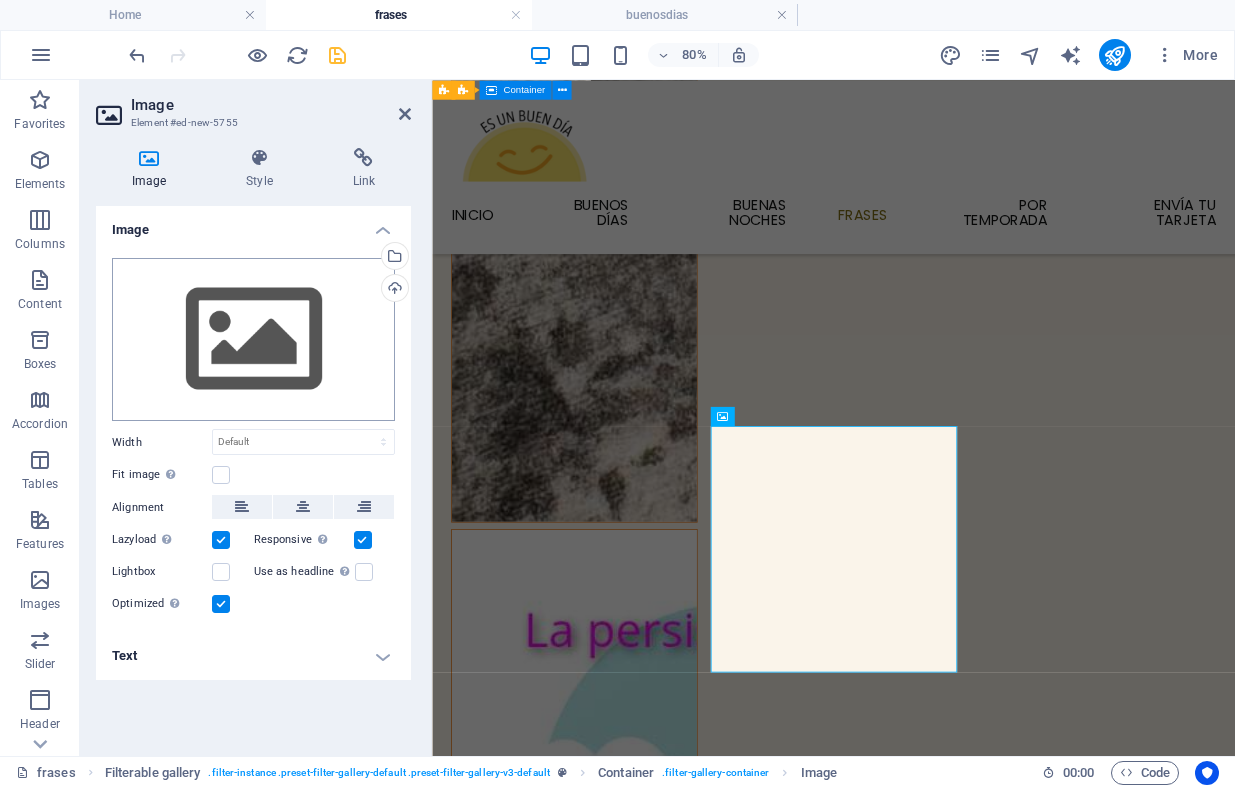 scroll, scrollTop: 682, scrollLeft: 0, axis: vertical 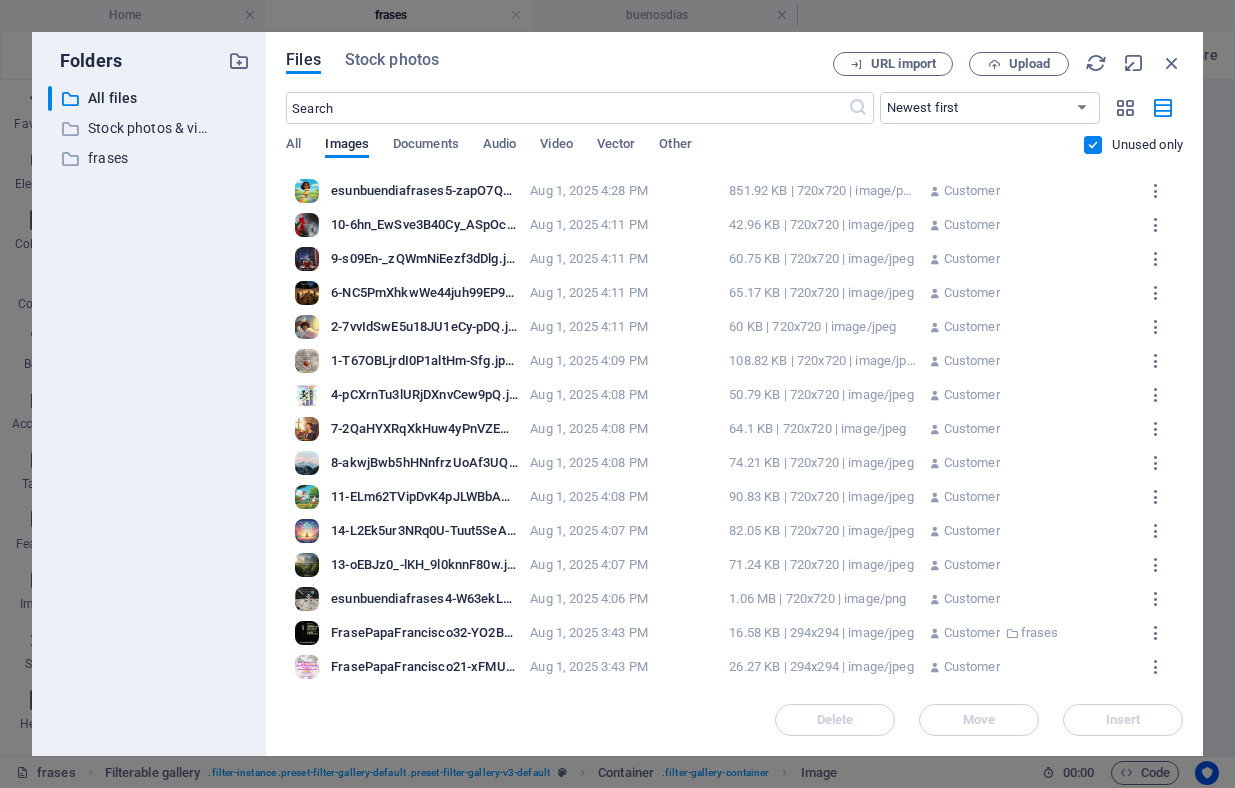 click on "Files Stock photos URL import Upload ​ Newest first Oldest first Name (A-Z) Name (Z-A) Size (0-9) Size (9-0) Resolution (0-9) Resolution (9-0) All Images Documents Audio Video Vector Other Unused only Drop files here to upload them instantly esunbuendiafrases5-zapO7Qq7oMSuqY7Q2BGdCQ.png esunbuendiafrases5-zapO7Qq7oMSuqY7Q2BGdCQ.png Aug 1, 2025 4:28 PM 851.92 KB | 720x720 | image/png Customer 10-6hn_EwSve3B40Cy_ASpOcw.jpeg 10-6hn_EwSve3B40Cy_ASpOcw.jpeg Aug 1, 2025 4:11 PM 42.96 KB | 720x720 | image/jpeg Customer 9-s09En-_zQWmNiEezf3dDlg.jpeg 9-s09En-_zQWmNiEezf3dDlg.jpeg Aug 1, 2025 4:11 PM 60.75 KB | 720x720 | image/jpeg Customer 6-NC5PmXhkwWe44juh99EP9w.jpeg 6-NC5PmXhkwWe44juh99EP9w.jpeg Aug 1, 2025 4:11 PM 65.17 KB | 720x720 | image/jpeg Customer 2-7vvIdSwE5u18JU1eCy-pDQ.jpeg 2-7vvIdSwE5u18JU1eCy-pDQ.jpeg Aug 1, 2025 4:11 PM 60 KB | 720x720 | image/jpeg Customer 1-T67OBLjrdI0P1altHm-Sfg.jpeg 1-T67OBLjrdI0P1altHm-Sfg.jpeg Aug 1, 2025 4:09 PM 108.82 KB | 720x720 | image/jpeg Customer Aug 1, 2025 4:08 PM" at bounding box center [734, 394] 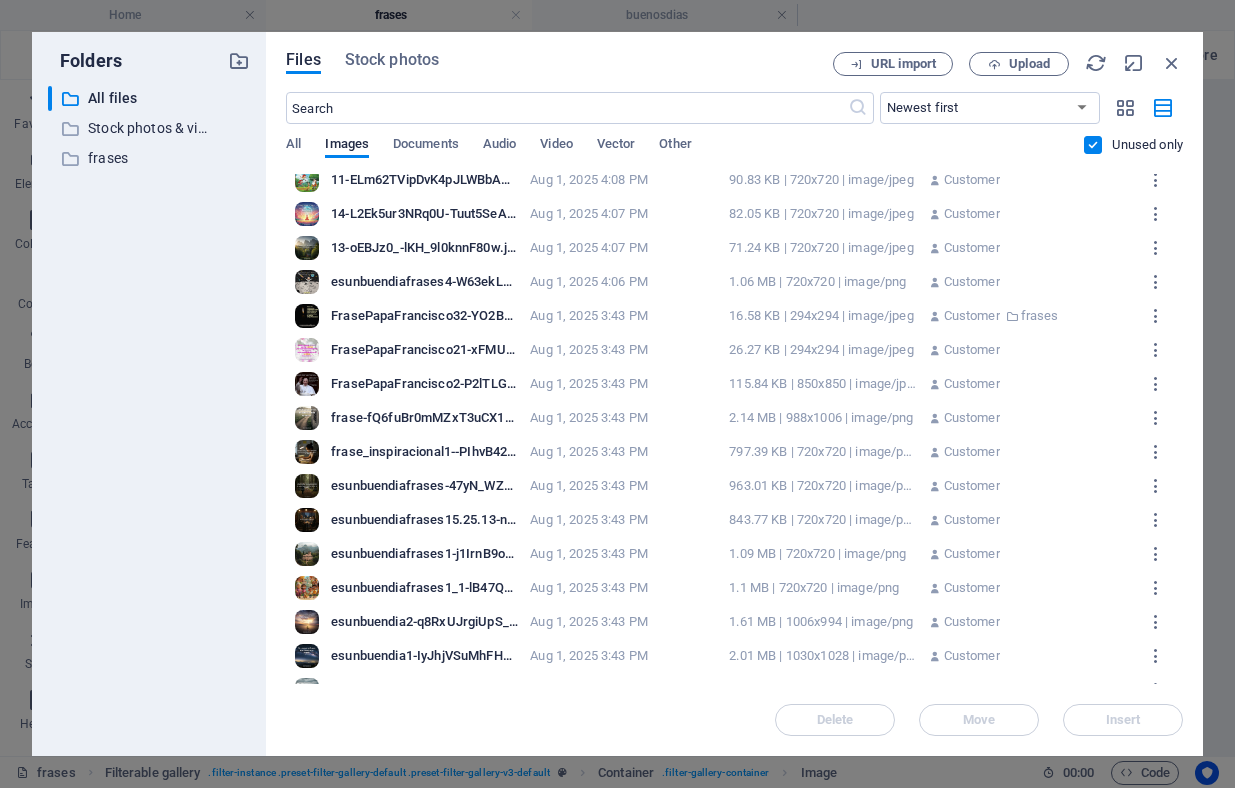 scroll, scrollTop: 322, scrollLeft: 0, axis: vertical 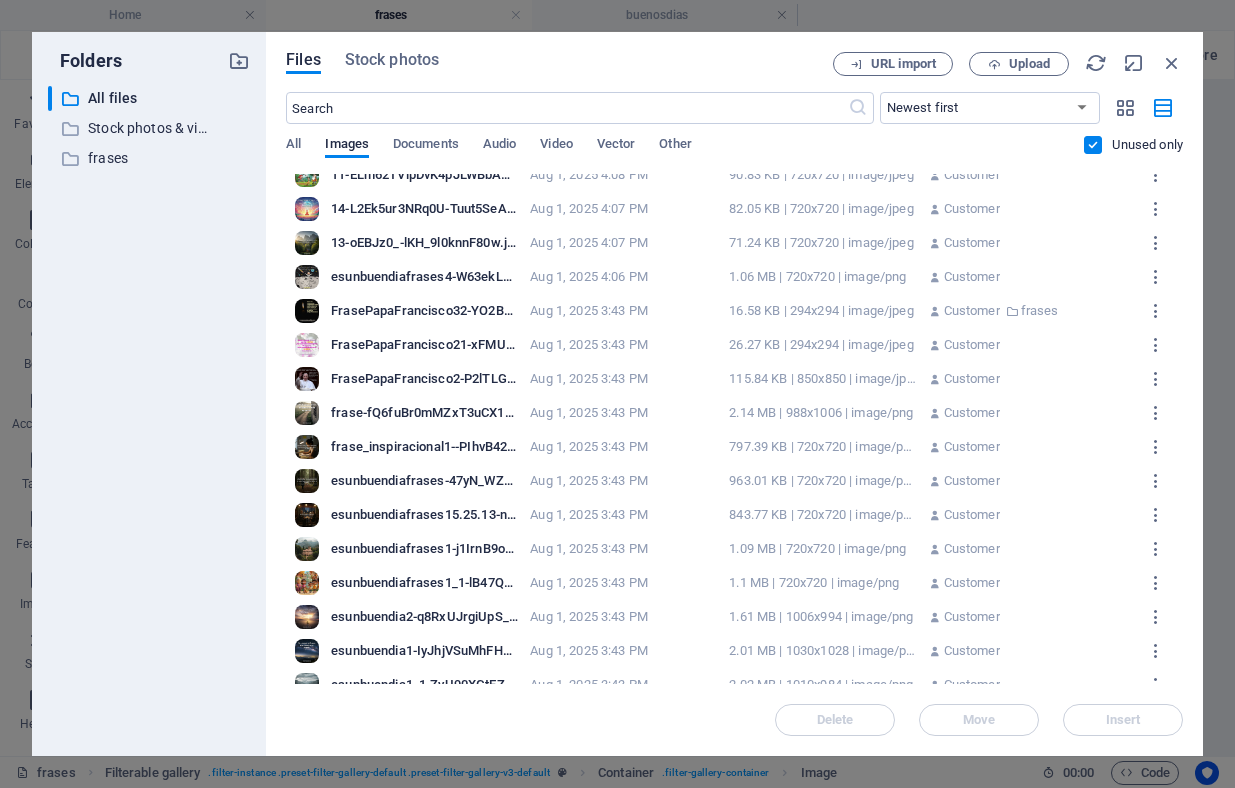 click at bounding box center (307, 549) 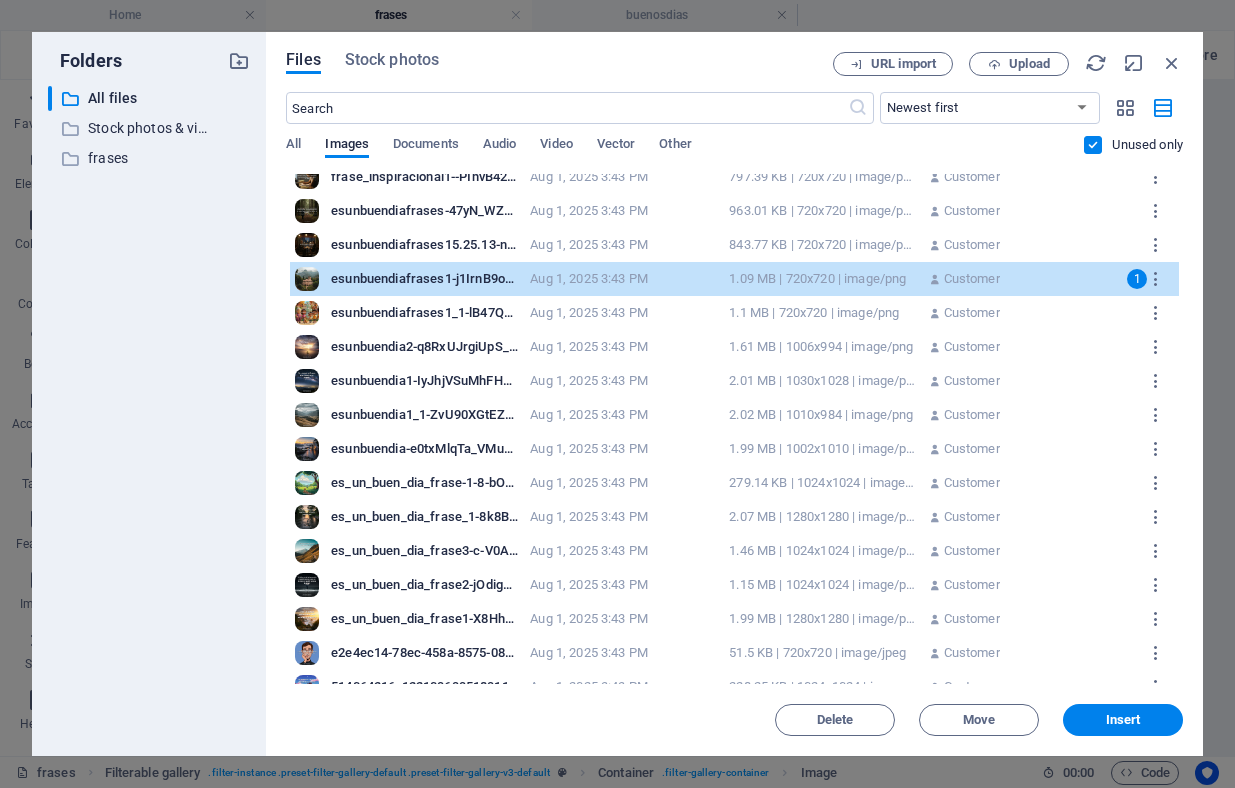 scroll, scrollTop: 594, scrollLeft: 0, axis: vertical 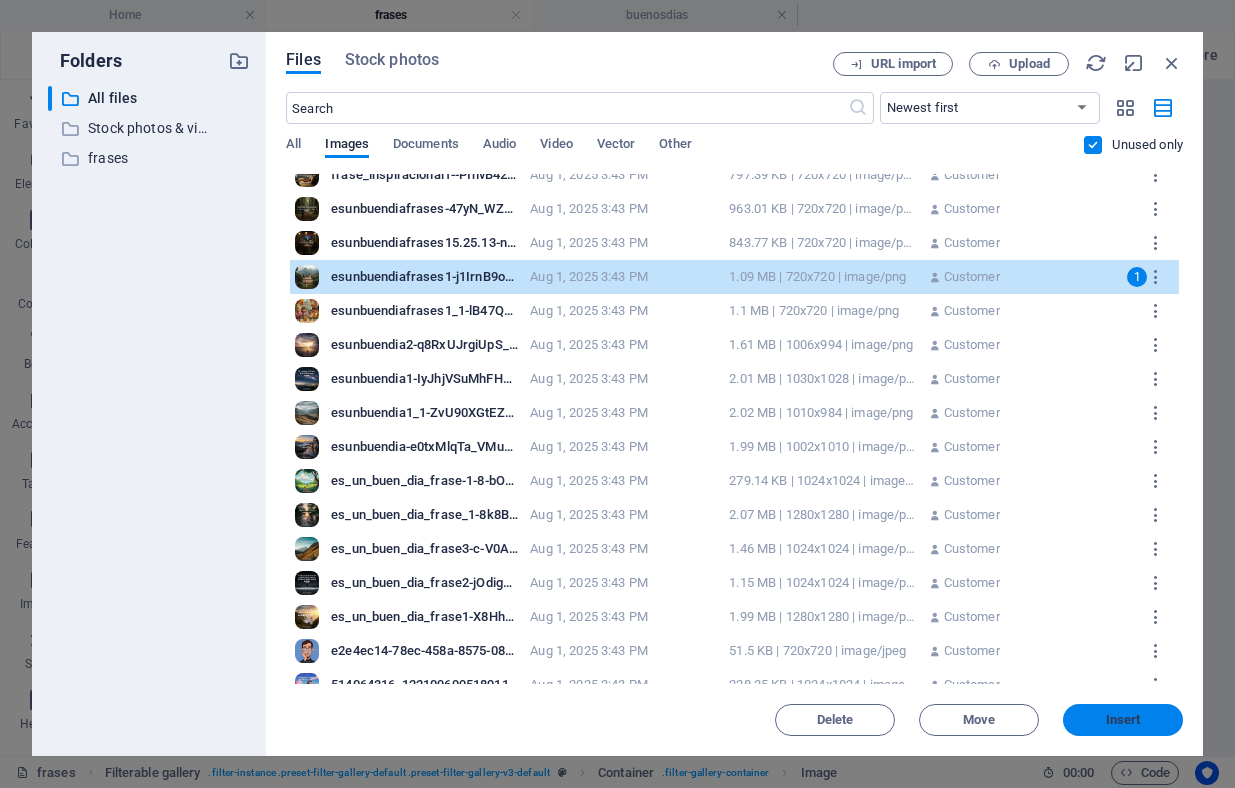 click on "Insert" at bounding box center (1123, 720) 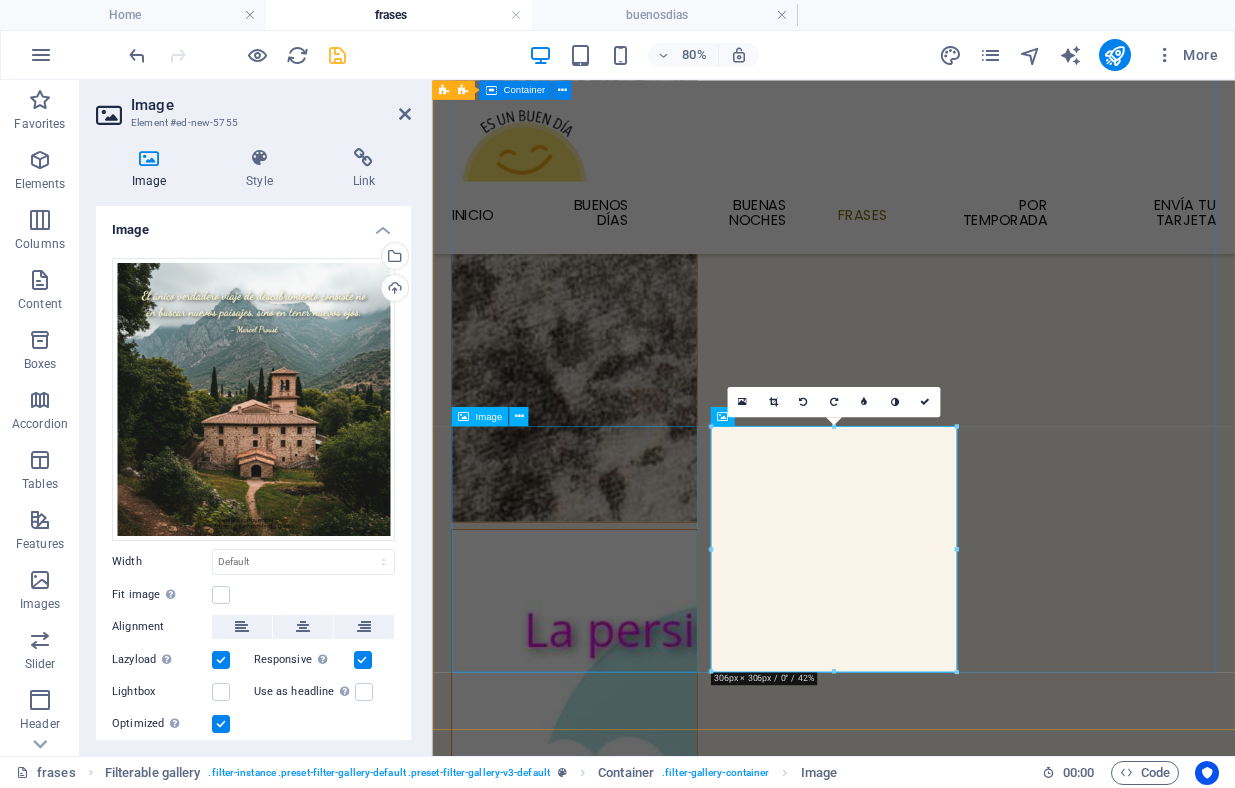 click at bounding box center [610, 7599] 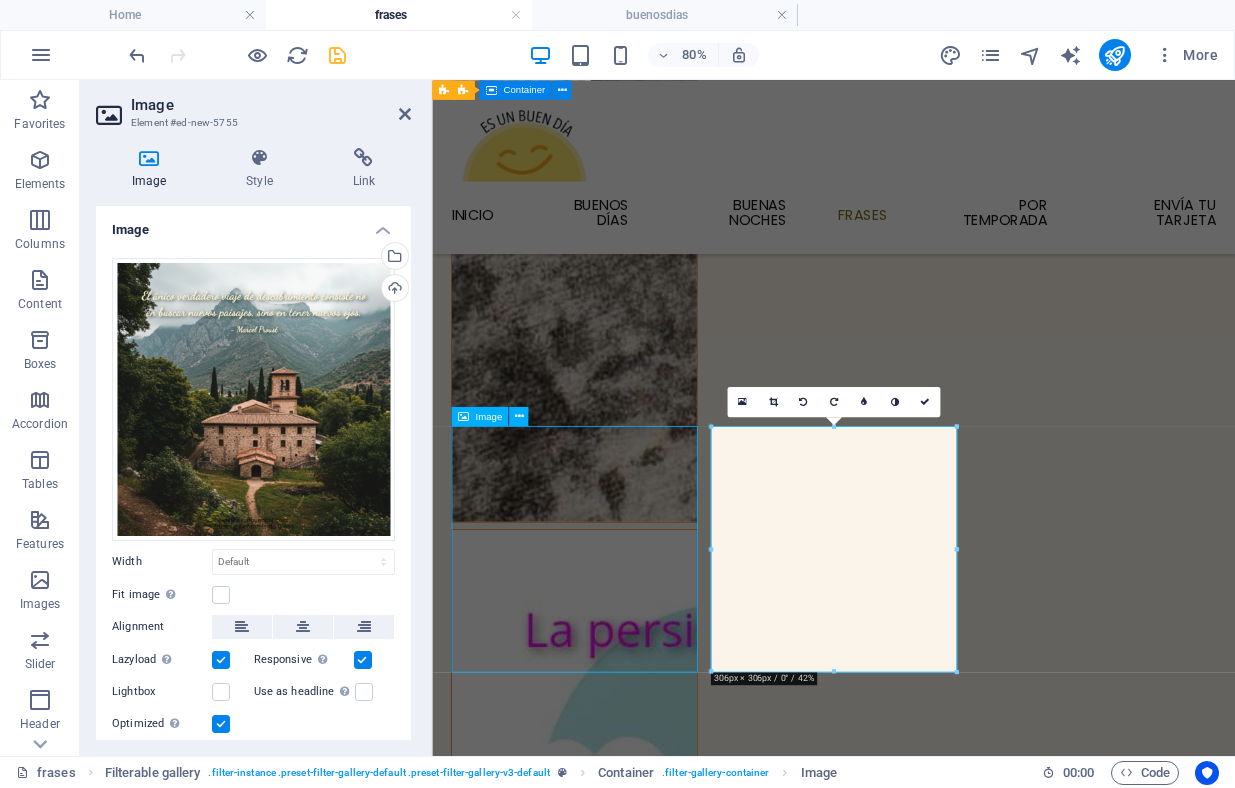 scroll, scrollTop: 1630, scrollLeft: 0, axis: vertical 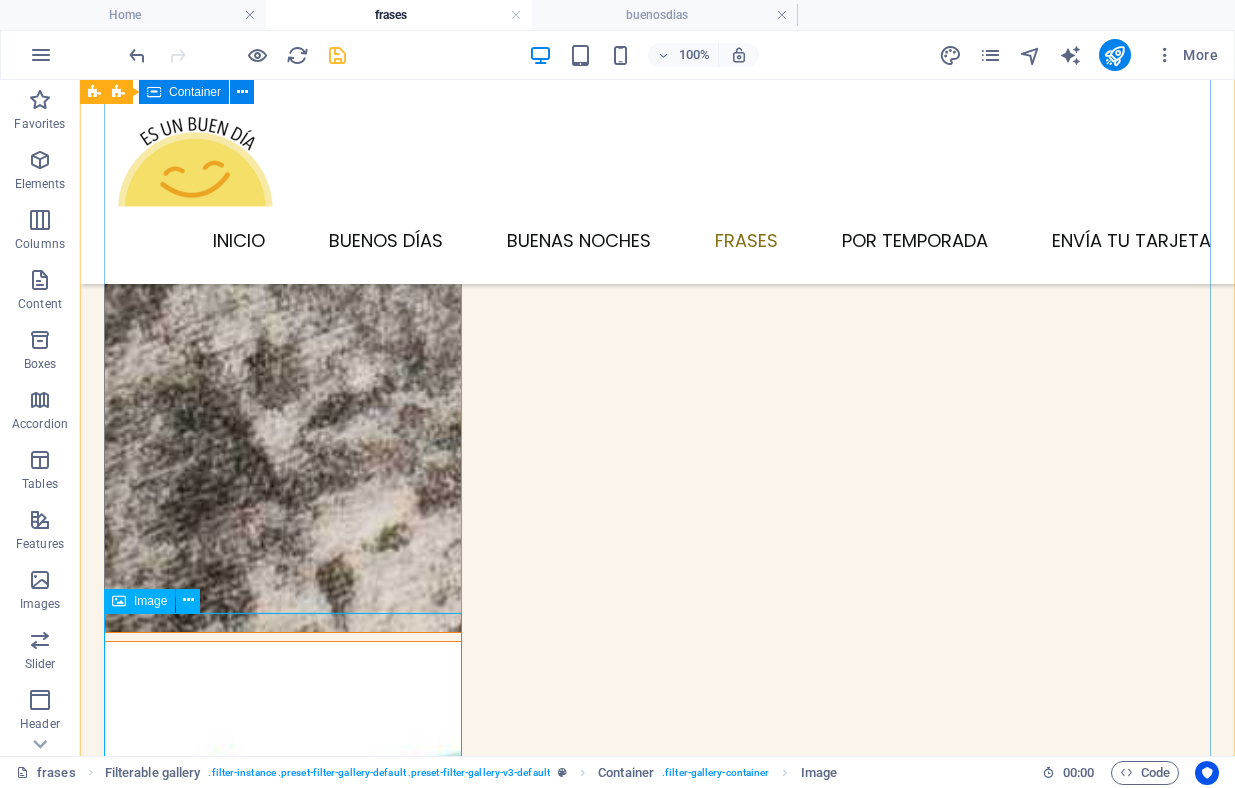 click at bounding box center (283, 8656) 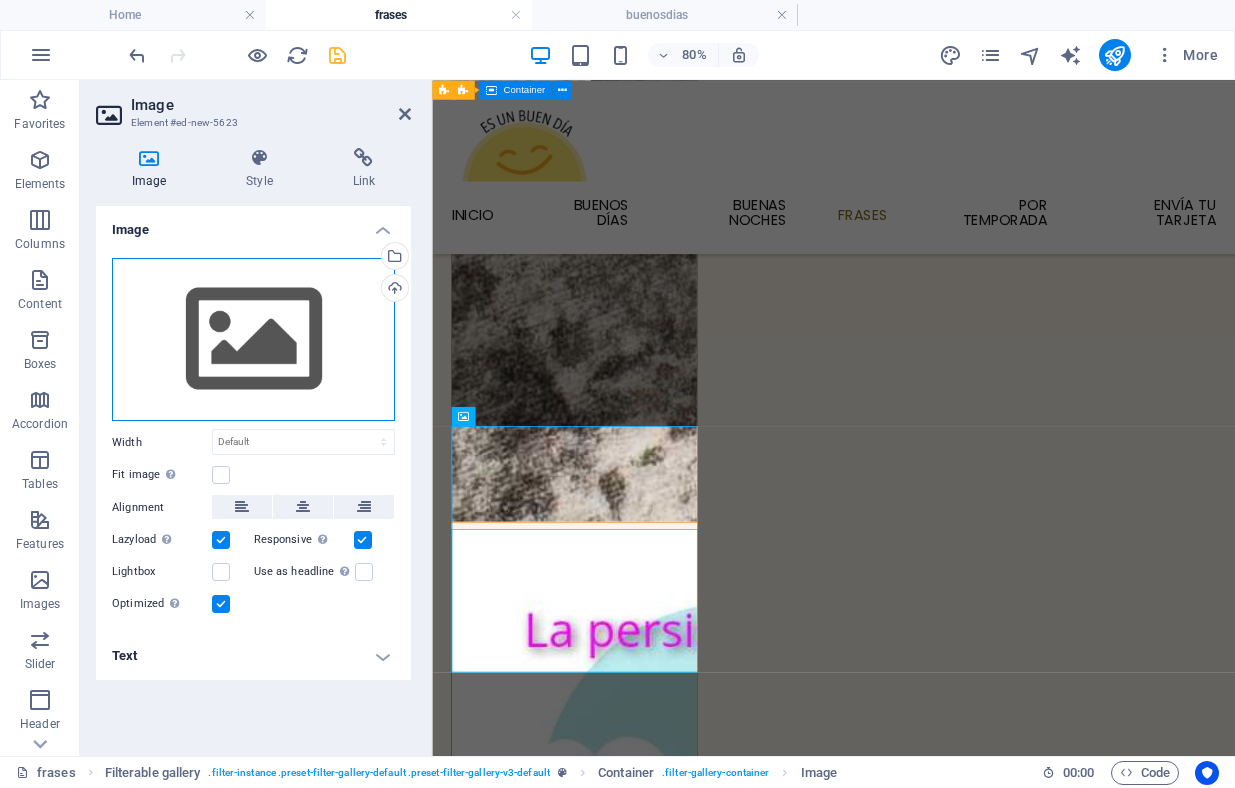 click on "Drag files here, click to choose files or select files from Files or our free stock photos & videos" at bounding box center (253, 340) 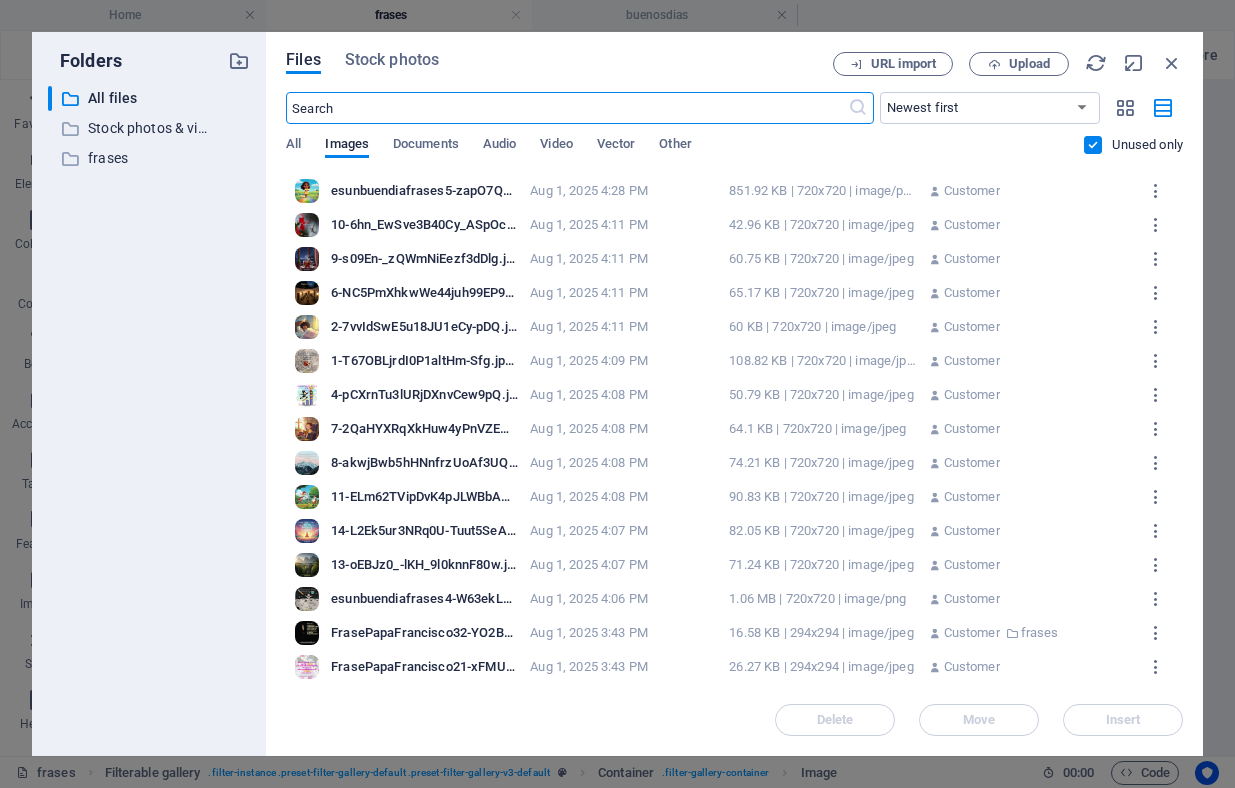 scroll, scrollTop: 682, scrollLeft: 0, axis: vertical 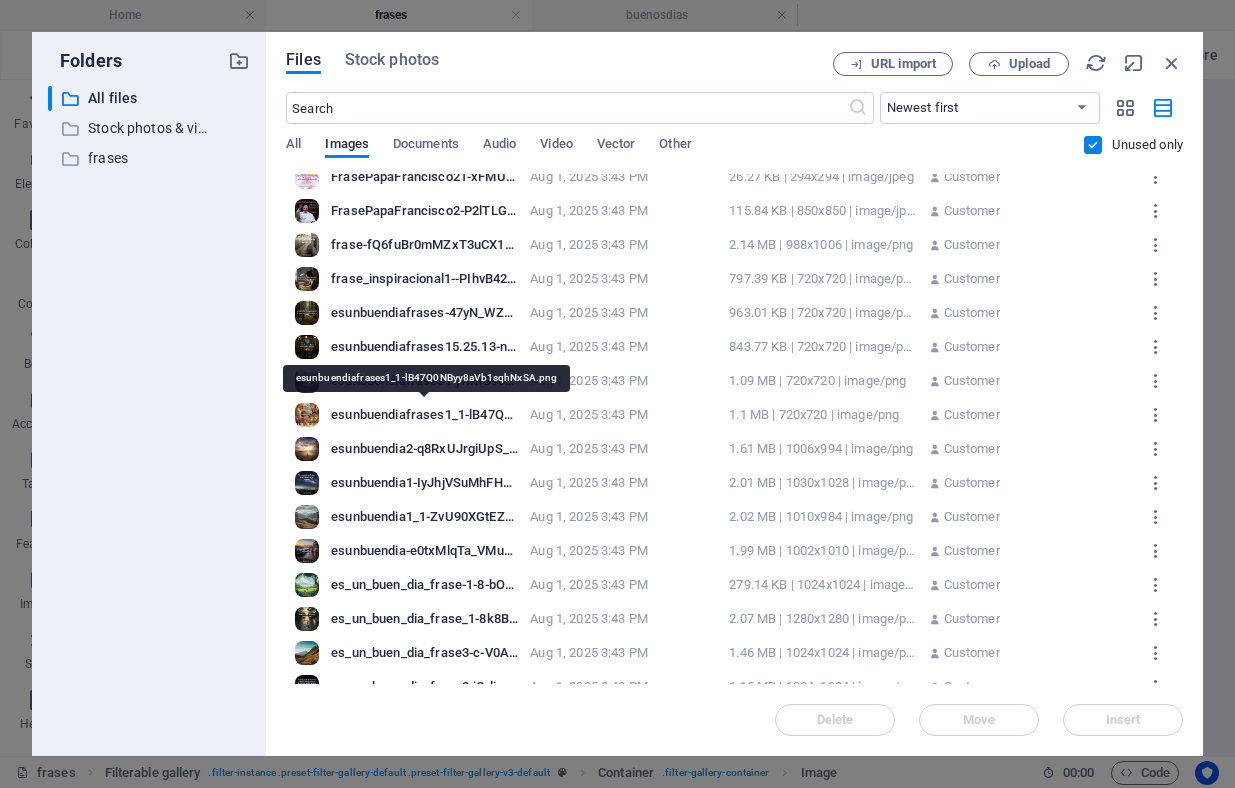 click on "esunbuendiafrases1_1-lB47Q0NByy8aVb1sqhNxSA.png" at bounding box center [424, 415] 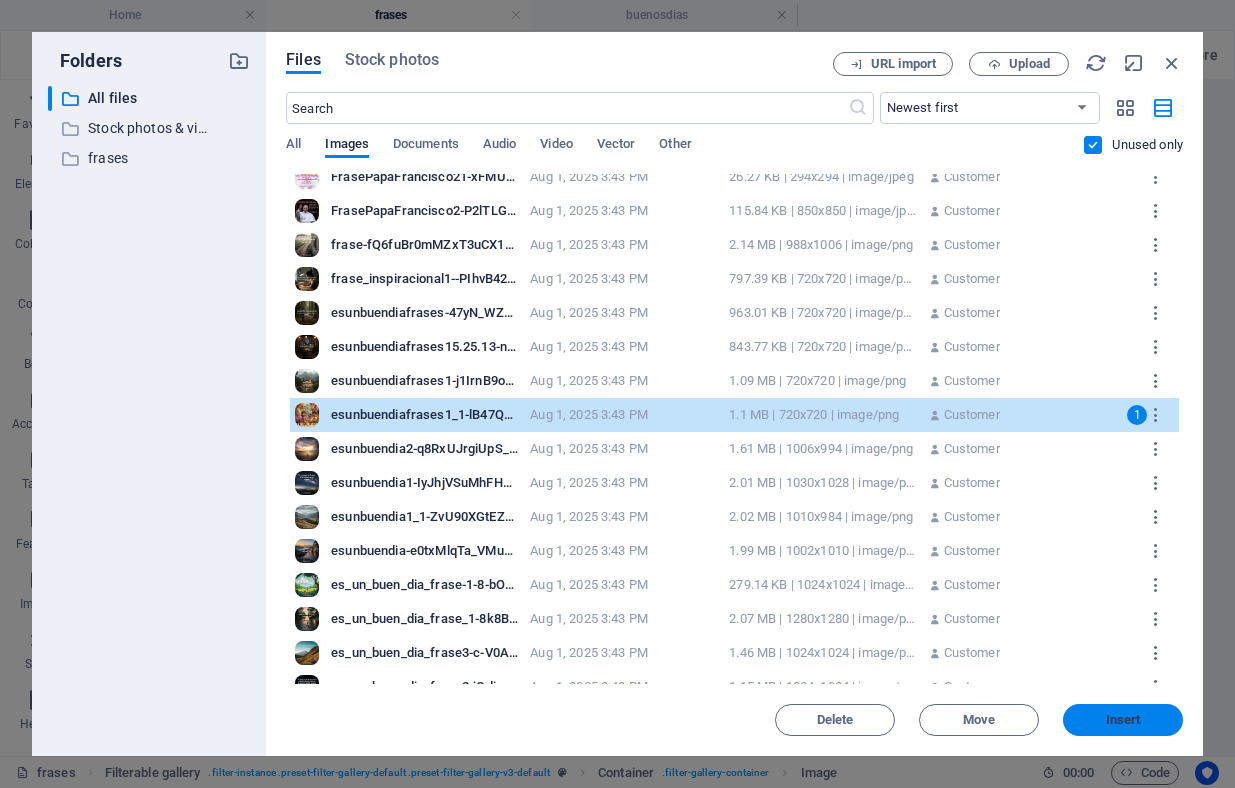 click on "Insert" at bounding box center [1123, 720] 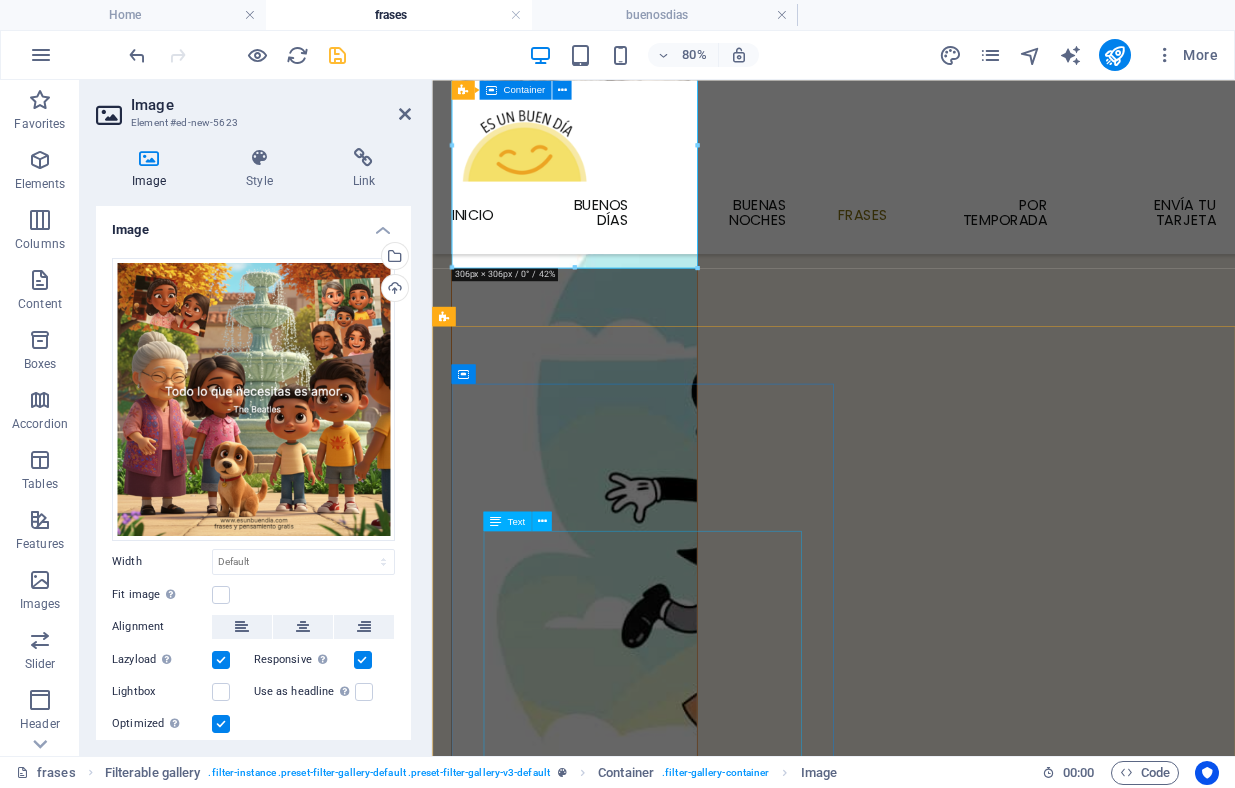scroll, scrollTop: 2017, scrollLeft: 0, axis: vertical 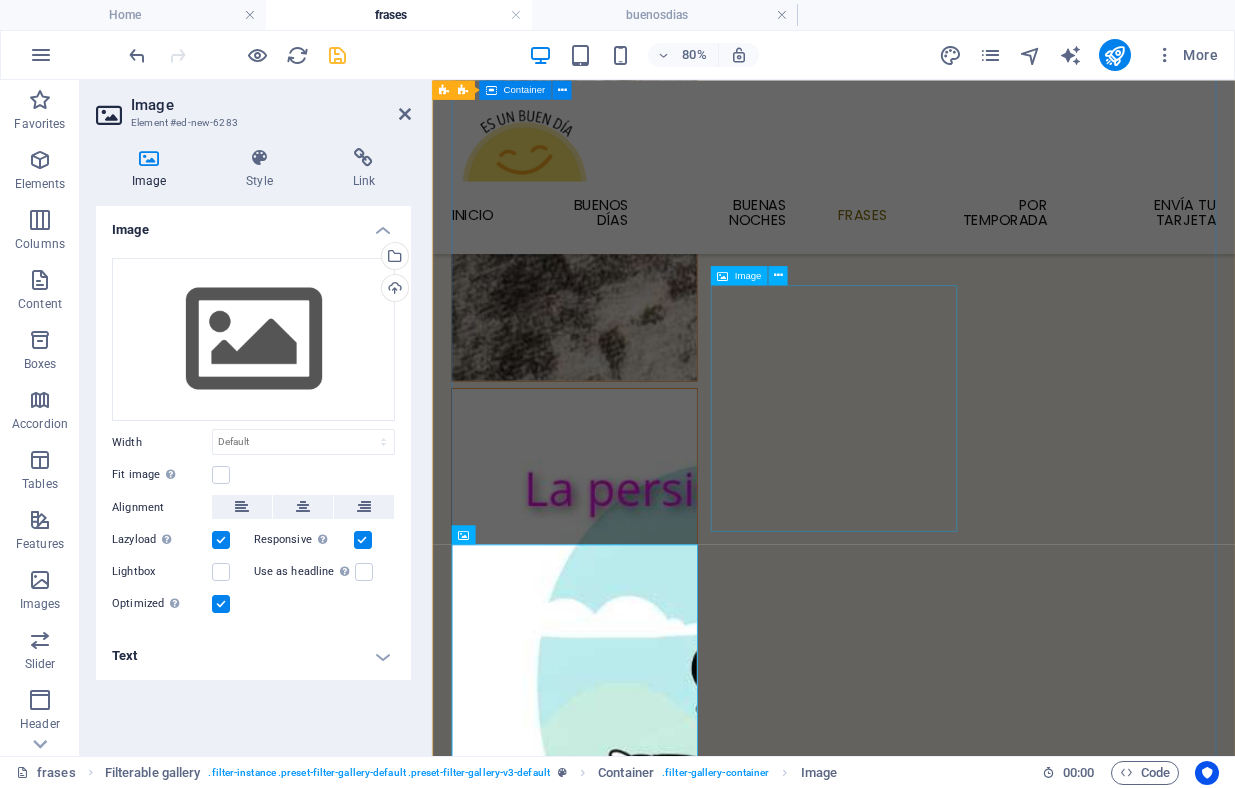 click at bounding box center [610, 8437] 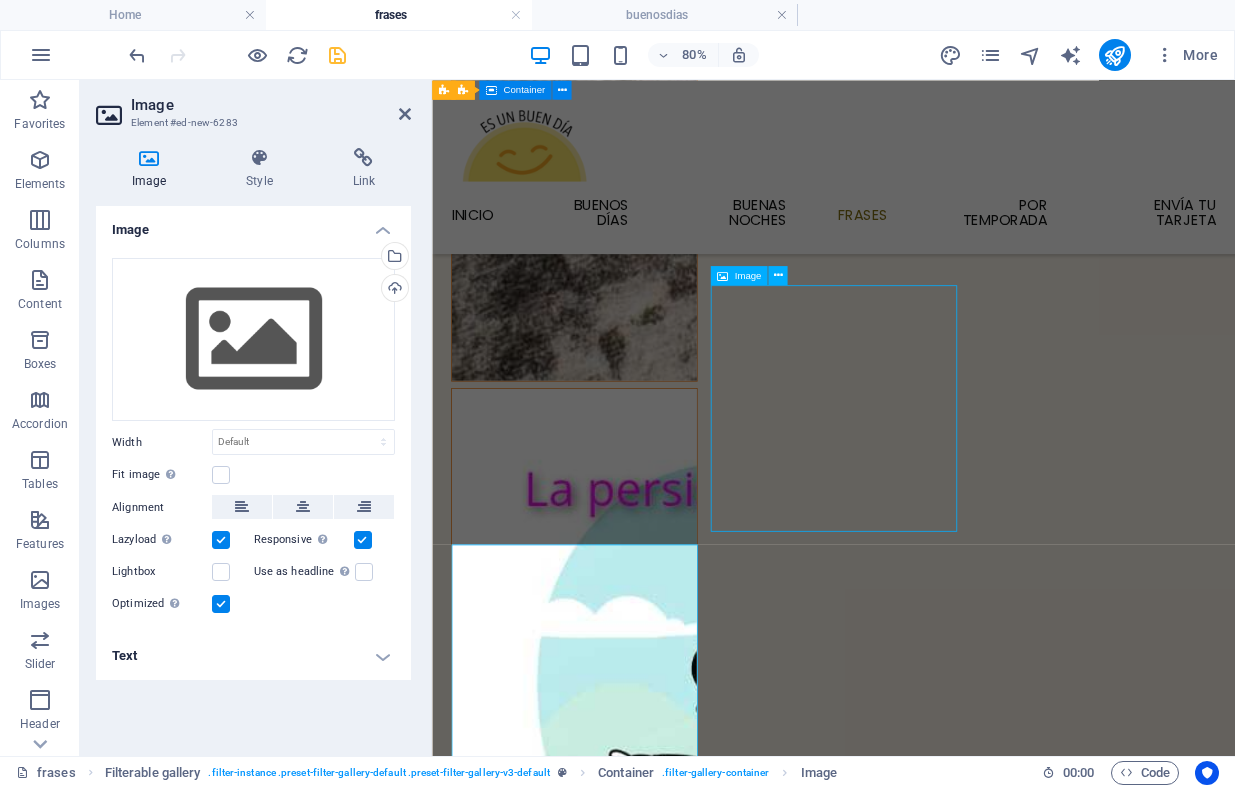click at bounding box center (610, 8437) 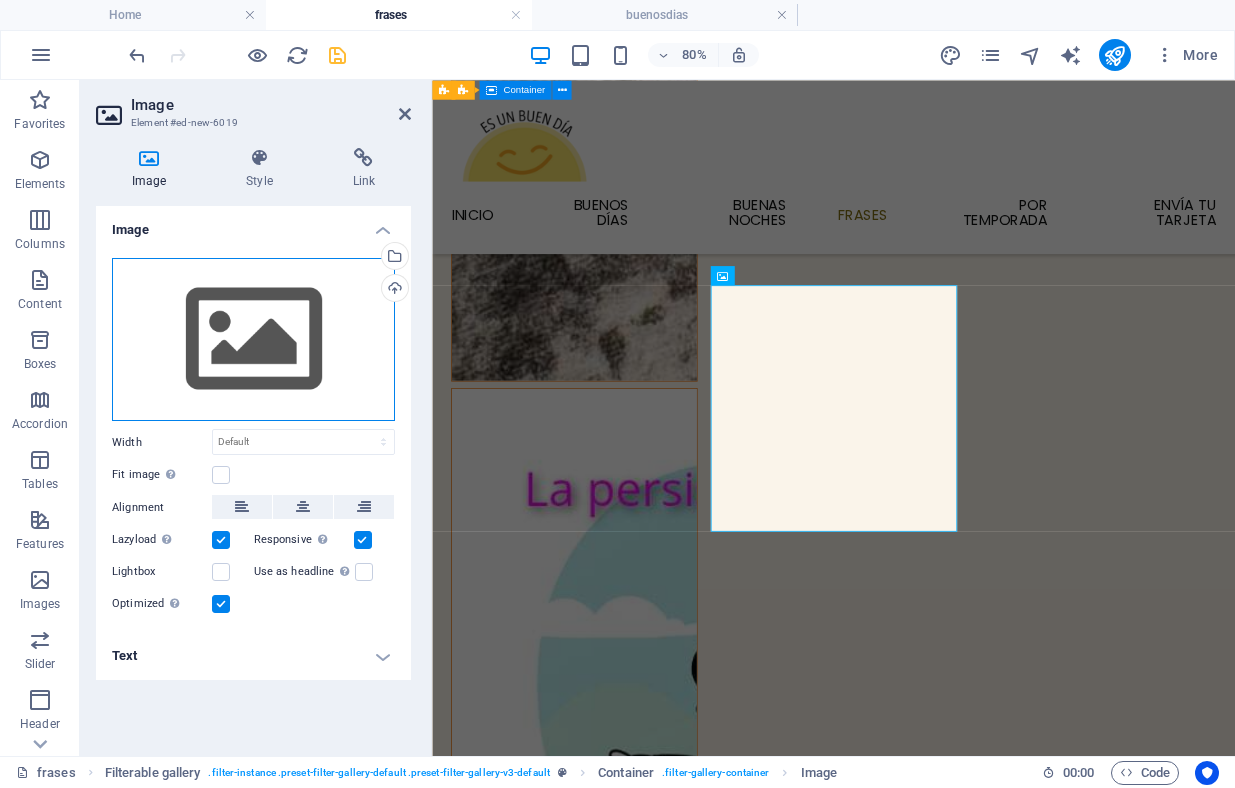 click on "Drag files here, click to choose files or select files from Files or our free stock photos & videos" at bounding box center [253, 340] 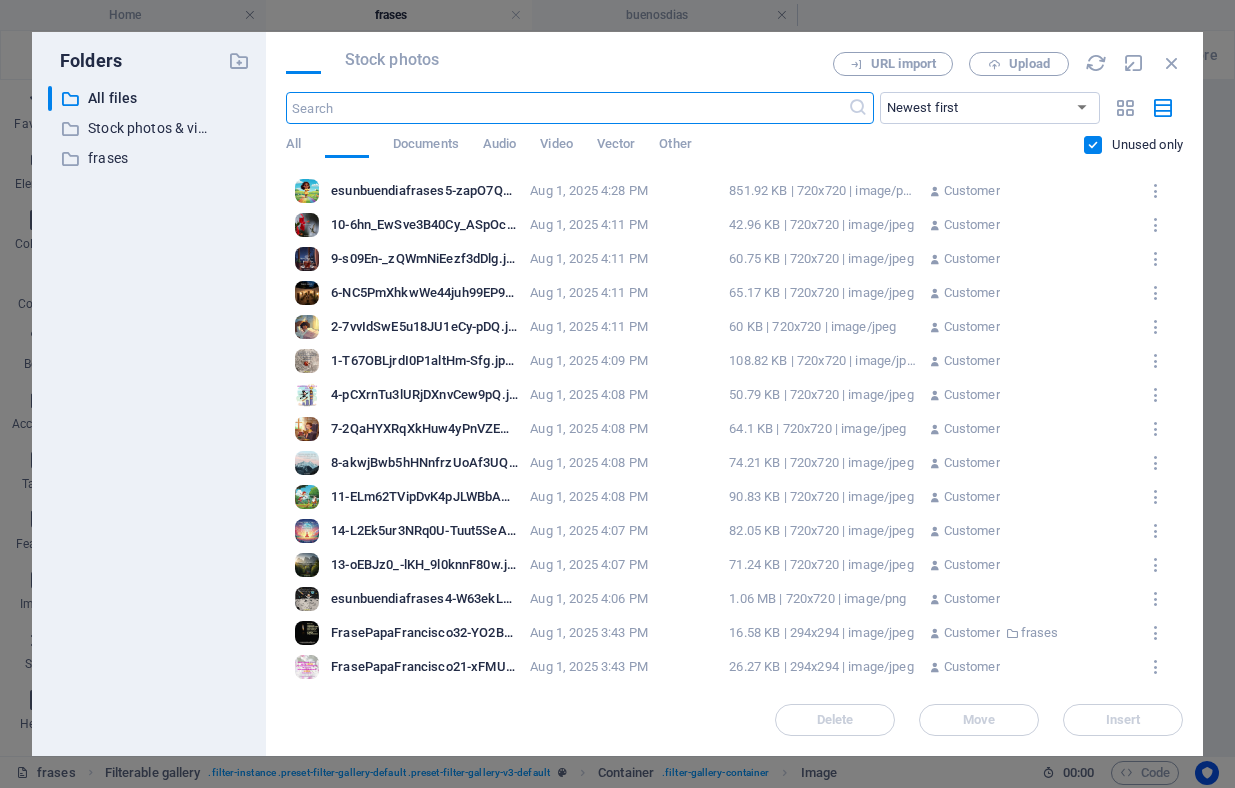 scroll, scrollTop: 1019, scrollLeft: 0, axis: vertical 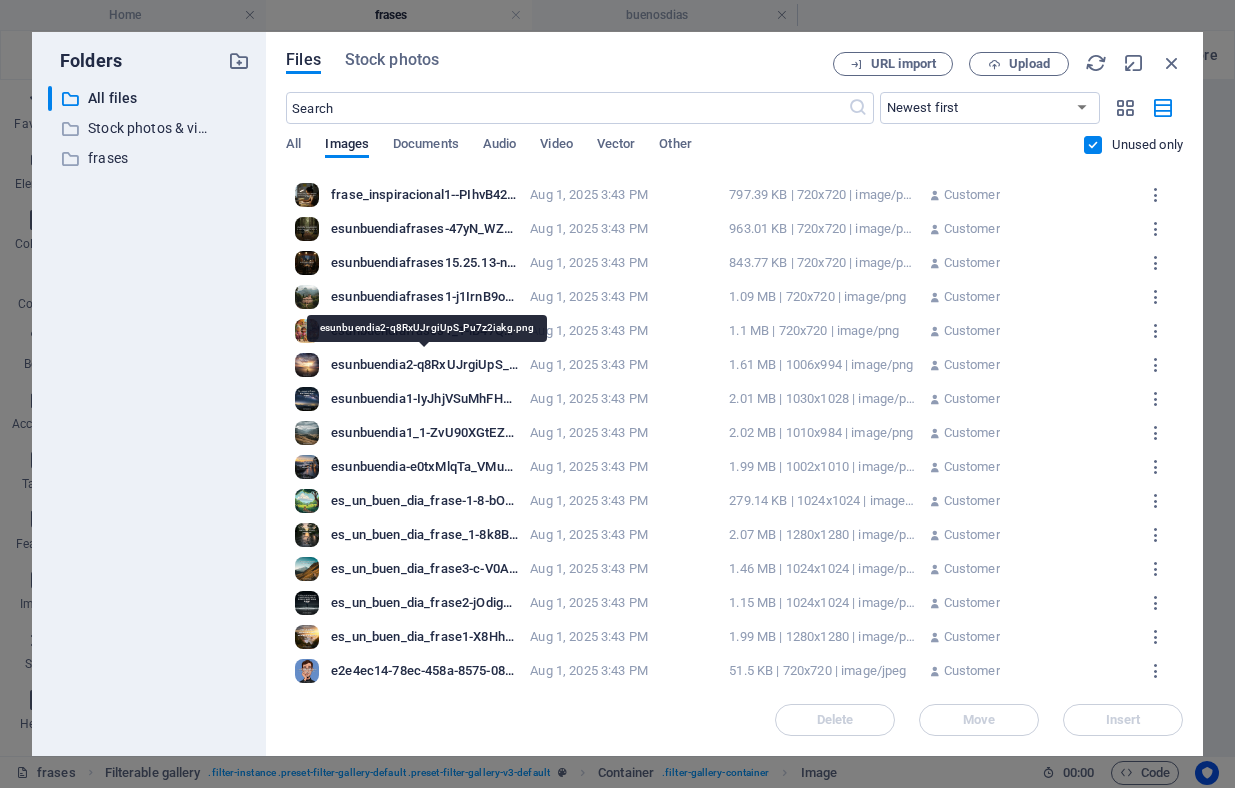 click on "esunbuendia2-q8RxUJrgiUpS_Pu7z2iakg.png" at bounding box center (424, 365) 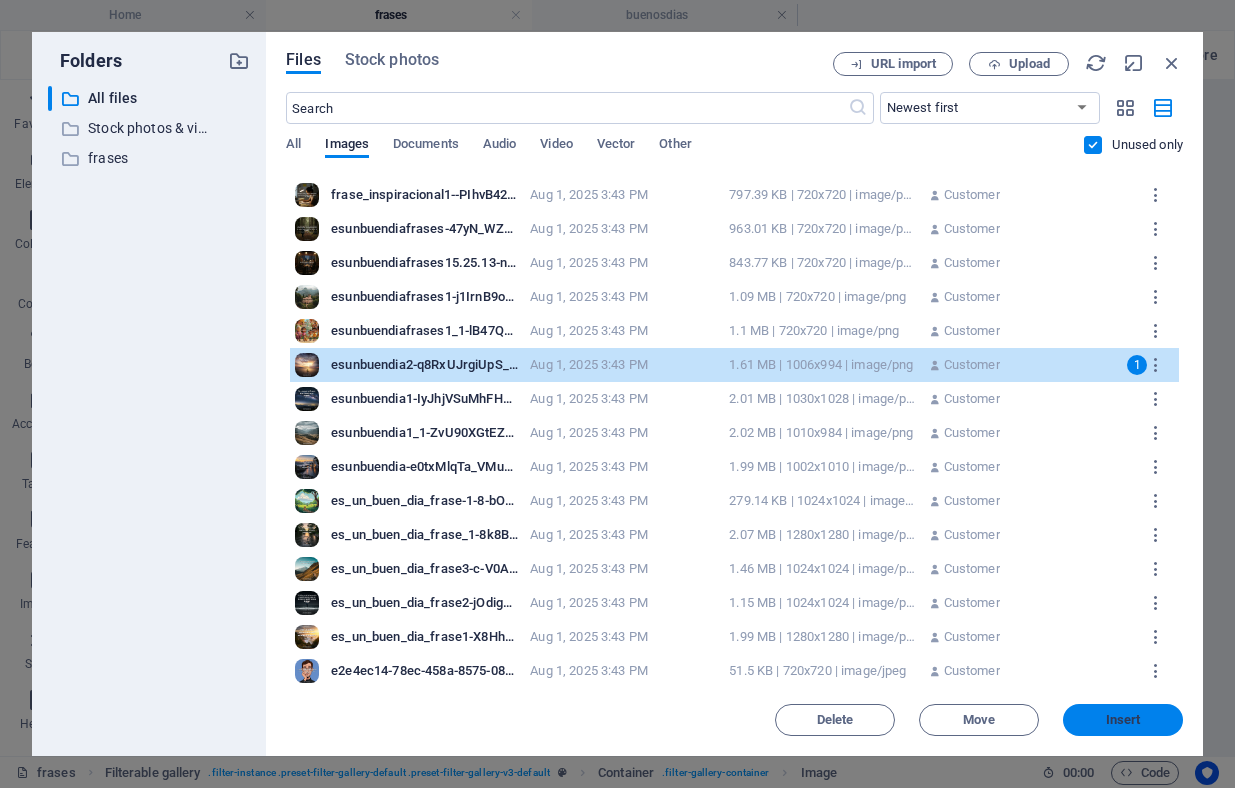 click on "Insert" at bounding box center [1123, 720] 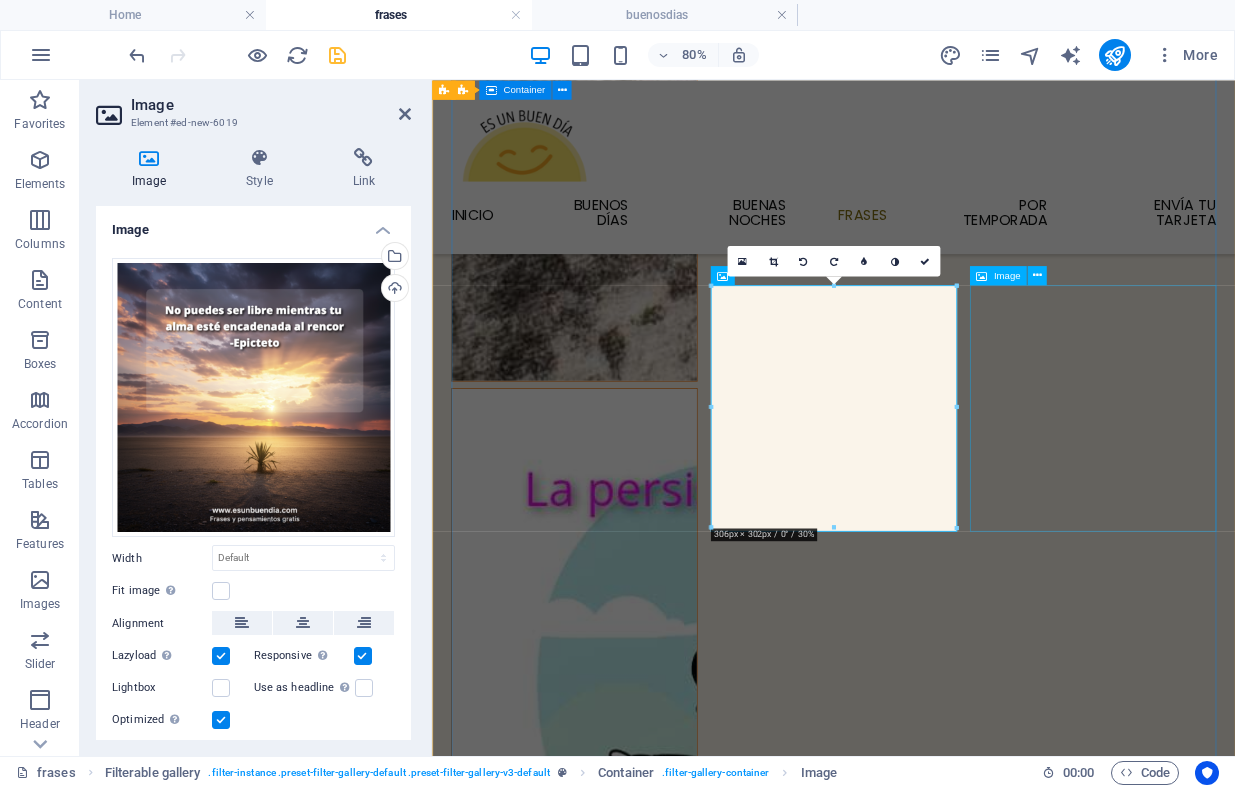 click at bounding box center [610, 9439] 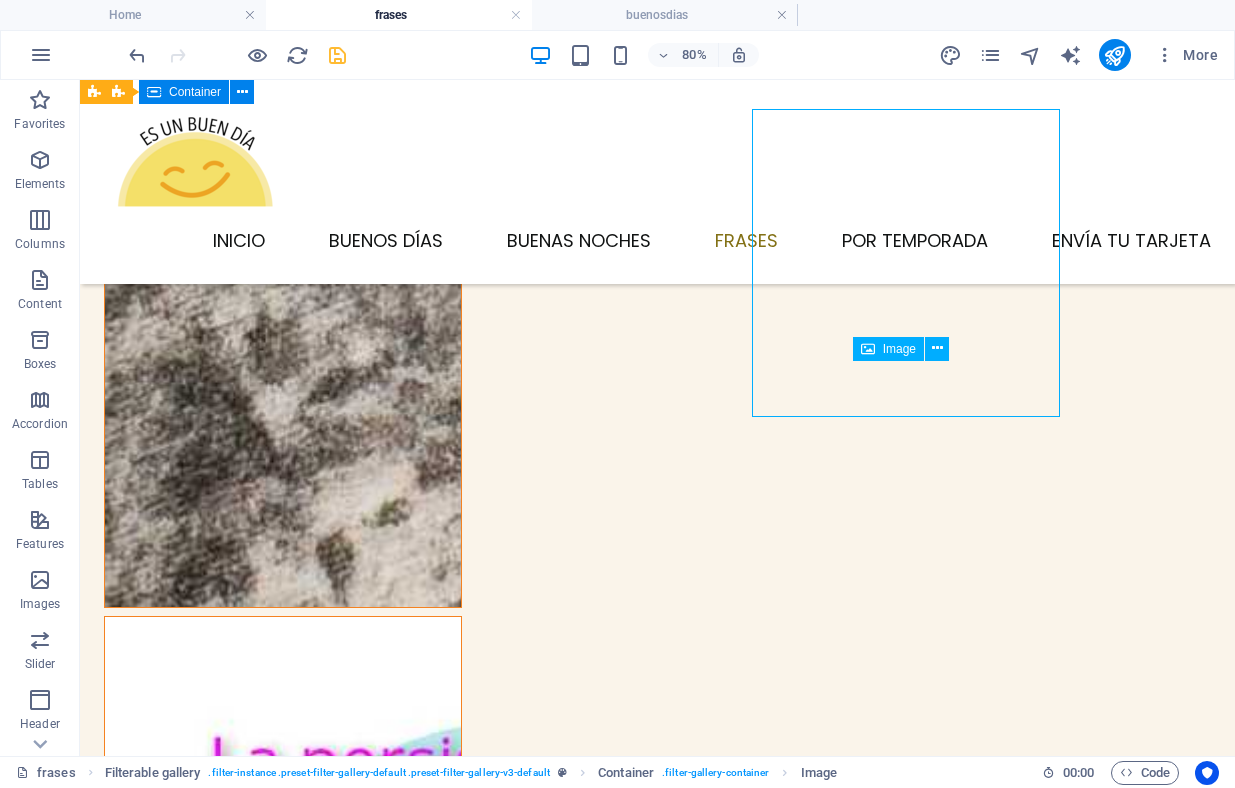 scroll, scrollTop: 1882, scrollLeft: 0, axis: vertical 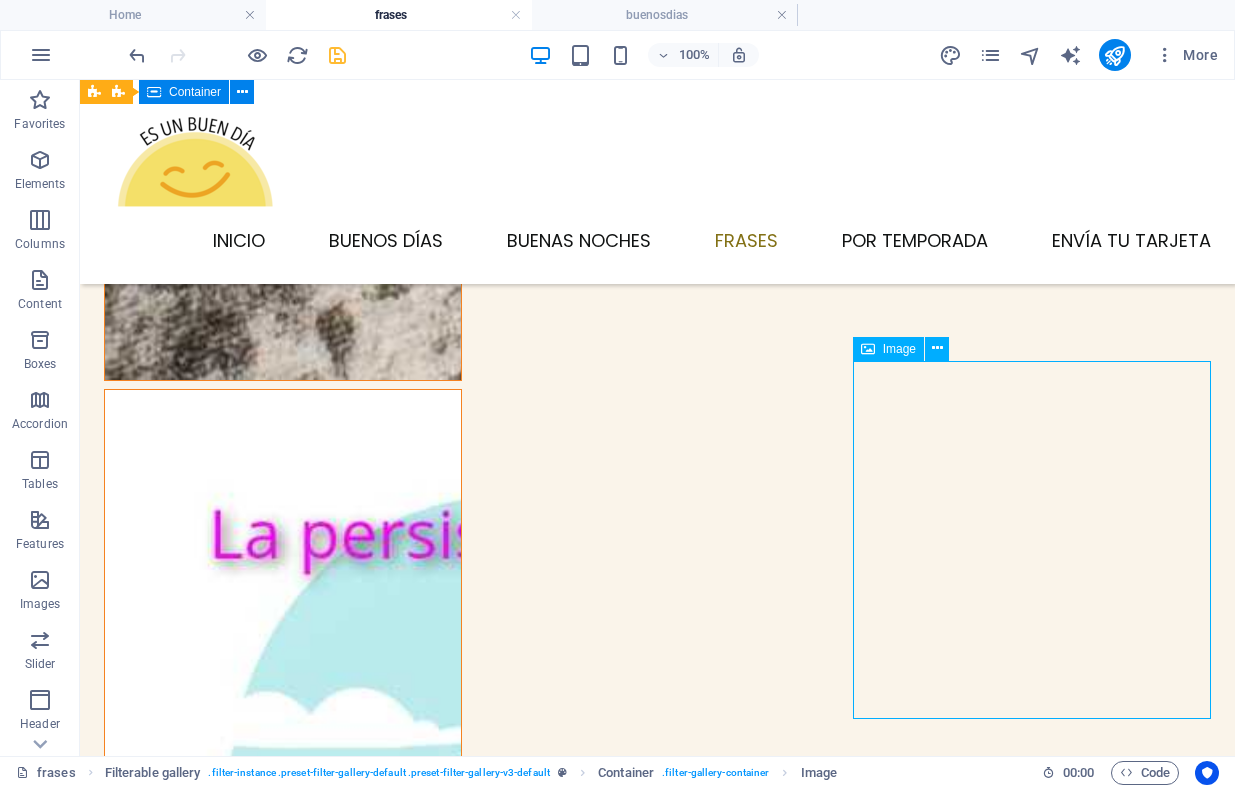 click at bounding box center (283, 10720) 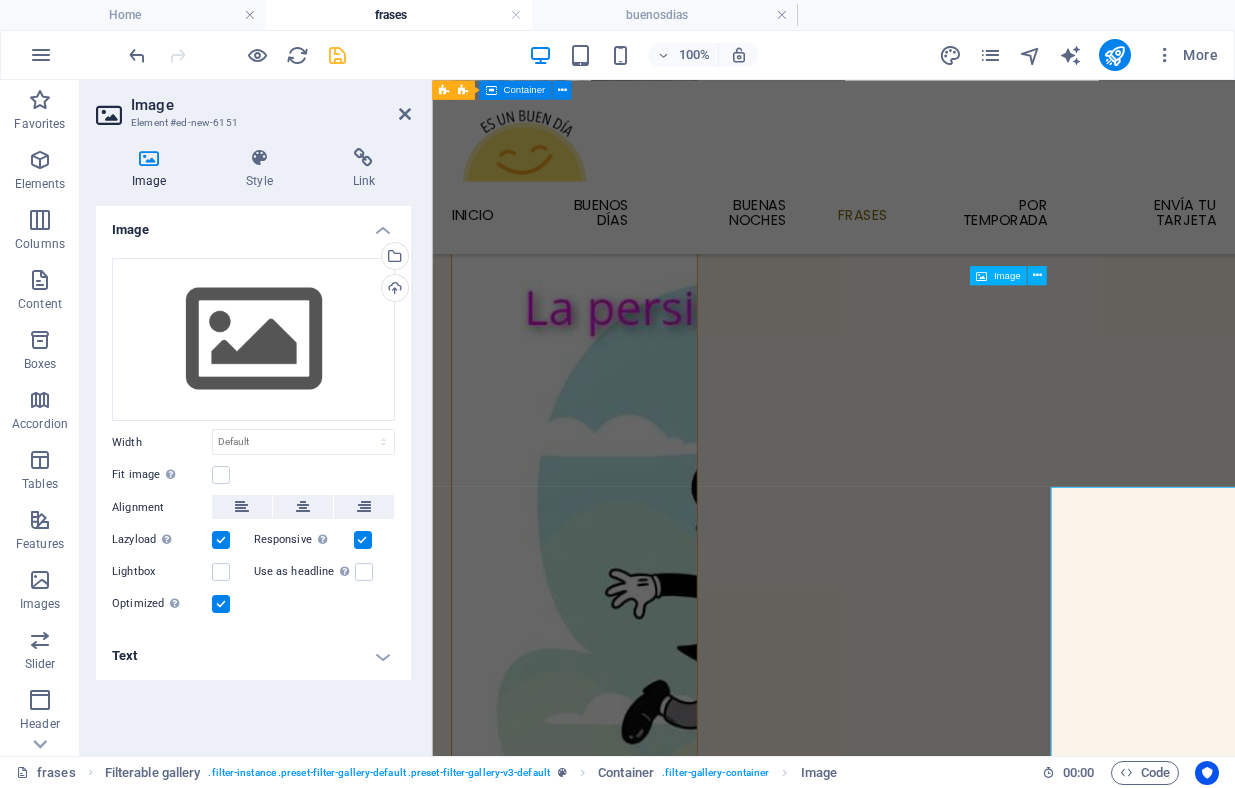 scroll, scrollTop: 1655, scrollLeft: 0, axis: vertical 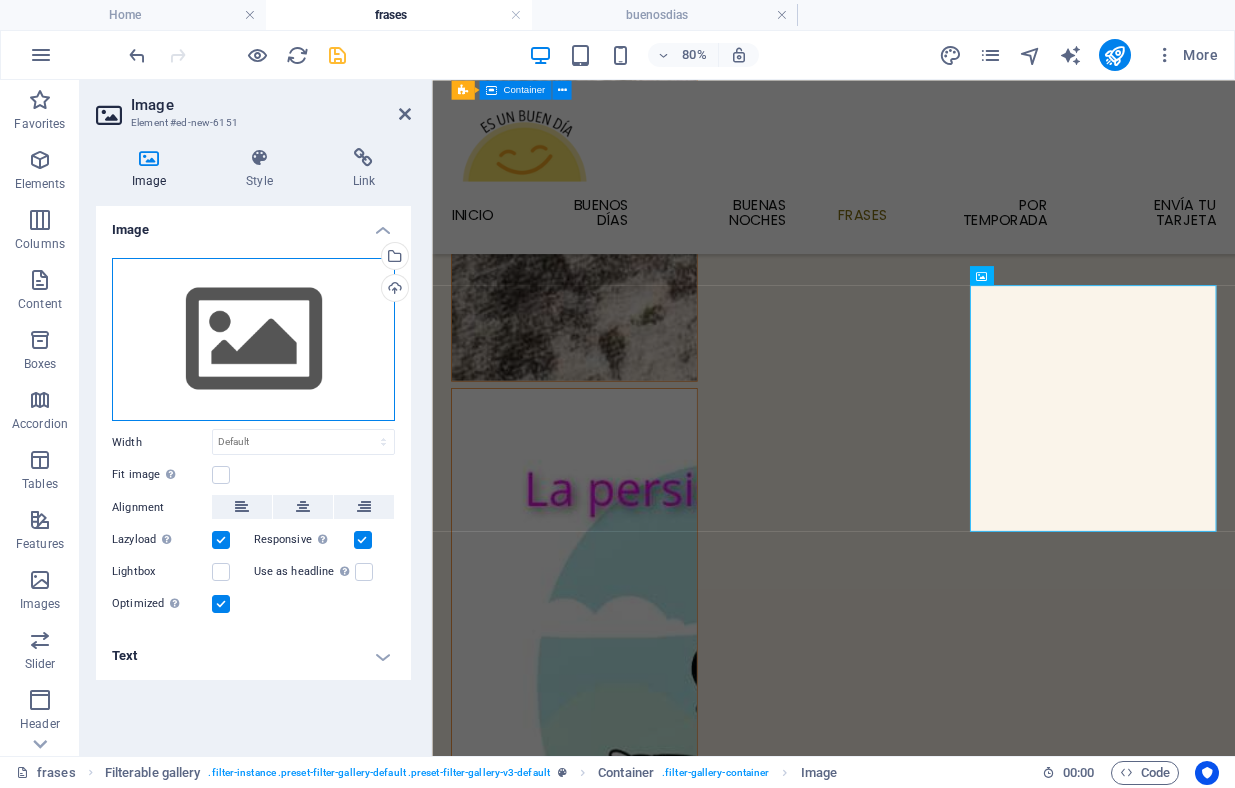 click on "Drag files here, click to choose files or select files from Files or our free stock photos & videos" at bounding box center [253, 340] 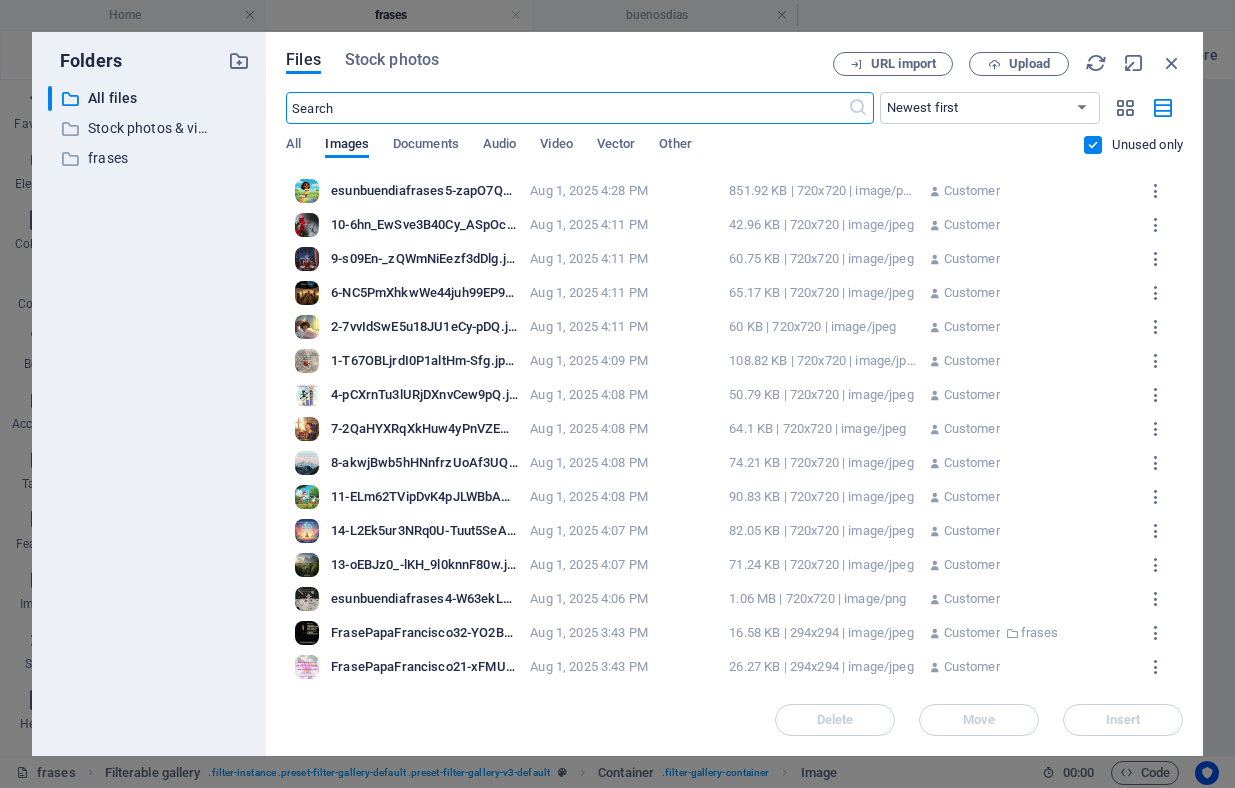 scroll, scrollTop: 1019, scrollLeft: 0, axis: vertical 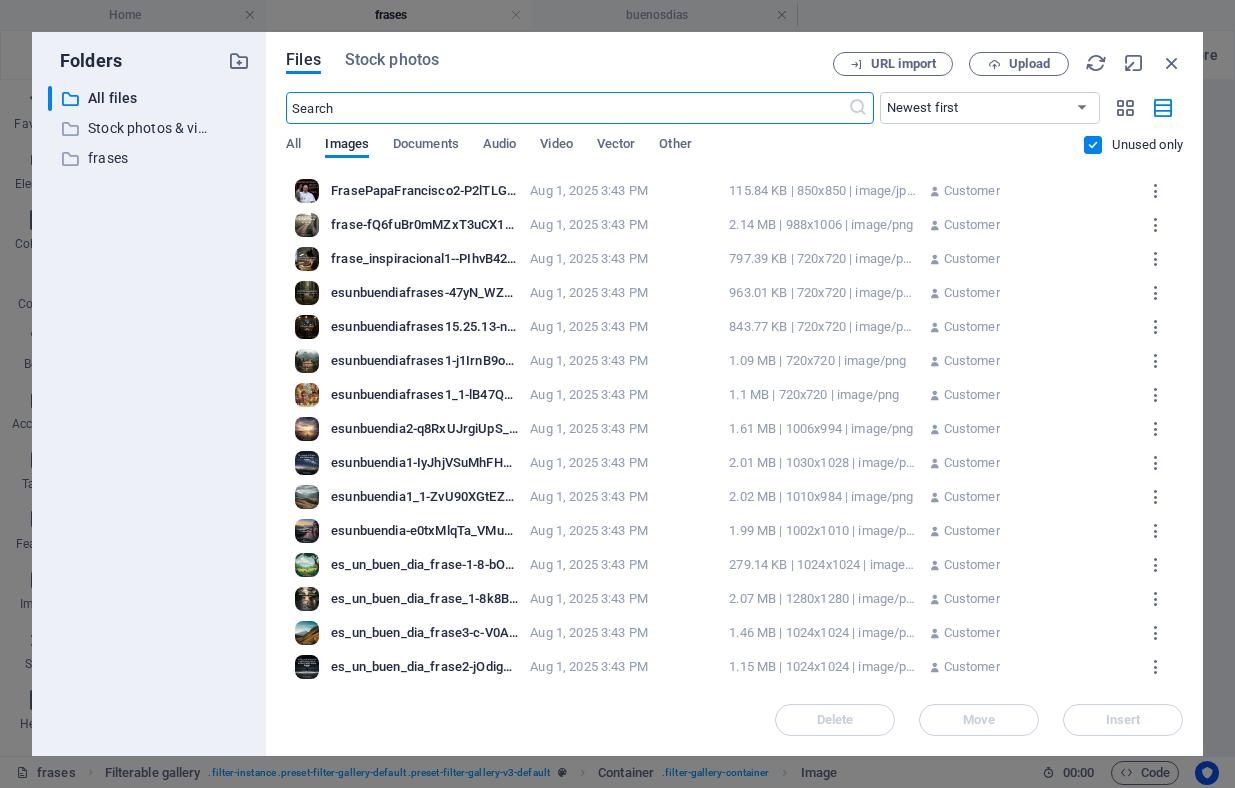 click on "esunbuendia1-IyJhjVSuMhFH0v_5lAucCA.png" at bounding box center (424, 463) 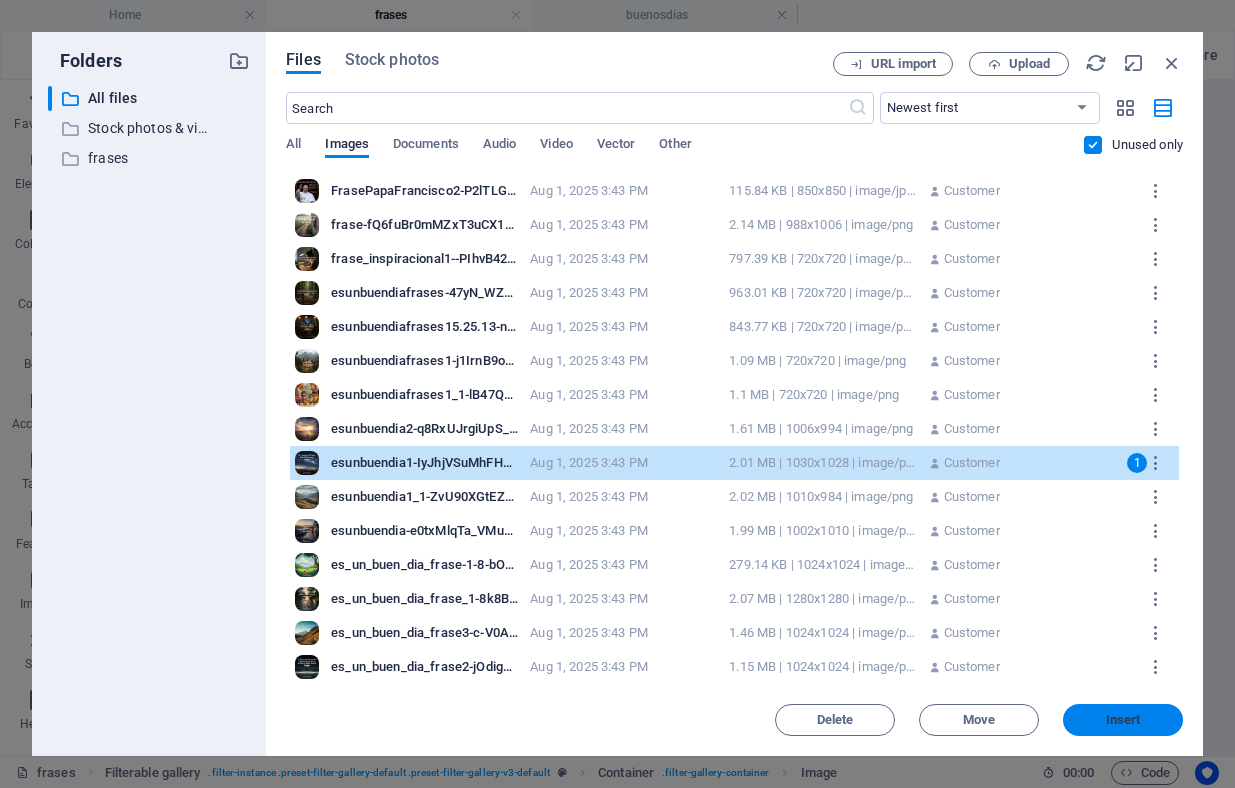 click on "Insert" at bounding box center [1123, 720] 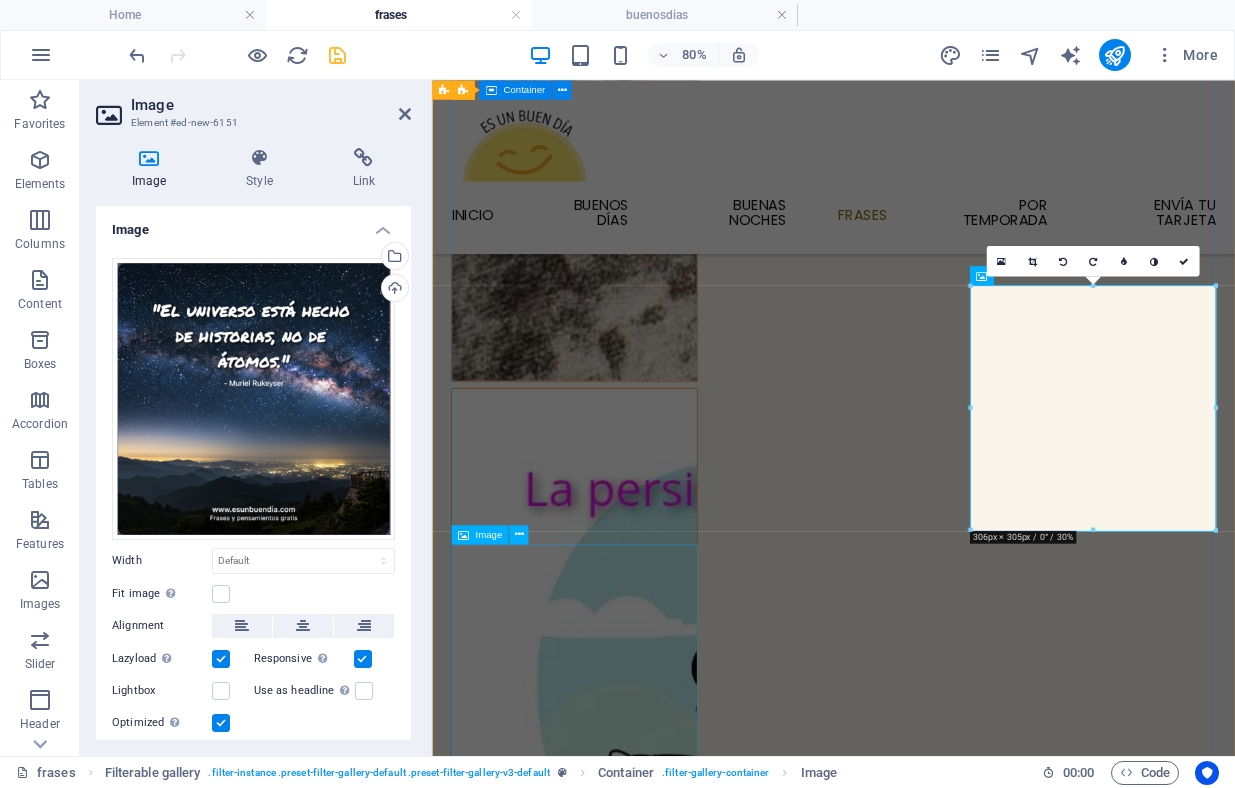 click at bounding box center [610, 10451] 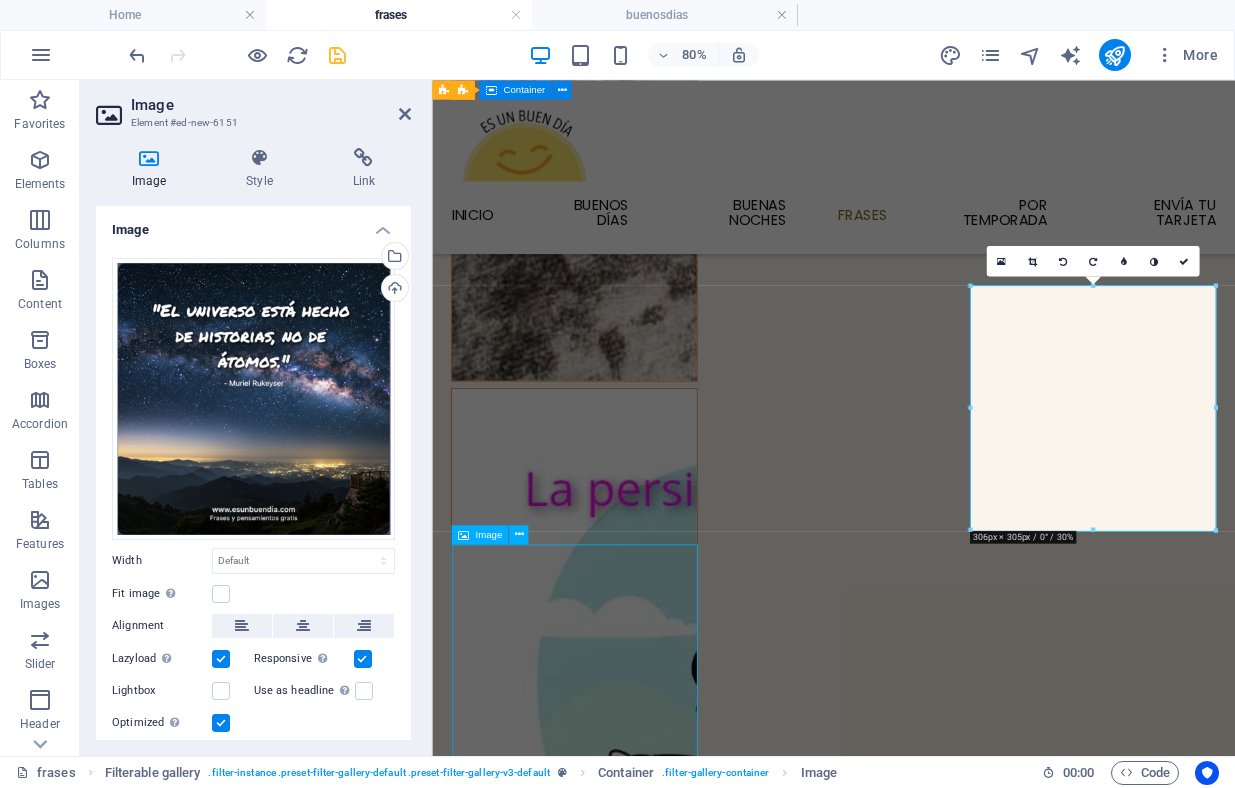 click at bounding box center (610, 10451) 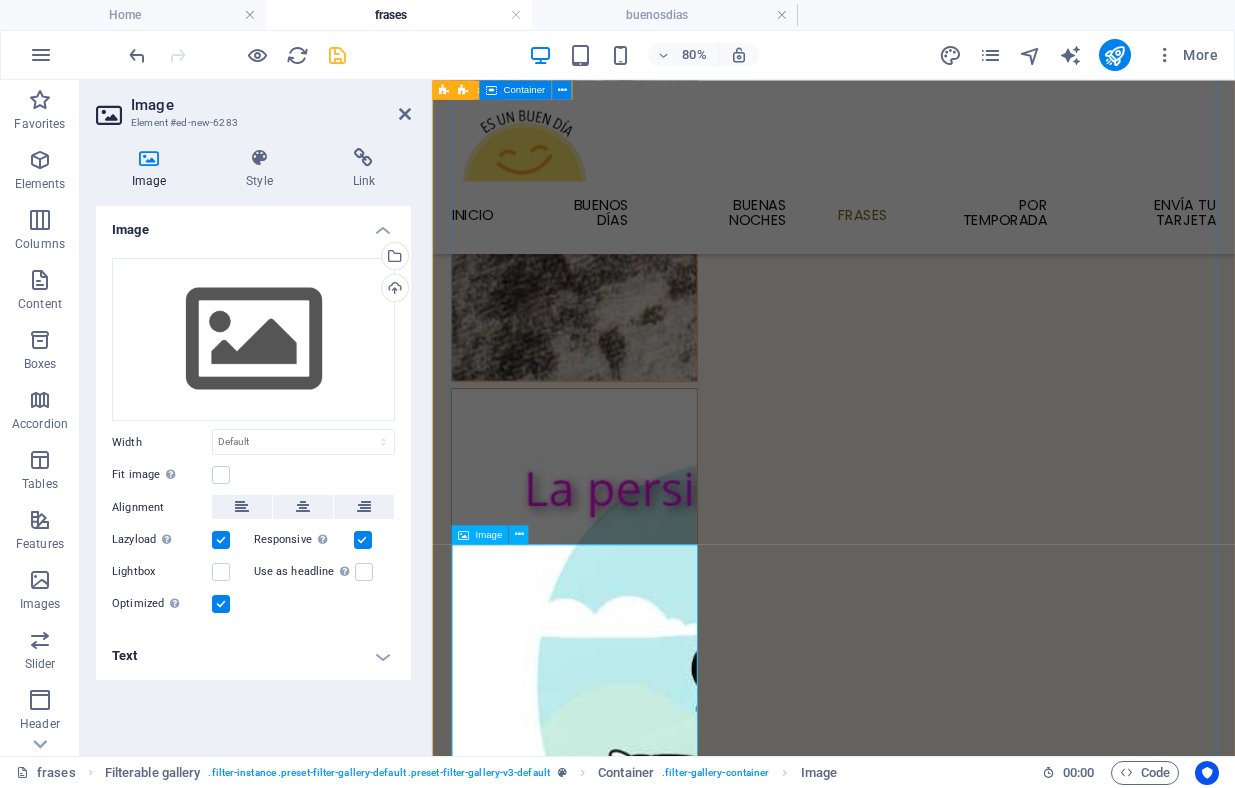 click at bounding box center (610, 10451) 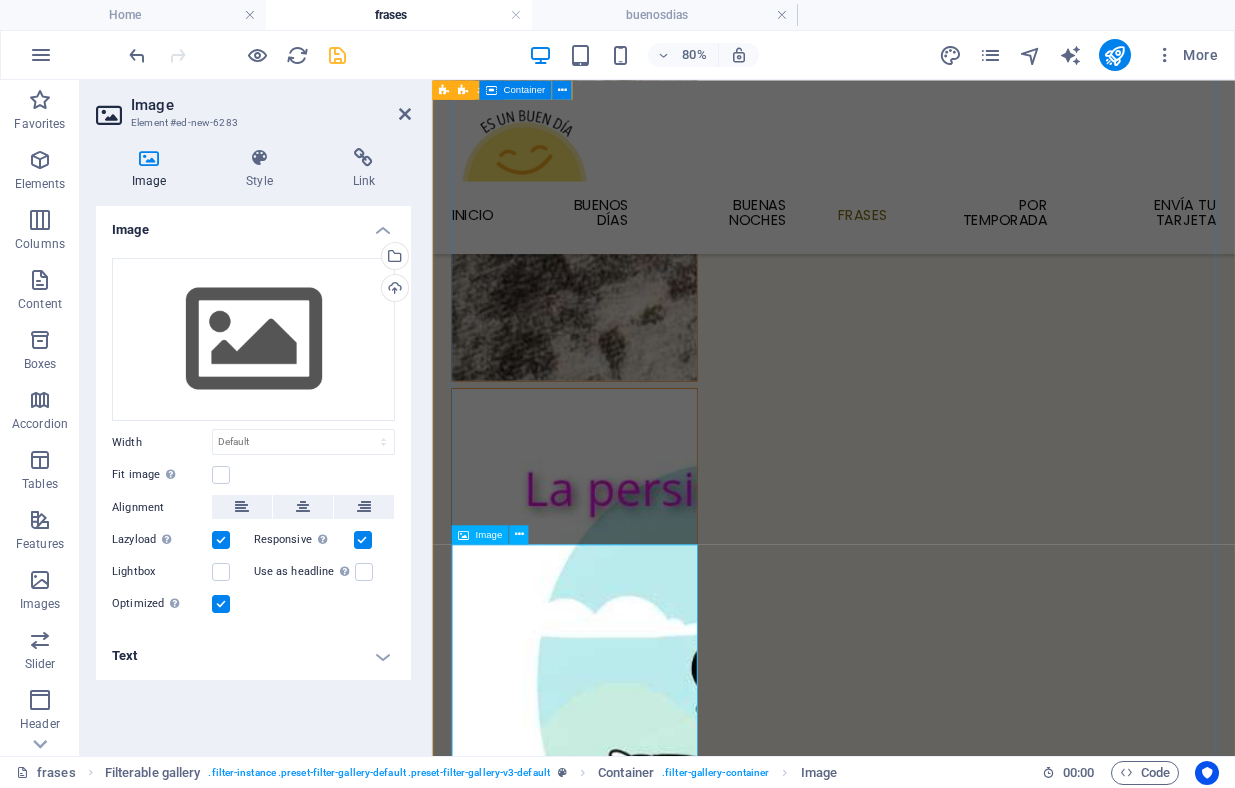 click at bounding box center (610, 10451) 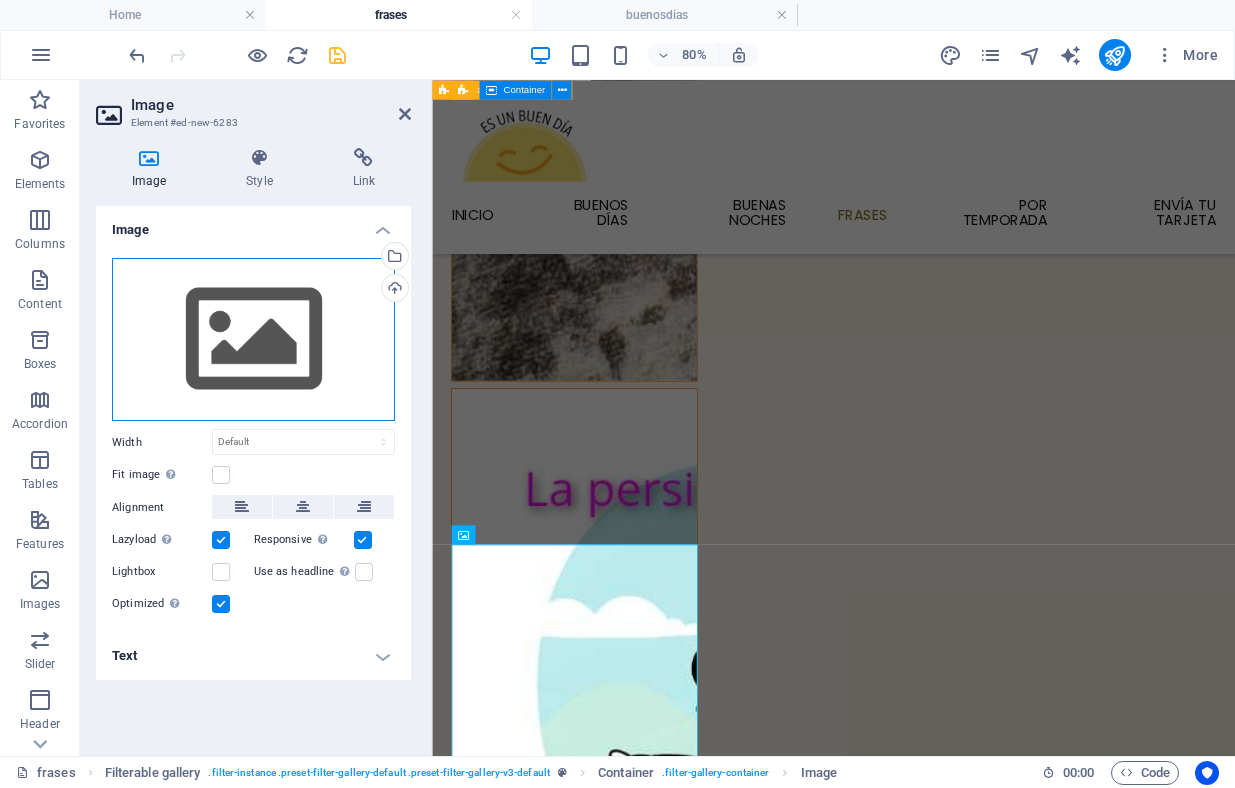 click on "Drag files here, click to choose files or select files from Files or our free stock photos & videos" at bounding box center [253, 340] 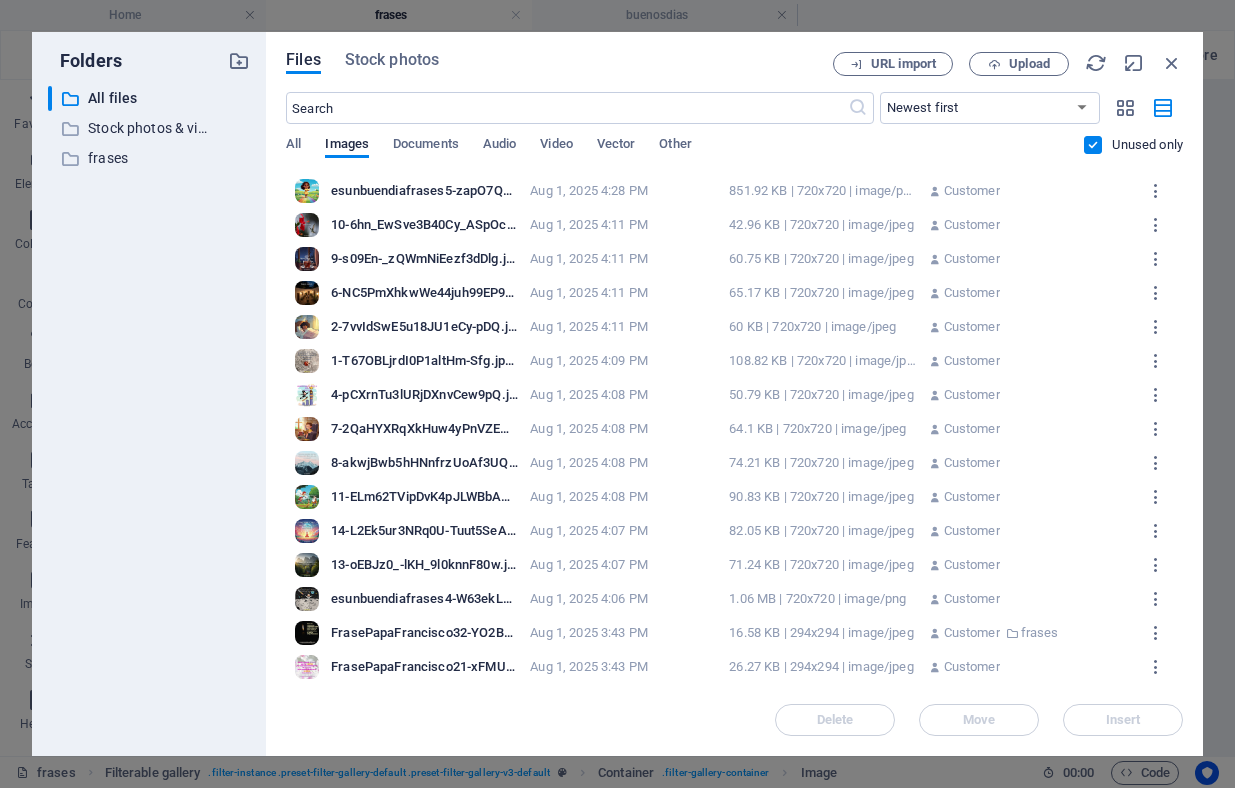 scroll, scrollTop: 1019, scrollLeft: 0, axis: vertical 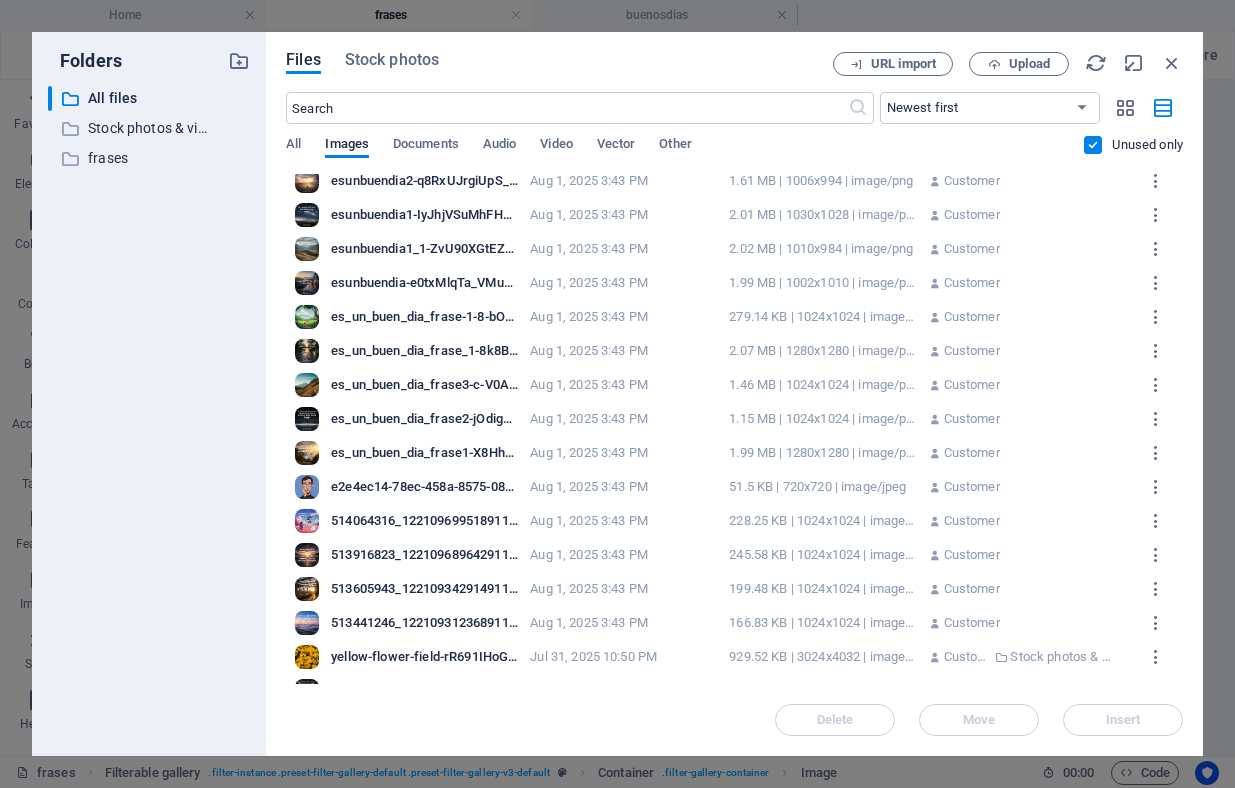 click at bounding box center (307, 249) 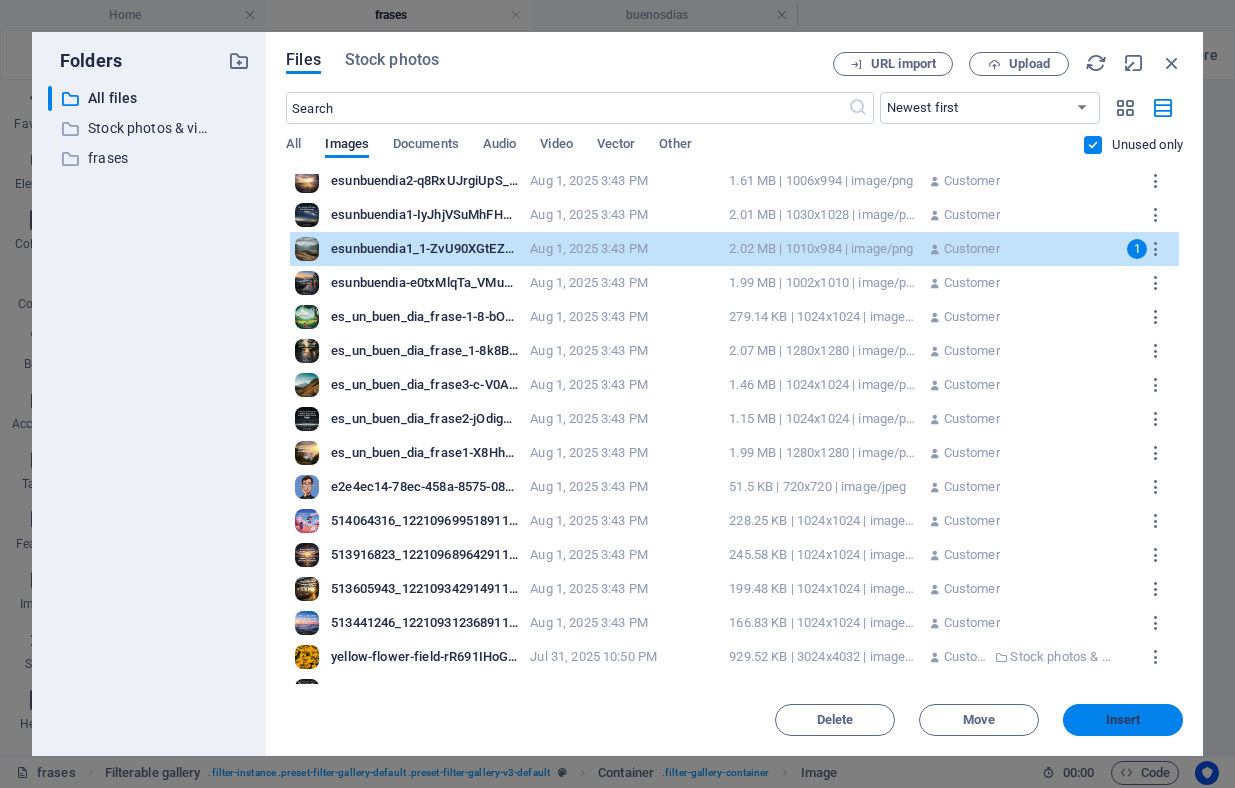click on "Insert" at bounding box center (1123, 720) 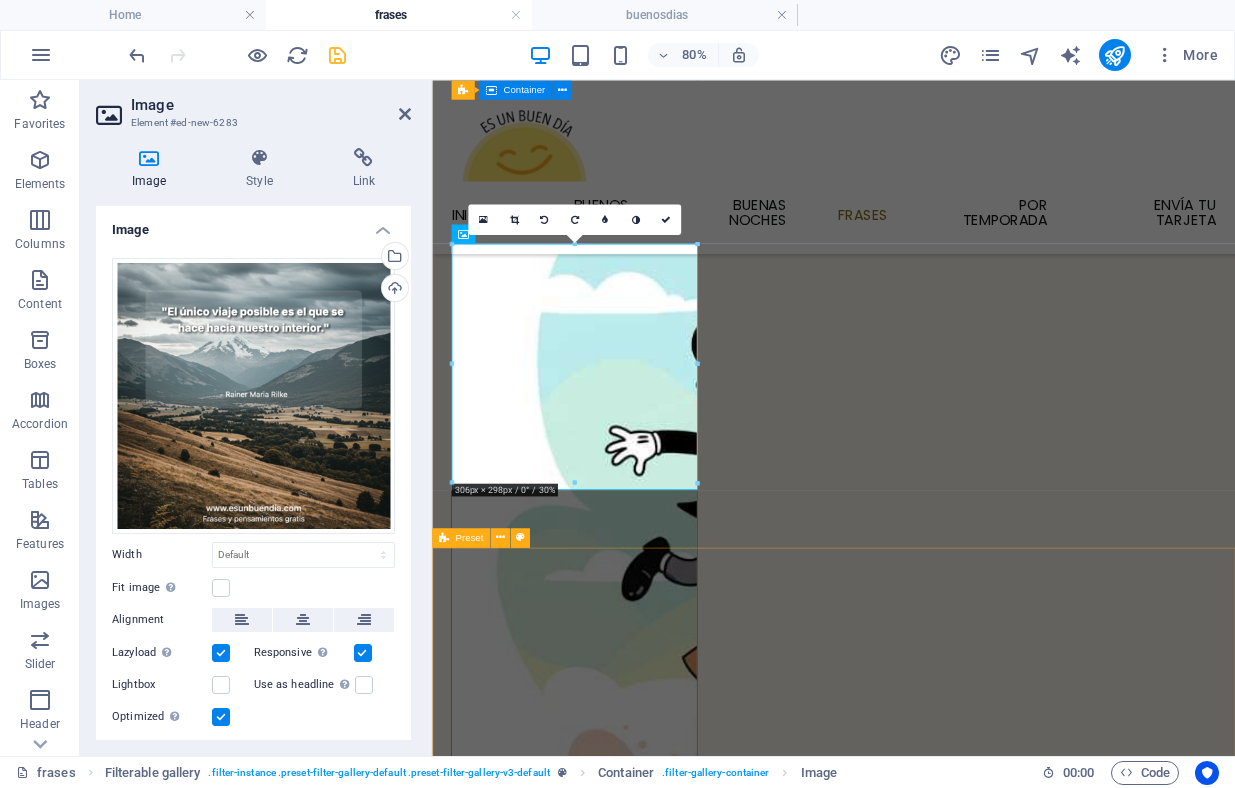 scroll, scrollTop: 2070, scrollLeft: 0, axis: vertical 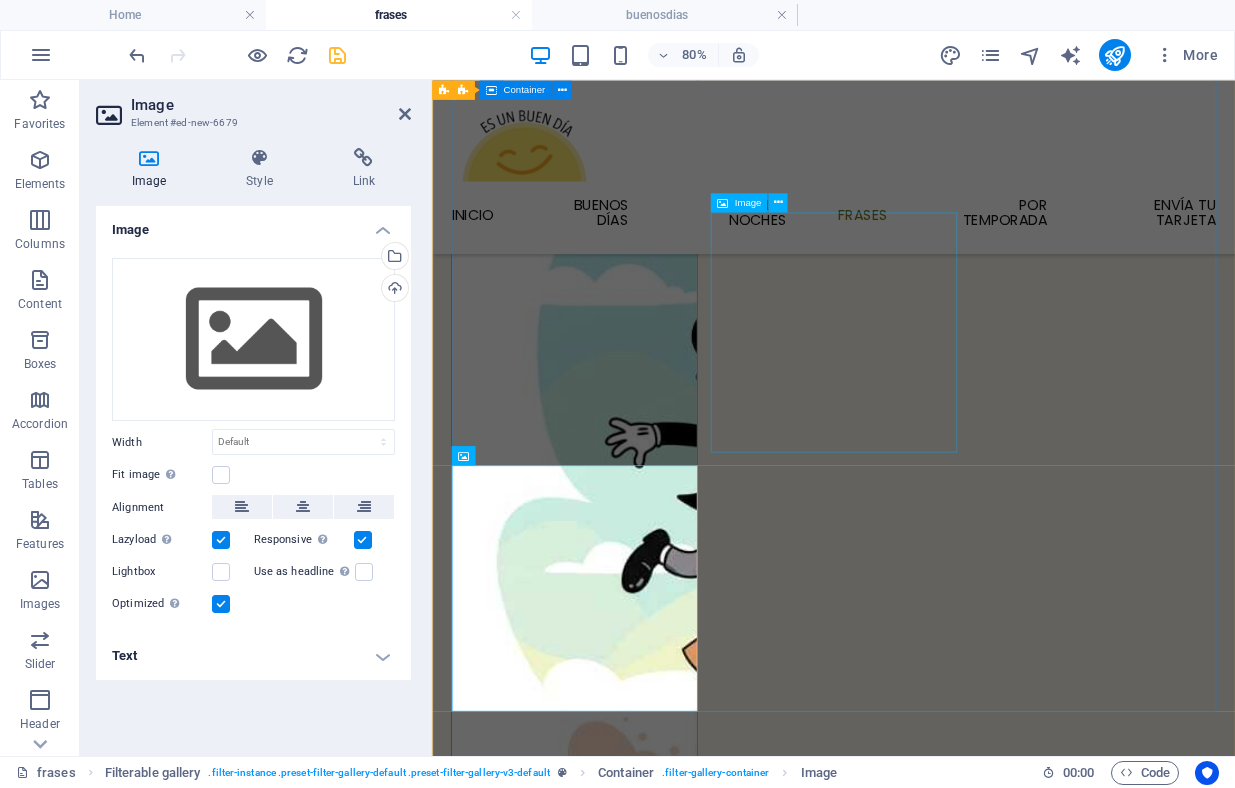 click at bounding box center (610, 11024) 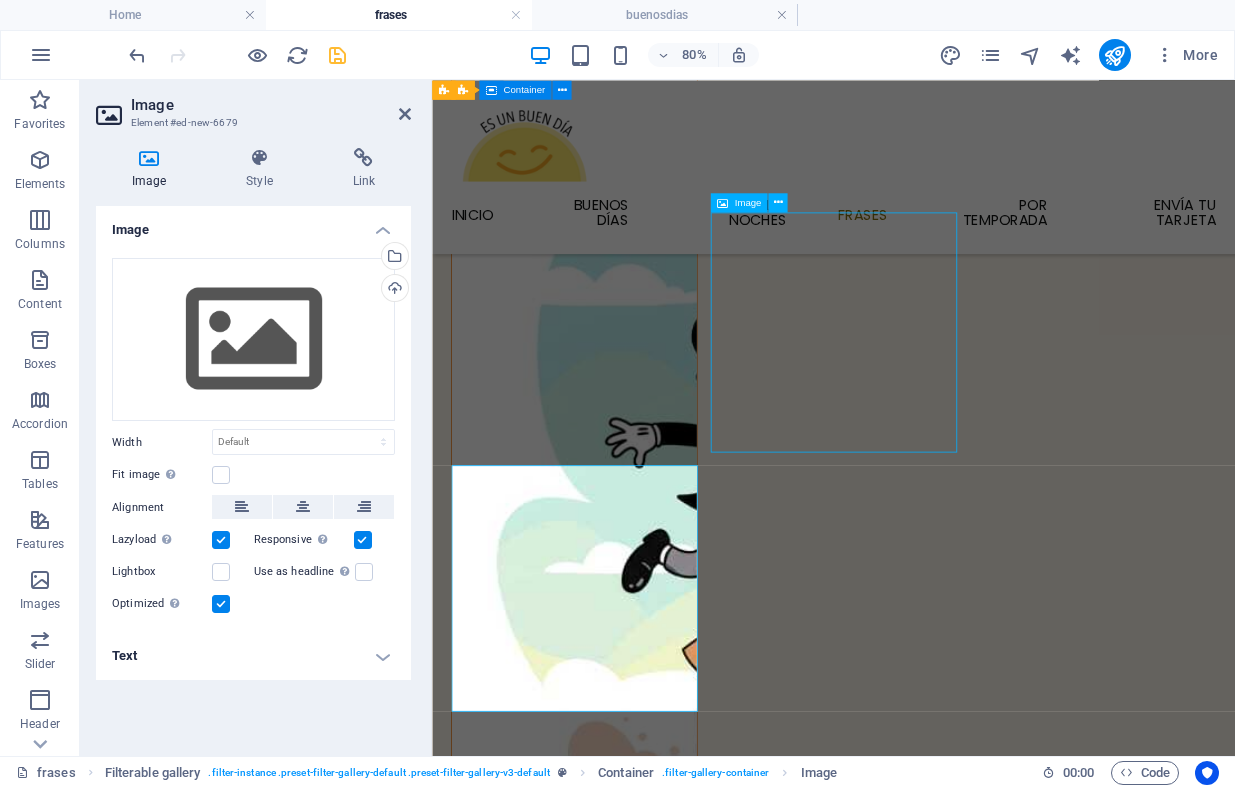 click at bounding box center [610, 11024] 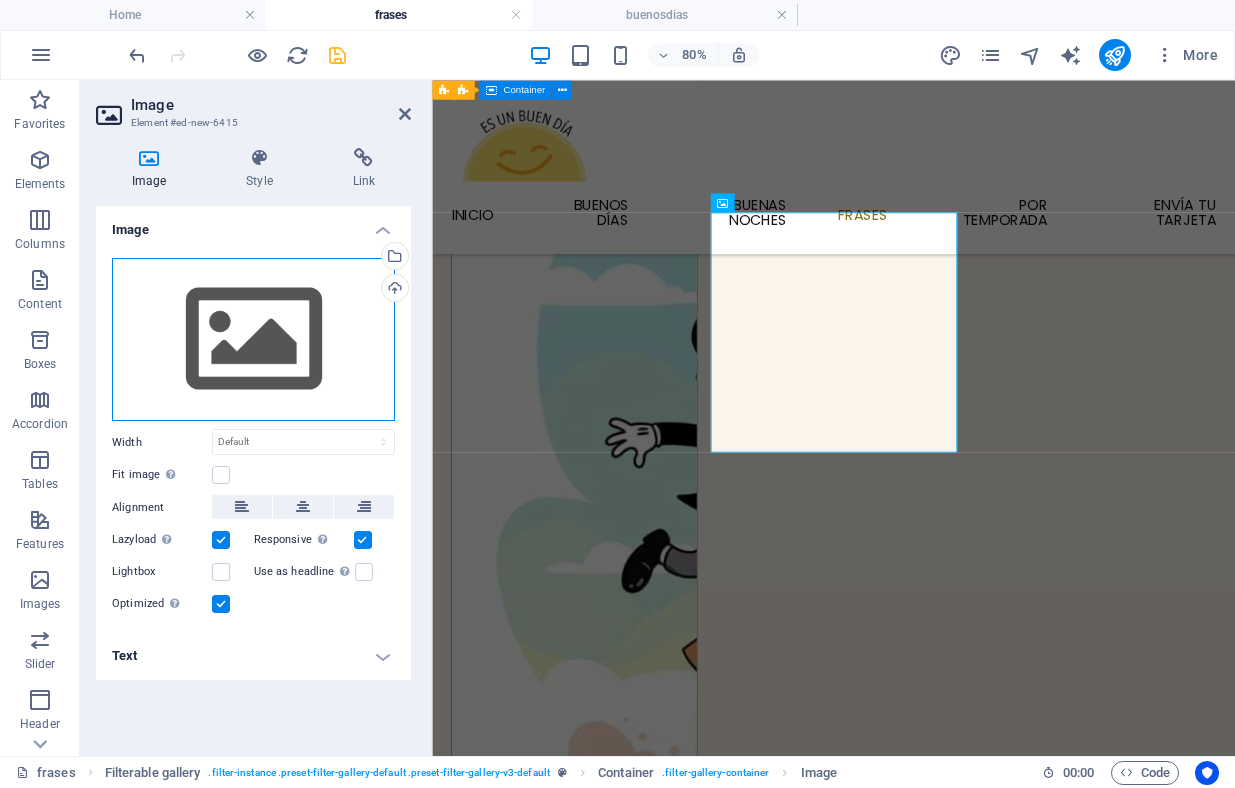 click on "Drag files here, click to choose files or select files from Files or our free stock photos & videos" at bounding box center [253, 340] 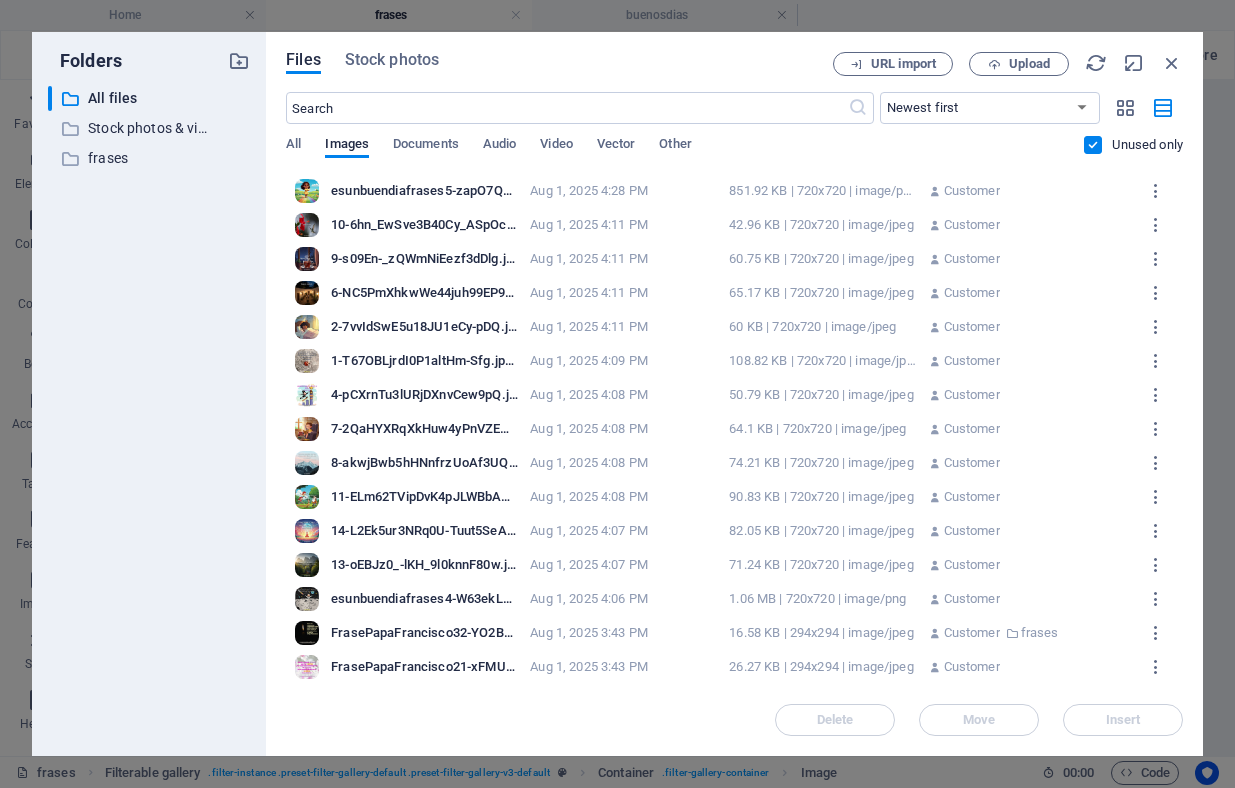 scroll, scrollTop: 1348, scrollLeft: 0, axis: vertical 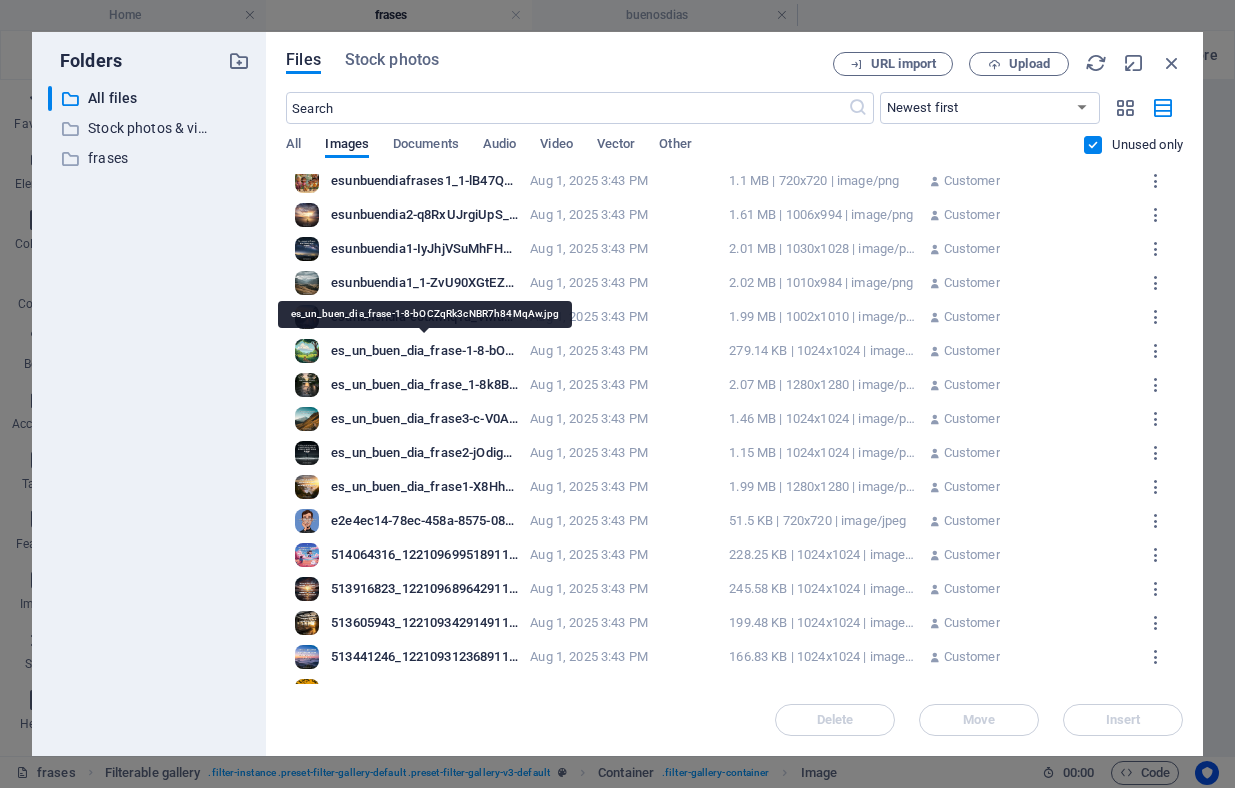 click on "es_un_buen_dia_frase-1-8-bOCZqRk3cNBR7h84MqAw.jpg" at bounding box center (424, 351) 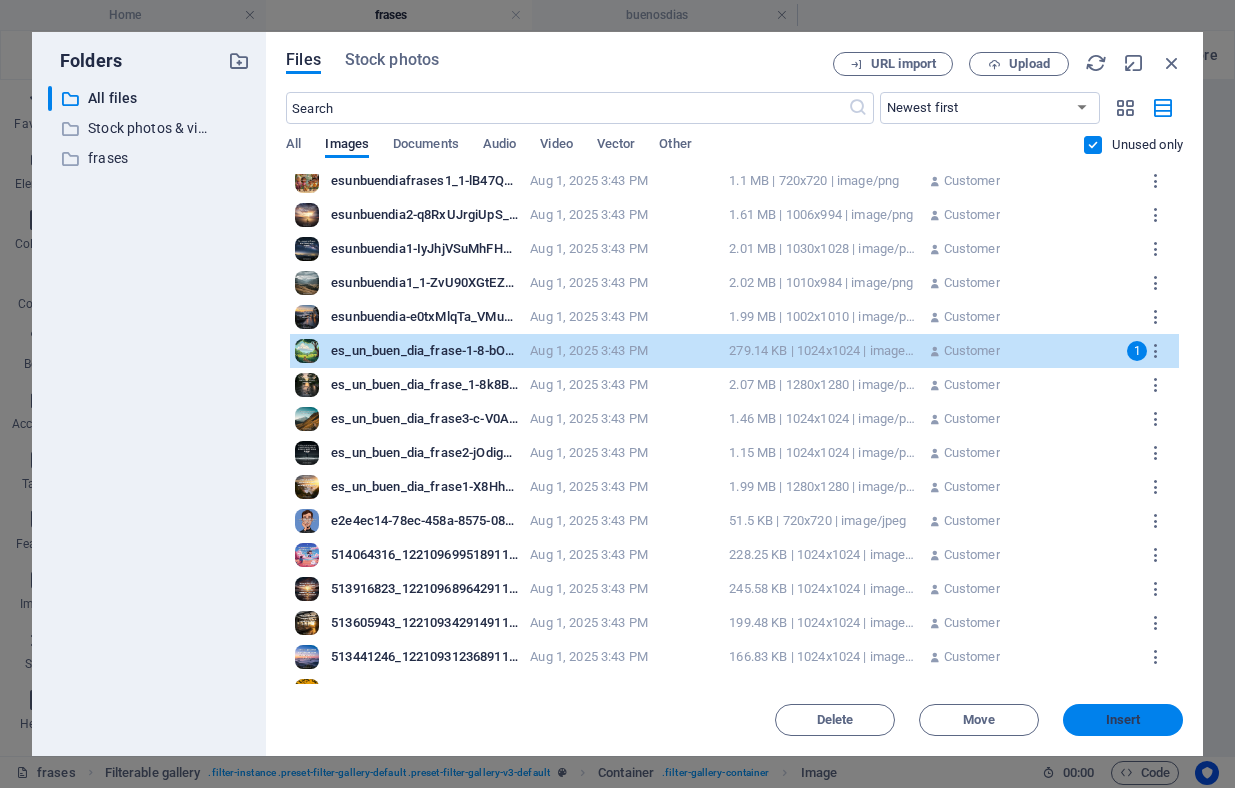 click on "Insert" at bounding box center (1123, 720) 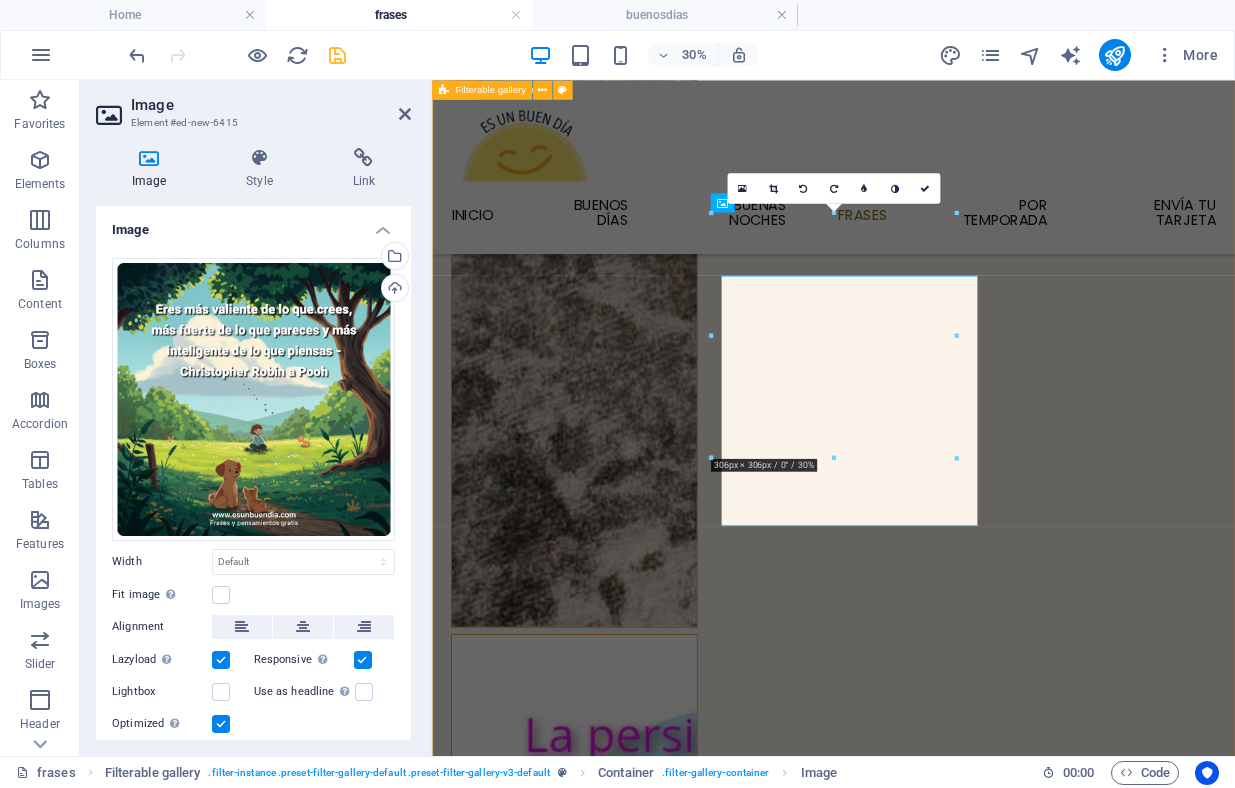 scroll, scrollTop: 2070, scrollLeft: 0, axis: vertical 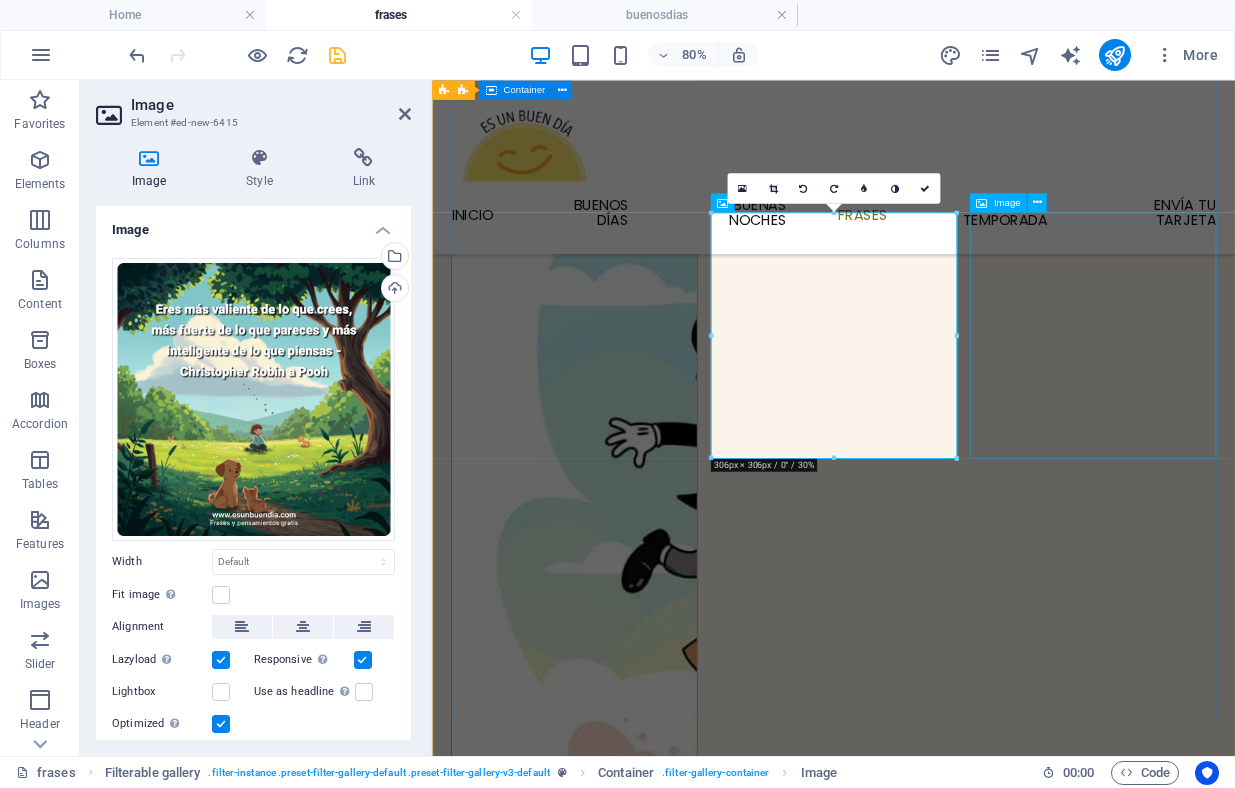 click at bounding box center (610, 12038) 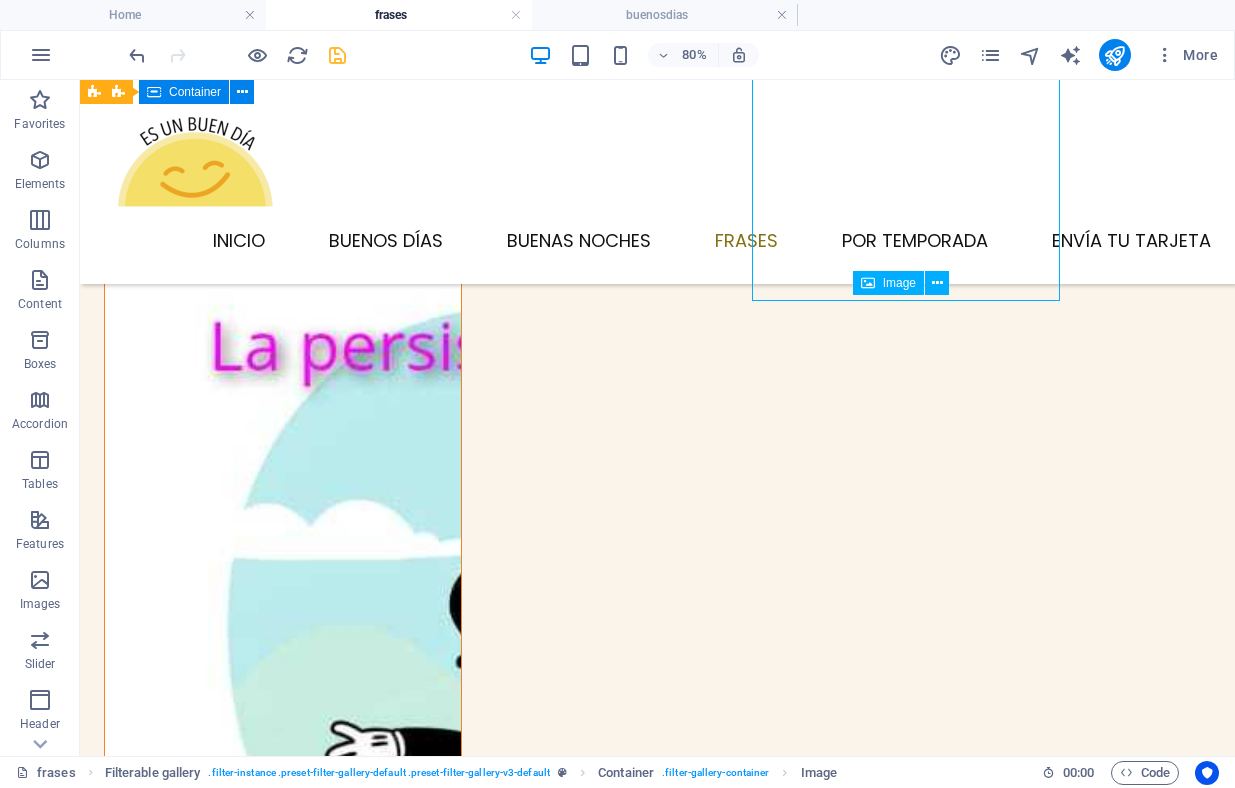 scroll, scrollTop: 2321, scrollLeft: 0, axis: vertical 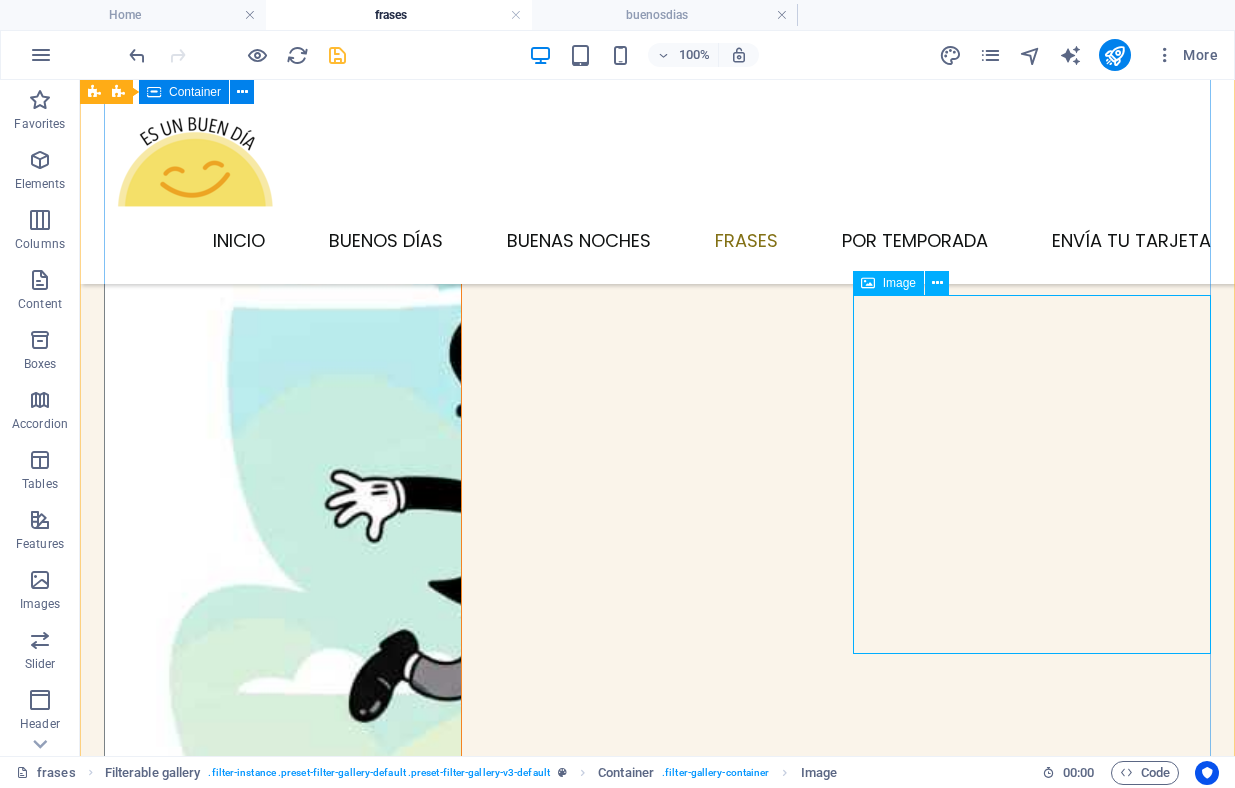 click at bounding box center [283, 13744] 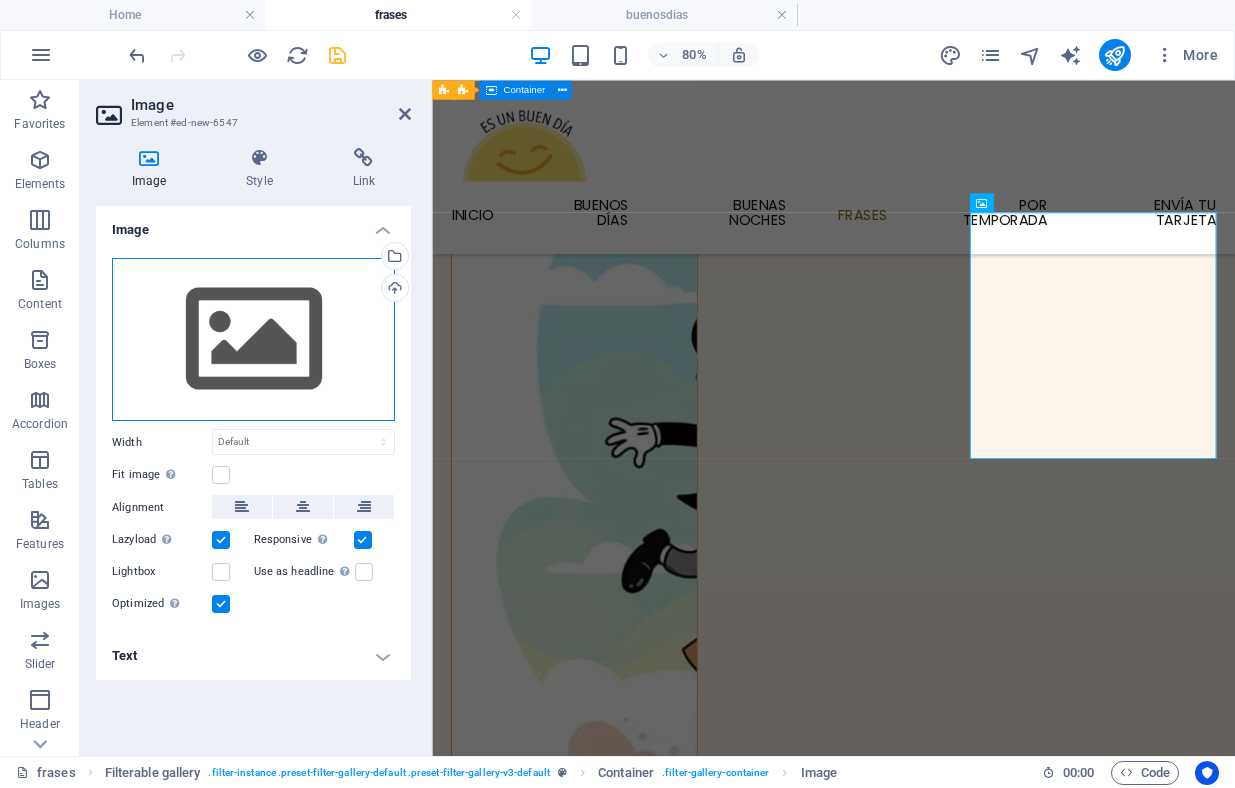 click on "Drag files here, click to choose files or select files from Files or our free stock photos & videos" at bounding box center [253, 340] 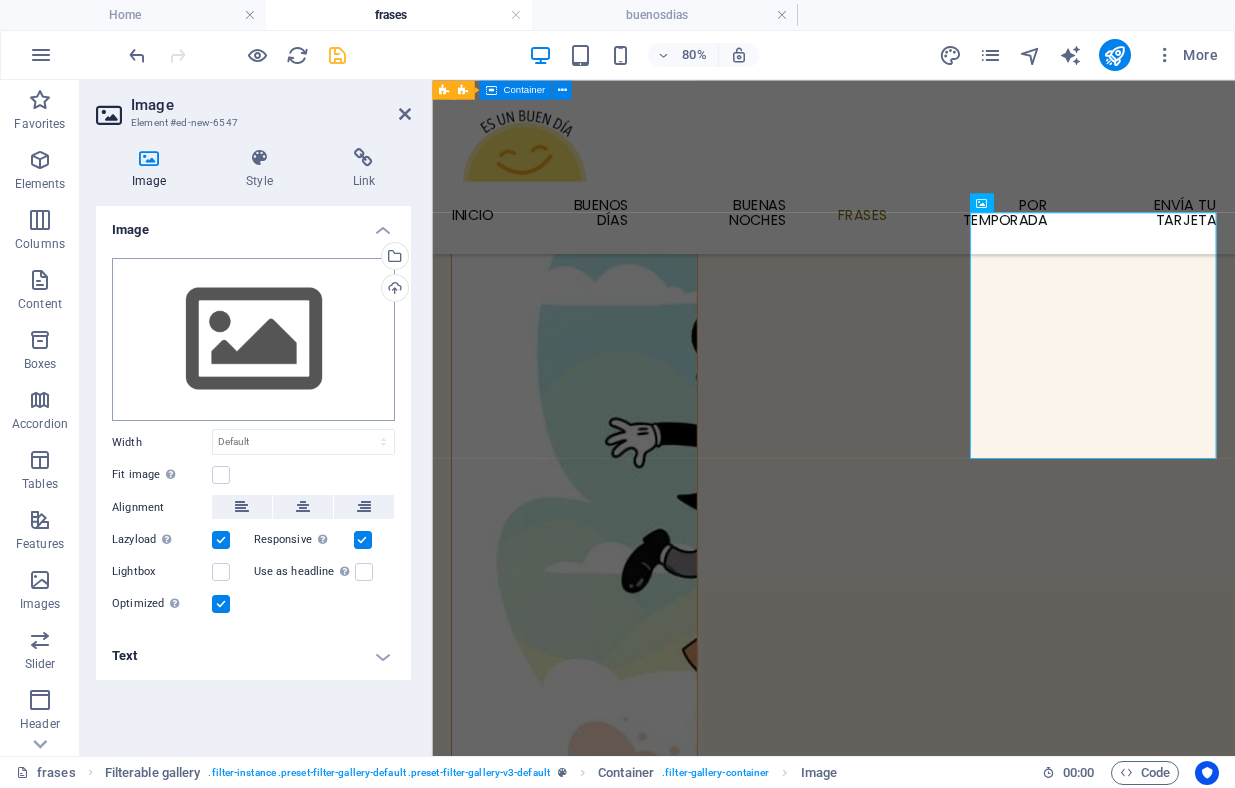 scroll, scrollTop: 1356, scrollLeft: 0, axis: vertical 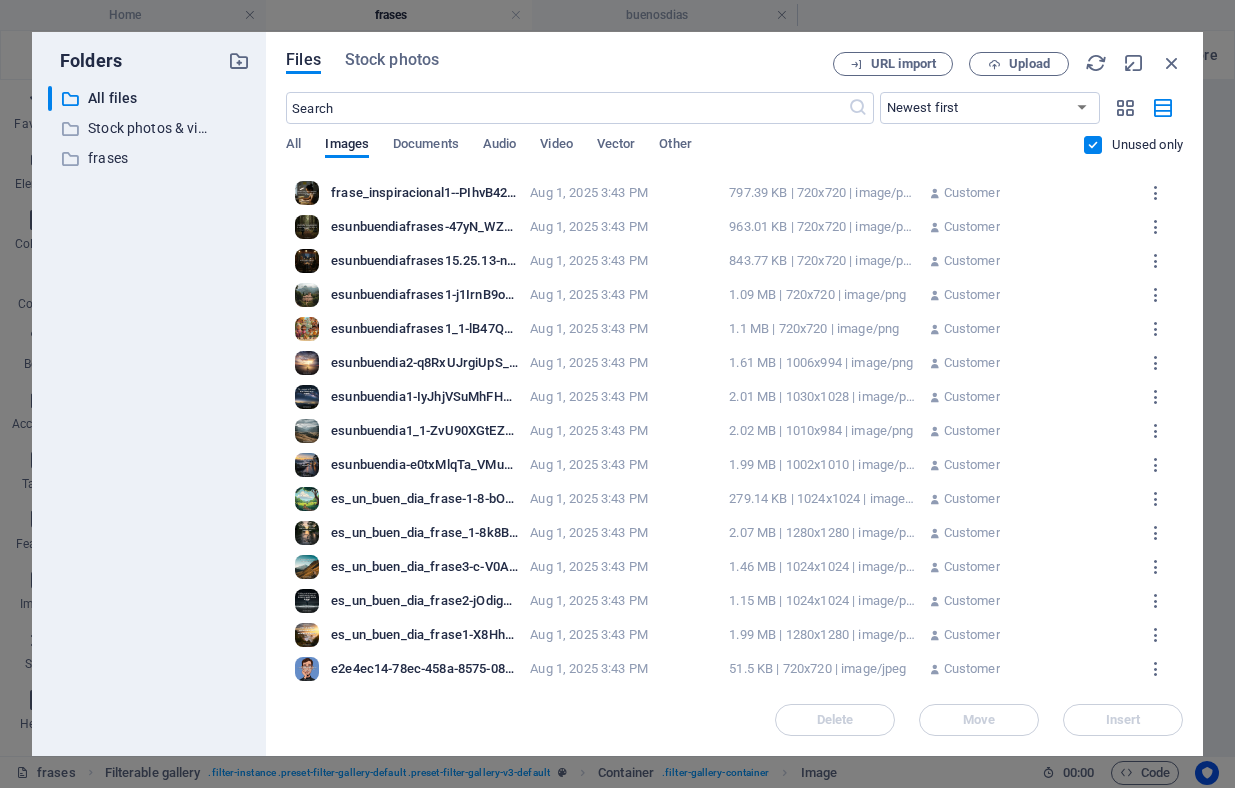 click on "es_un_buen_dia_frase_1-8k8BvAlIu8MJ8xYUB1WyGQ.png" at bounding box center [424, 533] 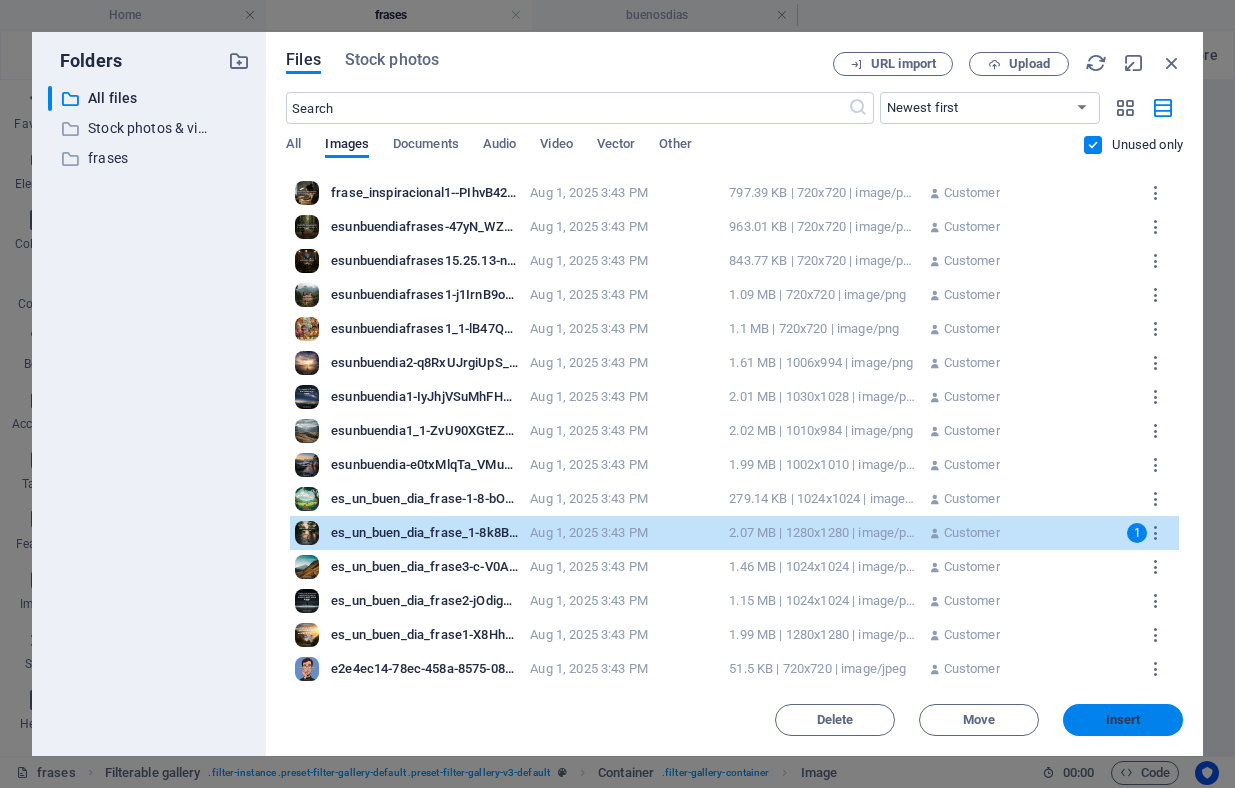 click on "Insert" at bounding box center (1123, 720) 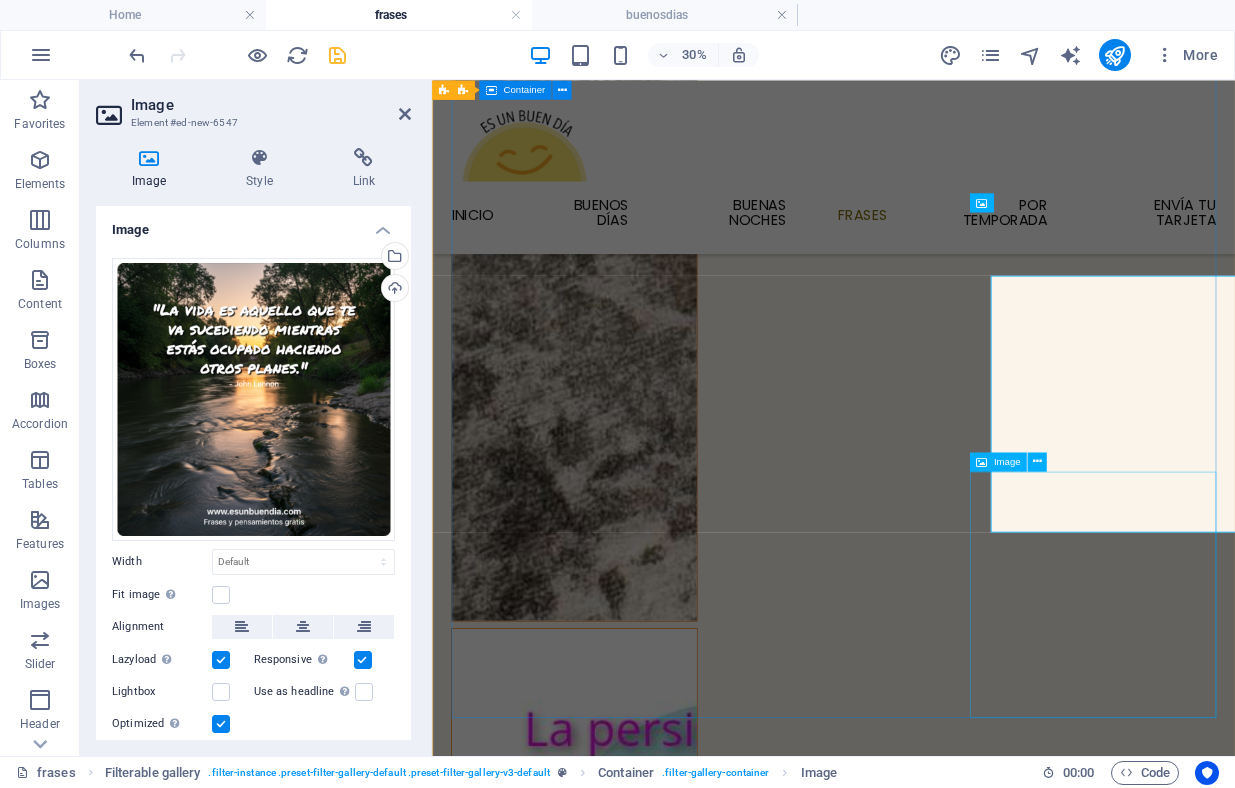 scroll, scrollTop: 2070, scrollLeft: 0, axis: vertical 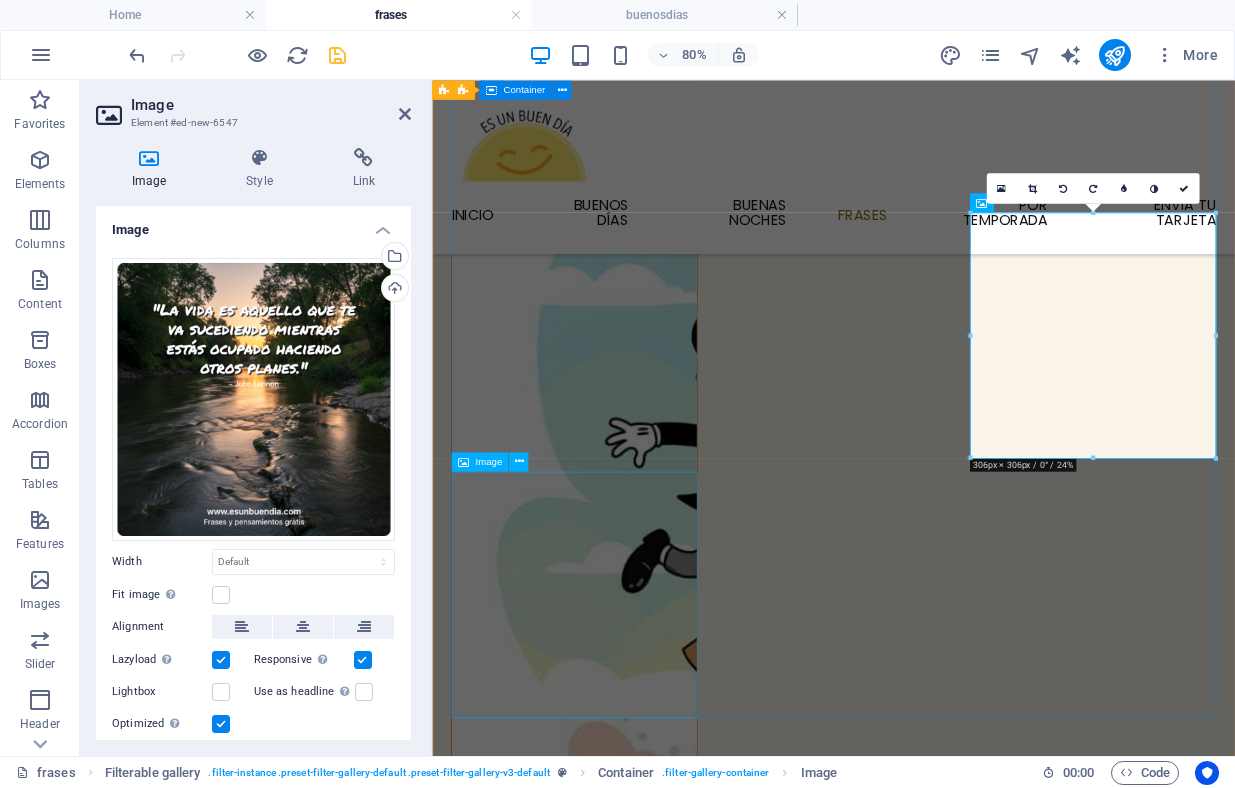 click at bounding box center (610, 13052) 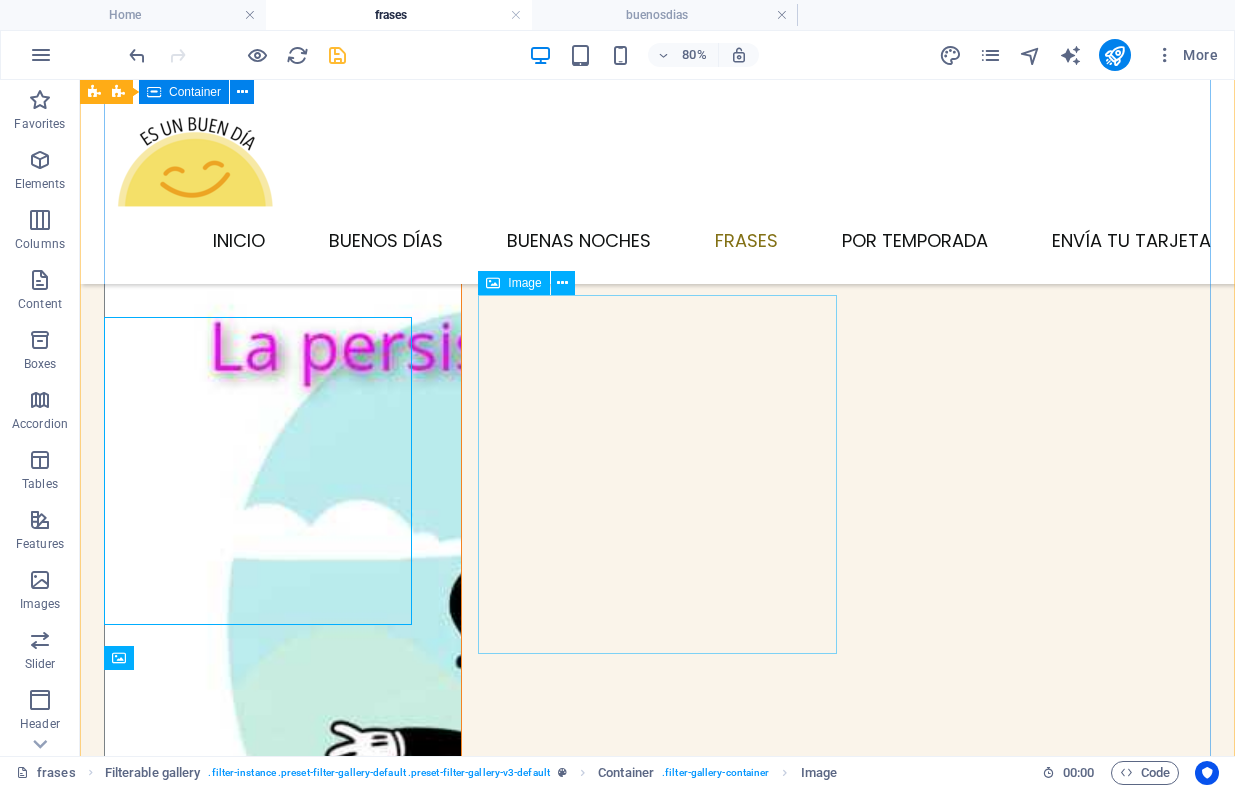 scroll, scrollTop: 2321, scrollLeft: 0, axis: vertical 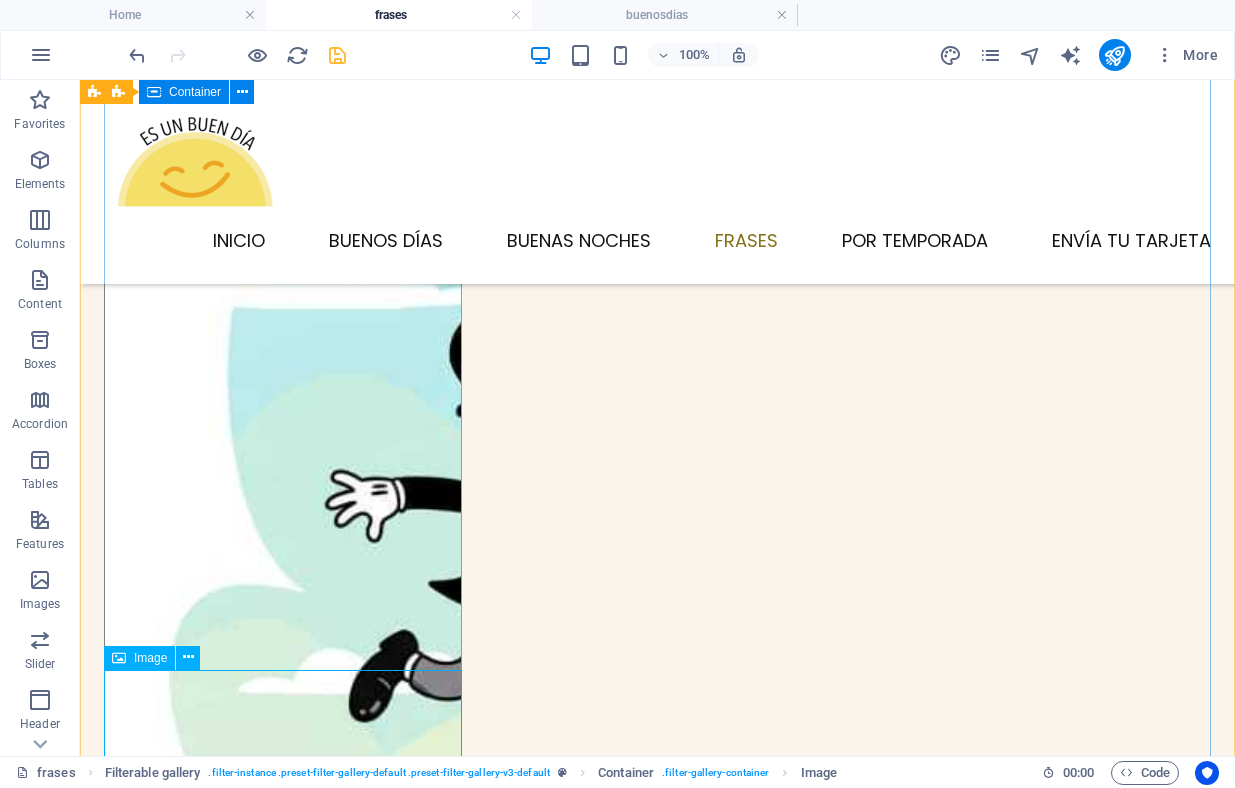 click at bounding box center [283, 14909] 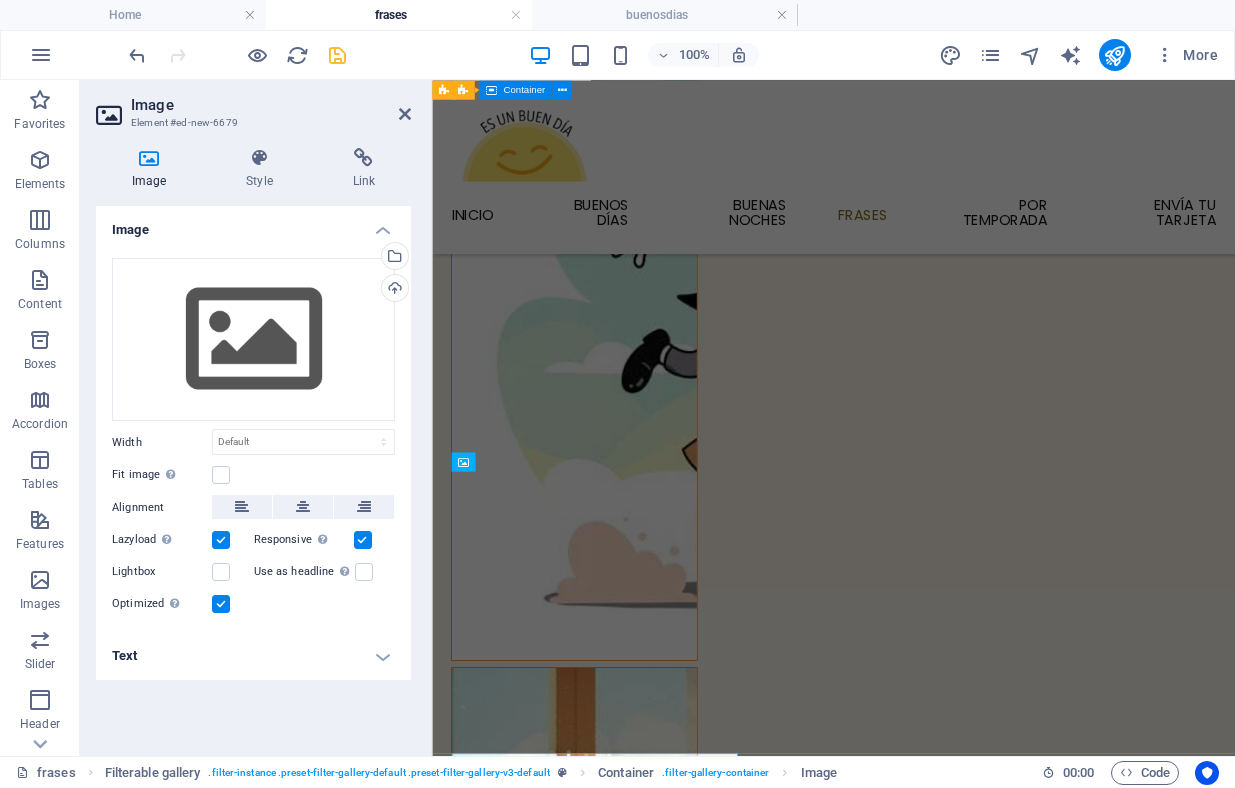 scroll, scrollTop: 2070, scrollLeft: 0, axis: vertical 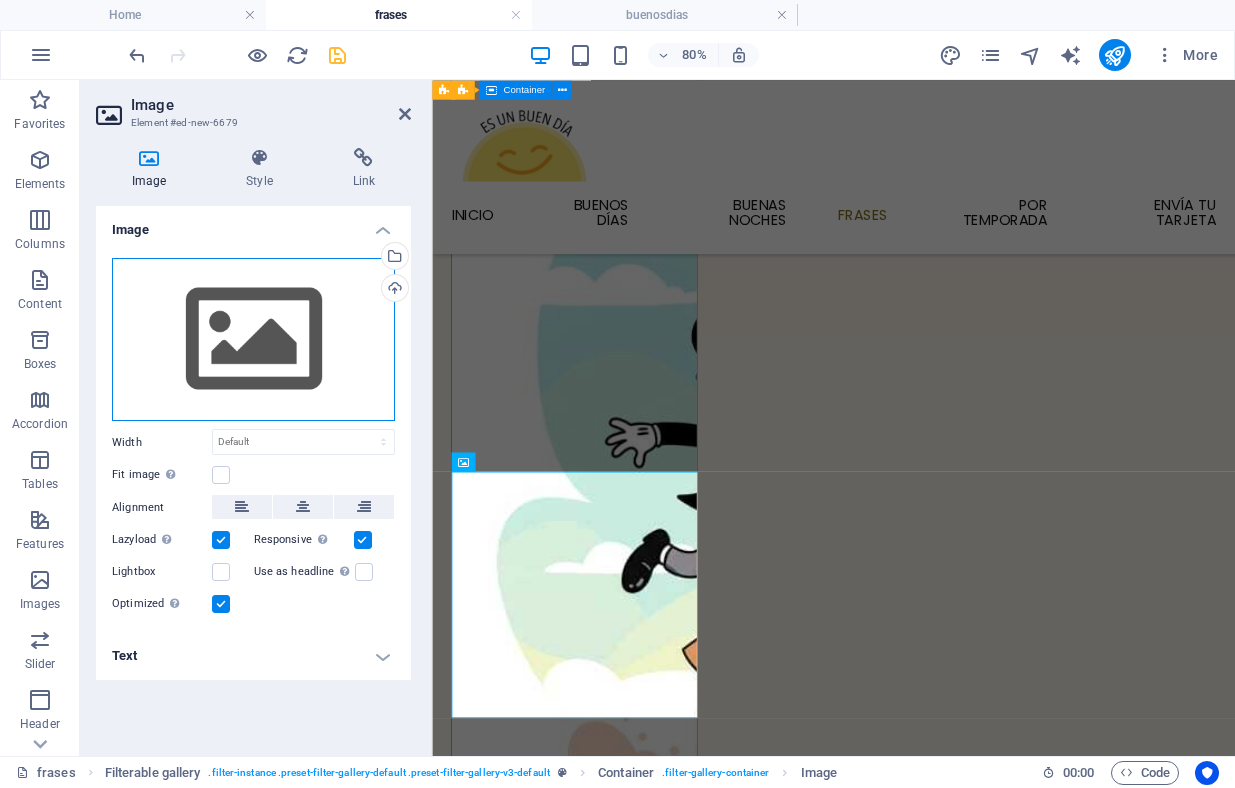 click on "Drag files here, click to choose files or select files from Files or our free stock photos & videos" at bounding box center [253, 340] 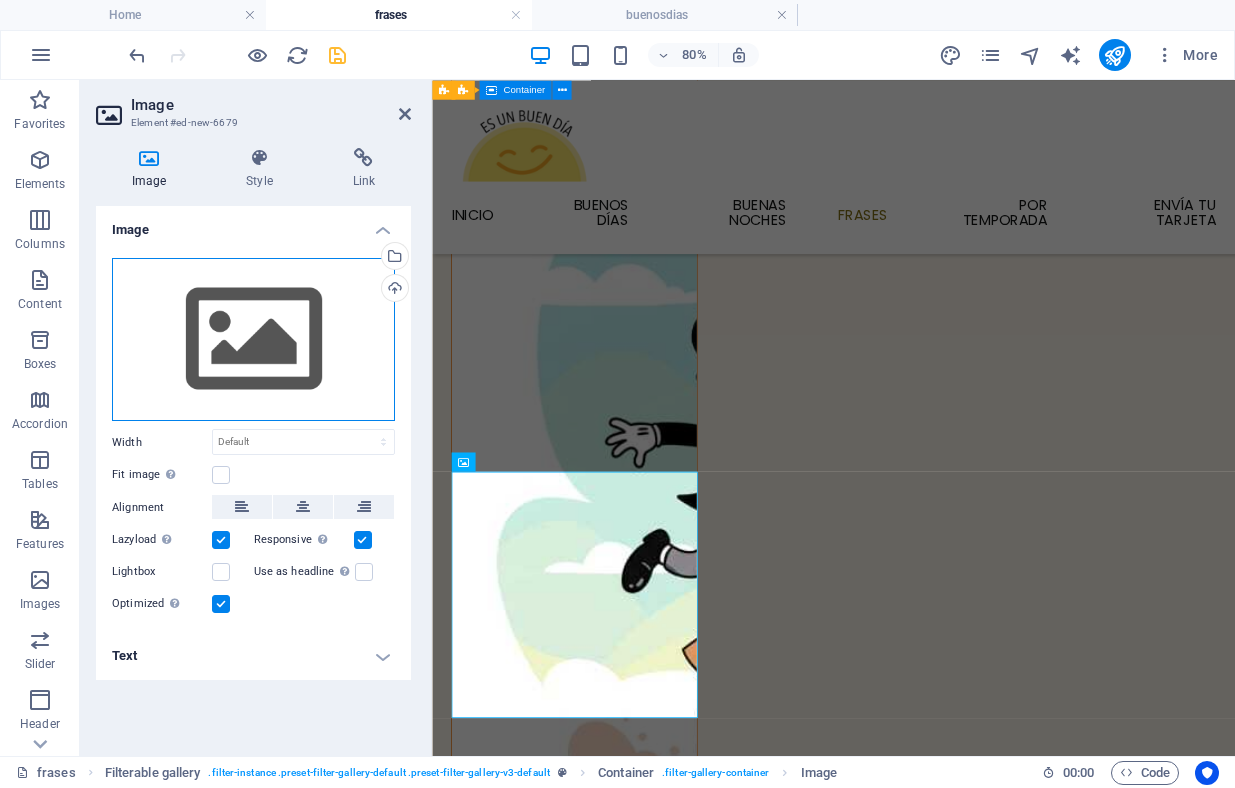 scroll, scrollTop: 1356, scrollLeft: 0, axis: vertical 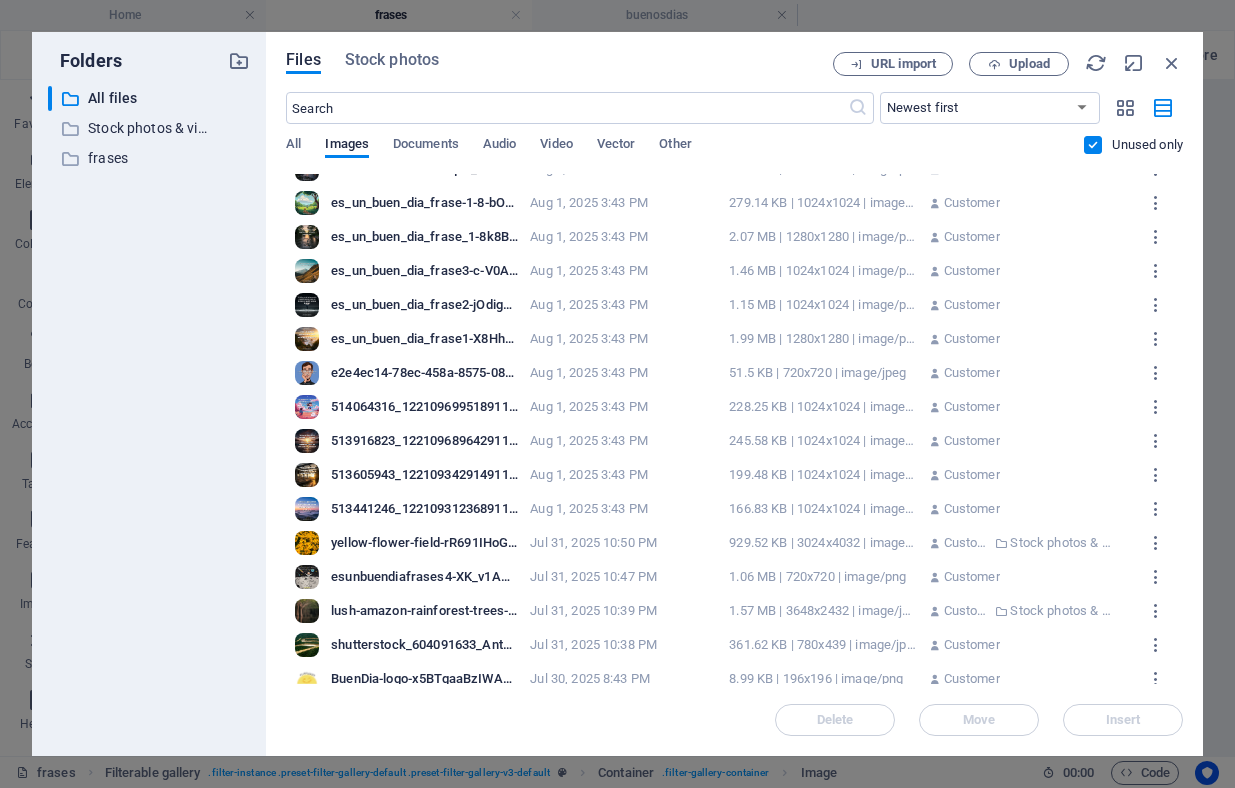 click on "es_un_buen_dia_frase3-c-V0A8LCl1sxVmN0cK_3ew.png" at bounding box center (424, 271) 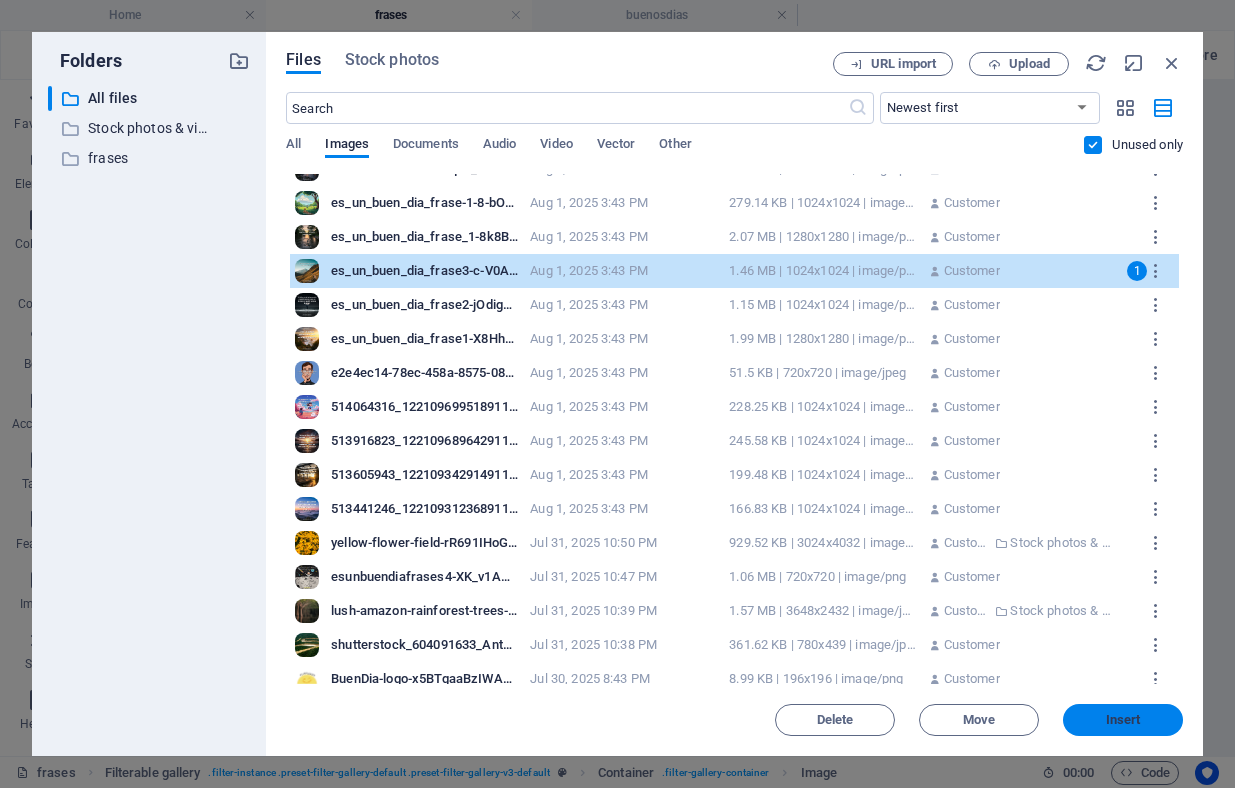 click on "Insert" at bounding box center [1123, 720] 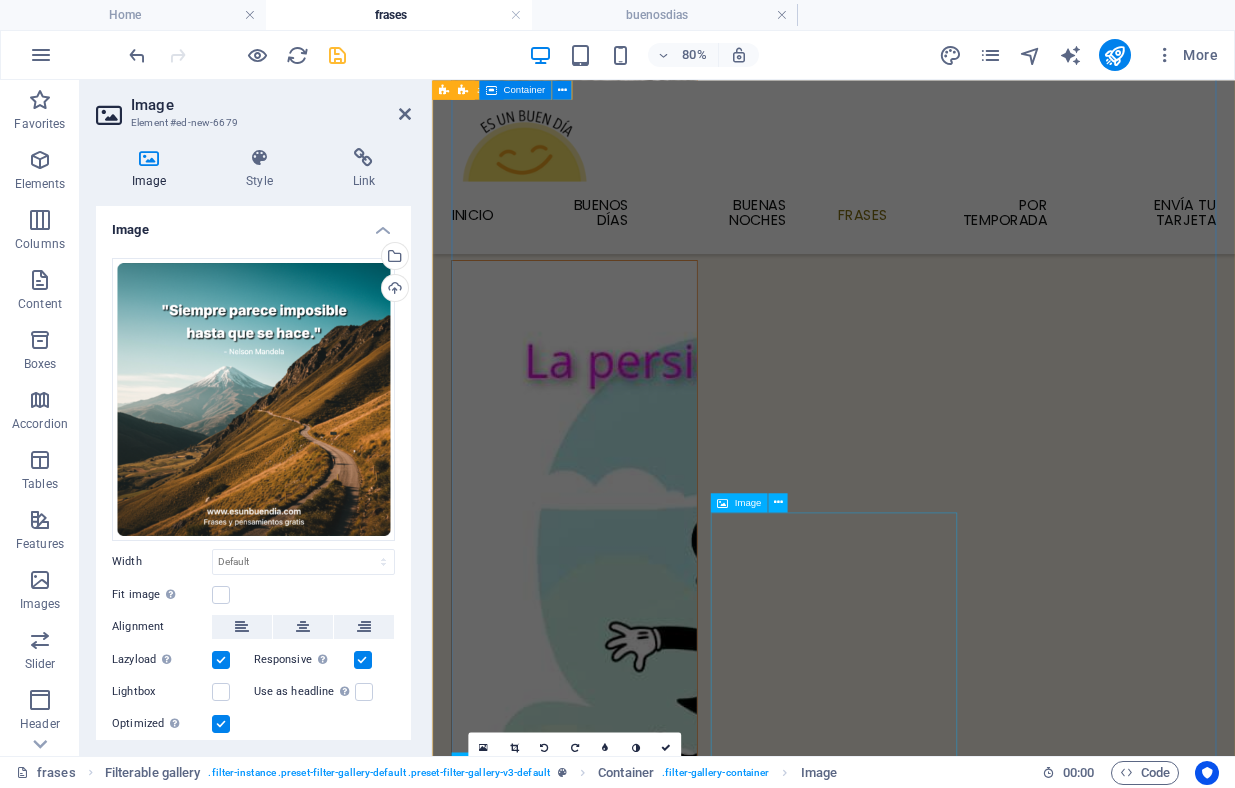 scroll, scrollTop: 1695, scrollLeft: 0, axis: vertical 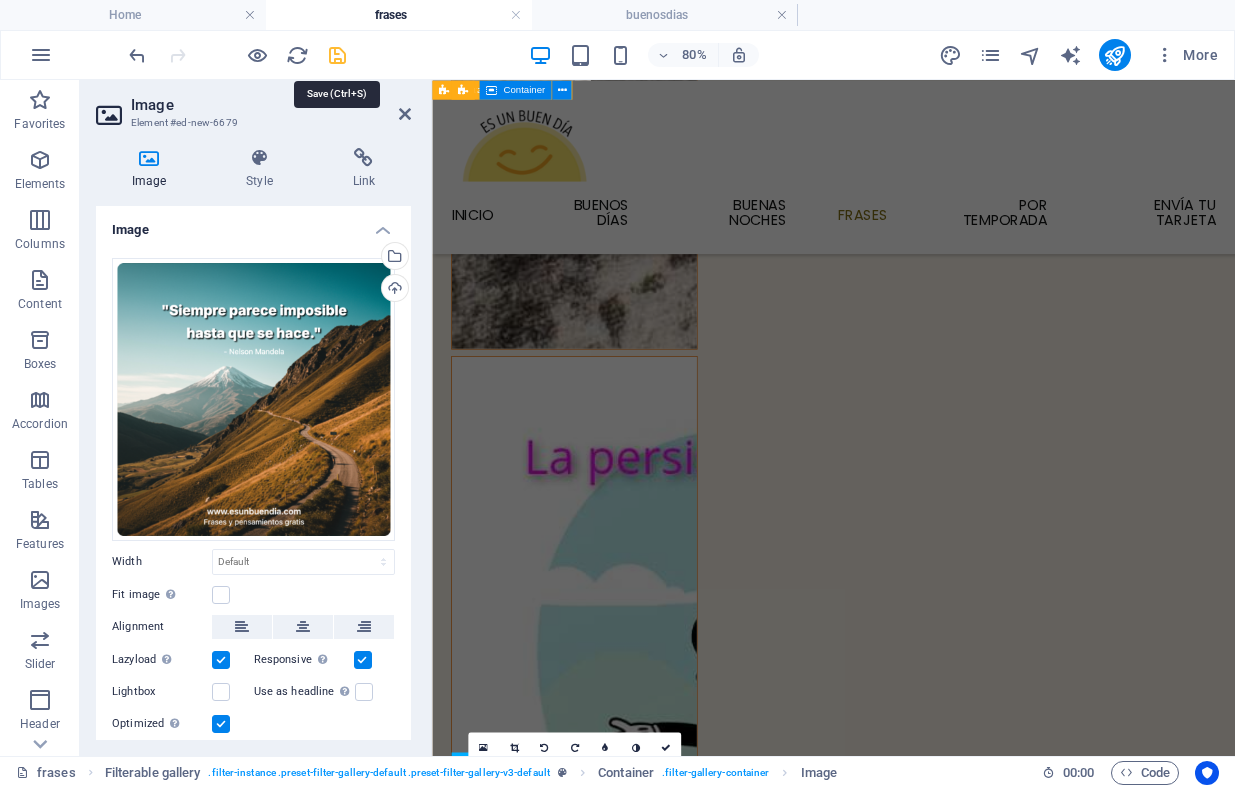 click at bounding box center [337, 55] 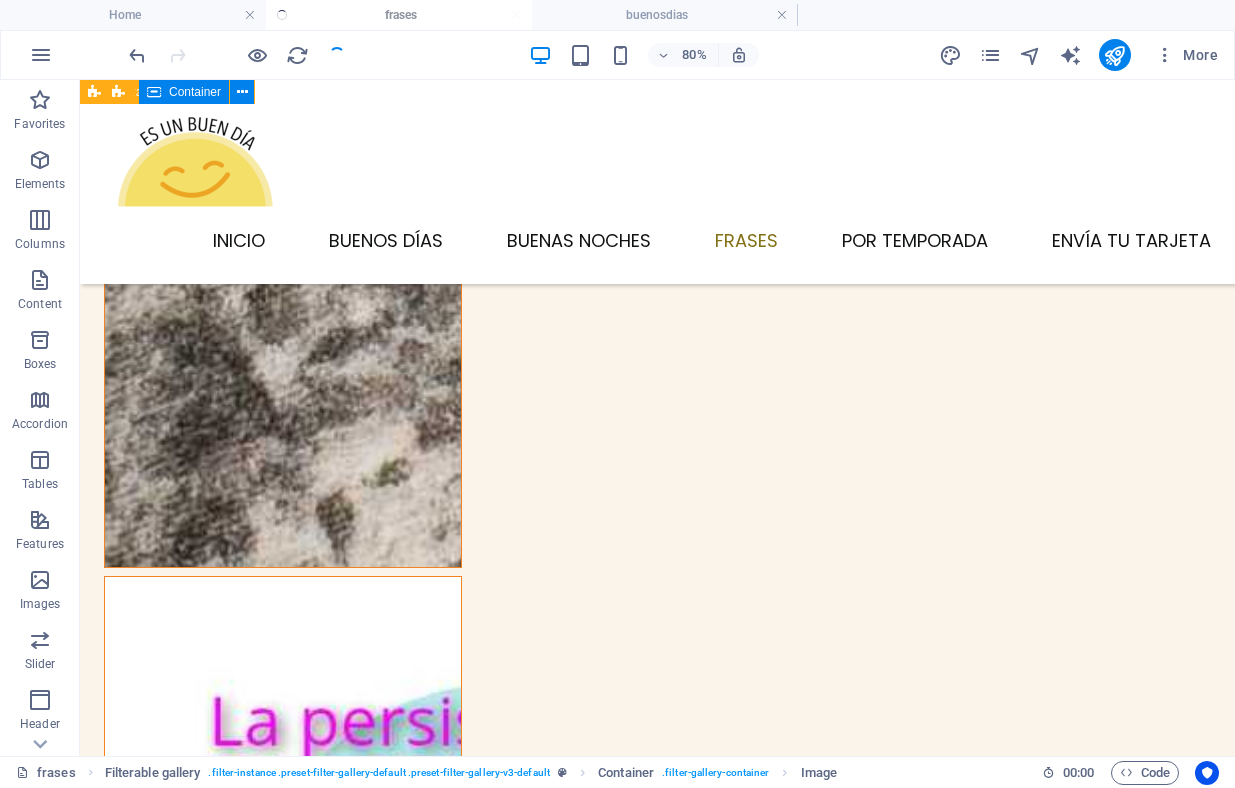 scroll, scrollTop: 2752, scrollLeft: 0, axis: vertical 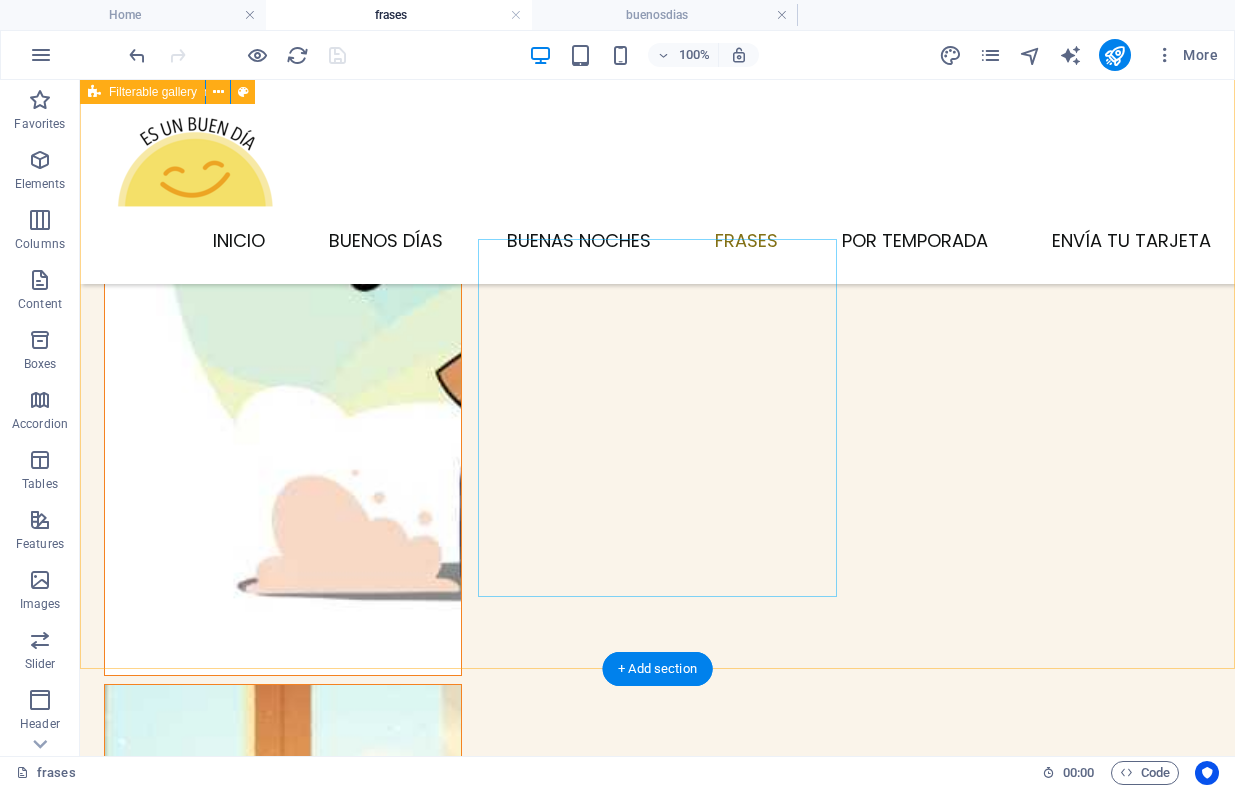 click on "Show all Category one Category two Category three Category four" at bounding box center [657, 7804] 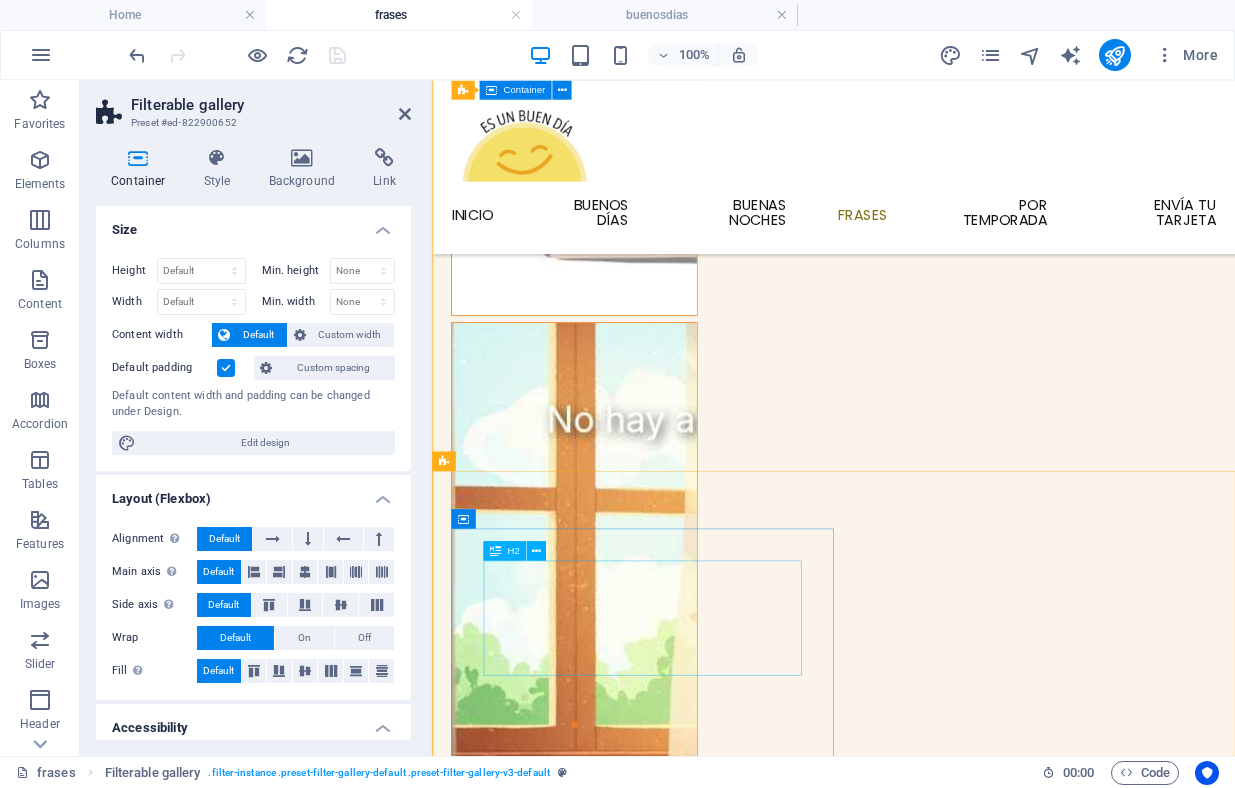 scroll, scrollTop: 2450, scrollLeft: 0, axis: vertical 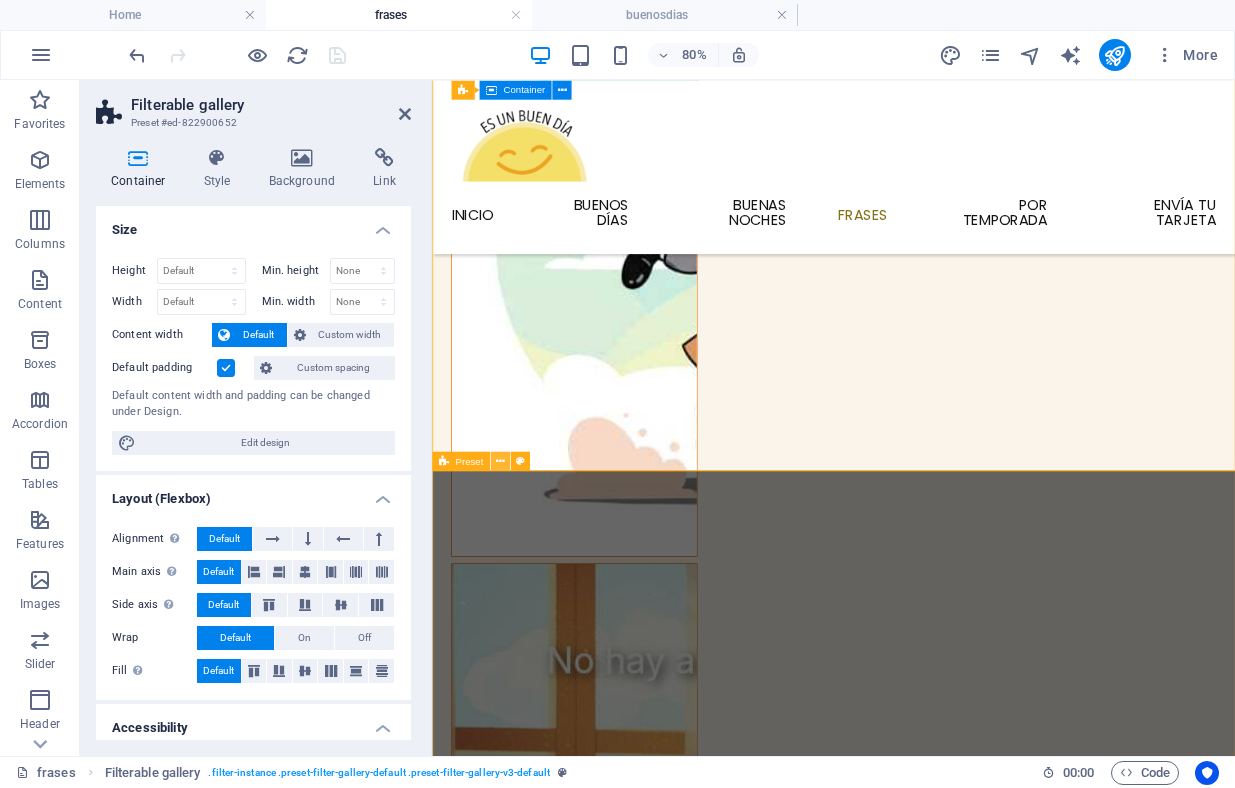 click at bounding box center [499, 461] 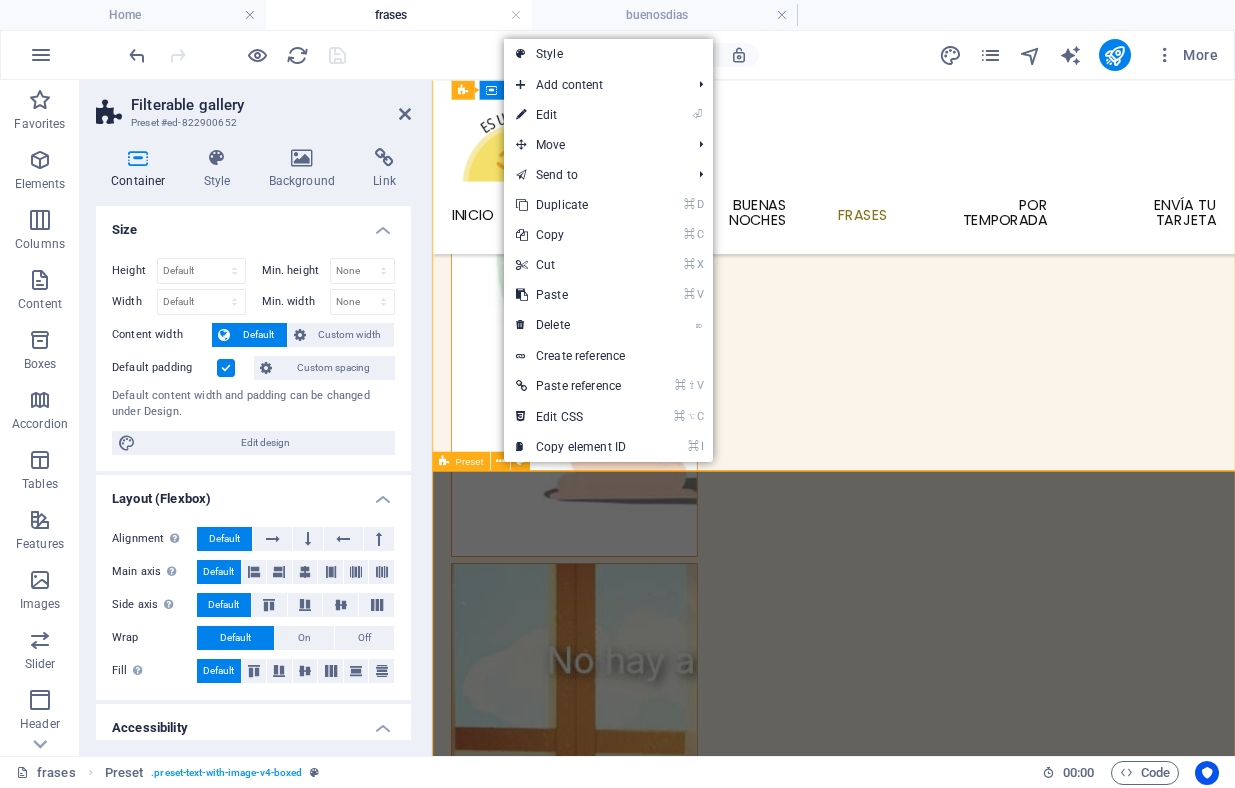scroll, scrollTop: 2752, scrollLeft: 0, axis: vertical 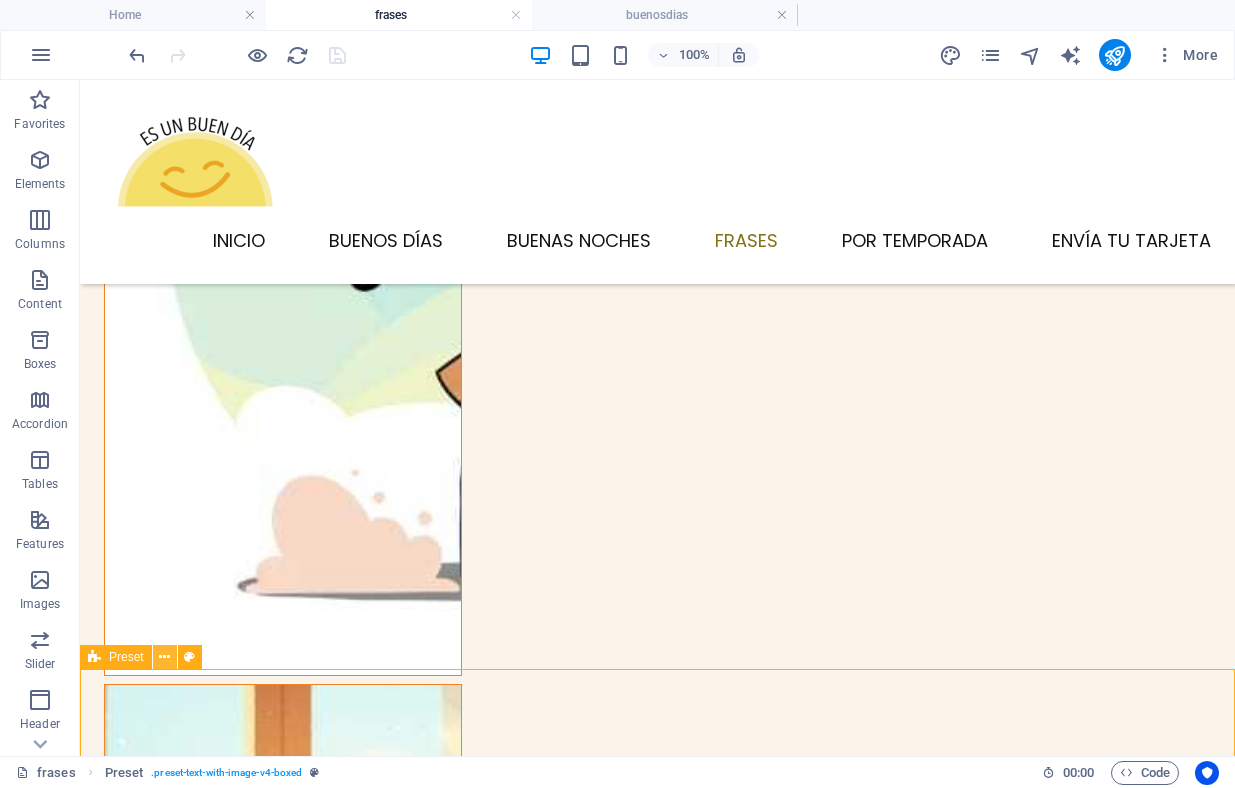 click at bounding box center [164, 657] 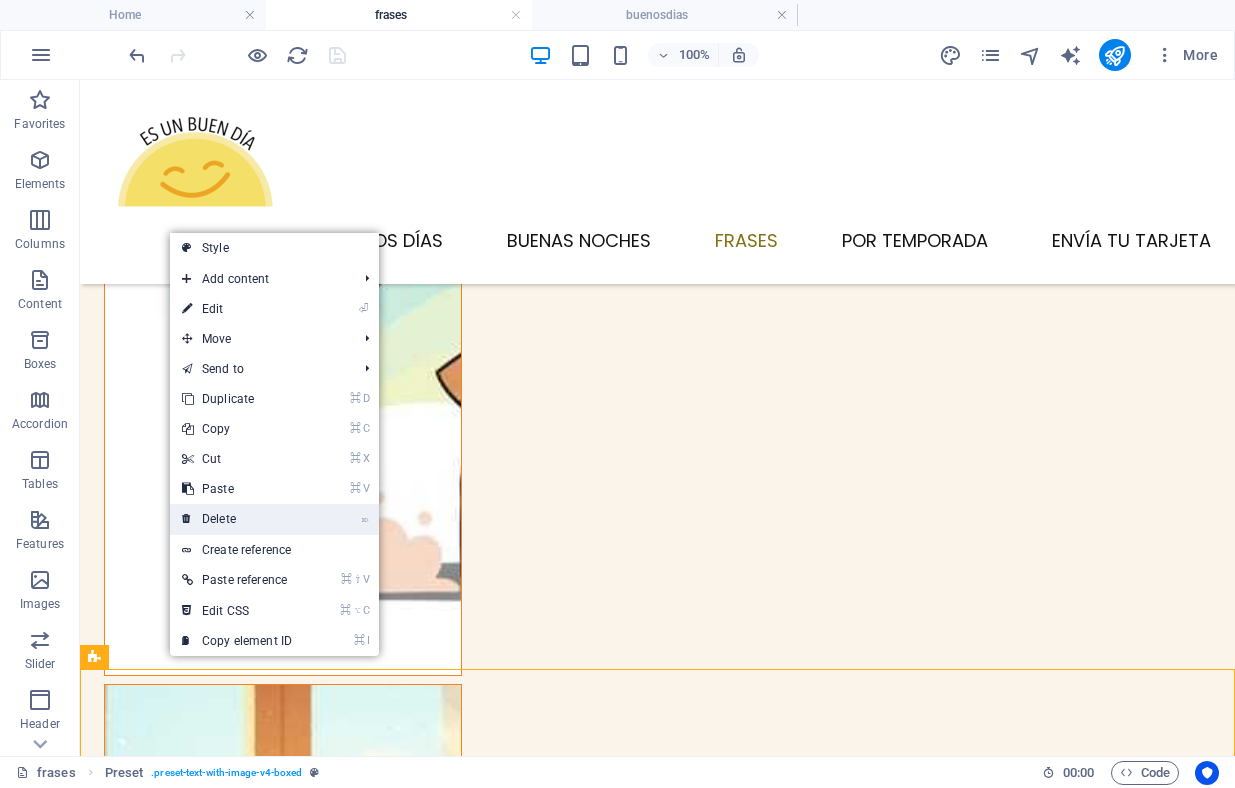 click on "⌦  Delete" at bounding box center [237, 519] 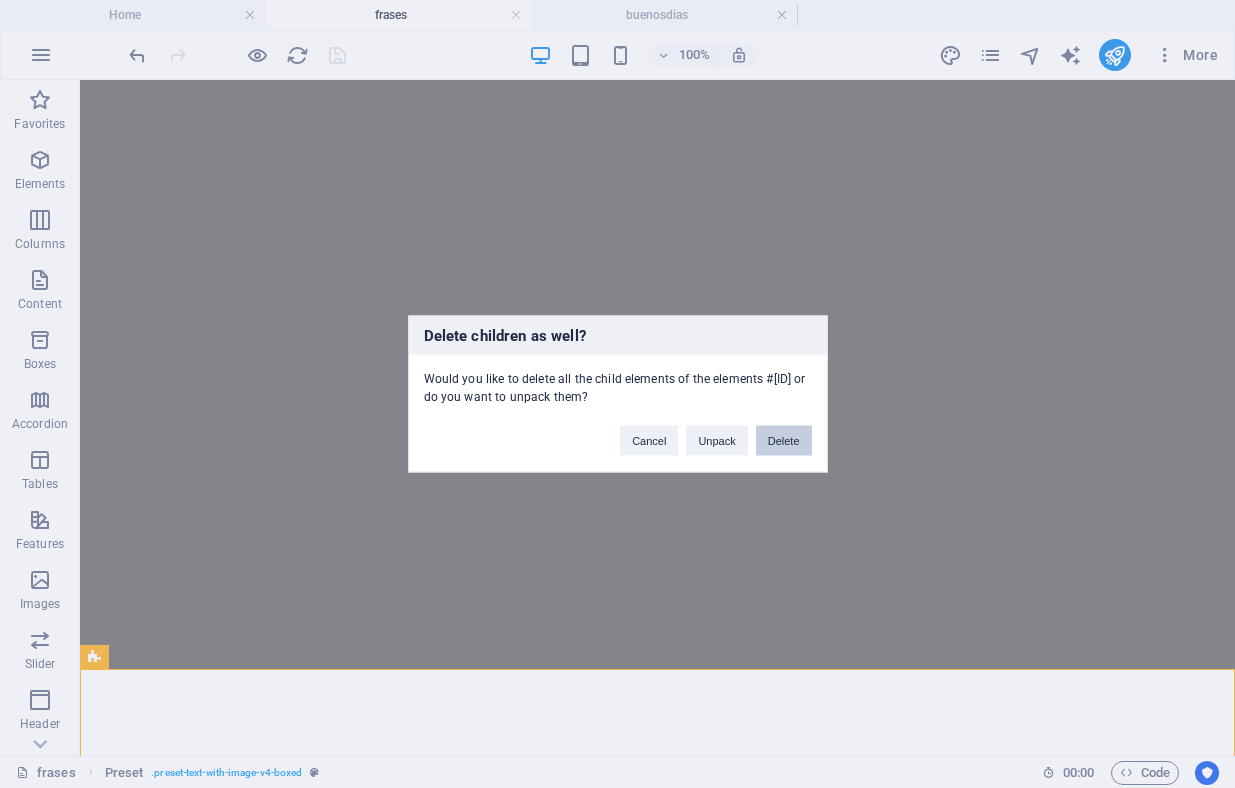 click on "Delete" at bounding box center (784, 441) 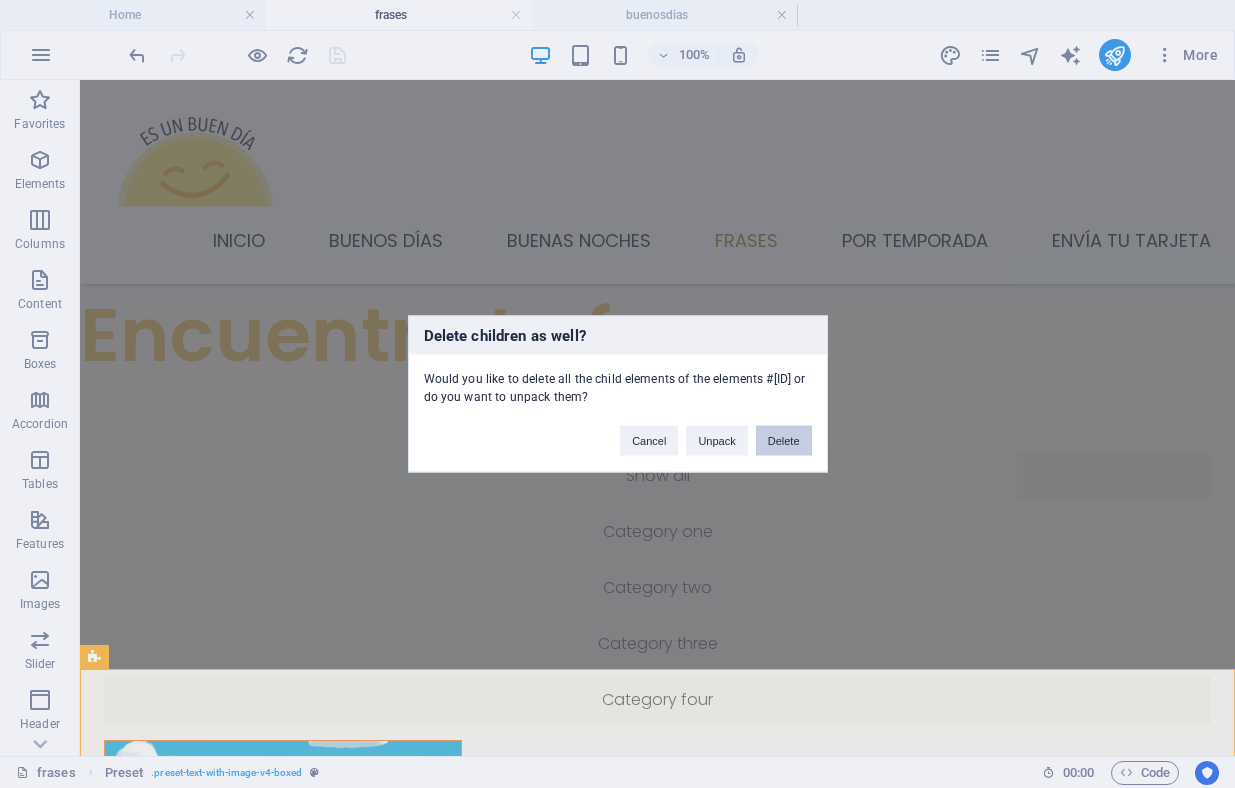 scroll, scrollTop: 0, scrollLeft: 0, axis: both 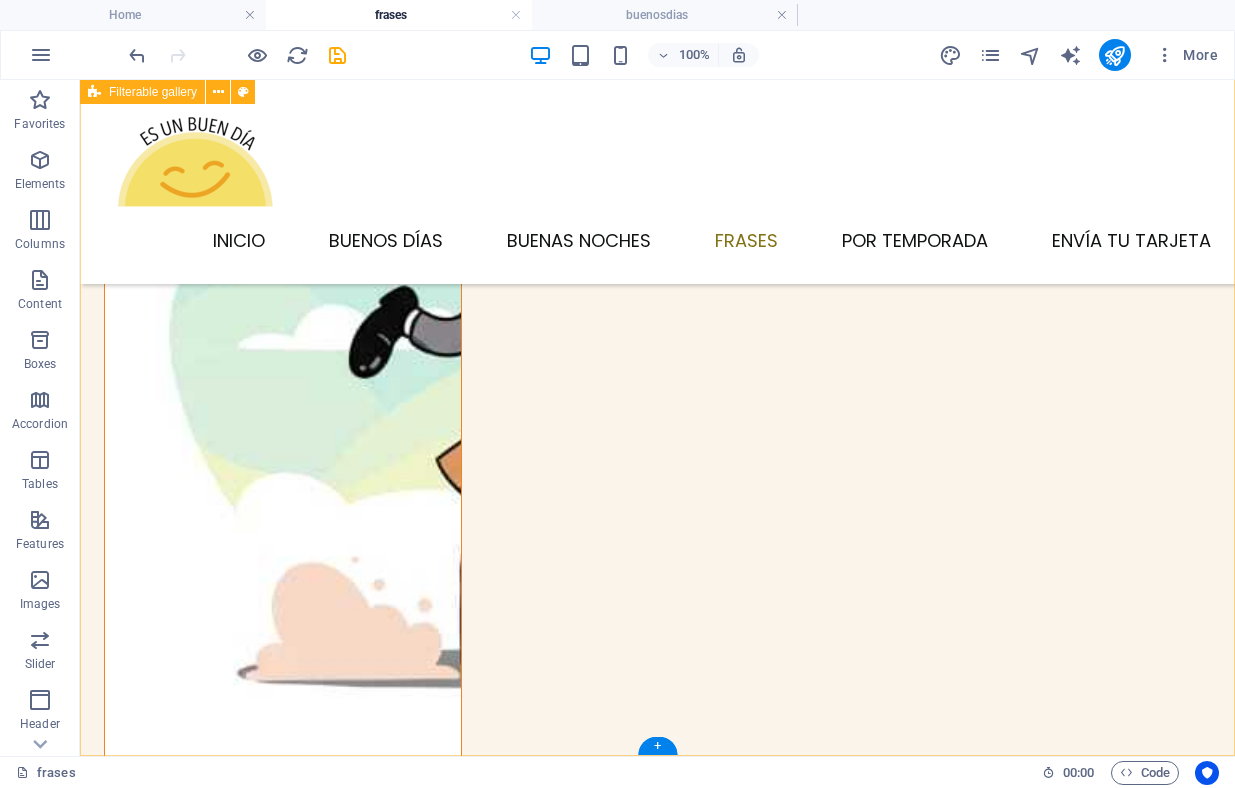 click on "Show all Category one Category two Category three Category four" at bounding box center [657, 7891] 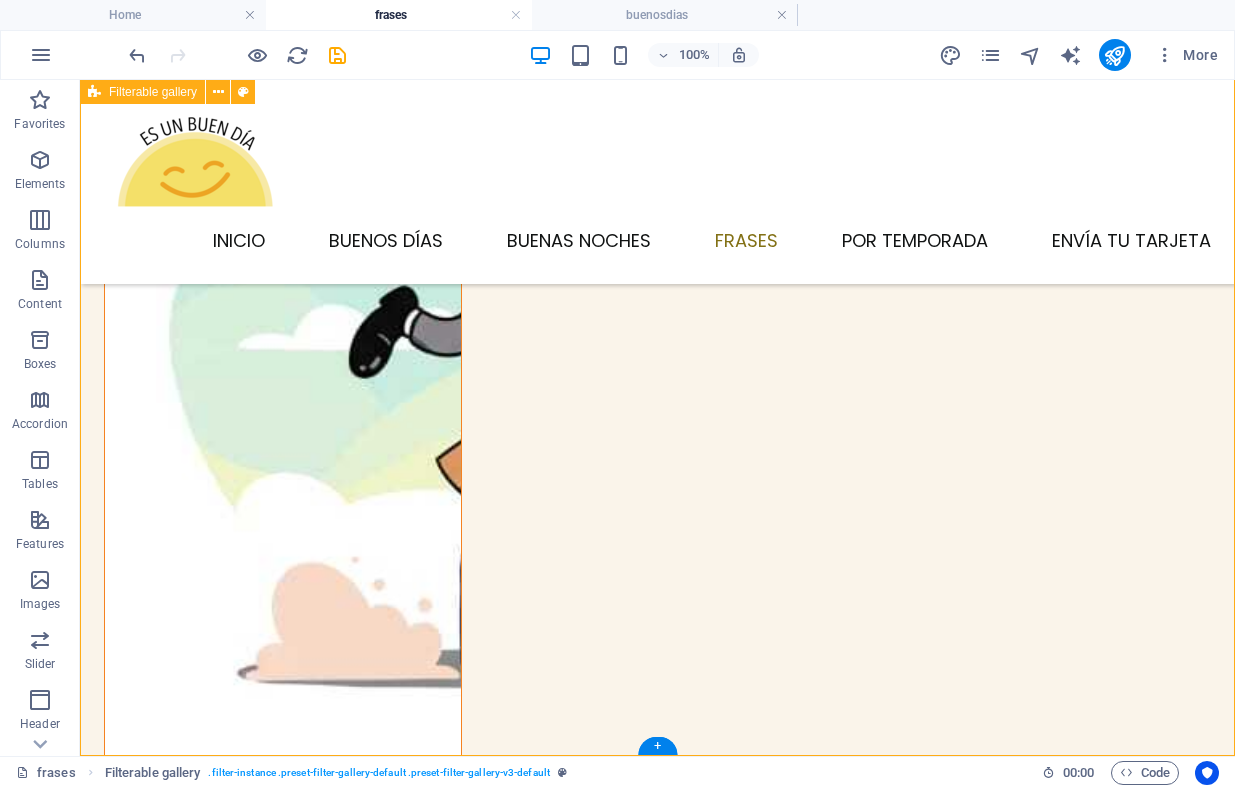 click at bounding box center [283, 17416] 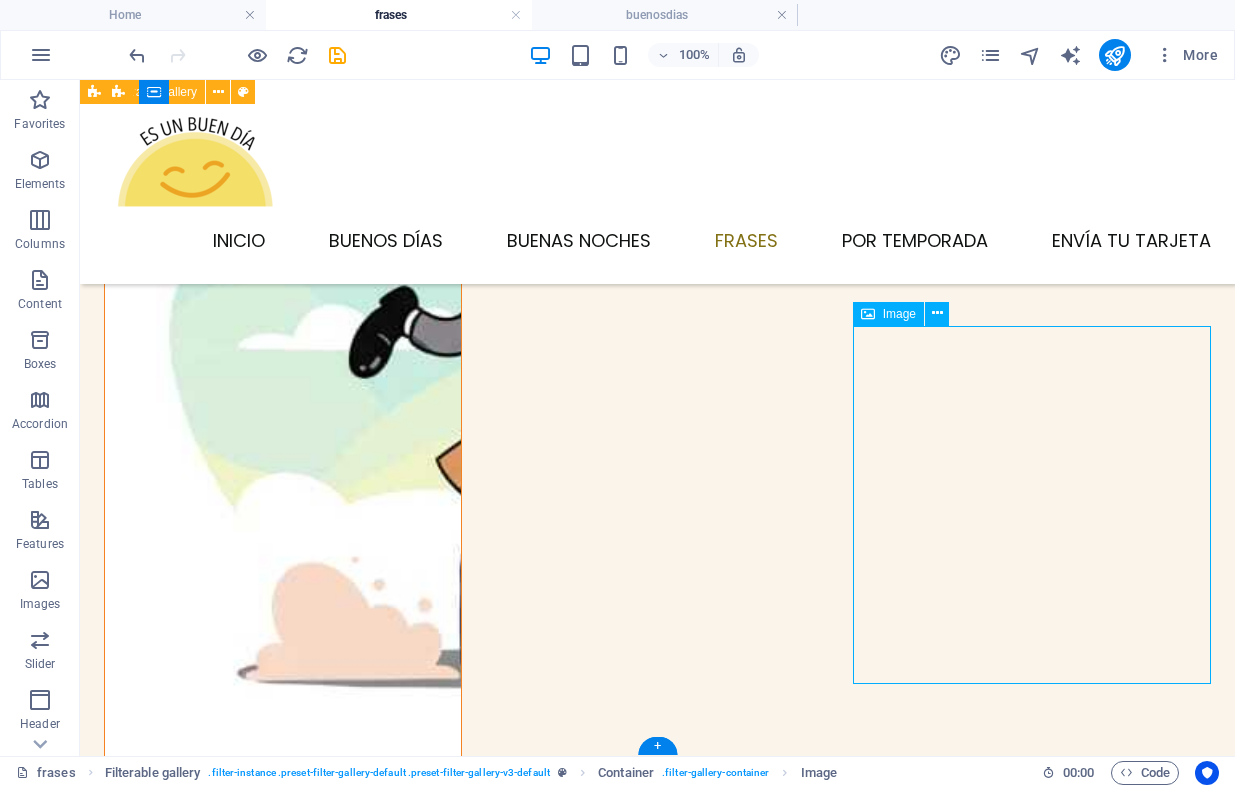click at bounding box center [283, 17416] 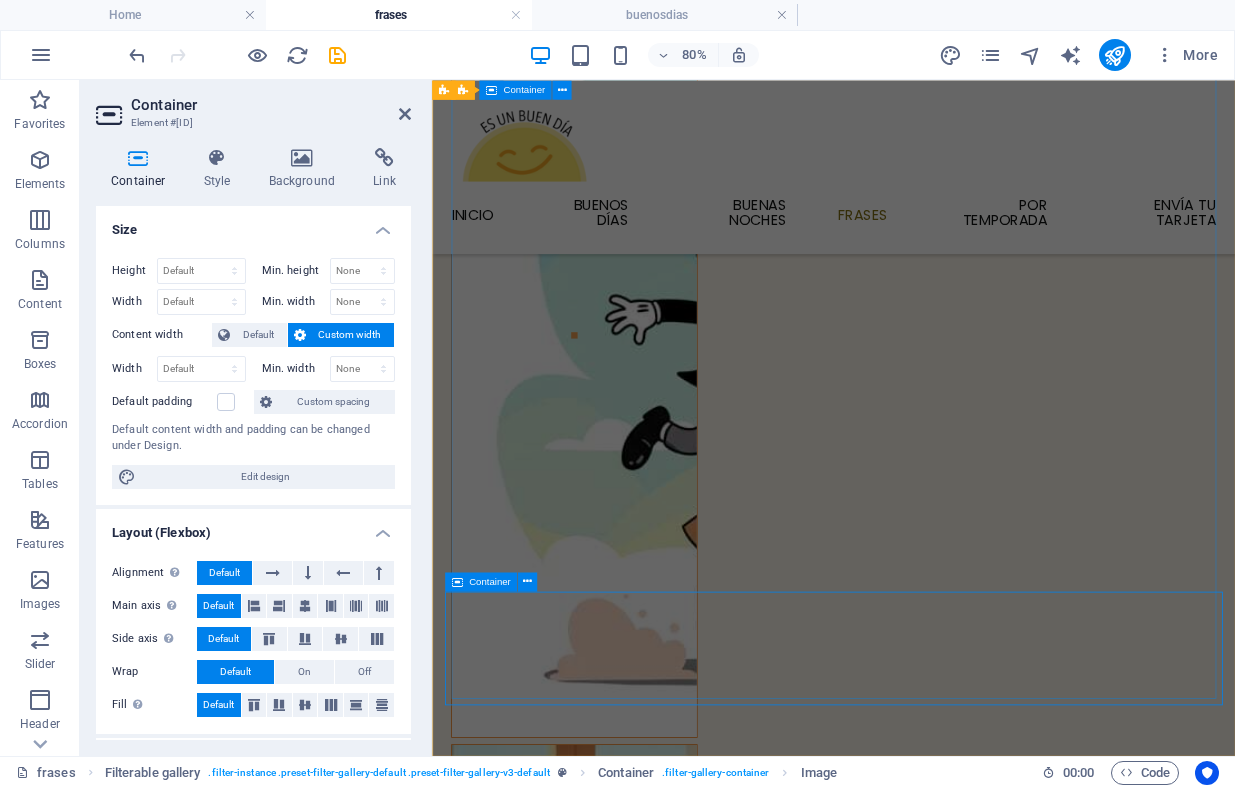 scroll, scrollTop: 2366, scrollLeft: 0, axis: vertical 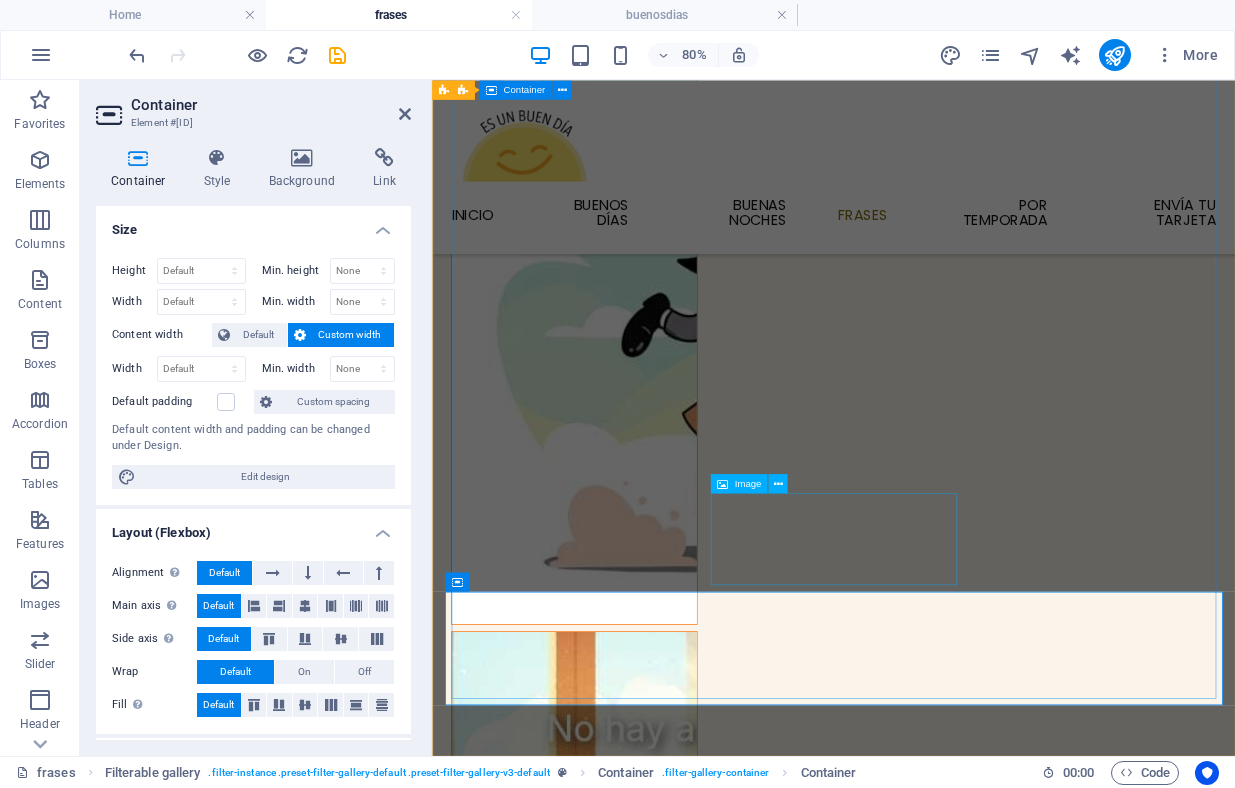 click at bounding box center (610, 16089) 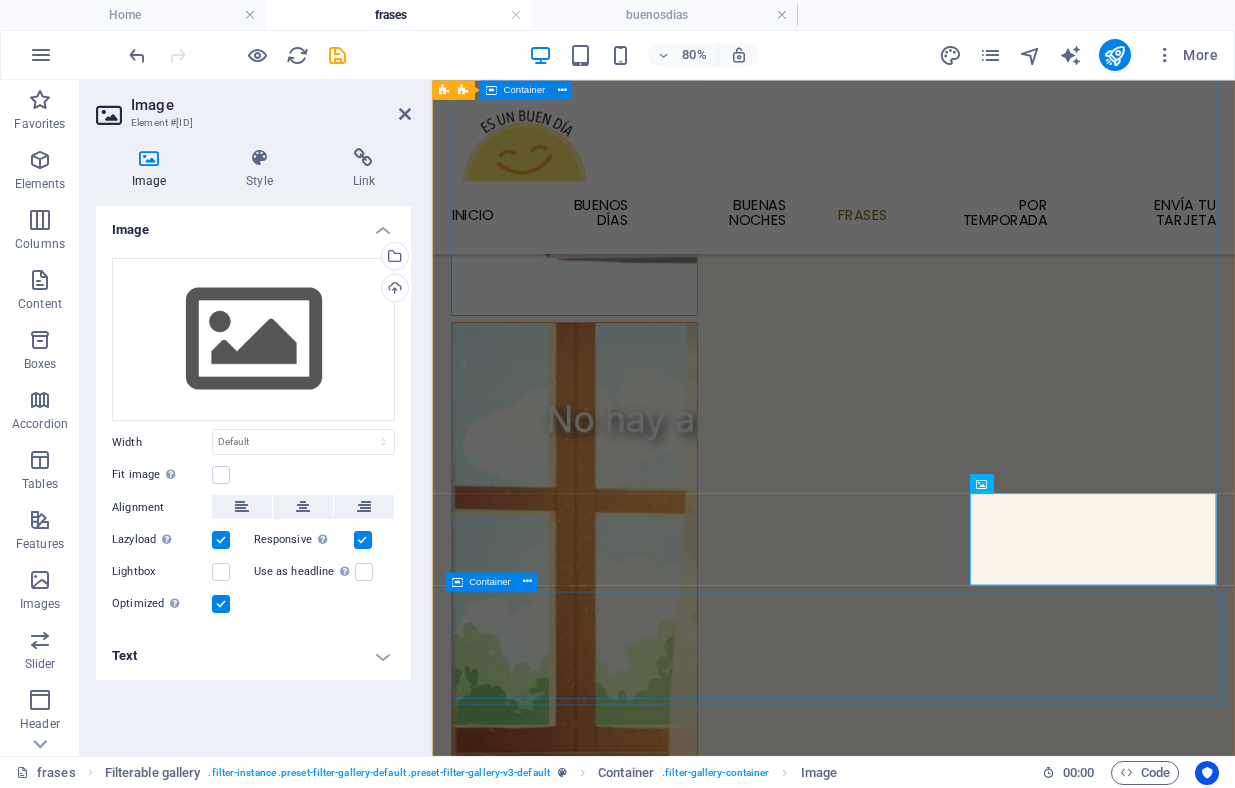 scroll, scrollTop: 2366, scrollLeft: 0, axis: vertical 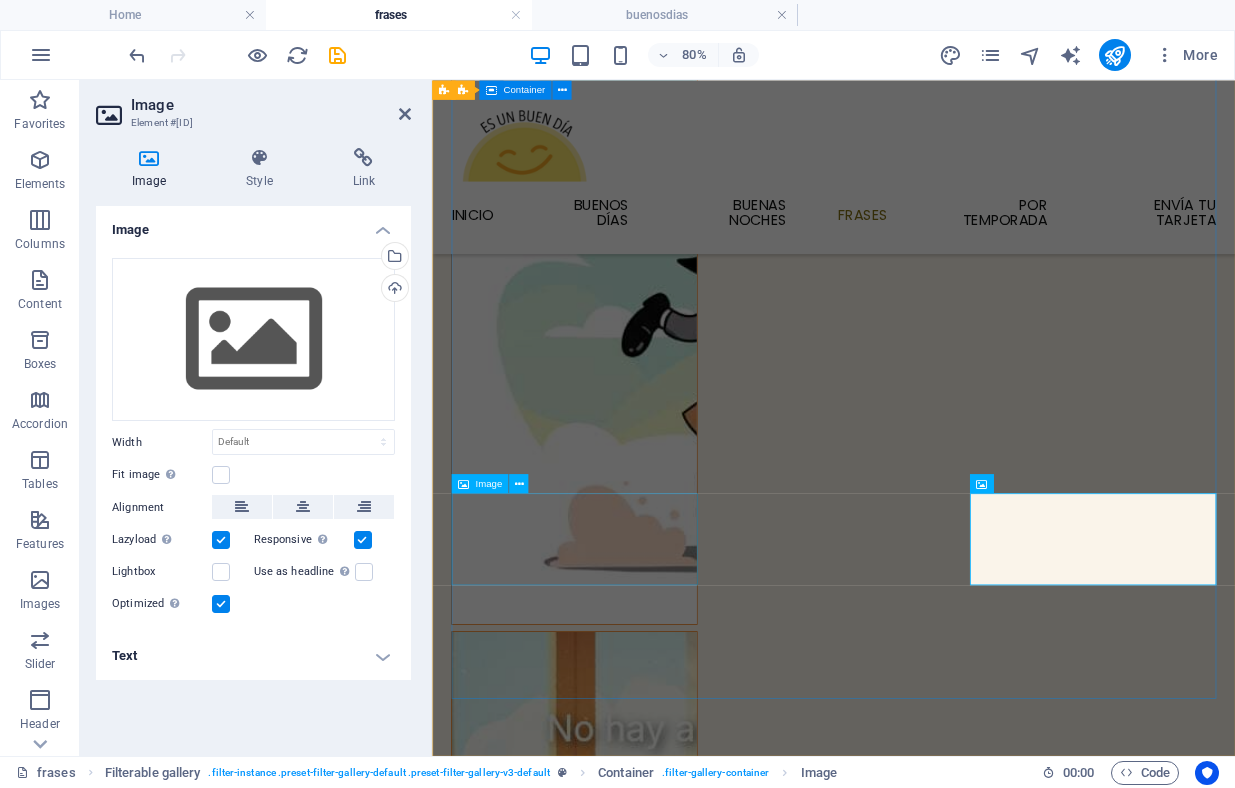 click at bounding box center [610, 15854] 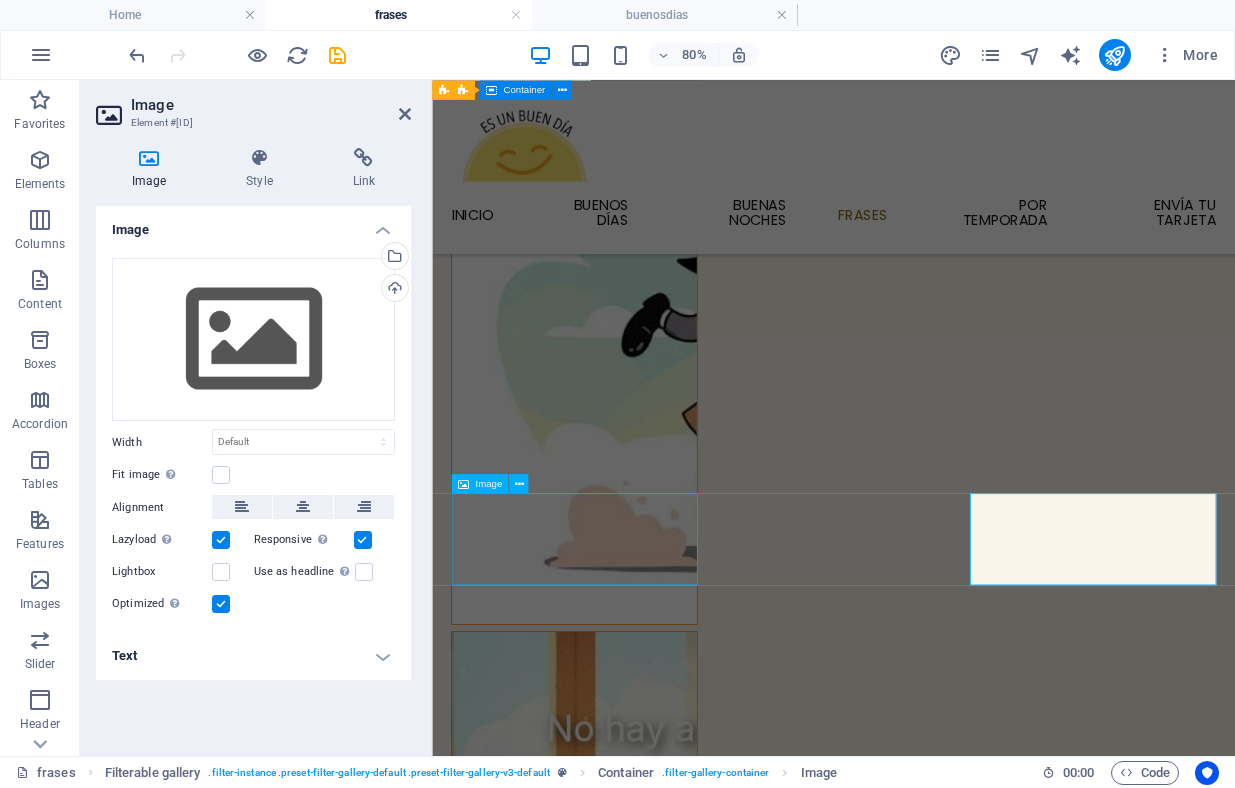 click at bounding box center [610, 15854] 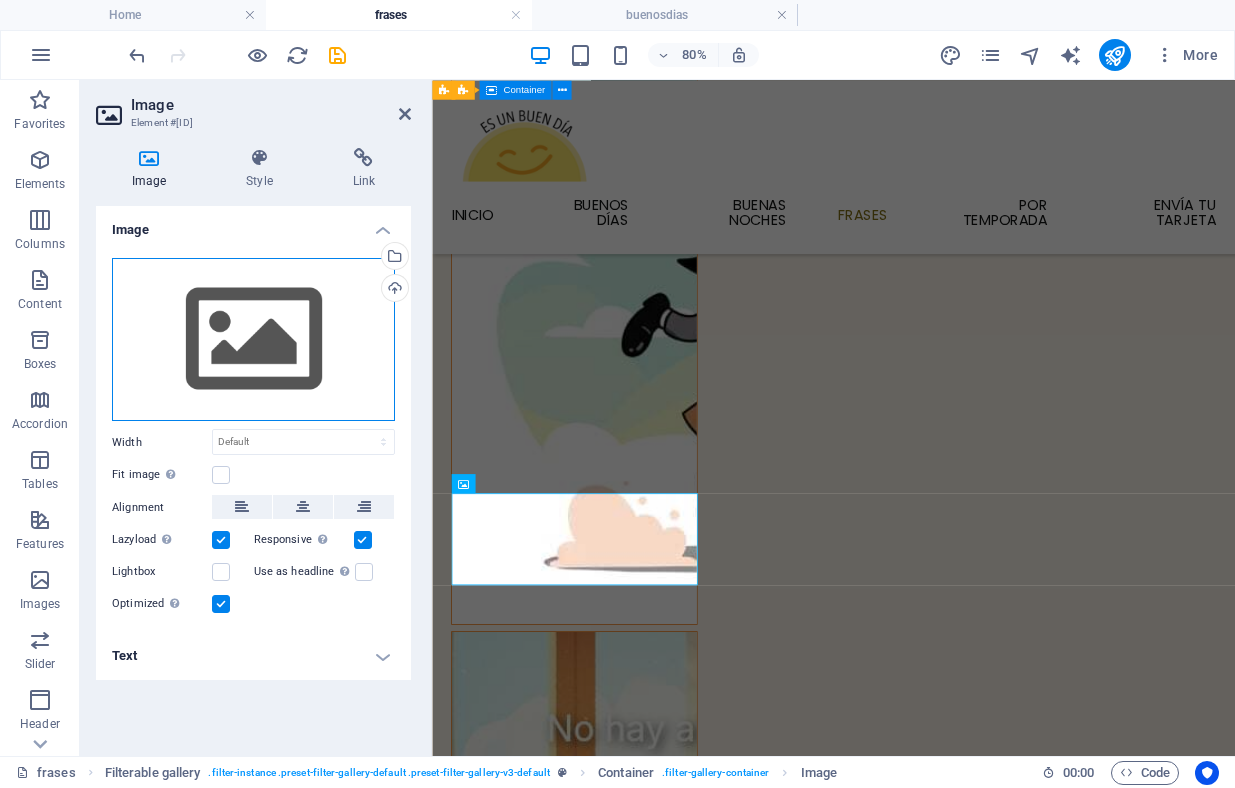 click on "Drag files here, click to choose files or select files from Files or our free stock photos & videos" at bounding box center (253, 340) 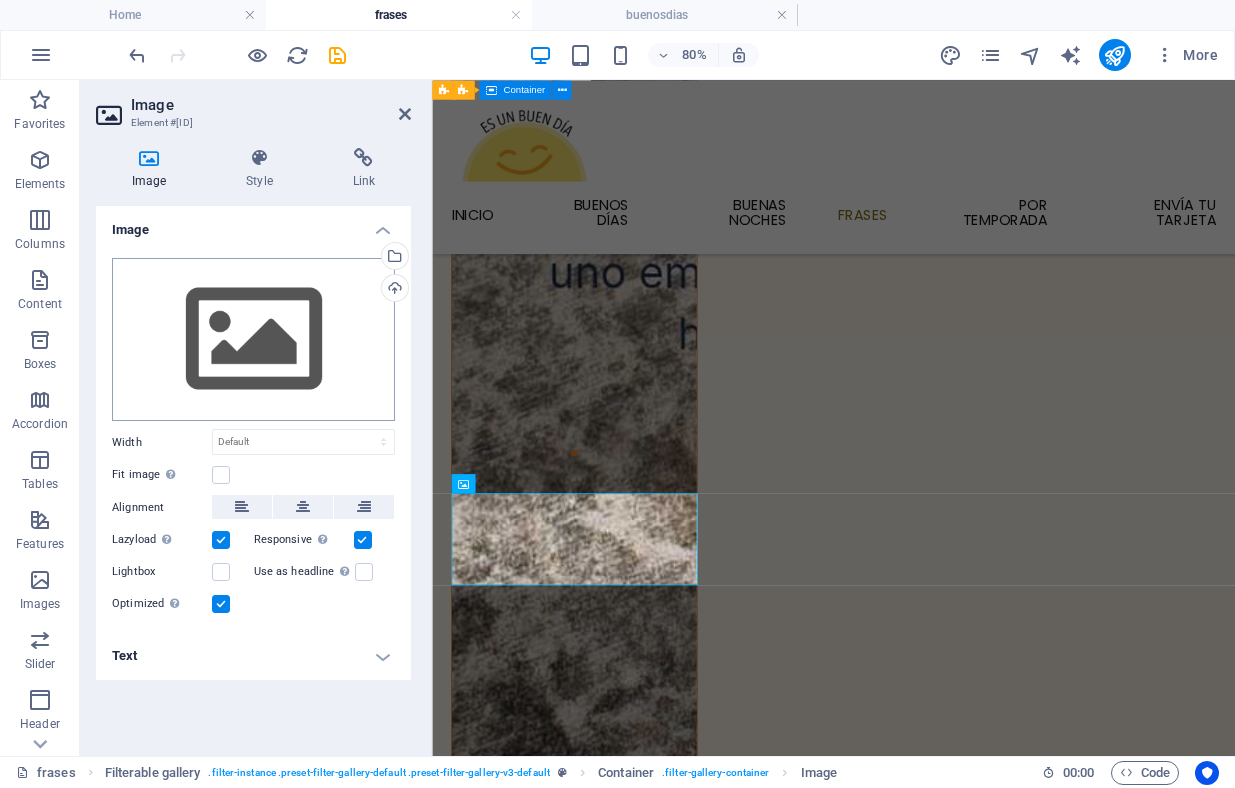 click on "esunbuendia.com Home frases buenosdias Favorites Elements Columns Content Boxes Accordion Tables Features Images Slider Header Footer Forms Marketing Collections
H1   Container   2 columns   Container   Container   Menu Bar   Container   Menu Bar   Container   Menu   HTML   Container 100% More Home Filterable gallery . filter-instance .preset-filter-gallery-default .preset-filter-gallery-v3-default Container . filter-gallery-container Image 00 : 00 Code Favorites Elements Columns Content Boxes Accordion Tables Features Images Slider Header Footer Forms Marketing Collections Image Element #[ID] Image Style Link Image Drag files here, click to choose files or select files from Files or our free stock photos & videos Select files from the file manager, stock photos, or upload file(s) Upload Width Default auto px rem % em vh vw Fit image Automatically fit image to a fixed width and height Height Default auto" at bounding box center (617, 394) 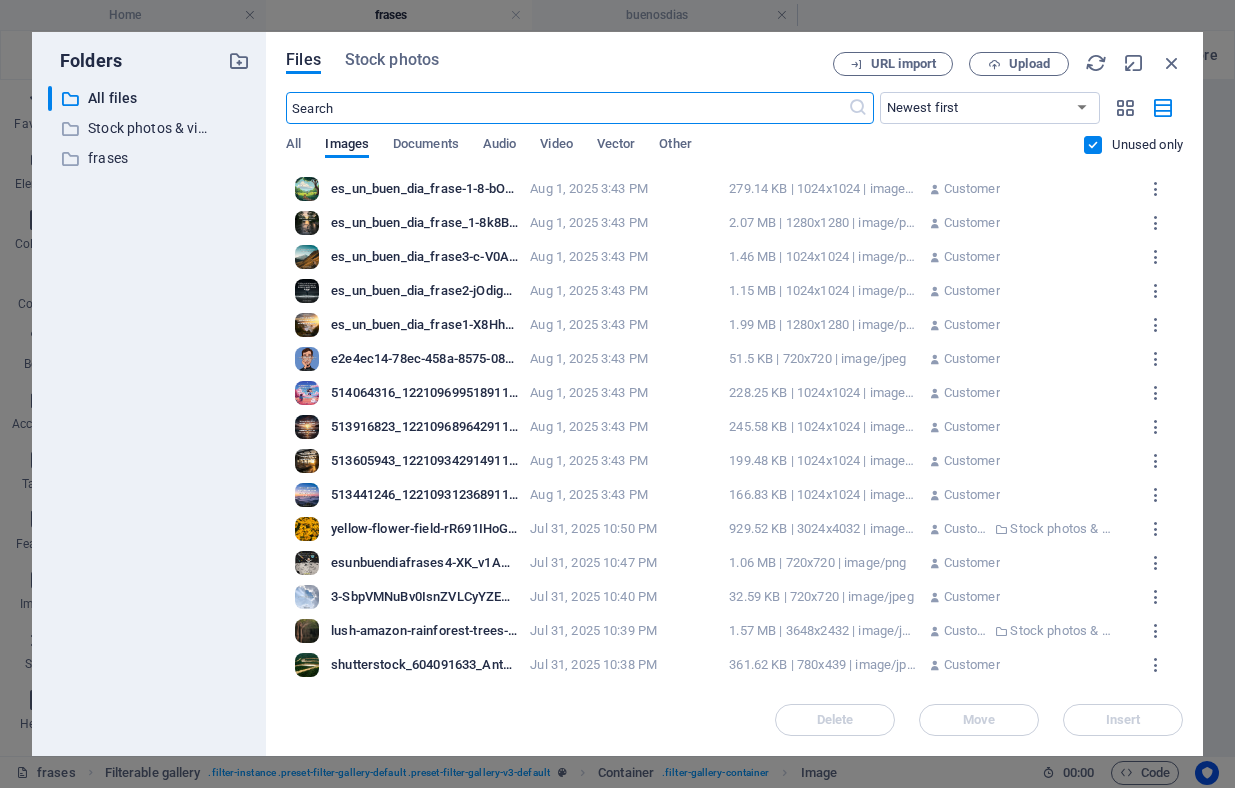 scroll, scrollTop: 531, scrollLeft: 0, axis: vertical 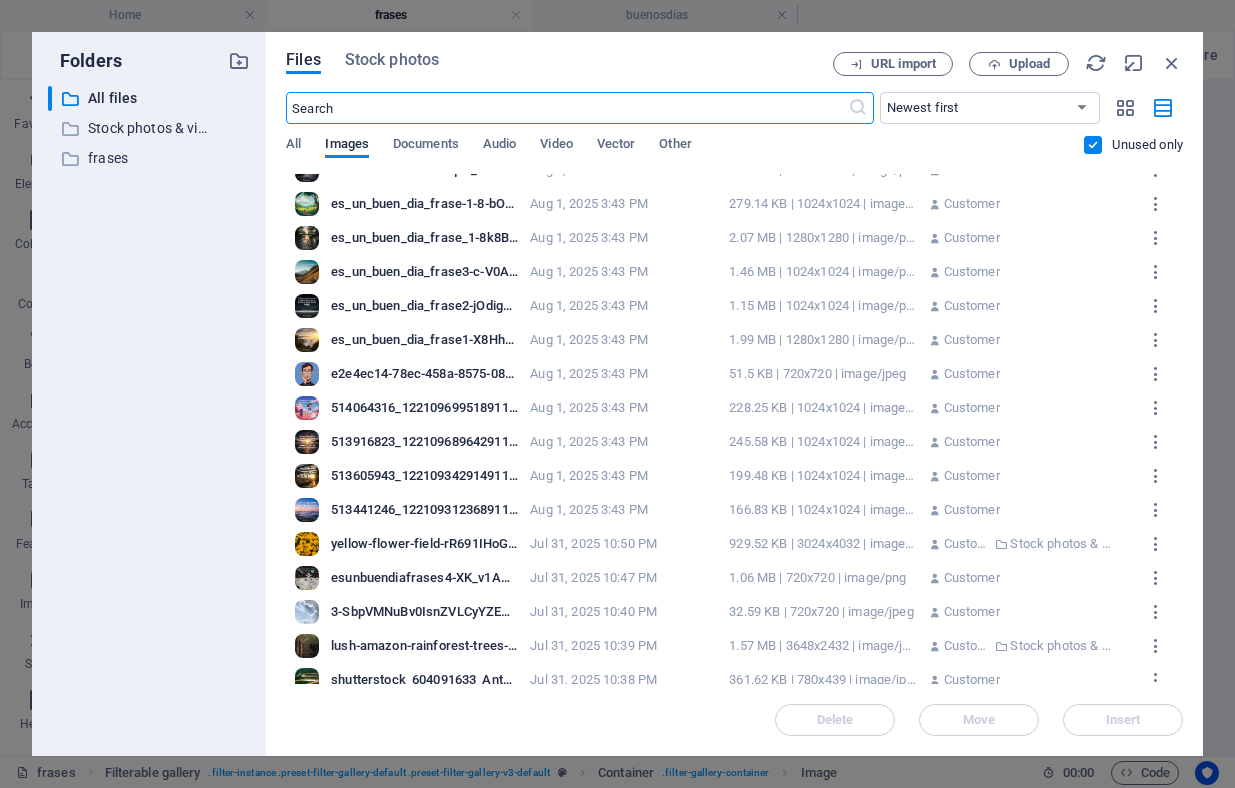 click on "es_un_buen_dia_frase2-jOdigcq0gUMmaSAAts7v_Q.png" at bounding box center [424, 306] 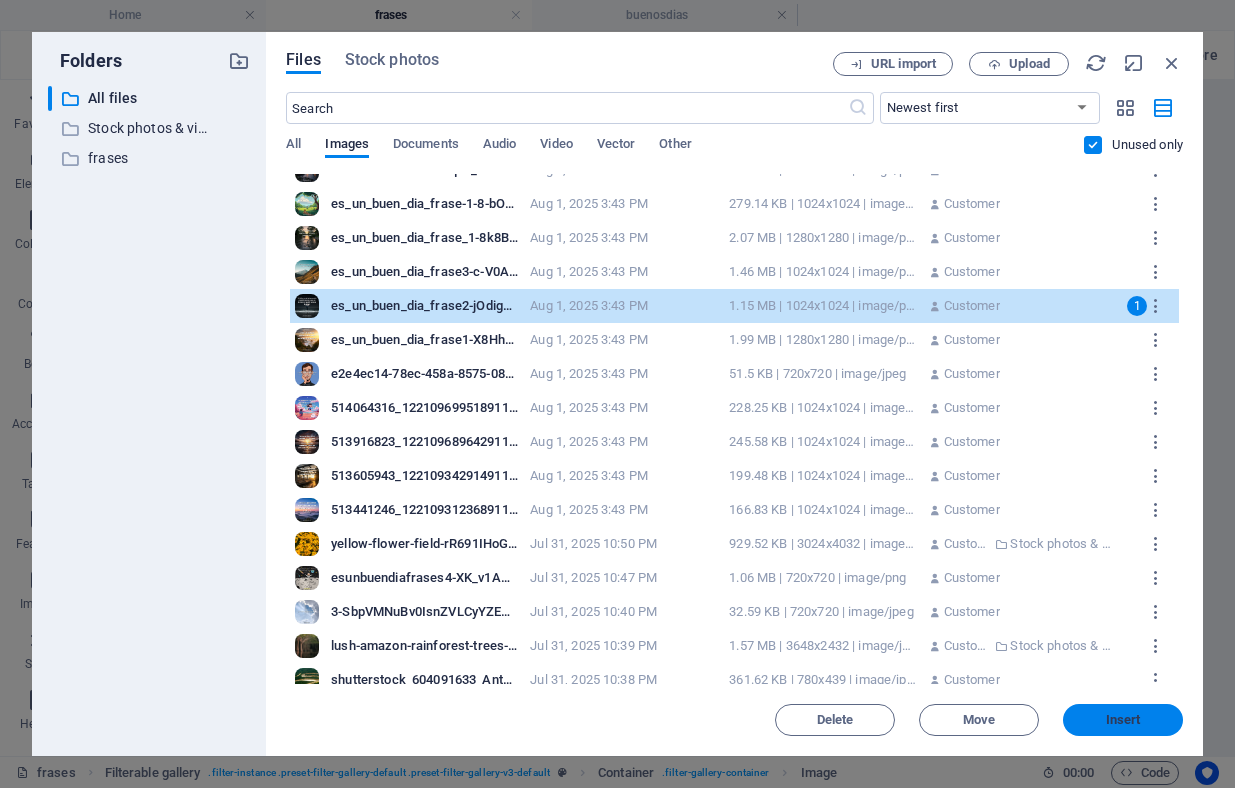 click on "Insert" at bounding box center (1123, 720) 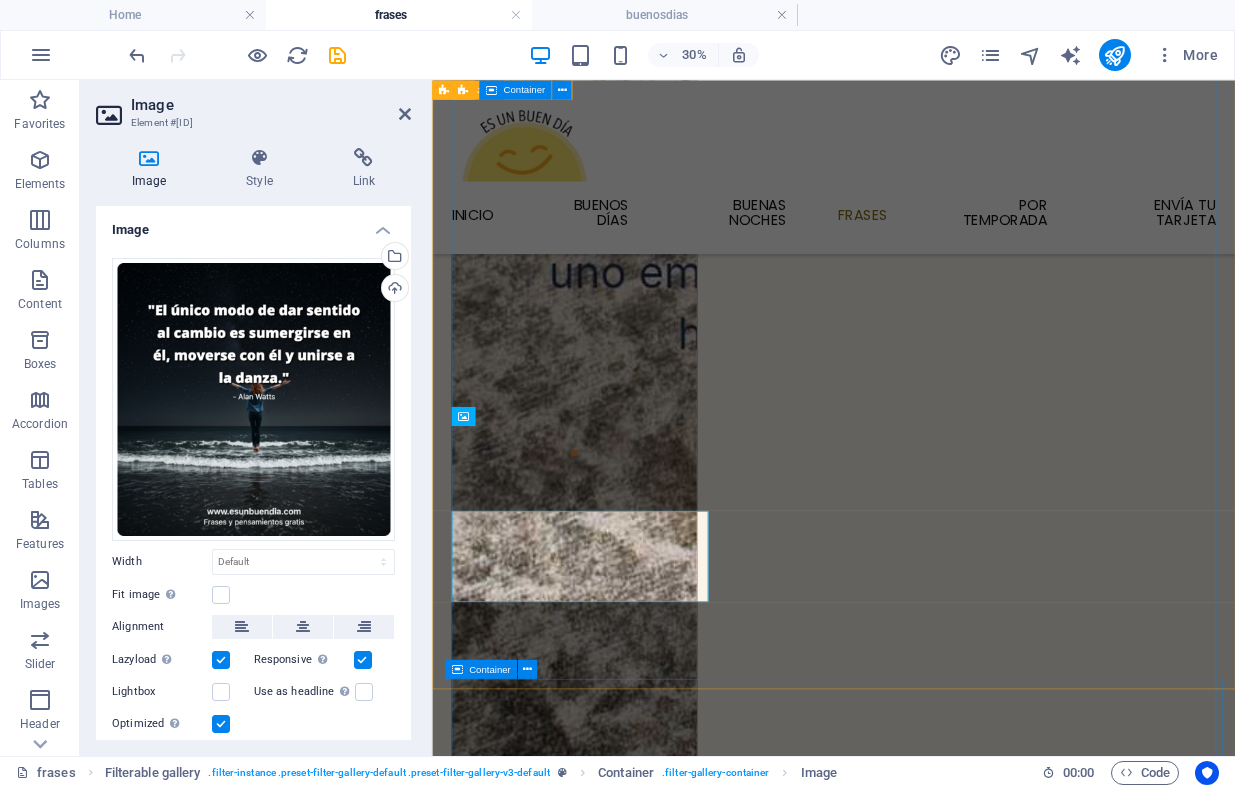 scroll, scrollTop: 2450, scrollLeft: 0, axis: vertical 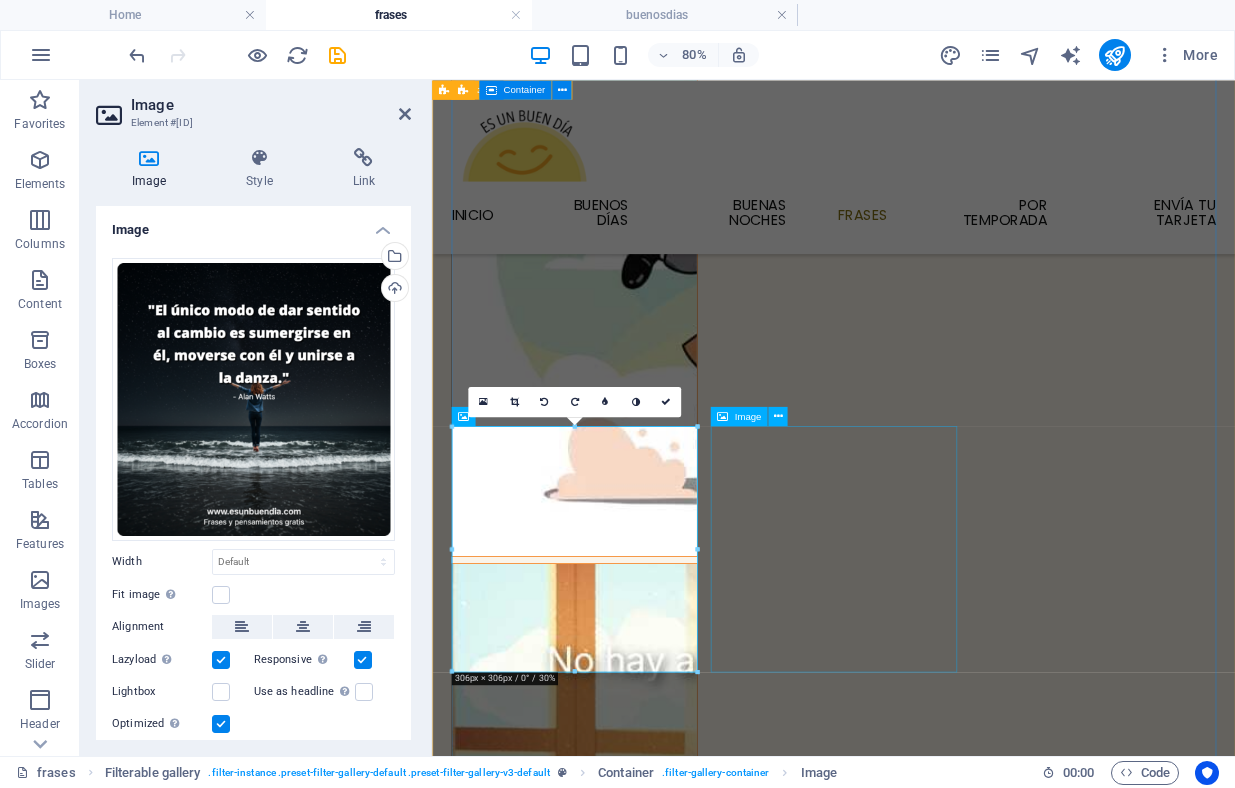 click at bounding box center [610, 16784] 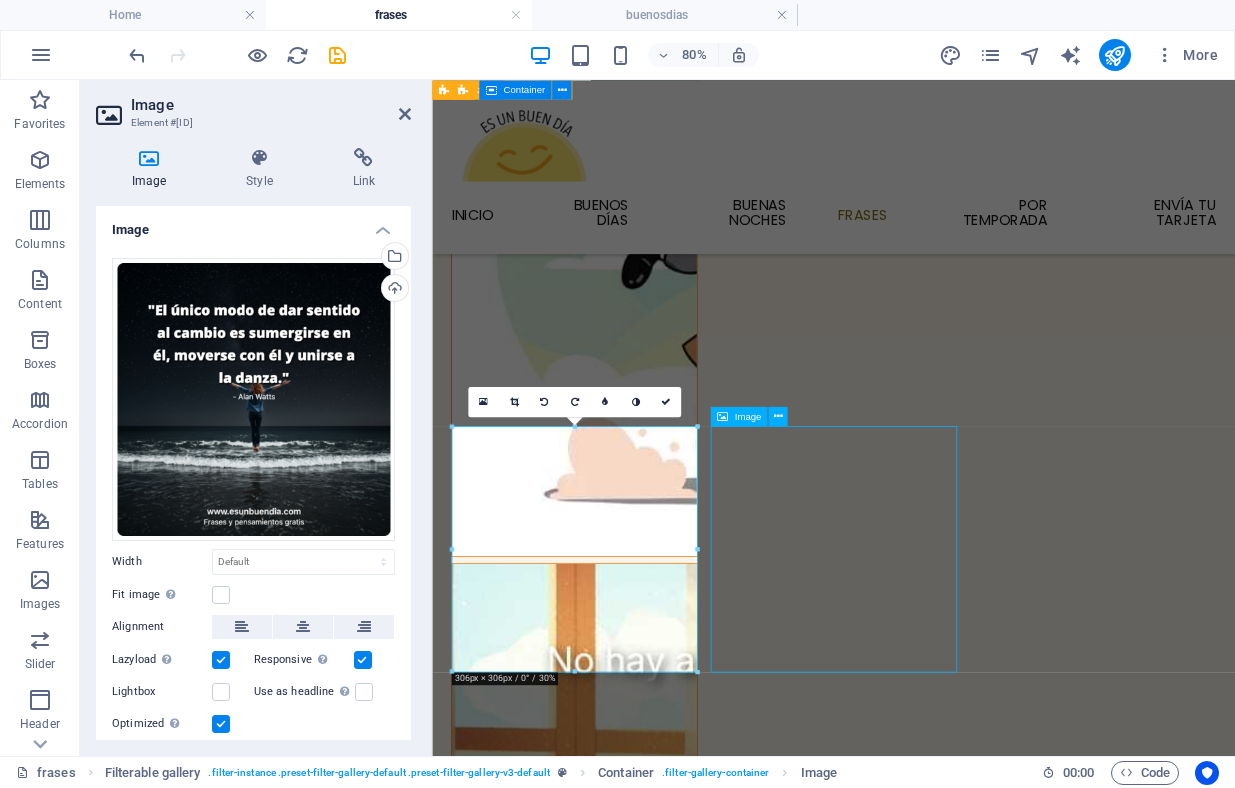 click at bounding box center [610, 16784] 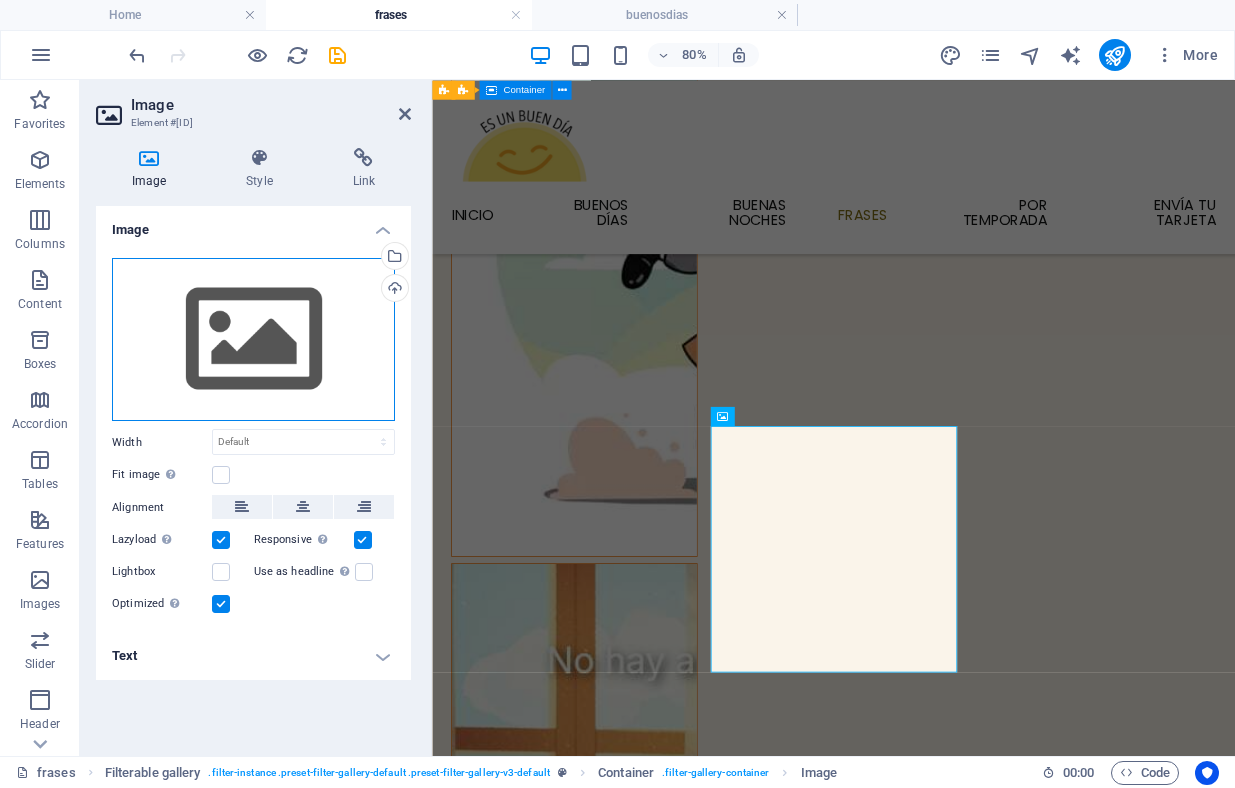 click on "Drag files here, click to choose files or select files from Files or our free stock photos & videos" at bounding box center [253, 340] 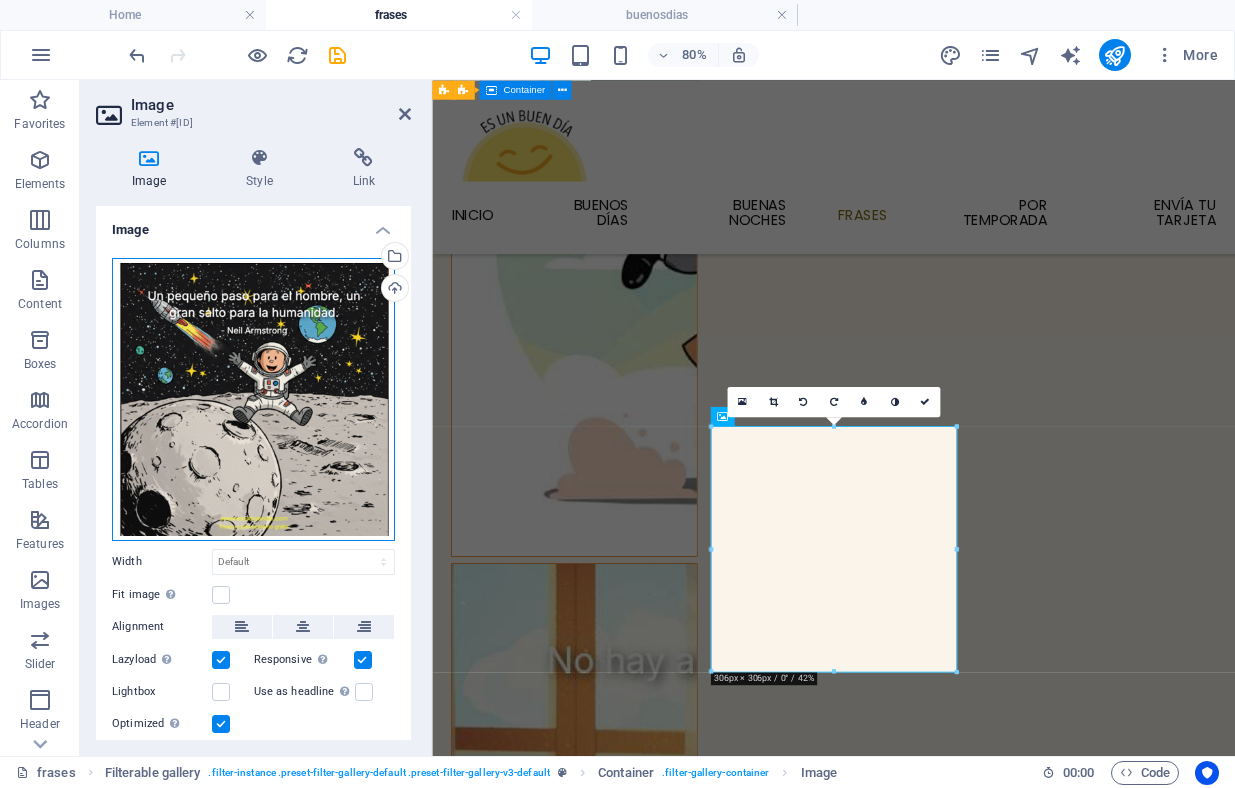 click on "Drag files here, click to choose files or select files from Files or our free stock photos & videos" at bounding box center (253, 399) 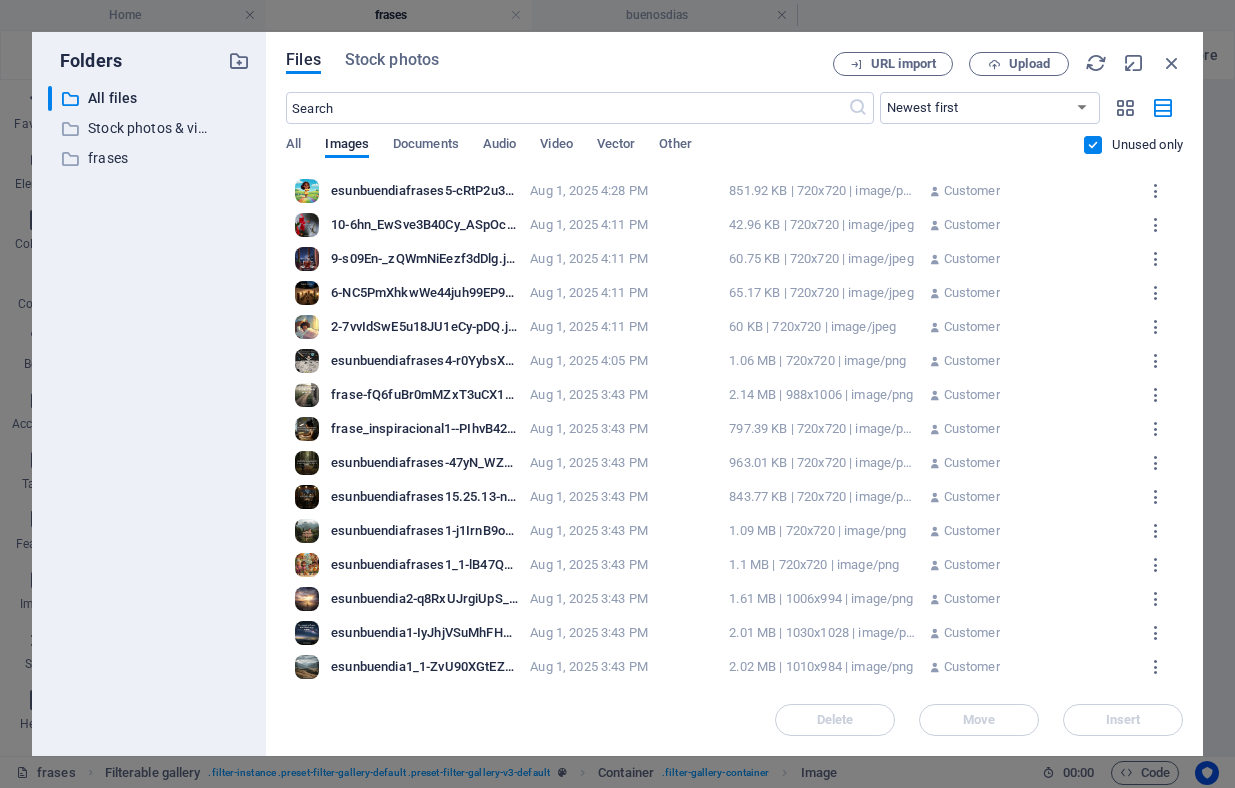 scroll, scrollTop: 1270, scrollLeft: 0, axis: vertical 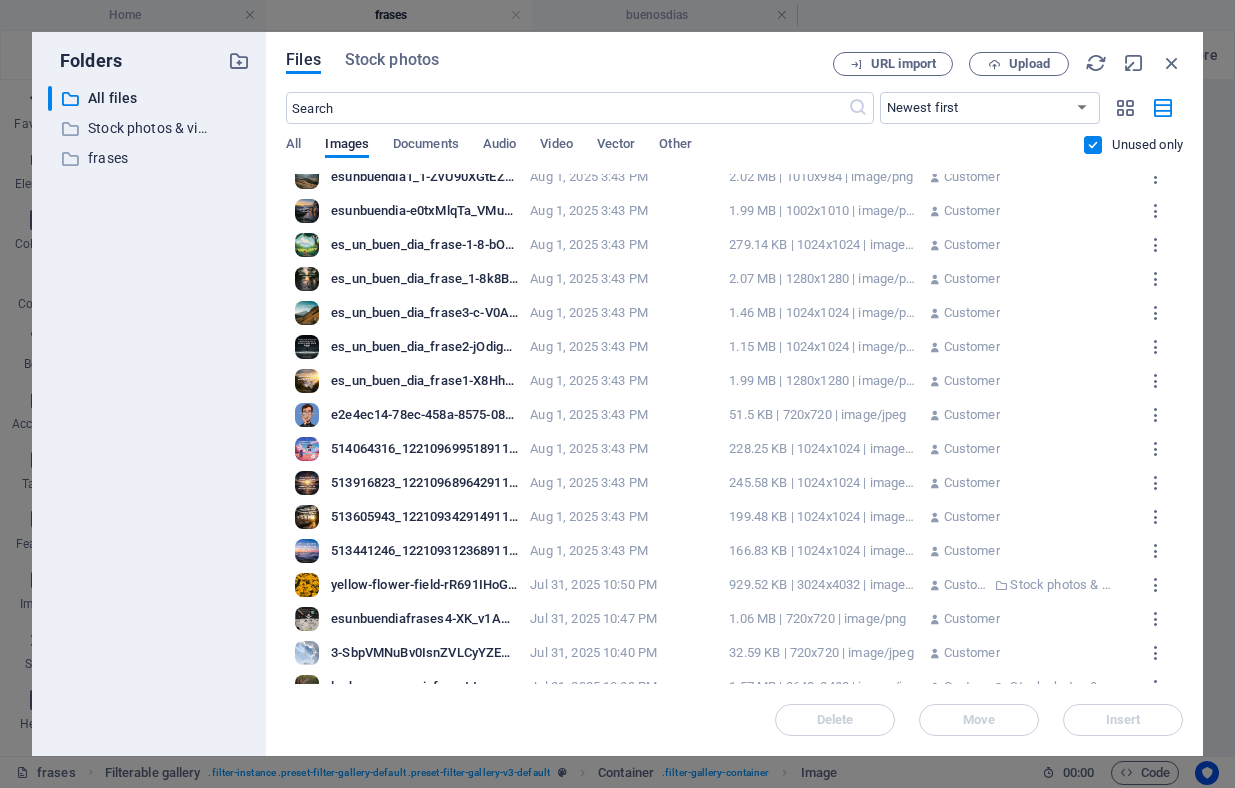 click on "es_un_buen_dia_frase1-X8HhgGZKUvzp5pDnSzY3_g.png" at bounding box center (424, 381) 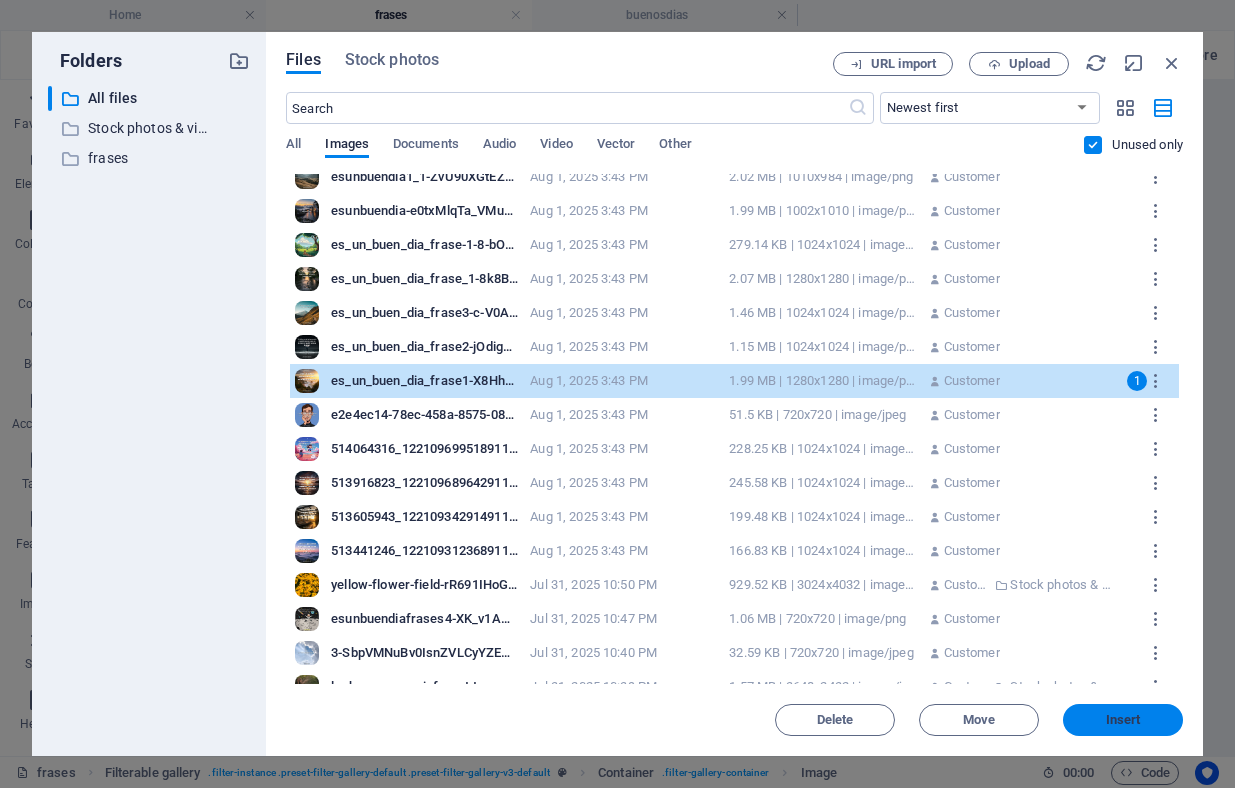 click on "Insert" at bounding box center (1123, 720) 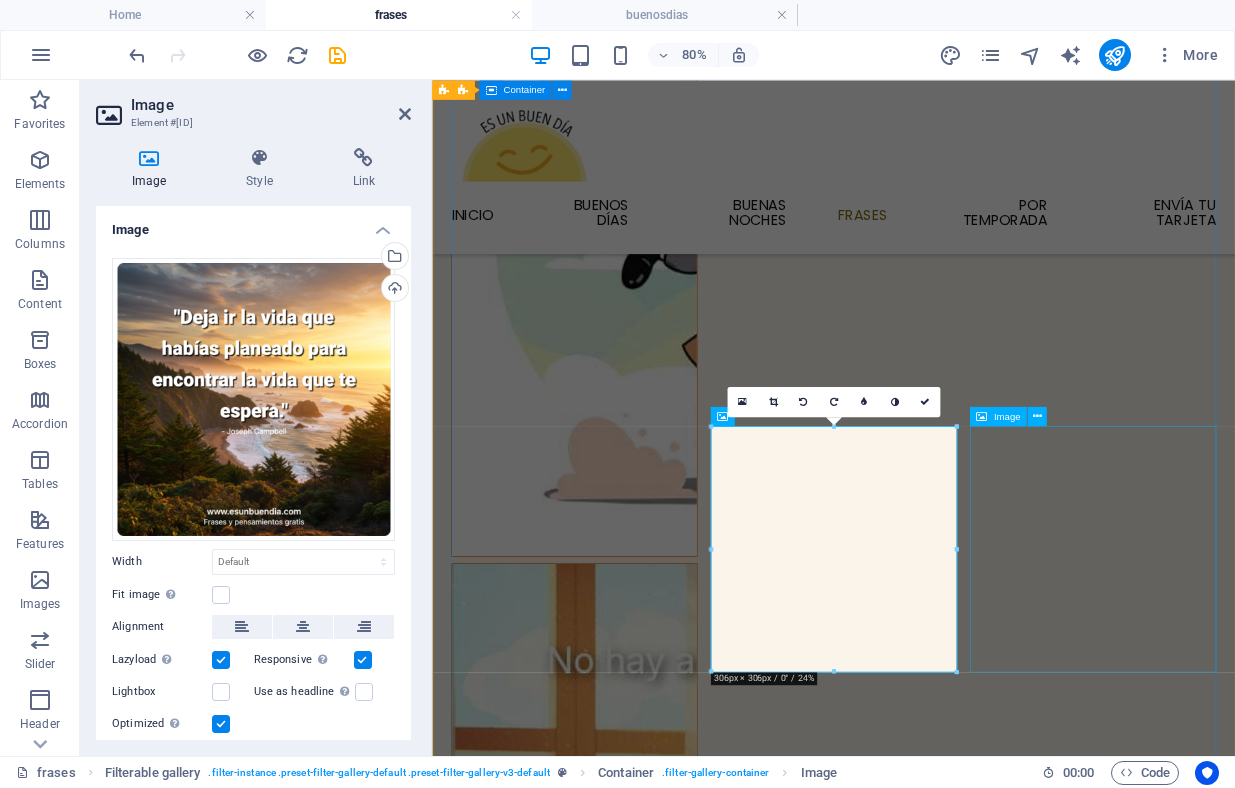 click at bounding box center [610, 17742] 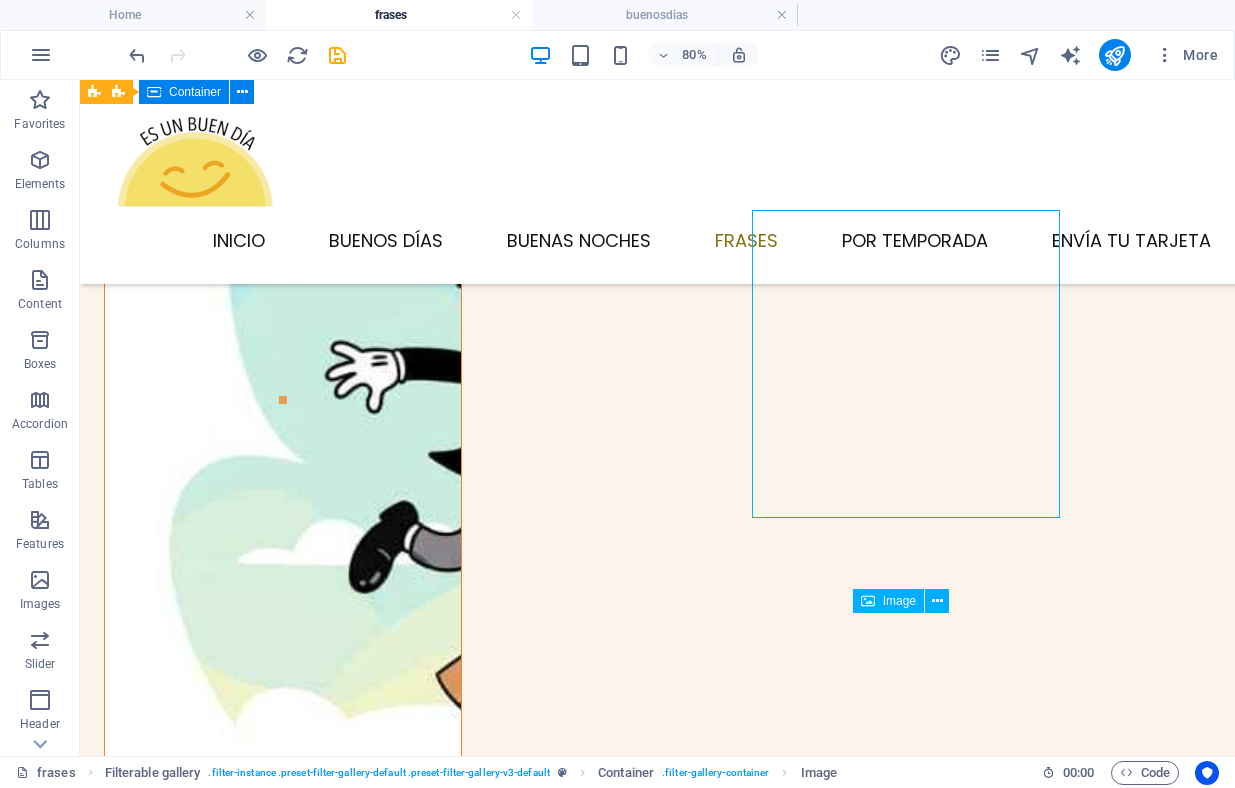 scroll, scrollTop: 2752, scrollLeft: 0, axis: vertical 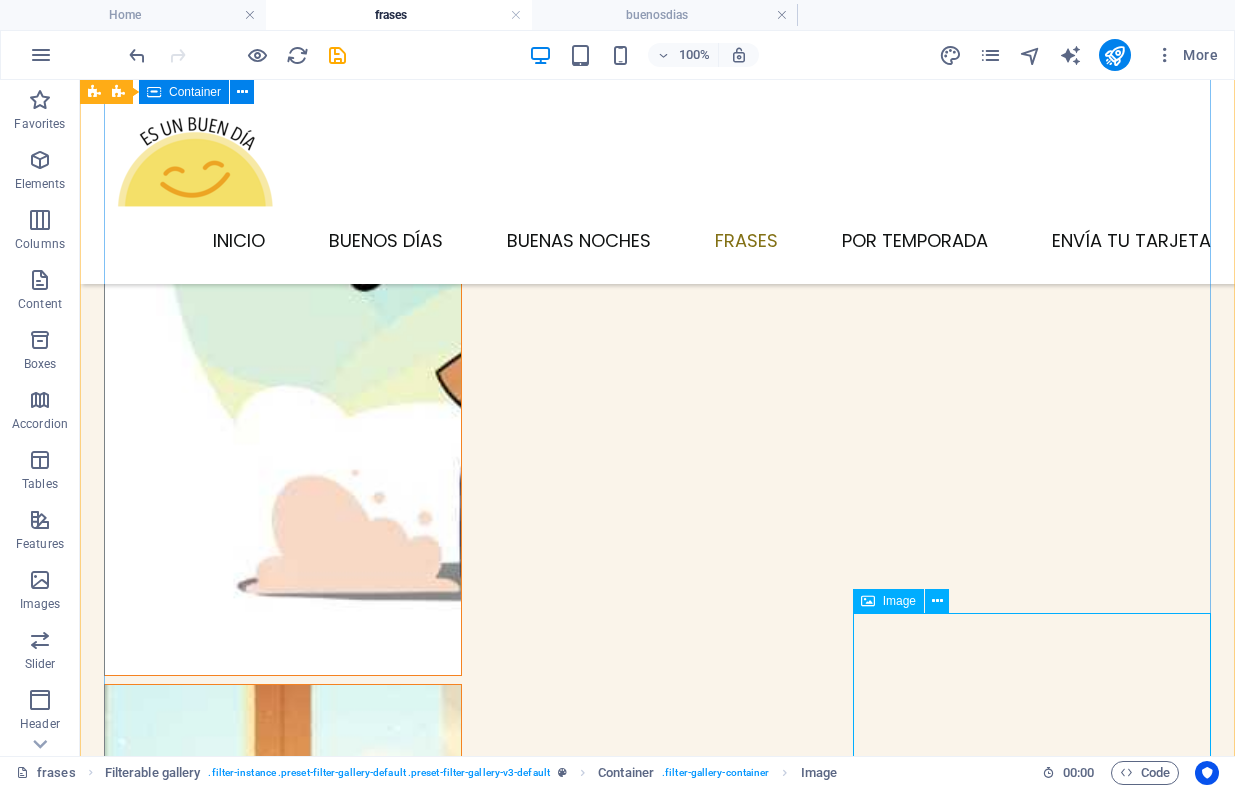 click at bounding box center (283, 20303) 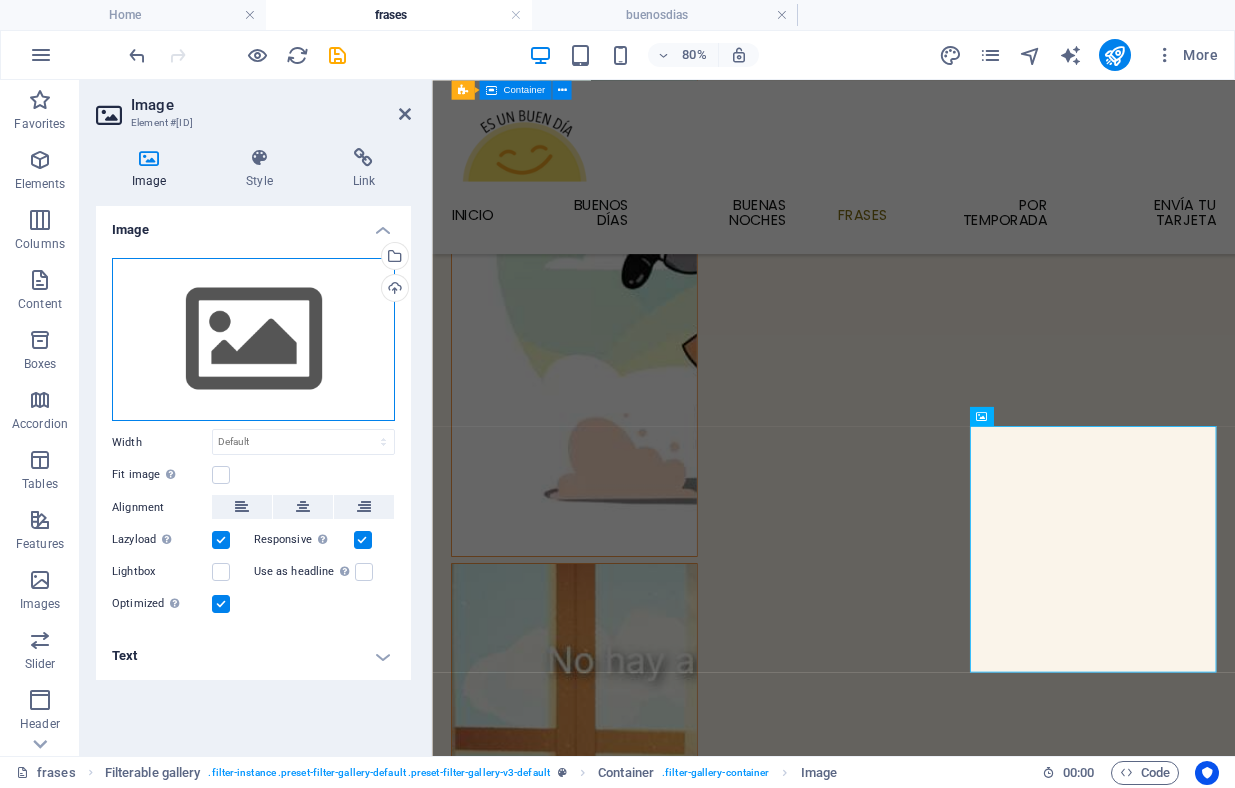 click on "Drag files here, click to choose files or select files from Files or our free stock photos & videos" at bounding box center (253, 340) 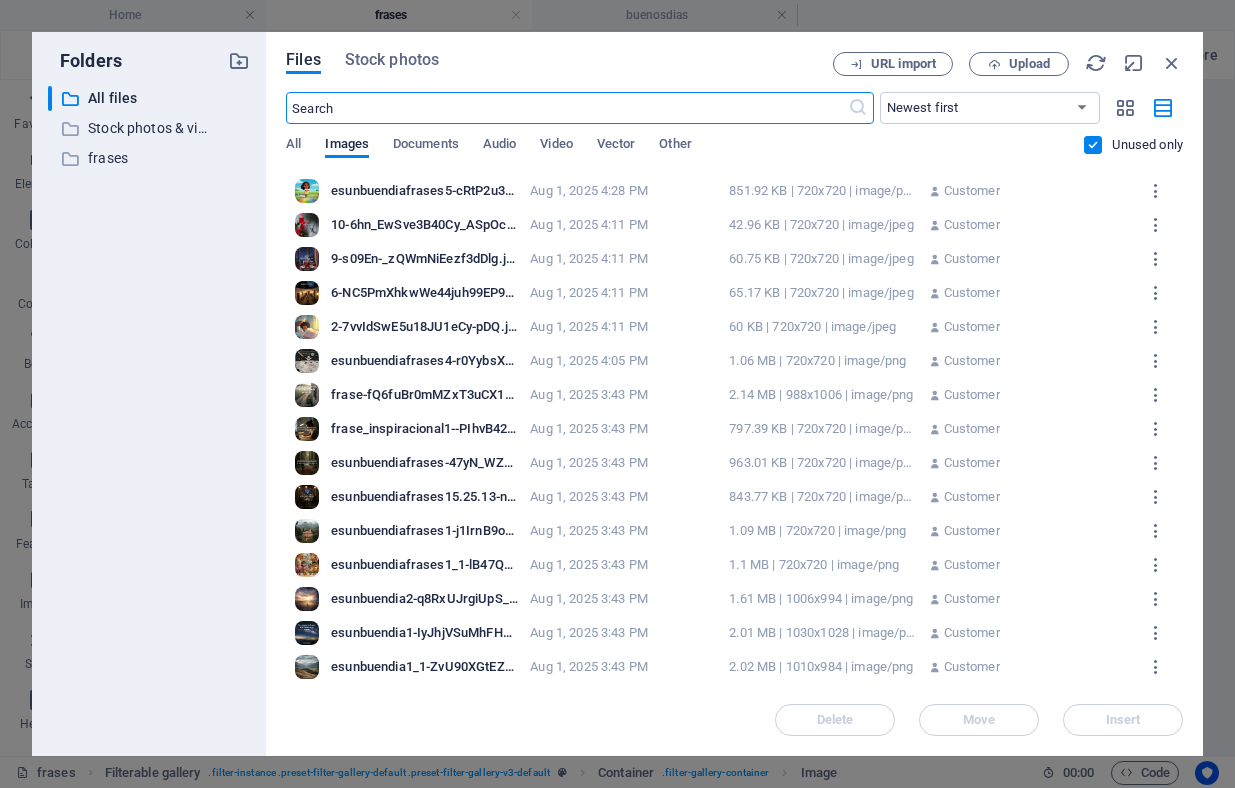 scroll, scrollTop: 1270, scrollLeft: 0, axis: vertical 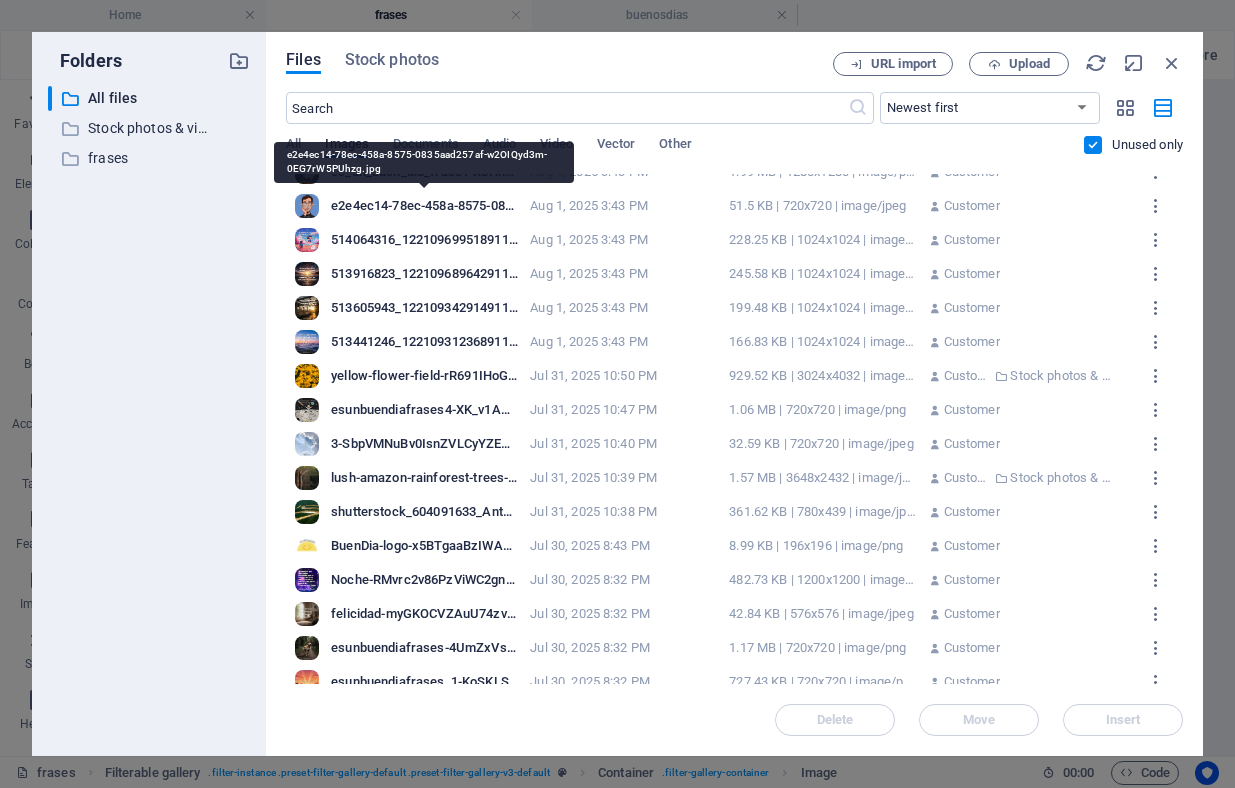 click on "e2e4ec14-78ec-458a-8575-0835aad257af-w2OIQyd3m-0EG7rW5PUhzg.jpg" at bounding box center (424, 206) 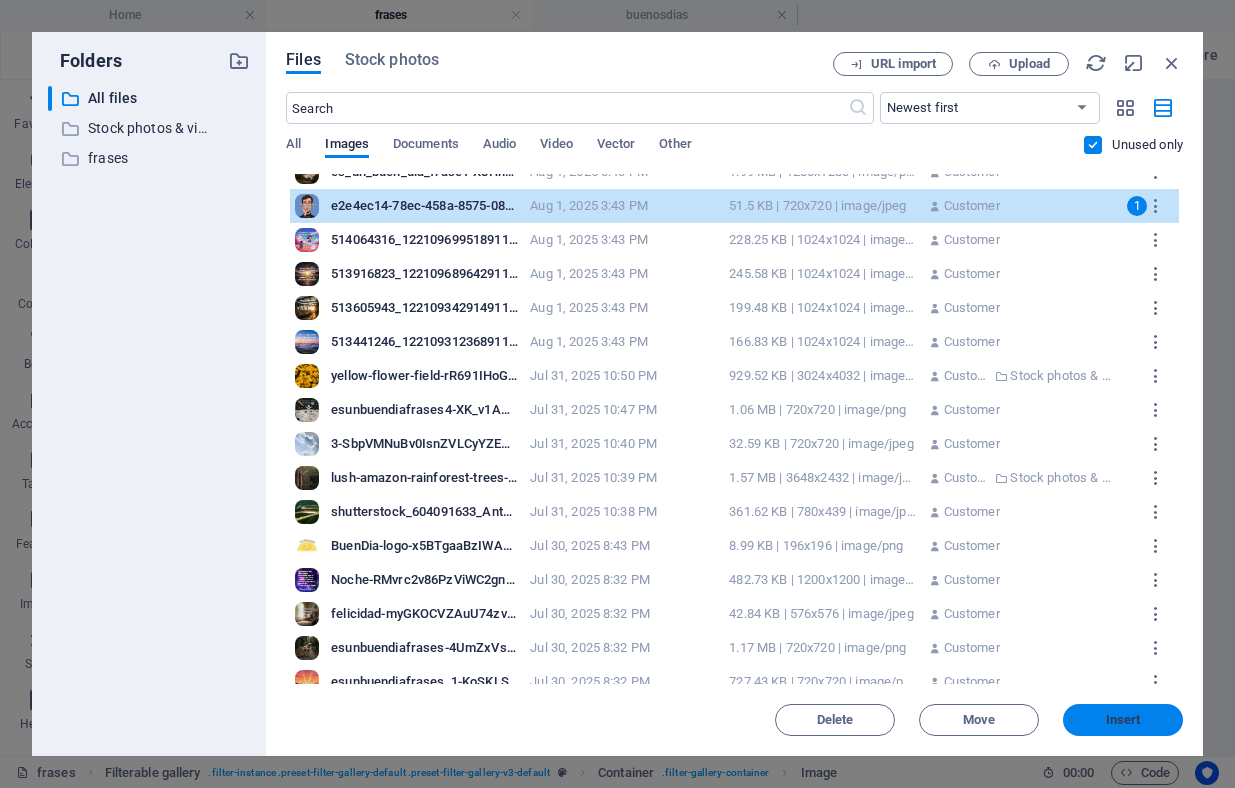 click on "Insert" at bounding box center [1123, 720] 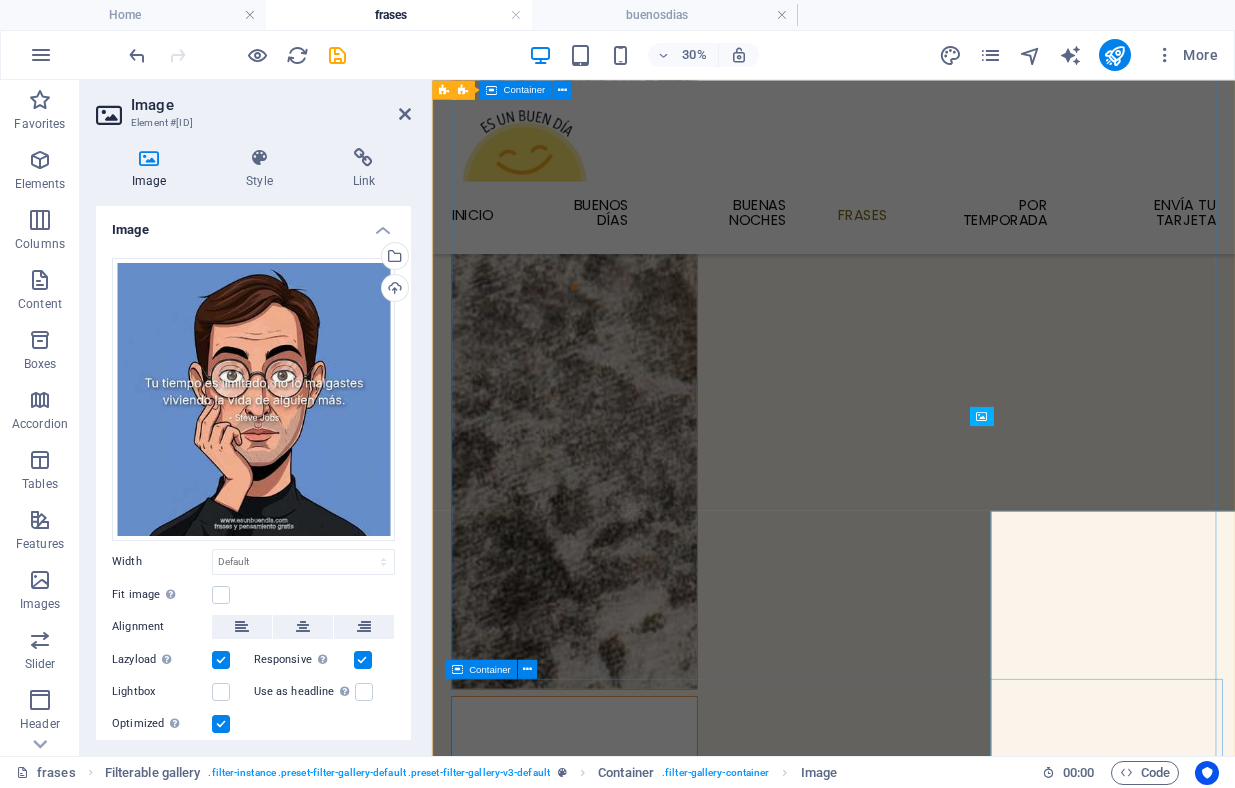 scroll, scrollTop: 2450, scrollLeft: 0, axis: vertical 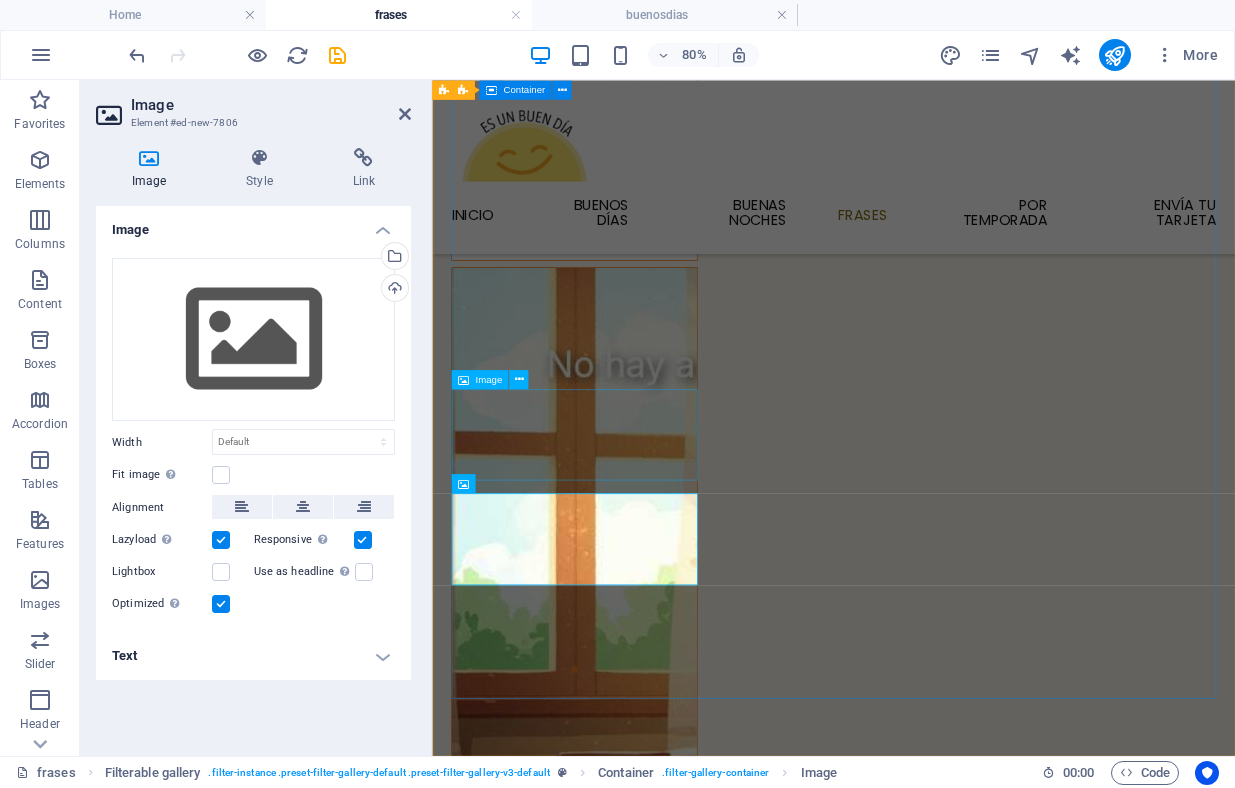 click at bounding box center [610, 18441] 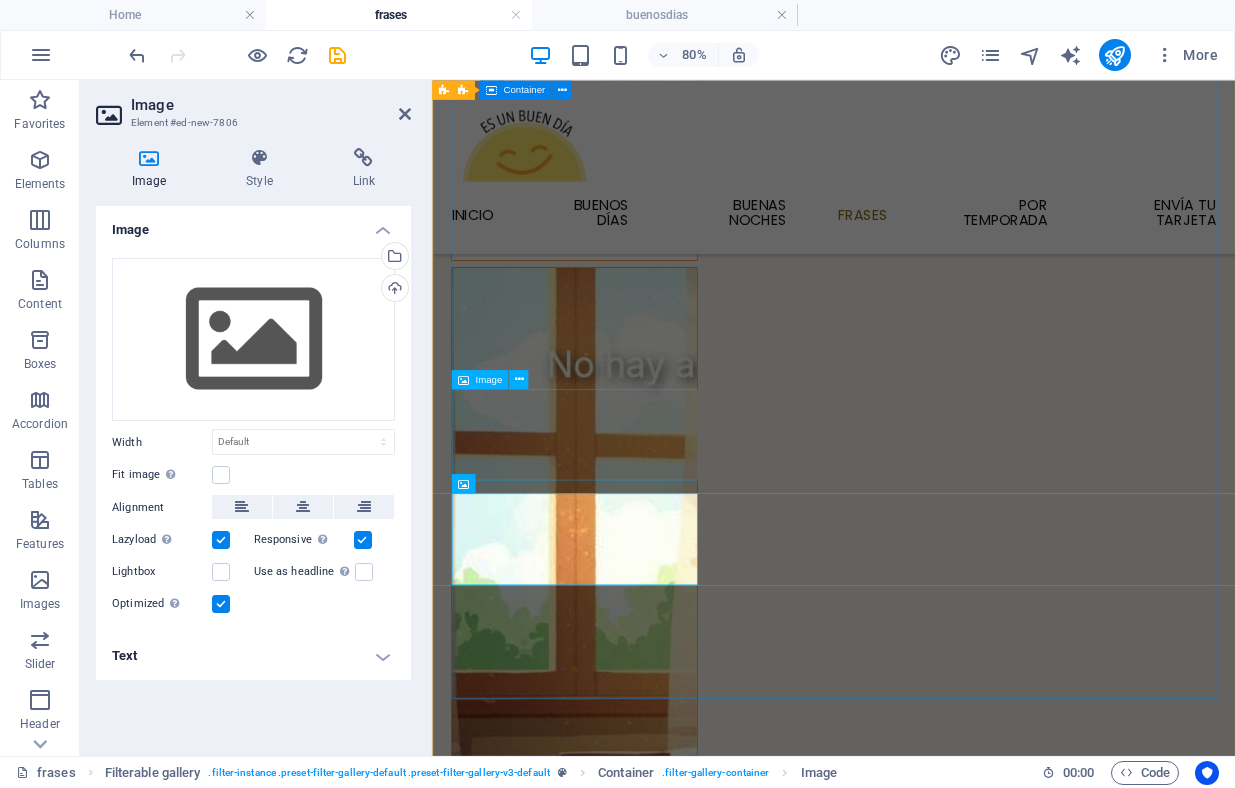 click at bounding box center [610, 18441] 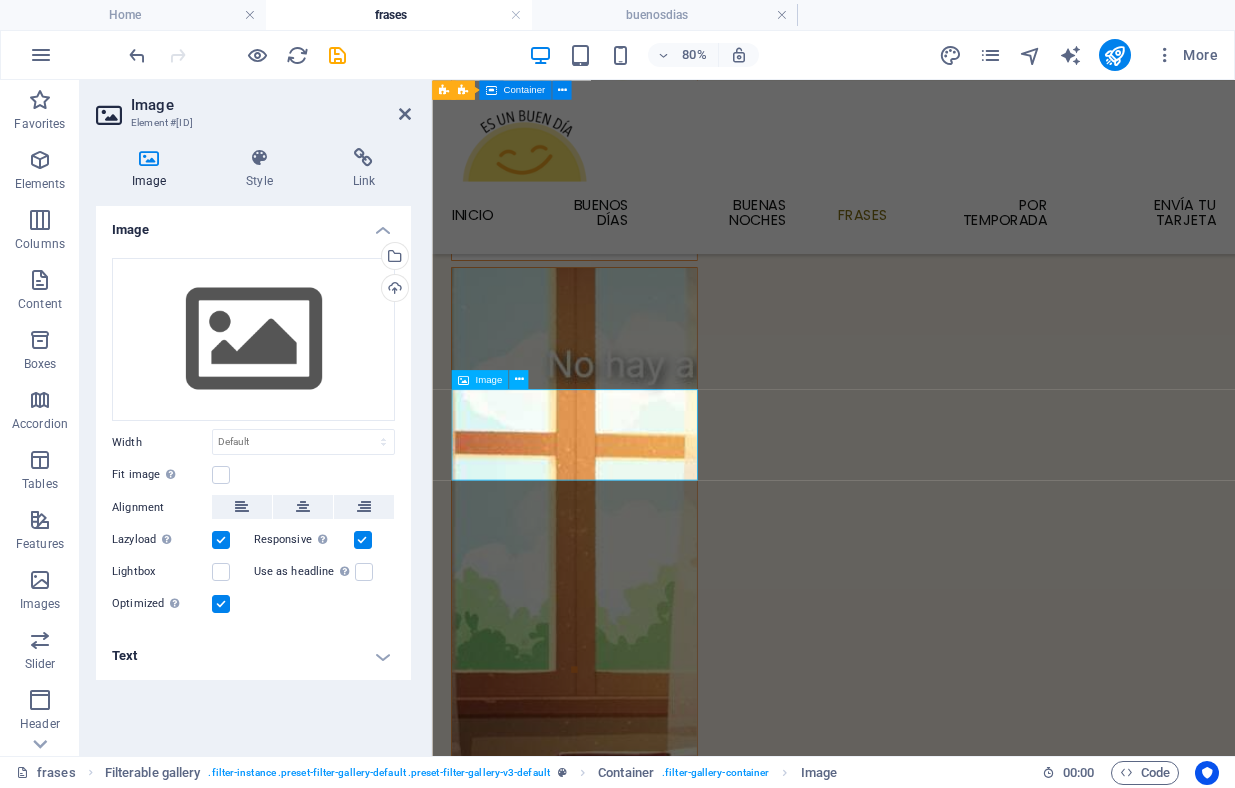 click at bounding box center (610, 18441) 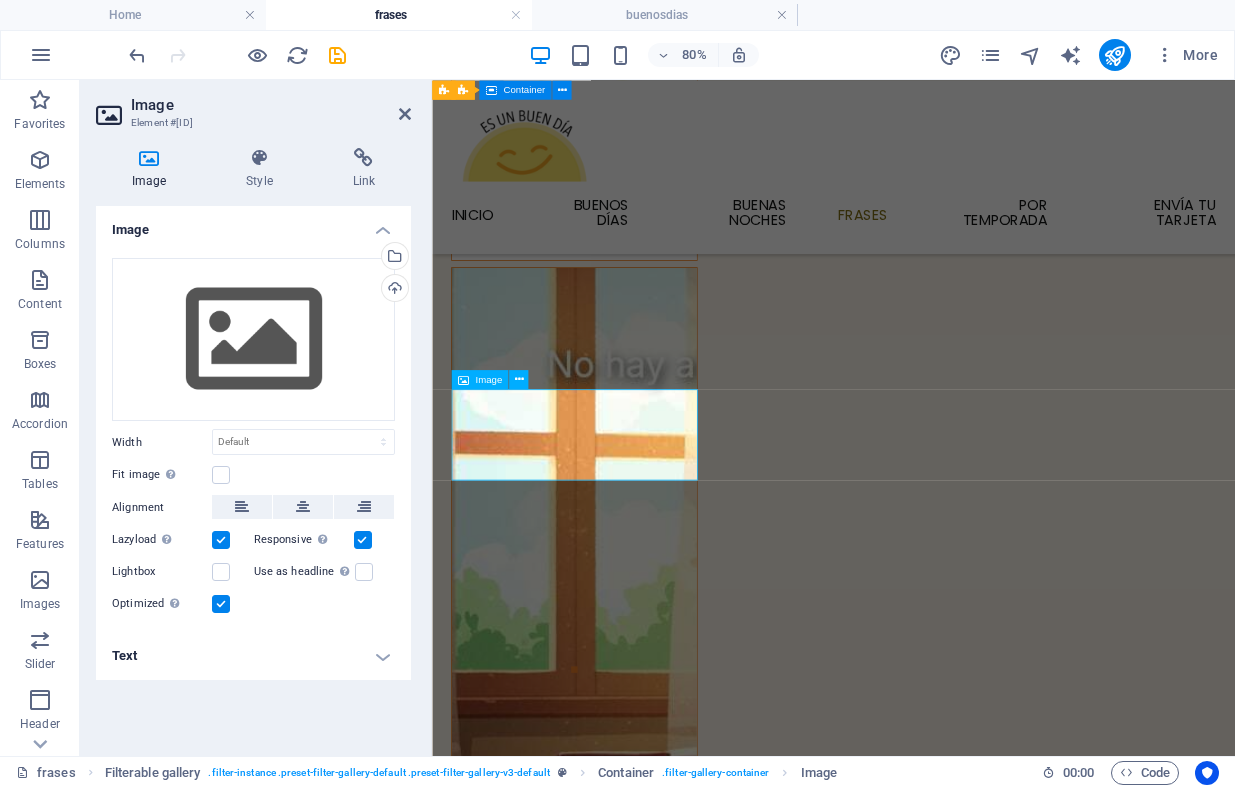 click at bounding box center [610, 18441] 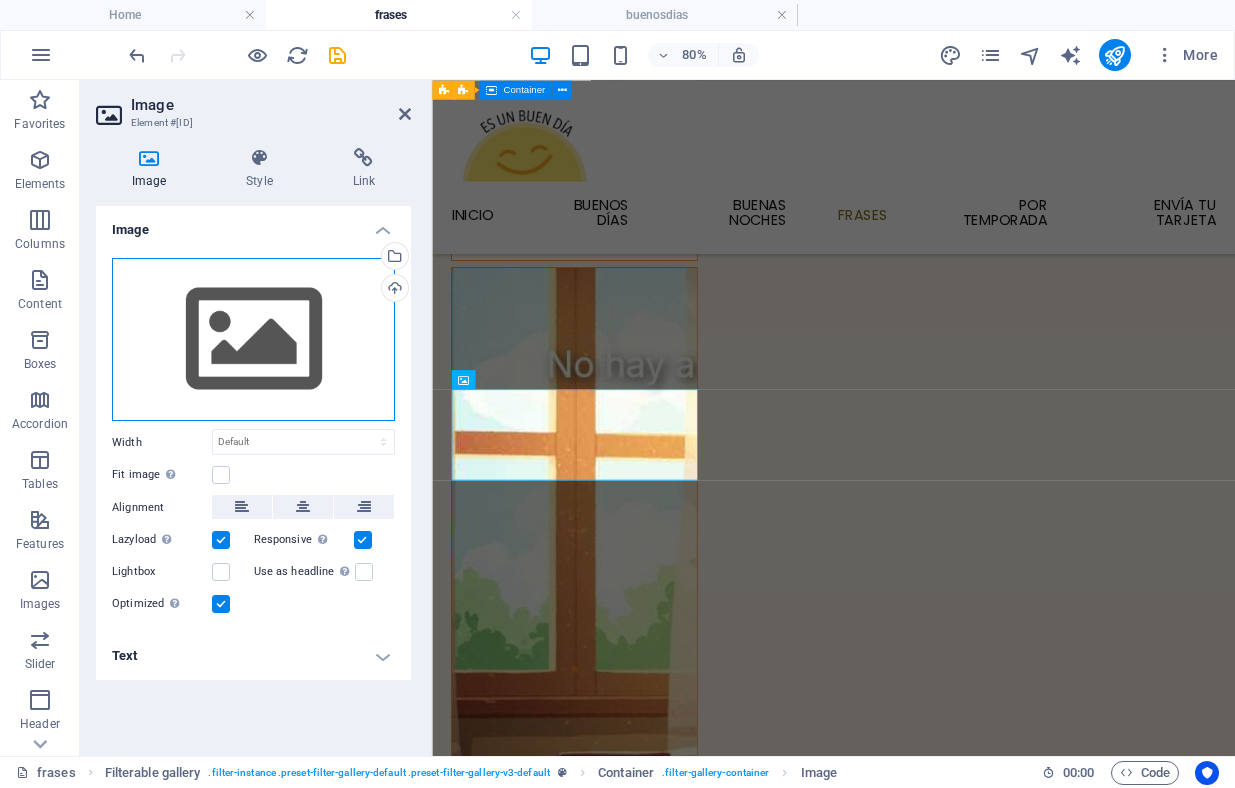 click on "Drag files here, click to choose files or select files from Files or our free stock photos & videos" at bounding box center (253, 340) 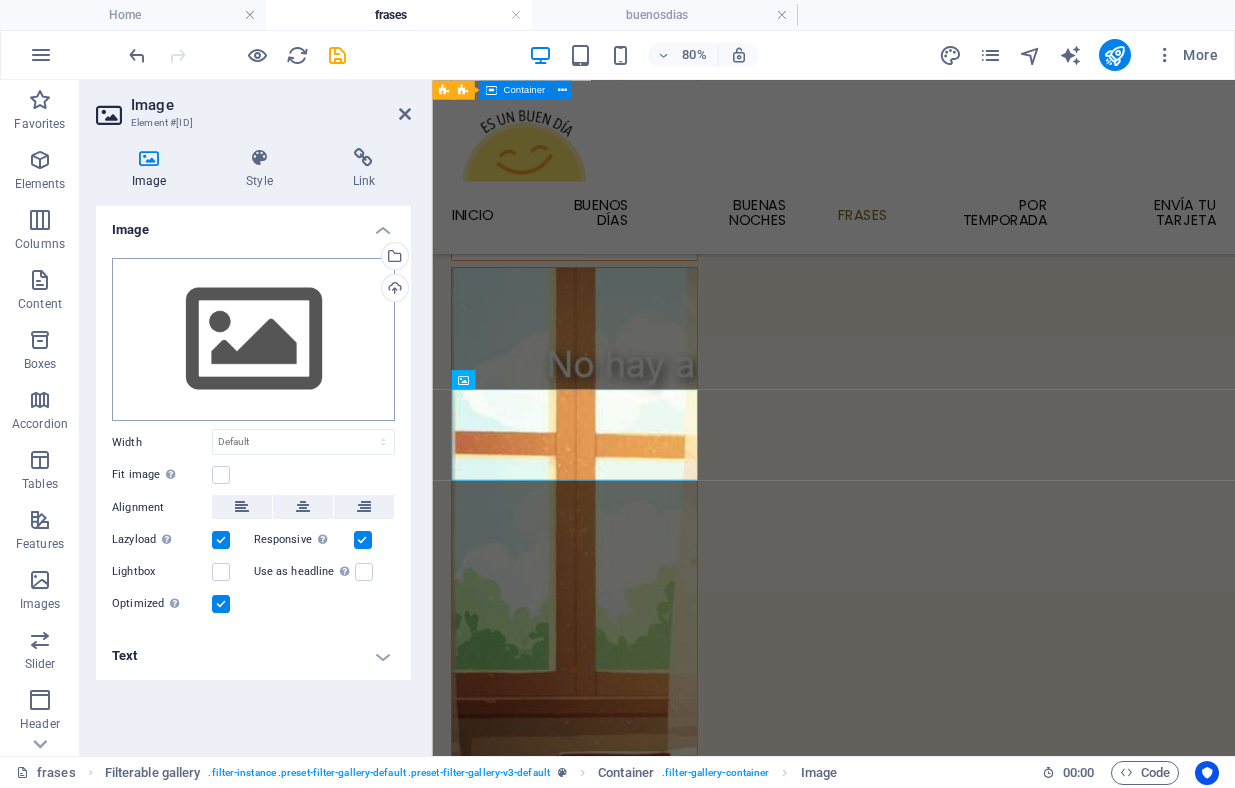 scroll, scrollTop: 1531, scrollLeft: 0, axis: vertical 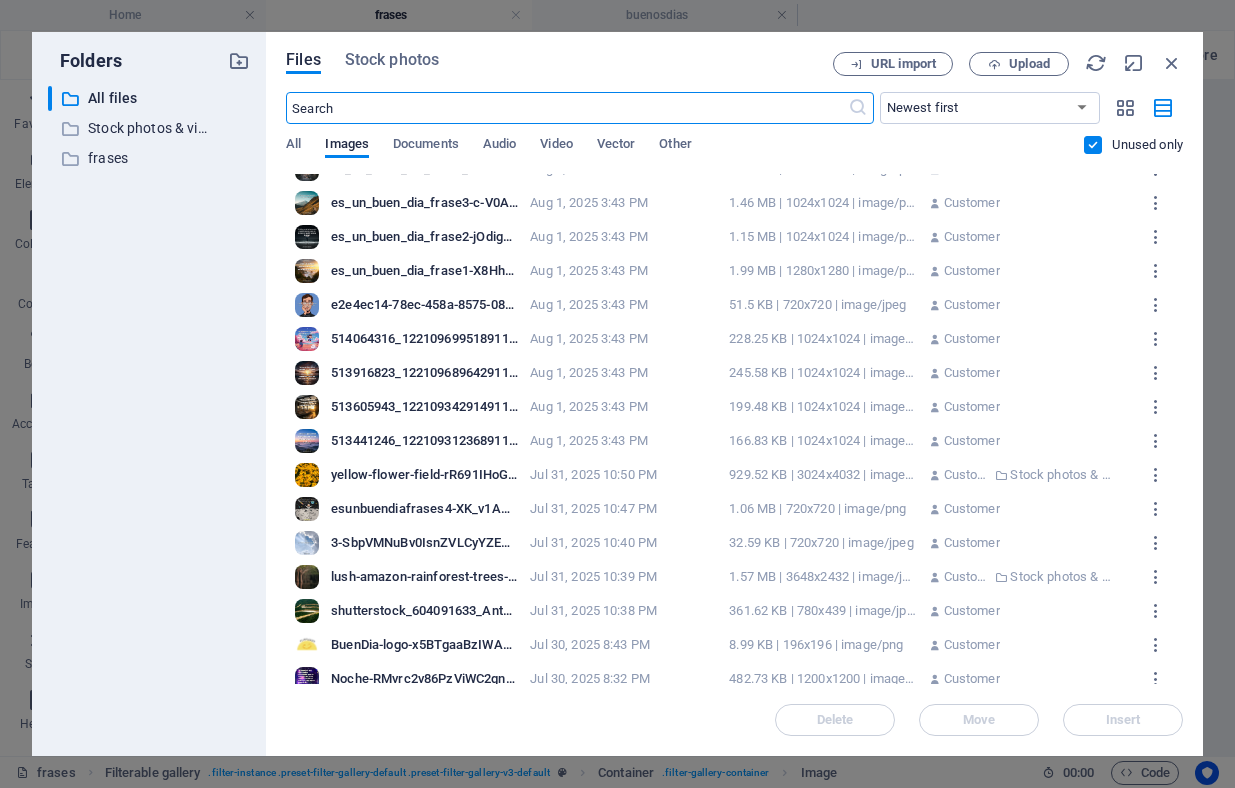 click on "e2e4ec14-78ec-458a-8575-0835aad257af-w2OIQyd3m-0EG7rW5PUhzg.jpg" at bounding box center [424, 305] 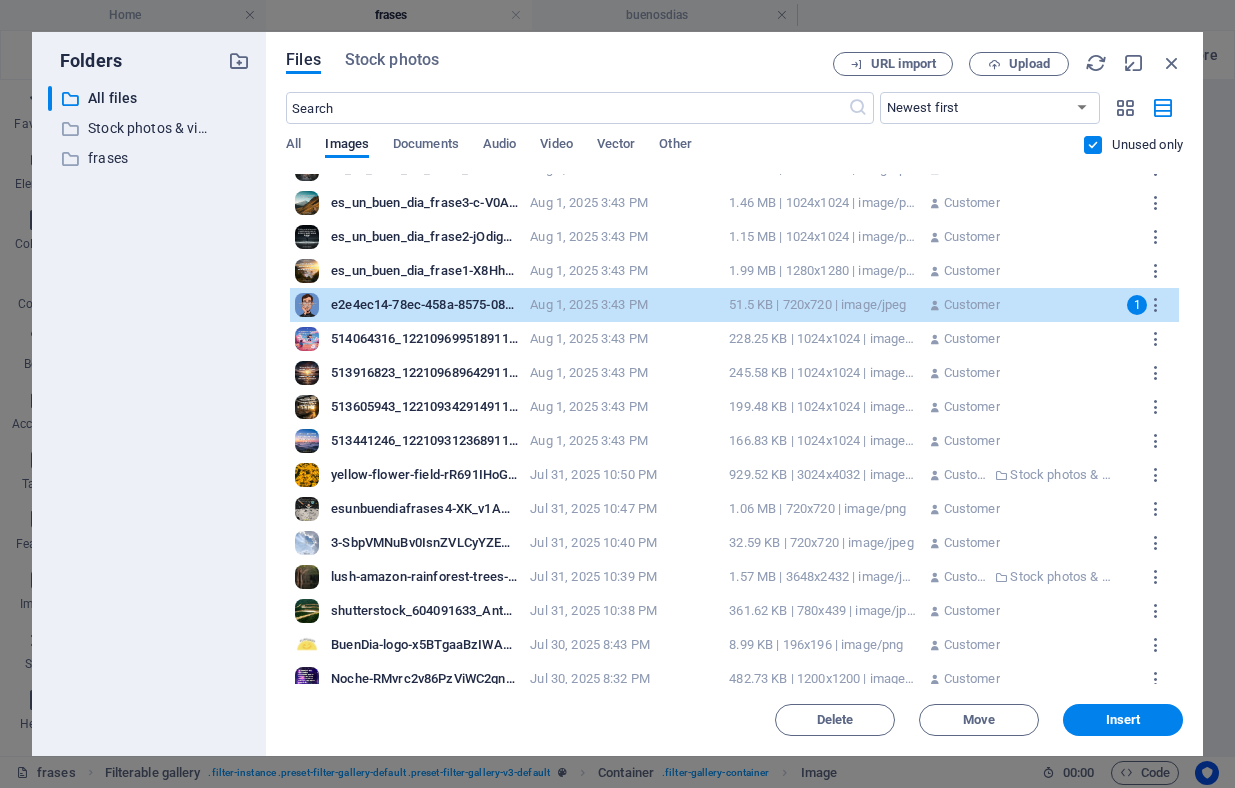 click on "514064316_122109699518911511_1657418367990765294_n-7CIY1Mi76M0cnZvZ-sKprA.jpg" at bounding box center [424, 339] 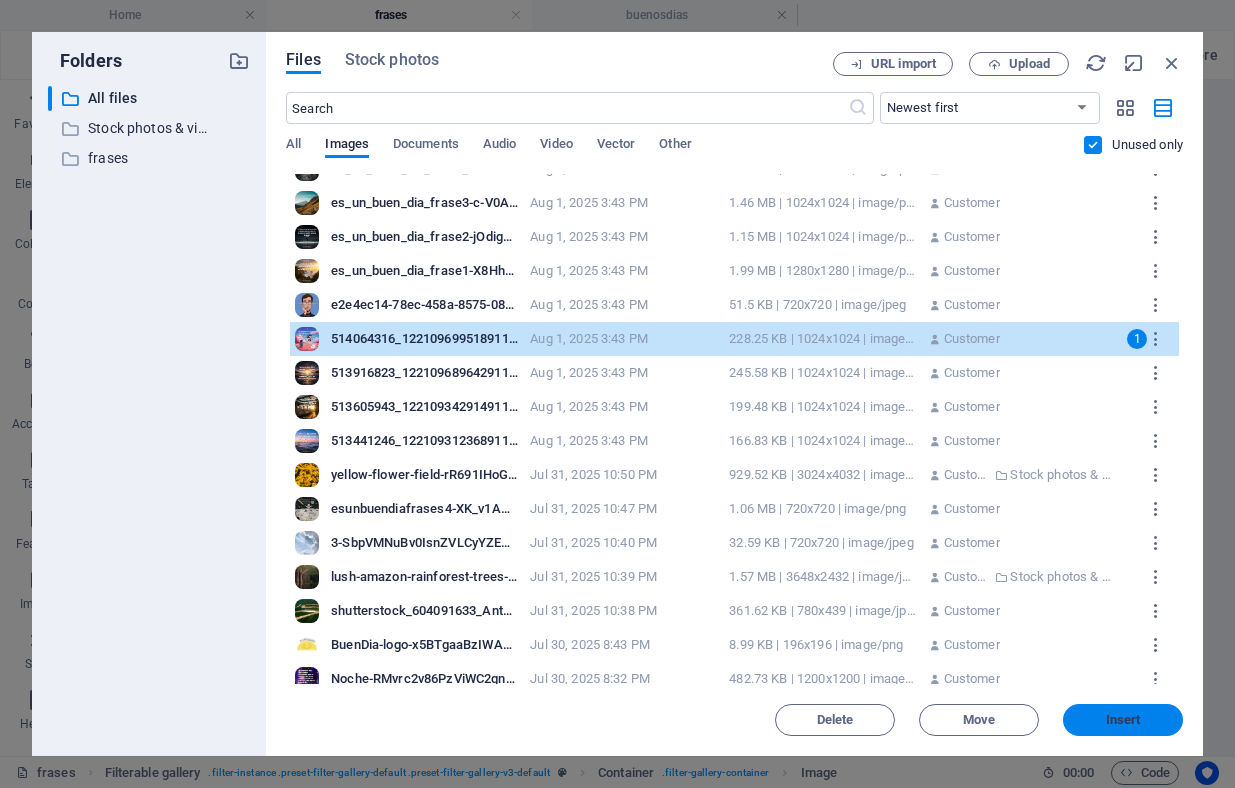 click on "Insert" at bounding box center (1123, 720) 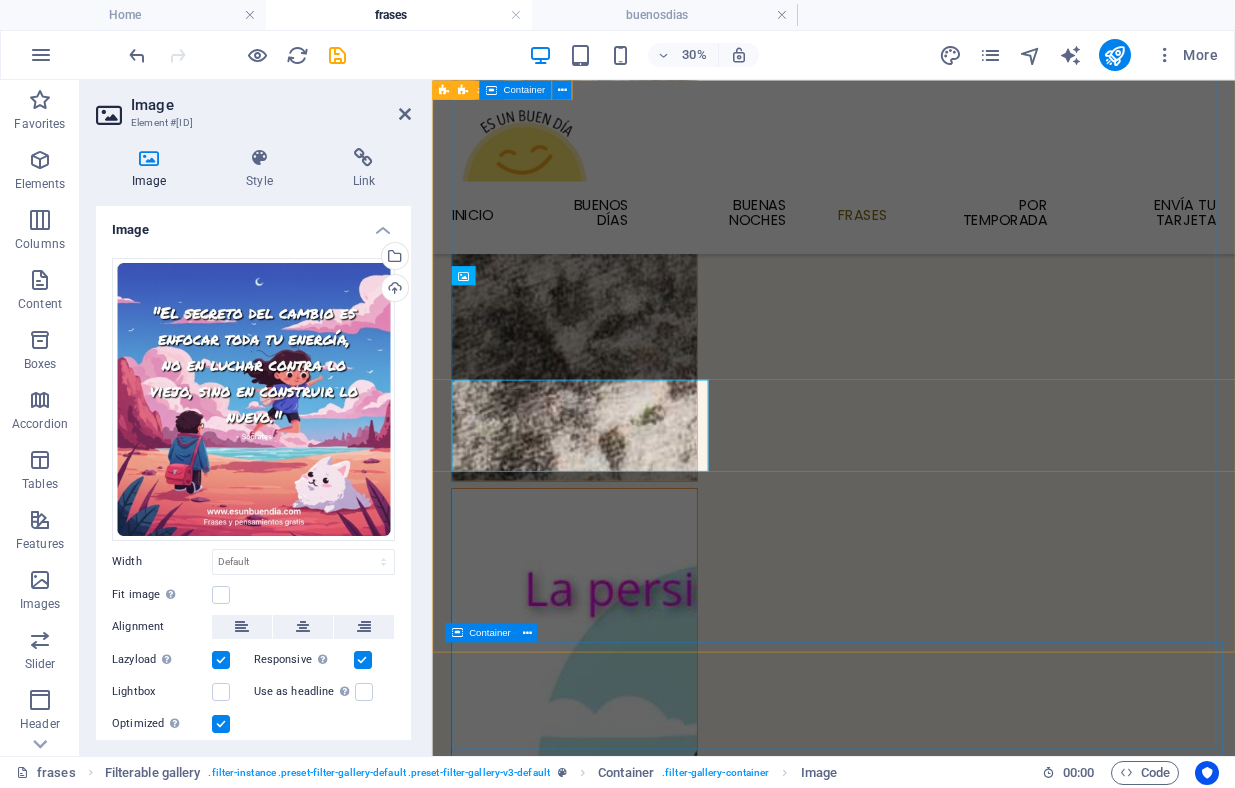 scroll, scrollTop: 2951, scrollLeft: 0, axis: vertical 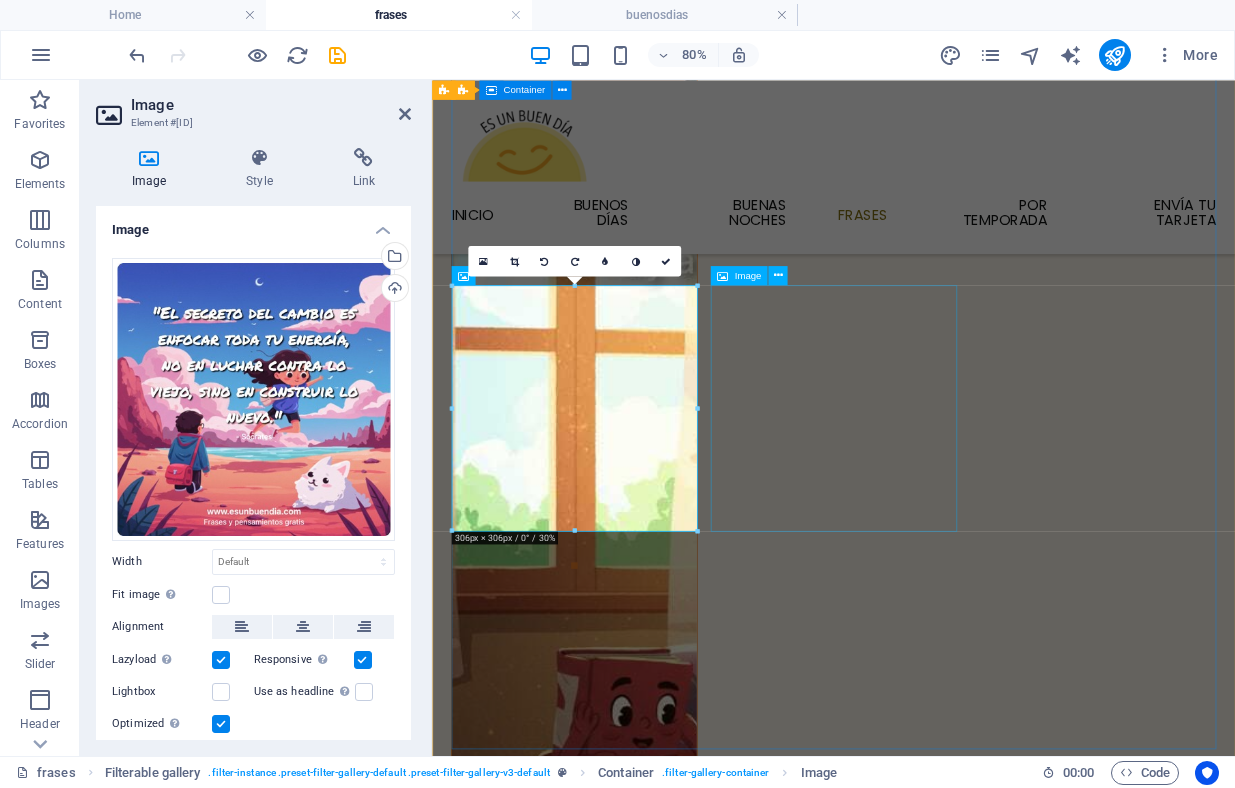 click at bounding box center (610, 19325) 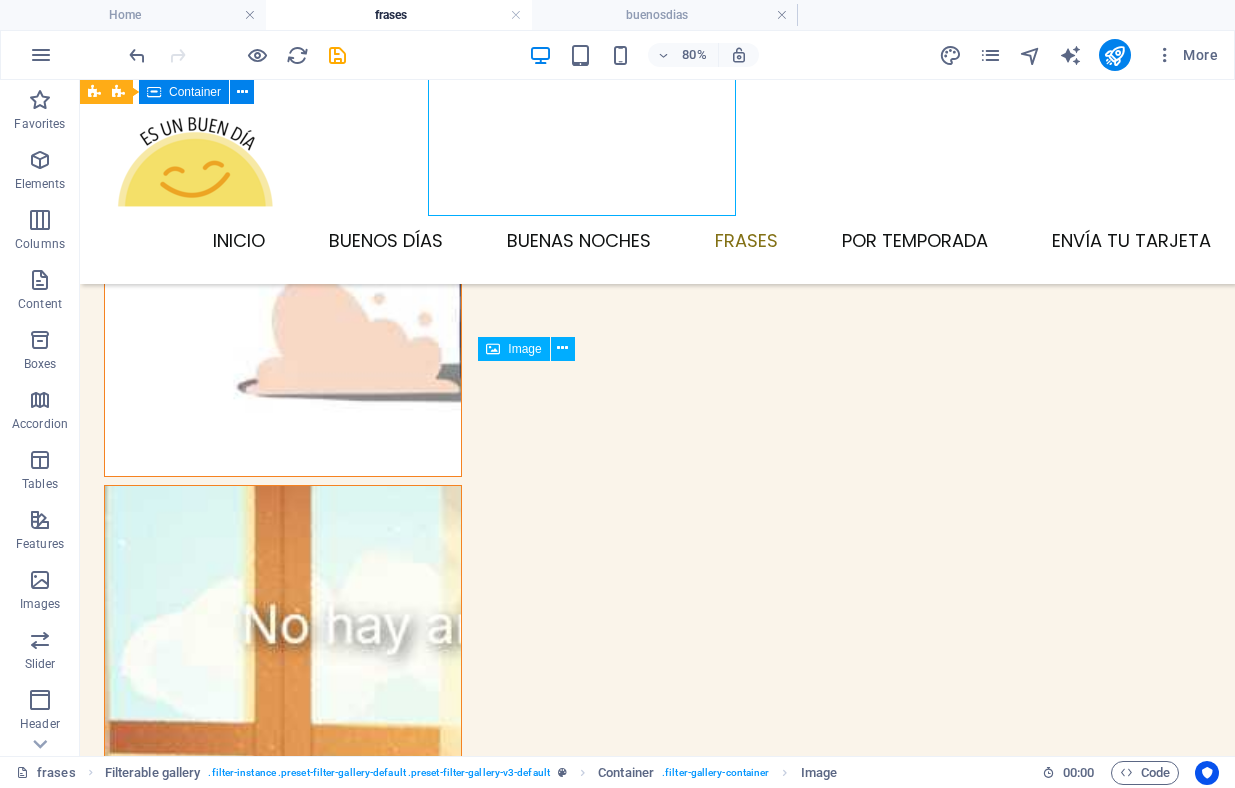 scroll, scrollTop: 3379, scrollLeft: 0, axis: vertical 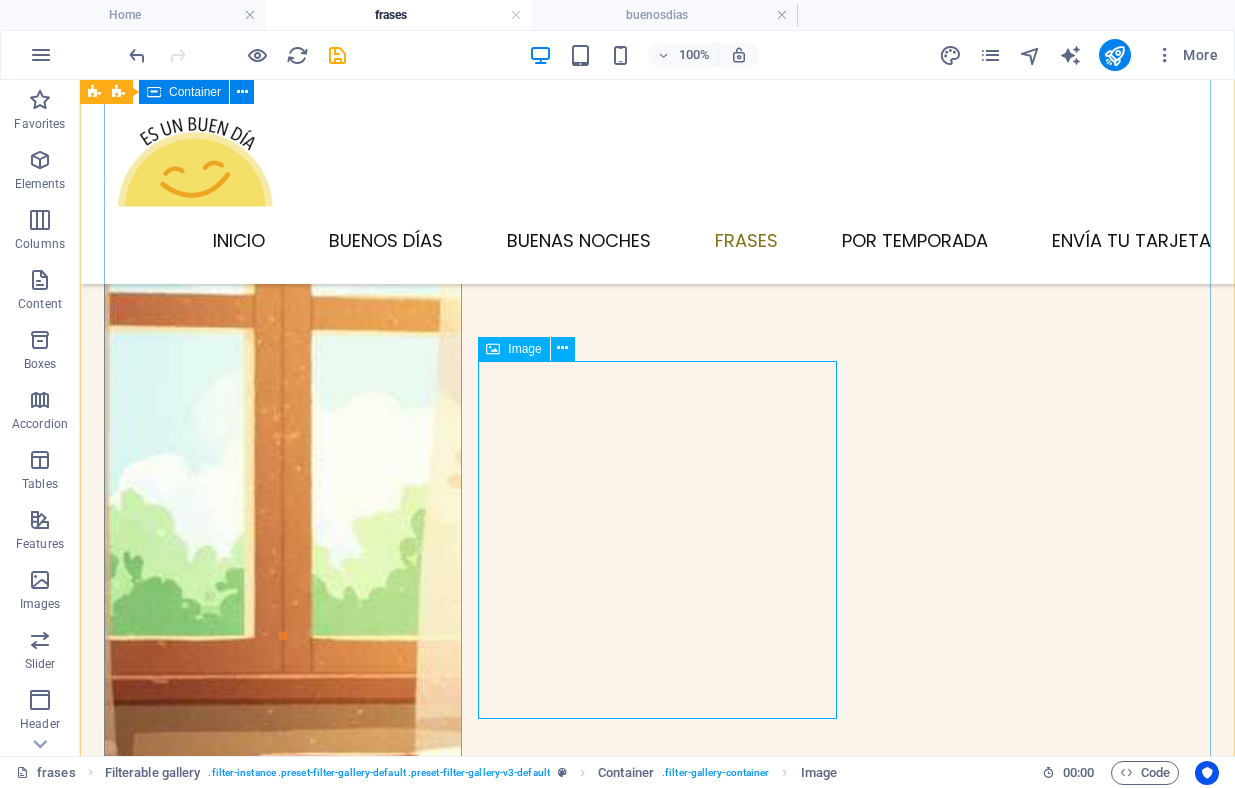 click at bounding box center (283, 22062) 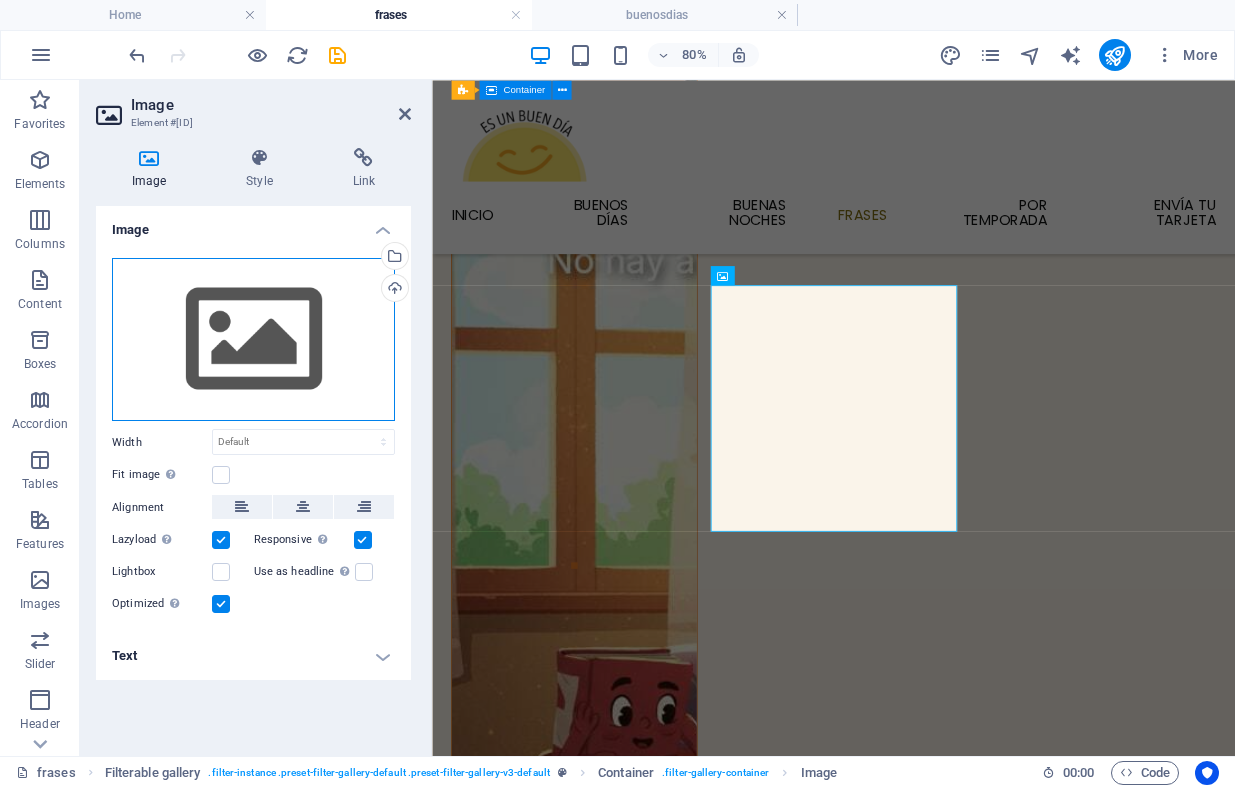 click on "Drag files here, click to choose files or select files from Files or our free stock photos & videos" at bounding box center (253, 340) 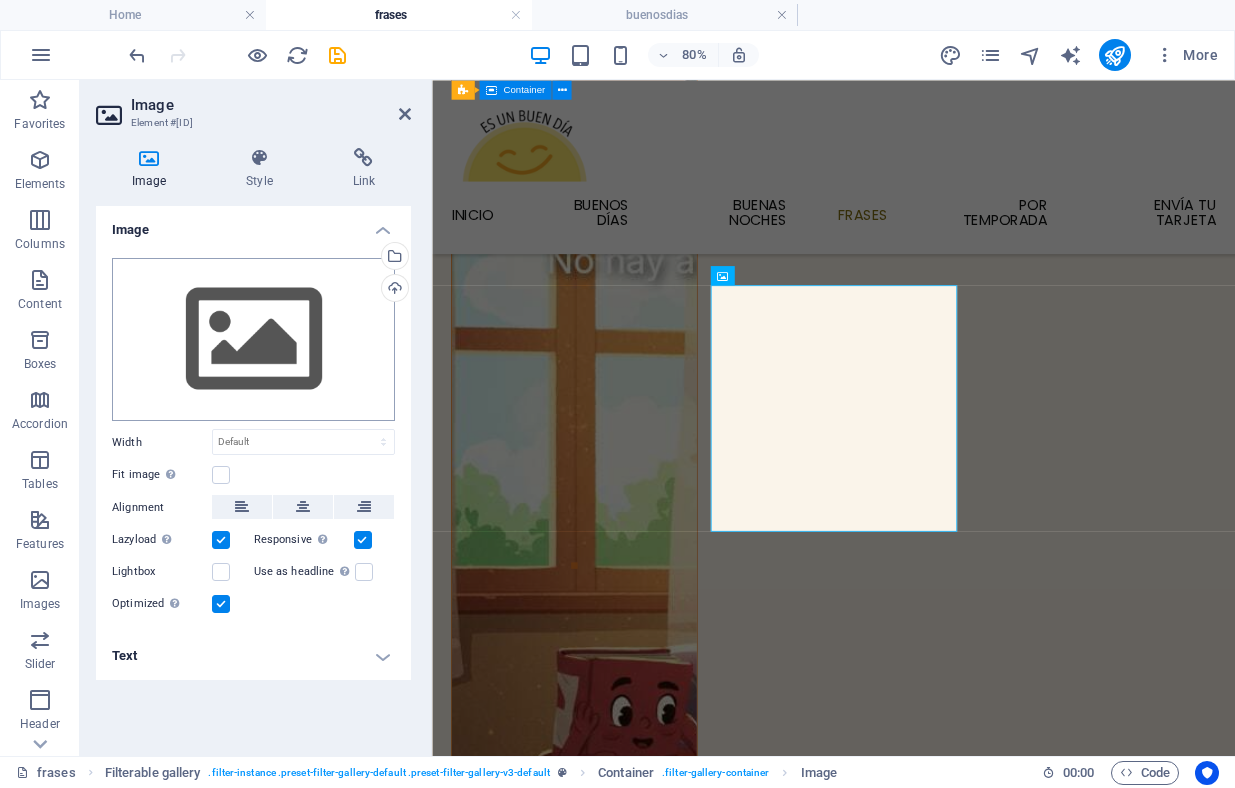scroll, scrollTop: 1737, scrollLeft: 0, axis: vertical 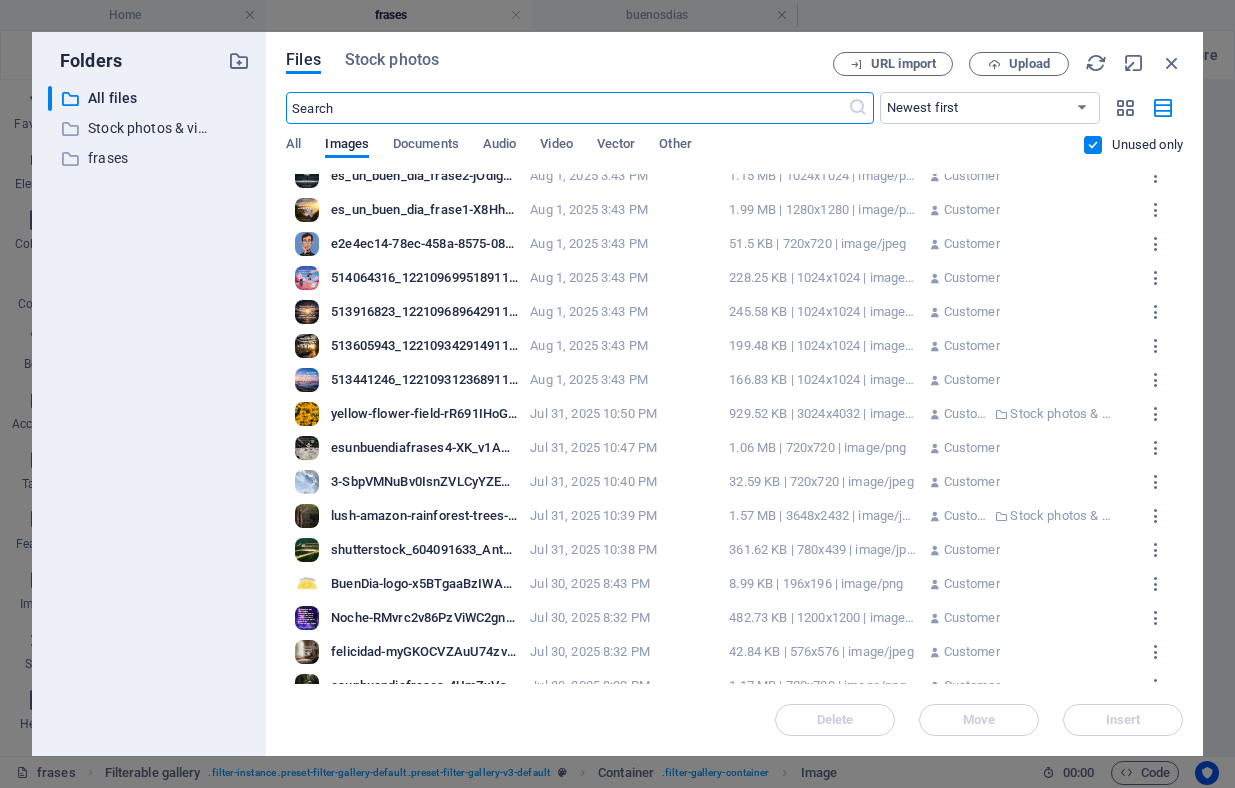 click on "513916823_122109689642911511_3437779254744163668_n-64b4oNaspPyGe75qLH8Fcg.jpg" at bounding box center (424, 312) 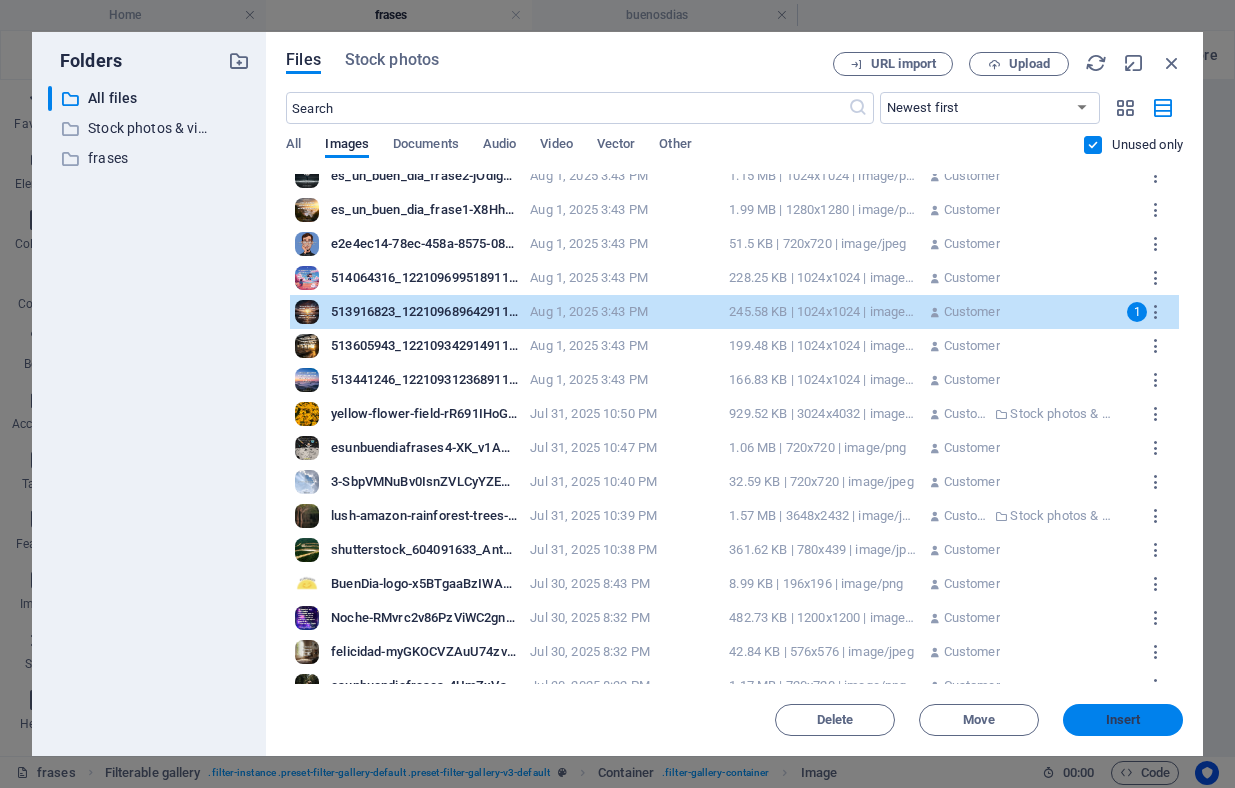 click on "Insert" at bounding box center [1123, 720] 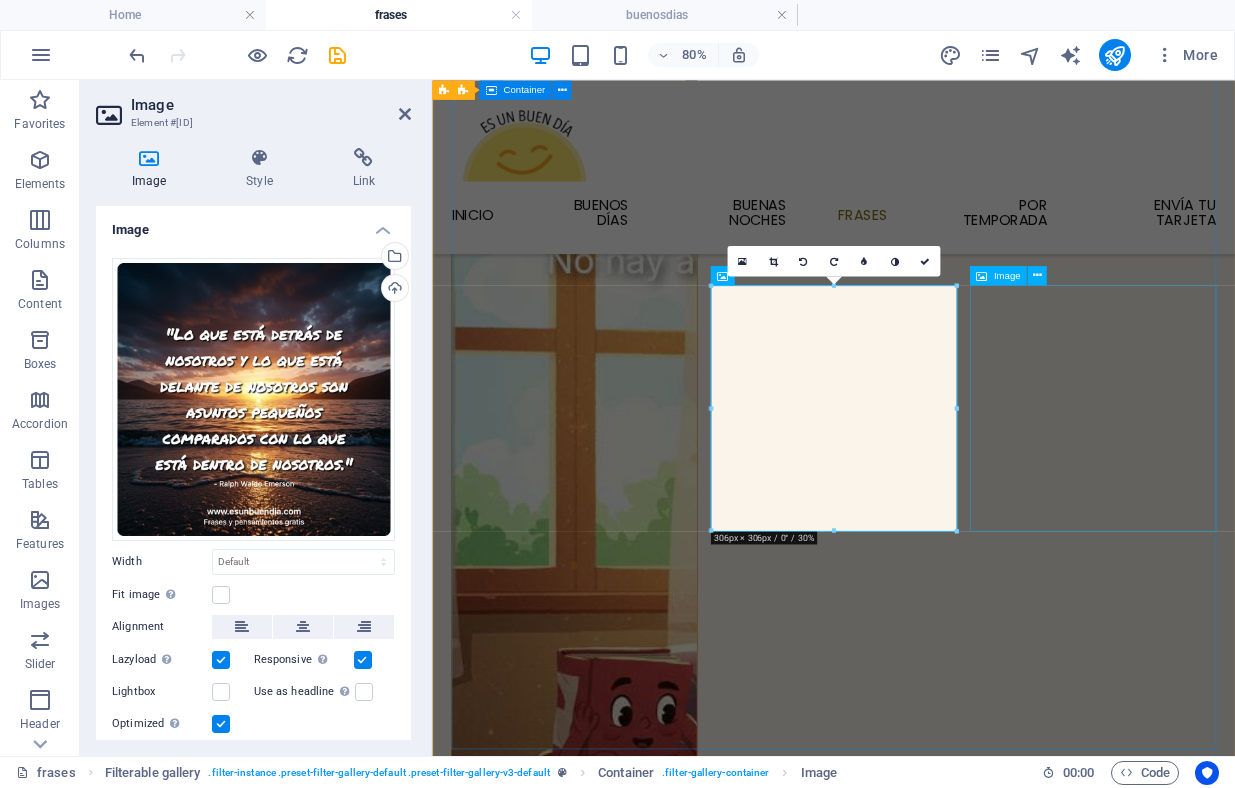 click at bounding box center (610, 20339) 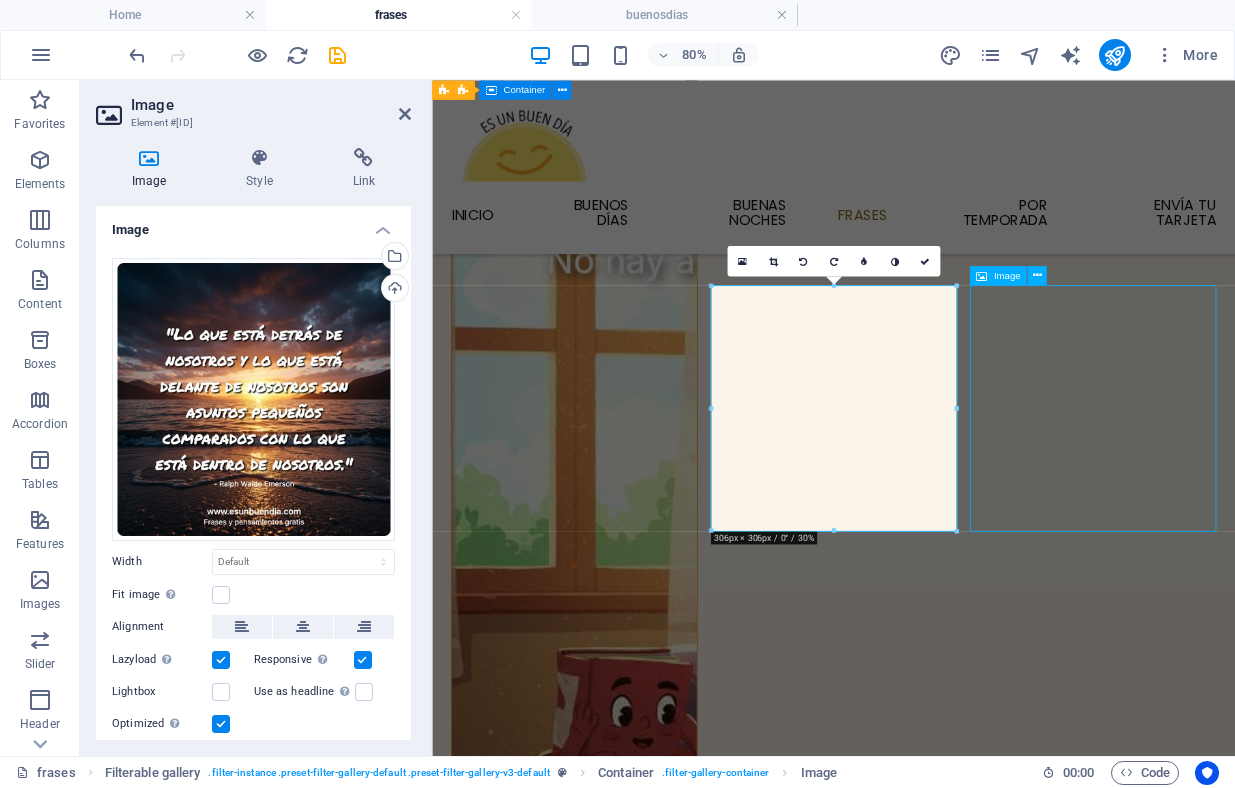 scroll, scrollTop: 3379, scrollLeft: 0, axis: vertical 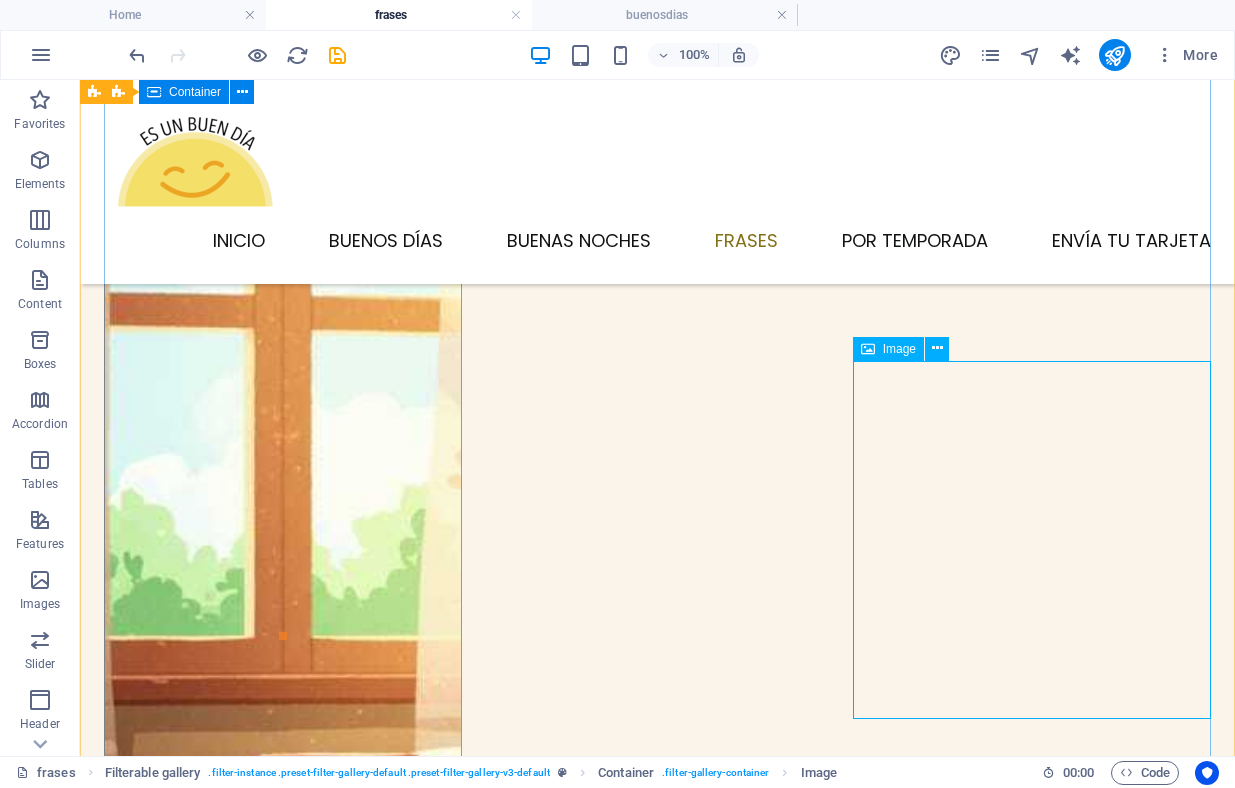 click at bounding box center (283, 23227) 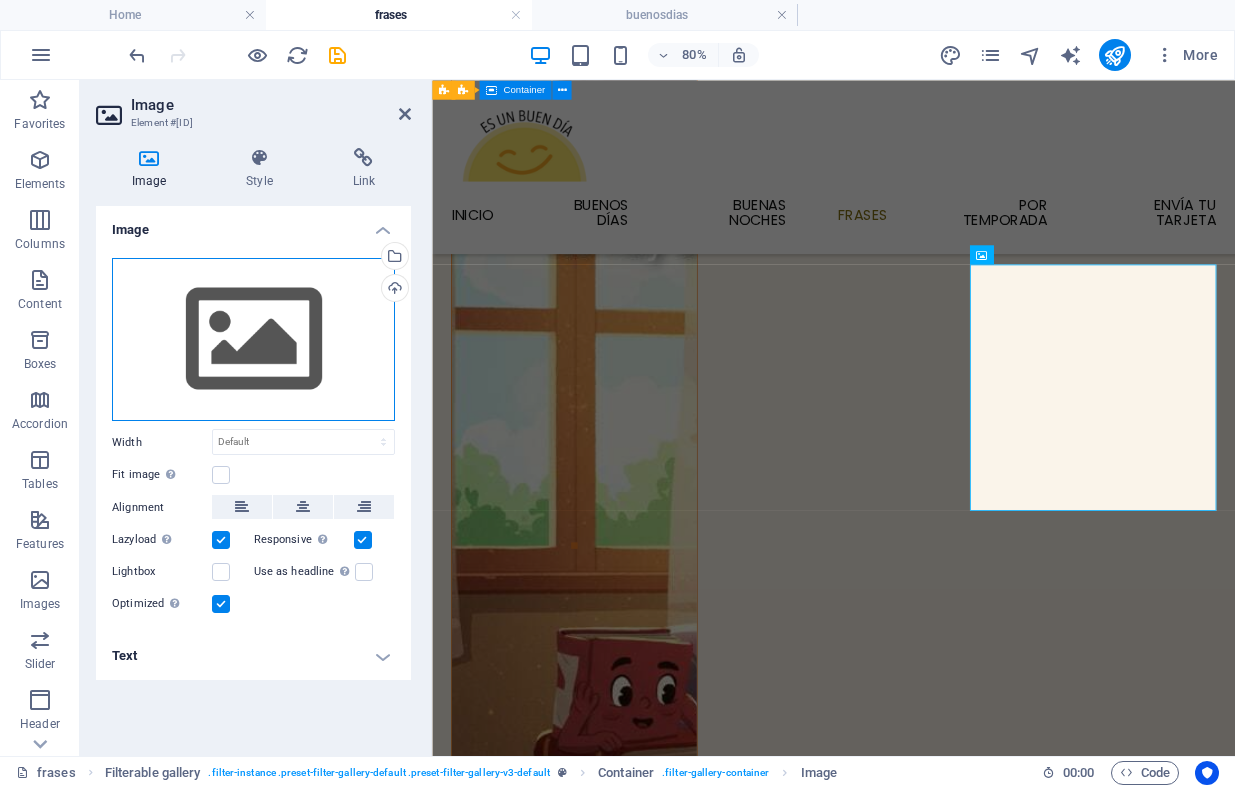 click on "Drag files here, click to choose files or select files from Files or our free stock photos & videos" at bounding box center [253, 340] 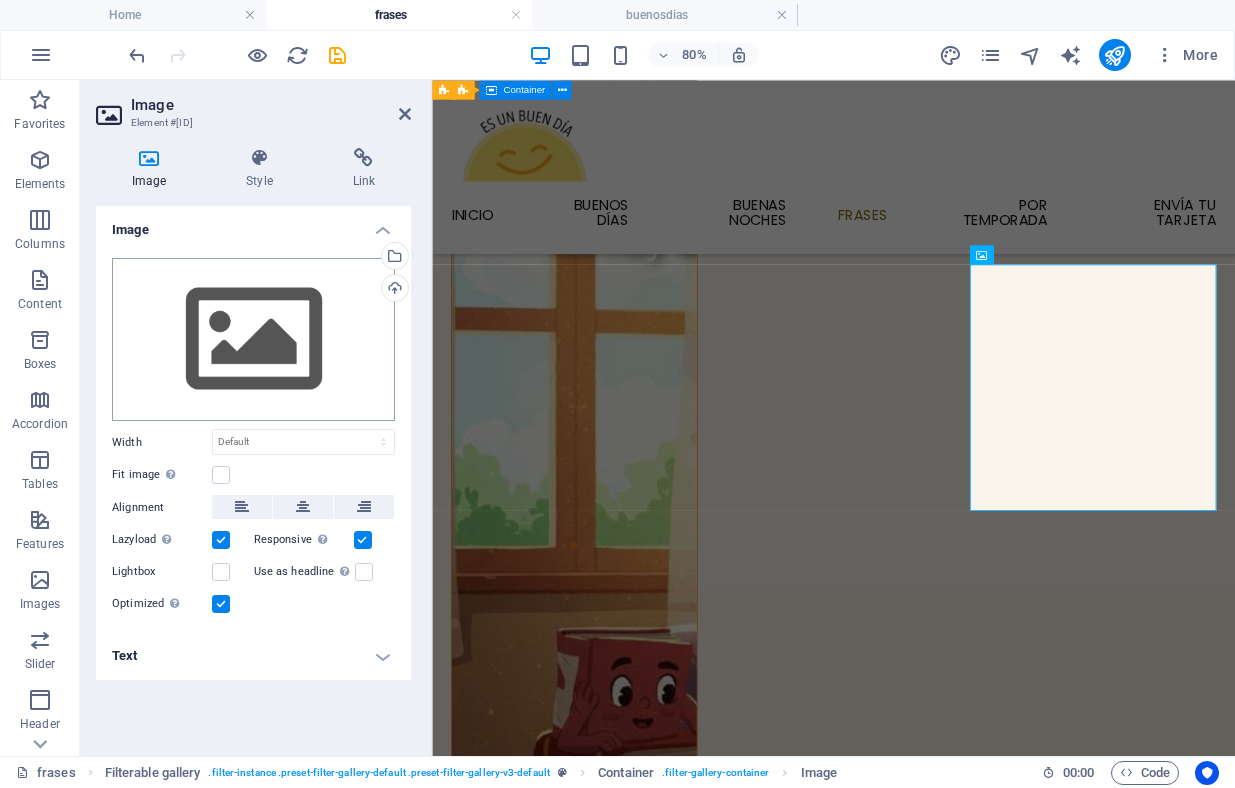 scroll, scrollTop: 1737, scrollLeft: 0, axis: vertical 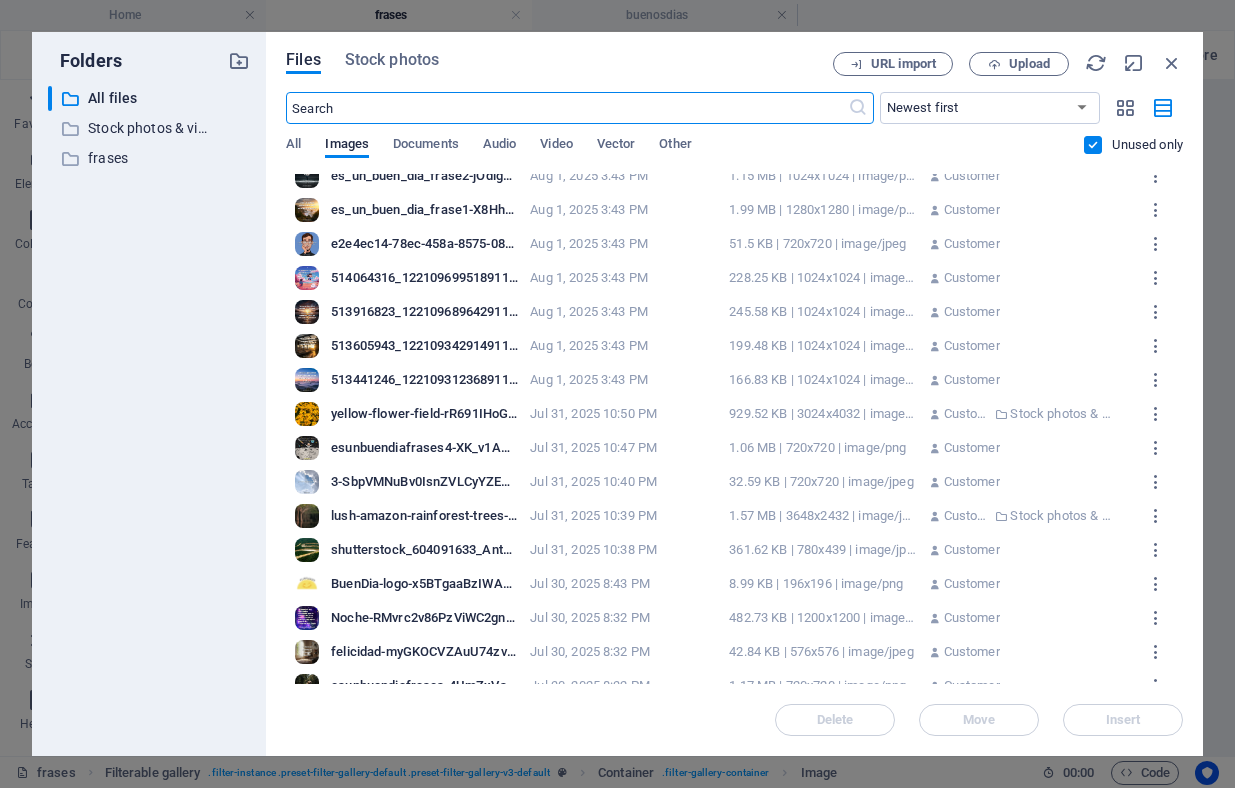 click on "513605943_122109342914911511_8516996540909869768_n-StovKr6B_YC64gFqg4jjxA.jpg" at bounding box center (424, 346) 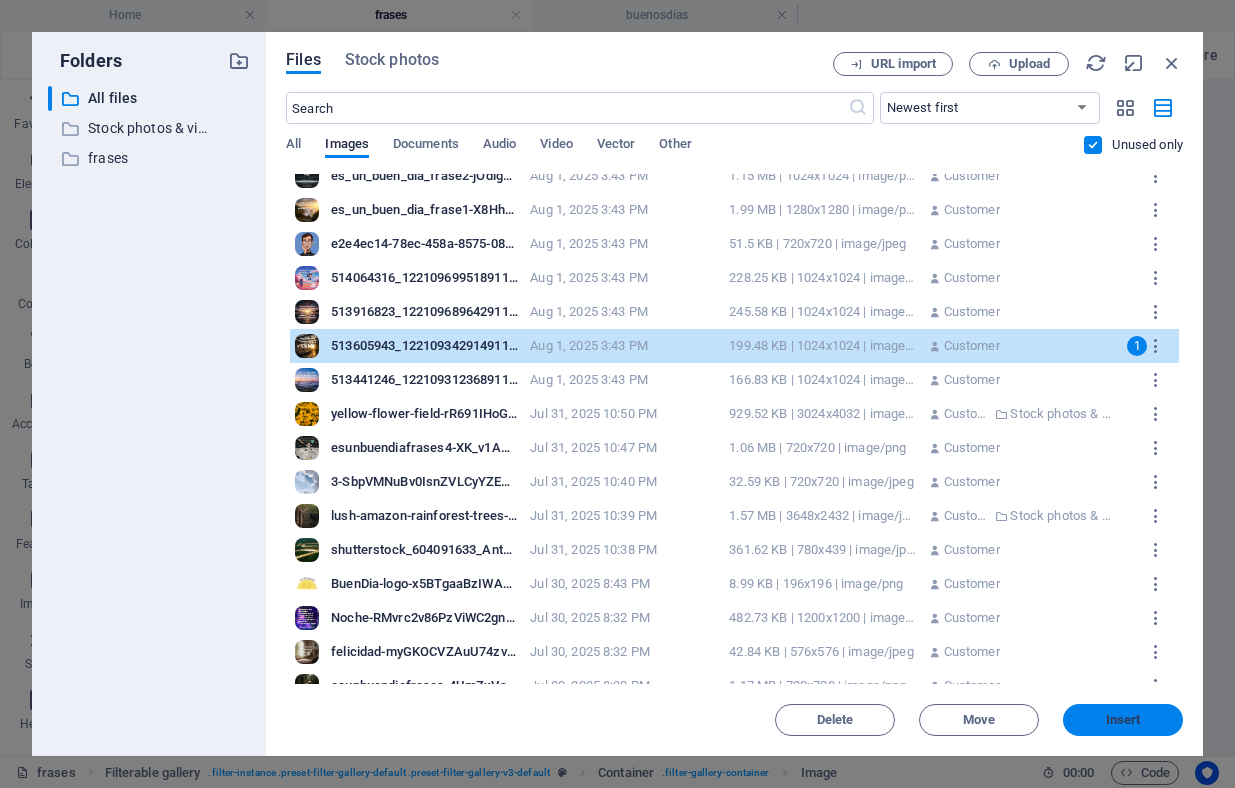 click on "Insert" at bounding box center [1123, 720] 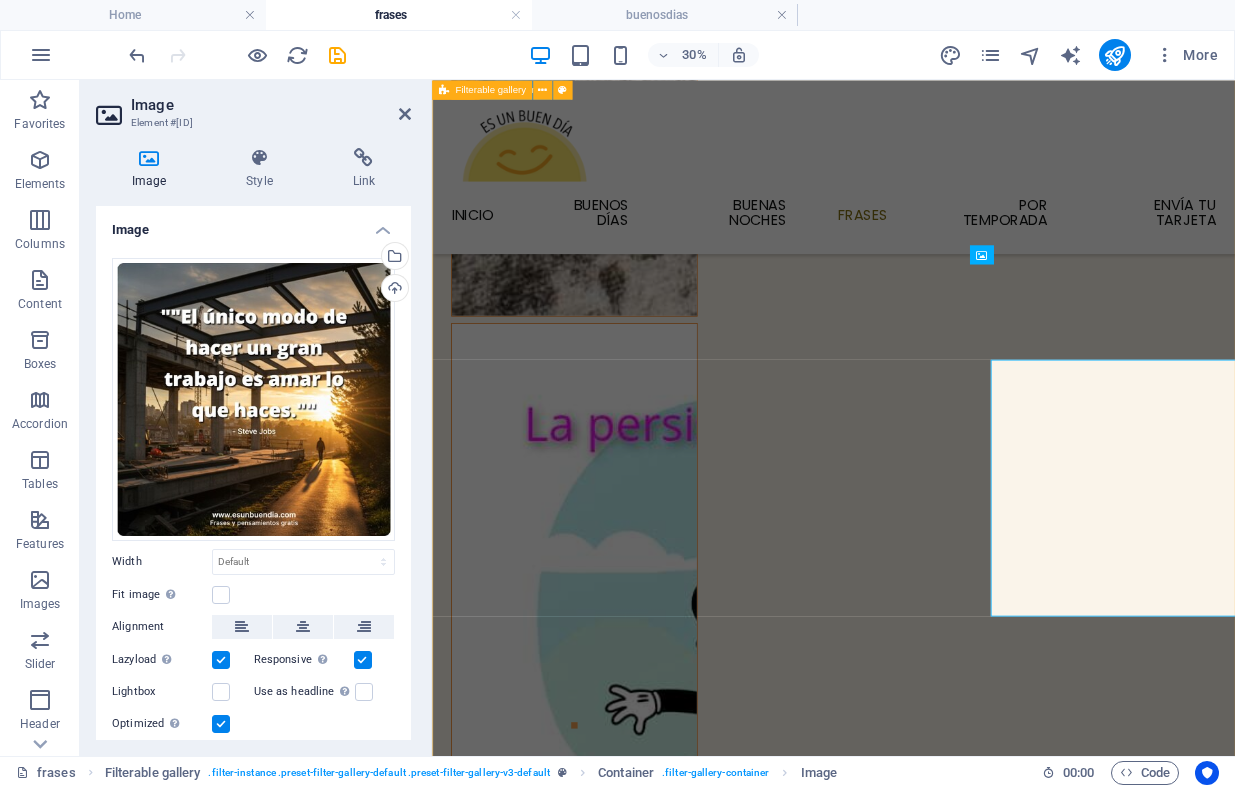scroll, scrollTop: 2976, scrollLeft: 0, axis: vertical 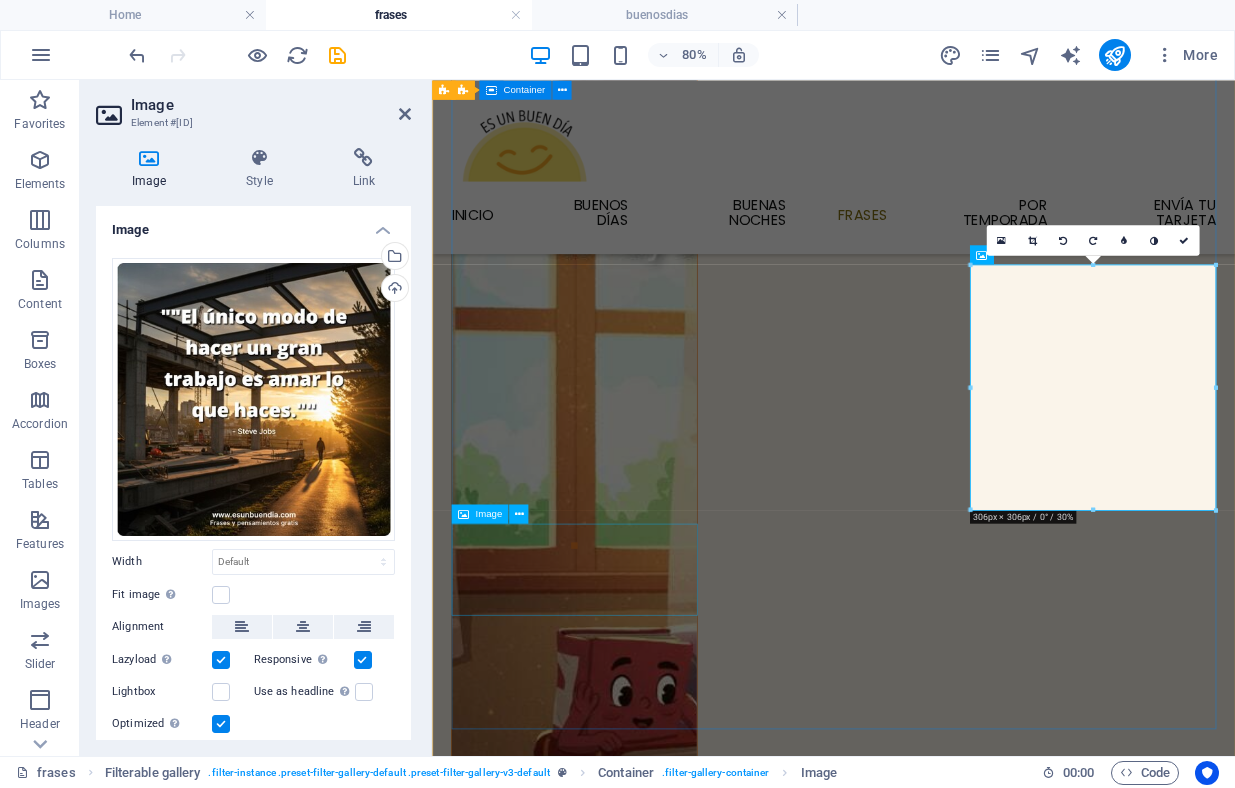 click at bounding box center [610, 21328] 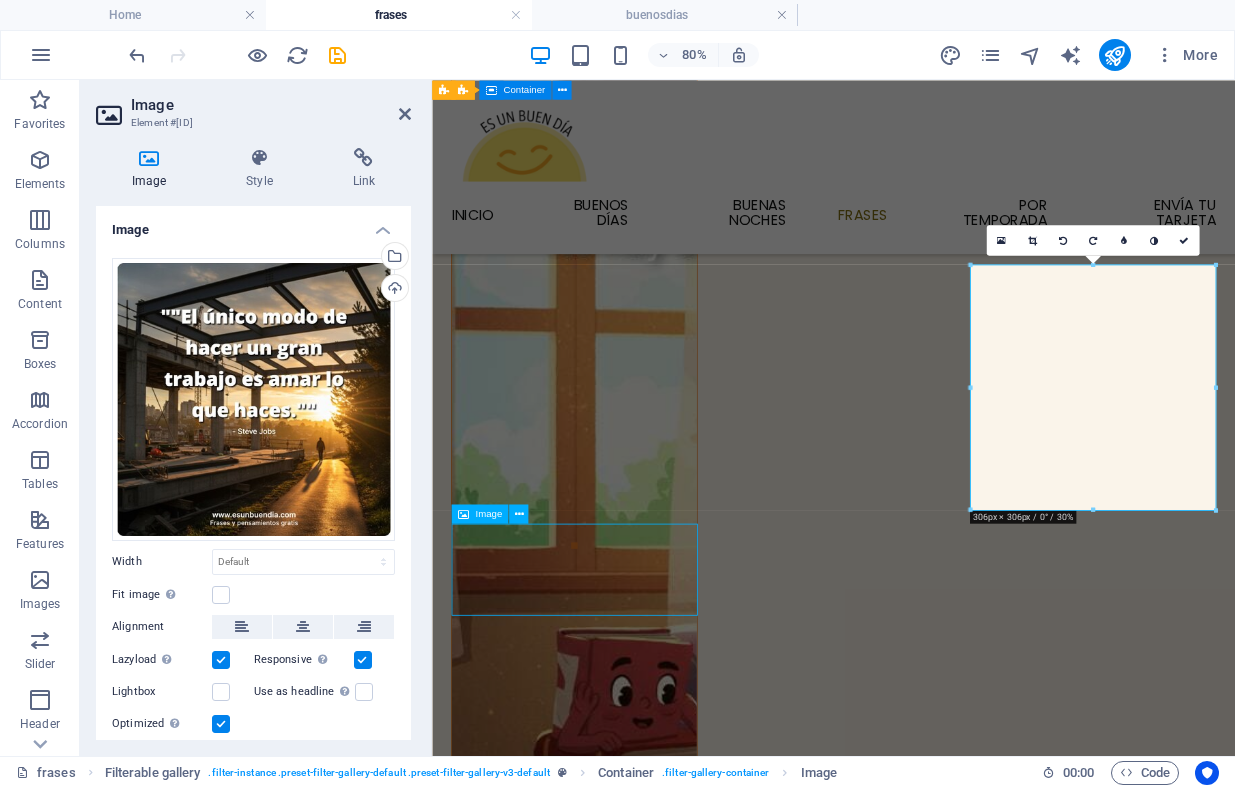 scroll, scrollTop: 3379, scrollLeft: 0, axis: vertical 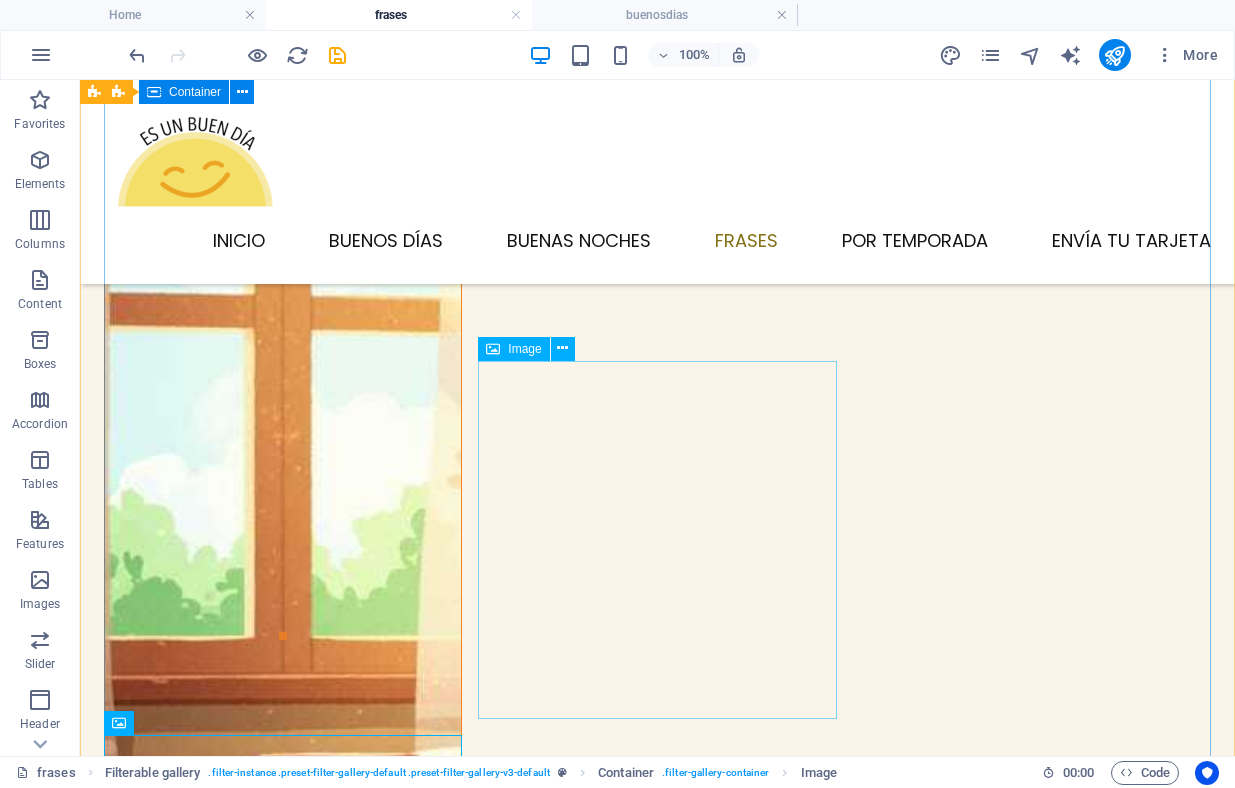 click at bounding box center [283, 22527] 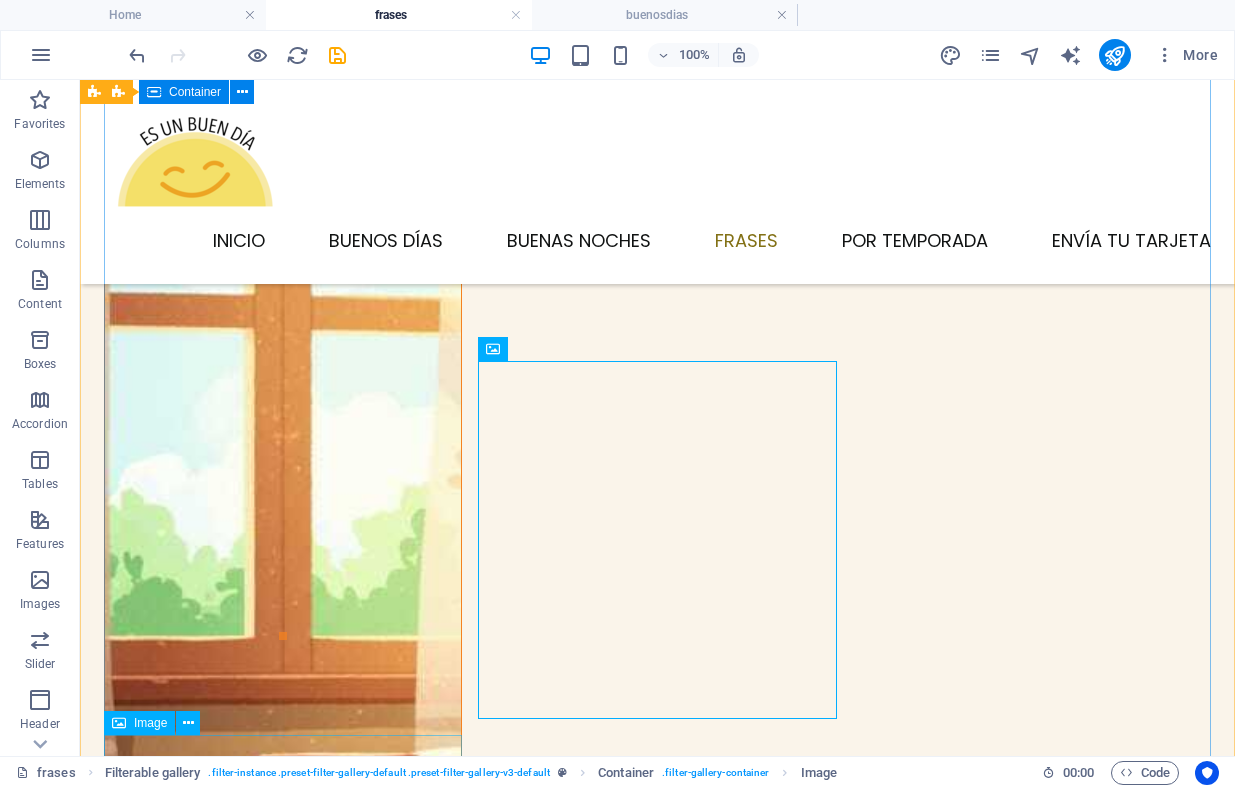 click at bounding box center [283, 24392] 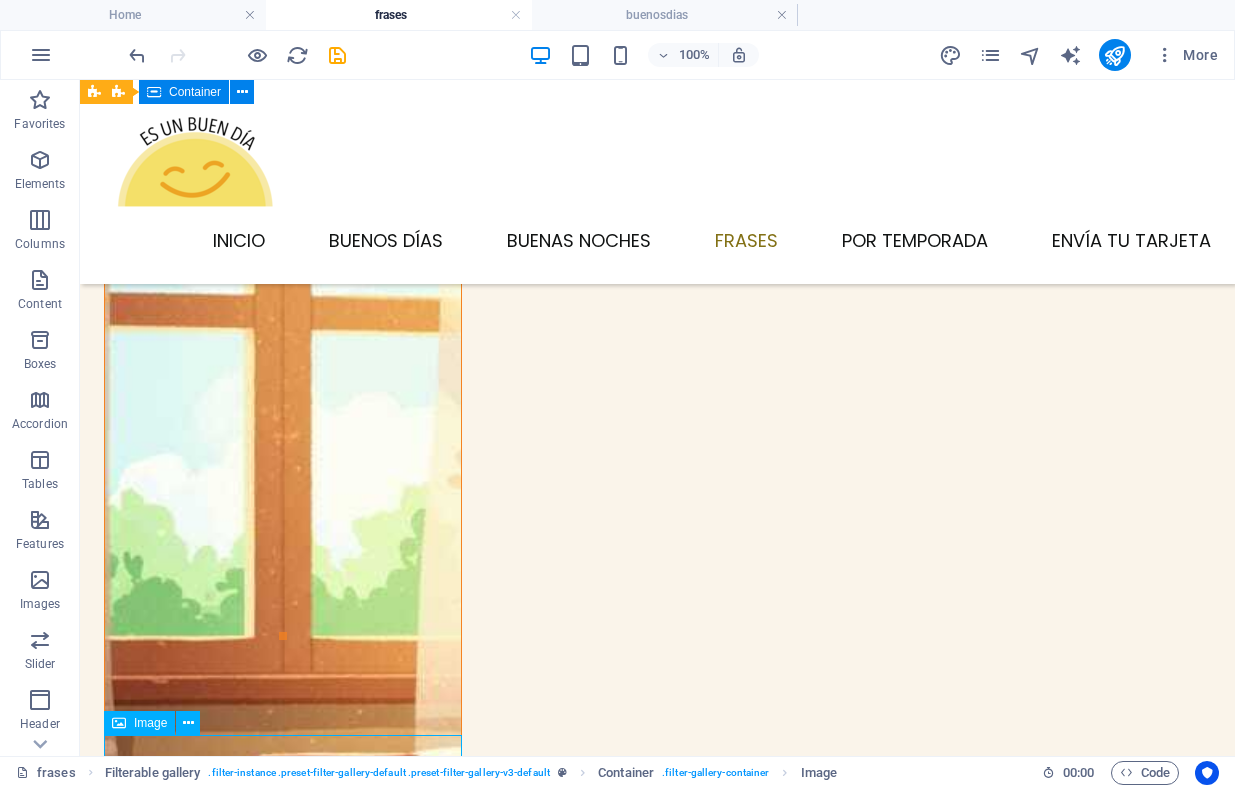 click at bounding box center [283, 24392] 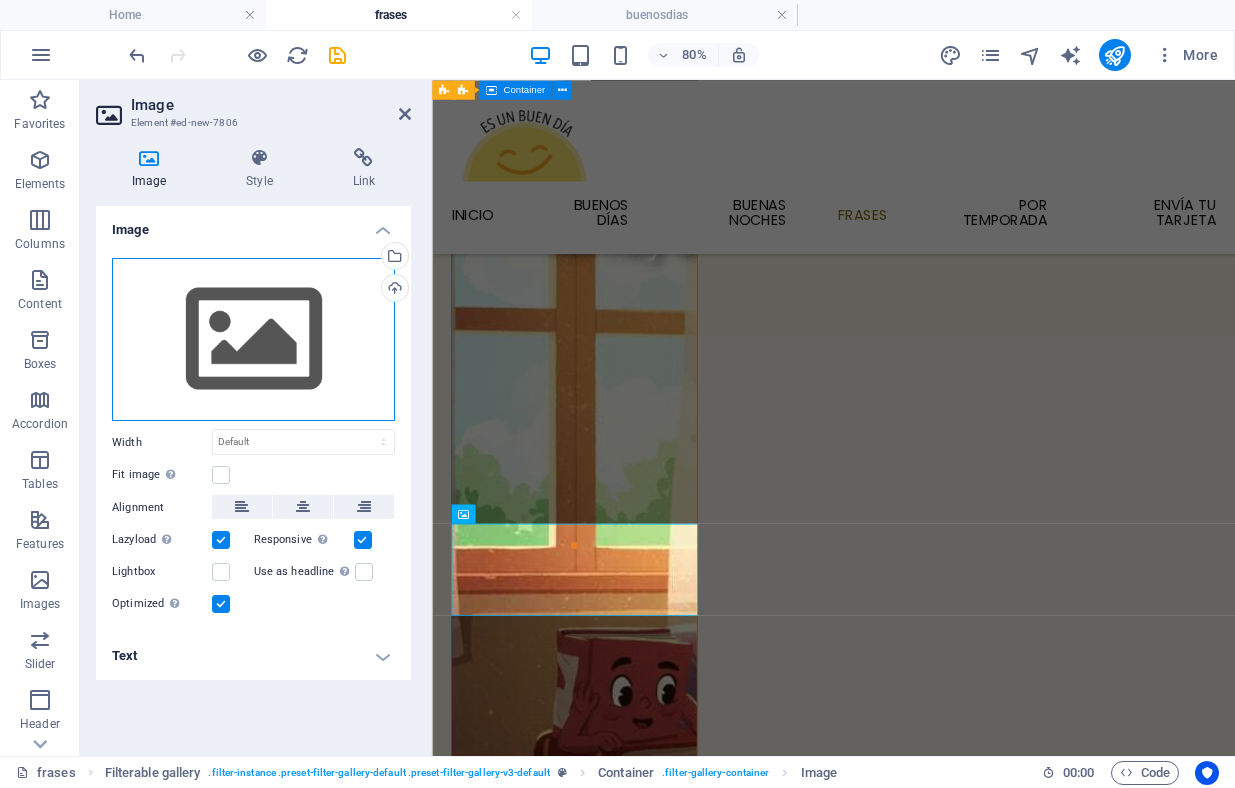 click on "Drag files here, click to choose files or select files from Files or our free stock photos & videos" at bounding box center [253, 340] 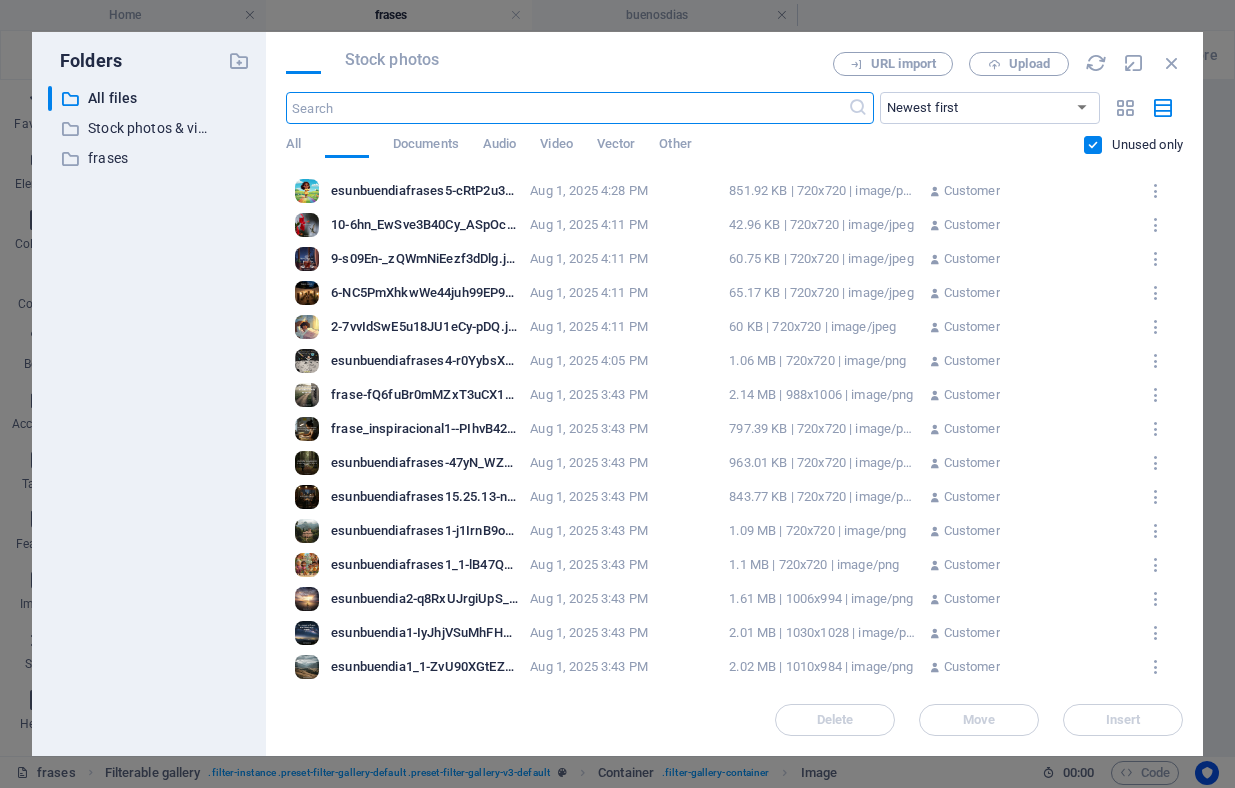 scroll, scrollTop: 1737, scrollLeft: 0, axis: vertical 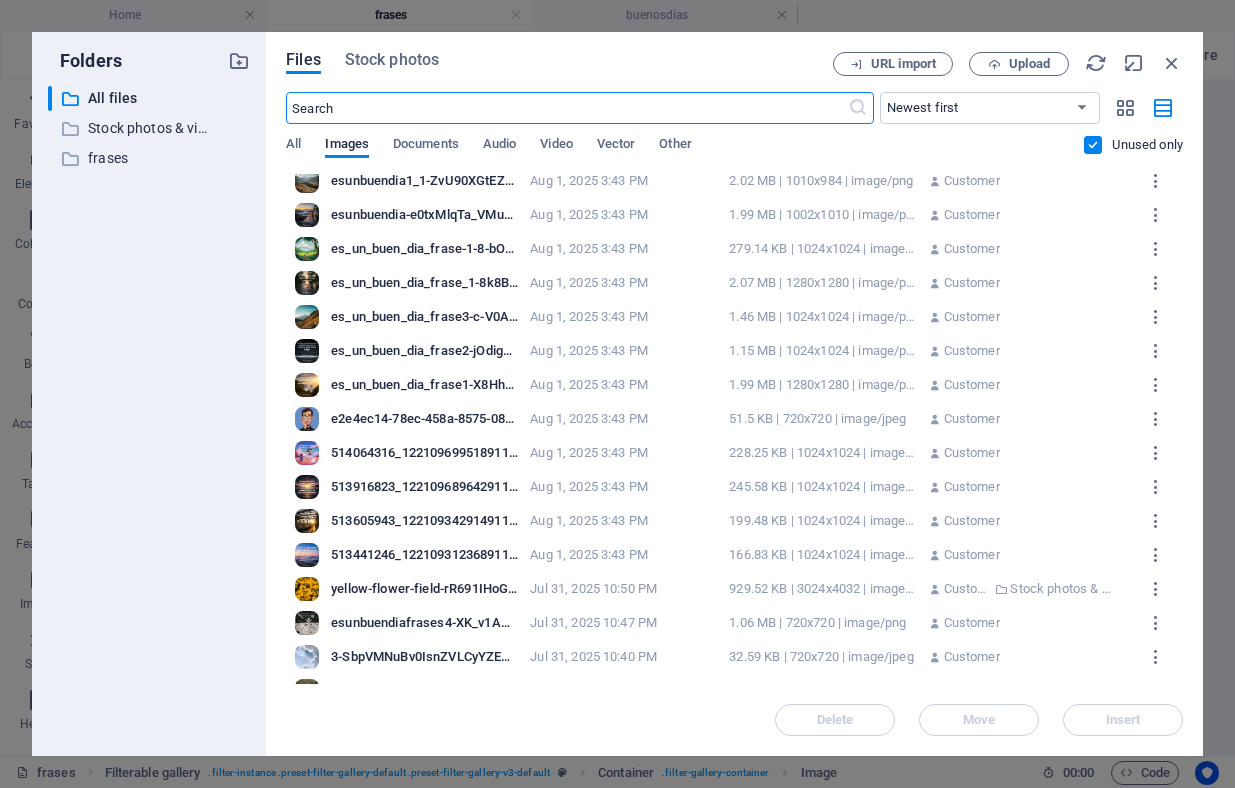 click on "513441246_122109312368911511_8158820681607723248_n-qfTTEkTyynkW8ZqvmKZRuw.jpg" at bounding box center (424, 555) 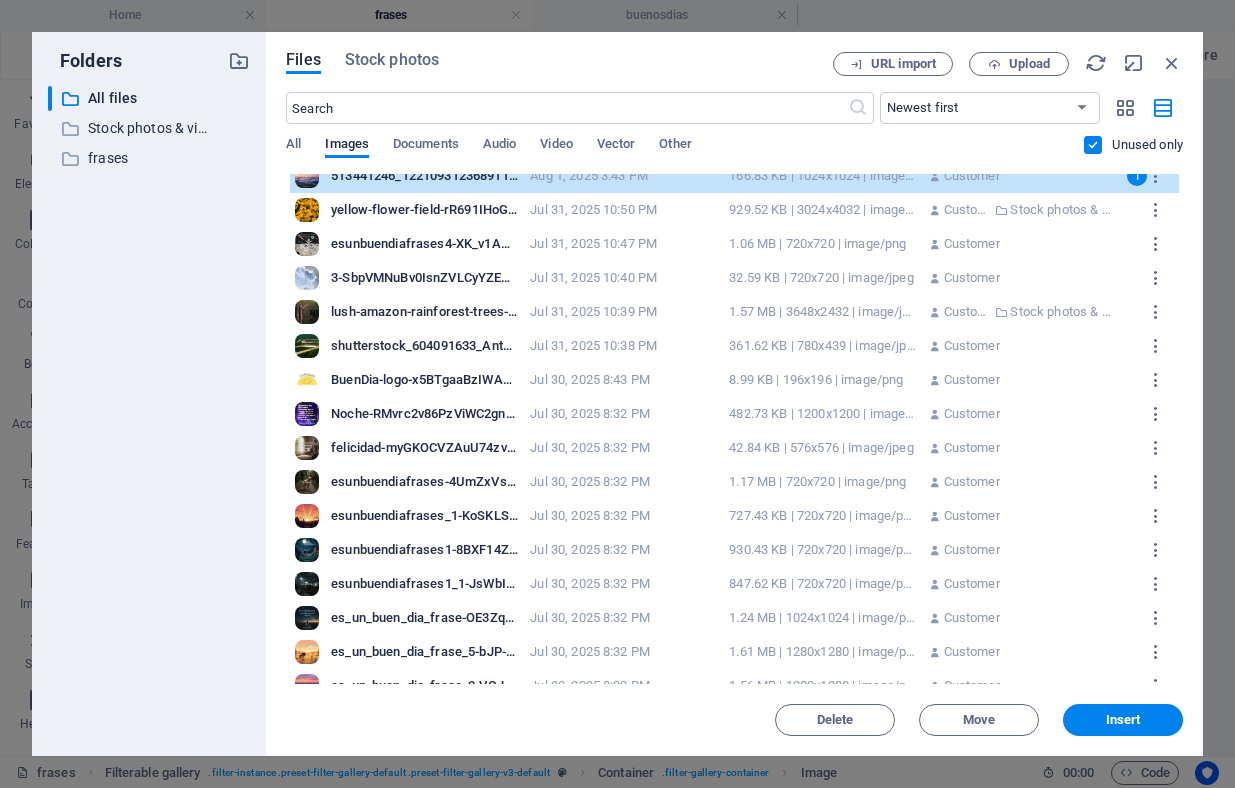 scroll, scrollTop: 878, scrollLeft: 0, axis: vertical 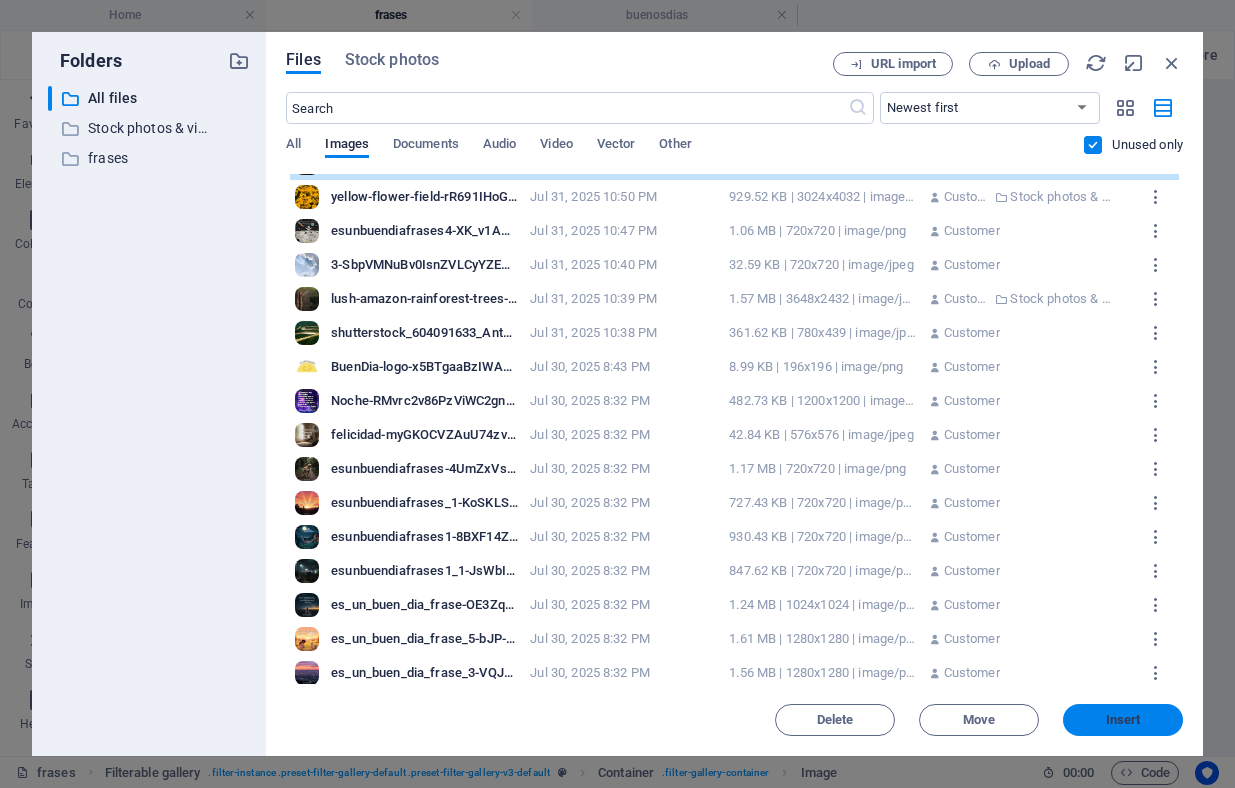 click on "Insert" at bounding box center [1123, 720] 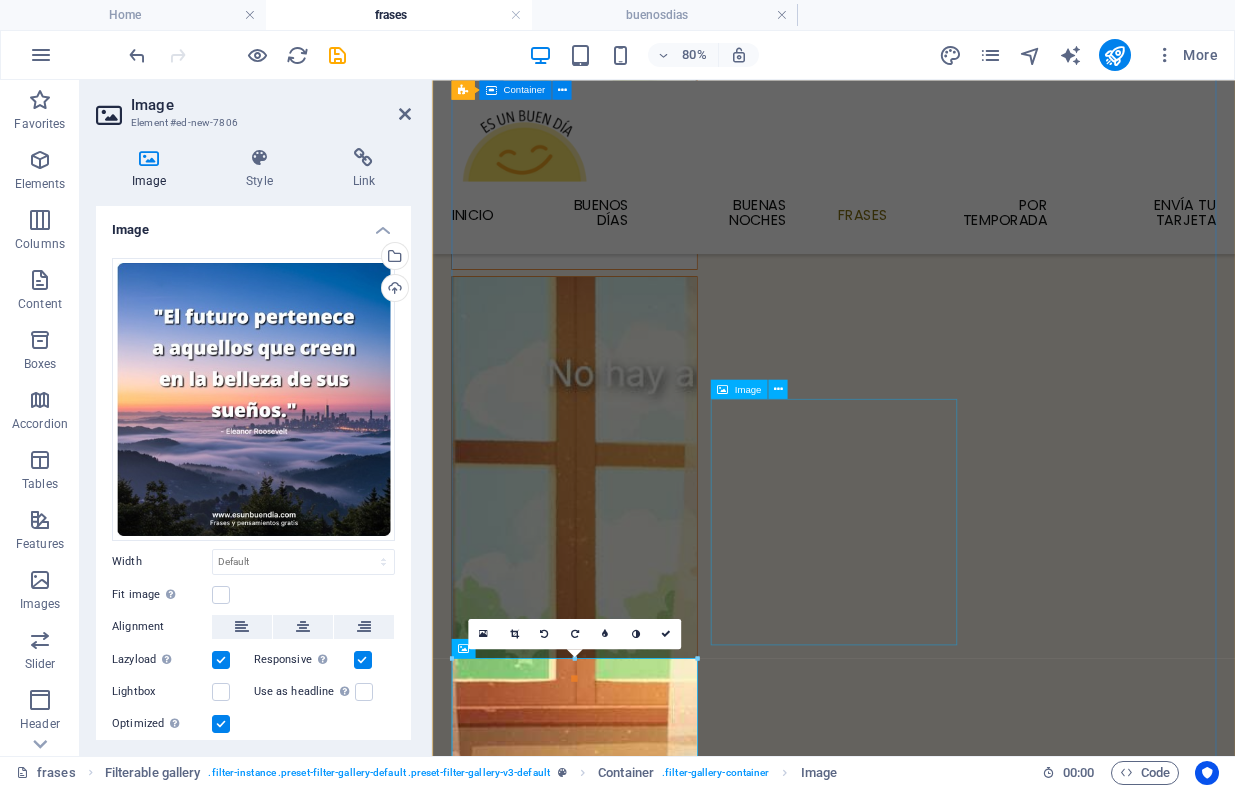 scroll, scrollTop: 3208, scrollLeft: 0, axis: vertical 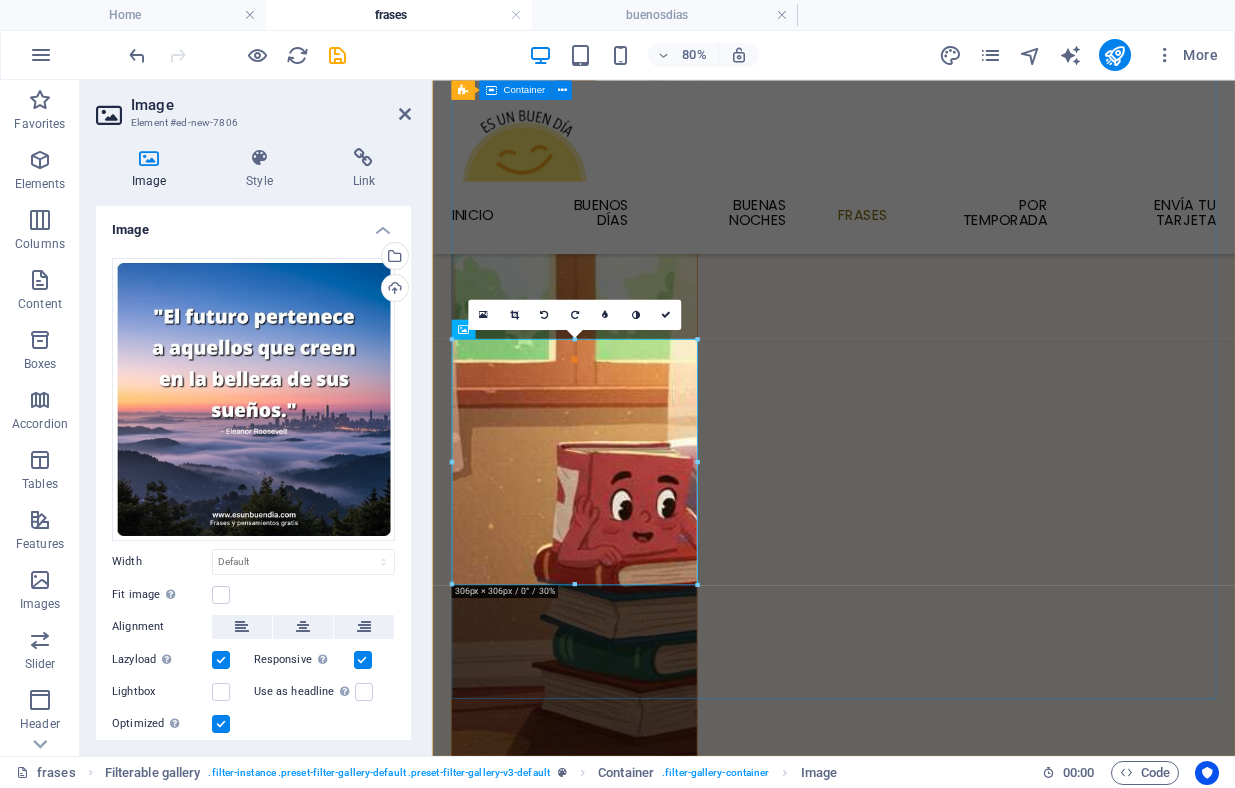 click on "Drop content here or  Add elements  Paste clipboard" at bounding box center [934, 9857] 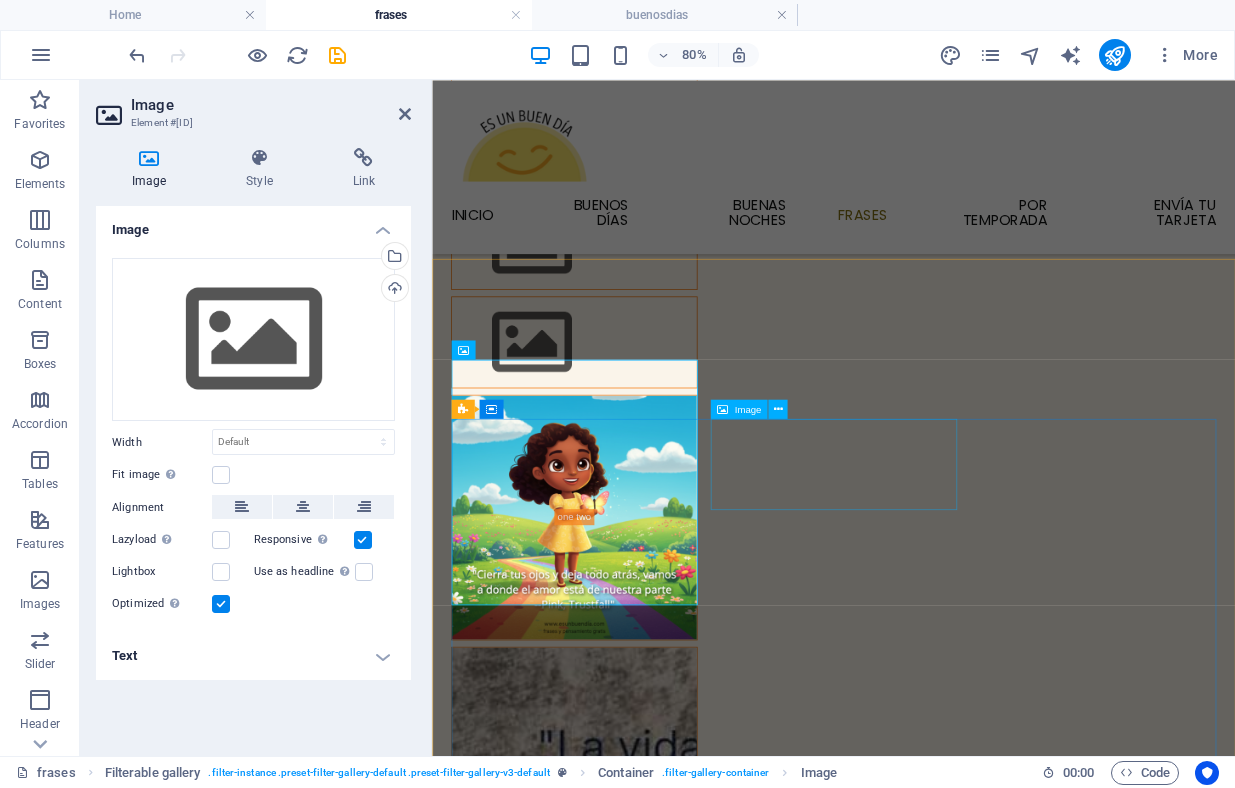 scroll, scrollTop: 0, scrollLeft: 0, axis: both 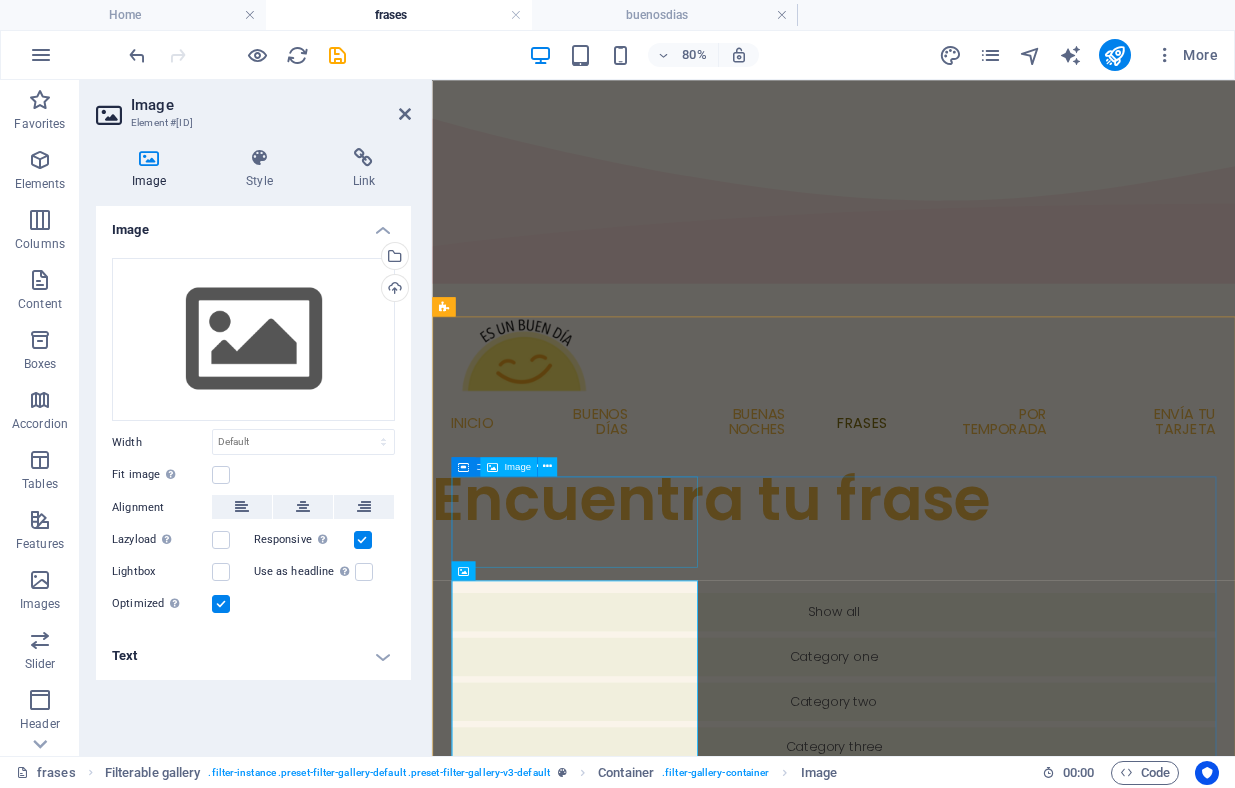click at bounding box center [610, 1065] 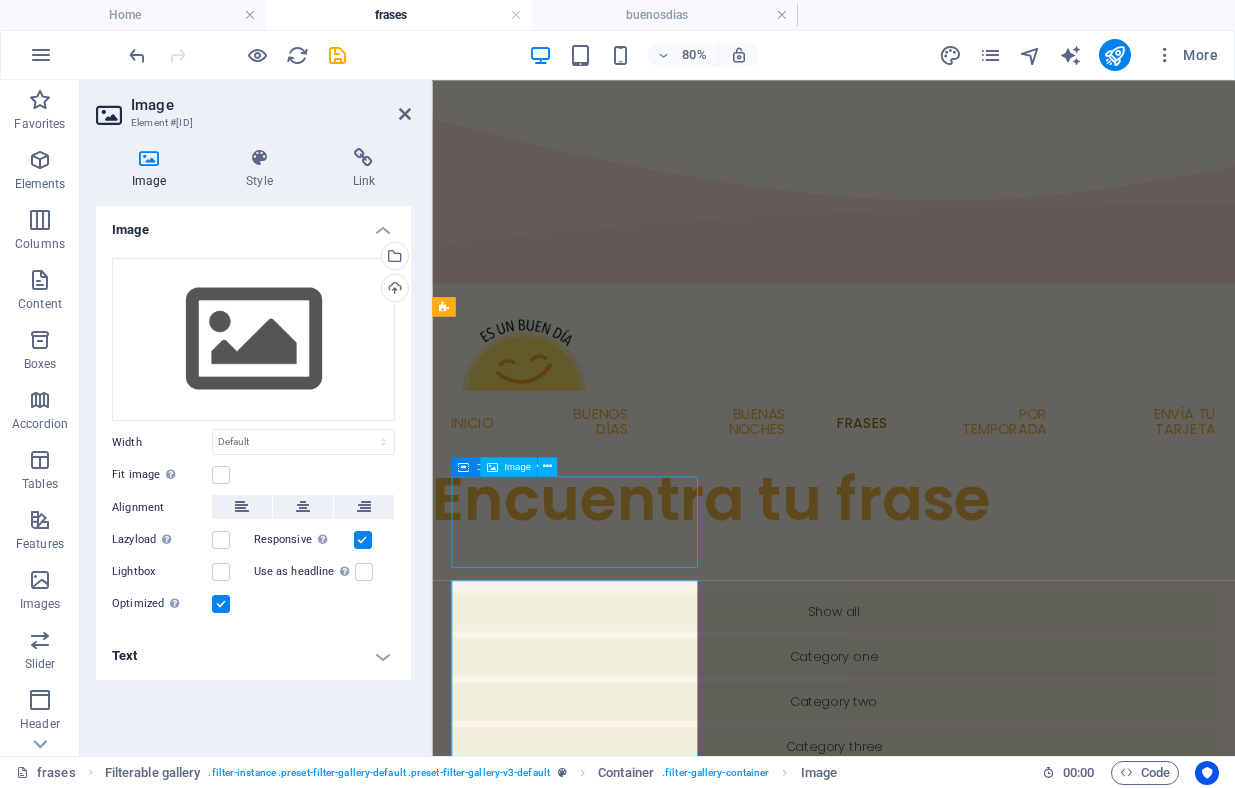 click at bounding box center [610, 1065] 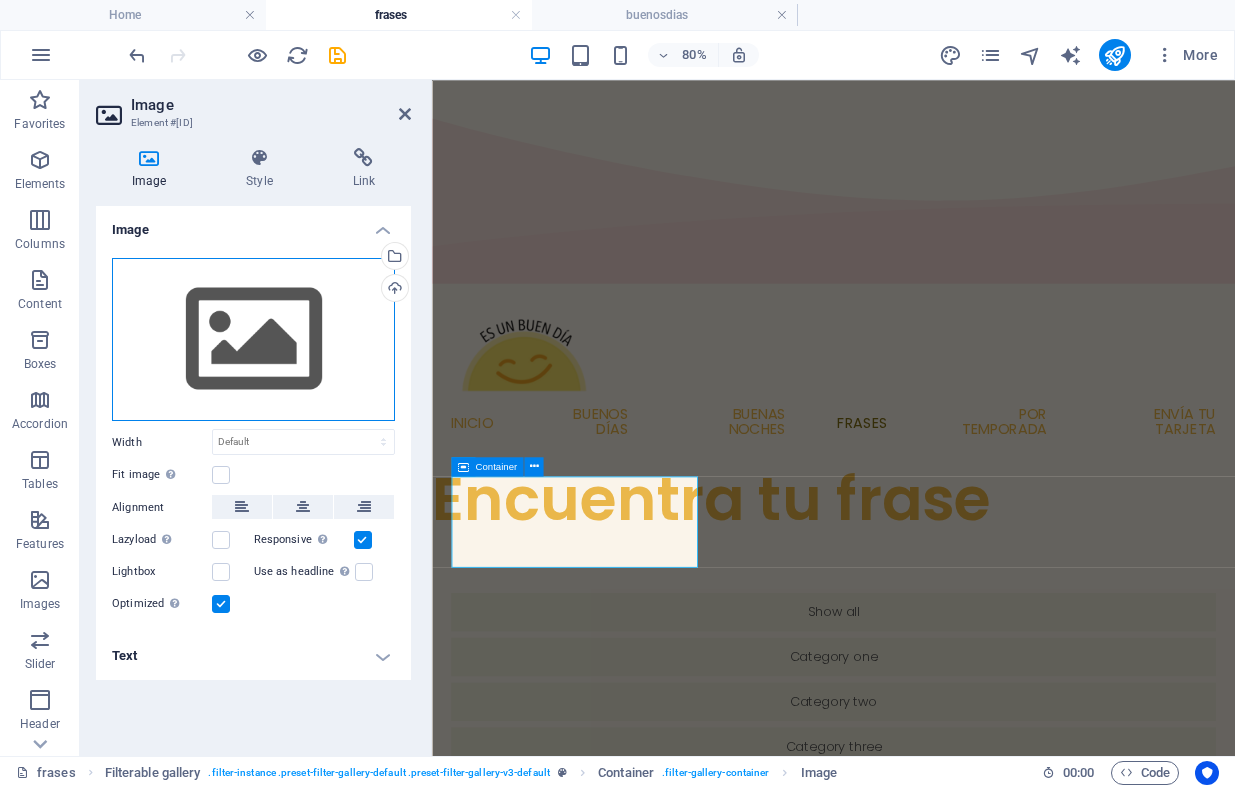 click on "Drag files here, click to choose files or select files from Files or our free stock photos & videos" at bounding box center (253, 340) 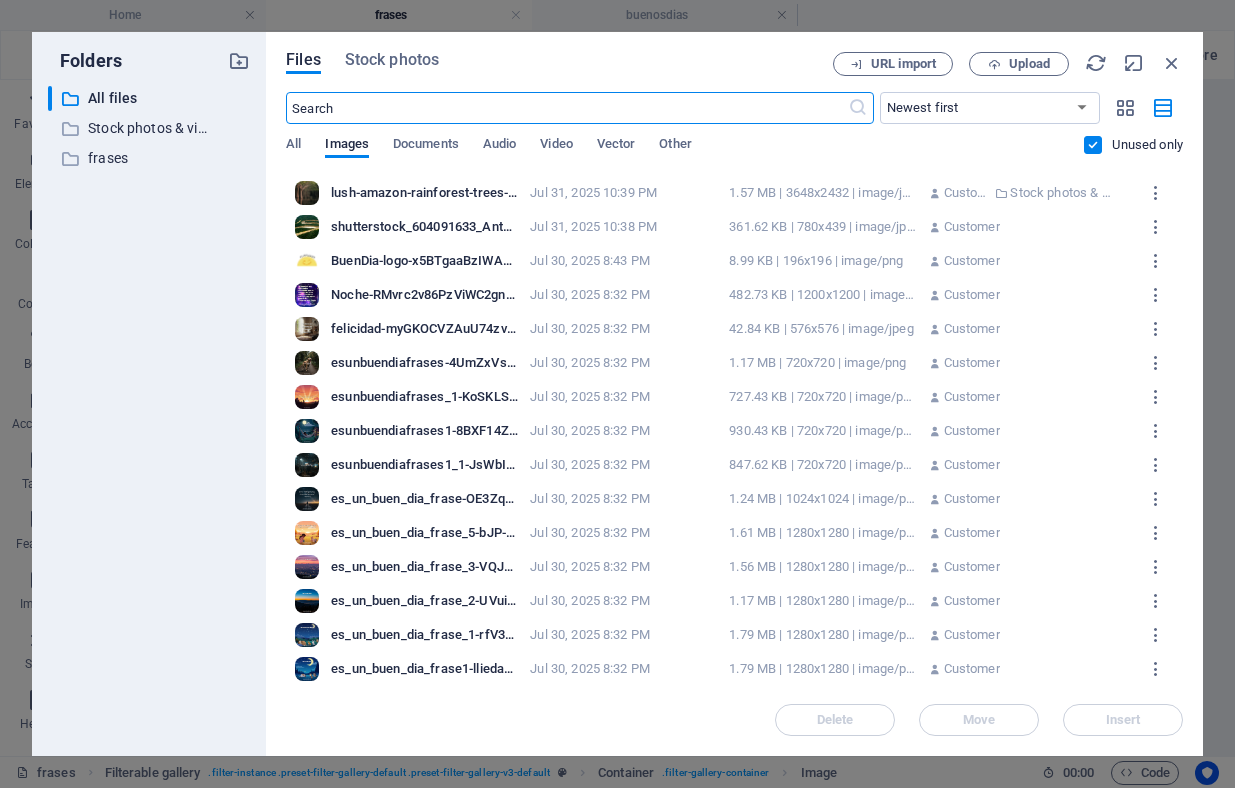 scroll, scrollTop: 972, scrollLeft: 0, axis: vertical 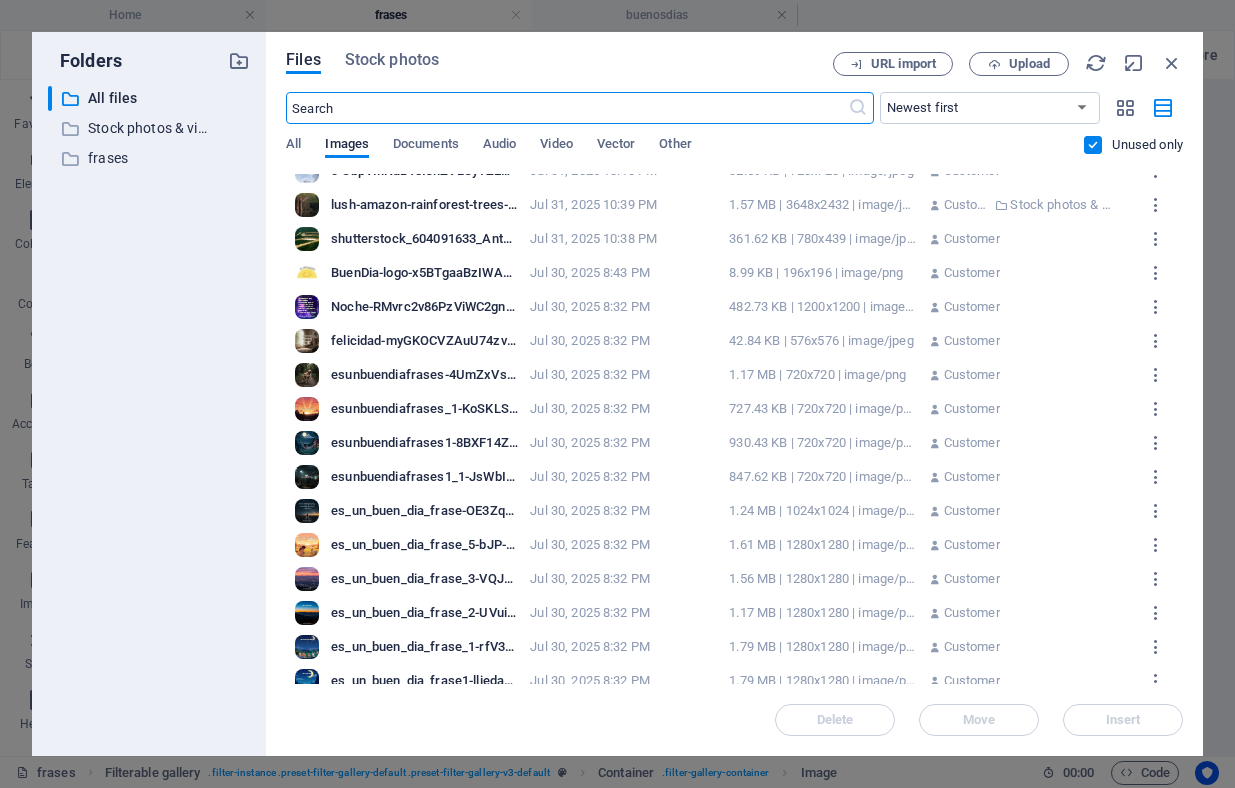 click on "Noche-RMvrc2v86PzViWC2gn4DhA.jpg" at bounding box center [424, 307] 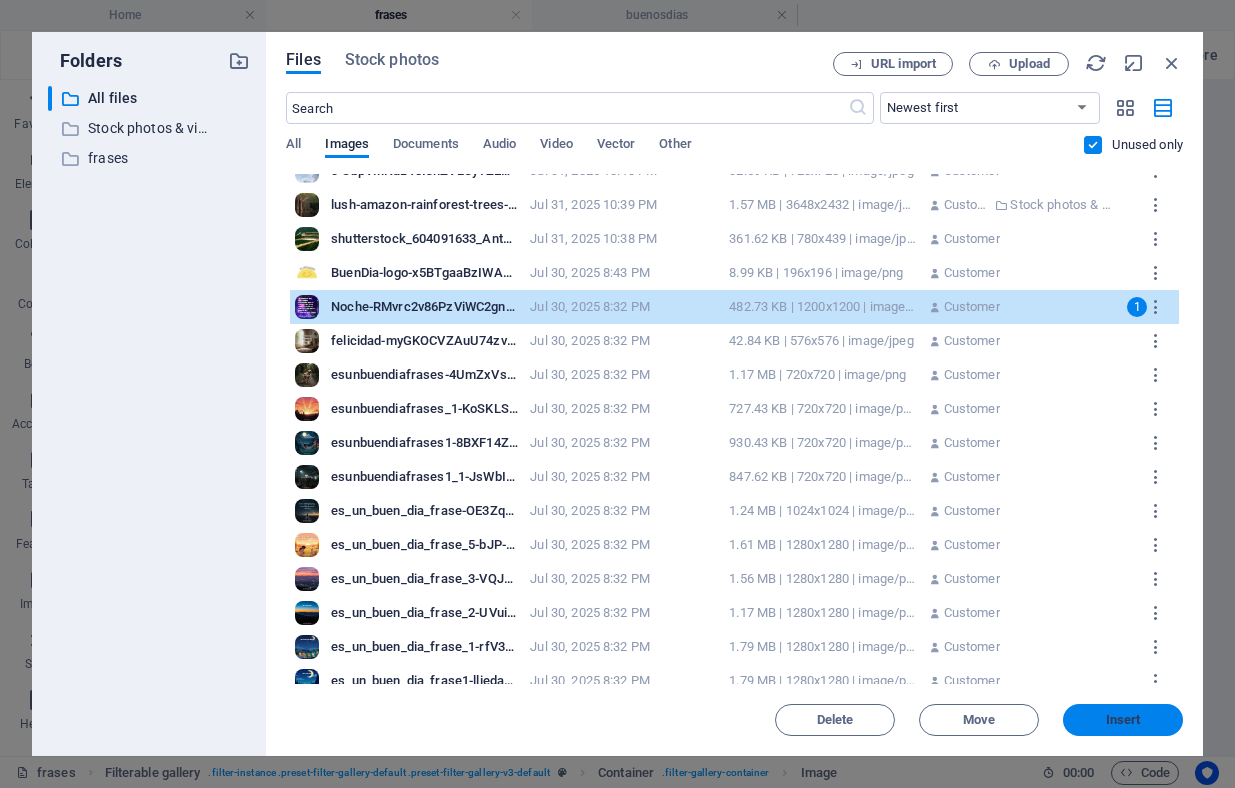 click on "Insert" at bounding box center (1123, 720) 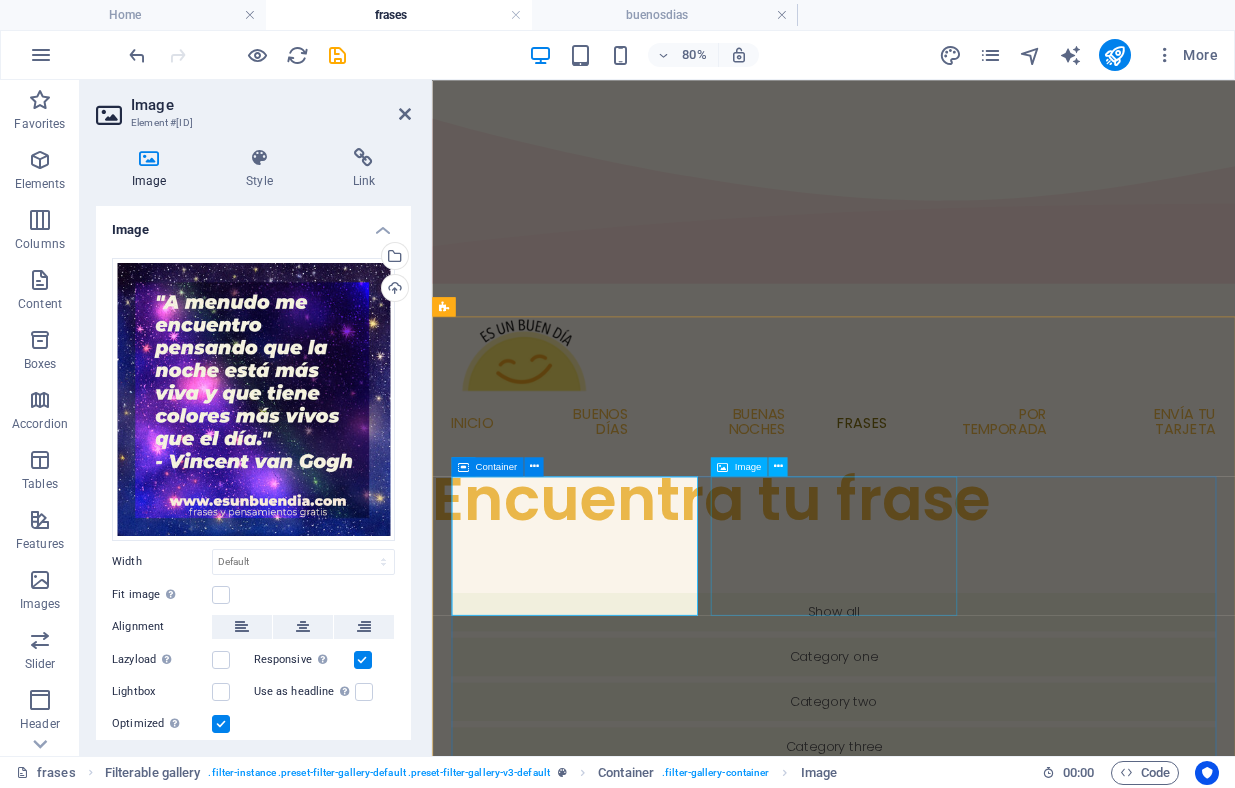 click at bounding box center [610, 2079] 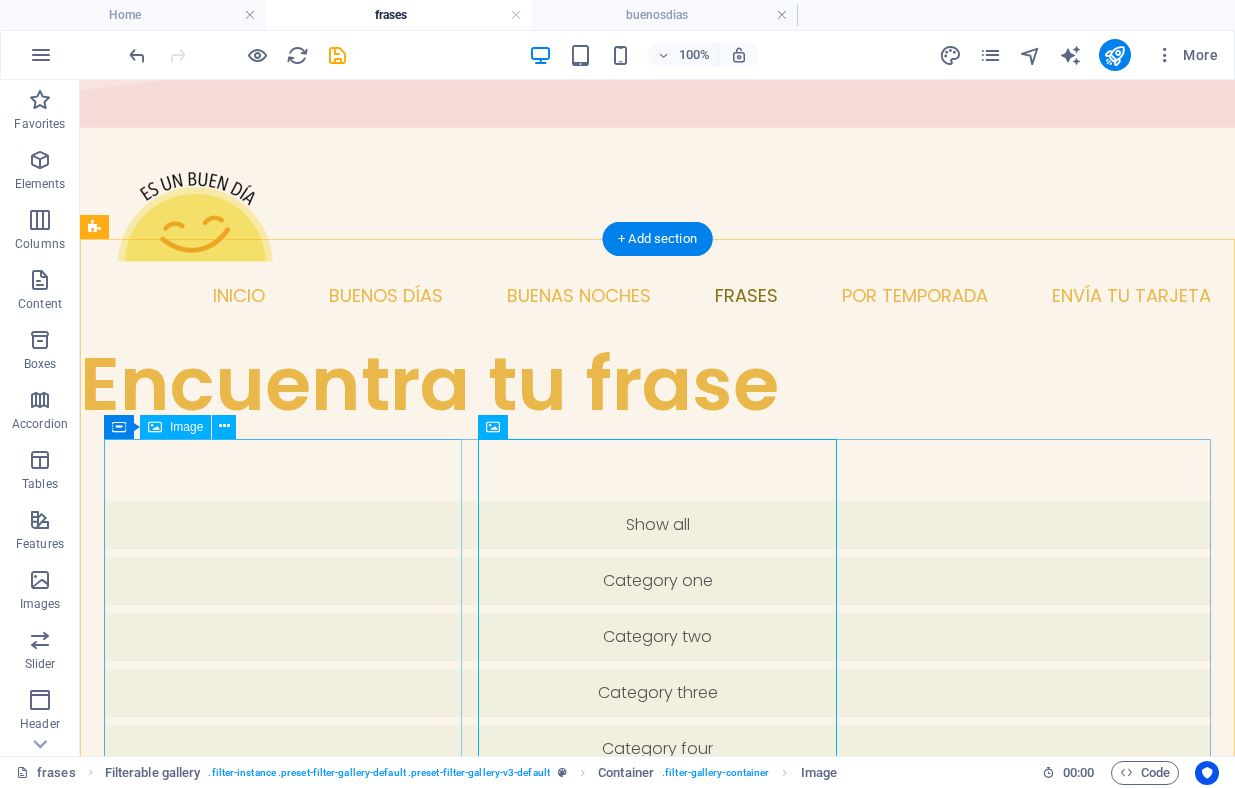 scroll, scrollTop: 171, scrollLeft: 0, axis: vertical 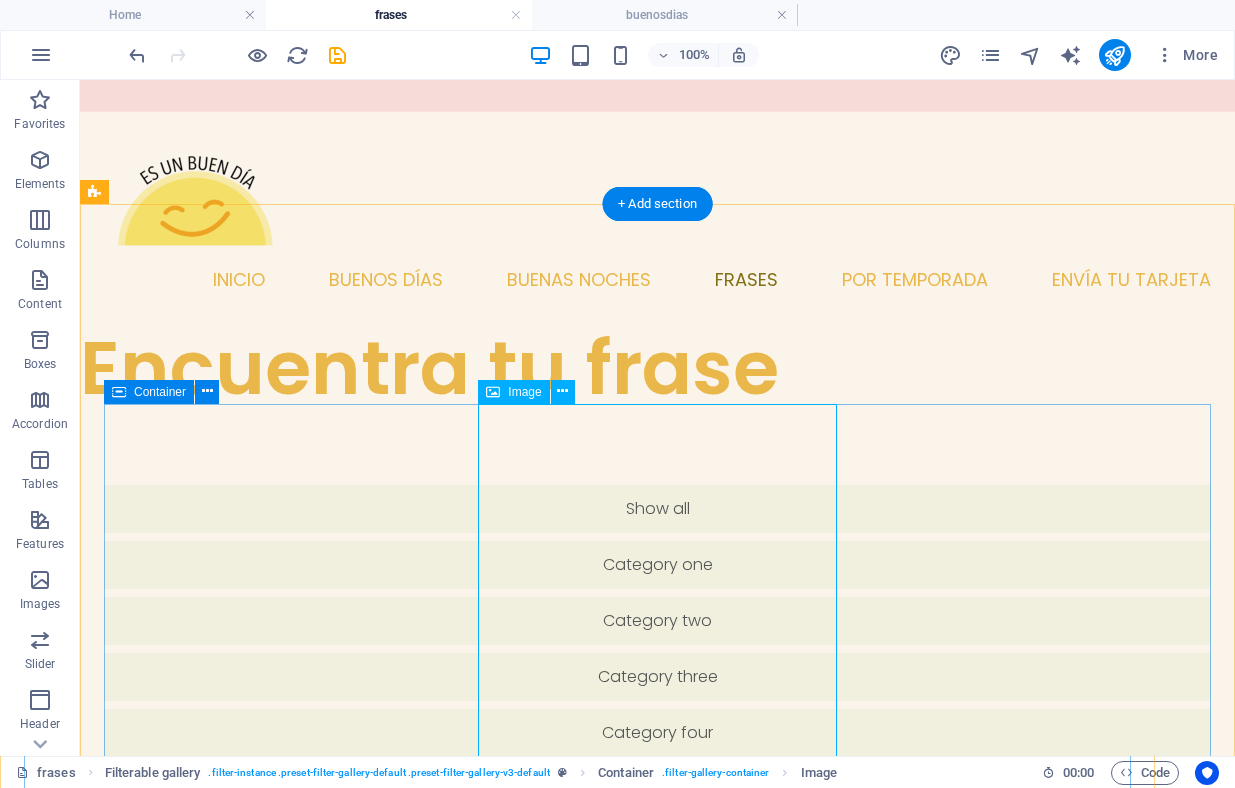 click at bounding box center [283, 1995] 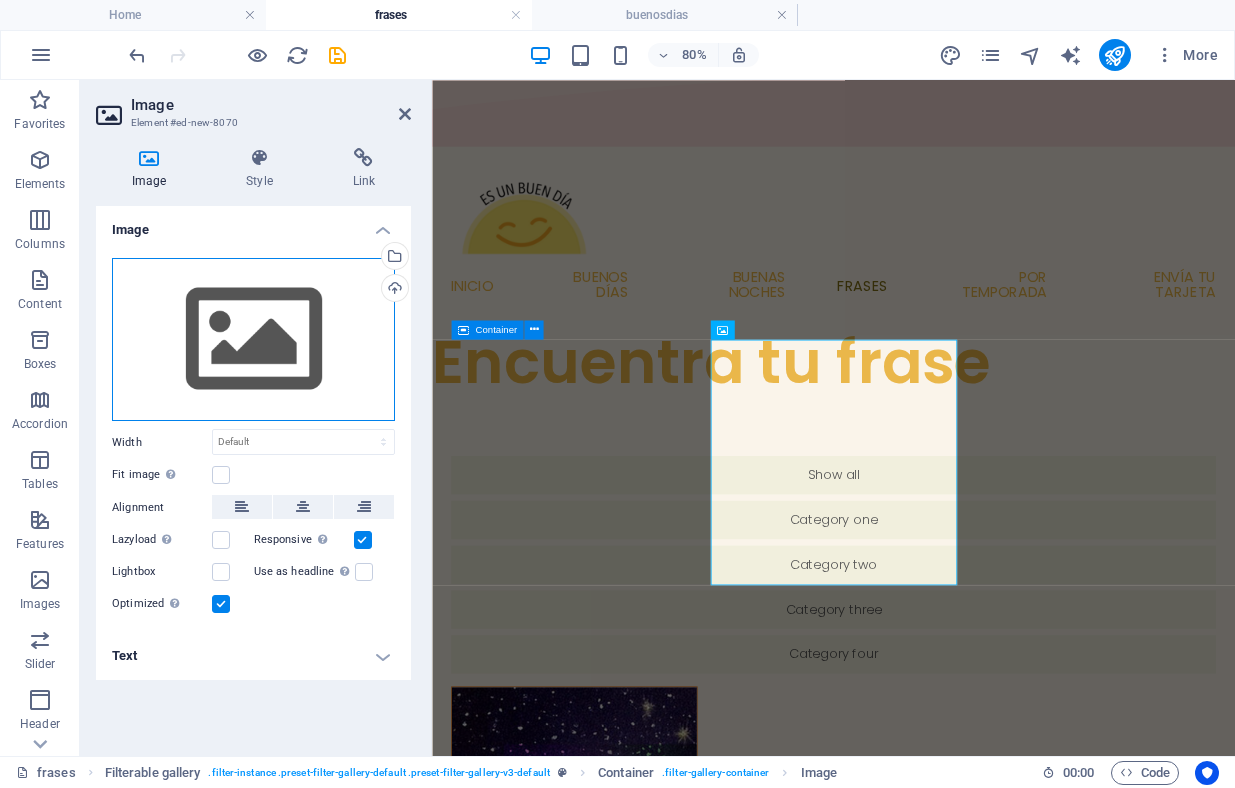 click on "Drag files here, click to choose files or select files from Files or our free stock photos & videos" at bounding box center (253, 340) 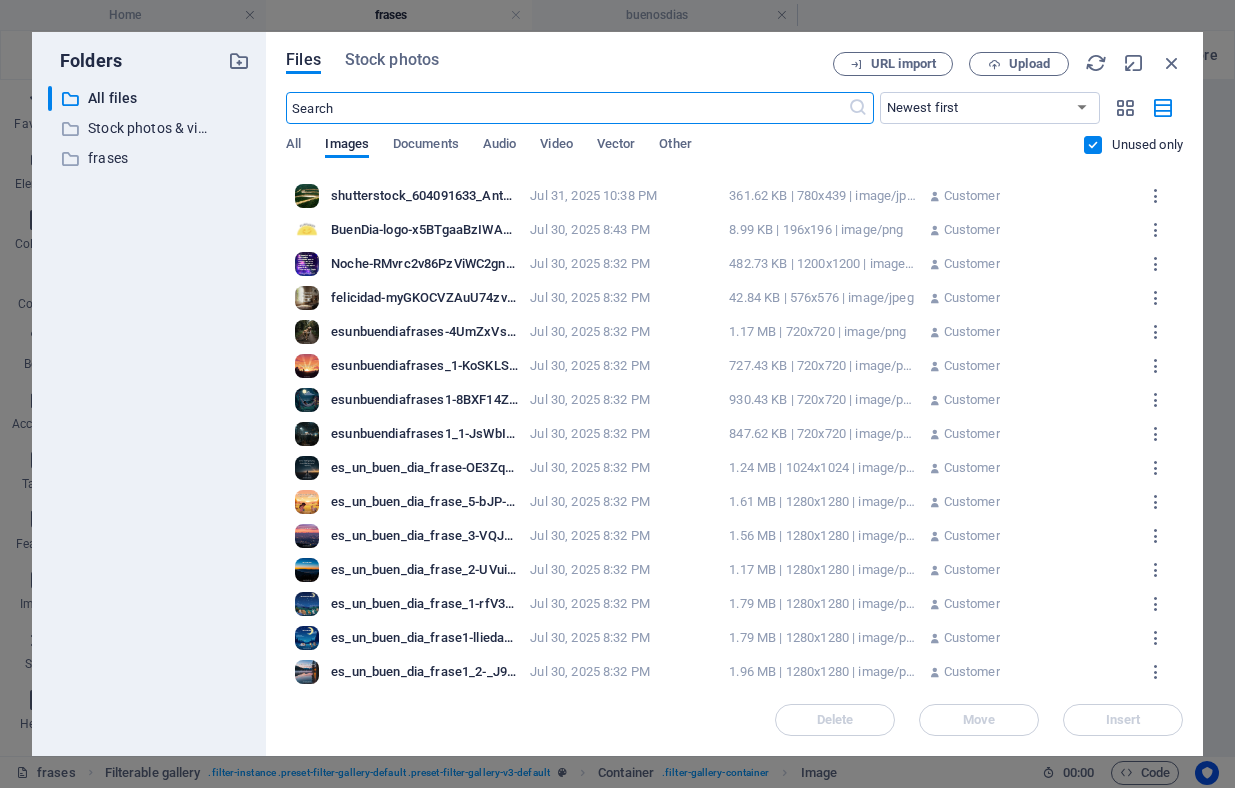 scroll, scrollTop: 1009, scrollLeft: 0, axis: vertical 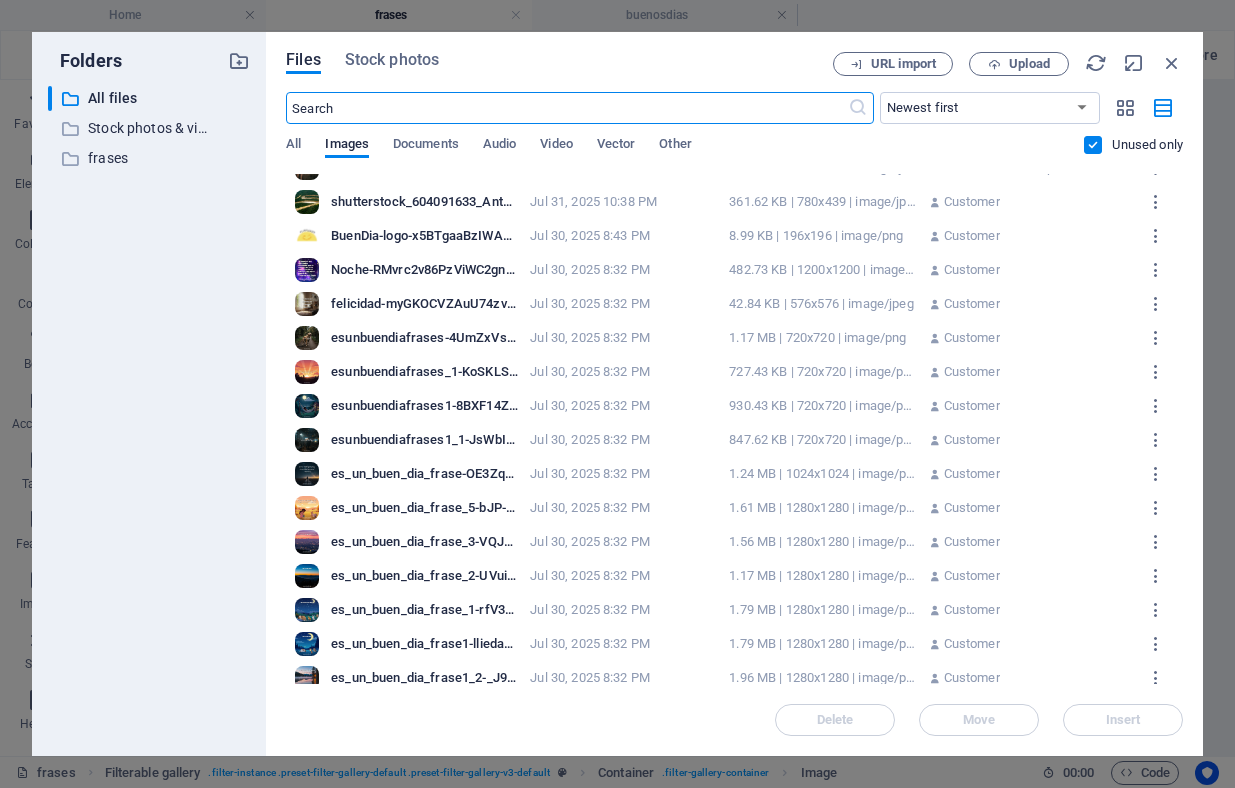 click on "felicidad-myGKOCVZAuU74zv9njO6Jw.jpg" at bounding box center (424, 304) 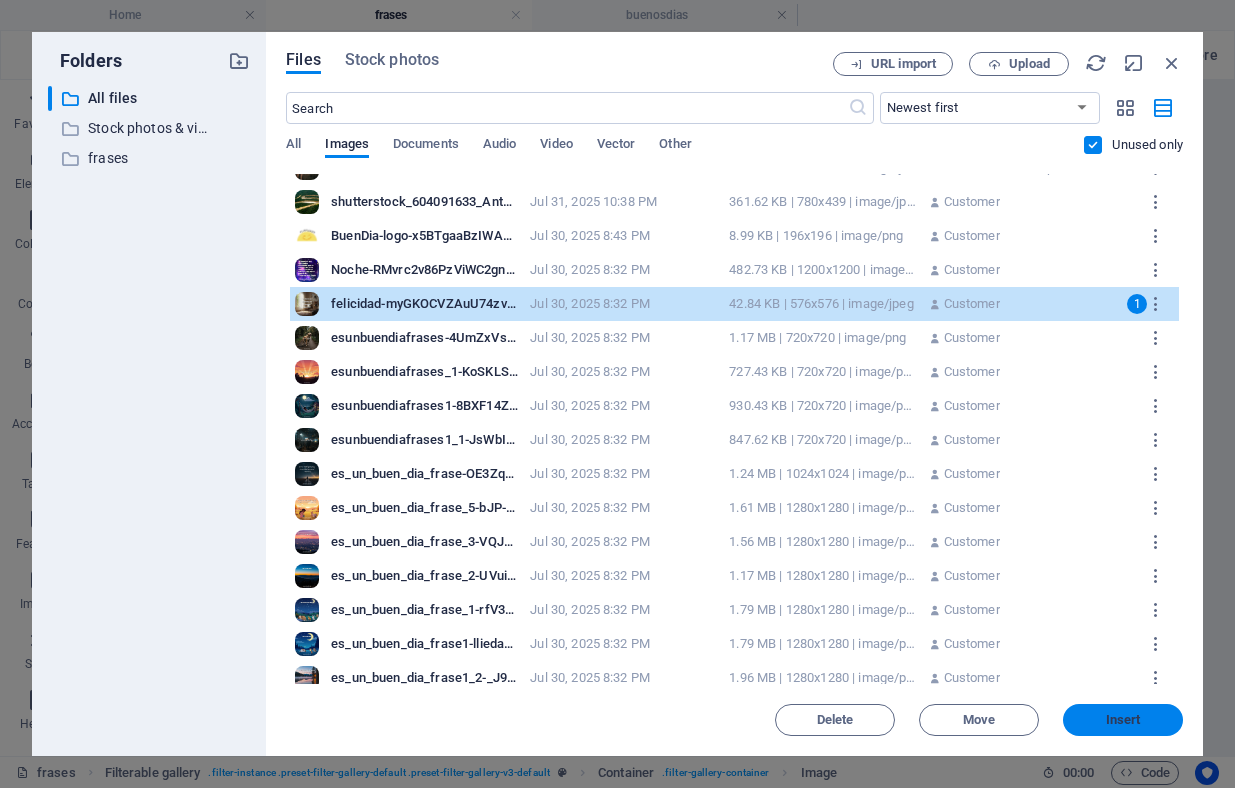 click on "Insert" at bounding box center (1123, 720) 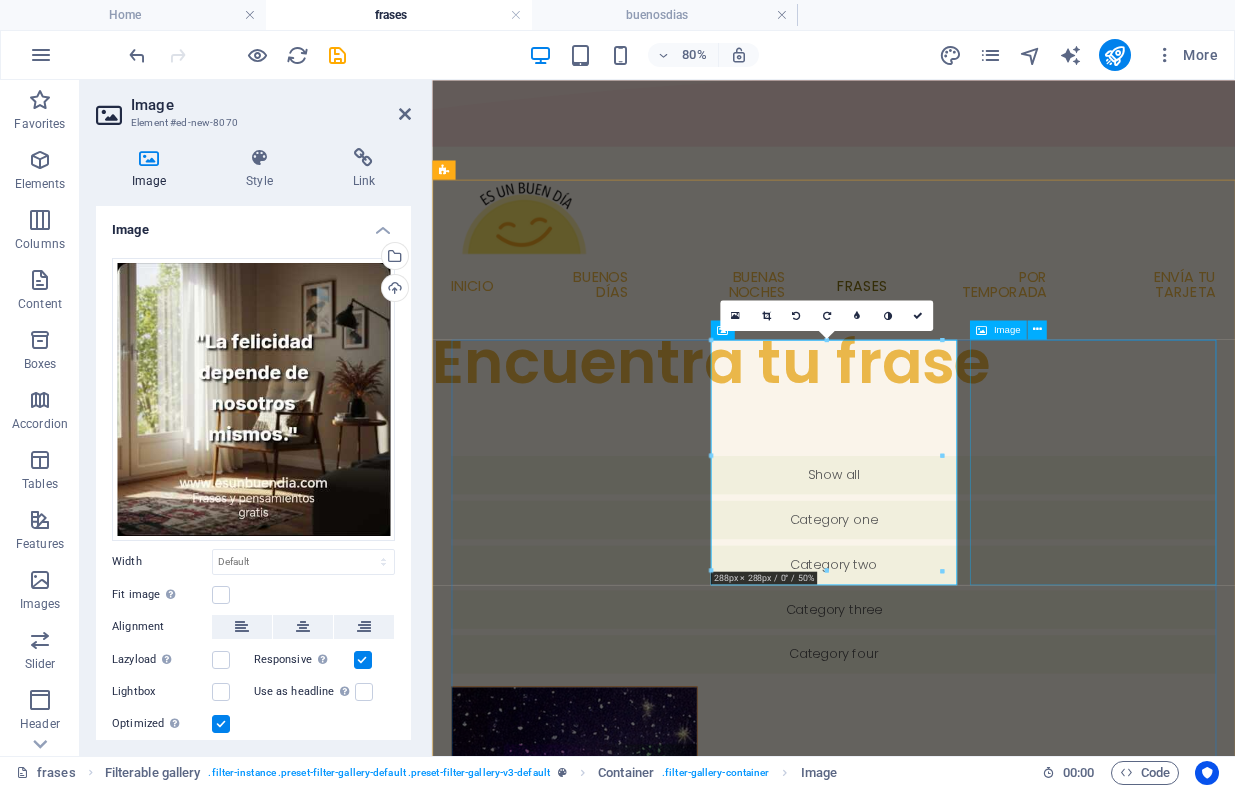 click at bounding box center [610, 2206] 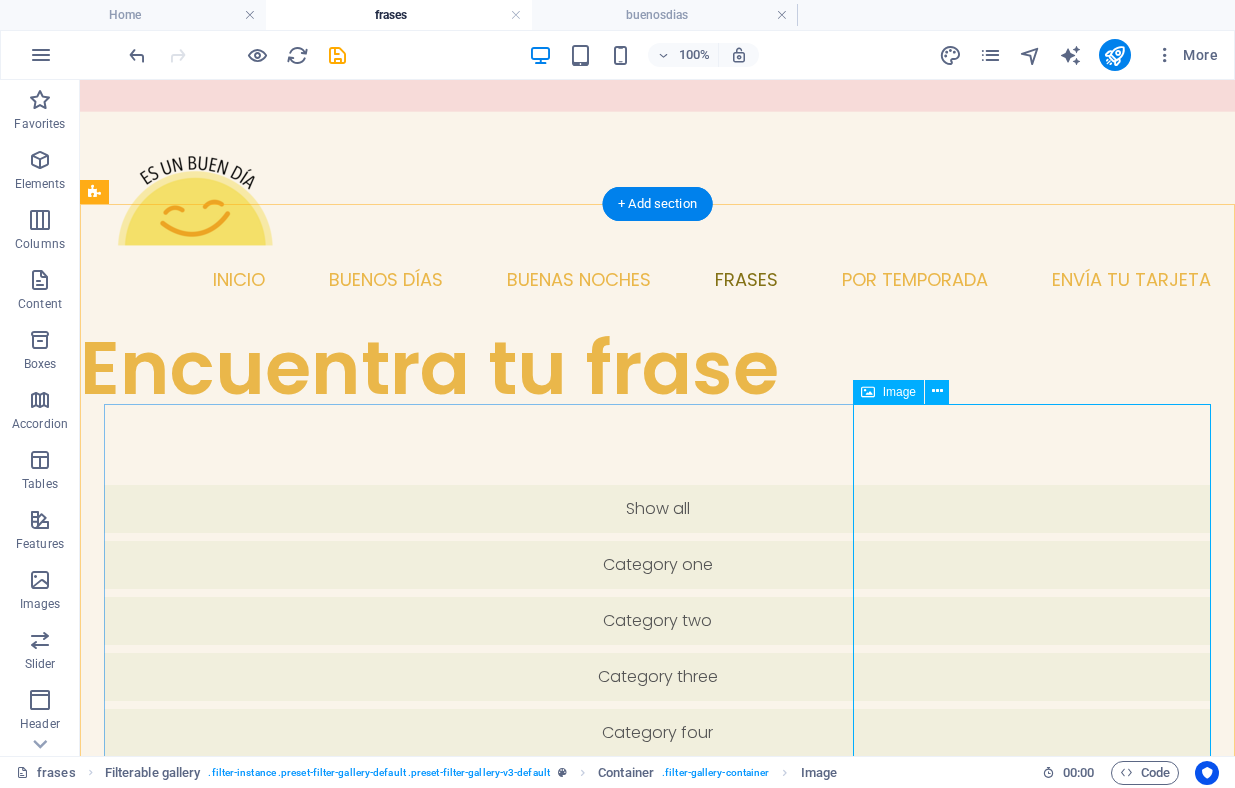 click at bounding box center (283, 2293) 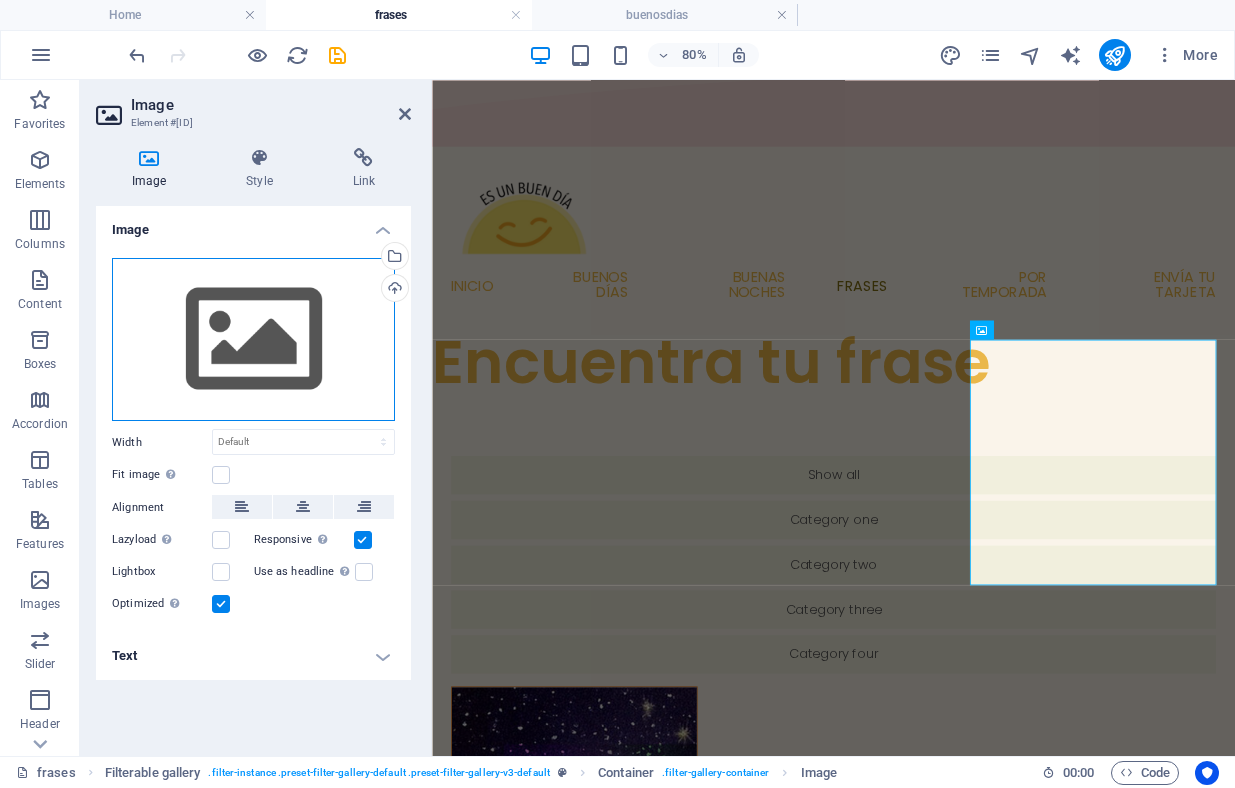 click on "Drag files here, click to choose files or select files from Files or our free stock photos & videos" at bounding box center (253, 340) 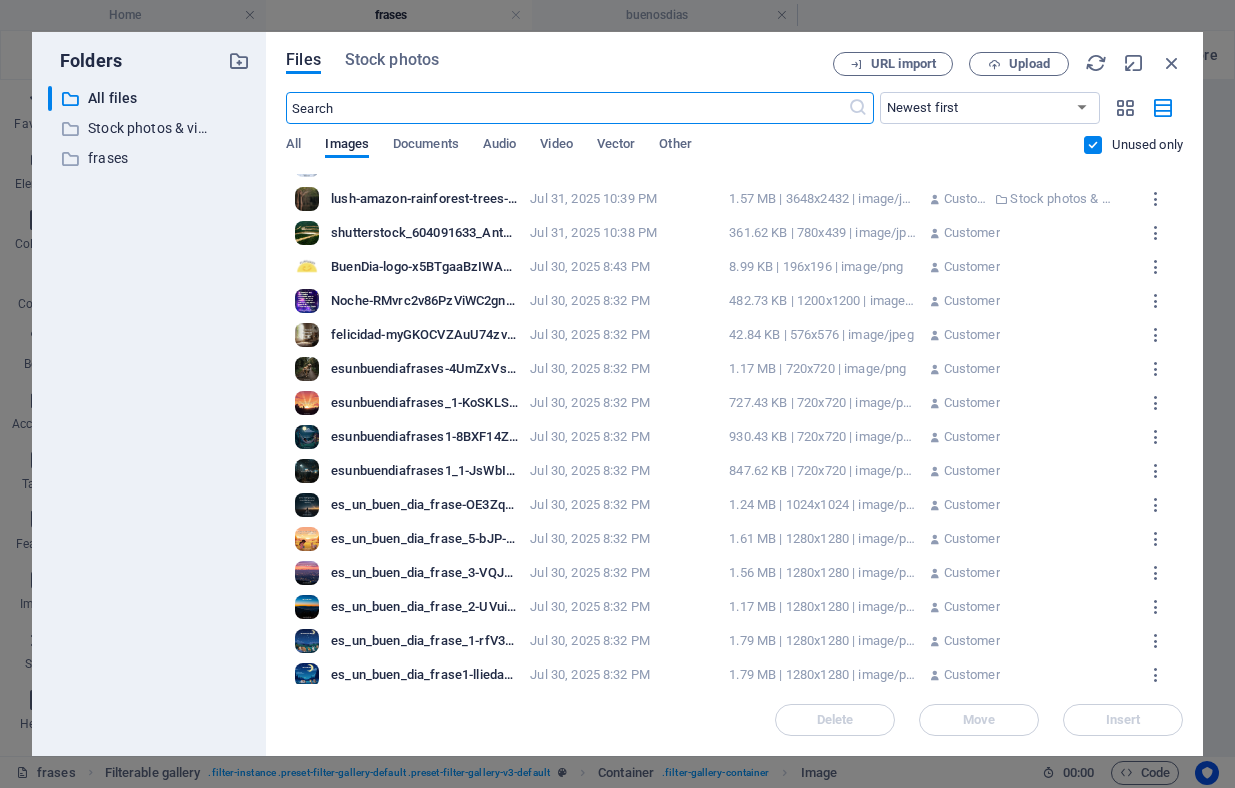 scroll, scrollTop: 937, scrollLeft: 0, axis: vertical 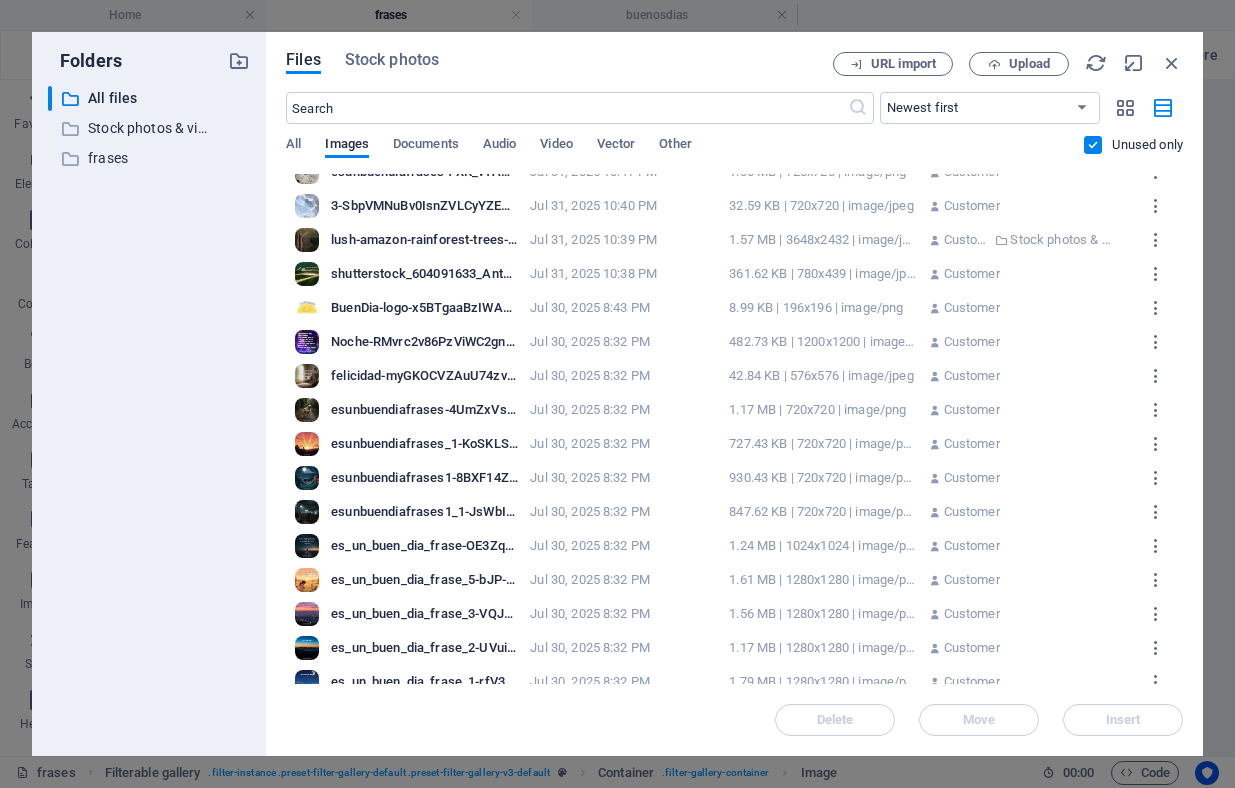 click on "esunbuendiafrases-4UmZxVsjWh4ua_mVA3_efw.png" at bounding box center [424, 410] 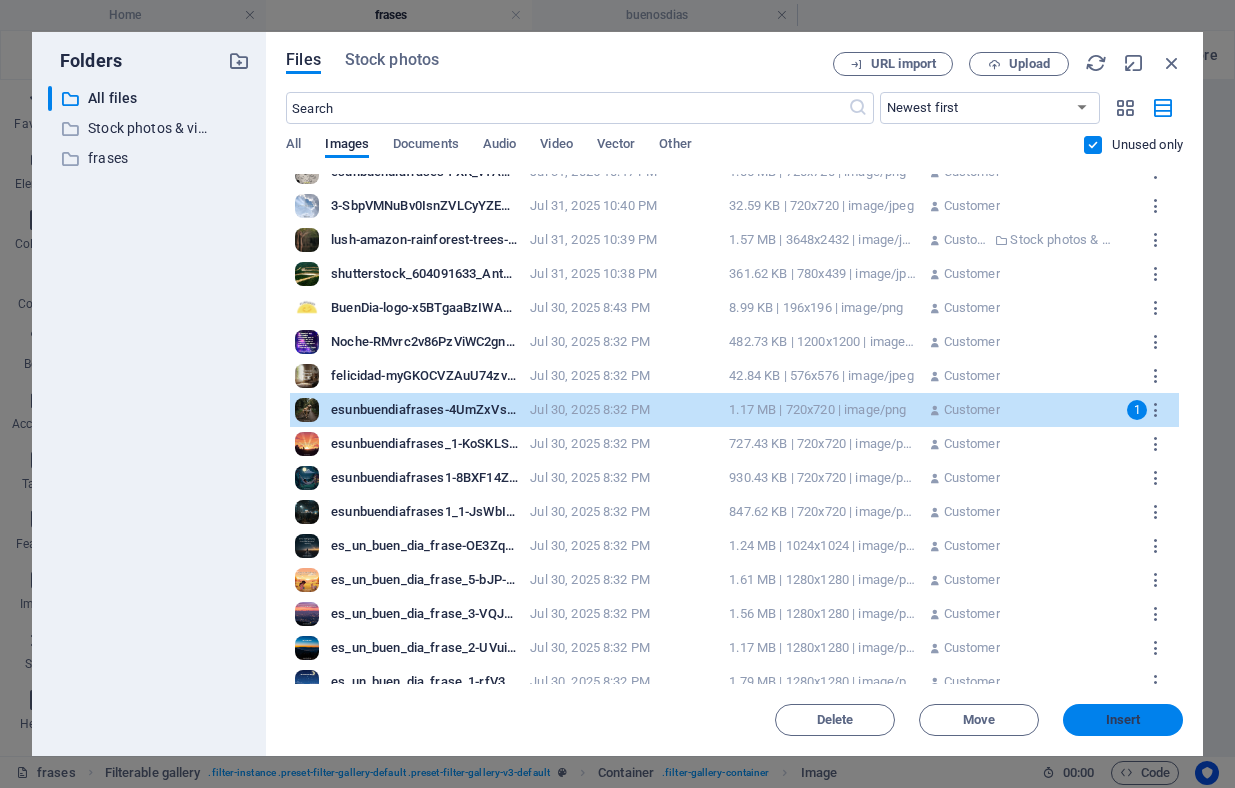 click on "Insert" at bounding box center (1123, 720) 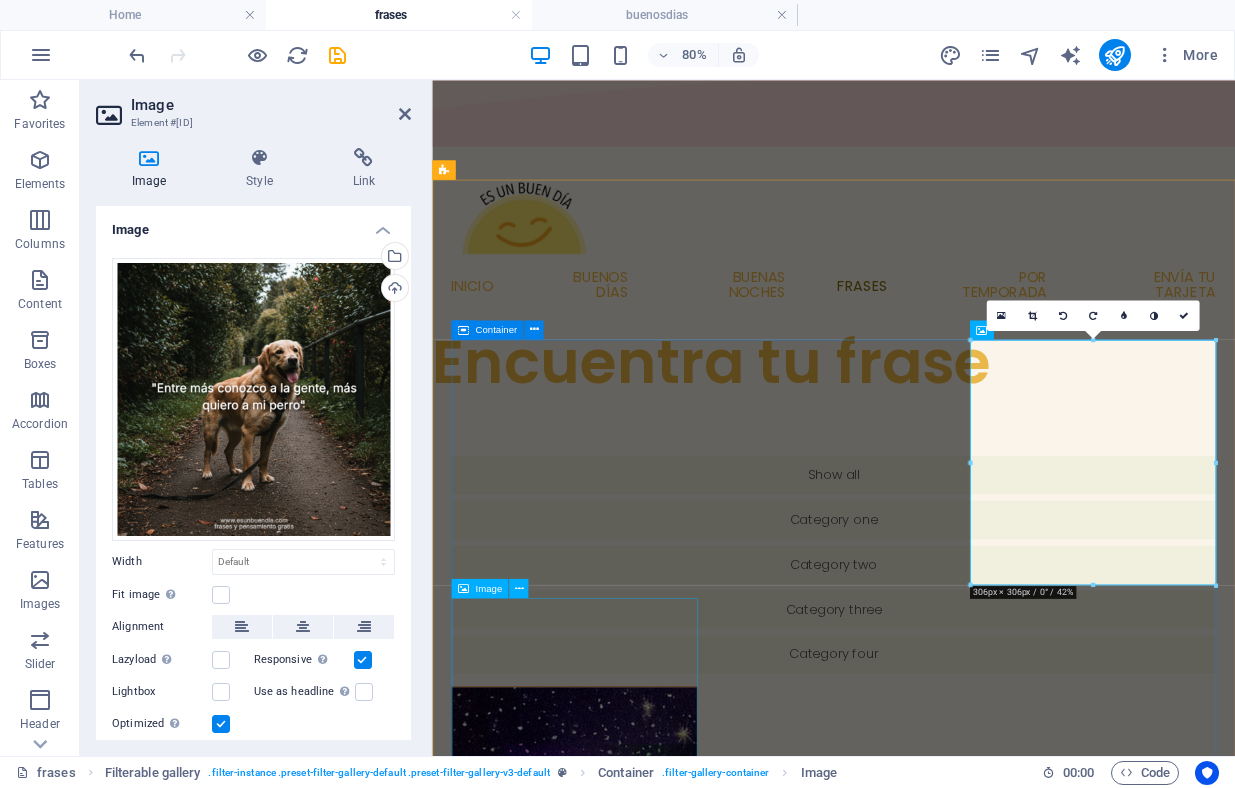 click at bounding box center (610, 3220) 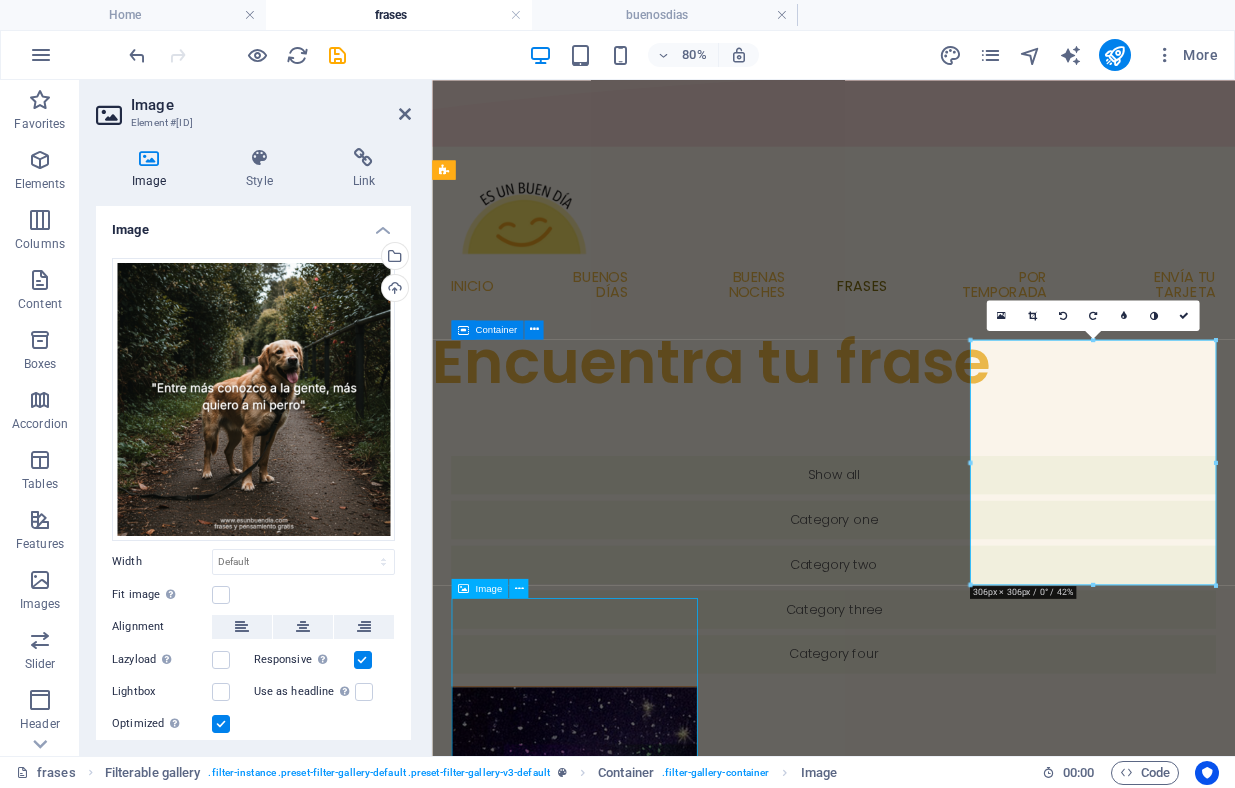 click at bounding box center [610, 3220] 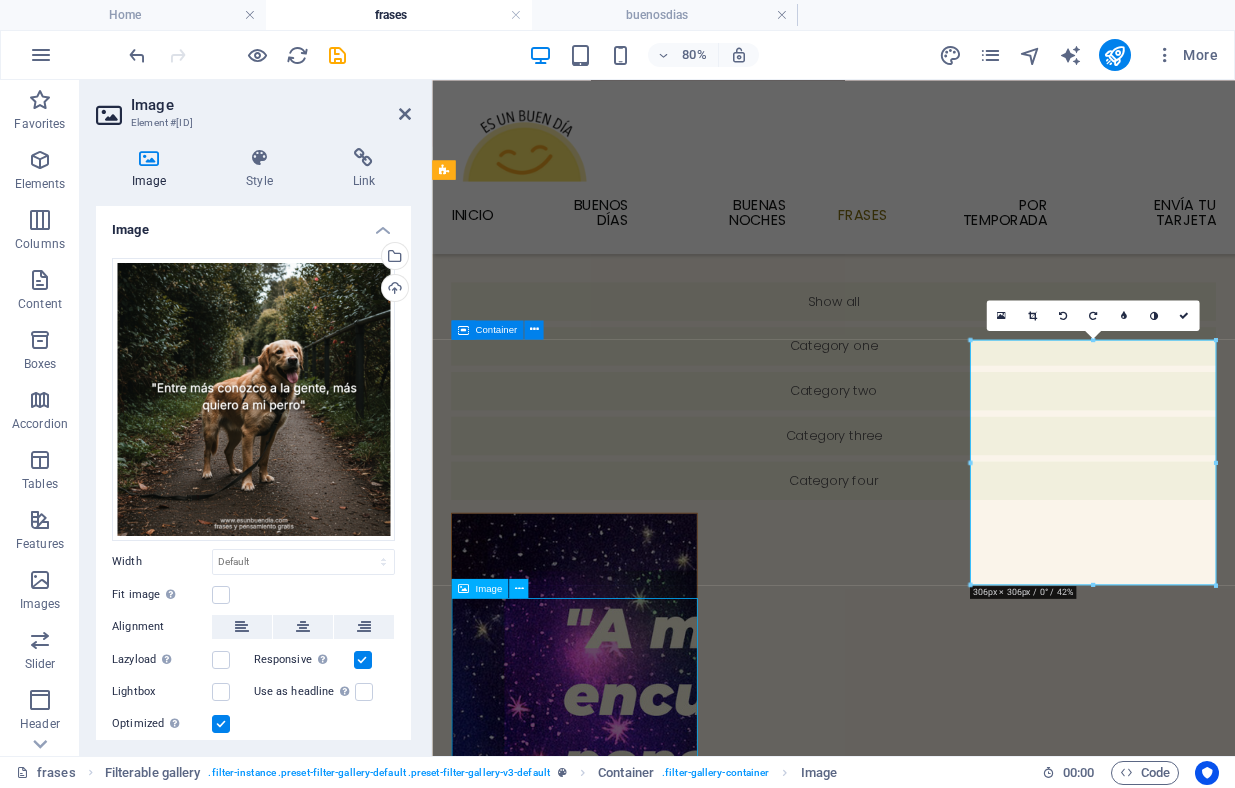 scroll, scrollTop: 563, scrollLeft: 0, axis: vertical 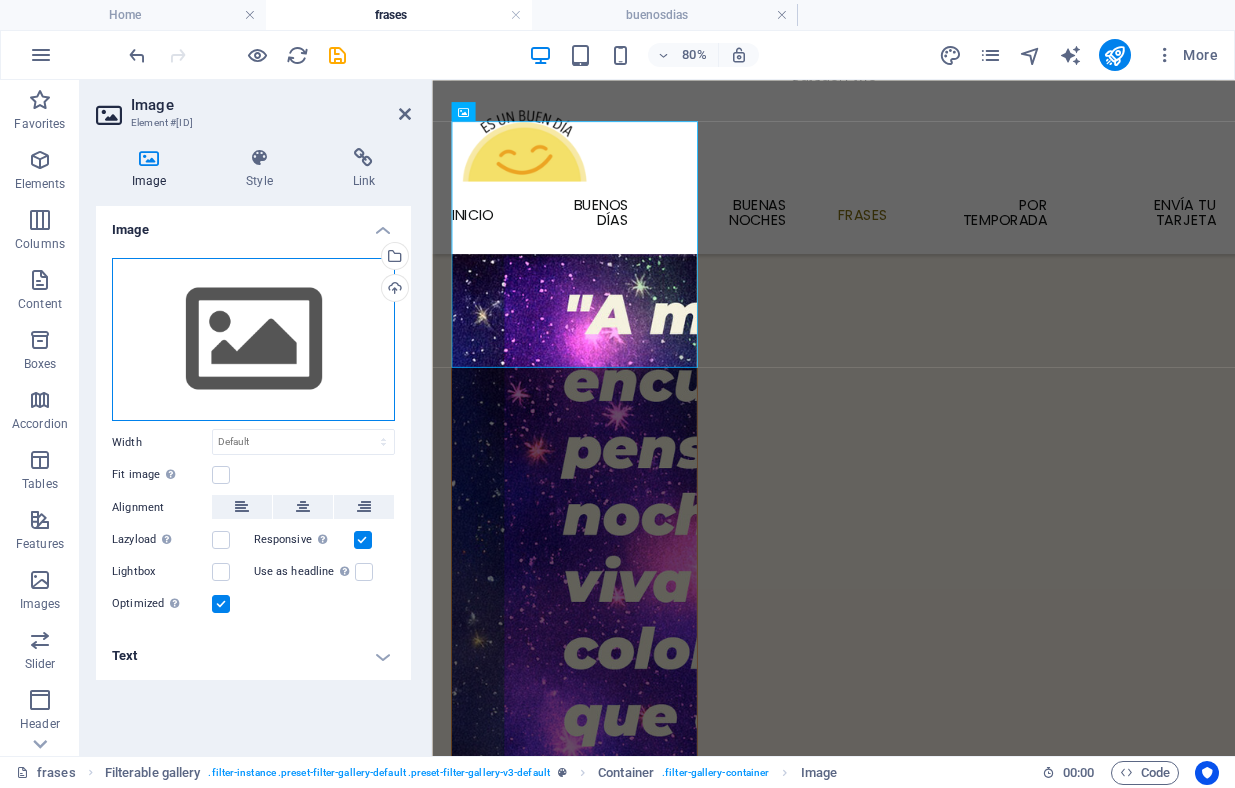 click on "Drag files here, click to choose files or select files from Files or our free stock photos & videos" at bounding box center [253, 340] 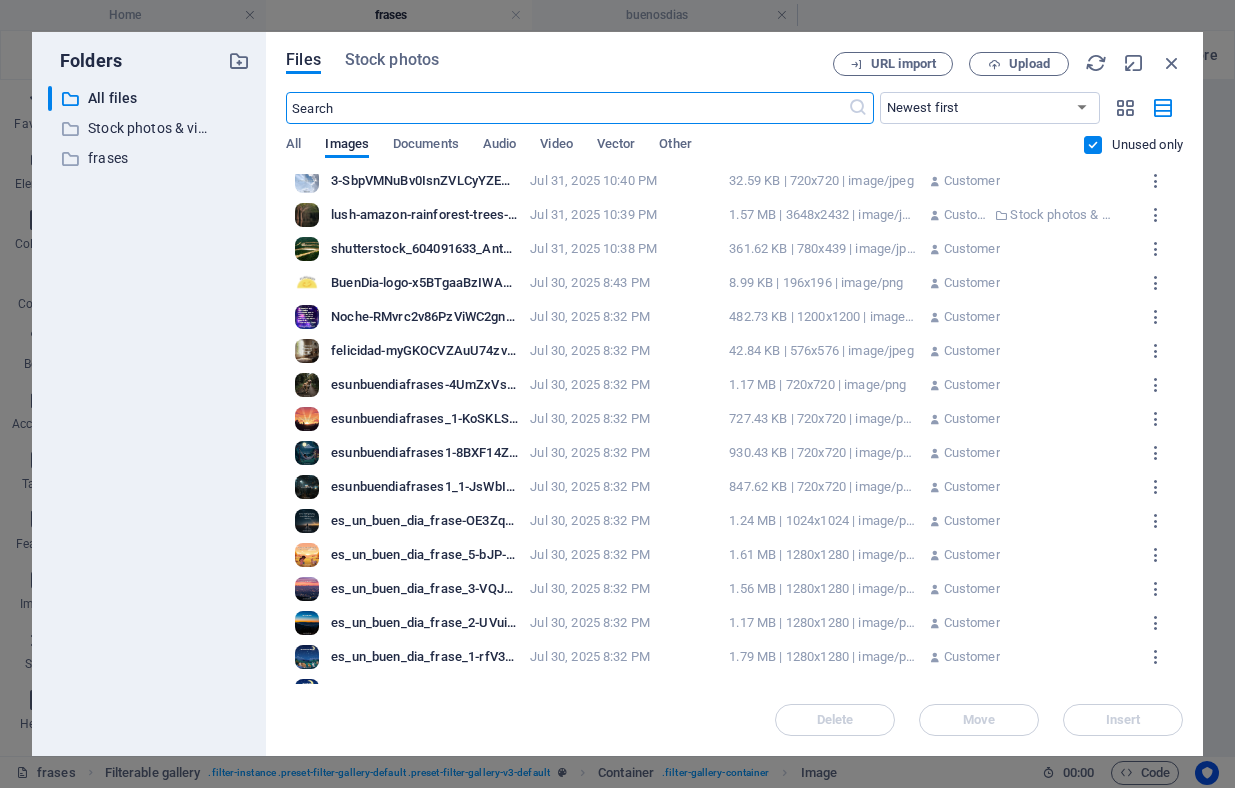 scroll, scrollTop: 900, scrollLeft: 0, axis: vertical 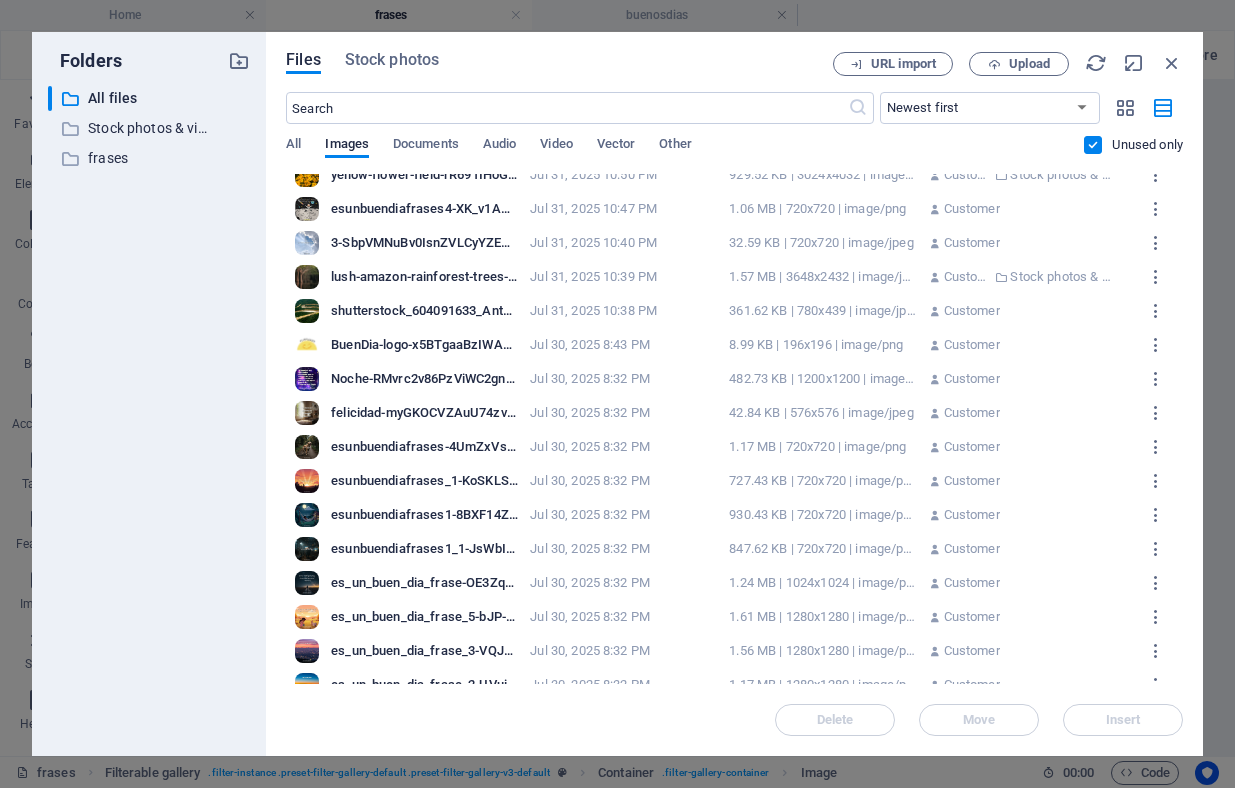 click on "esunbuendiafrases_1-KoSKLSzDhF6MXYALLl1Gdg.png" at bounding box center [424, 481] 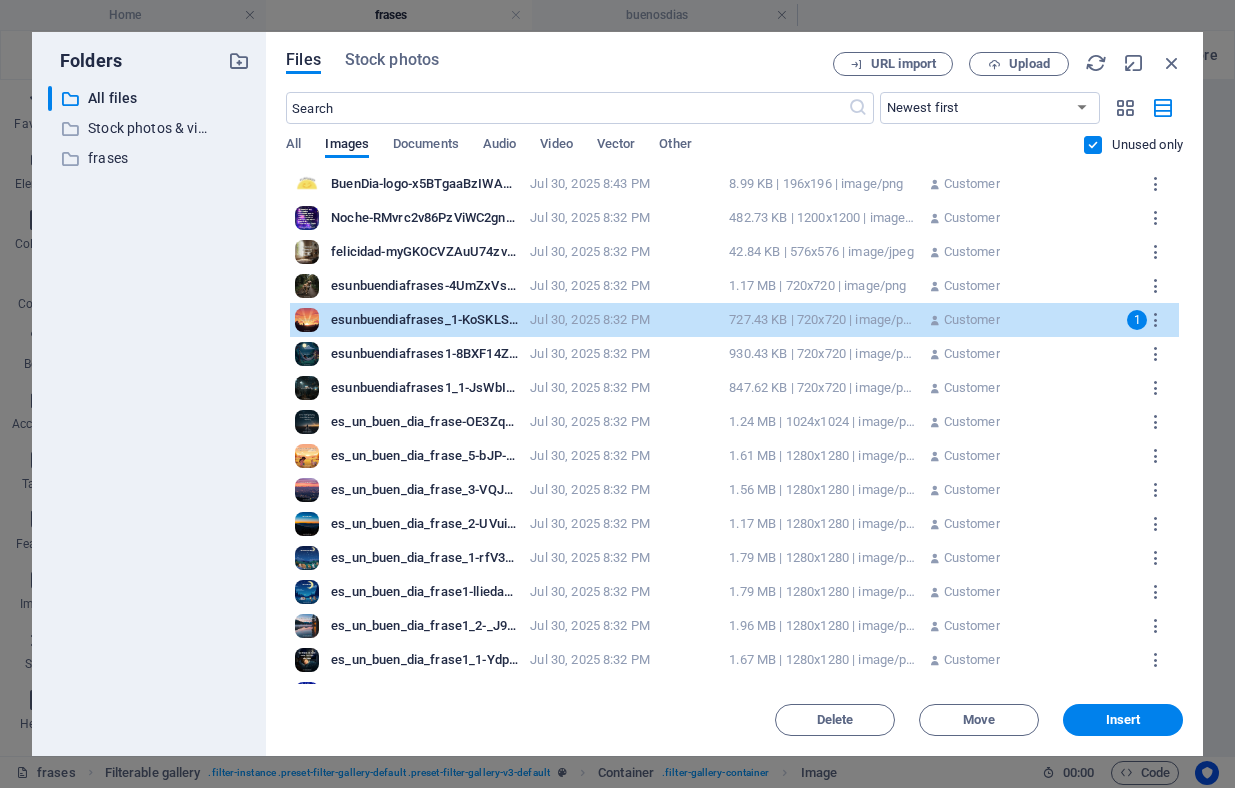 scroll, scrollTop: 1064, scrollLeft: 0, axis: vertical 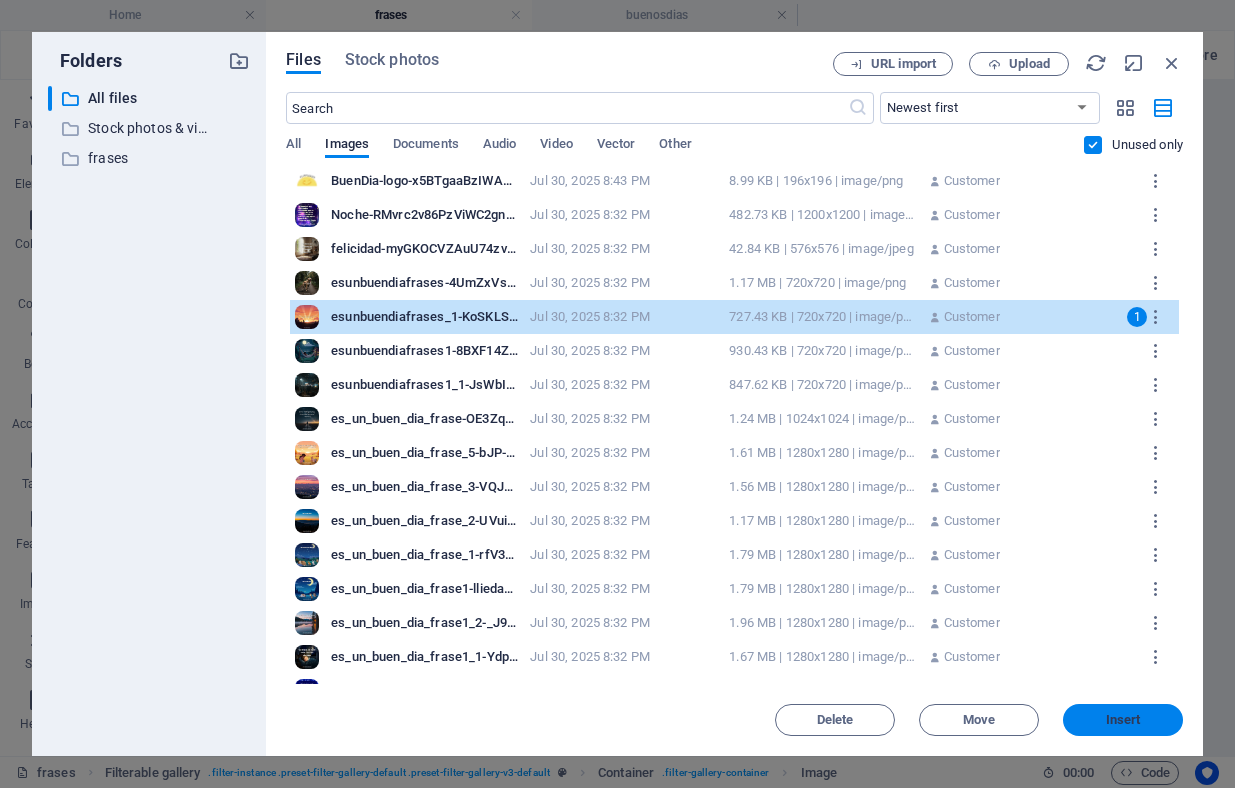 click on "Insert" at bounding box center (1123, 720) 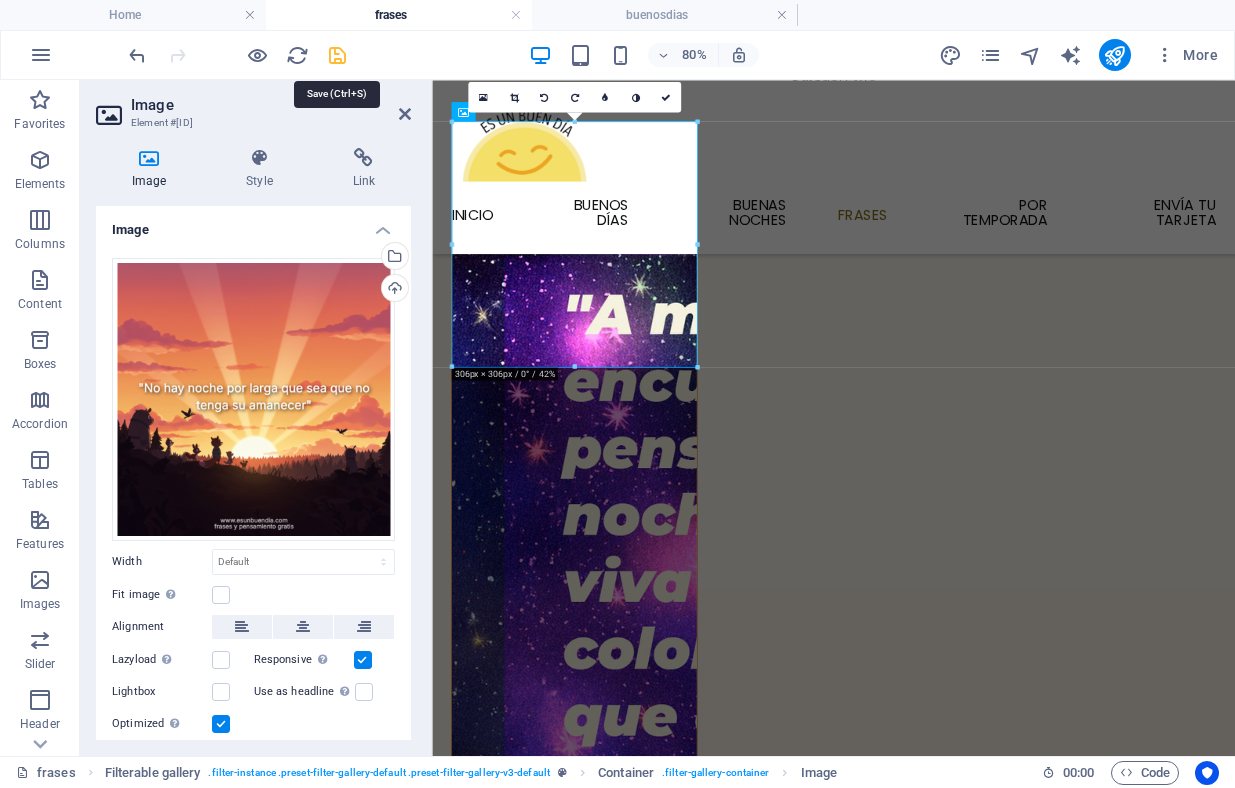 click at bounding box center (337, 55) 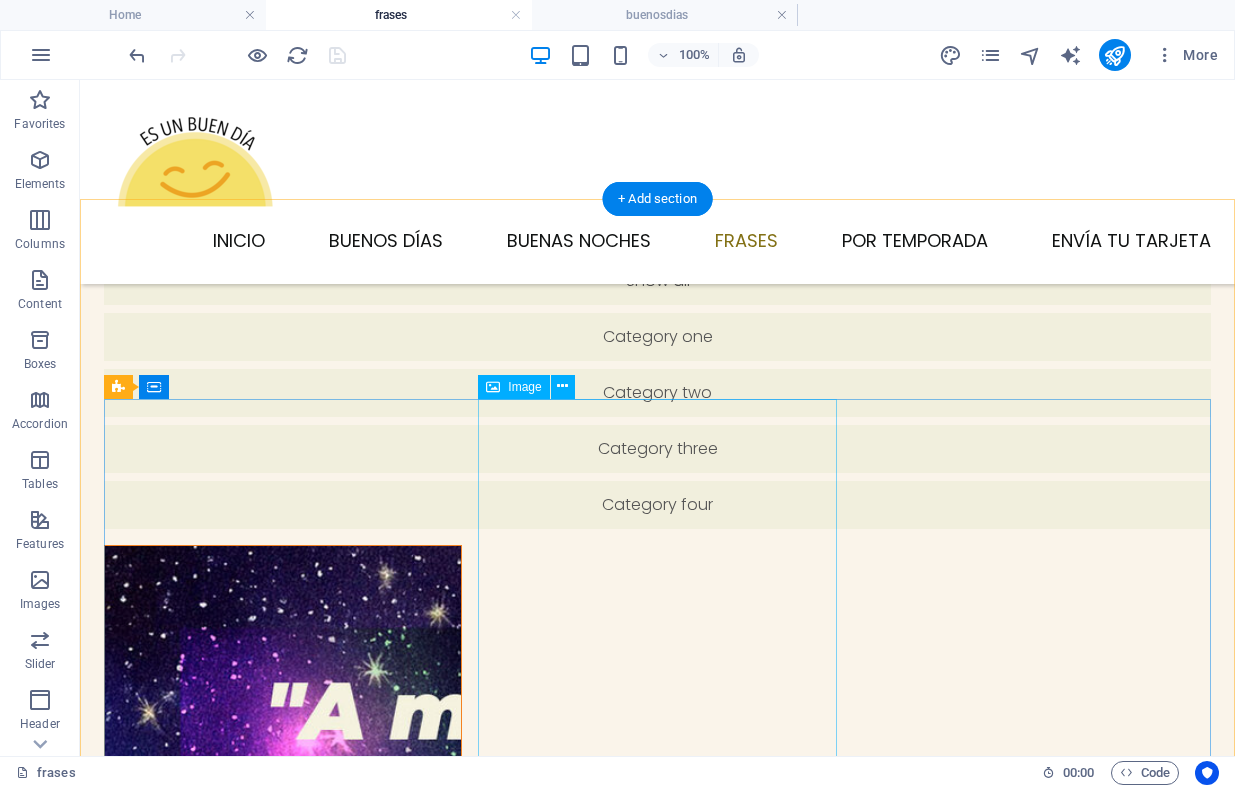 scroll, scrollTop: 174, scrollLeft: 0, axis: vertical 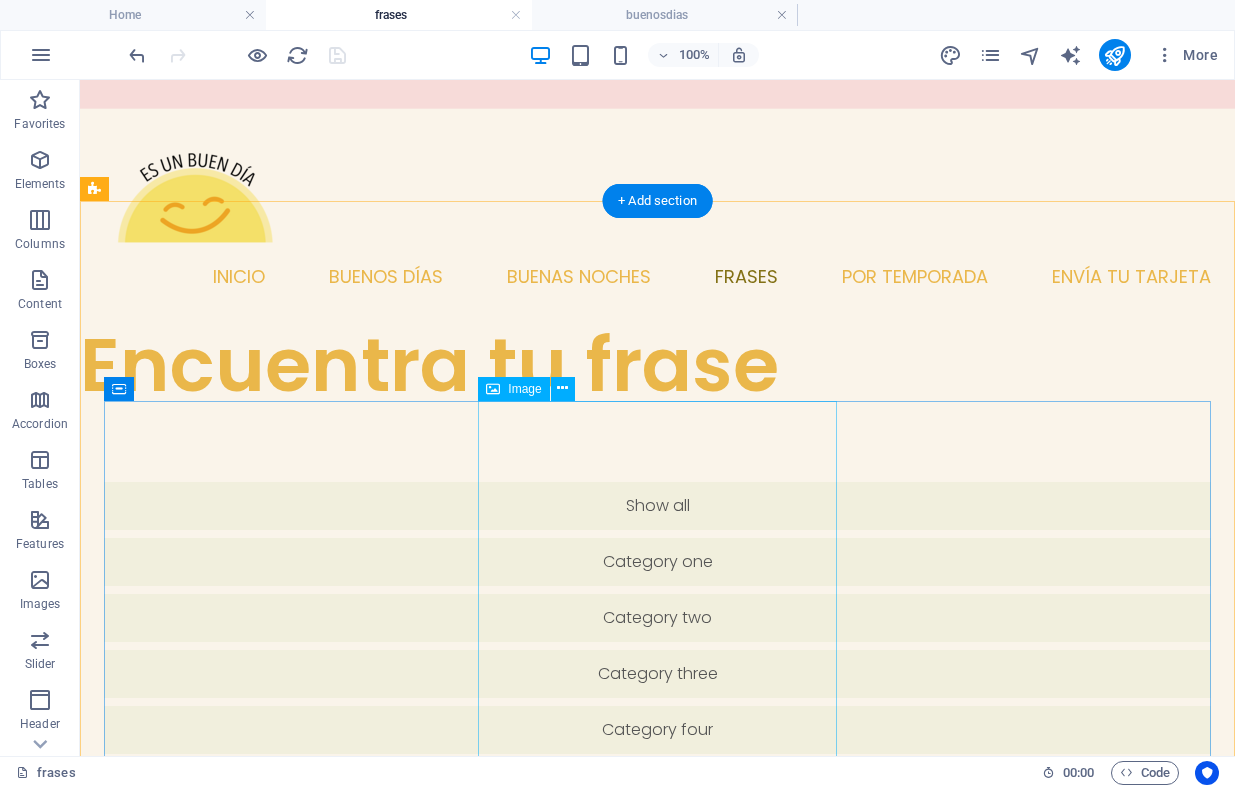 click at bounding box center (283, 2080) 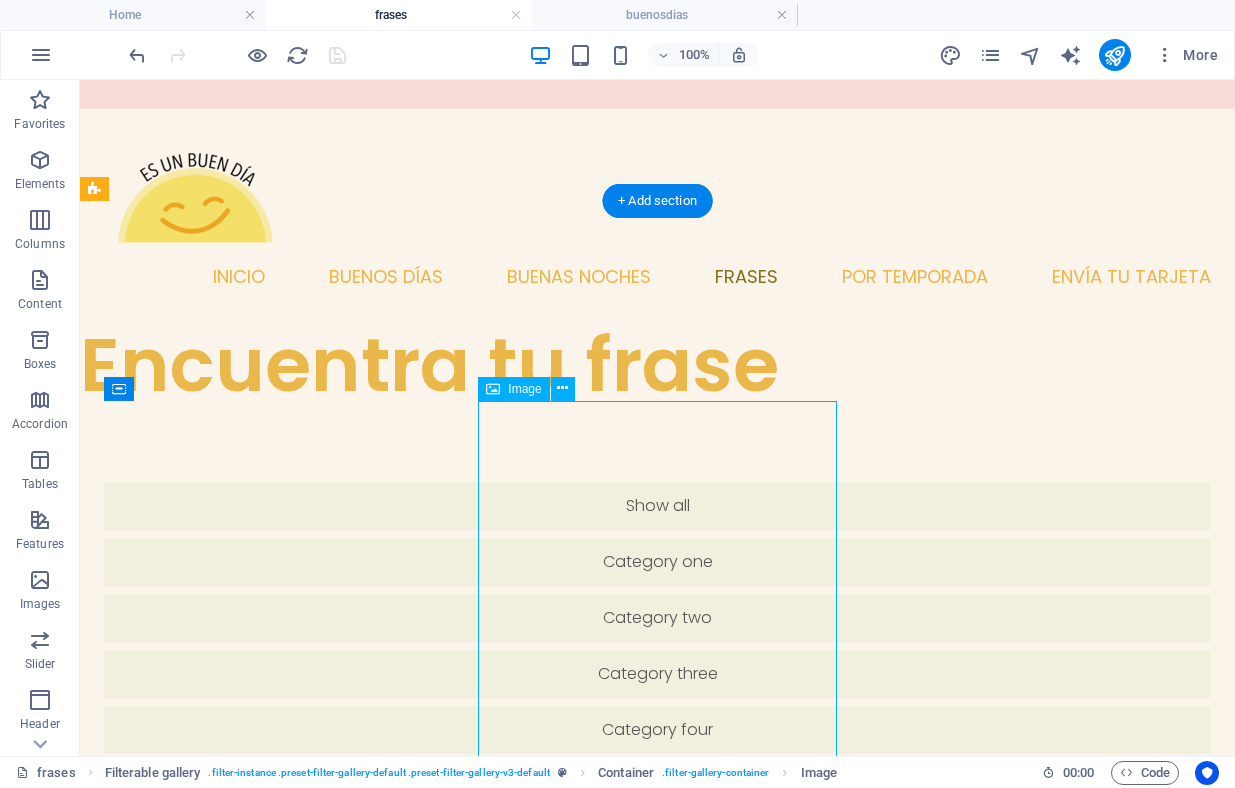 click at bounding box center (283, 2080) 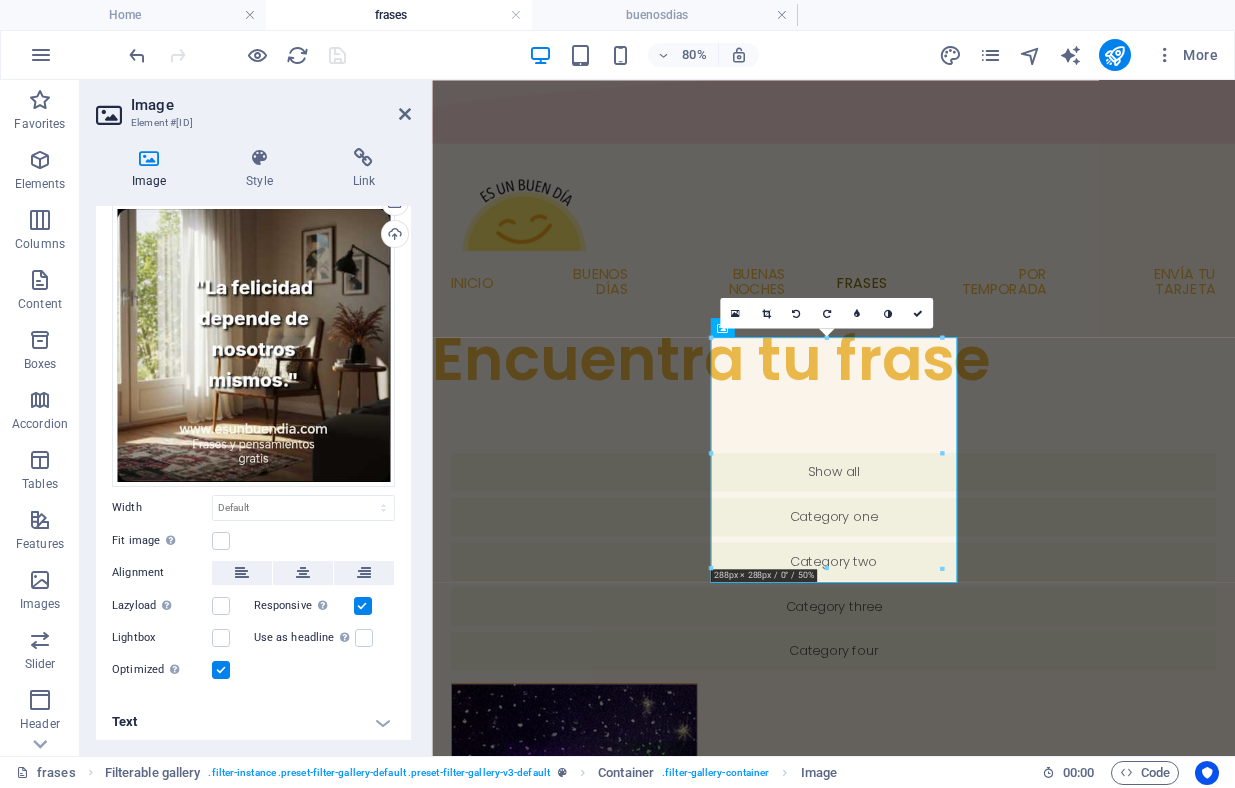 scroll, scrollTop: 55, scrollLeft: 0, axis: vertical 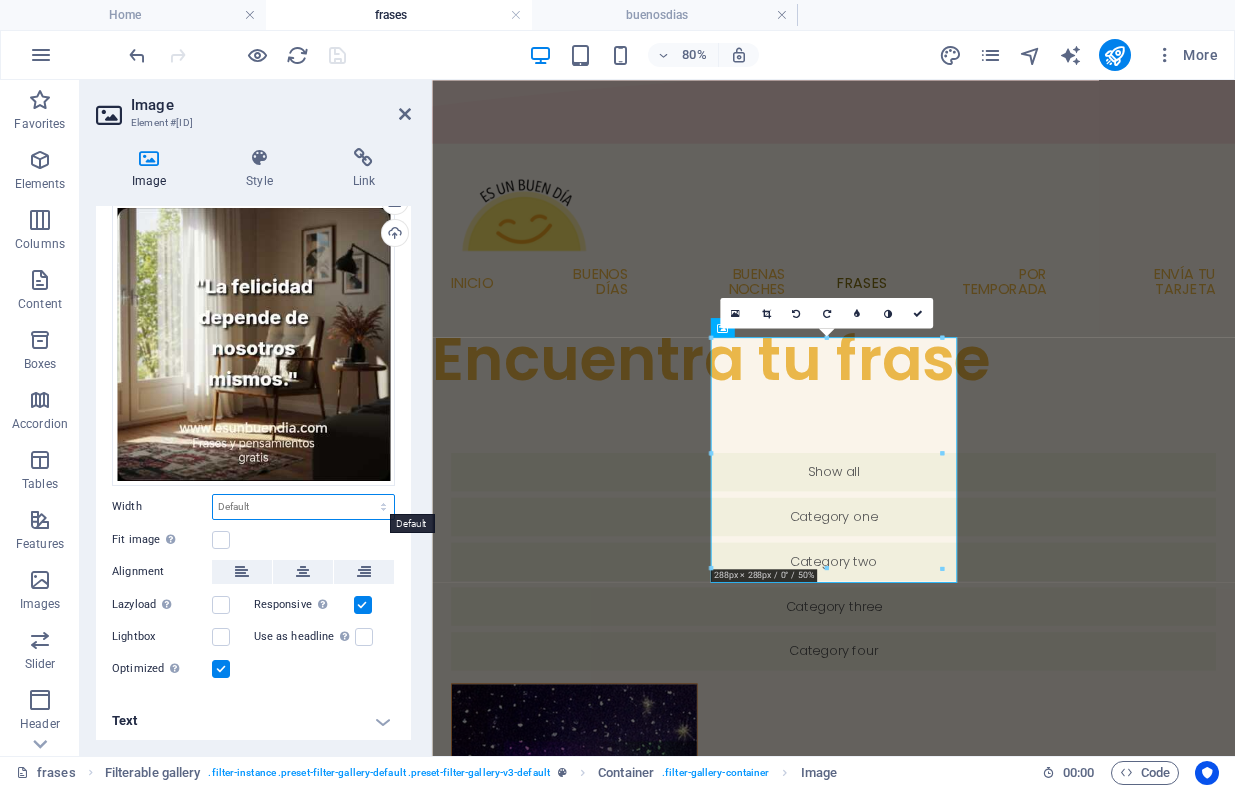 click on "Default auto px rem % em vh vw" at bounding box center [303, 507] 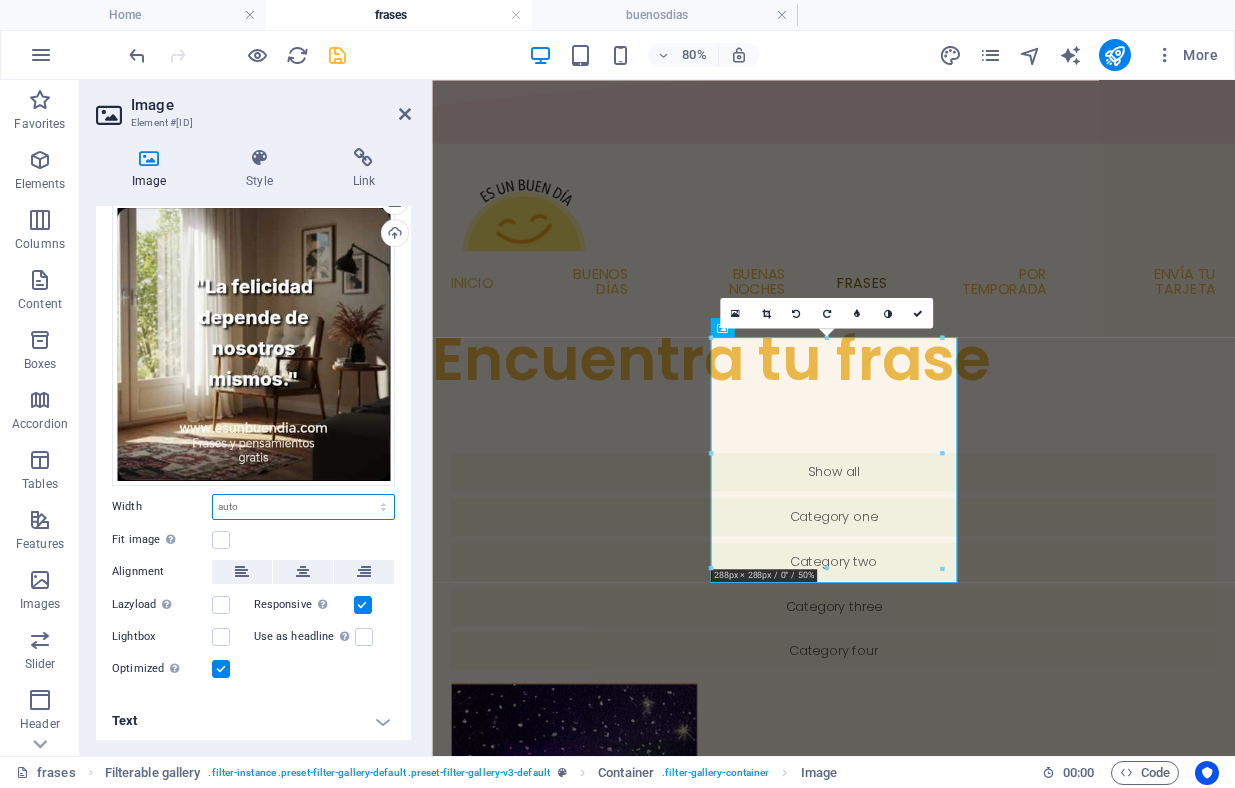 click on "Default auto px rem % em vh vw" at bounding box center [303, 507] 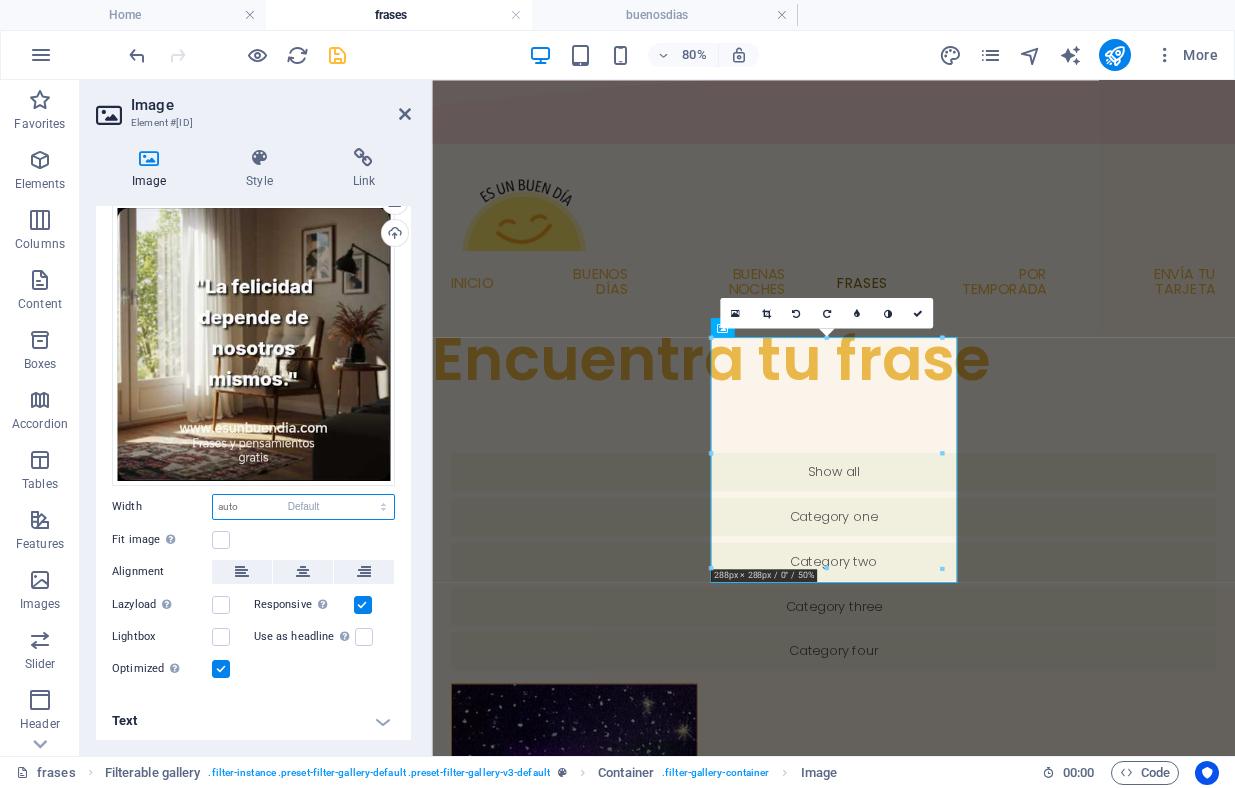 select on "DISABLED_OPTION_VALUE" 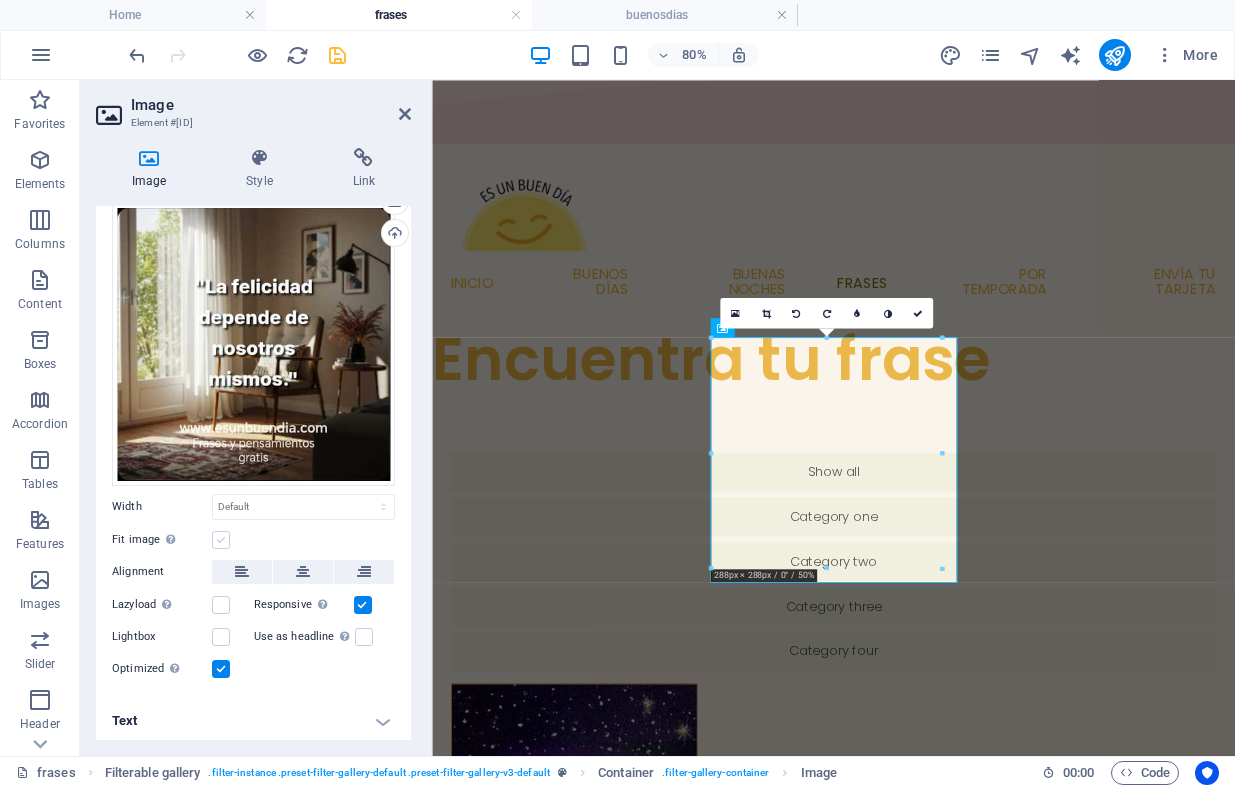 click at bounding box center [221, 540] 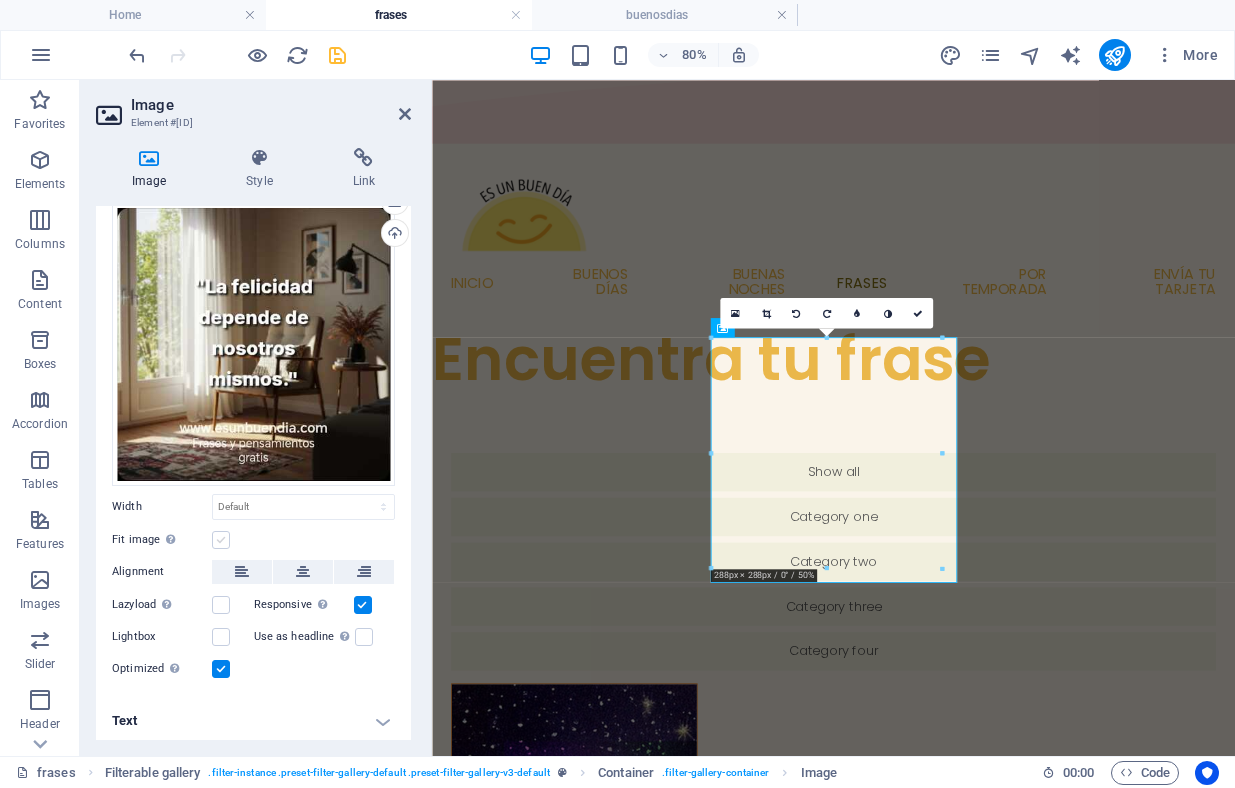 click on "Fit image Automatically fit image to a fixed width and height" at bounding box center (0, 0) 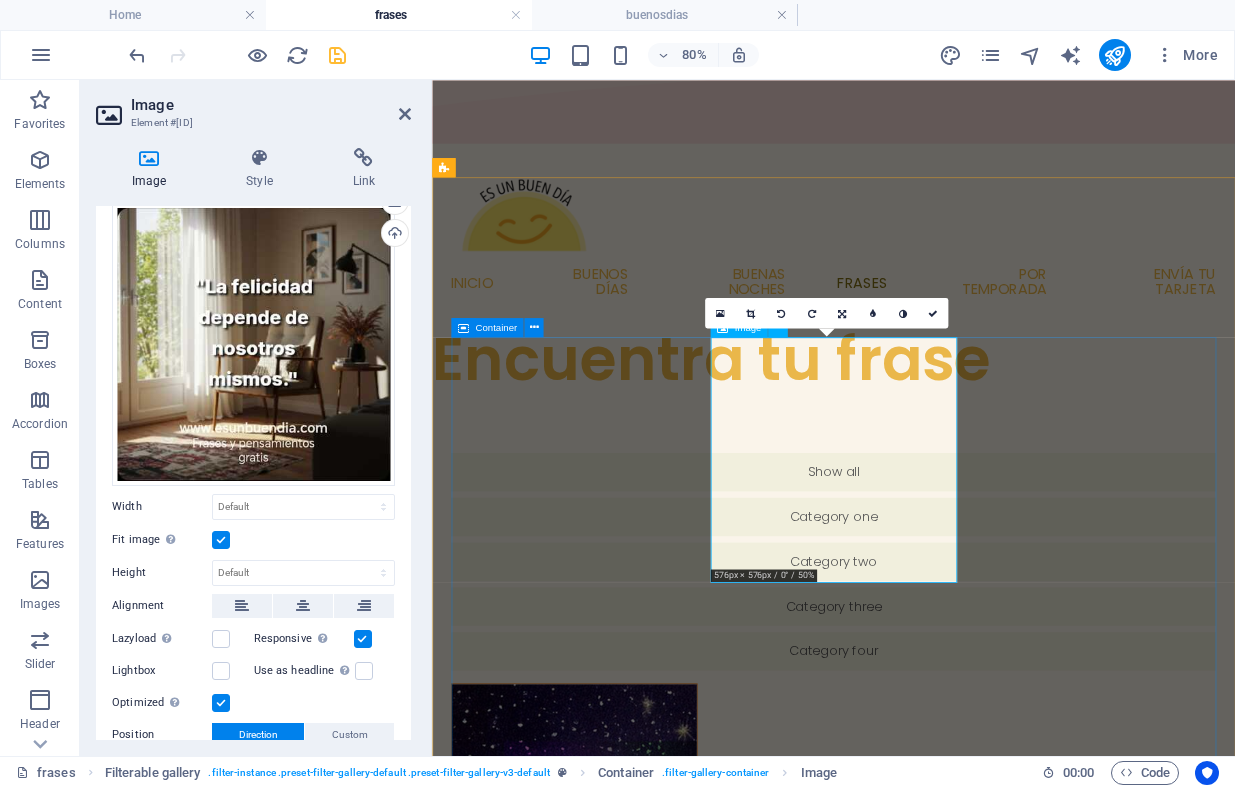 click at bounding box center (610, 1993) 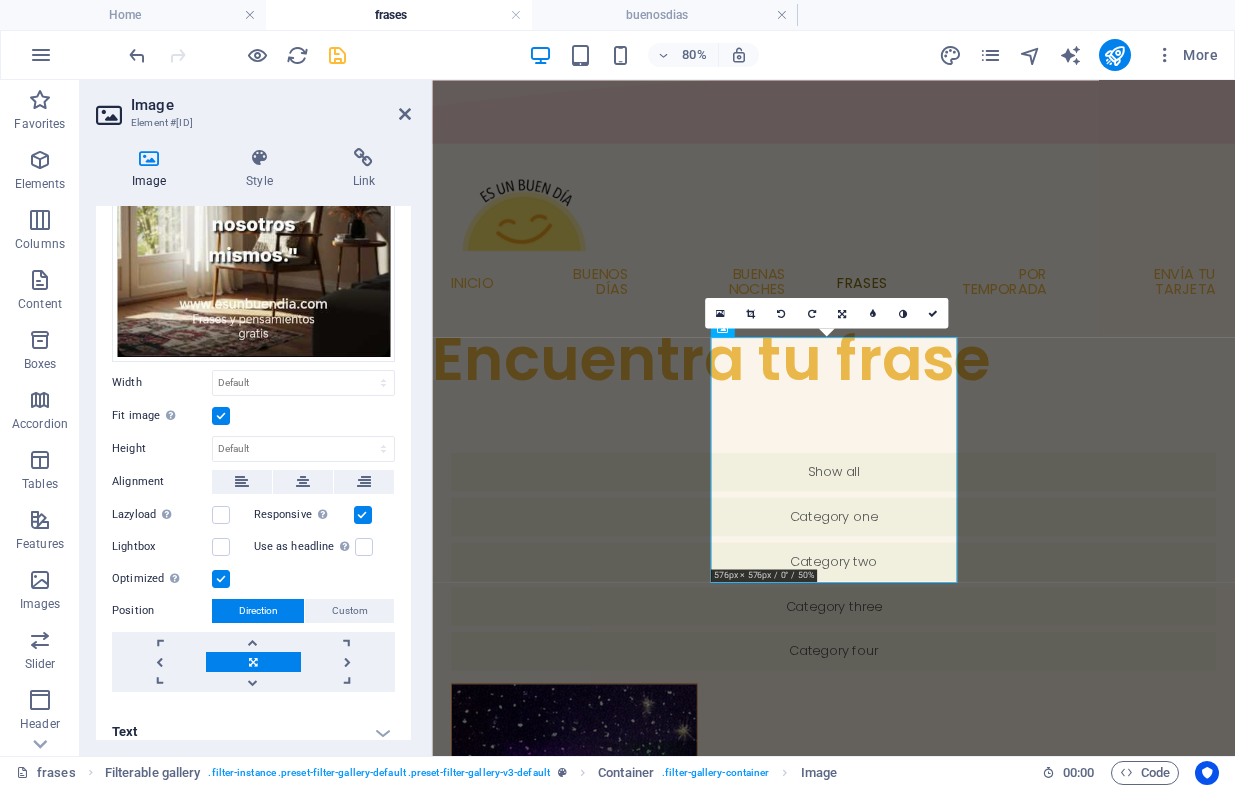scroll, scrollTop: 190, scrollLeft: 0, axis: vertical 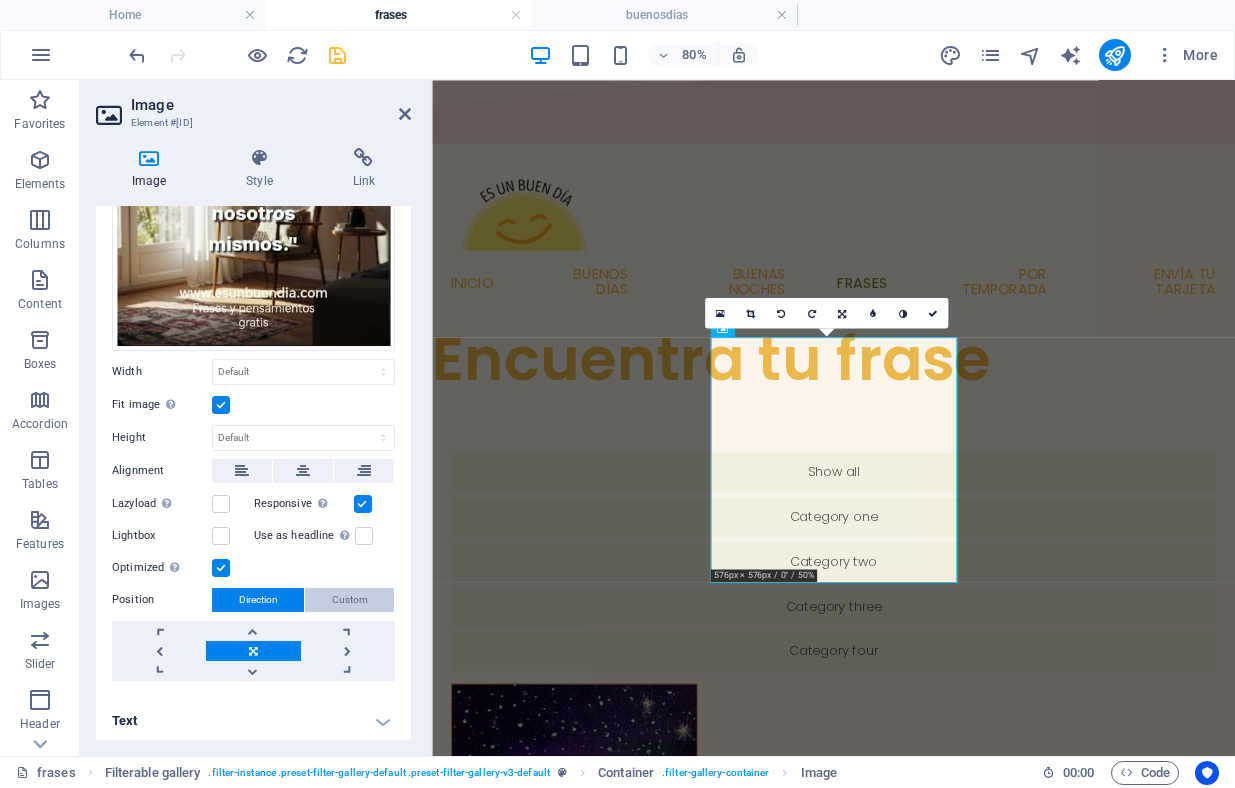 click on "Custom" at bounding box center [350, 600] 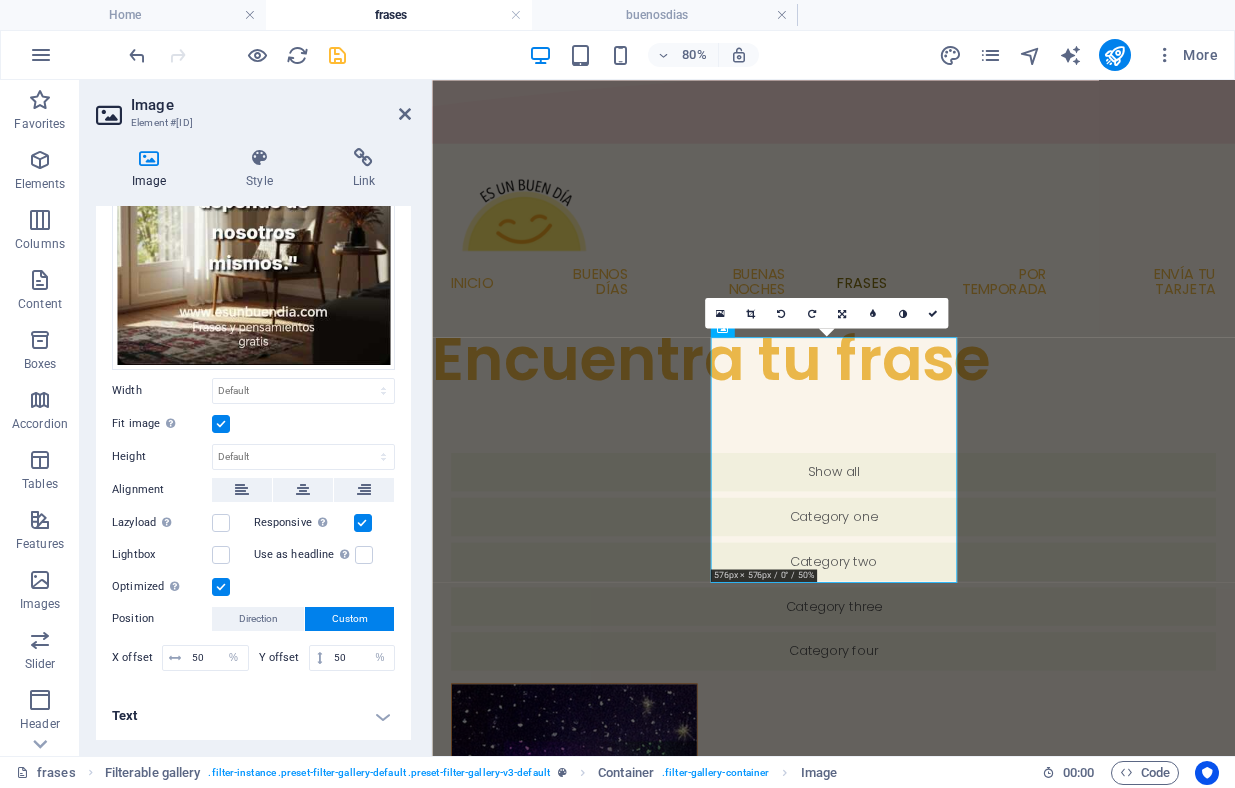 scroll, scrollTop: 166, scrollLeft: 0, axis: vertical 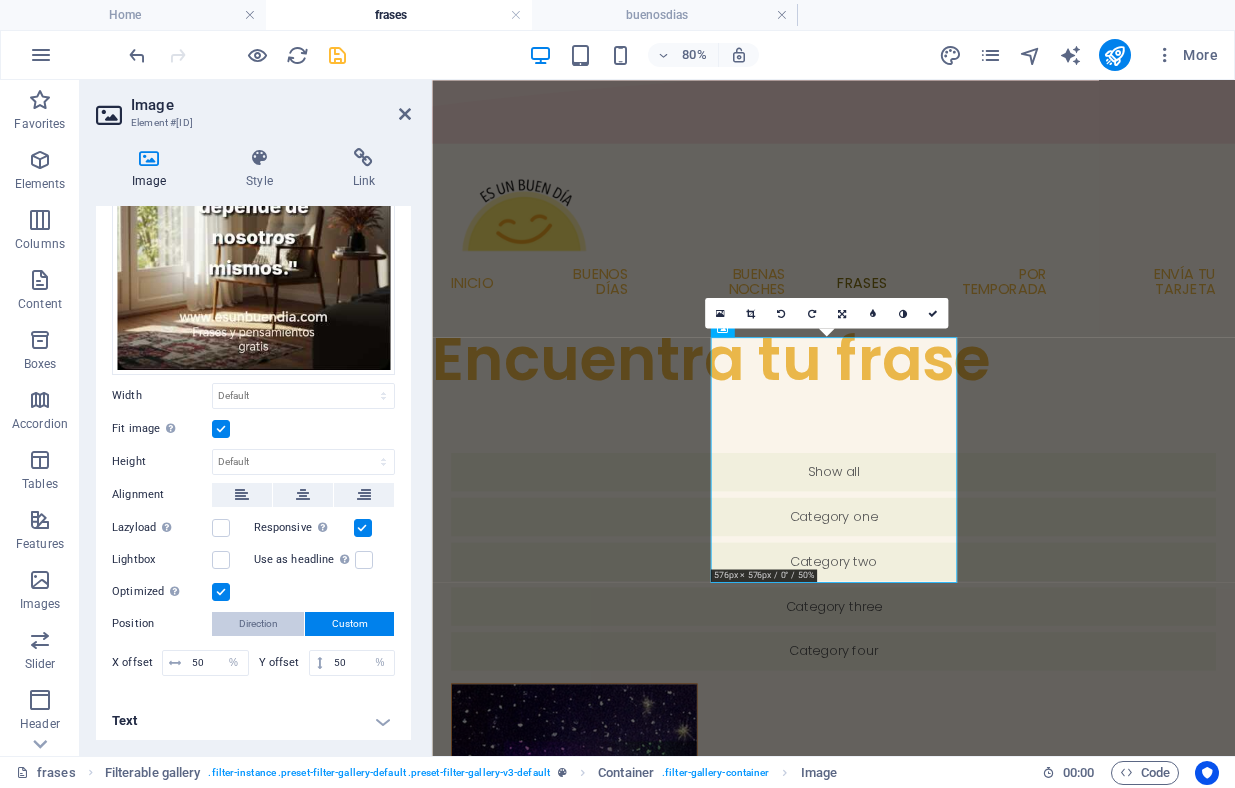click on "Direction" at bounding box center [258, 624] 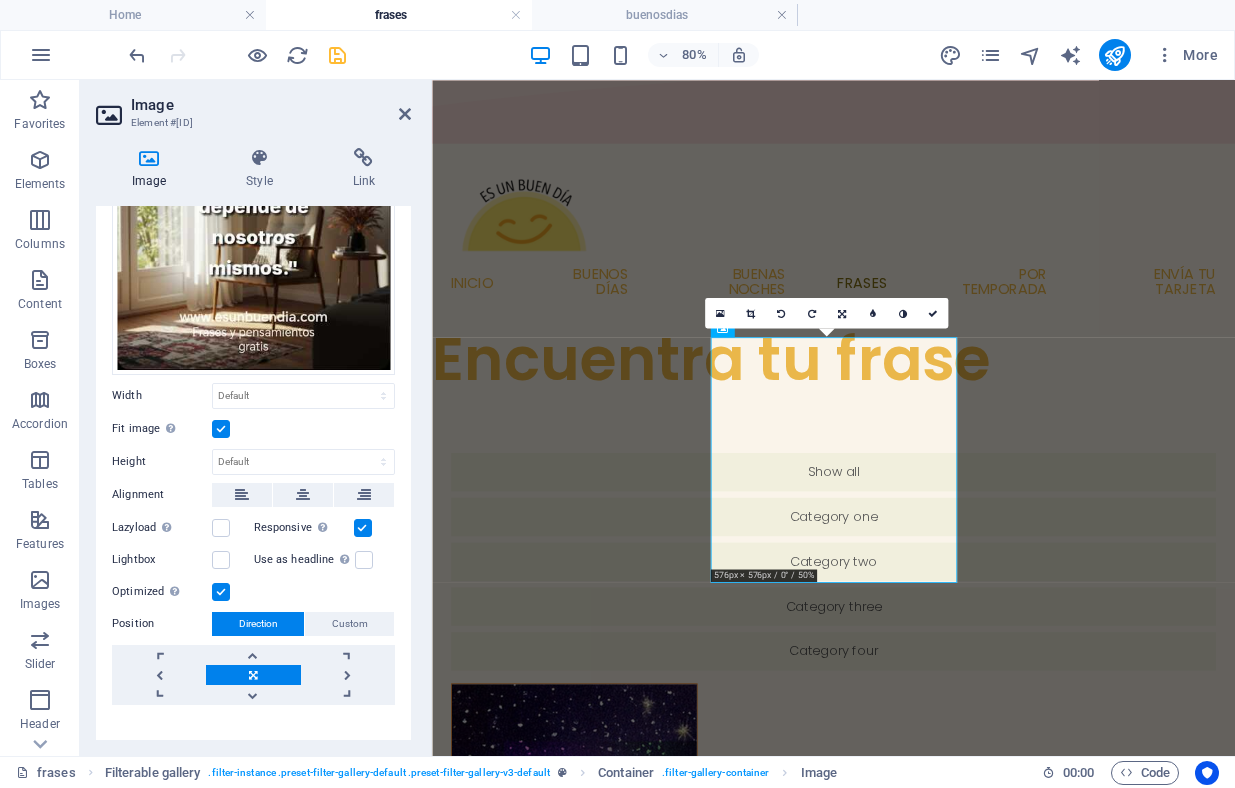 click on "80%" at bounding box center [643, 55] 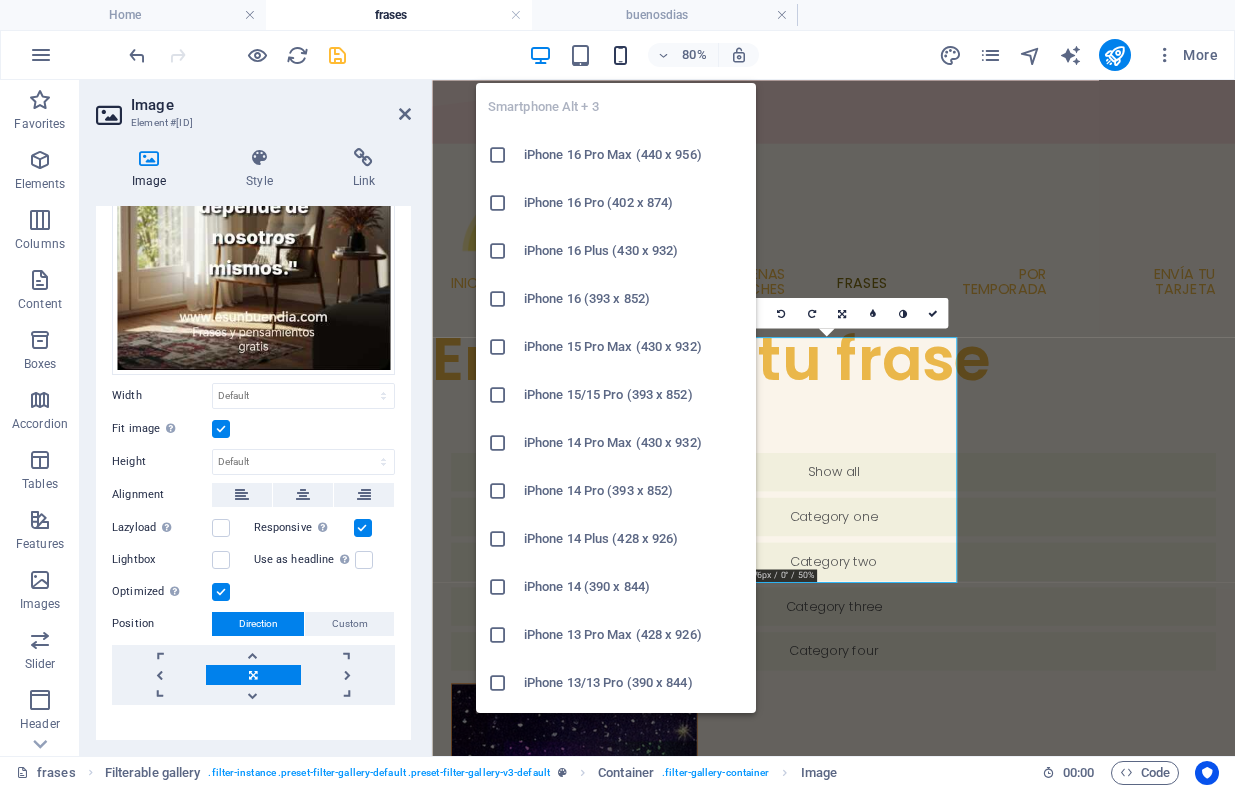 click at bounding box center (620, 55) 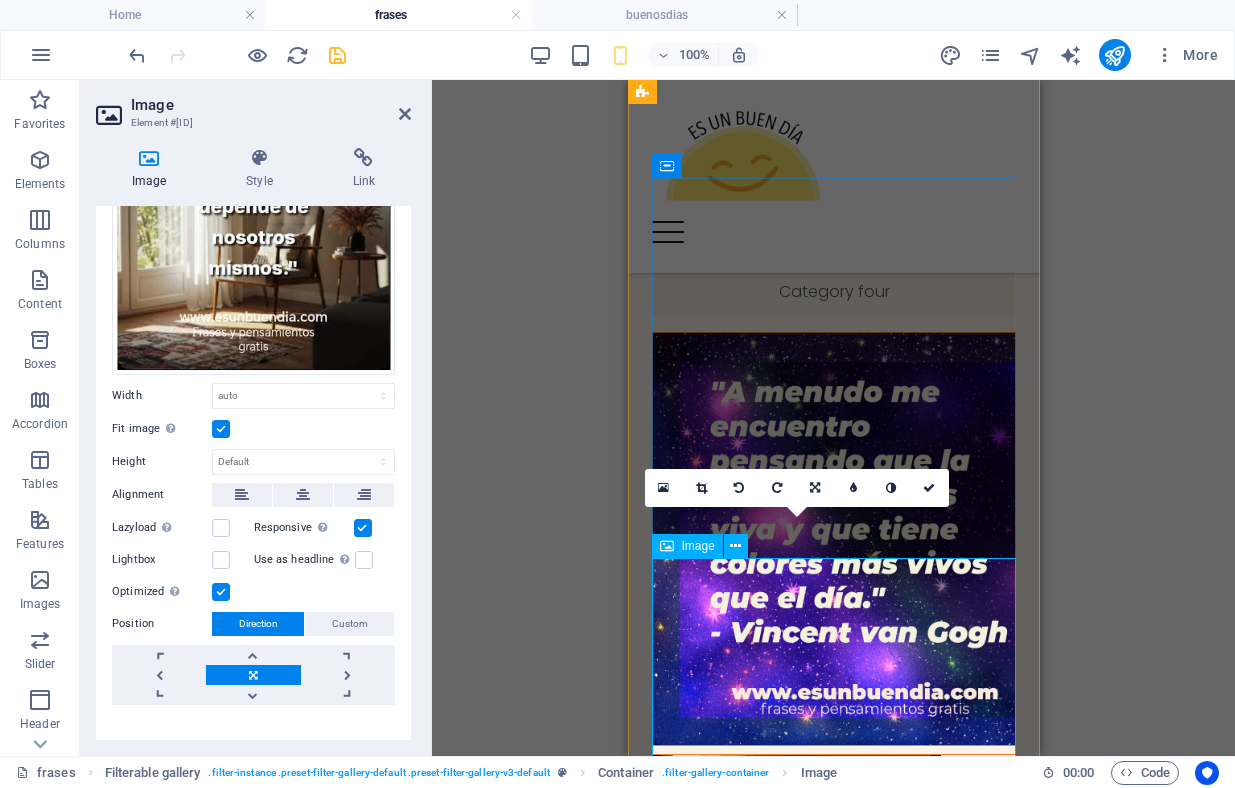 click at bounding box center (833, 899) 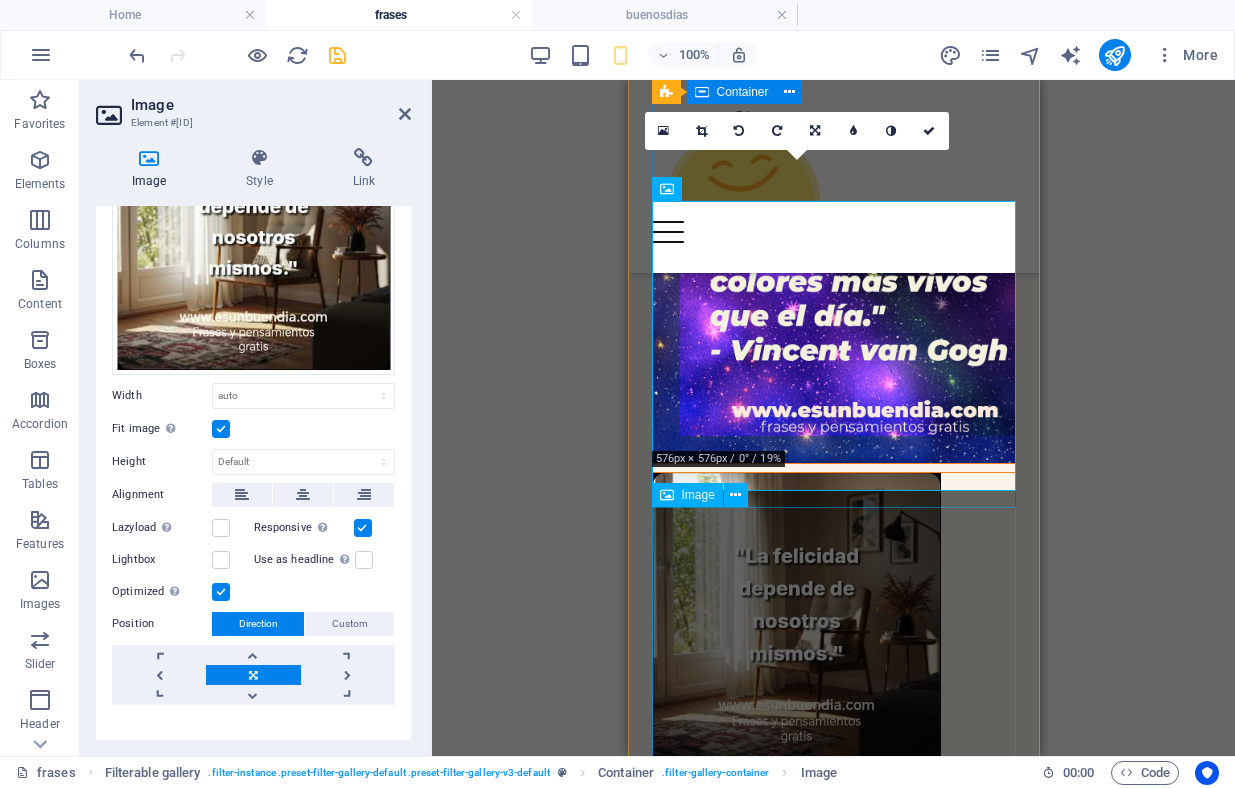 scroll, scrollTop: 568, scrollLeft: 0, axis: vertical 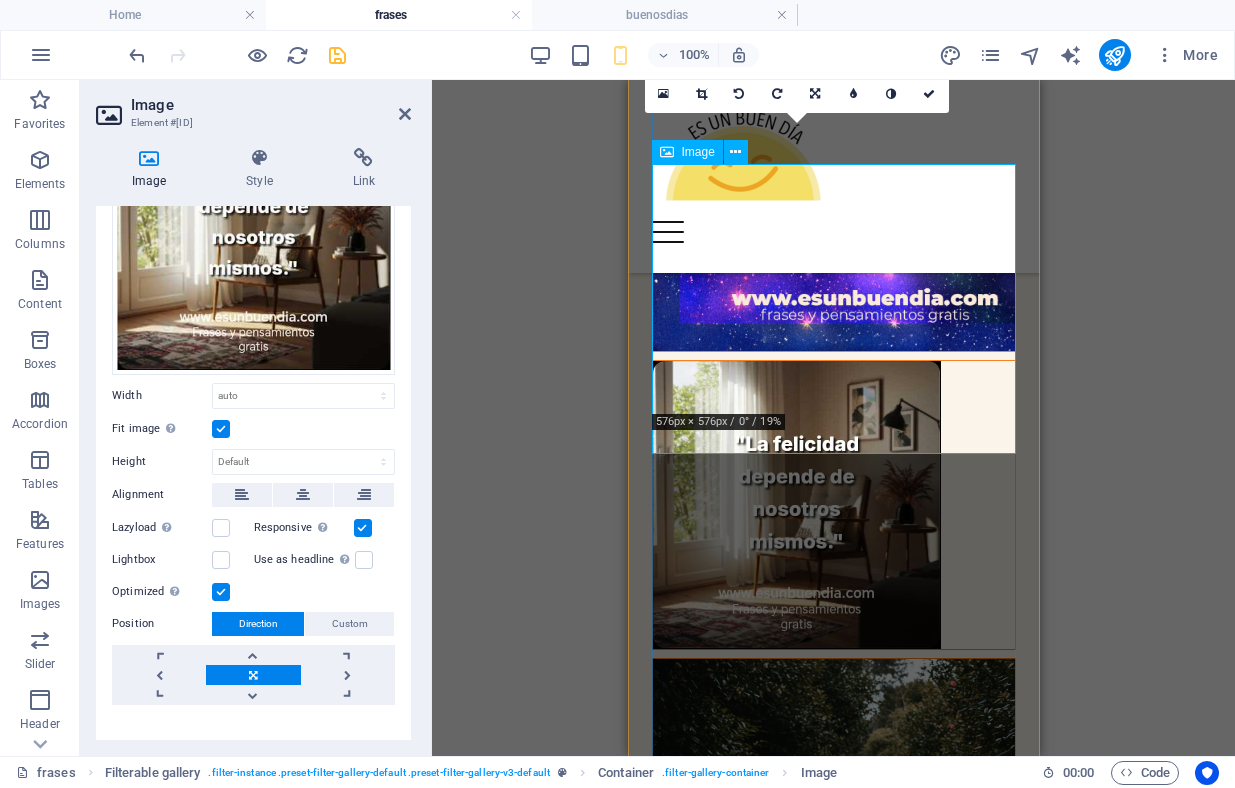 click at bounding box center (833, 505) 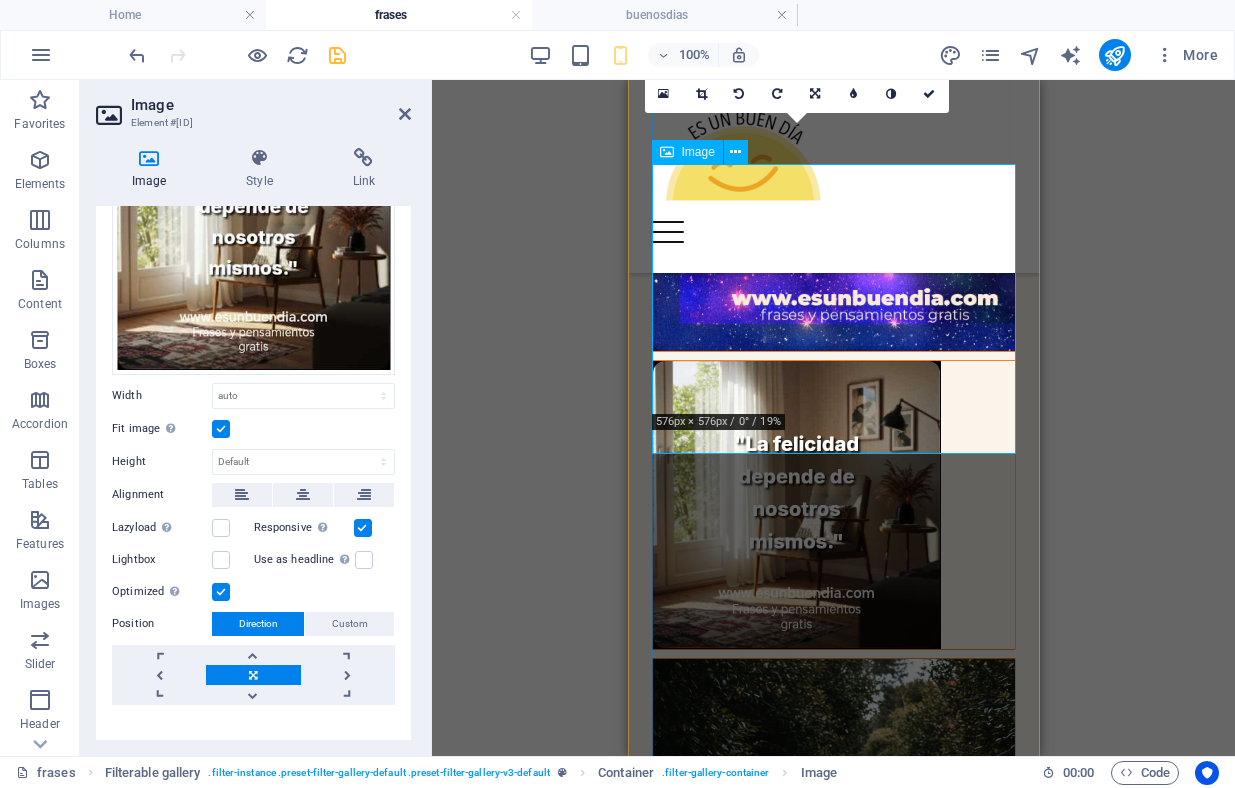 click at bounding box center [833, 505] 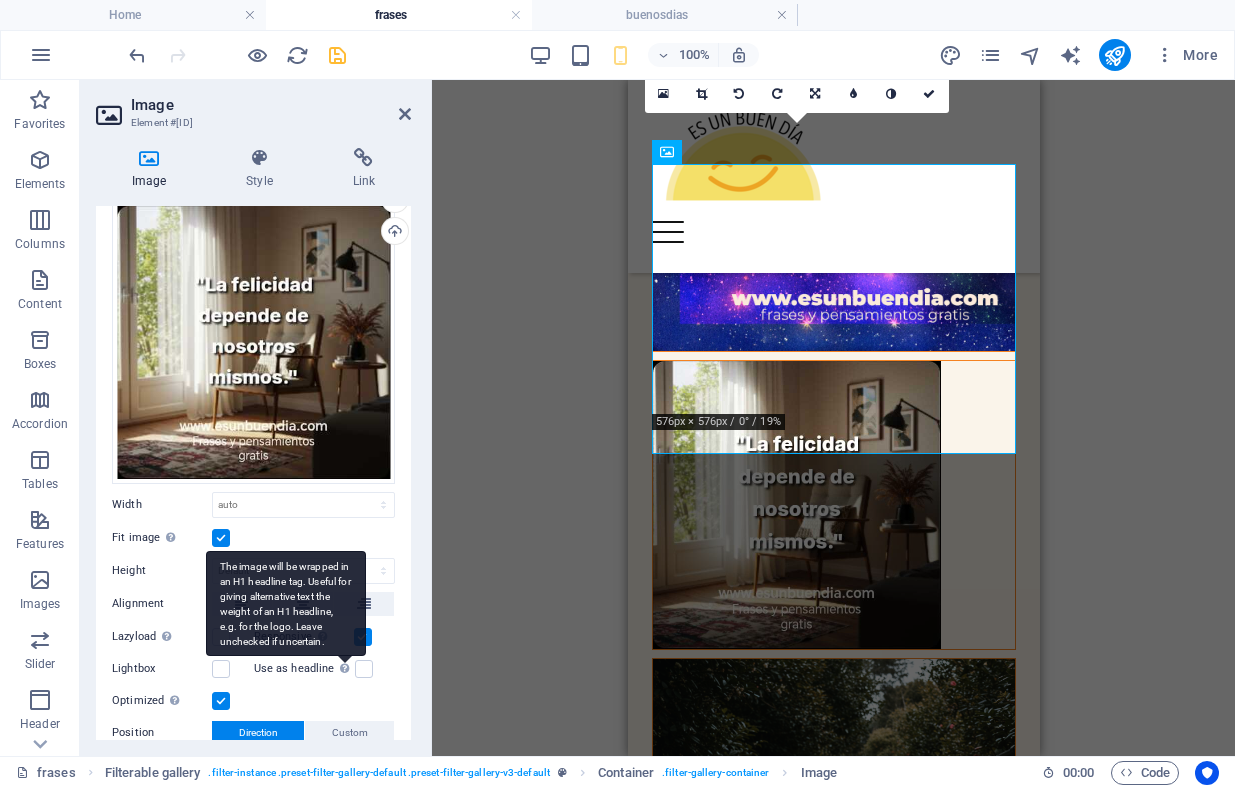 scroll, scrollTop: 0, scrollLeft: 0, axis: both 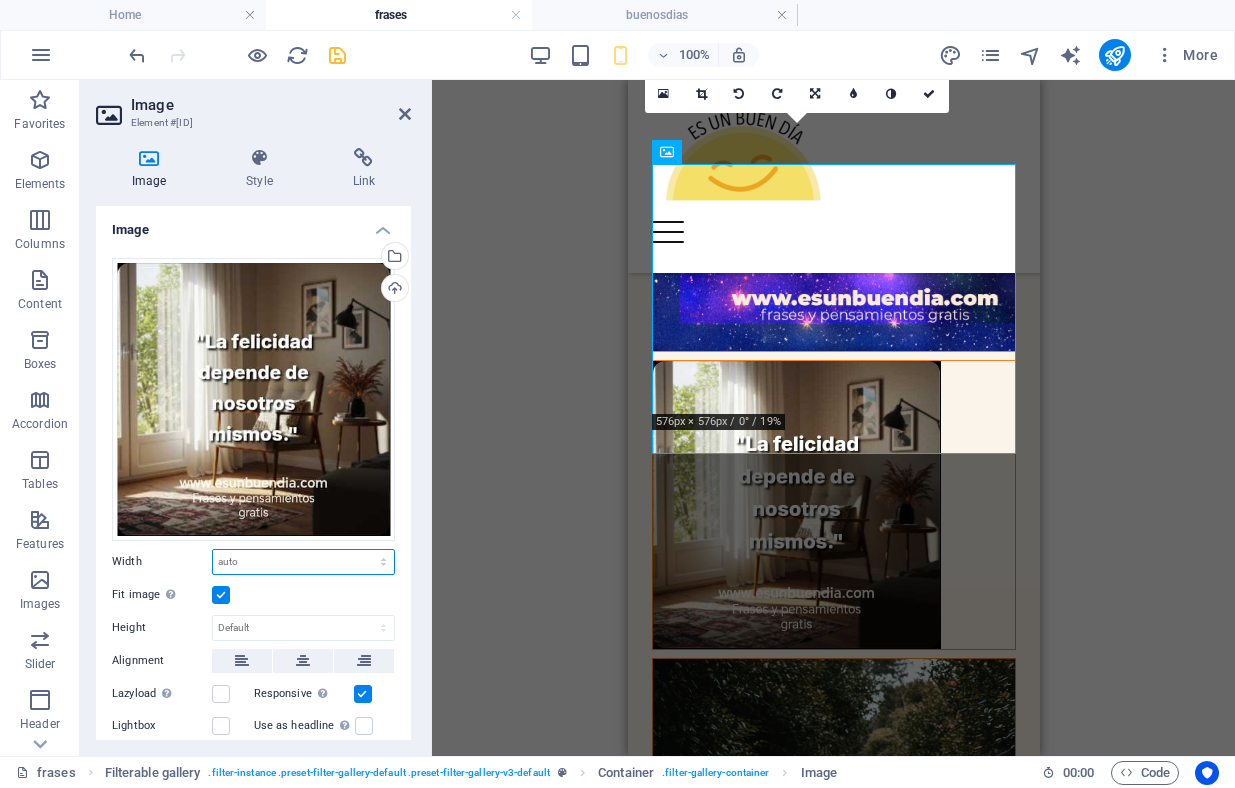 click on "Default auto px rem % em vh vw" at bounding box center [303, 562] 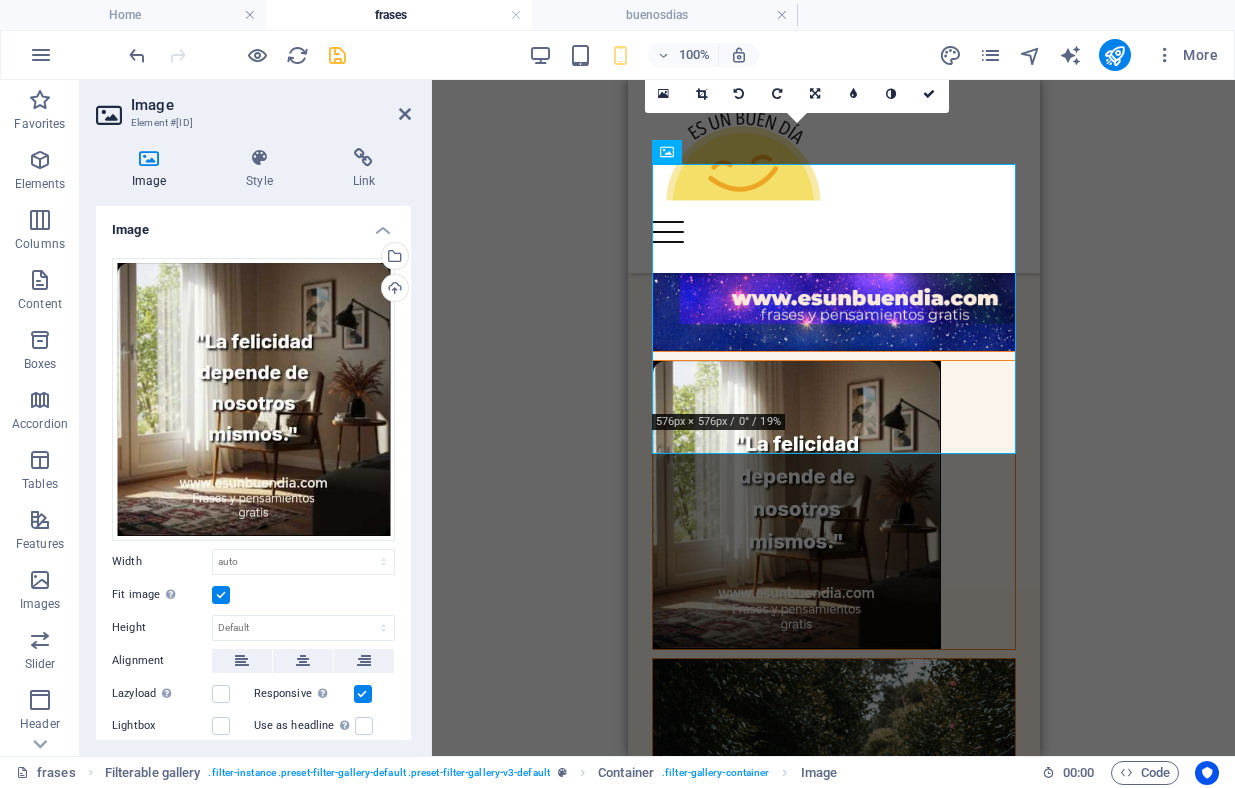 click at bounding box center (221, 595) 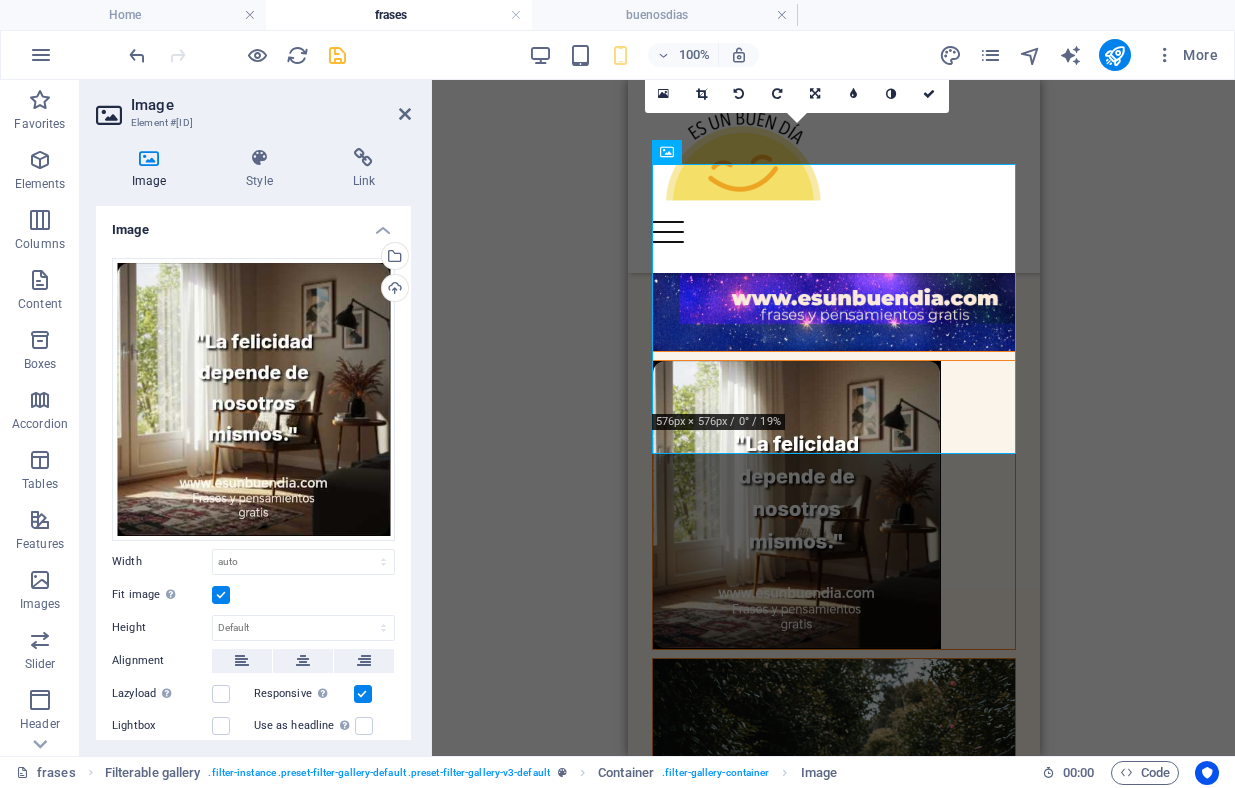 click on "Fit image Automatically fit image to a fixed width and height" at bounding box center (0, 0) 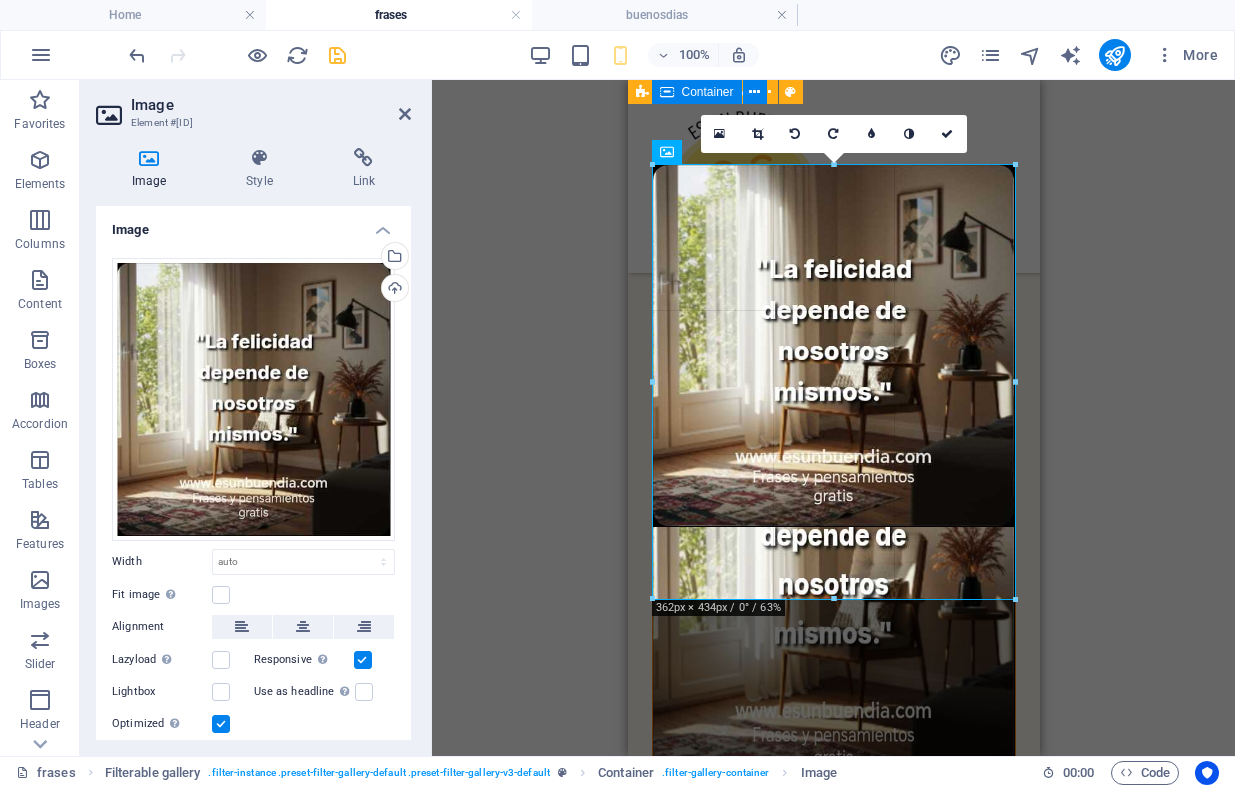 drag, startPoint x: 937, startPoint y: 450, endPoint x: 1013, endPoint y: 457, distance: 76.321686 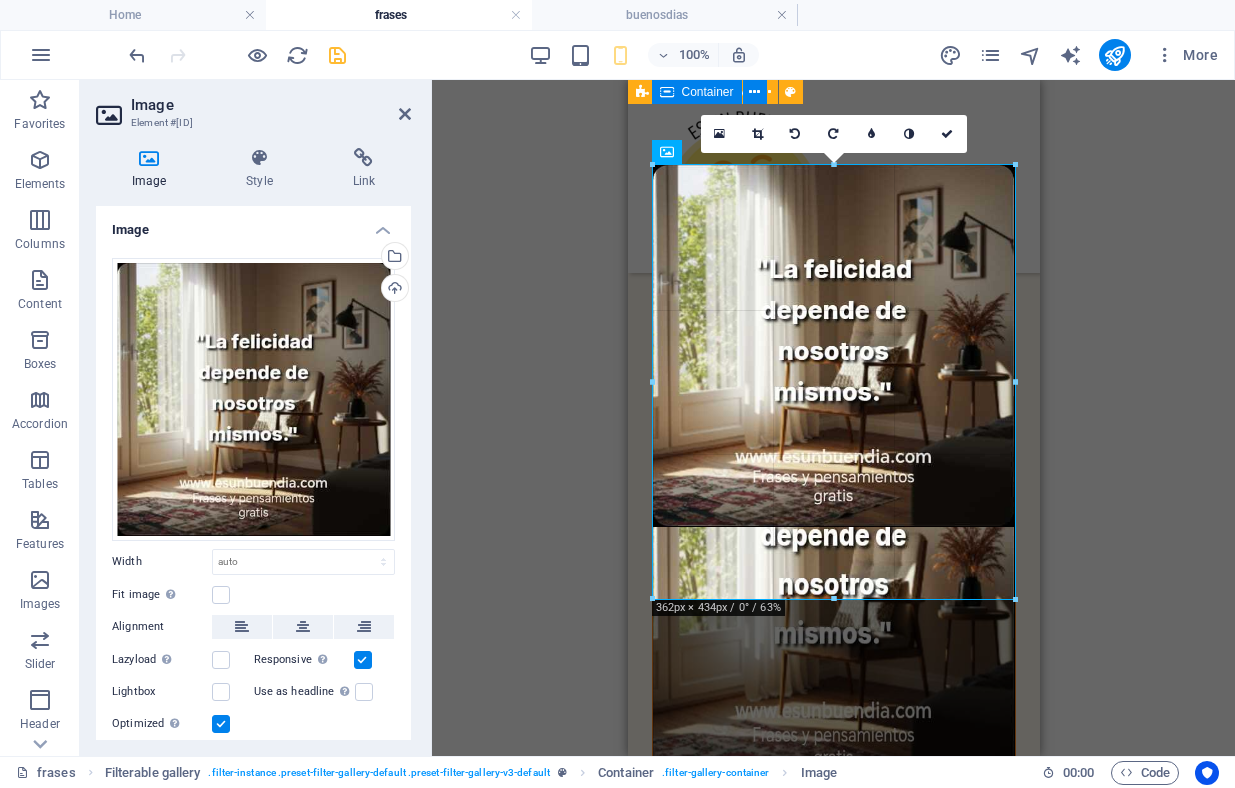 type on "362" 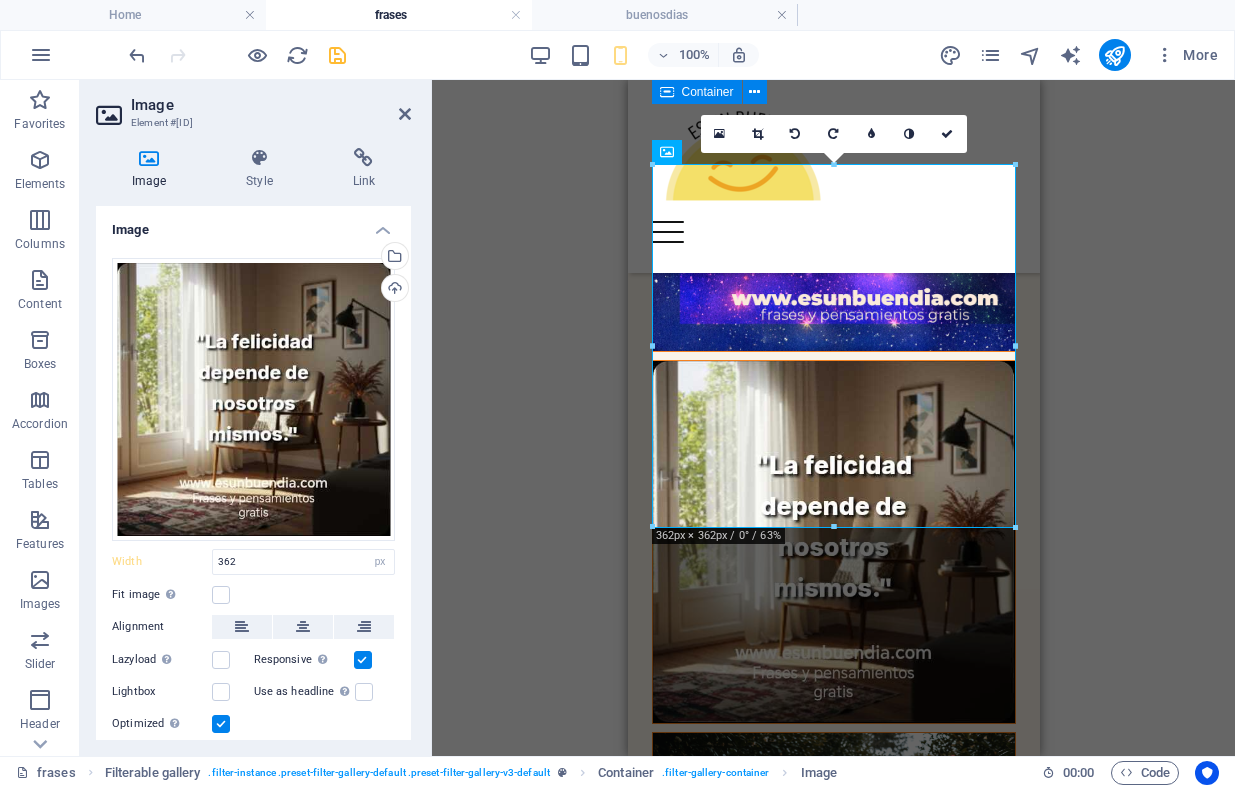 click on "Drag here to replace the existing content. Press “Ctrl” if you want to create a new element.
H1   Gallery   Placeholder   Gallery   Gallery   Image   Image   Reference   Container   Spacer   Gallery   Image   Gallery   Image   Gallery   Image   Gallery   Image   Gallery   Image   Gallery   Image   Image   Image   Image   Preset   Text   Container   H2   Gallery   Placeholder   Container   Filterable gallery   Image   Container   Button   Container   Image   Image   Image   Image   Image   Image   Image   Image   Image   Image   Image   Image   Button   Container   Button   Image   Image   Container   Filterable gallery   Image   Image   Preset   Container   H2   Image   Image   Image   Image   Image   Image   Text   Image   Image   Image   Image   Image   Image   Image   Image   Image   Image   Container   Placeholder   Image   Image   Image   Image   Image   Image   Image   Image   Image   Image   Image   Container   Image   Image   Image   Image   Image   Image   Image   Image" at bounding box center (833, 418) 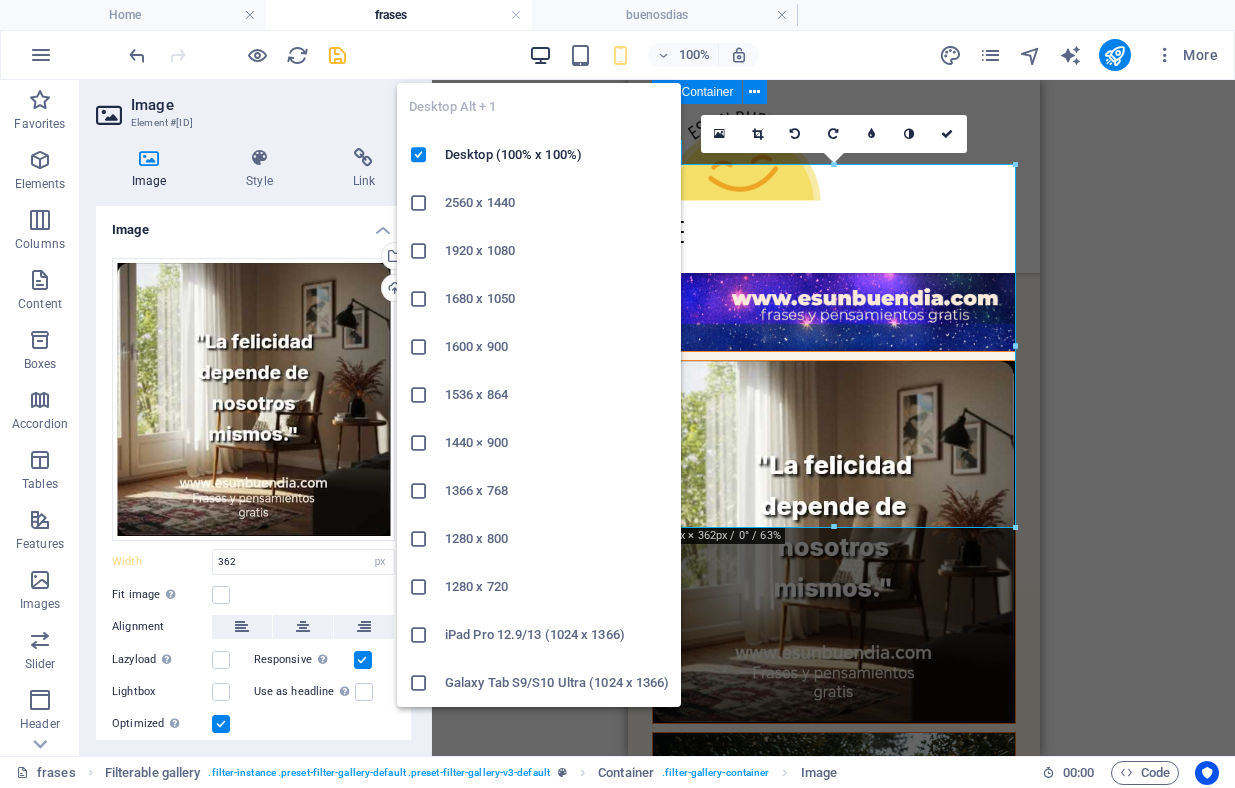 click at bounding box center (540, 55) 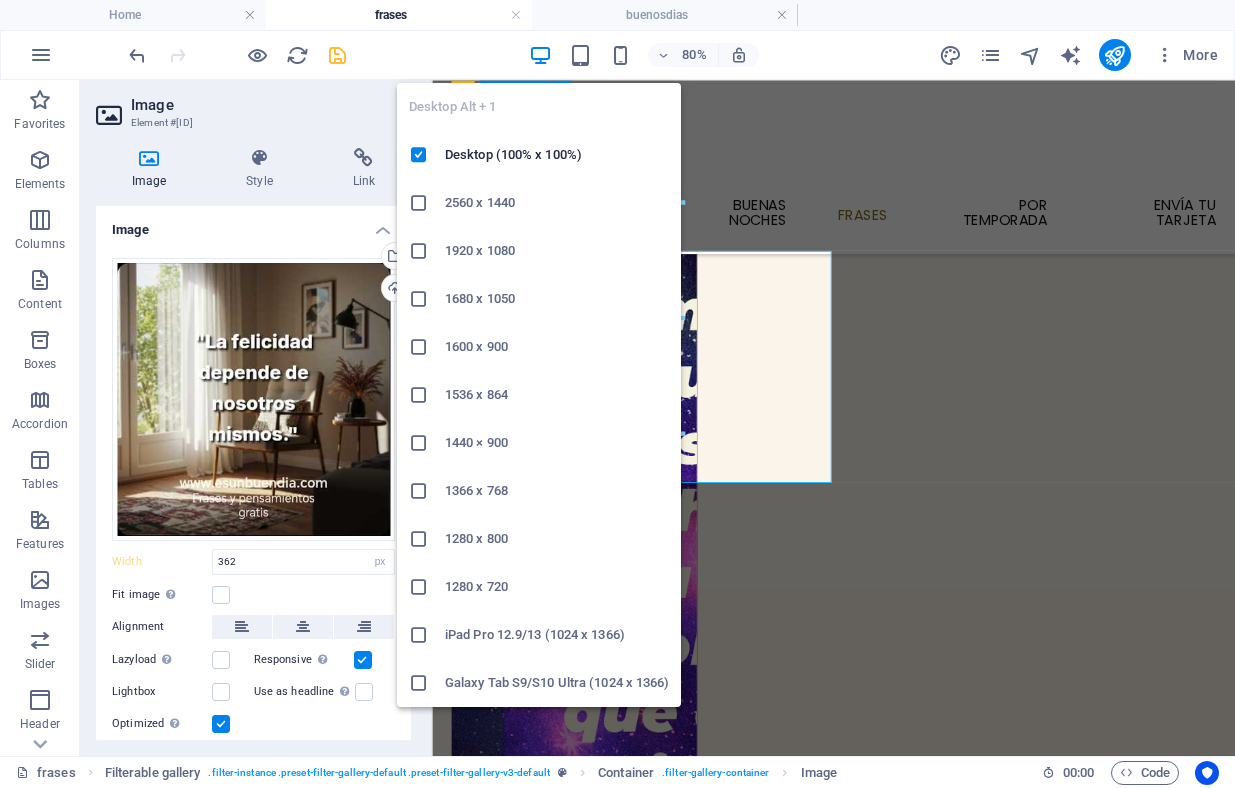 type 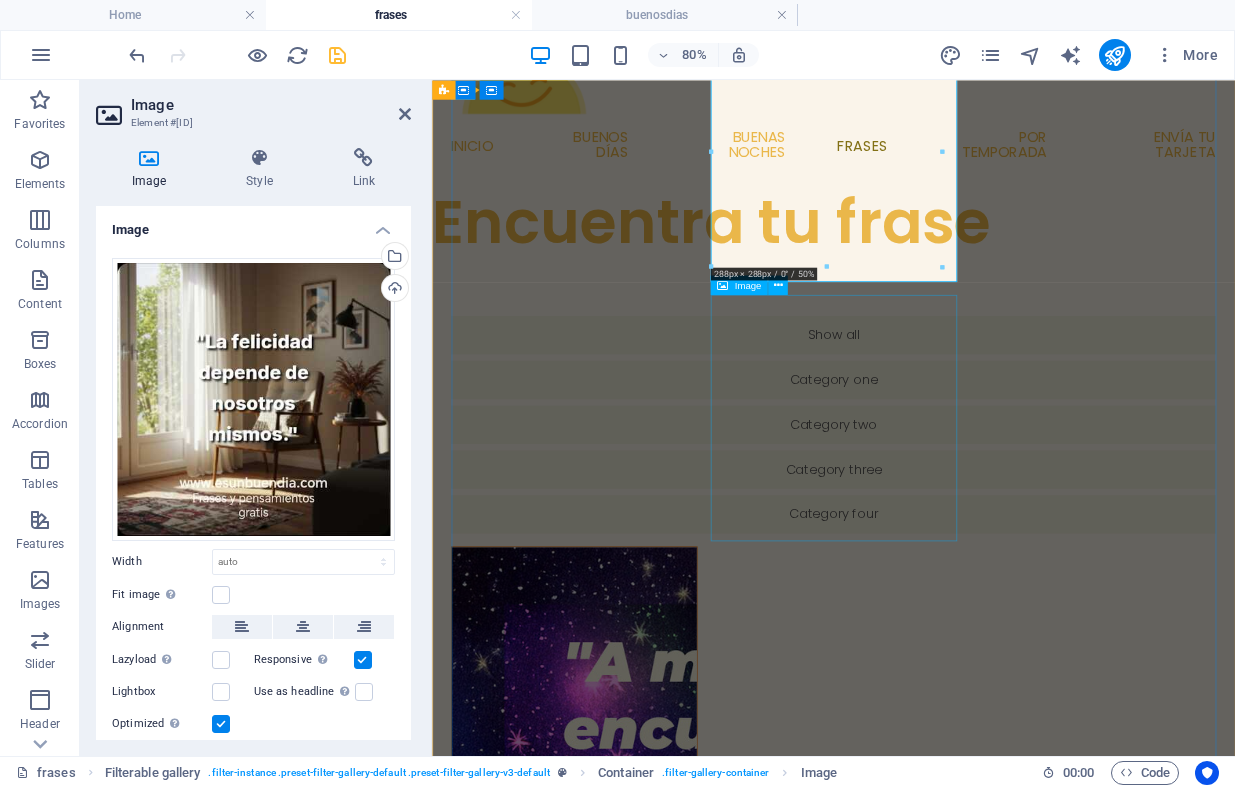 scroll, scrollTop: 0, scrollLeft: 0, axis: both 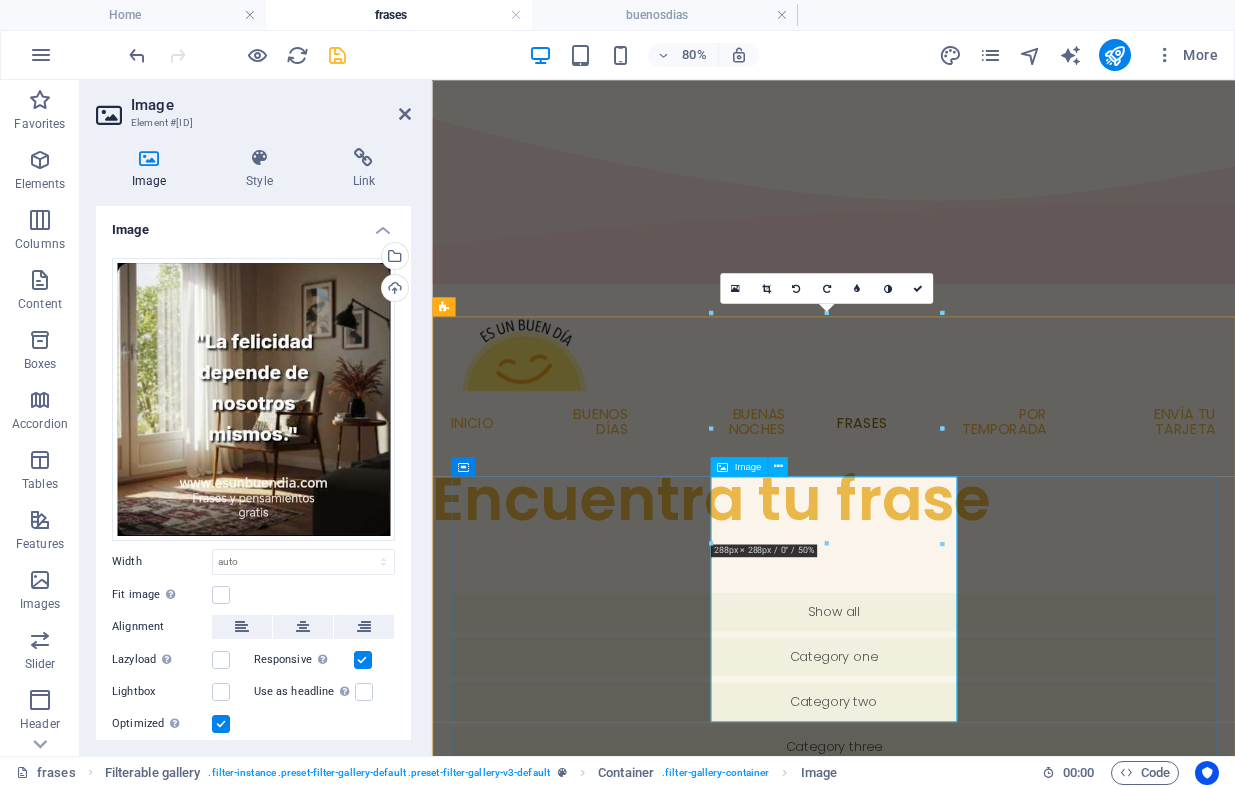 click at bounding box center [610, 2167] 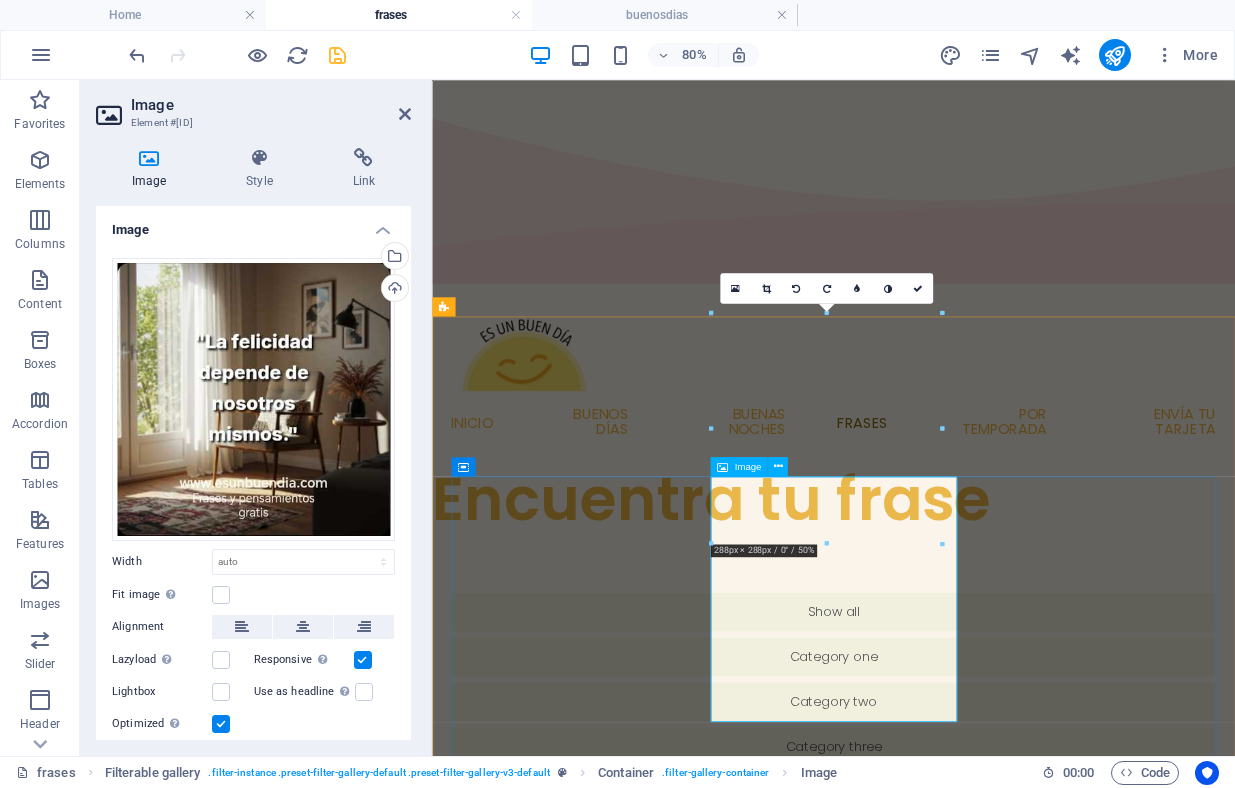 click at bounding box center (610, 2167) 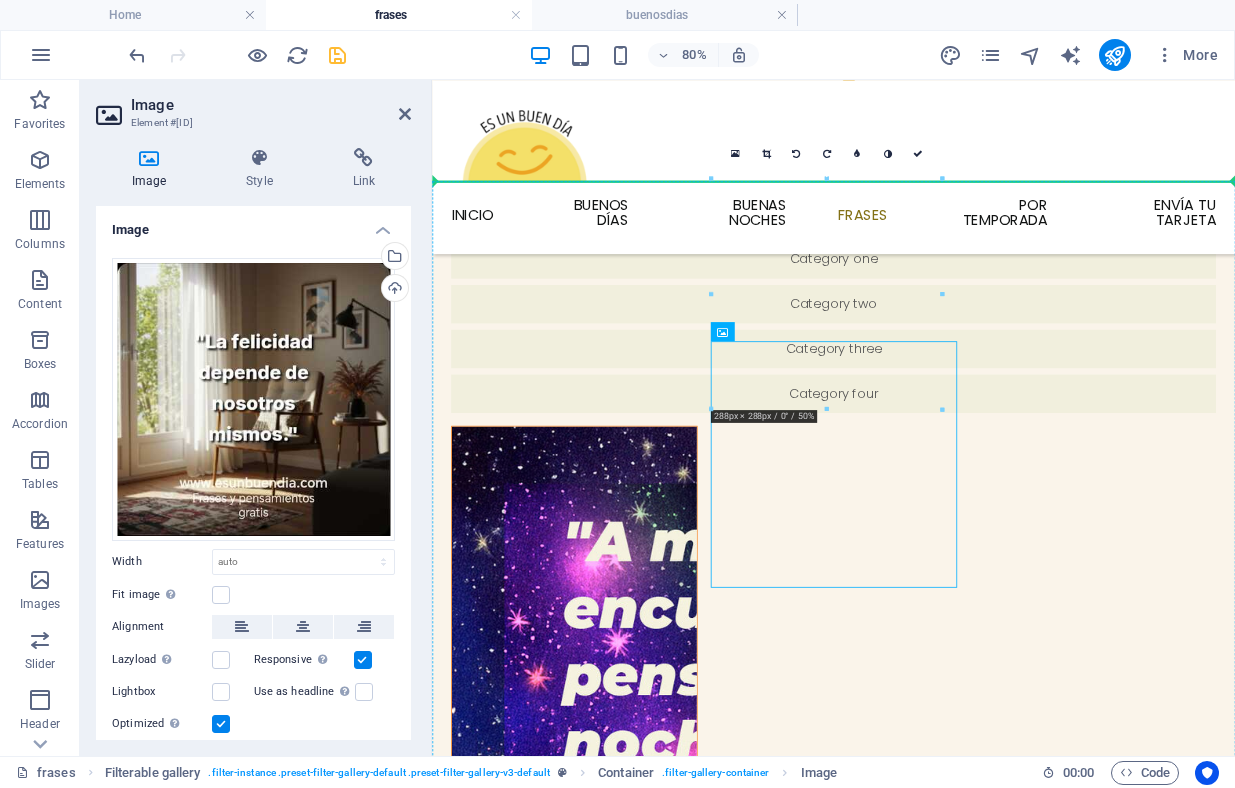 drag, startPoint x: 1061, startPoint y: 860, endPoint x: 1090, endPoint y: 870, distance: 30.675724 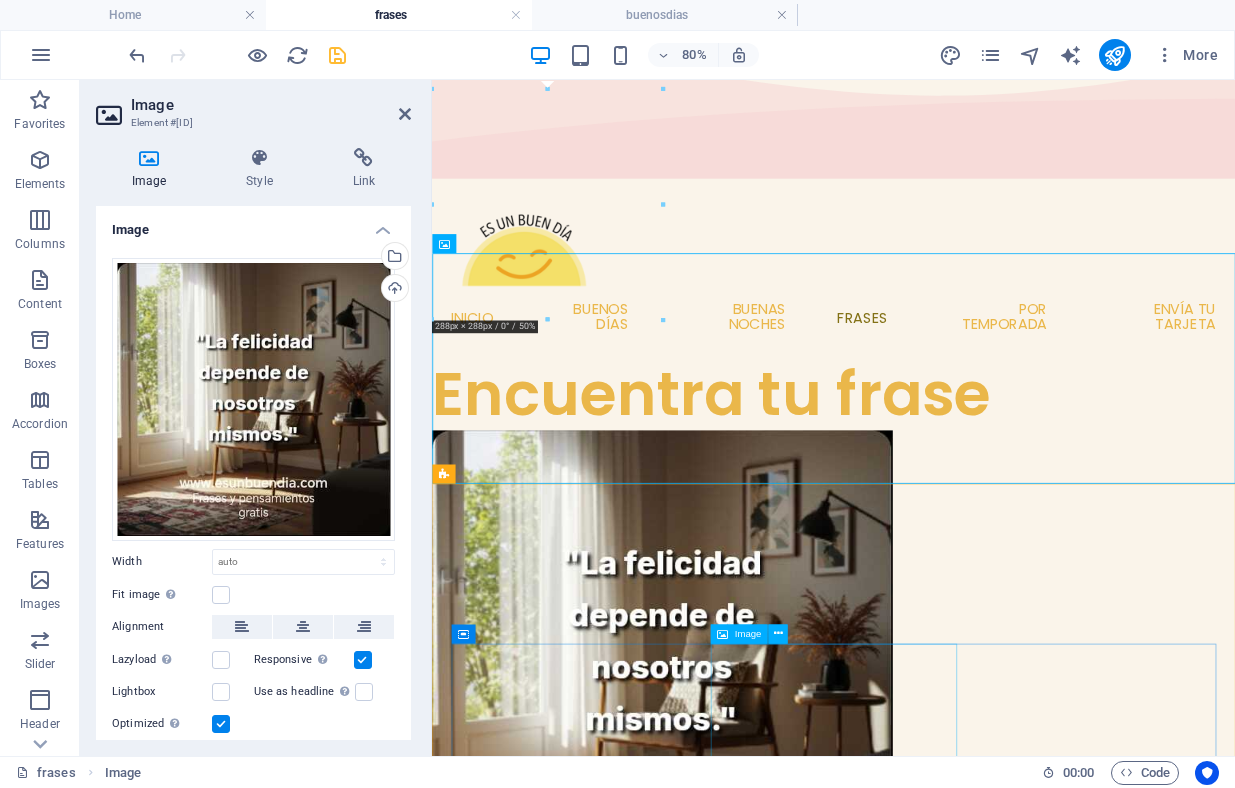 scroll, scrollTop: 153, scrollLeft: 0, axis: vertical 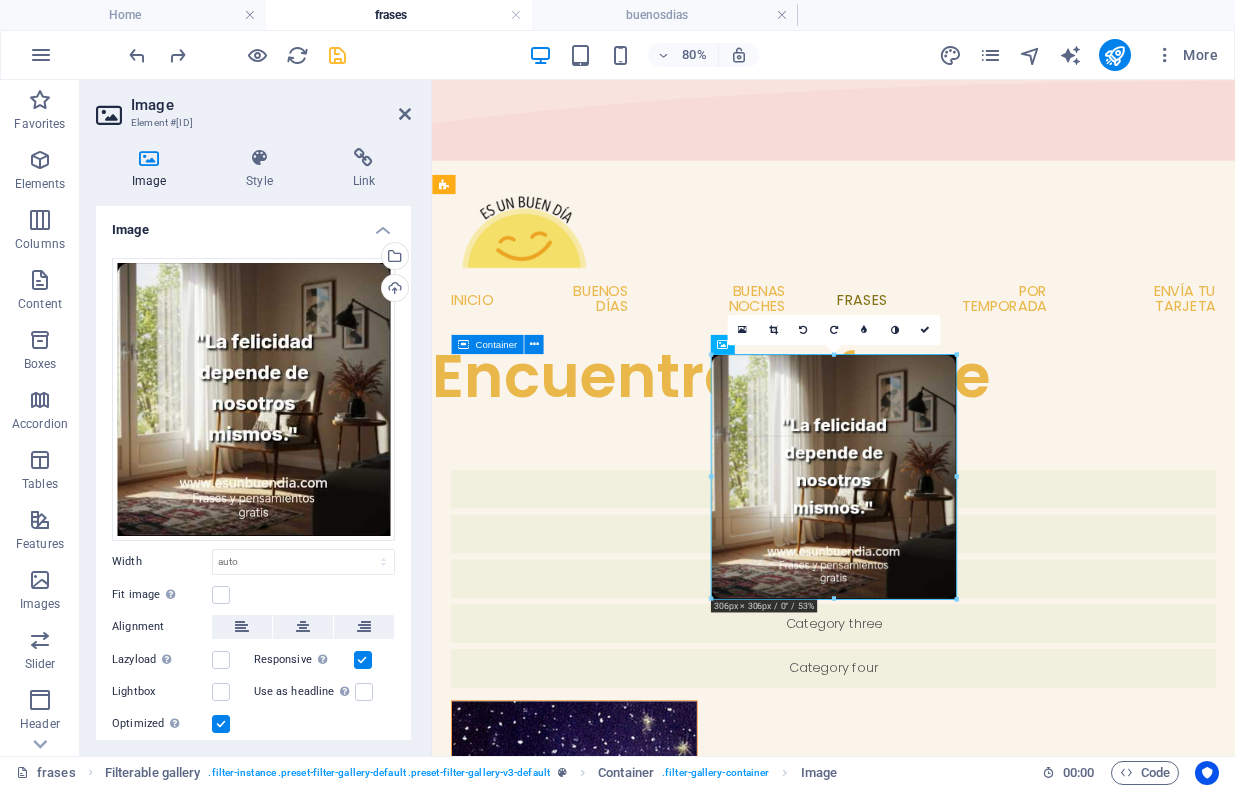 drag, startPoint x: 941, startPoint y: 584, endPoint x: 951, endPoint y: 595, distance: 14.866069 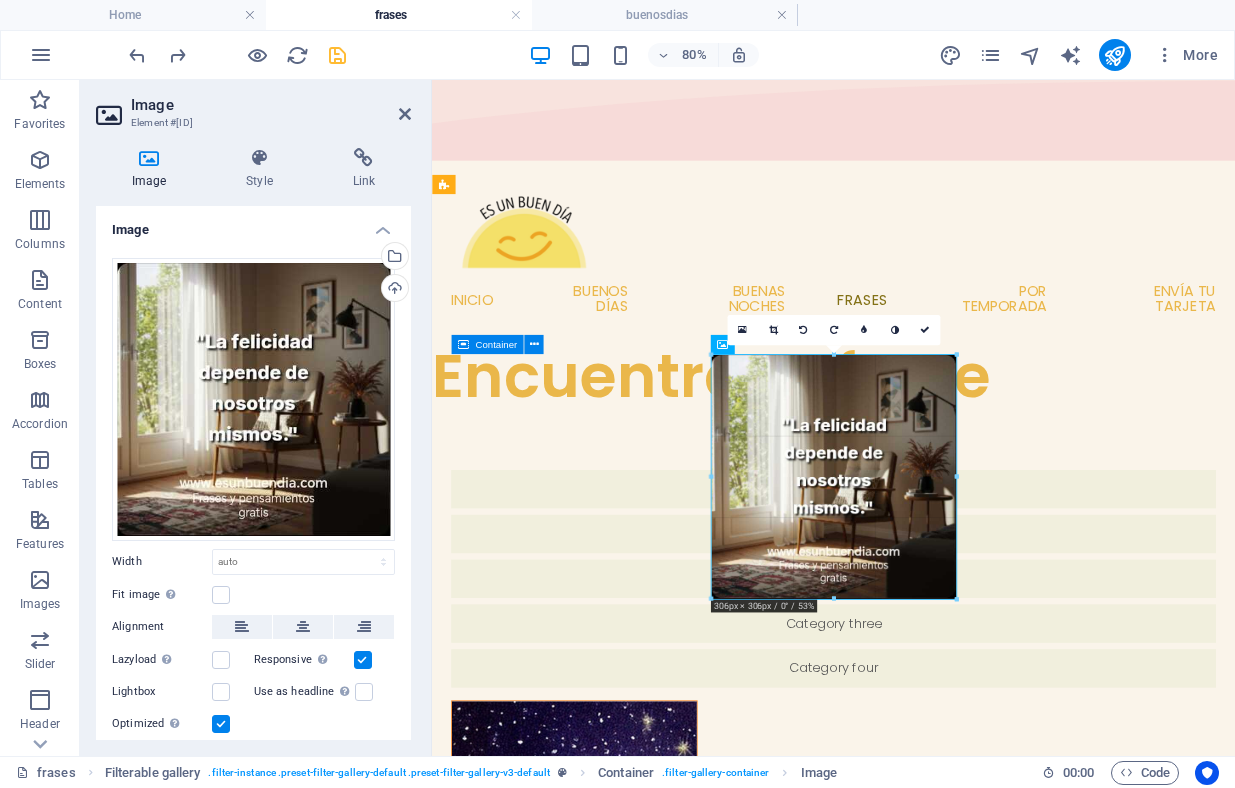 type on "305" 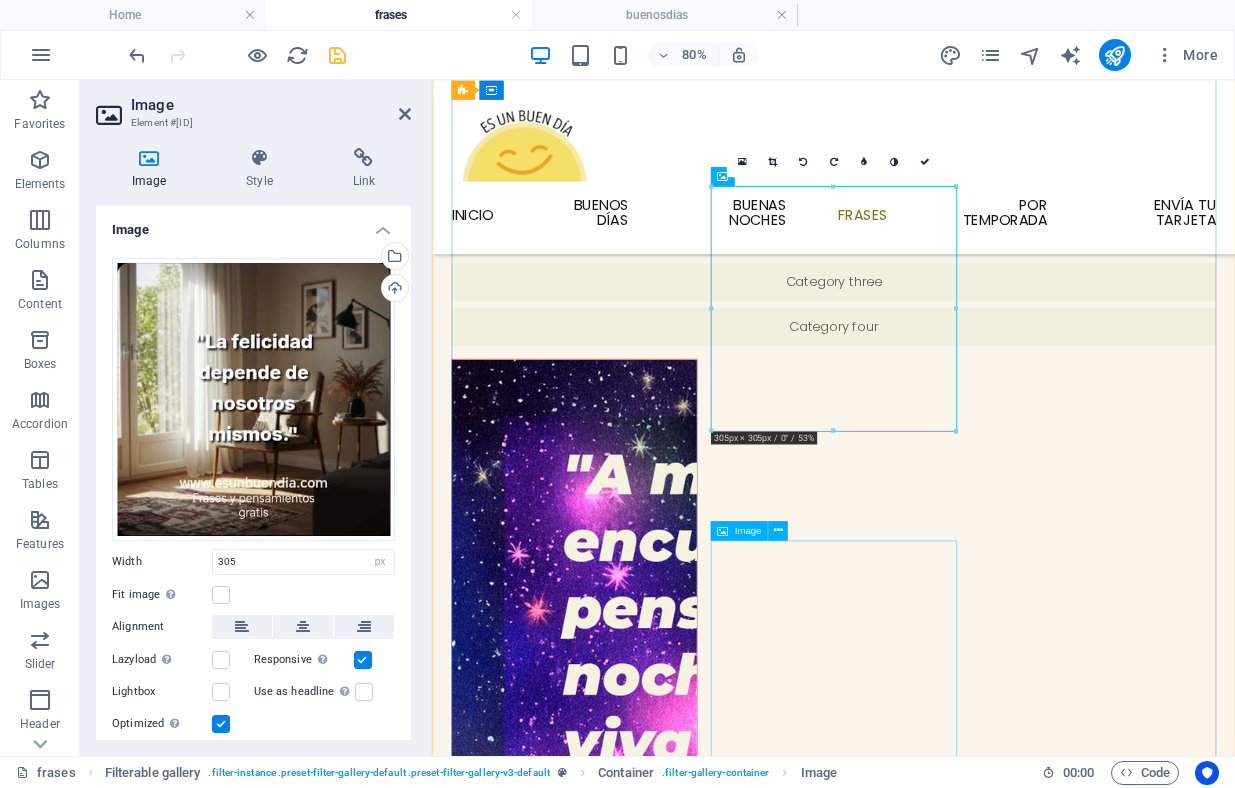scroll, scrollTop: 430, scrollLeft: 0, axis: vertical 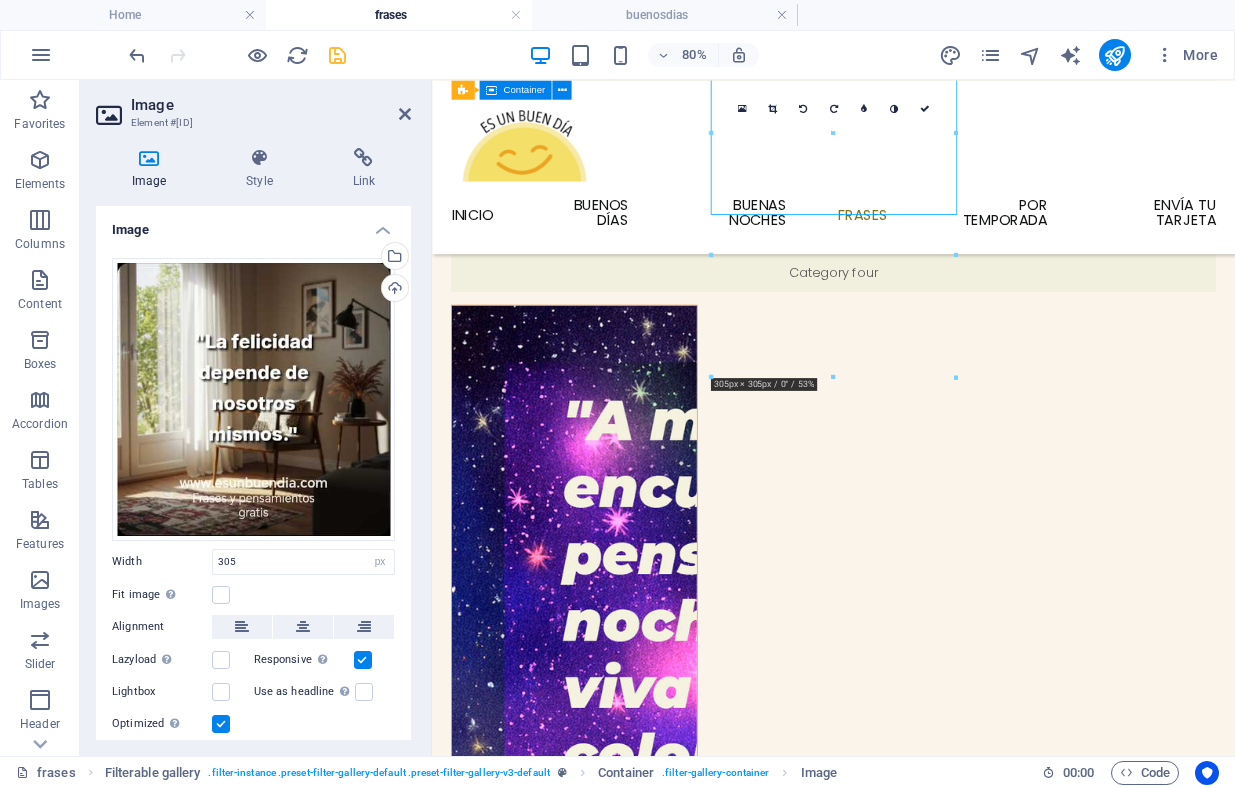 click at bounding box center (337, 55) 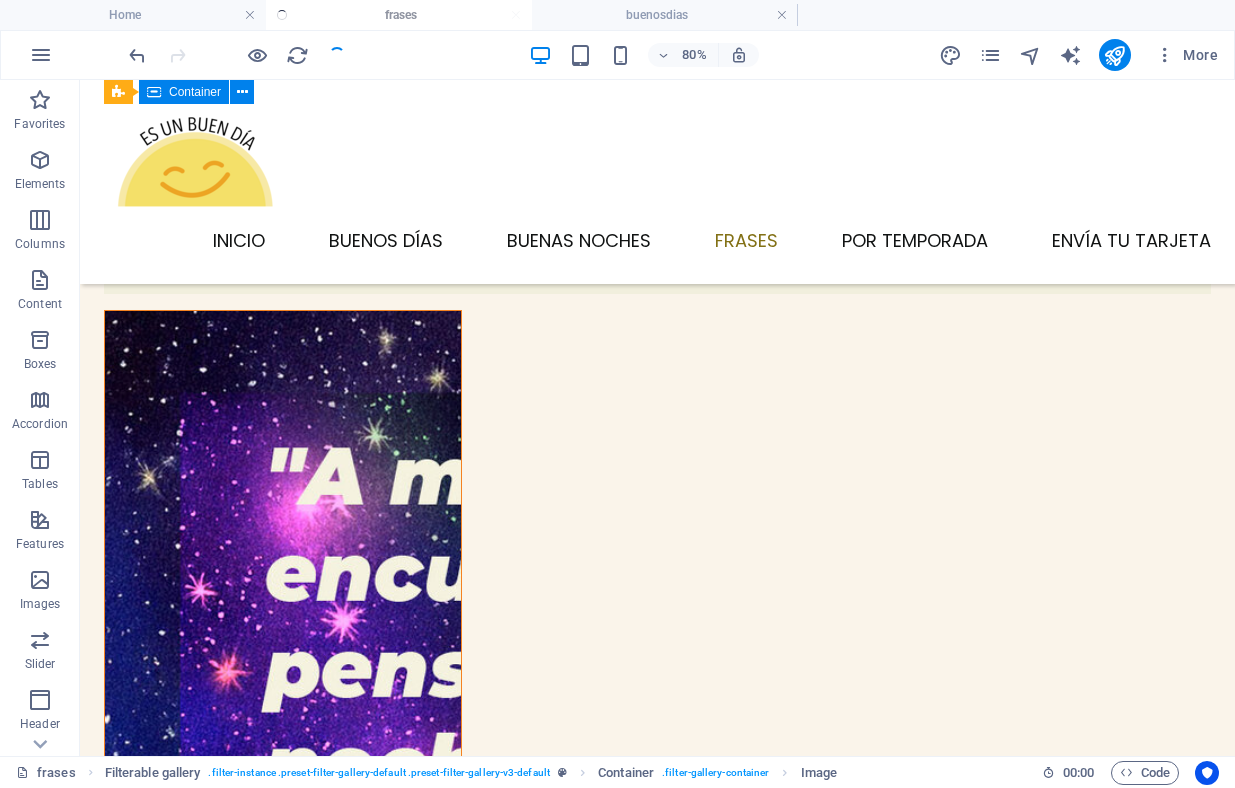 scroll, scrollTop: 455, scrollLeft: 0, axis: vertical 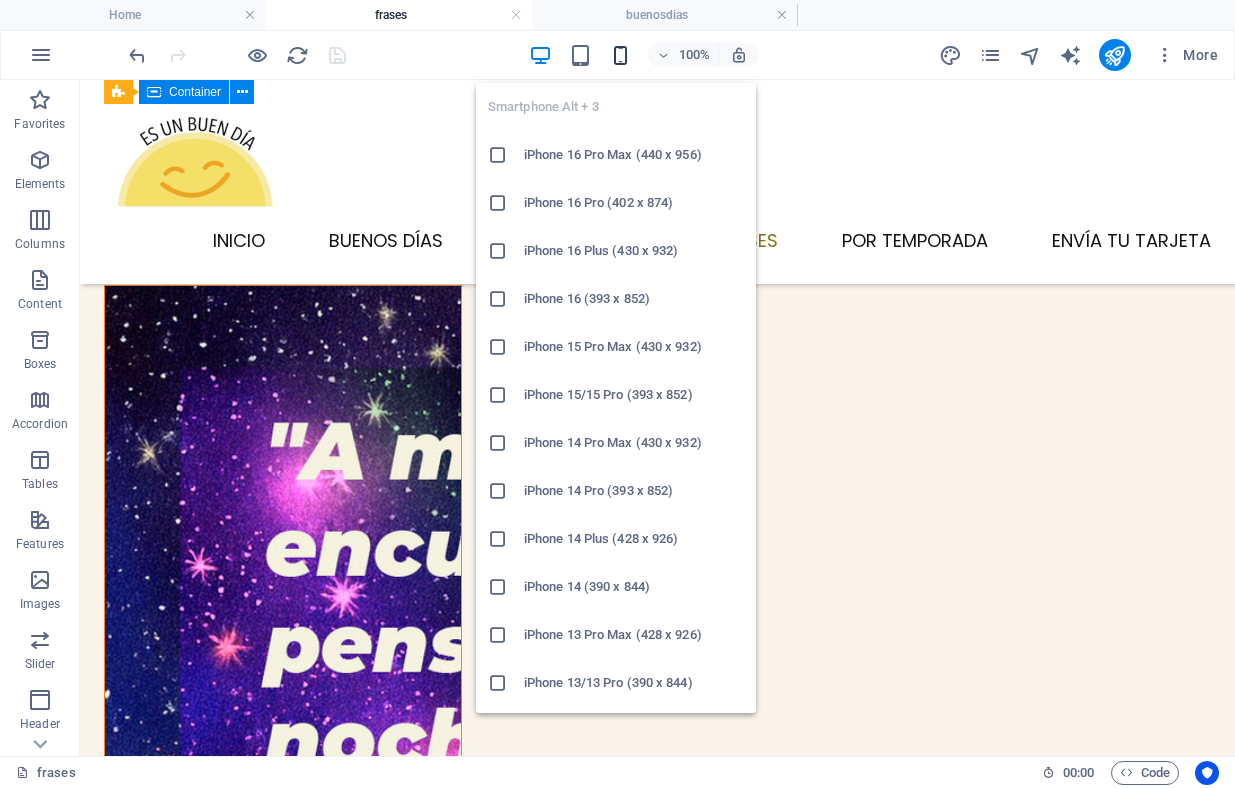 click at bounding box center [620, 55] 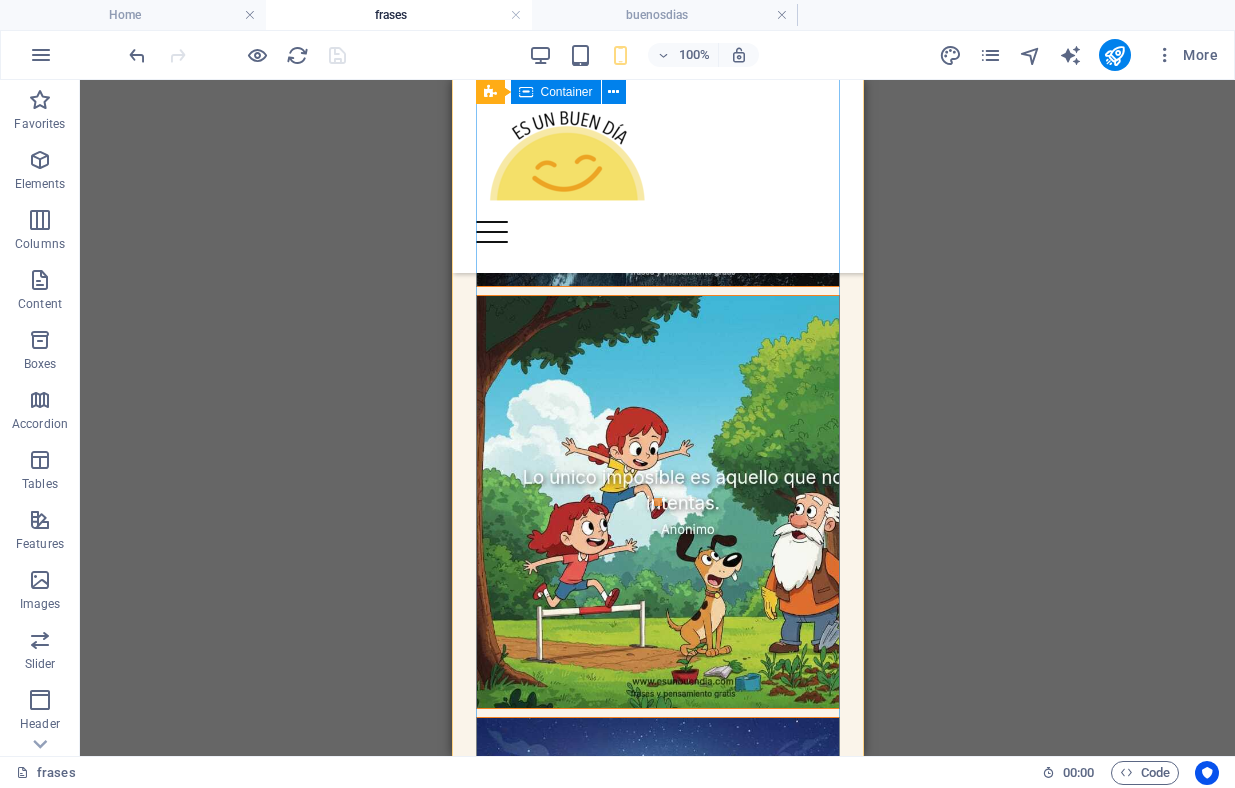 scroll, scrollTop: 3970, scrollLeft: 0, axis: vertical 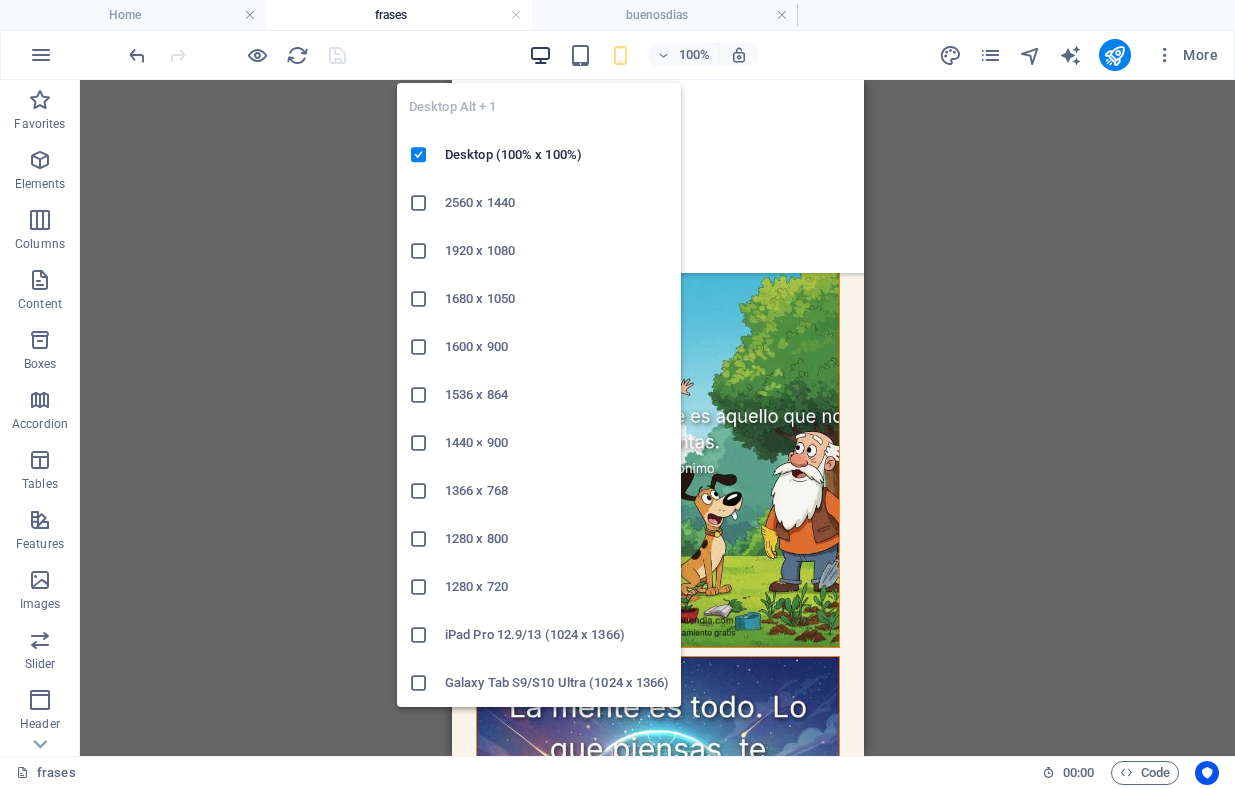 click at bounding box center (540, 55) 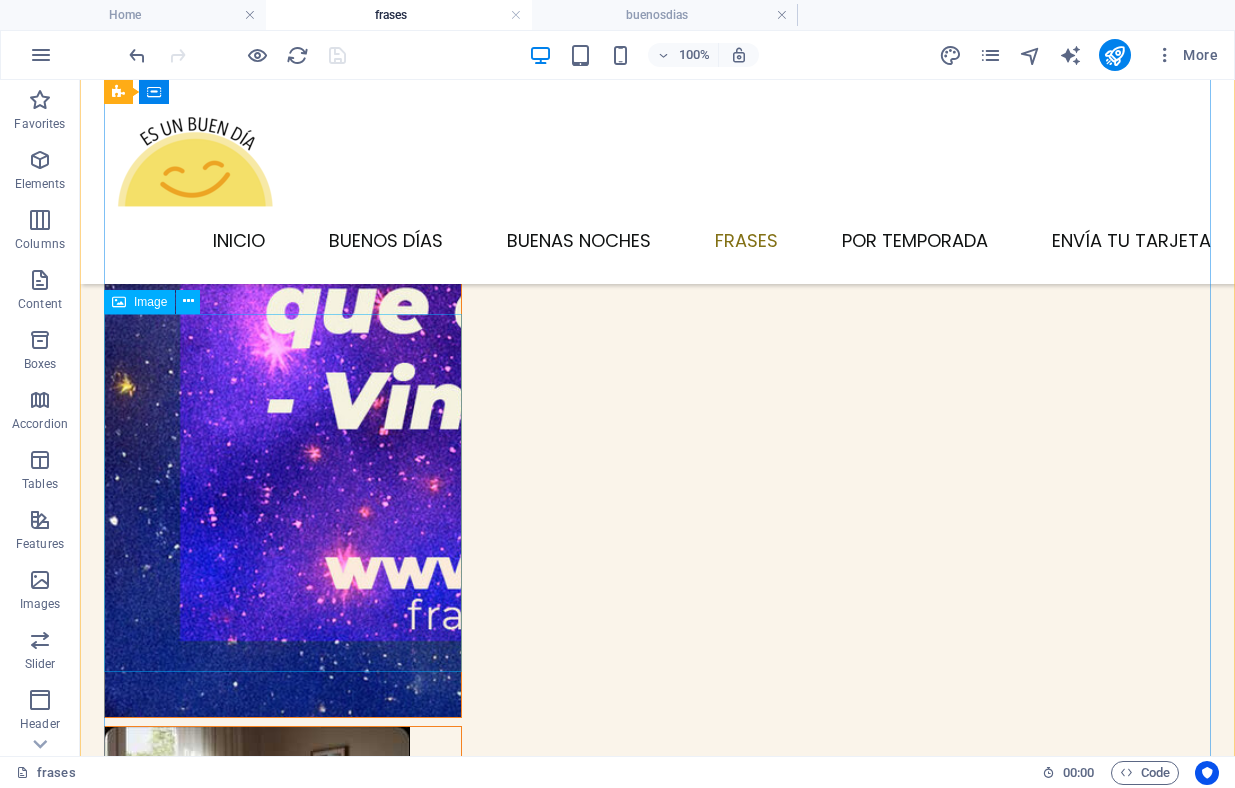 scroll, scrollTop: 1184, scrollLeft: 0, axis: vertical 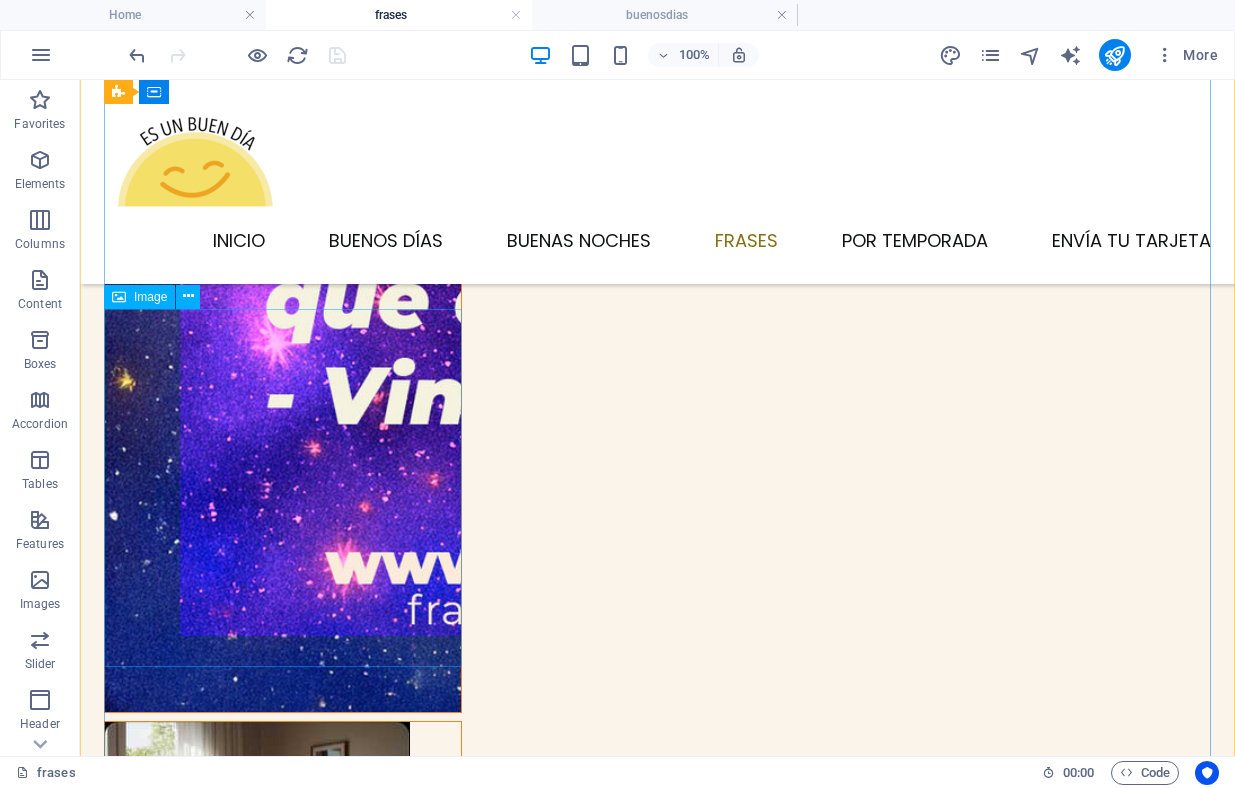 click at bounding box center (283, 8970) 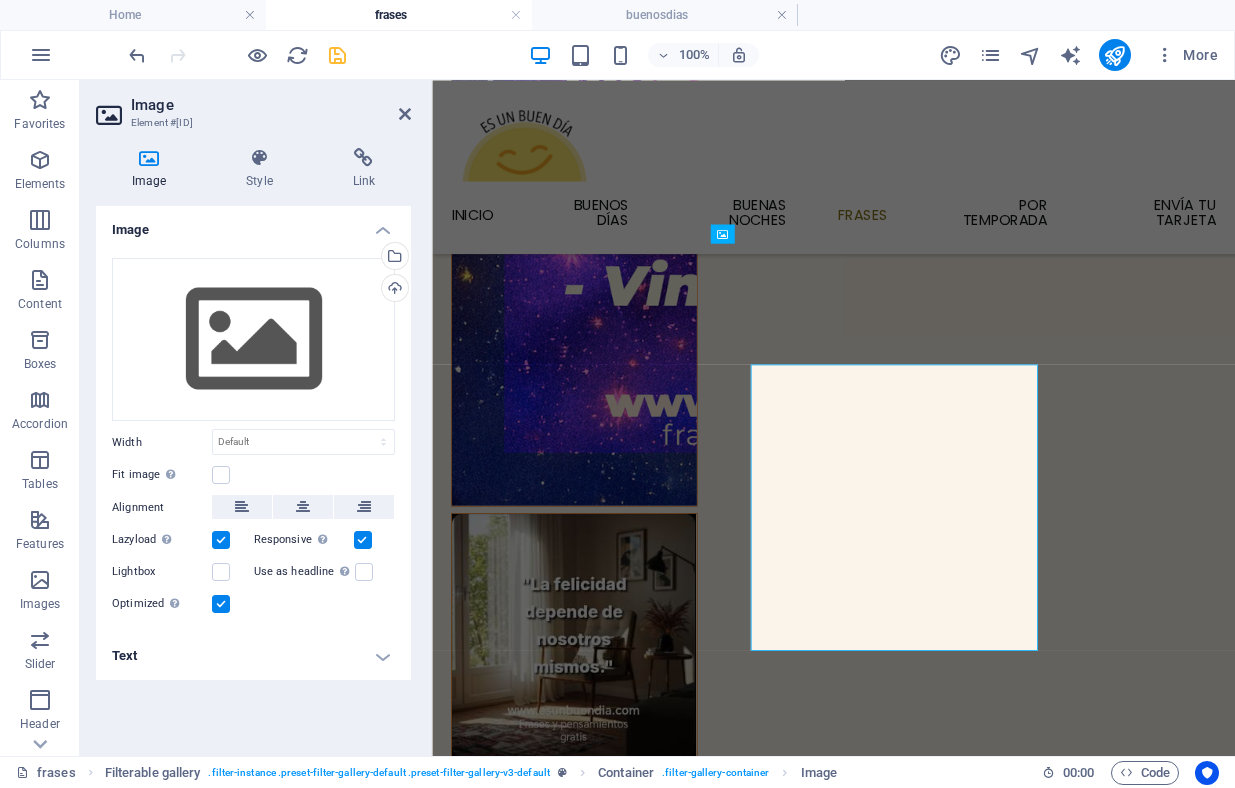 scroll, scrollTop: 1058, scrollLeft: 0, axis: vertical 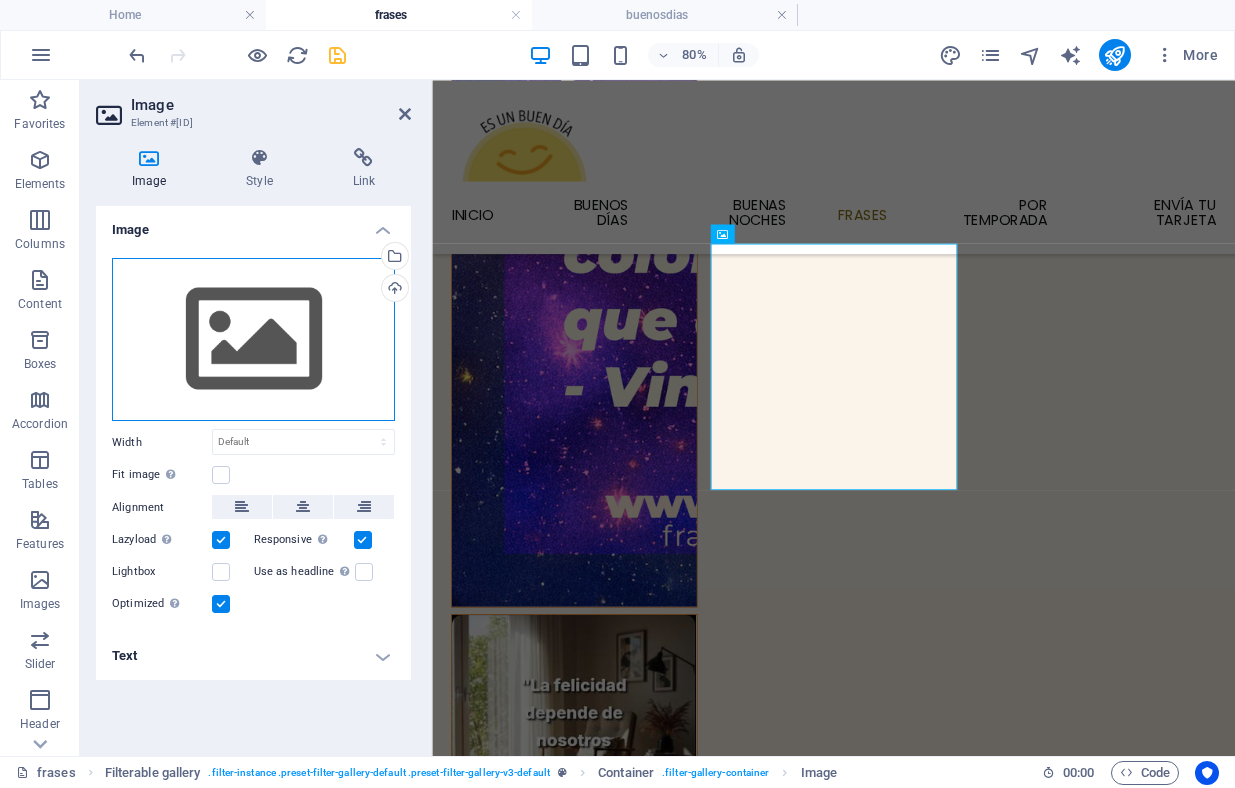 click on "Drag files here, click to choose files or select files from Files or our free stock photos & videos" at bounding box center [253, 340] 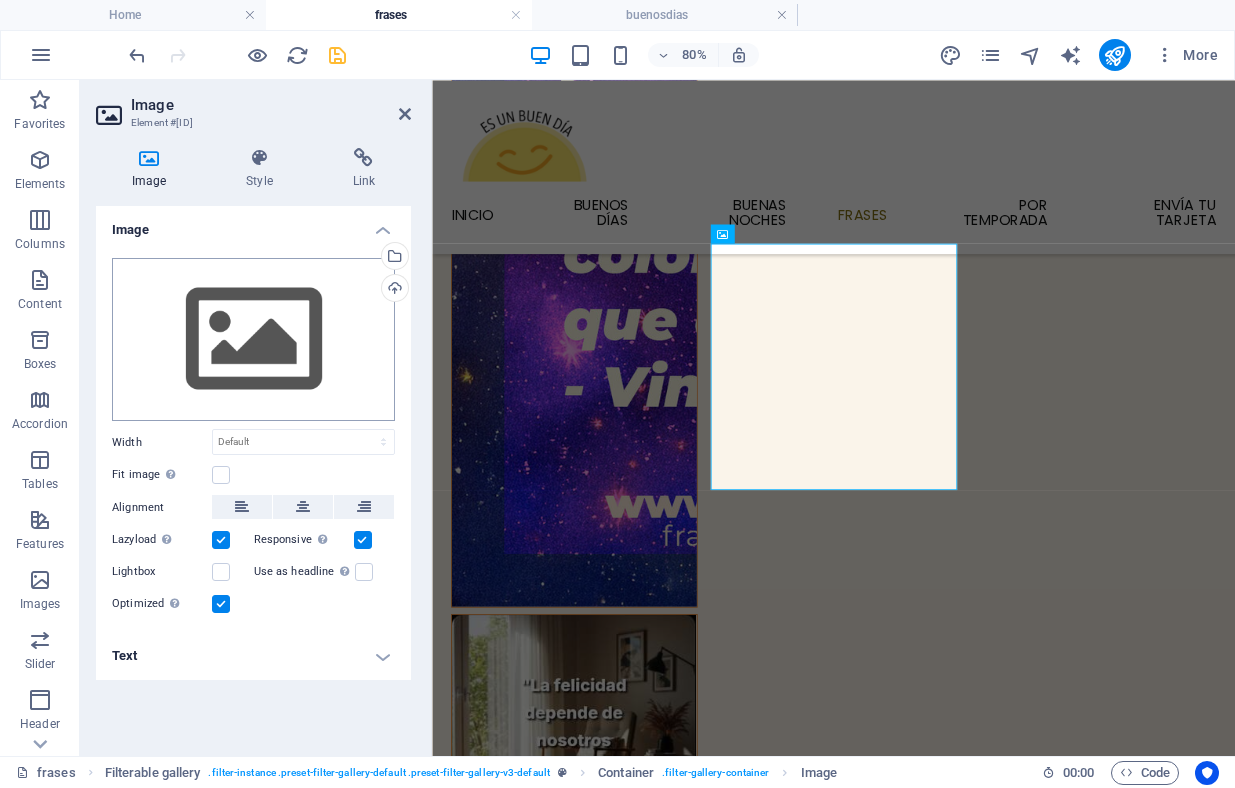 scroll, scrollTop: 1091, scrollLeft: 0, axis: vertical 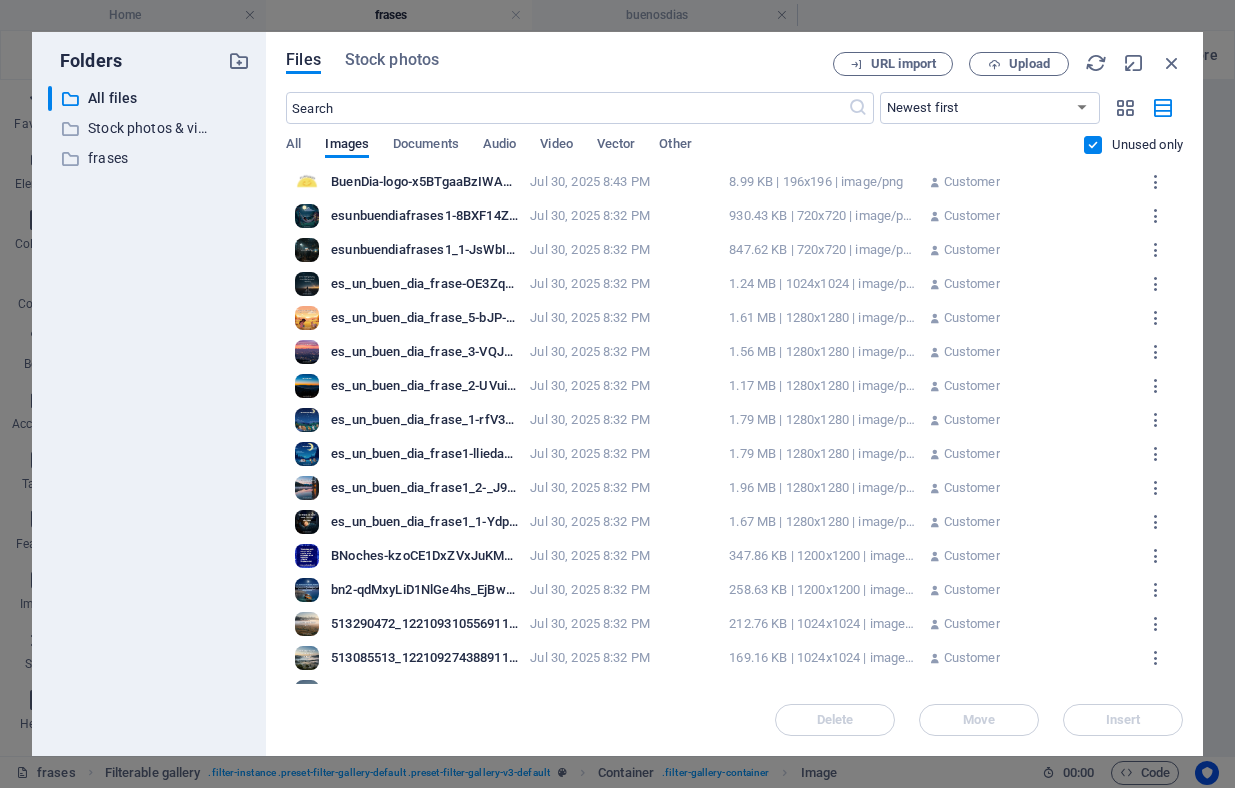 click on "es_un_buen_dia_frase_5-bJP-Mb9Bwh307Lchy5AsmQ.png" at bounding box center [424, 318] 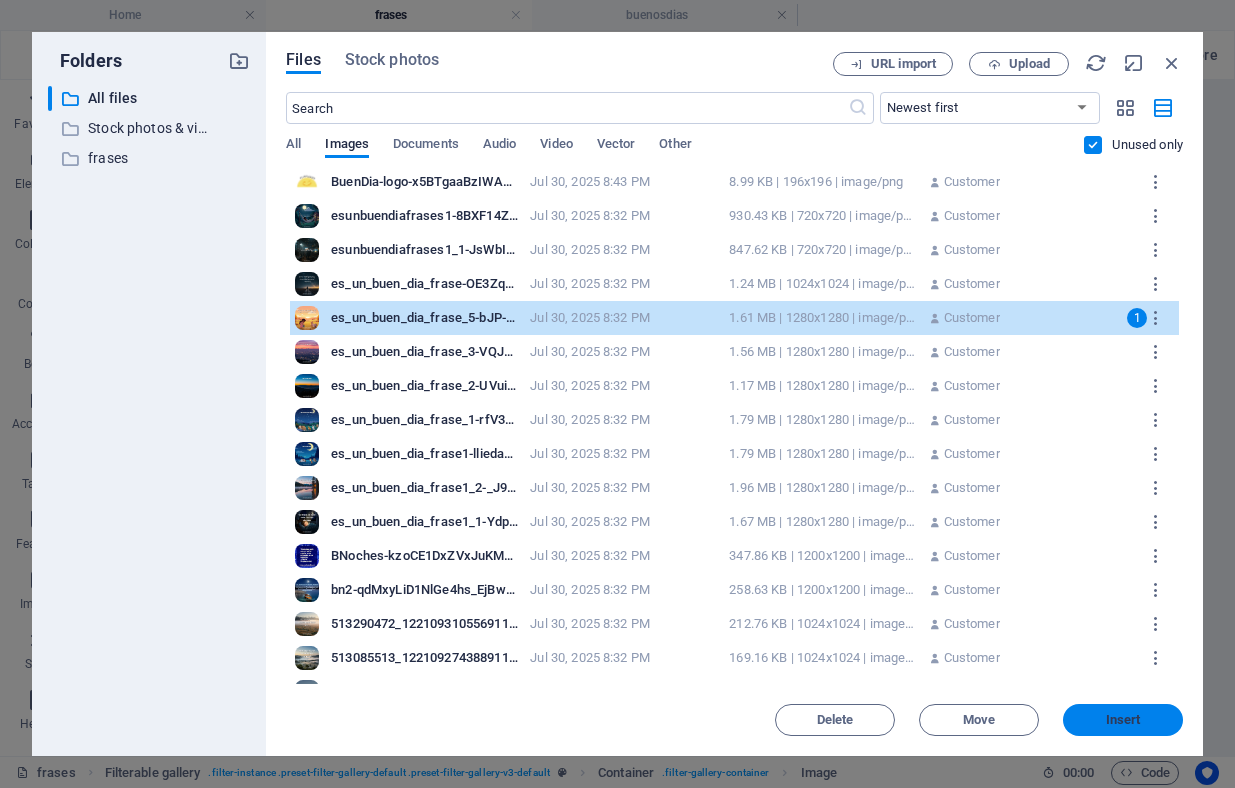 click on "Insert" at bounding box center (1123, 720) 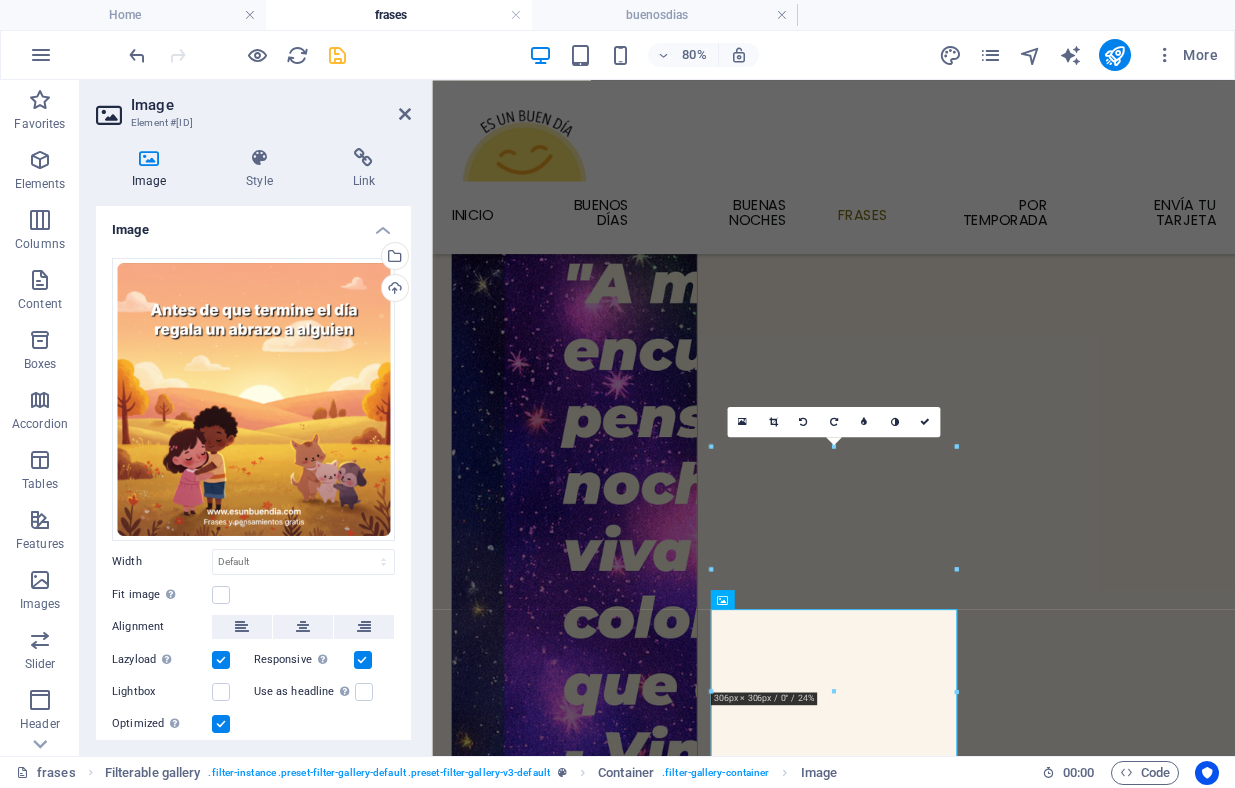 scroll, scrollTop: 805, scrollLeft: 0, axis: vertical 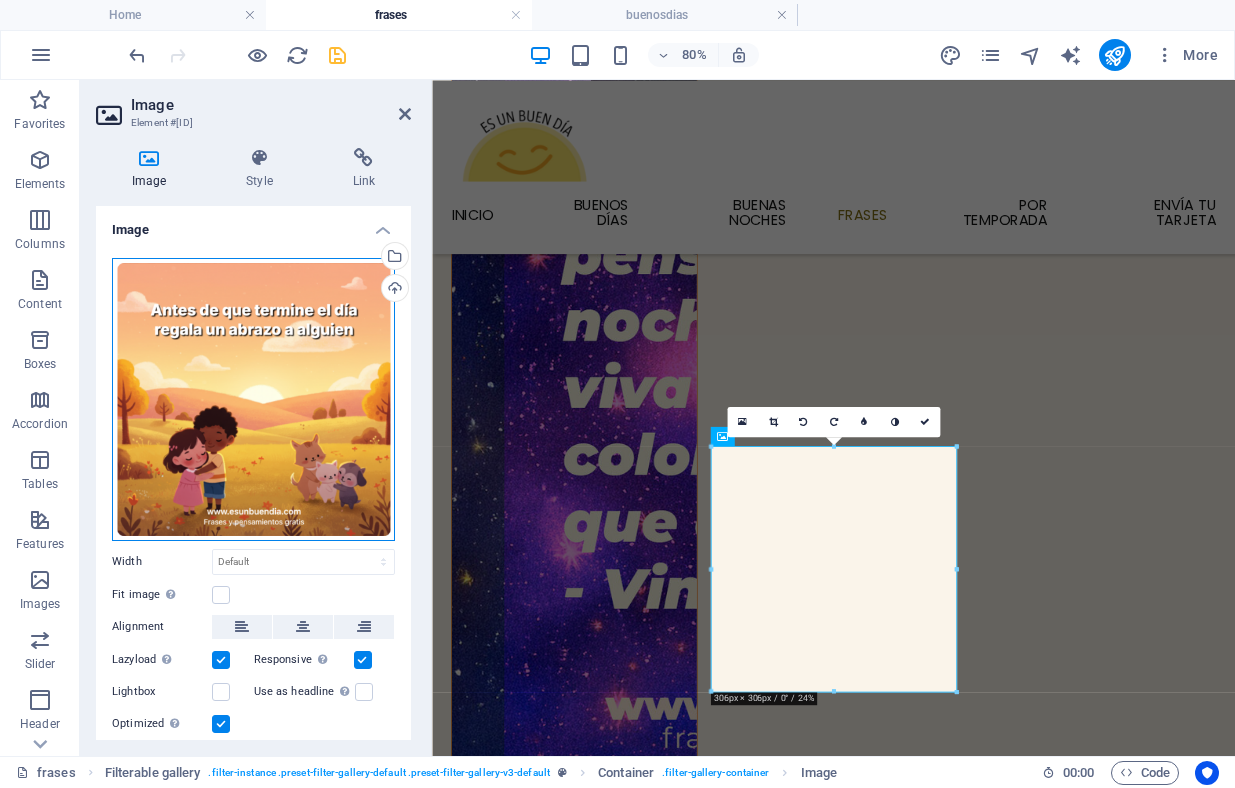 click on "Drag files here, click to choose files or select files from Files or our free stock photos & videos" at bounding box center (253, 399) 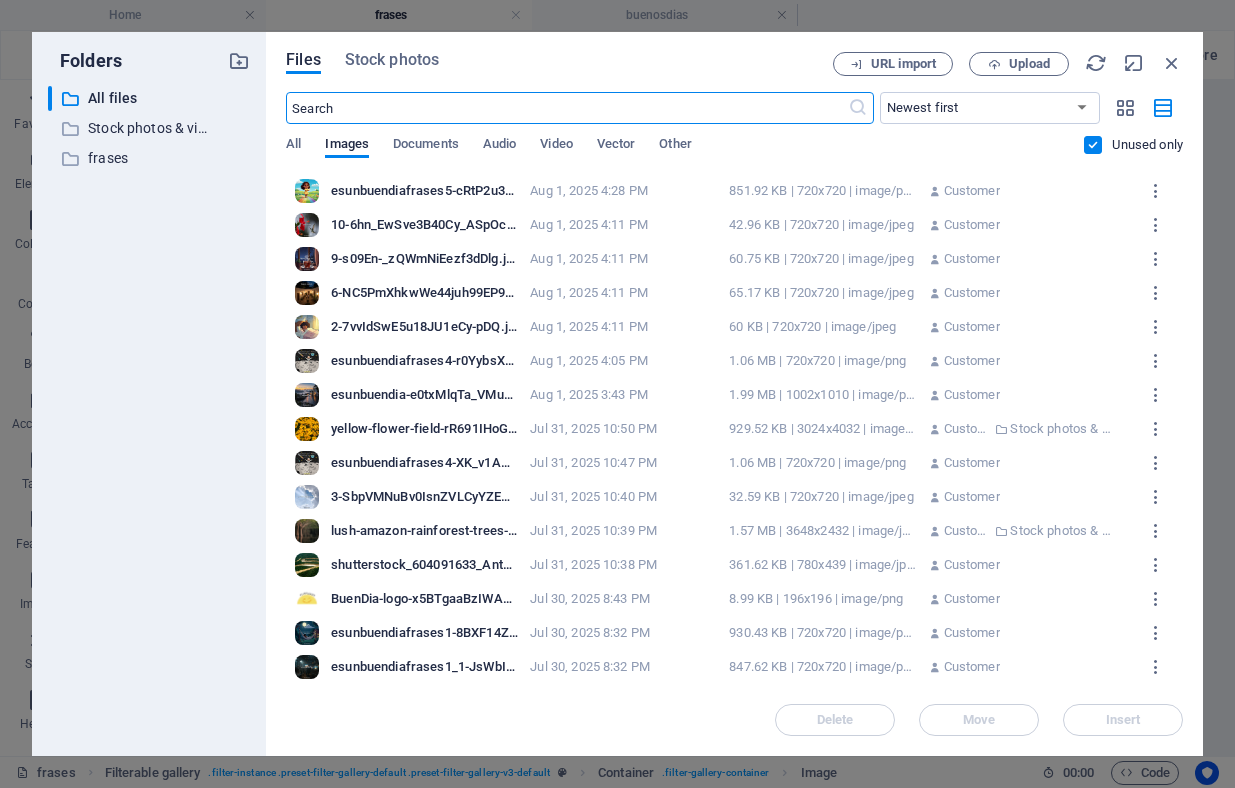 scroll, scrollTop: 818, scrollLeft: 0, axis: vertical 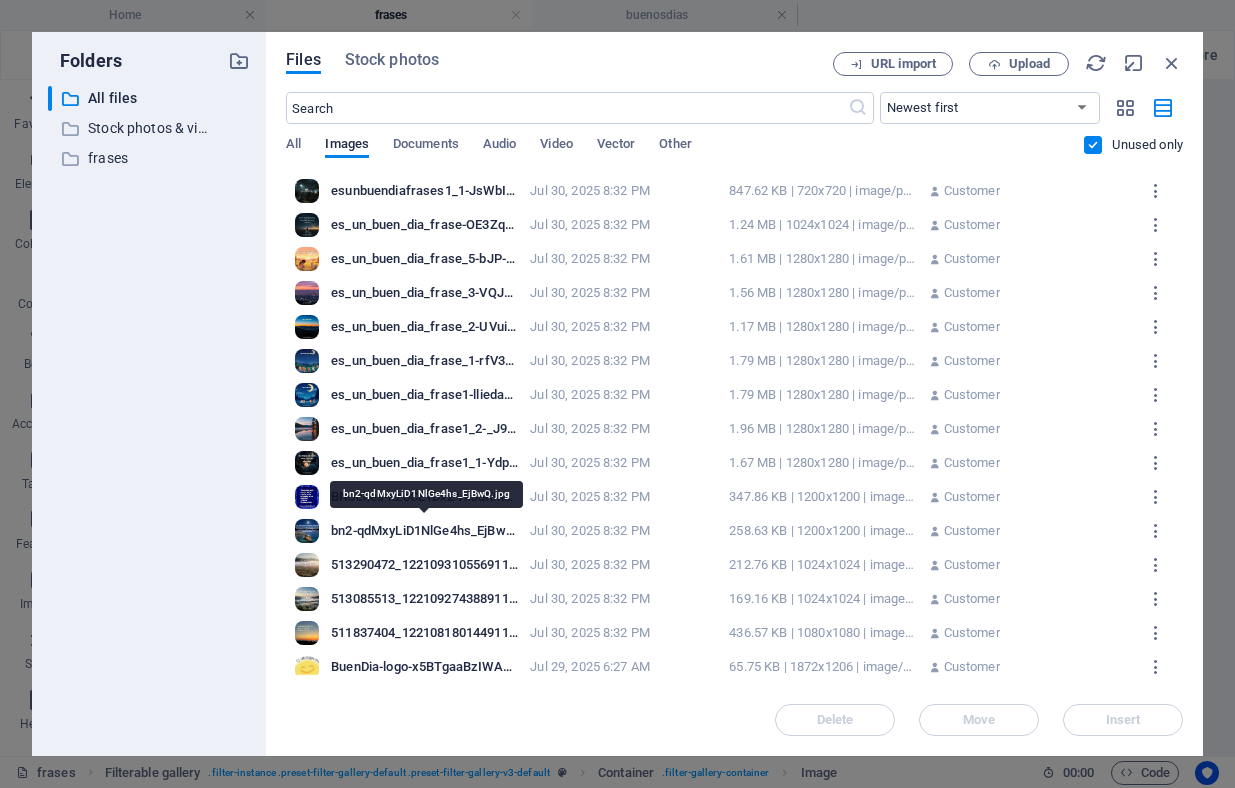 click on "bn2-qdMxyLiD1NlGe4hs_EjBwQ.jpg" at bounding box center (424, 531) 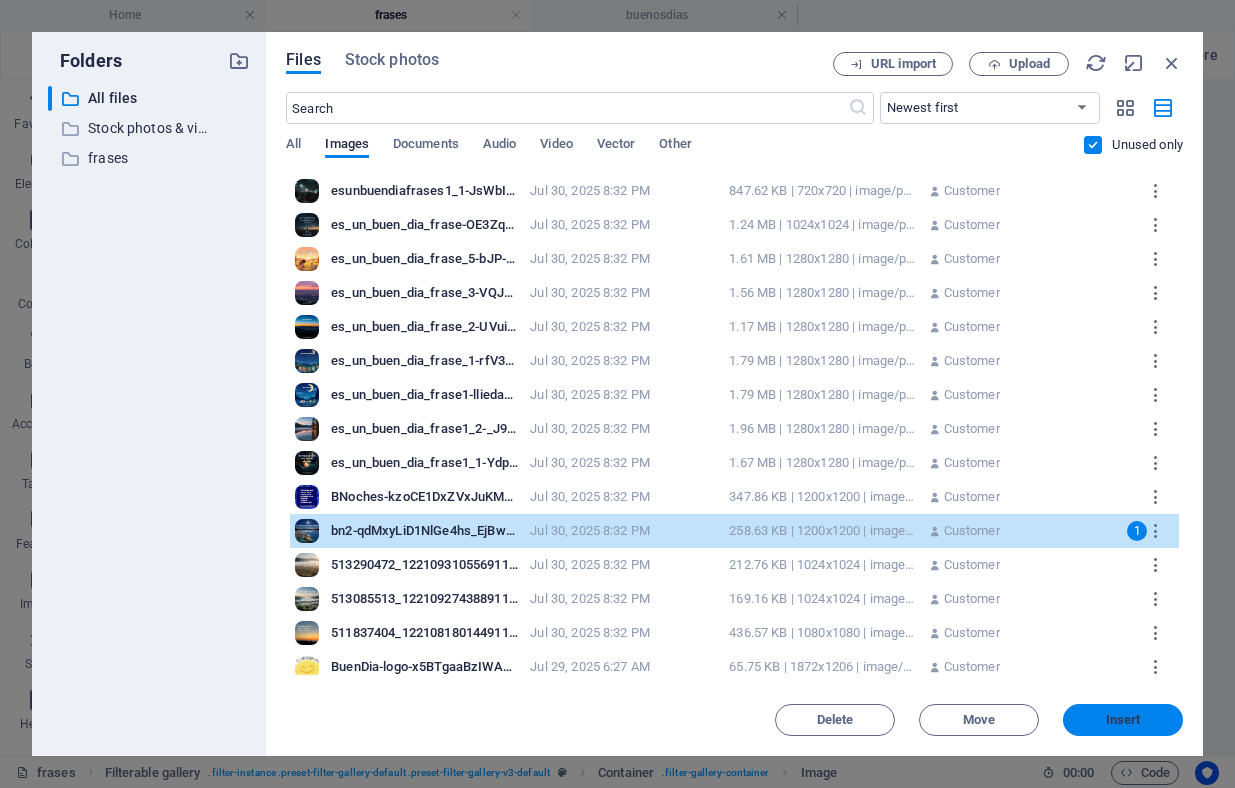 click on "Insert" at bounding box center [1123, 720] 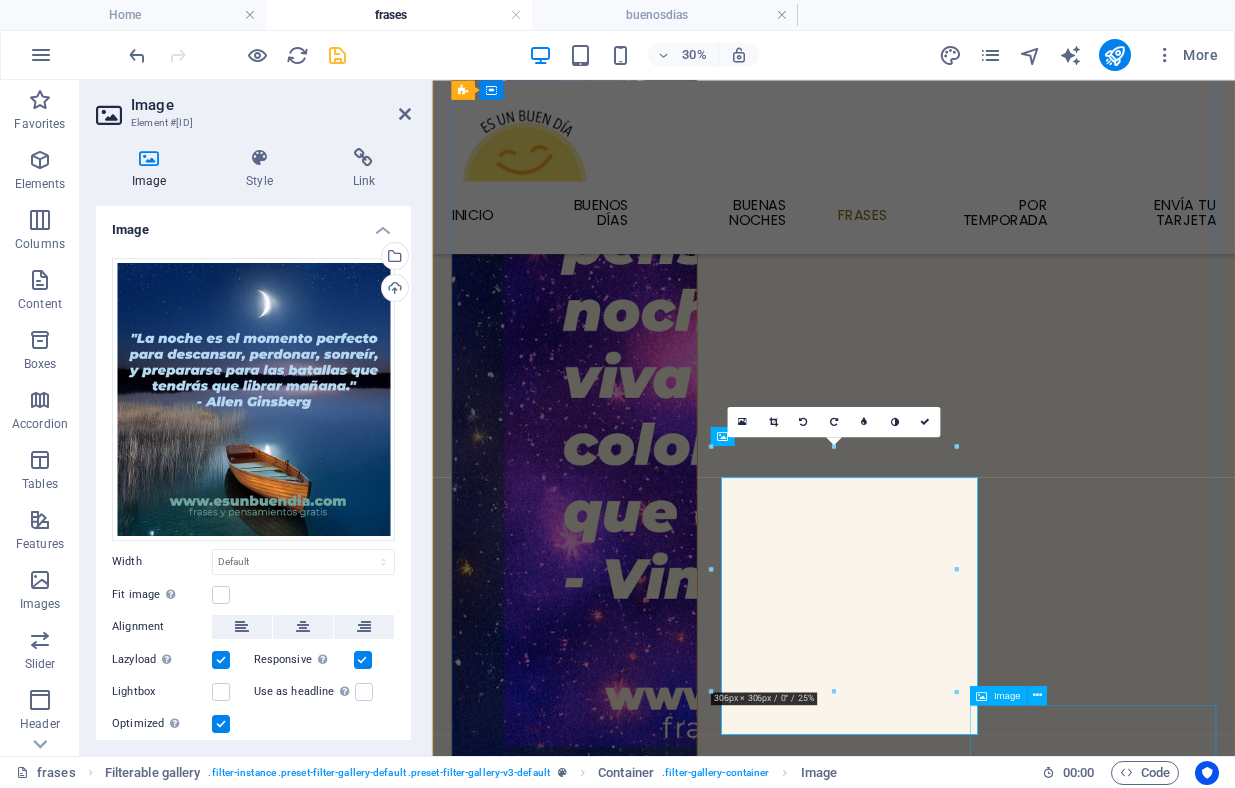 scroll, scrollTop: 805, scrollLeft: 0, axis: vertical 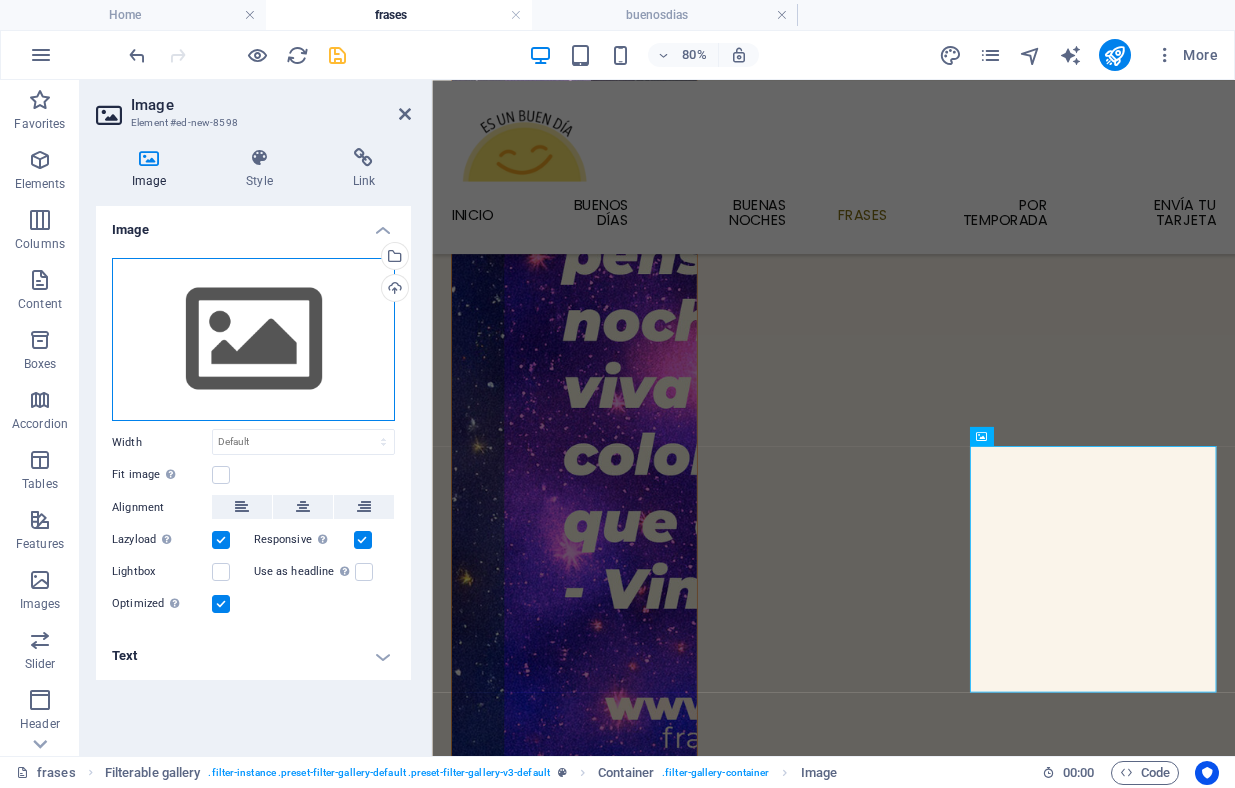 click on "Drag files here, click to choose files or select files from Files or our free stock photos & videos" at bounding box center (253, 340) 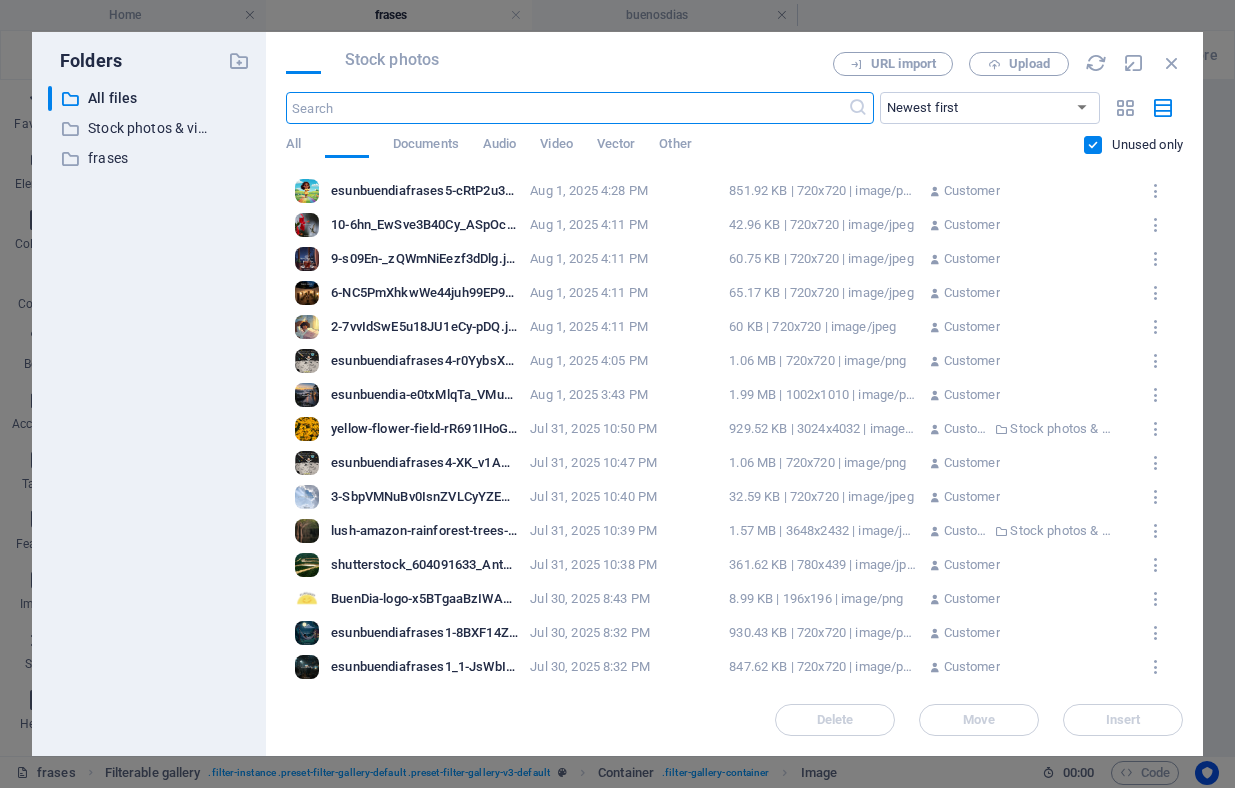 scroll, scrollTop: 818, scrollLeft: 0, axis: vertical 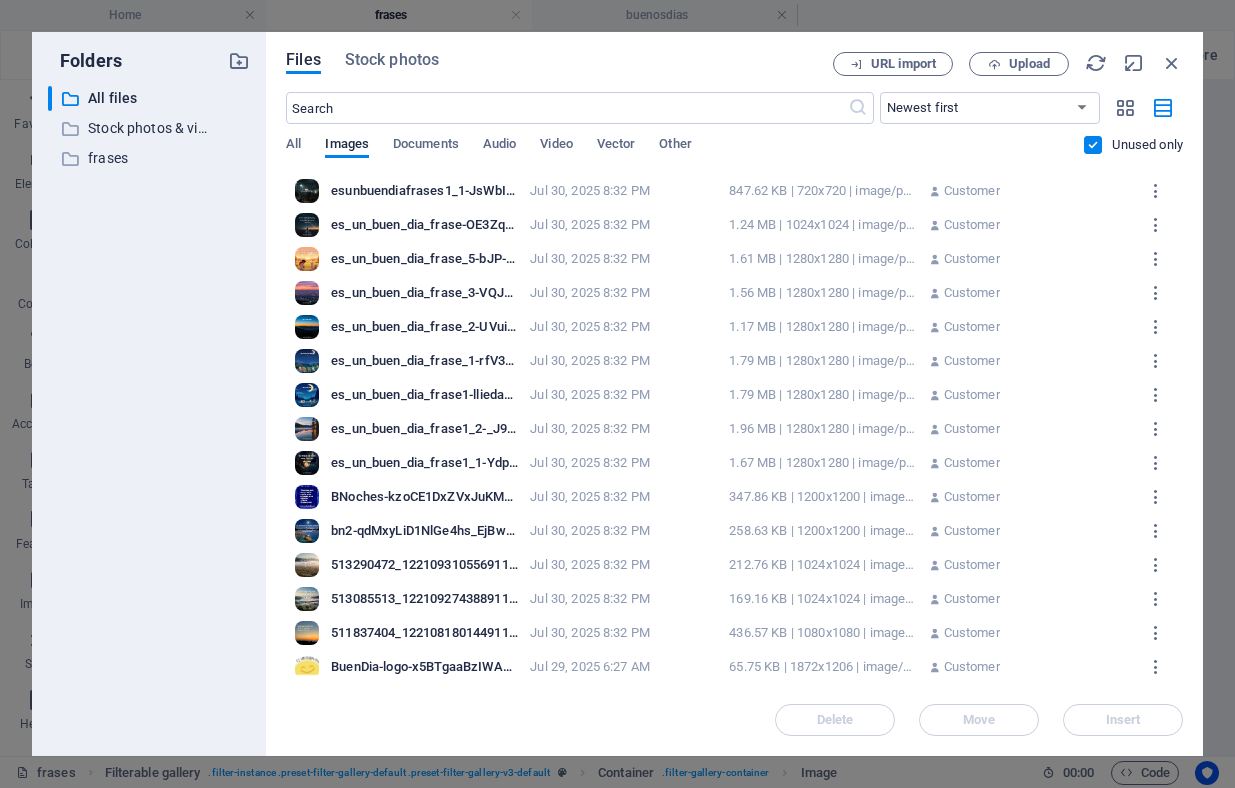 click on "es_un_buen_dia_frase1_1-Ydpa-bWf0gH954SOVnSayA.png" at bounding box center (424, 463) 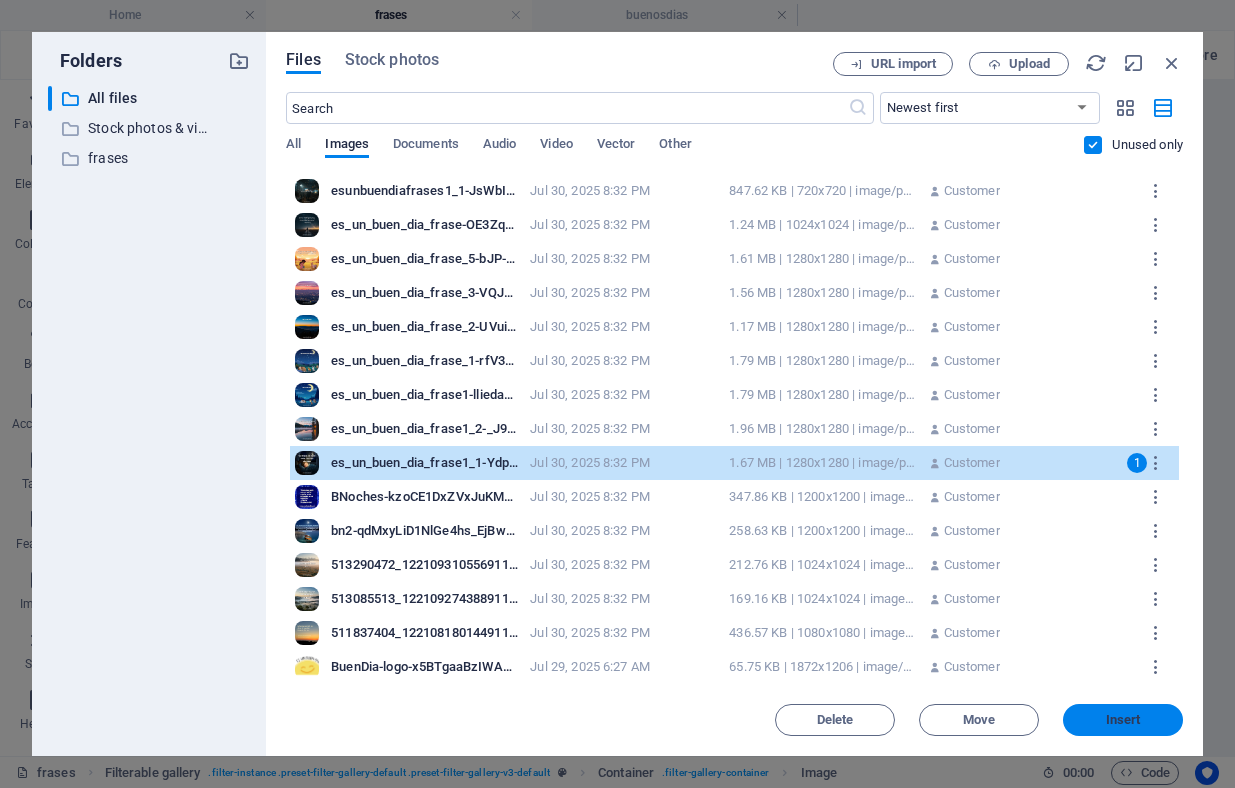 click on "Insert" at bounding box center [1123, 720] 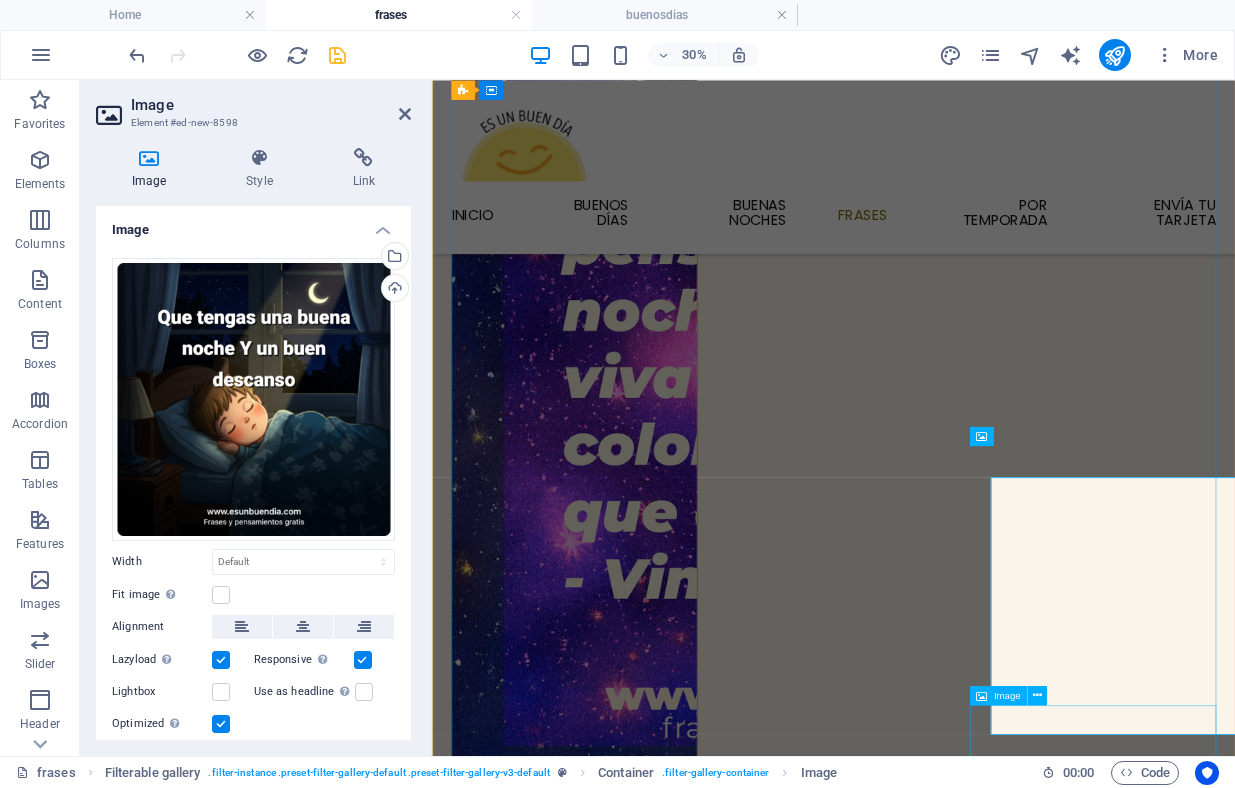scroll, scrollTop: 805, scrollLeft: 0, axis: vertical 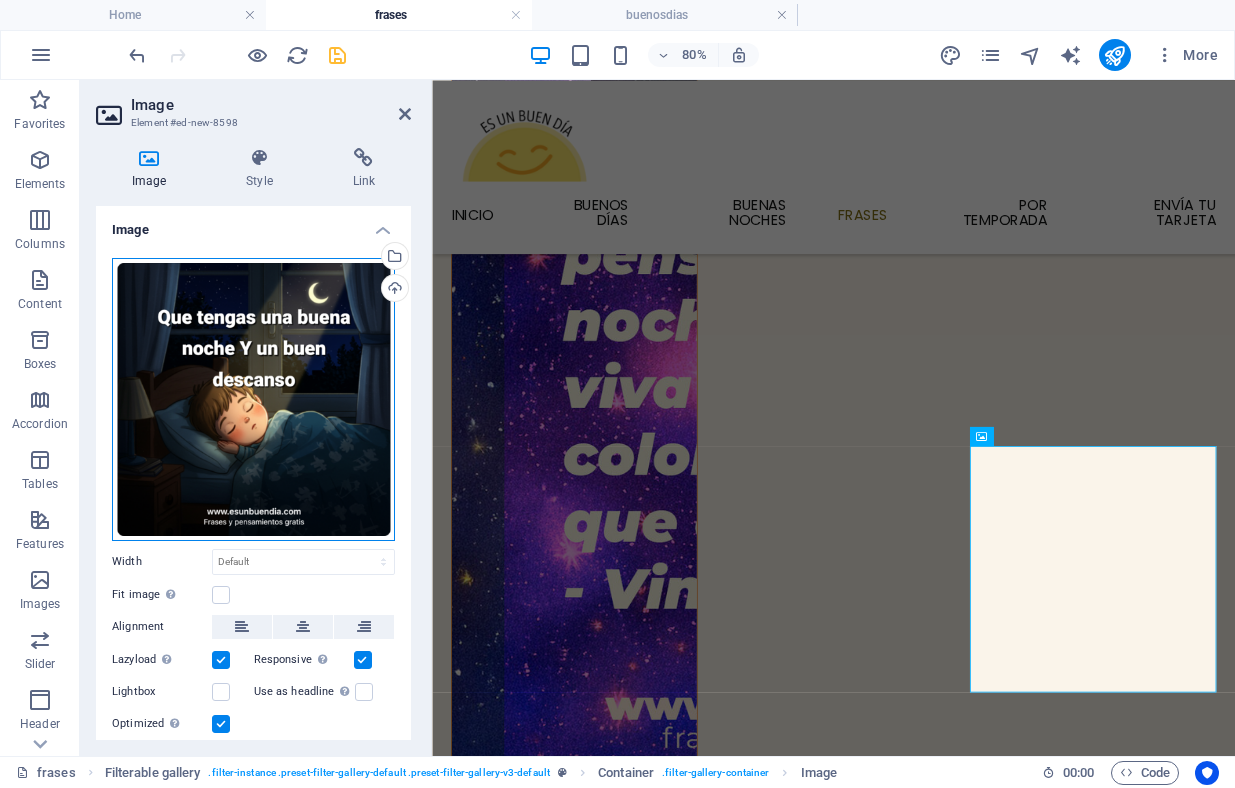 click on "Drag files here, click to choose files or select files from Files or our free stock photos & videos" at bounding box center [253, 399] 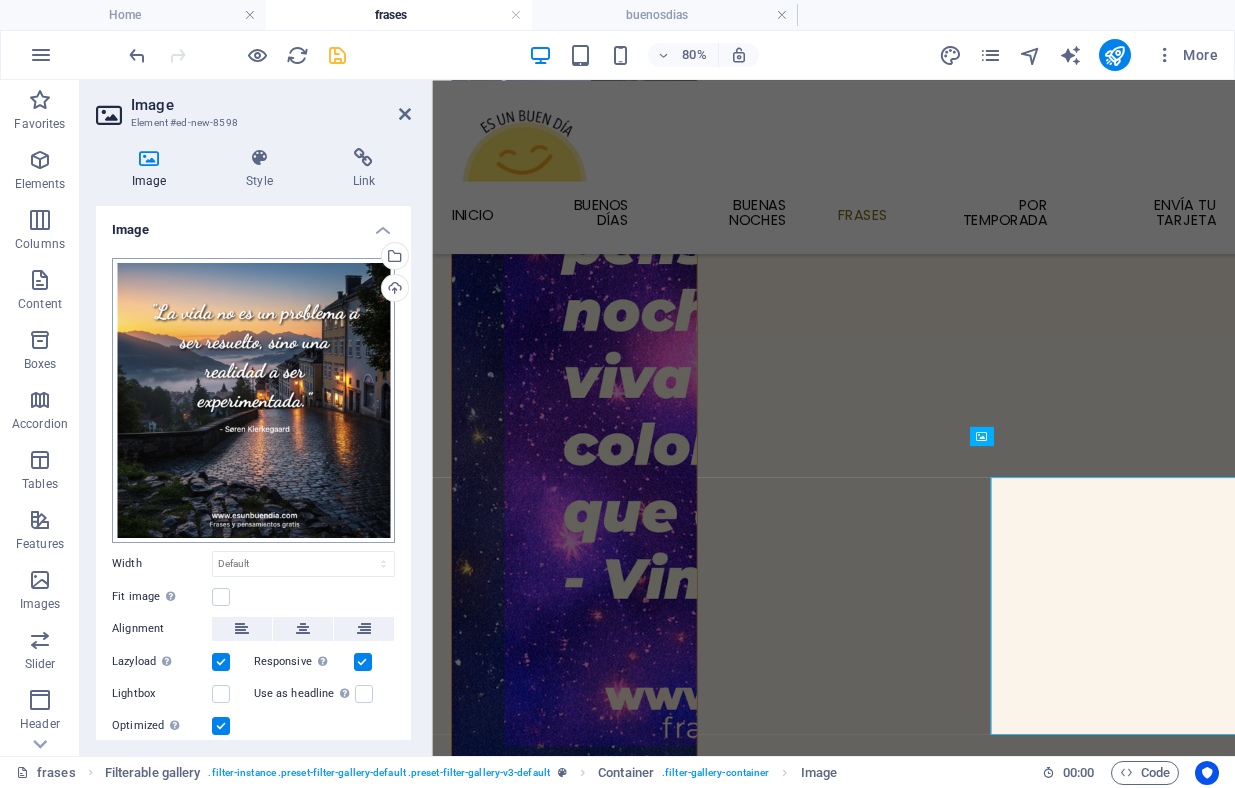 scroll, scrollTop: 805, scrollLeft: 0, axis: vertical 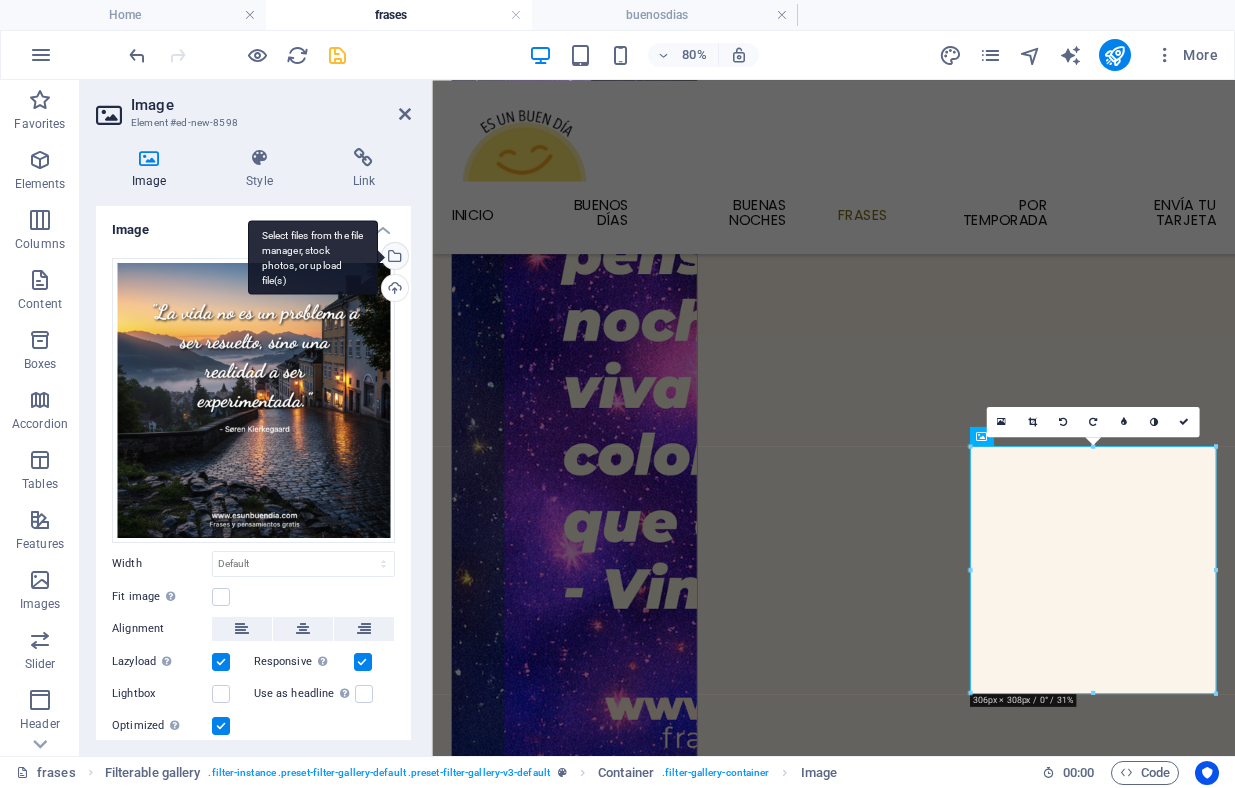 click on "Select files from the file manager, stock photos, or upload file(s)" at bounding box center (393, 258) 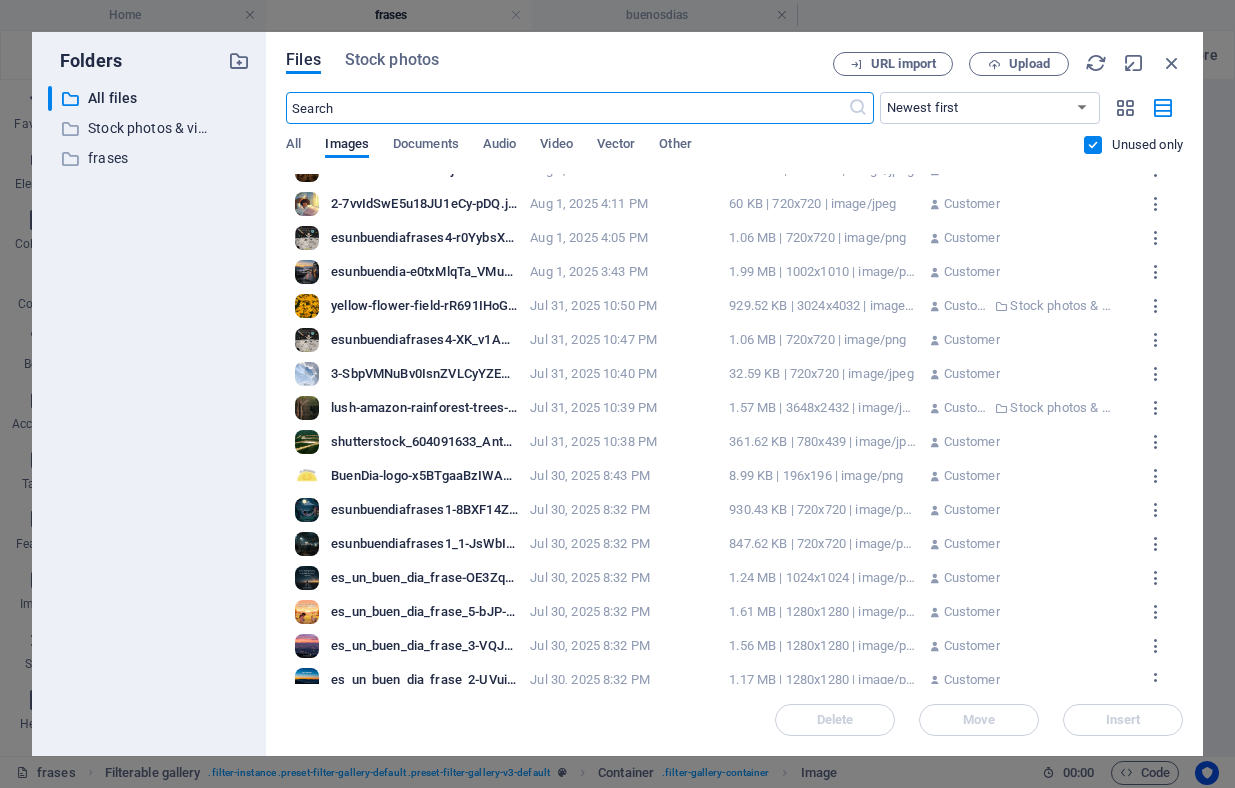 scroll, scrollTop: 210, scrollLeft: 0, axis: vertical 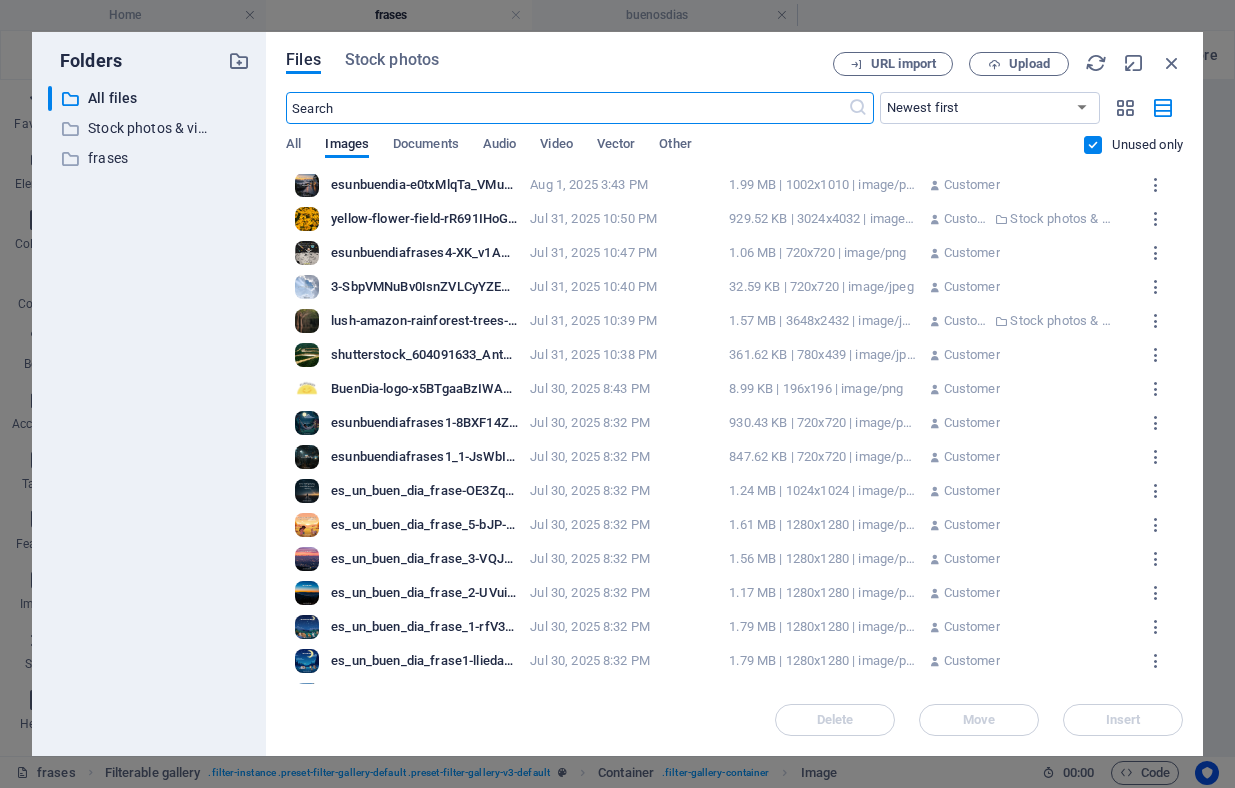 click on "es_un_buen_dia_frase-OE3ZqSpLXkeXo74HirwPhQ.png" at bounding box center (424, 491) 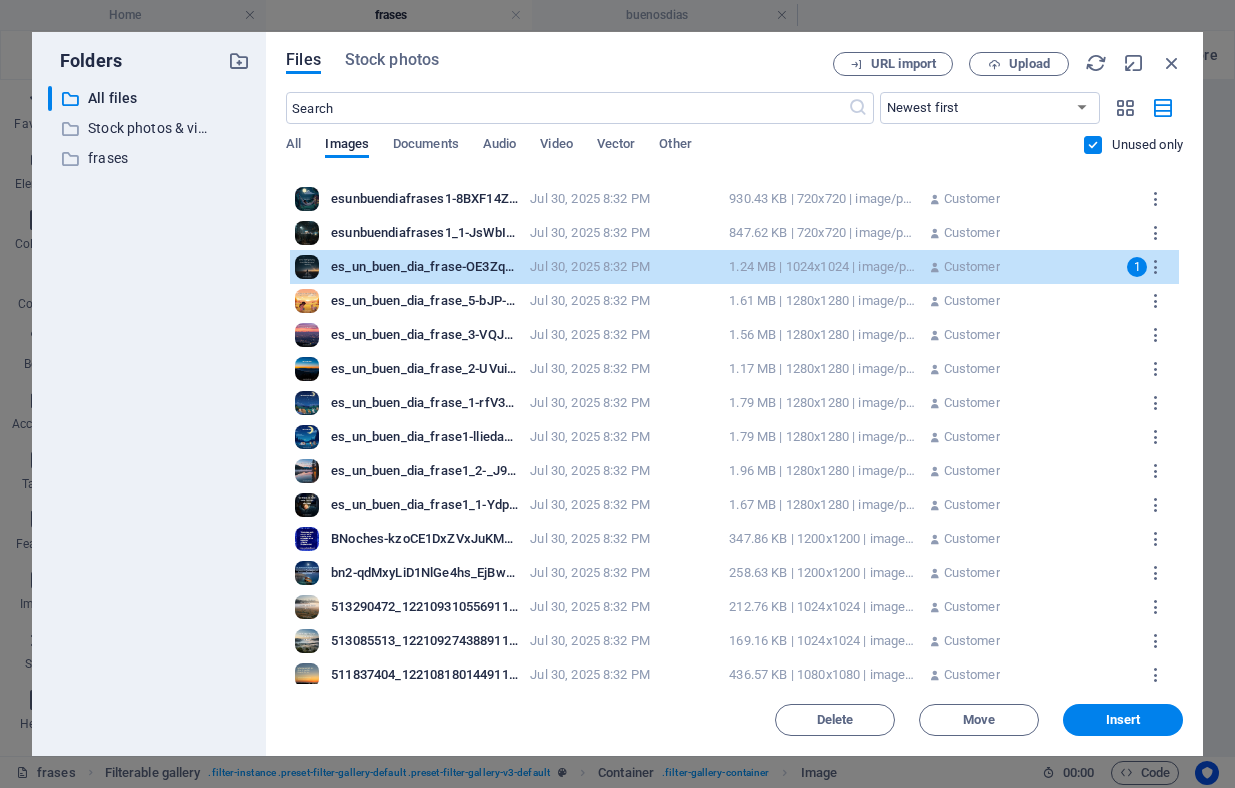 scroll, scrollTop: 476, scrollLeft: 0, axis: vertical 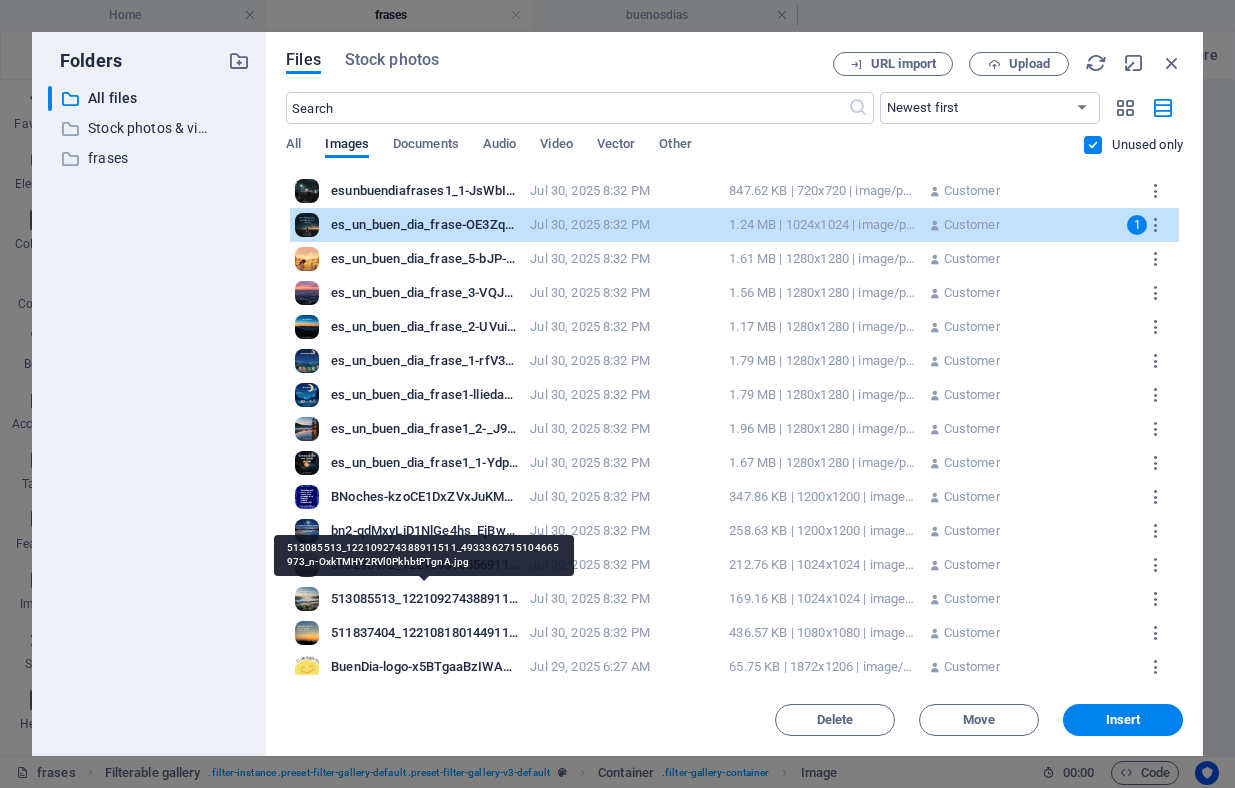 click on "513085513_122109274388911511_4933362715104665973_n-OxkTMHY2RVl0PkhbtPTgnA.jpg" at bounding box center [424, 599] 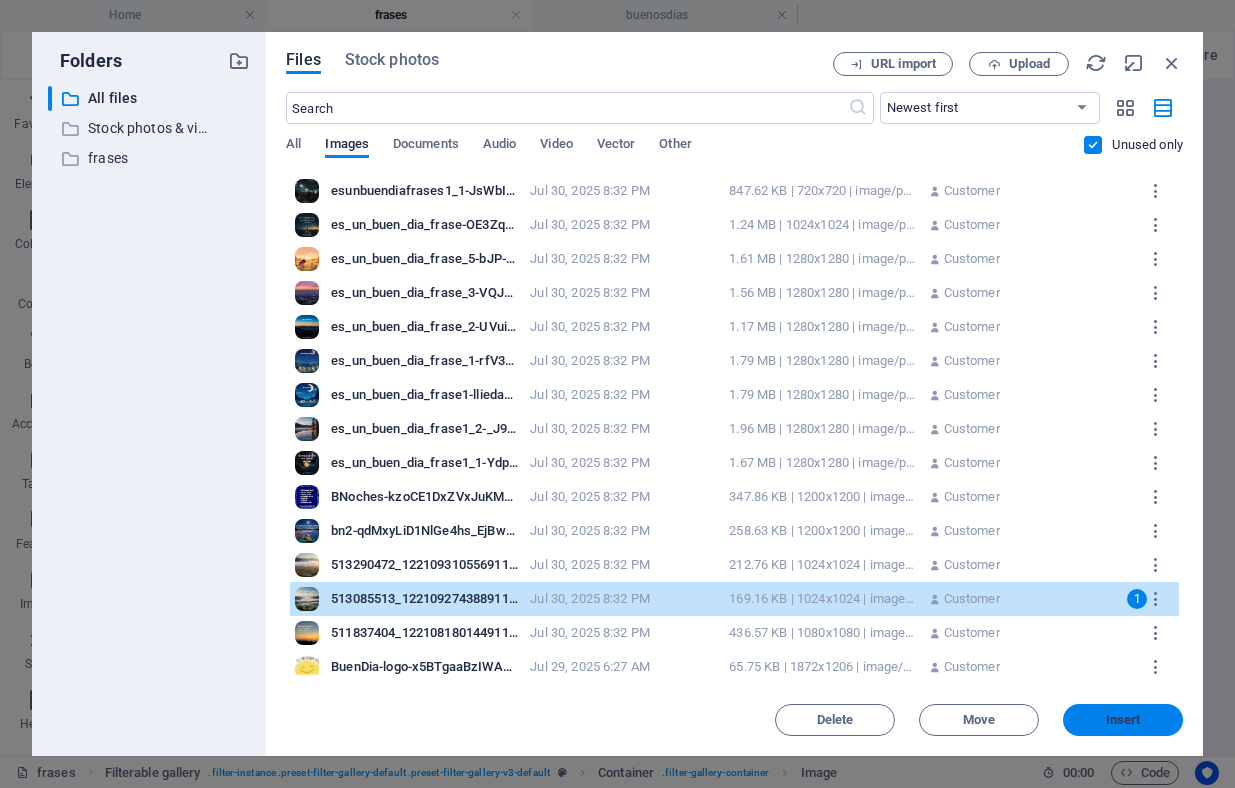 click on "Insert" at bounding box center [1123, 720] 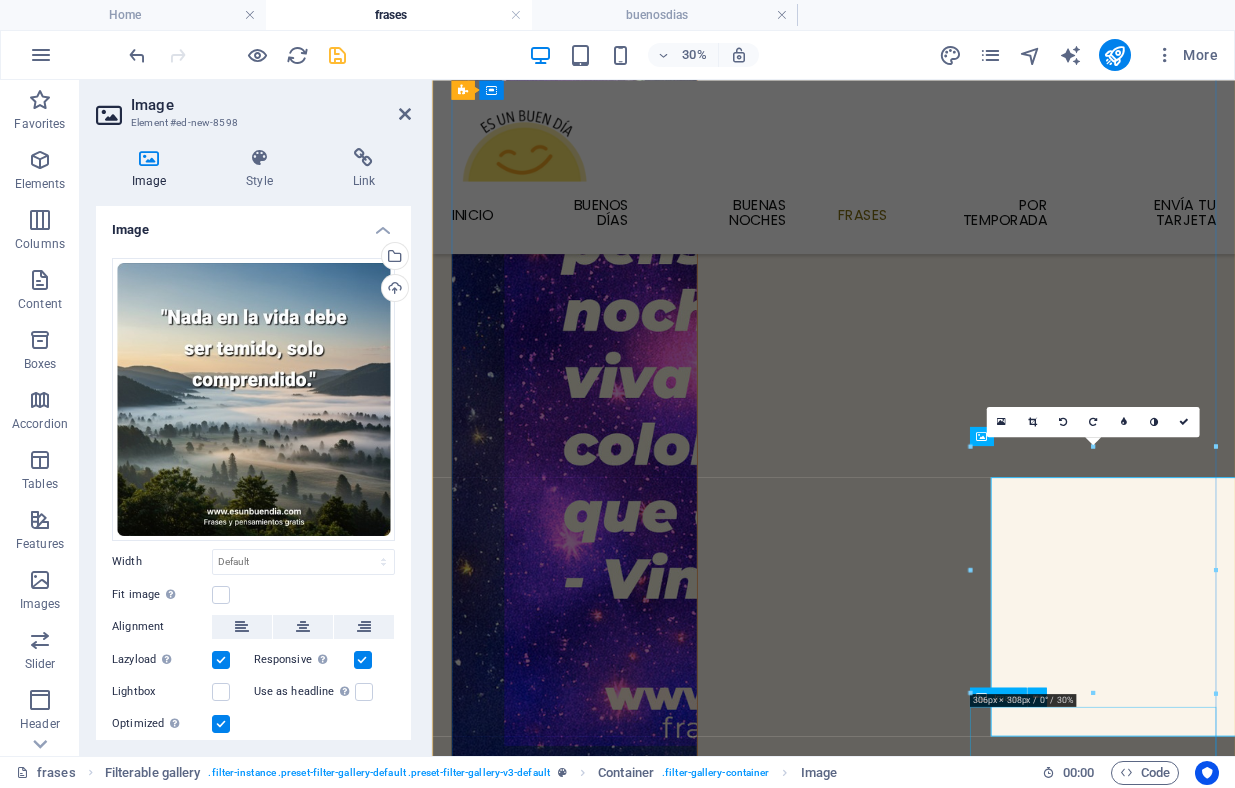scroll, scrollTop: 805, scrollLeft: 0, axis: vertical 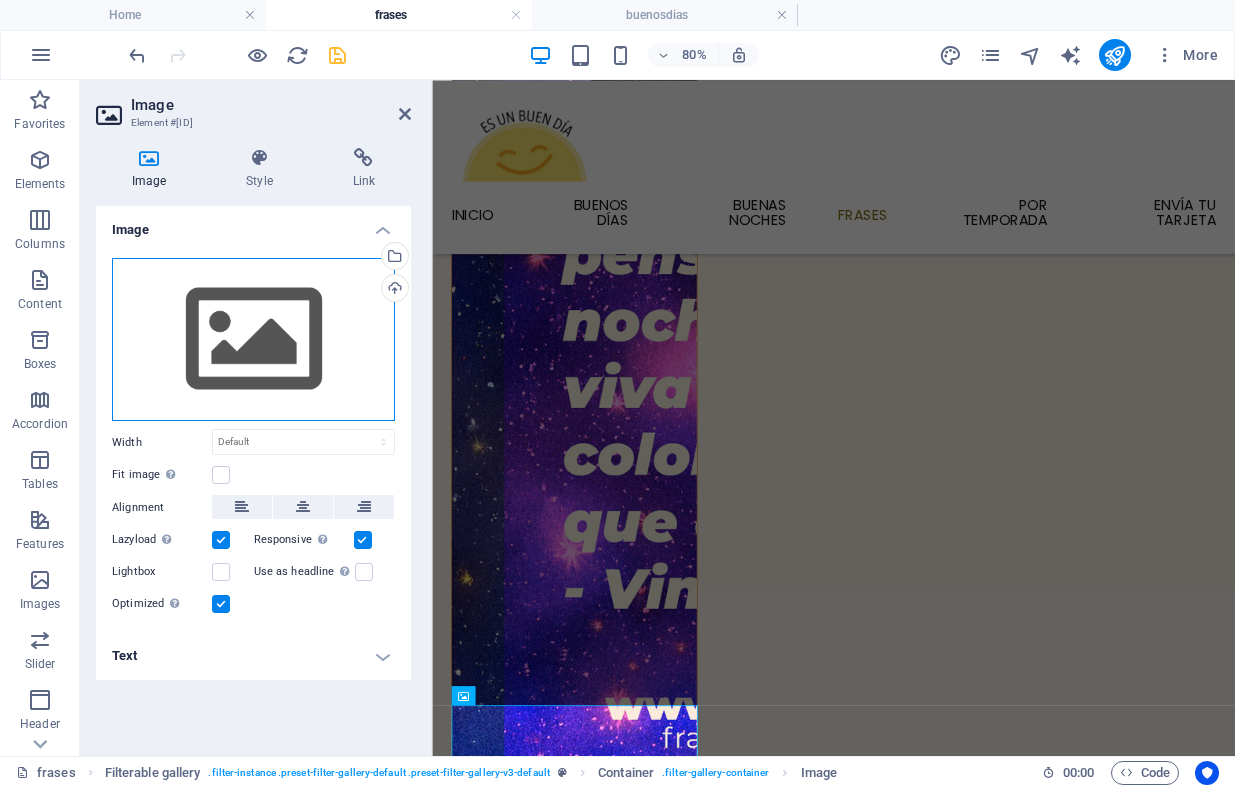 click on "Drag files here, click to choose files or select files from Files or our free stock photos & videos" at bounding box center [253, 340] 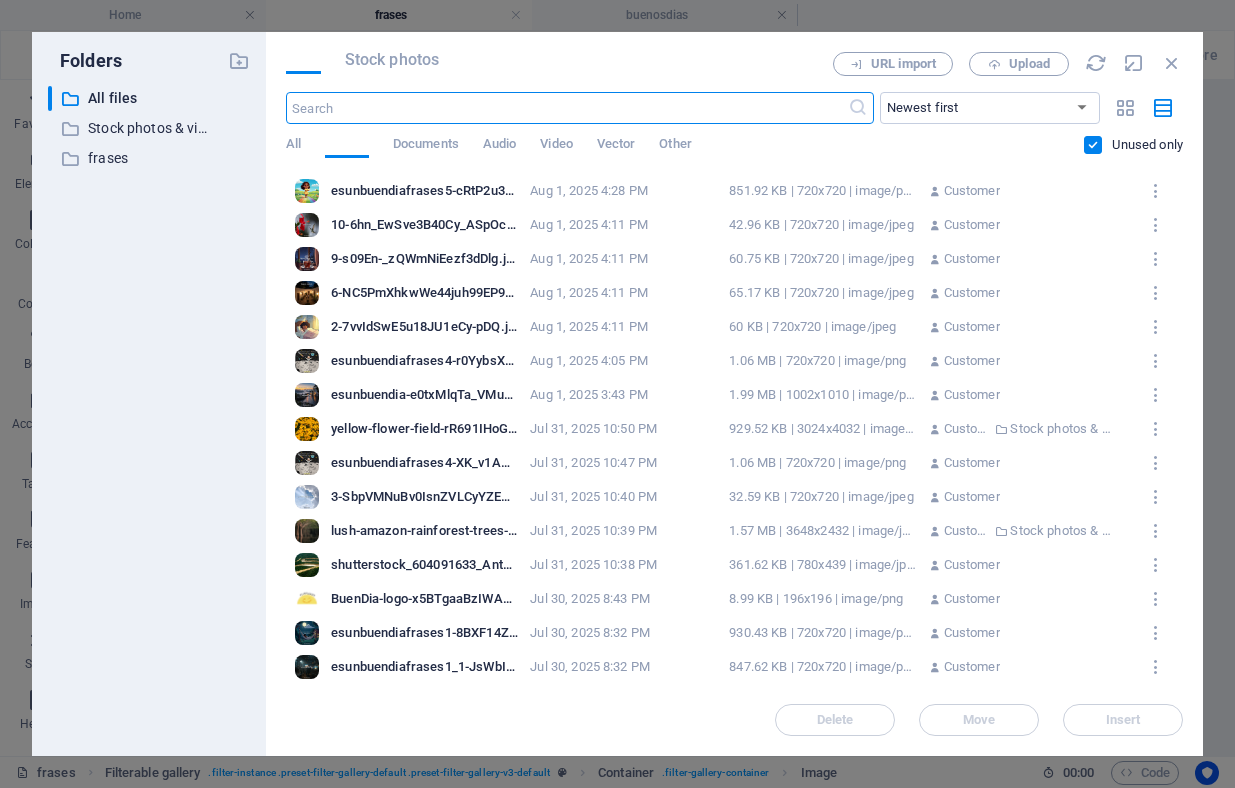 scroll, scrollTop: 818, scrollLeft: 0, axis: vertical 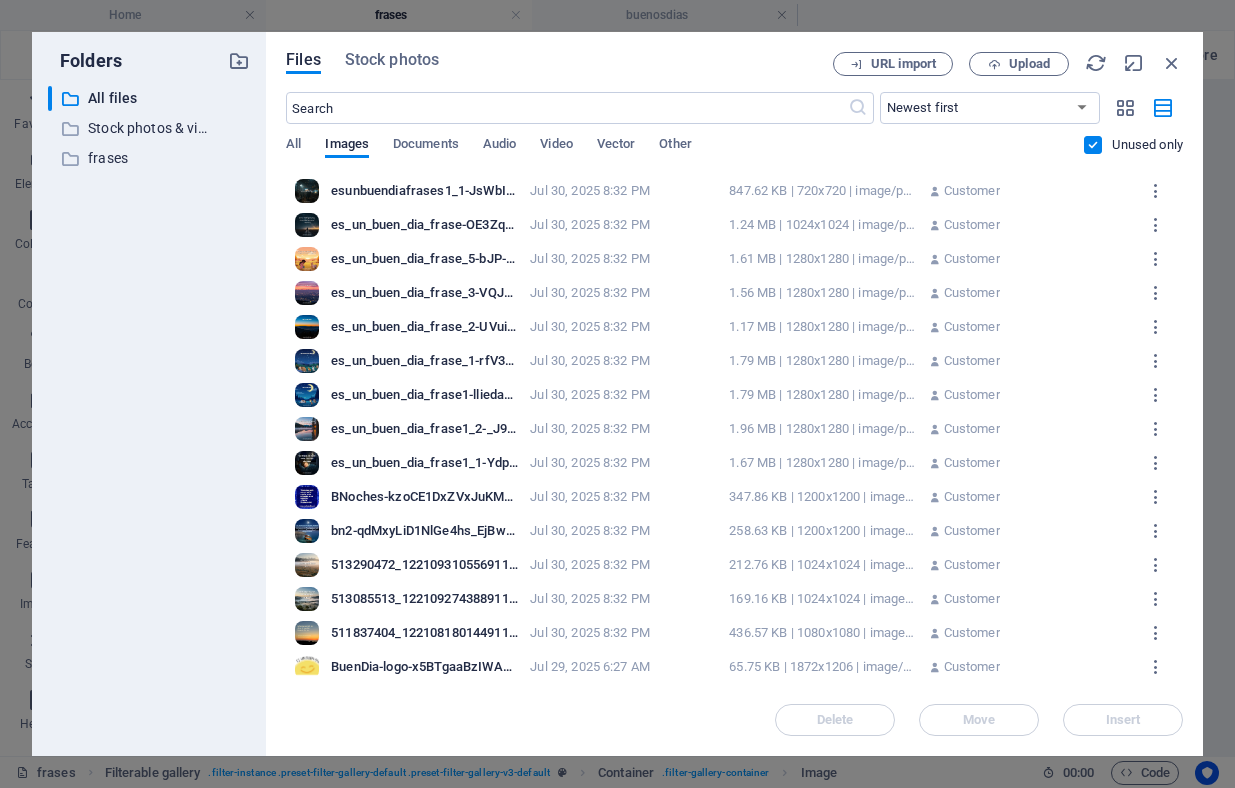 click on "511837404_122108180144911511_3467164787812573637_n-4r4iGn8Zc4ojSkWTUPQEIg.jpg" at bounding box center [424, 633] 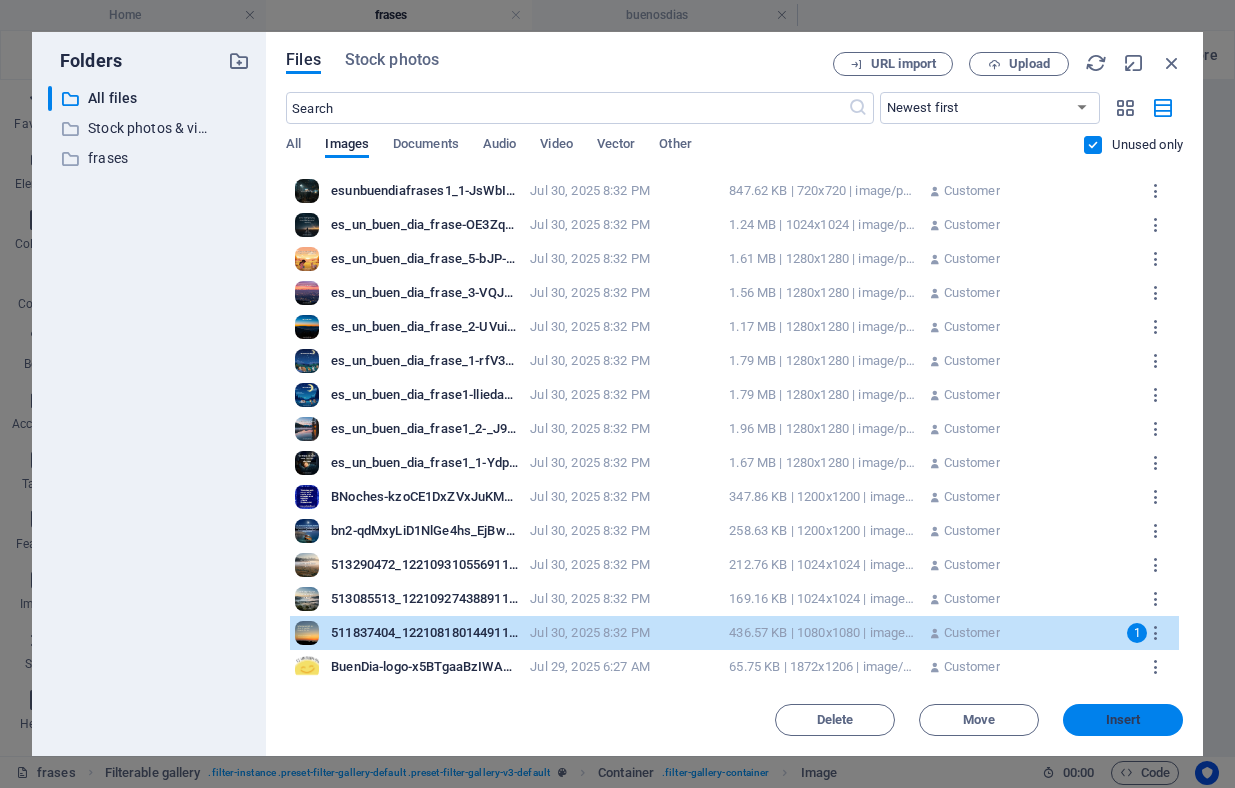 click on "Insert" at bounding box center [1123, 720] 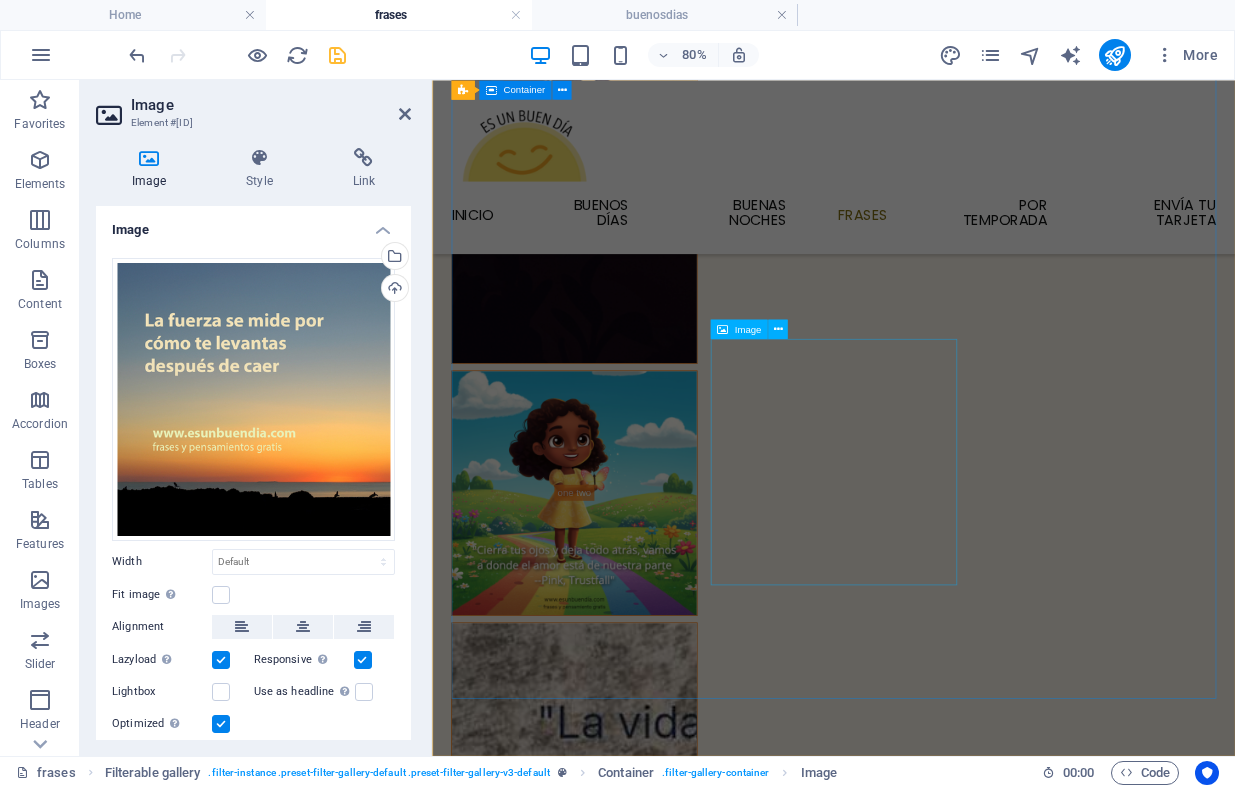 scroll, scrollTop: 3855, scrollLeft: 0, axis: vertical 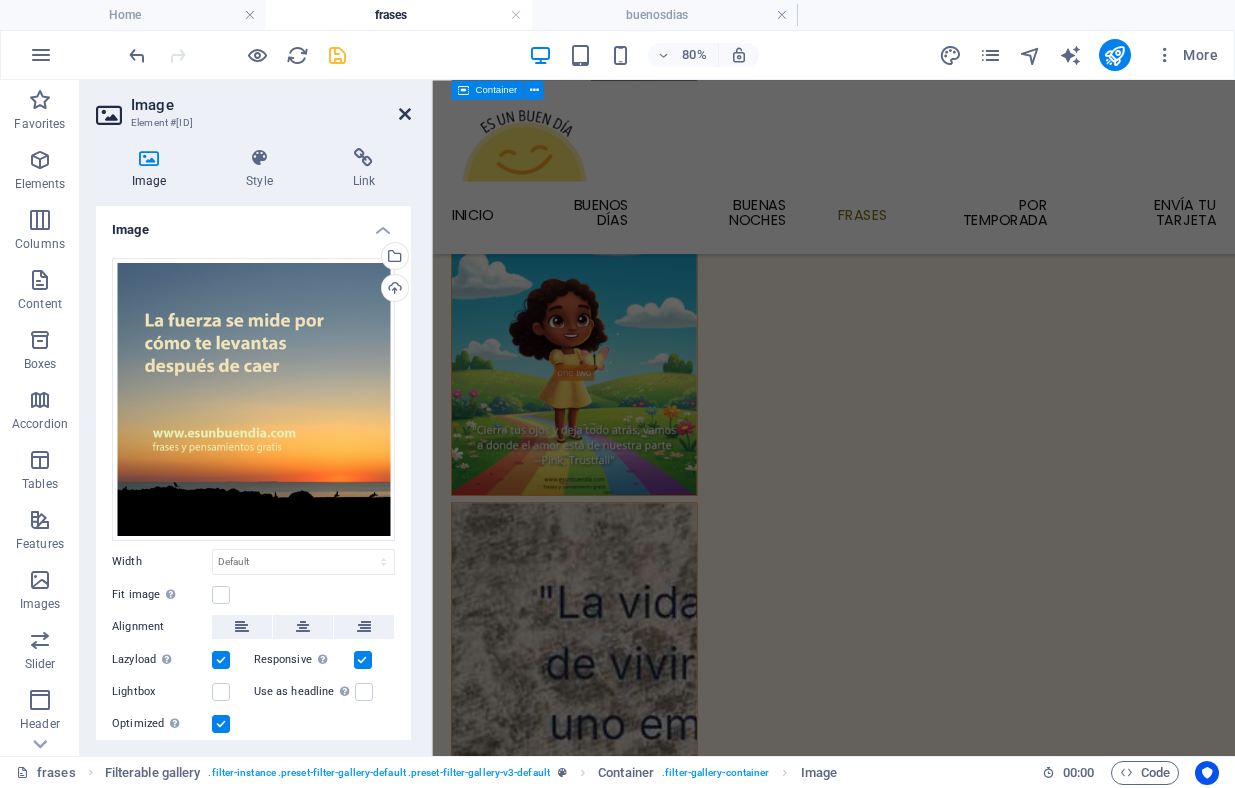 click at bounding box center [405, 114] 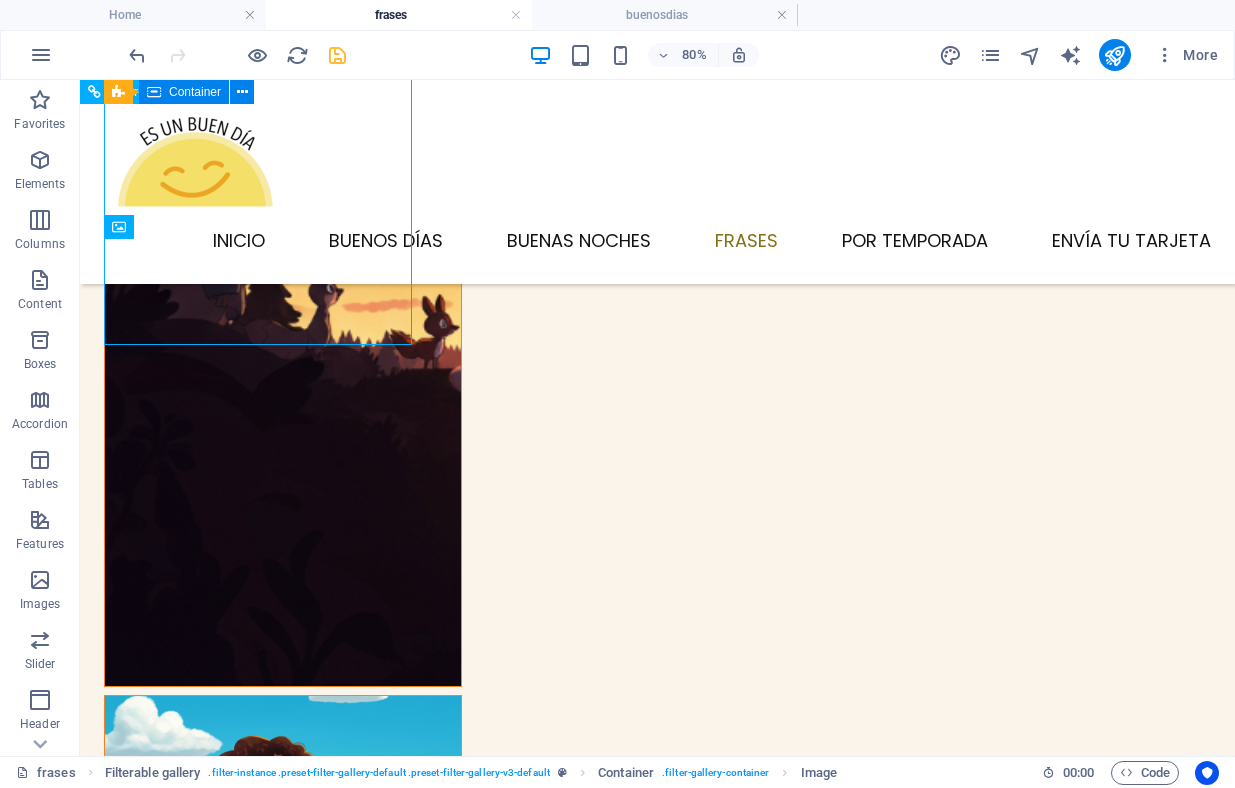 scroll, scrollTop: 1628, scrollLeft: 0, axis: vertical 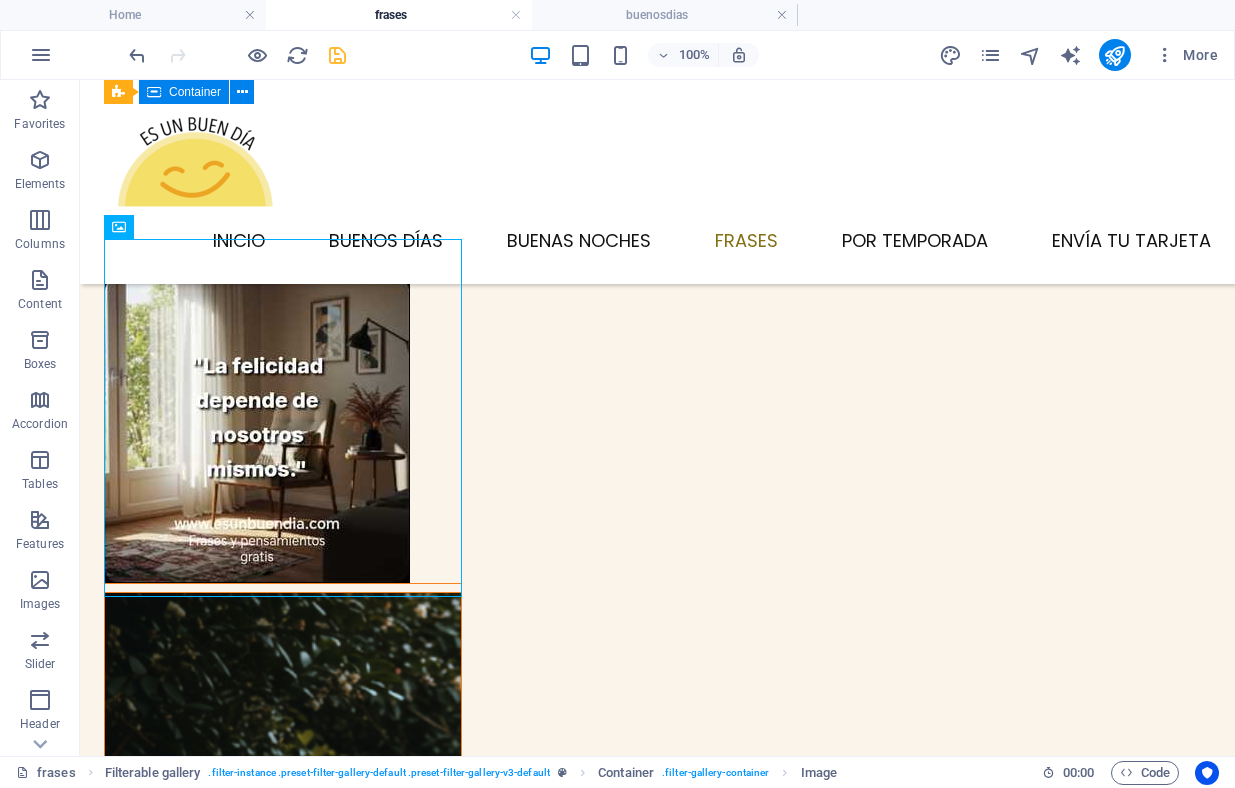 click at bounding box center [337, 55] 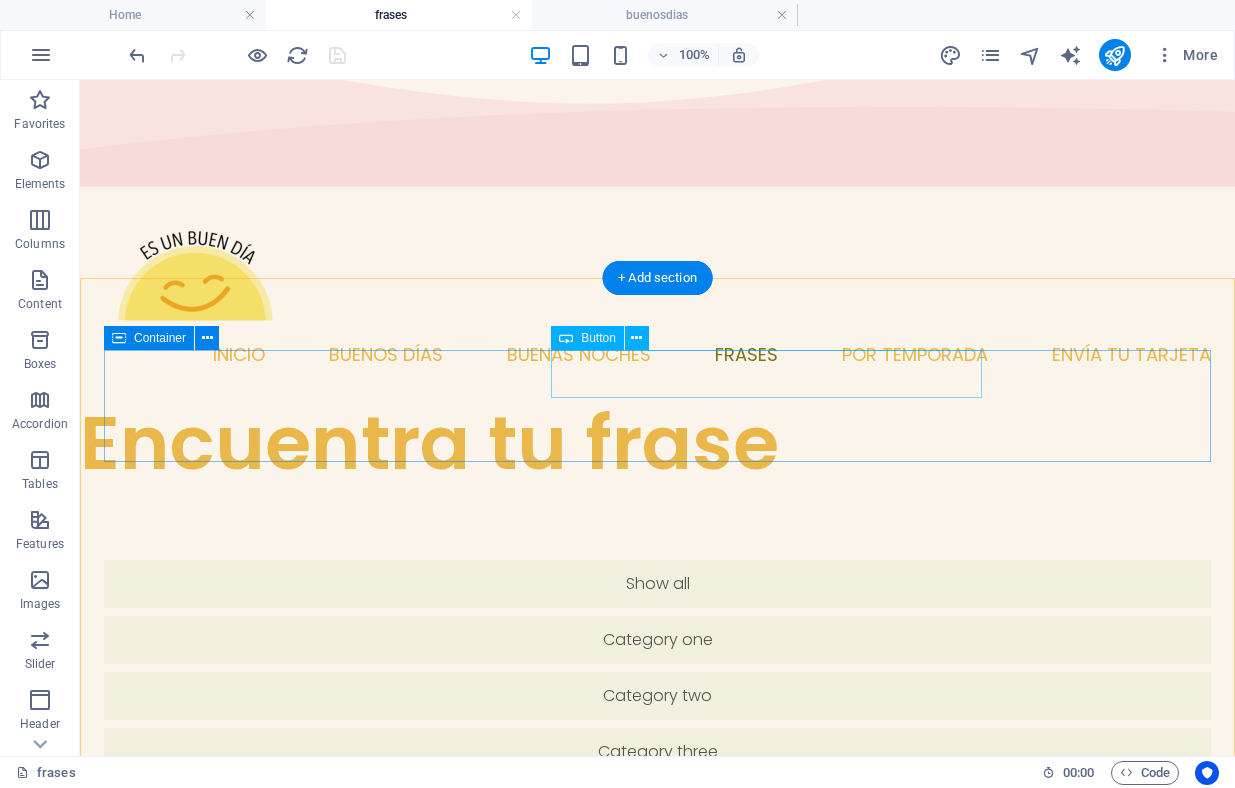 scroll, scrollTop: 0, scrollLeft: 0, axis: both 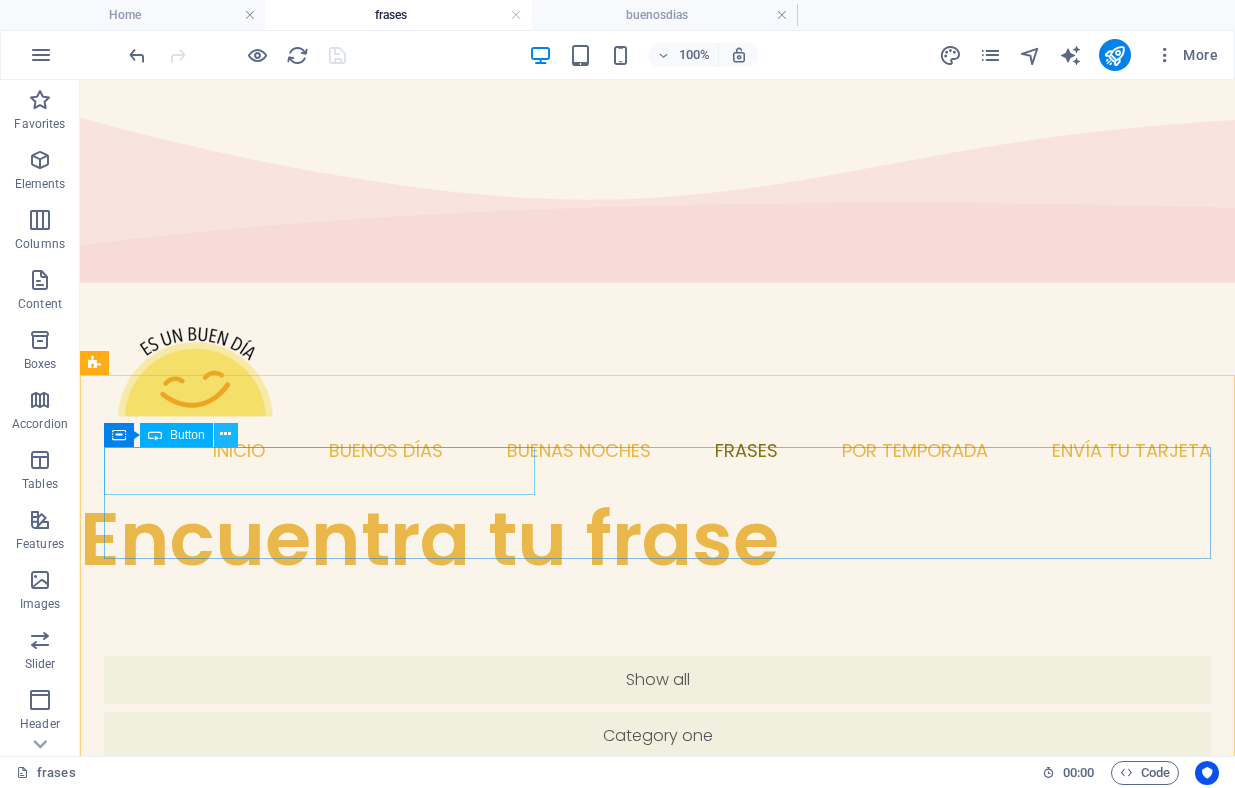 click at bounding box center (225, 434) 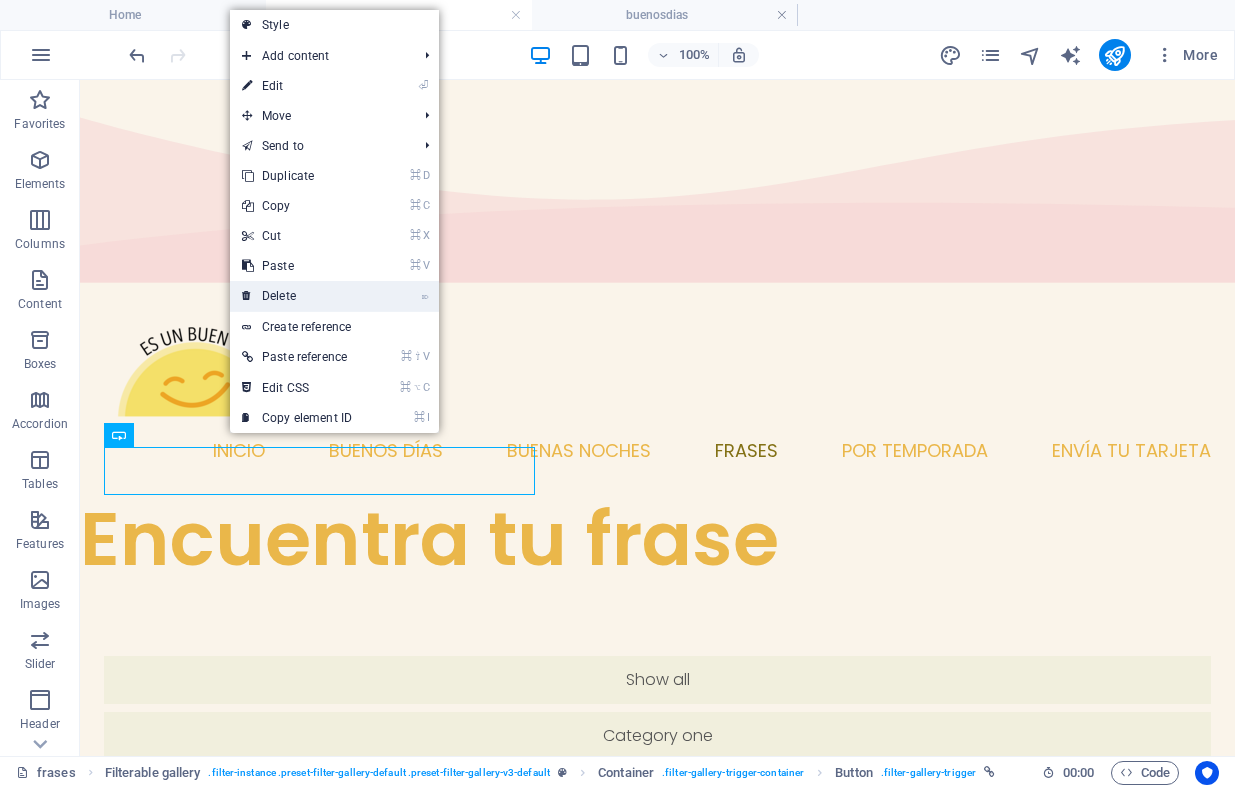 click on "⌦  Delete" at bounding box center [297, 296] 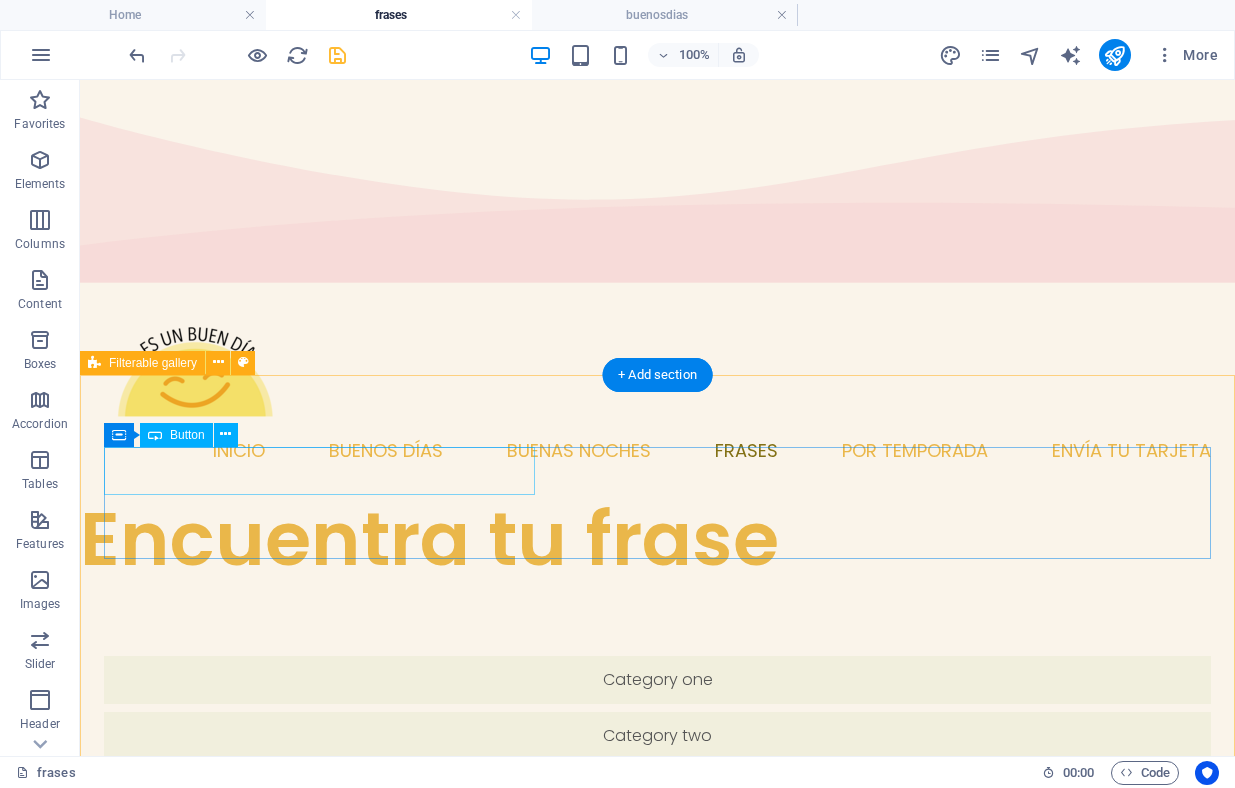 click on "Category one" at bounding box center [657, 680] 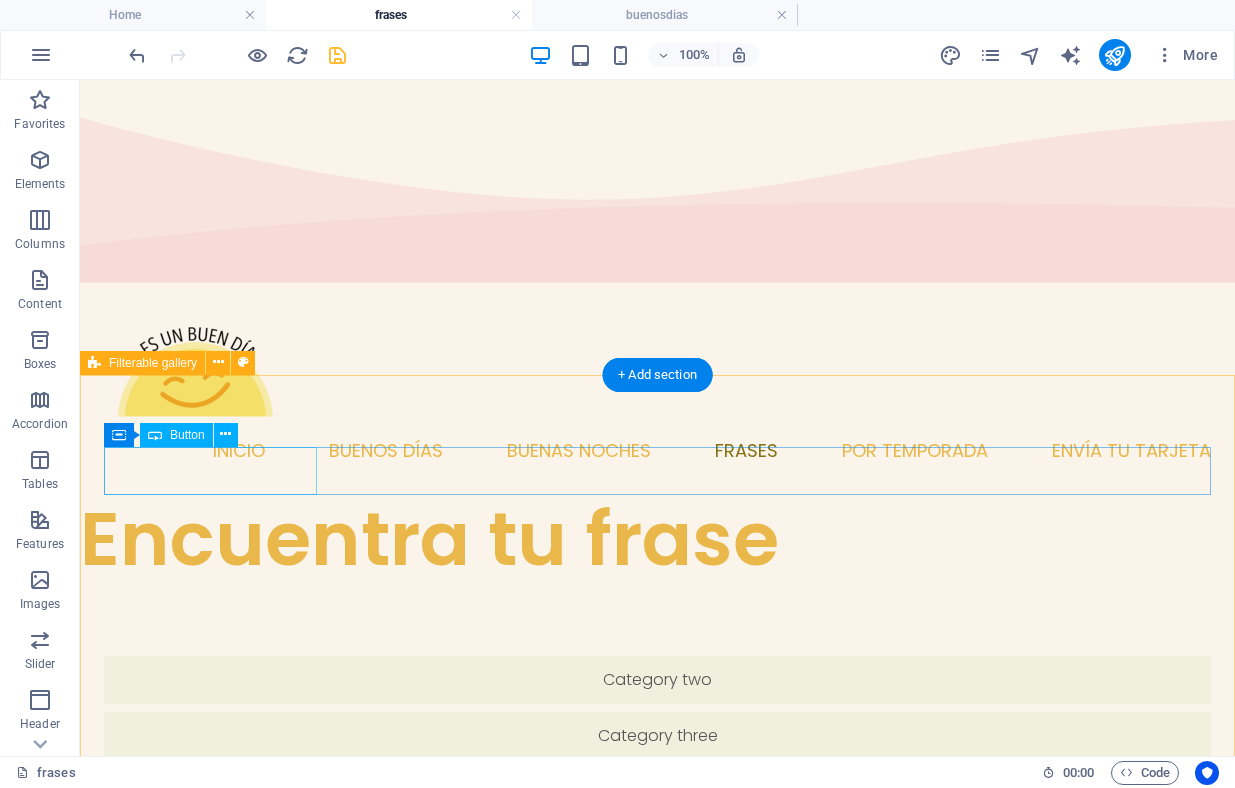 click on "Category two" at bounding box center [657, 680] 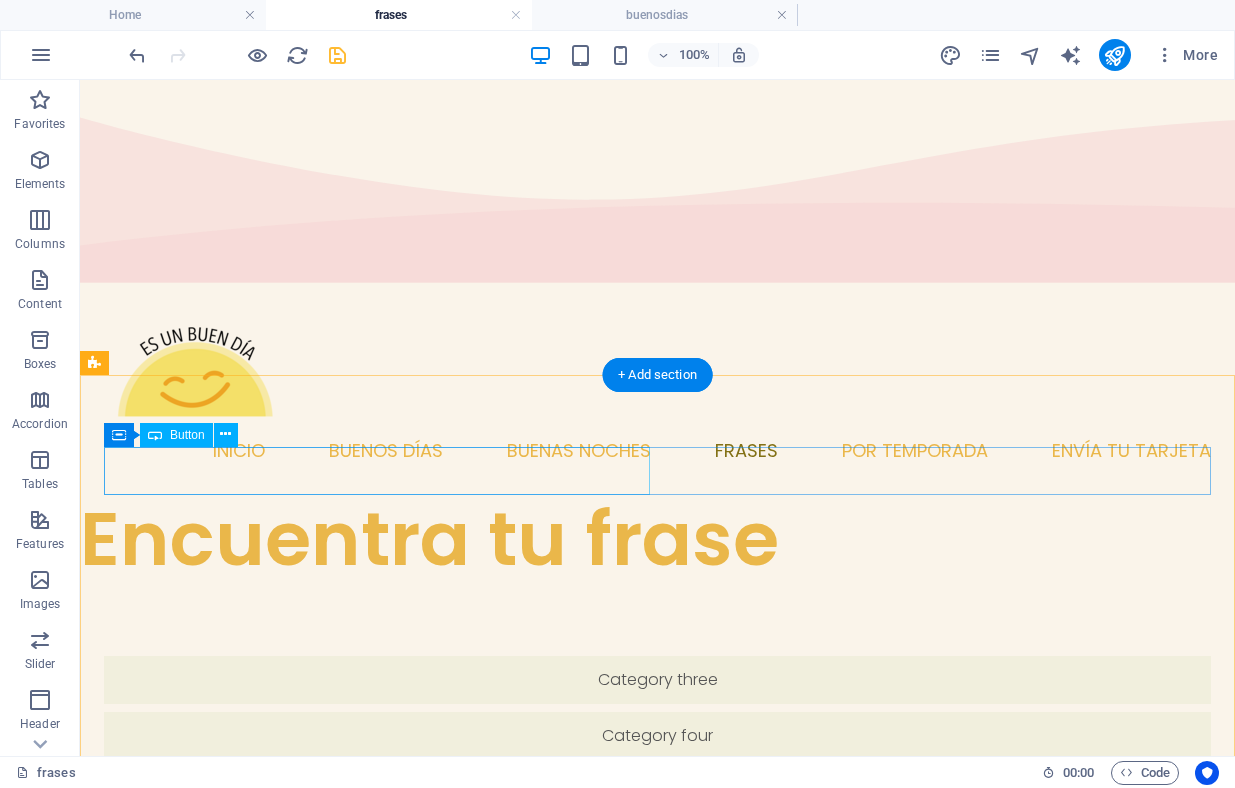 click on "Category three" at bounding box center (657, 680) 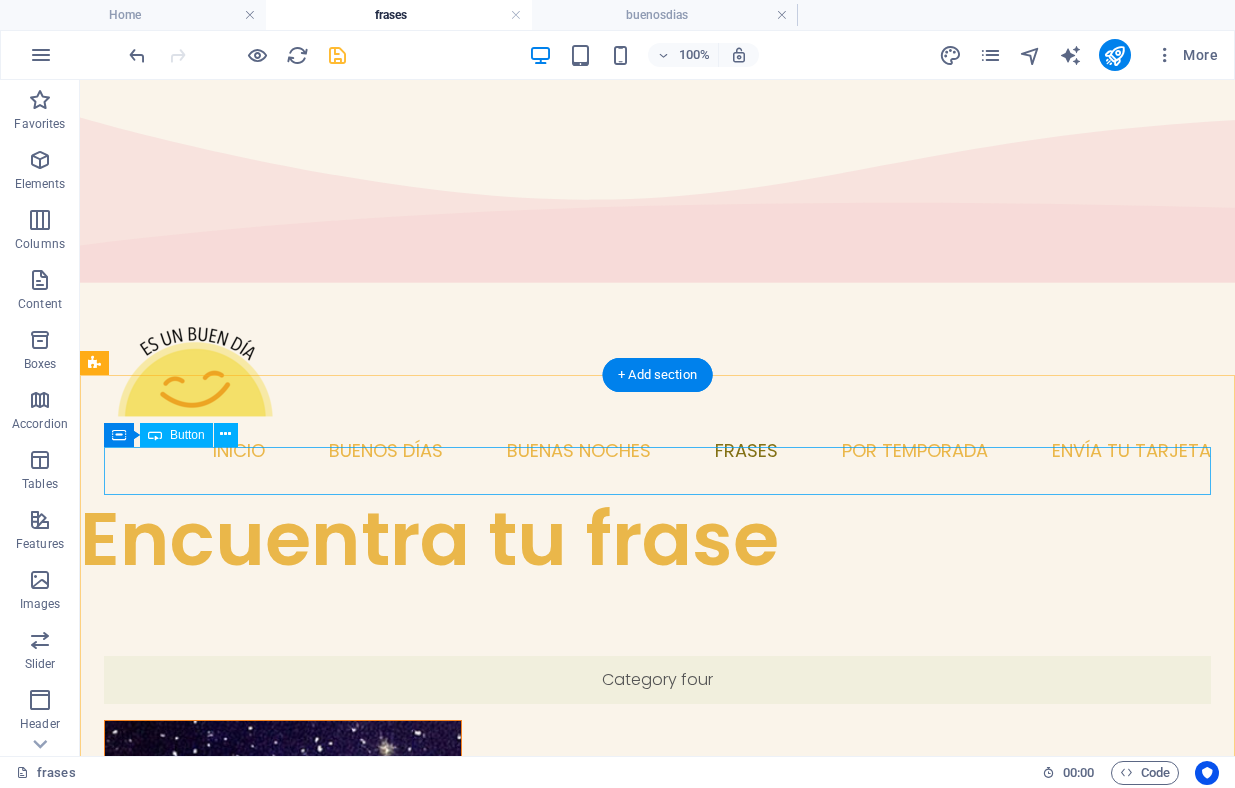 click on "Category four" at bounding box center [657, 680] 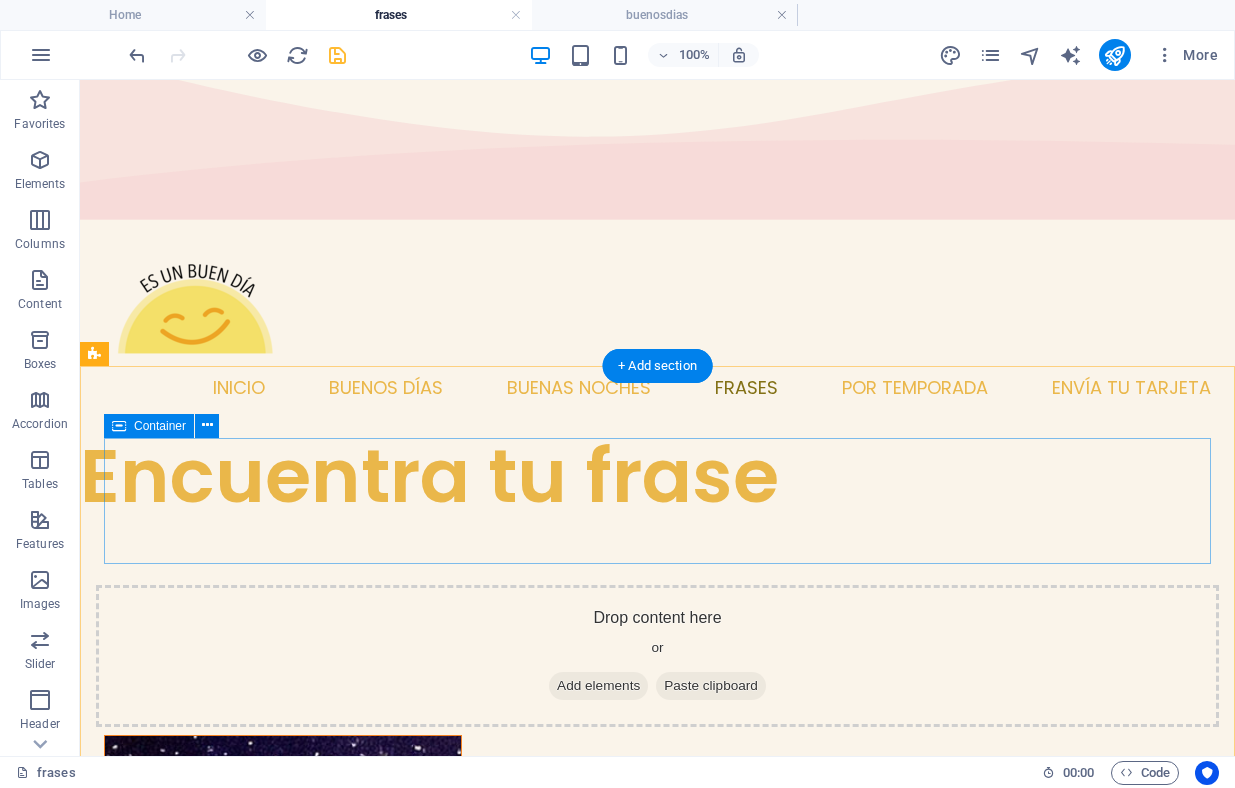 scroll, scrollTop: 80, scrollLeft: 0, axis: vertical 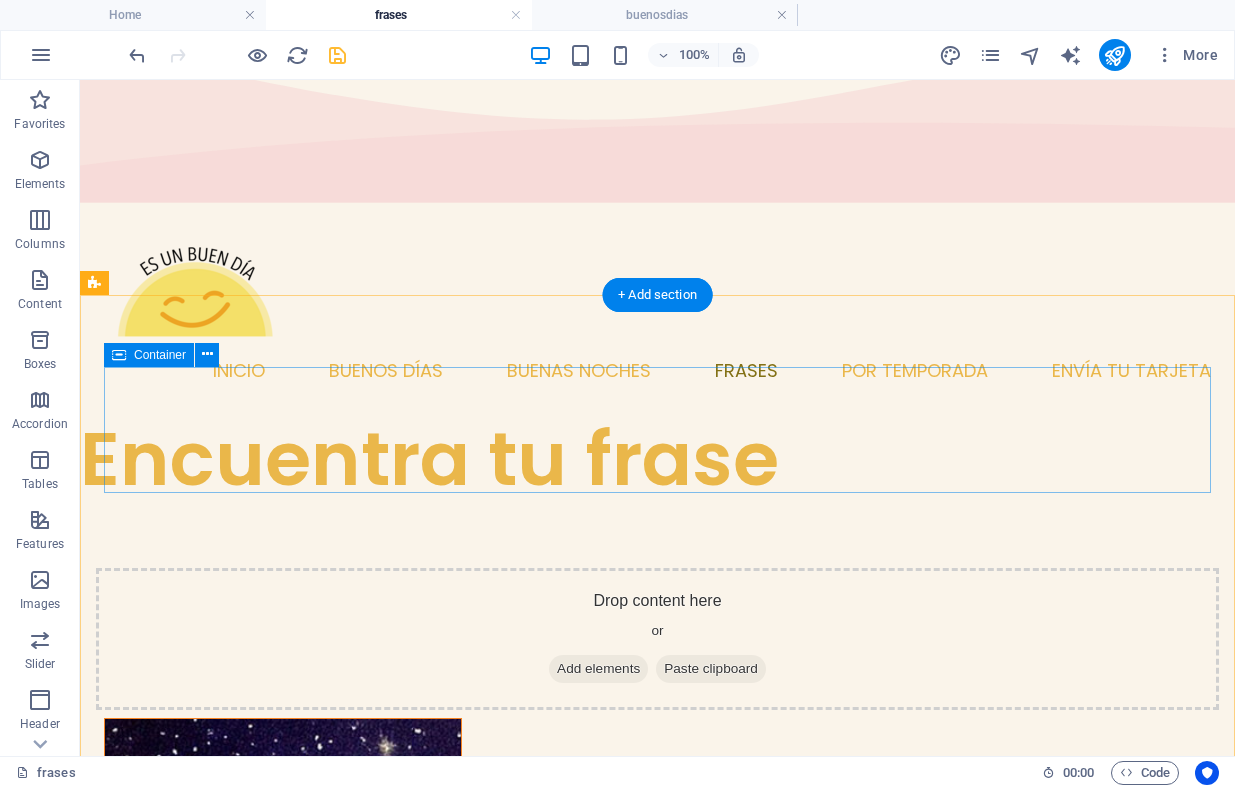 click on "Drop content here or  Add elements  Paste clipboard" at bounding box center [657, 639] 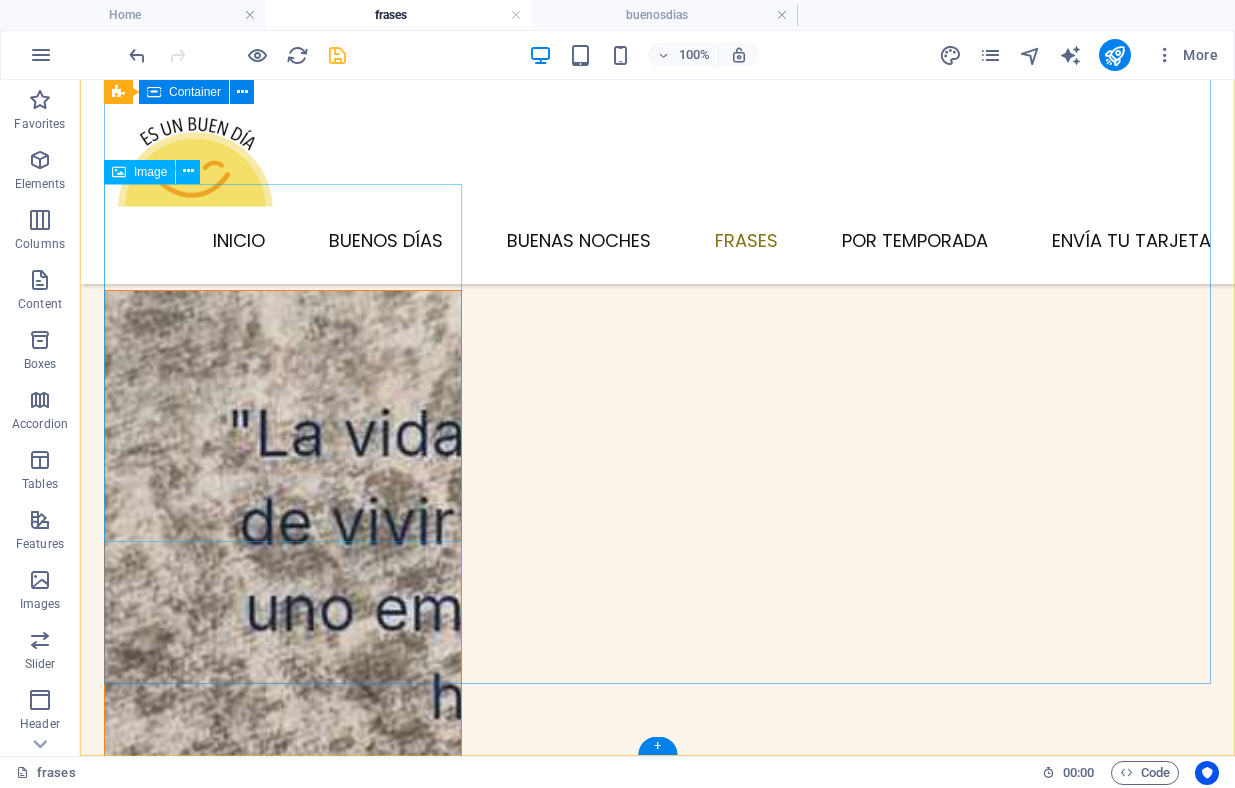 scroll, scrollTop: 4567, scrollLeft: 0, axis: vertical 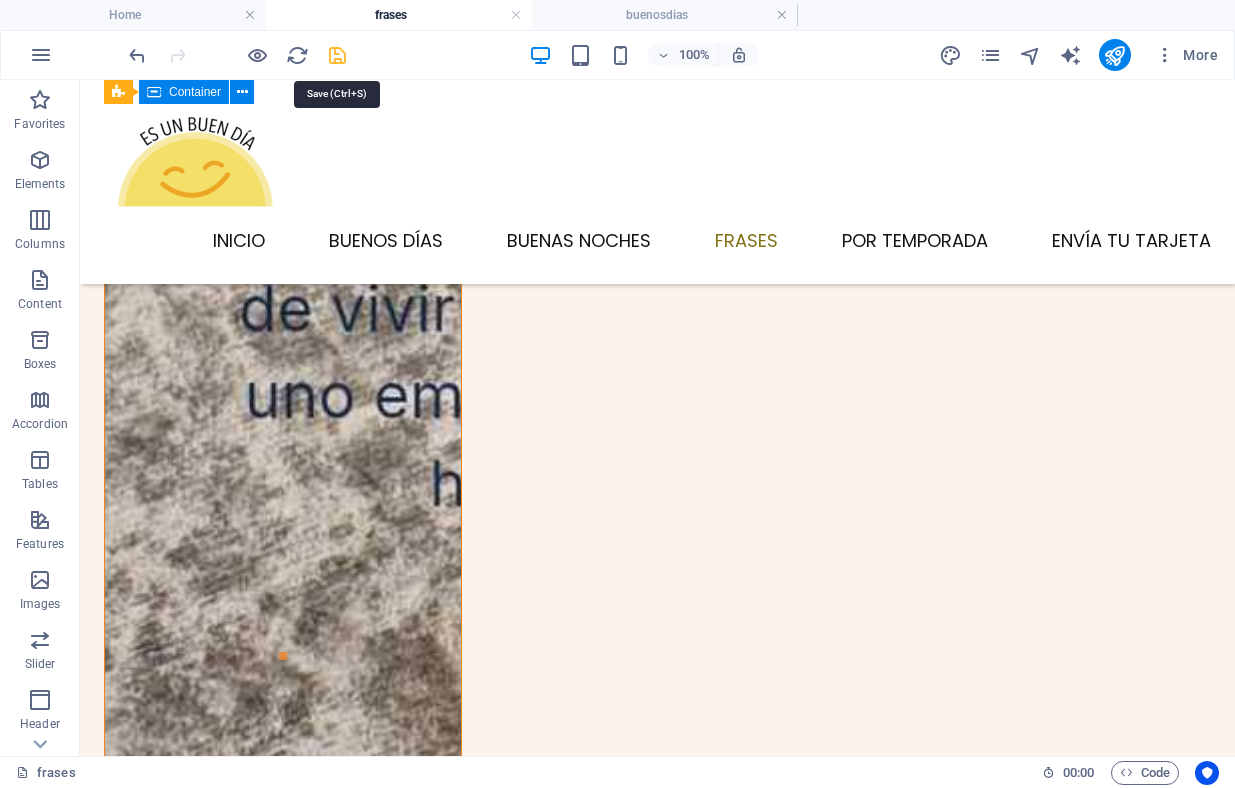 click at bounding box center (337, 55) 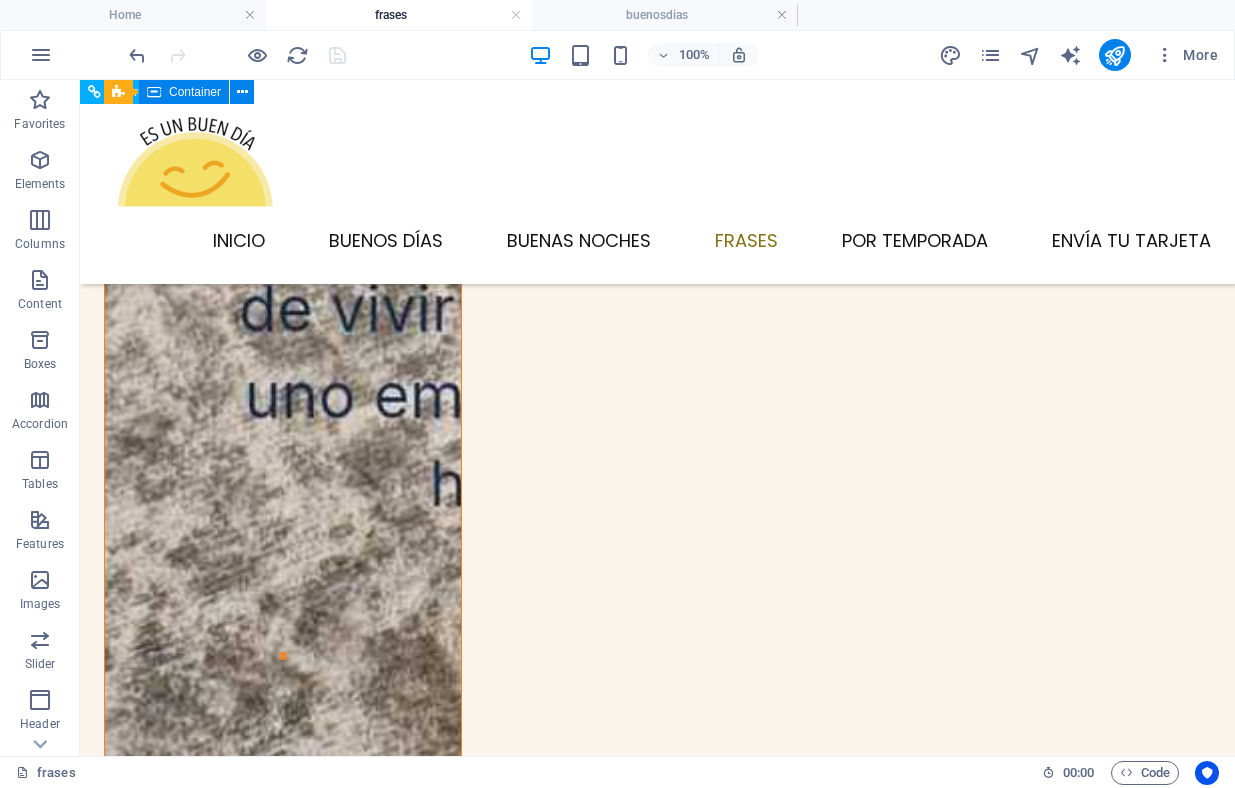 click on "Inicio Buenos días Buenas noches Frases Por temporada Envía tu tarjeta" at bounding box center (657, 240) 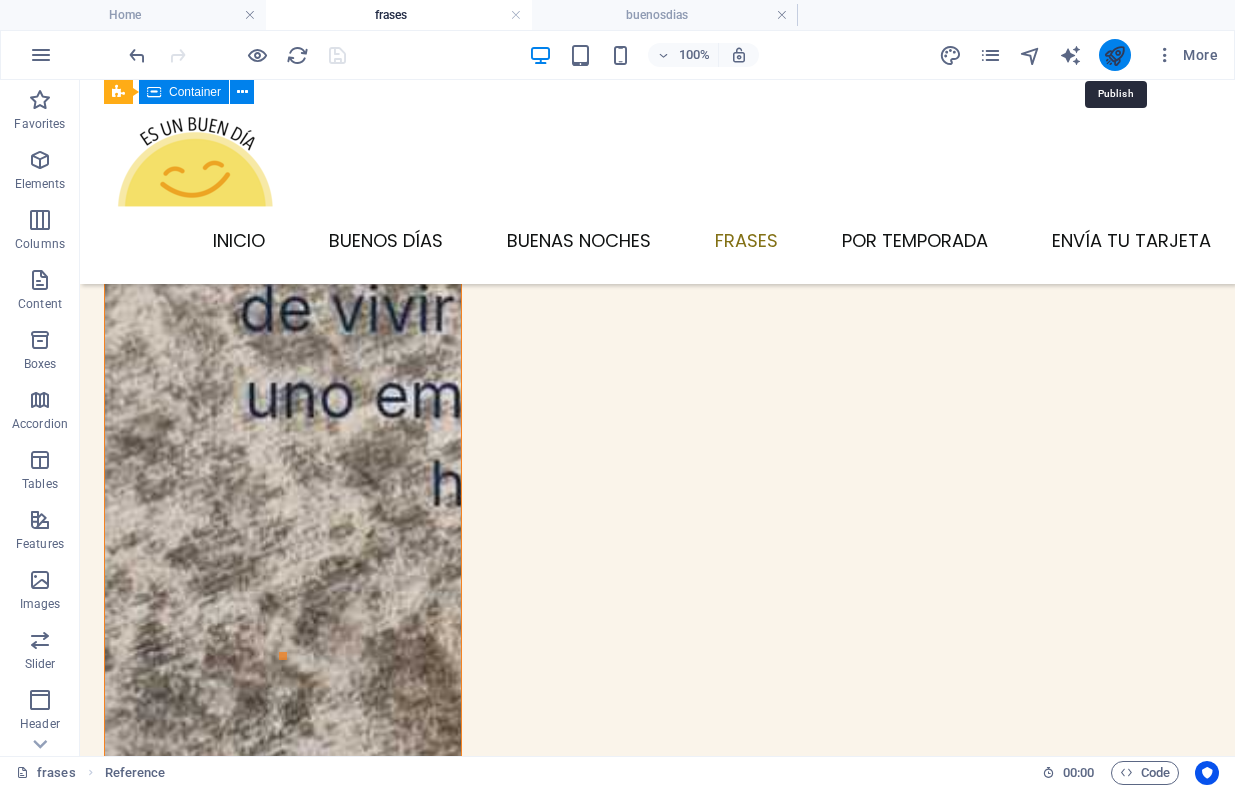 click at bounding box center (1114, 55) 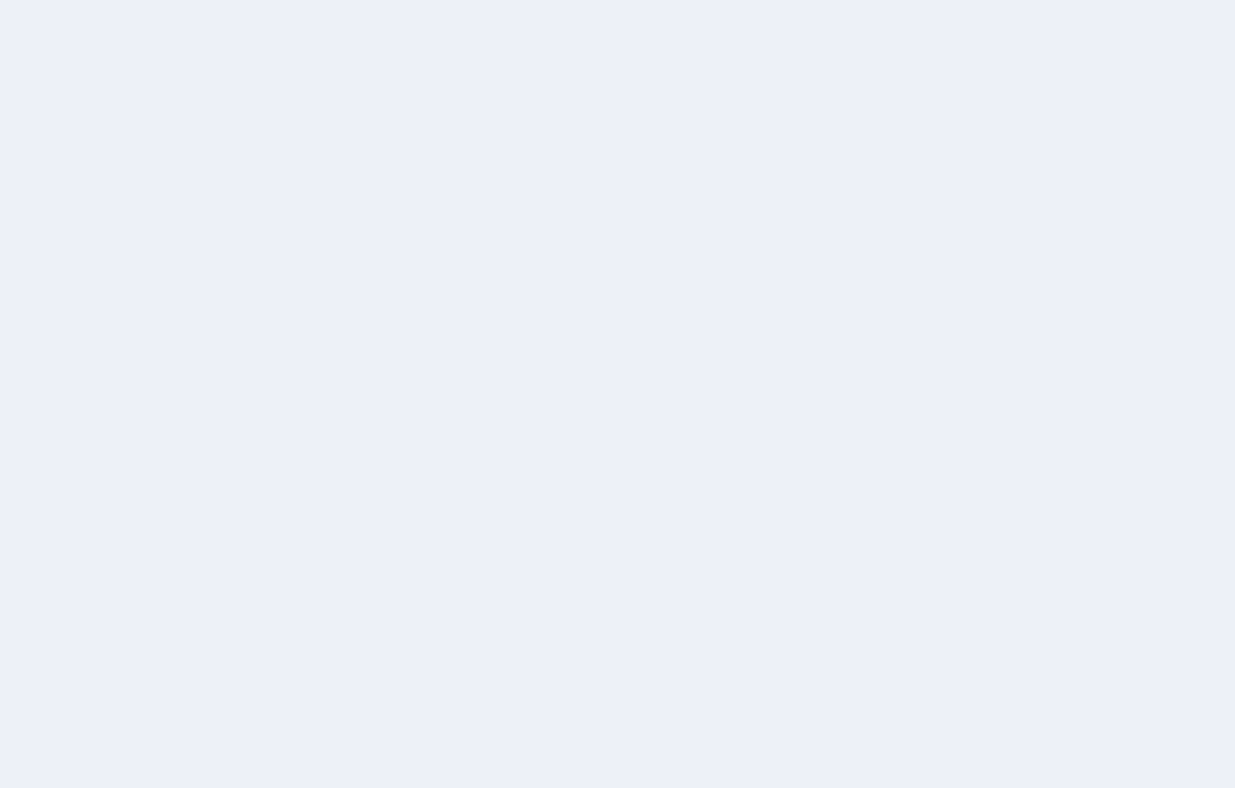 scroll, scrollTop: 0, scrollLeft: 0, axis: both 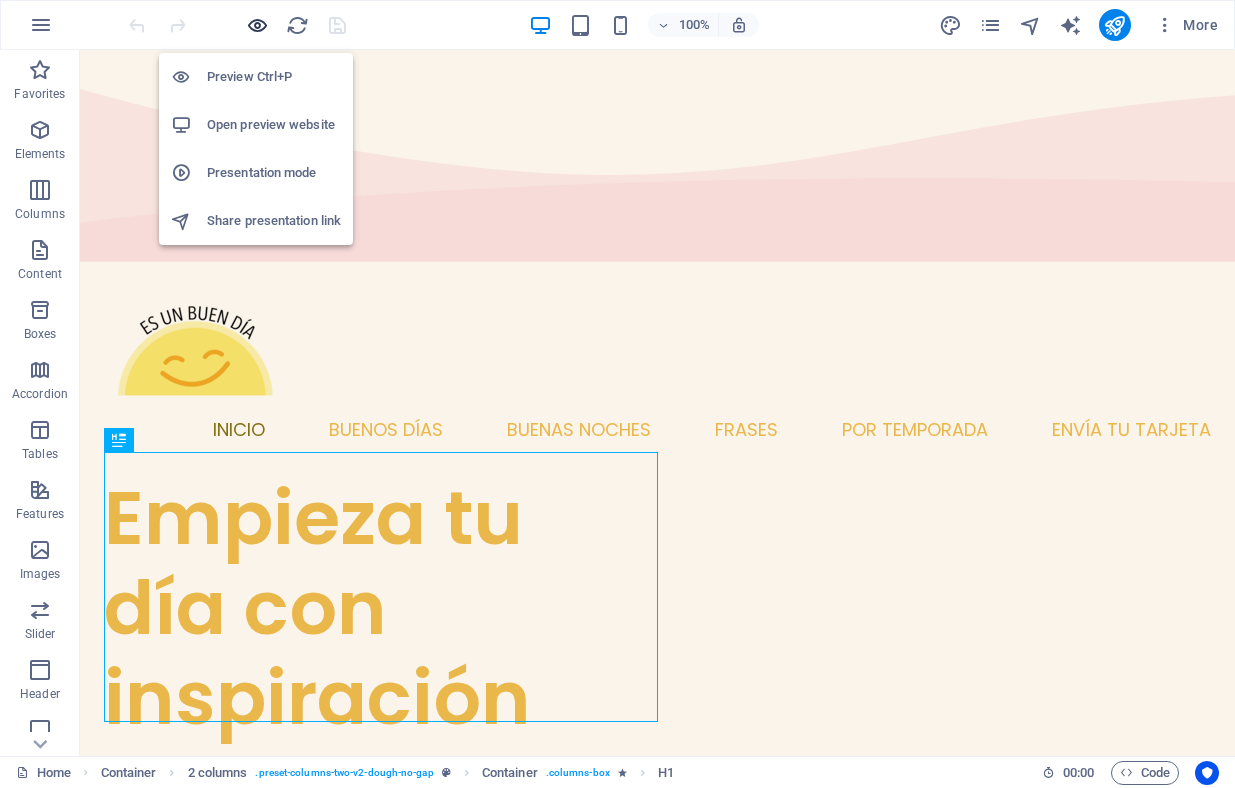 click at bounding box center [257, 25] 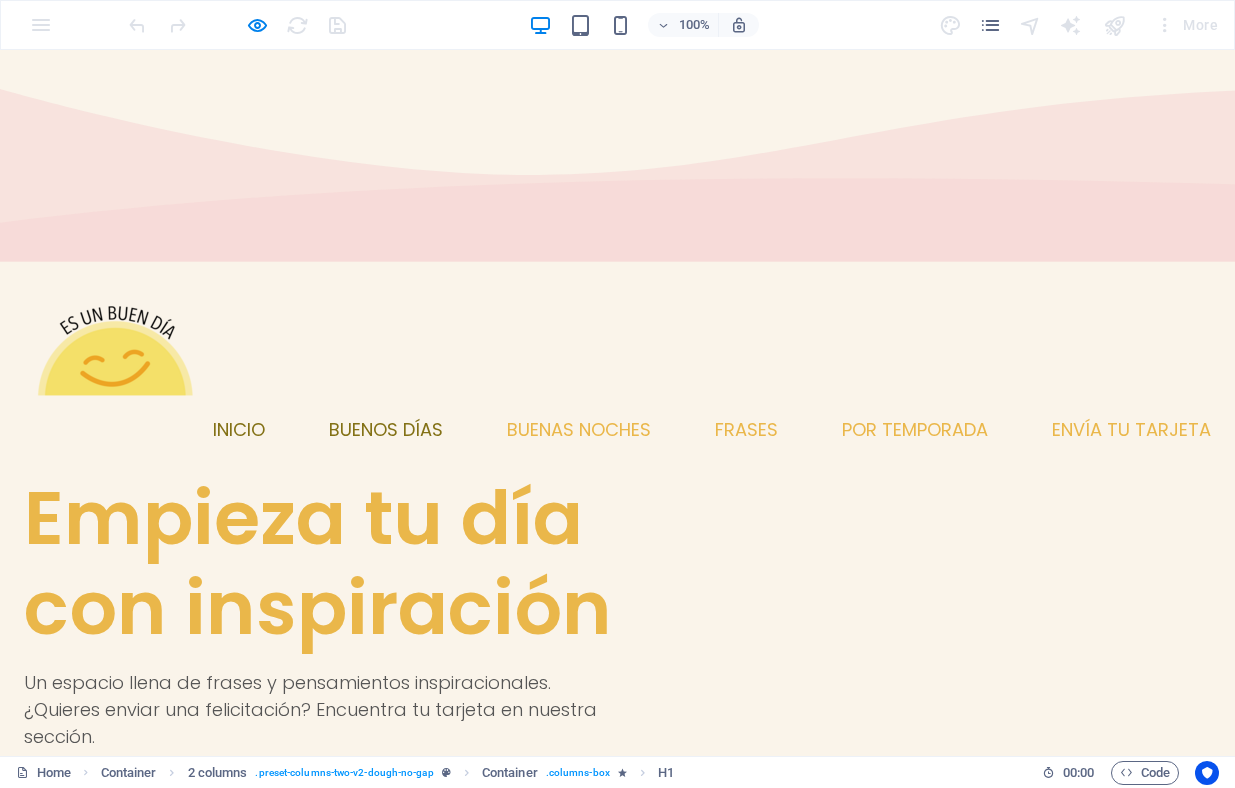 click on "Buenos días" at bounding box center [386, 430] 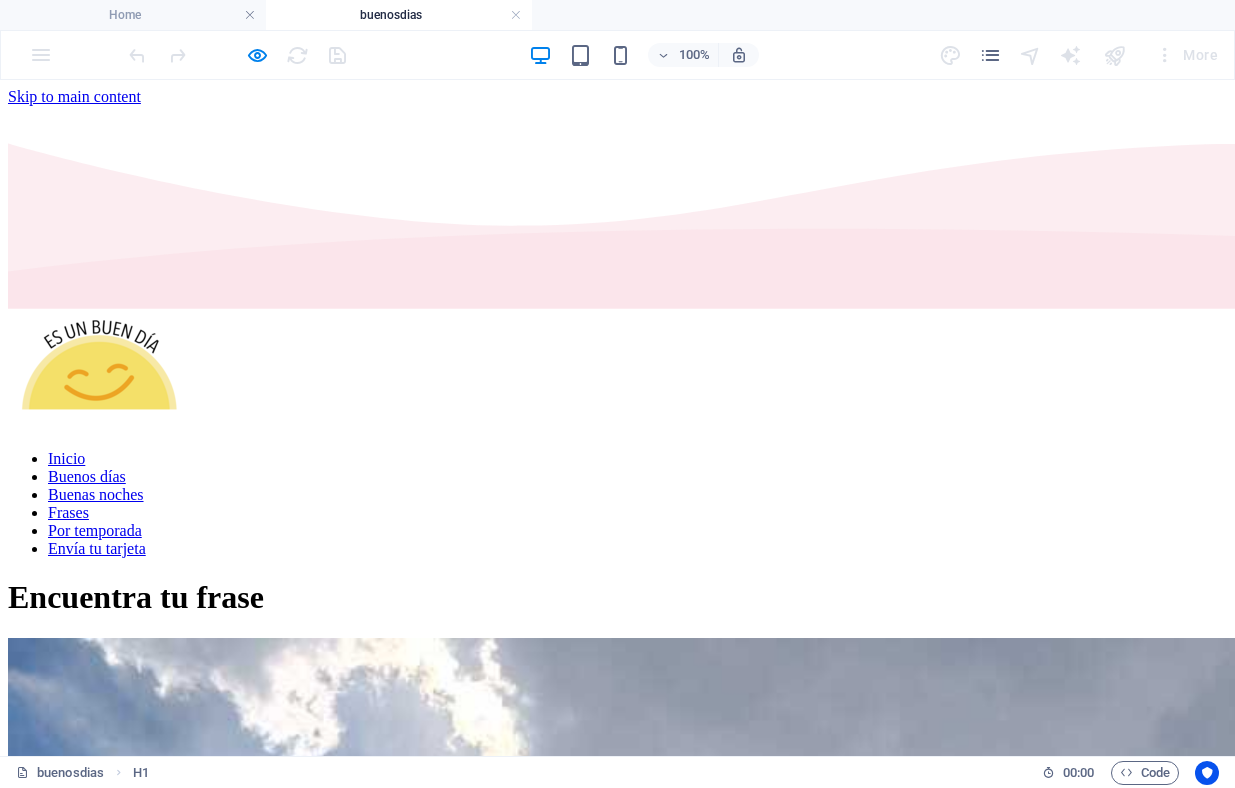 scroll, scrollTop: 0, scrollLeft: 0, axis: both 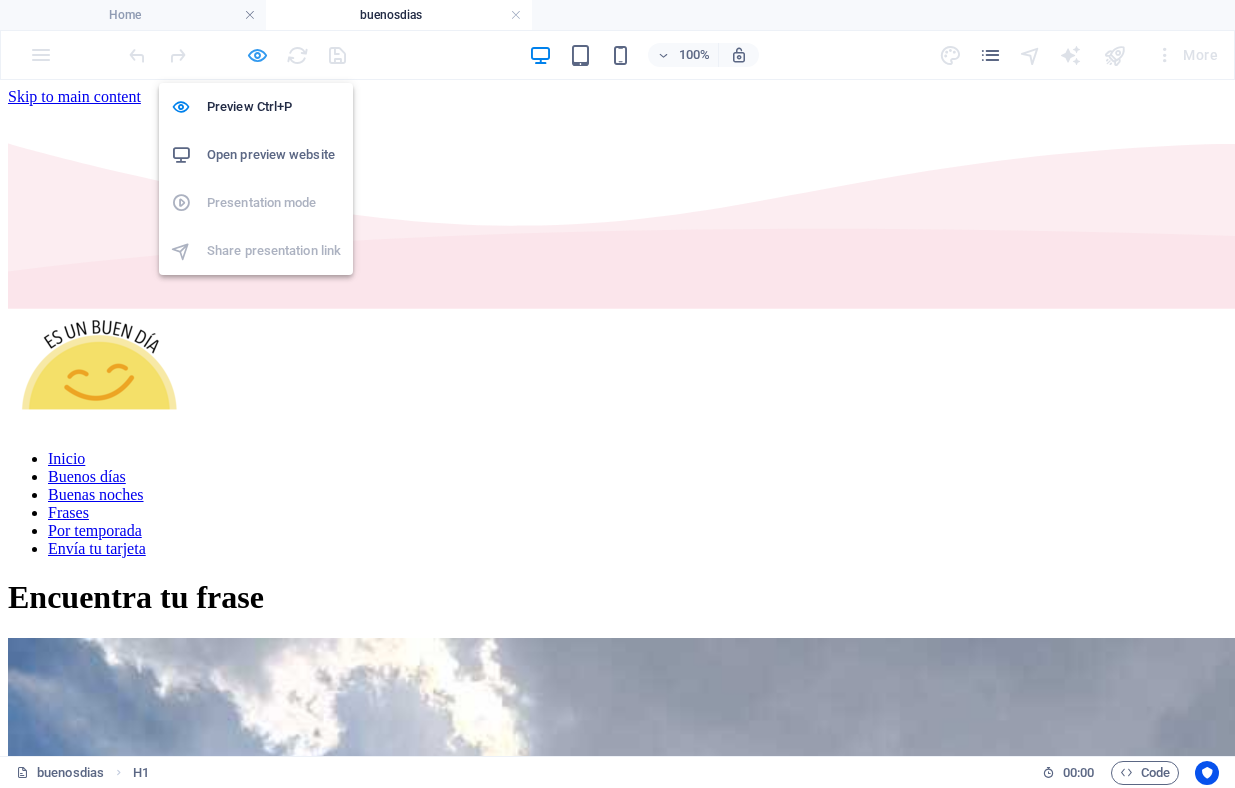 click at bounding box center [257, 55] 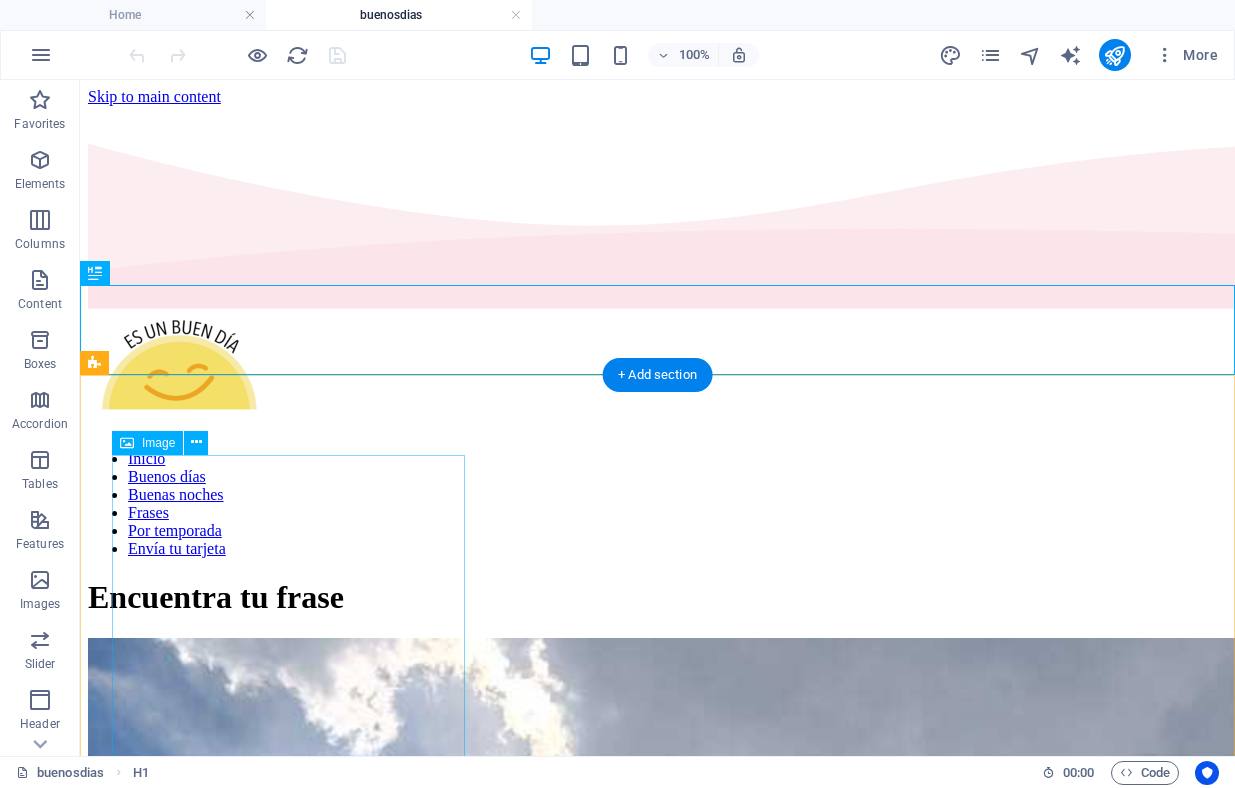 click at bounding box center [657, 1217] 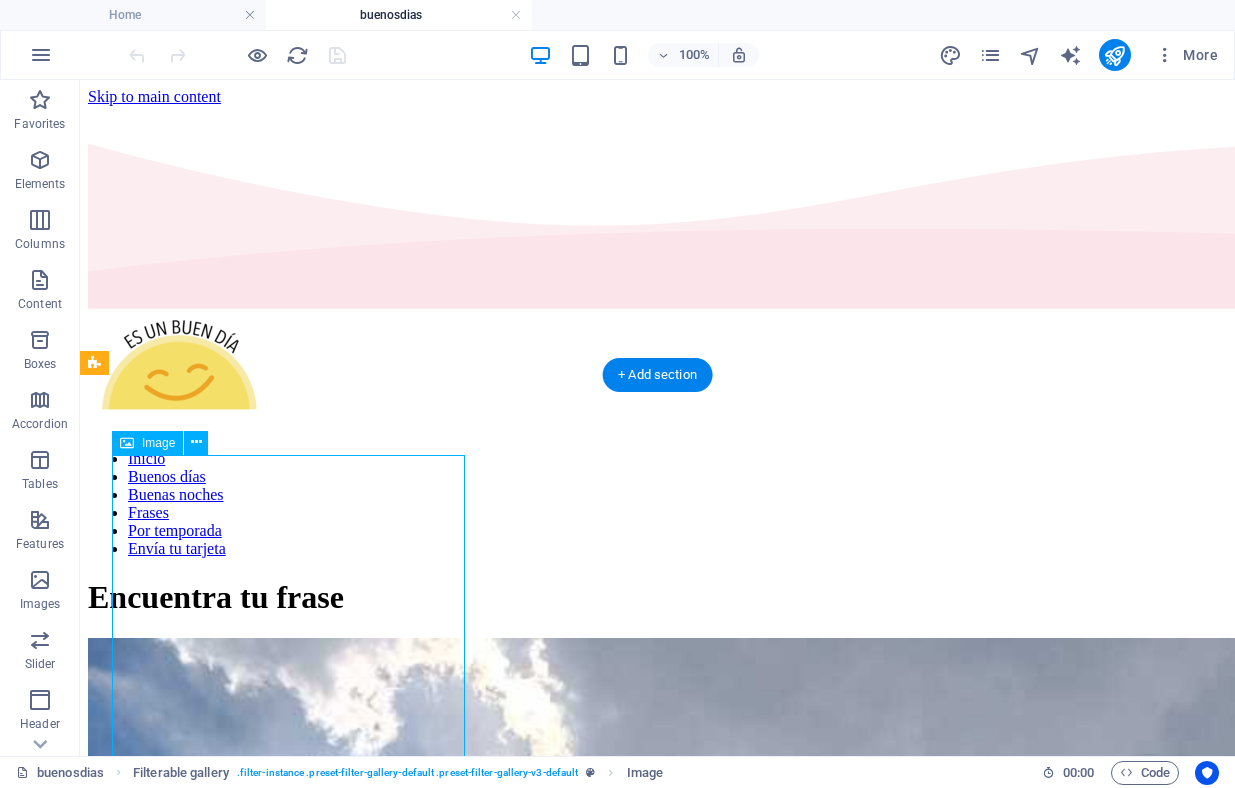 click at bounding box center (657, 1217) 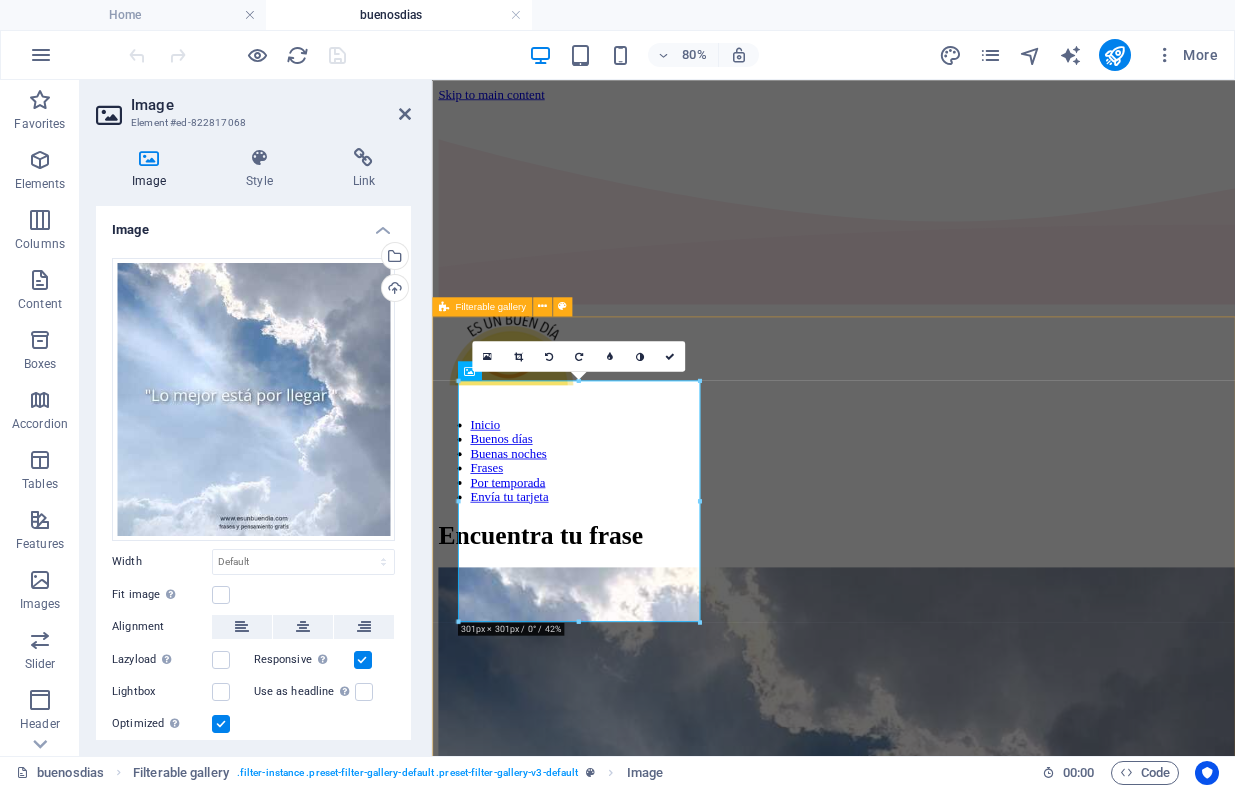 click at bounding box center [934, 7751] 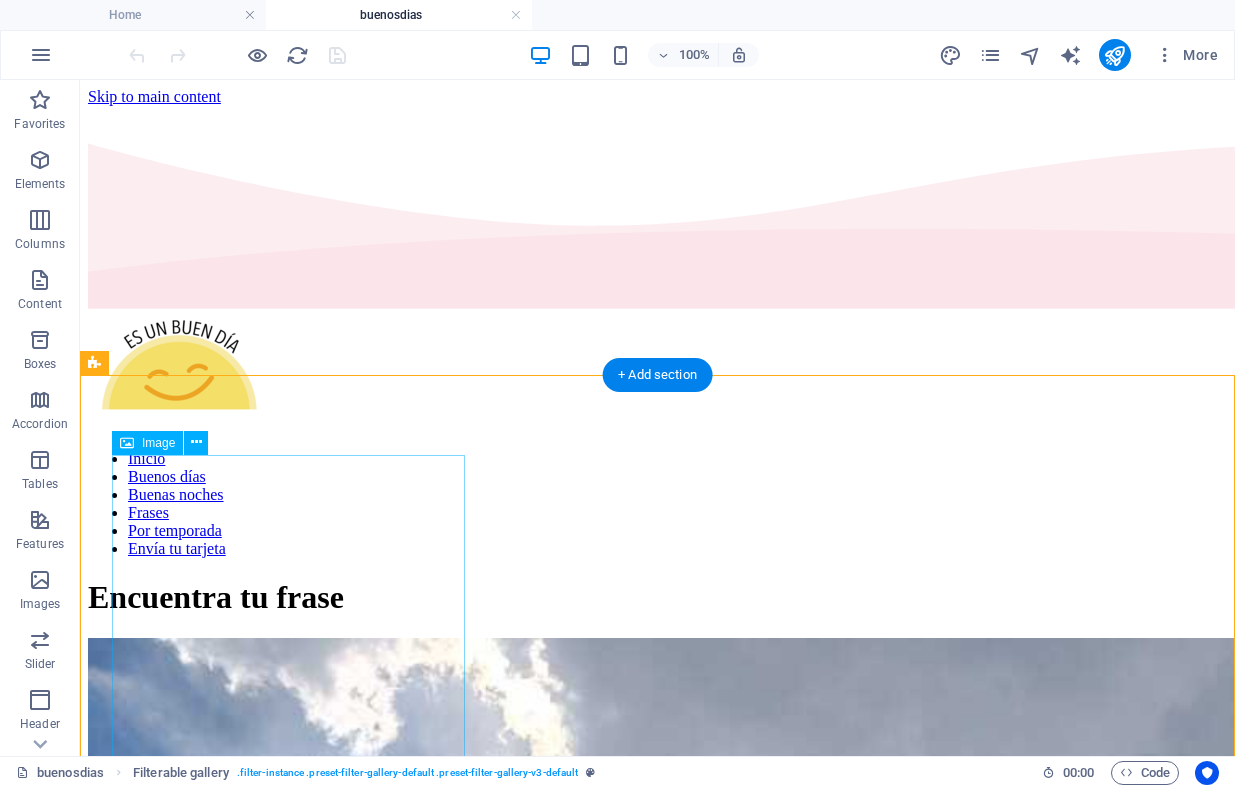 click at bounding box center [657, 1217] 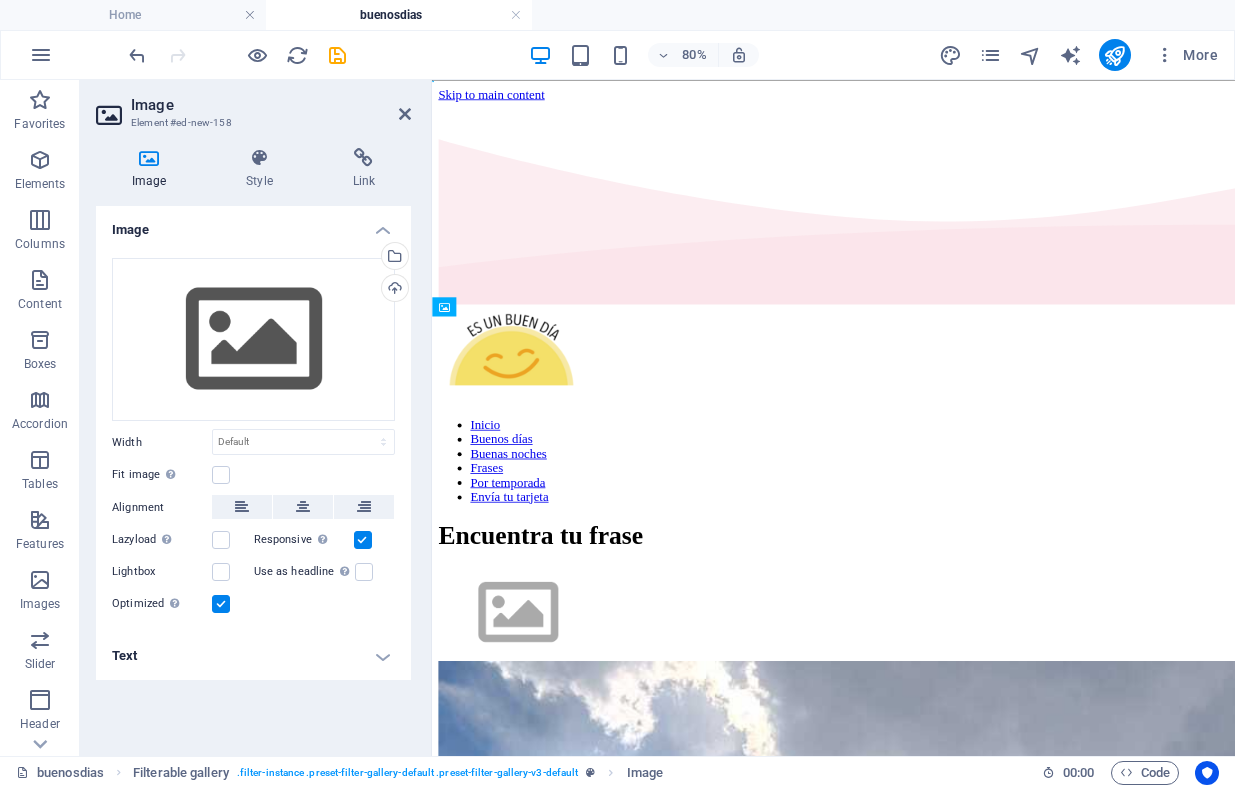 drag, startPoint x: 871, startPoint y: 515, endPoint x: 640, endPoint y: 524, distance: 231.17526 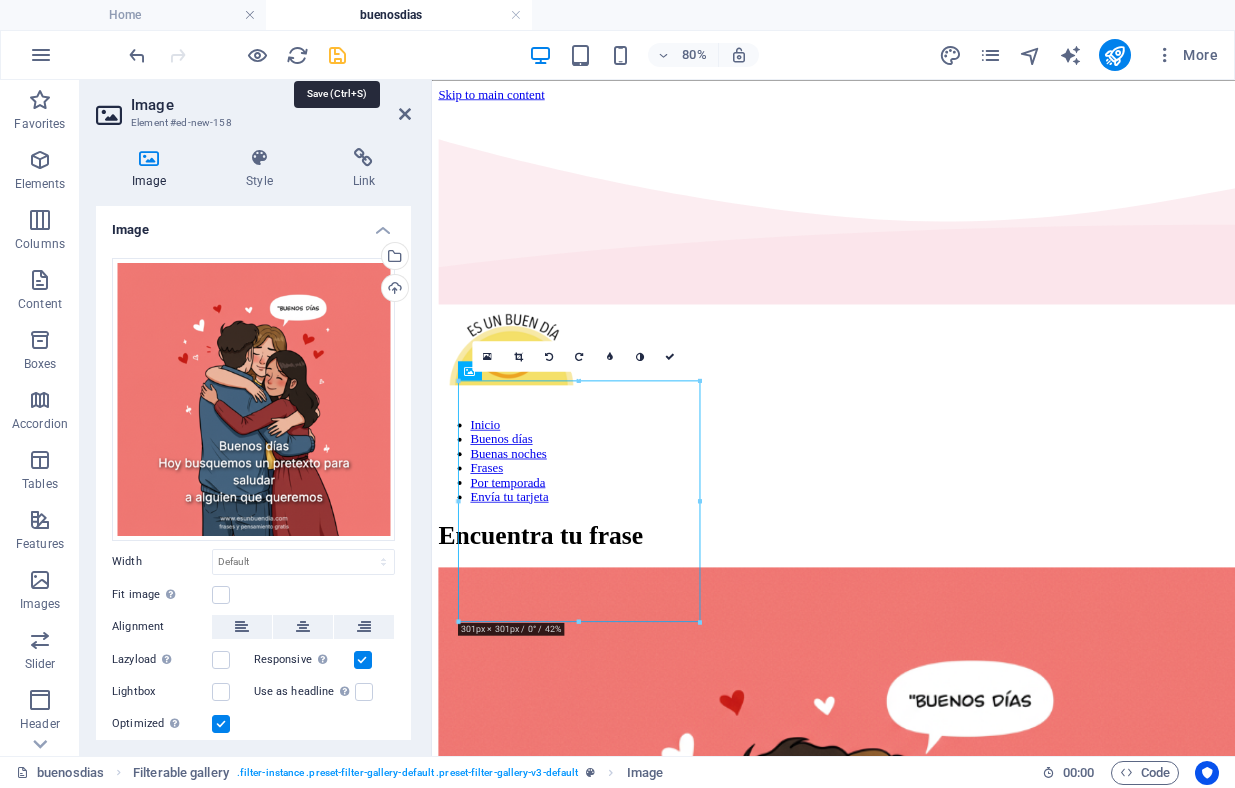 click at bounding box center (337, 55) 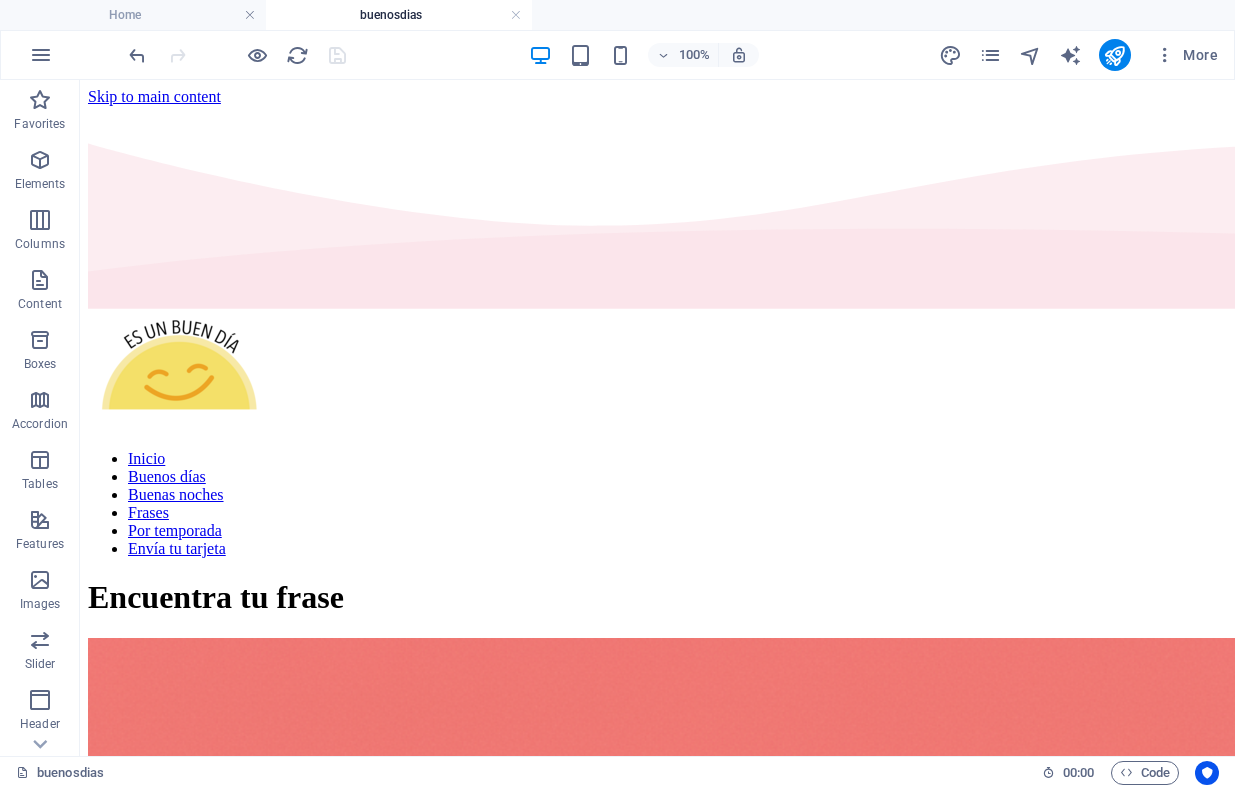click at bounding box center (237, 55) 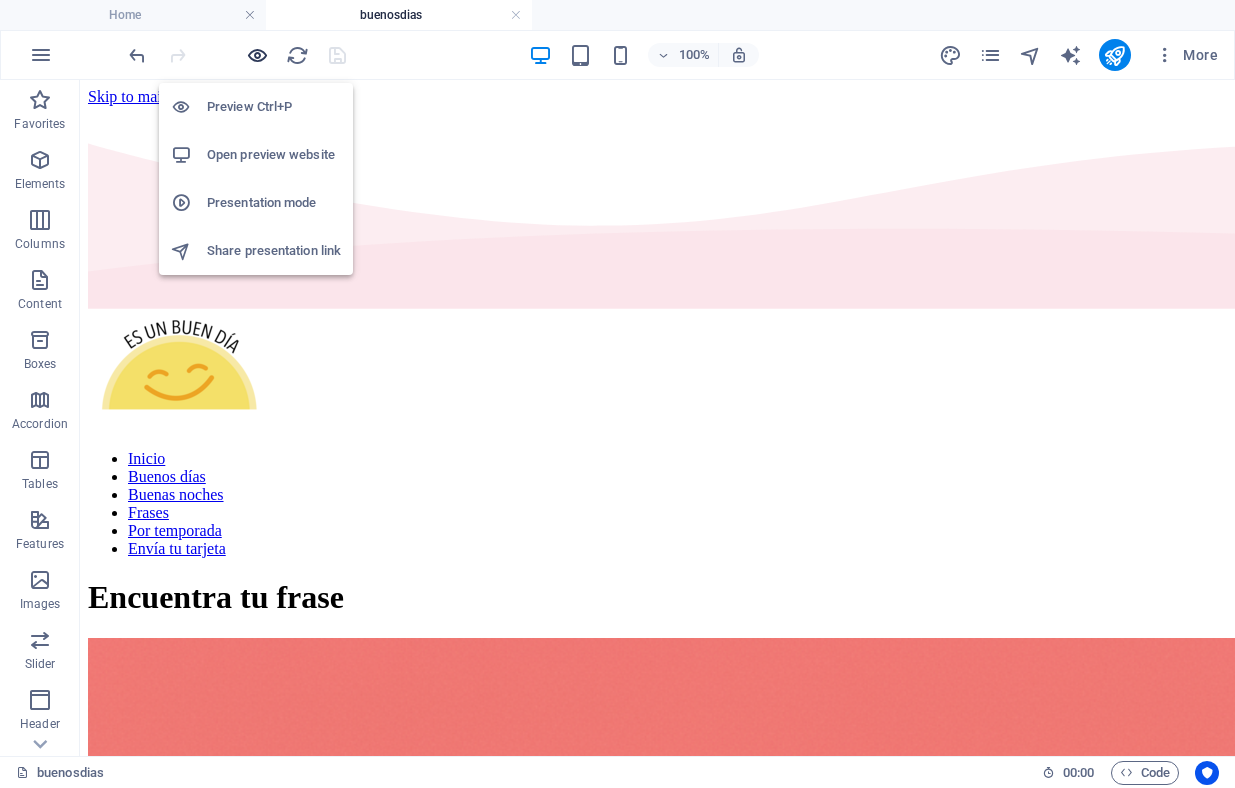 click at bounding box center (257, 55) 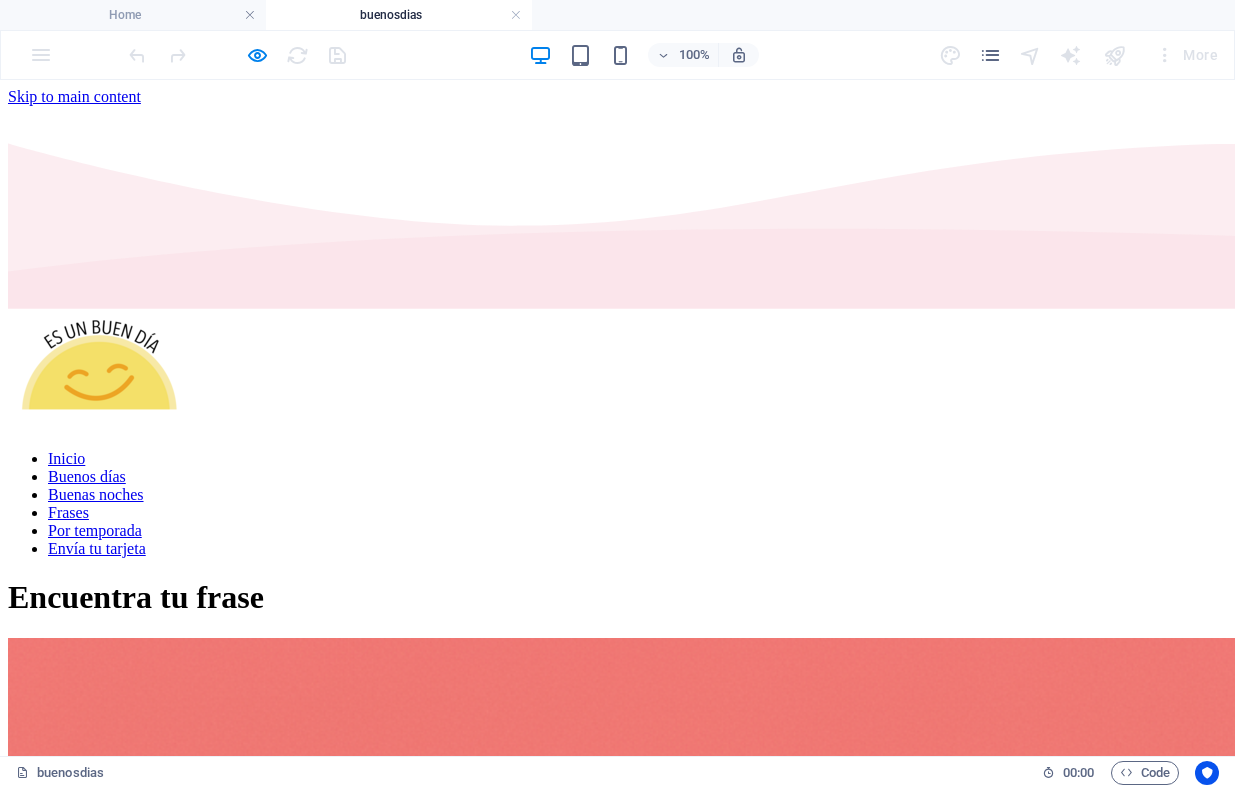 click on "Envía tu tarjeta" at bounding box center [97, 548] 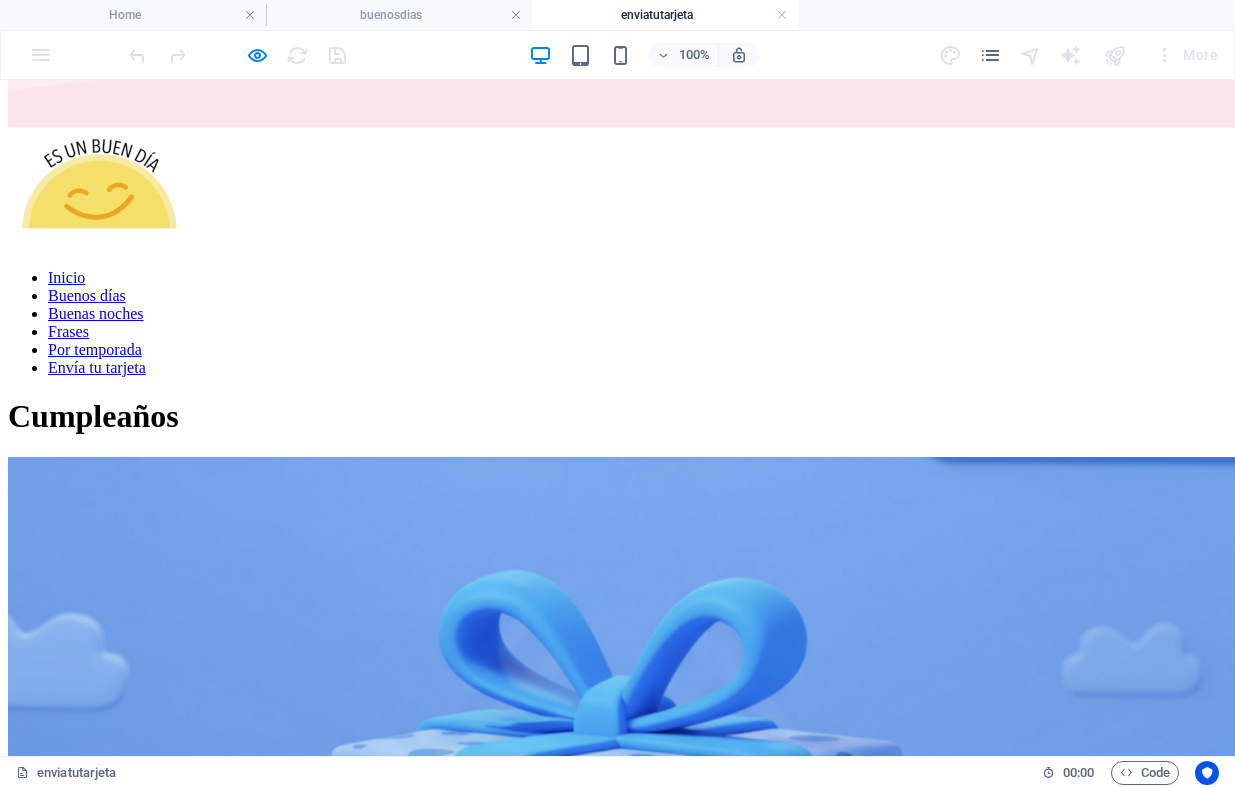 scroll, scrollTop: 189, scrollLeft: 0, axis: vertical 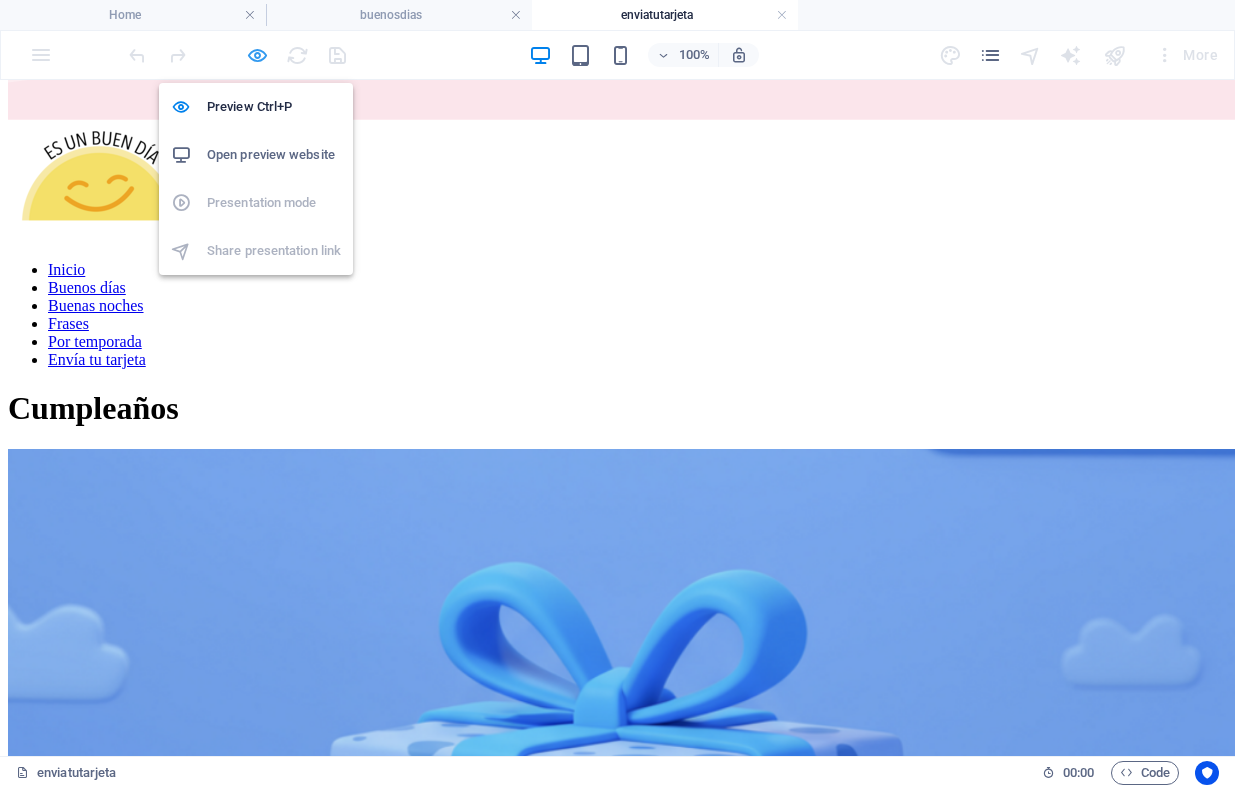 click at bounding box center (257, 55) 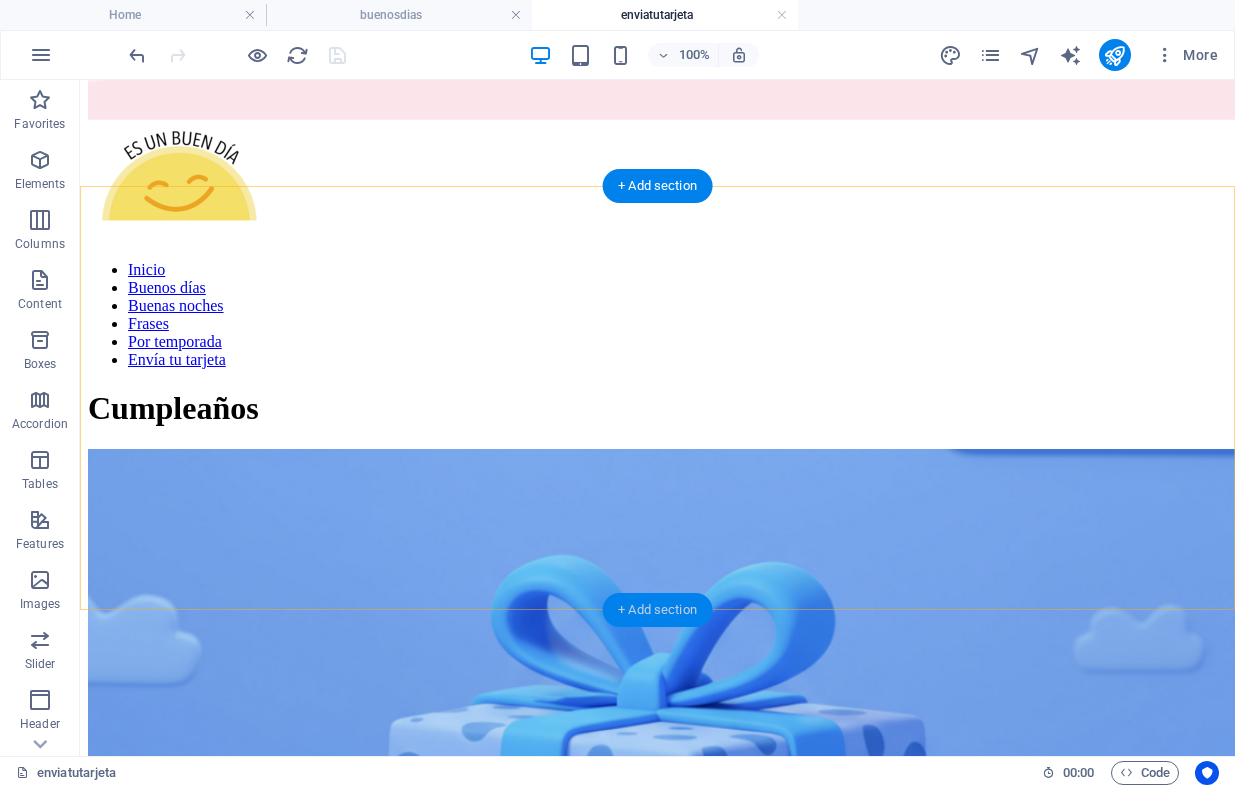 click on "+ Add section" at bounding box center (657, 610) 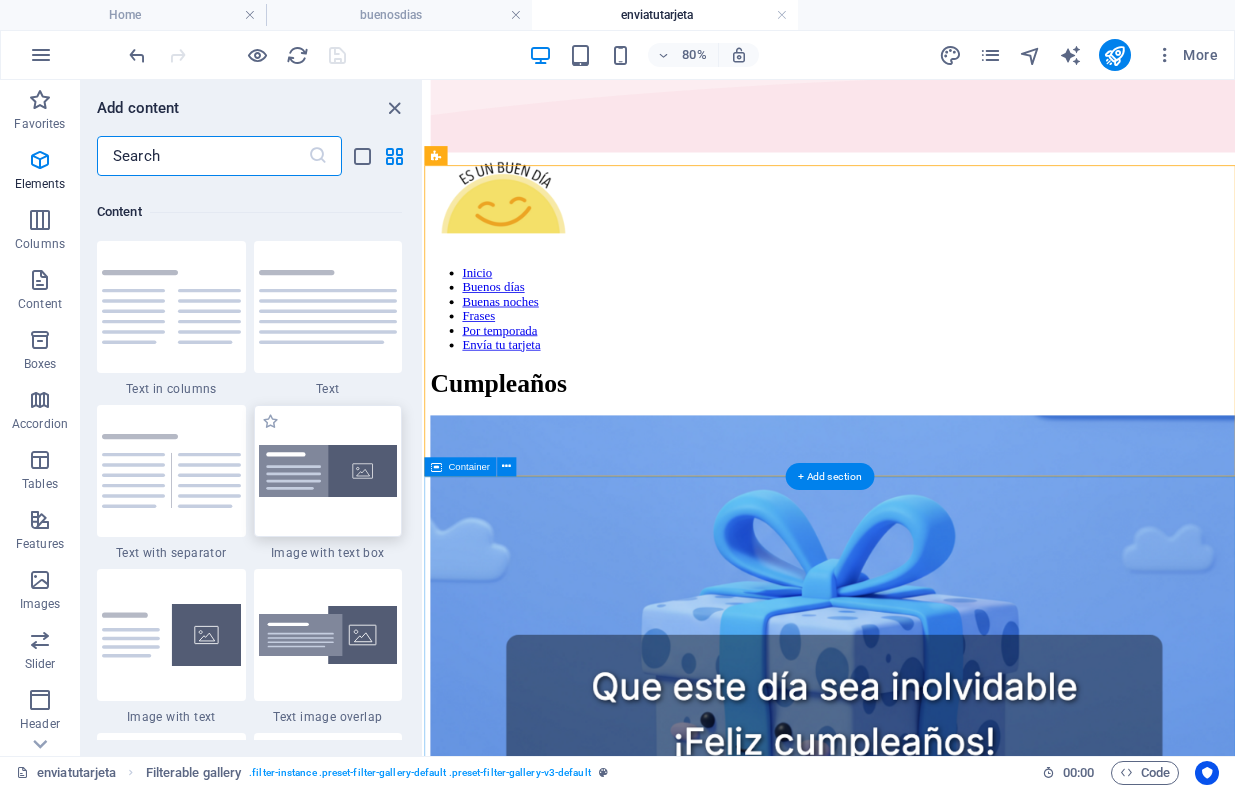 scroll, scrollTop: 3499, scrollLeft: 0, axis: vertical 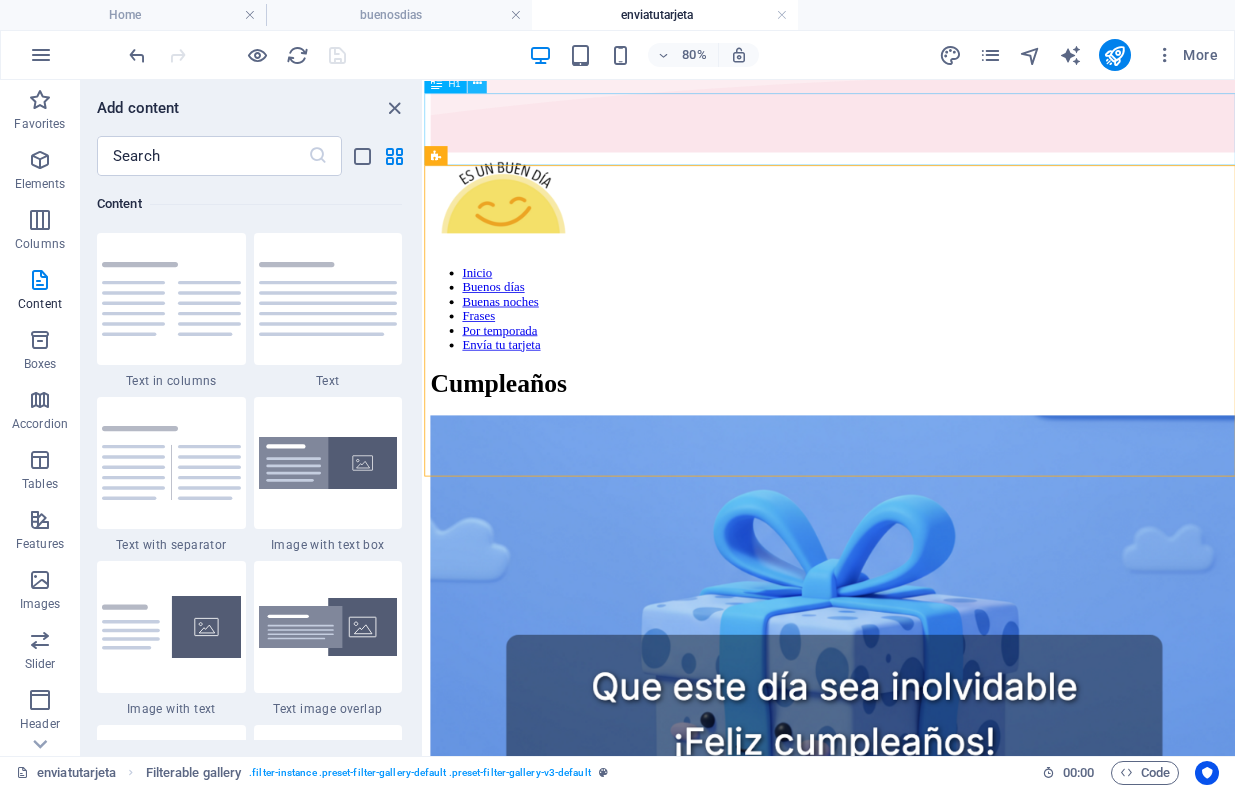 click at bounding box center [477, 82] 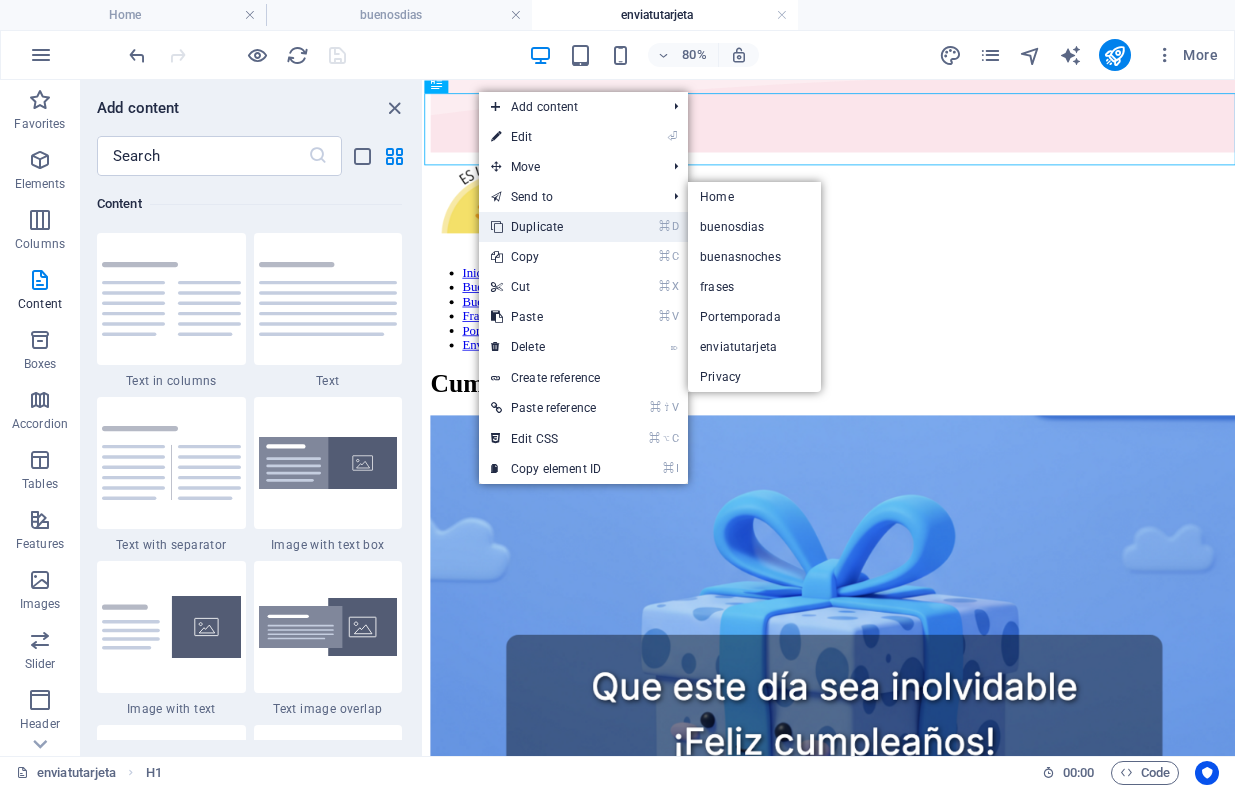 click on "⌘ D  Duplicate" at bounding box center (546, 227) 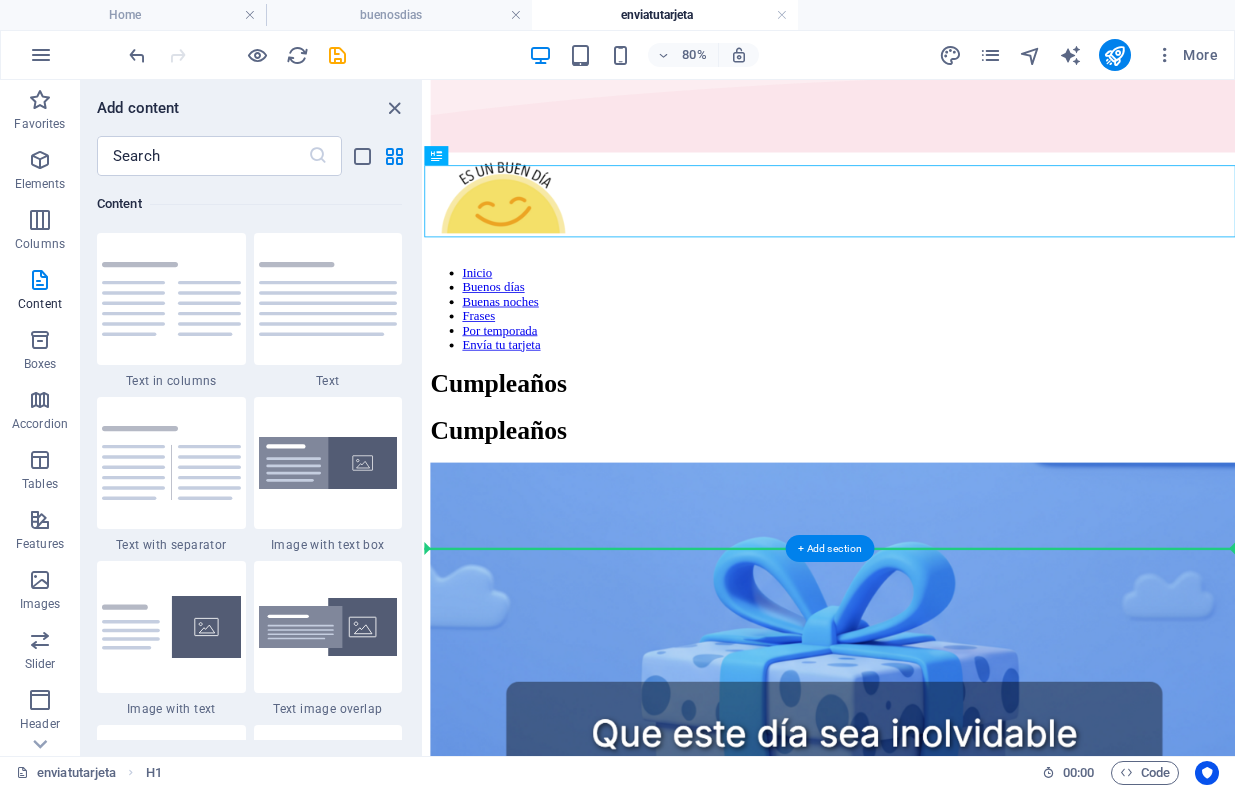 drag, startPoint x: 858, startPoint y: 236, endPoint x: 509, endPoint y: 672, distance: 558.4774 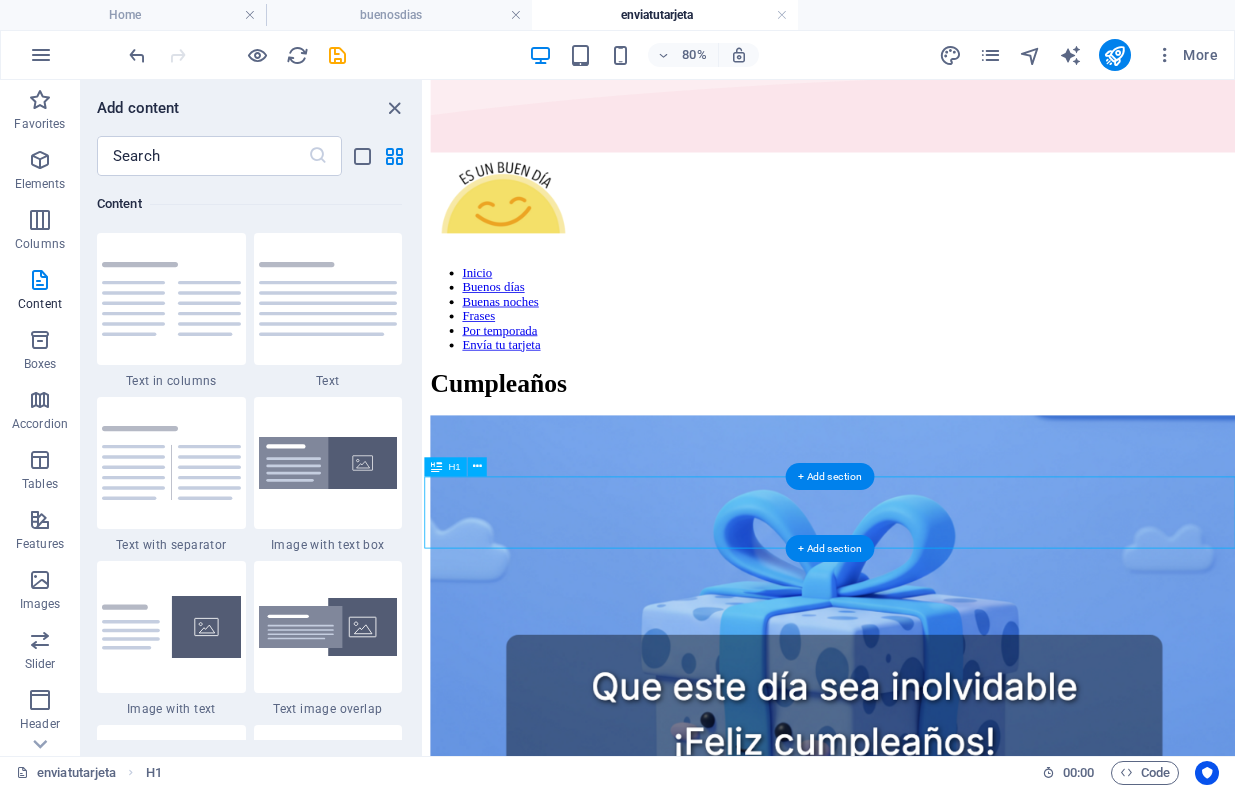 click on "Cumpleaños" at bounding box center [931, 2814] 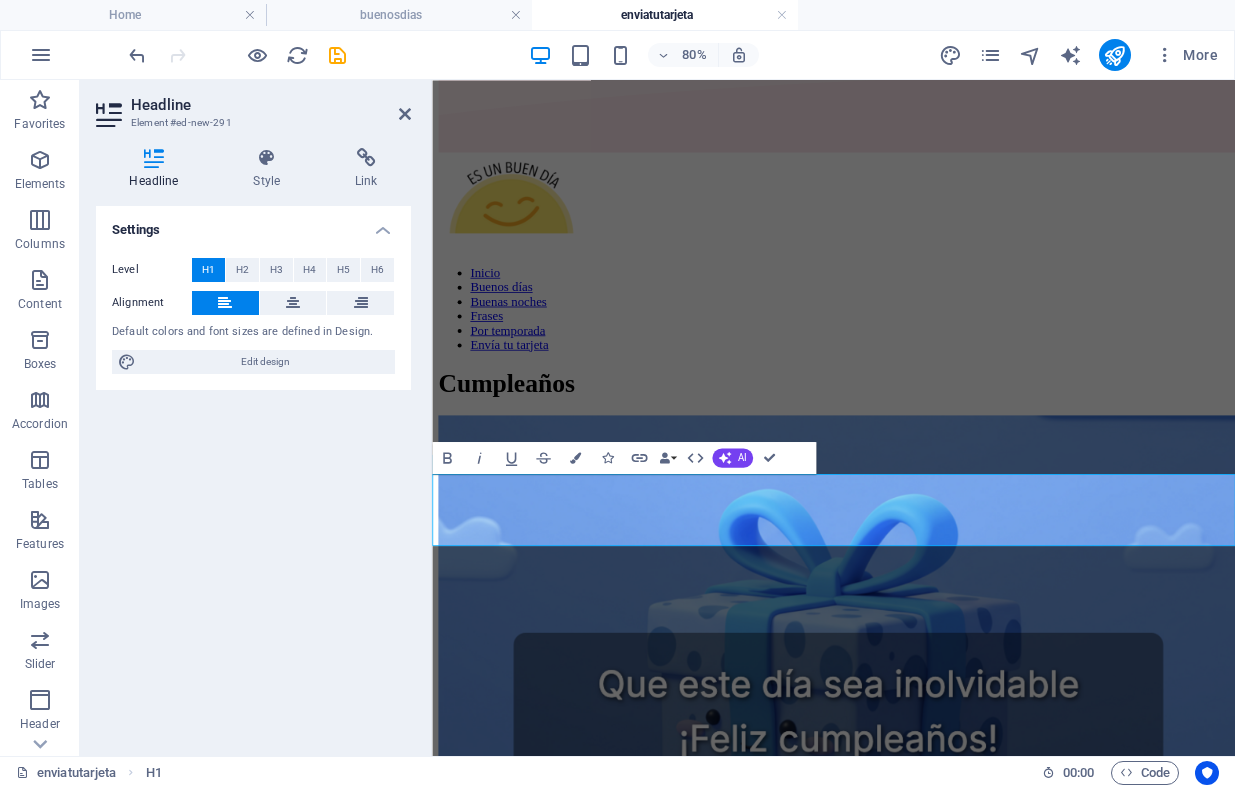 type 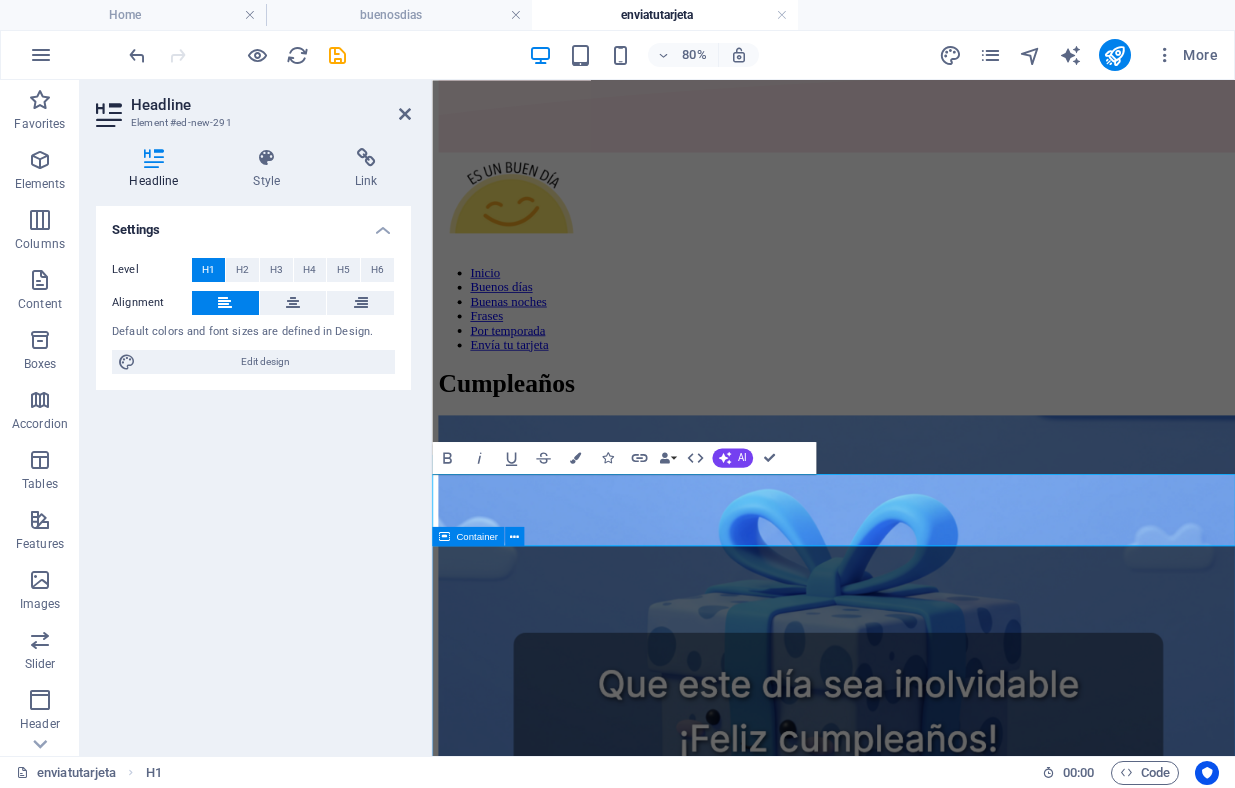 click at bounding box center [934, 3128] 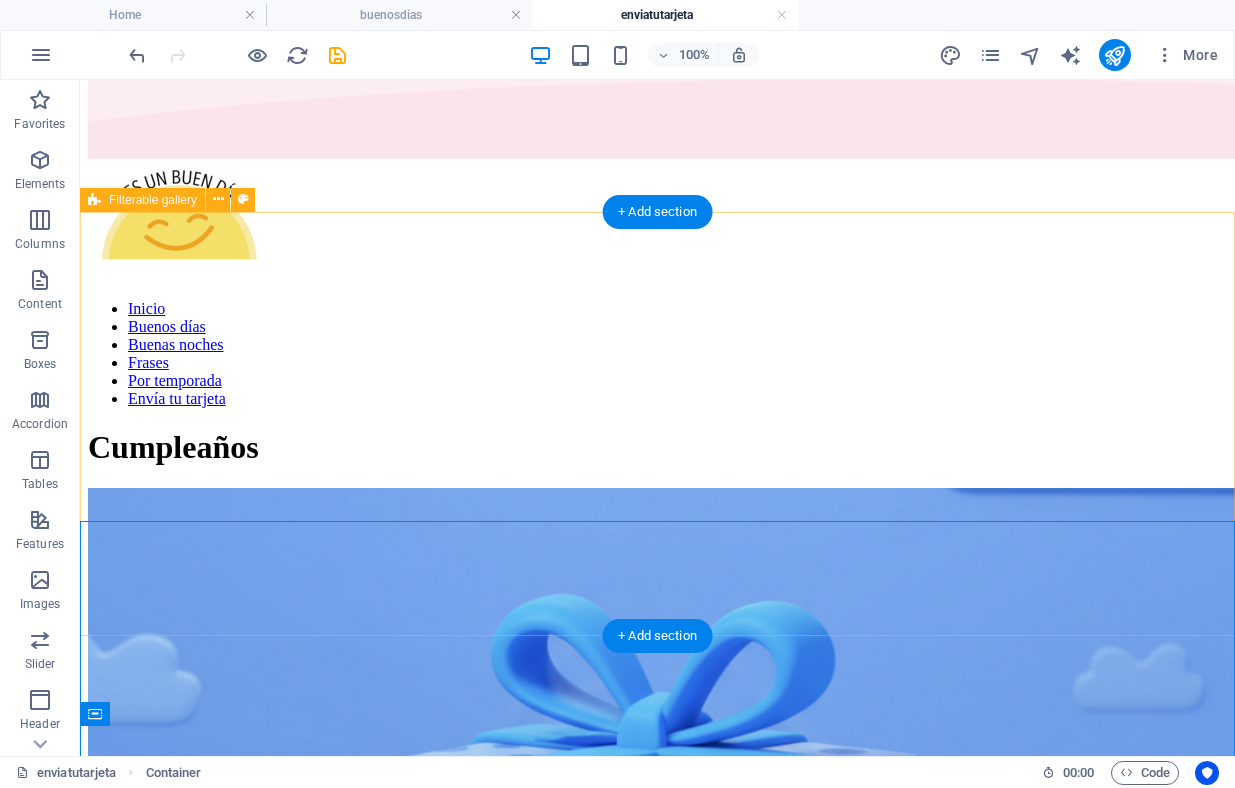 scroll, scrollTop: 141, scrollLeft: 0, axis: vertical 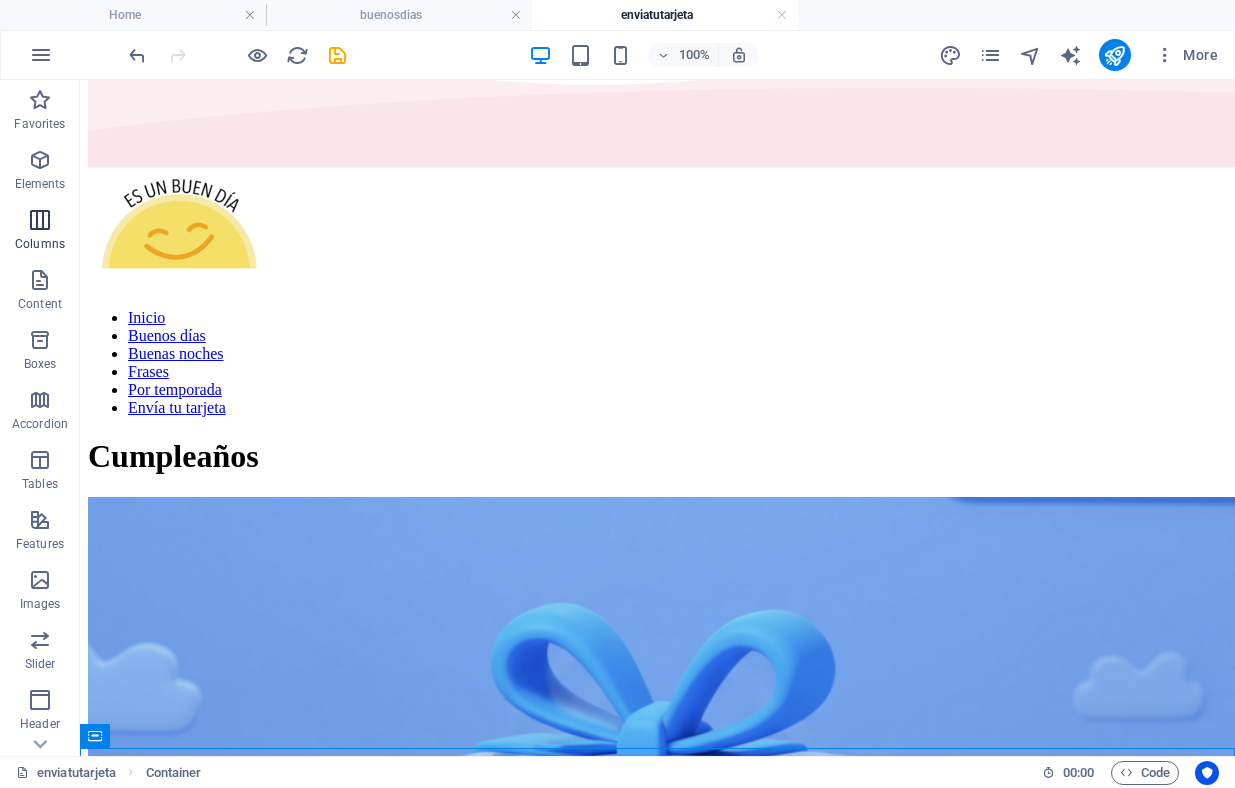 click at bounding box center [40, 220] 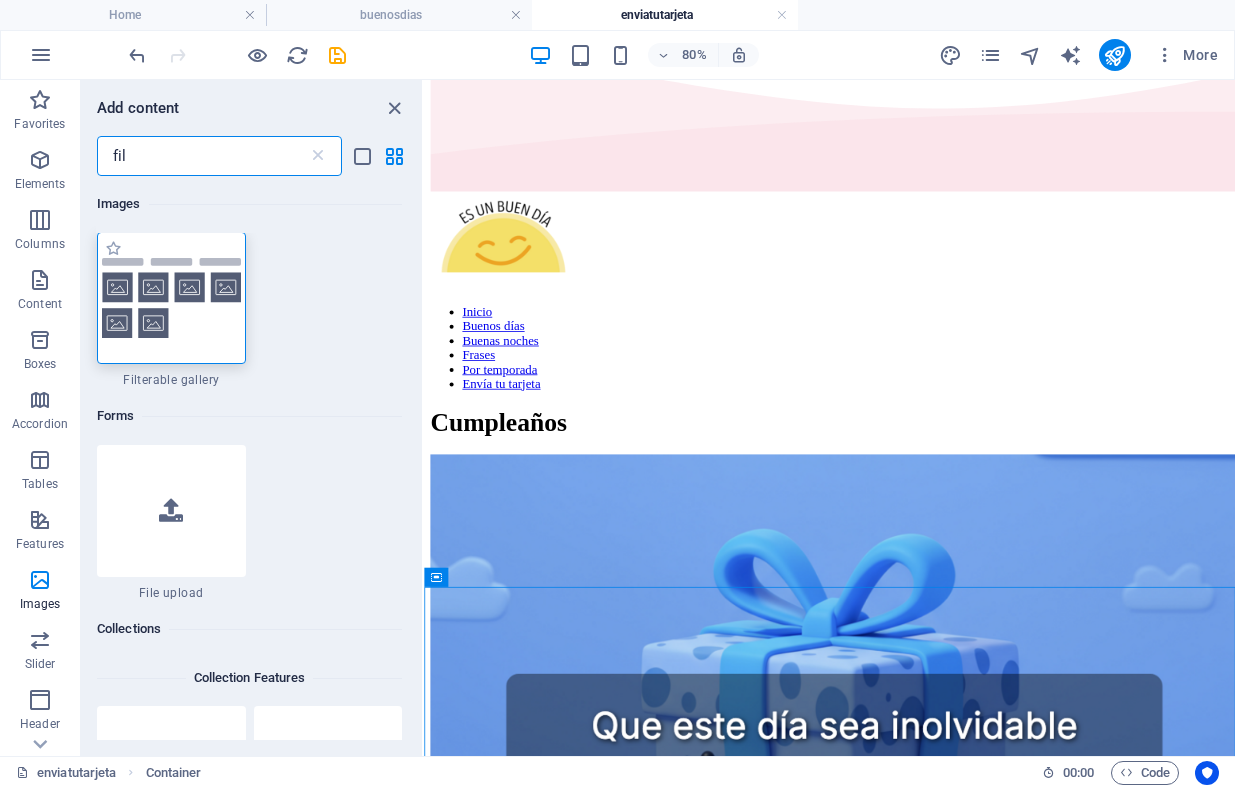 scroll, scrollTop: 0, scrollLeft: 0, axis: both 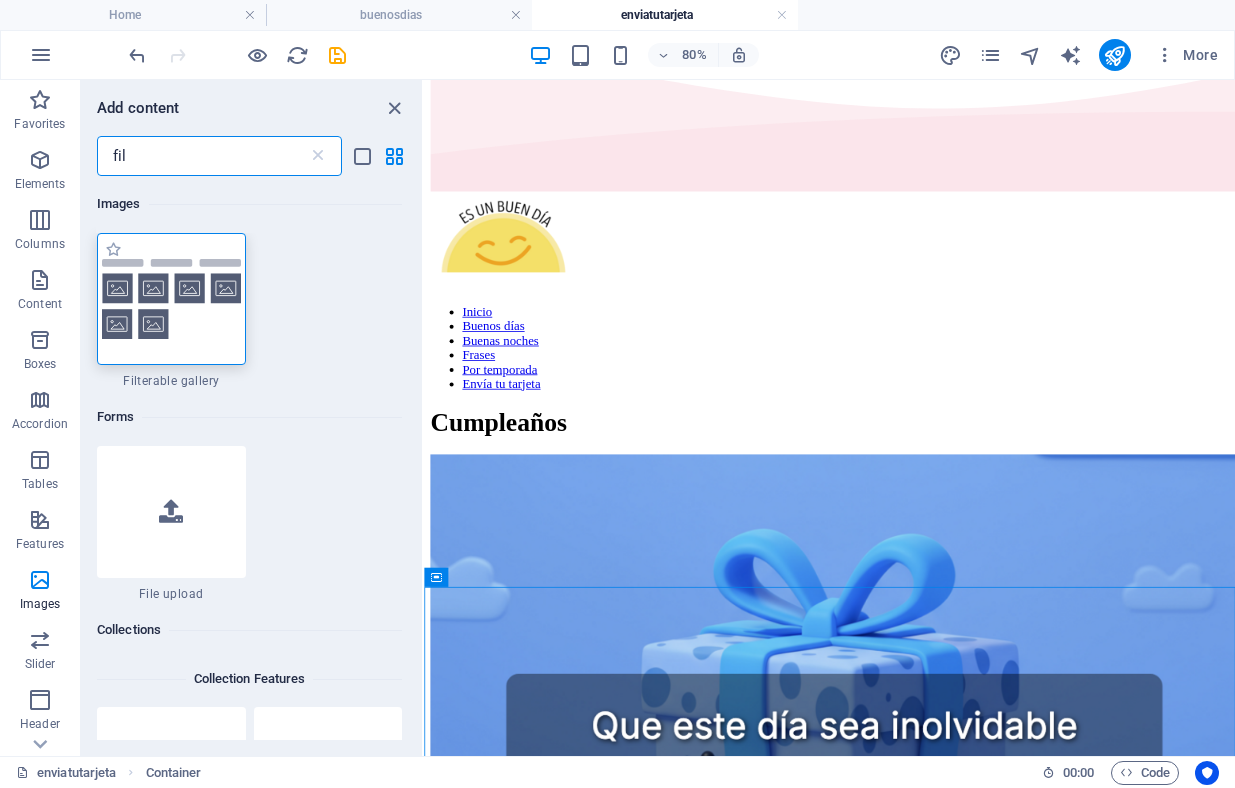 type on "fil" 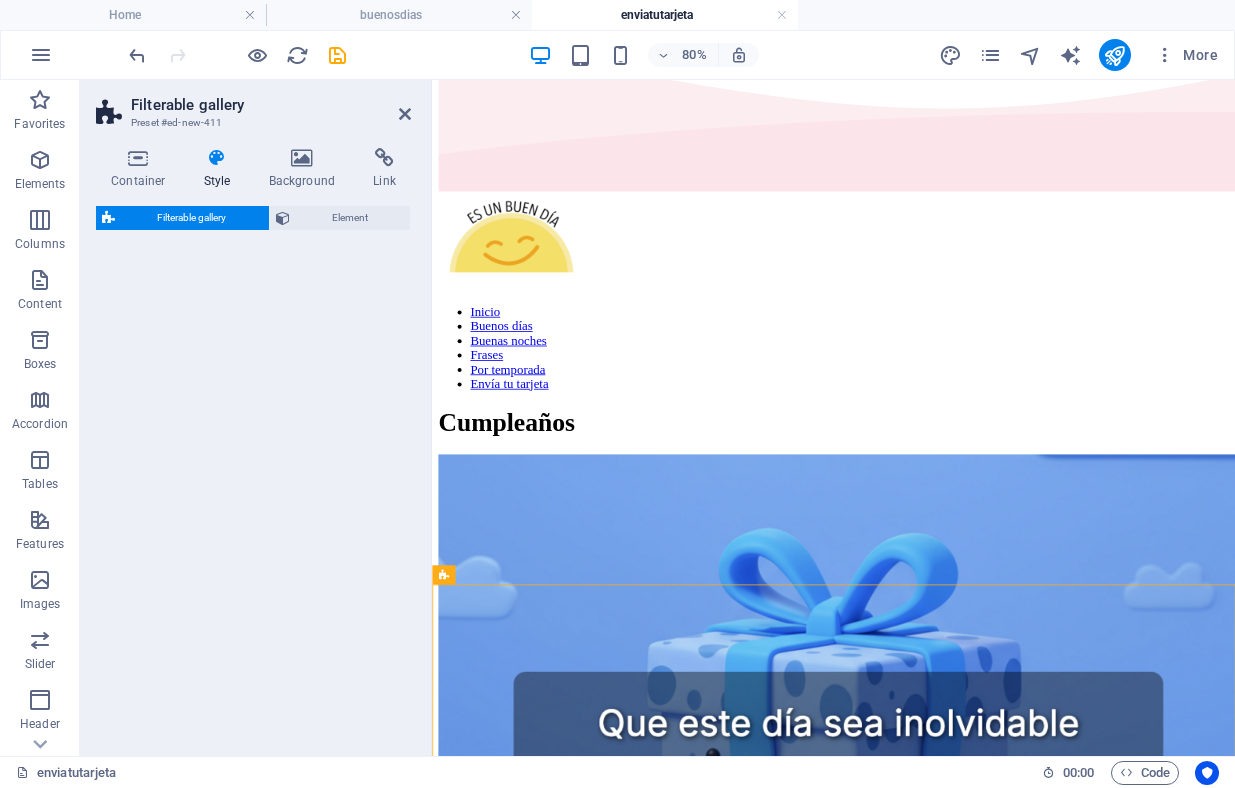 select on "rem" 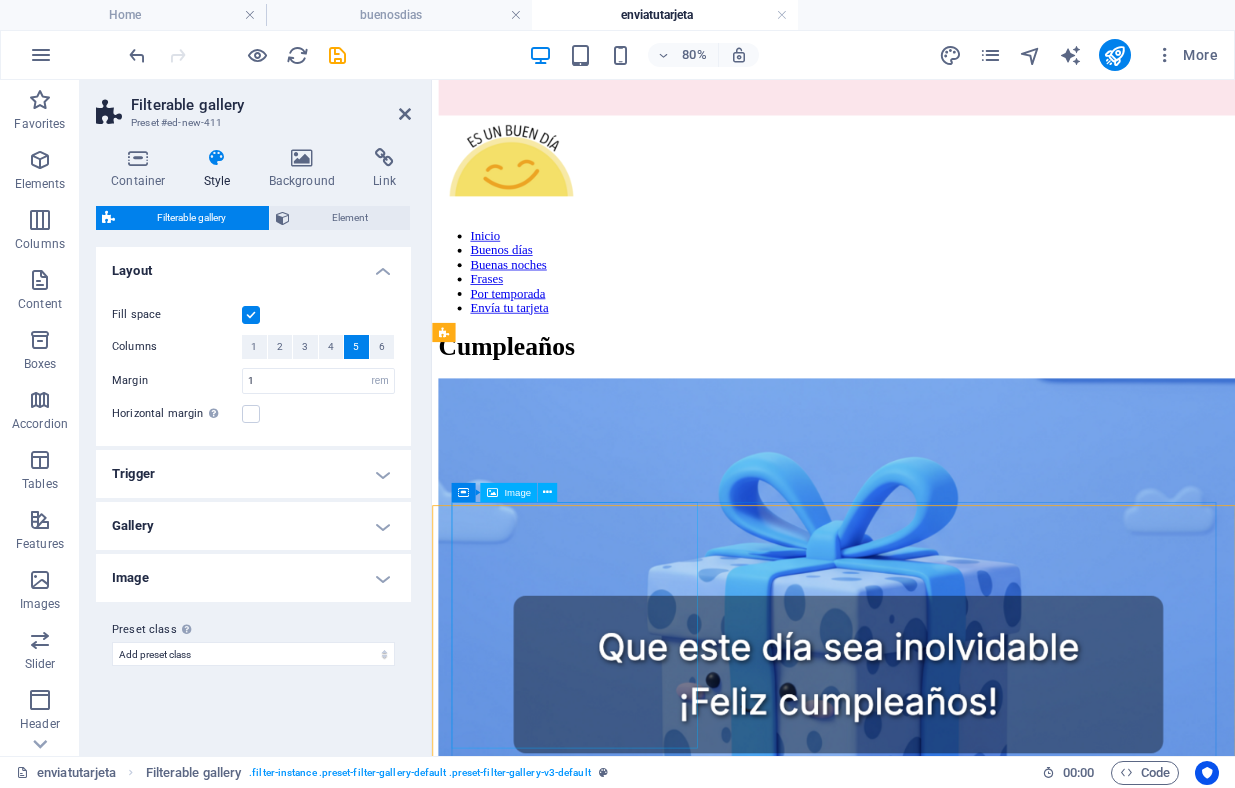 scroll, scrollTop: 249, scrollLeft: 0, axis: vertical 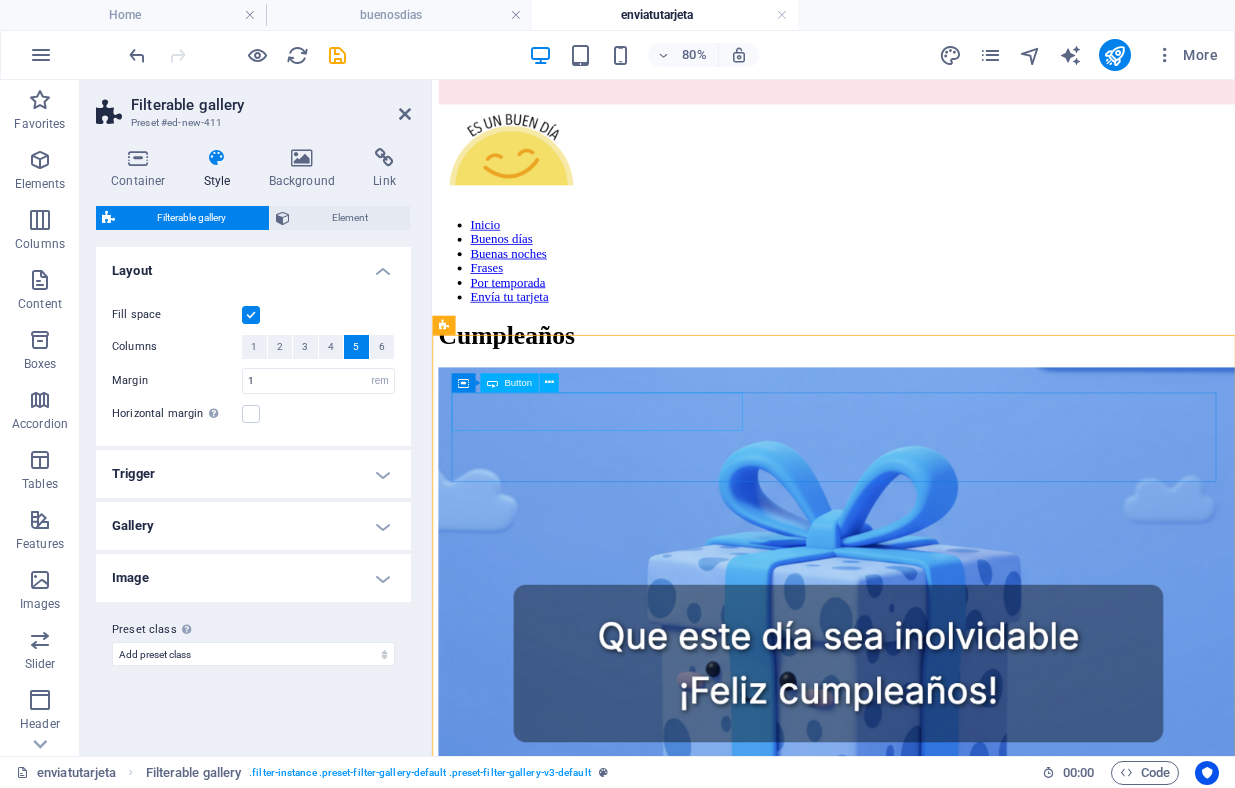 click on "Show all" at bounding box center [934, 2781] 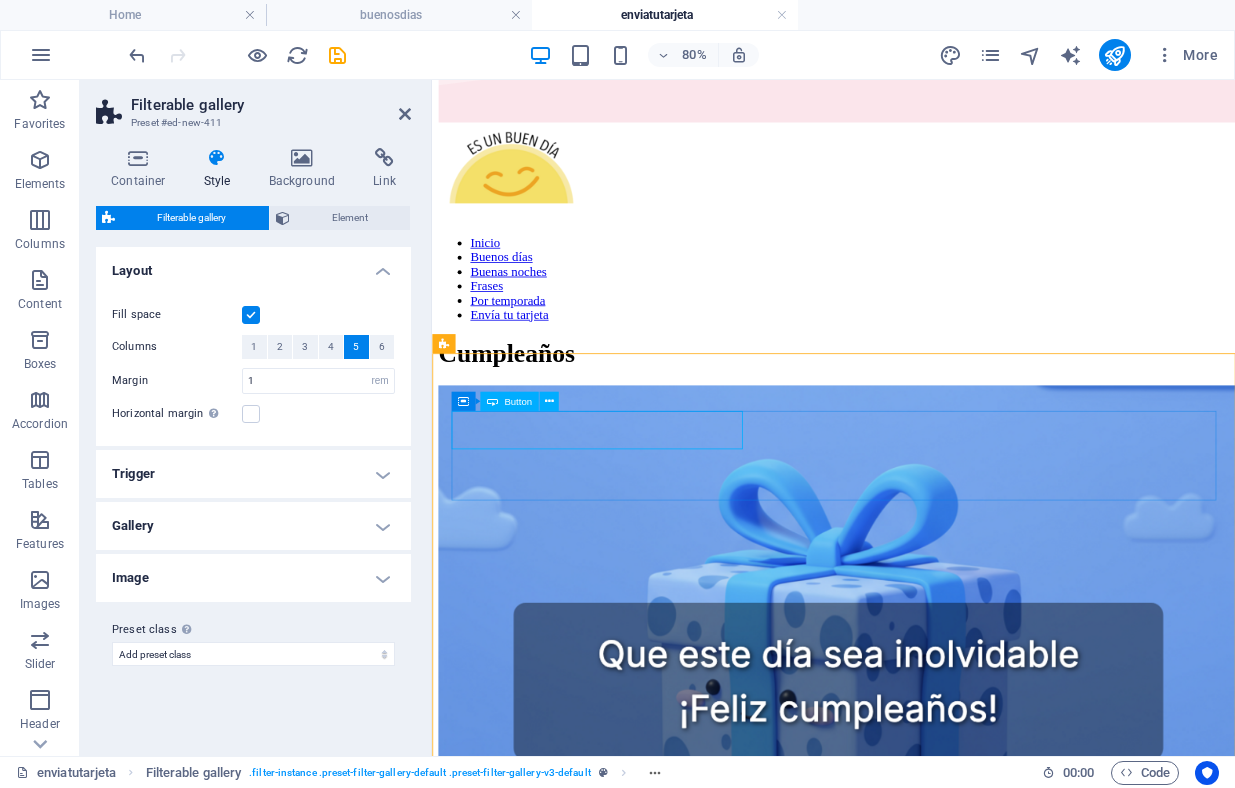 scroll, scrollTop: 225, scrollLeft: 0, axis: vertical 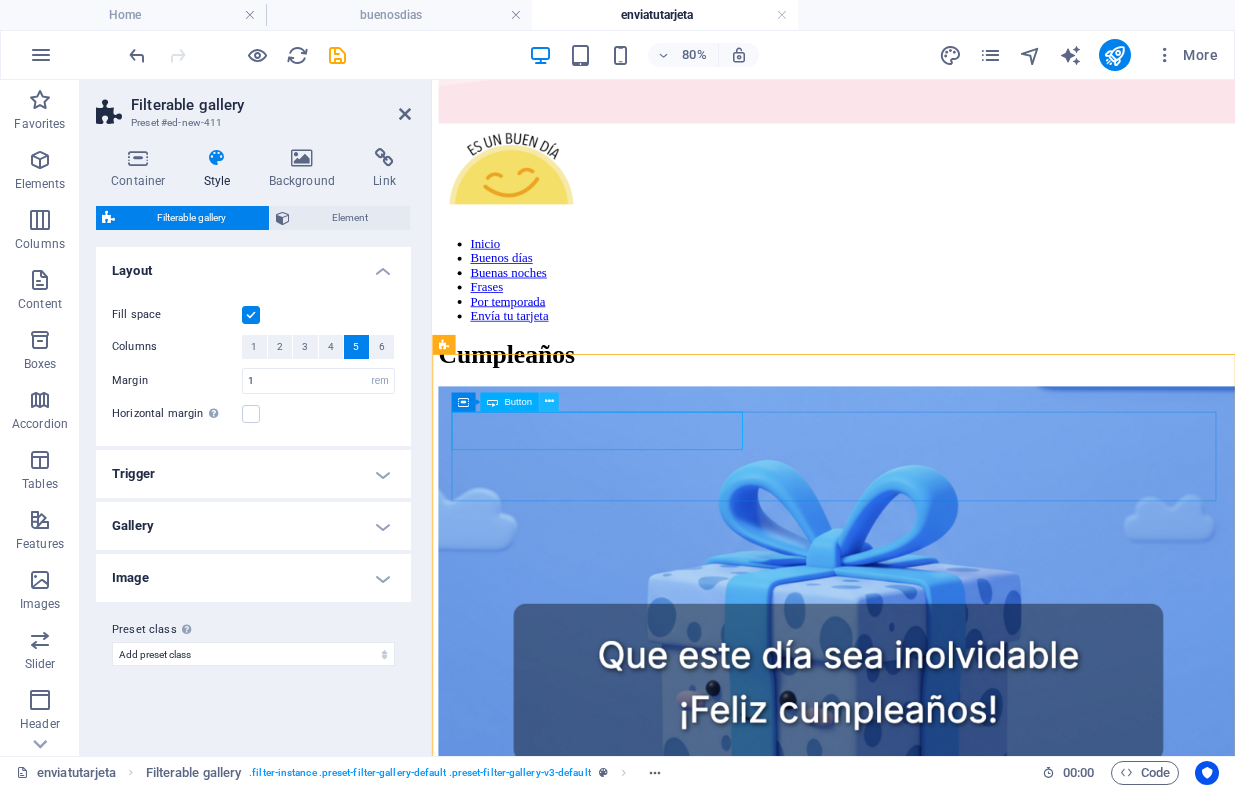 click at bounding box center [548, 401] 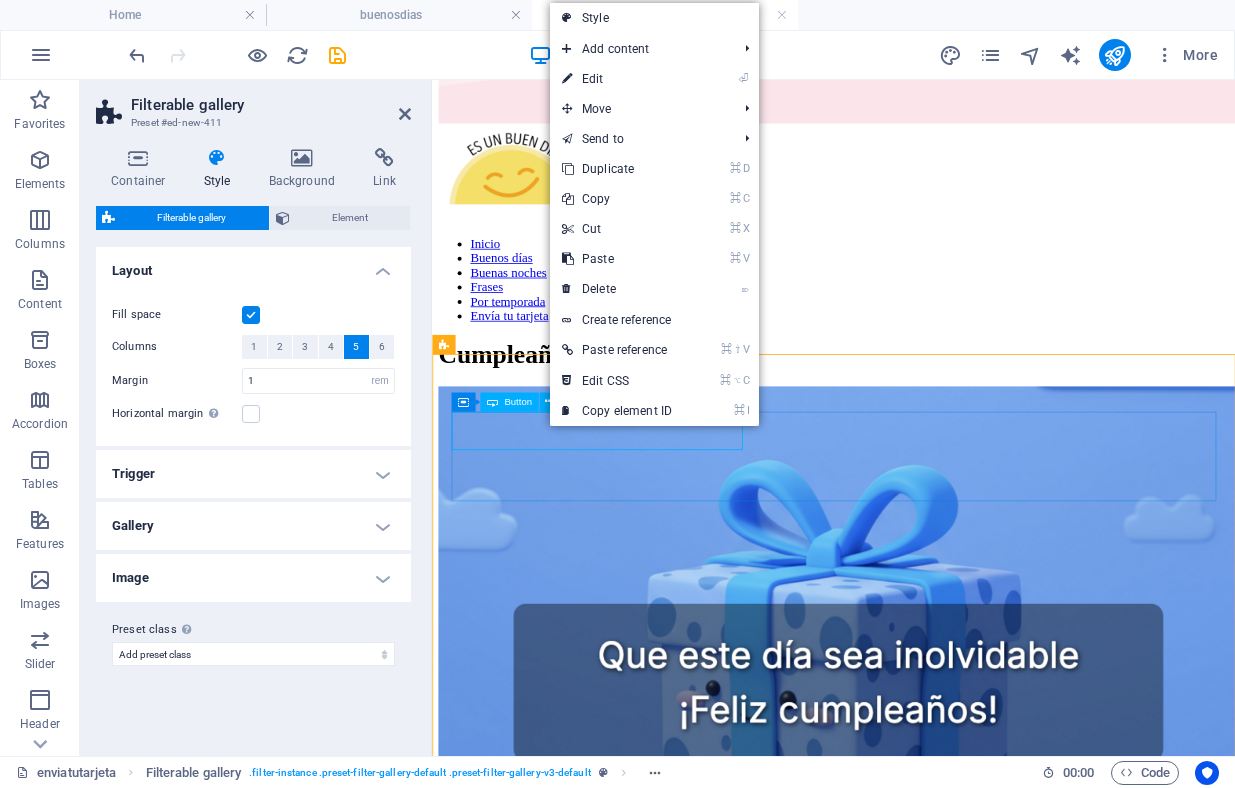 click on "Show all" at bounding box center (934, 2805) 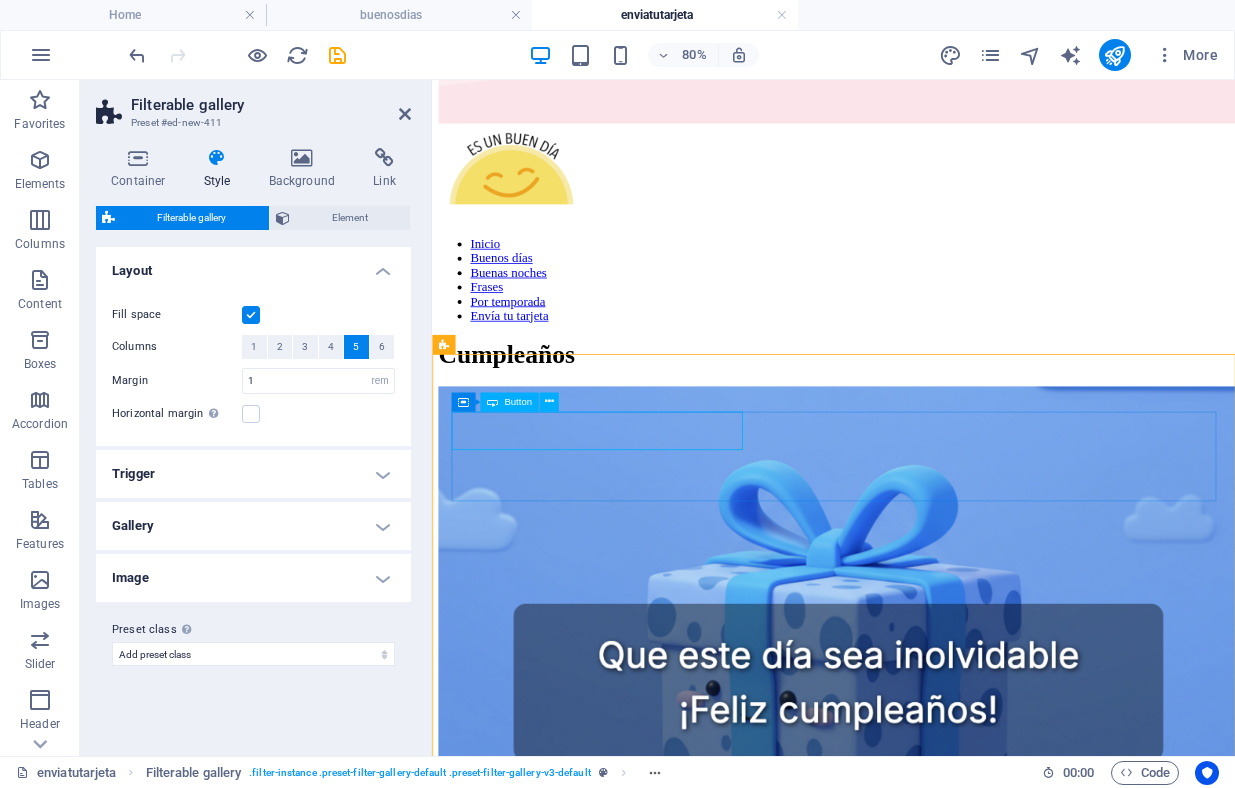 click on "Show all" at bounding box center (934, 2805) 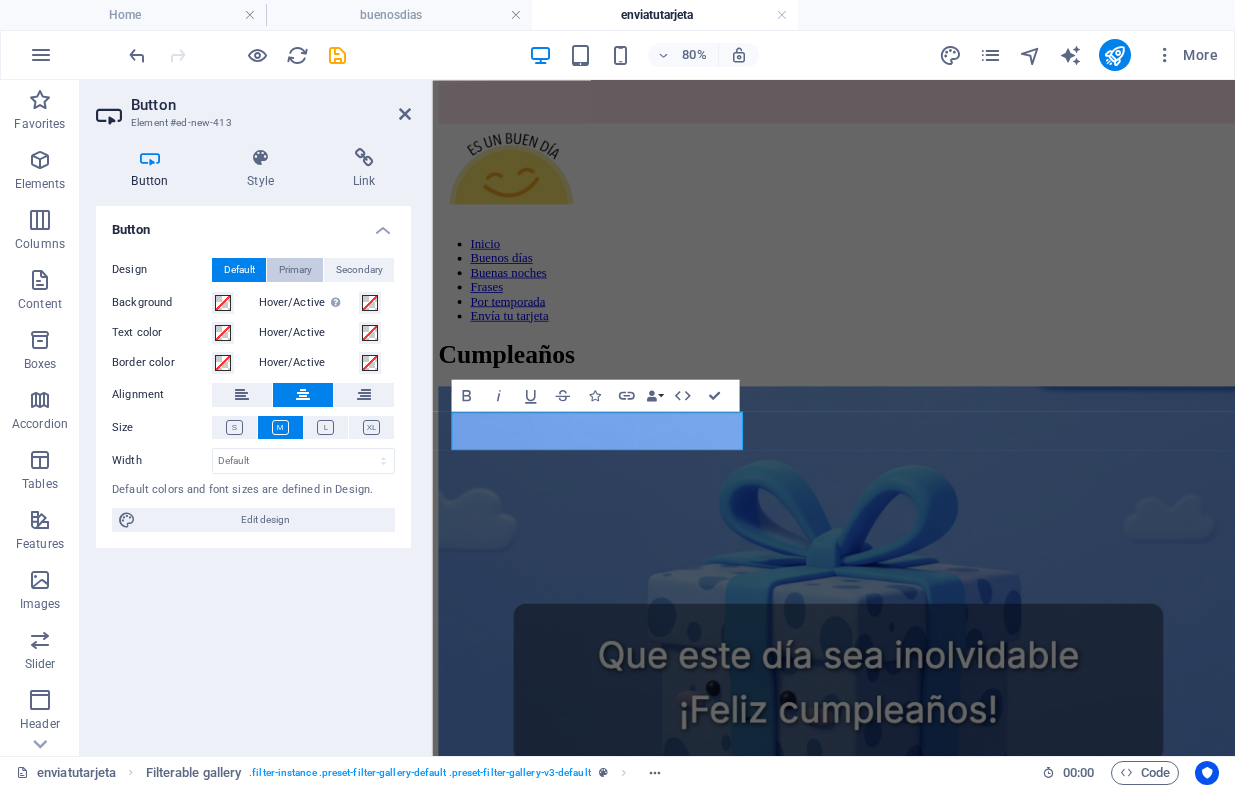click on "Primary" at bounding box center [295, 270] 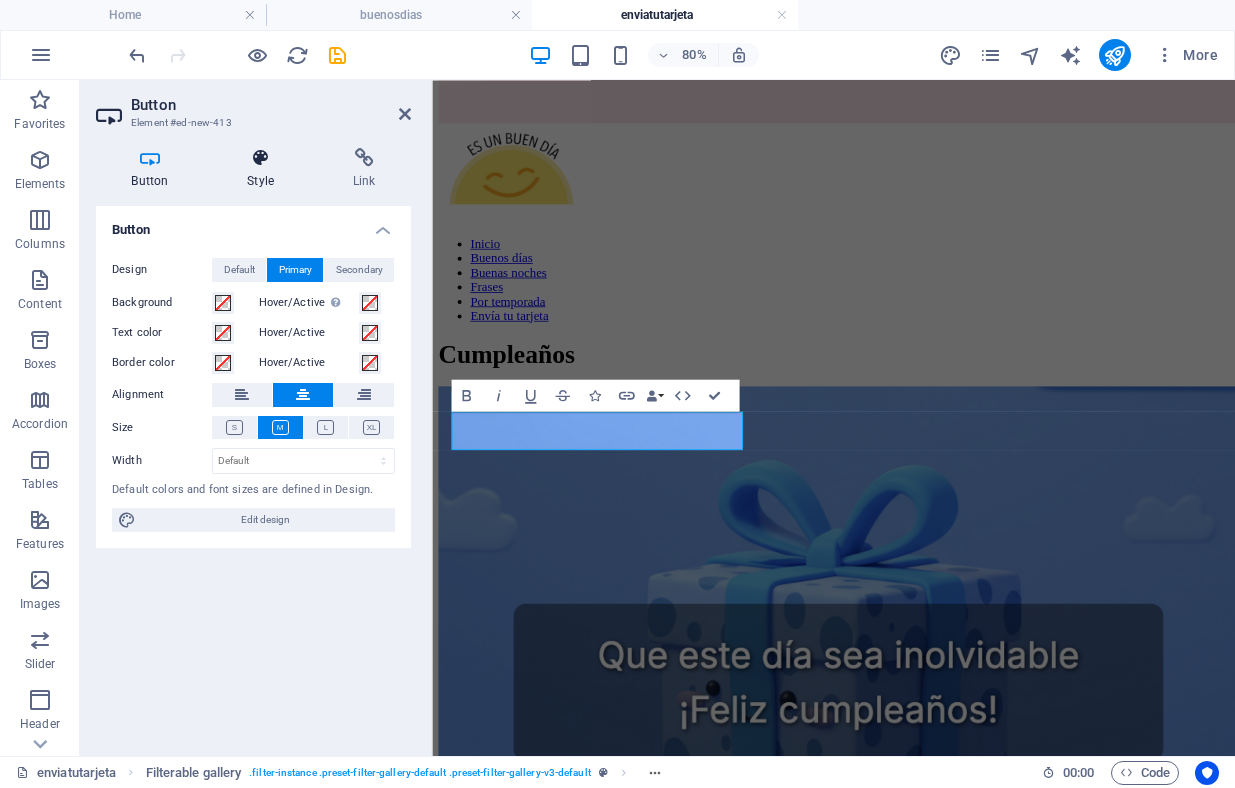 click on "Style" at bounding box center (265, 169) 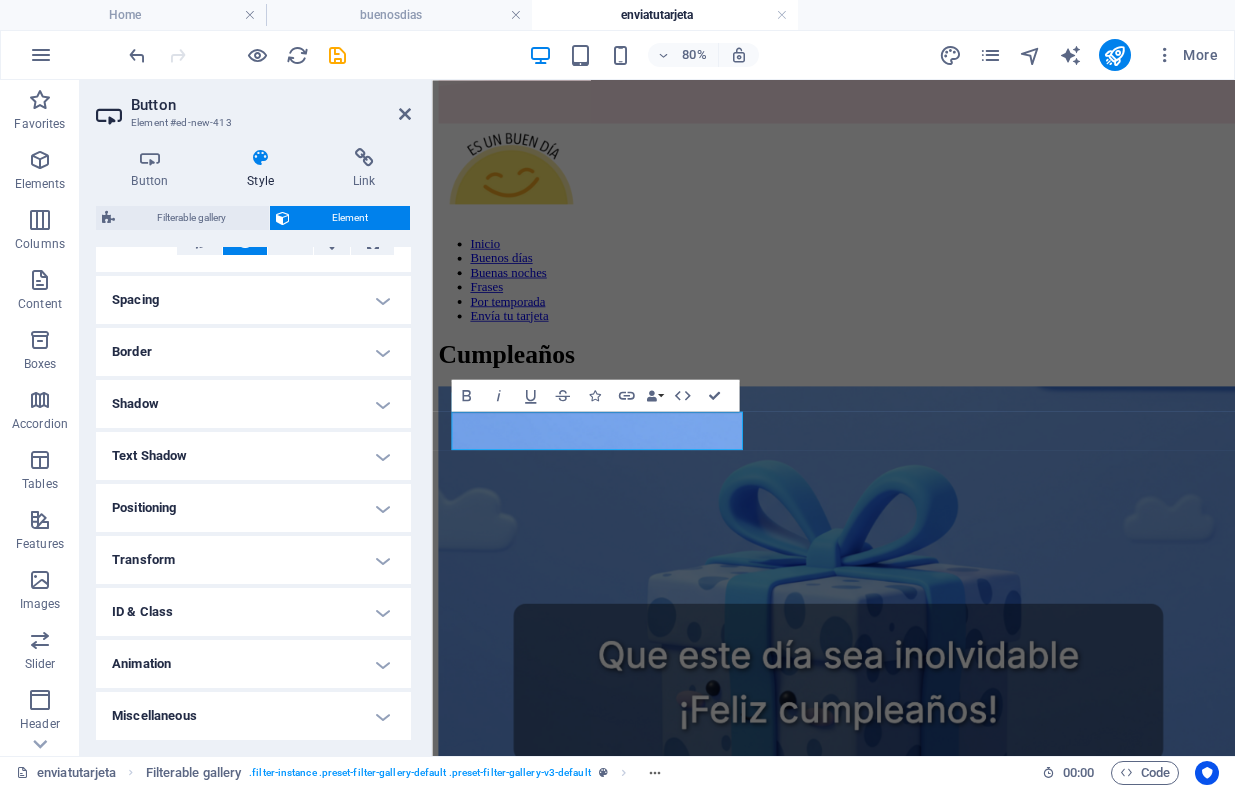 scroll, scrollTop: 0, scrollLeft: 0, axis: both 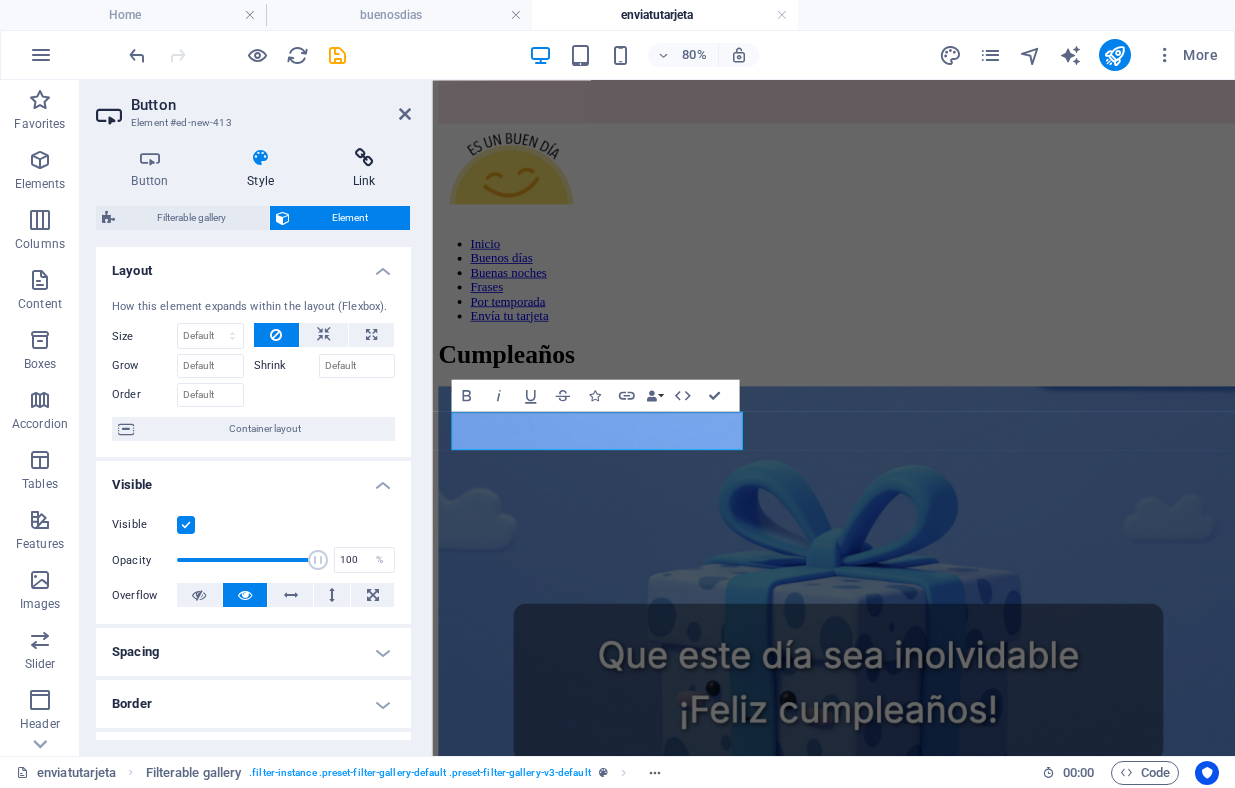 click at bounding box center [364, 158] 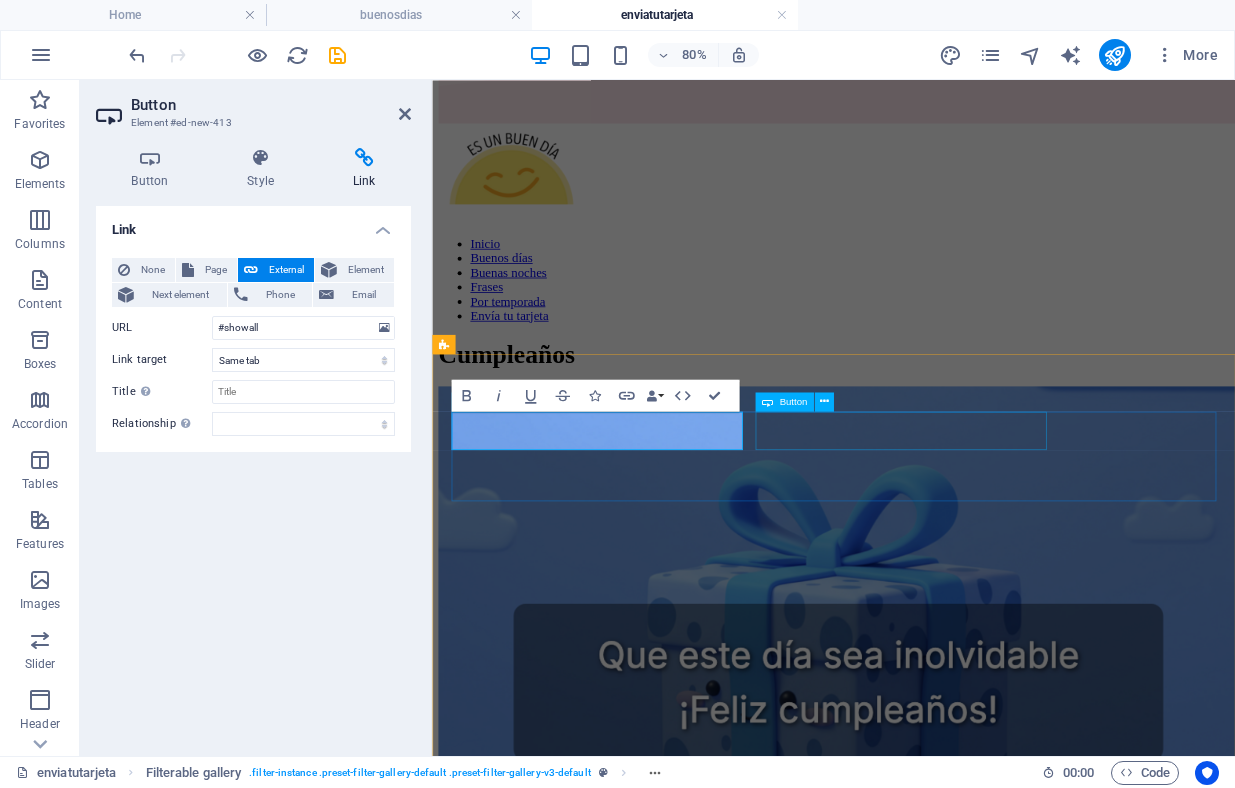 click on "Category one" at bounding box center (934, 2823) 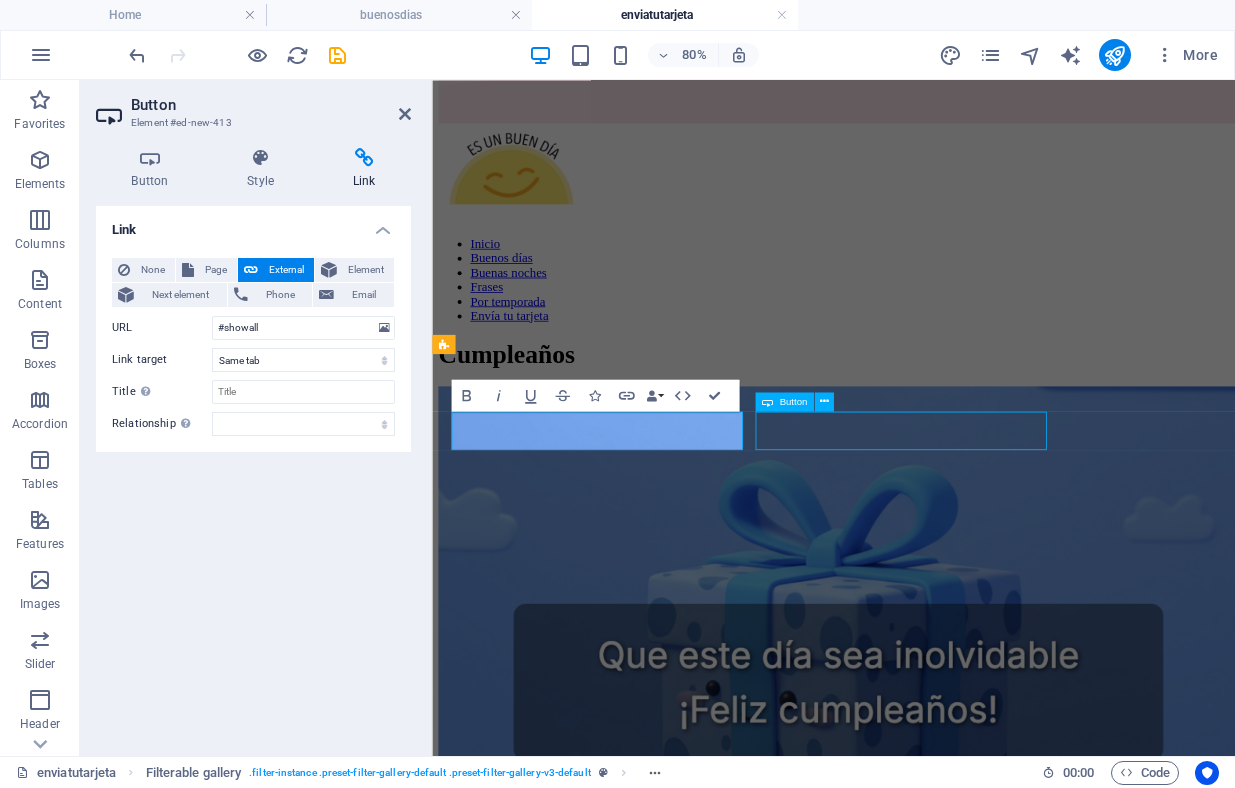 click on "Aniversario" at bounding box center (934, 2755) 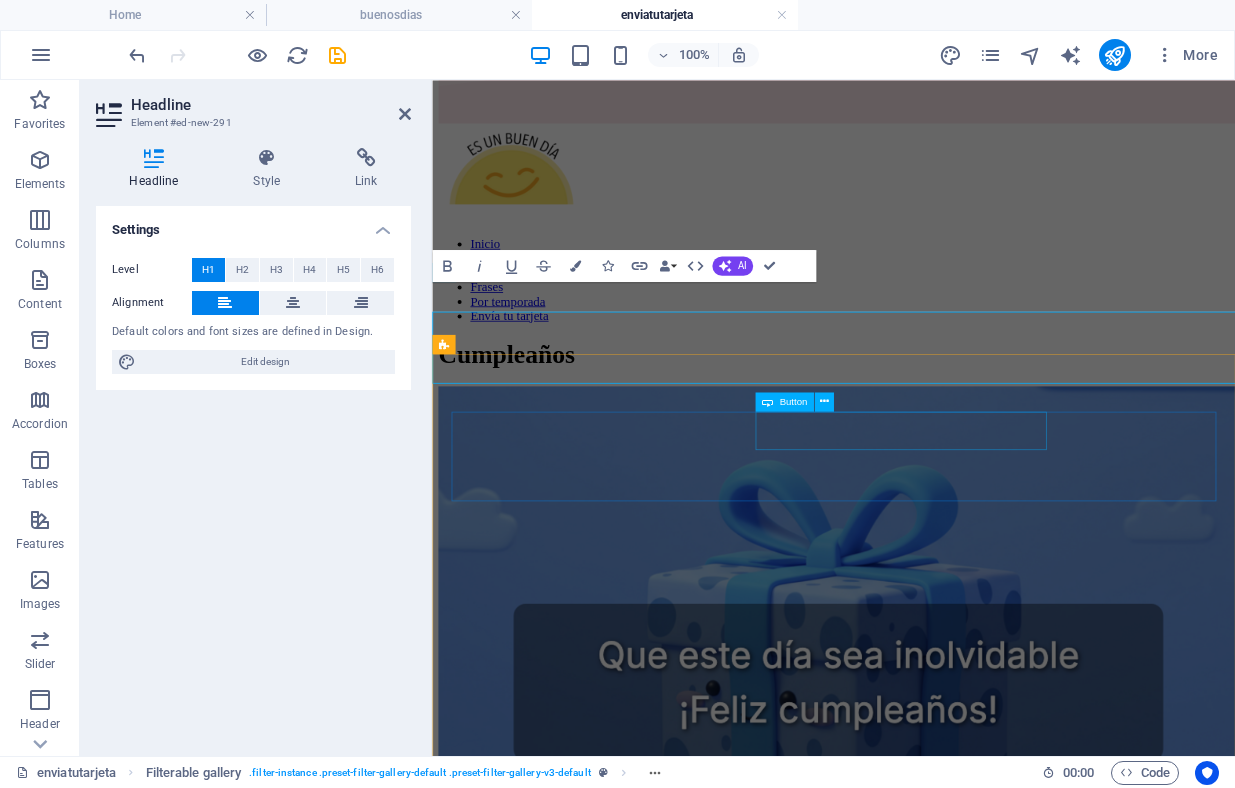 click on "Category one" at bounding box center [934, 2823] 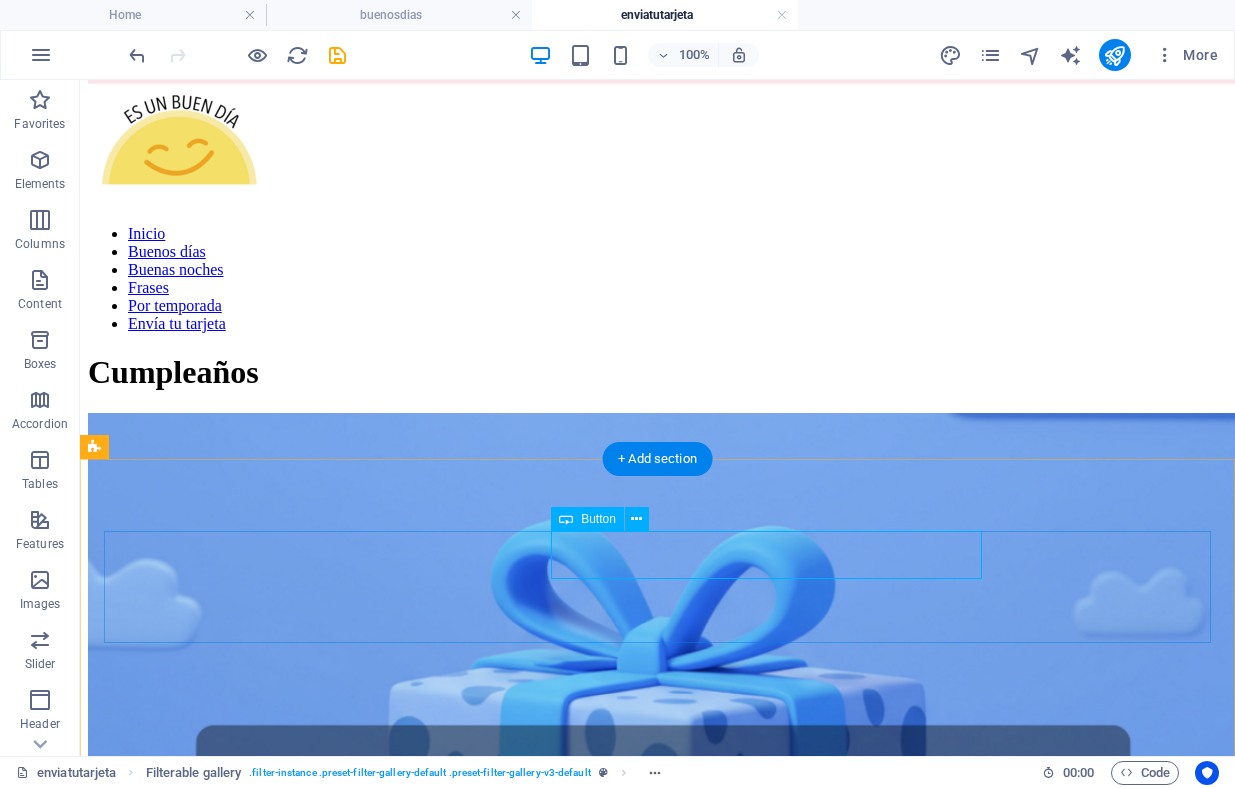 click on "Category one" at bounding box center (657, 3109) 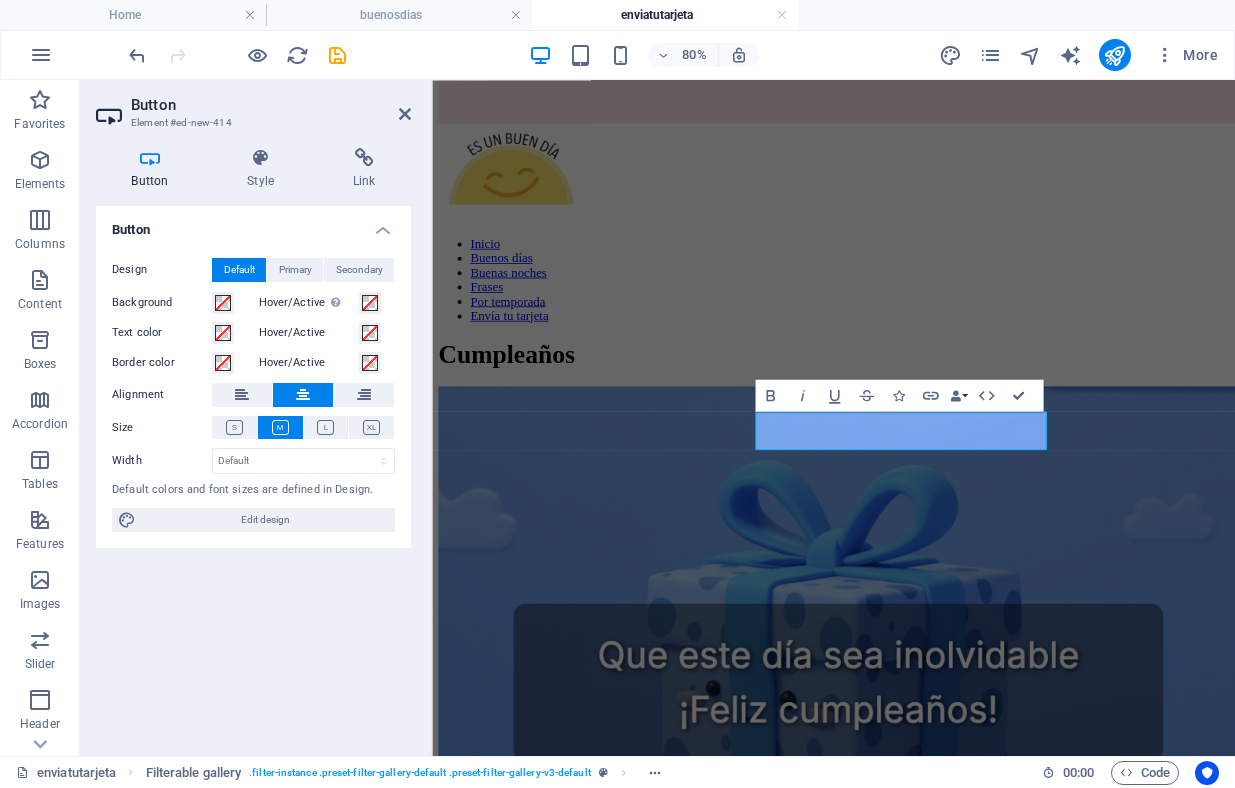 click on "Button Style Link Button Design Default Primary Secondary Background Hover/Active Switch to preview mode to test the active/hover state Text color Hover/Active Border color Hover/Active Alignment Size Width Default px rem % em vh vw Default colors and font sizes are defined in Design. Edit design Filterable gallery Element Layout How this element expands within the layout (Flexbox). Size Default auto px % 1/1 1/2 1/3 1/4 1/5 1/6 1/7 1/8 1/9 1/10 Grow Shrink Order Container layout Visible Visible Opacity 100 % Overflow Spacing Margin Default auto px % rem vw vh Custom Custom auto px % rem vw vh auto px % rem vw vh auto px % rem vw vh auto px % rem vw vh Padding Default px rem % vh vw Custom Custom px rem % vh vw px rem % vh vw px rem % vh vw px rem % vh vw Border Style              - Width 1 auto px rem % vh vw Custom Custom 1 auto px rem % vh vw 1 auto px rem % vh vw 1 auto px rem % vh vw 1 auto px rem % vh vw  - Color Round corners Default px rem % vh vw Custom Custom px rem % vh vw px rem % vh vw" at bounding box center [253, 444] 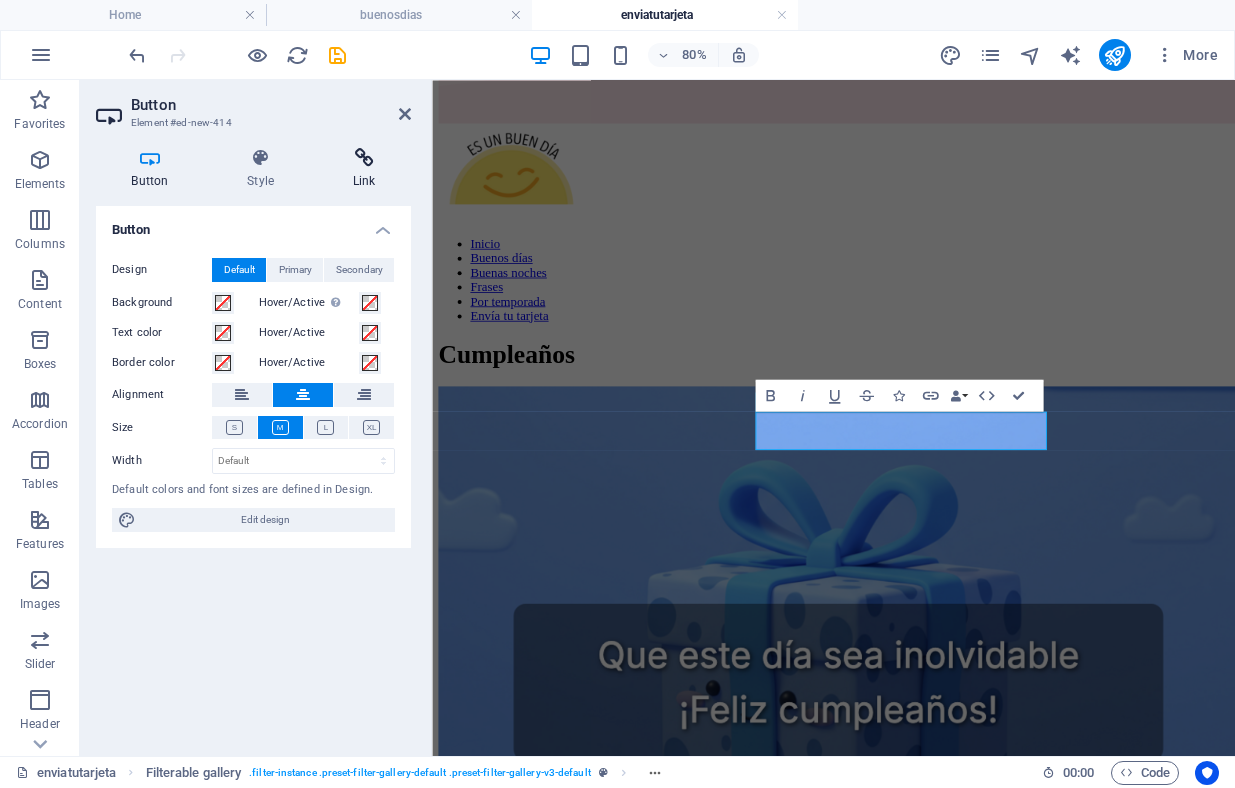 click at bounding box center [364, 158] 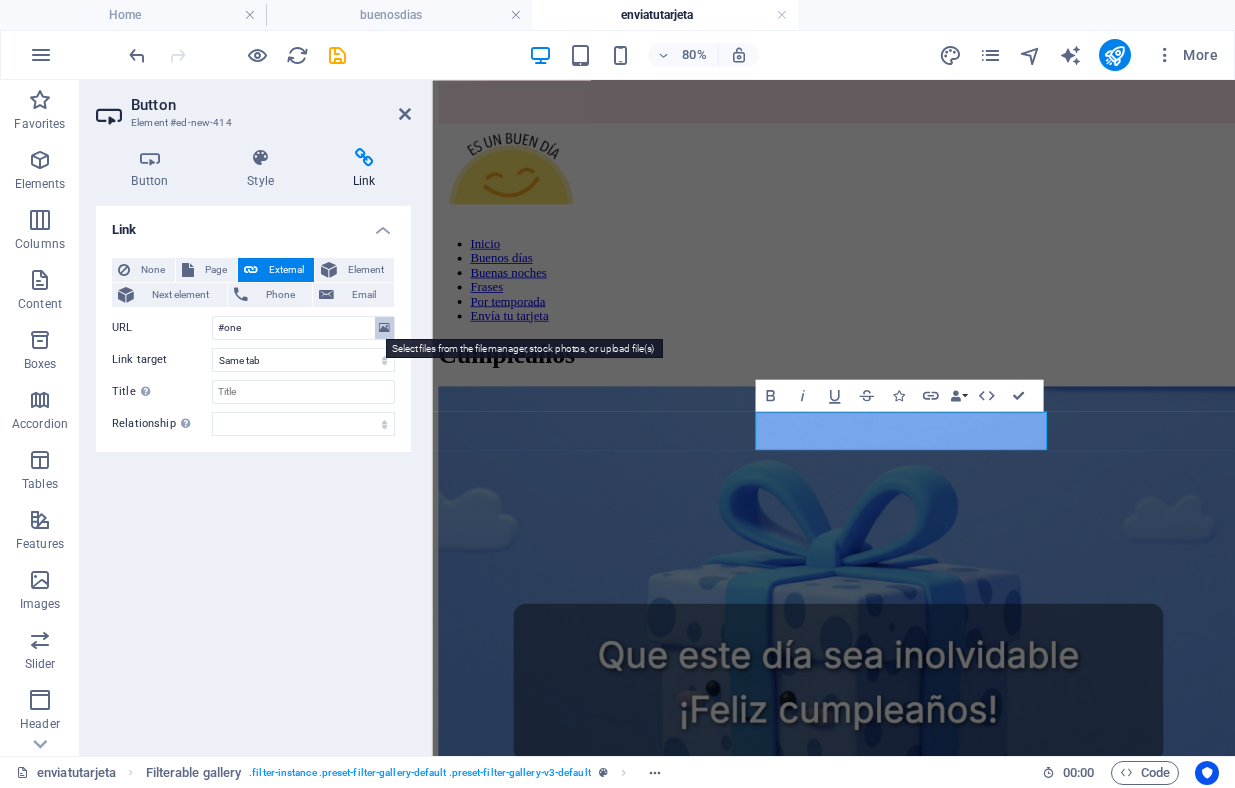 click at bounding box center [384, 328] 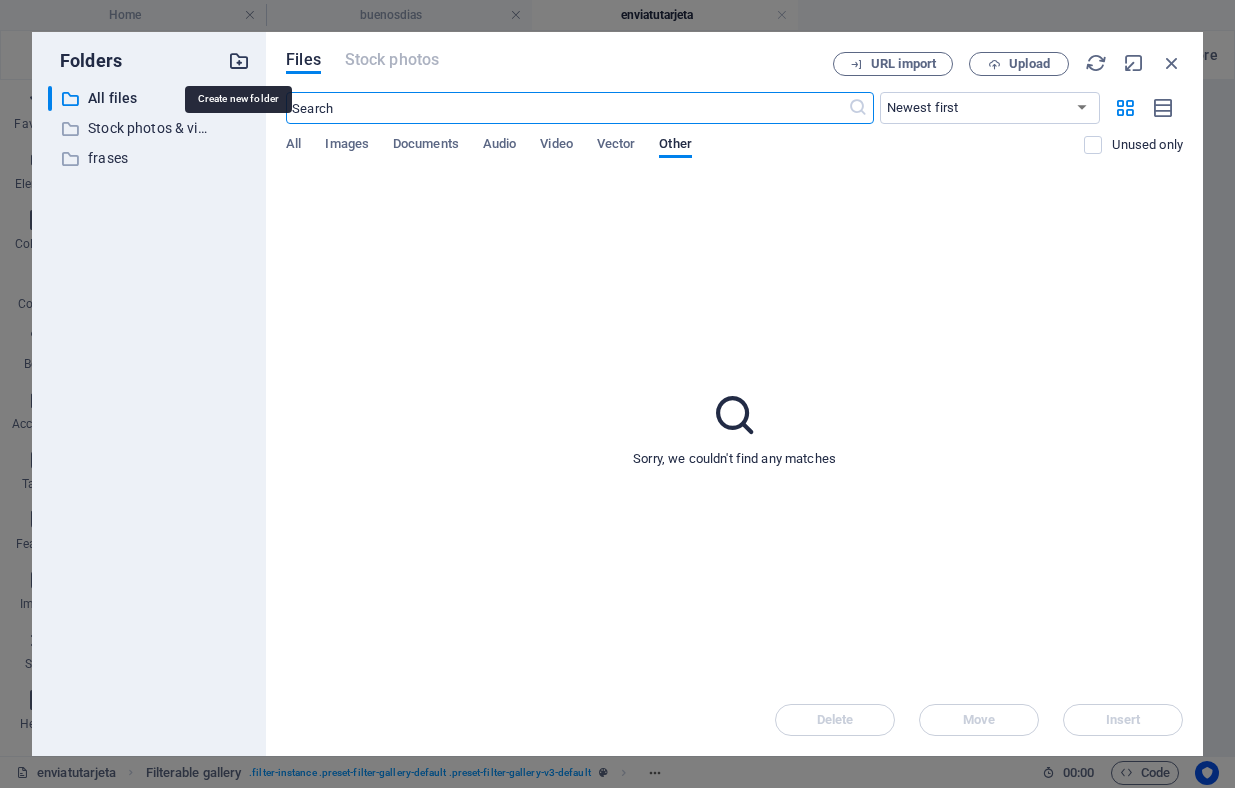 click at bounding box center (239, 61) 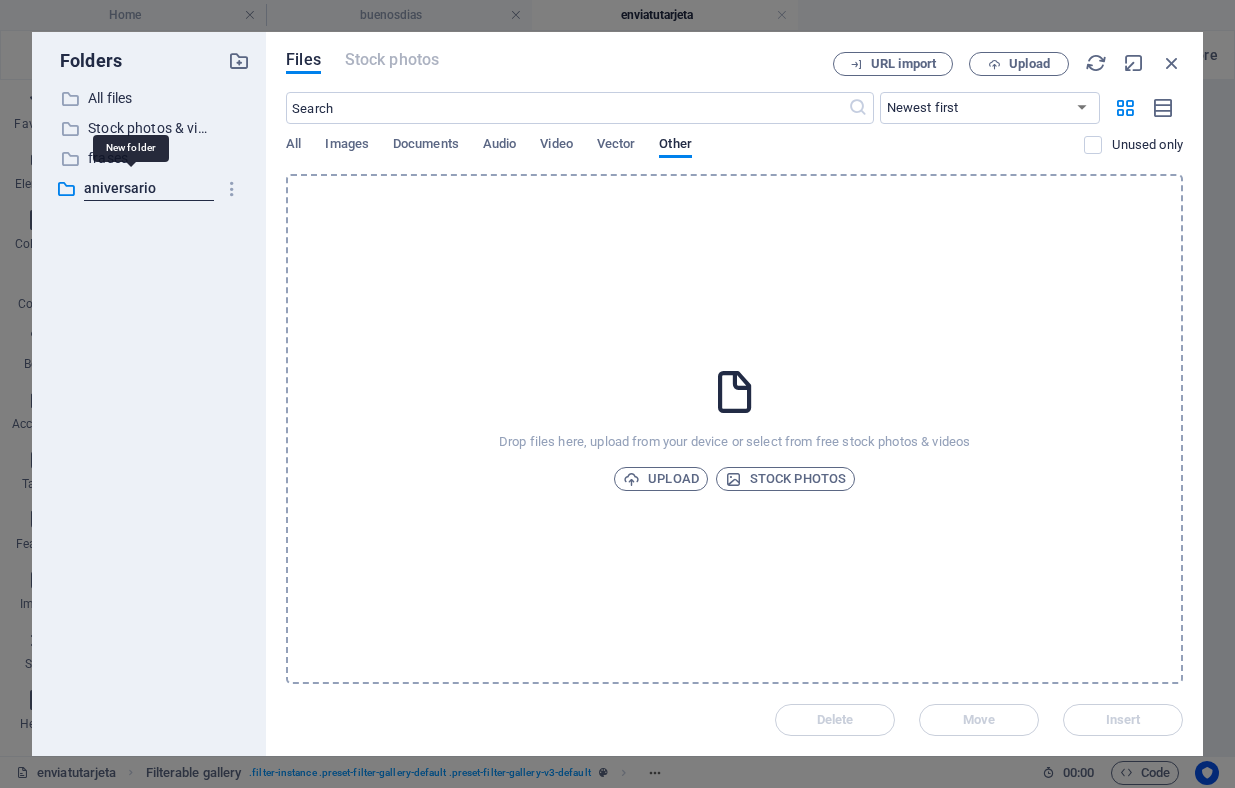 type on "aniversario" 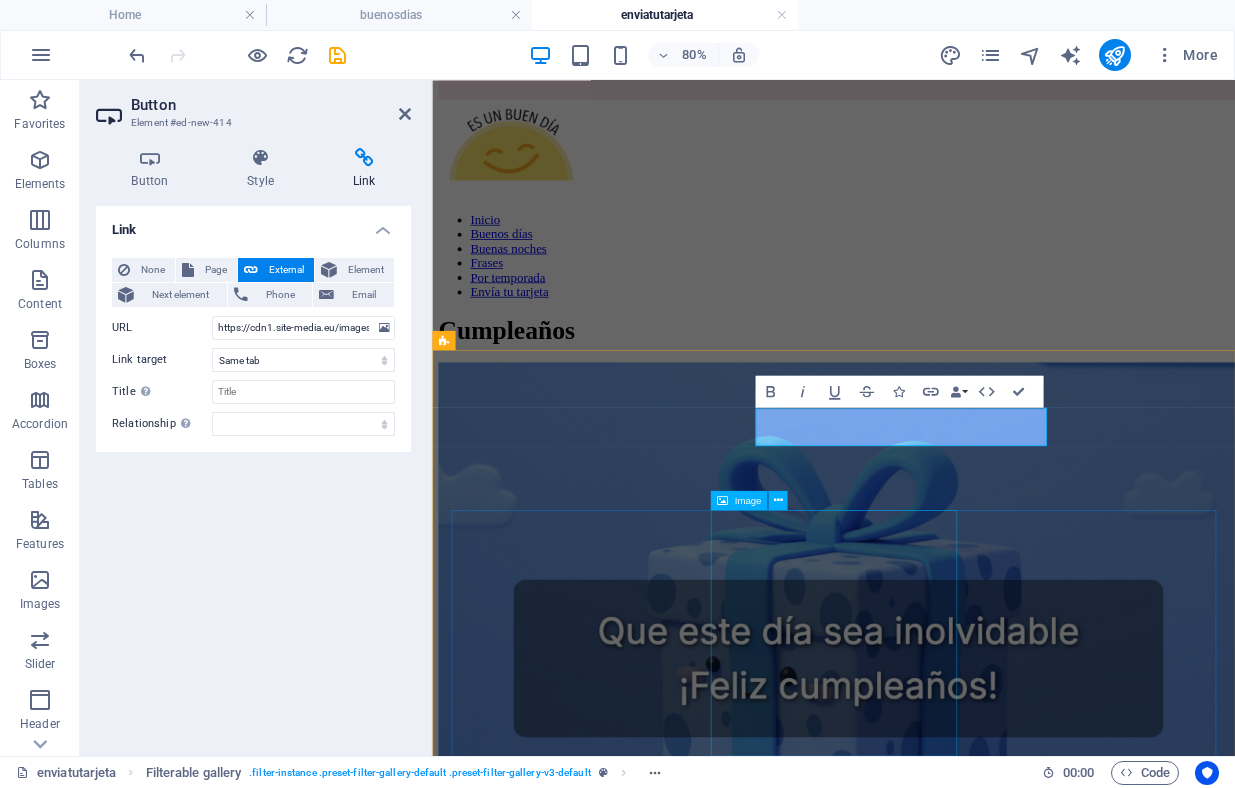 scroll, scrollTop: 260, scrollLeft: 0, axis: vertical 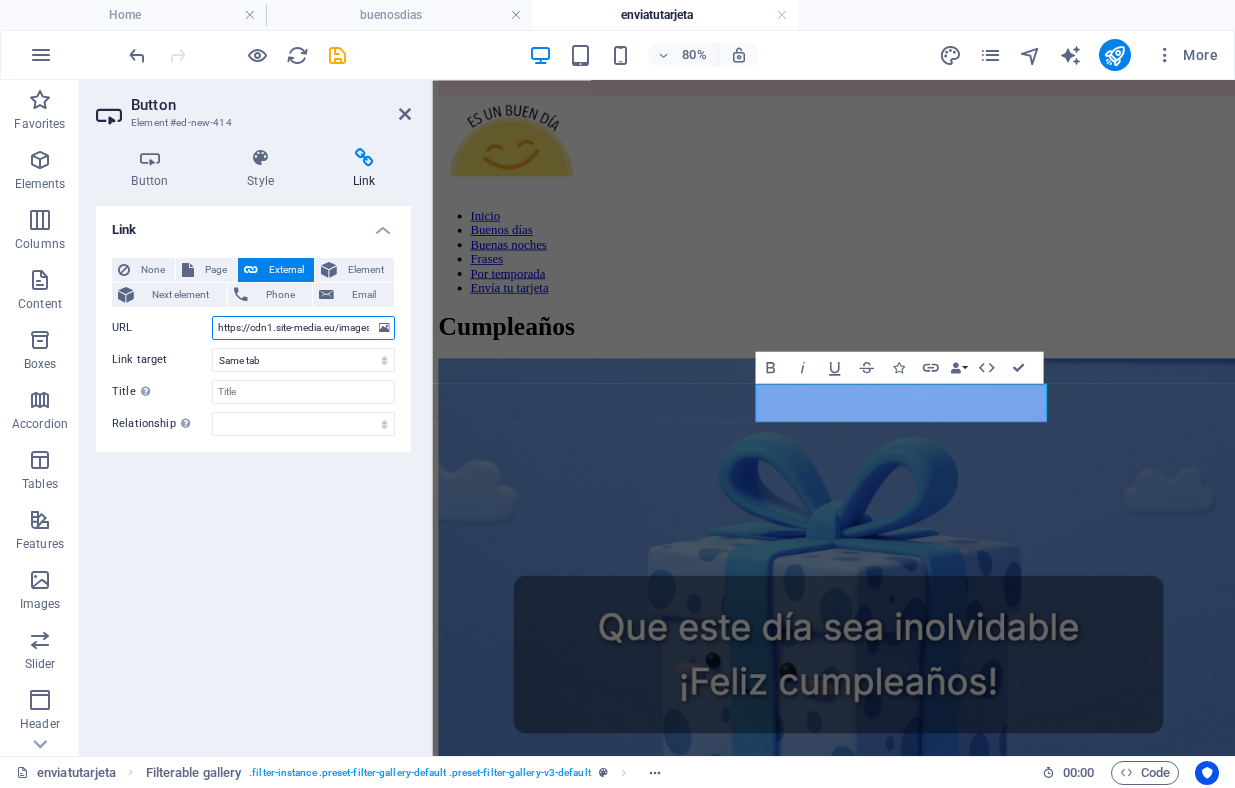 click on "https://cdn1.site-media.eu/images/0/18063552/aniv-ntgm4G744OQjaIChYGhRlg.png" at bounding box center [303, 328] 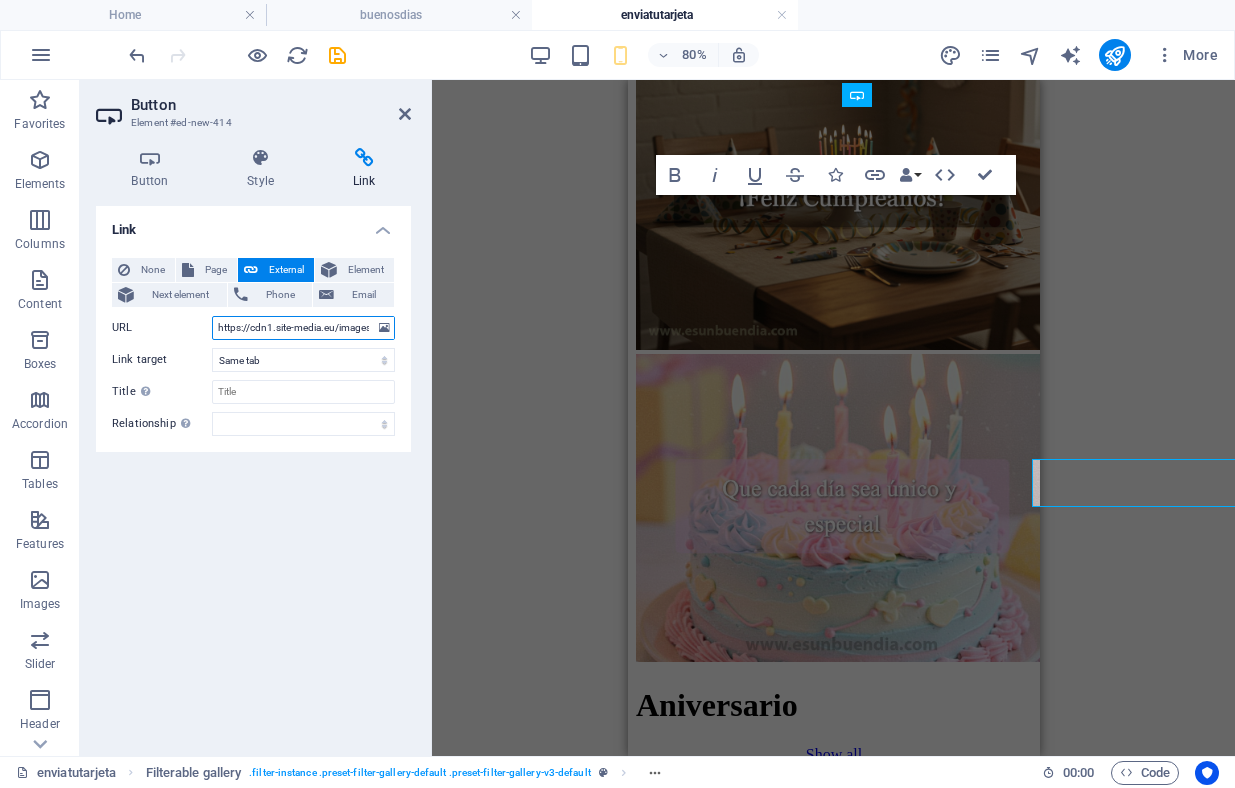 scroll, scrollTop: 991, scrollLeft: 0, axis: vertical 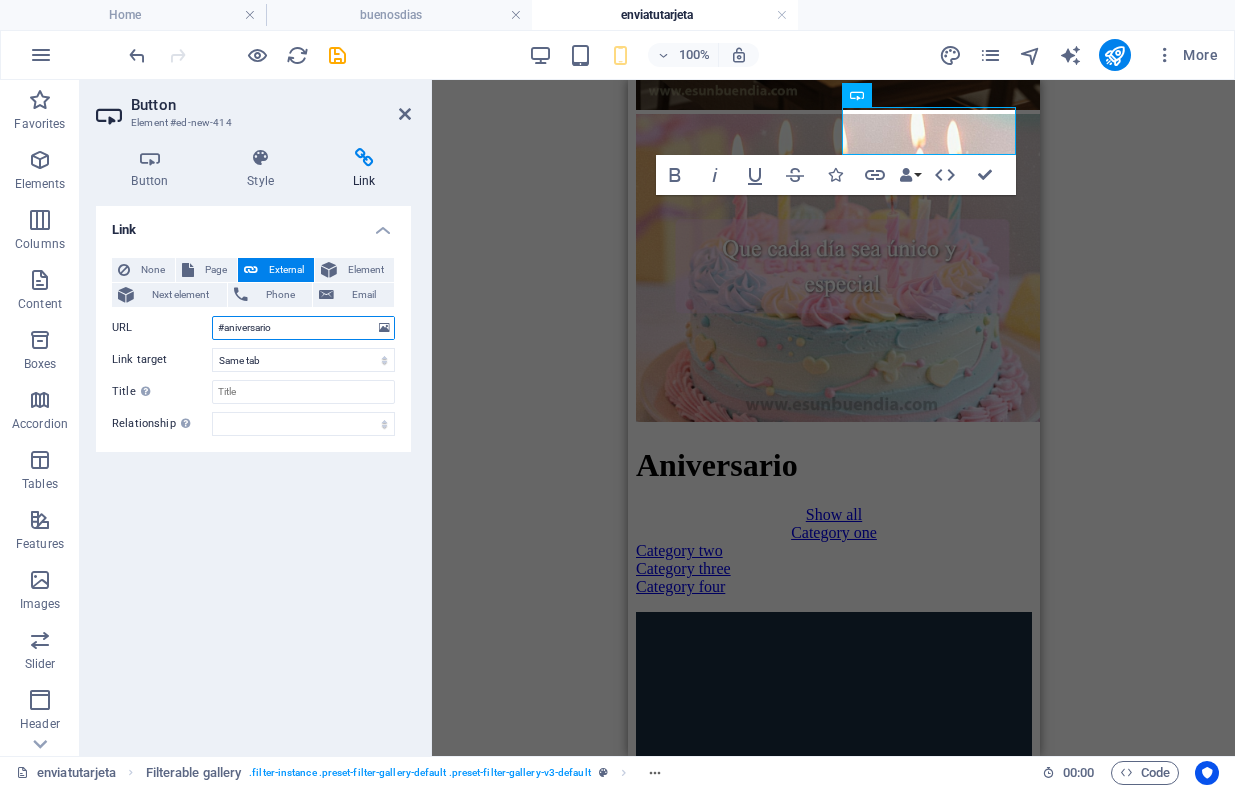 type on "#aniversario" 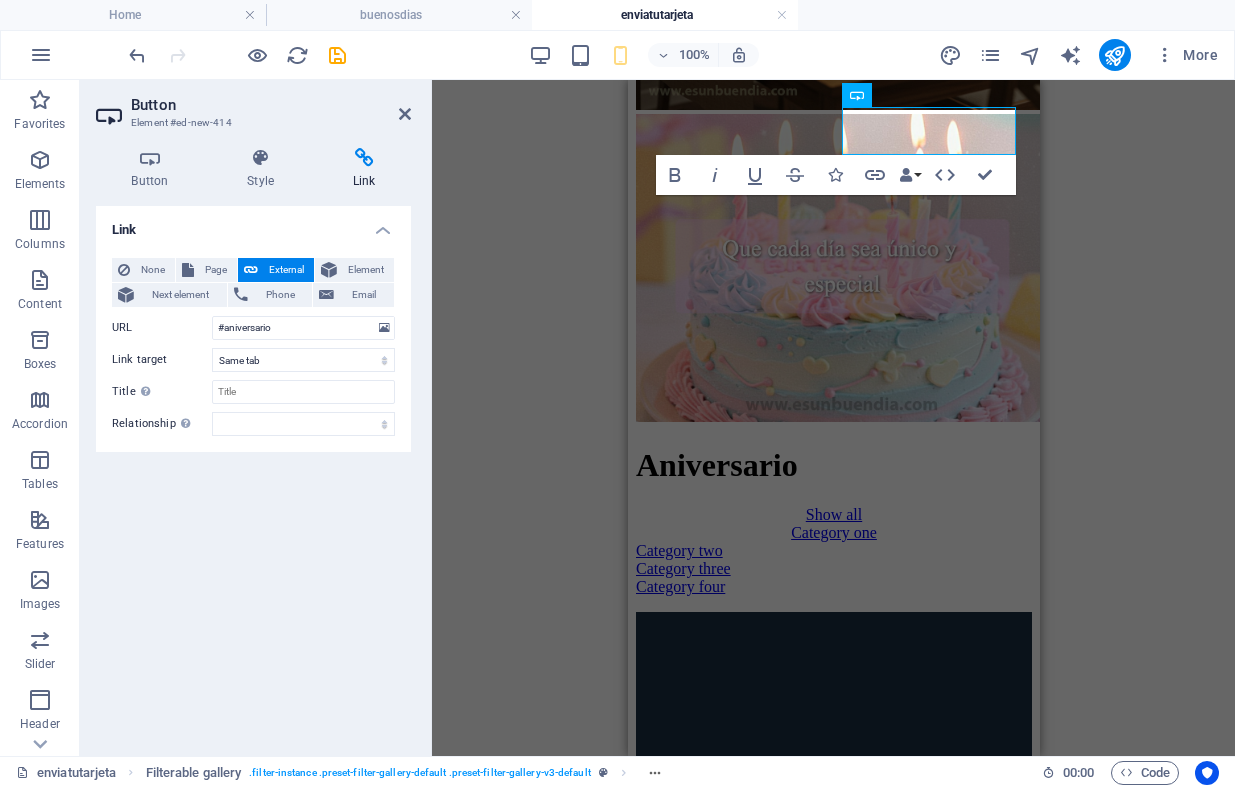 click on "H1   Image   Filterable gallery   Container   H1   Image   Container   2 columns   Container   Spacer   2 columns   Container   2 columns   Container   Spacer   Filterable gallery   Container   Button   Container   Container   Image   Container   Spacer   Button   Button Bold Italic Underline Strikethrough Icons Link Data Bindings Company First name Last name Street ZIP code City Email Phone Mobile Fax Custom field 1 Custom field 2 Custom field 3 Custom field 4 Custom field 5 Custom field 6 HTML Confirm (⌘+⏎)   Image" at bounding box center (833, 418) 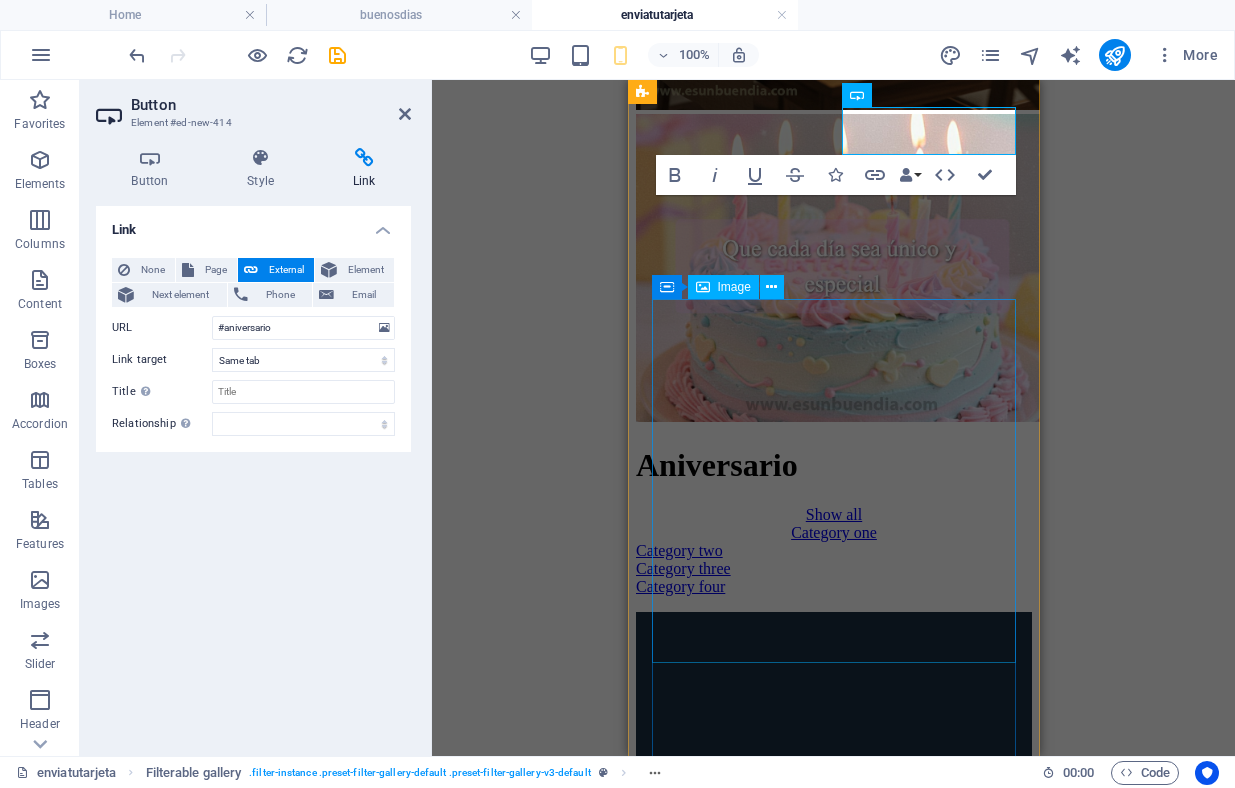 click at bounding box center (833, 812) 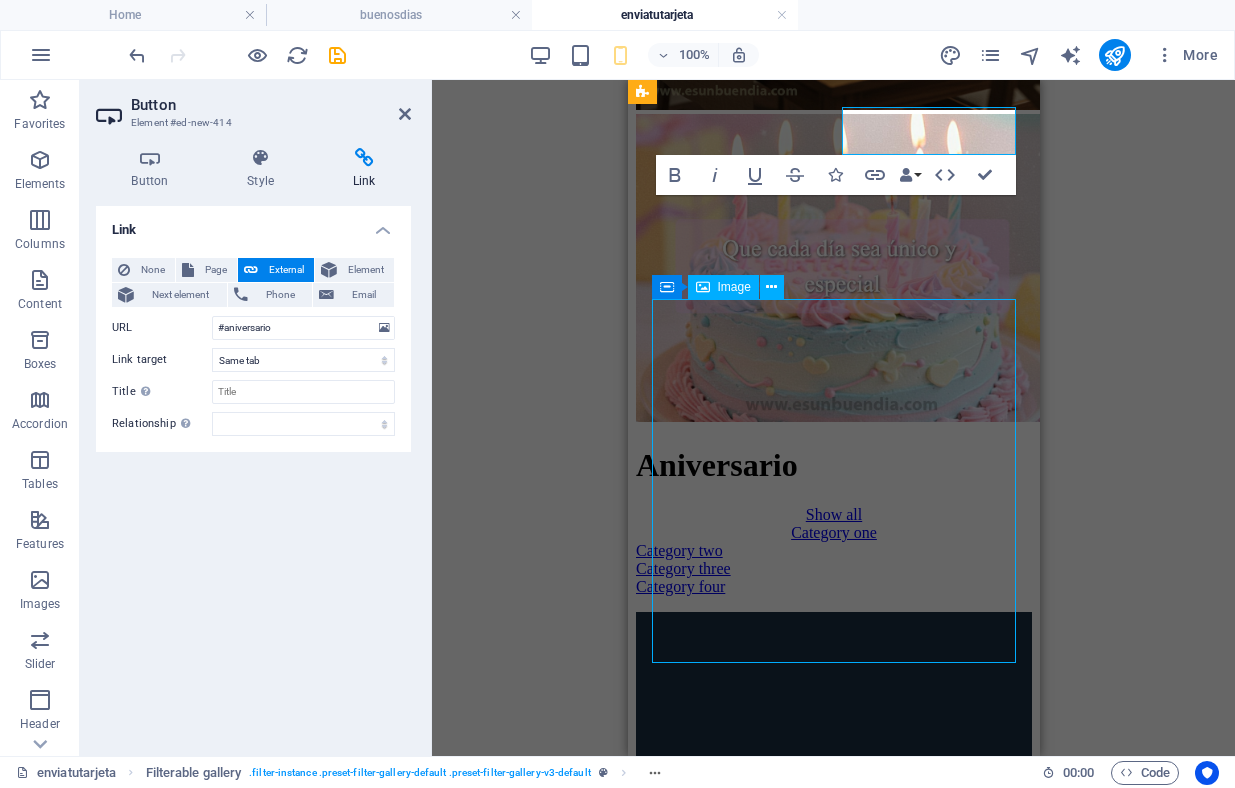click at bounding box center [833, 812] 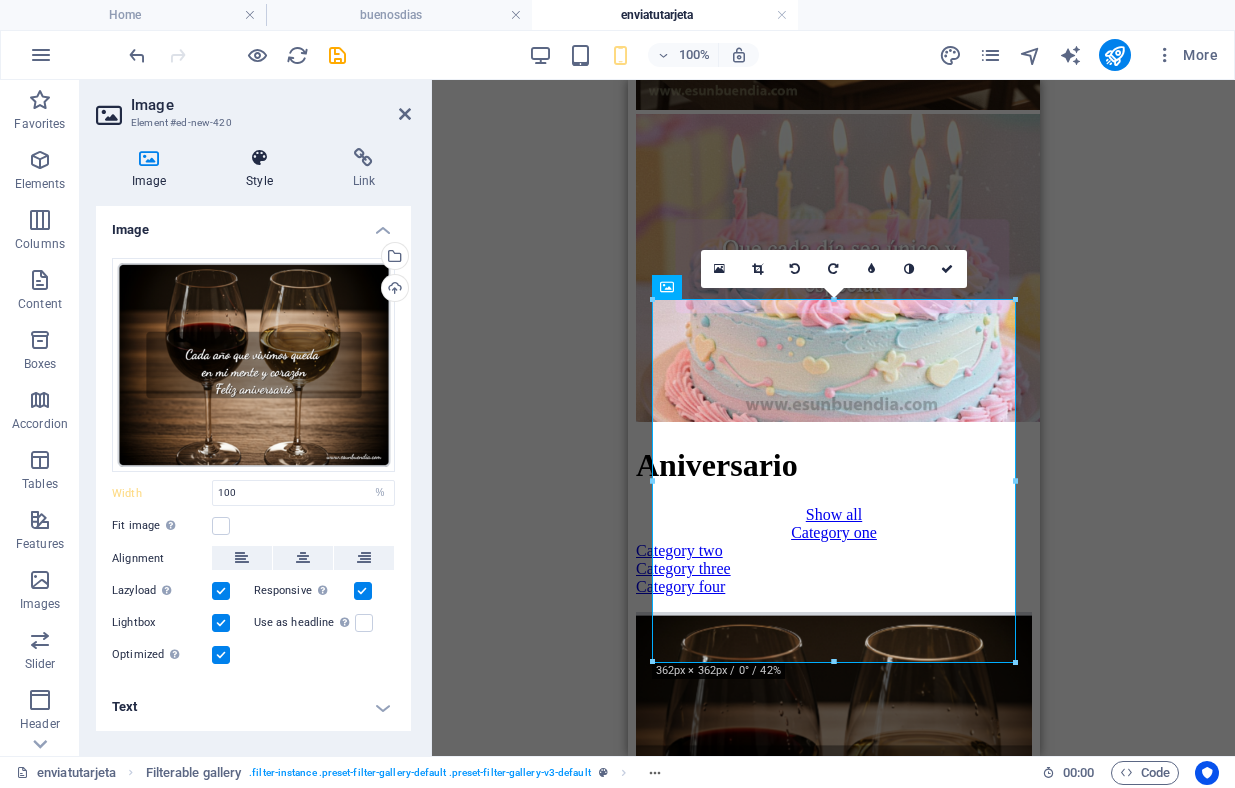 click at bounding box center (259, 158) 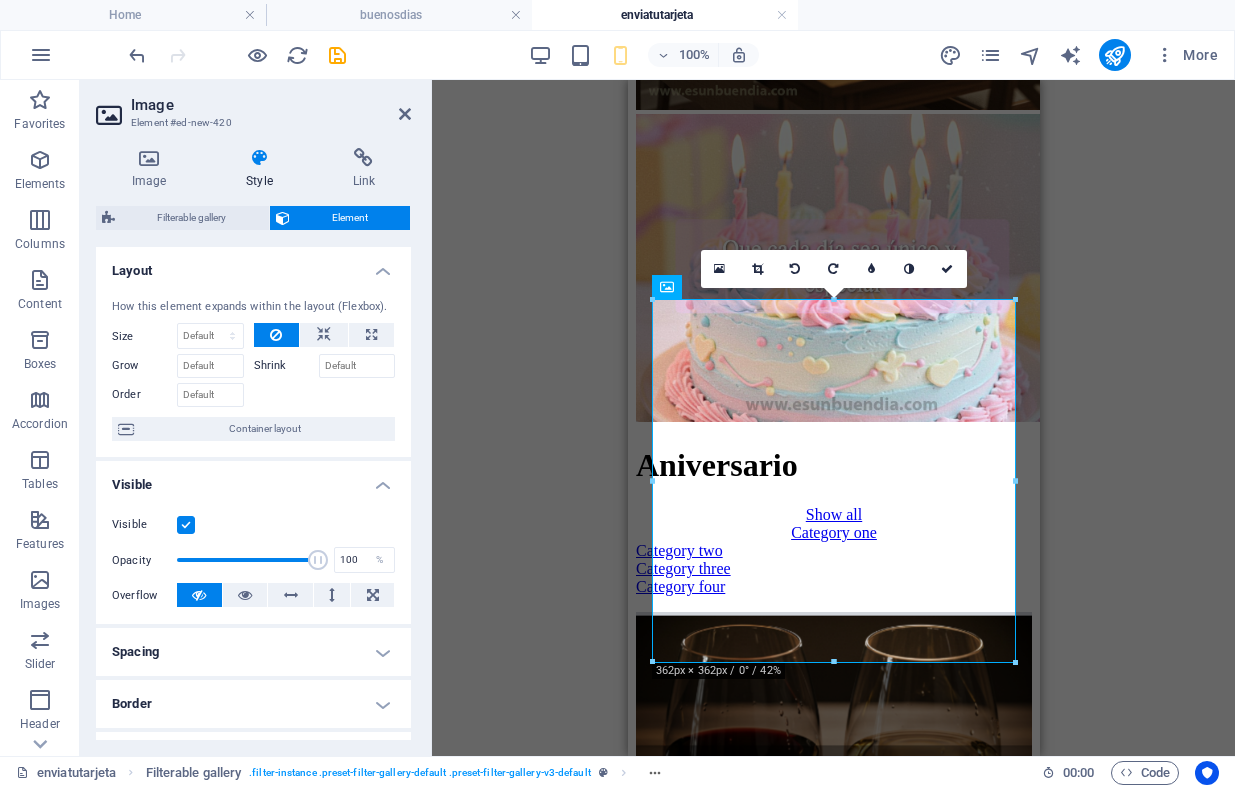 scroll, scrollTop: 352, scrollLeft: 0, axis: vertical 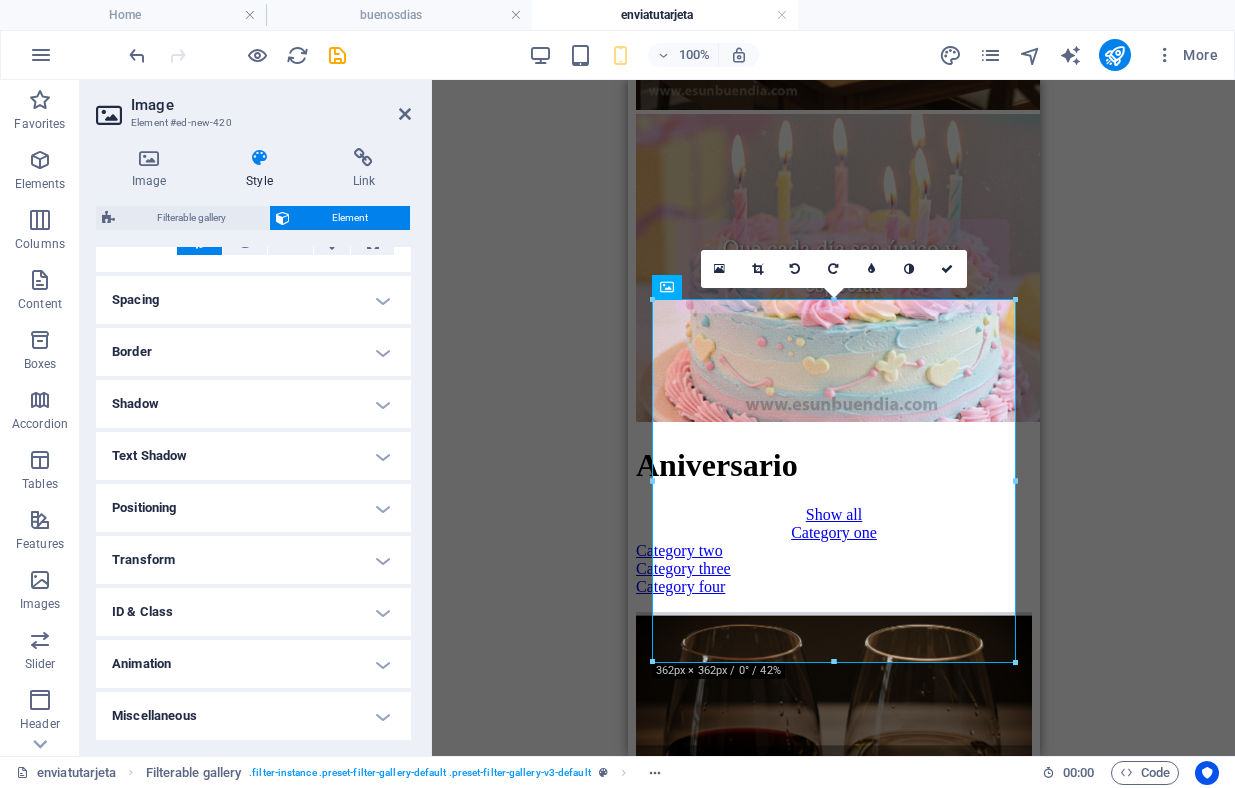 click on "ID & Class" at bounding box center (253, 612) 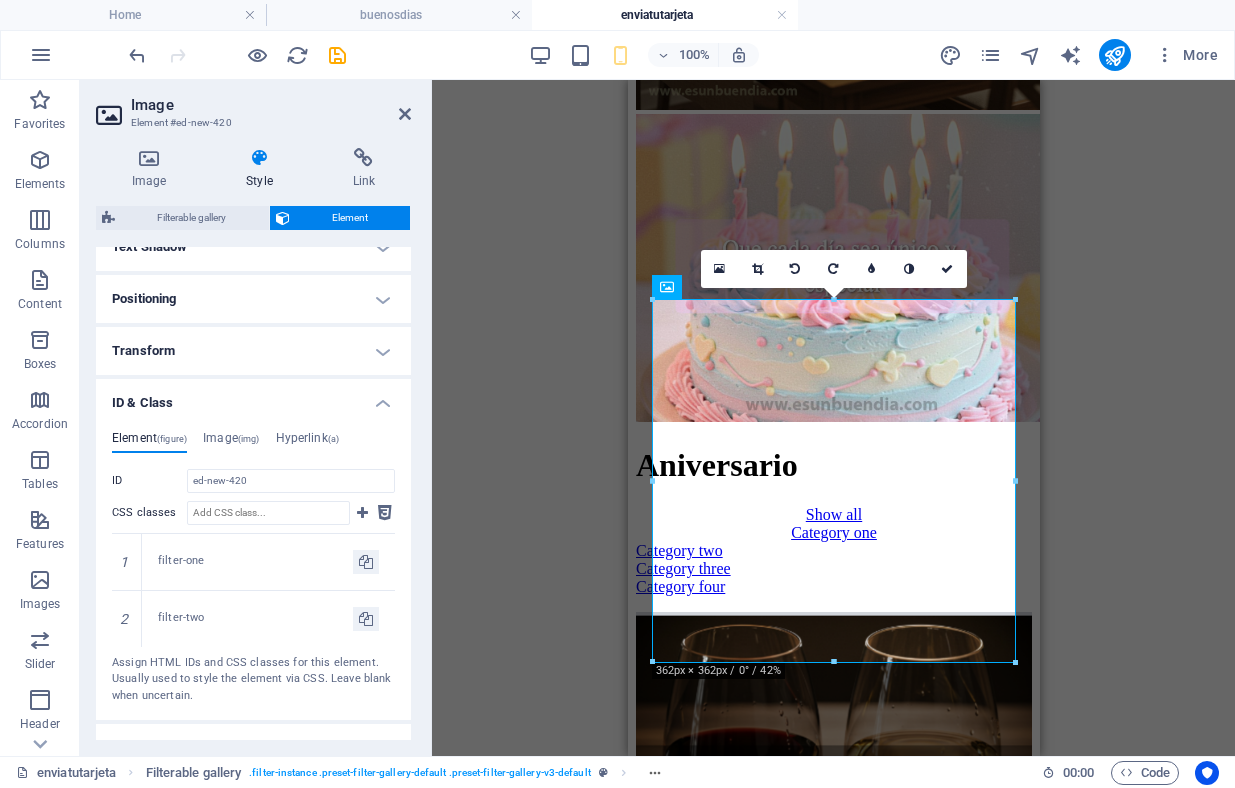 scroll, scrollTop: 563, scrollLeft: 0, axis: vertical 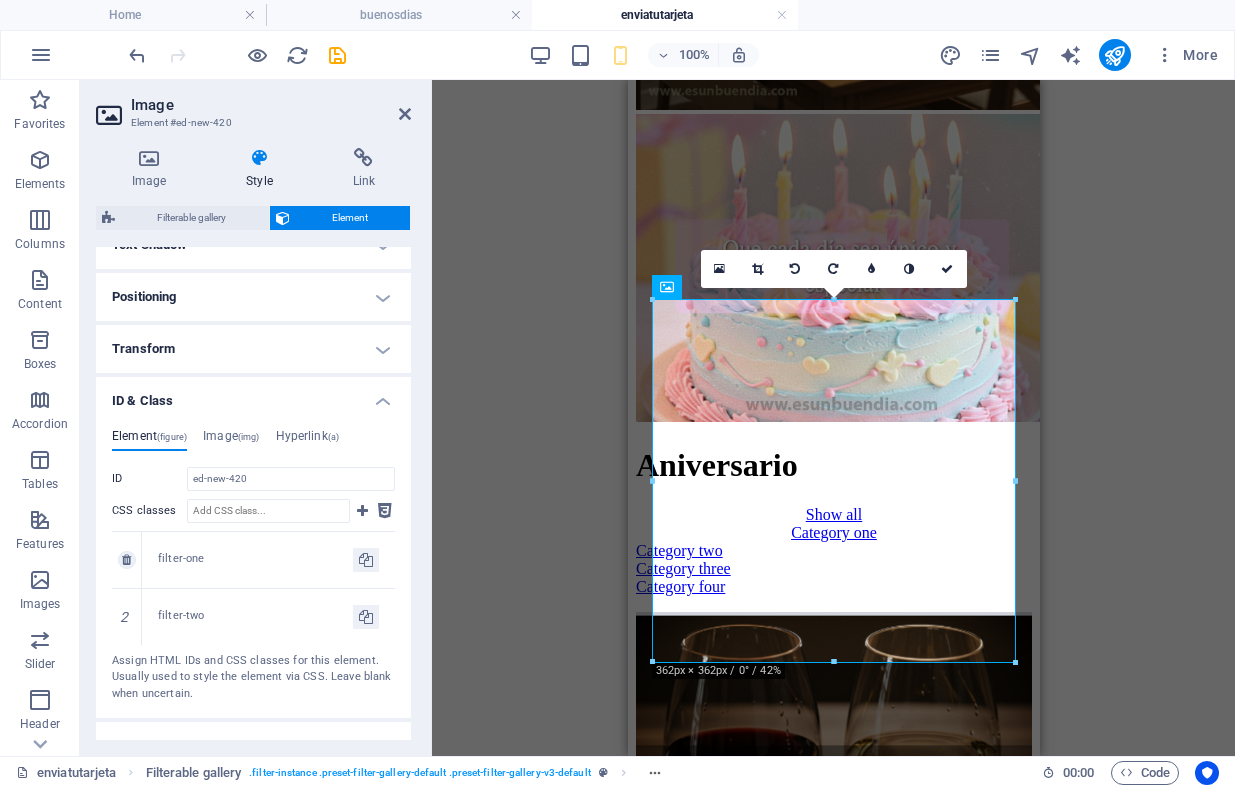 click on "filter-one" at bounding box center [255, 559] 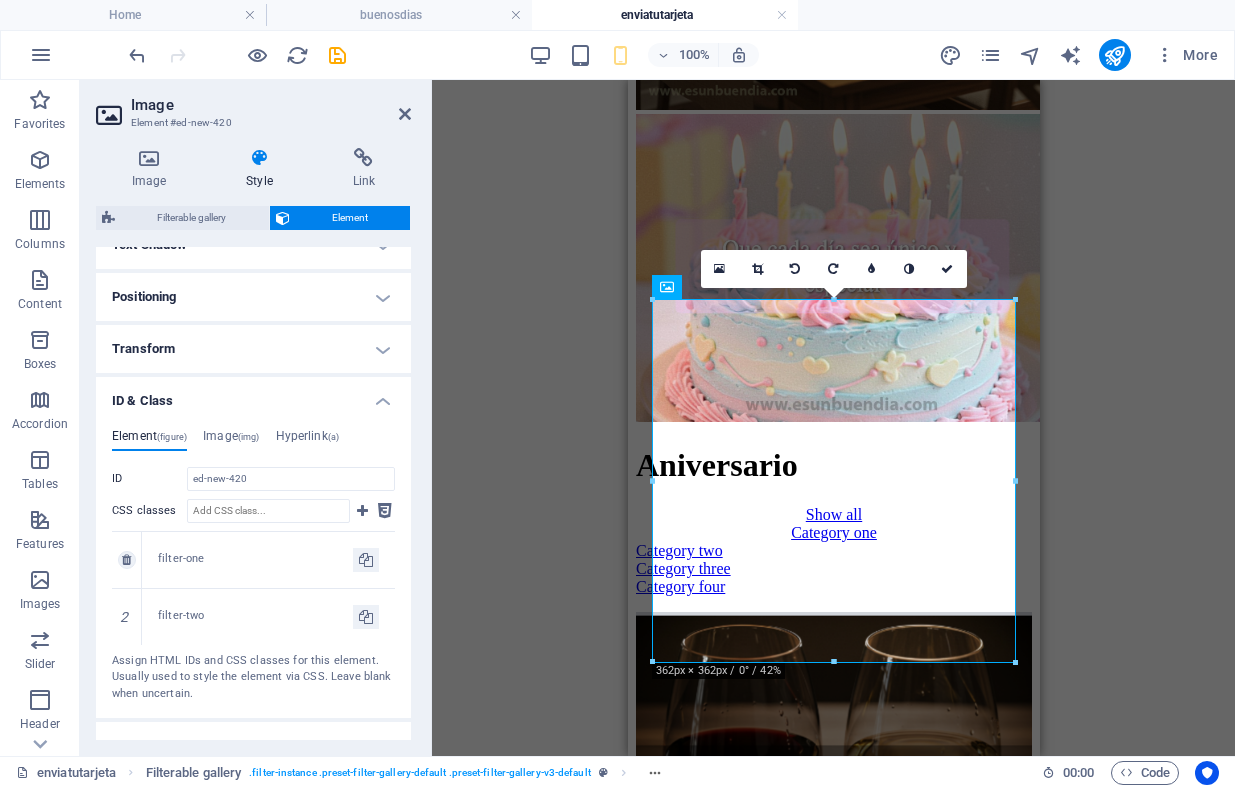 click on "filter-one" at bounding box center (255, 559) 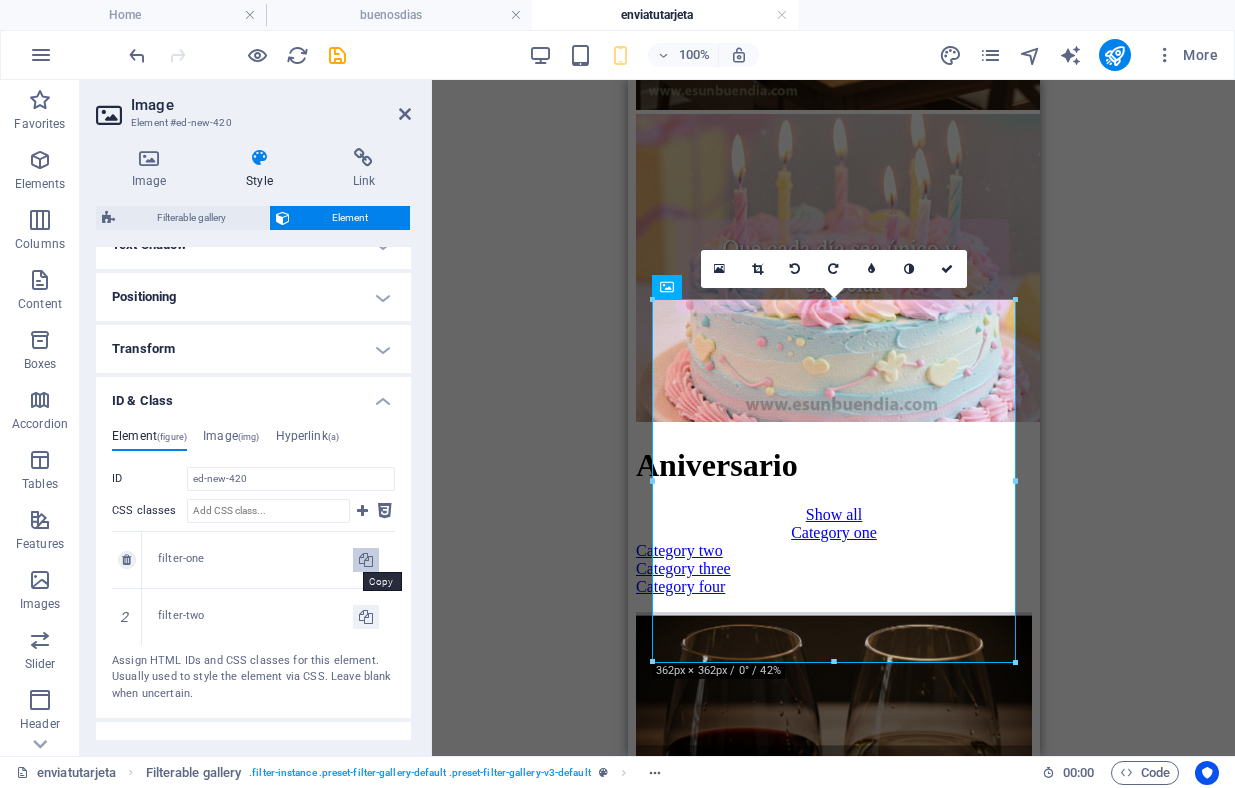 click at bounding box center (366, 560) 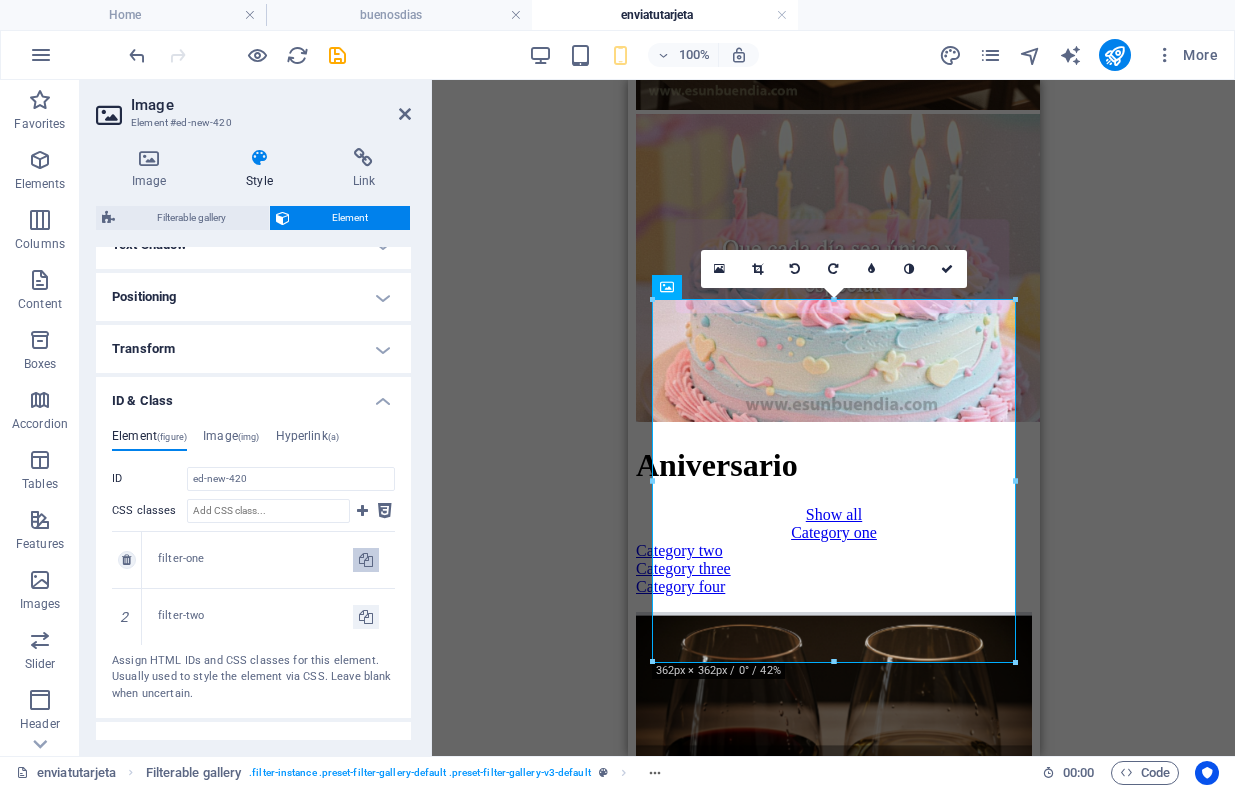 click at bounding box center (366, 560) 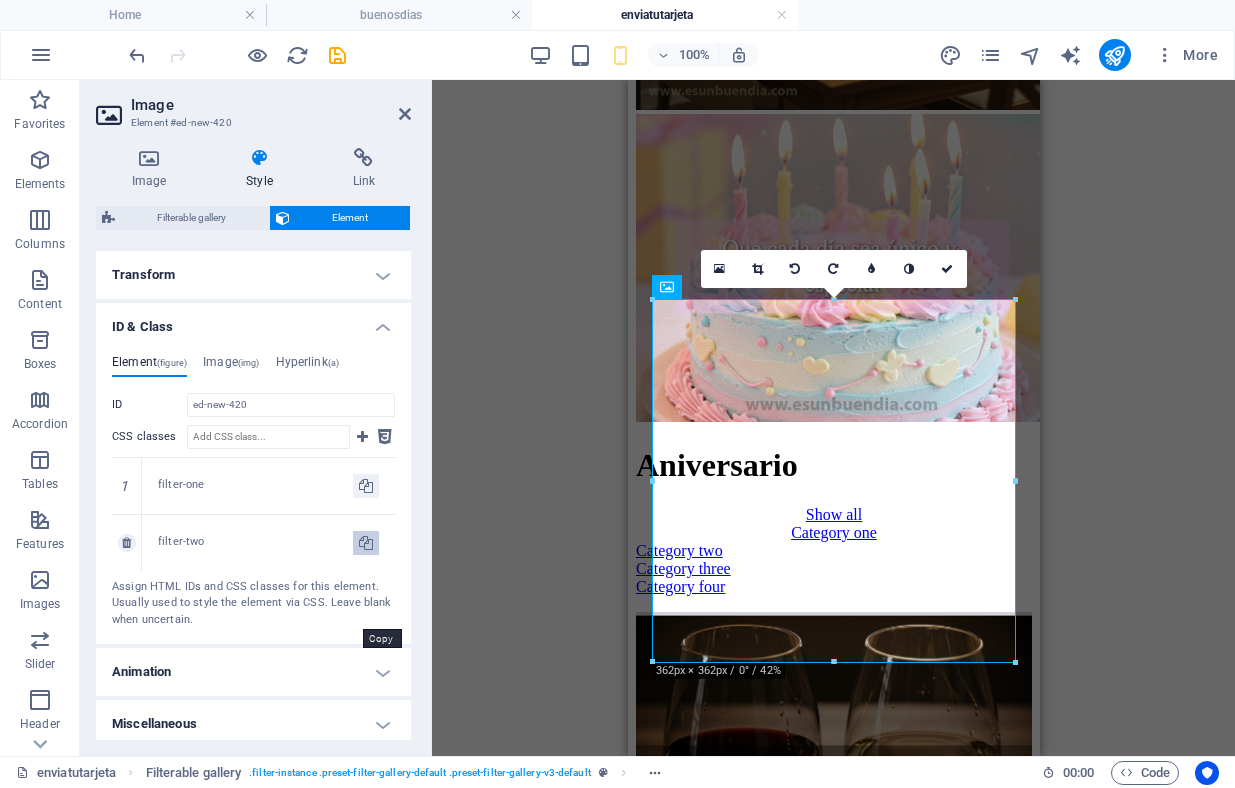scroll, scrollTop: 645, scrollLeft: 0, axis: vertical 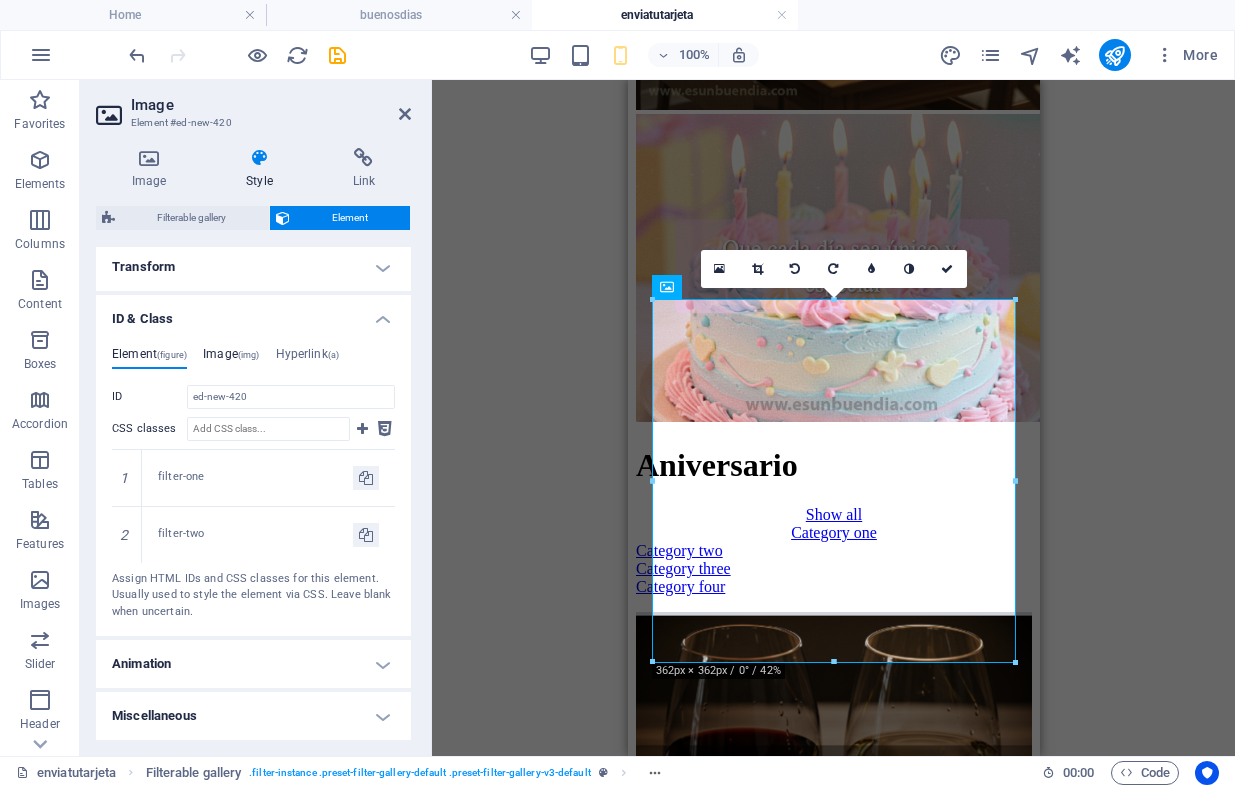 click on "Image  (img)" at bounding box center [231, 358] 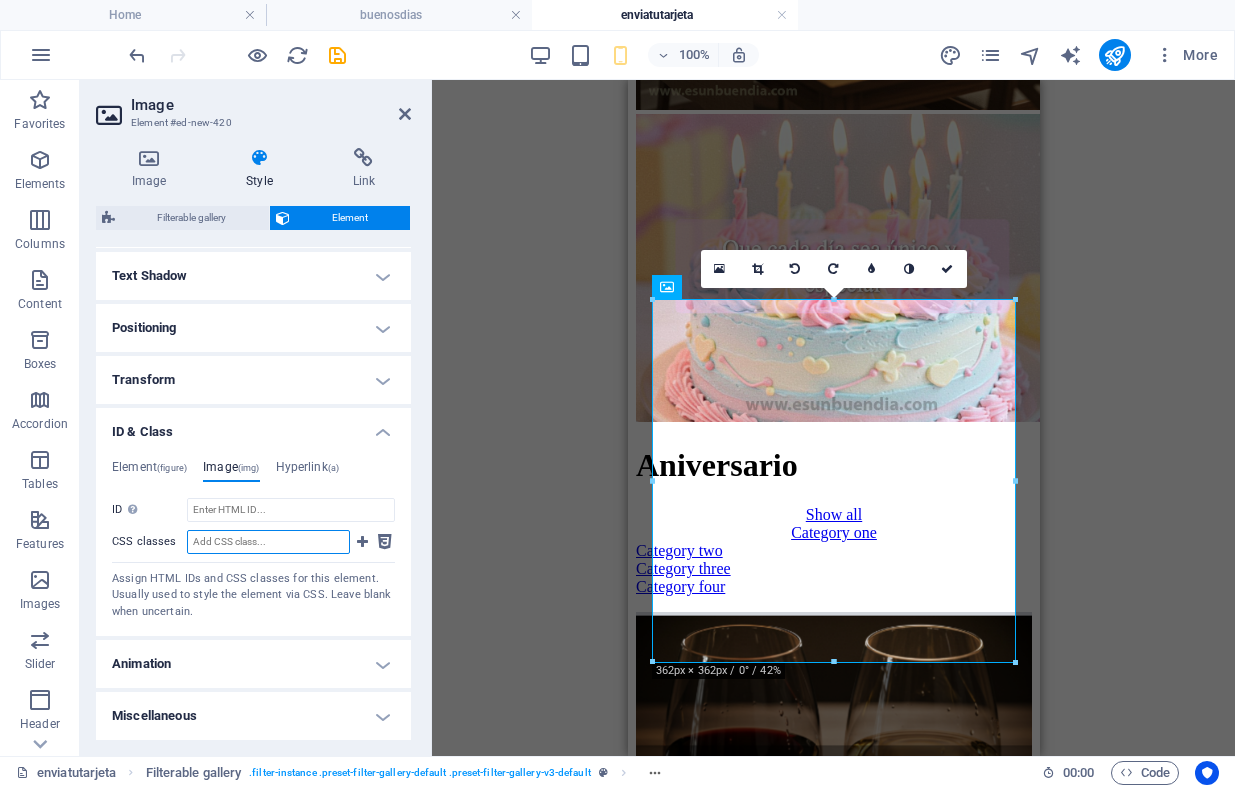 click on "CSS classes" at bounding box center (268, 542) 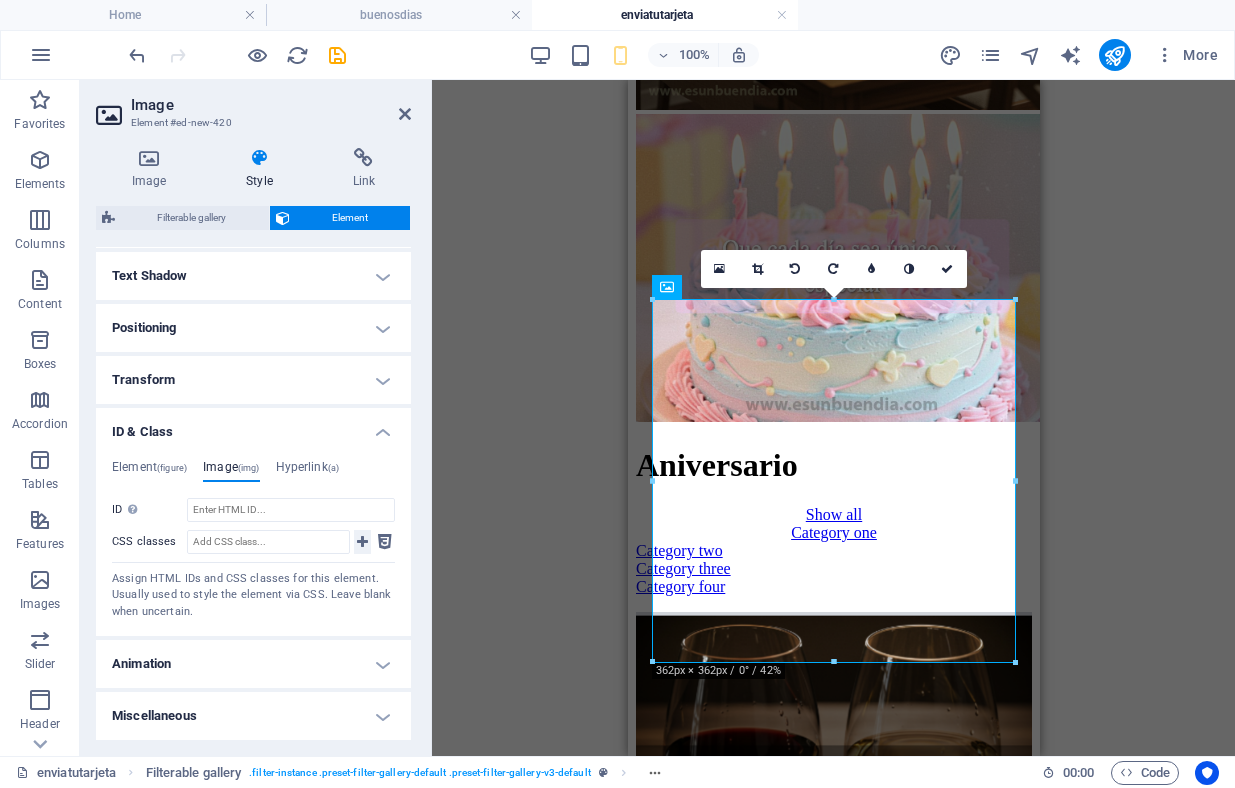 click at bounding box center [362, 542] 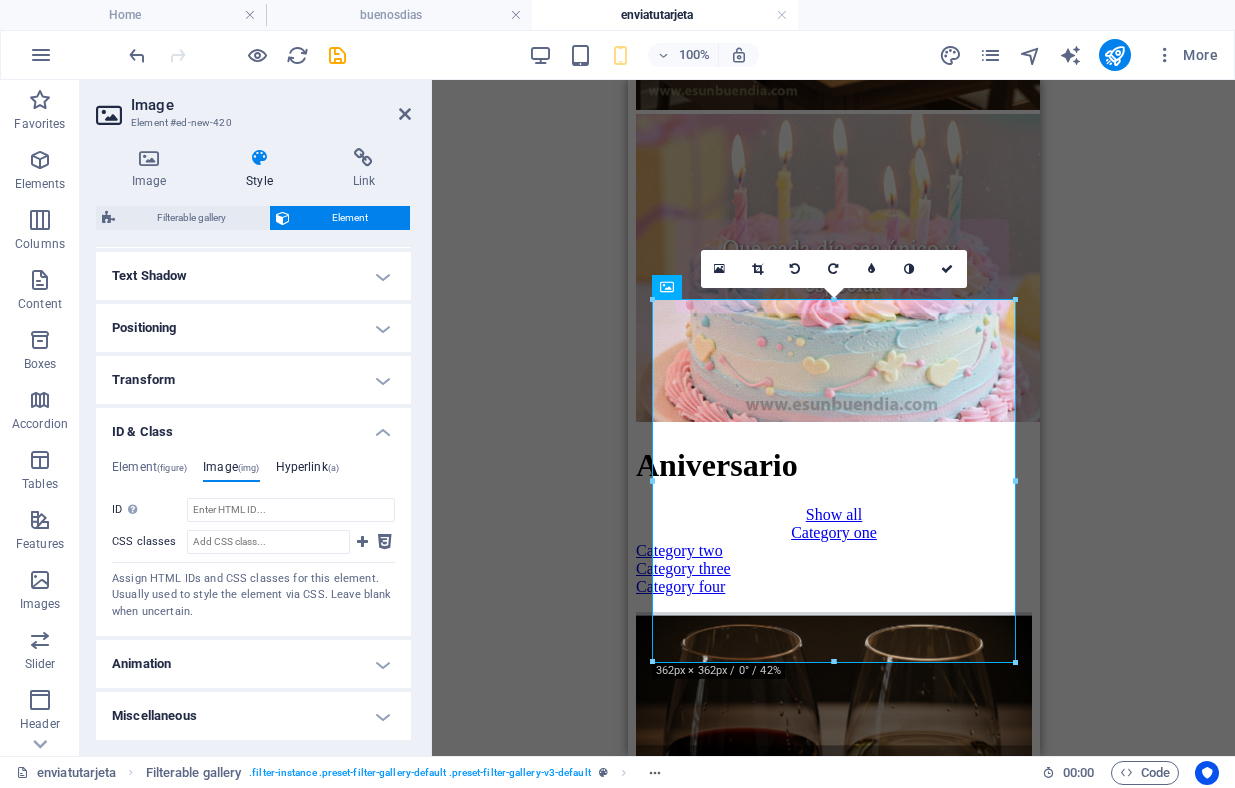 click on "Hyperlink  (a)" at bounding box center [308, 471] 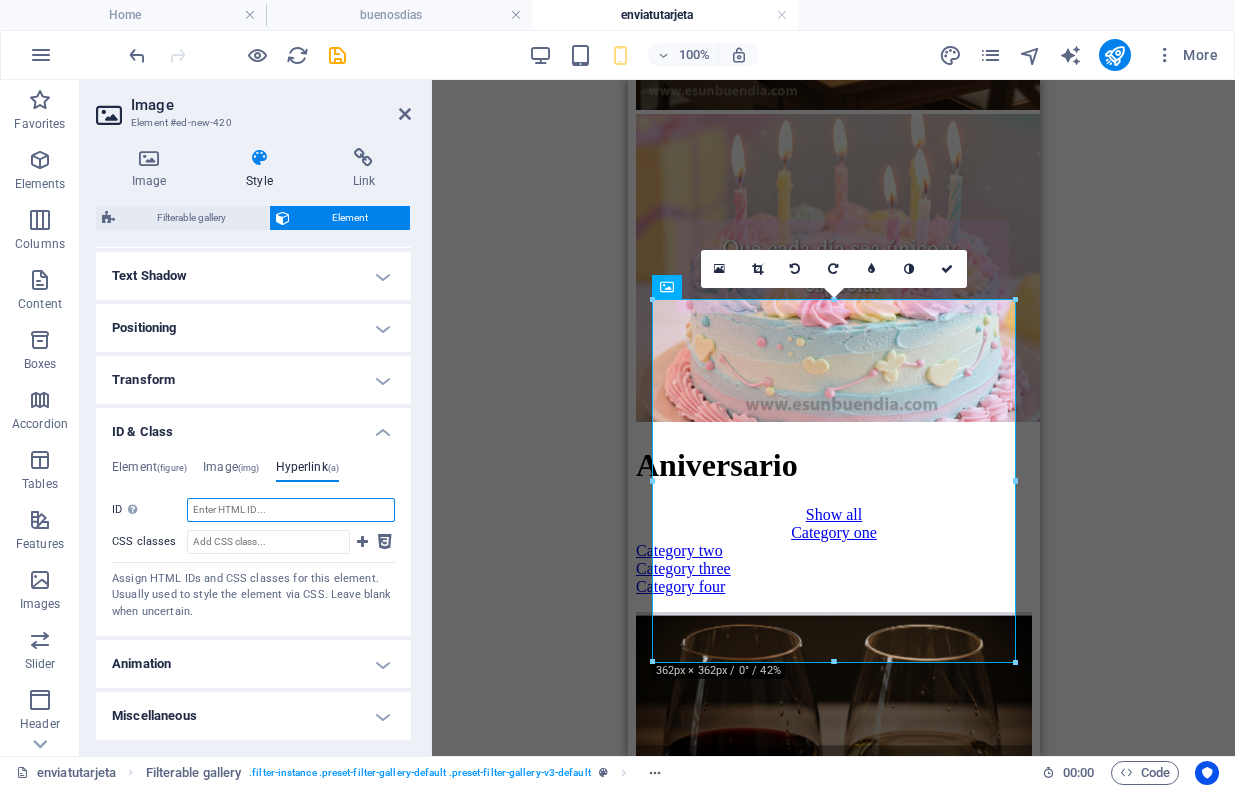 click on "ID Space and special character (except "-" or "_") are not accepted" at bounding box center (291, 510) 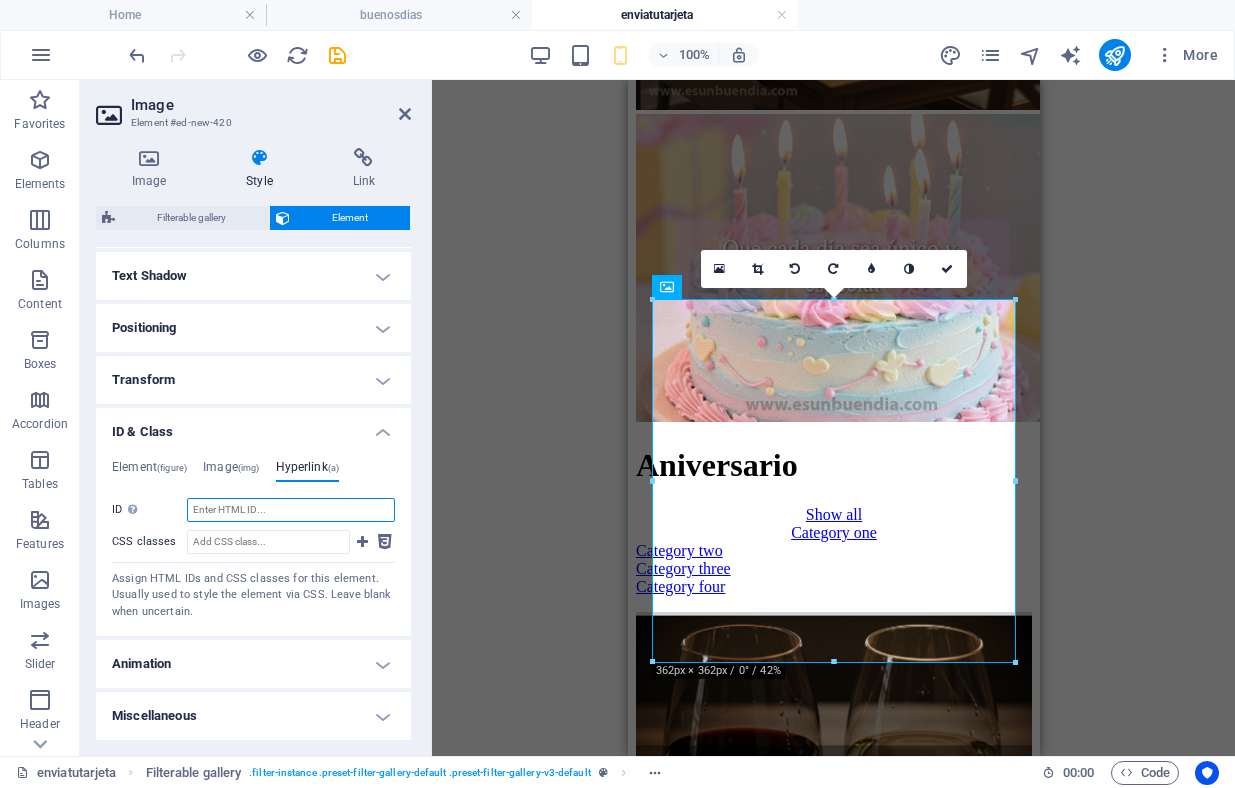 type on "a" 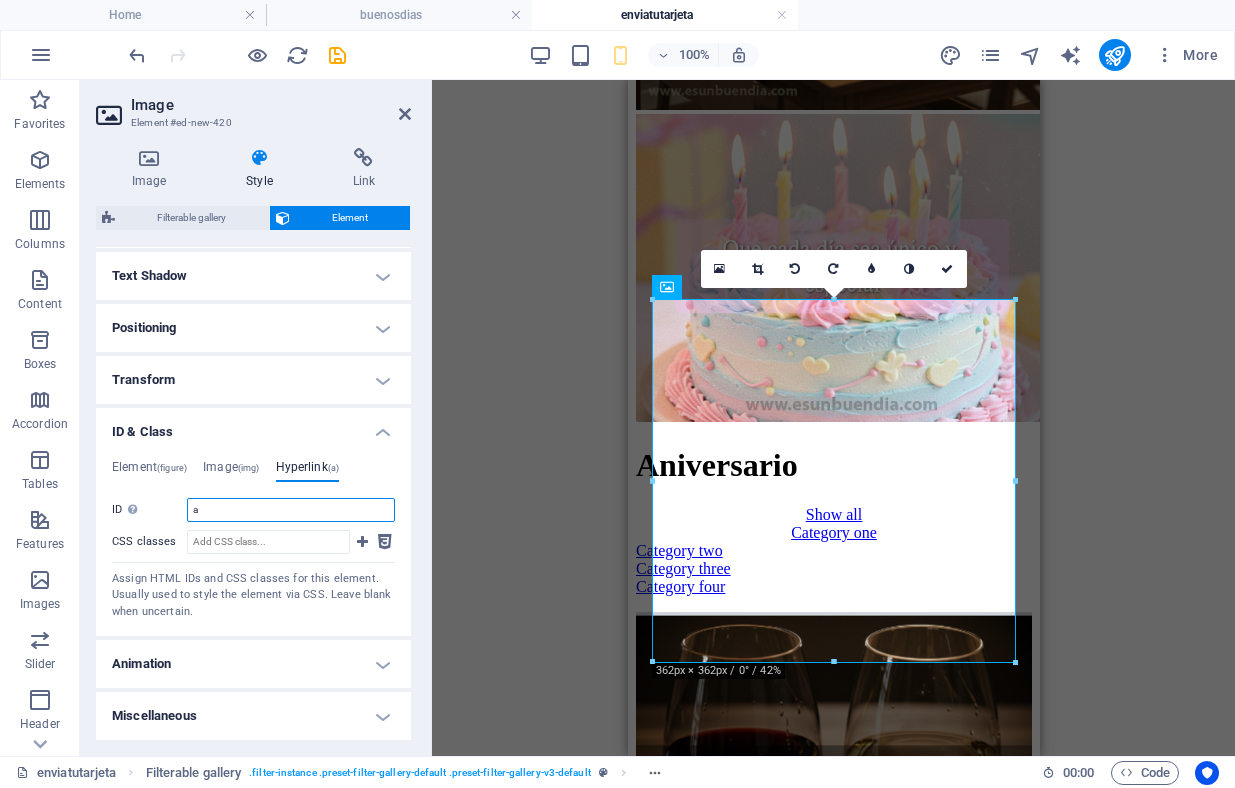 type 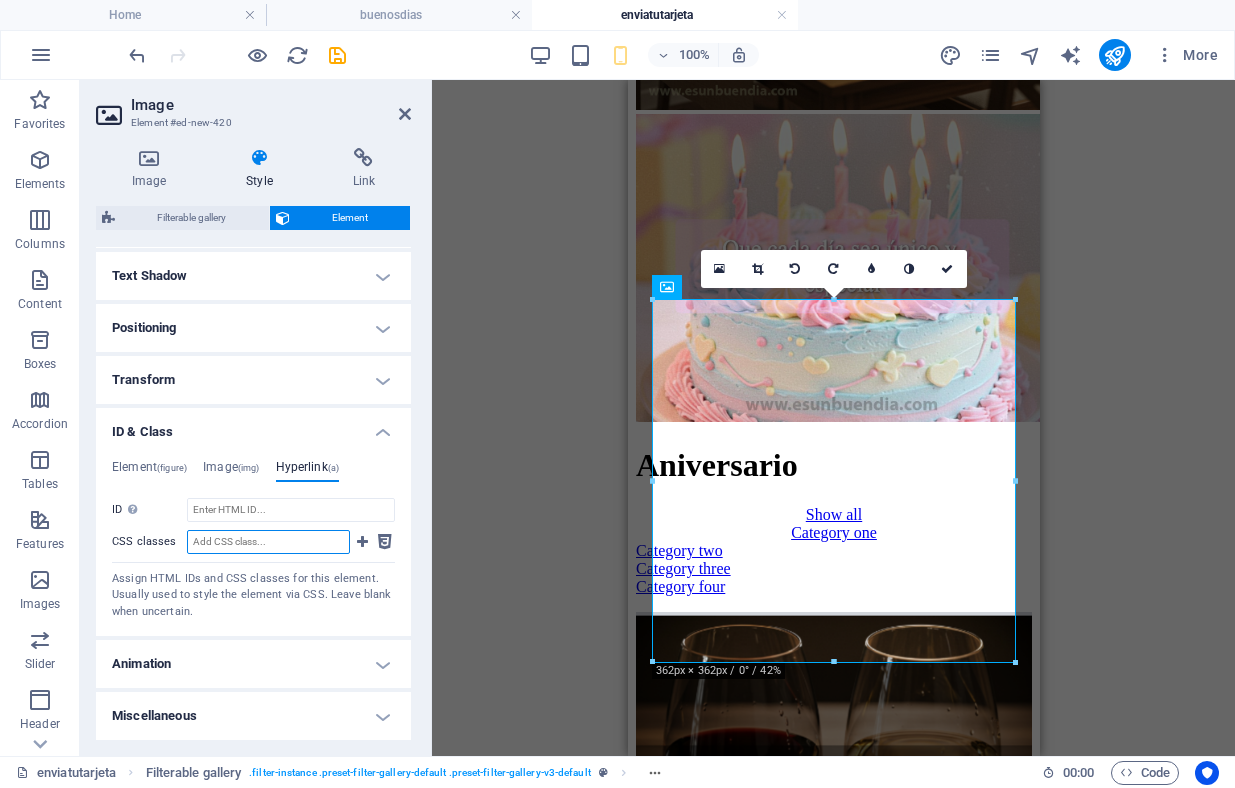 click on "CSS classes" at bounding box center [268, 542] 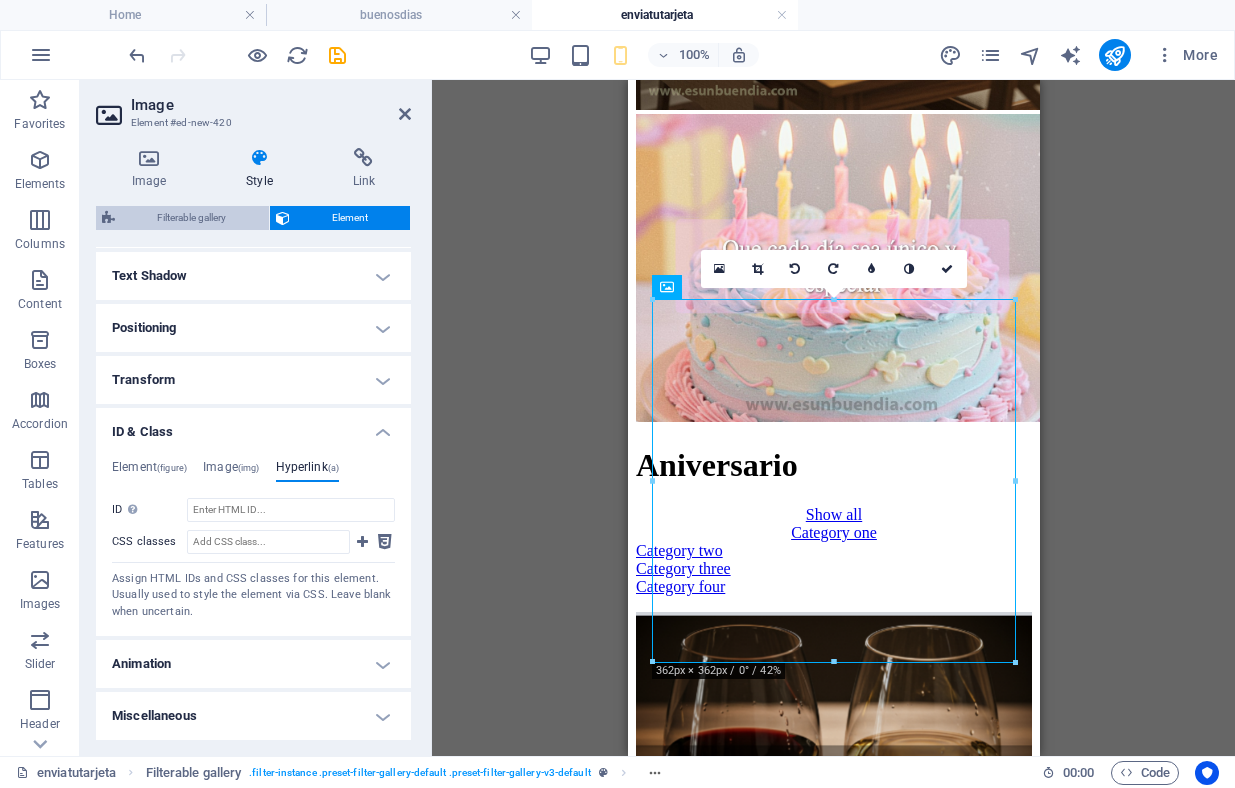 click on "Filterable gallery" at bounding box center [192, 218] 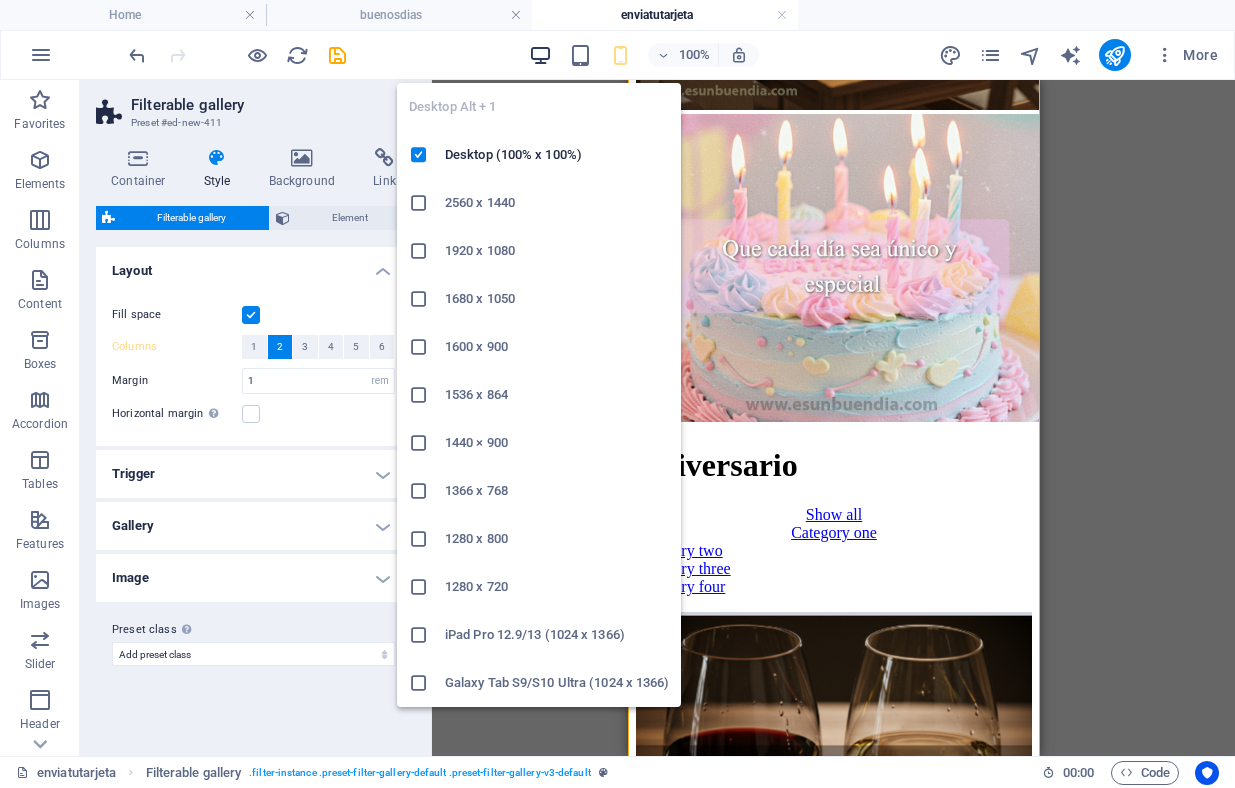 click at bounding box center (540, 55) 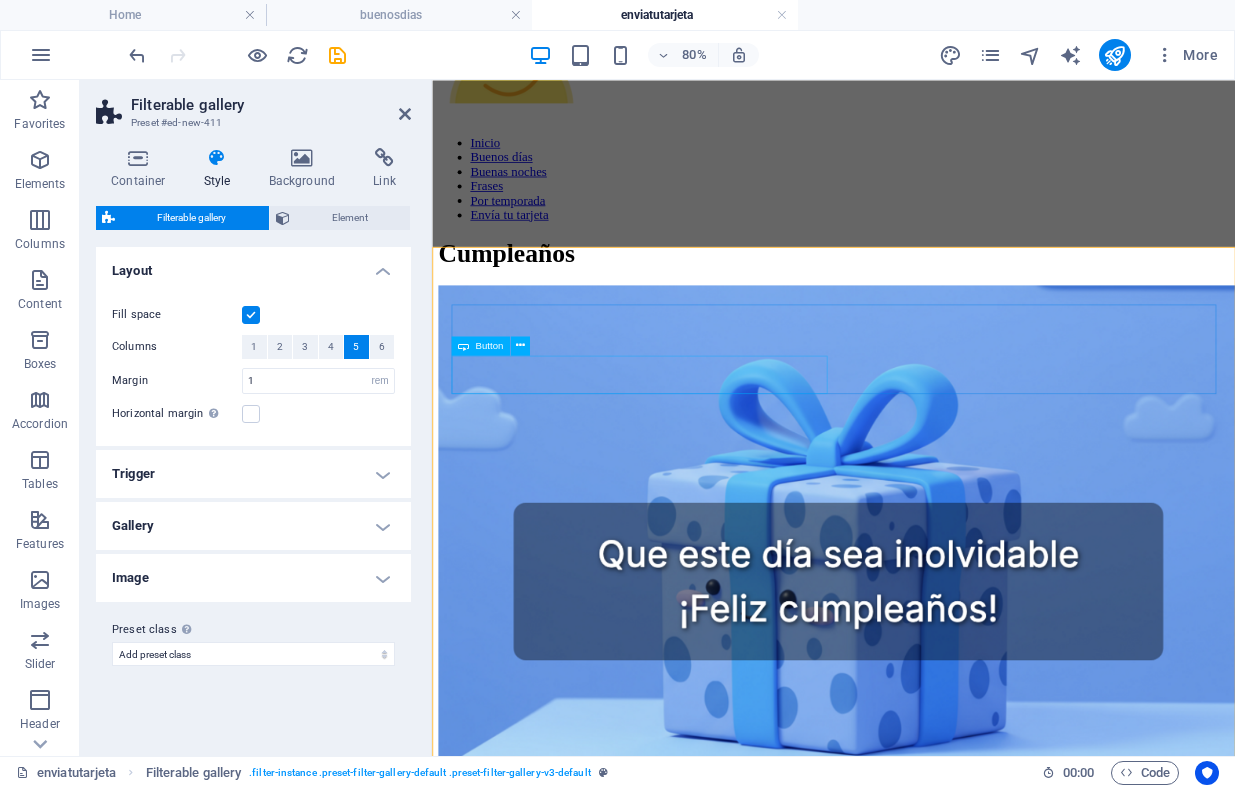 scroll, scrollTop: 351, scrollLeft: 0, axis: vertical 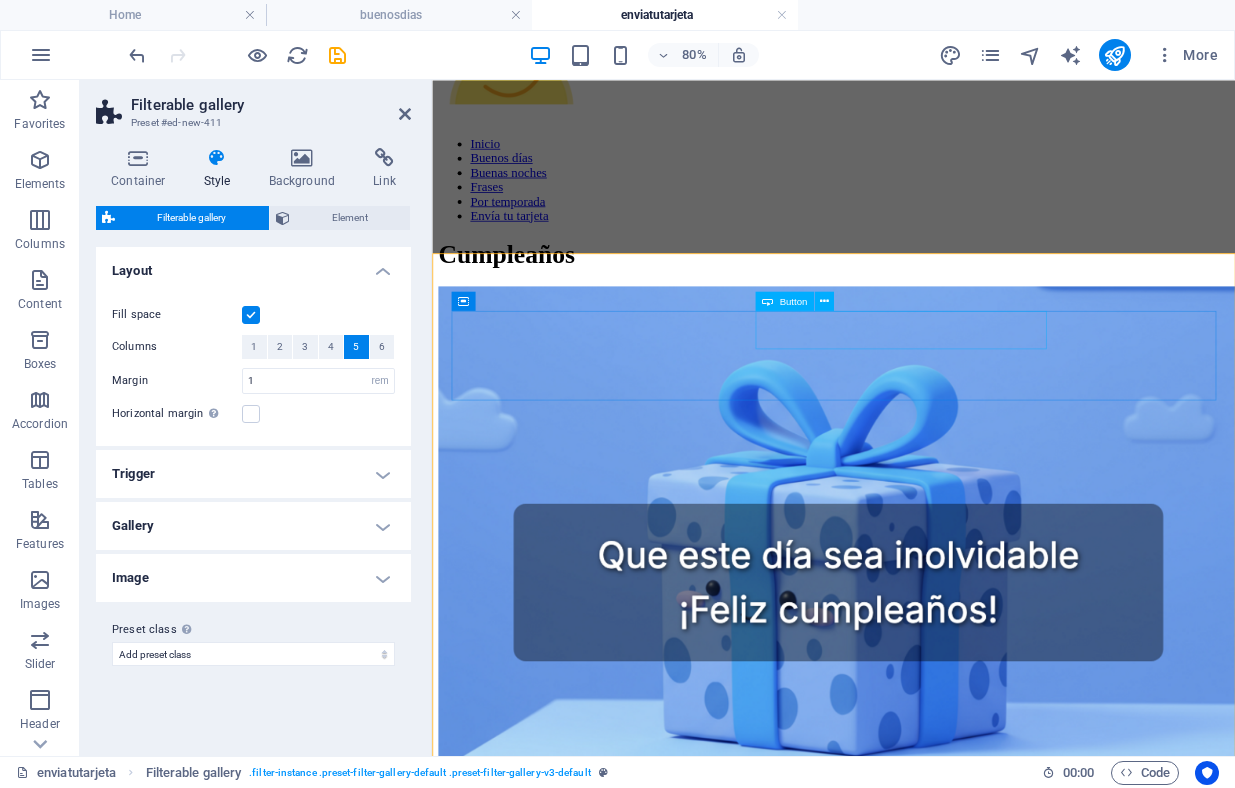 click on "Category one" at bounding box center [934, 2697] 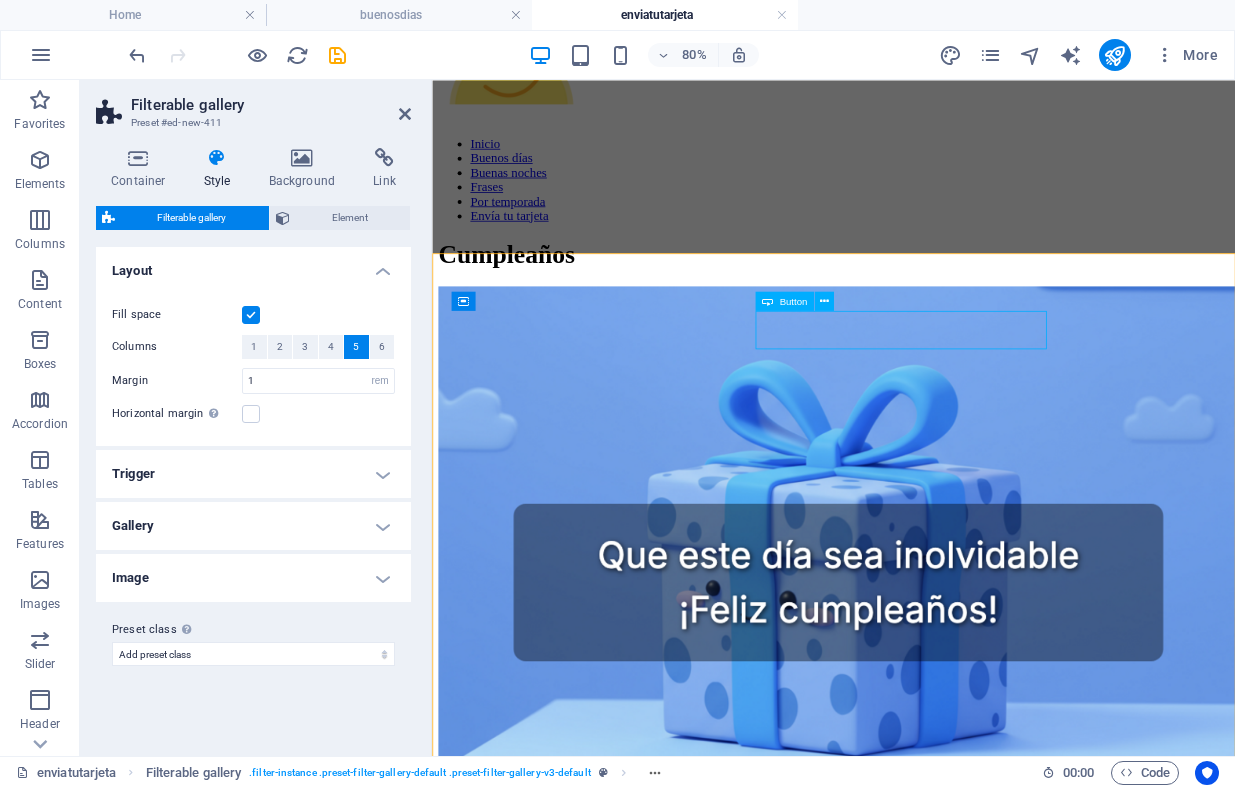 click on "Category one" at bounding box center (934, 2697) 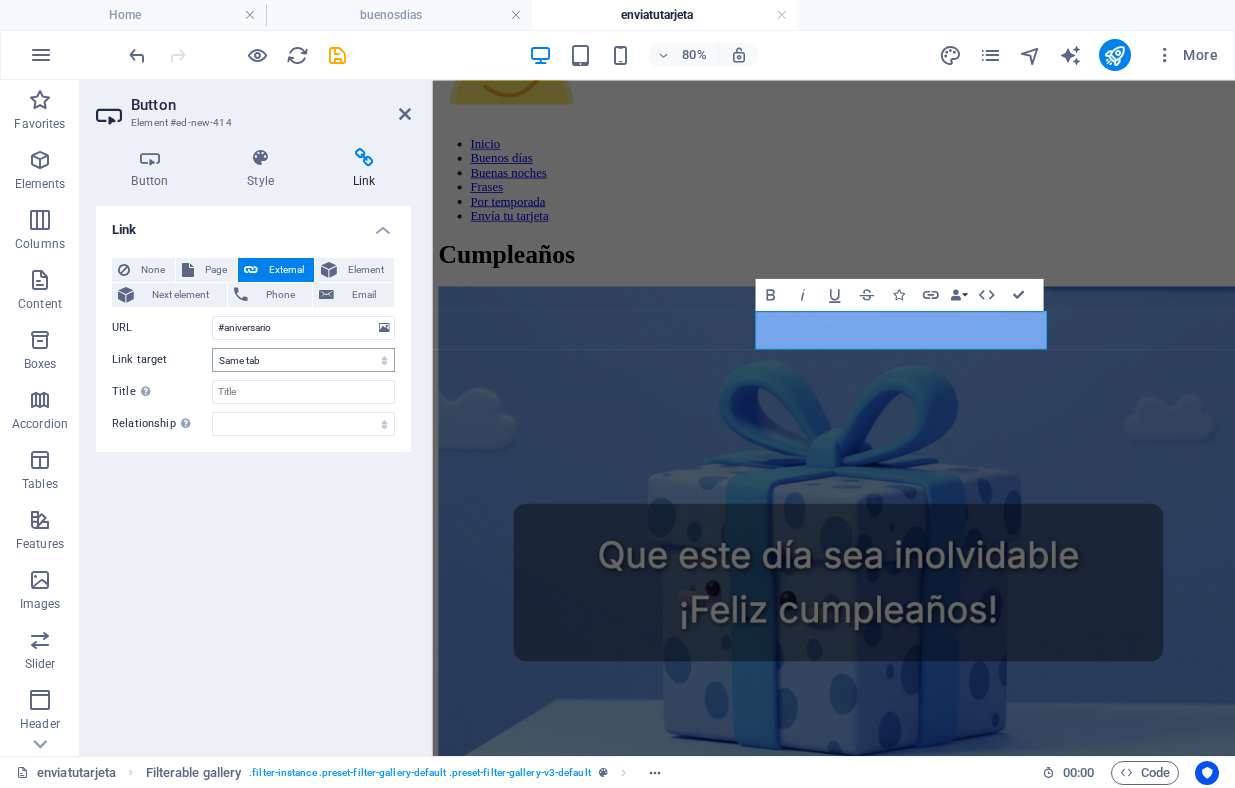type 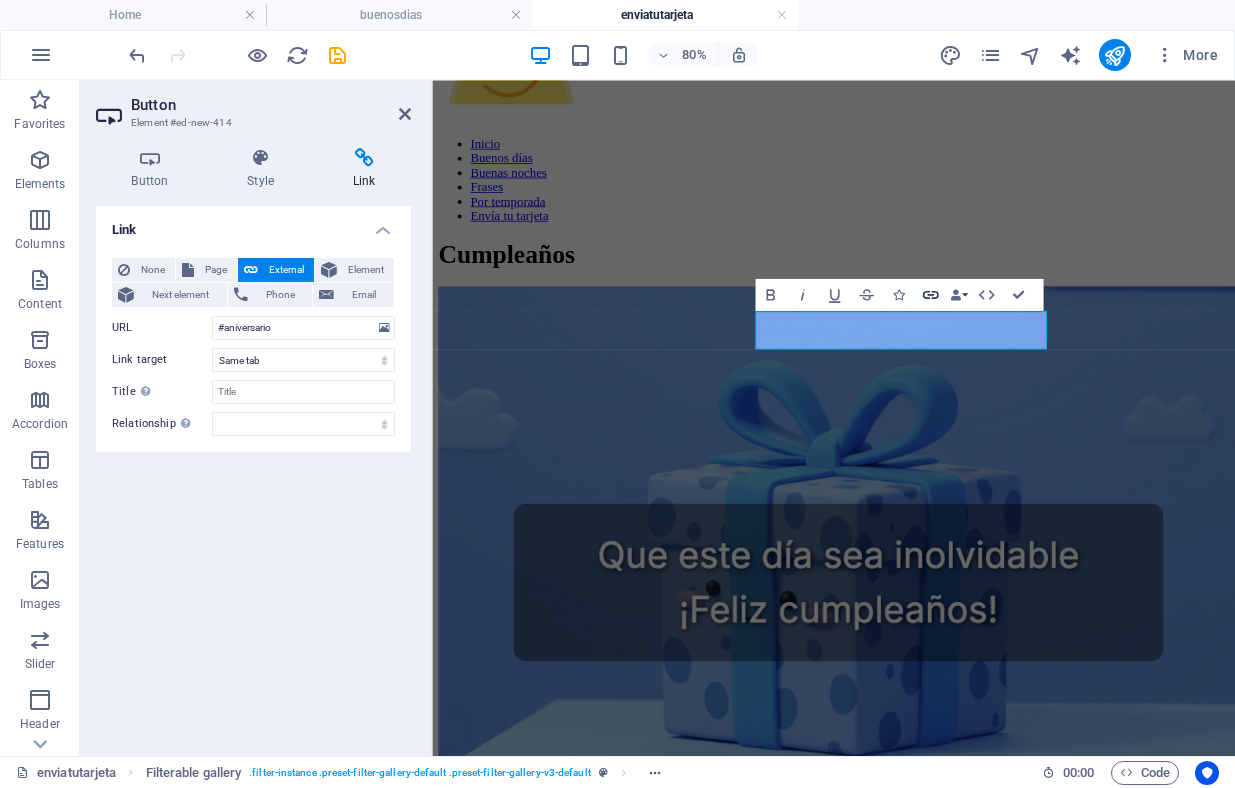 click 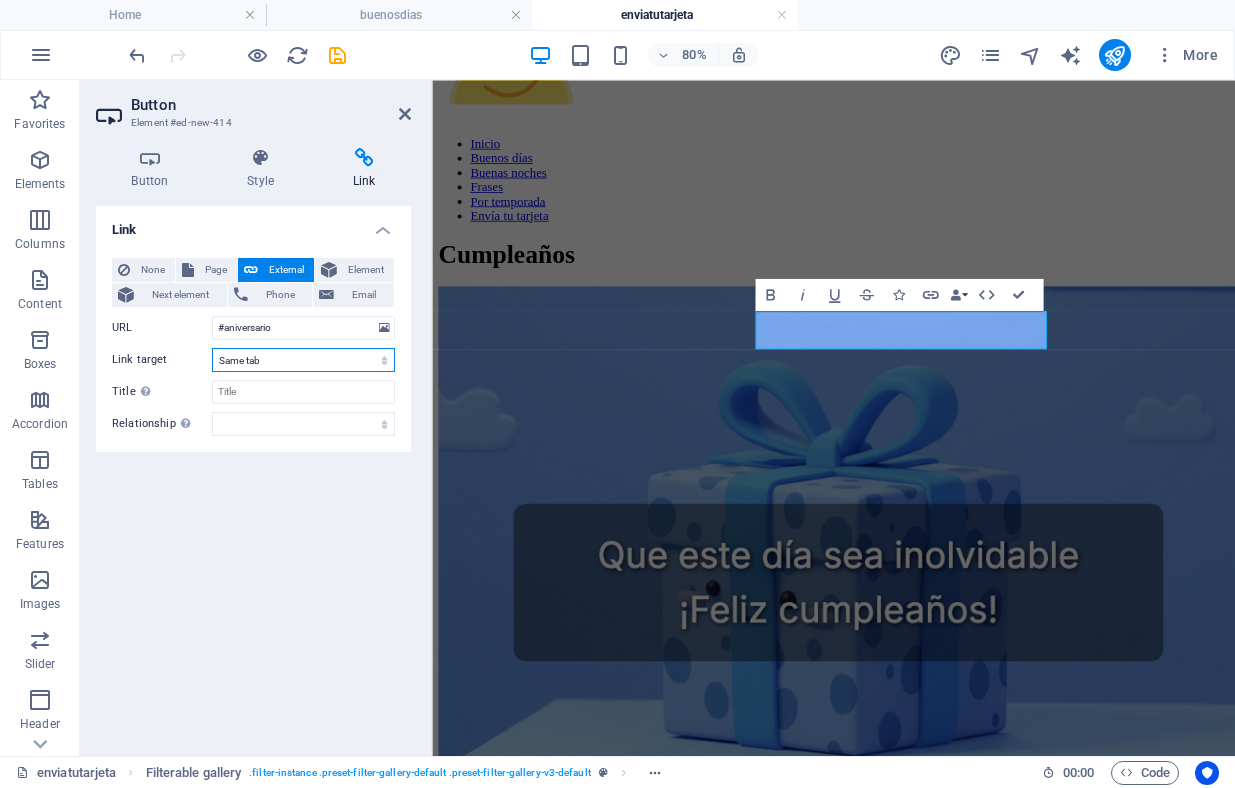 click on "New tab Same tab Overlay" at bounding box center (303, 360) 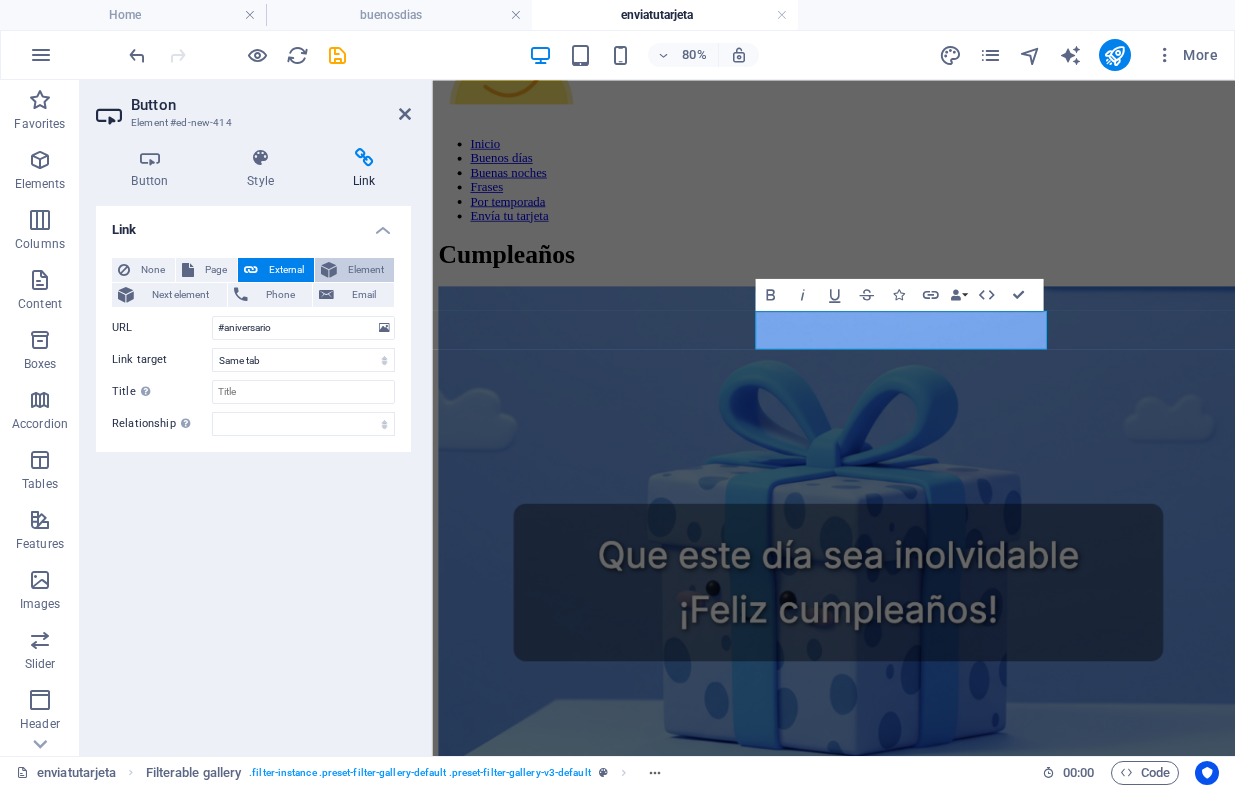 click on "Element" at bounding box center (365, 270) 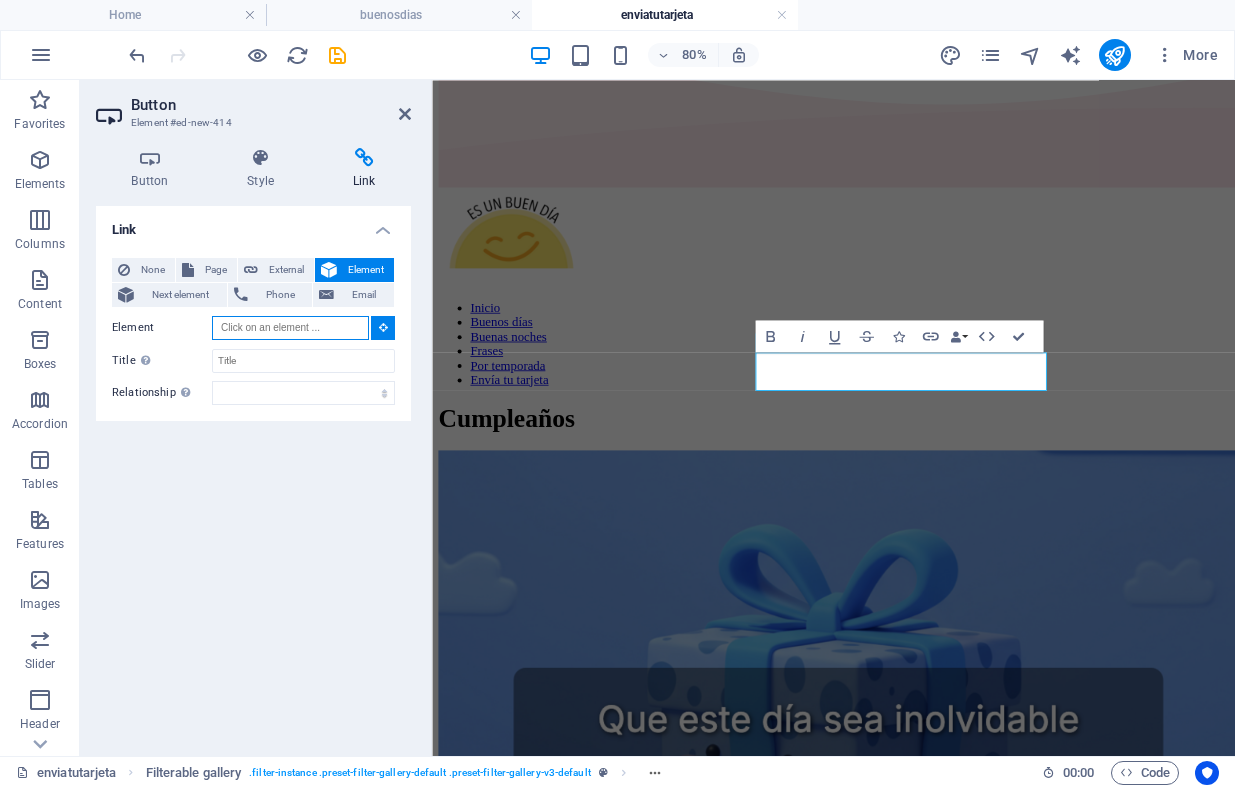 scroll, scrollTop: 351, scrollLeft: 0, axis: vertical 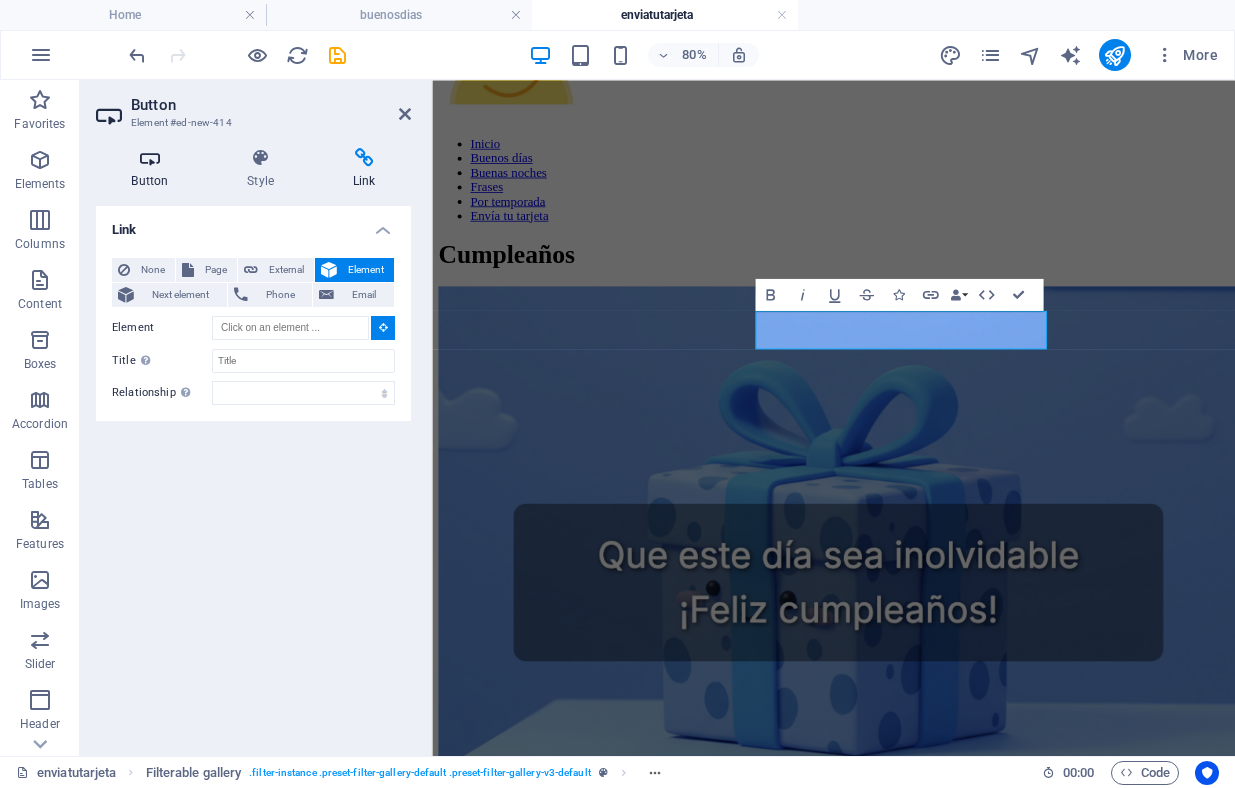click on "Button" at bounding box center [154, 169] 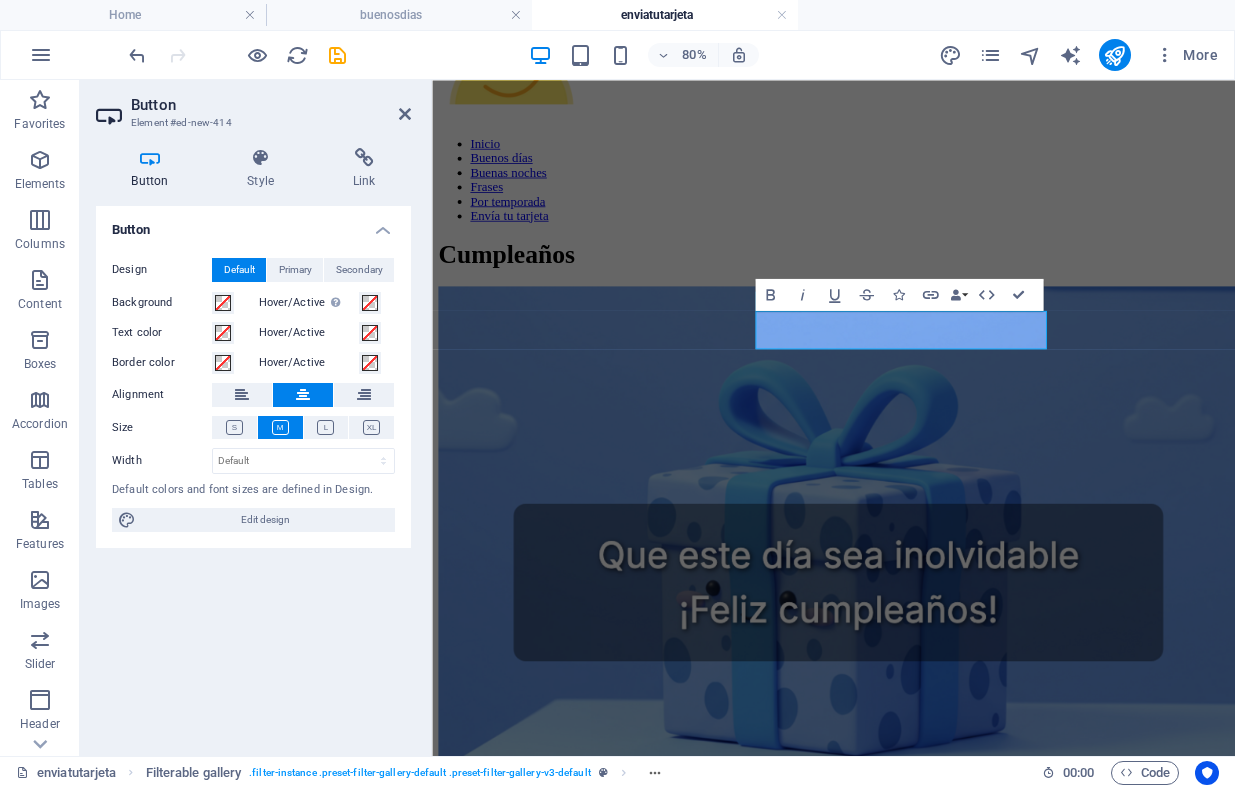 click on "Button Design Default Primary Secondary Background Hover/Active Switch to preview mode to test the active/hover state Text color Hover/Active Border color Hover/Active Alignment Size Width Default px rem % em vh vw Default colors and font sizes are defined in Design. Edit design" at bounding box center (253, 473) 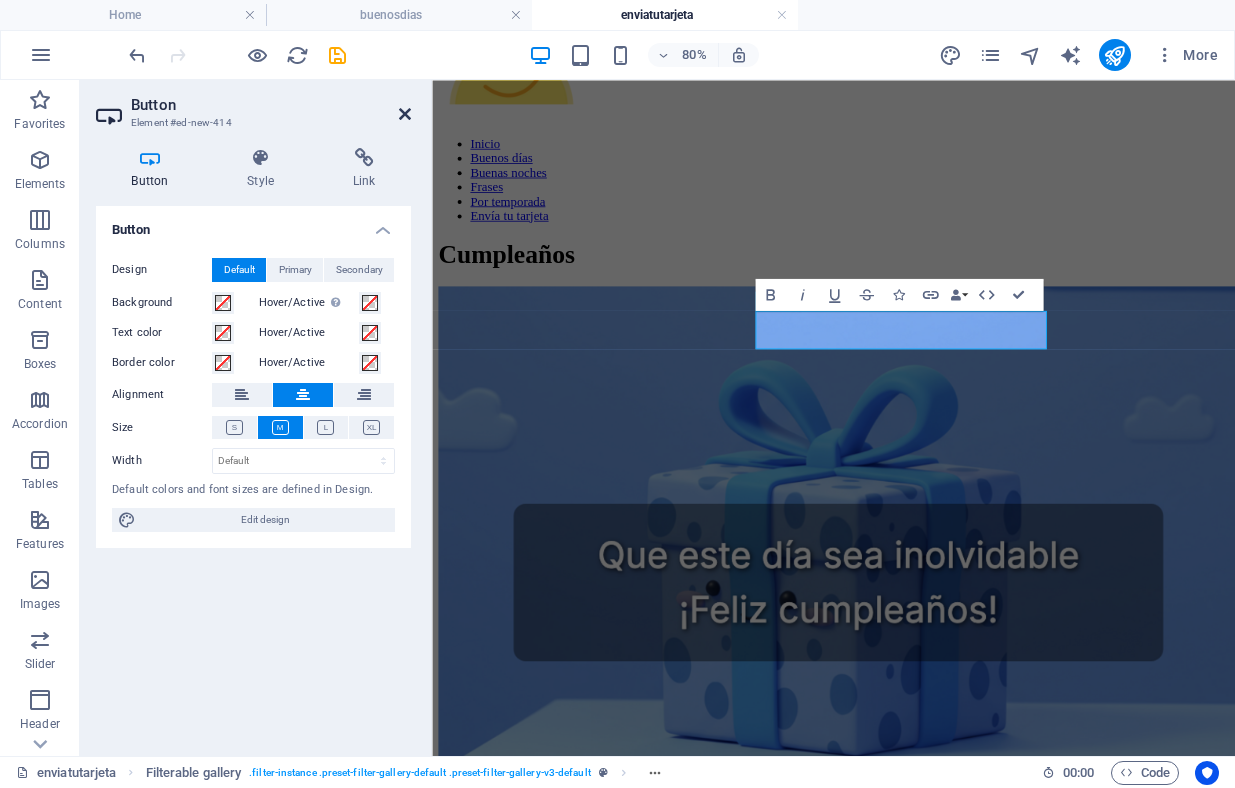 click at bounding box center [405, 114] 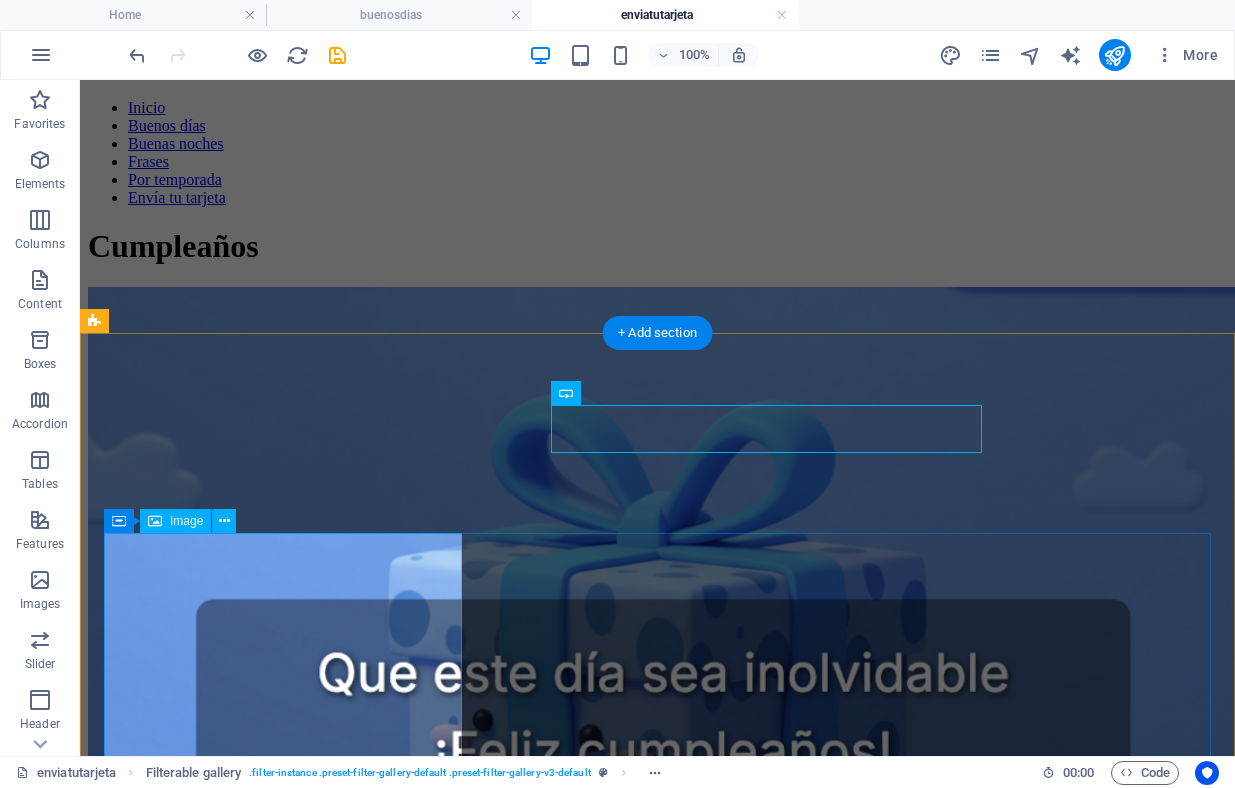 click at bounding box center (657, 3633) 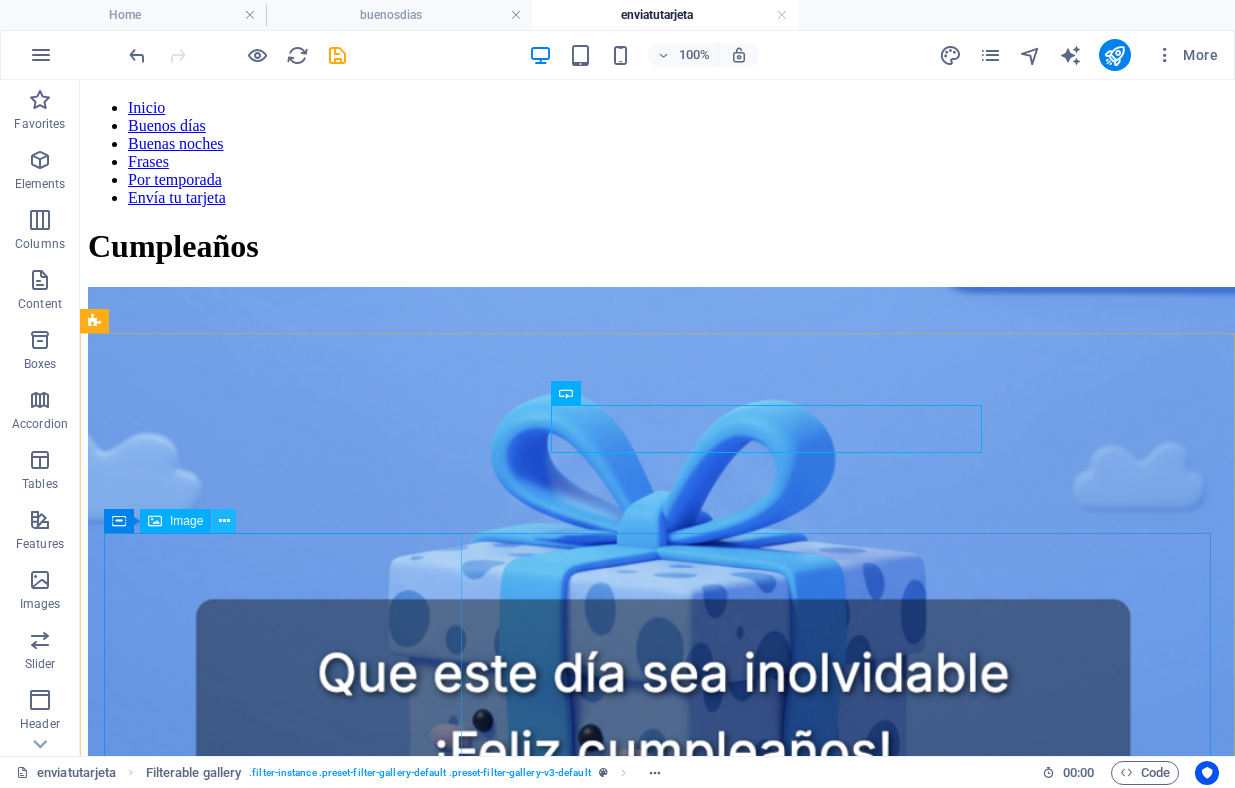 click at bounding box center [224, 521] 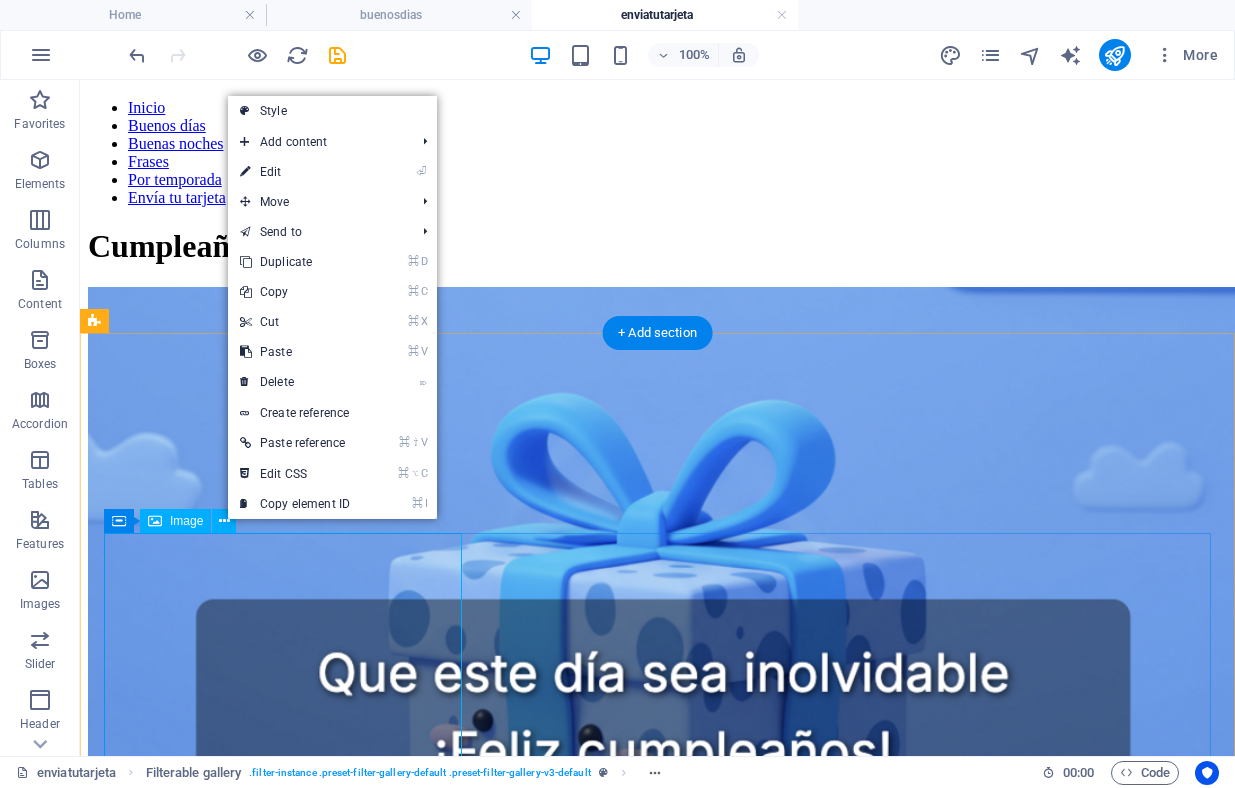 click at bounding box center (657, 3633) 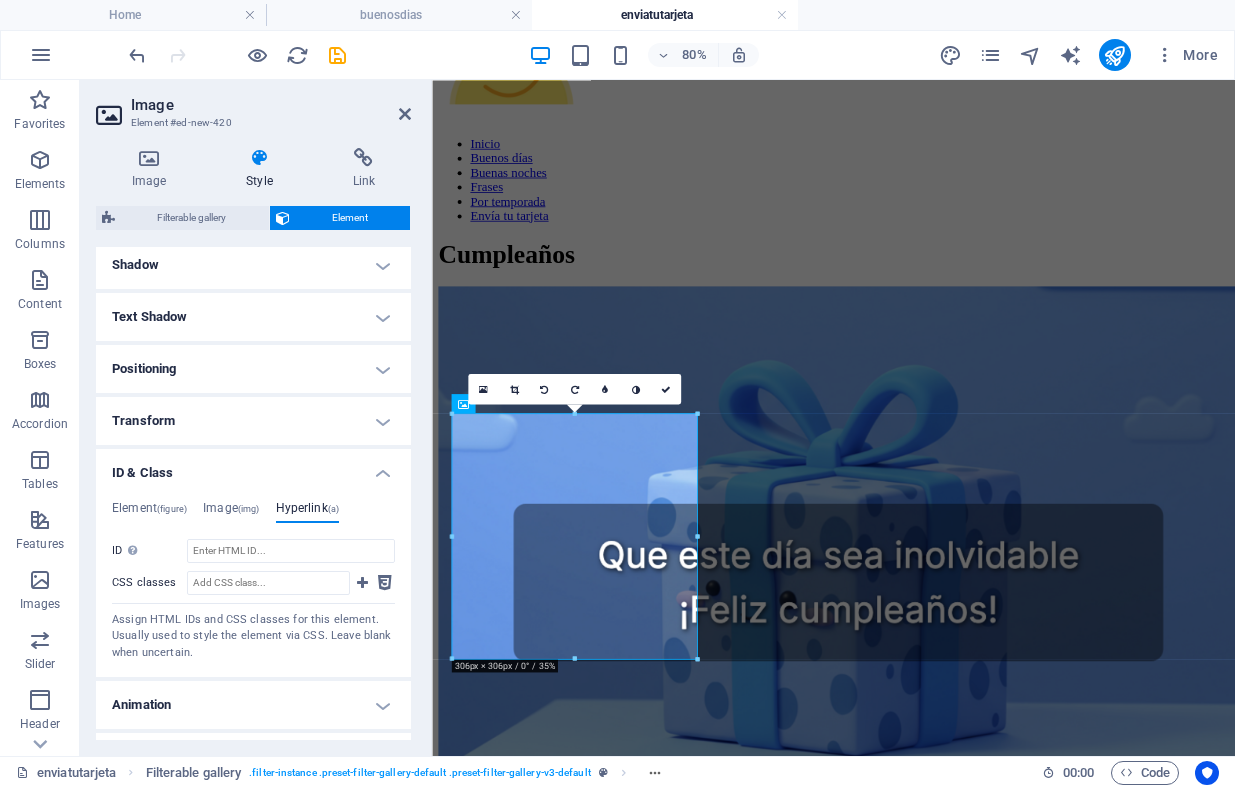scroll, scrollTop: 497, scrollLeft: 0, axis: vertical 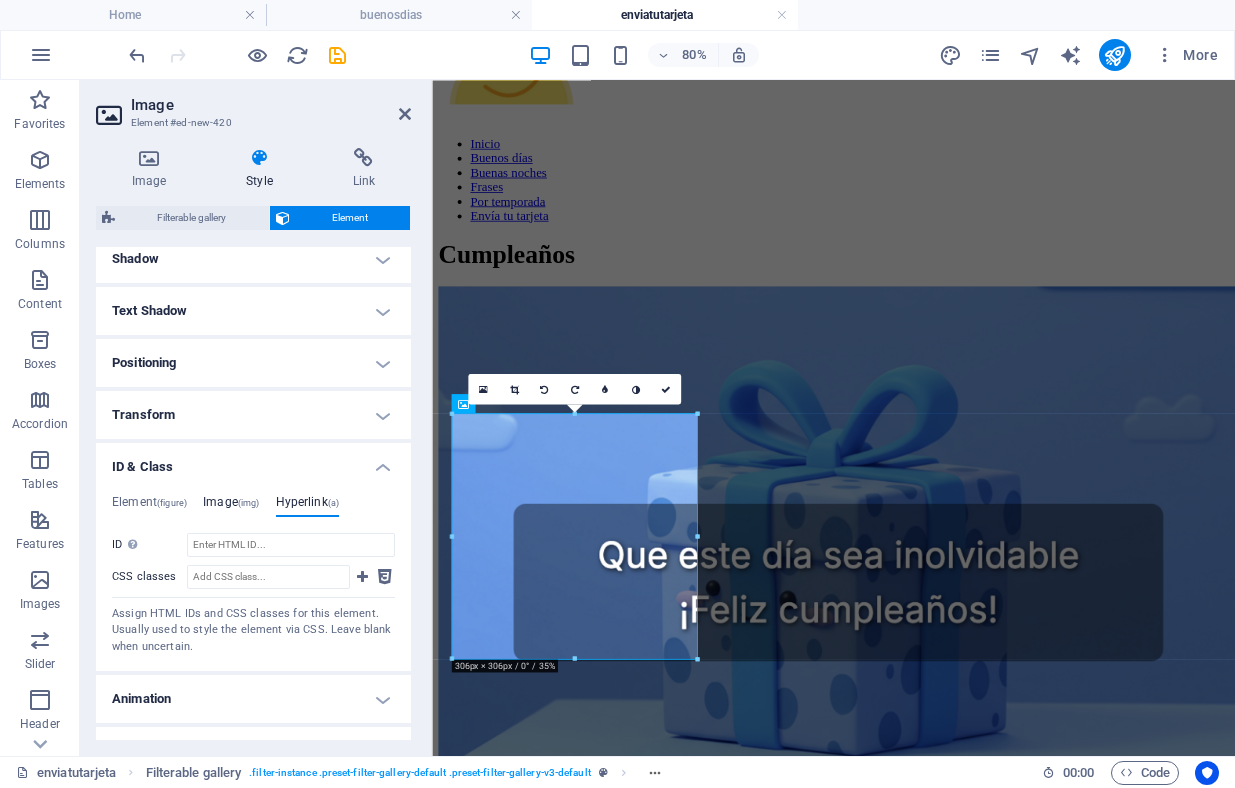 click on "Image  (img)" at bounding box center (231, 506) 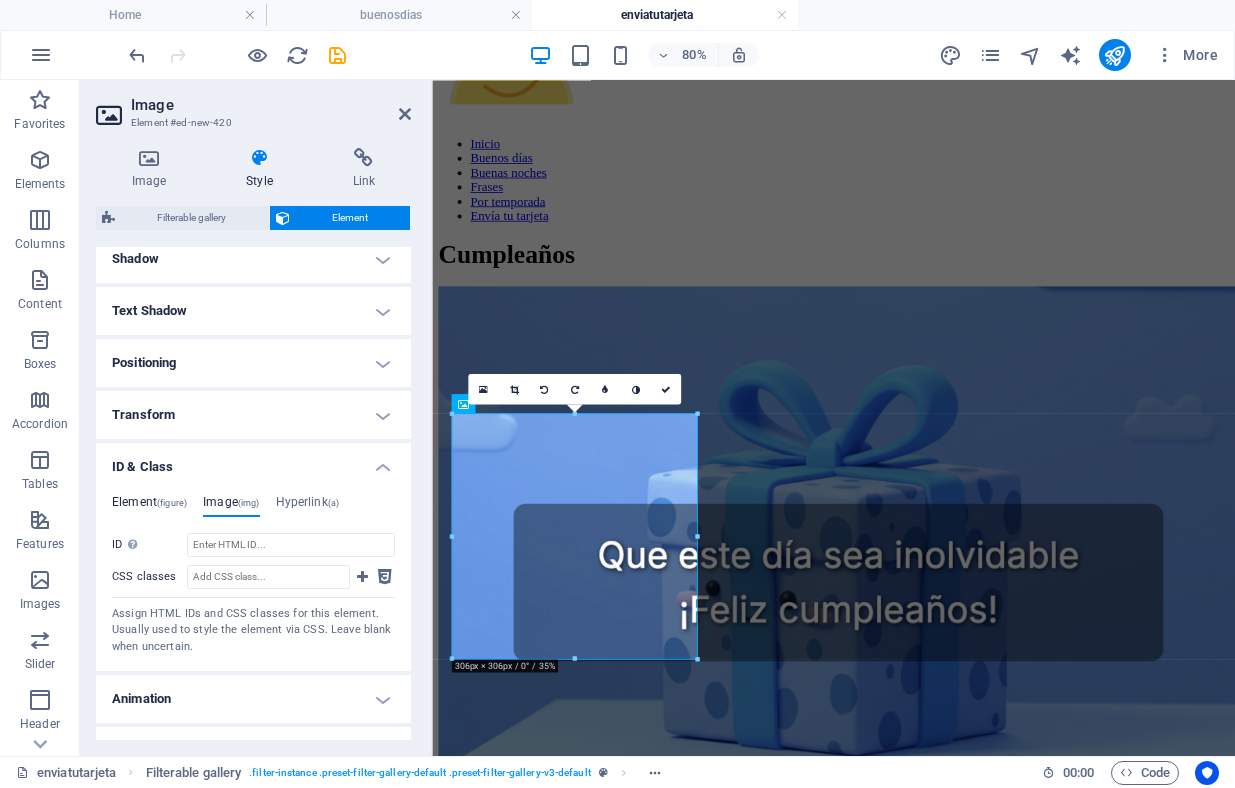 click on "(figure)" at bounding box center (172, 503) 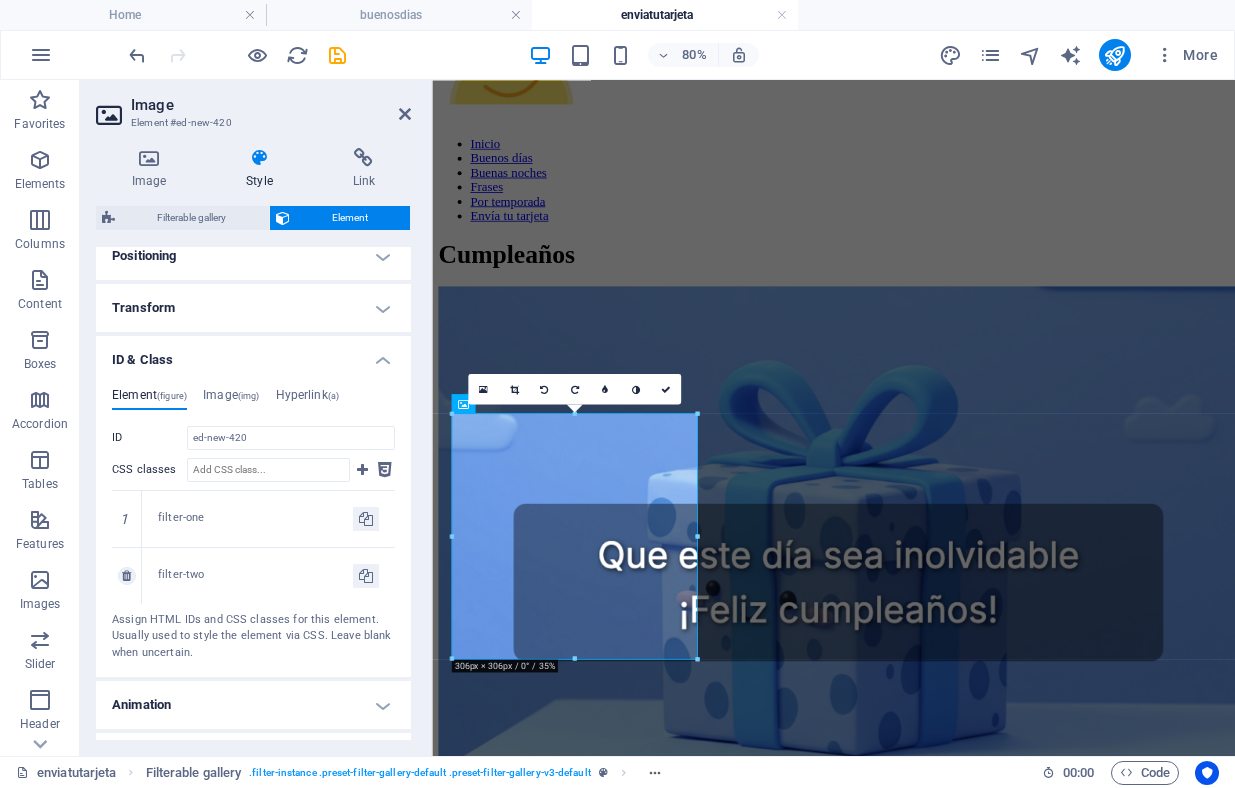scroll, scrollTop: 607, scrollLeft: 0, axis: vertical 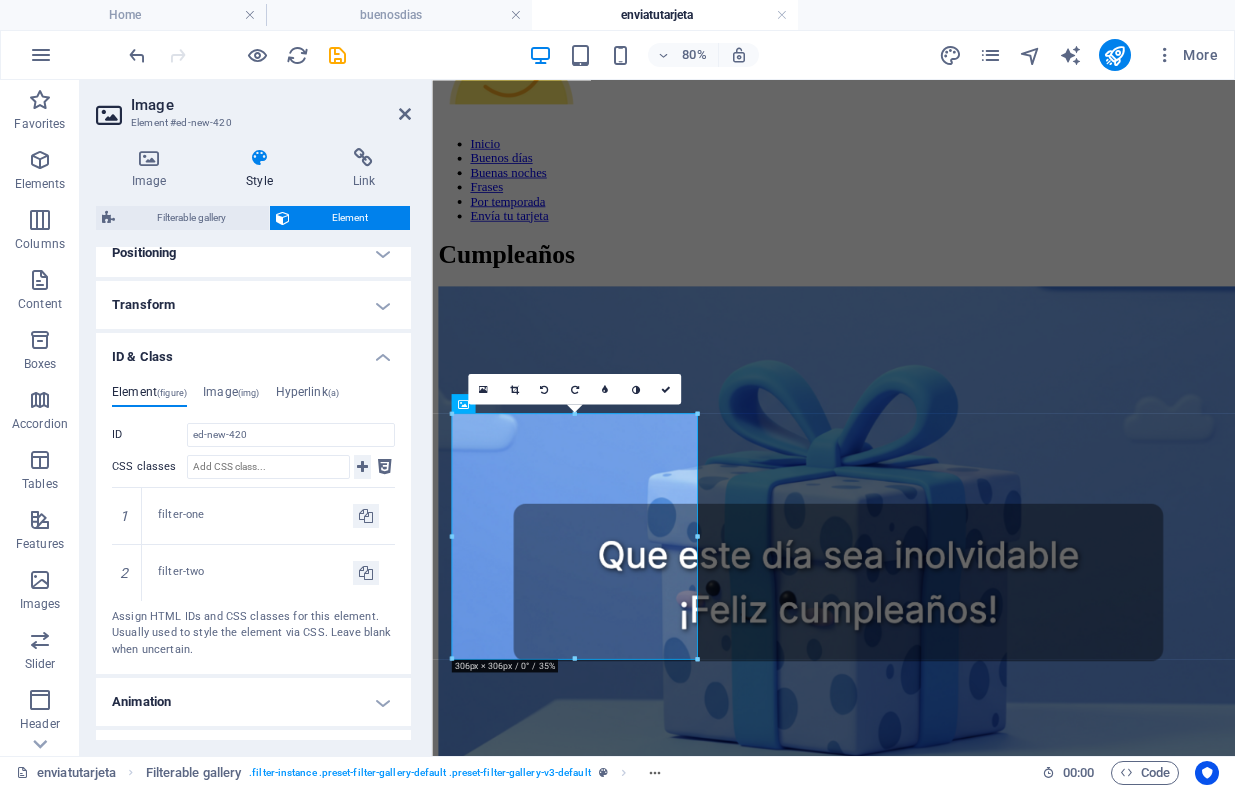 click at bounding box center [362, 467] 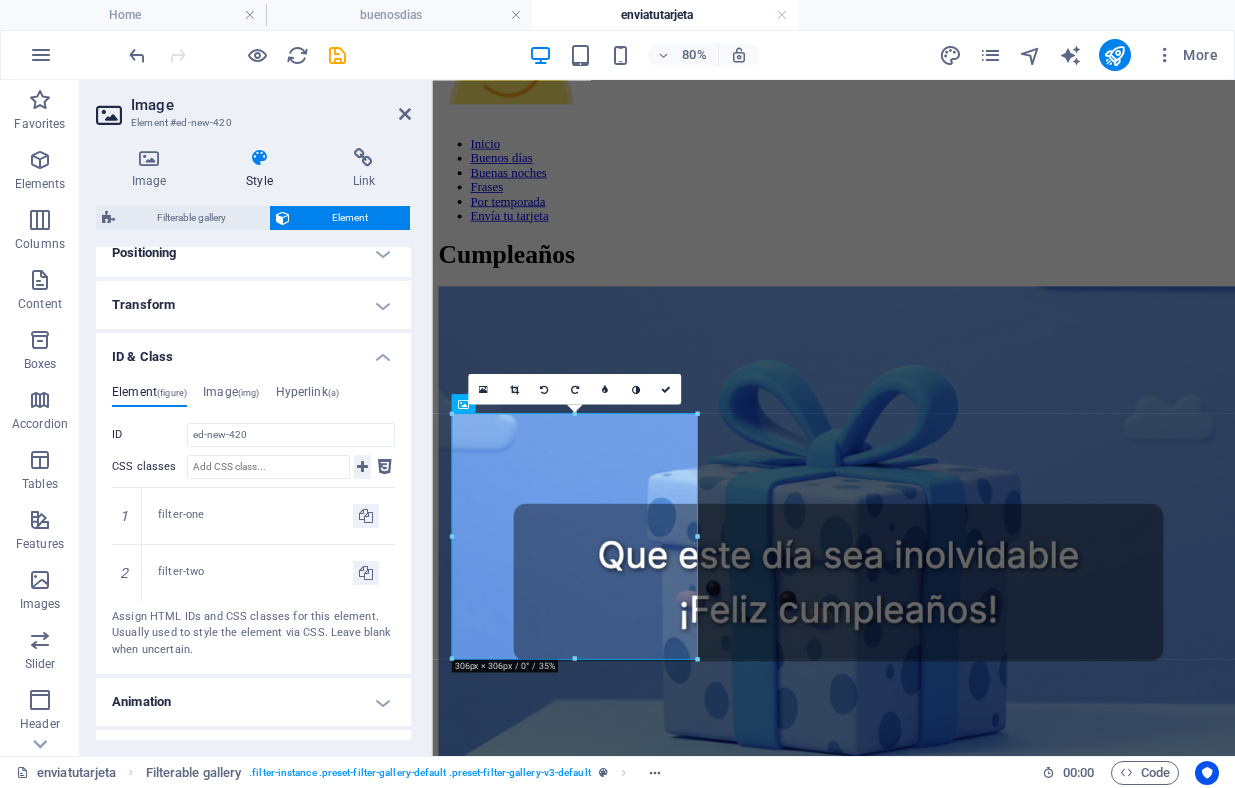 click at bounding box center [362, 467] 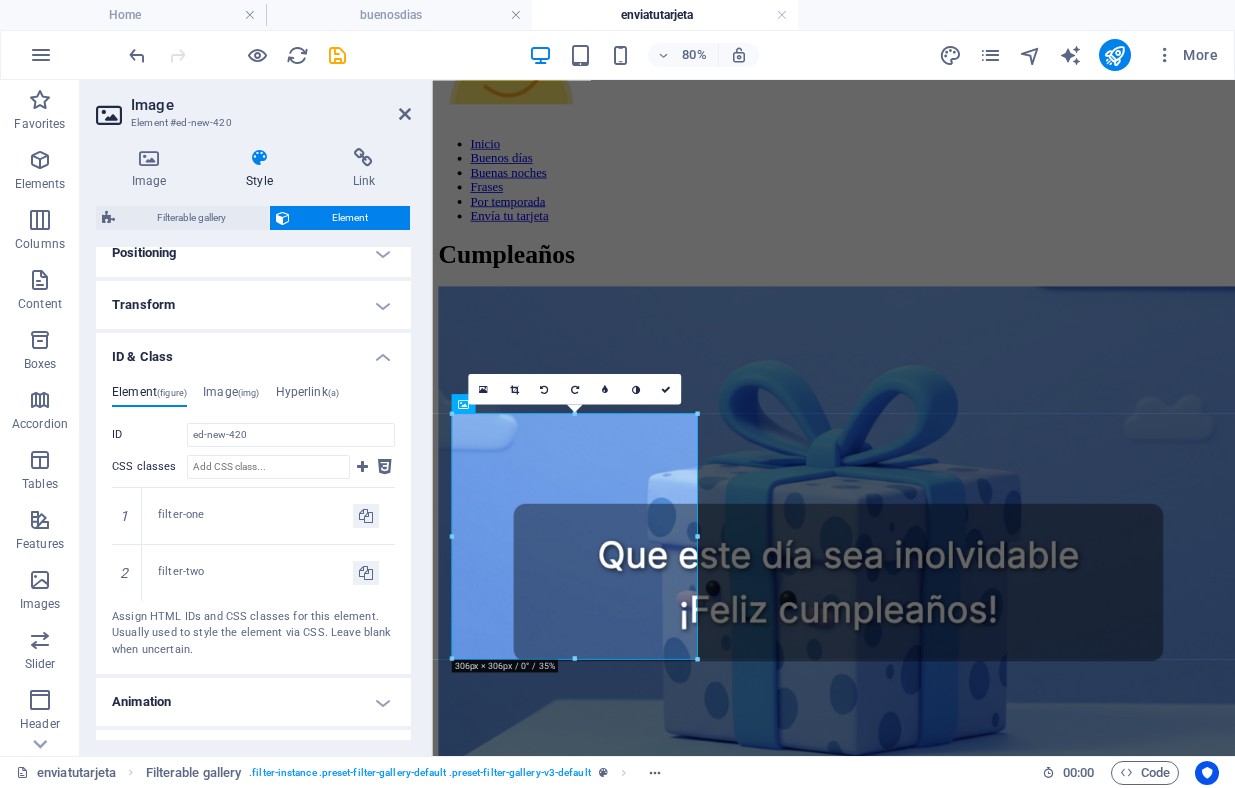 click on "Element  (figure) Image  (img) Hyperlink  (a) ID ed-new-420 CSS classes 1 filter-one 2 filter-two Assign HTML IDs and CSS classes for this element. Usually used to style the element via CSS. Leave blank when uncertain. ID Space and special character (except "-" or "_") are not accepted CSS classes Assign HTML IDs and CSS classes for this element. Usually used to style the element via CSS. Leave blank when uncertain. ID Space and special character (except "-" or "_") are not accepted CSS classes Assign HTML IDs and CSS classes for this element. Usually used to style the element via CSS. Leave blank when uncertain." at bounding box center (253, 521) 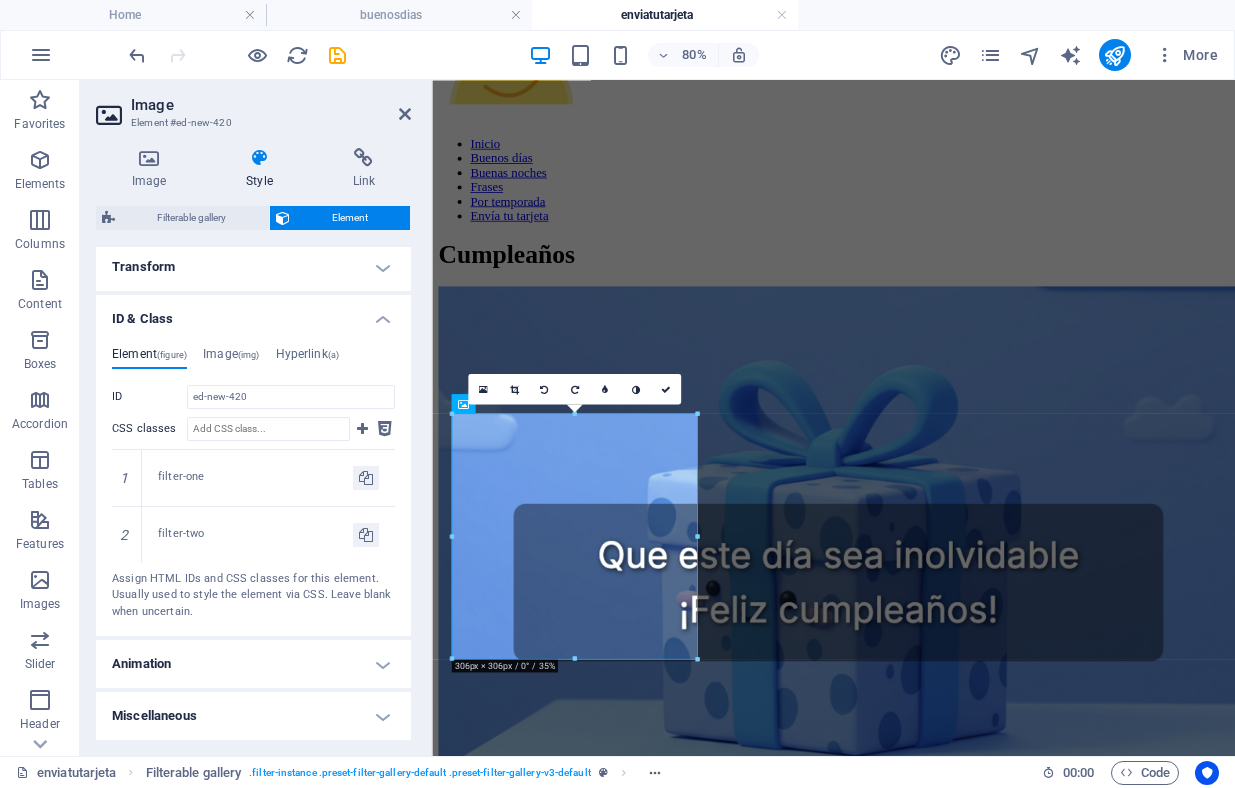 click on "Animation" at bounding box center (253, 664) 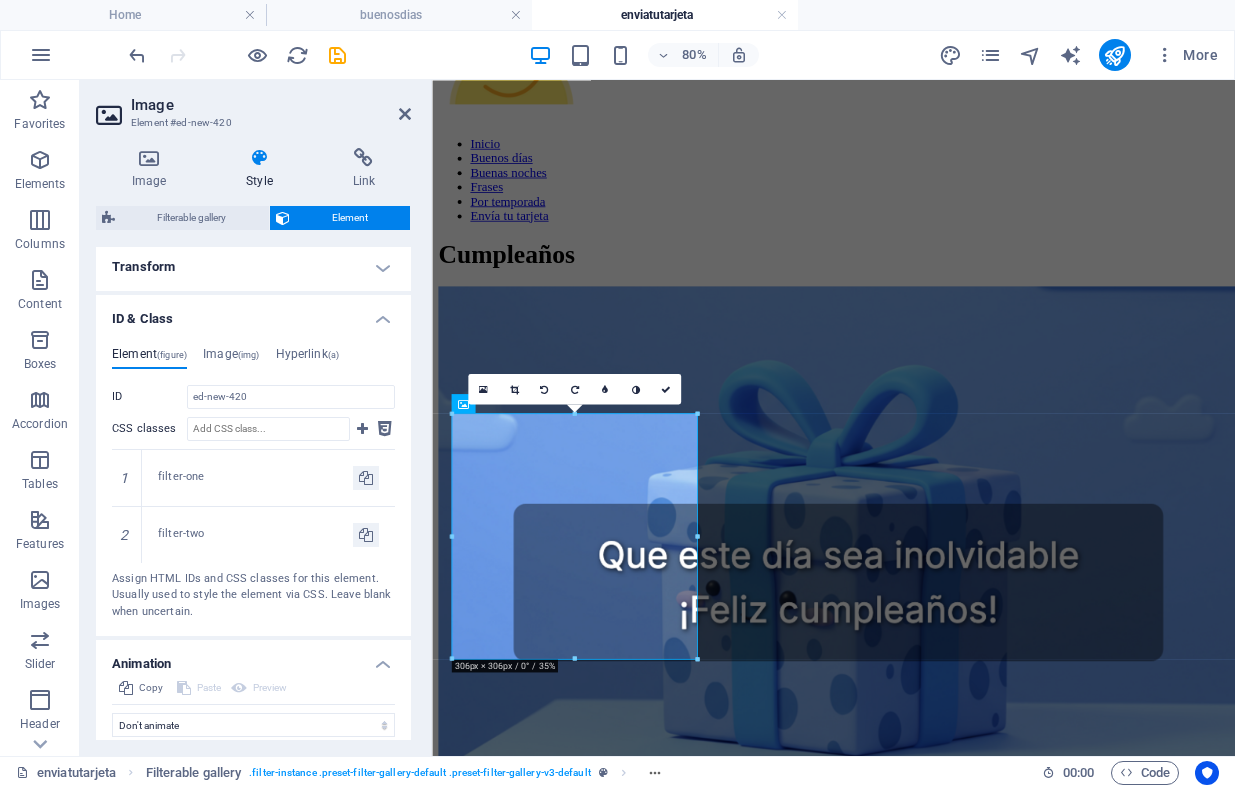 scroll, scrollTop: 710, scrollLeft: 0, axis: vertical 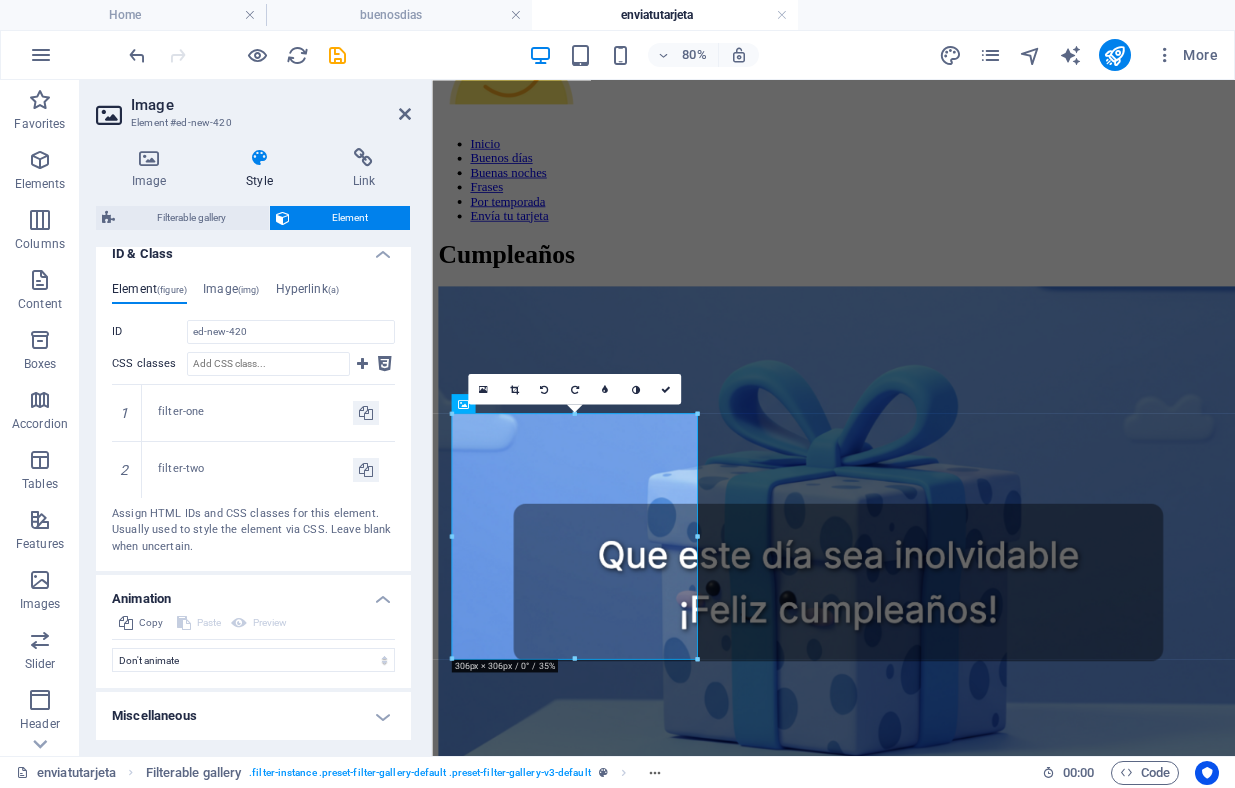 click on "Miscellaneous" at bounding box center (253, 716) 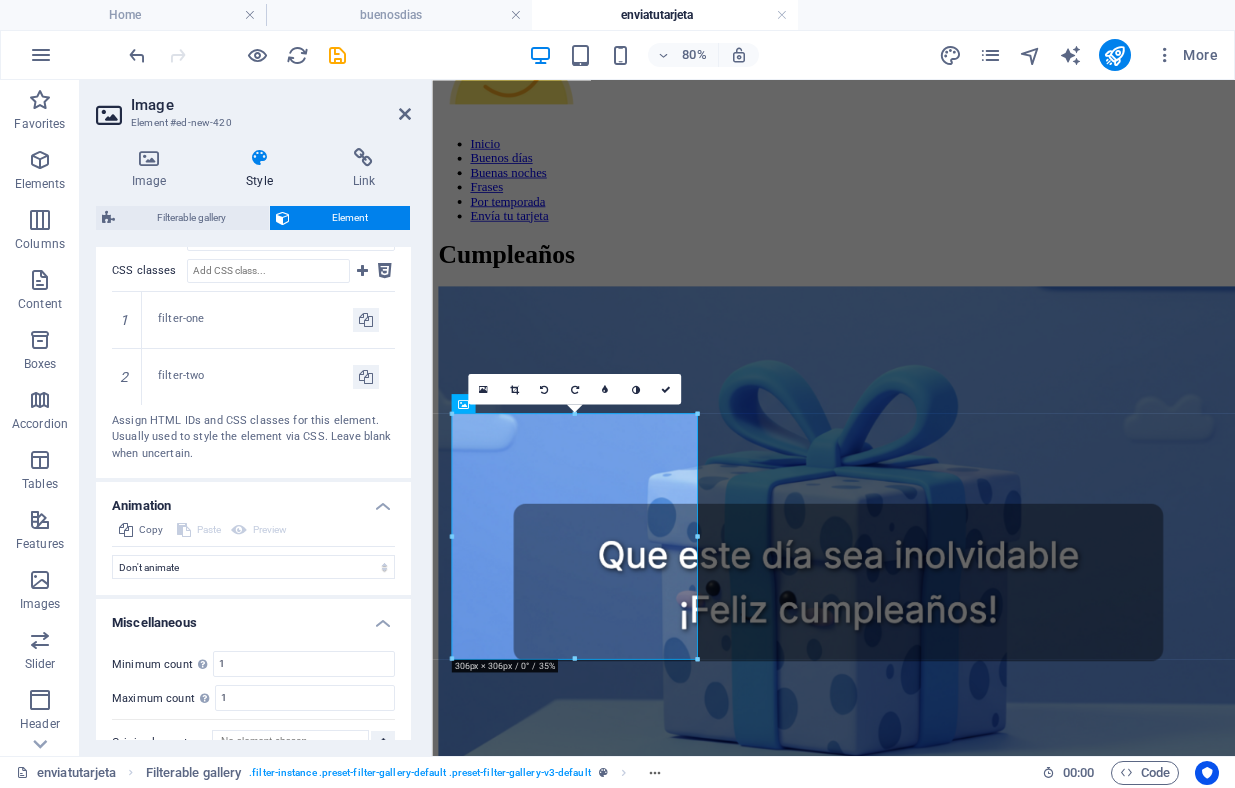 scroll, scrollTop: 834, scrollLeft: 0, axis: vertical 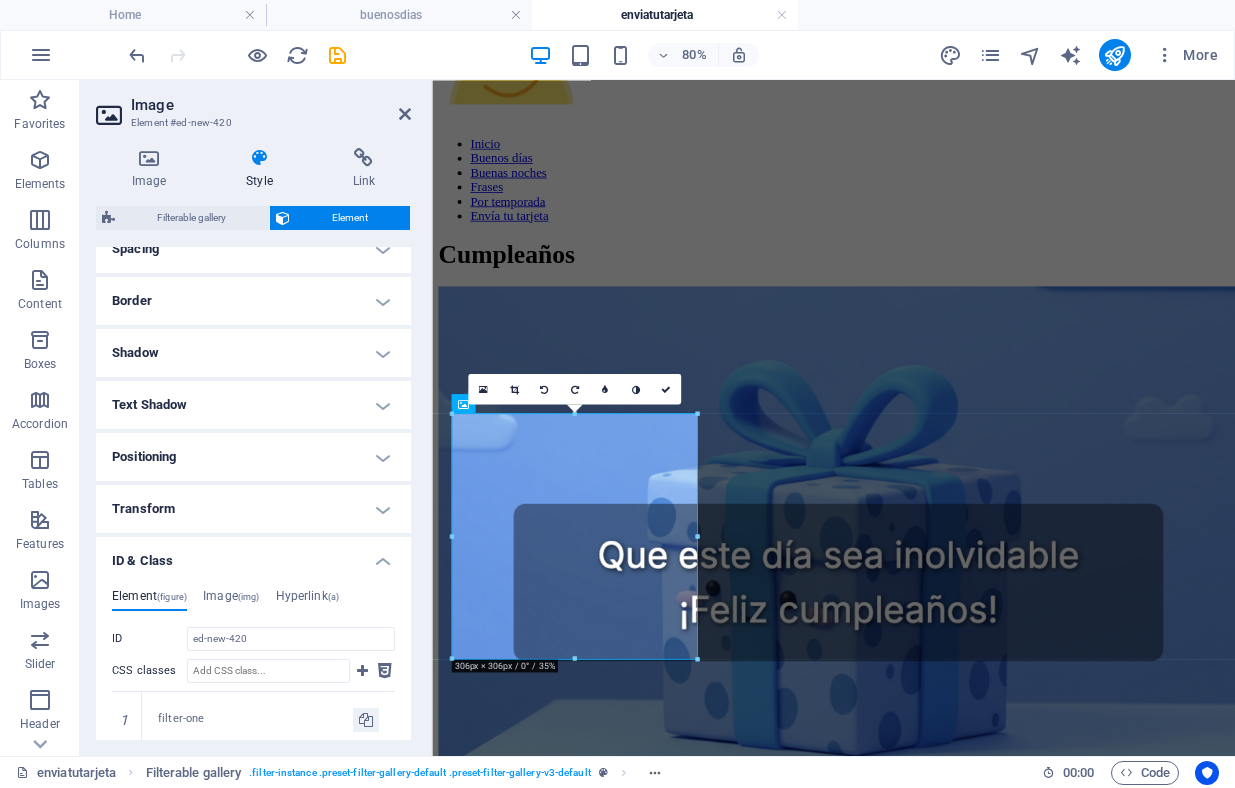 click on "ID & Class" at bounding box center (253, 555) 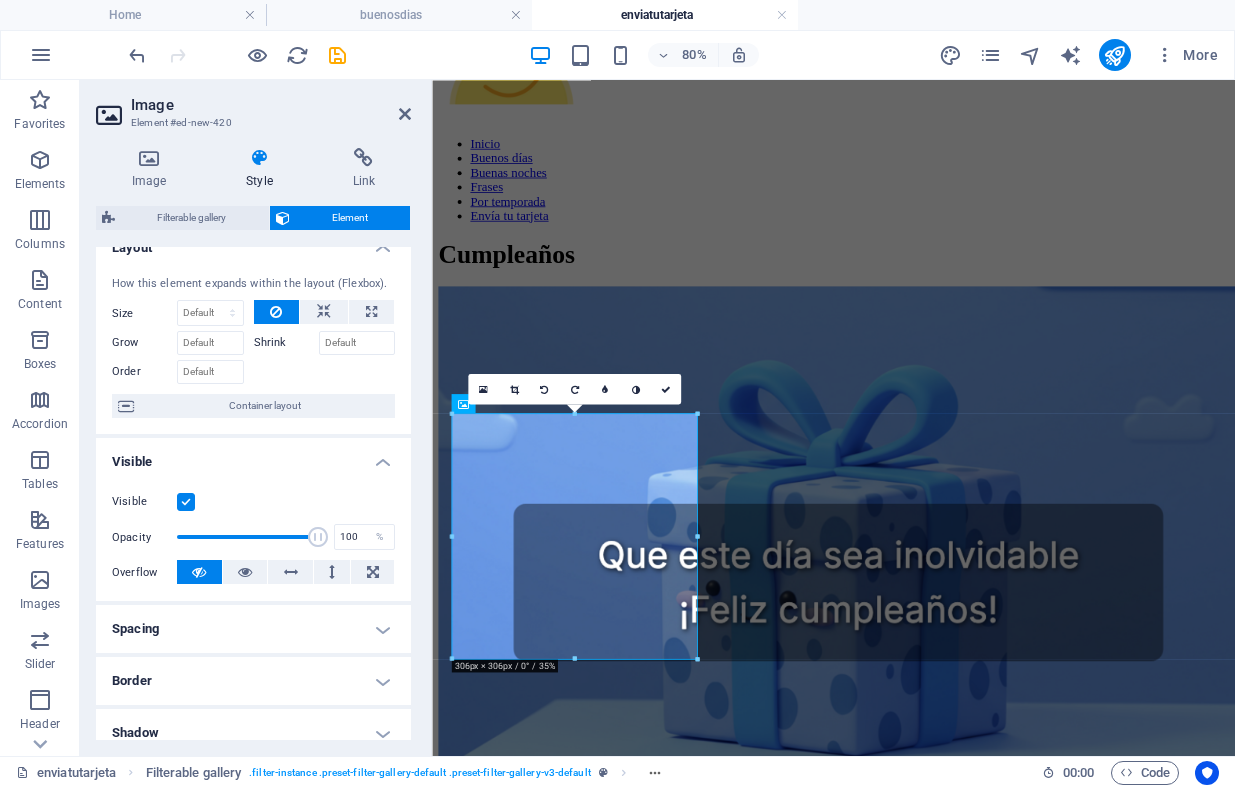 scroll, scrollTop: 0, scrollLeft: 0, axis: both 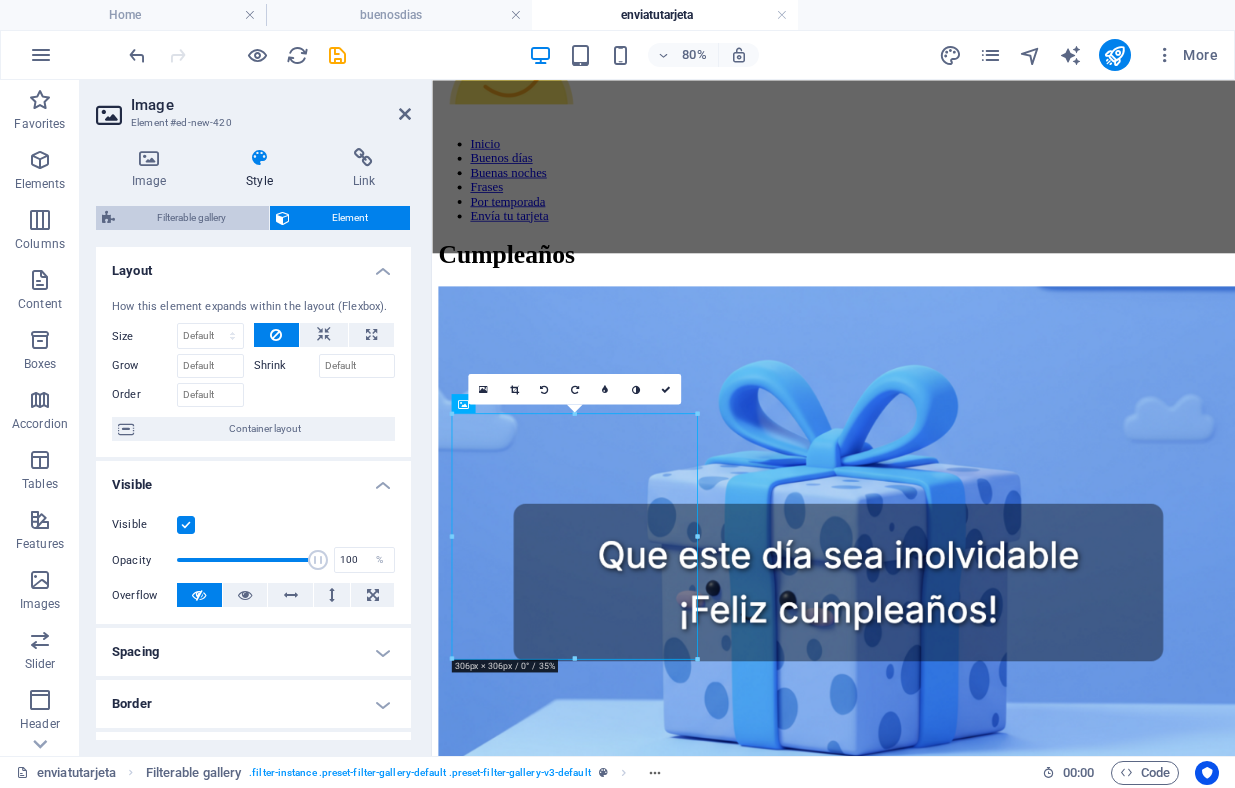 click on "Filterable gallery" at bounding box center (192, 218) 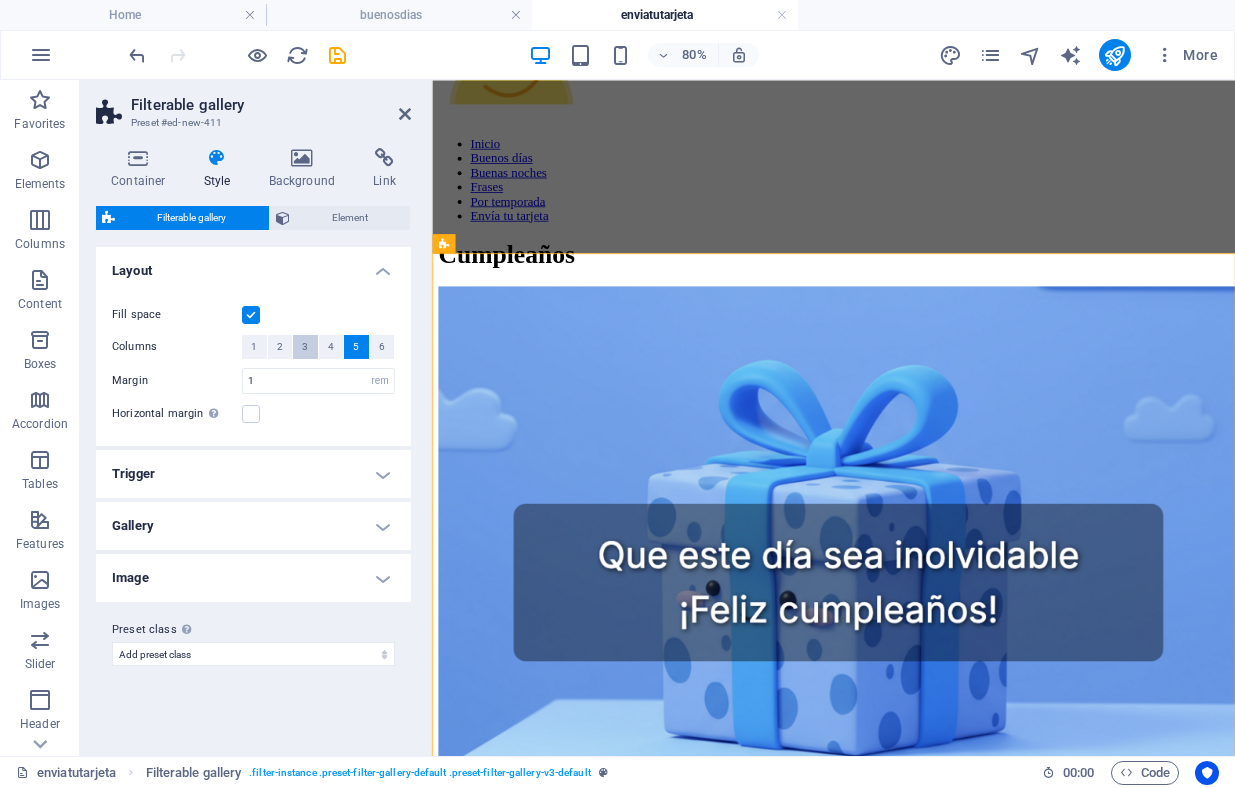 click on "3" at bounding box center [305, 347] 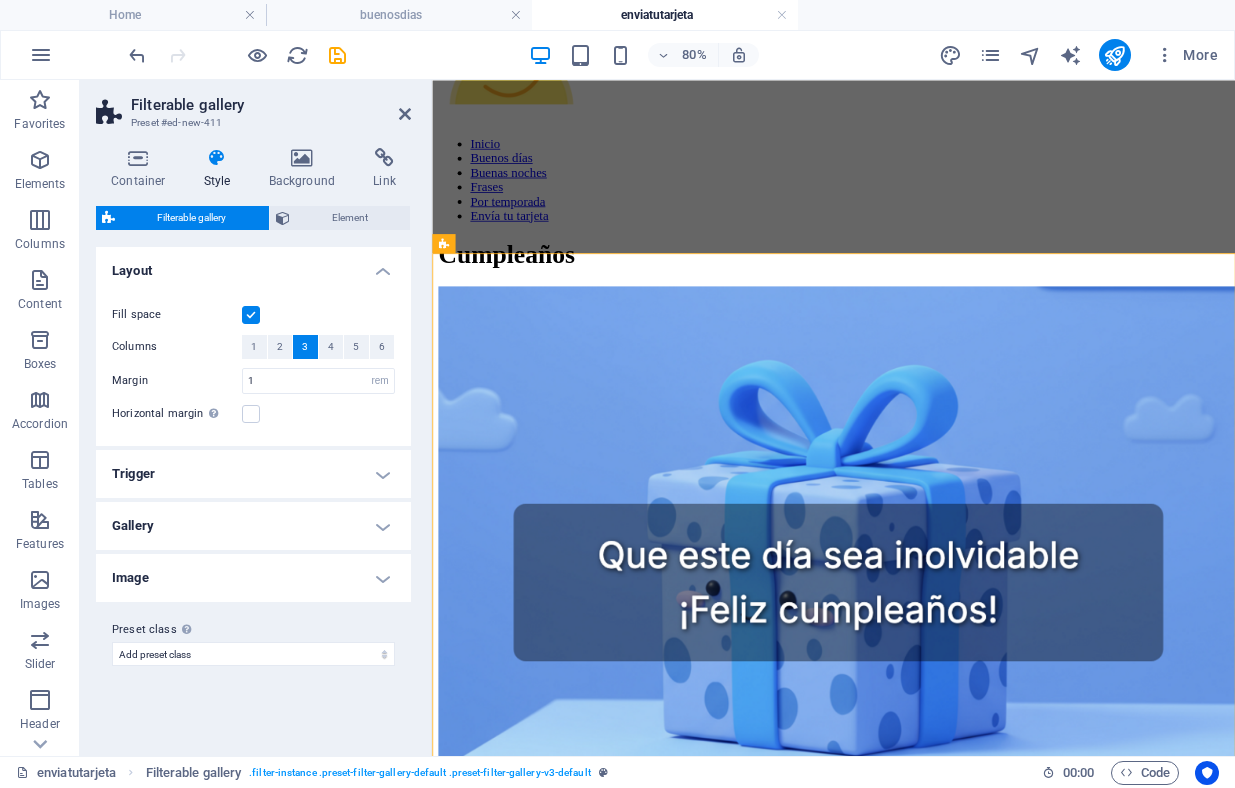 click on "Trigger" at bounding box center (253, 474) 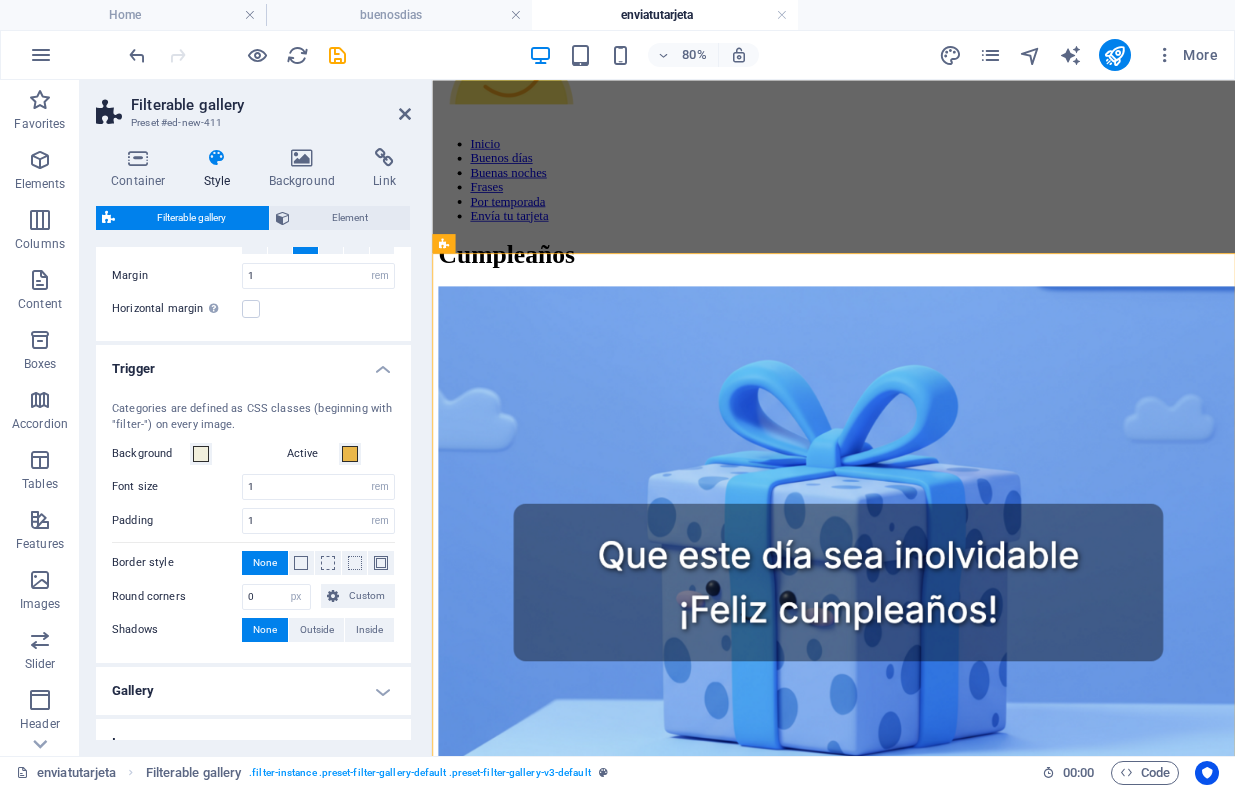 scroll, scrollTop: 211, scrollLeft: 0, axis: vertical 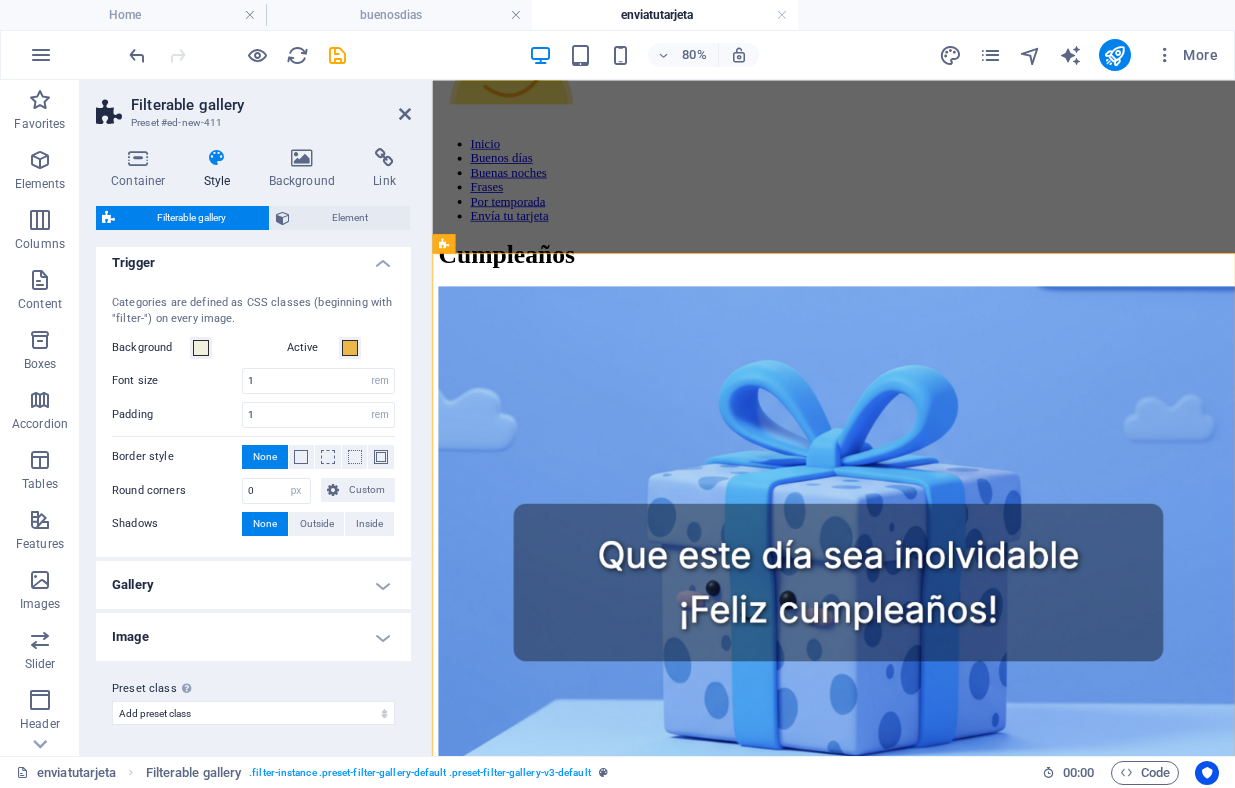 click on "Gallery" at bounding box center [253, 585] 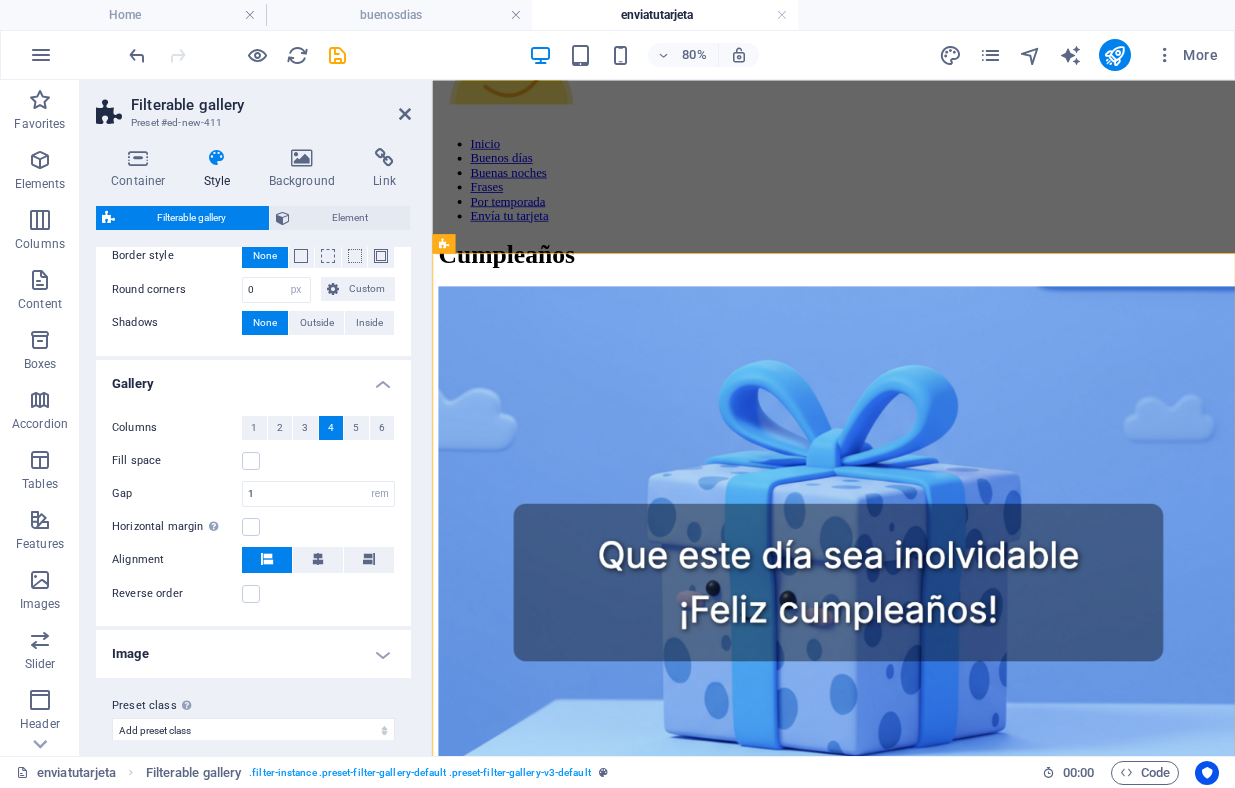 scroll, scrollTop: 429, scrollLeft: 0, axis: vertical 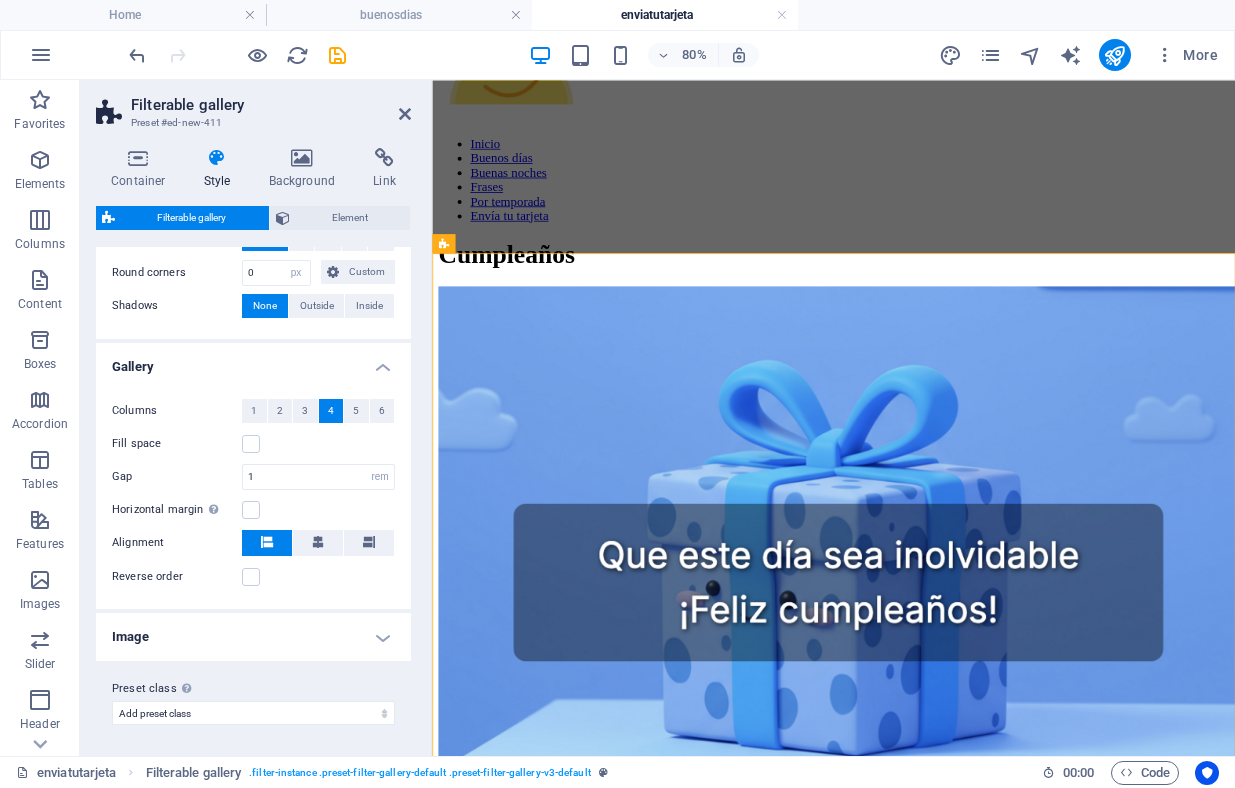 click on "Image" at bounding box center (253, 637) 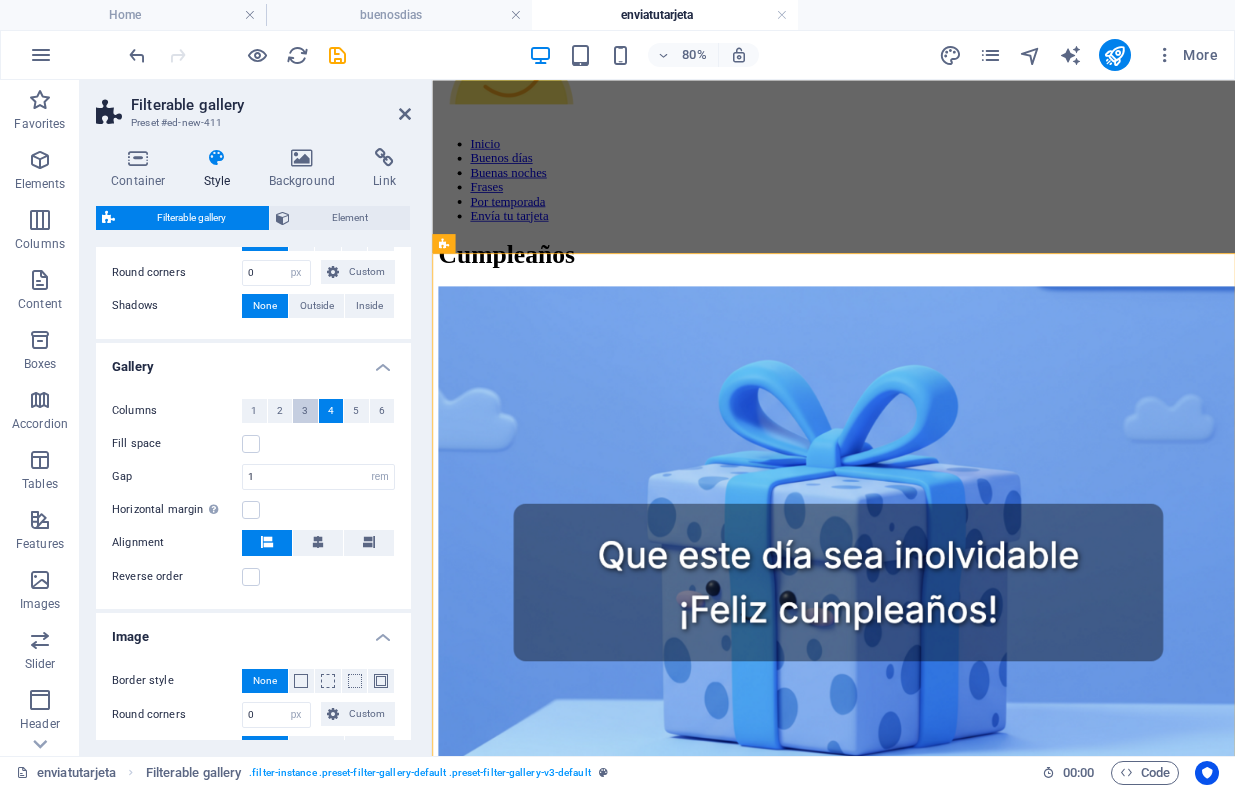 click on "3" at bounding box center (305, 411) 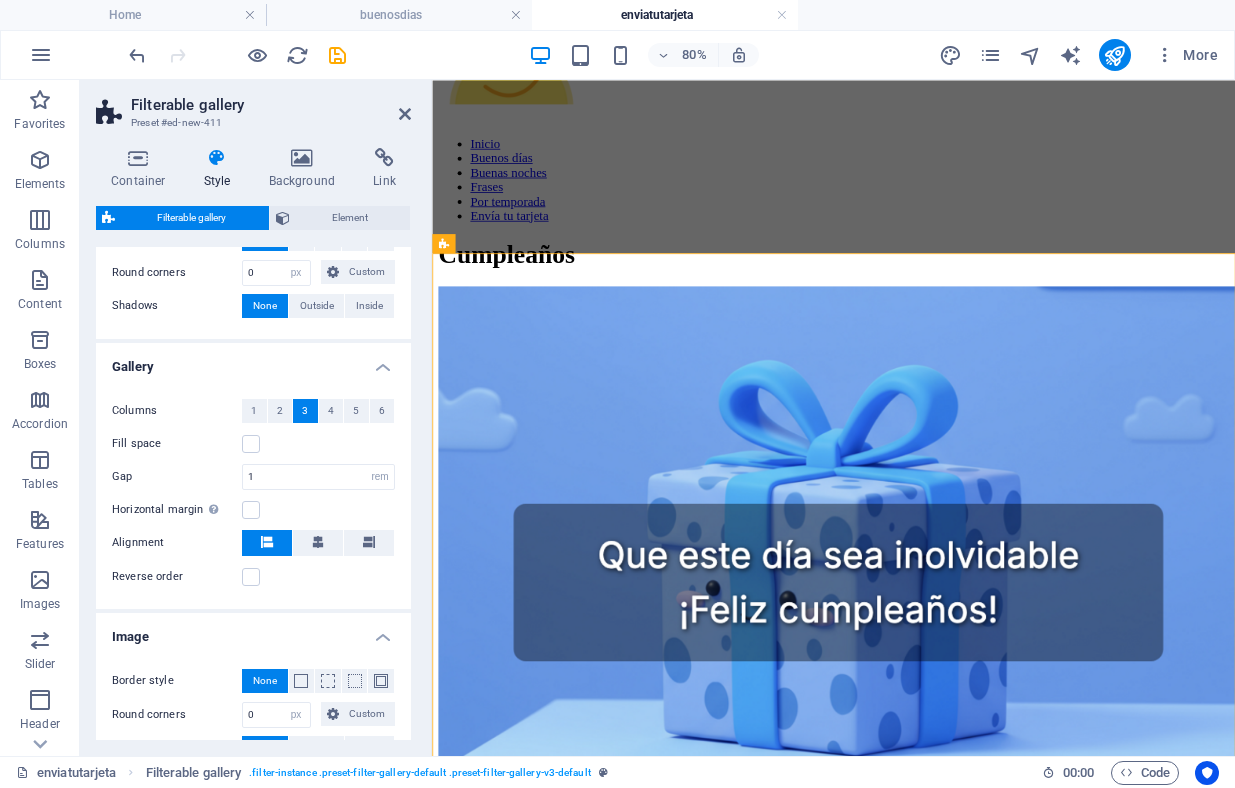 scroll, scrollTop: 549, scrollLeft: 0, axis: vertical 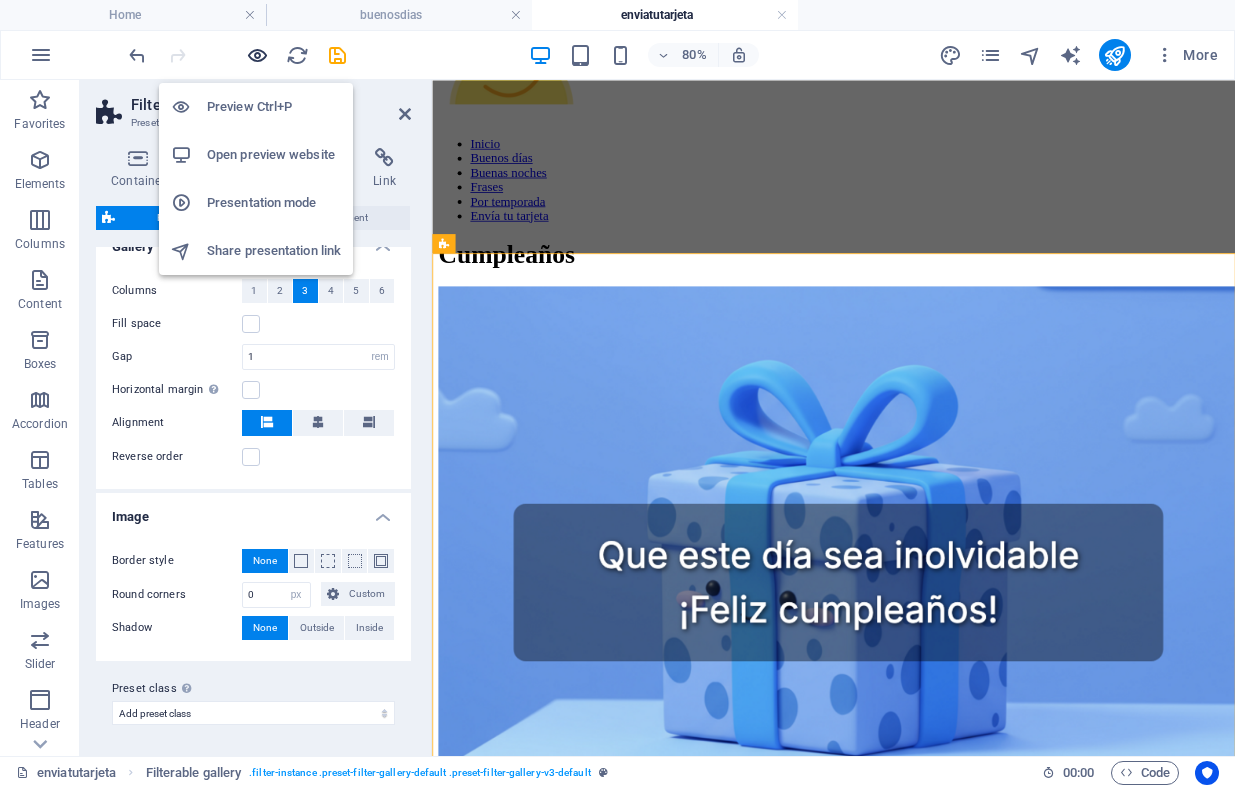 click at bounding box center [257, 55] 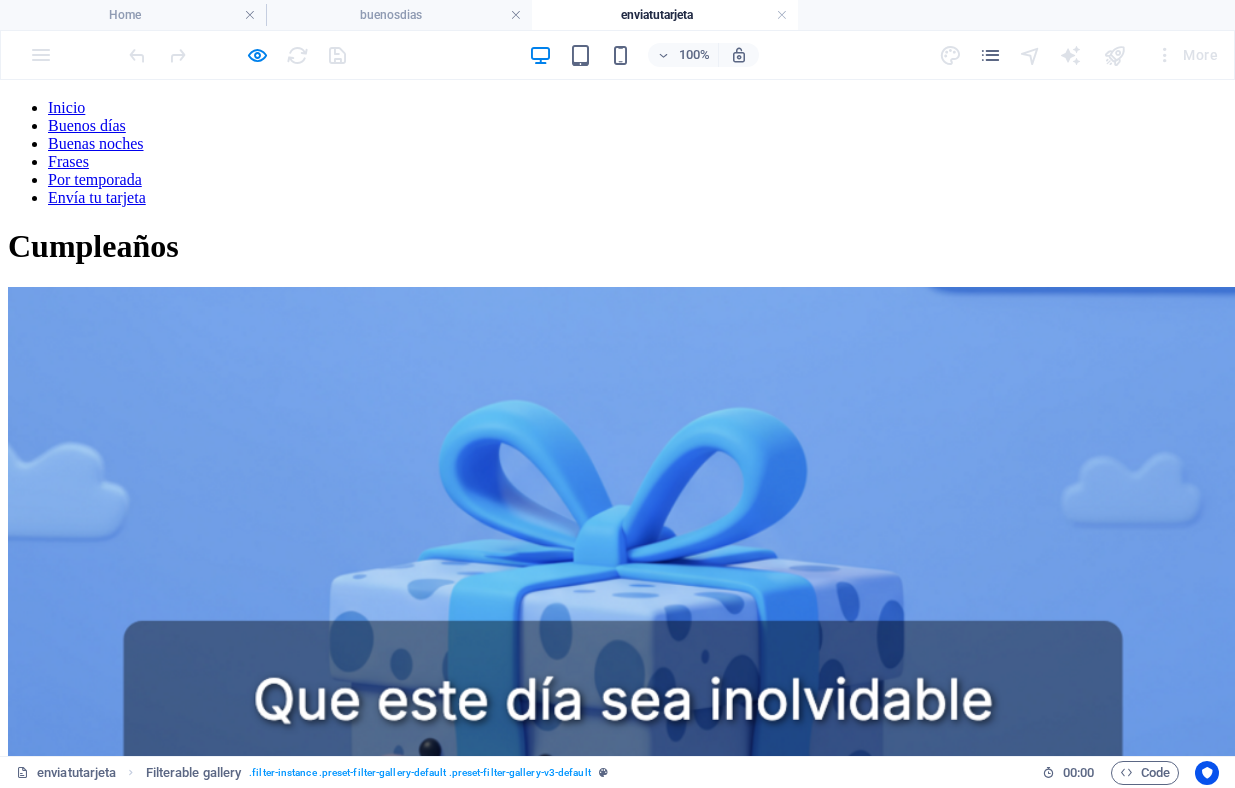 click on "Aniversario" at bounding box center (618, 3160) 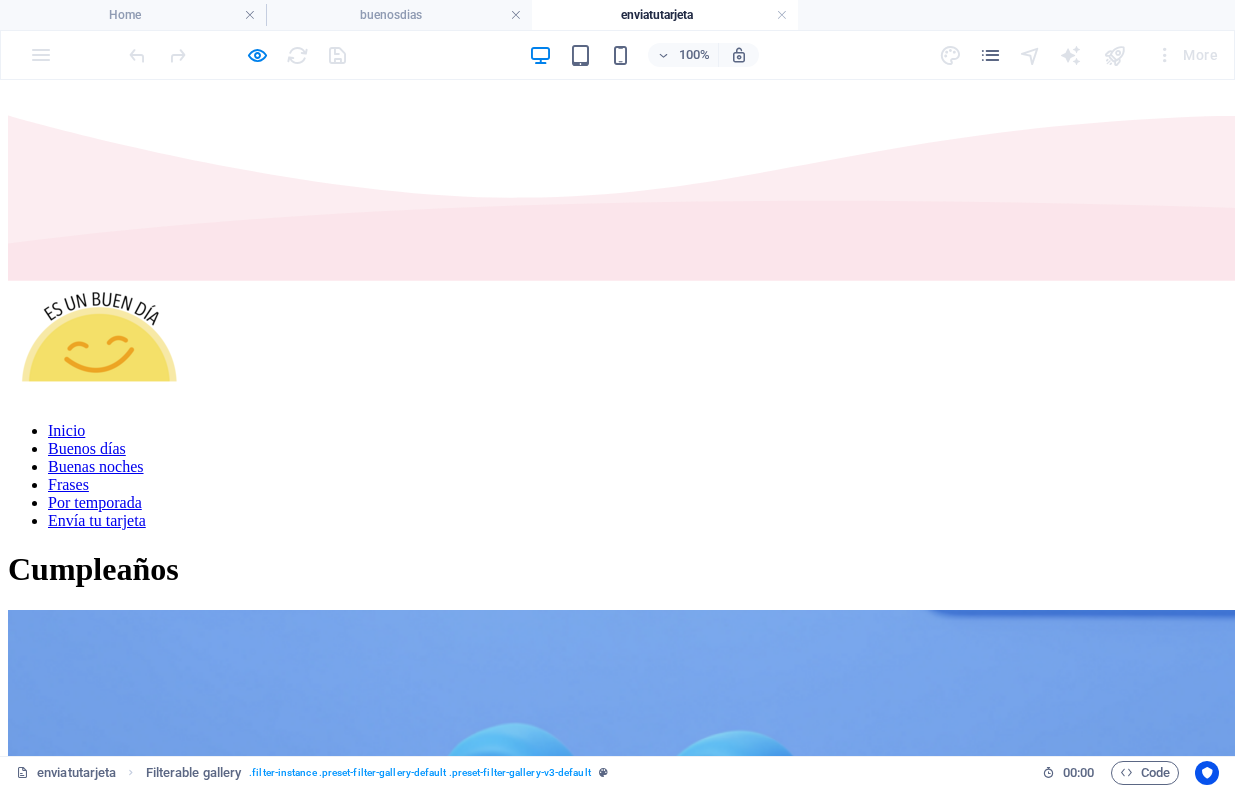 scroll, scrollTop: 0, scrollLeft: 0, axis: both 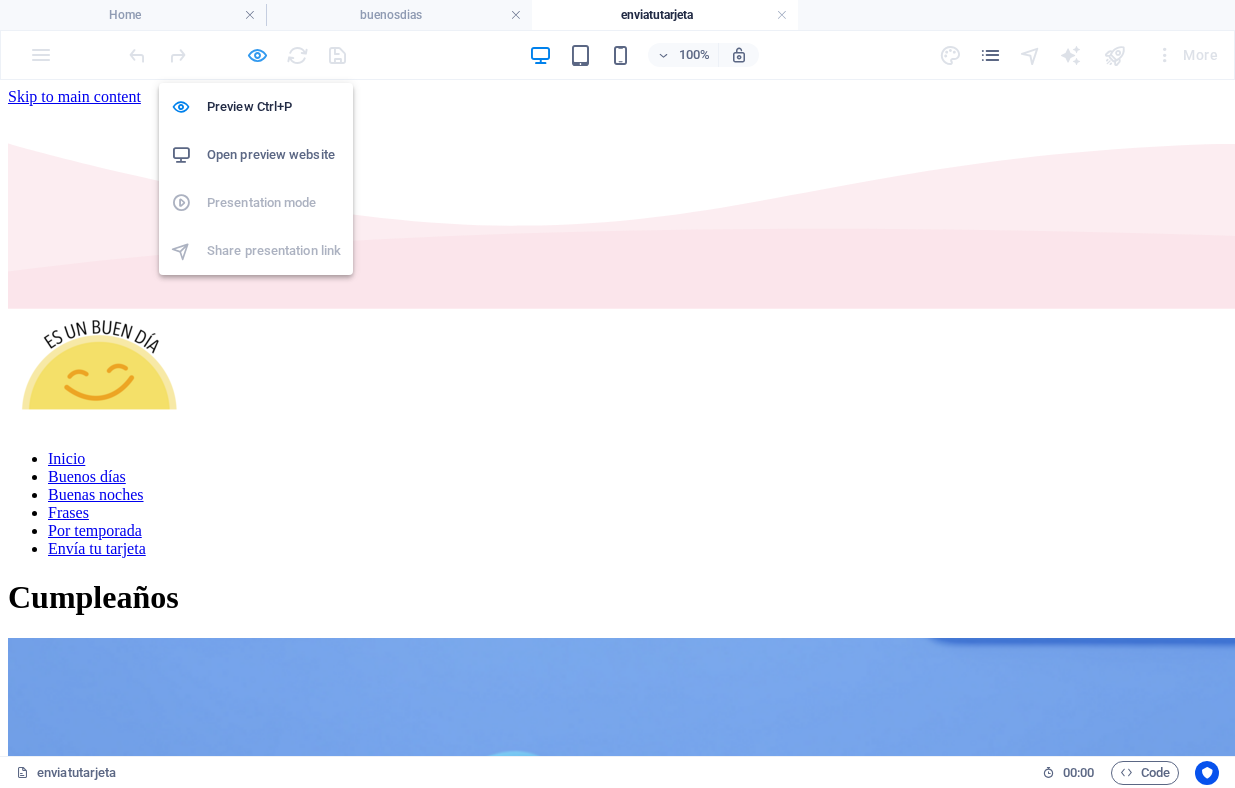 click at bounding box center (257, 55) 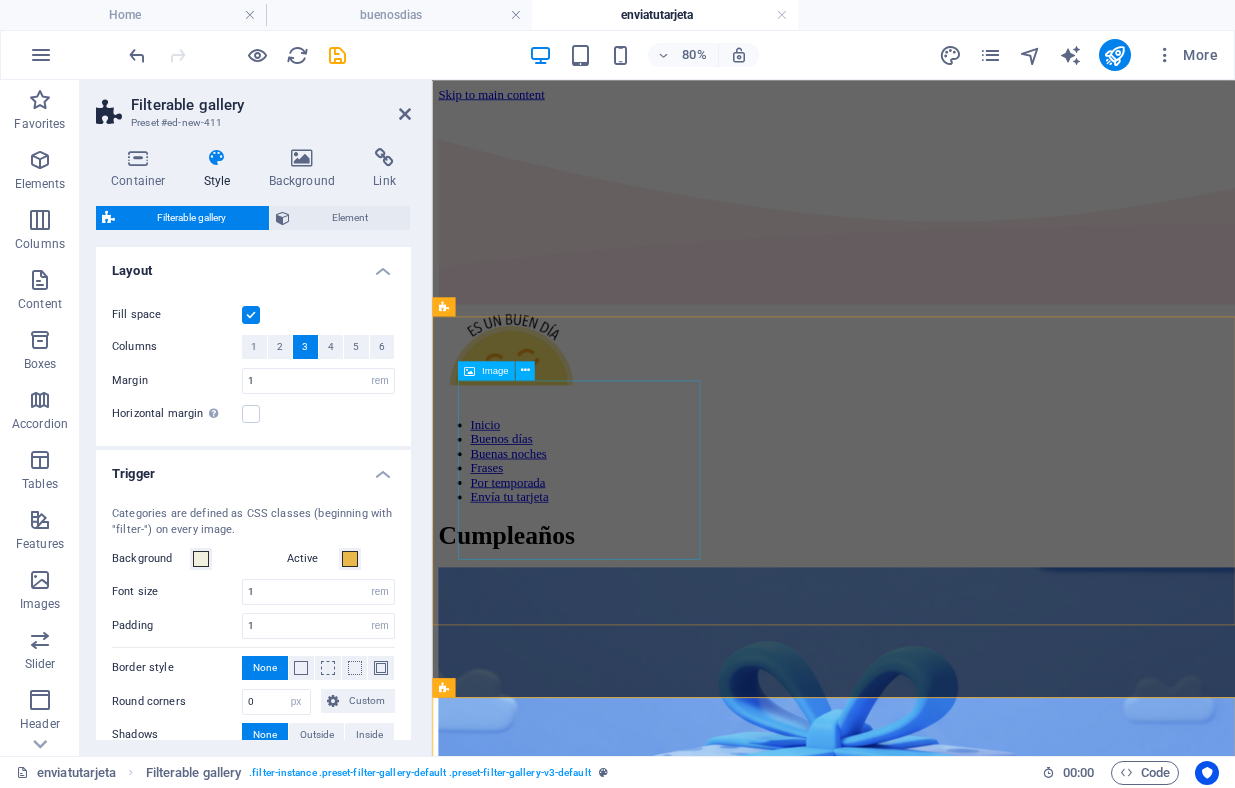 scroll, scrollTop: 297, scrollLeft: 0, axis: vertical 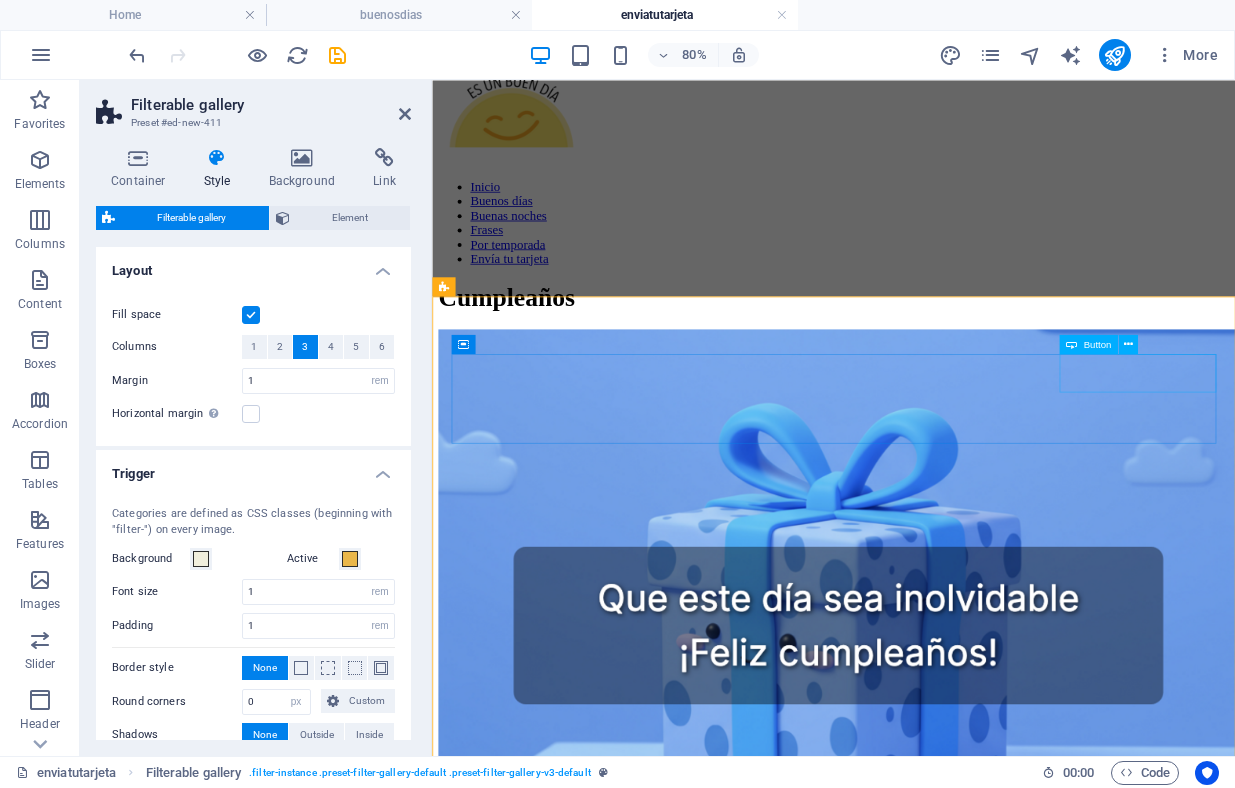 click on "Category two" at bounding box center [934, 2769] 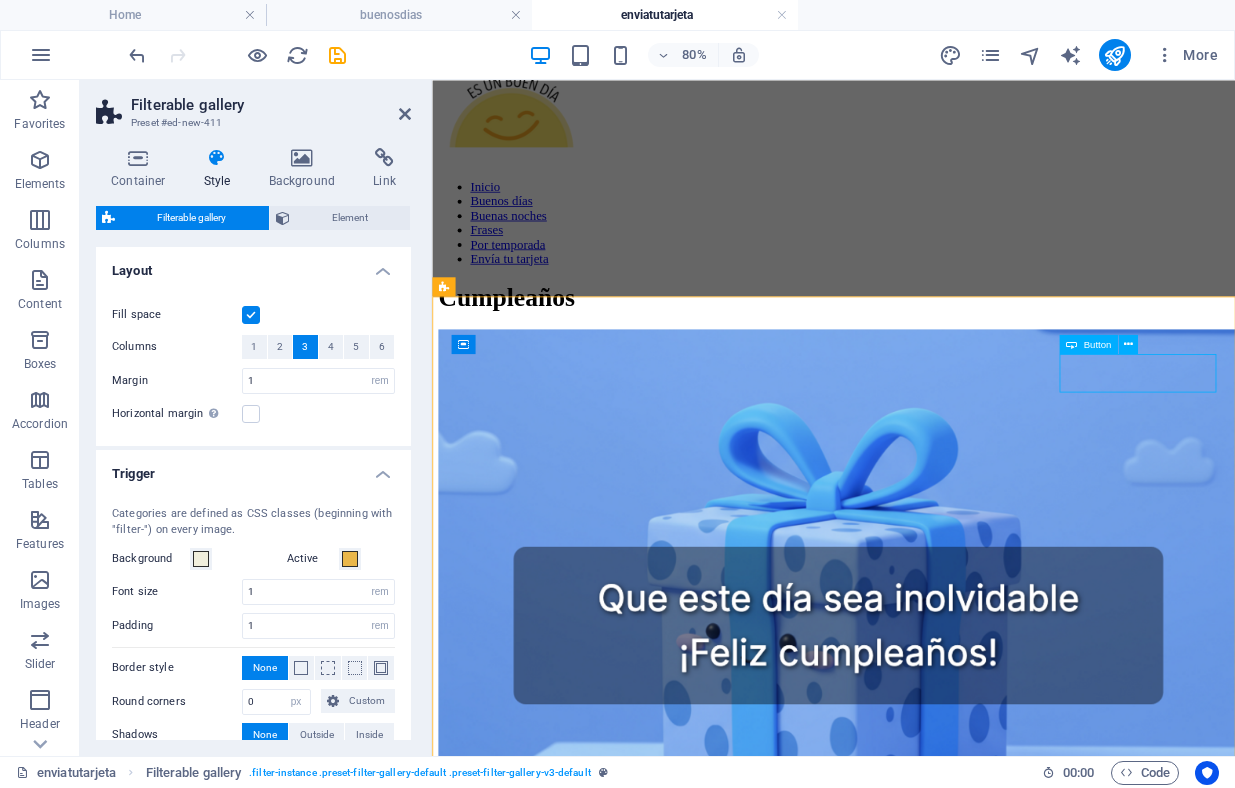 click on "Category two" at bounding box center [934, 2769] 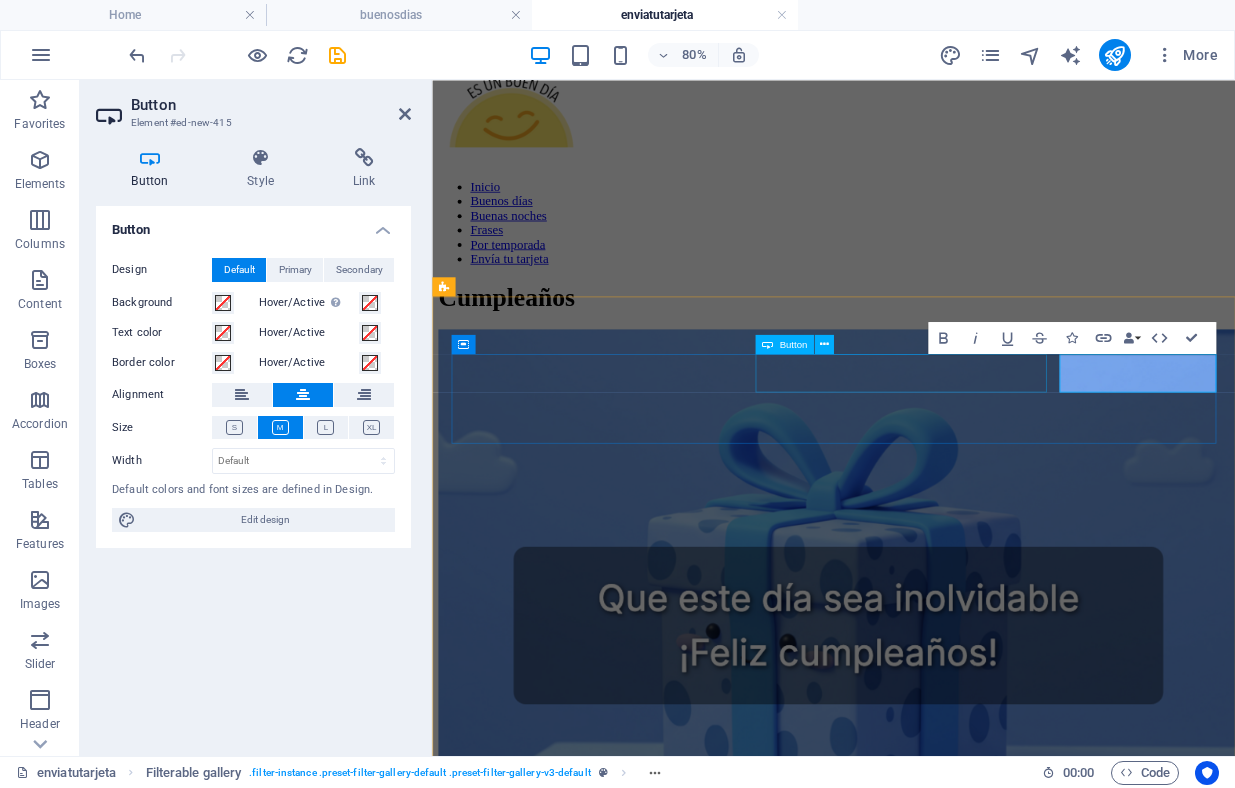 type 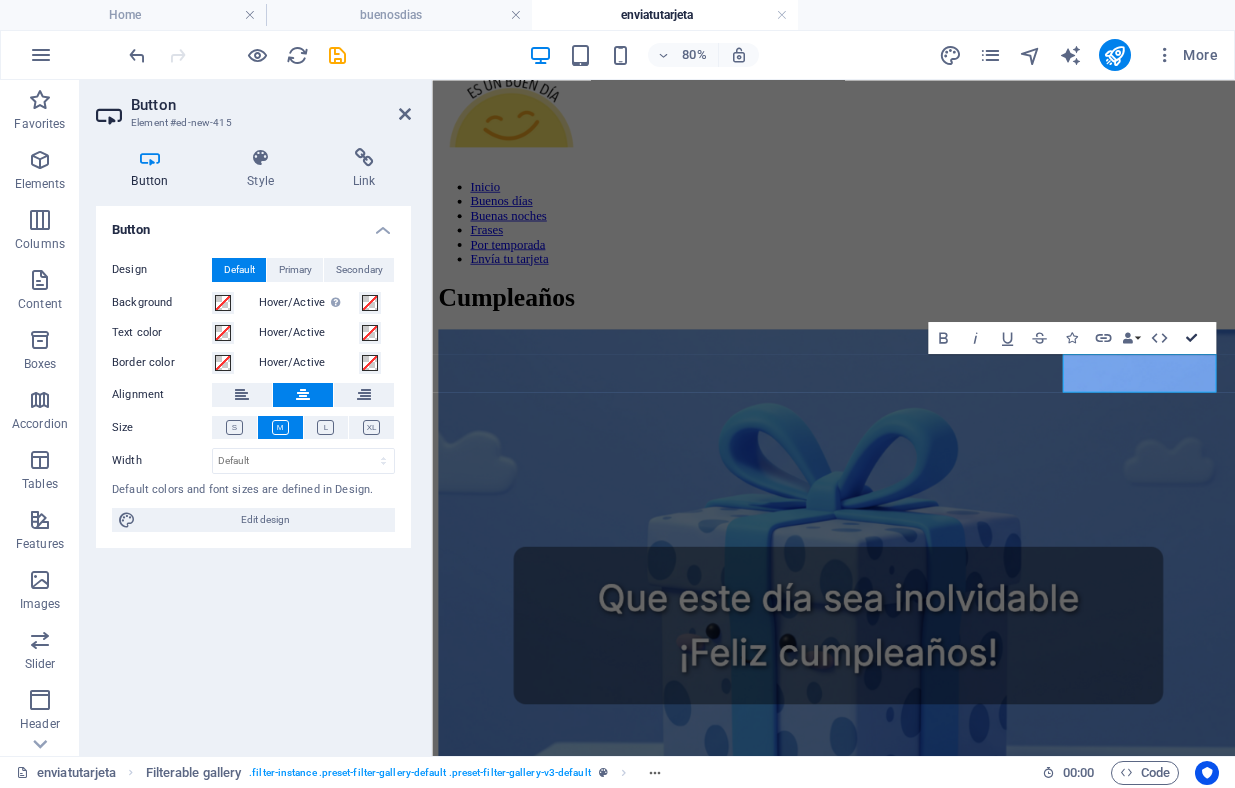 scroll, scrollTop: 334, scrollLeft: 0, axis: vertical 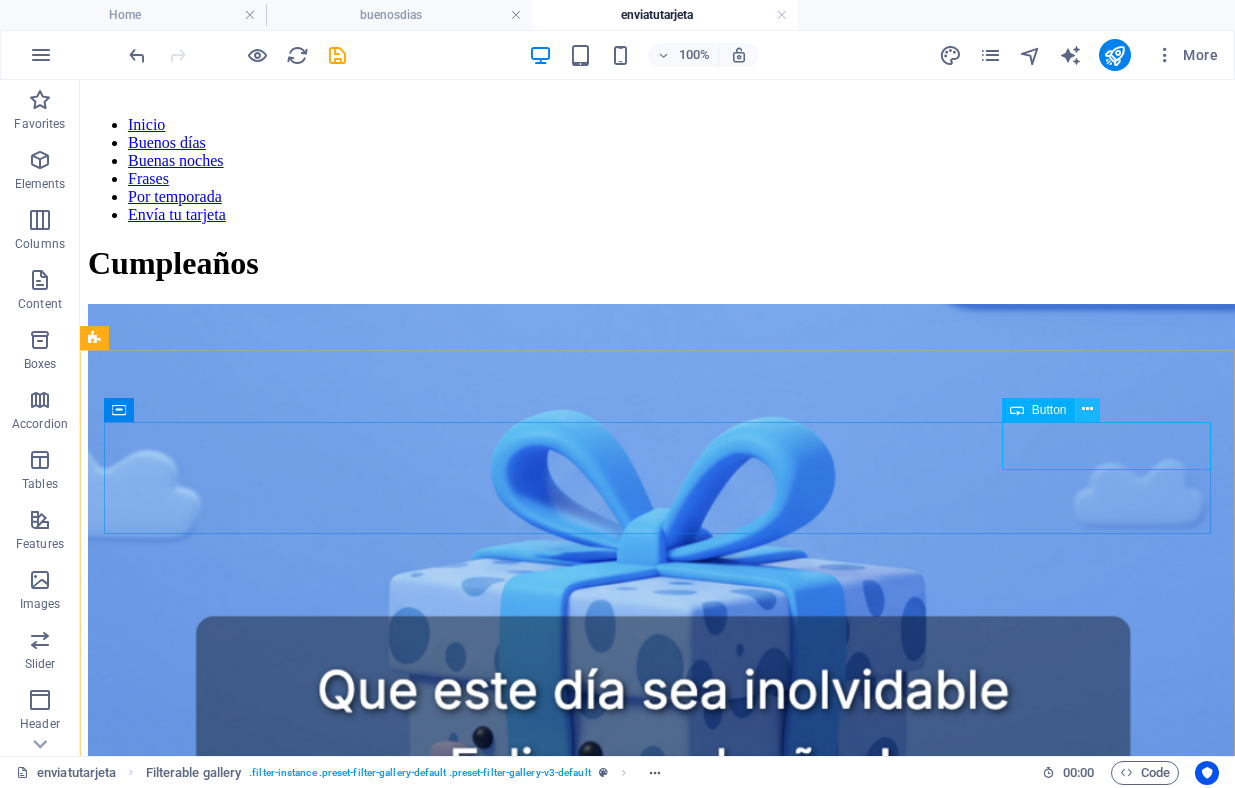 click at bounding box center [1087, 409] 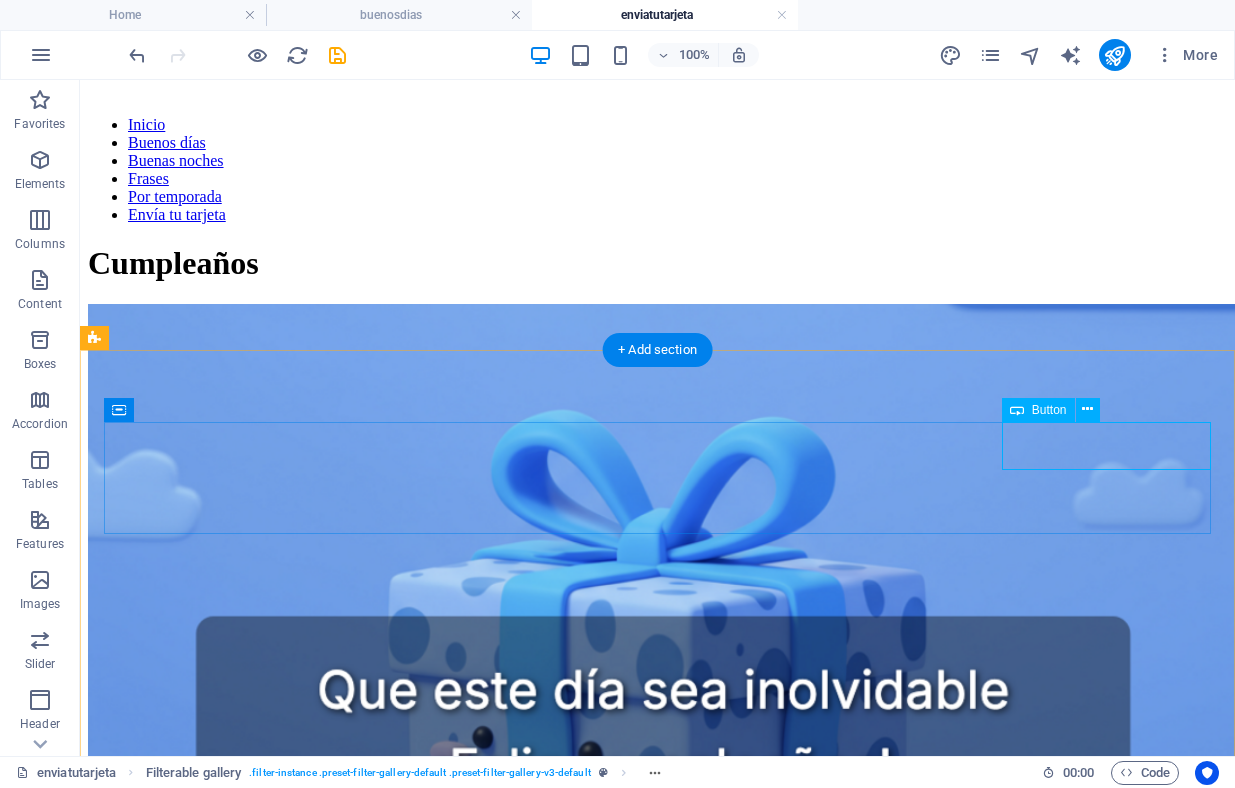 click on "Cumpleaños" at bounding box center [657, 3018] 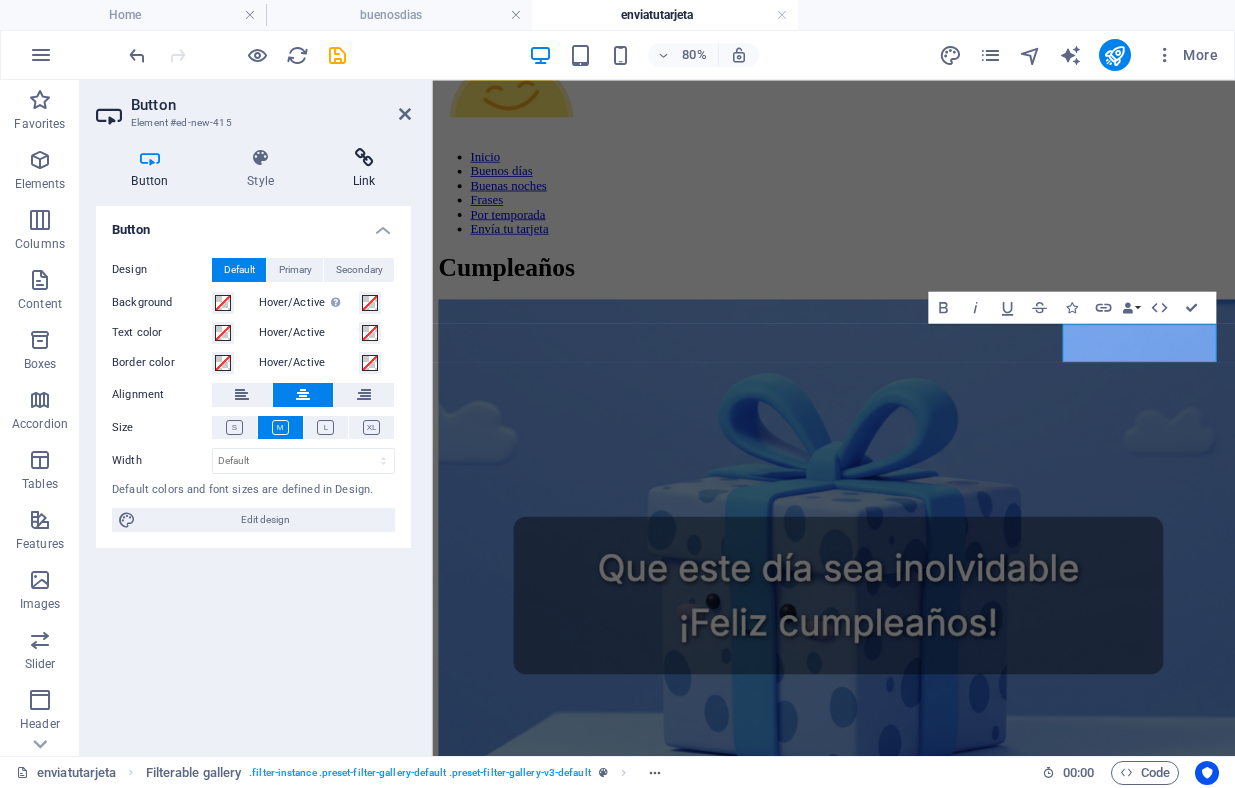 click at bounding box center (364, 158) 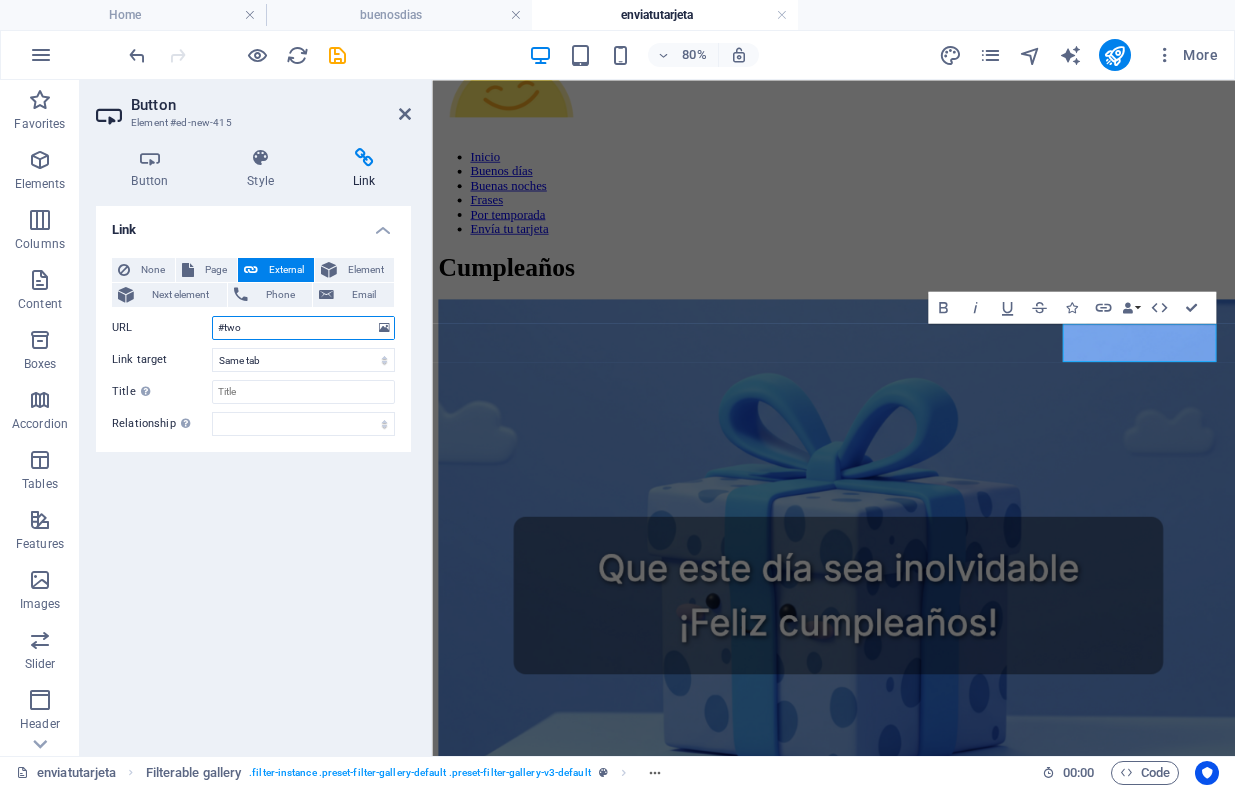click on "#two" at bounding box center [303, 328] 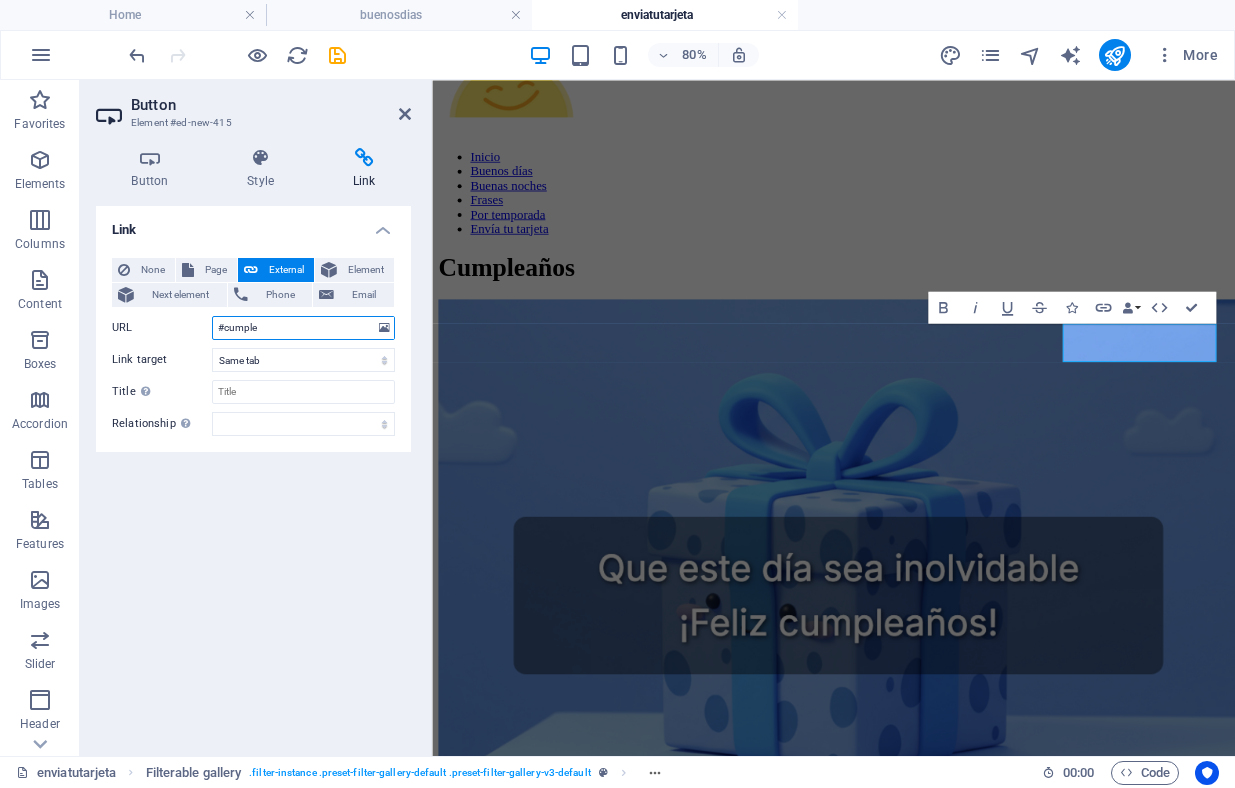 type on "#cumple" 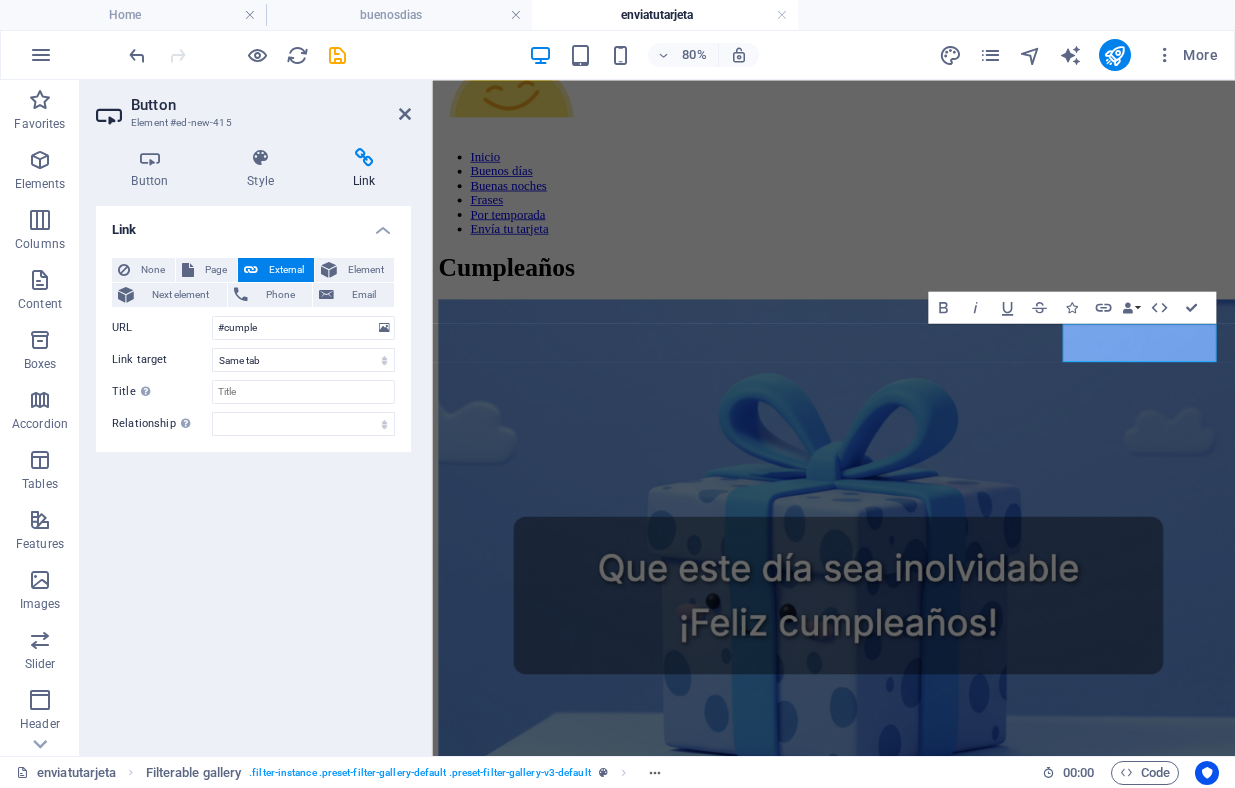 click on "Link None Page External Element Next element Phone Email Page Home buenosdias buenasnoches frases Portemporada enviatutarjeta Privacy Element
URL #cumple Phone Email Link target New tab Same tab Overlay Title Additional link description, should not be the same as the link text. The title is most often shown as a tooltip text when the mouse moves over the element. Leave empty if uncertain. Relationship Sets the  relationship of this link to the link target . For example, the value "nofollow" instructs search engines not to follow the link. Can be left empty. alternate author bookmark external help license next nofollow noreferrer noopener prev search tag" at bounding box center [253, 473] 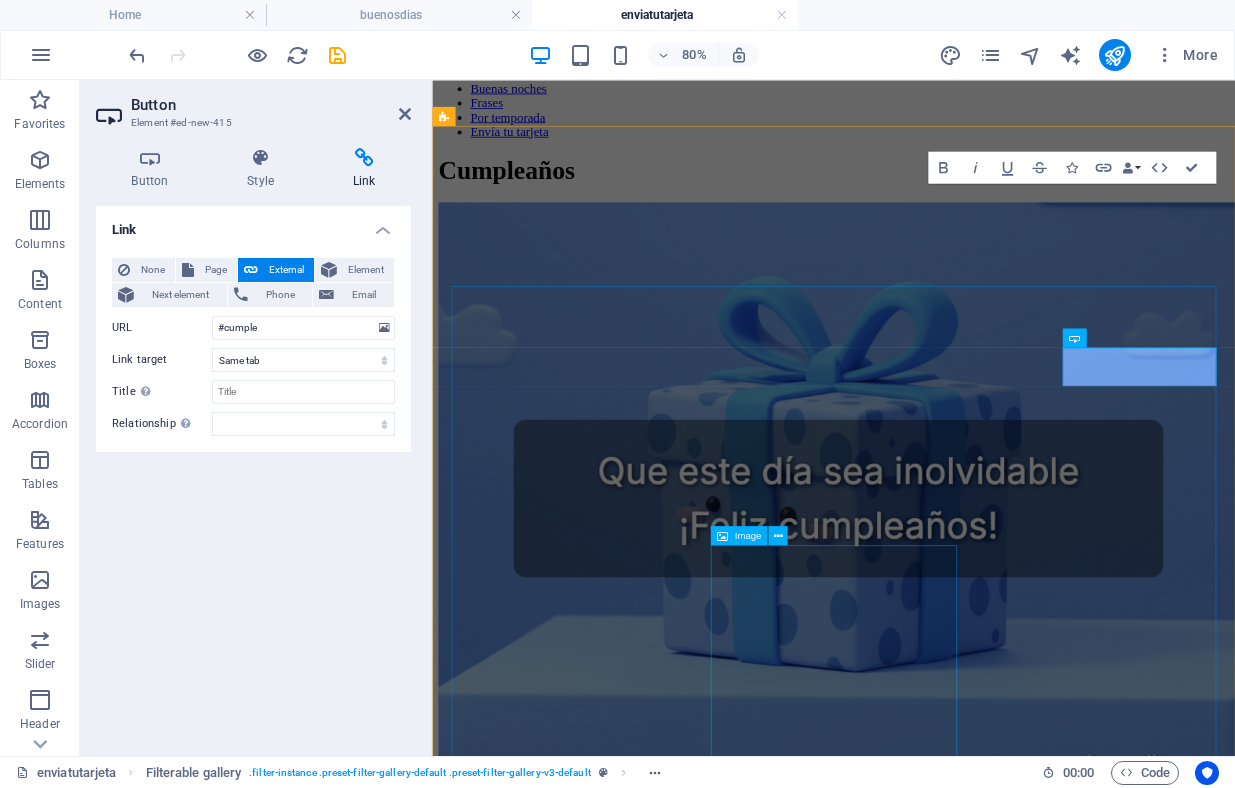 scroll, scrollTop: 569, scrollLeft: 0, axis: vertical 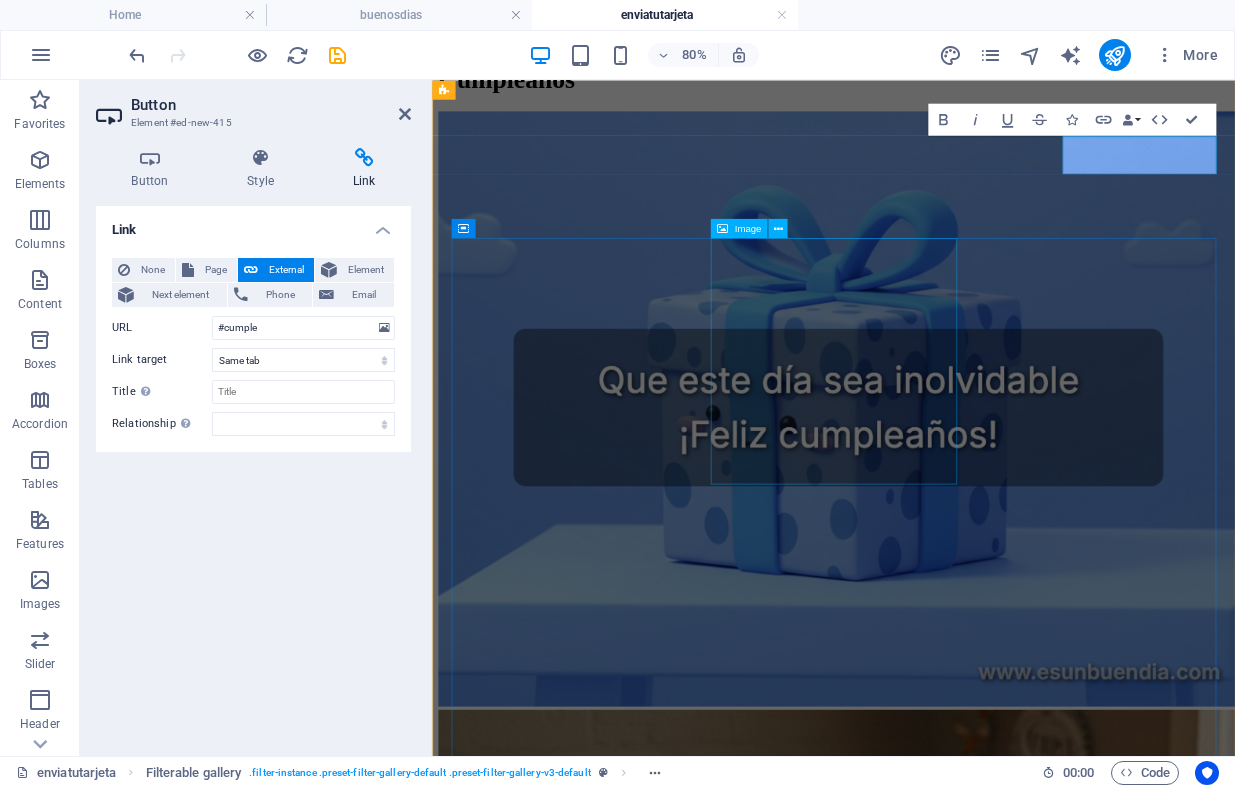 click at bounding box center (934, 4046) 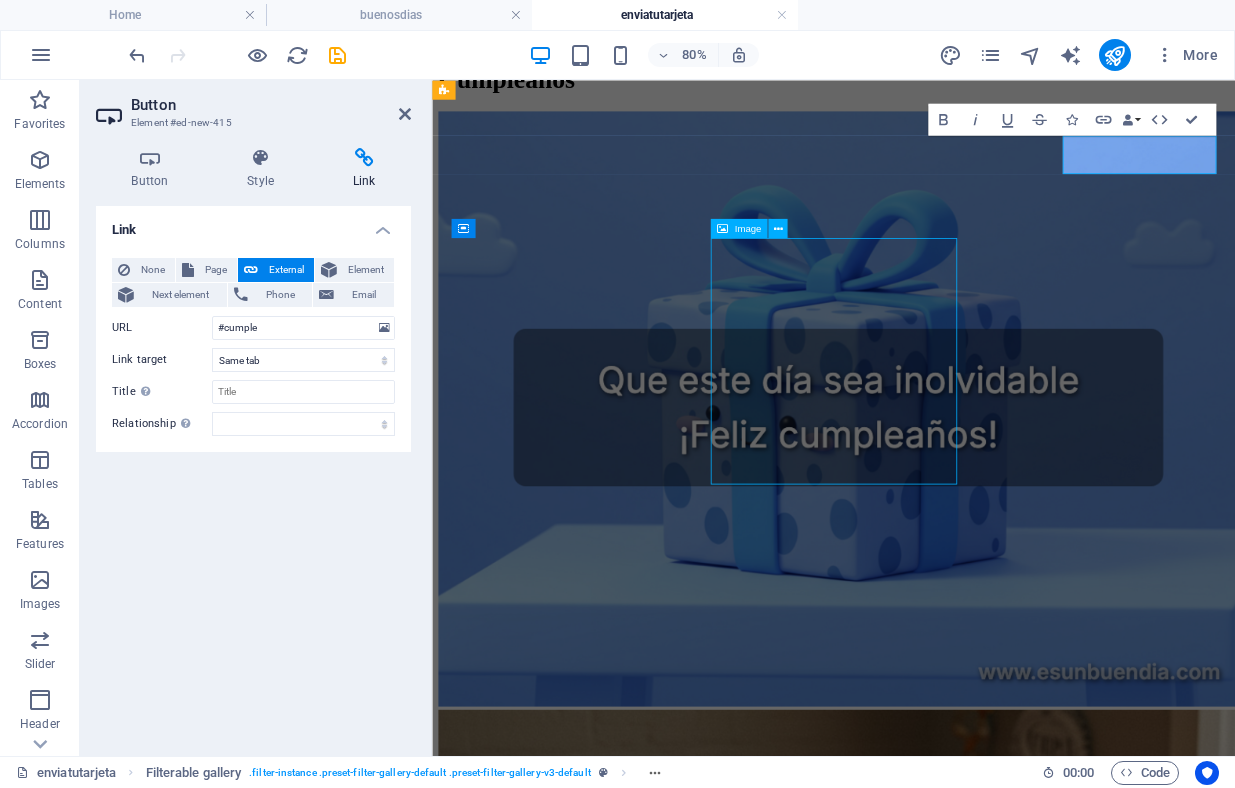 click at bounding box center (934, 4046) 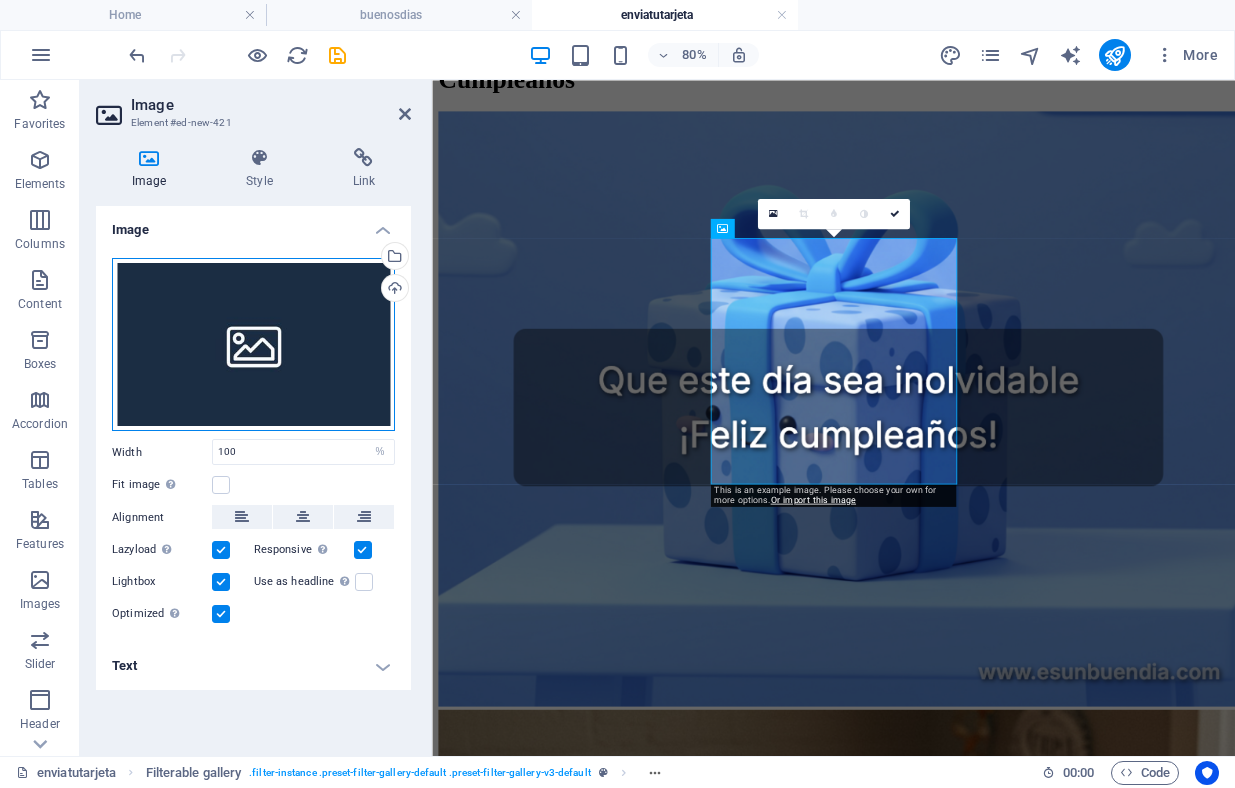 click on "Drag files here, click to choose files or select files from Files or our free stock photos & videos" at bounding box center (253, 345) 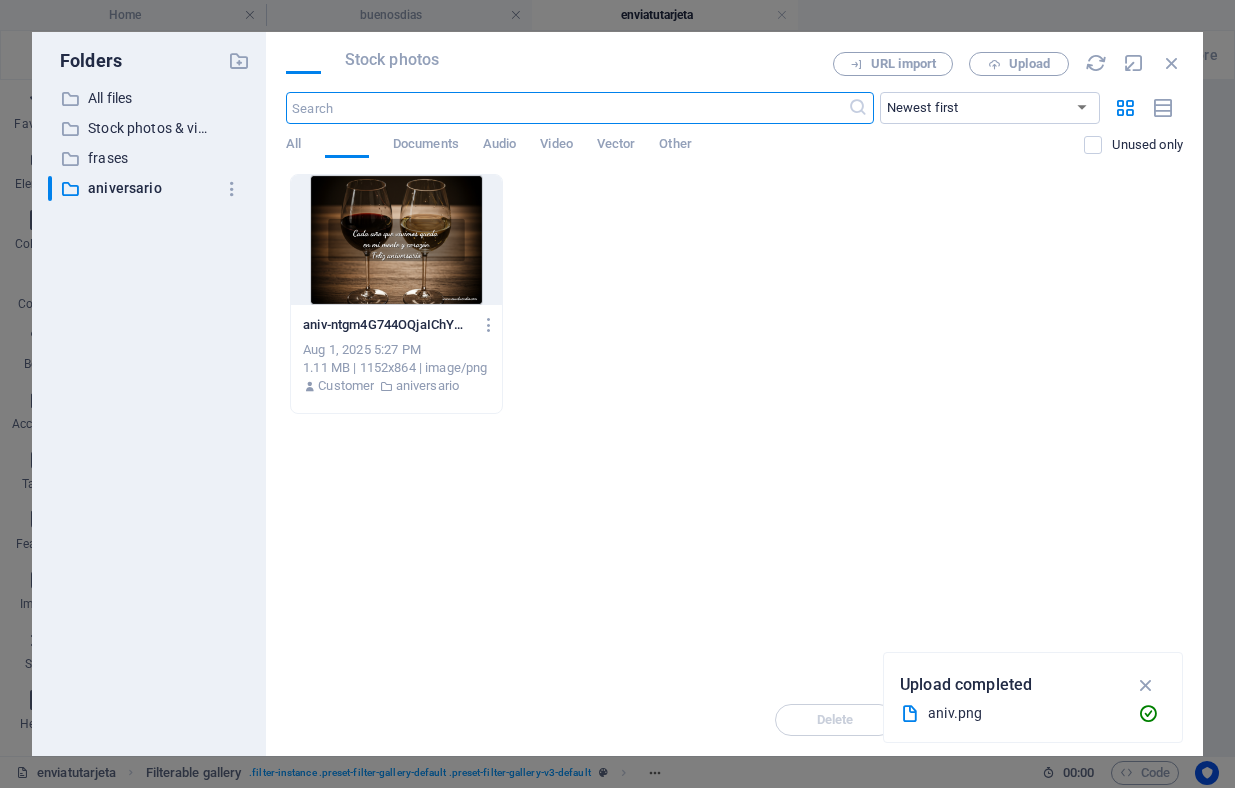 scroll, scrollTop: 579, scrollLeft: 0, axis: vertical 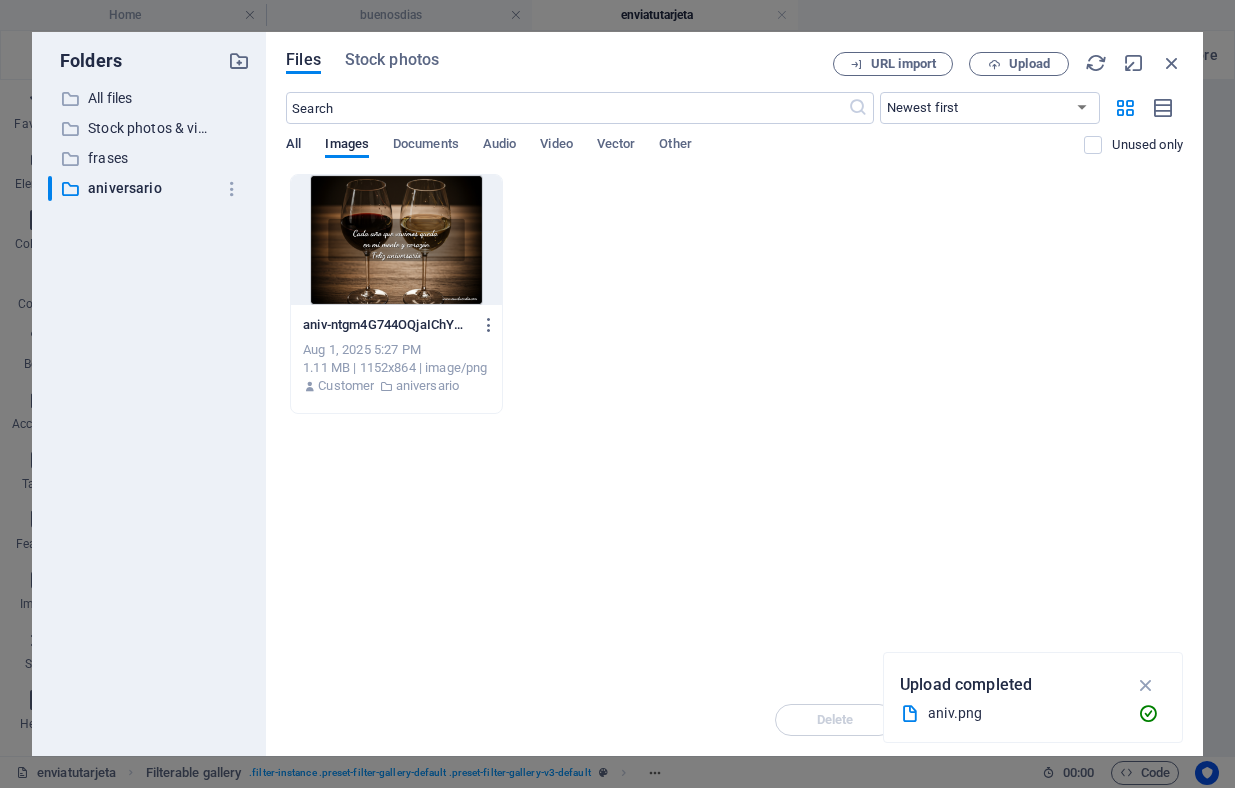 click on "All" at bounding box center (293, 146) 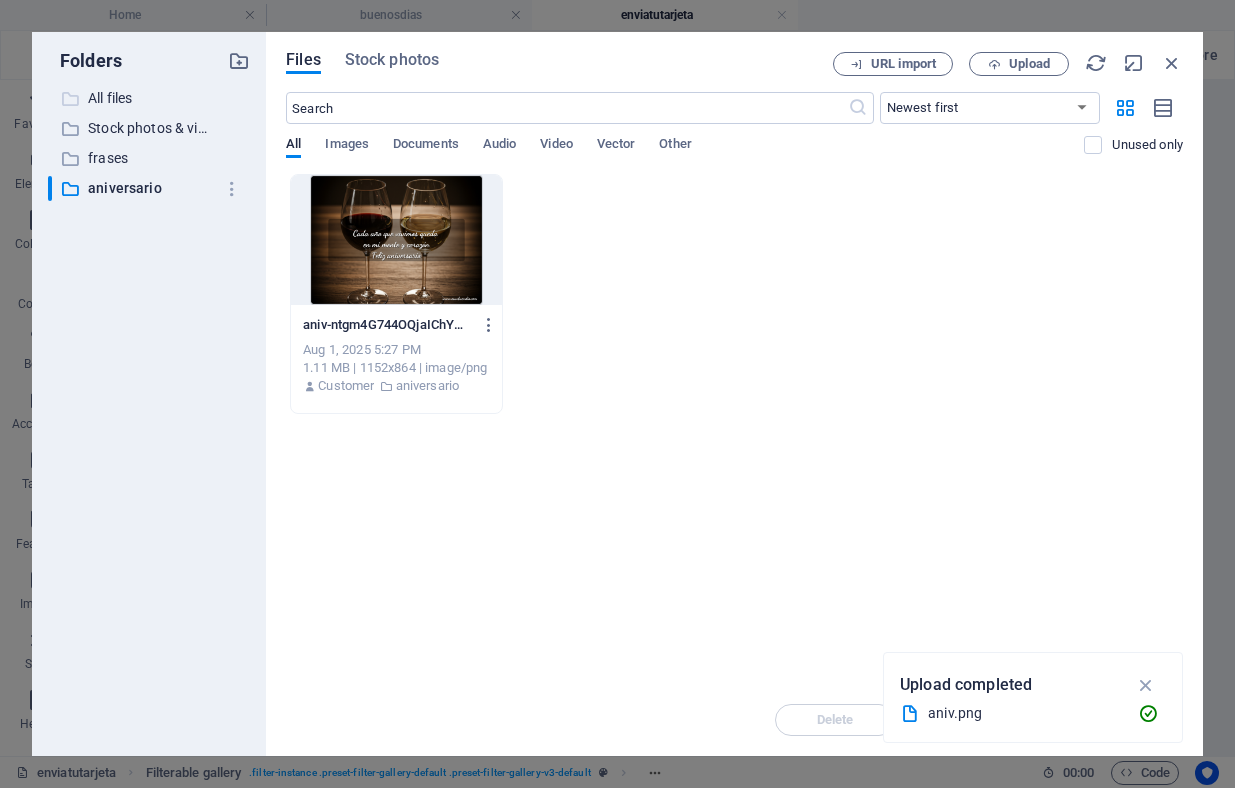 click on "All files" at bounding box center [150, 98] 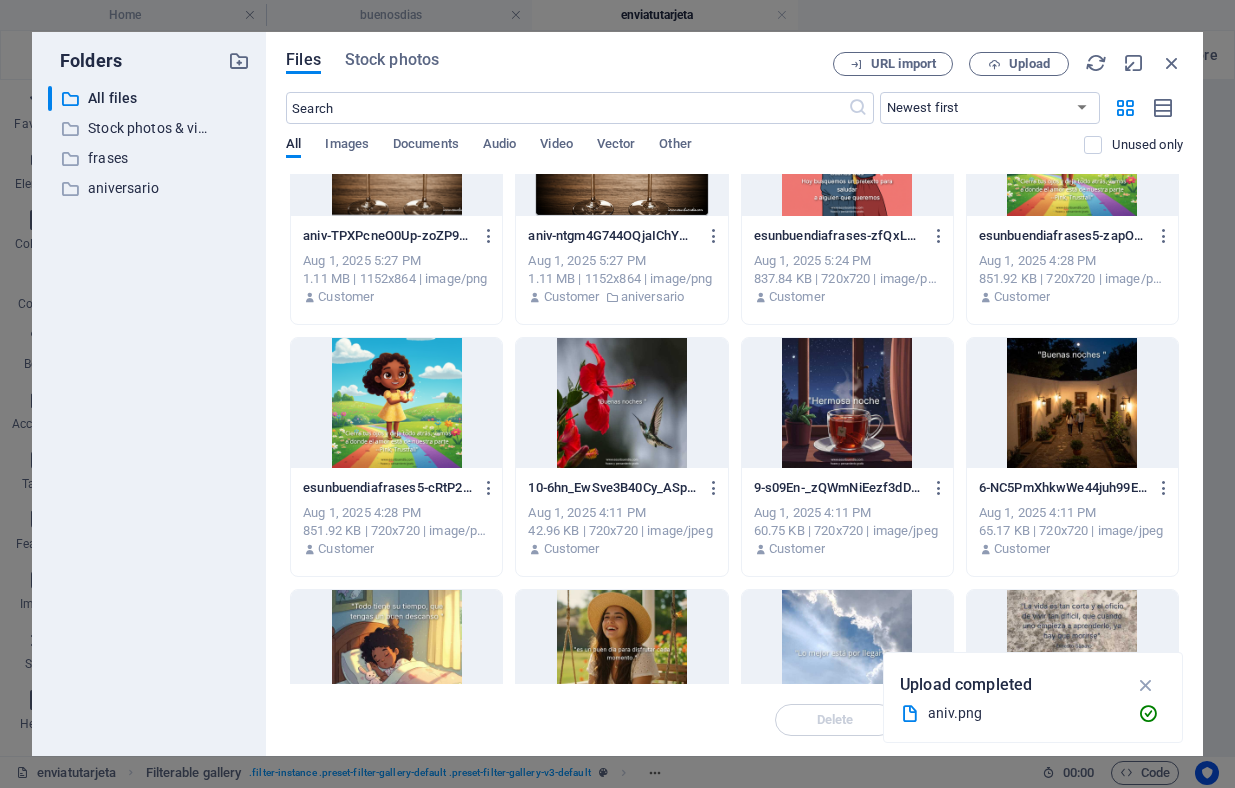 scroll, scrollTop: 0, scrollLeft: 0, axis: both 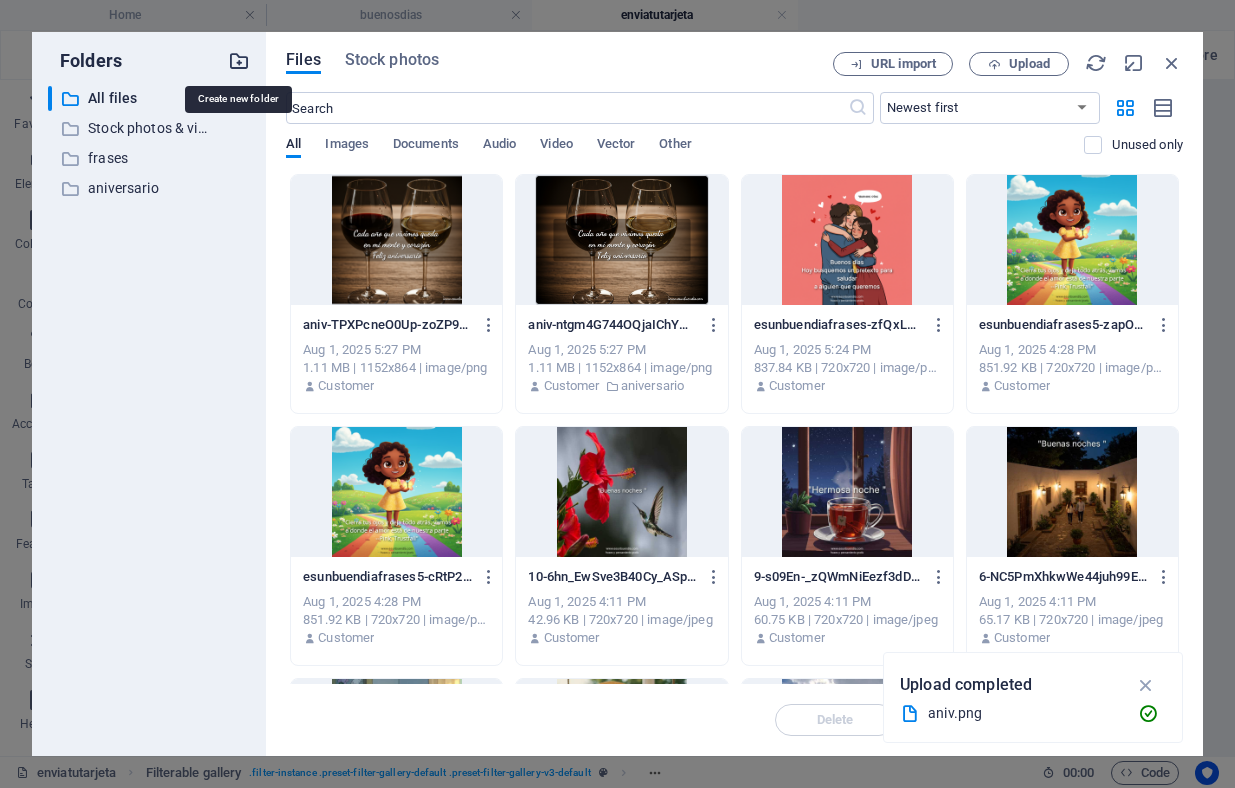 click at bounding box center [239, 61] 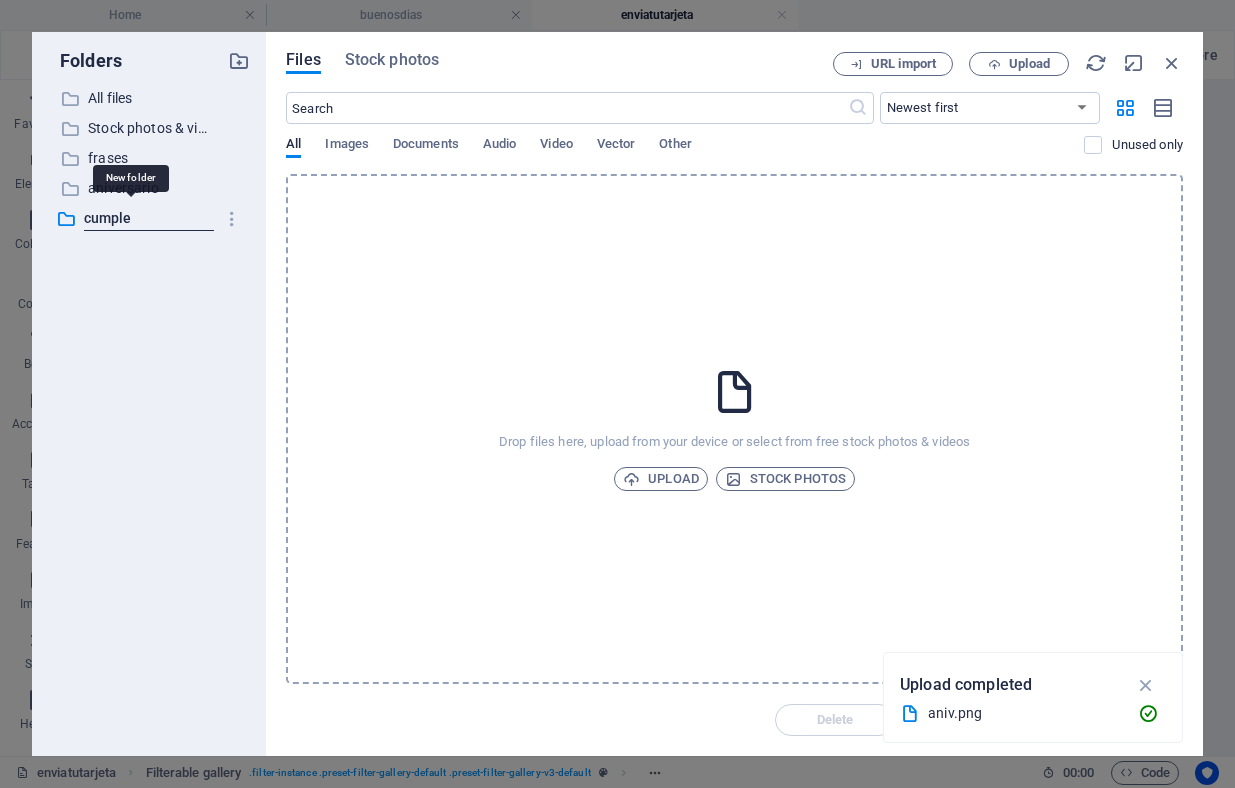 type on "cumple" 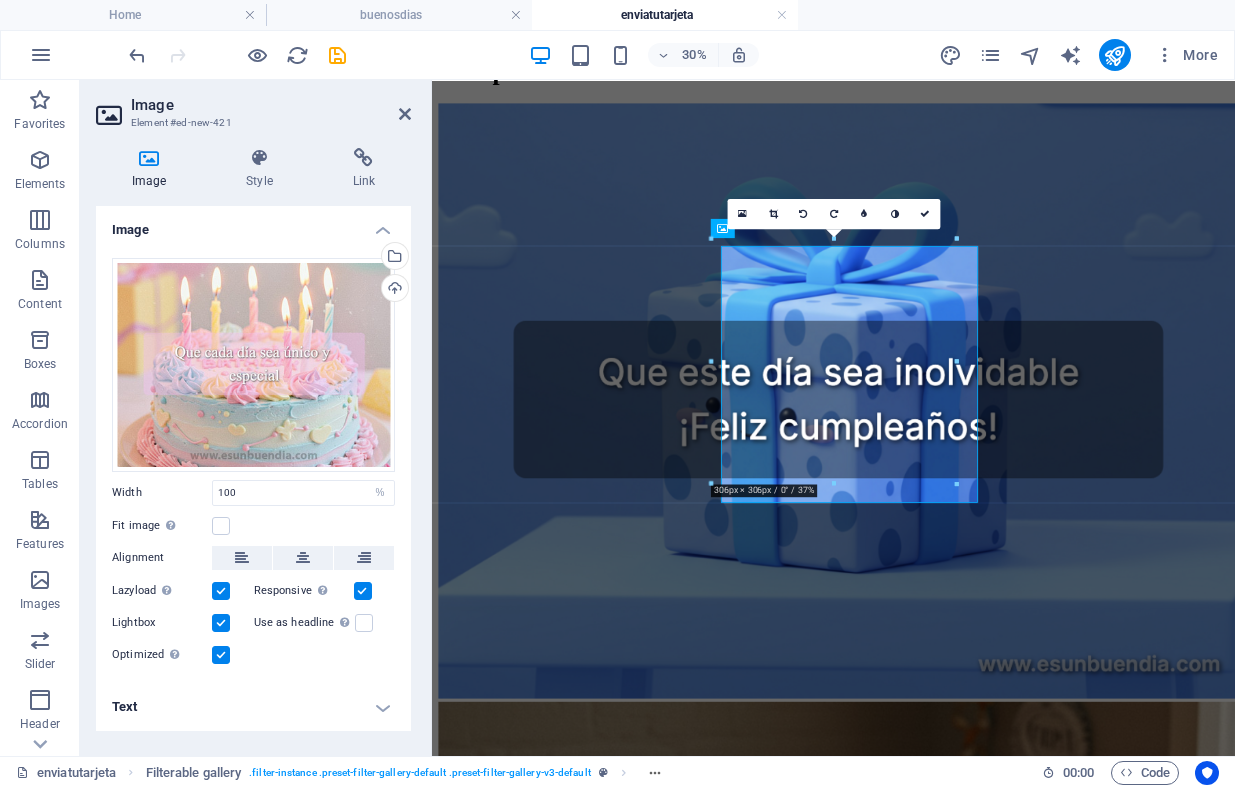 scroll, scrollTop: 569, scrollLeft: 0, axis: vertical 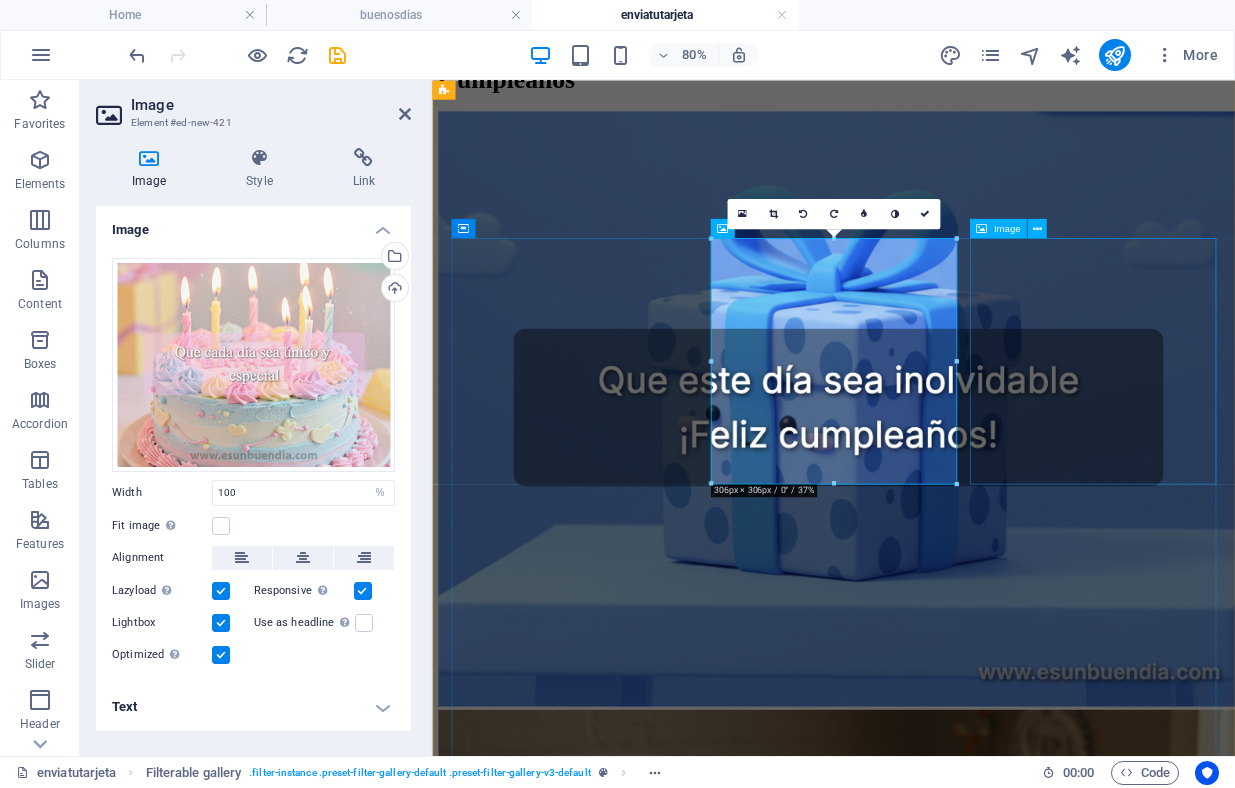 click at bounding box center [934, 5038] 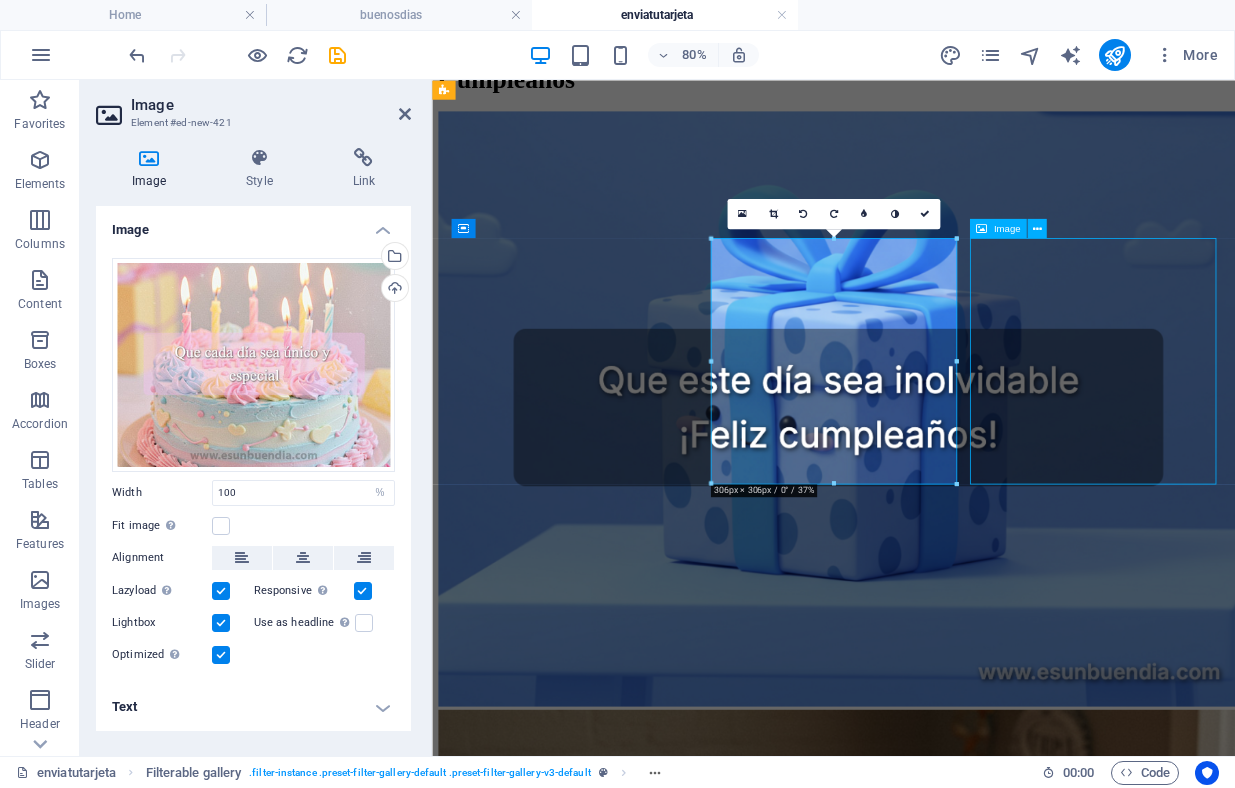 scroll, scrollTop: 607, scrollLeft: 0, axis: vertical 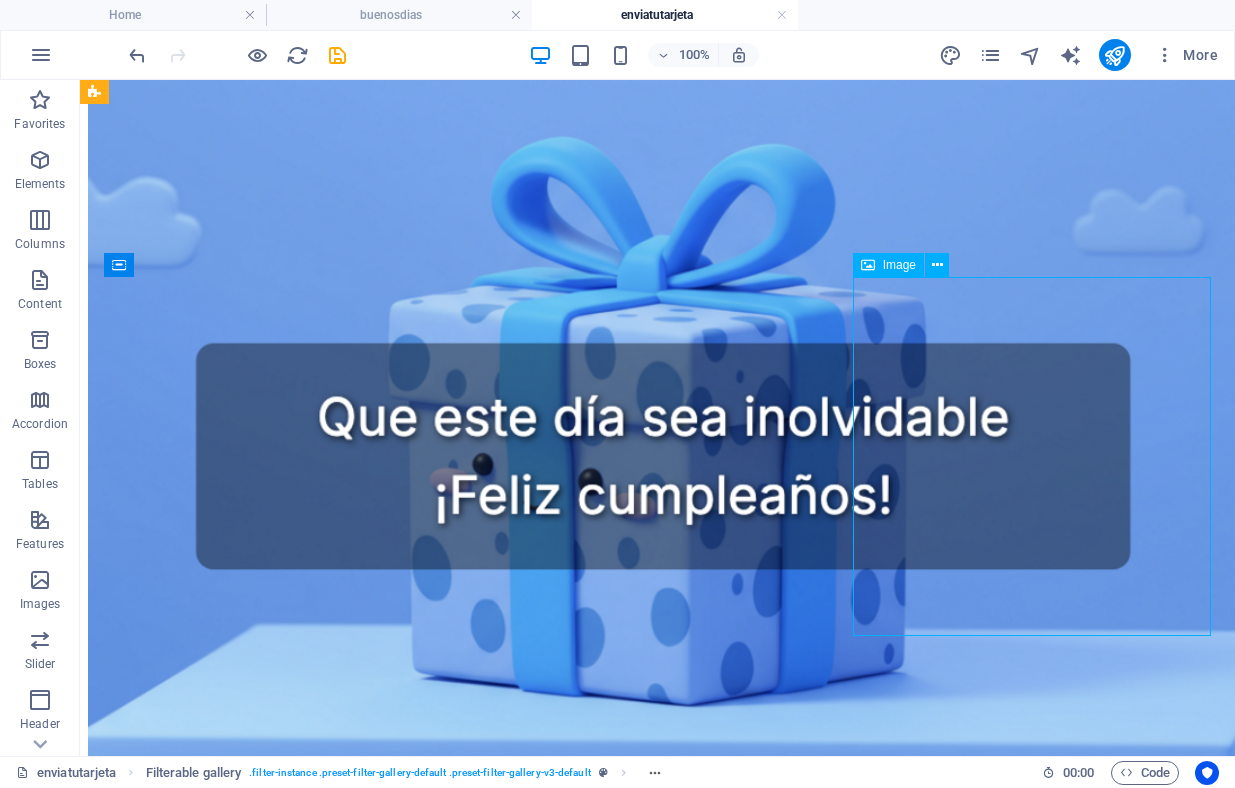 click at bounding box center (657, 5663) 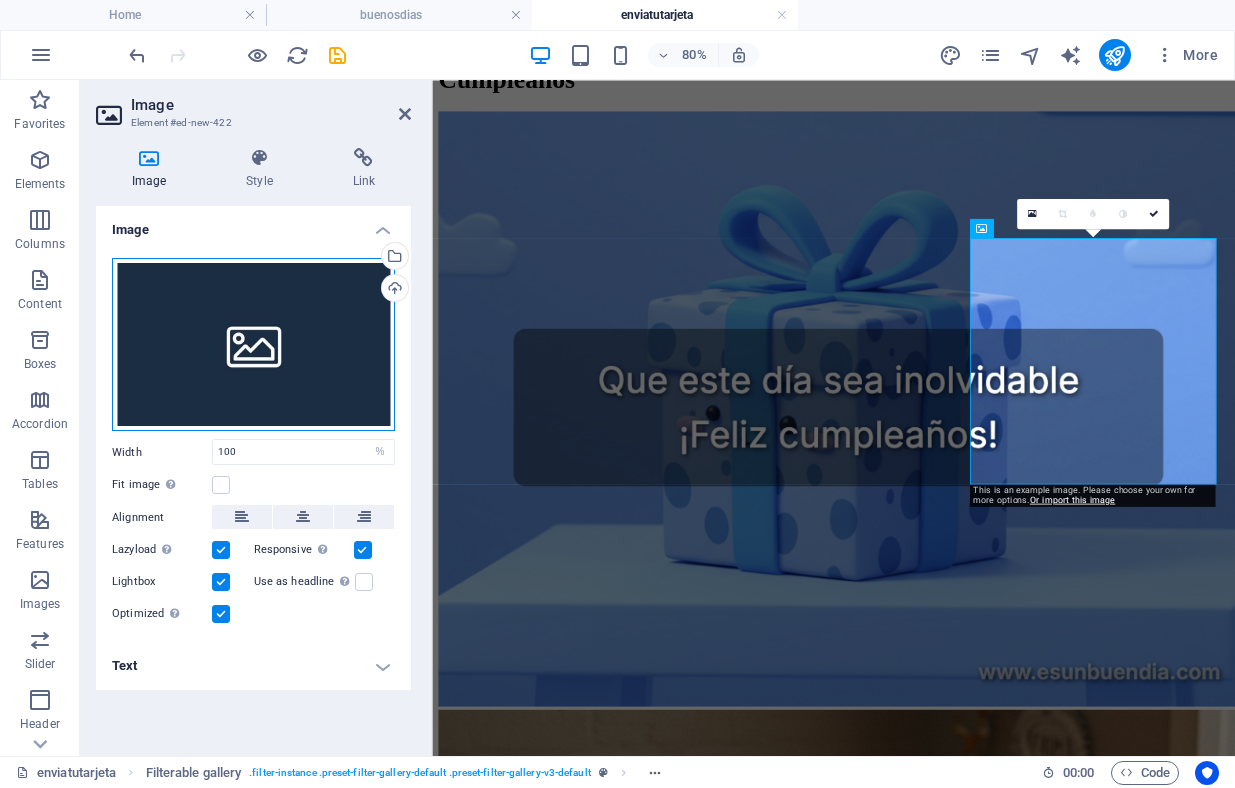 click on "Drag files here, click to choose files or select files from Files or our free stock photos & videos" at bounding box center [253, 345] 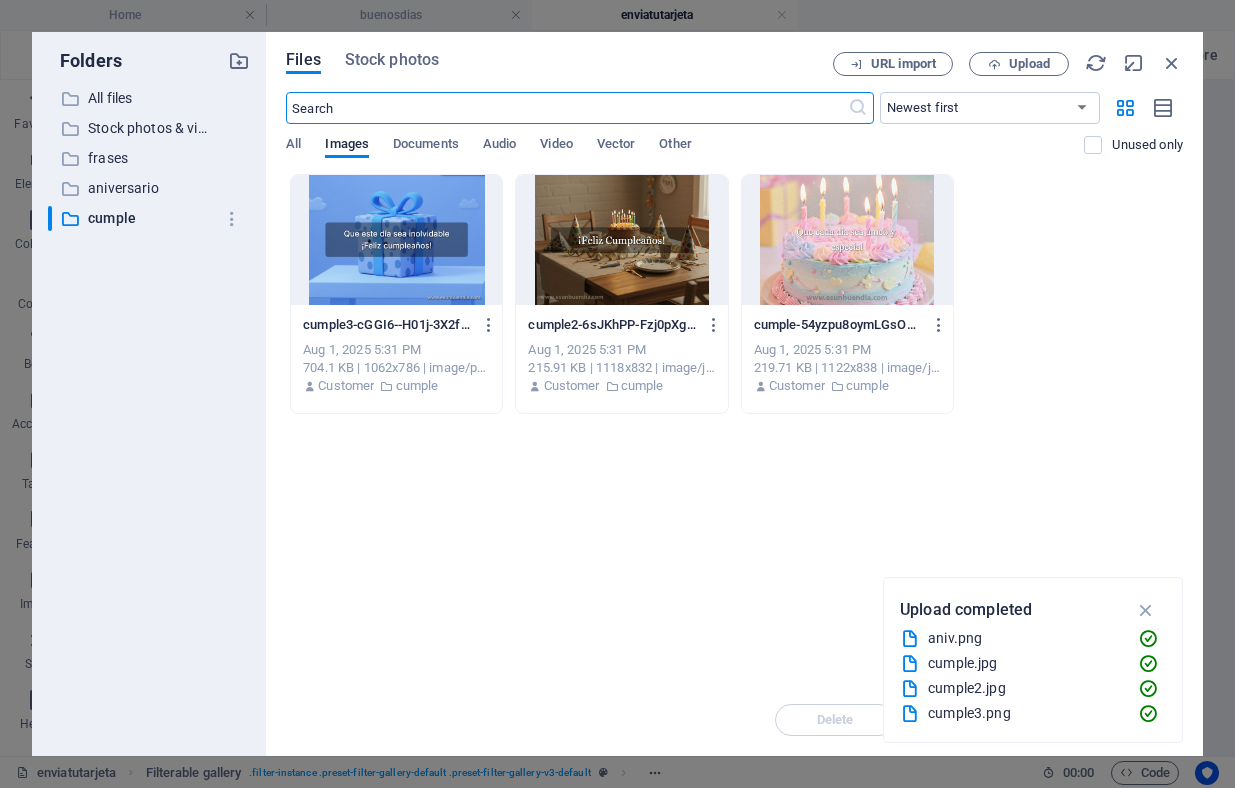 click at bounding box center (621, 240) 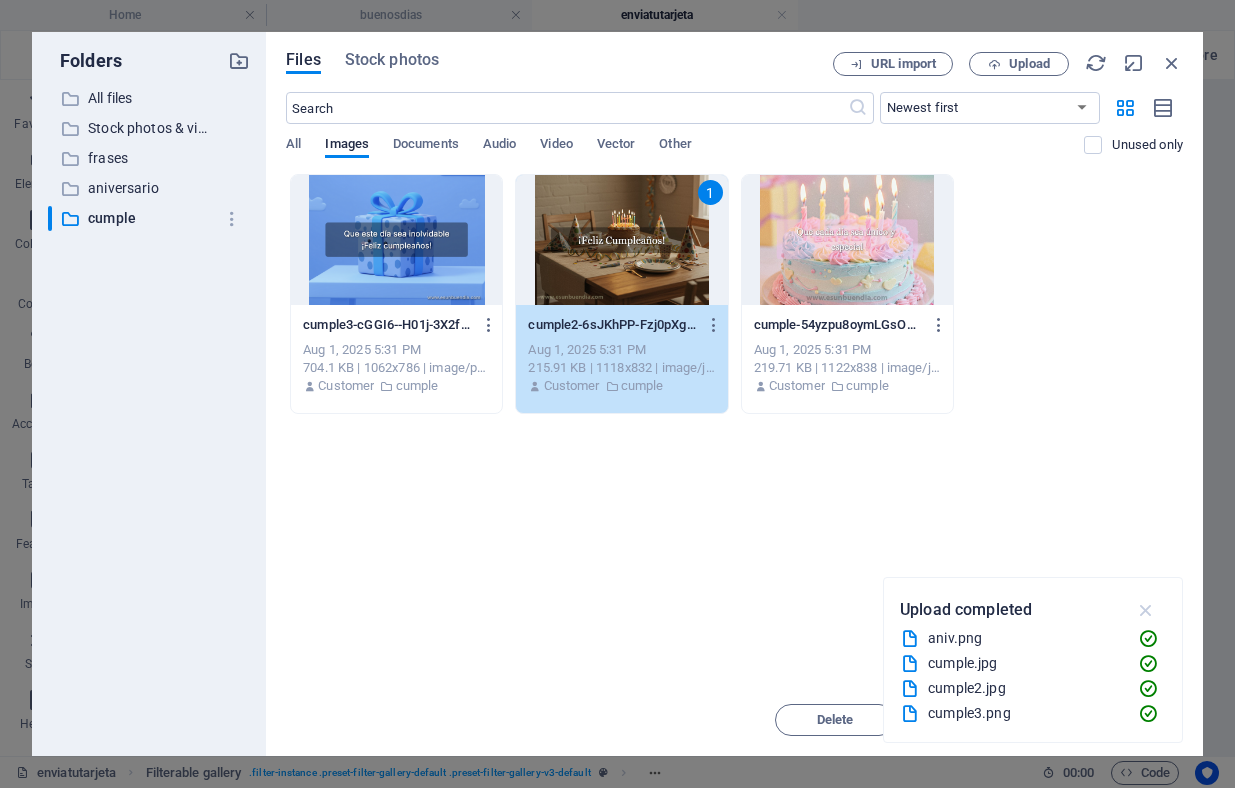 click at bounding box center [1146, 610] 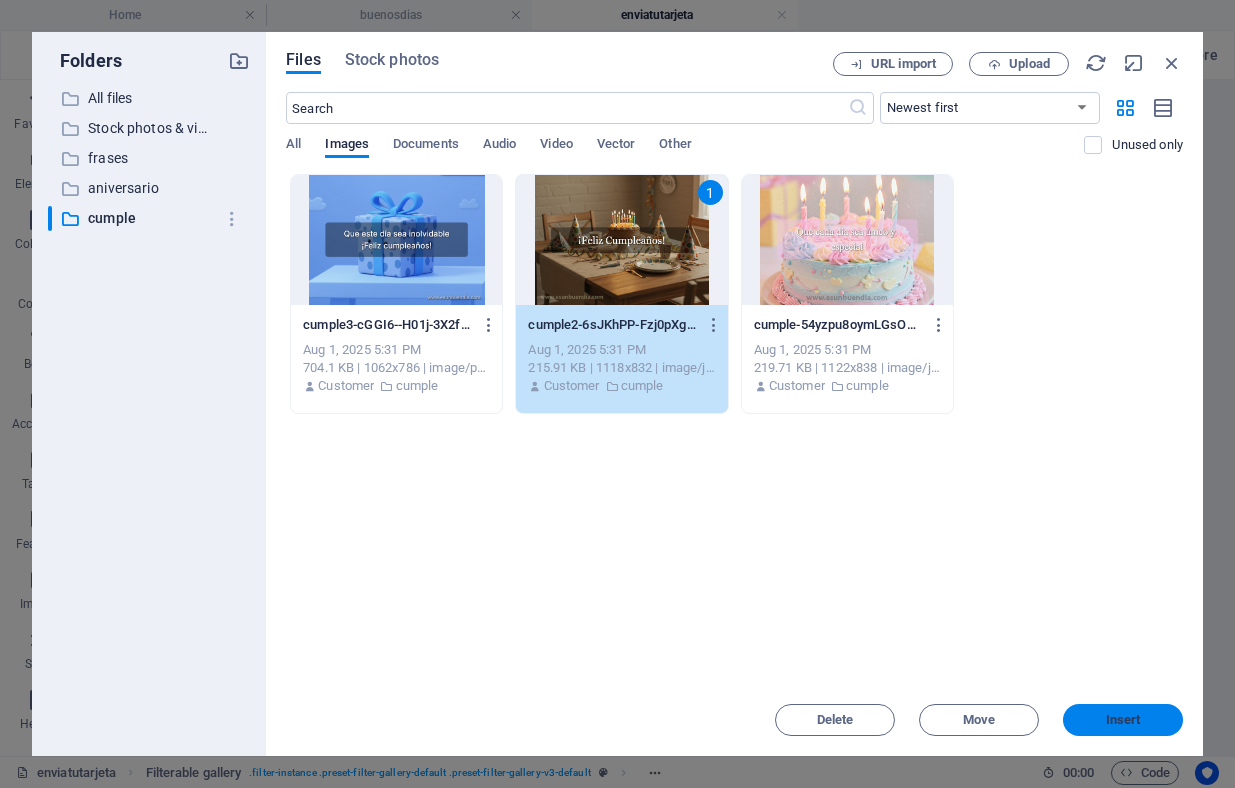 click on "Insert" at bounding box center (1123, 720) 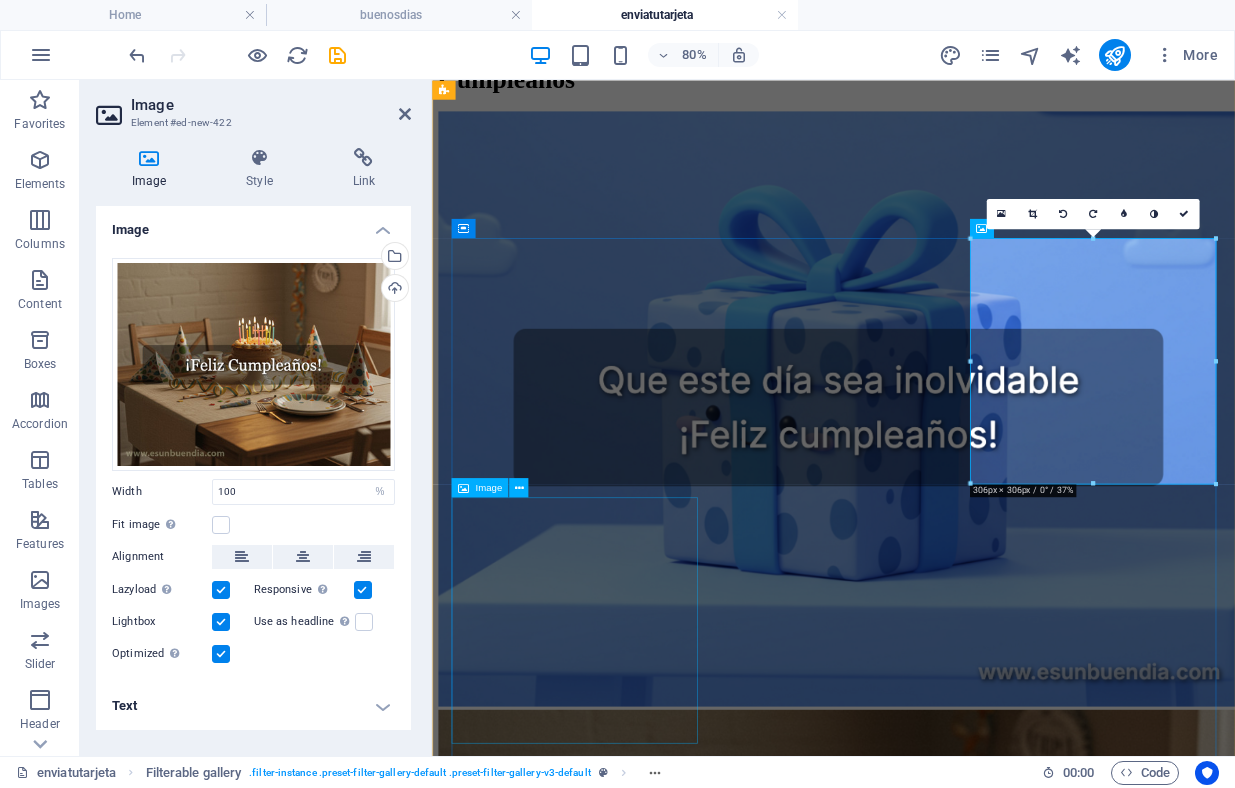 click at bounding box center [934, 6030] 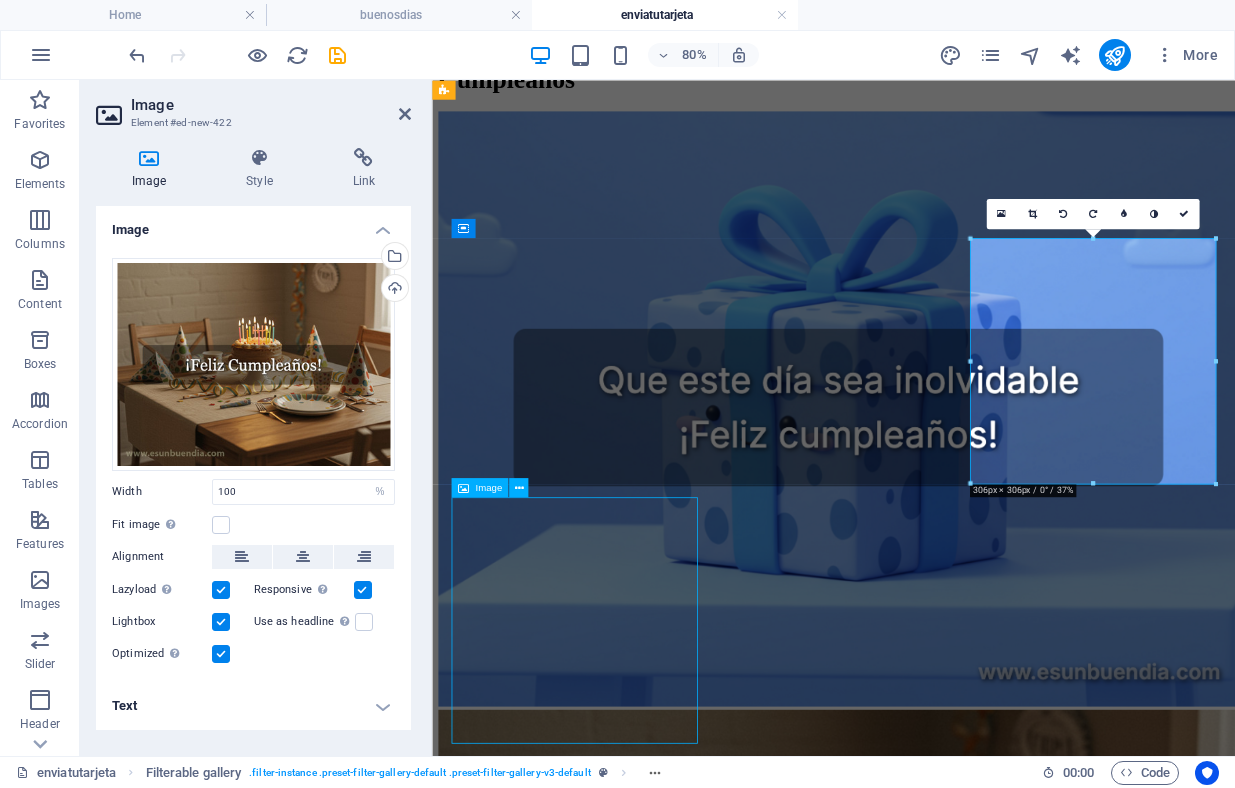 click at bounding box center [934, 6030] 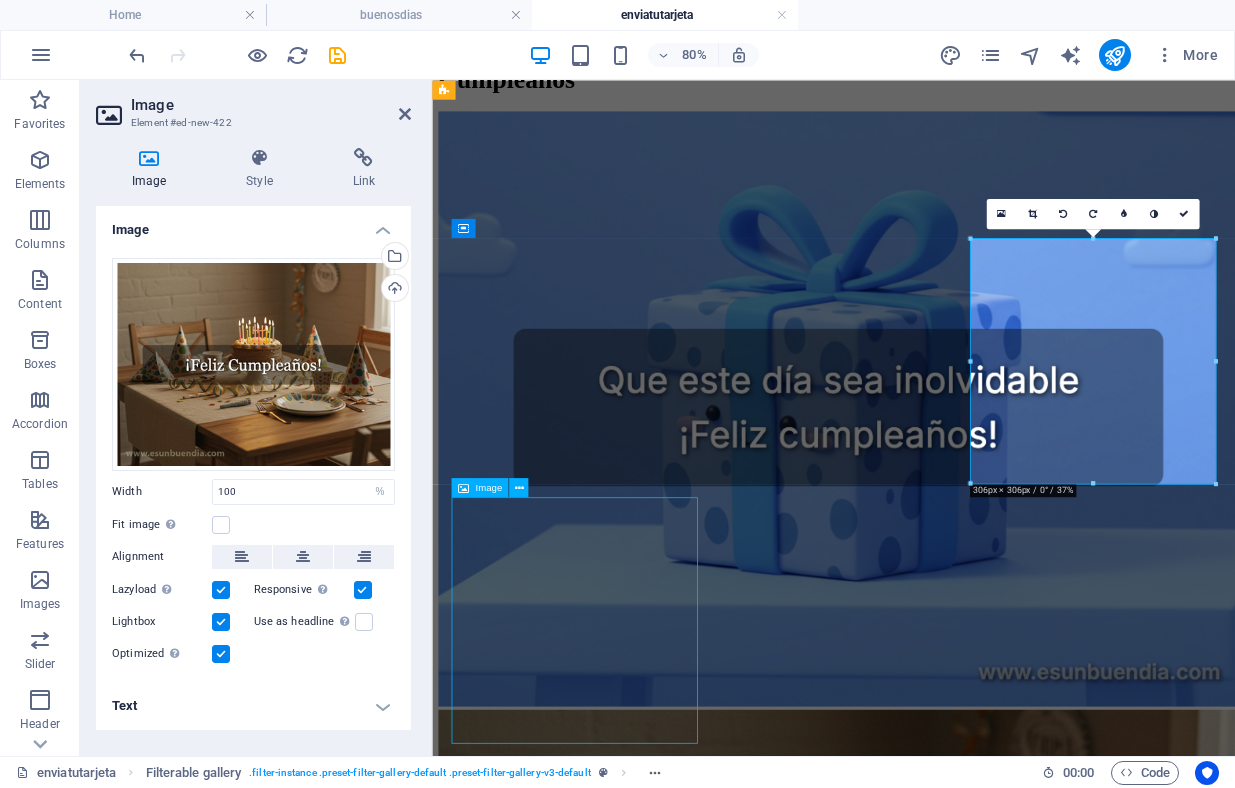 select on "%" 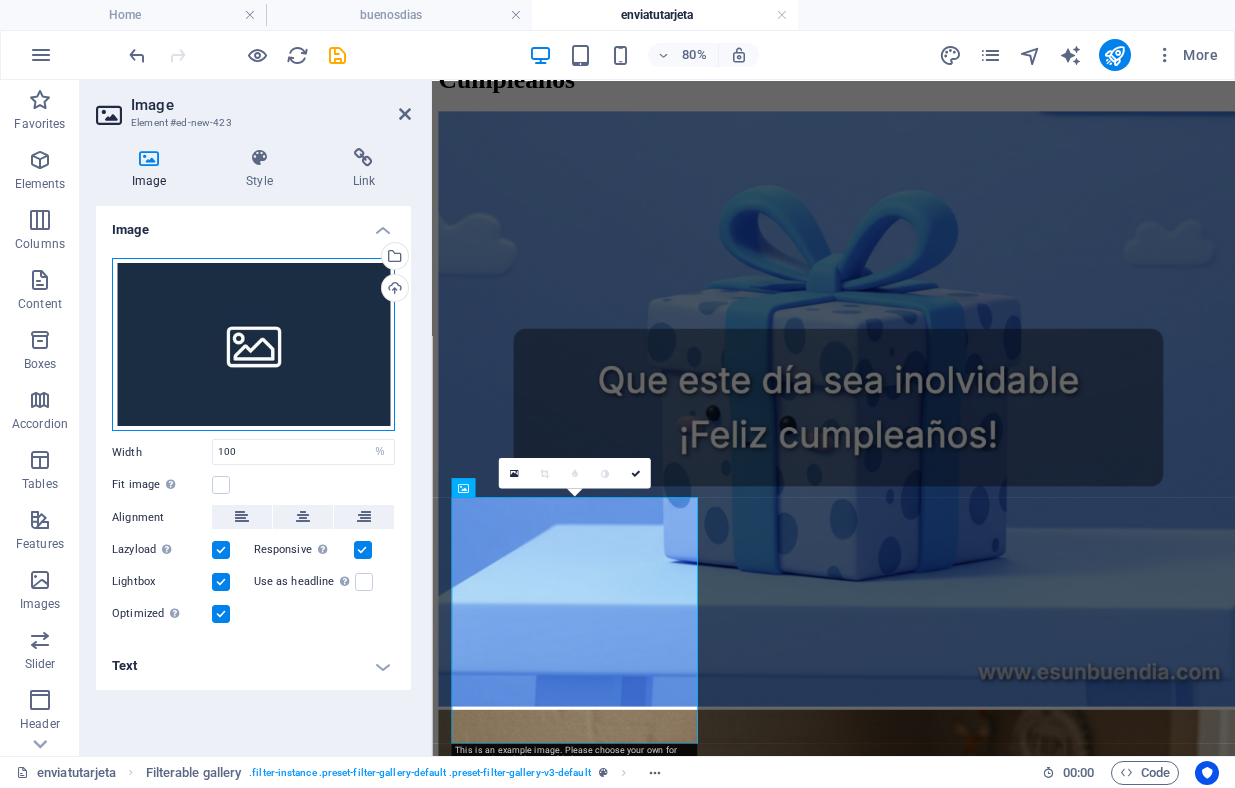 click on "Drag files here, click to choose files or select files from Files or our free stock photos & videos" at bounding box center (253, 345) 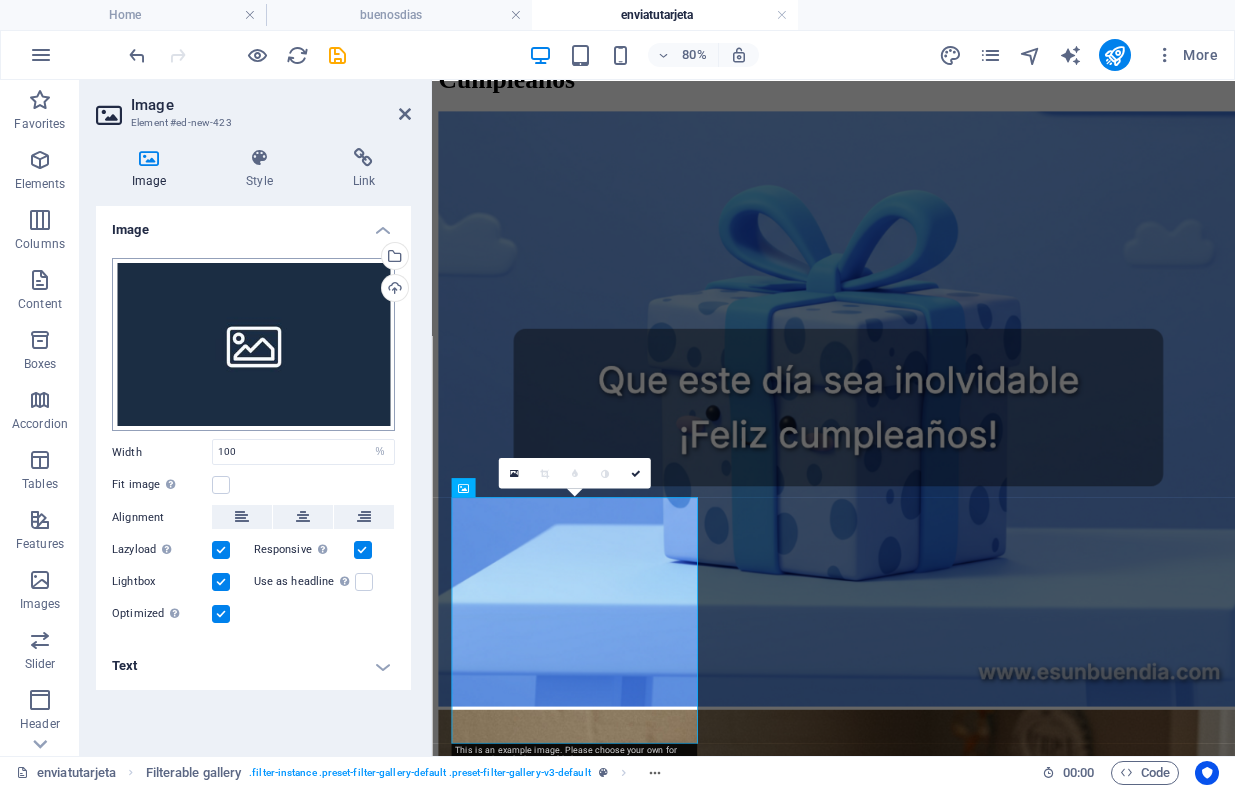 scroll, scrollTop: 579, scrollLeft: 0, axis: vertical 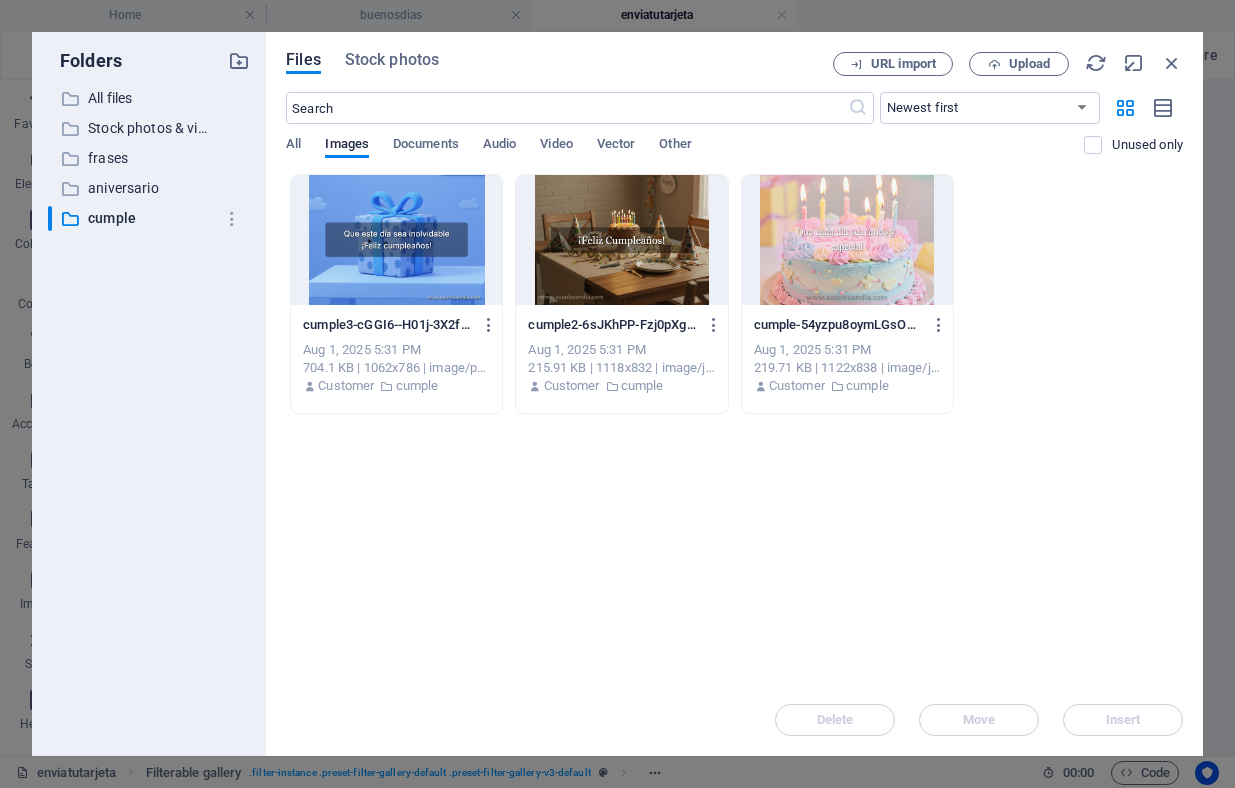 click at bounding box center [396, 240] 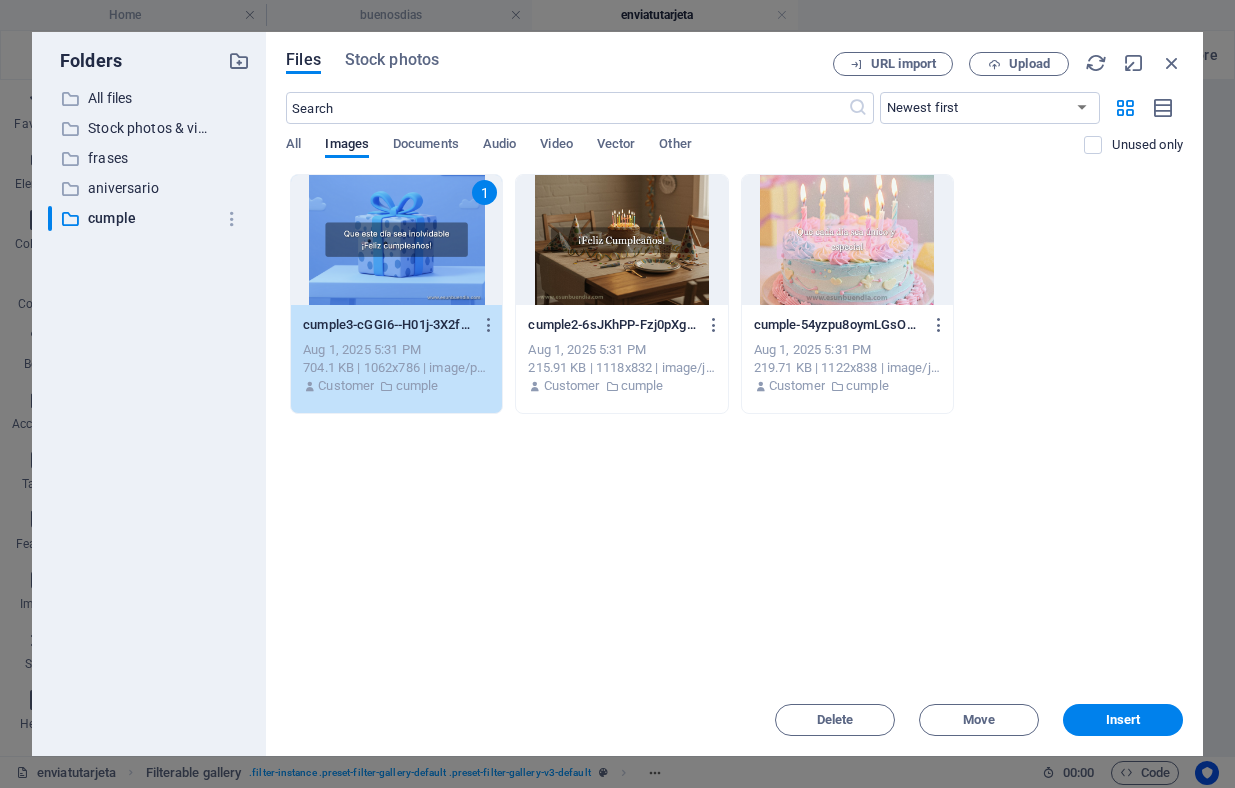 click on "Delete Move Insert" at bounding box center (734, 710) 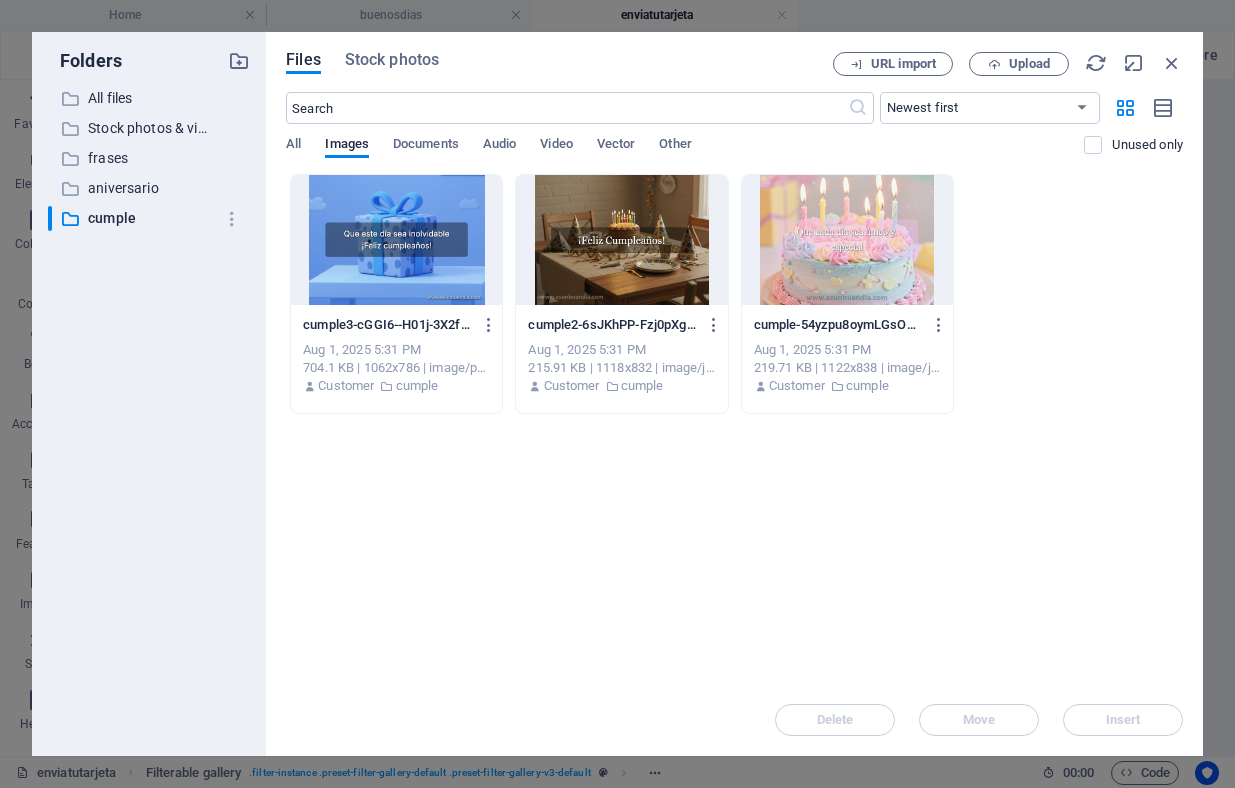 click on "Delete Move Insert" at bounding box center [734, 710] 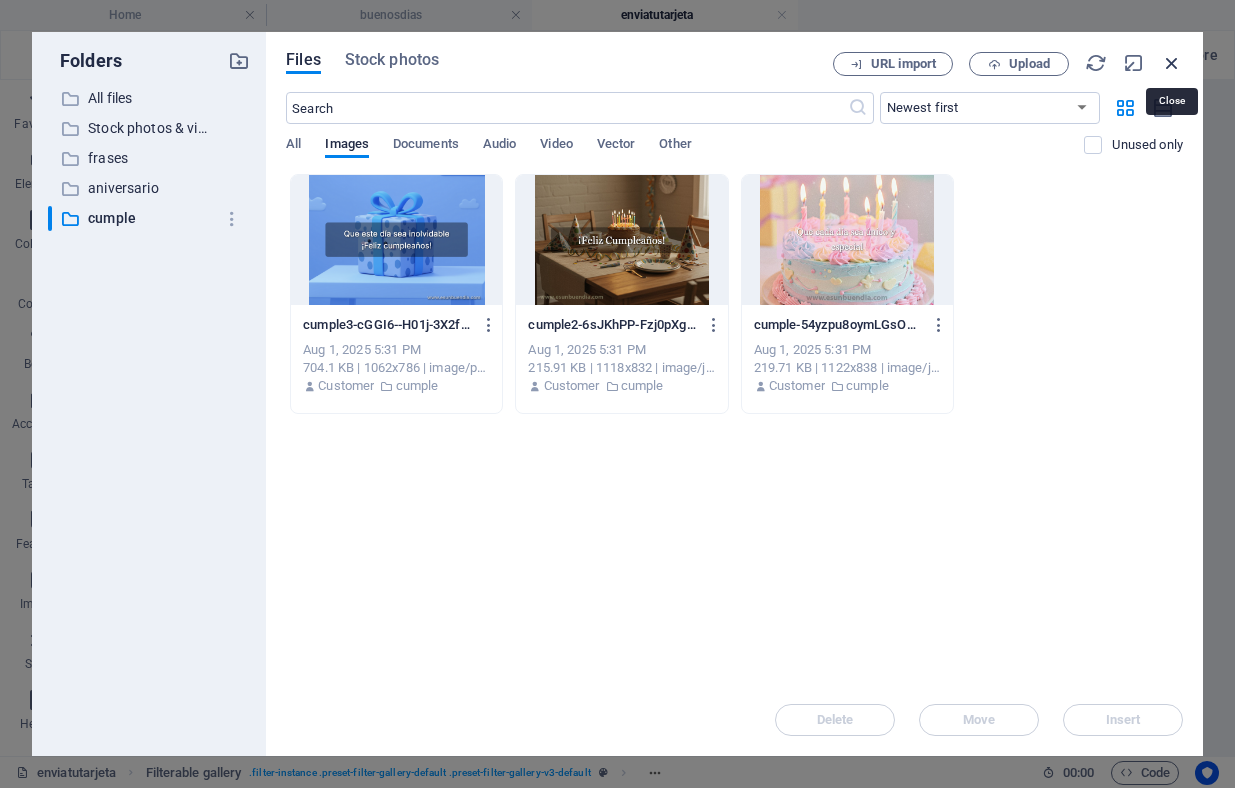 click at bounding box center [1172, 63] 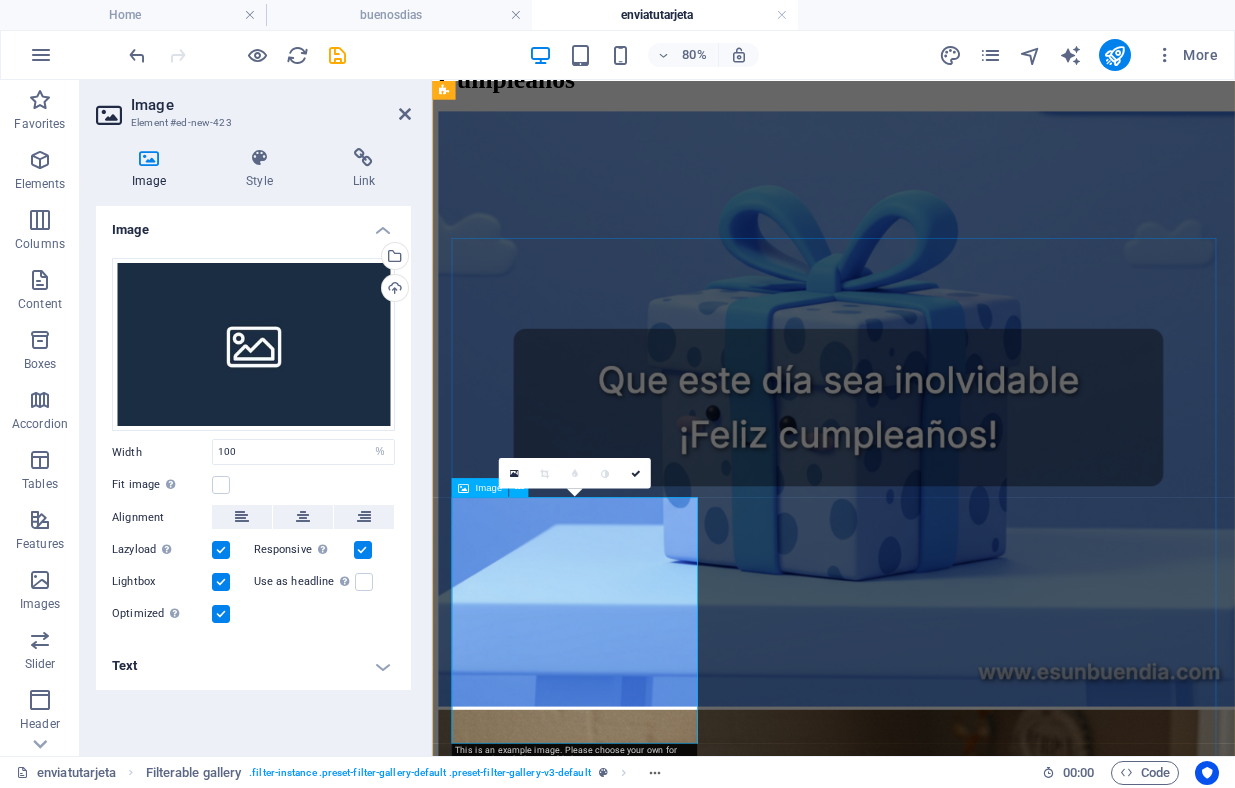 click at bounding box center [934, 6030] 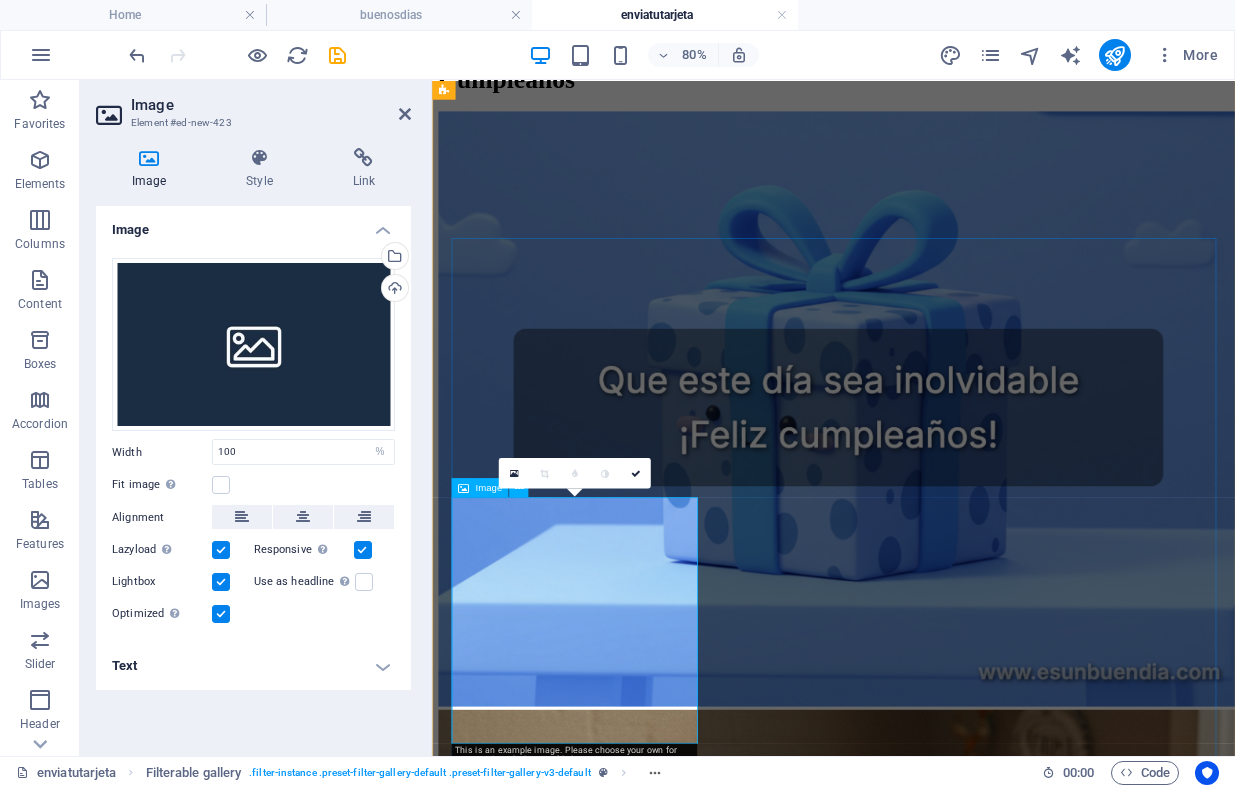 click at bounding box center [934, 6030] 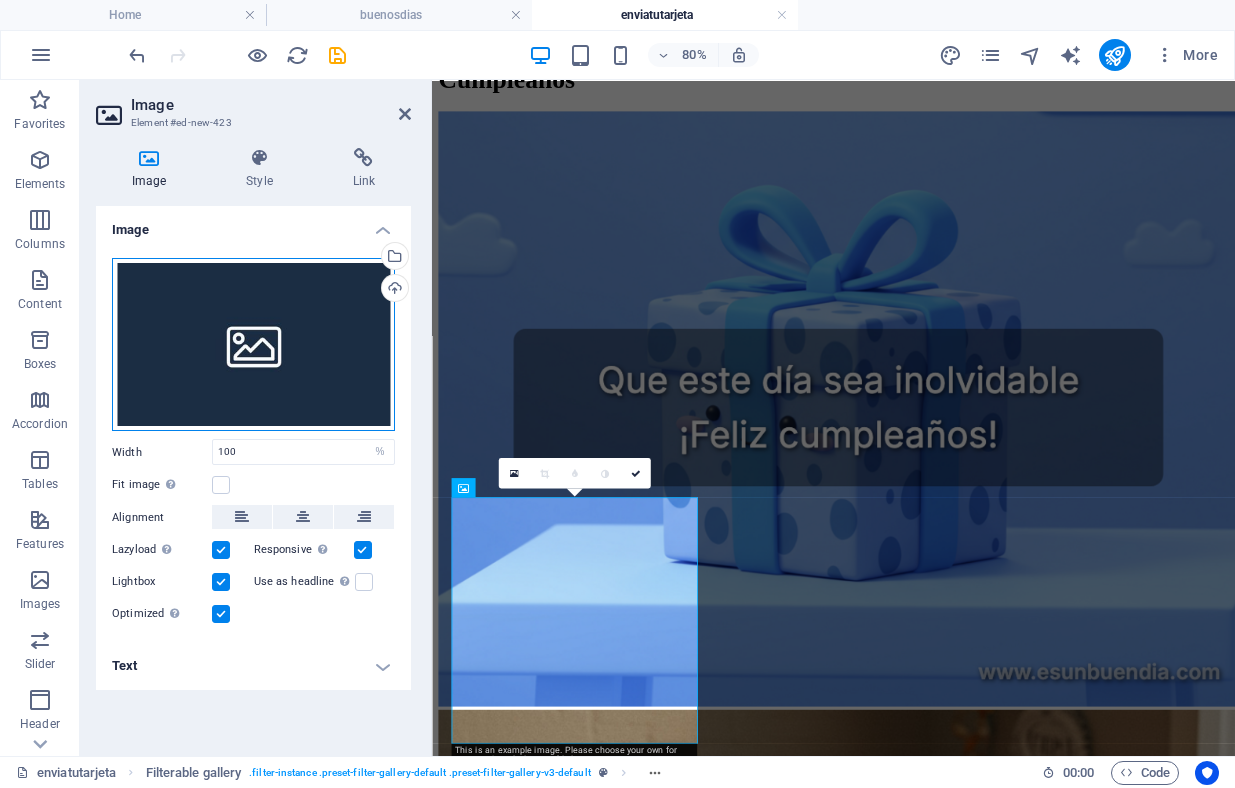 click on "Drag files here, click to choose files or select files from Files or our free stock photos & videos" at bounding box center (253, 345) 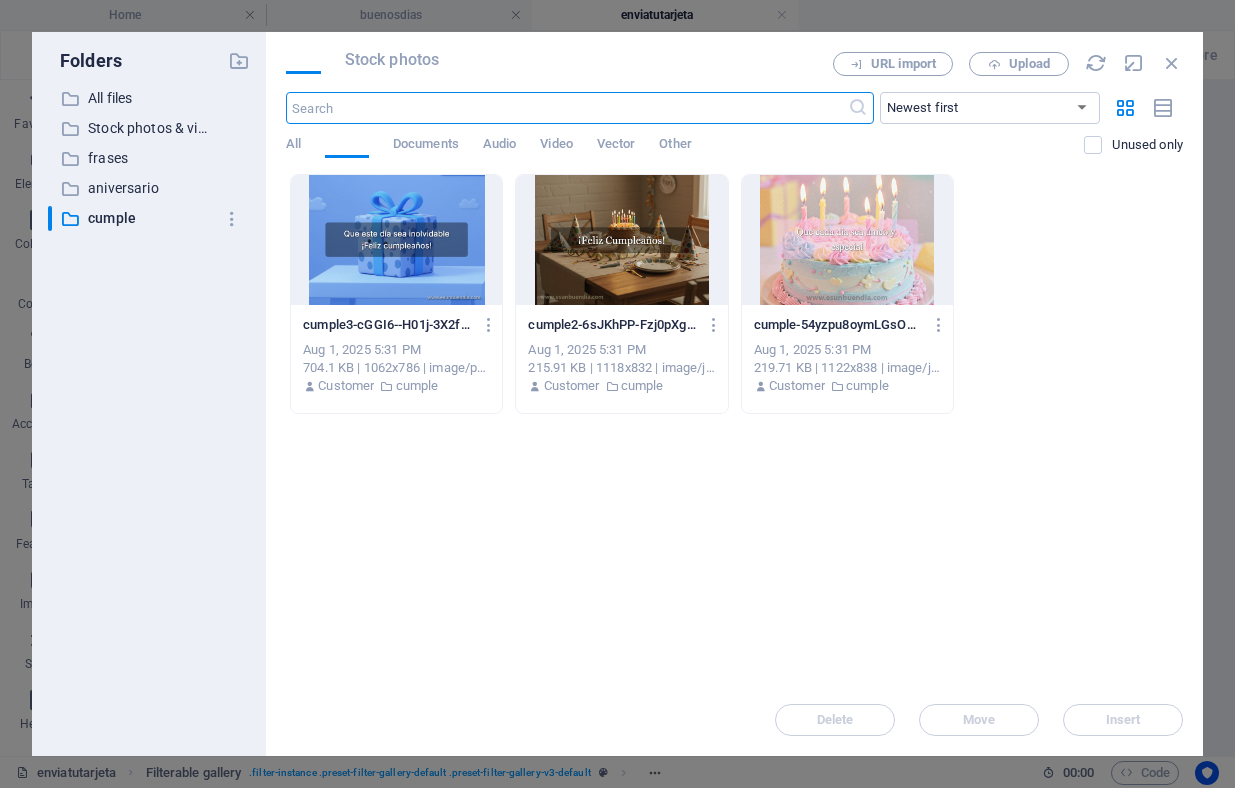 scroll, scrollTop: 579, scrollLeft: 0, axis: vertical 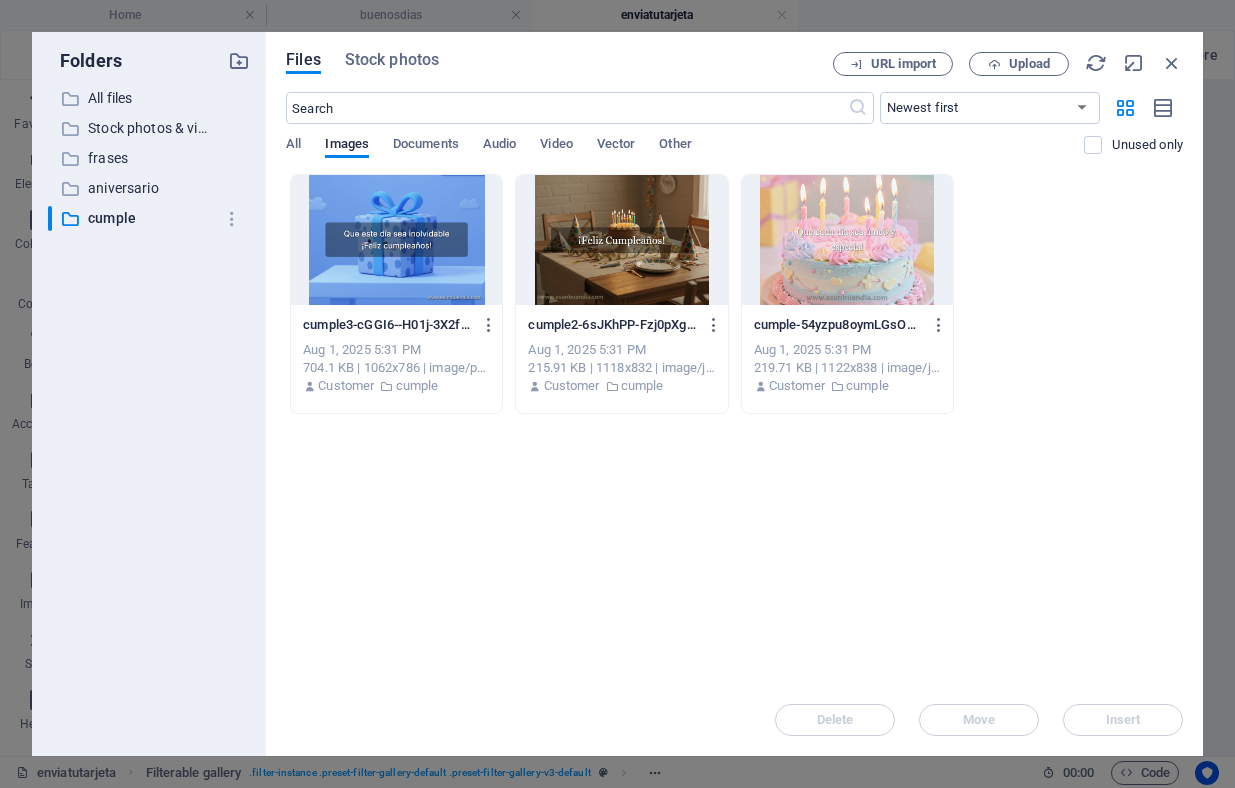 click on "​ All files All files ​ Stock photos & videos Stock photos & videos ​ frases frases ​ aniversario aniversario ​ cumple cumple" at bounding box center [149, 413] 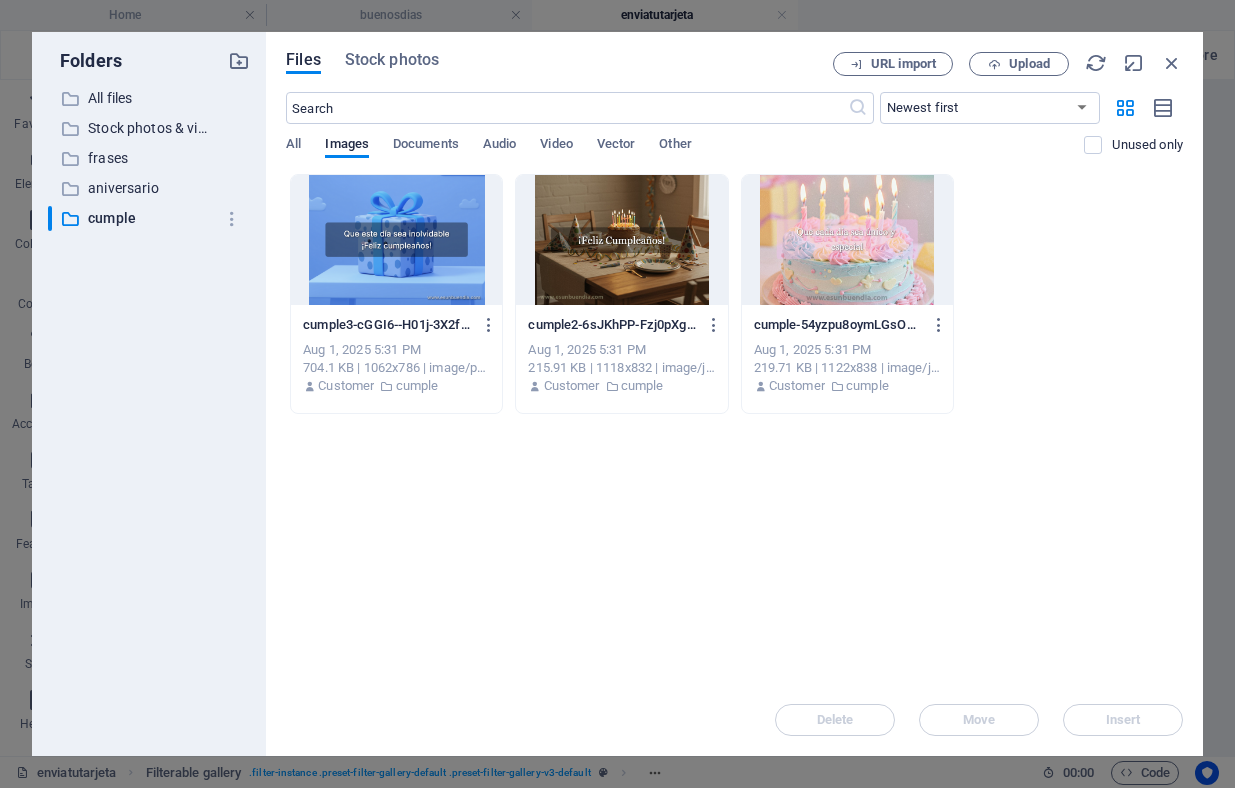 click at bounding box center (396, 240) 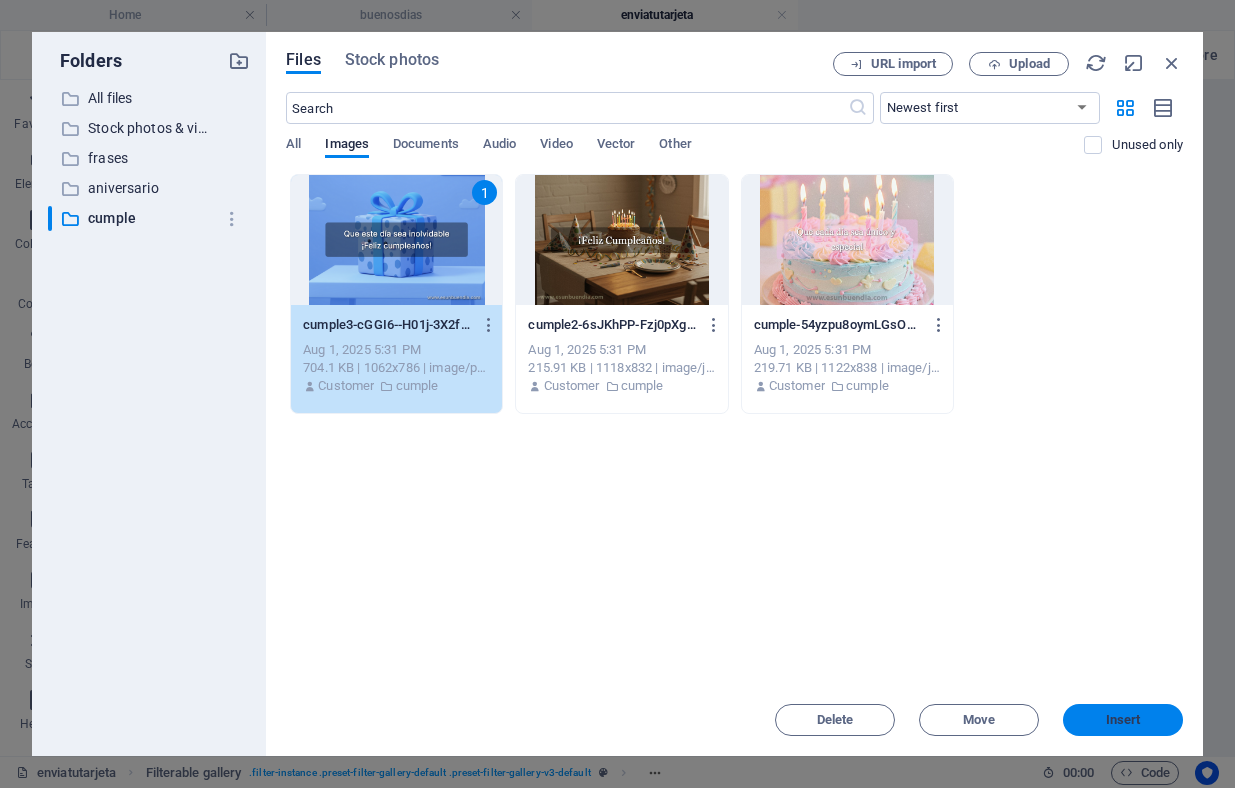 click on "Insert" at bounding box center [1123, 720] 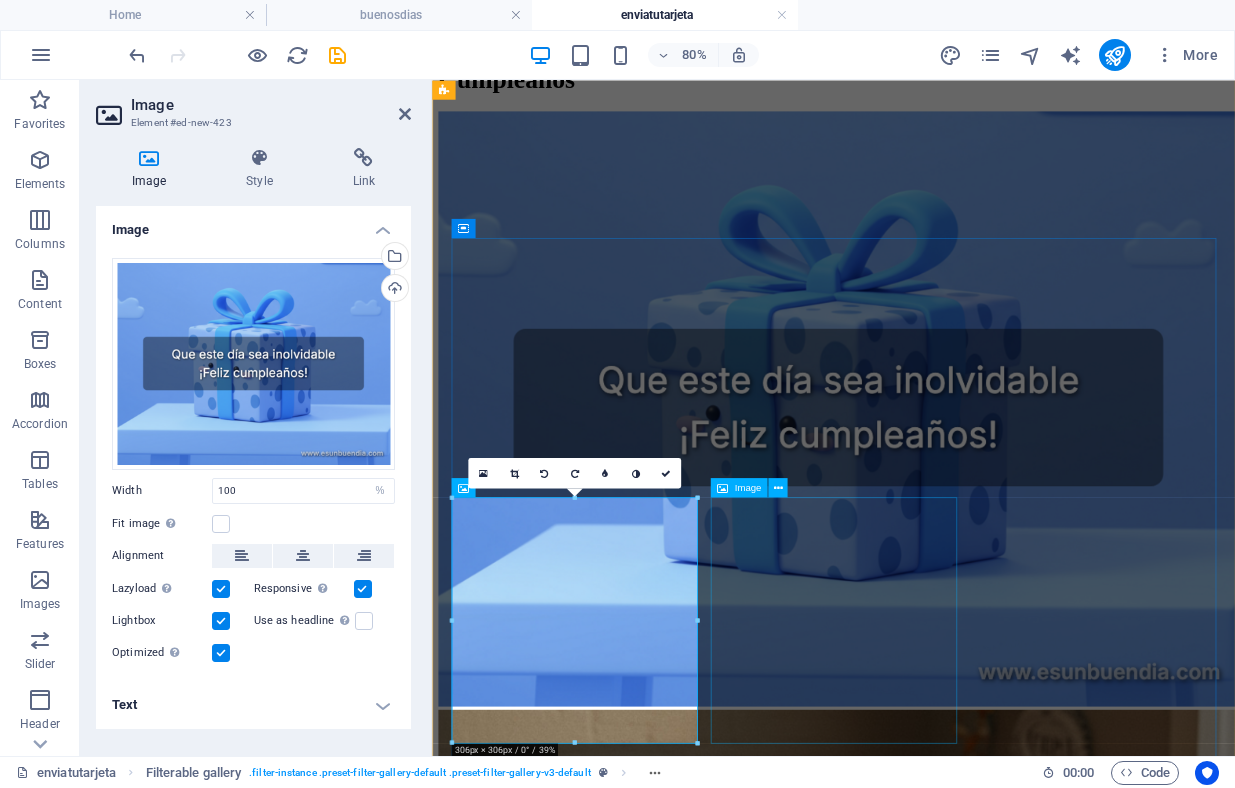click at bounding box center [934, 7022] 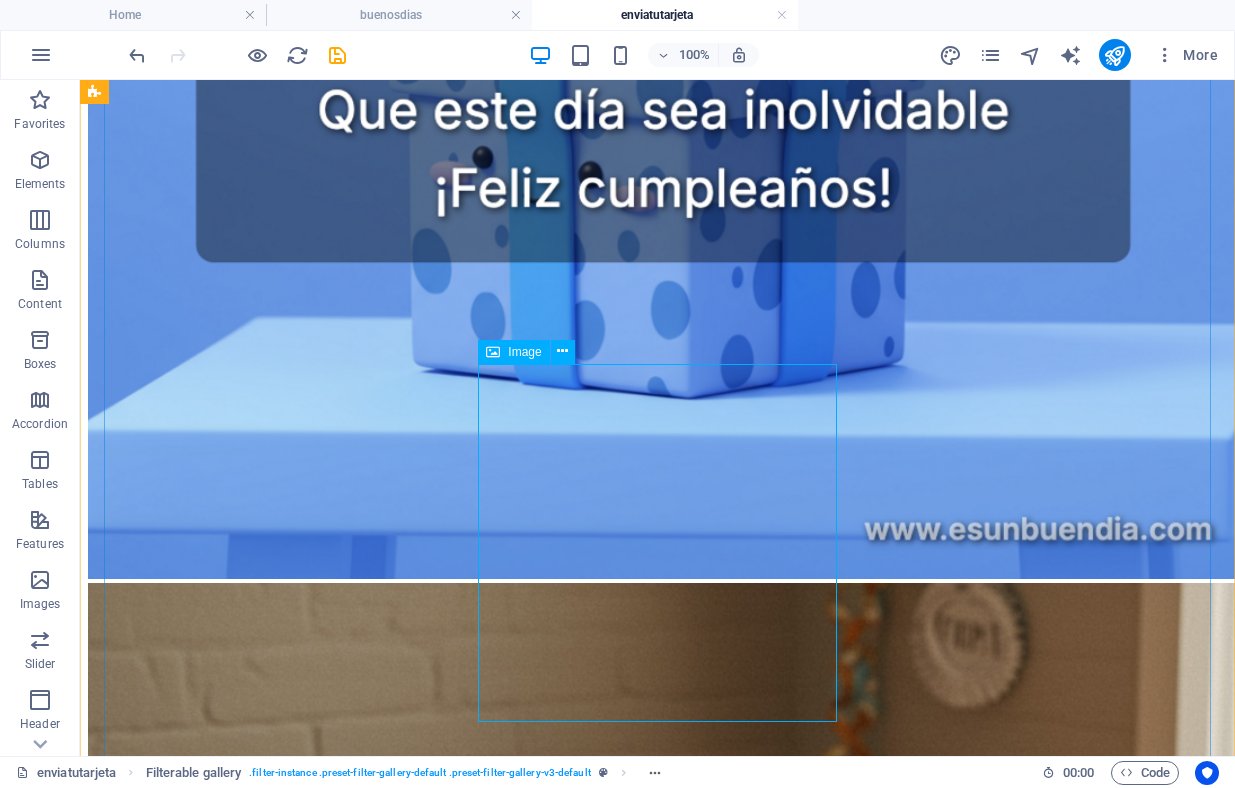 scroll, scrollTop: 919, scrollLeft: 0, axis: vertical 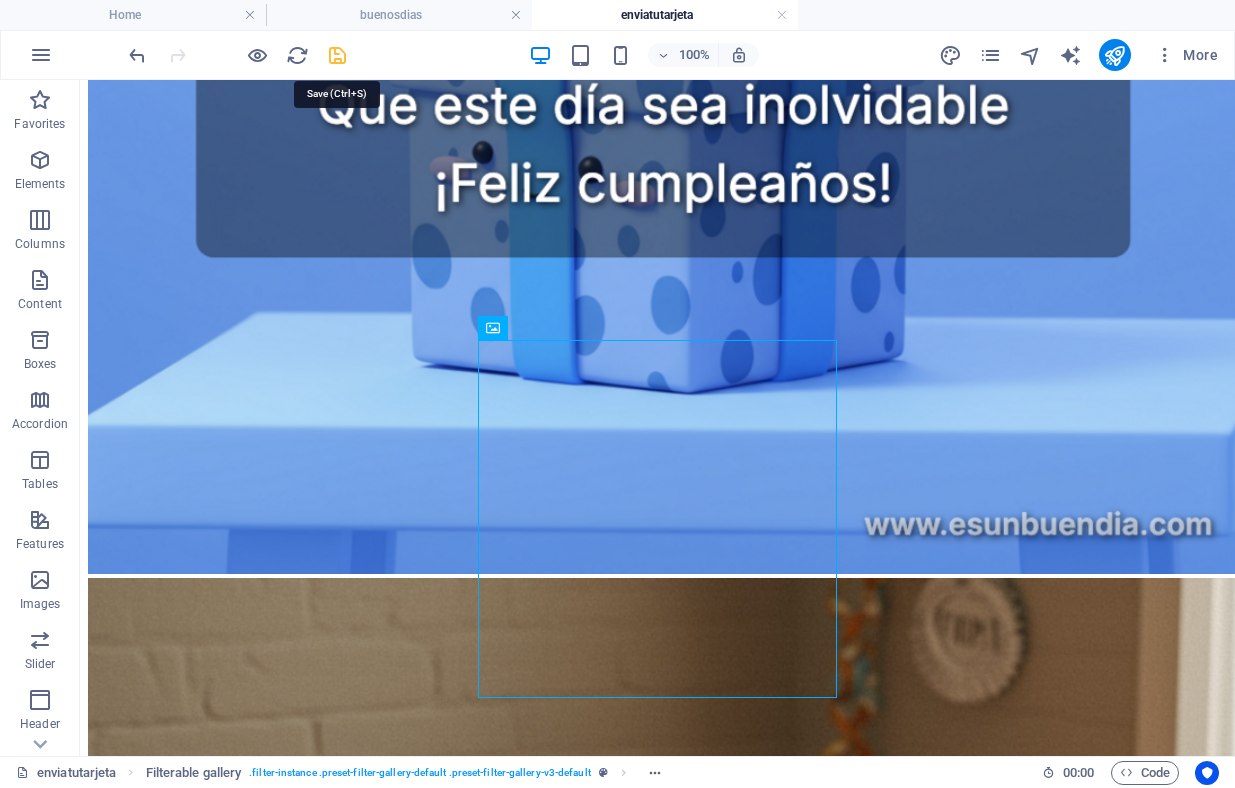 click at bounding box center [337, 55] 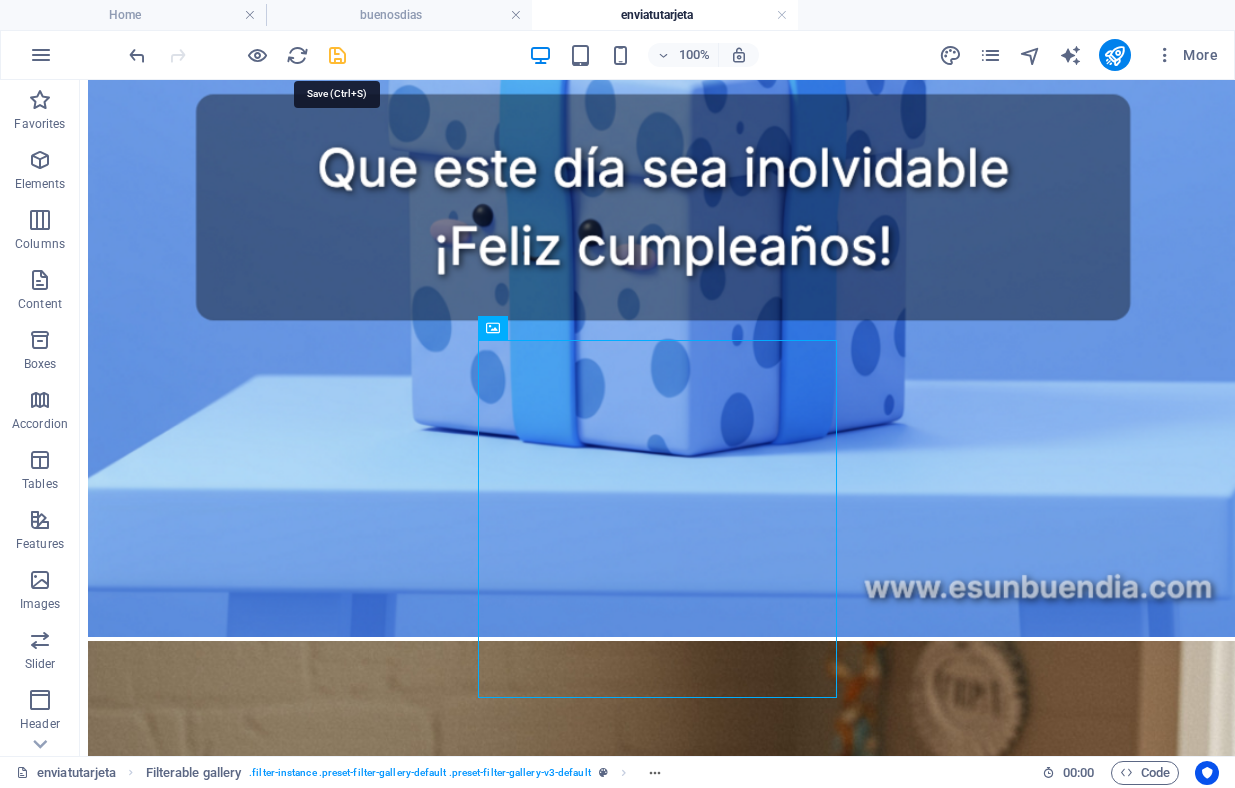 select on "rem" 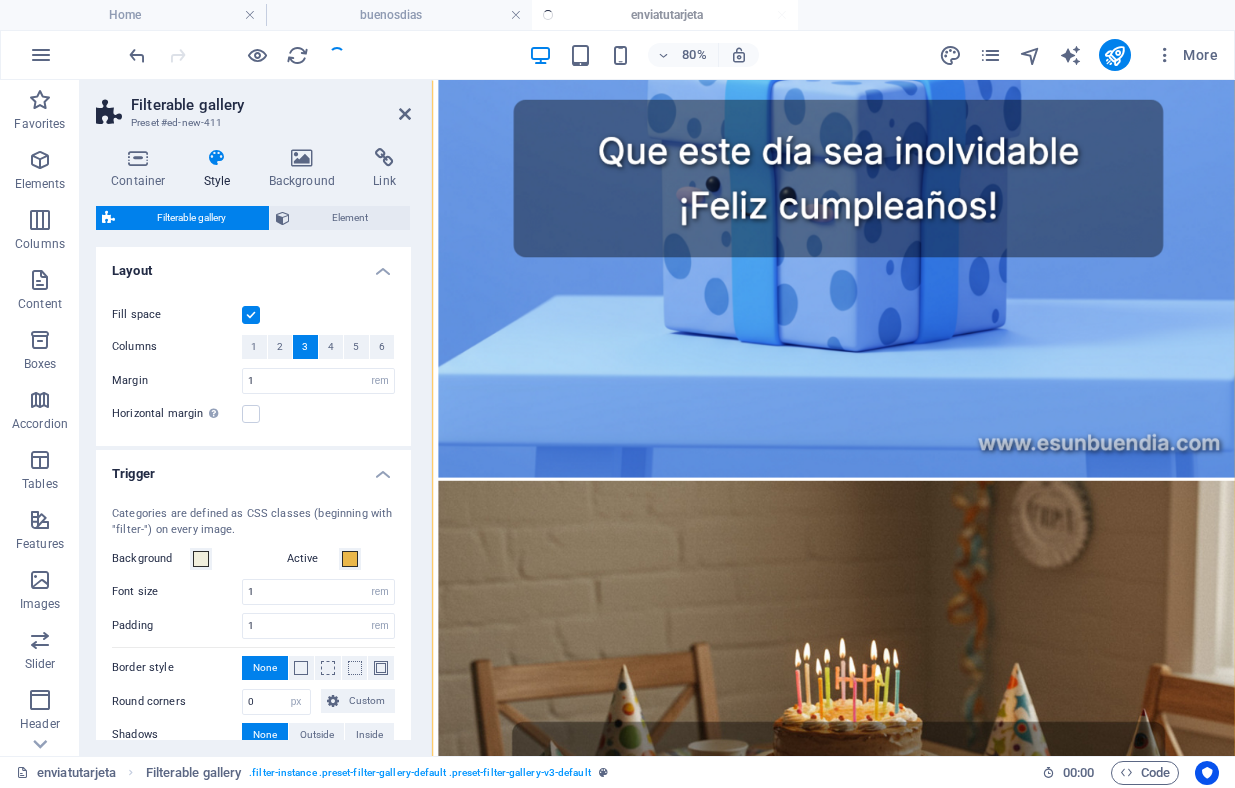 scroll, scrollTop: 881, scrollLeft: 0, axis: vertical 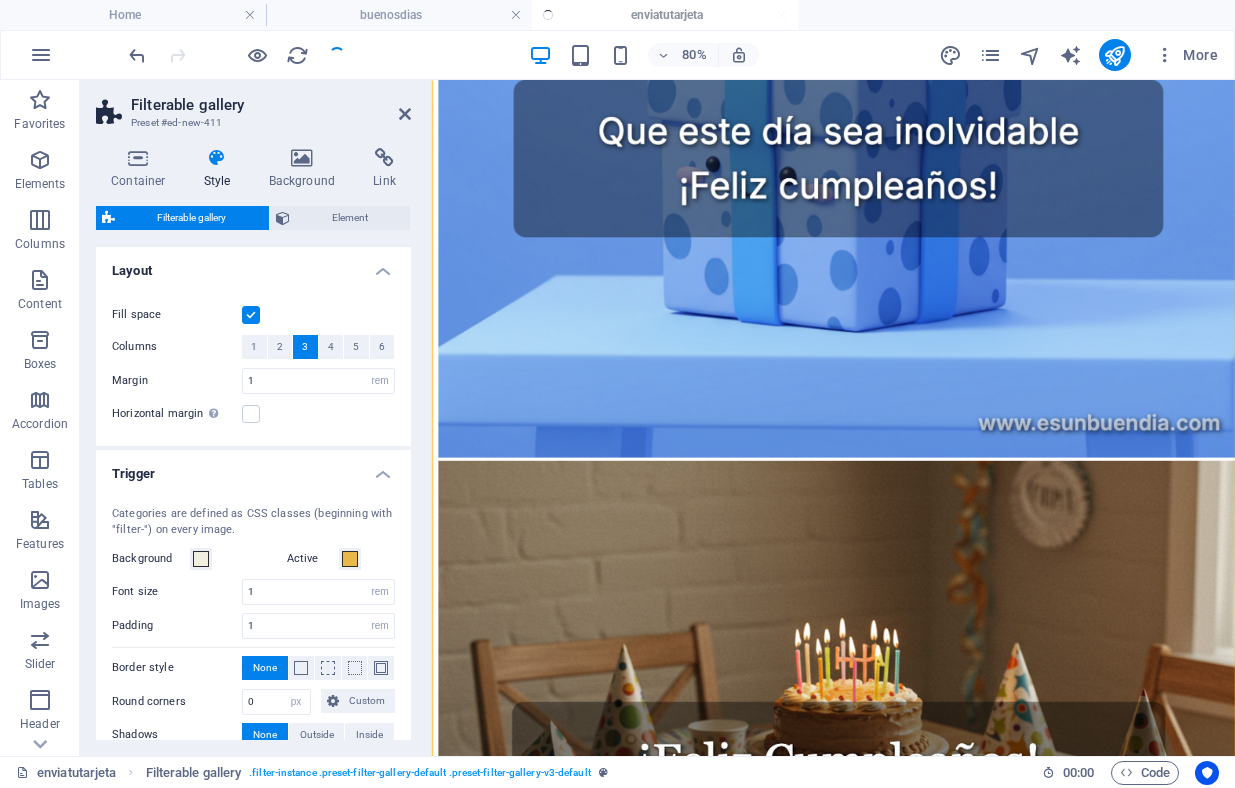 select on "rem" 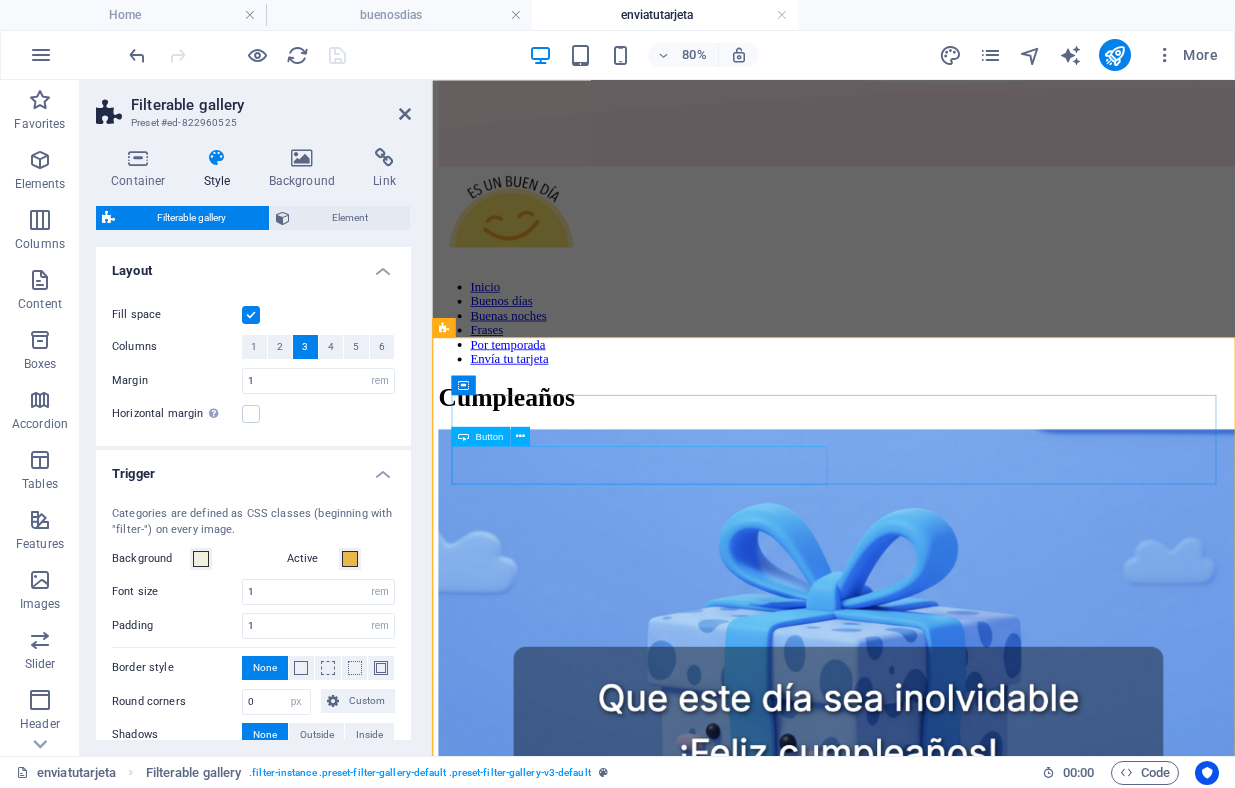 scroll, scrollTop: 157, scrollLeft: 0, axis: vertical 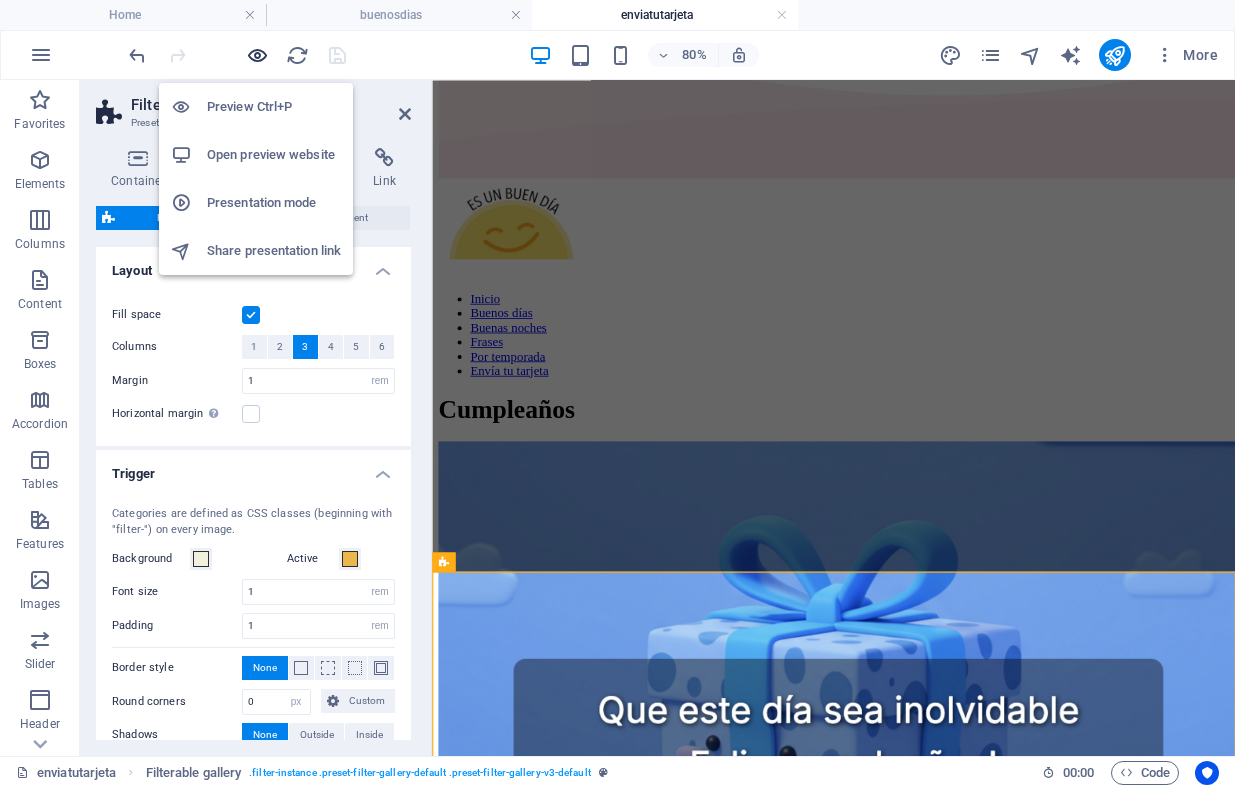 click at bounding box center (257, 55) 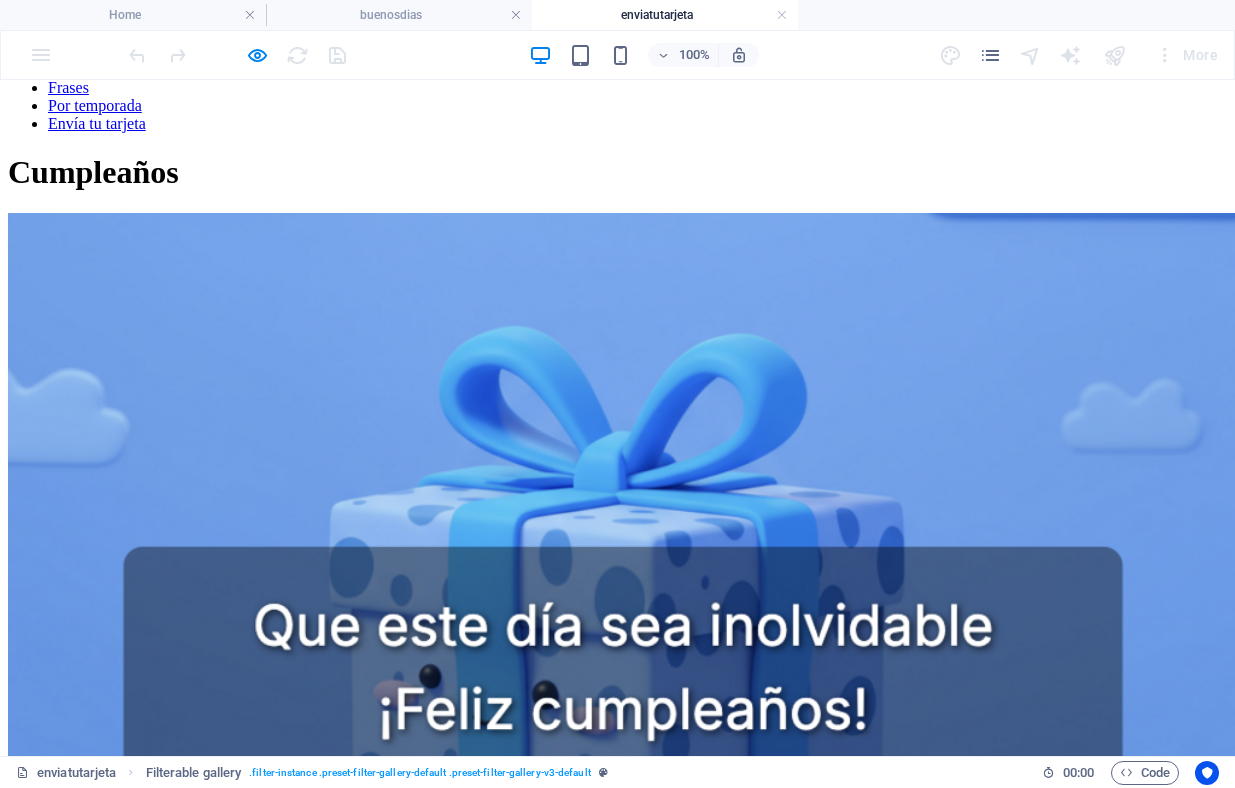 scroll, scrollTop: 416, scrollLeft: 0, axis: vertical 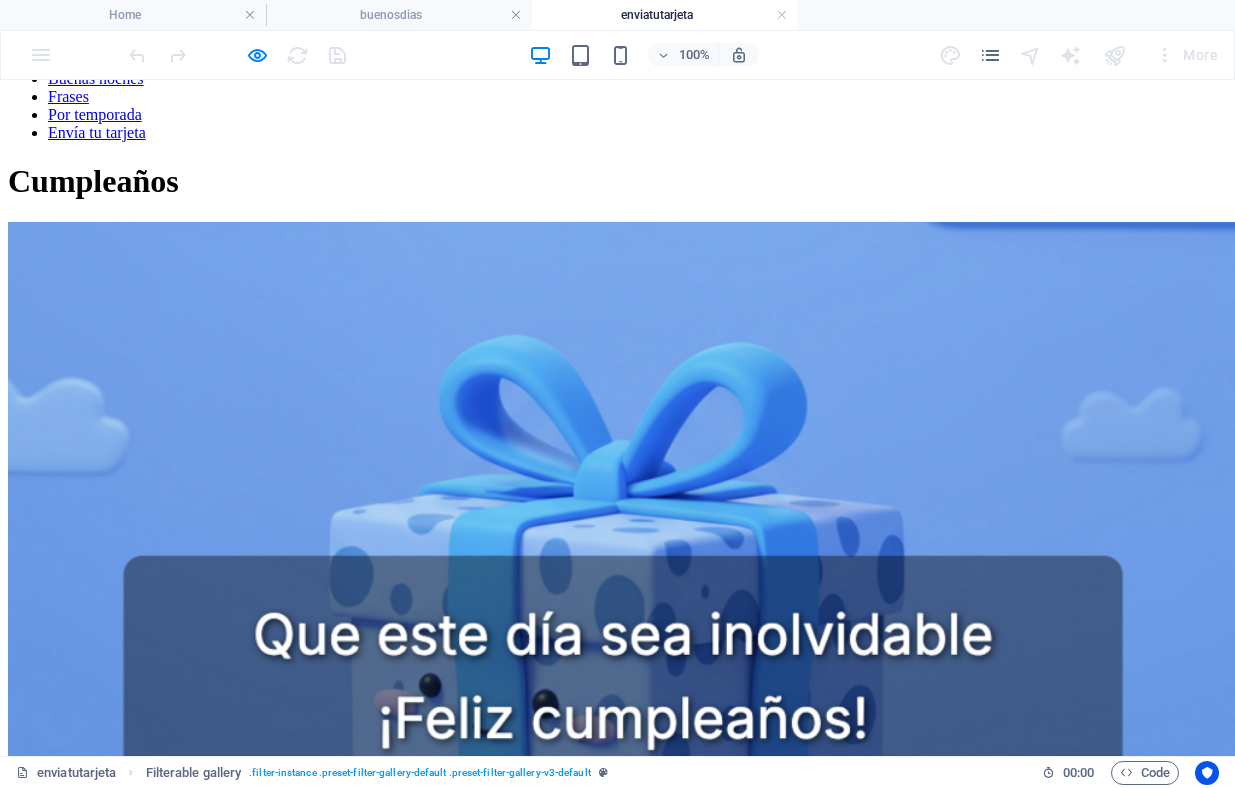 click on "Cumpleaños" at bounding box center (618, 3113) 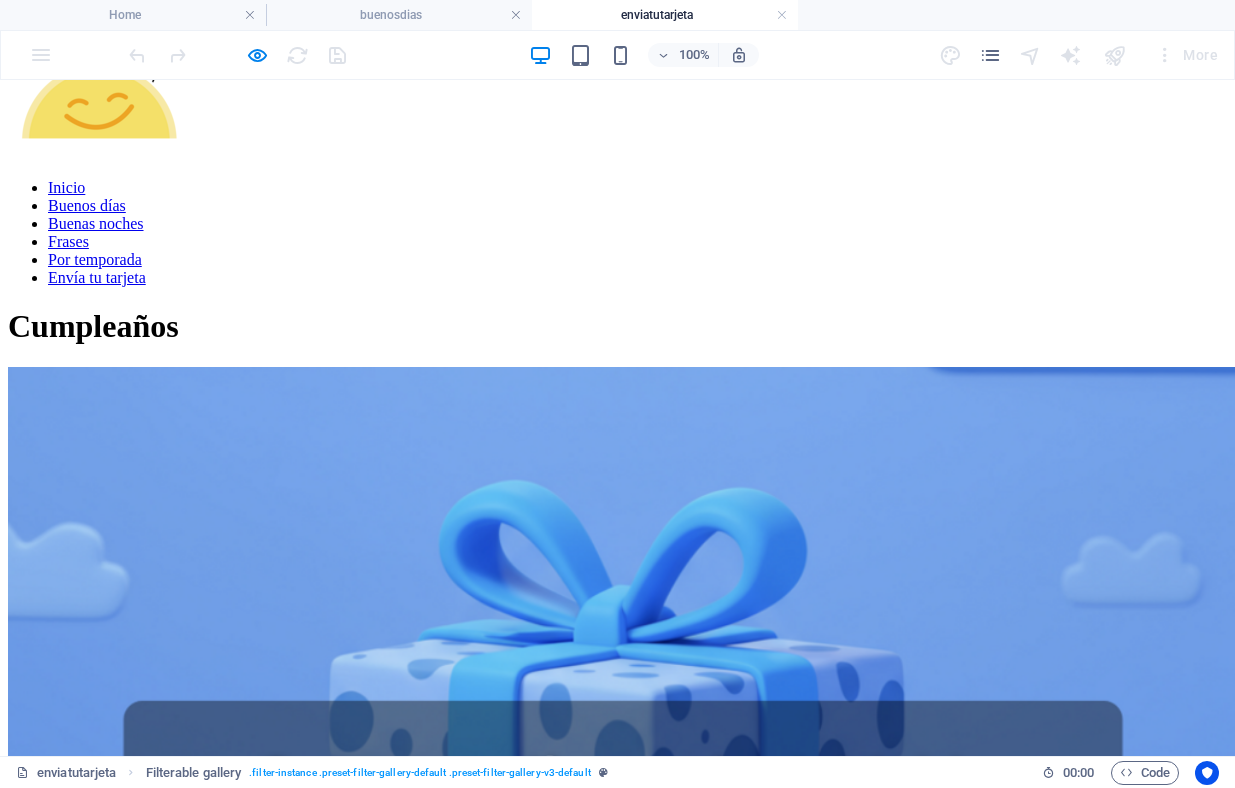 scroll, scrollTop: 200, scrollLeft: 0, axis: vertical 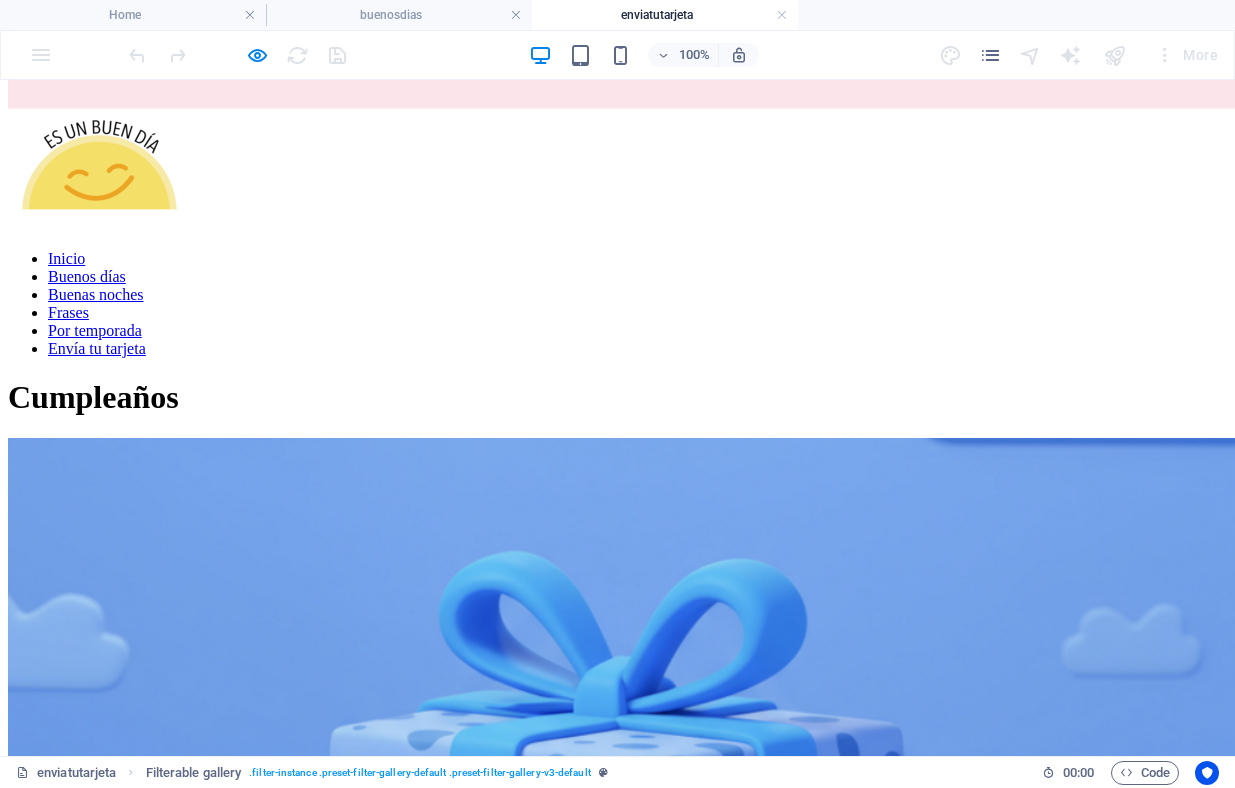 click on "Show all" at bounding box center (617, 3293) 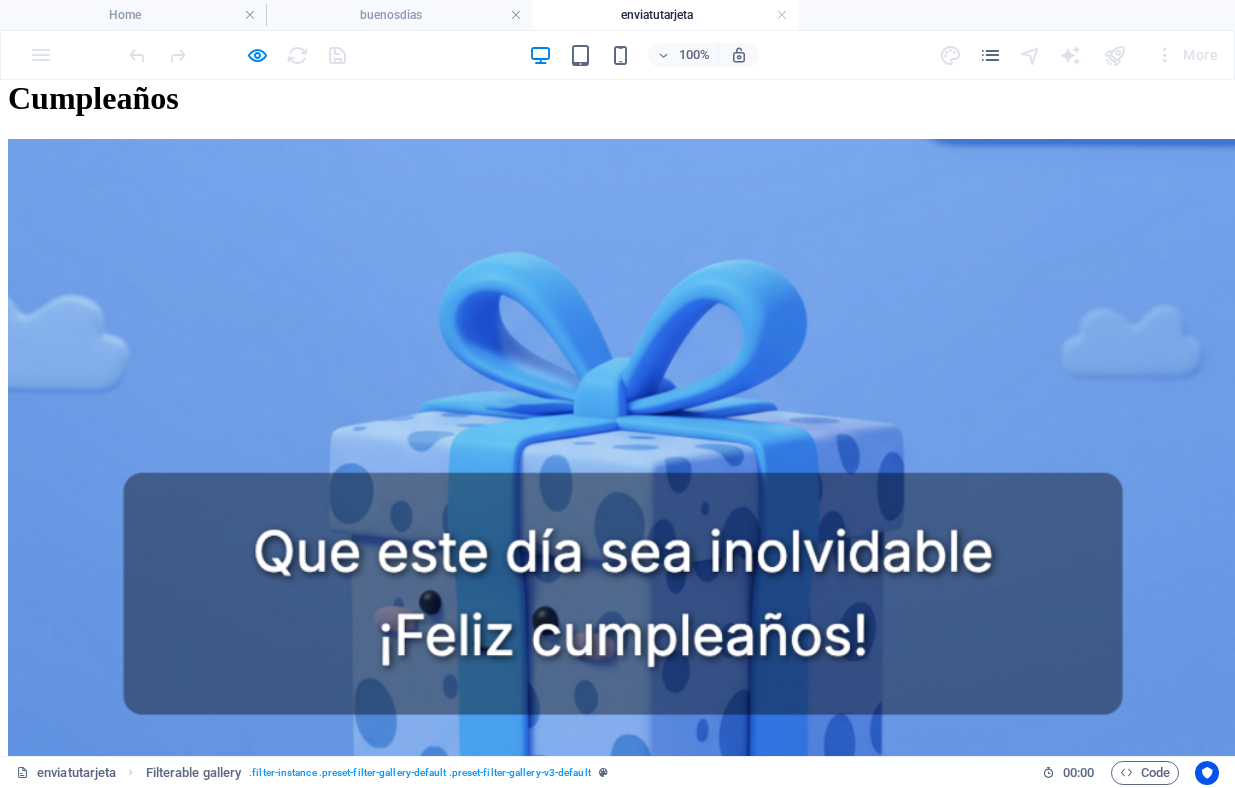 scroll, scrollTop: 493, scrollLeft: 0, axis: vertical 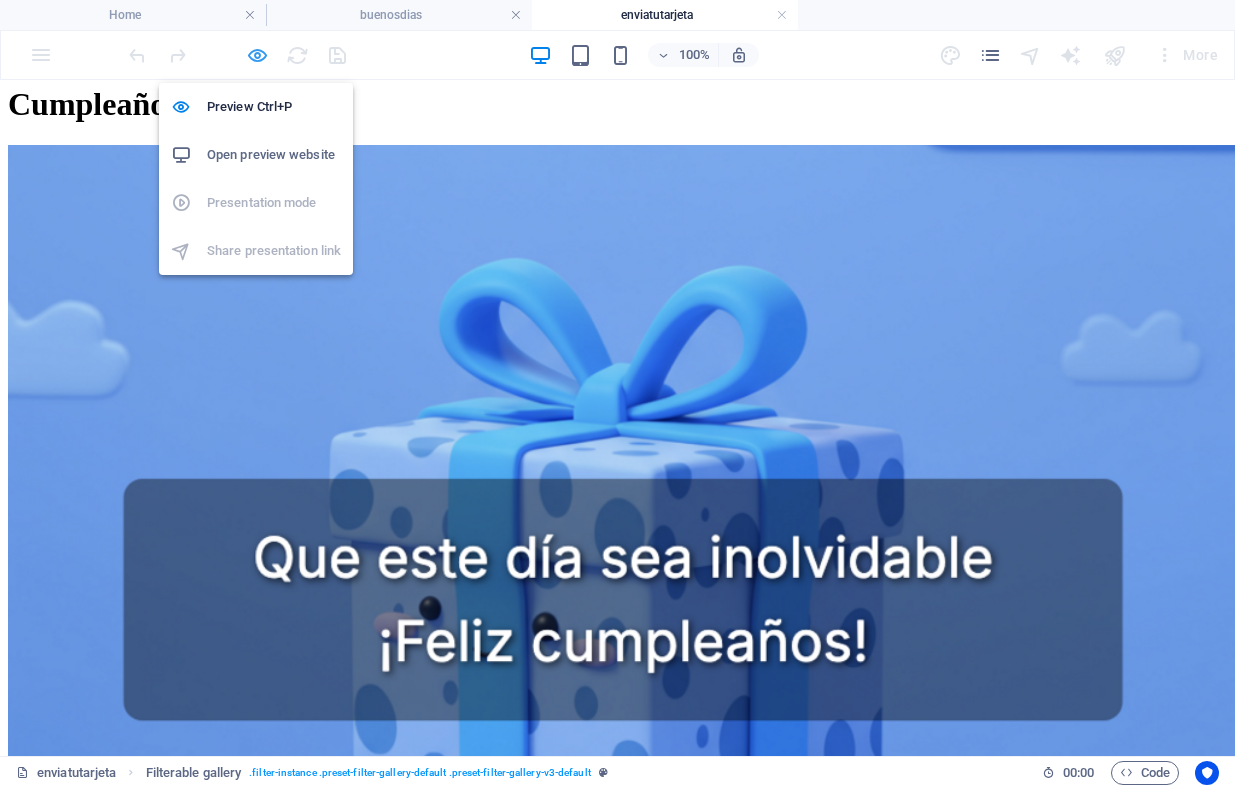 click at bounding box center (257, 55) 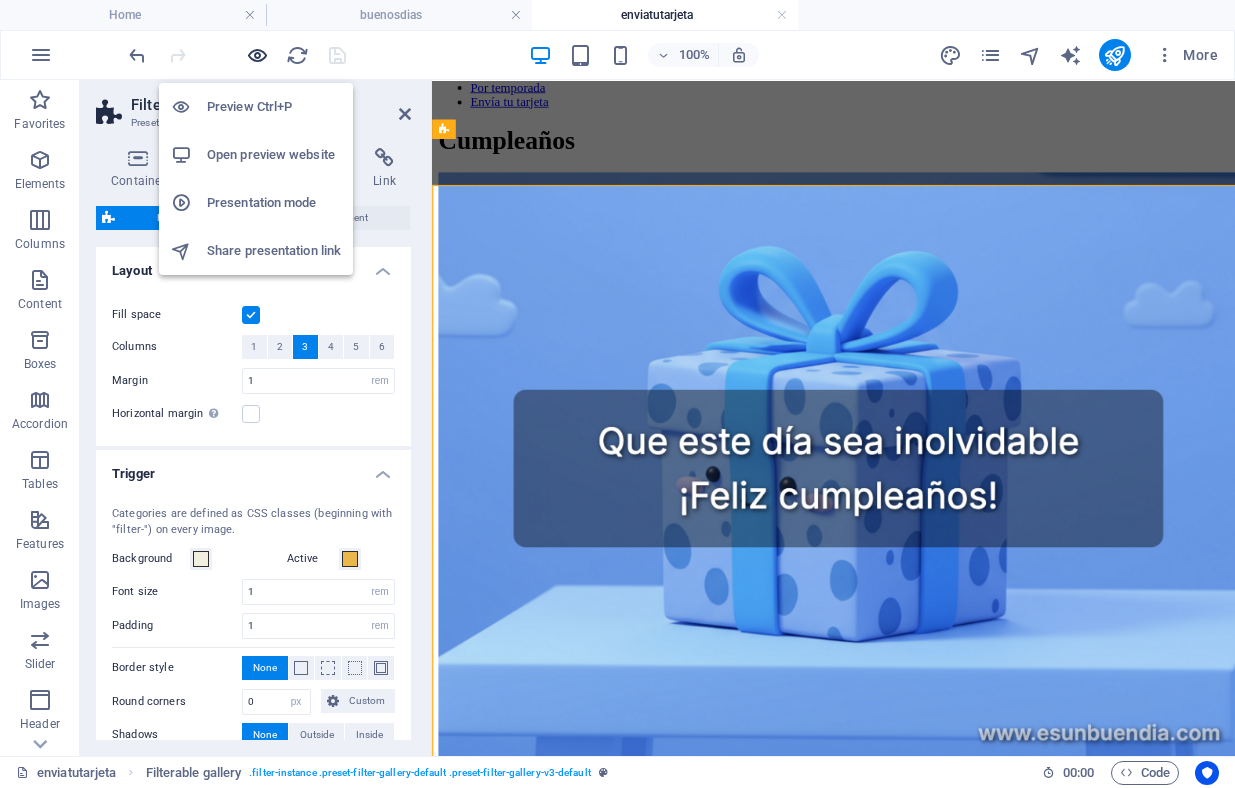 scroll, scrollTop: 493, scrollLeft: 0, axis: vertical 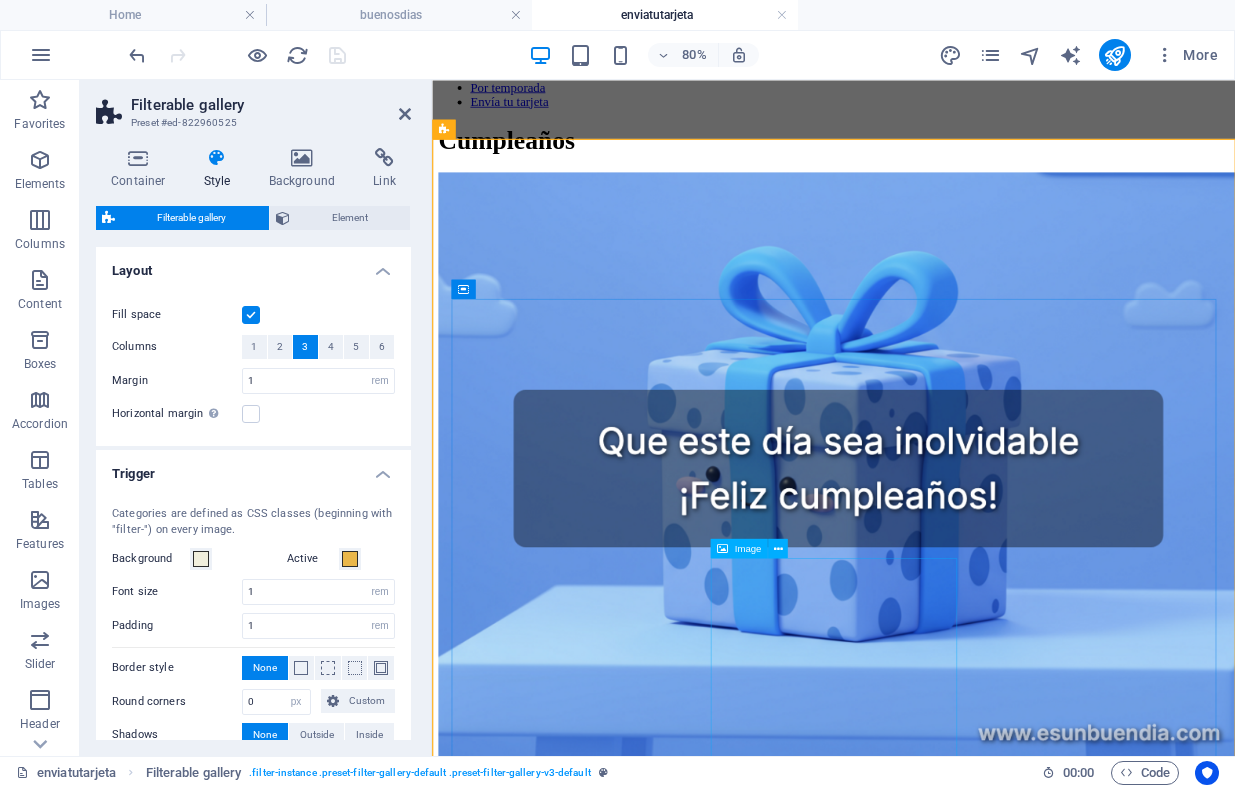 click at bounding box center [934, 7098] 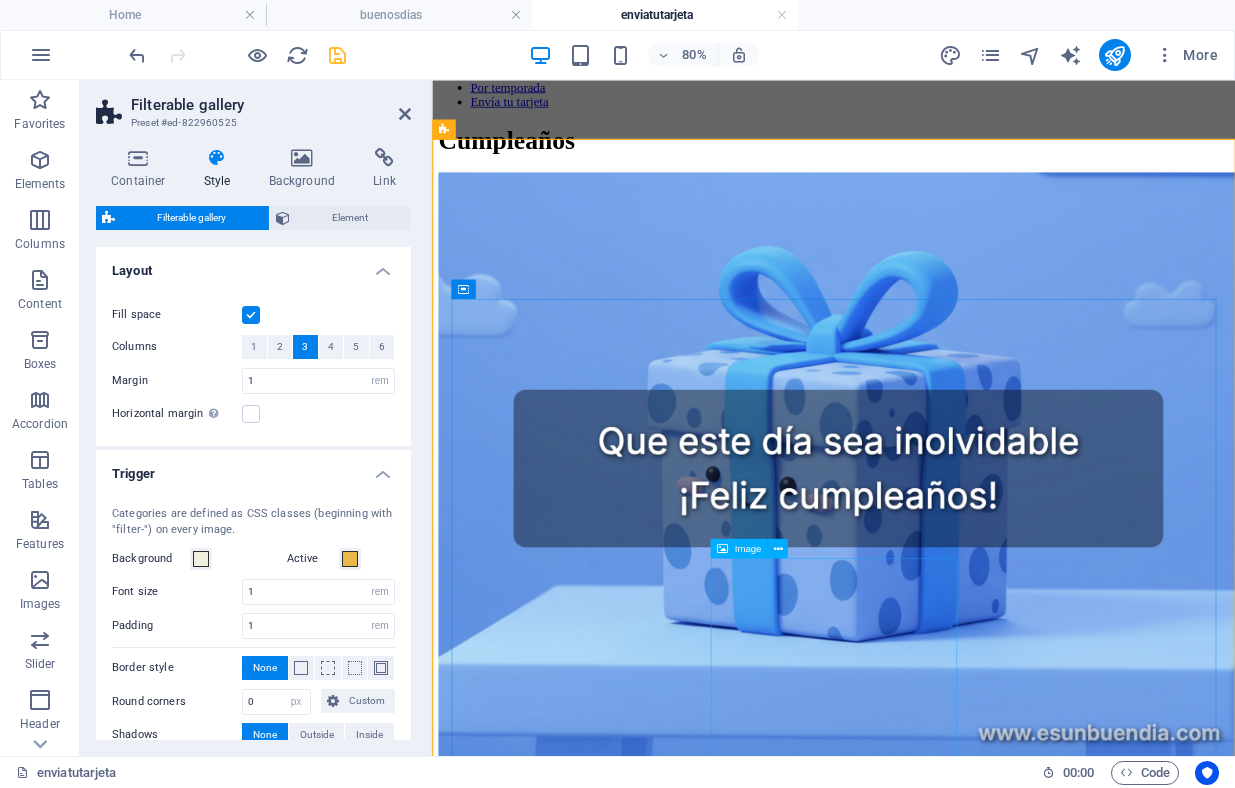 click at bounding box center [934, 7098] 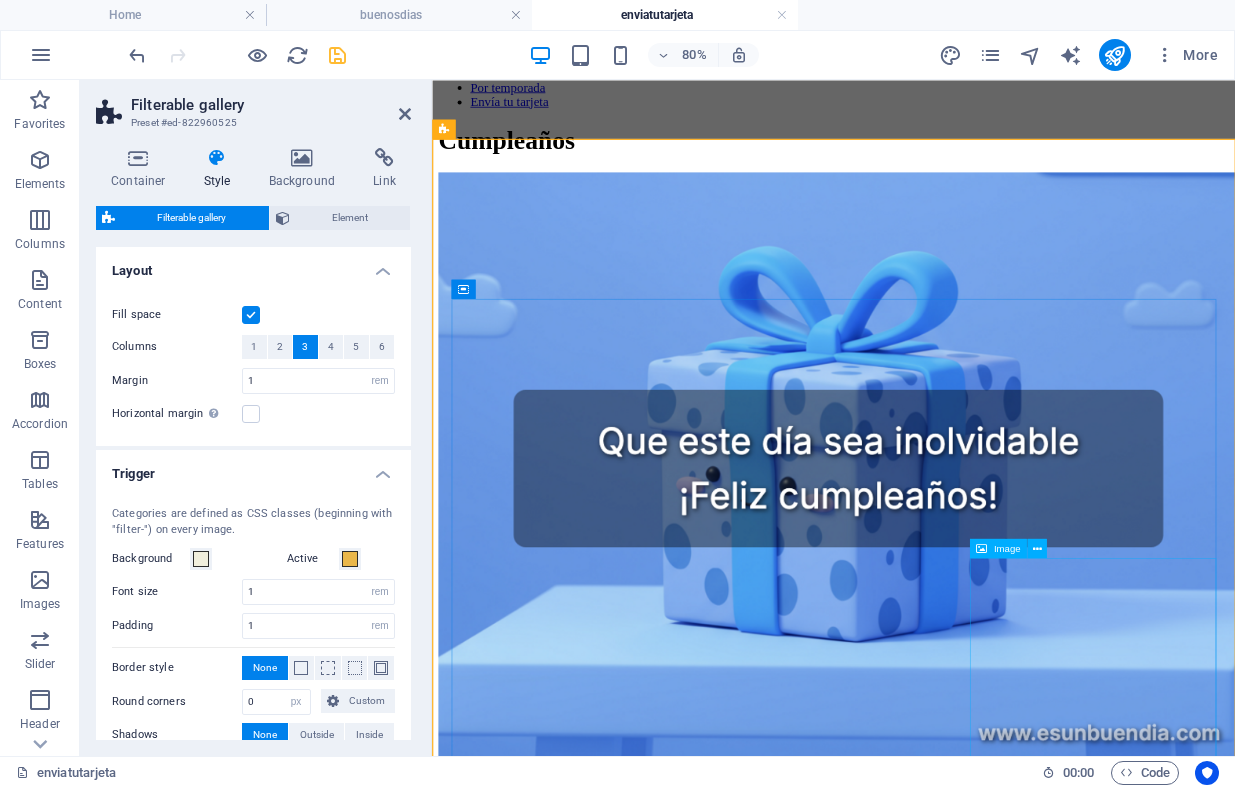 click at bounding box center (934, 8093) 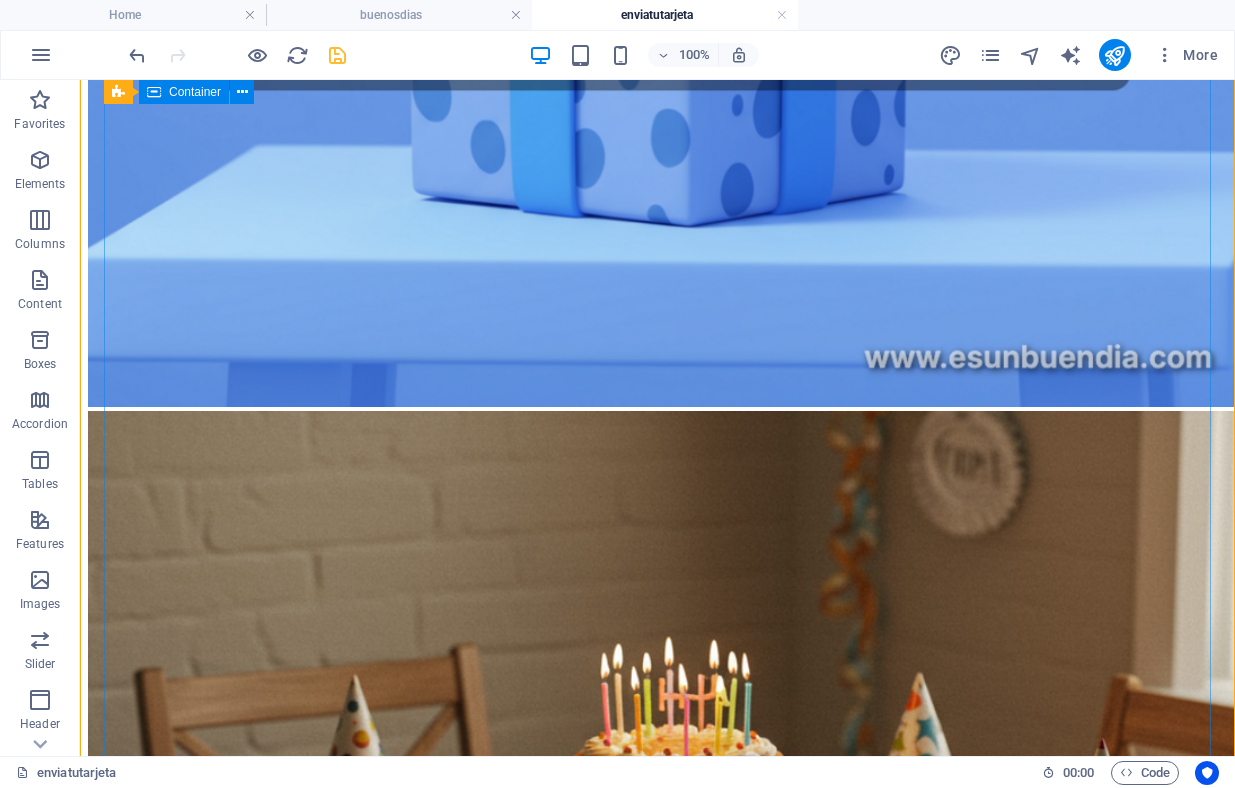 scroll, scrollTop: 1123, scrollLeft: 0, axis: vertical 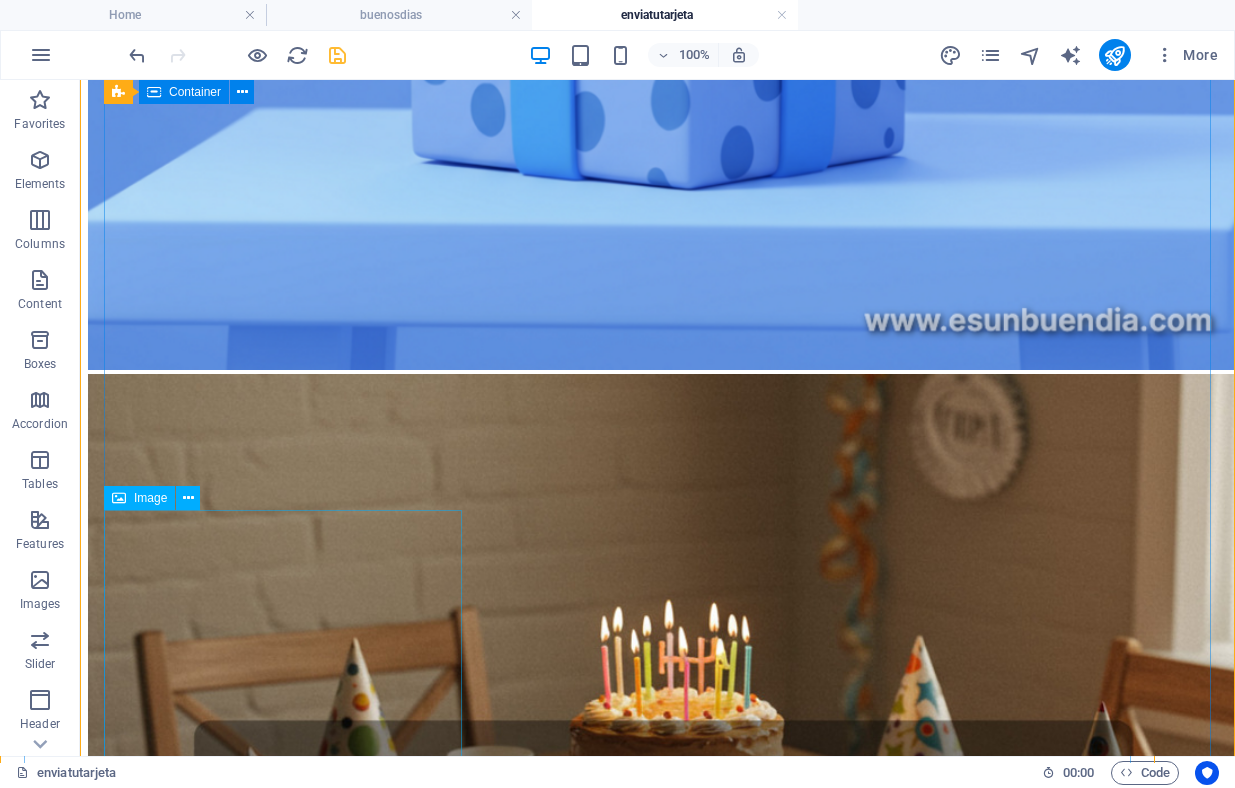 click at bounding box center [657, 9721] 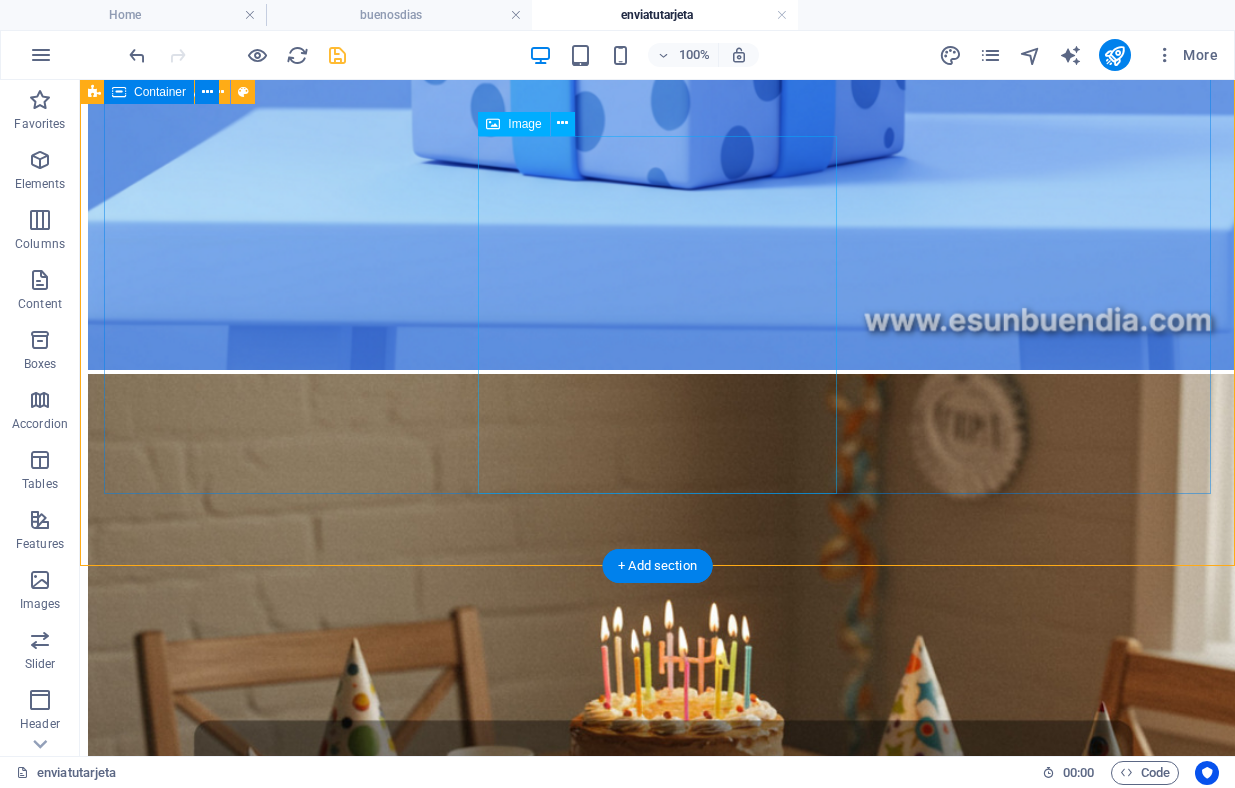 click at bounding box center [657, 7434] 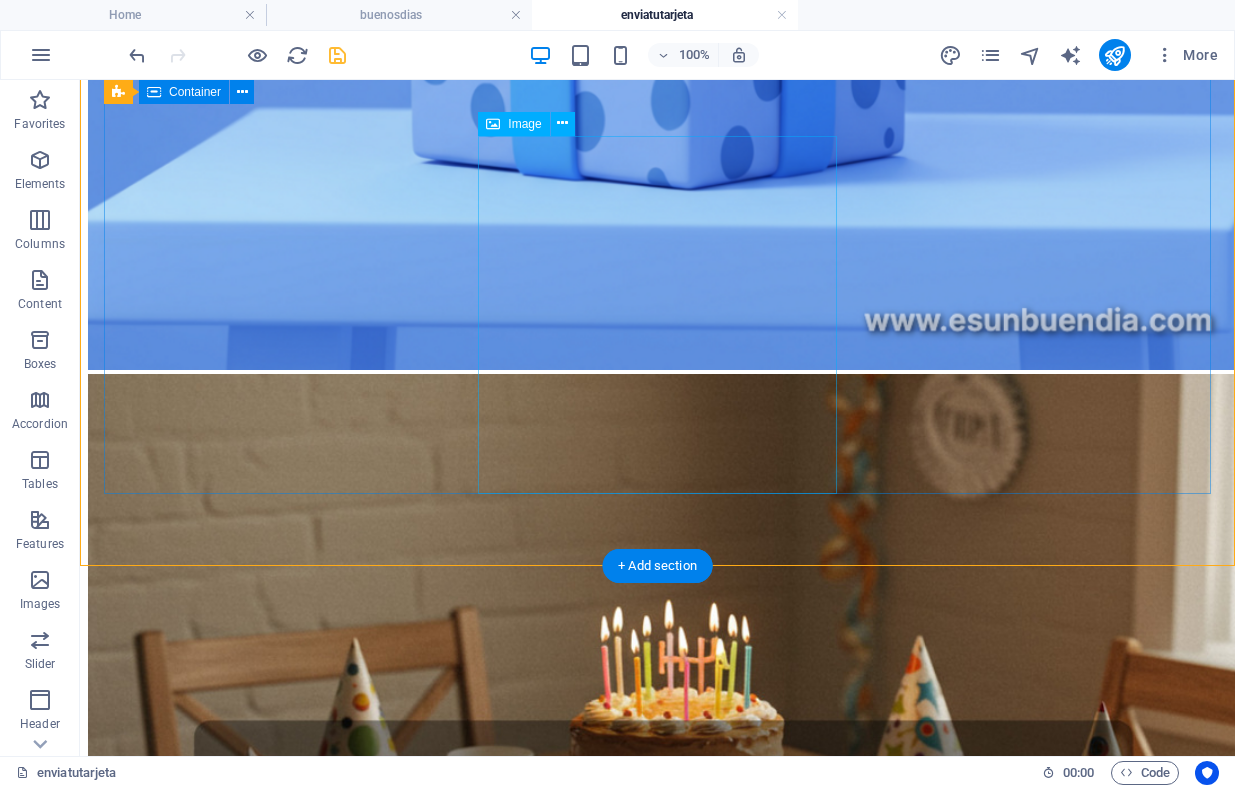 click at bounding box center (657, 7433) 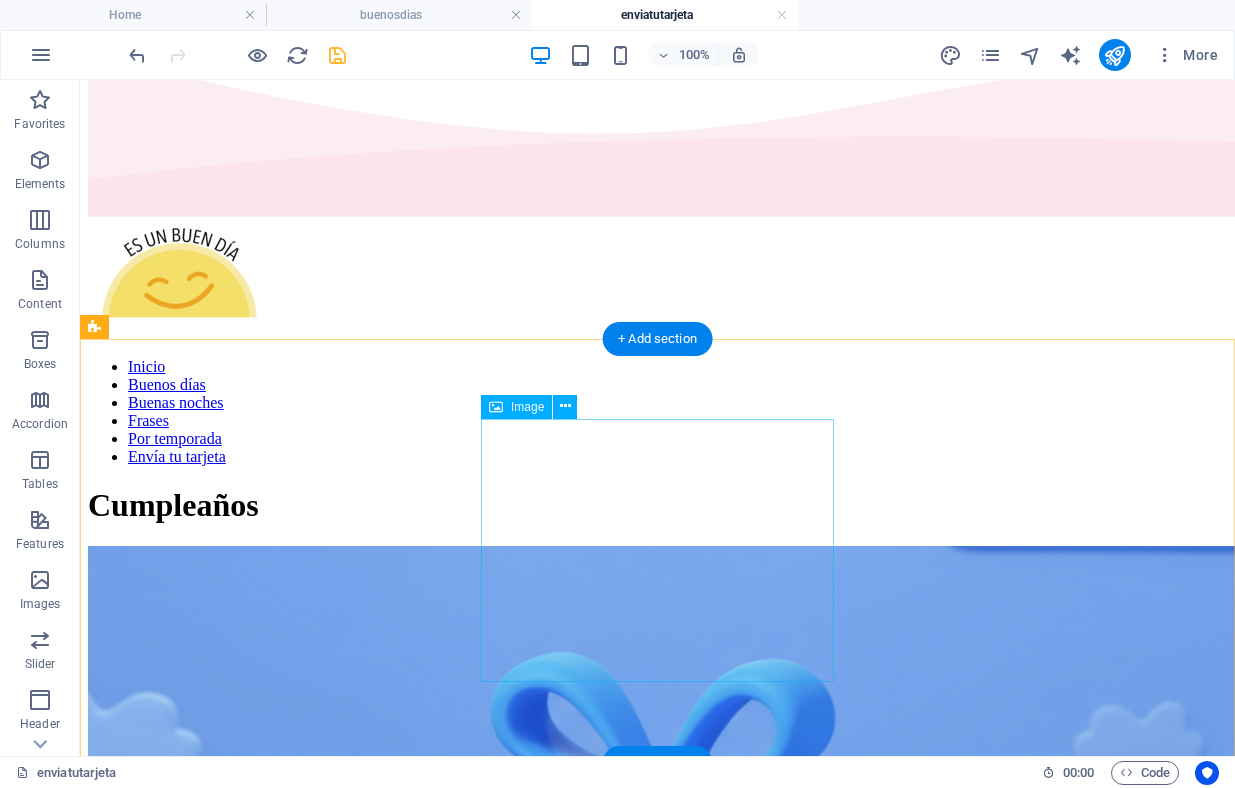 scroll, scrollTop: 103, scrollLeft: 0, axis: vertical 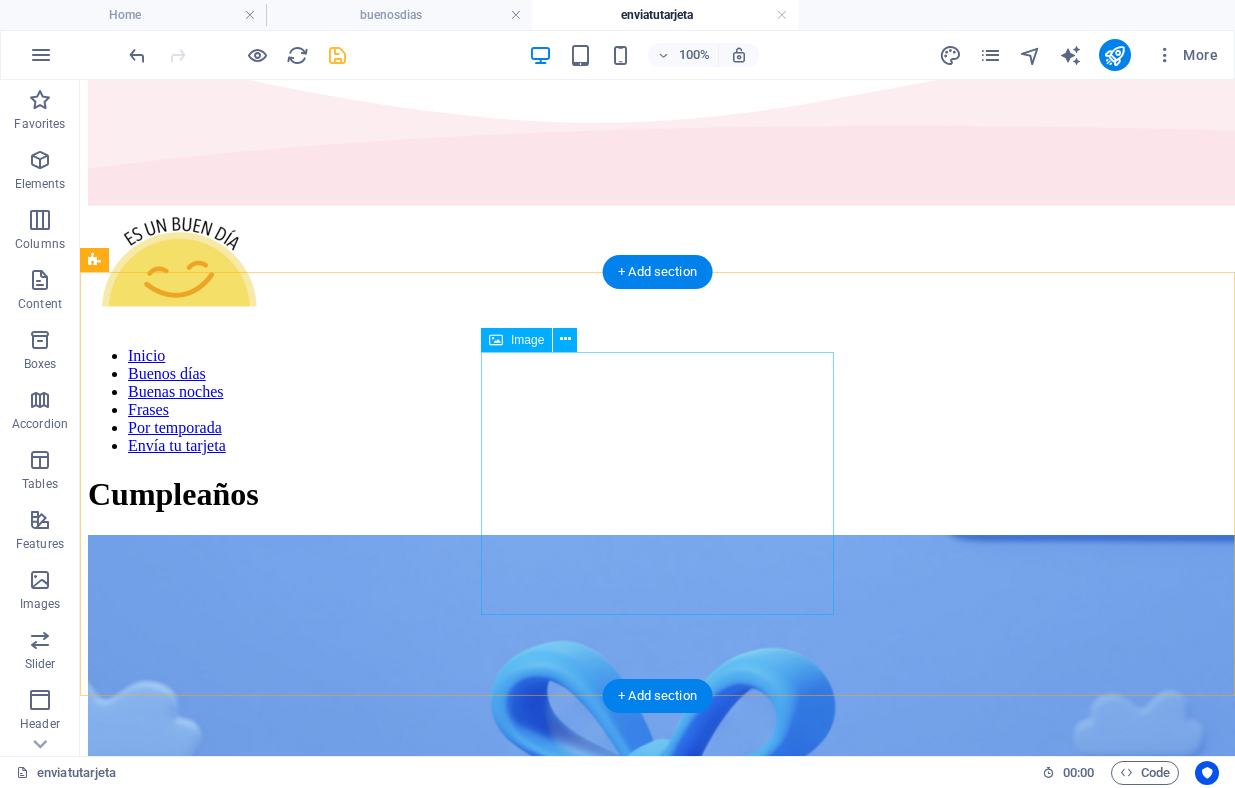click at bounding box center [657, 1825] 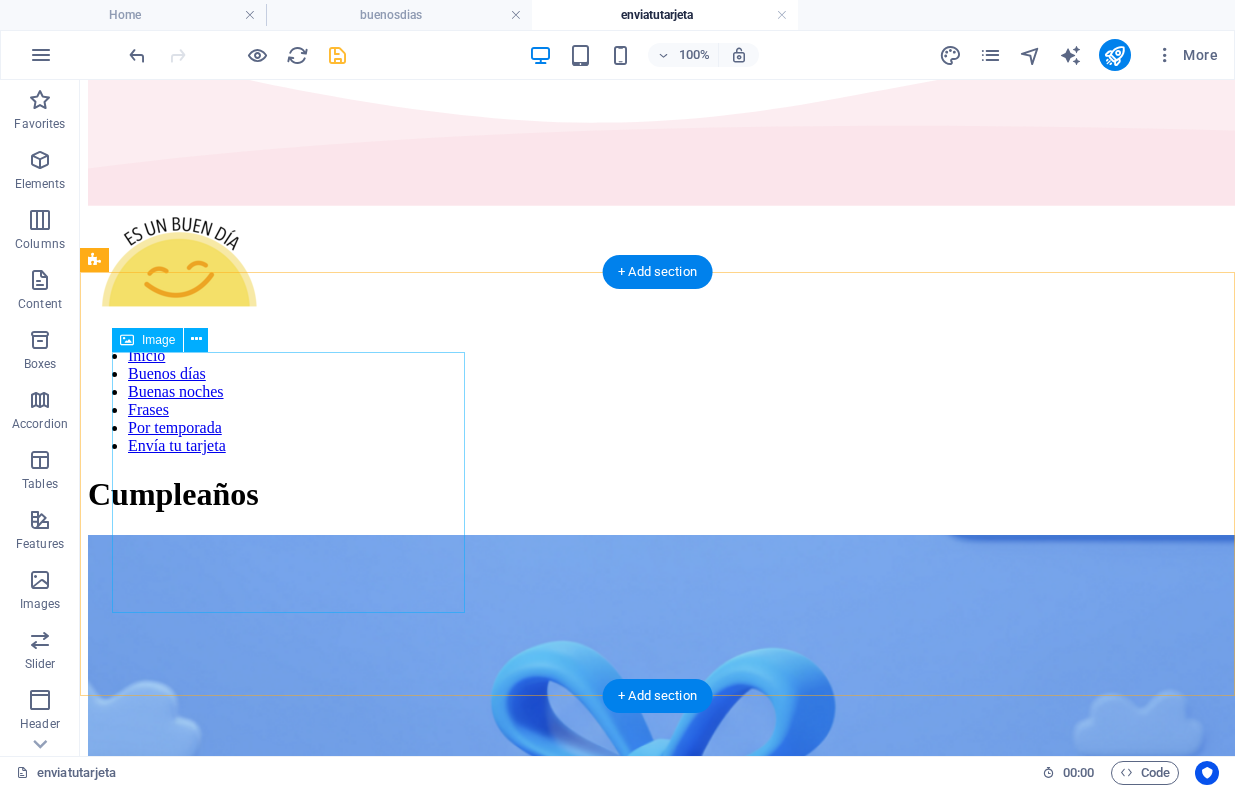 click at bounding box center [657, 964] 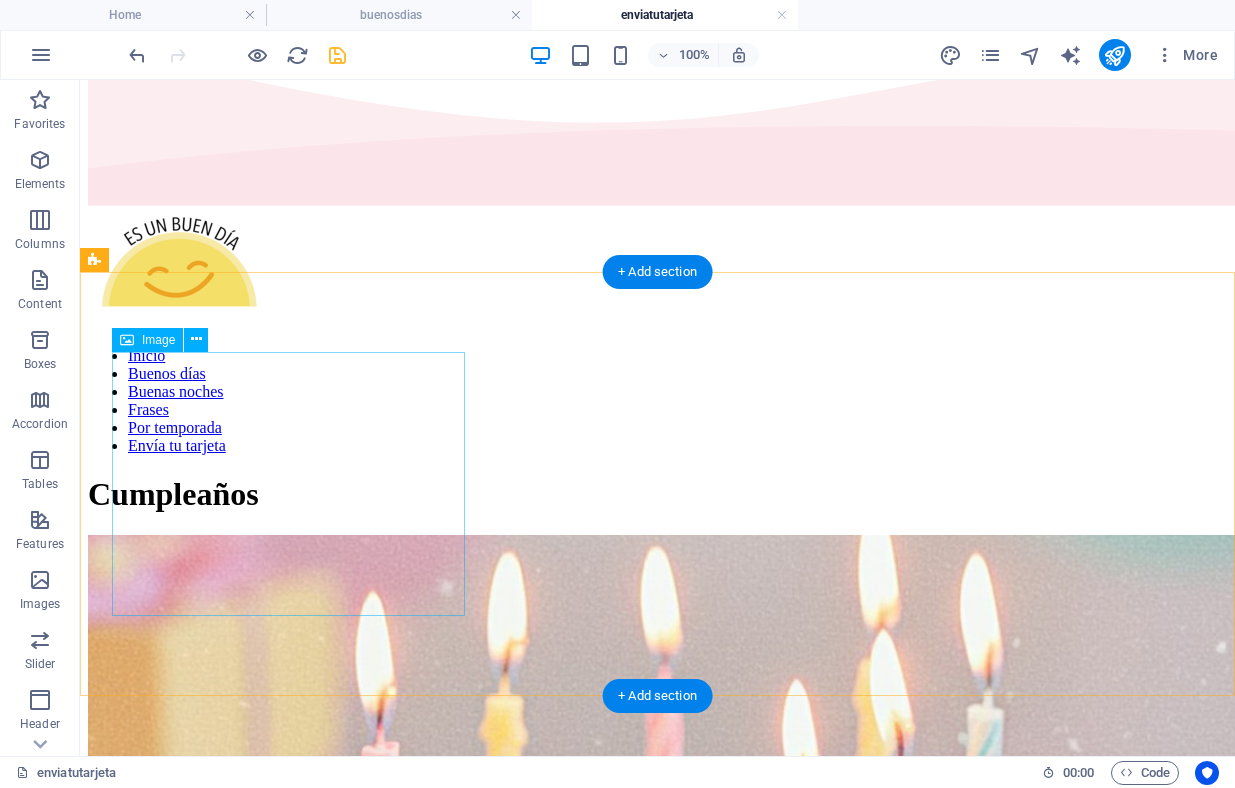 click at bounding box center (657, 968) 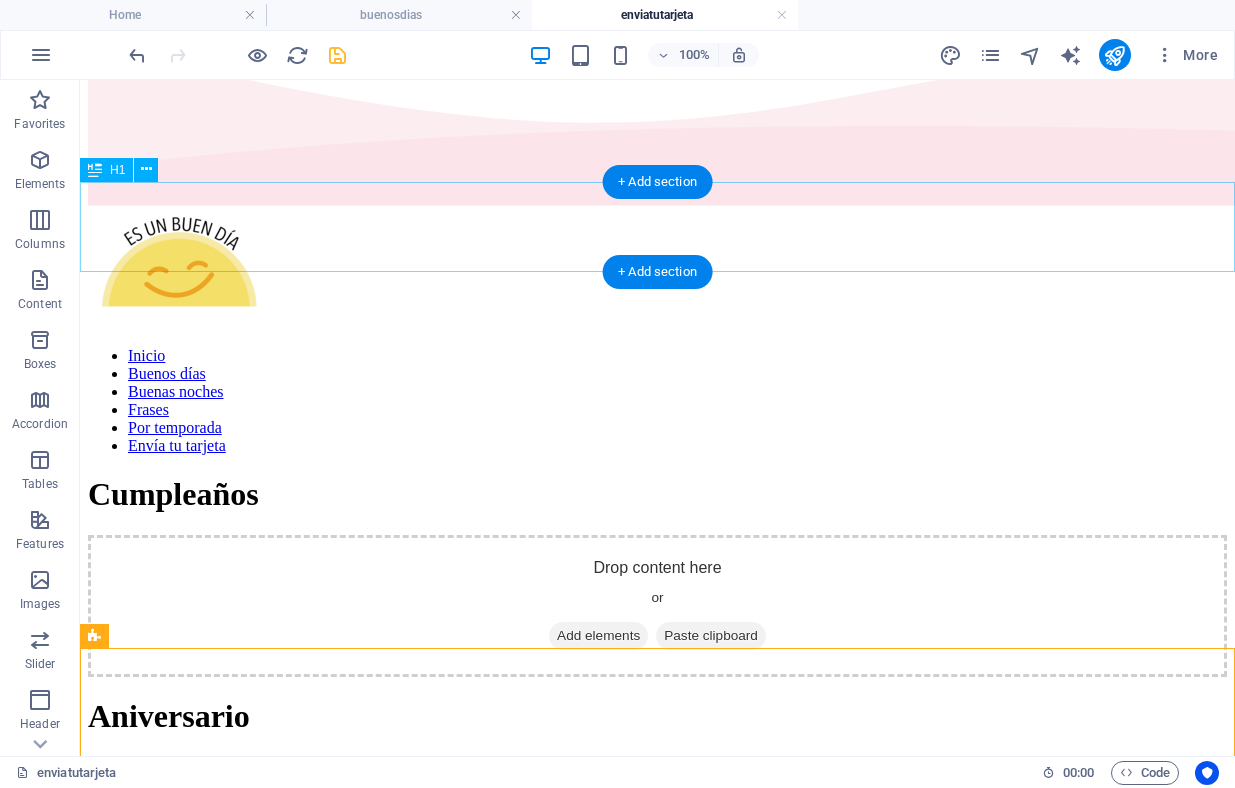 click on "Cumpleaños" at bounding box center (657, 494) 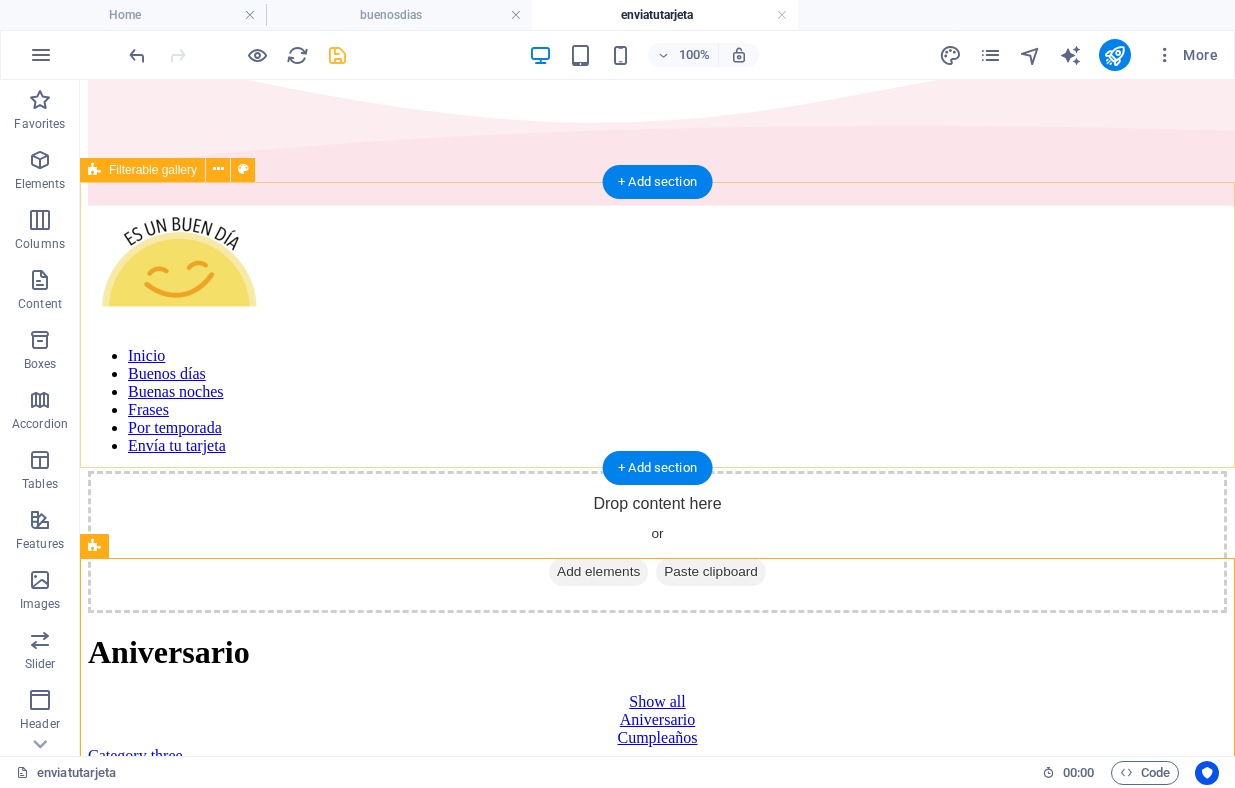 click on "Drop content here or  Add elements  Paste clipboard" at bounding box center [657, 542] 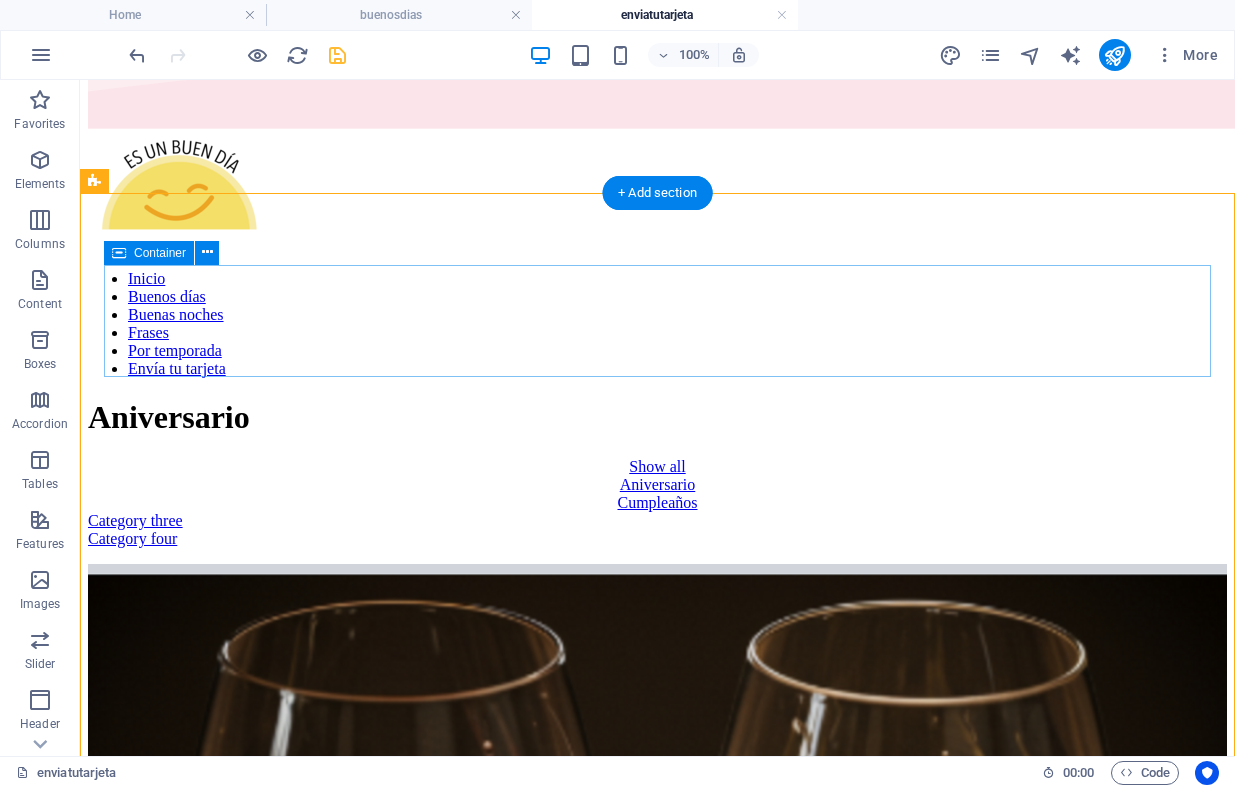 scroll, scrollTop: 182, scrollLeft: 0, axis: vertical 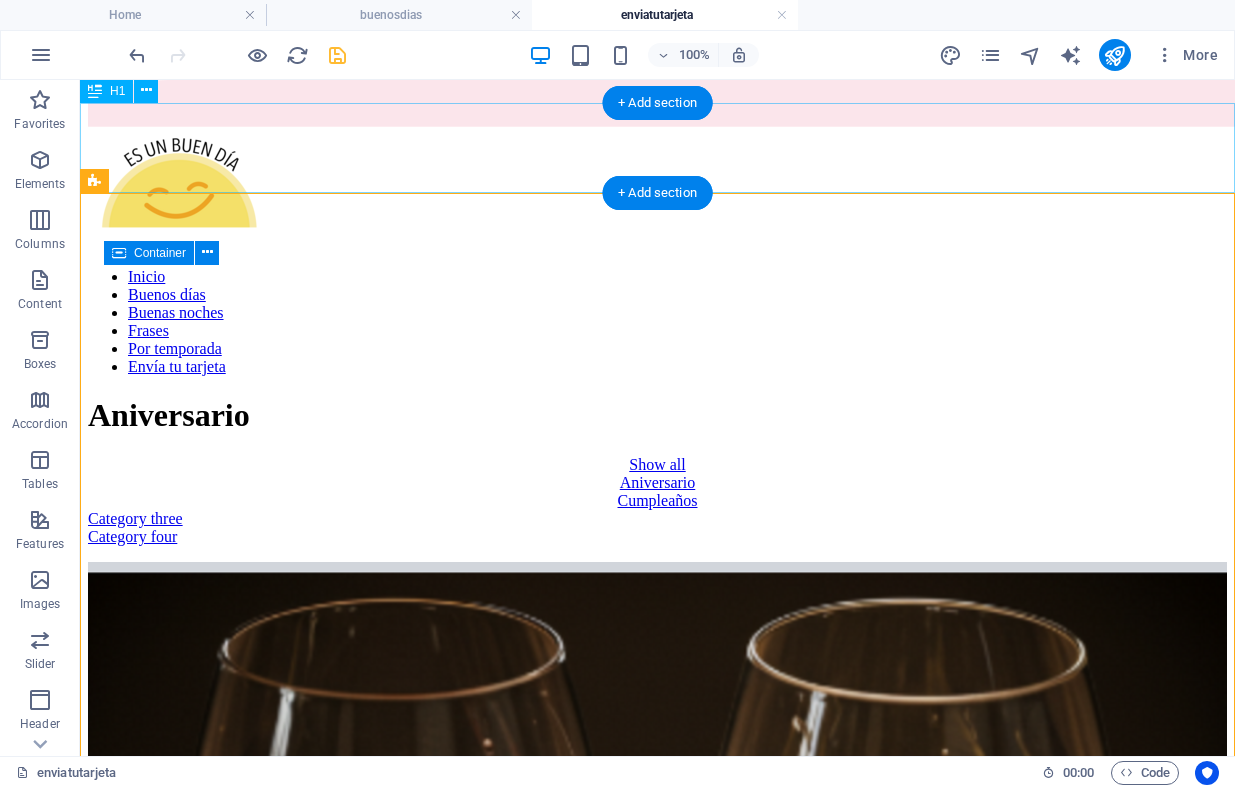 click on "Aniversario" at bounding box center [657, 415] 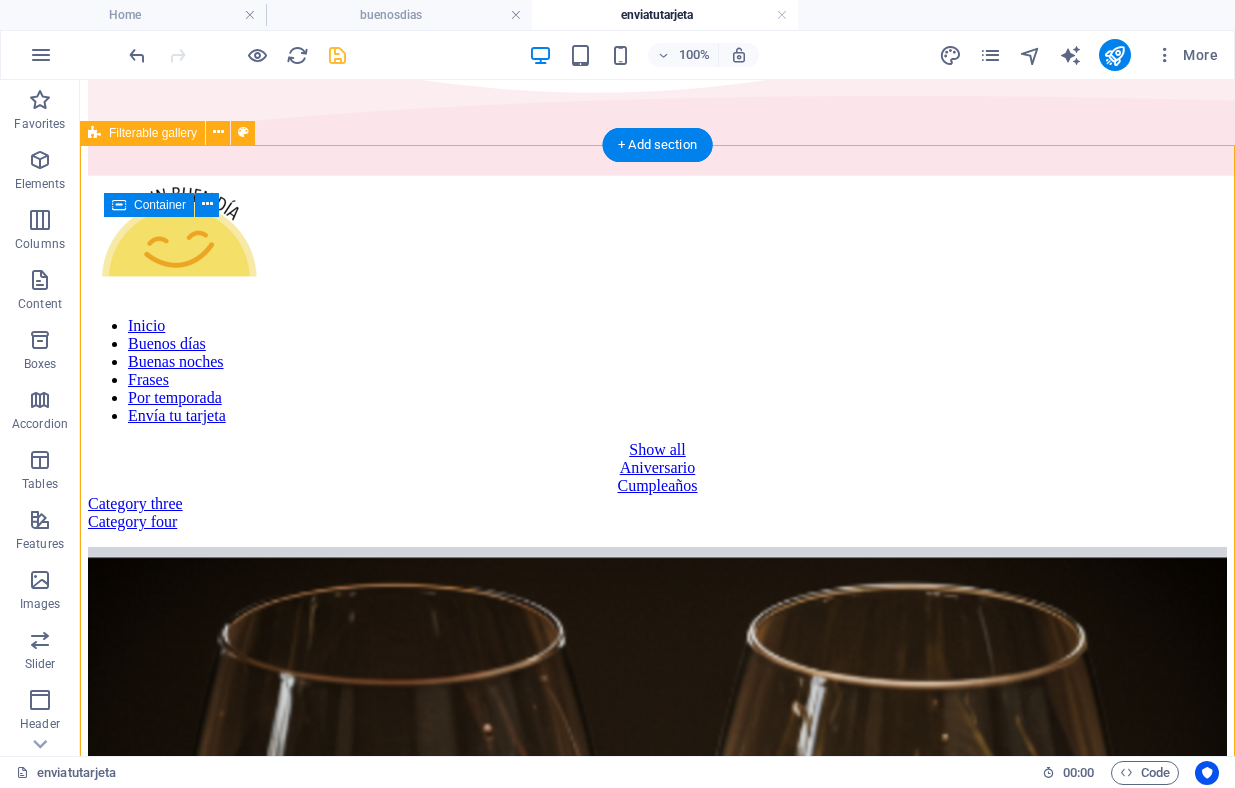 scroll, scrollTop: 153, scrollLeft: 0, axis: vertical 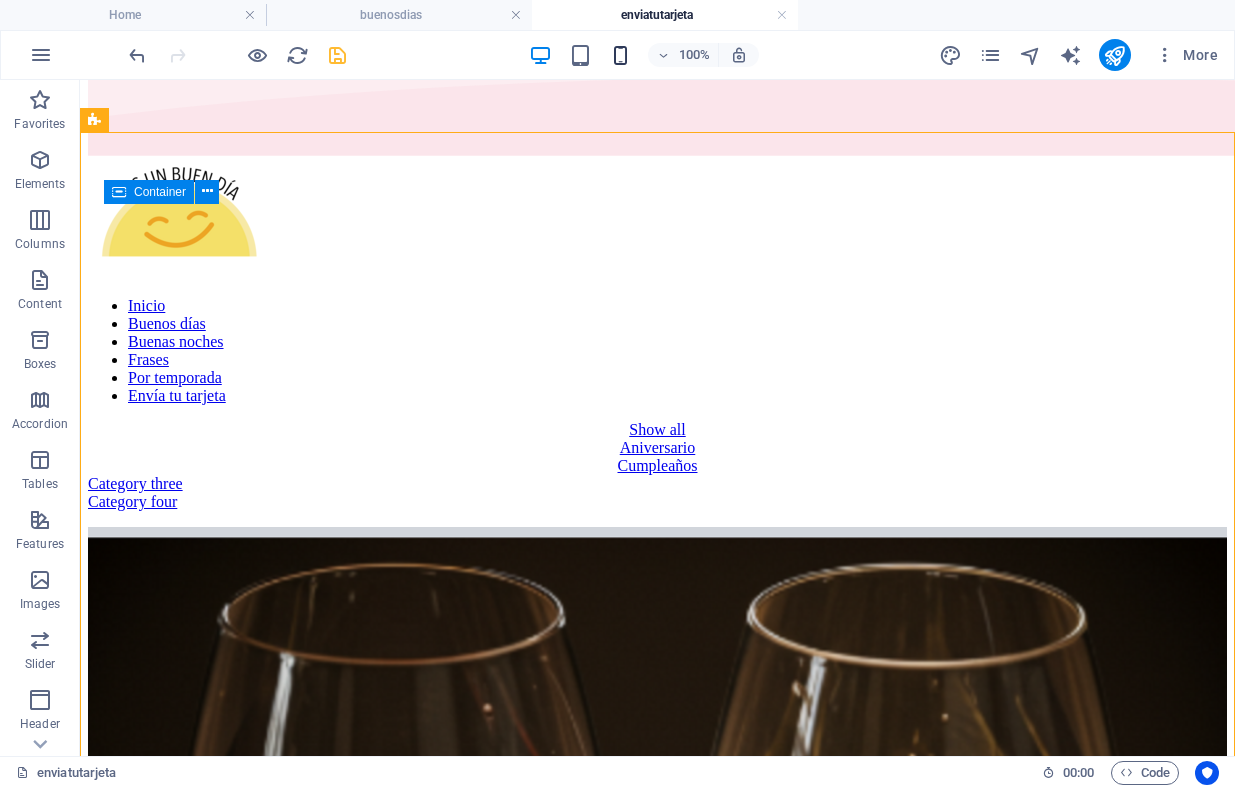 click at bounding box center [620, 55] 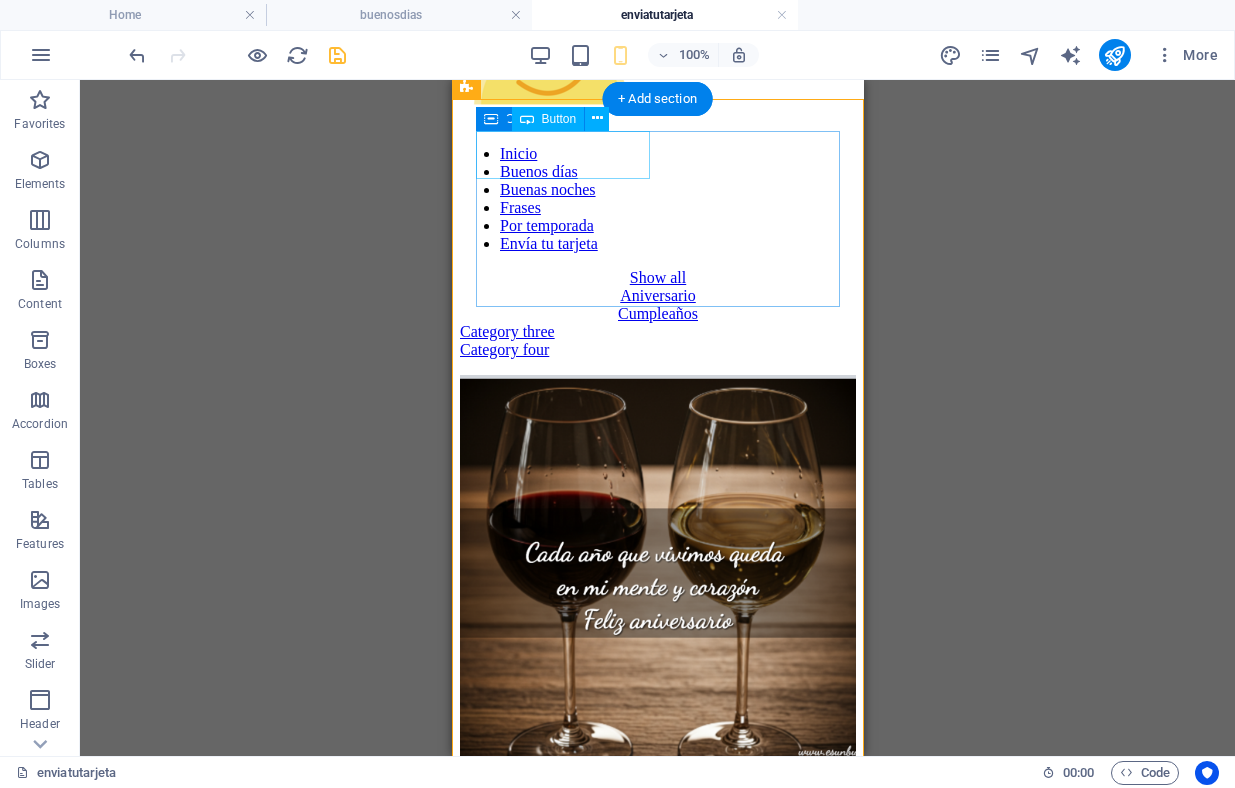click on "Show all" at bounding box center (657, 278) 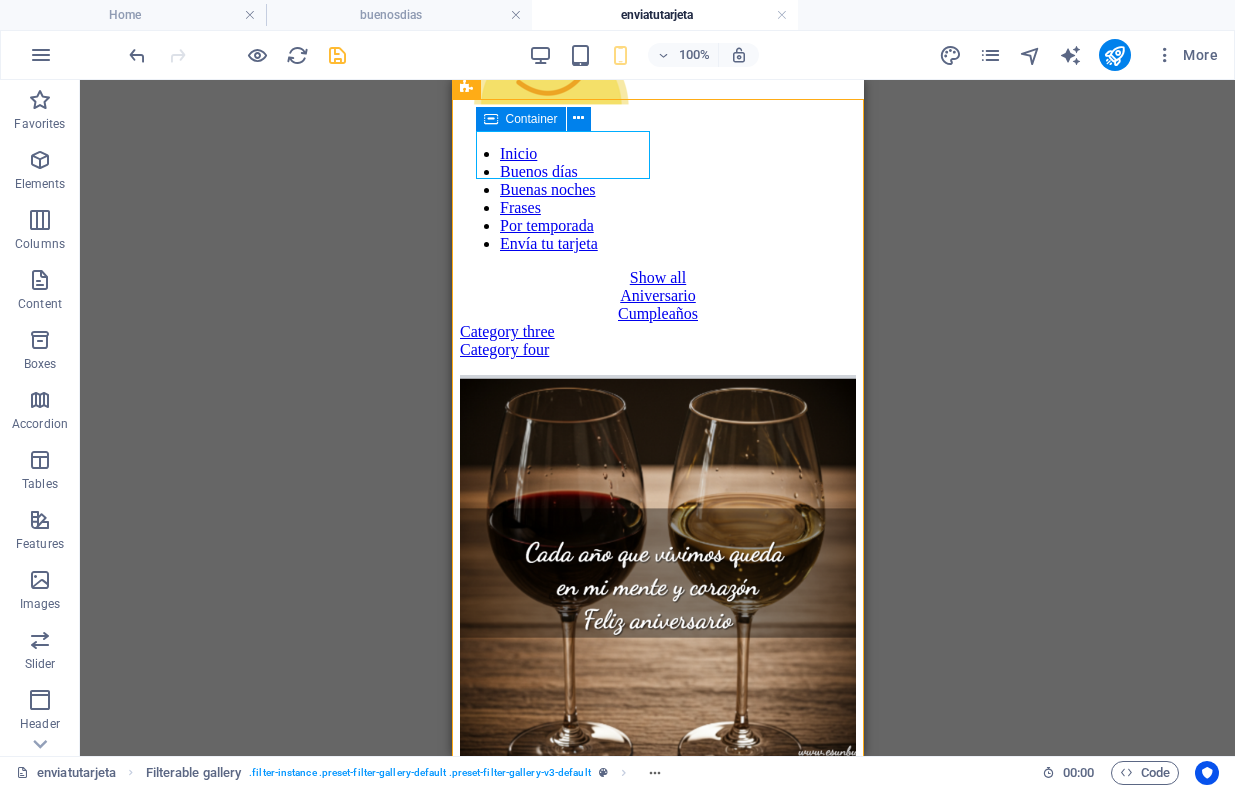 click at bounding box center [337, 55] 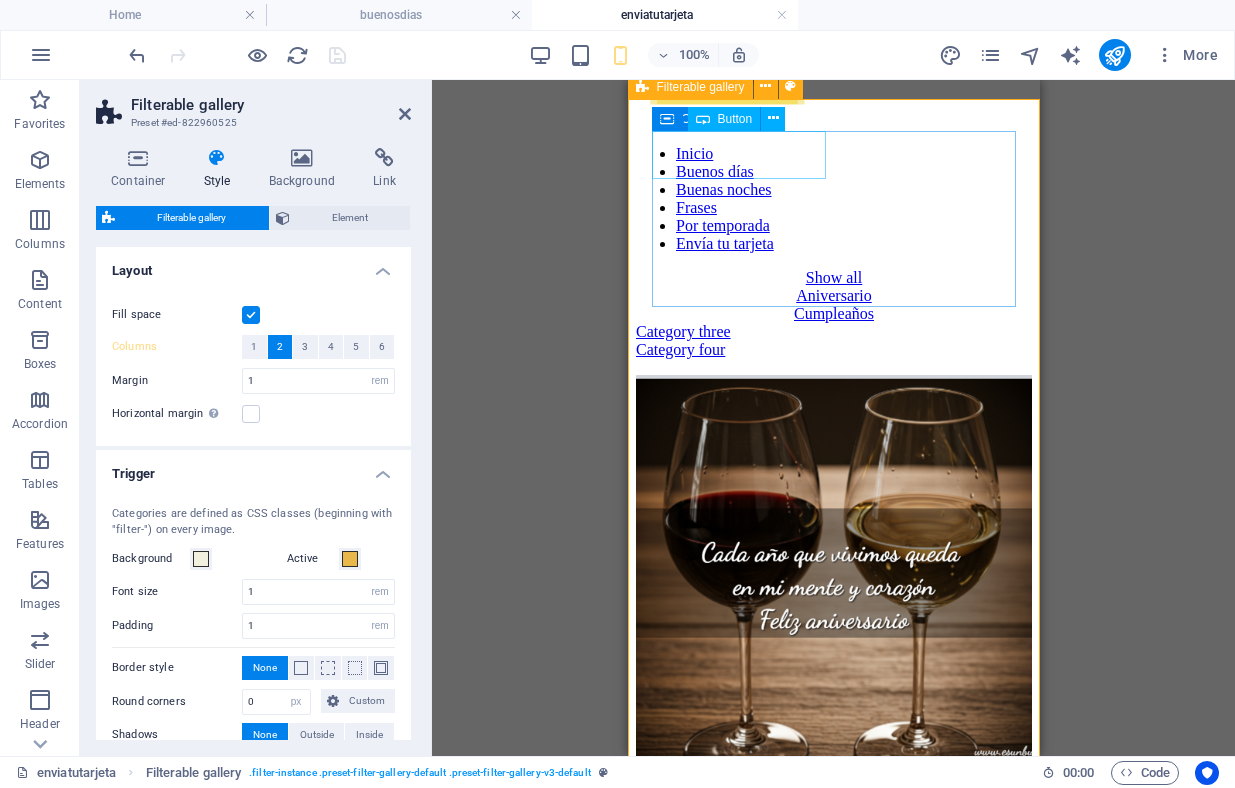 click on "Show all" at bounding box center [833, 278] 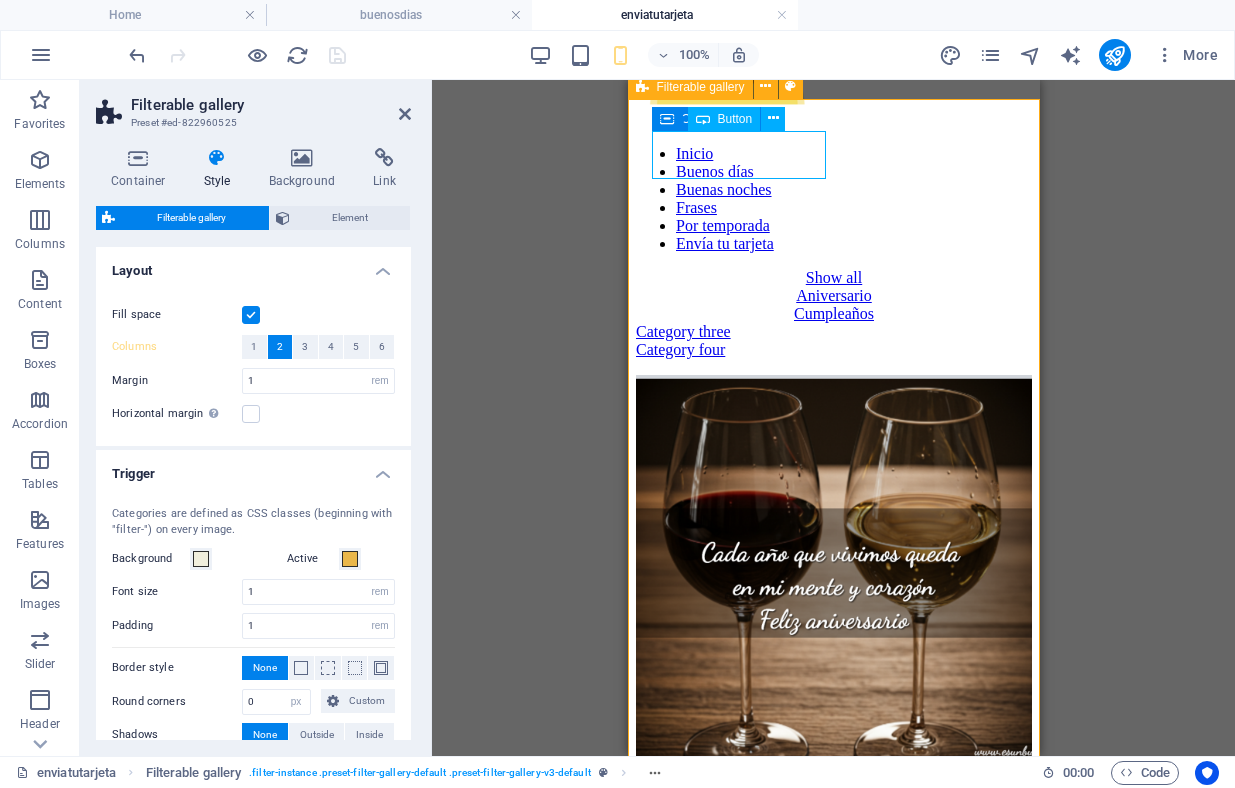 click on "Show all" at bounding box center [833, 278] 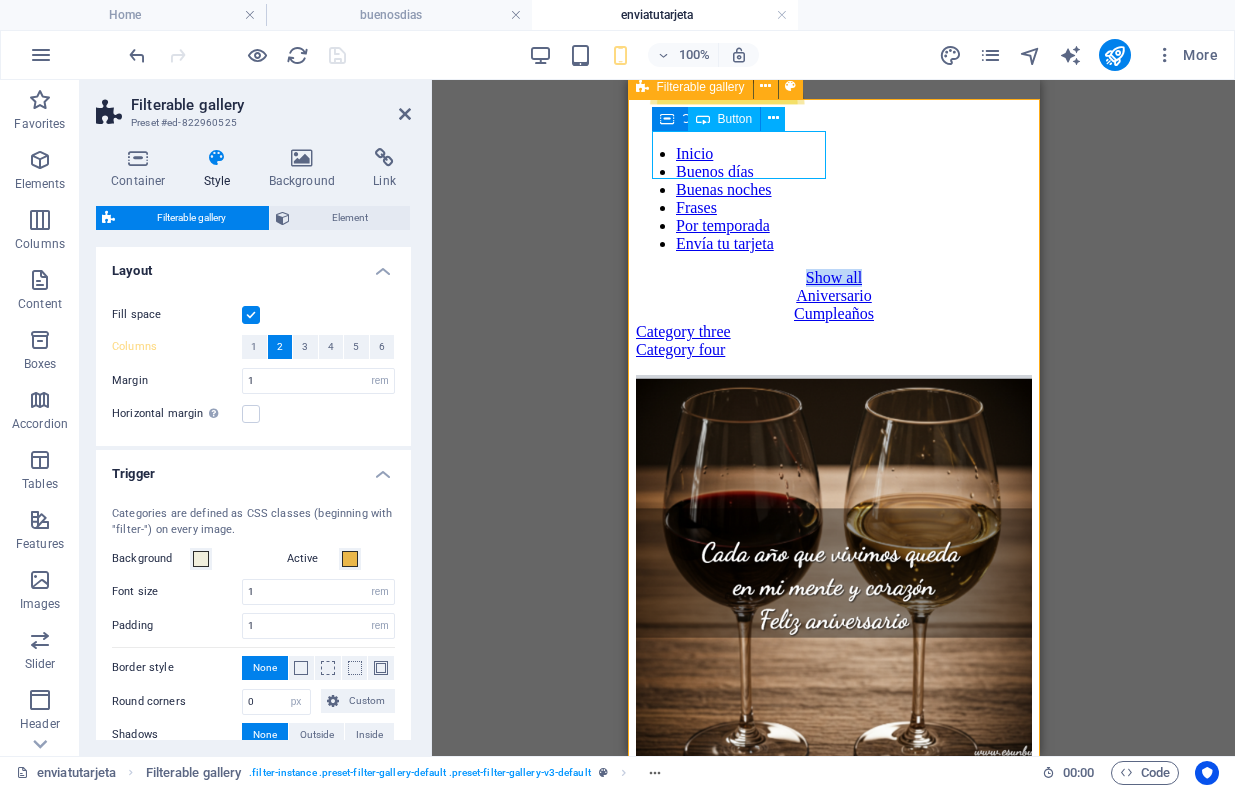 select 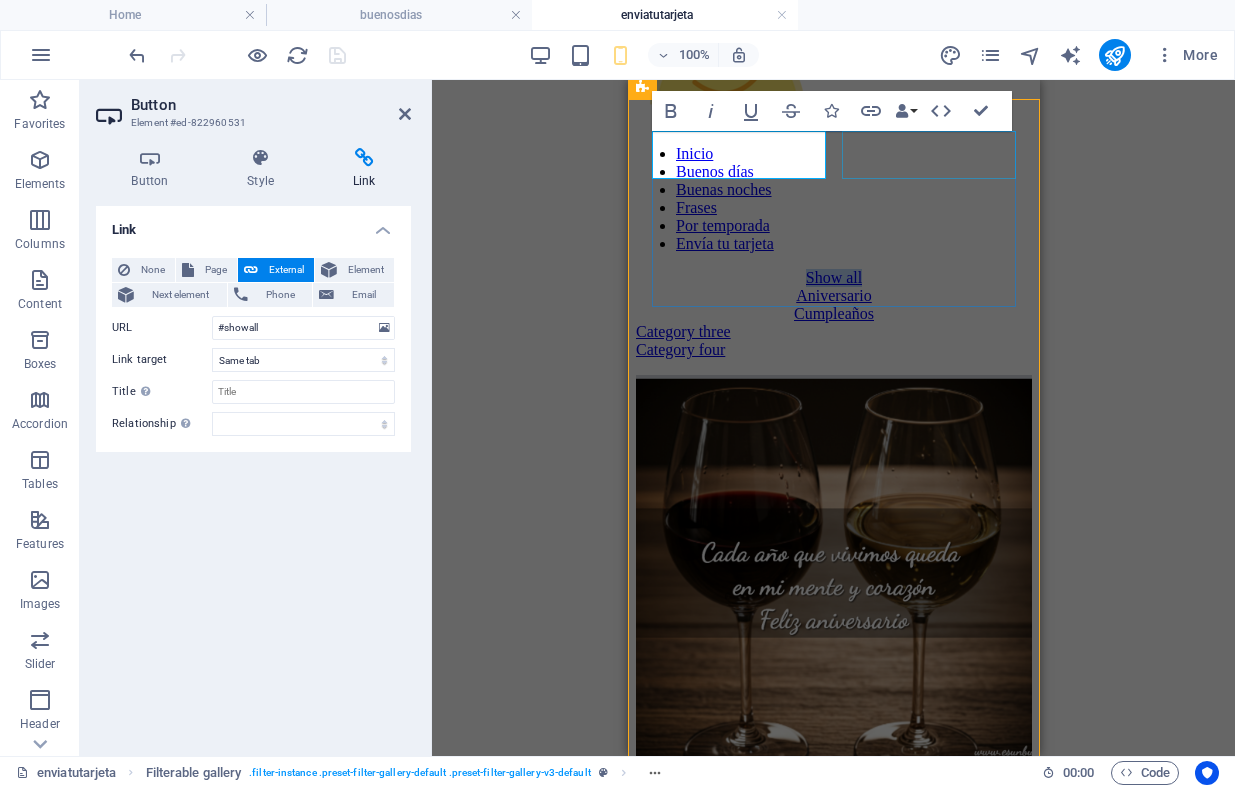click on "Aniversario" at bounding box center (833, 296) 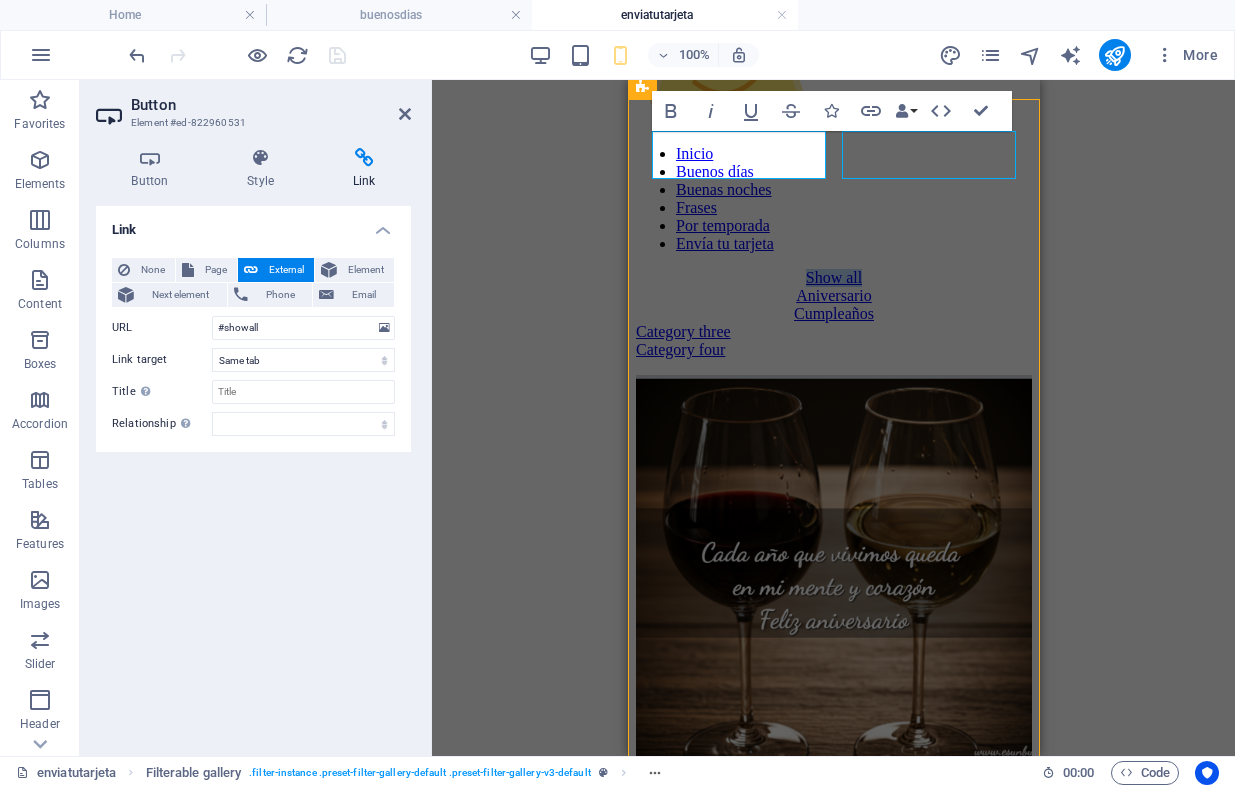 click on "Aniversario" at bounding box center [833, 296] 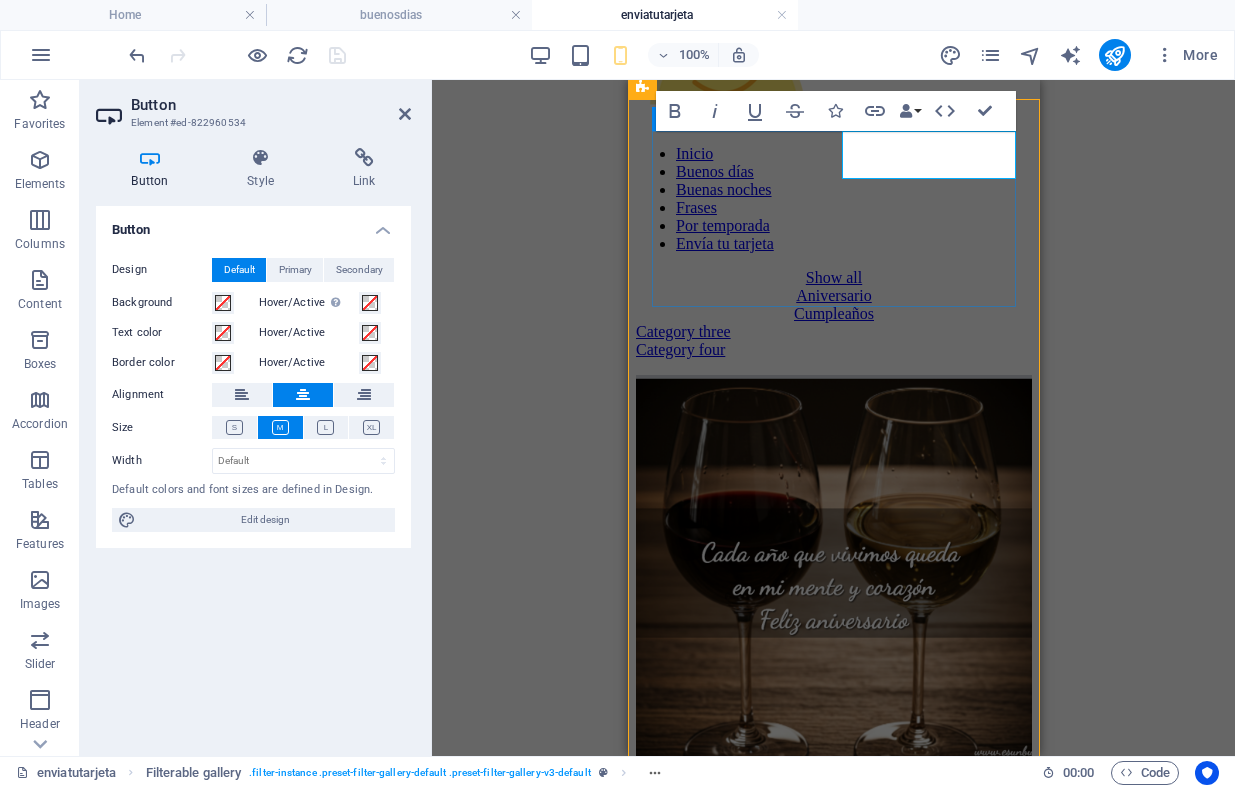 click on "Aniversario" at bounding box center [833, 295] 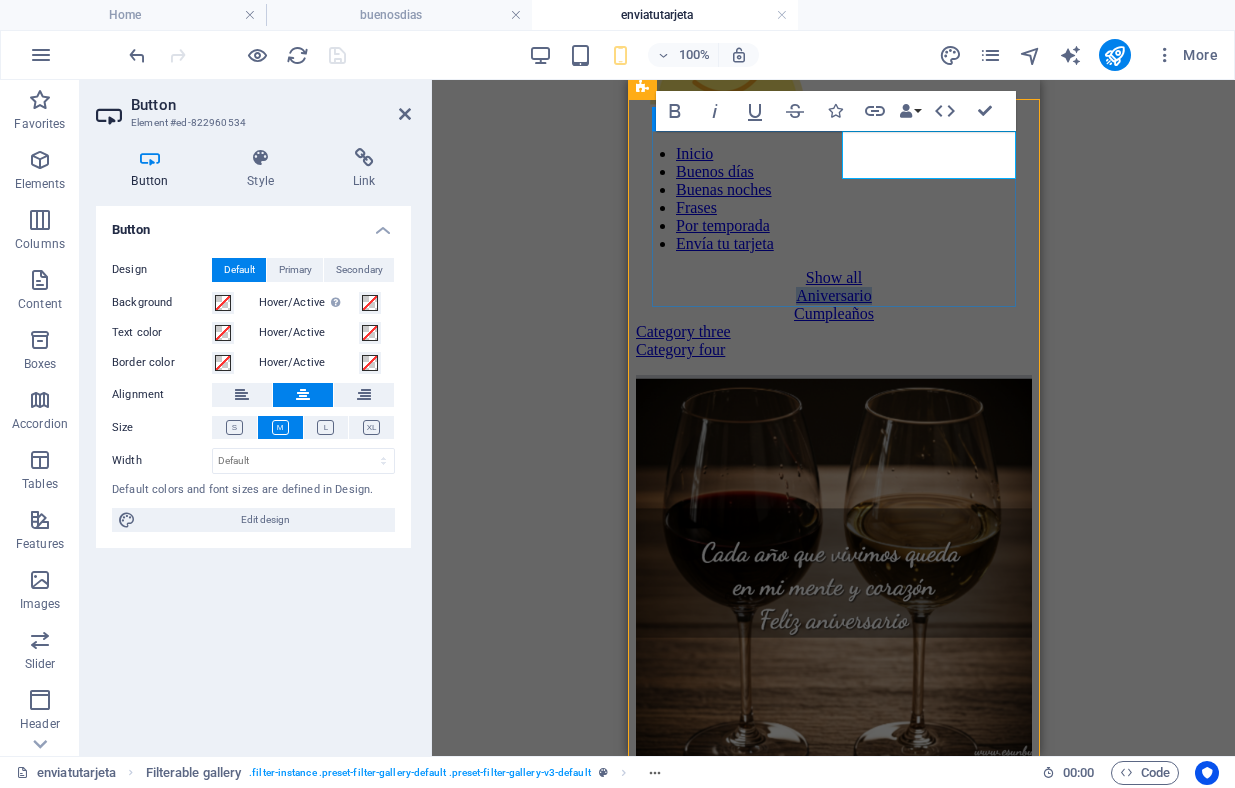 click on "Aniversario" at bounding box center (833, 295) 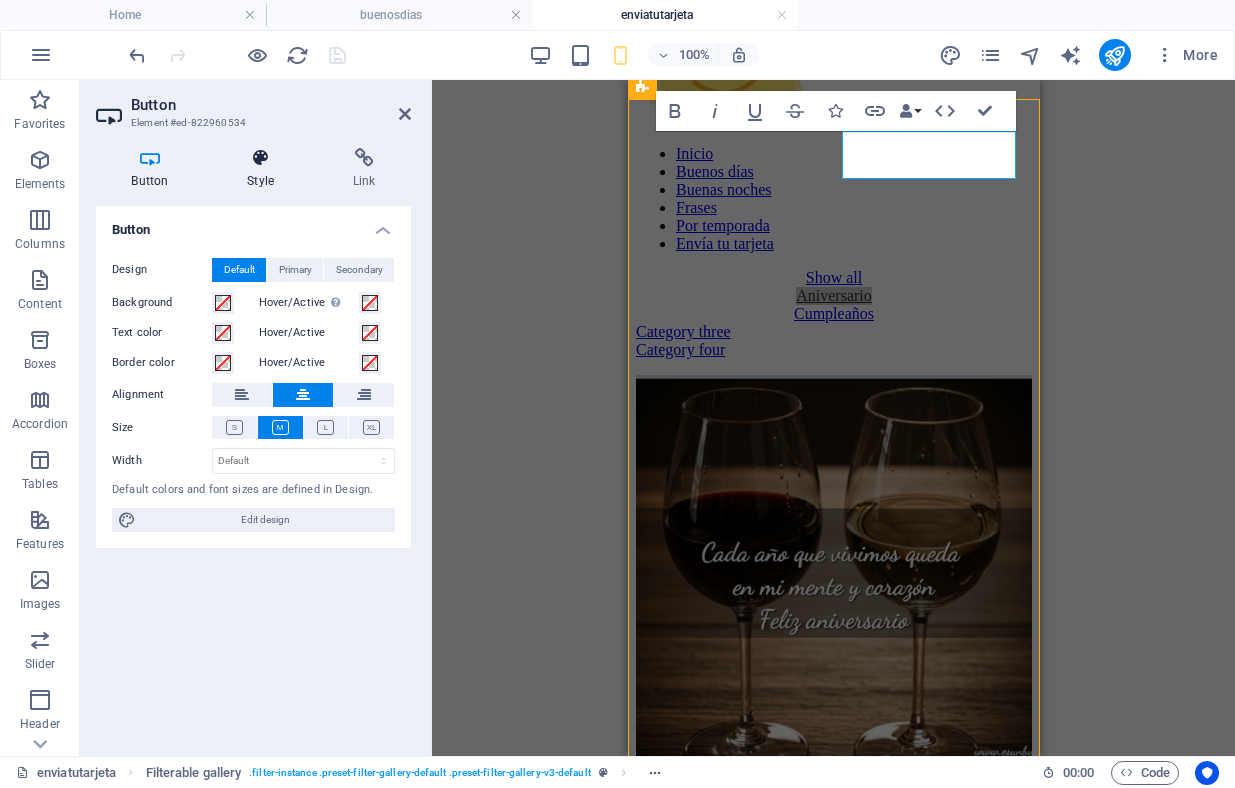 click at bounding box center (261, 158) 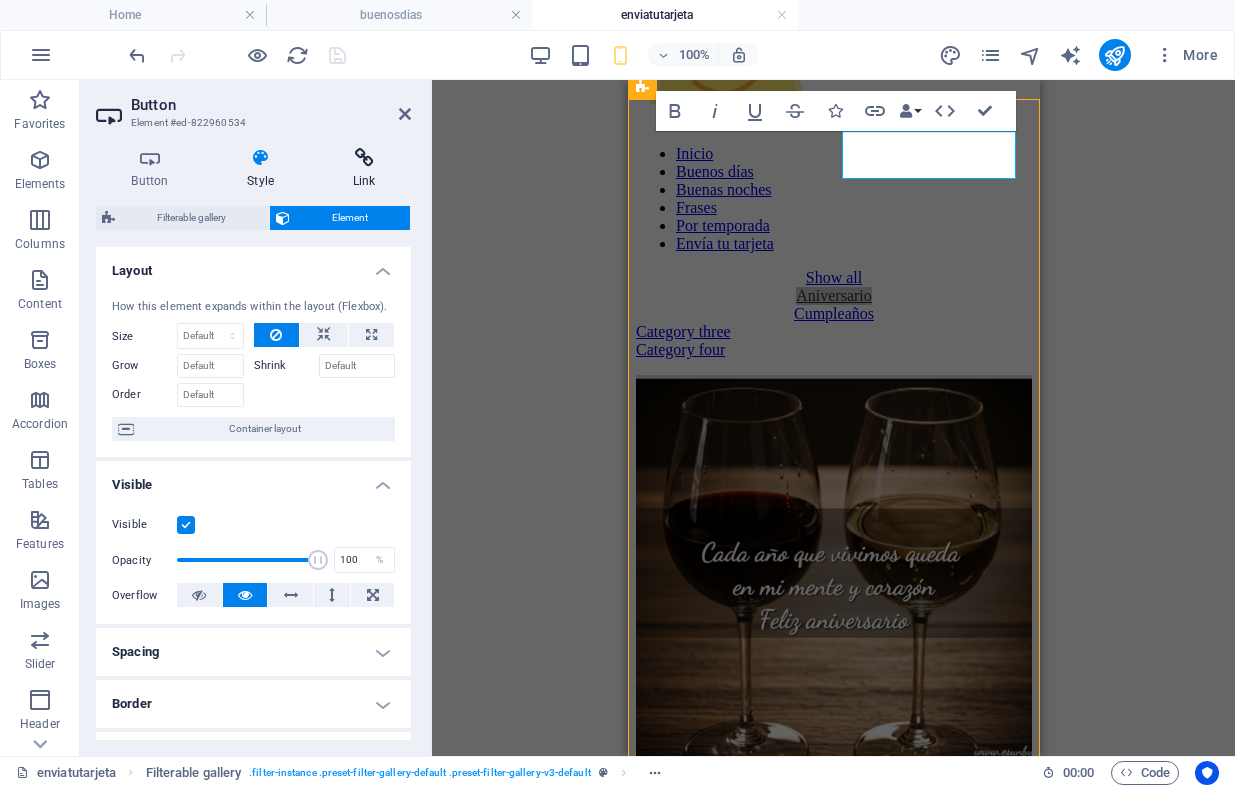 click at bounding box center (364, 158) 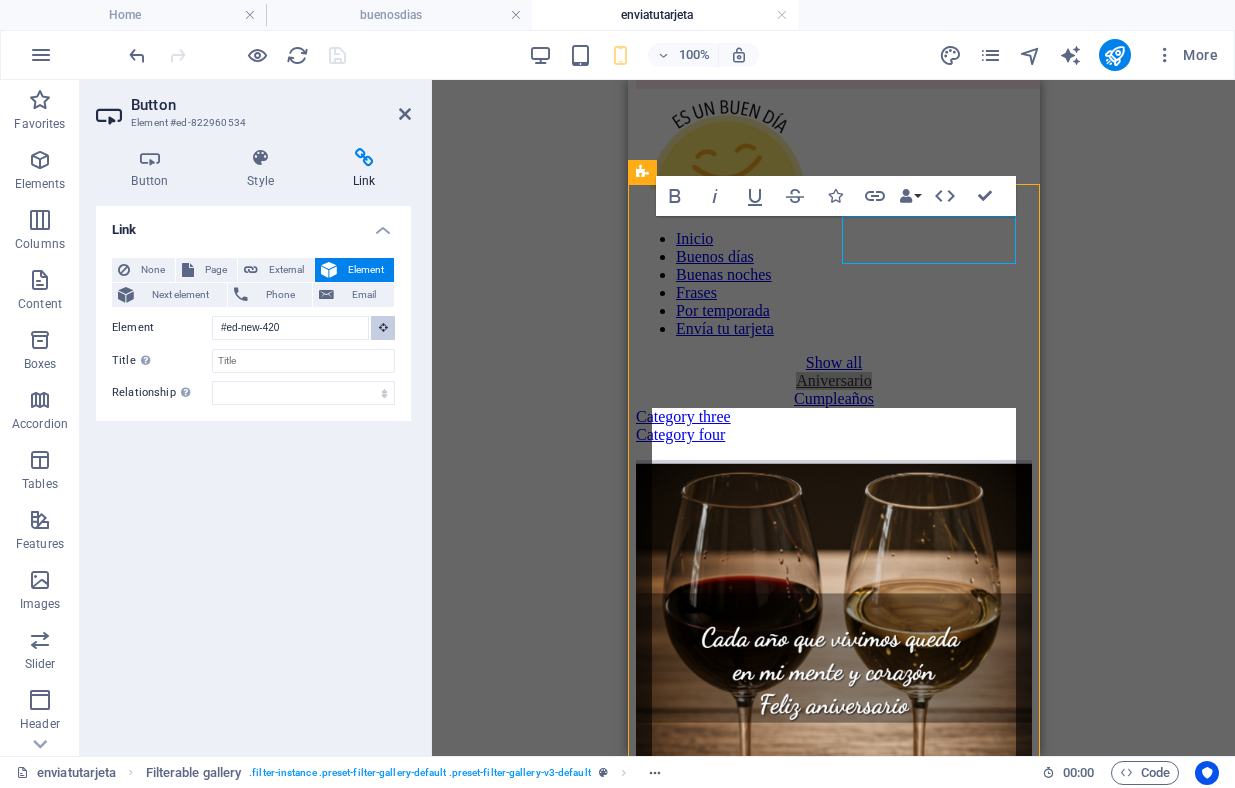 scroll, scrollTop: 153, scrollLeft: 0, axis: vertical 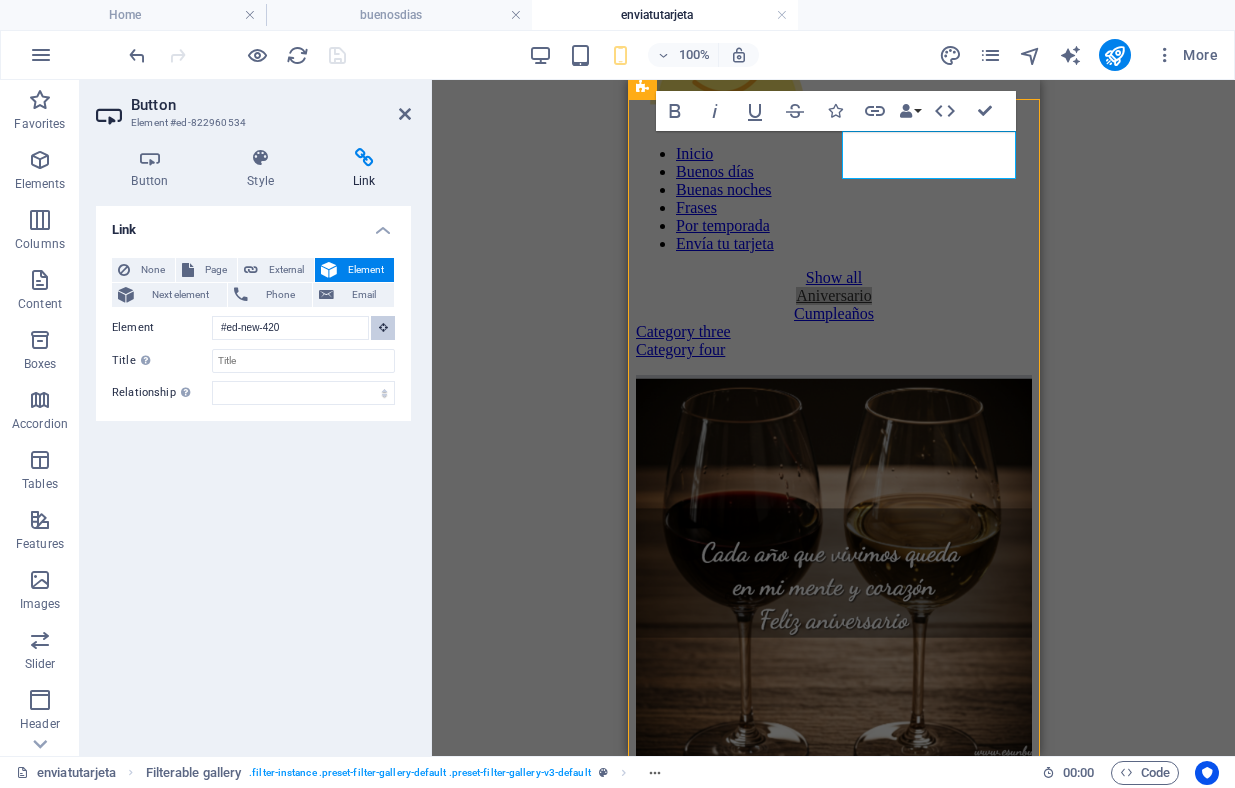 click at bounding box center [383, 327] 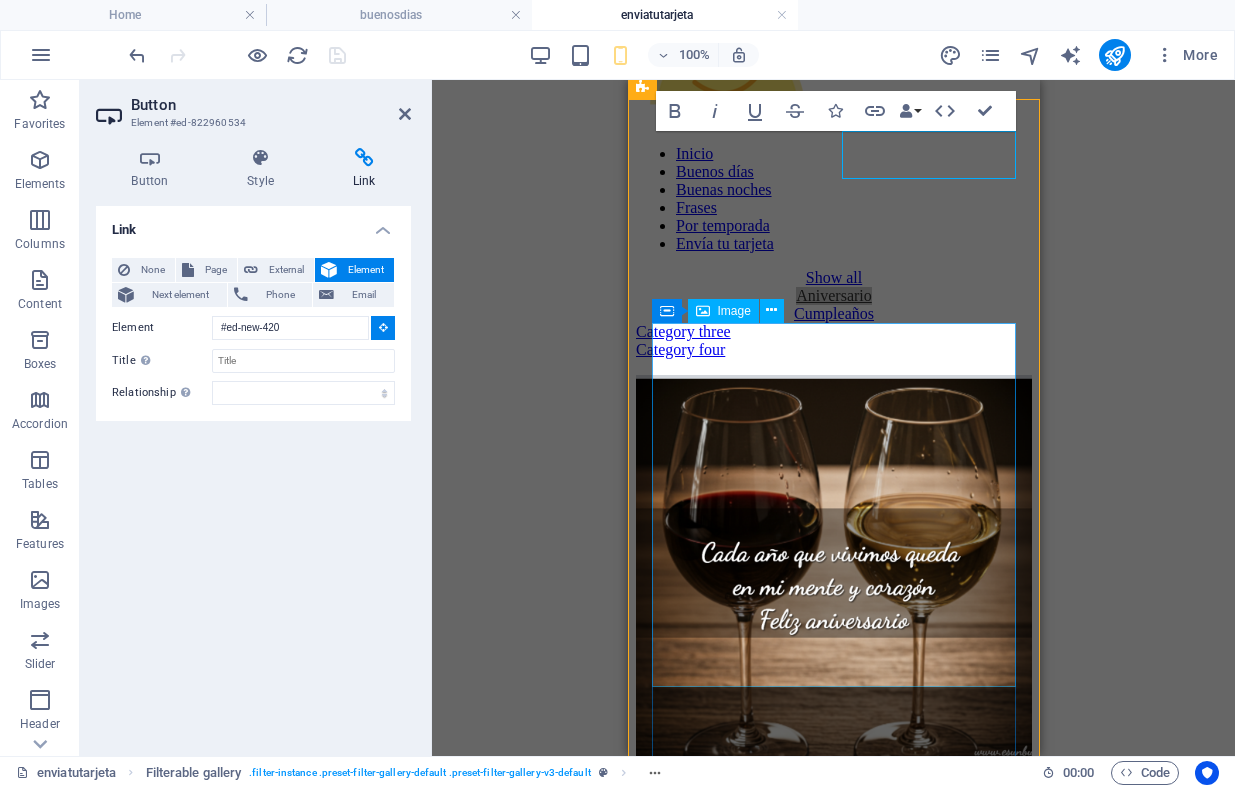 click at bounding box center [833, 575] 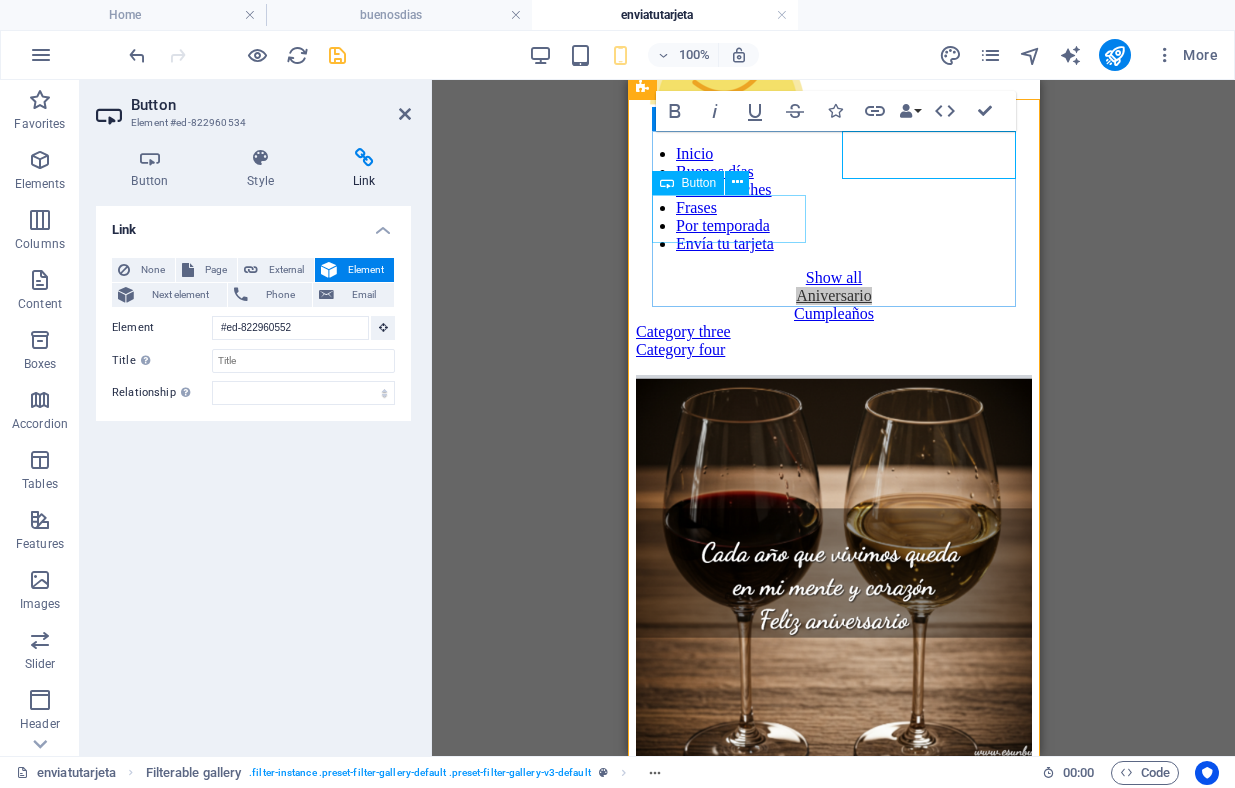 click on "Cumpleaños" at bounding box center (833, 314) 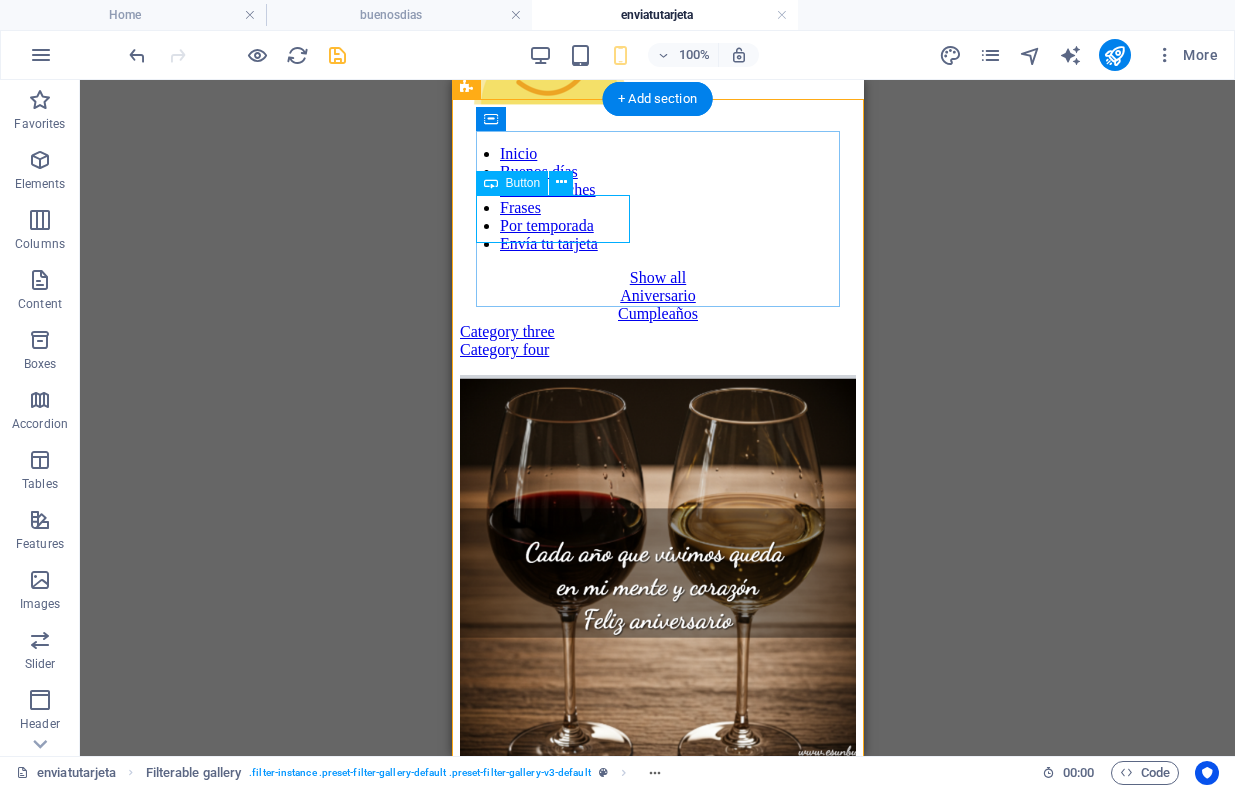 click on "Cumpleaños" at bounding box center (657, 314) 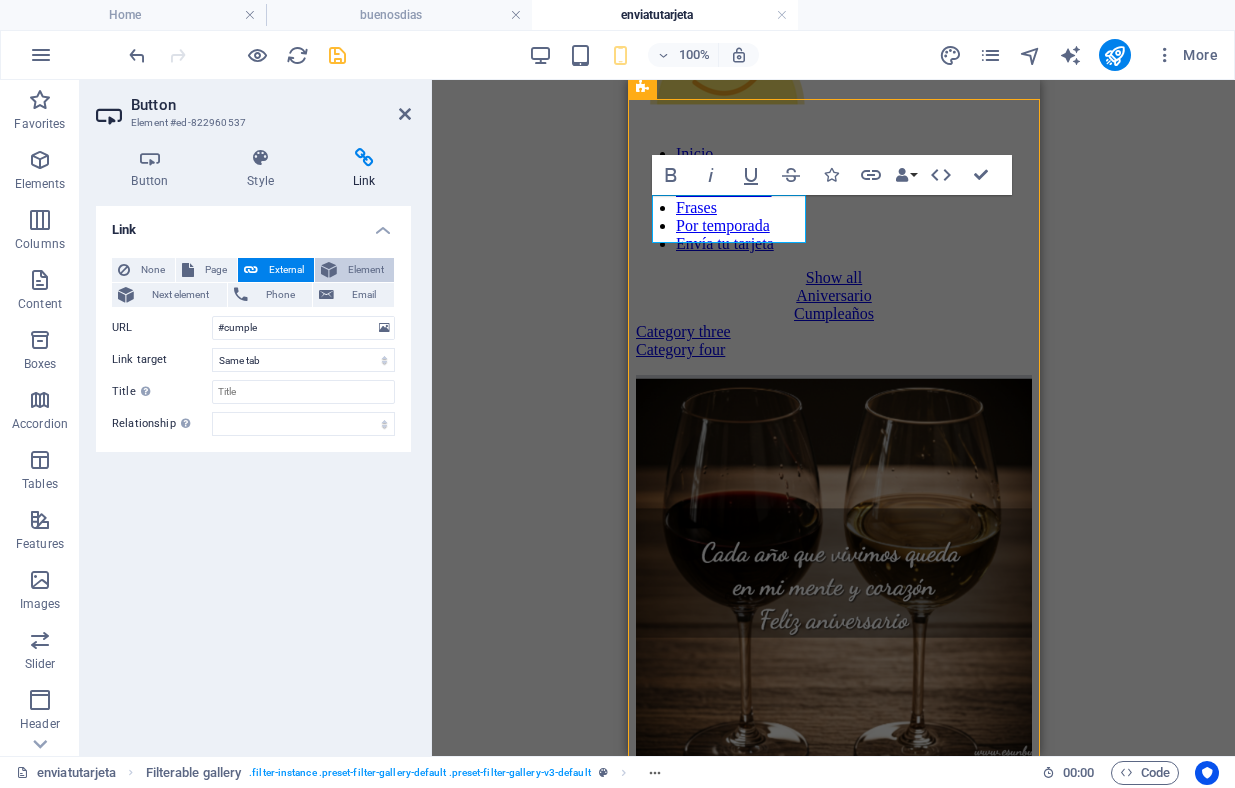 click on "Element" at bounding box center (365, 270) 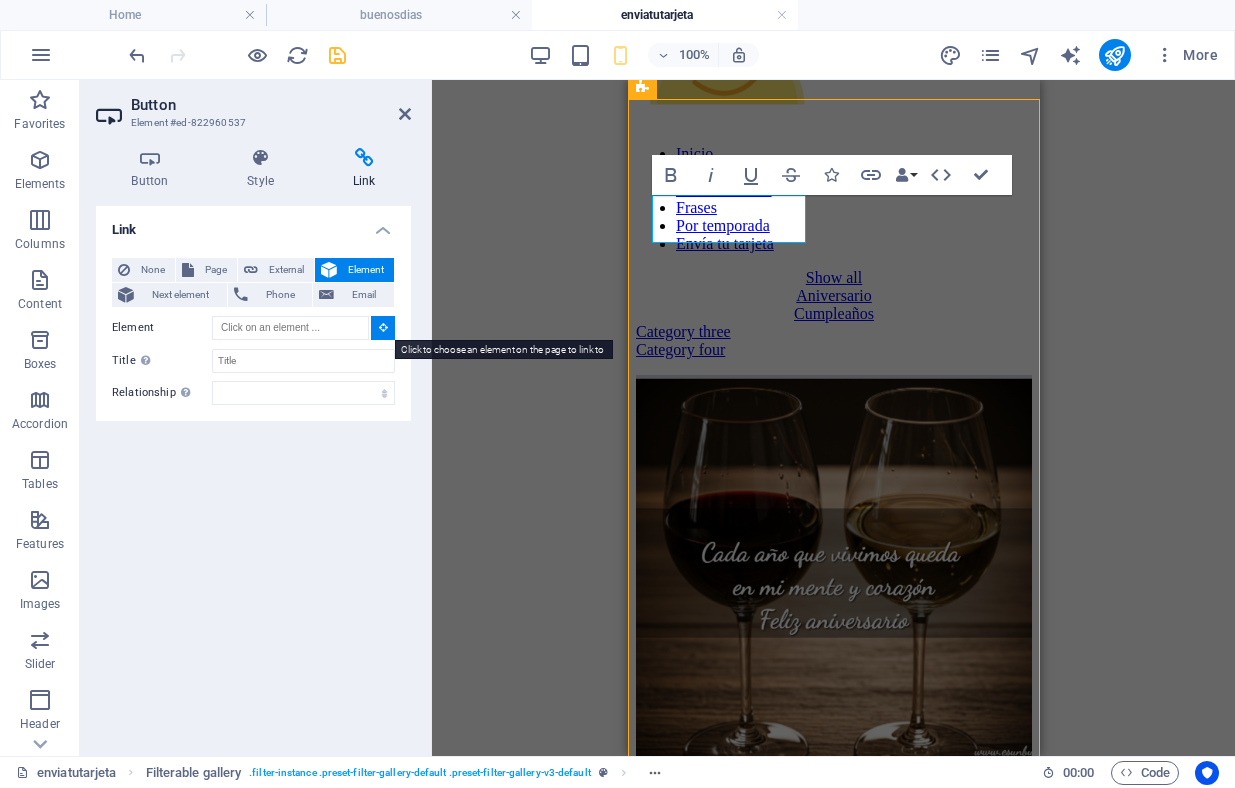 click at bounding box center (383, 327) 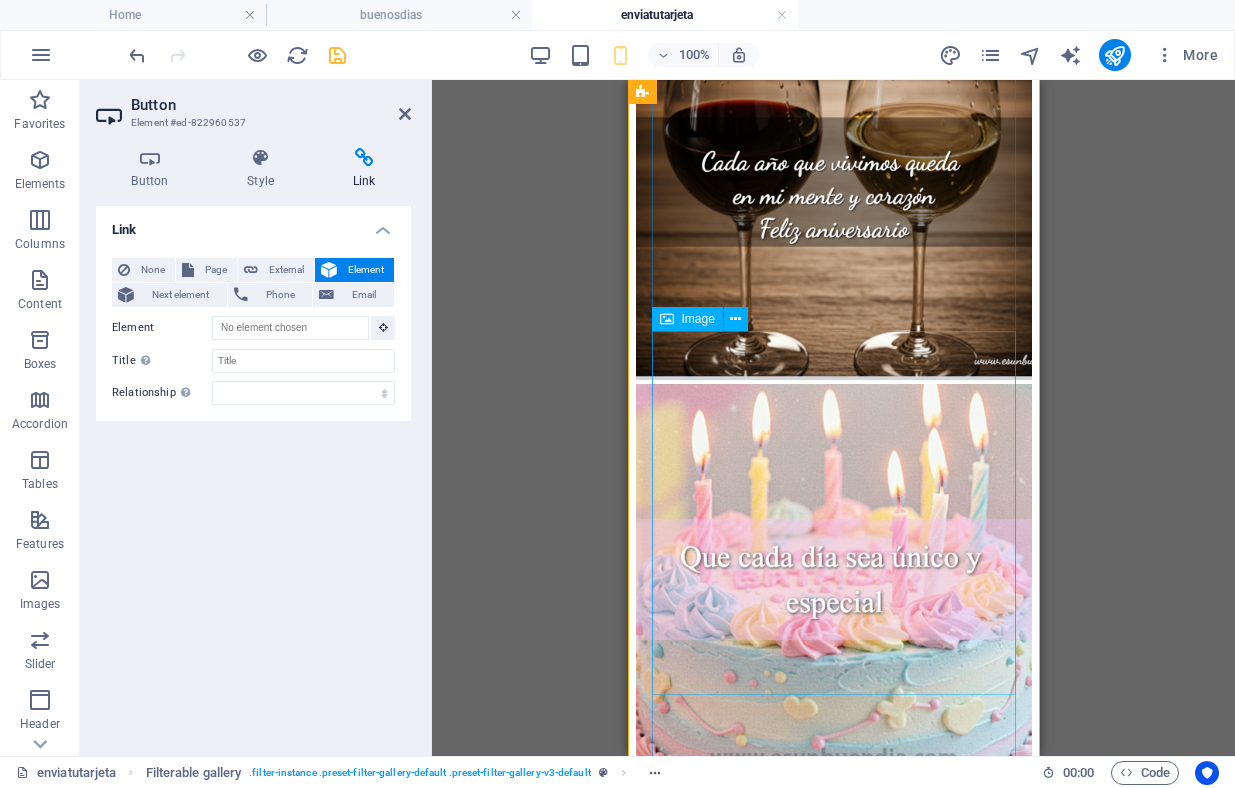 scroll, scrollTop: 727, scrollLeft: 0, axis: vertical 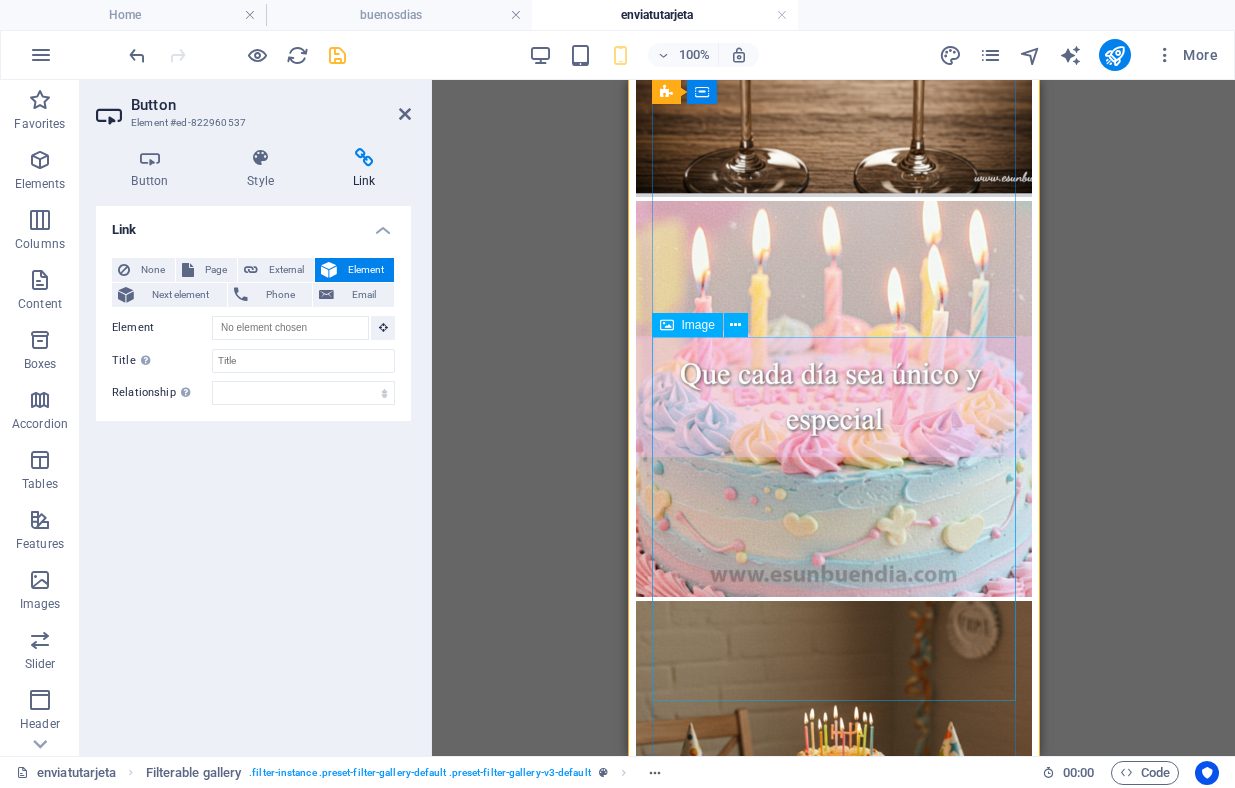 click at bounding box center (833, 801) 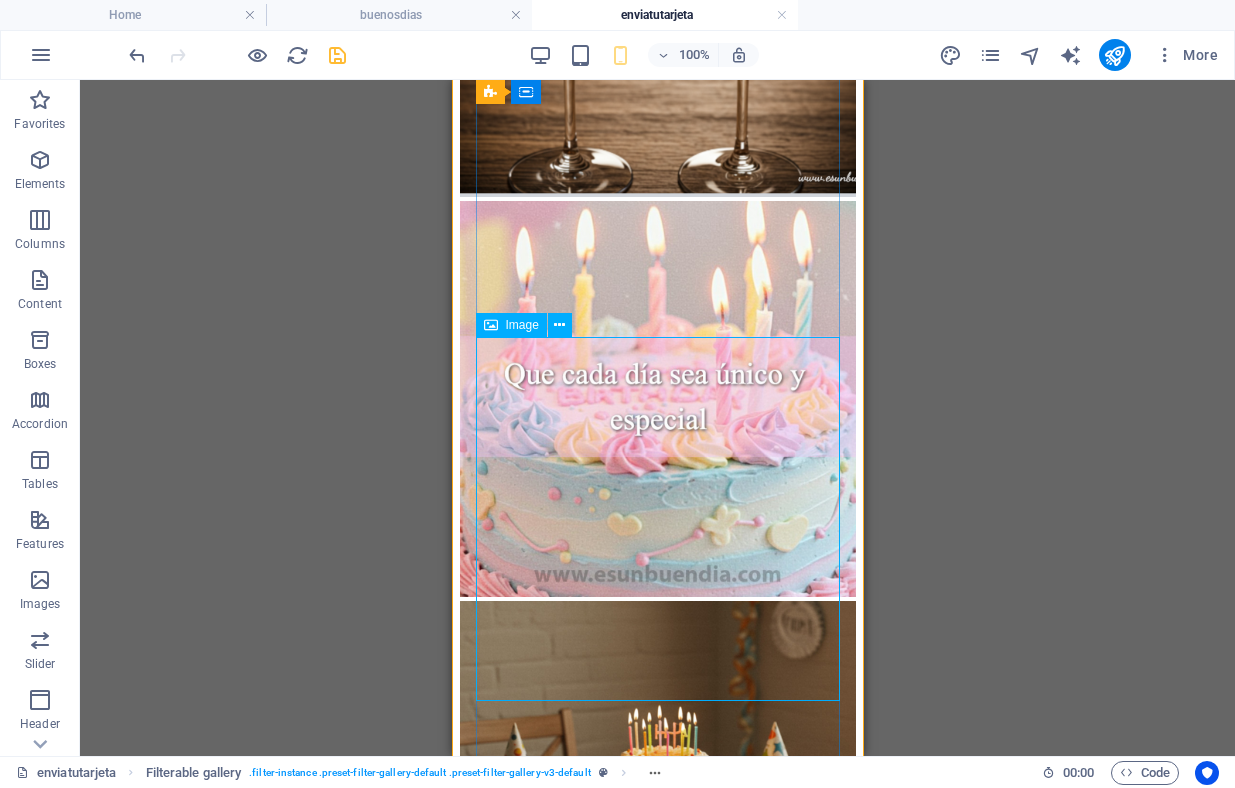 click at bounding box center [657, 801] 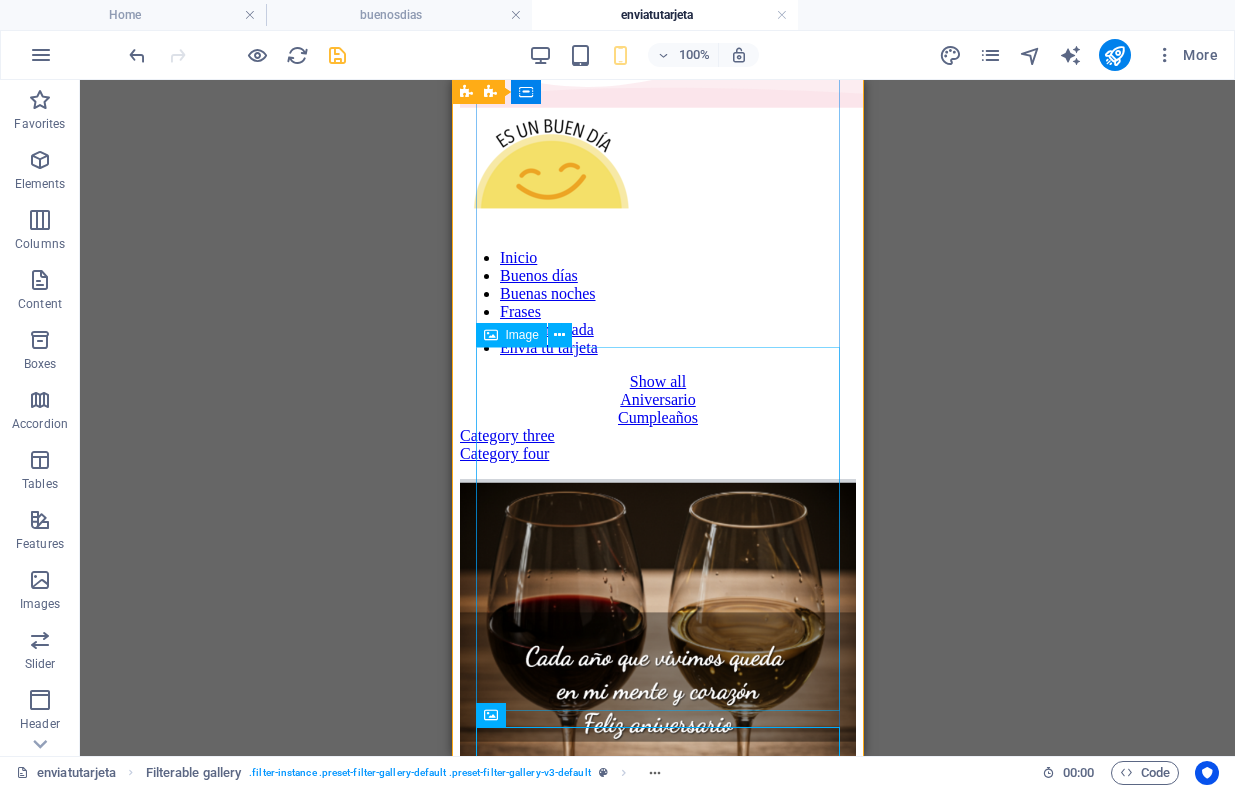 scroll, scrollTop: 0, scrollLeft: 0, axis: both 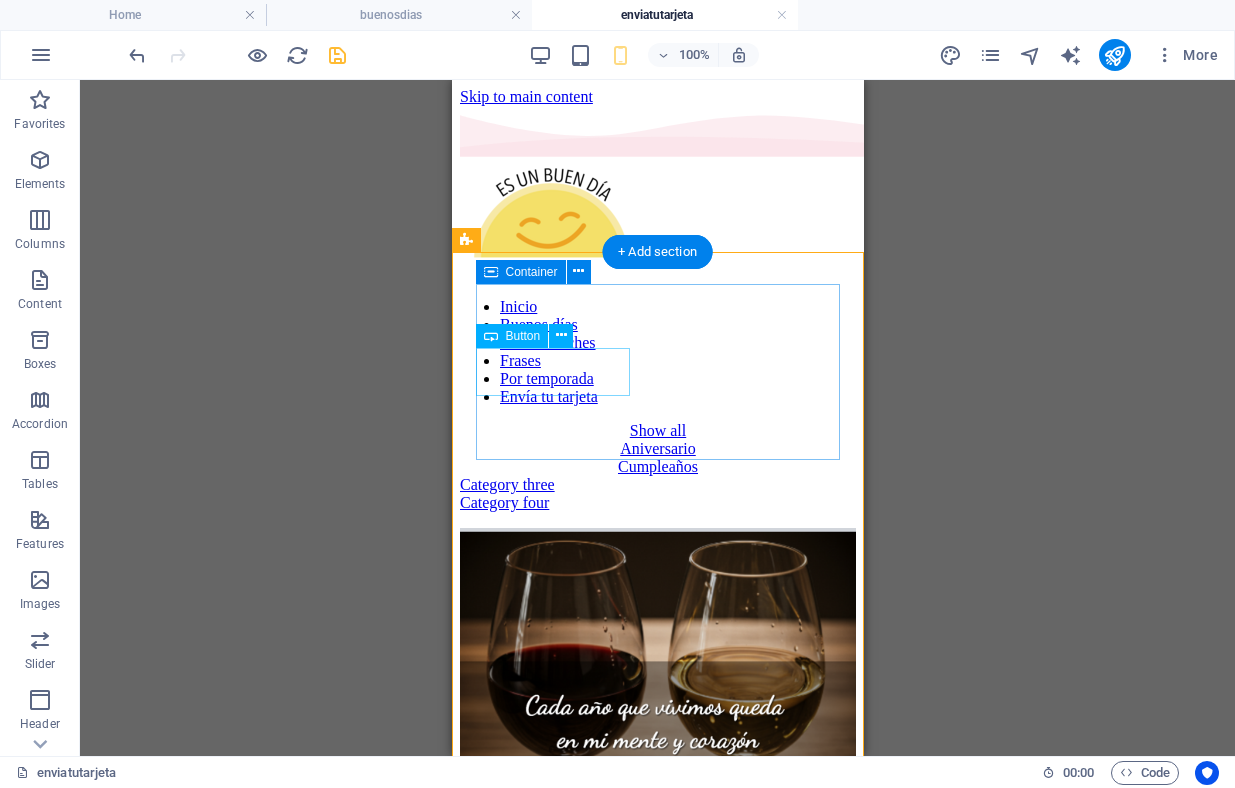 click on "Cumpleaños" at bounding box center [657, 467] 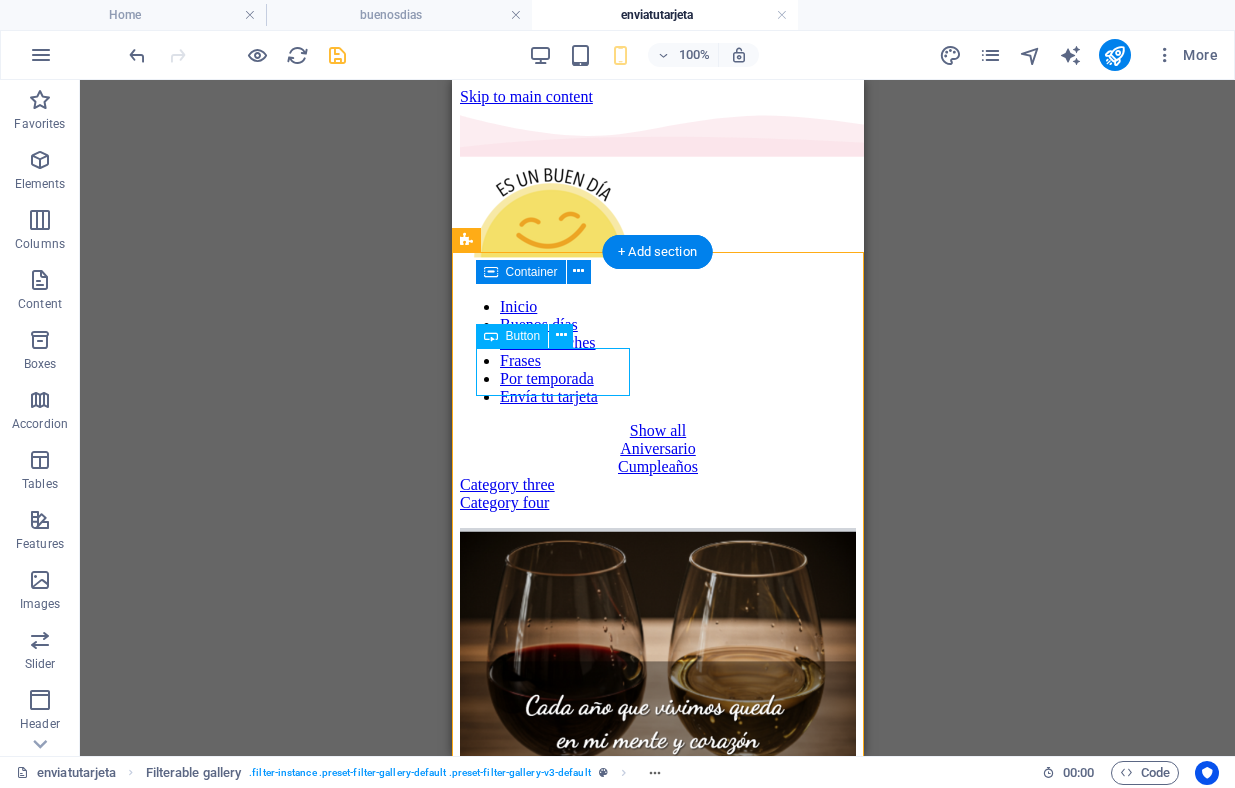 click on "Cumpleaños" at bounding box center [657, 467] 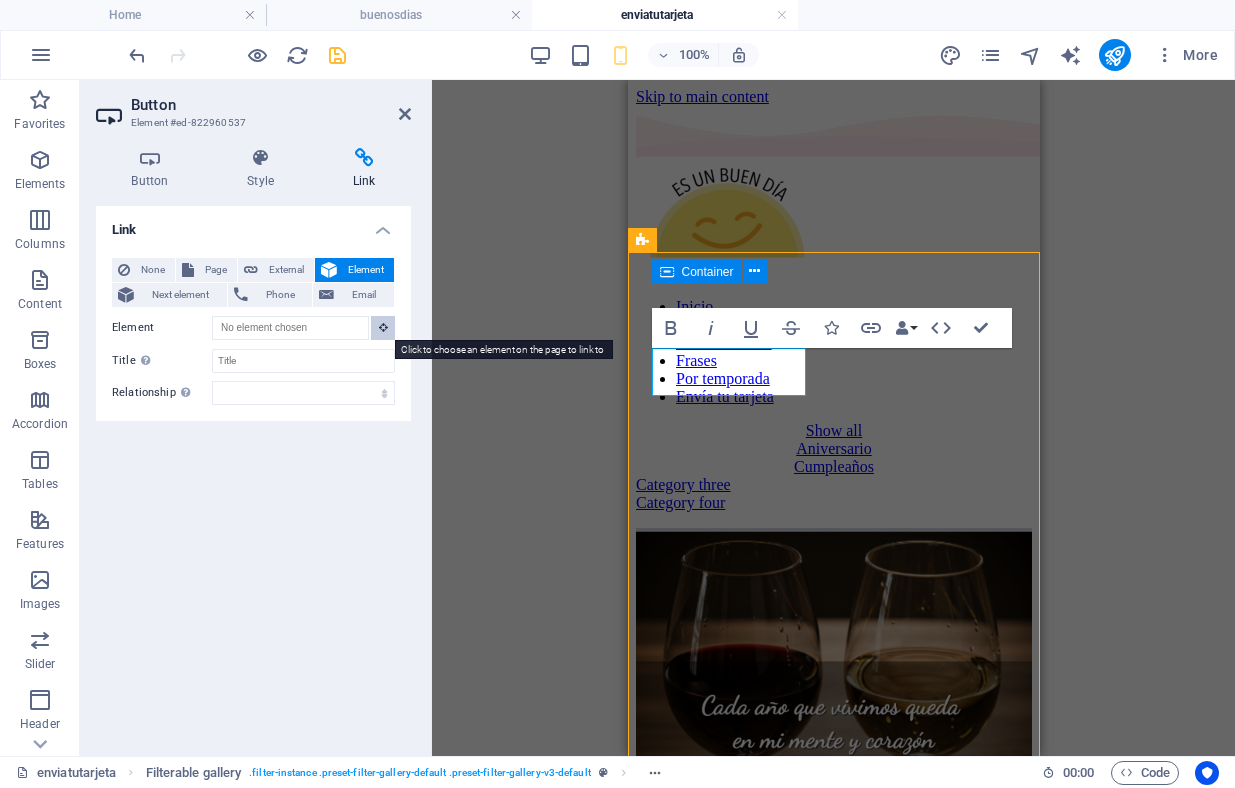 click at bounding box center [383, 327] 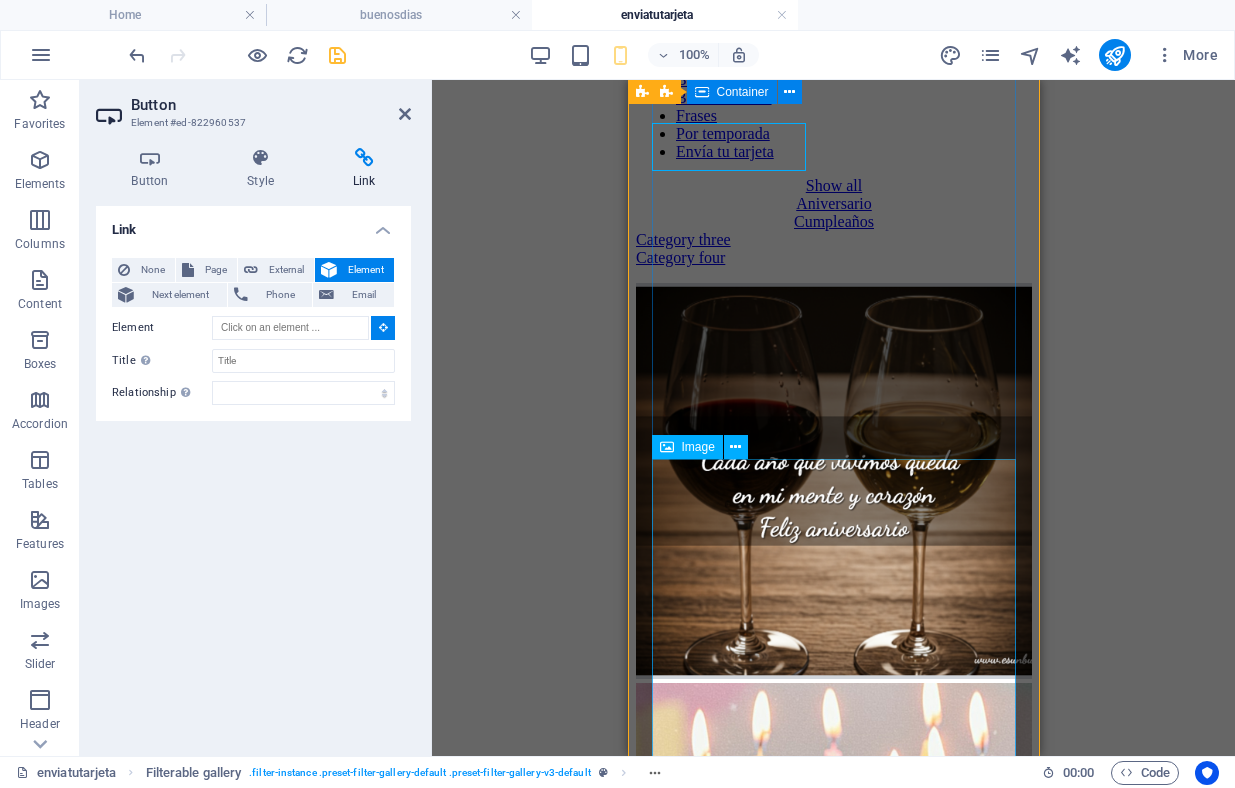 scroll, scrollTop: 247, scrollLeft: 0, axis: vertical 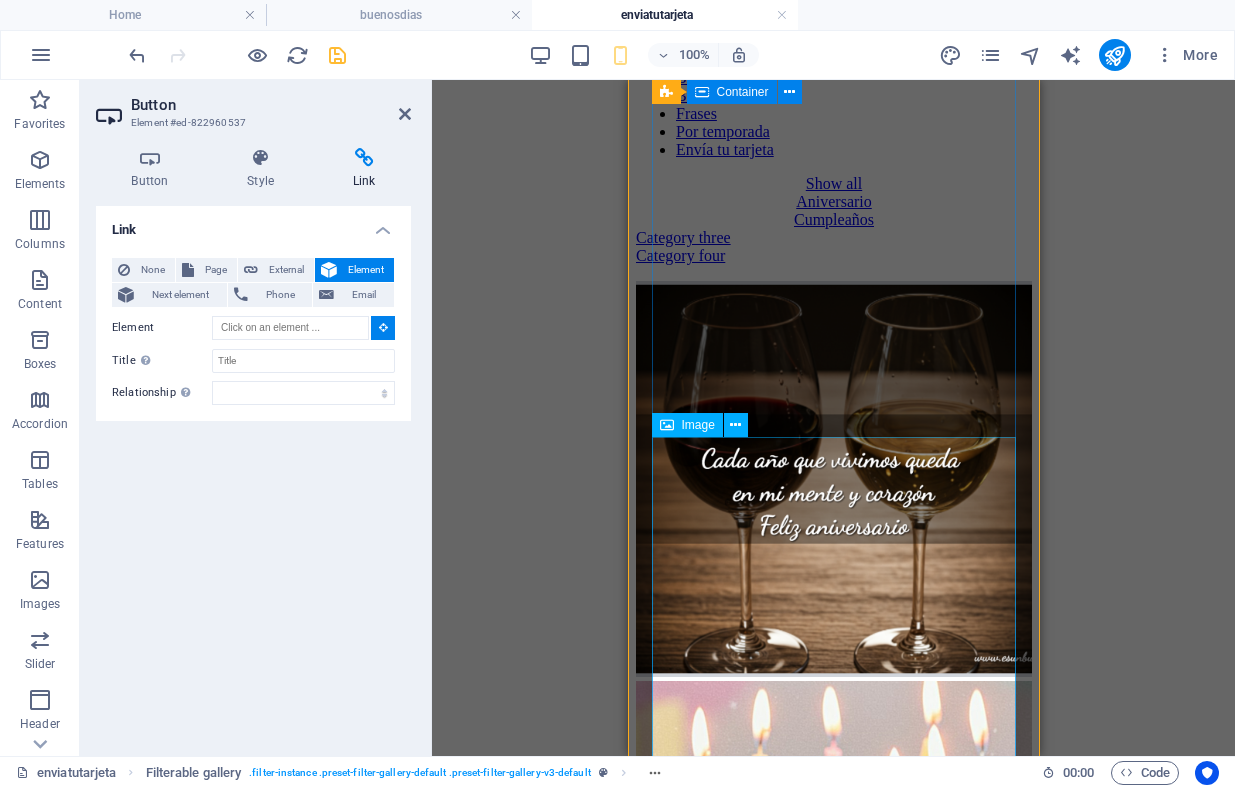 click at bounding box center [833, 881] 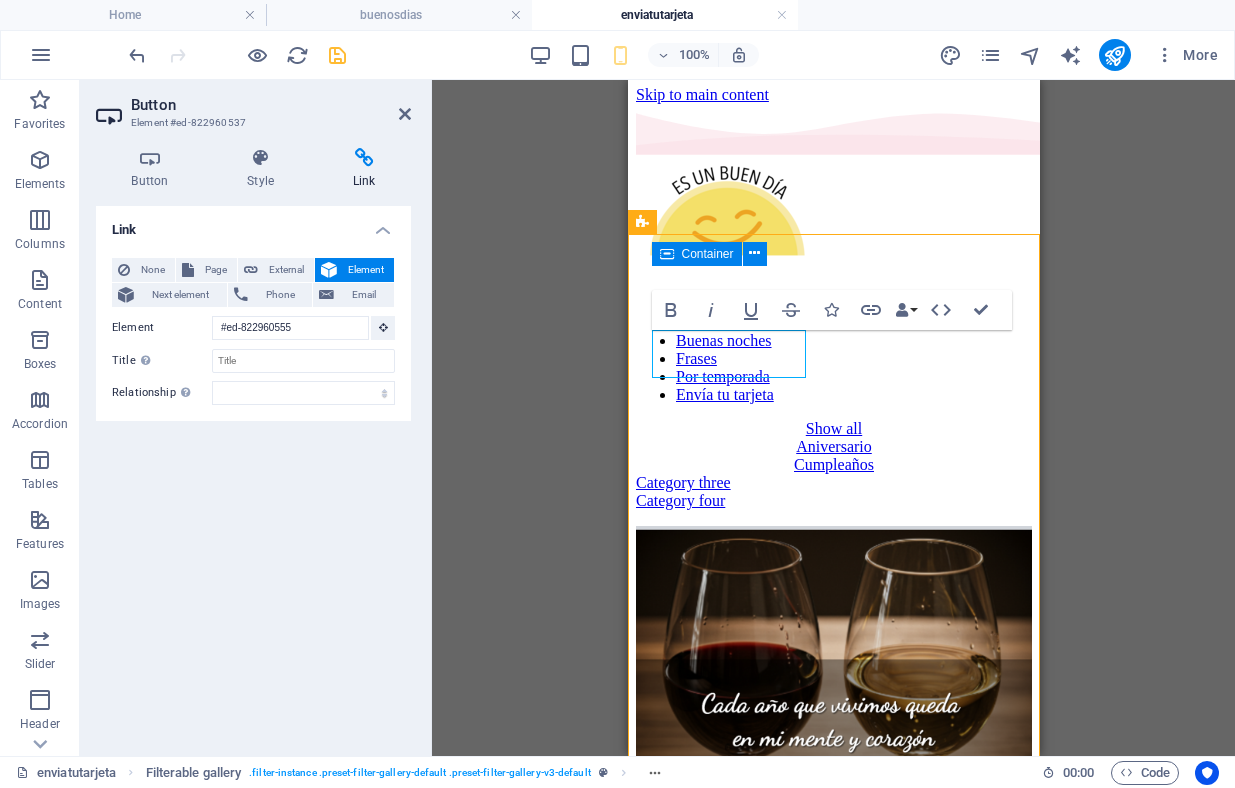 scroll, scrollTop: 0, scrollLeft: 0, axis: both 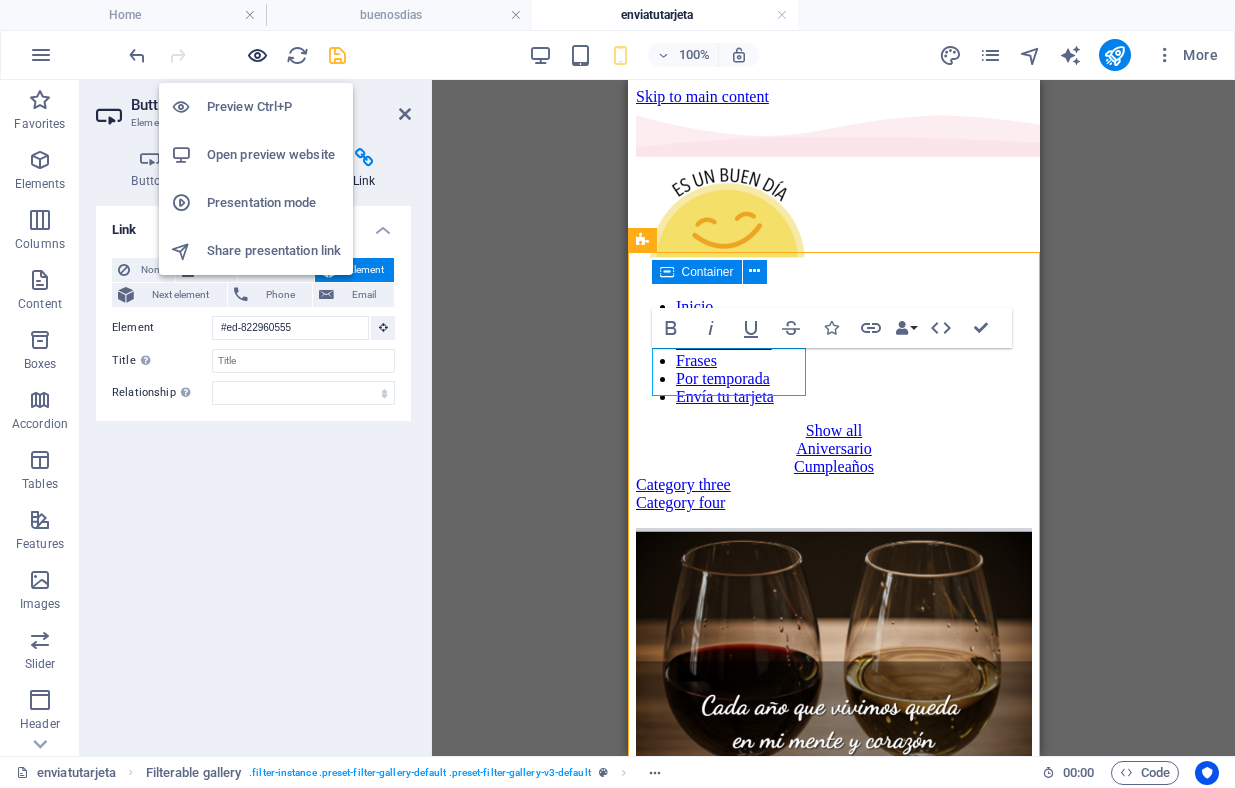 click at bounding box center (257, 55) 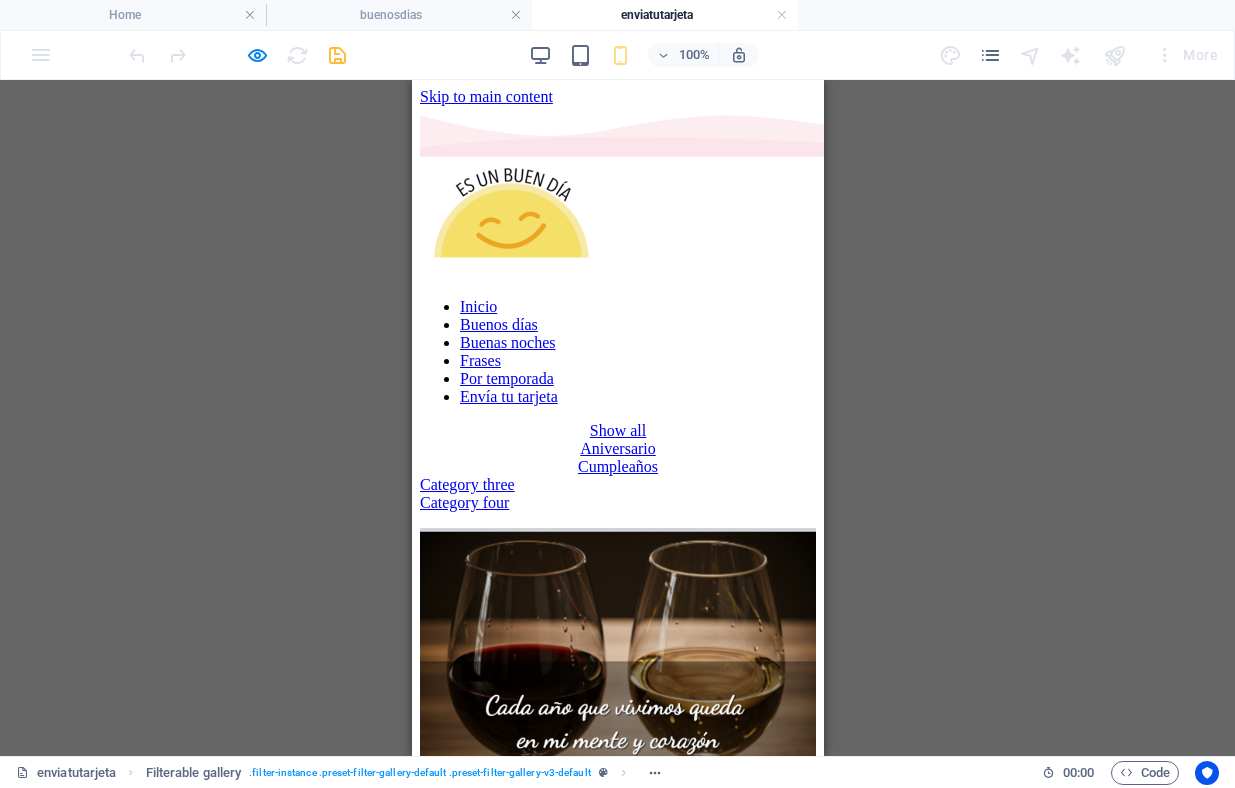 click on "Show all" at bounding box center (617, 430) 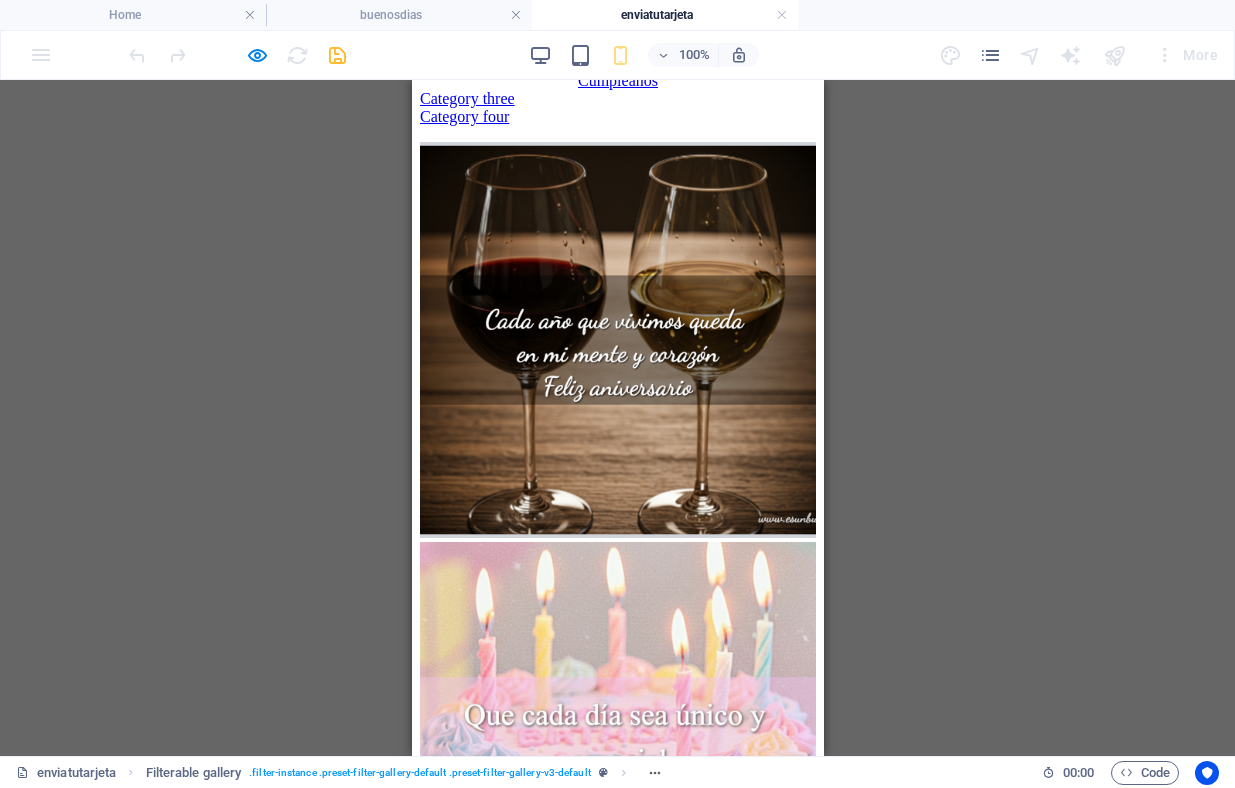 scroll, scrollTop: 52, scrollLeft: 0, axis: vertical 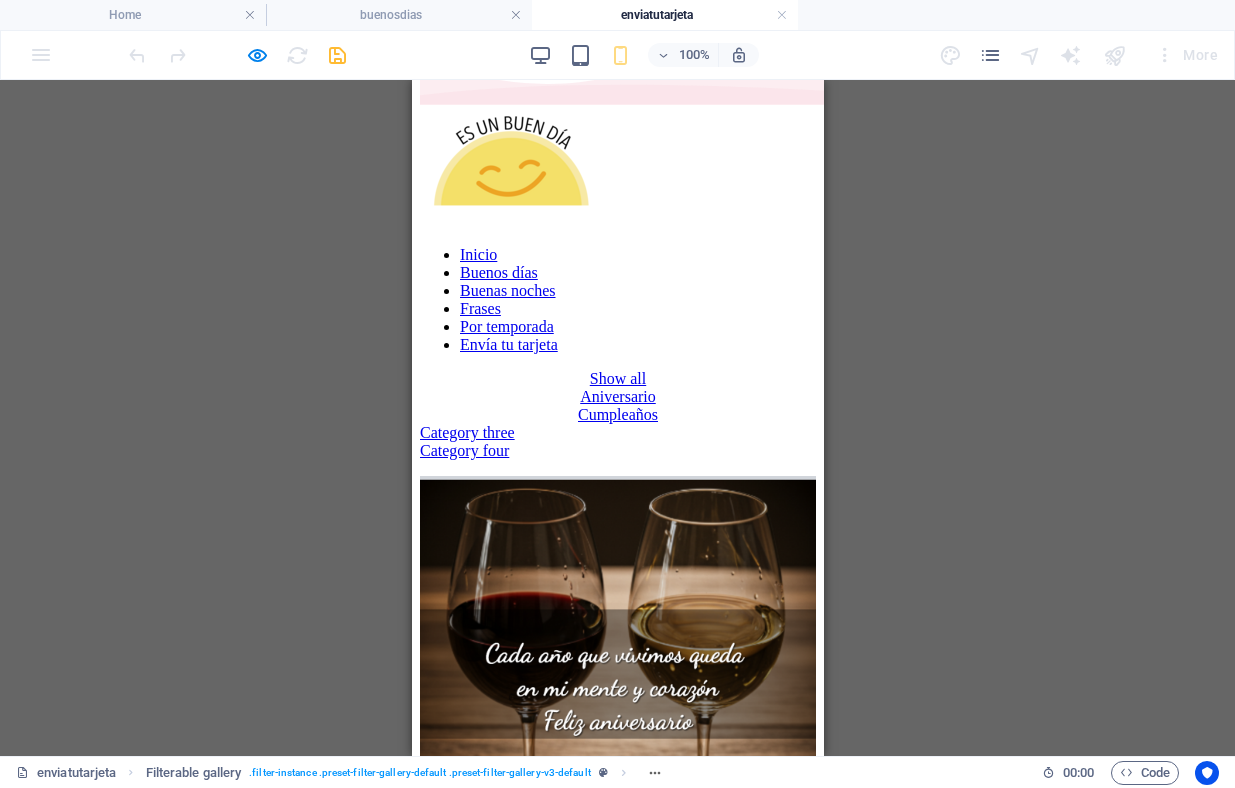 click on "Aniversario" at bounding box center [617, 396] 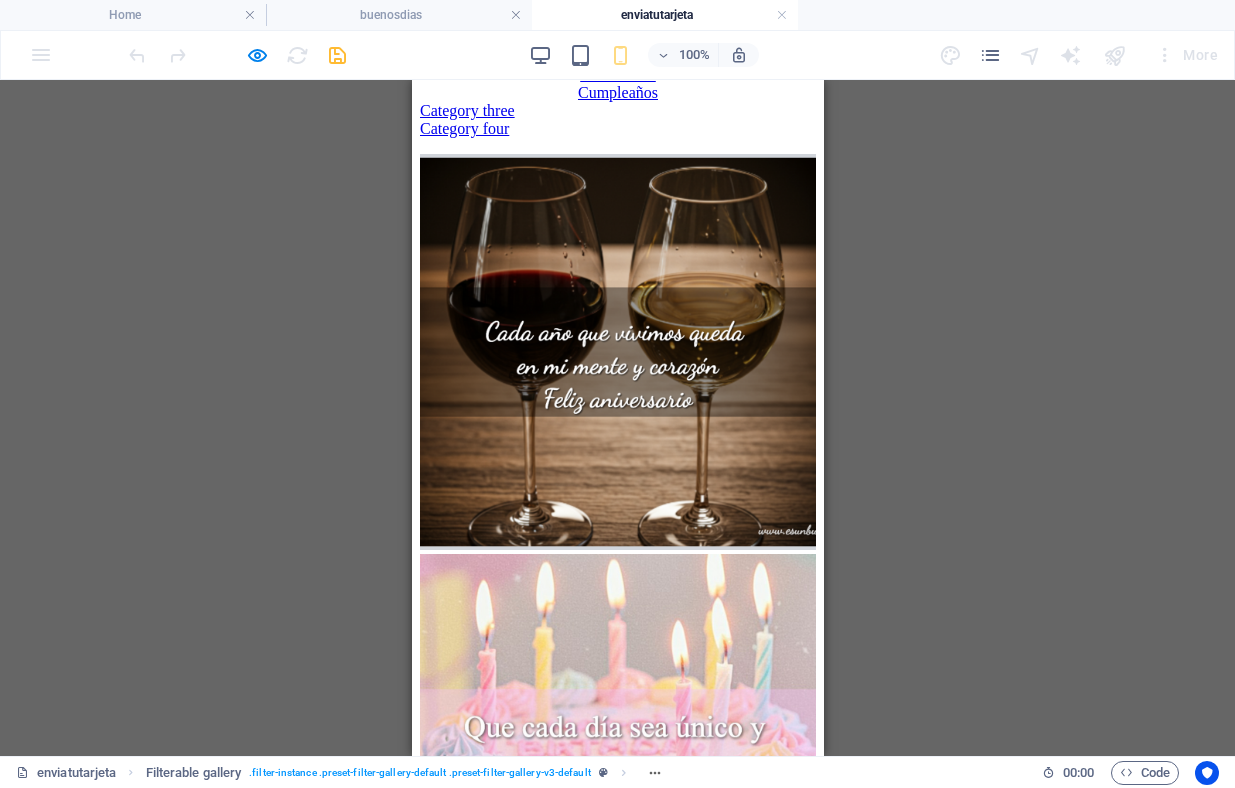 scroll, scrollTop: 52, scrollLeft: 0, axis: vertical 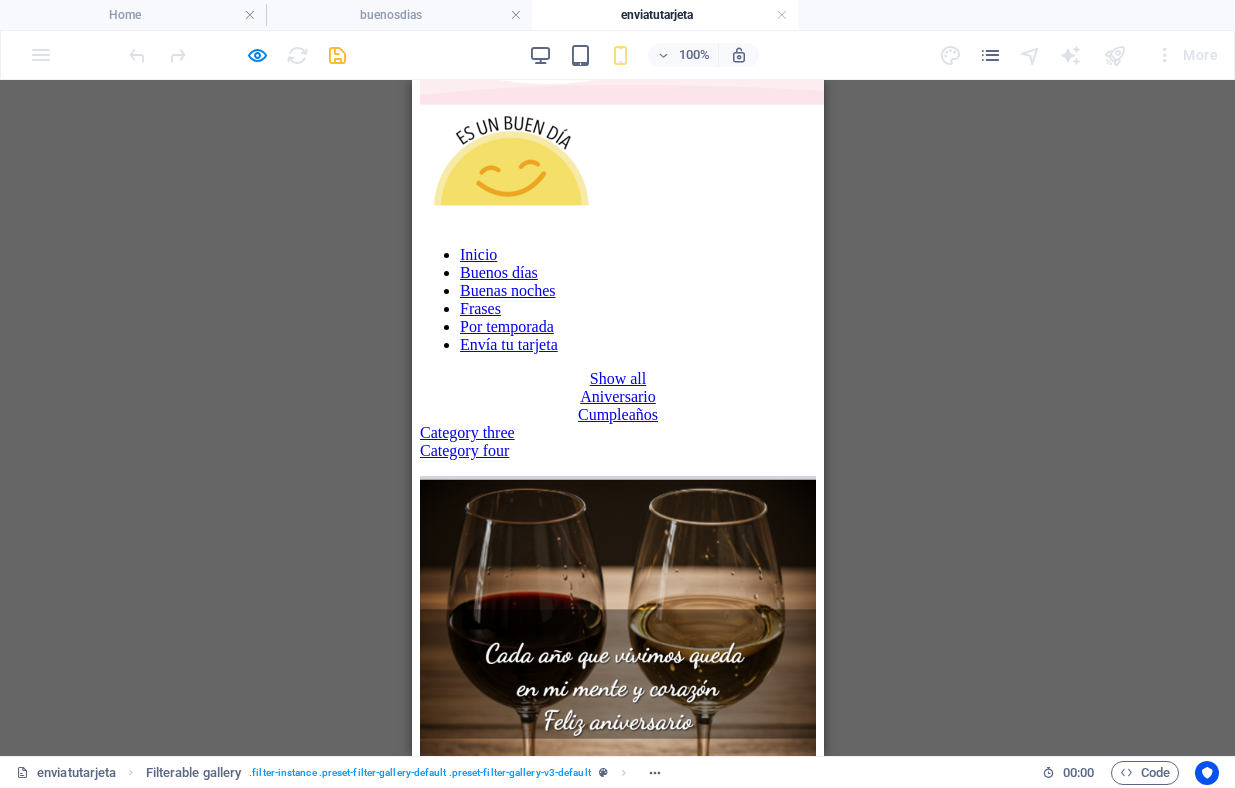 click on "Cumpleaños" at bounding box center (617, 414) 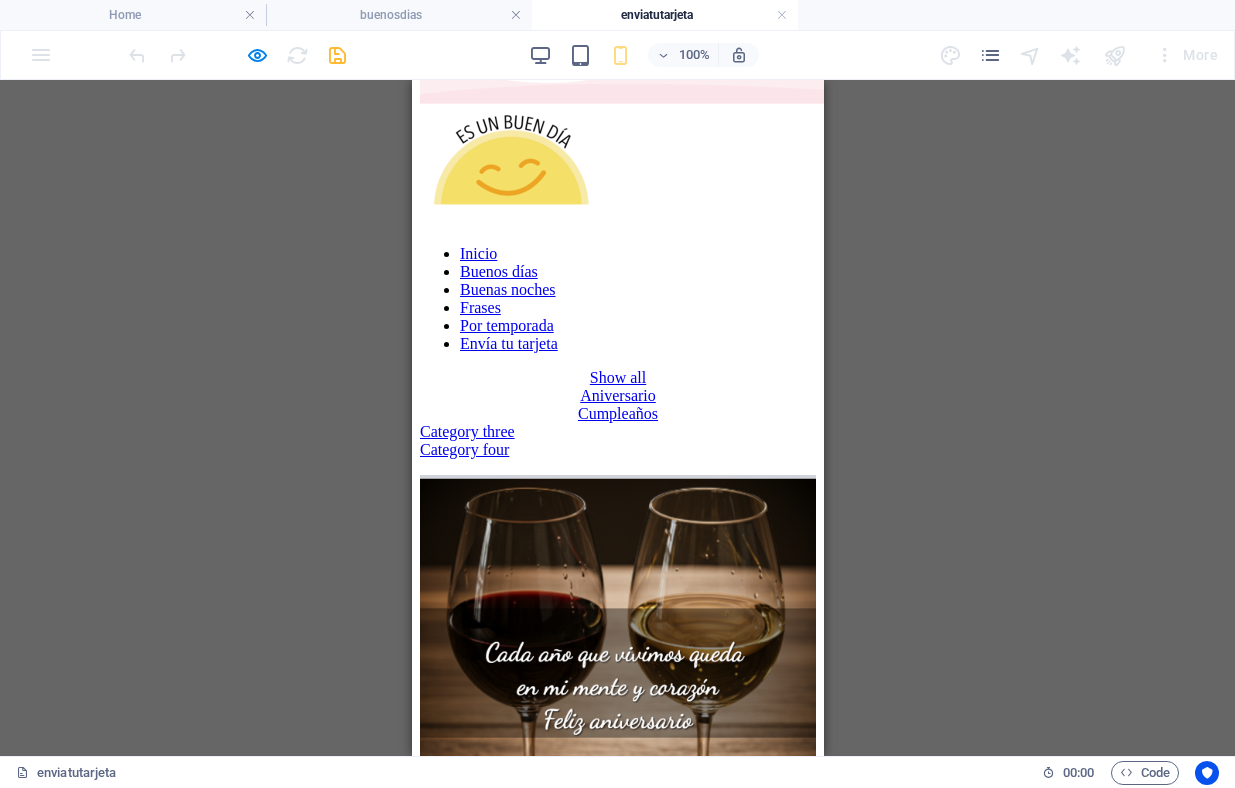 scroll, scrollTop: 51, scrollLeft: 0, axis: vertical 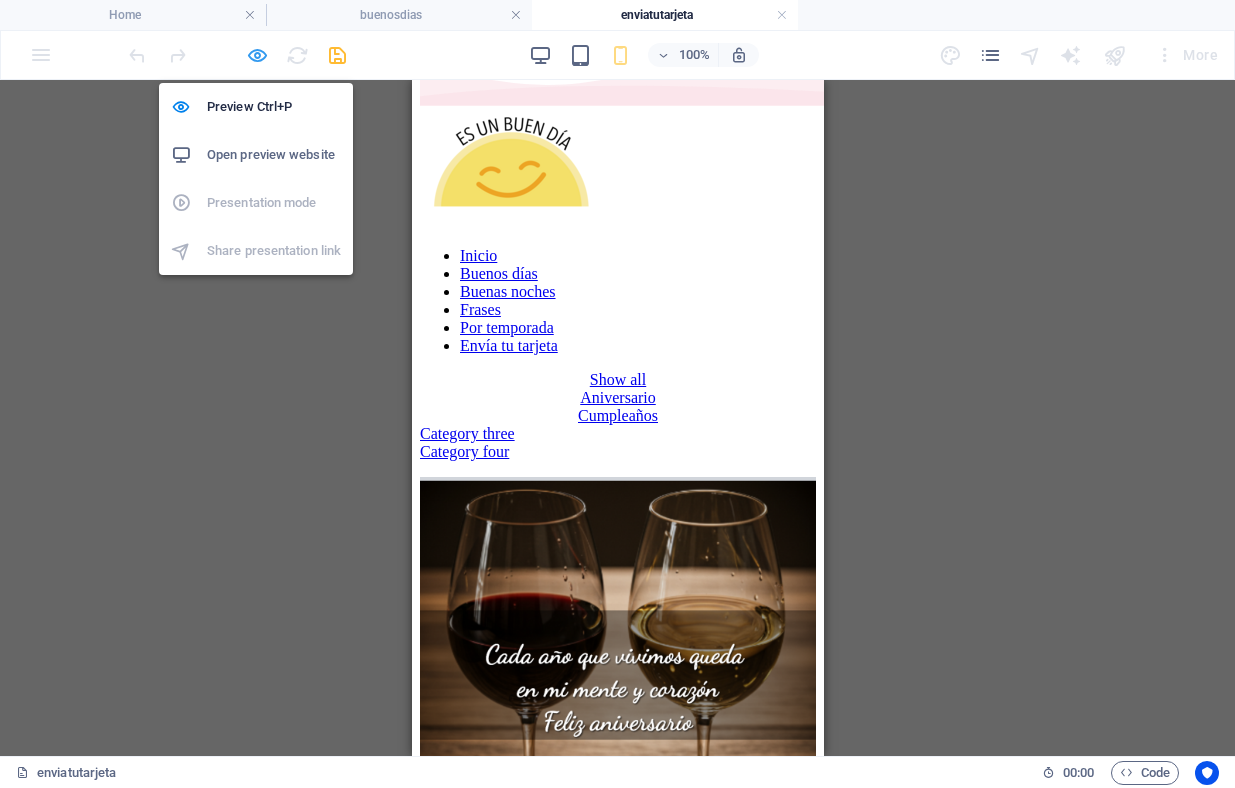 click at bounding box center (257, 55) 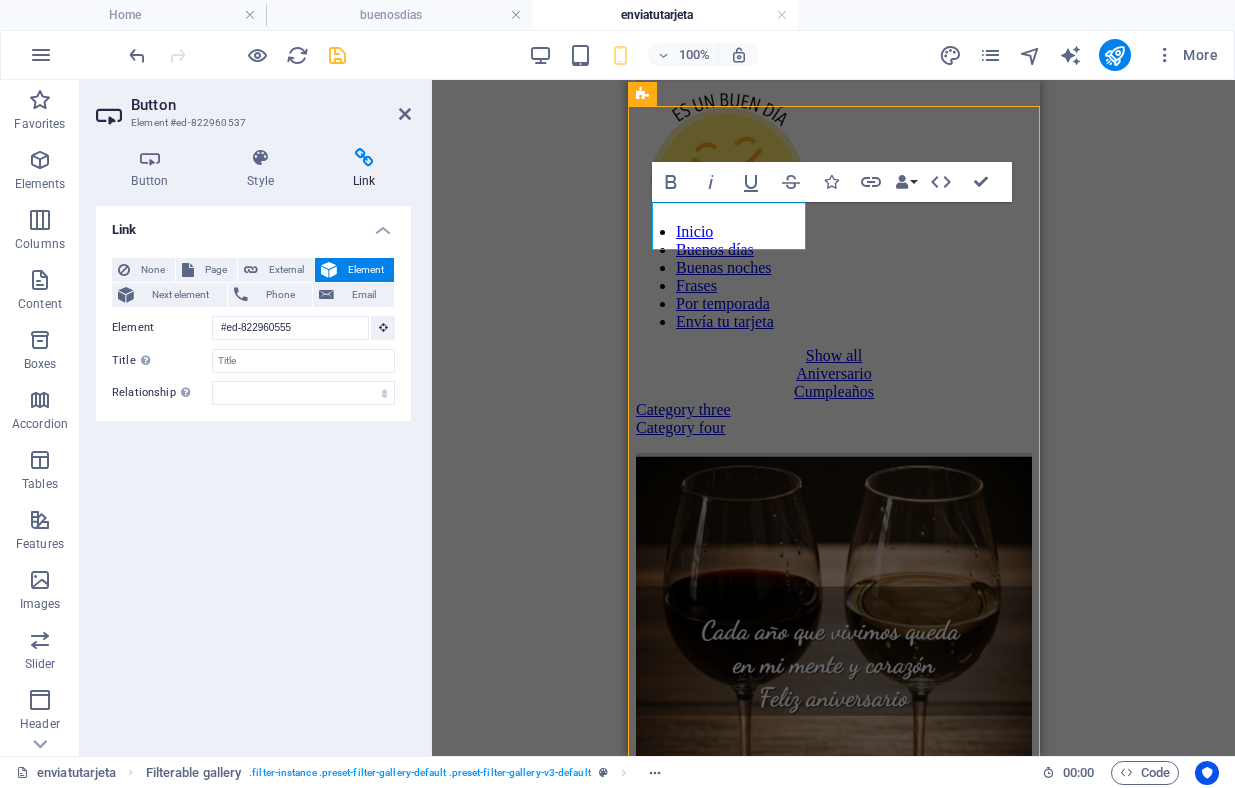 scroll, scrollTop: 51, scrollLeft: 0, axis: vertical 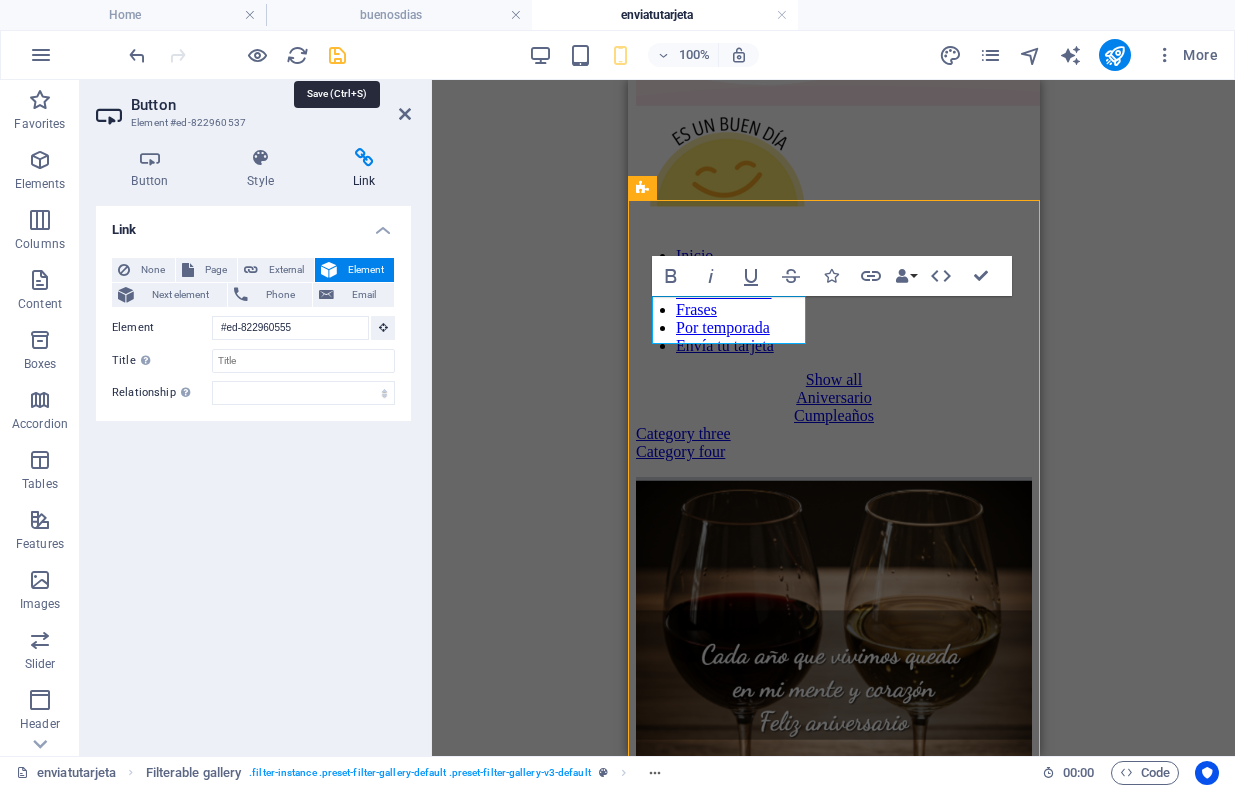 click at bounding box center [337, 55] 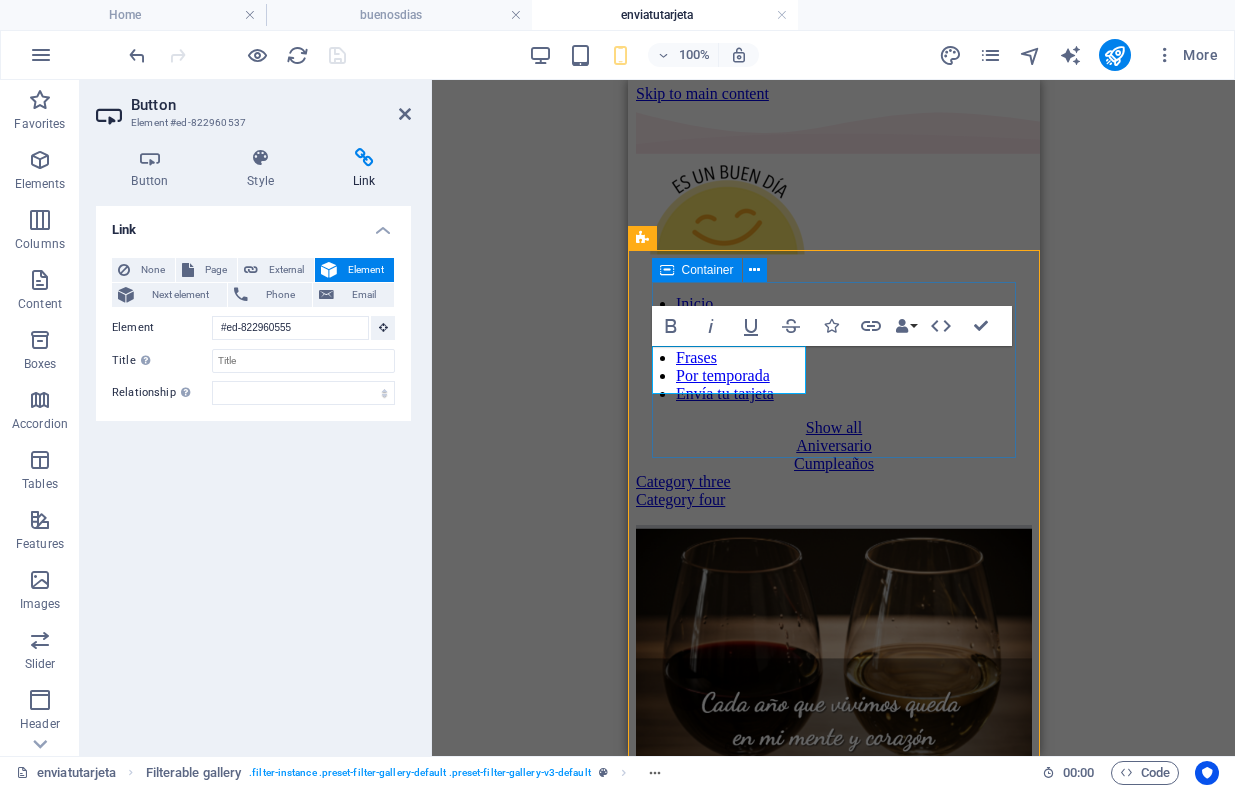 scroll, scrollTop: 0, scrollLeft: 0, axis: both 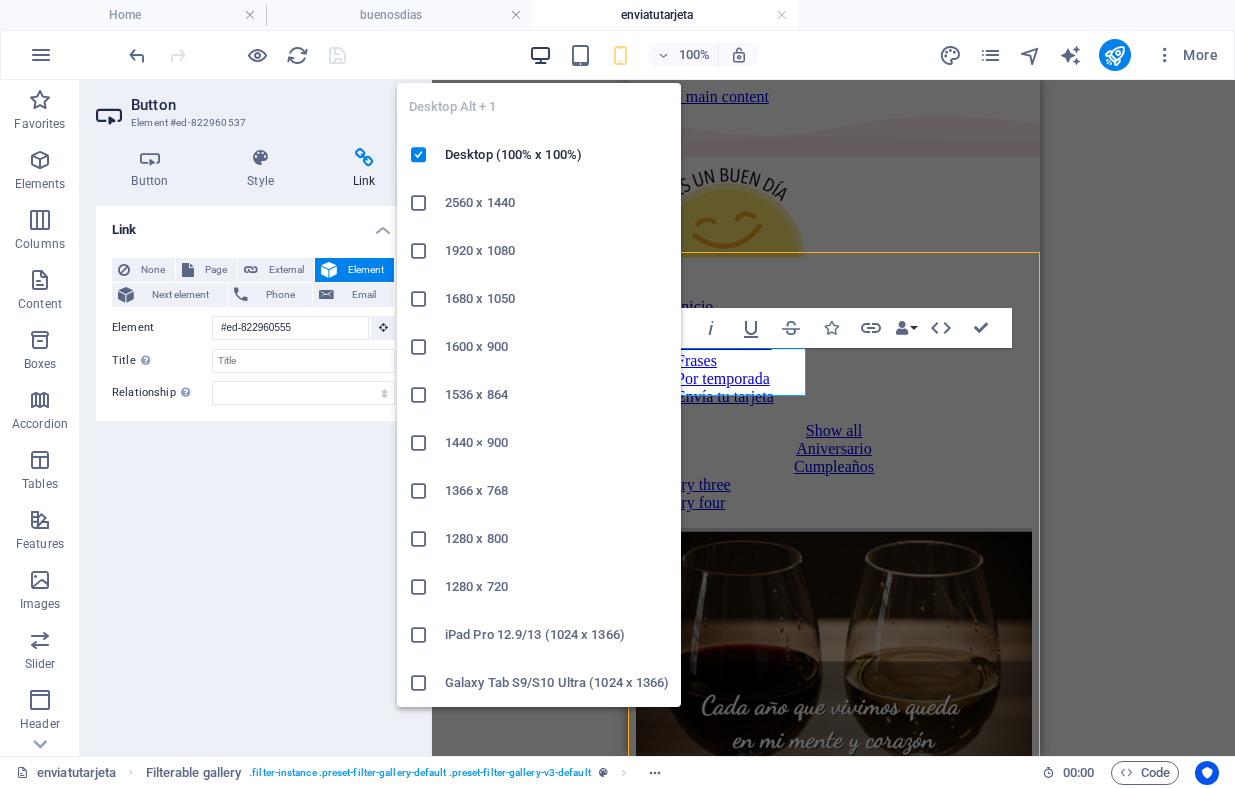 click at bounding box center [540, 55] 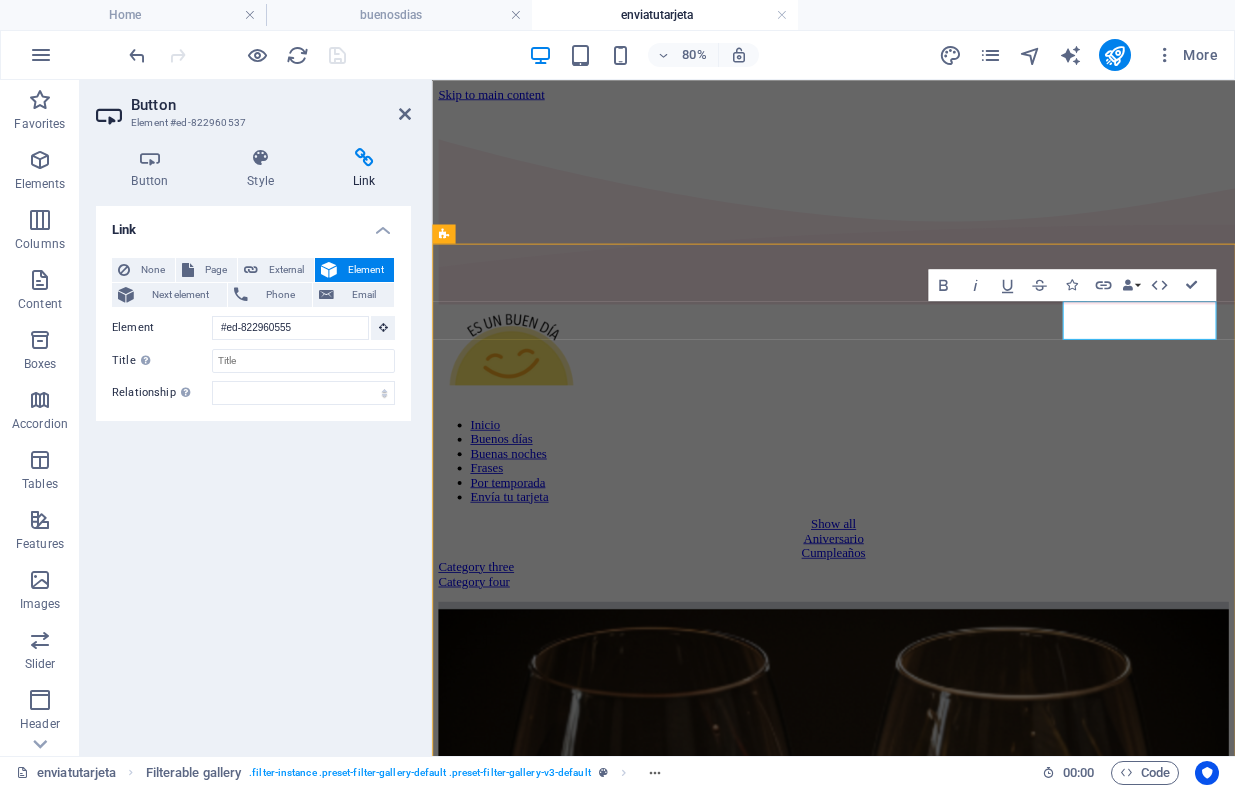 scroll, scrollTop: 0, scrollLeft: 0, axis: both 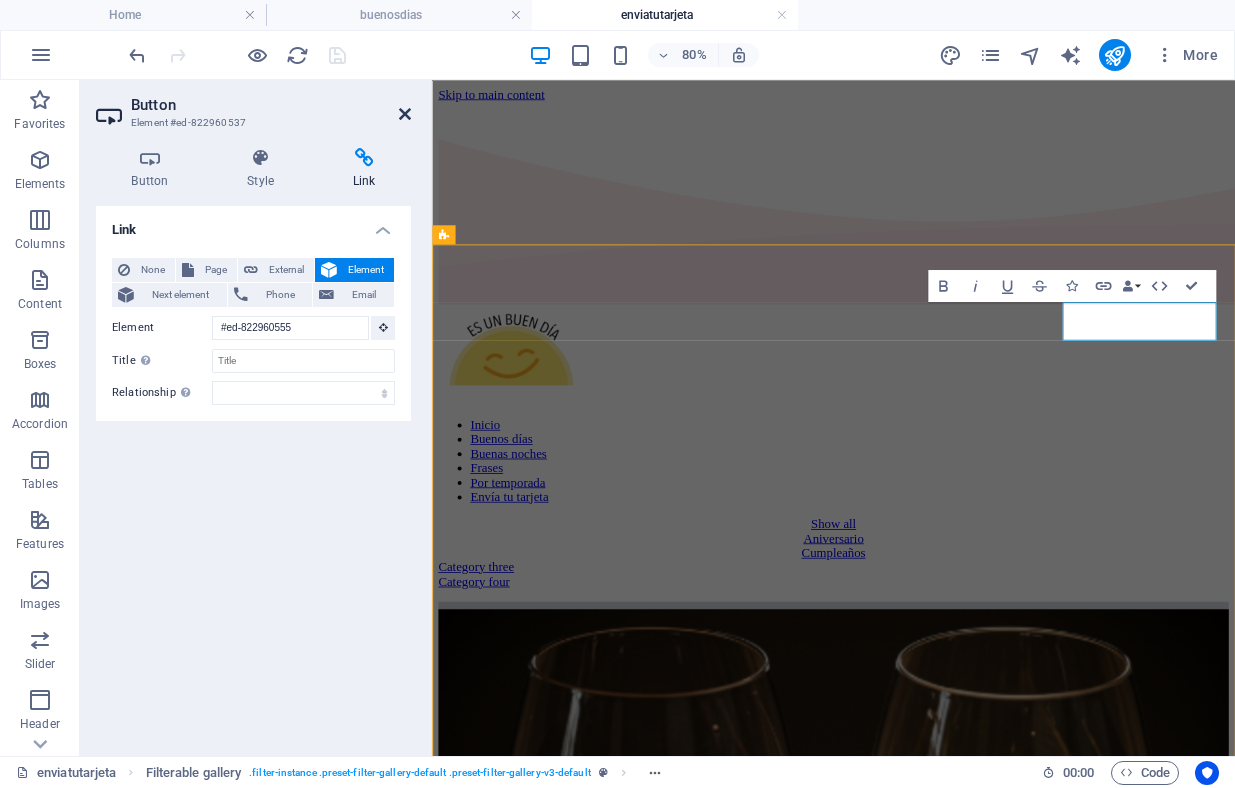 click at bounding box center [405, 114] 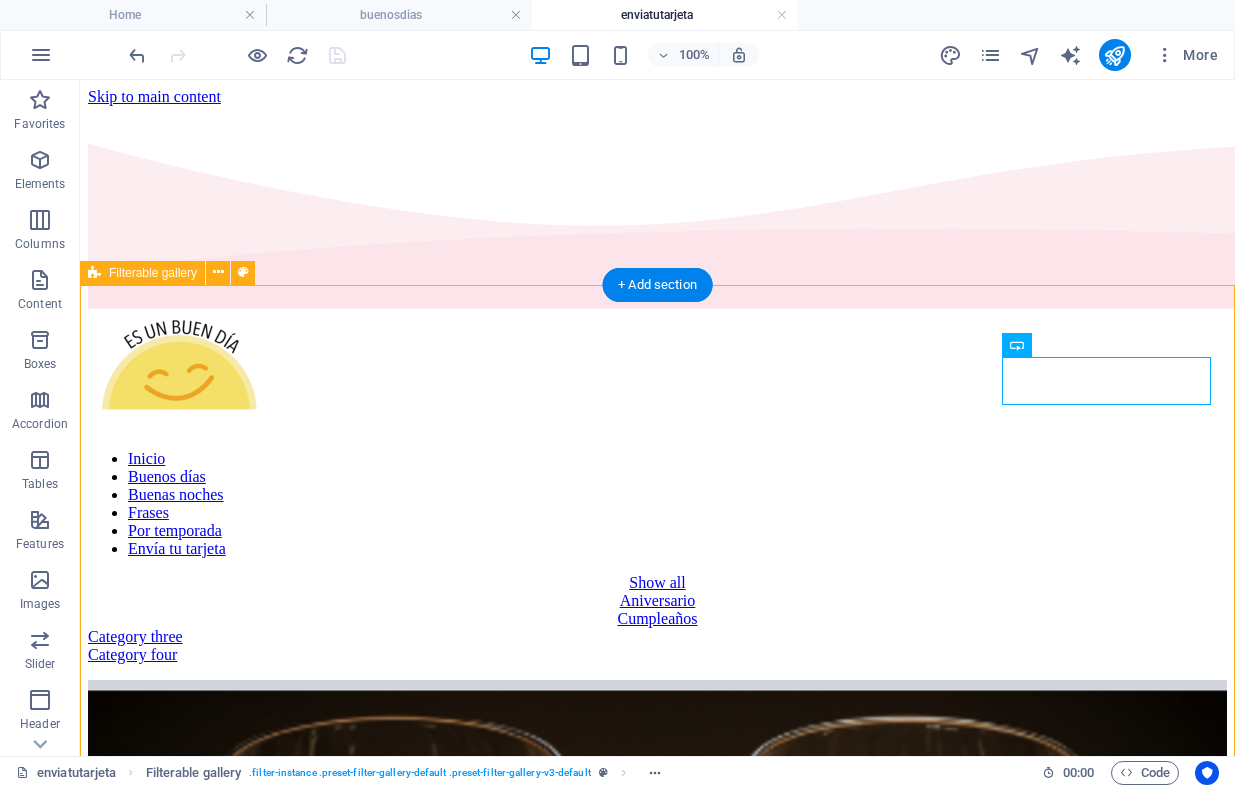 click on "Show all Aniversario Cumpleaños Category three Category four" at bounding box center [657, 2913] 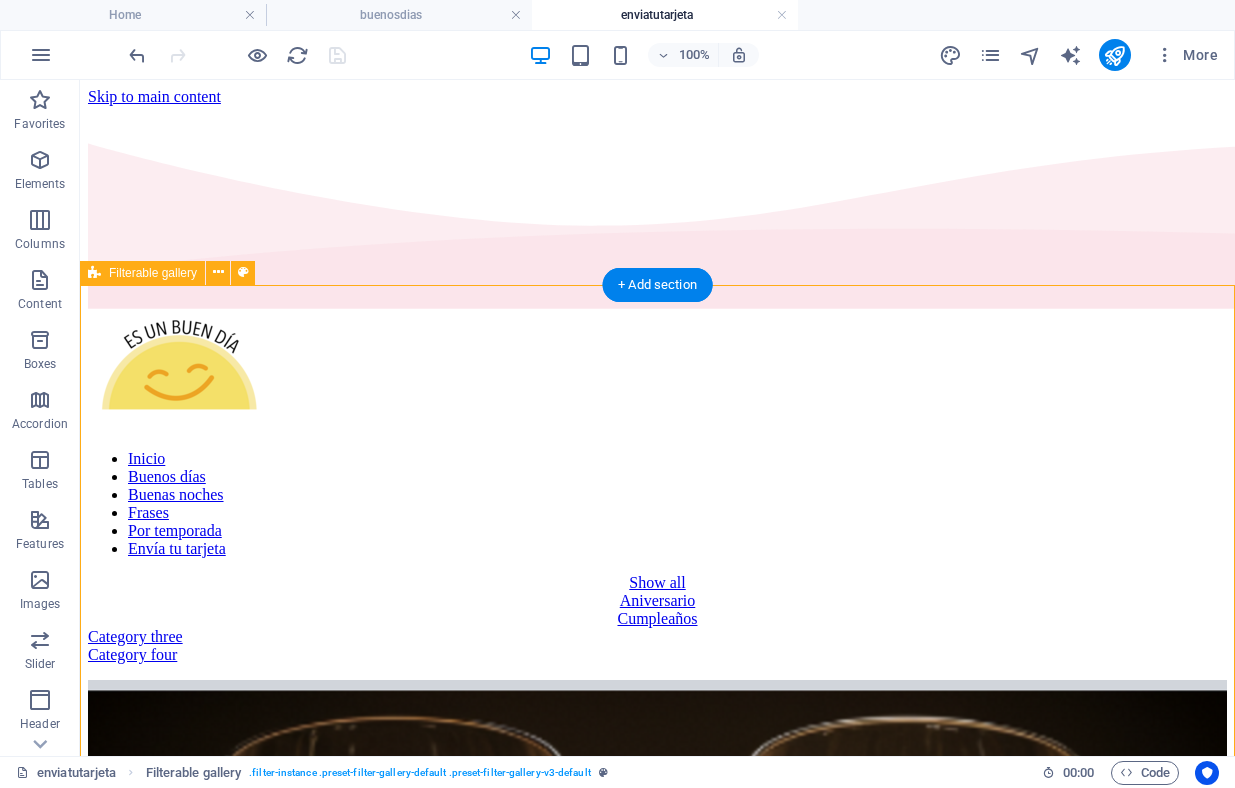 click on "Show all Aniversario Cumpleaños Category three Category four" at bounding box center (657, 2913) 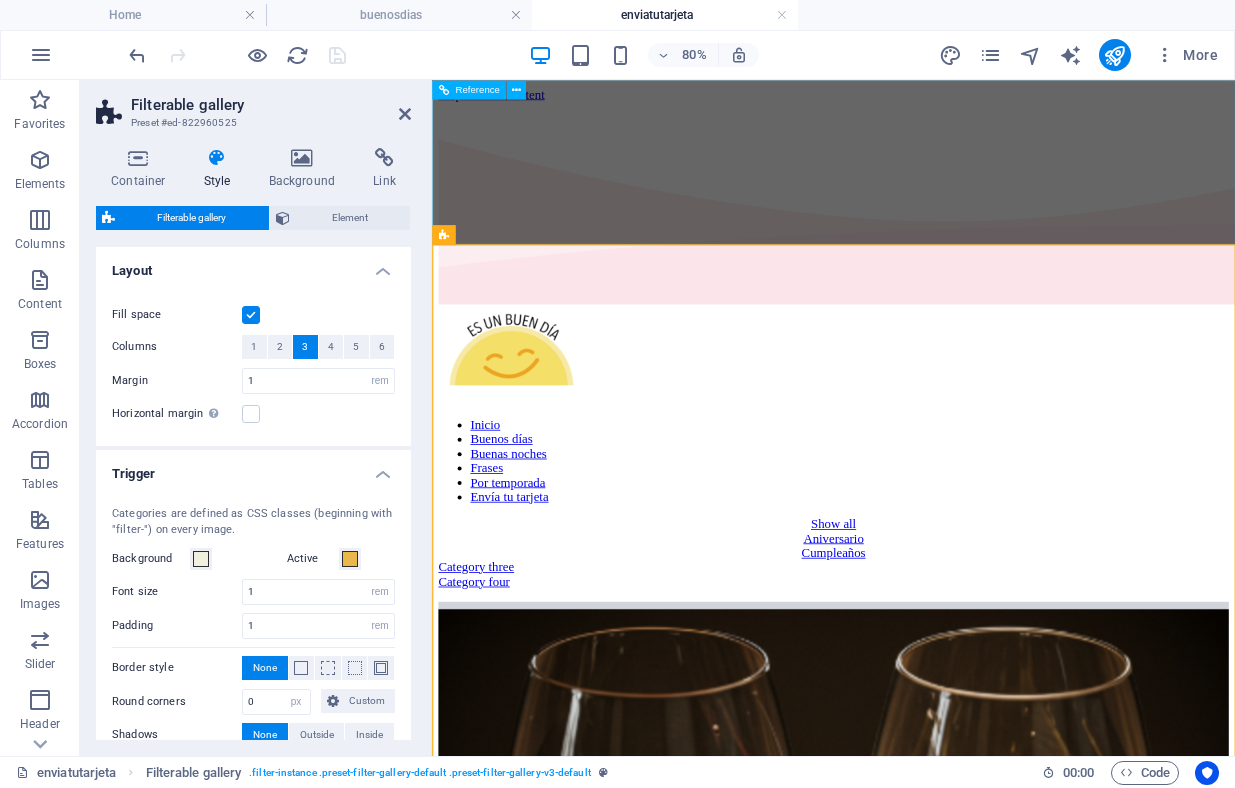 click on "Inicio Buenos días Buenas noches Frases Por temporada Envía tu tarjeta" at bounding box center [934, 486] 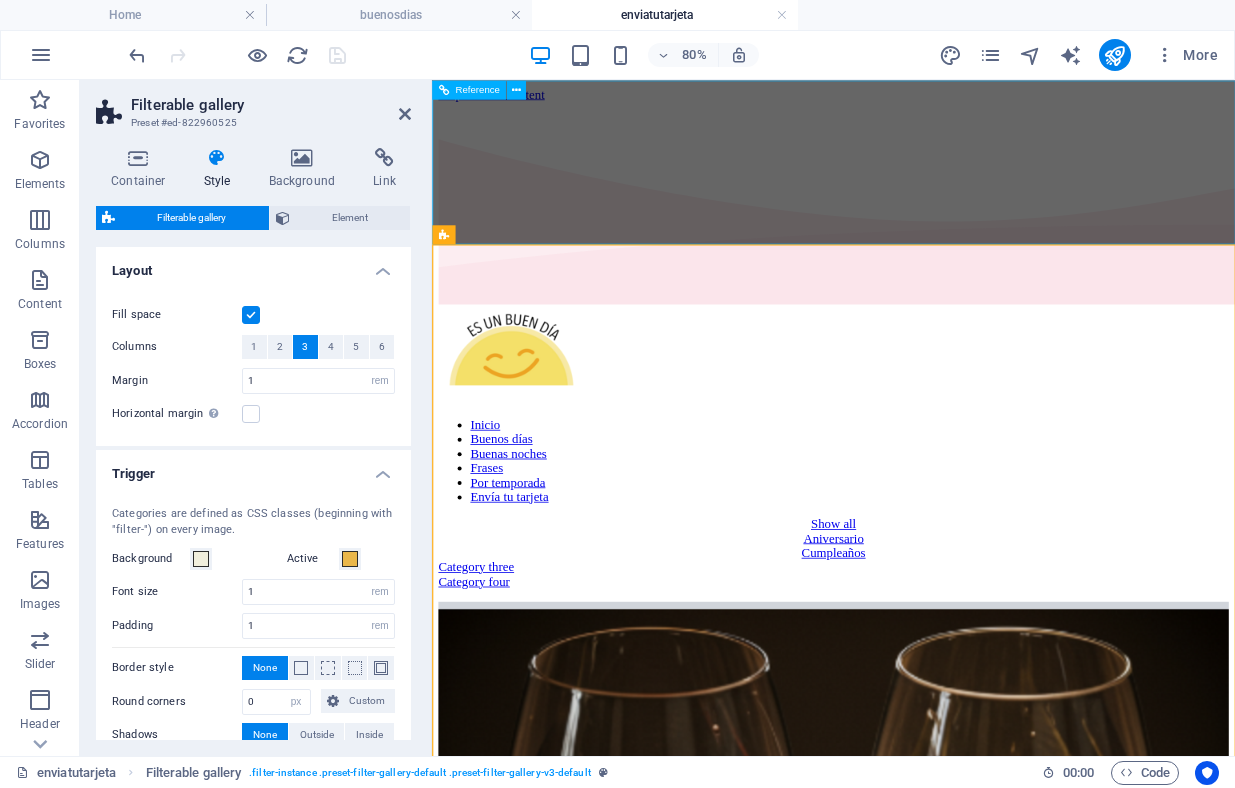 click on "Inicio Buenos días Buenas noches Frases Por temporada Envía tu tarjeta" at bounding box center [934, 486] 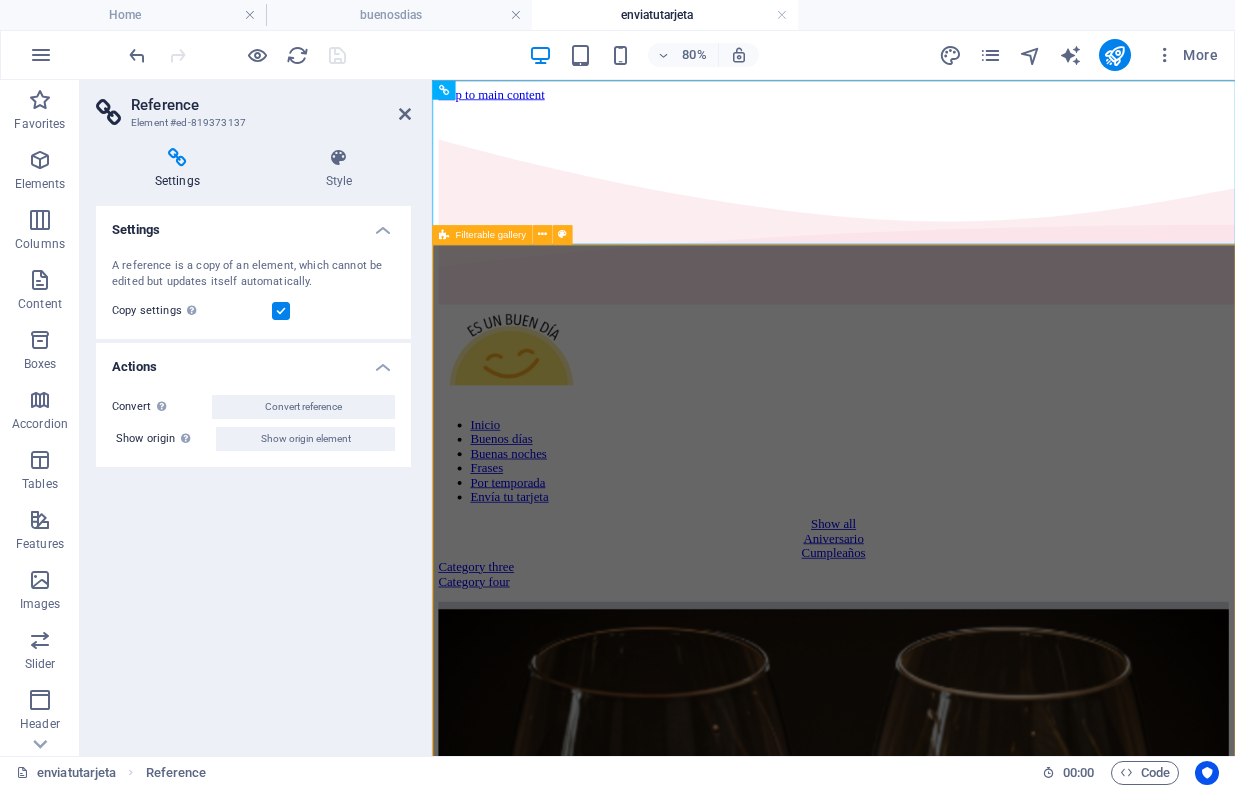 click on "Show all Aniversario Cumpleaños Category three Category four" at bounding box center [934, 2662] 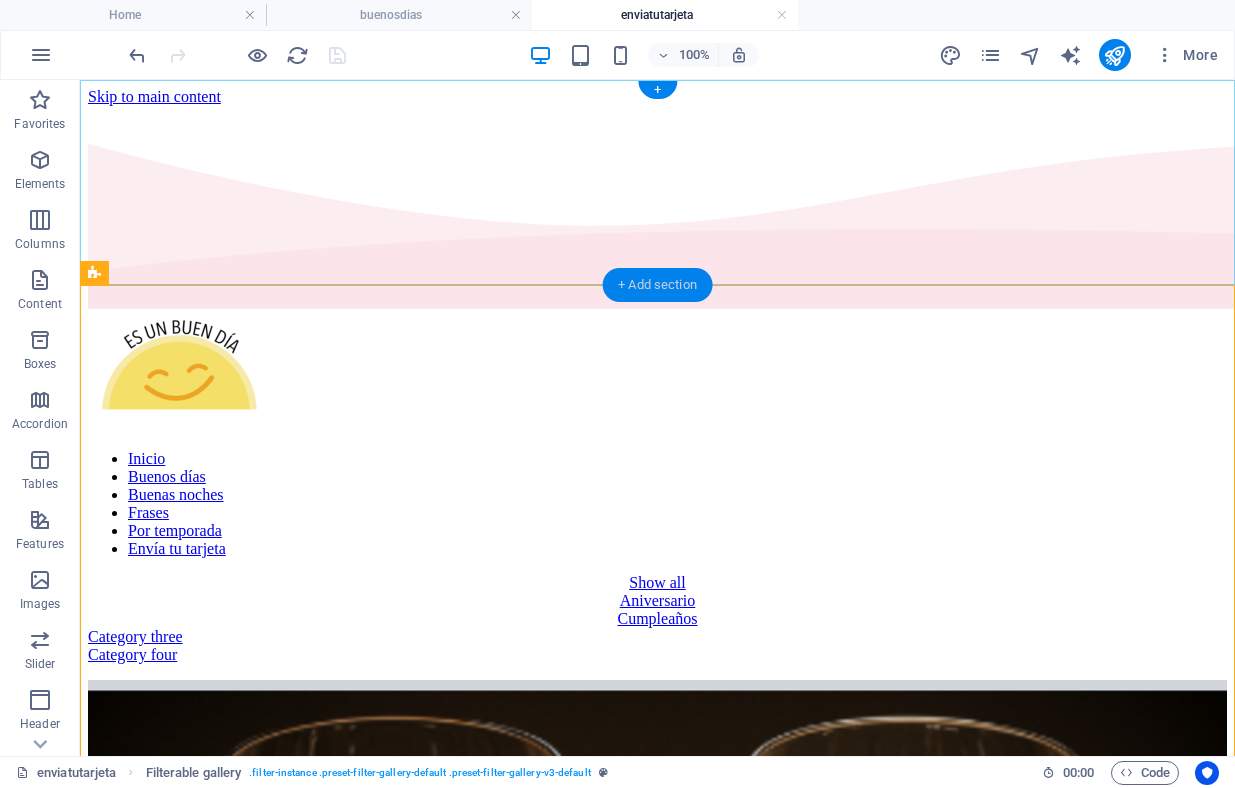 click on "+ Add section" at bounding box center [657, 285] 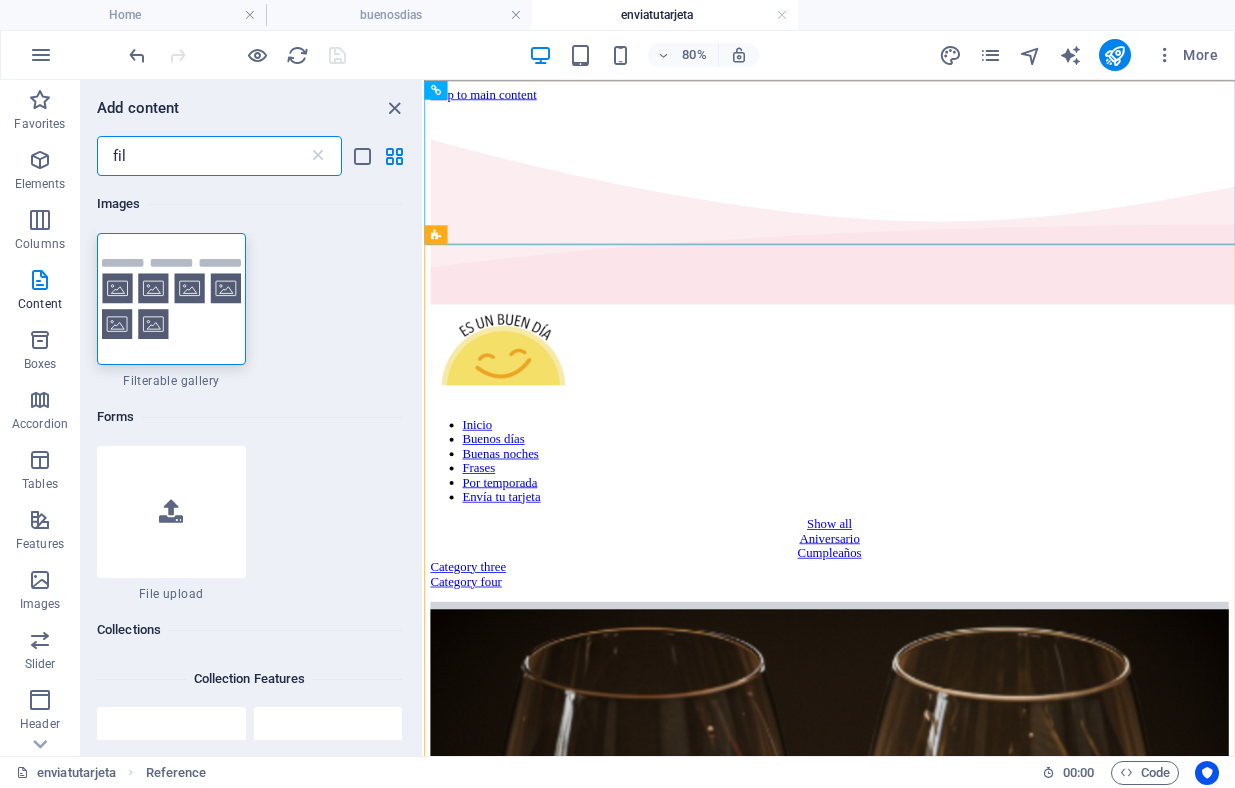 click on "fil" at bounding box center (202, 156) 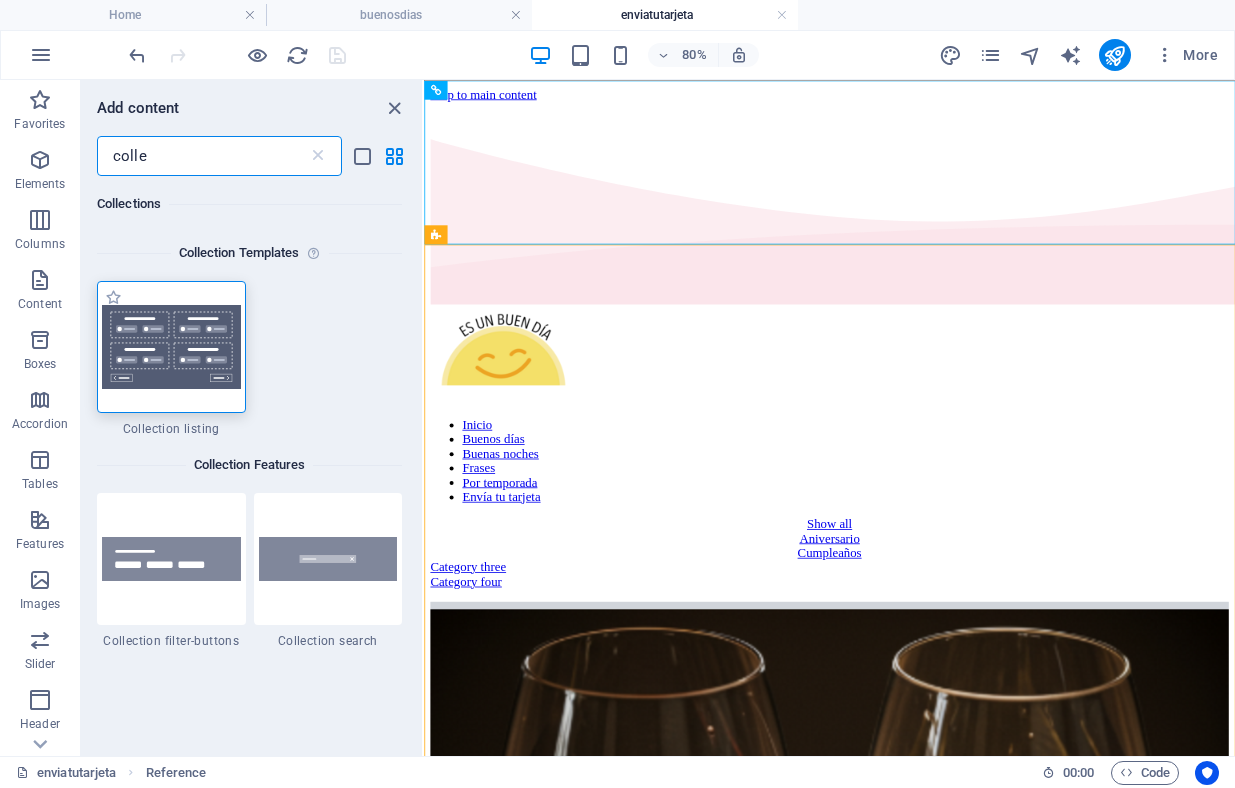 type on "colle" 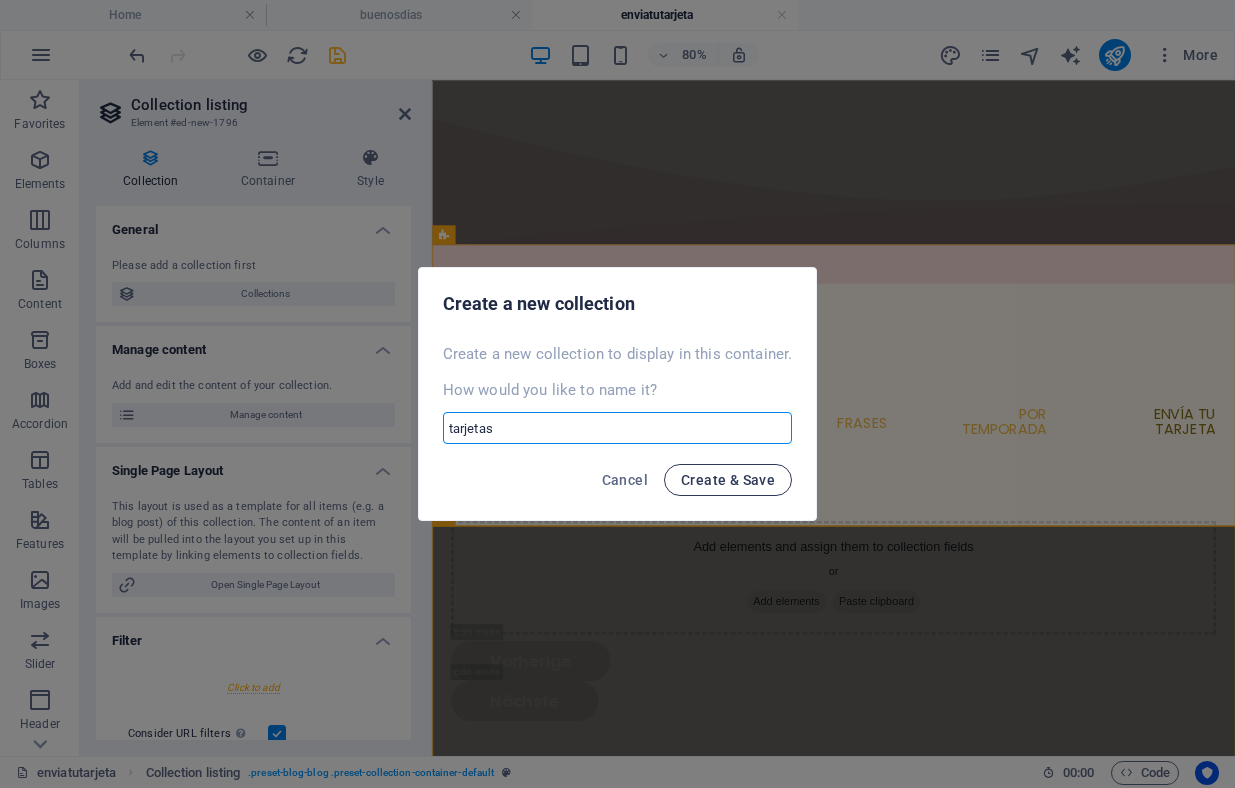 type on "tarjetas" 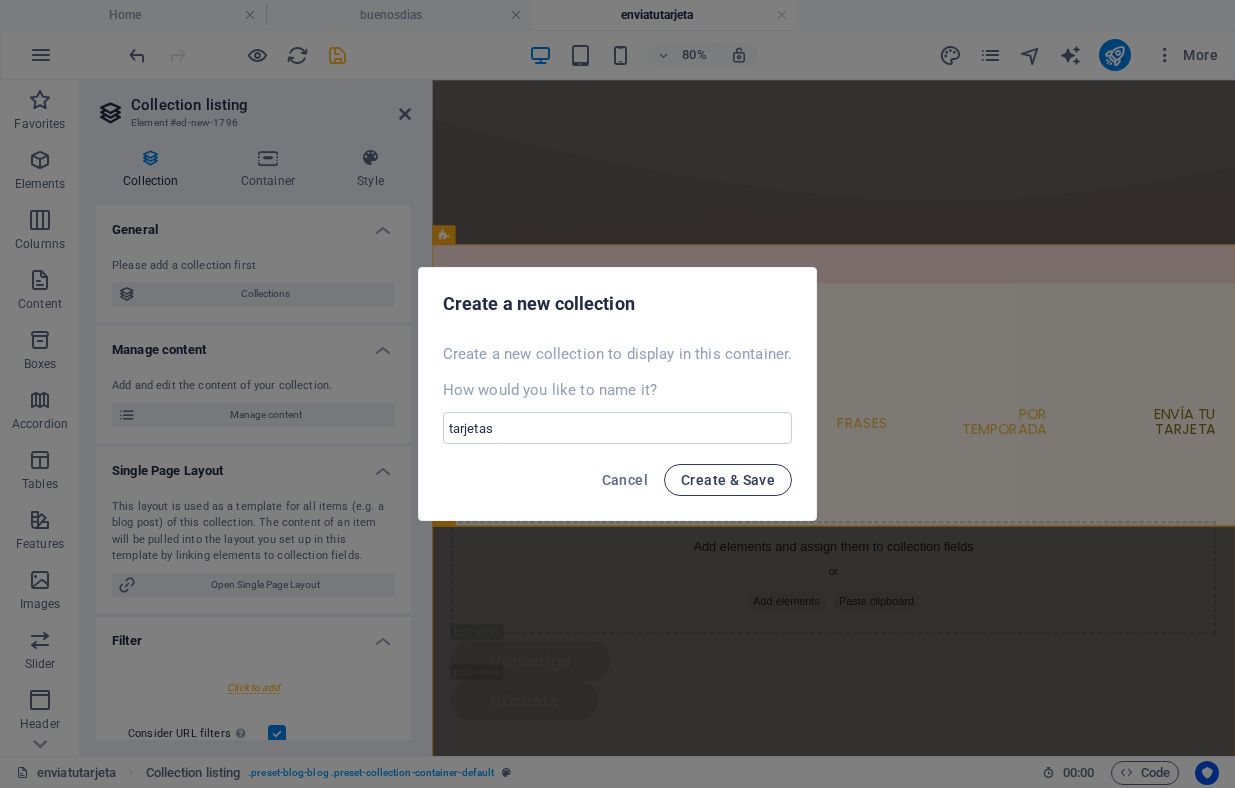 click on "Create & Save" at bounding box center [728, 480] 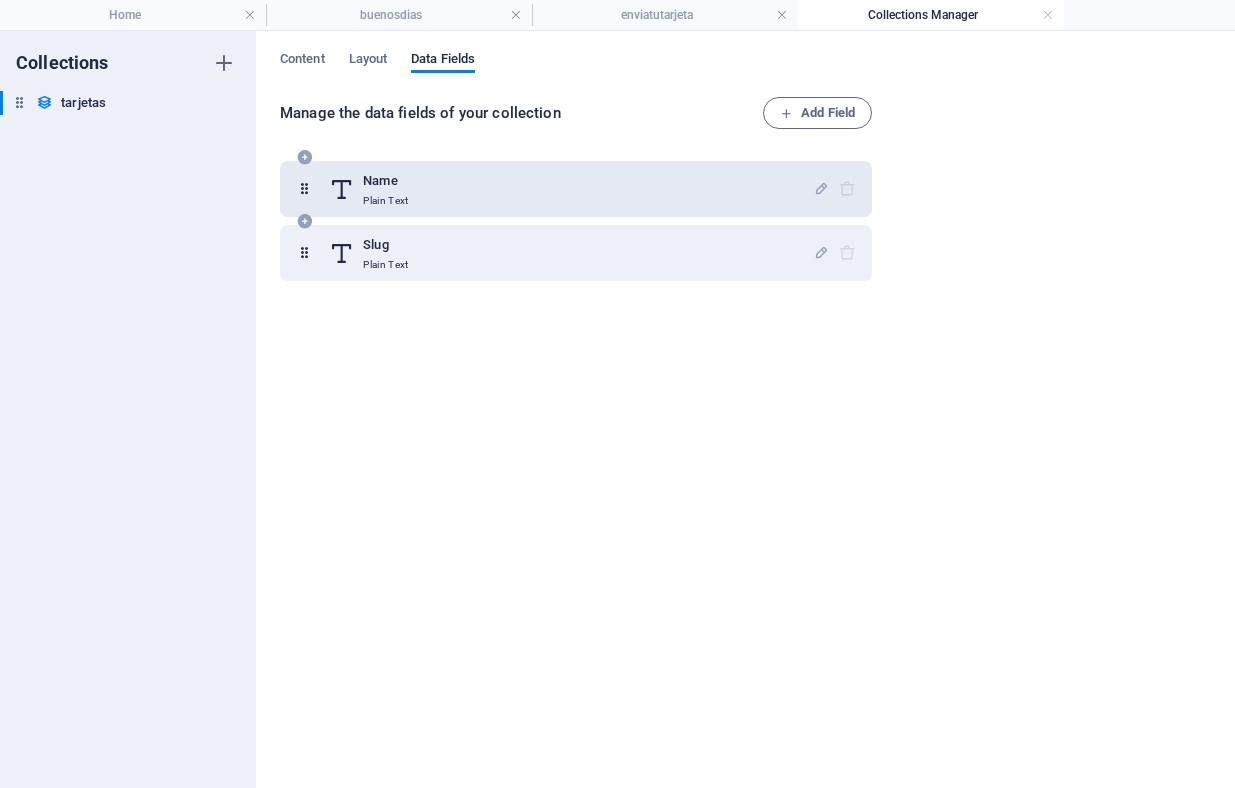click on "Name" at bounding box center (385, 181) 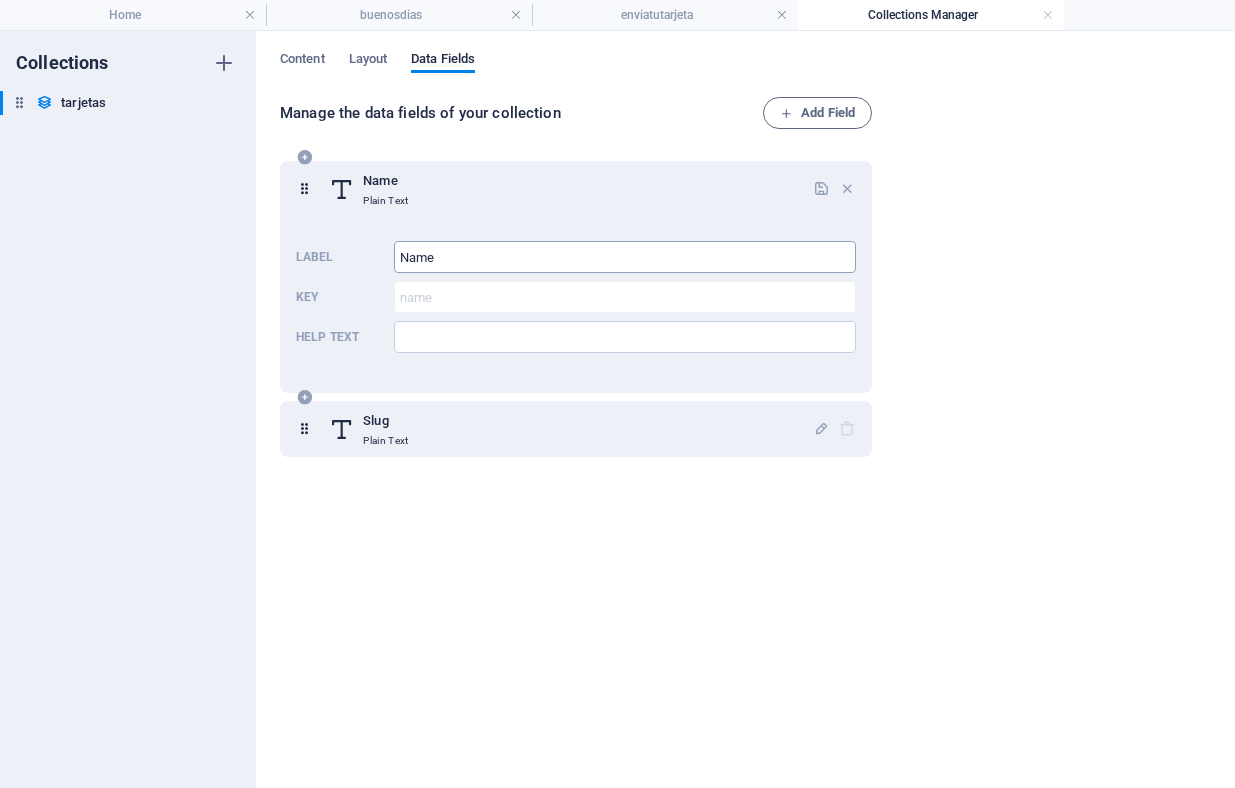 click on "Name" at bounding box center [625, 257] 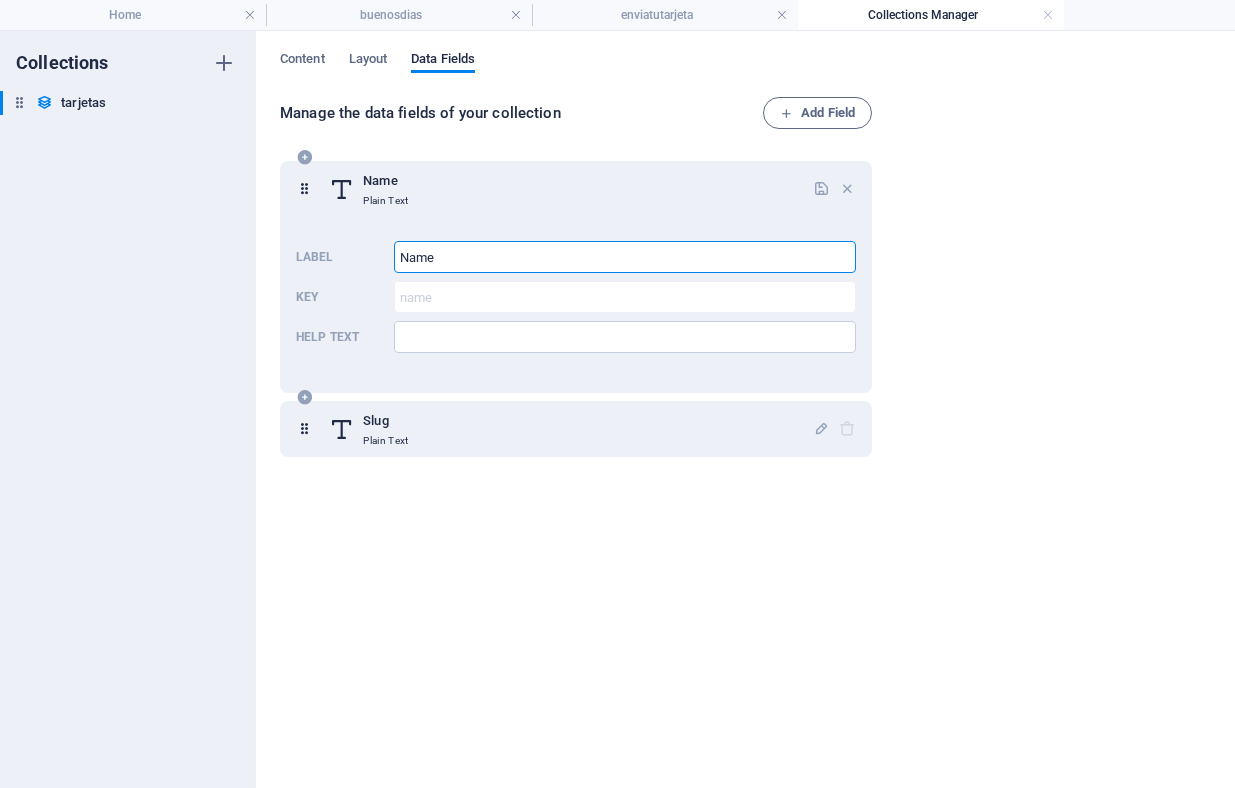 click on "Name" at bounding box center [625, 257] 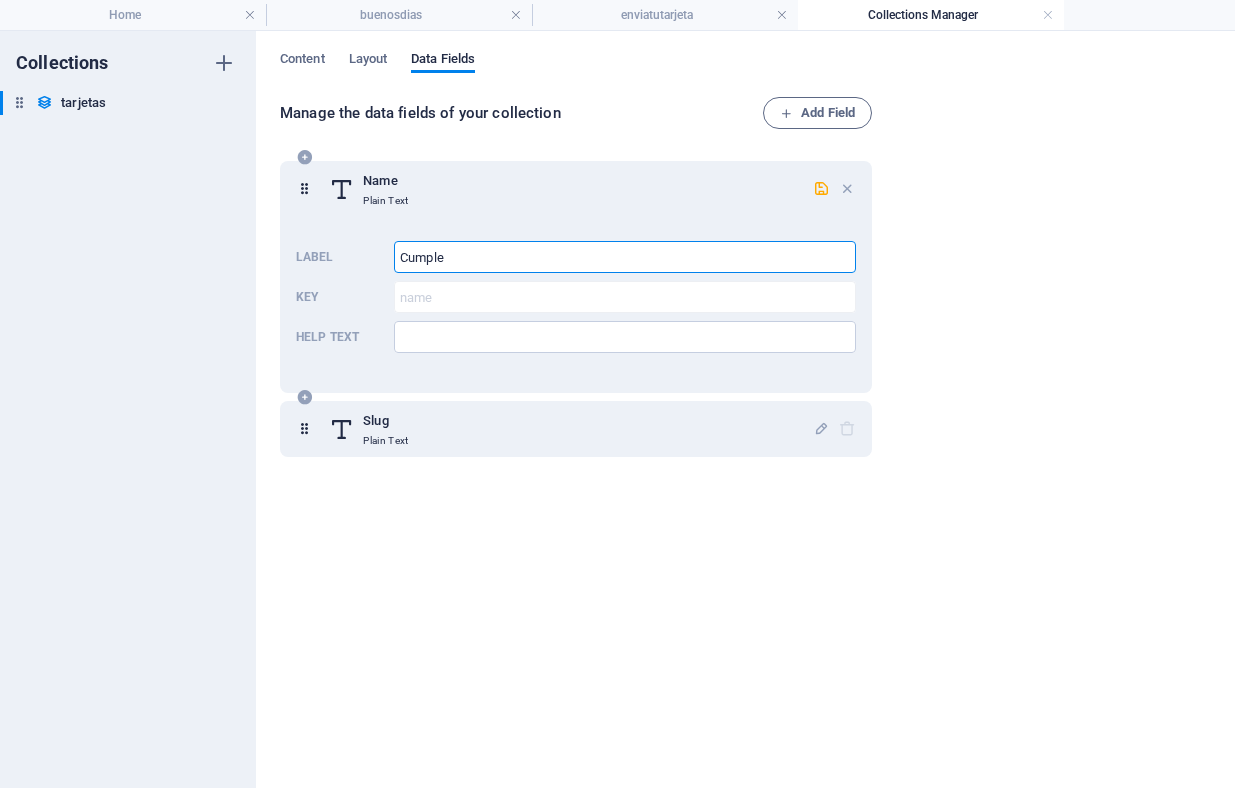 type on "Cumple" 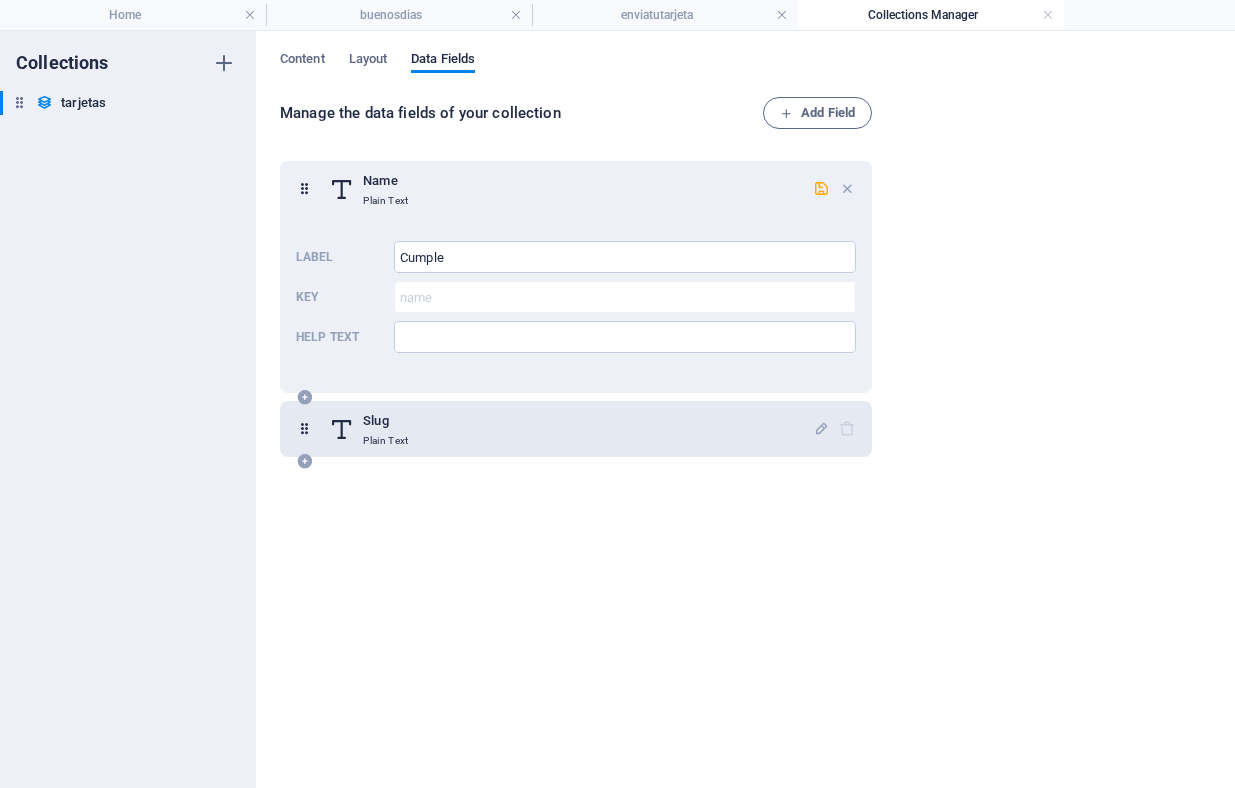 click on "Slug Plain Text" at bounding box center [571, 429] 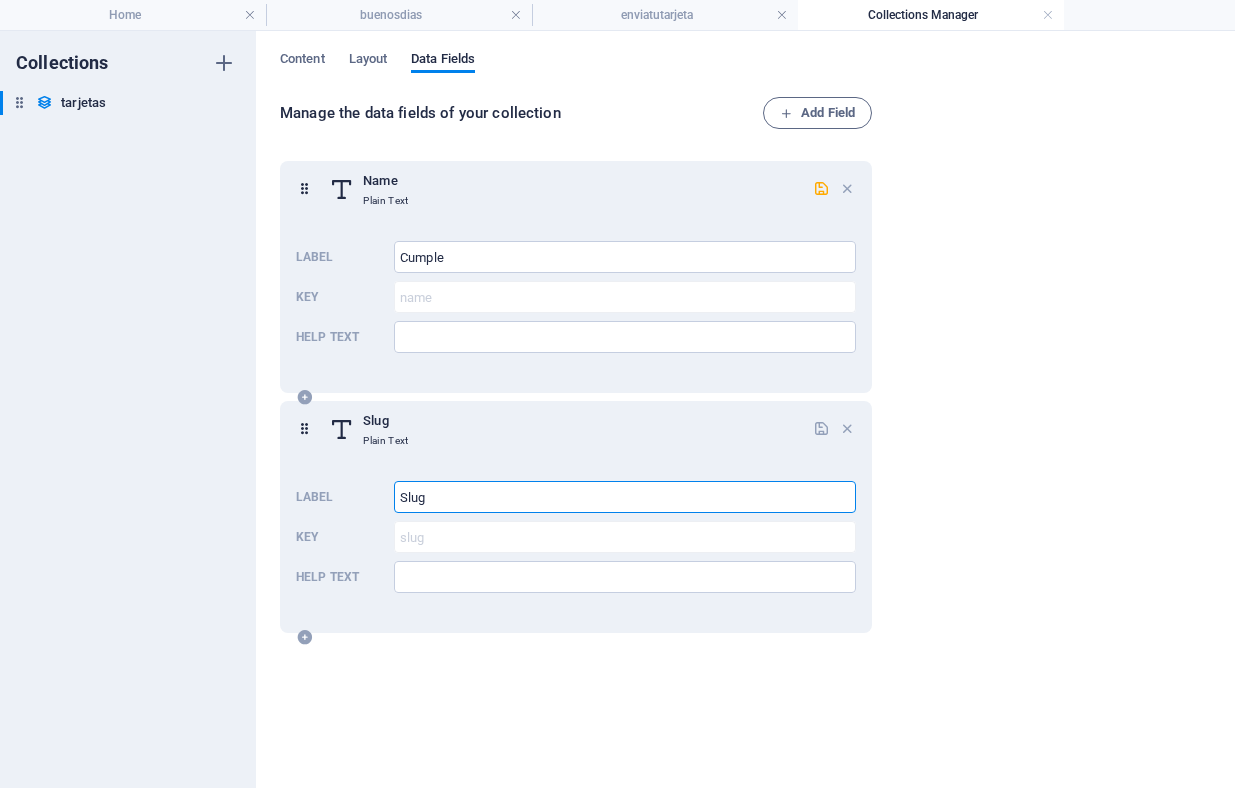 click on "Slug" at bounding box center [625, 497] 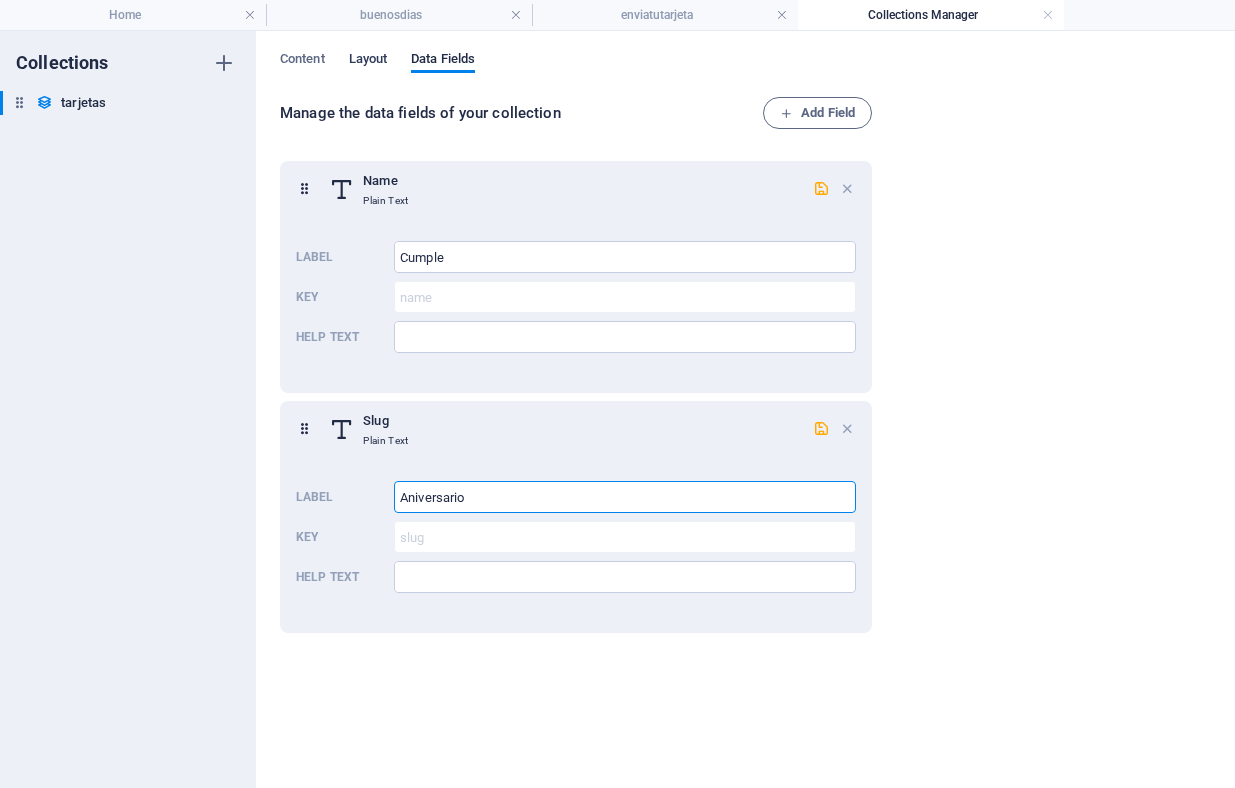 type on "Aniversario" 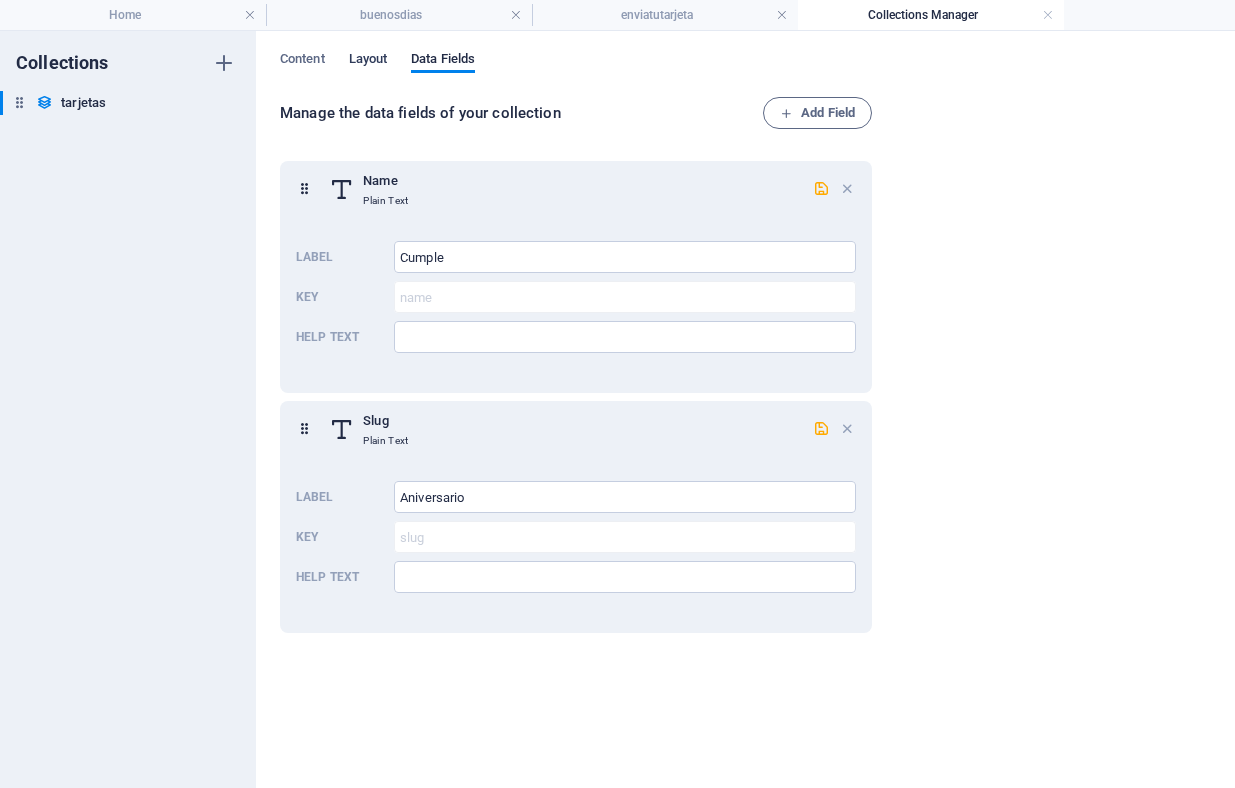 click on "Layout" at bounding box center [368, 61] 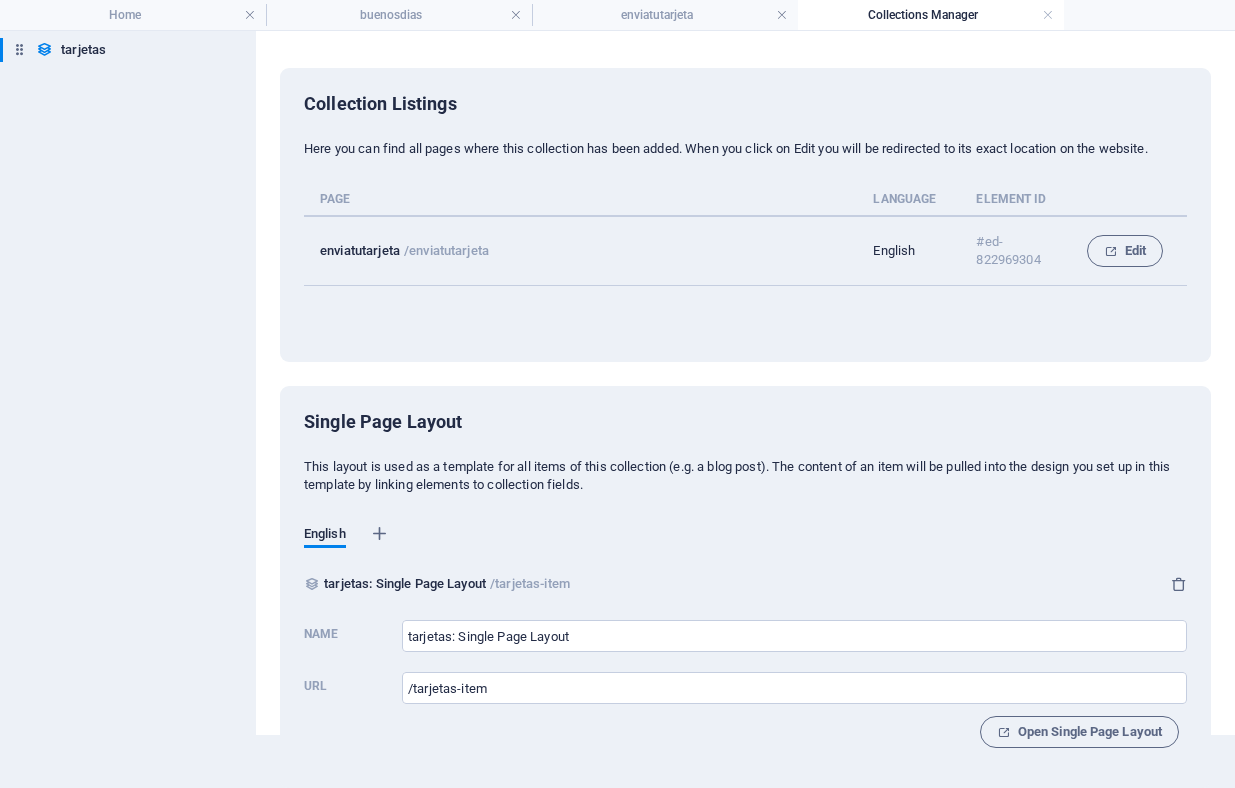 scroll, scrollTop: 0, scrollLeft: 0, axis: both 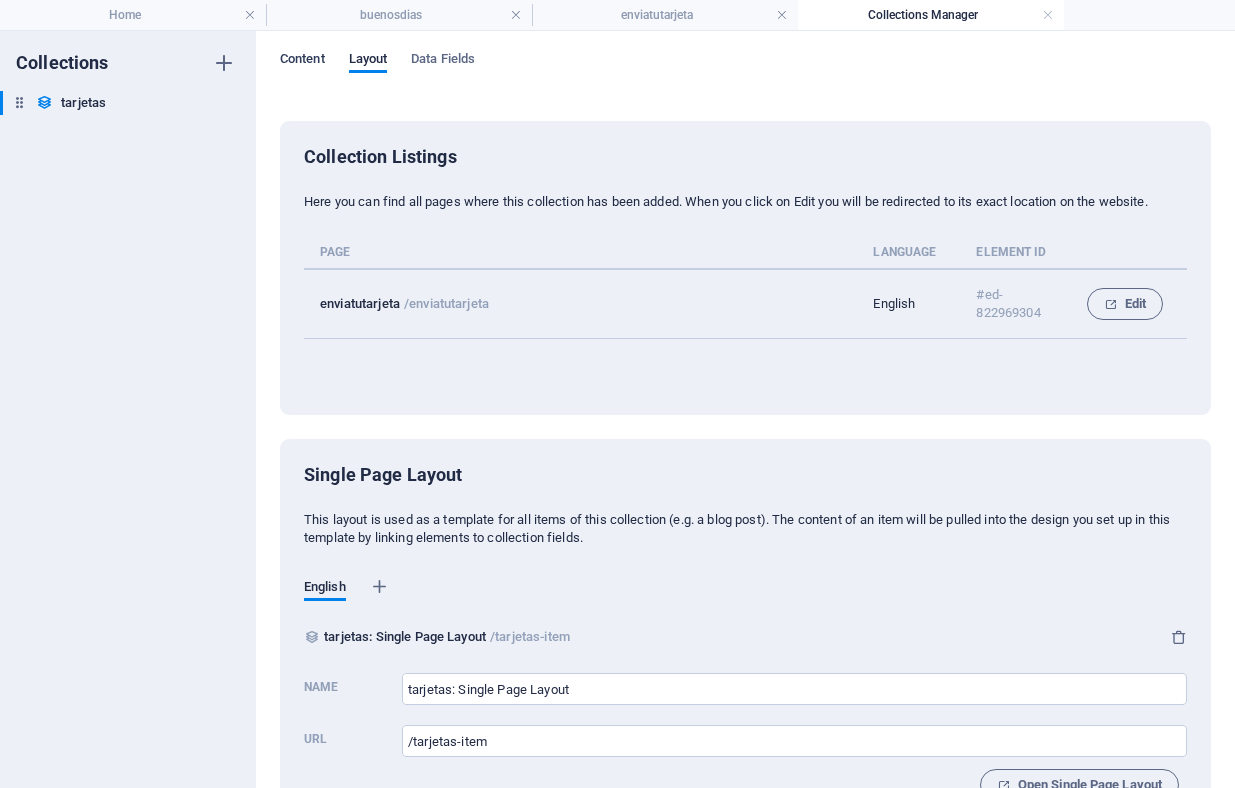 click on "Content" at bounding box center (302, 61) 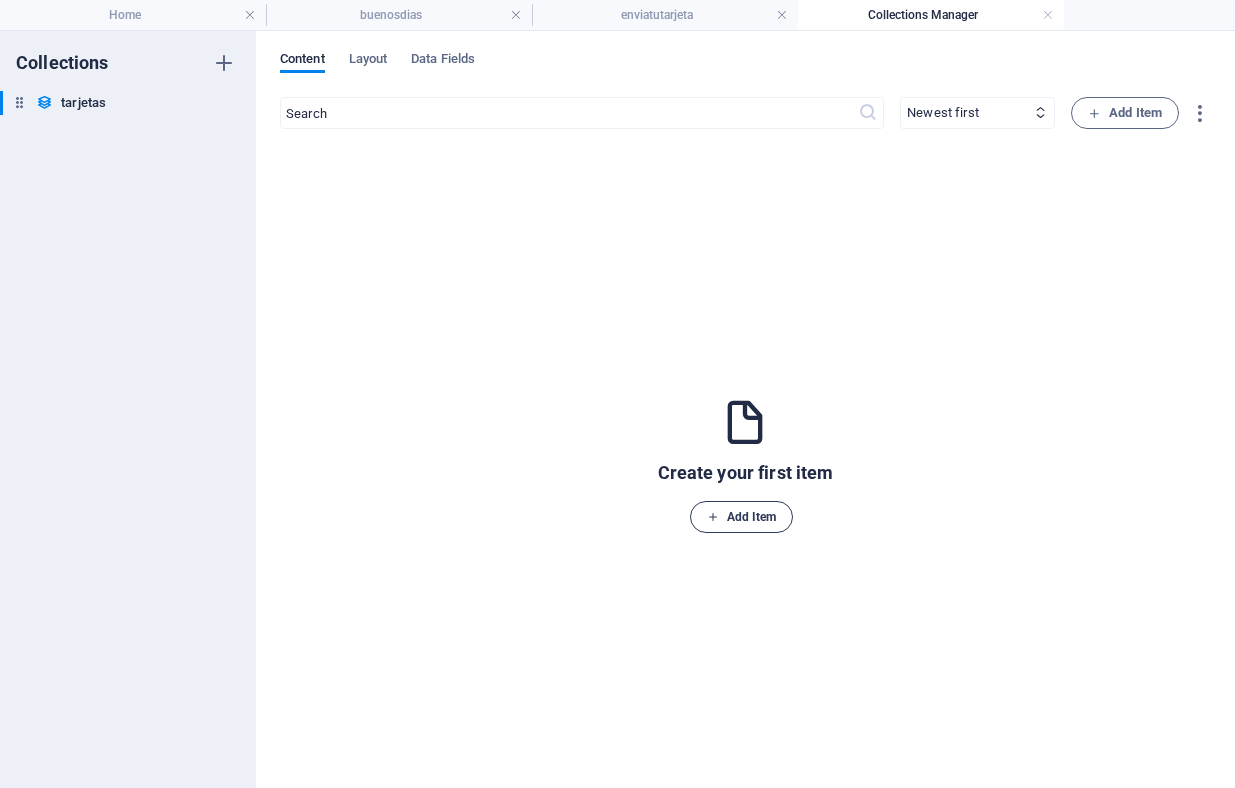 click on "Add Item" at bounding box center (742, 517) 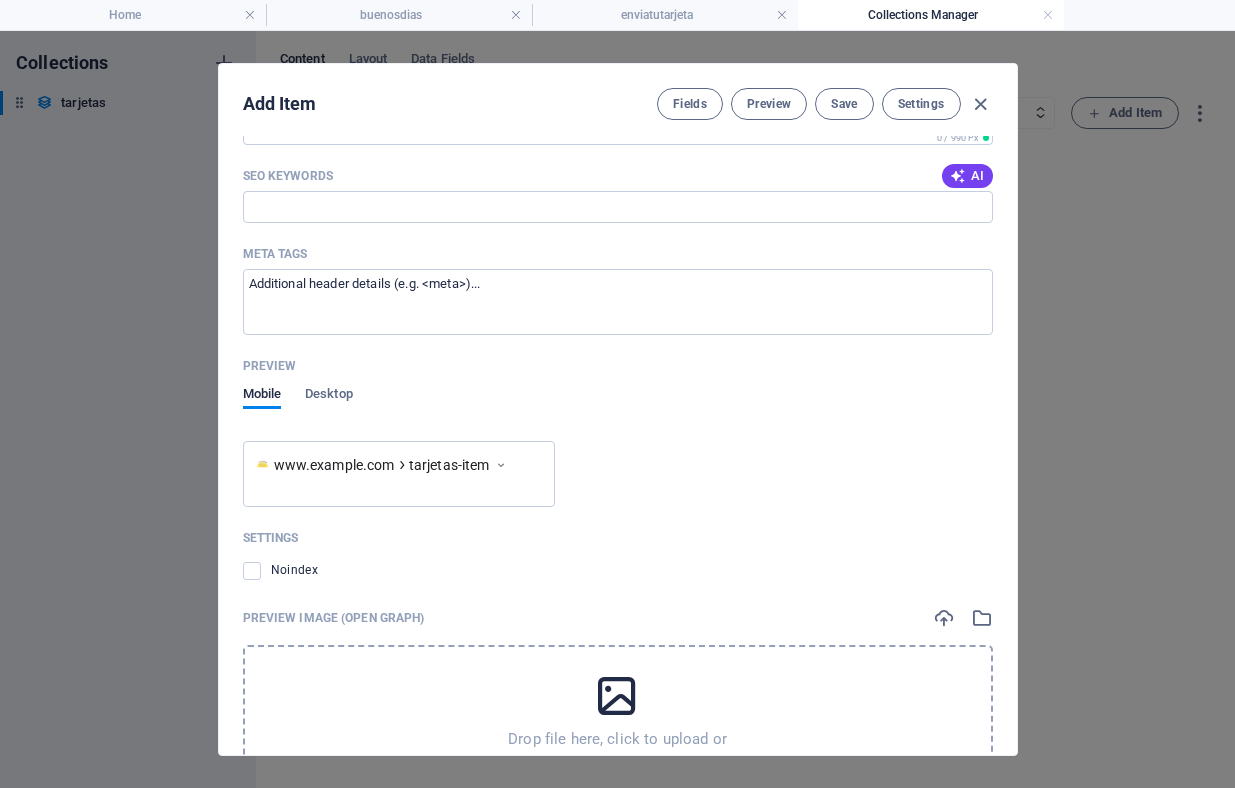 scroll, scrollTop: 652, scrollLeft: 0, axis: vertical 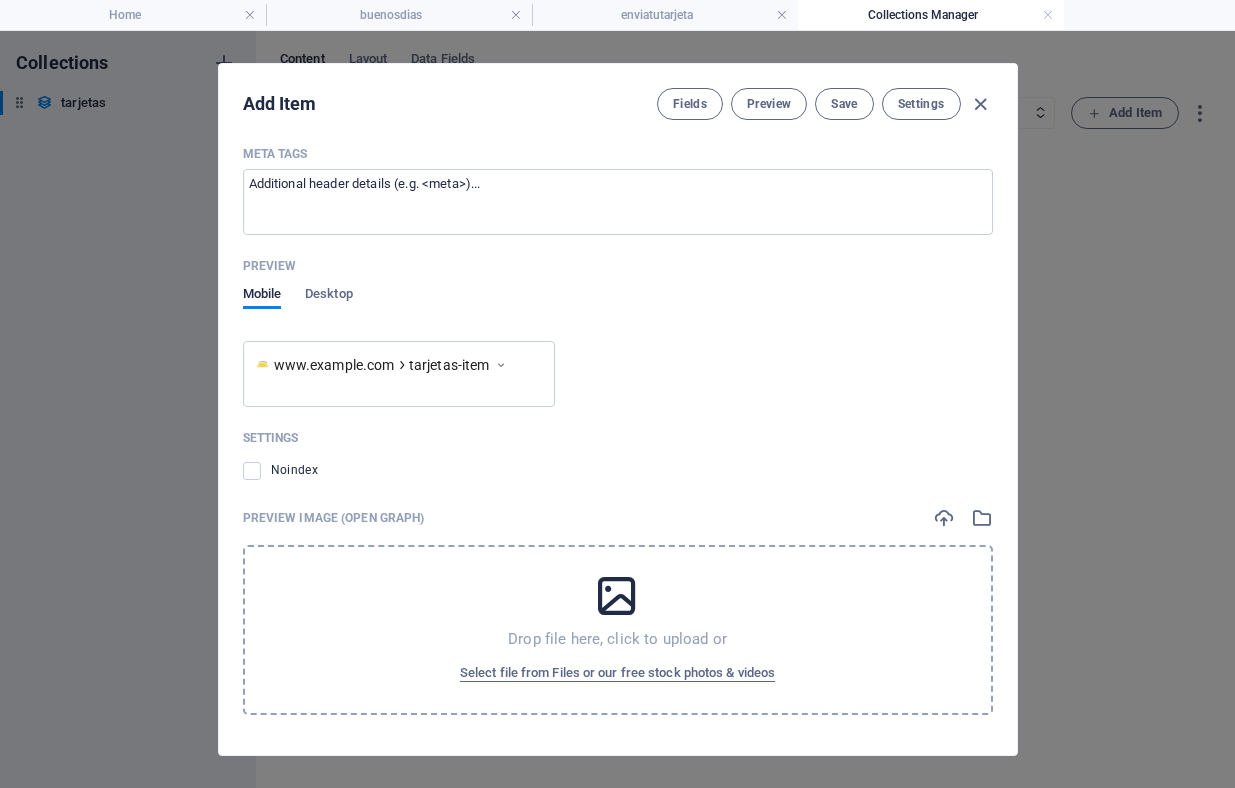 click on "Drop file here, click to upload or Select file from Files or our free stock photos & videos" at bounding box center (618, 630) 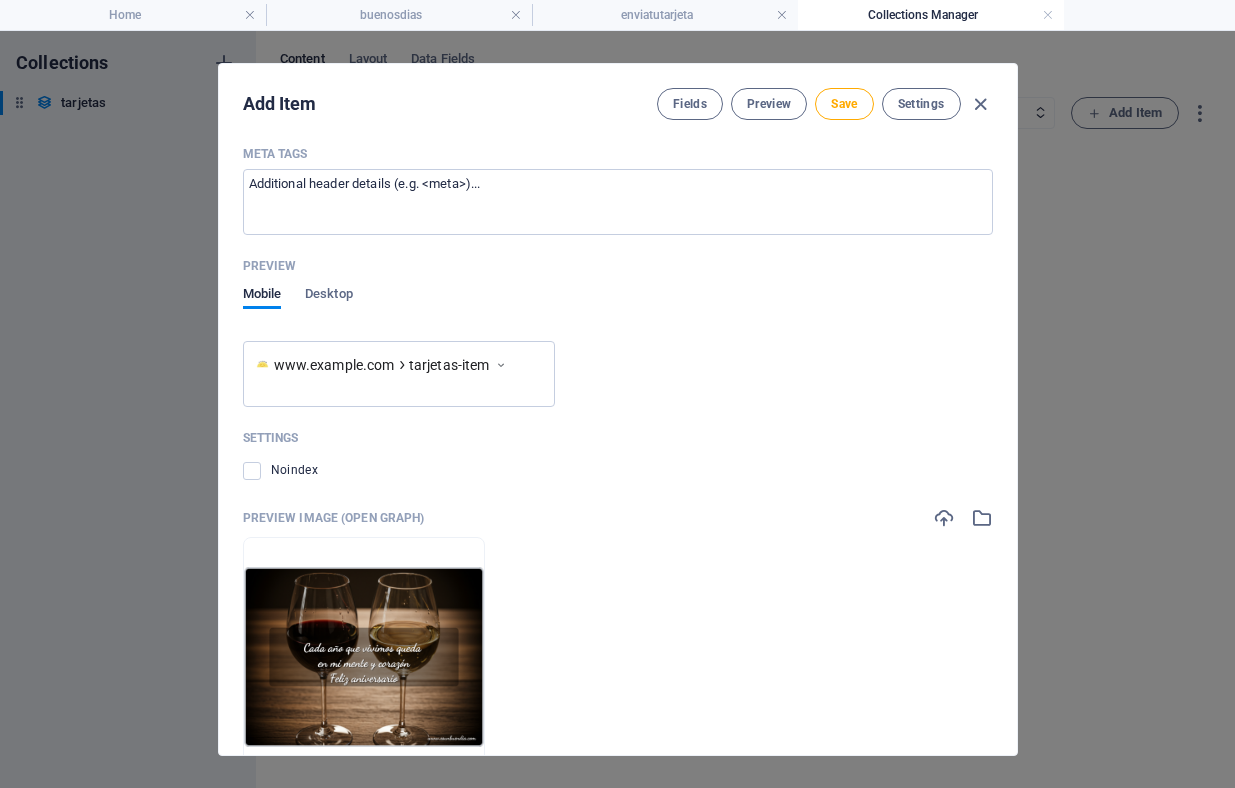 scroll, scrollTop: 731, scrollLeft: 0, axis: vertical 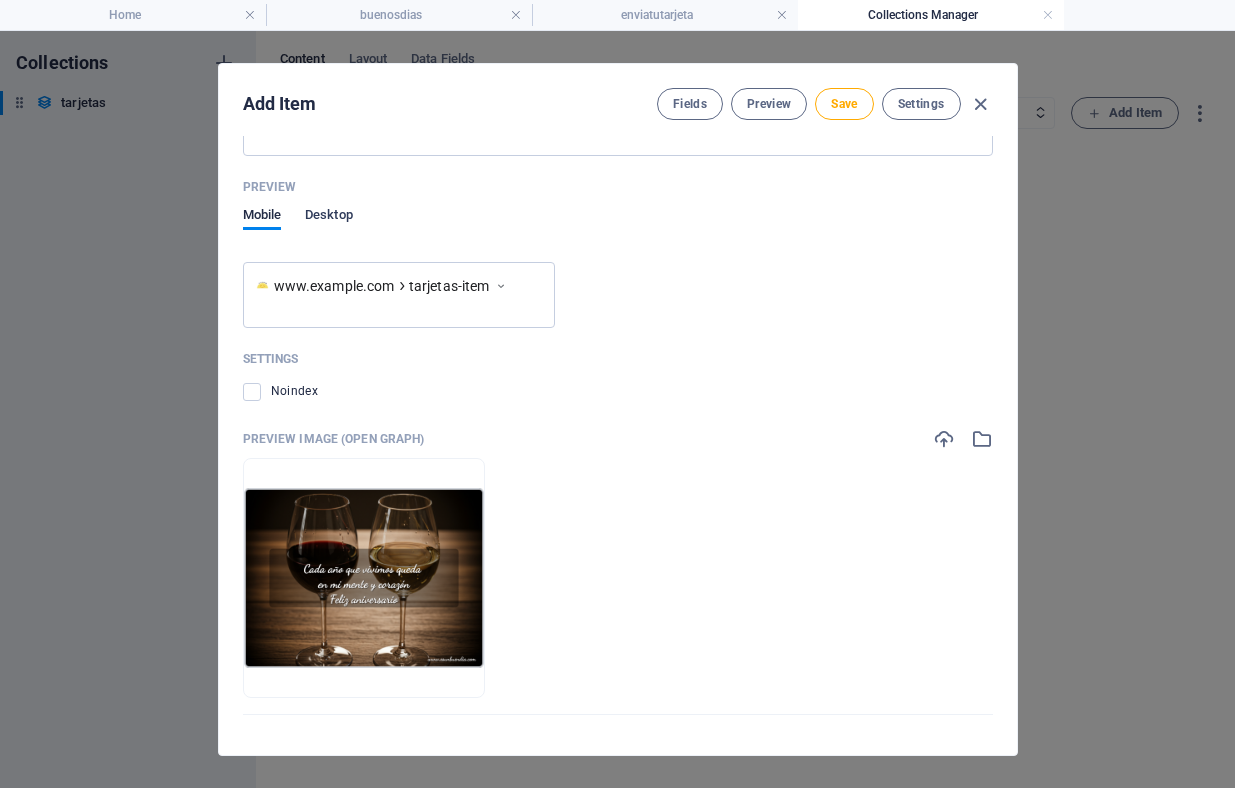 click on "Desktop" at bounding box center (329, 217) 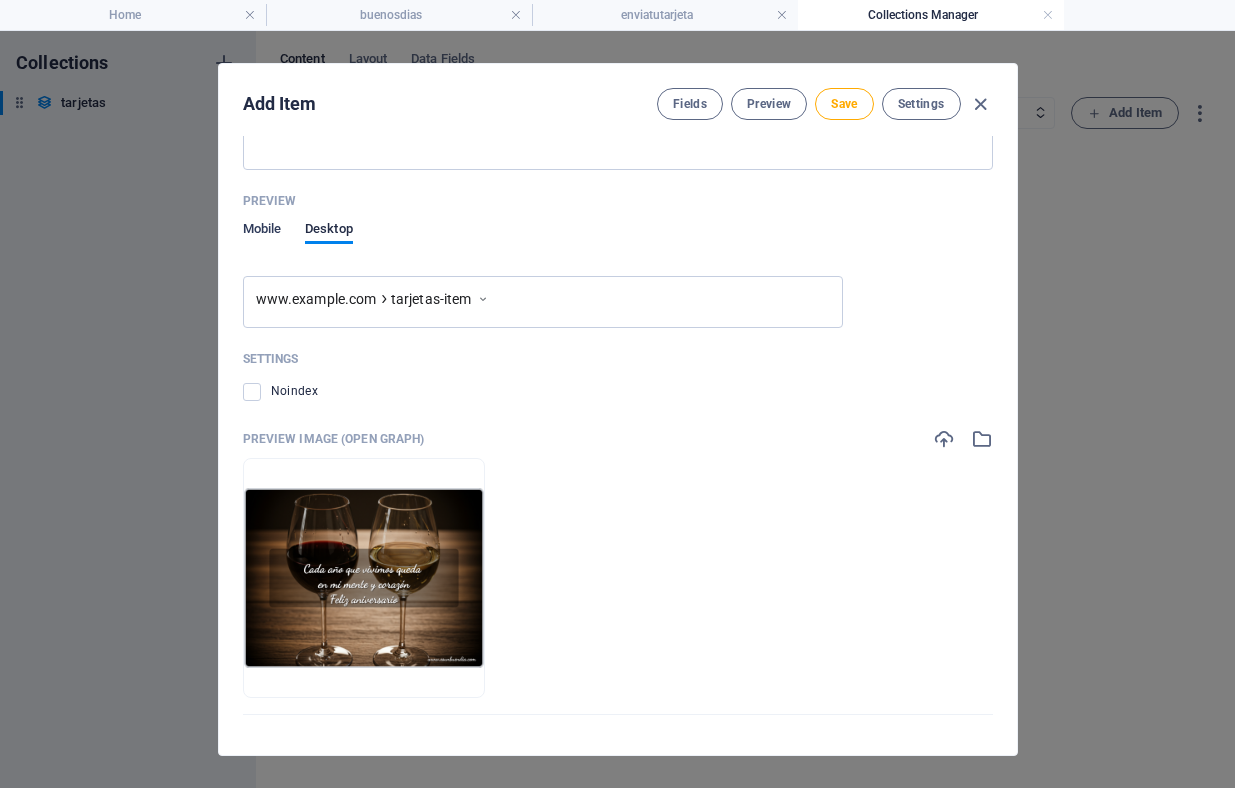 click on "Mobile" at bounding box center (262, 231) 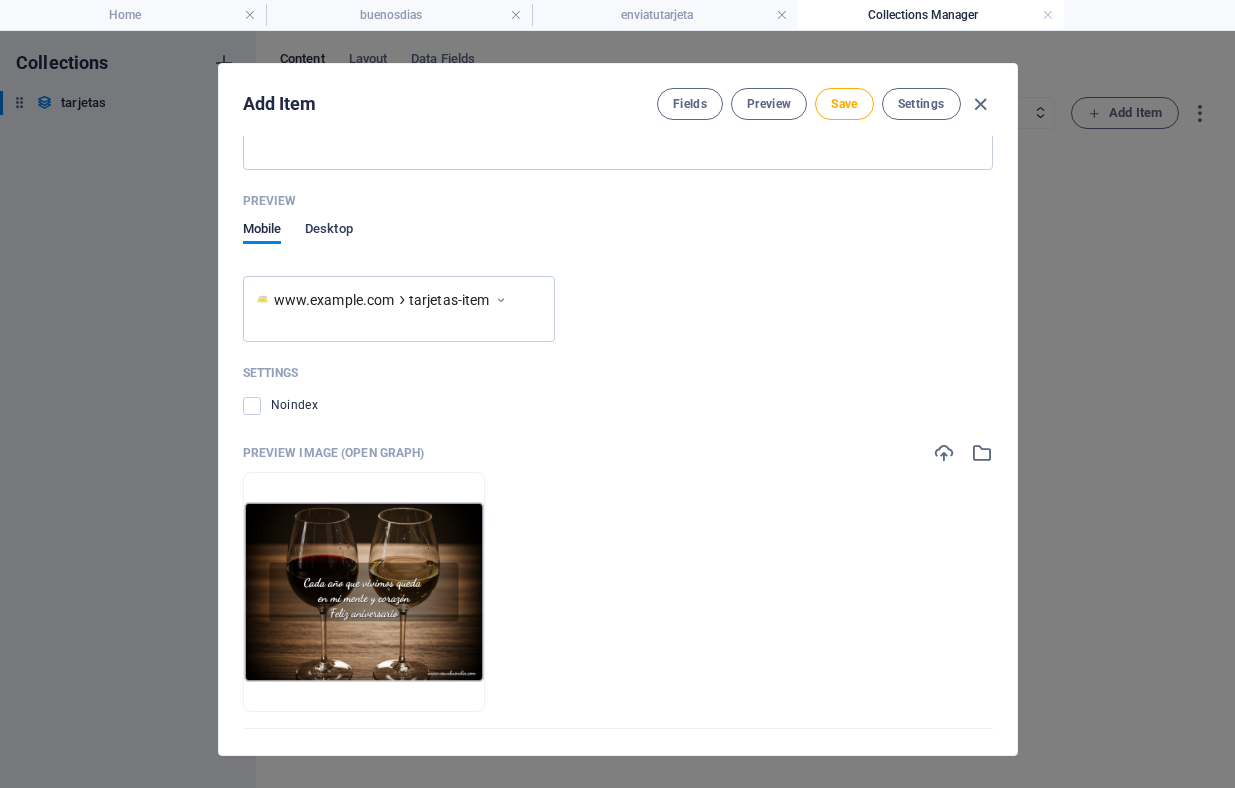 click on "Desktop" at bounding box center (329, 231) 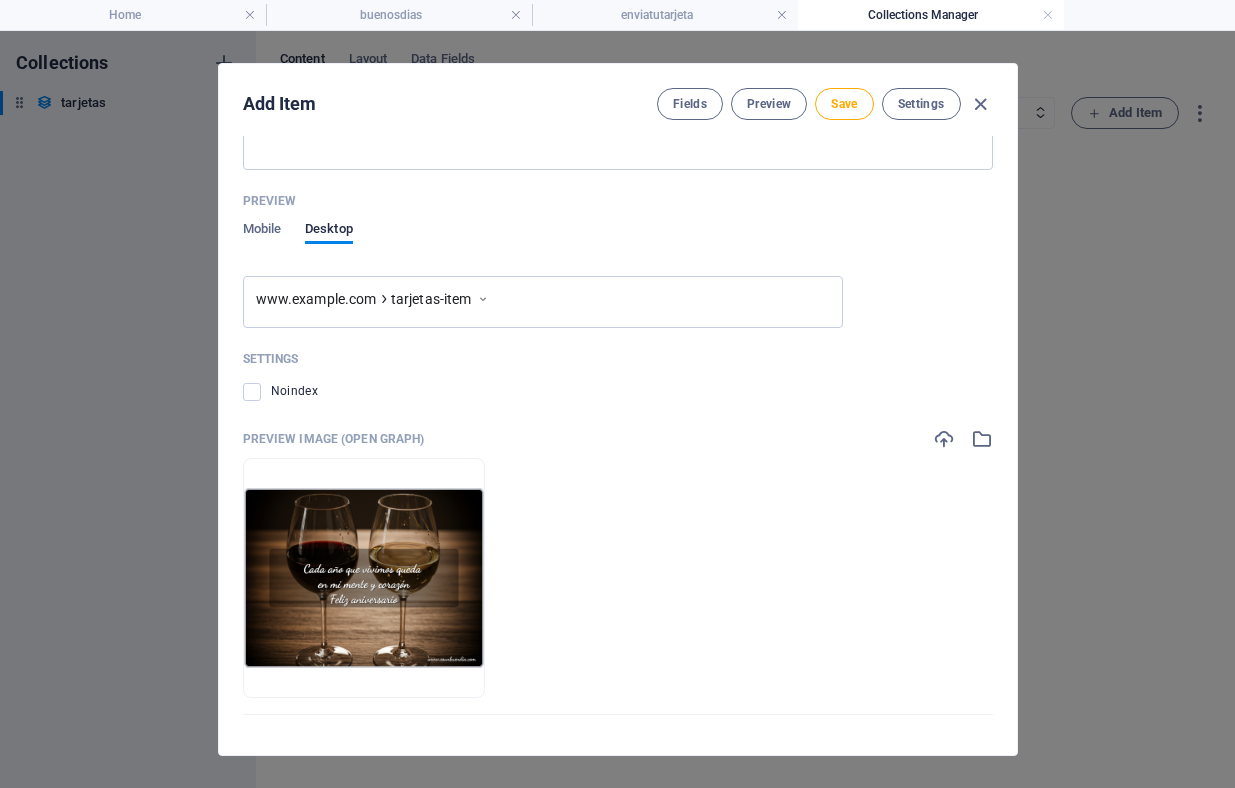 click on "tarjetas-item" at bounding box center (431, 299) 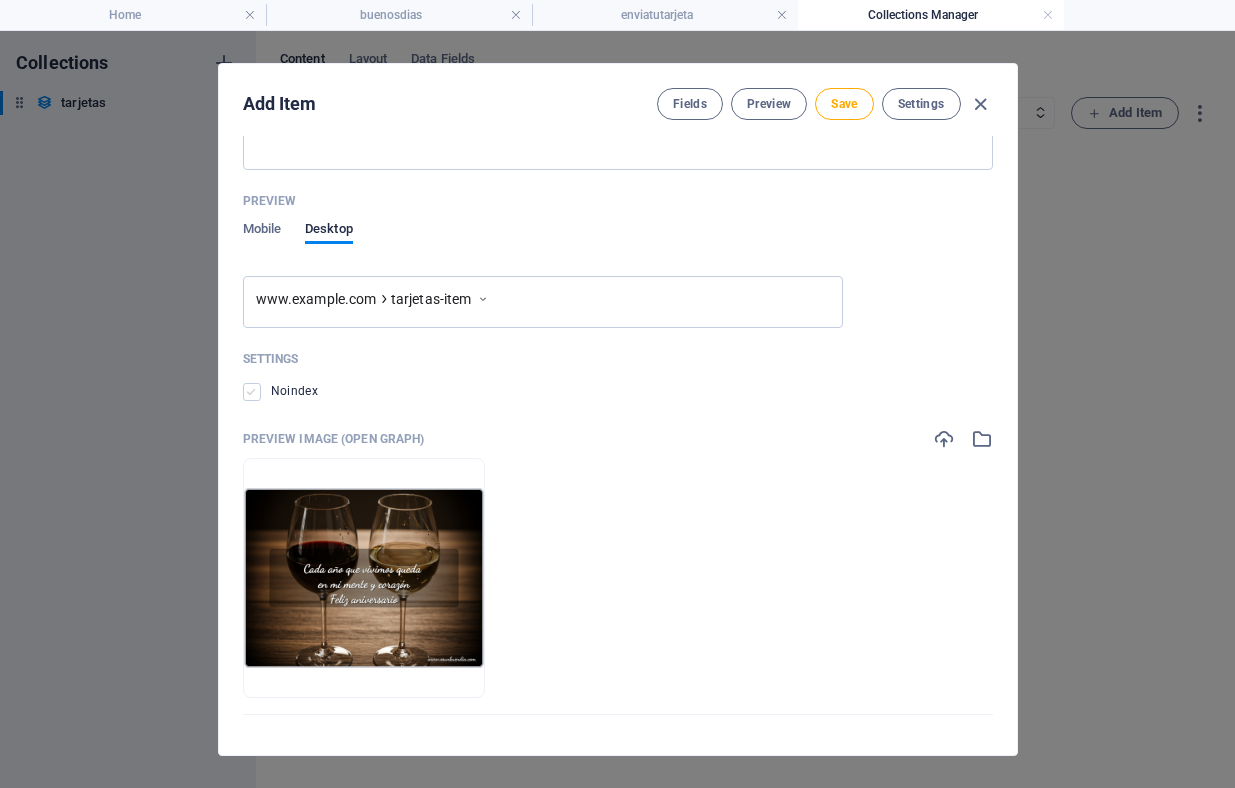 click at bounding box center (252, 392) 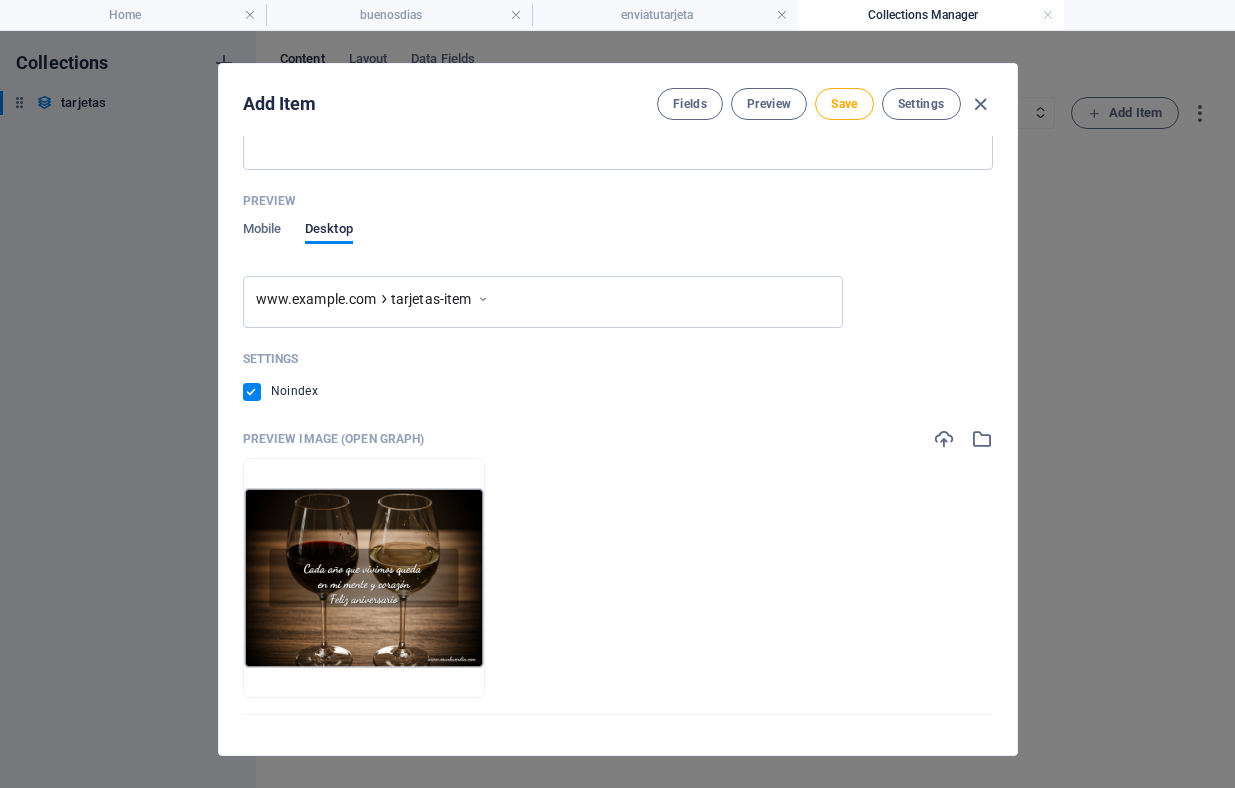 click at bounding box center (252, 392) 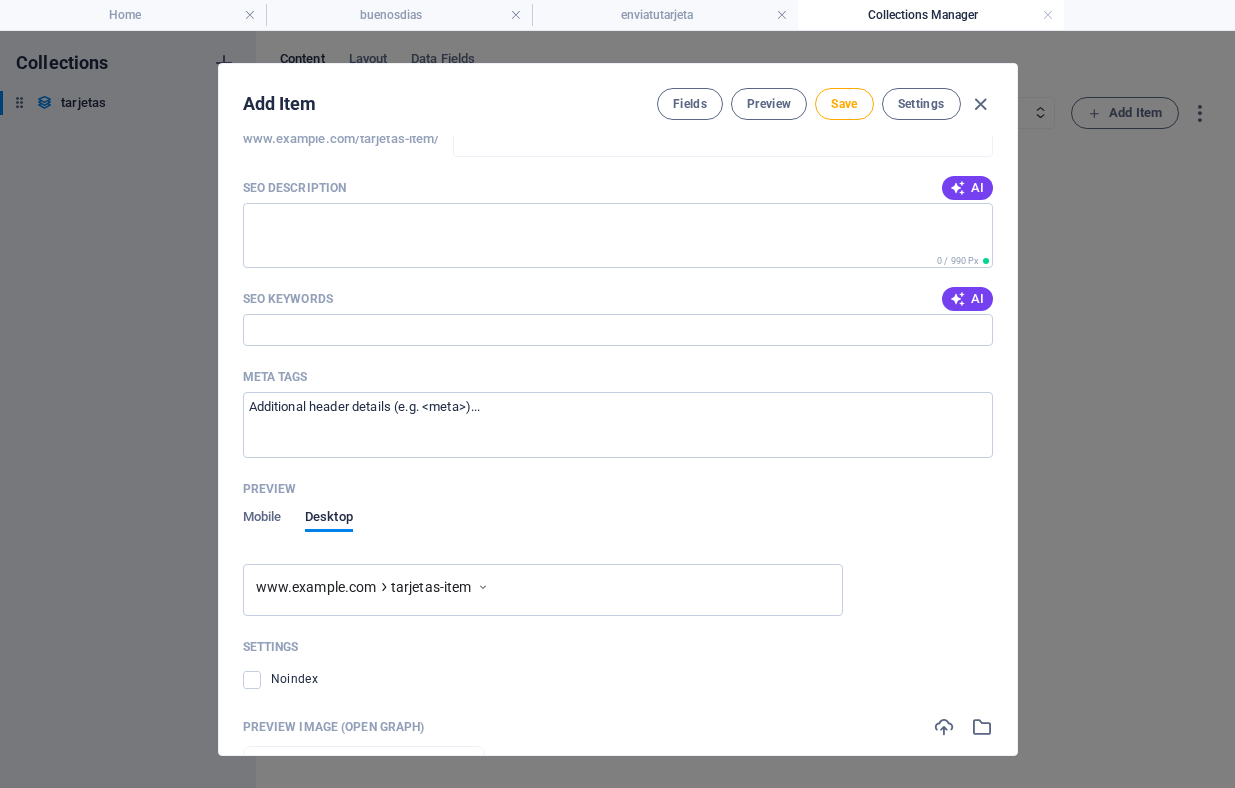 scroll, scrollTop: 421, scrollLeft: 0, axis: vertical 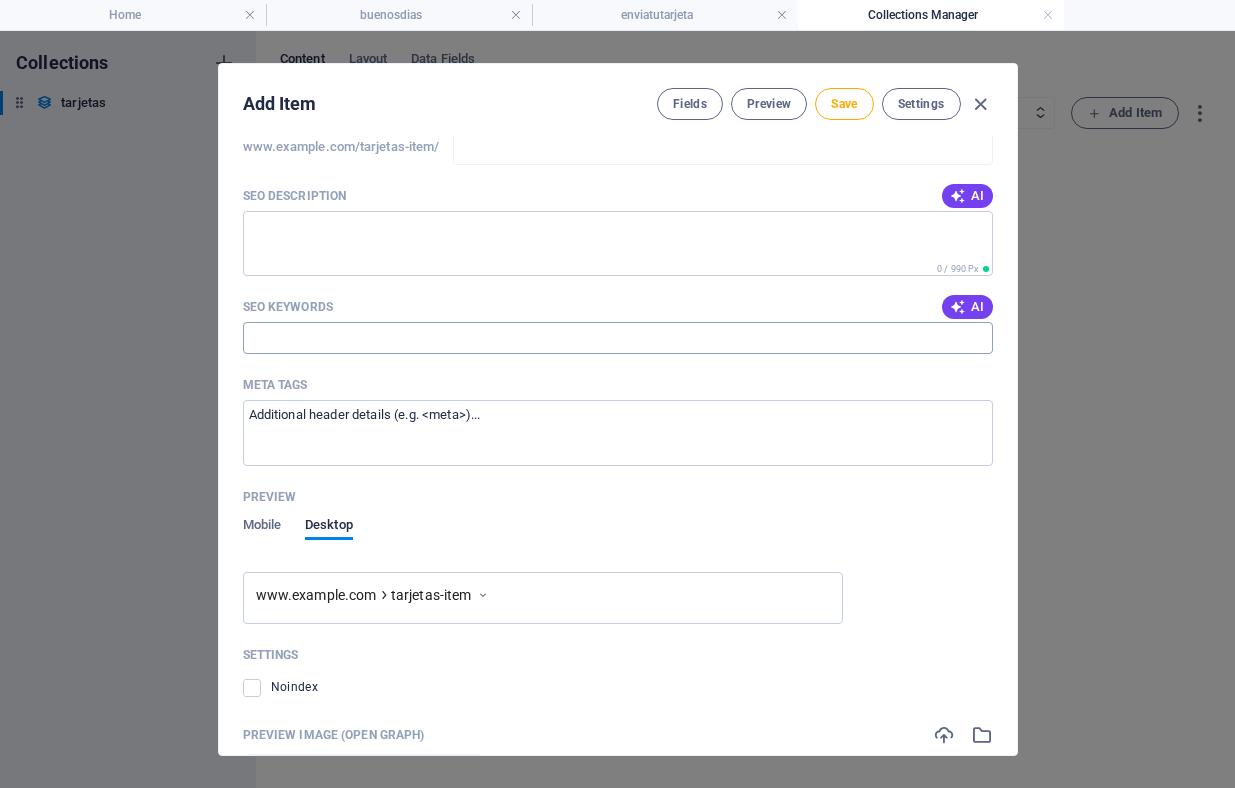 click on "SEO Keywords" at bounding box center [618, 338] 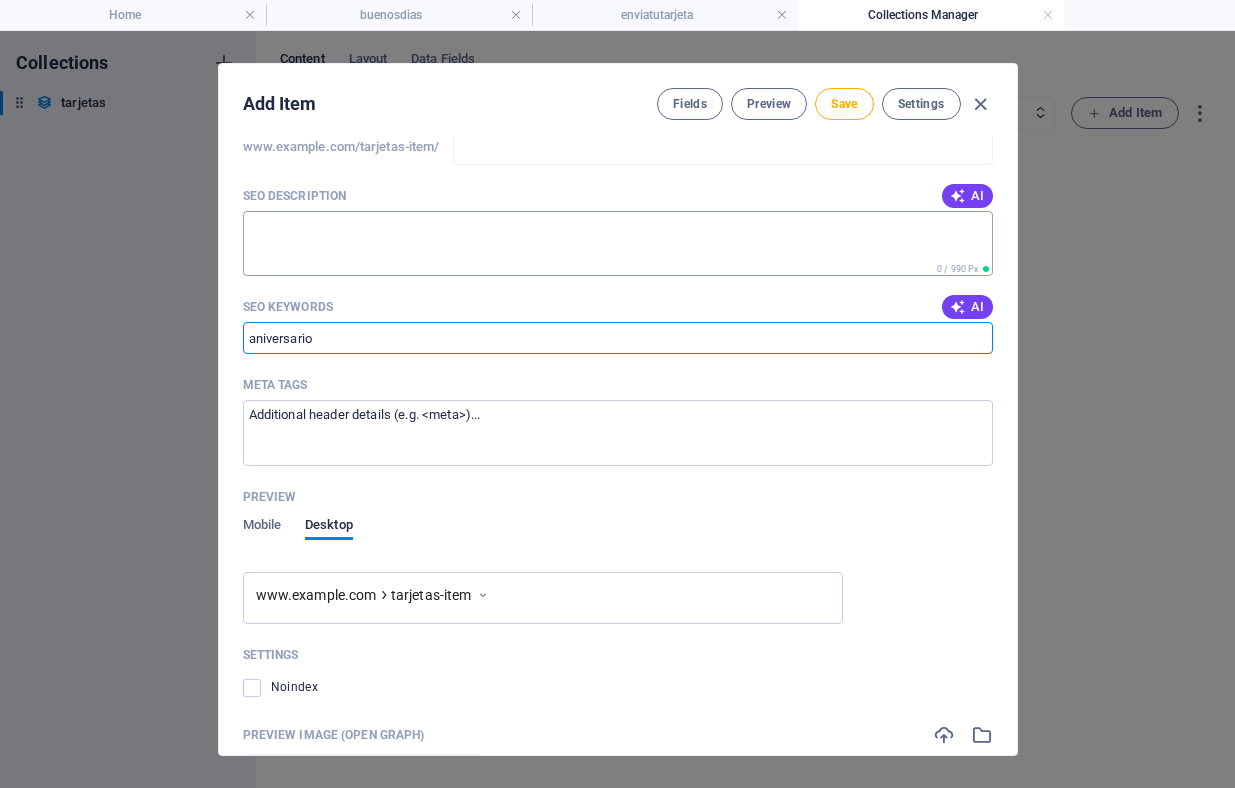 type on "aniversario" 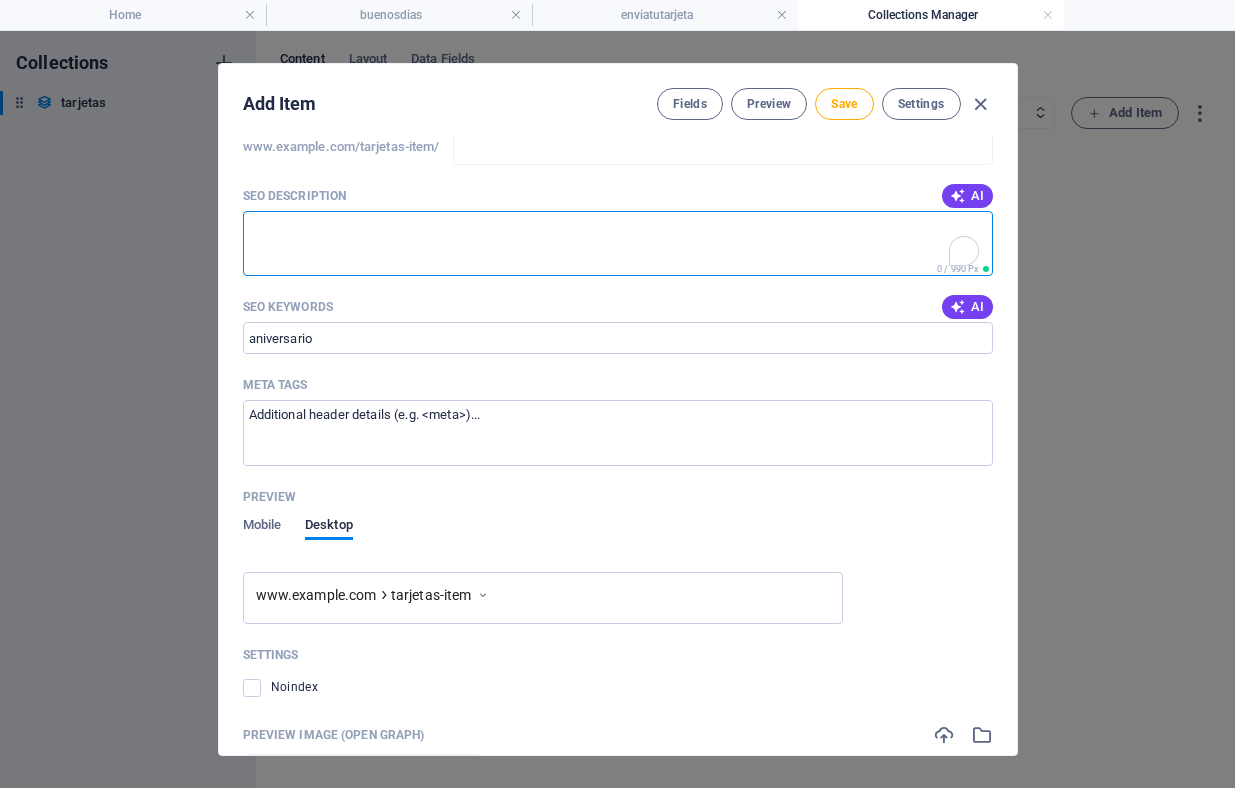 click on "SEO Description" at bounding box center (618, 243) 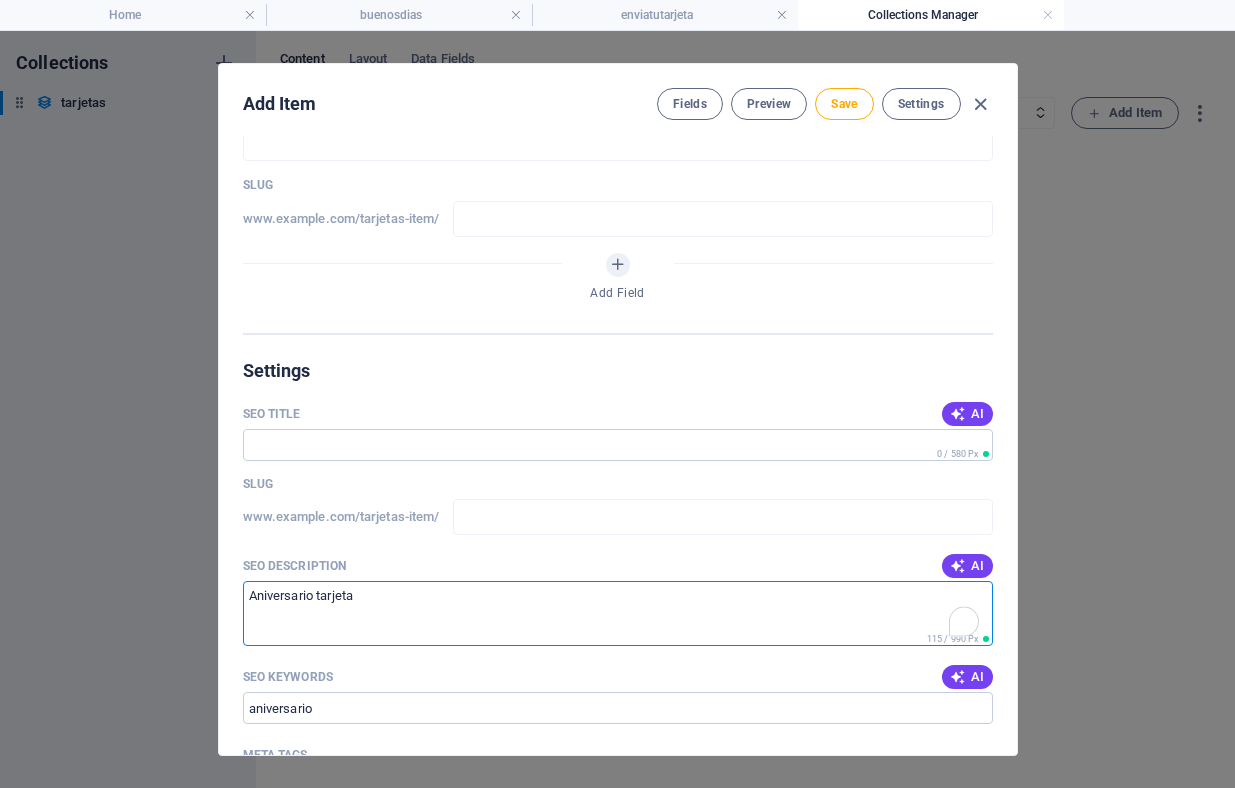 scroll, scrollTop: 0, scrollLeft: 0, axis: both 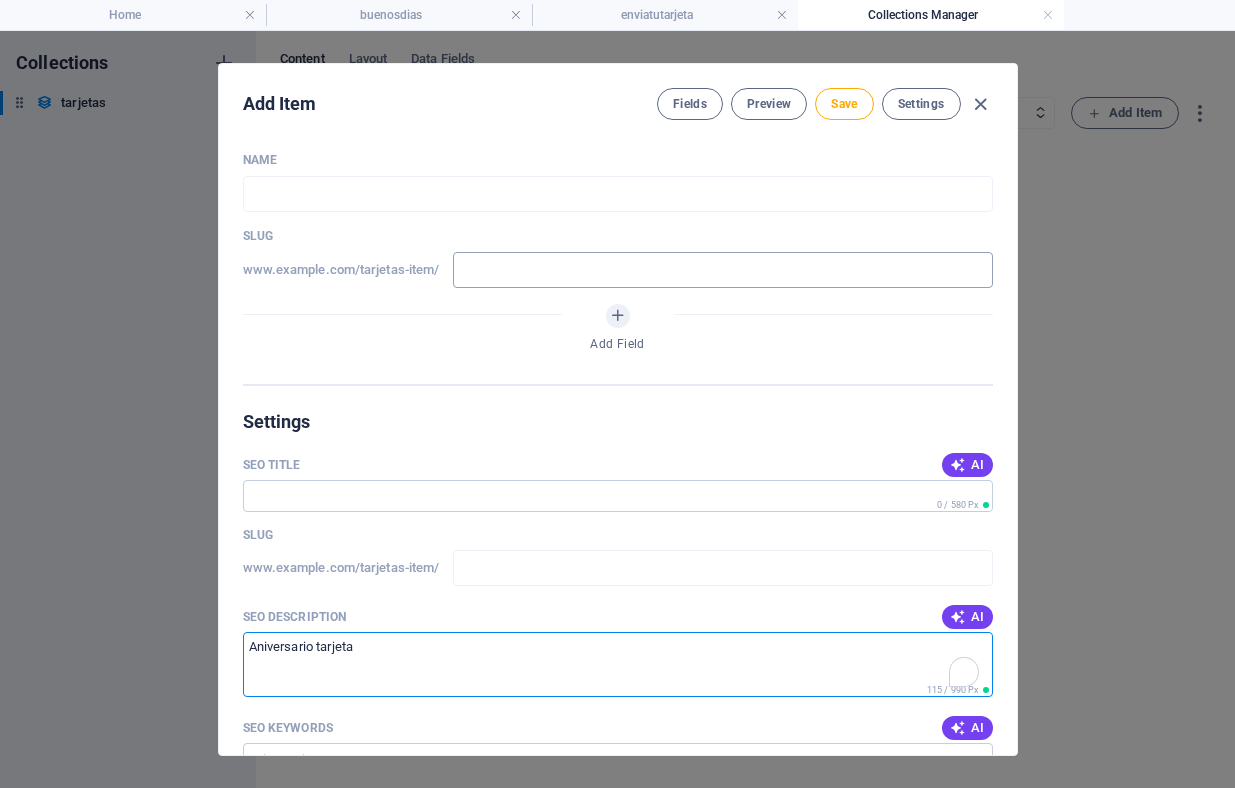 type on "Aniversario tarjeta" 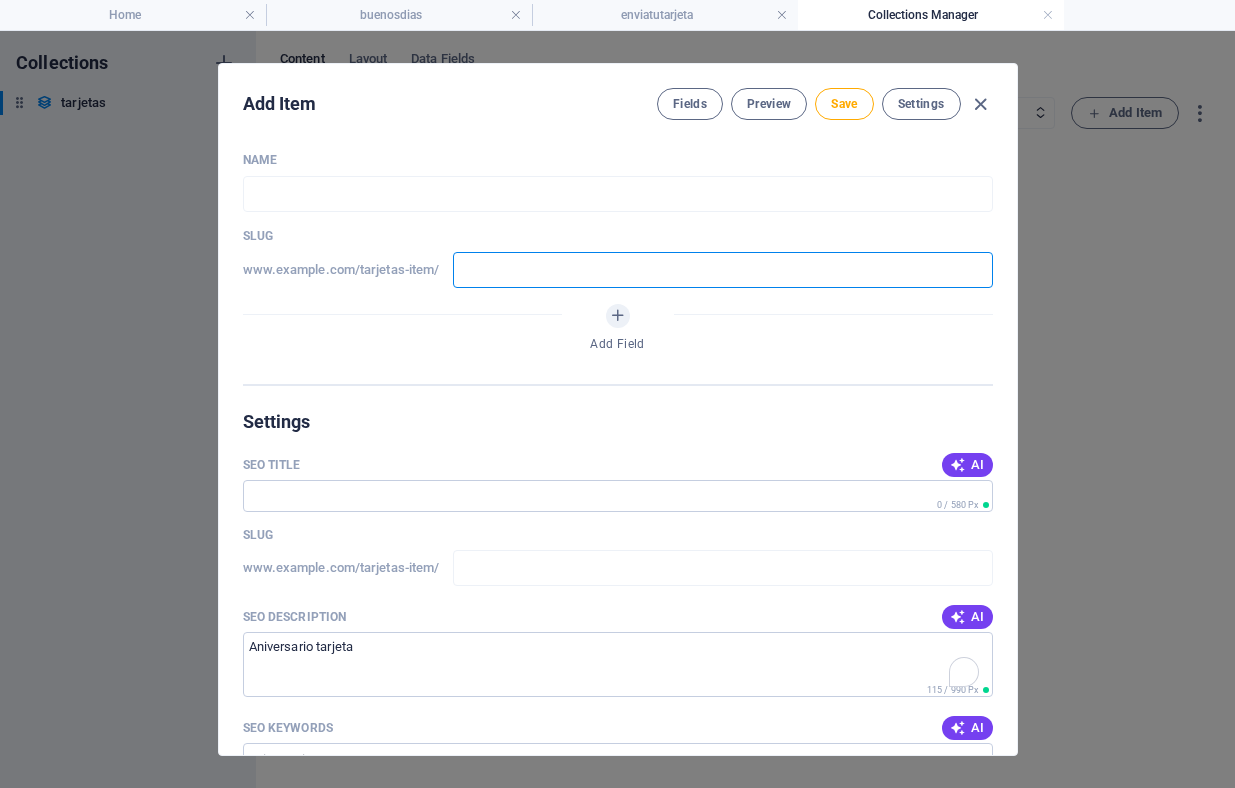 type on "a" 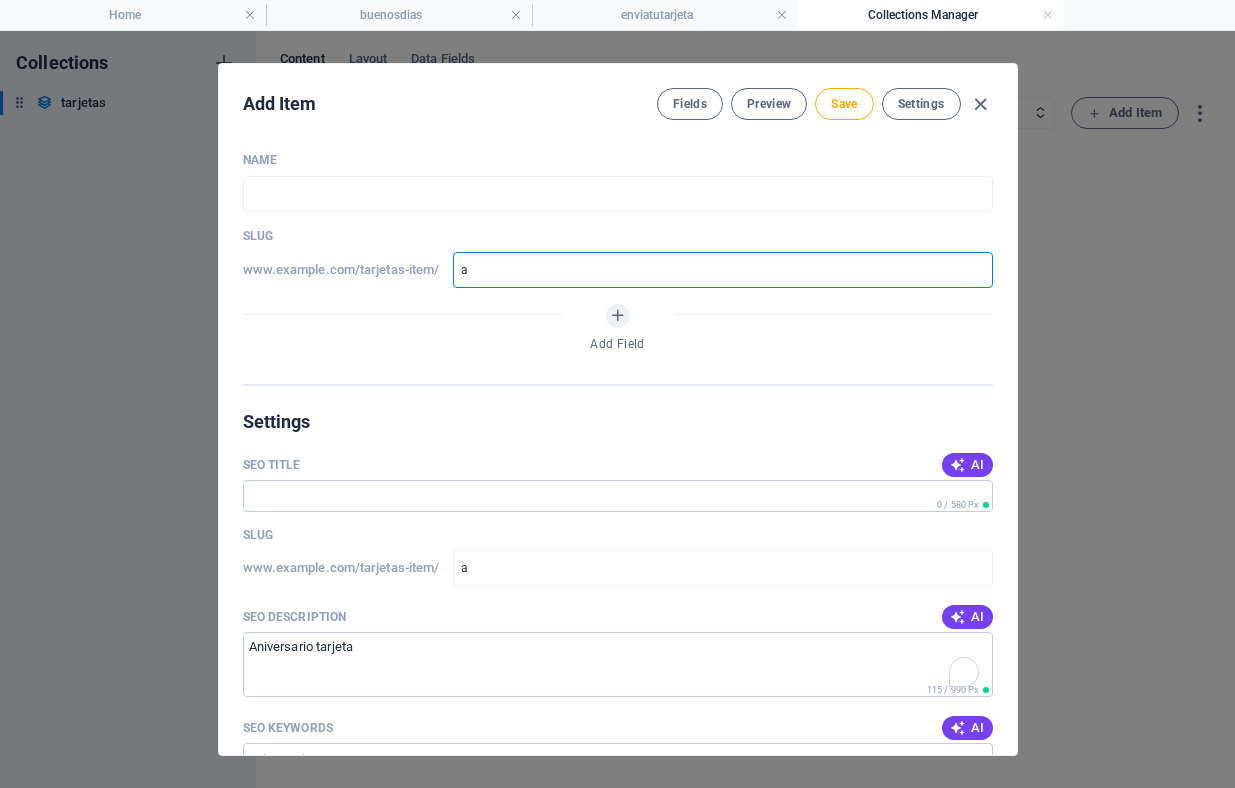 type on "an" 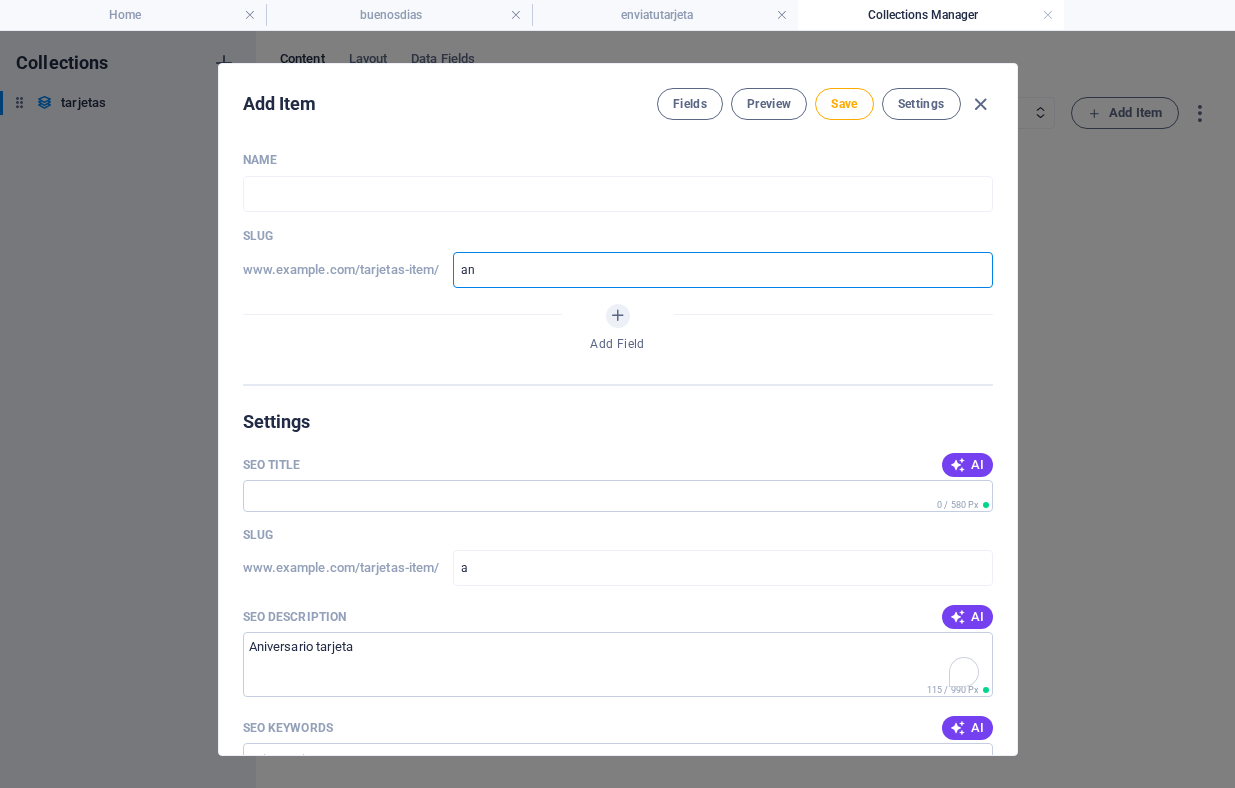 type on "an" 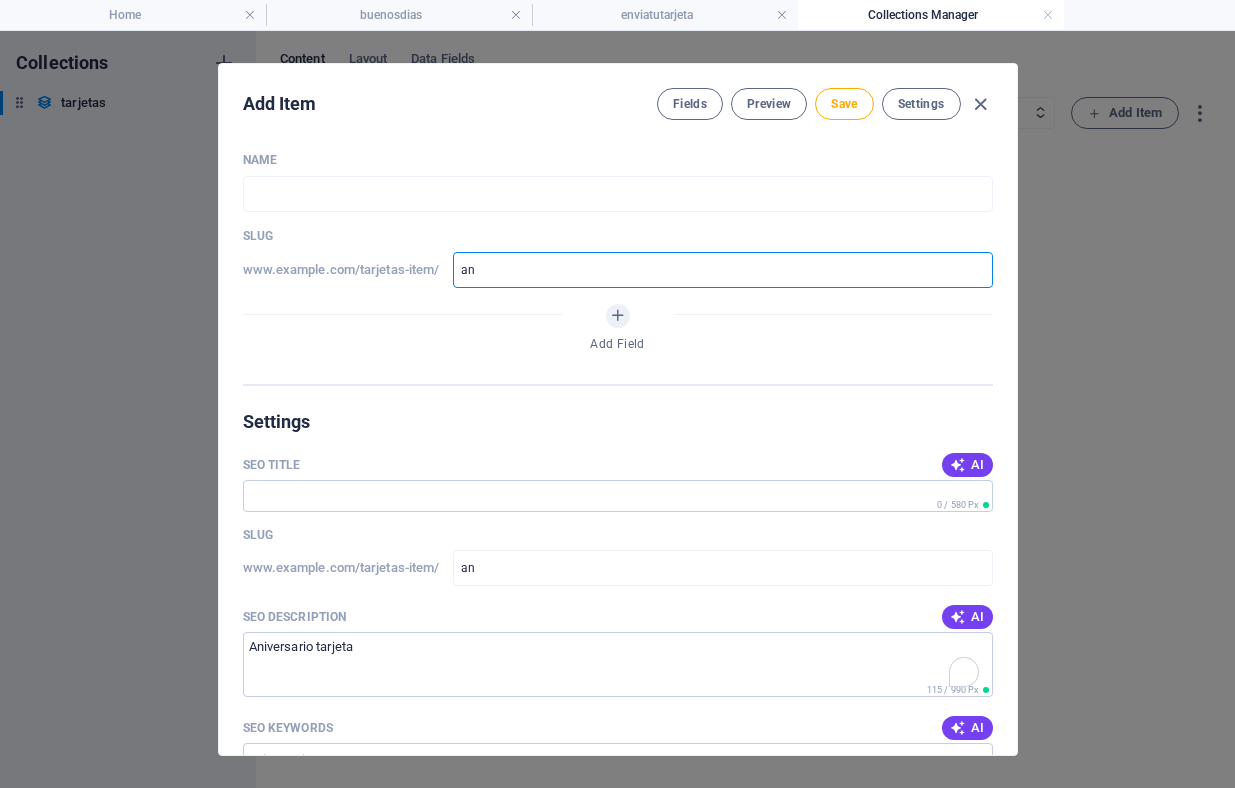 type on "ani" 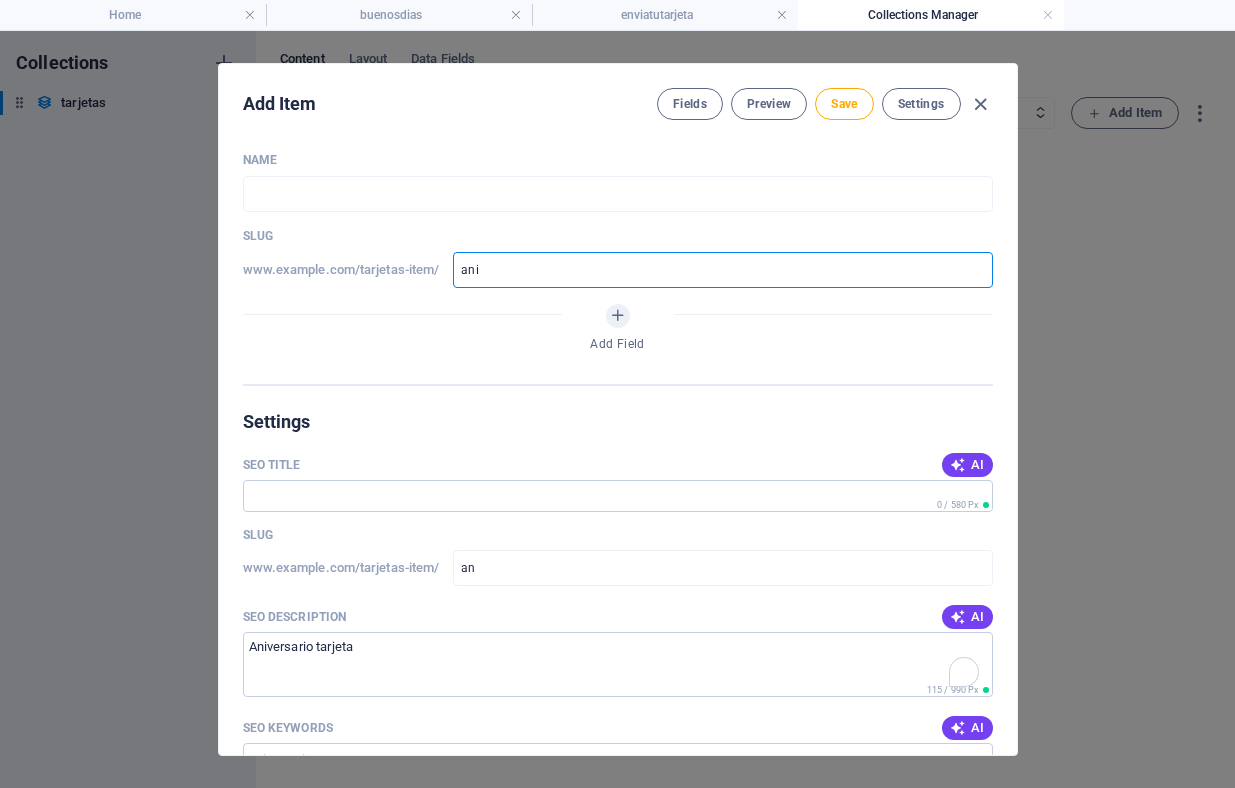 type on "ani" 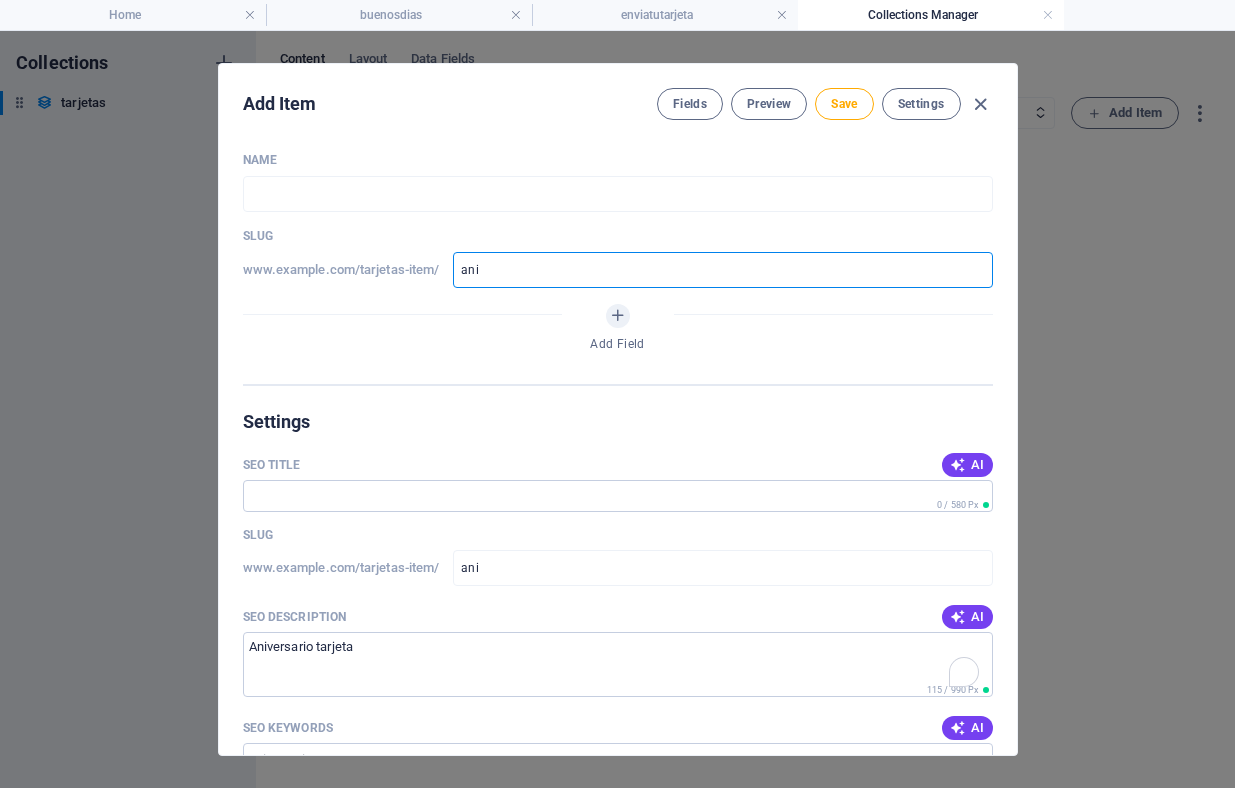 type on "aniv" 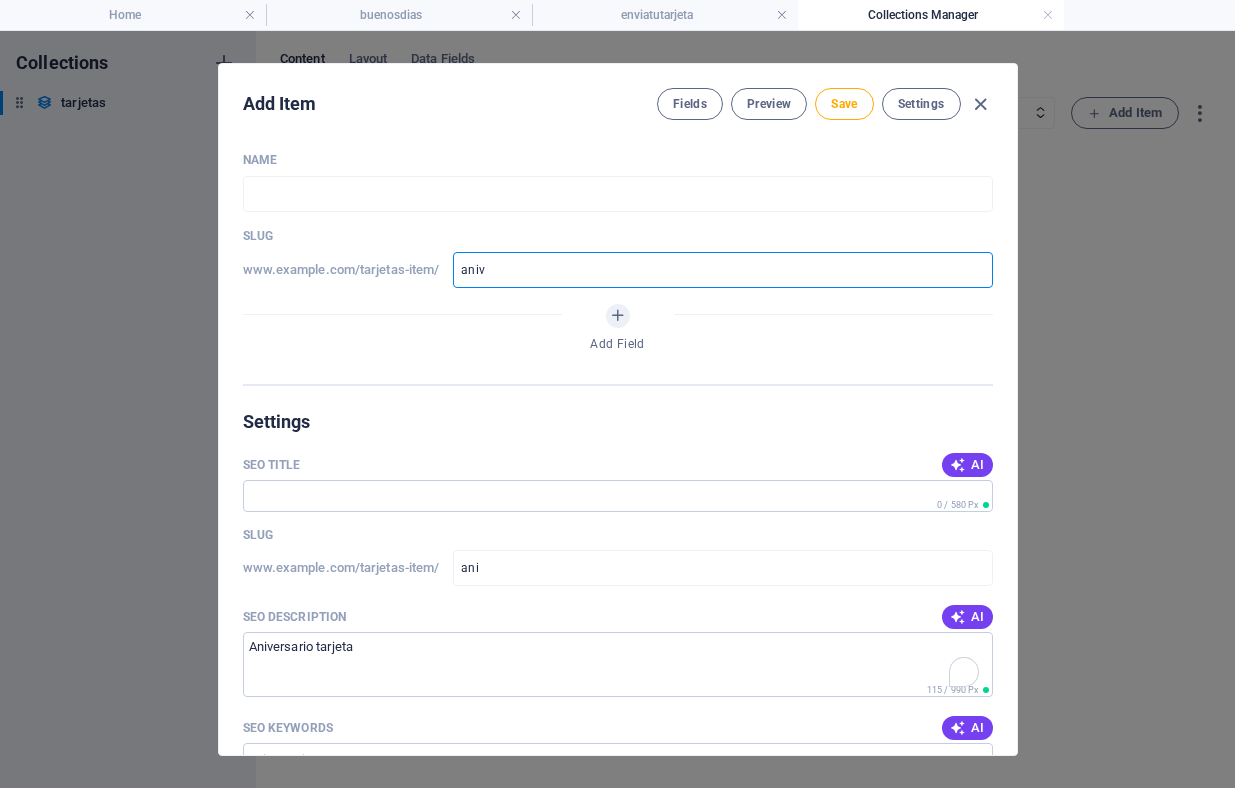 type on "aniv" 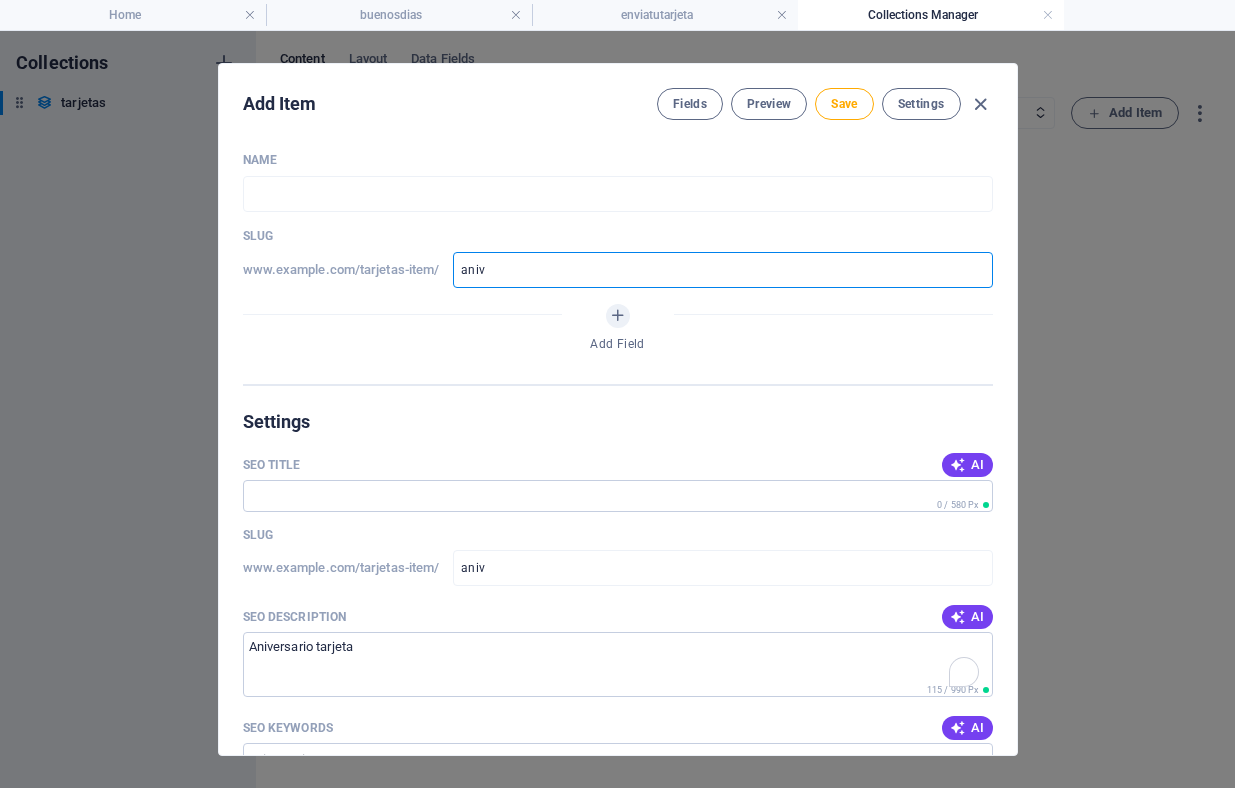 type on "anive" 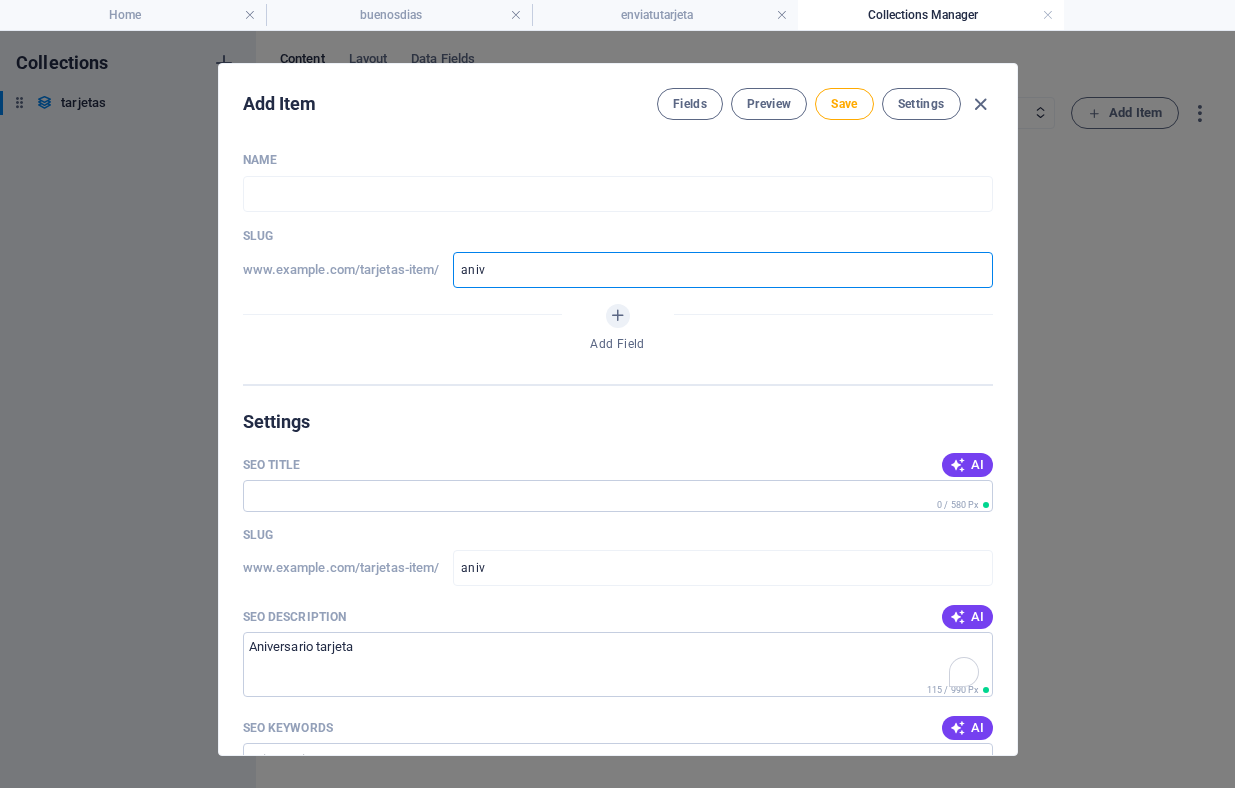 type on "anive" 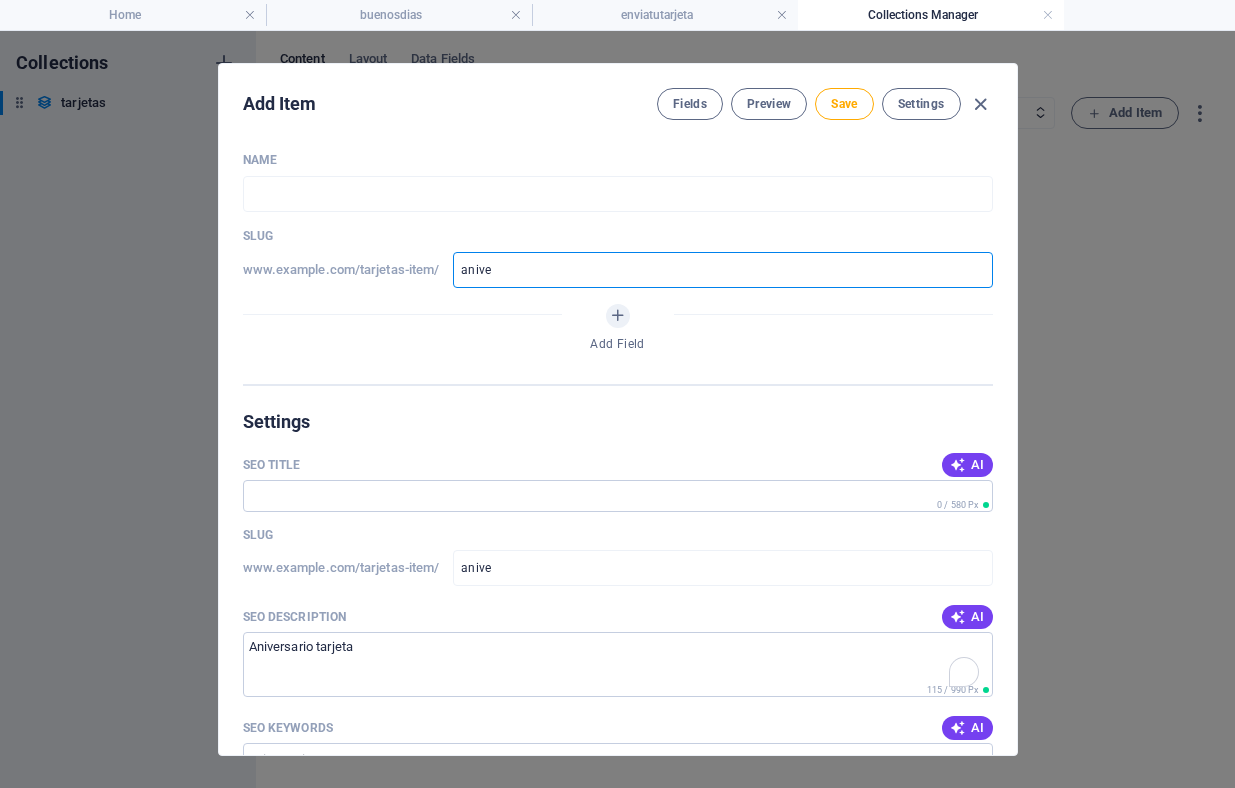 type on "aniver" 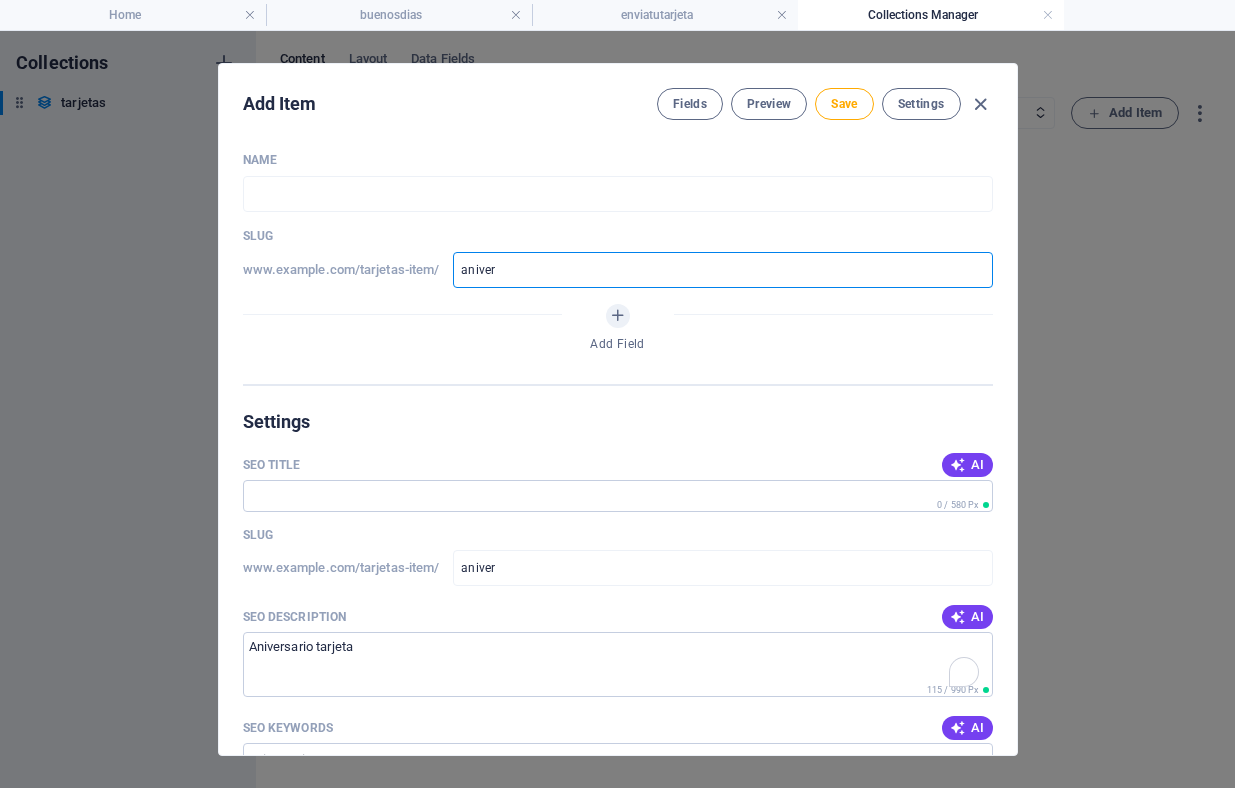type on "anivers" 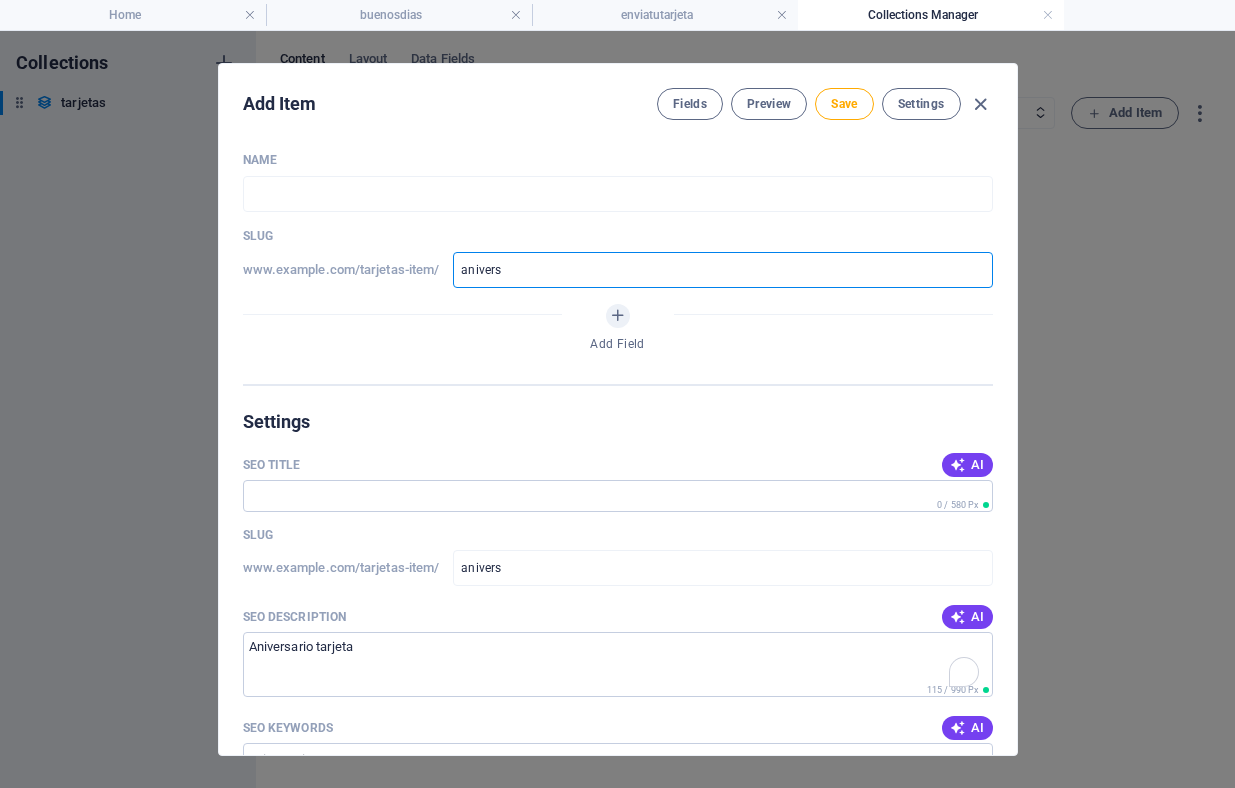 type on "aniversa" 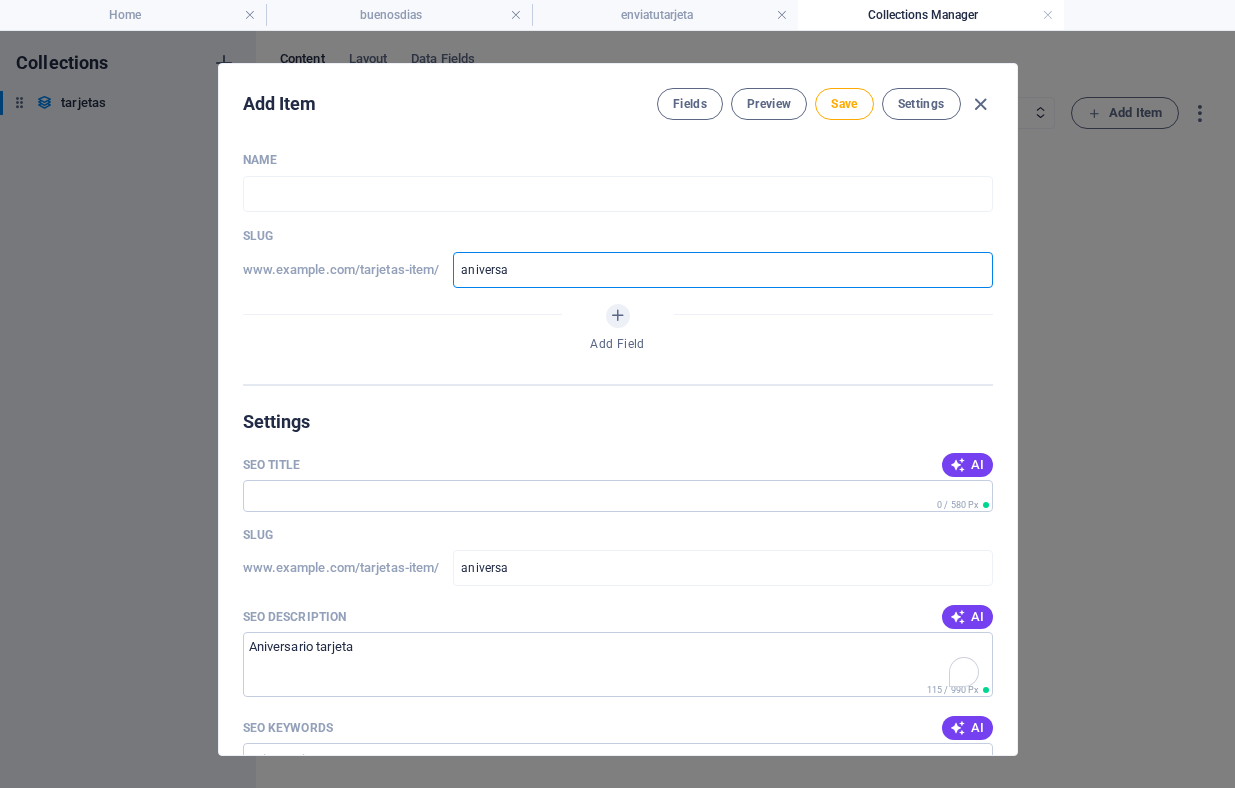 type on "aniversar" 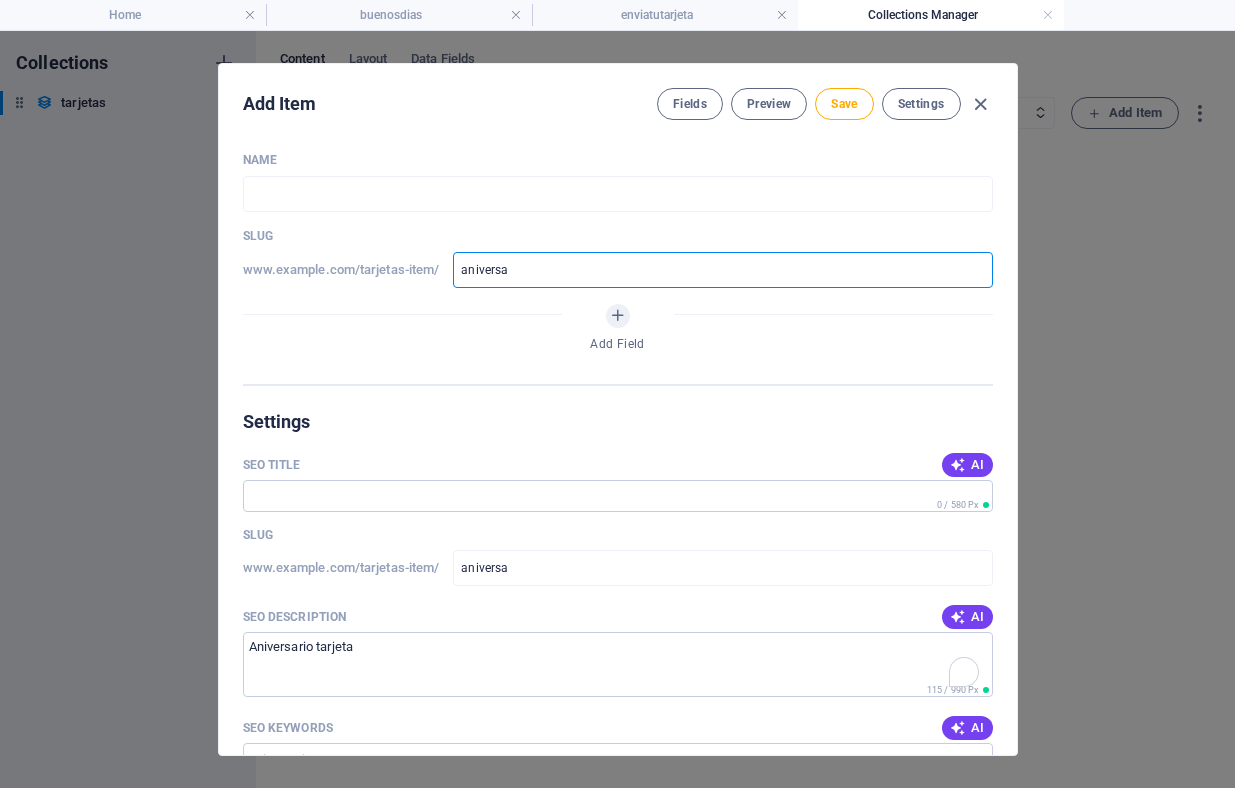 type on "aniversar" 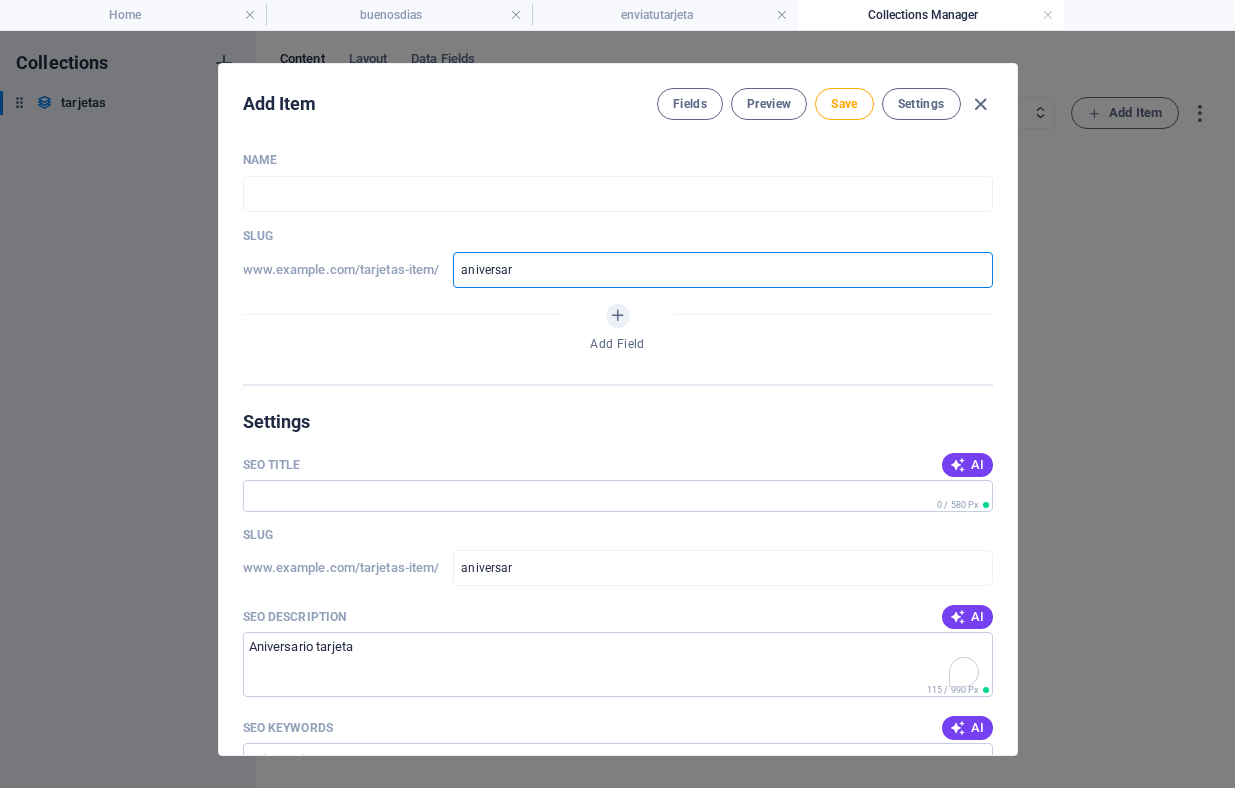 type on "aniversari" 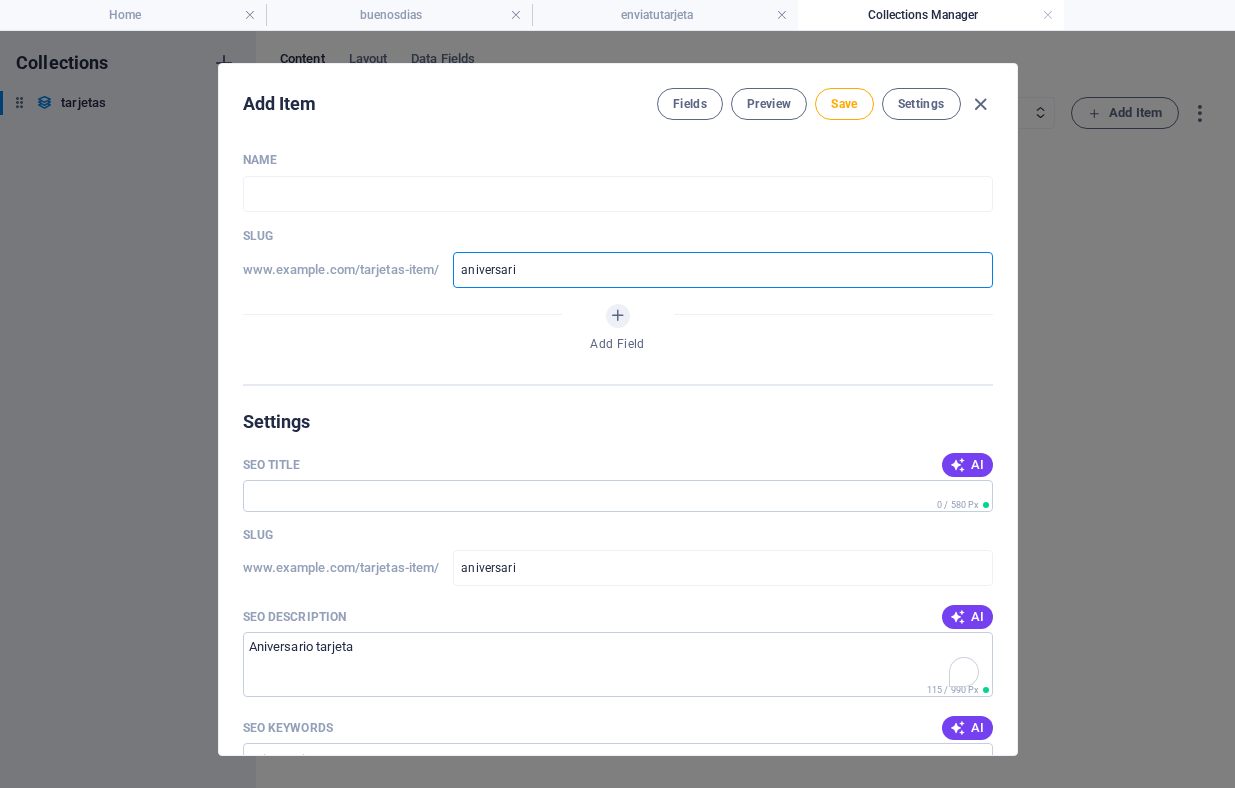 type on "aniversario" 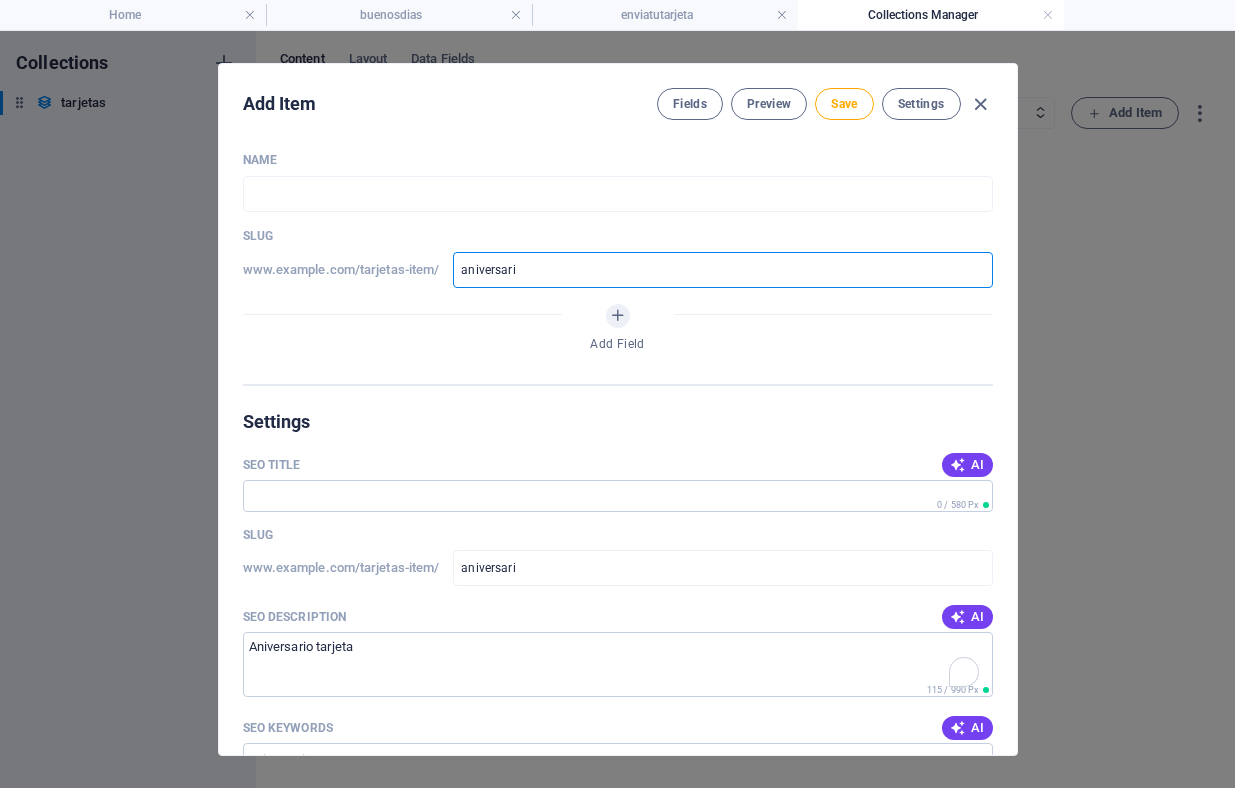 type on "aniversario" 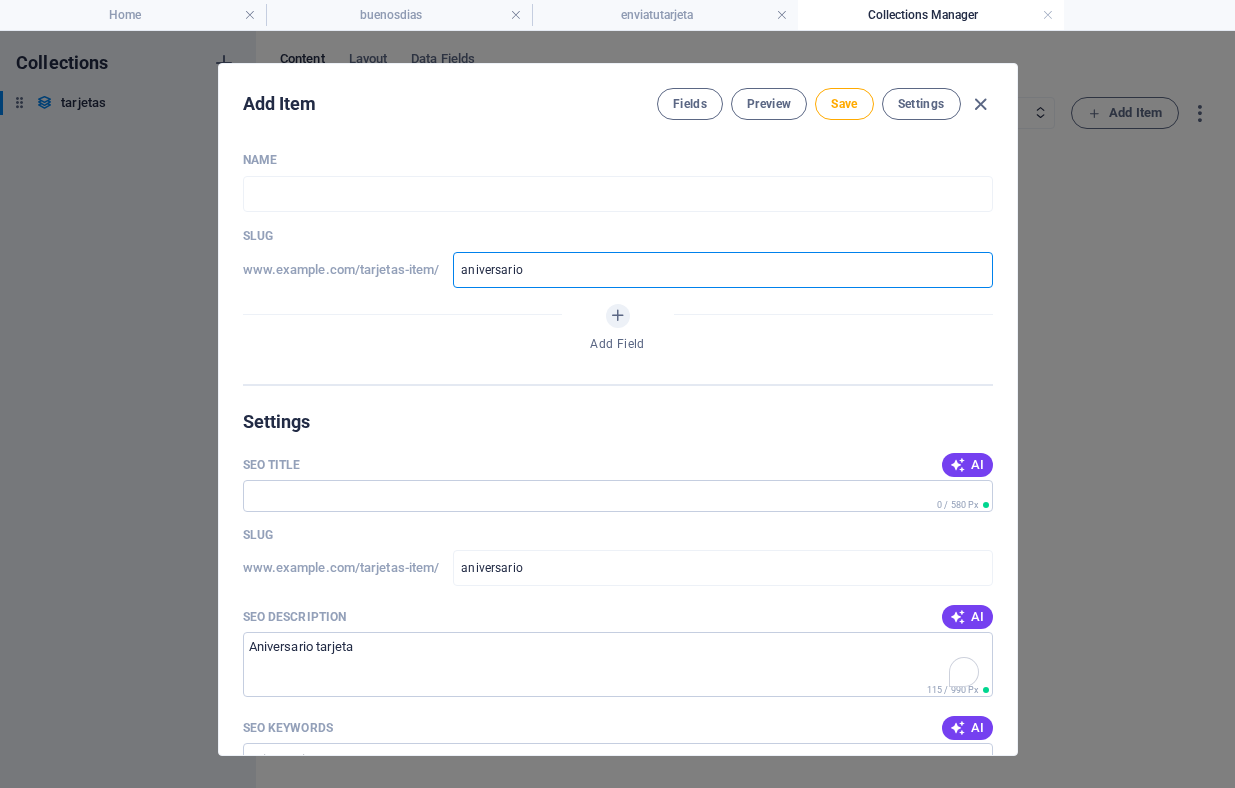 type on "aniversario1" 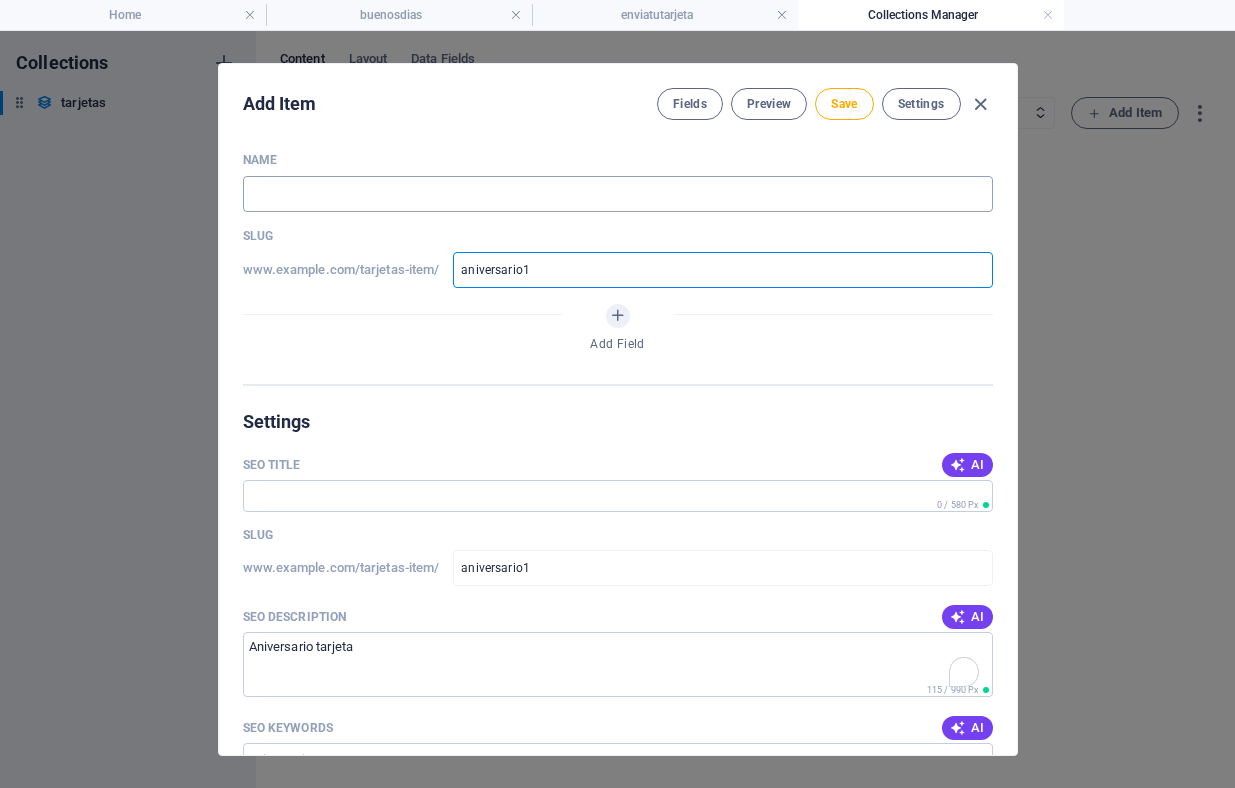 type on "aniversario1" 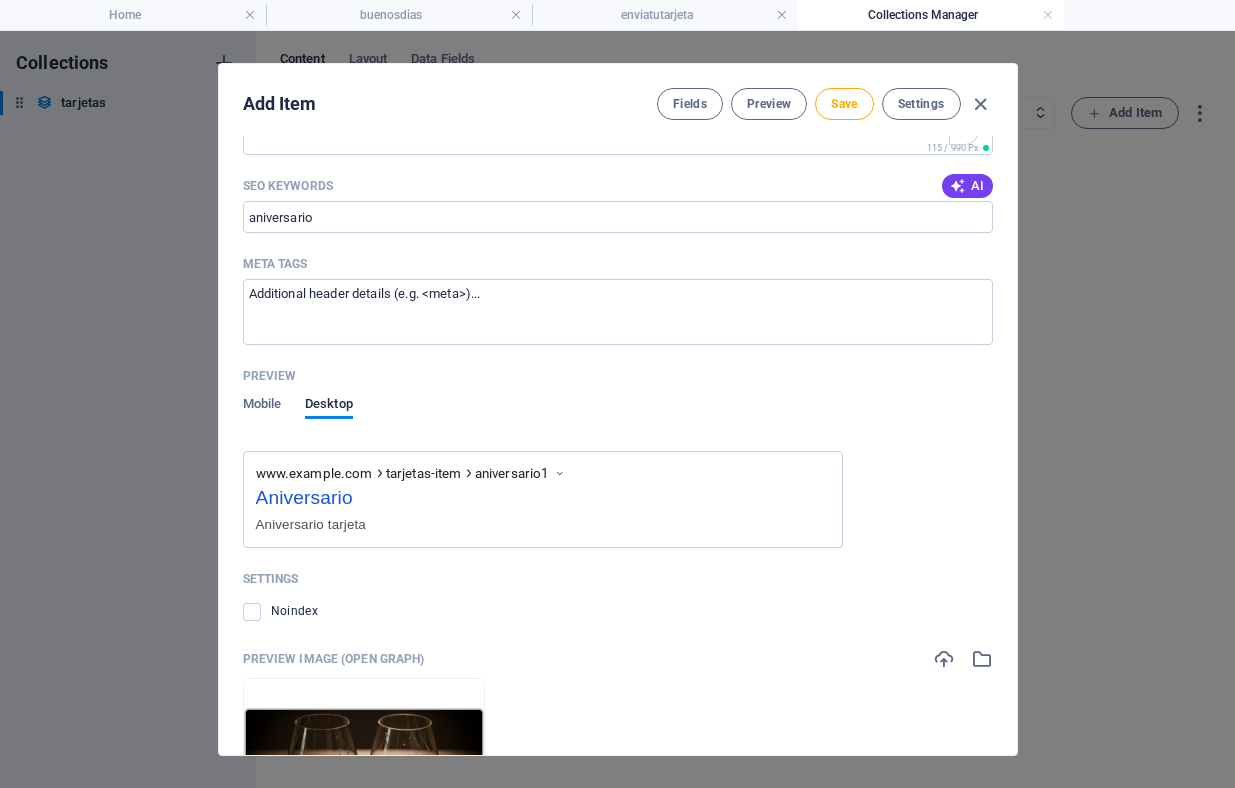 scroll, scrollTop: 762, scrollLeft: 0, axis: vertical 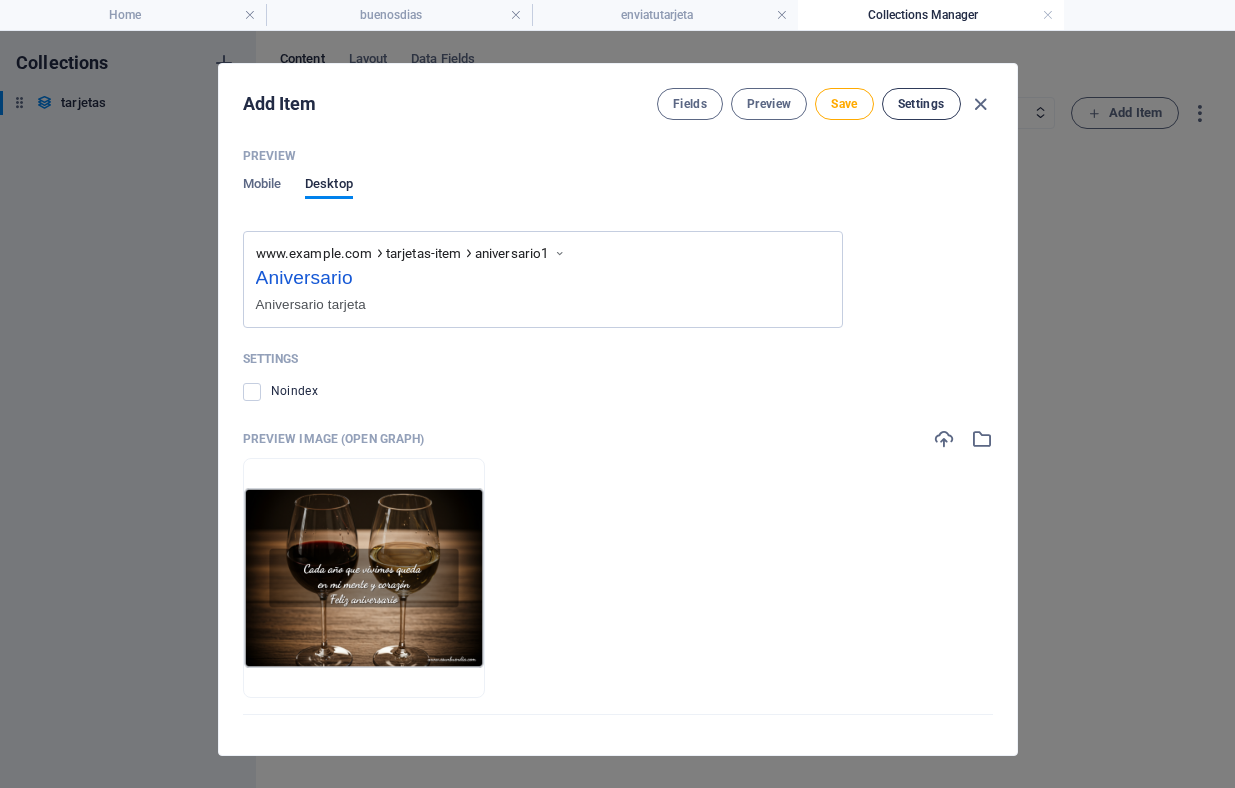 type on "Aniversario" 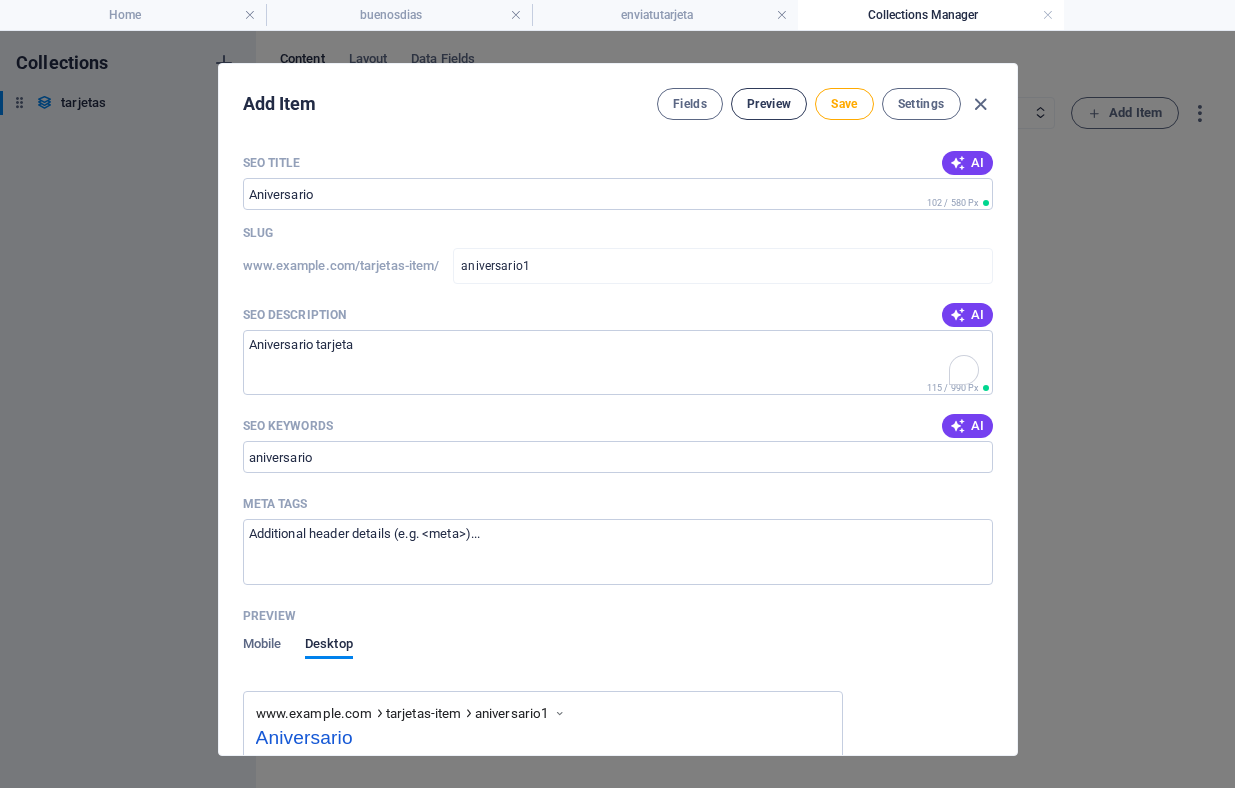 scroll, scrollTop: 274, scrollLeft: 0, axis: vertical 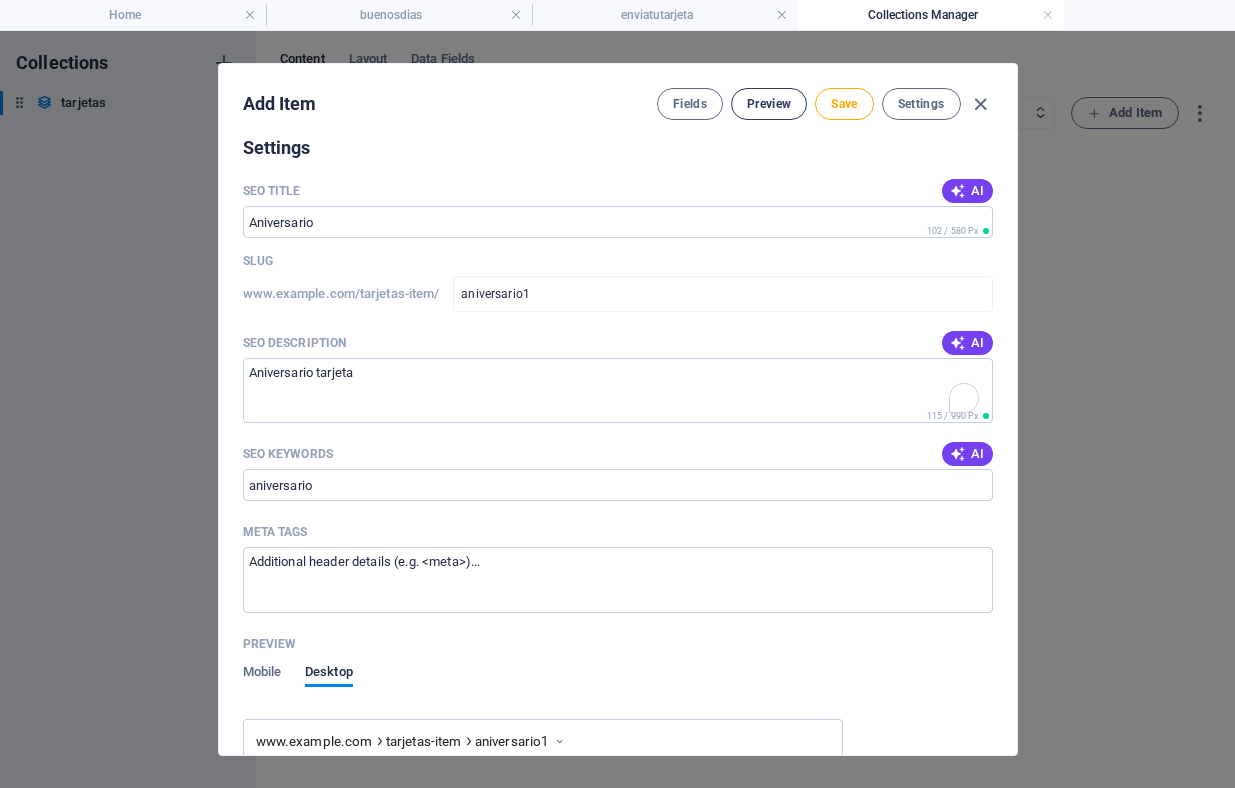 click on "Preview" at bounding box center (769, 104) 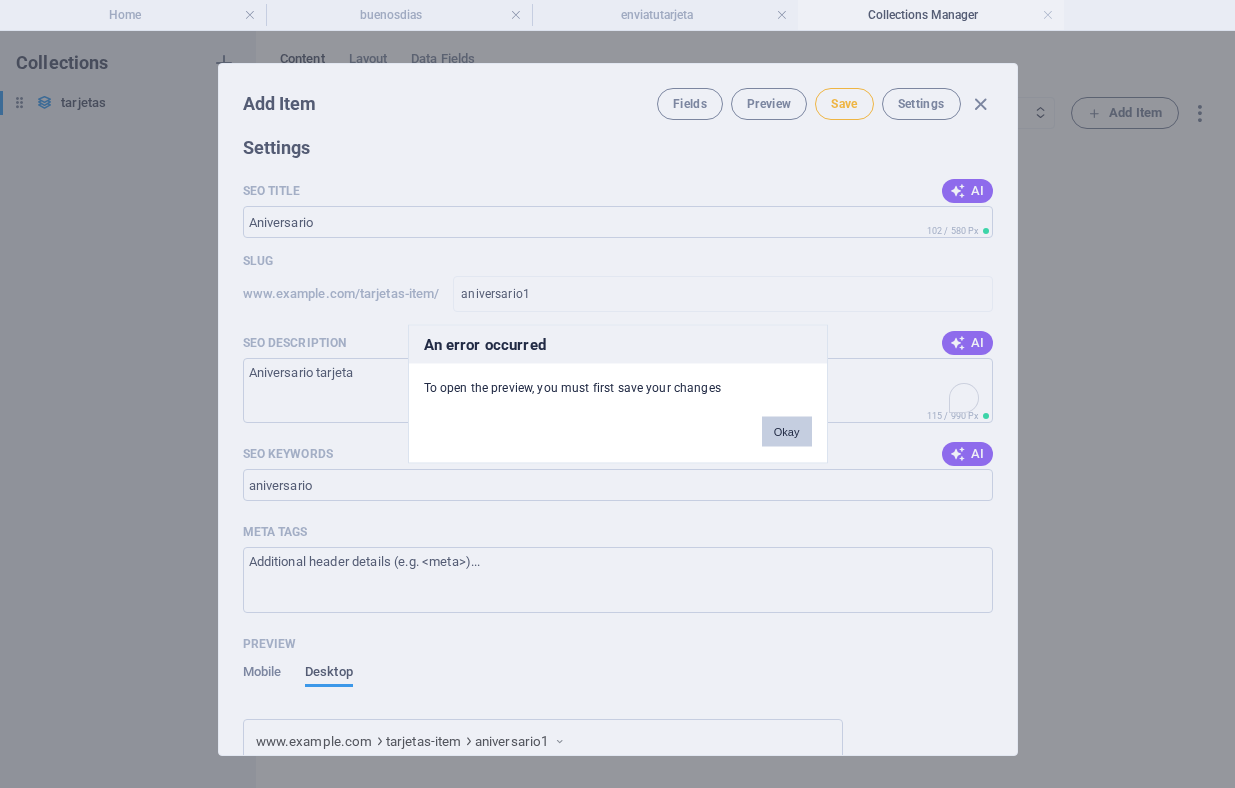 click on "Okay" at bounding box center [787, 432] 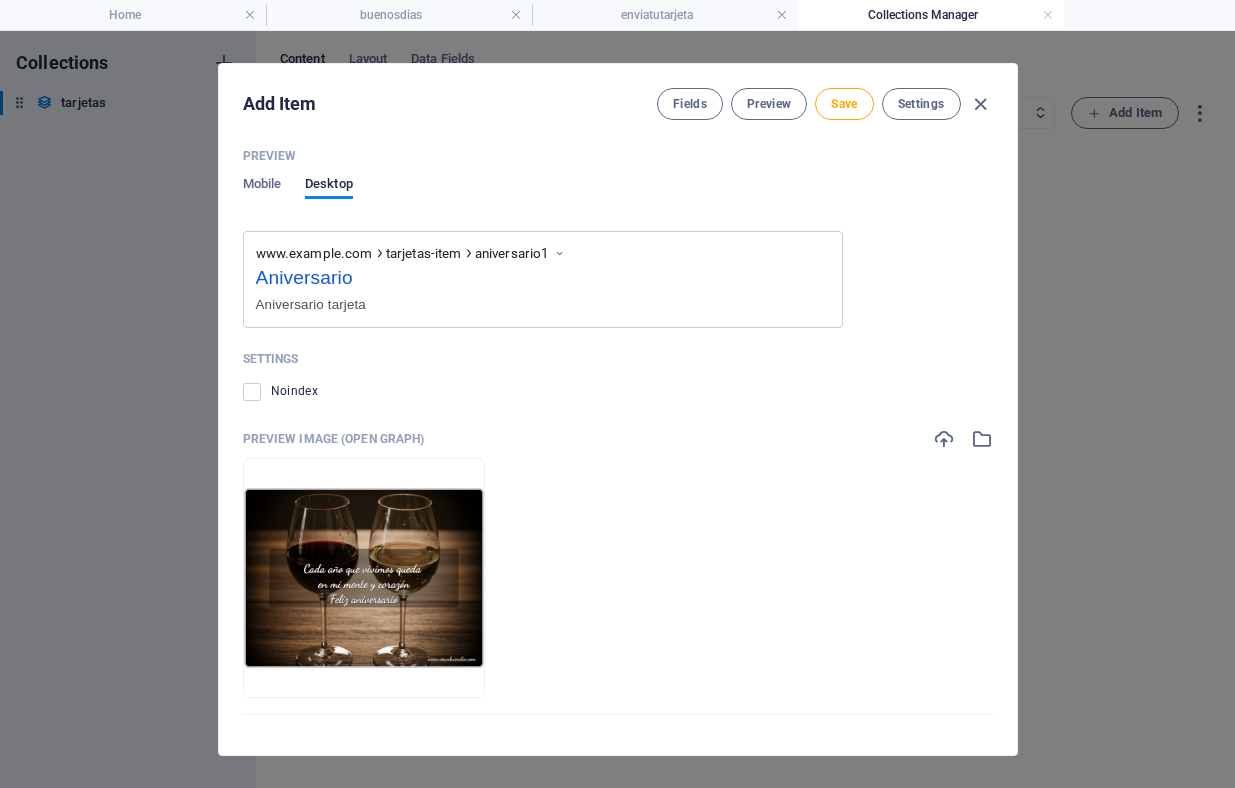 scroll, scrollTop: 0, scrollLeft: 0, axis: both 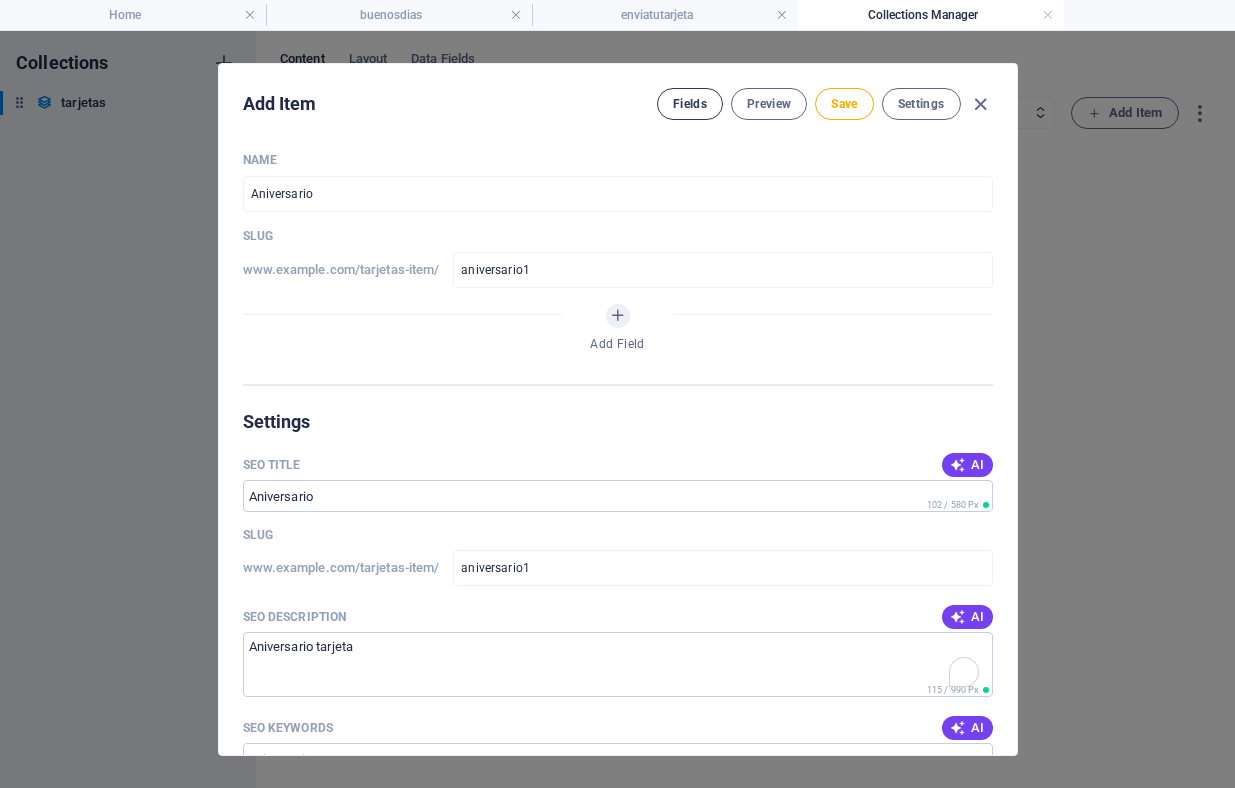 click on "Fields" at bounding box center [690, 104] 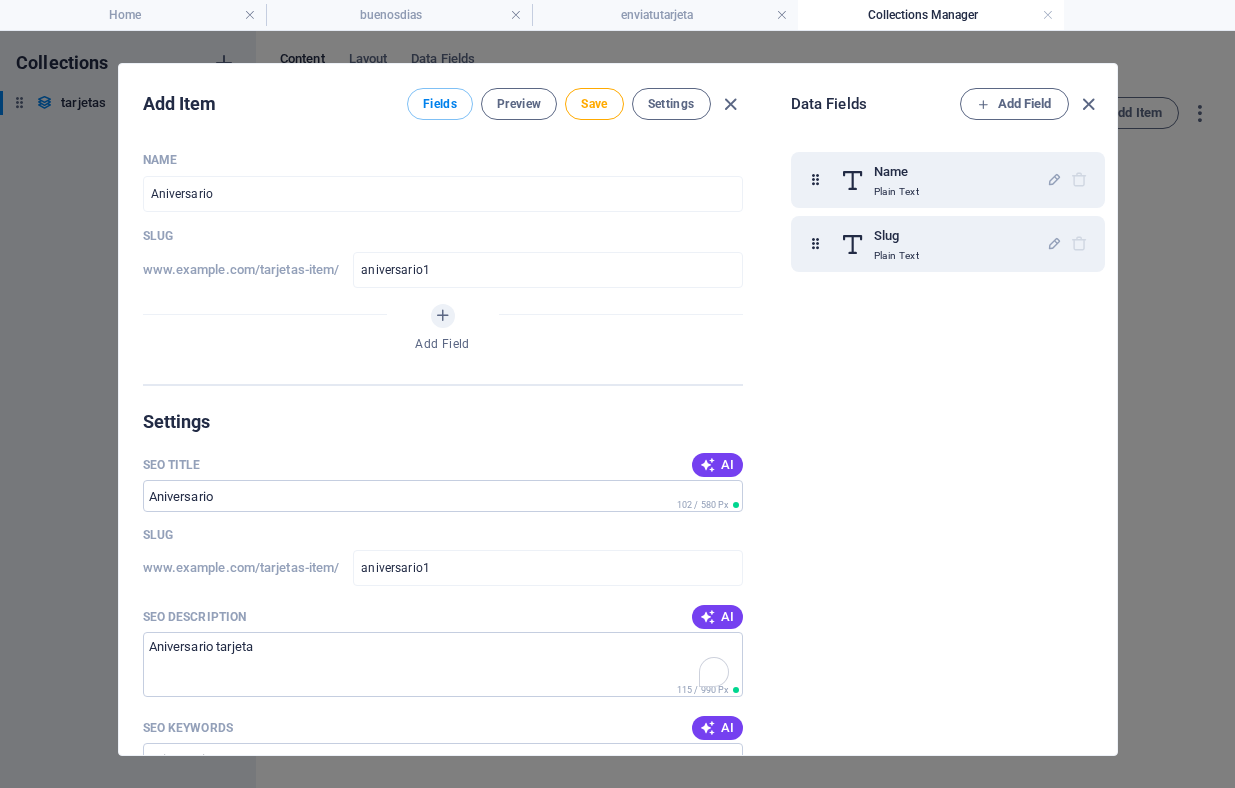 scroll, scrollTop: 762, scrollLeft: 0, axis: vertical 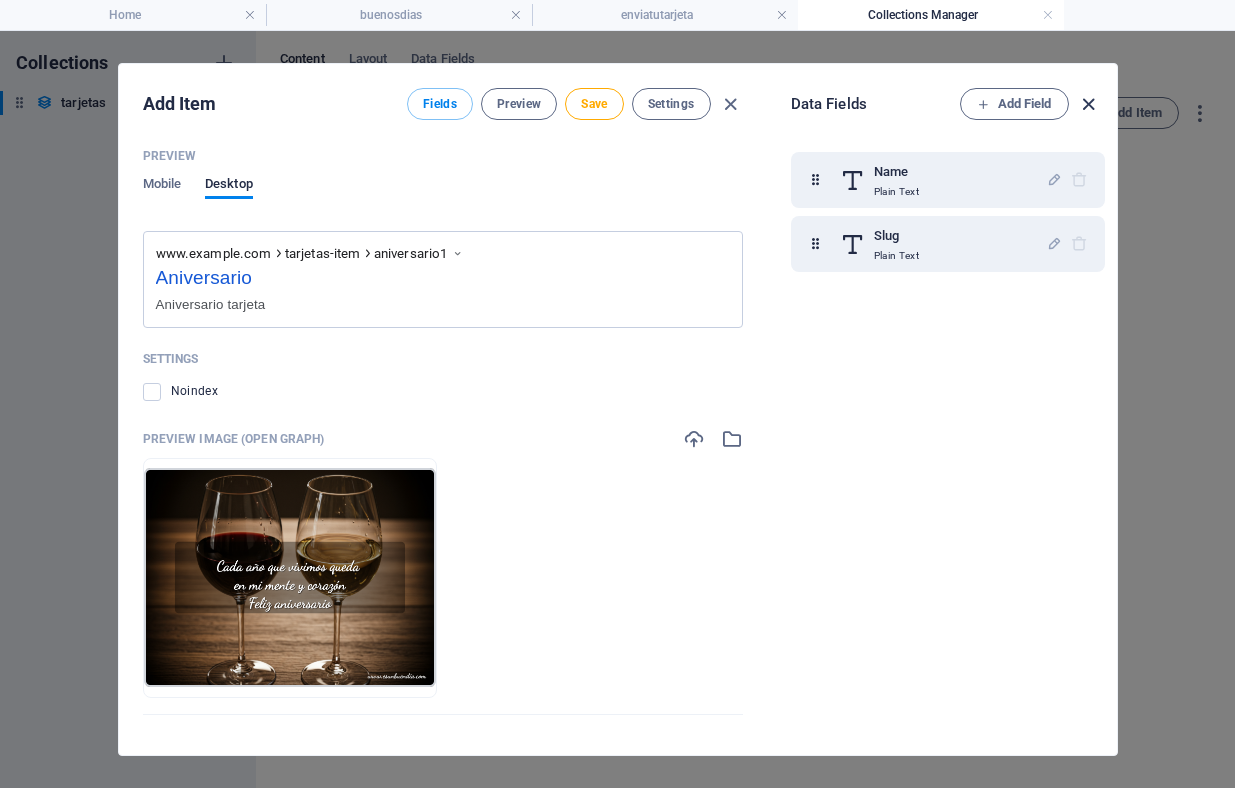 click at bounding box center (1088, 104) 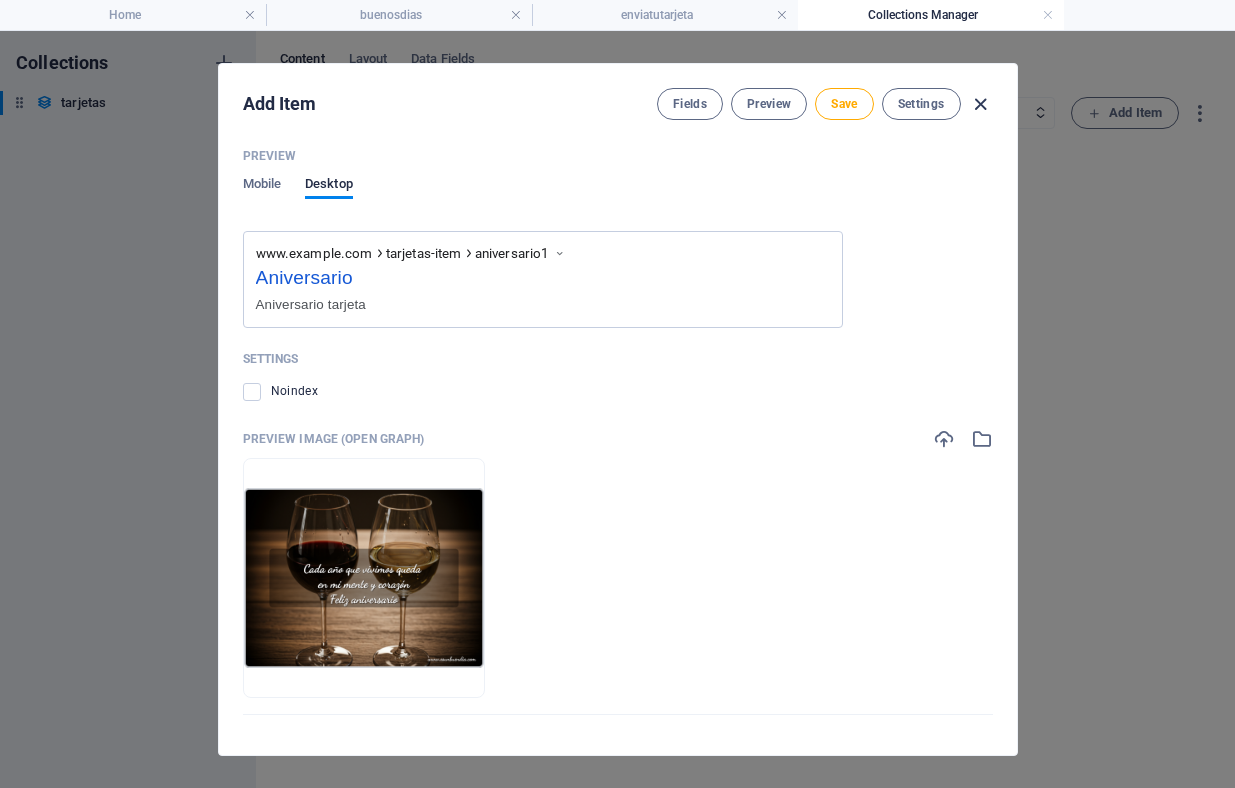 click at bounding box center [980, 104] 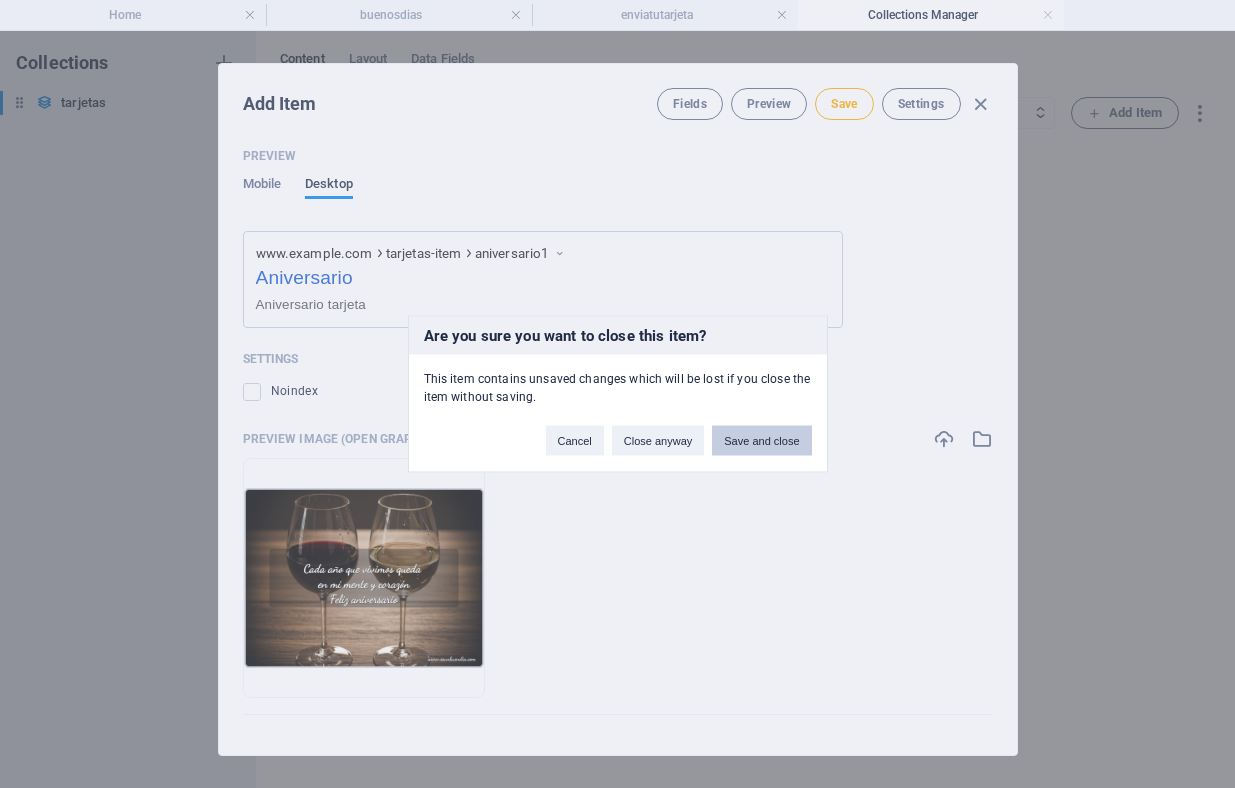 click on "Save and close" at bounding box center (761, 441) 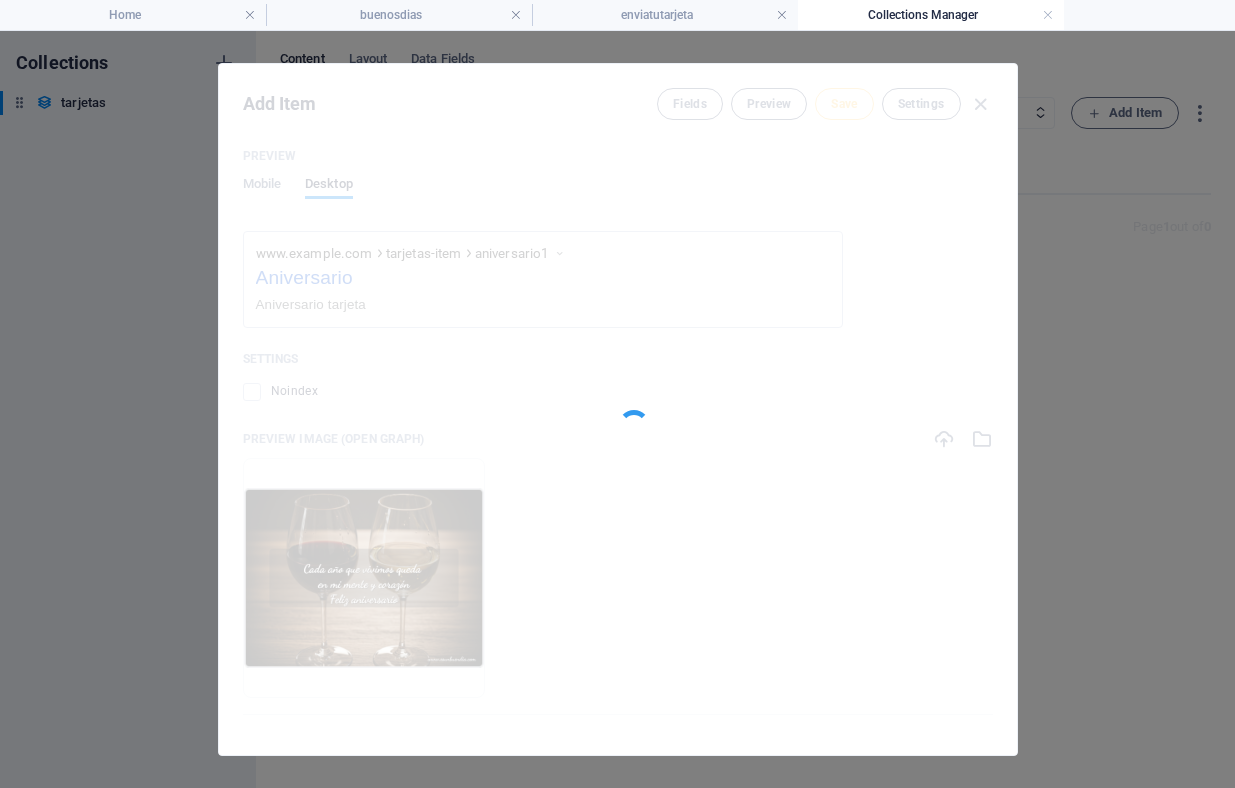 type on "aniversario1" 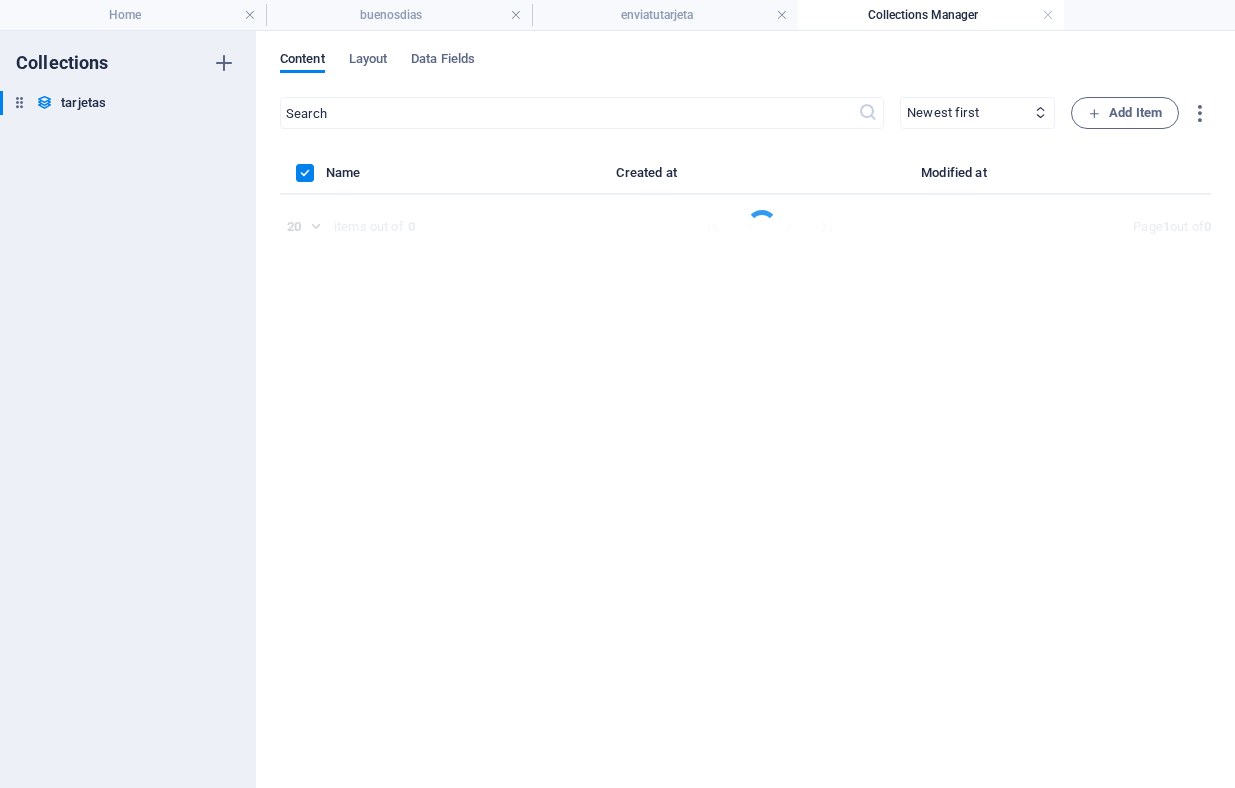 scroll, scrollTop: 662, scrollLeft: 0, axis: vertical 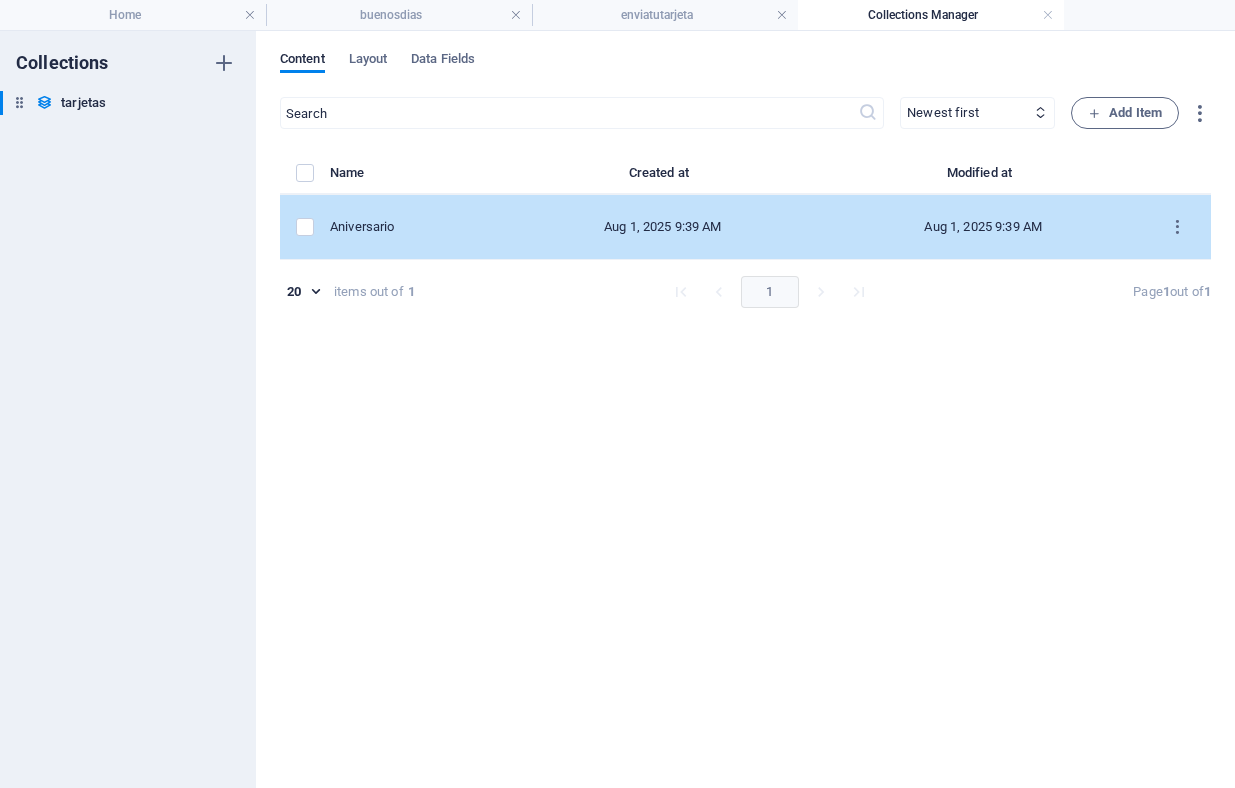 click on "Aniversario" at bounding box center (408, 227) 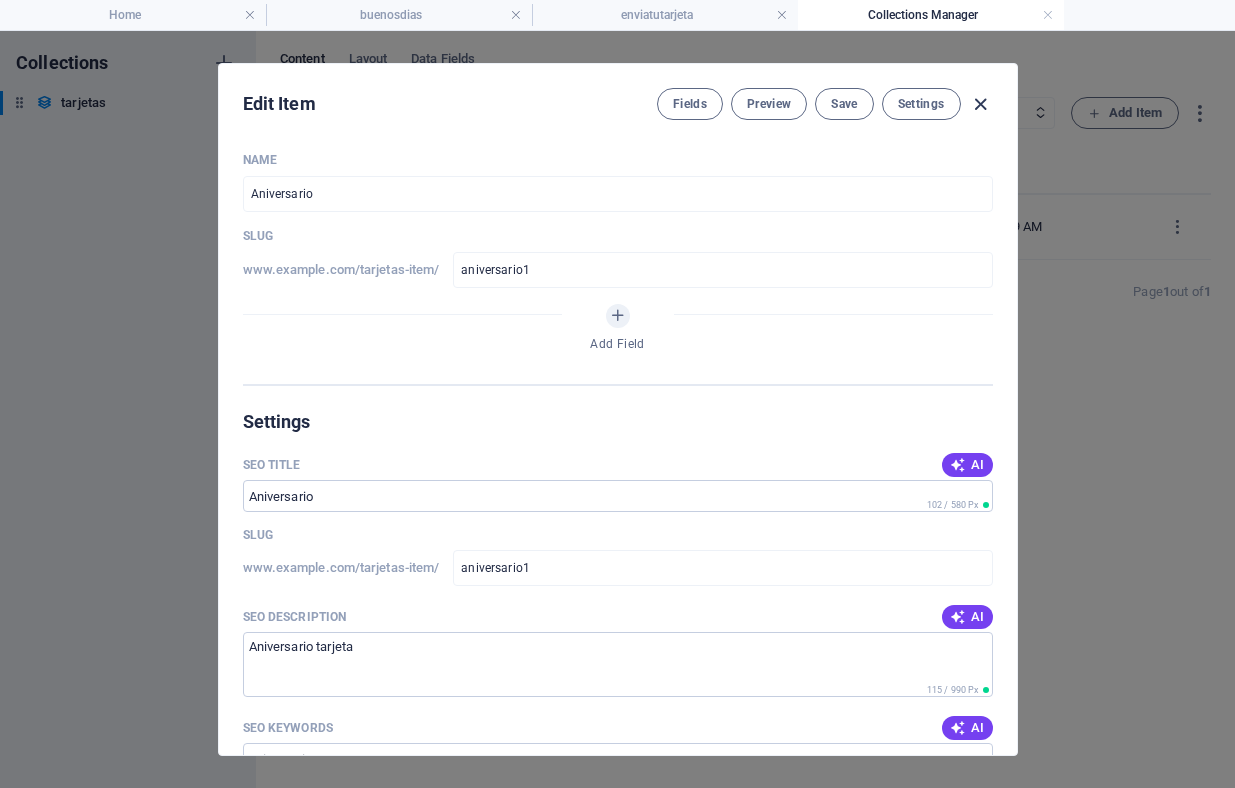 click at bounding box center (980, 104) 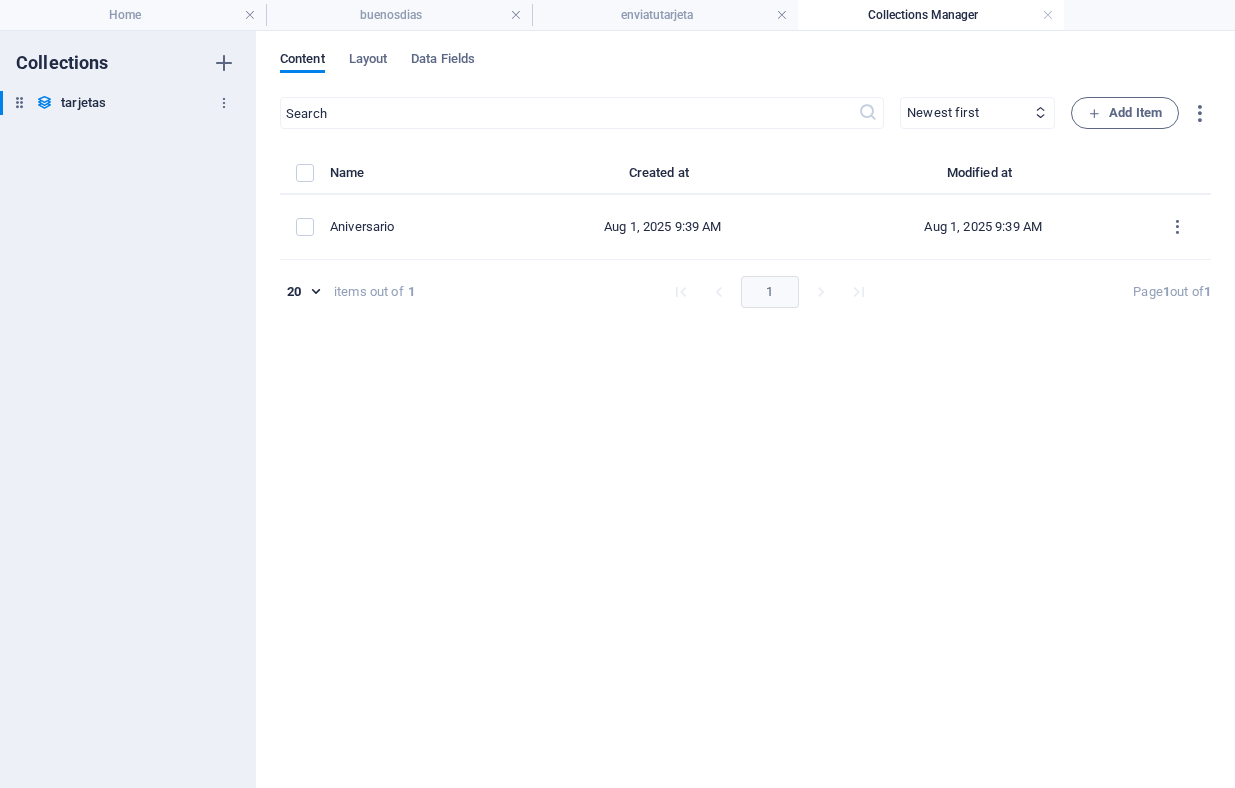 click on "tarjetas" at bounding box center [83, 103] 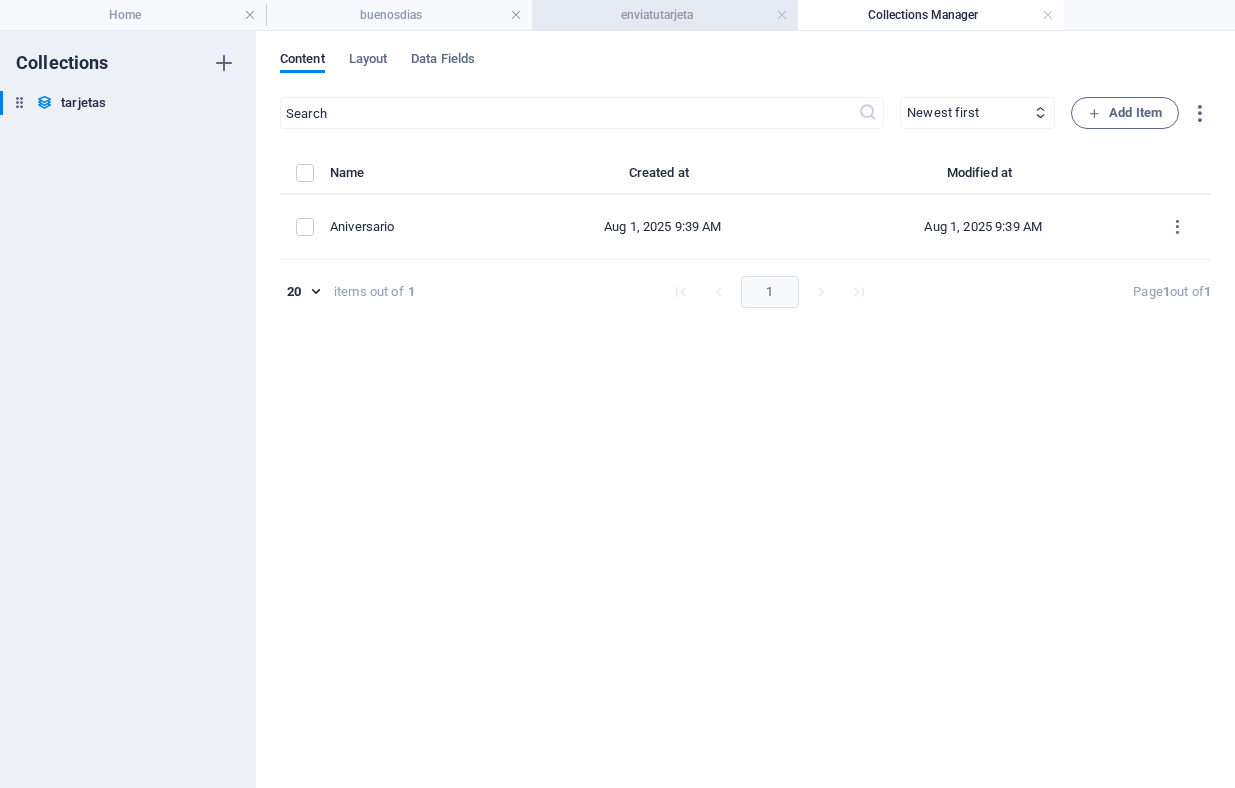 click on "enviatutarjeta" at bounding box center [665, 15] 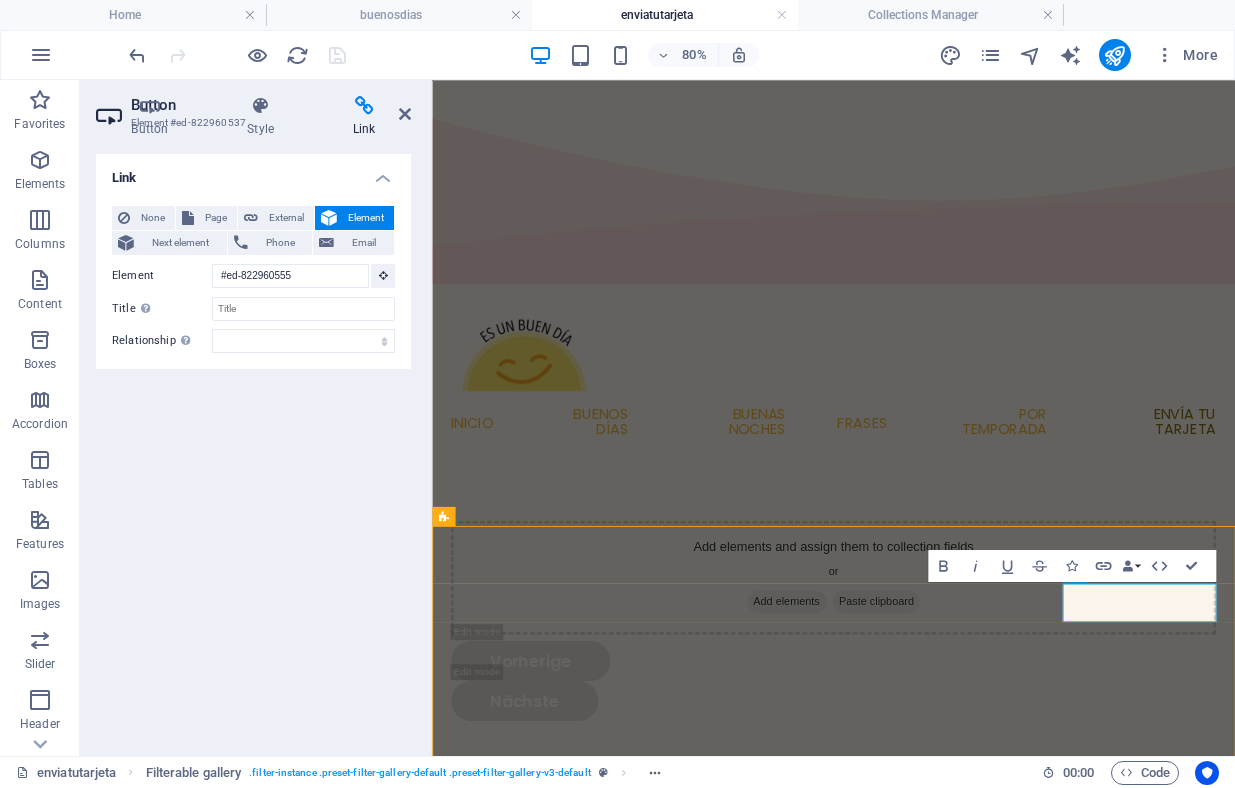 click at bounding box center [237, 55] 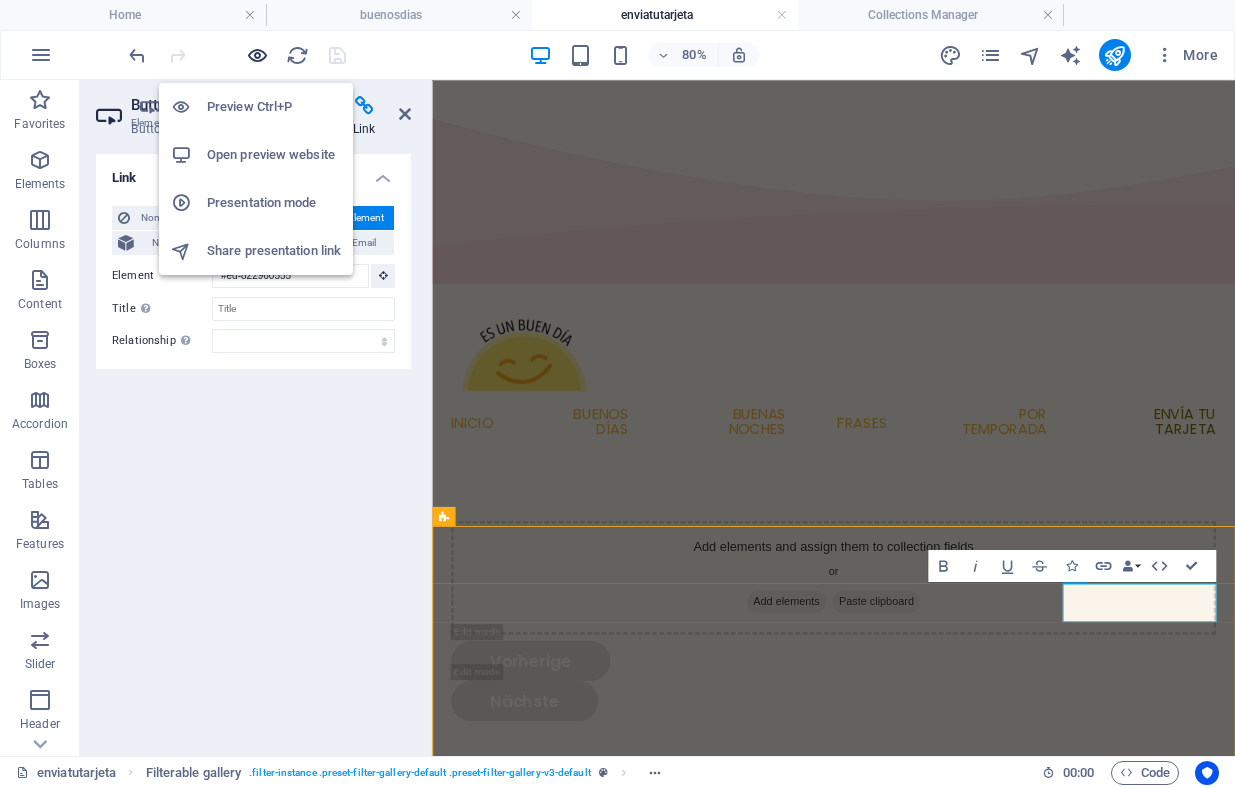 click at bounding box center (257, 55) 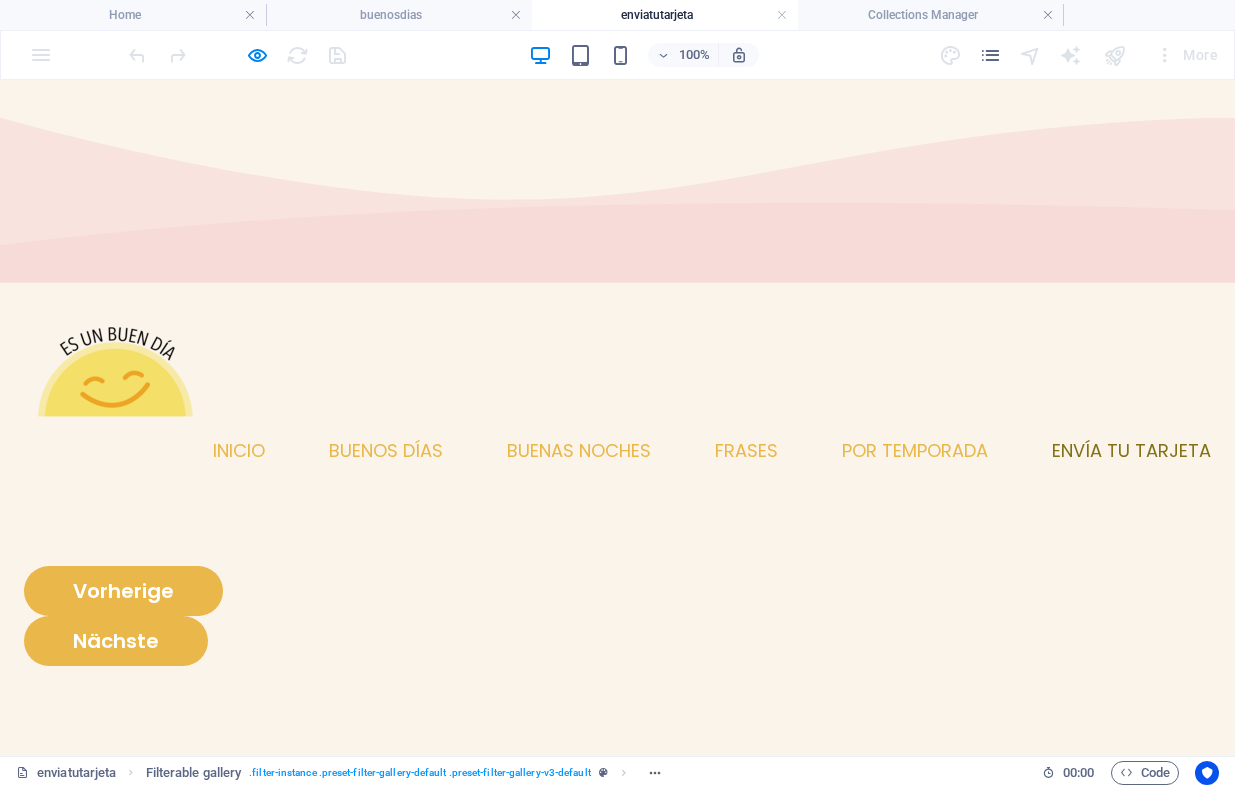 click on "Envía tu tarjeta" at bounding box center (1131, 451) 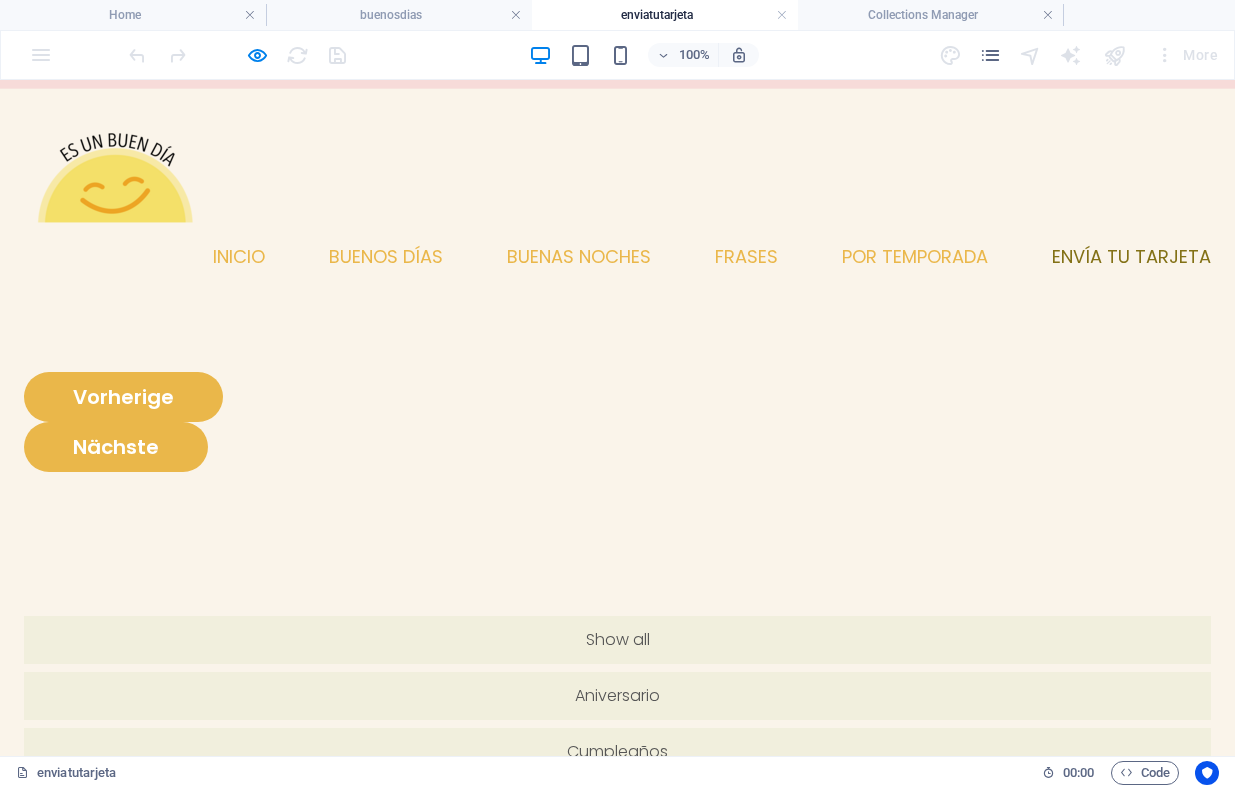 scroll, scrollTop: 0, scrollLeft: 0, axis: both 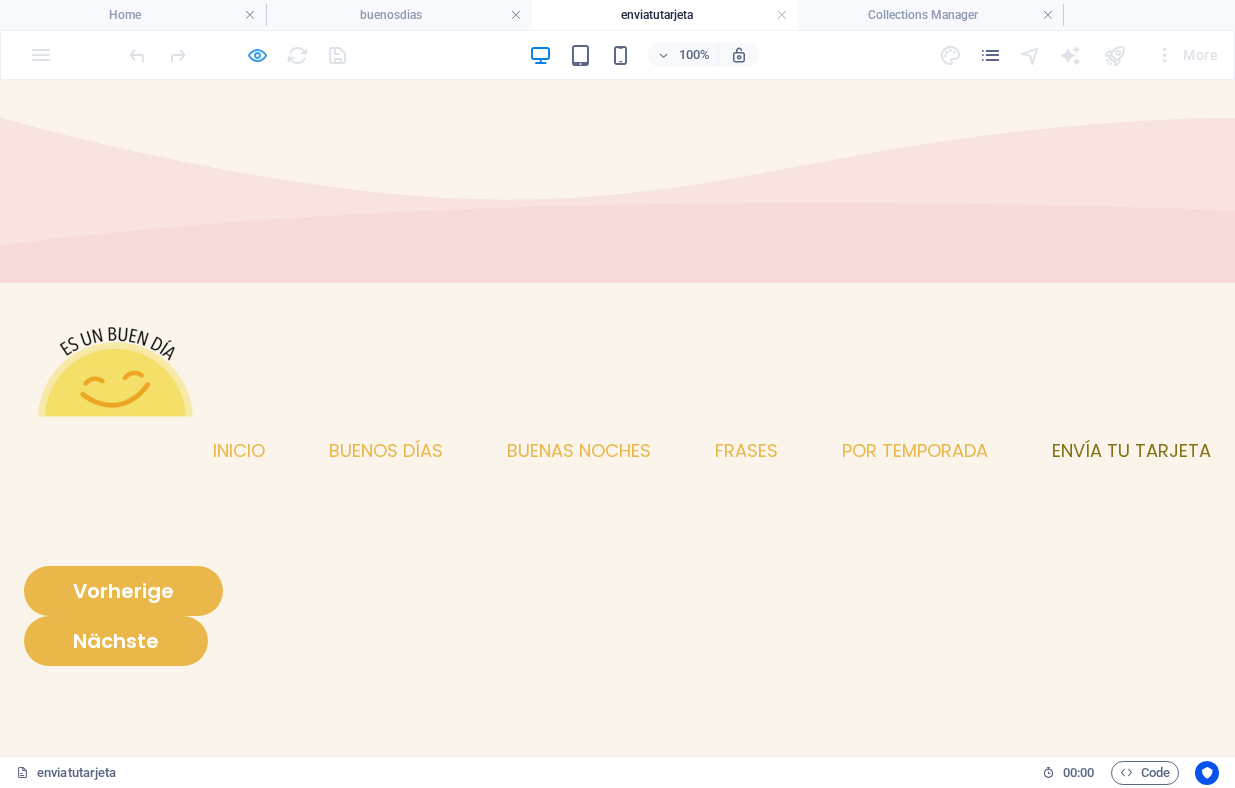 click at bounding box center [257, 55] 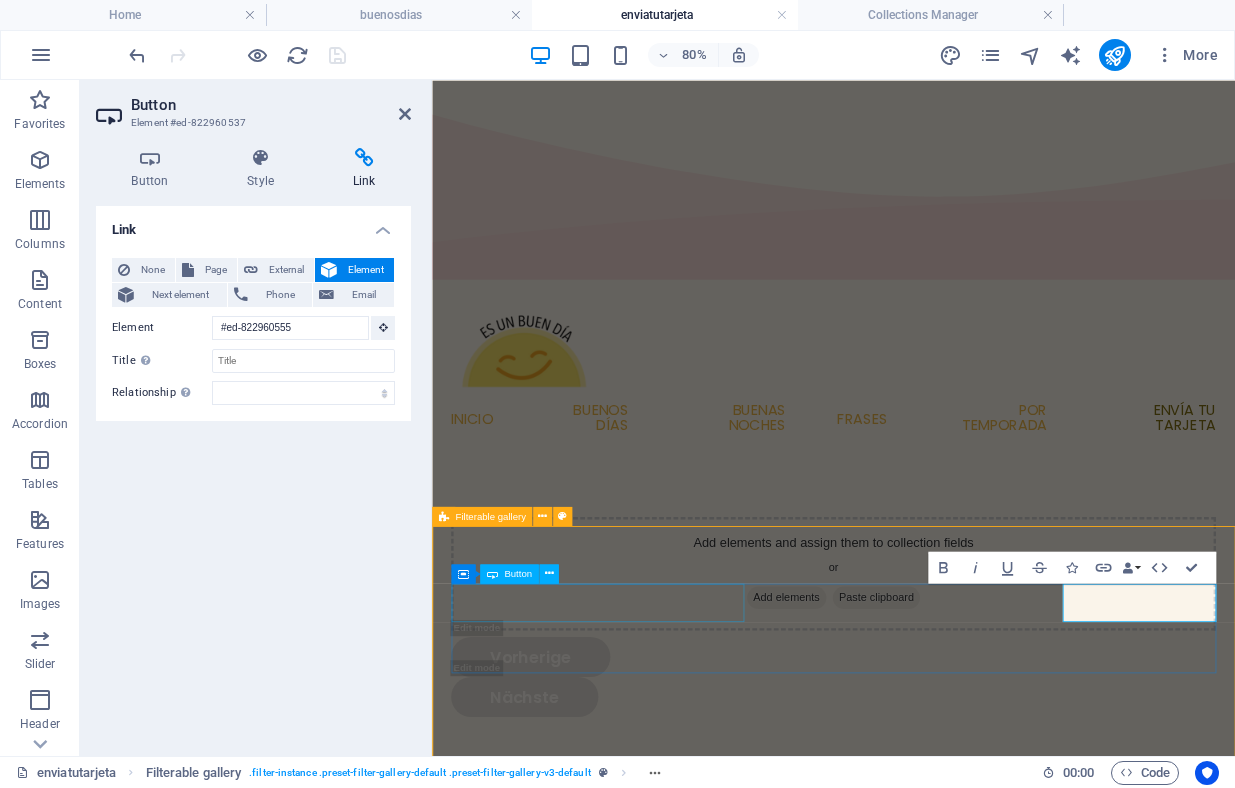 scroll, scrollTop: 11, scrollLeft: 0, axis: vertical 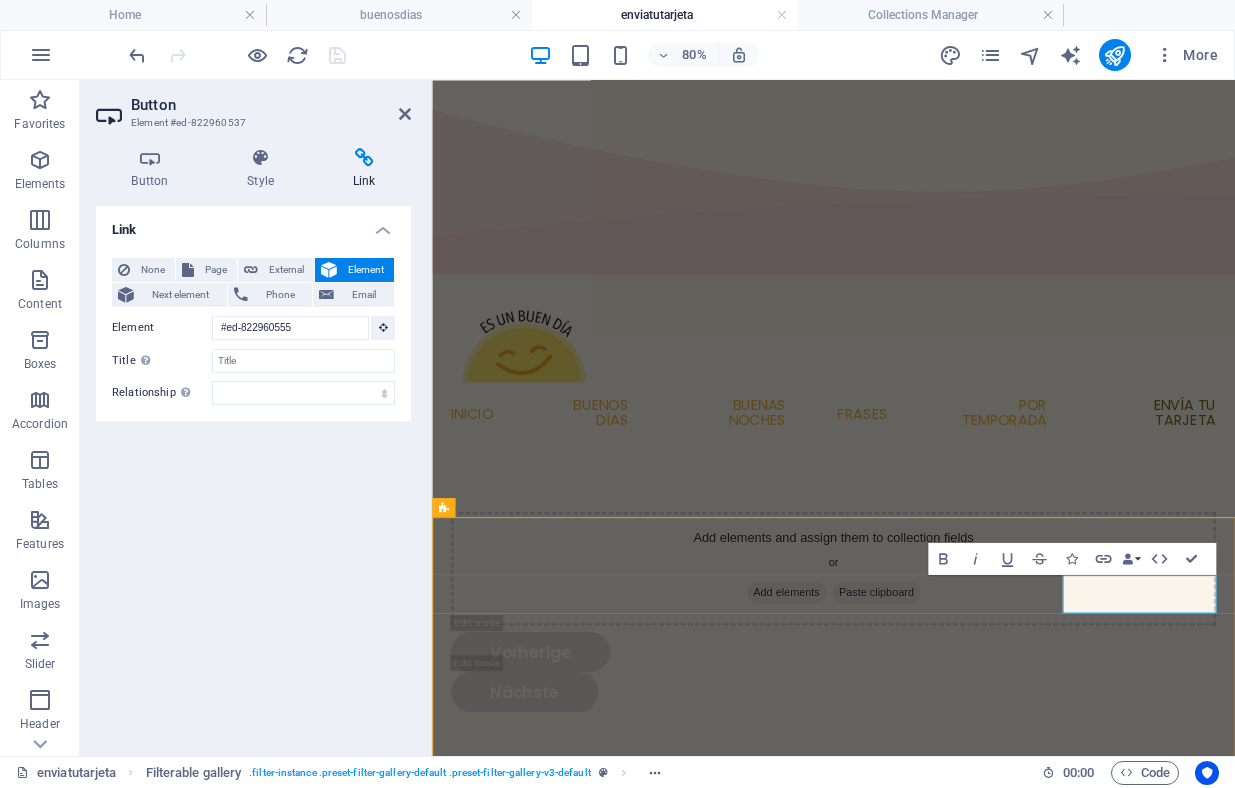 click on "Link None Page External Element Next element Phone Email Page Home buenosdias buenasnoches frases Portemporada enviatutarjeta Privacy Element #ed-822960555
URL #cumple Phone Email Link target New tab Same tab Overlay Title Additional link description, should not be the same as the link text. The title is most often shown as a tooltip text when the mouse moves over the element. Leave empty if uncertain. Relationship Sets the  relationship of this link to the link target . For example, the value "nofollow" instructs search engines not to follow the link. Can be left empty. alternate author bookmark external help license next nofollow noreferrer noopener prev search tag" at bounding box center [253, 473] 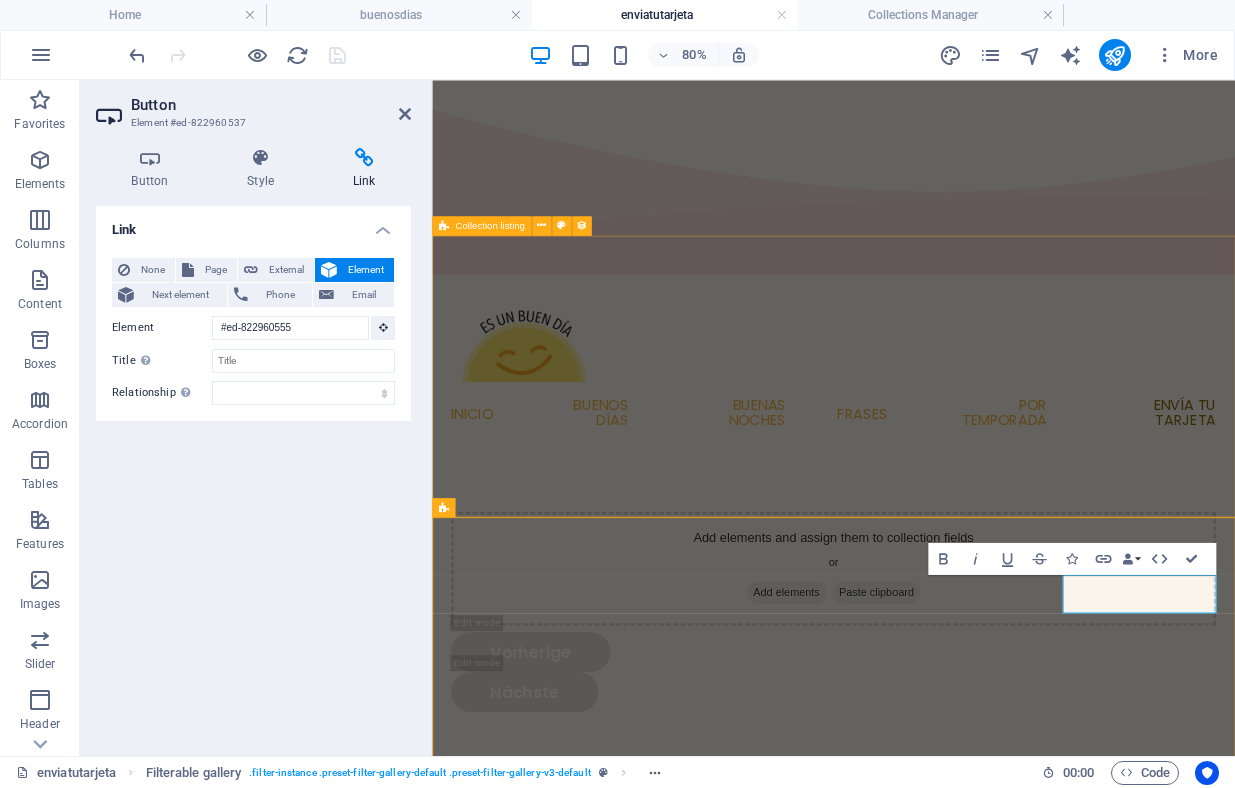 click on "Add elements and assign them to collection fields or  Add elements  Paste clipboard  Vorherige Nächste" at bounding box center [934, 744] 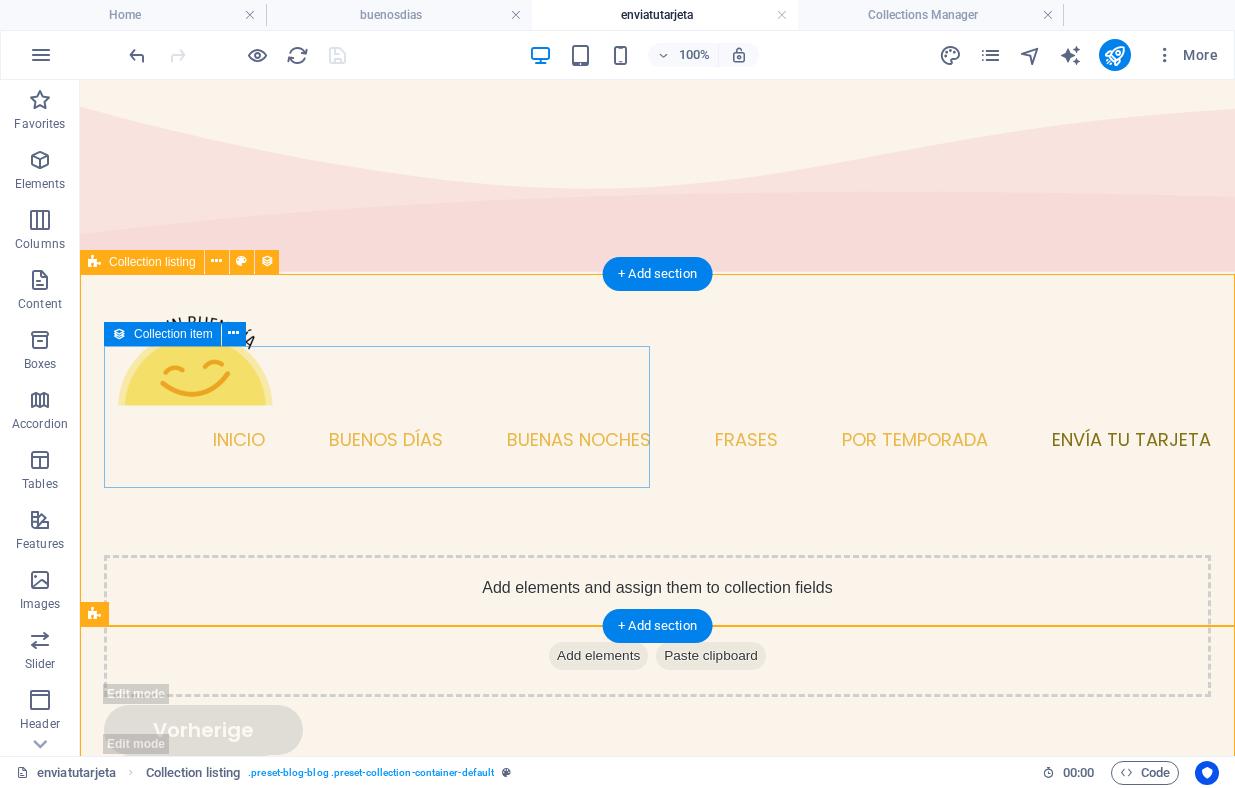 click on "Add elements and assign them to collection fields or  Add elements  Paste clipboard" at bounding box center [657, 626] 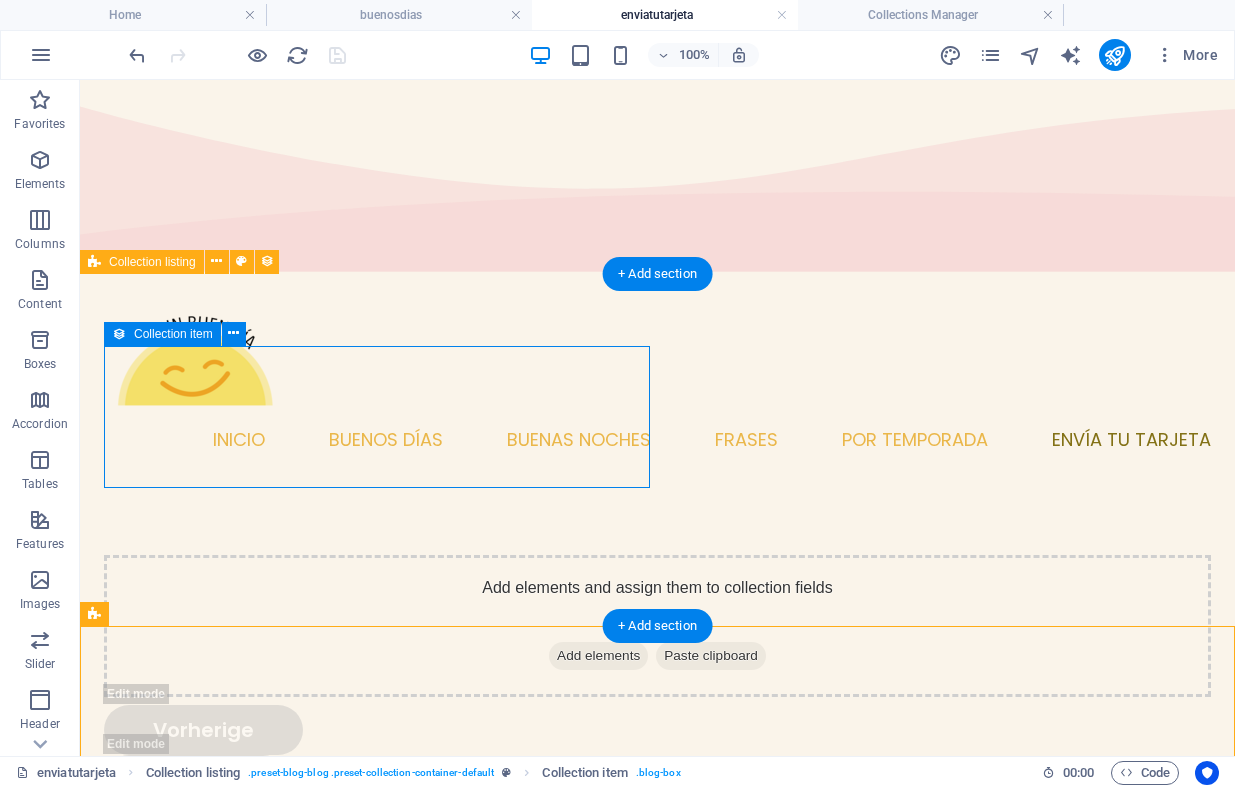 click on "Add elements and assign them to collection fields or  Add elements  Paste clipboard" at bounding box center (657, 626) 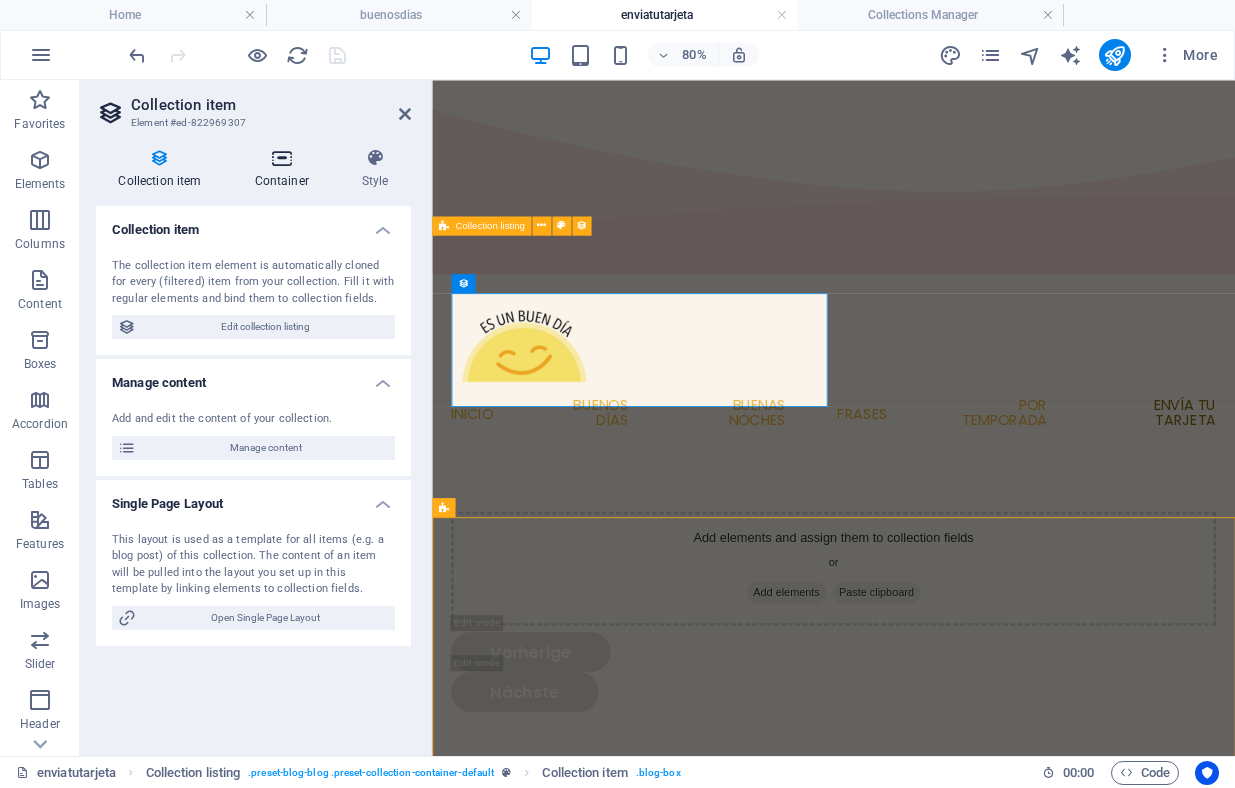 click at bounding box center (281, 158) 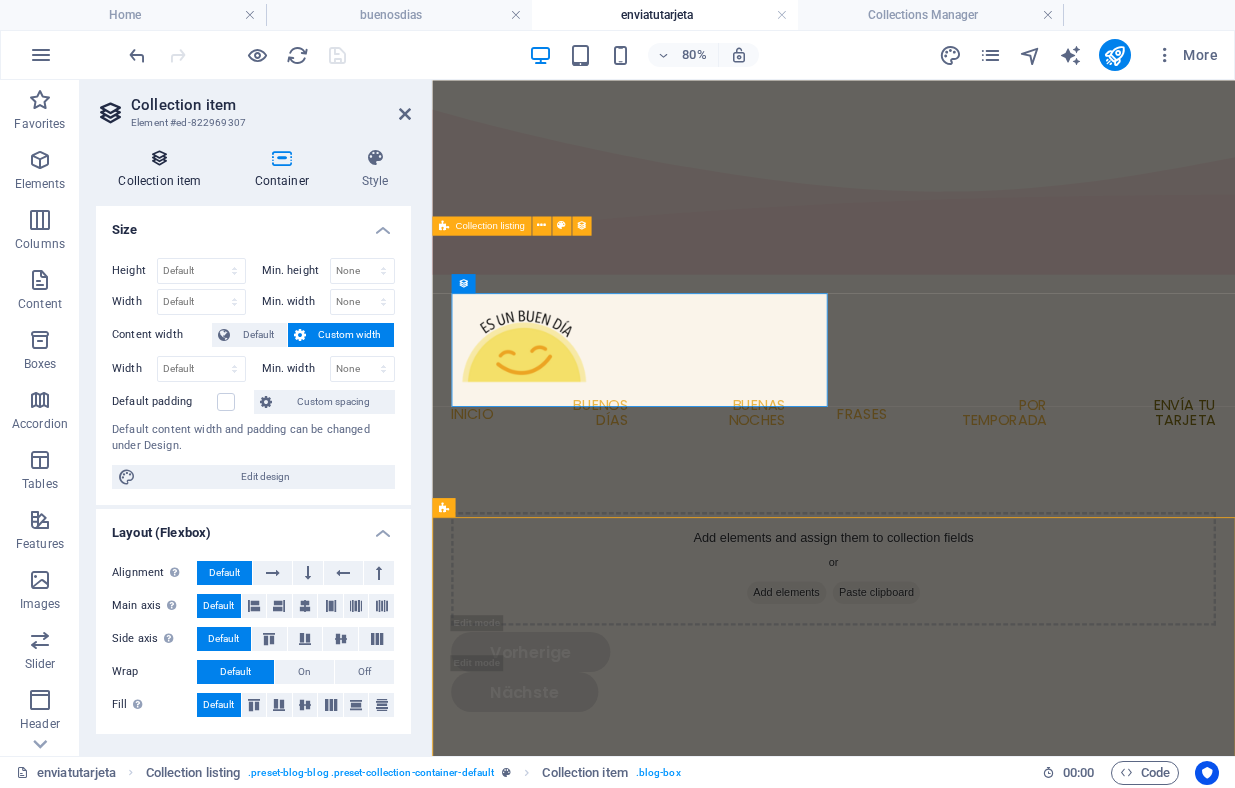 click on "Collection item" at bounding box center (164, 169) 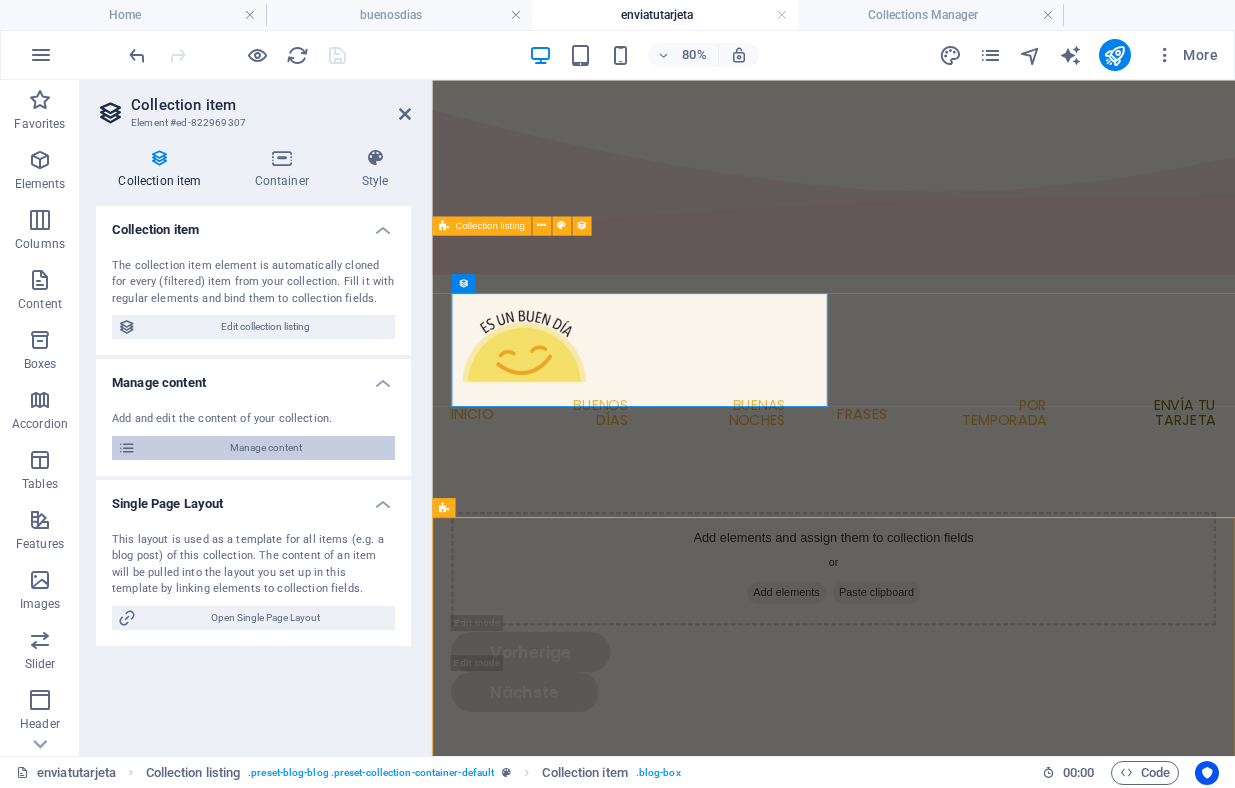 click on "Manage content" at bounding box center [265, 448] 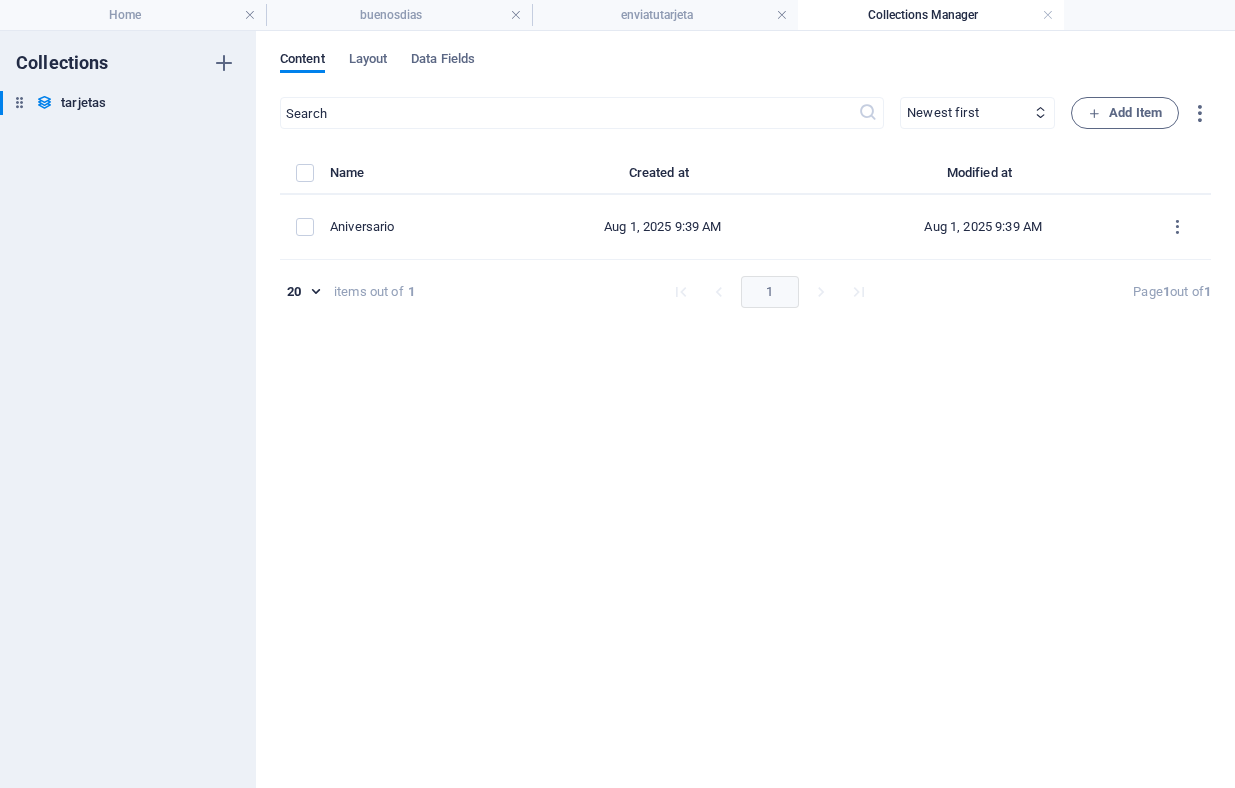 scroll, scrollTop: 0, scrollLeft: 0, axis: both 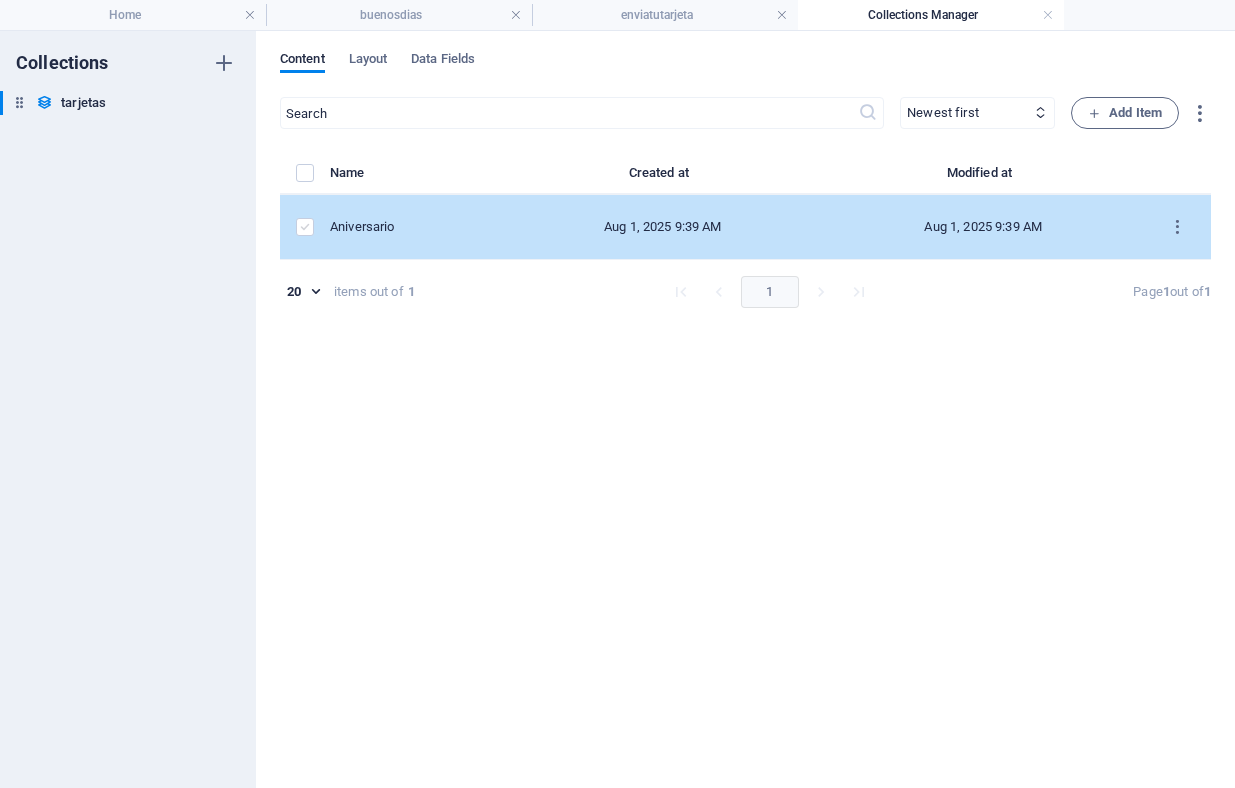 click at bounding box center (305, 227) 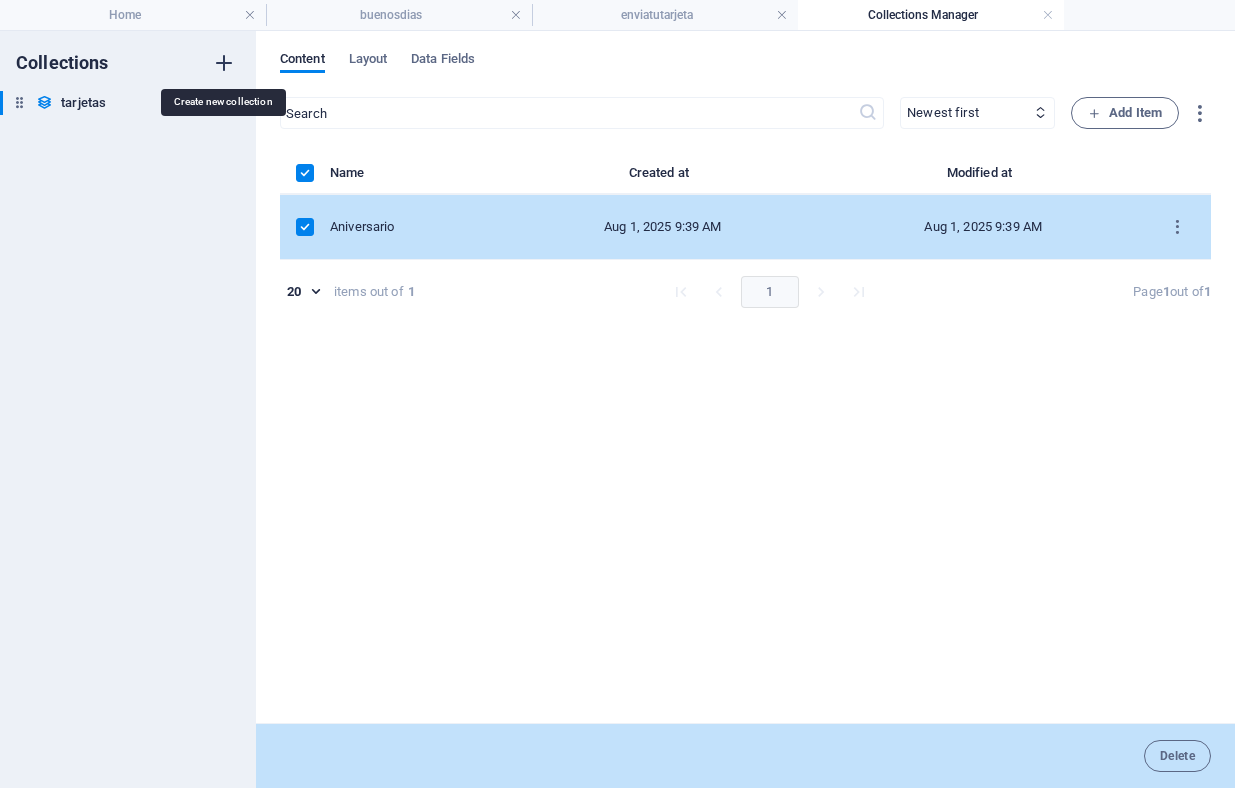 click at bounding box center (224, 63) 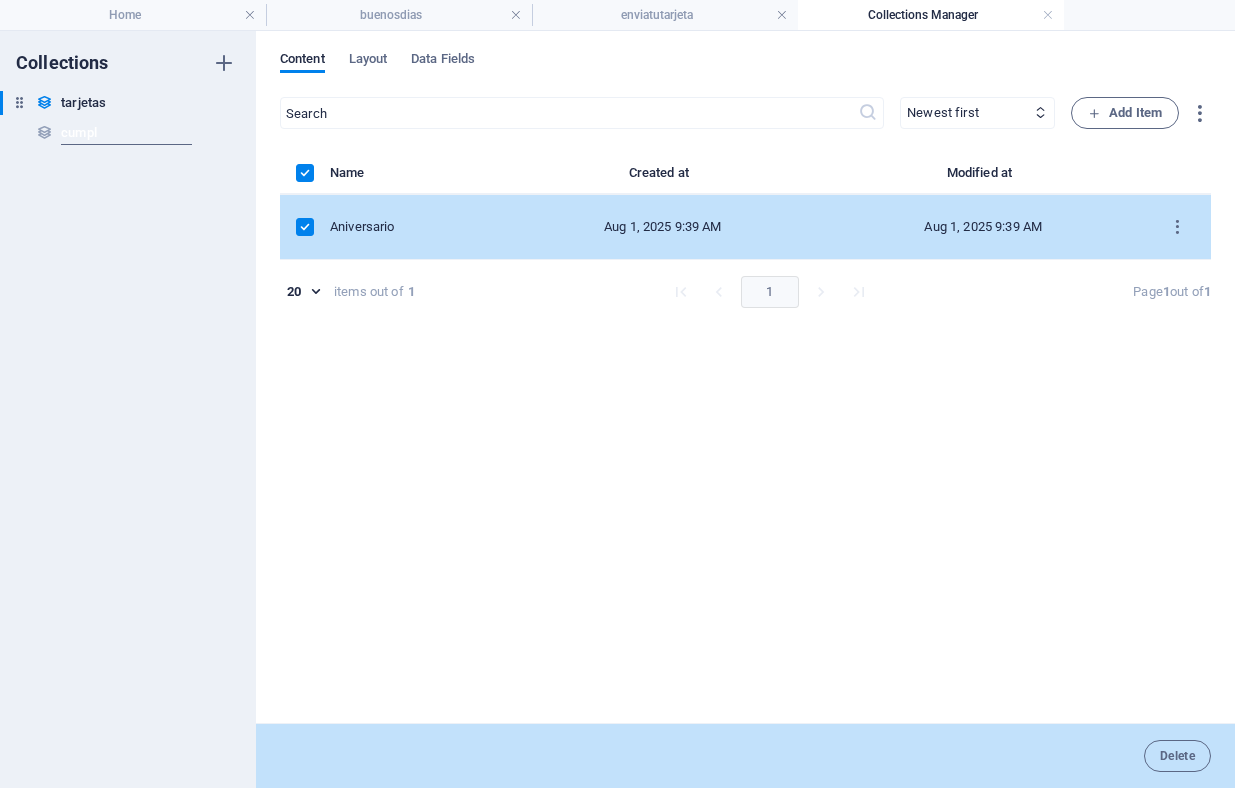 type on "cumple" 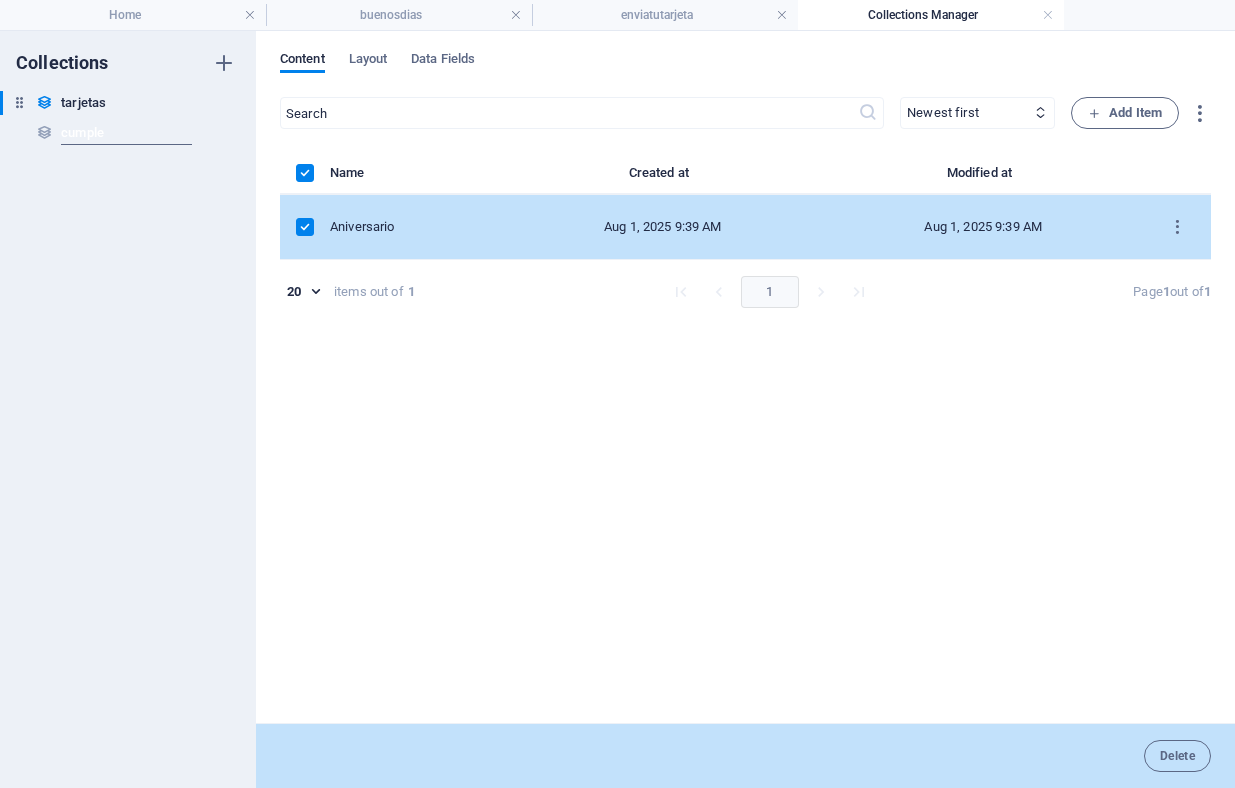 click on "Collections tarjetas tarjetas cumple New Collection" at bounding box center [128, 409] 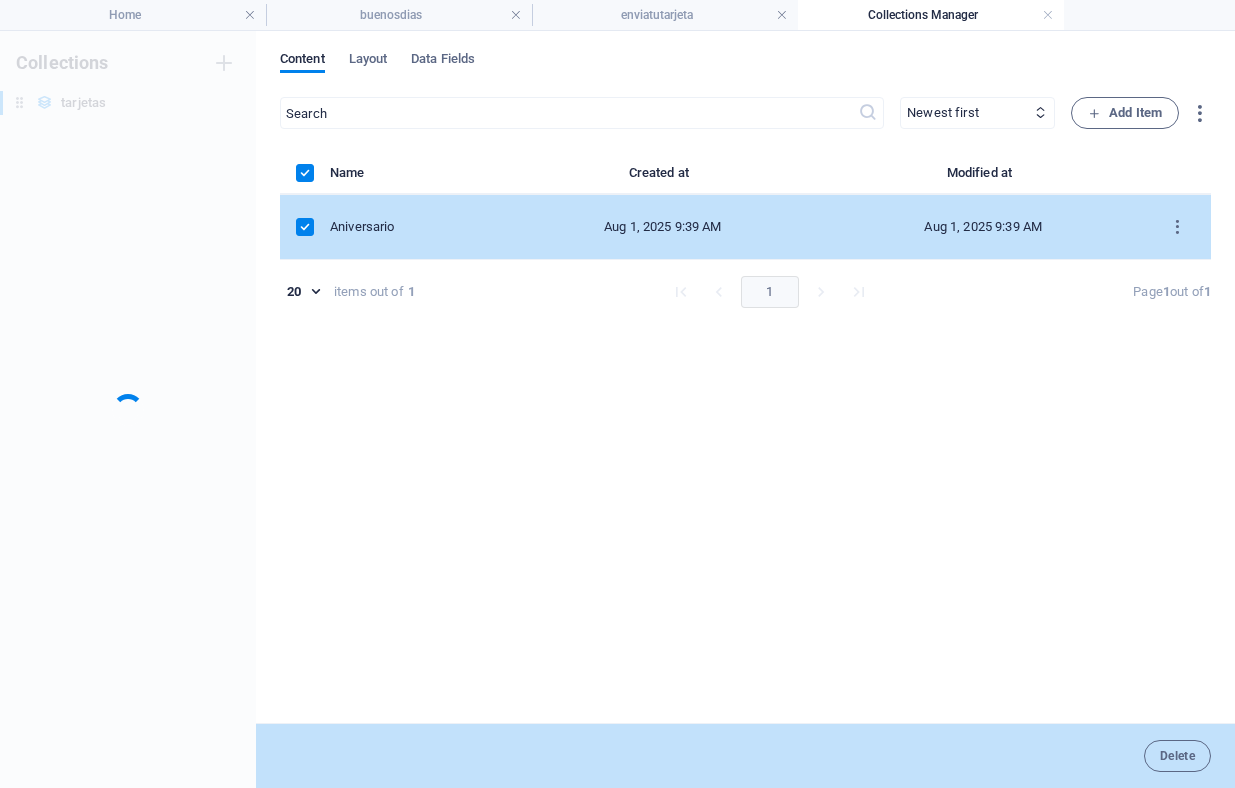 click at bounding box center [128, 409] 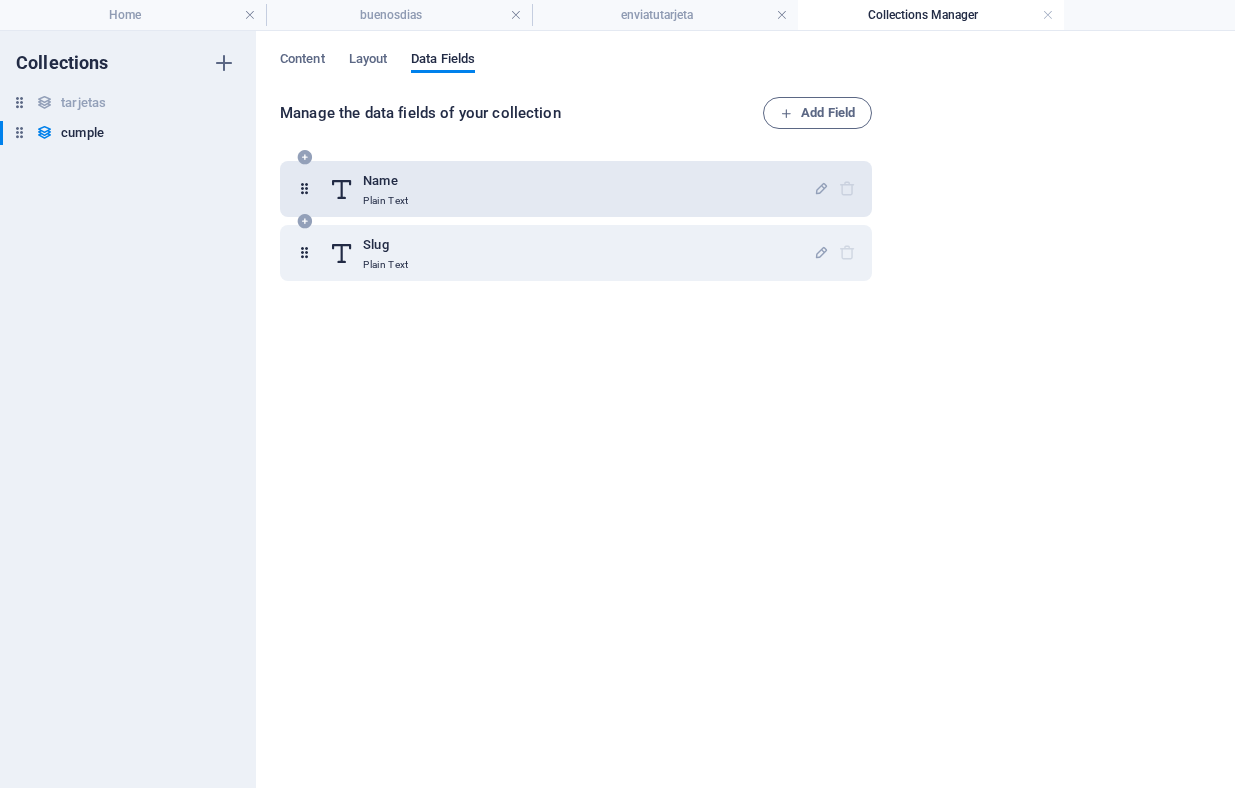 click on "Name Plain Text" at bounding box center (571, 189) 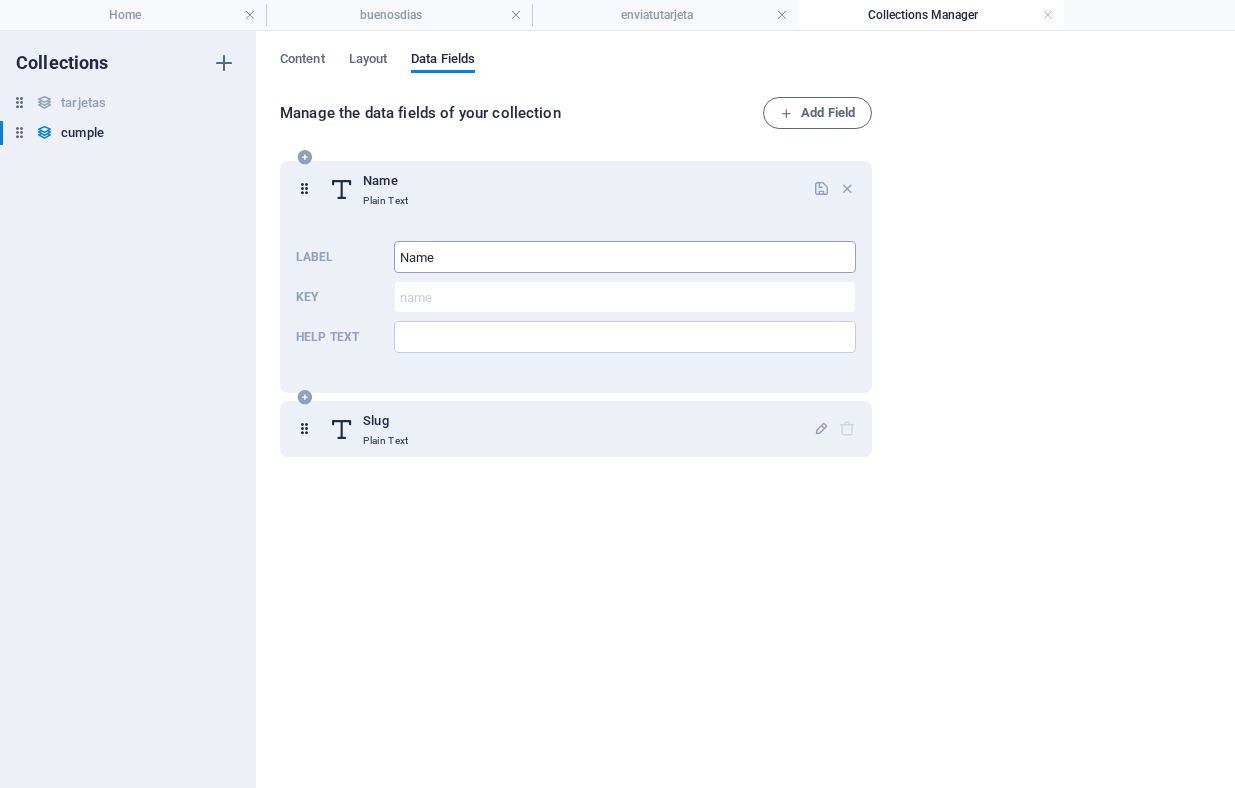 click on "Name" at bounding box center (625, 257) 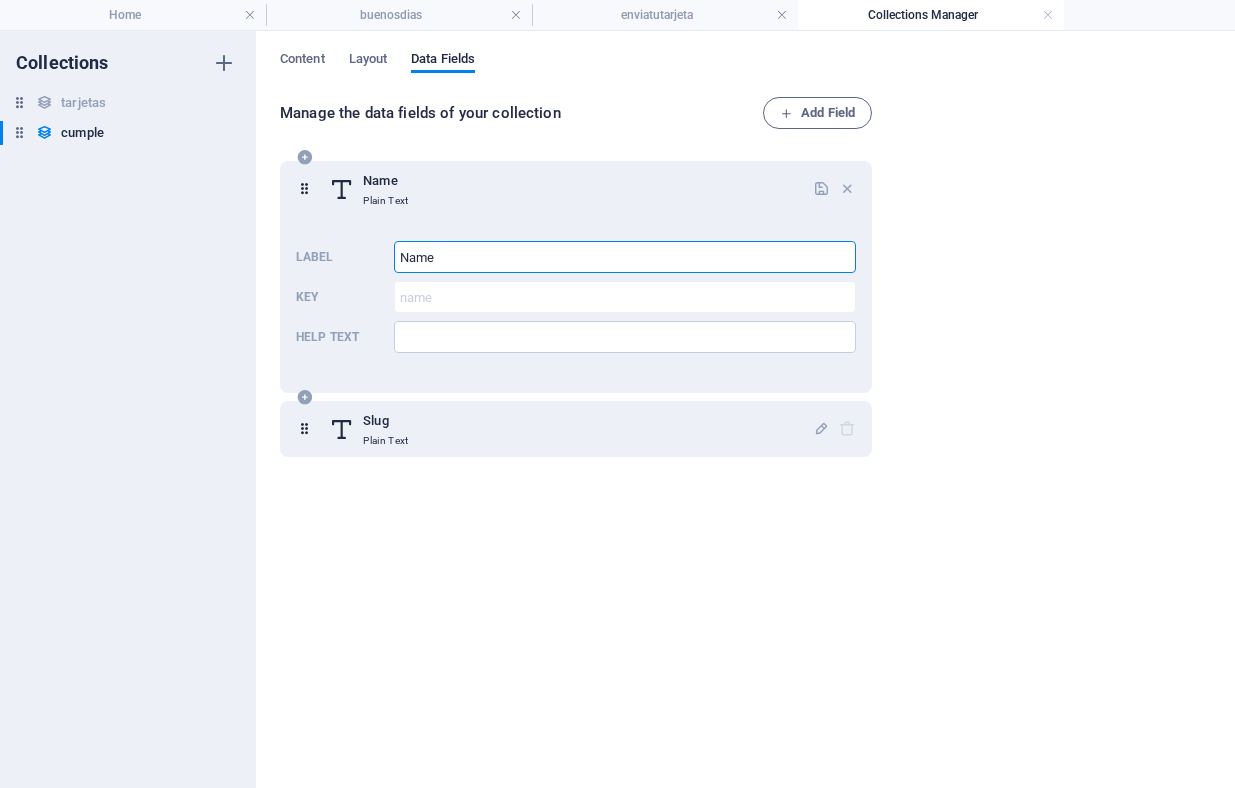 click on "Name" at bounding box center (625, 257) 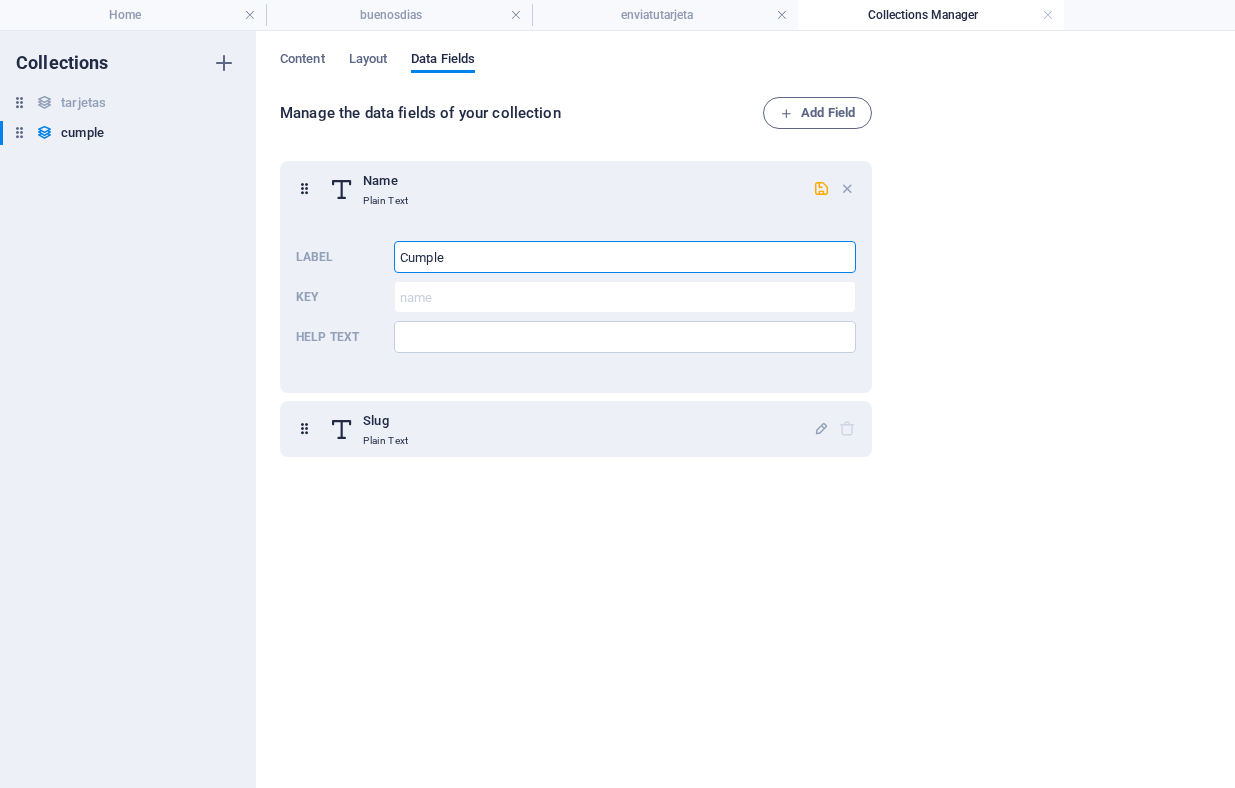 type on "Cumple" 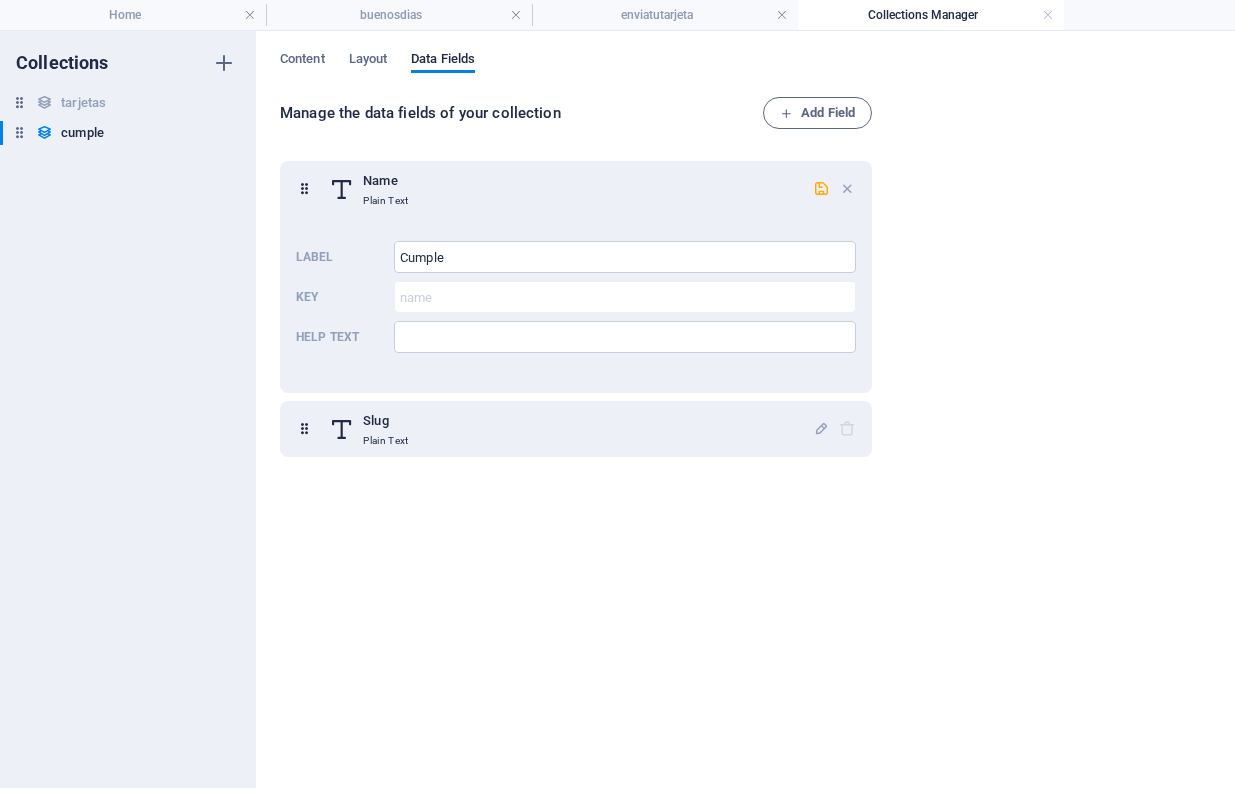 click on "Content Layout Data Fields" at bounding box center (745, 70) 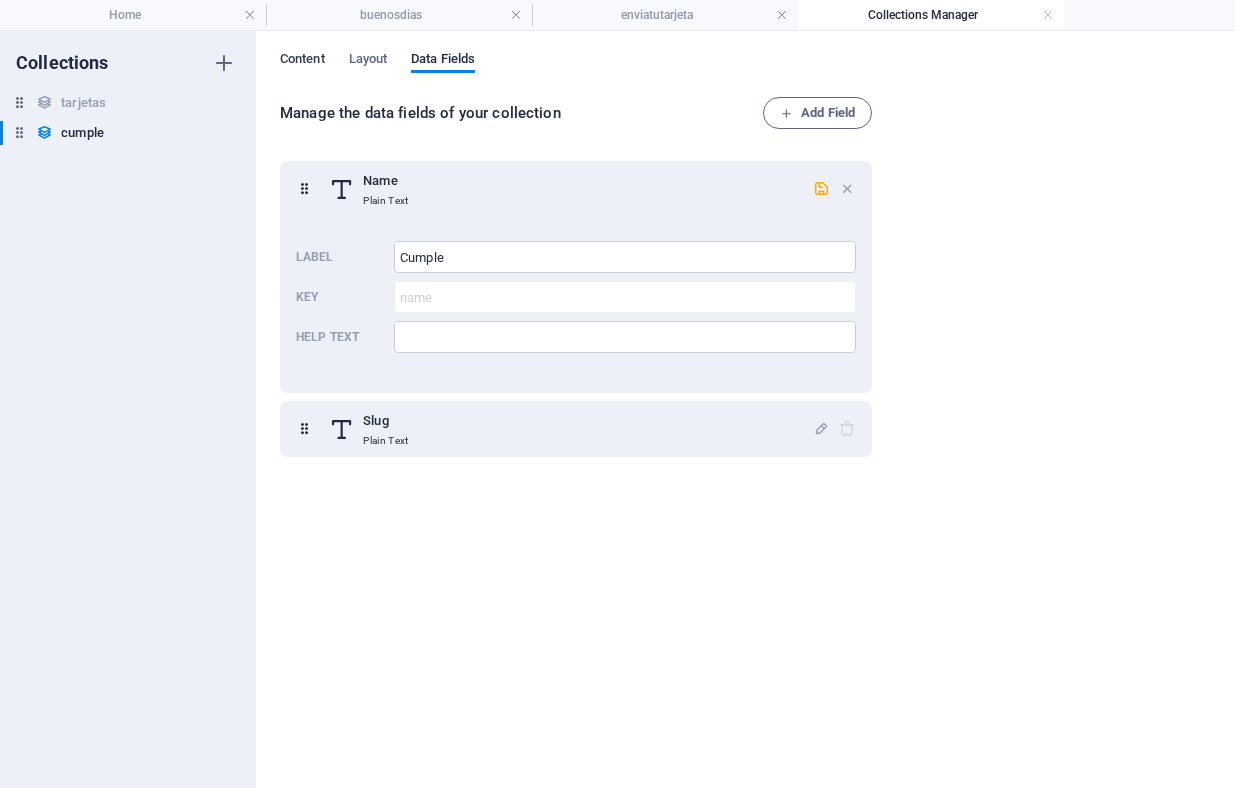 click on "Content" at bounding box center (302, 61) 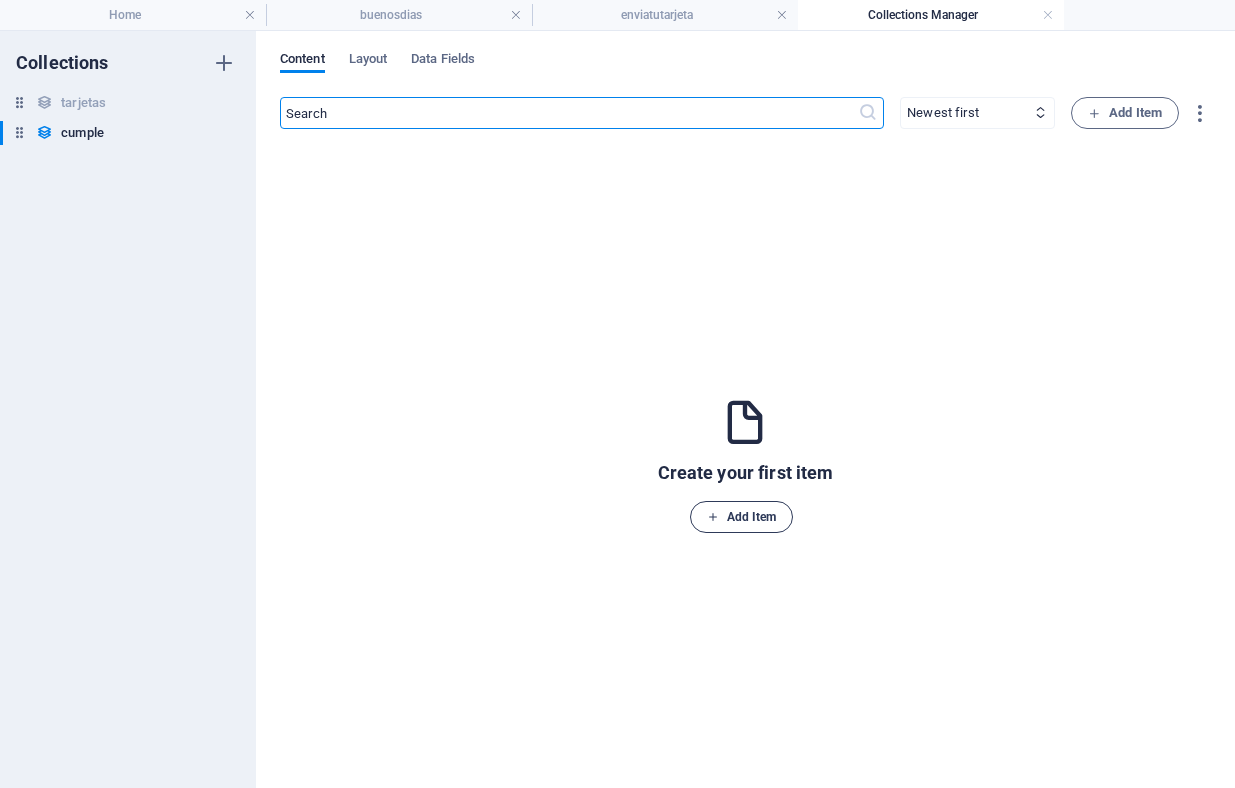 click on "Add Item" at bounding box center (742, 517) 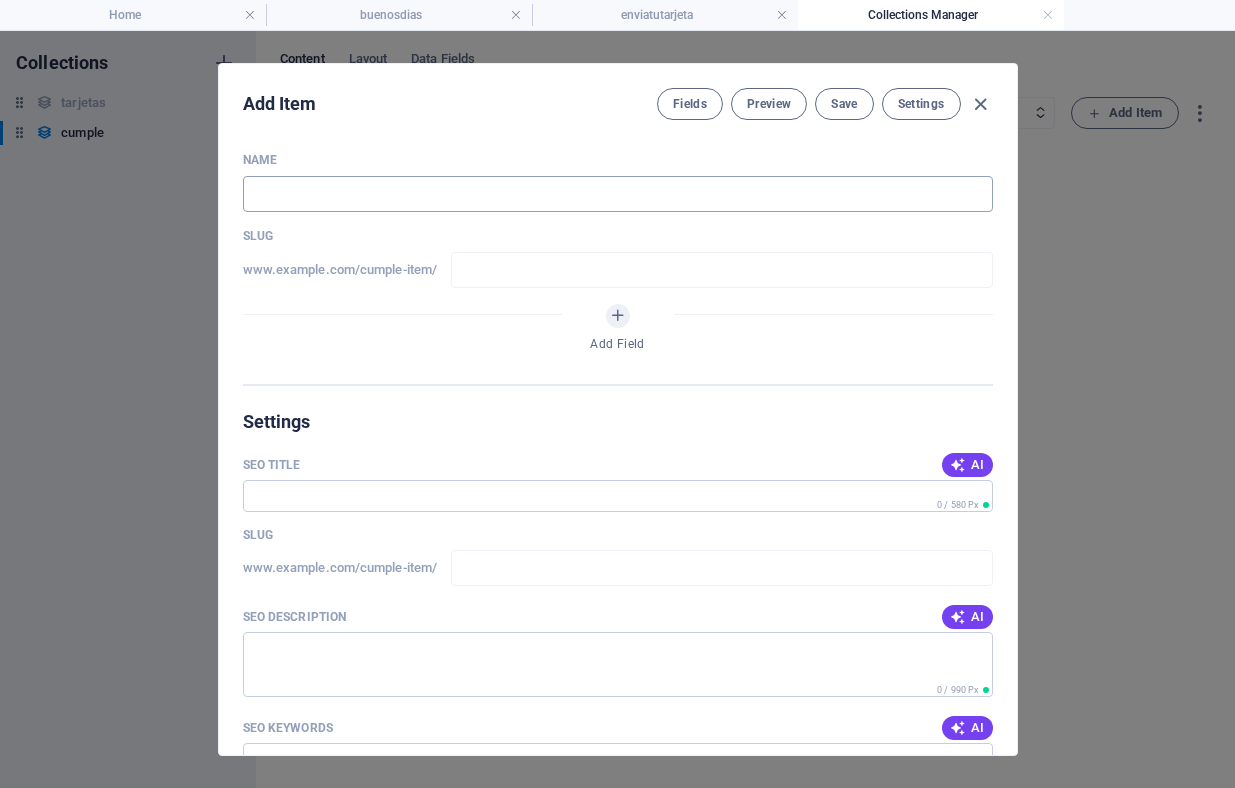 click at bounding box center (618, 194) 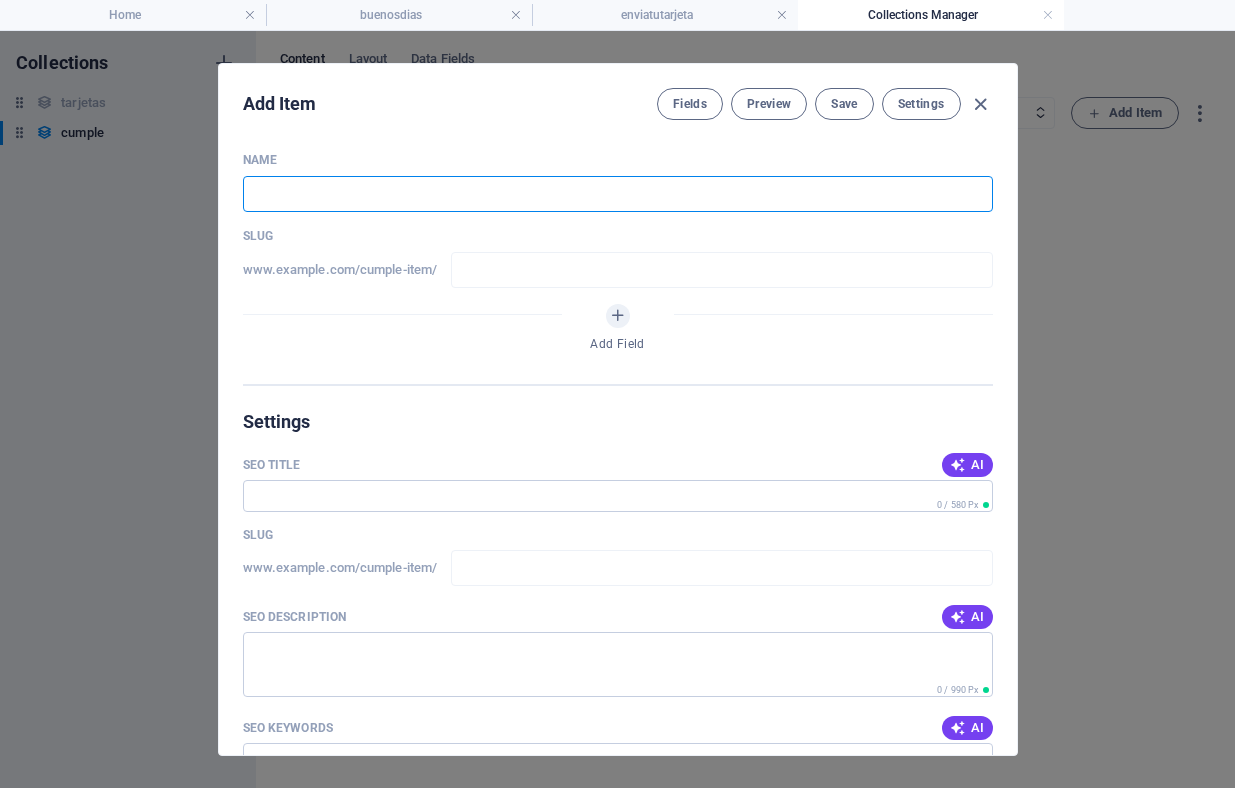 type on "C" 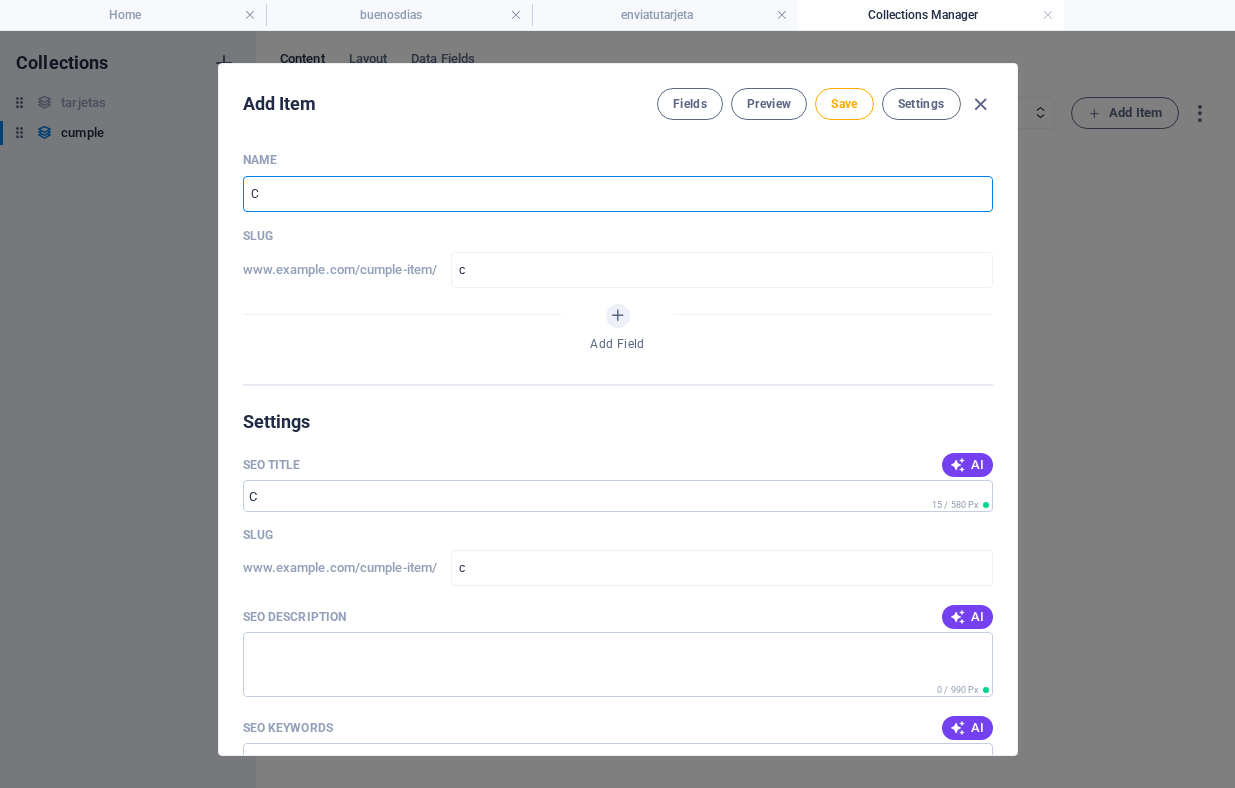 type on "Cu" 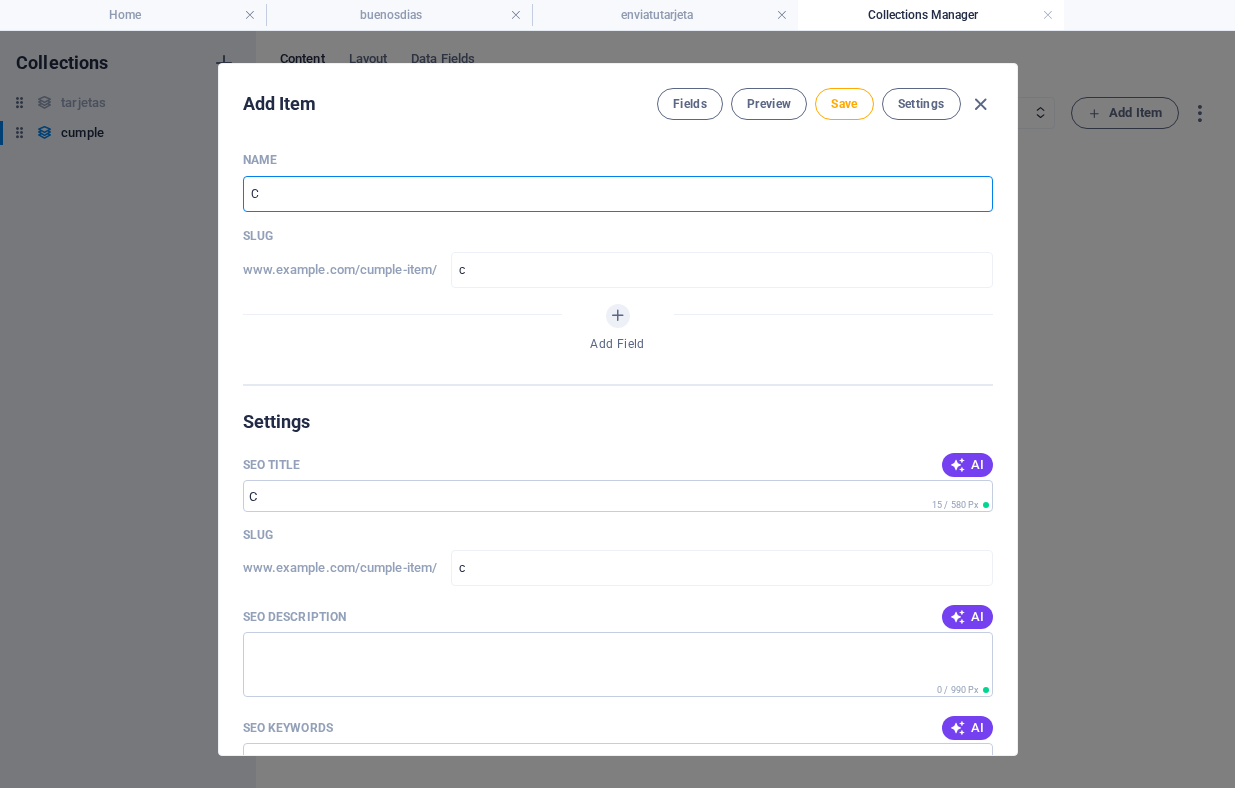 type on "cu" 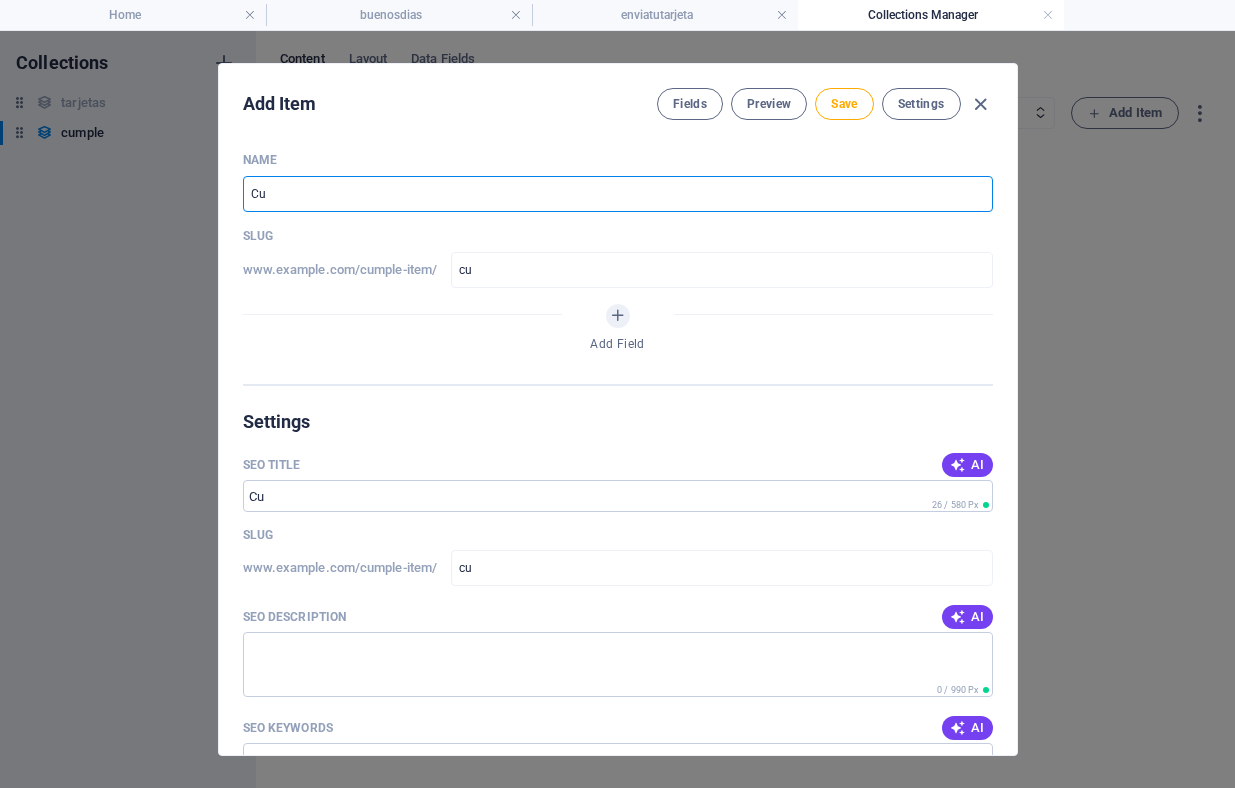 type on "Cum" 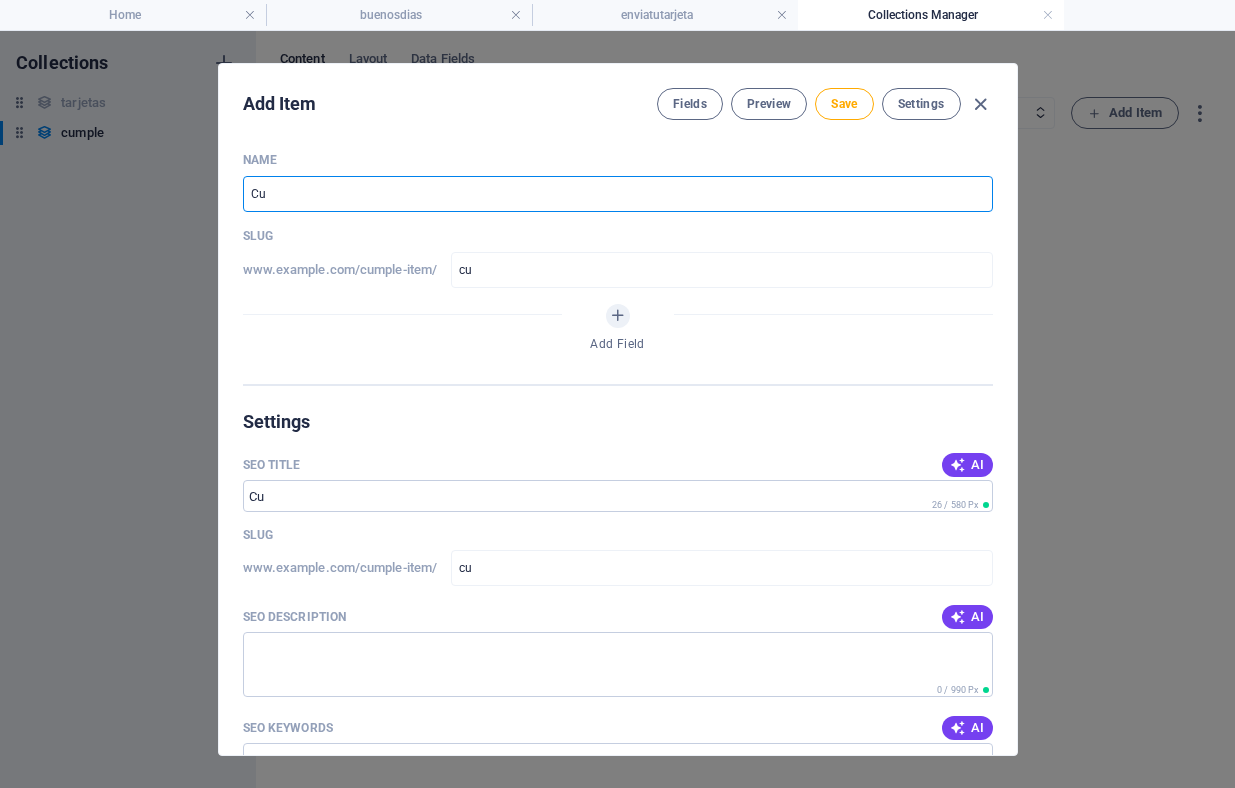 type on "cum" 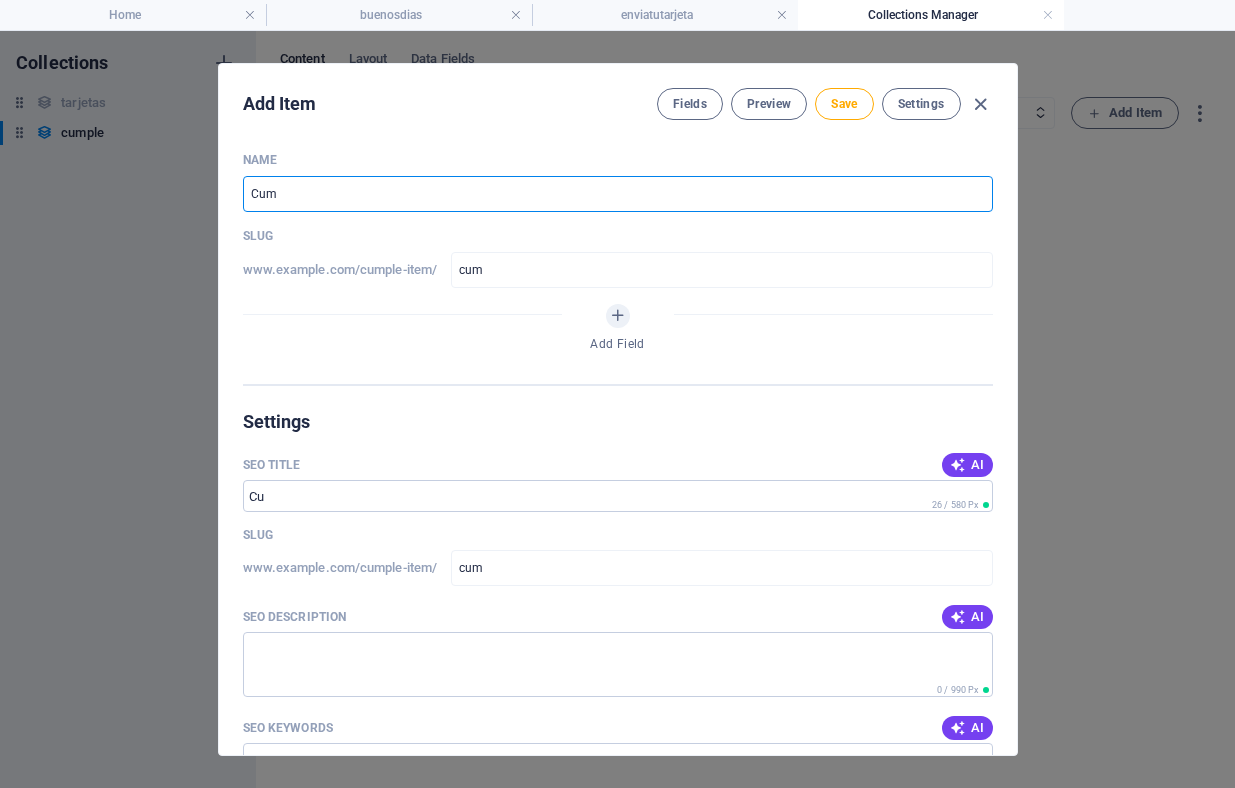 type on "Cump" 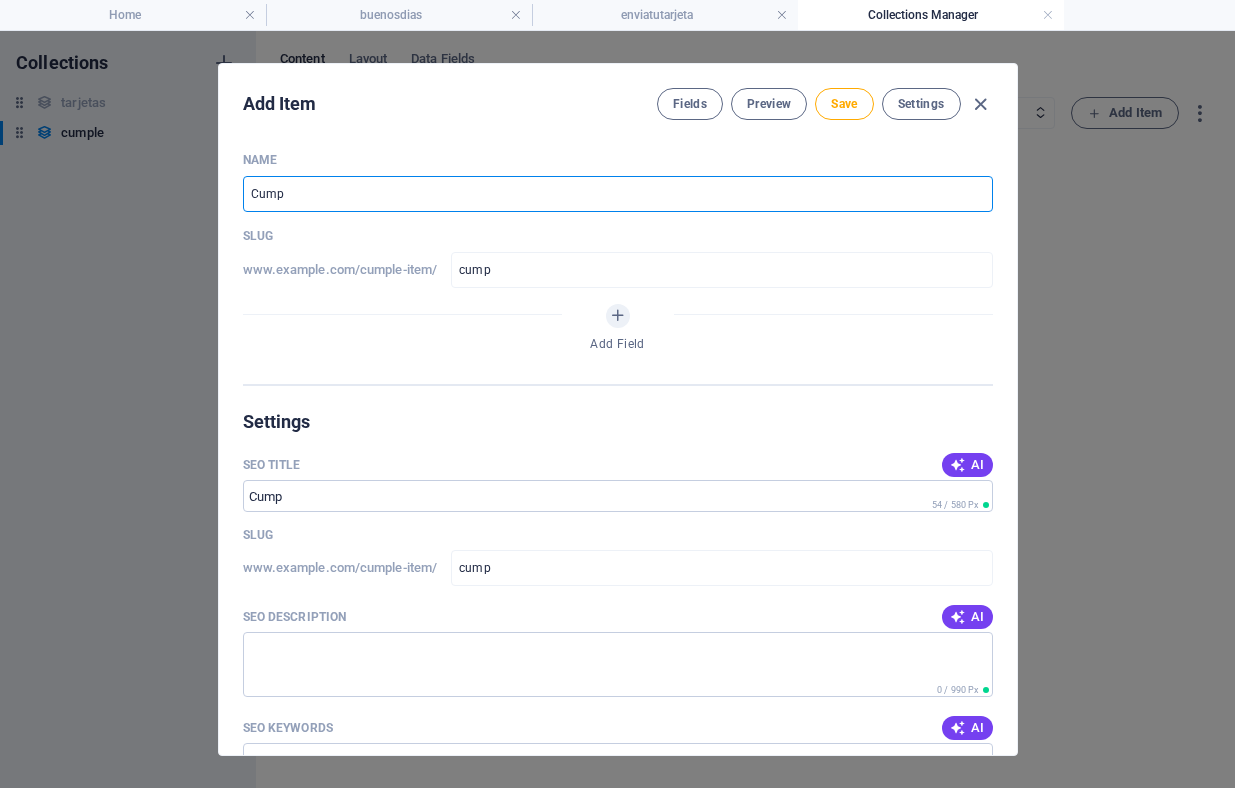 type on "Cumpl" 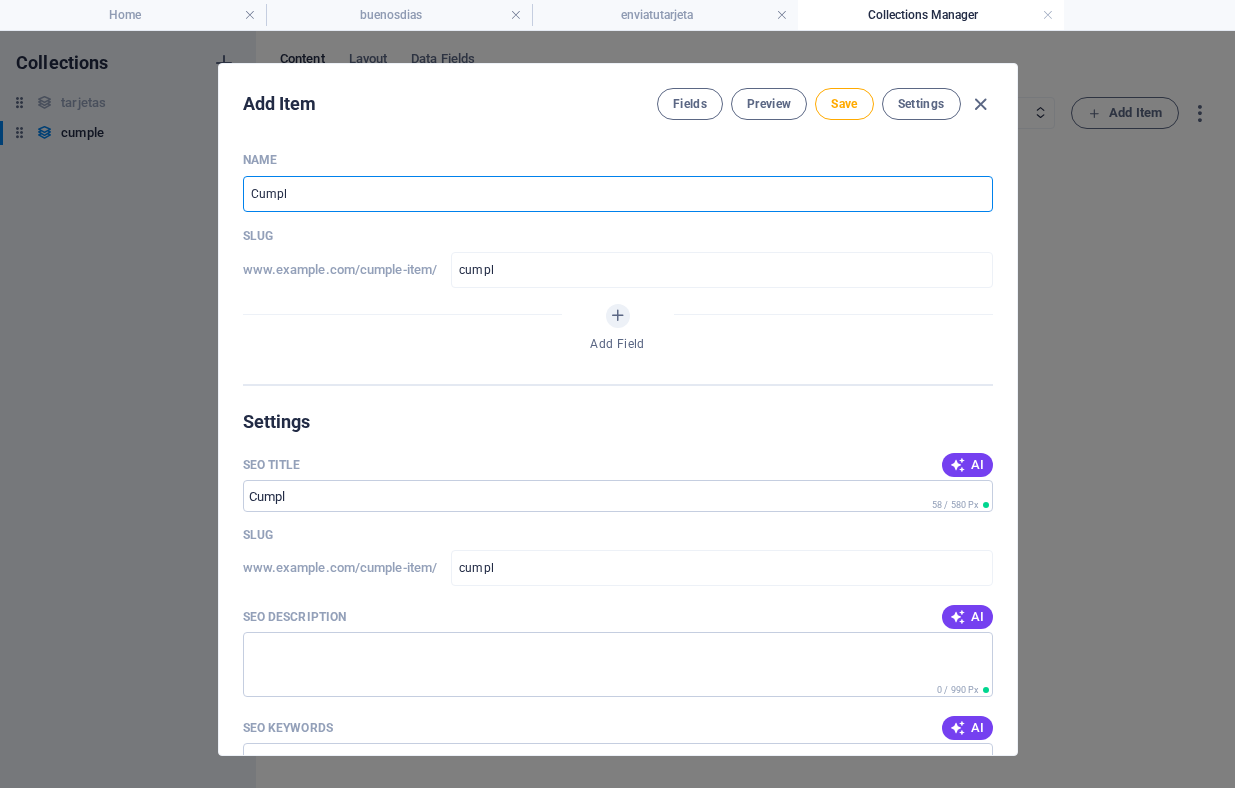 type on "Cumple" 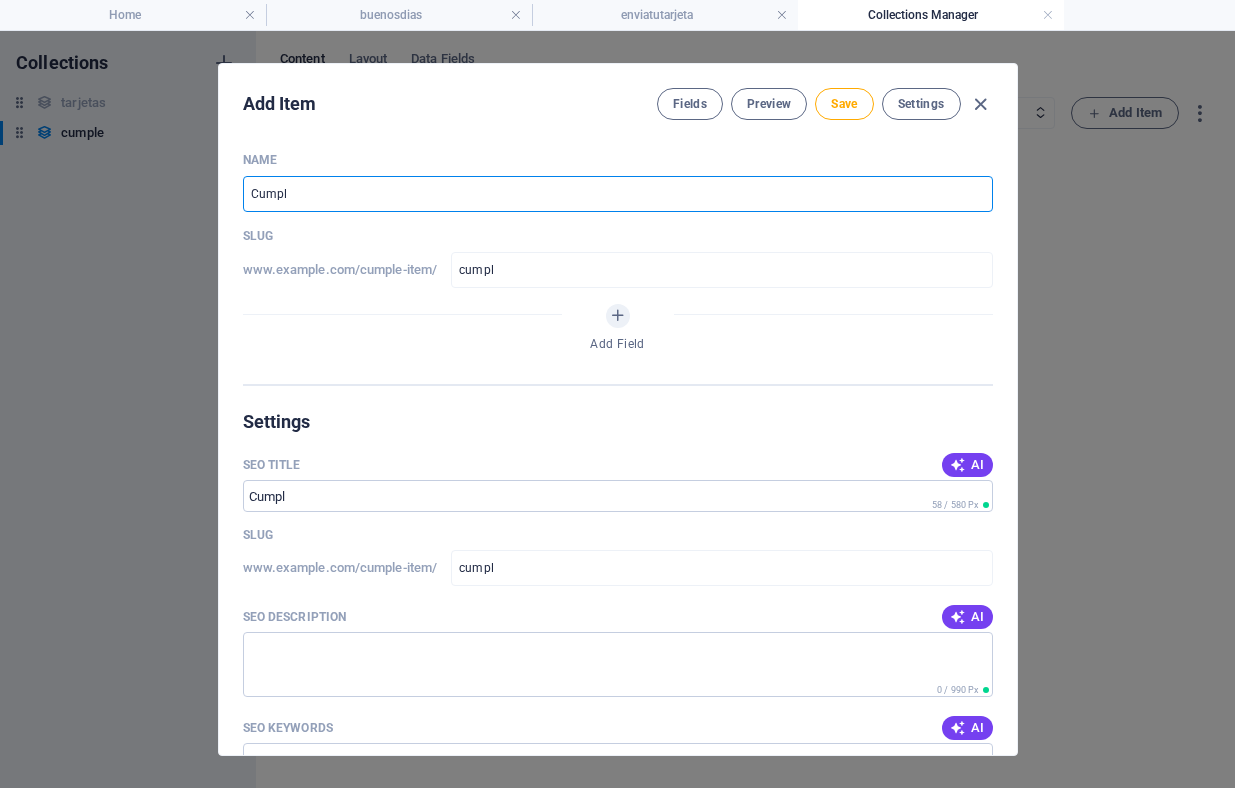 type on "cumple" 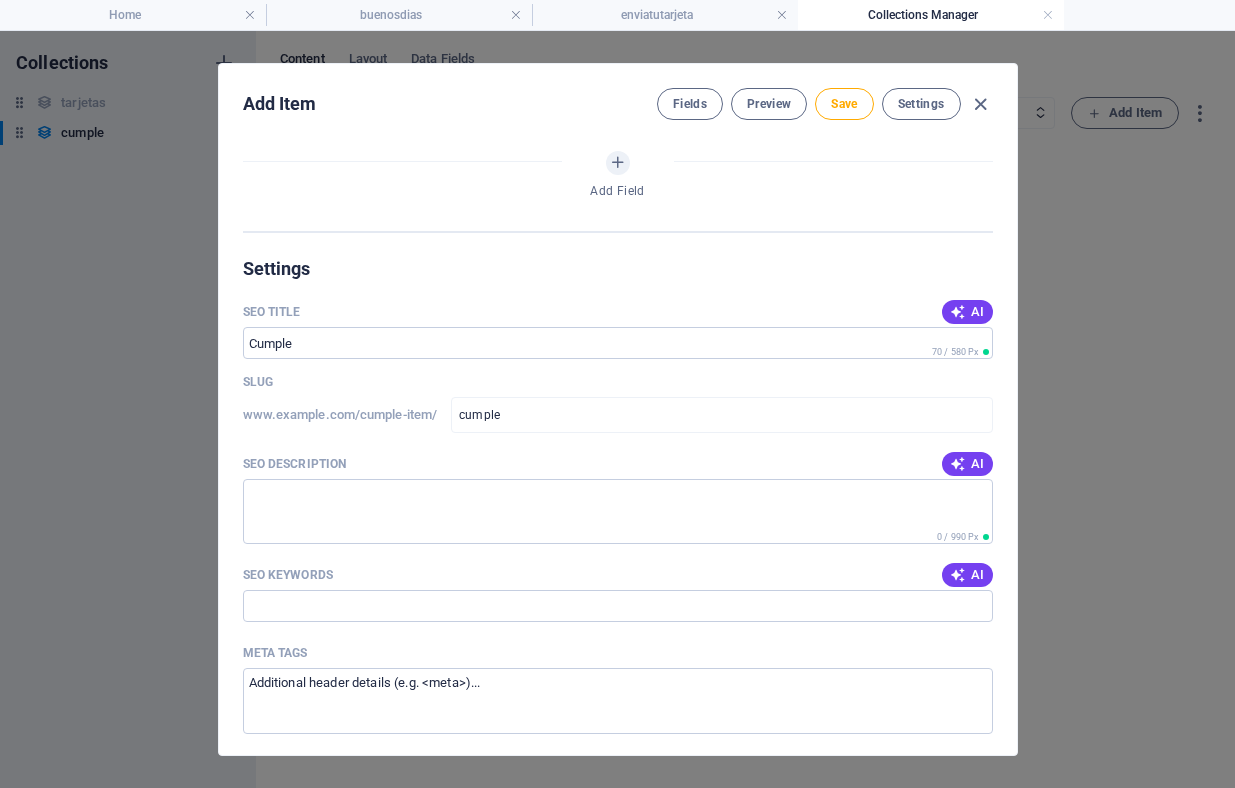 scroll, scrollTop: 340, scrollLeft: 0, axis: vertical 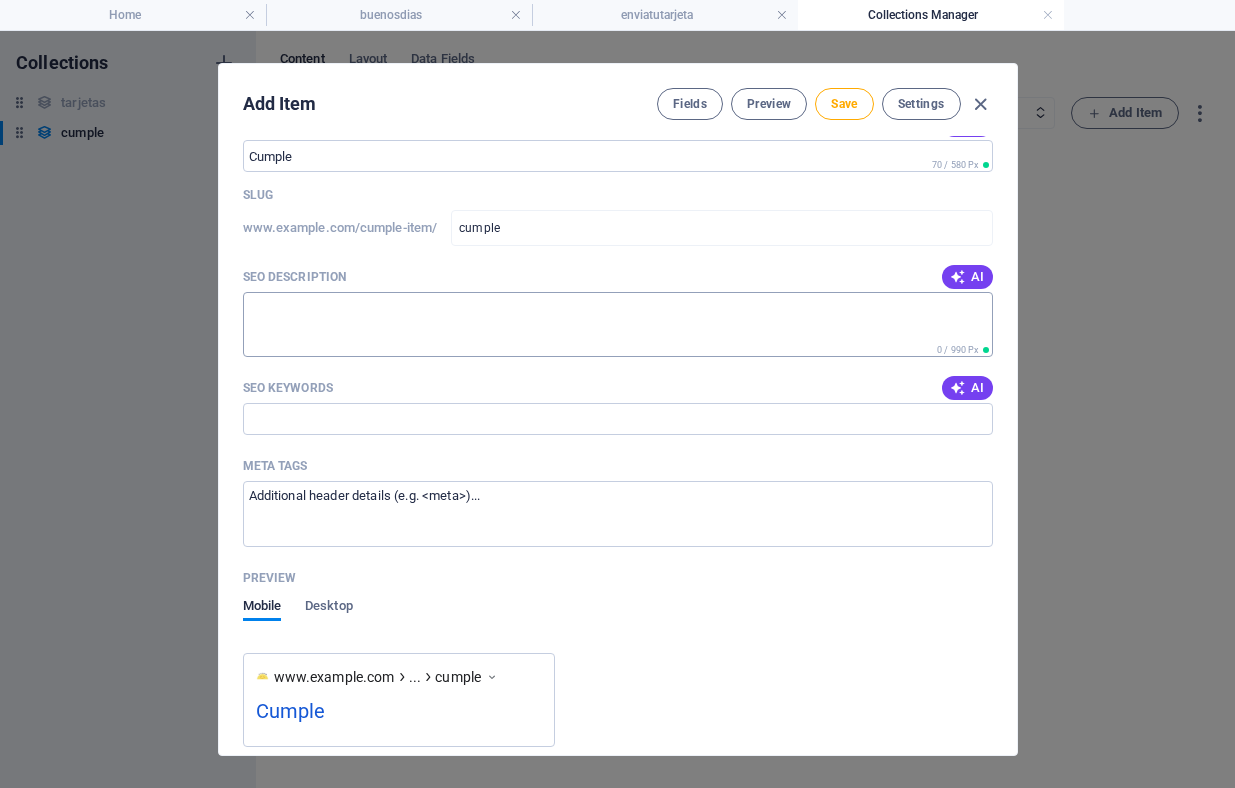 type on "Cumple" 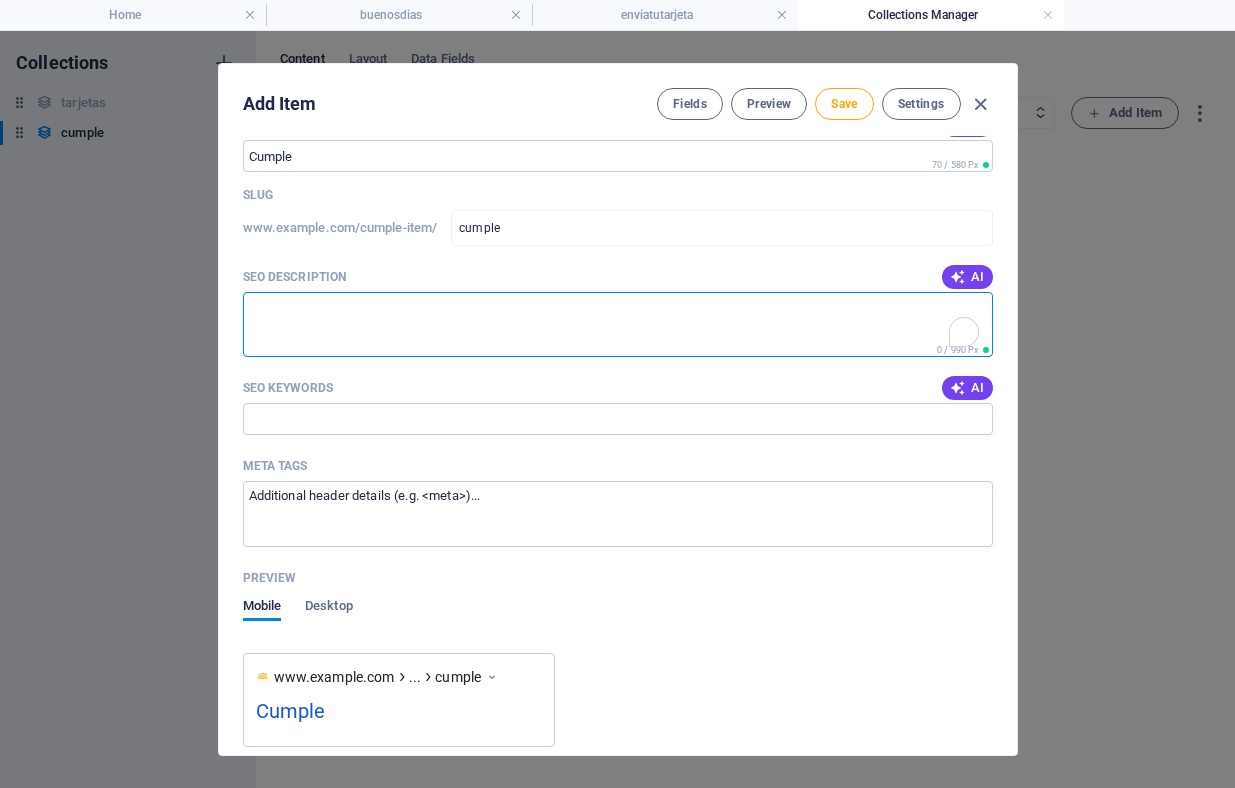 click on "SEO Description" at bounding box center (618, 324) 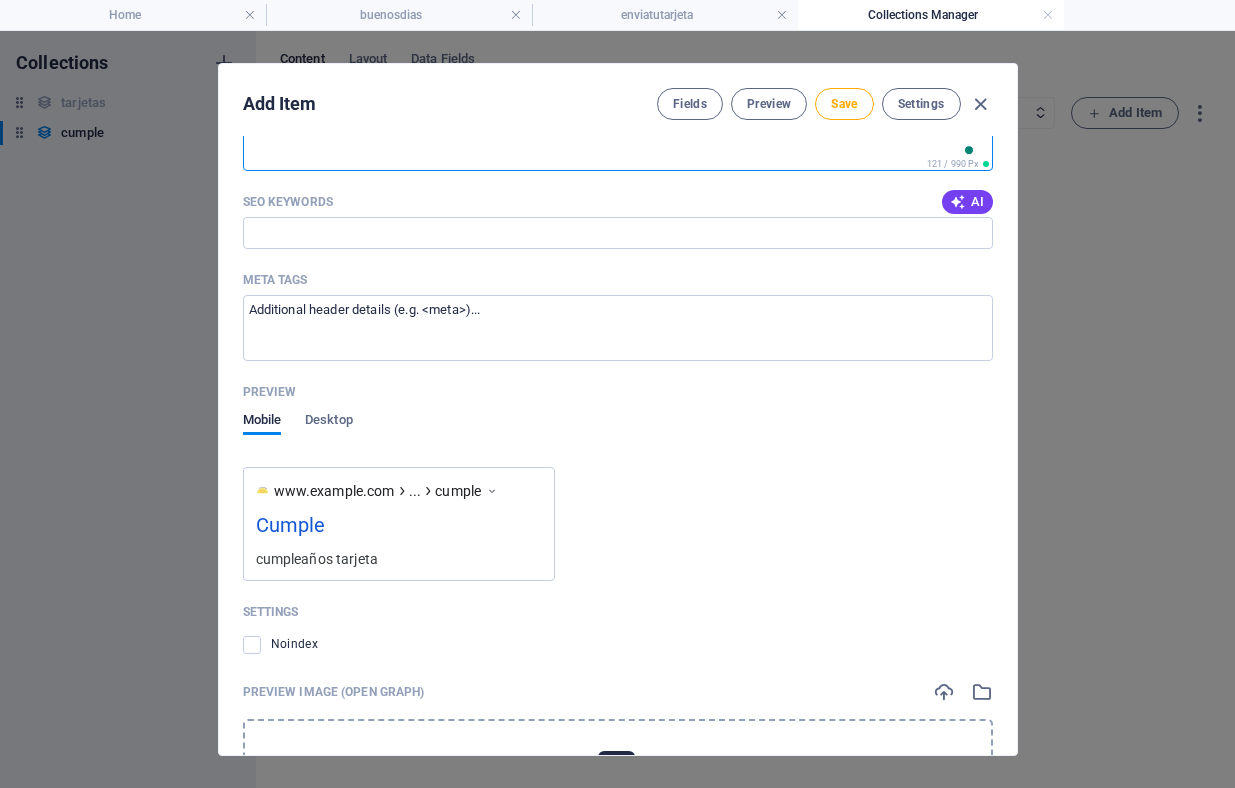 scroll, scrollTop: 700, scrollLeft: 0, axis: vertical 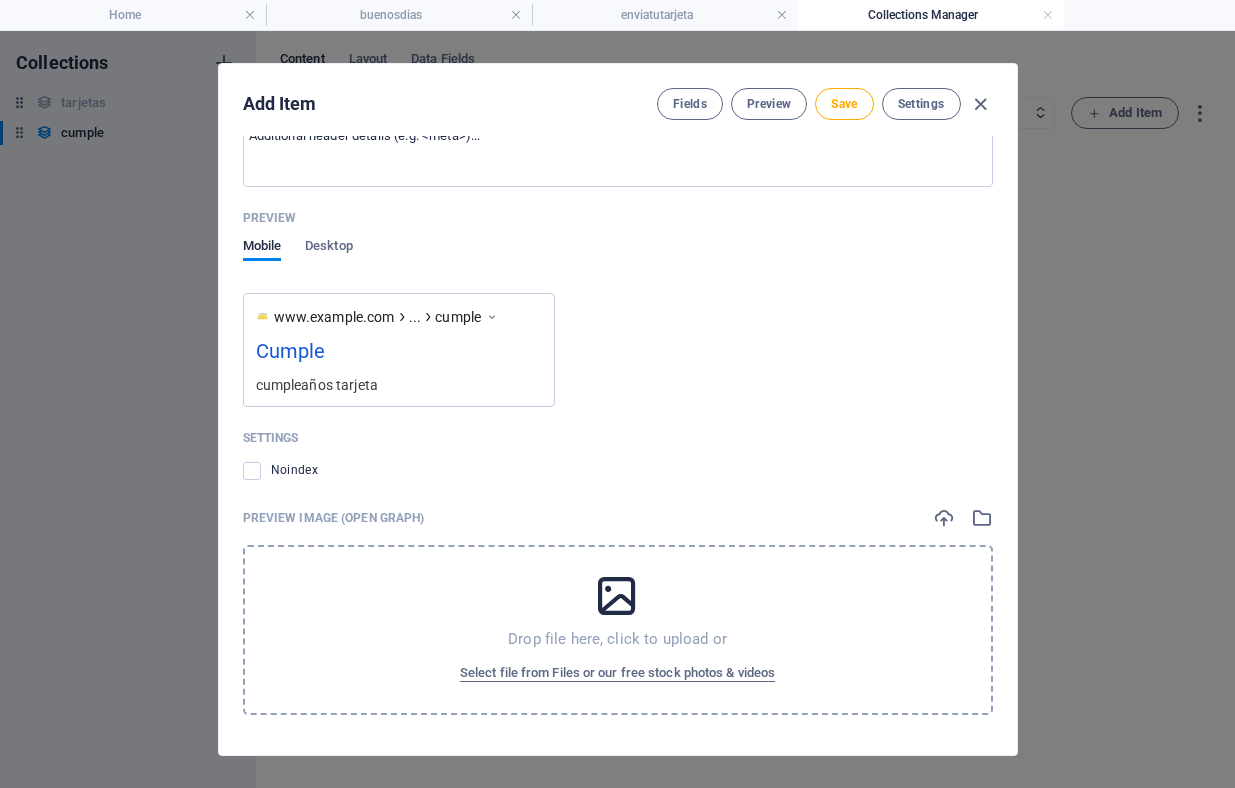 type on "cumpleaños tarjeta" 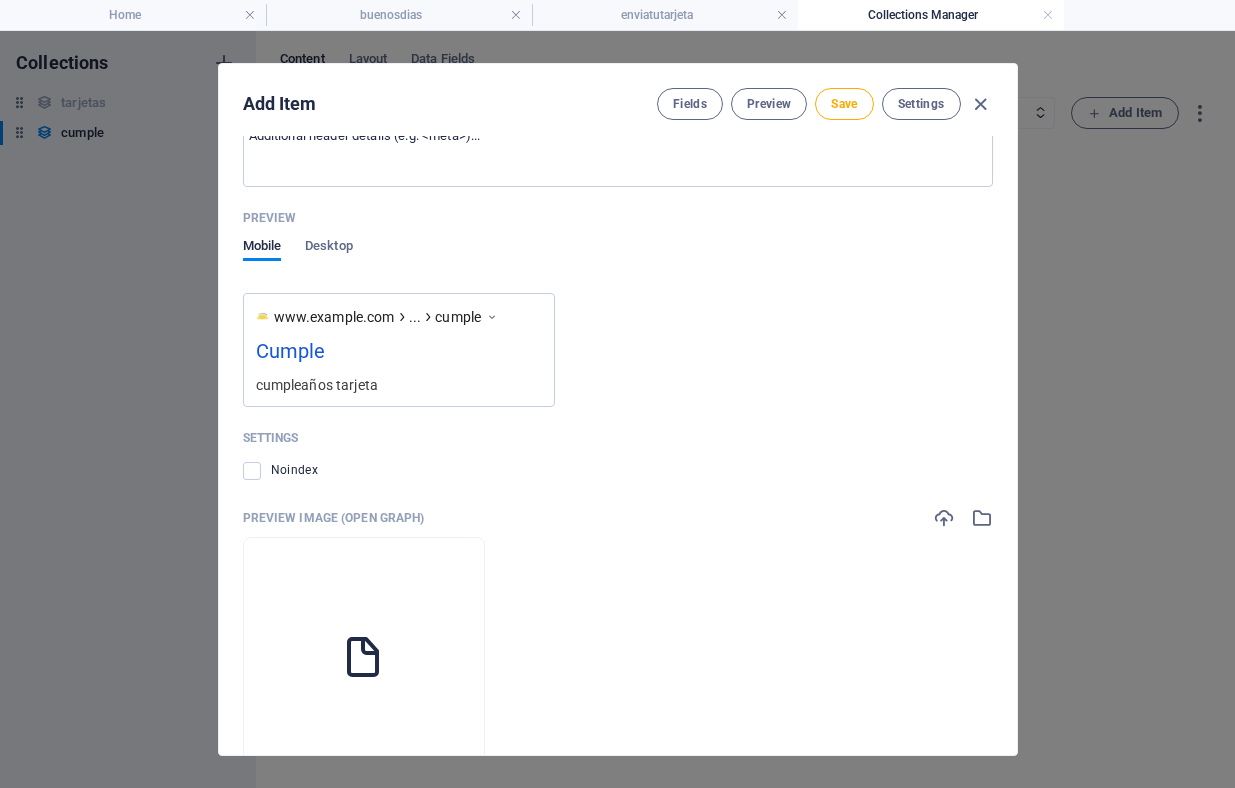 scroll, scrollTop: 779, scrollLeft: 0, axis: vertical 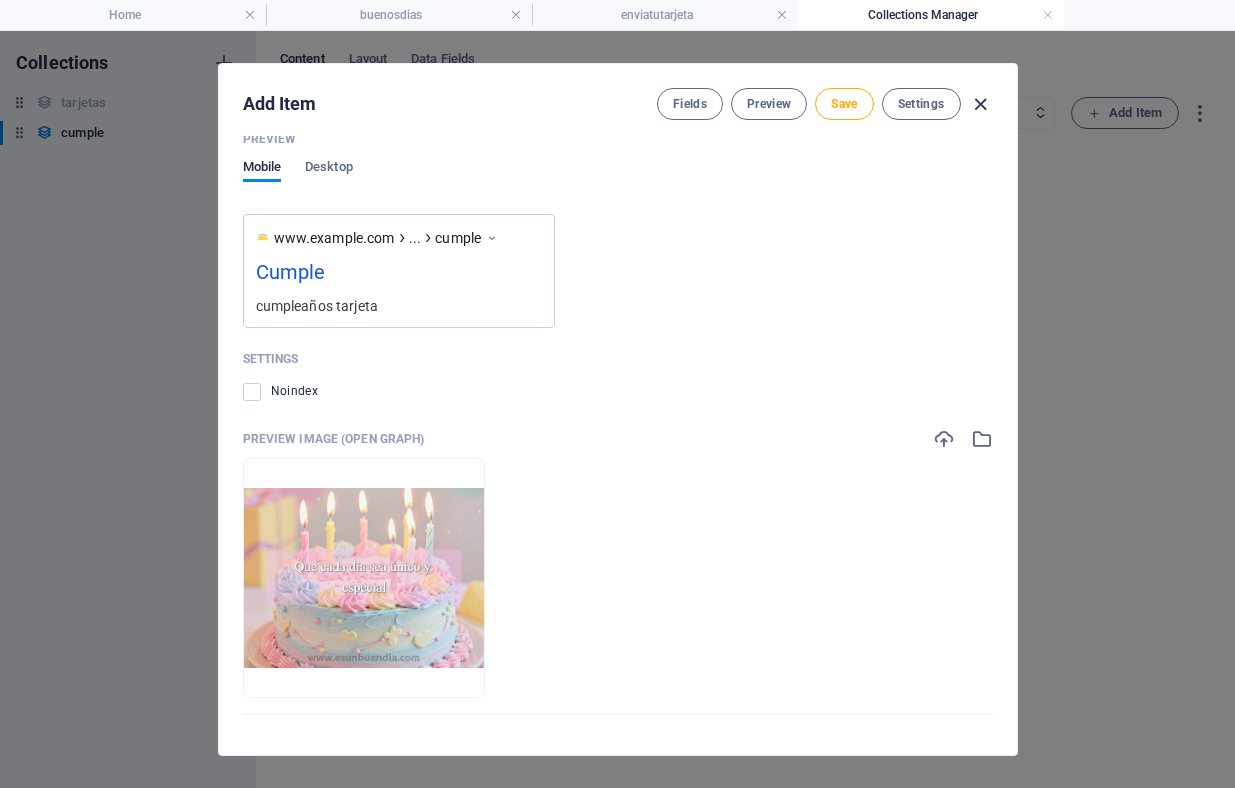 click at bounding box center (980, 104) 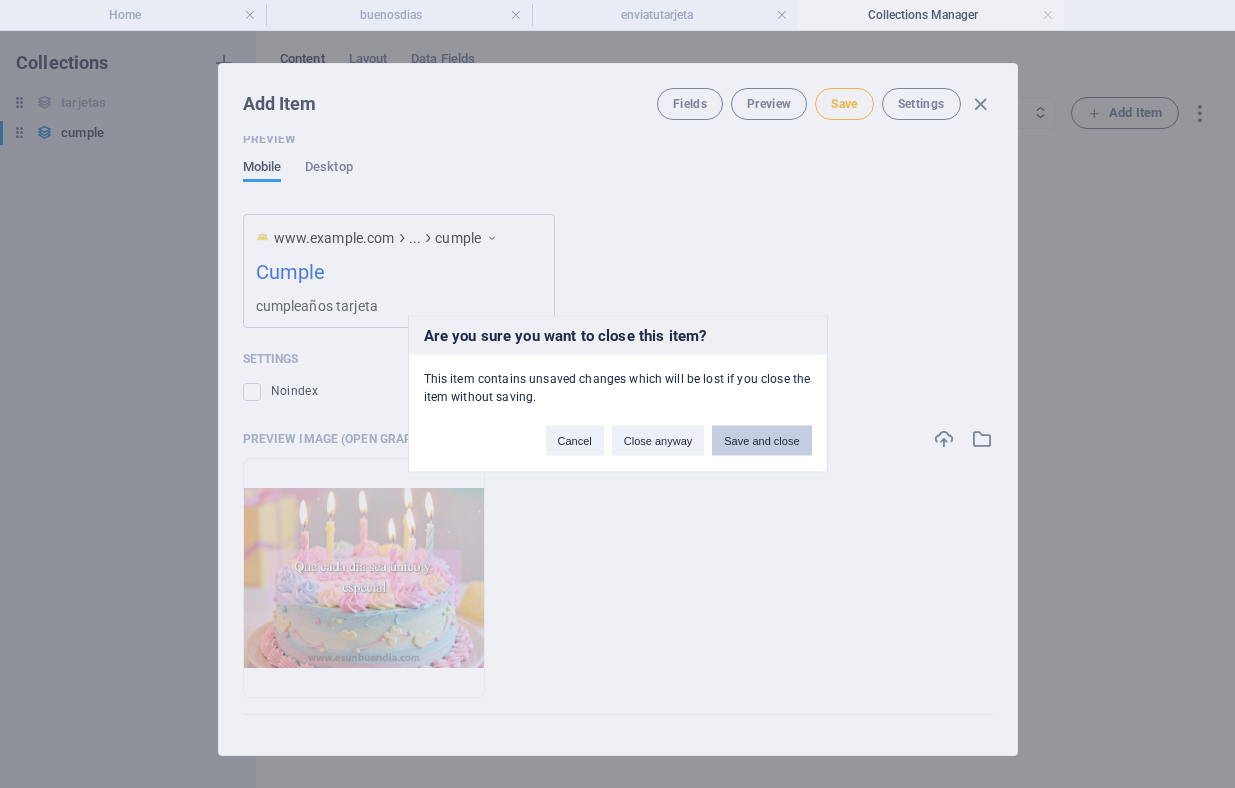 click on "Save and close" at bounding box center [761, 441] 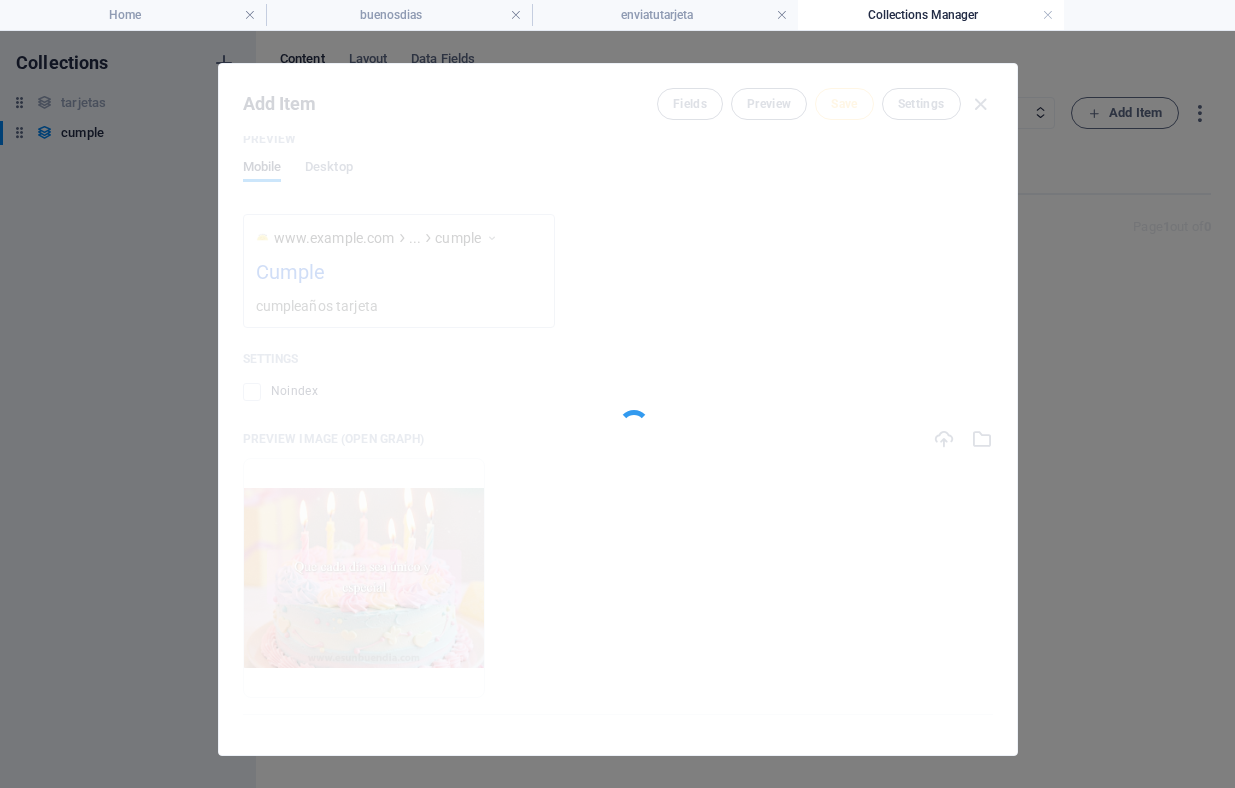 type on "cumple" 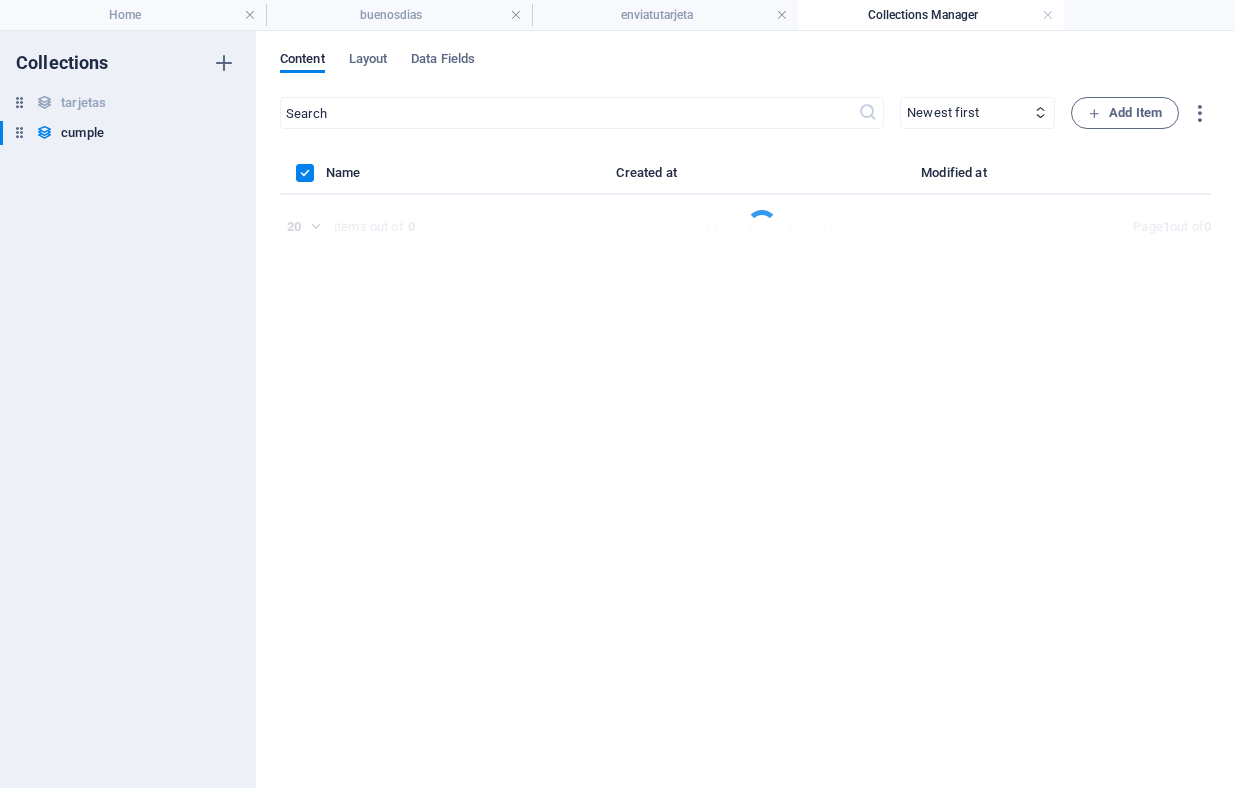 scroll, scrollTop: 680, scrollLeft: 0, axis: vertical 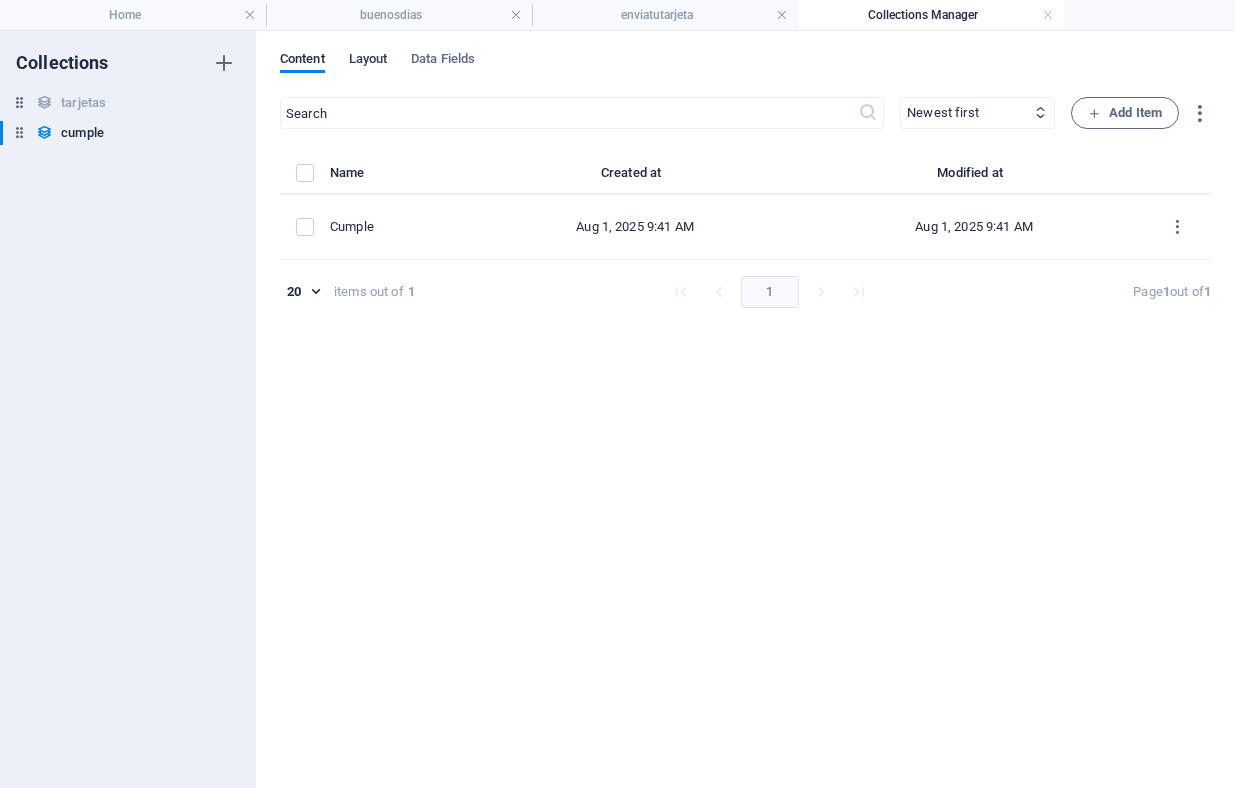 click on "Layout" at bounding box center [368, 61] 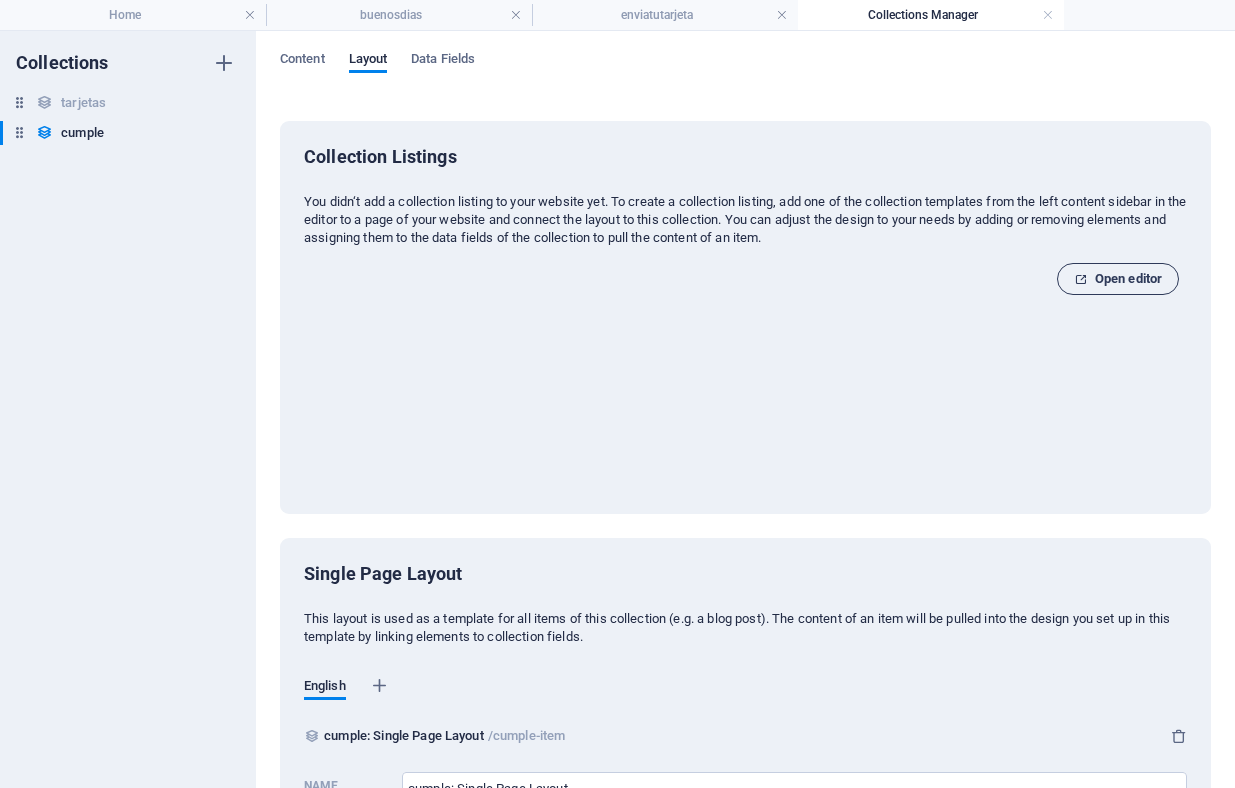 scroll, scrollTop: 152, scrollLeft: 0, axis: vertical 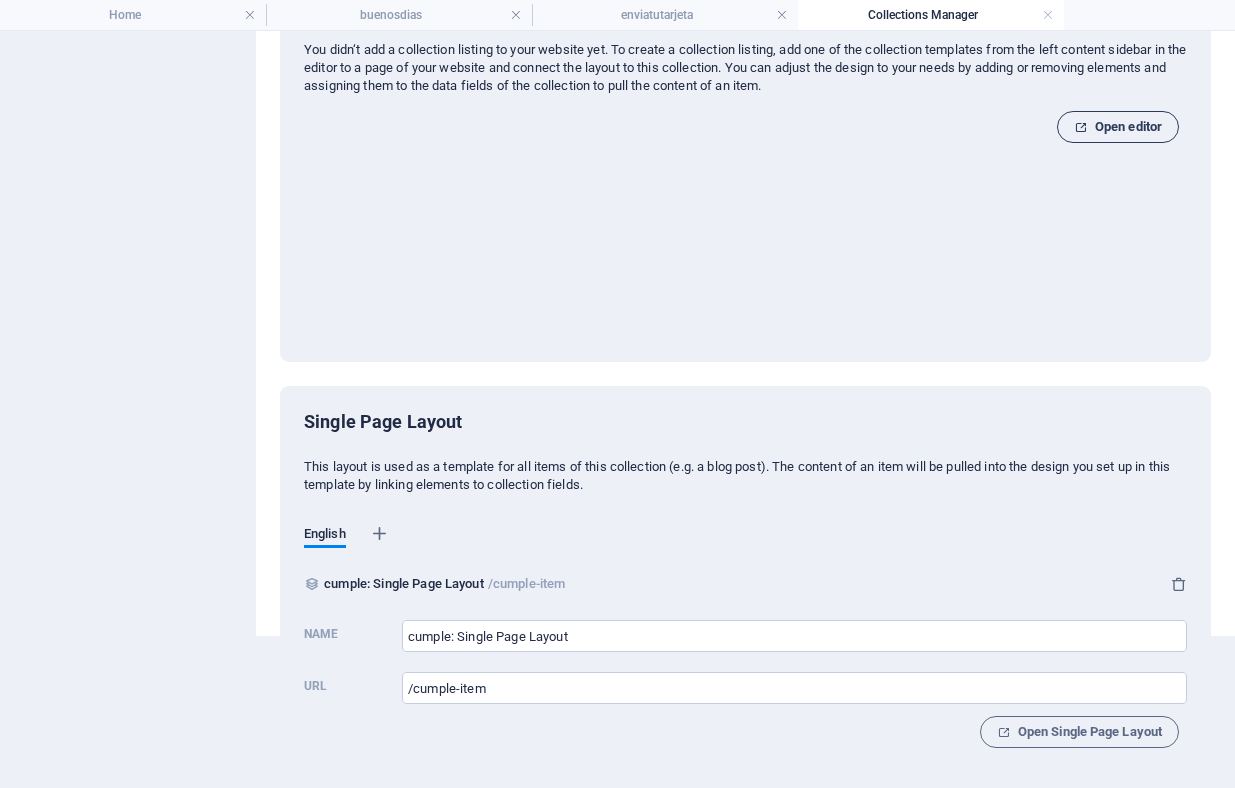 click on "Open editor" at bounding box center (1118, 127) 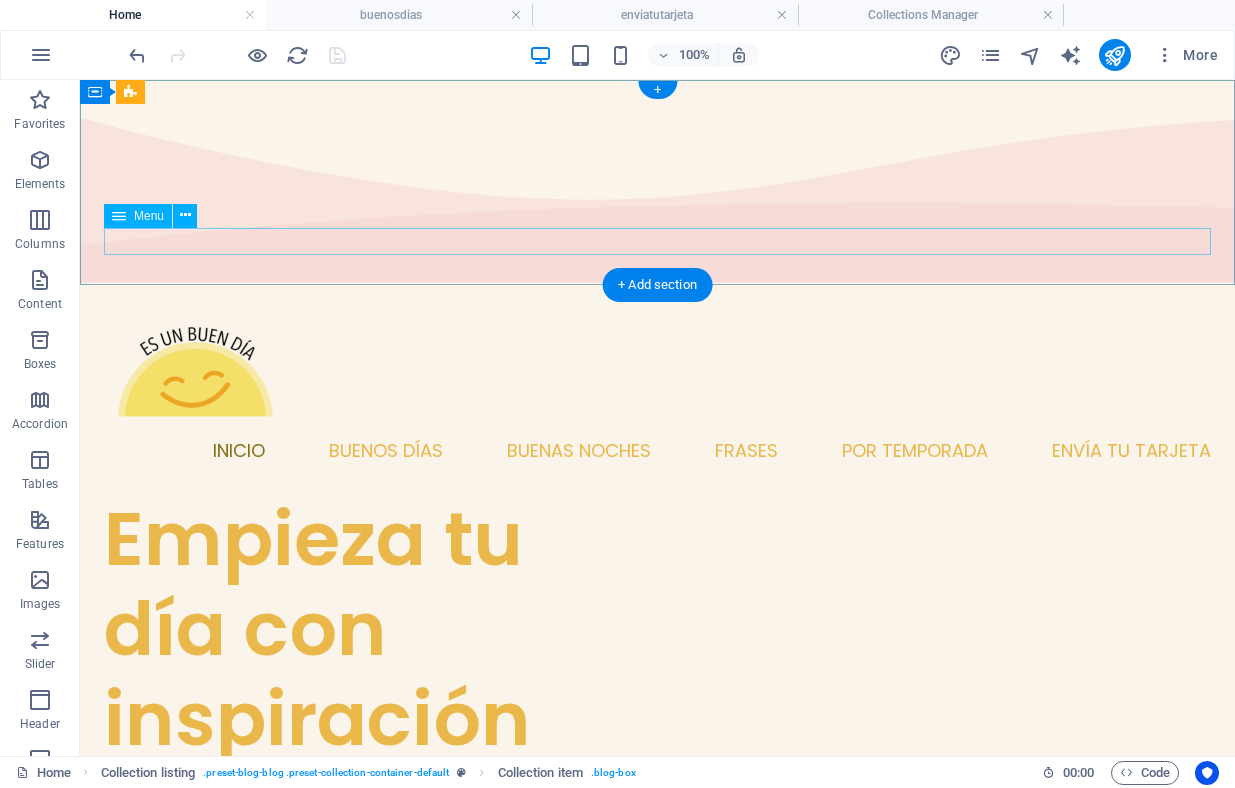 click on "Inicio Buenos días Buenas noches Frases Por temporada Envía tu tarjeta" at bounding box center (657, 450) 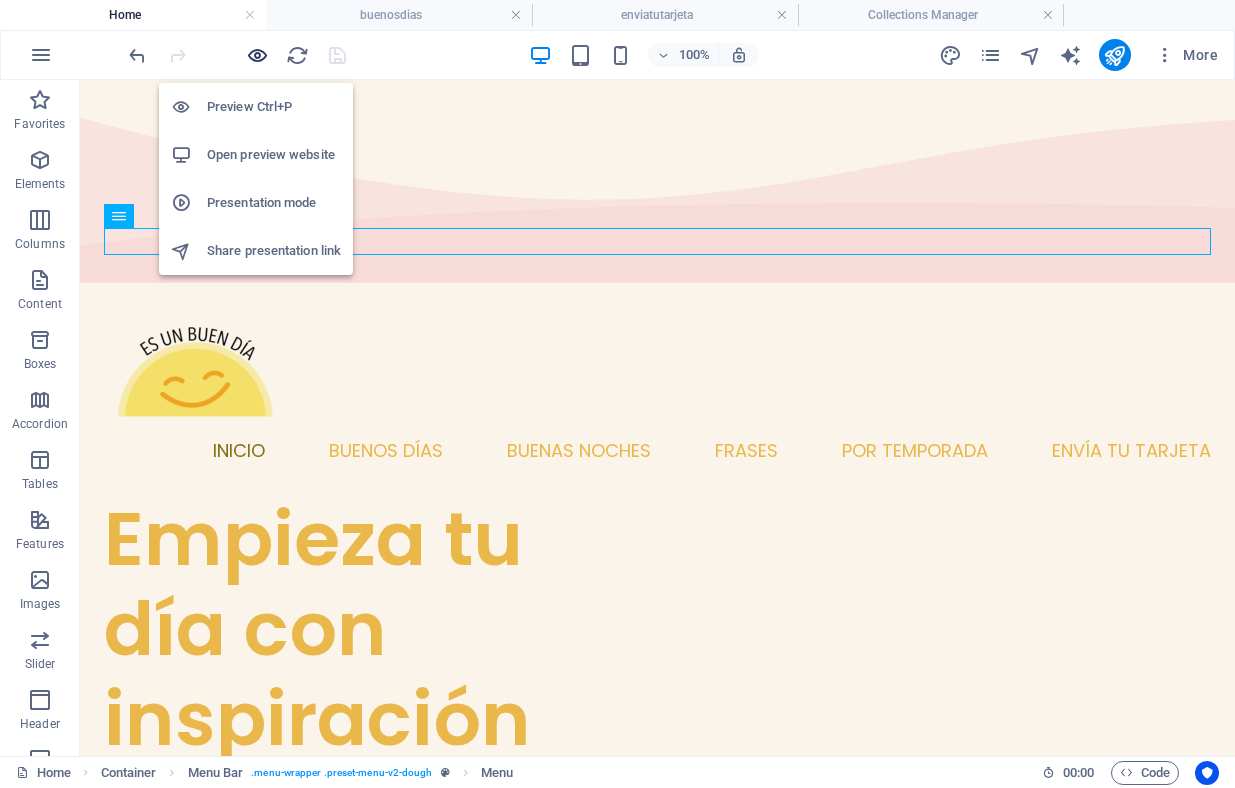 click at bounding box center [257, 55] 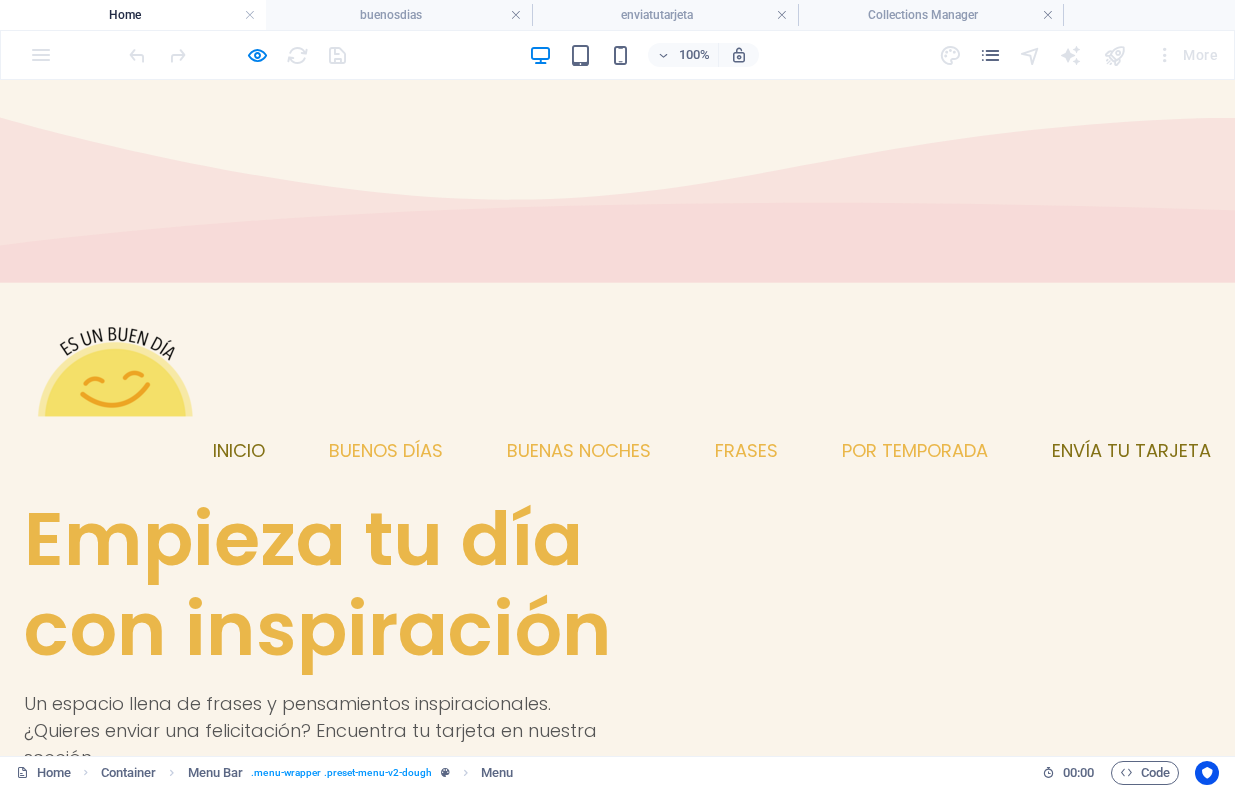 click on "Envía tu tarjeta" at bounding box center [1131, 451] 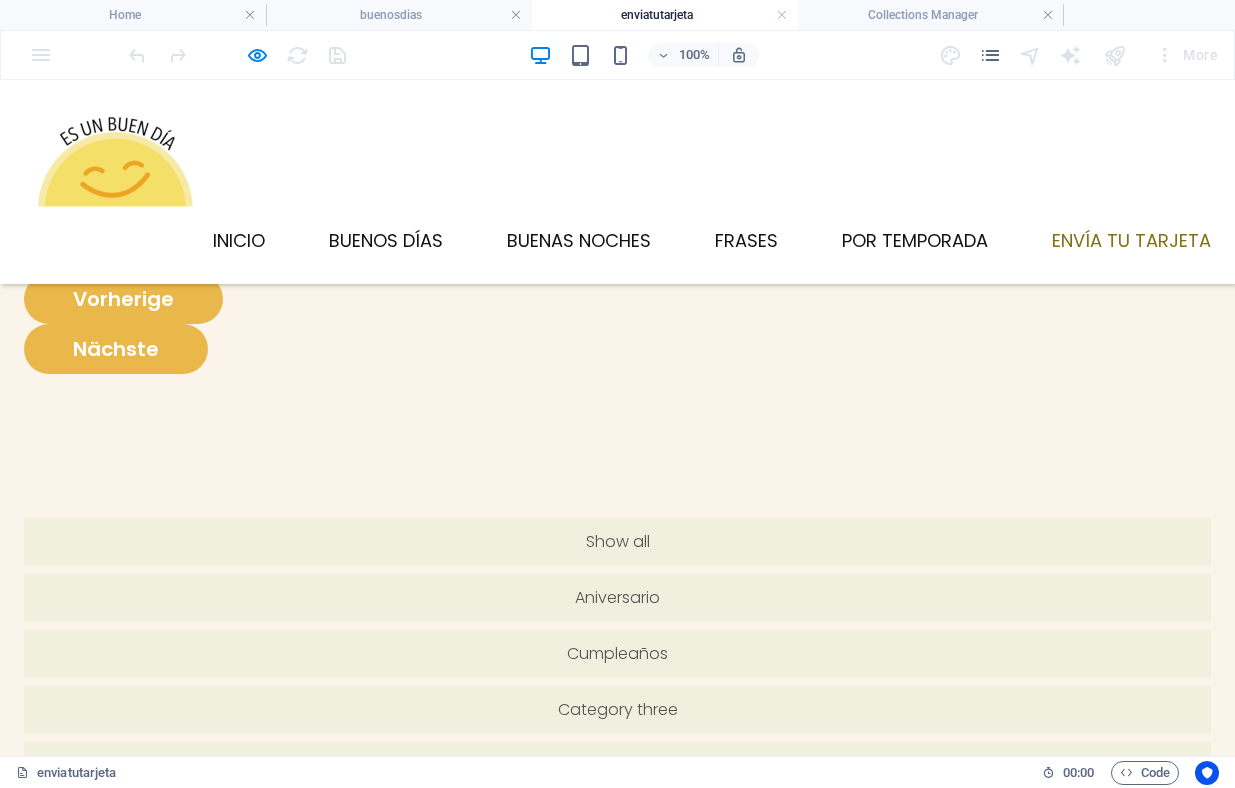 scroll, scrollTop: 0, scrollLeft: 0, axis: both 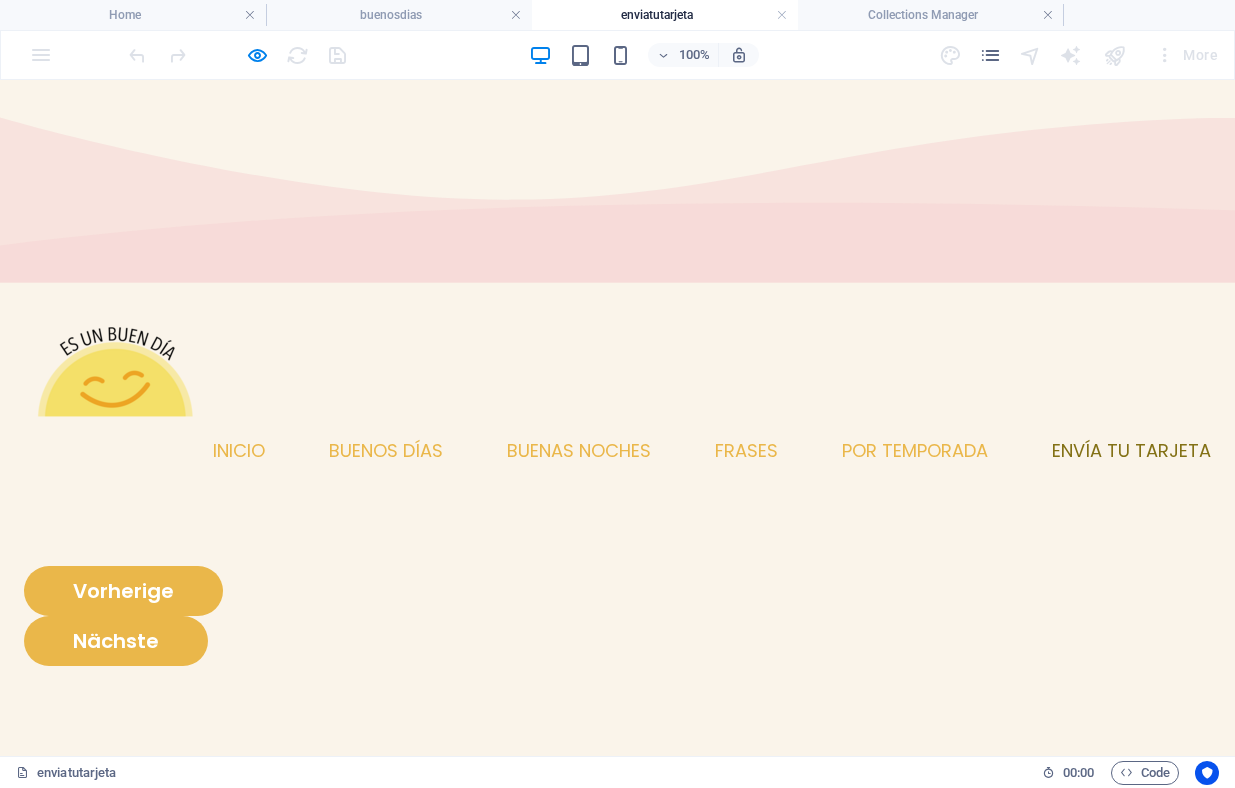 click on "Show all Aniversario Cumpleaños Category three Category four" at bounding box center (617, 1736) 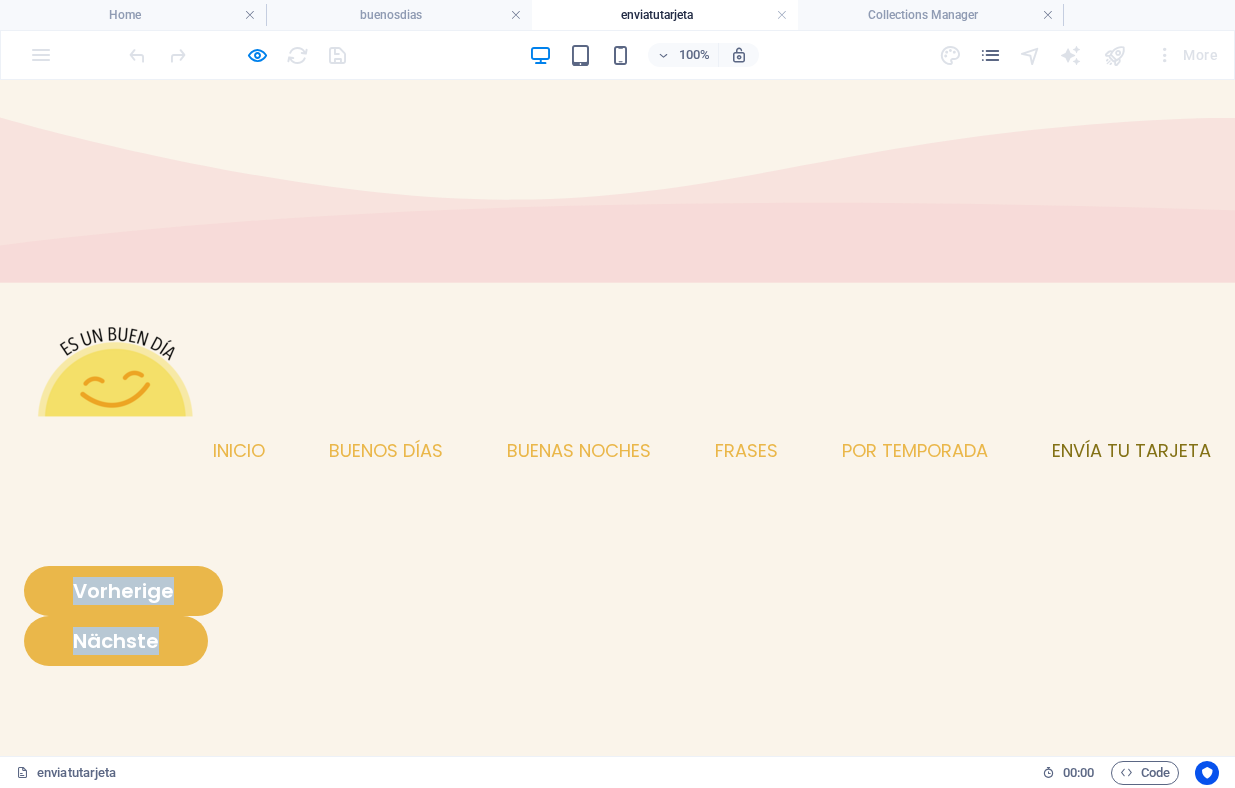 click on "Add elements and assign them to collection fields or  Add elements  Paste clipboard  Vorherige Nächste" at bounding box center [617, 616] 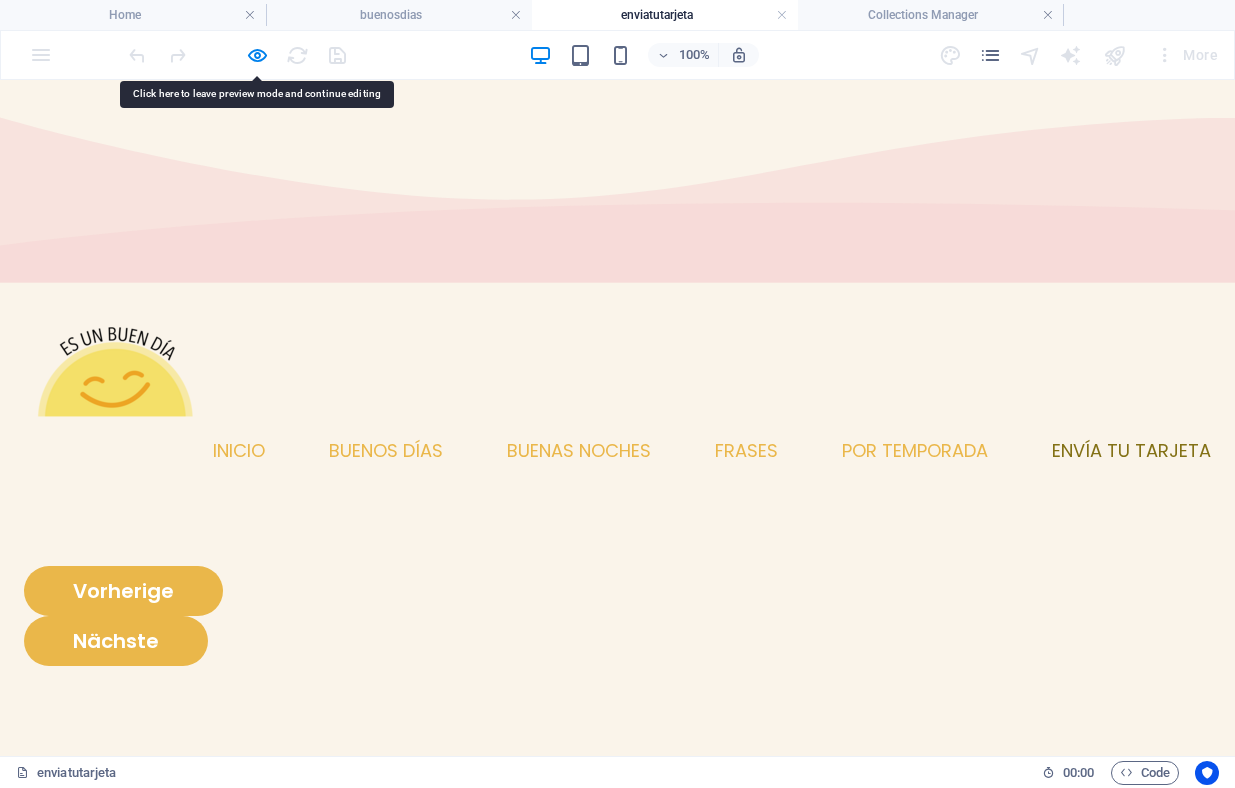 click on "Add elements and assign them to collection fields or  Add elements  Paste clipboard  Vorherige Nächste" at bounding box center (617, 616) 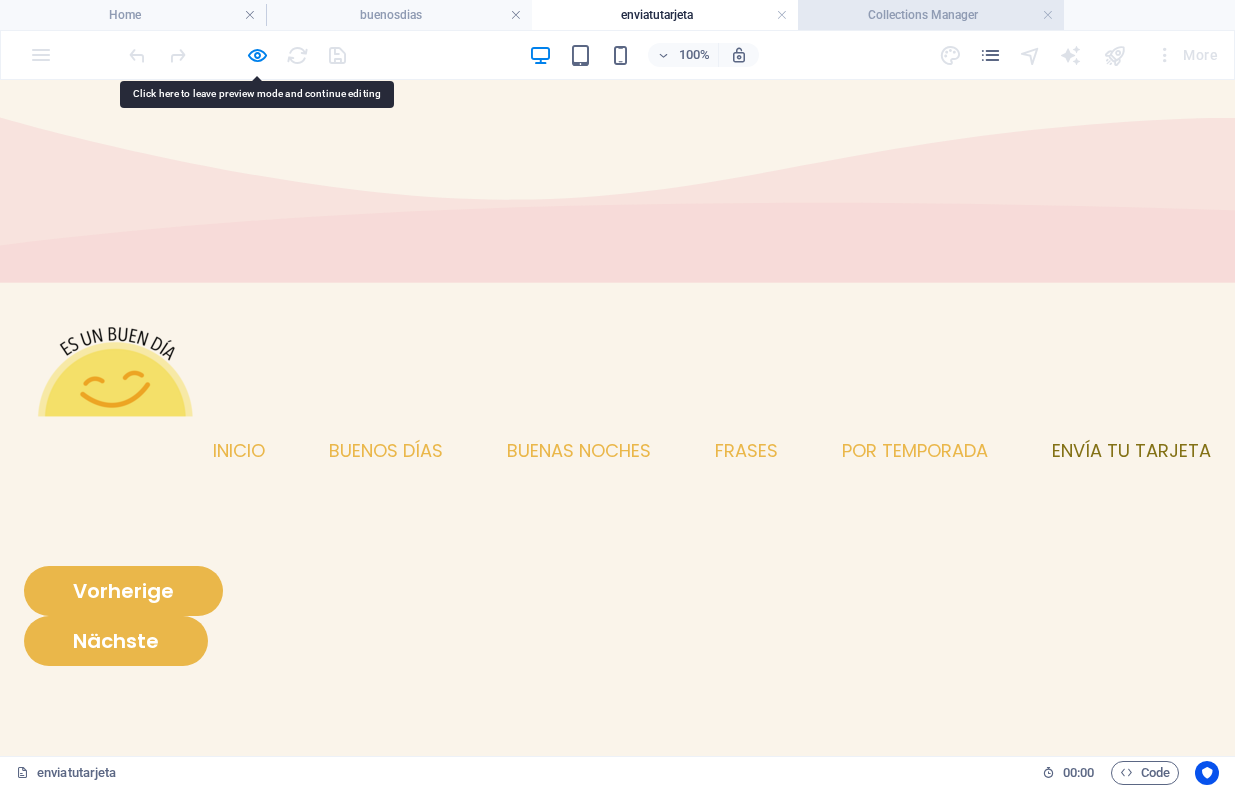 click on "Collections Manager" at bounding box center [931, 15] 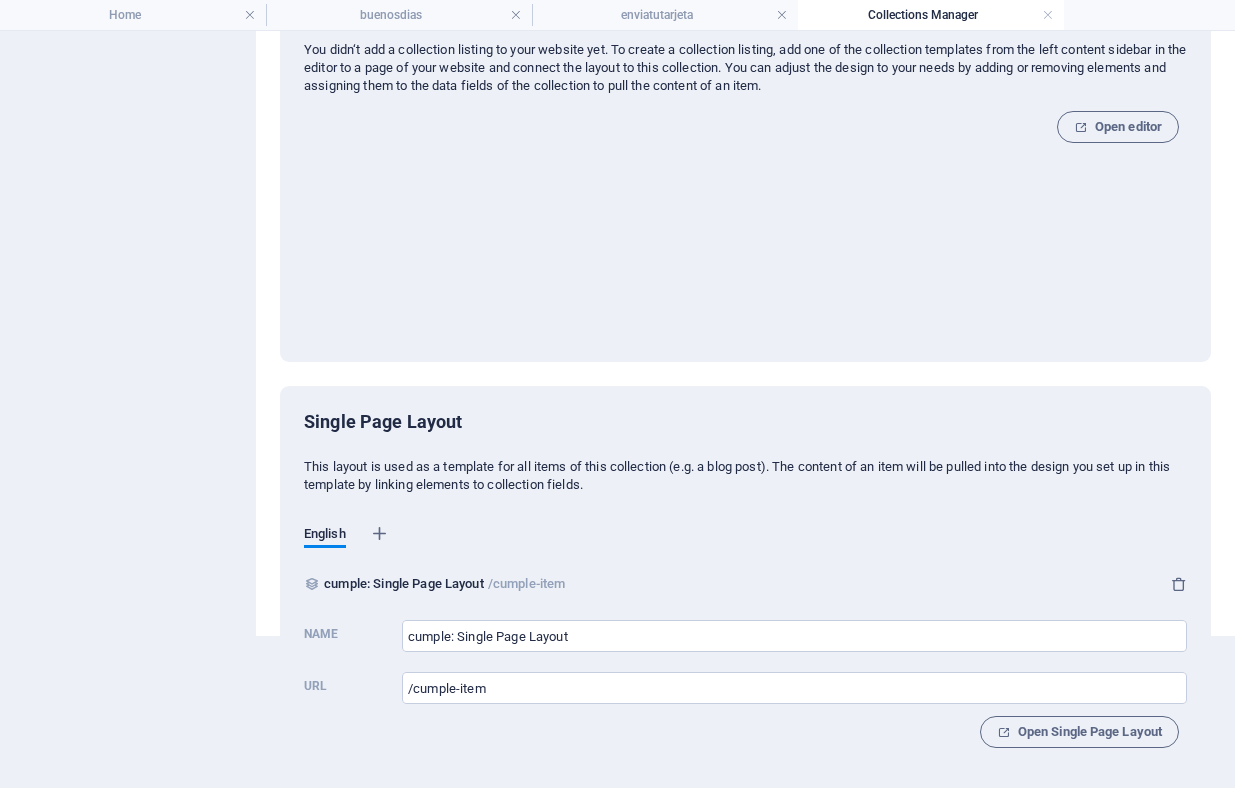 scroll, scrollTop: 0, scrollLeft: 0, axis: both 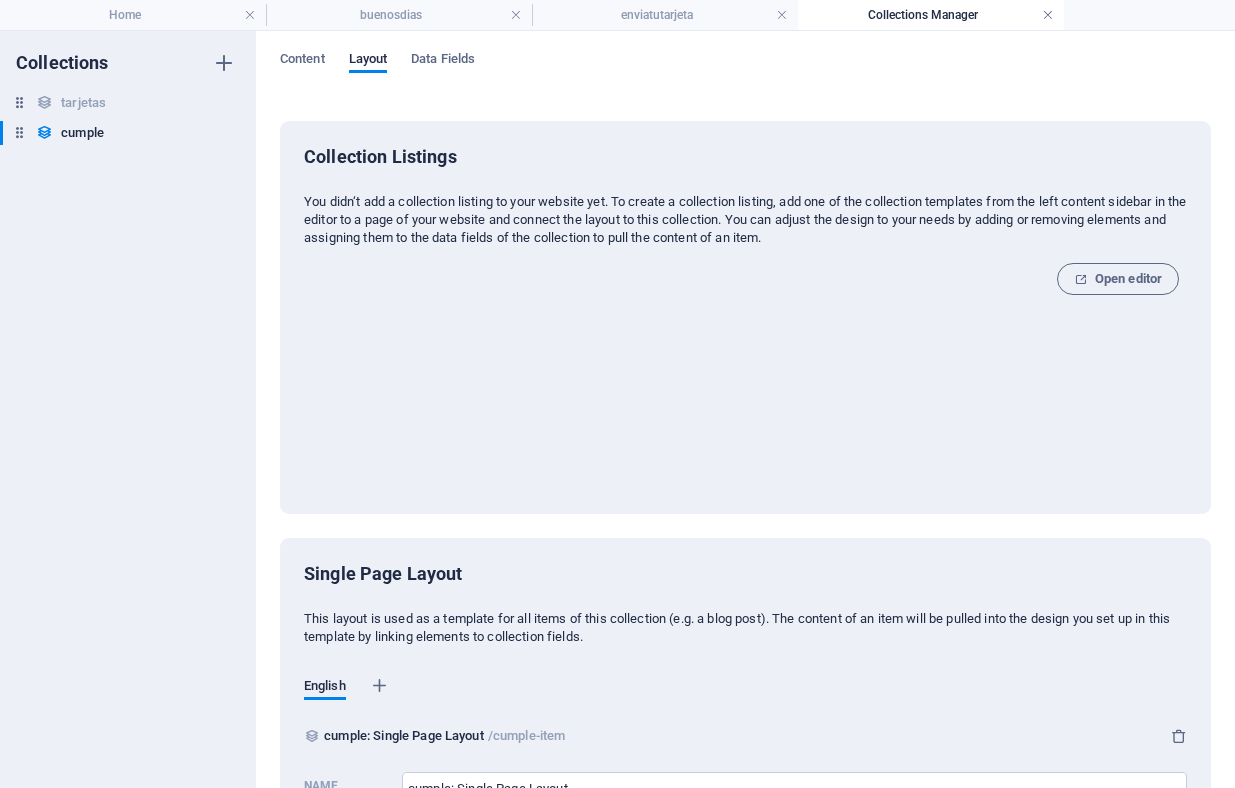 click at bounding box center (1048, 15) 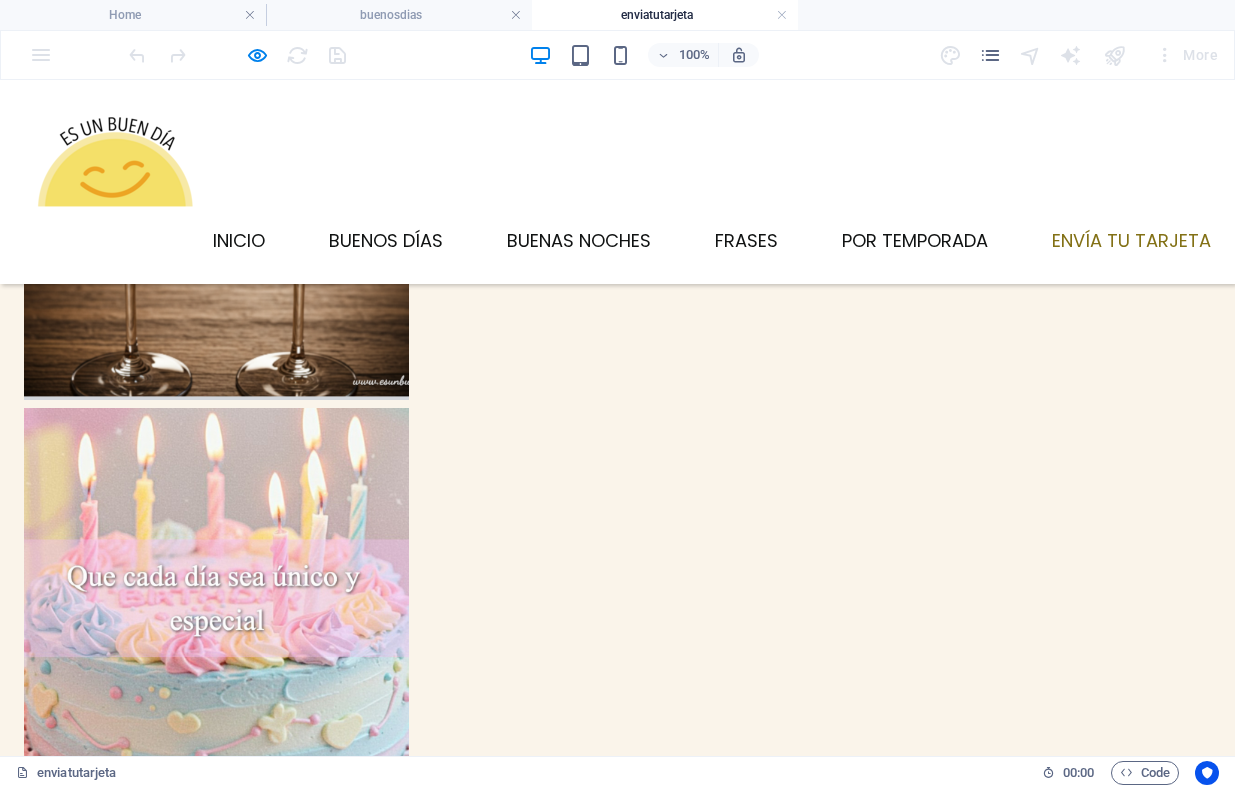 scroll, scrollTop: 0, scrollLeft: 0, axis: both 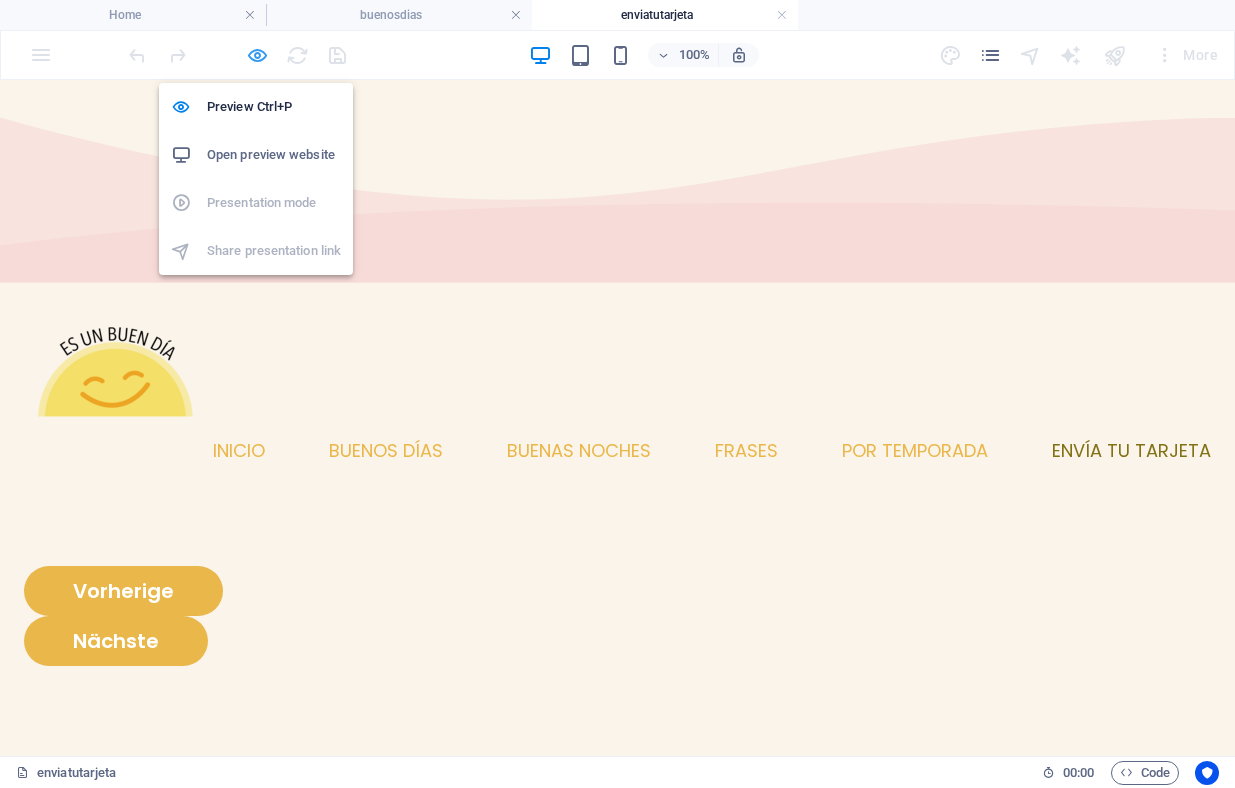 click at bounding box center [257, 55] 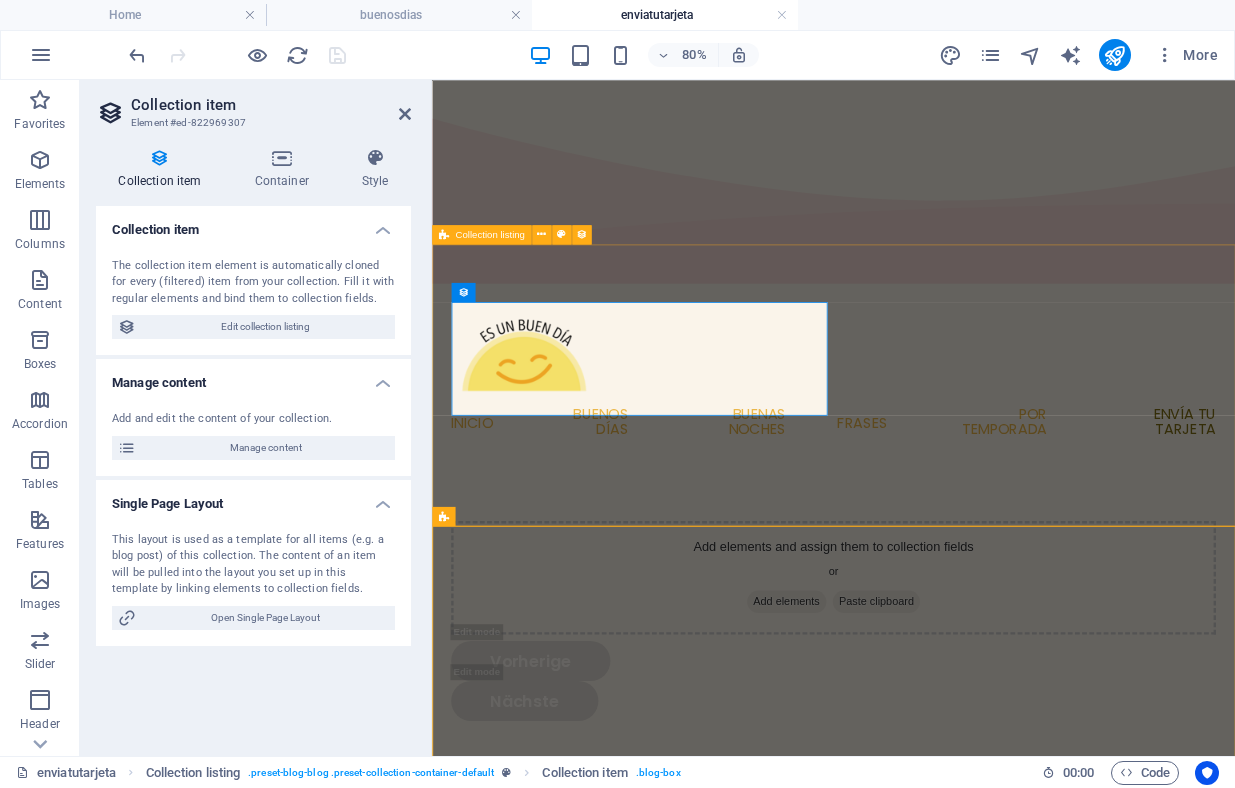 click on "Add elements and assign them to collection fields or  Add elements  Paste clipboard  Vorherige Nächste" at bounding box center [934, 755] 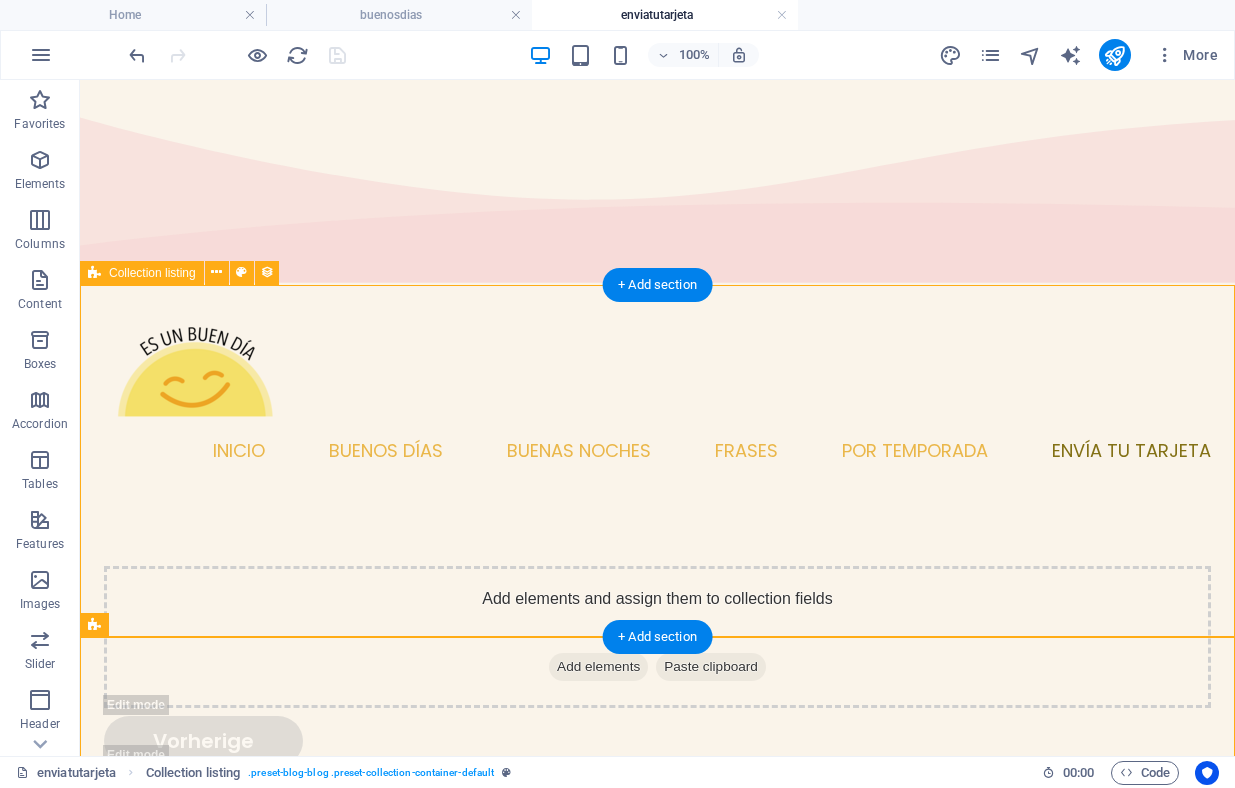click on "Add elements and assign them to collection fields or  Add elements  Paste clipboard  Vorherige Nächste" at bounding box center [657, 691] 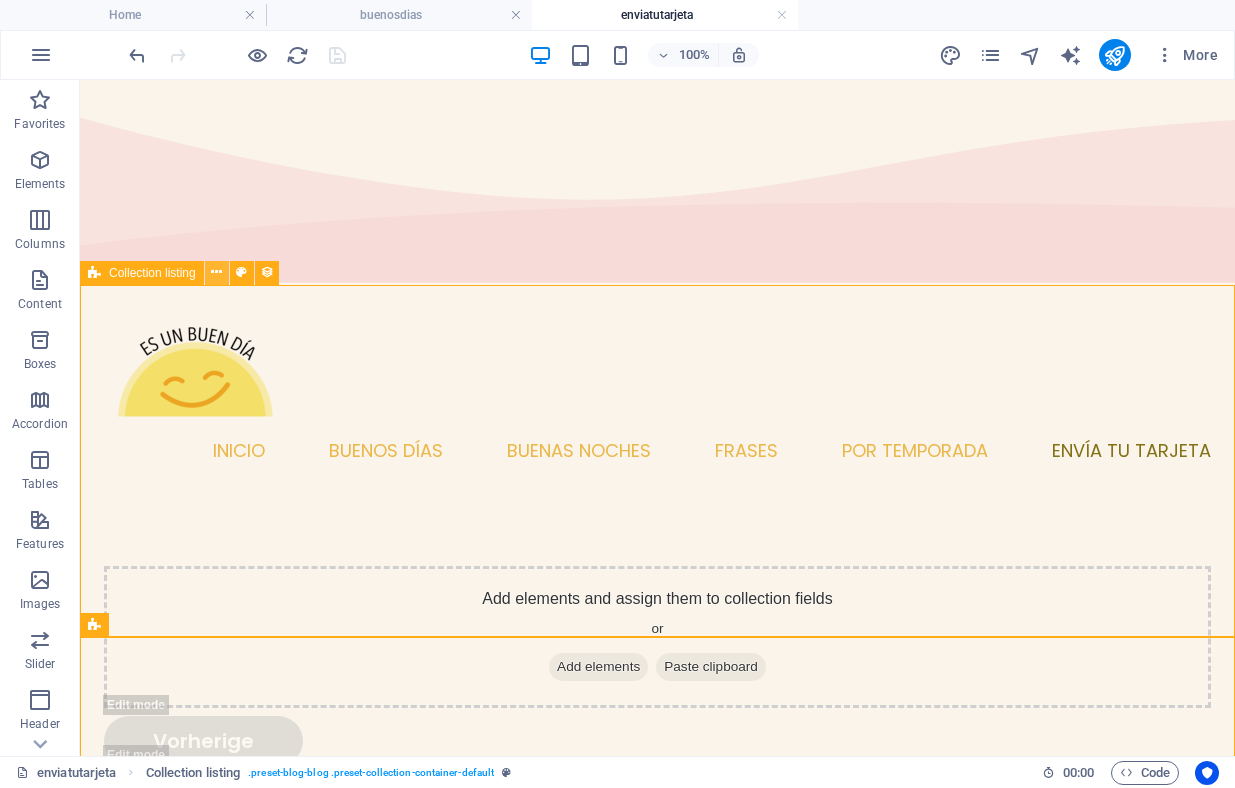 click at bounding box center [216, 272] 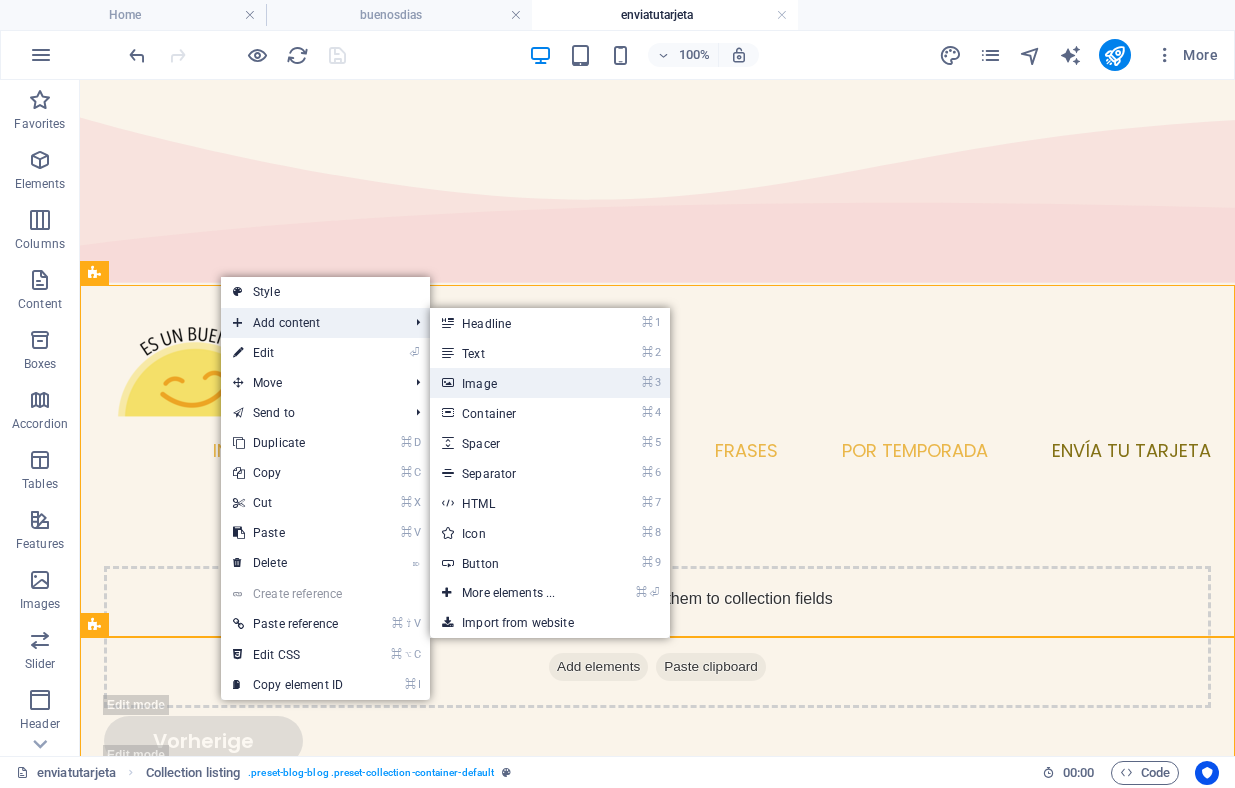 click on "⌘ 3  Image" at bounding box center (512, 383) 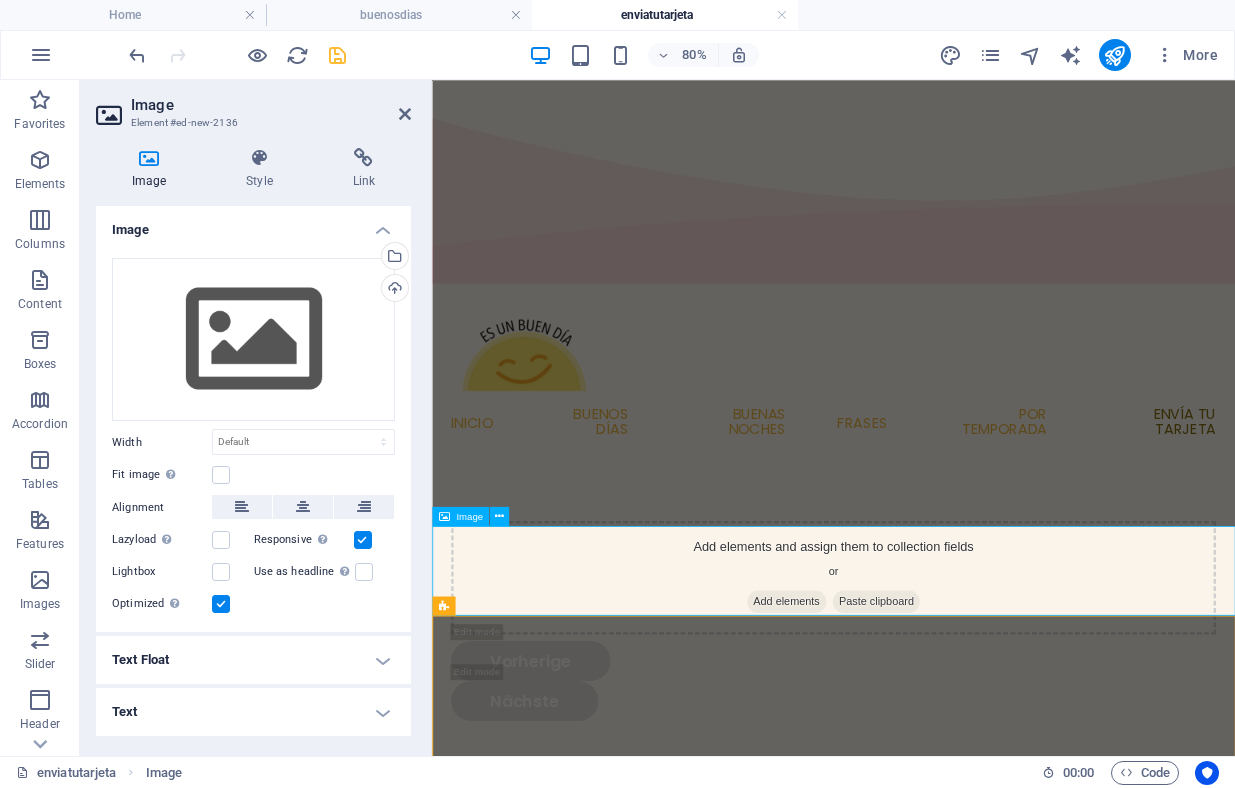 click at bounding box center [934, 1008] 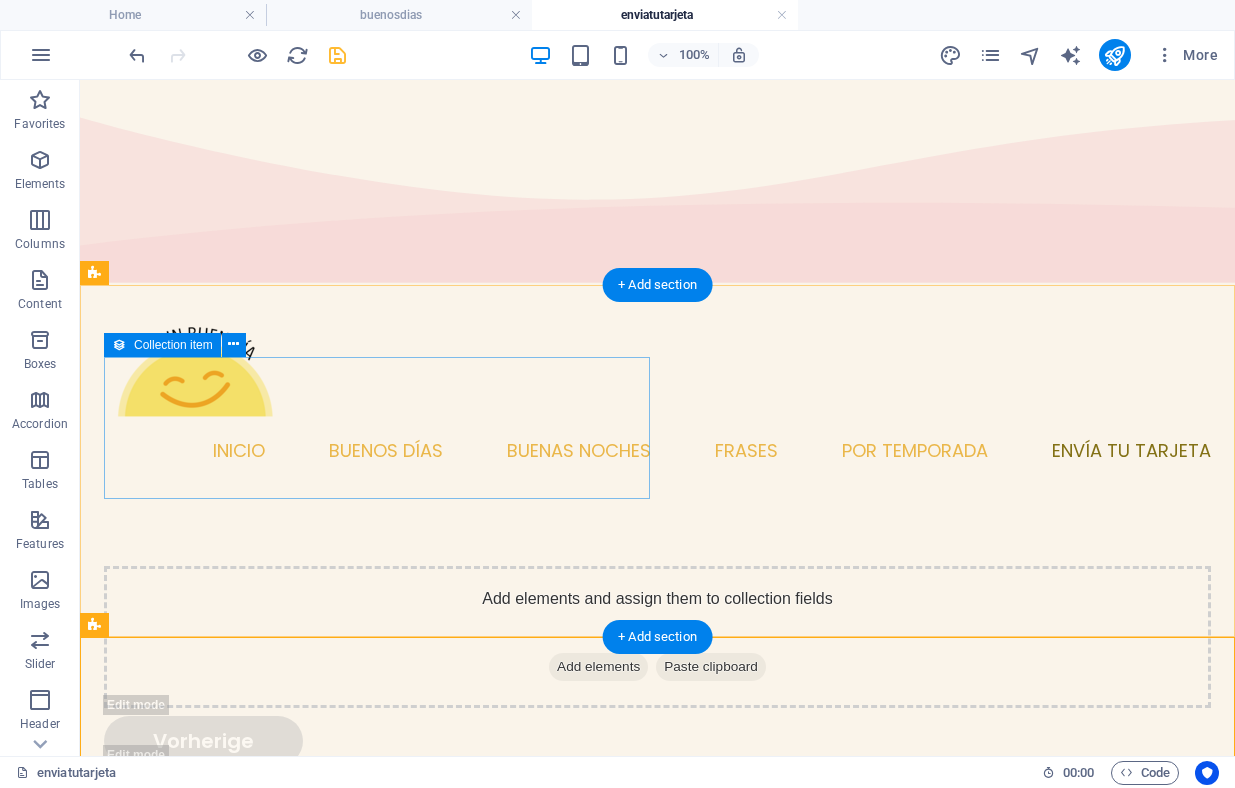 click on "Add elements and assign them to collection fields or  Add elements  Paste clipboard" at bounding box center [657, 637] 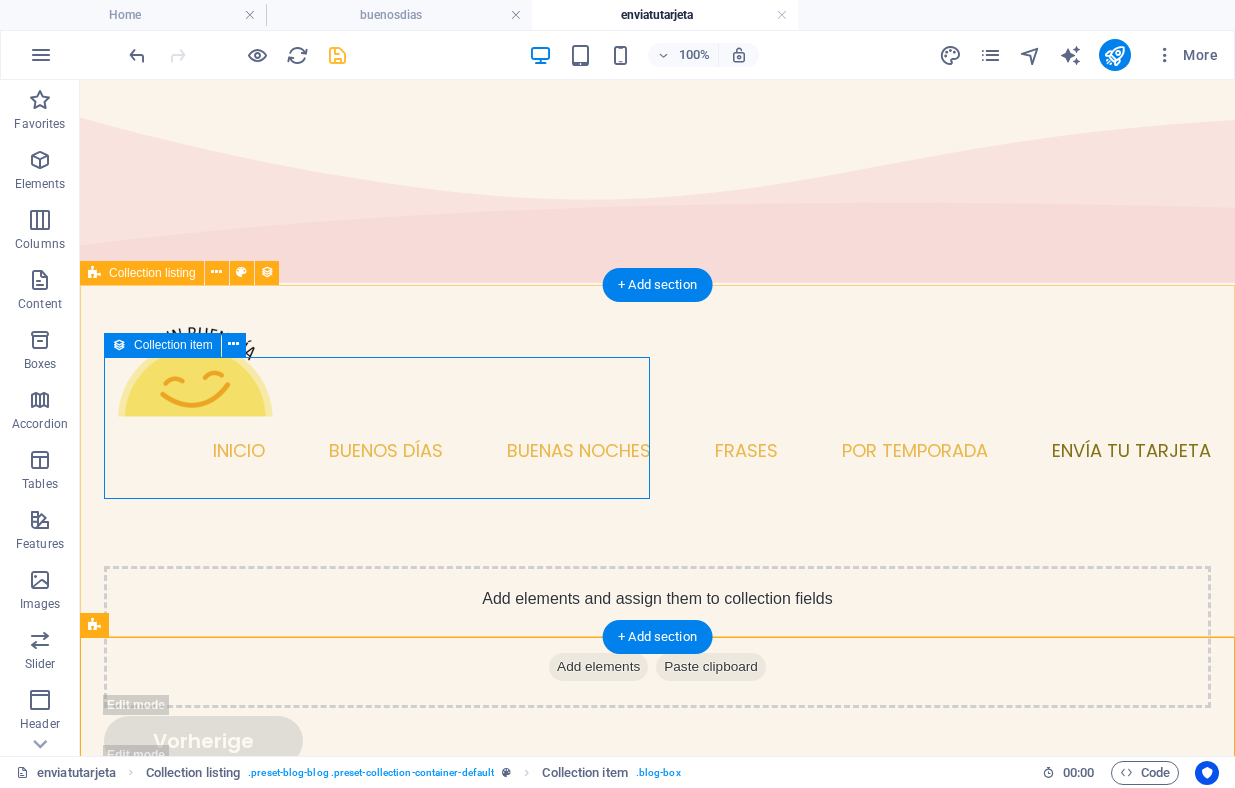 click on "Add elements and assign them to collection fields or  Add elements  Paste clipboard" at bounding box center [657, 637] 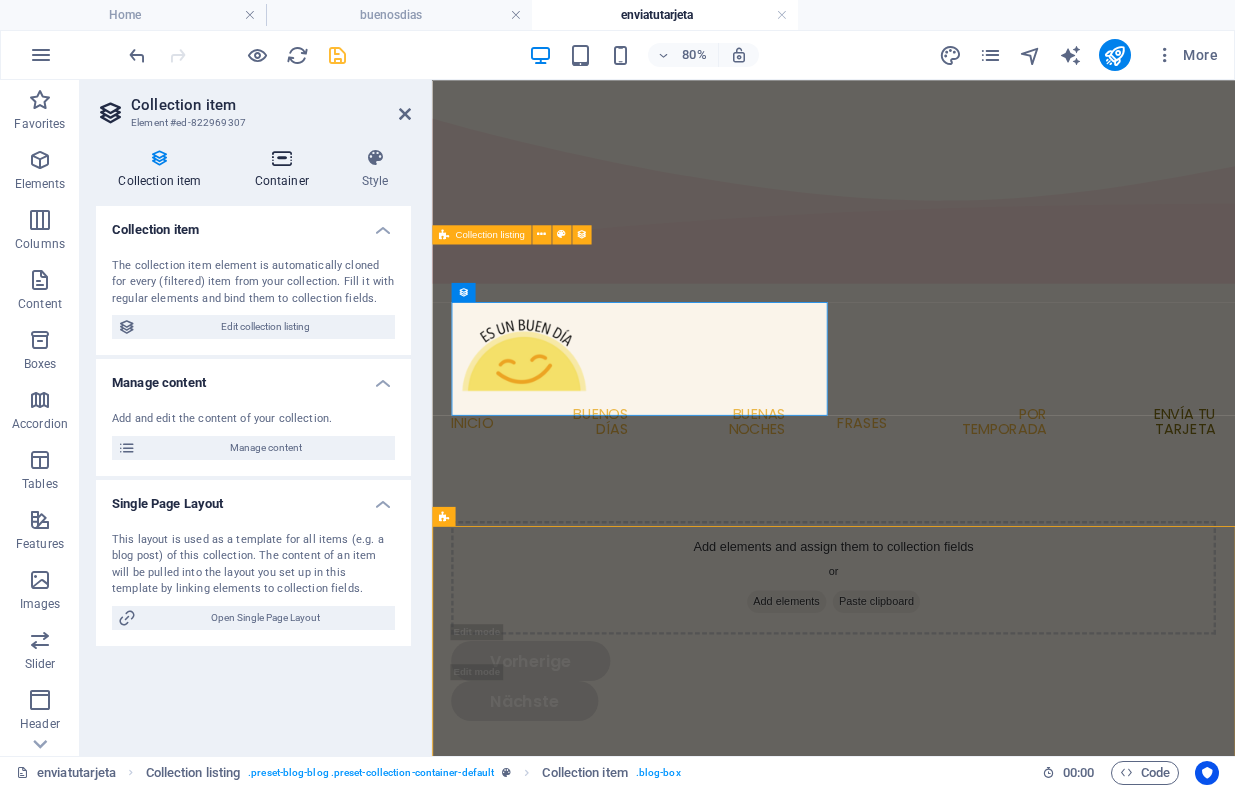click at bounding box center (281, 158) 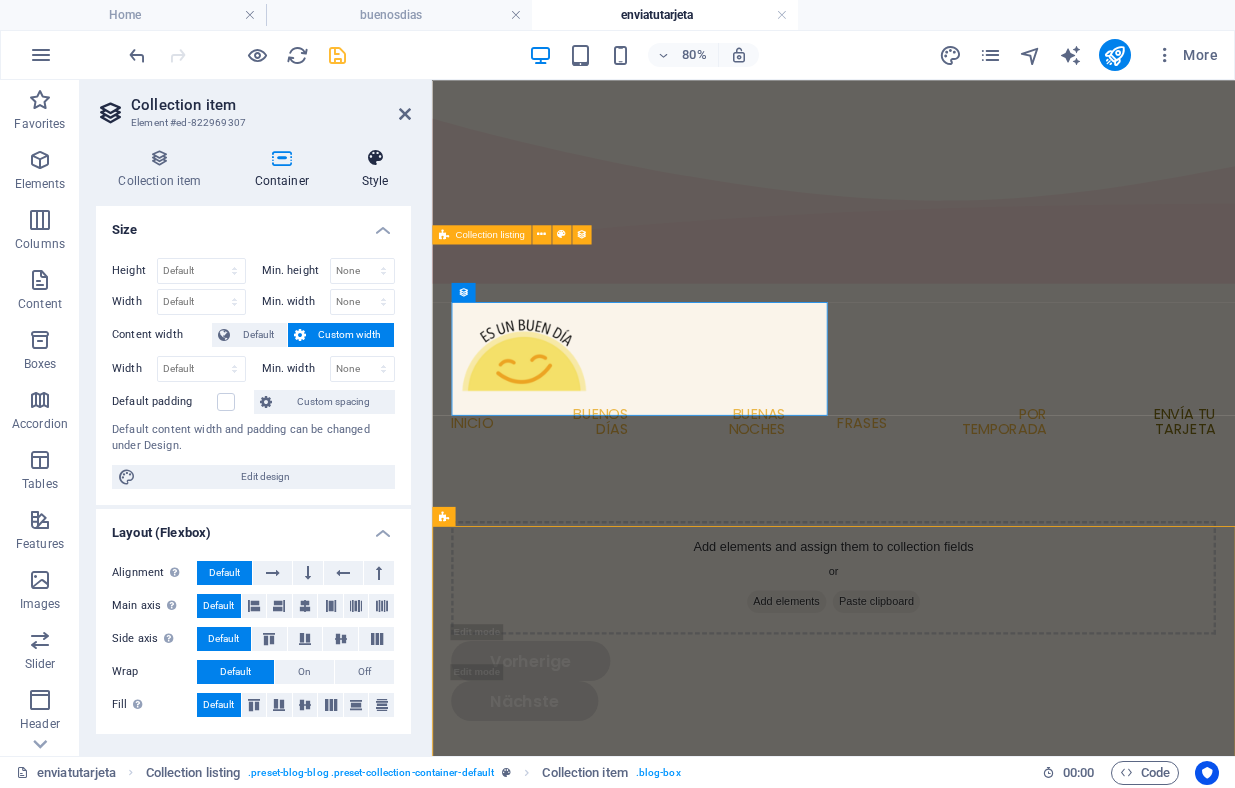 click at bounding box center (375, 158) 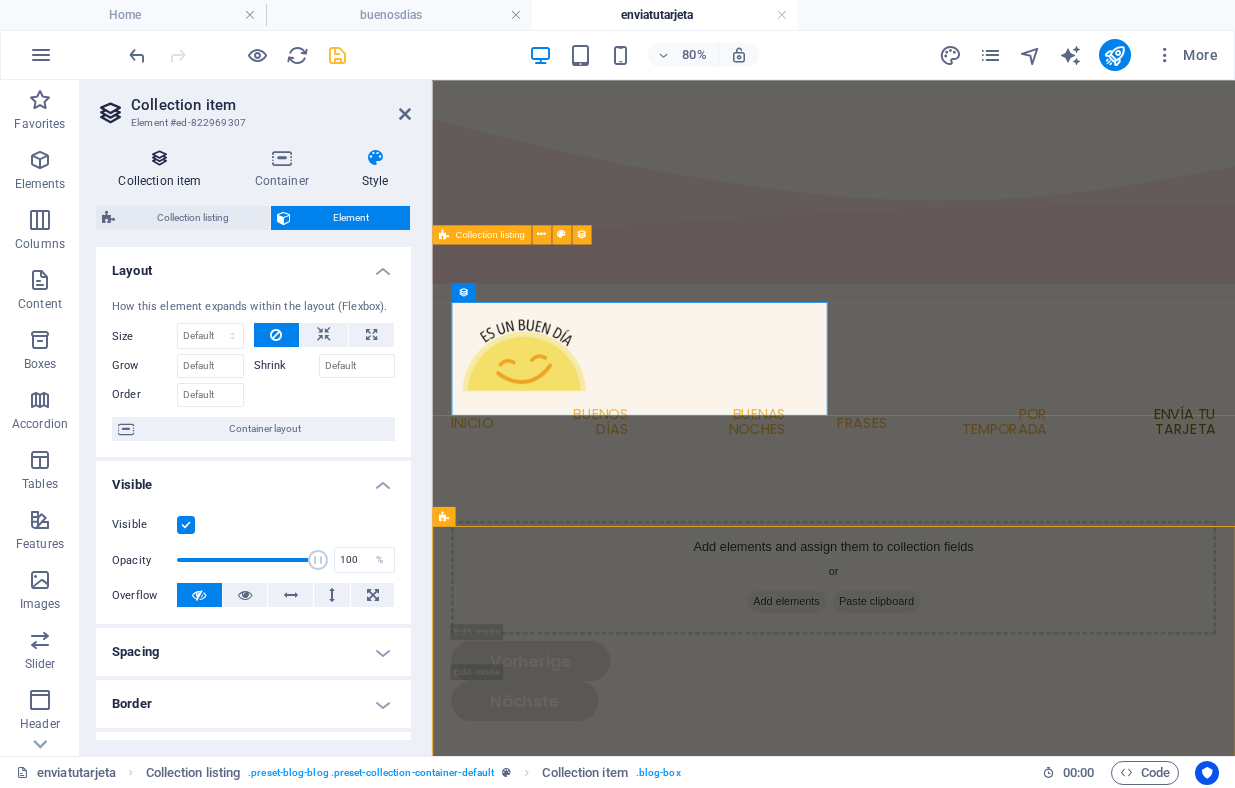 click on "Collection item" at bounding box center (164, 169) 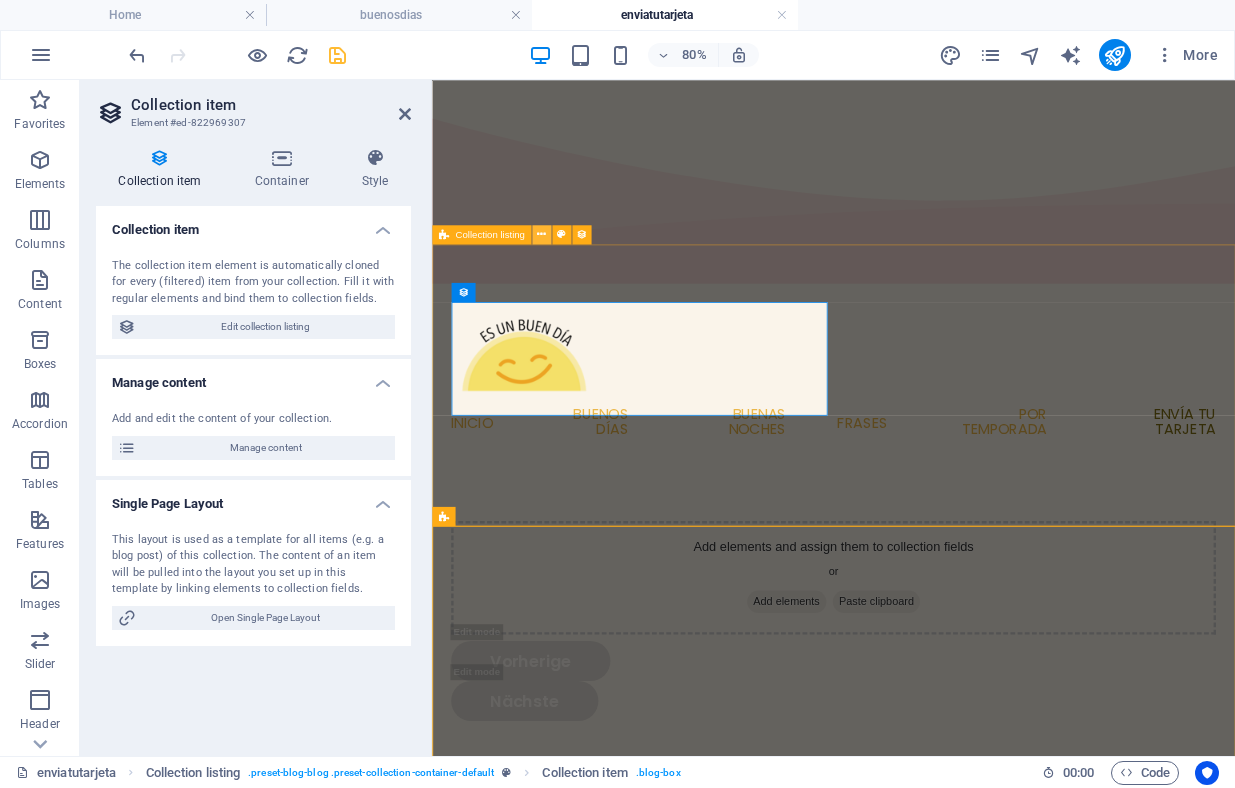click at bounding box center [541, 234] 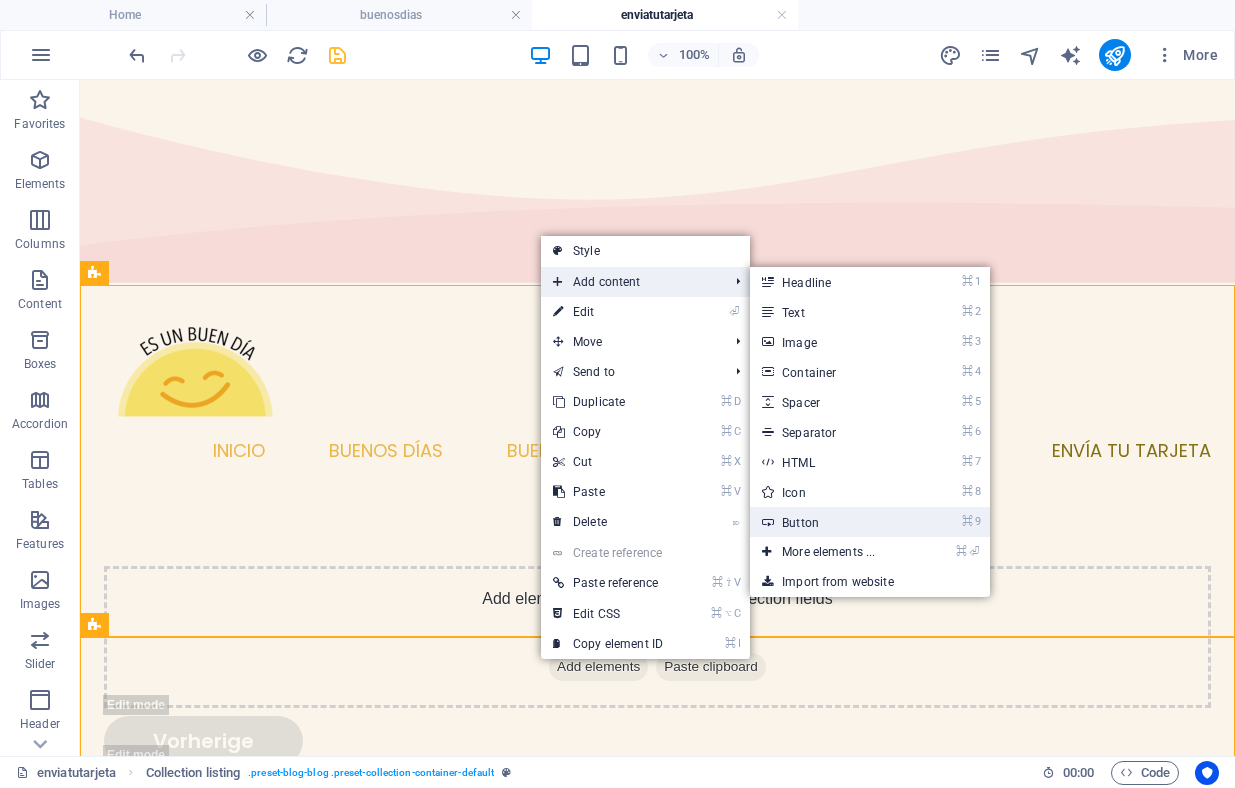 click on "⌘ 9  Button" at bounding box center [832, 522] 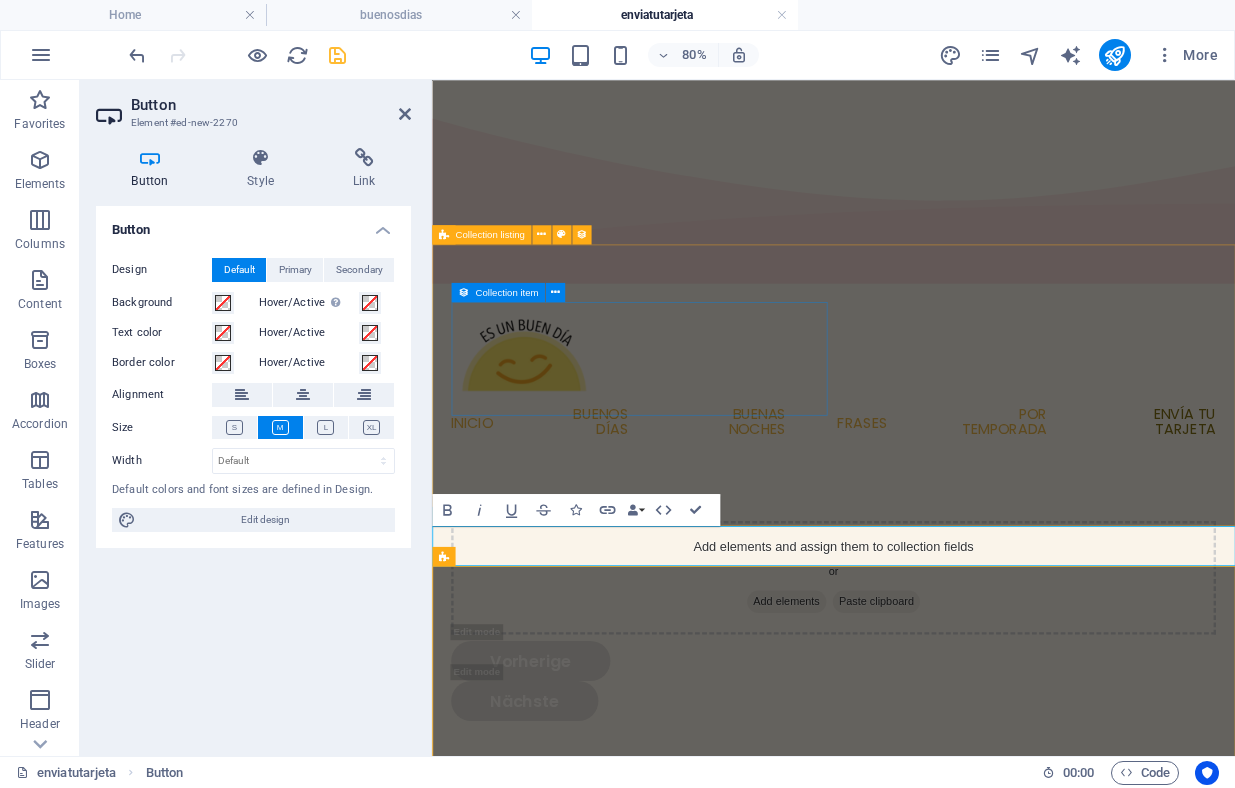 click on "Add elements and assign them to collection fields or  Add elements  Paste clipboard" at bounding box center [934, 701] 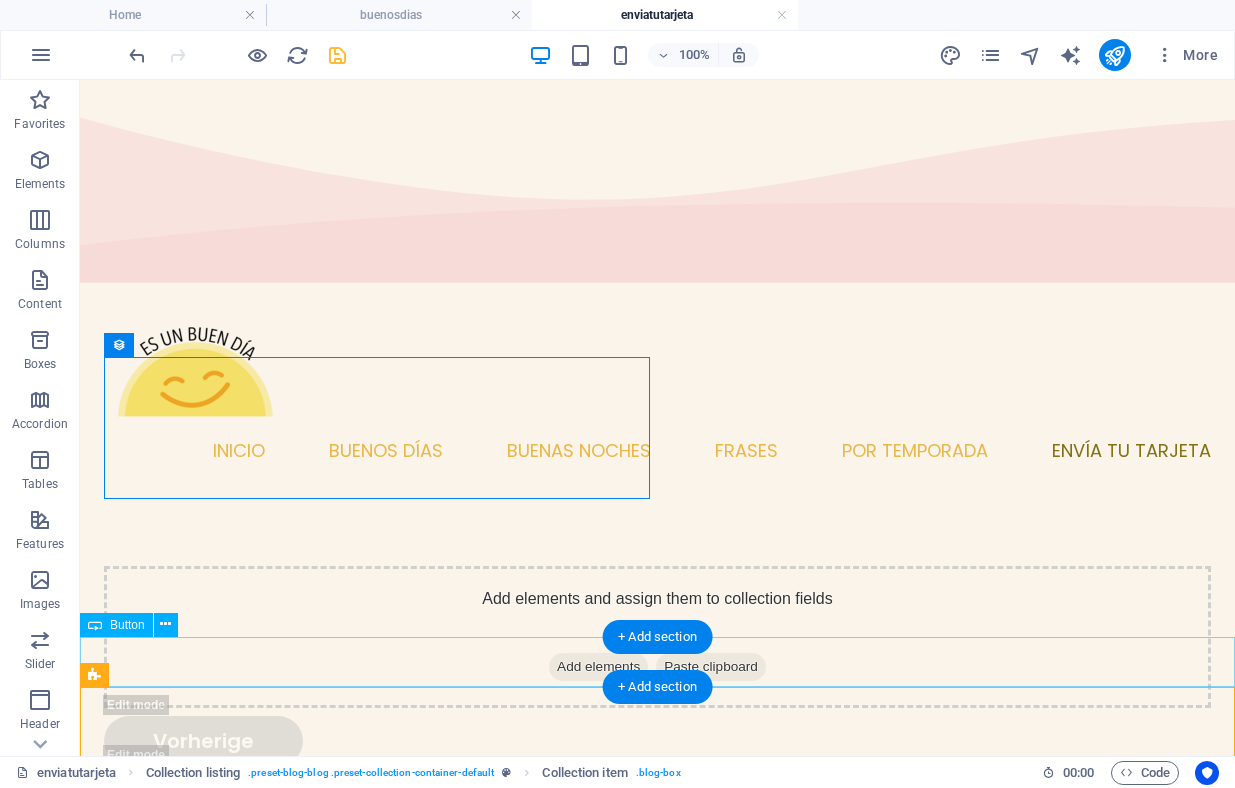 click on "Button label" at bounding box center (657, 913) 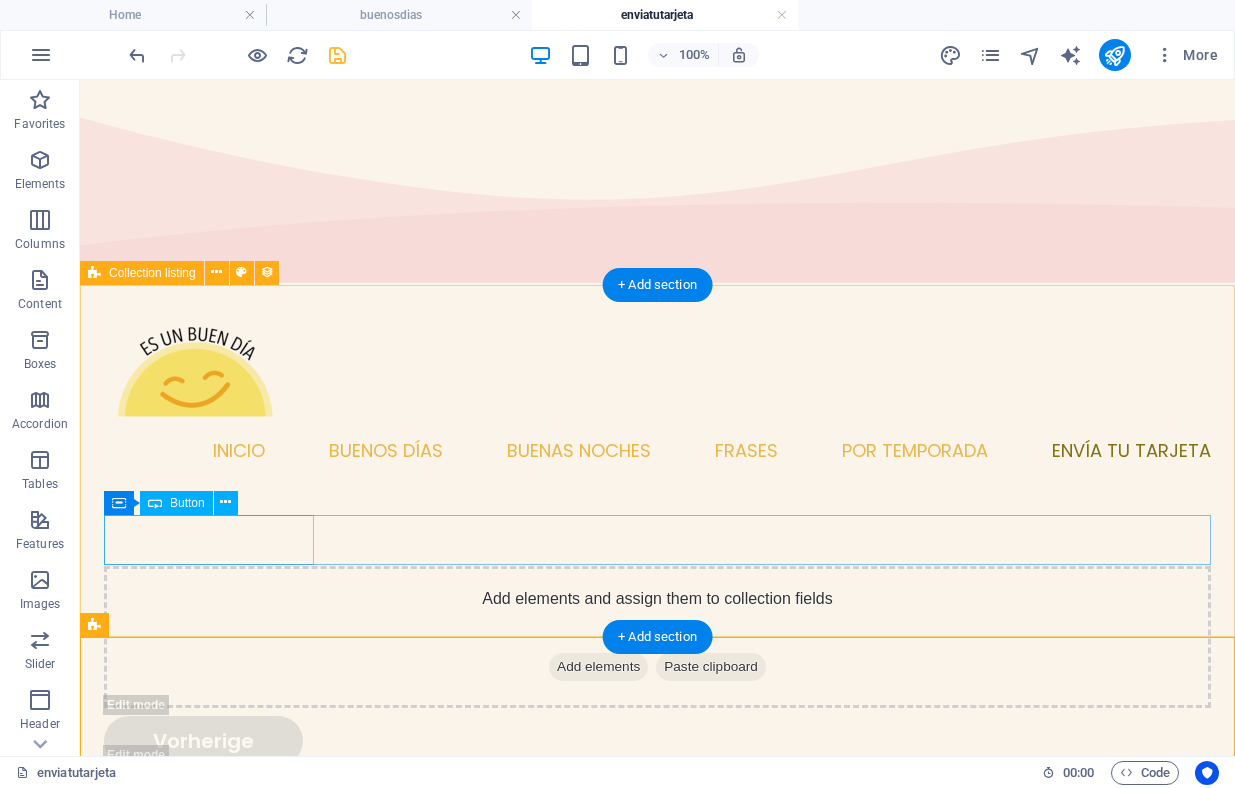 click on "Vorherige" at bounding box center (657, 741) 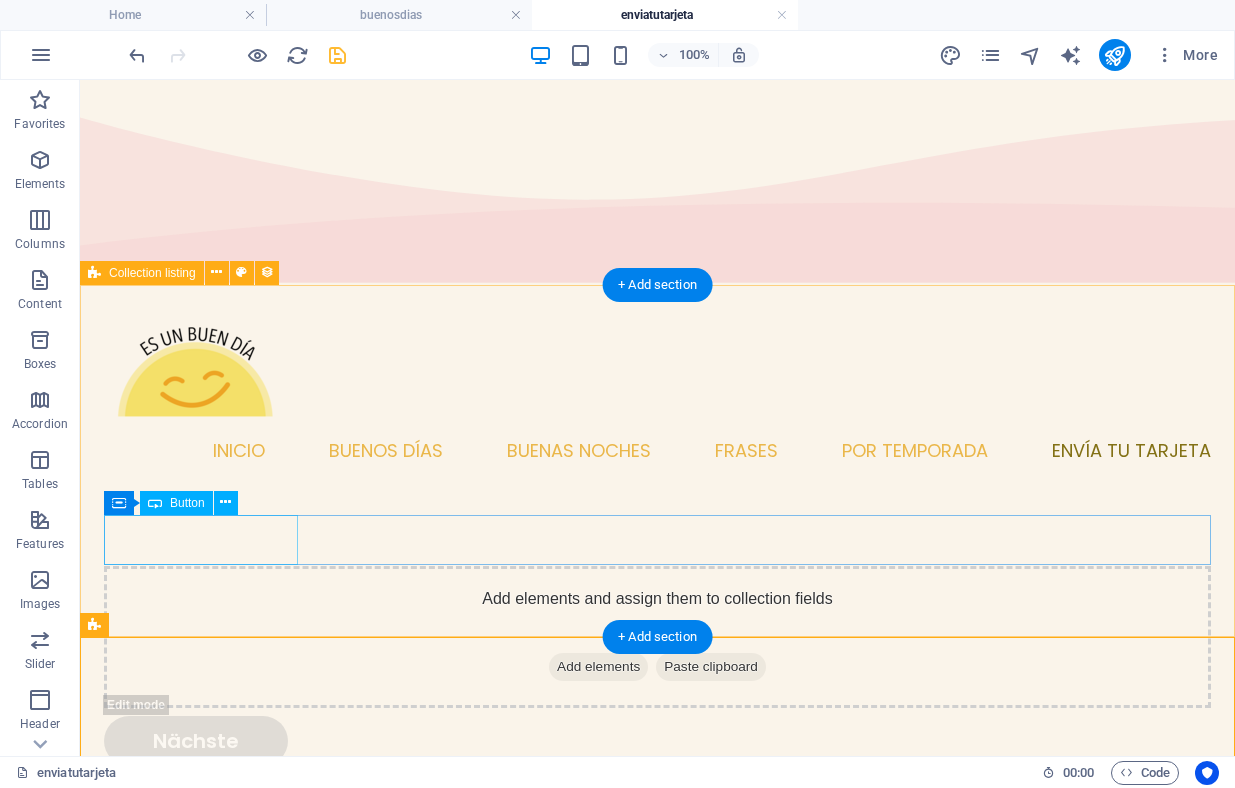 click on "Nächste" at bounding box center (657, 741) 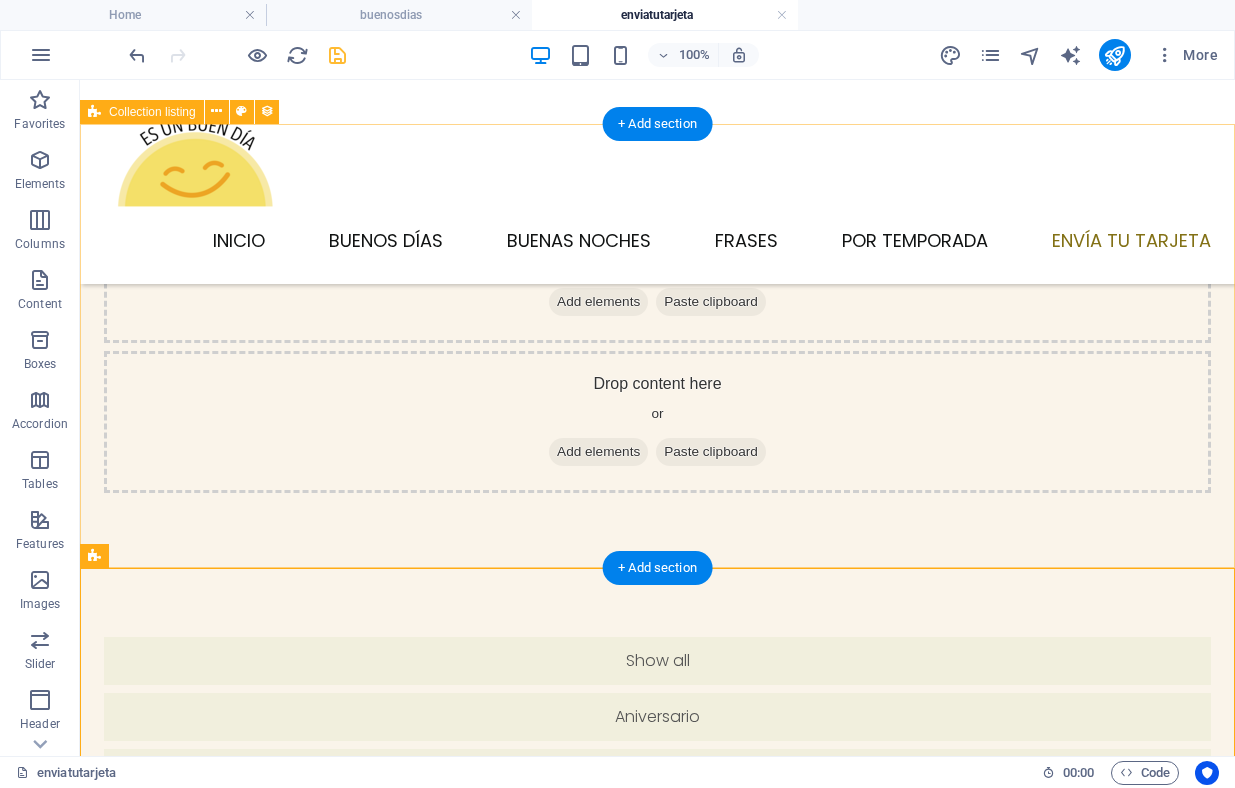 scroll, scrollTop: 223, scrollLeft: 0, axis: vertical 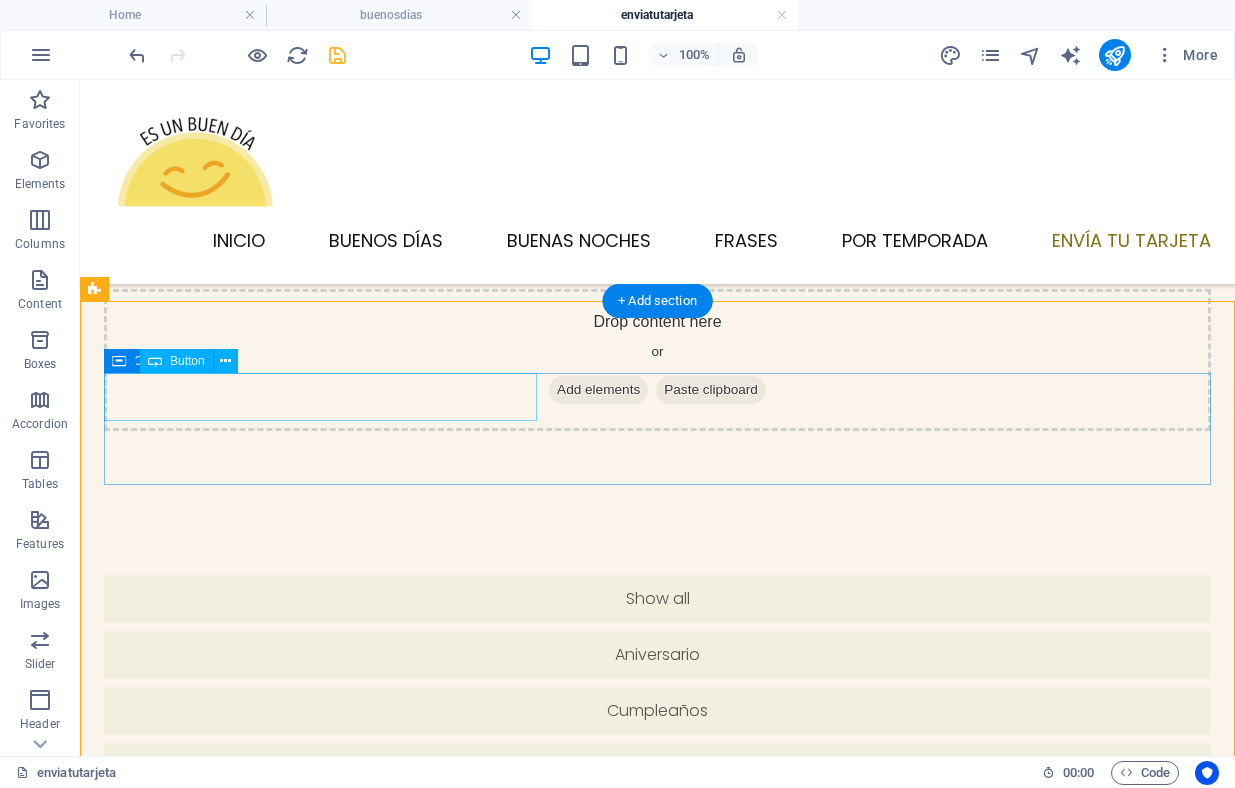 click on "Show all" at bounding box center (657, 599) 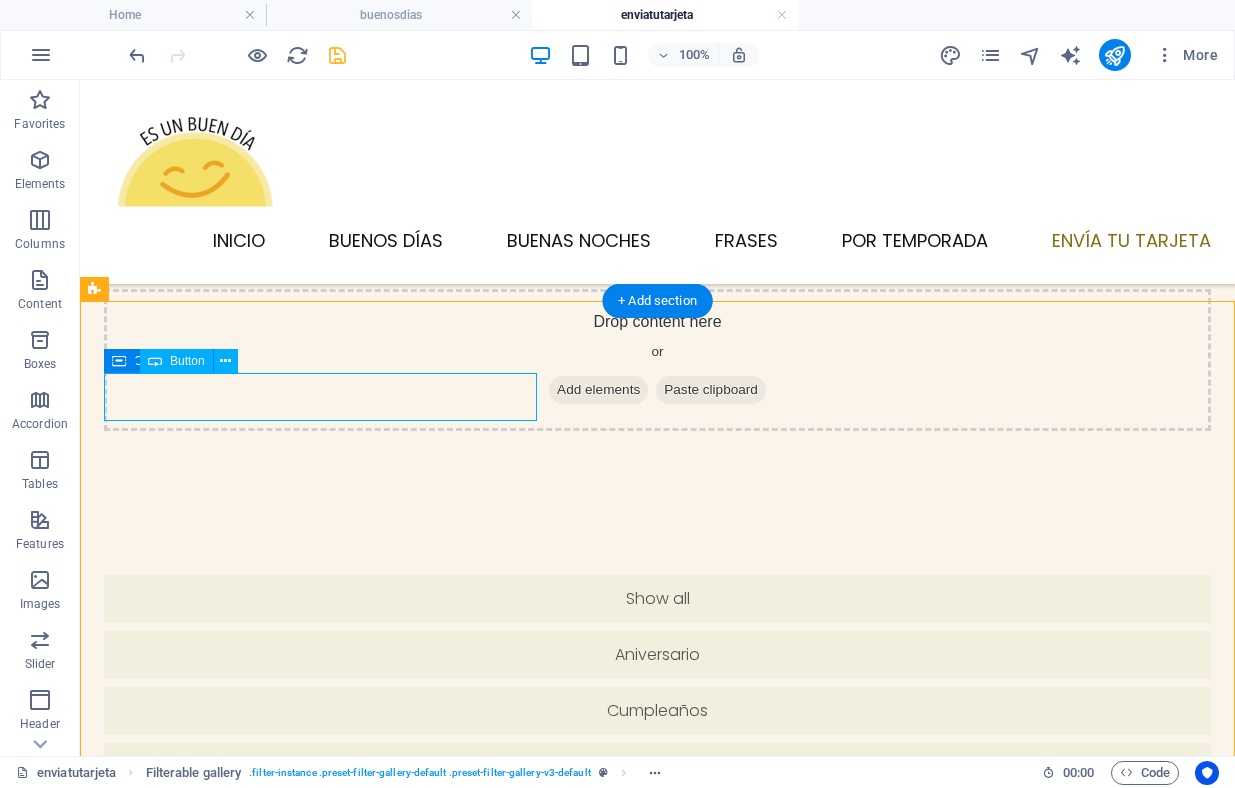 click on "Show all" at bounding box center (657, 599) 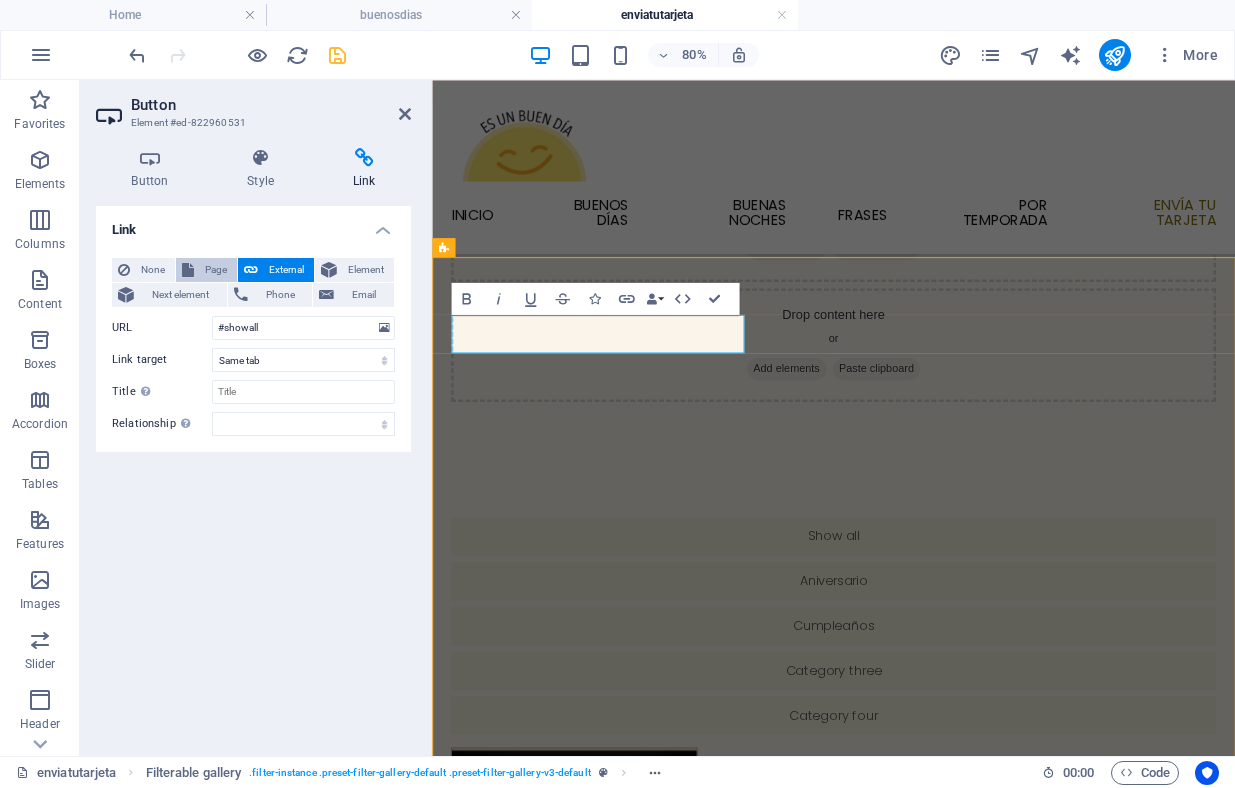 click on "Page" at bounding box center (215, 270) 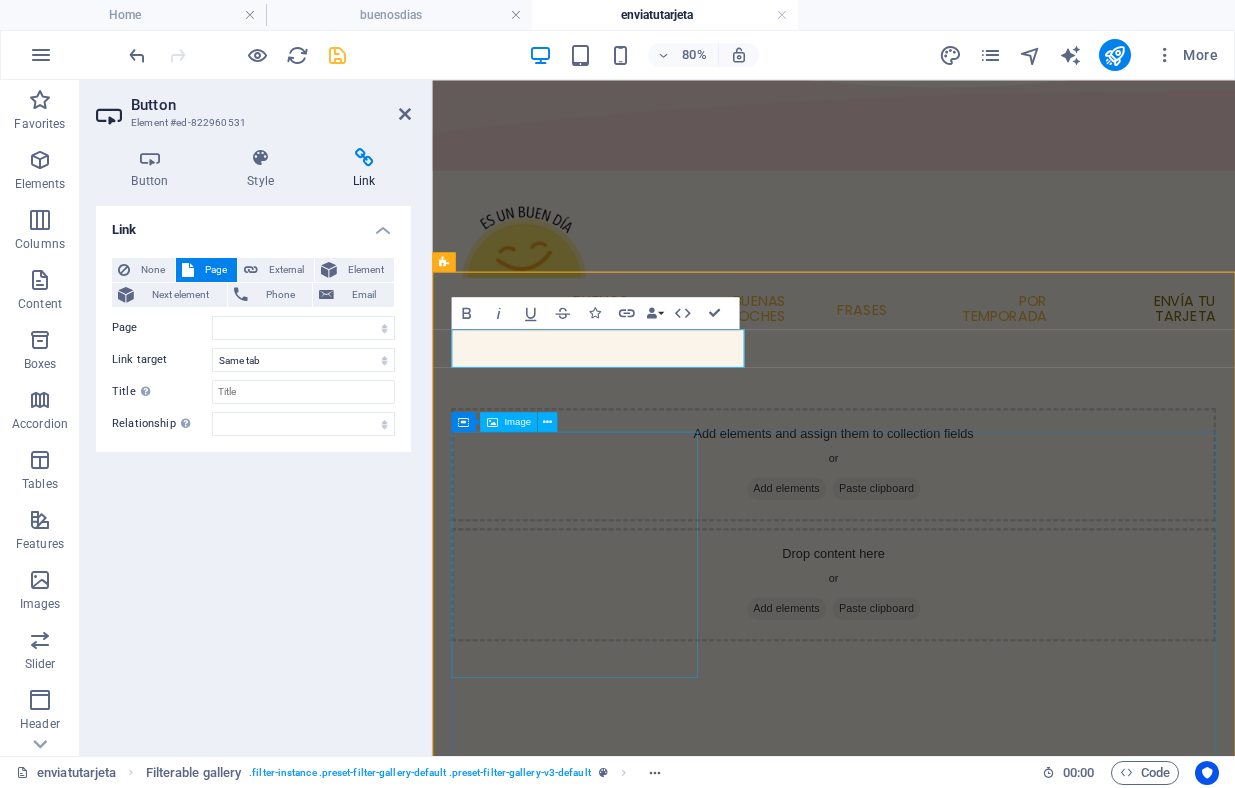scroll, scrollTop: 0, scrollLeft: 0, axis: both 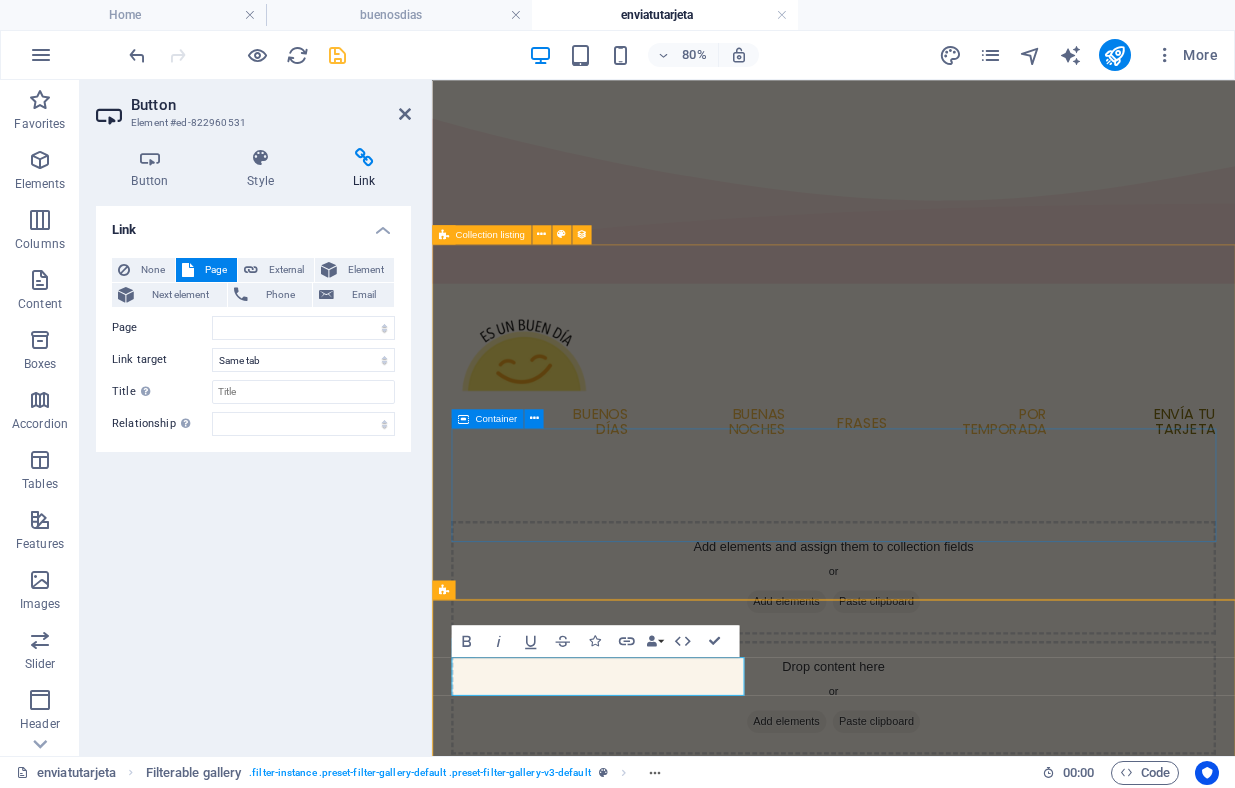 click on "Drop content here or  Add elements  Paste clipboard" at bounding box center [934, 851] 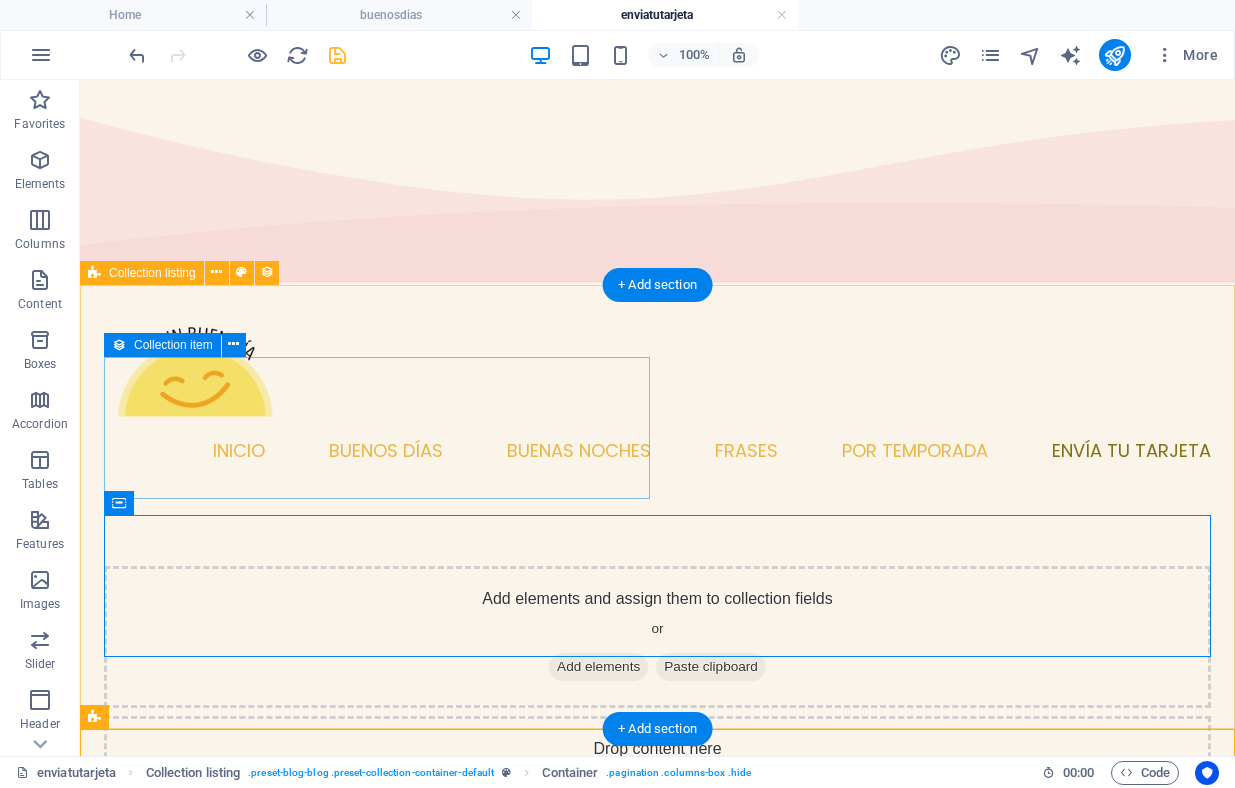 click on "Add elements and assign them to collection fields or  Add elements  Paste clipboard" at bounding box center [657, 637] 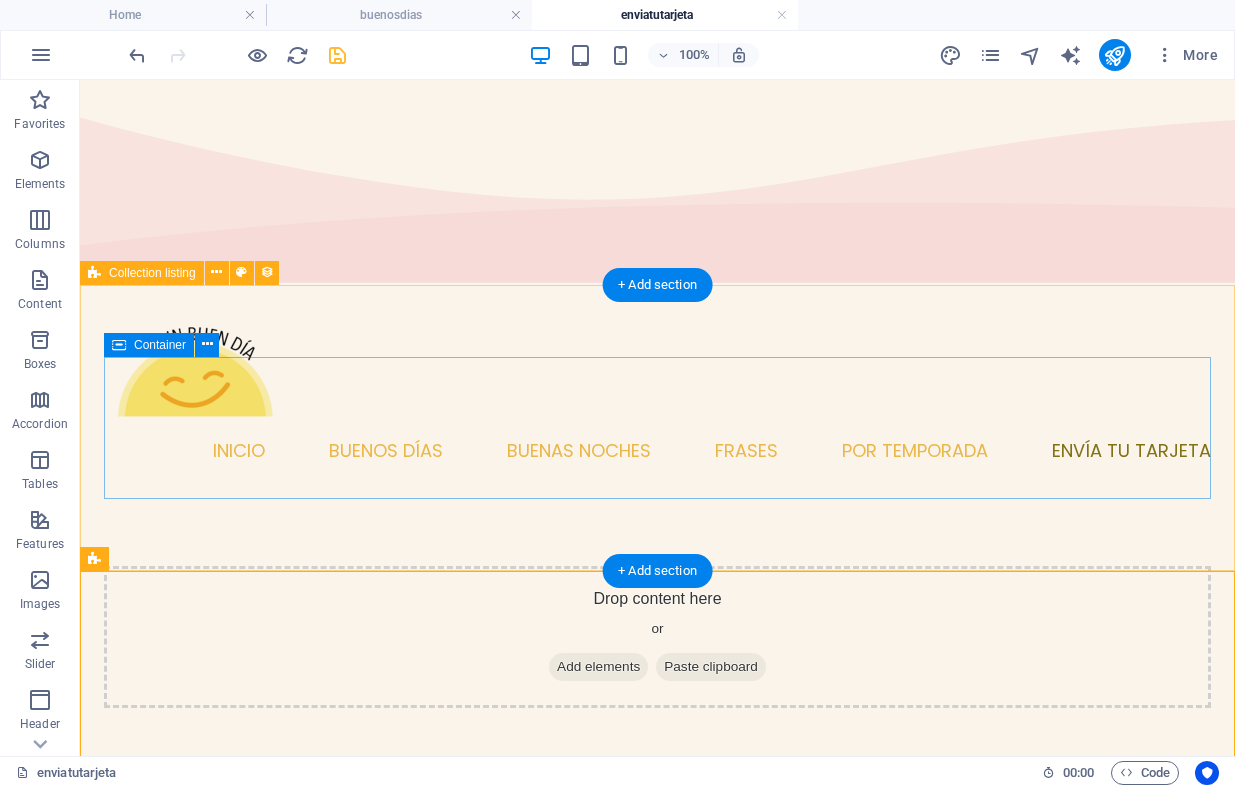 click on "Drop content here or  Add elements  Paste clipboard" at bounding box center [657, 637] 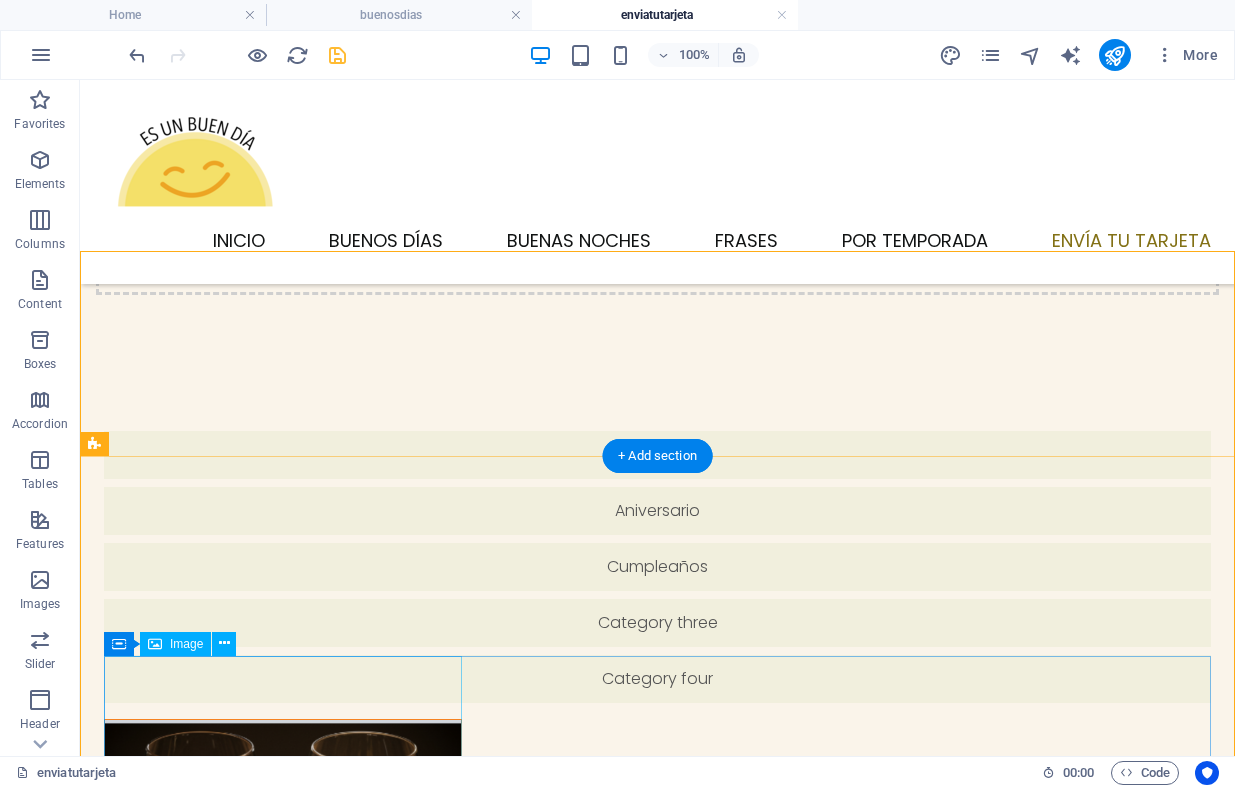 scroll, scrollTop: 0, scrollLeft: 0, axis: both 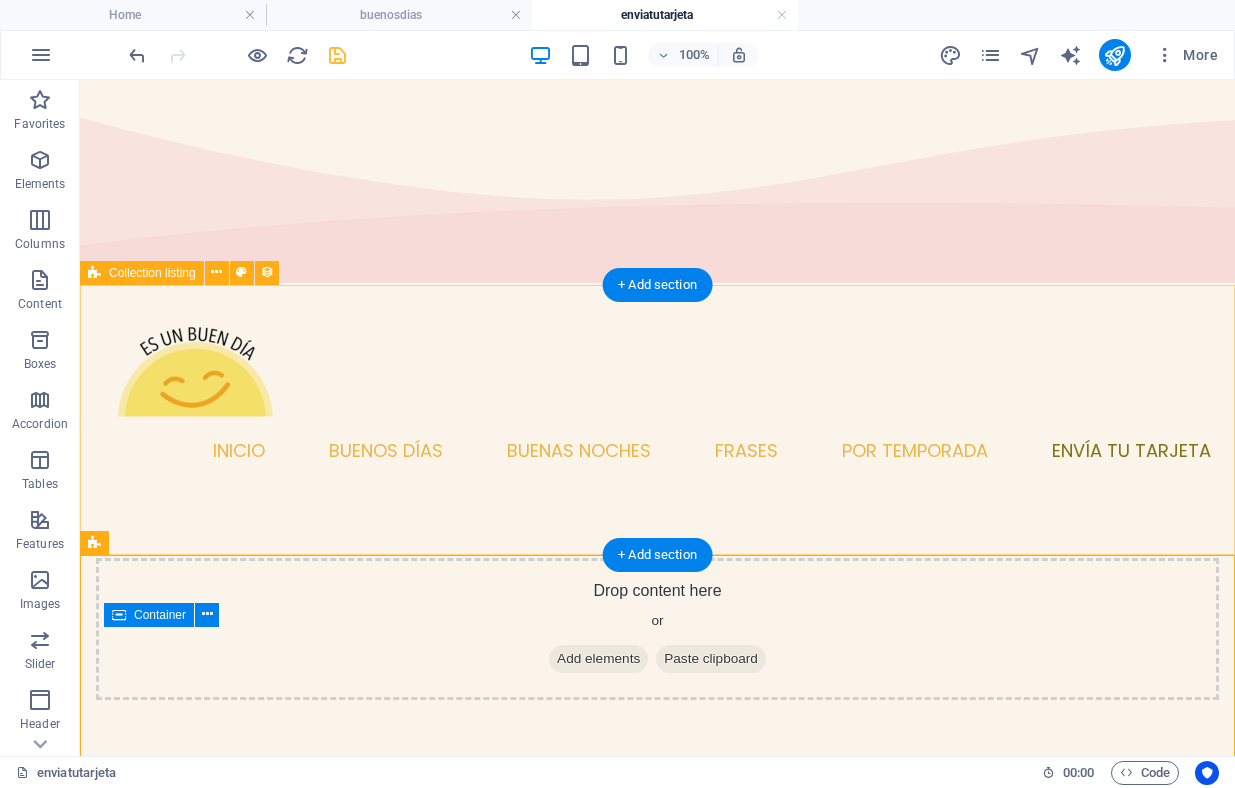click on "Drop content here or  Add elements  Paste clipboard" at bounding box center [657, 629] 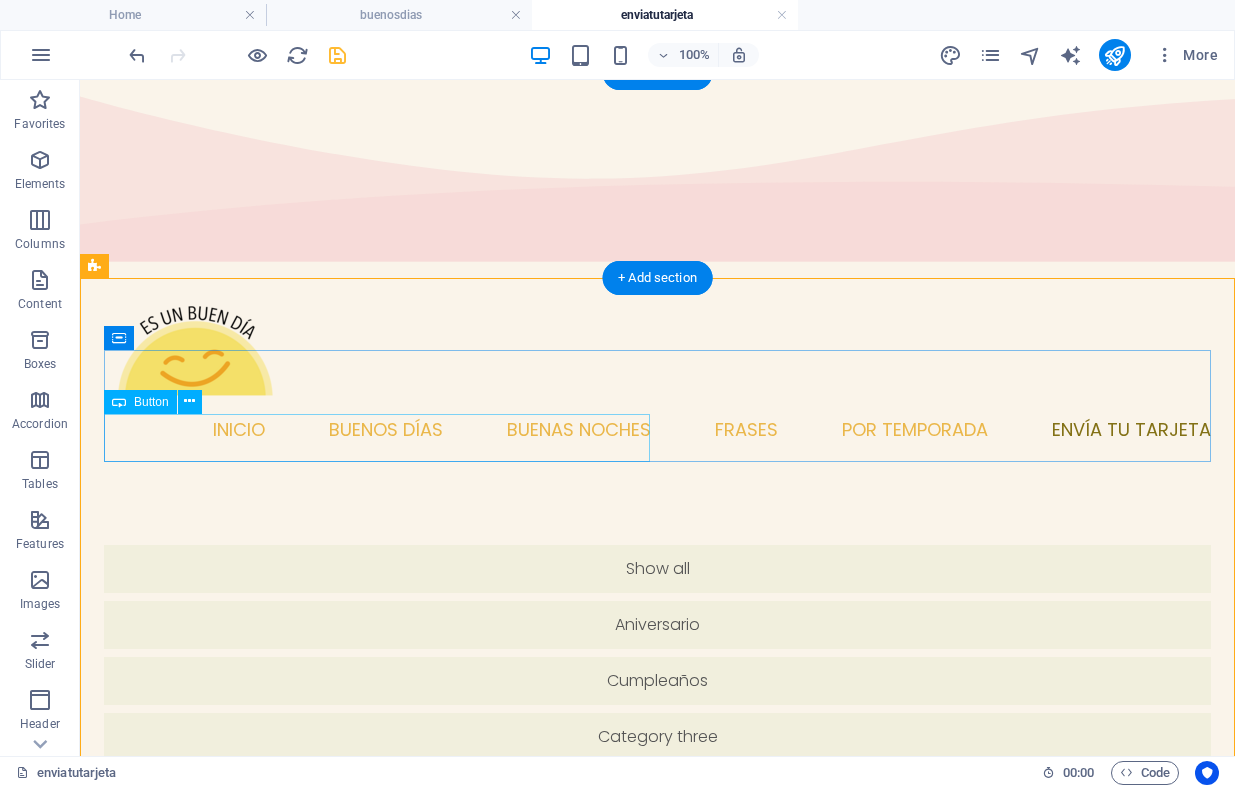 scroll, scrollTop: 23, scrollLeft: 0, axis: vertical 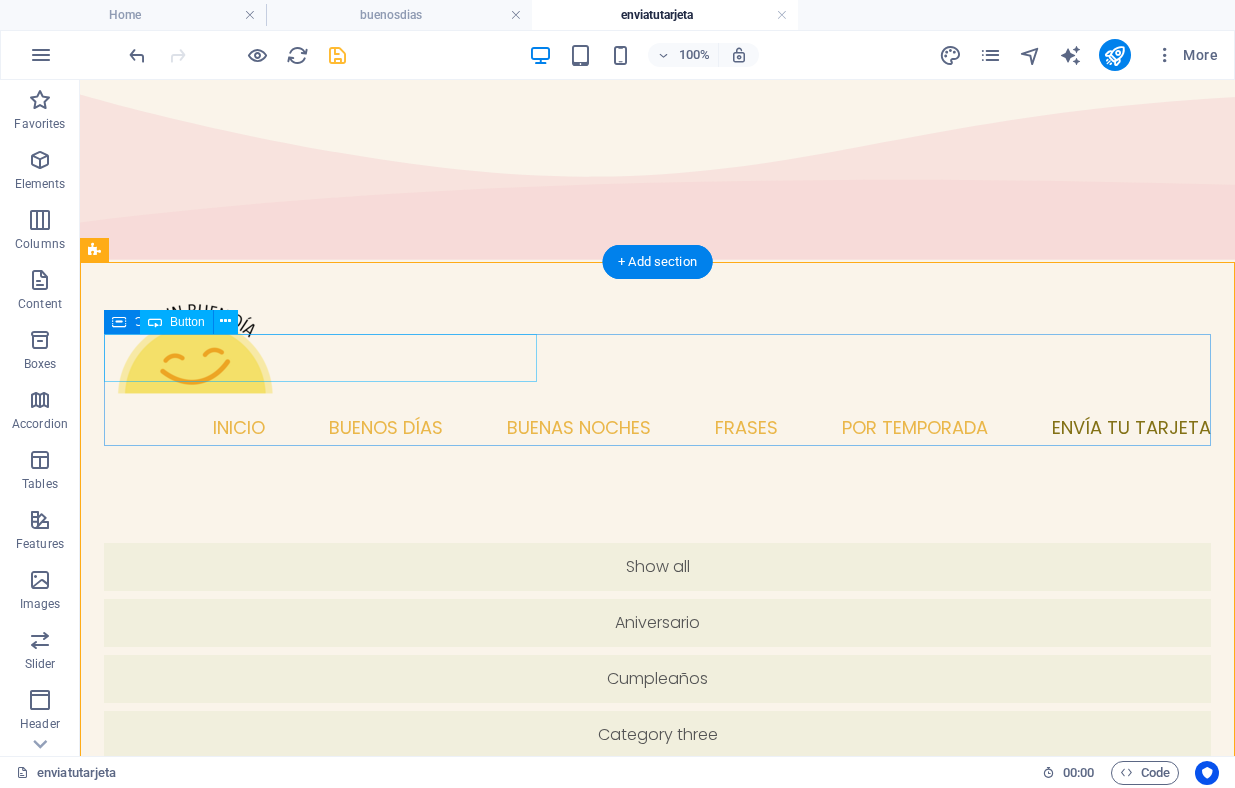 click on "Show all" at bounding box center [657, 567] 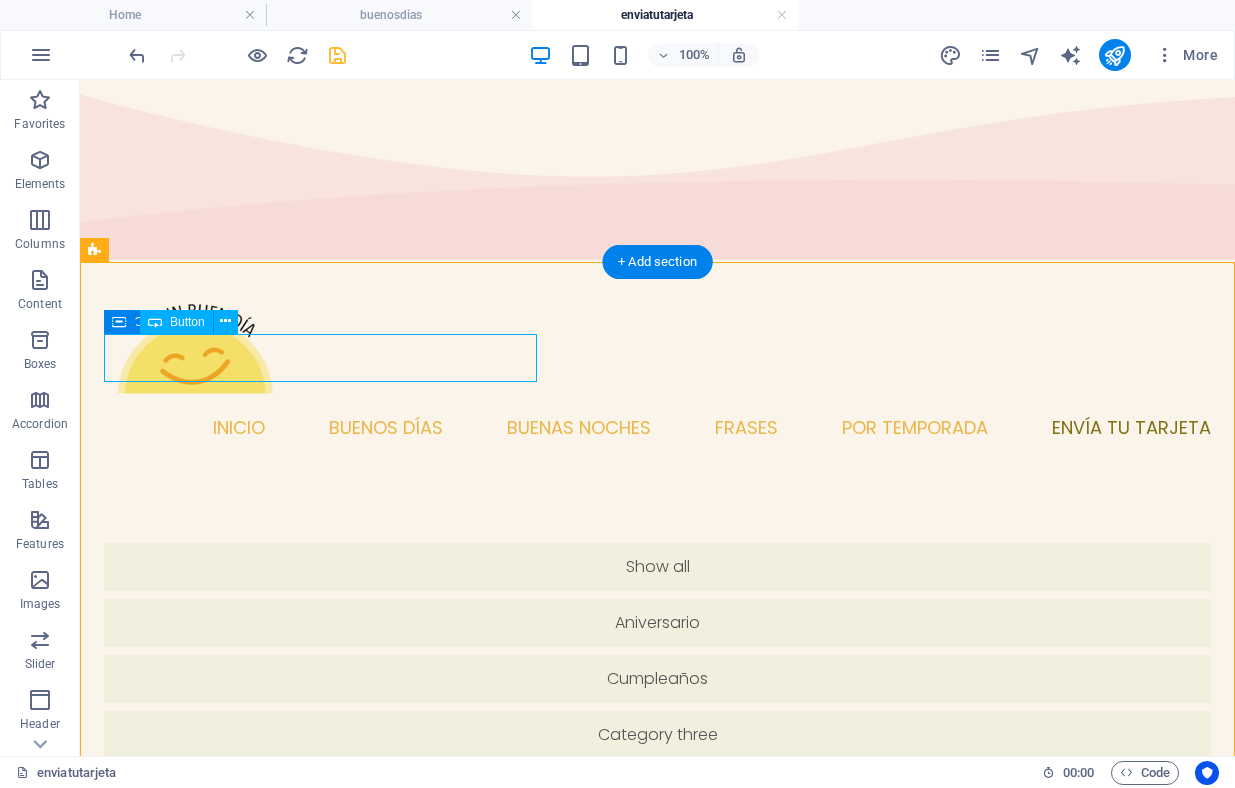 click on "Show all" at bounding box center (657, 567) 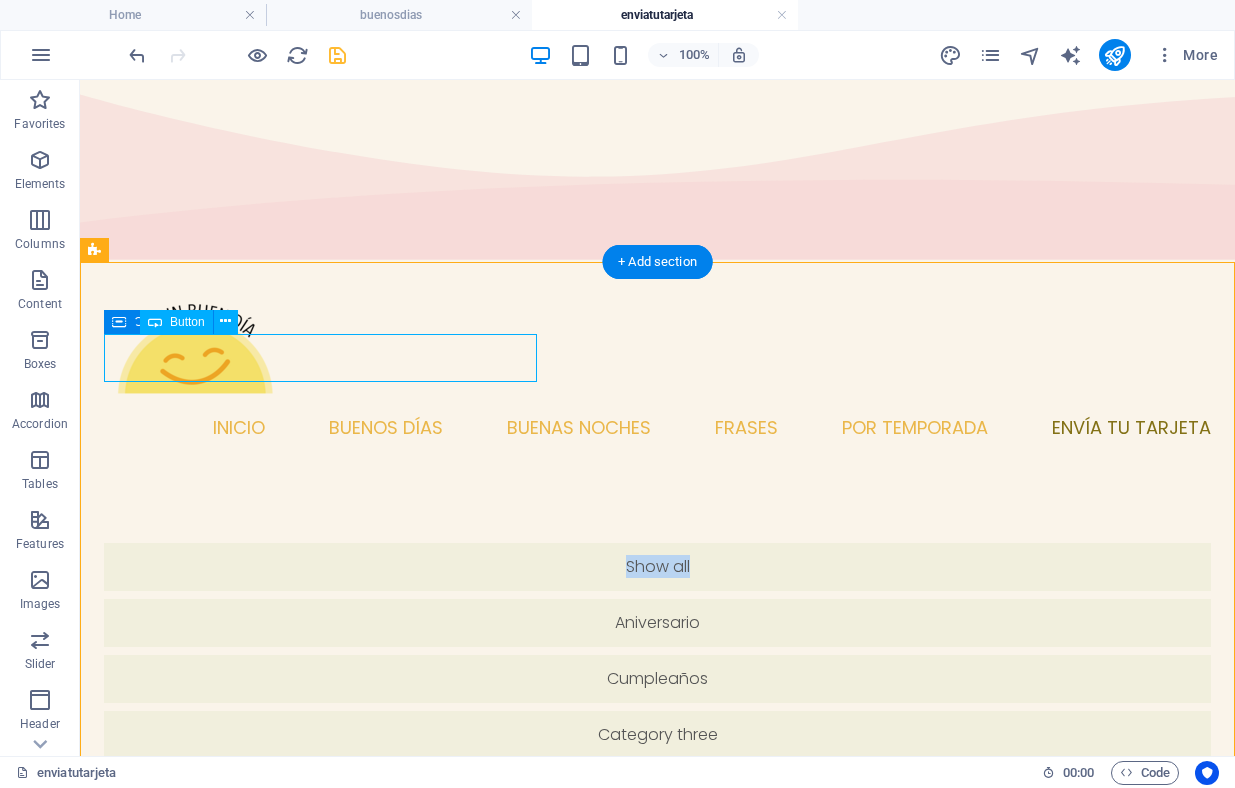 select 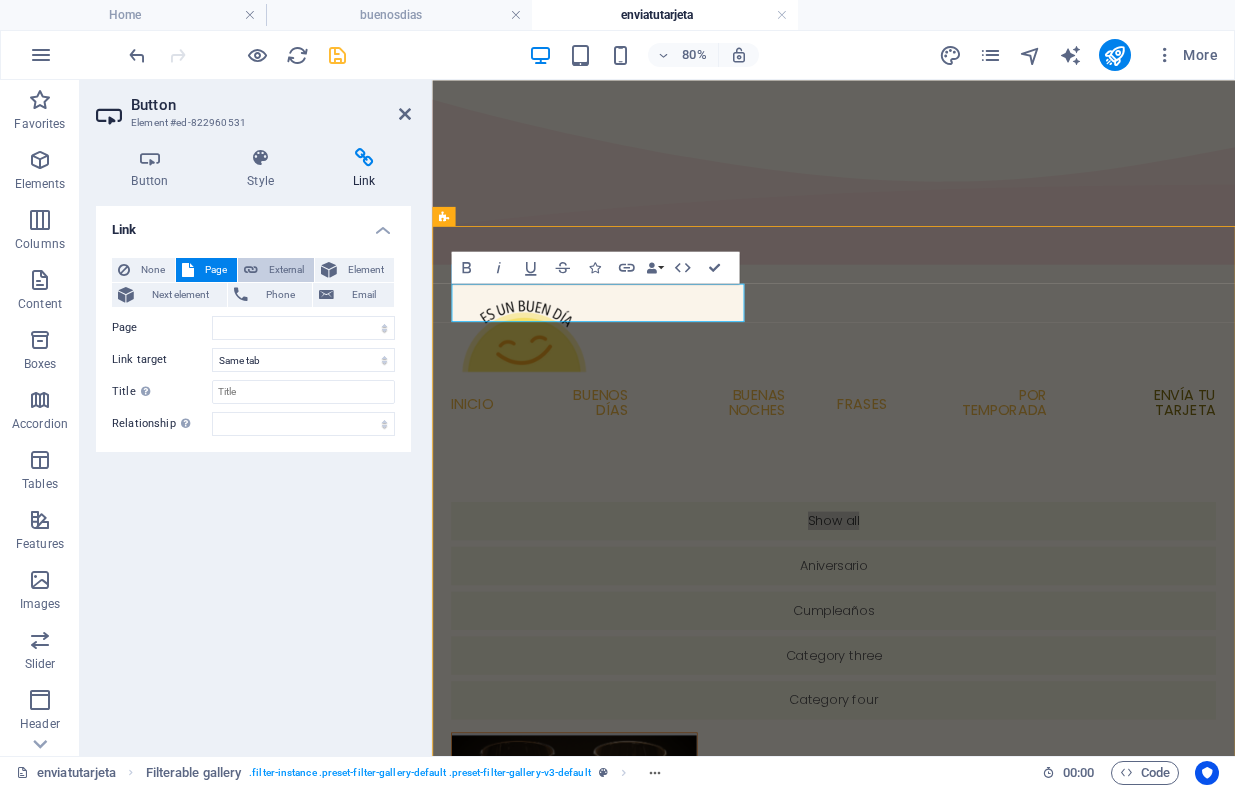 click on "External" at bounding box center (286, 270) 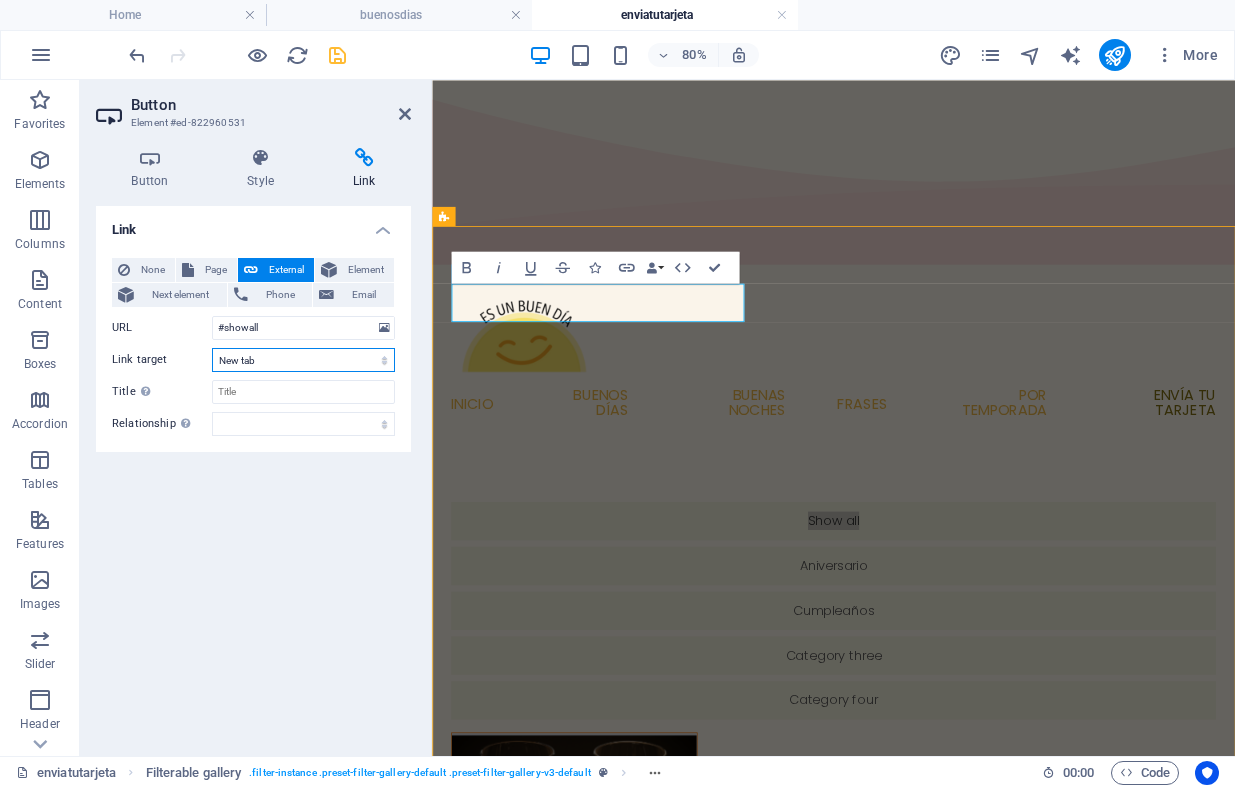 click on "New tab Same tab Overlay" at bounding box center [303, 360] 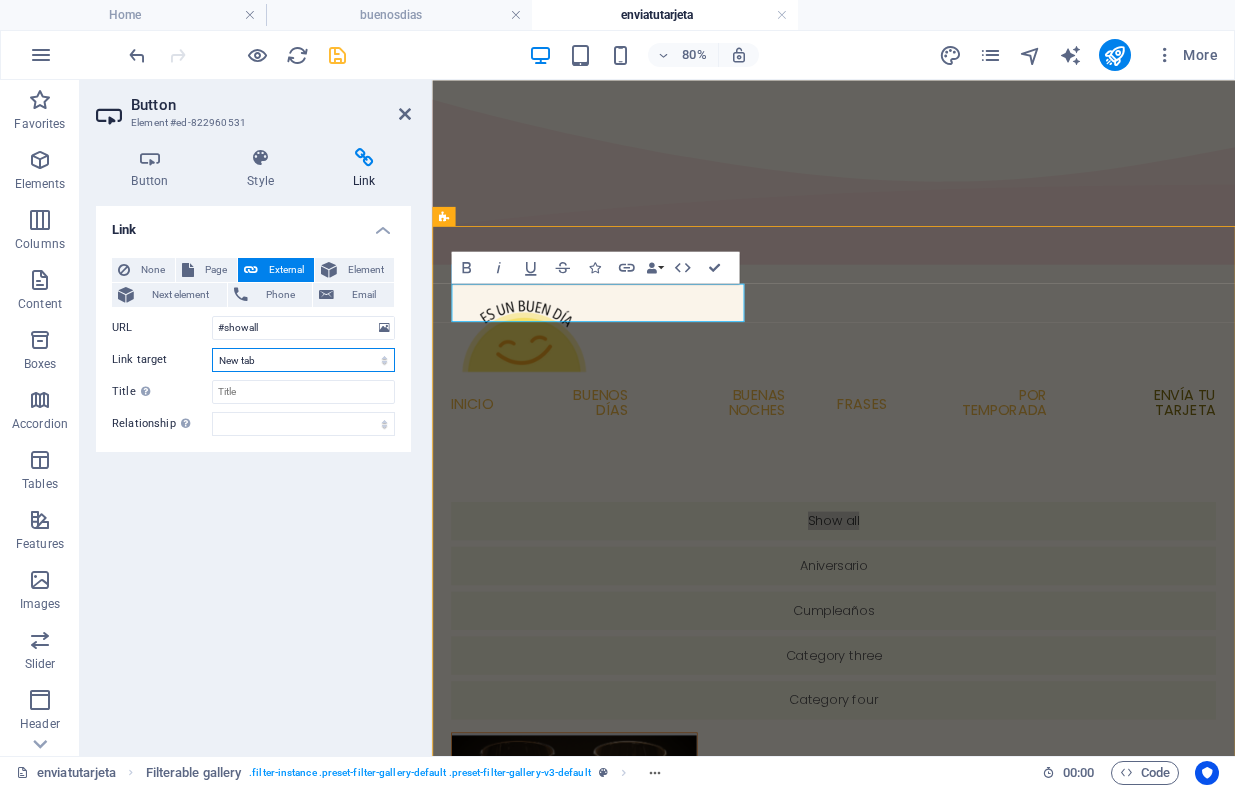 select 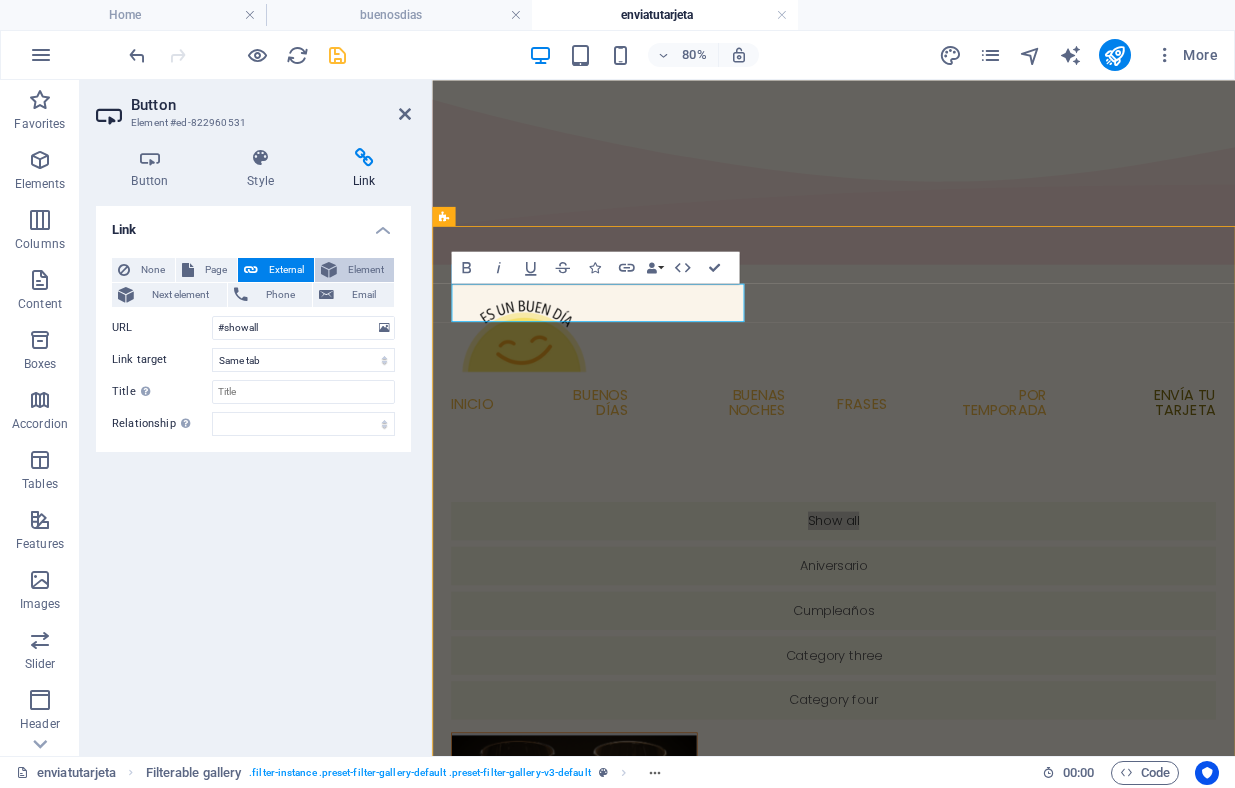click on "Element" at bounding box center [365, 270] 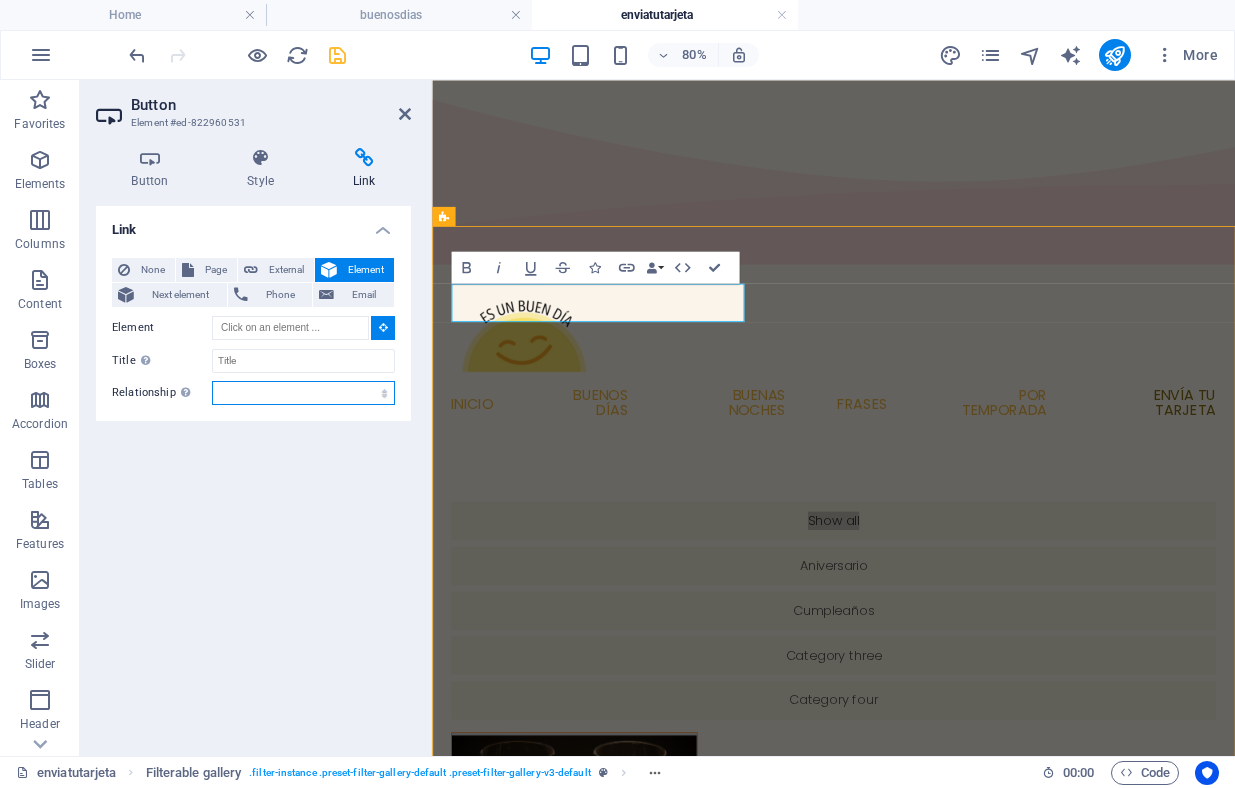 click on "alternate author bookmark external help license next nofollow noreferrer noopener prev search tag" at bounding box center [303, 393] 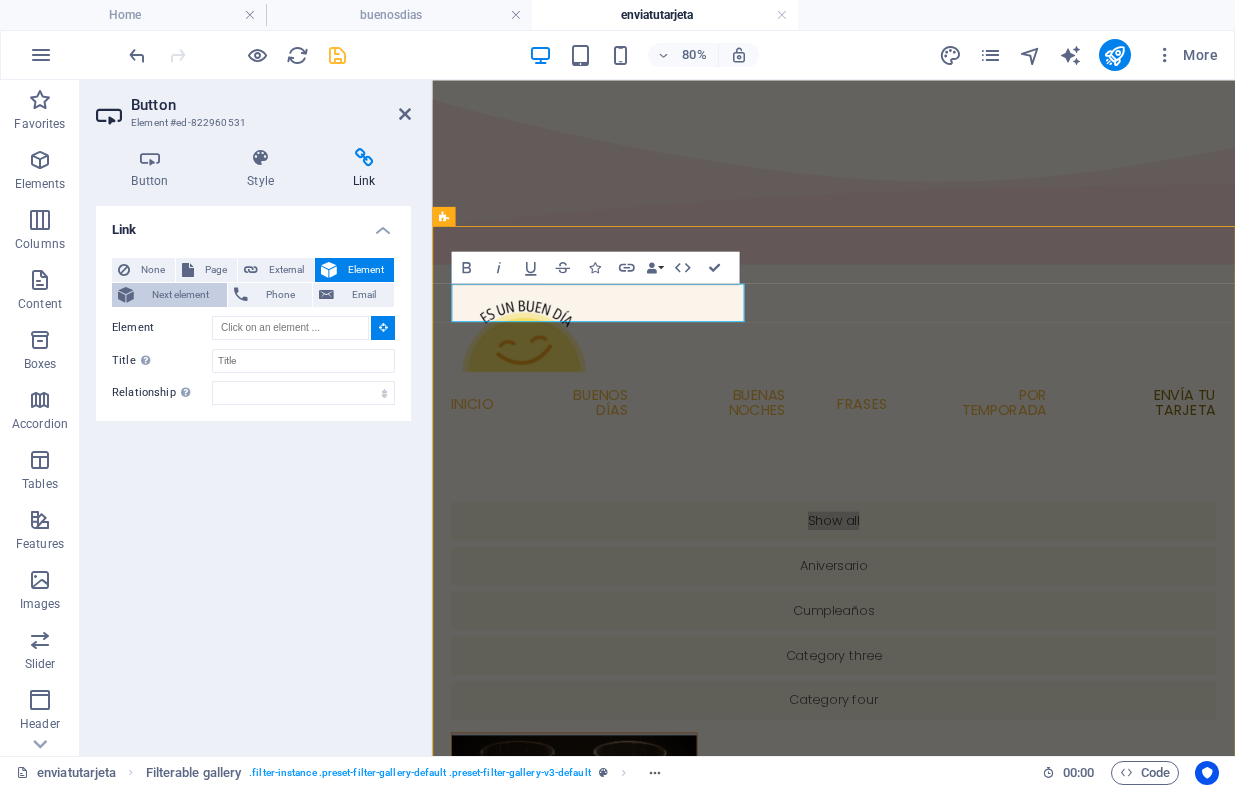 click on "Next element" at bounding box center [180, 295] 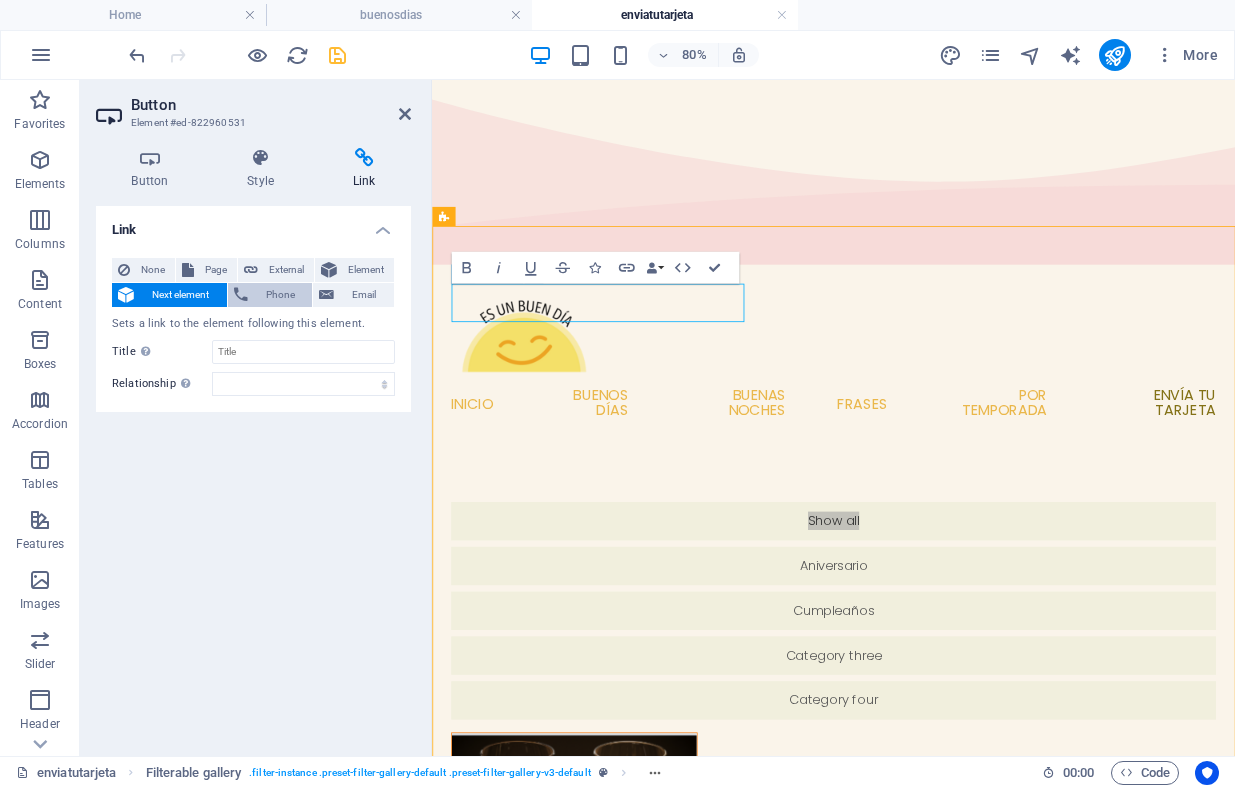click on "Phone" at bounding box center (280, 295) 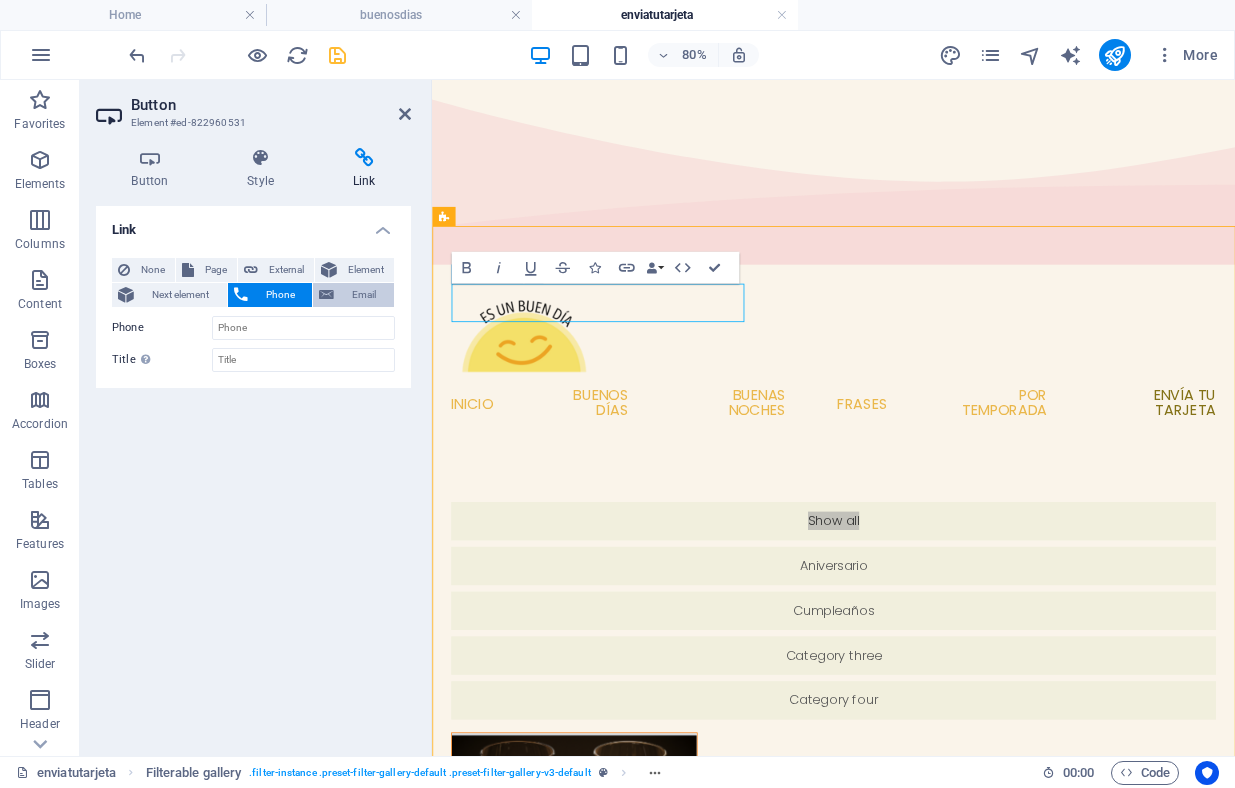click on "Email" at bounding box center (364, 295) 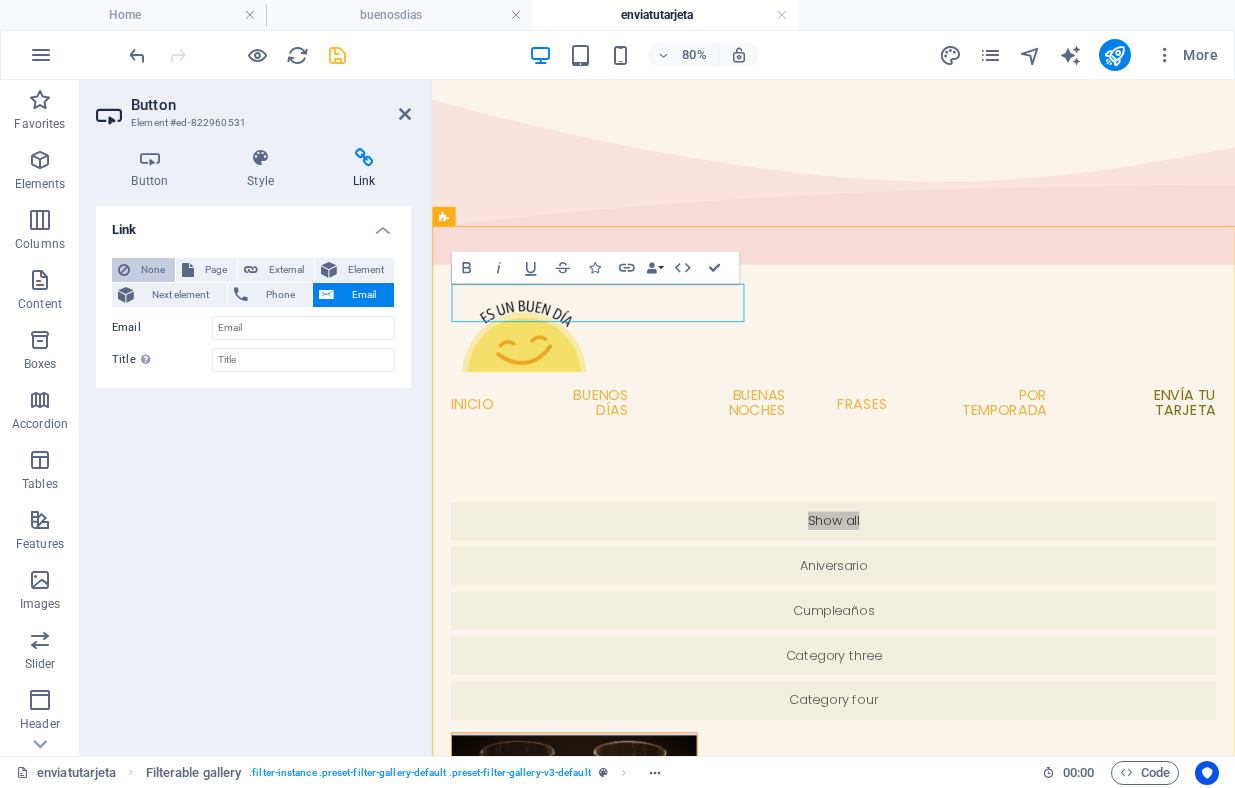 click at bounding box center (124, 270) 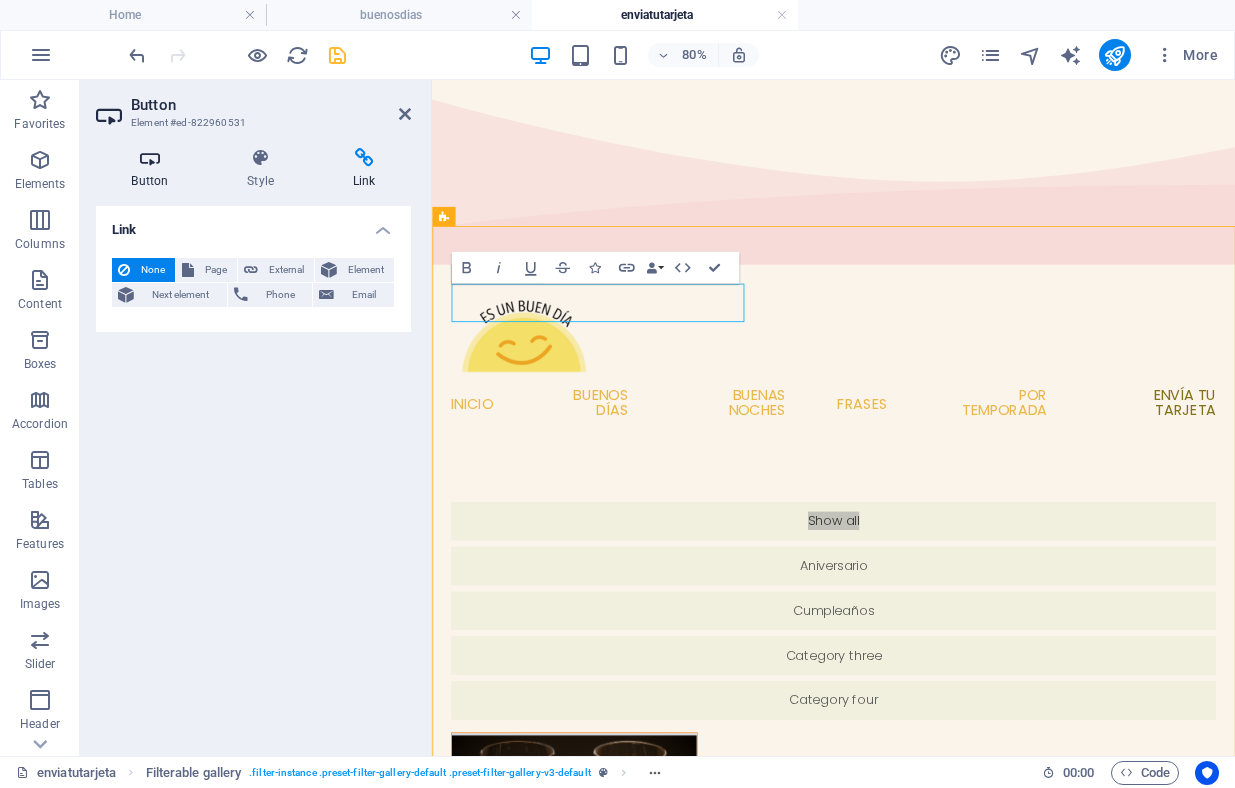 click on "Button" at bounding box center (154, 169) 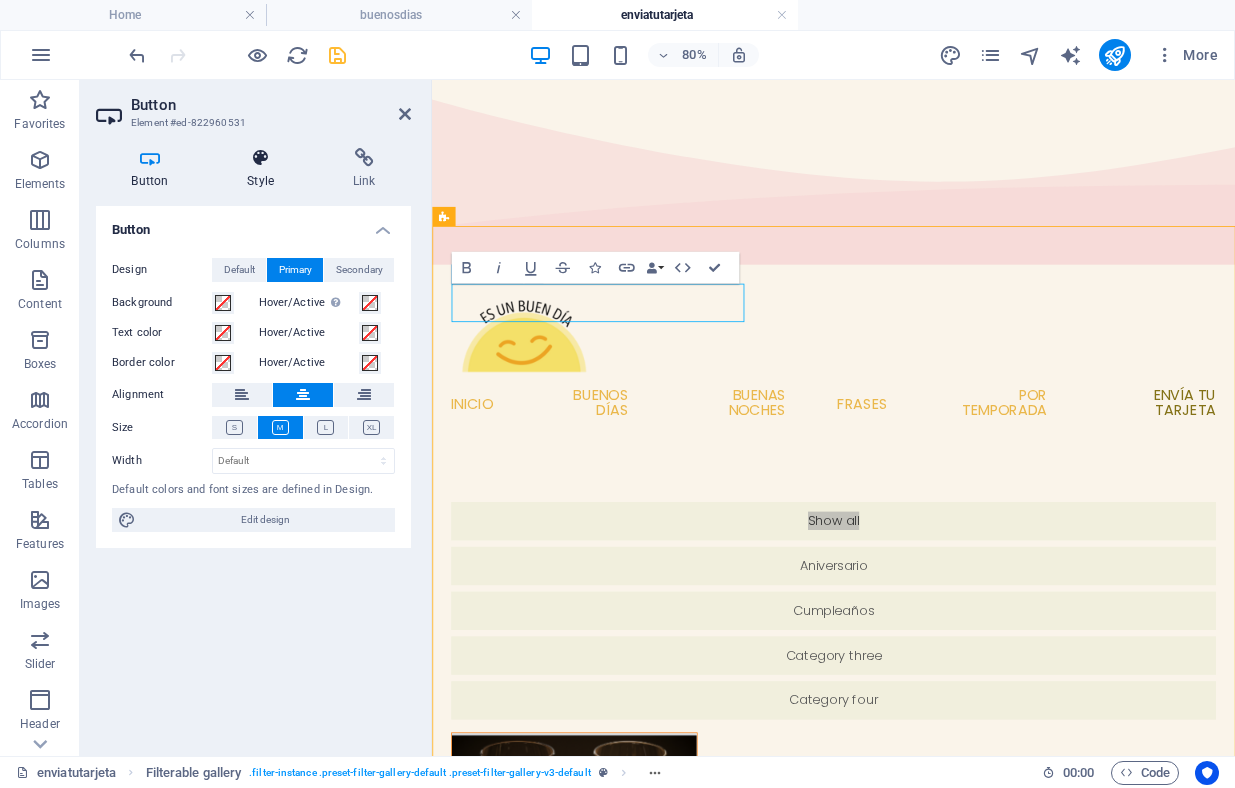click on "Style" at bounding box center [265, 169] 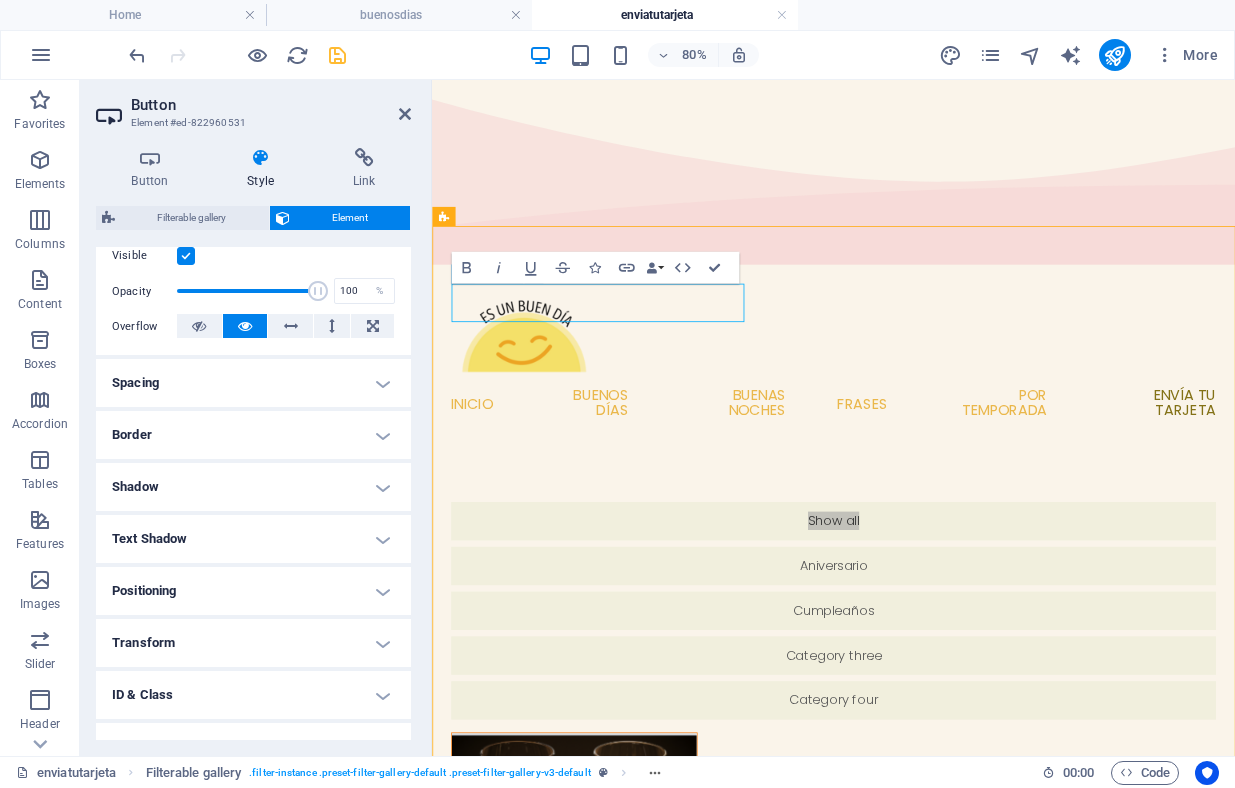scroll, scrollTop: 272, scrollLeft: 0, axis: vertical 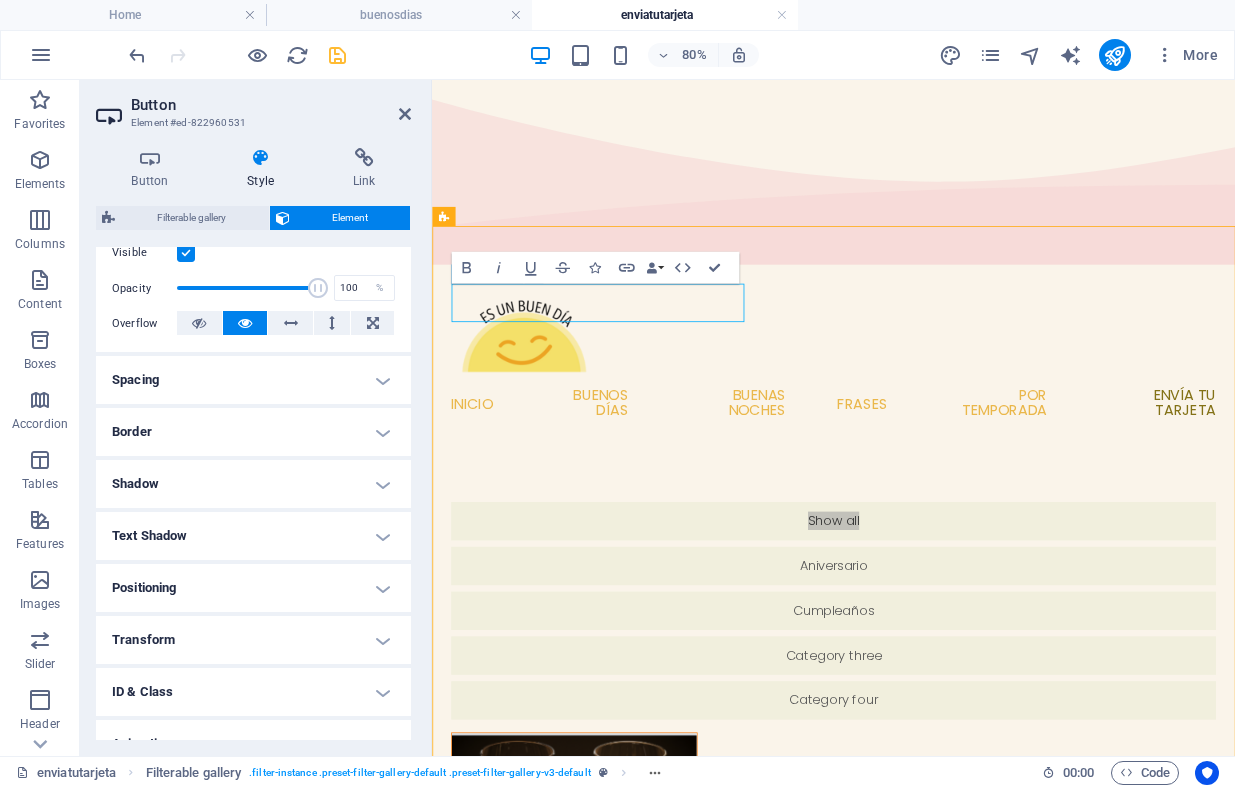 click on "Spacing" at bounding box center [253, 380] 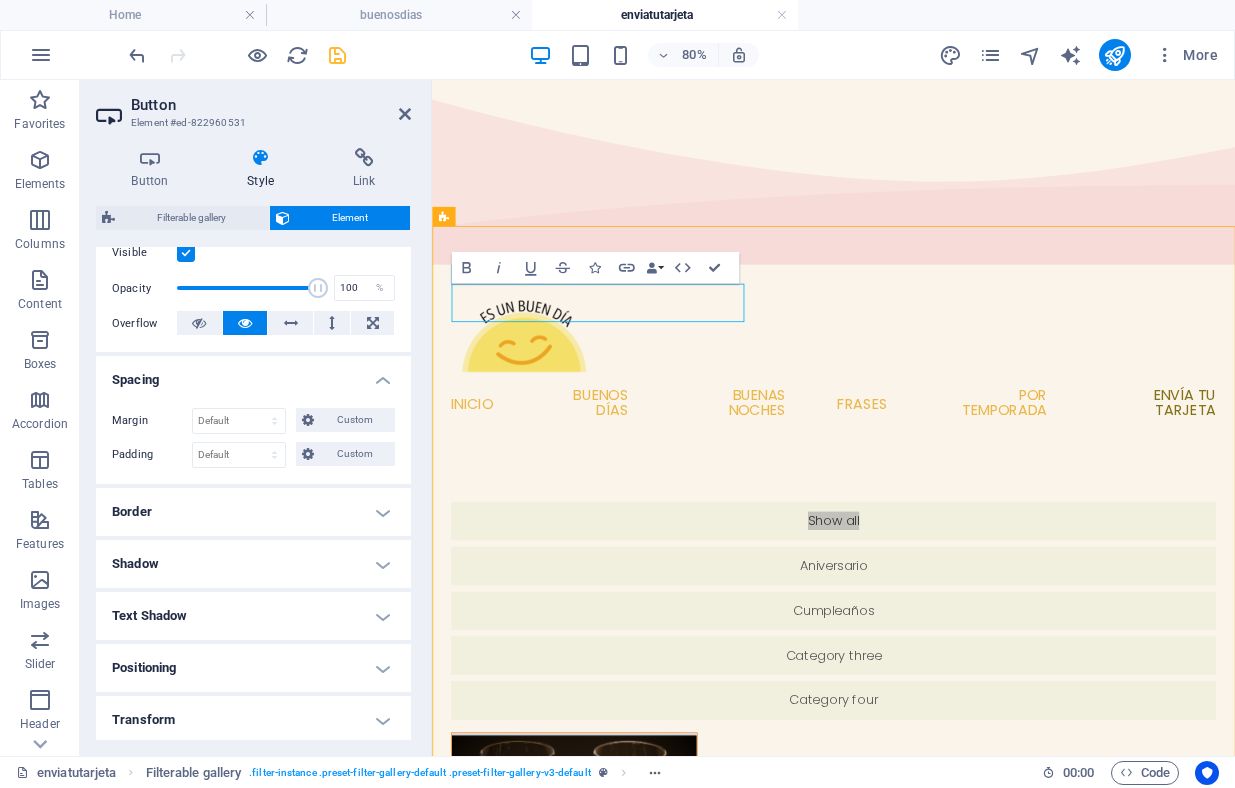 click on "Spacing" at bounding box center [253, 374] 